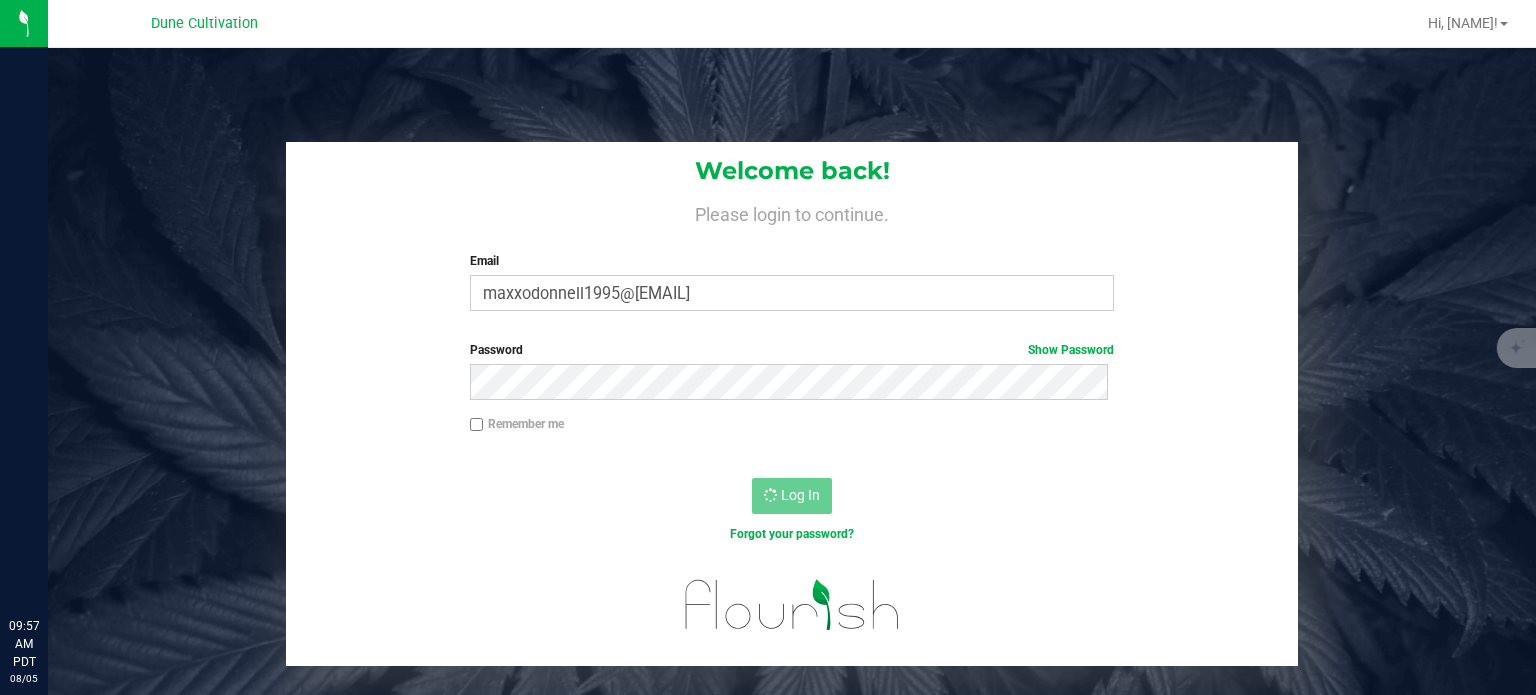 scroll, scrollTop: 0, scrollLeft: 0, axis: both 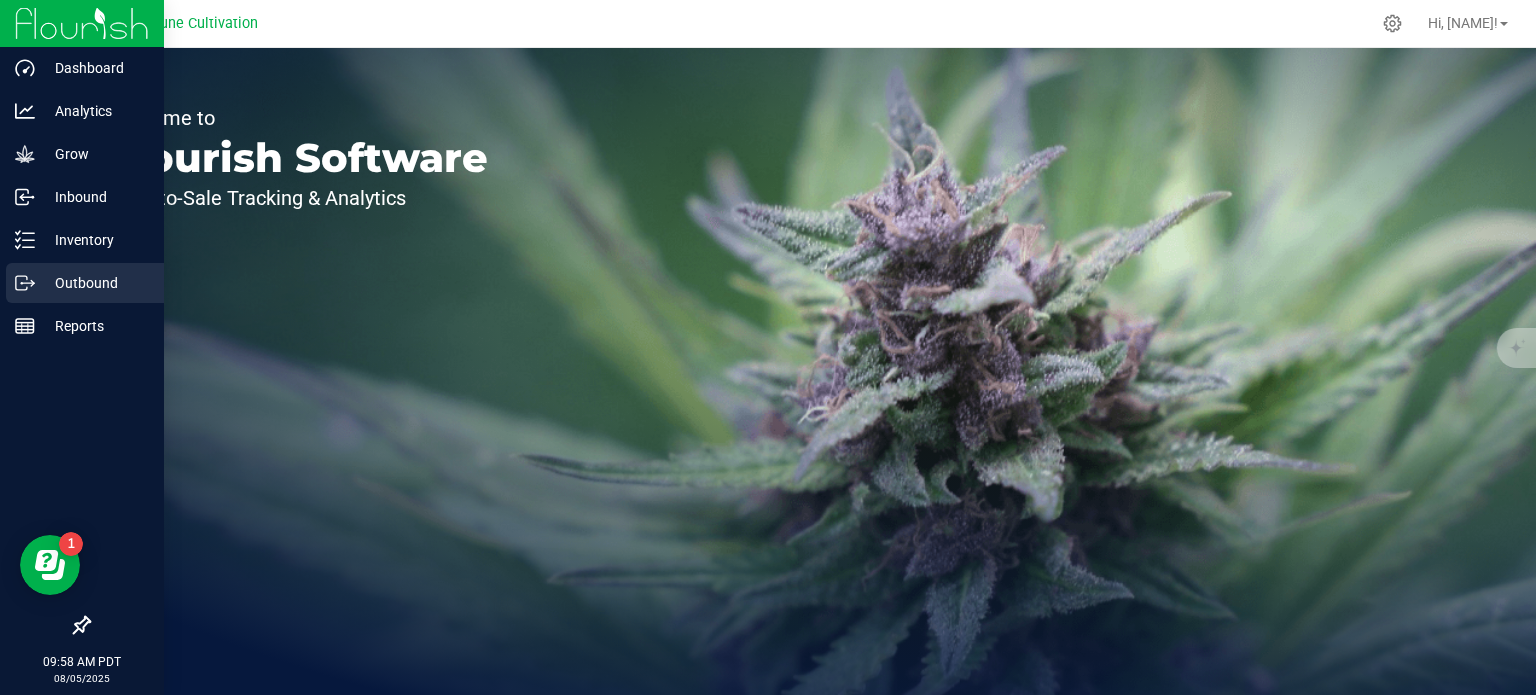 click on "Outbound" at bounding box center (95, 283) 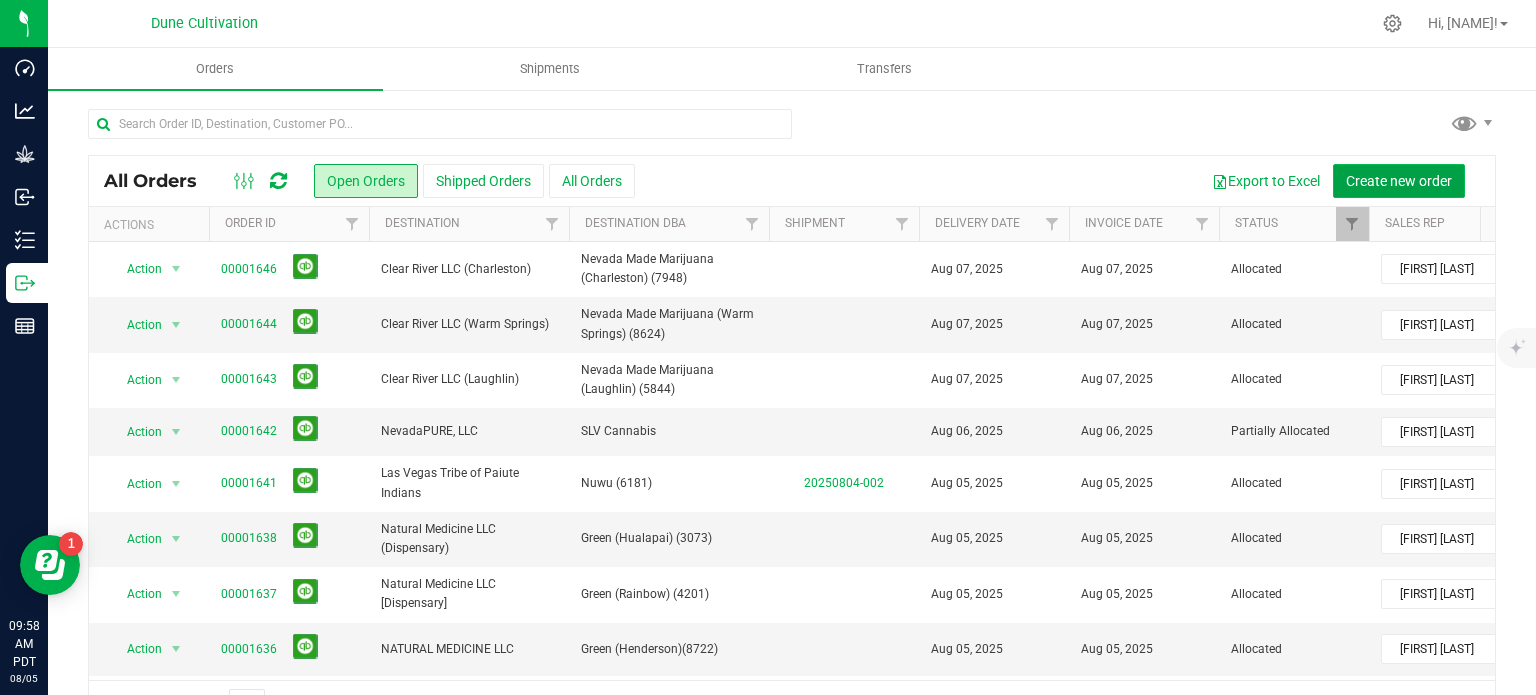 click on "Create new order" at bounding box center (1399, 181) 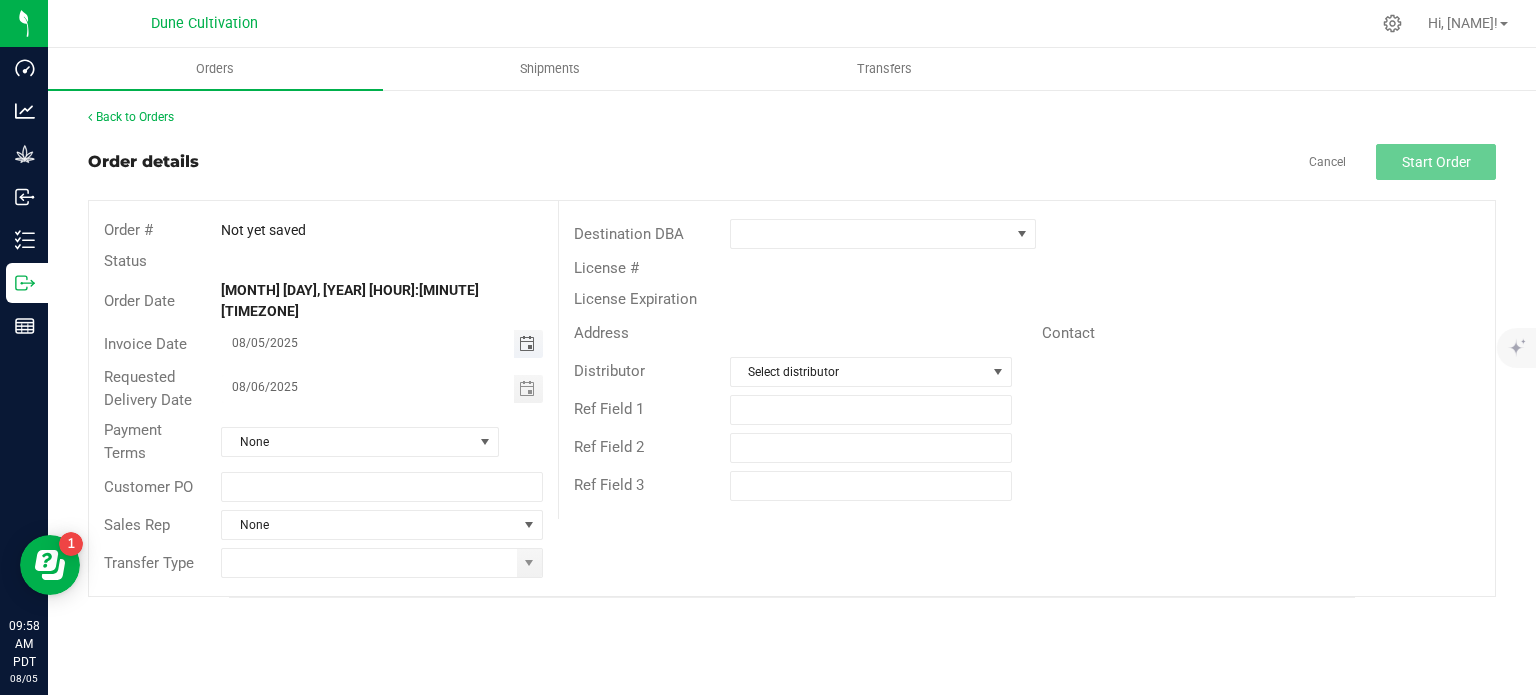 click at bounding box center (527, 344) 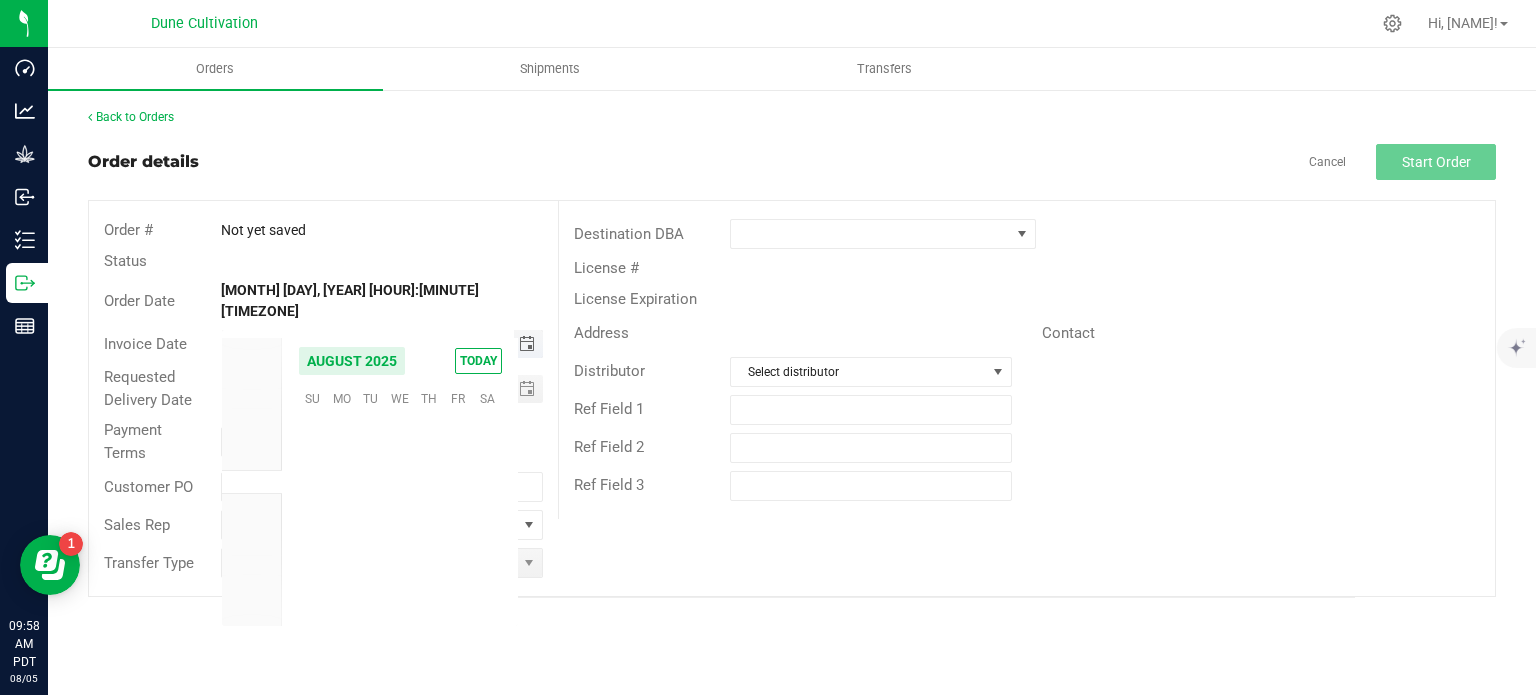 scroll, scrollTop: 36168, scrollLeft: 0, axis: vertical 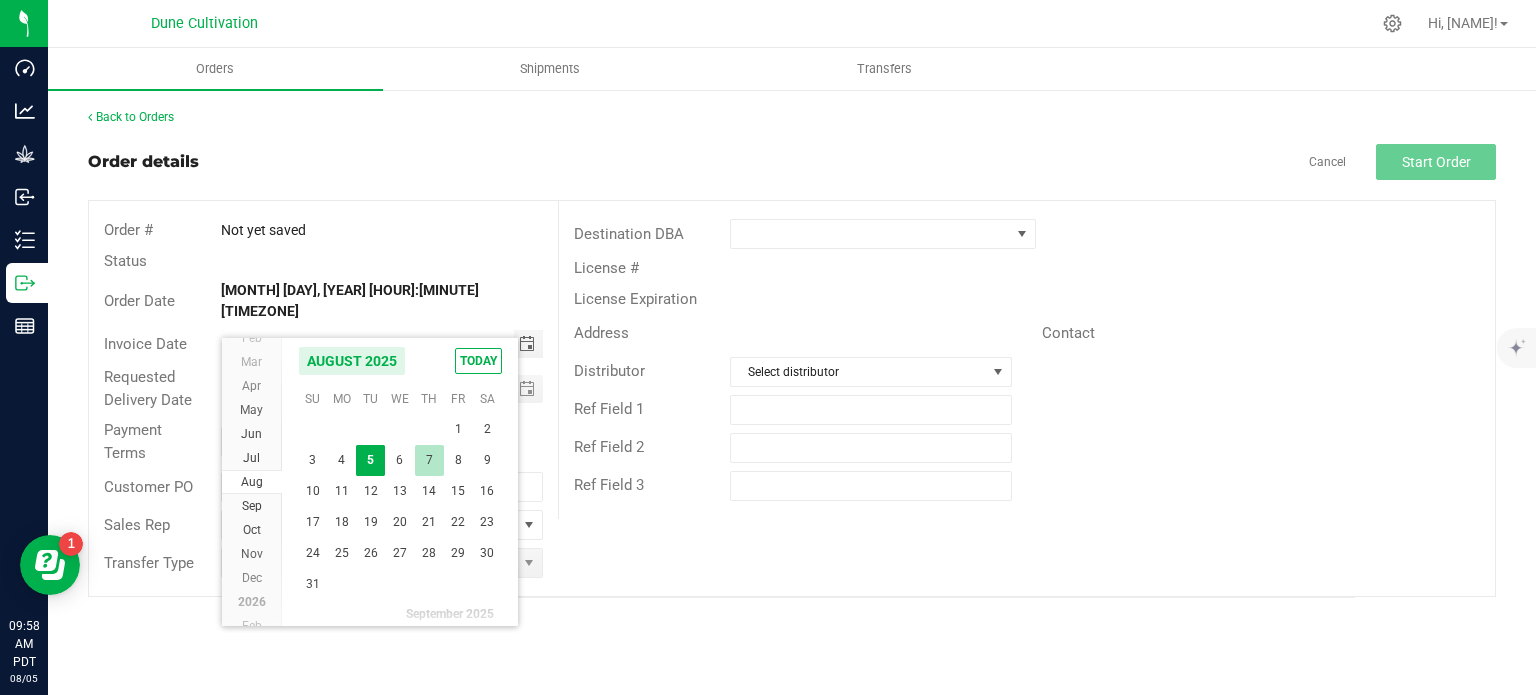 click on "7" at bounding box center [429, 460] 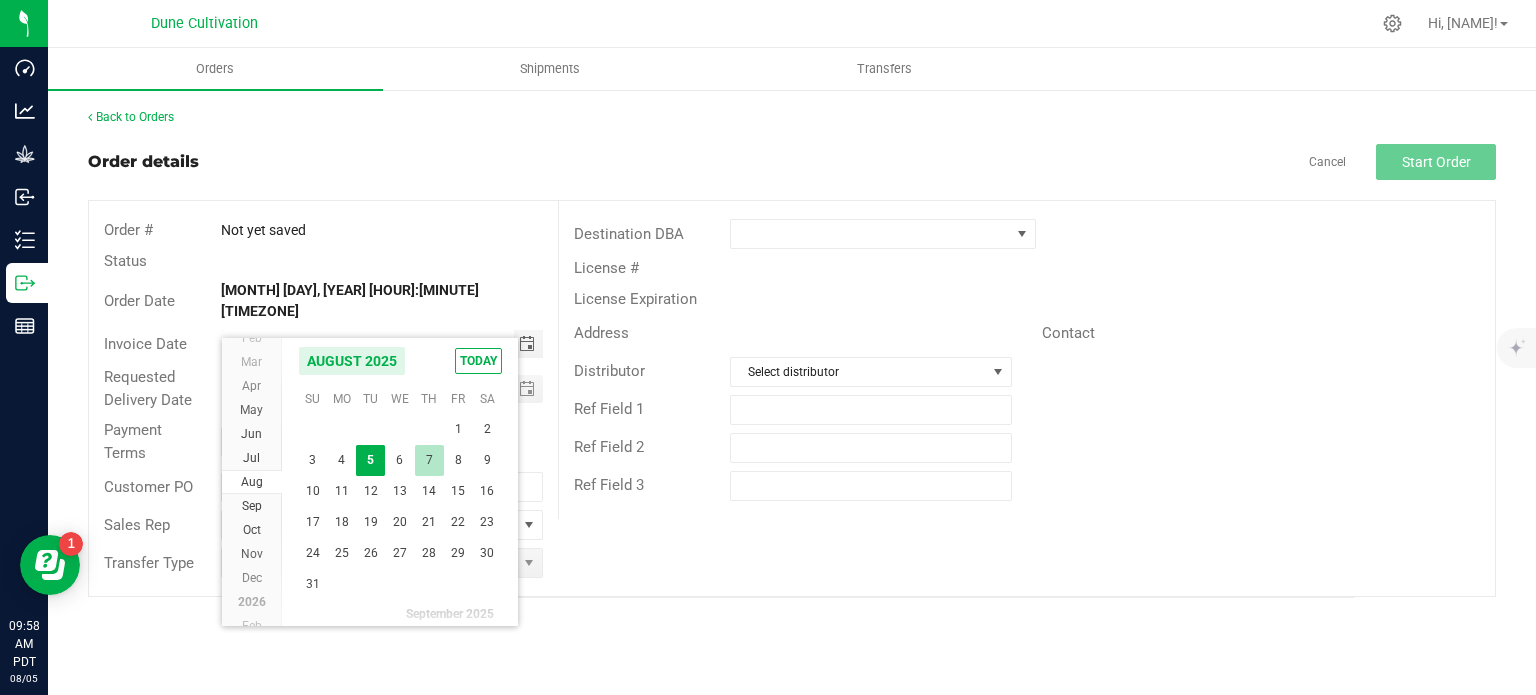 type on "08/07/2025" 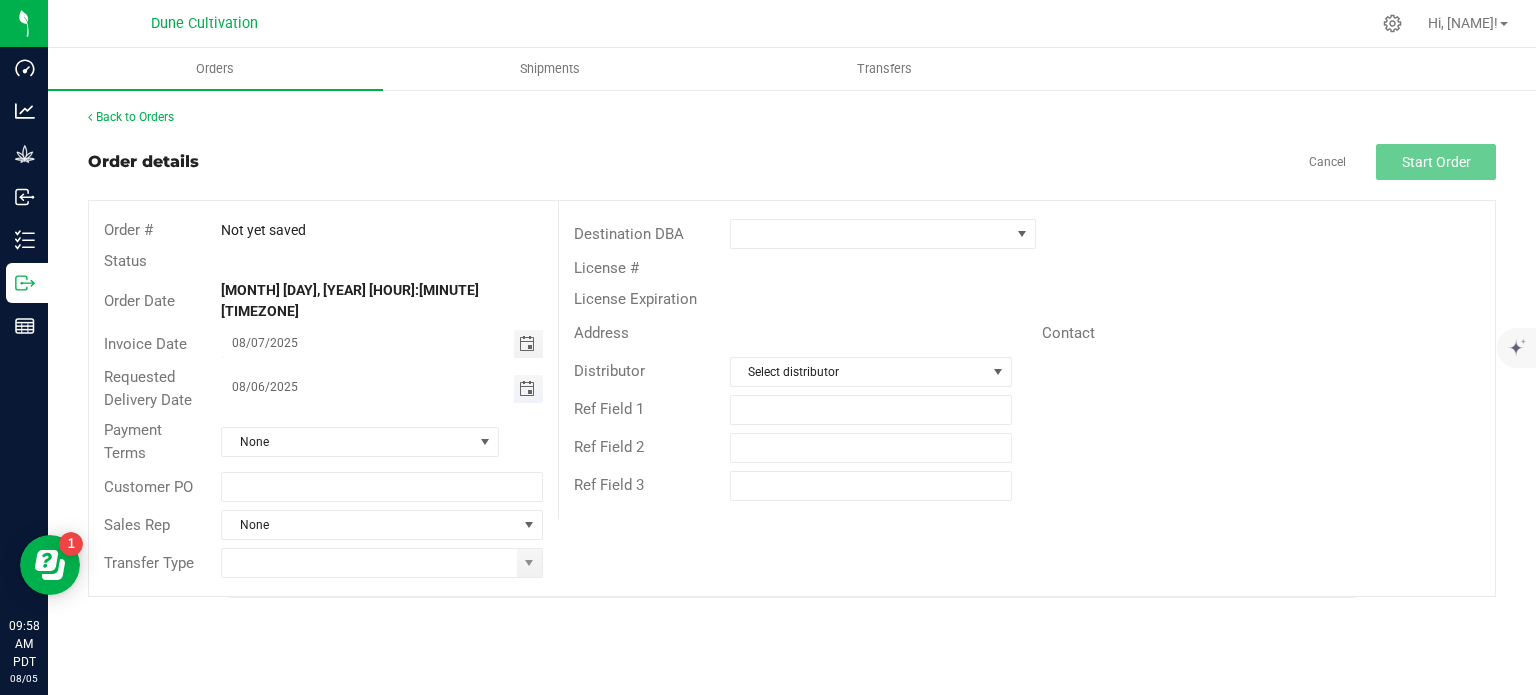 click at bounding box center [527, 389] 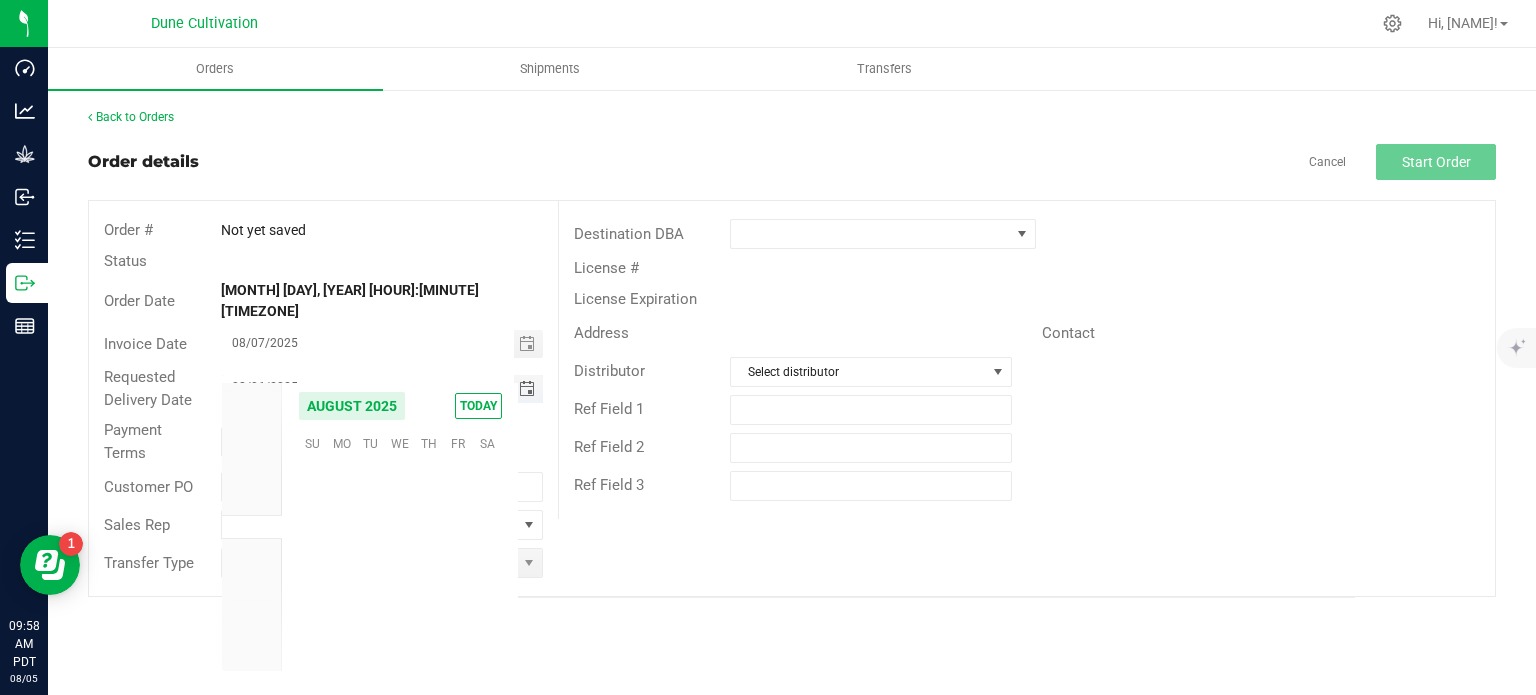 scroll, scrollTop: 36168, scrollLeft: 0, axis: vertical 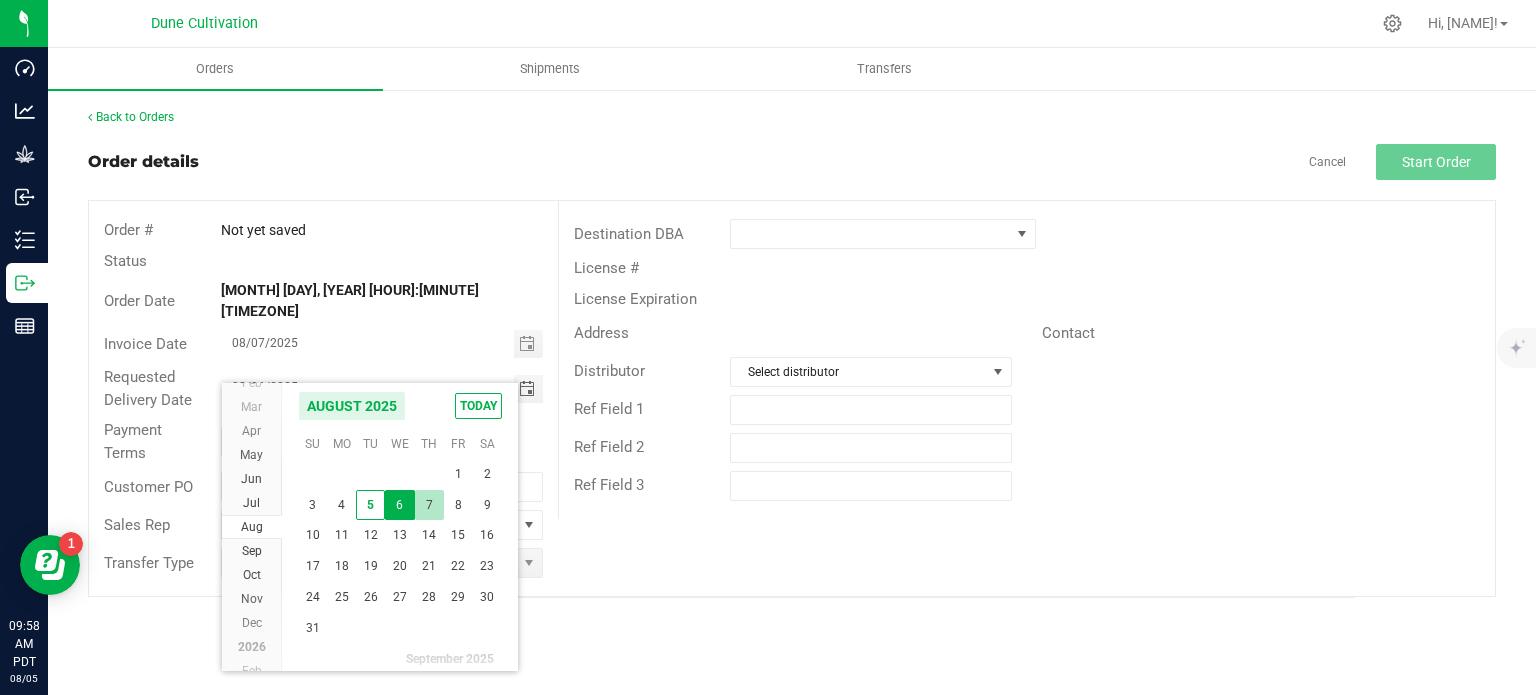 click on "7" at bounding box center (429, 505) 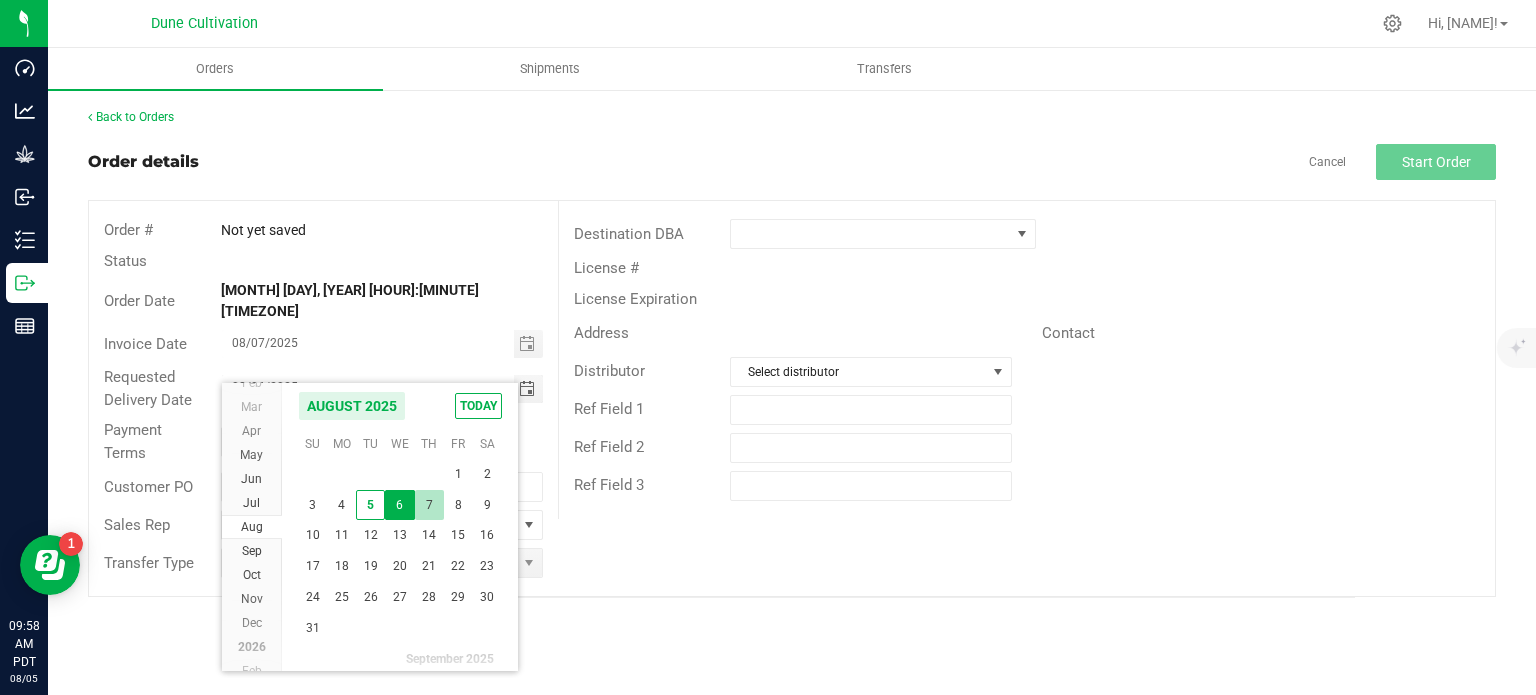 type on "08/07/2025" 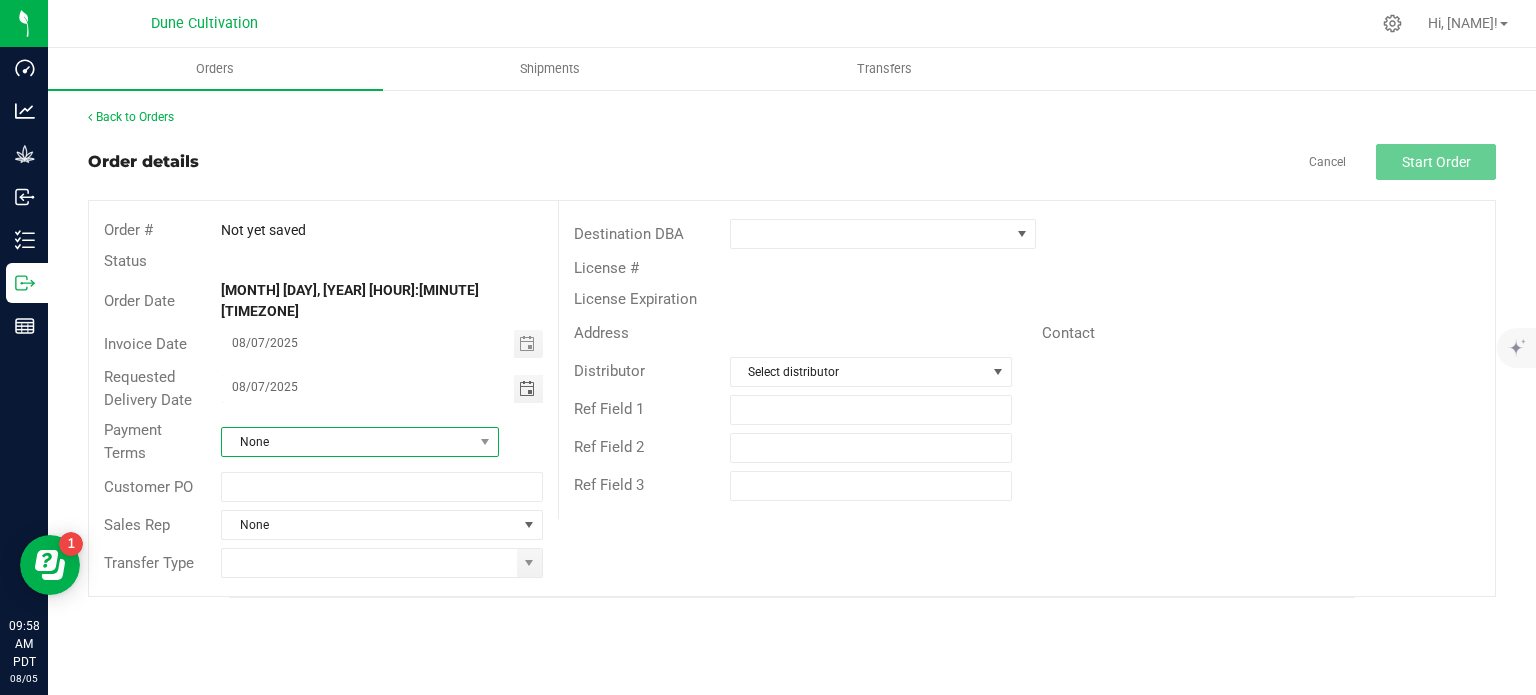 click on "None" at bounding box center (347, 442) 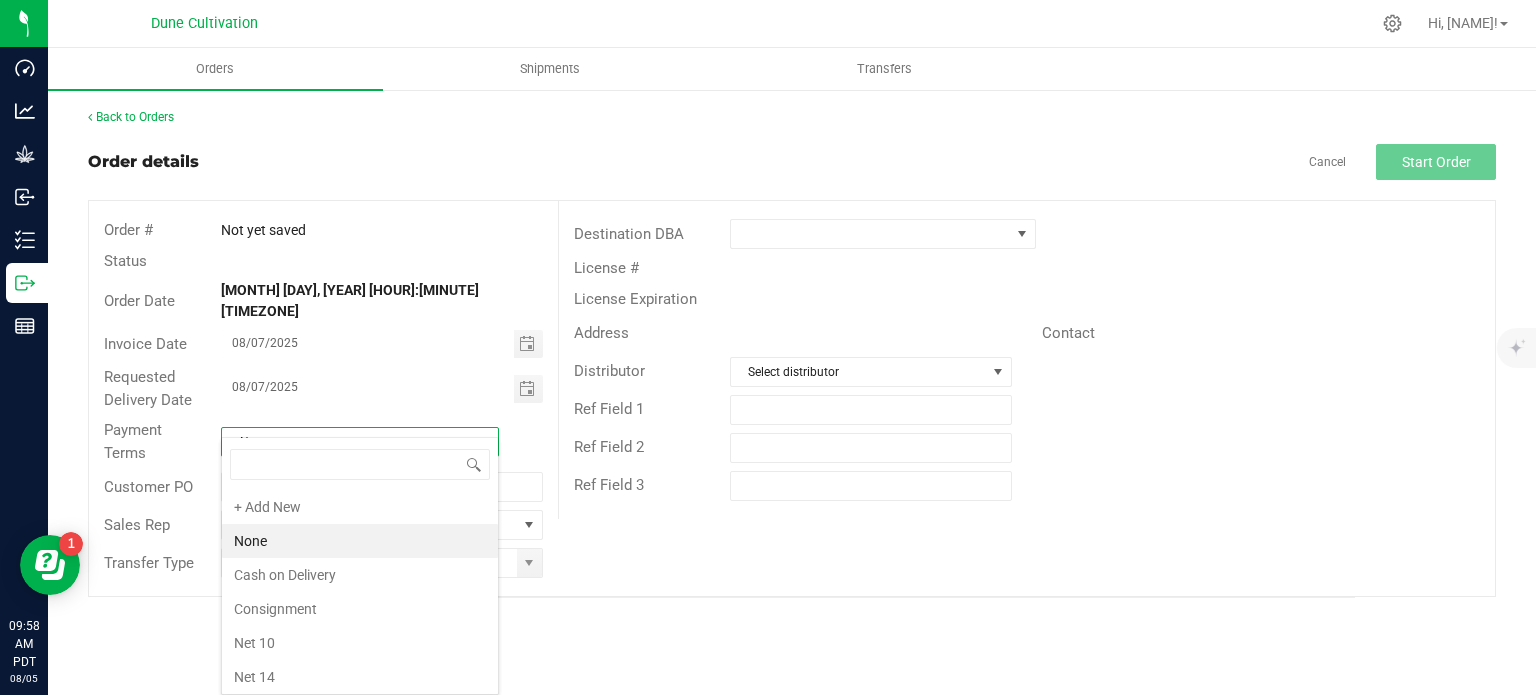 scroll, scrollTop: 99970, scrollLeft: 99722, axis: both 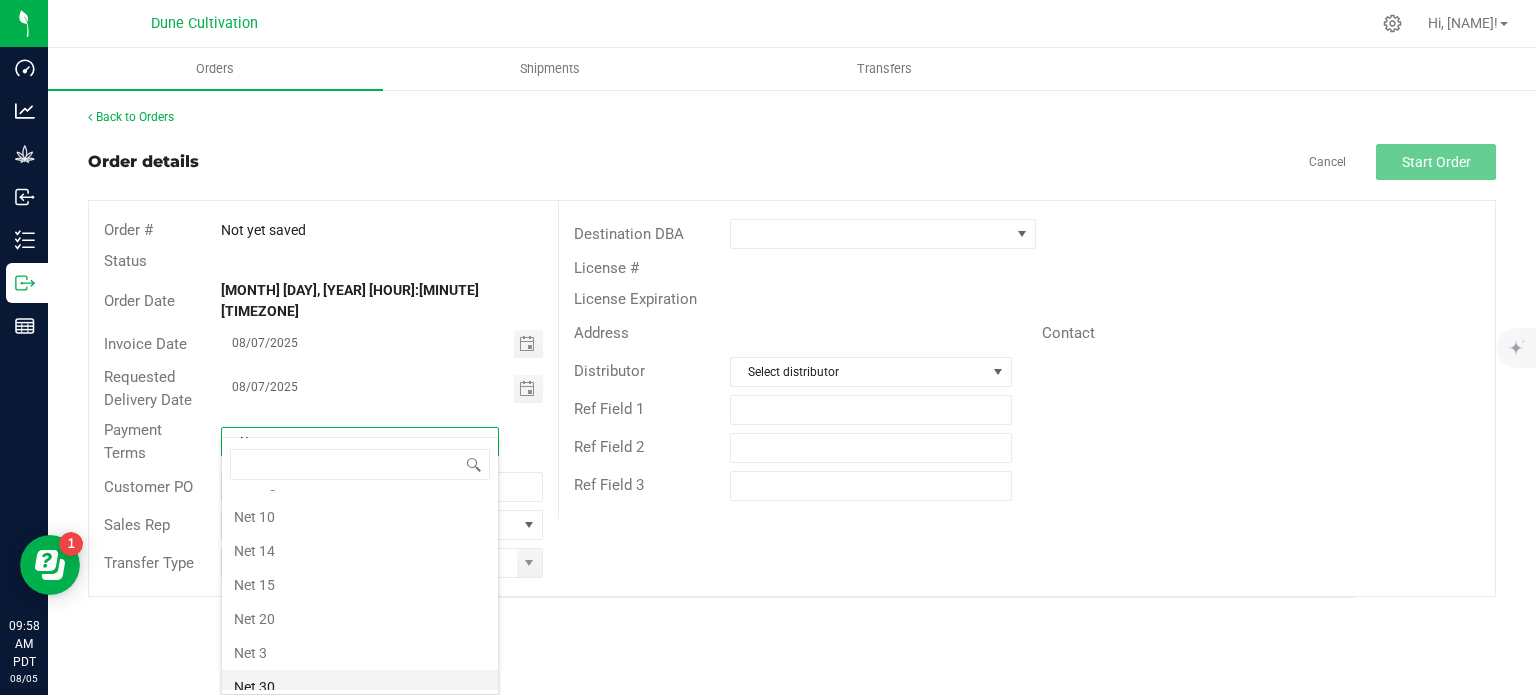 click on "Net 30" at bounding box center [360, 687] 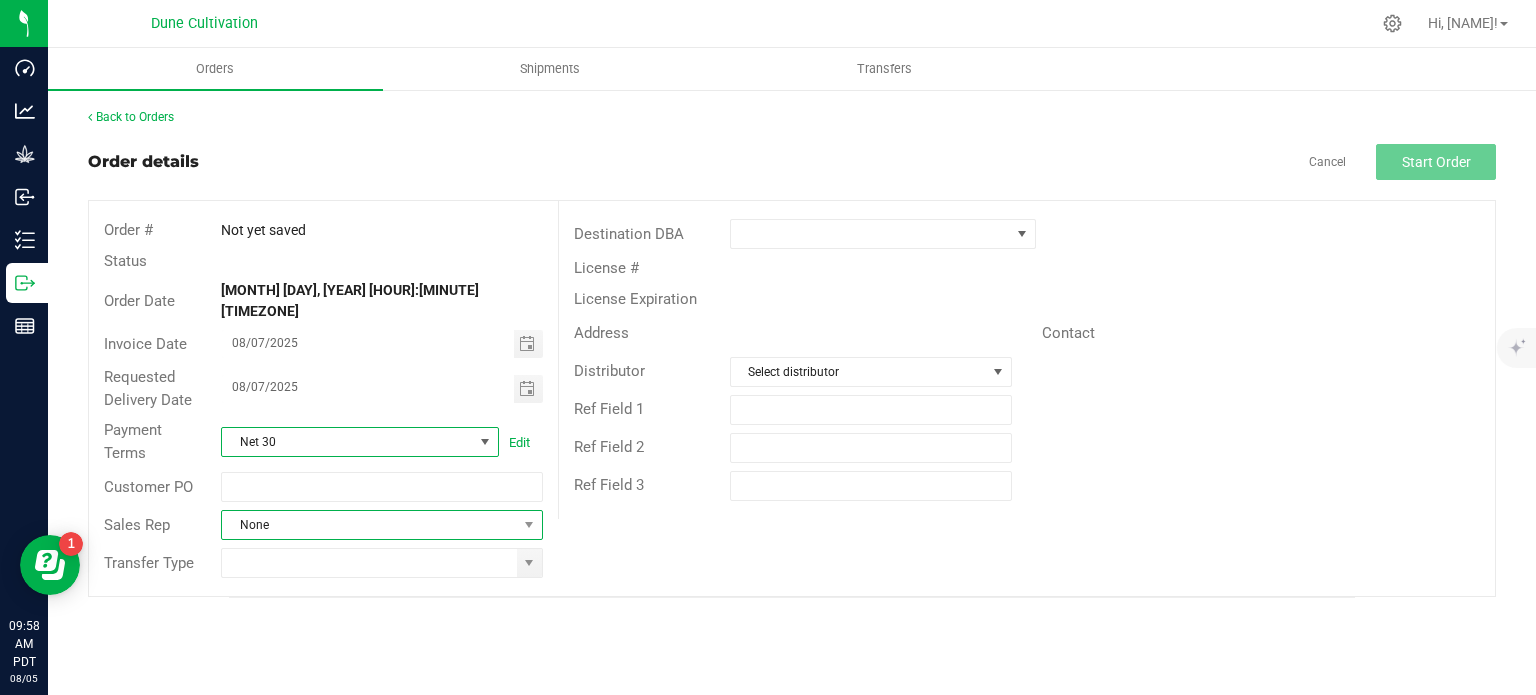 click on "None" at bounding box center [369, 525] 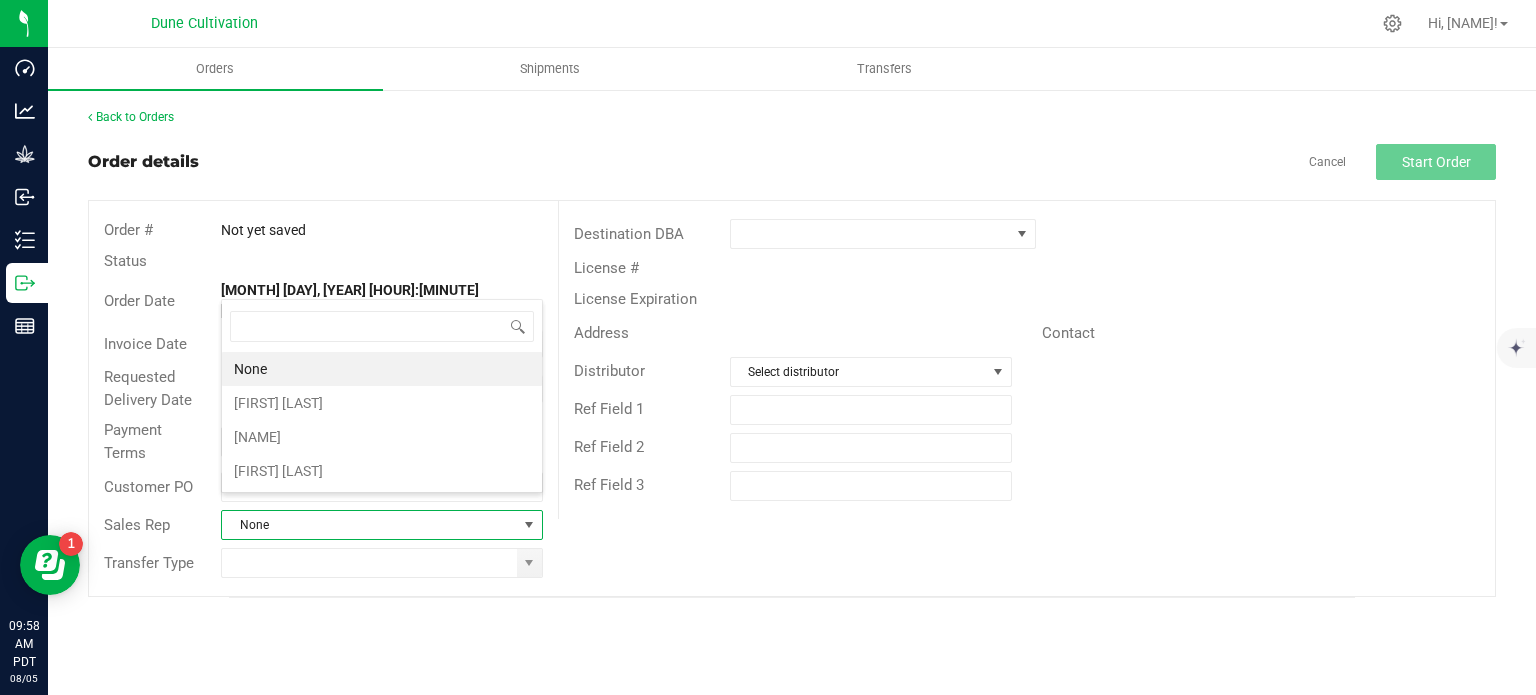 scroll, scrollTop: 99970, scrollLeft: 99678, axis: both 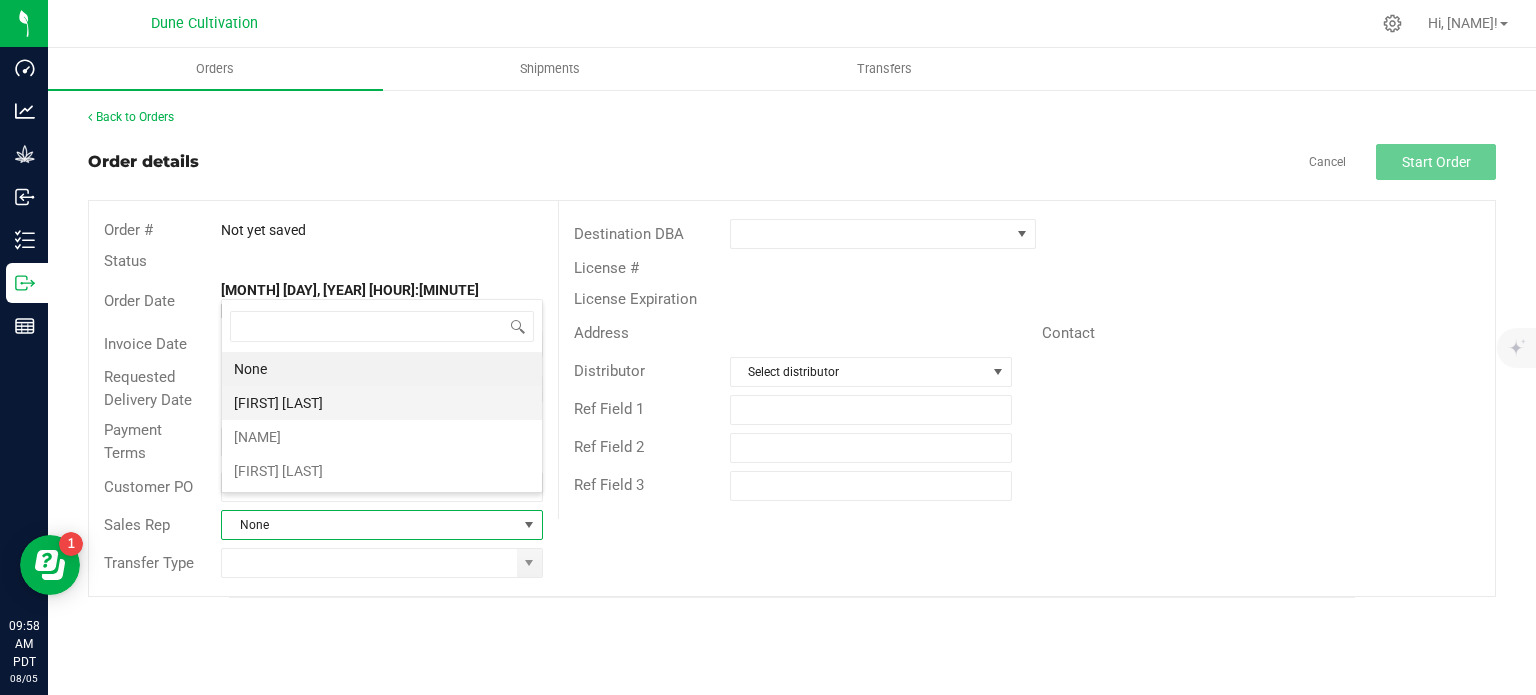 click on "Brett Nelson" at bounding box center [382, 403] 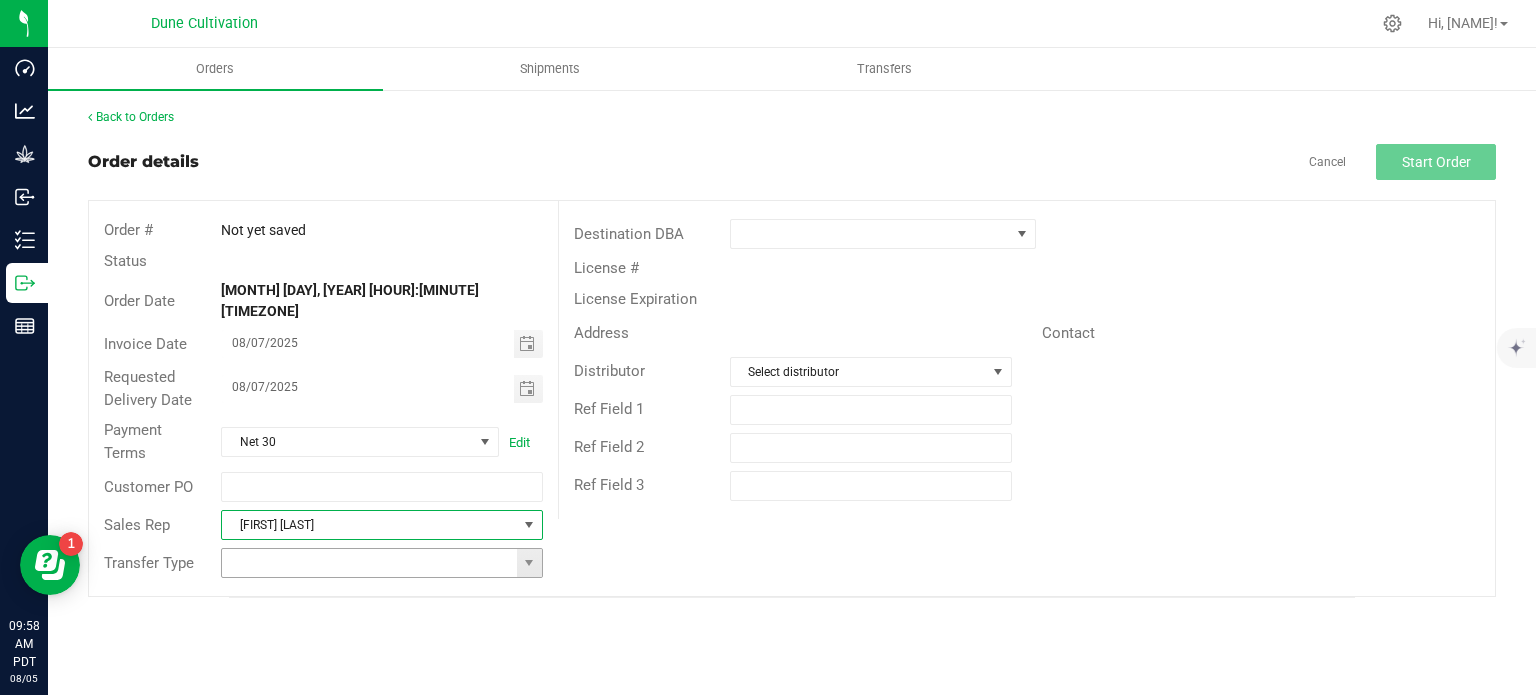 click at bounding box center [529, 563] 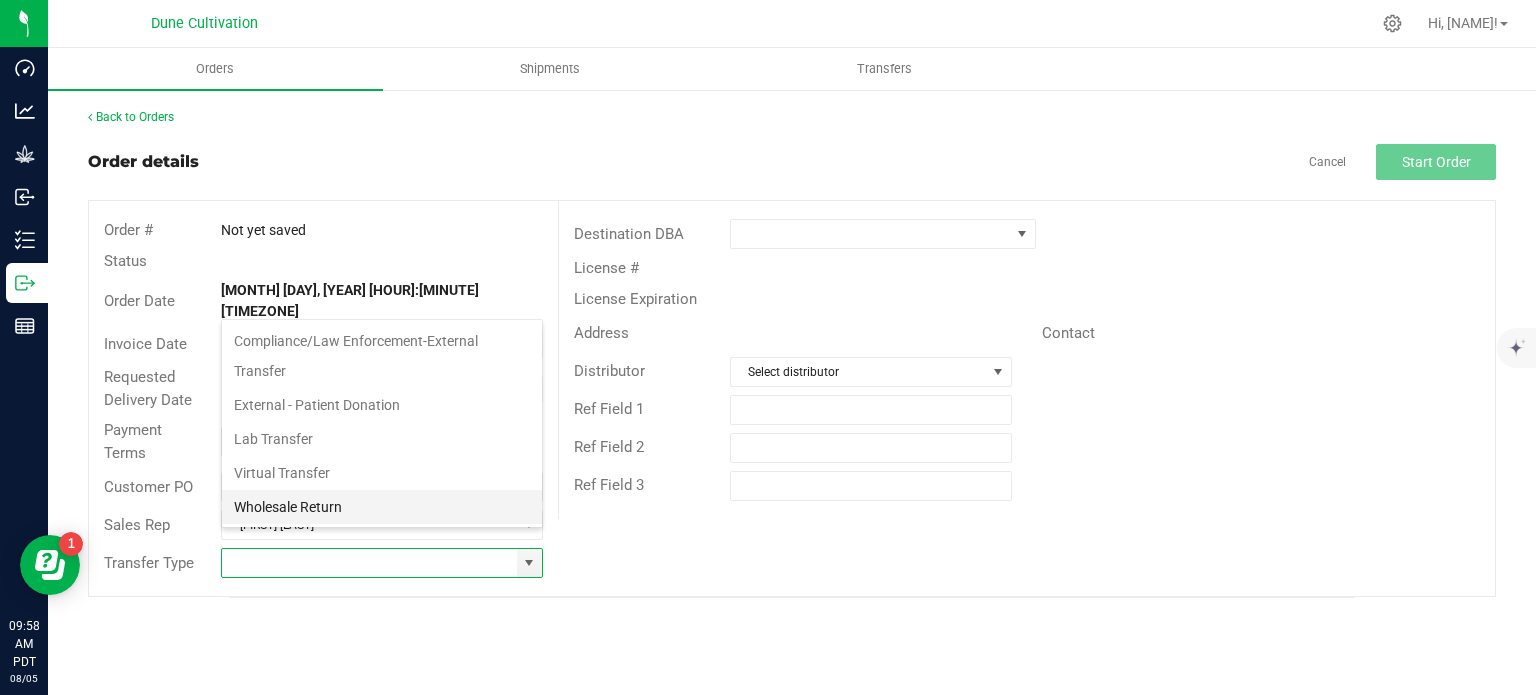 scroll, scrollTop: 99970, scrollLeft: 99678, axis: both 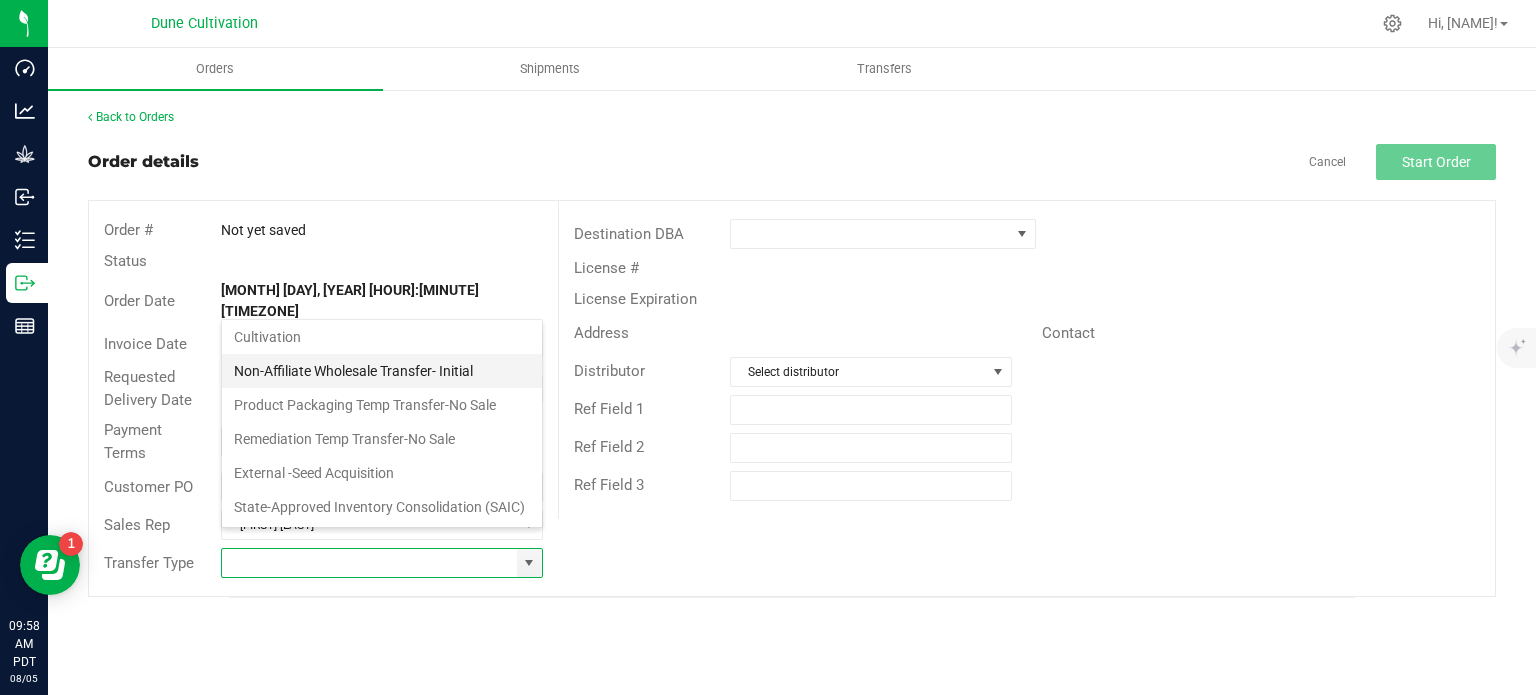 click on "Non-Affiliate Wholesale Transfer- Initial" at bounding box center (382, 371) 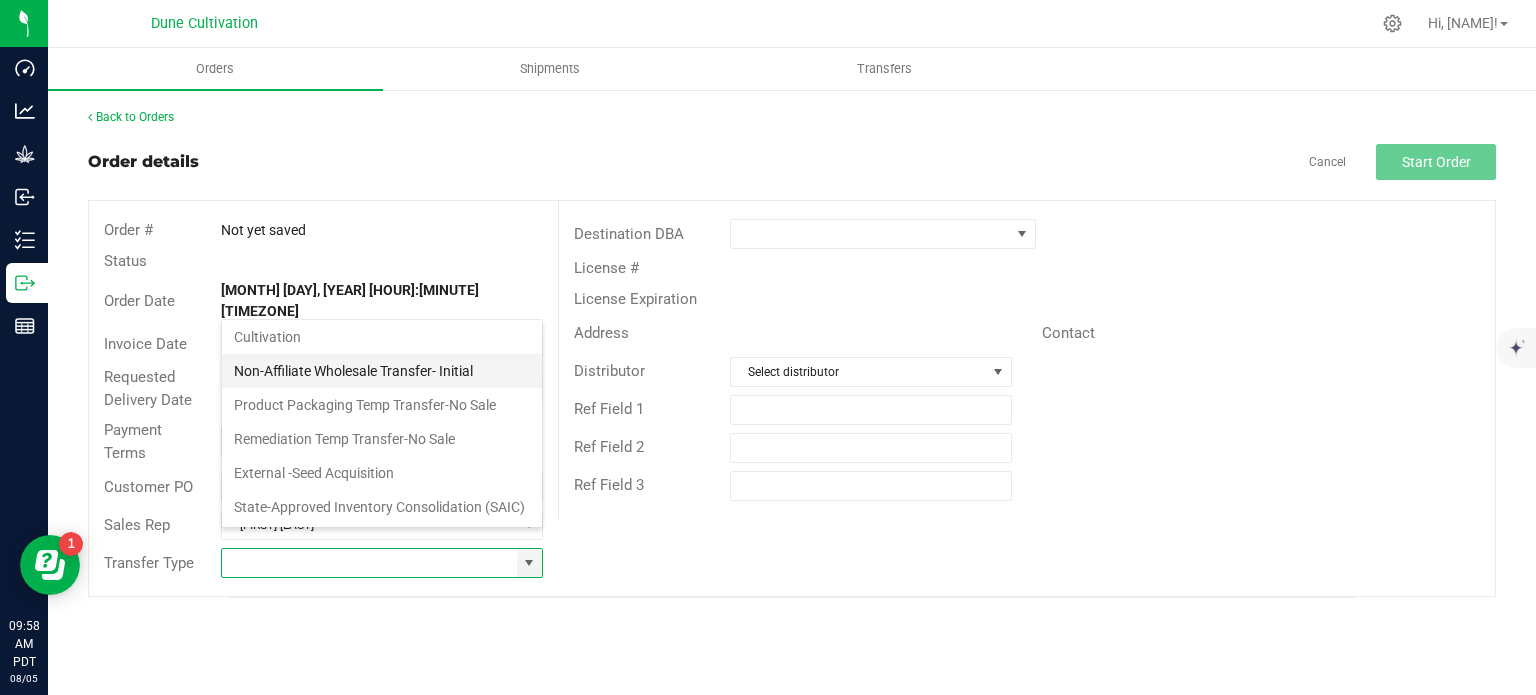 type on "Non-Affiliate Wholesale Transfer- Initial" 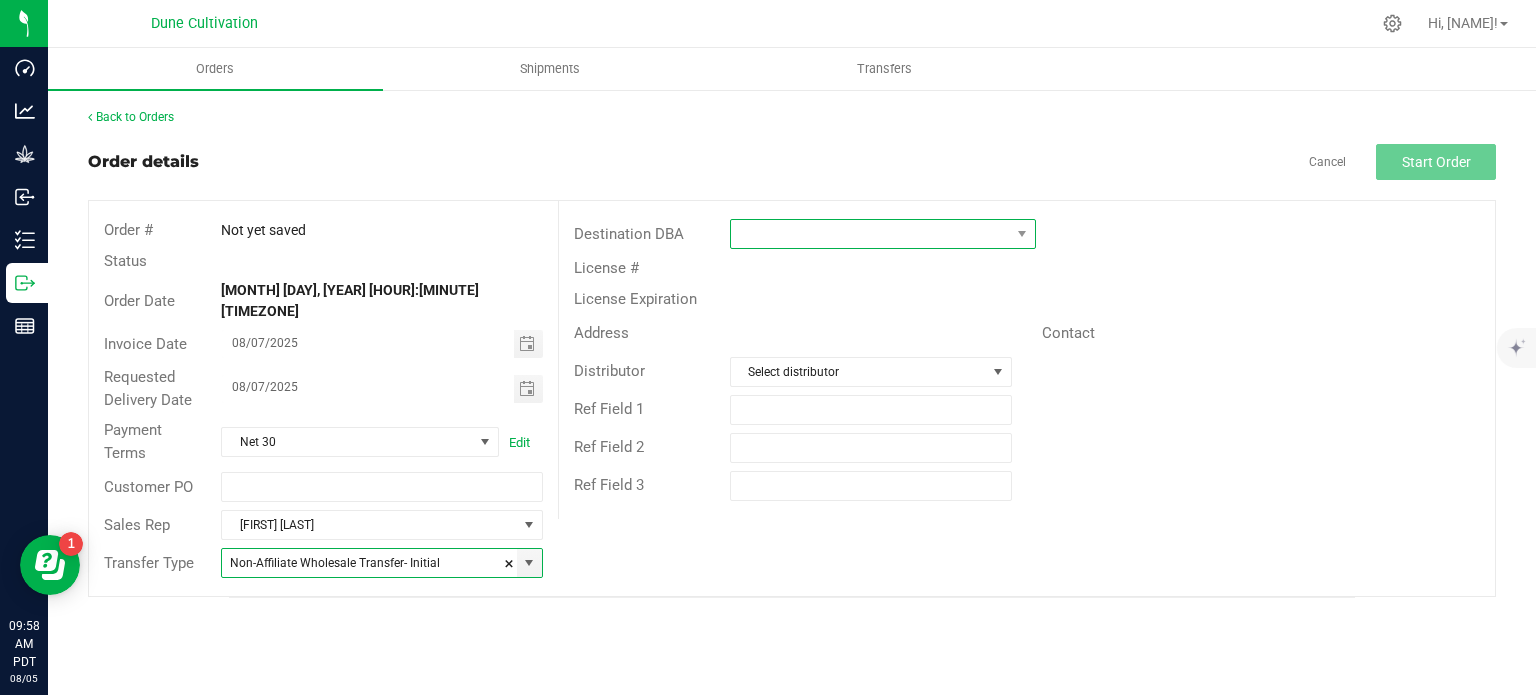click at bounding box center [870, 234] 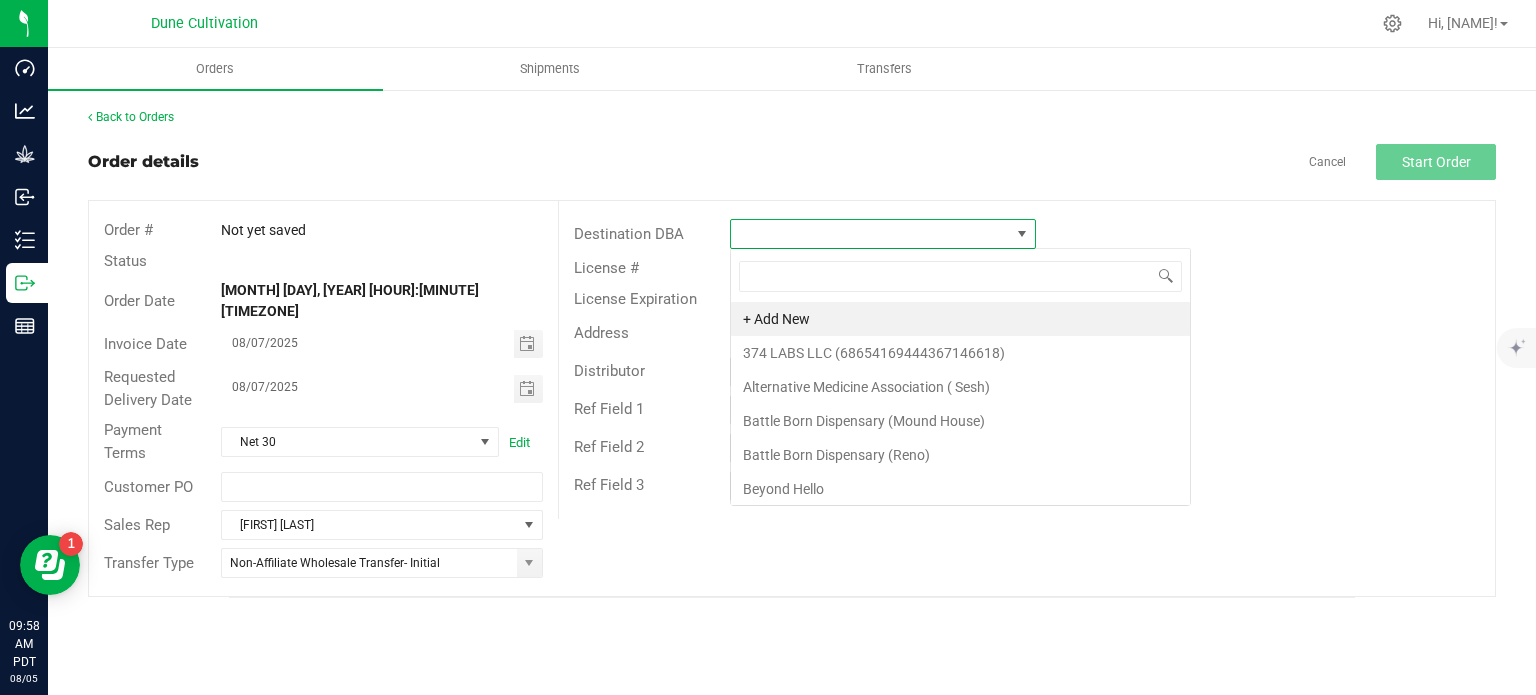 scroll, scrollTop: 99970, scrollLeft: 99693, axis: both 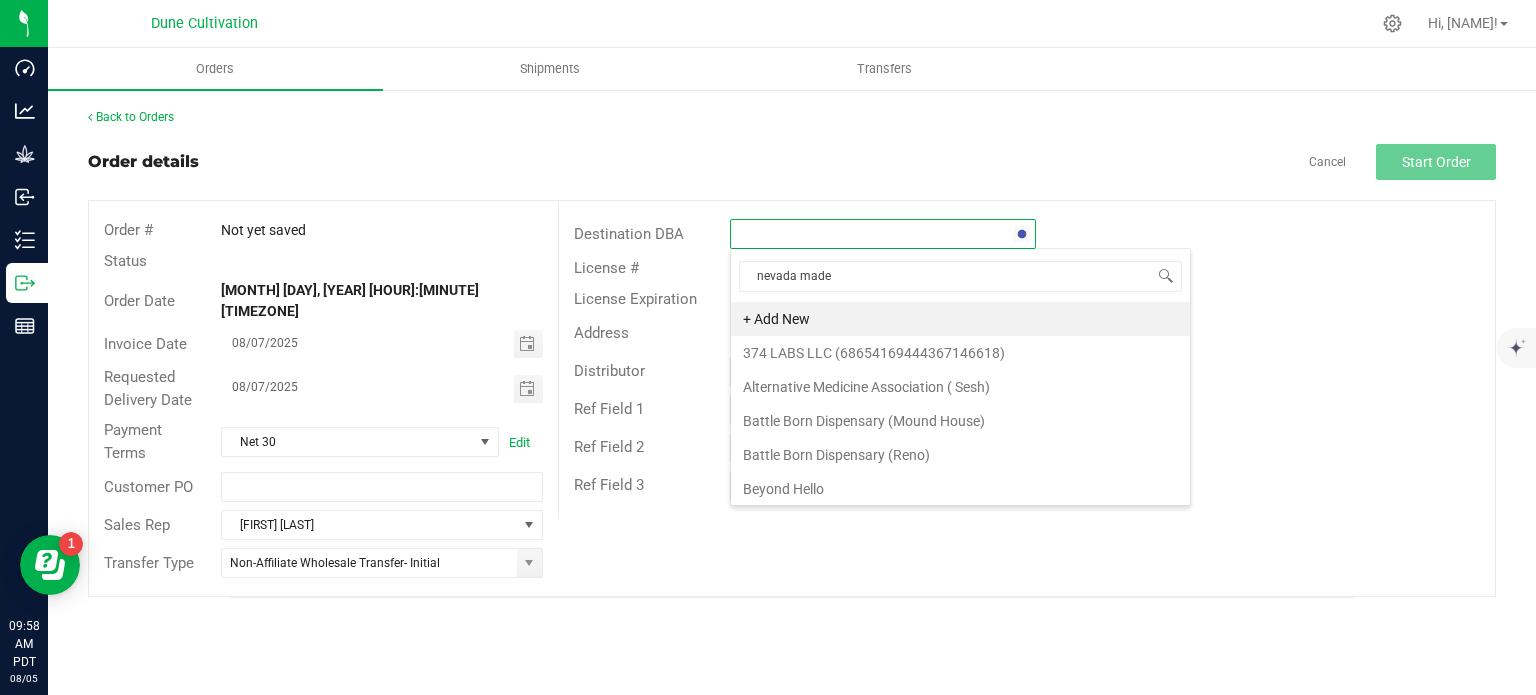 type on "nevada made" 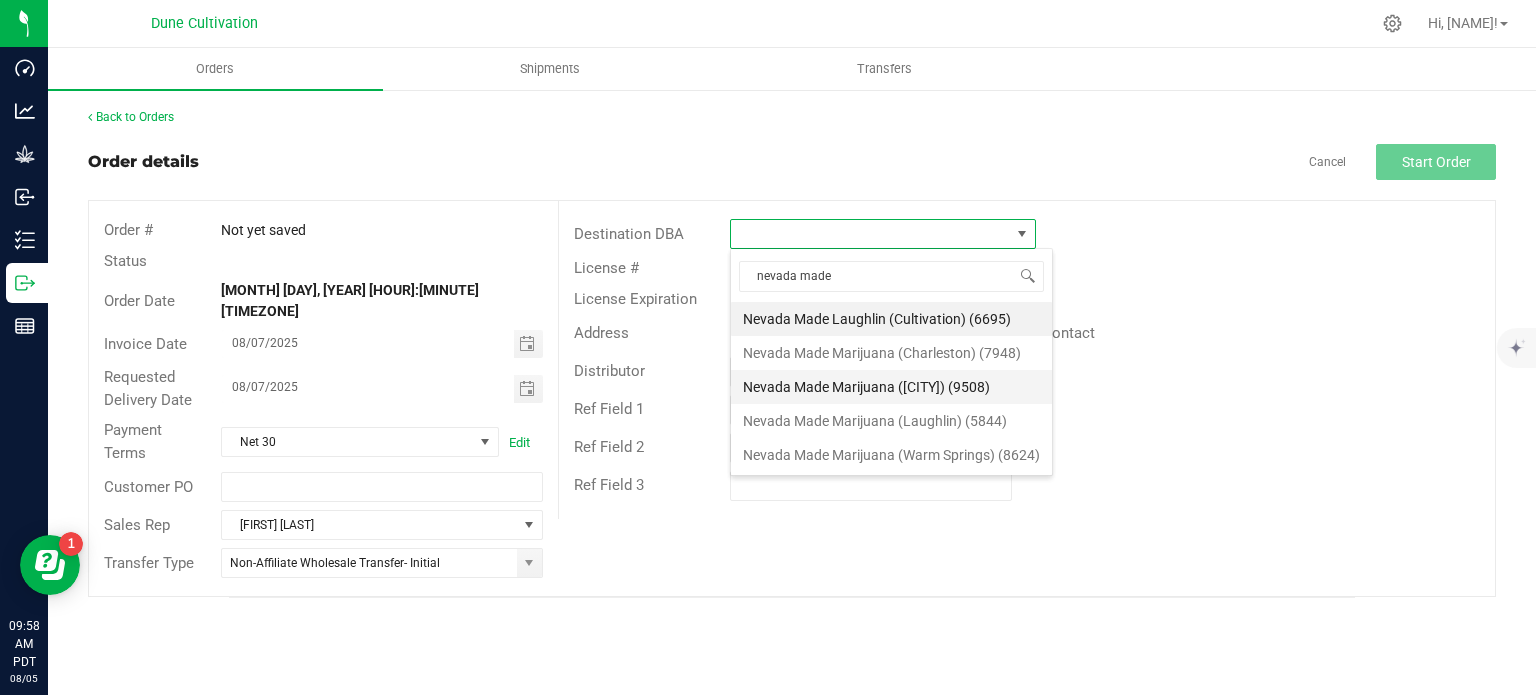 click on "Nevada Made Marijuana (Henderson) (9508)" at bounding box center [891, 387] 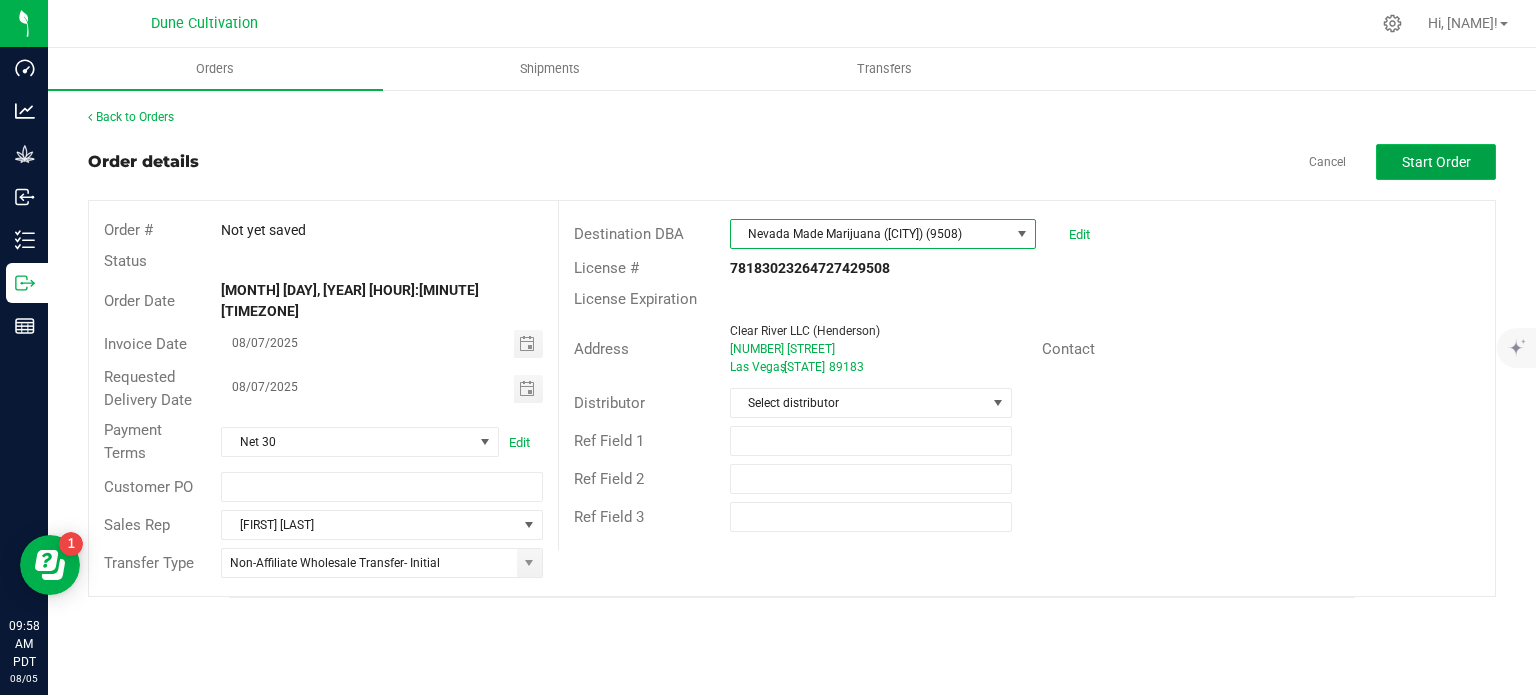 click on "Start Order" at bounding box center (1436, 162) 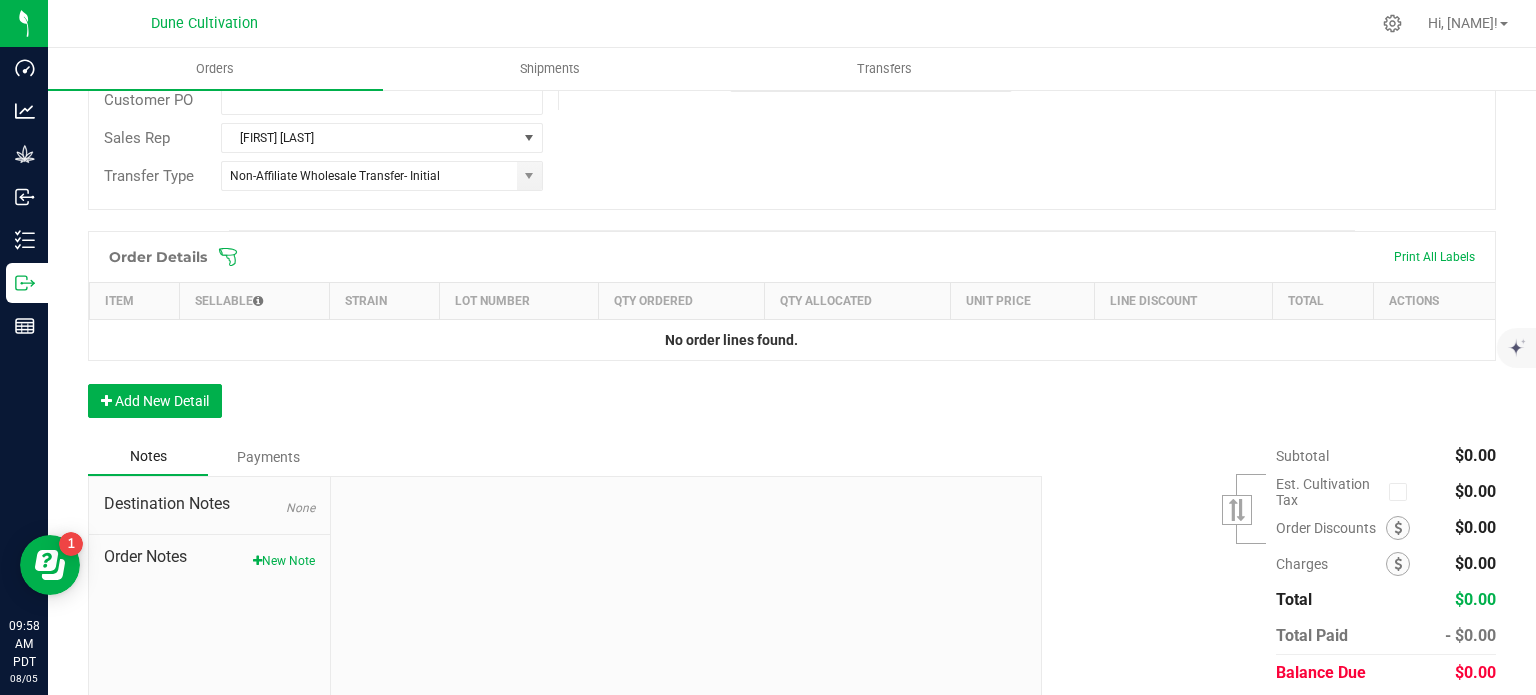 scroll, scrollTop: 488, scrollLeft: 0, axis: vertical 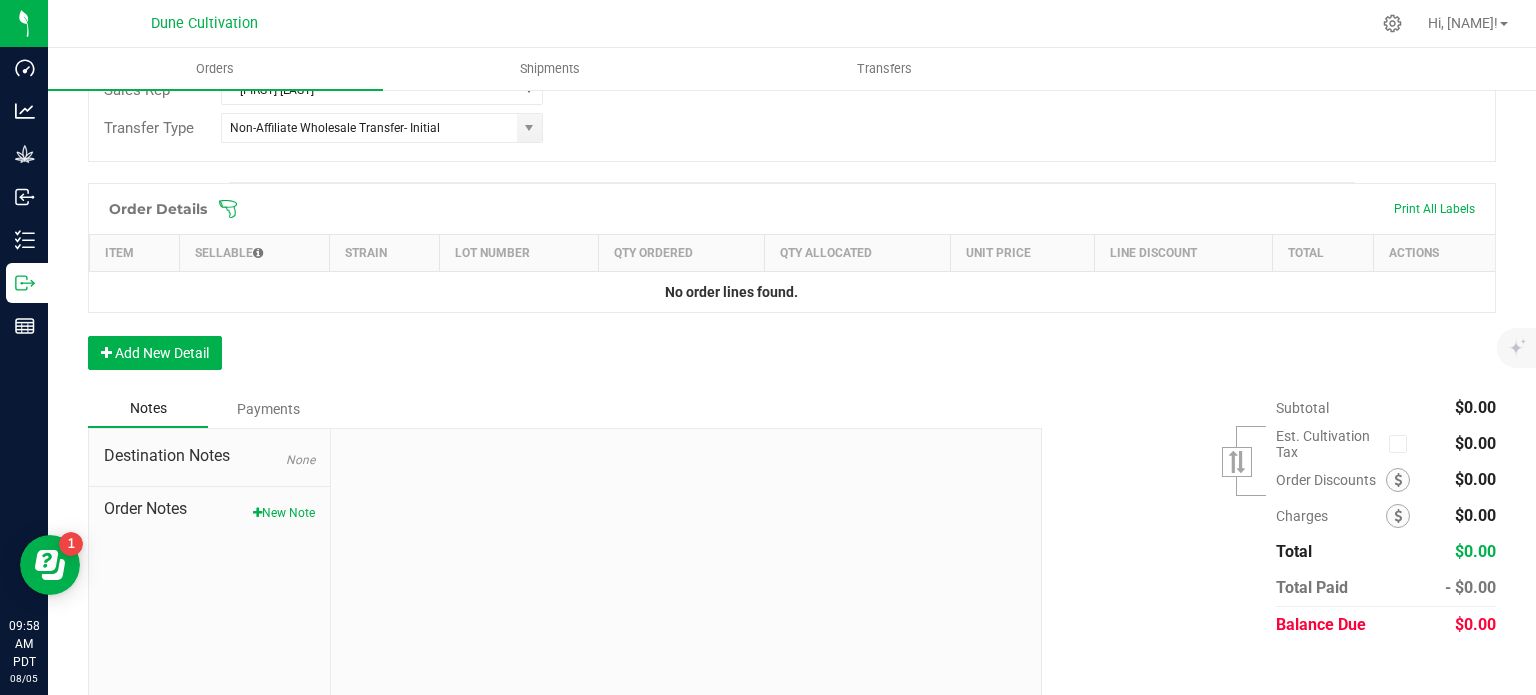 click on "Order Details Print All Labels Item  Sellable  Strain  Lot Number  Qty Ordered Qty Allocated Unit Price Line Discount Total Actions No order lines found.
Add New Detail" at bounding box center [792, 286] 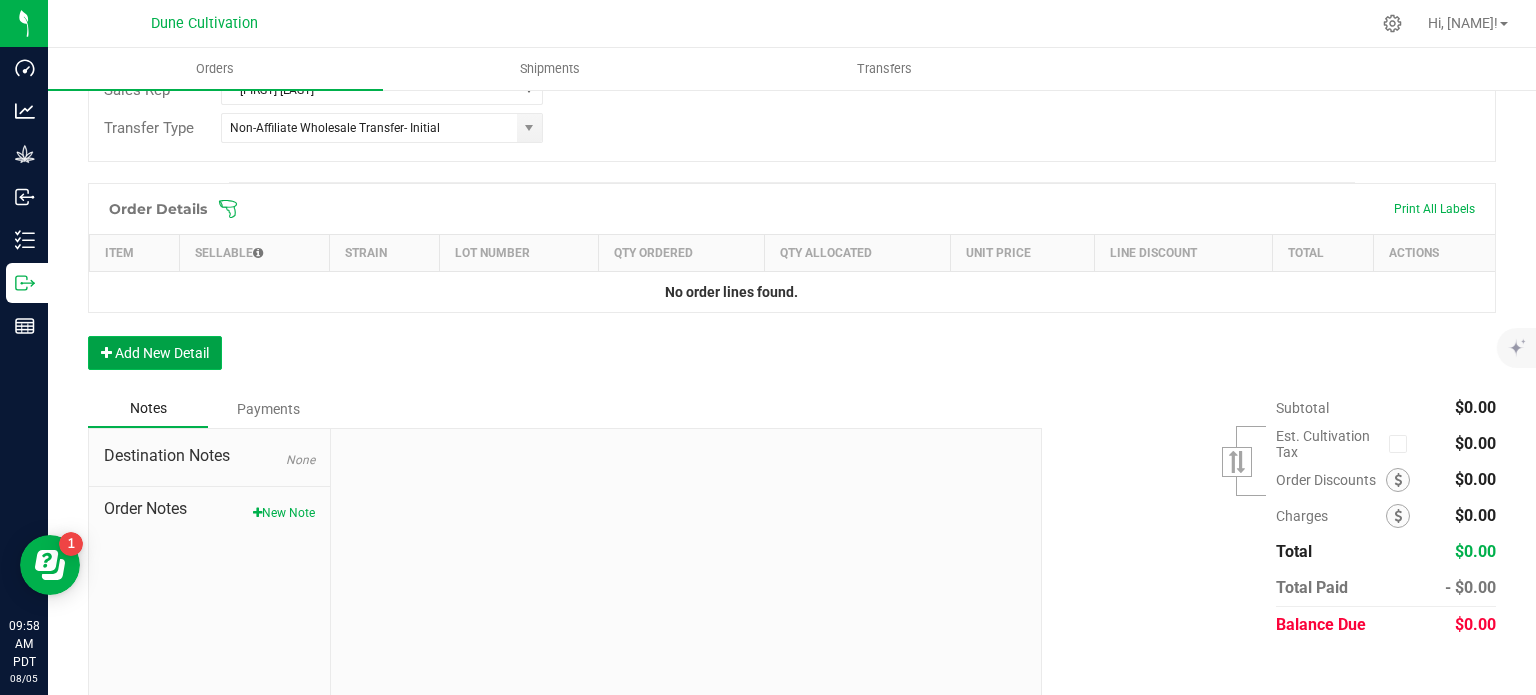 click on "Add New Detail" at bounding box center [155, 353] 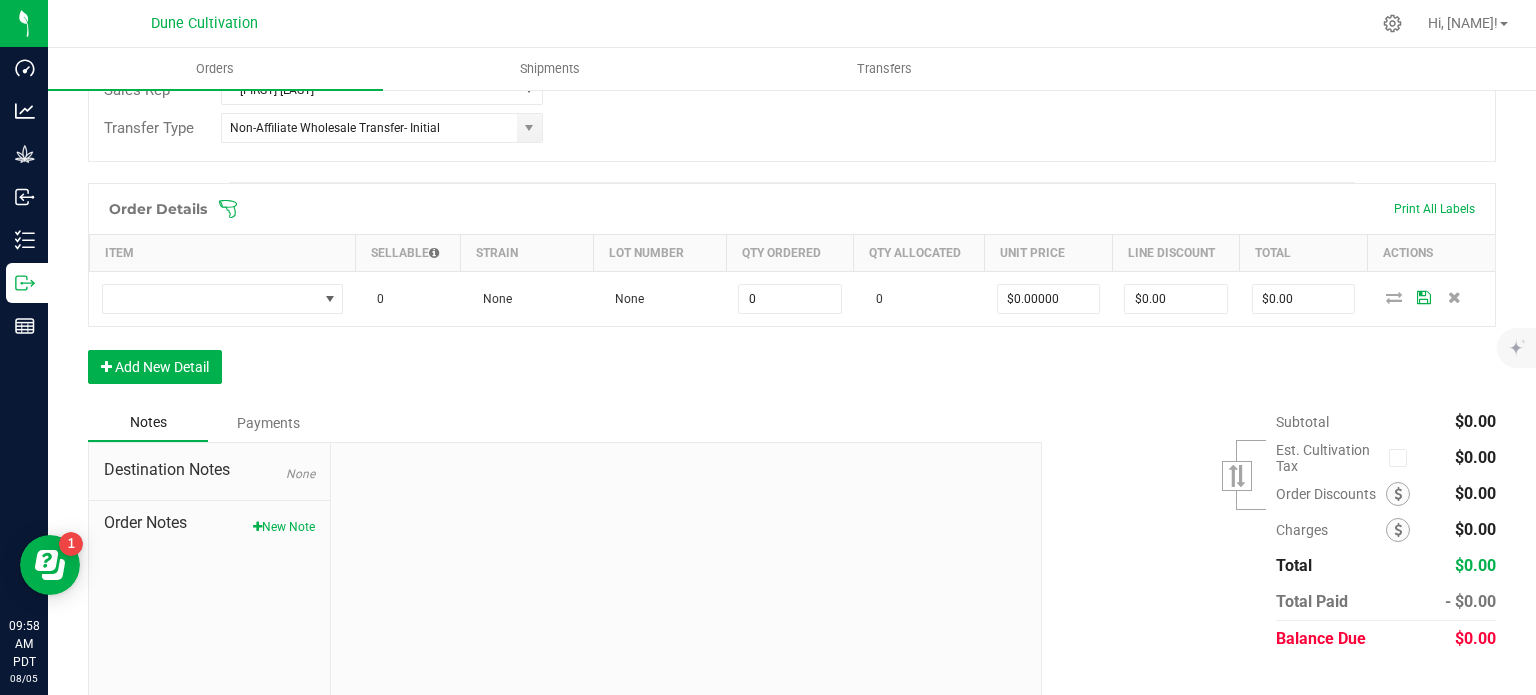 click on "Order Details Print All Labels Item  Sellable  Strain  Lot Number  Qty Ordered Qty Allocated Unit Price Line Discount Total Actions  0    None   None  0  0   $0.00000 $0.00 $0.00
Add New Detail" at bounding box center (792, 293) 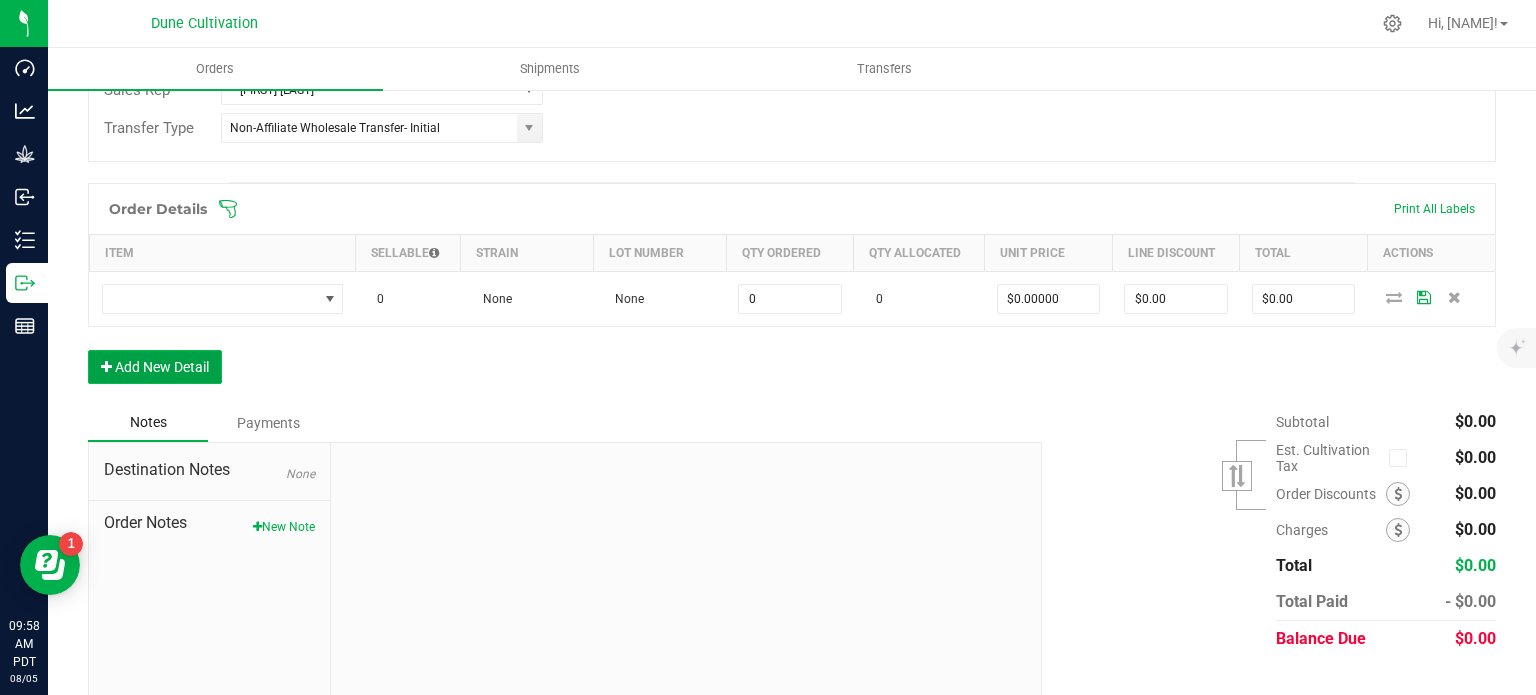 click on "Add New Detail" at bounding box center [155, 367] 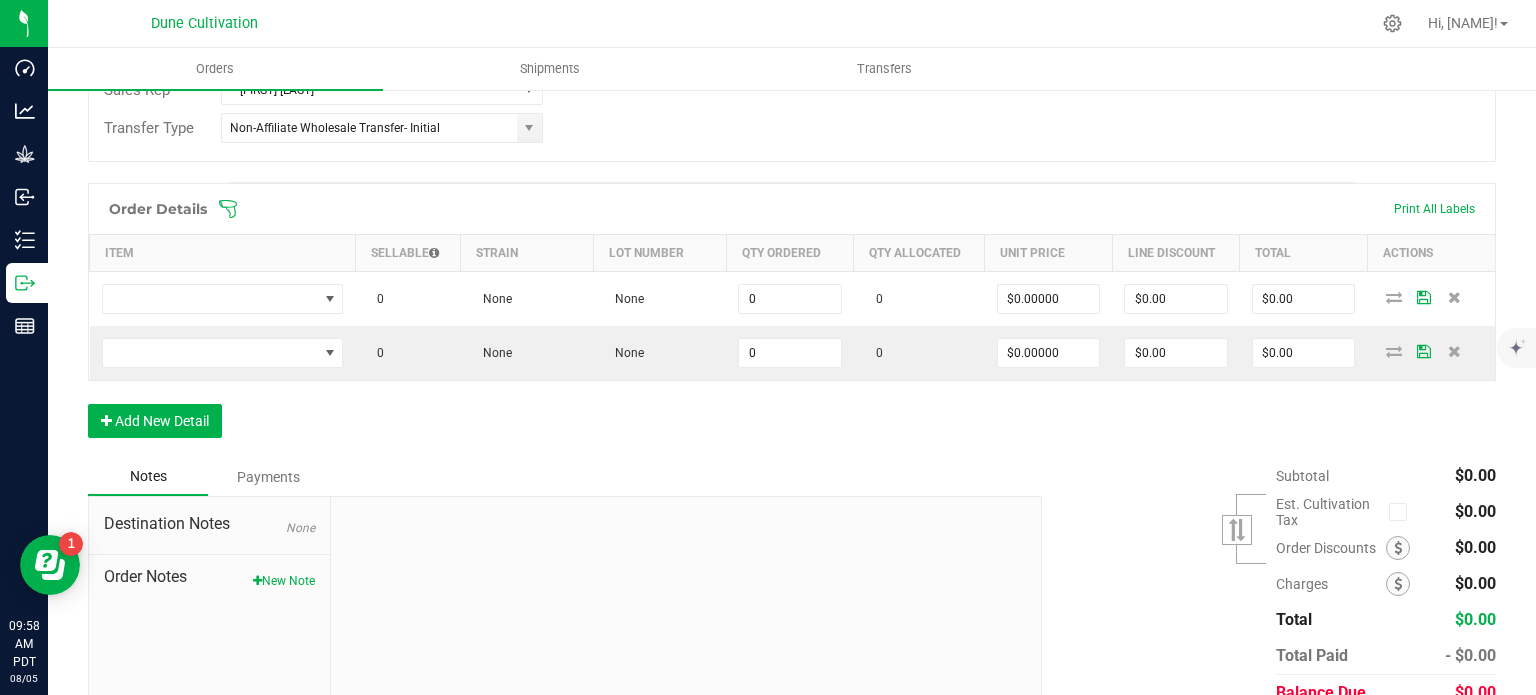 click on "Order Details Print All Labels Item  Sellable  Strain  Lot Number  Qty Ordered Qty Allocated Unit Price Line Discount Total Actions  0    None   None  0  0   $0.00000 $0.00 $0.00  0    None   None  0  0   $0.00000 $0.00 $0.00
Add New Detail" at bounding box center [792, 320] 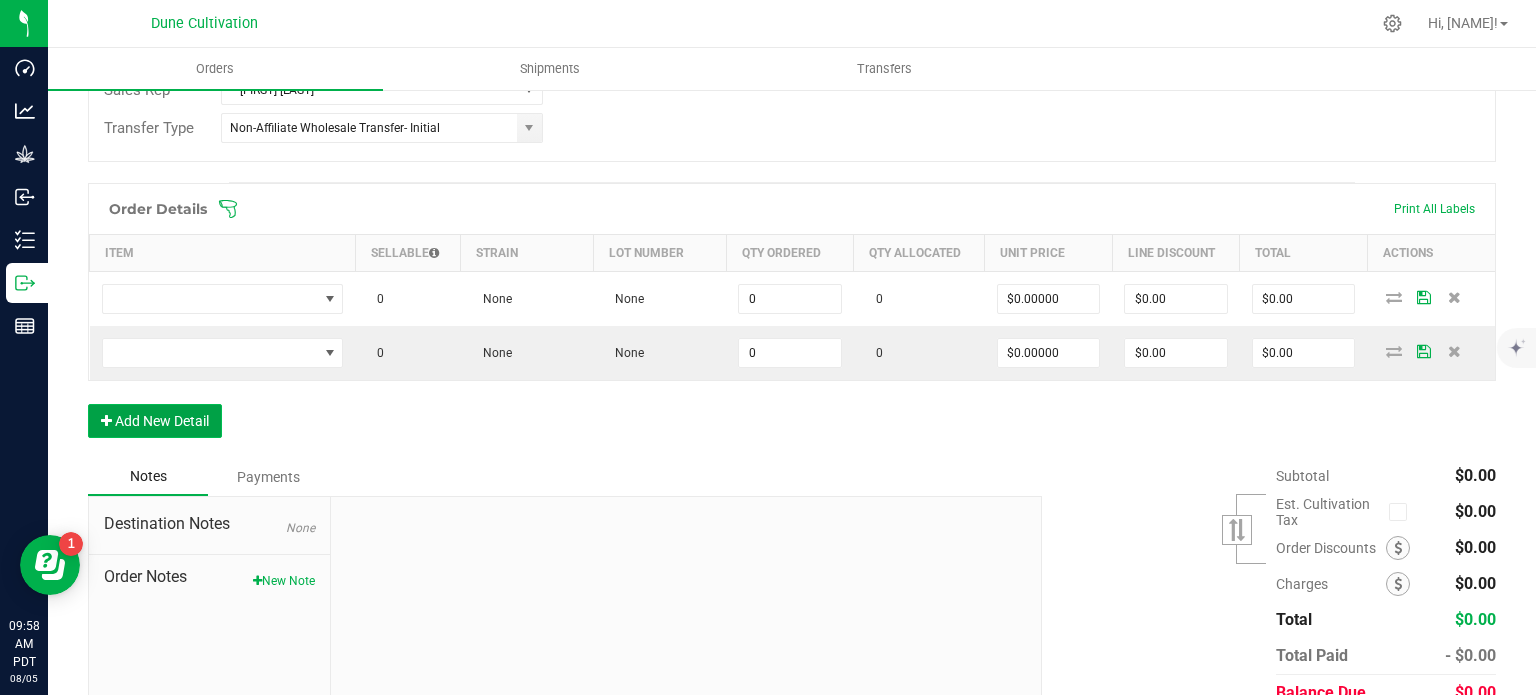 click on "Add New Detail" at bounding box center [155, 421] 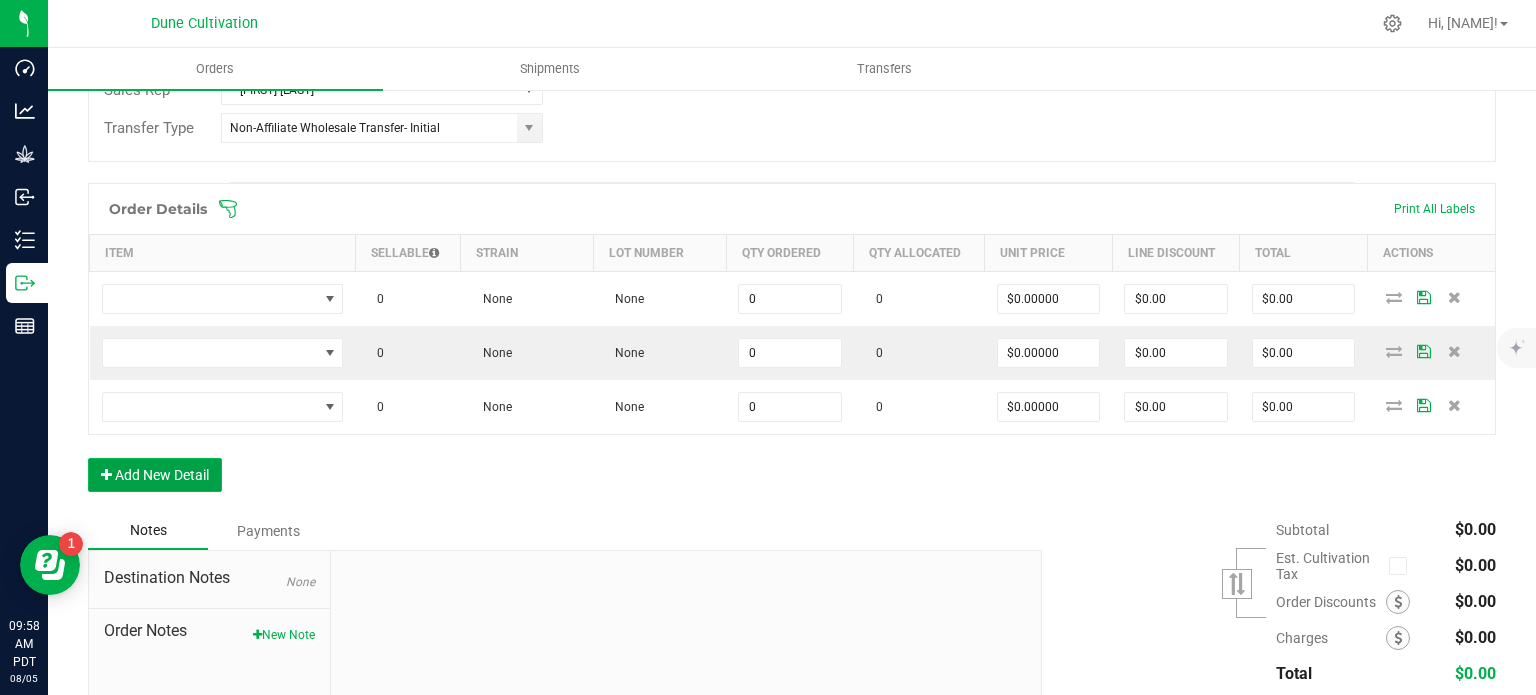 click on "Add New Detail" at bounding box center (155, 475) 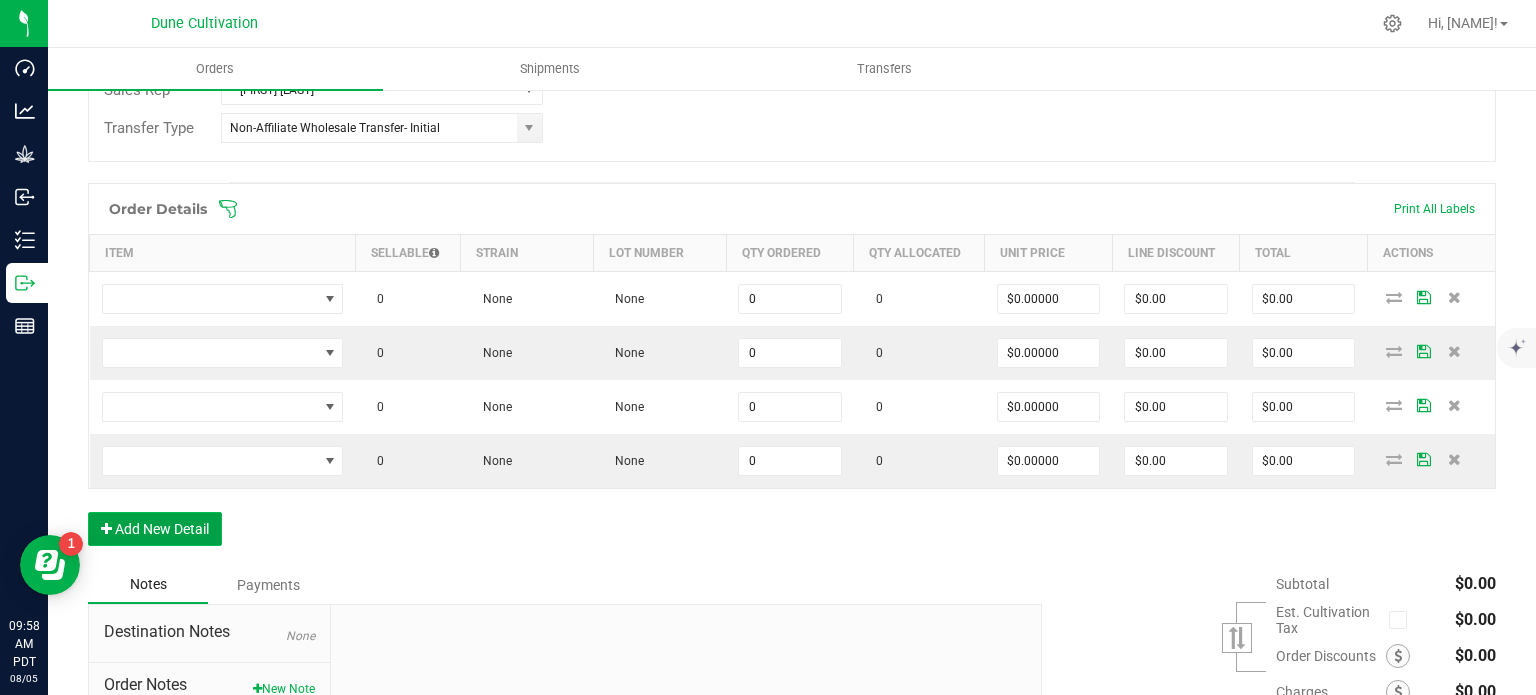 click on "Add New Detail" at bounding box center (155, 529) 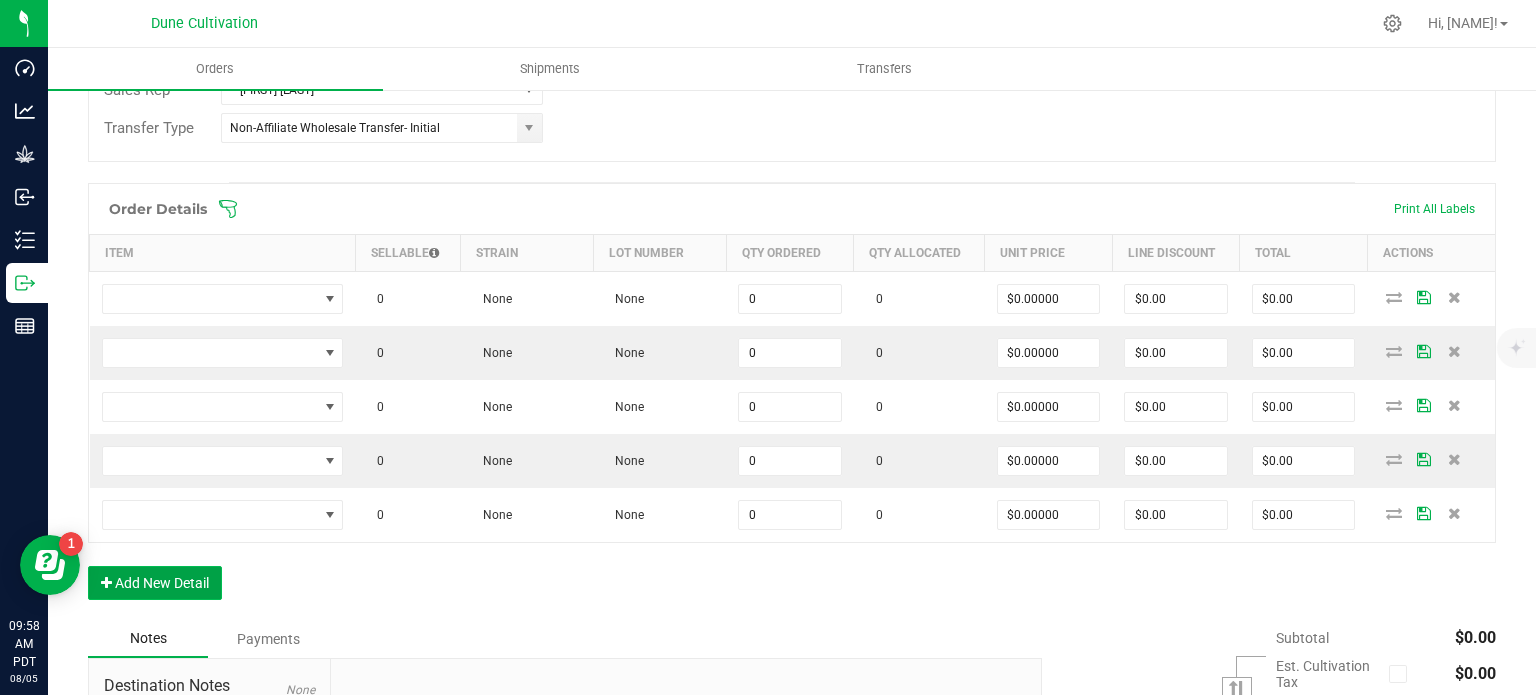 click on "Add New Detail" at bounding box center [155, 583] 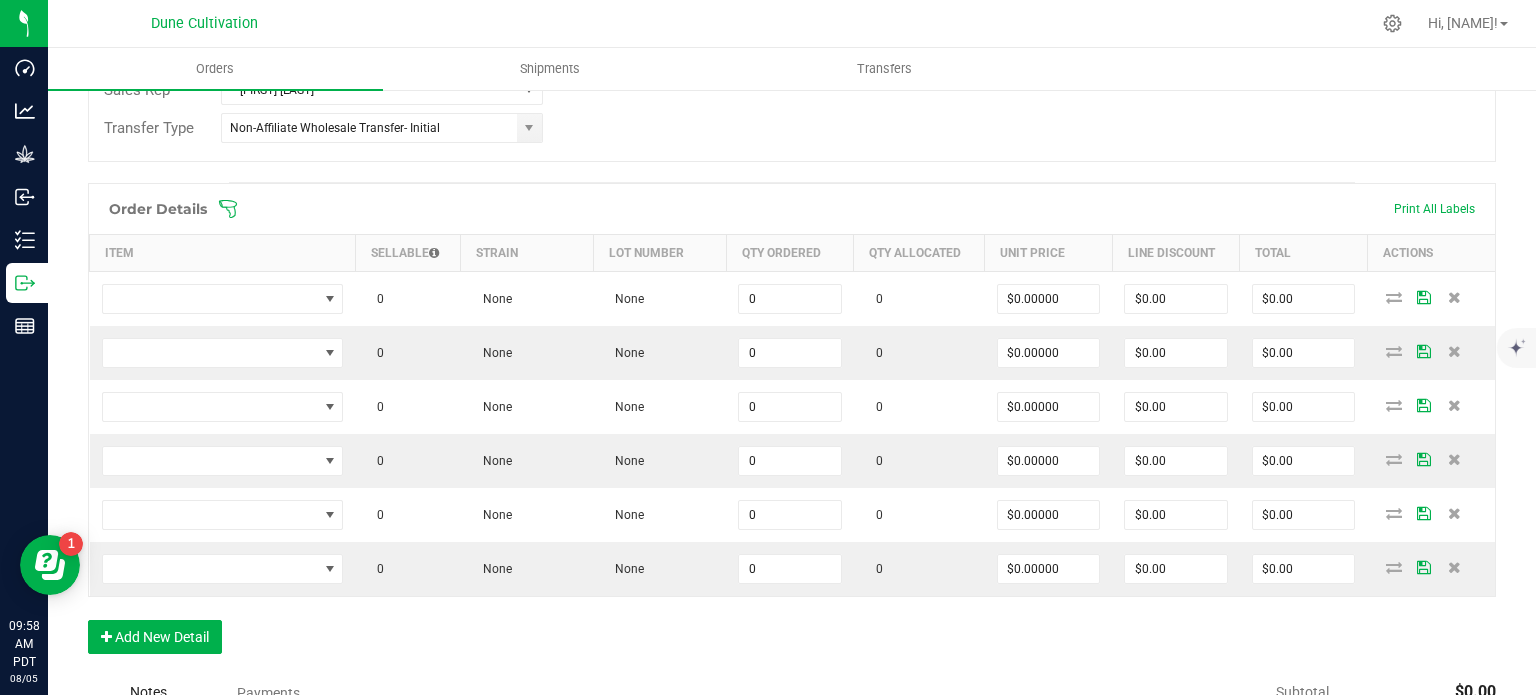 click on "Order Details Print All Labels Item  Sellable  Strain  Lot Number  Qty Ordered Qty Allocated Unit Price Line Discount Total Actions  0    None   None  0  0   $0.00000 $0.00 $0.00  0    None   None  0  0   $0.00000 $0.00 $0.00  0    None   None  0  0   $0.00000 $0.00 $0.00  0    None   None  0  0   $0.00000 $0.00 $0.00  0    None   None  0  0   $0.00000 $0.00 $0.00  0    None   None  0  0   $0.00000 $0.00 $0.00
Add New Detail" at bounding box center [792, 428] 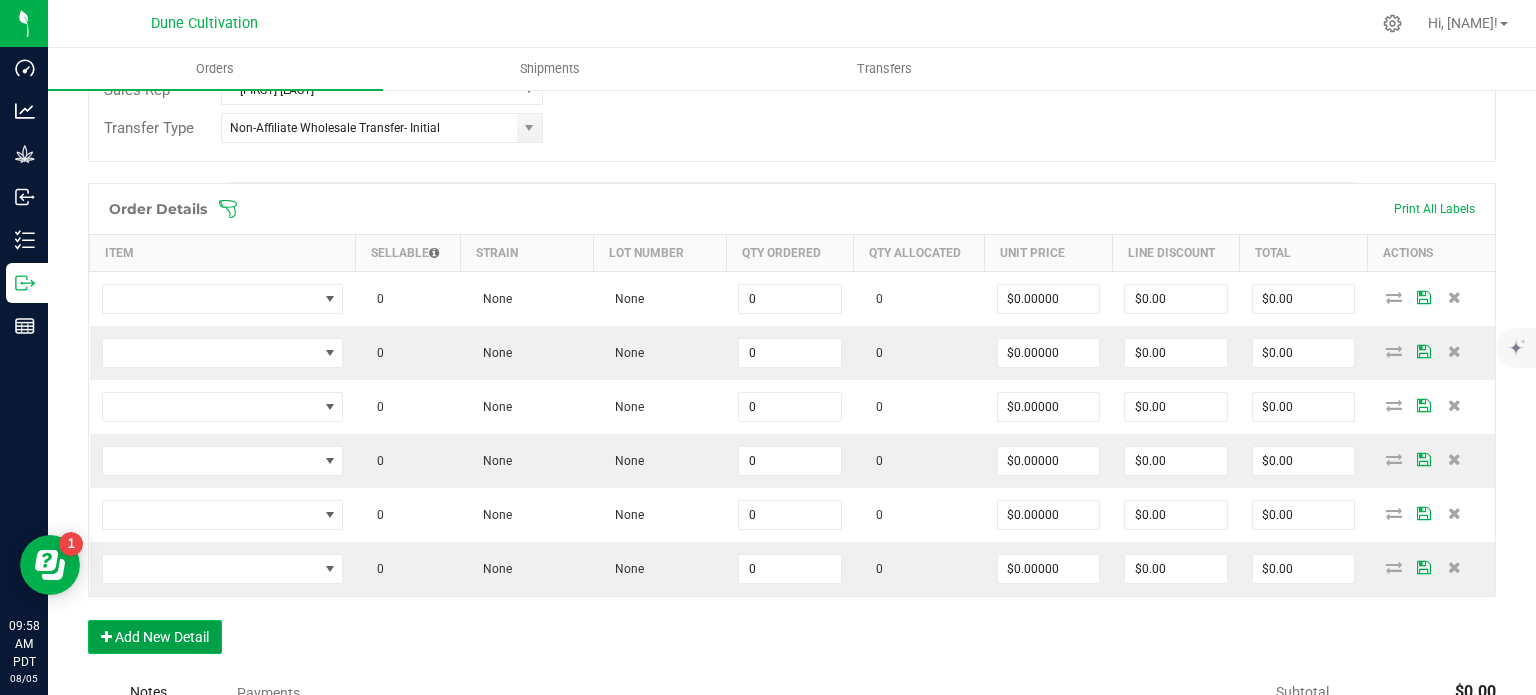 click on "Add New Detail" at bounding box center (155, 637) 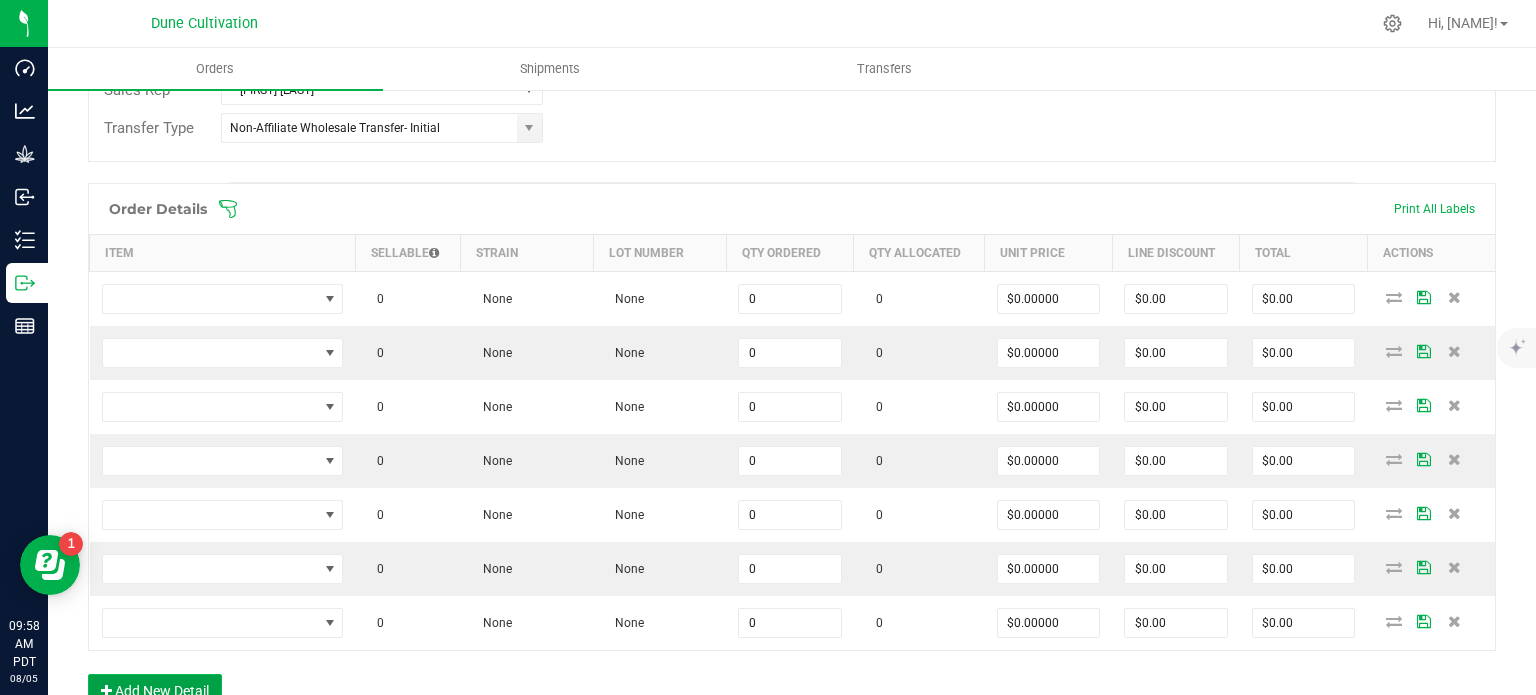 click on "Add New Detail" at bounding box center [155, 691] 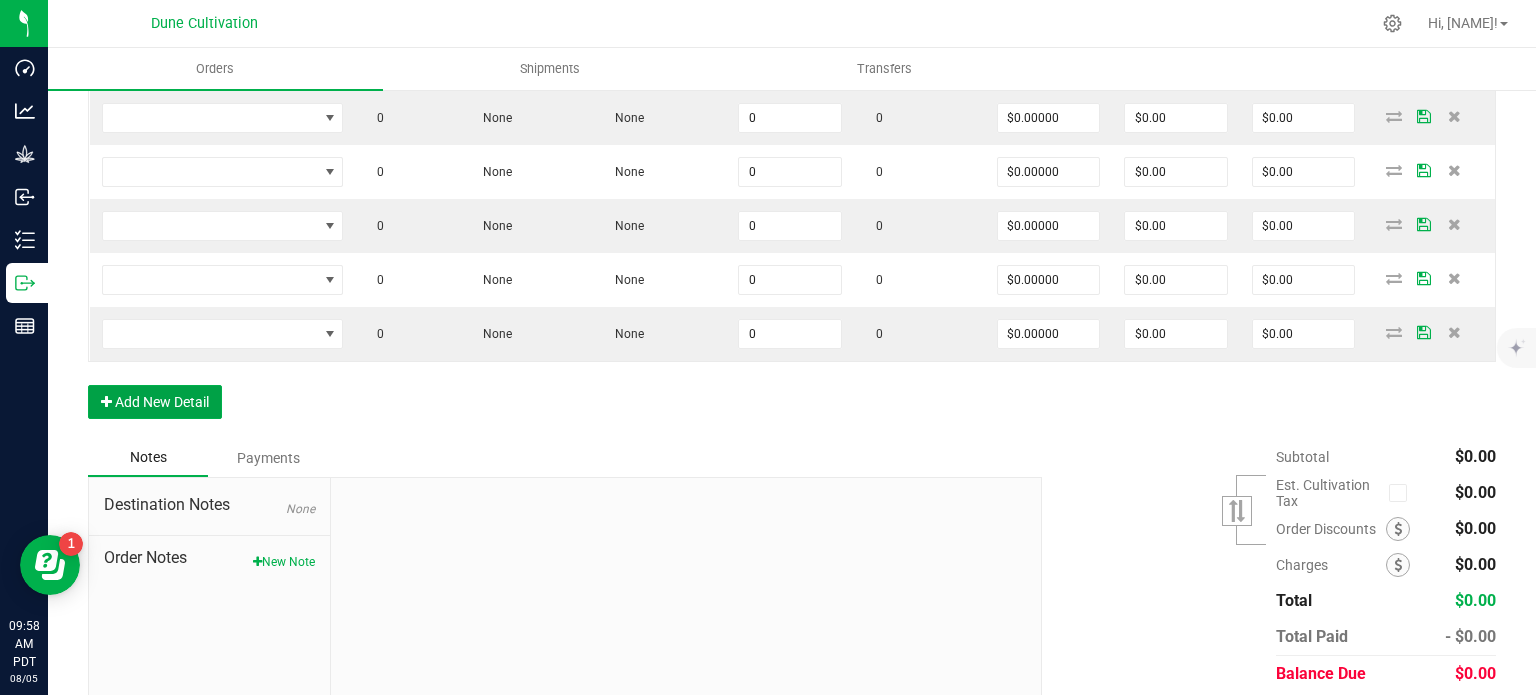 scroll, scrollTop: 832, scrollLeft: 0, axis: vertical 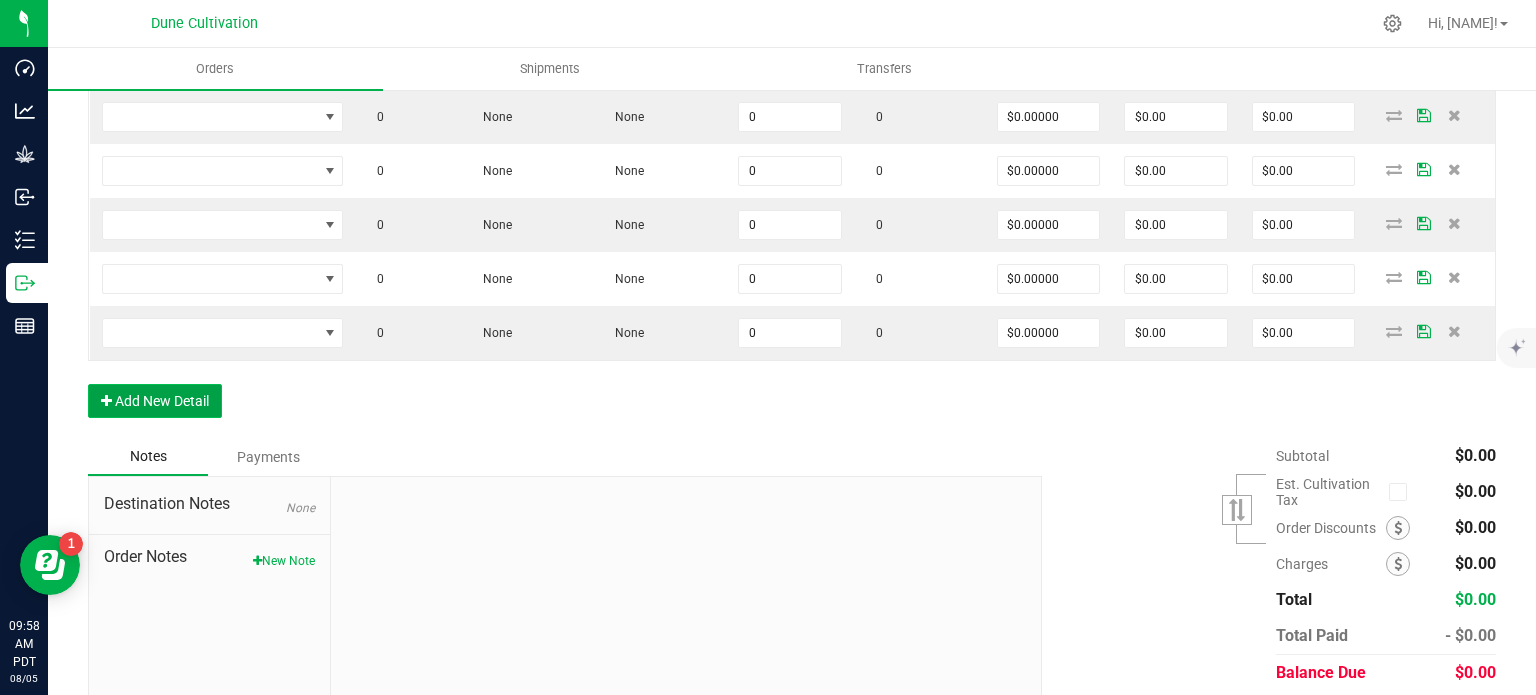click on "Add New Detail" at bounding box center [155, 401] 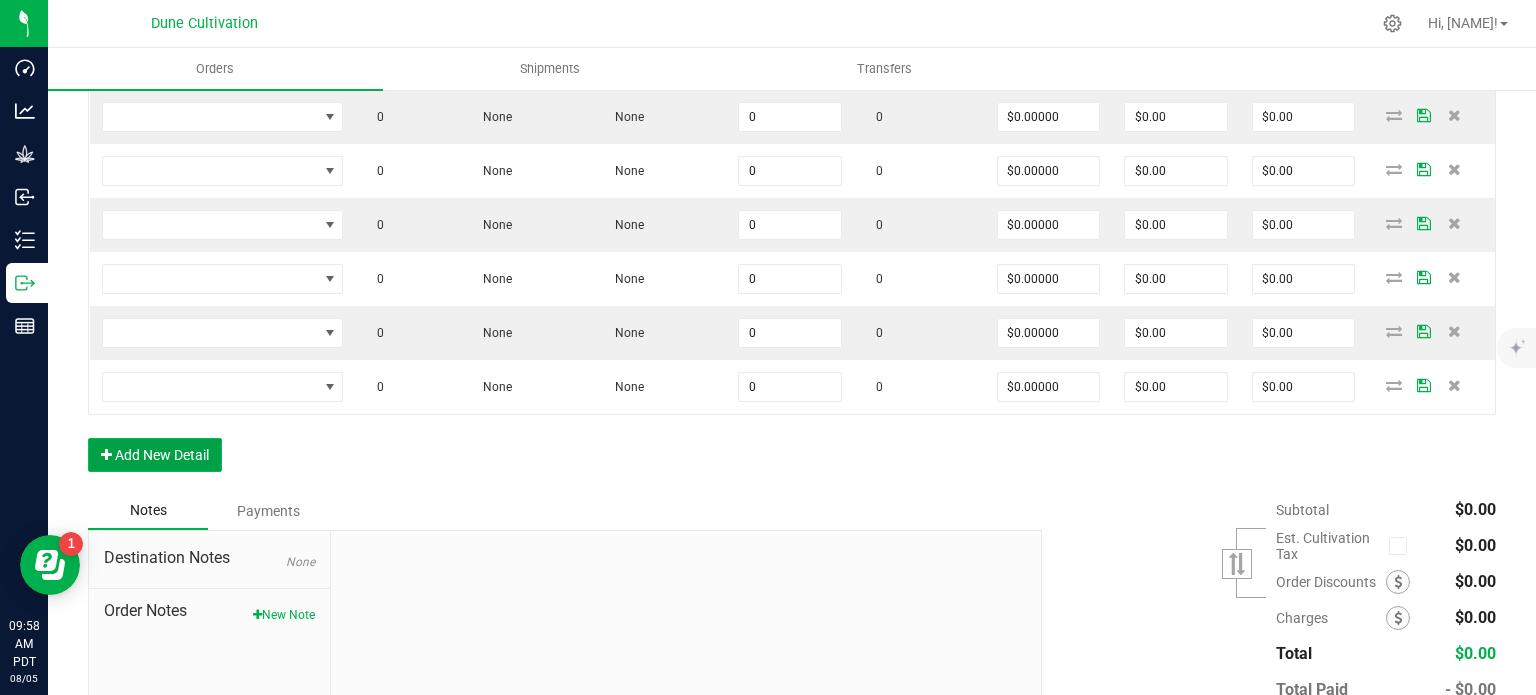 click on "Add New Detail" at bounding box center (155, 455) 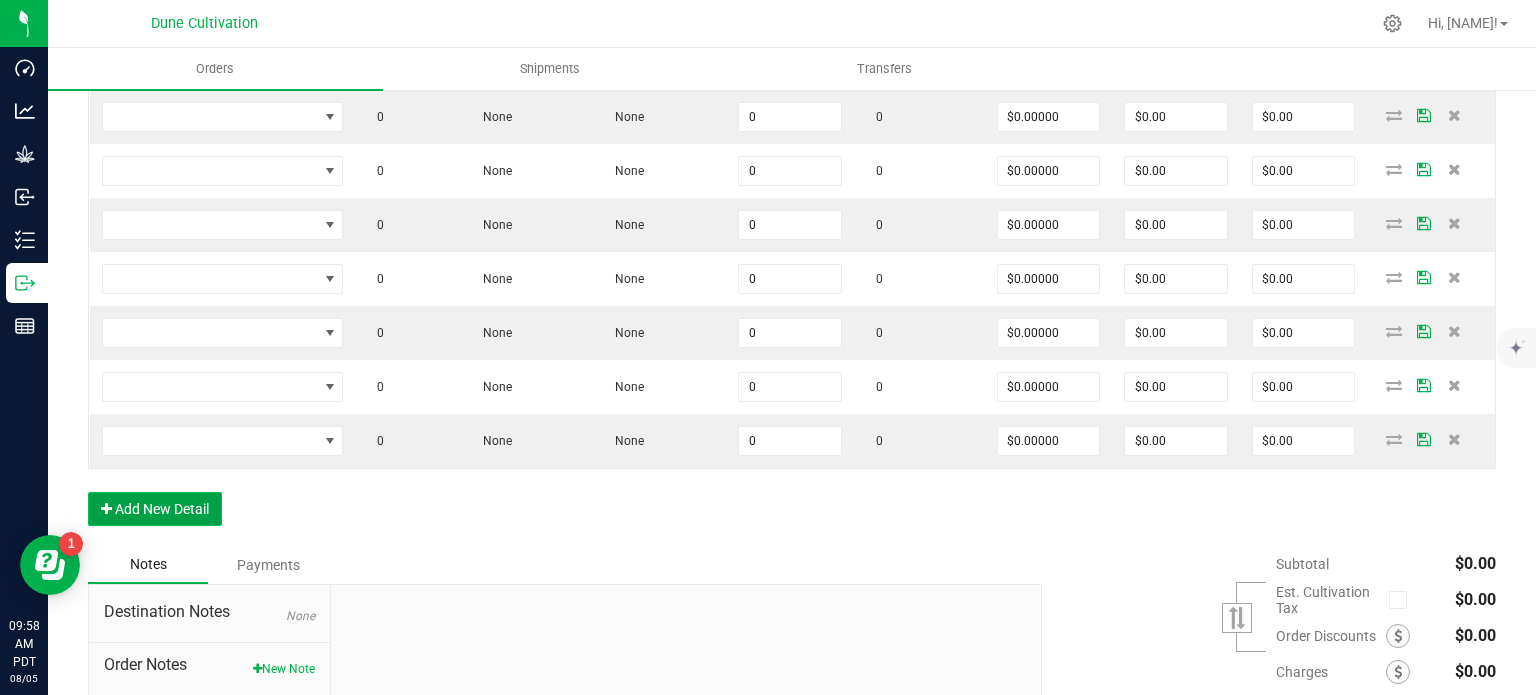 click on "Add New Detail" at bounding box center (155, 509) 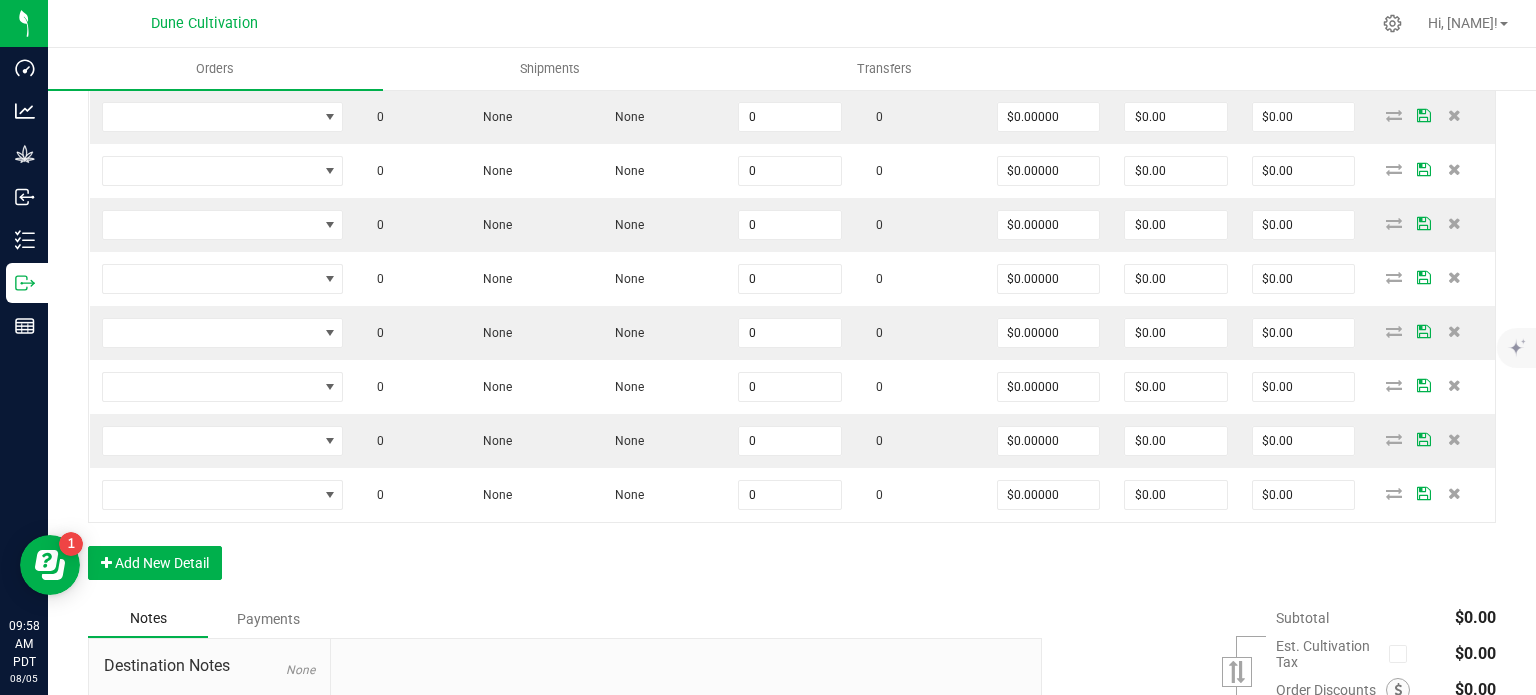 click on "Order Details Print All Labels Item  Sellable  Strain  Lot Number  Qty Ordered Qty Allocated Unit Price Line Discount Total Actions  0    None   None  0  0   $0.00000 $0.00 $0.00  0    None   None  0  0   $0.00000 $0.00 $0.00  0    None   None  0  0   $0.00000 $0.00 $0.00  0    None   None  0  0   $0.00000 $0.00 $0.00  0    None   None  0  0   $0.00000 $0.00 $0.00  0    None   None  0  0   $0.00000 $0.00 $0.00  0    None   None  0  0   $0.00000 $0.00 $0.00  0    None   None  0  0   $0.00000 $0.00 $0.00  0    None   None  0  0   $0.00000 $0.00 $0.00  0    None   None  0  0   $0.00000 $0.00 $0.00  0    None   None  0  0   $0.00000 $0.00 $0.00
Add New Detail" at bounding box center [792, 219] 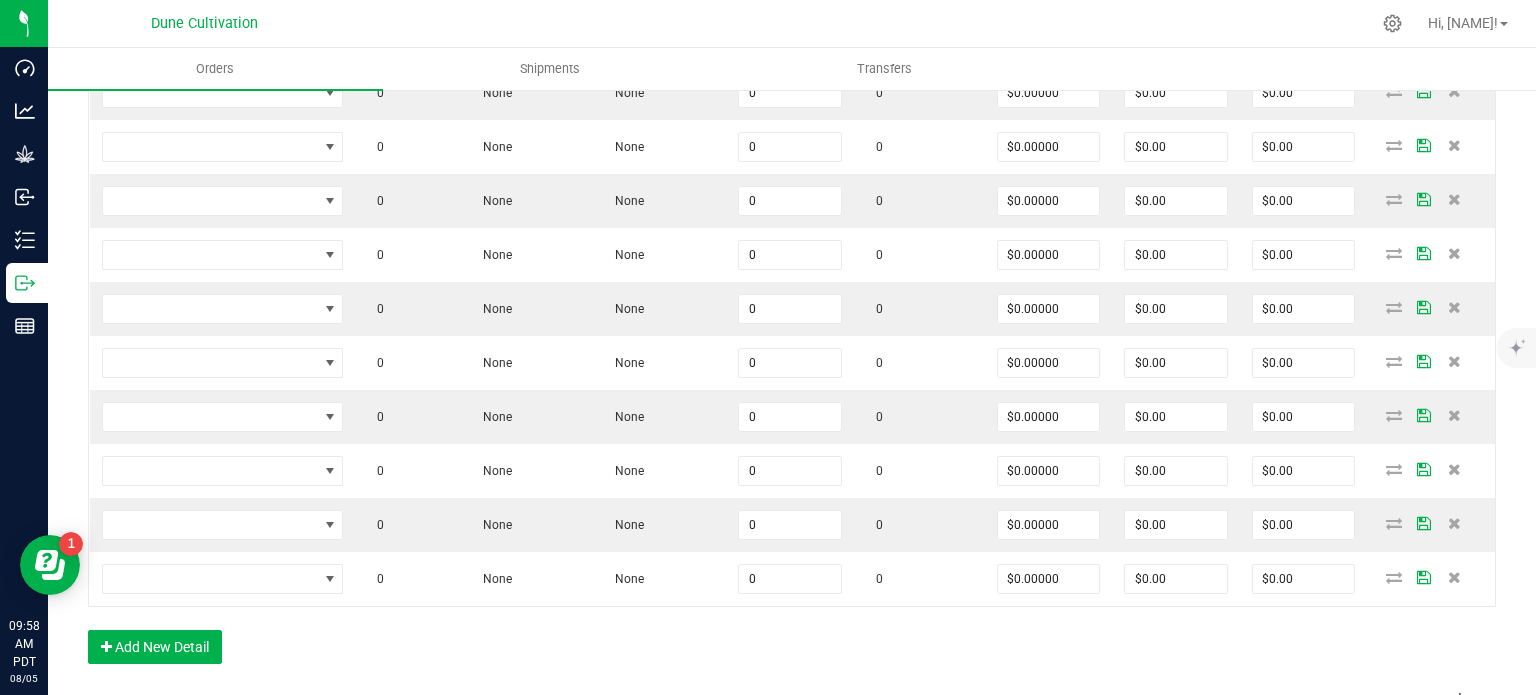 scroll, scrollTop: 747, scrollLeft: 0, axis: vertical 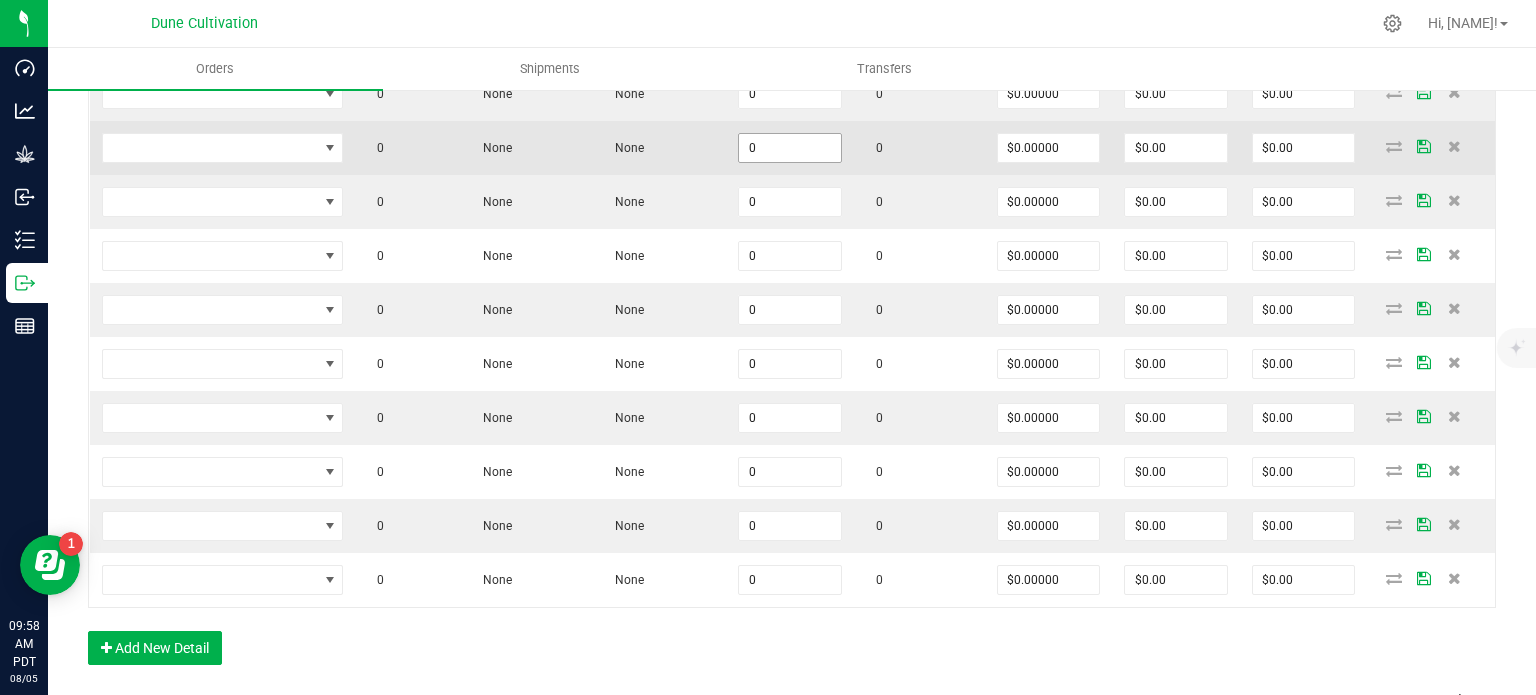 click on "0" at bounding box center [790, 148] 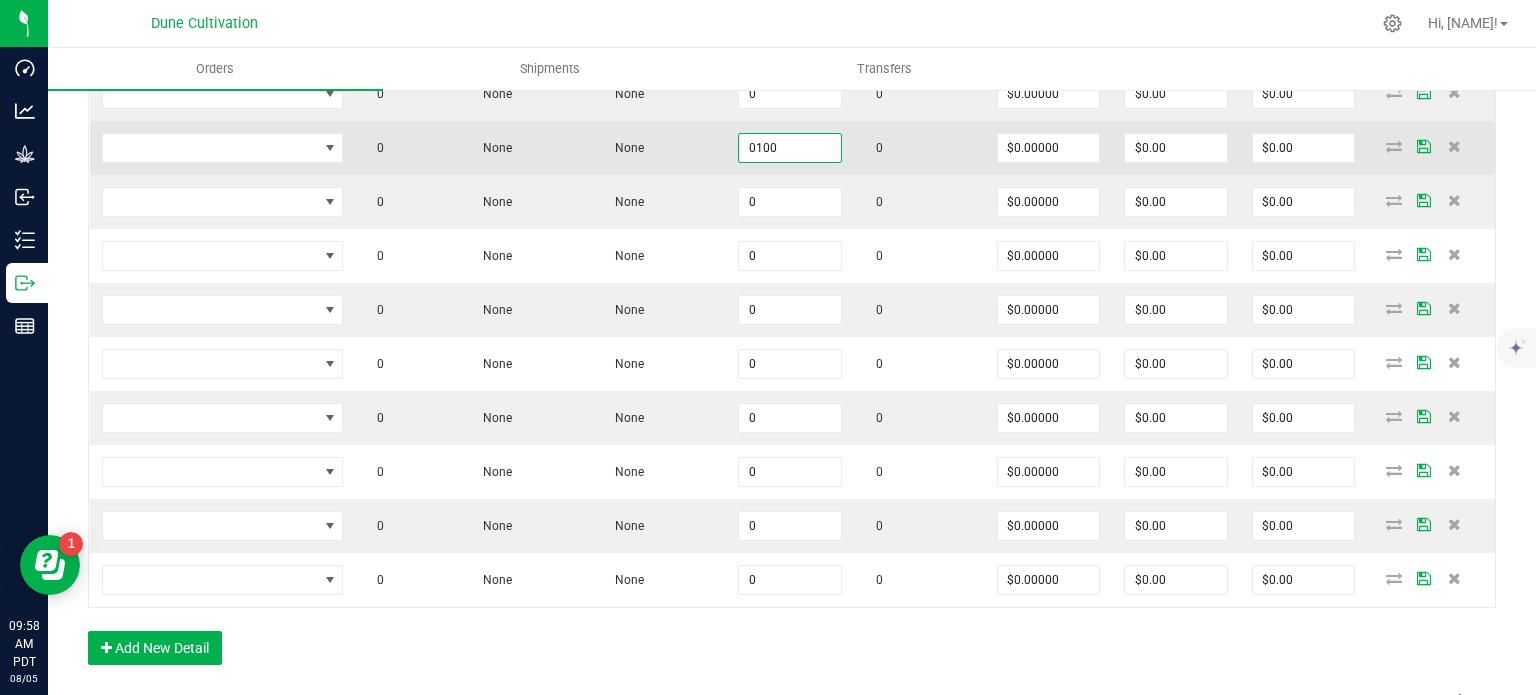 click on "0100" at bounding box center [790, 148] 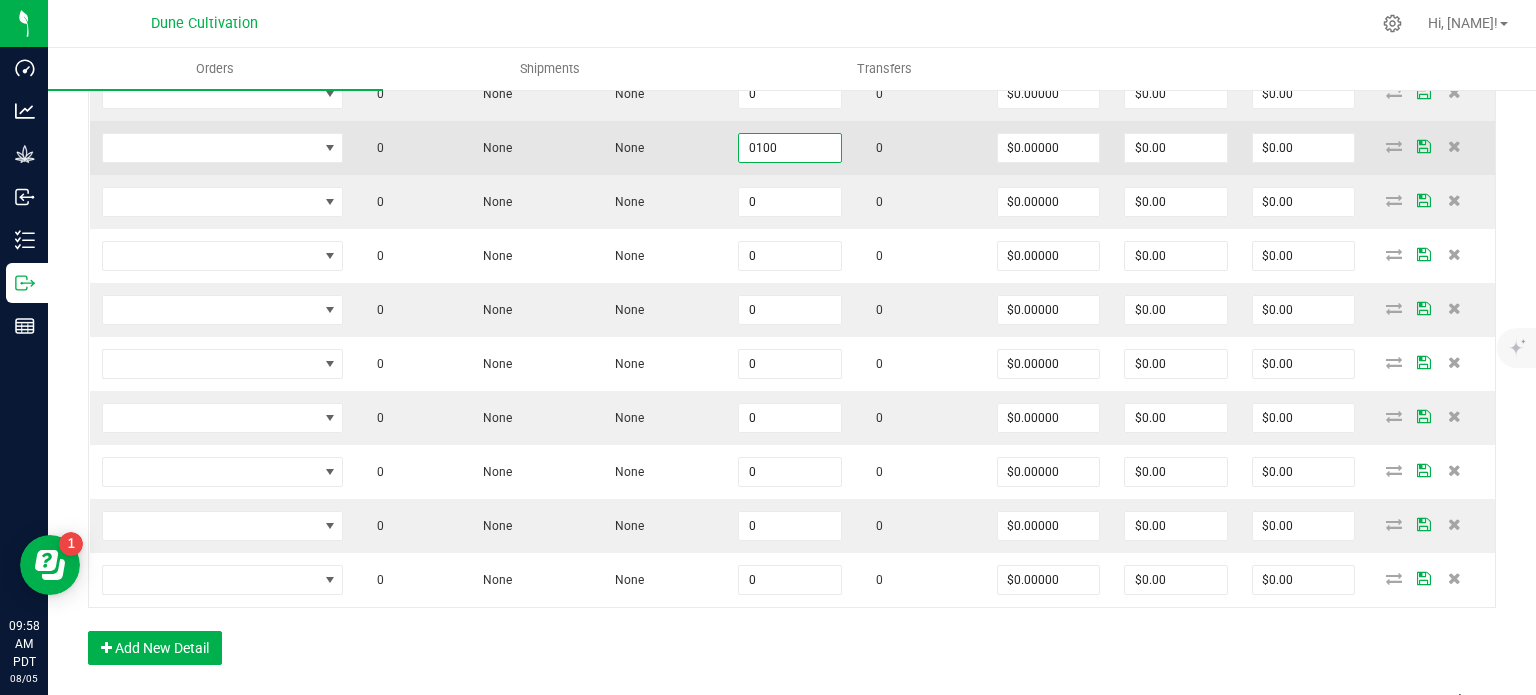 click on "0100" at bounding box center [790, 148] 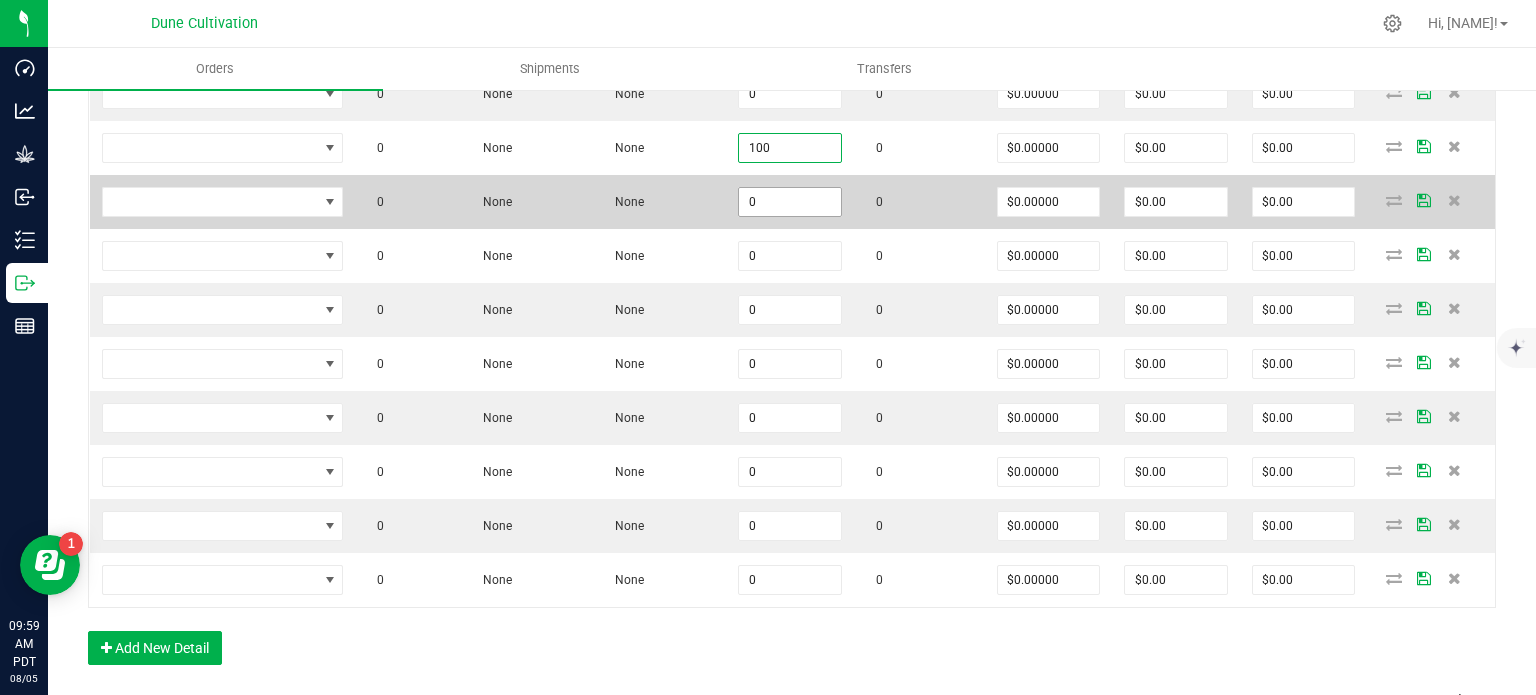 type on "100" 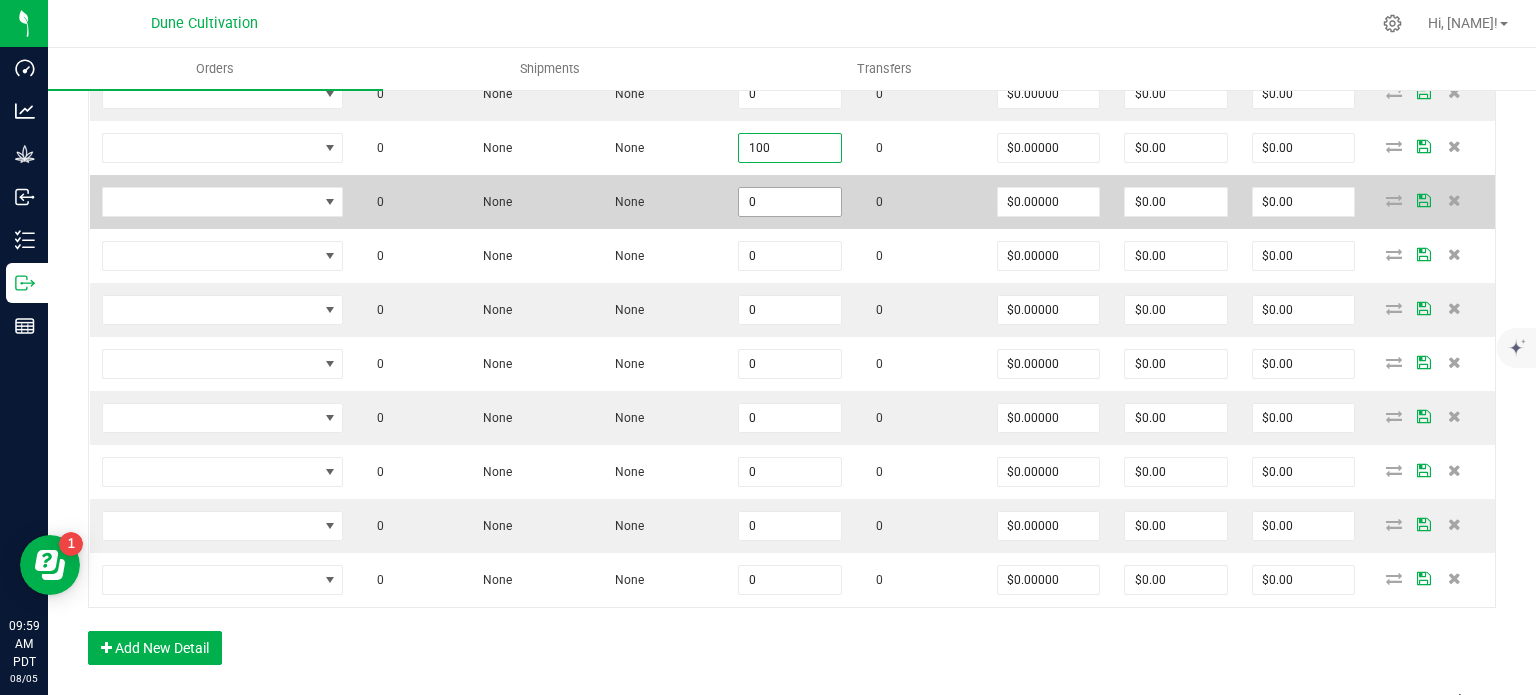 click on "0" at bounding box center (790, 202) 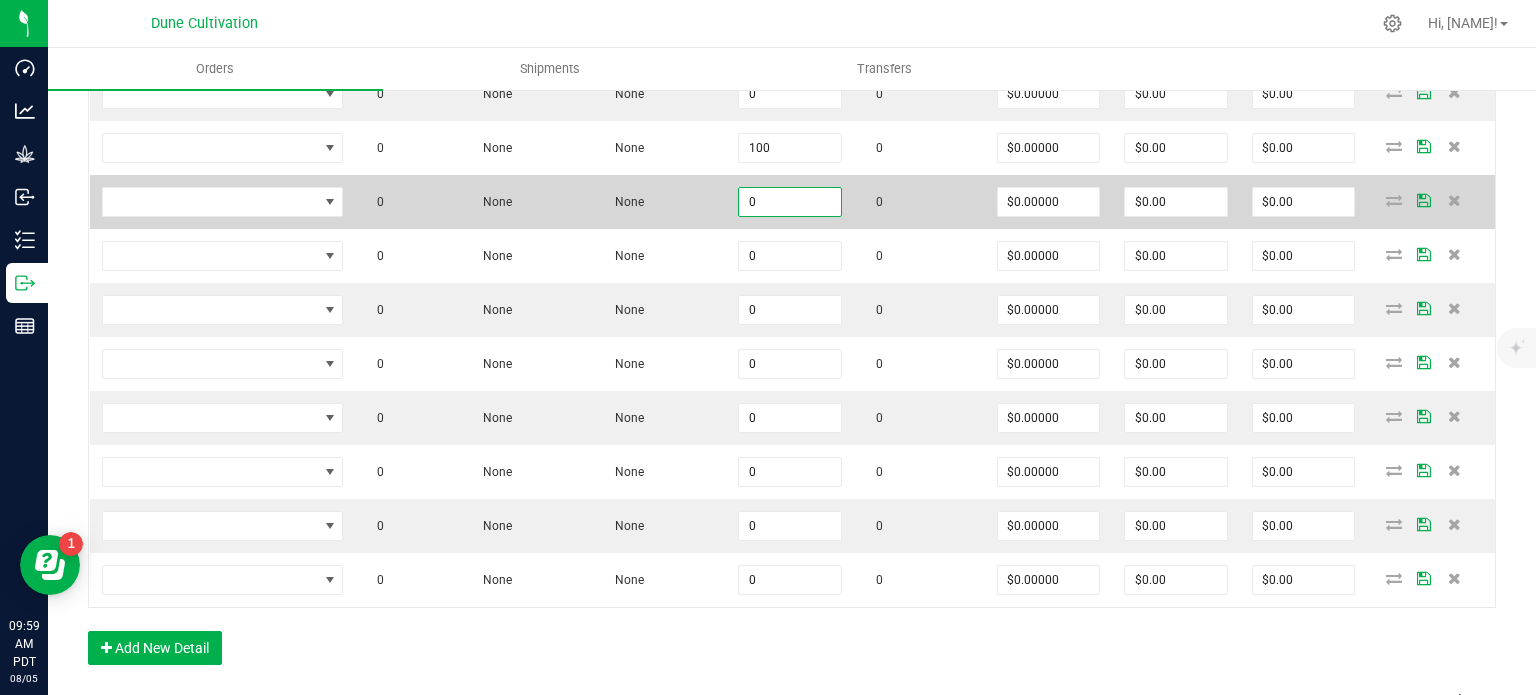 click on "0" at bounding box center [790, 202] 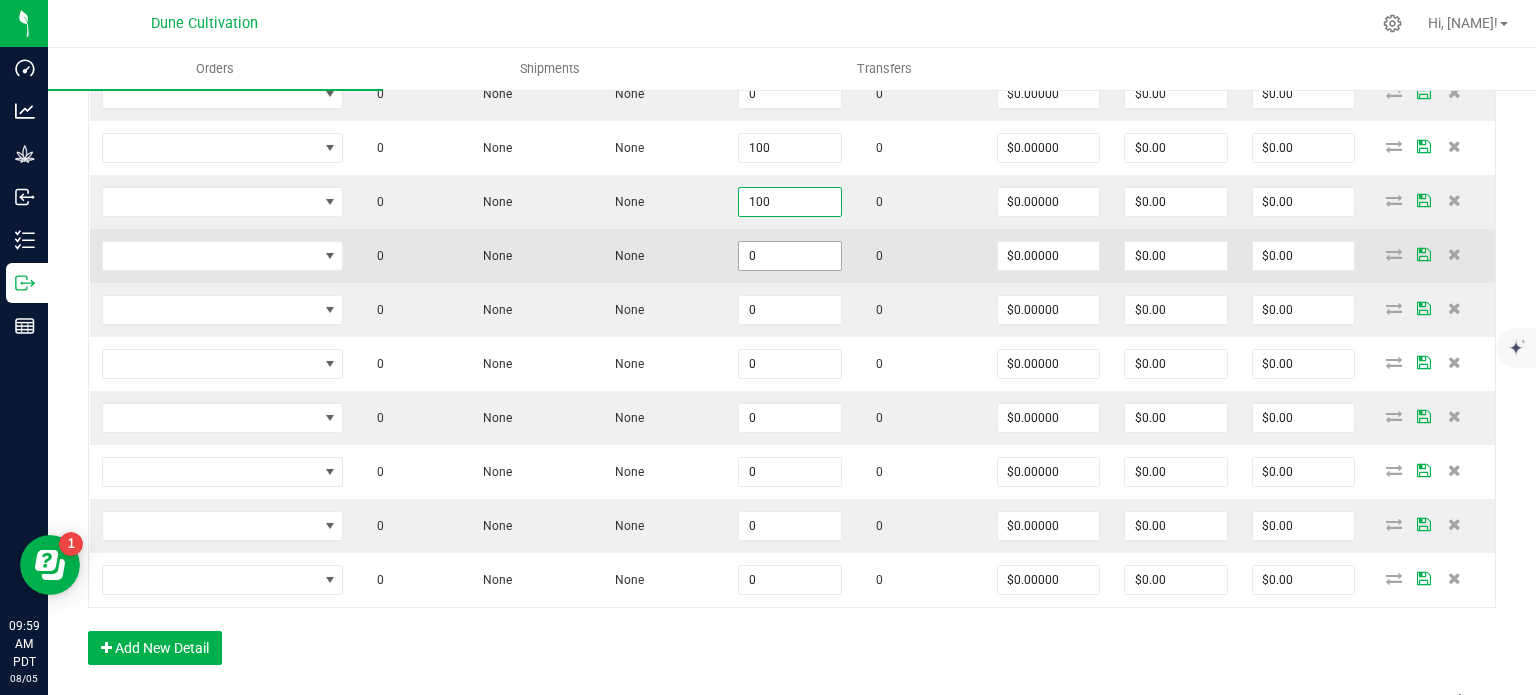 type on "100" 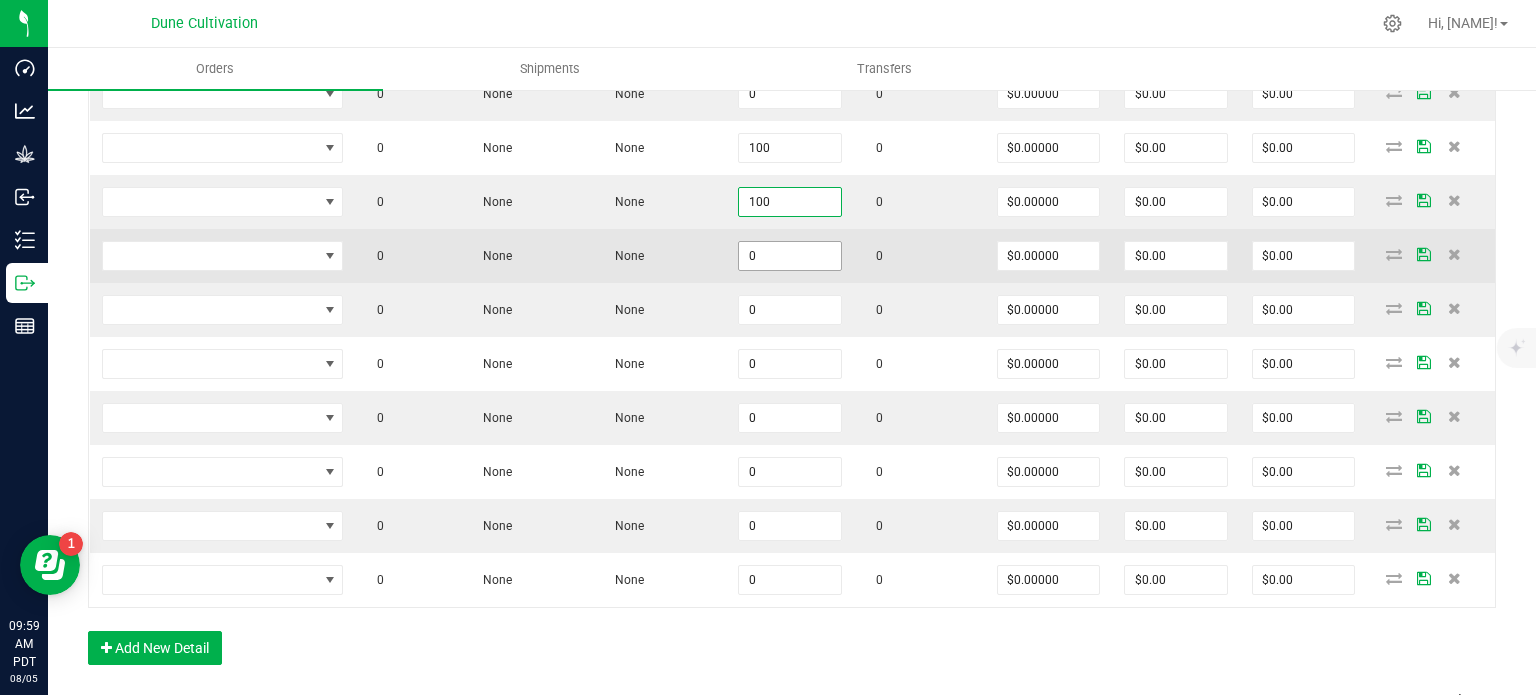 click on "0" at bounding box center [790, 256] 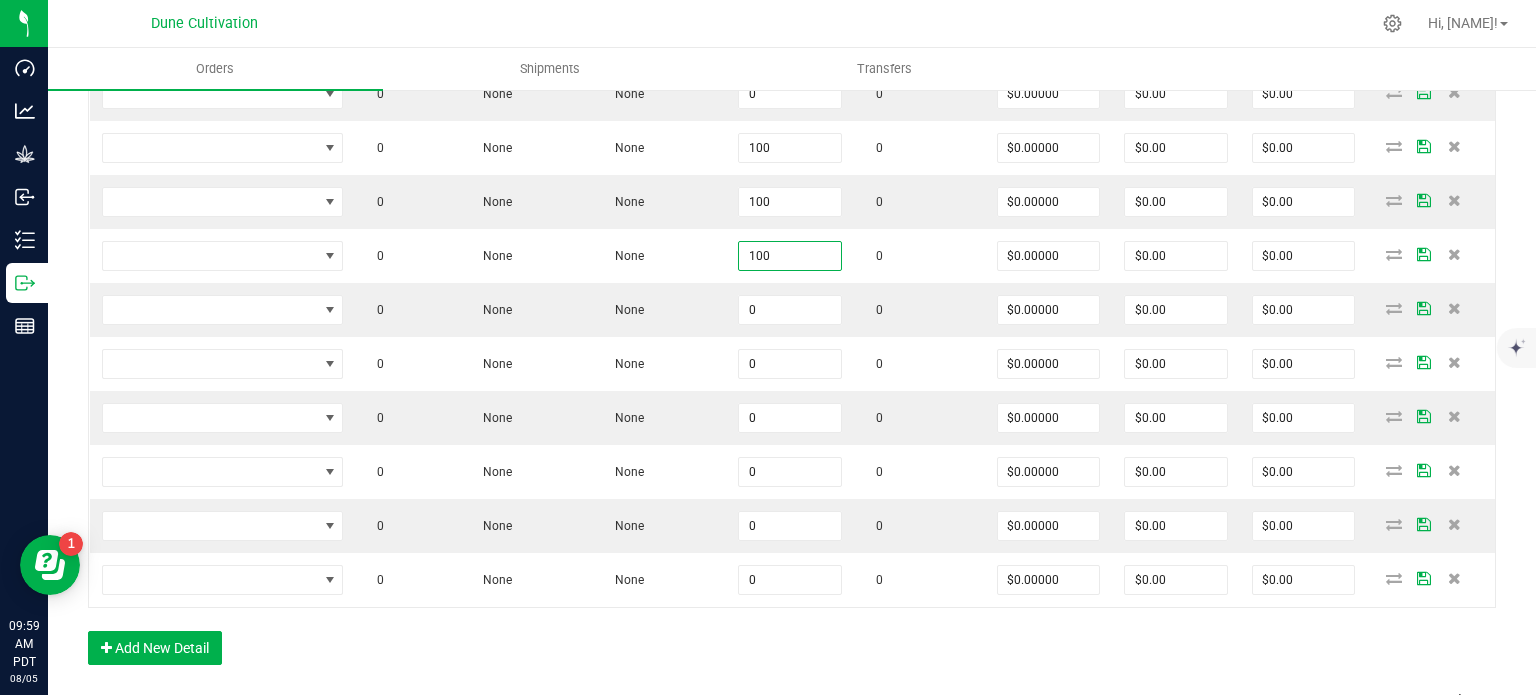type on "100" 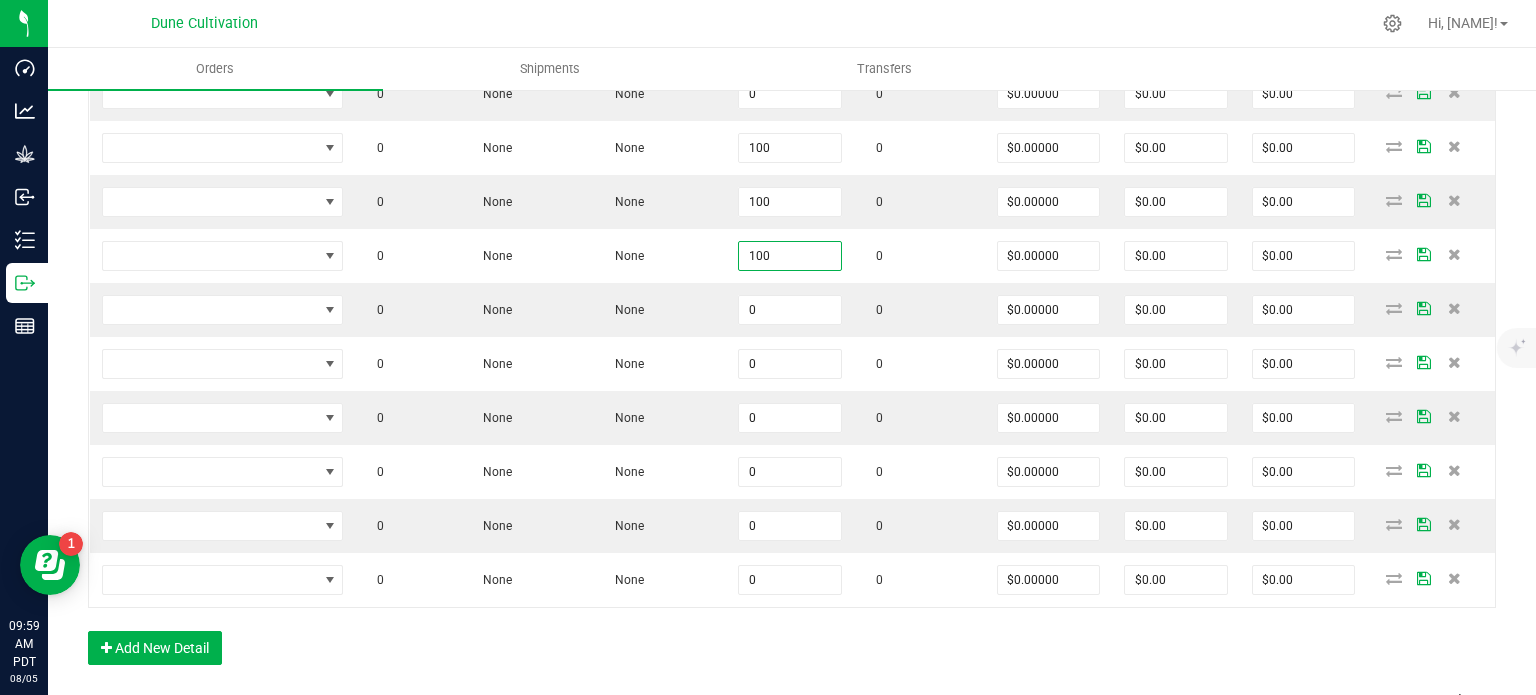 click on "Order Details Print All Labels Item  Sellable  Strain  Lot Number  Qty Ordered Qty Allocated Unit Price Line Discount Total Actions  0    None   None  0  0   $0.00000 $0.00 $0.00  0    None   None  0  0   $0.00000 $0.00 $0.00  0    None   None  100  0   $0.00000 $0.00 $0.00  0    None   None  100  0   $0.00000 $0.00 $0.00  0    None   None  100  0   $0.00000 $0.00 $0.00  0    None   None  0  0   $0.00000 $0.00 $0.00  0    None   None  0  0   $0.00000 $0.00 $0.00  0    None   None  0  0   $0.00000 $0.00 $0.00  0    None   None  0  0   $0.00000 $0.00 $0.00  0    None   None  0  0   $0.00000 $0.00 $0.00  0    None   None  0  0   $0.00000 $0.00 $0.00
Add New Detail" at bounding box center (792, 304) 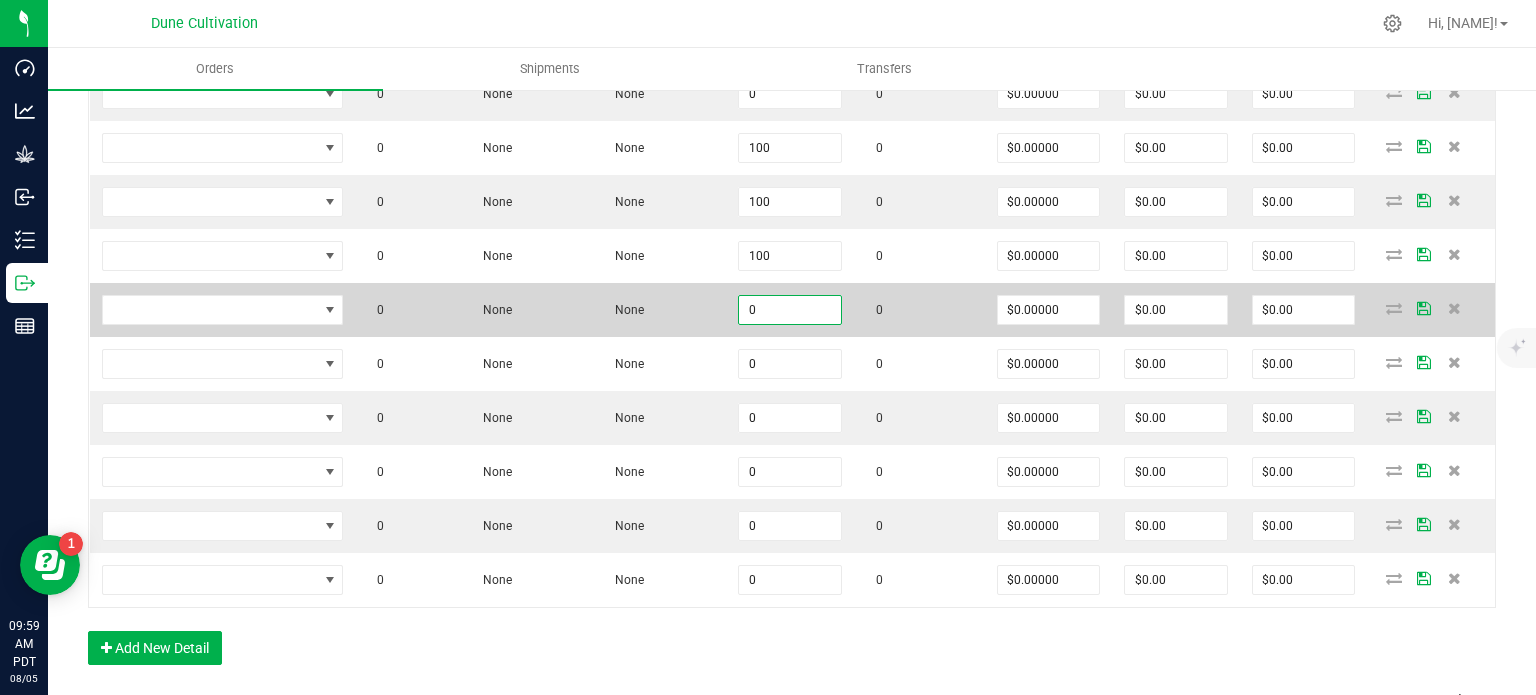 click on "0" at bounding box center [790, 310] 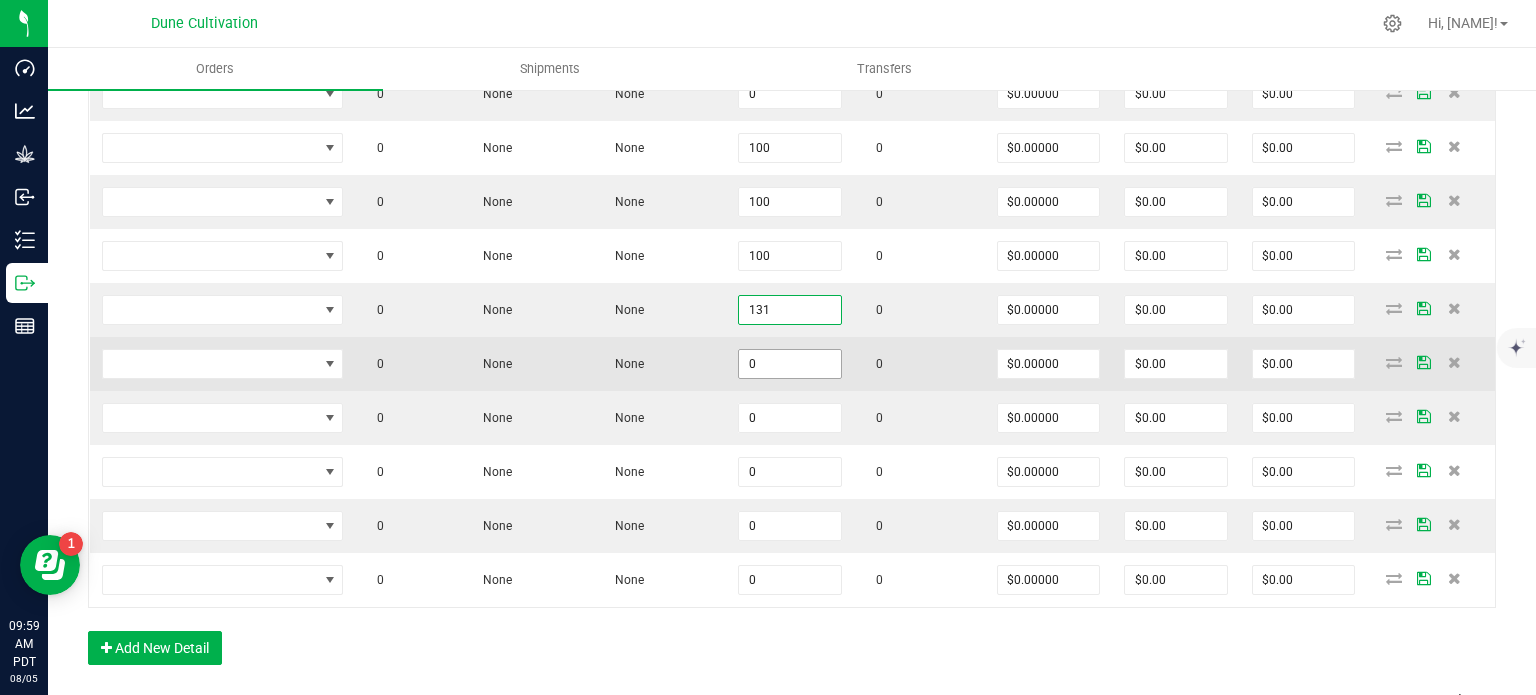 type on "131" 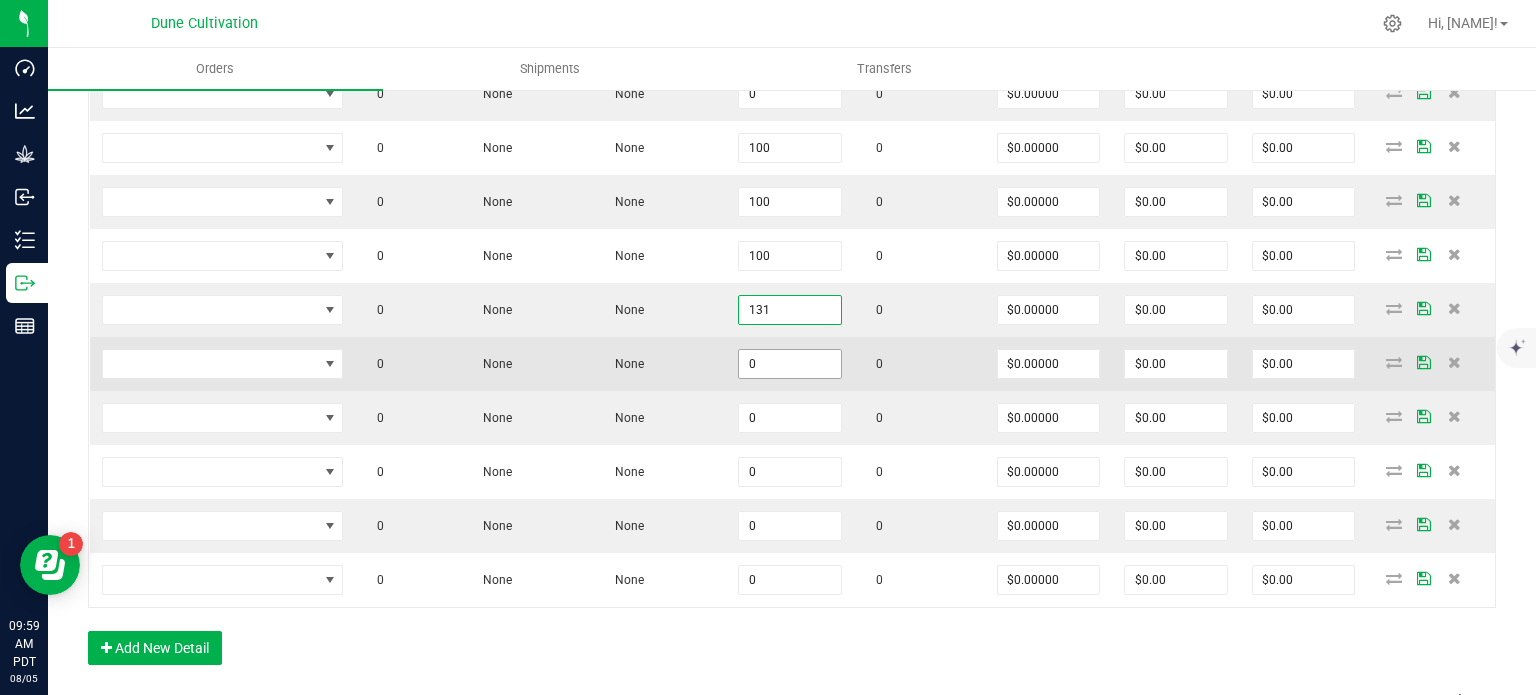 click on "0" at bounding box center [790, 364] 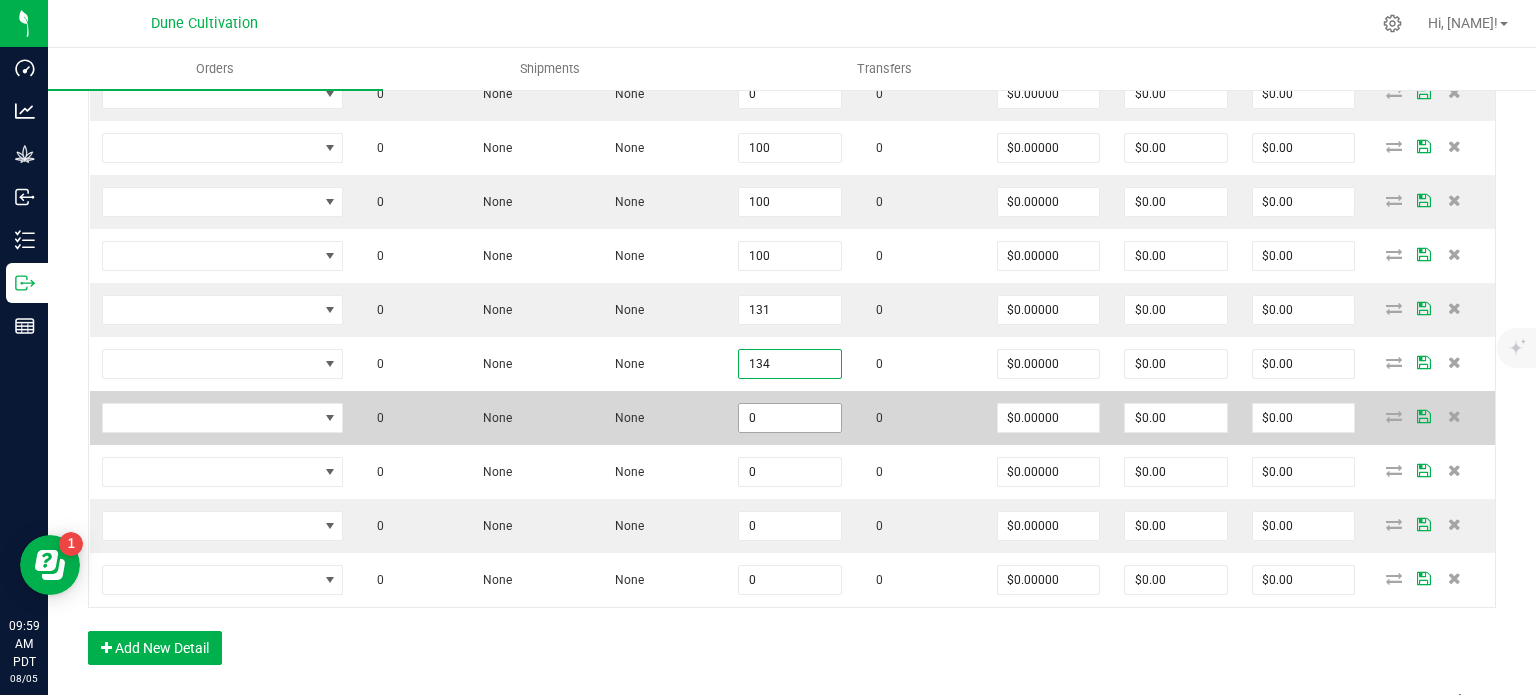 type on "134" 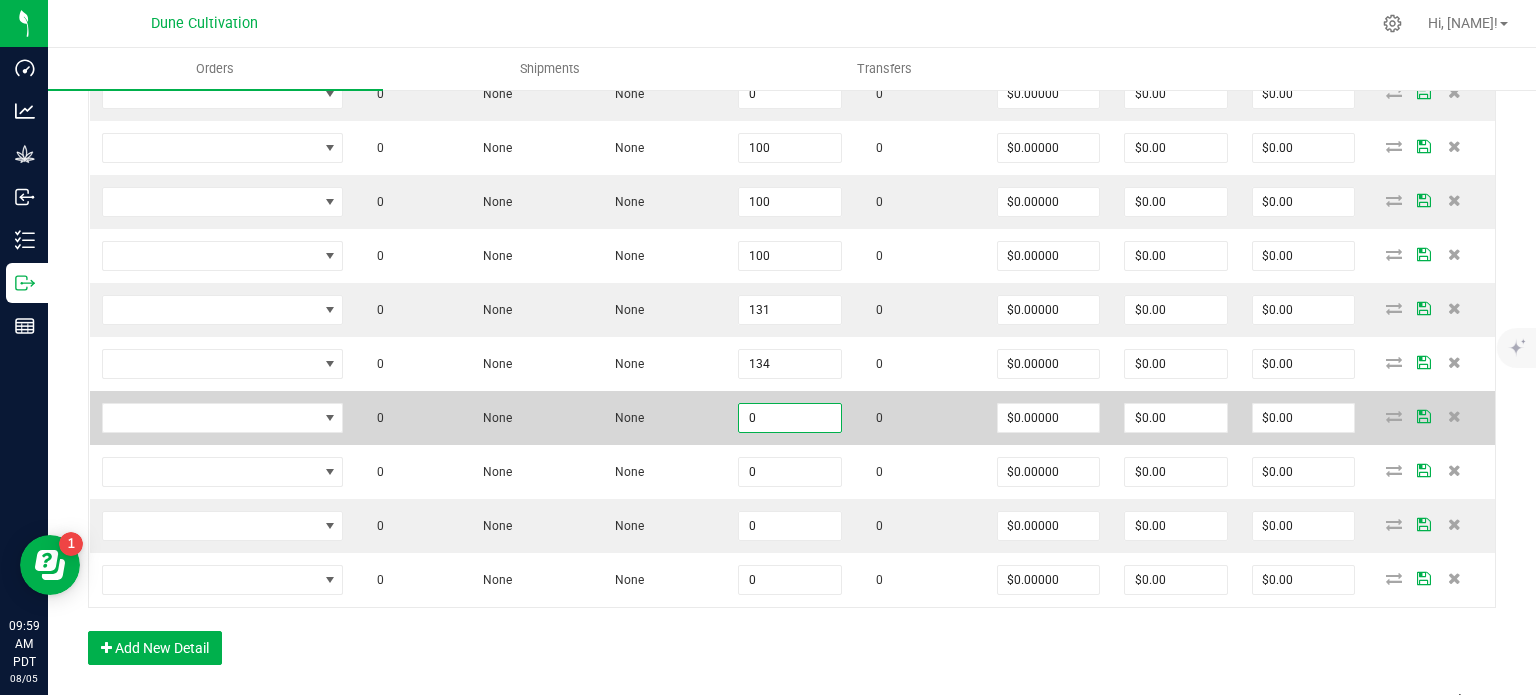 click on "0" at bounding box center [790, 418] 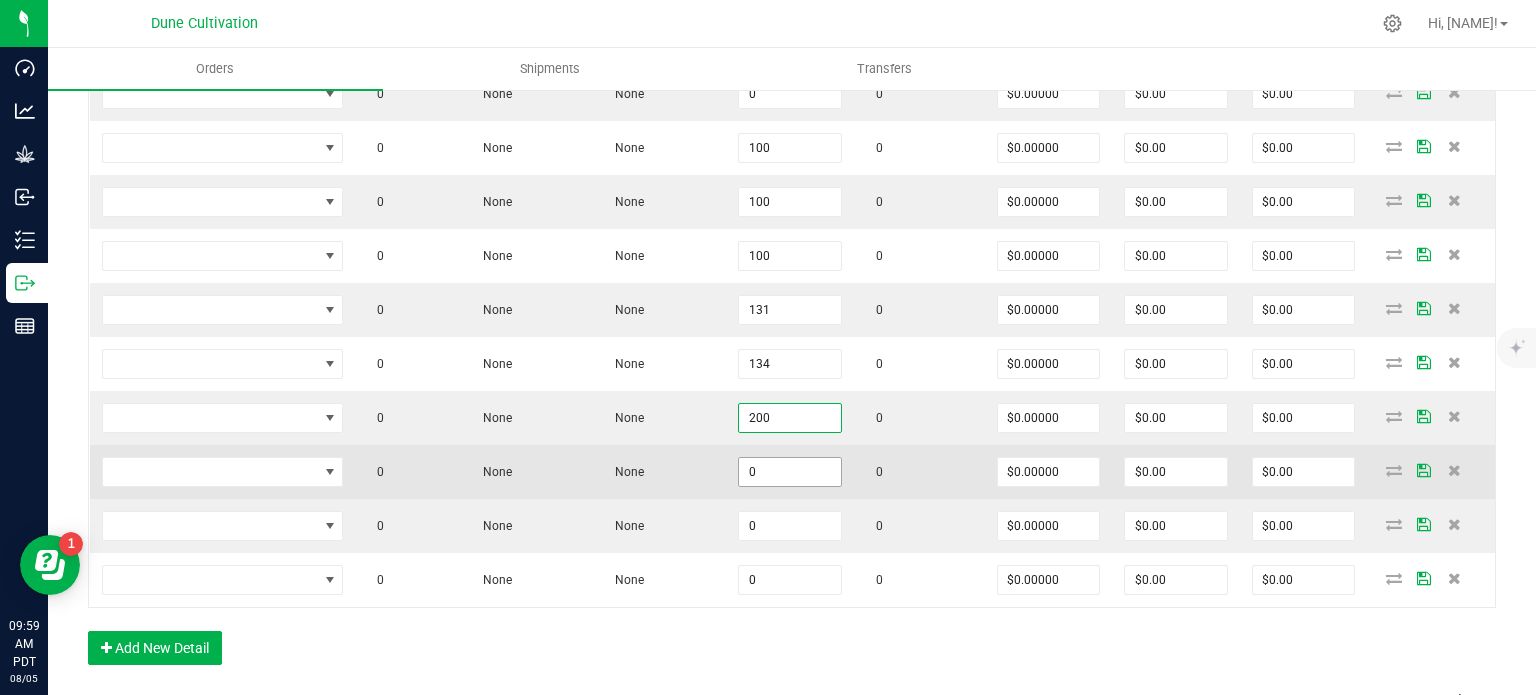 type on "200" 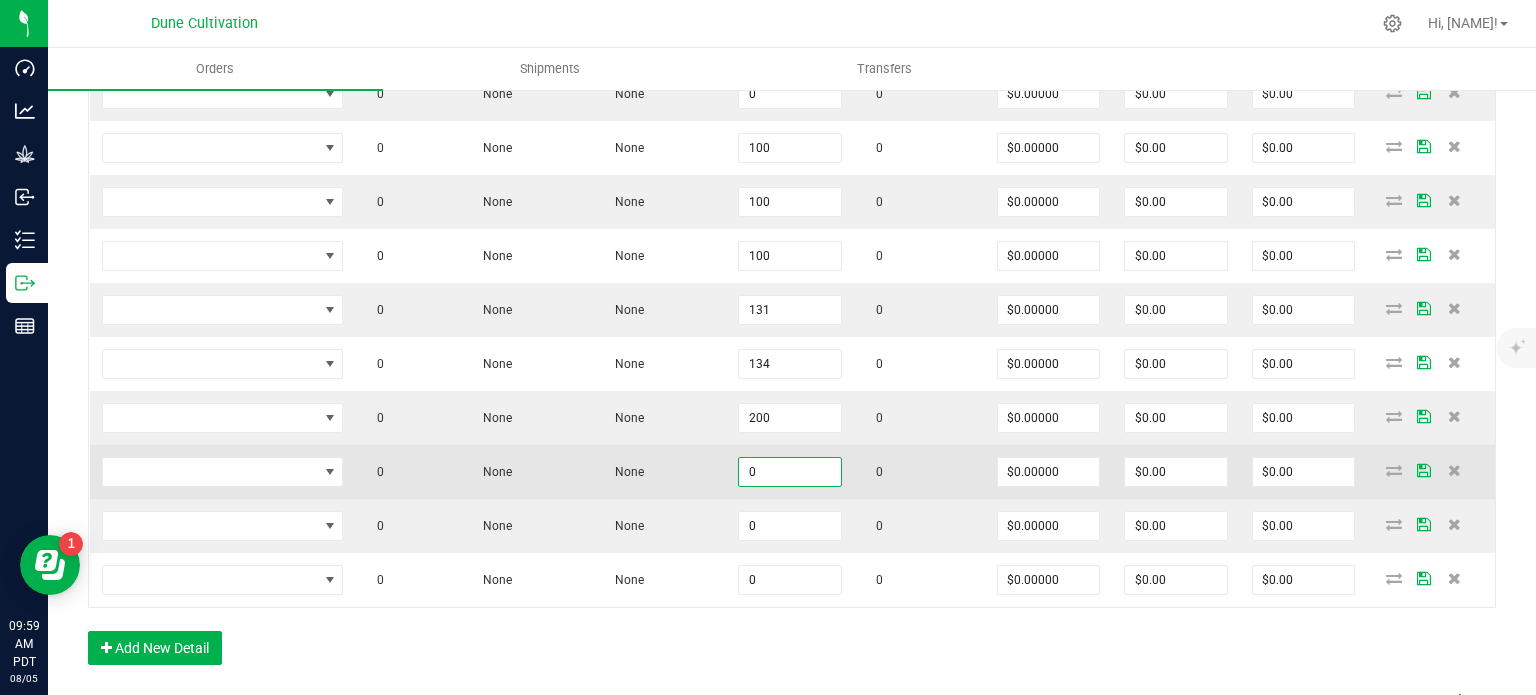 click on "0" at bounding box center (790, 472) 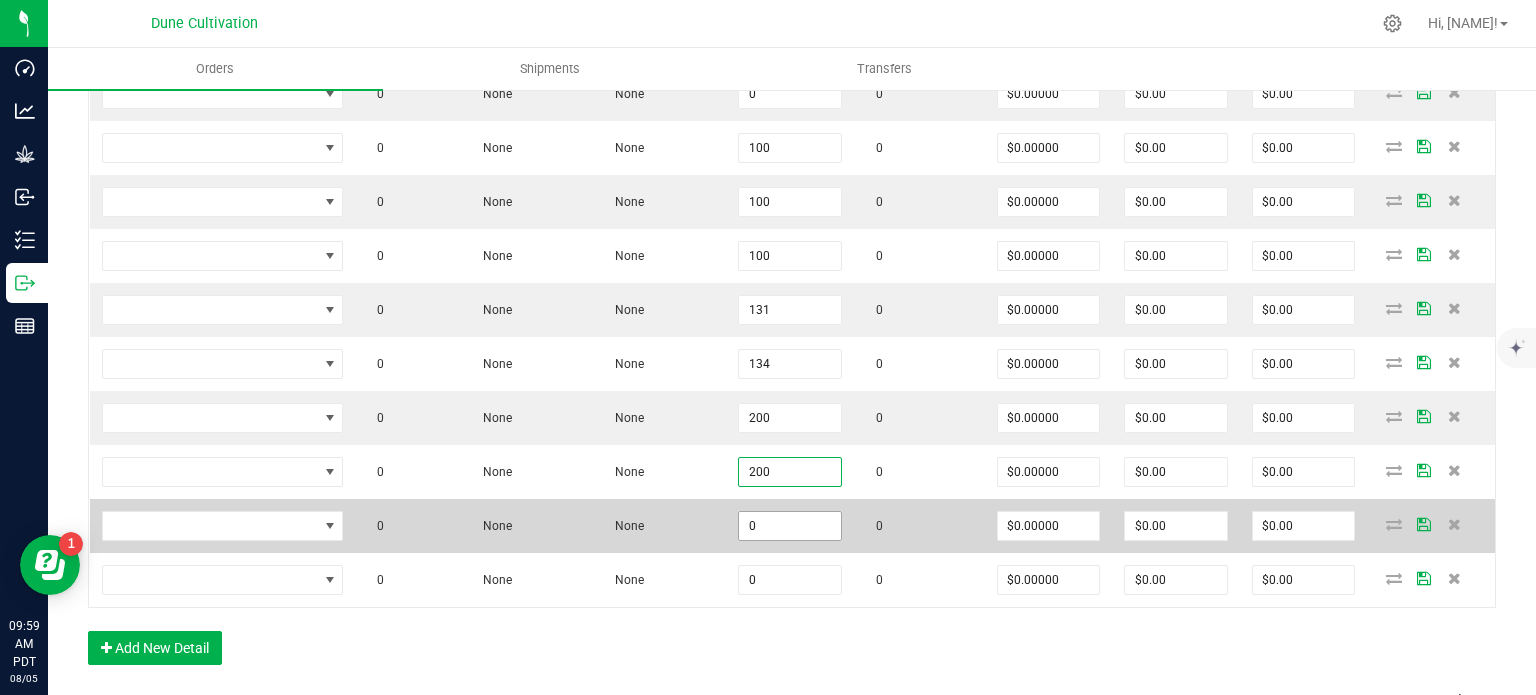 type on "200" 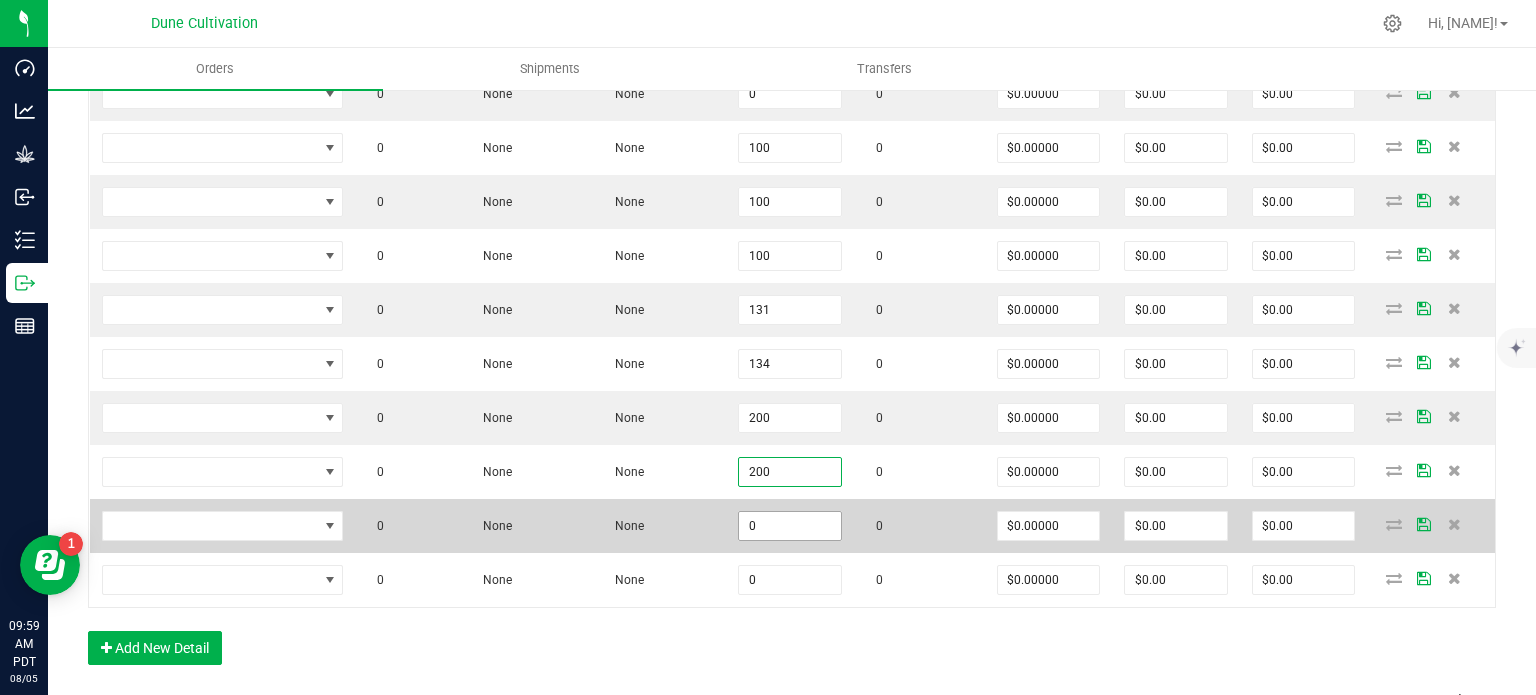 click on "0" at bounding box center [790, 526] 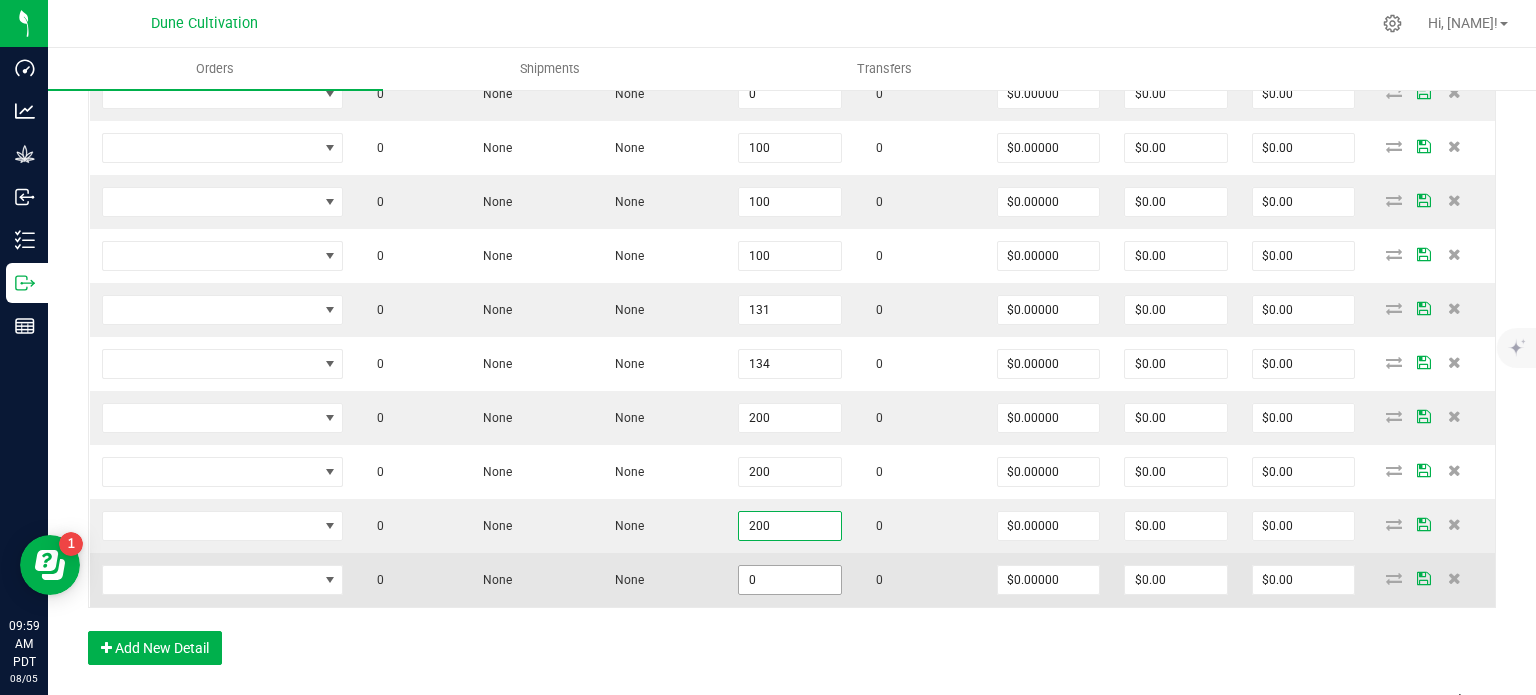 type on "200" 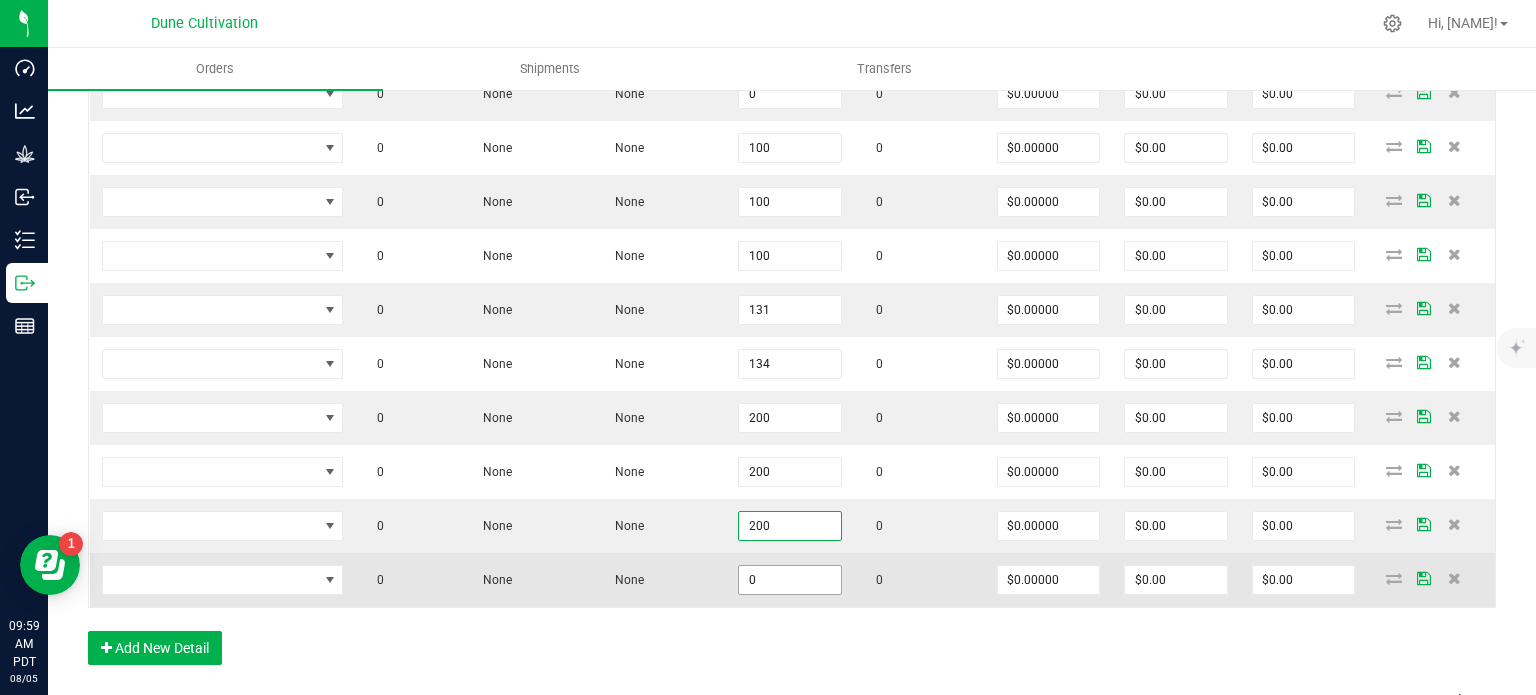 click on "0" at bounding box center [790, 580] 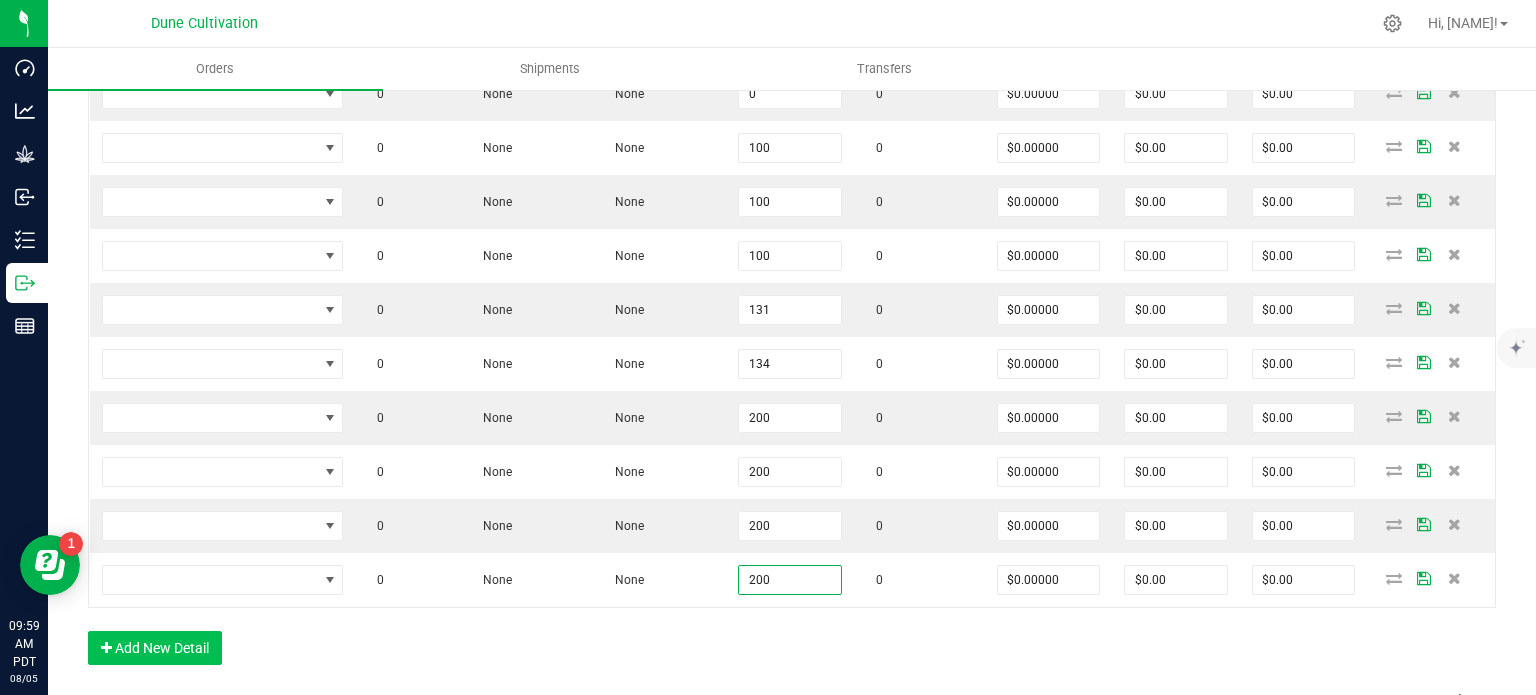 type on "200" 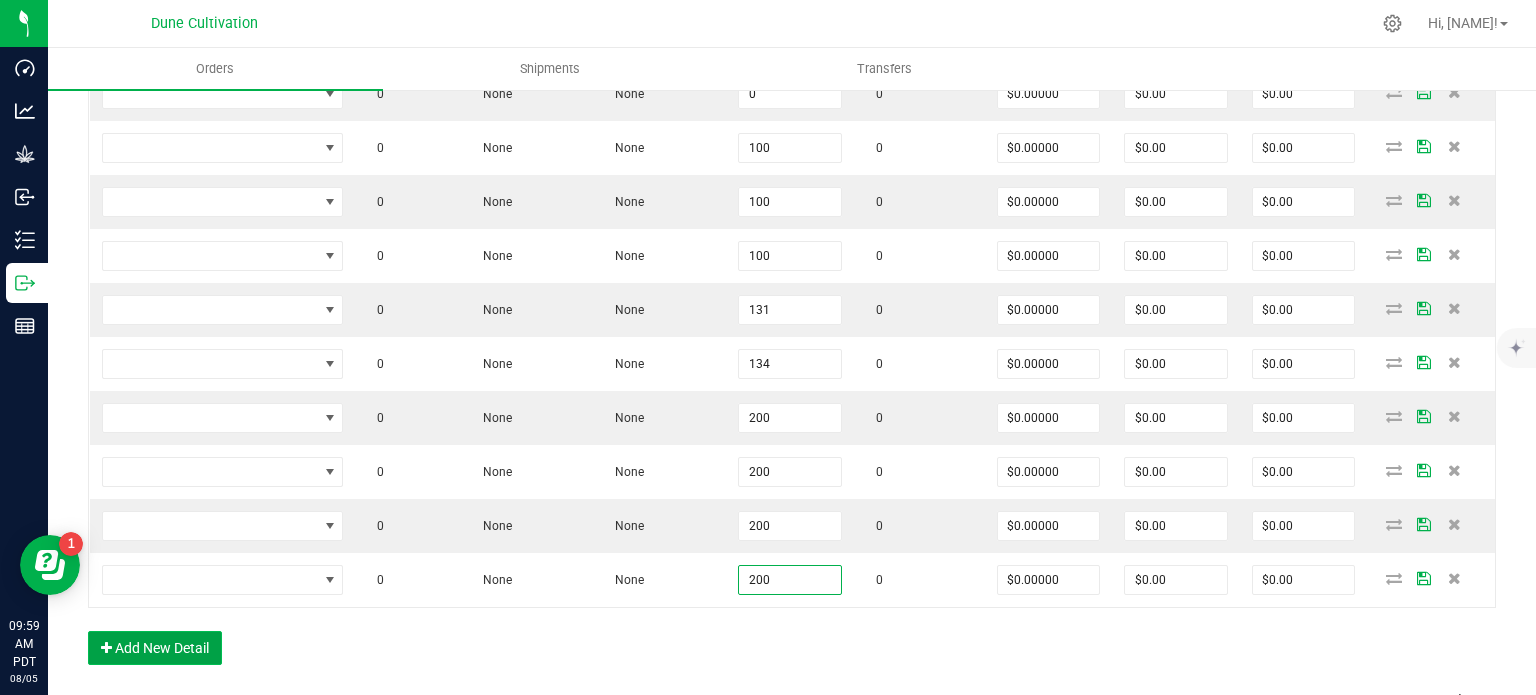 click on "Add New Detail" at bounding box center [155, 648] 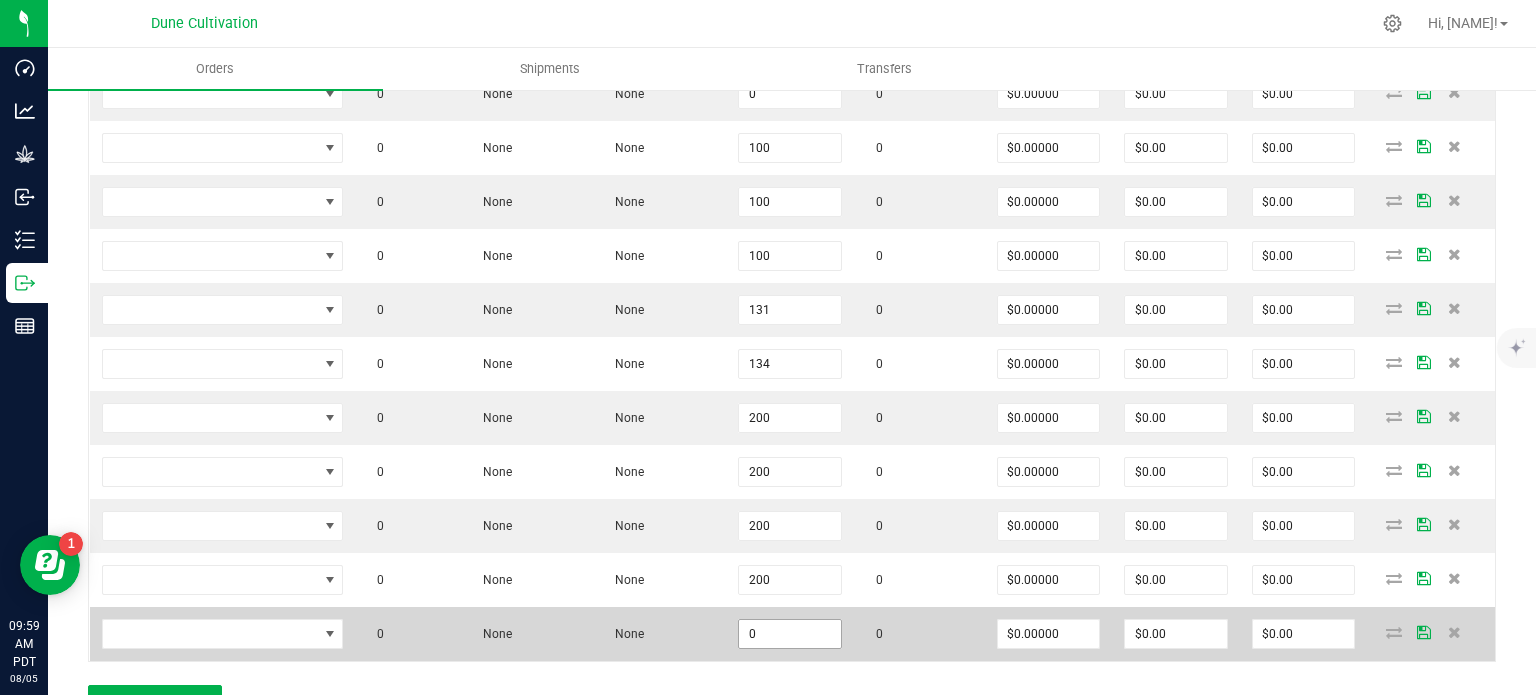 click on "0" at bounding box center [790, 634] 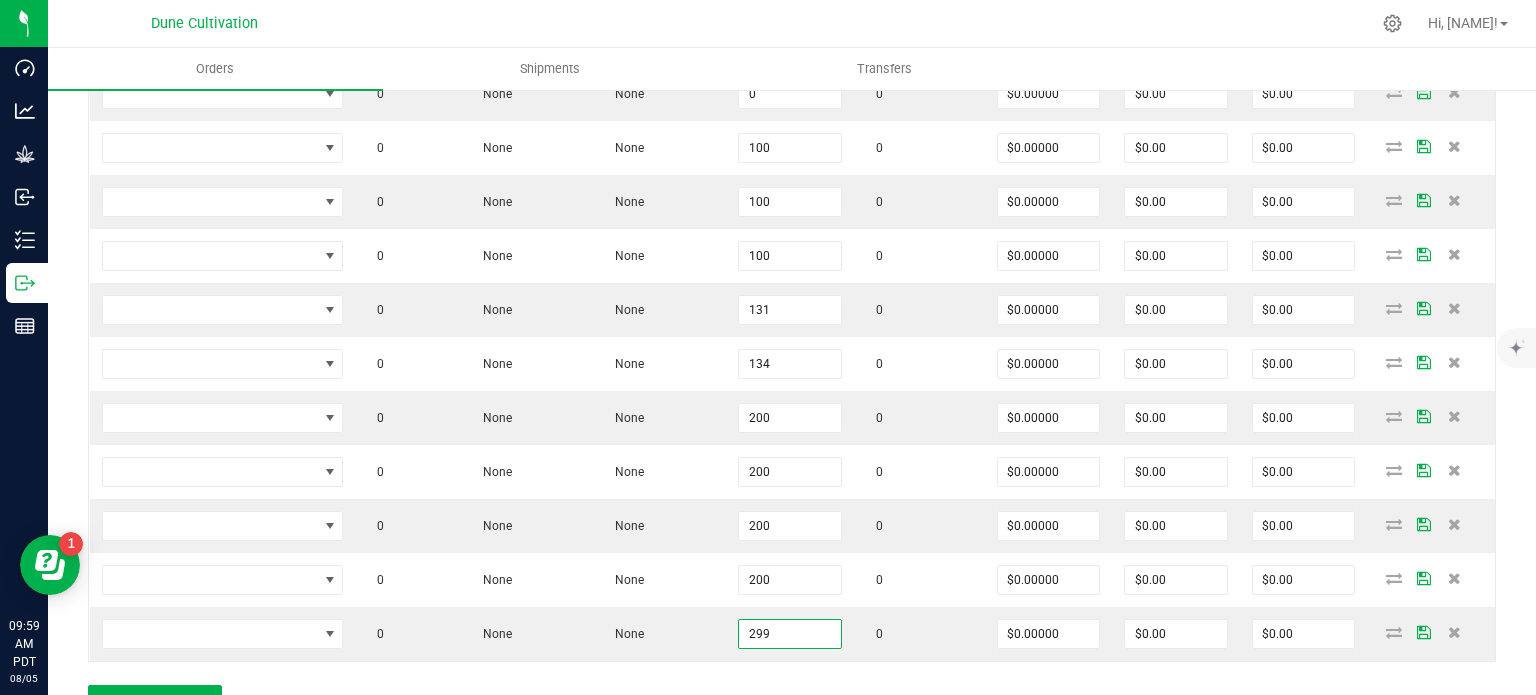 type on "299" 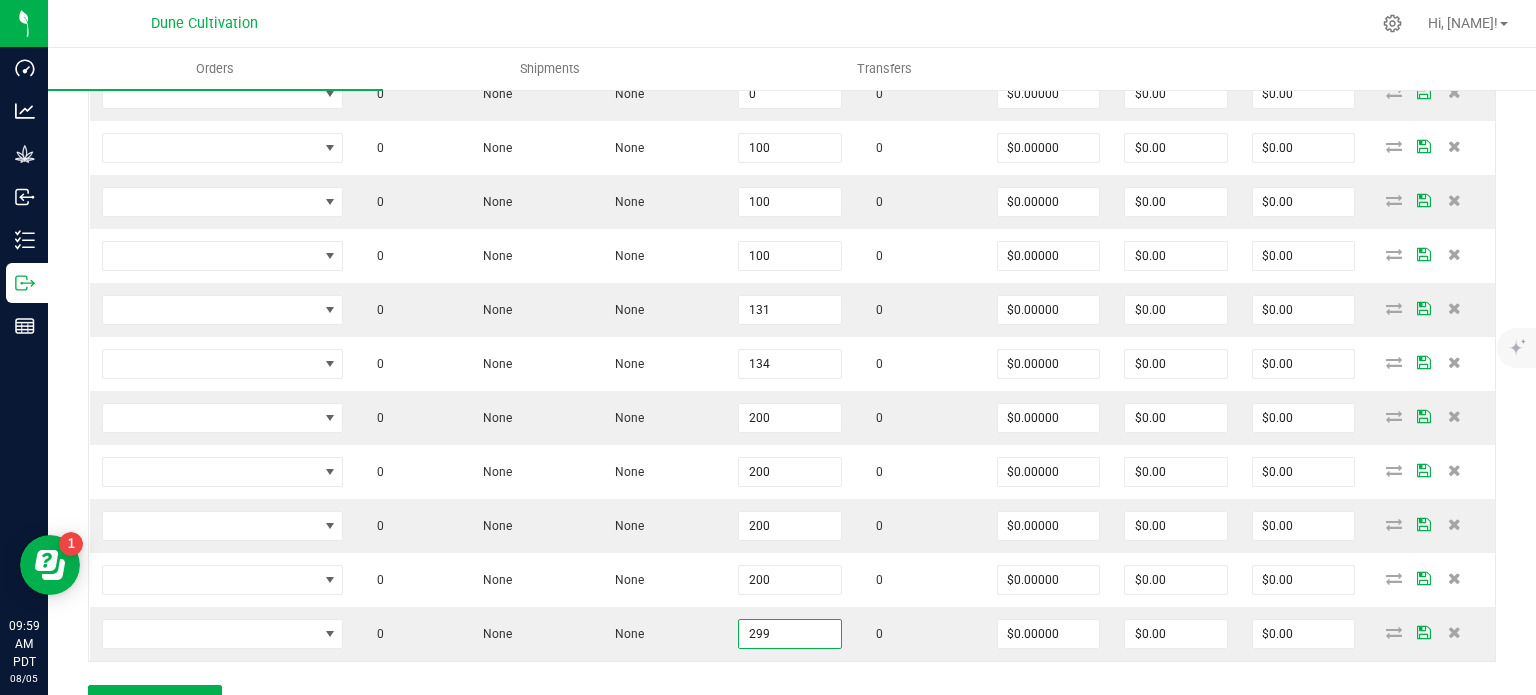 click on "Order Details Print All Labels Item  Sellable  Strain  Lot Number  Qty Ordered Qty Allocated Unit Price Line Discount Total Actions  0    None   None  0  0   $0.00000 $0.00 $0.00  0    None   None  0  0   $0.00000 $0.00 $0.00  0    None   None  100  0   $0.00000 $0.00 $0.00  0    None   None  100  0   $0.00000 $0.00 $0.00  0    None   None  100  0   $0.00000 $0.00 $0.00  0    None   None  131  0   $0.00000 $0.00 $0.00  0    None   None  134  0   $0.00000 $0.00 $0.00  0    None   None  200  0   $0.00000 $0.00 $0.00  0    None   None  200  0   $0.00000 $0.00 $0.00  0    None   None  200  0   $0.00000 $0.00 $0.00  0    None   None  200  0   $0.00000 $0.00 $0.00  0    None   None  299  0   $0.00000 $0.00 $0.00
Add New Detail" at bounding box center (792, 331) 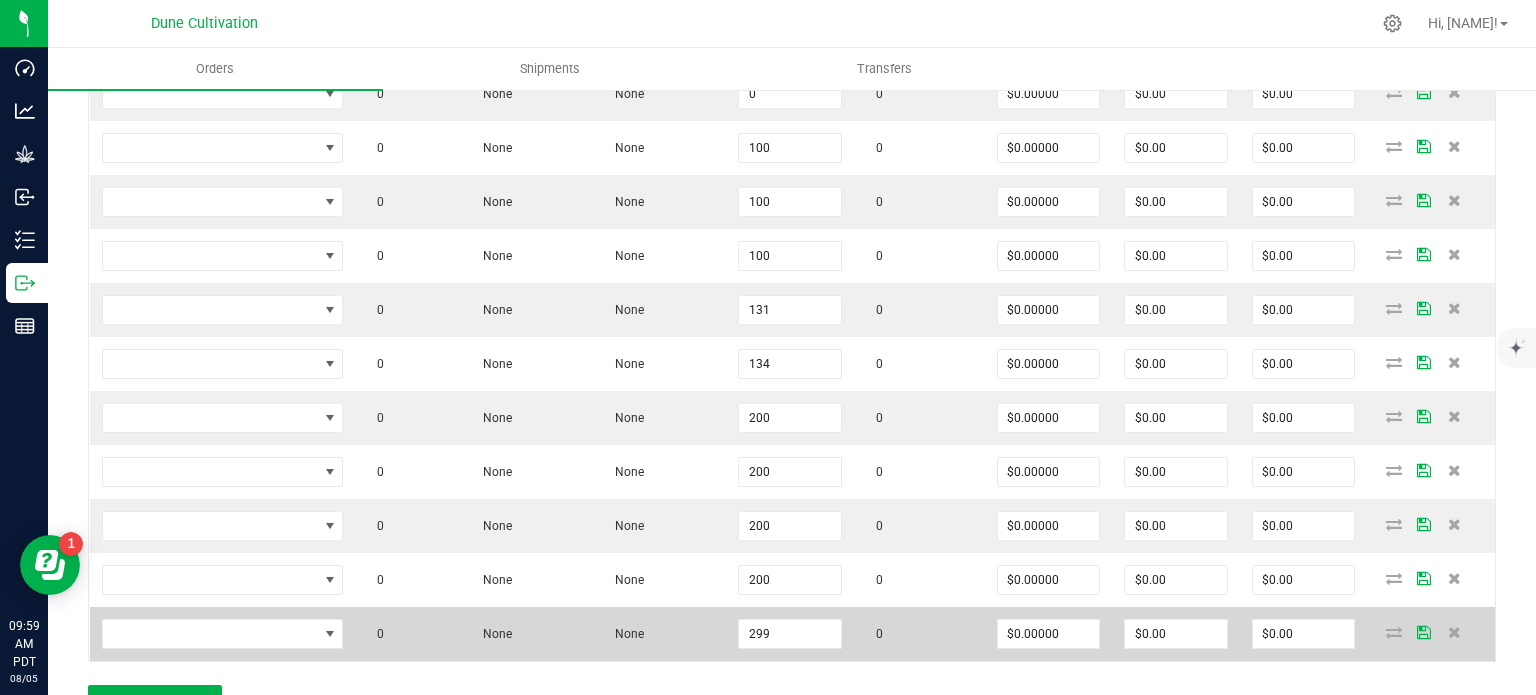 scroll, scrollTop: 570, scrollLeft: 0, axis: vertical 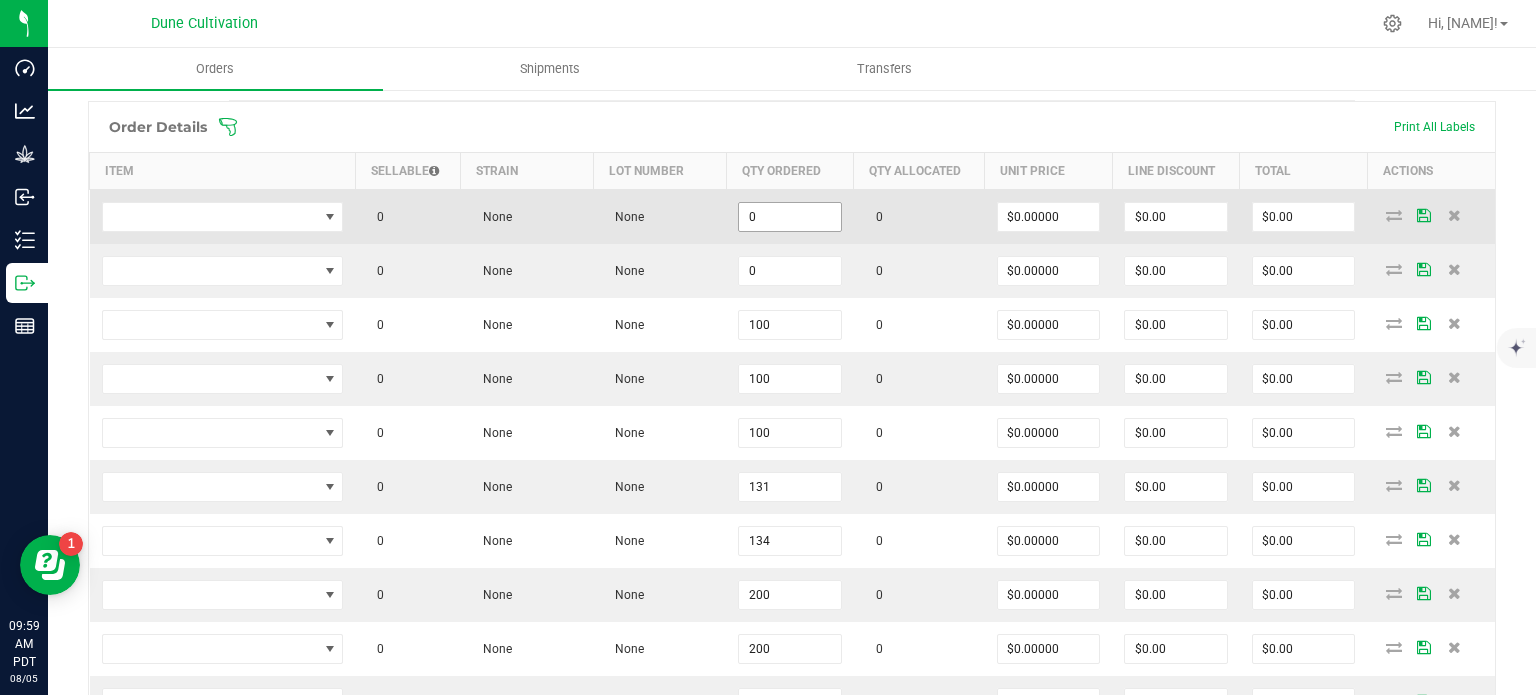 click on "0" at bounding box center (790, 217) 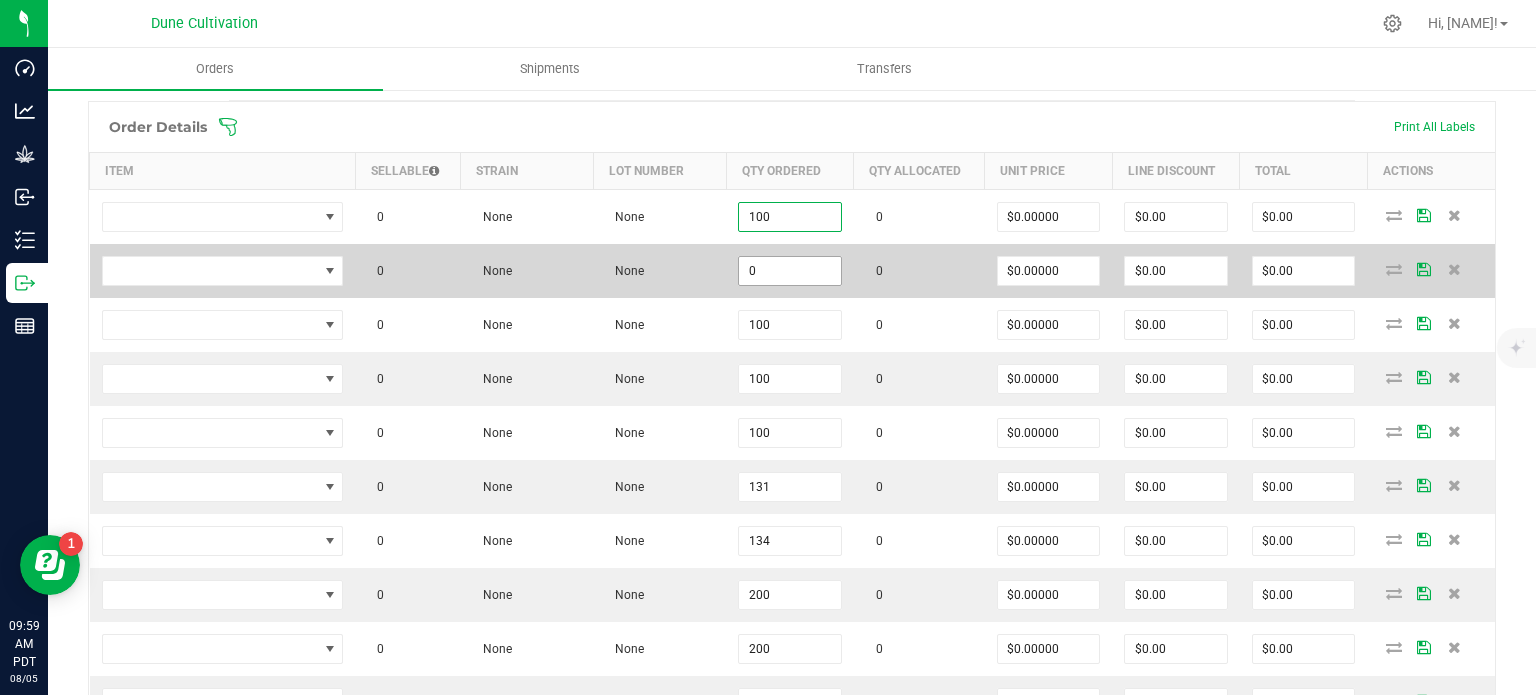 type on "100" 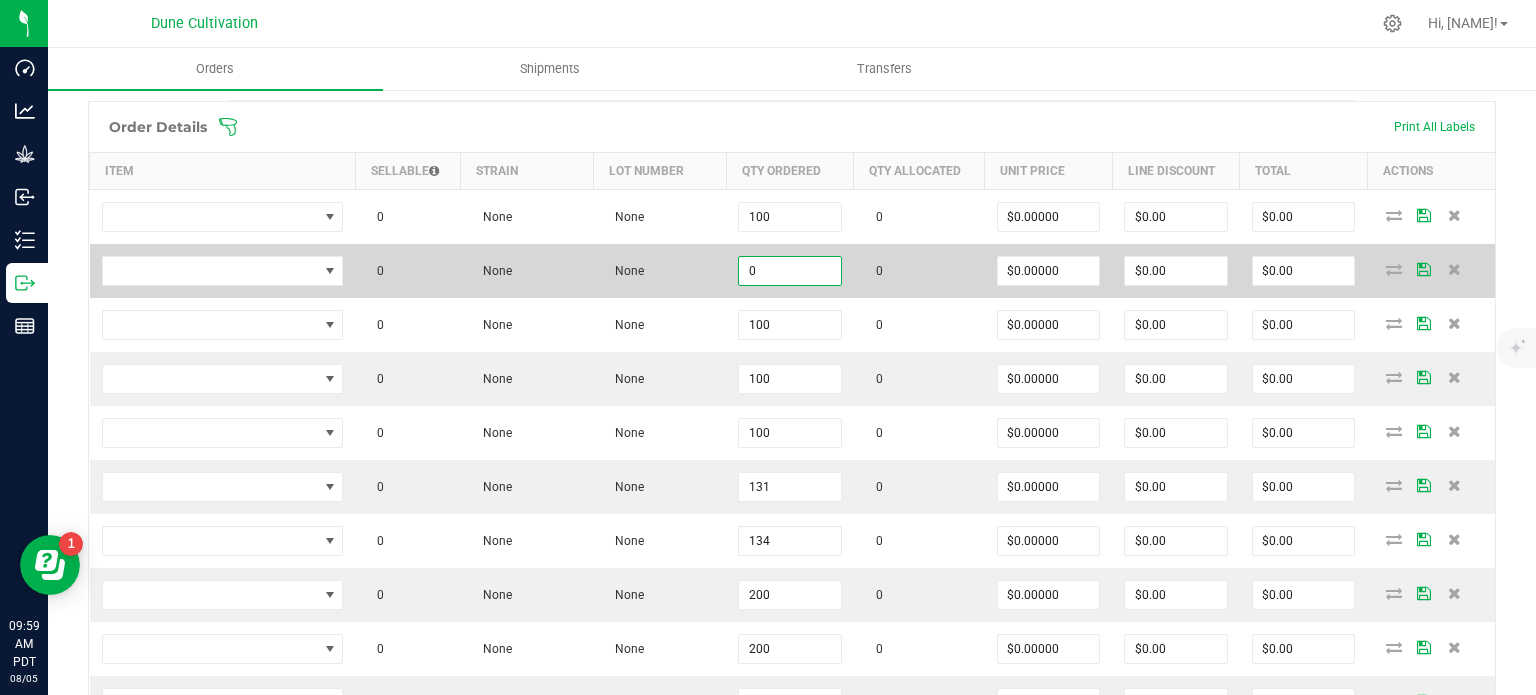 click on "0" at bounding box center [790, 271] 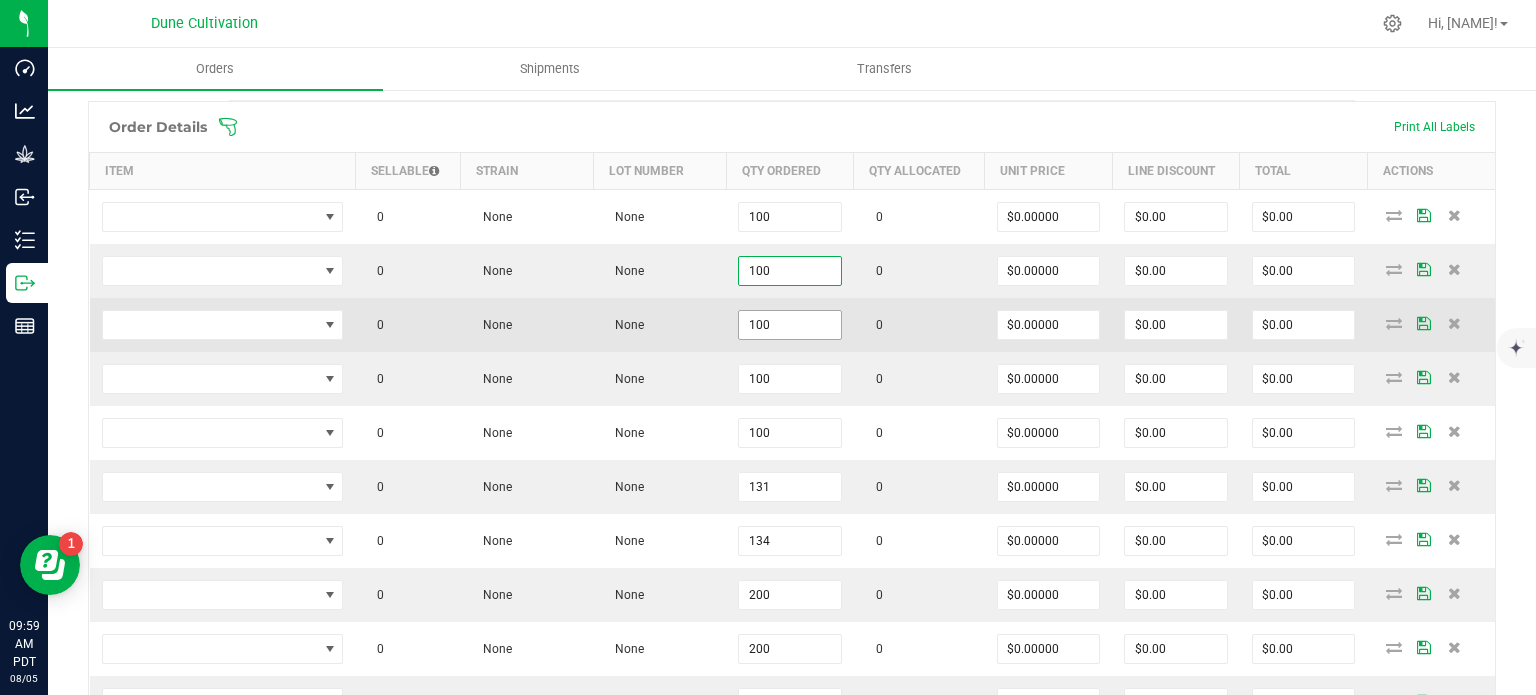 type on "100" 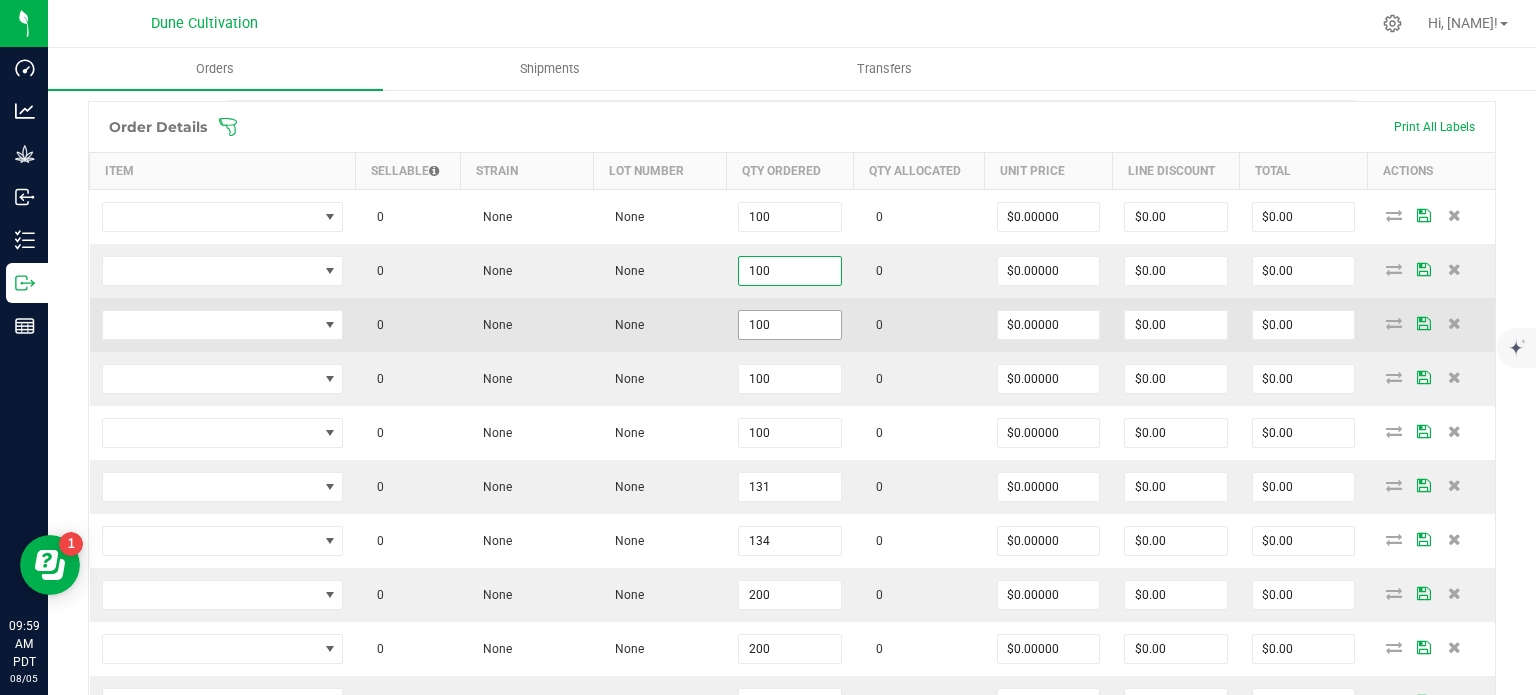 click on "100" at bounding box center [790, 325] 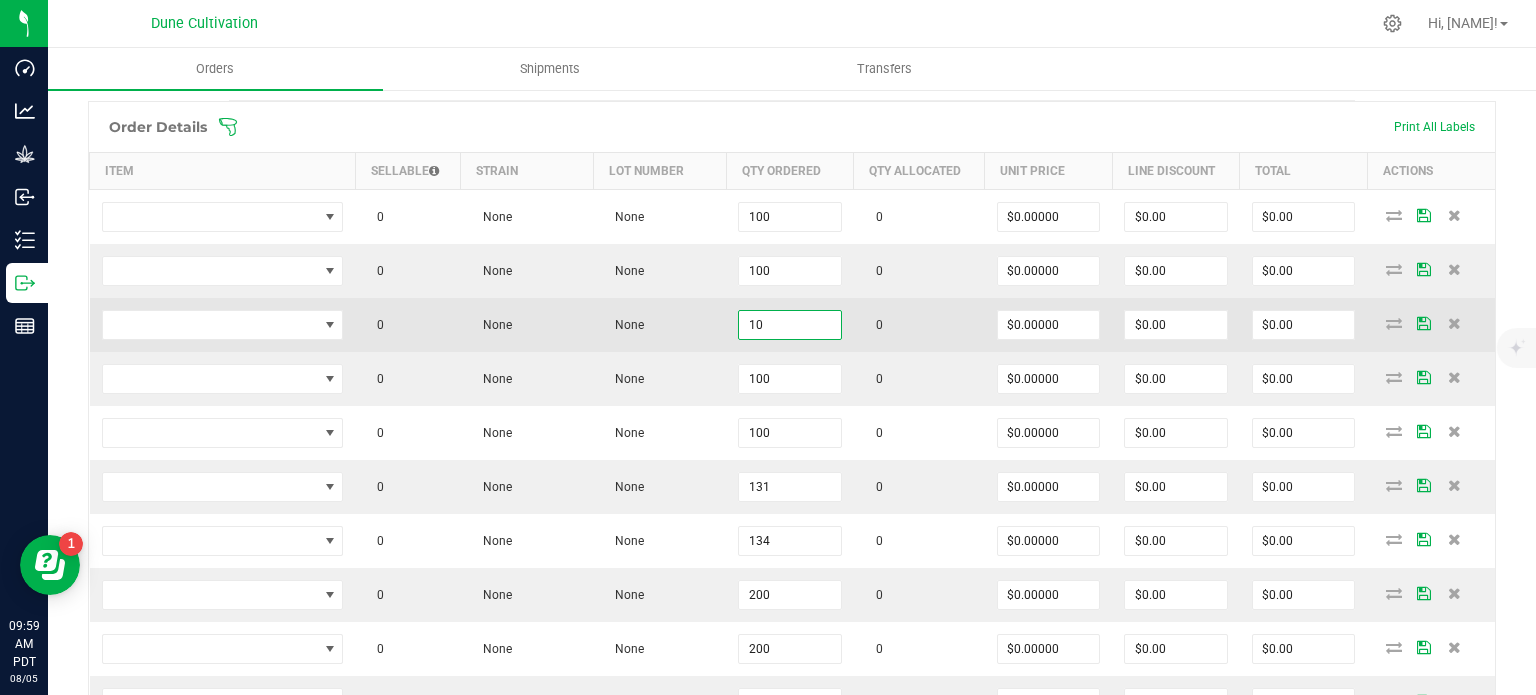type on "100" 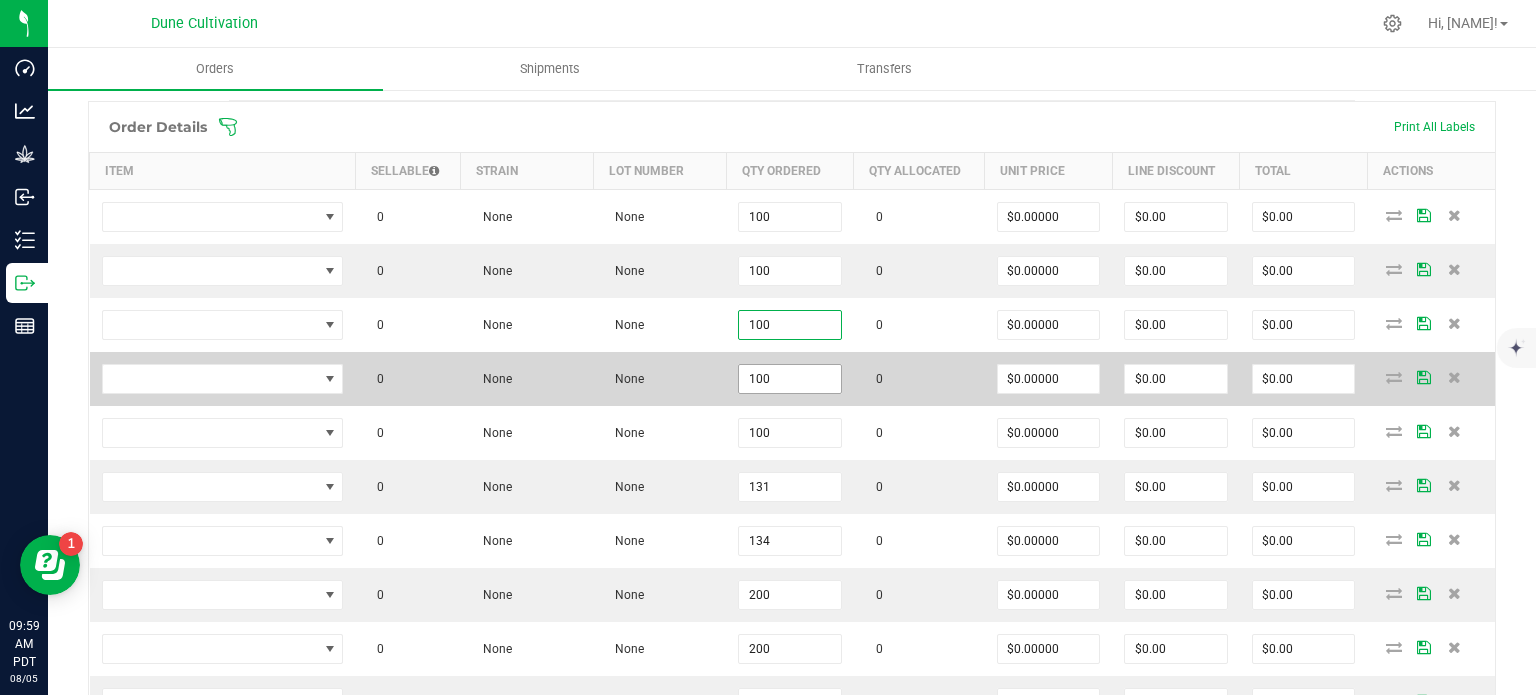 click on "100" at bounding box center [790, 379] 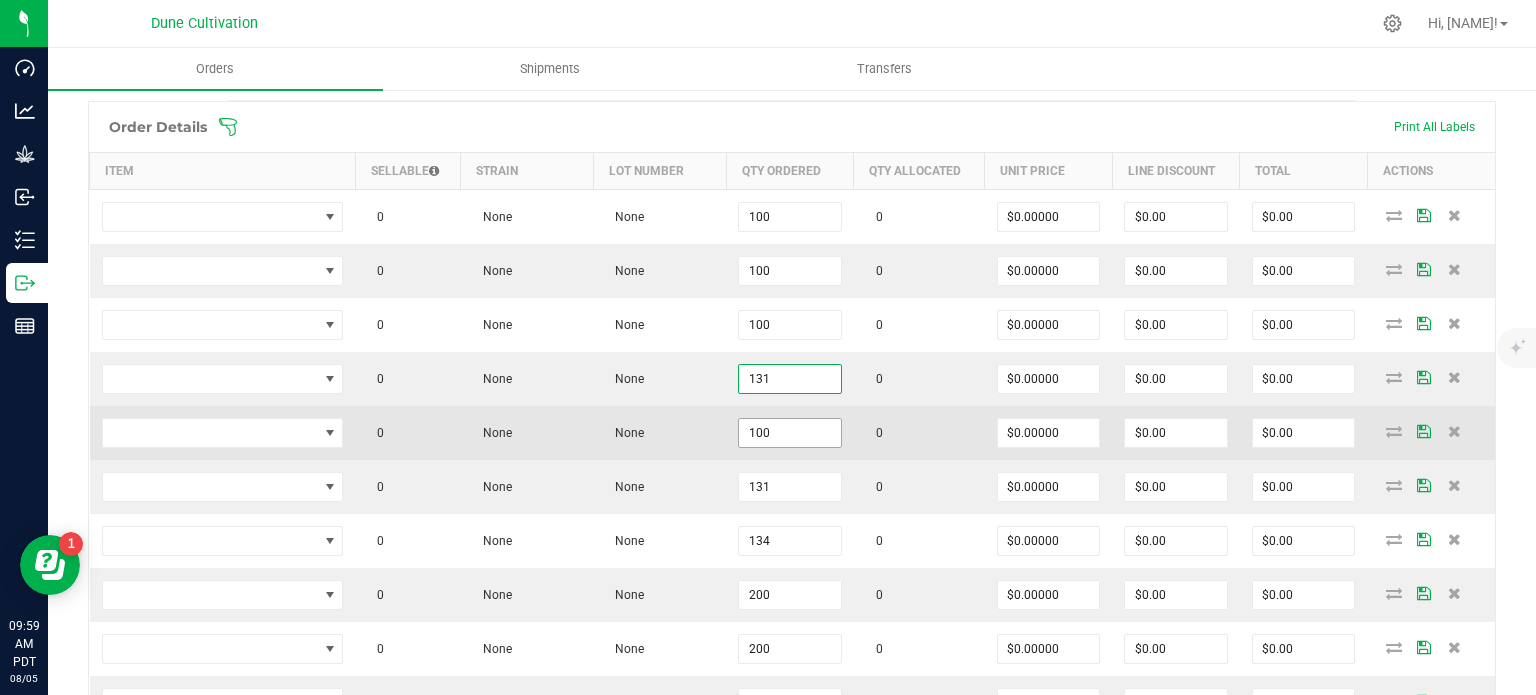 type on "131" 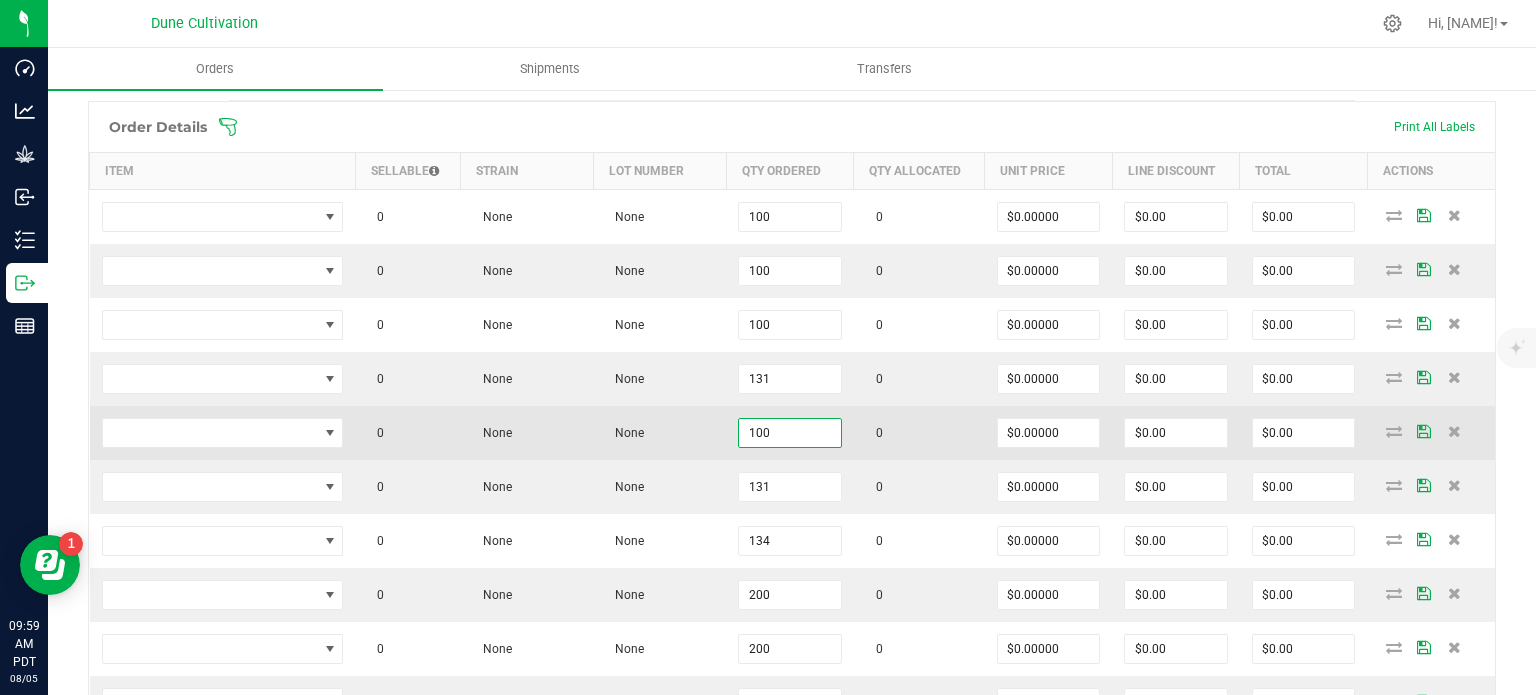 click on "100" at bounding box center [790, 433] 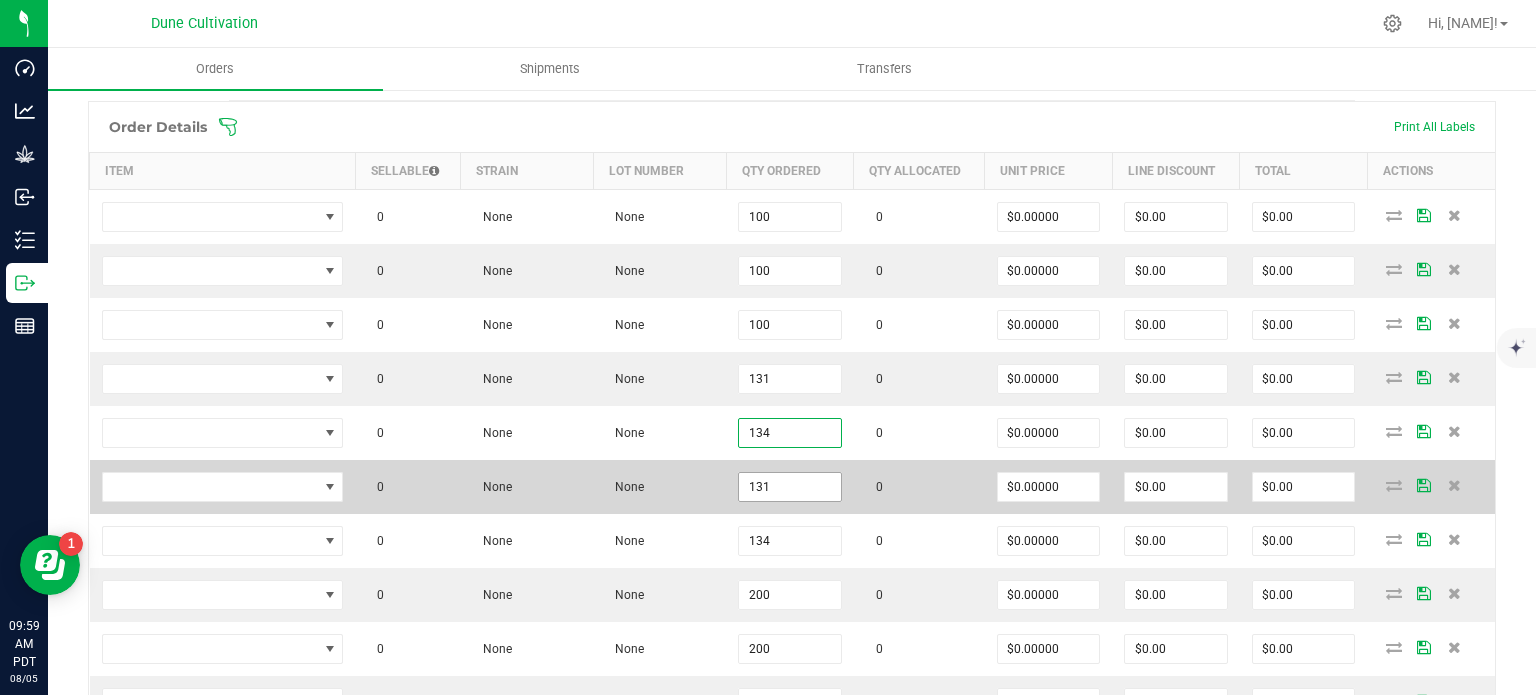 type on "134" 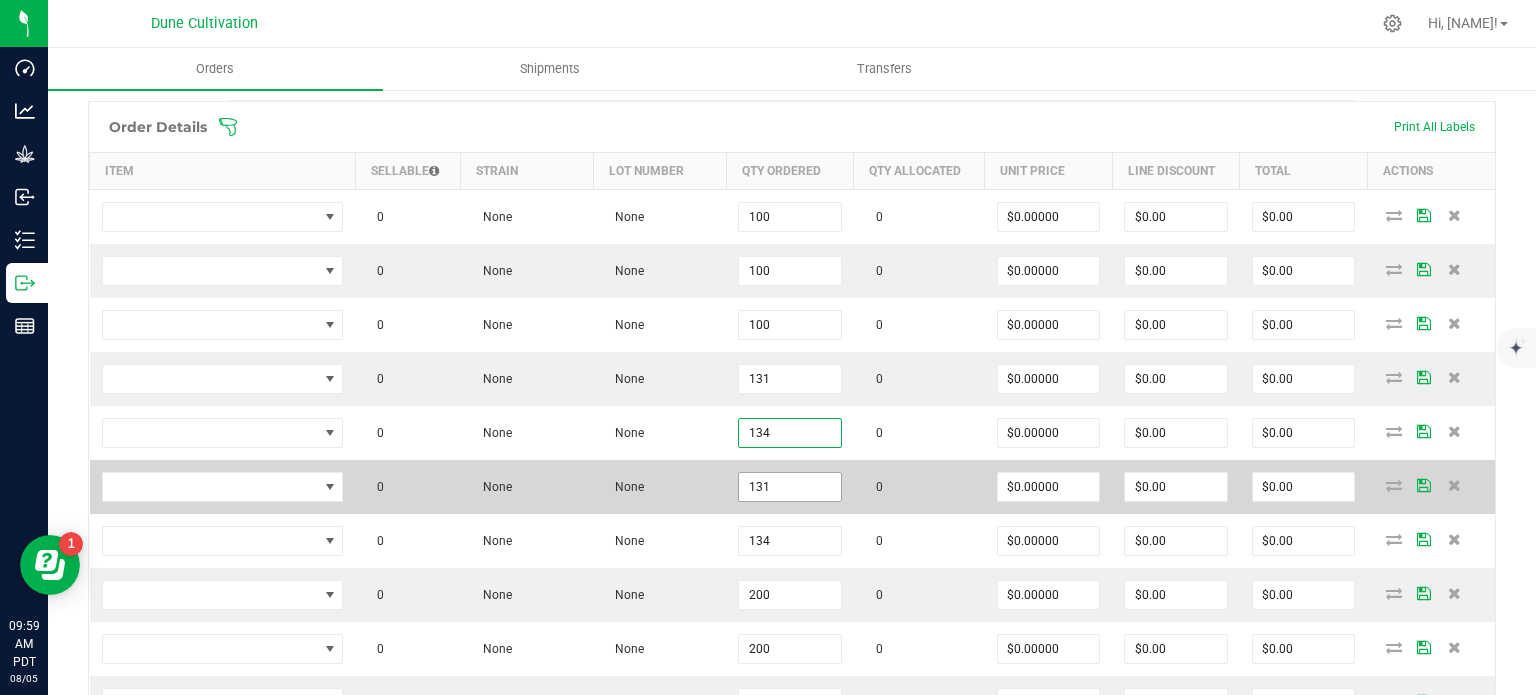 click on "131" at bounding box center [790, 487] 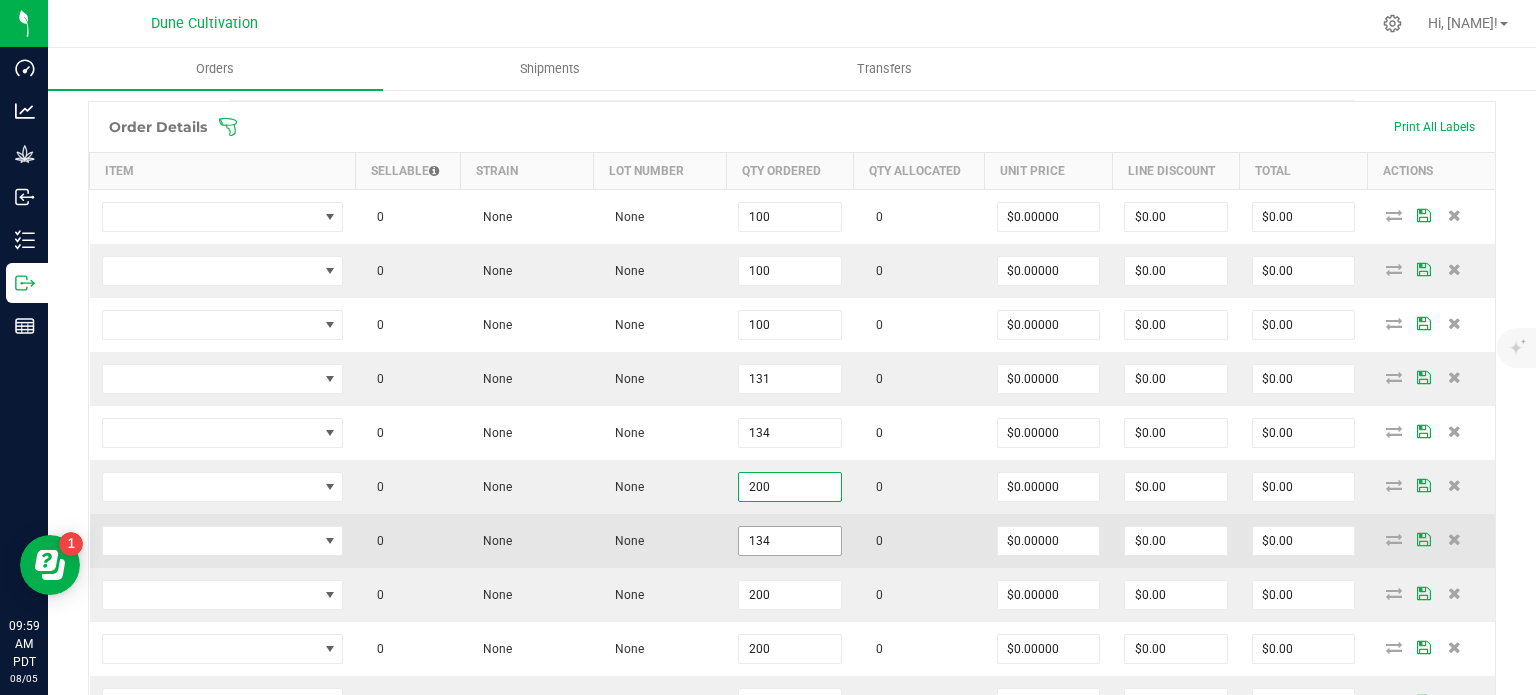 type on "200" 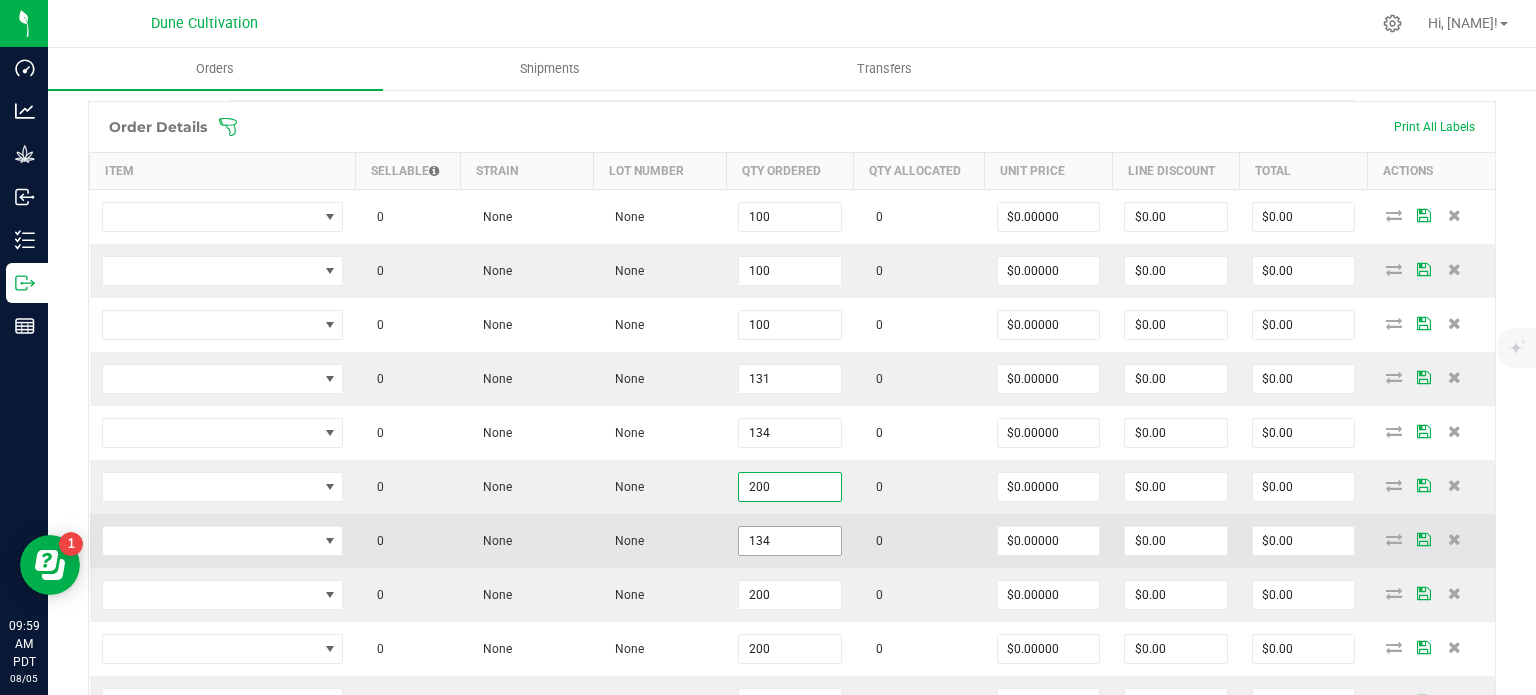 click on "134" at bounding box center [790, 541] 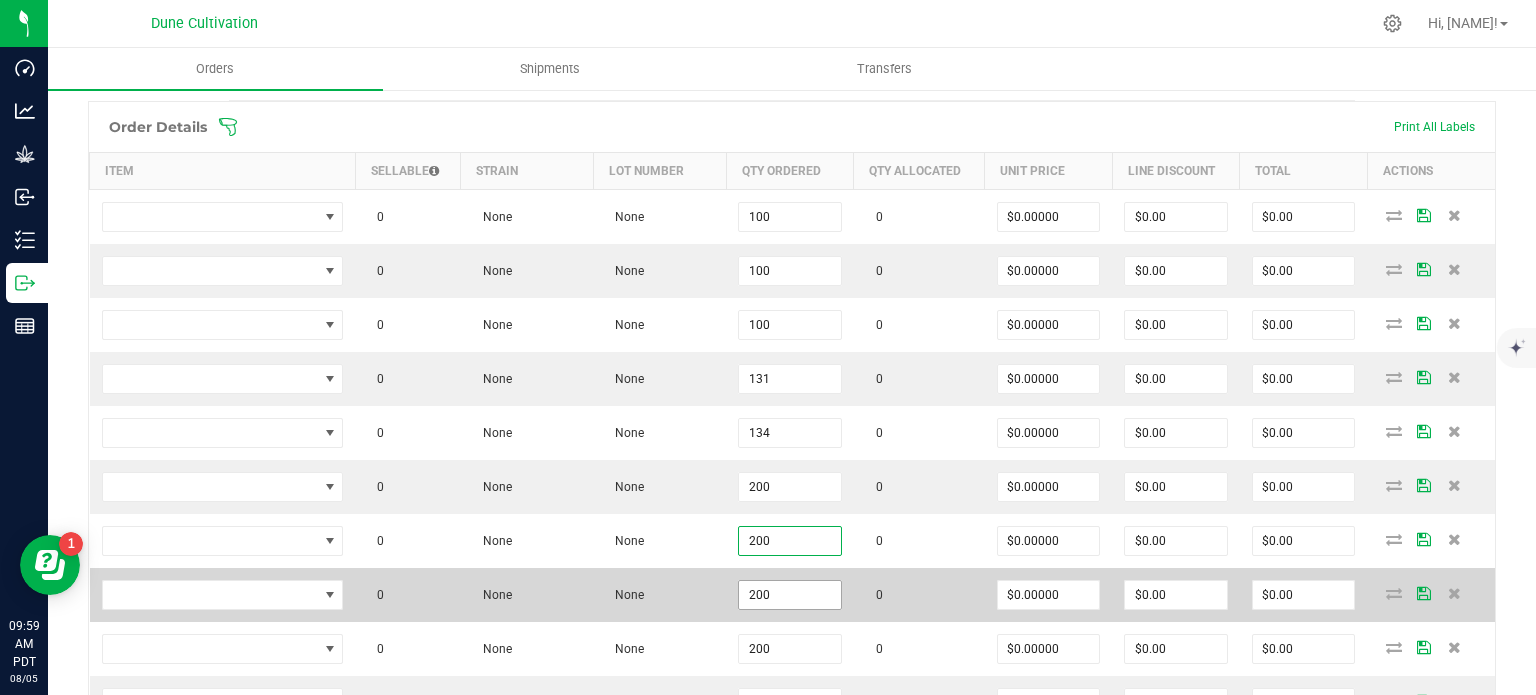 type on "200" 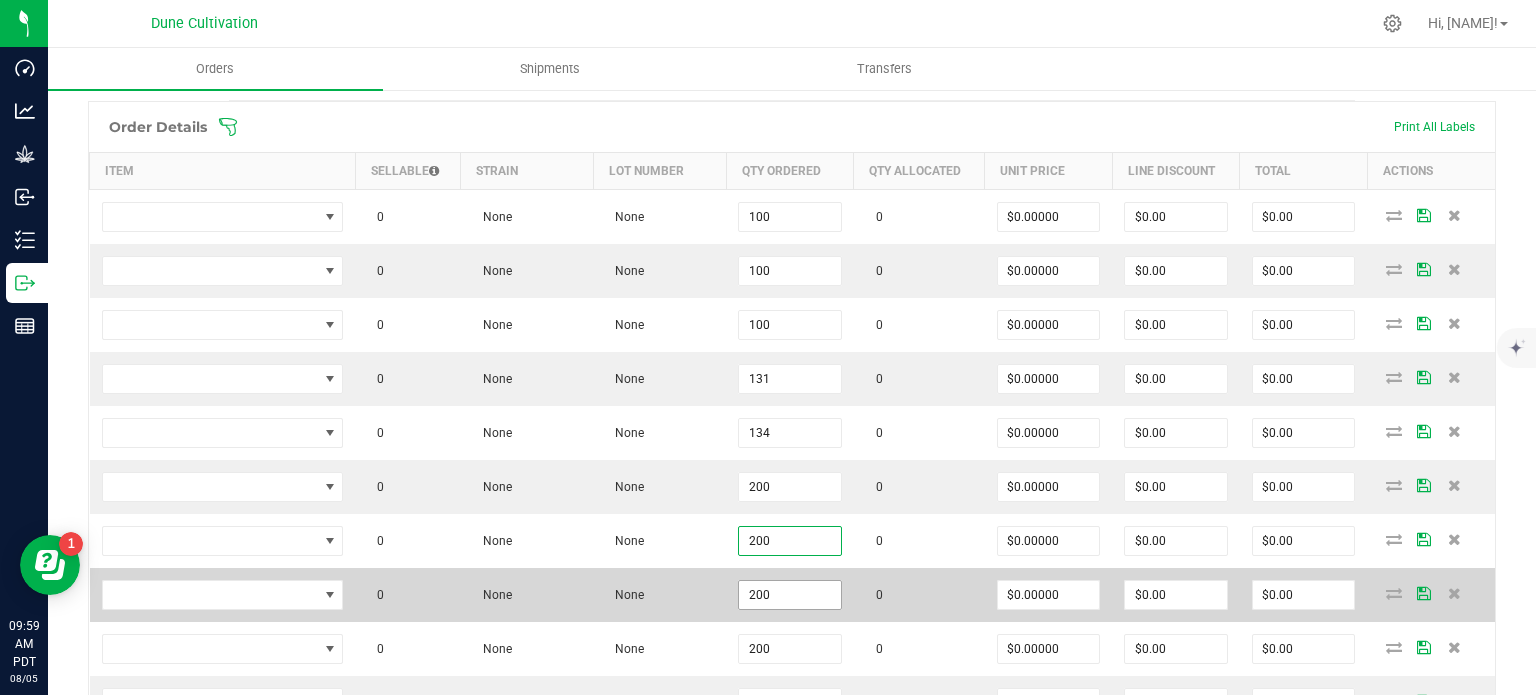 click on "200" at bounding box center [790, 595] 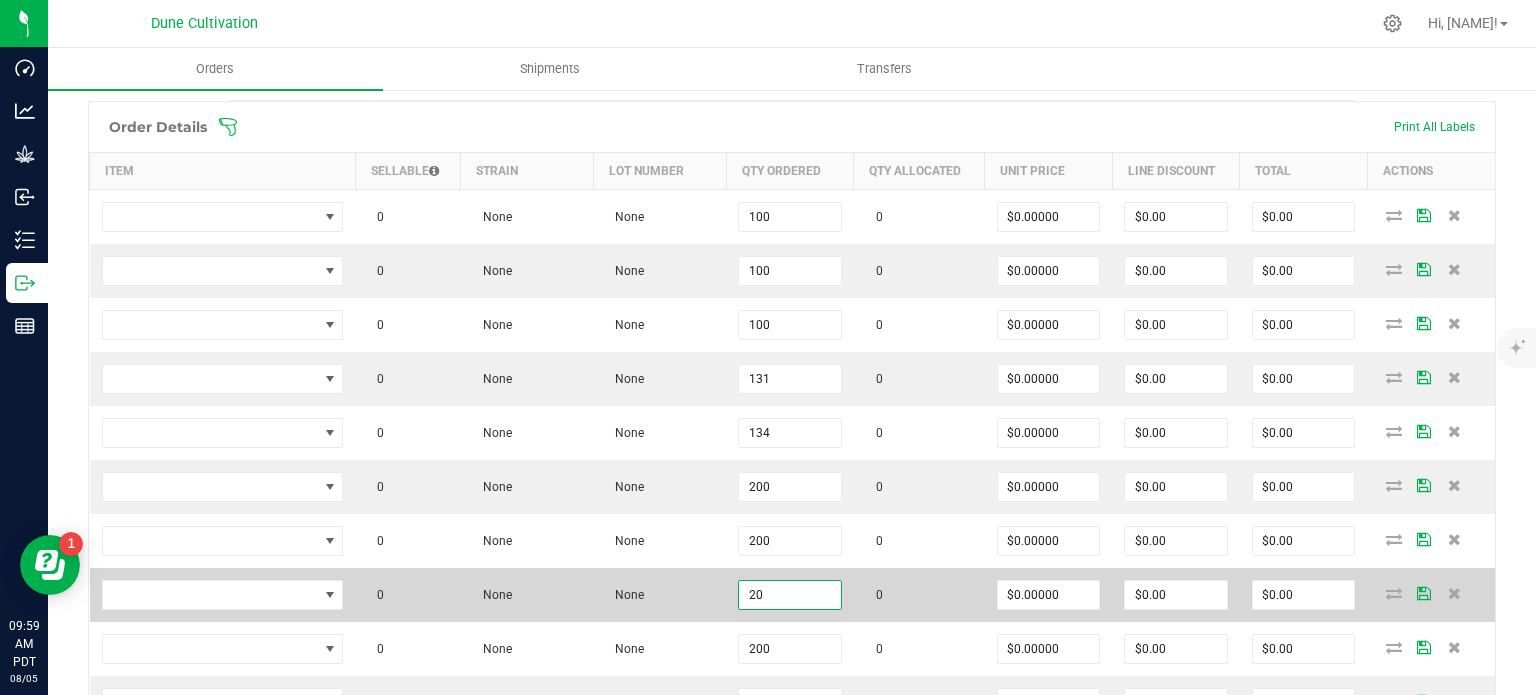type on "200" 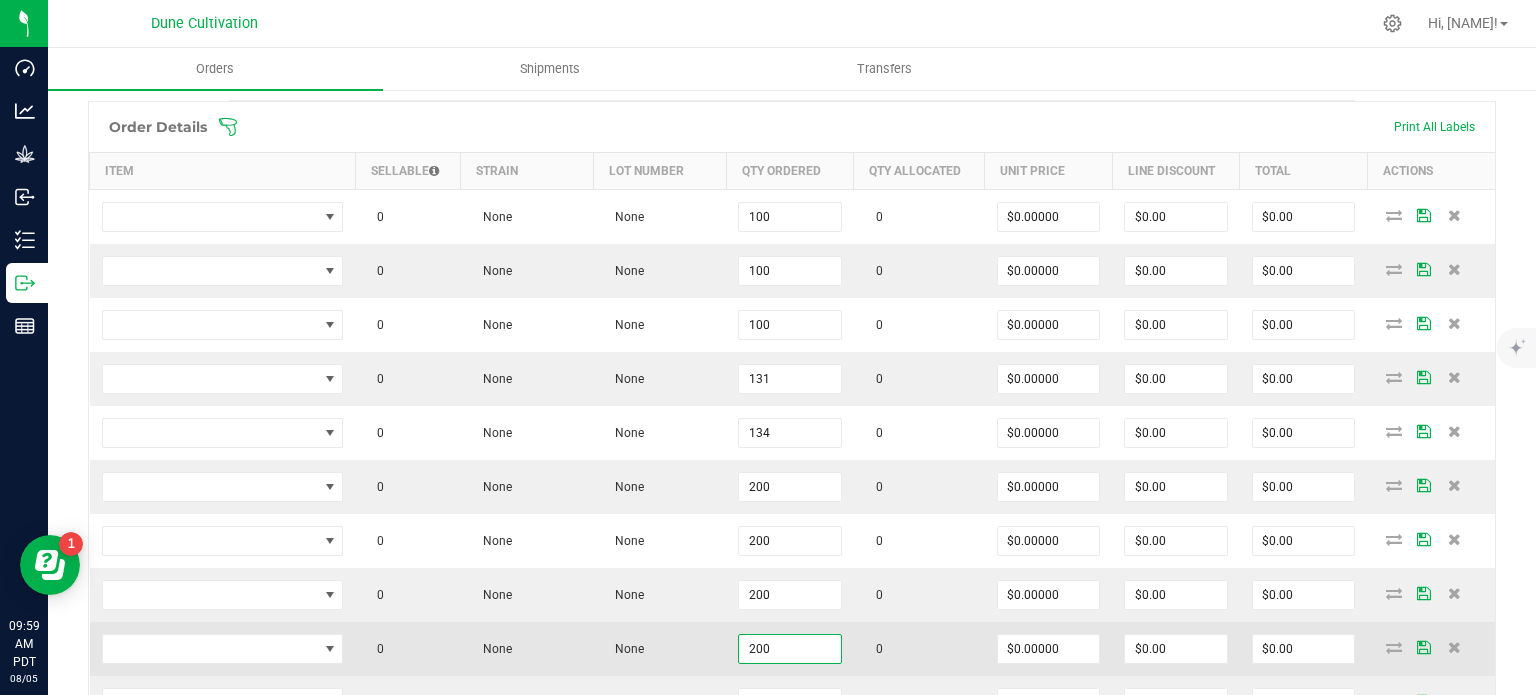 click on "200" at bounding box center [790, 649] 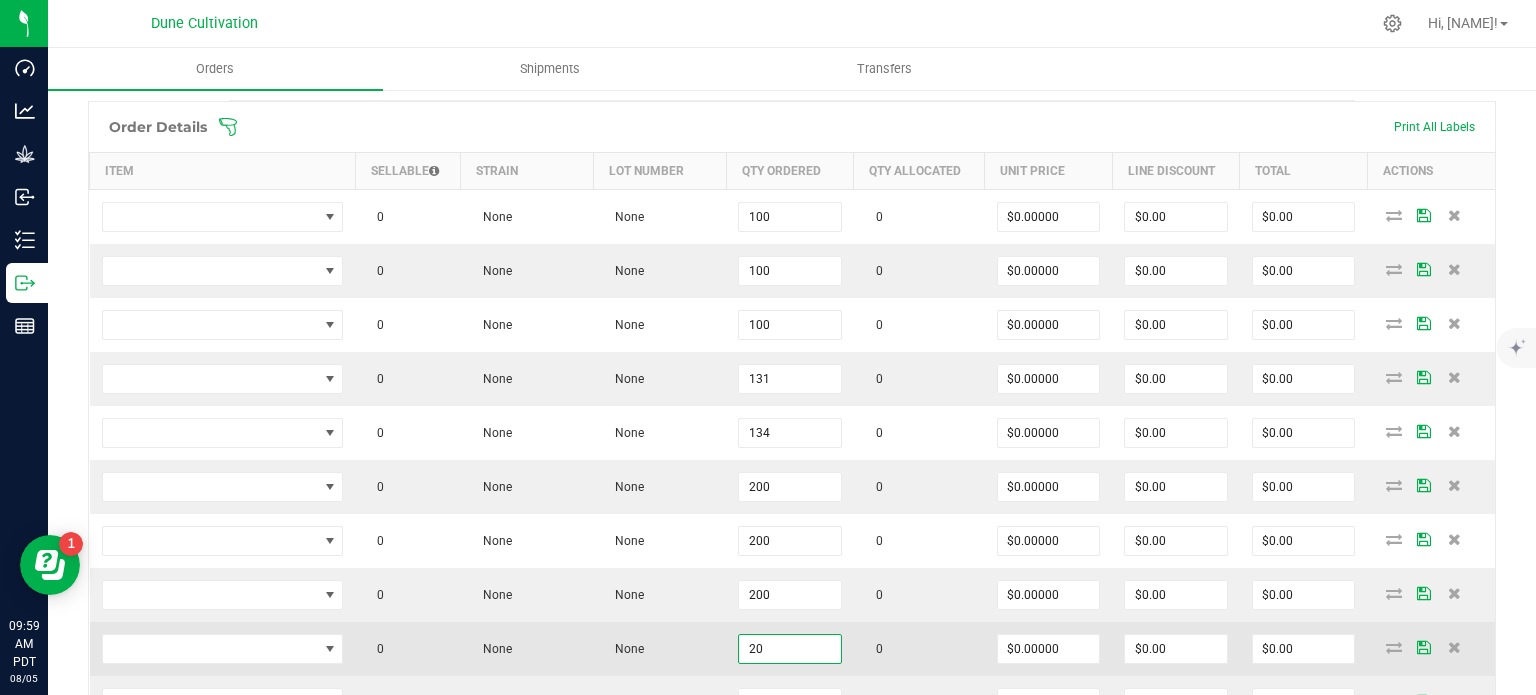type on "200" 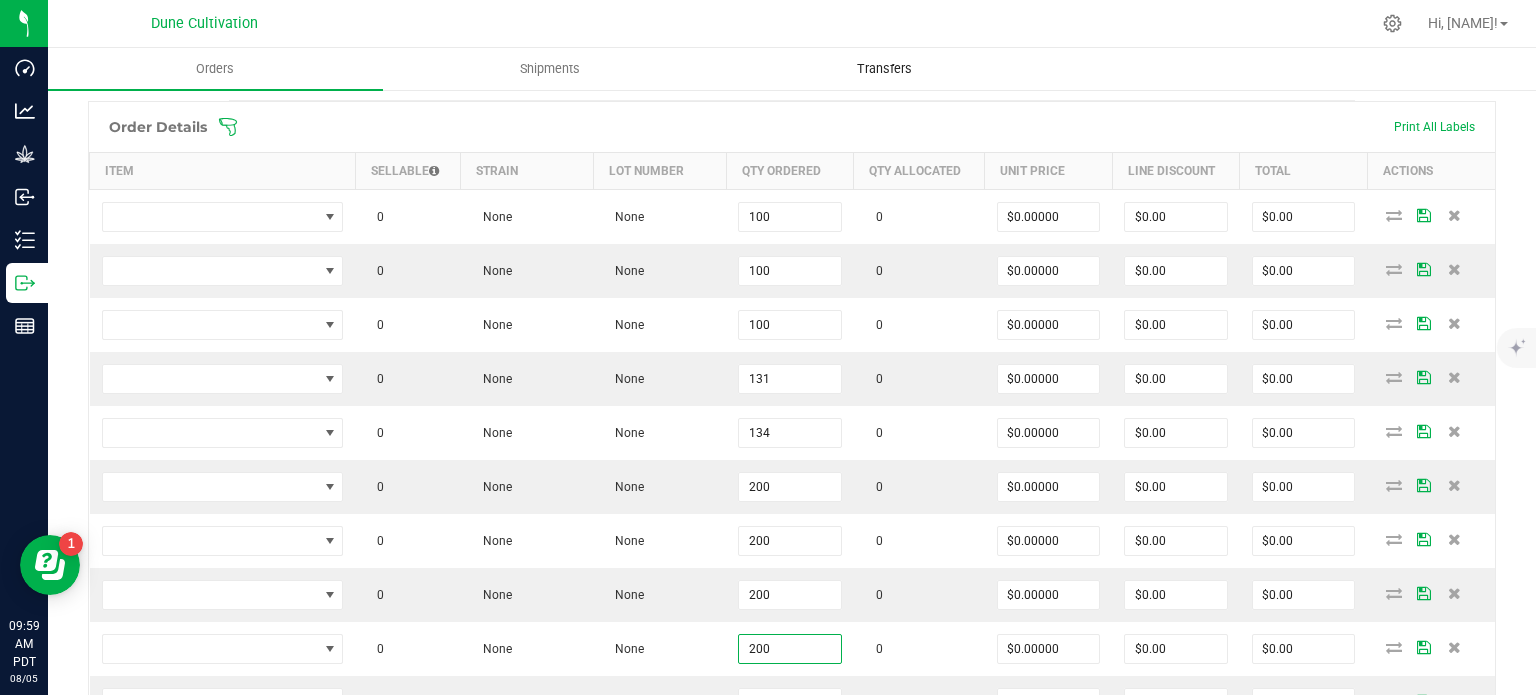 click on "Transfers" at bounding box center [885, 69] 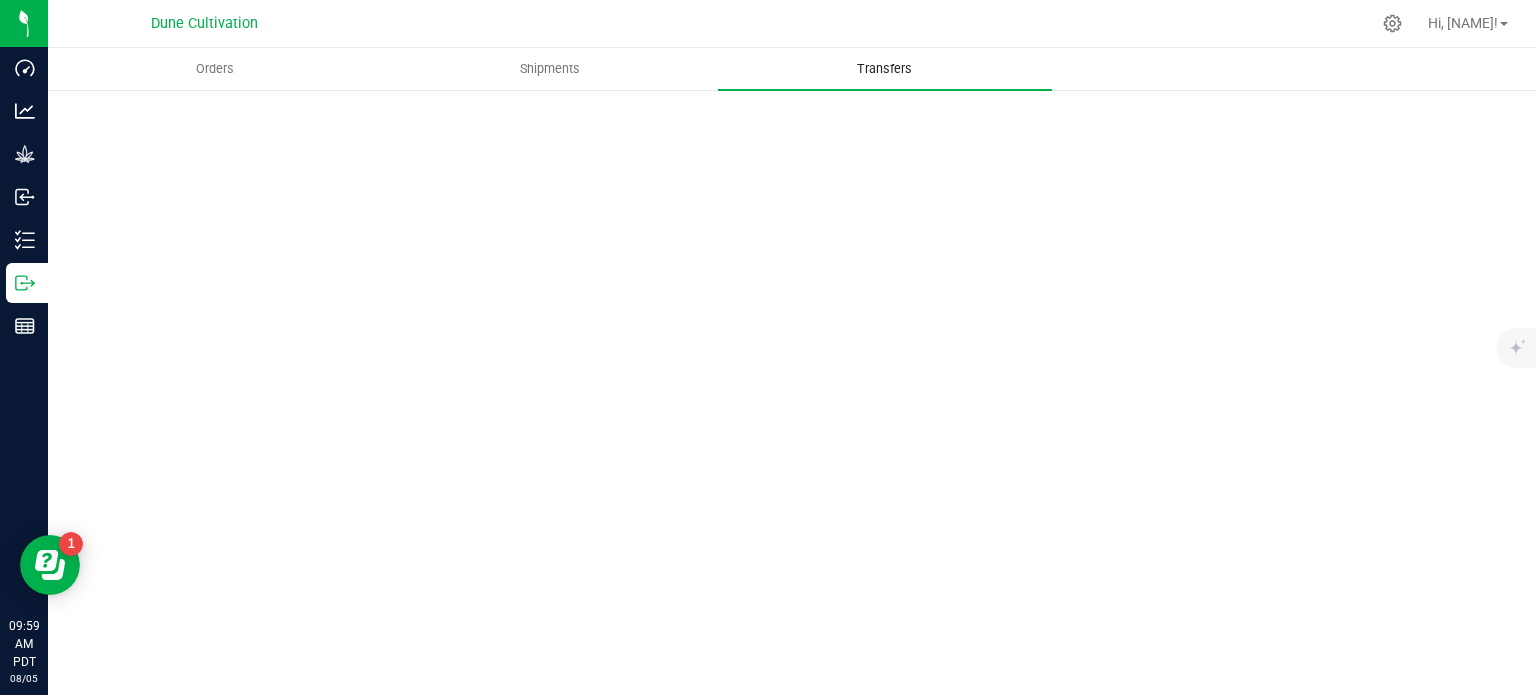 scroll, scrollTop: 0, scrollLeft: 0, axis: both 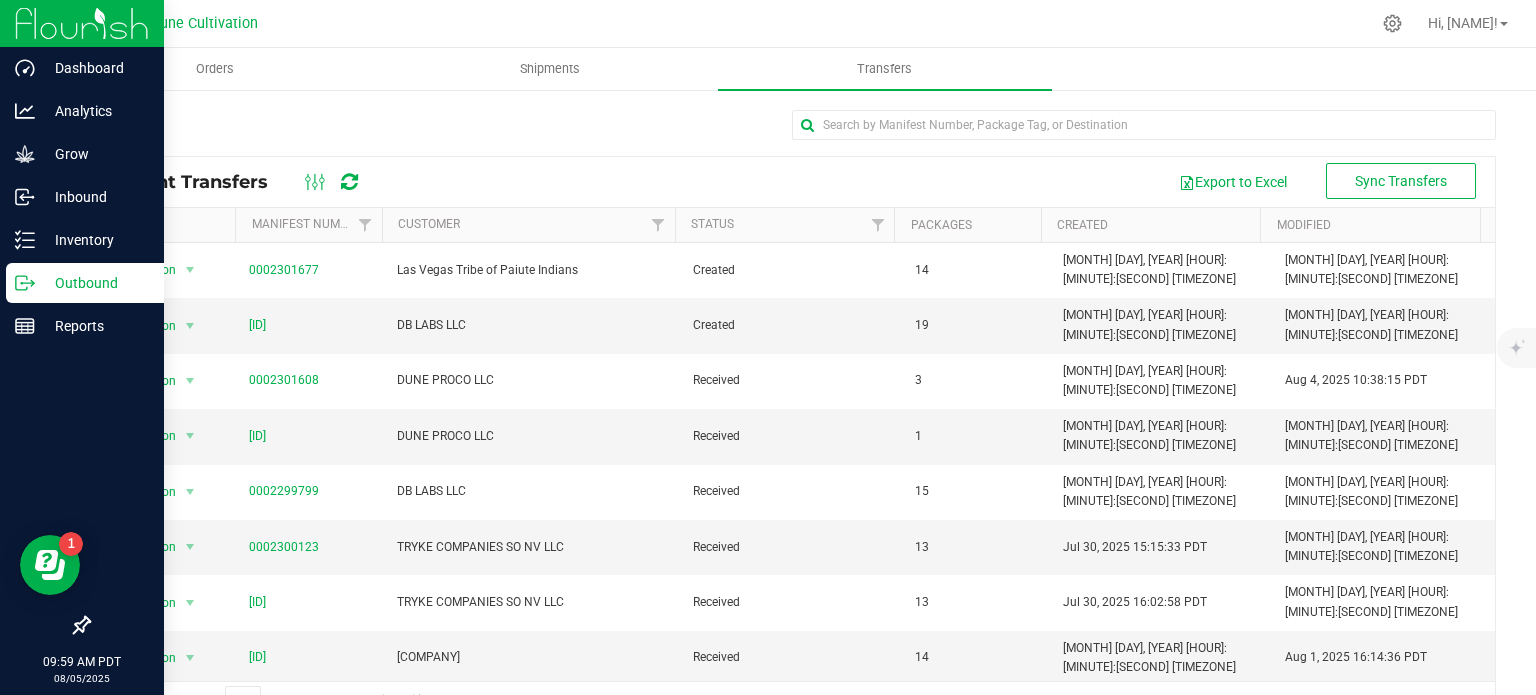 click on "Outbound" at bounding box center (95, 283) 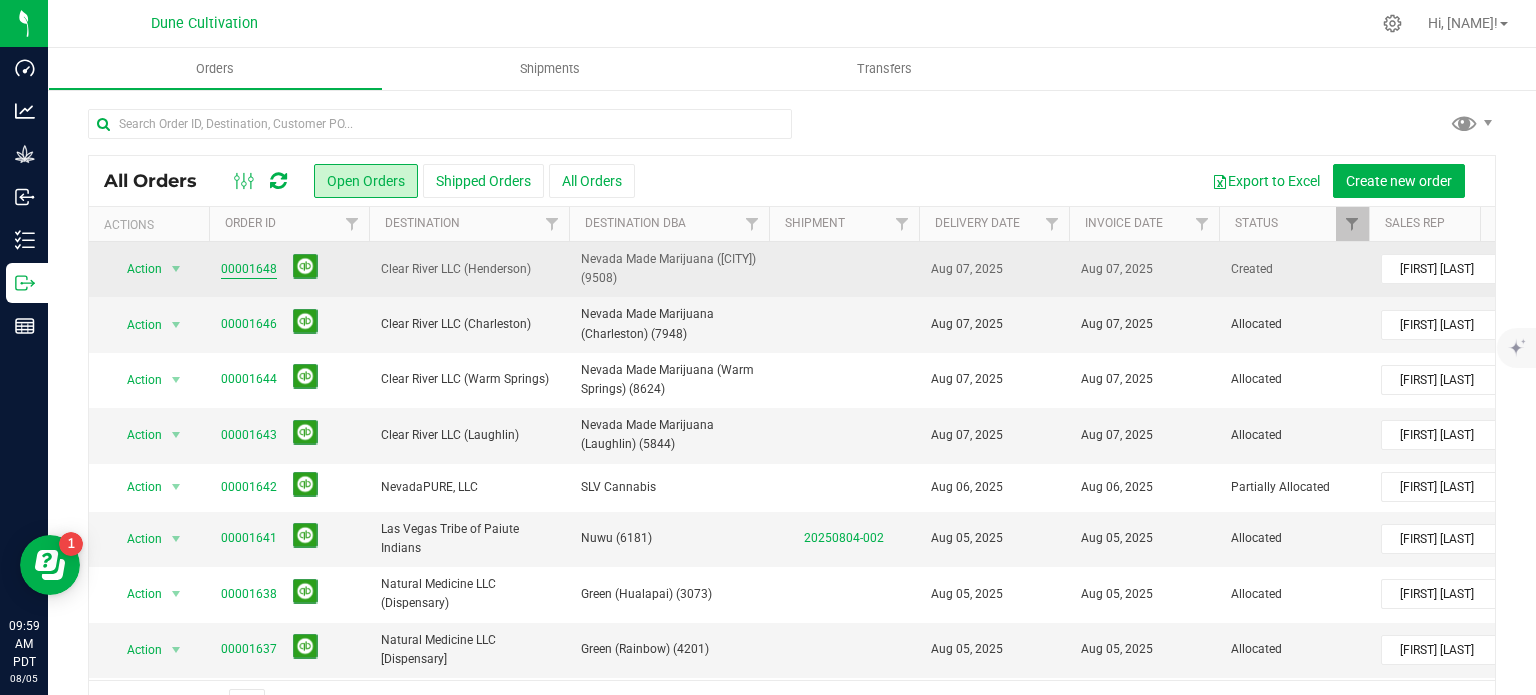 click on "00001648" at bounding box center (249, 269) 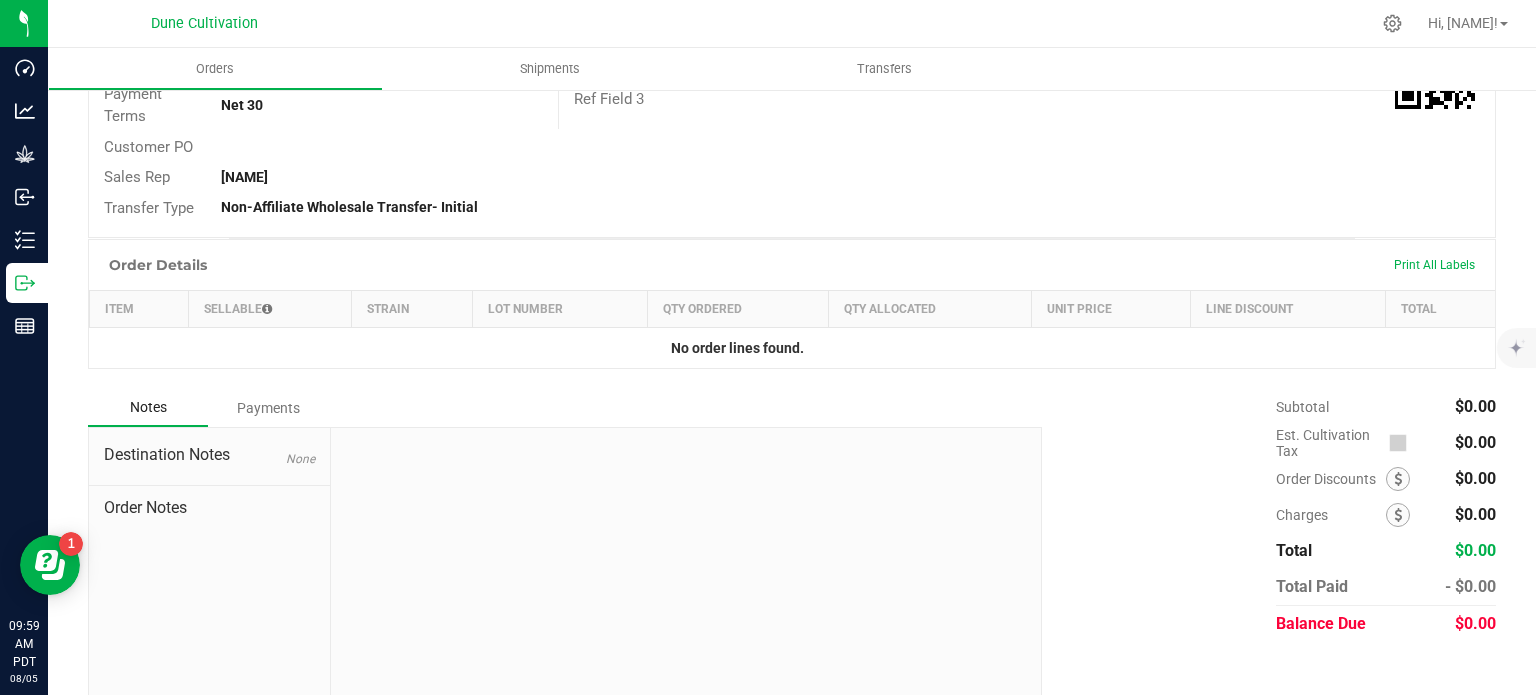 scroll, scrollTop: 0, scrollLeft: 0, axis: both 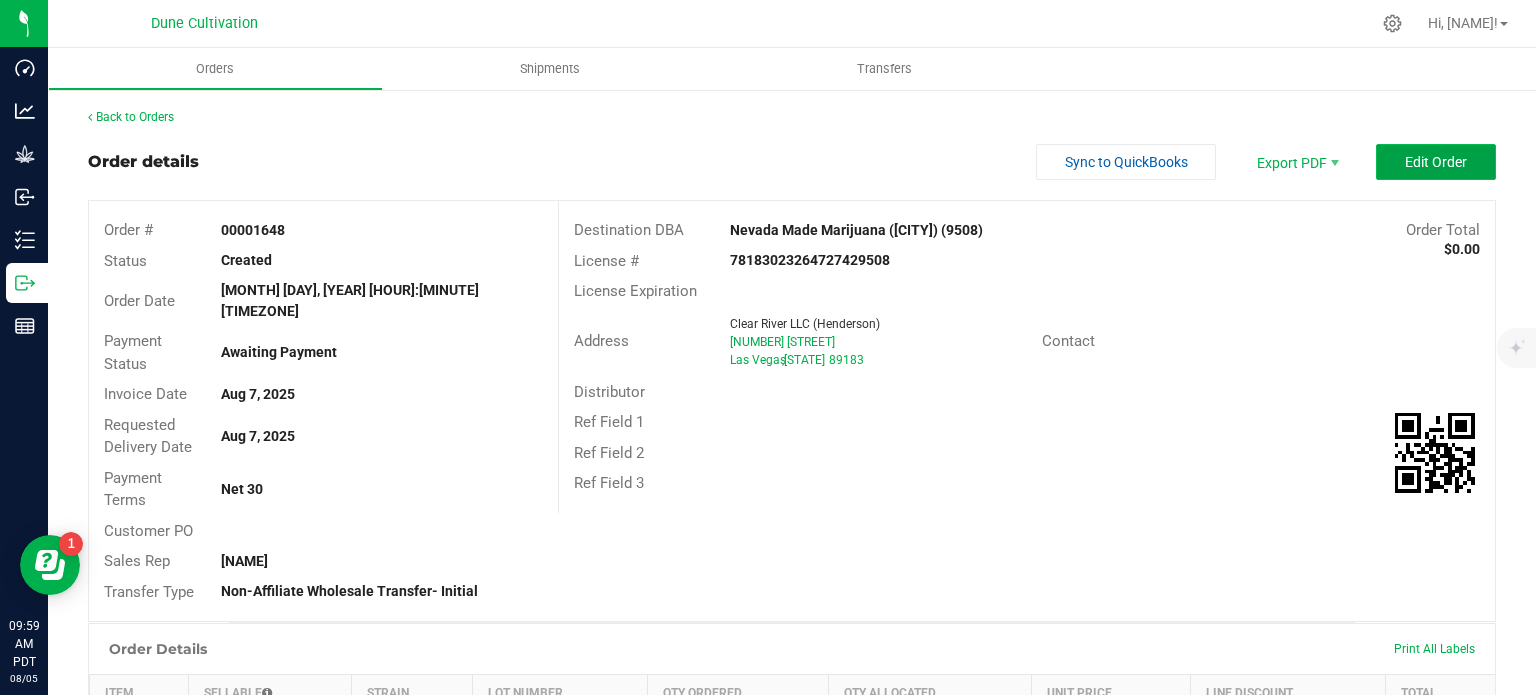 click on "Edit Order" at bounding box center (1436, 162) 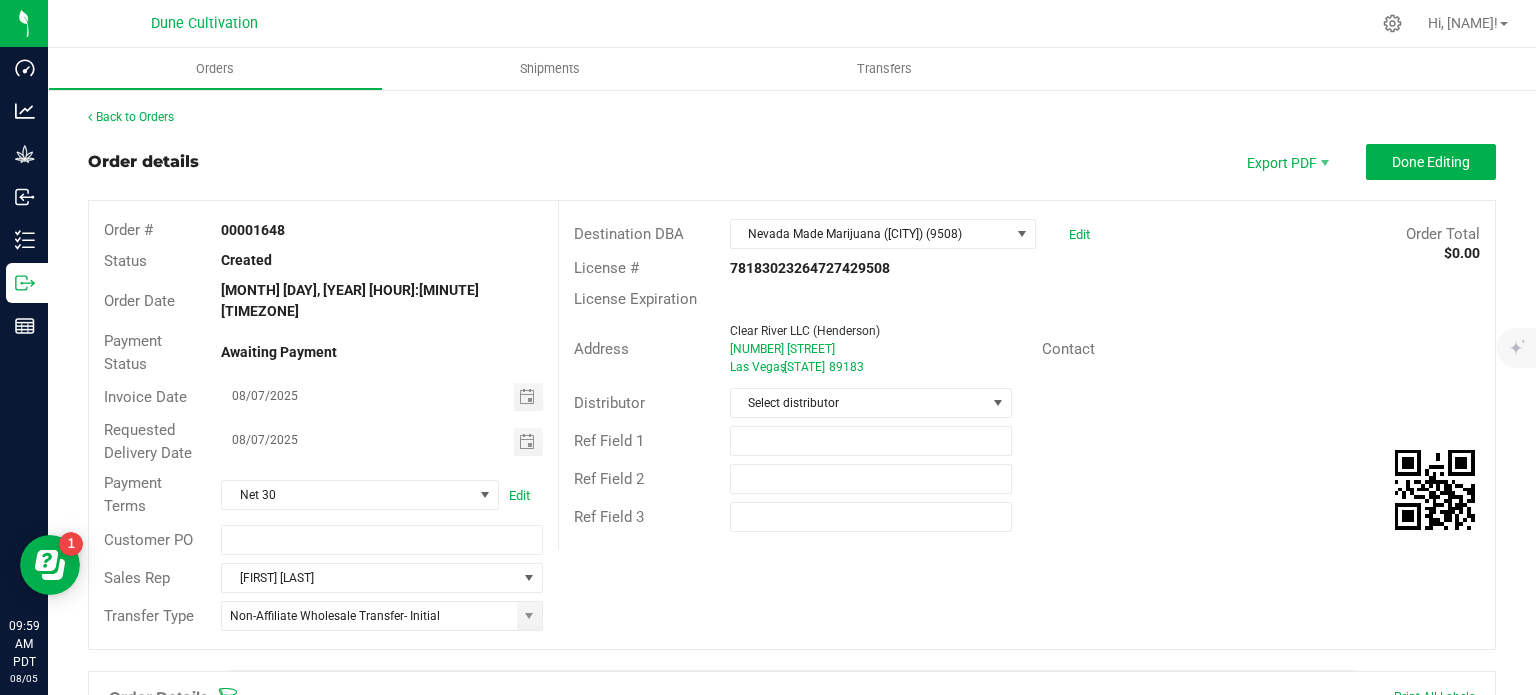 scroll, scrollTop: 488, scrollLeft: 0, axis: vertical 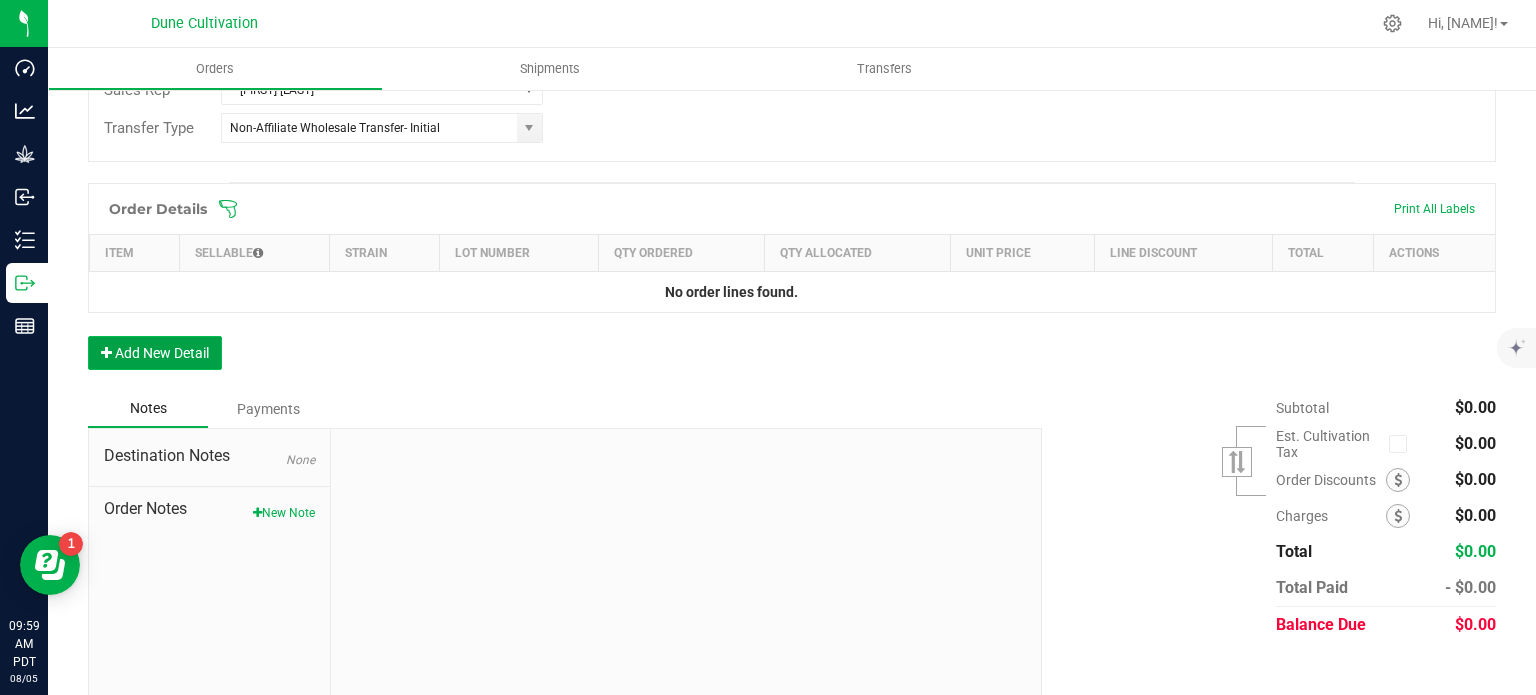 click on "Add New Detail" at bounding box center [155, 353] 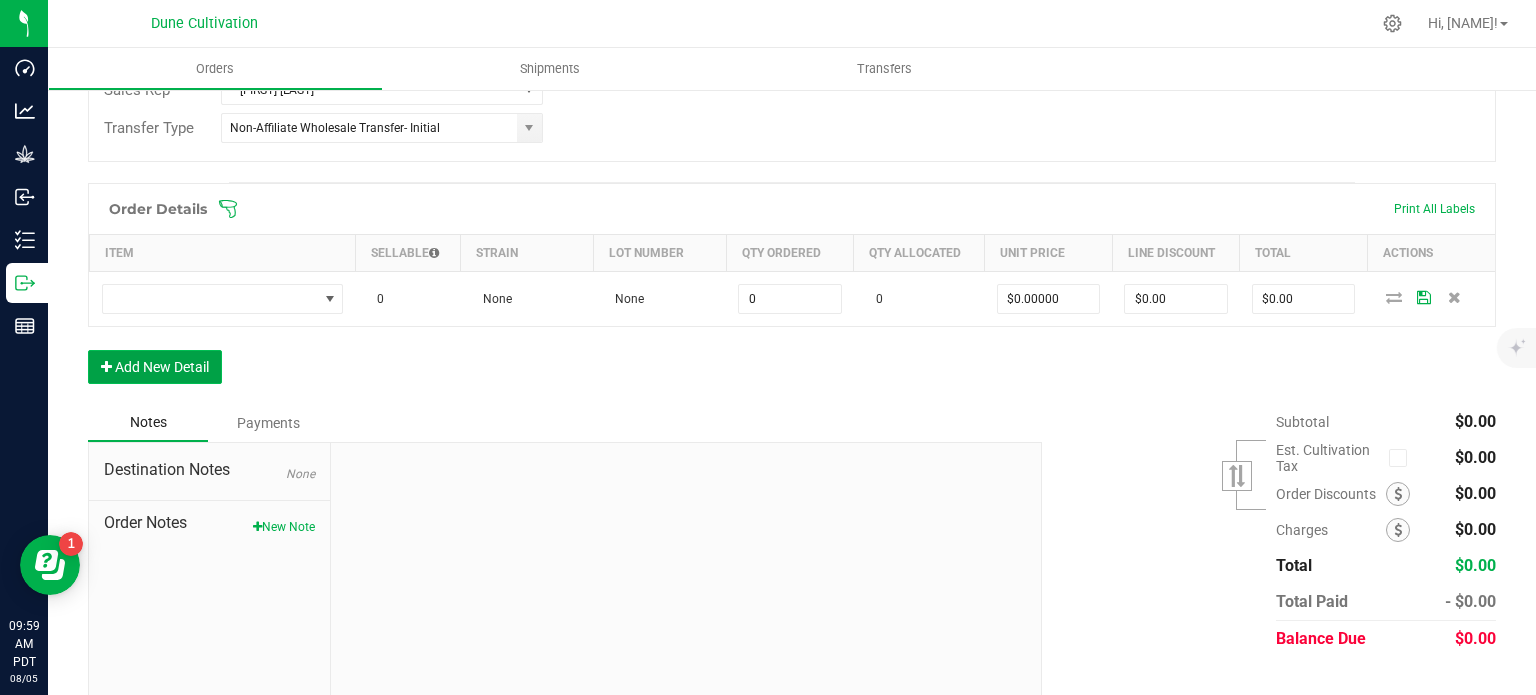 click on "Add New Detail" at bounding box center (155, 367) 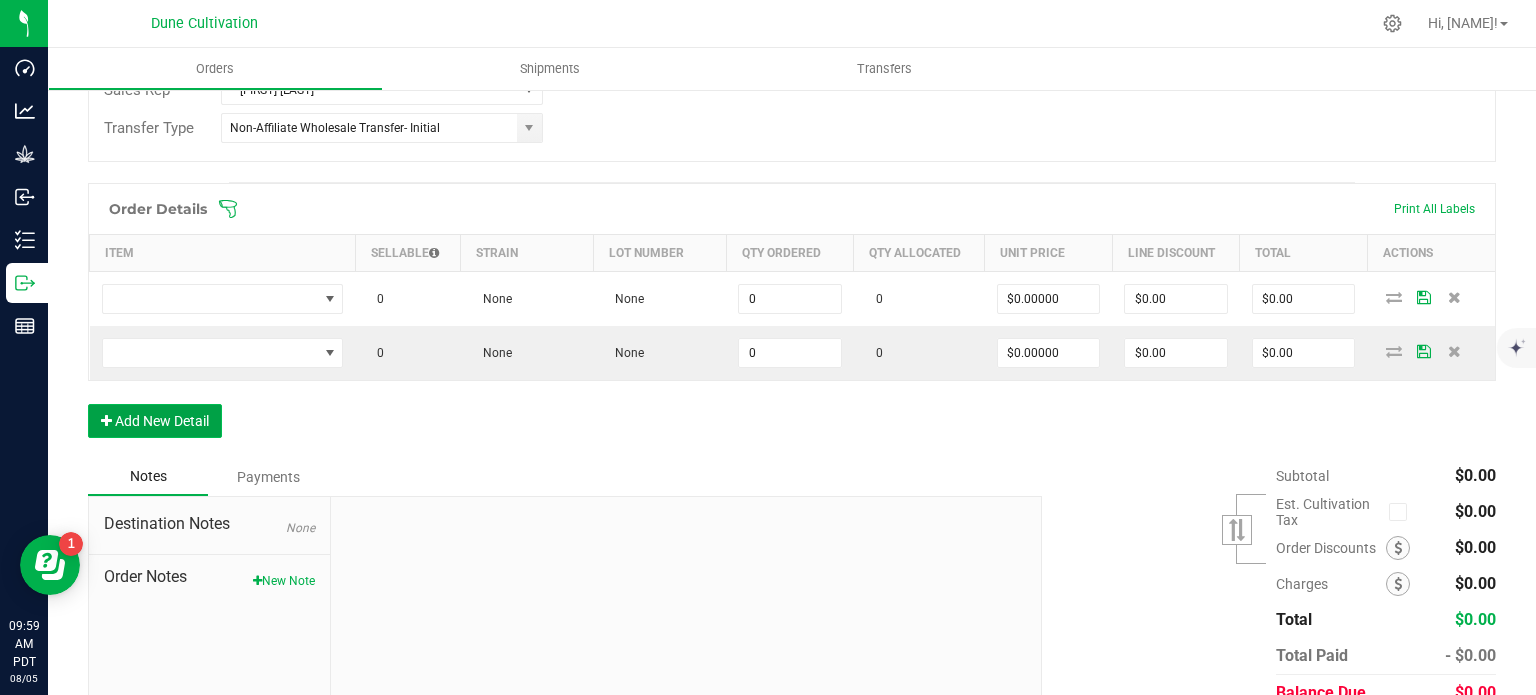 click on "Add New Detail" at bounding box center [155, 421] 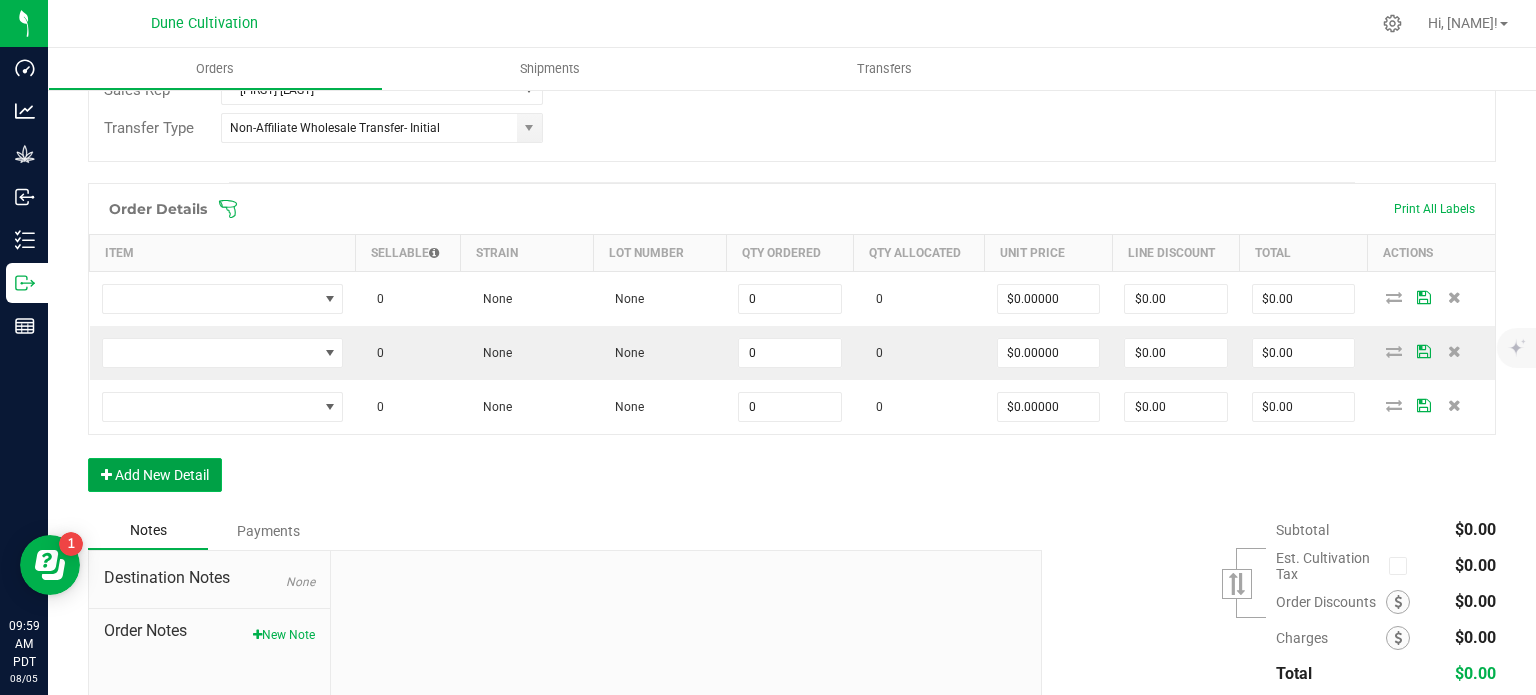 click on "Add New Detail" at bounding box center (155, 475) 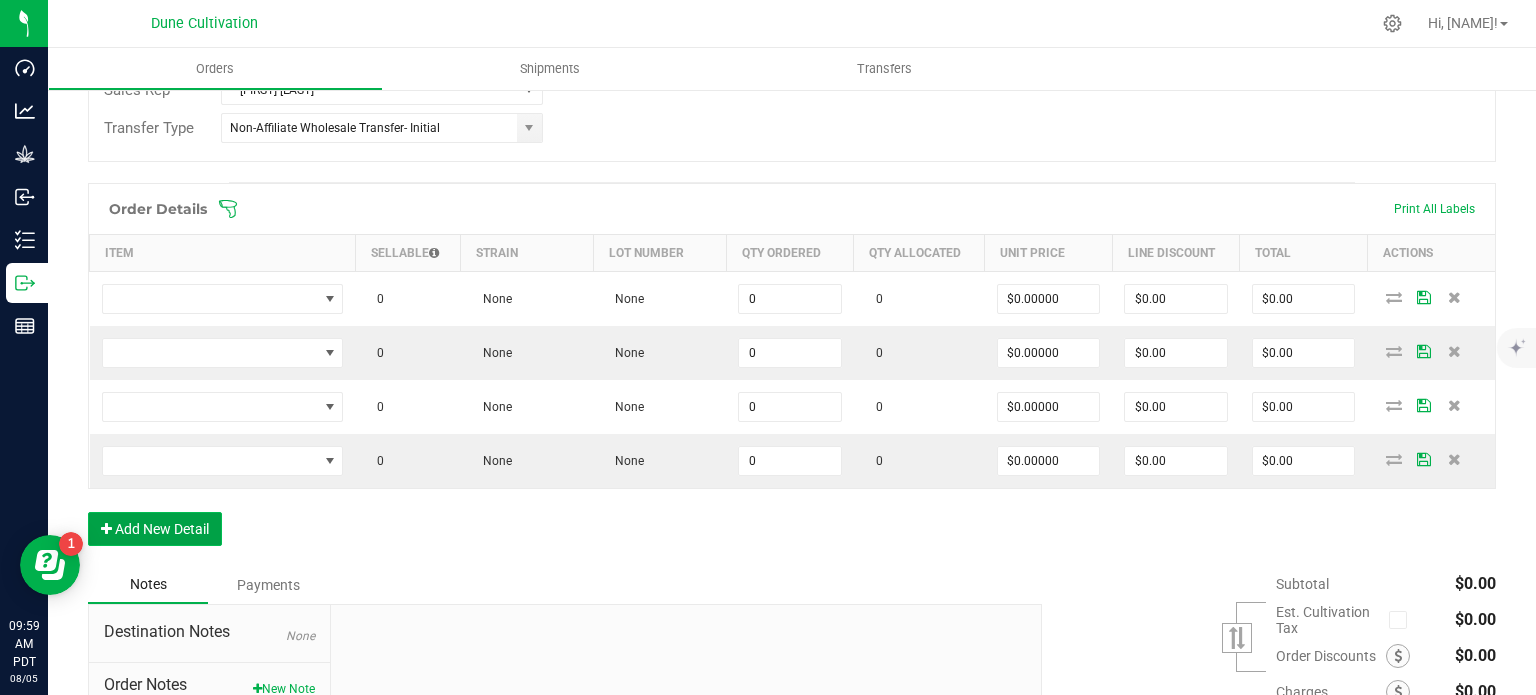 click on "Add New Detail" at bounding box center [155, 529] 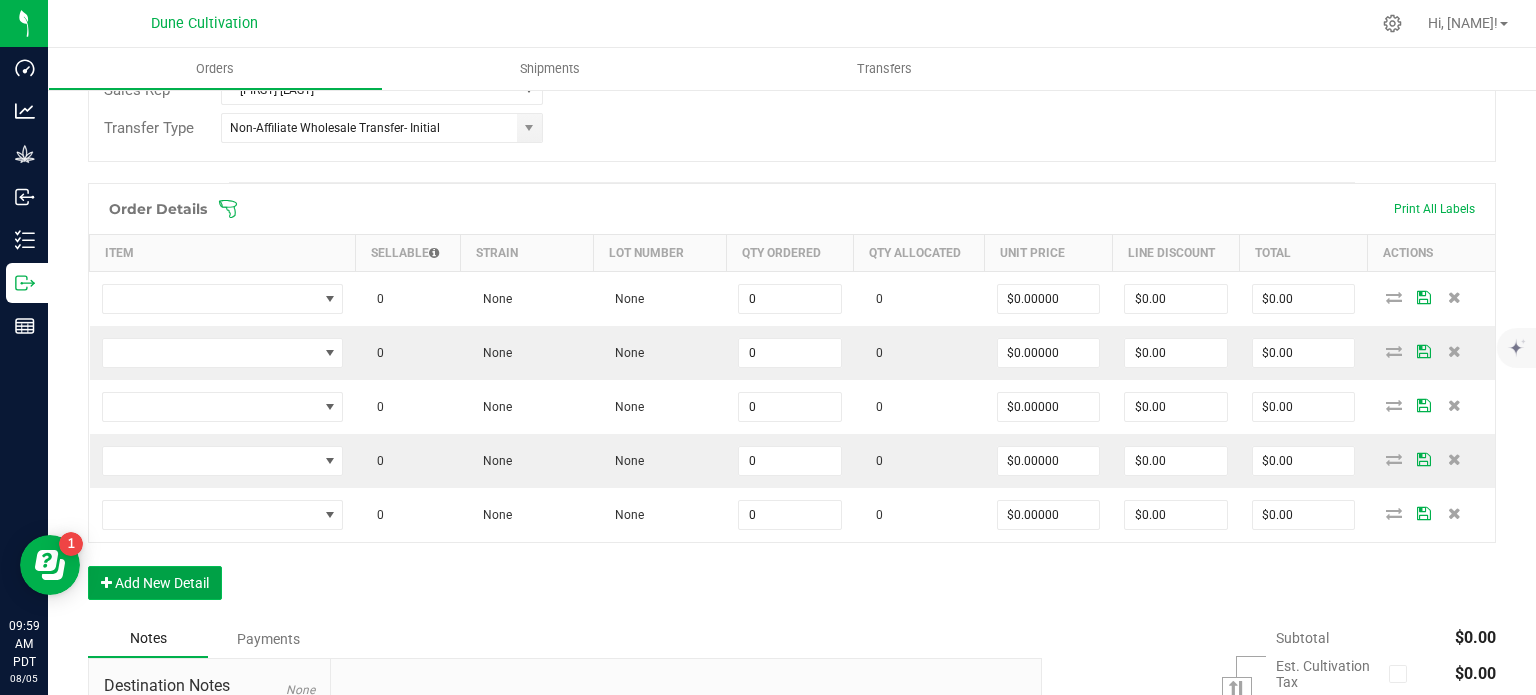 click on "Add New Detail" at bounding box center [155, 583] 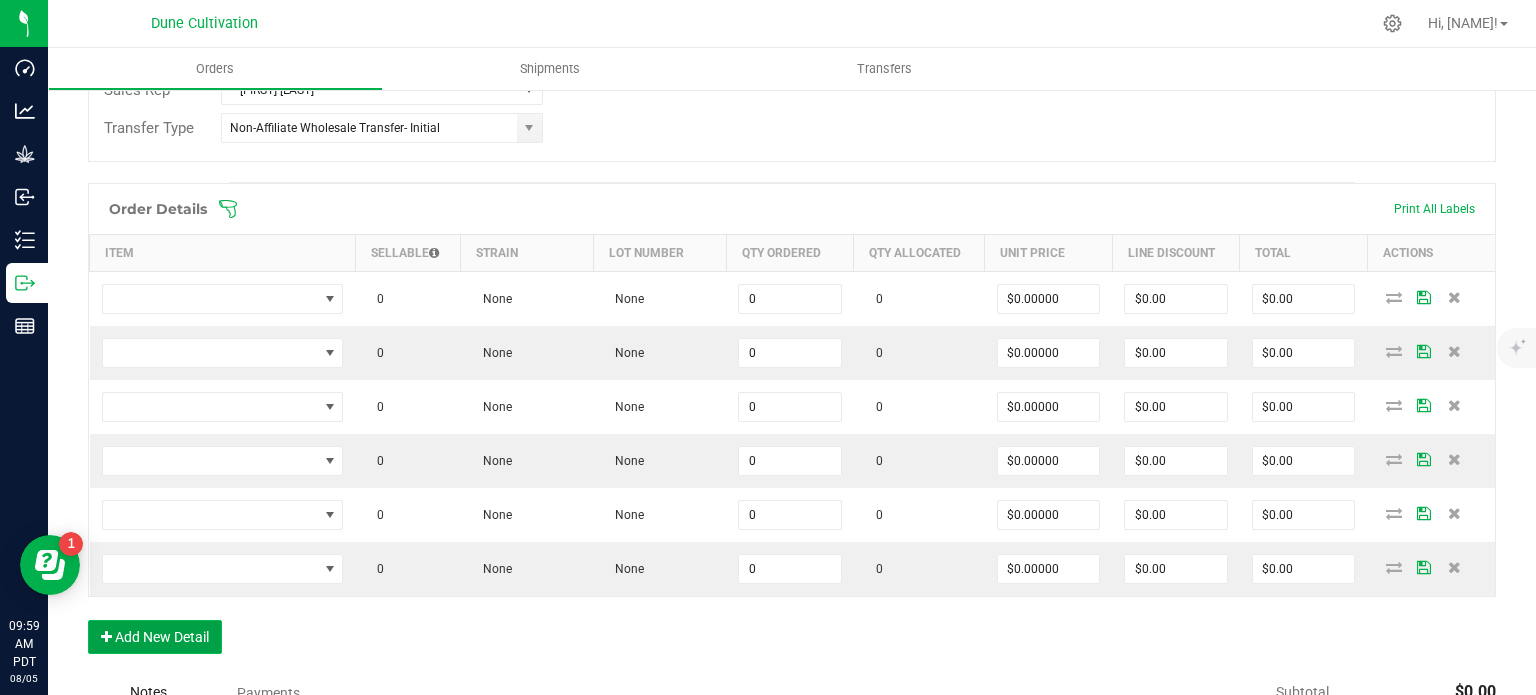click on "Add New Detail" at bounding box center (155, 637) 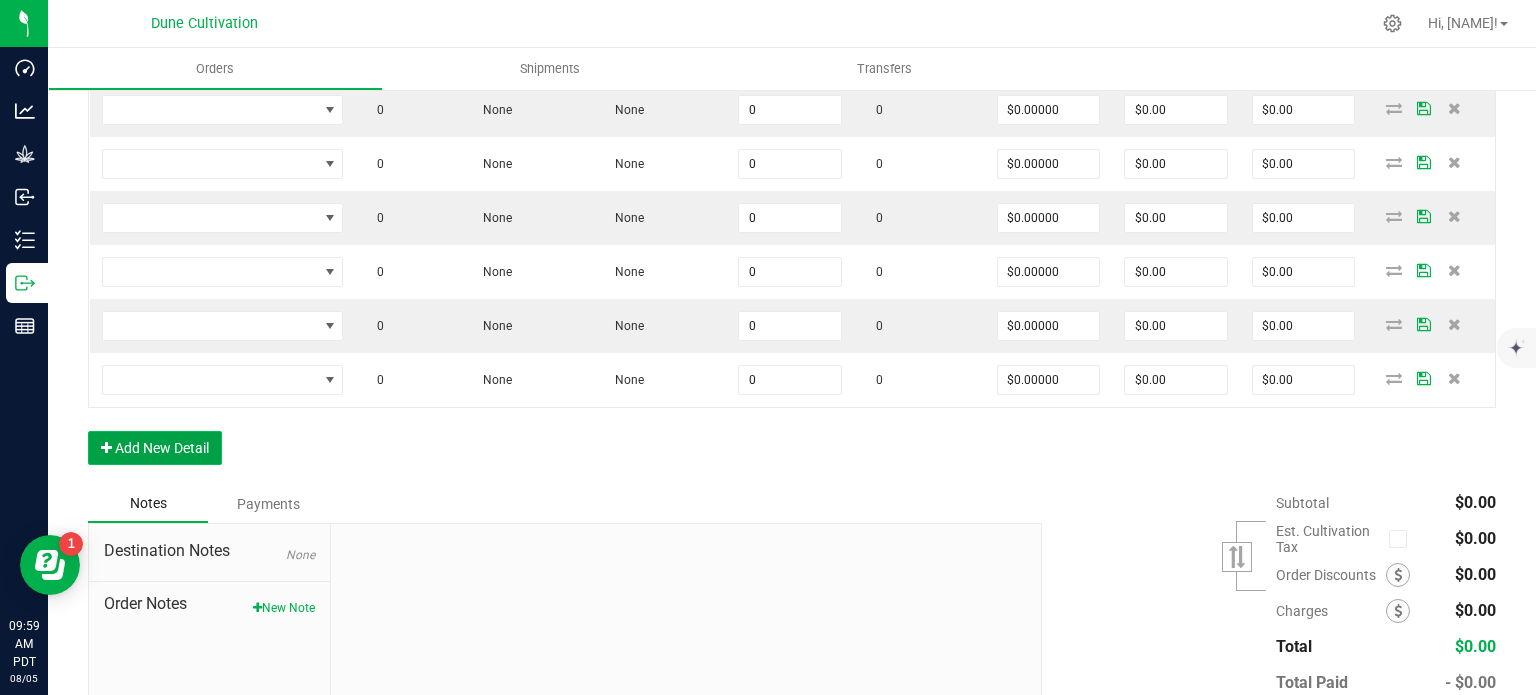 scroll, scrollTop: 762, scrollLeft: 0, axis: vertical 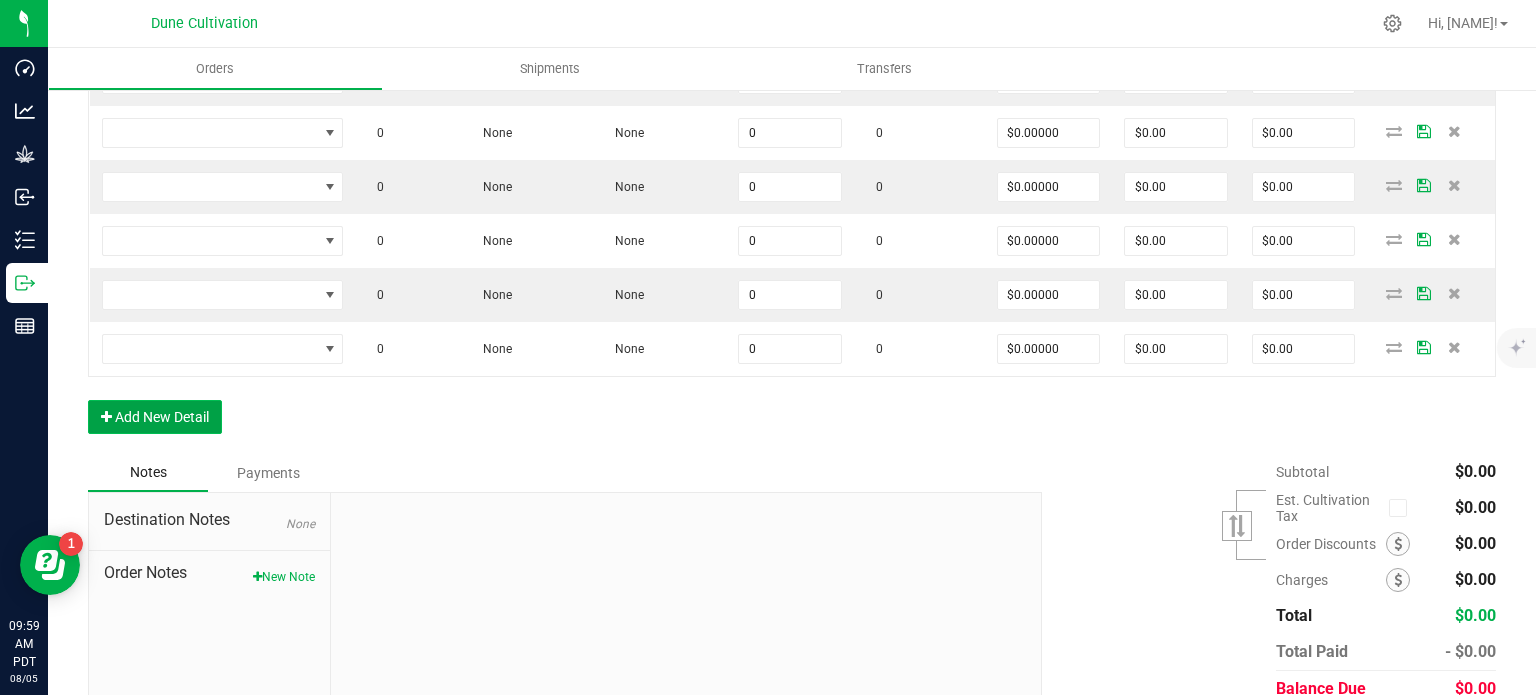 click on "Add New Detail" at bounding box center (155, 417) 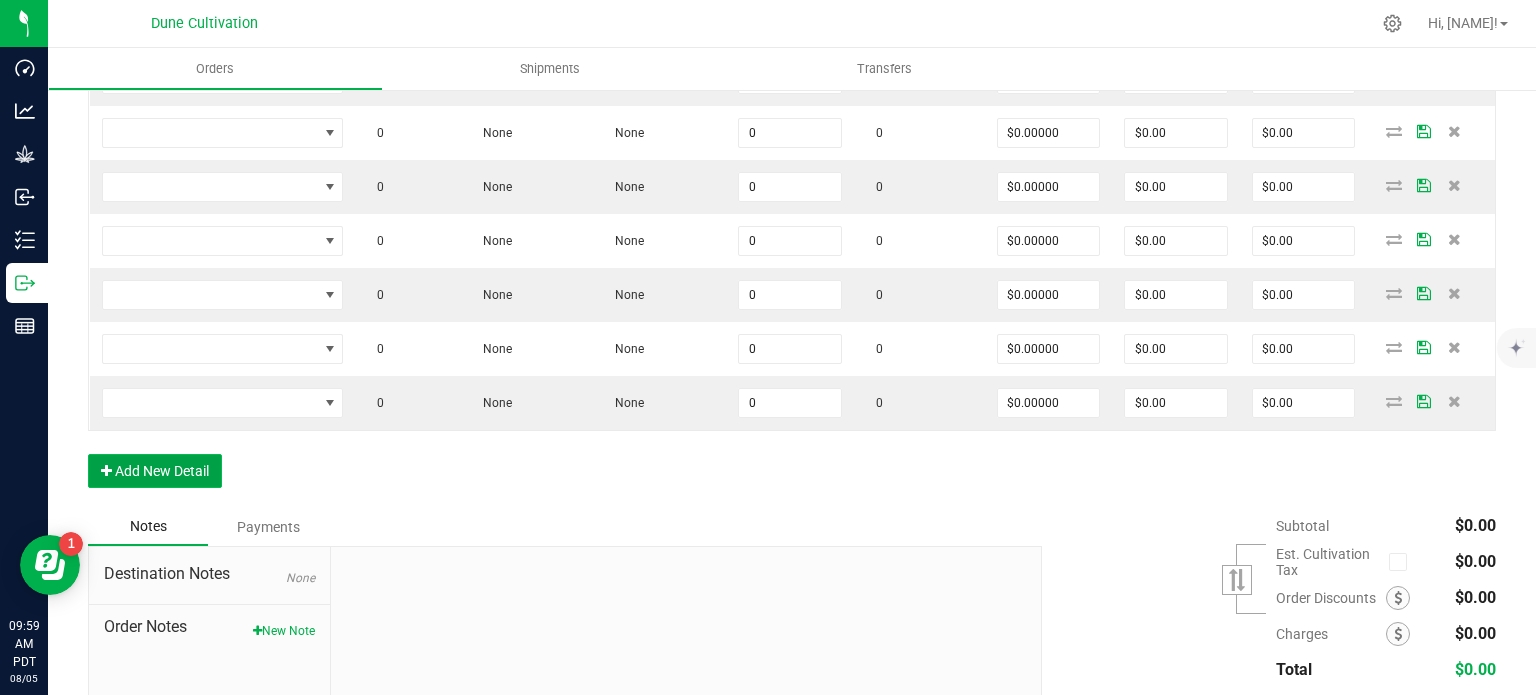 click on "Add New Detail" at bounding box center (155, 471) 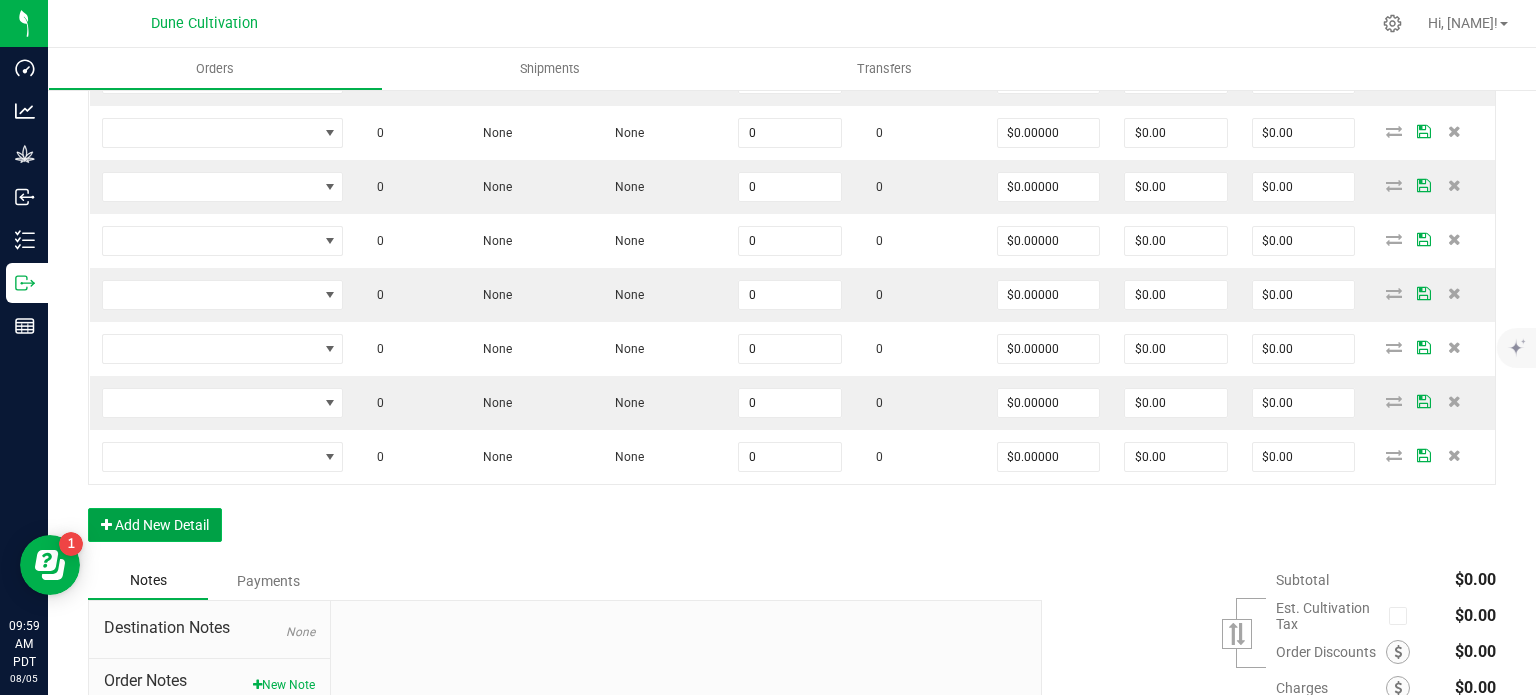 click on "Add New Detail" at bounding box center (155, 525) 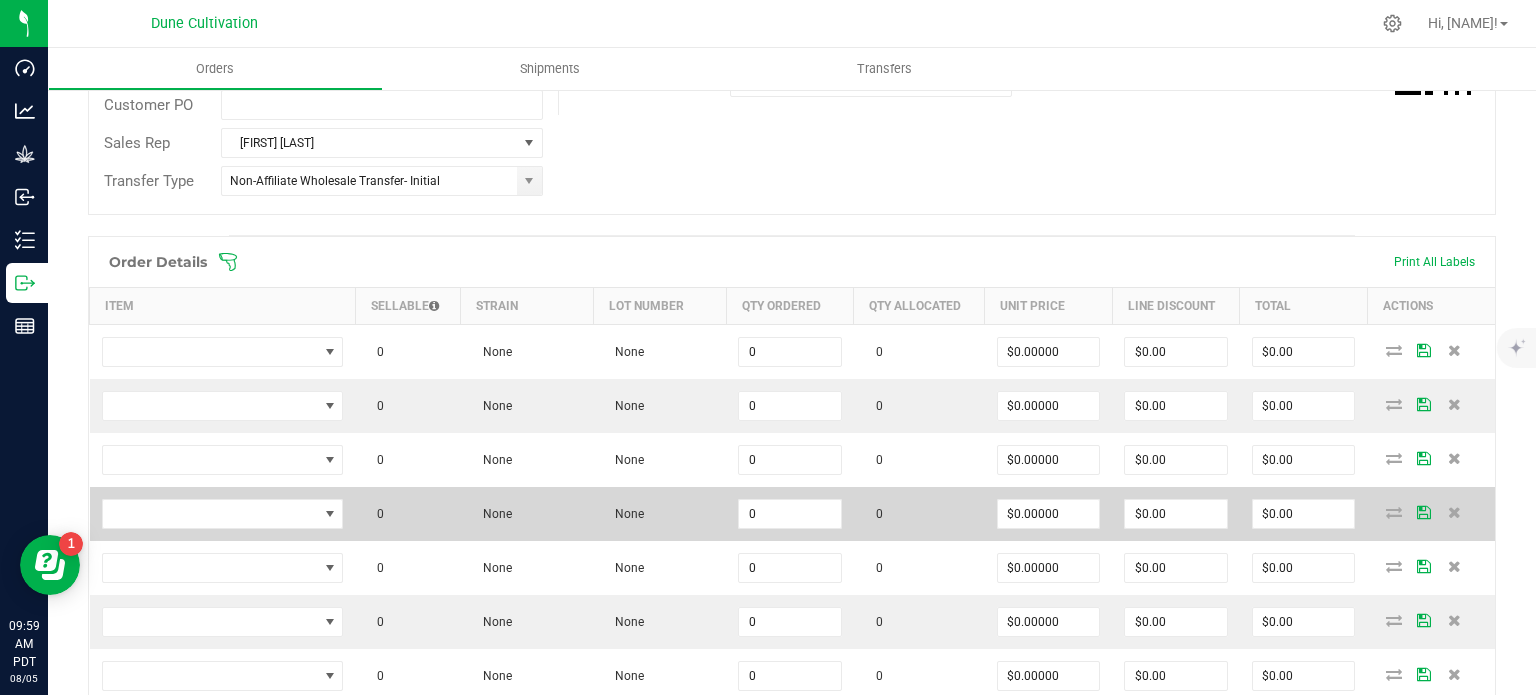 scroll, scrollTop: 434, scrollLeft: 0, axis: vertical 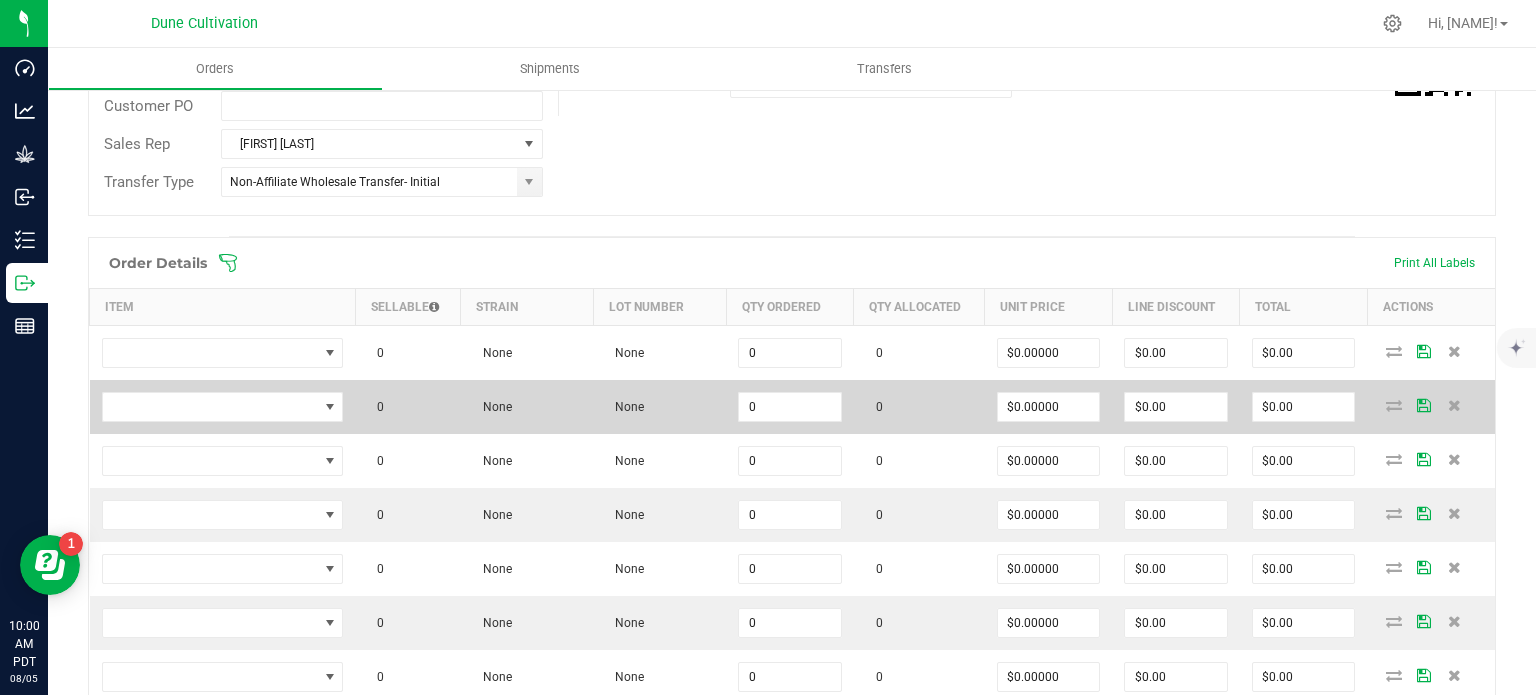 click on "0" at bounding box center [790, 407] 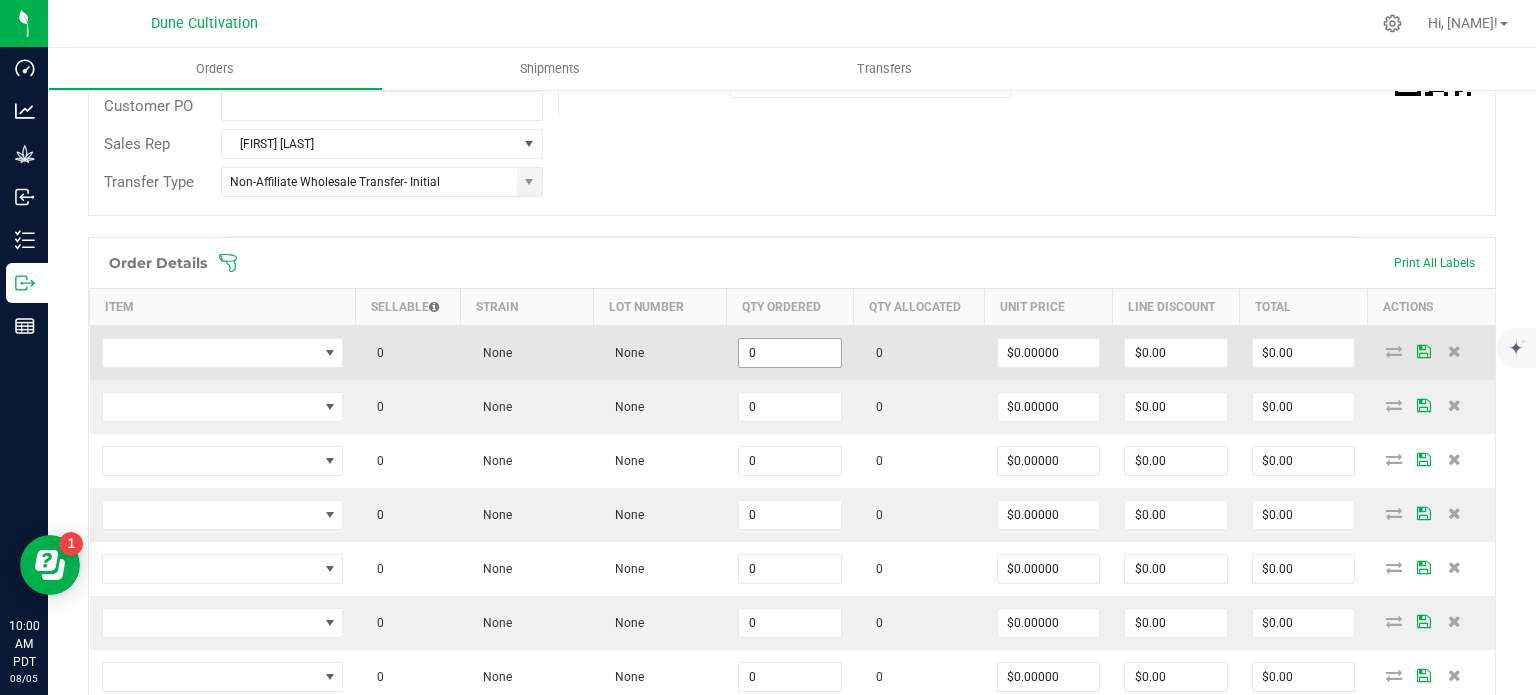 click on "0" at bounding box center (790, 353) 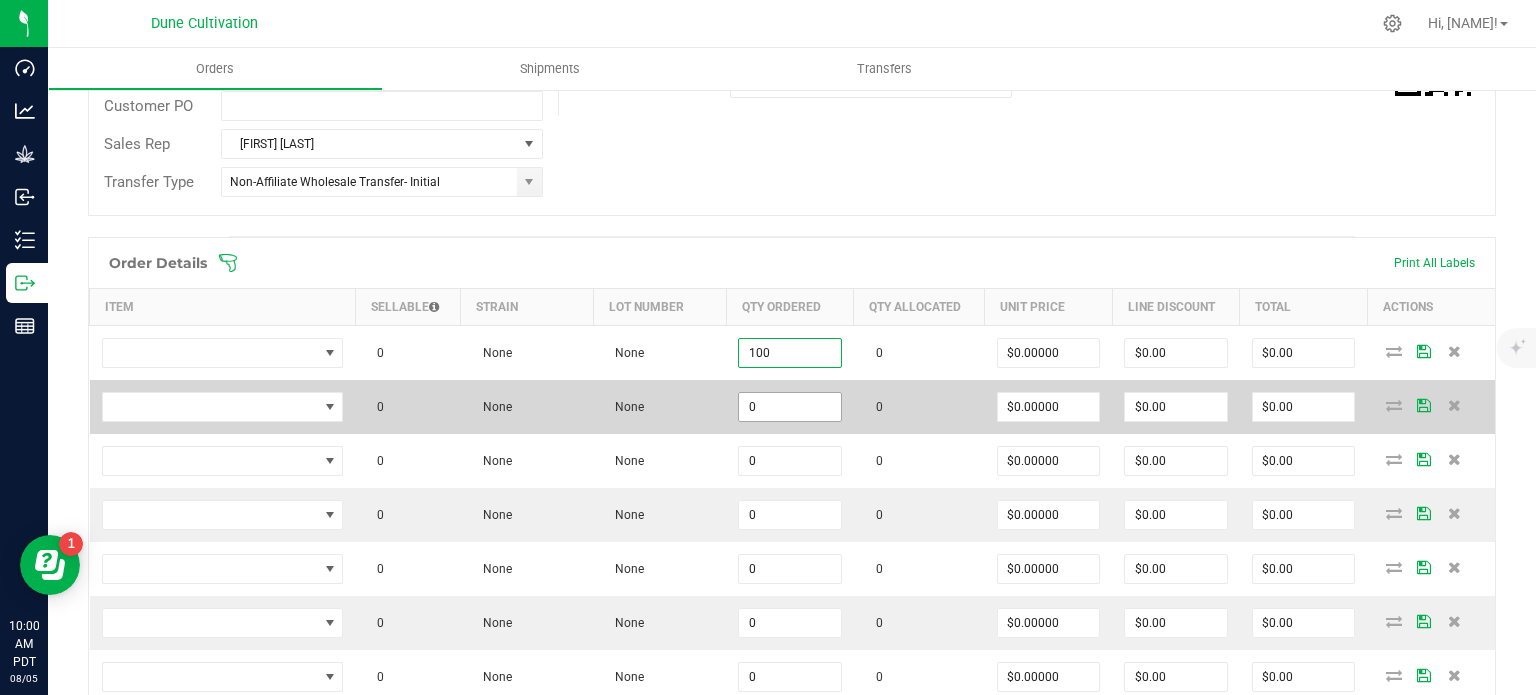 type on "100" 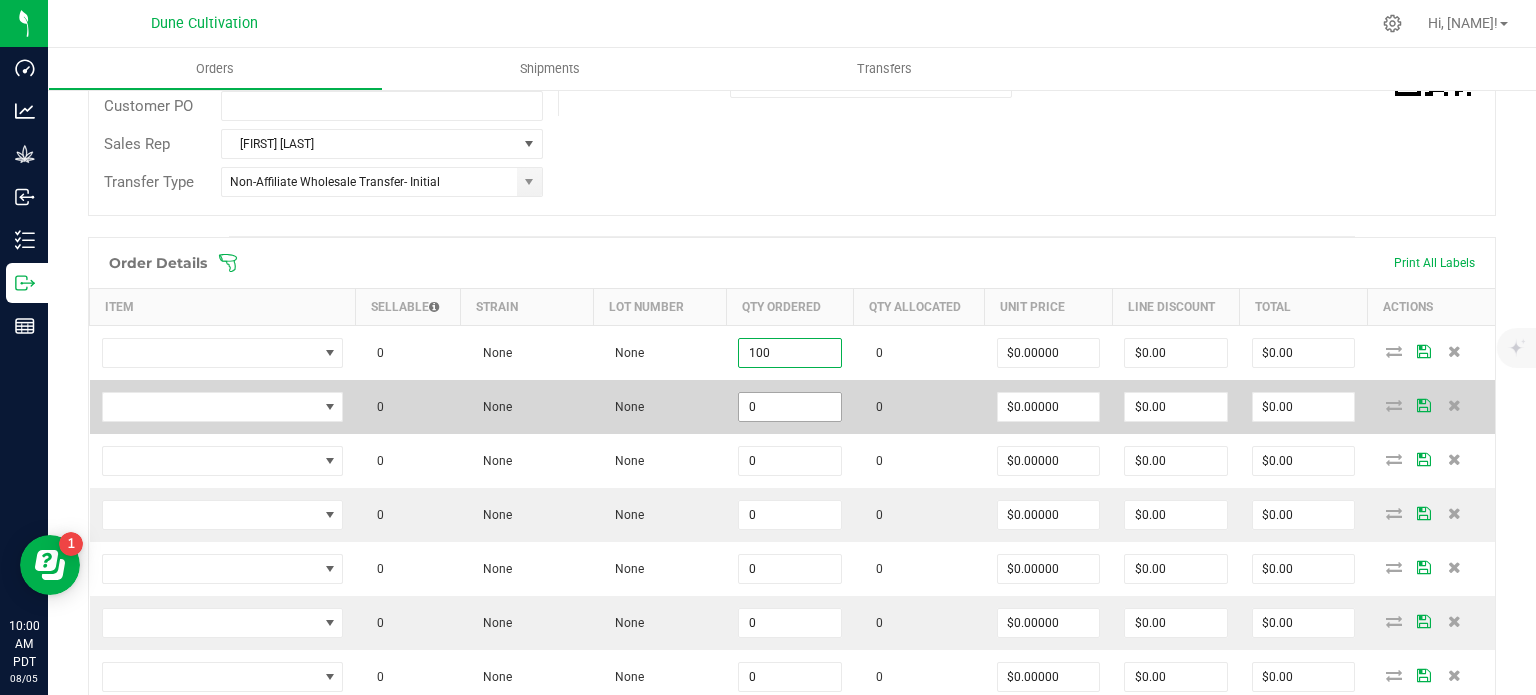 click on "0" at bounding box center [790, 407] 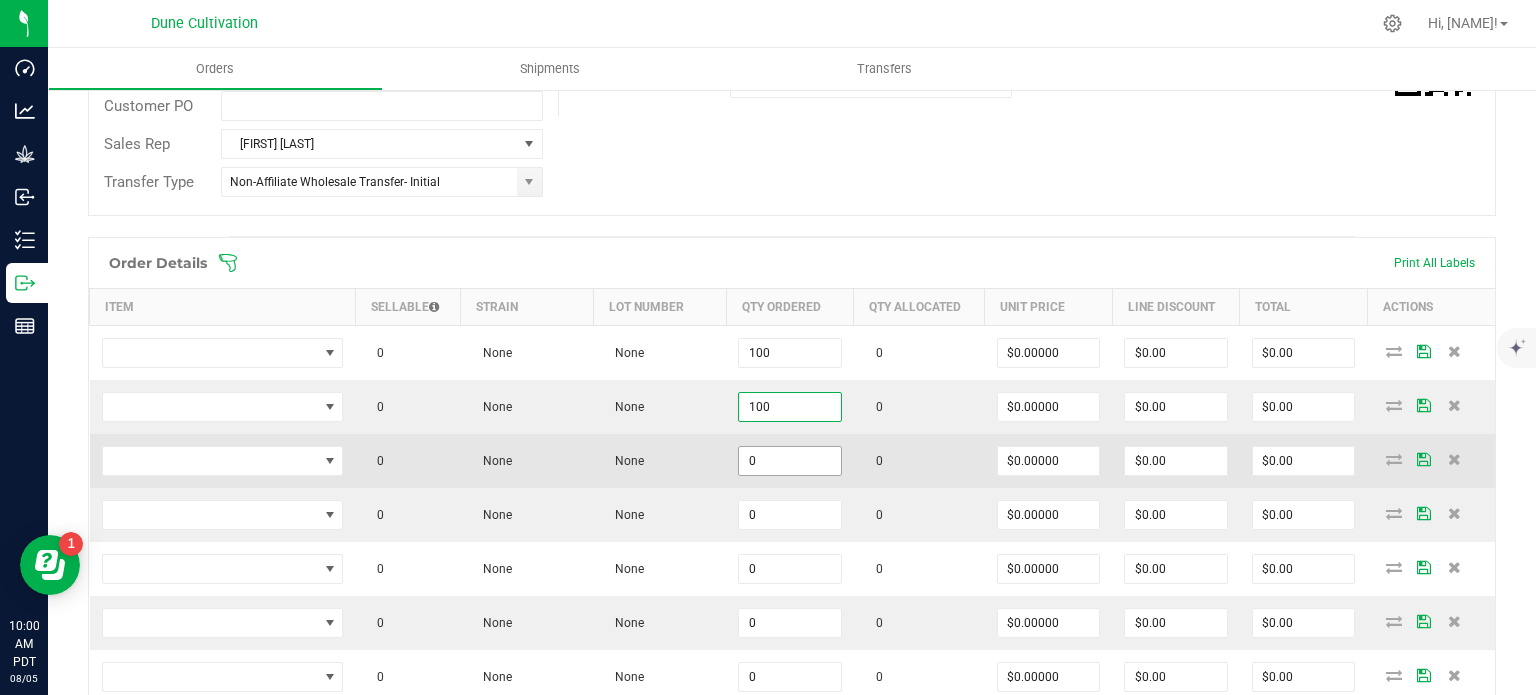 type on "100" 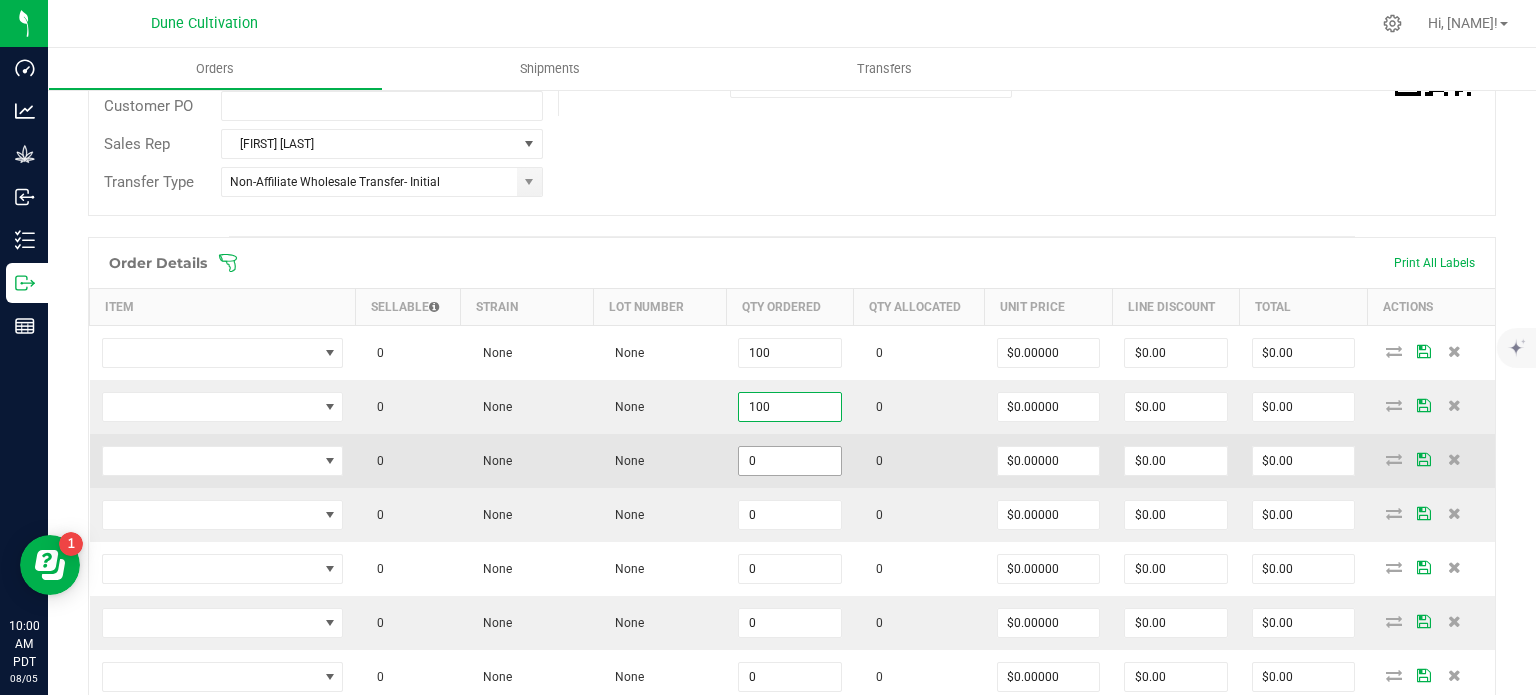 click on "0" at bounding box center [790, 461] 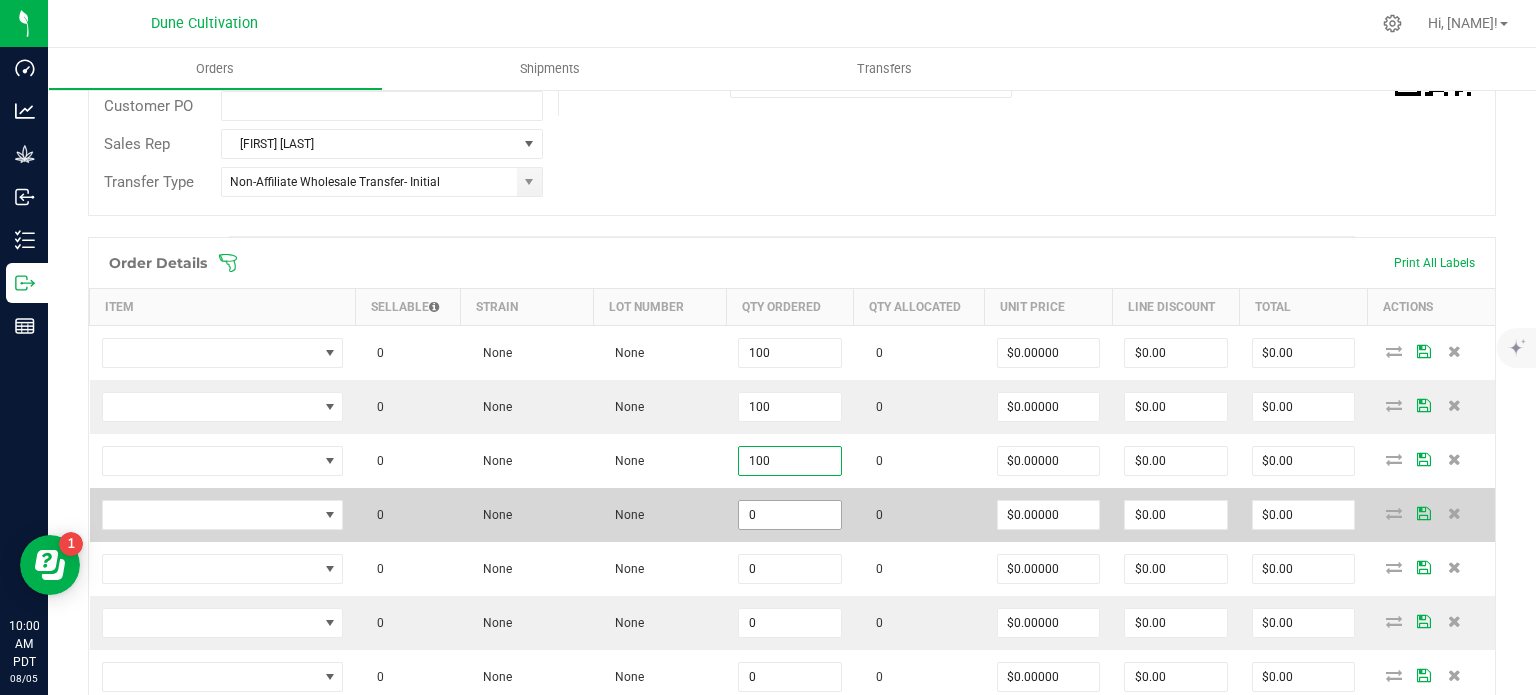 type on "100" 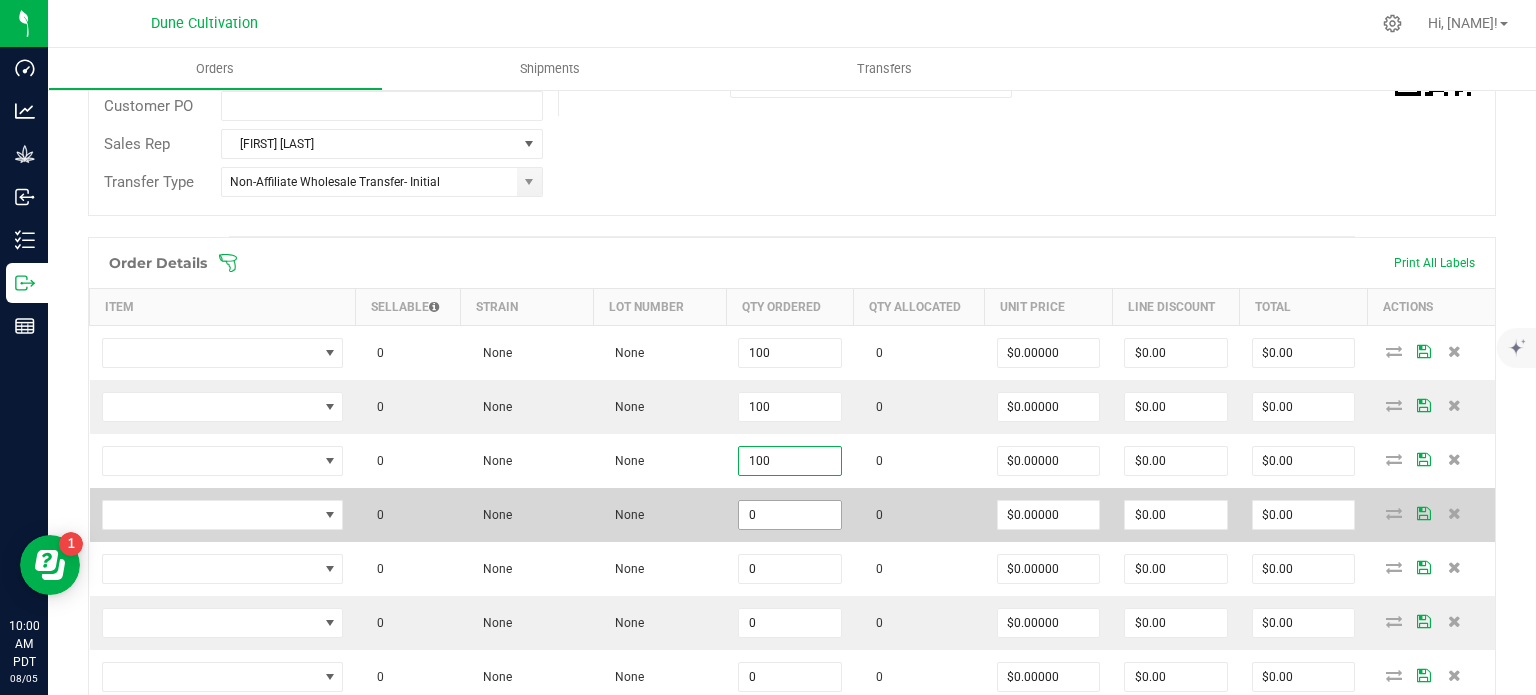 click on "0" at bounding box center (790, 515) 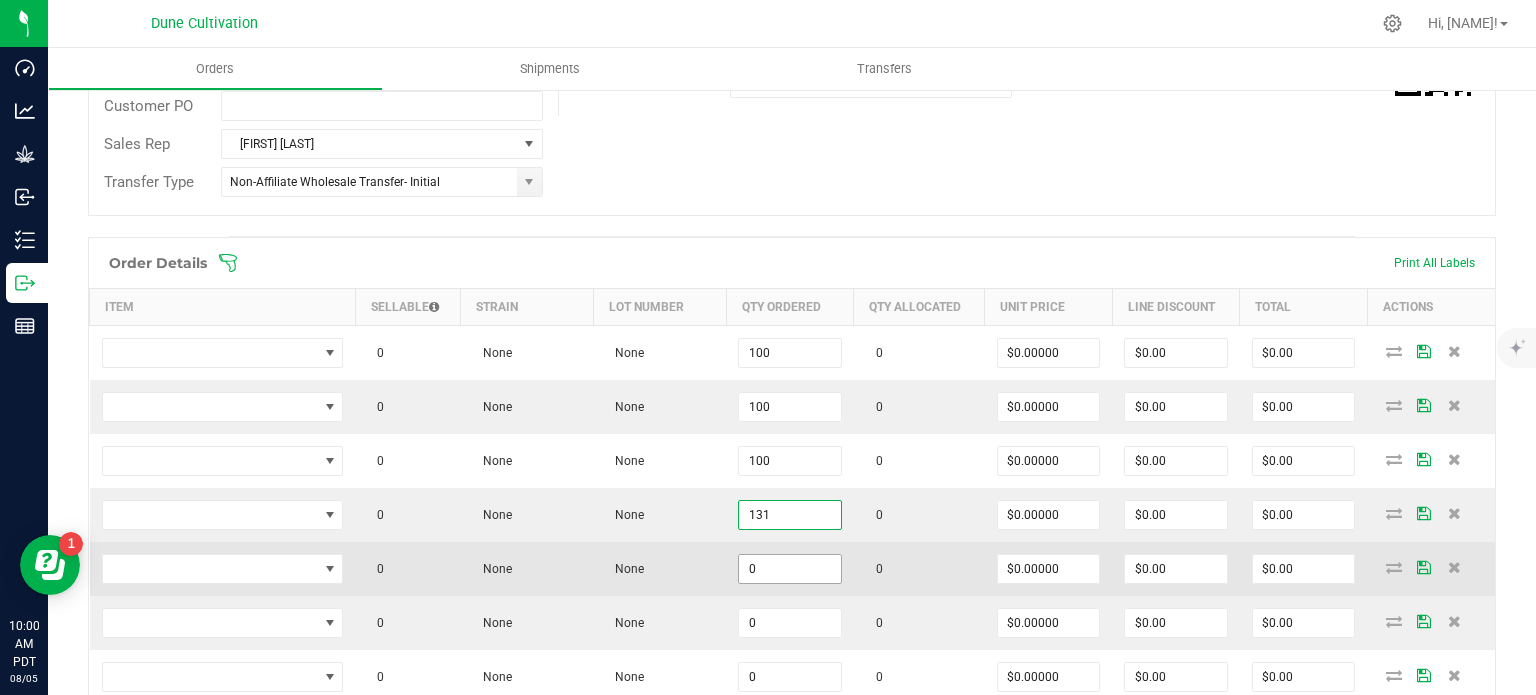 type on "131" 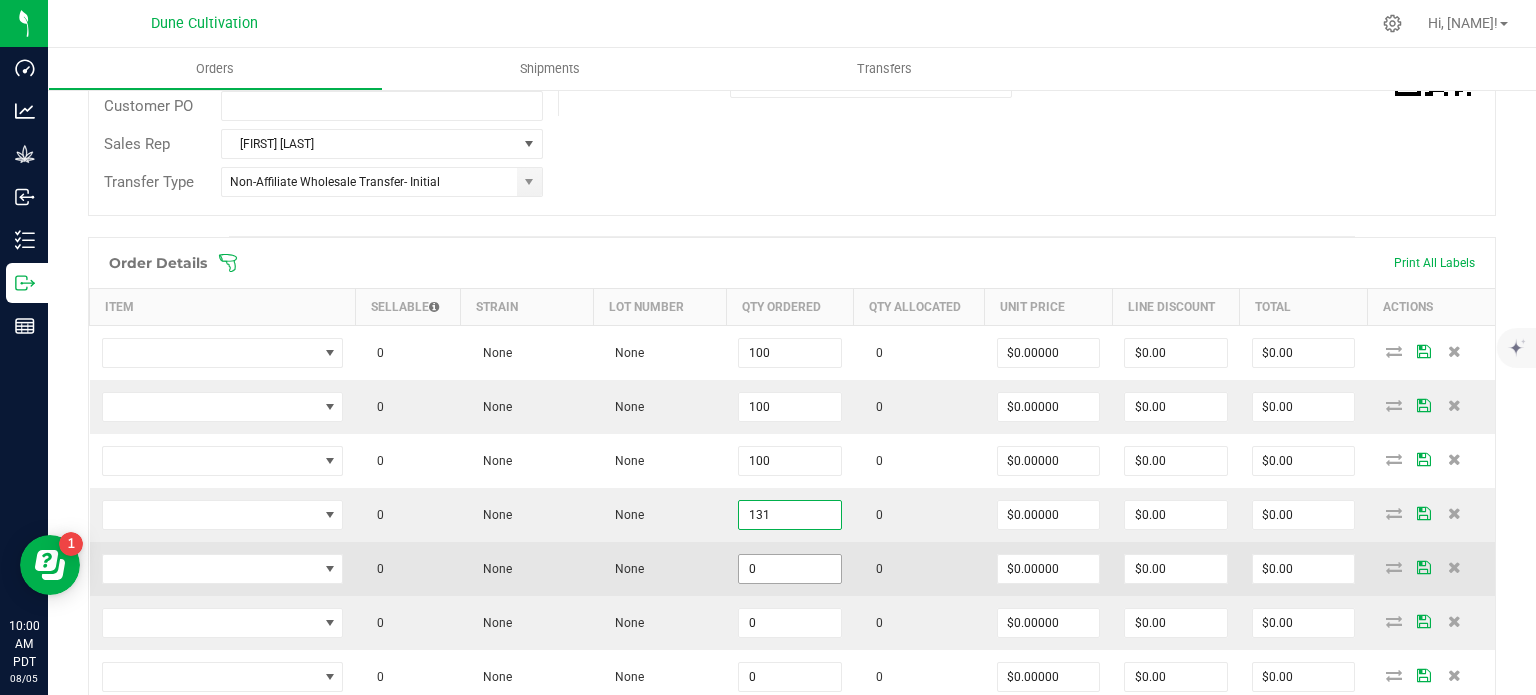 click on "0" at bounding box center [790, 569] 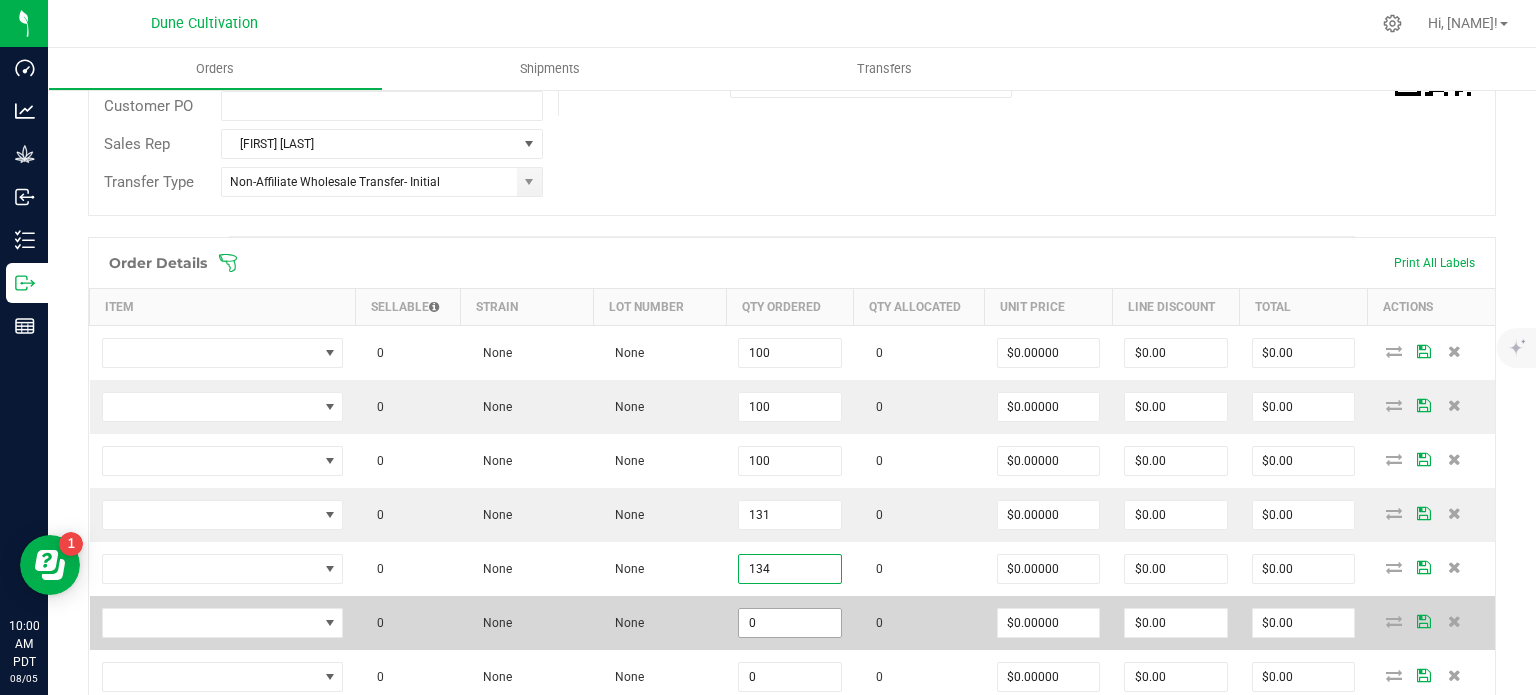 type on "134" 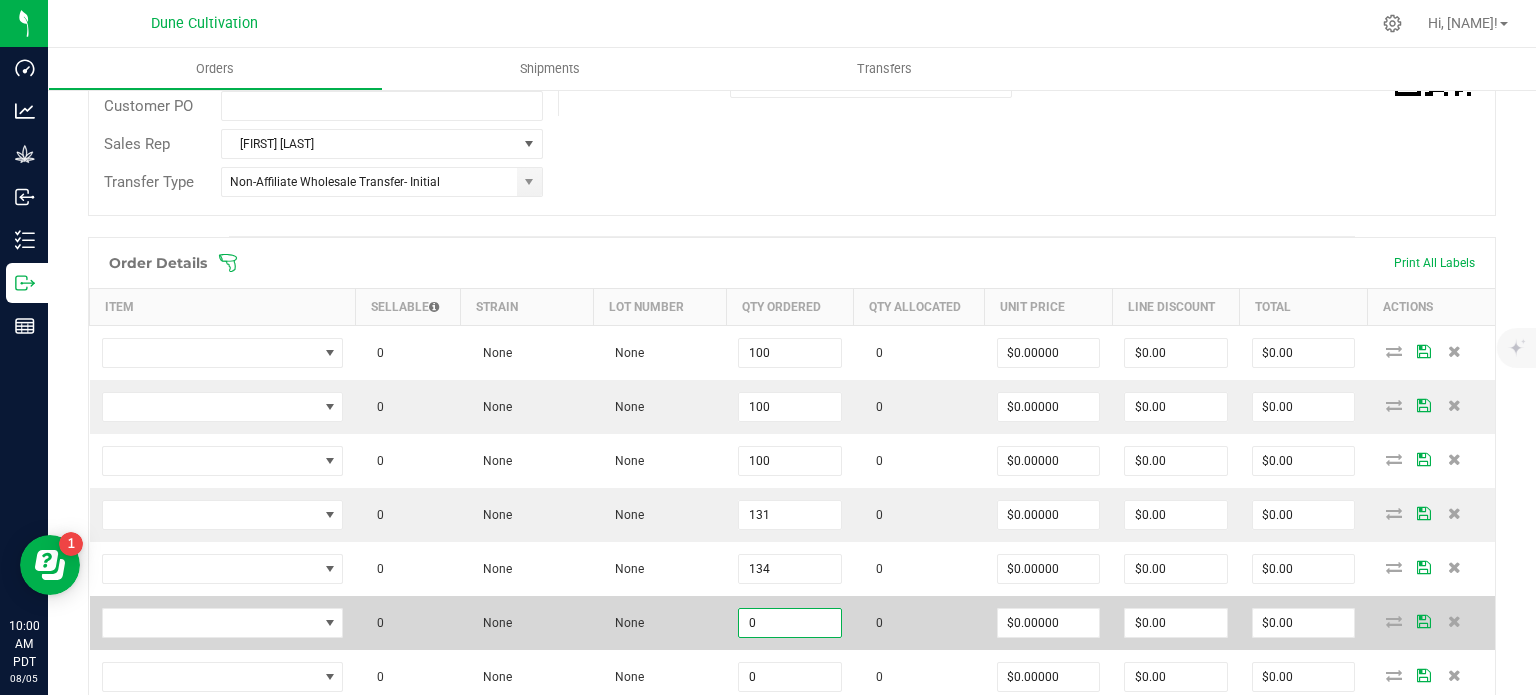 click on "0" at bounding box center (790, 623) 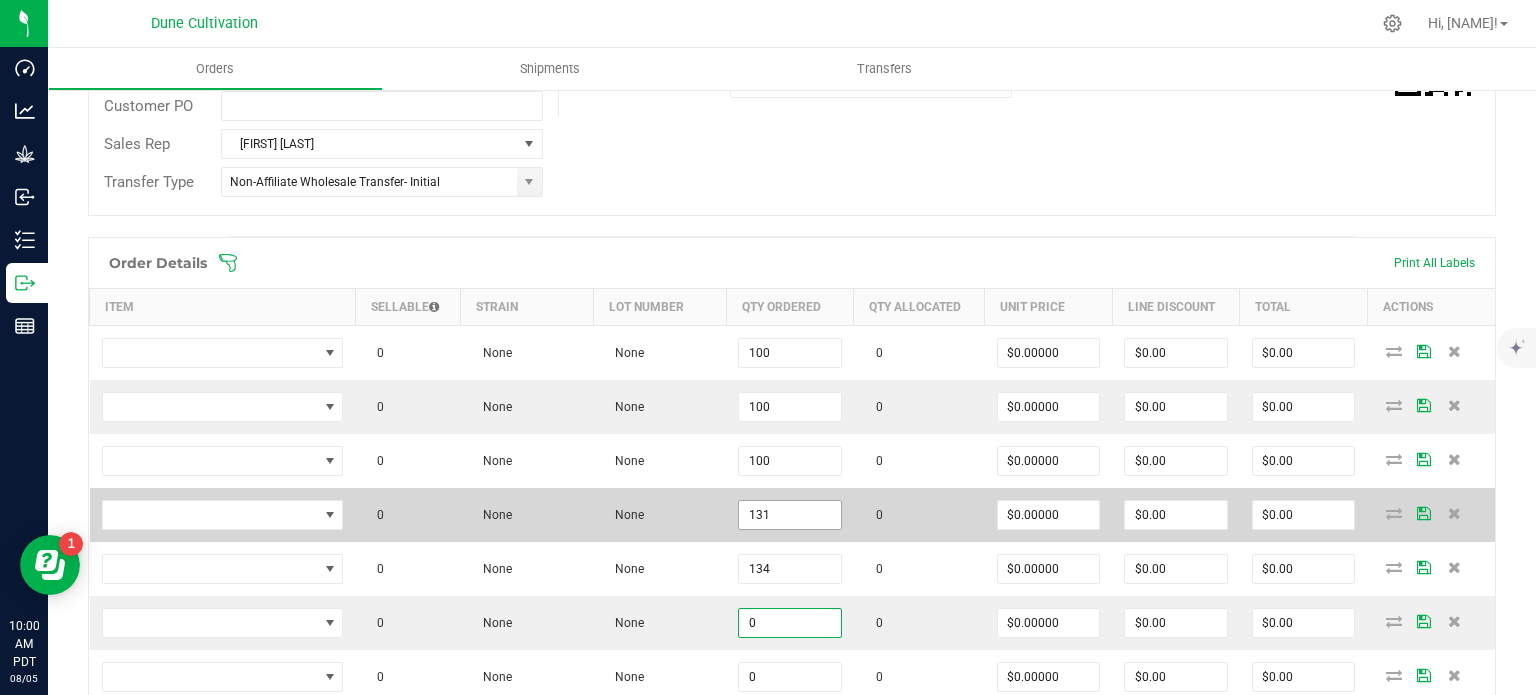 click on "131" at bounding box center (790, 515) 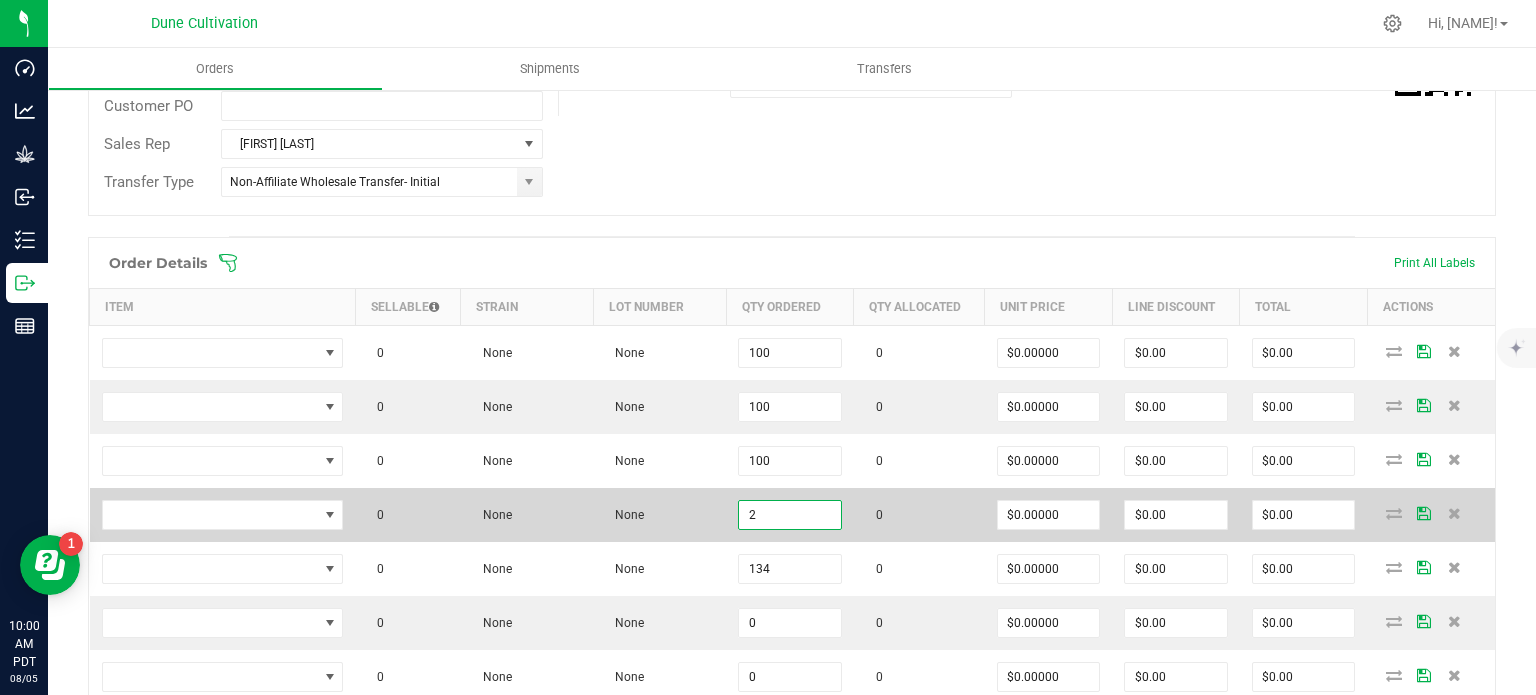 type on "131" 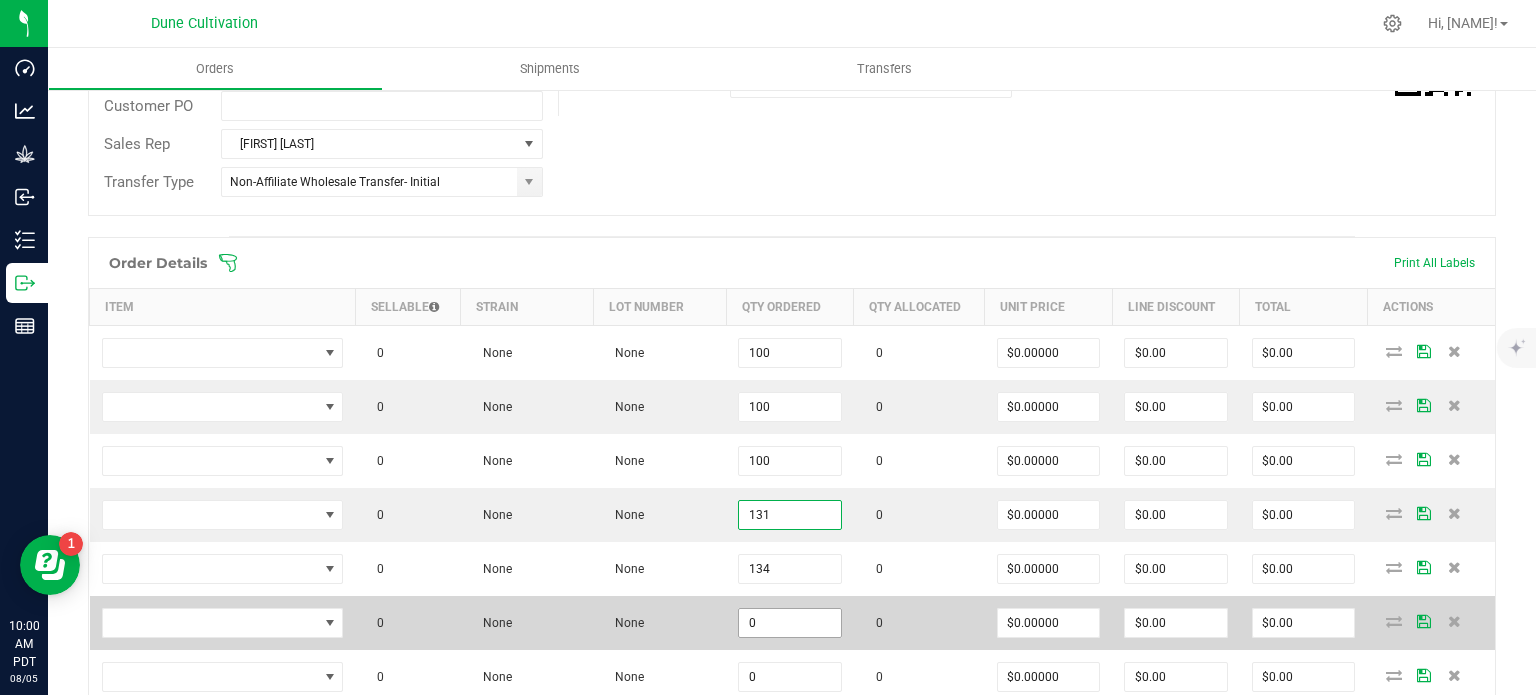 click on "0" at bounding box center (790, 623) 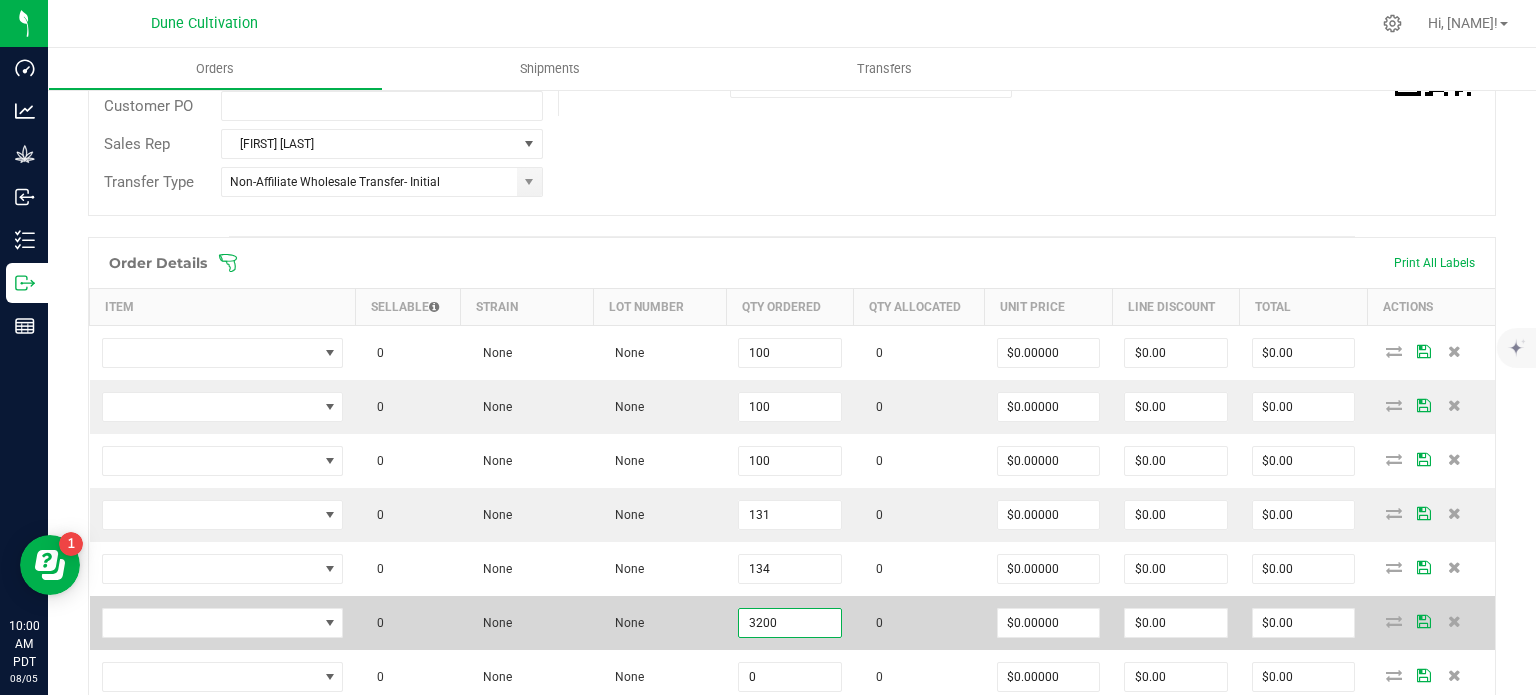 click on "3200" at bounding box center [790, 623] 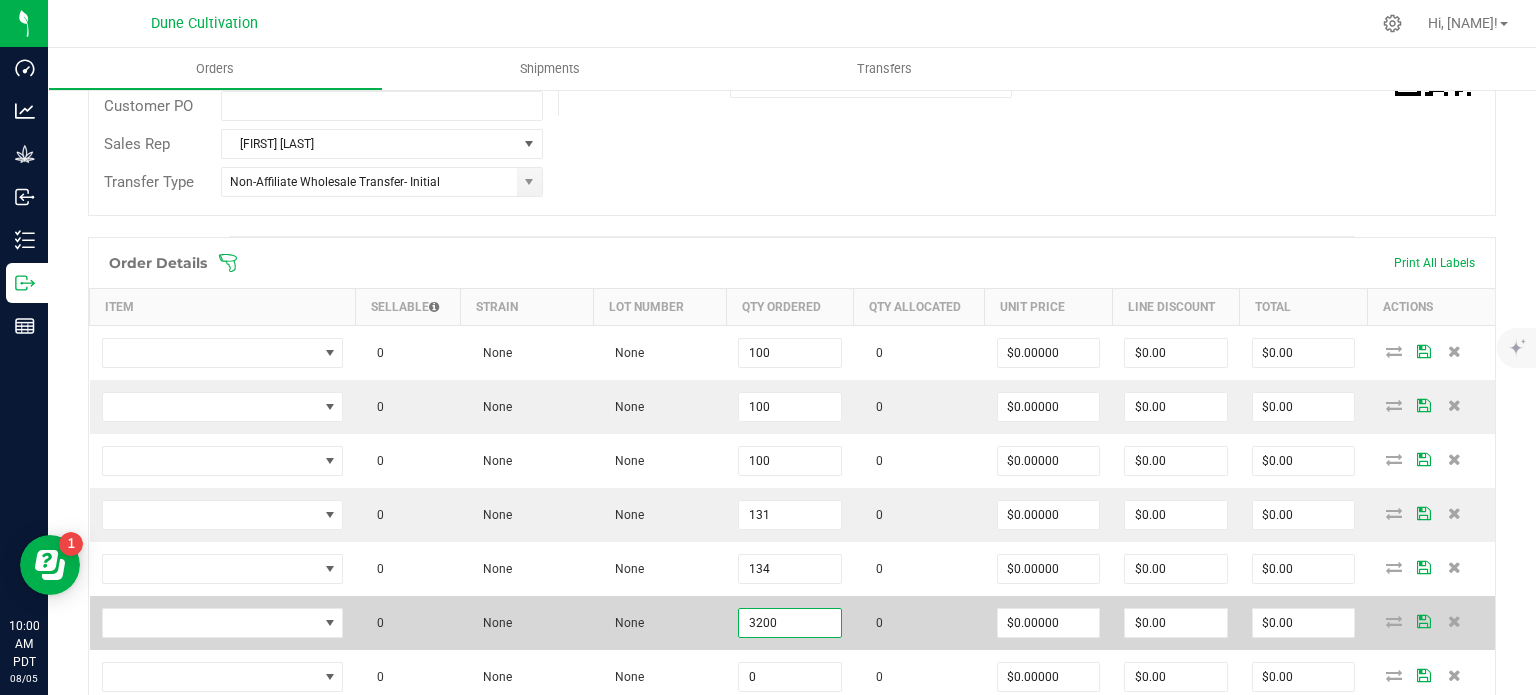 click on "3200" at bounding box center [790, 623] 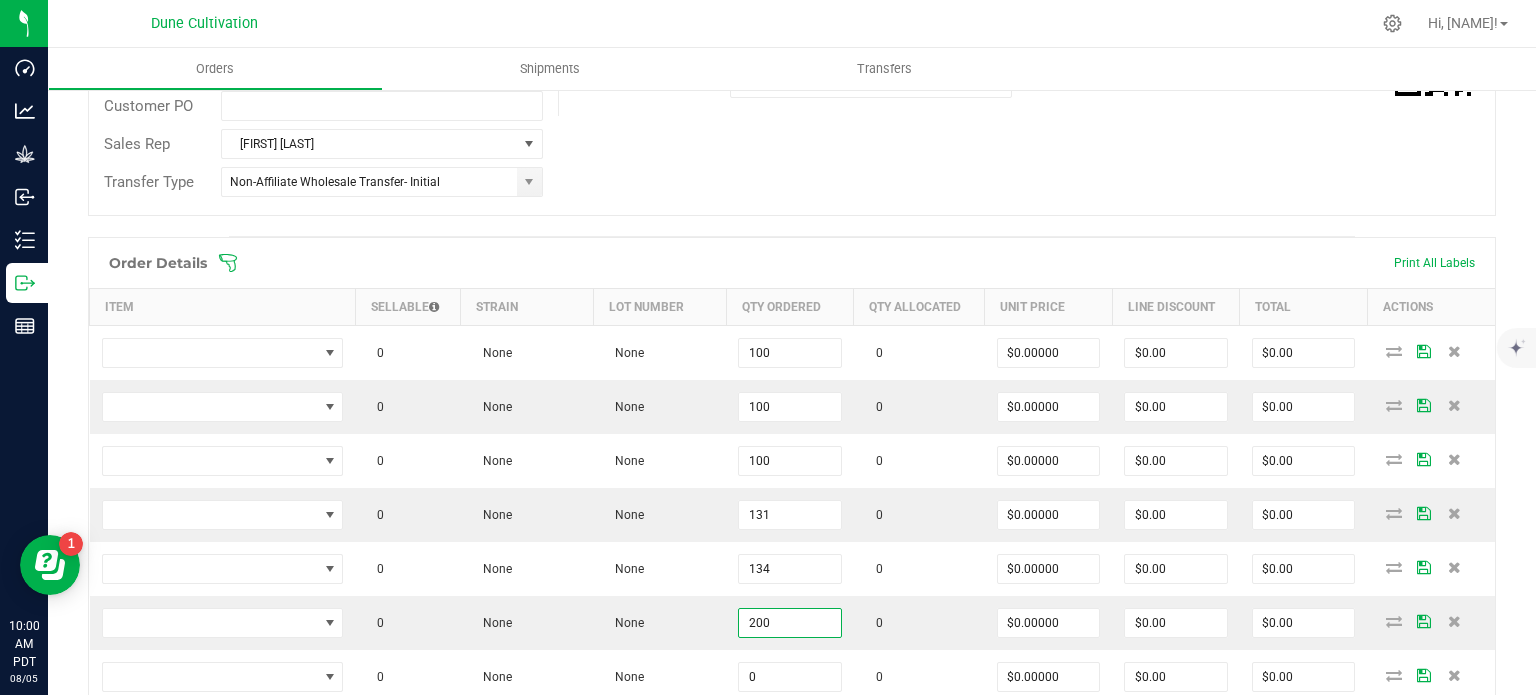 type on "200" 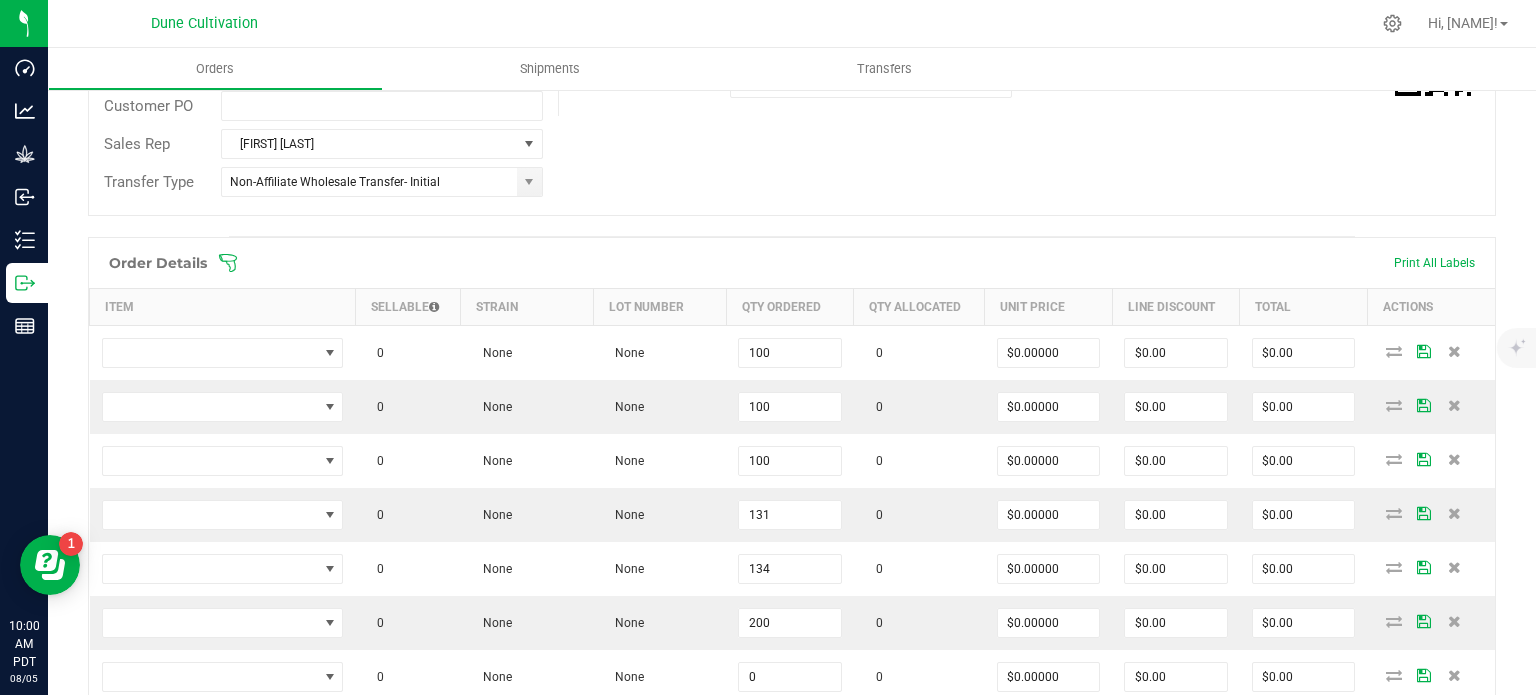 click on "Order #   00001648   Status   Created   Order Date   Aug 5, 2025 9:58 AM PDT   Payment Status   Awaiting Payment   Invoice Date  08/07/2025  Requested Delivery Date  08/07/2025  Payment Terms  Net 30  Edit   Customer PO   Sales Rep  Brett Nelson  Transfer Type  Non-Affiliate Wholesale Transfer- Initial  Destination DBA  Nevada Made Marijuana (Henderson) (9508)  Edit   Order Total   $0.00   License #   78183023264727429508   License Expiration   Address  Clear River LLC (Henderson) 1675 E. Cactus Ave. Las Vegas  ,  NV 89183  Contact   Distributor  Select distributor  Ref Field 1   Ref Field 2   Ref Field 3" at bounding box center (792, -9) 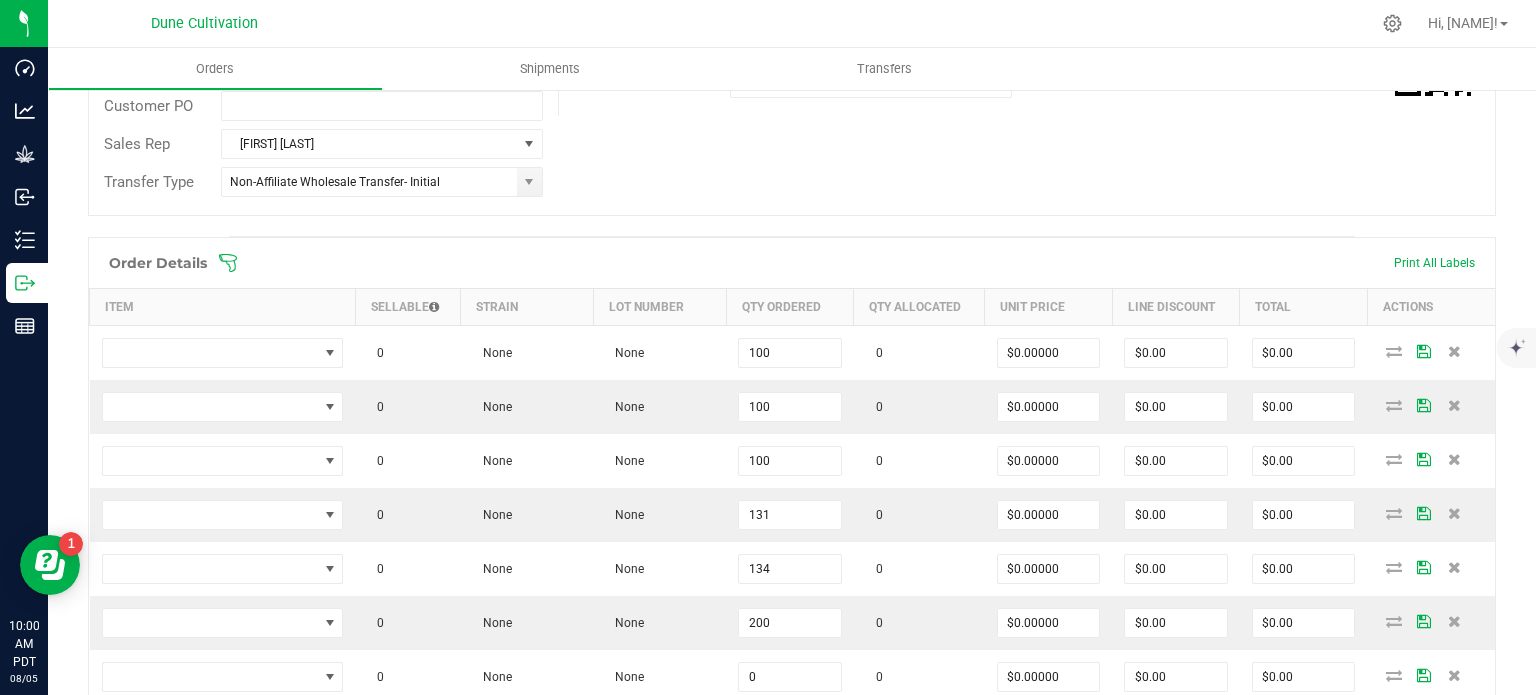 scroll, scrollTop: 706, scrollLeft: 0, axis: vertical 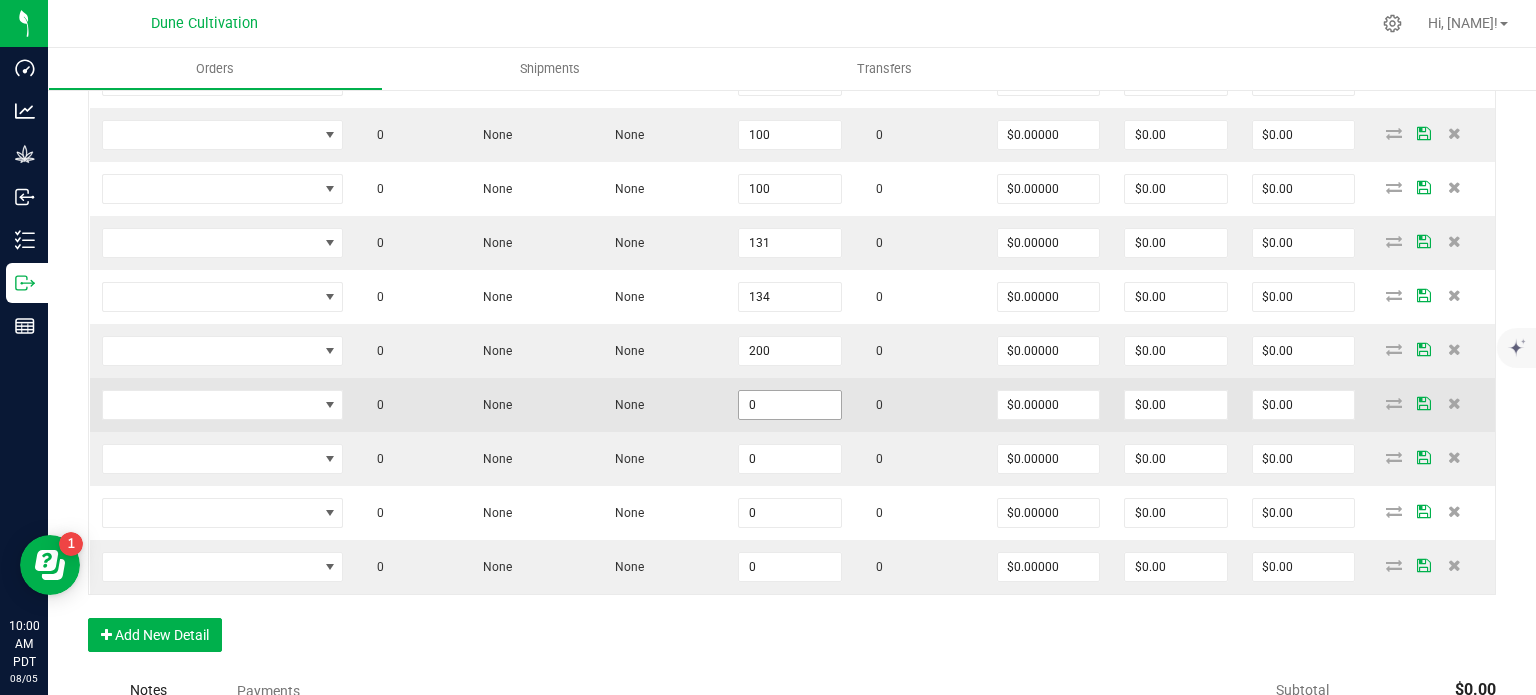 click on "0" at bounding box center (790, 405) 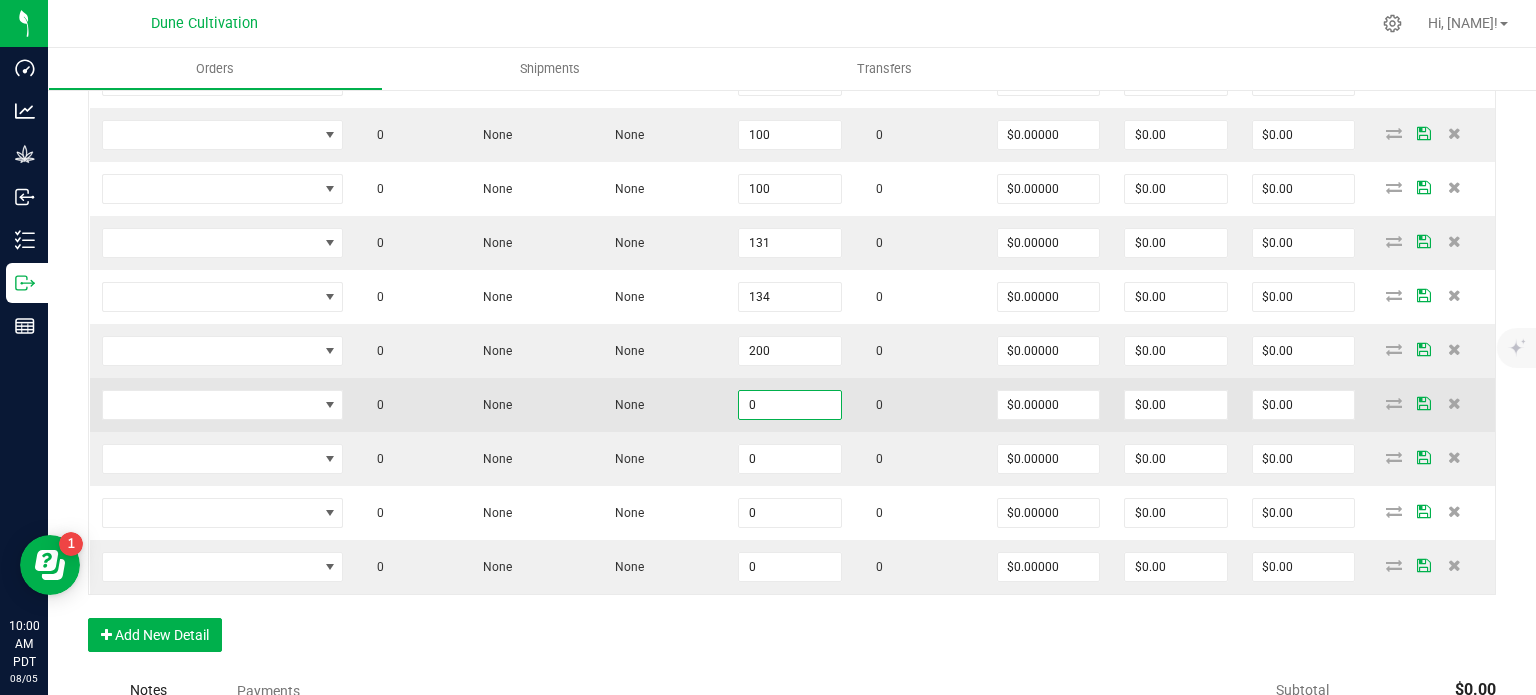 paste on "20" 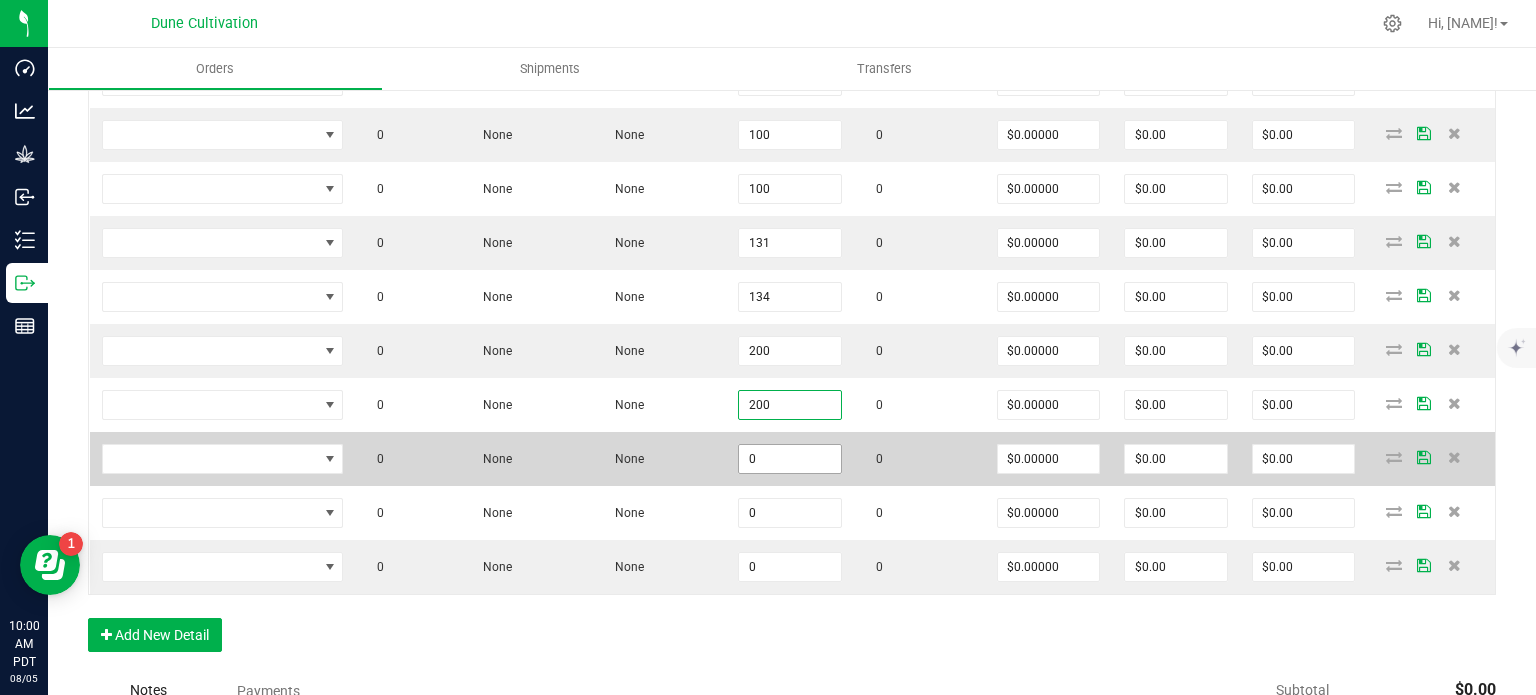 type on "200" 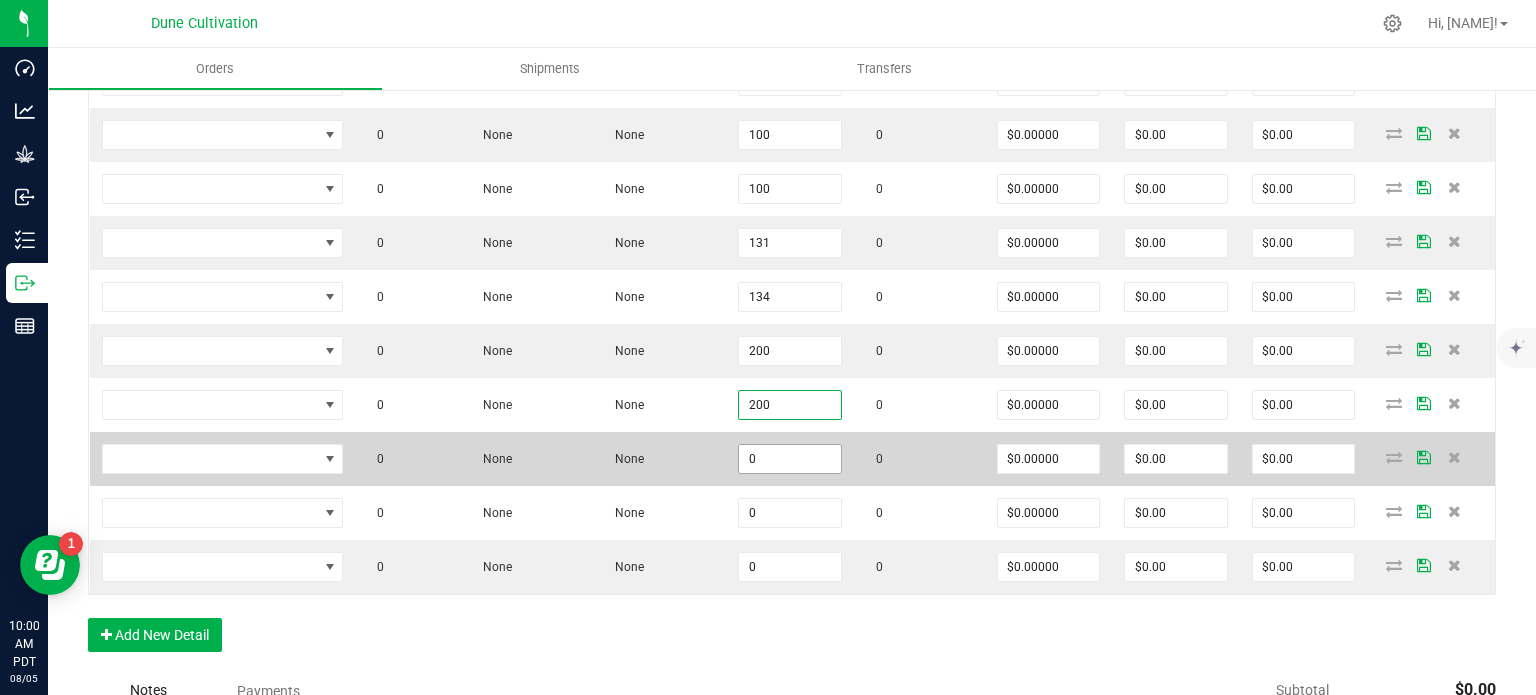 click on "0" at bounding box center [790, 459] 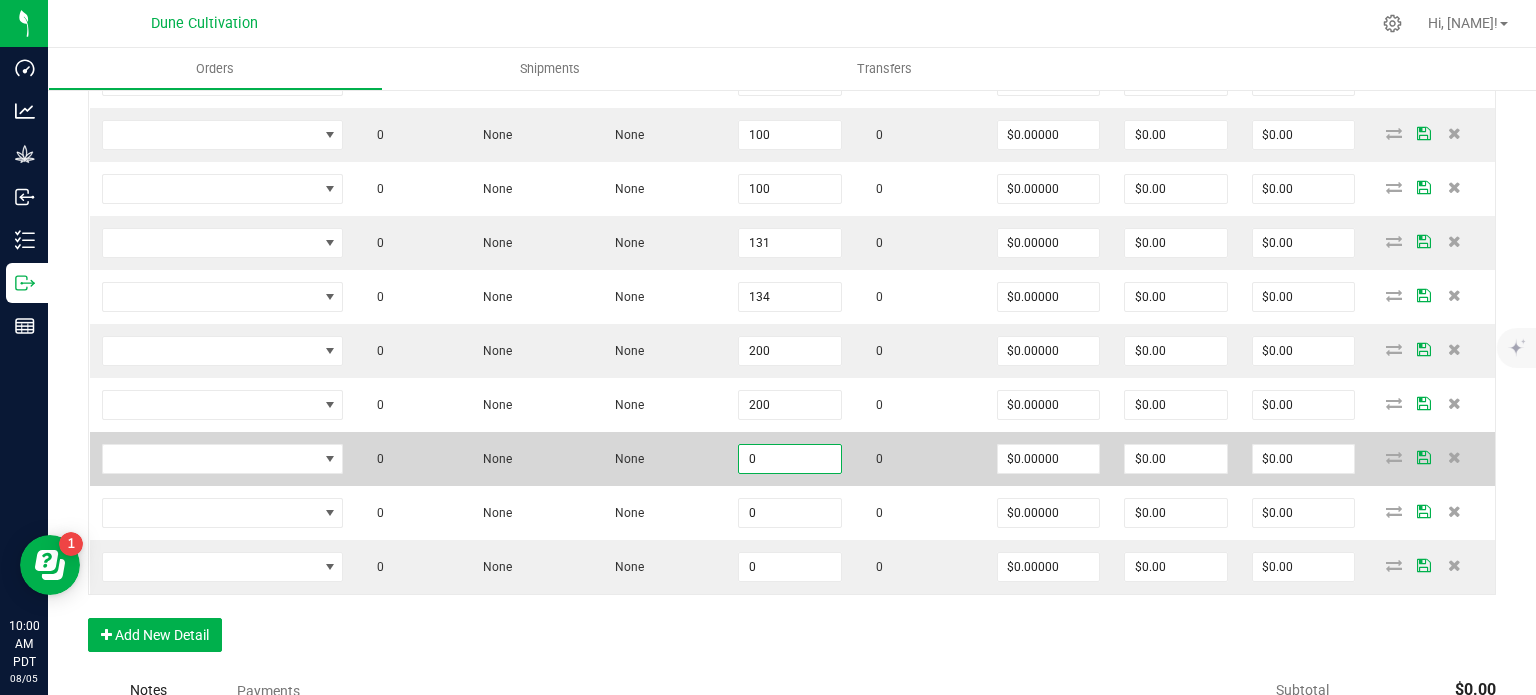 paste on "20" 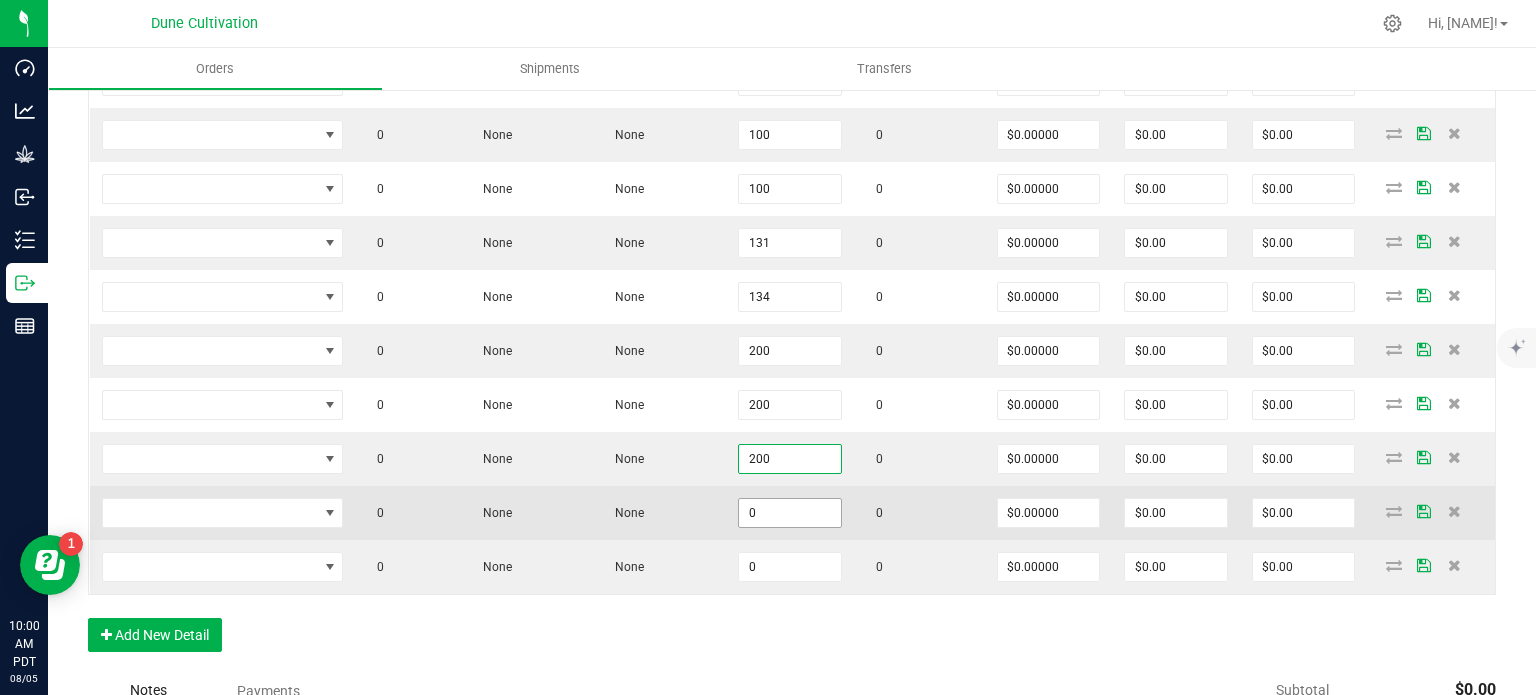 type on "200" 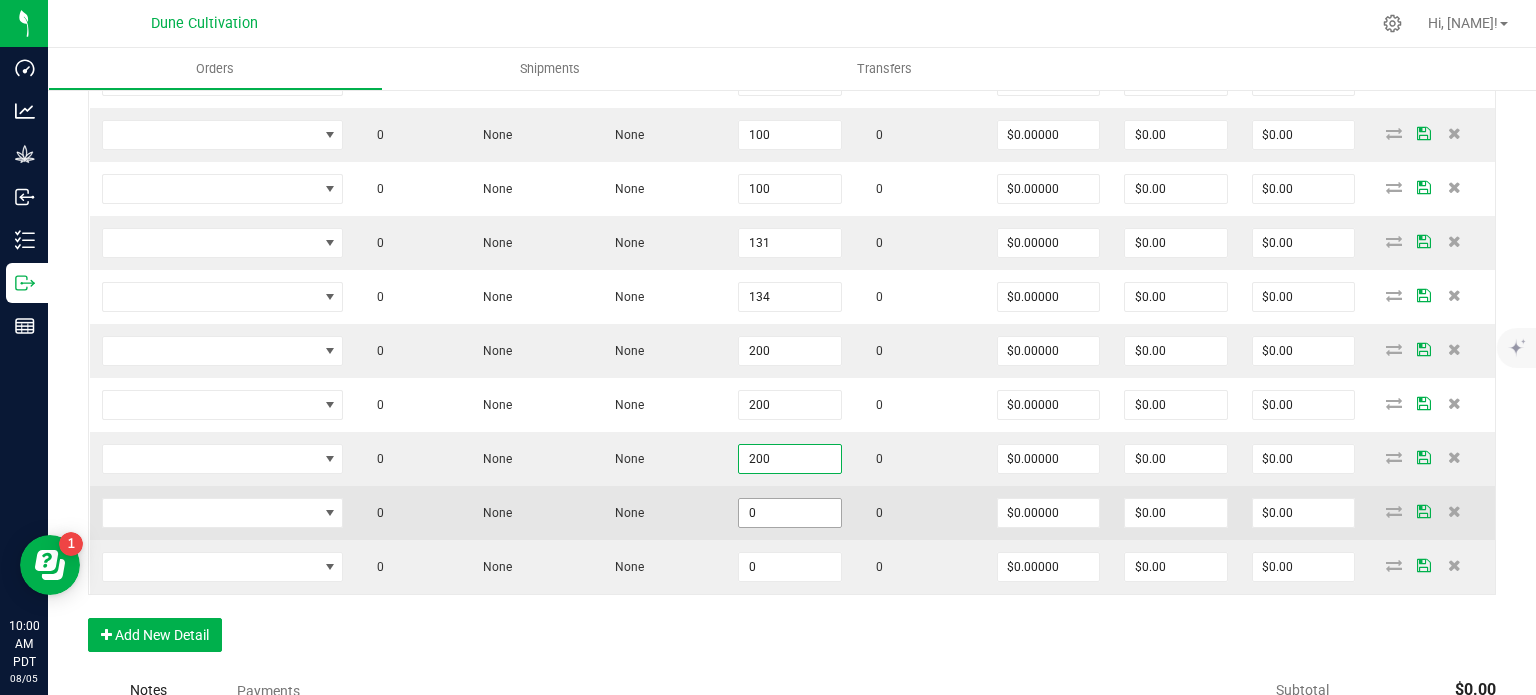 click on "0" at bounding box center [790, 513] 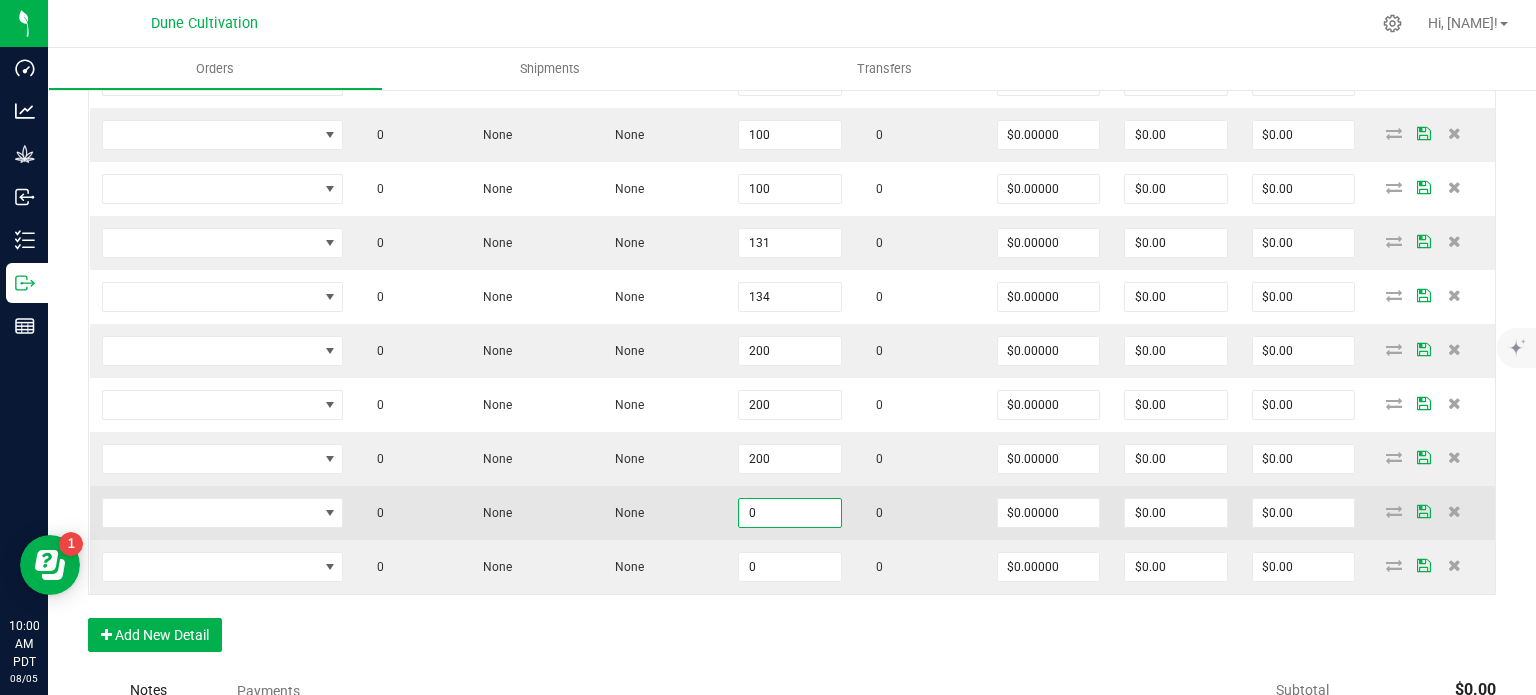paste on "20" 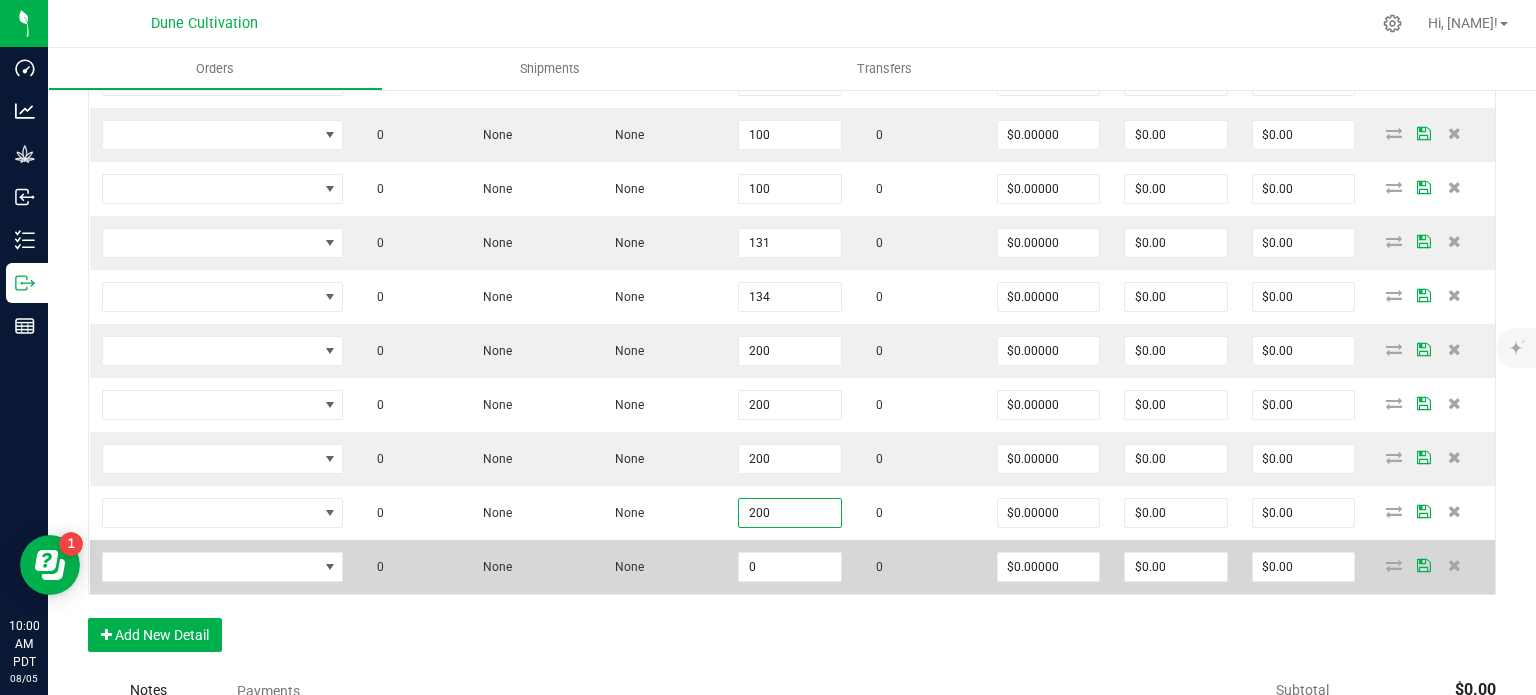 type on "200" 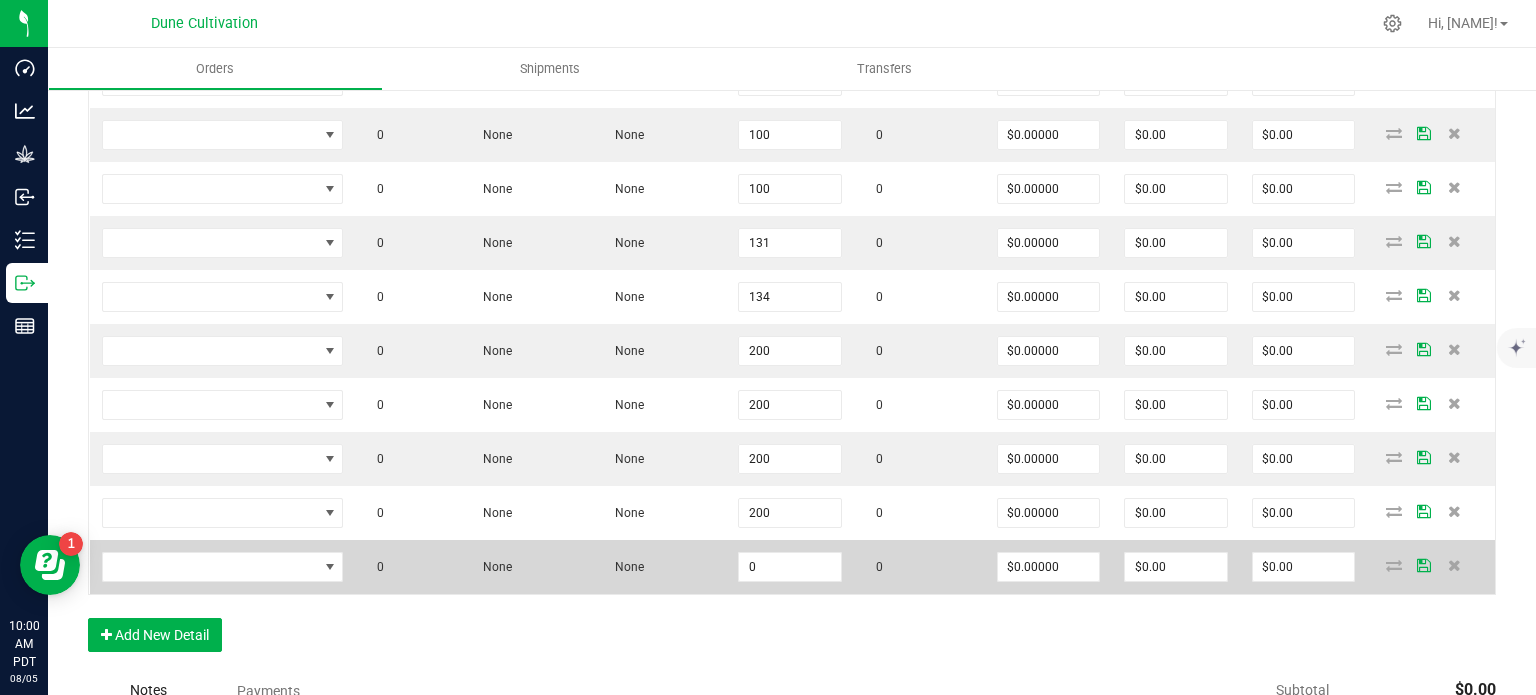 click on "0" at bounding box center (790, 567) 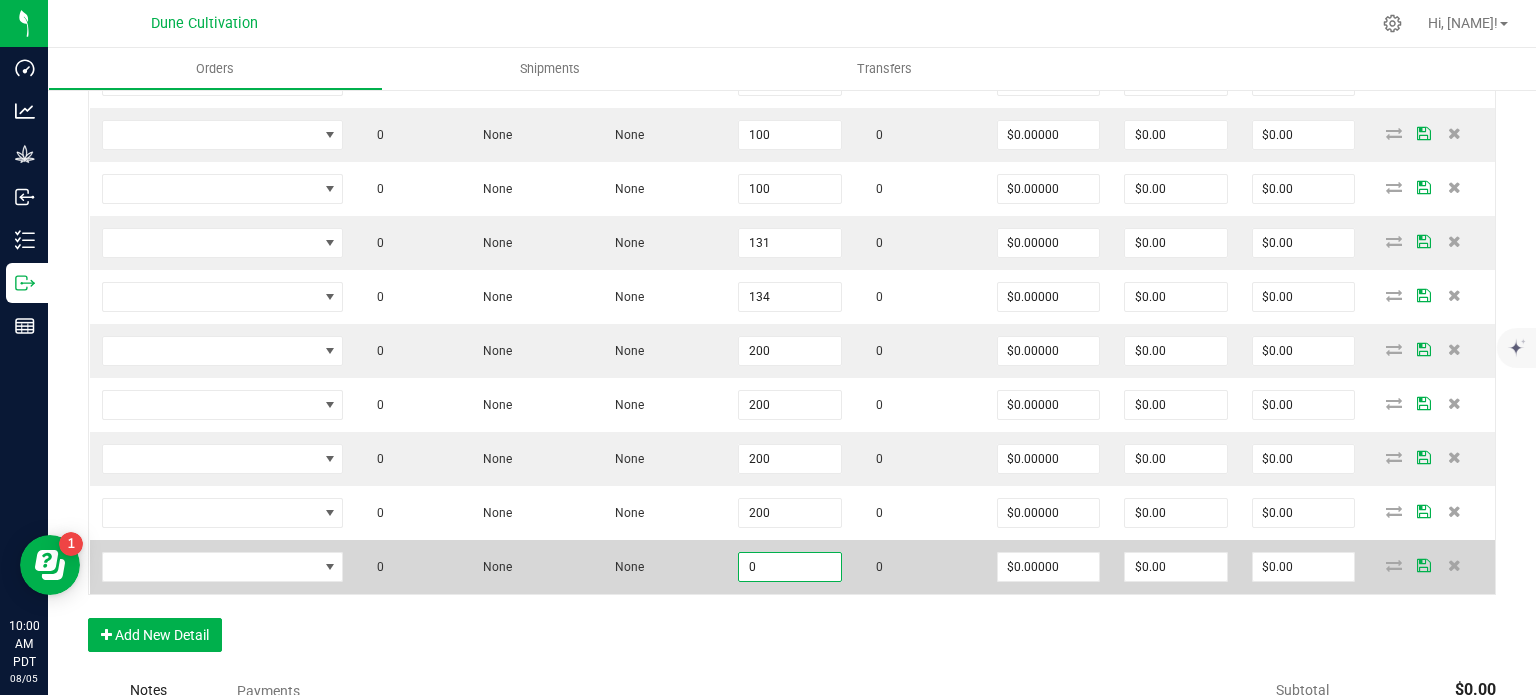 click on "0" at bounding box center [790, 567] 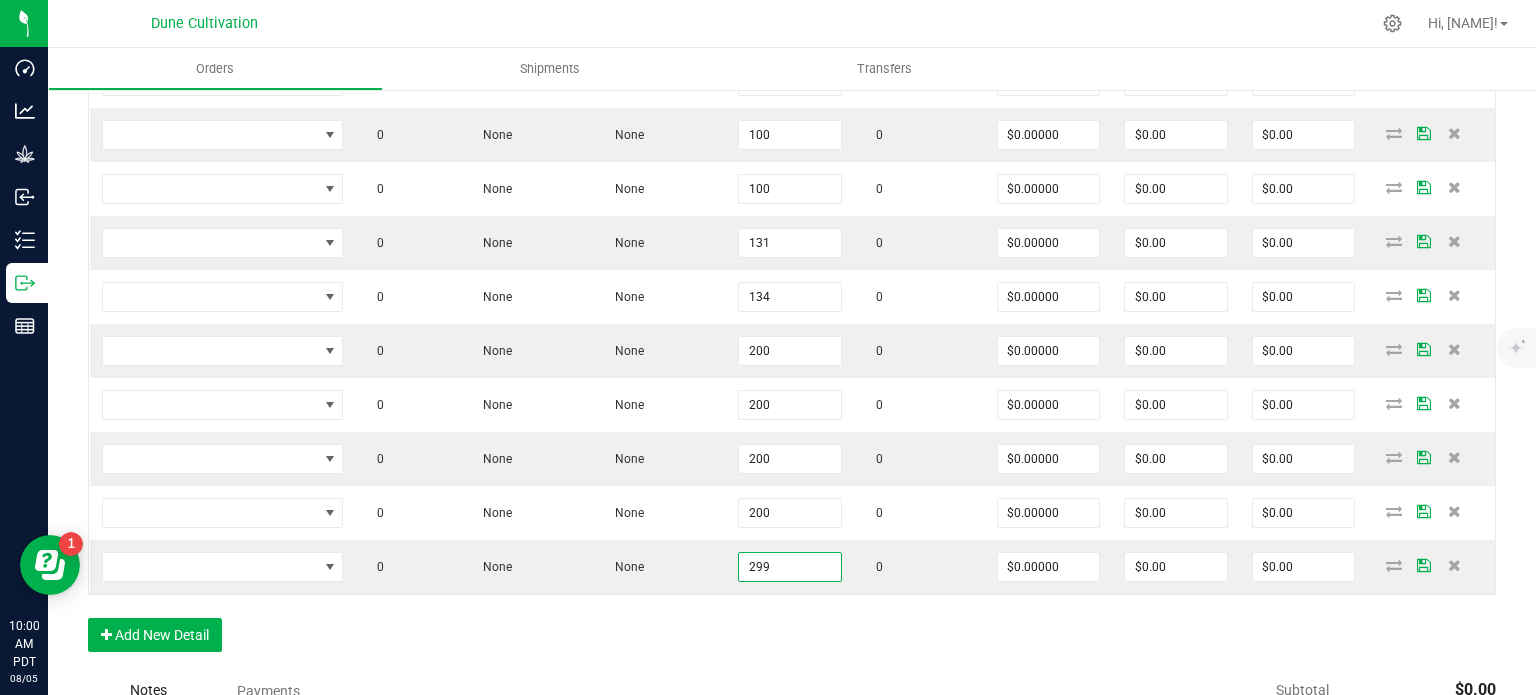 type on "299" 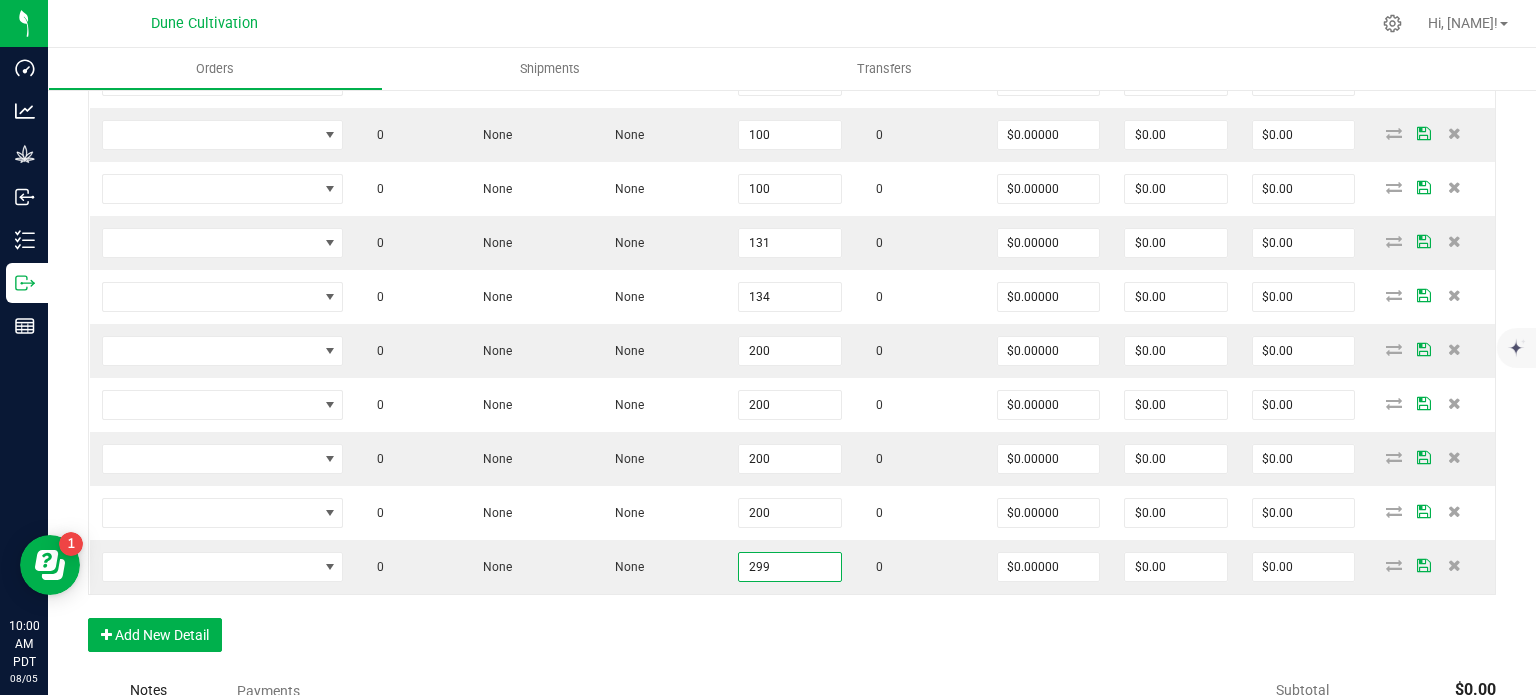 click on "Order Details Print All Labels Item  Sellable  Strain  Lot Number  Qty Ordered Qty Allocated Unit Price Line Discount Total Actions  0    None   None  100  0   $0.00000 $0.00 $0.00  0    None   None  100  0   $0.00000 $0.00 $0.00  0    None   None  100  0   $0.00000 $0.00 $0.00  0    None   None  131  0   $0.00000 $0.00 $0.00  0    None   None  134  0   $0.00000 $0.00 $0.00  0    None   None  200  0   $0.00000 $0.00 $0.00  0    None   None  200  0   $0.00000 $0.00 $0.00  0    None   None  200  0   $0.00000 $0.00 $0.00  0    None   None  200  0   $0.00000 $0.00 $0.00  0    None   None  299  0   $0.00000 $0.00 $0.00
Add New Detail" at bounding box center [792, 318] 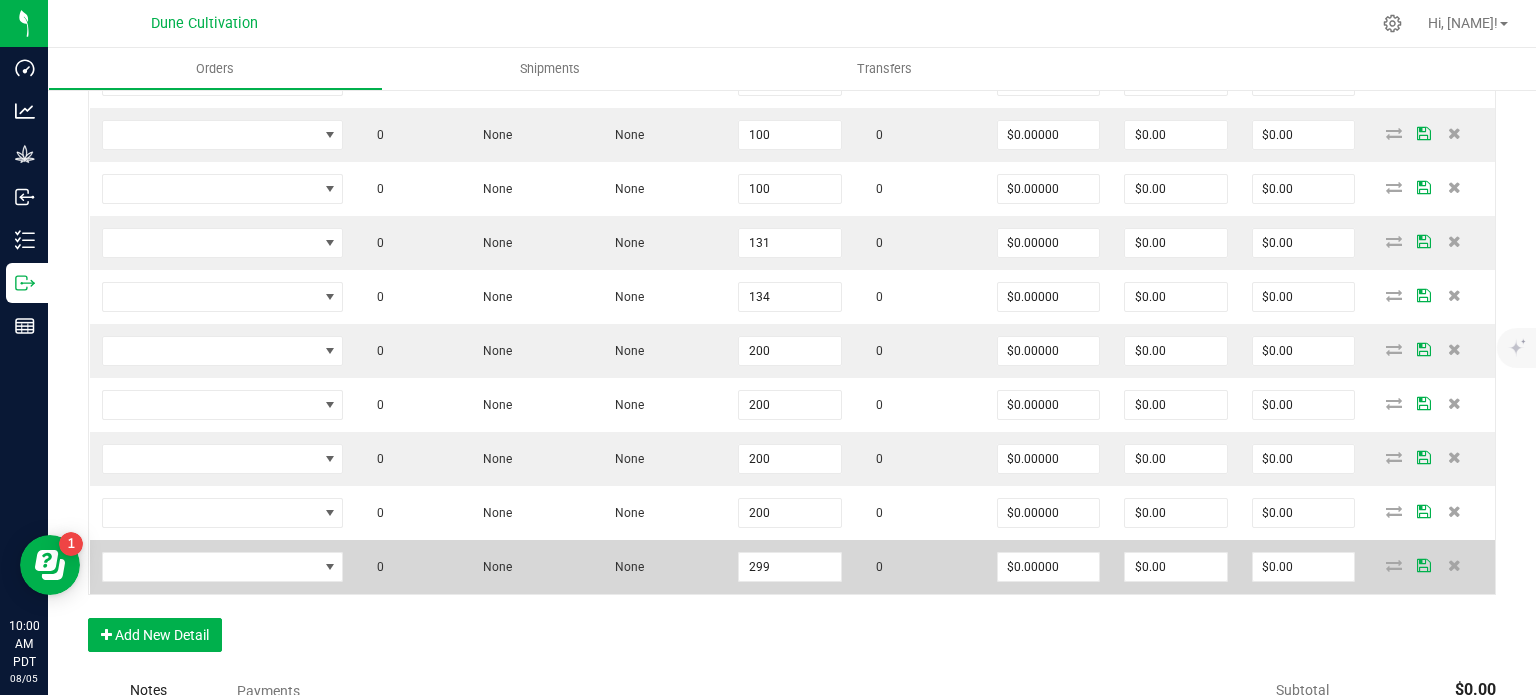 click on "$0.00000" at bounding box center [1049, 567] 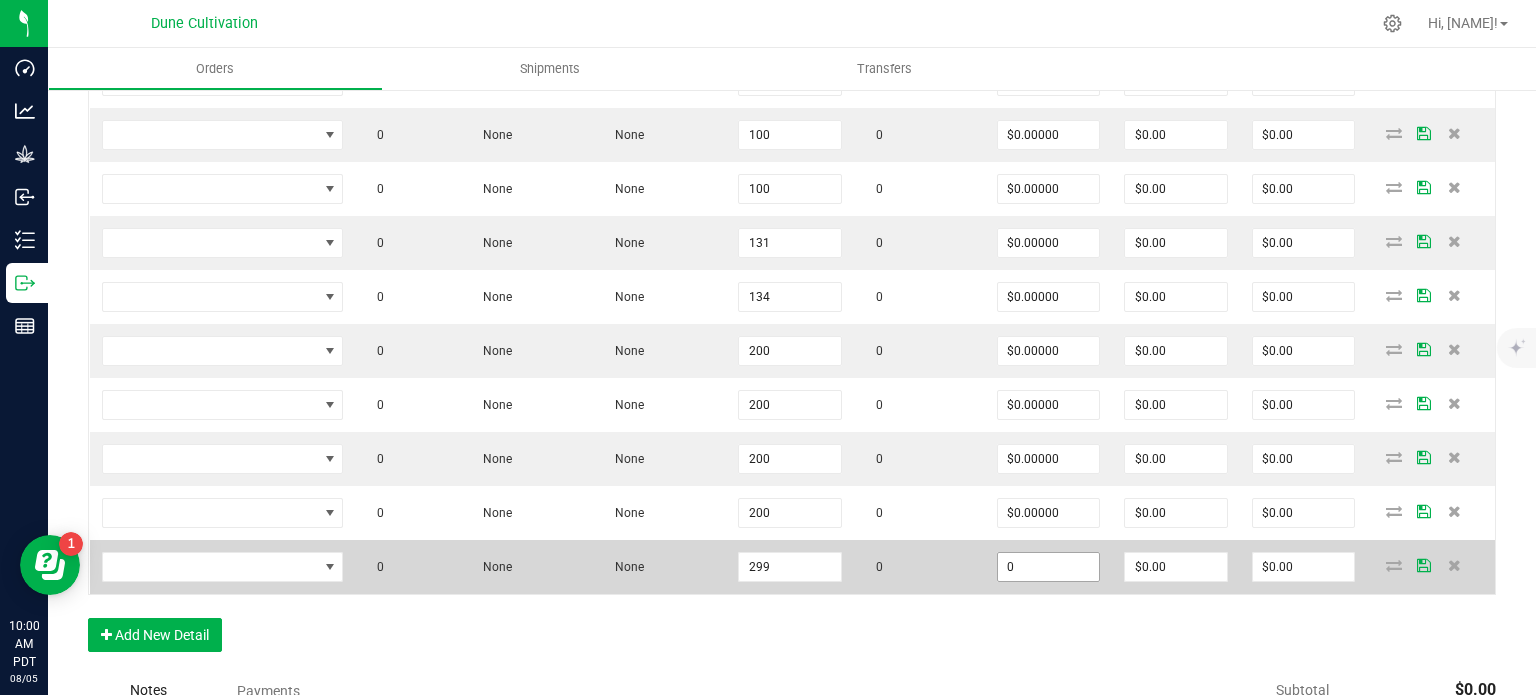 click on "0" at bounding box center [1049, 567] 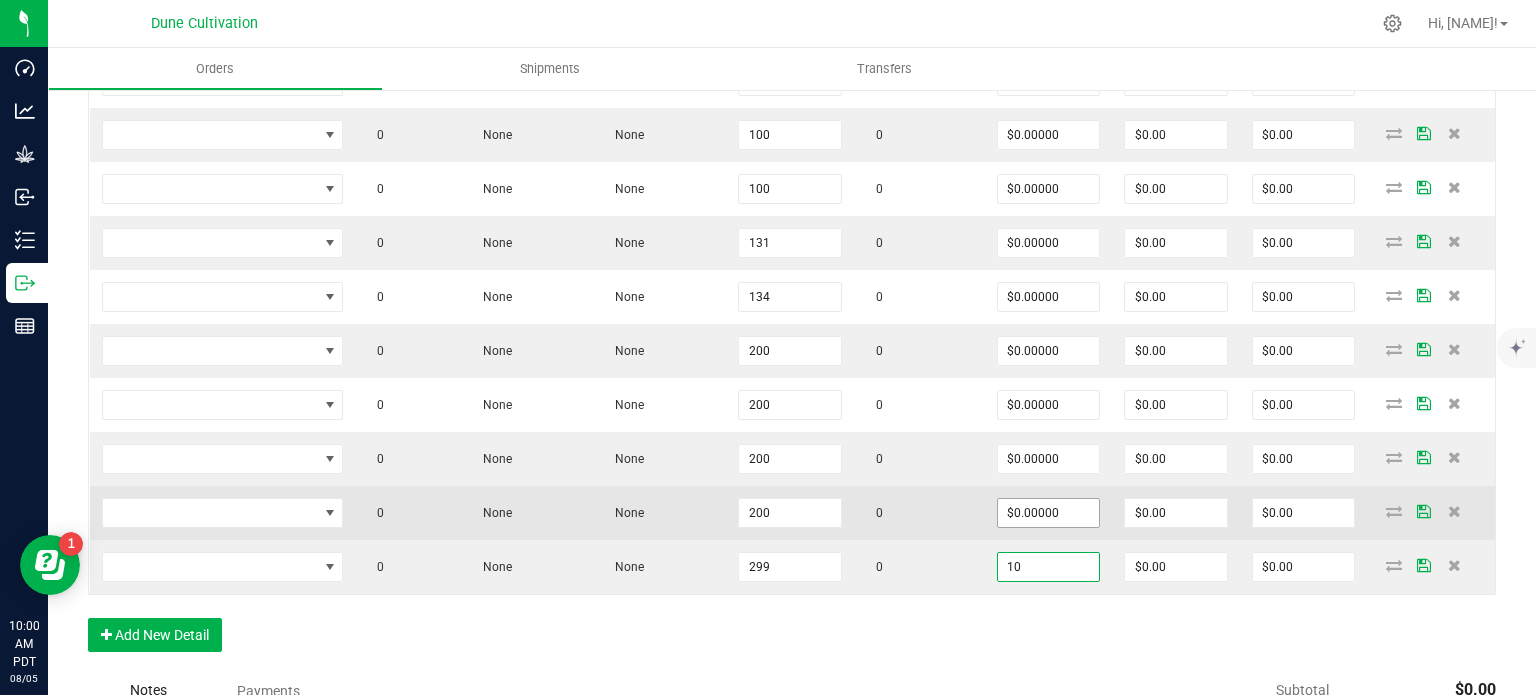 type on "10" 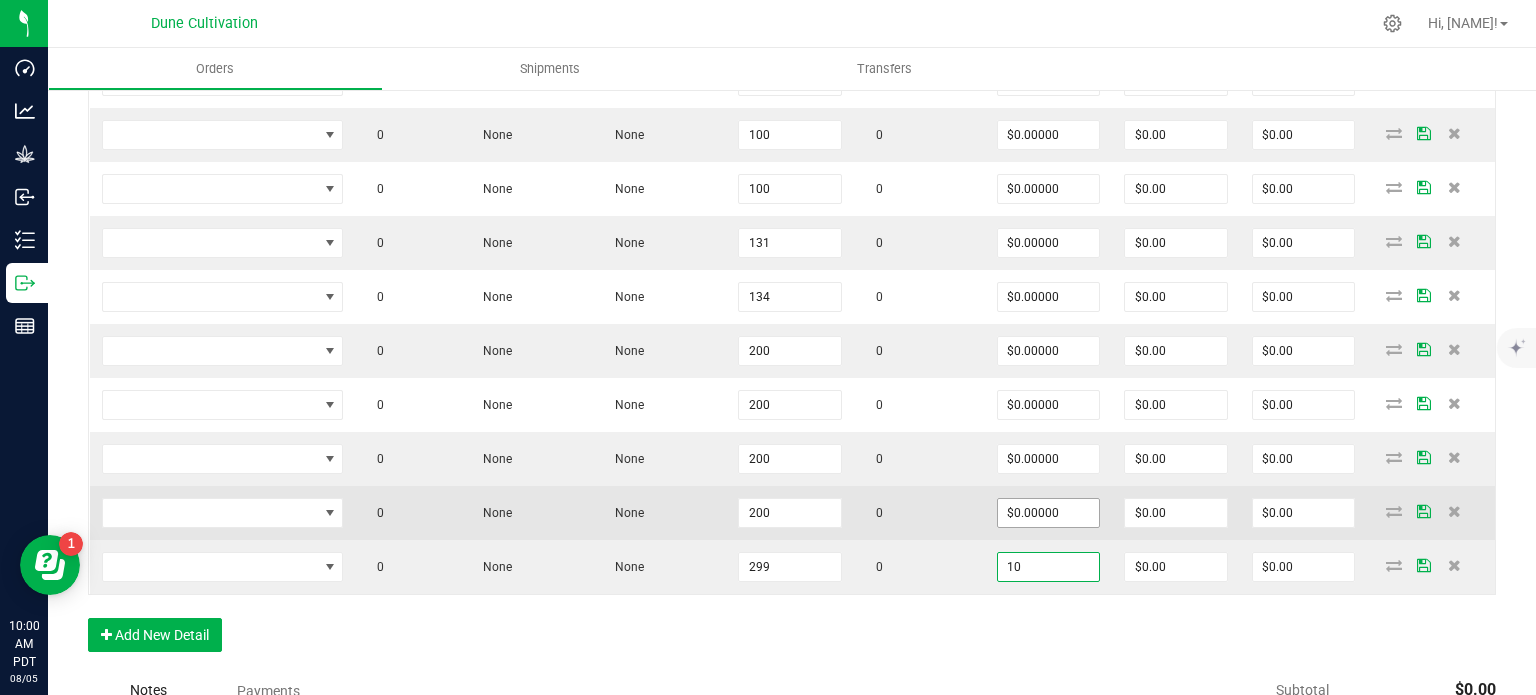 type on "0" 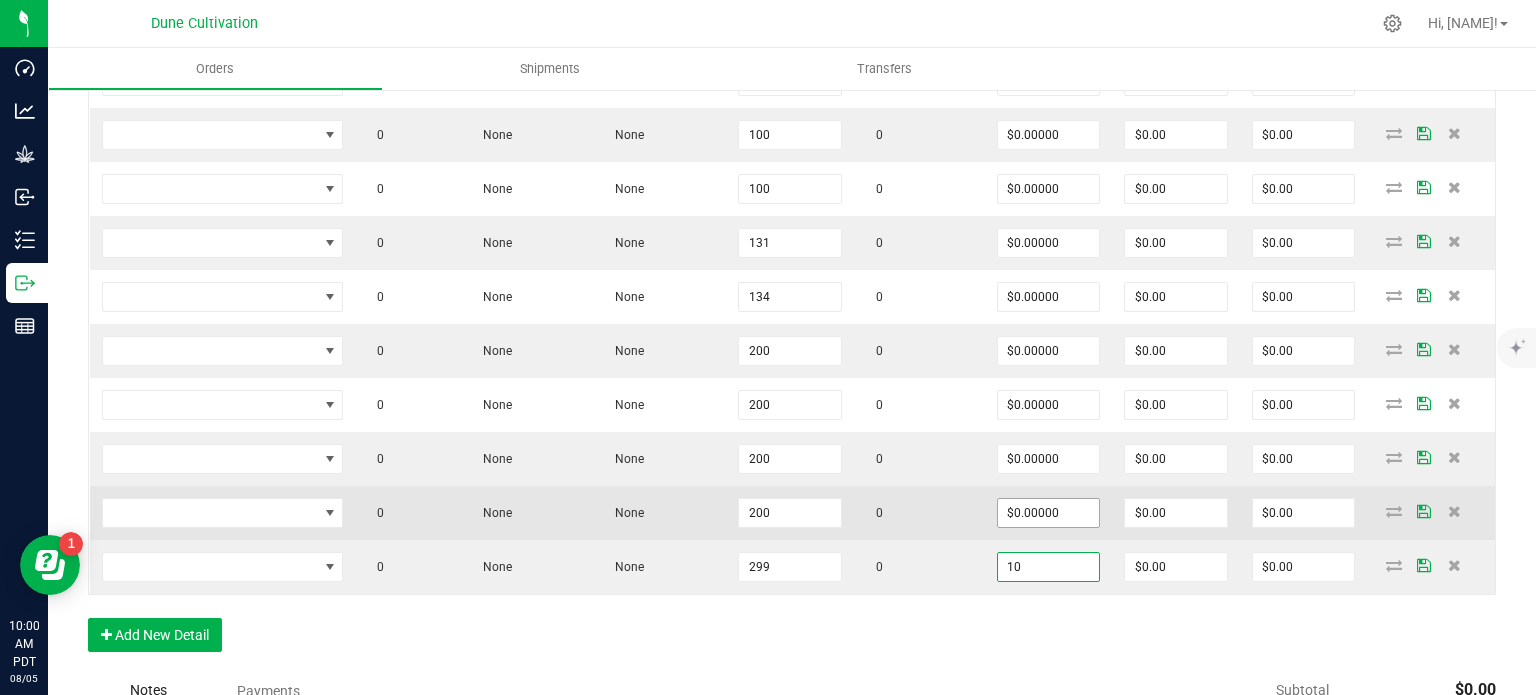 type on "$10.00000" 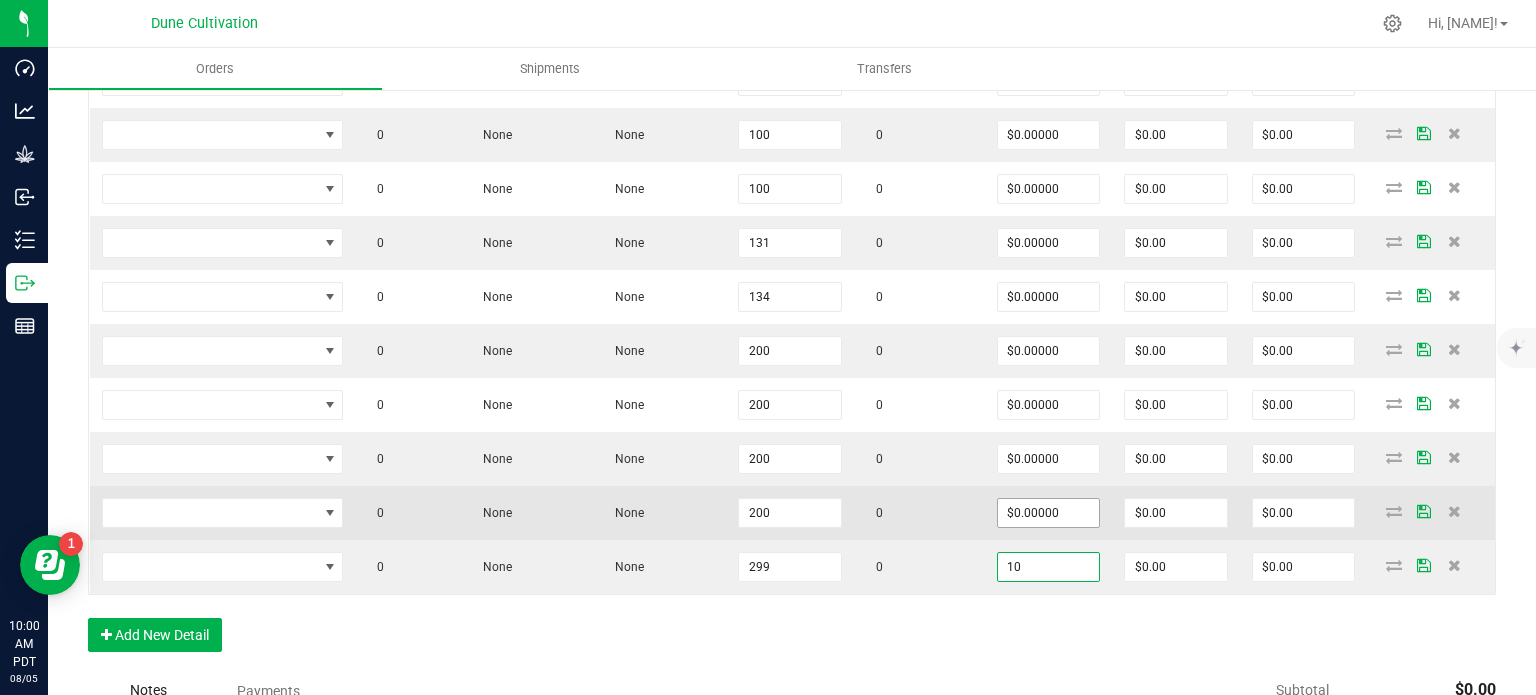 type on "$2,990.00" 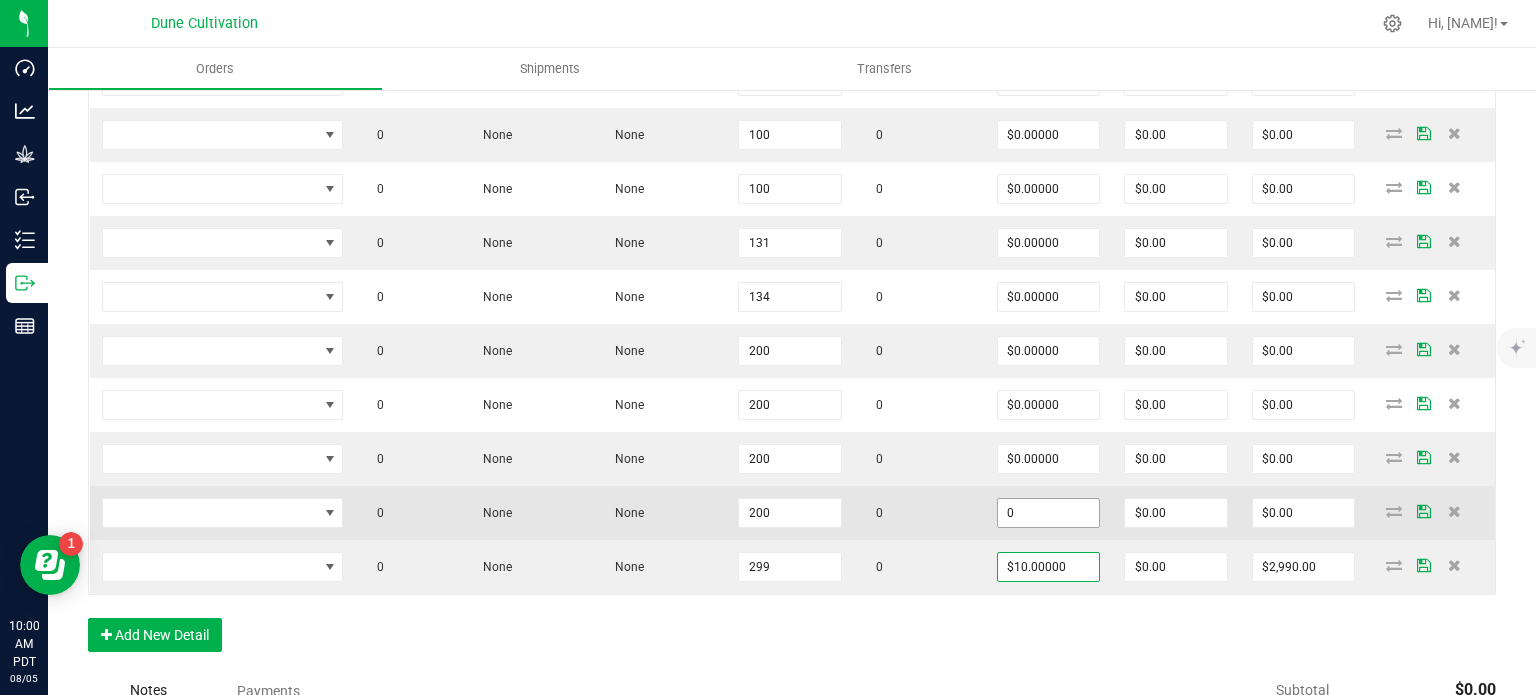click on "0" at bounding box center [1049, 513] 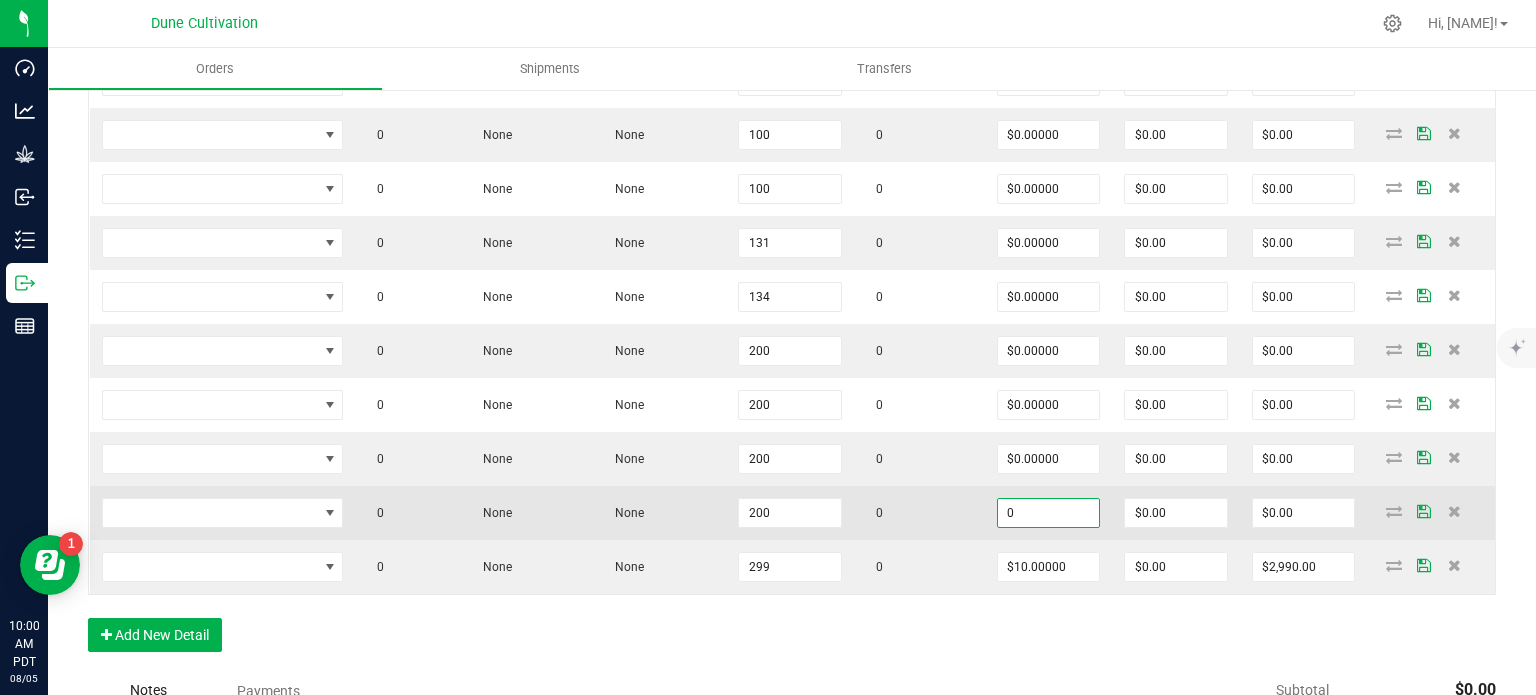 paste on "1" 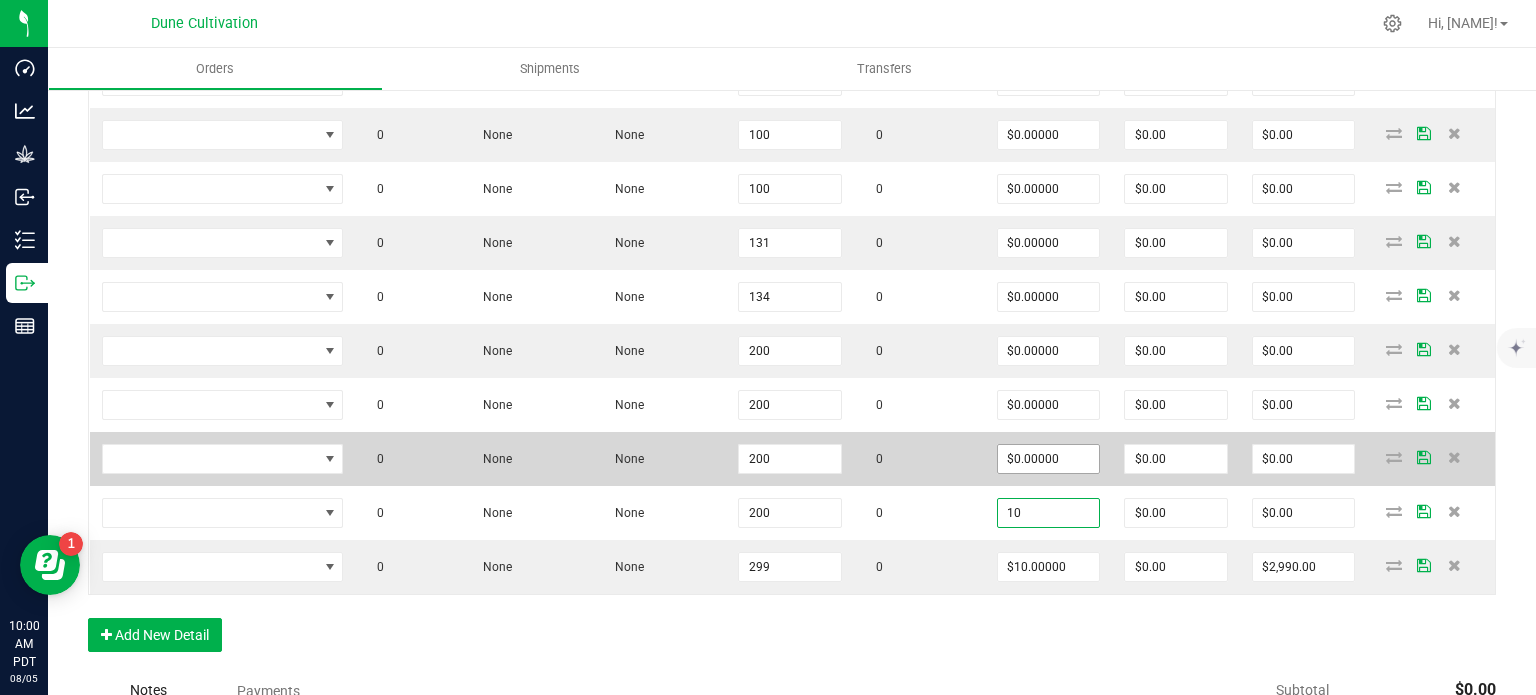 type on "10" 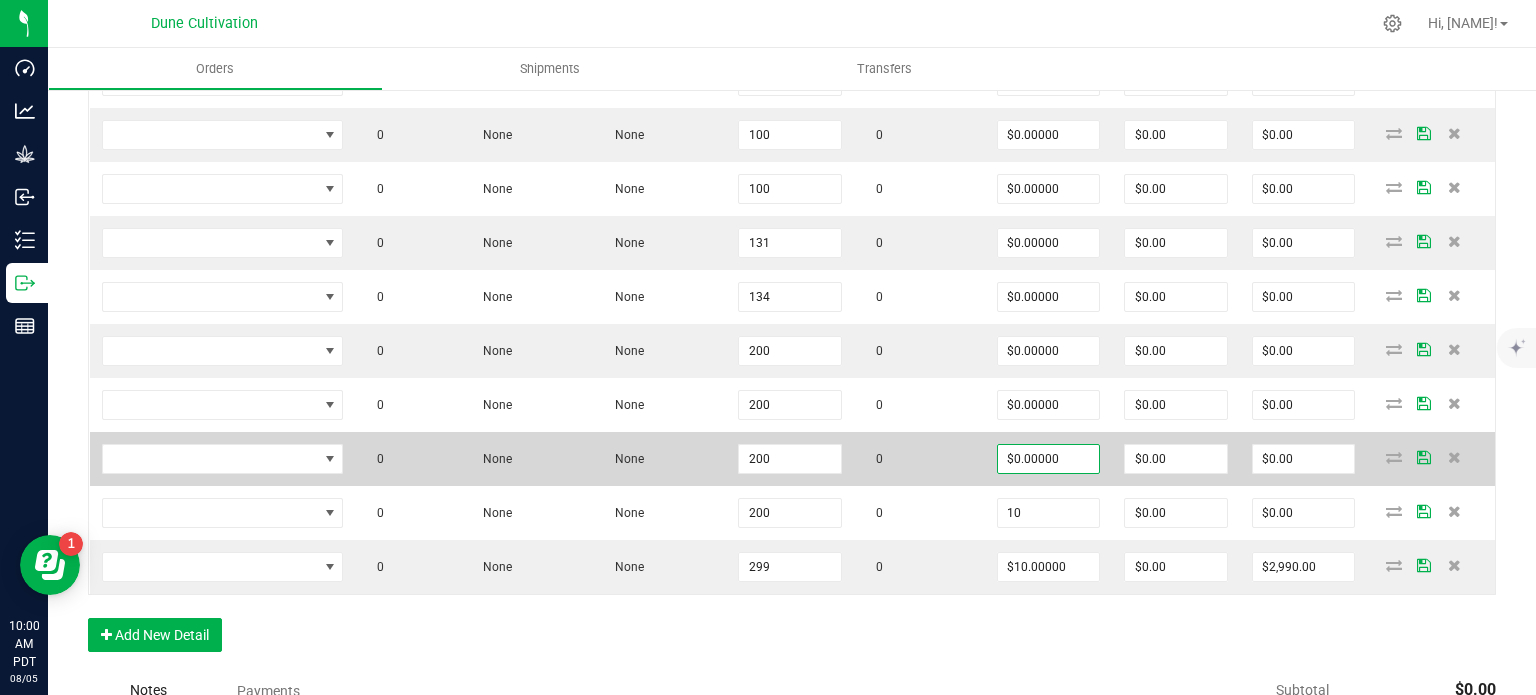 type on "0" 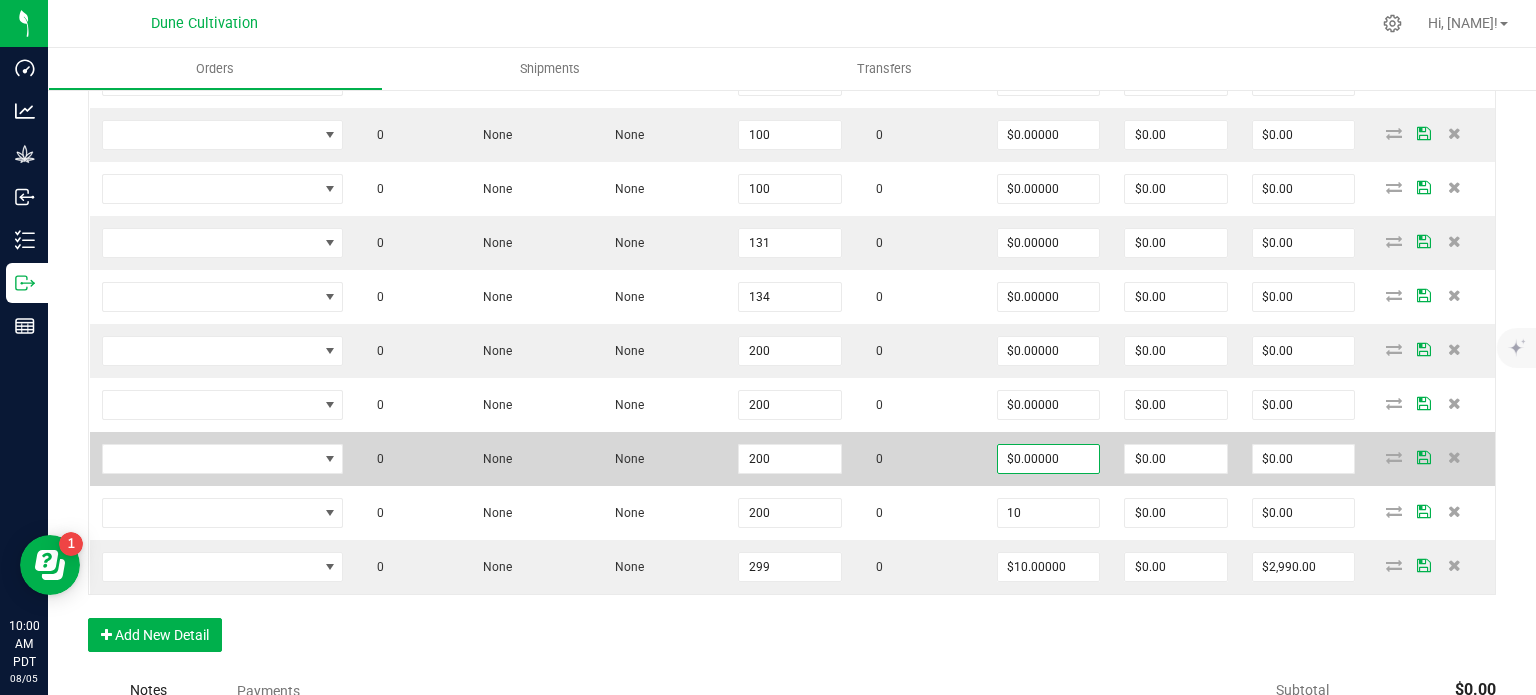 type on "$10.00000" 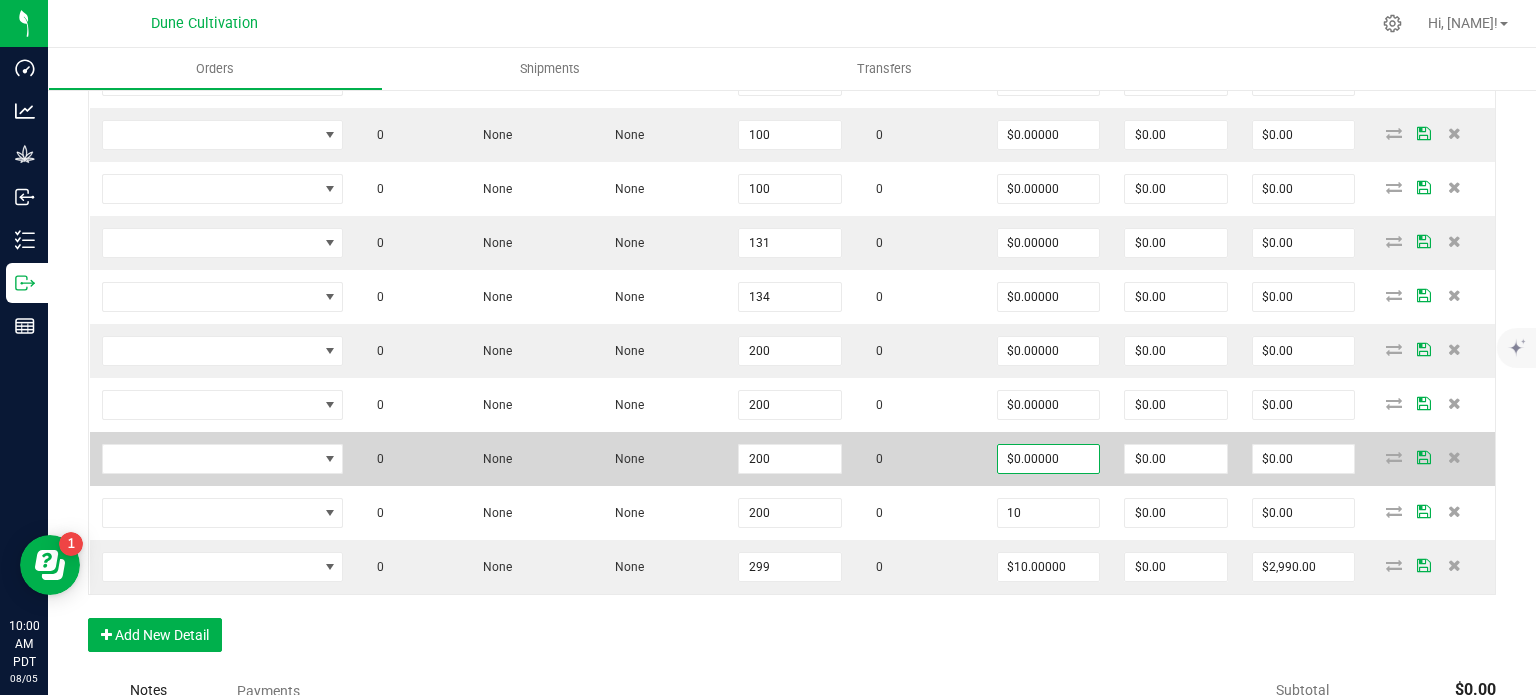 type on "$2,000.00" 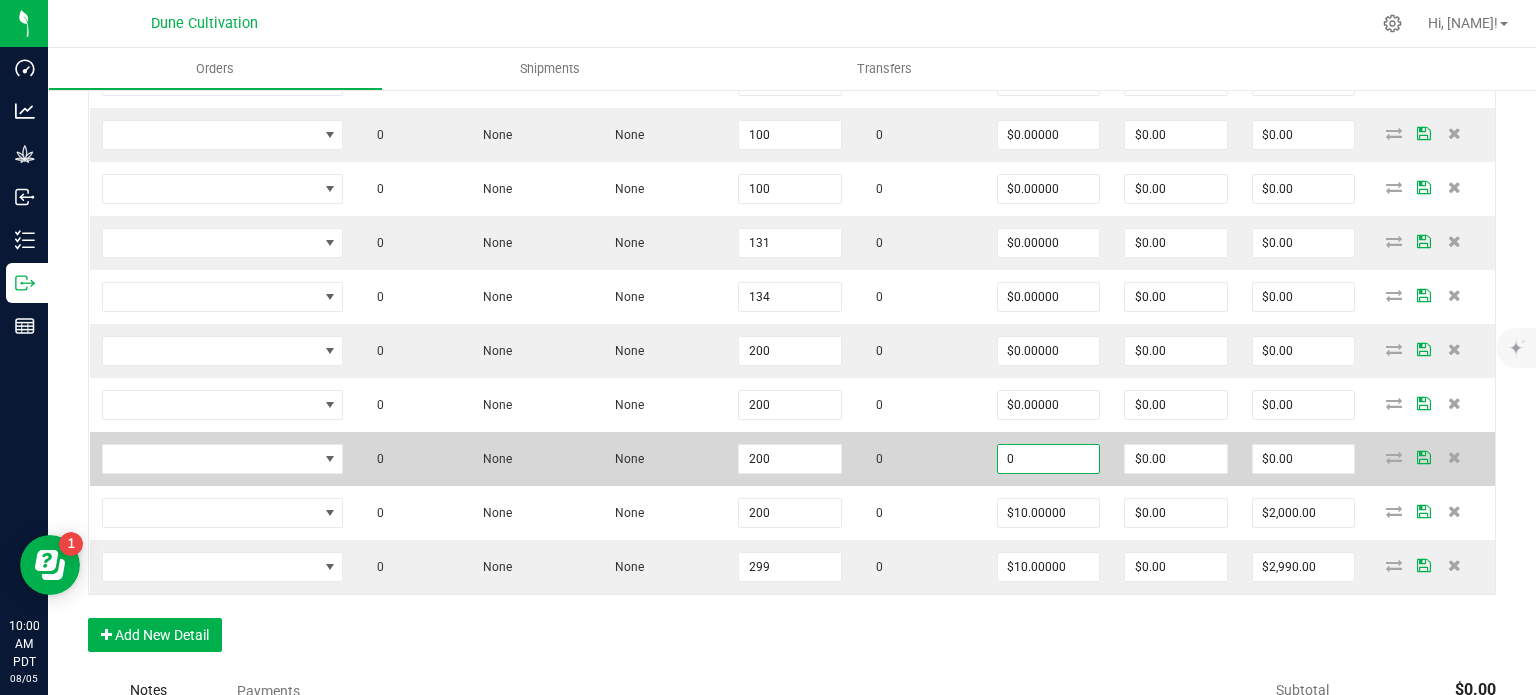 click on "0" at bounding box center [1049, 459] 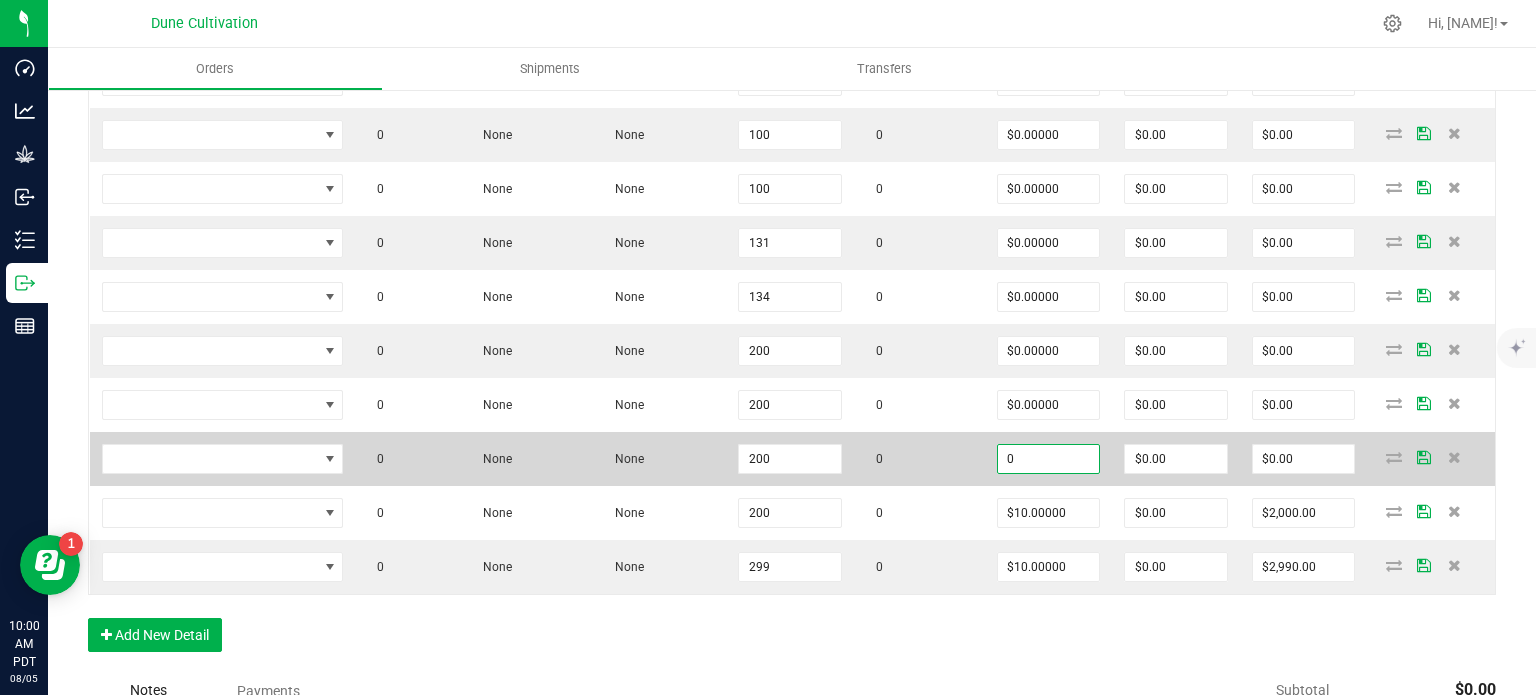 paste on "1" 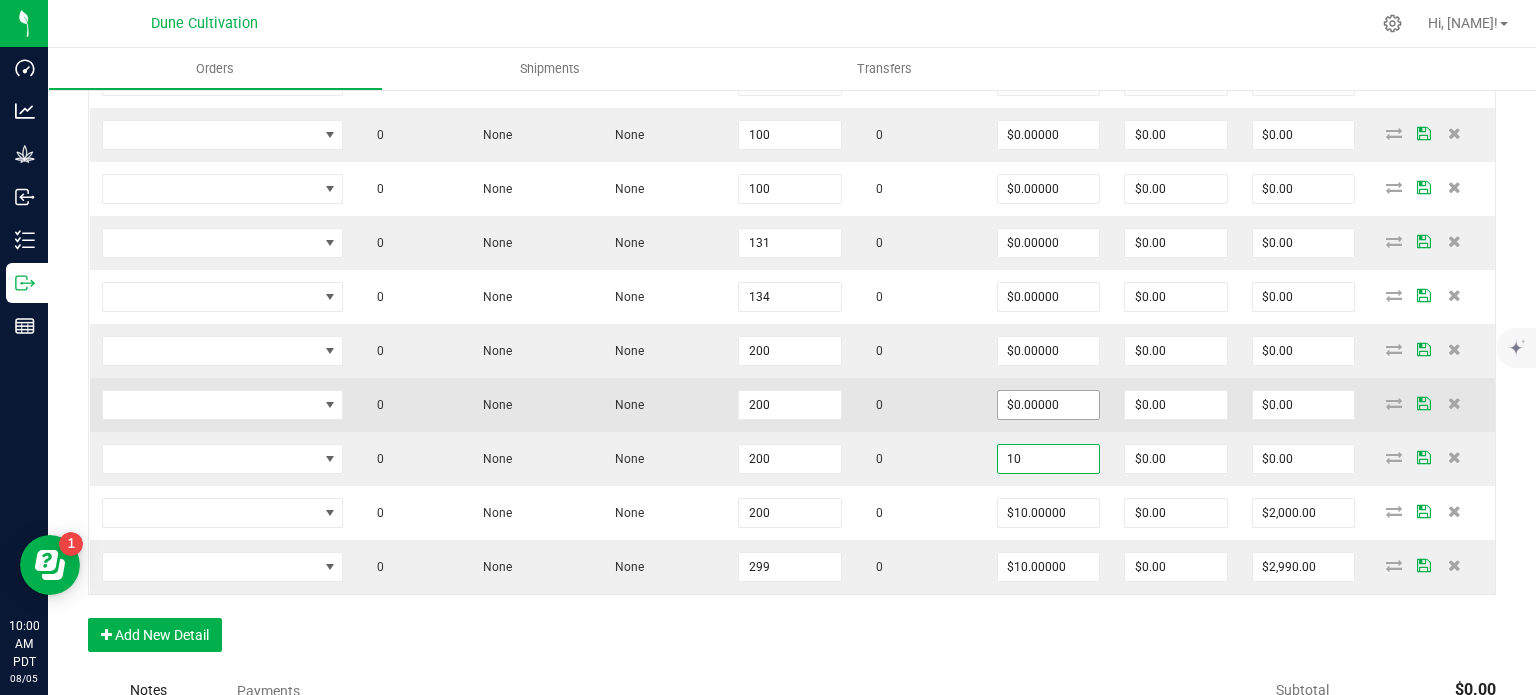 type on "10" 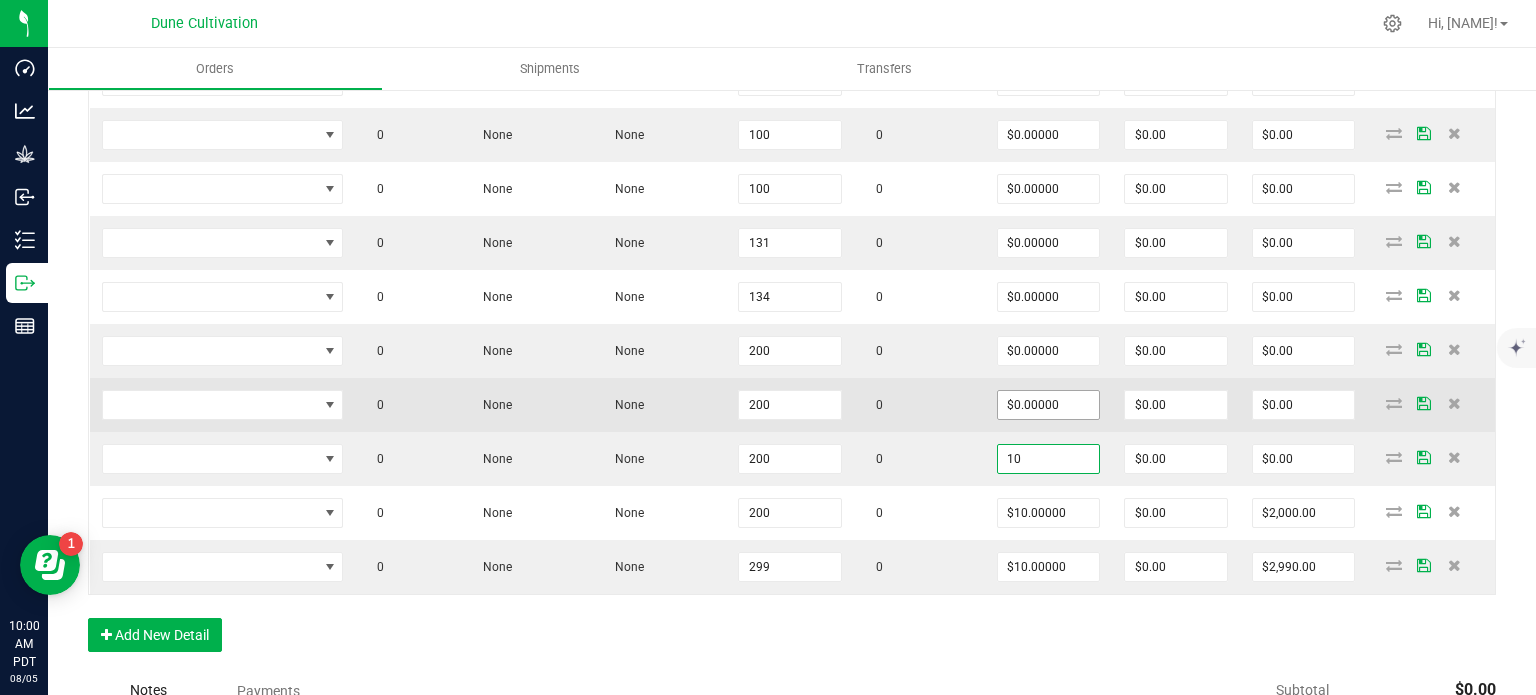 type on "0" 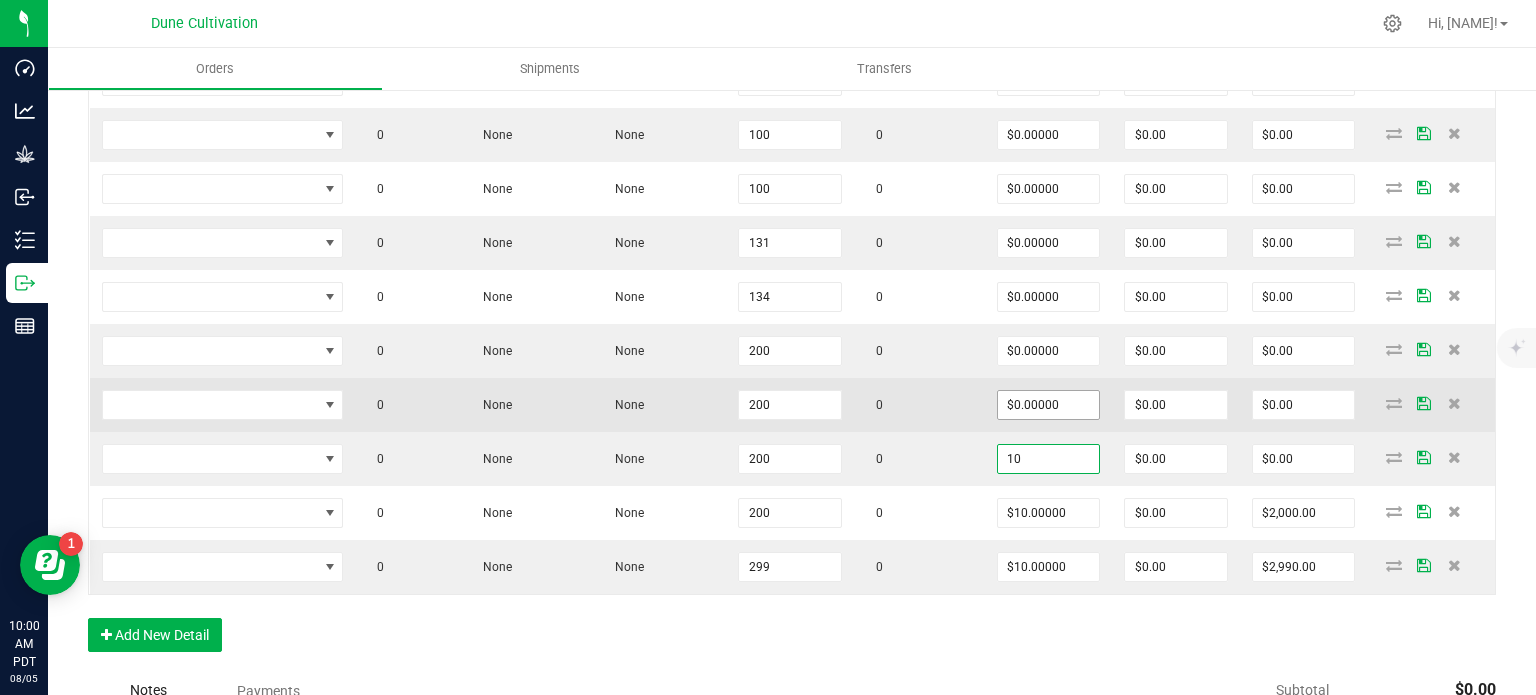type on "$10.00000" 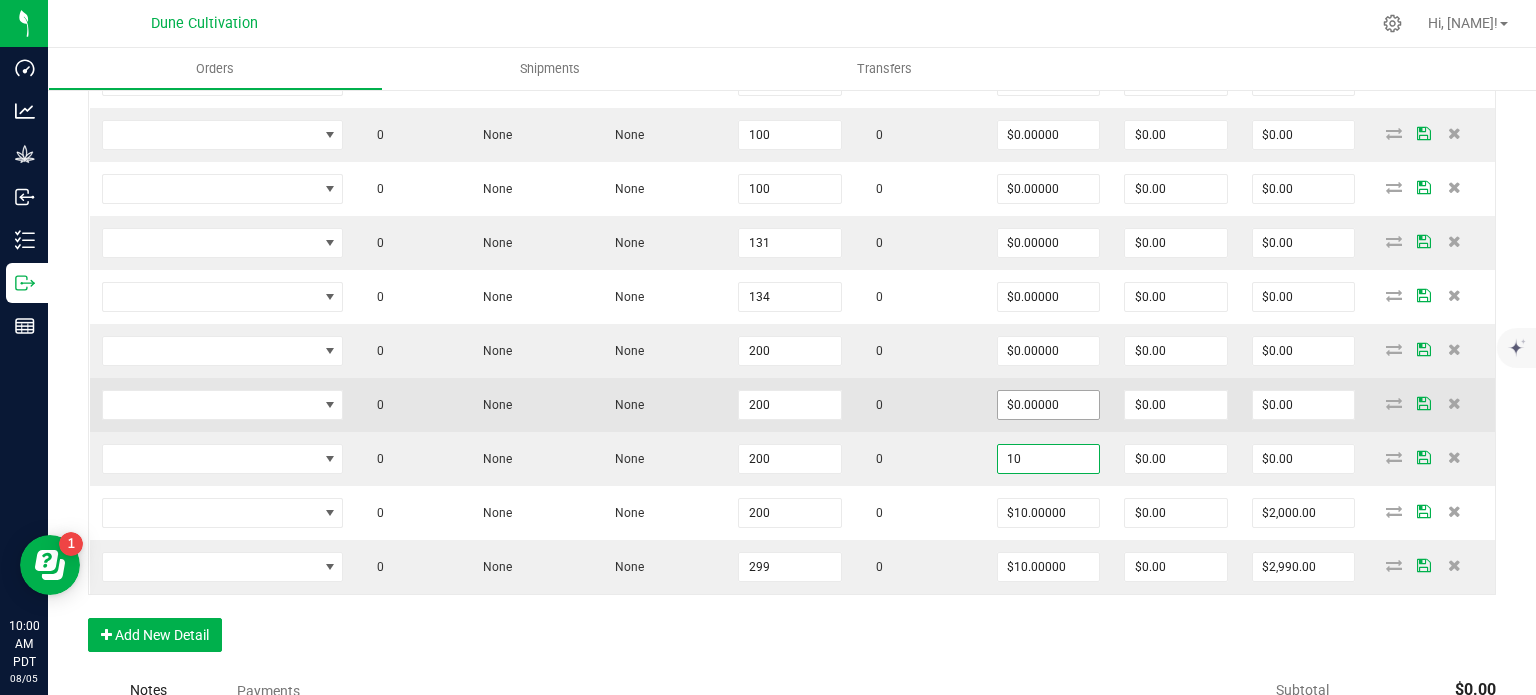 type on "$2,000.00" 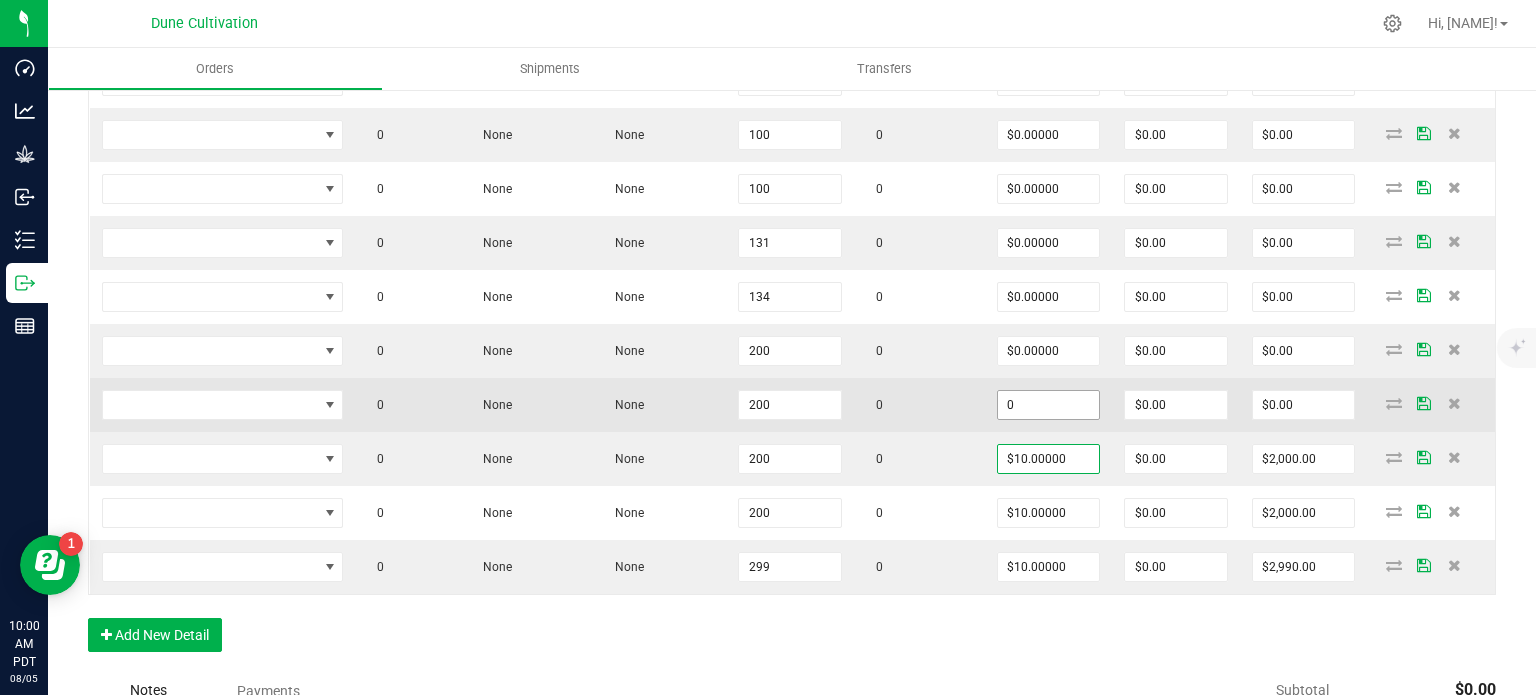 click on "0" at bounding box center [1049, 405] 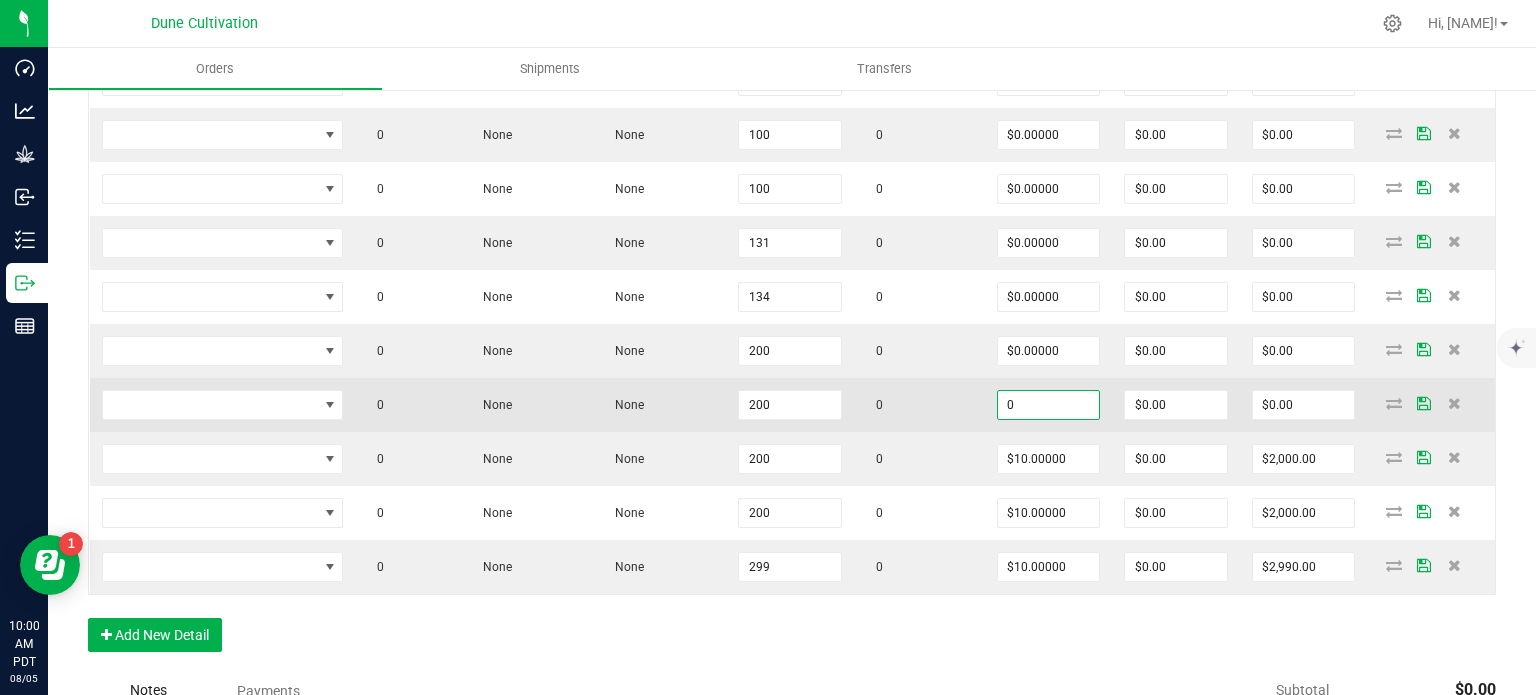 paste on "1" 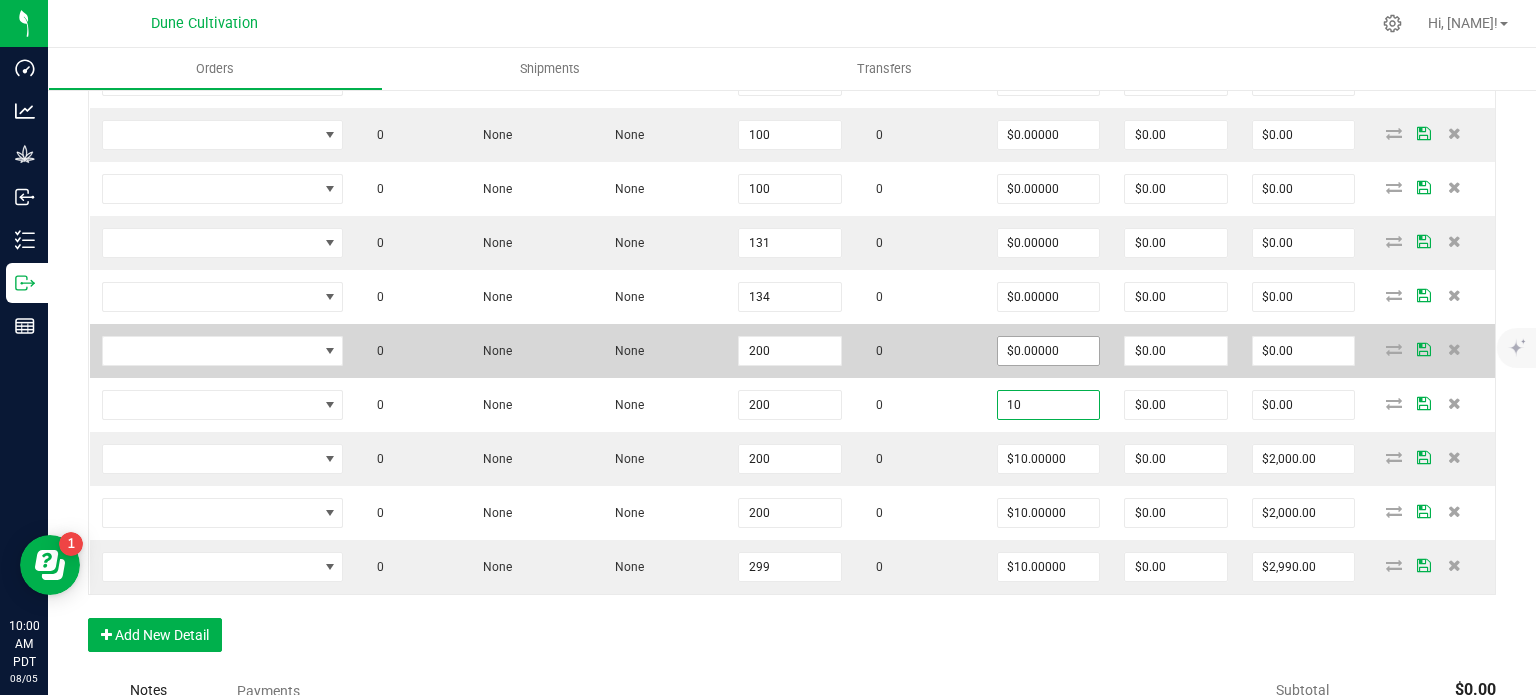 type on "10" 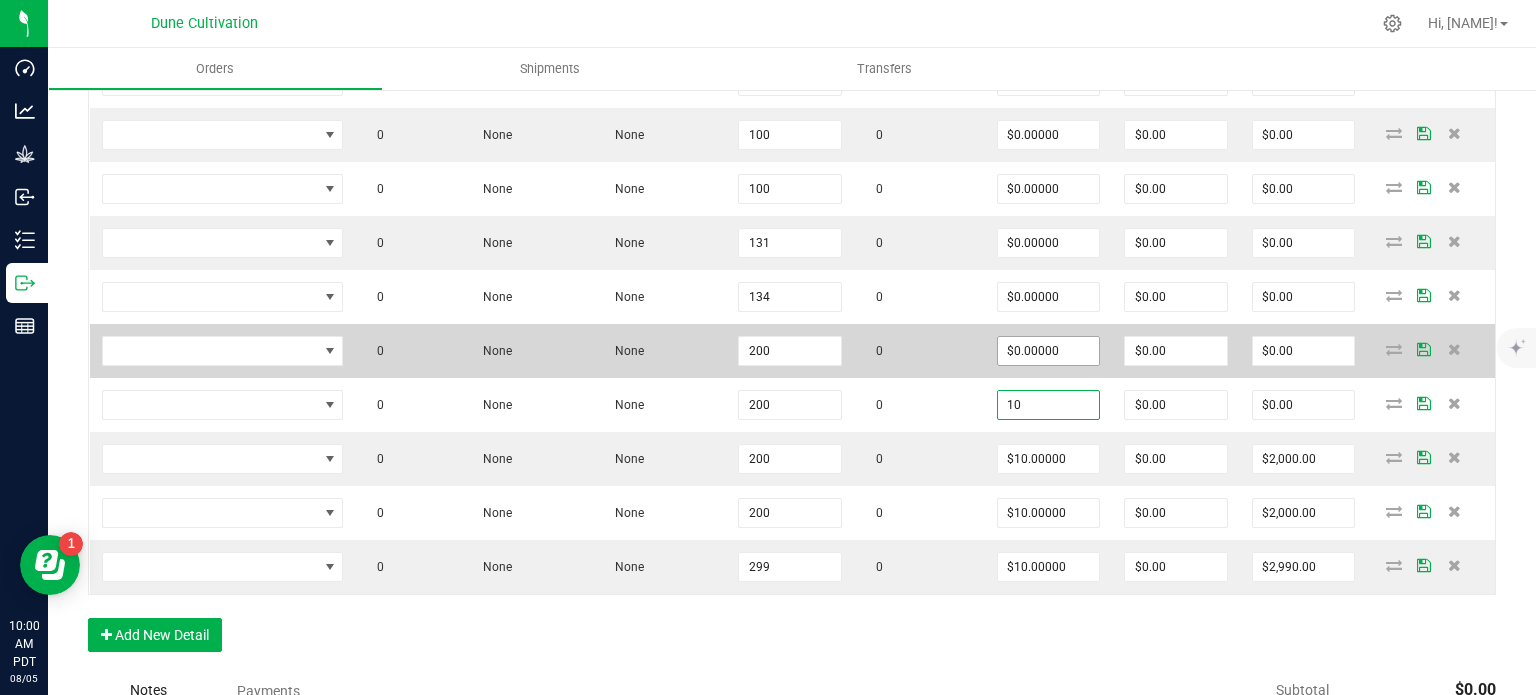 type on "0" 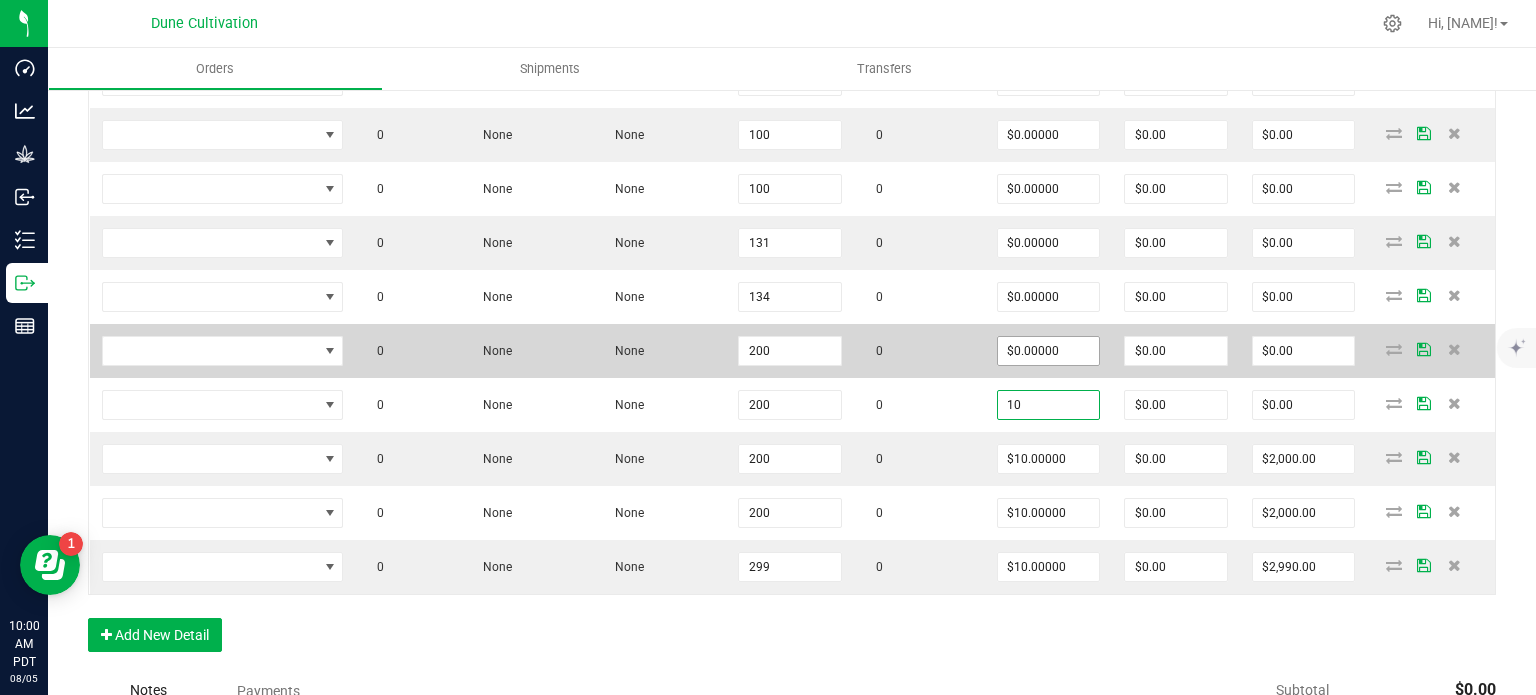 type on "$10.00000" 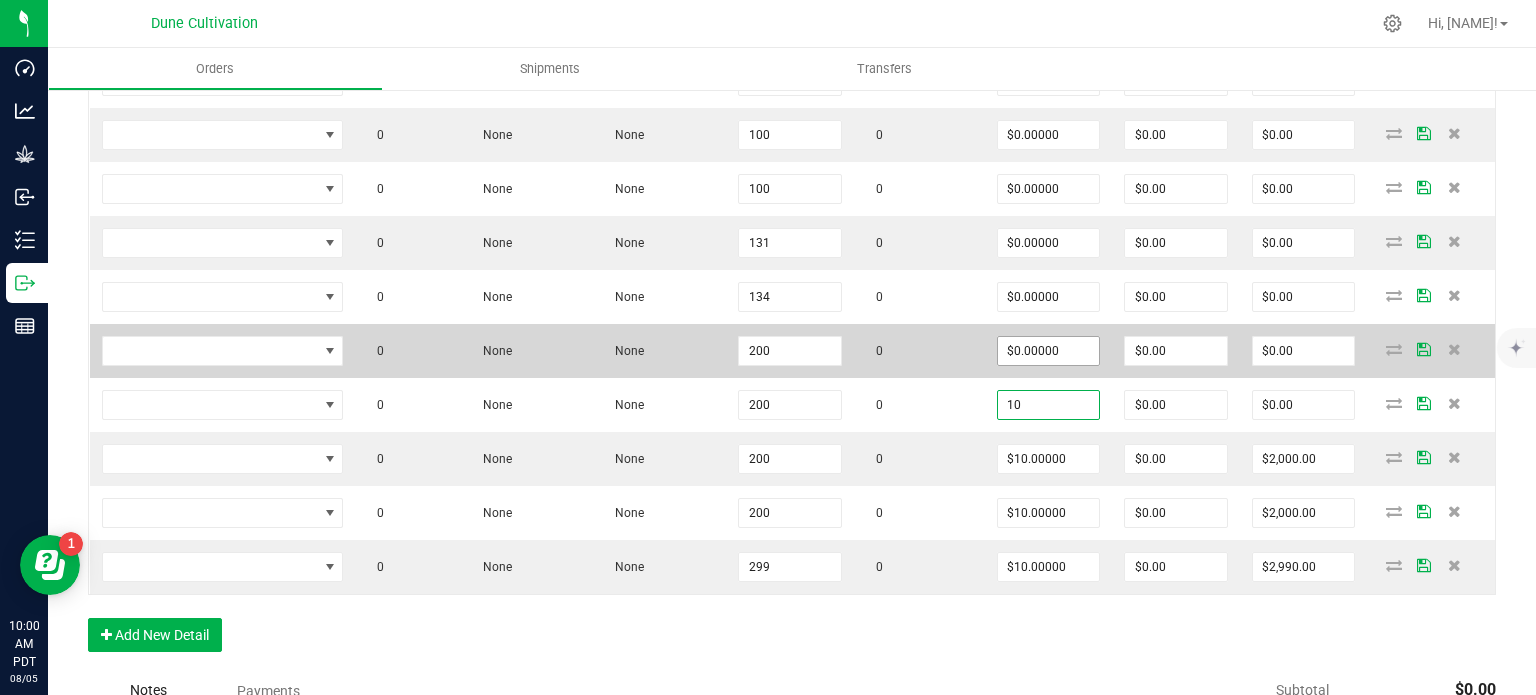 type on "$2,000.00" 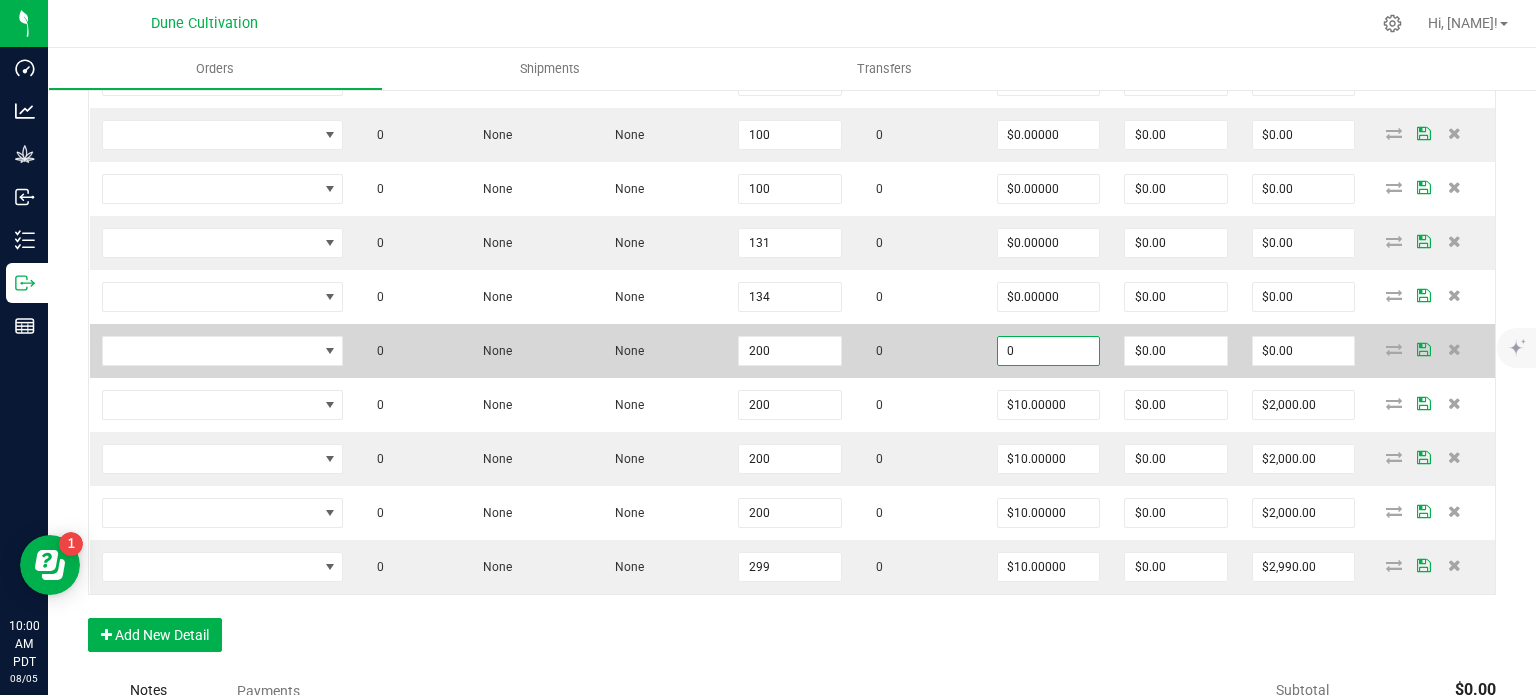 click on "0" at bounding box center (1049, 351) 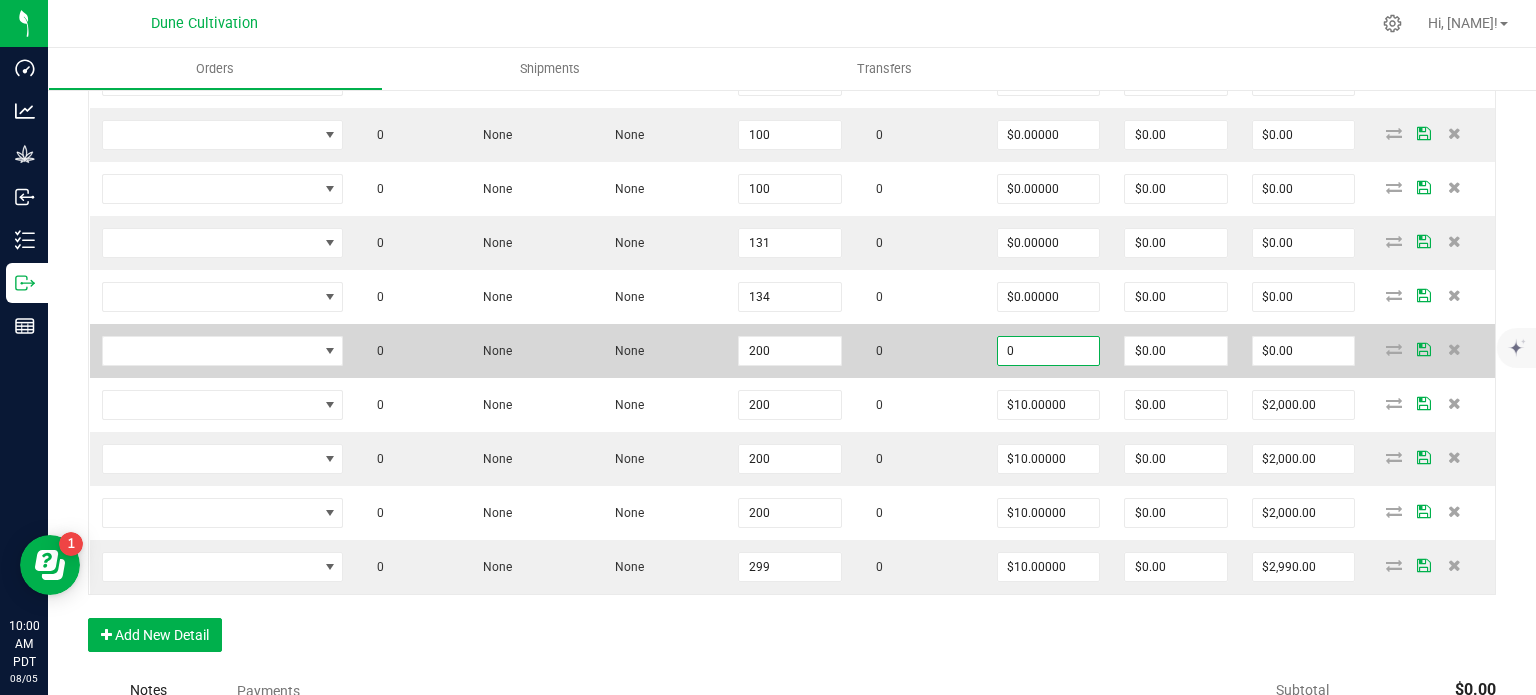 paste on "1" 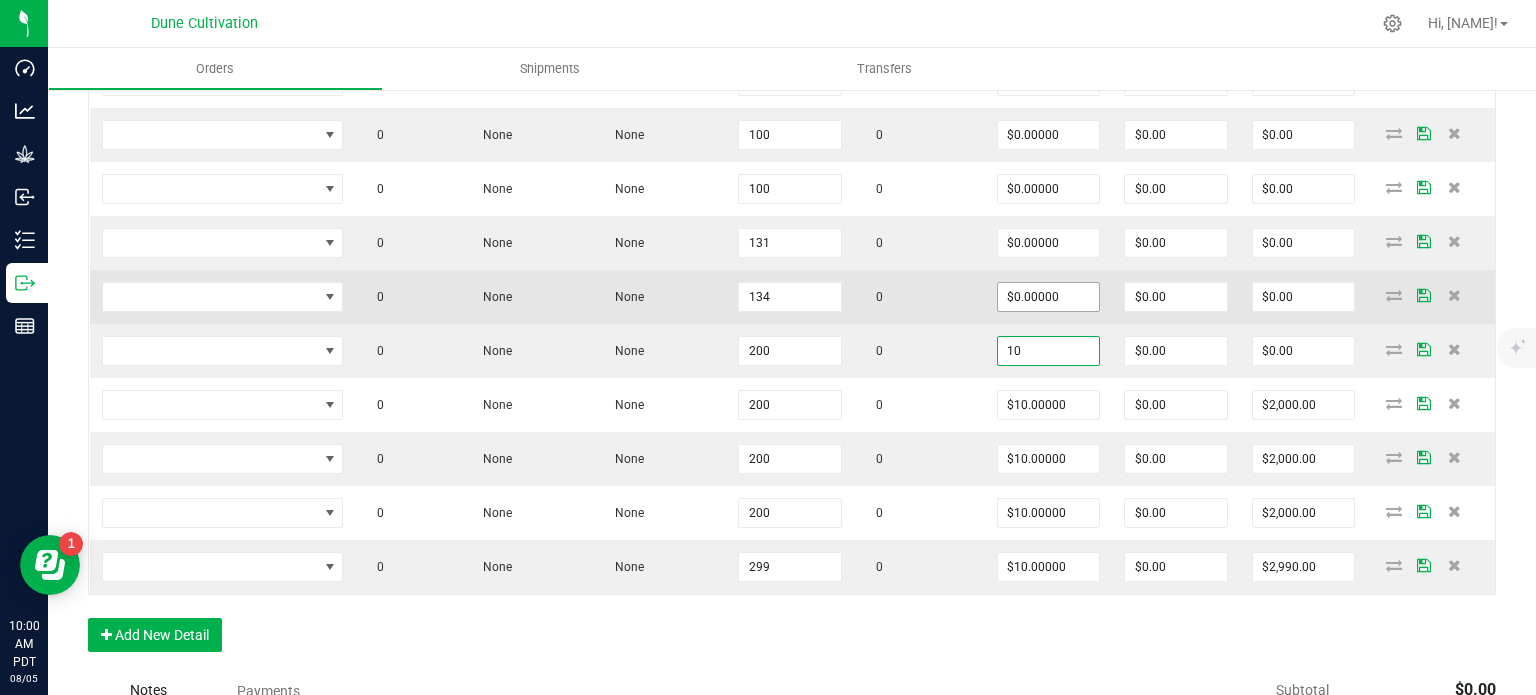 type on "10" 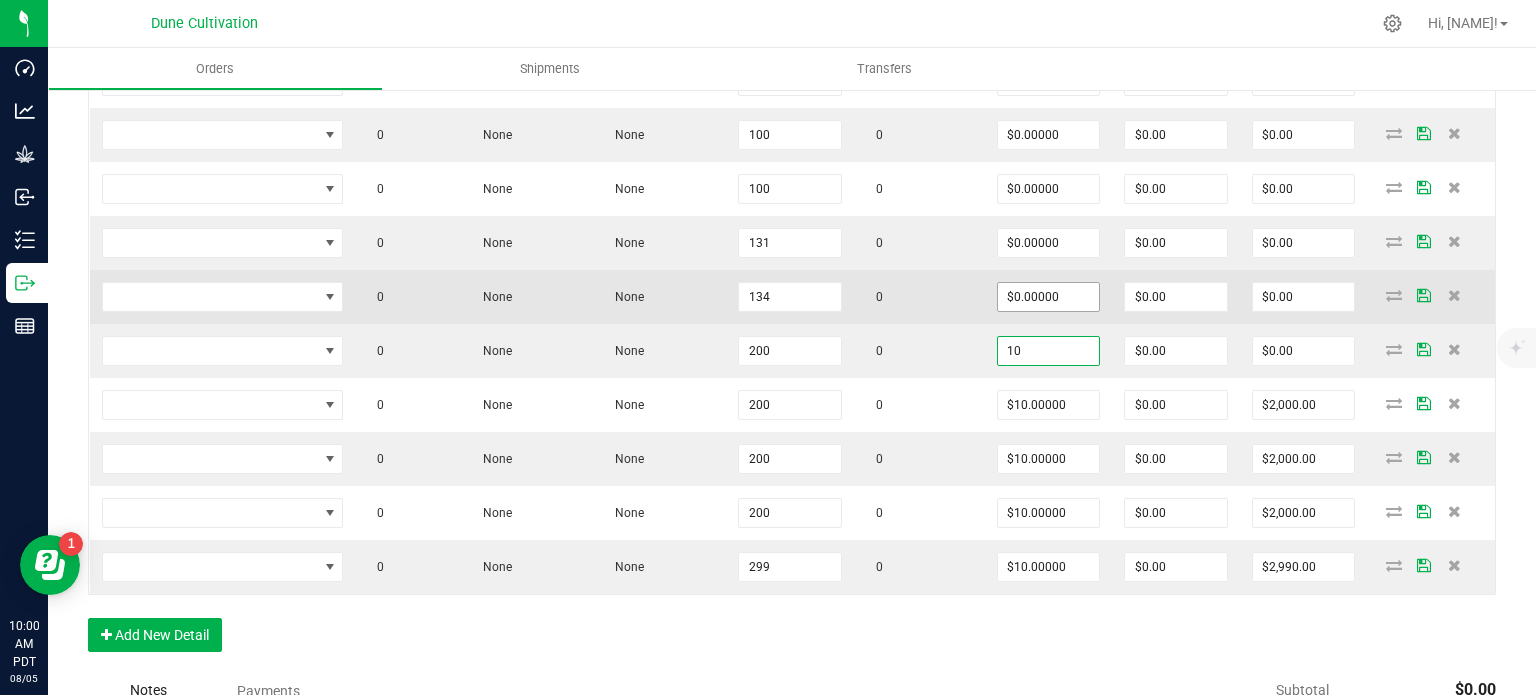 type on "0" 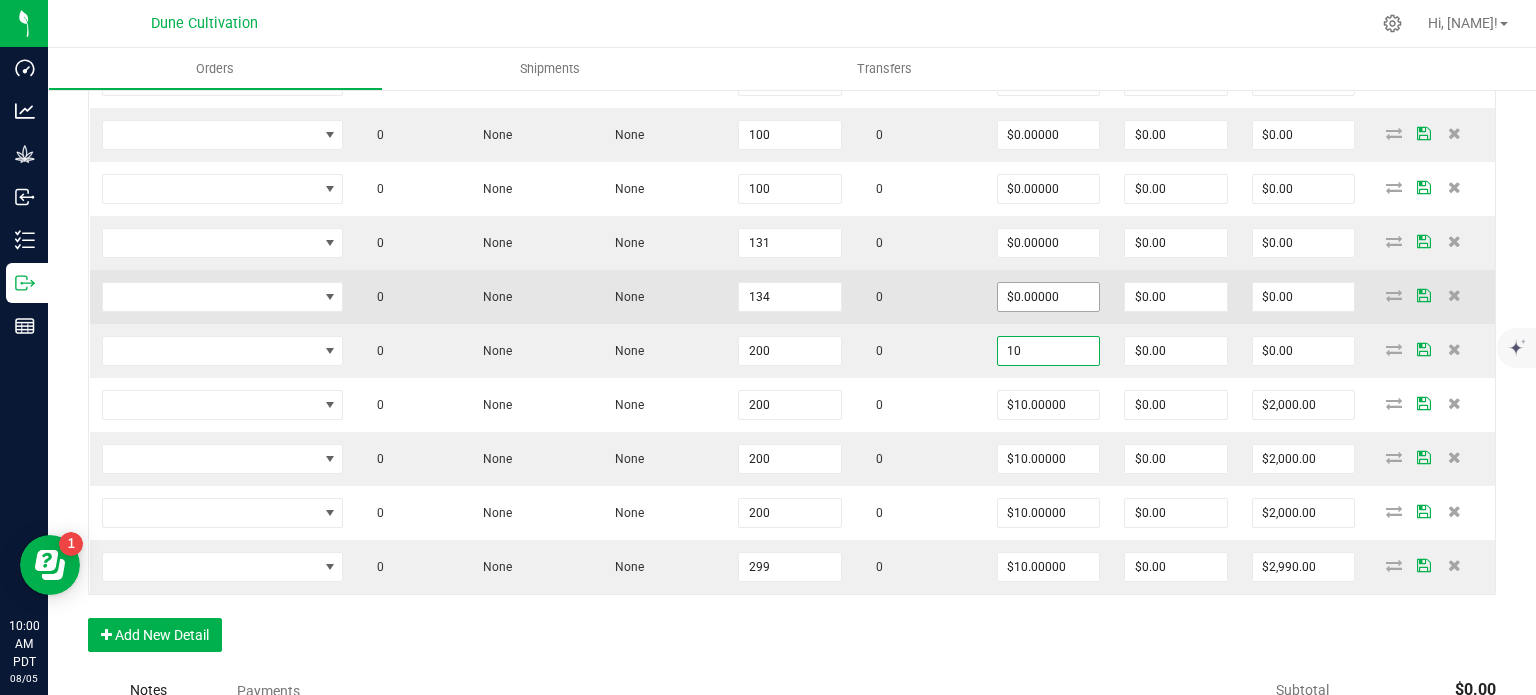 type on "$10.00000" 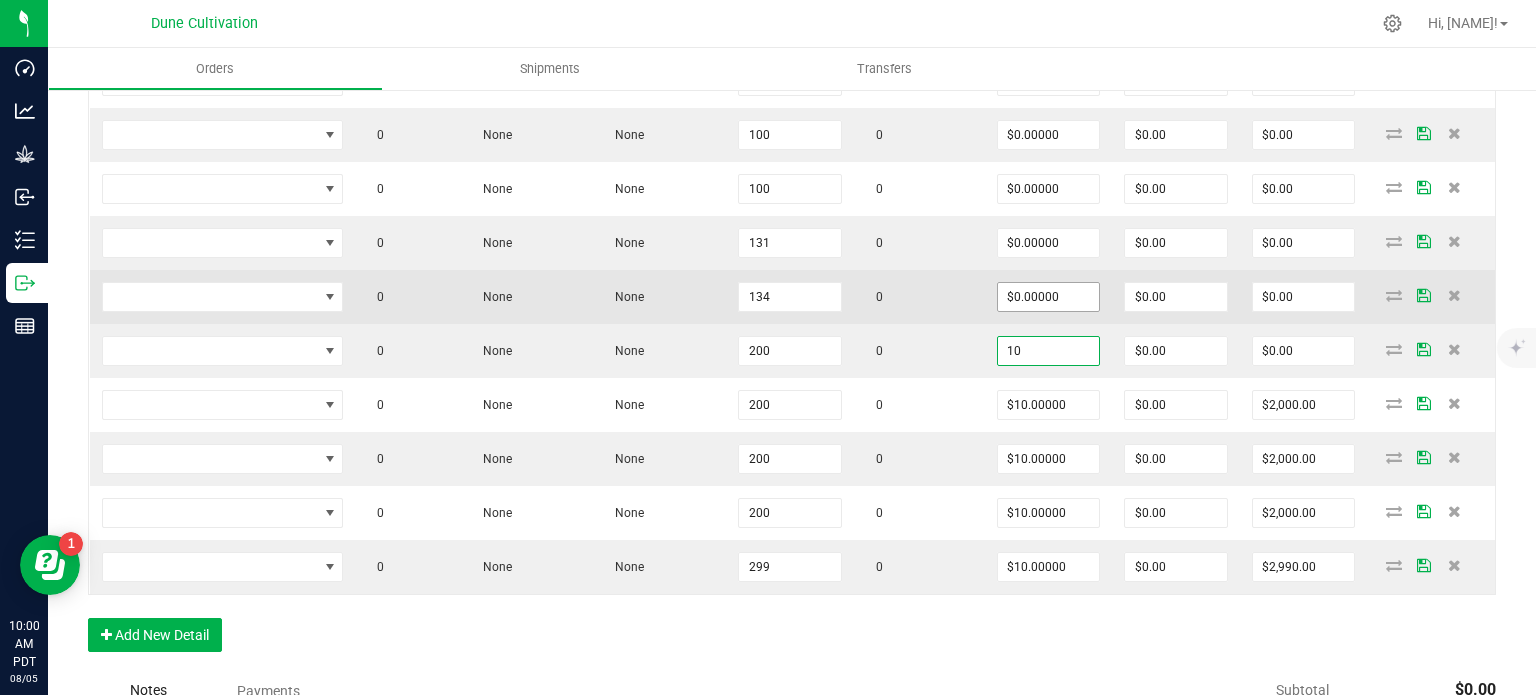 type on "$2,000.00" 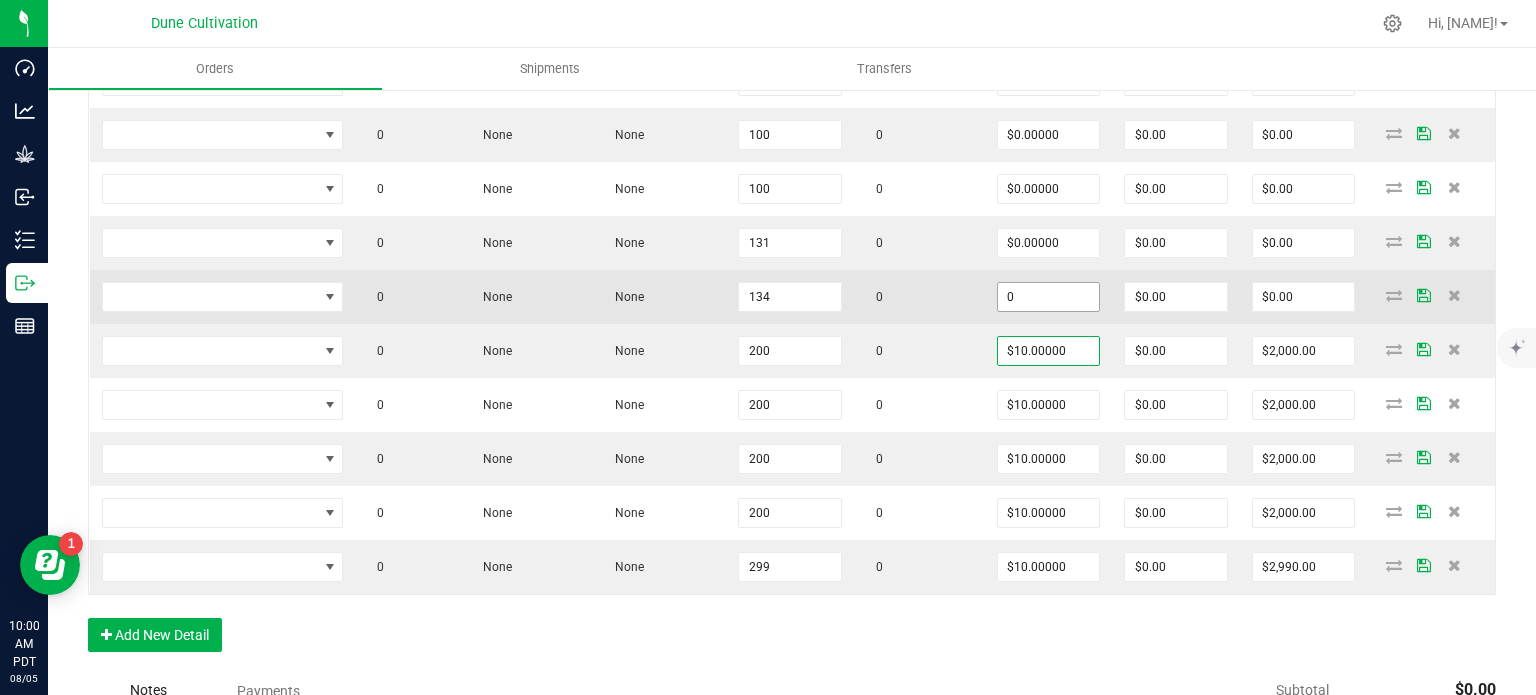 click on "0" at bounding box center [1049, 297] 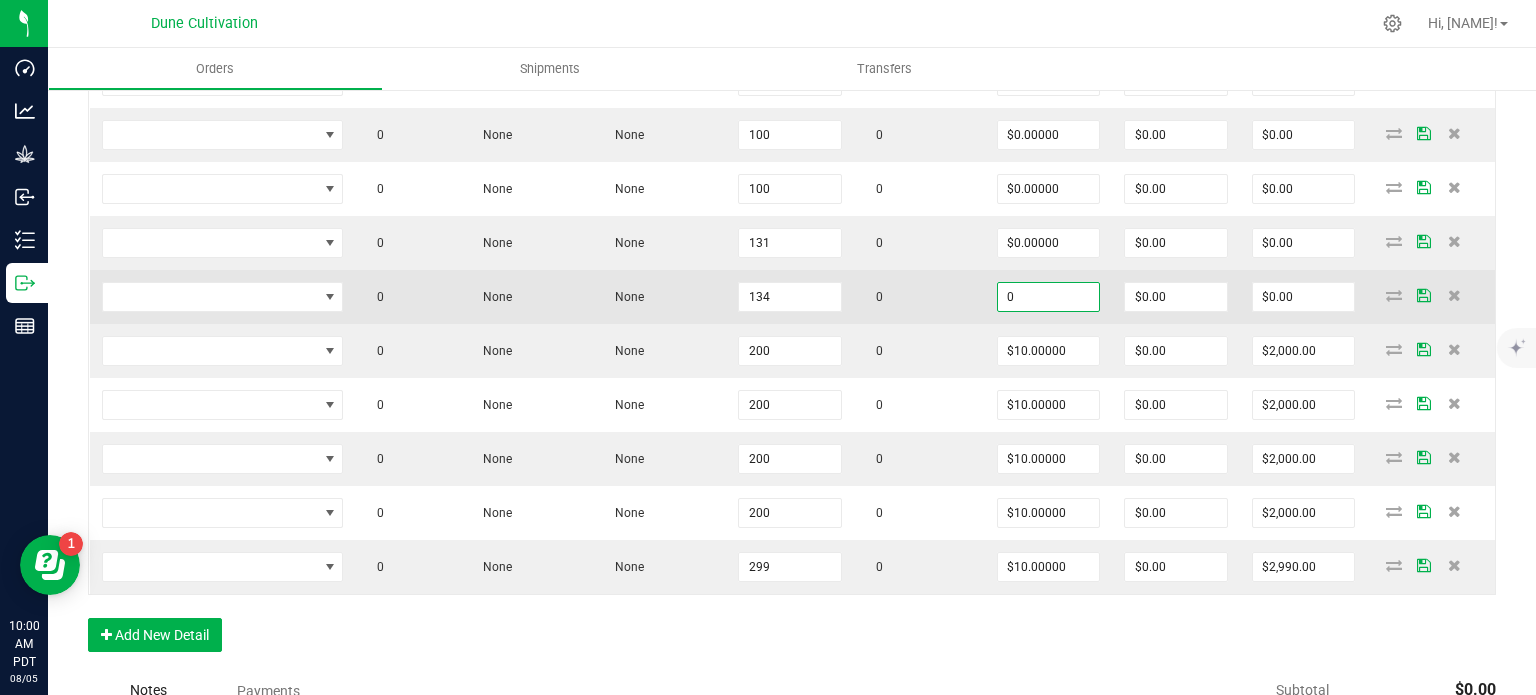 paste on "1" 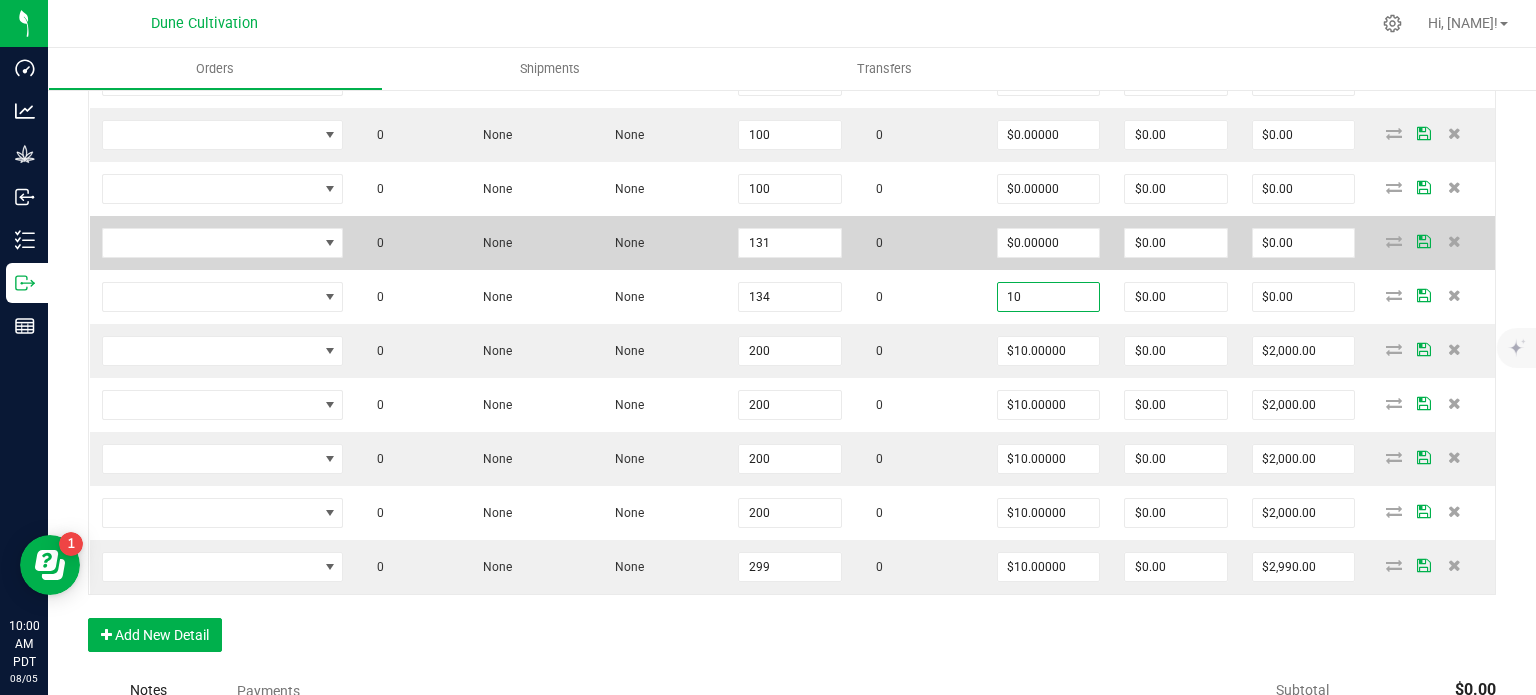 type on "$10.00000" 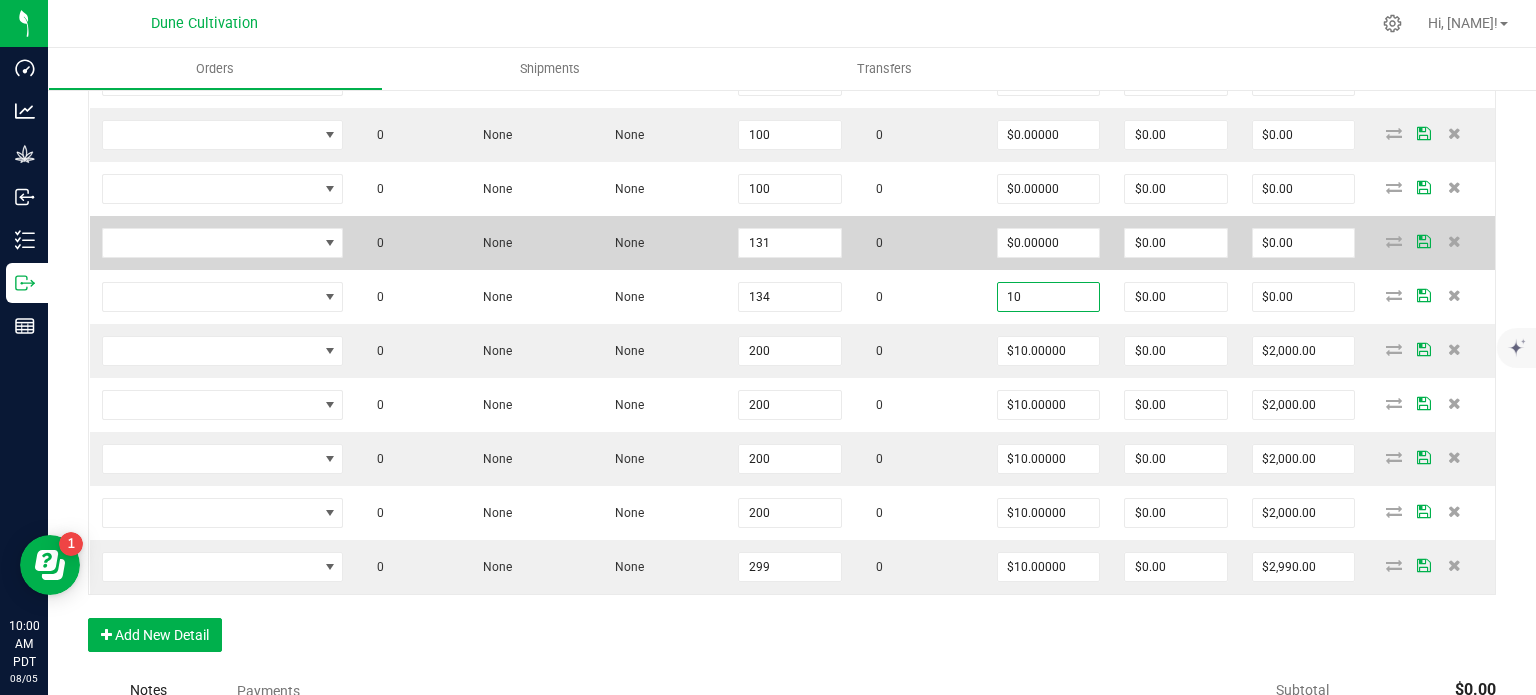 type on "$1,340.00" 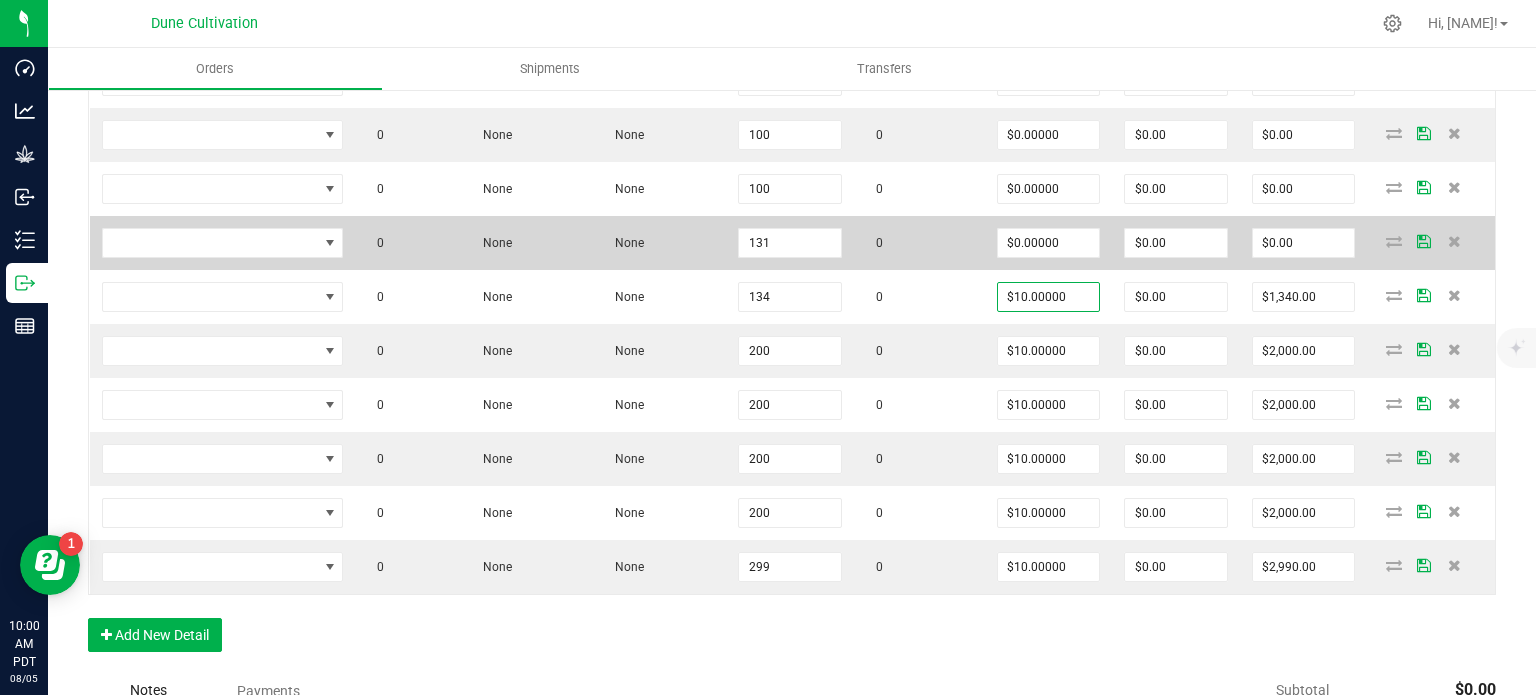 click on "$0.00000" at bounding box center [1049, 243] 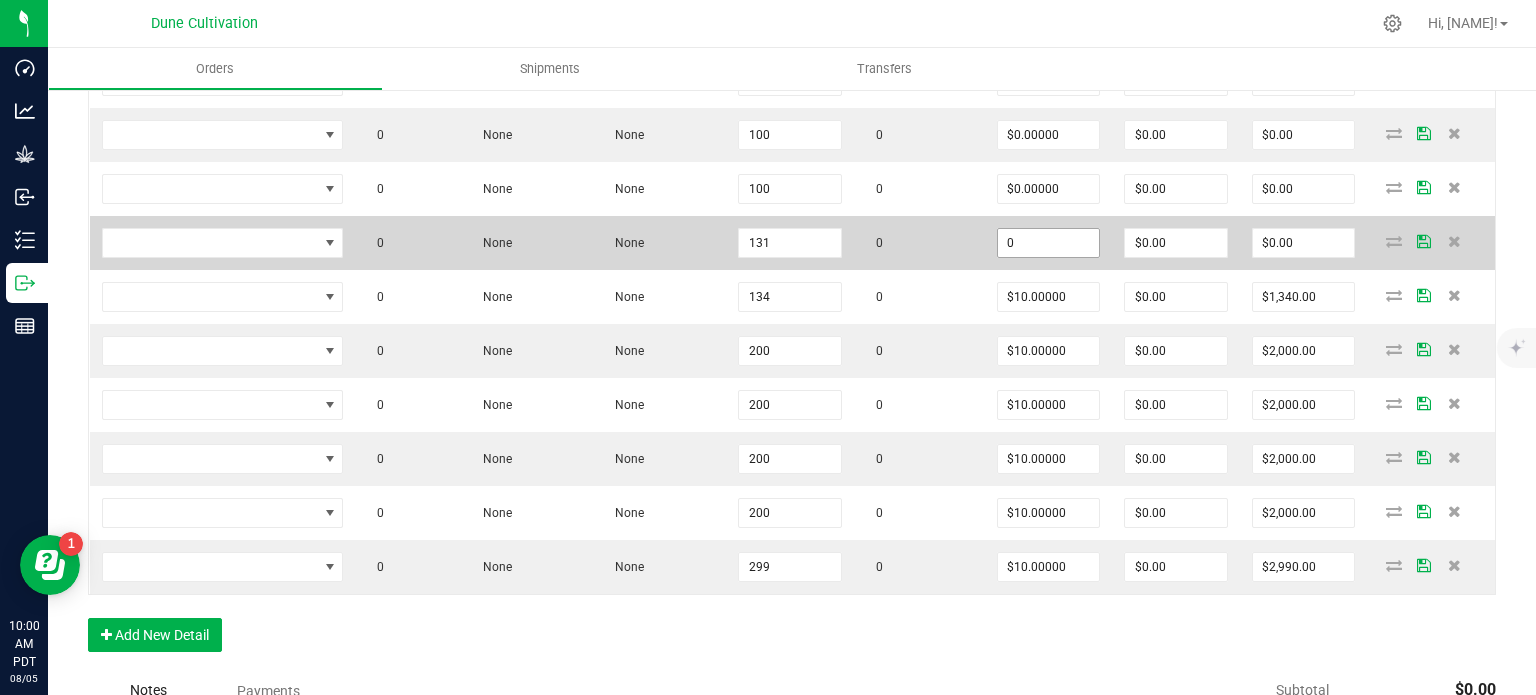click on "0" at bounding box center [1049, 243] 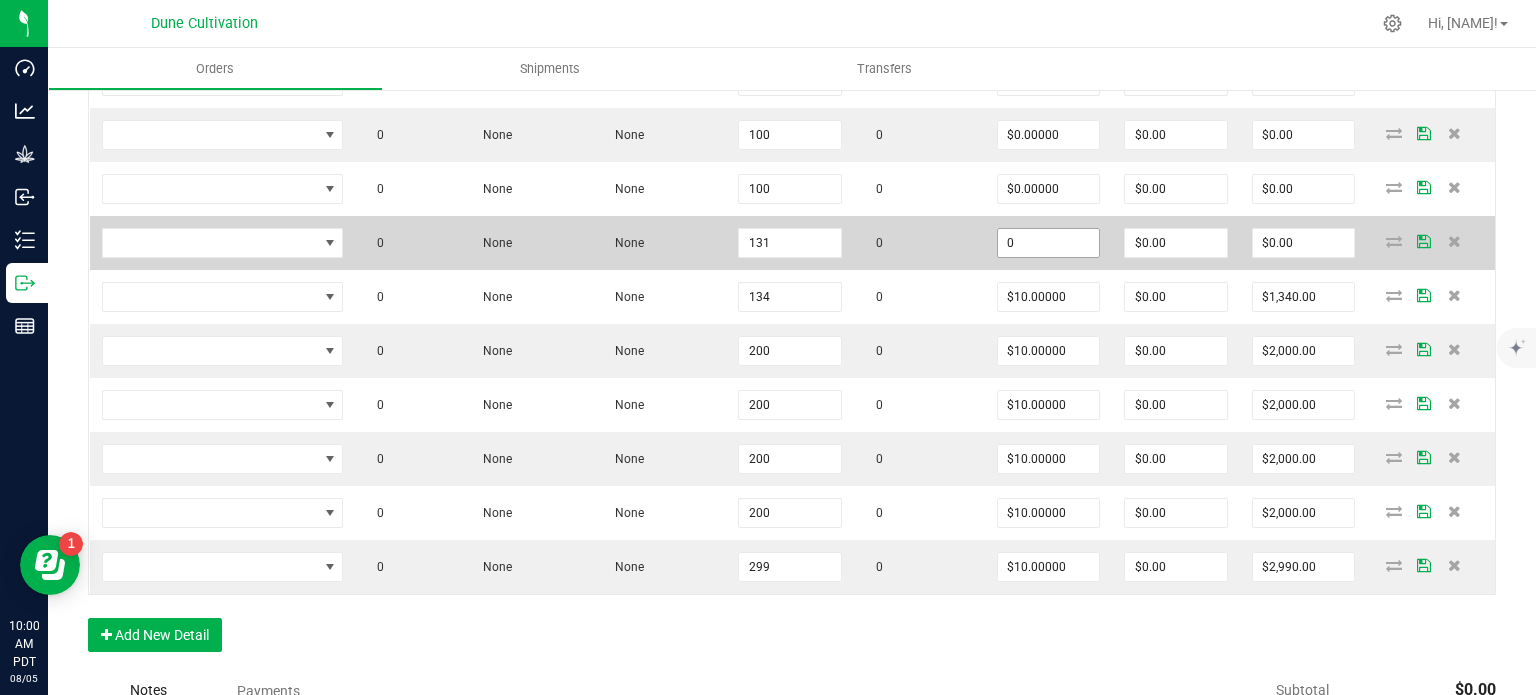 paste on "1" 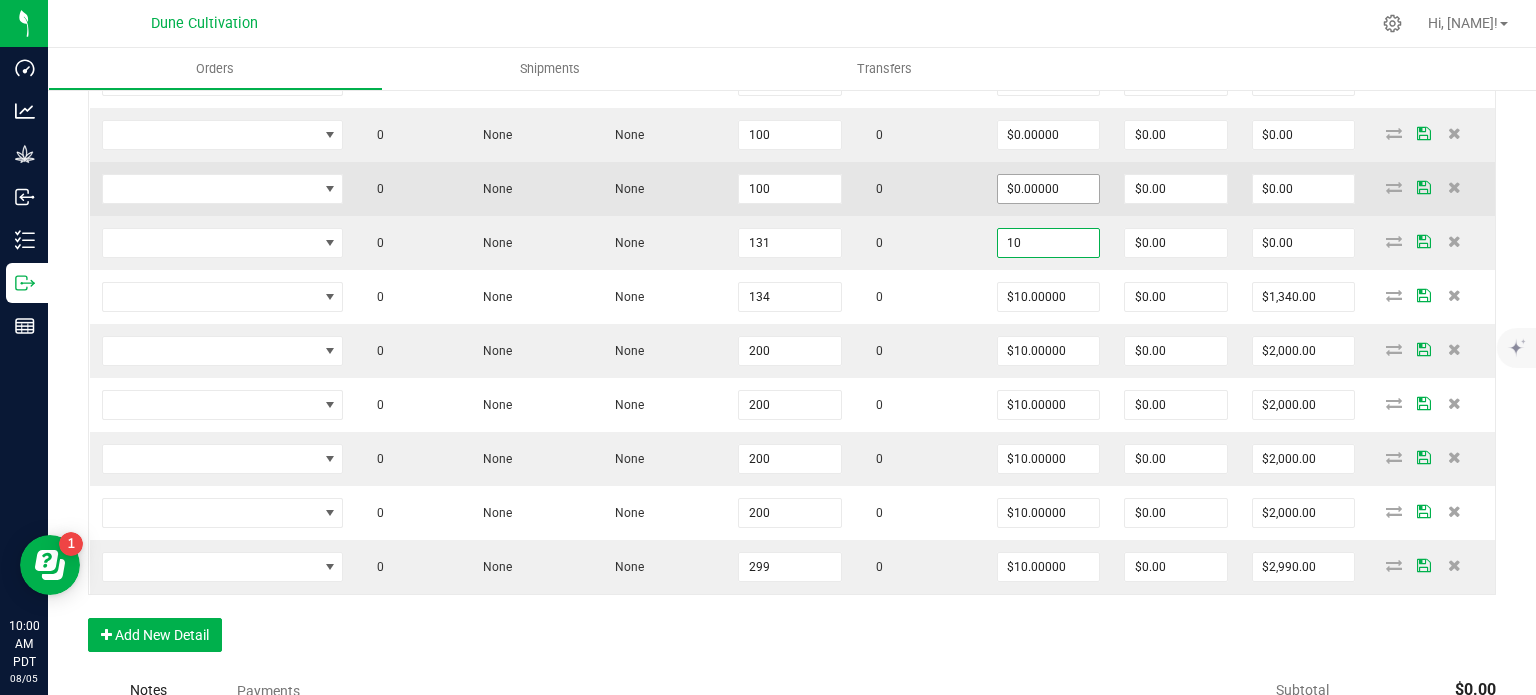 type on "10" 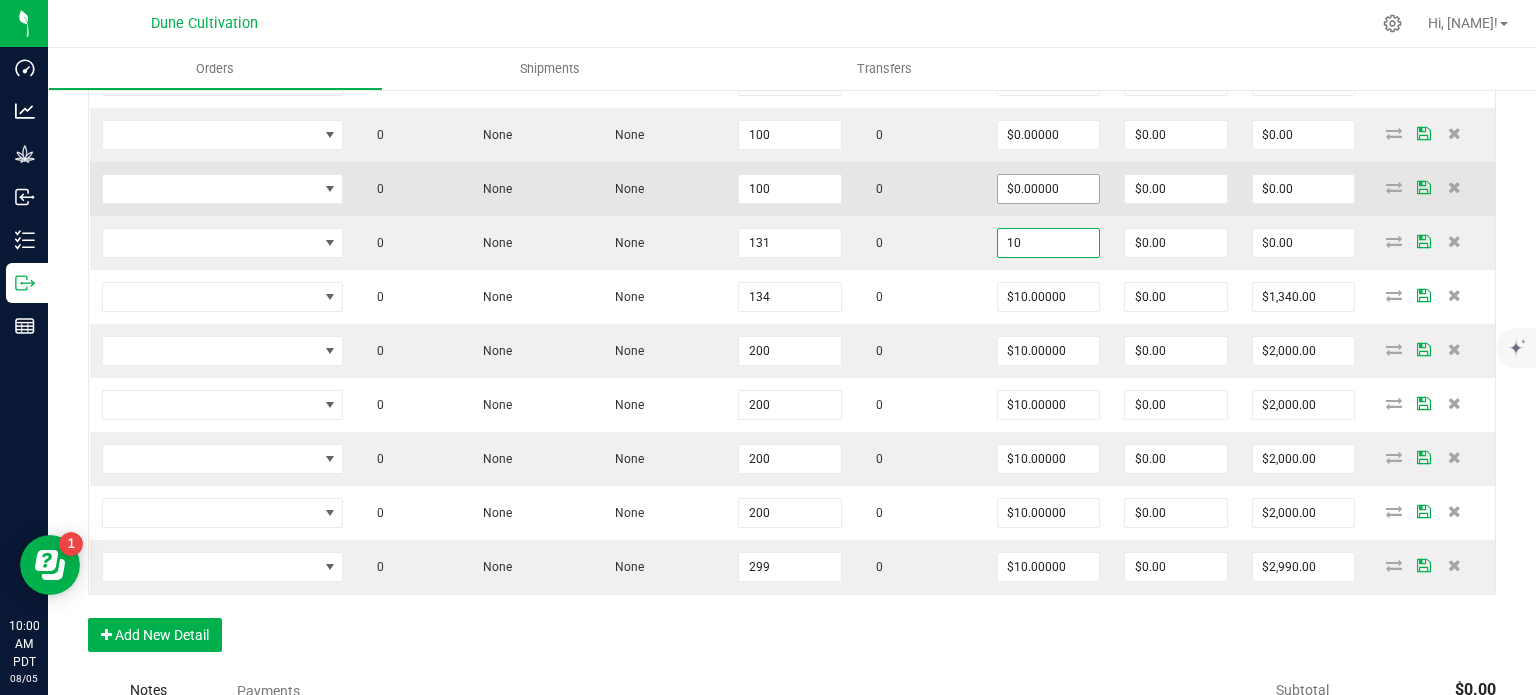 type on "0" 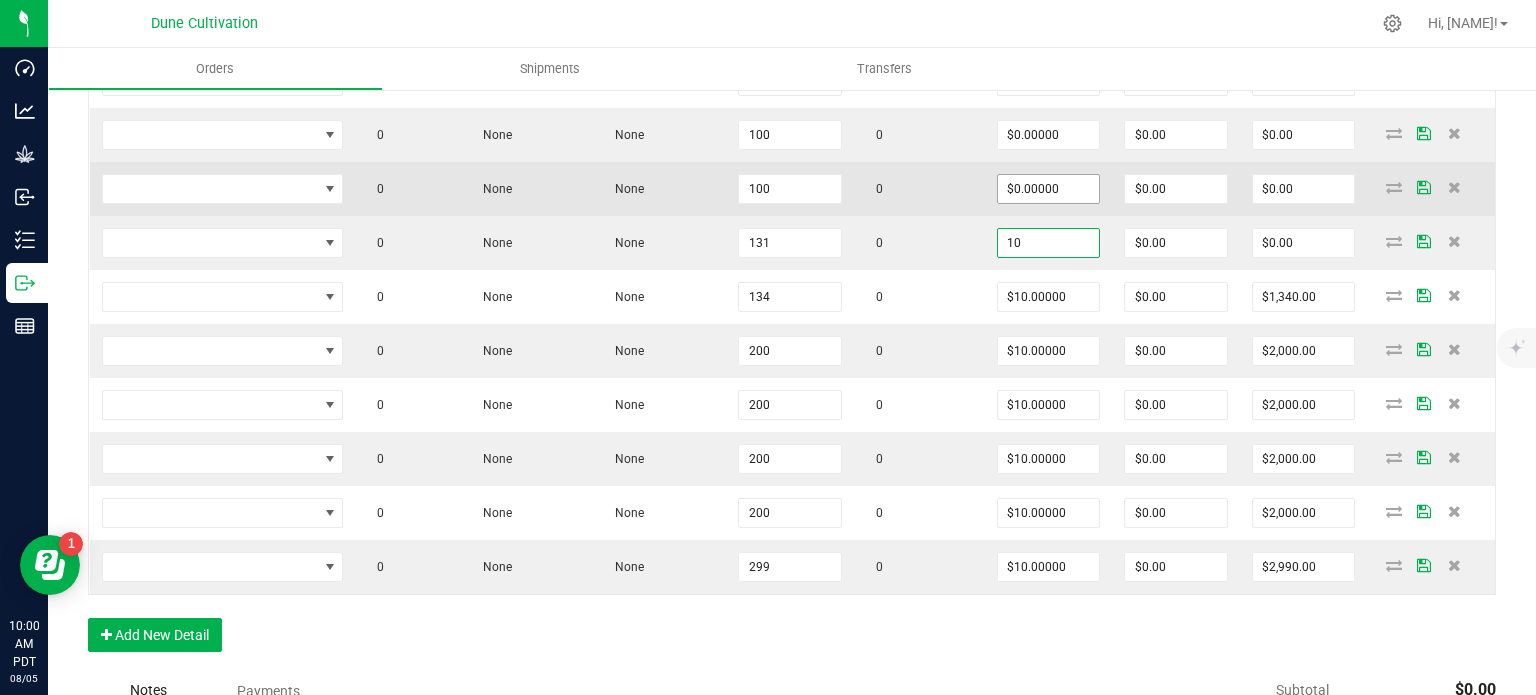 type on "$10.00000" 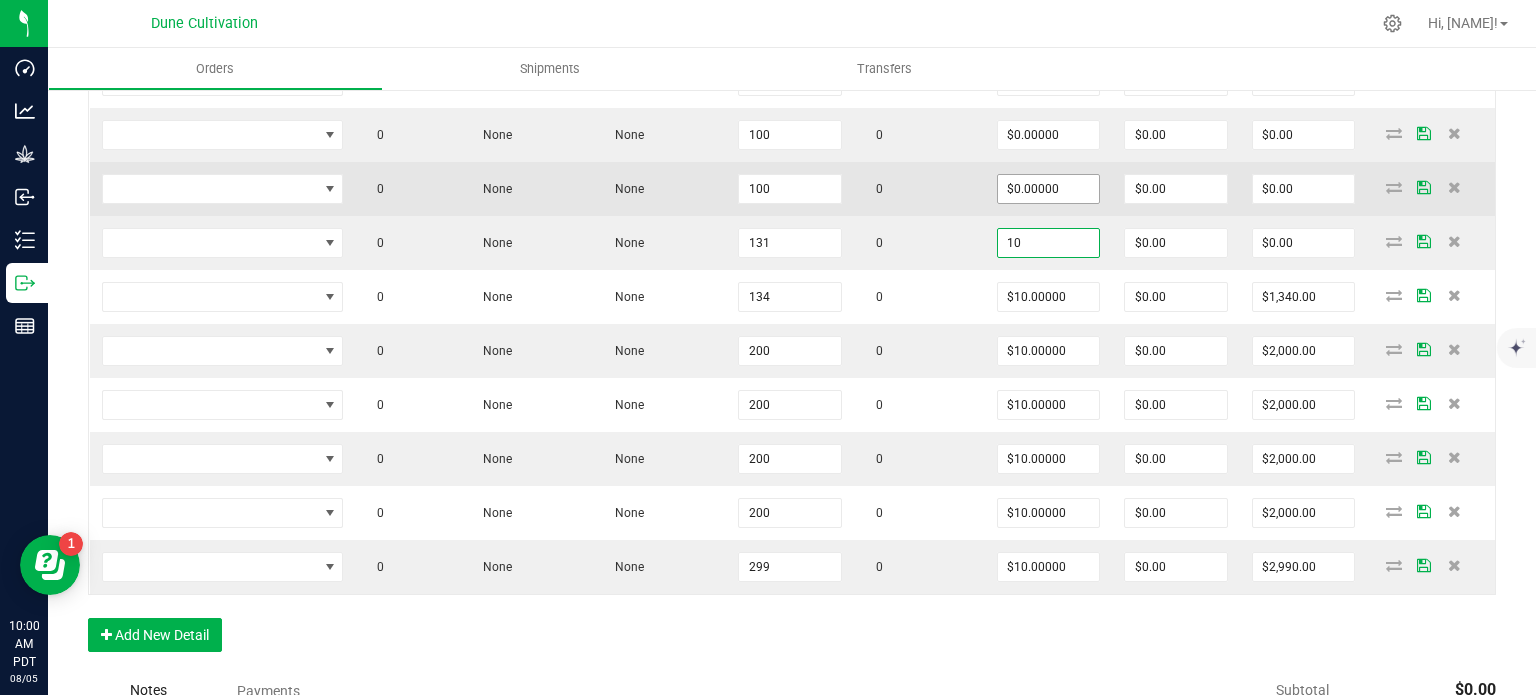 type on "$1,310.00" 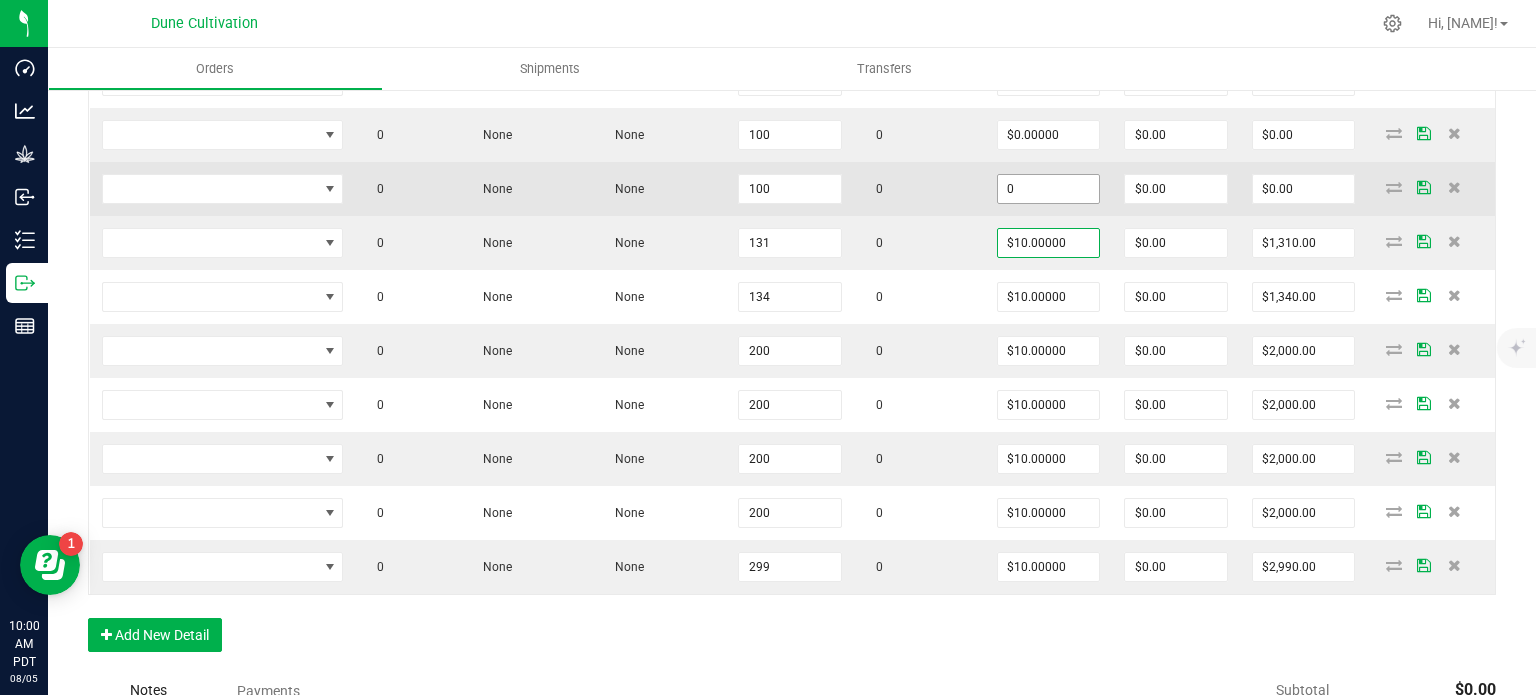 click on "0" at bounding box center [1049, 189] 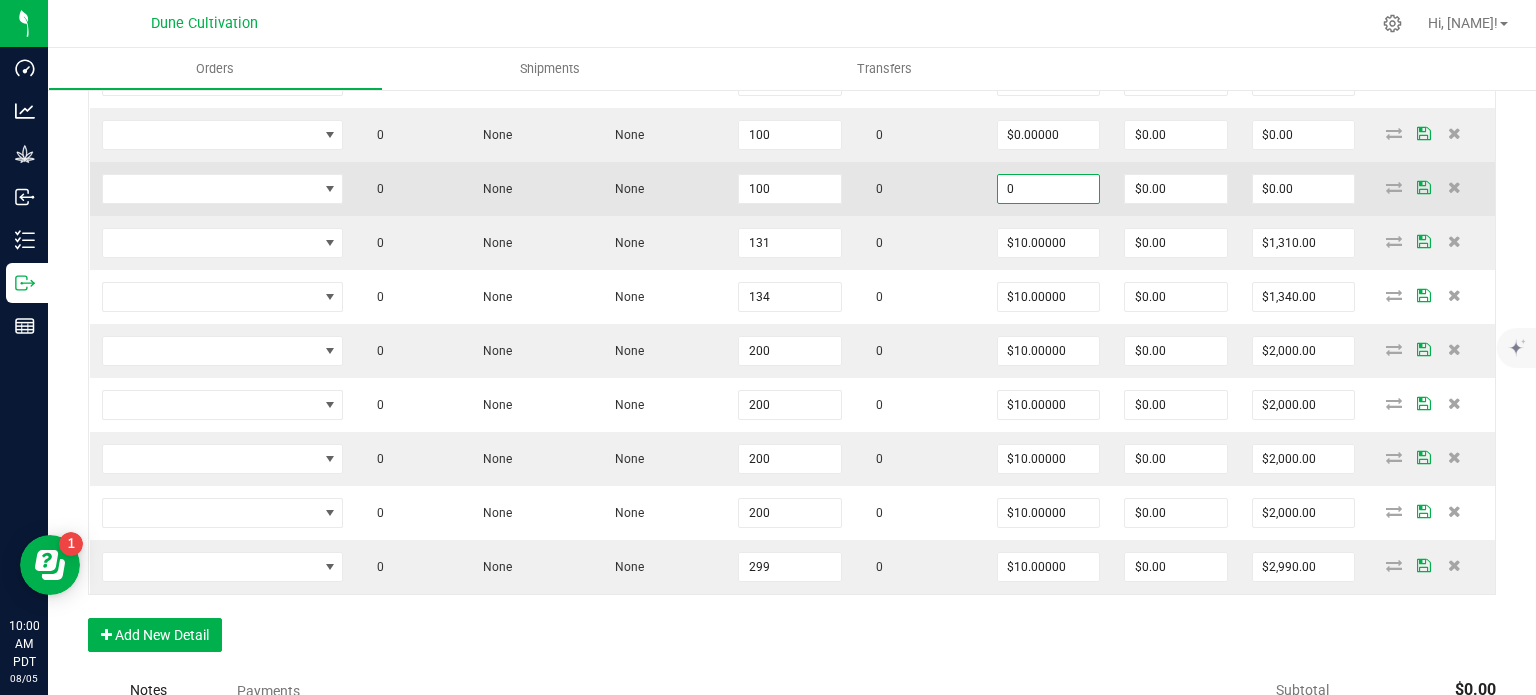 paste on "1" 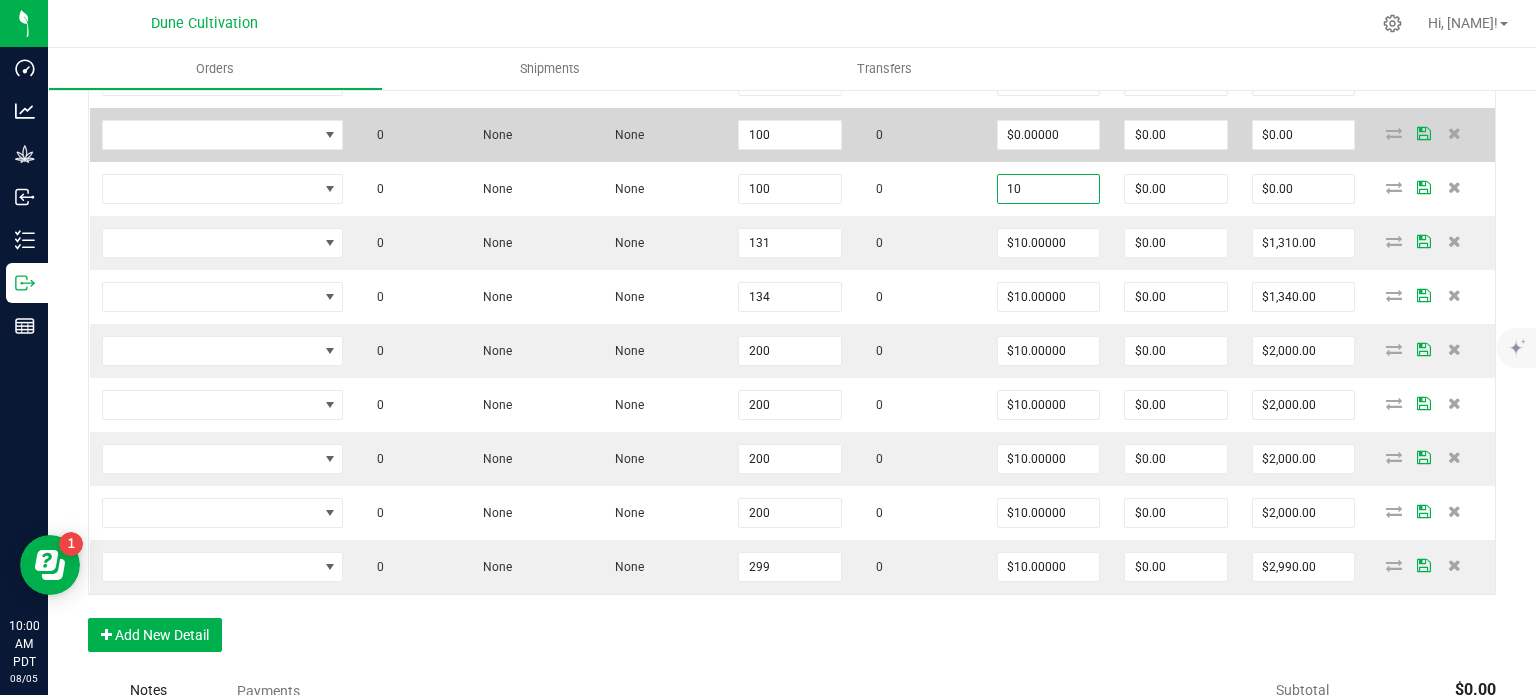 type on "$10.00000" 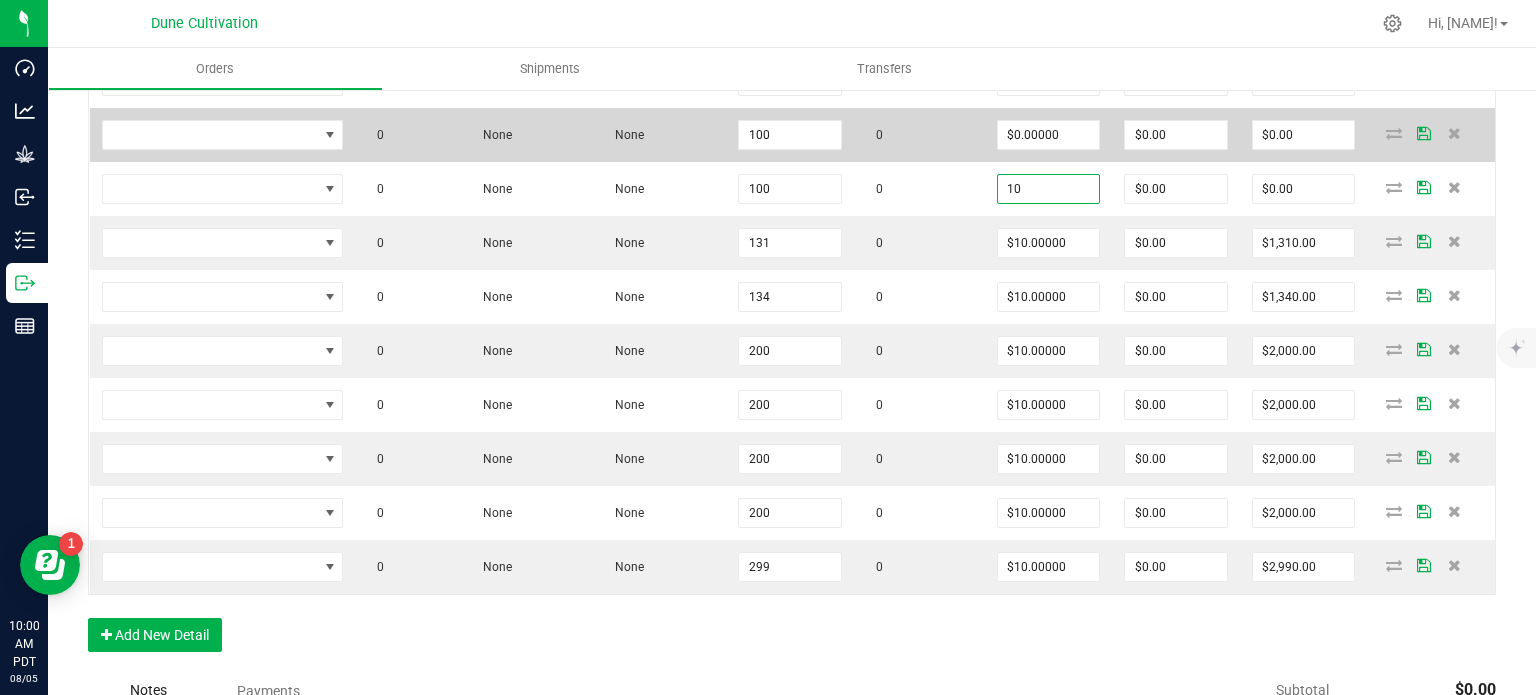 type on "$1,000.00" 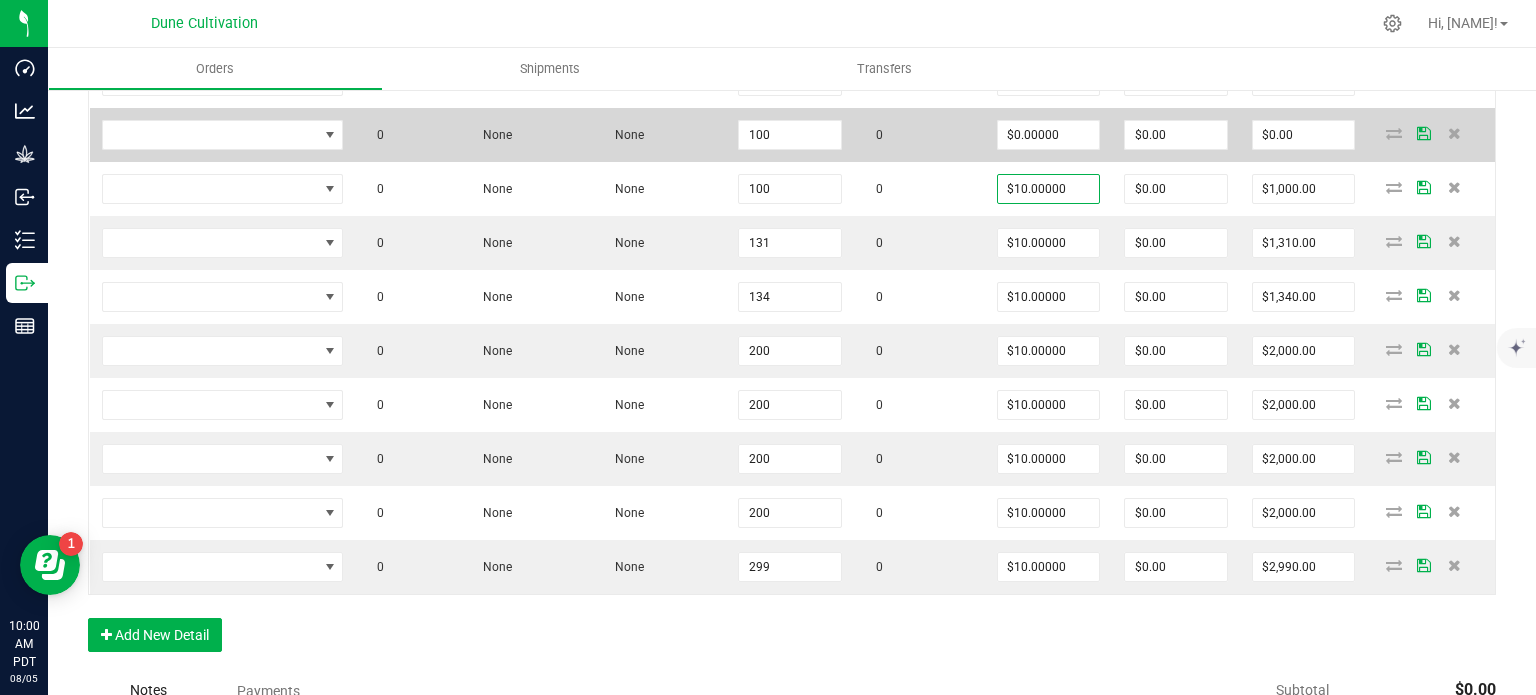 click on "$0.00000" at bounding box center (1049, 135) 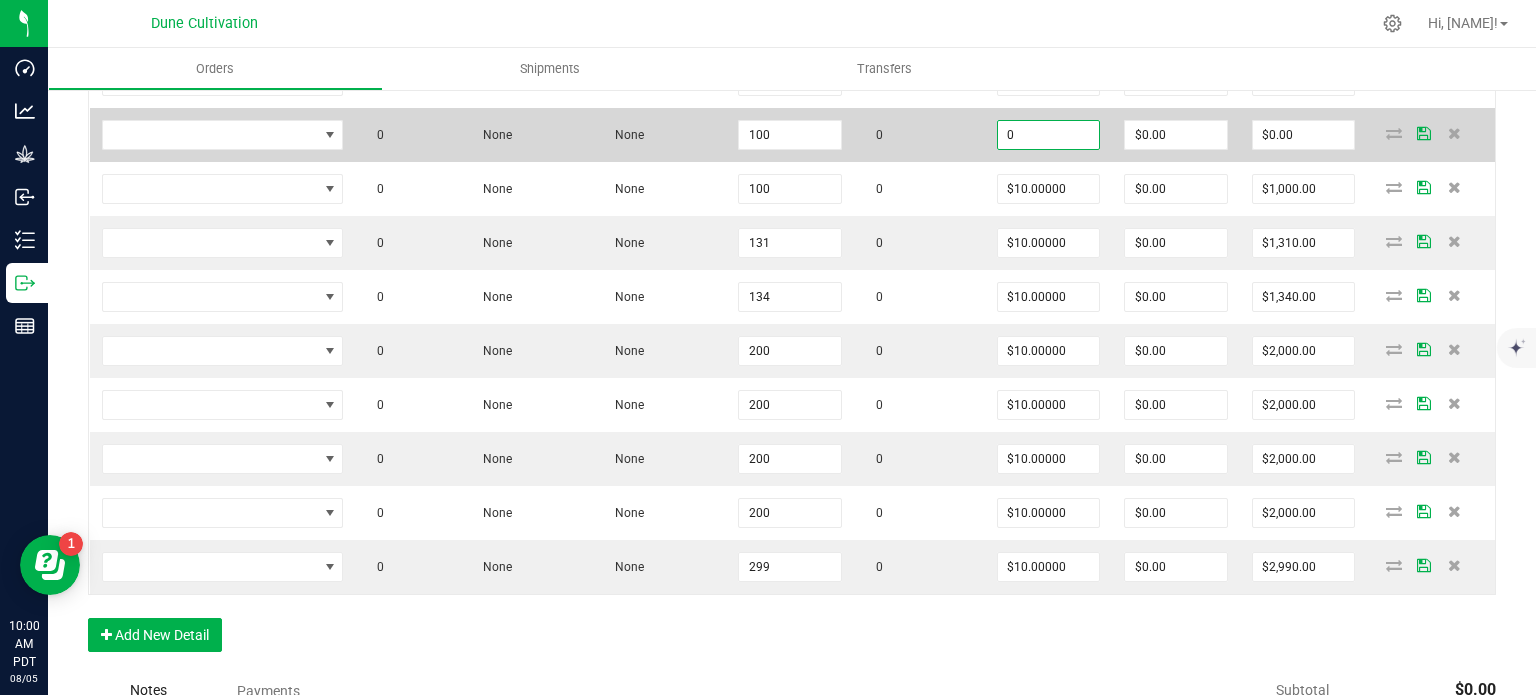 click on "0" at bounding box center [1049, 135] 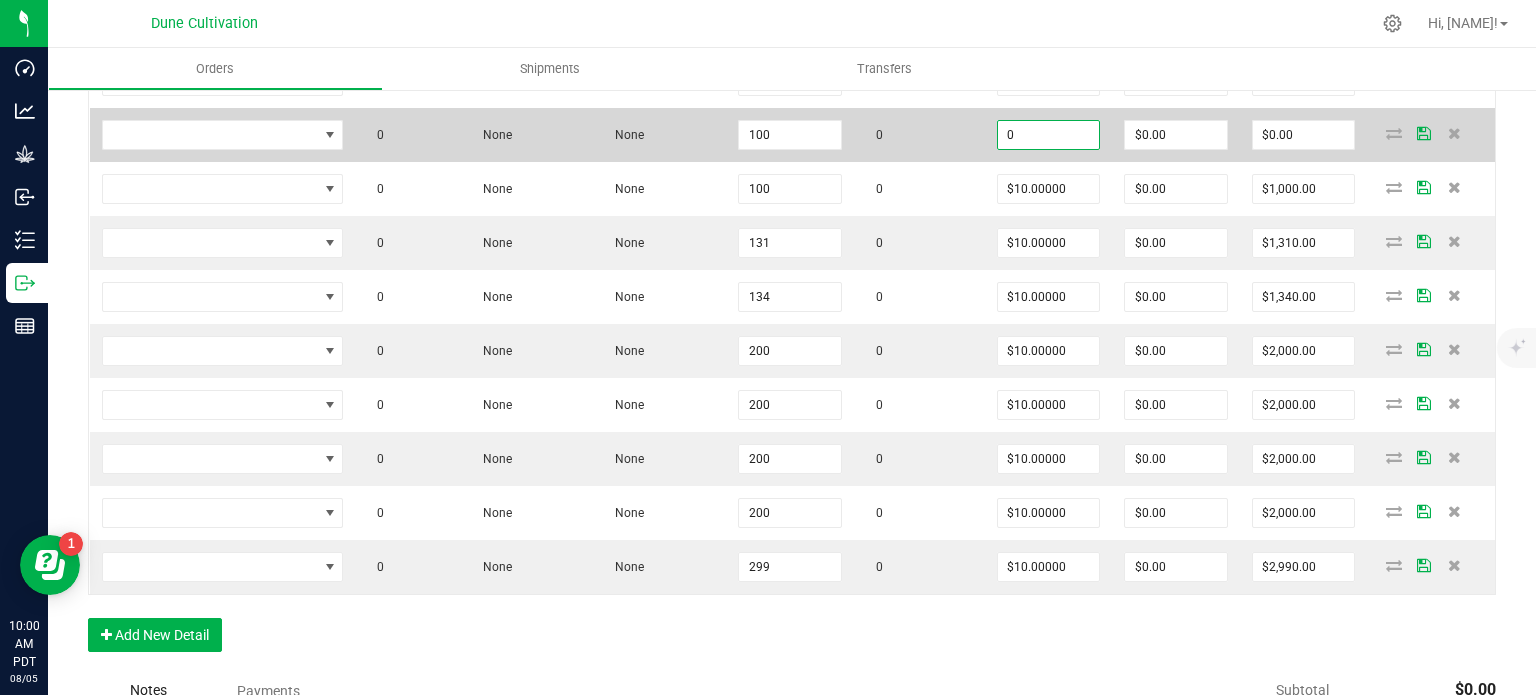 paste on "1" 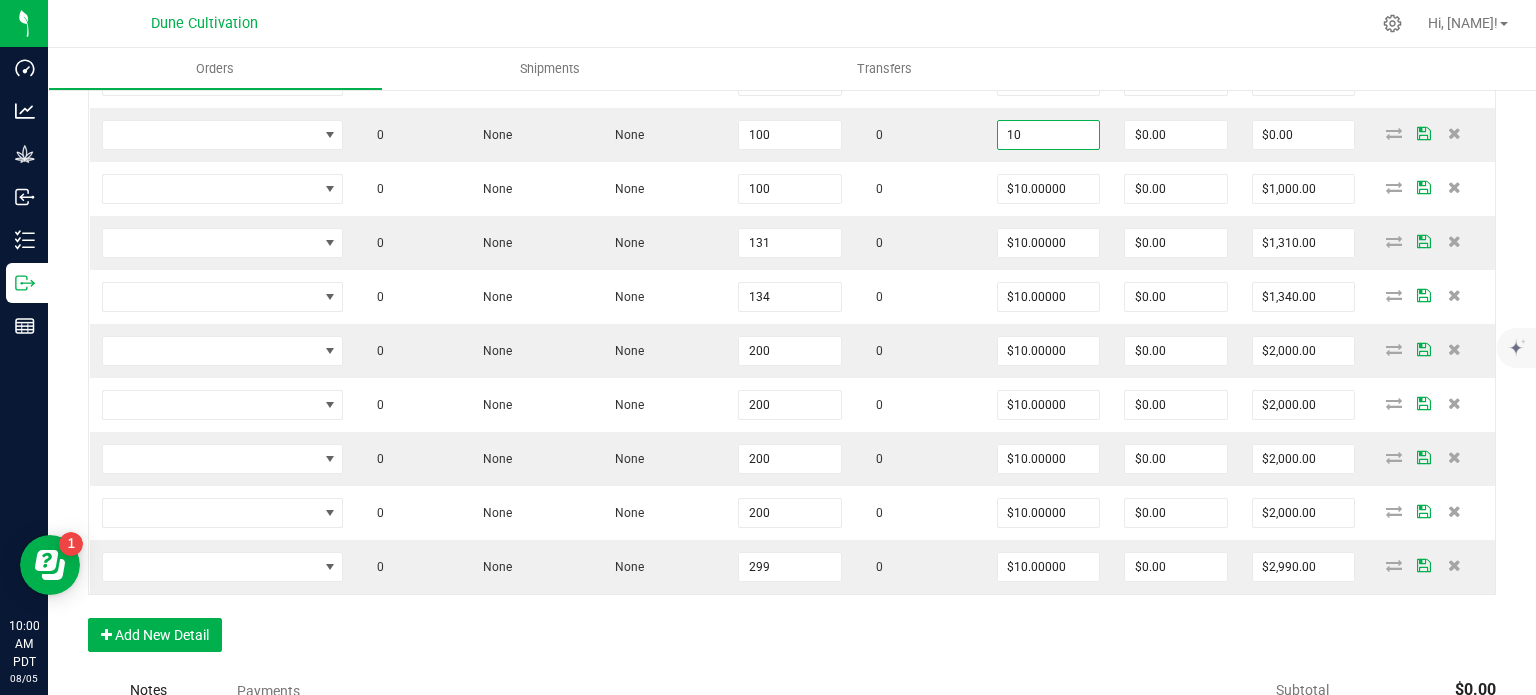 type on "$10.00000" 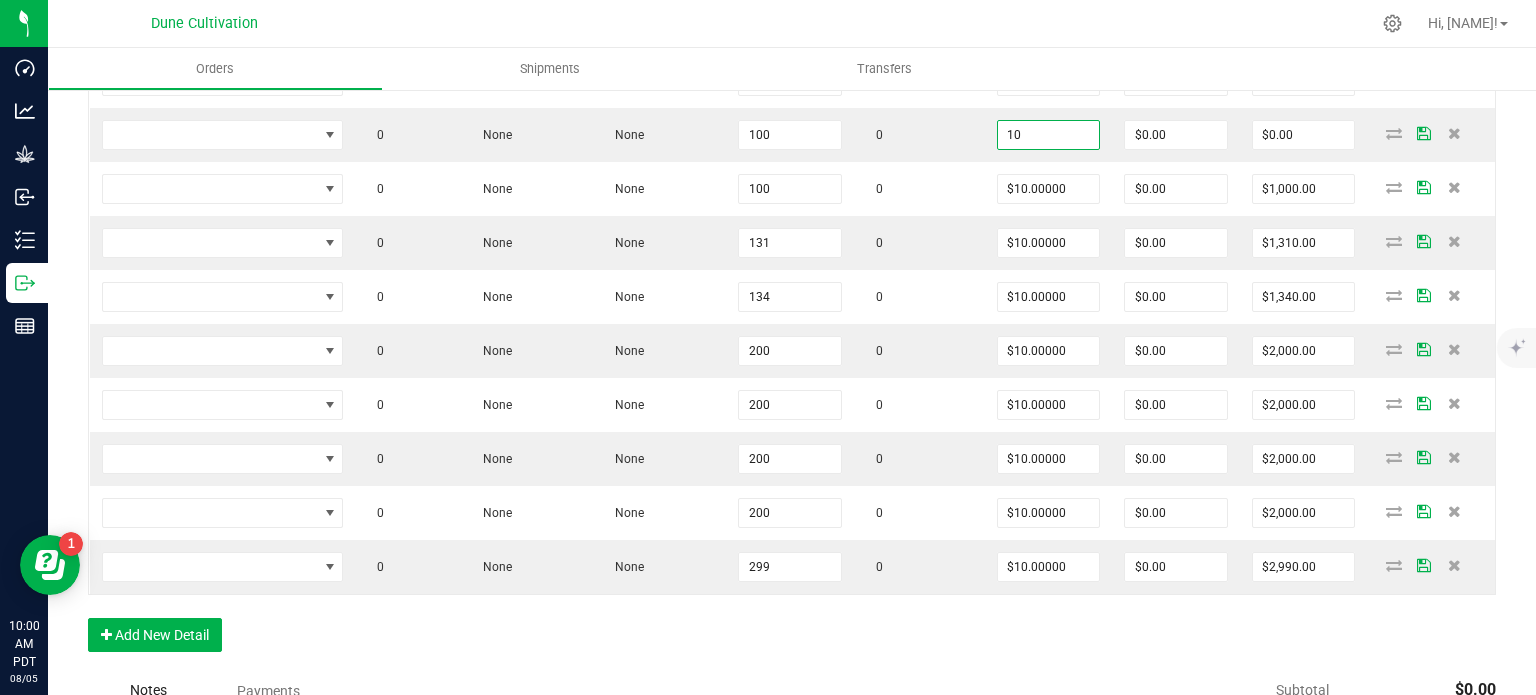type on "$1,000.00" 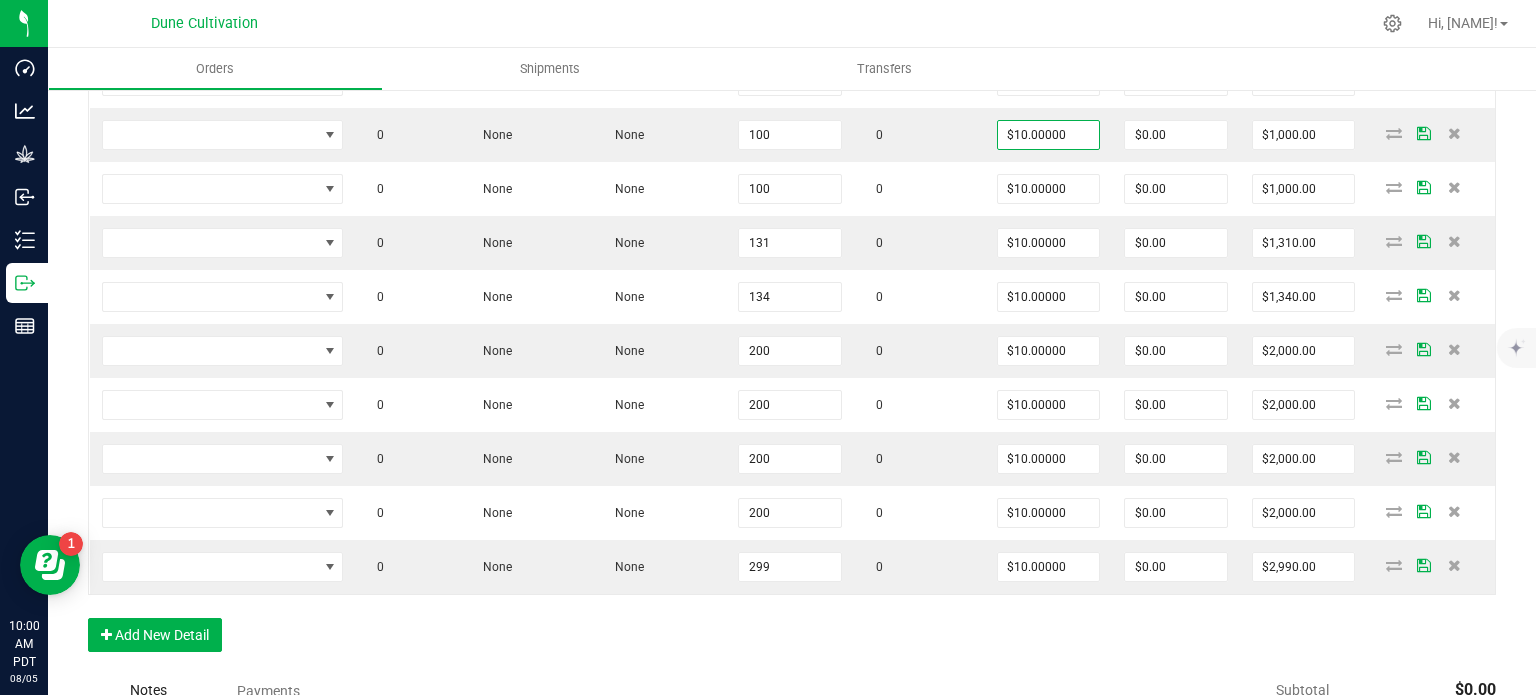 click on "Order Details Print All Labels Item  Sellable  Strain  Lot Number  Qty Ordered Qty Allocated Unit Price Line Discount Total Actions  0    None   None  100  0   $0.00000 $0.00 $0.00  0    None   None  100  0   $10.00000 $0.00 $1,000.00  0    None   None  100  0   $10.00000 $0.00 $1,000.00  0    None   None  131  0   $10.00000 $0.00 $1,310.00  0    None   None  134  0   $10.00000 $0.00 $1,340.00  0    None   None  200  0   $10.00000 $0.00 $2,000.00  0    None   None  200  0   $10.00000 $0.00 $2,000.00  0    None   None  200  0   $10.00000 $0.00 $2,000.00  0    None   None  200  0   $10.00000 $0.00 $2,000.00  0    None   None  299  0   $10.00000 $0.00 $2,990.00
Add New Detail" at bounding box center [792, 318] 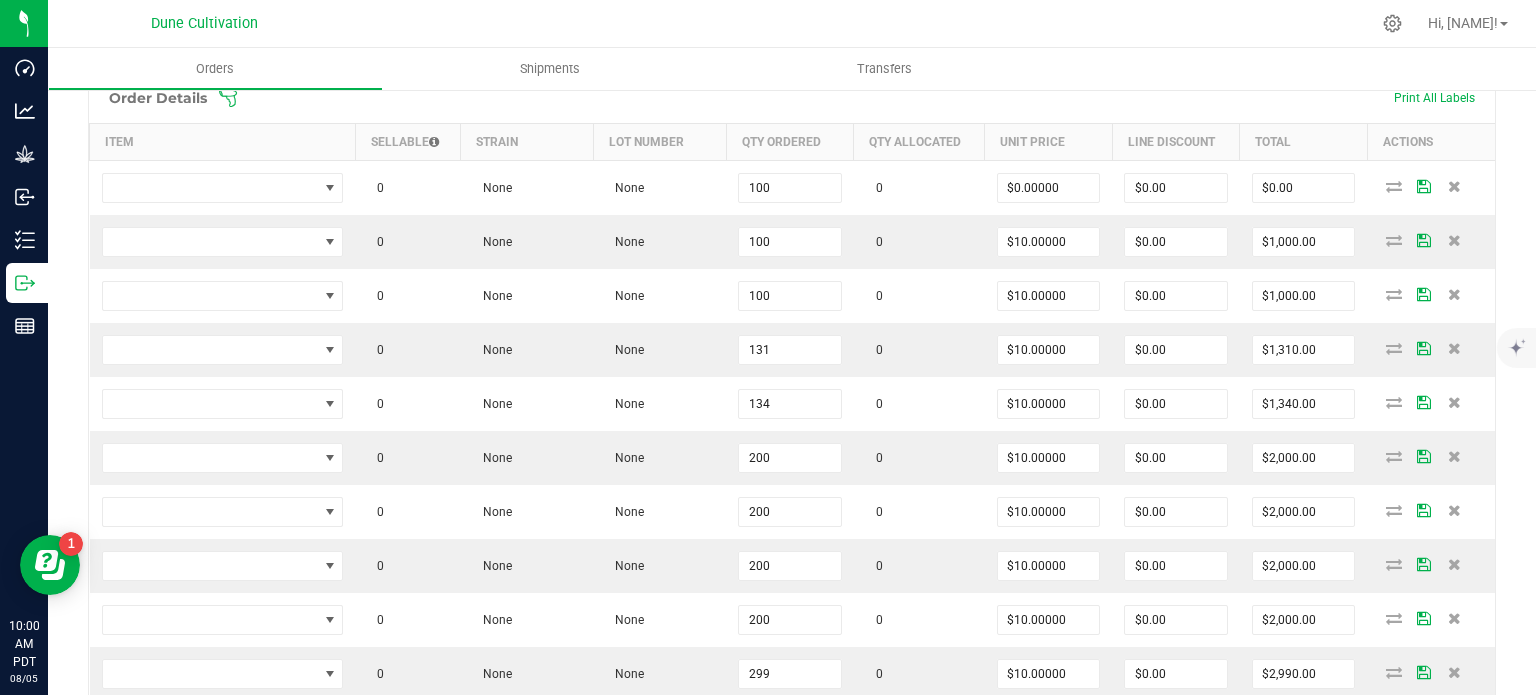 scroll, scrollTop: 596, scrollLeft: 0, axis: vertical 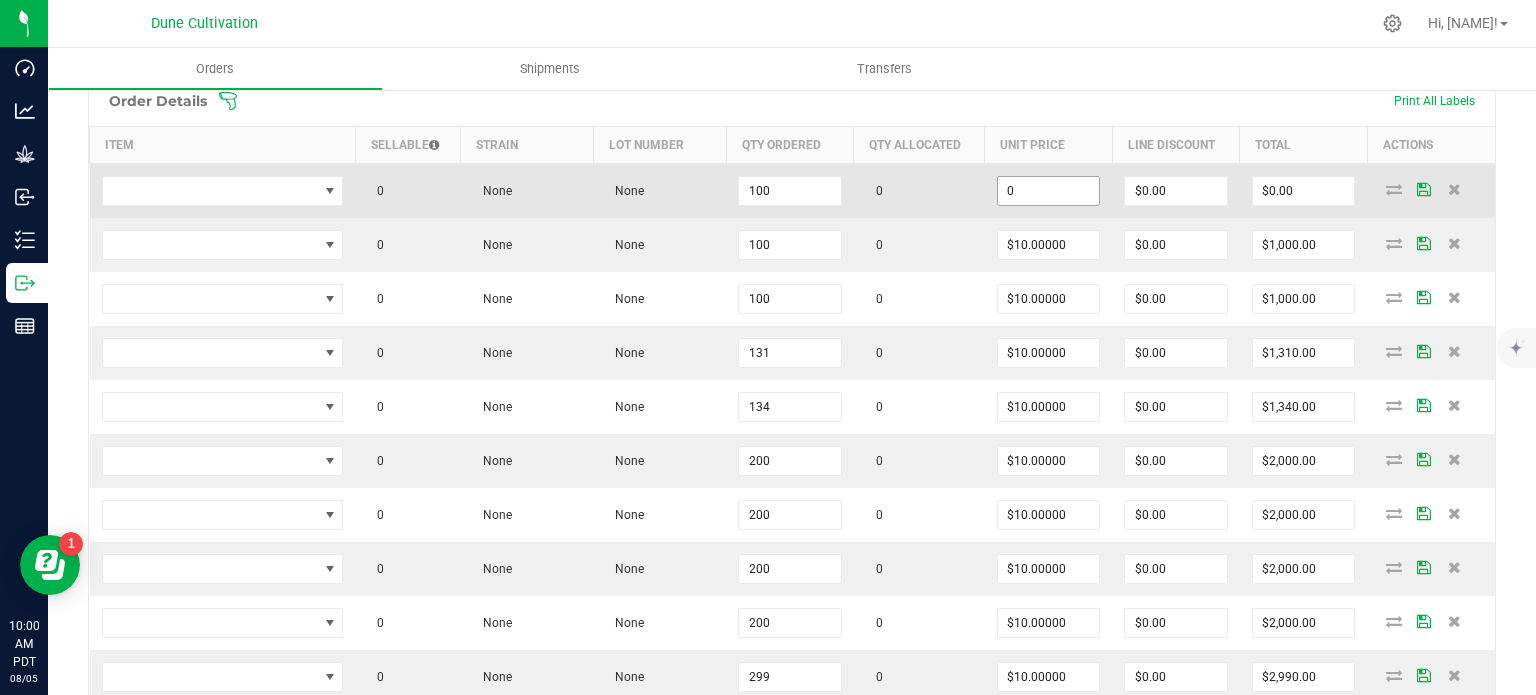 click on "0" at bounding box center (1049, 191) 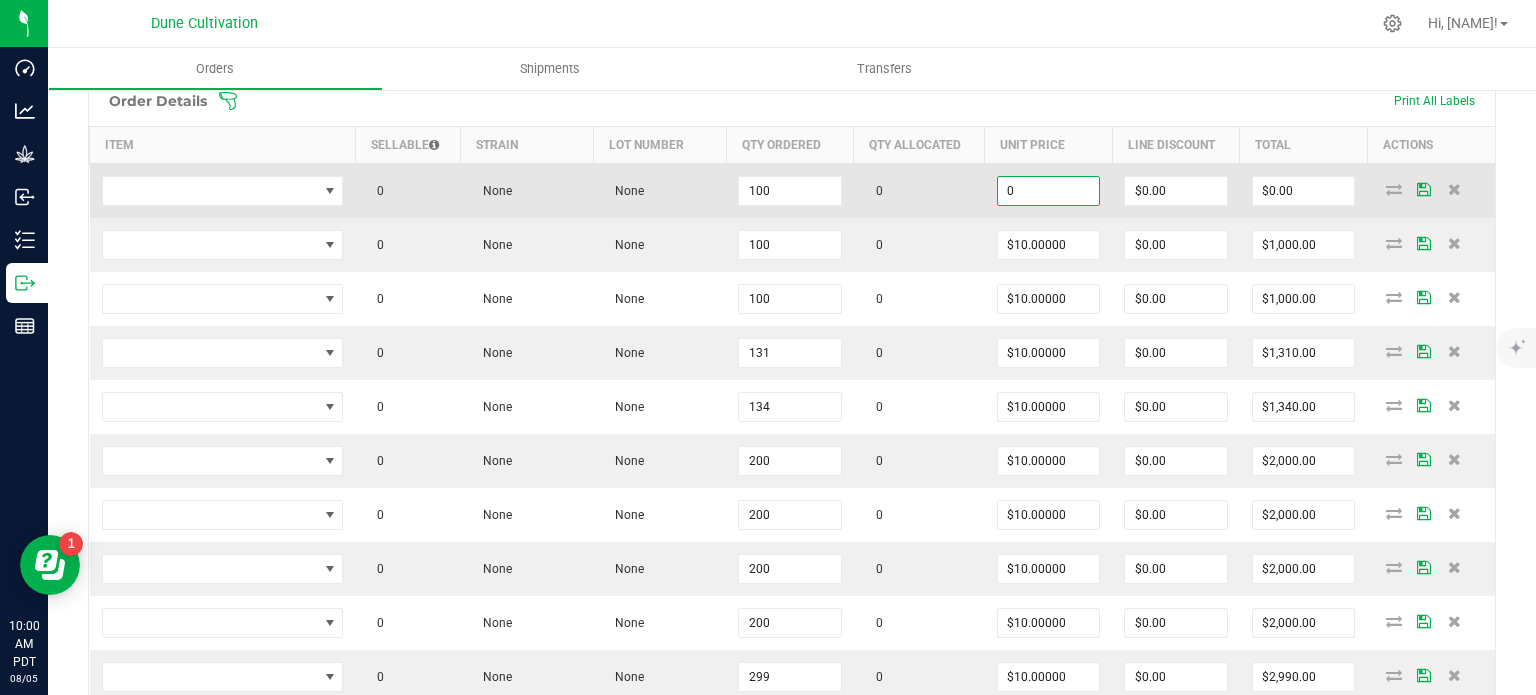 paste on "1" 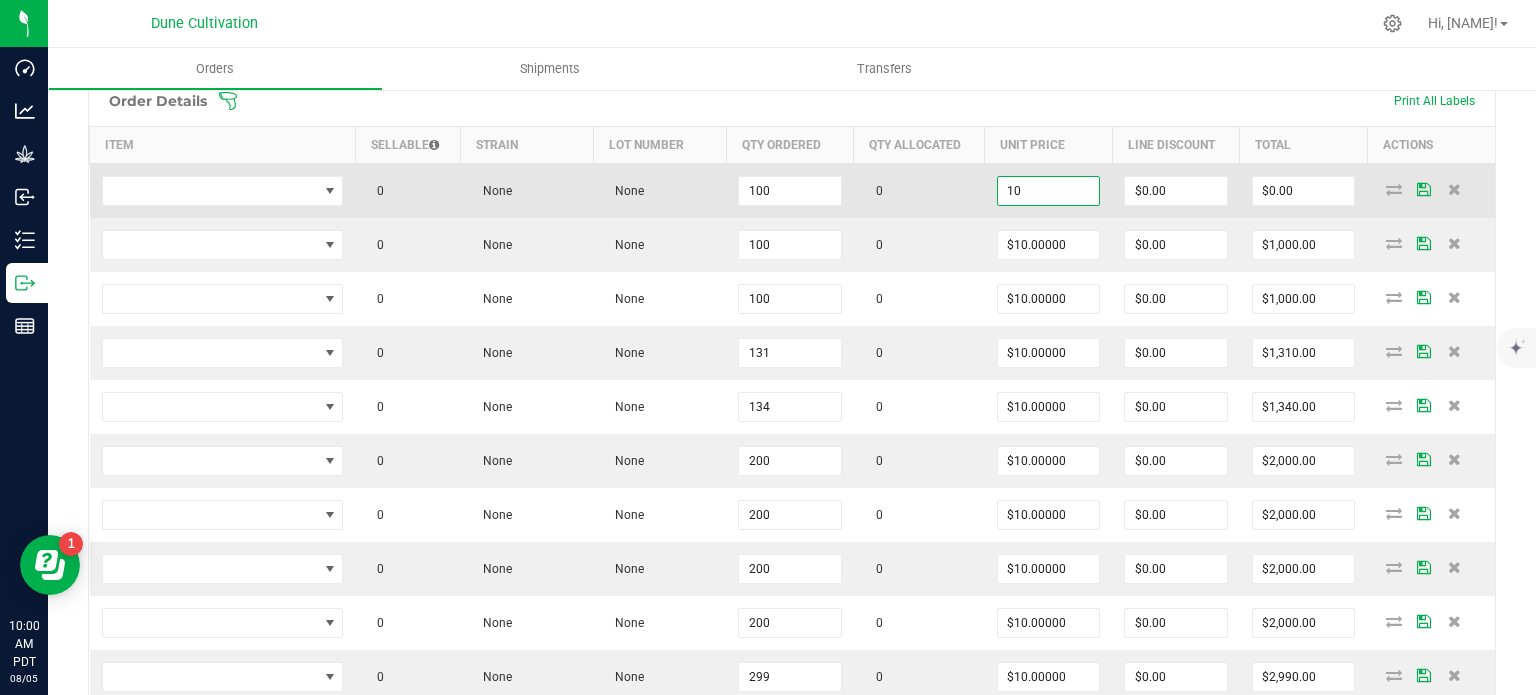 click on "10" at bounding box center [1049, 191] 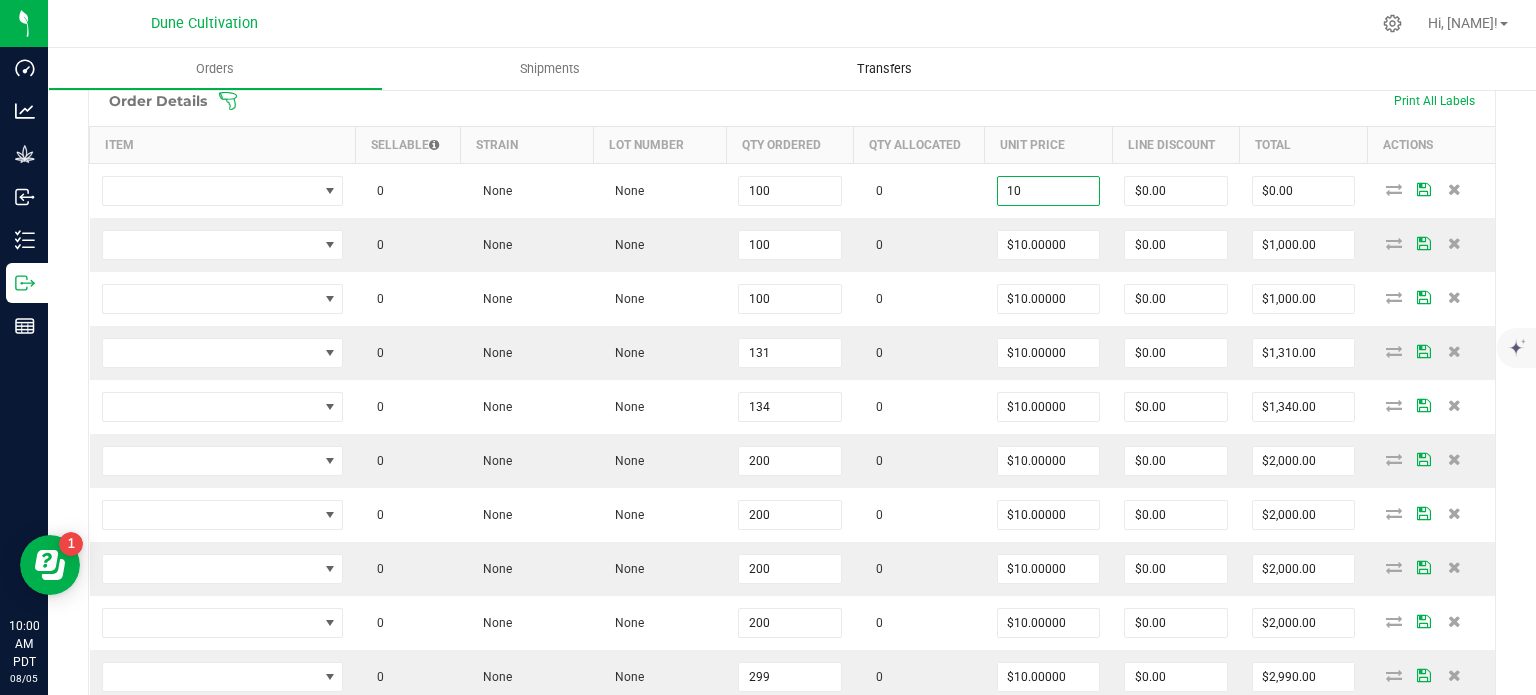 type on "$10.00000" 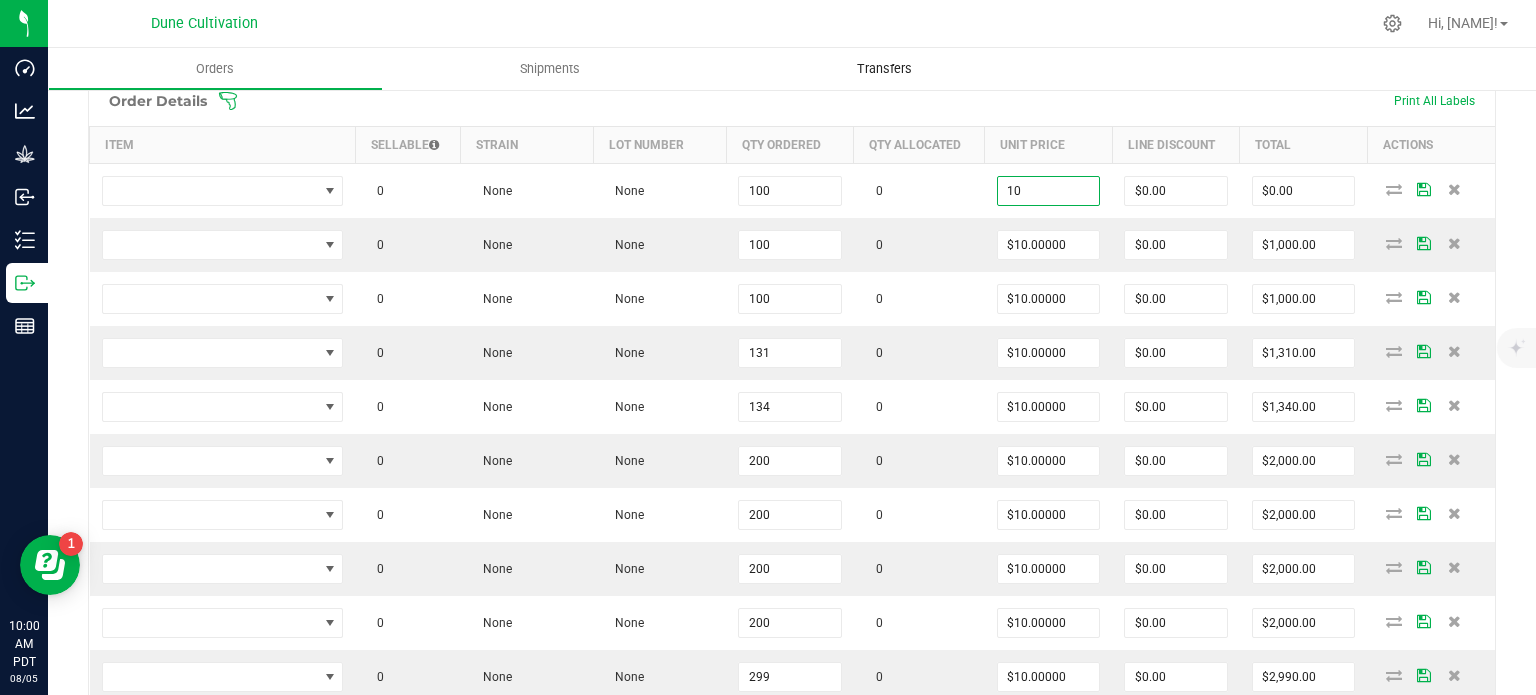 type on "$1,000.00" 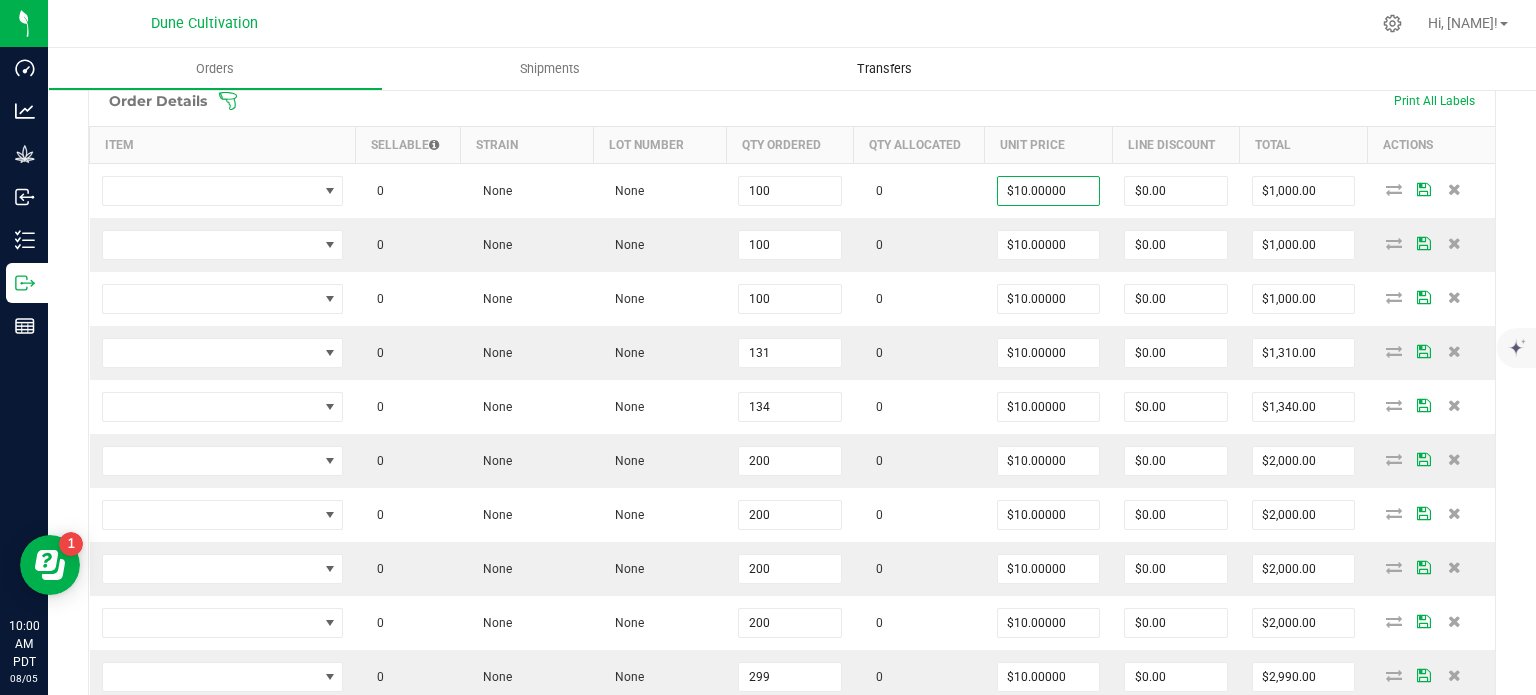 click on "Transfers" at bounding box center (885, 69) 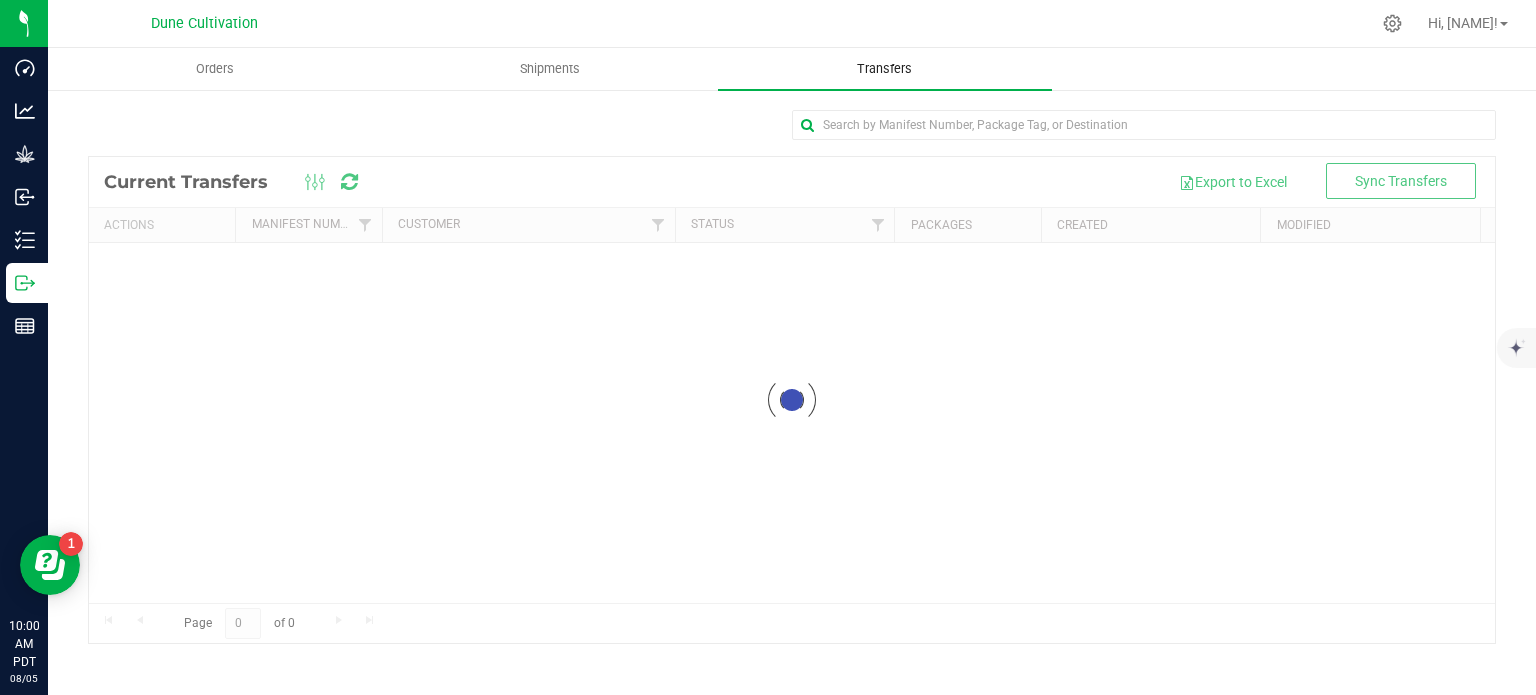 scroll, scrollTop: 0, scrollLeft: 0, axis: both 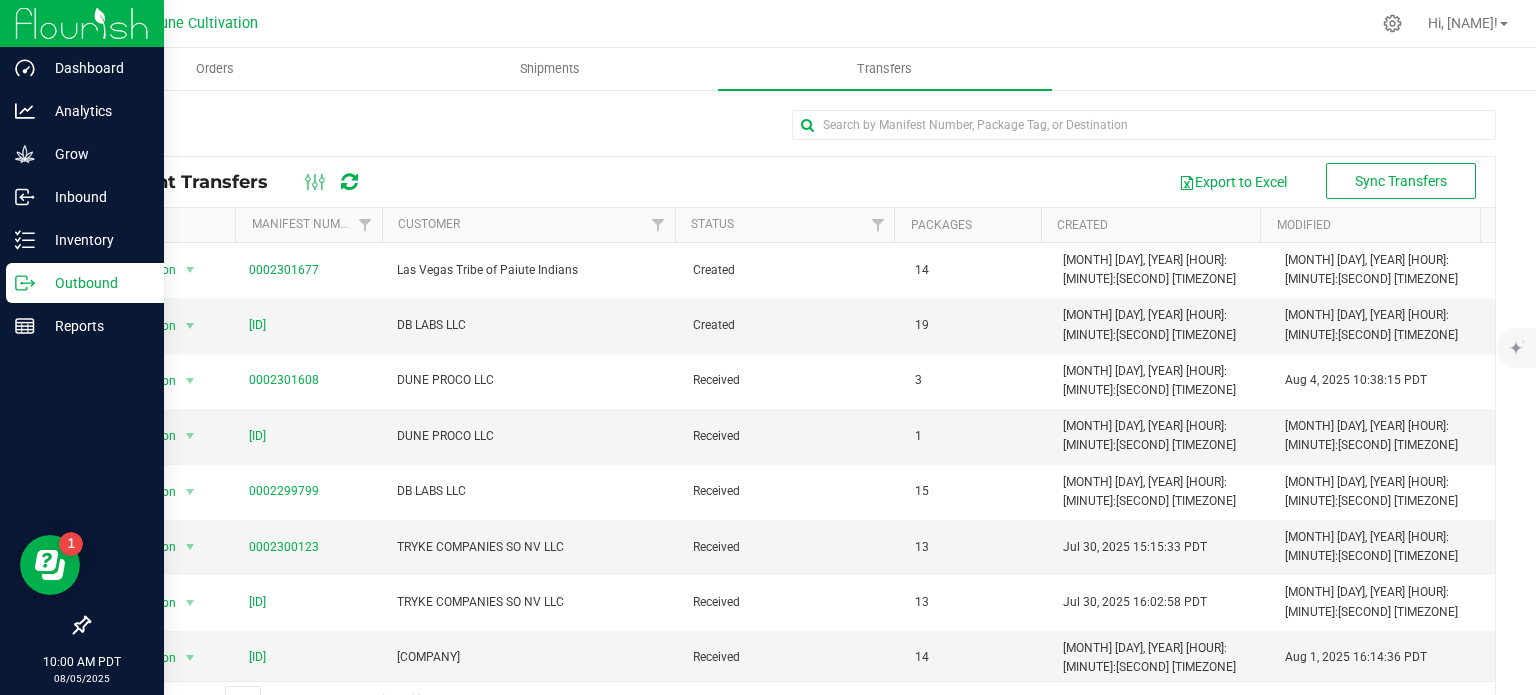 click on "Outbound" at bounding box center (95, 283) 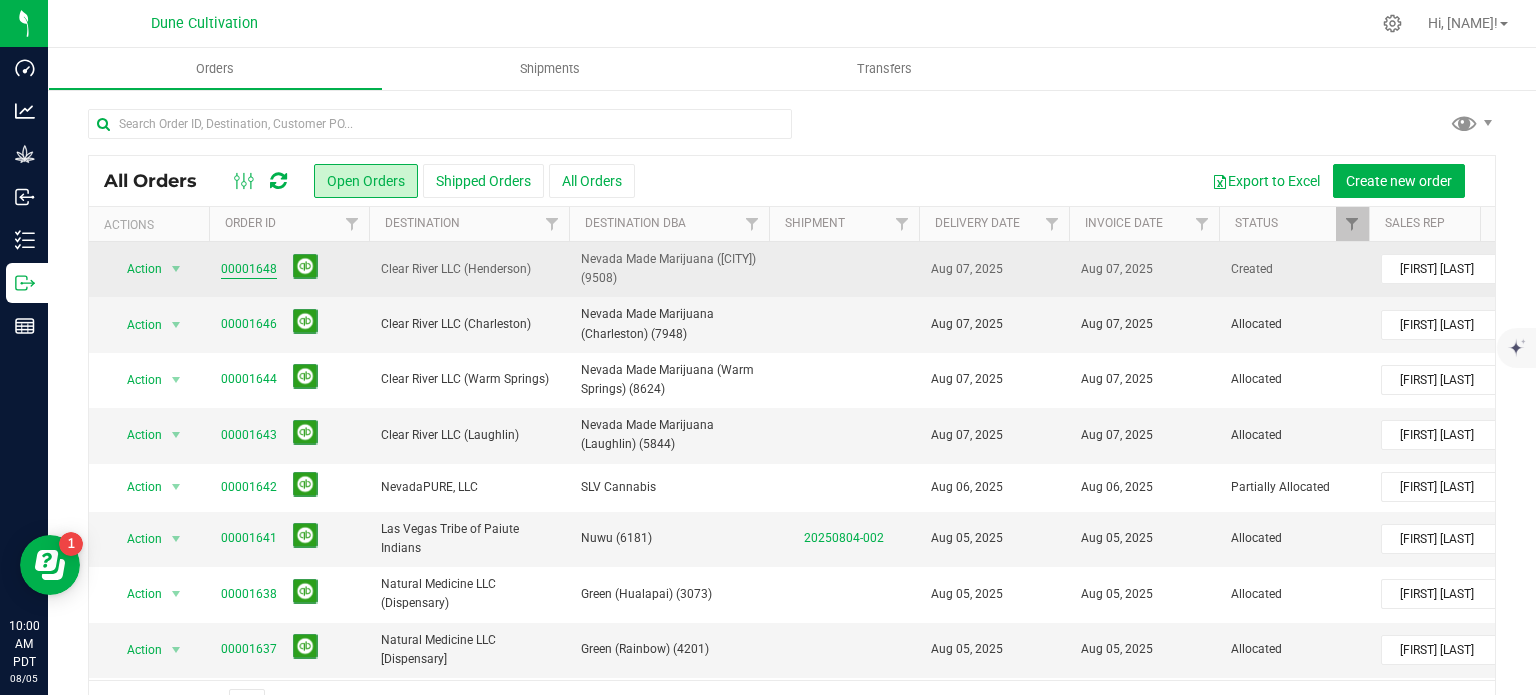 click on "00001648" at bounding box center (249, 269) 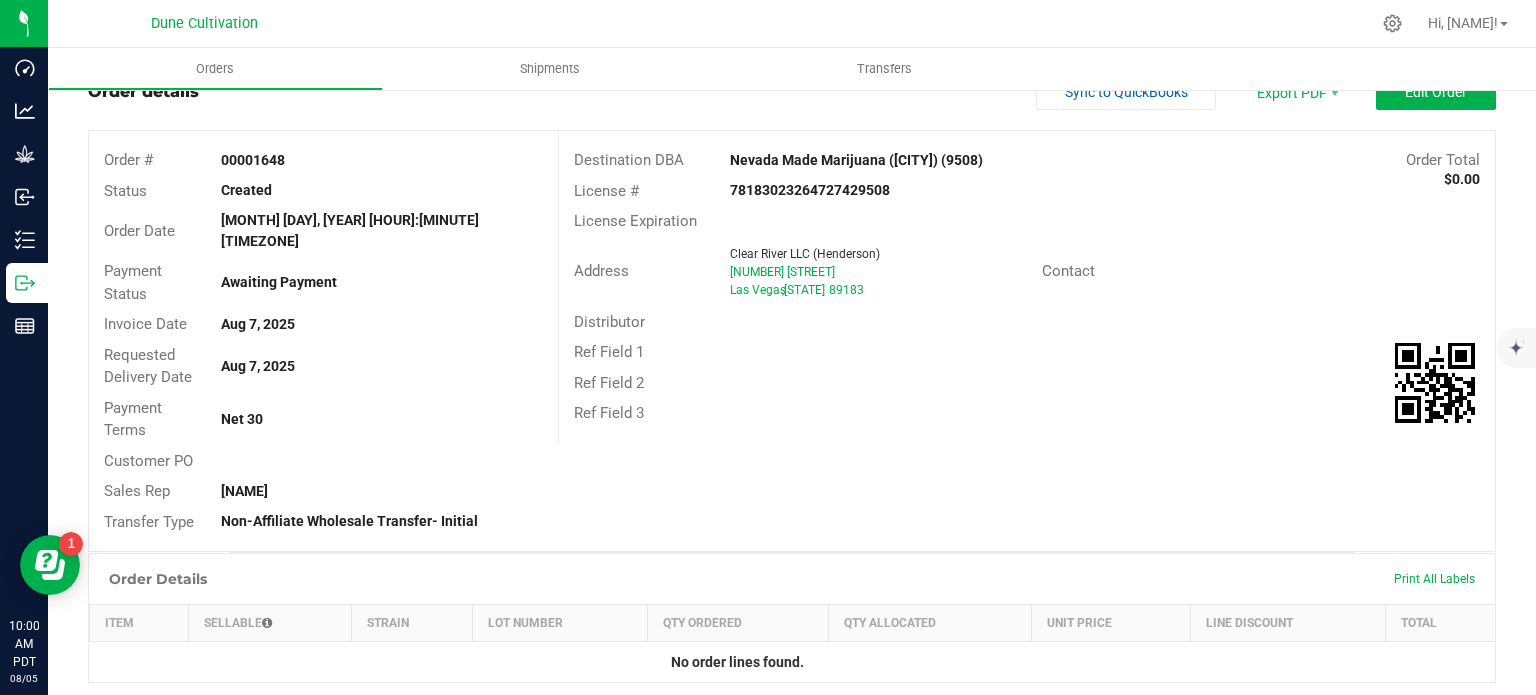 scroll, scrollTop: 71, scrollLeft: 0, axis: vertical 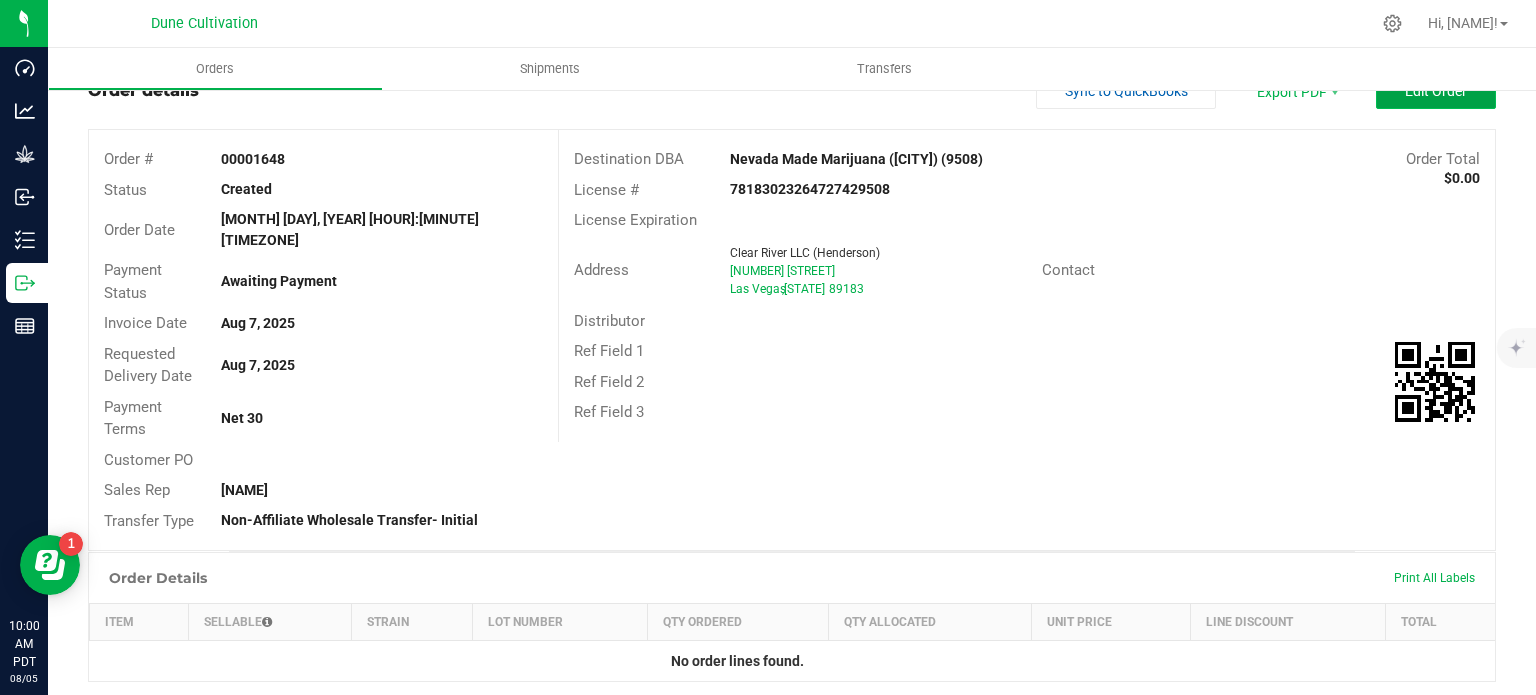 click on "Edit Order" at bounding box center (1436, 91) 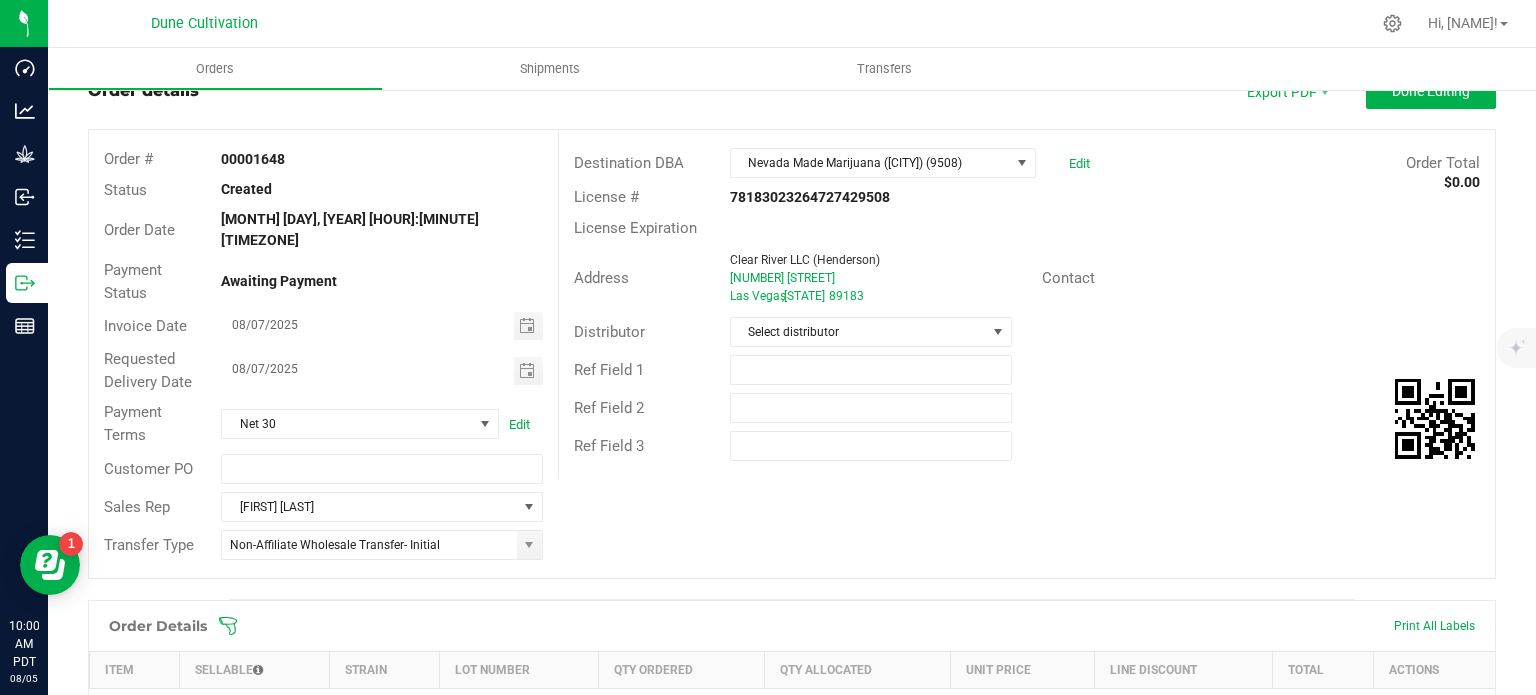 scroll, scrollTop: 488, scrollLeft: 0, axis: vertical 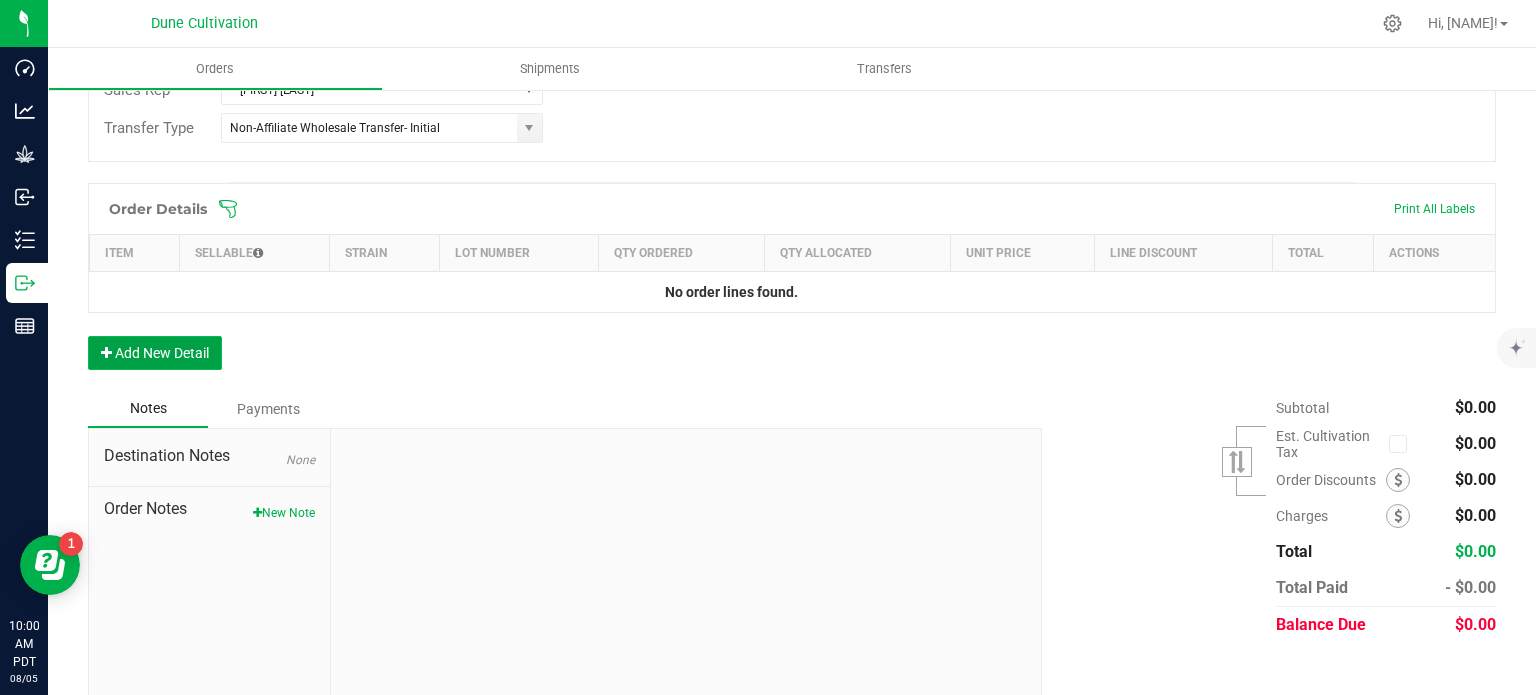 click on "Add New Detail" at bounding box center [155, 353] 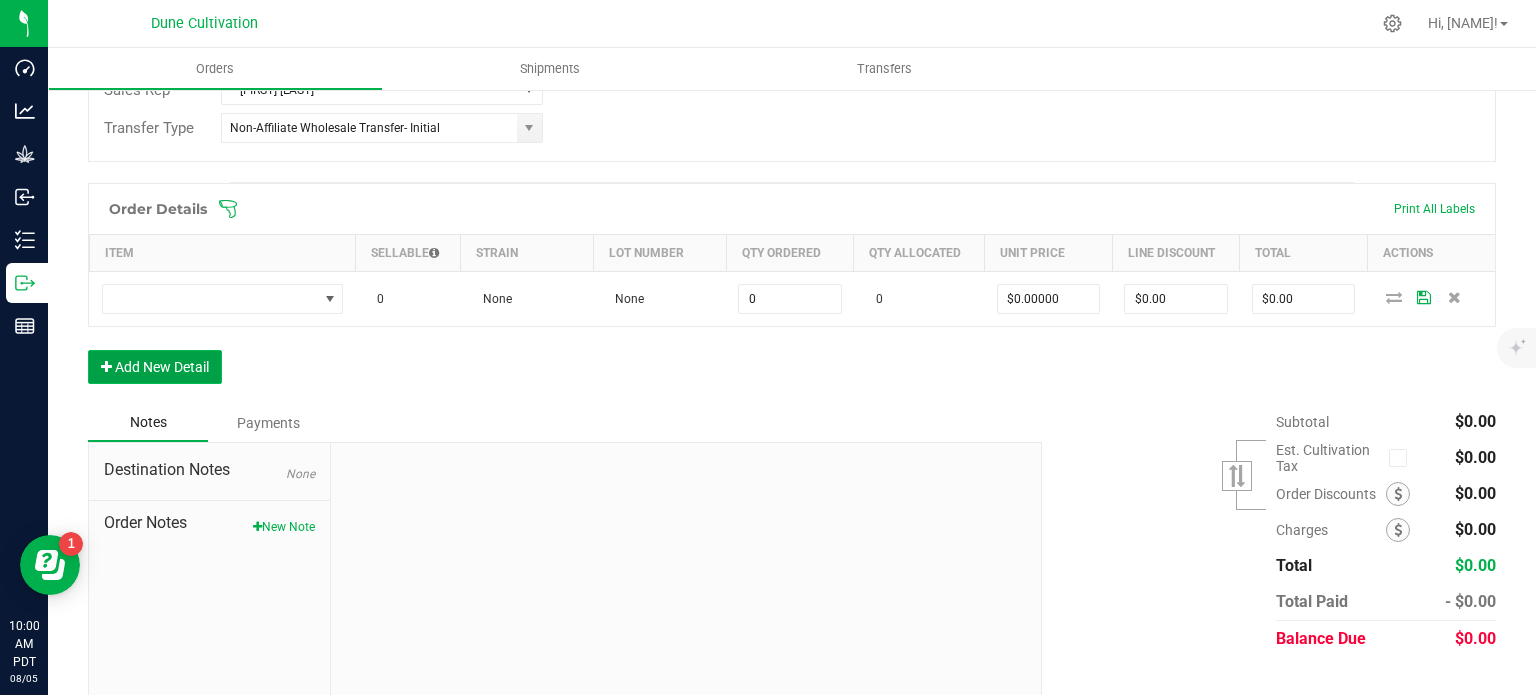 click on "Add New Detail" at bounding box center (155, 367) 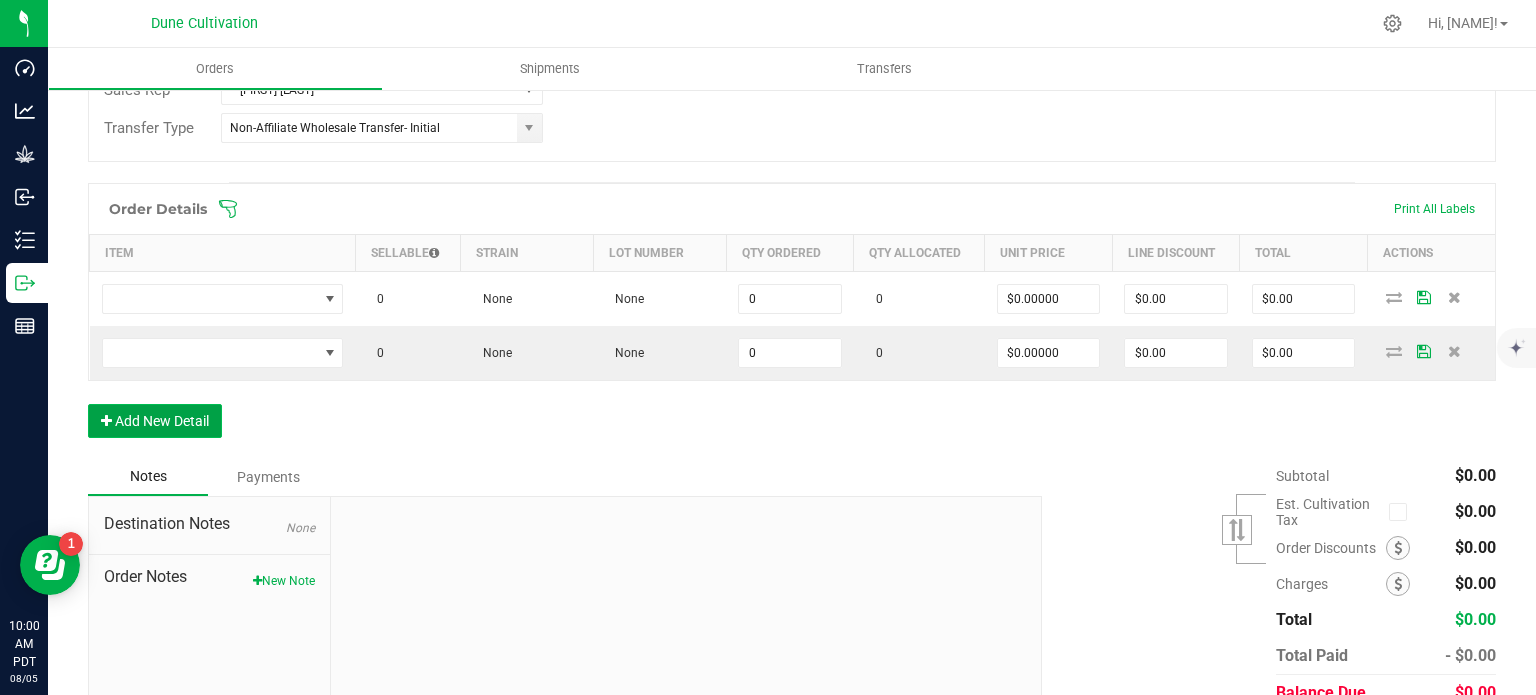 click on "Add New Detail" at bounding box center [155, 421] 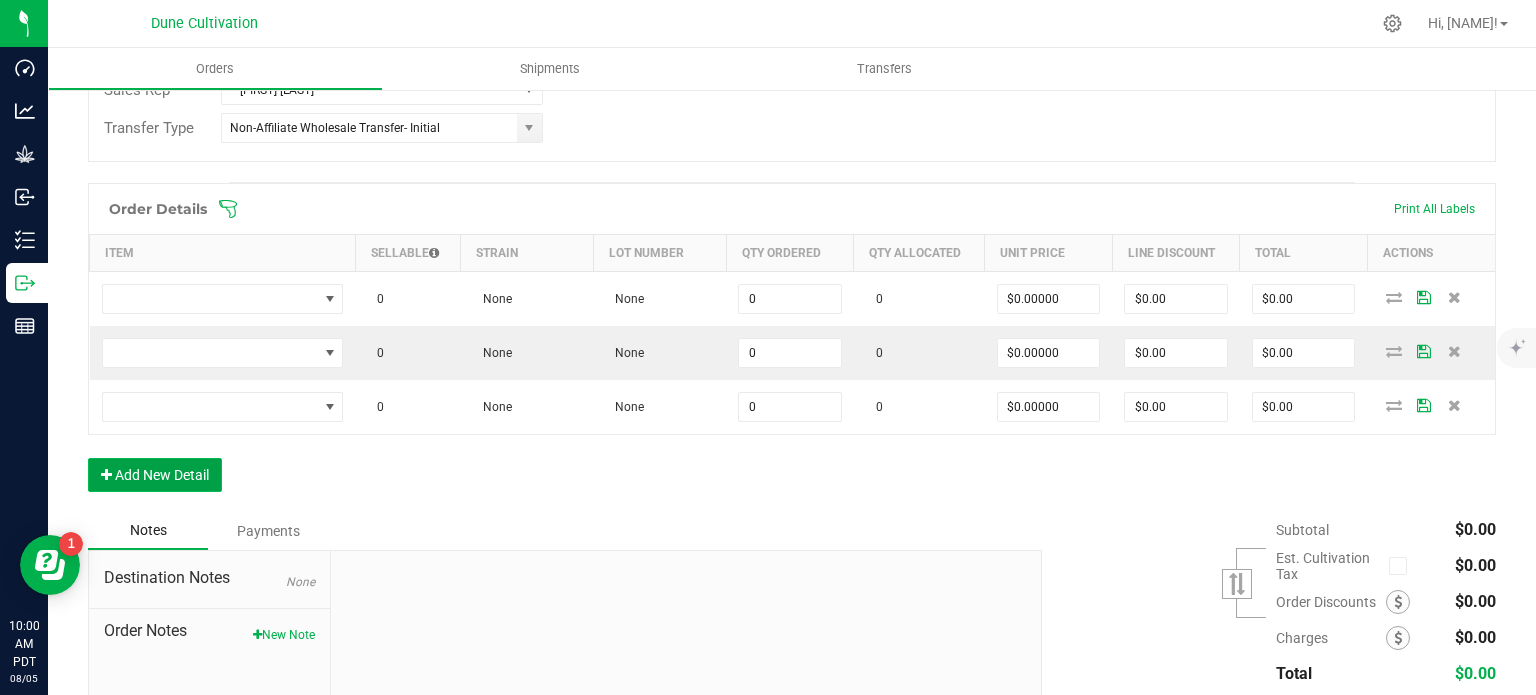 click on "Add New Detail" at bounding box center [155, 475] 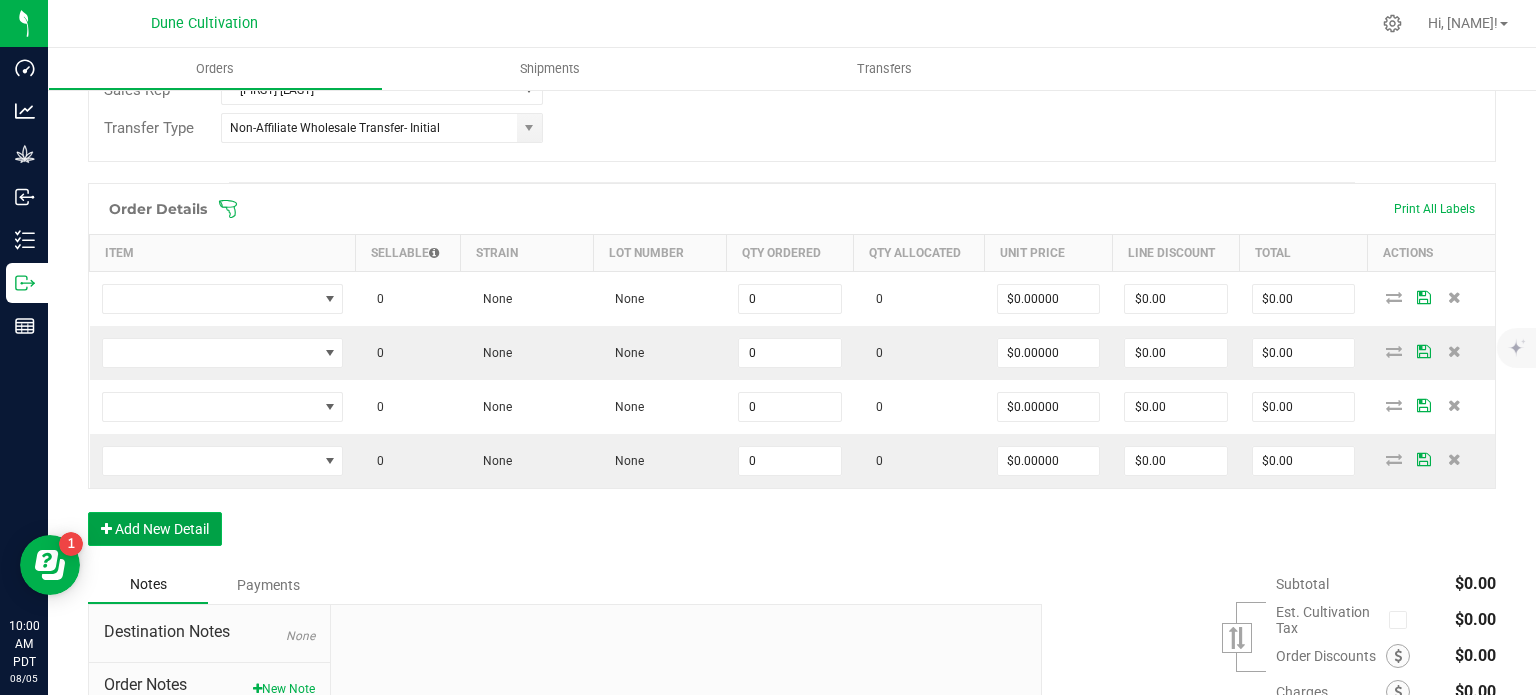 click on "Add New Detail" at bounding box center (155, 529) 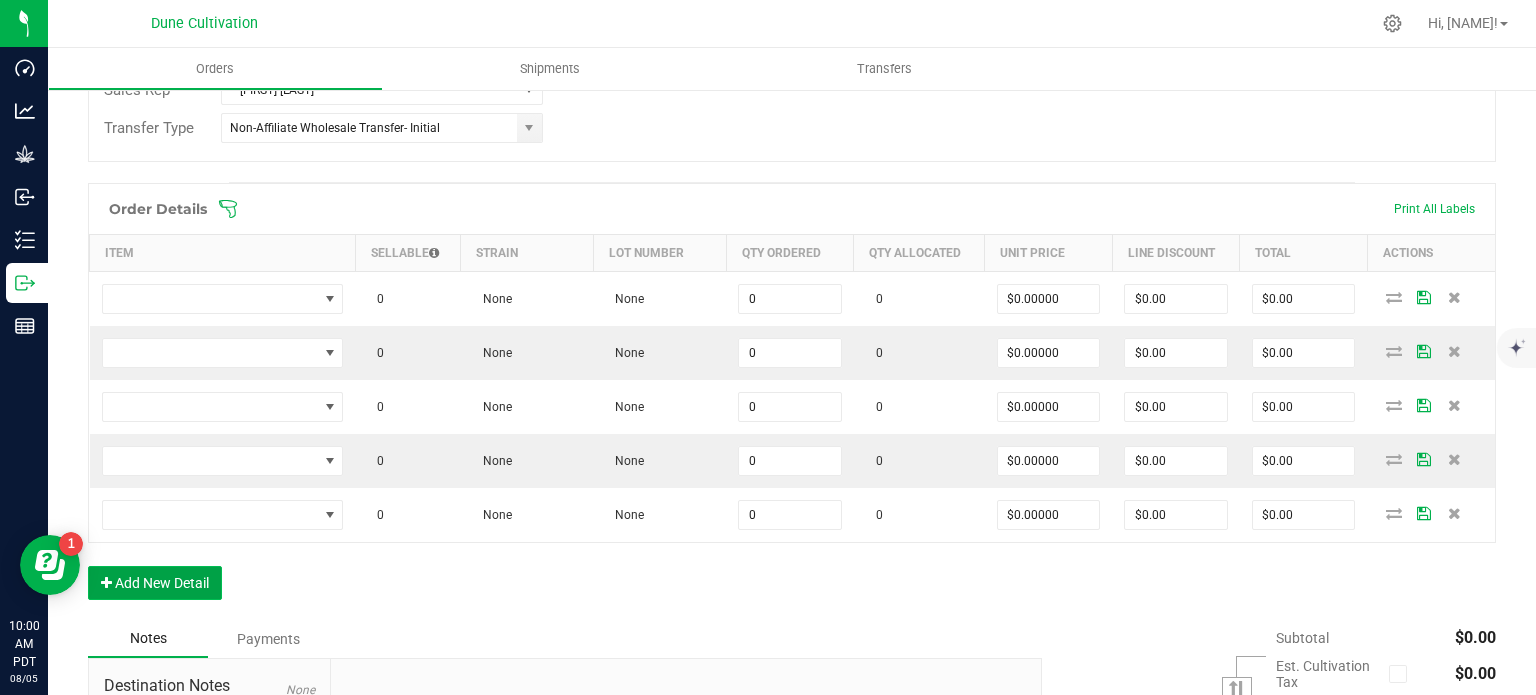 click on "Add New Detail" at bounding box center [155, 583] 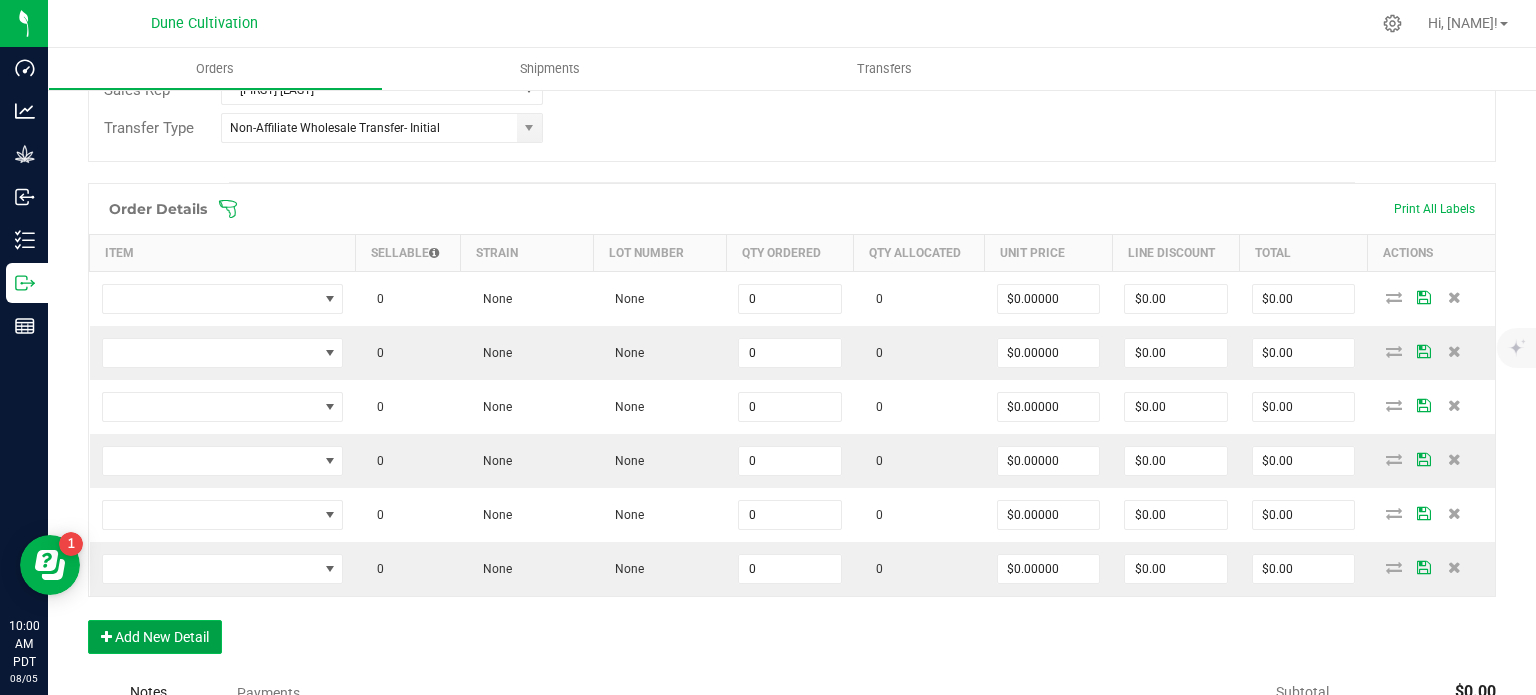 click on "Add New Detail" at bounding box center [155, 637] 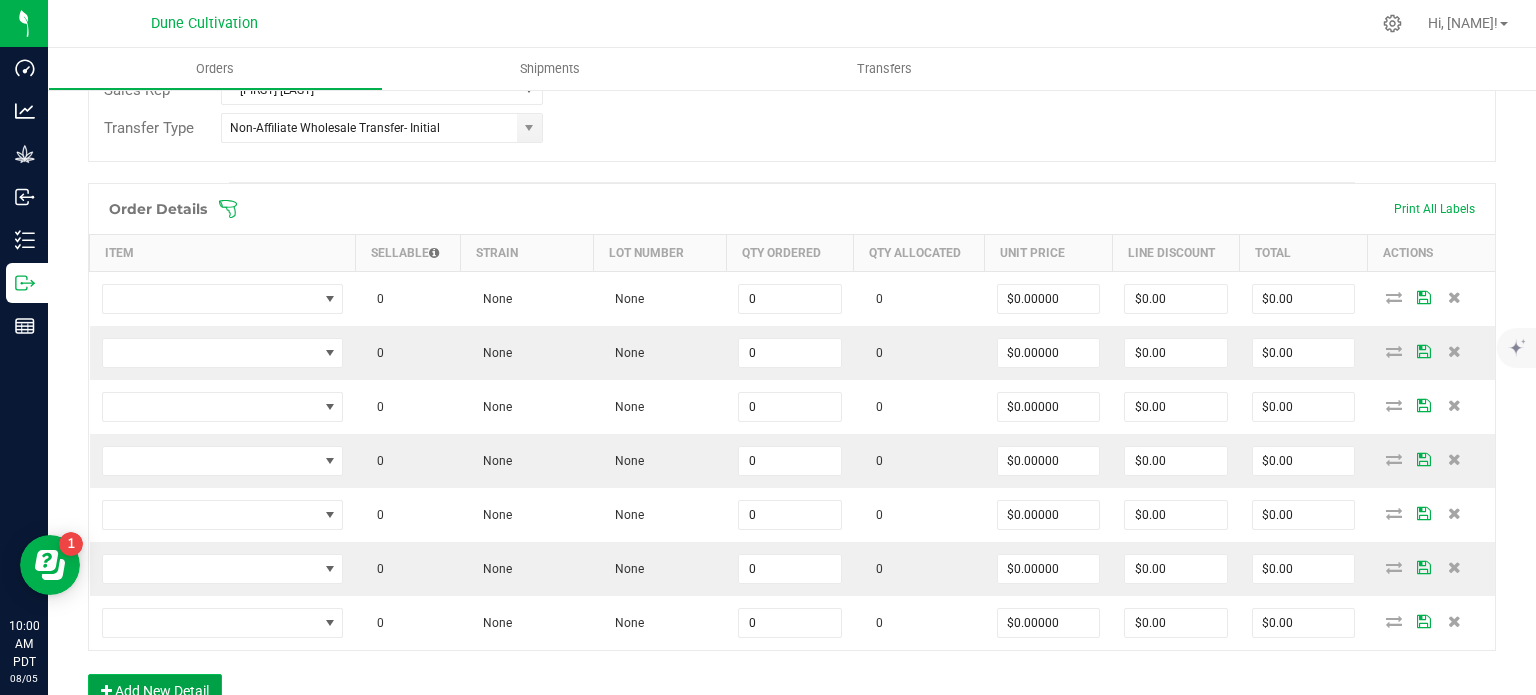 click on "Add New Detail" at bounding box center (155, 691) 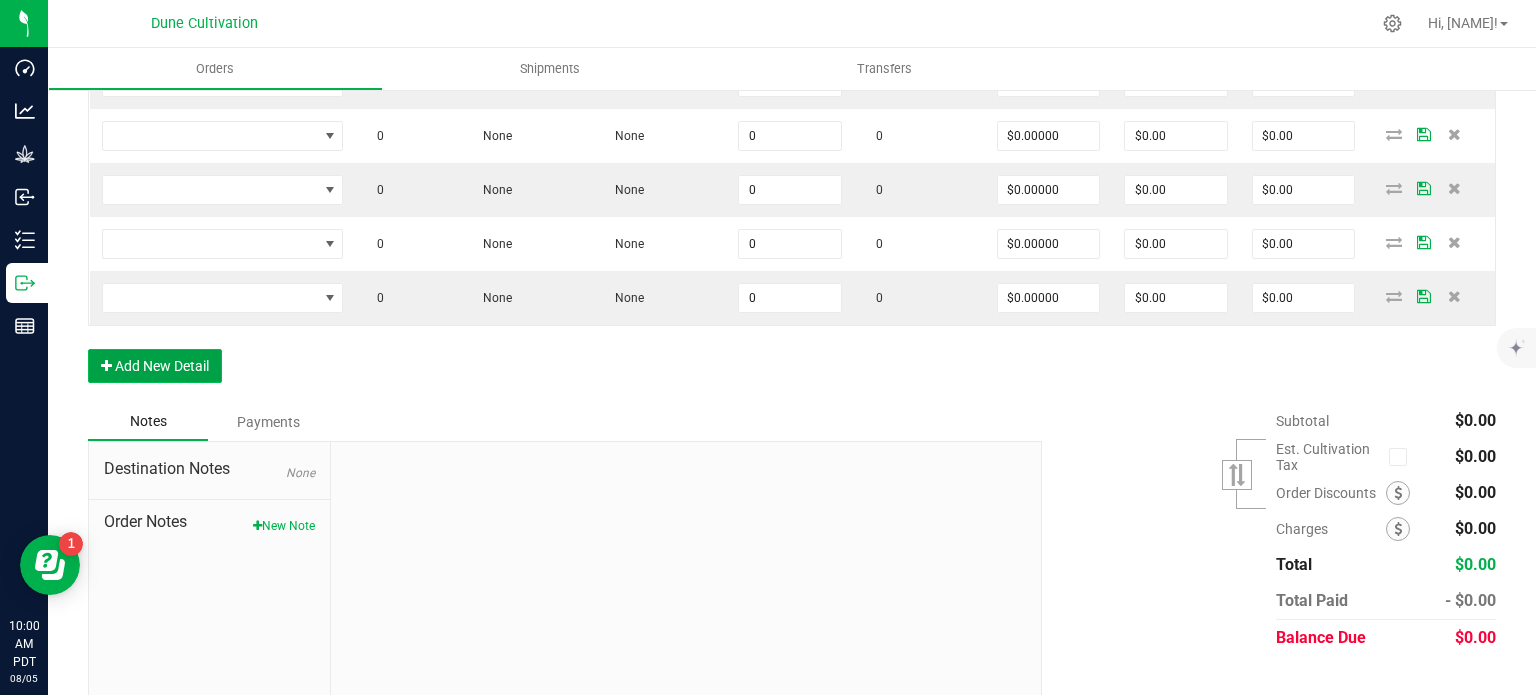 scroll, scrollTop: 876, scrollLeft: 0, axis: vertical 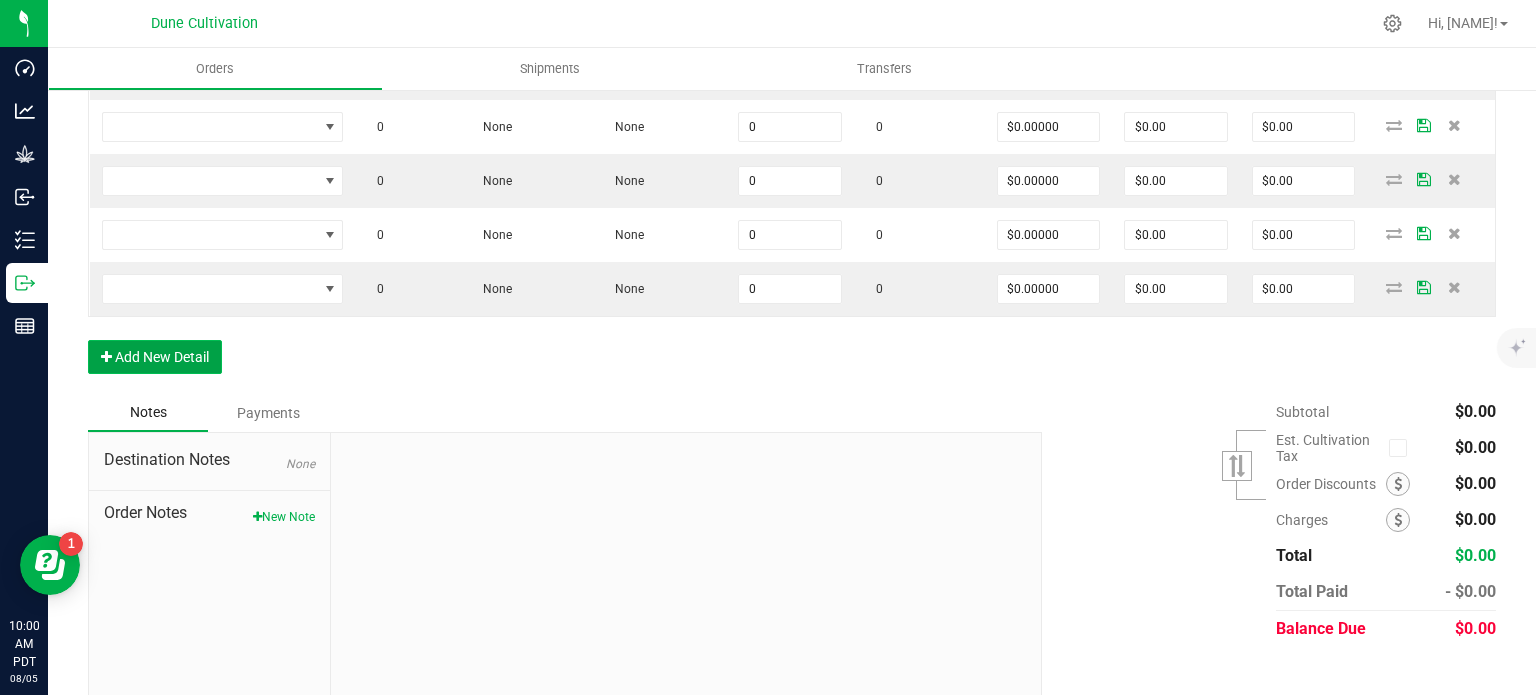 click on "Add New Detail" at bounding box center [155, 357] 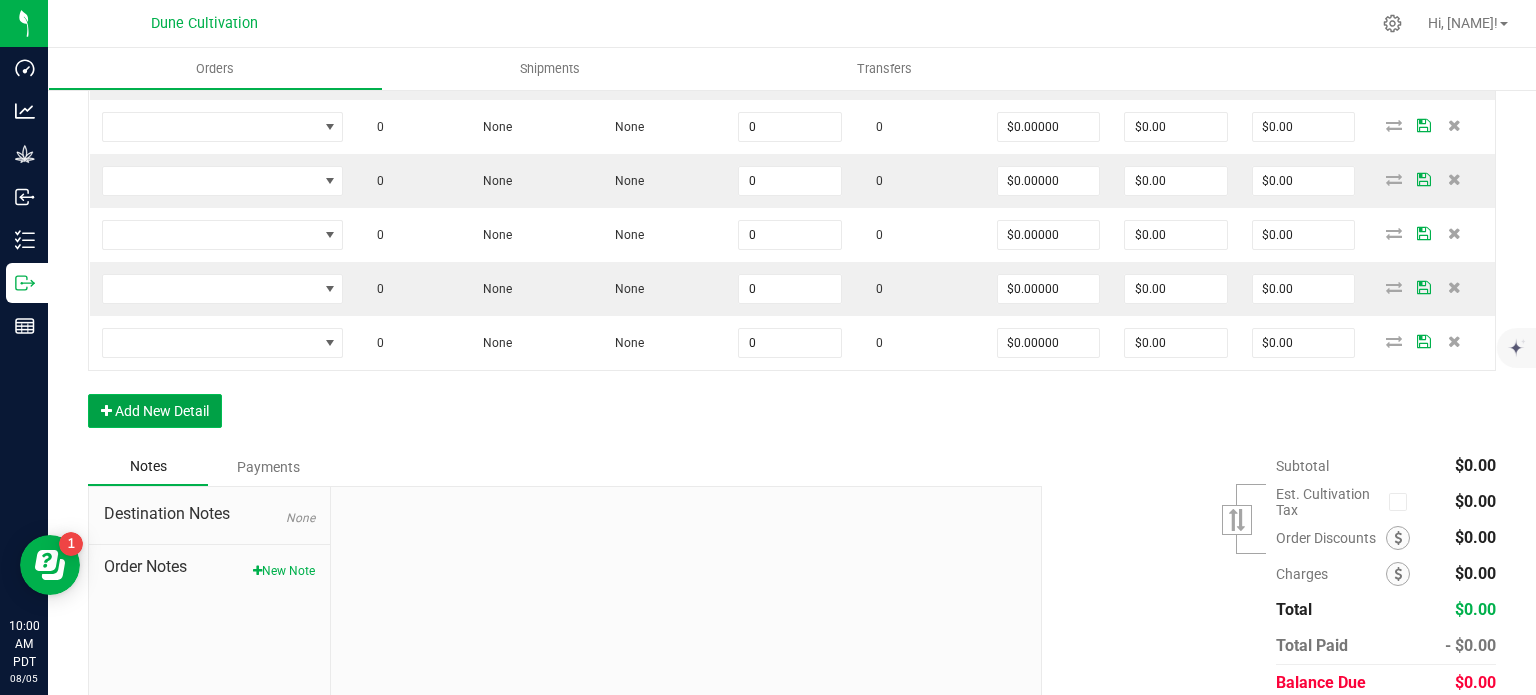click on "Add New Detail" at bounding box center (155, 411) 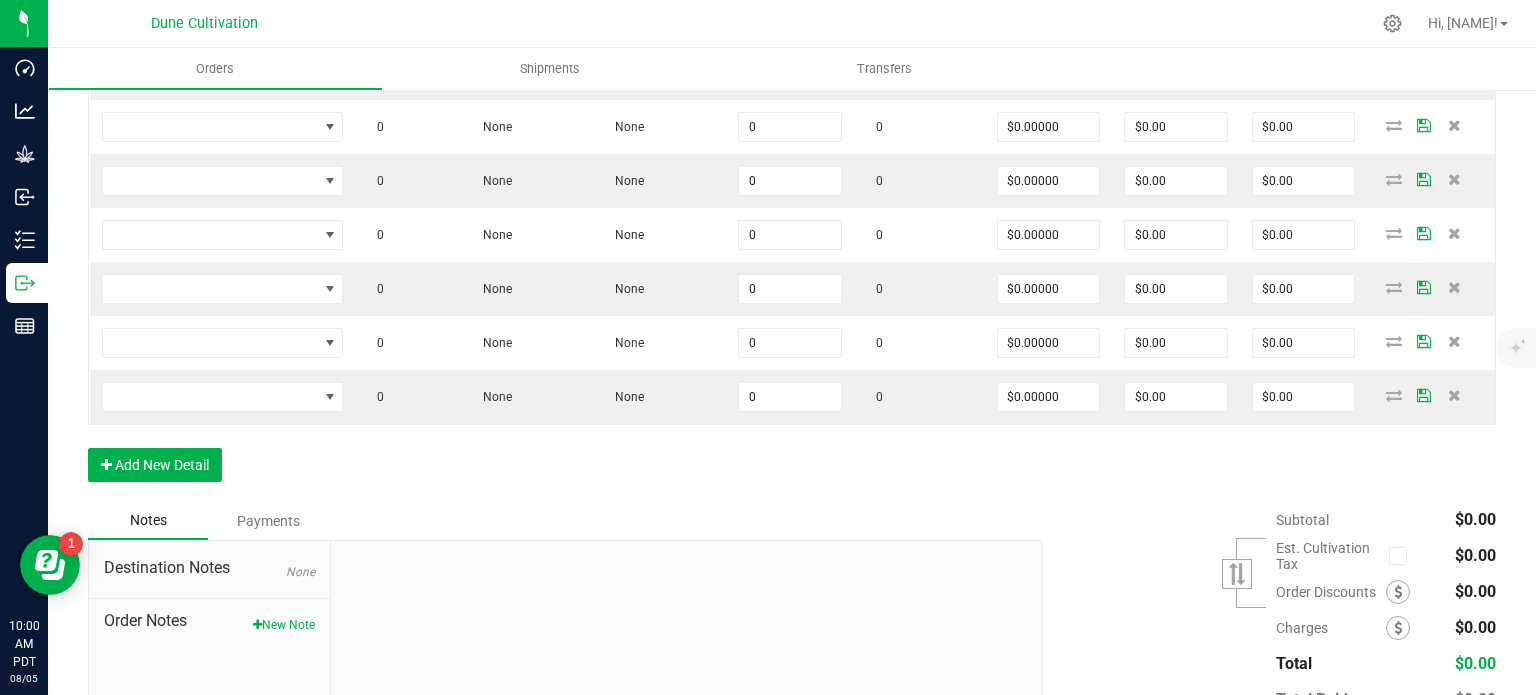 click on "Order Details Print All Labels Item  Sellable  Strain  Lot Number  Qty Ordered Qty Allocated Unit Price Line Discount Total Actions  0    None   None  0  0   $0.00000 $0.00 $0.00  0    None   None  0  0   $0.00000 $0.00 $0.00  0    None   None  0  0   $0.00000 $0.00 $0.00  0    None   None  0  0   $0.00000 $0.00 $0.00  0    None   None  0  0   $0.00000 $0.00 $0.00  0    None   None  0  0   $0.00000 $0.00 $0.00  0    None   None  0  0   $0.00000 $0.00 $0.00  0    None   None  0  0   $0.00000 $0.00 $0.00  0    None   None  0  0   $0.00000 $0.00 $0.00  0    None   None  0  0   $0.00000 $0.00 $0.00
Add New Detail" at bounding box center (792, 148) 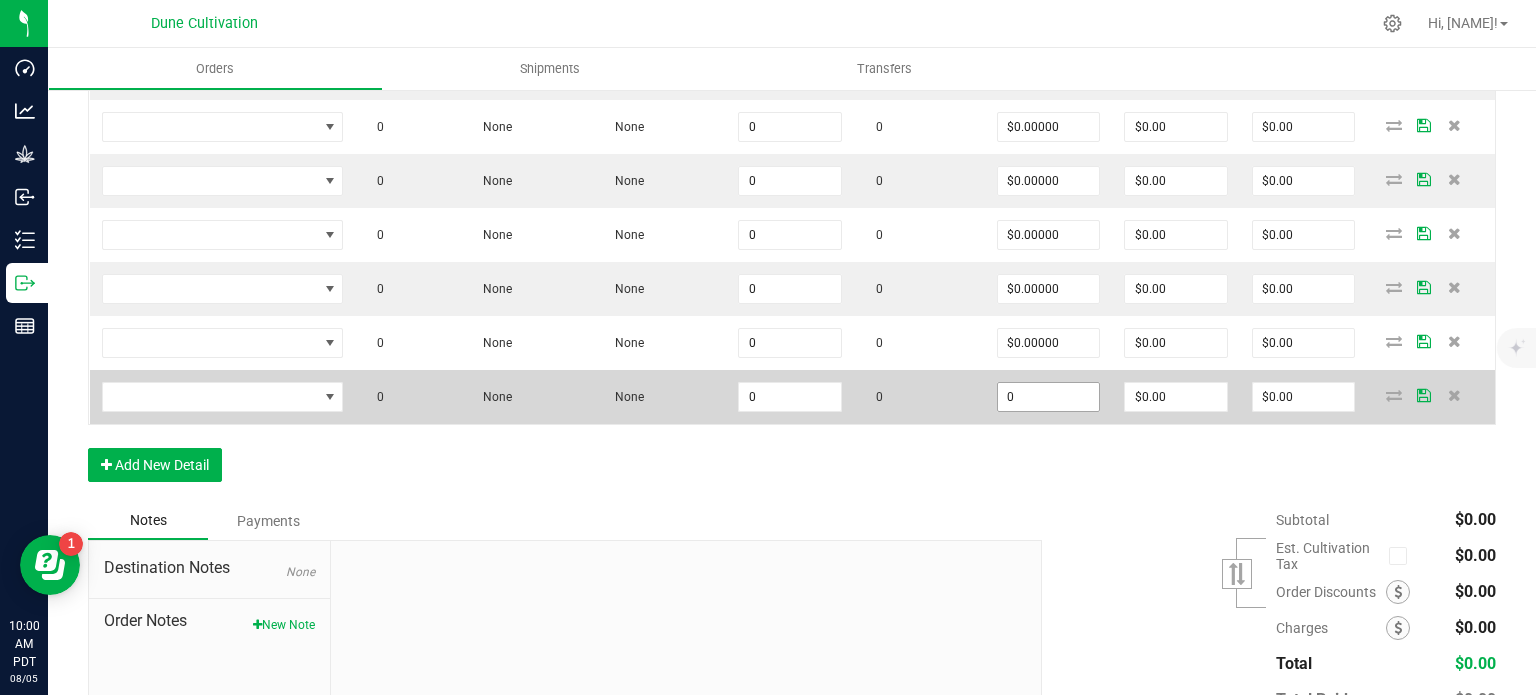 click on "0" at bounding box center [1049, 397] 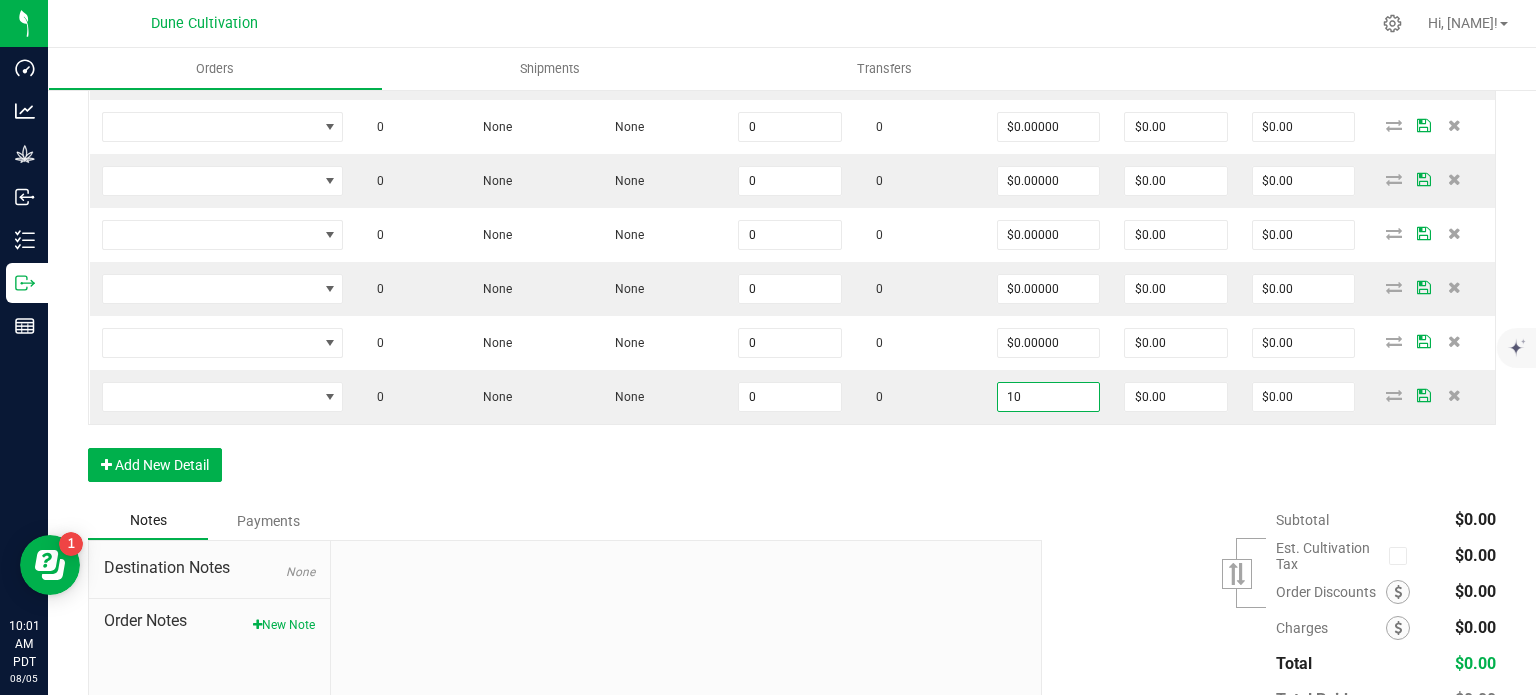 type on "$10.00000" 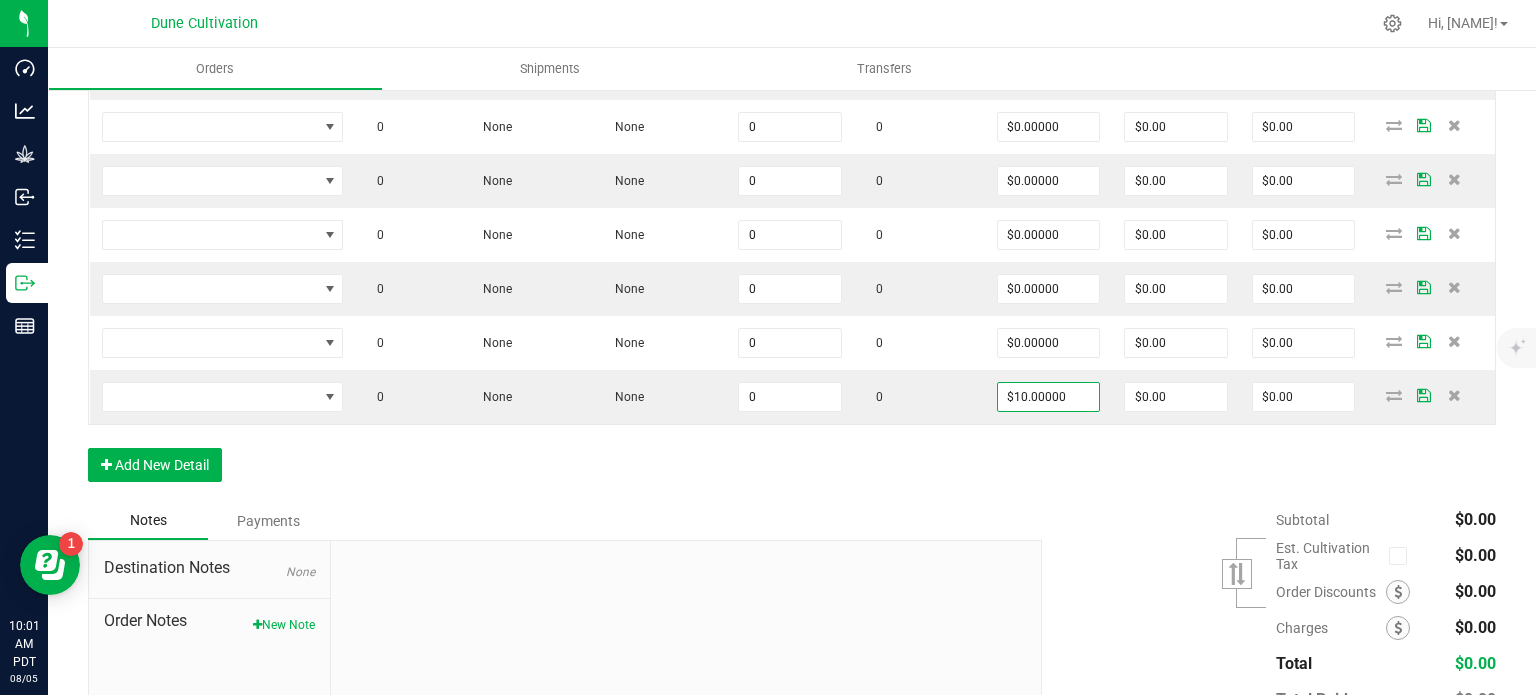 click on "Order Details Print All Labels Item  Sellable  Strain  Lot Number  Qty Ordered Qty Allocated Unit Price Line Discount Total Actions  0    None   None  0  0   $0.00000 $0.00 $0.00  0    None   None  0  0   $0.00000 $0.00 $0.00  0    None   None  0  0   $0.00000 $0.00 $0.00  0    None   None  0  0   $0.00000 $0.00 $0.00  0    None   None  0  0   $0.00000 $0.00 $0.00  0    None   None  0  0   $0.00000 $0.00 $0.00  0    None   None  0  0   $0.00000 $0.00 $0.00  0    None   None  0  0   $0.00000 $0.00 $0.00  0    None   None  0  0   $0.00000 $0.00 $0.00  0    None   None  0  0   $10.00000 $0.00 $0.00
Add New Detail" at bounding box center [792, 148] 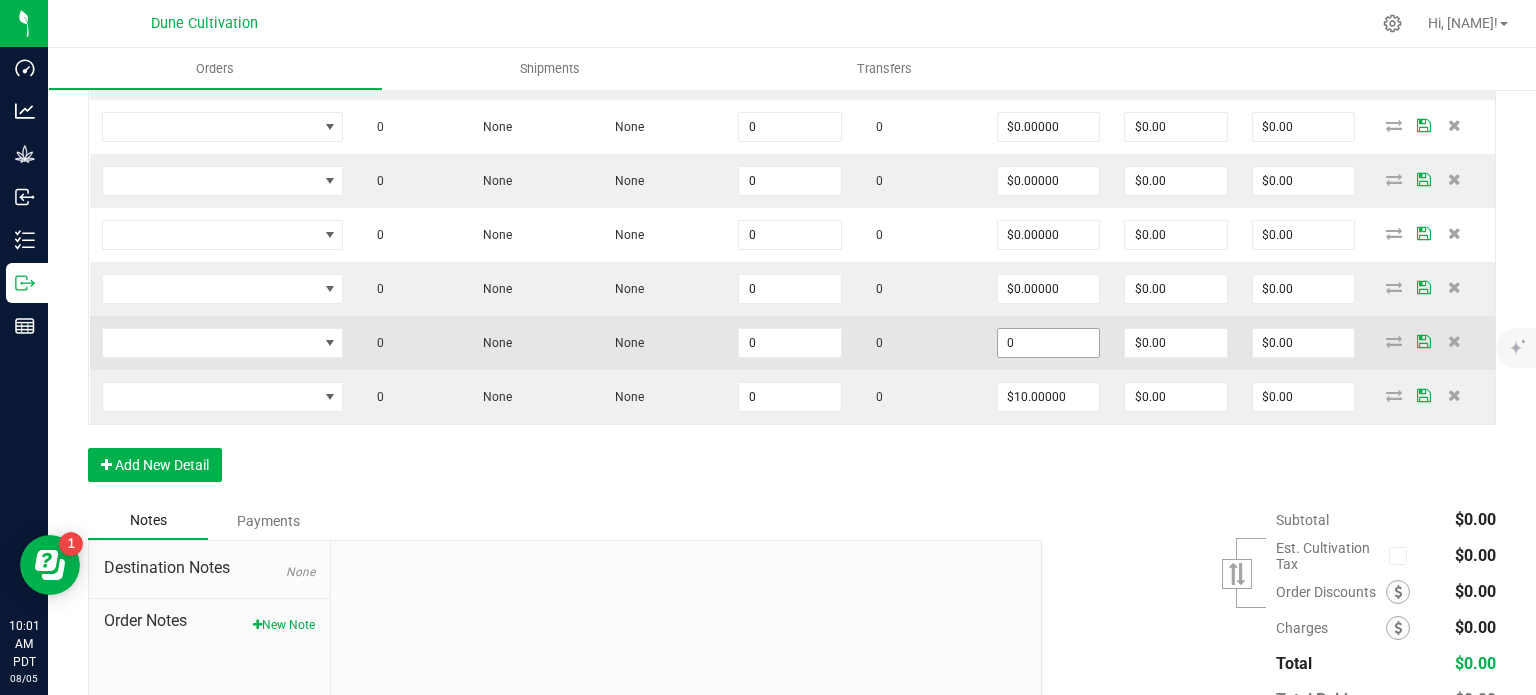 click on "0" at bounding box center [1049, 343] 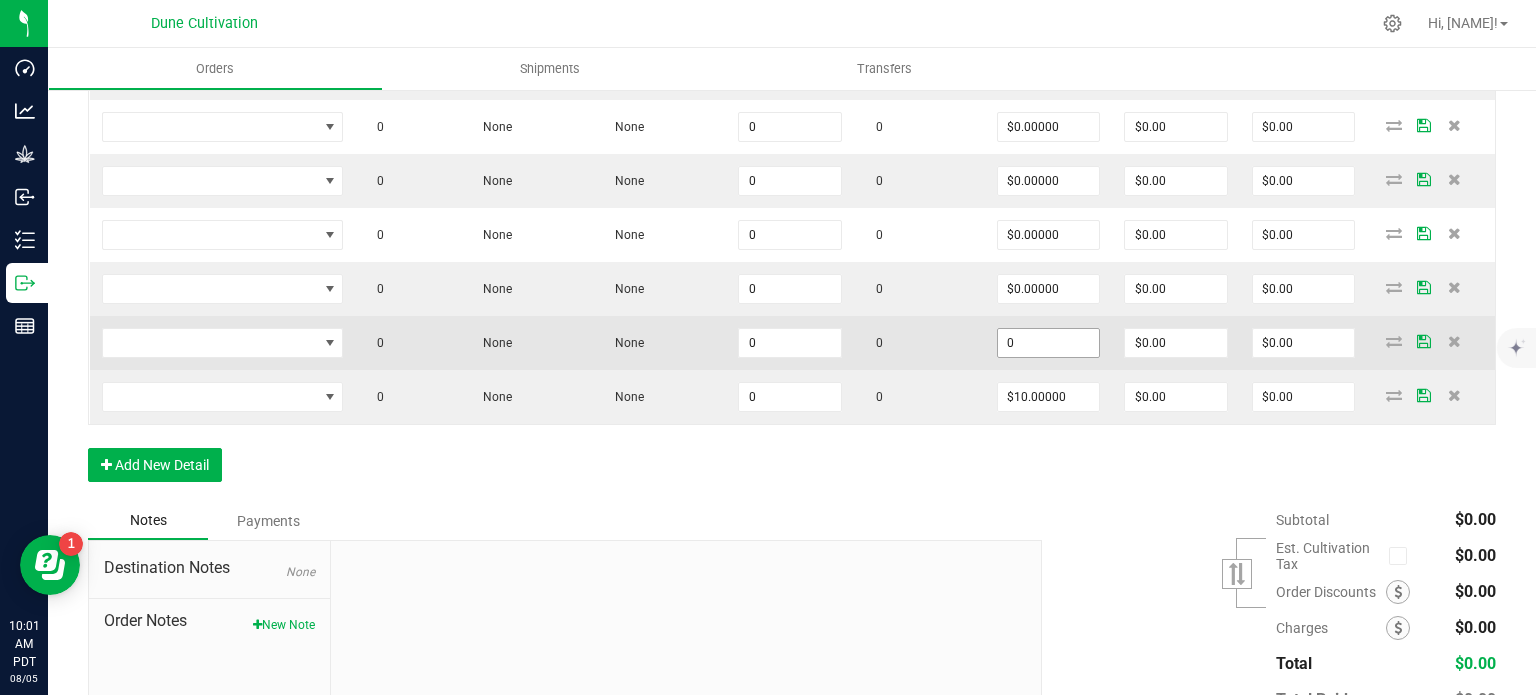 paste on "1" 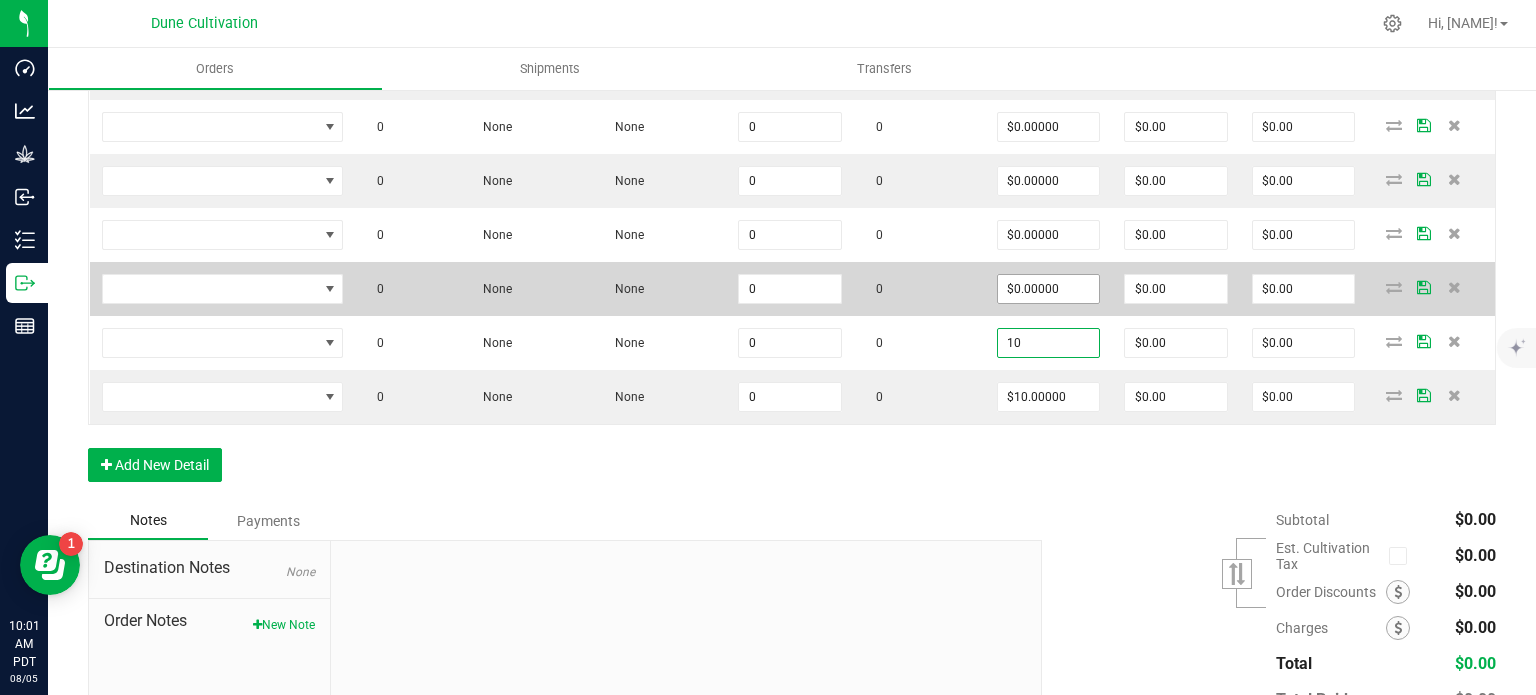 type on "10" 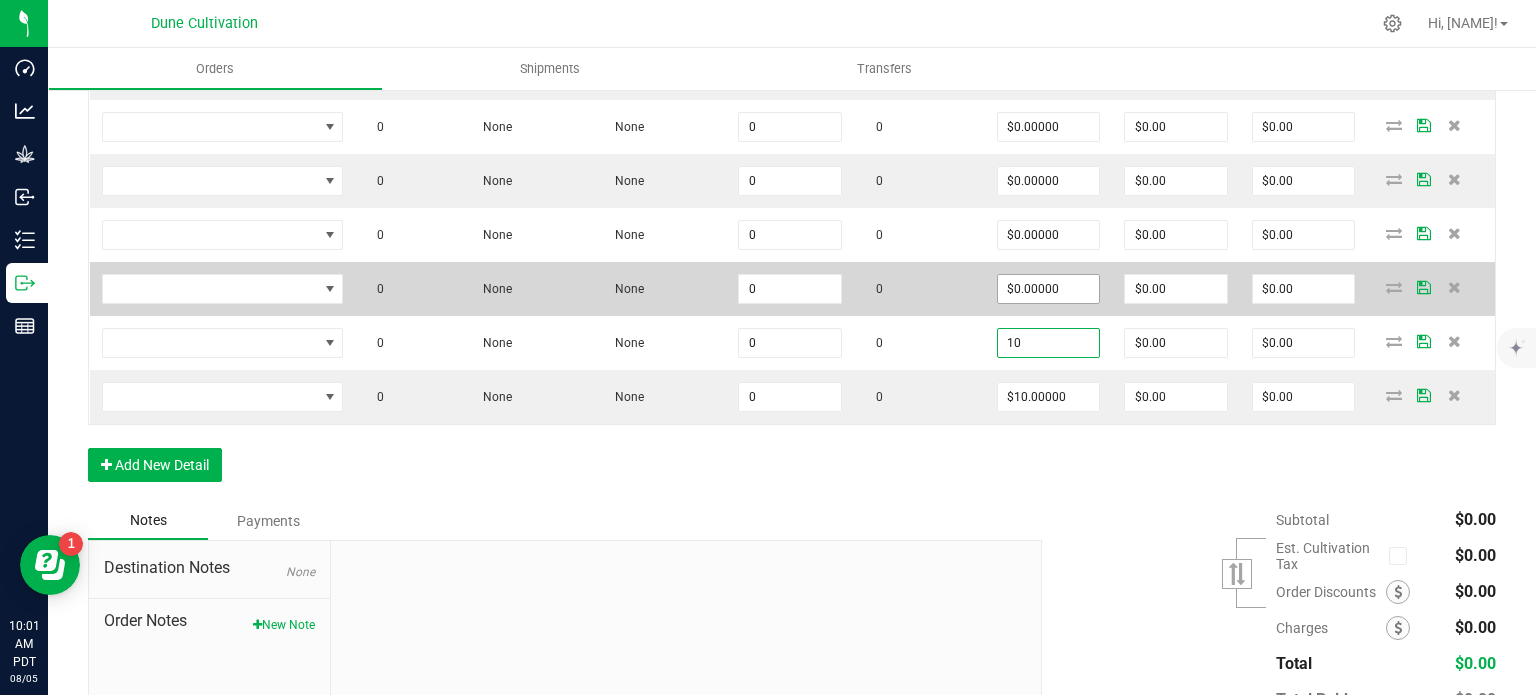 type on "0" 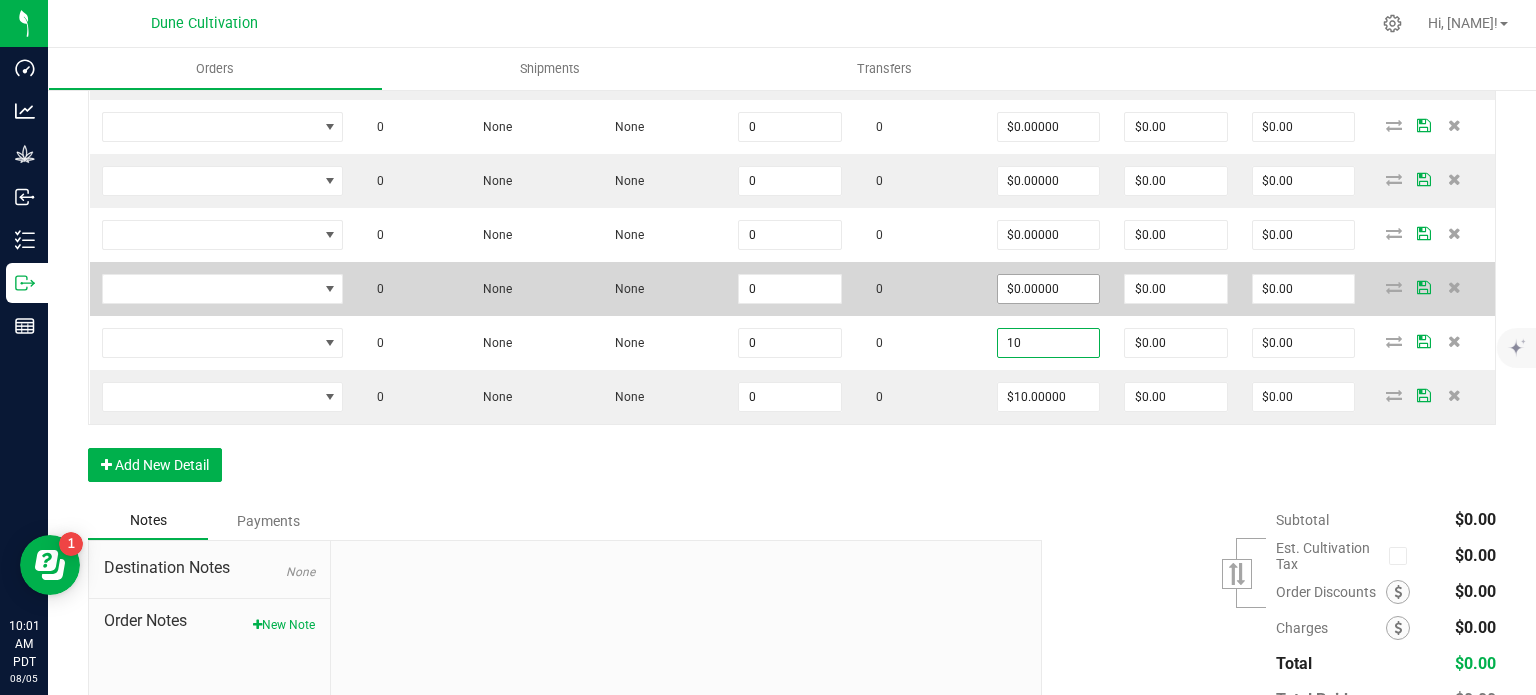 type on "$10.00000" 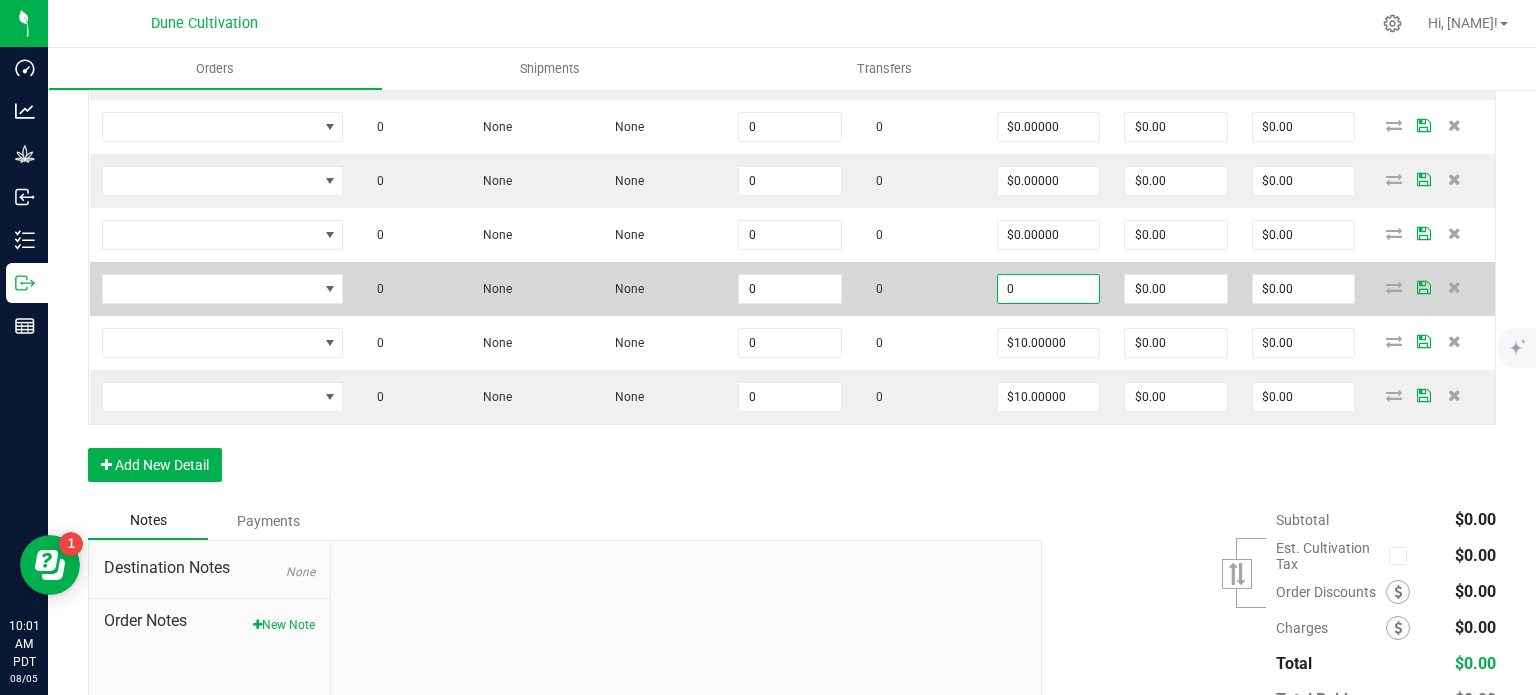 click on "0" at bounding box center [1049, 289] 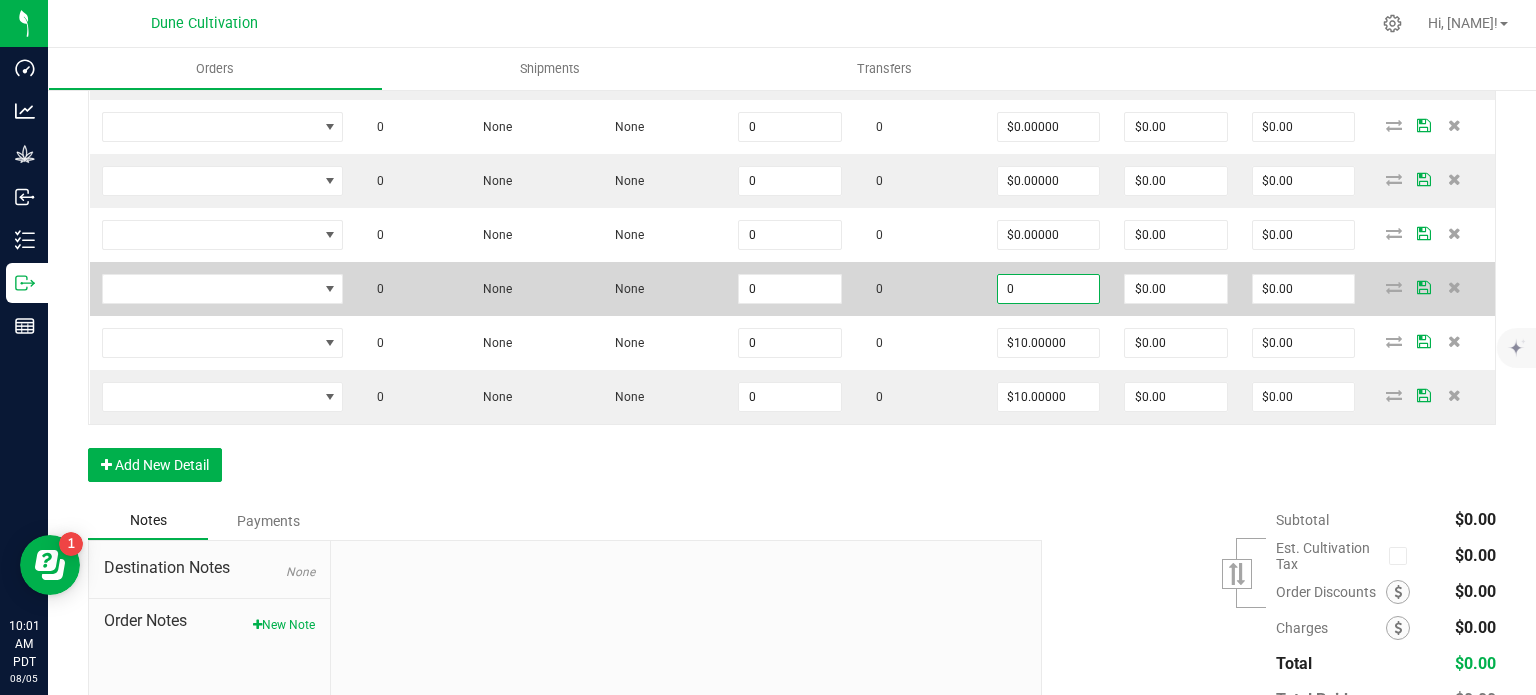 paste on "1" 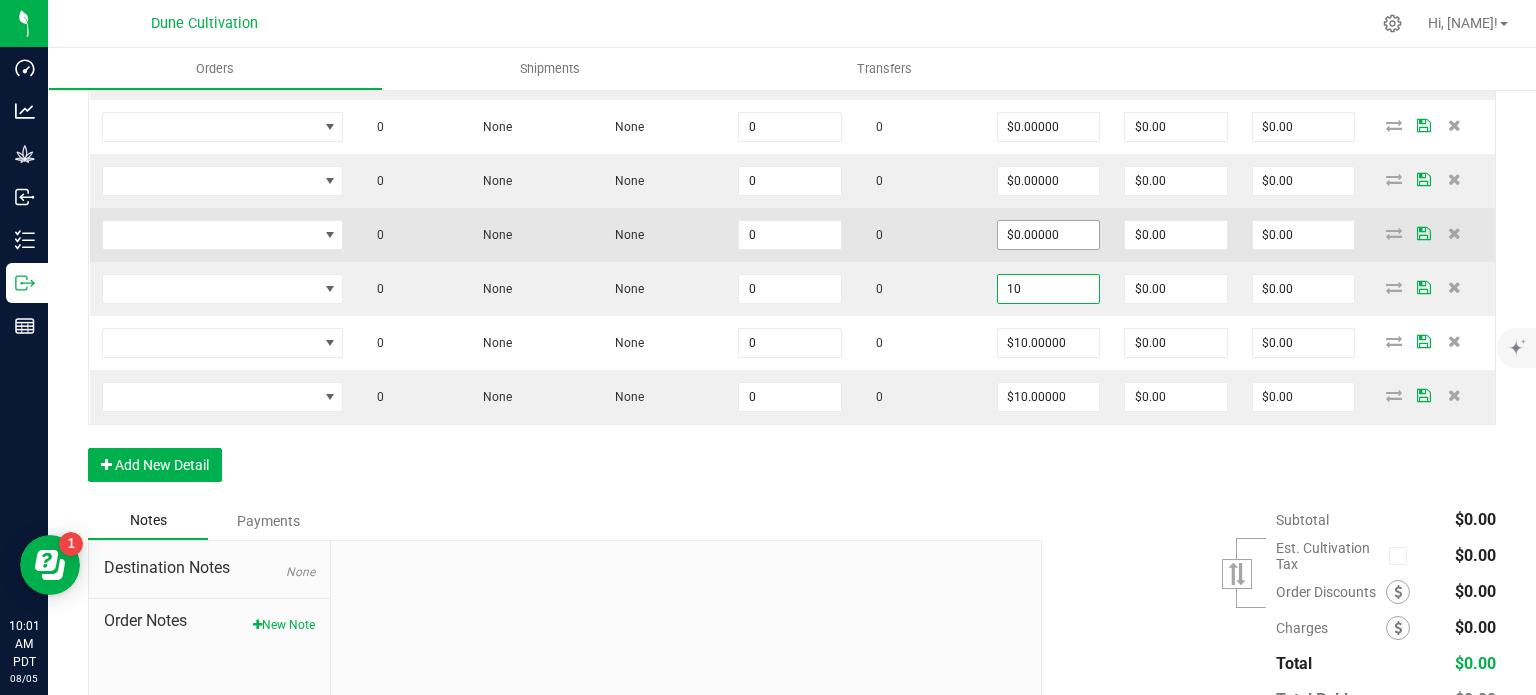 type on "10" 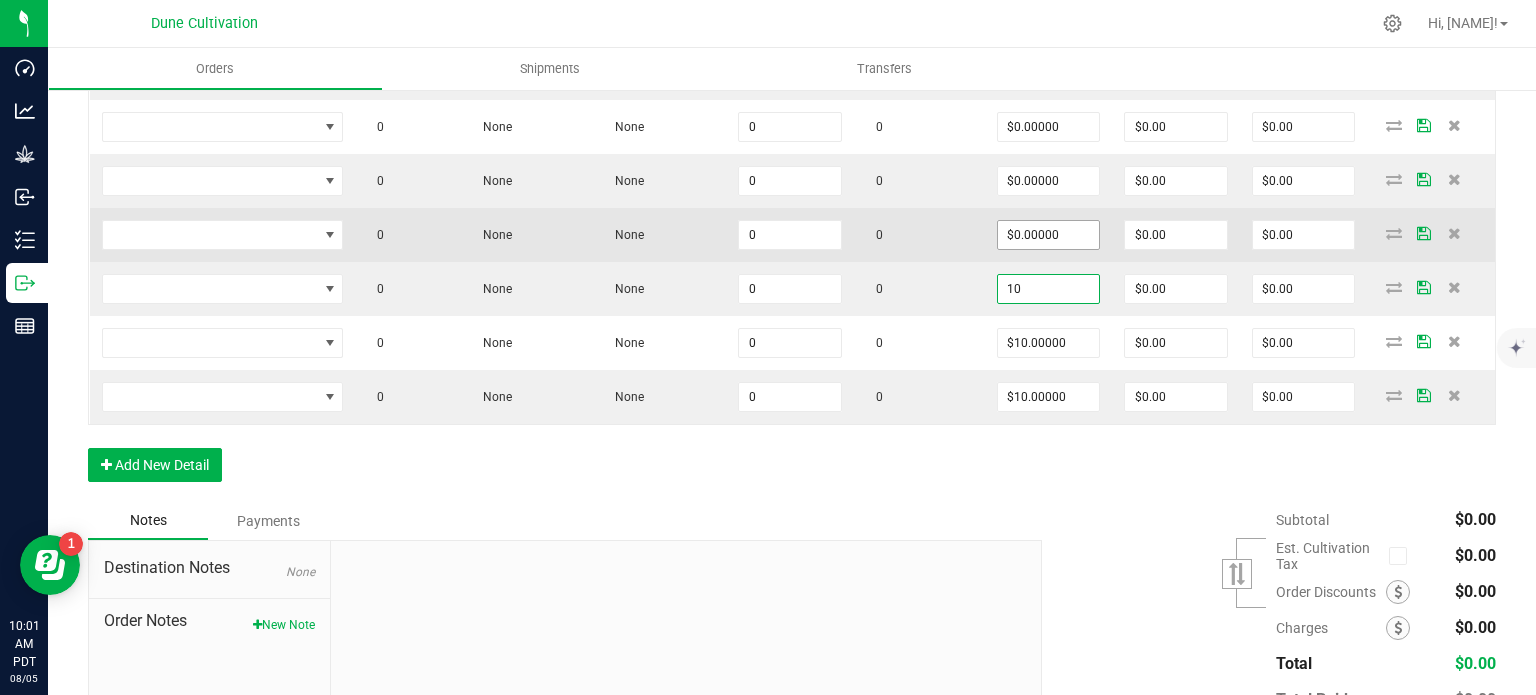 type on "0" 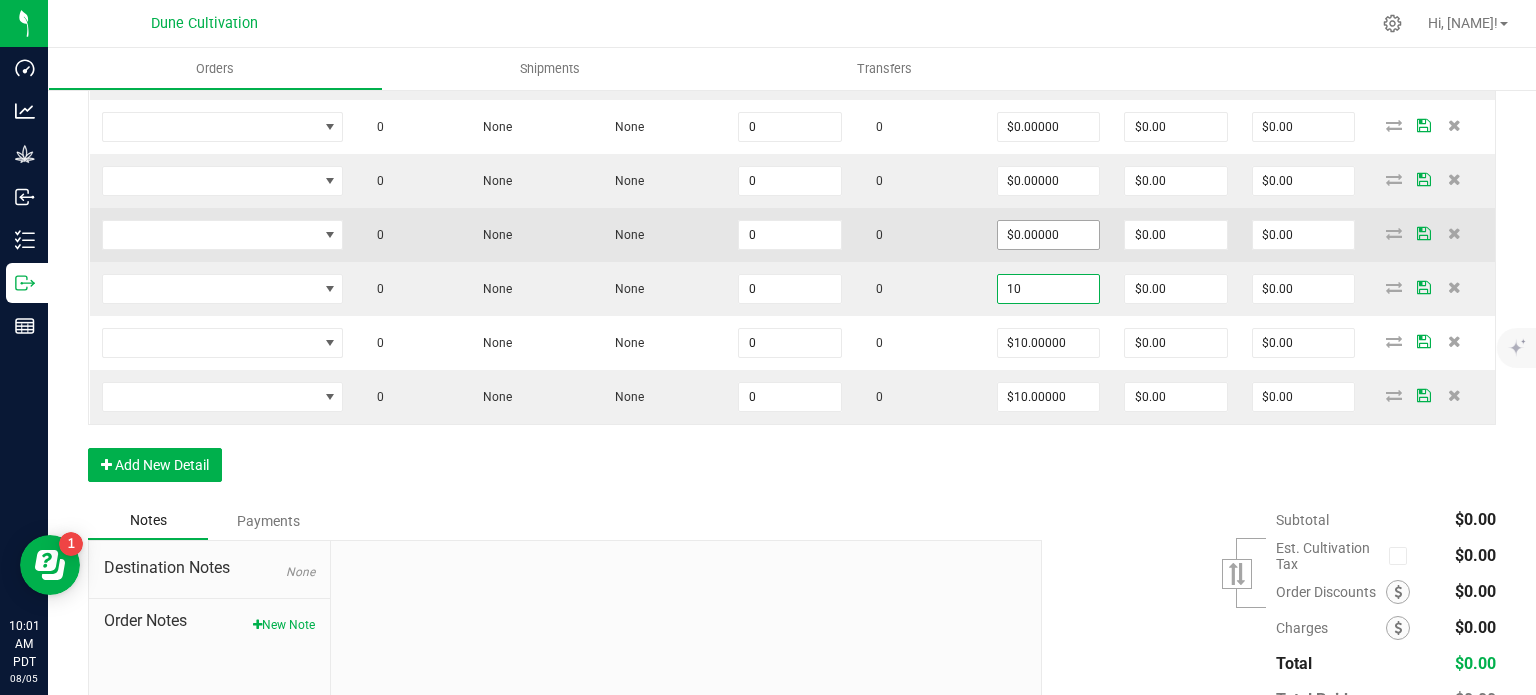 type on "$10.00000" 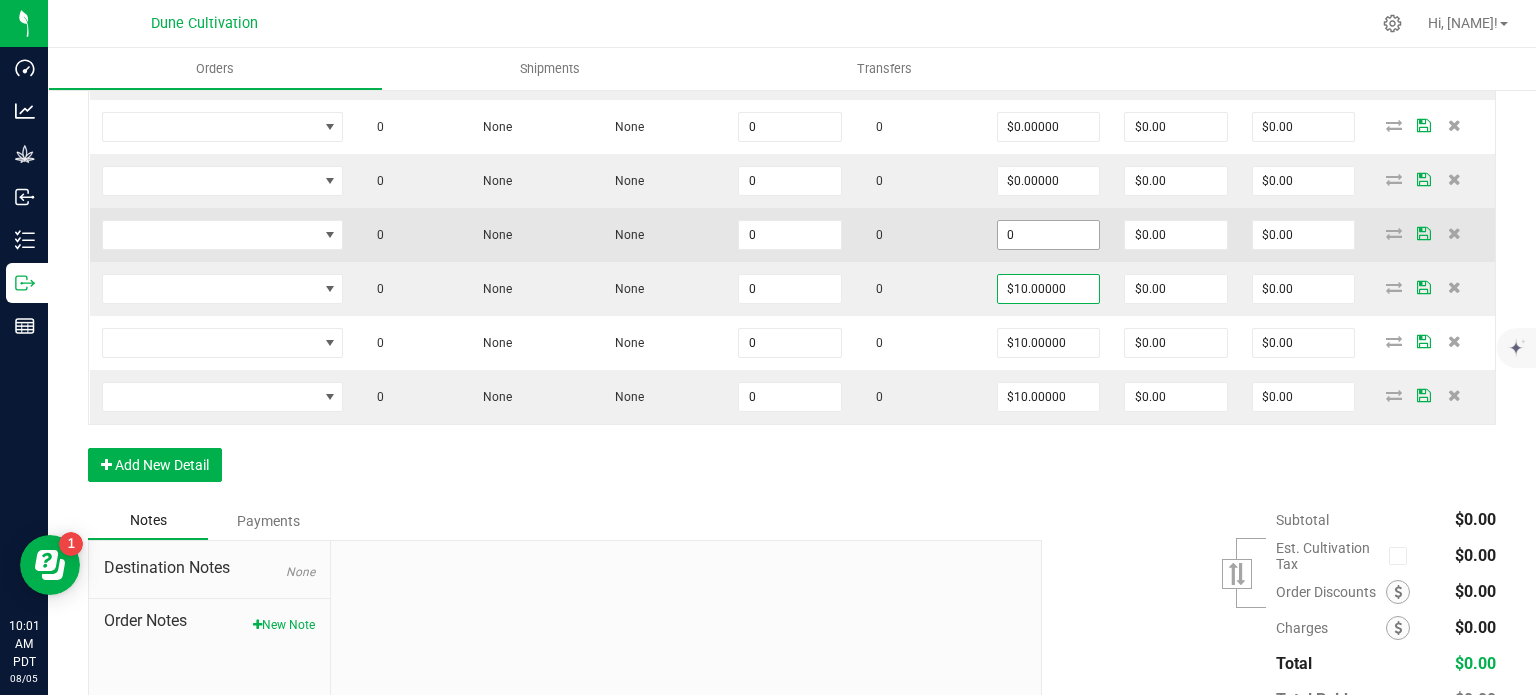 click on "0" at bounding box center [1049, 235] 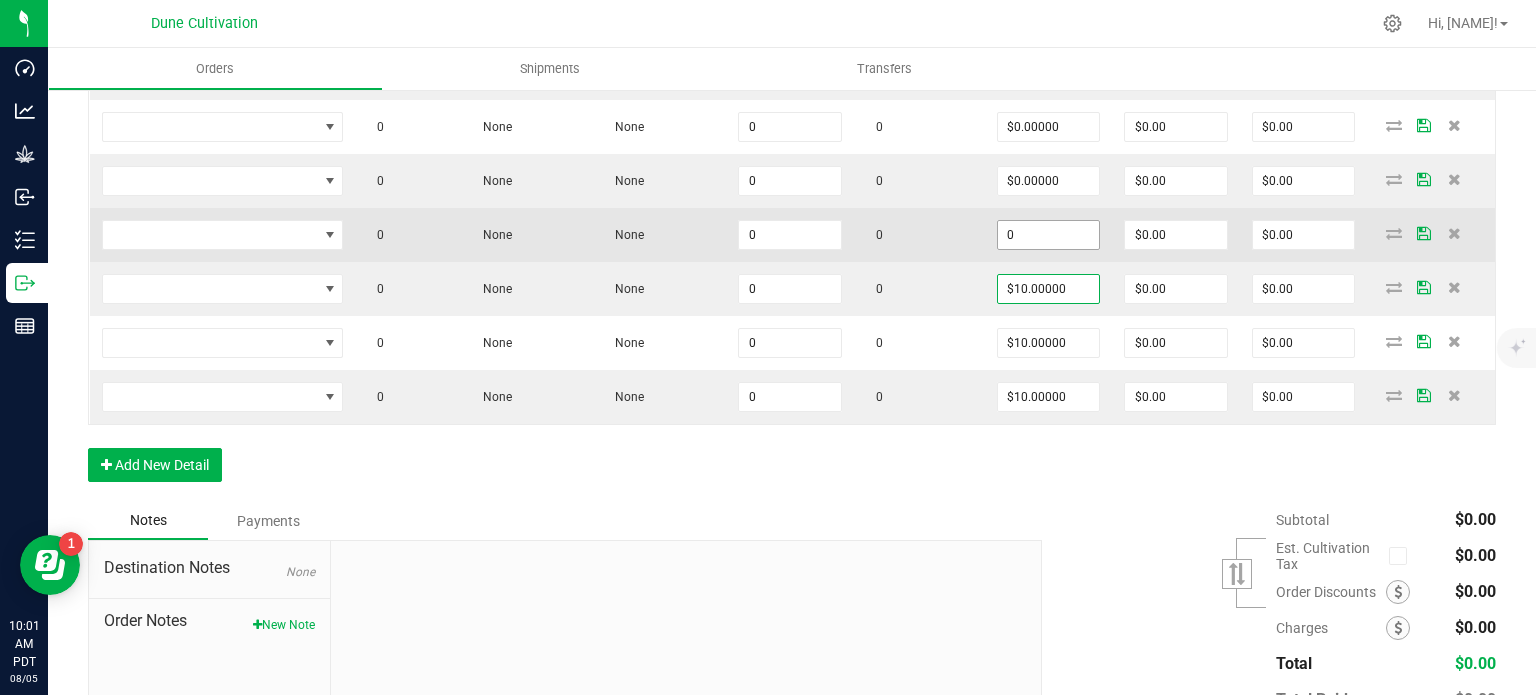 paste on "1" 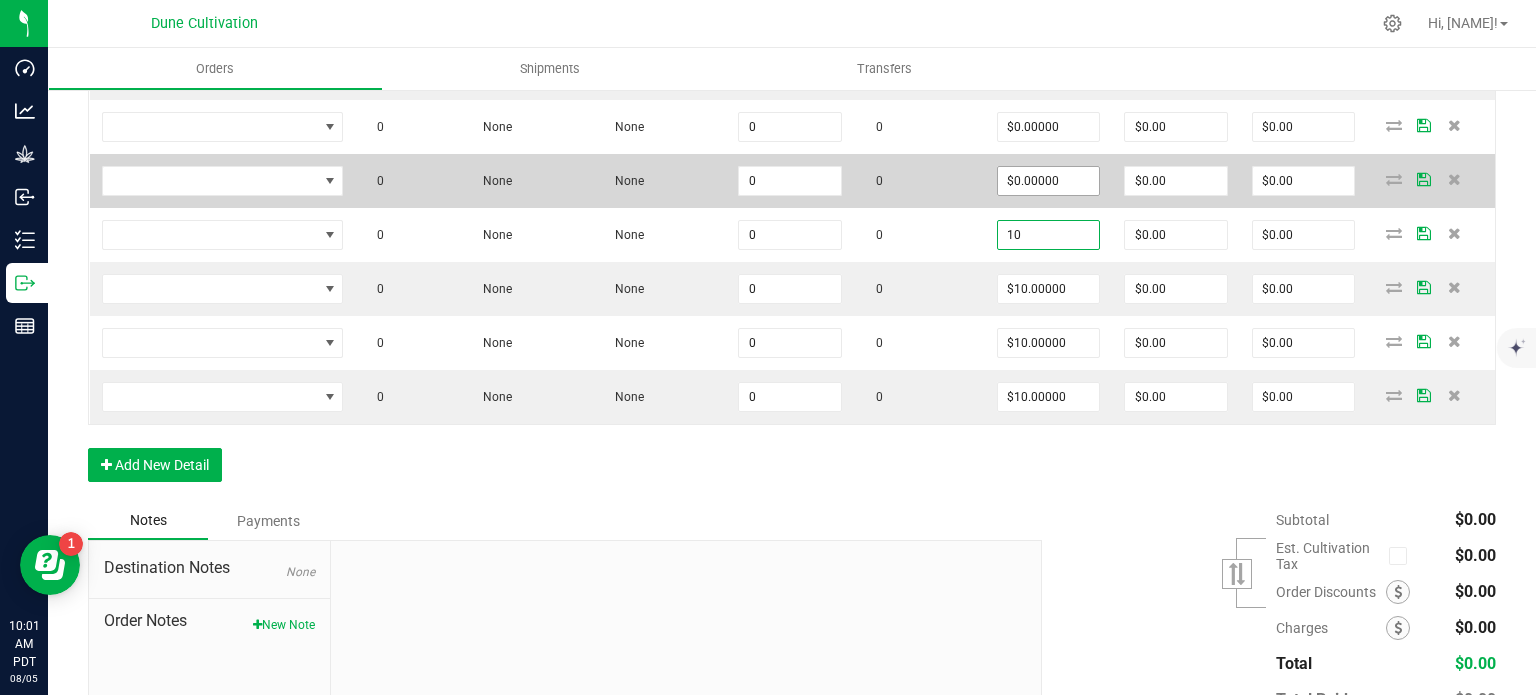 type on "10" 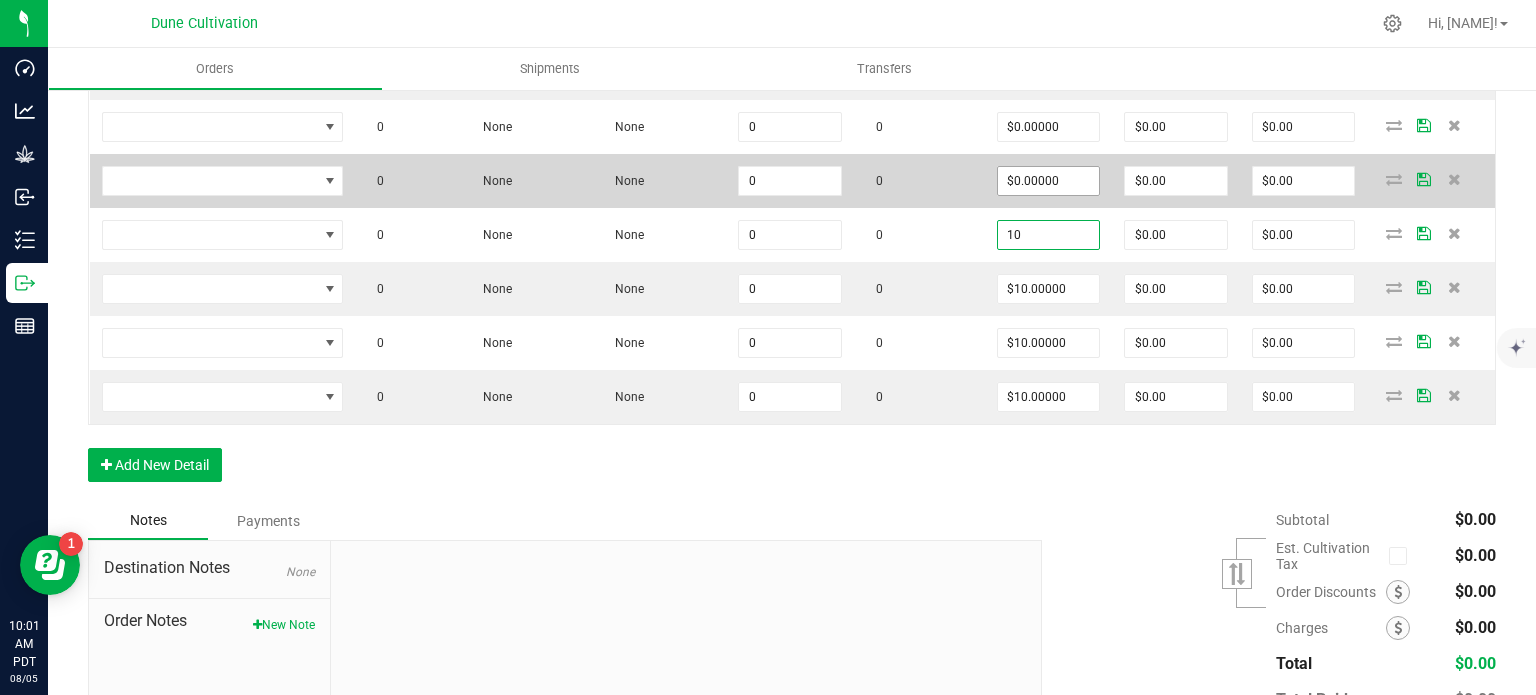 type on "0" 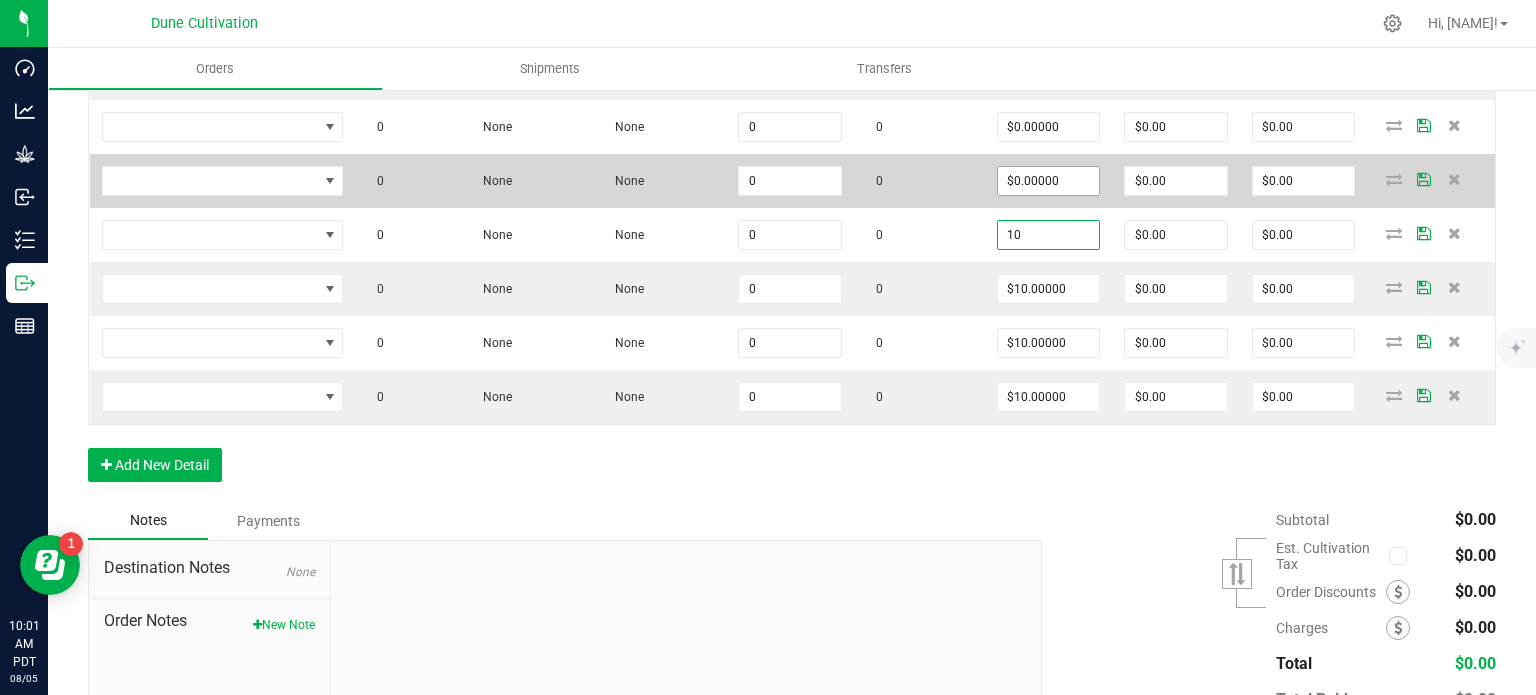 type on "$10.00000" 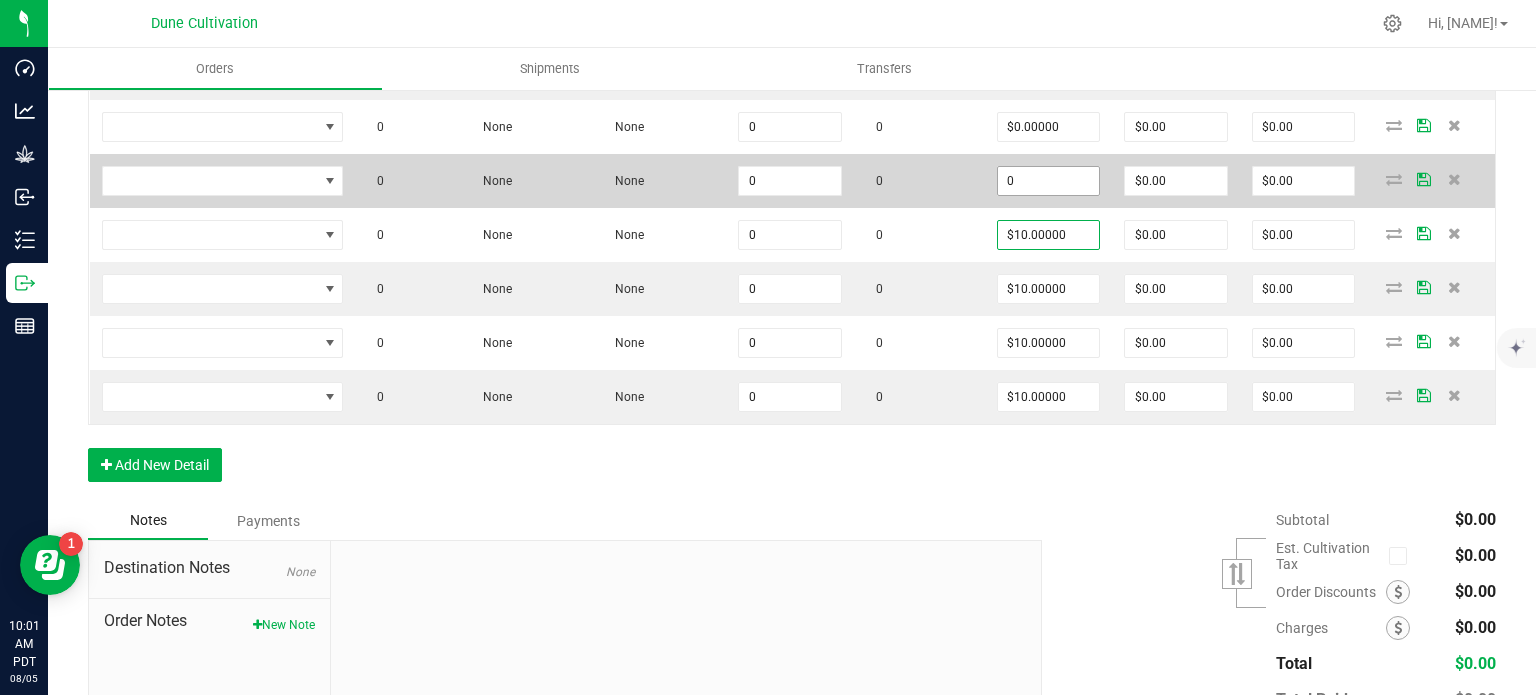 click on "0" at bounding box center (1049, 181) 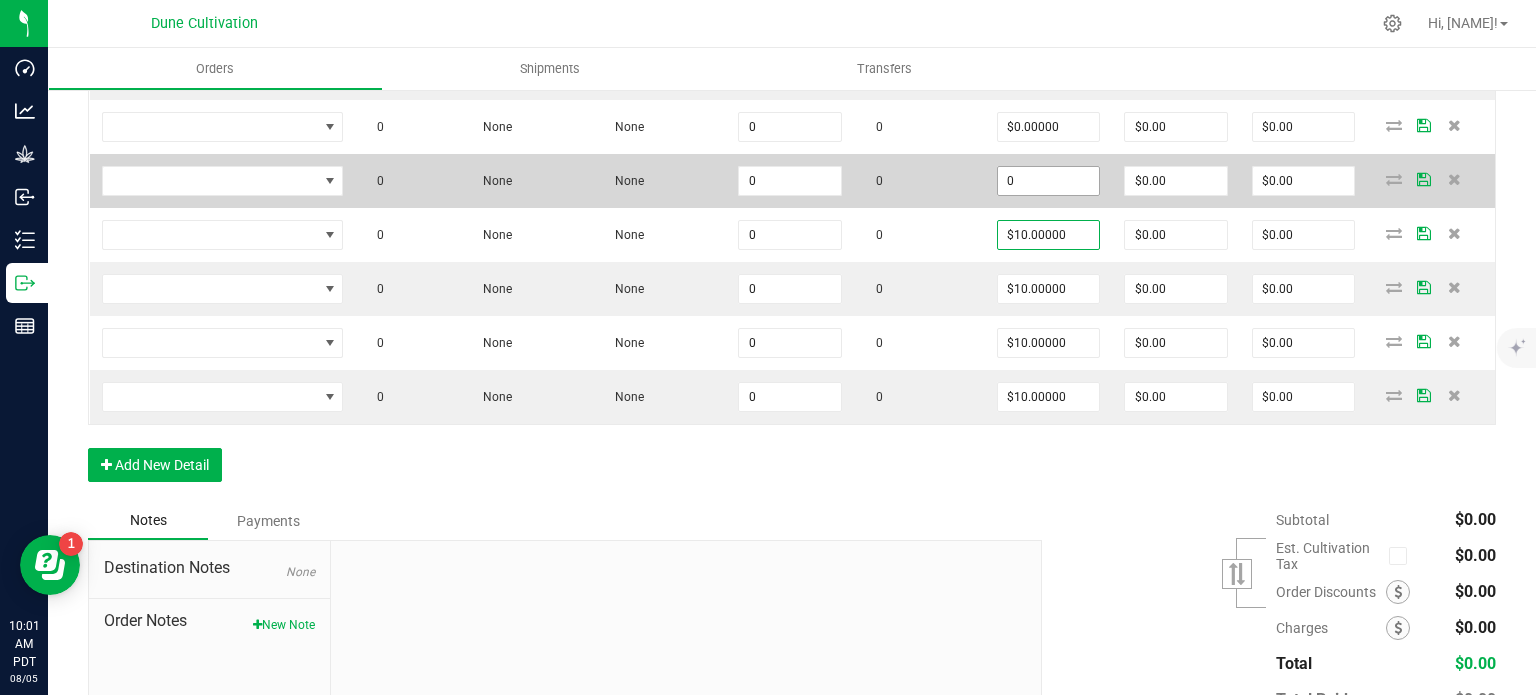 paste on "1" 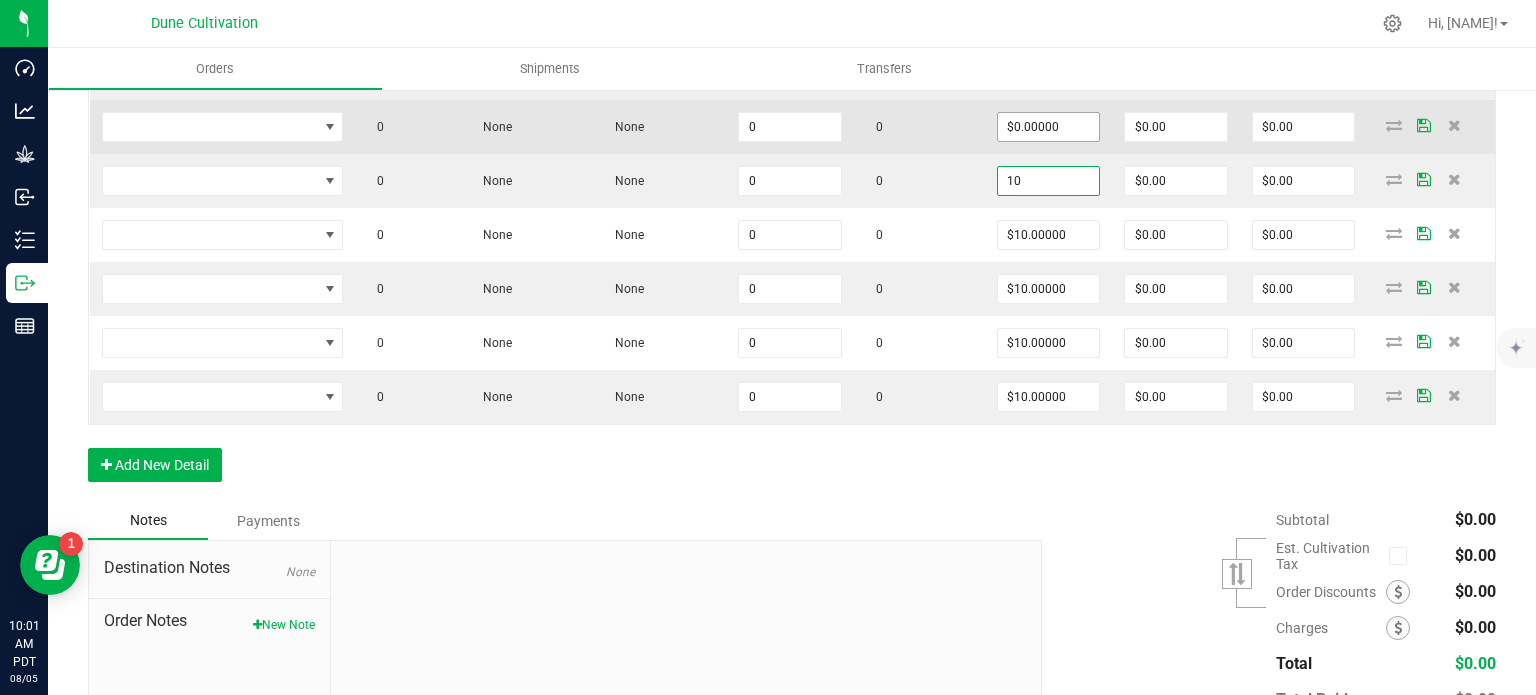 type on "10" 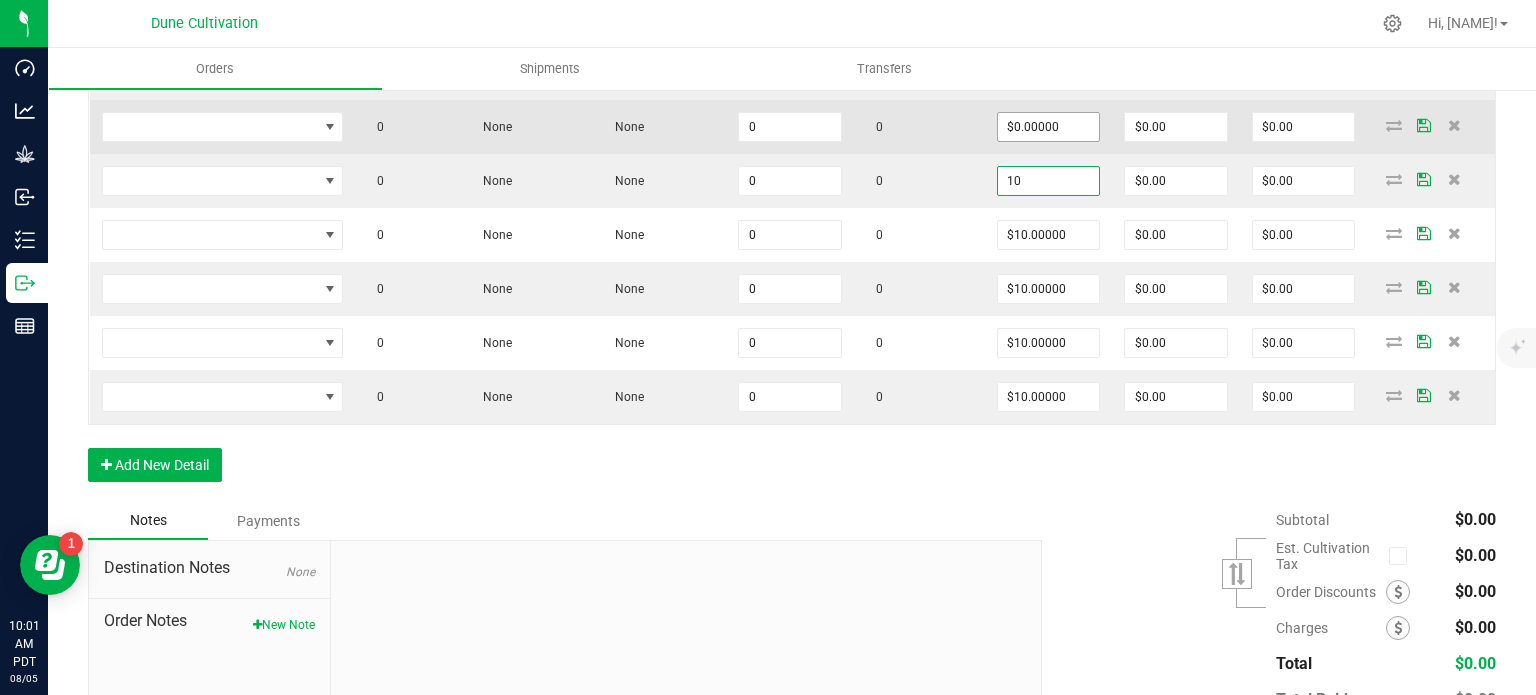 type on "0" 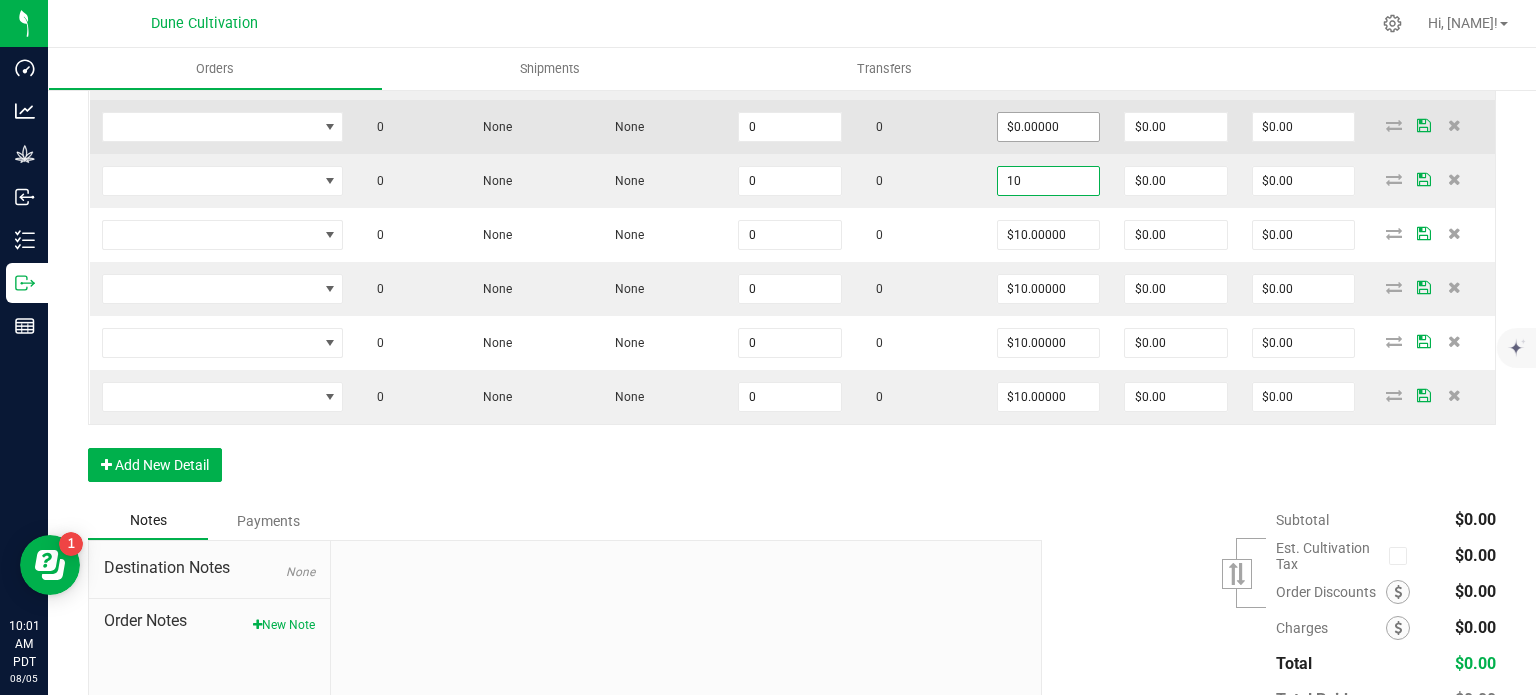 type on "$10.00000" 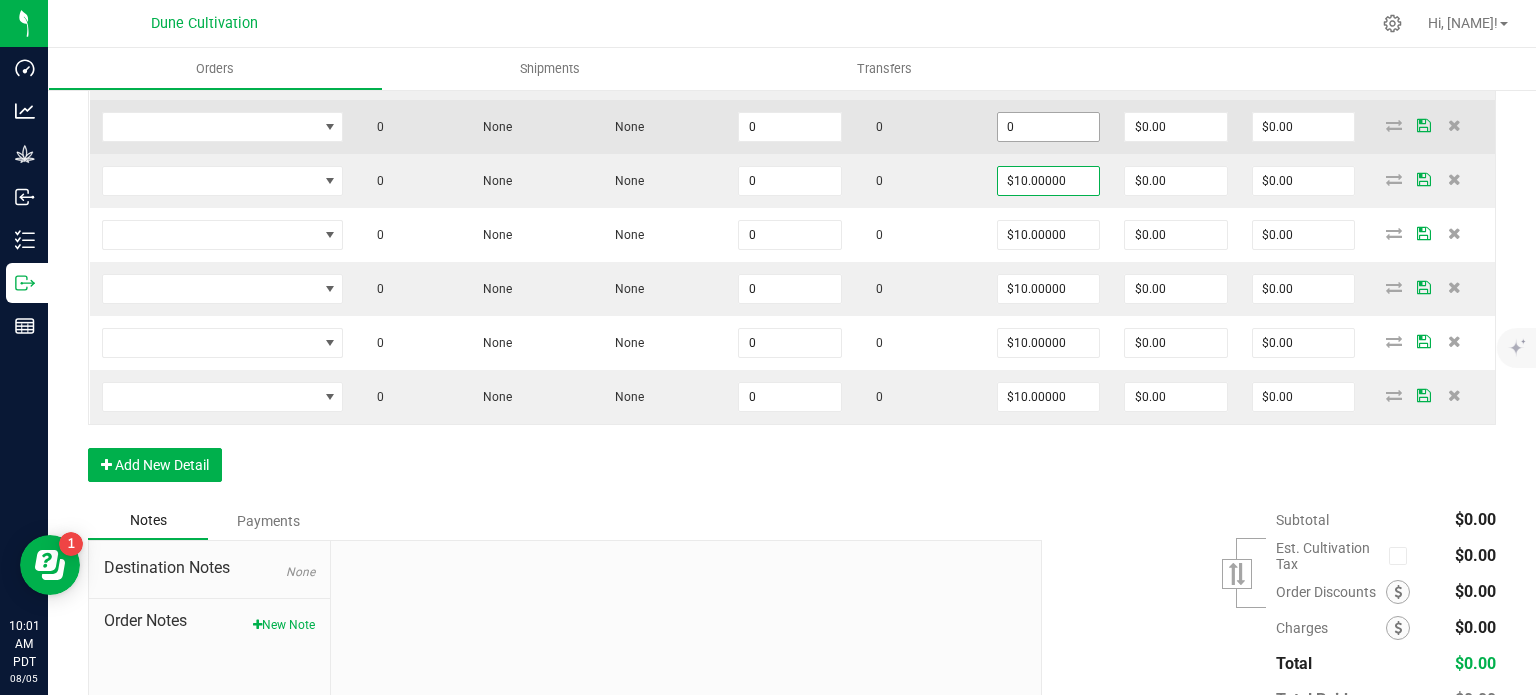 click on "0" at bounding box center (1049, 127) 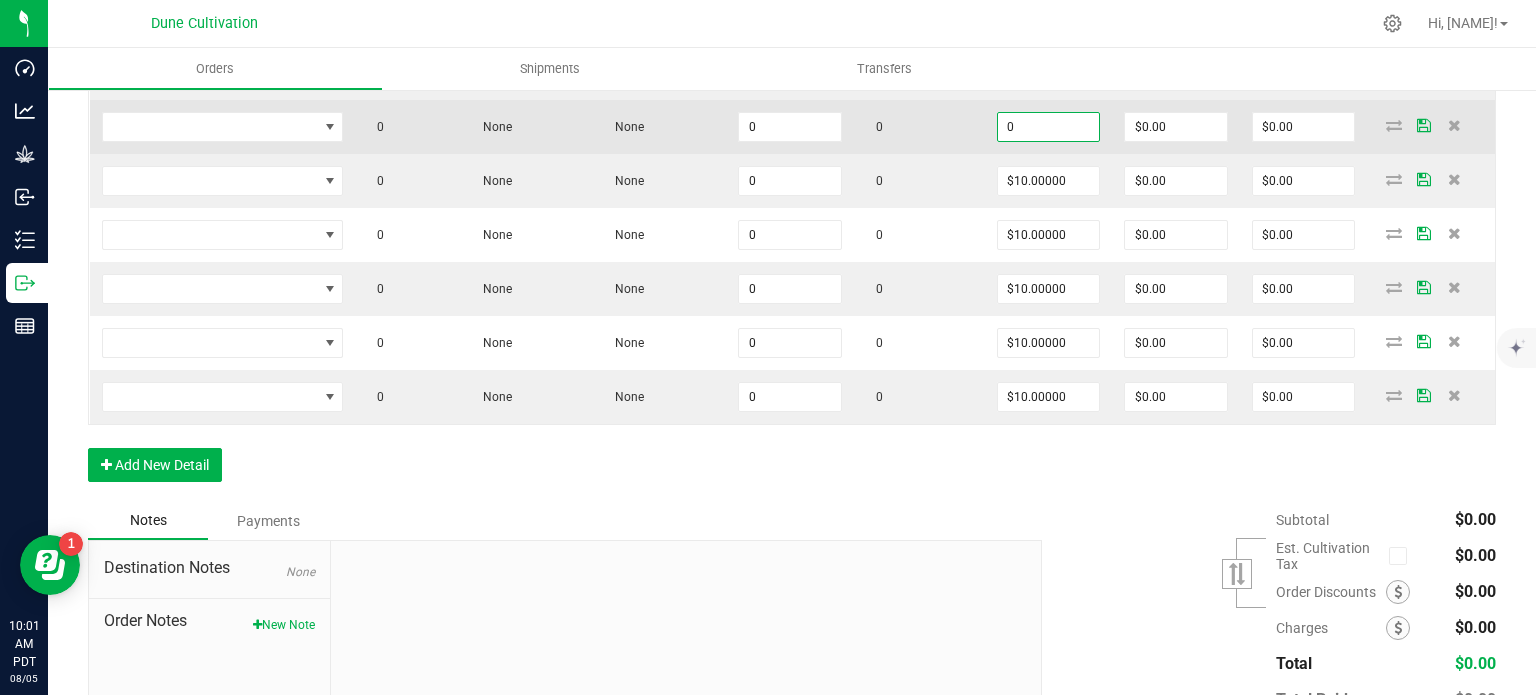 paste on "1" 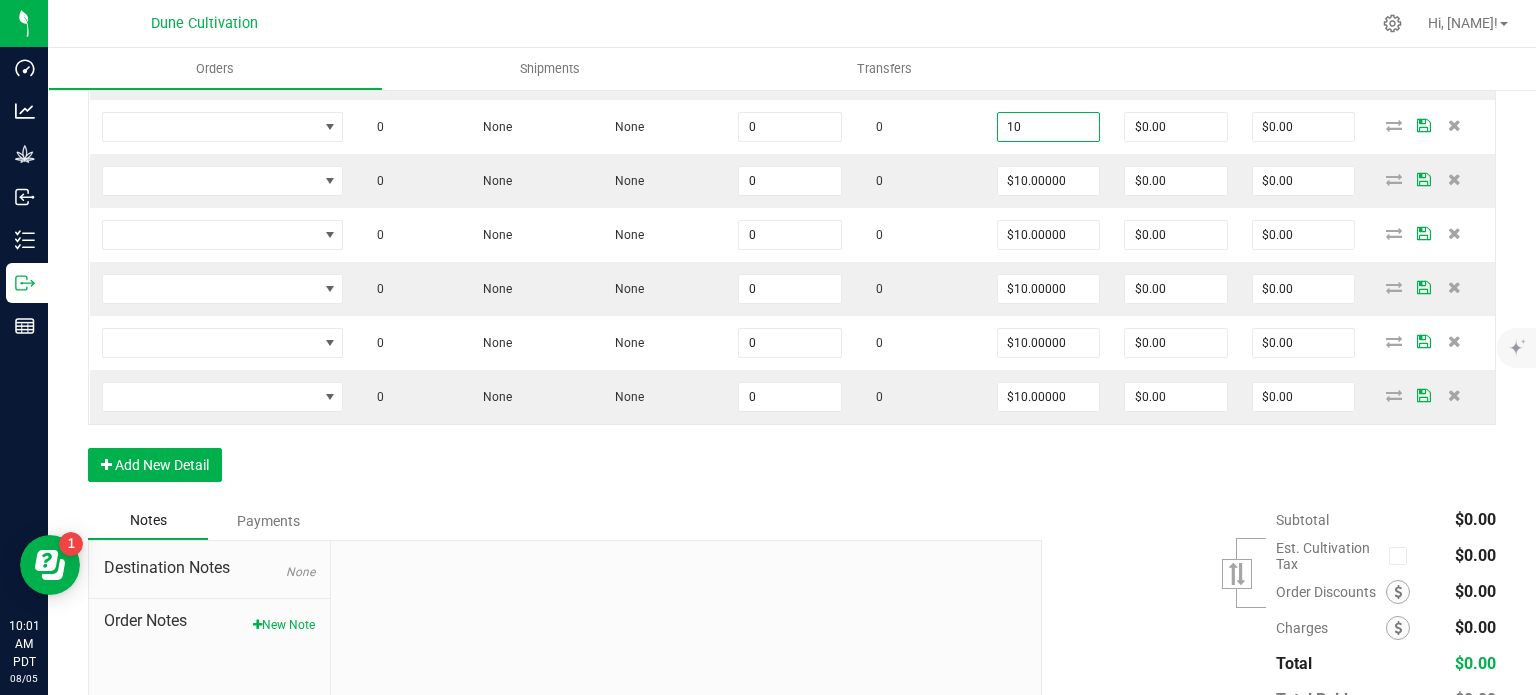 type on "$10.00000" 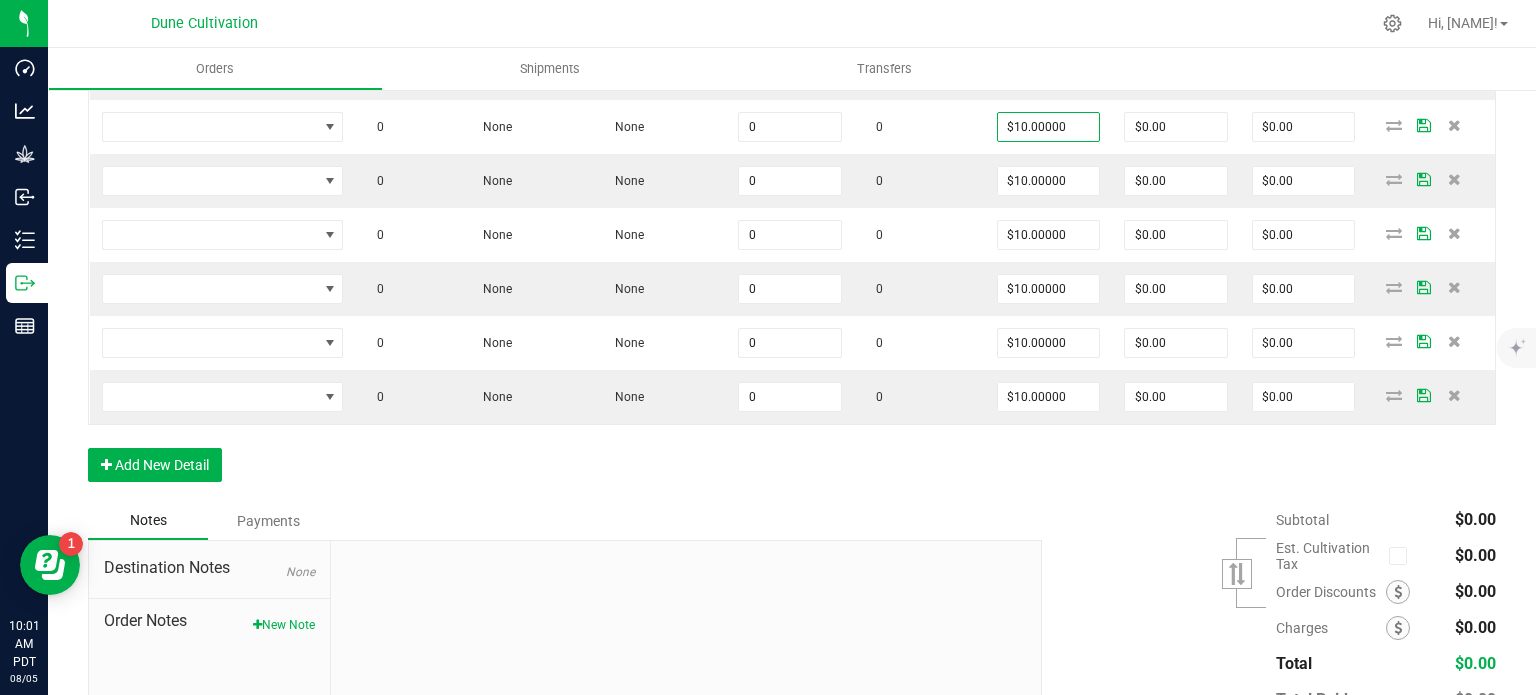 click on "Order Details Print All Labels Item  Sellable  Strain  Lot Number  Qty Ordered Qty Allocated Unit Price Line Discount Total Actions  0    None   None  0  0   $0.00000 $0.00 $0.00  0    None   None  0  0   $0.00000 $0.00 $0.00  0    None   None  0  0   $0.00000 $0.00 $0.00  0    None   None  0  0   $0.00000 $0.00 $0.00  0    None   None  0  0   $10.00000 $0.00 $0.00  0    None   None  0  0   $10.00000 $0.00 $0.00  0    None   None  0  0   $10.00000 $0.00 $0.00  0    None   None  0  0   $10.00000 $0.00 $0.00  0    None   None  0  0   $10.00000 $0.00 $0.00  0    None   None  0  0   $10.00000 $0.00 $0.00
Add New Detail" at bounding box center [792, 148] 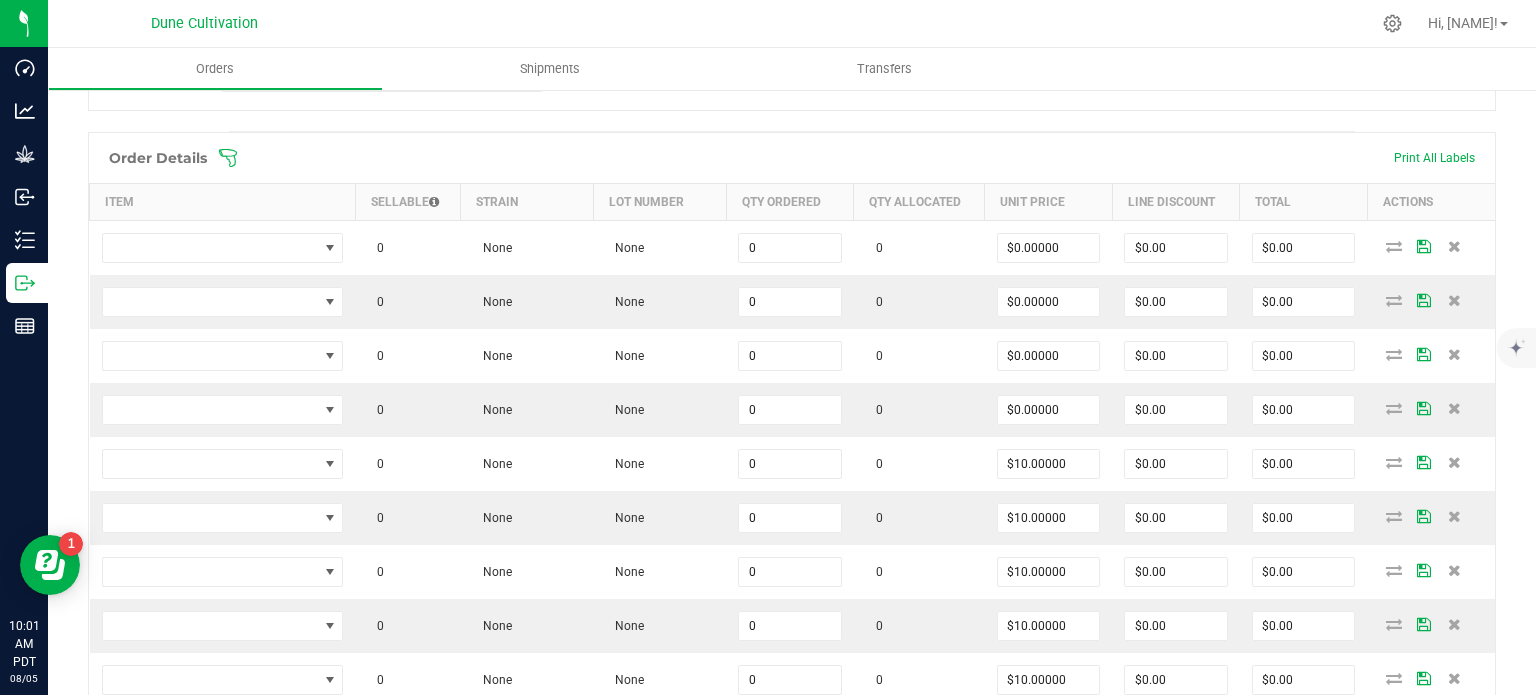 scroll, scrollTop: 537, scrollLeft: 0, axis: vertical 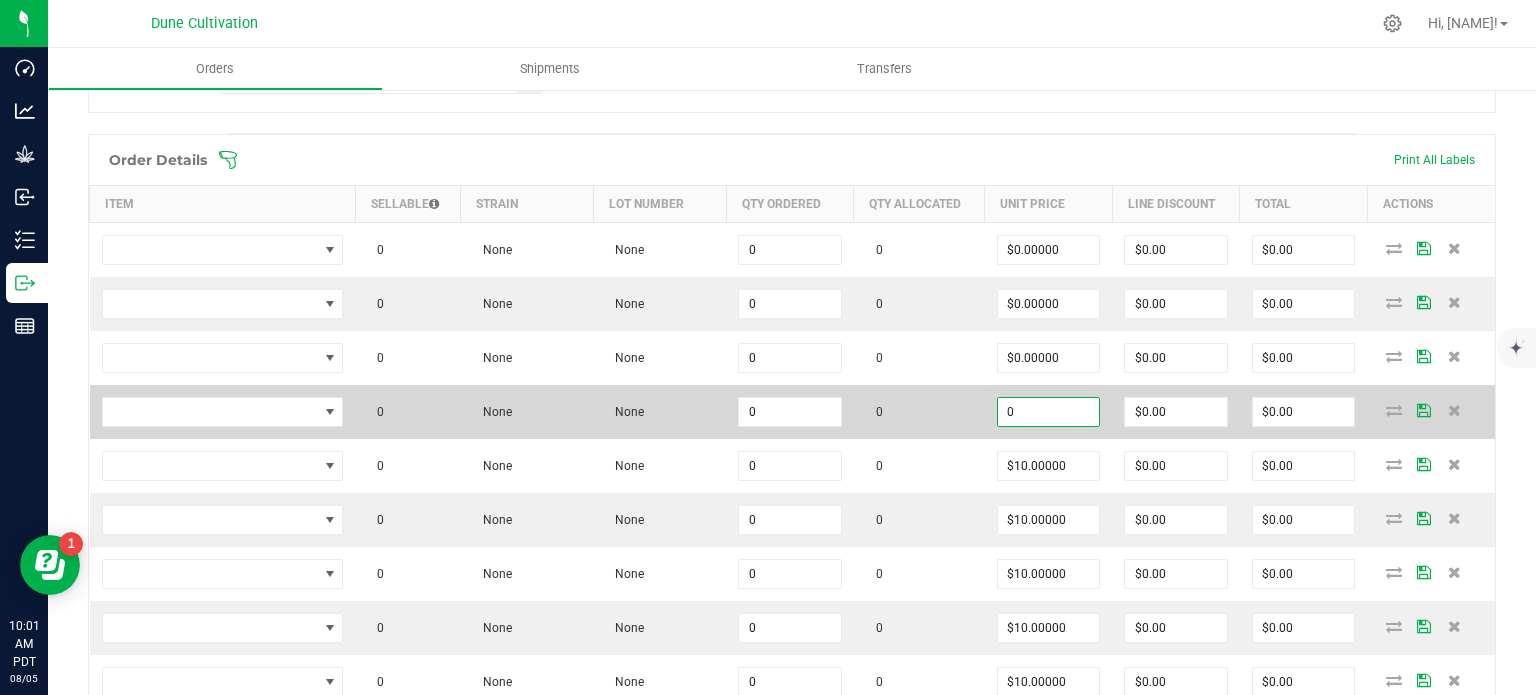 click on "0" at bounding box center [1049, 412] 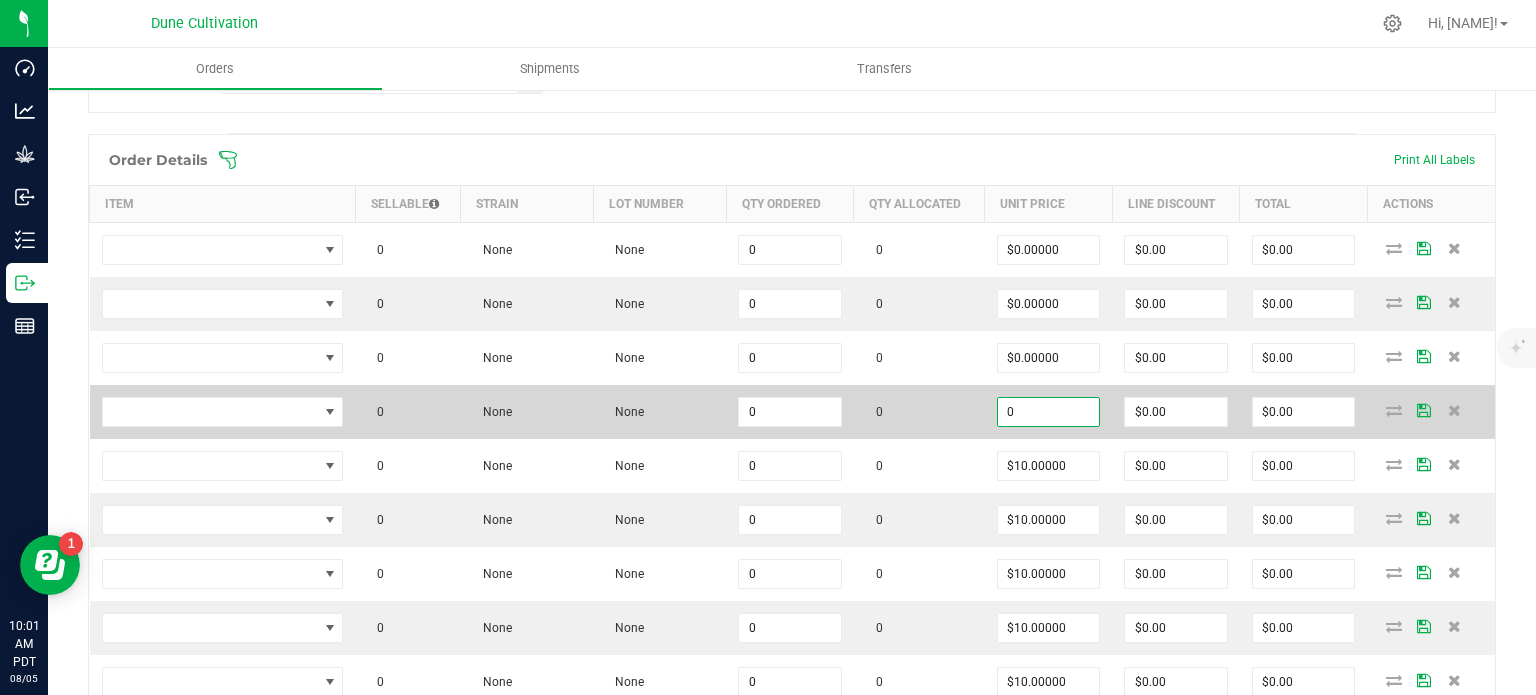paste on "1" 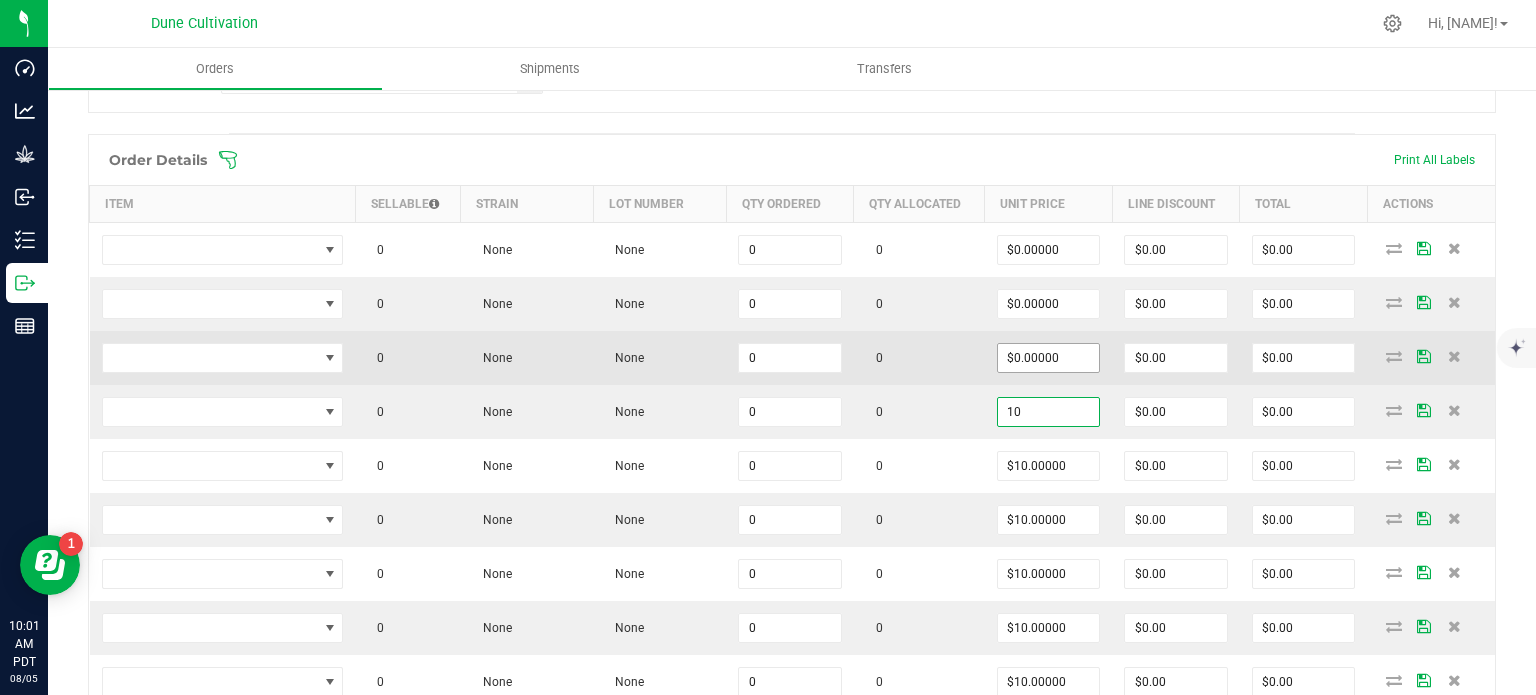 type on "10" 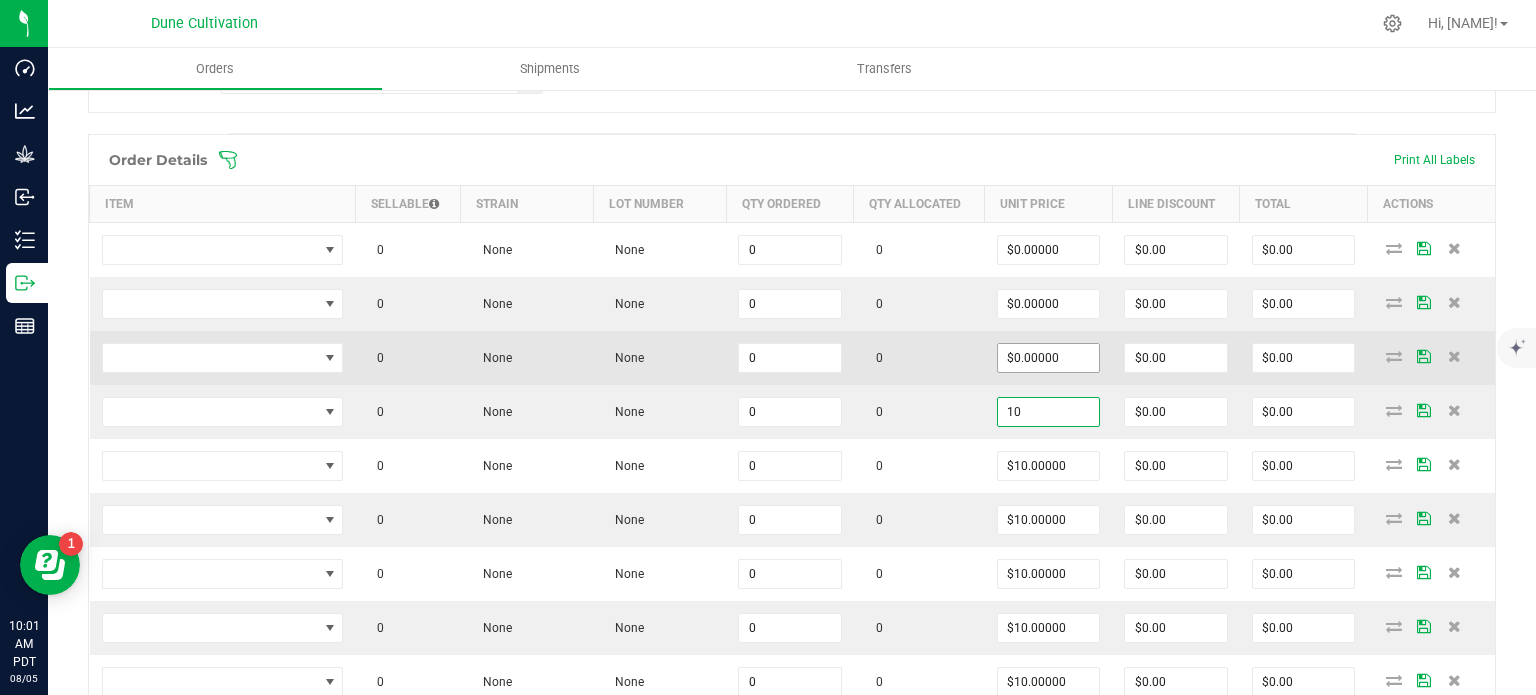 type on "0" 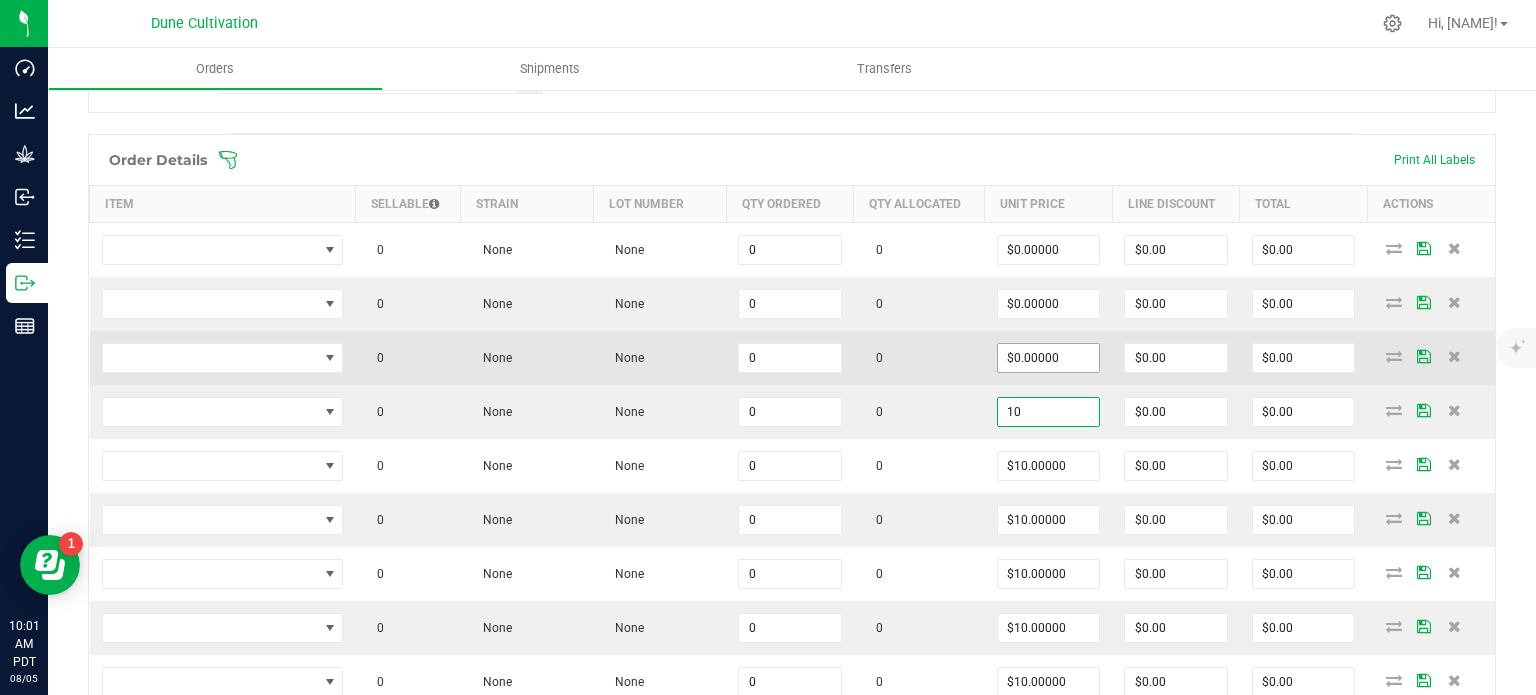 type on "$10.00000" 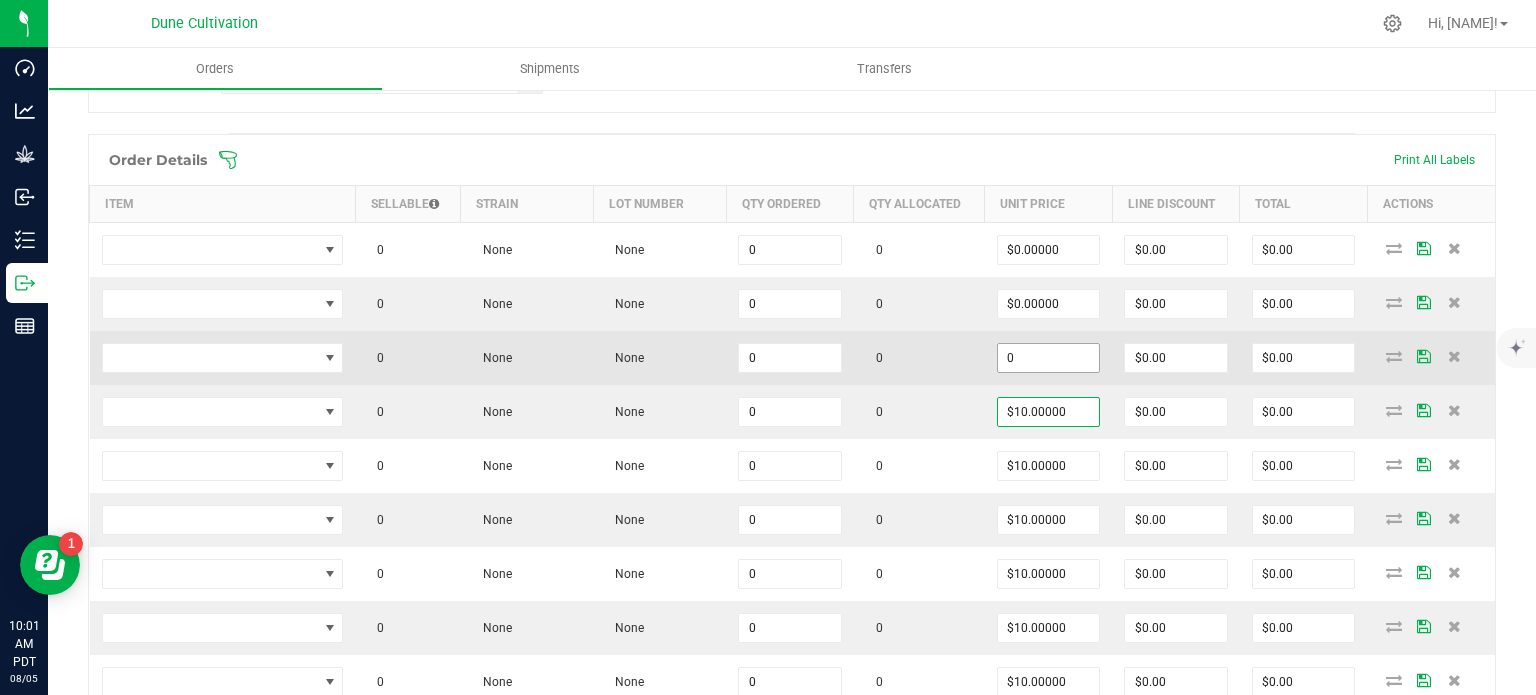 click on "0" at bounding box center (1049, 358) 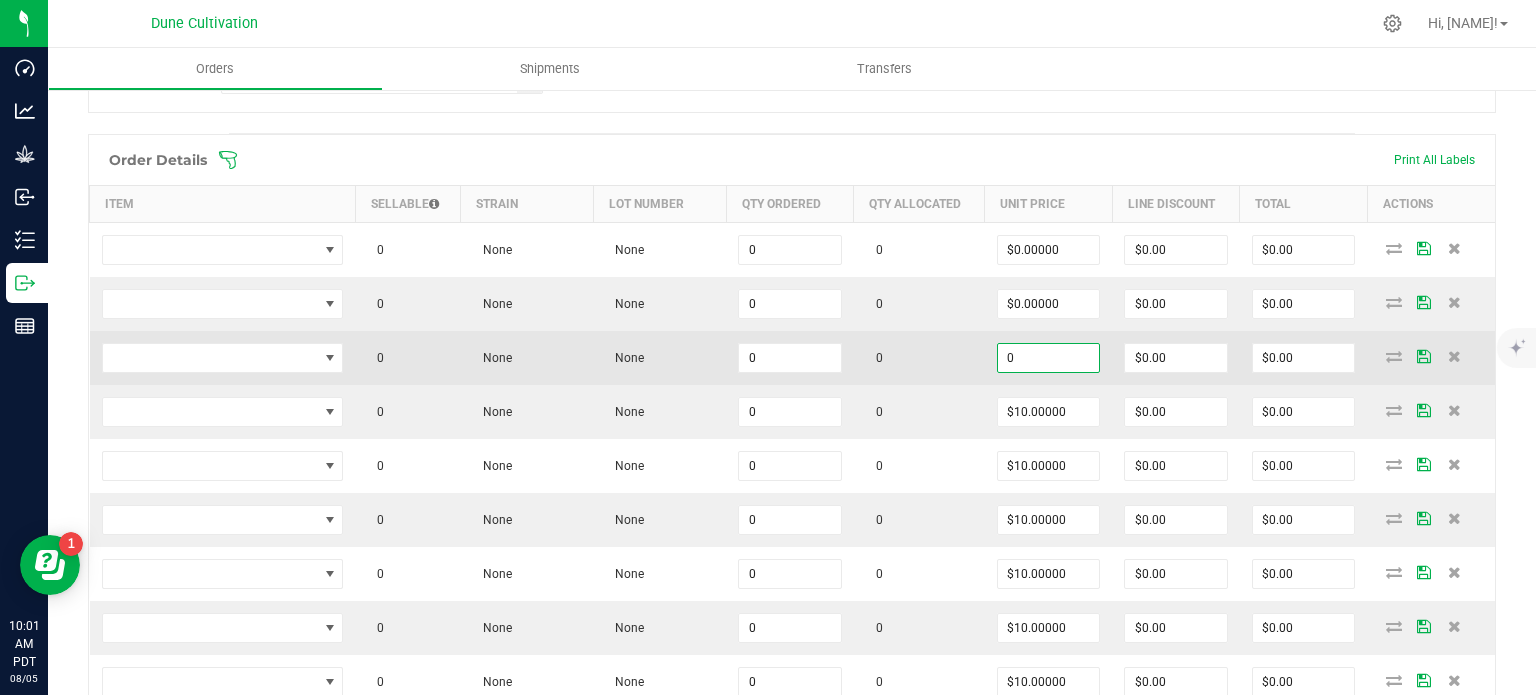 paste on "1" 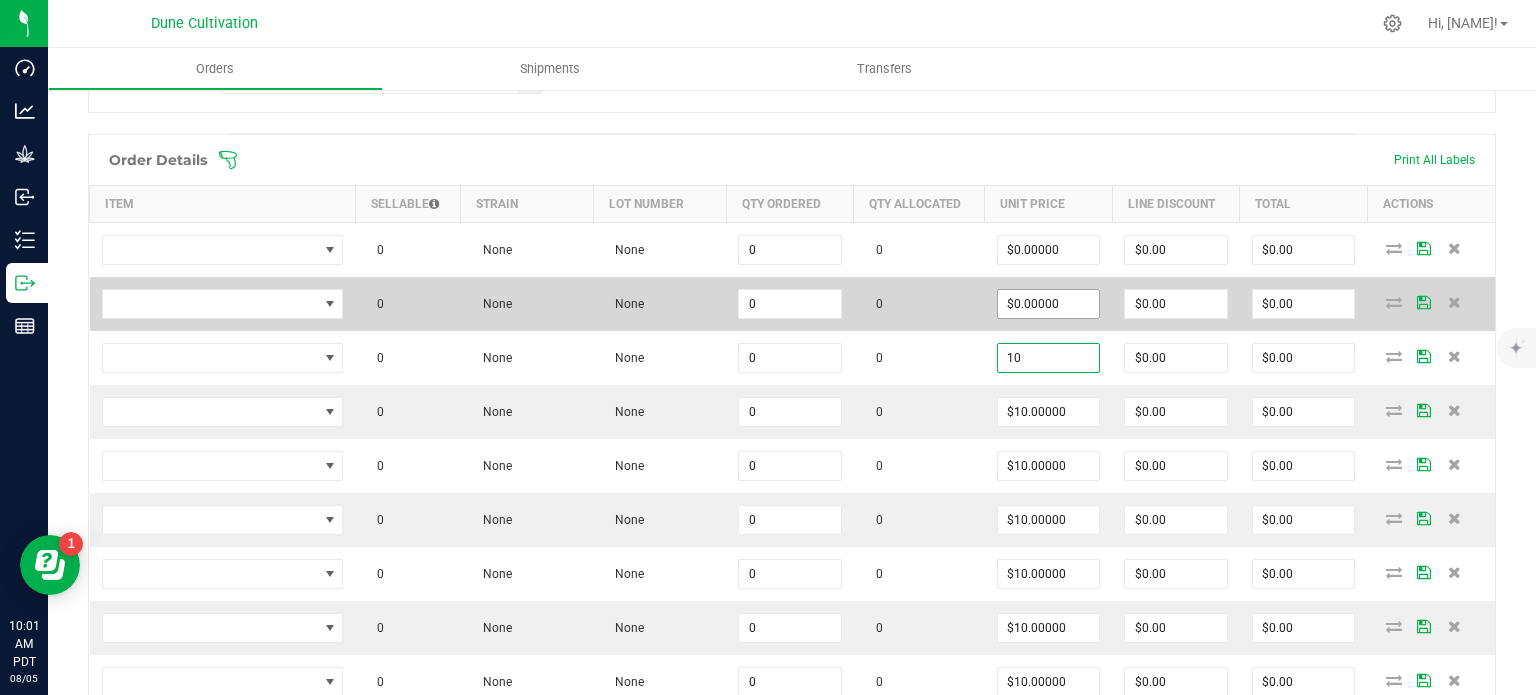 type on "10" 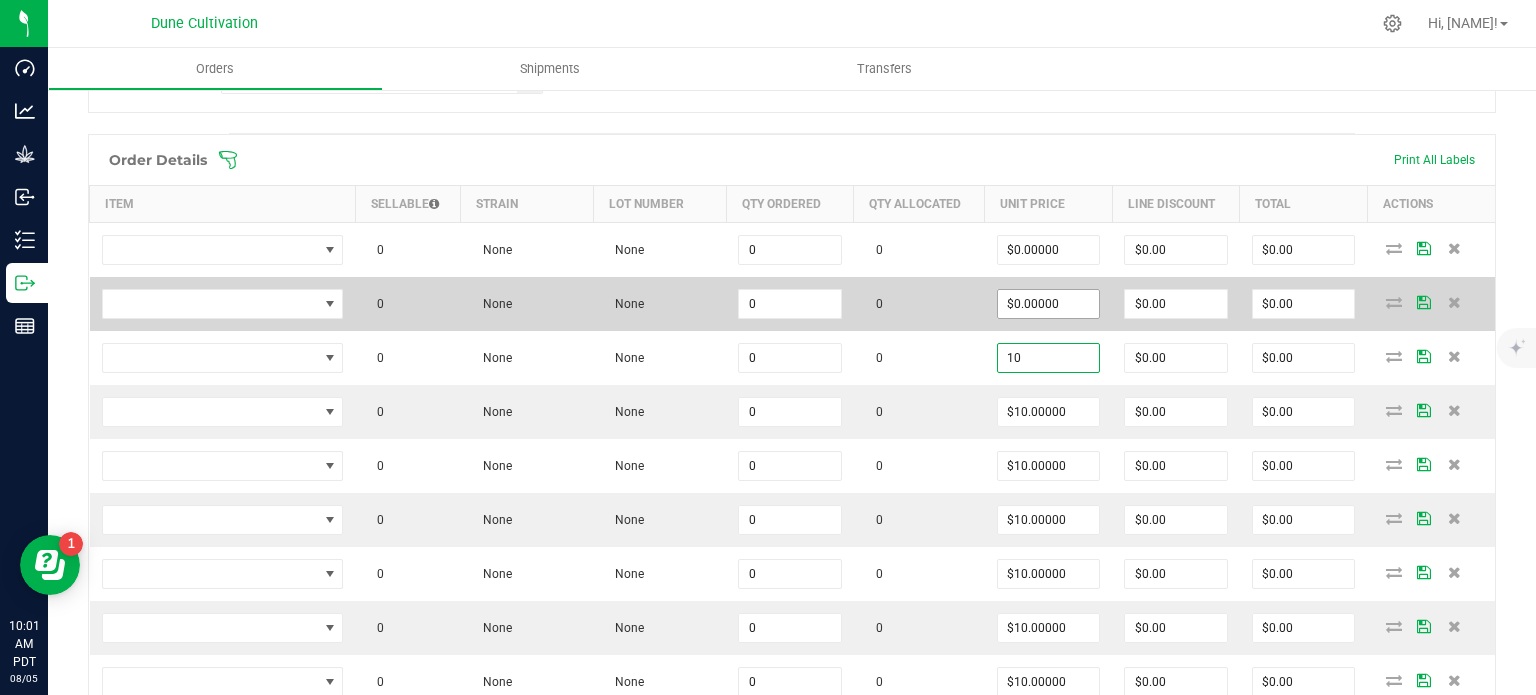 type on "0" 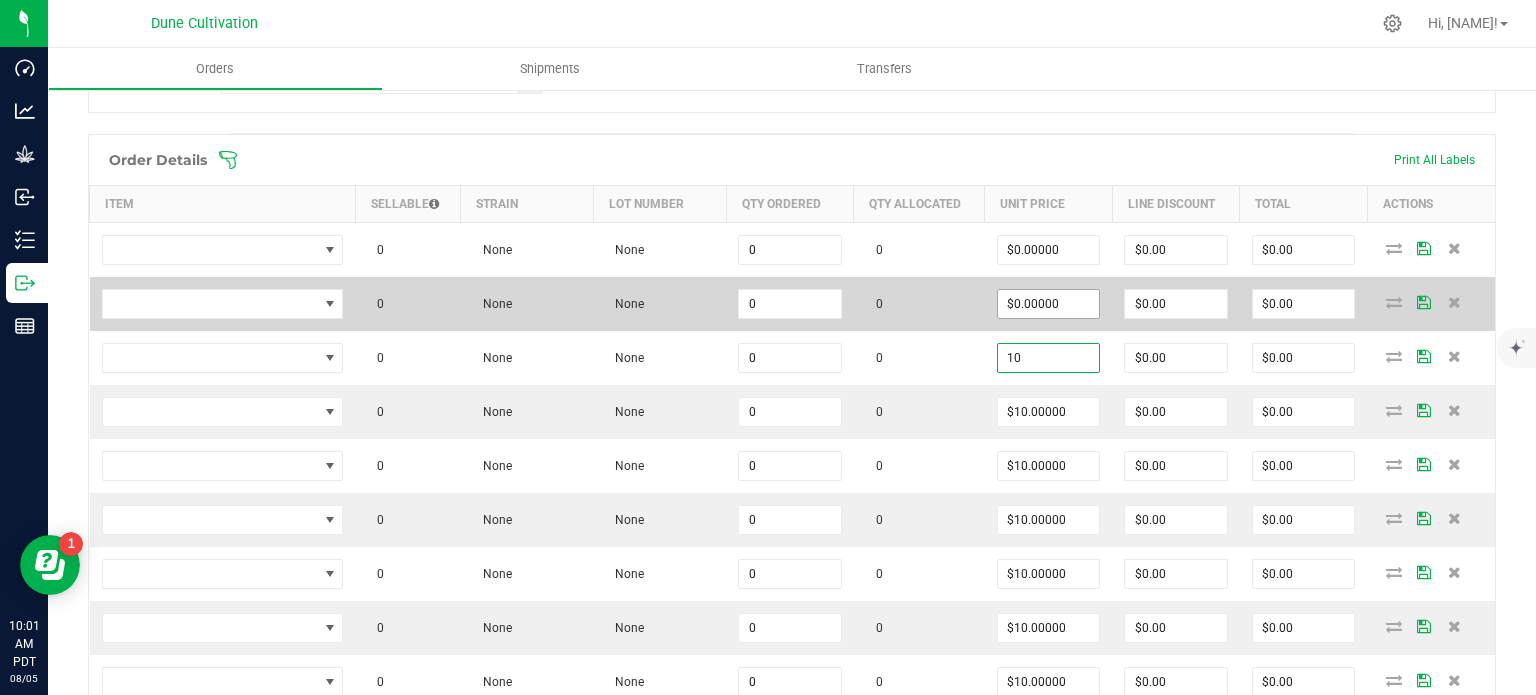 type on "$10.00000" 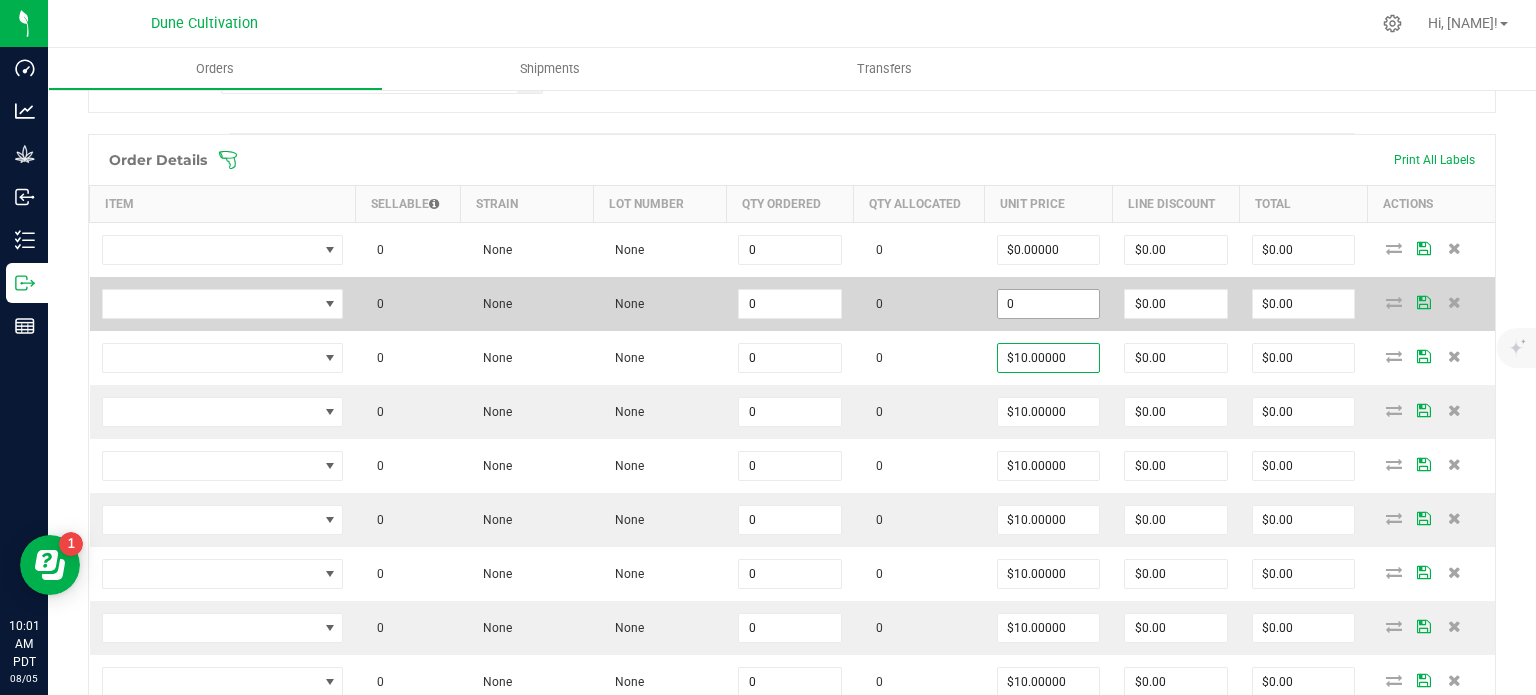 click on "0" at bounding box center (1049, 304) 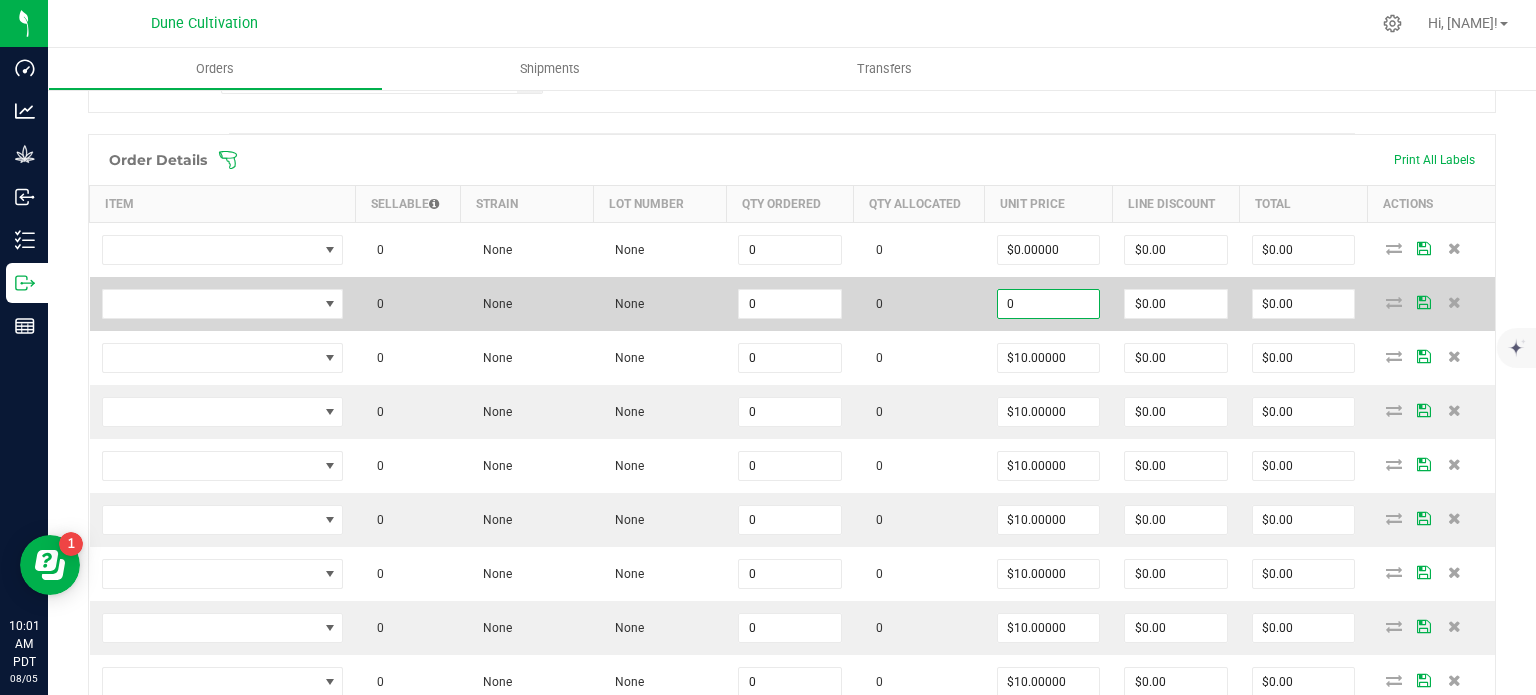 paste on "1" 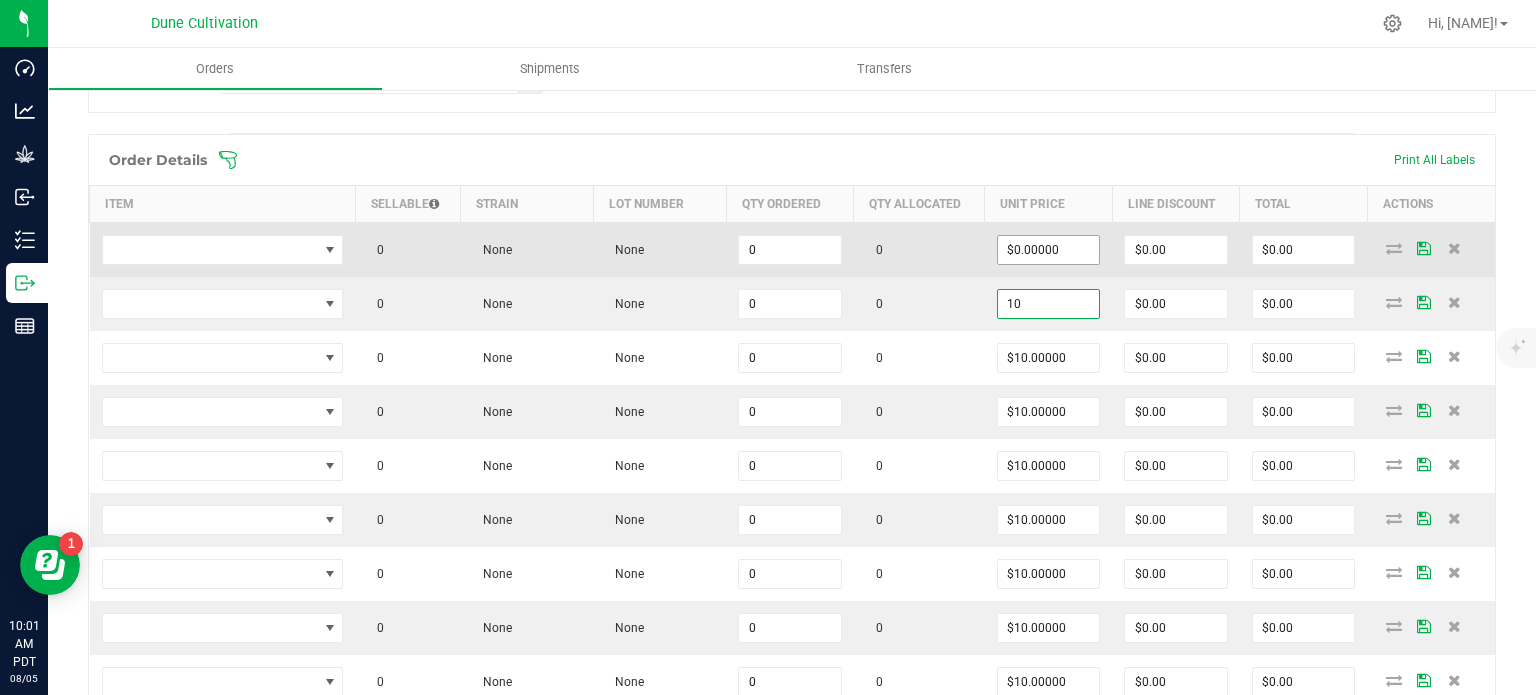type on "10" 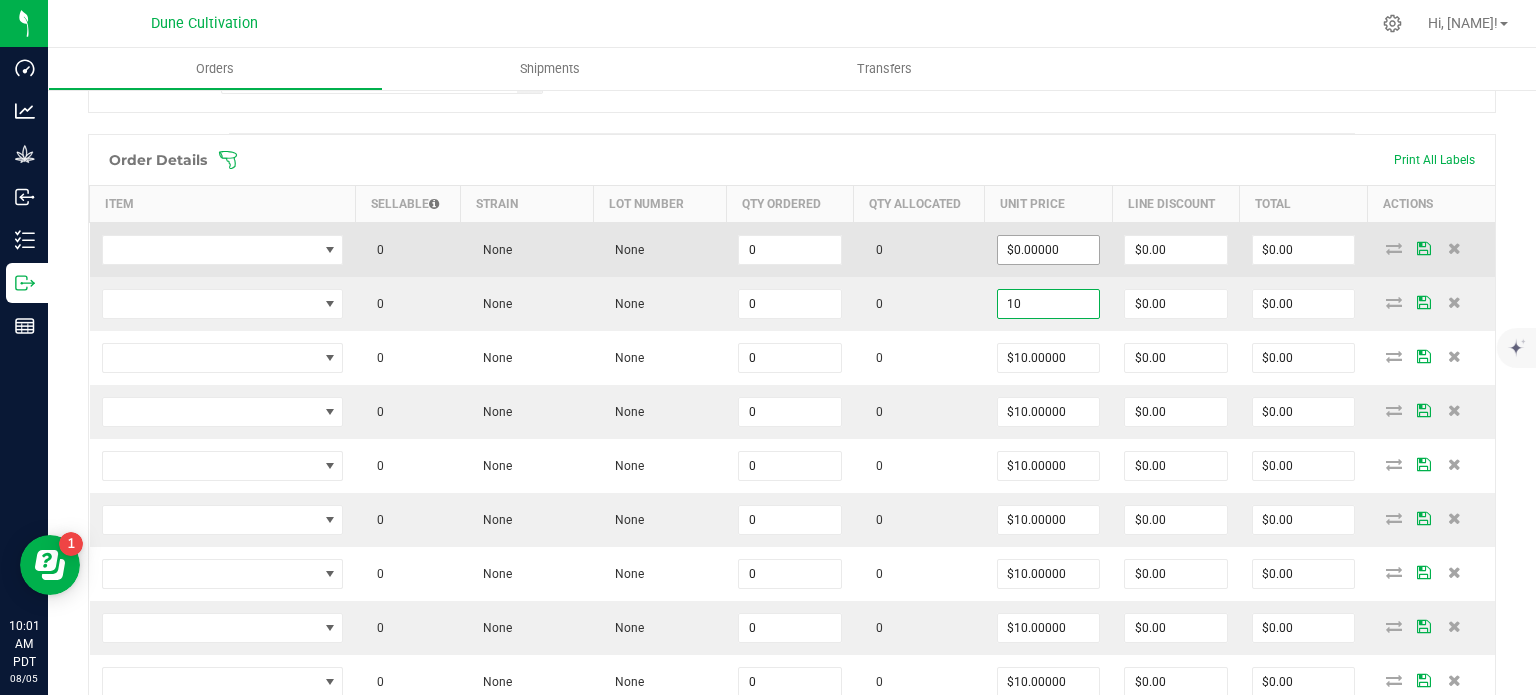 type on "0" 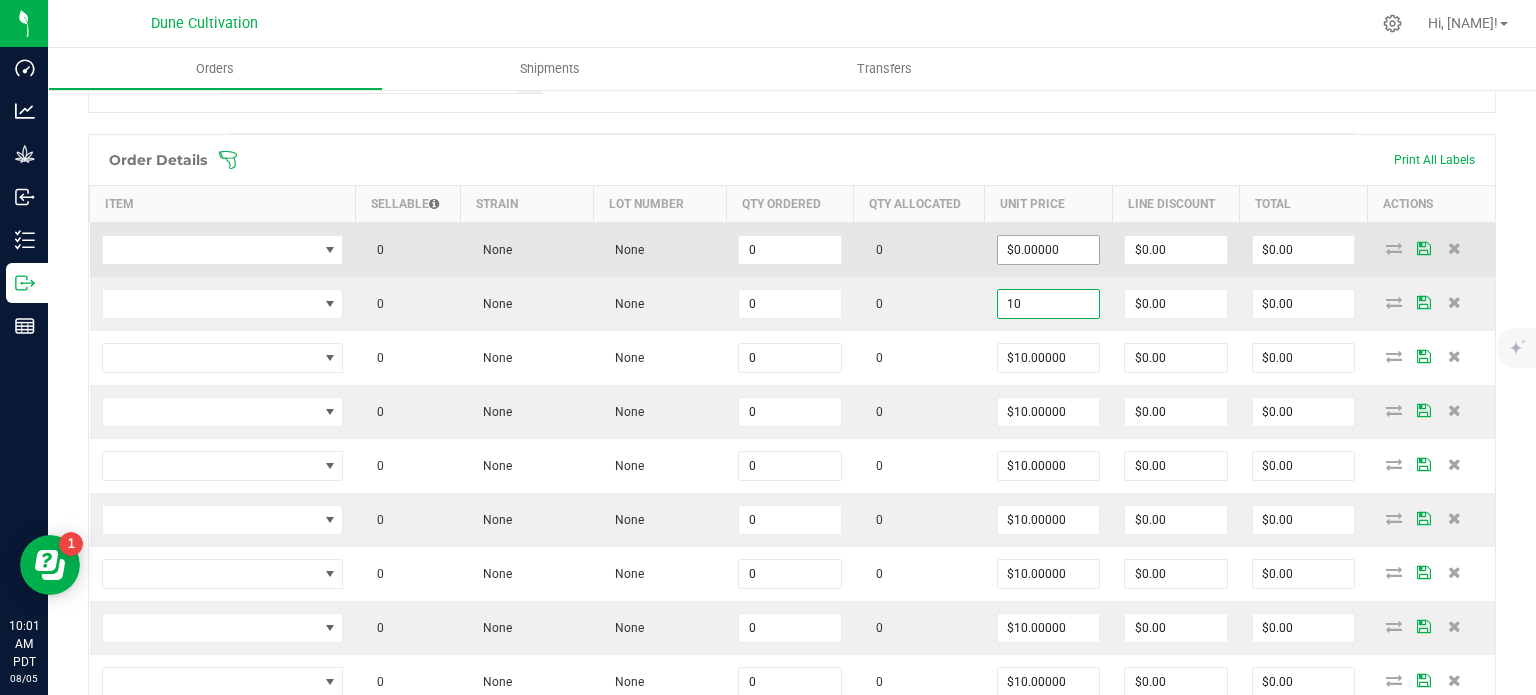 type on "$10.00000" 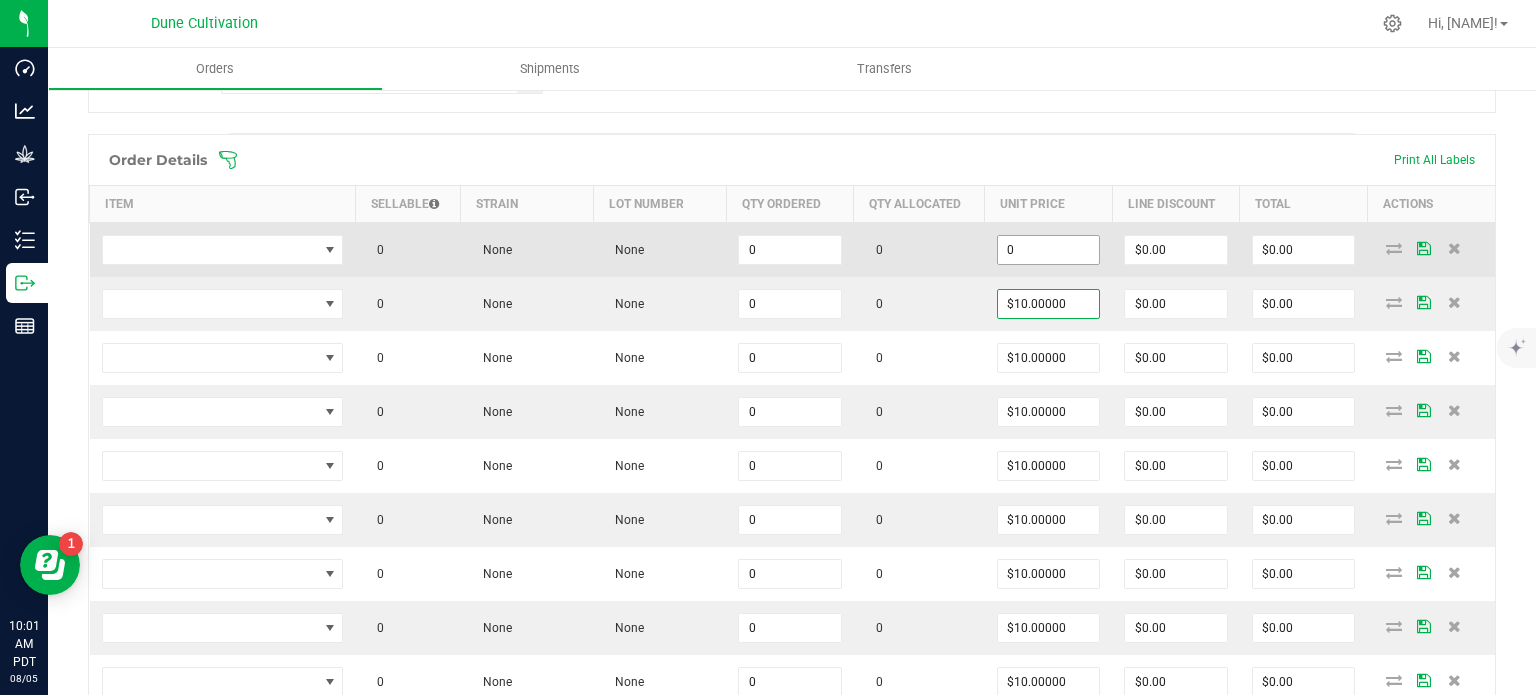 click on "0" at bounding box center [1049, 250] 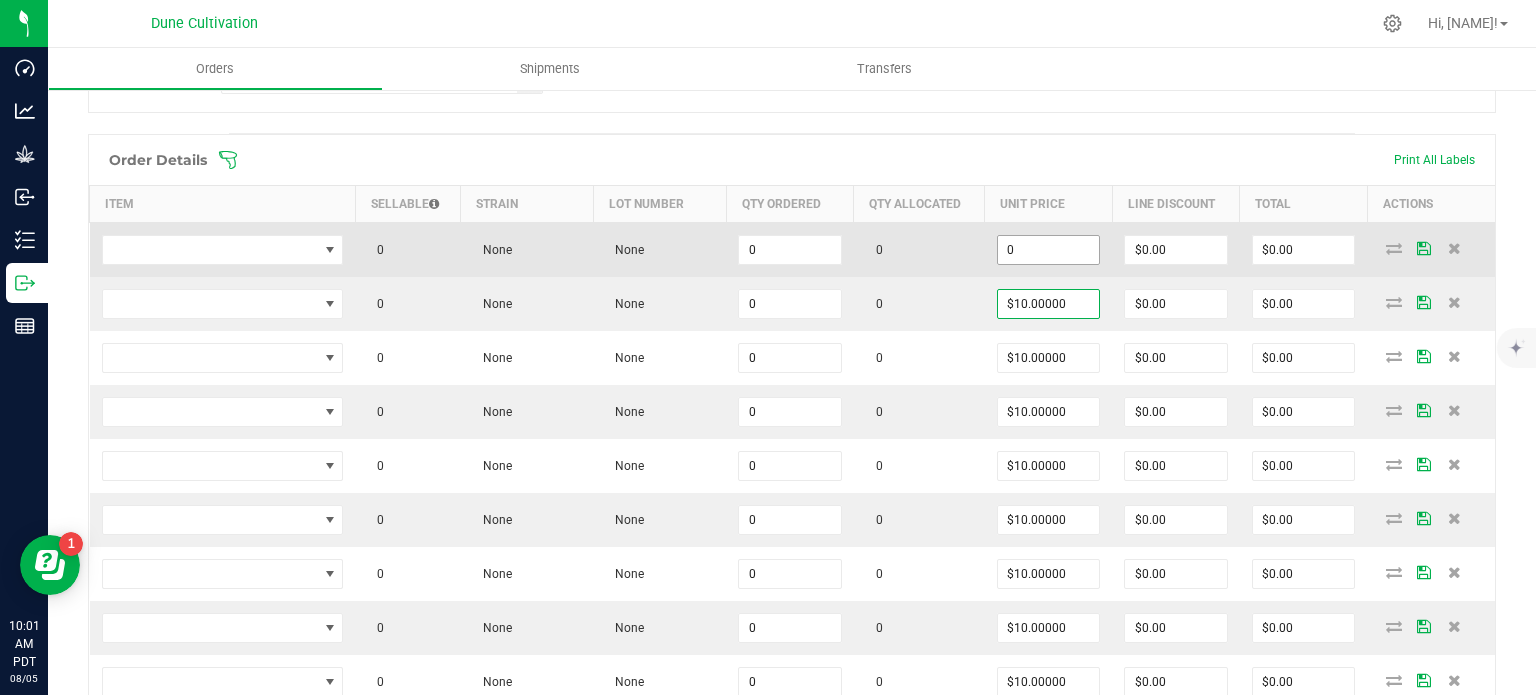 paste on "1" 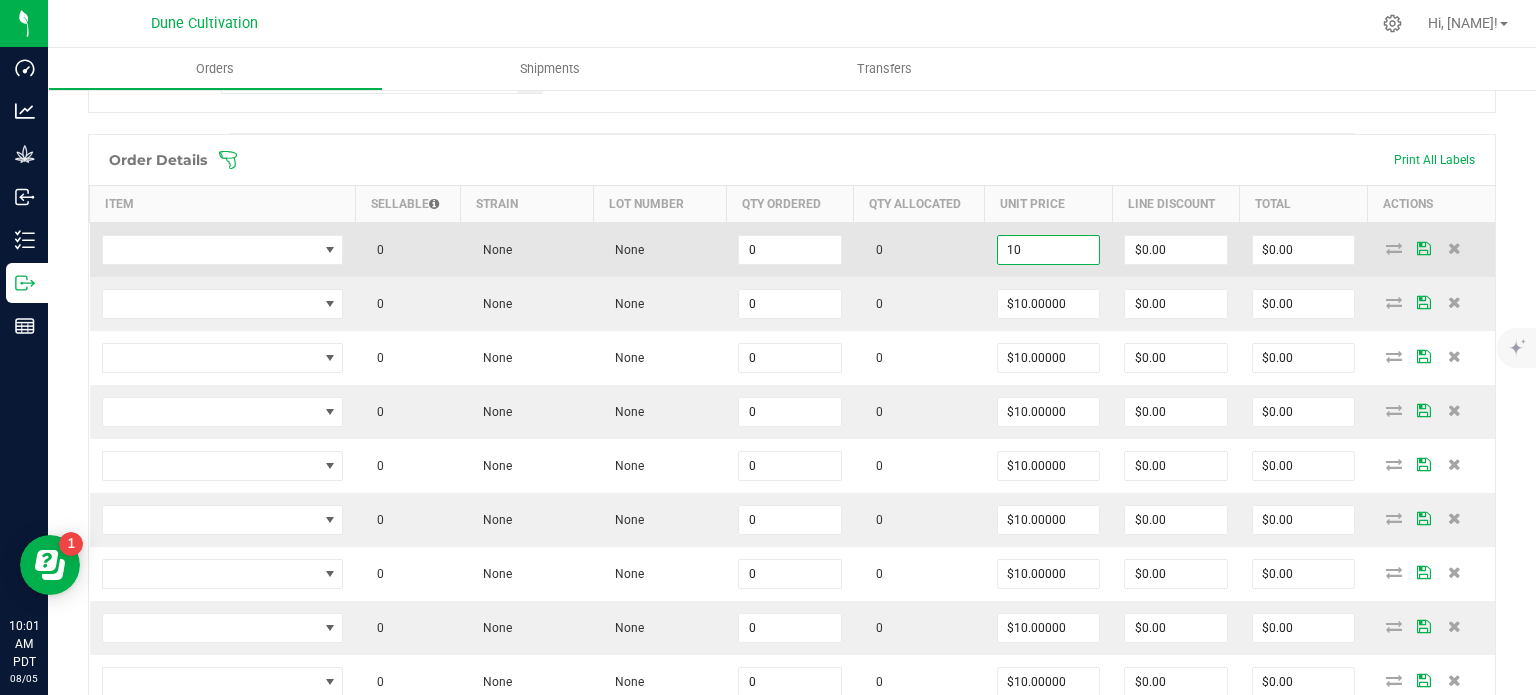 type on "$10.00000" 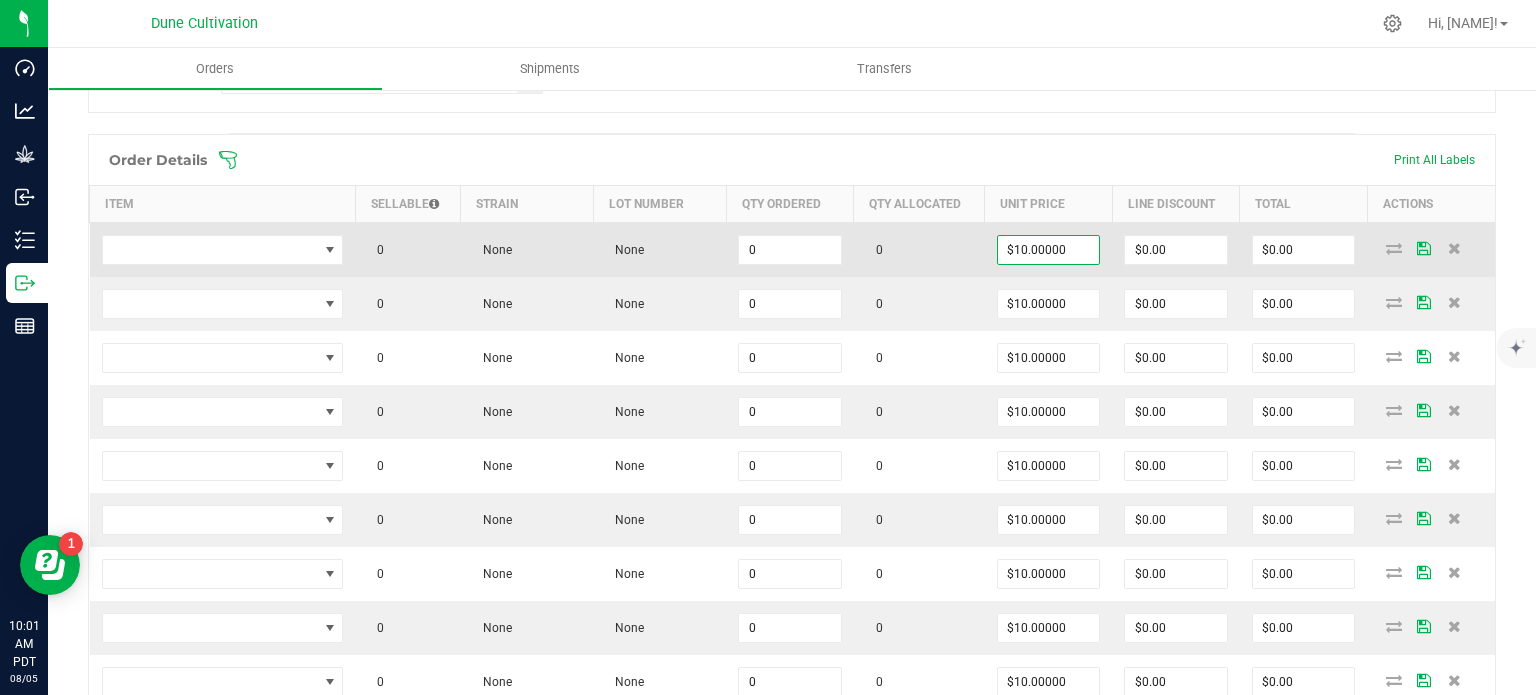 click on "0" at bounding box center [790, 250] 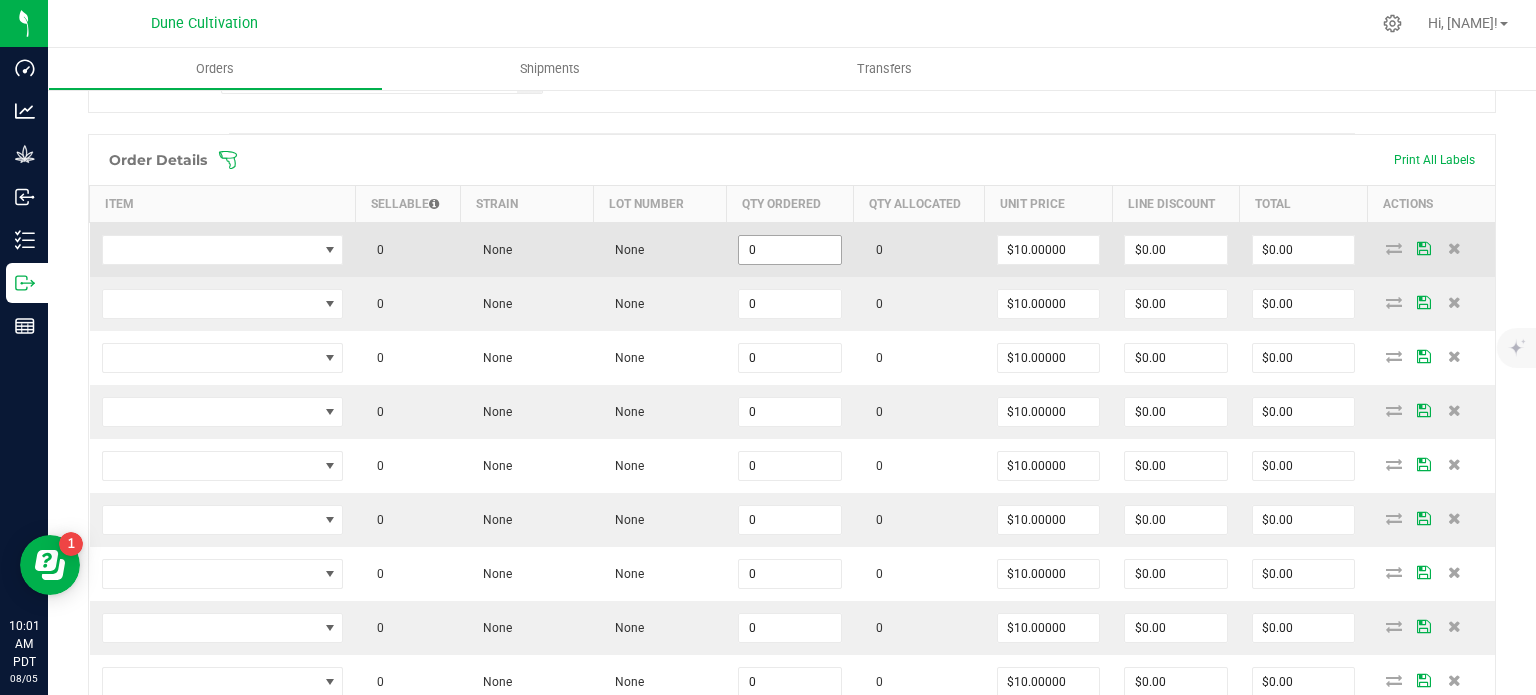 click on "0" at bounding box center [790, 250] 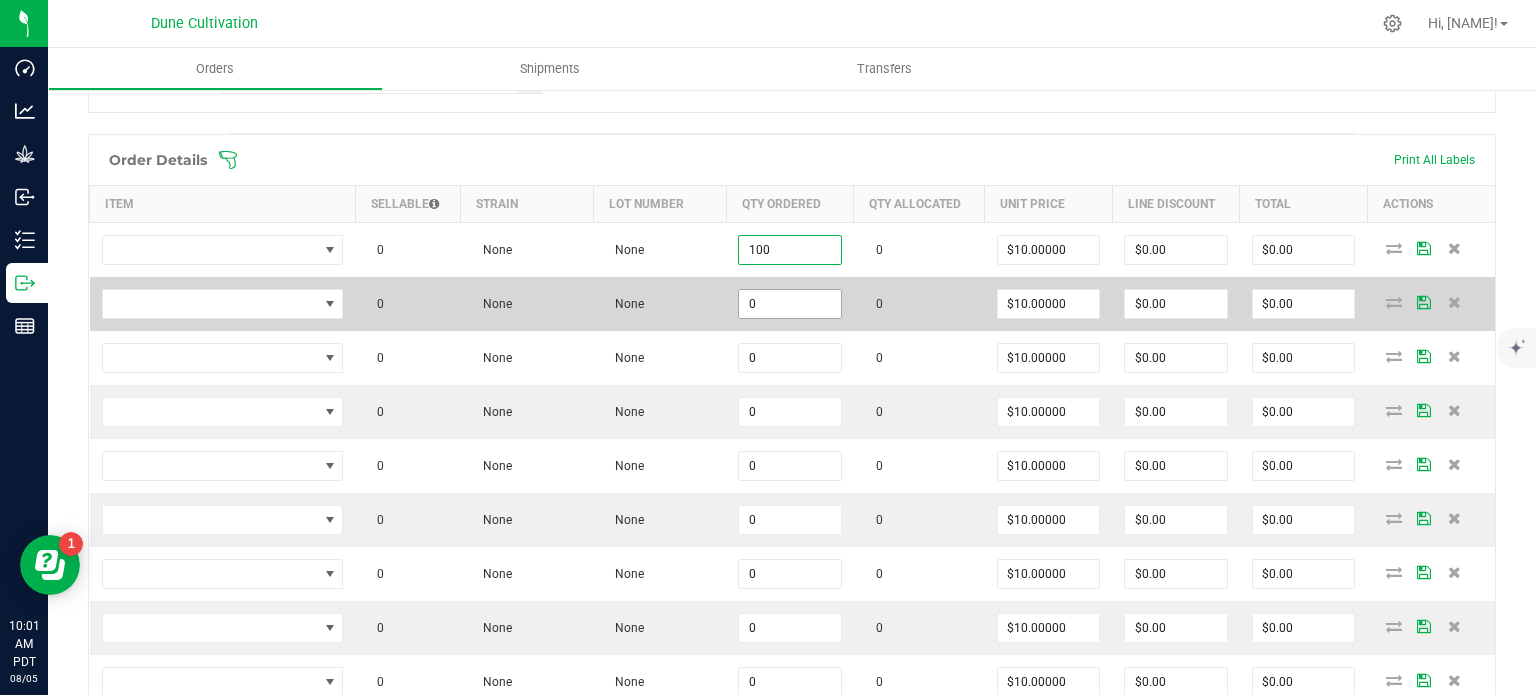 type on "100" 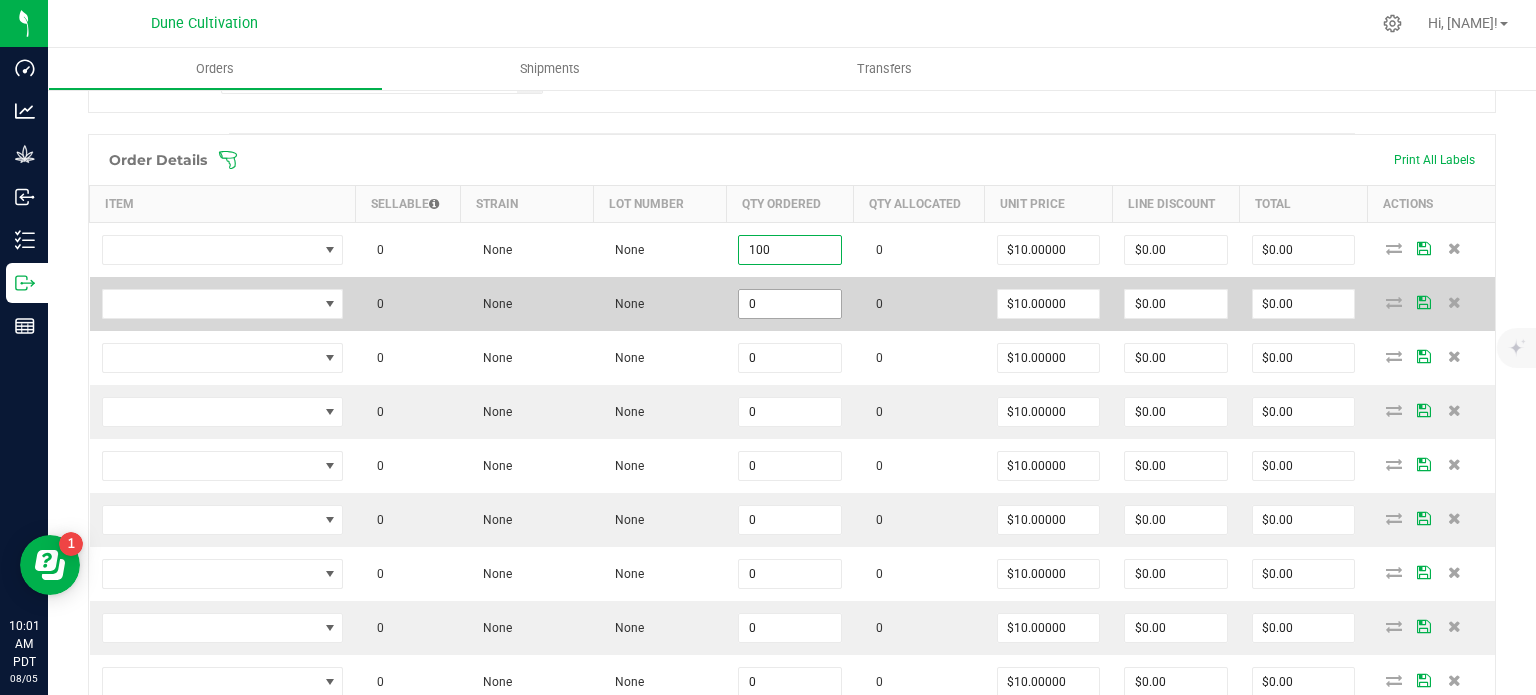 type on "$1,000.00" 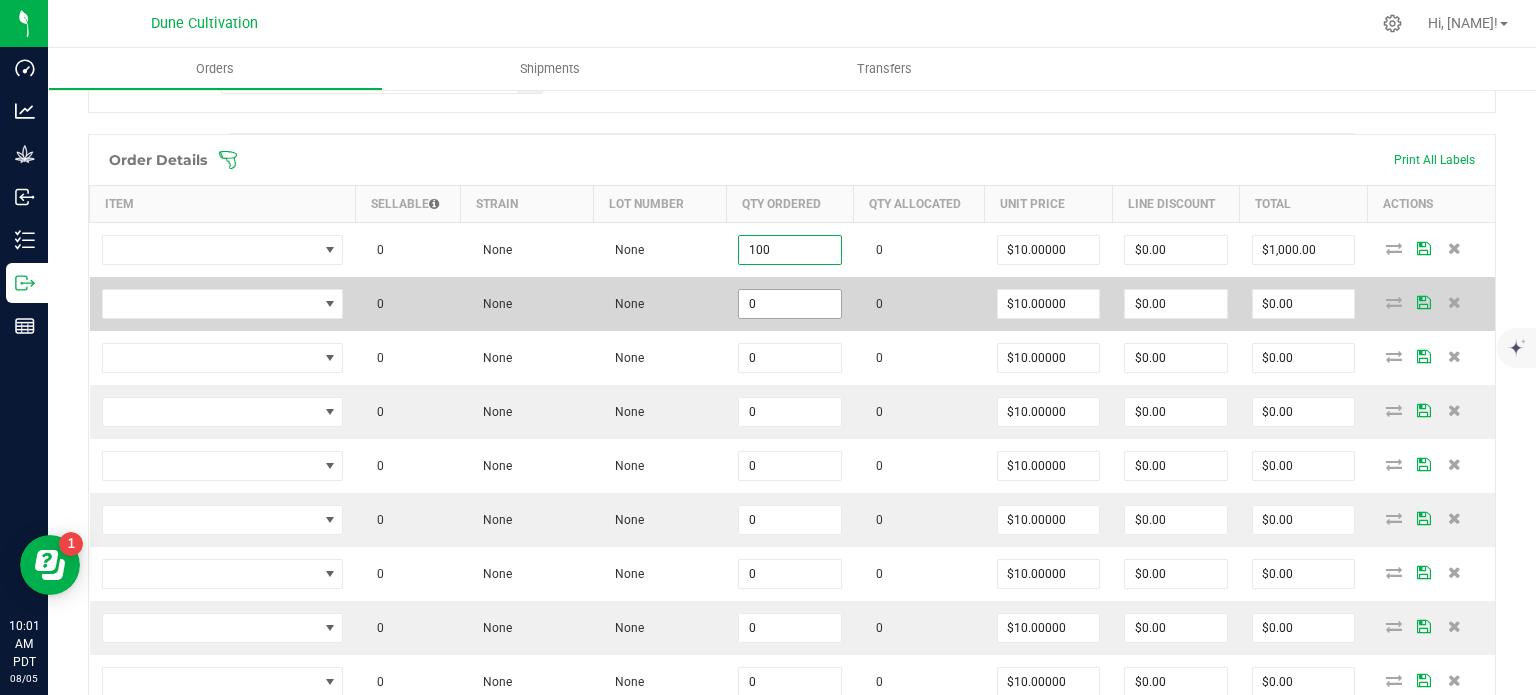click on "0" at bounding box center [790, 304] 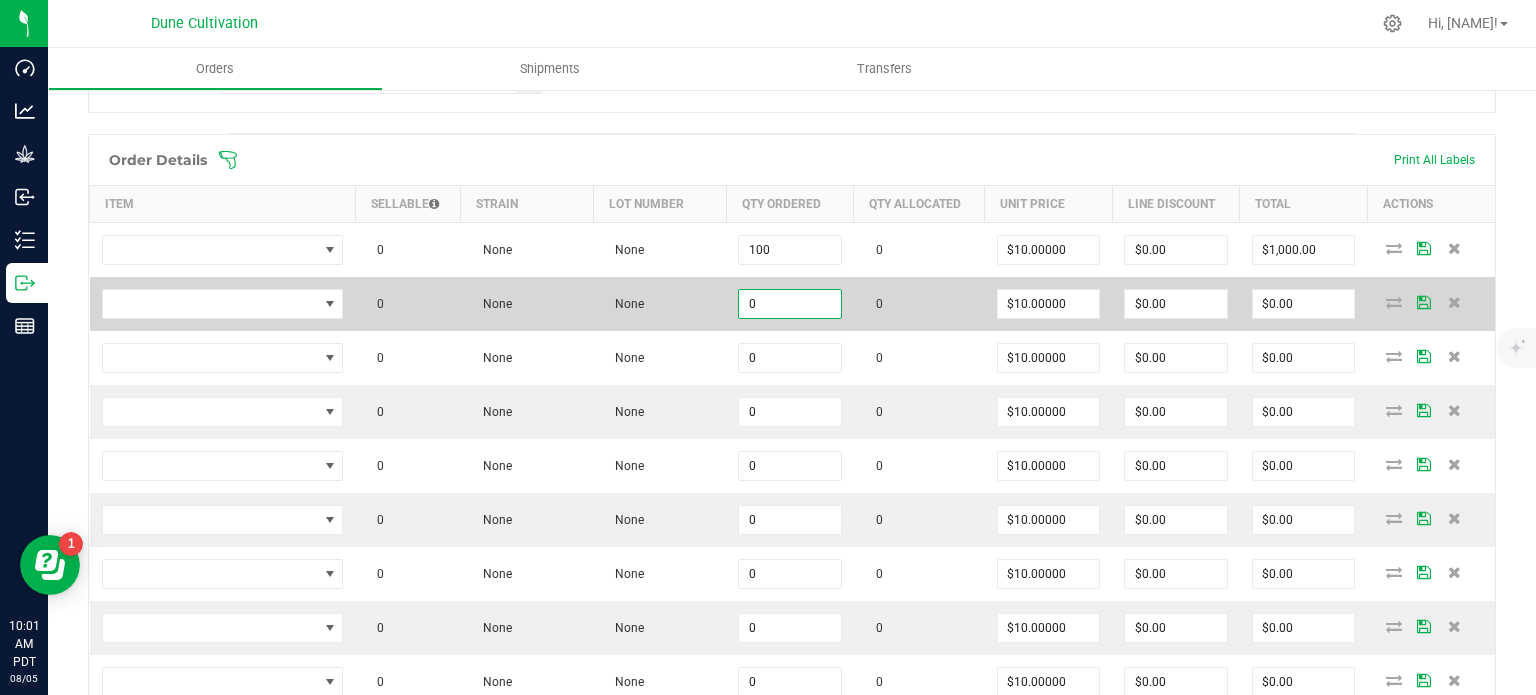 paste on "10" 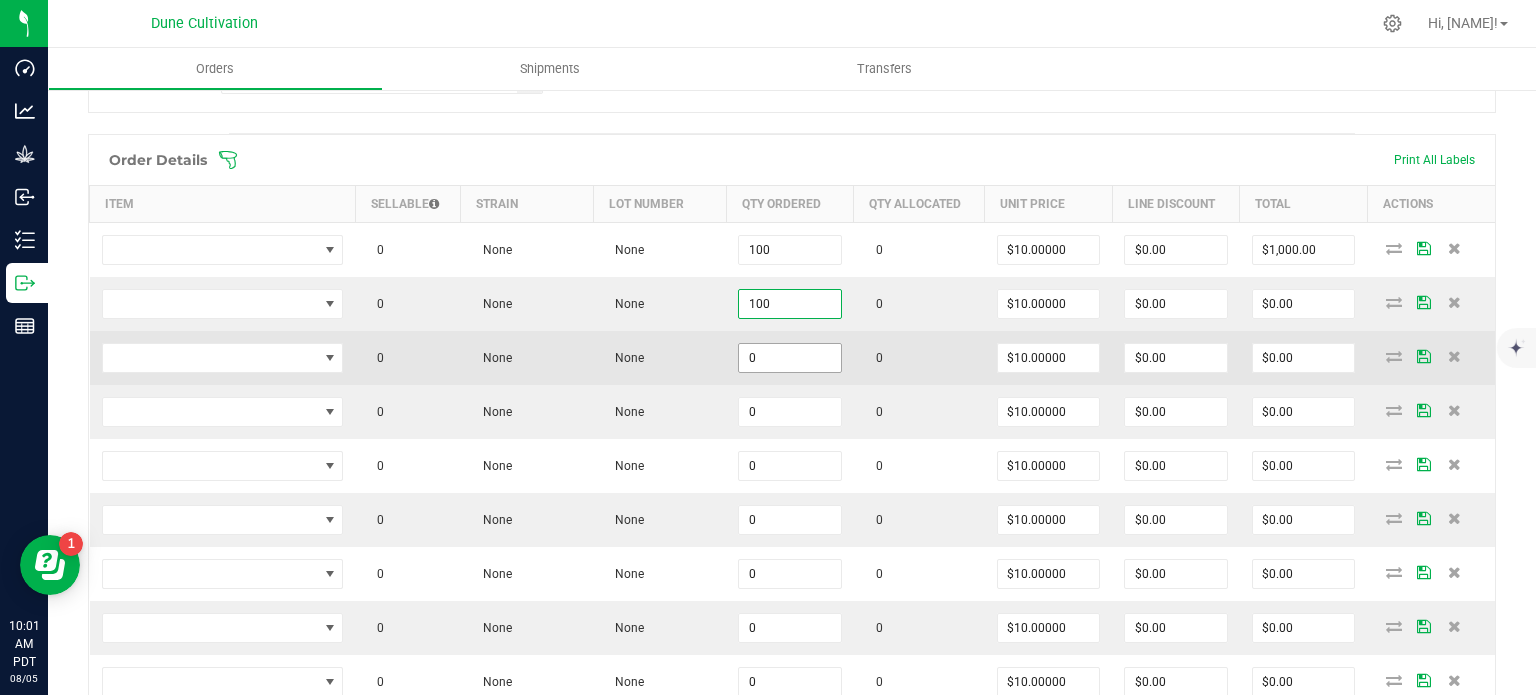 type on "100" 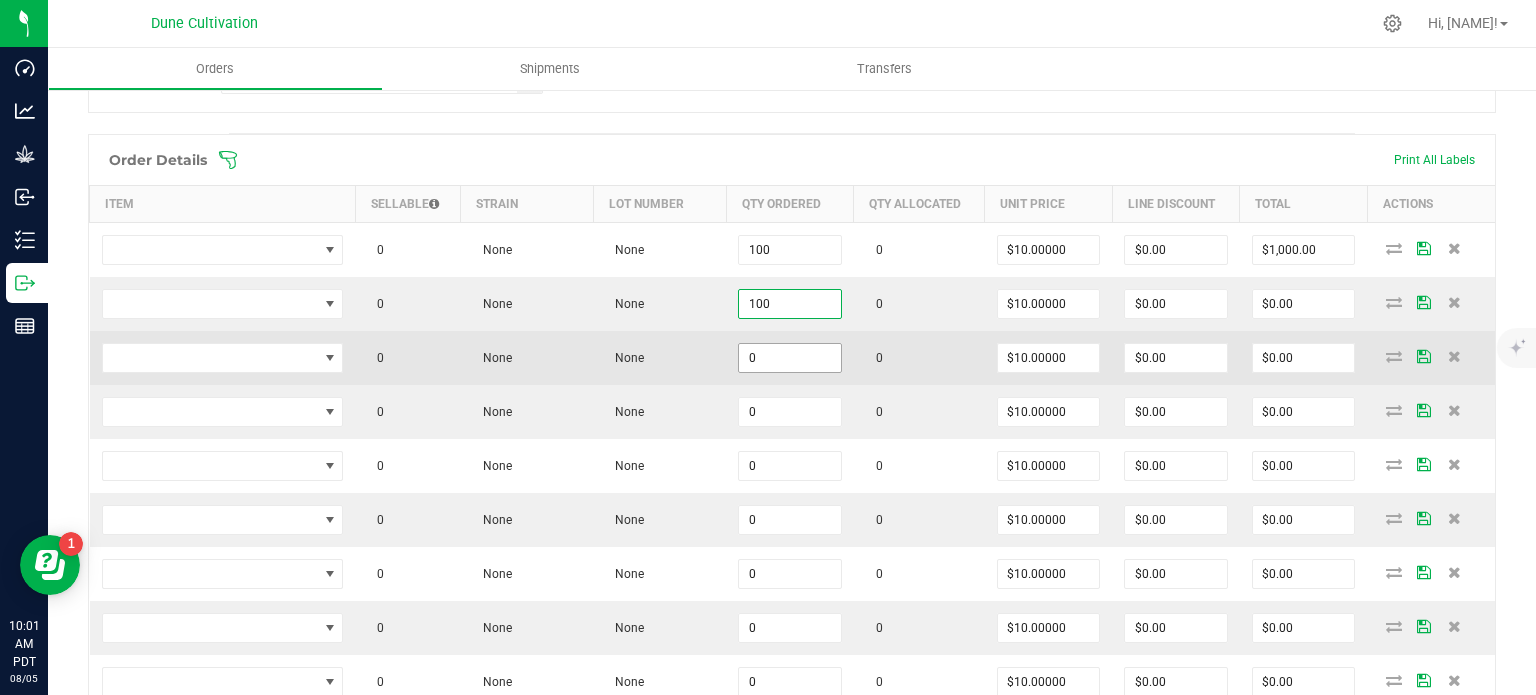 type on "$1,000.00" 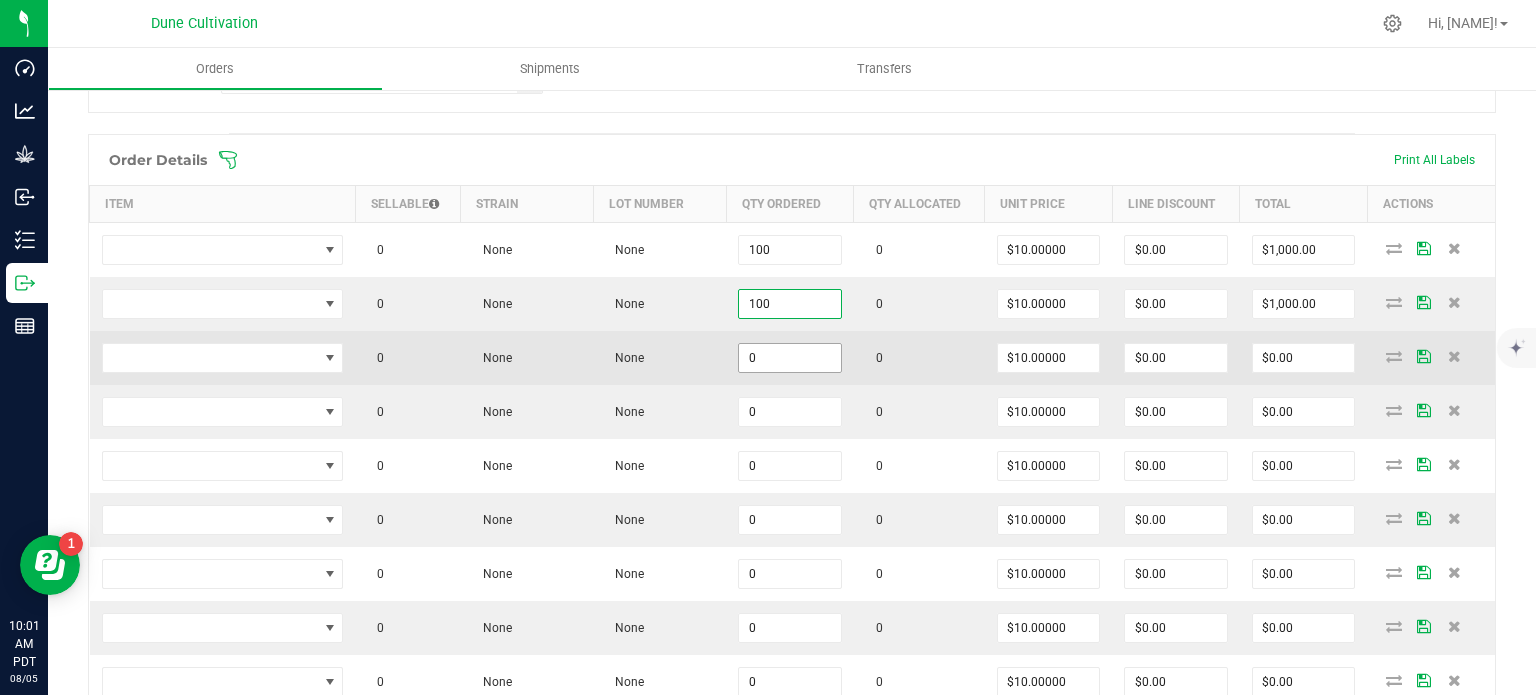 click on "0" at bounding box center (790, 358) 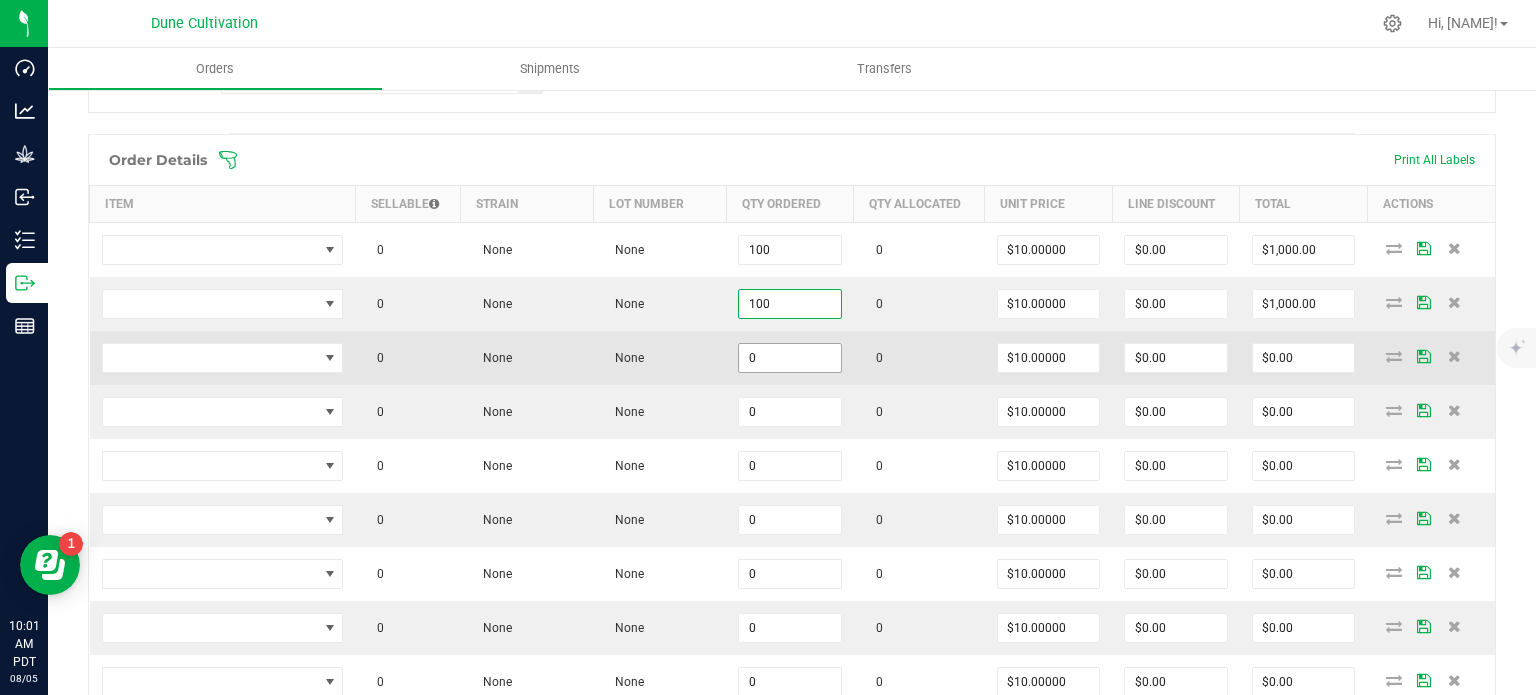 paste on "10" 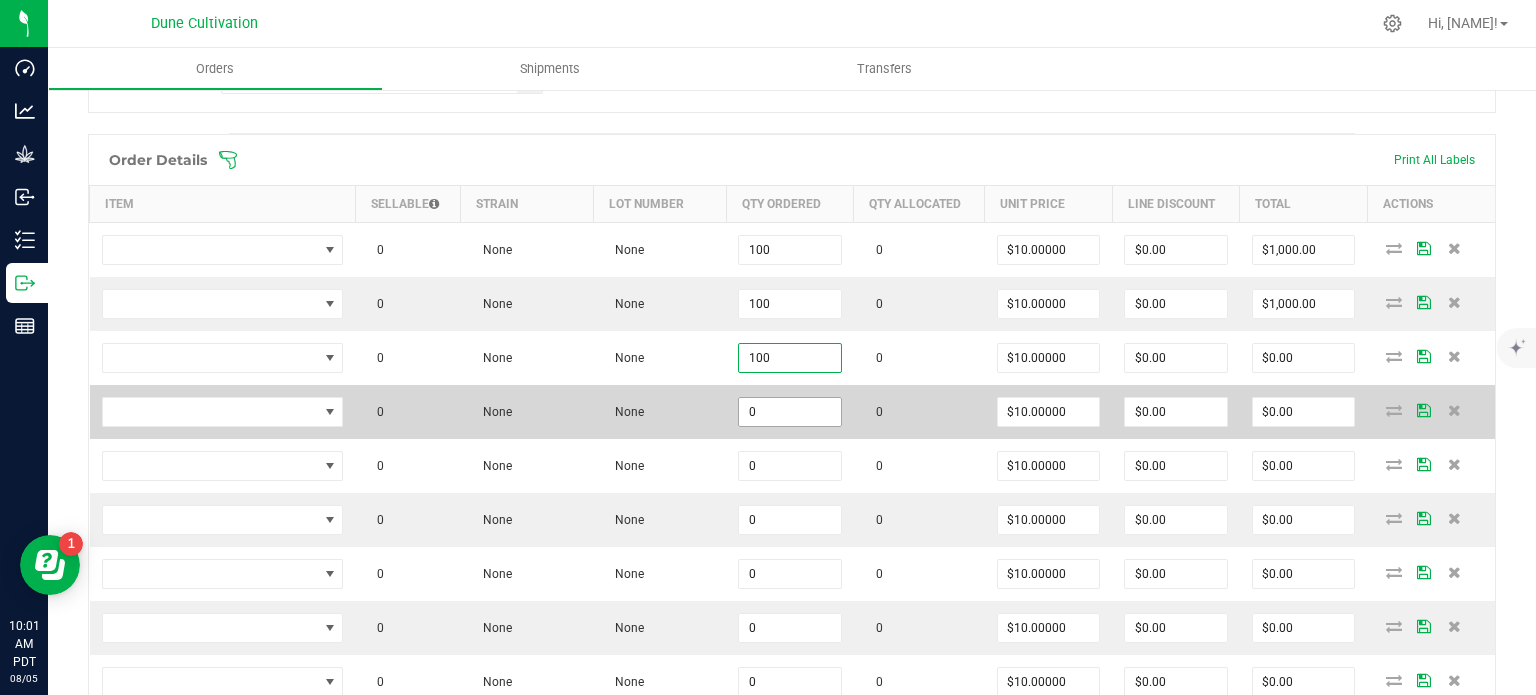 type on "100" 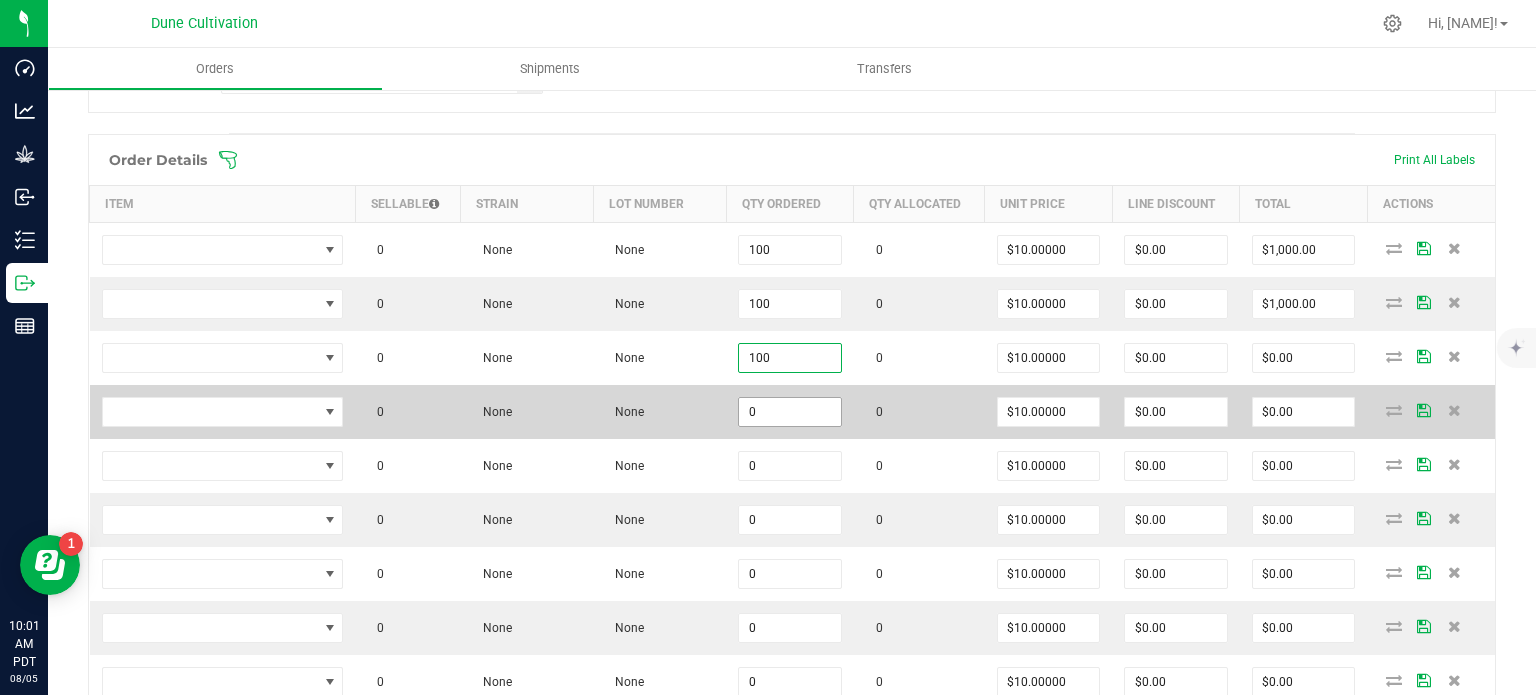 type on "$1,000.00" 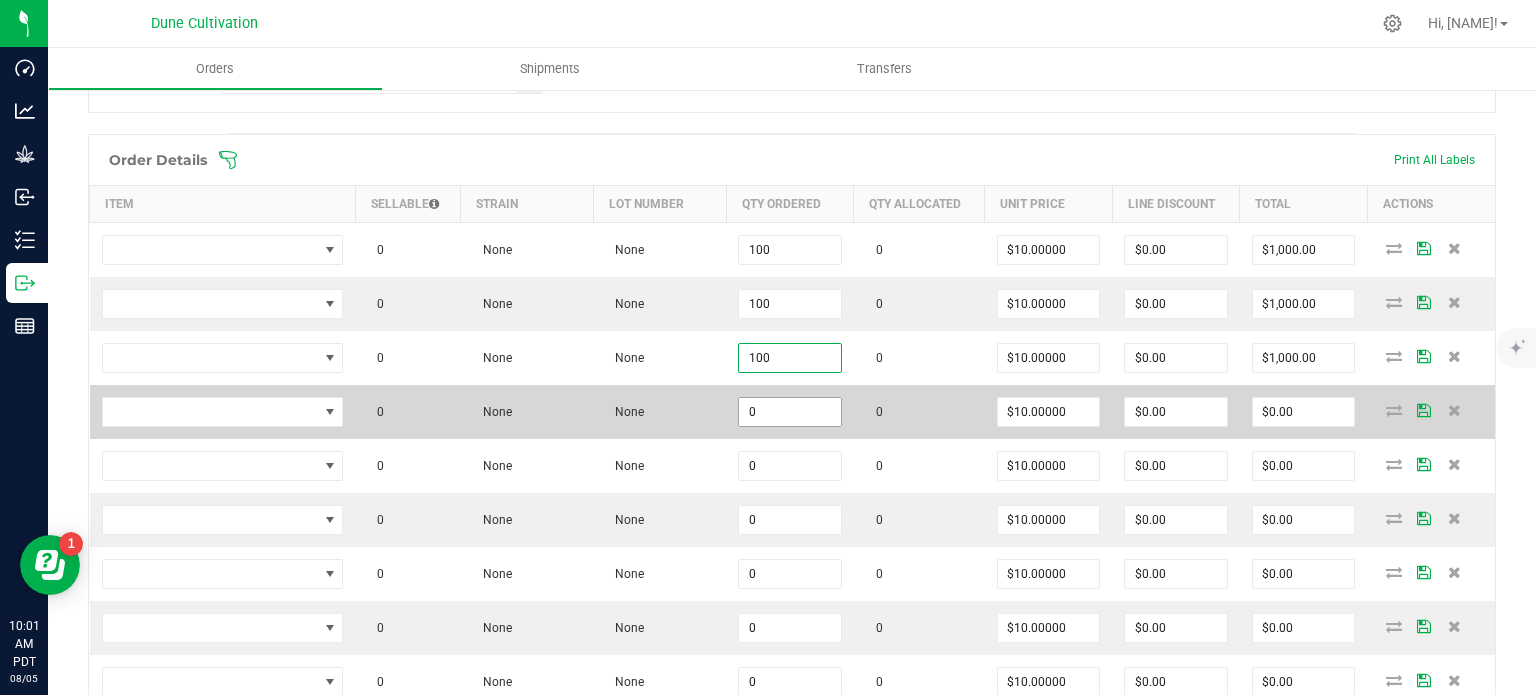 click on "0" at bounding box center (790, 412) 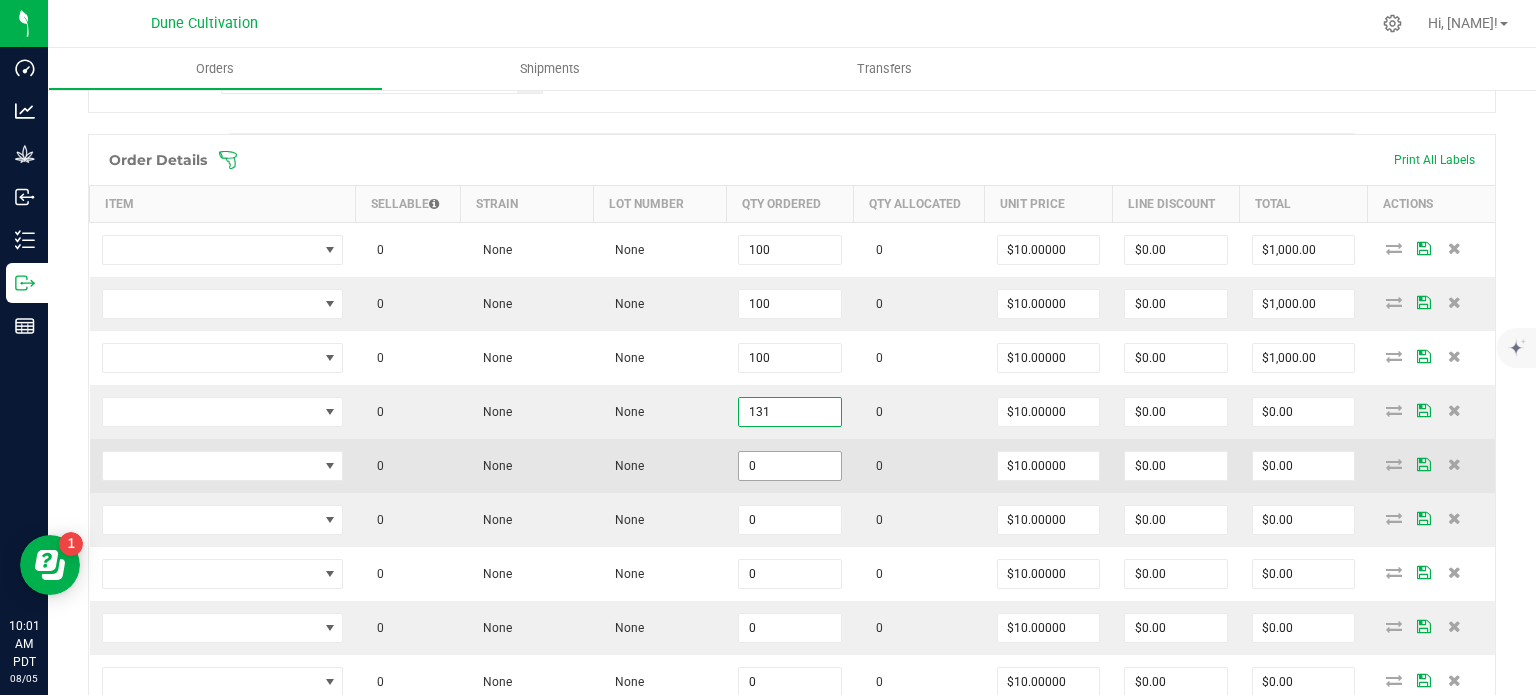 type on "131" 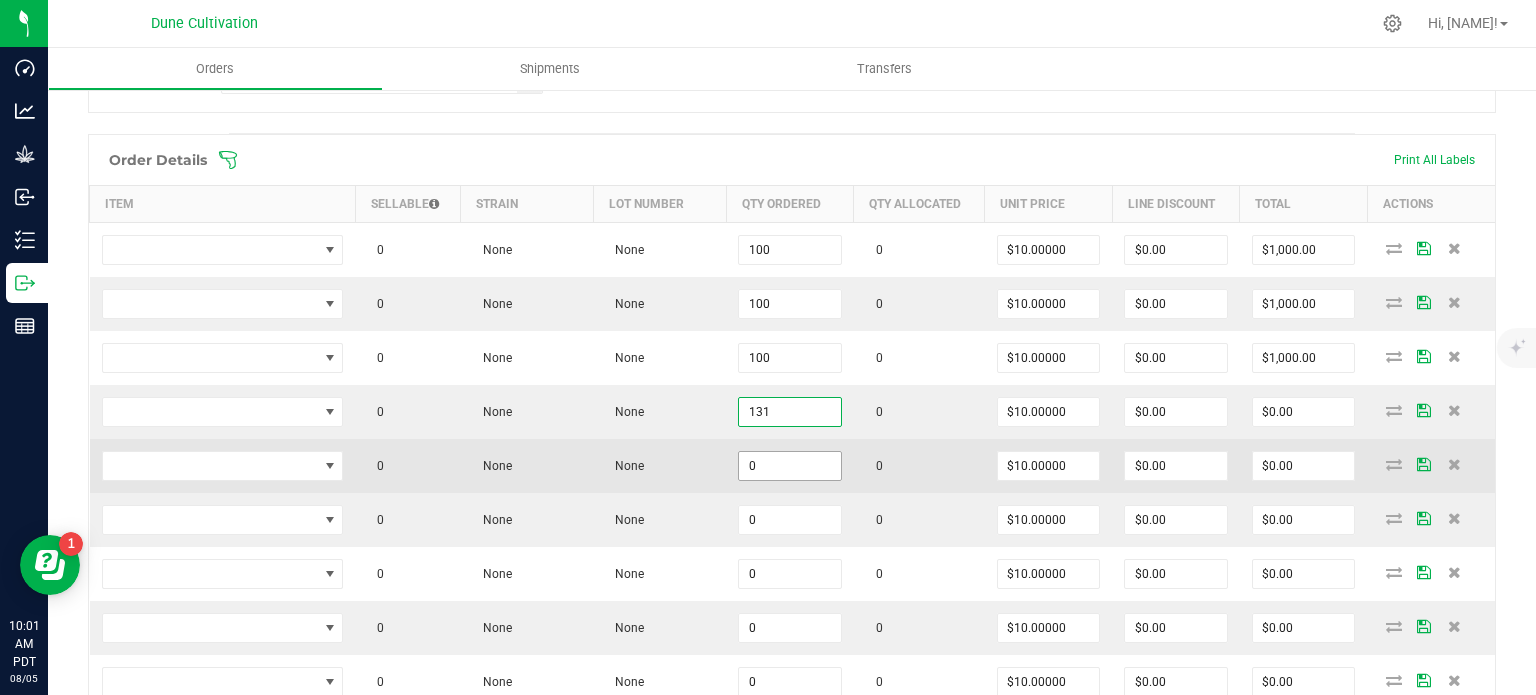 type on "$1,310.00" 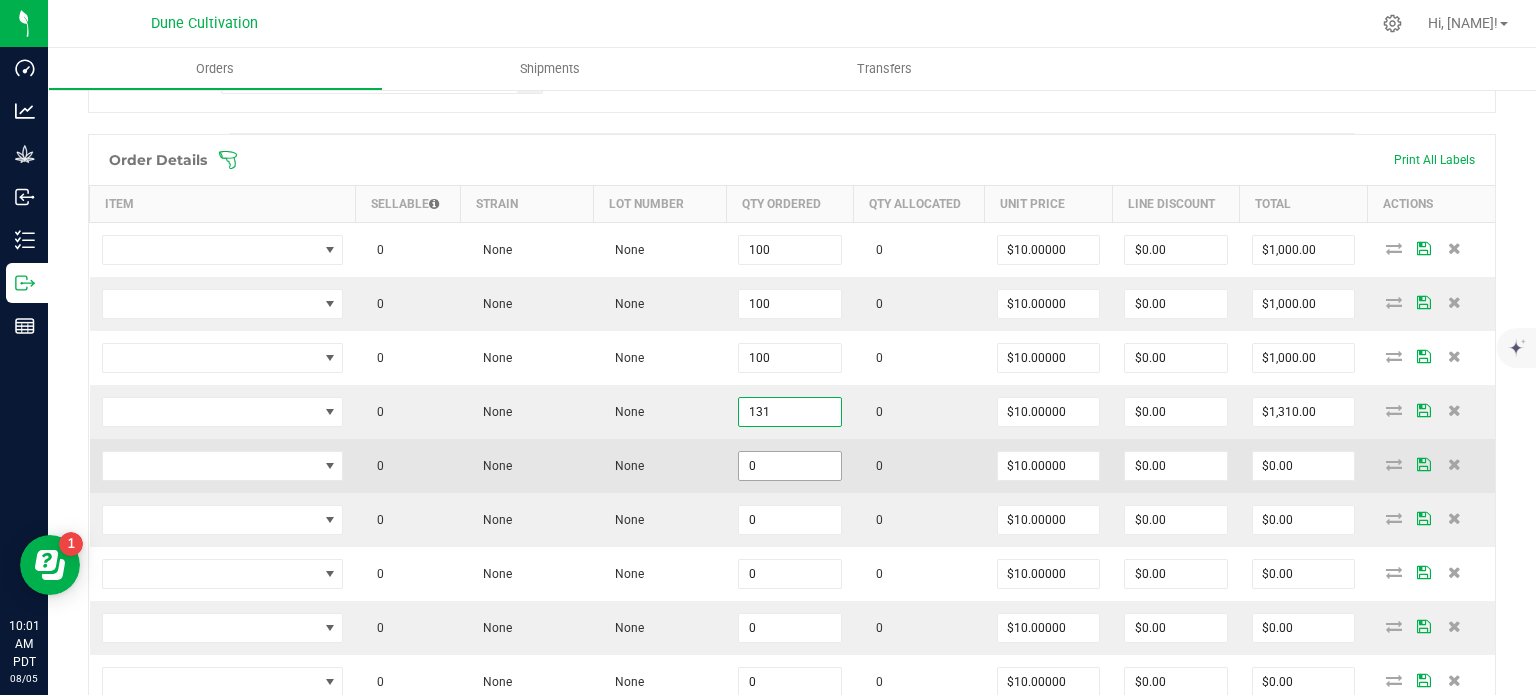 click on "0" at bounding box center (790, 466) 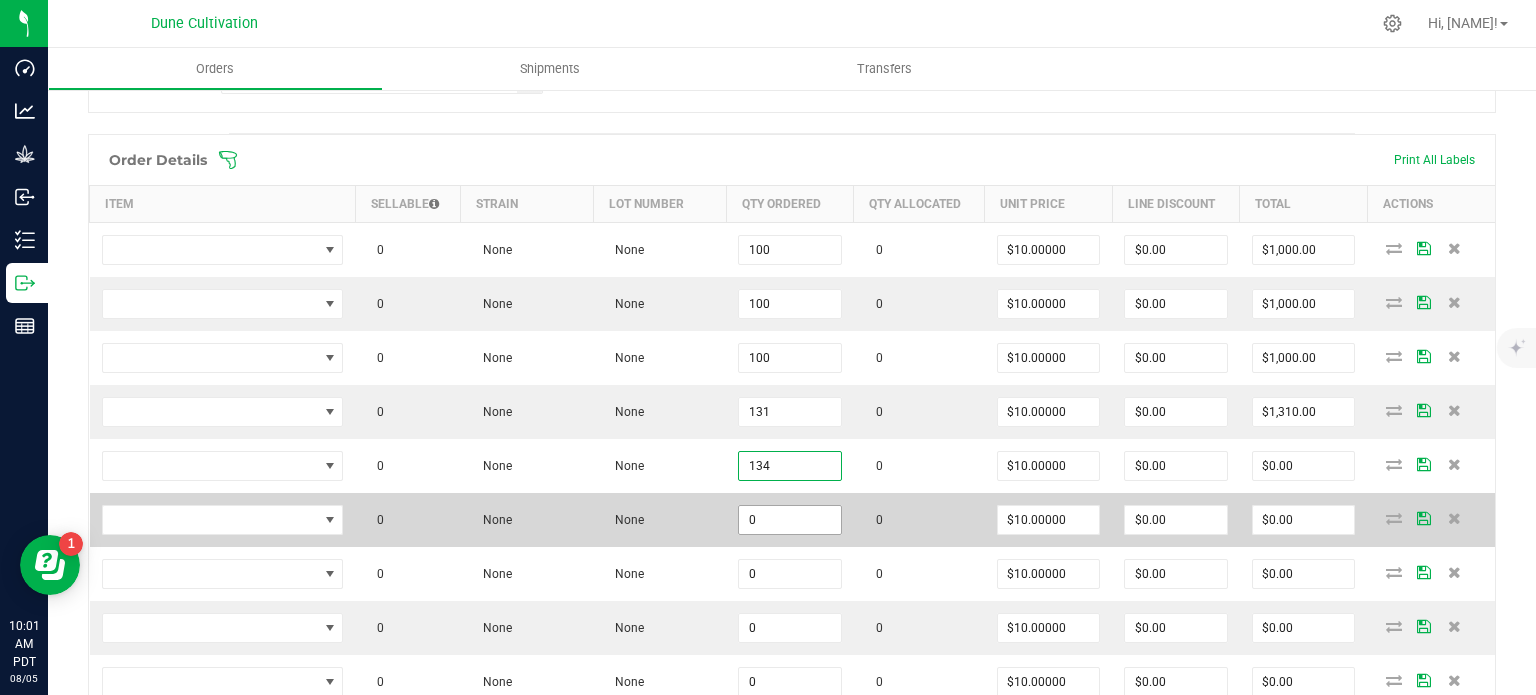 type on "134" 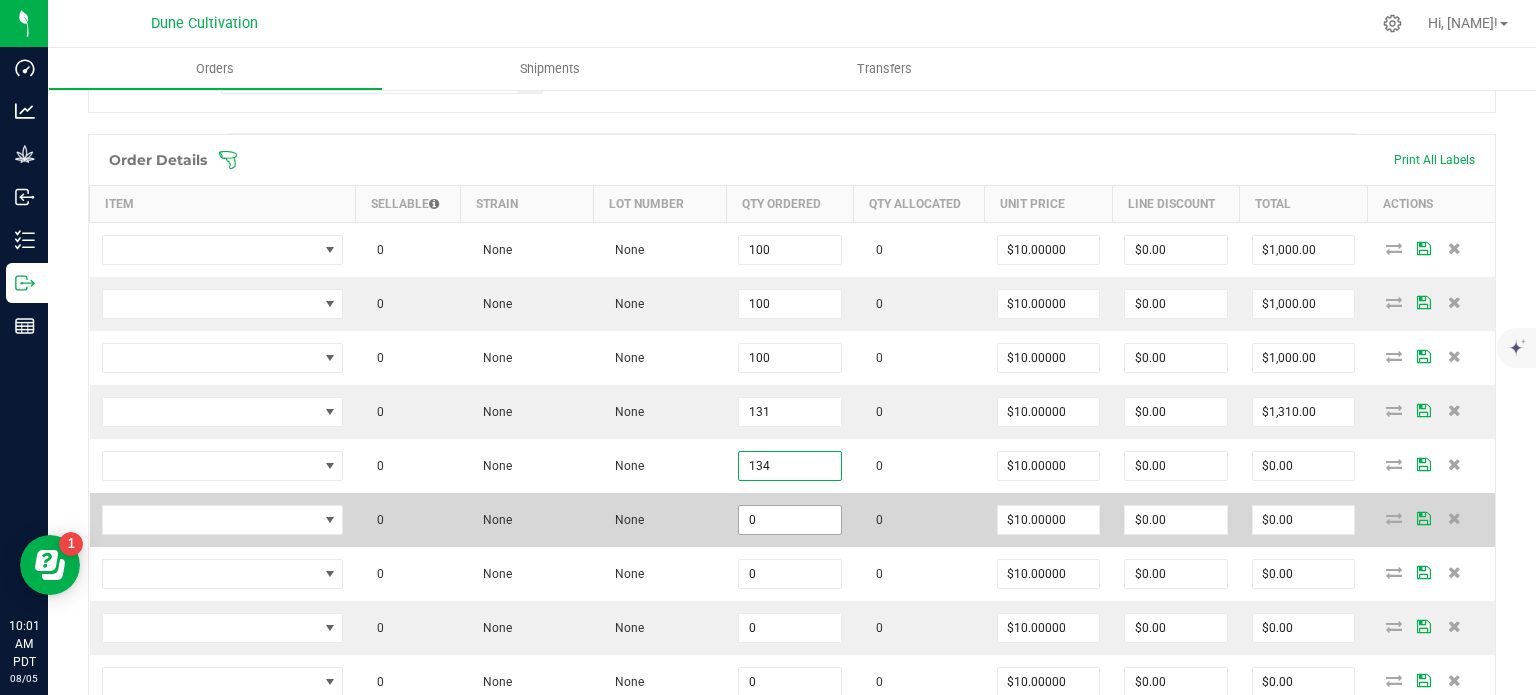 type on "$1,340.00" 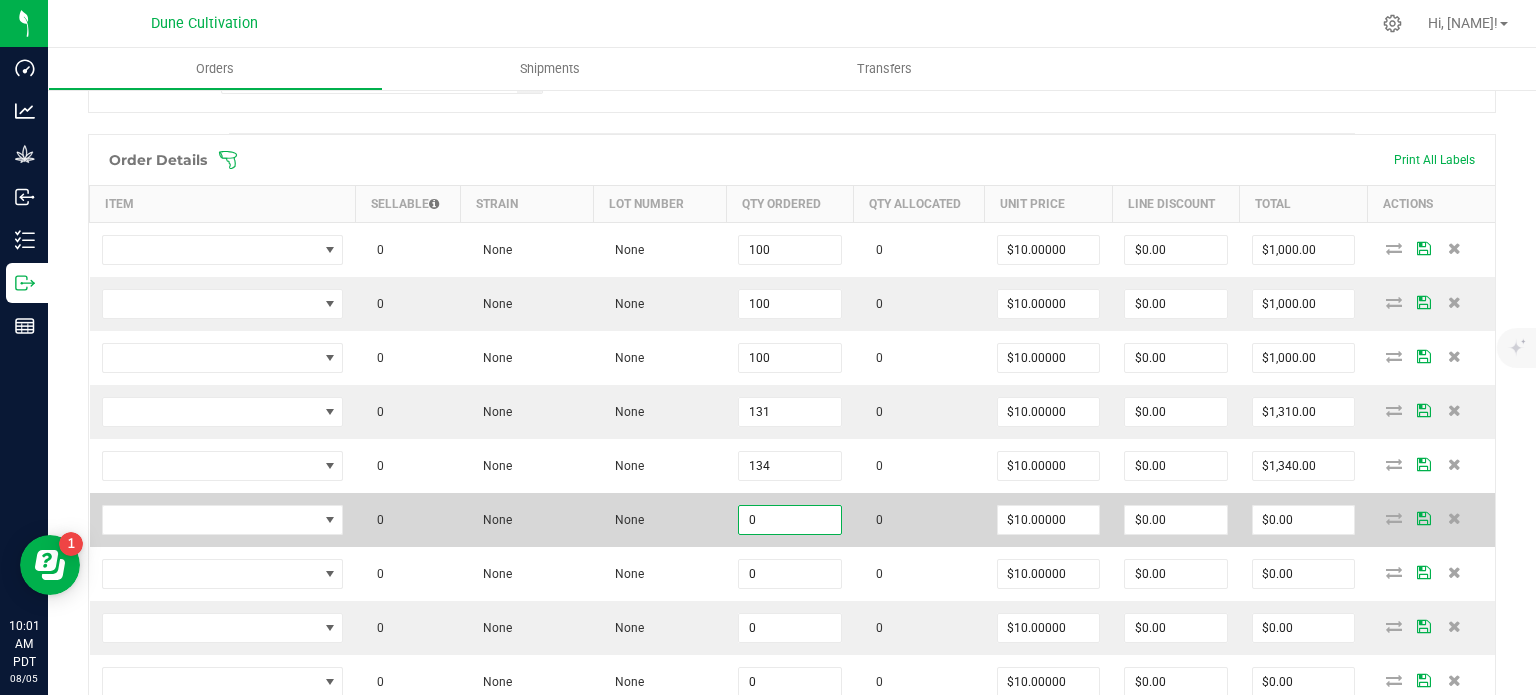 click on "0" at bounding box center [790, 520] 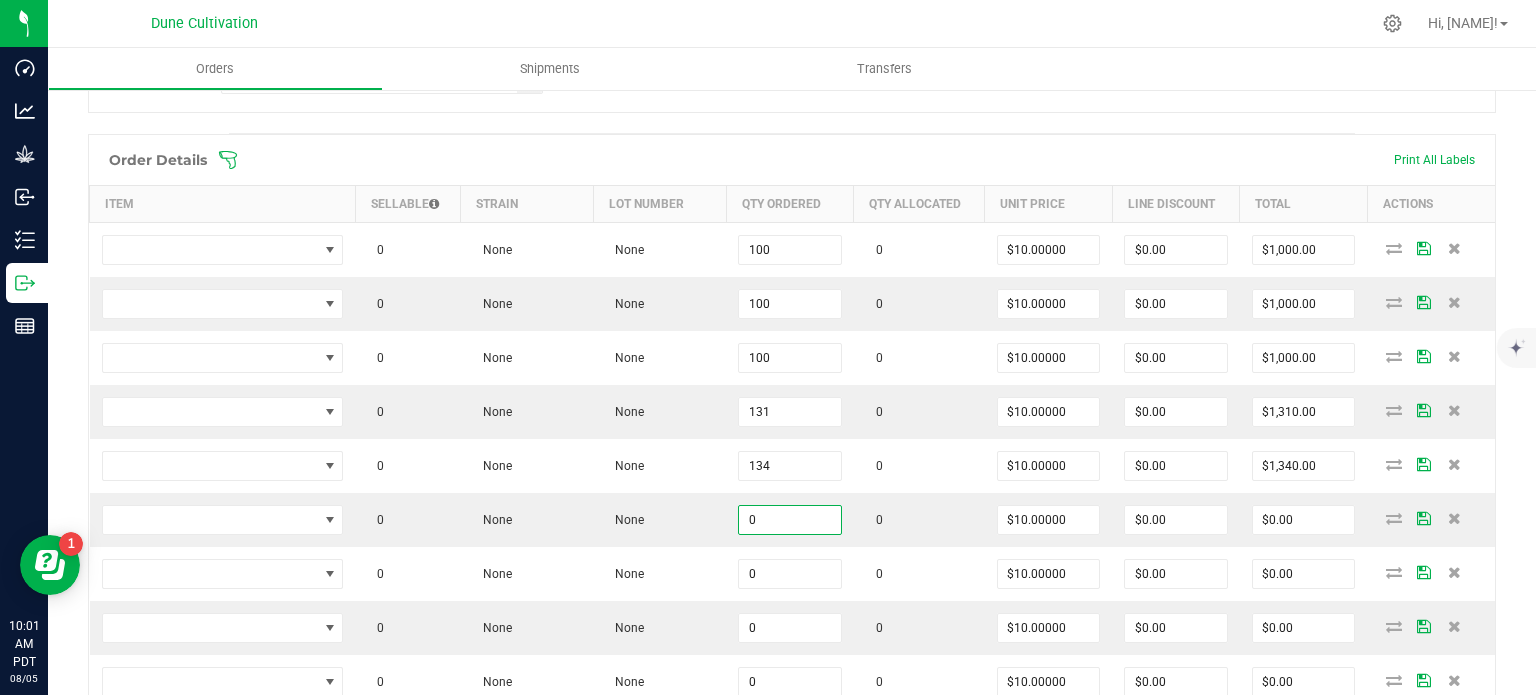 click at bounding box center (922, 160) 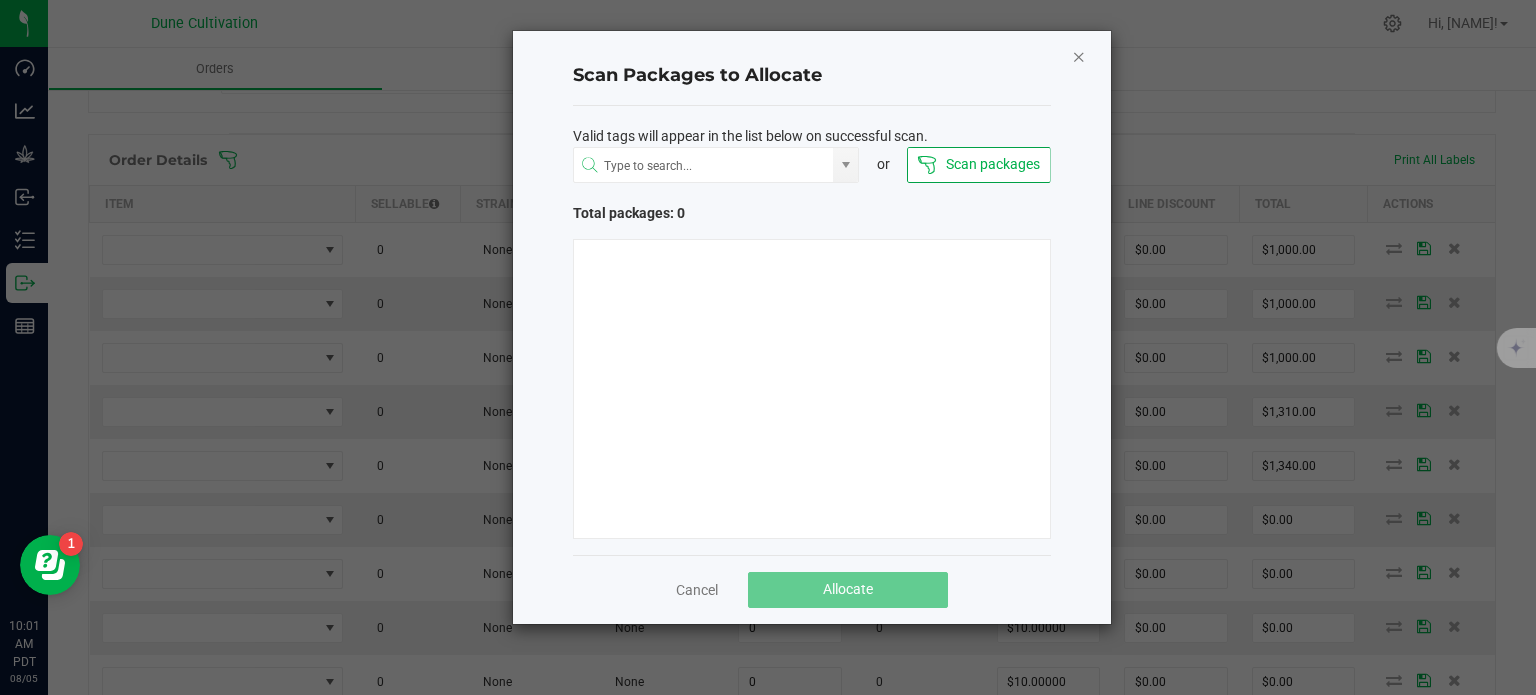 click 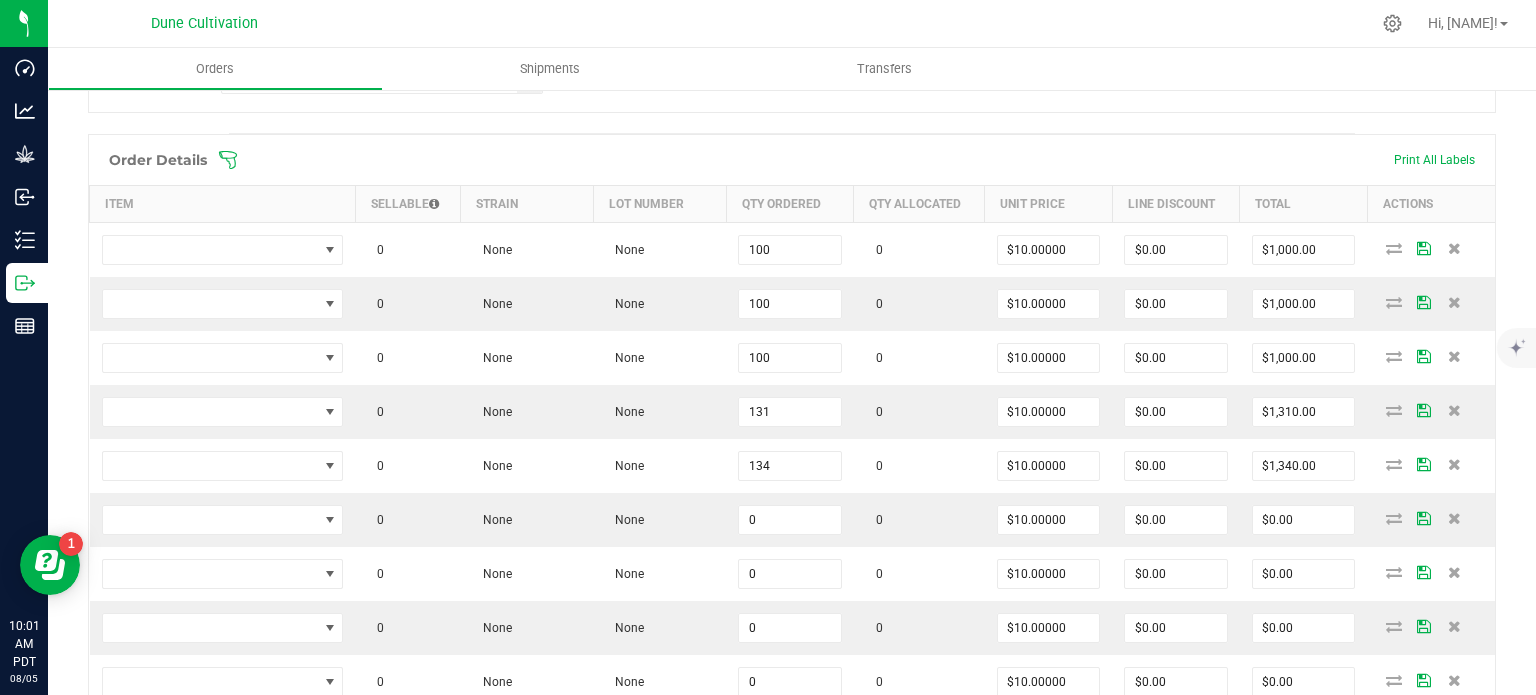 click on "Order details   Export PDF   Done Editing   Order #   00001648   Status   Created   Order Date   Aug 5, 2025 9:58 AM PDT   Payment Status   Awaiting Payment   Invoice Date  08/07/2025  Requested Delivery Date  08/07/2025  Payment Terms  Net 30  Edit   Customer PO   Sales Rep  Brett Nelson  Transfer Type  Non-Affiliate Wholesale Transfer- Initial  Destination DBA  Nevada Made Marijuana (Henderson) (9508)  Edit   Order Total   $0.00   License #   78183023264727429508   License Expiration   Address  Clear River LLC (Henderson) 1675 E. Cactus Ave. Las Vegas  ,  NV 89183  Contact   Distributor  Select distributor  Ref Field 1   Ref Field 2   Ref Field 3
Order Details Print All Labels Item  Sellable  Strain  Lot Number  Qty Ordered Qty Allocated Unit Price Line Discount Total Actions  0    None   None  100  0   $10.00000 $0.00 $1,000.00  0    None   None  100  0   $0.00 0" at bounding box center (792, 378) 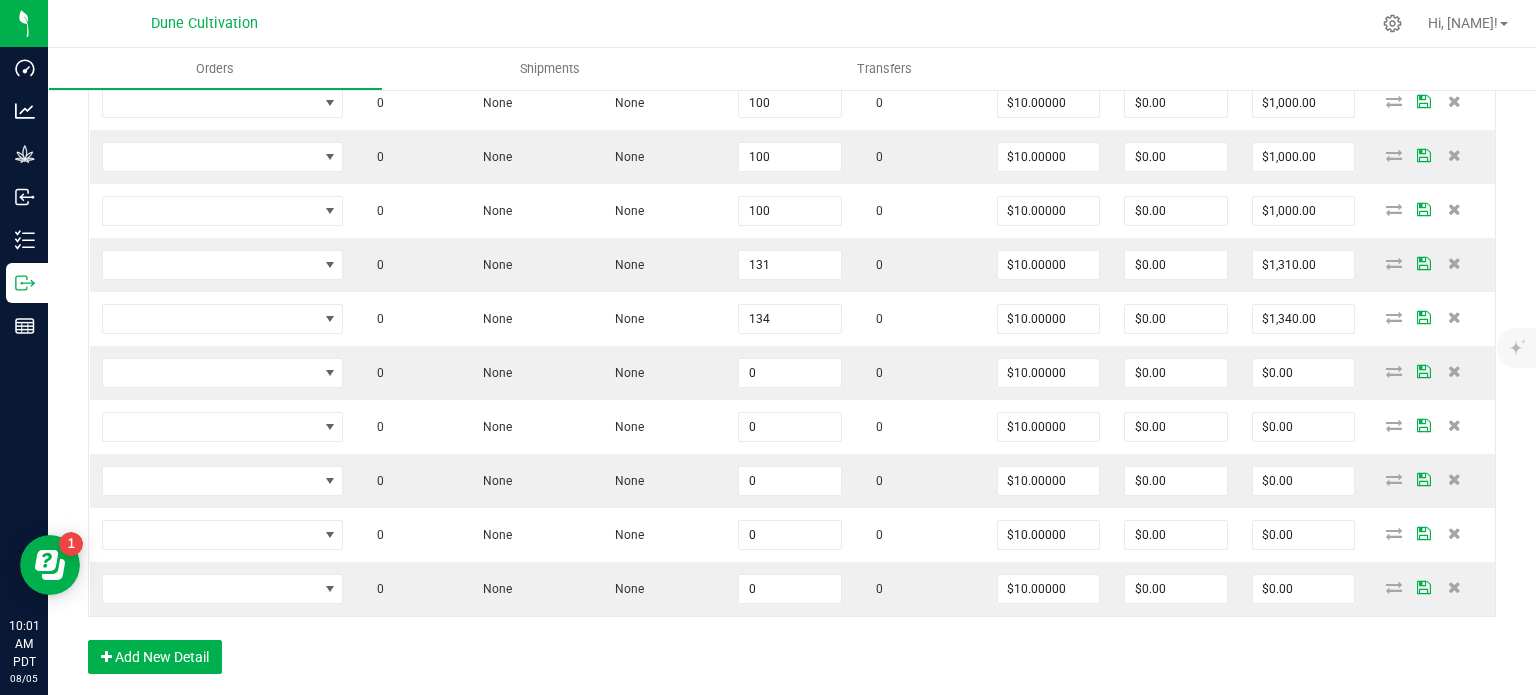 scroll, scrollTop: 685, scrollLeft: 0, axis: vertical 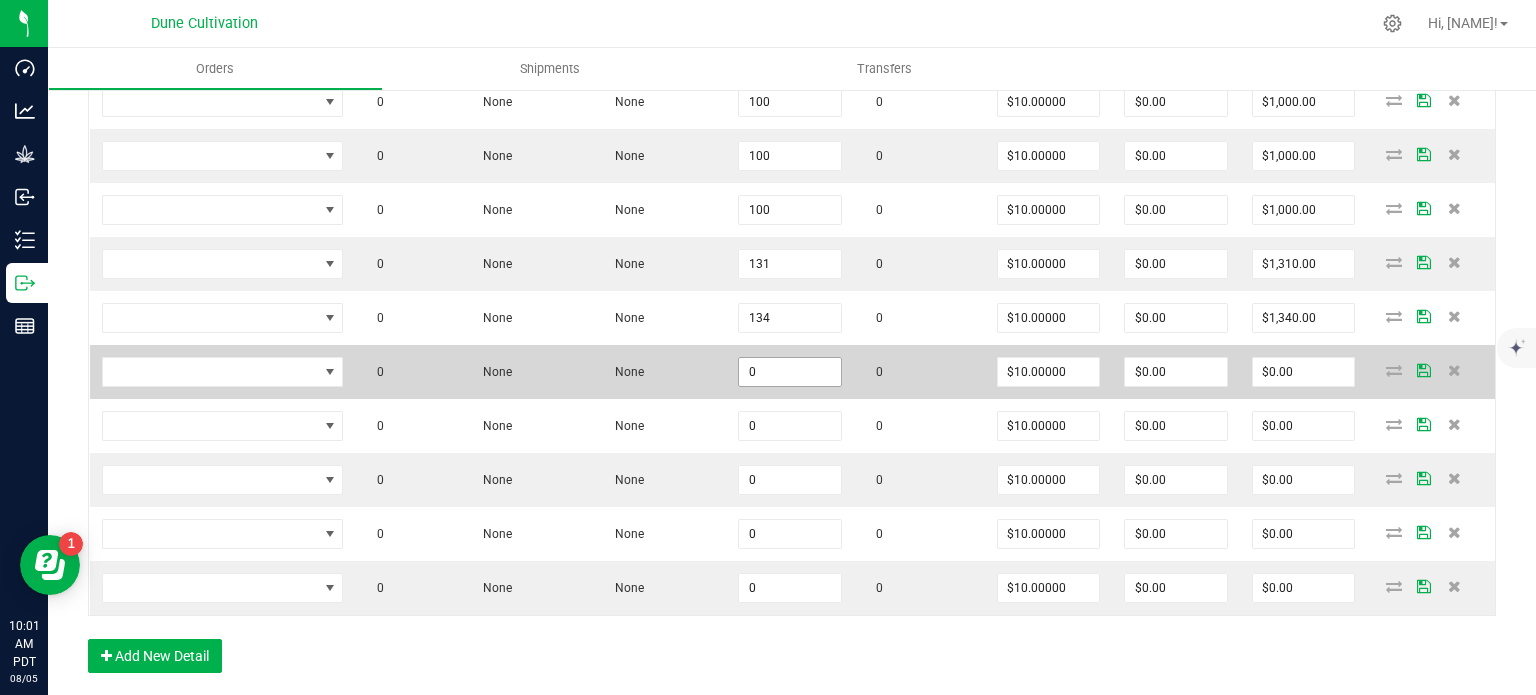 click on "0" at bounding box center (790, 372) 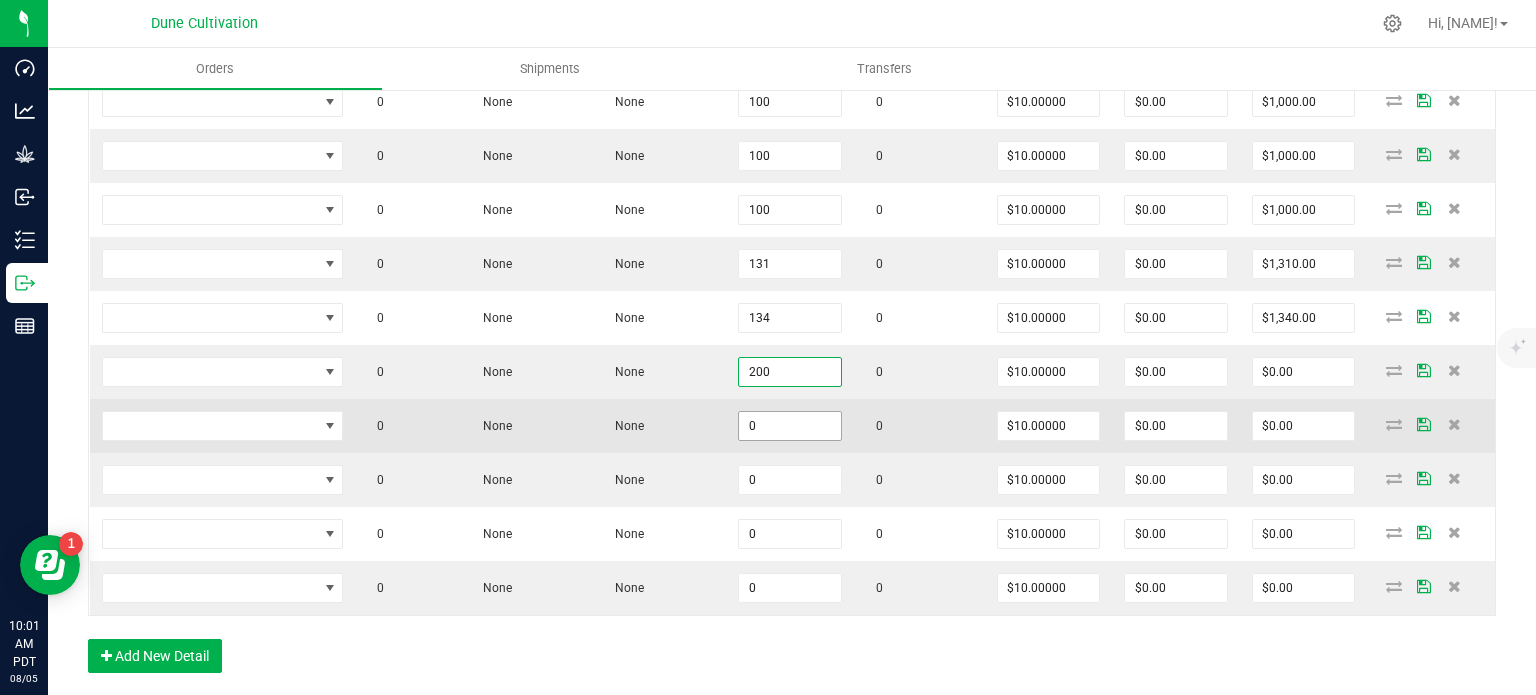 type on "200" 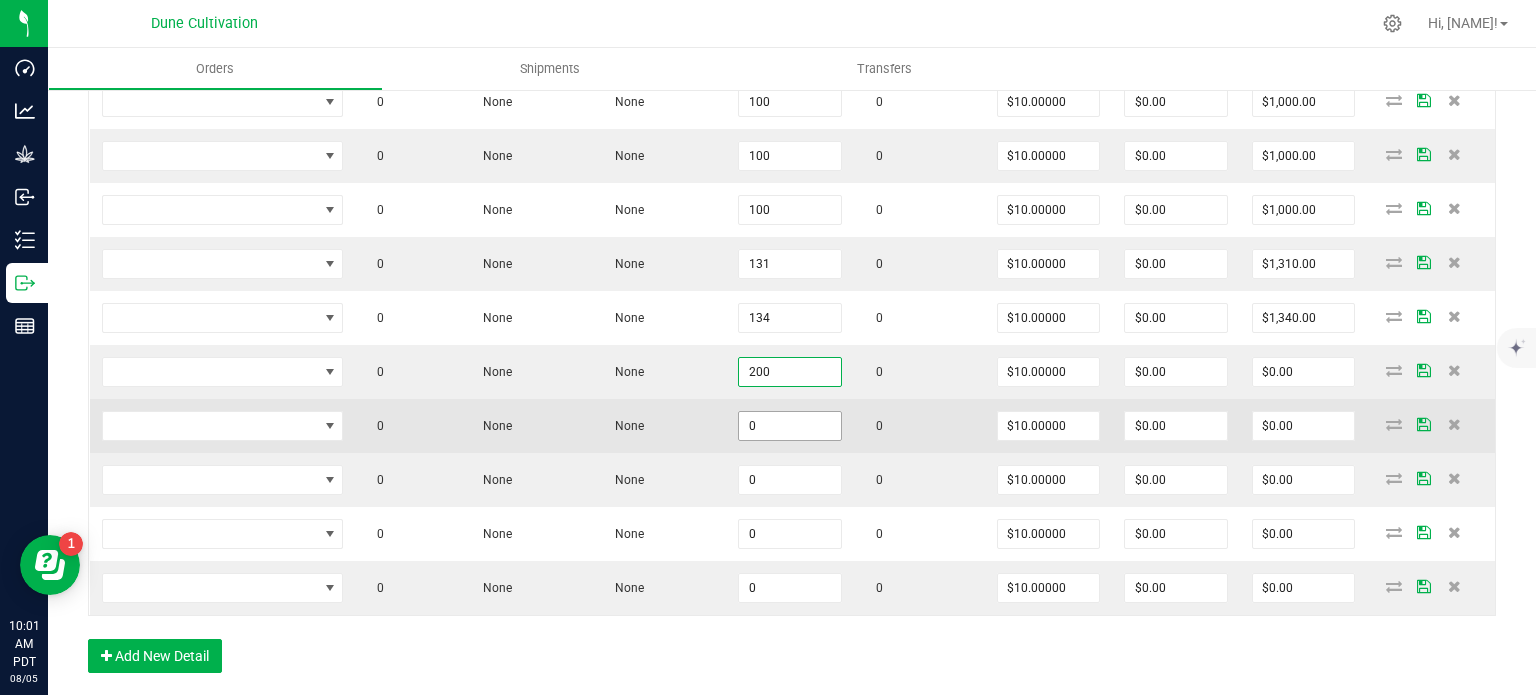 type on "$2,000.00" 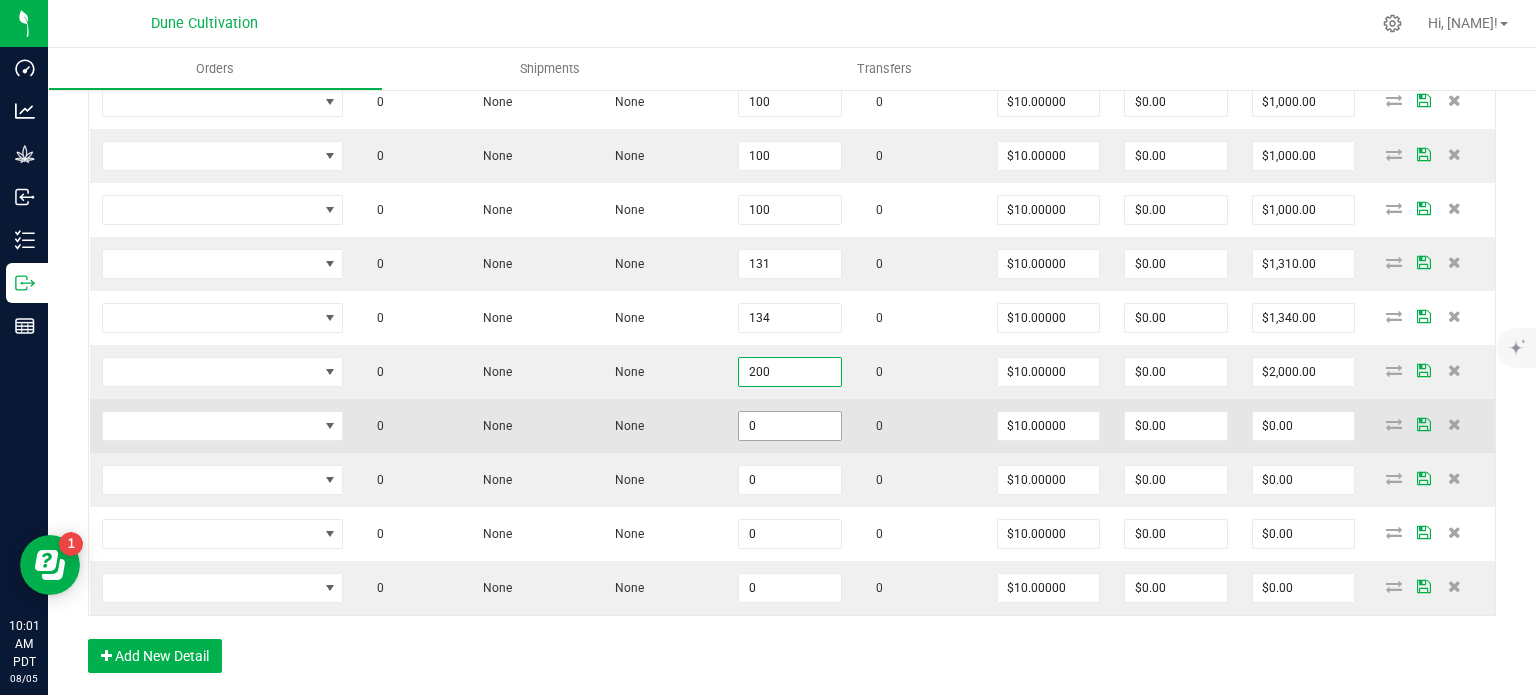 click on "0" at bounding box center [790, 426] 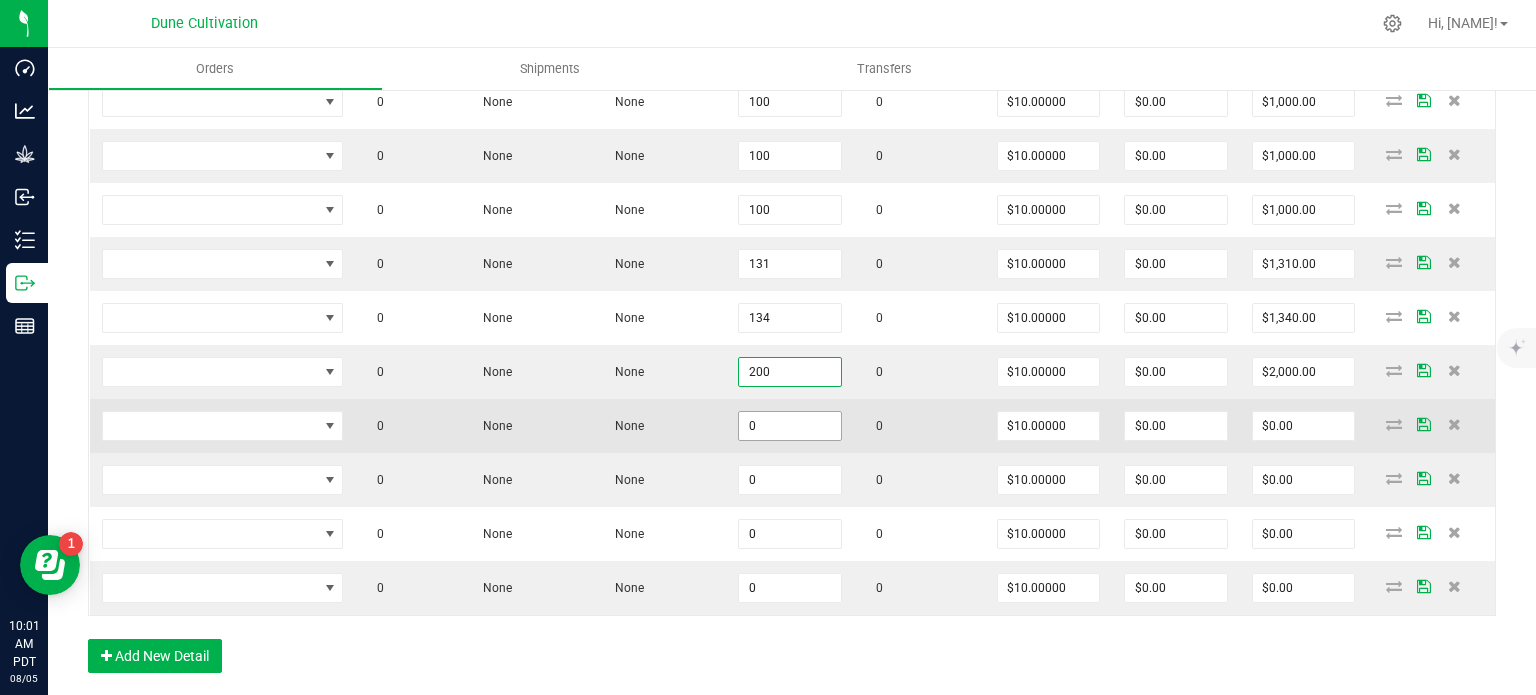 paste on "20" 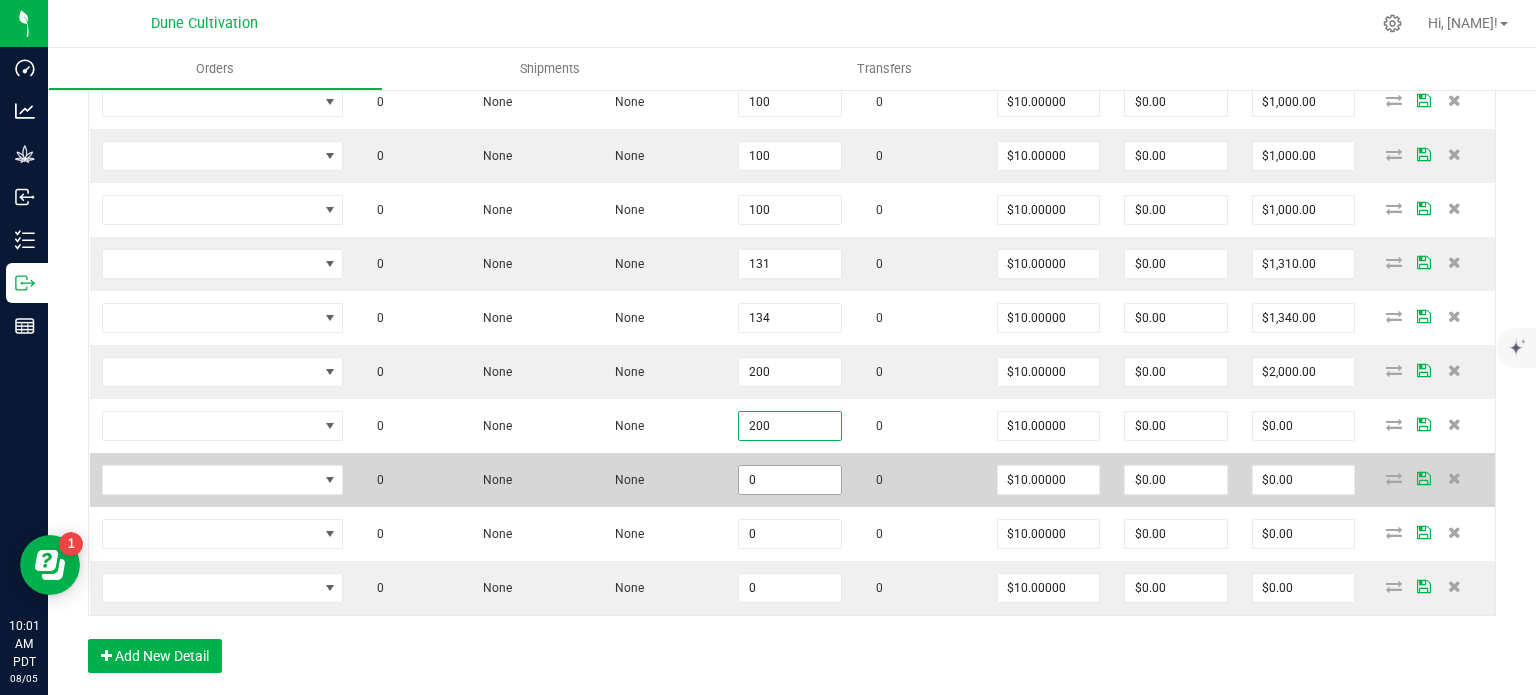 type on "200" 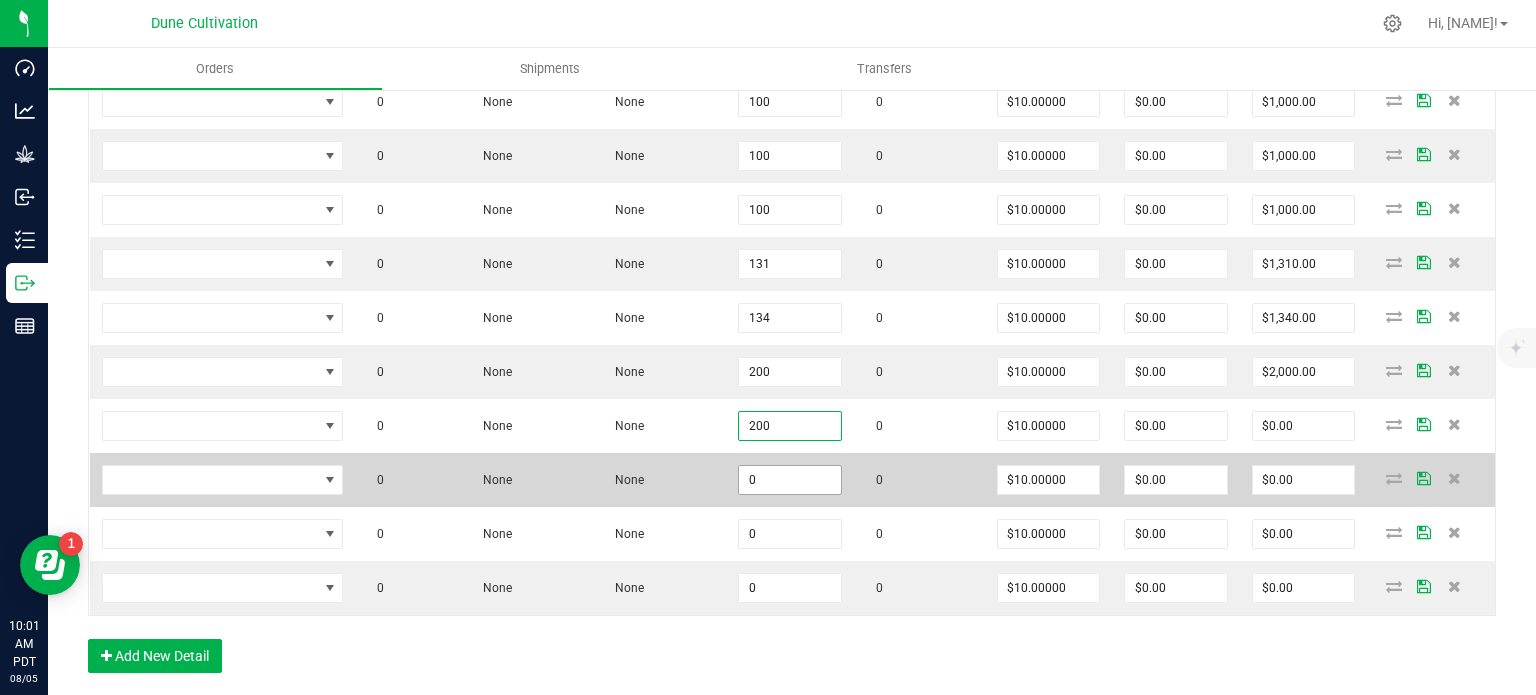 type on "$2,000.00" 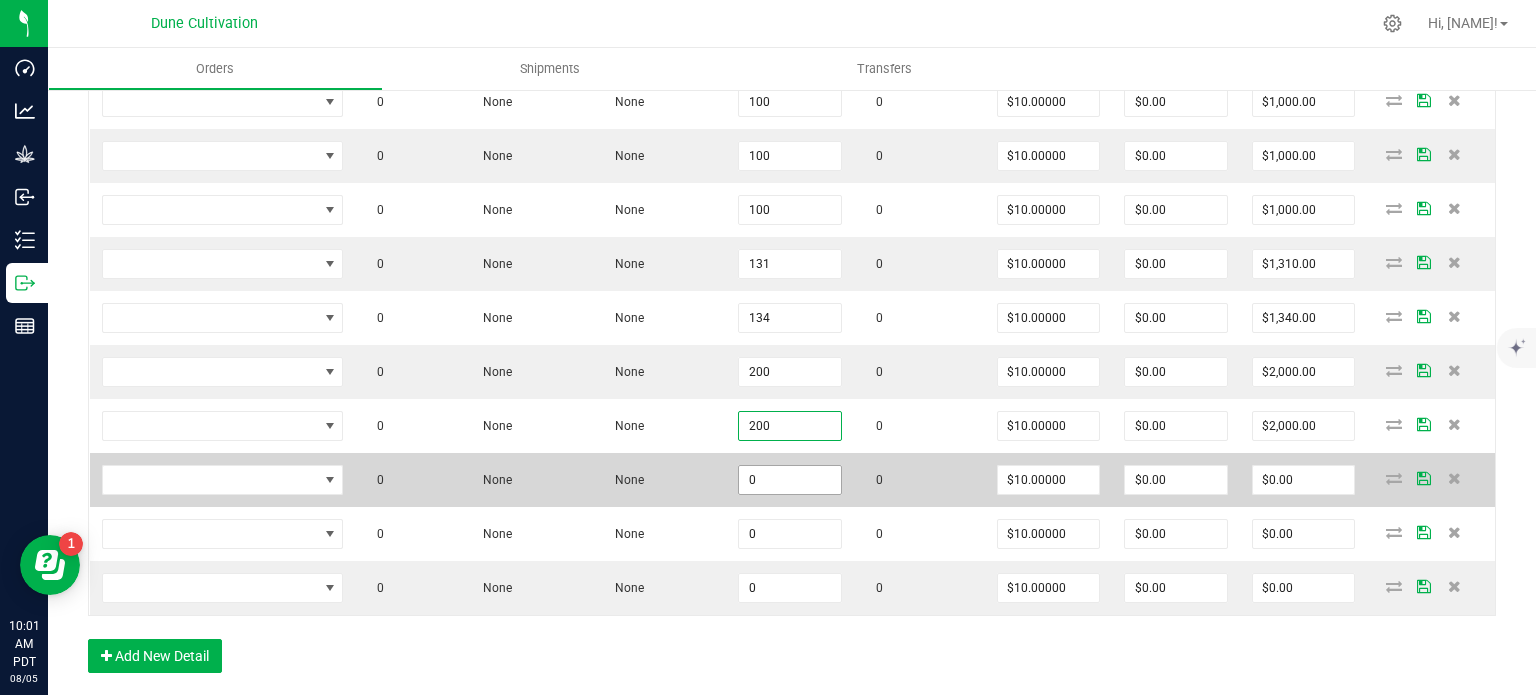 click on "0" at bounding box center (790, 480) 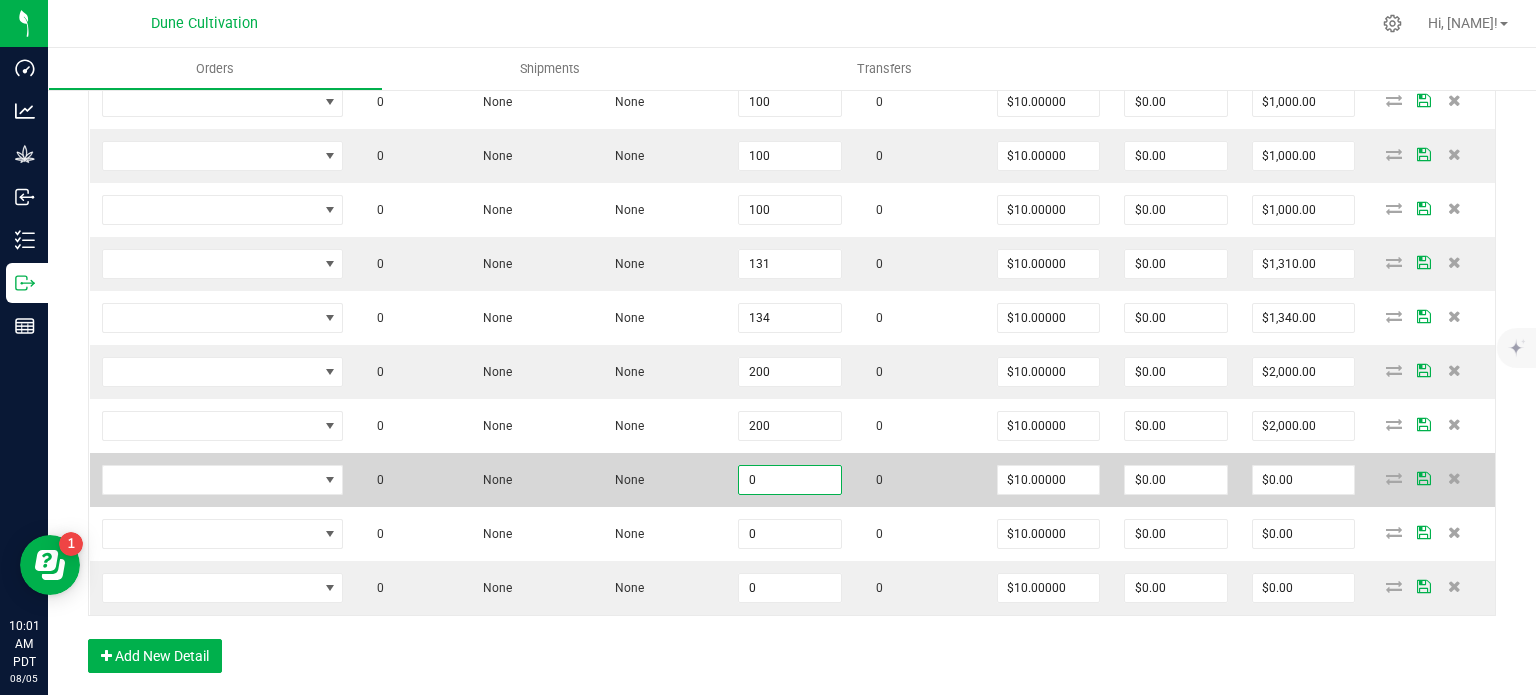 paste on "20" 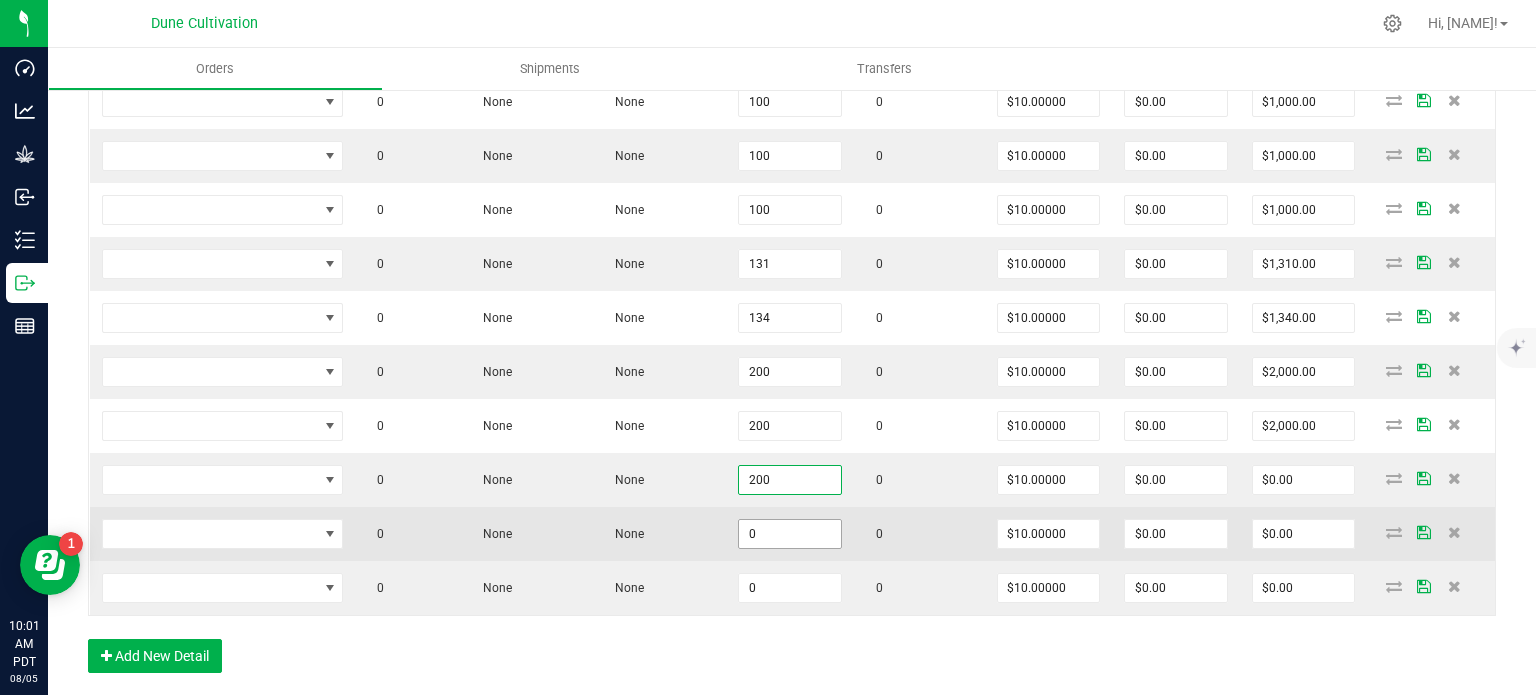 type on "200" 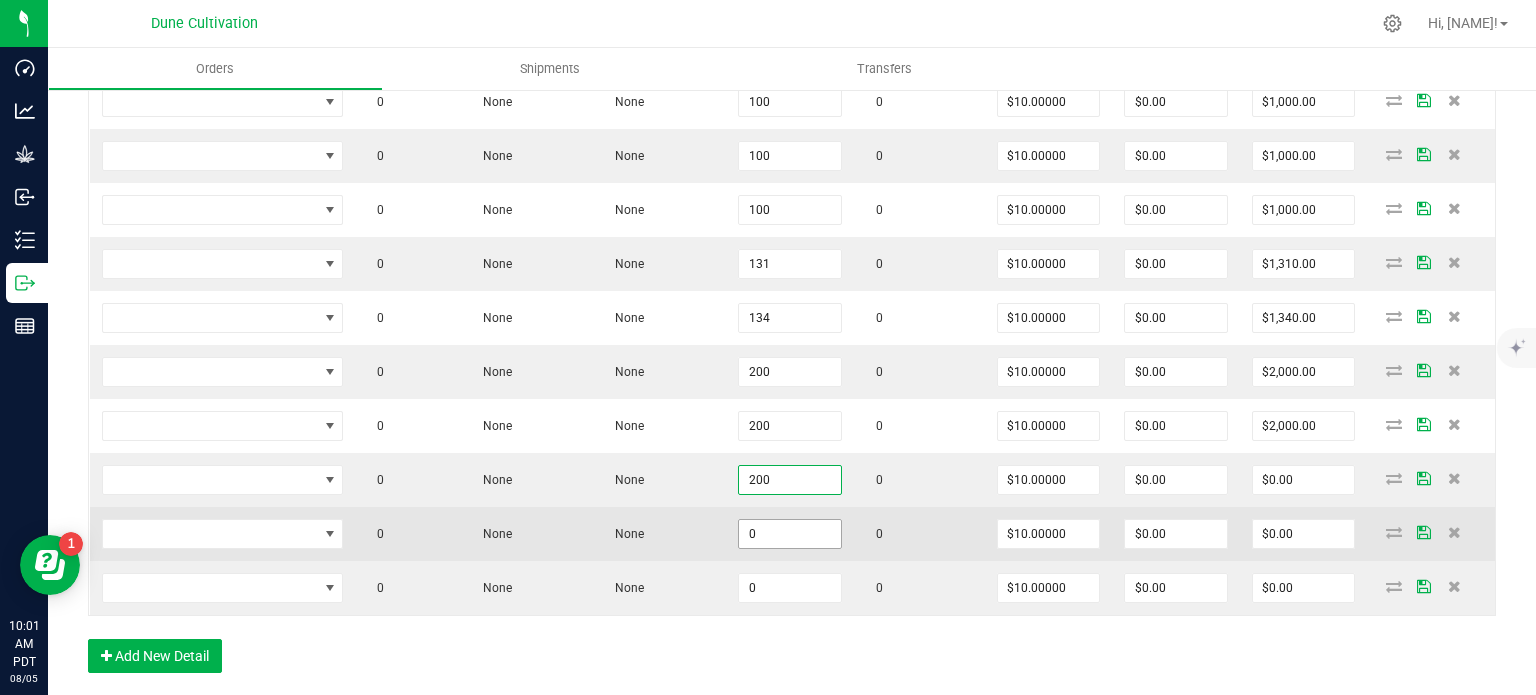 type on "$2,000.00" 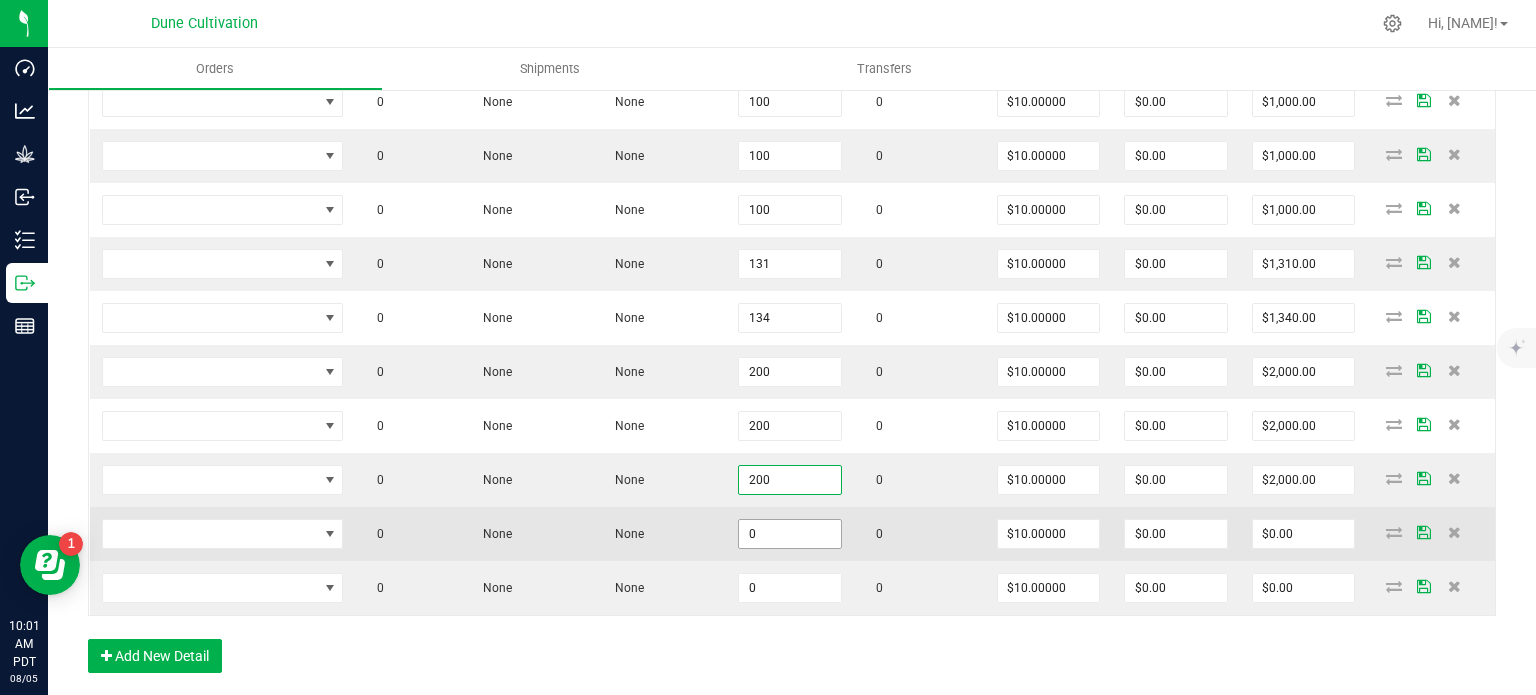 click on "0" at bounding box center [790, 534] 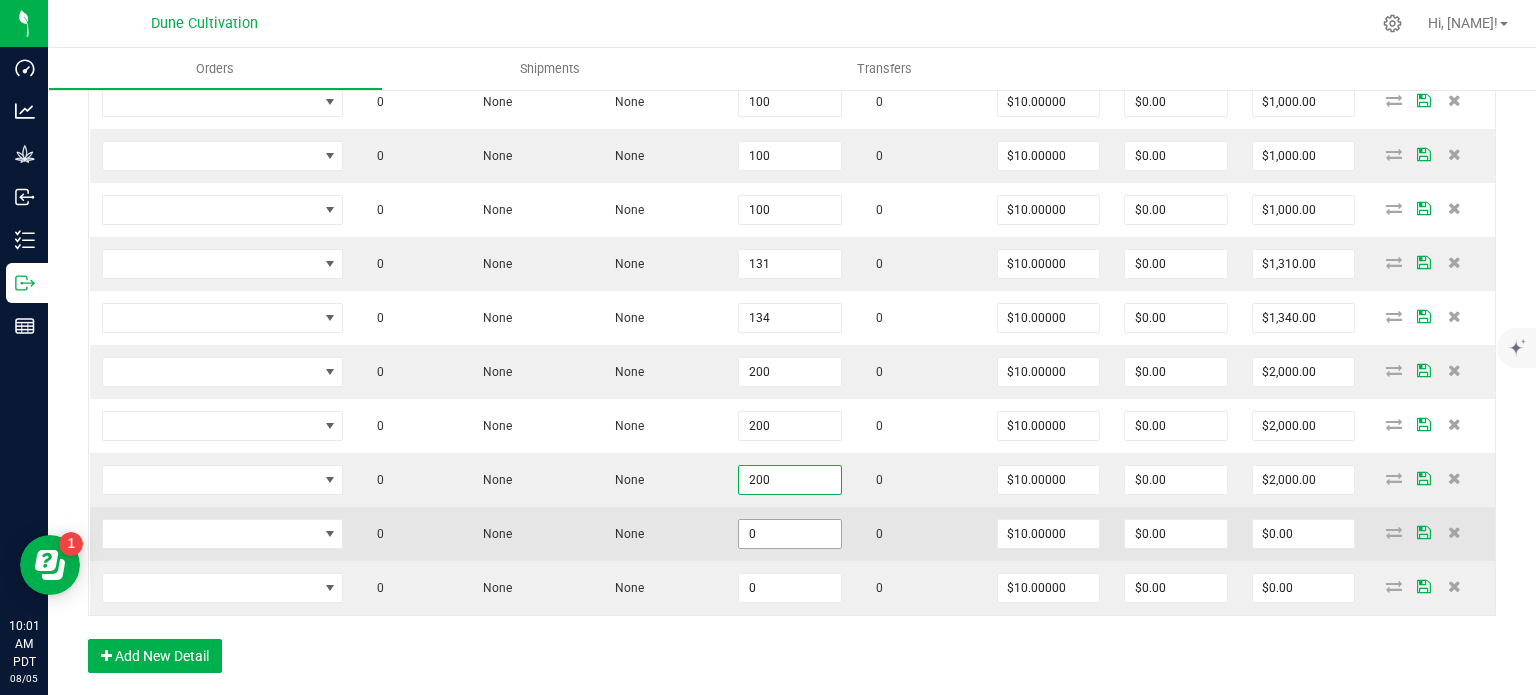 paste on "20" 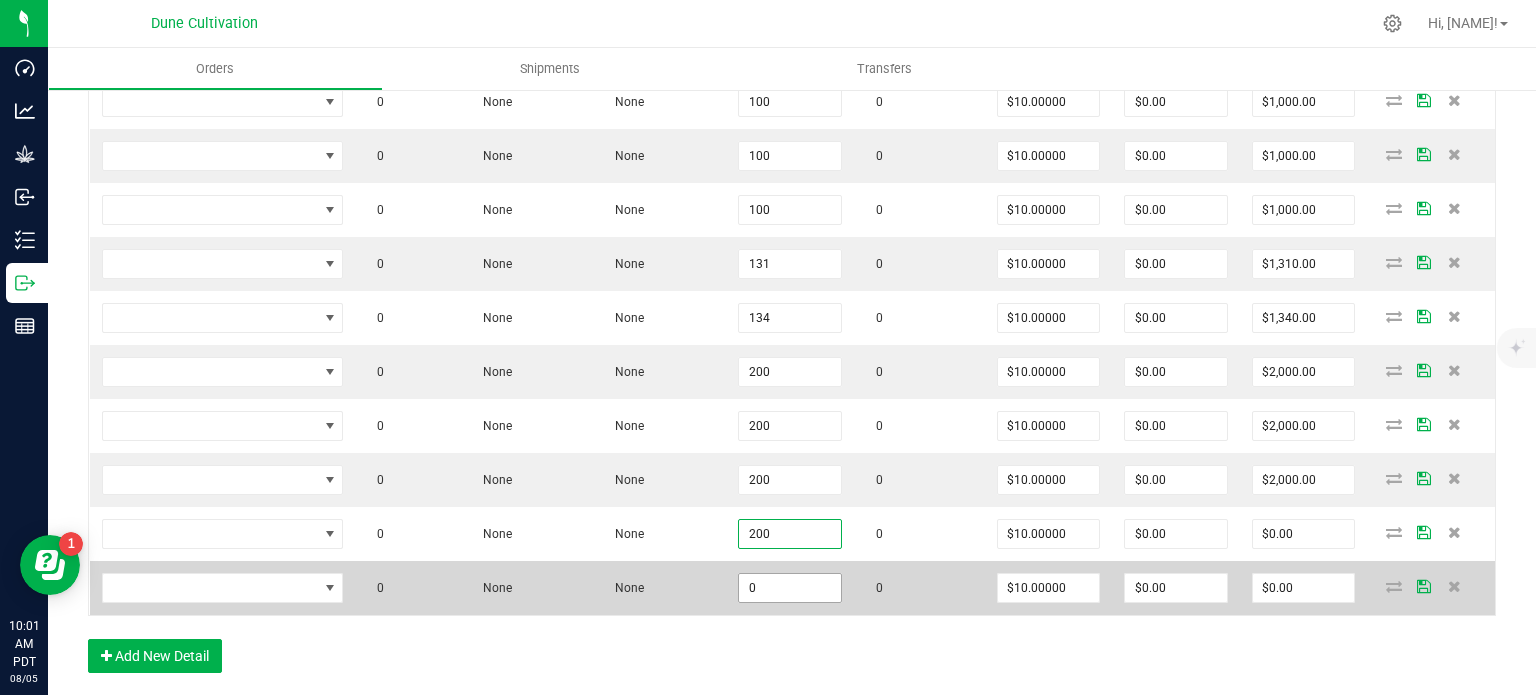 type on "200" 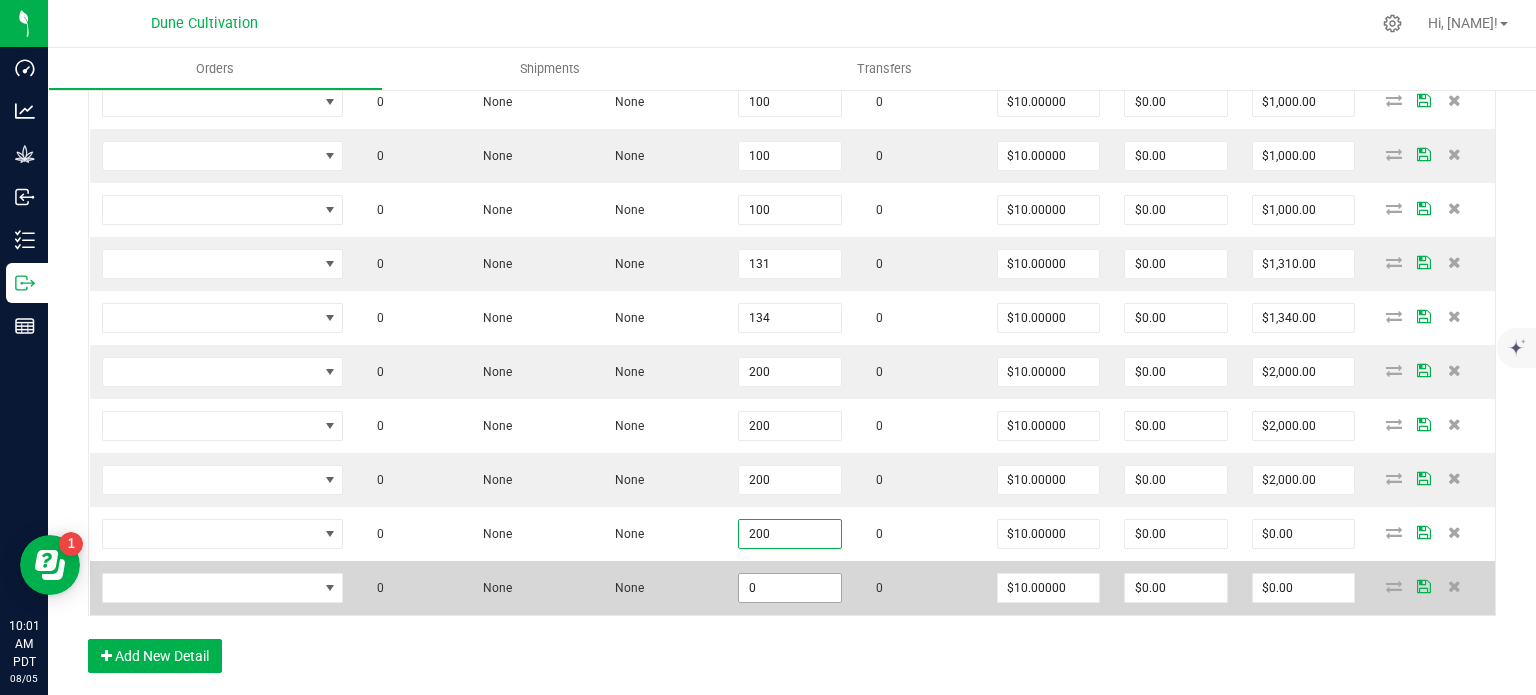 type on "$2,000.00" 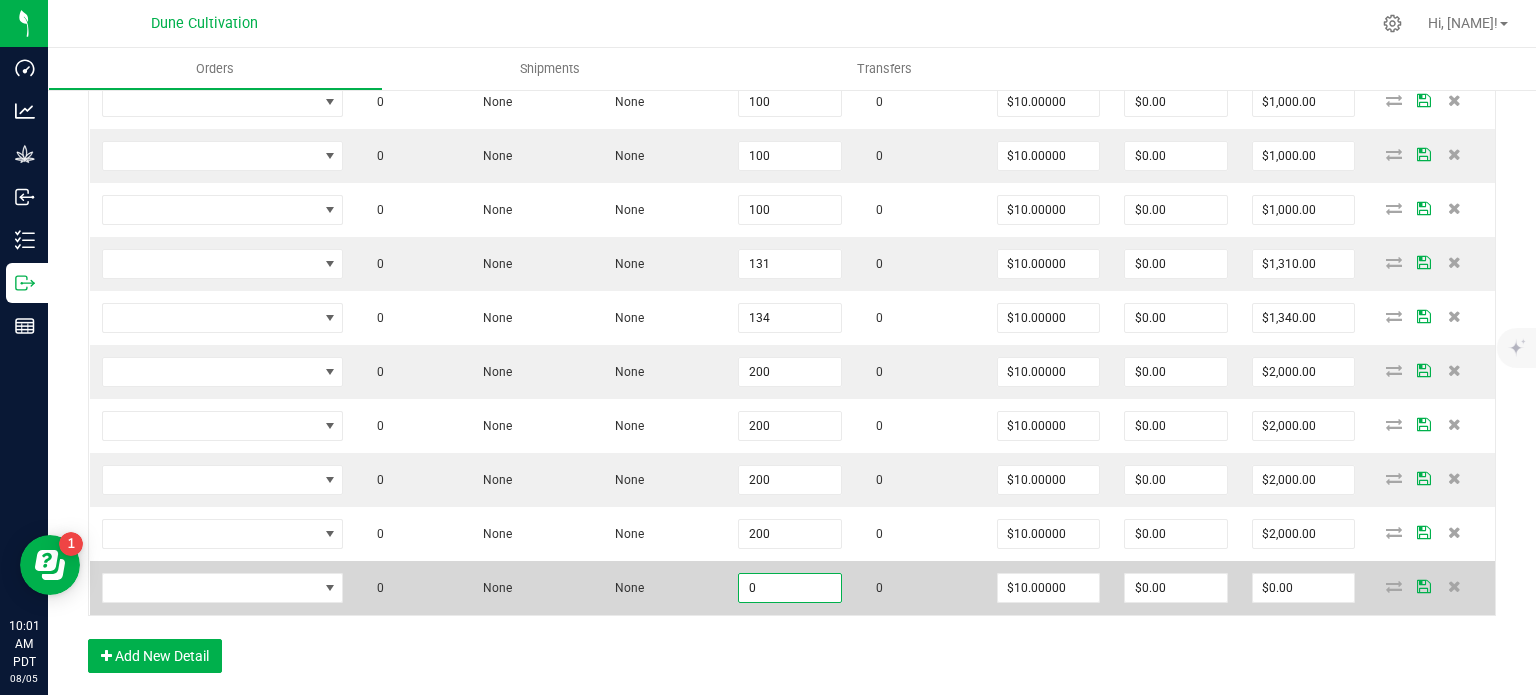 click on "0" at bounding box center (790, 588) 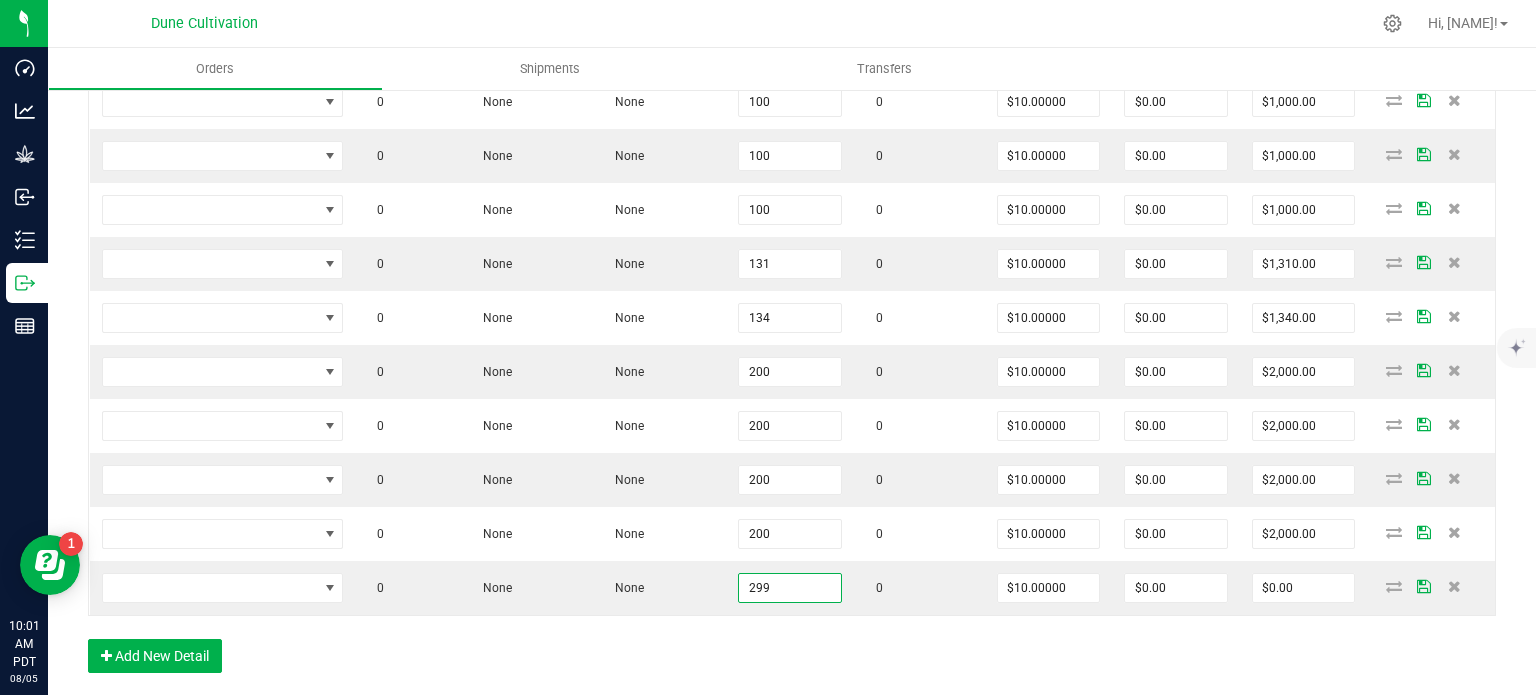 type on "299" 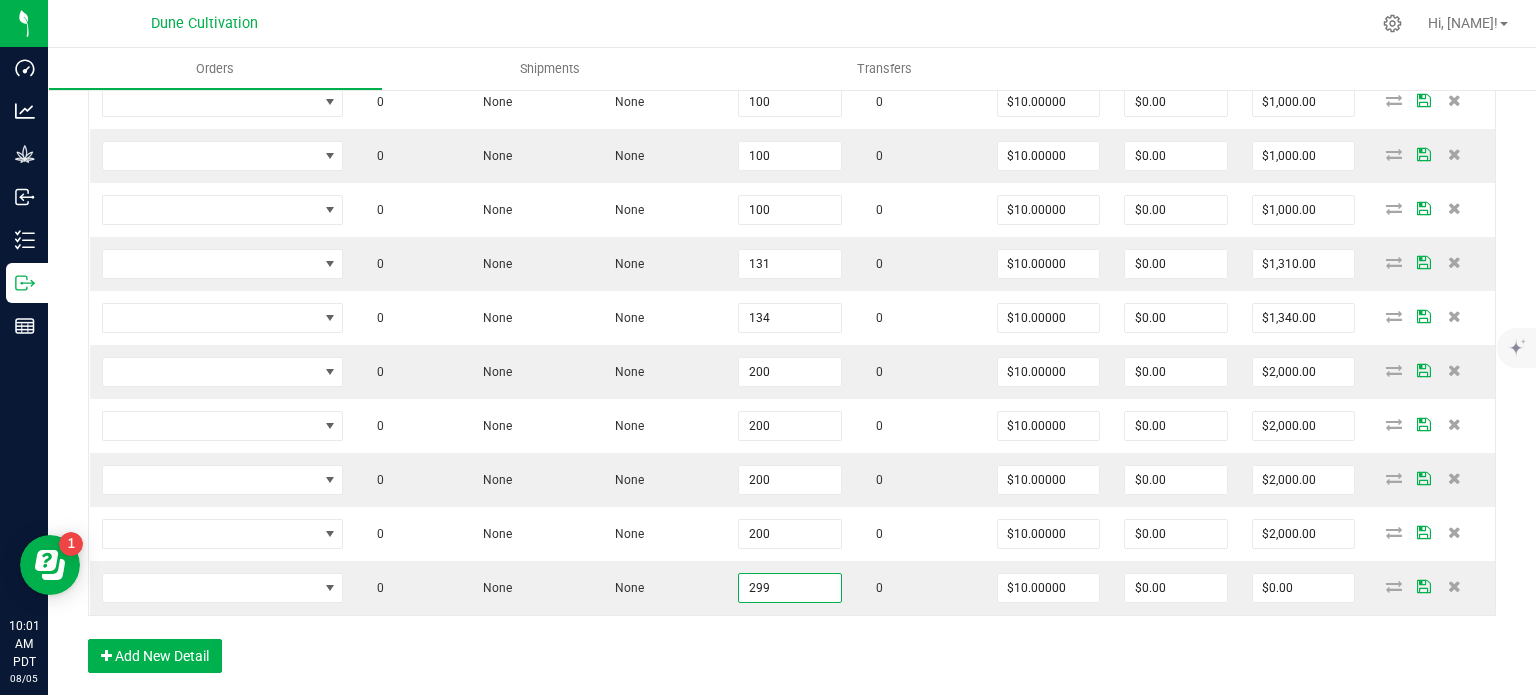 type on "$2,990.00" 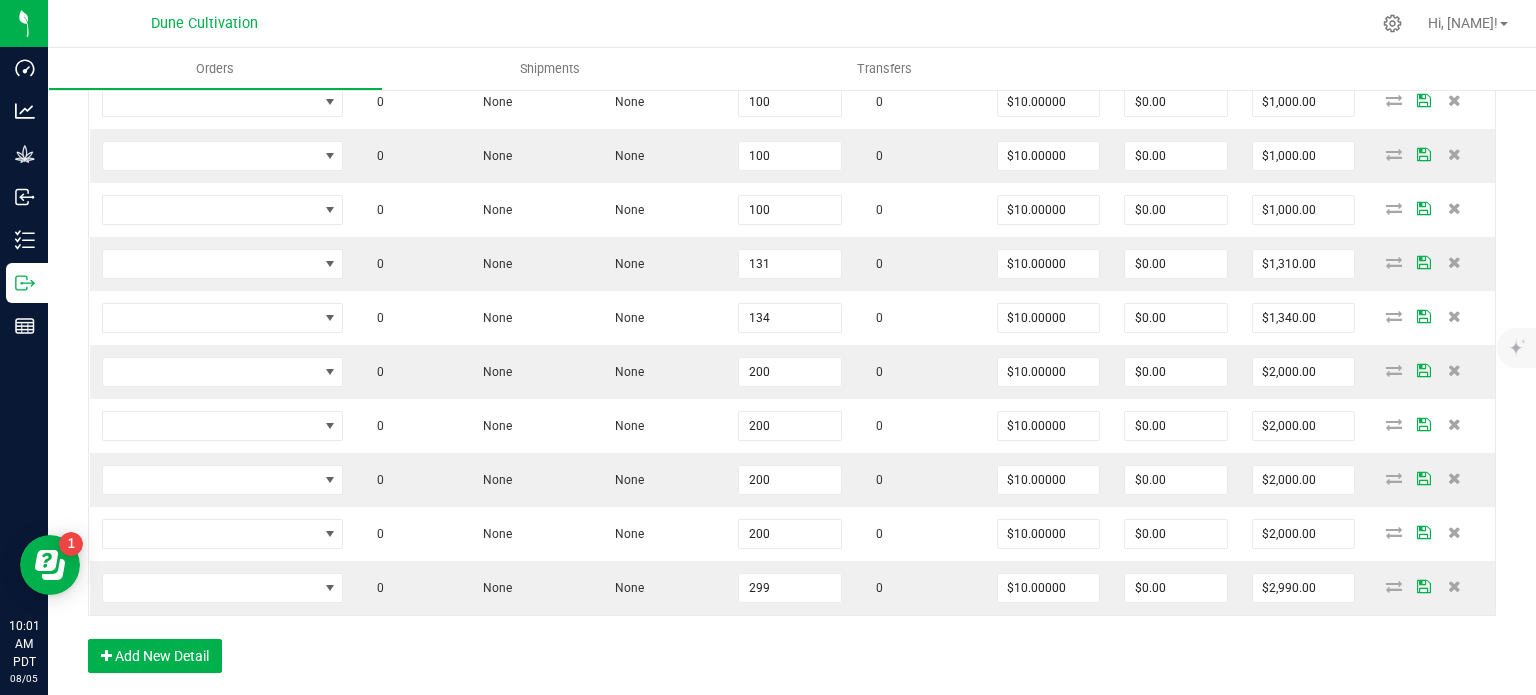 click on "Order Details Print All Labels Item  Sellable  Strain  Lot Number  Qty Ordered Qty Allocated Unit Price Line Discount Total Actions  0    None   None  100  0   $10.00000 $0.00 $1,000.00  0    None   None  100  0   $10.00000 $0.00 $1,000.00  0    None   None  100  0   $10.00000 $0.00 $1,000.00  0    None   None  131  0   $10.00000 $0.00 $1,310.00  0    None   None  134  0   $10.00000 $0.00 $1,340.00  0    None   None  200  0   $10.00000 $0.00 $2,000.00  0    None   None  200  0   $10.00000 $0.00 $2,000.00  0    None   None  200  0   $10.00000 $0.00 $2,000.00  0    None   None  200  0   $10.00000 $0.00 $2,000.00  0    None   None  299  0   $10.00000 $0.00 $2,990.00
Add New Detail" at bounding box center (792, 339) 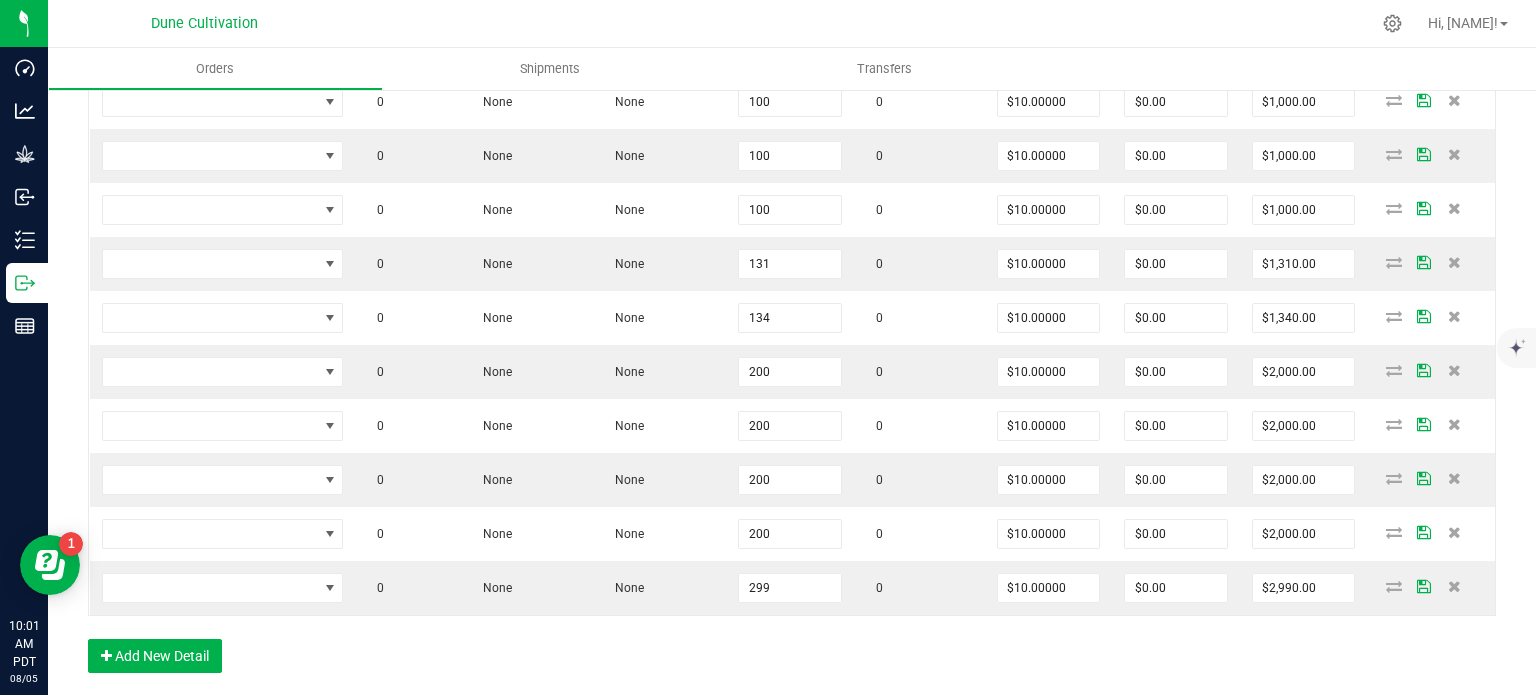 scroll, scrollTop: 0, scrollLeft: 0, axis: both 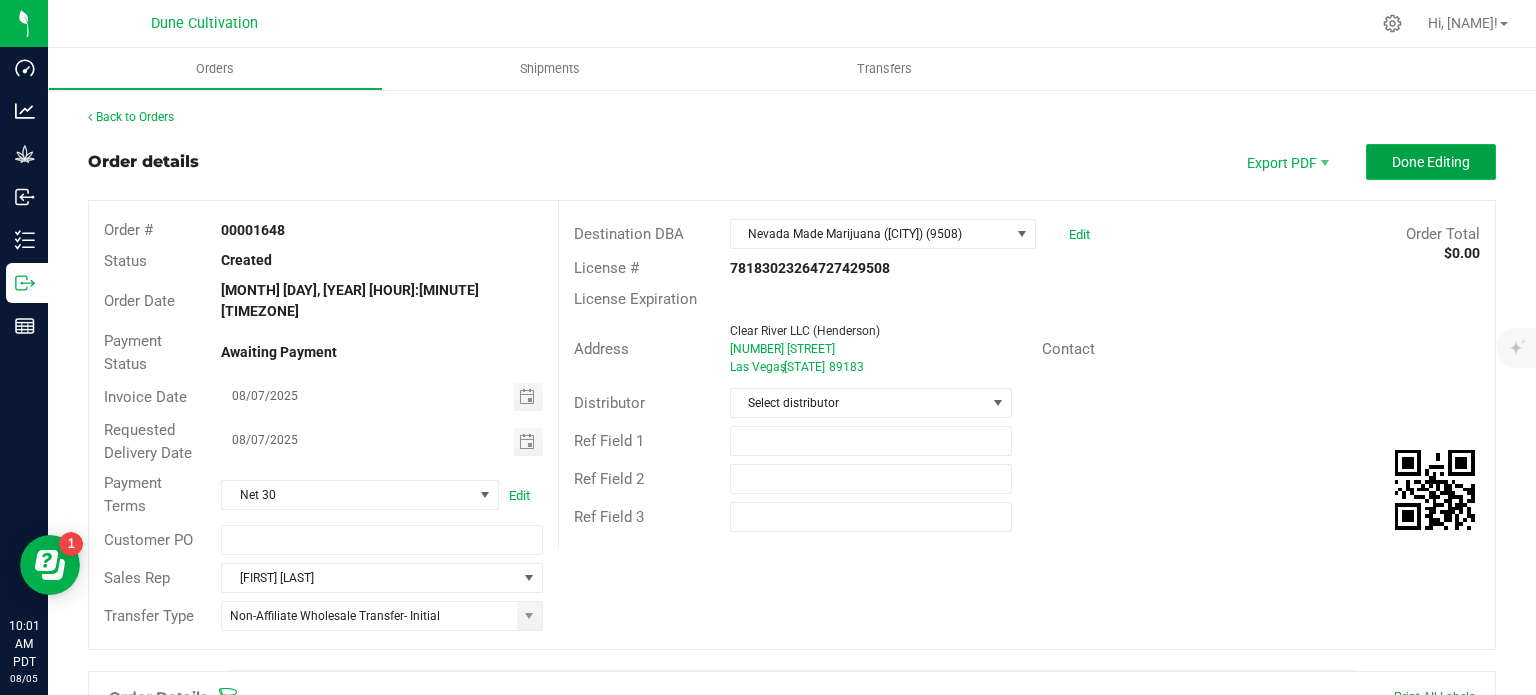 click on "Done Editing" at bounding box center (1431, 162) 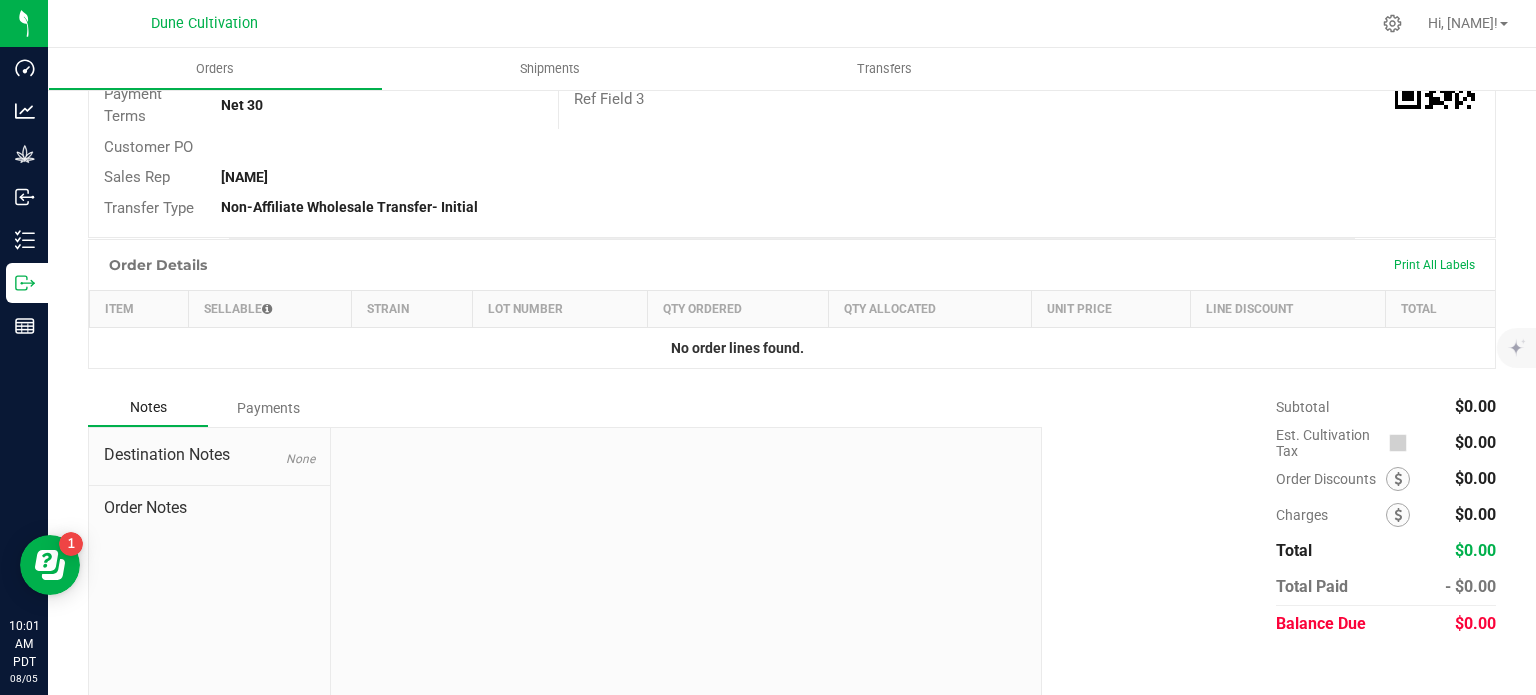 scroll, scrollTop: 0, scrollLeft: 0, axis: both 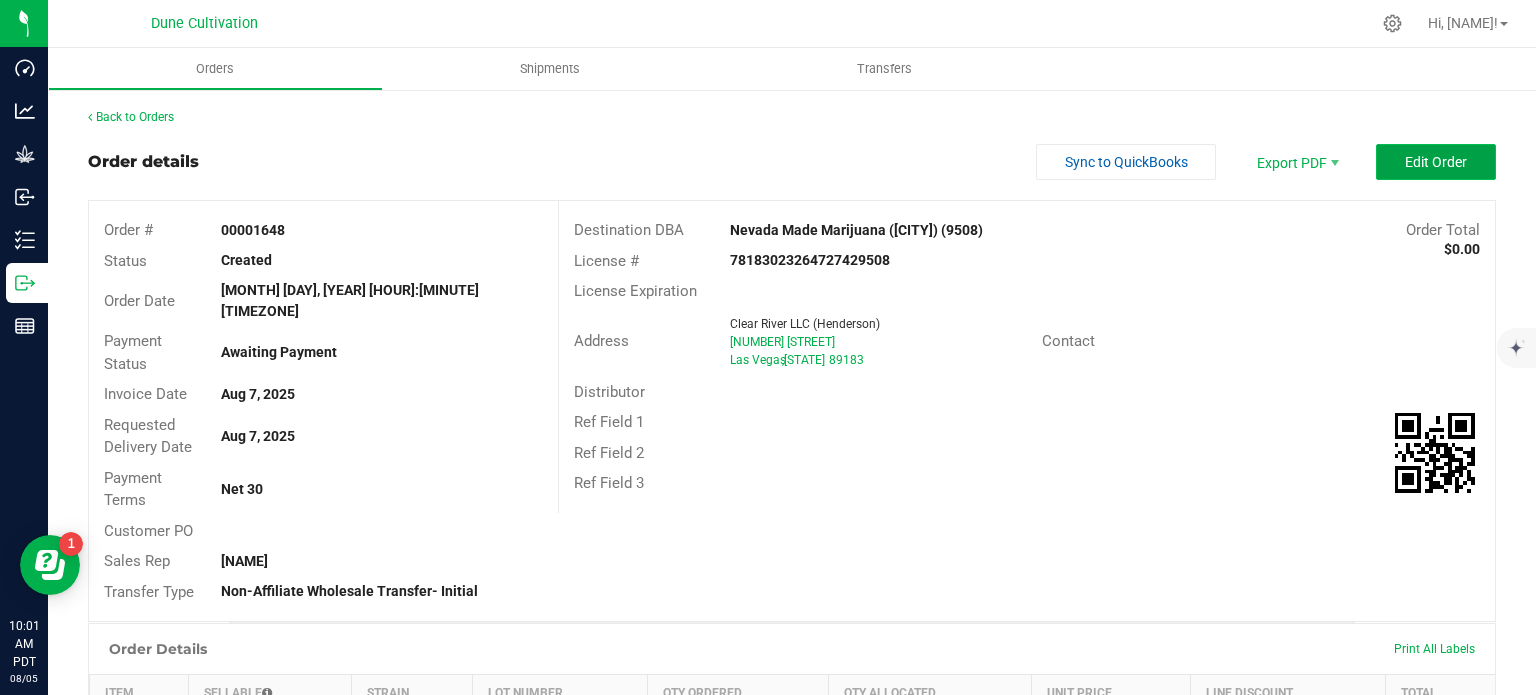 click on "Edit Order" at bounding box center [1436, 162] 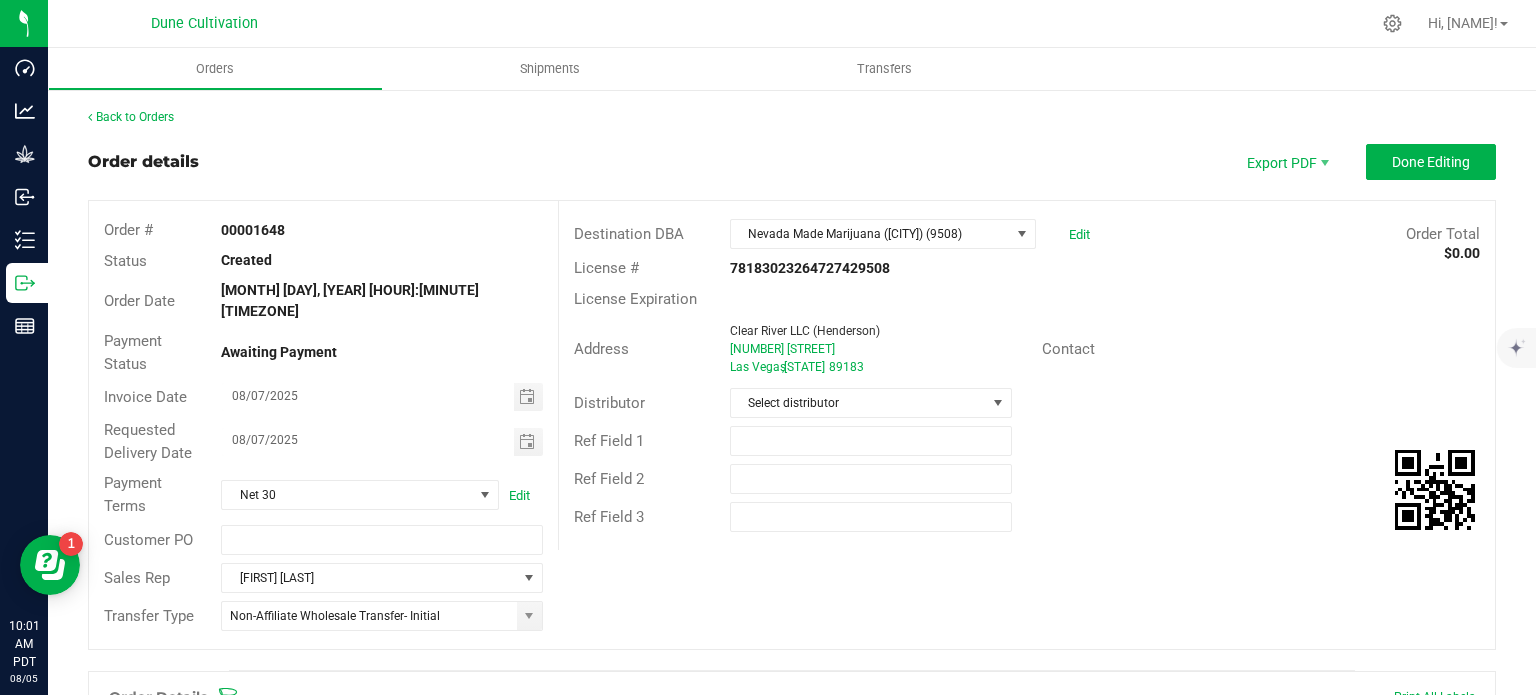 scroll, scrollTop: 488, scrollLeft: 0, axis: vertical 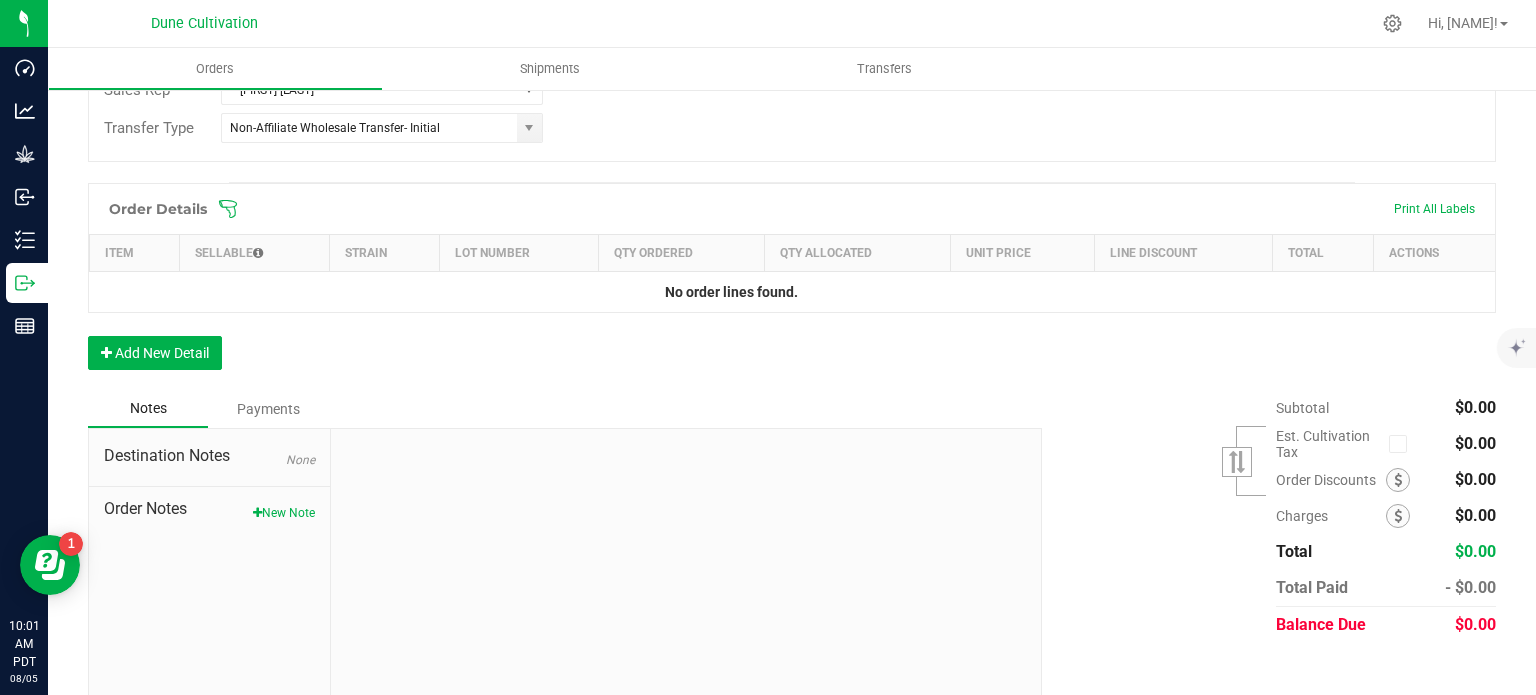 click on "Order Details Print All Labels Item  Sellable  Strain  Lot Number  Qty Ordered Qty Allocated Unit Price Line Discount Total Actions No order lines found.
Add New Detail" at bounding box center (792, 286) 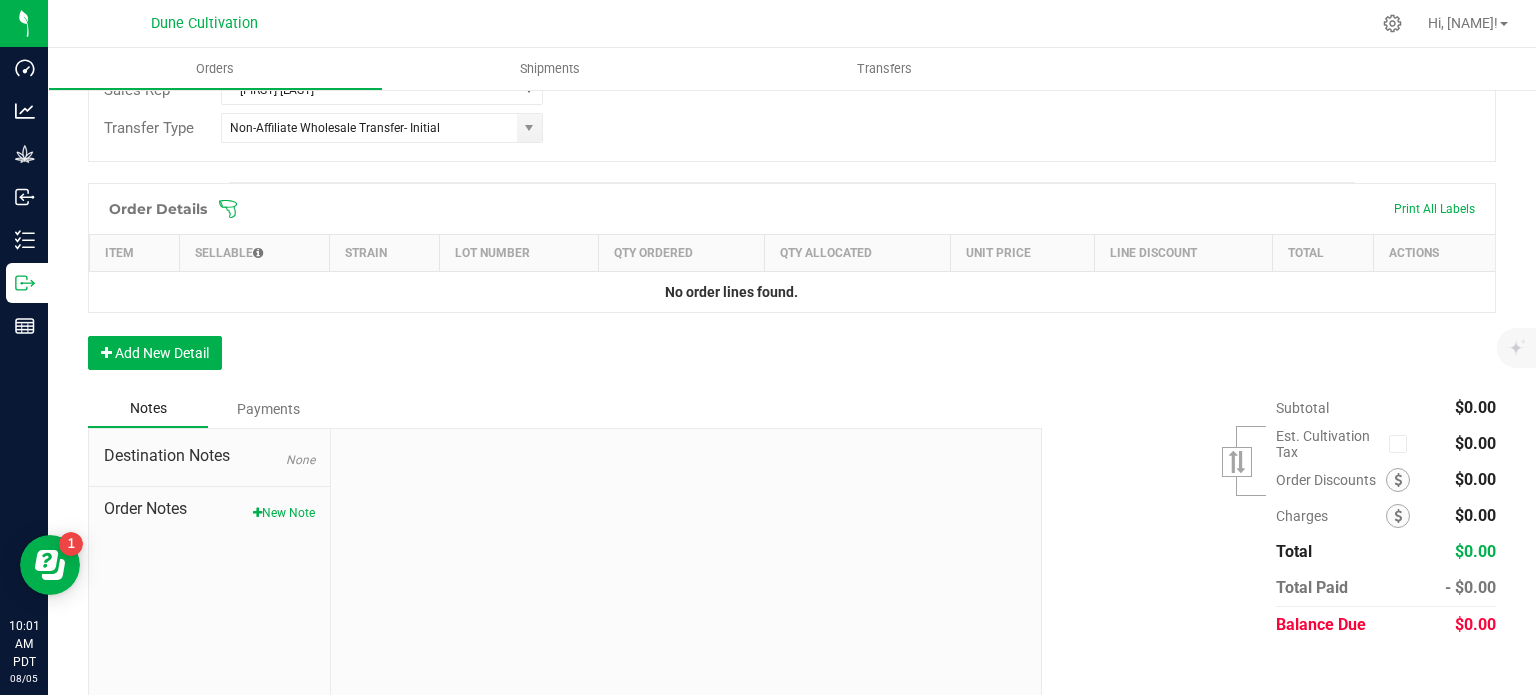 click on "Order Details Print All Labels Item  Sellable  Strain  Lot Number  Qty Ordered Qty Allocated Unit Price Line Discount Total Actions No order lines found.
Add New Detail" at bounding box center (792, 286) 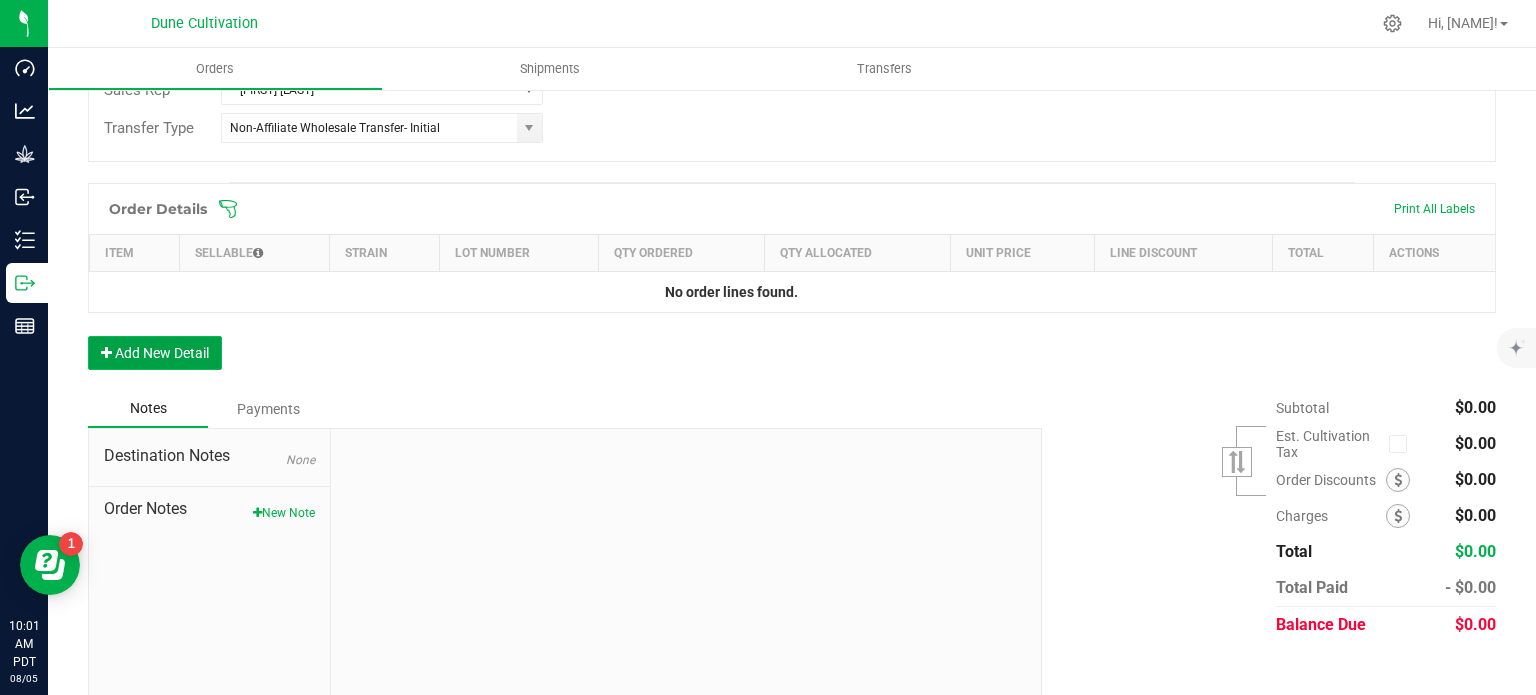 click on "Add New Detail" at bounding box center [155, 353] 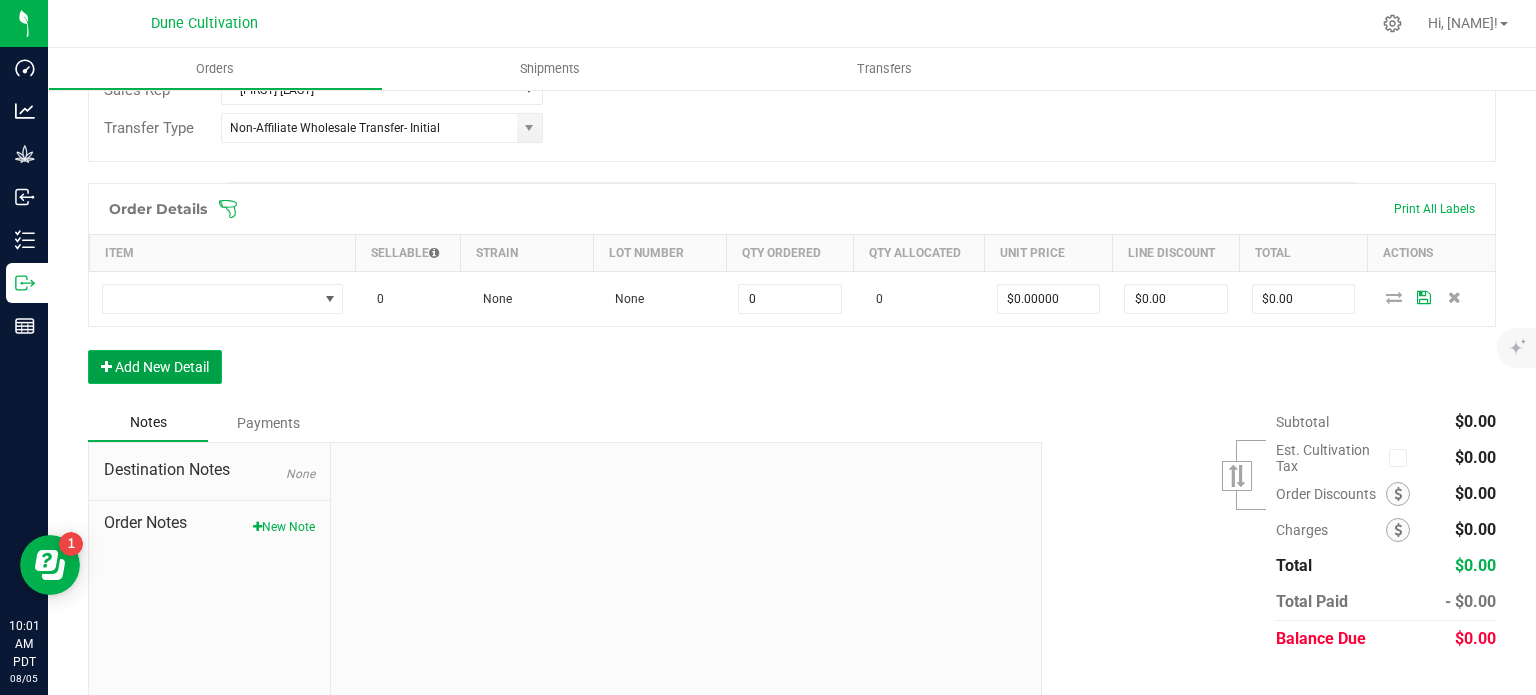 click on "Add New Detail" at bounding box center (155, 367) 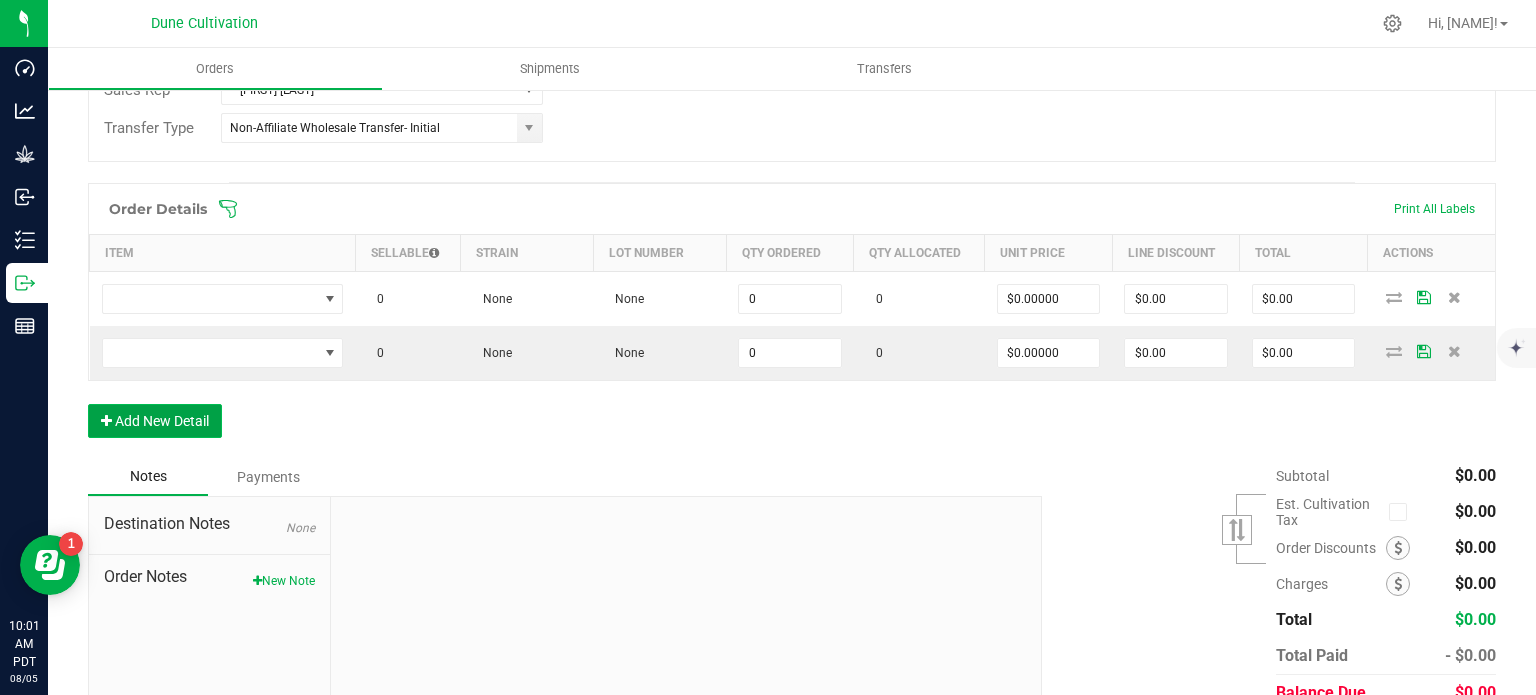 click on "Add New Detail" at bounding box center (155, 421) 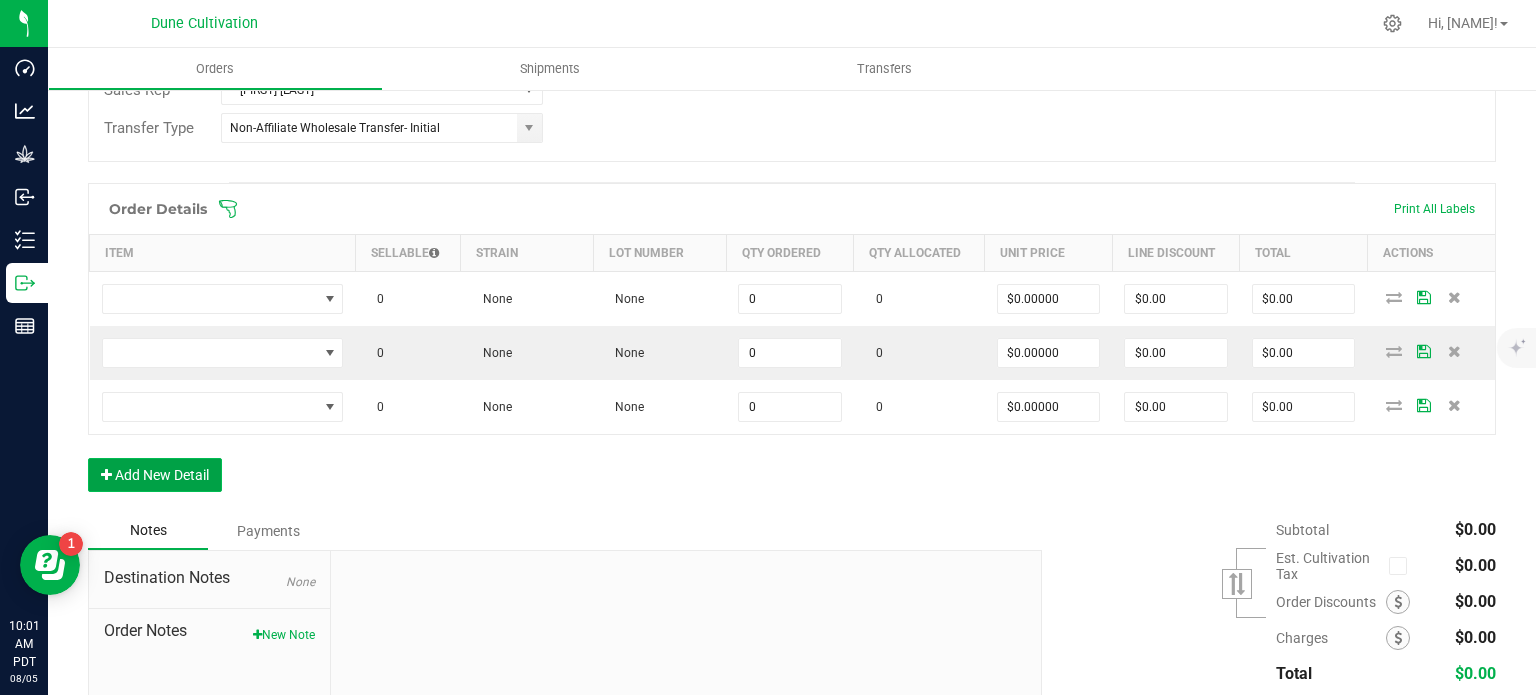 click on "Add New Detail" at bounding box center (155, 475) 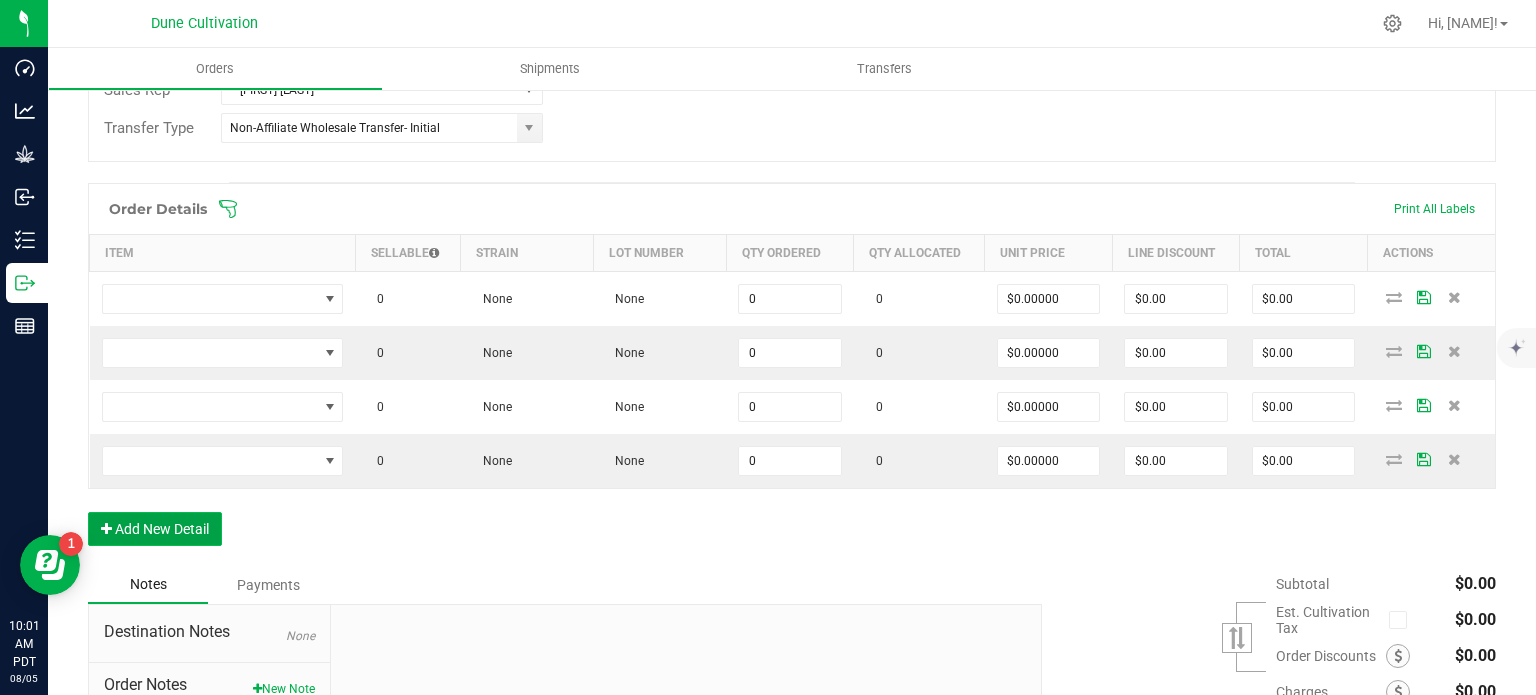 click on "Add New Detail" at bounding box center (155, 529) 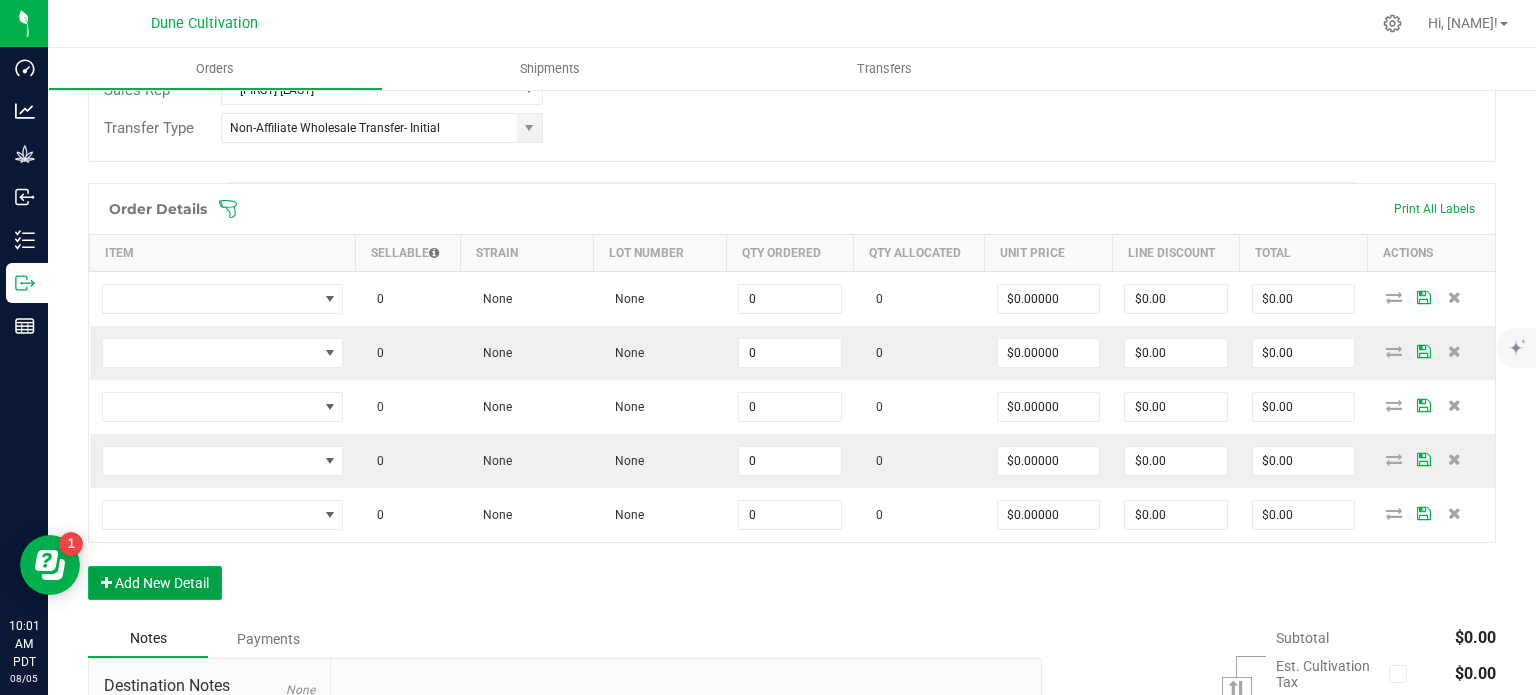 click on "Add New Detail" at bounding box center [155, 583] 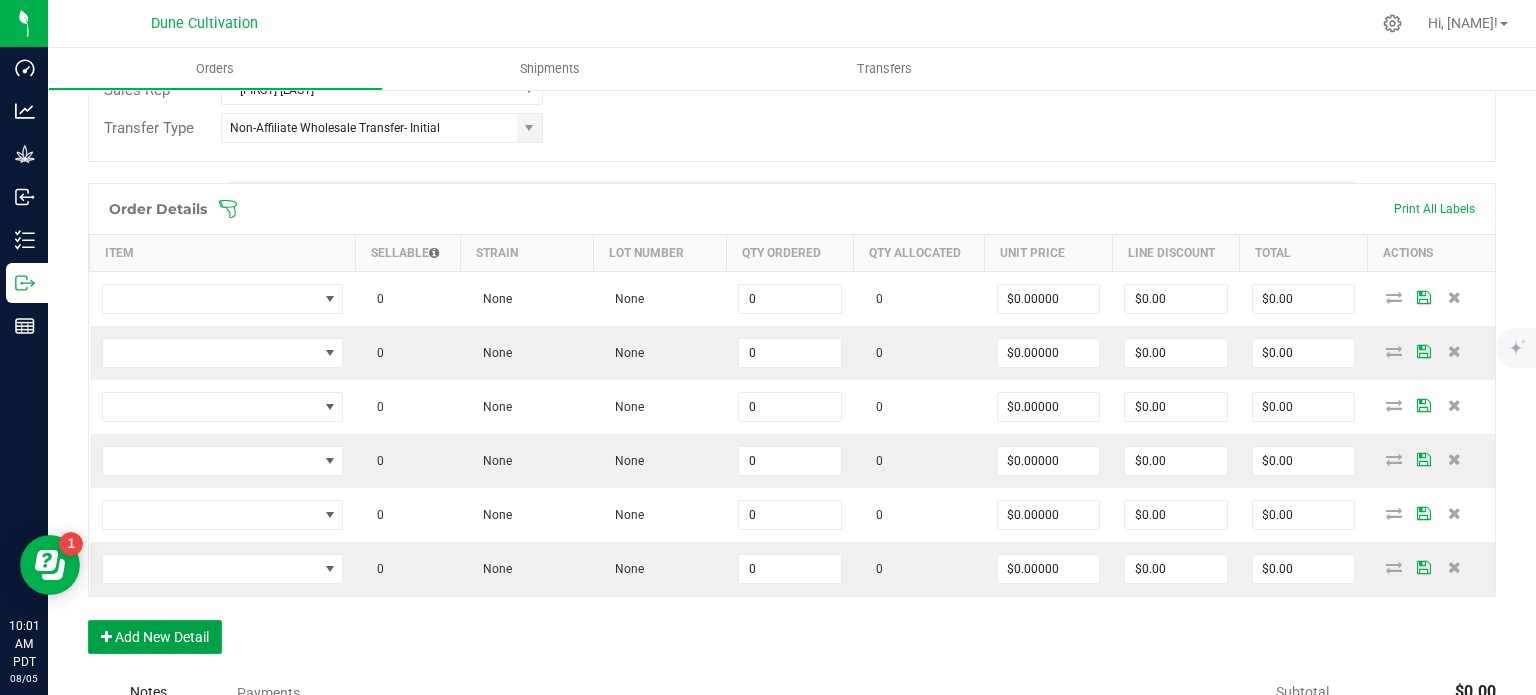 click on "Add New Detail" at bounding box center (155, 637) 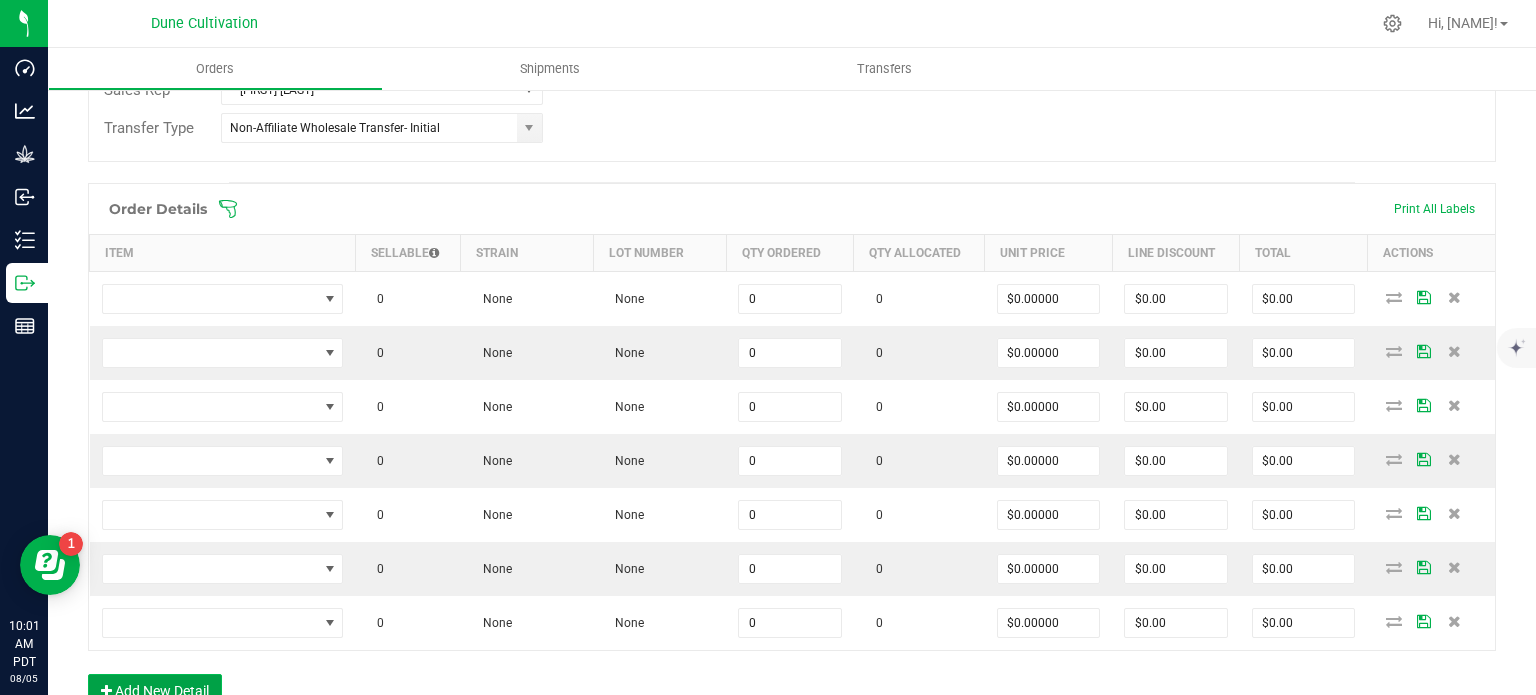 click on "Add New Detail" at bounding box center [155, 691] 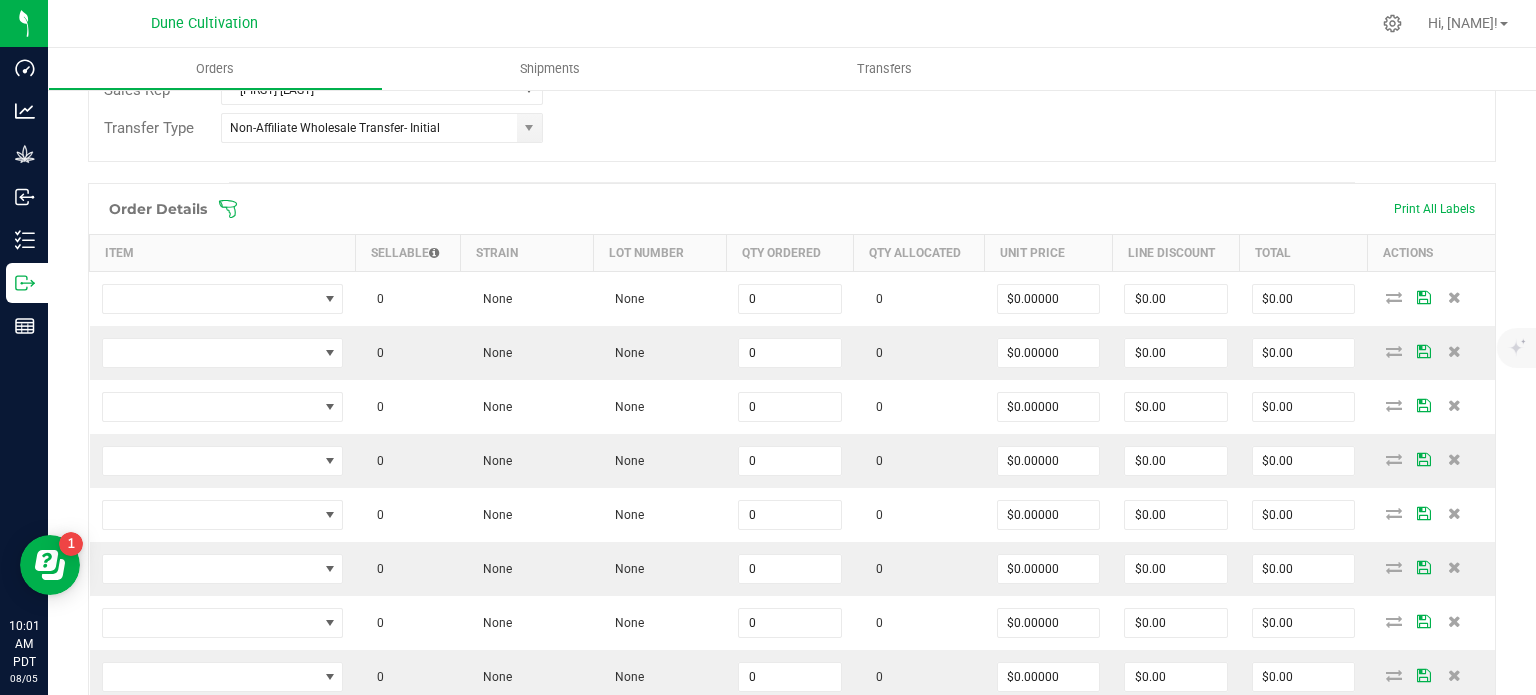 click at bounding box center (792, 182) 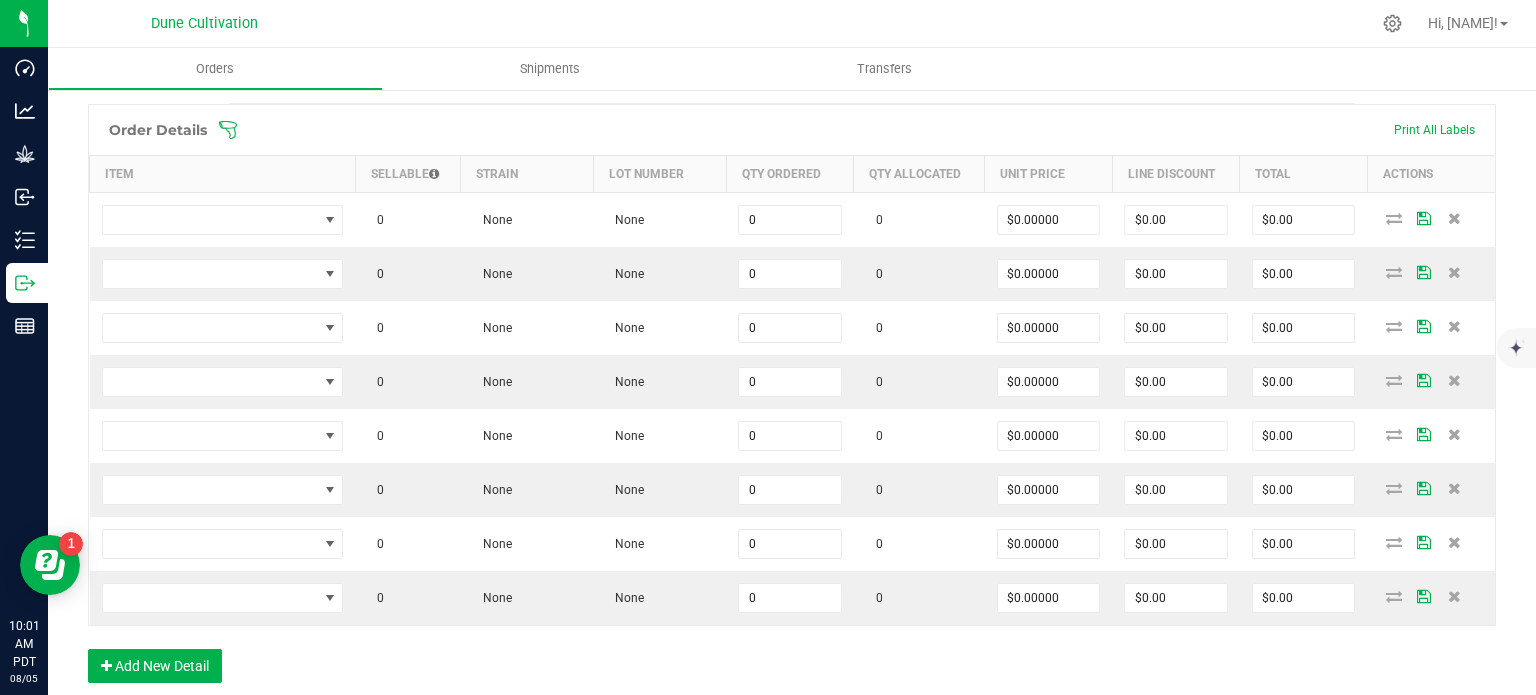 scroll, scrollTop: 568, scrollLeft: 0, axis: vertical 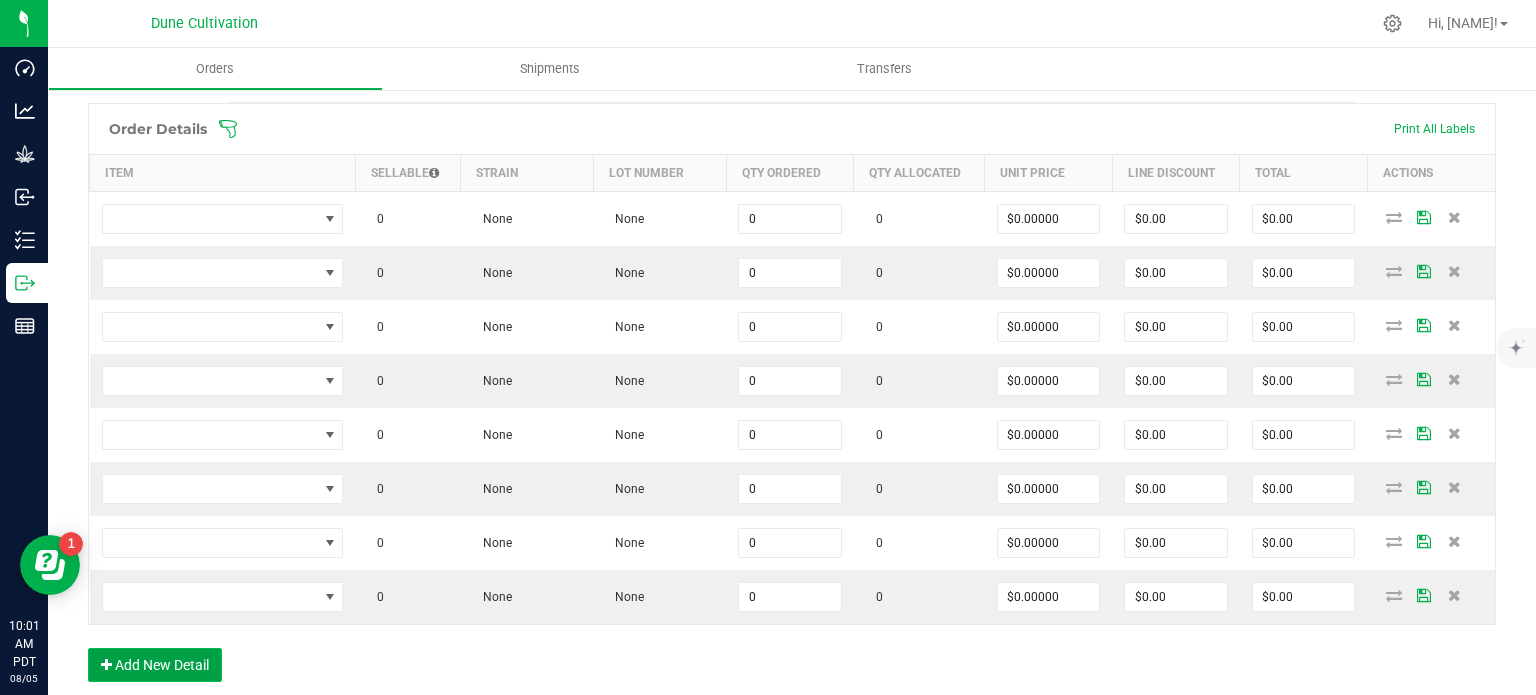 click on "Add New Detail" at bounding box center (155, 665) 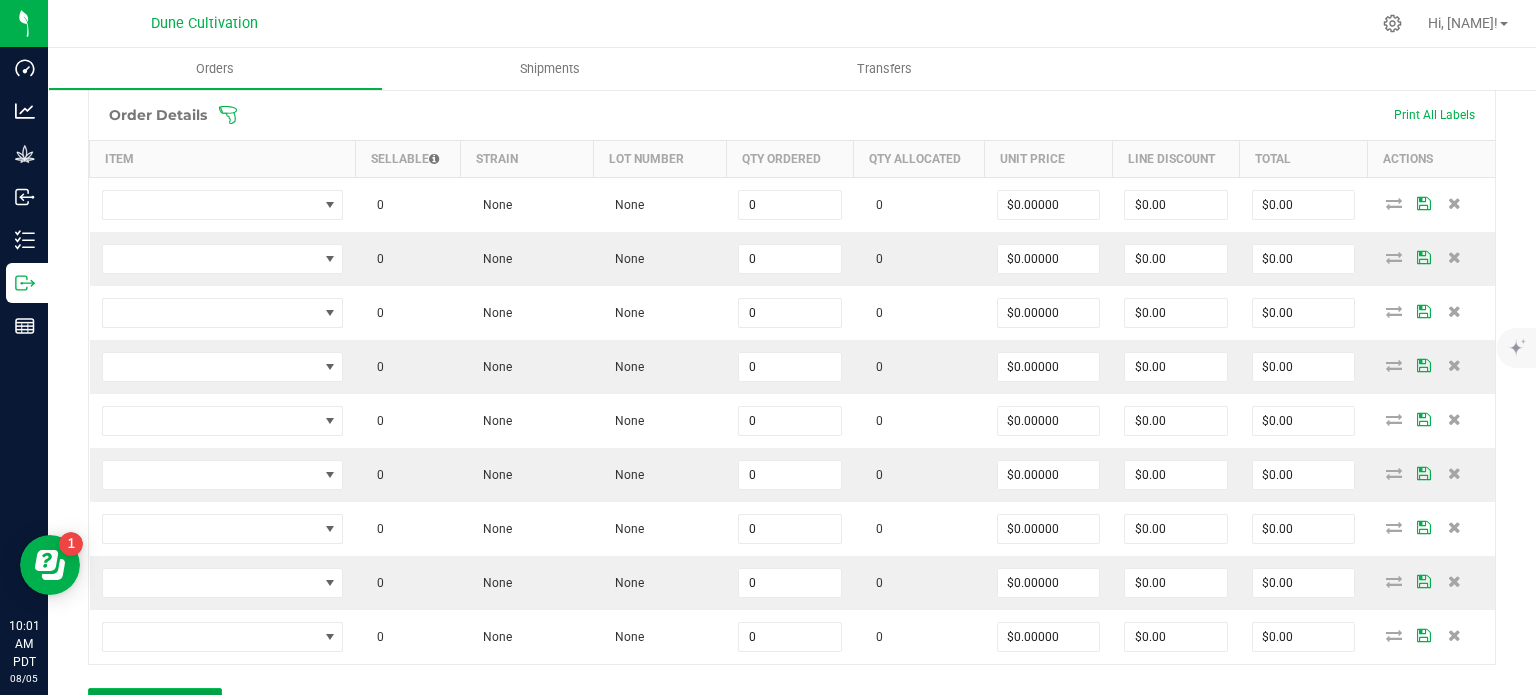 scroll, scrollTop: 583, scrollLeft: 0, axis: vertical 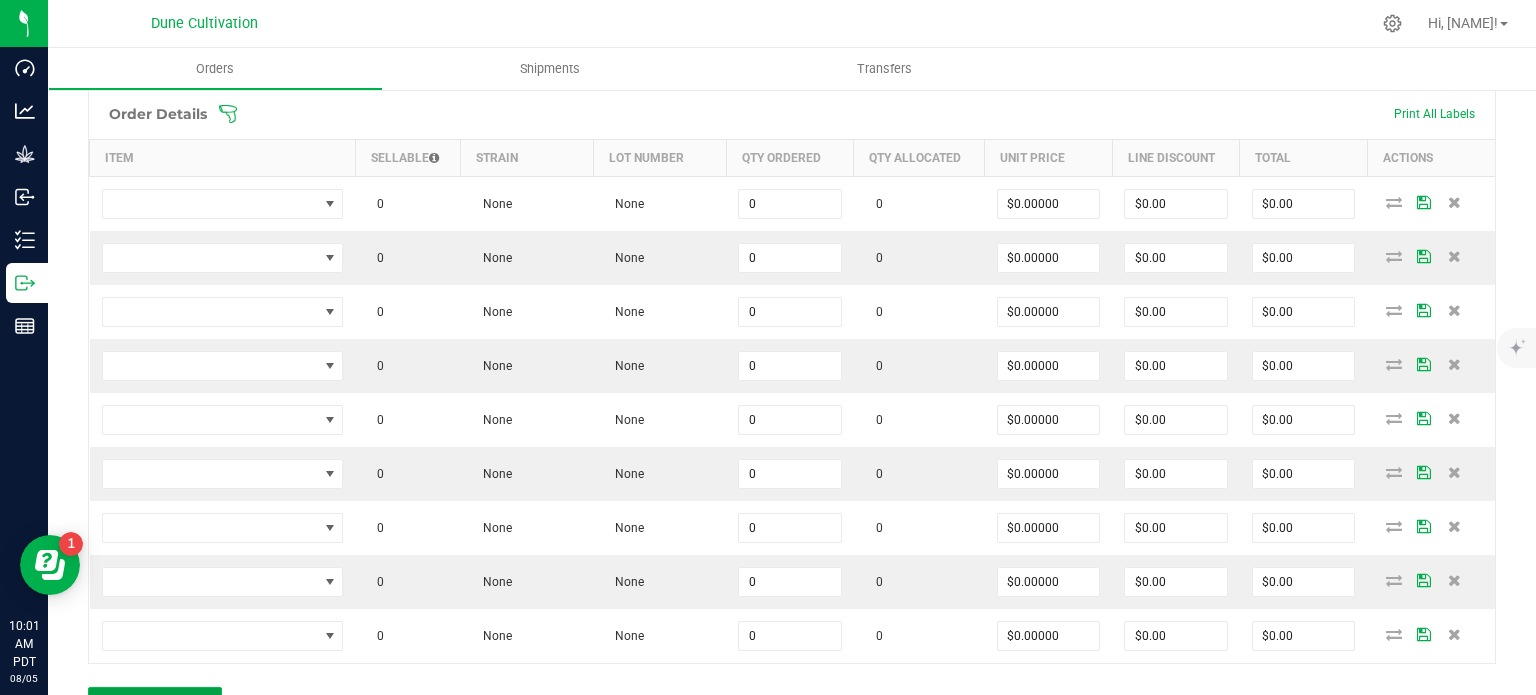click on "Add New Detail" at bounding box center [155, 704] 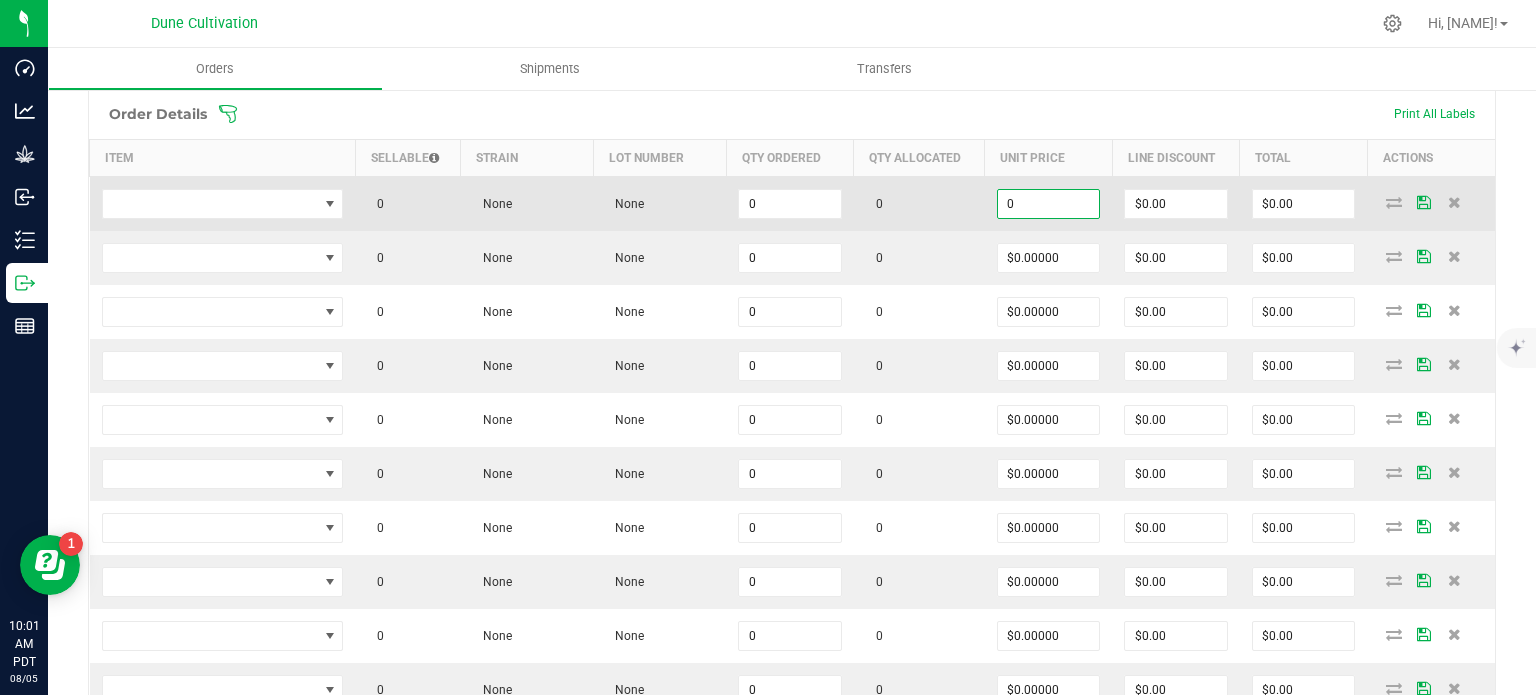 click on "0" at bounding box center (1049, 204) 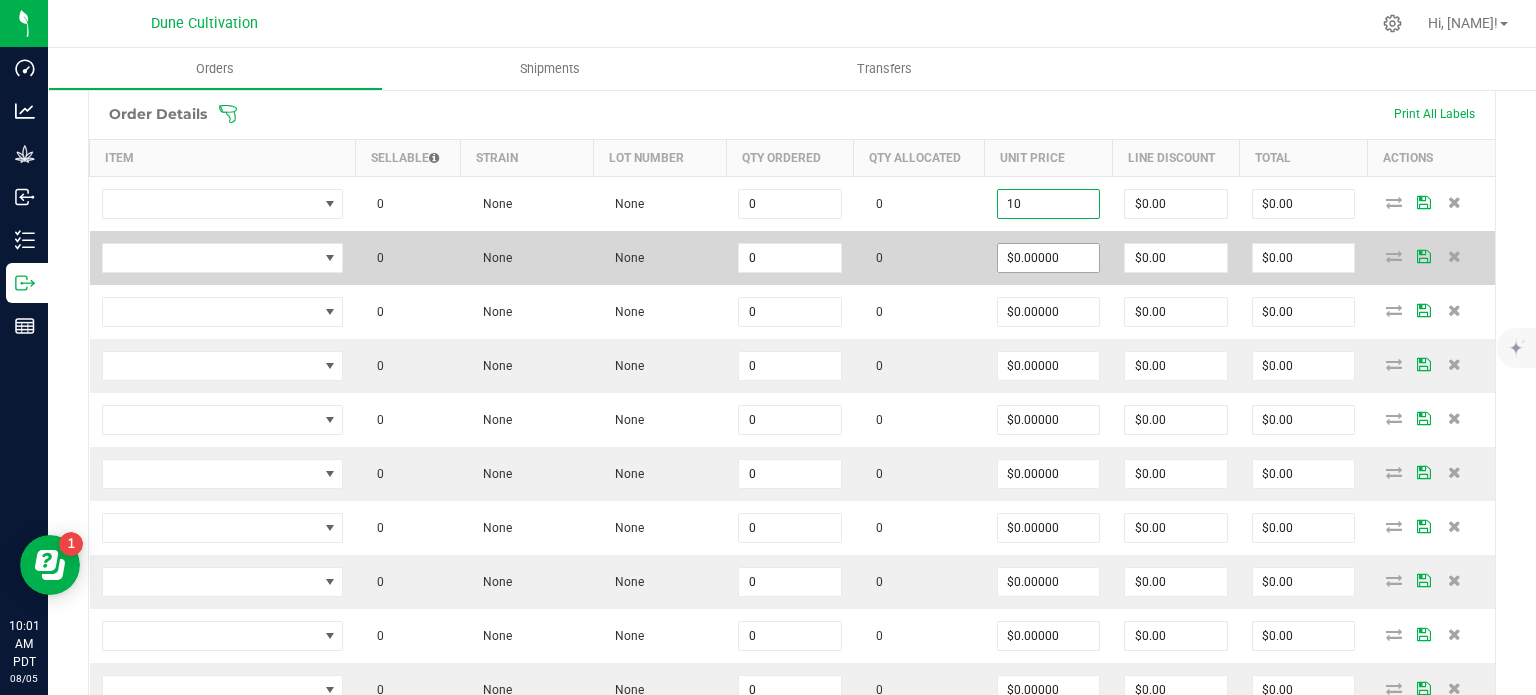 type on "$10.00000" 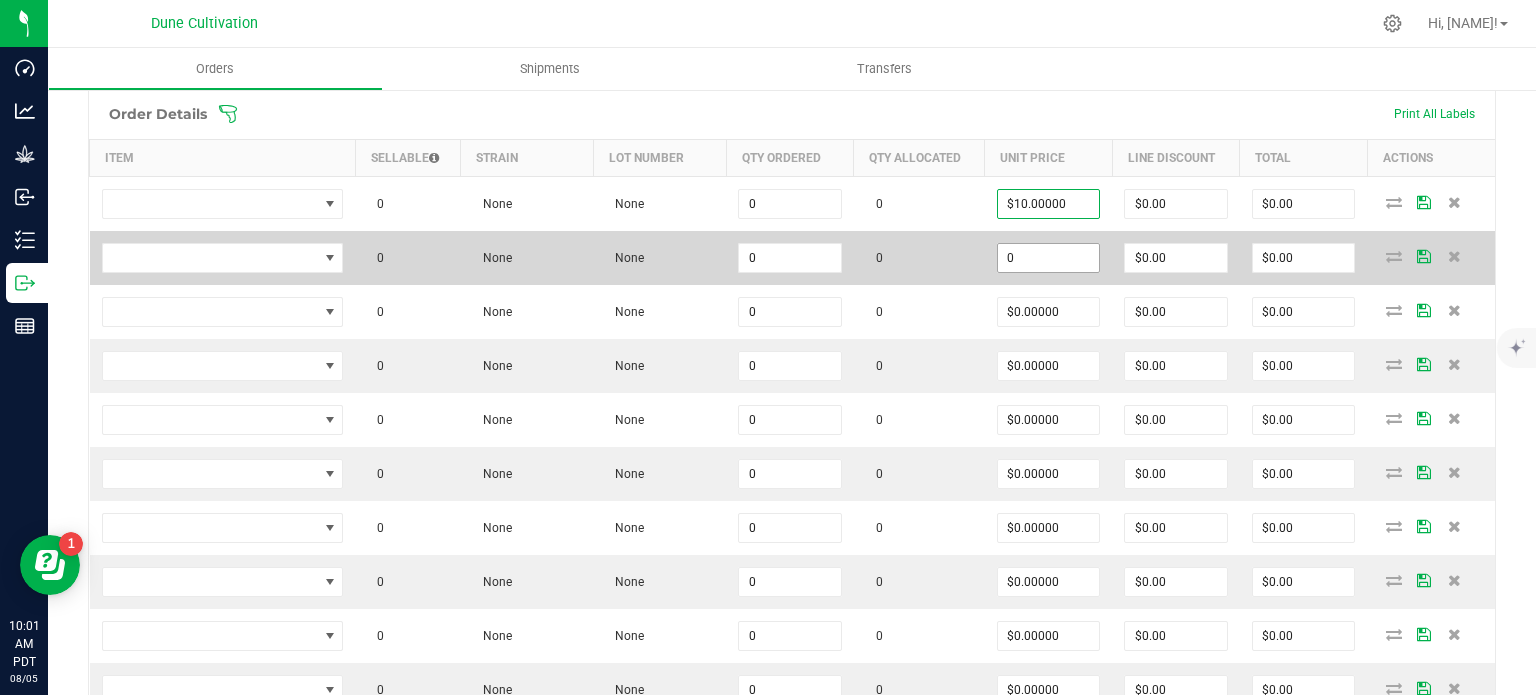 click on "0" at bounding box center [1049, 258] 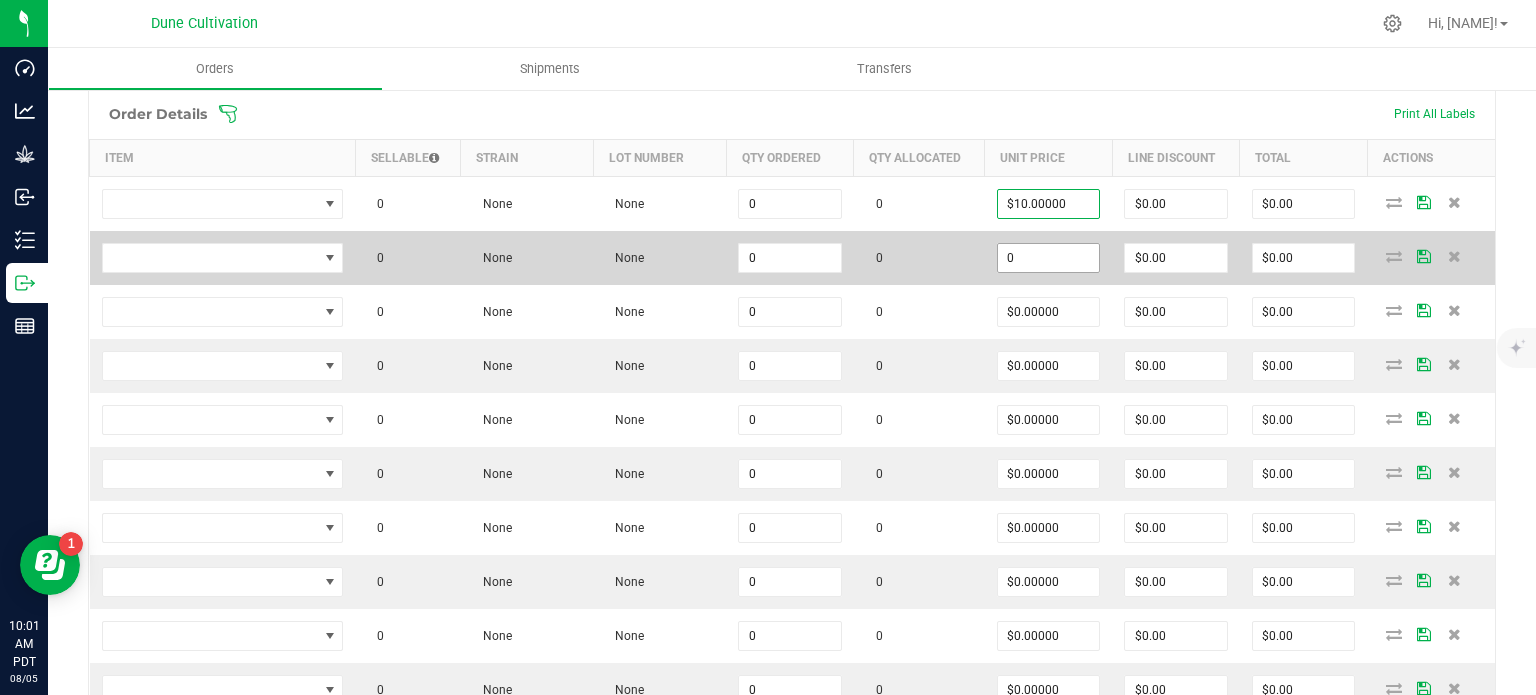 paste on "1" 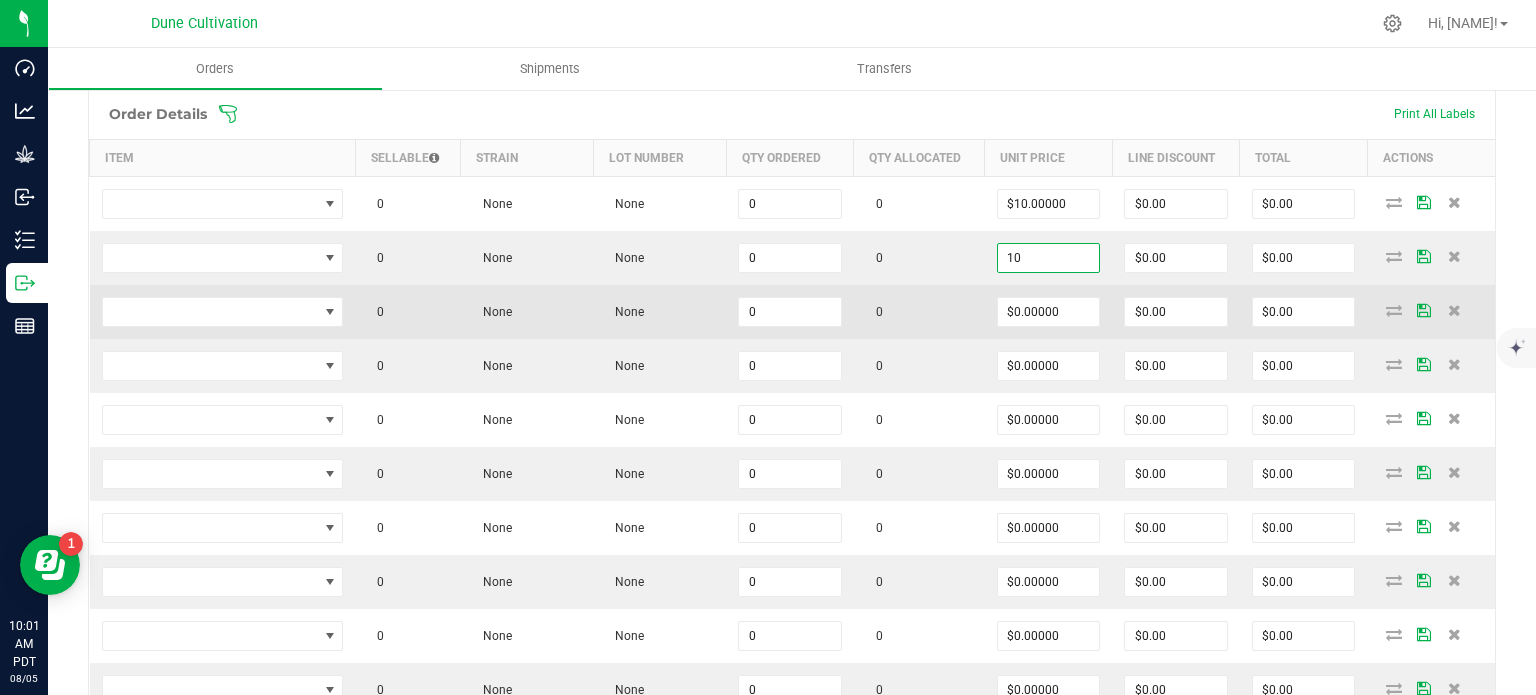 type on "$10.00000" 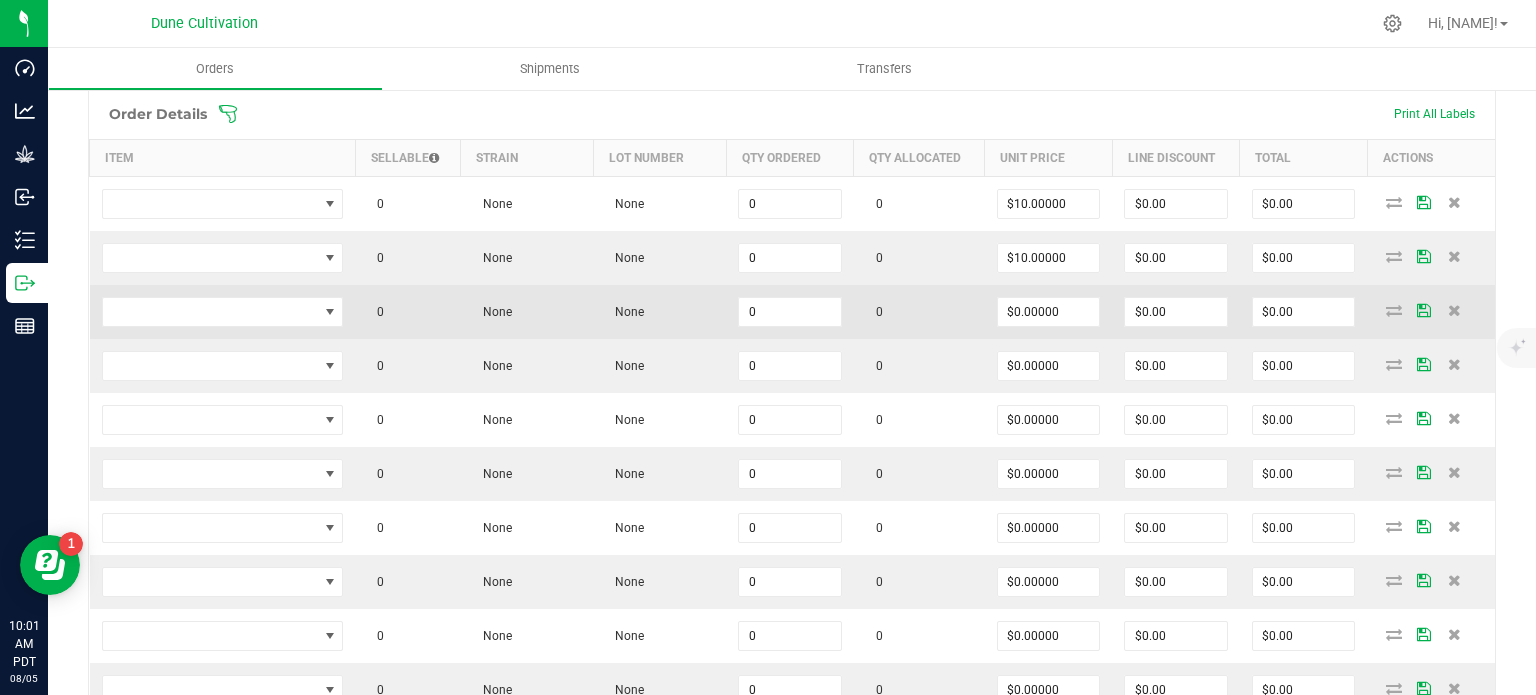 click on "$0.00000" at bounding box center [1049, 312] 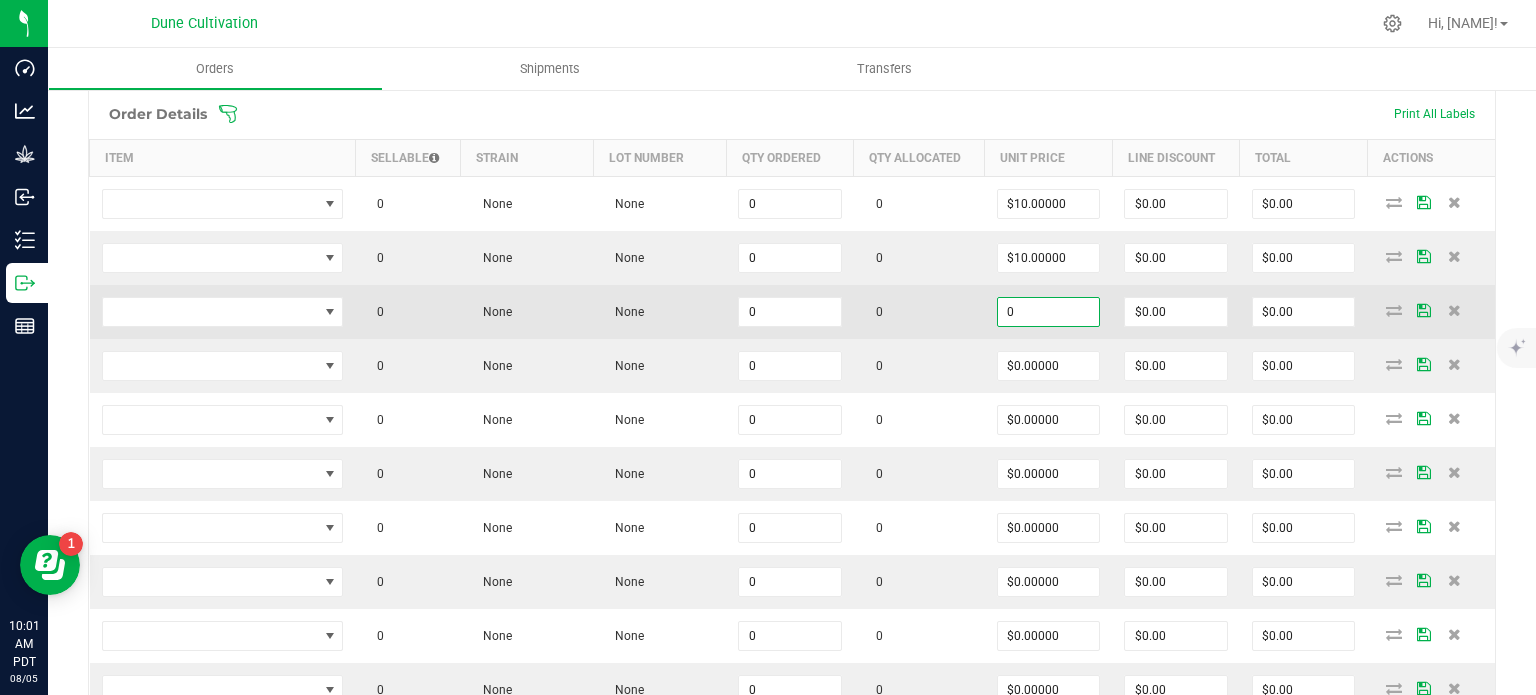 click on "0" at bounding box center [1049, 312] 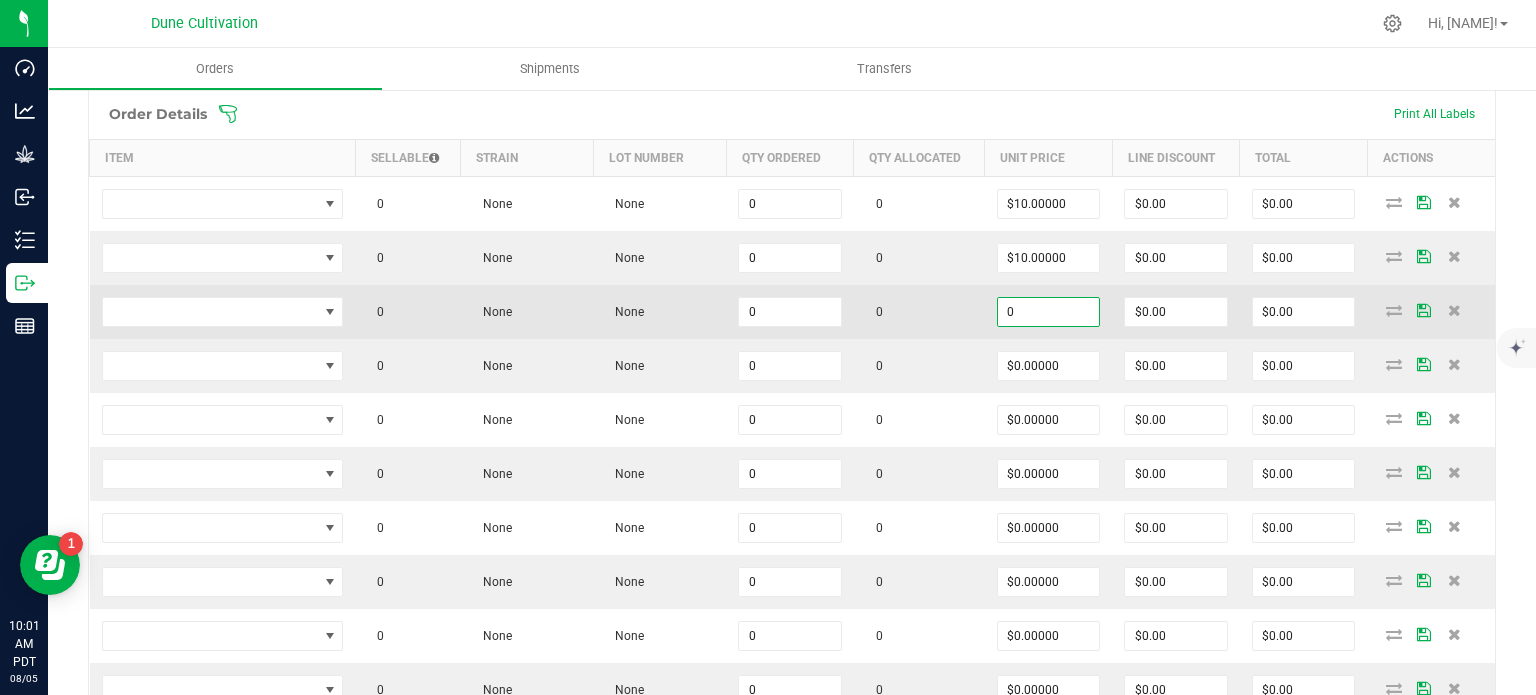 paste on "1" 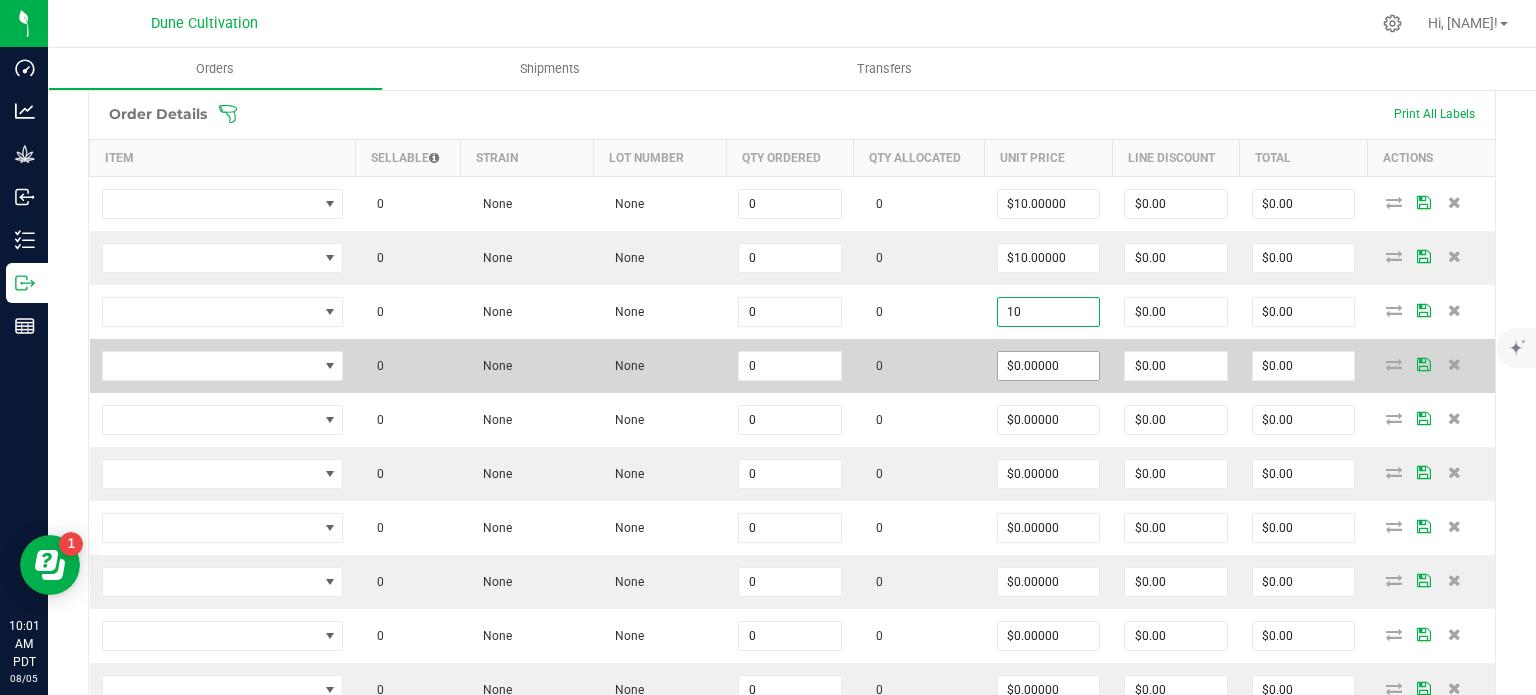 type on "$10.00000" 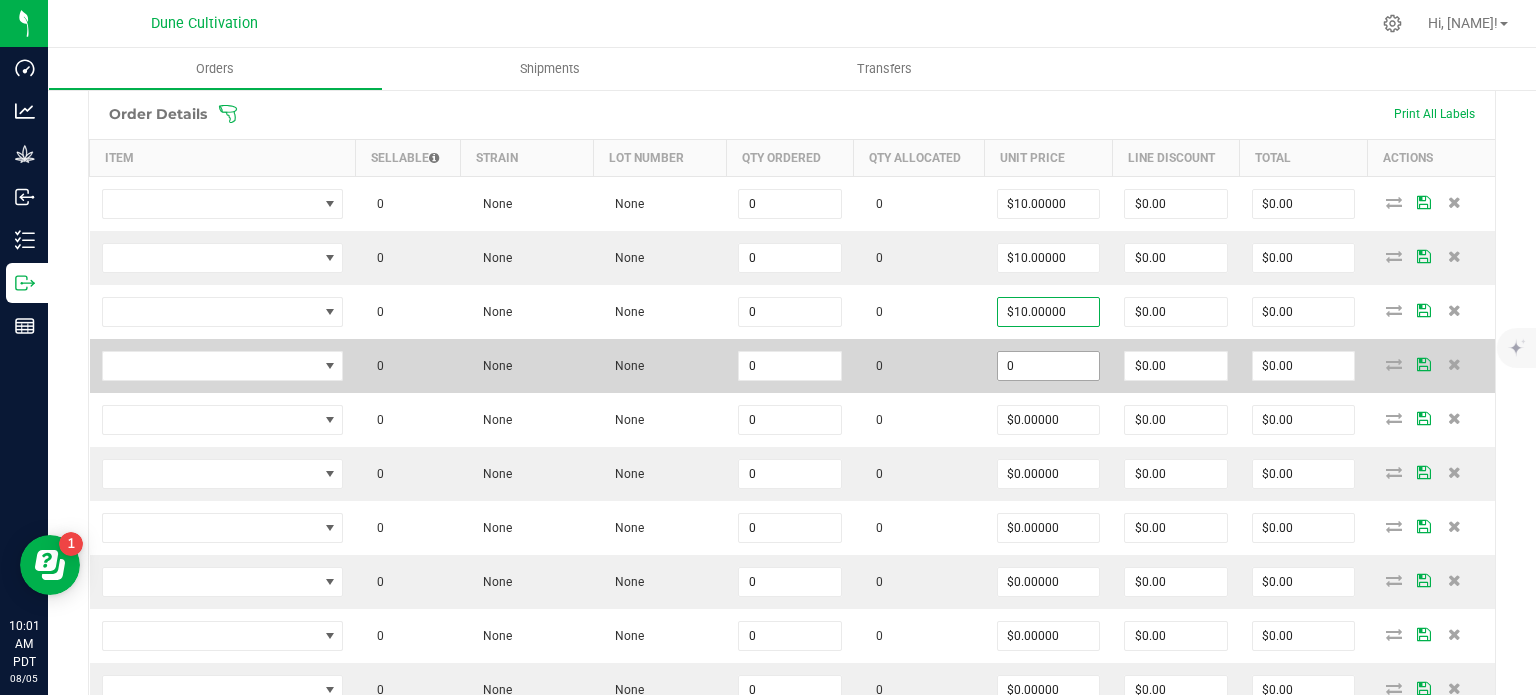 click on "0" at bounding box center [1049, 366] 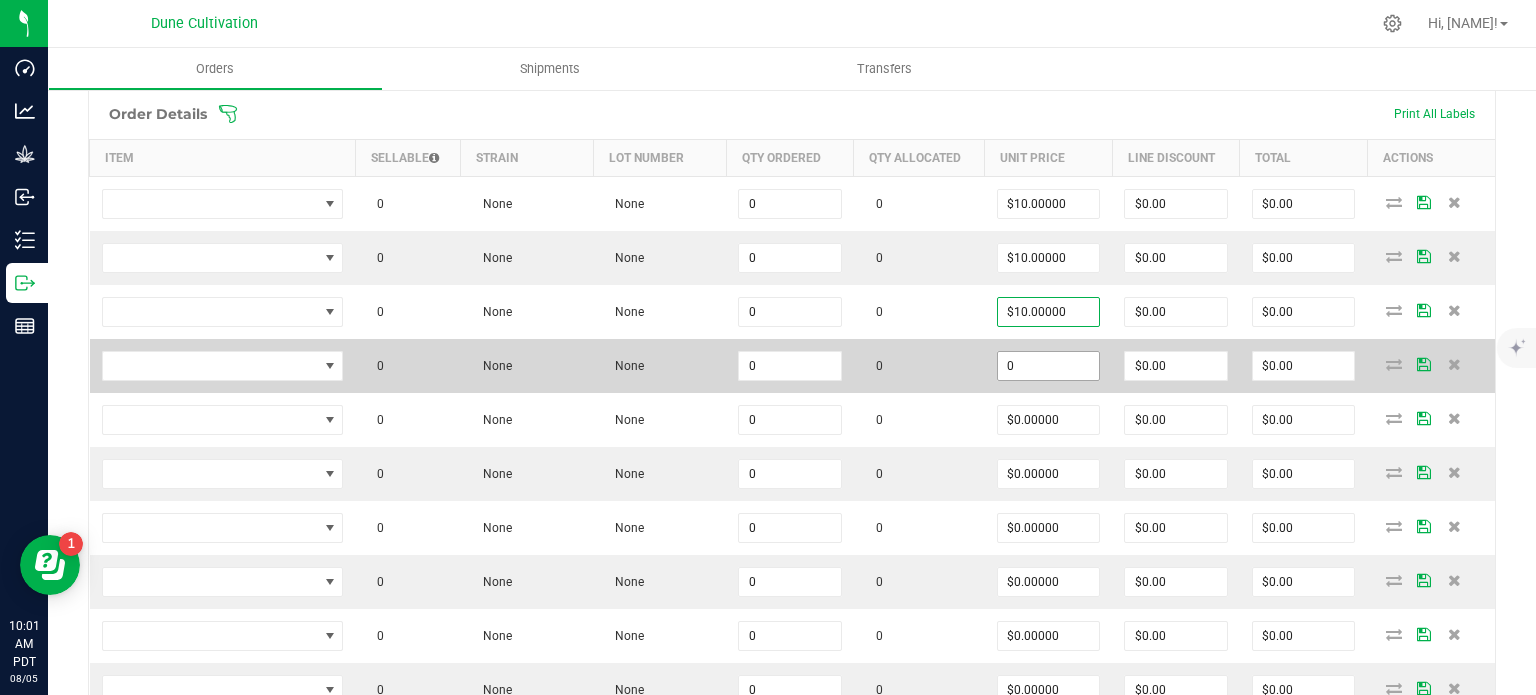 paste on "1" 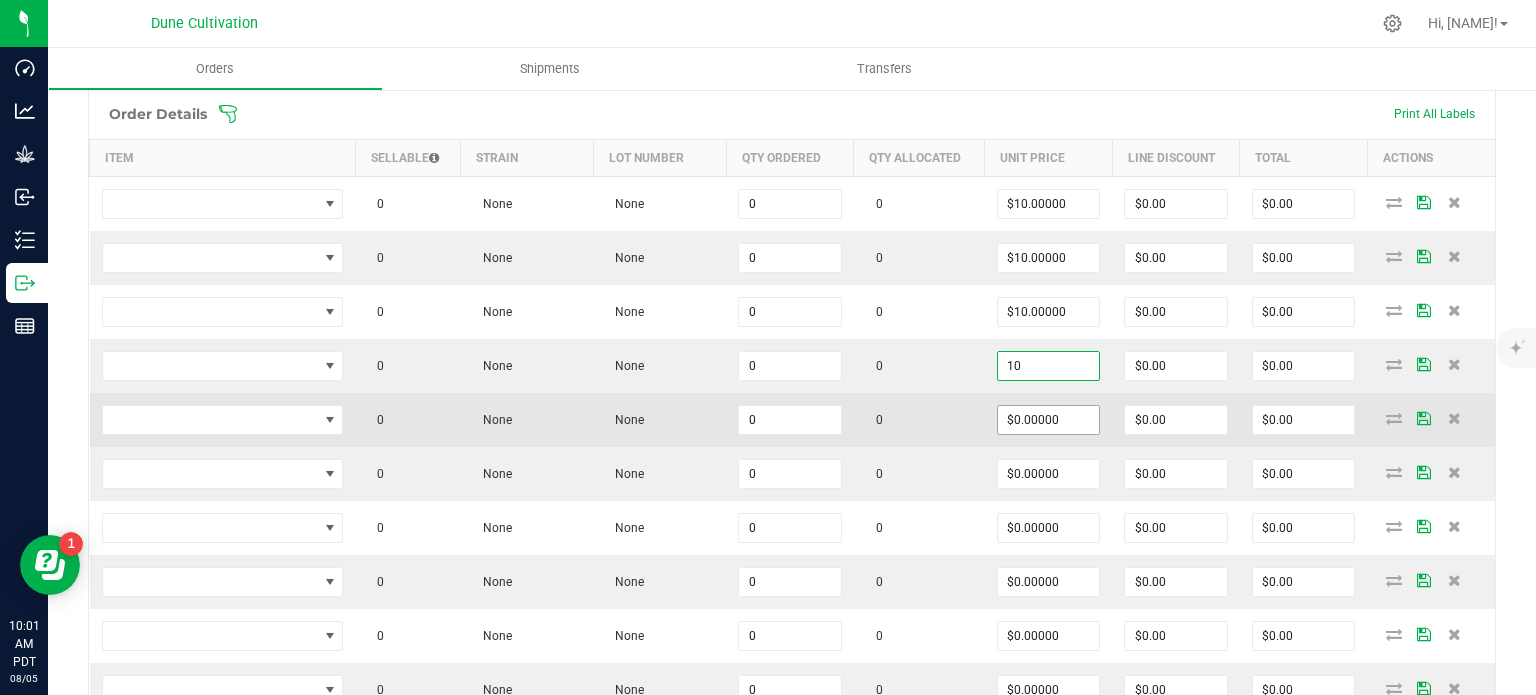 type on "$10.00000" 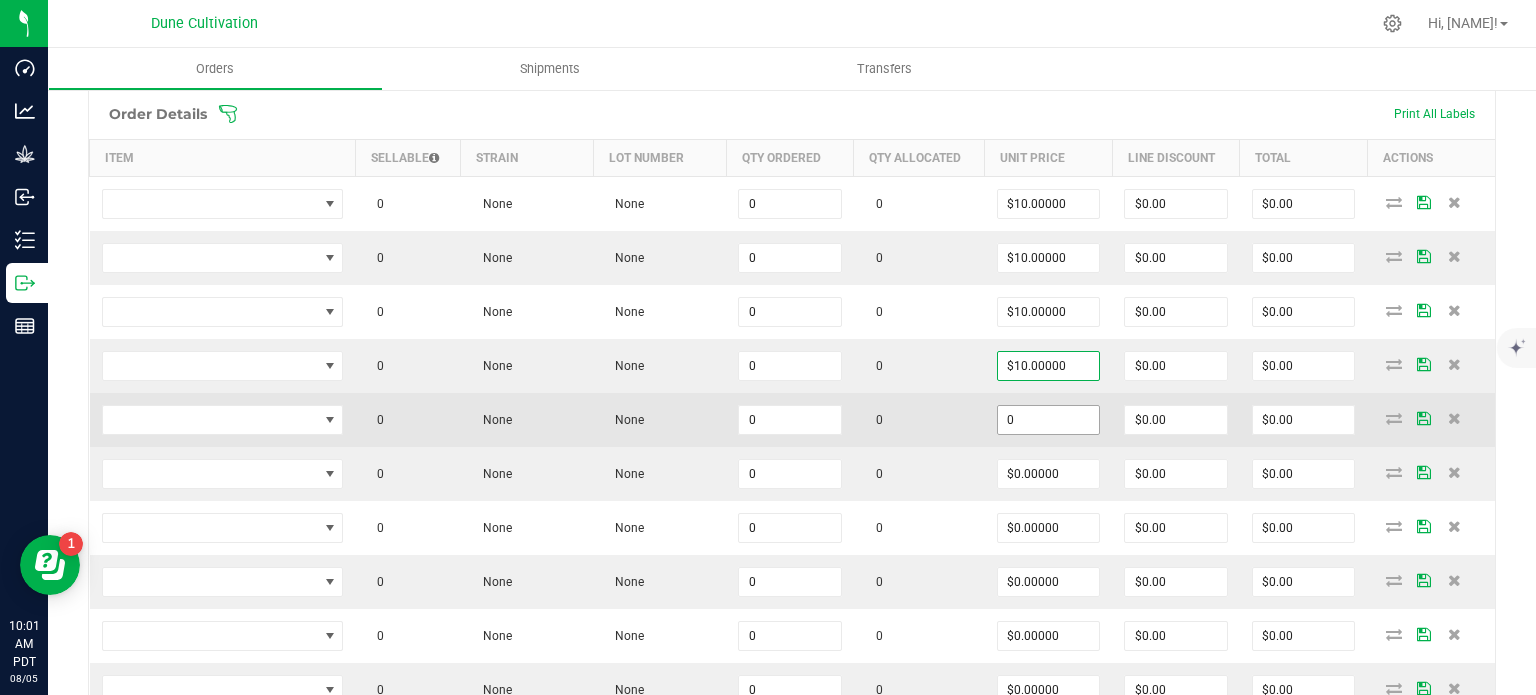 click on "0" at bounding box center (1049, 420) 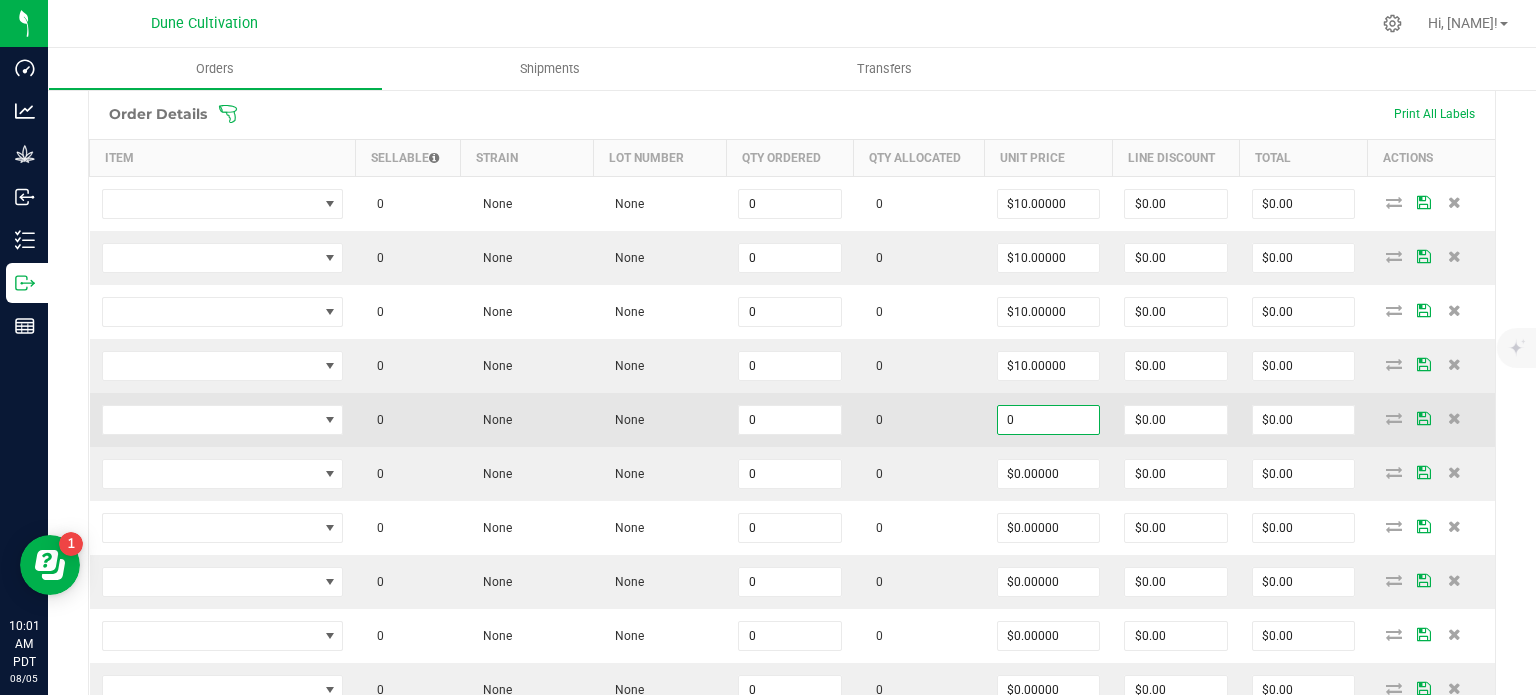 paste on "1" 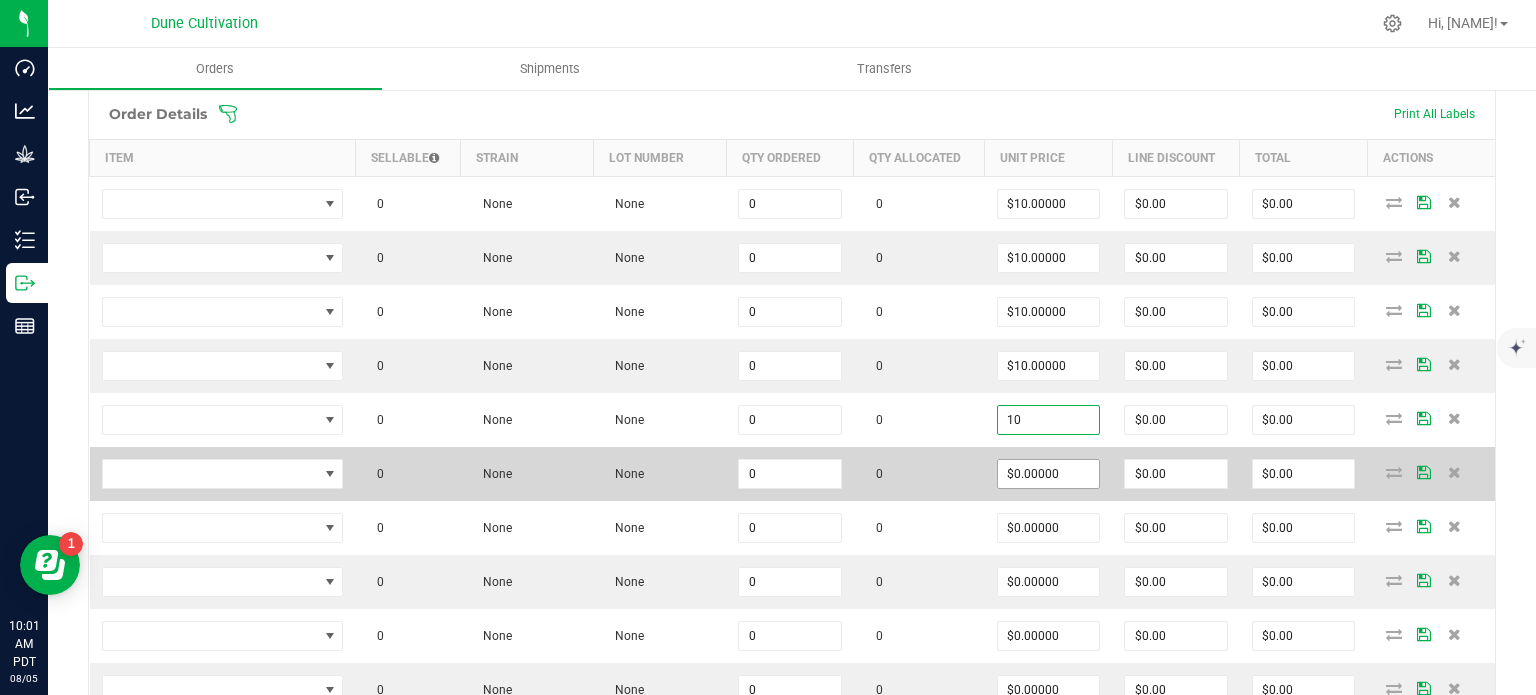type on "$10.00000" 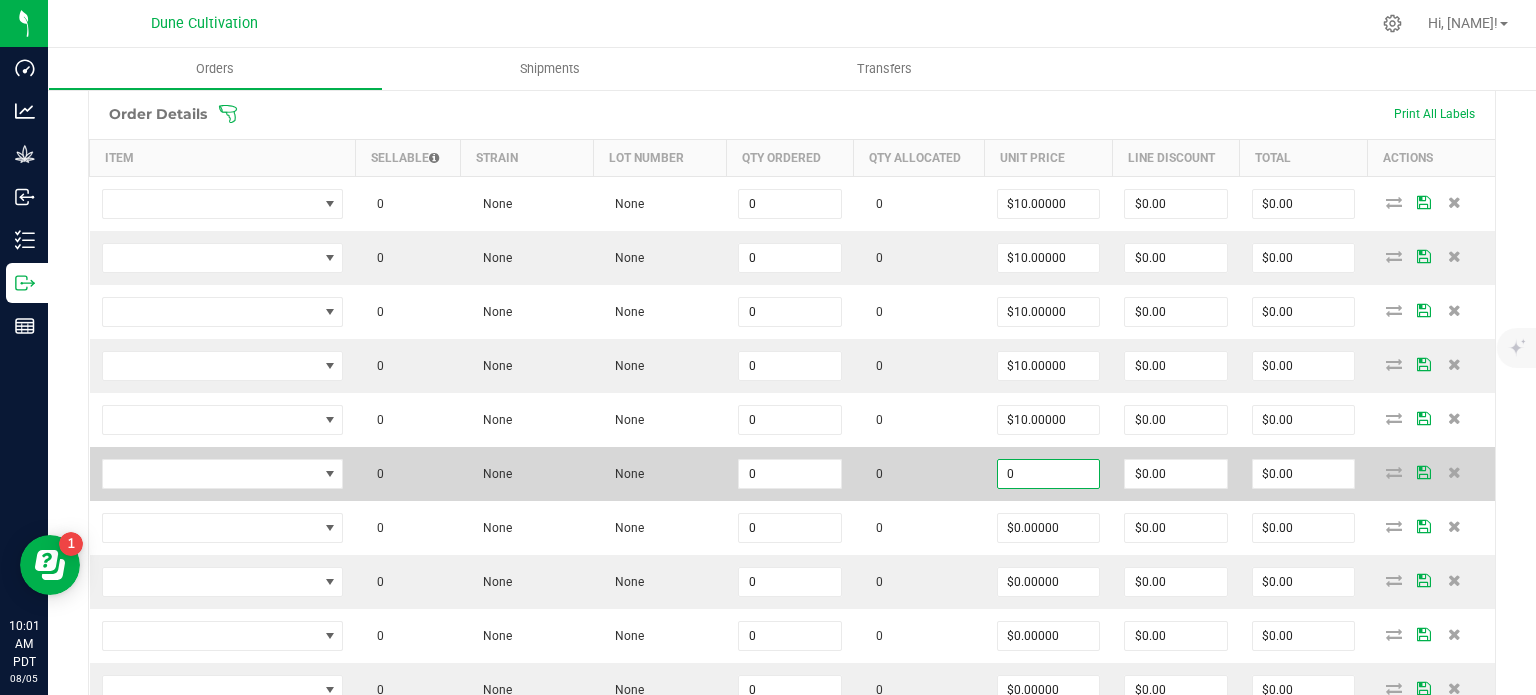 click on "0" at bounding box center (1049, 474) 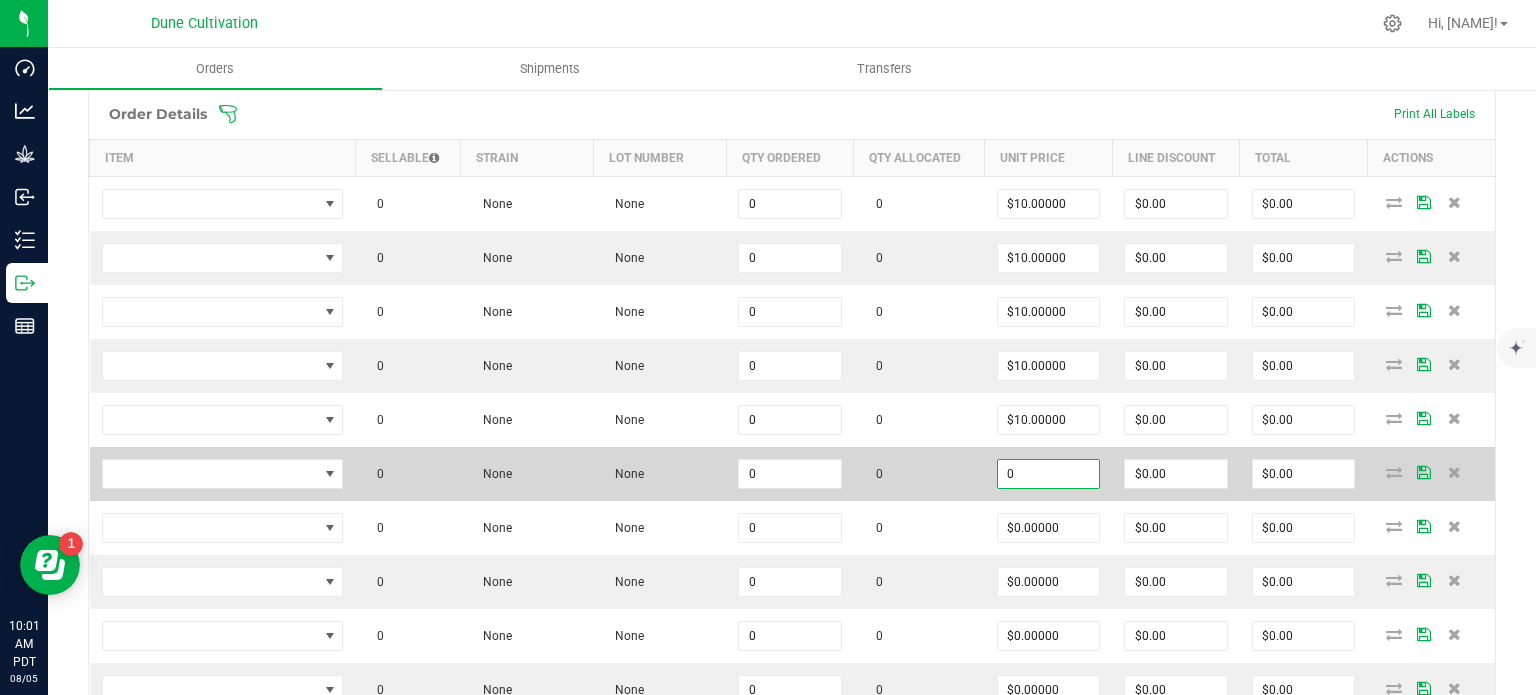 paste on "1" 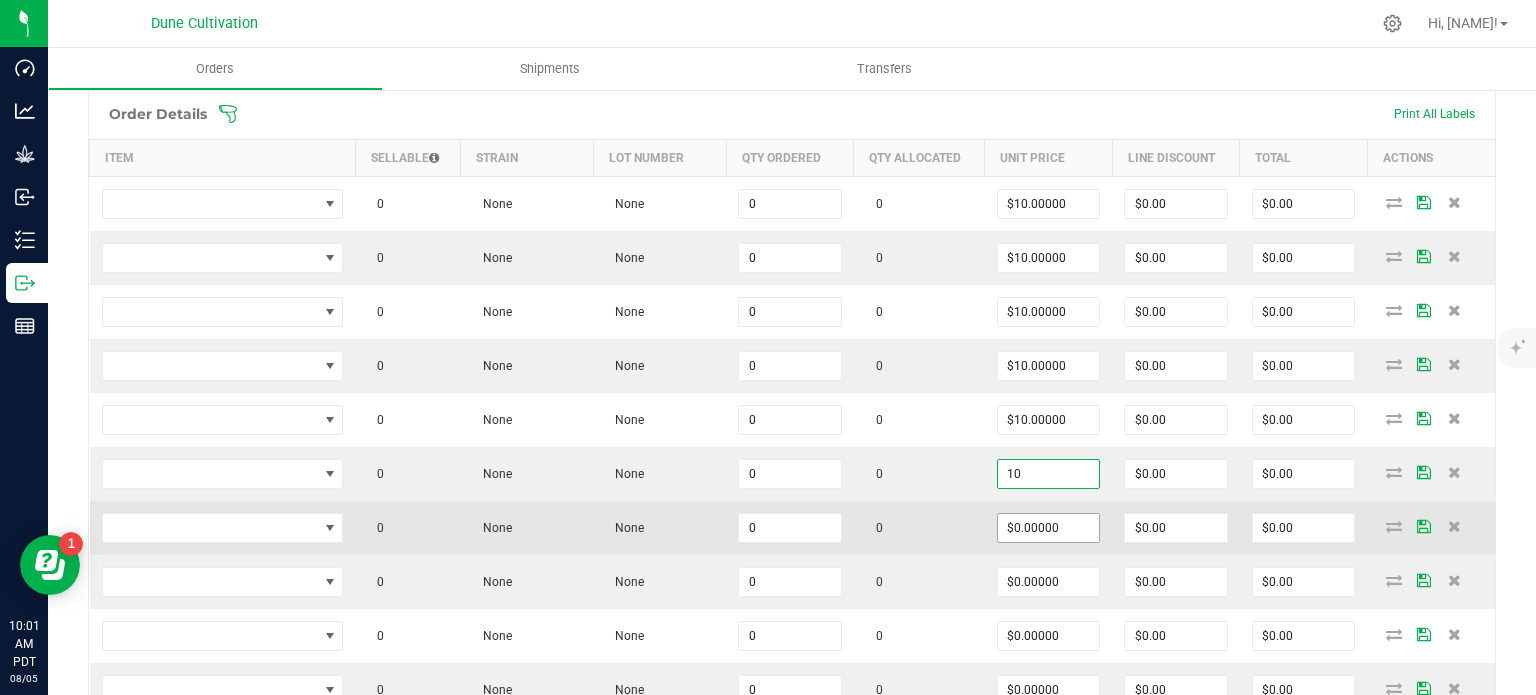 type on "$10.00000" 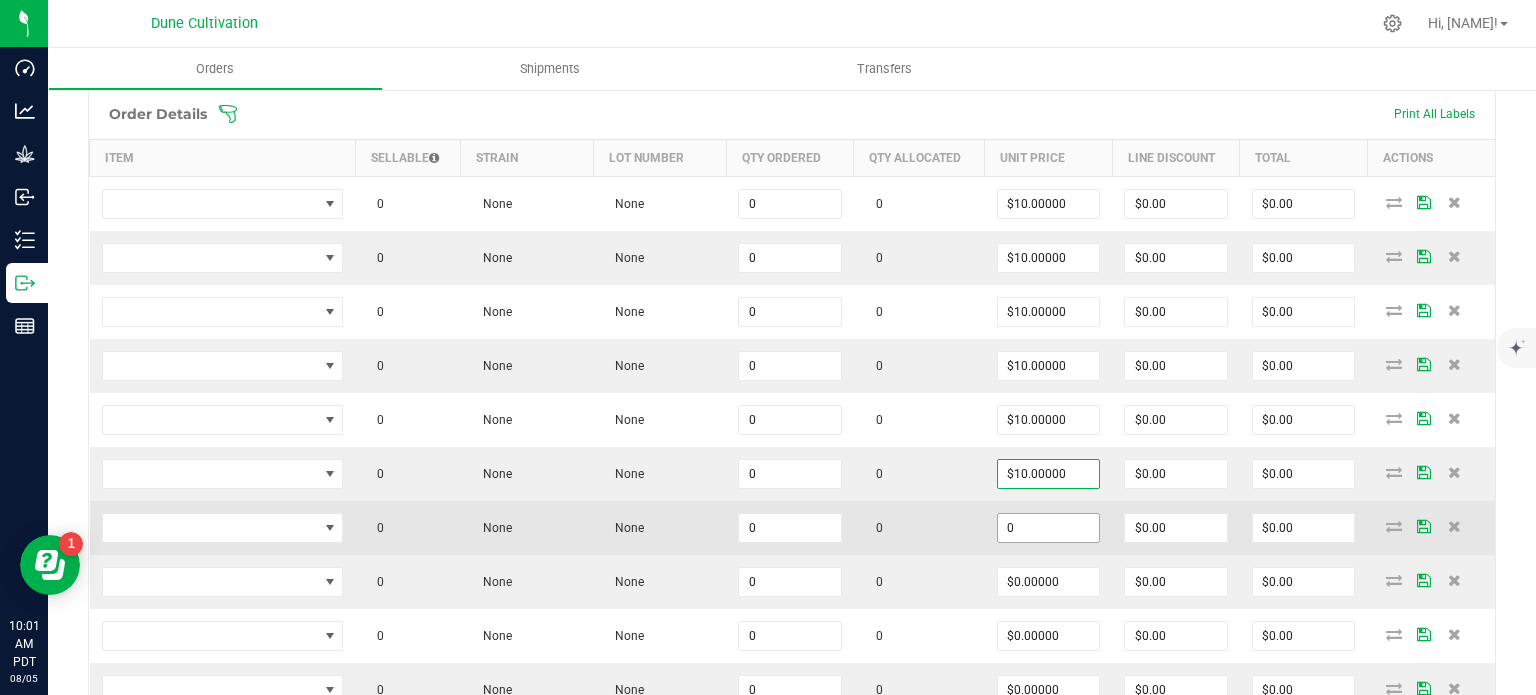 click on "0" at bounding box center (1049, 528) 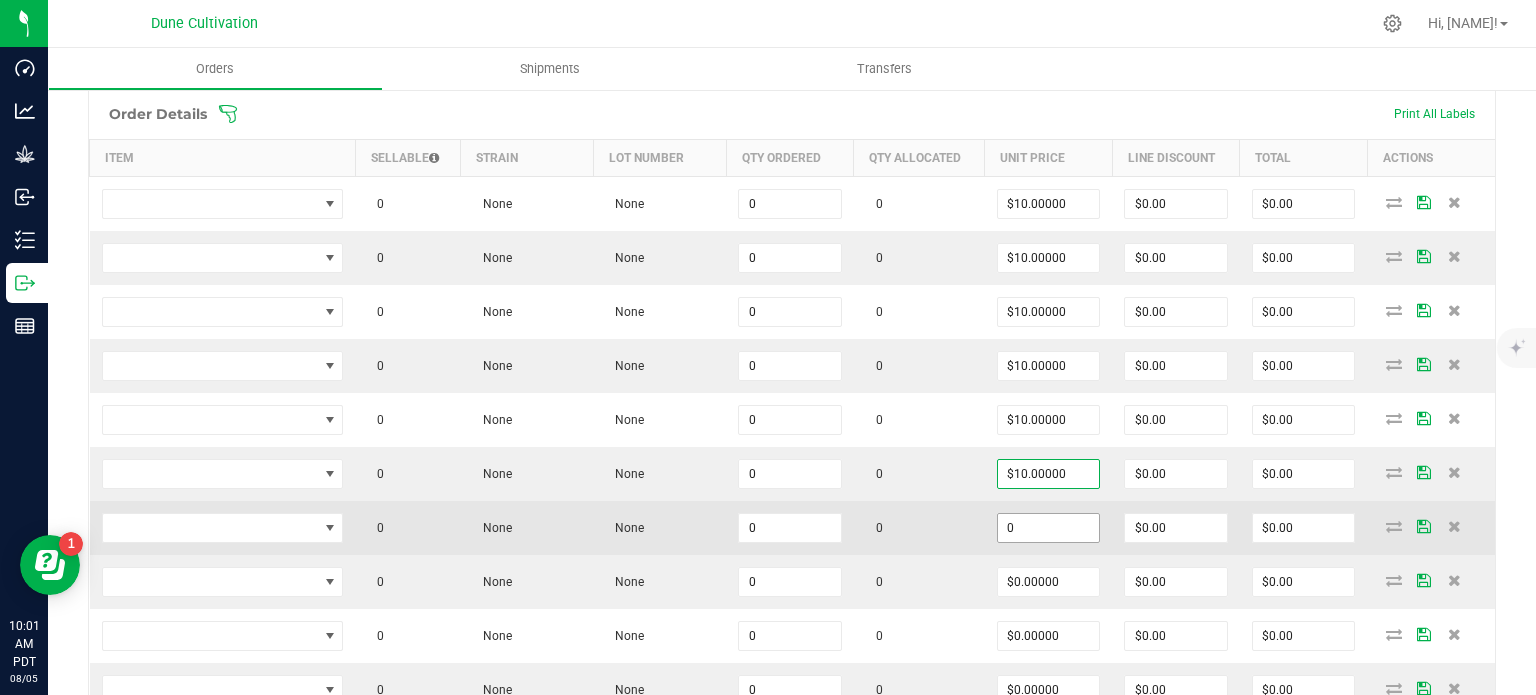 paste on "1" 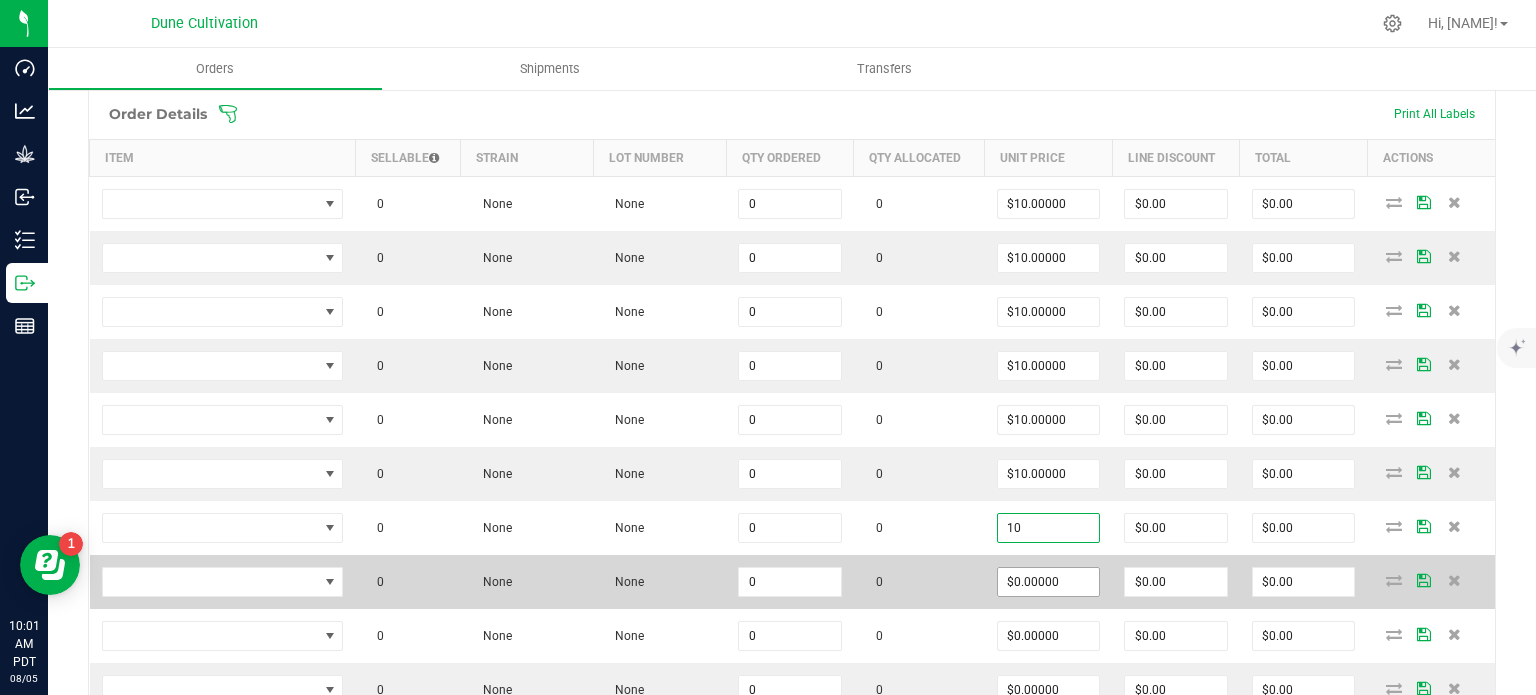 type on "$10.00000" 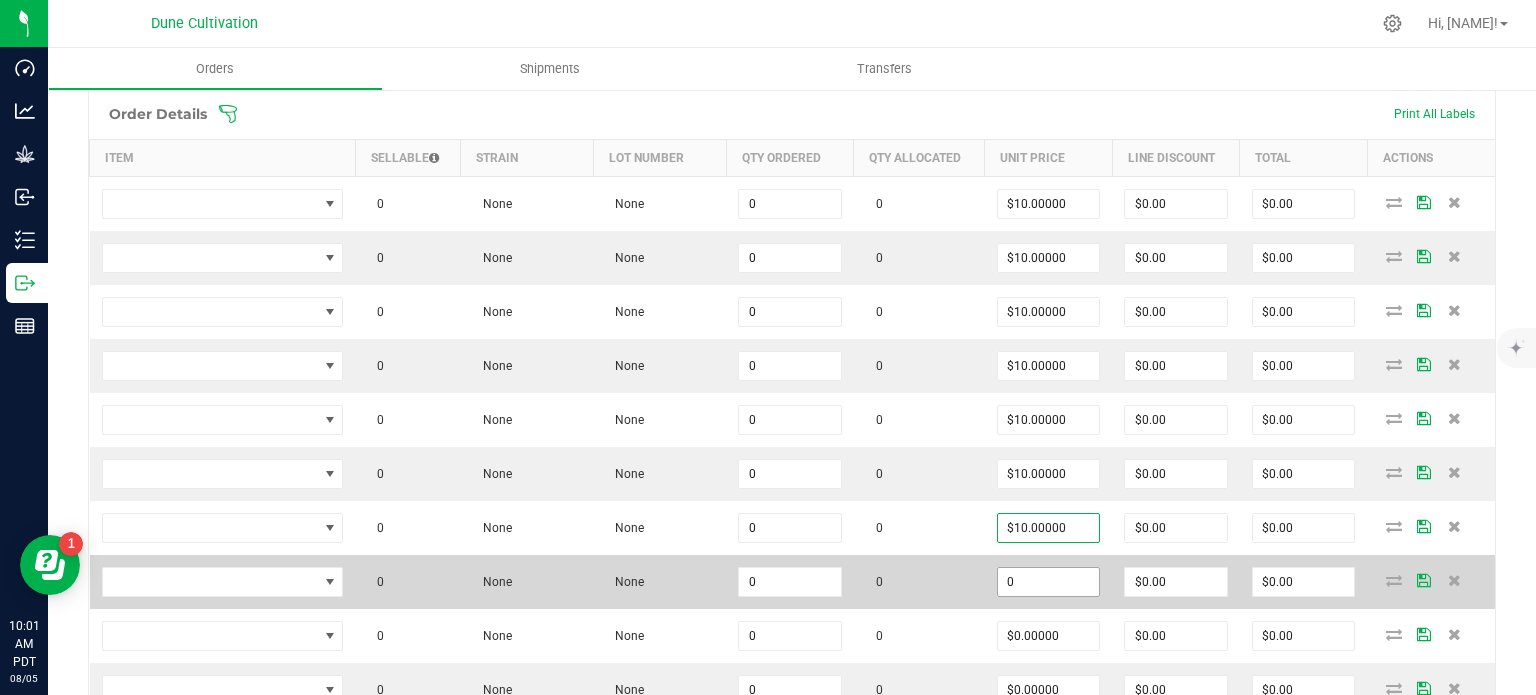 click on "0" at bounding box center [1049, 582] 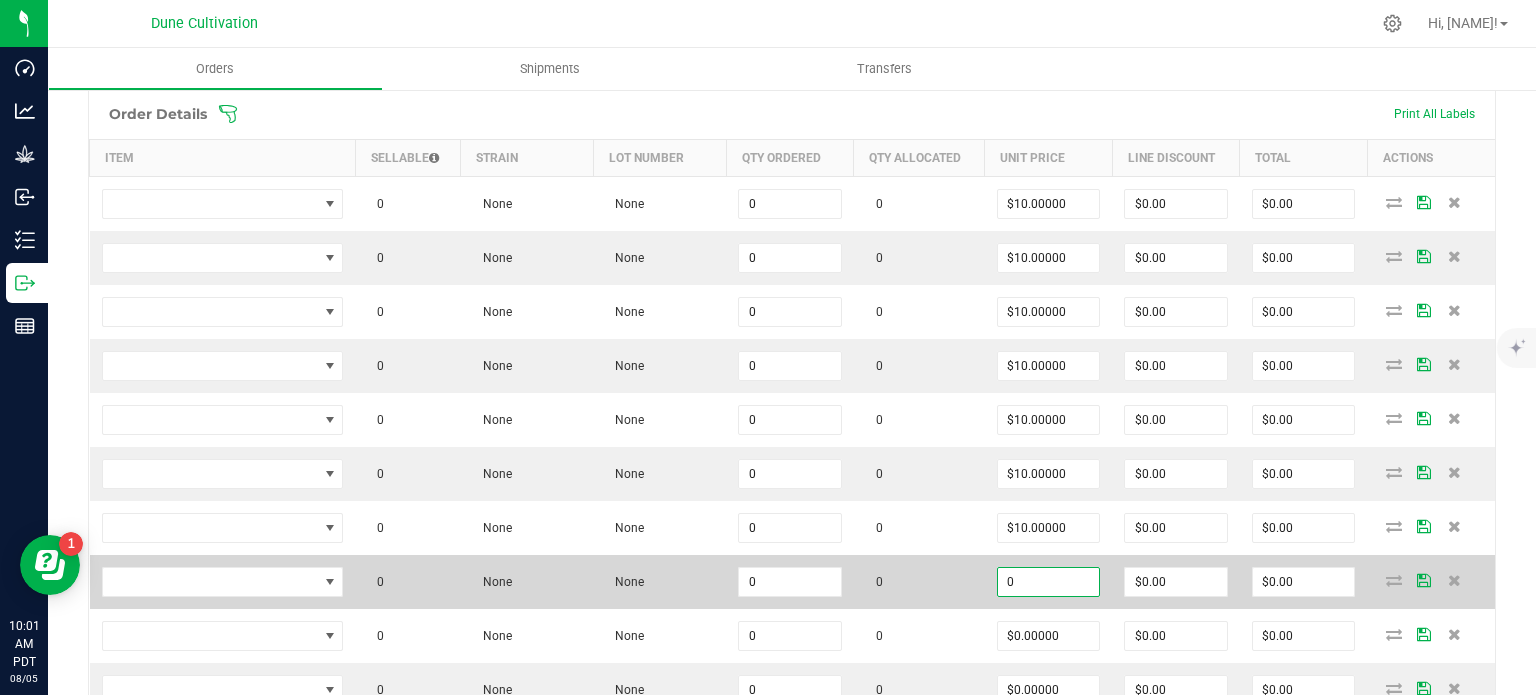 paste on "1" 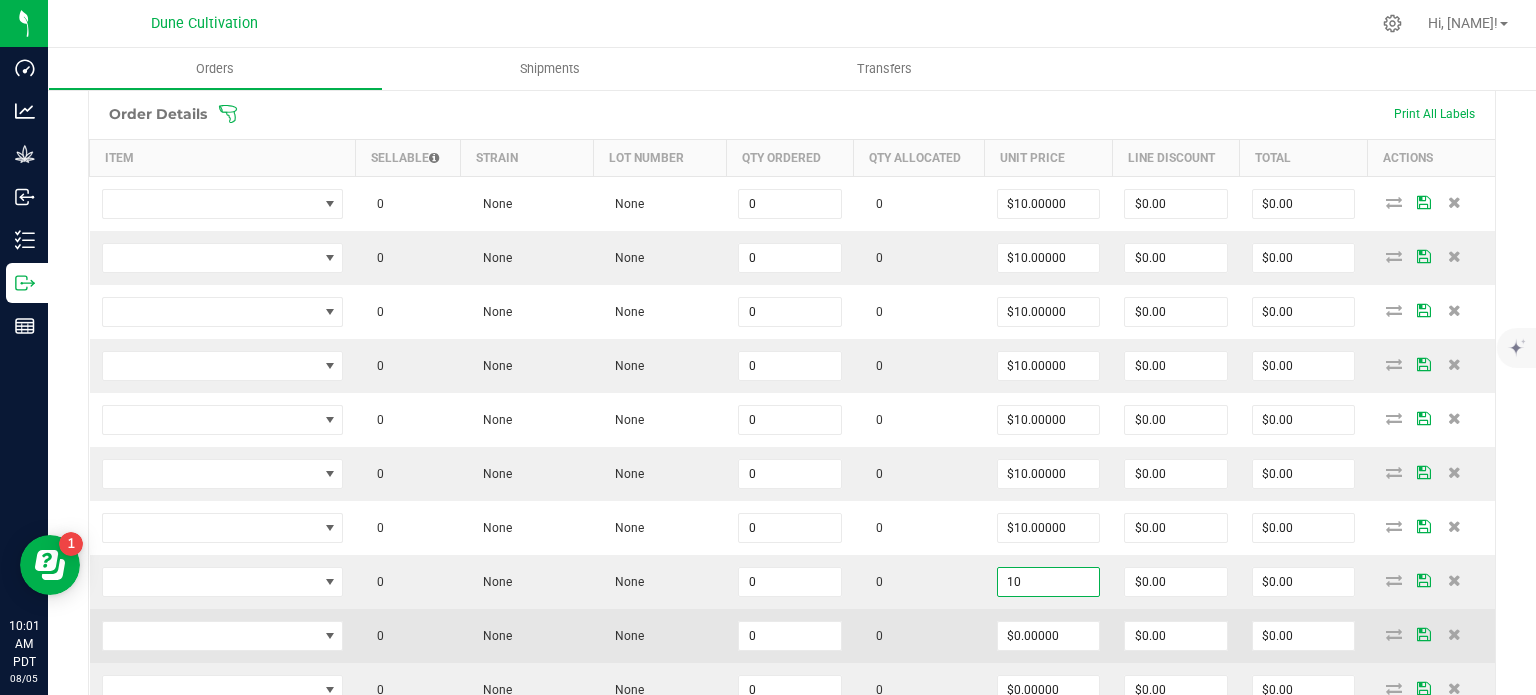 type on "$10.00000" 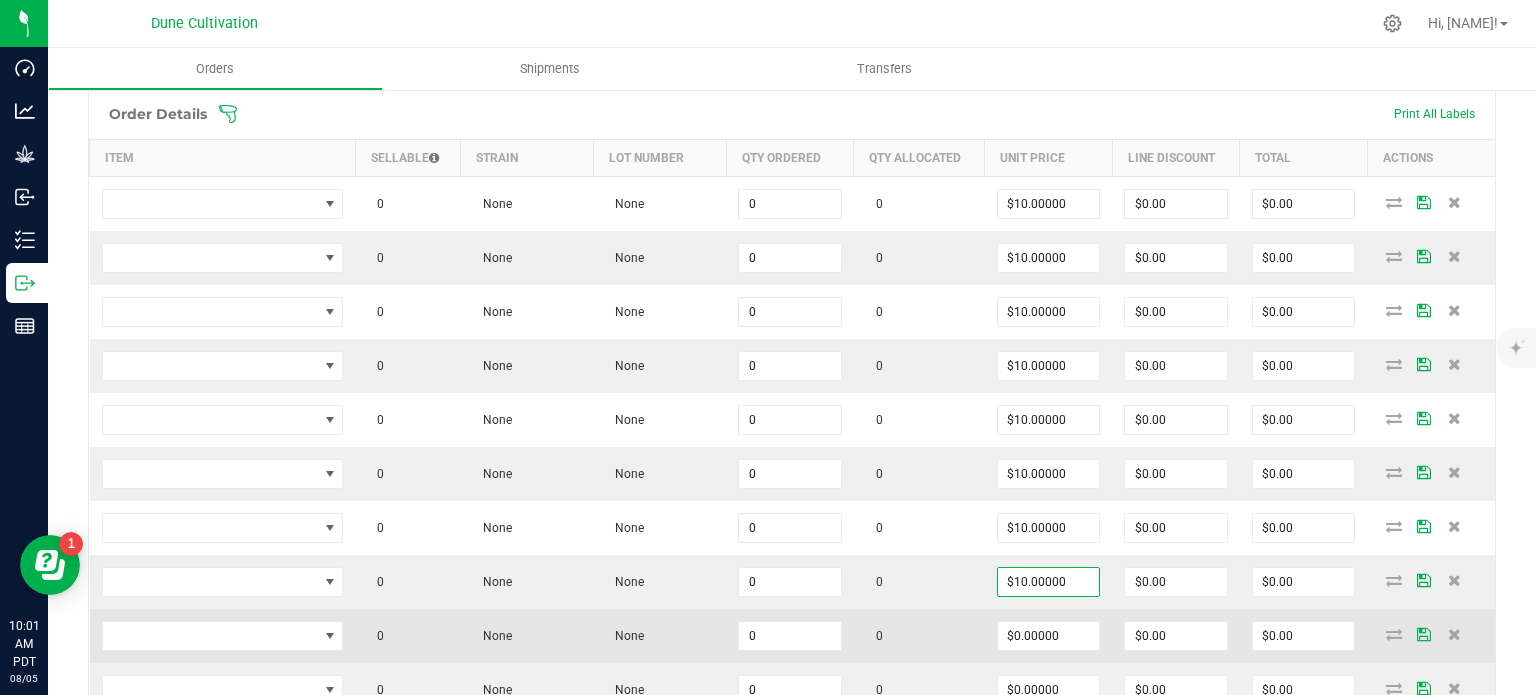 click on "$0.00000" at bounding box center (1049, 636) 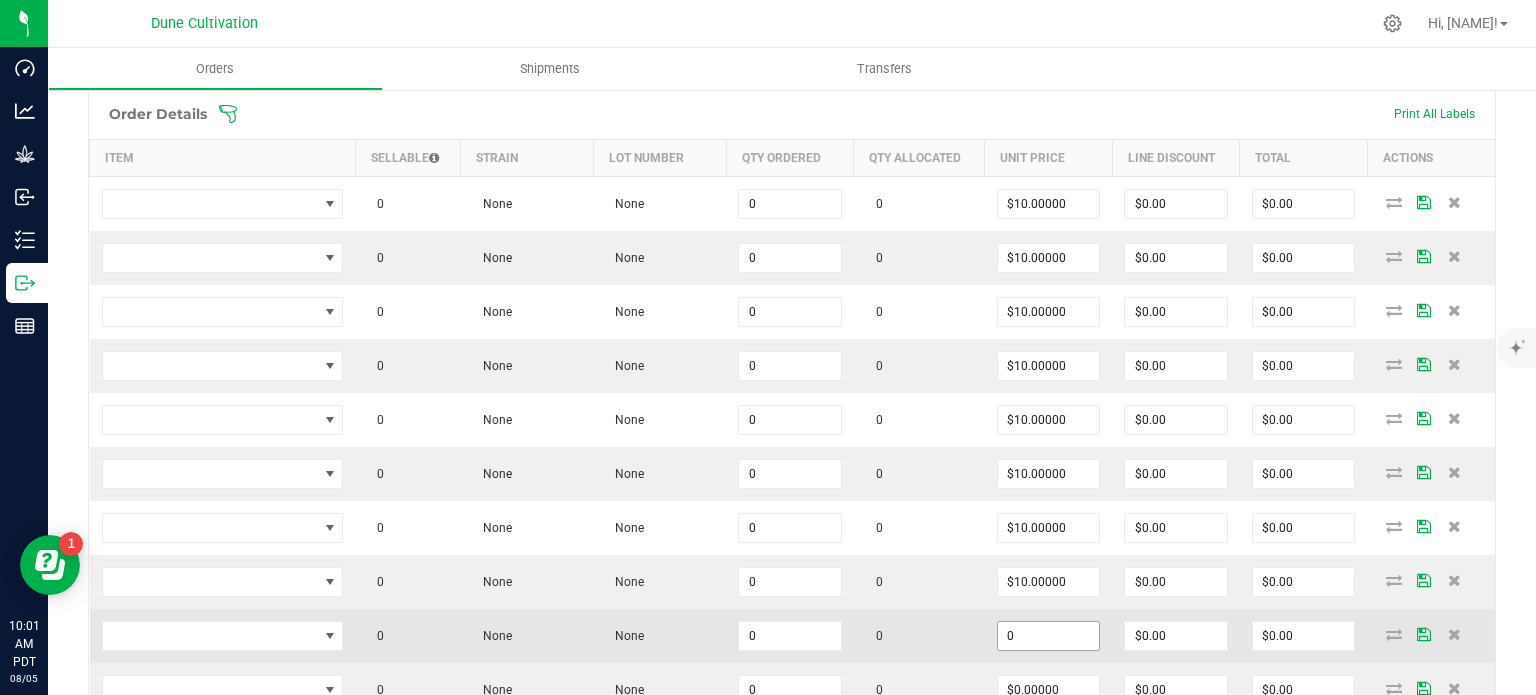 click on "0" at bounding box center (1049, 636) 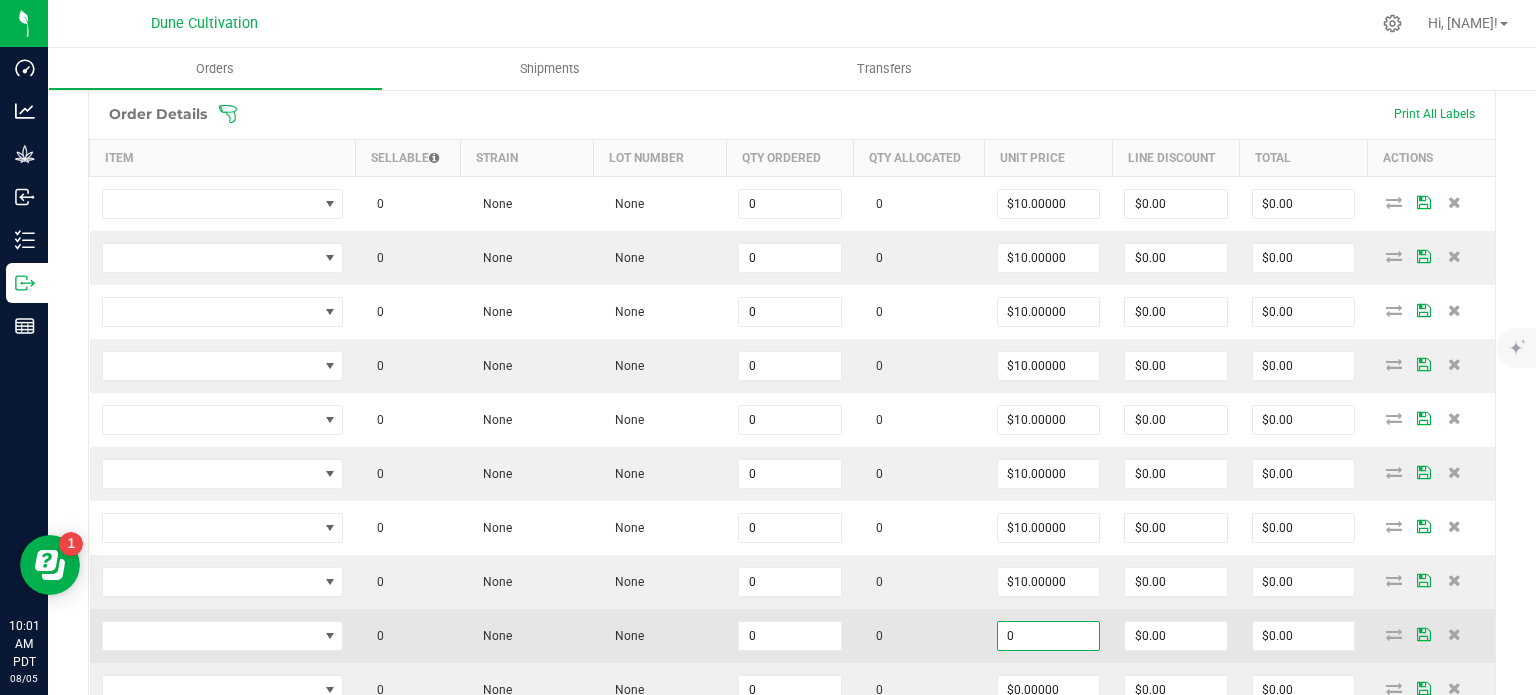 paste on "1" 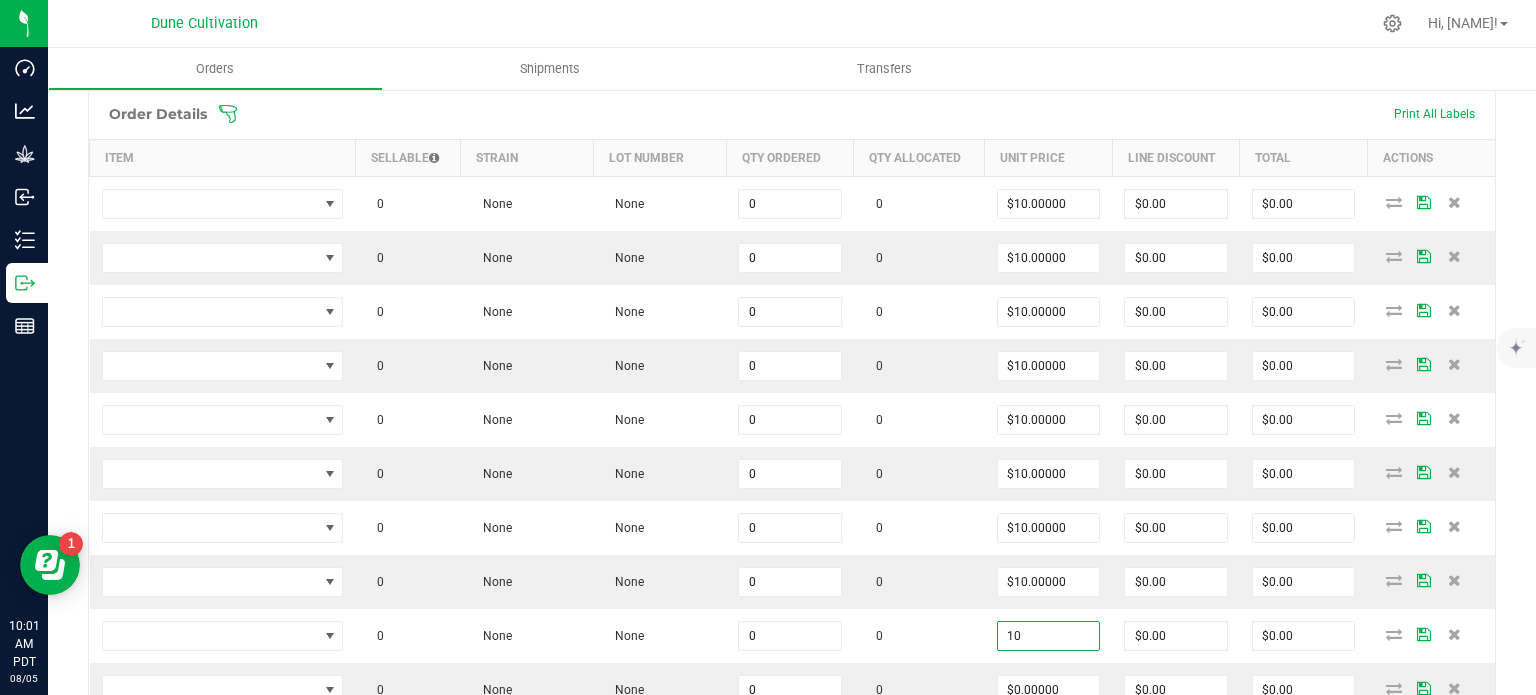 type on "$10.00000" 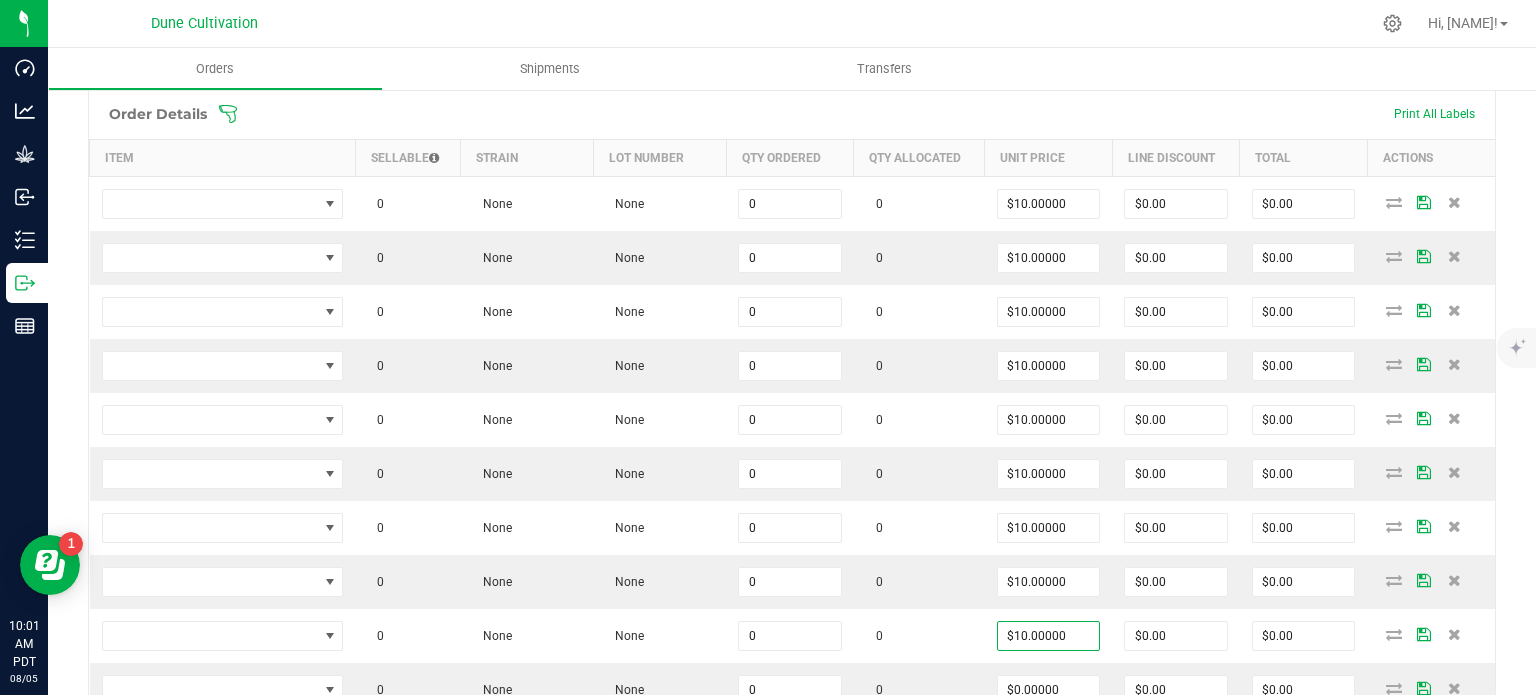 click on "Back to Orders
Order details   Export PDF   Done Editing   Order #   00001648   Status   Created   Order Date   Aug 5, 2025 9:58 AM PDT   Payment Status   Awaiting Payment   Invoice Date  08/07/2025  Requested Delivery Date  08/07/2025  Payment Terms  Net 30  Edit   Customer PO   Sales Rep  Brett Nelson  Transfer Type  Non-Affiliate Wholesale Transfer- Initial  Destination DBA  Nevada Made Marijuana (Henderson) (9508)  Edit   Order Total   $0.00   License #   78183023264727429508   License Expiration   Address  Clear River LLC (Henderson) 1675 E. Cactus Ave. Las Vegas  ,  NV 89183  Contact   Distributor  Select distributor  Ref Field 1   Ref Field 2   Ref Field 3
Order Details Print All Labels Item  Sellable  Strain  Lot Number  Qty Ordered Qty Allocated Unit Price Line Discount  0" at bounding box center [792, 314] 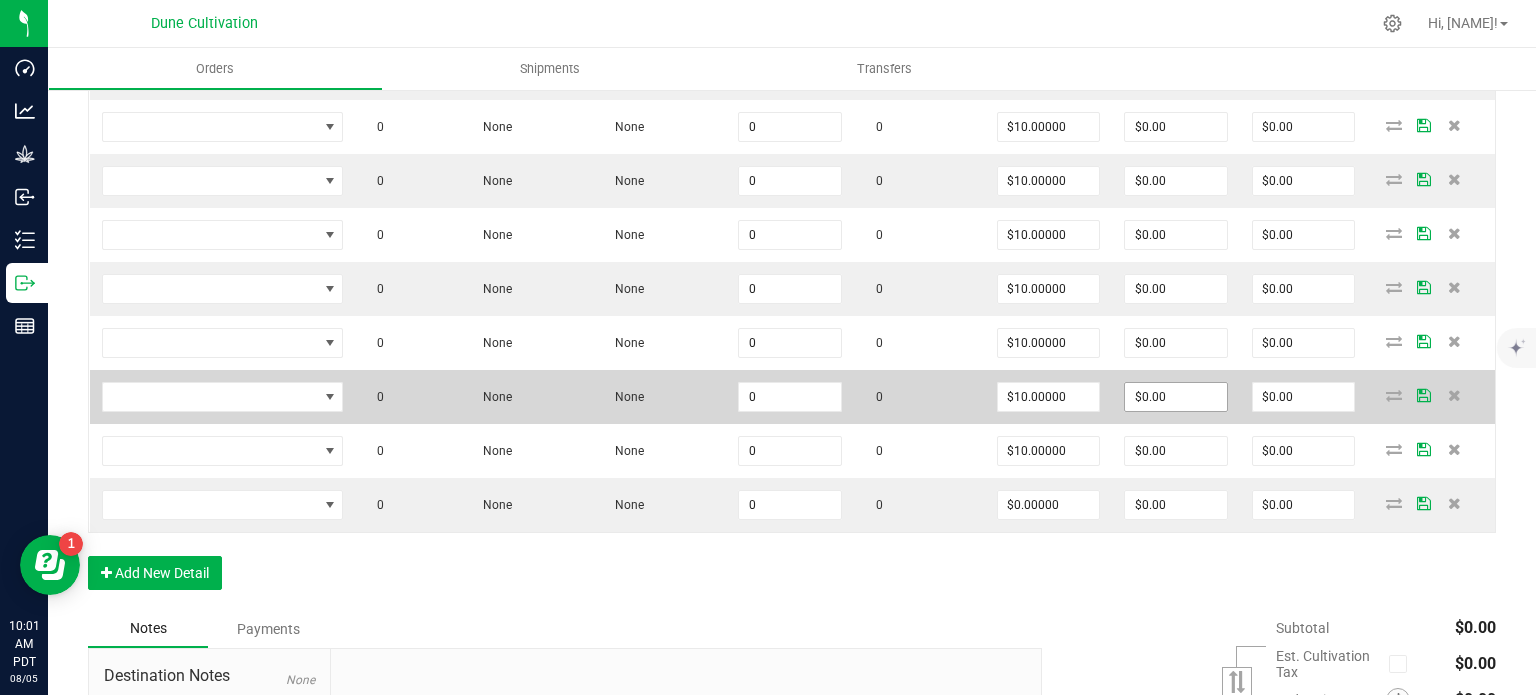 scroll, scrollTop: 770, scrollLeft: 0, axis: vertical 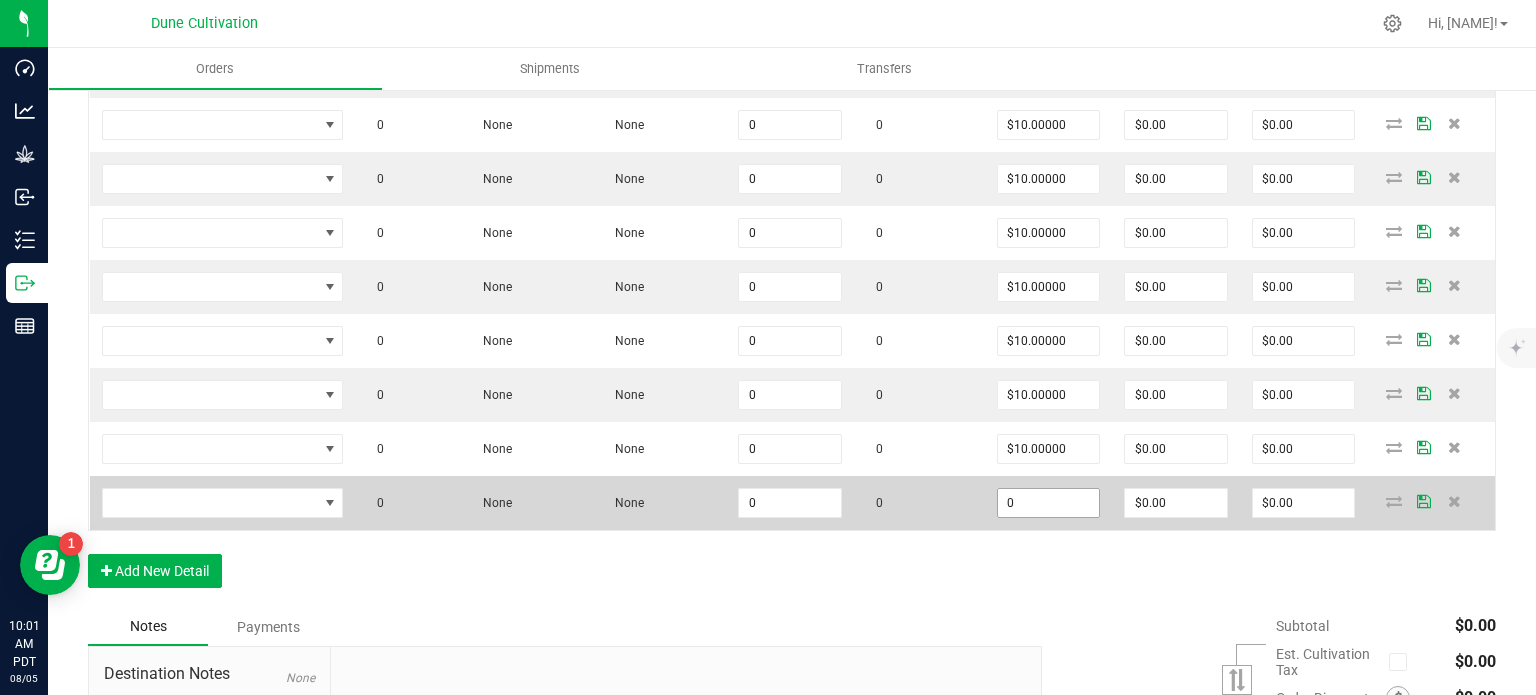click on "0" at bounding box center [1049, 503] 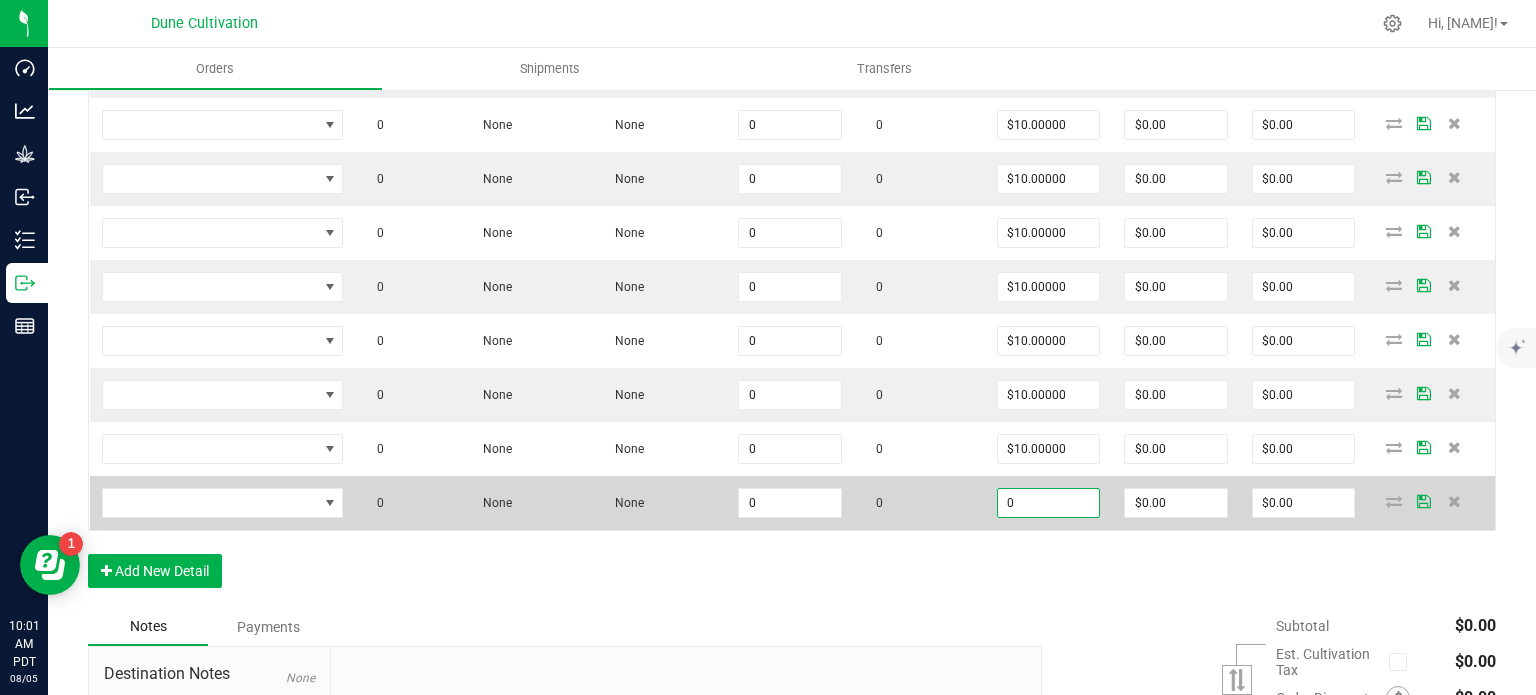paste on "1" 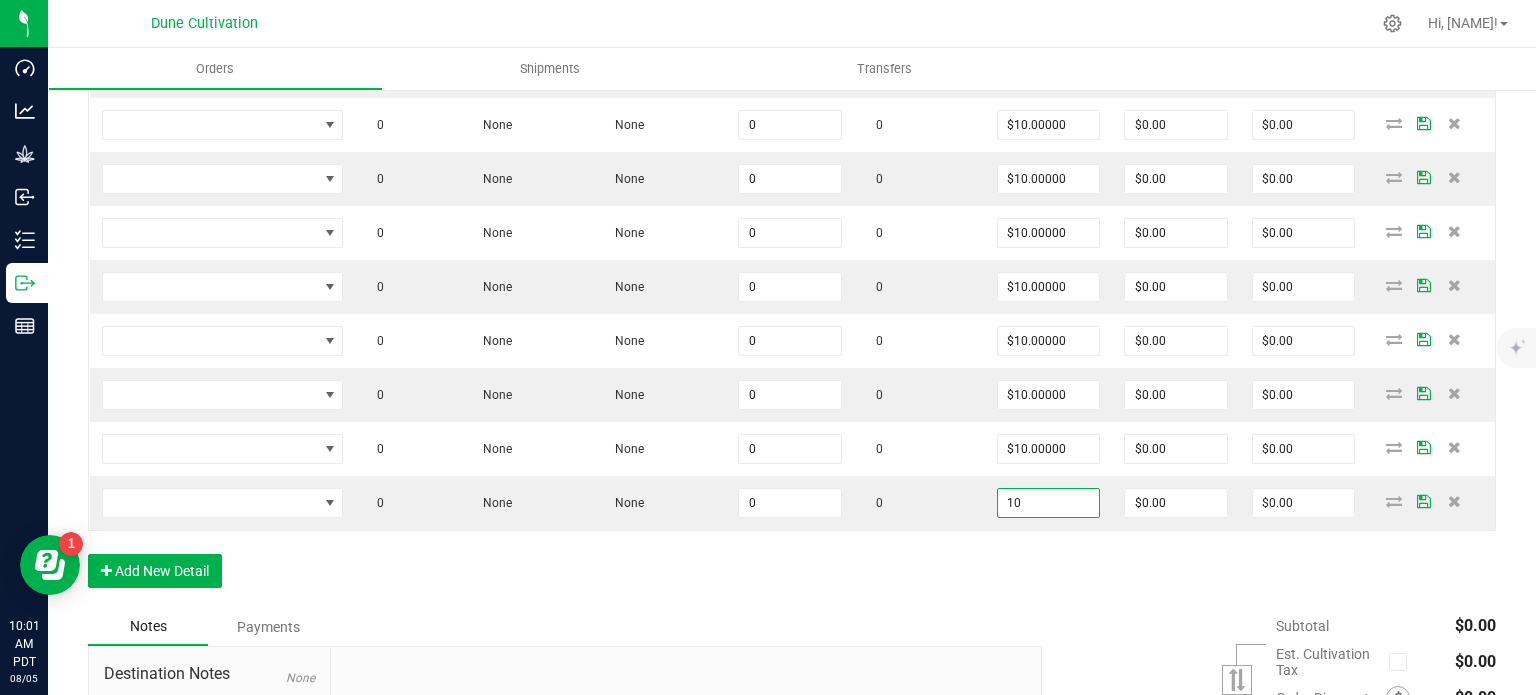 type on "$10.00000" 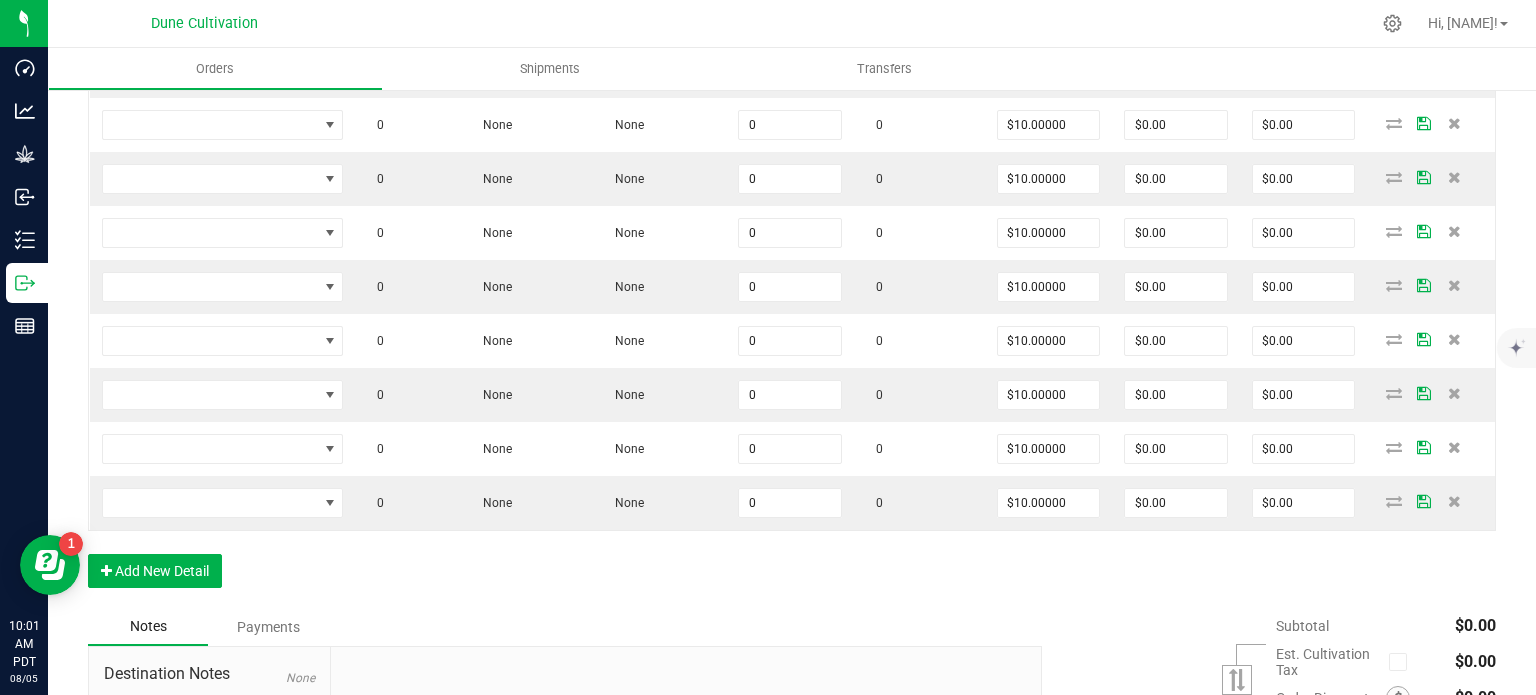click on "Order Details Print All Labels Item  Sellable  Strain  Lot Number  Qty Ordered Qty Allocated Unit Price Line Discount Total Actions  0    None   None  0  0   $10.00000 $0.00 $0.00  0    None   None  0  0   $10.00000 $0.00 $0.00  0    None   None  0  0   $10.00000 $0.00 $0.00  0    None   None  0  0   $10.00000 $0.00 $0.00  0    None   None  0  0   $10.00000 $0.00 $0.00  0    None   None  0  0   $10.00000 $0.00 $0.00  0    None   None  0  0   $10.00000 $0.00 $0.00  0    None   None  0  0   $10.00000 $0.00 $0.00  0    None   None  0  0   $10.00000 $0.00 $0.00  0    None   None  0  0   $10.00000 $0.00 $0.00
Add New Detail" at bounding box center (792, 254) 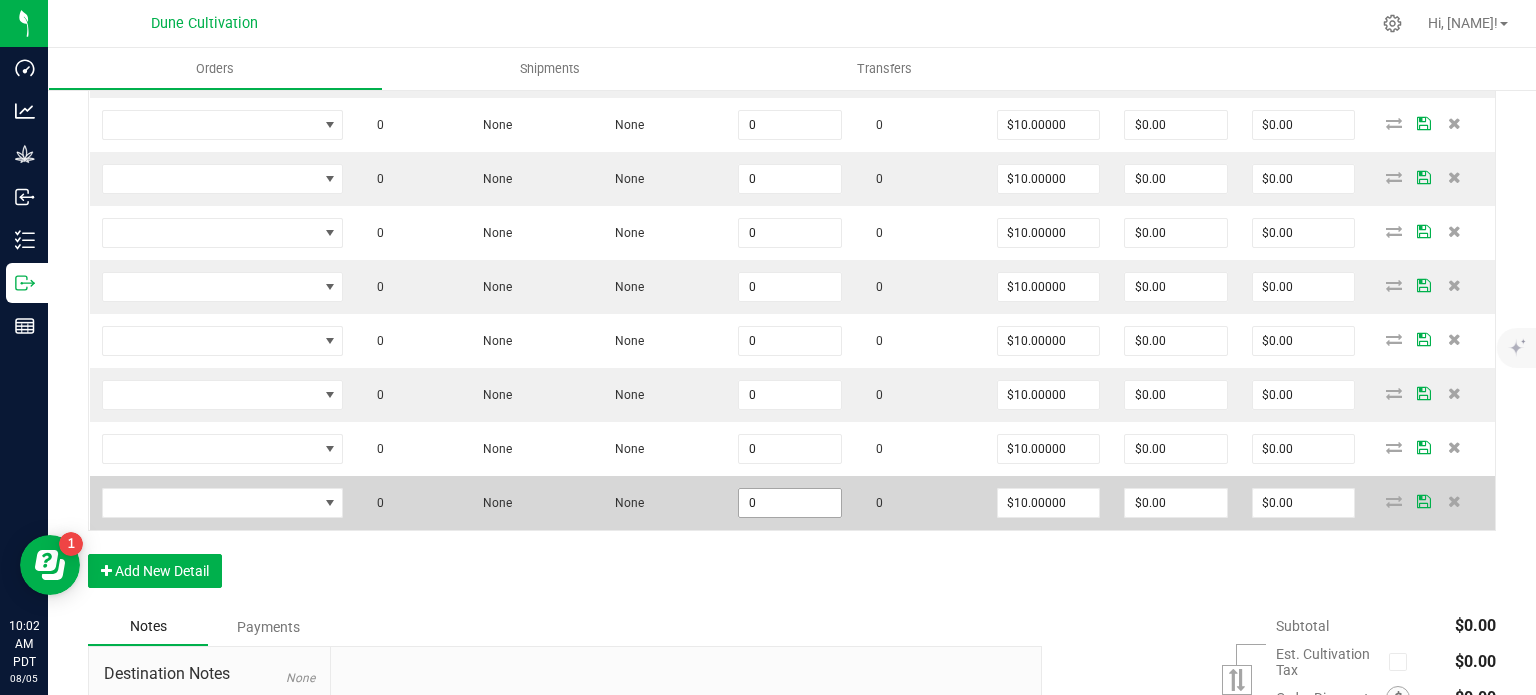 click on "0" at bounding box center (790, 503) 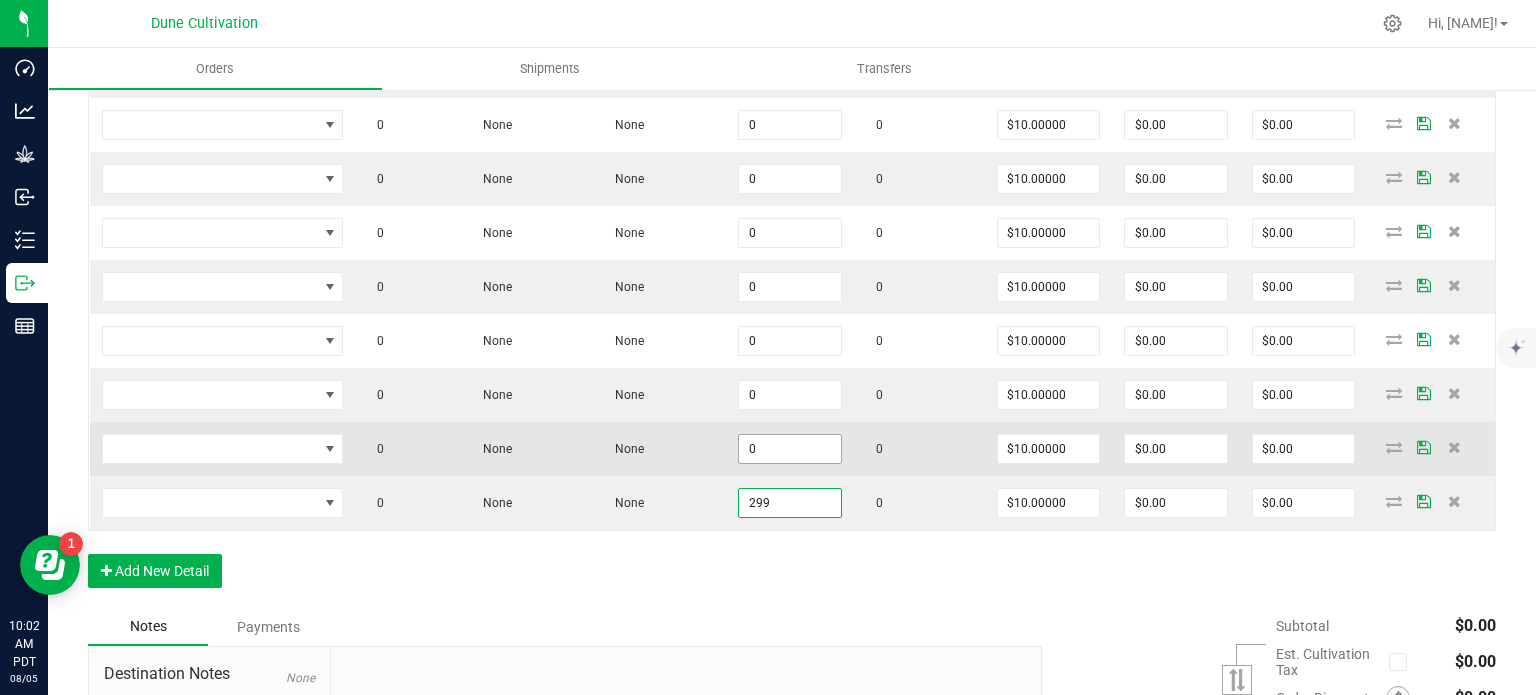 type on "299" 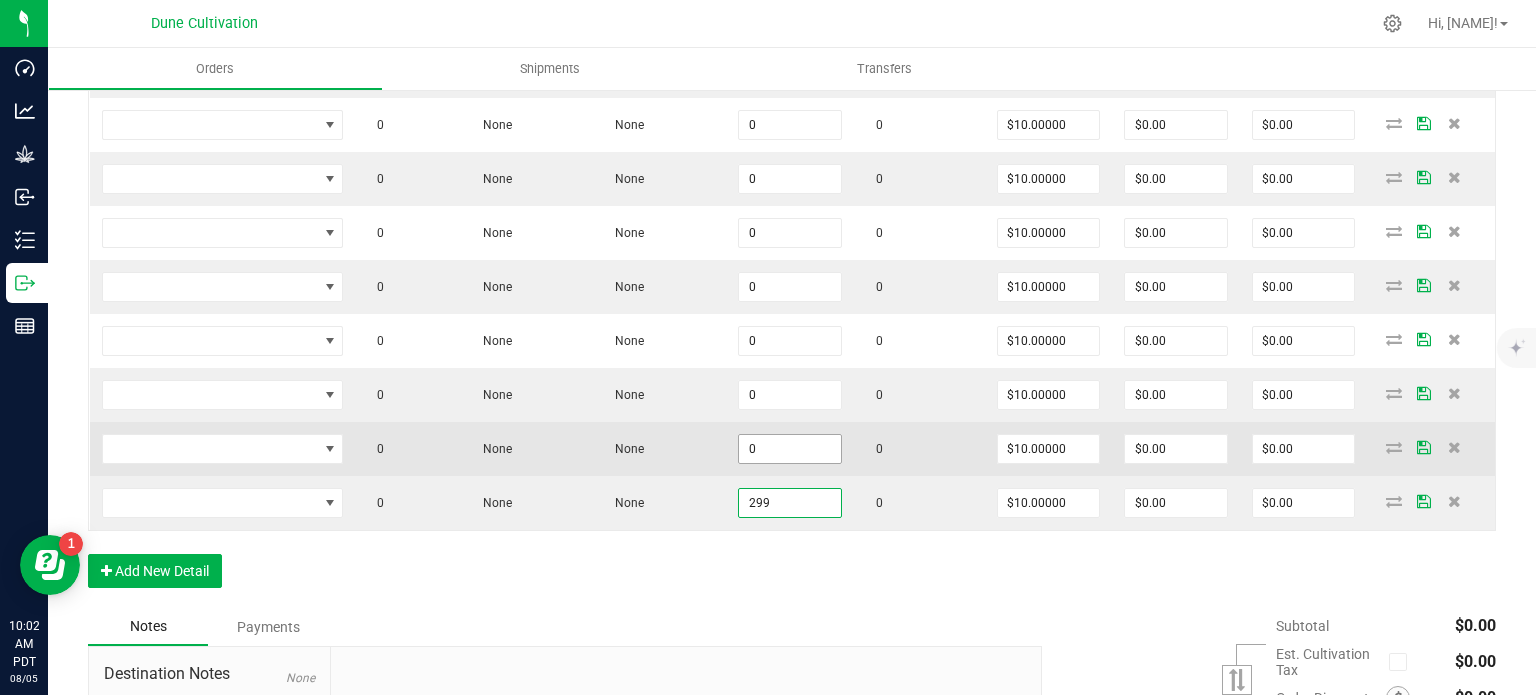 type on "$2,990.00" 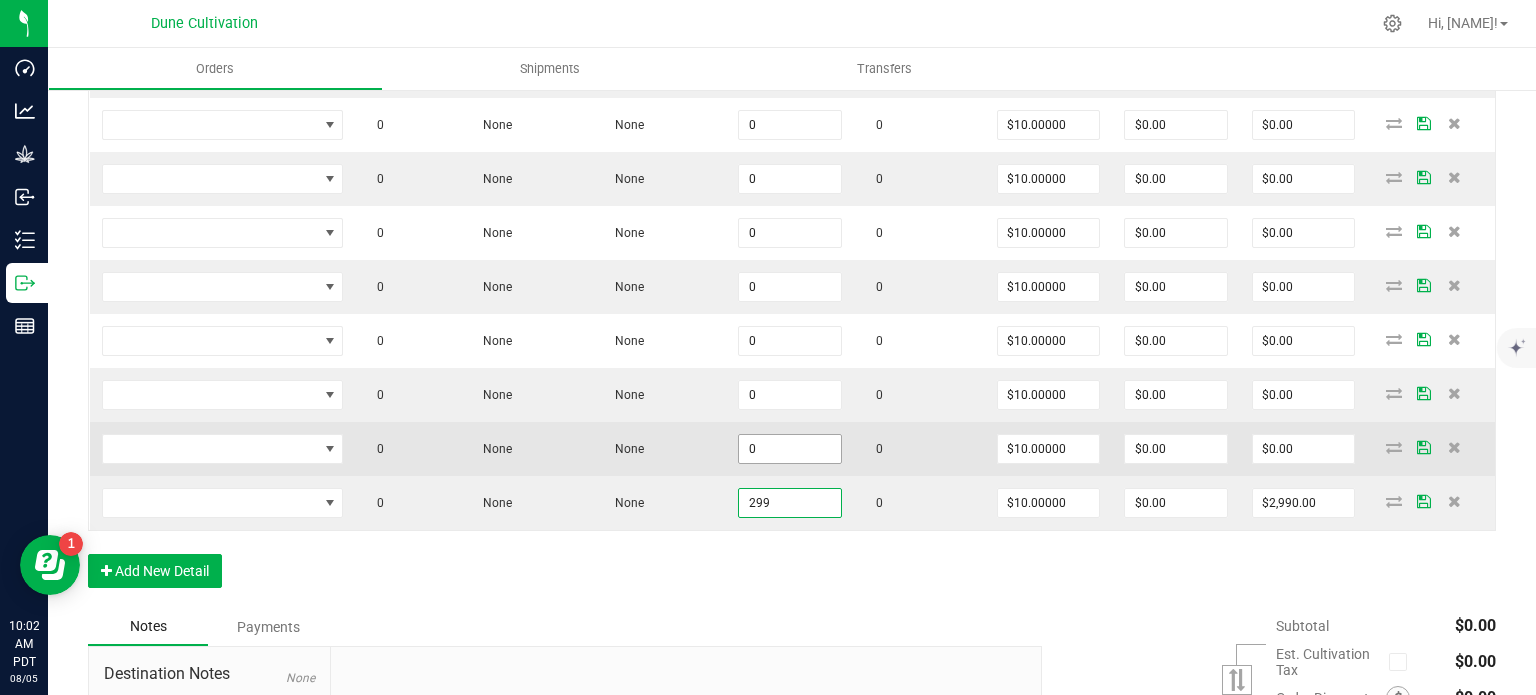 click on "0" at bounding box center (790, 449) 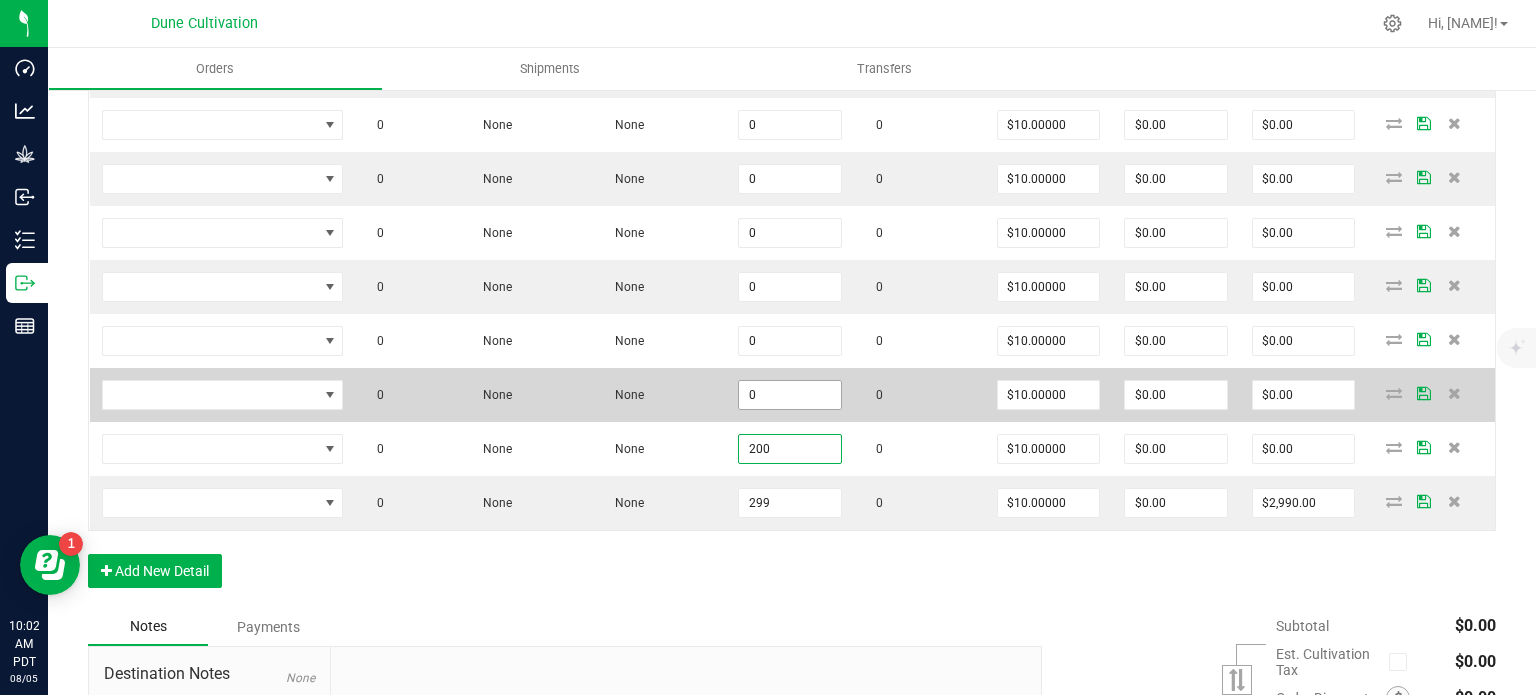 type on "200" 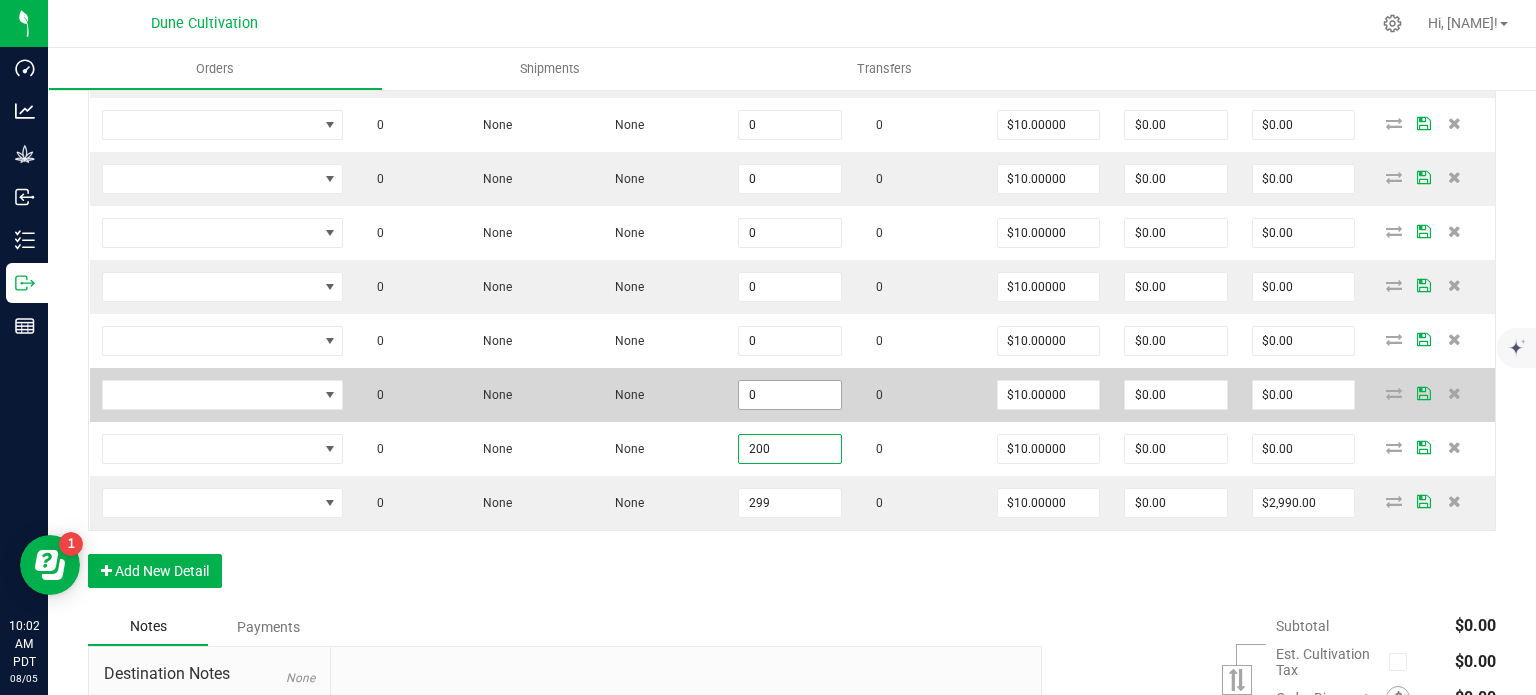 type on "$2,000.00" 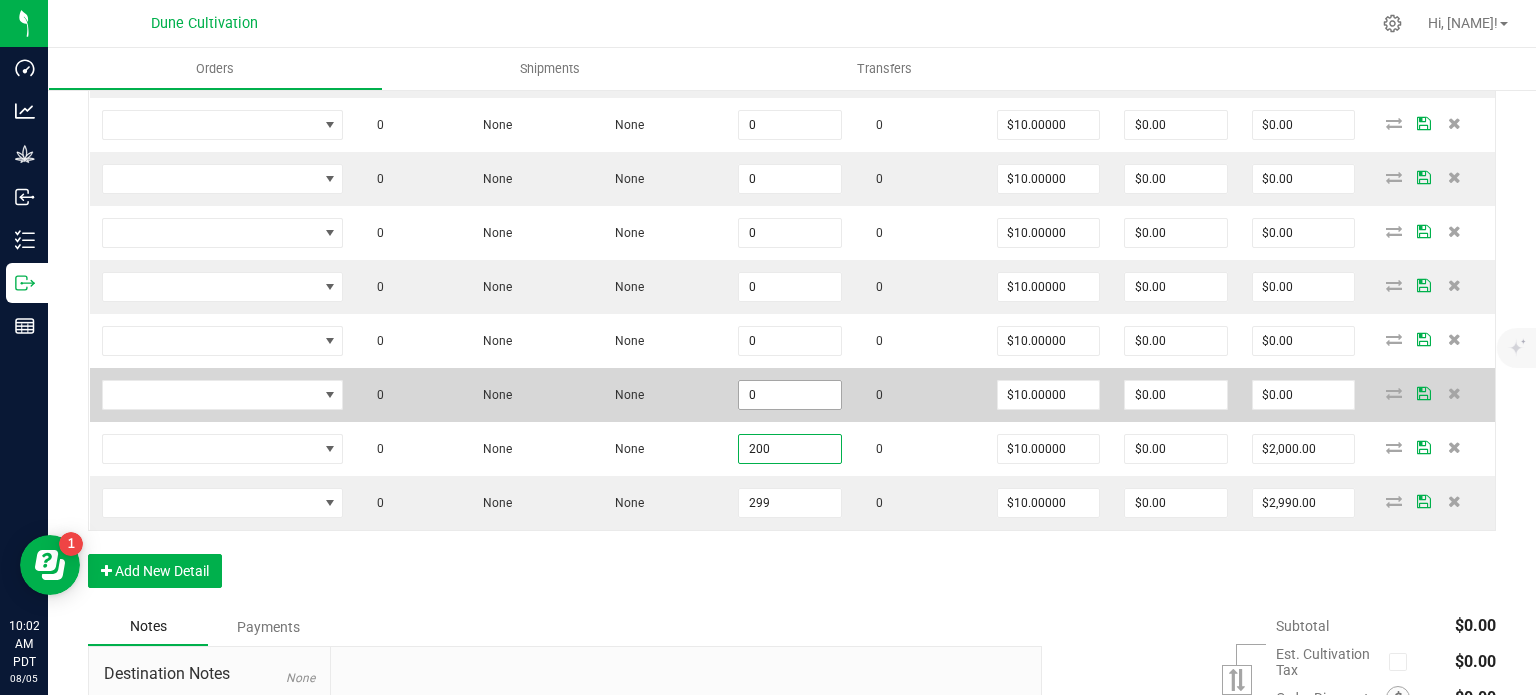 click on "0" at bounding box center [790, 395] 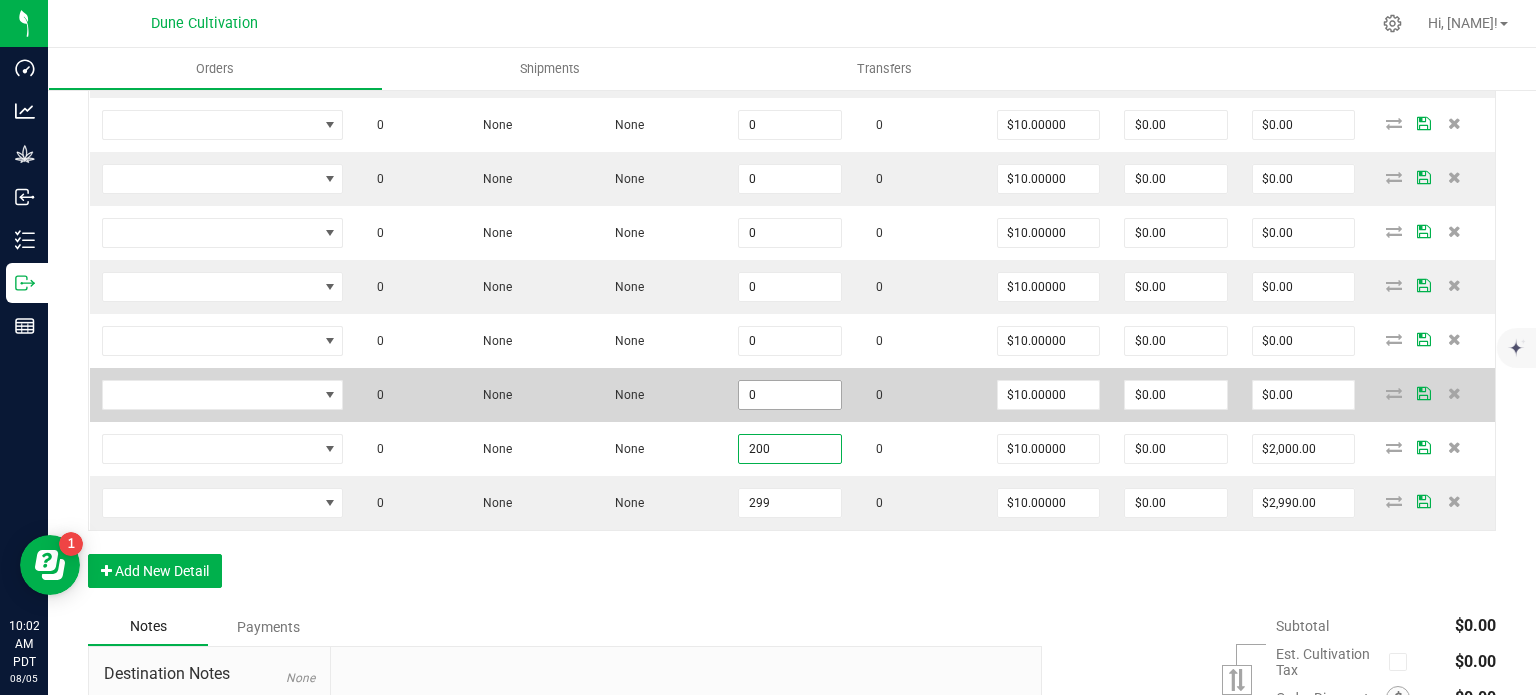 paste on "20" 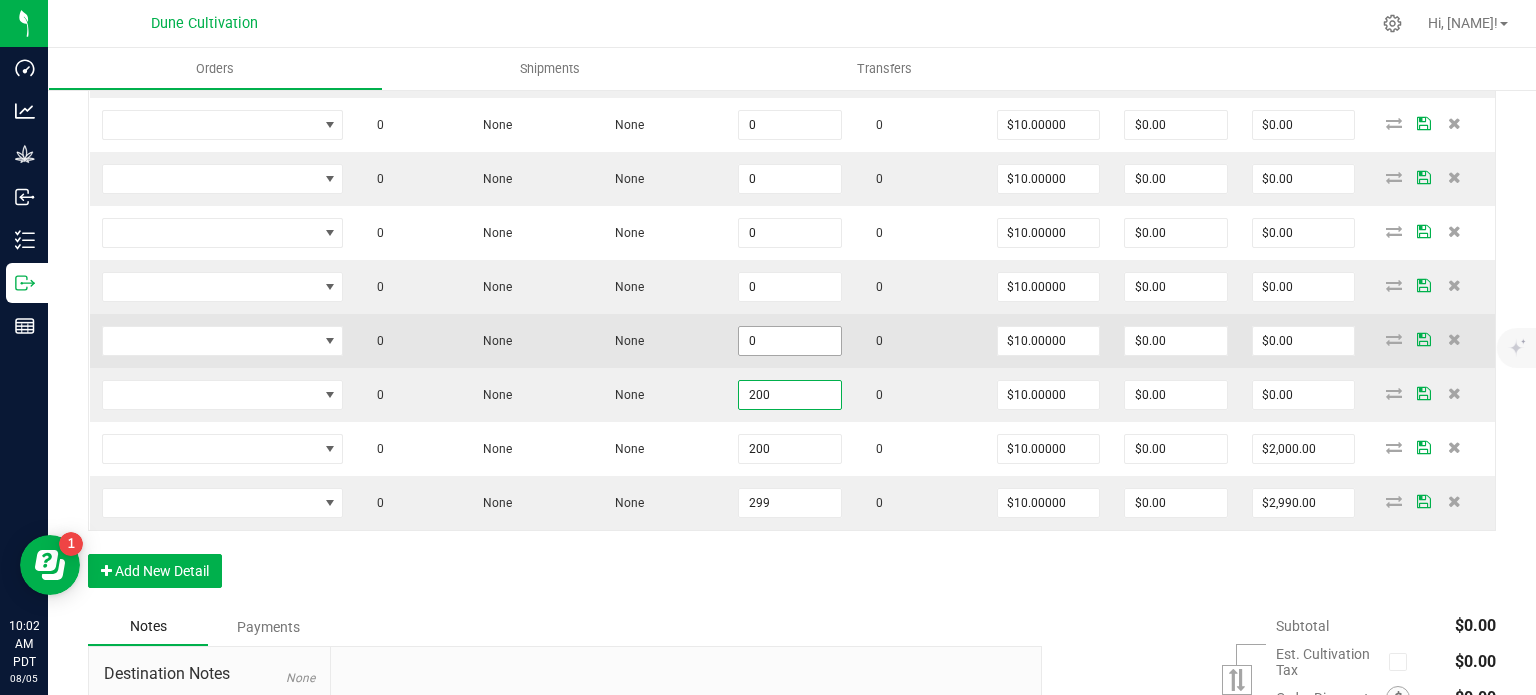 type on "200" 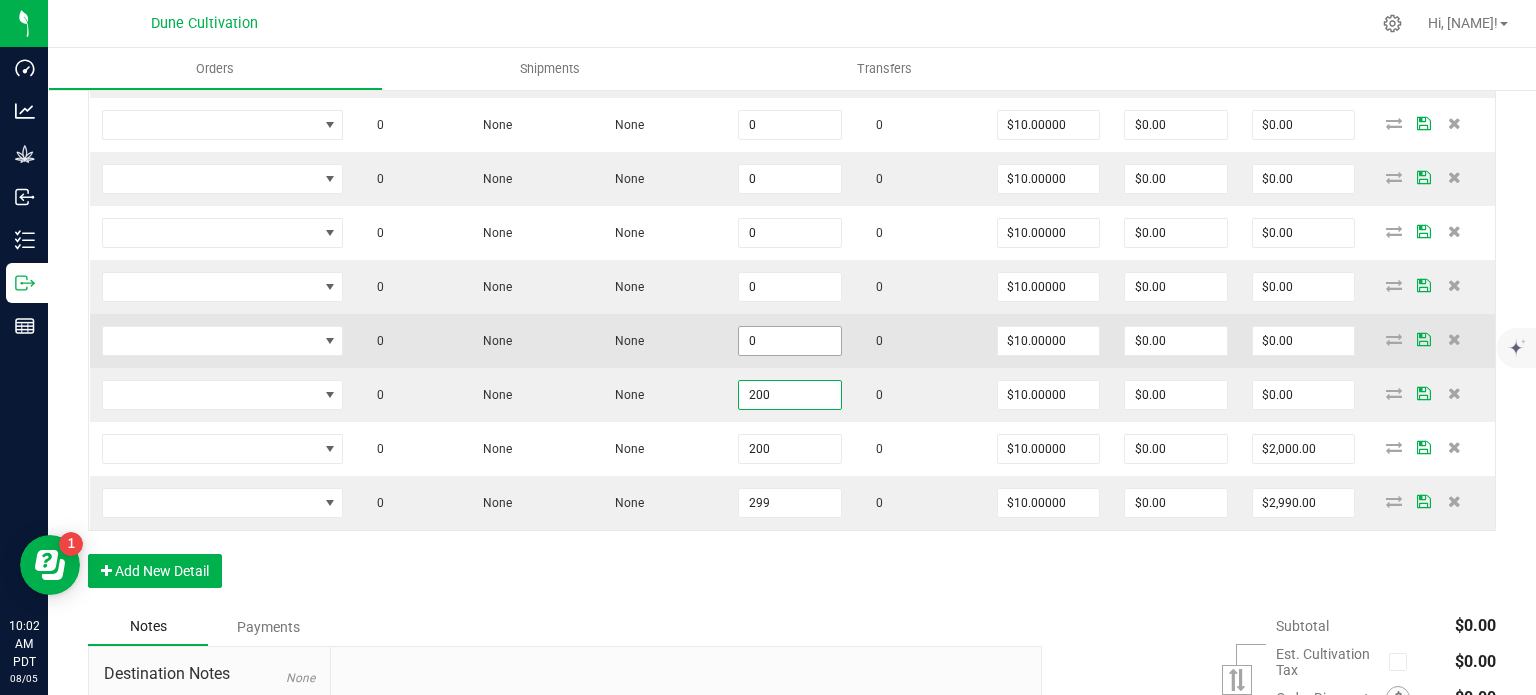 type on "$2,000.00" 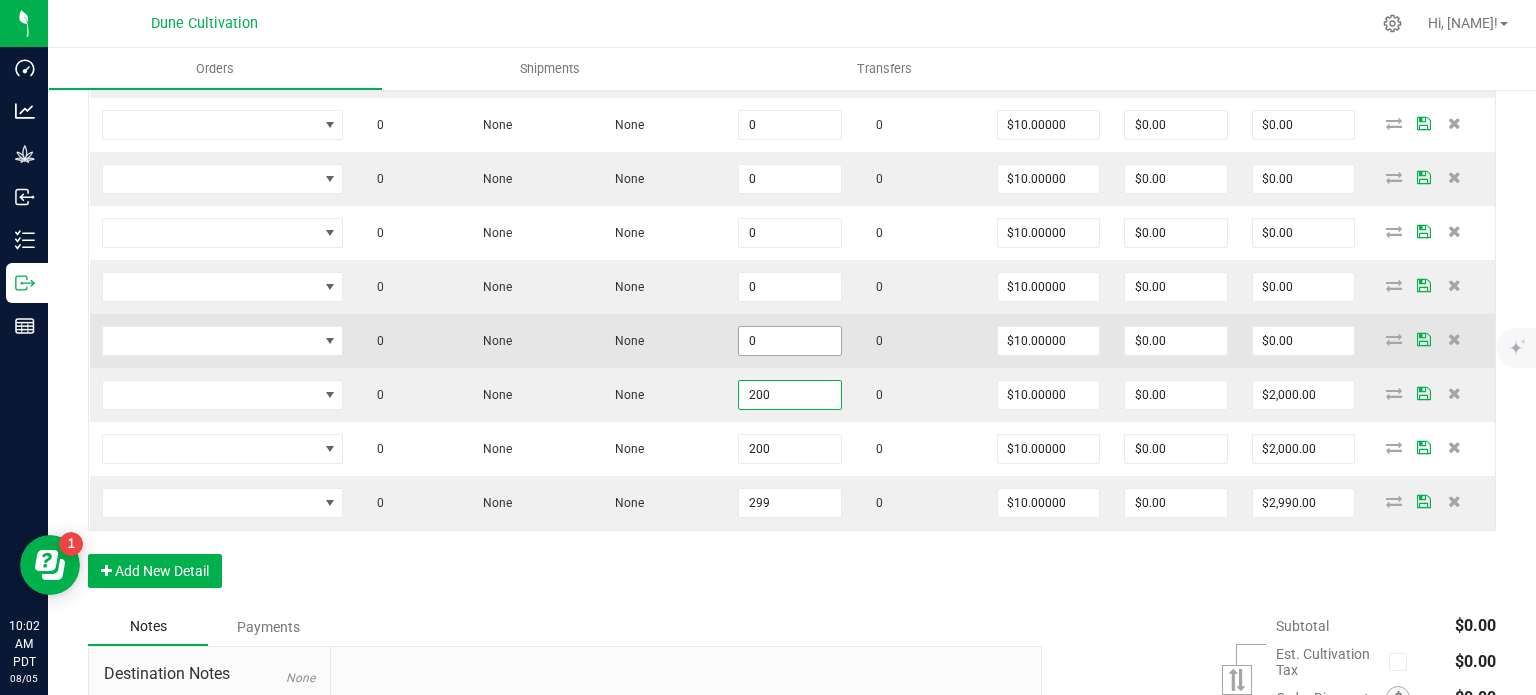 click on "0" at bounding box center [790, 341] 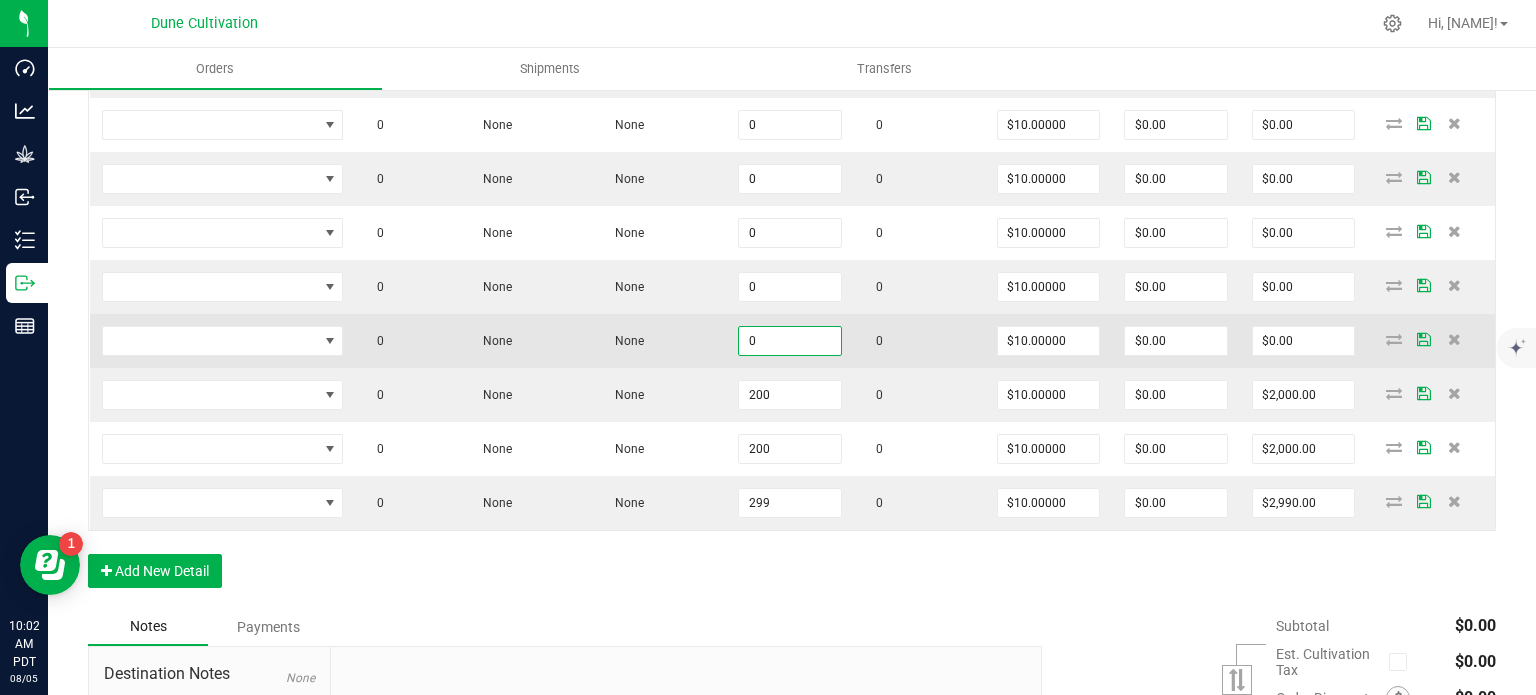 paste on "20" 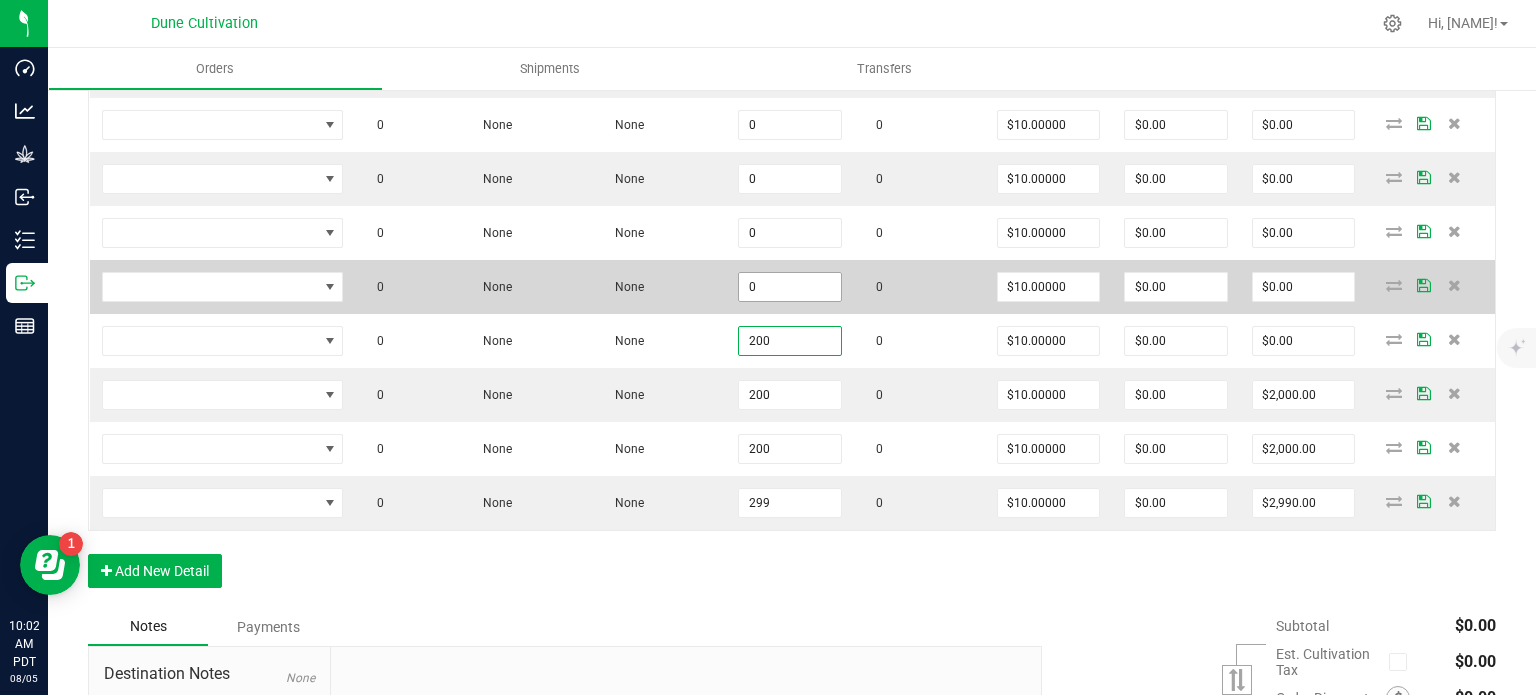 type on "200" 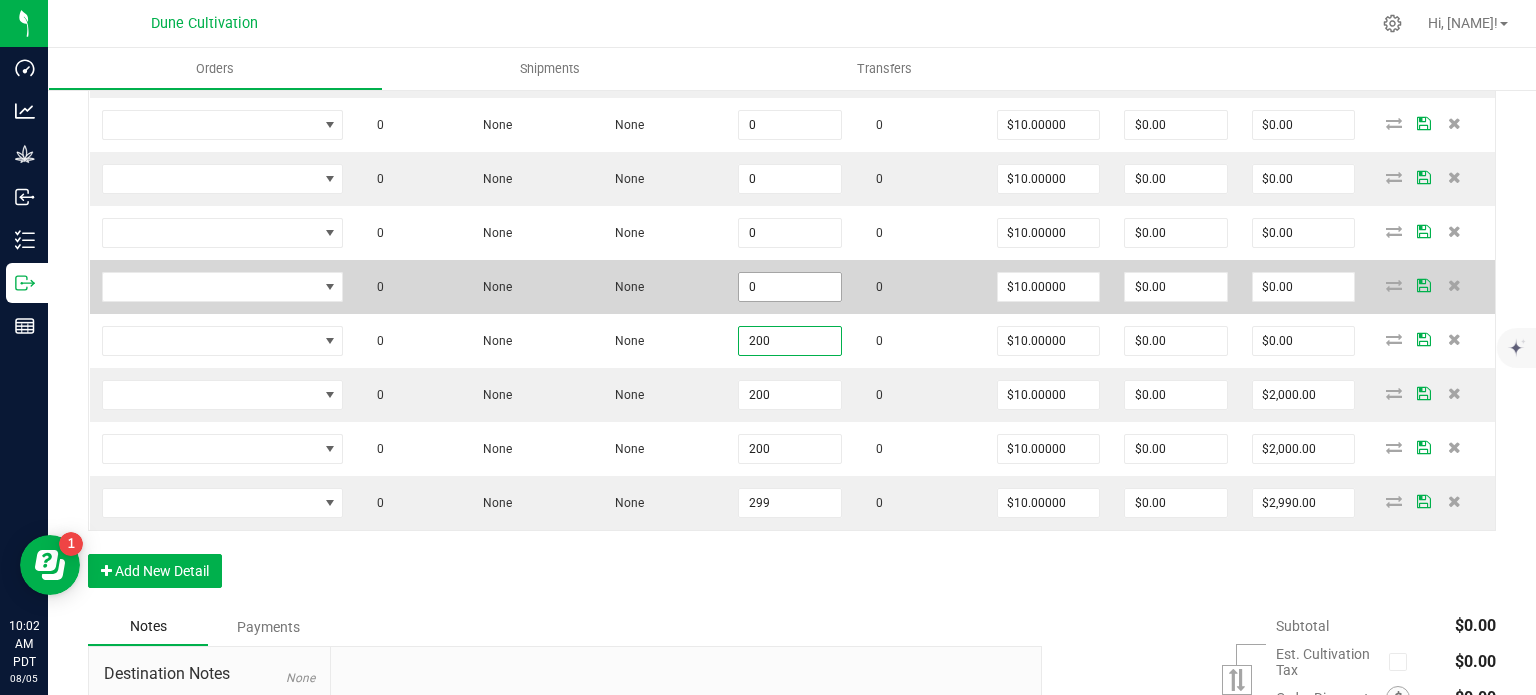 type on "$2,000.00" 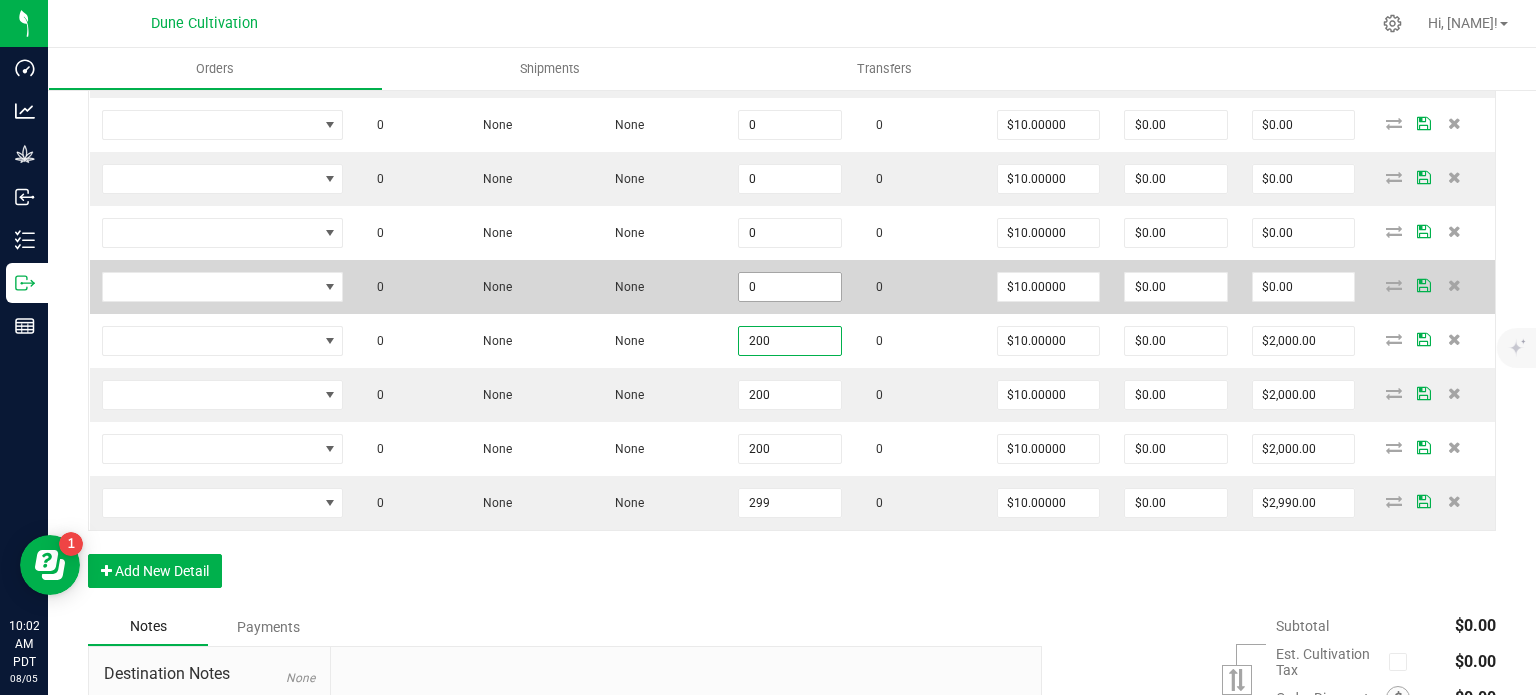 click on "0" at bounding box center [790, 287] 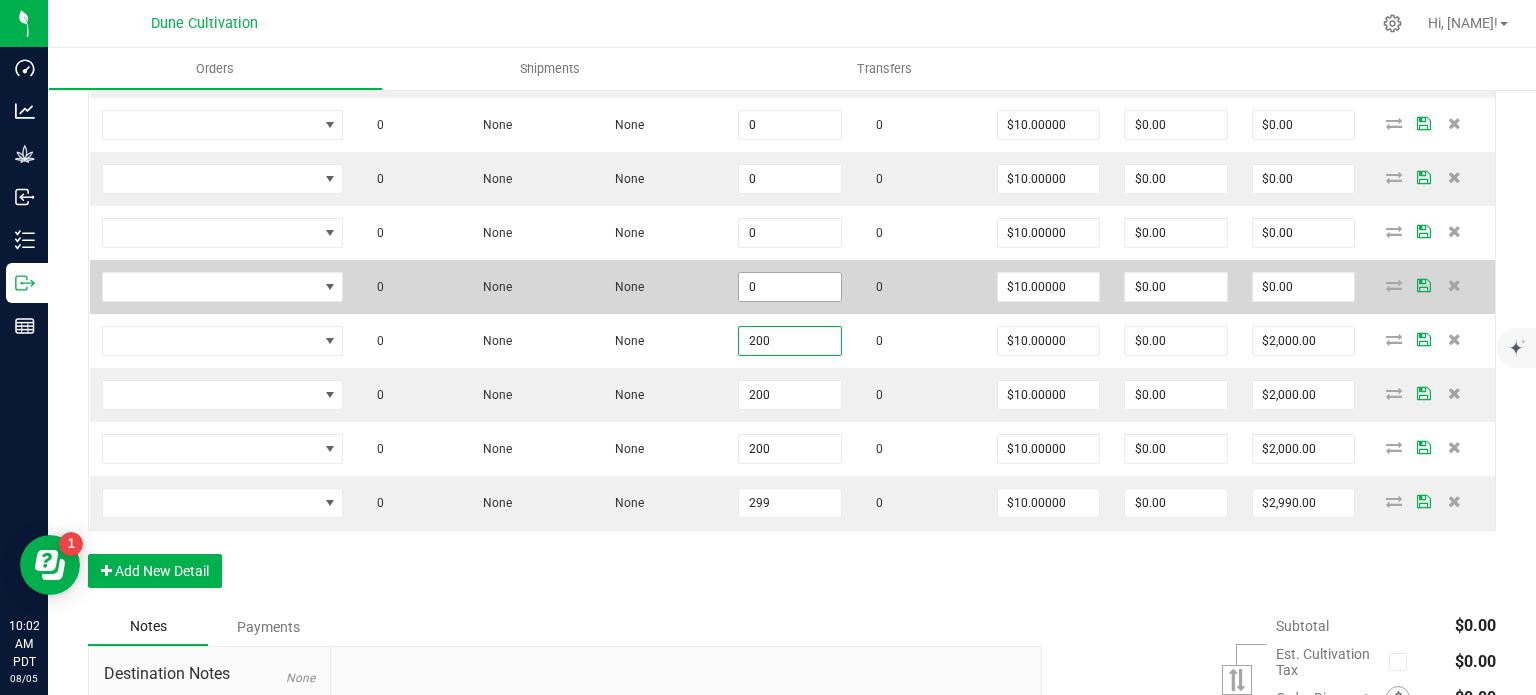 paste on "20" 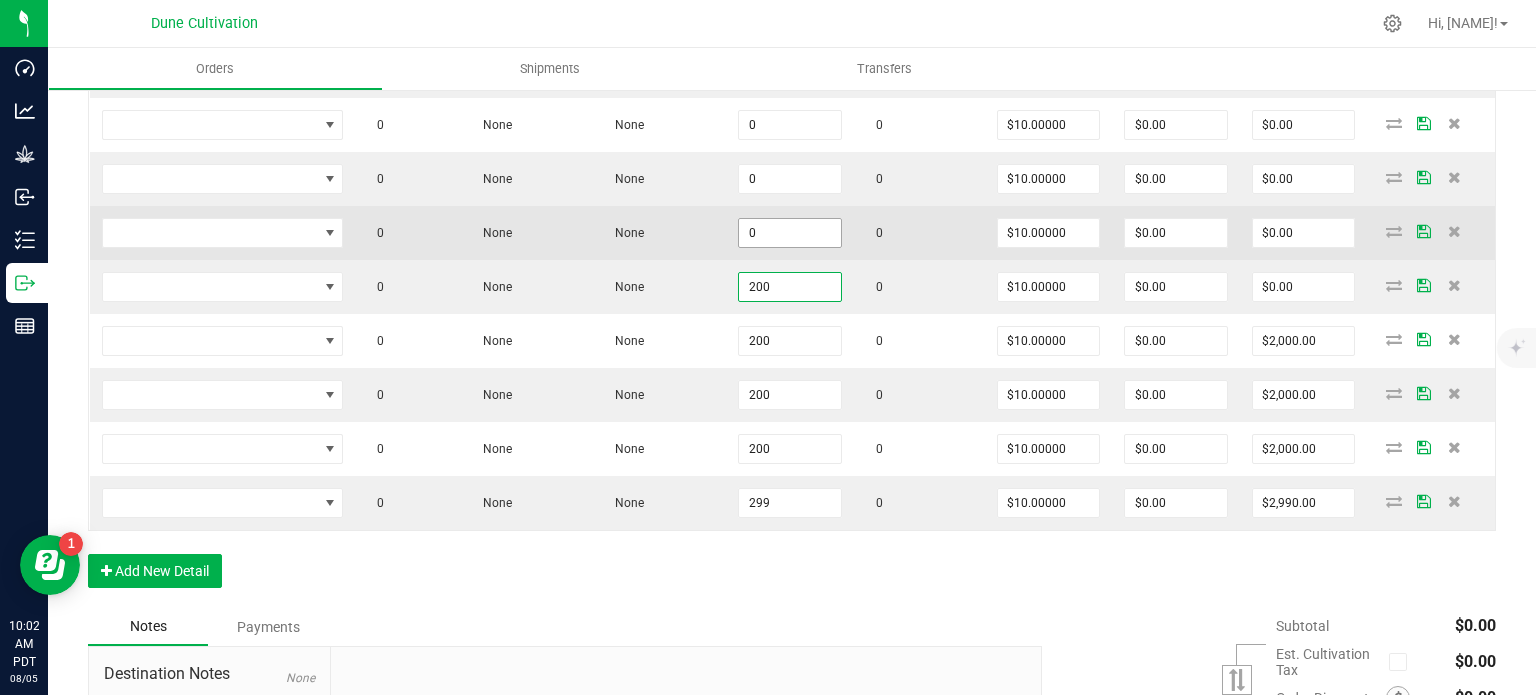 type on "200" 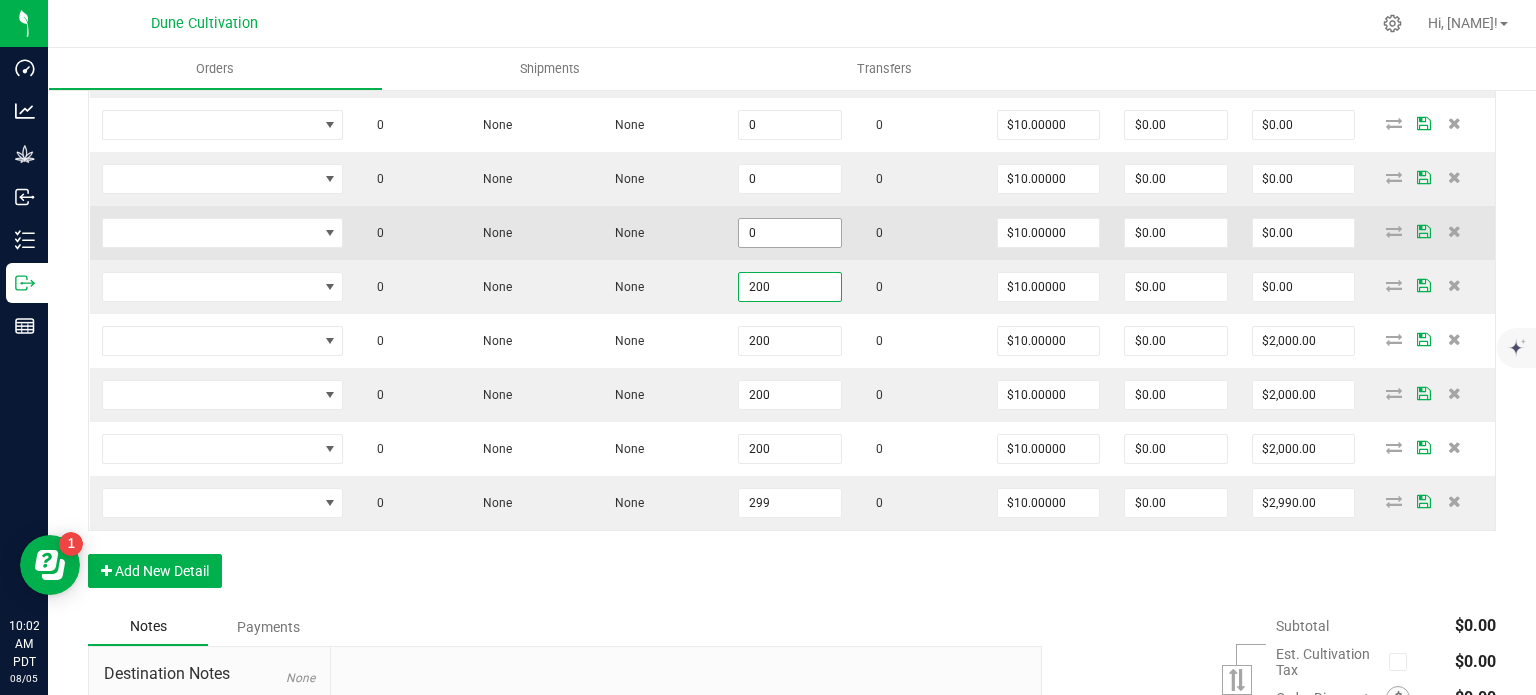 type on "$2,000.00" 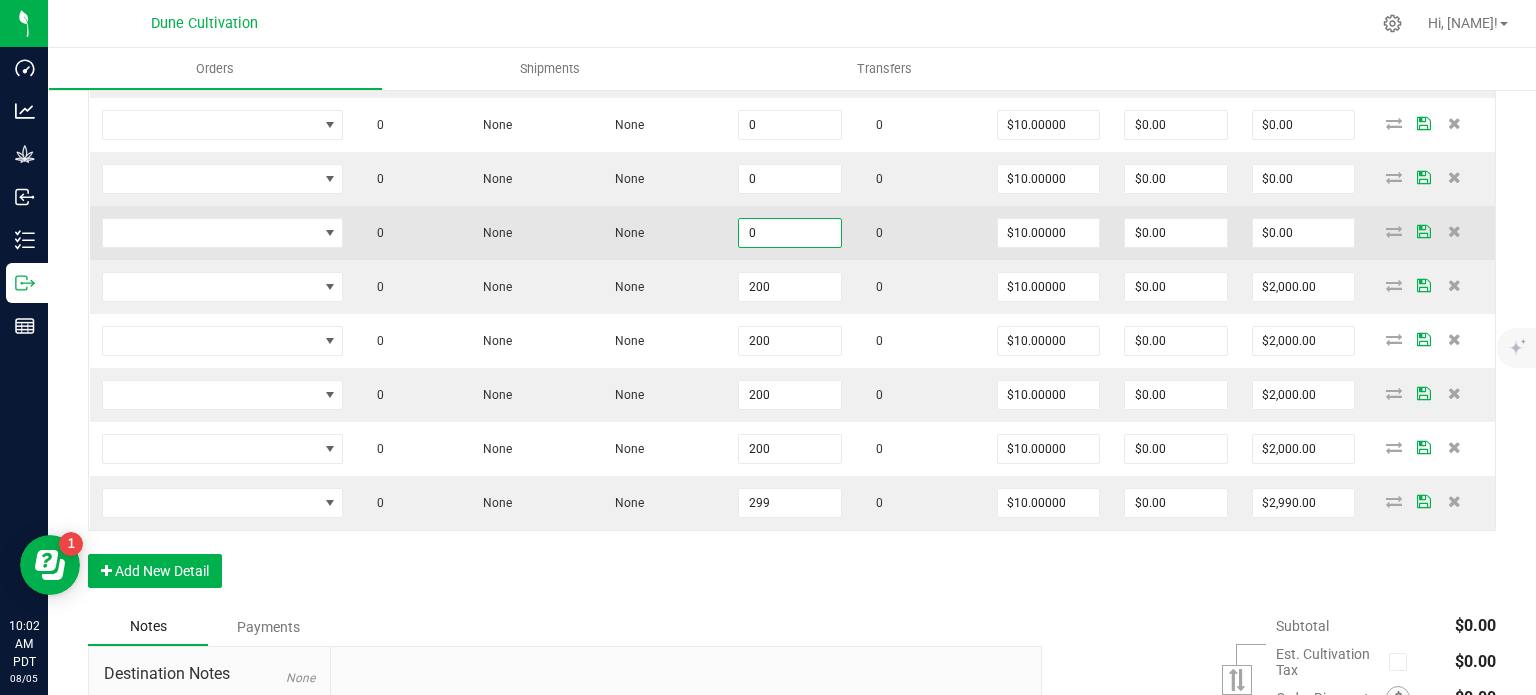 click on "0" at bounding box center [790, 233] 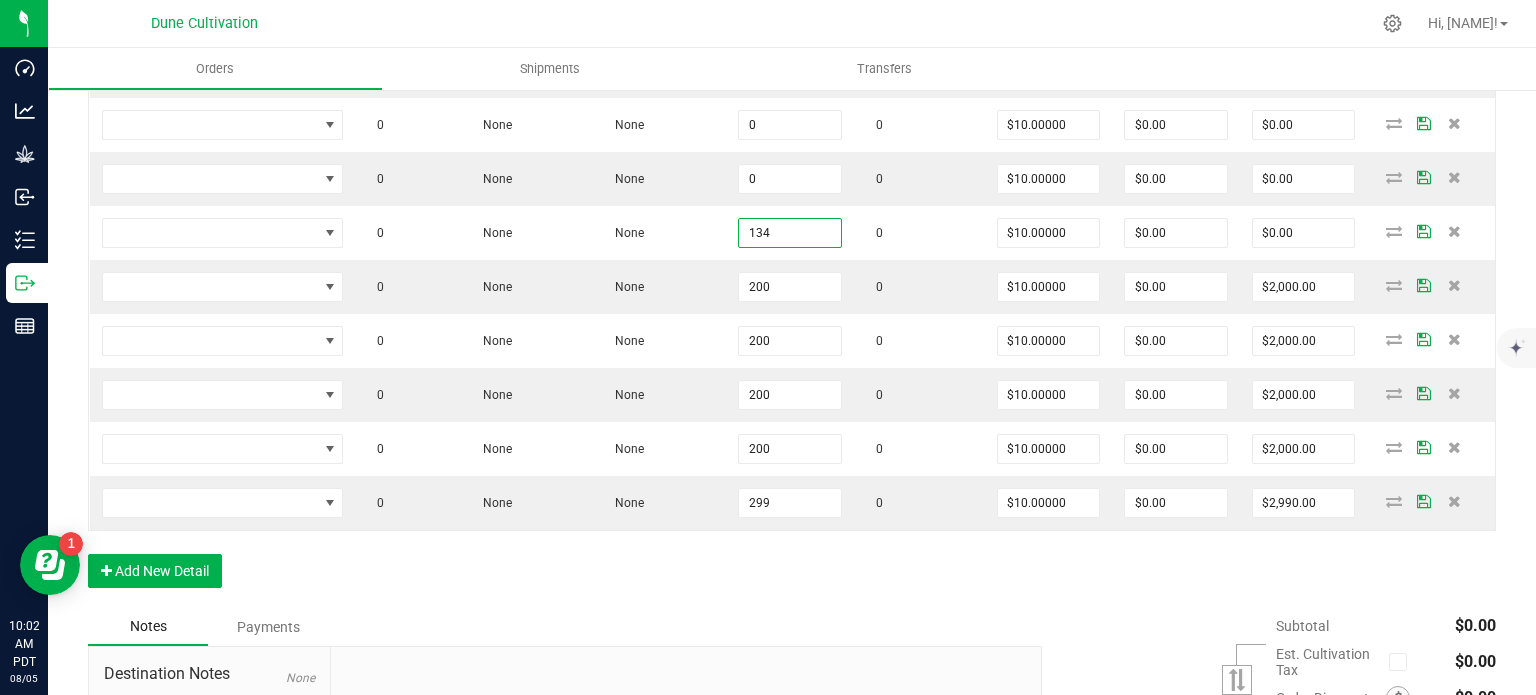 type on "134" 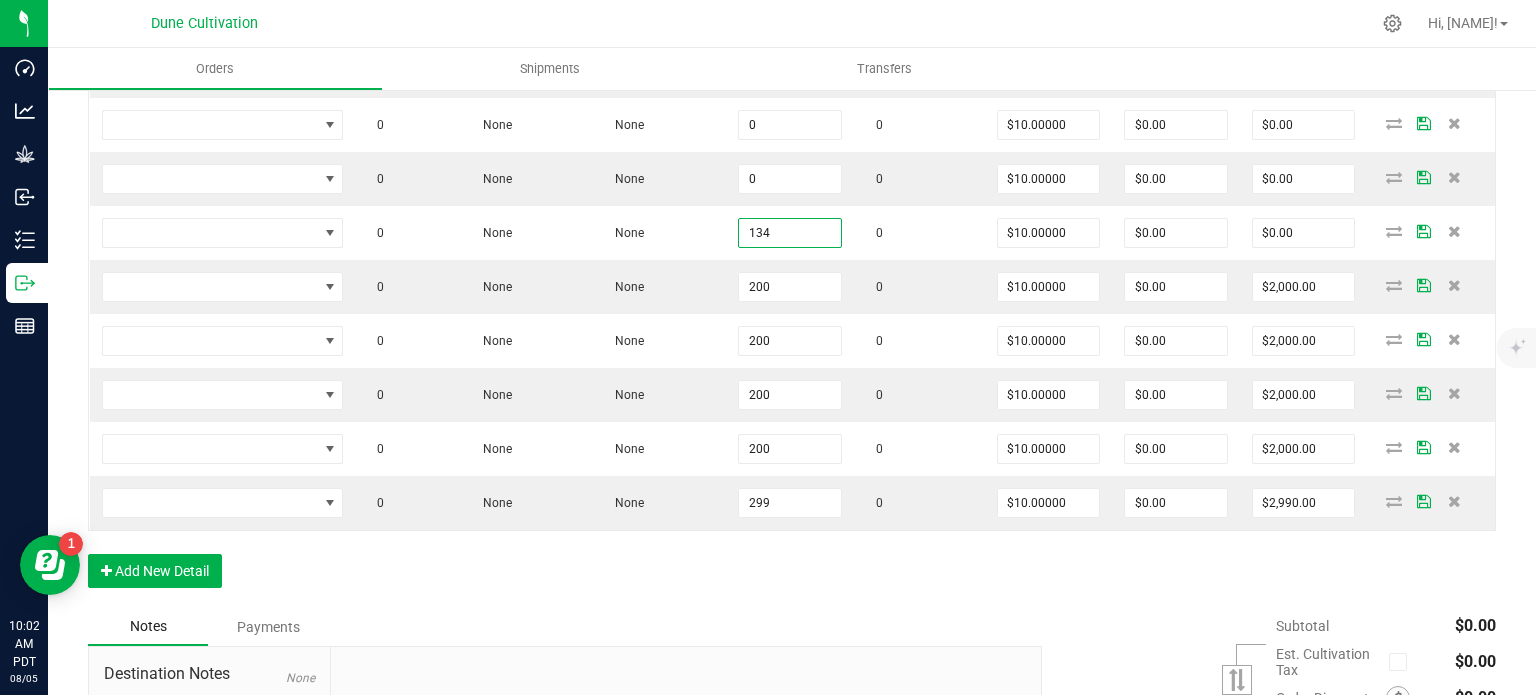 type on "$1,340.00" 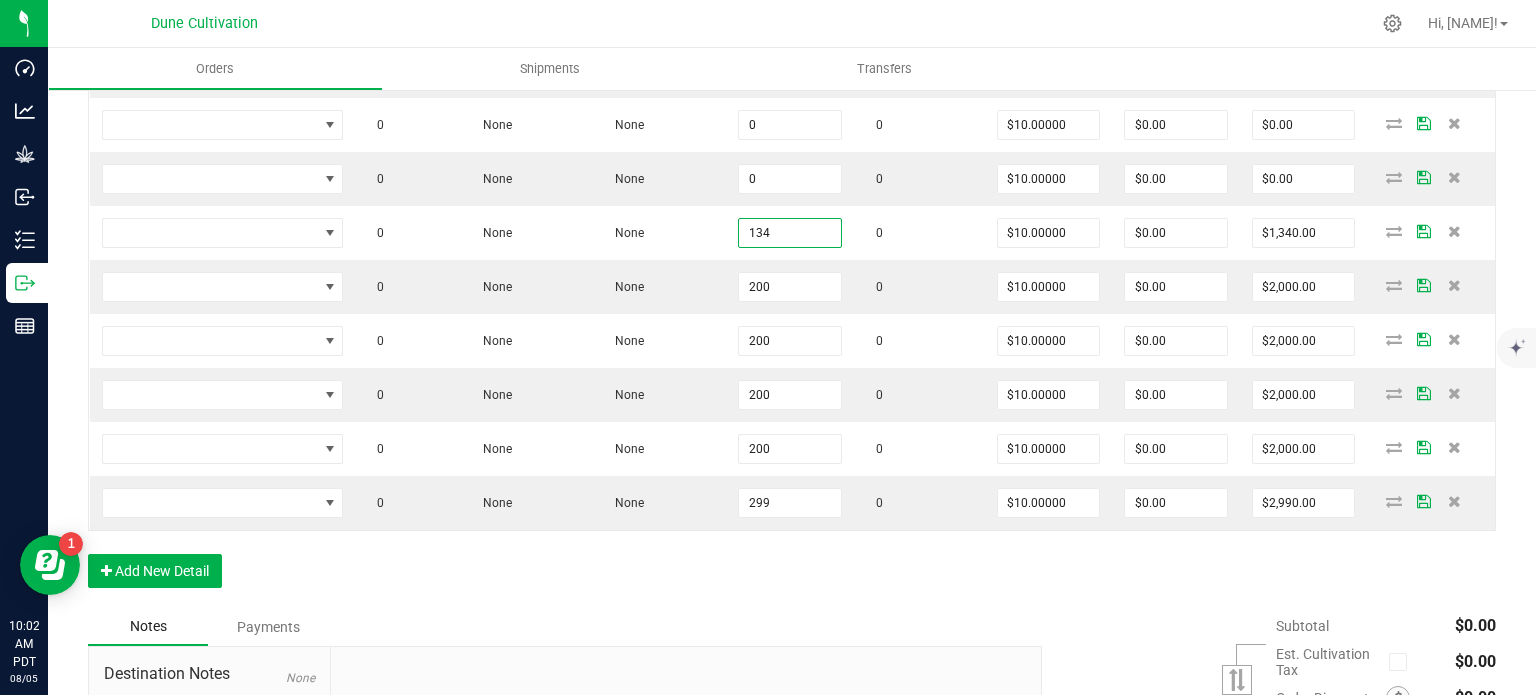 click on "Notes
Payments" at bounding box center [557, 627] 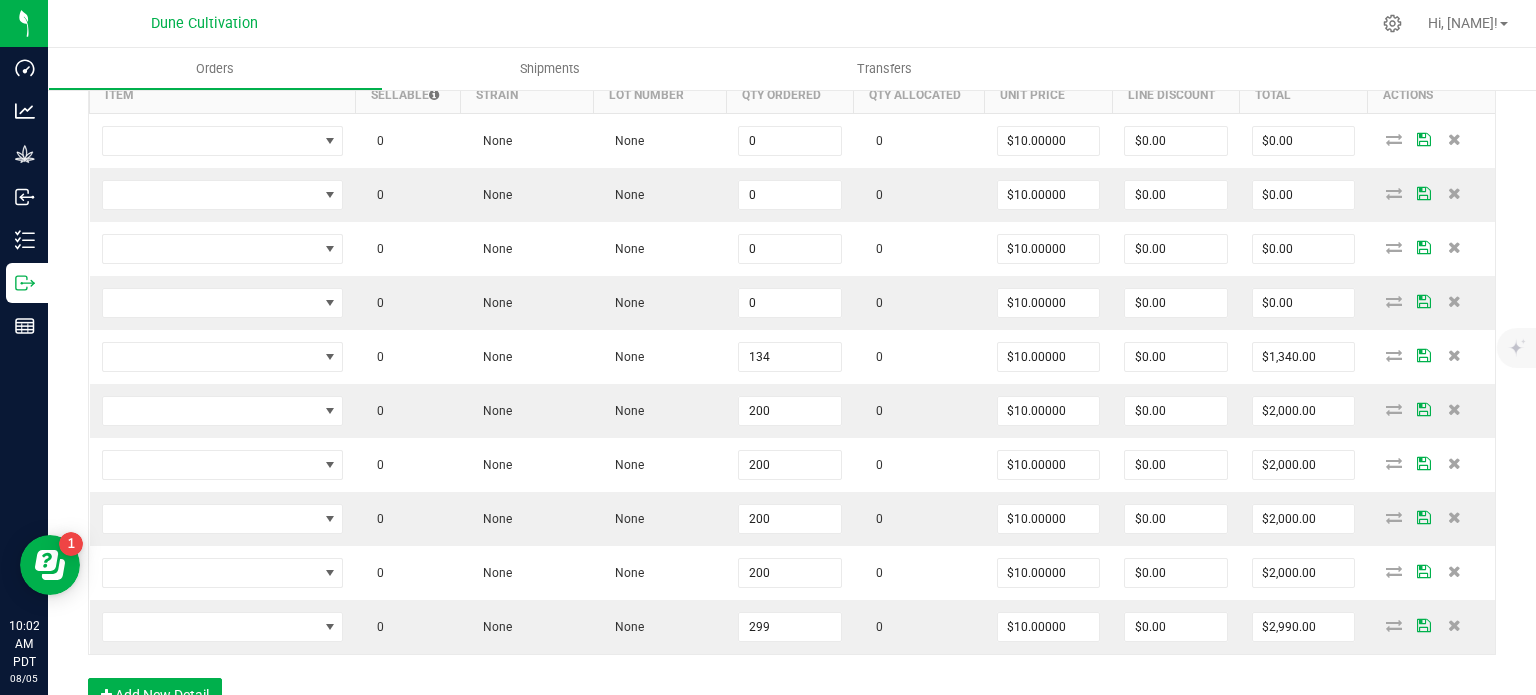 scroll, scrollTop: 644, scrollLeft: 0, axis: vertical 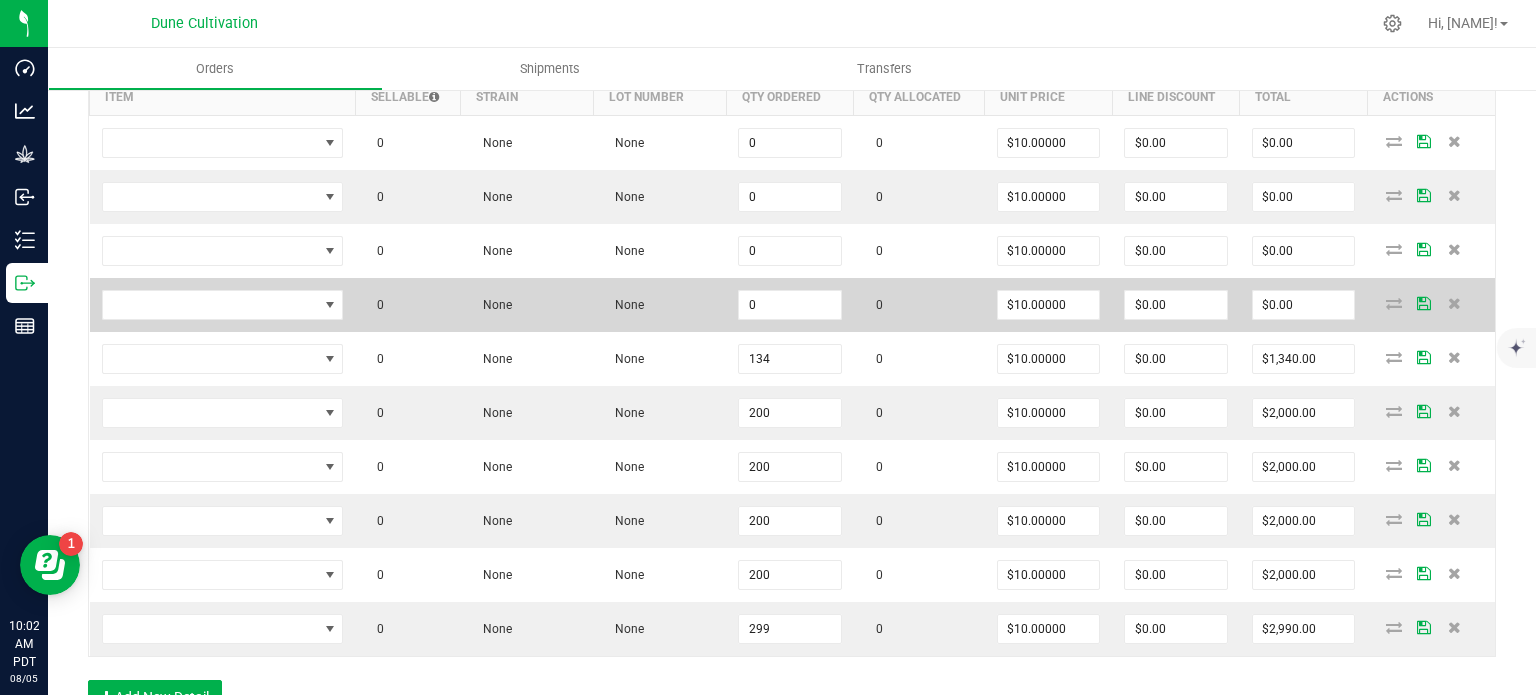 click on "0" at bounding box center [790, 305] 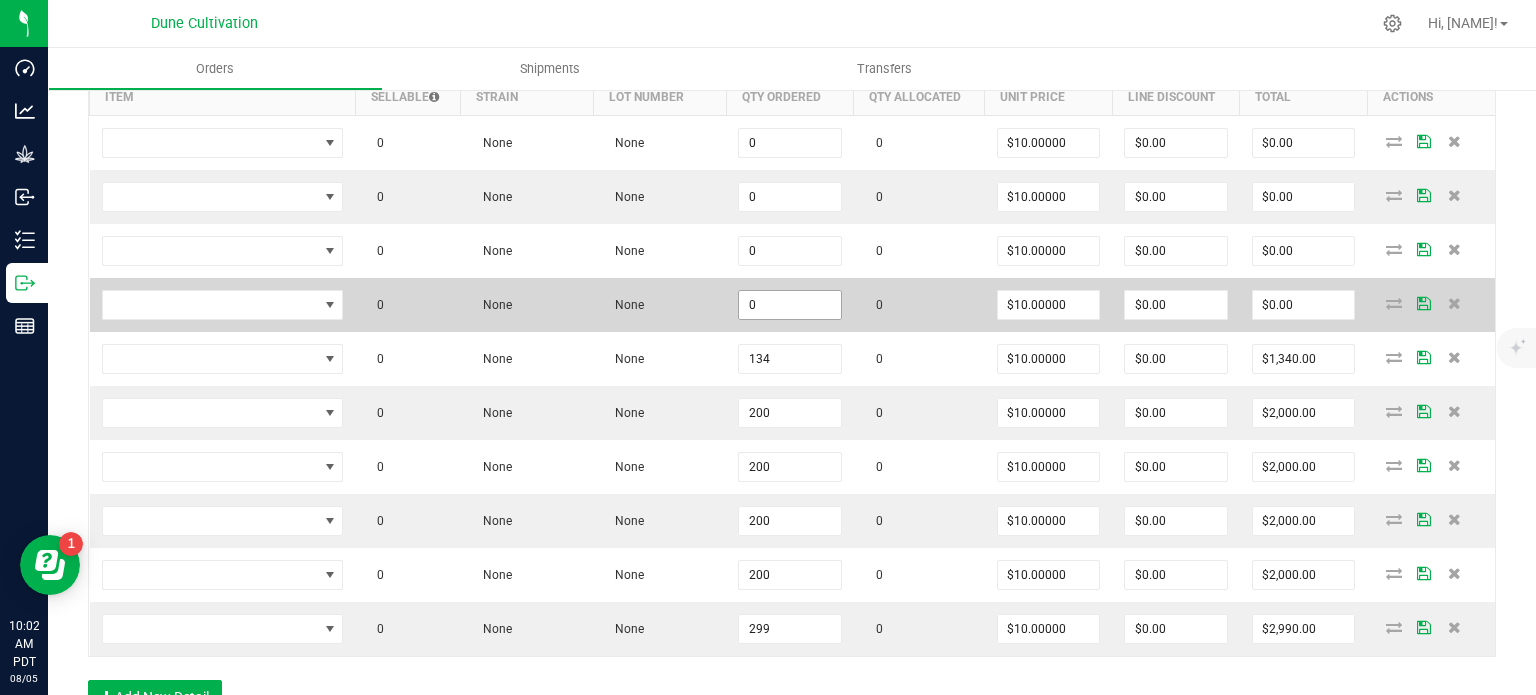 click on "0" at bounding box center [790, 305] 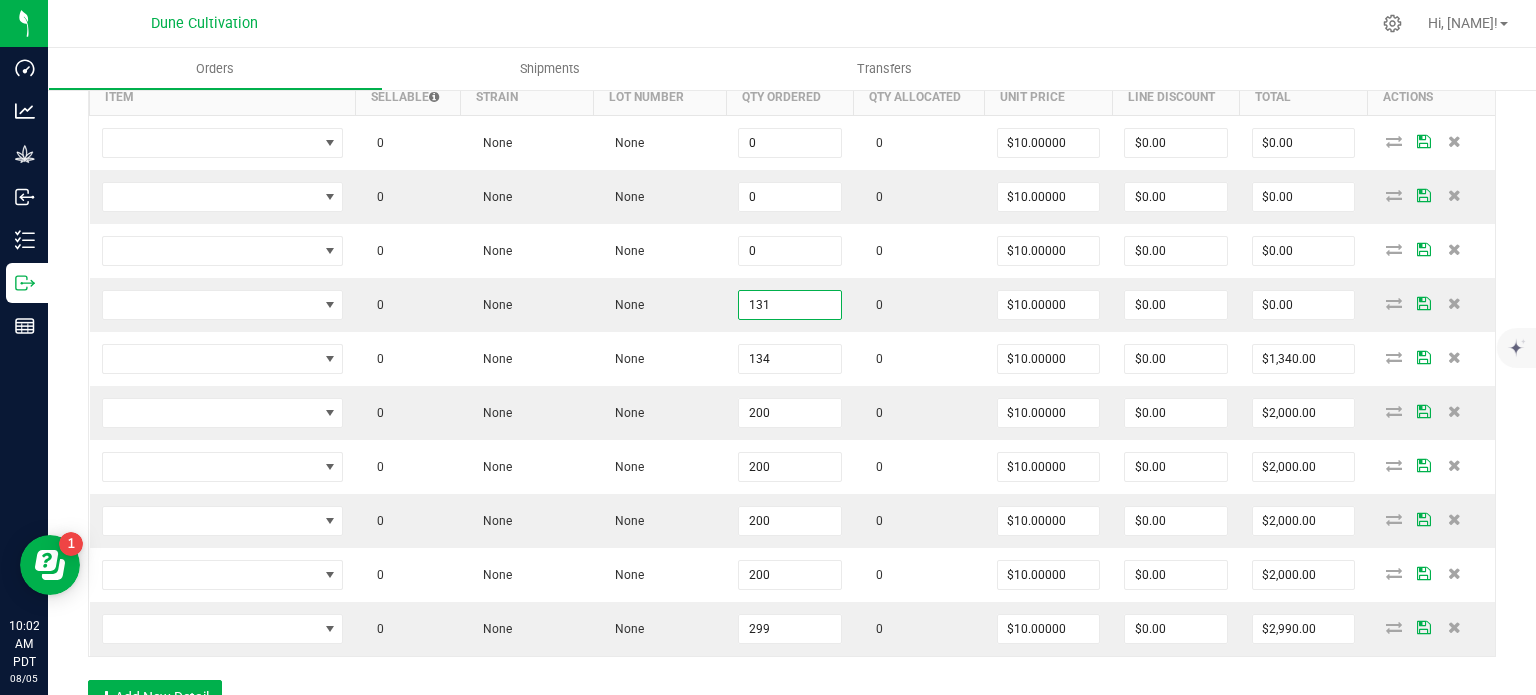 type on "131" 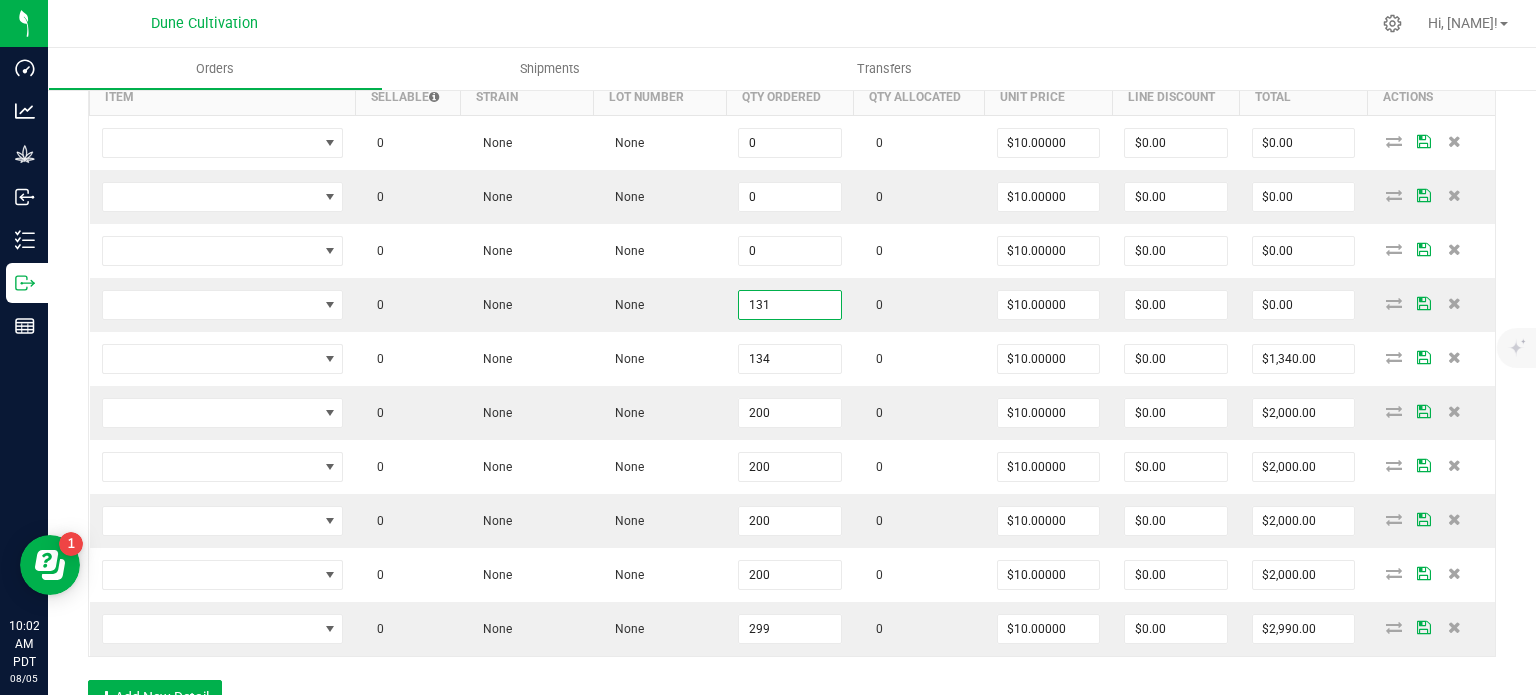 type on "$1,310.00" 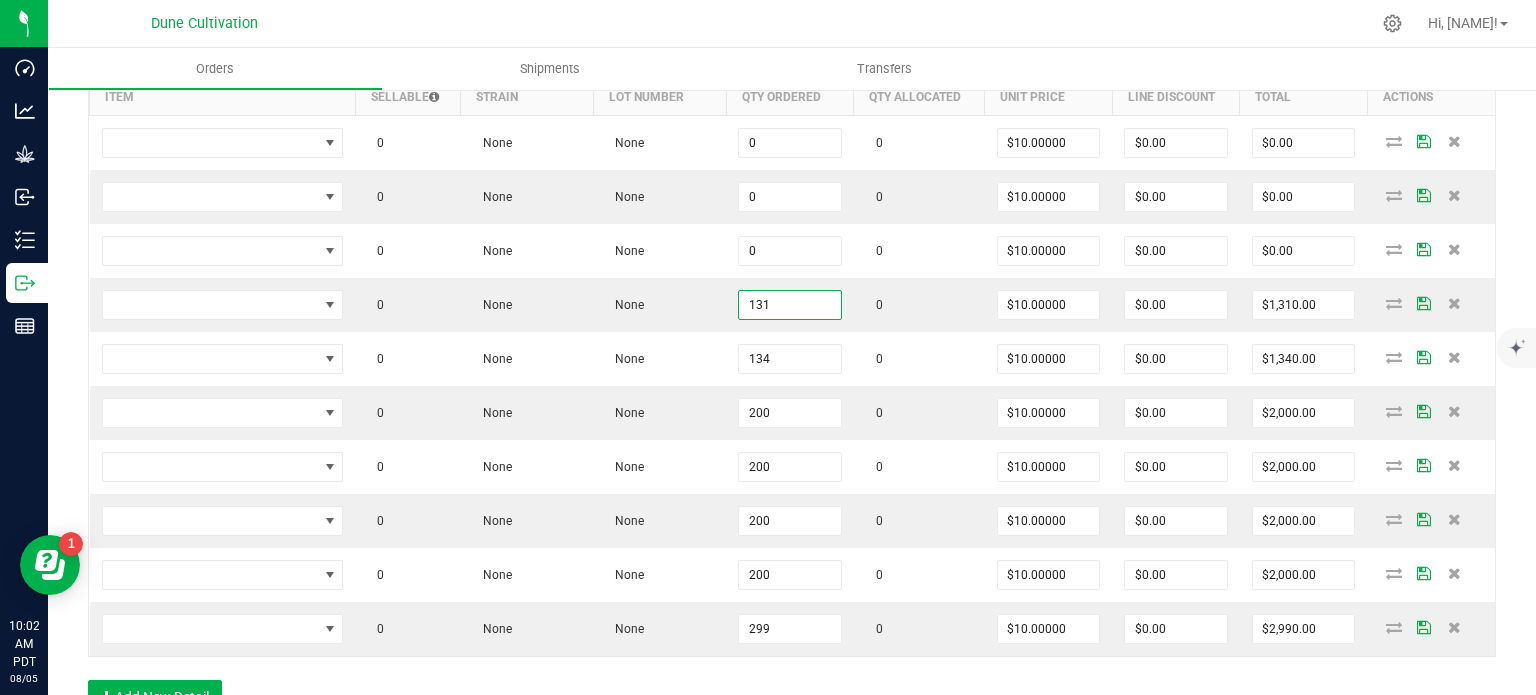 click on "Order Details Print All Labels Item  Sellable  Strain  Lot Number  Qty Ordered Qty Allocated Unit Price Line Discount Total Actions  0    None   None  0  0   $10.00000 $0.00 $0.00  0    None   None  0  0   $10.00000 $0.00 $0.00  0    None   None  0  0   $10.00000 $0.00 $0.00  0    None   None  131  0   $10.00000 $0.00 $1,310.00  0    None   None  134  0   $10.00000 $0.00 $1,340.00  0    None   None  200  0   $10.00000 $0.00 $2,000.00  0    None   None  200  0   $10.00000 $0.00 $2,000.00  0    None   None  200  0   $10.00000 $0.00 $2,000.00  0    None   None  200  0   $10.00000 $0.00 $2,000.00  0    None   None  299  0   $10.00000 $0.00 $2,990.00
Add New Detail" at bounding box center [792, 380] 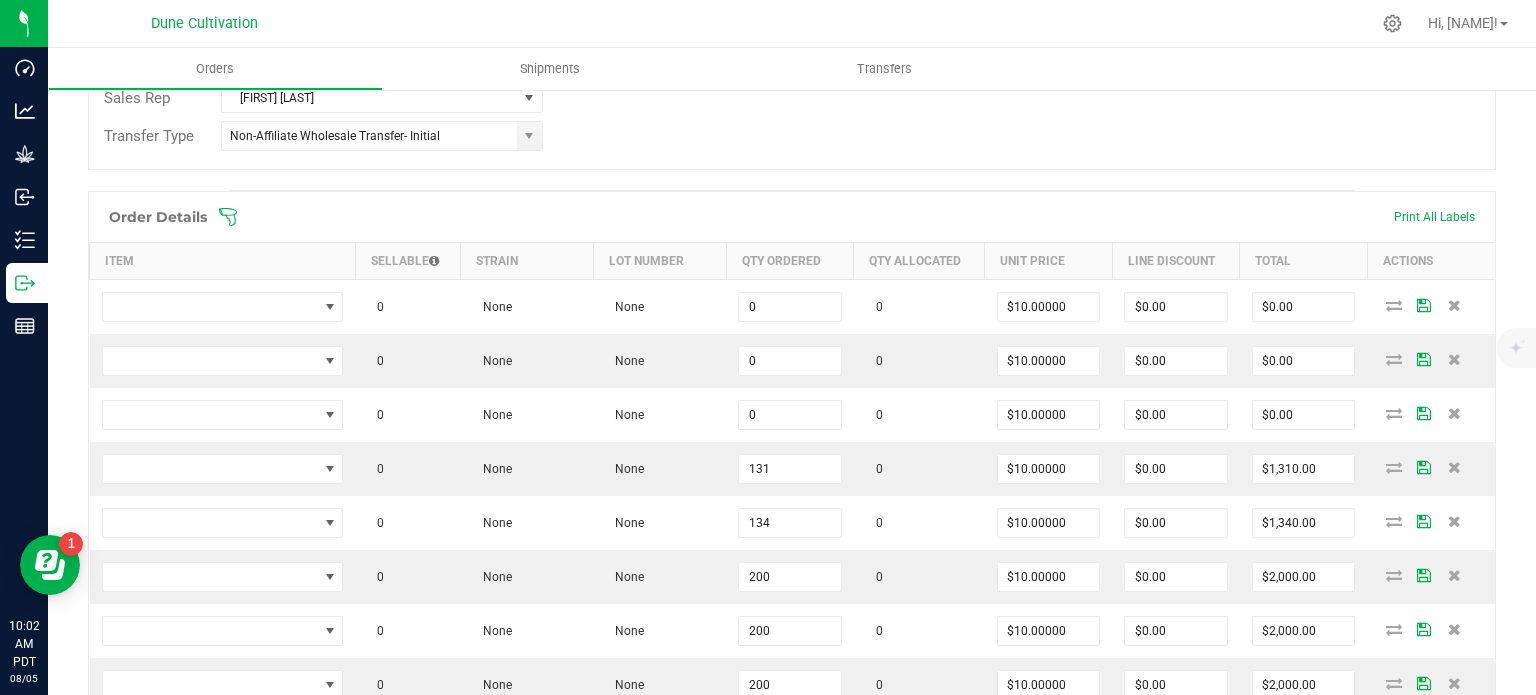 scroll, scrollTop: 476, scrollLeft: 0, axis: vertical 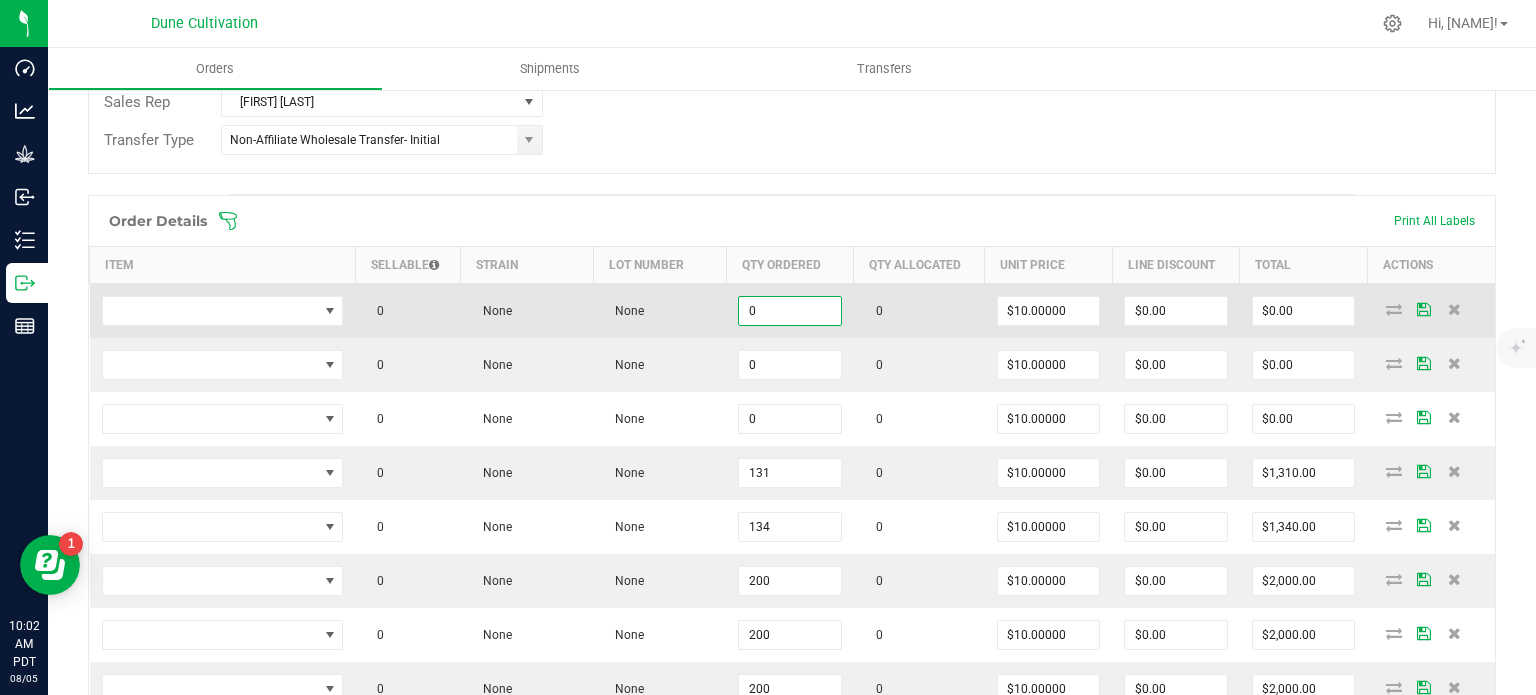 click on "0" at bounding box center (790, 311) 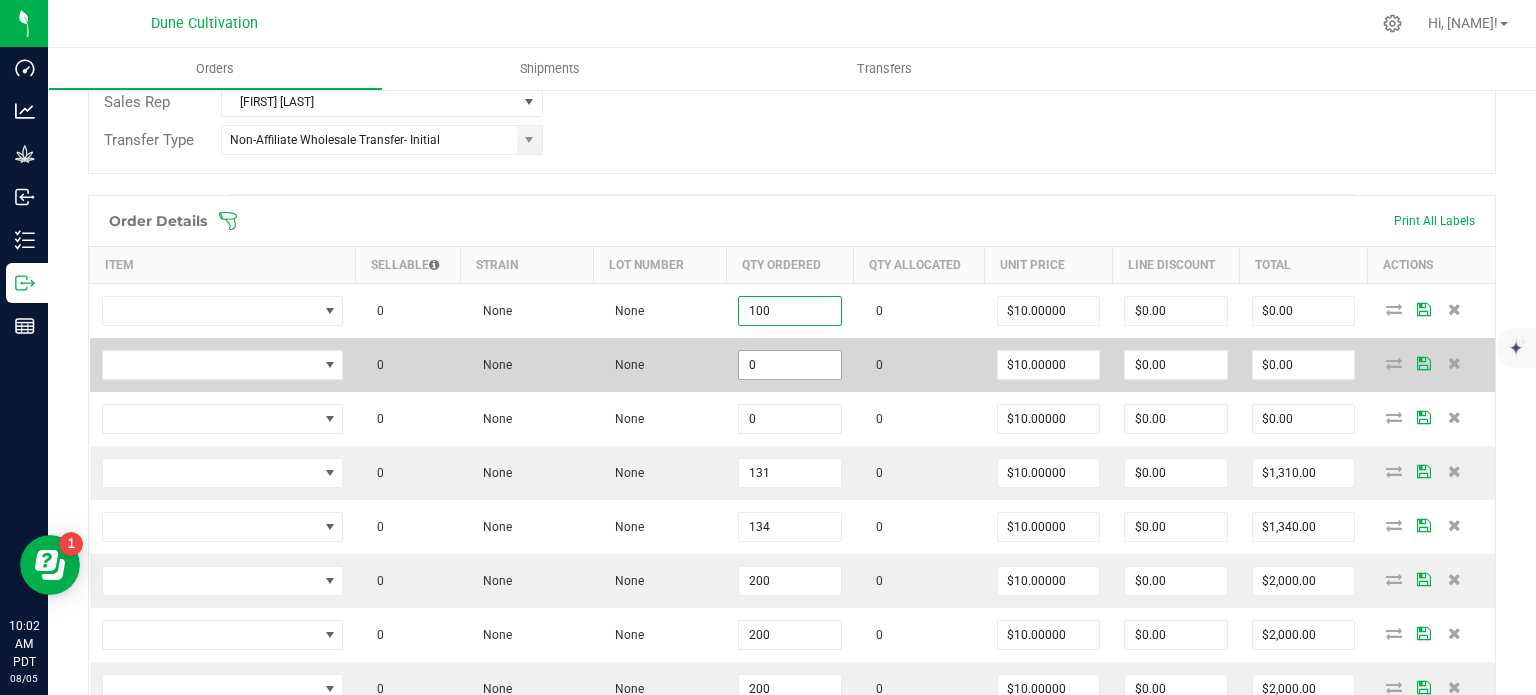 type on "100" 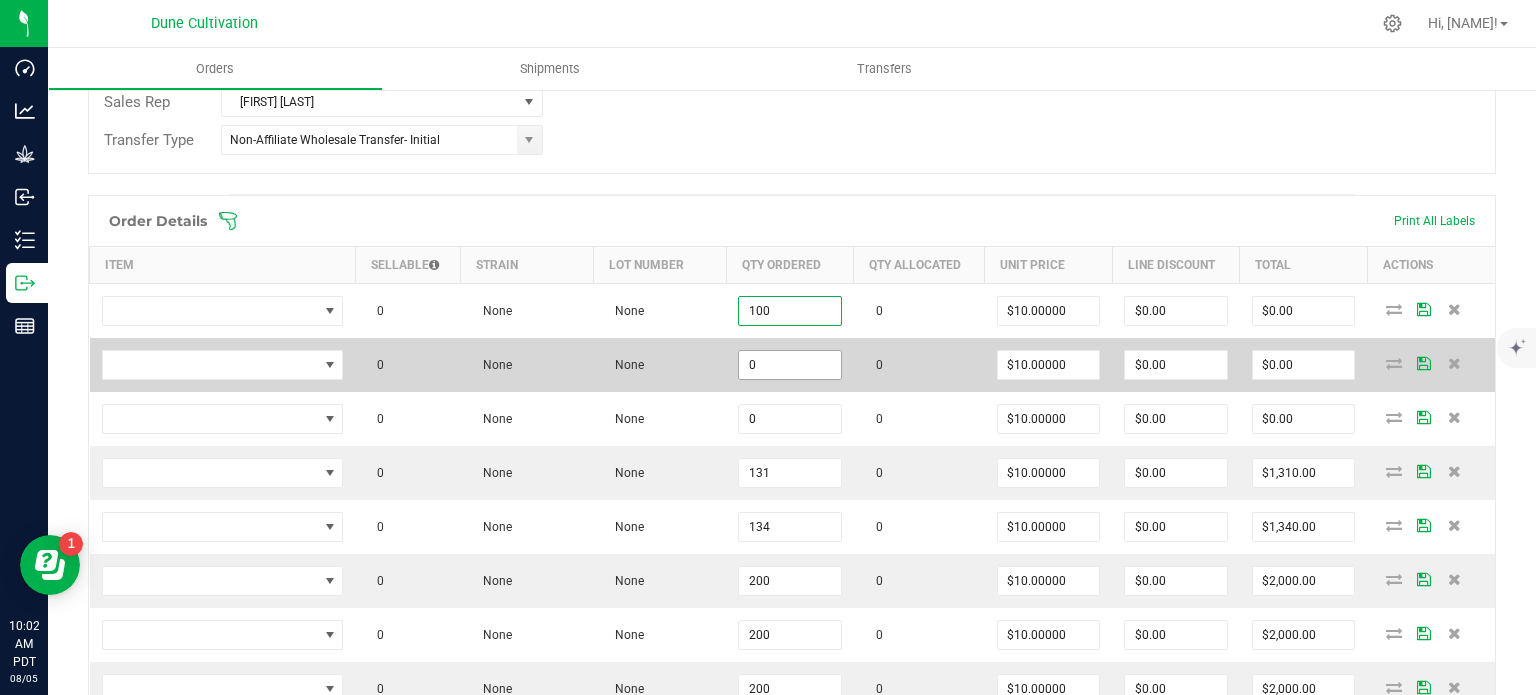 type on "$1,000.00" 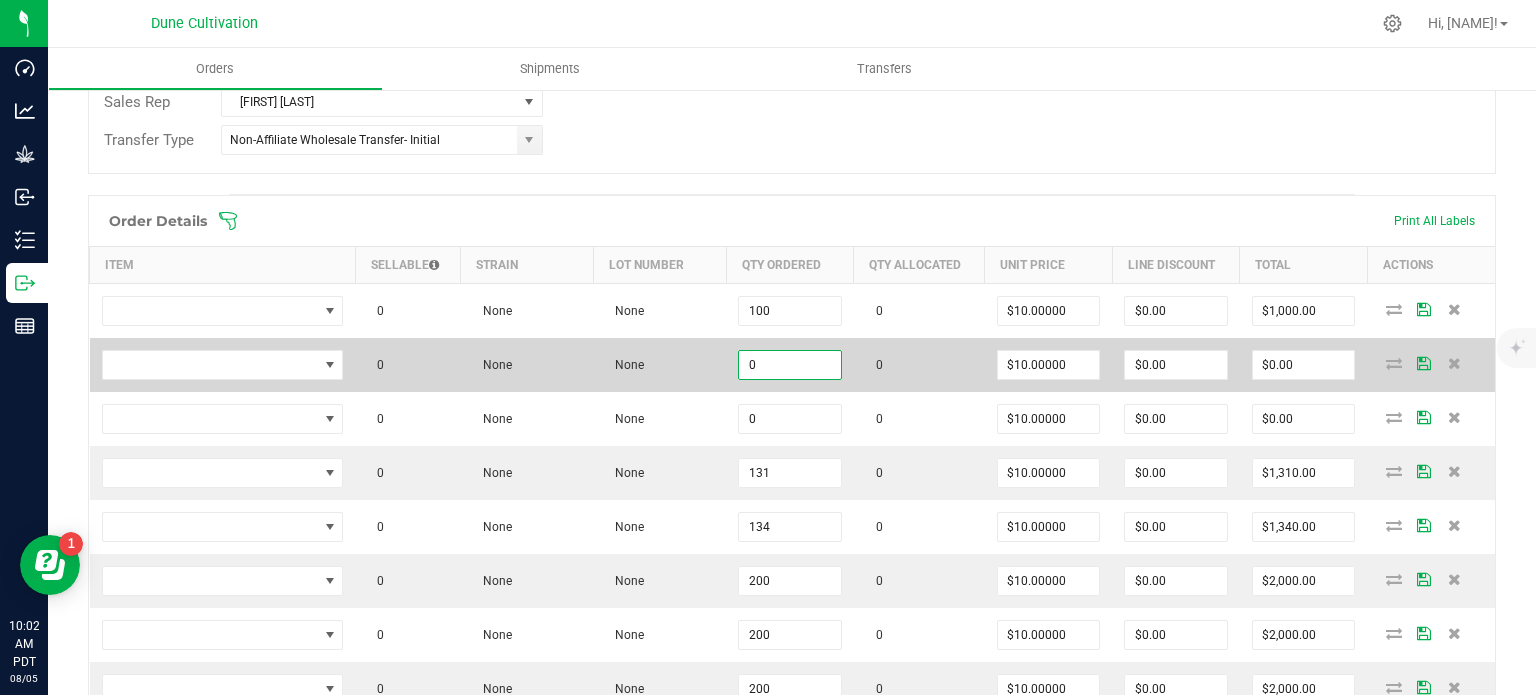 click on "0" at bounding box center (790, 365) 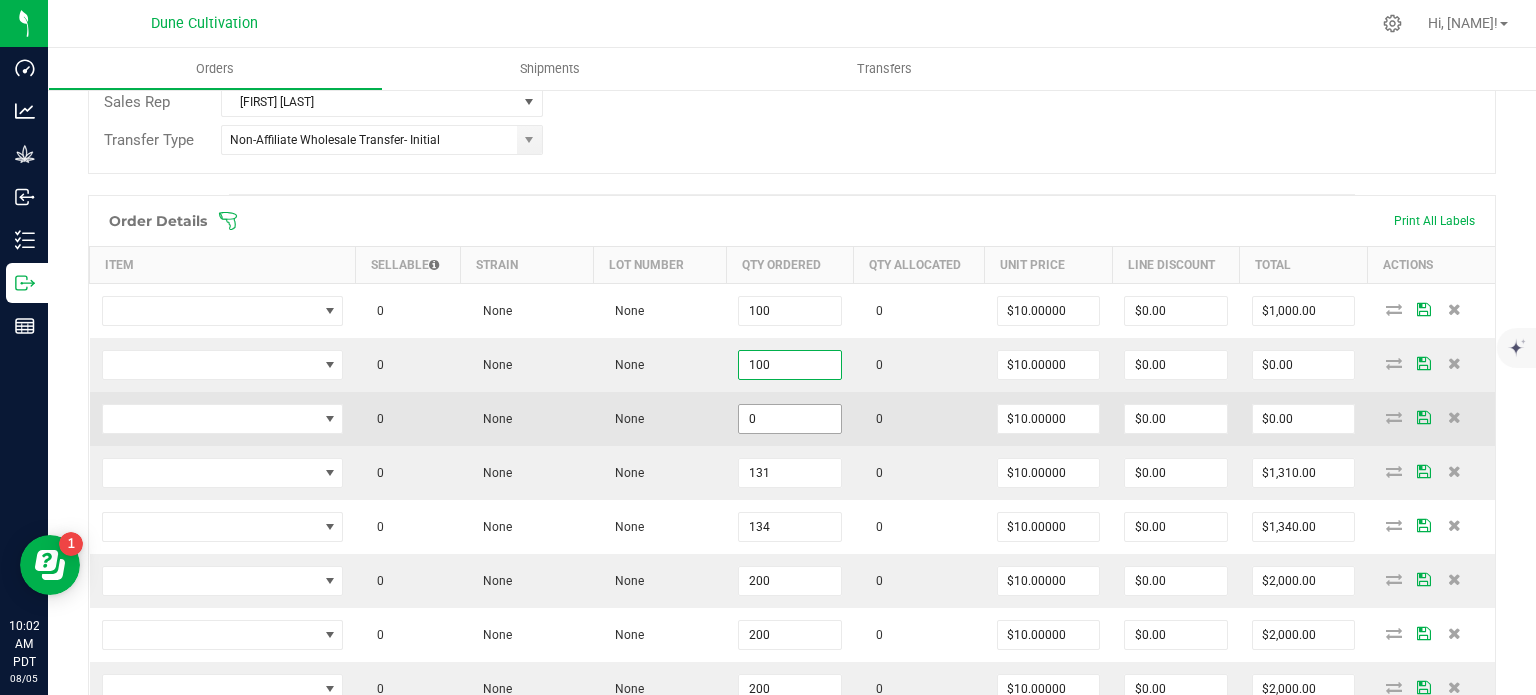type on "100" 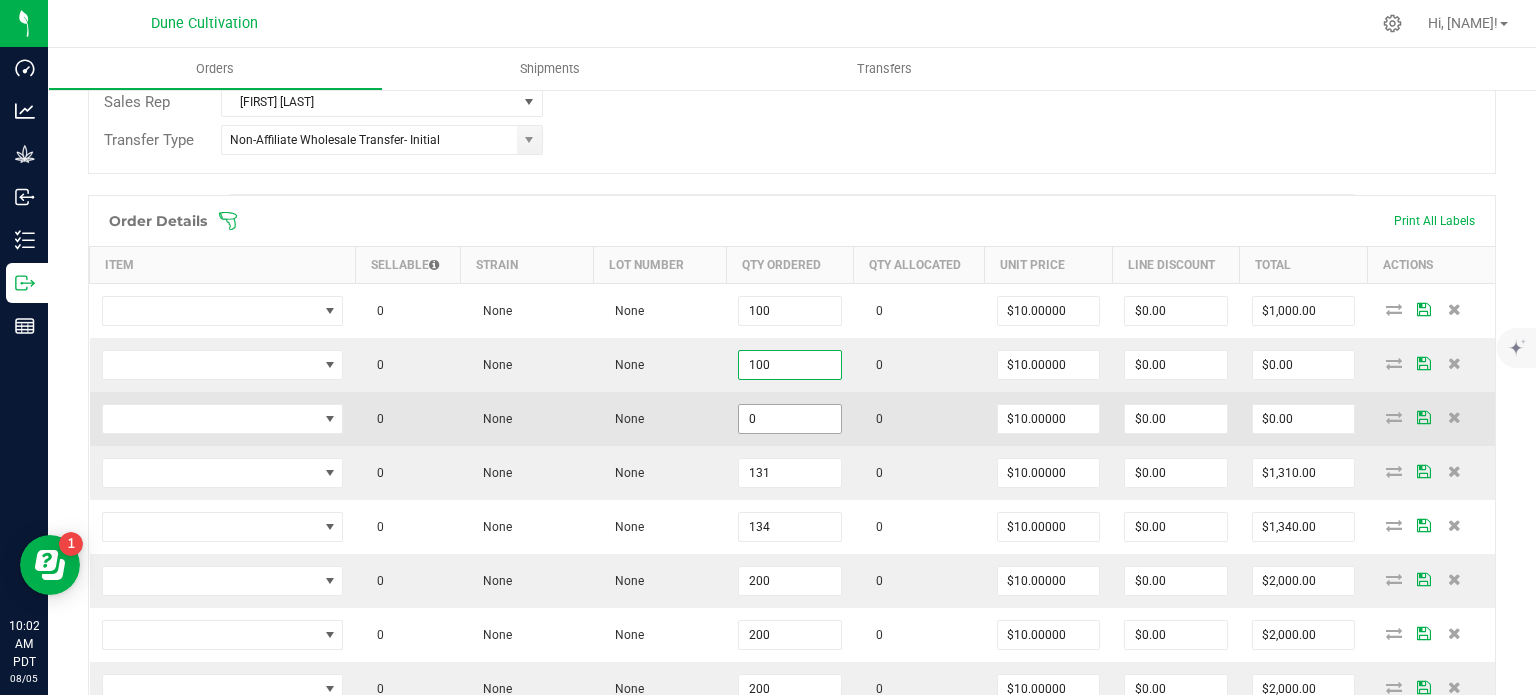 type on "$1,000.00" 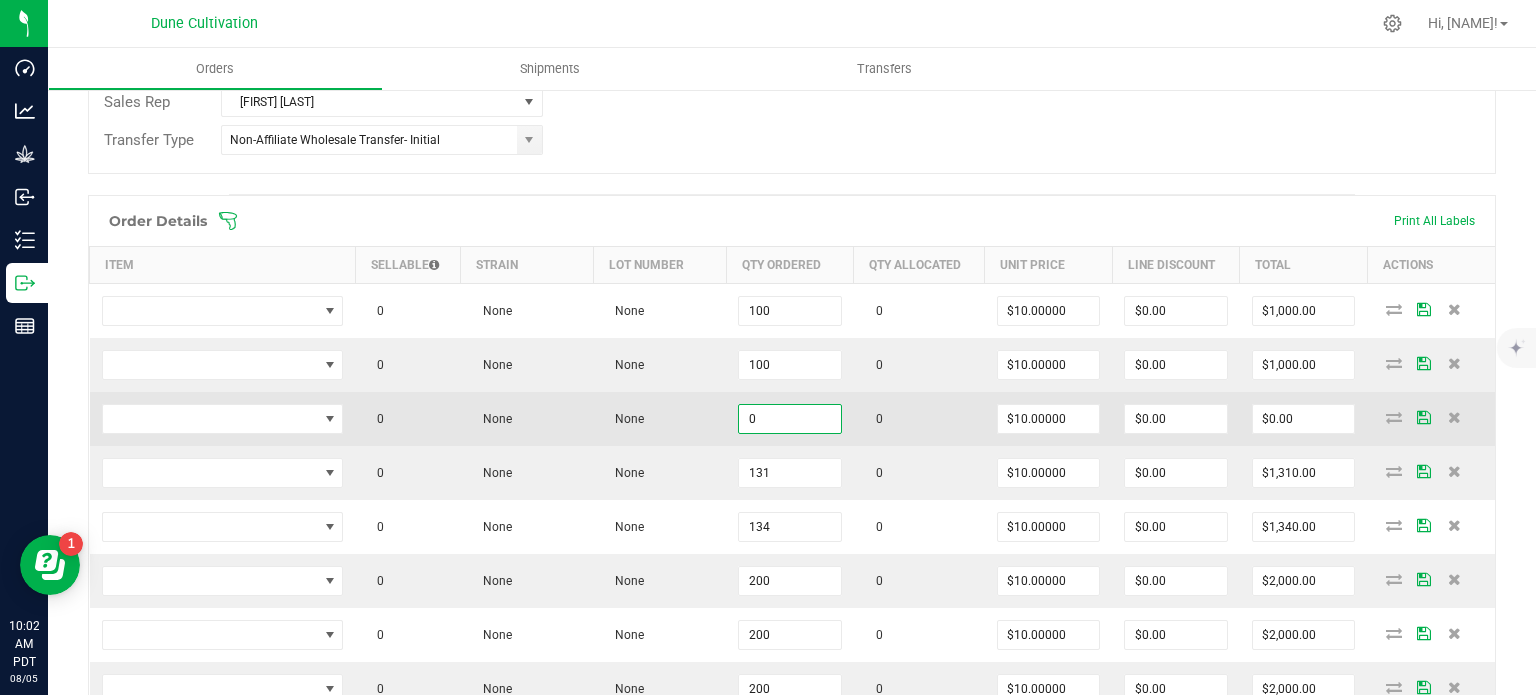 click on "0" at bounding box center (790, 419) 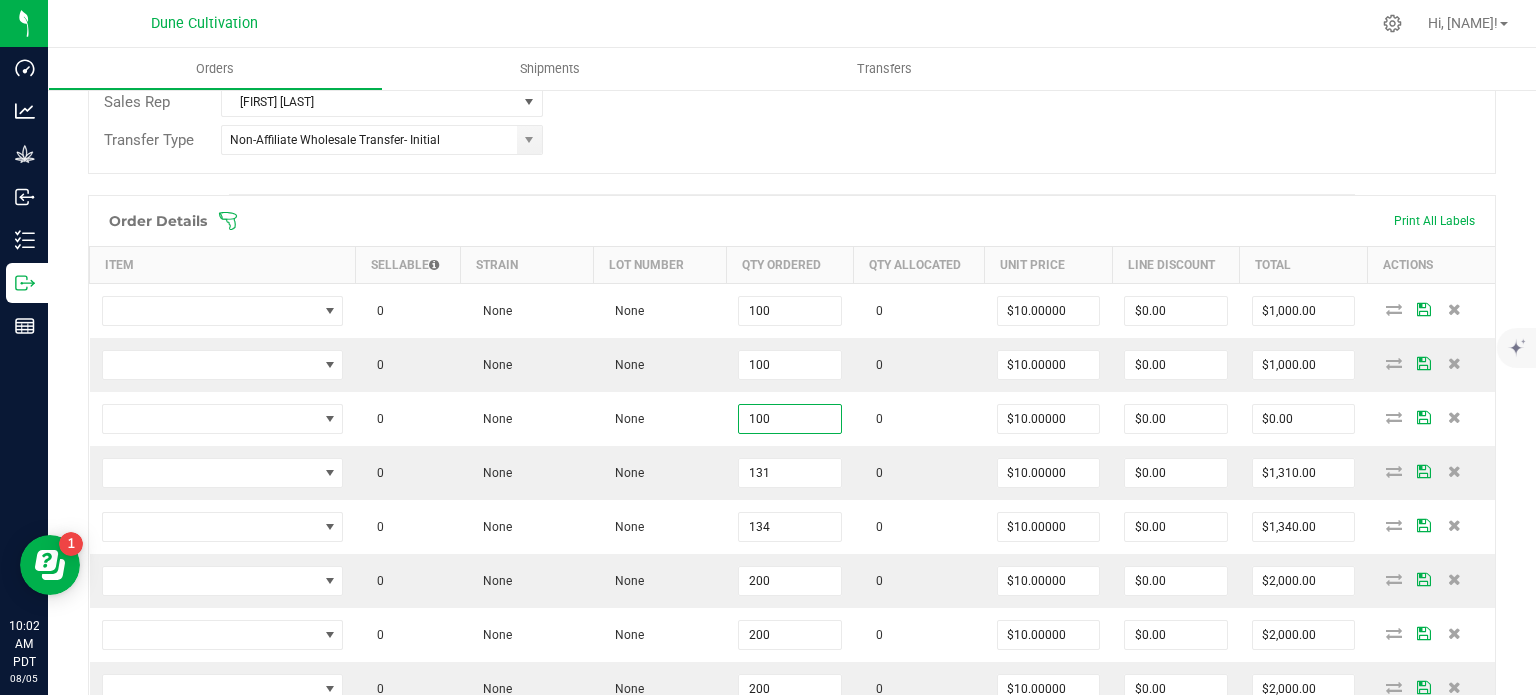 type on "100" 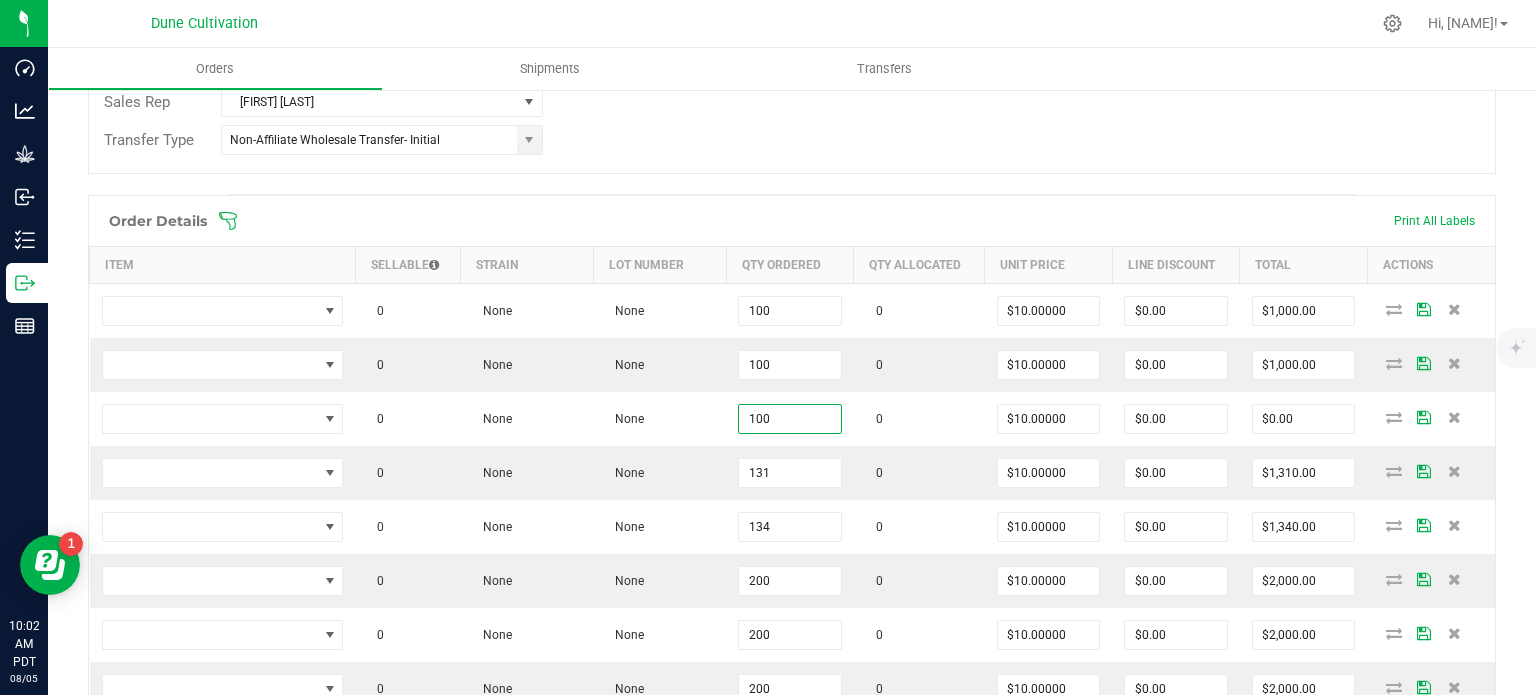 type on "$1,000.00" 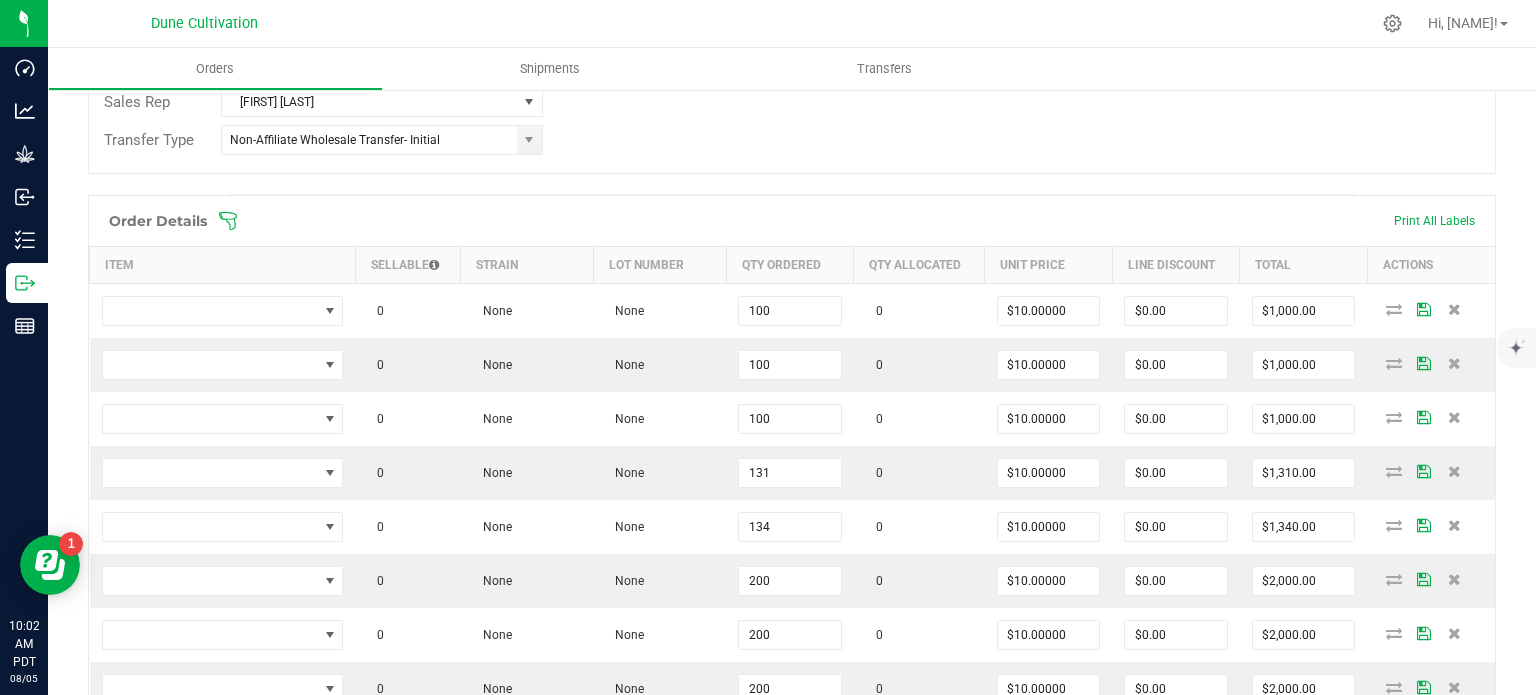 click on "Order details   Export PDF   Done Editing   Order #   00001648   Status   Created   Order Date   Aug 5, 2025 9:58 AM PDT   Payment Status   Awaiting Payment   Invoice Date  08/07/2025  Requested Delivery Date  08/07/2025  Payment Terms  Net 30  Edit   Customer PO   Sales Rep  Brett Nelson  Transfer Type  Non-Affiliate Wholesale Transfer- Initial  Destination DBA  Nevada Made Marijuana (Henderson) (9508)  Edit   Order Total   $0.00   License #   78183023264727429508   License Expiration   Address  Clear River LLC (Henderson) 1675 E. Cactus Ave. Las Vegas  ,  NV 89183  Contact   Distributor  Select distributor  Ref Field 1   Ref Field 2   Ref Field 3
Order Details Print All Labels Item  Sellable  Strain  Lot Number  Qty Ordered Qty Allocated Unit Price Line Discount Total Actions  0    None   None  100  0   $10.00000 $0.00 $1,000.00  0    None   None  100  0   $0.00" at bounding box center (792, 439) 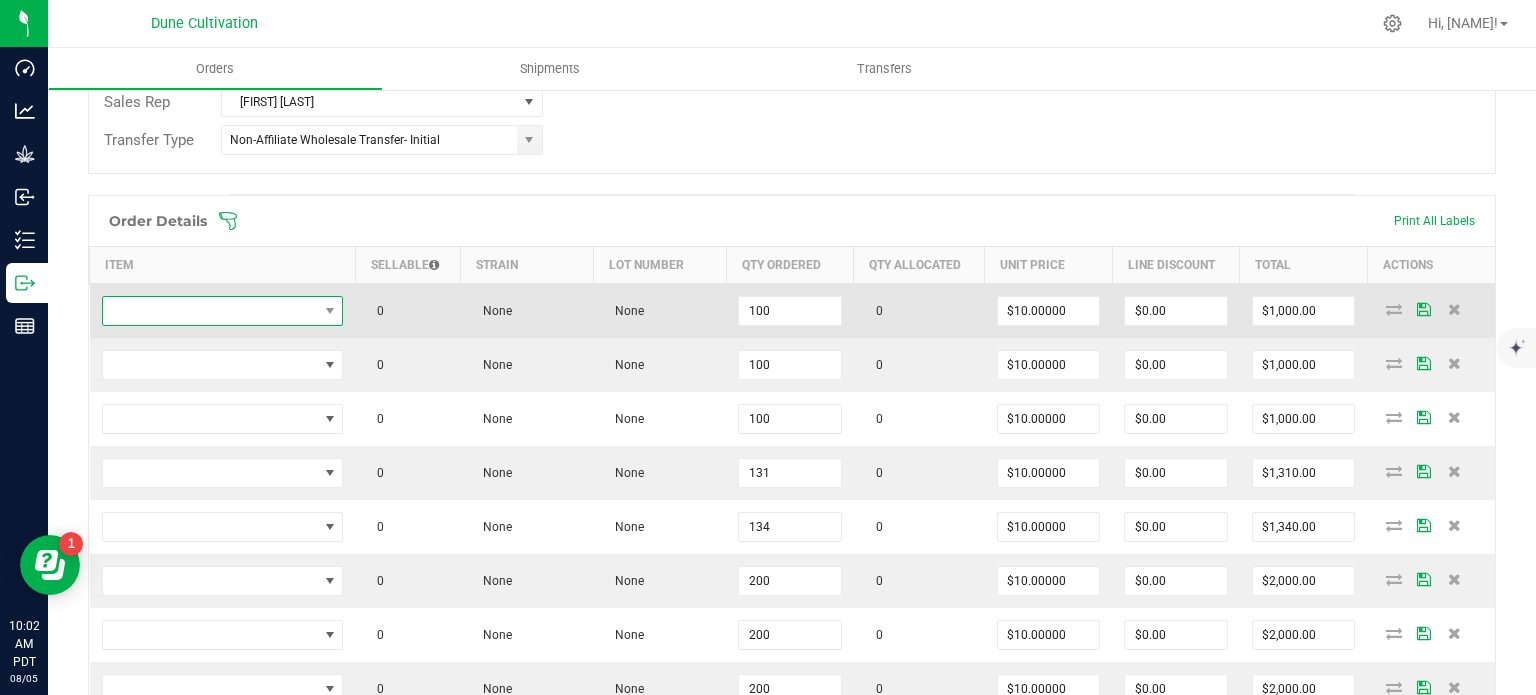 click at bounding box center [210, 311] 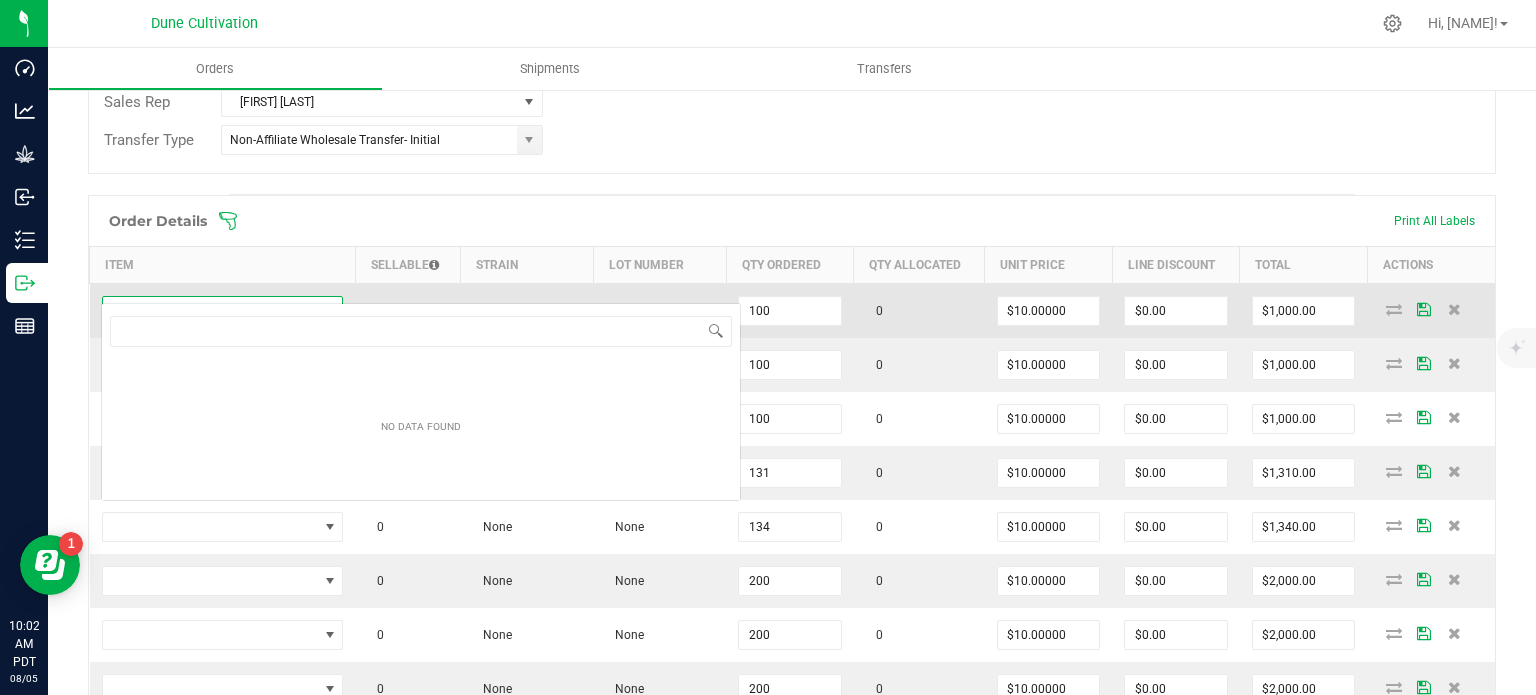 scroll, scrollTop: 99970, scrollLeft: 99761, axis: both 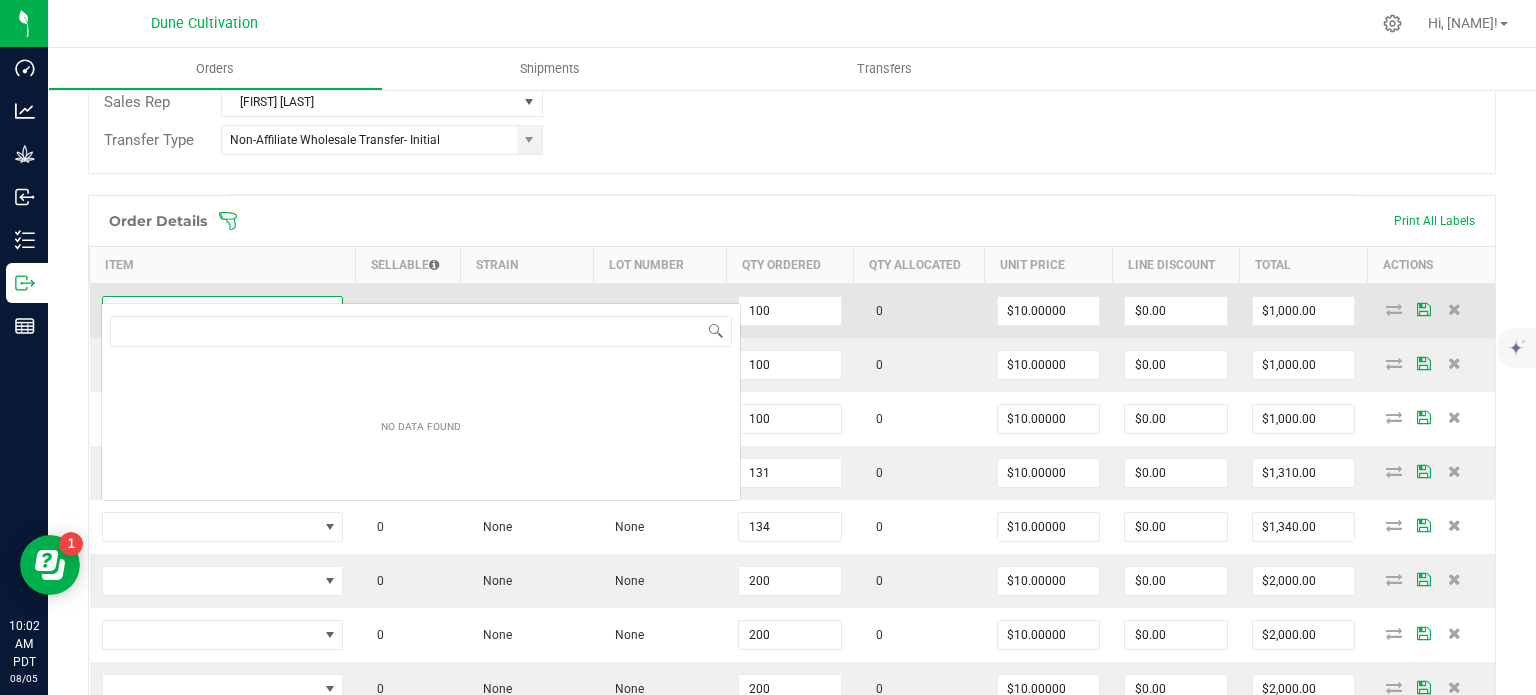 type on "HUST-Flower-Tallymon-3.5g" 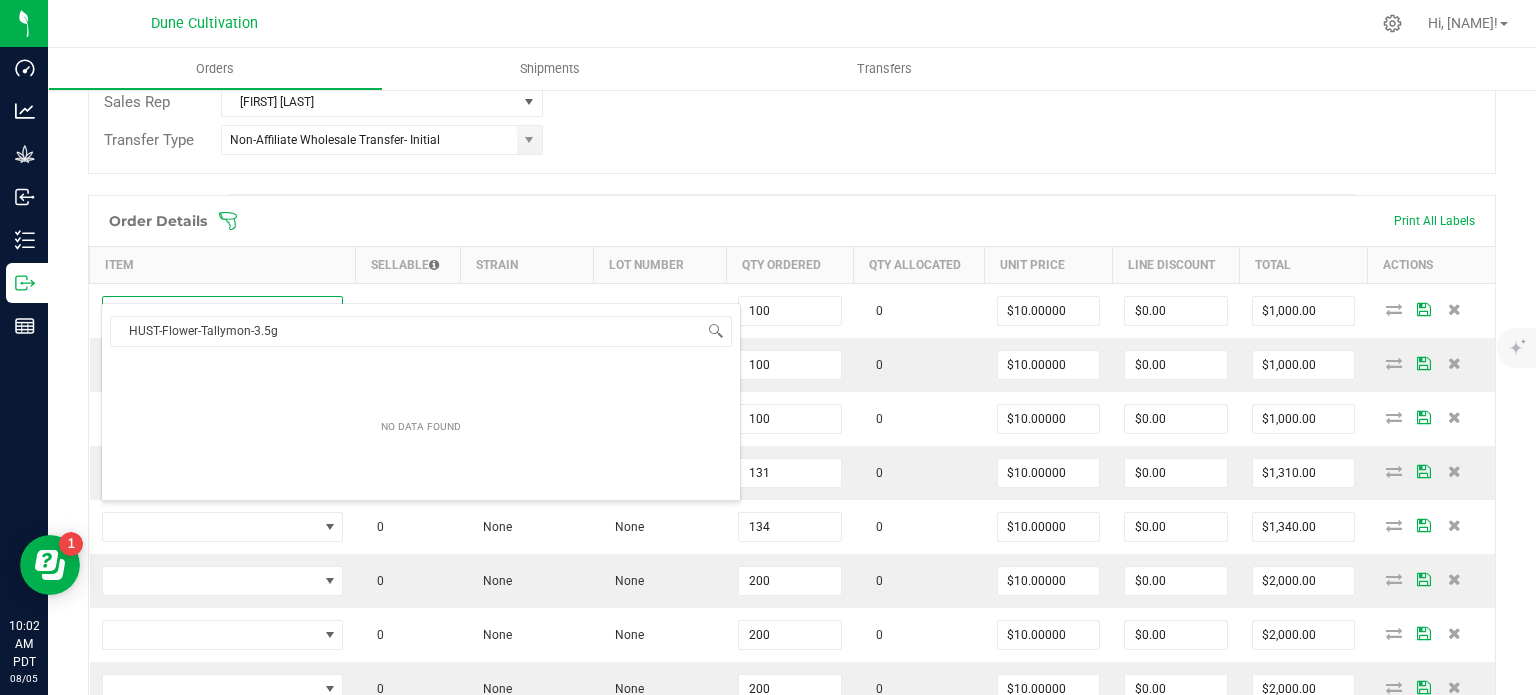 scroll, scrollTop: 29, scrollLeft: 236, axis: both 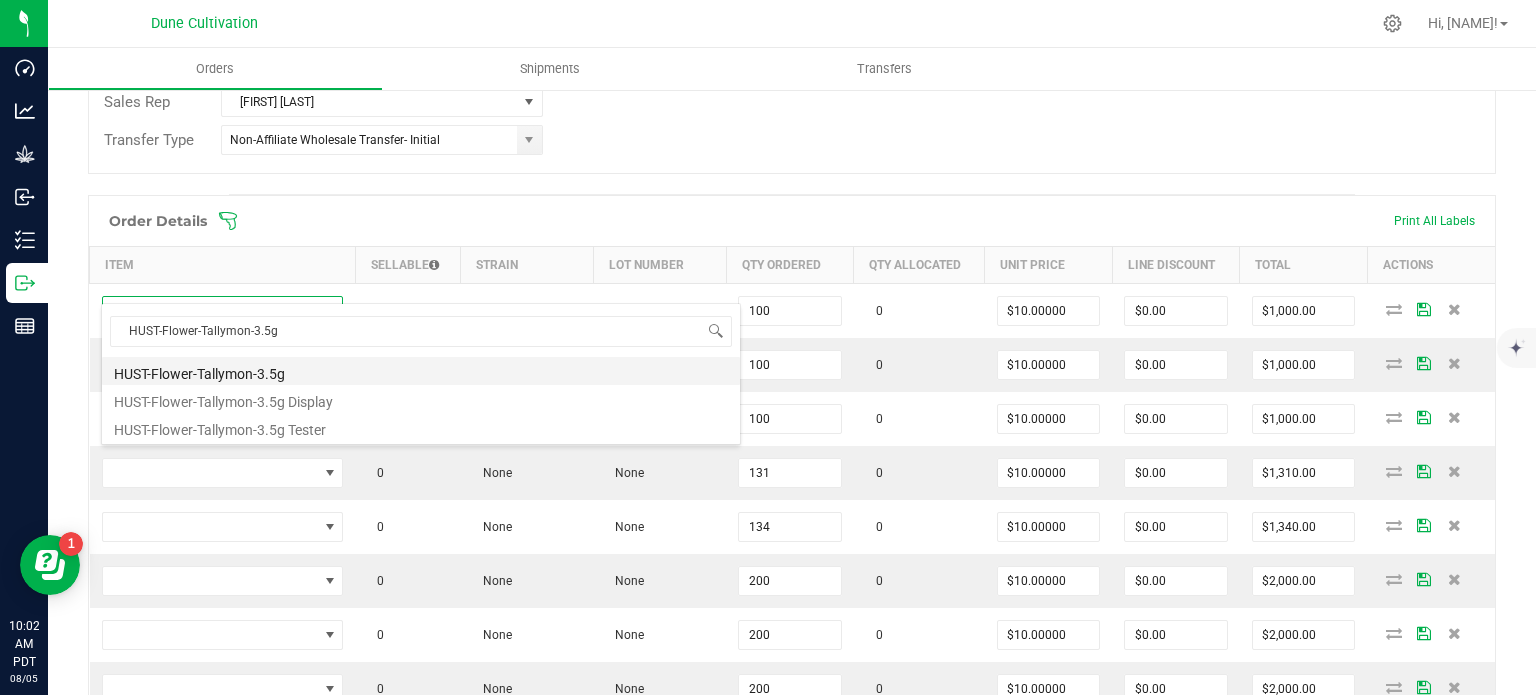 click on "HUST-Flower-Tallymon-3.5g" at bounding box center [421, 371] 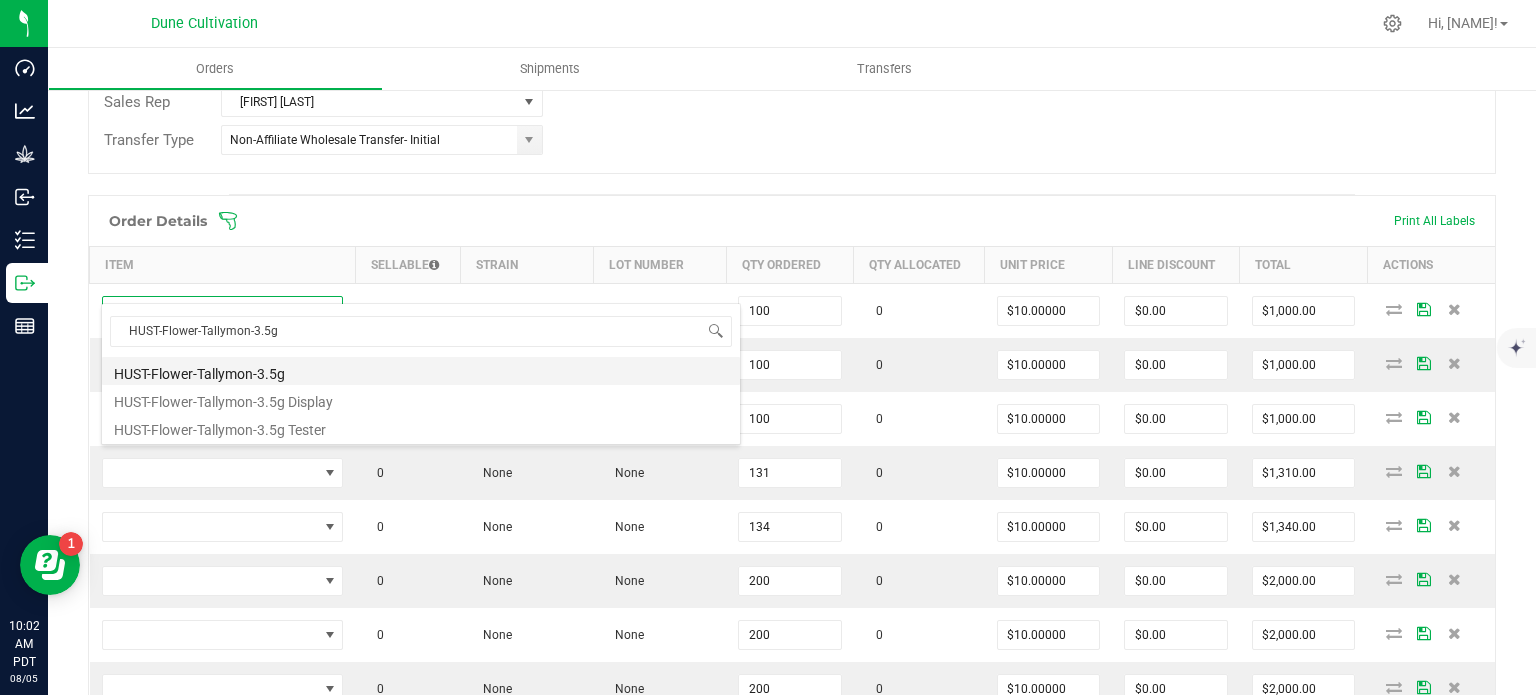type on "100 ea" 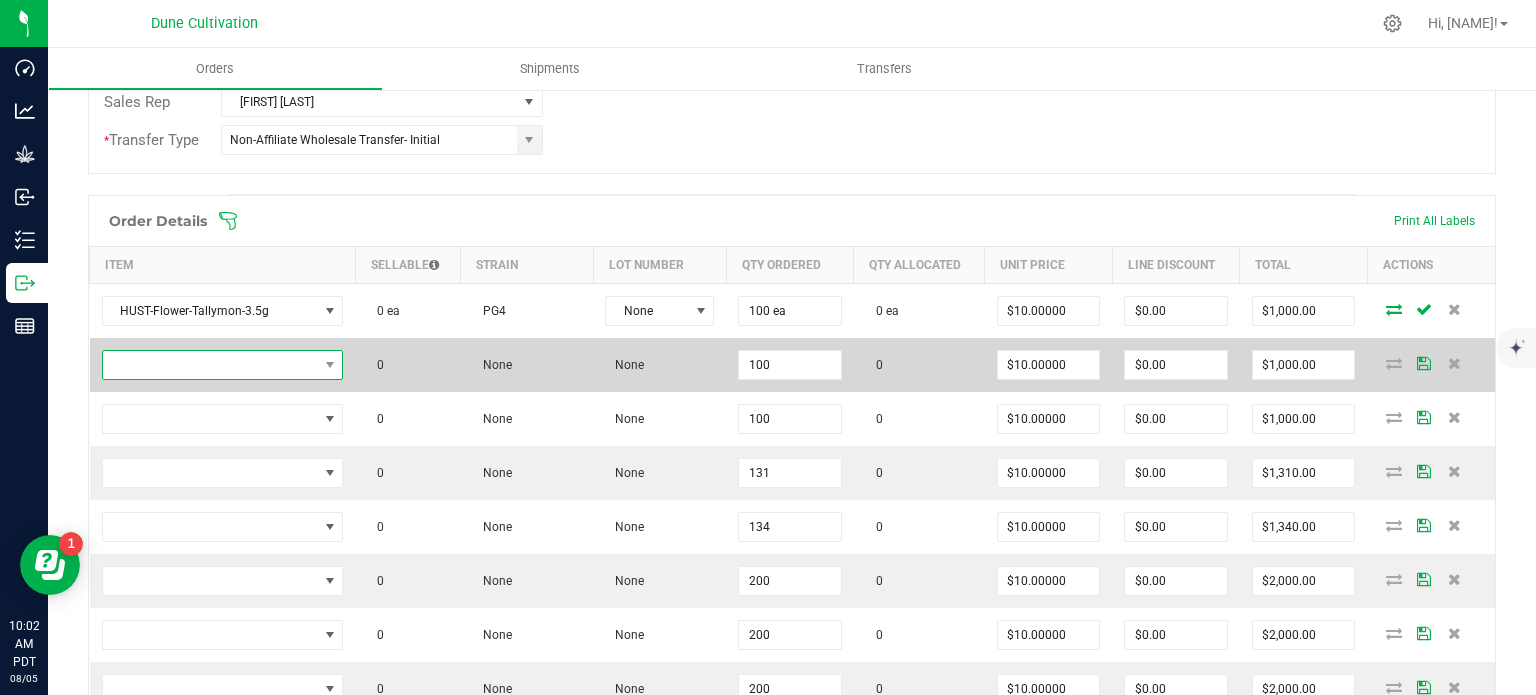 click at bounding box center [210, 365] 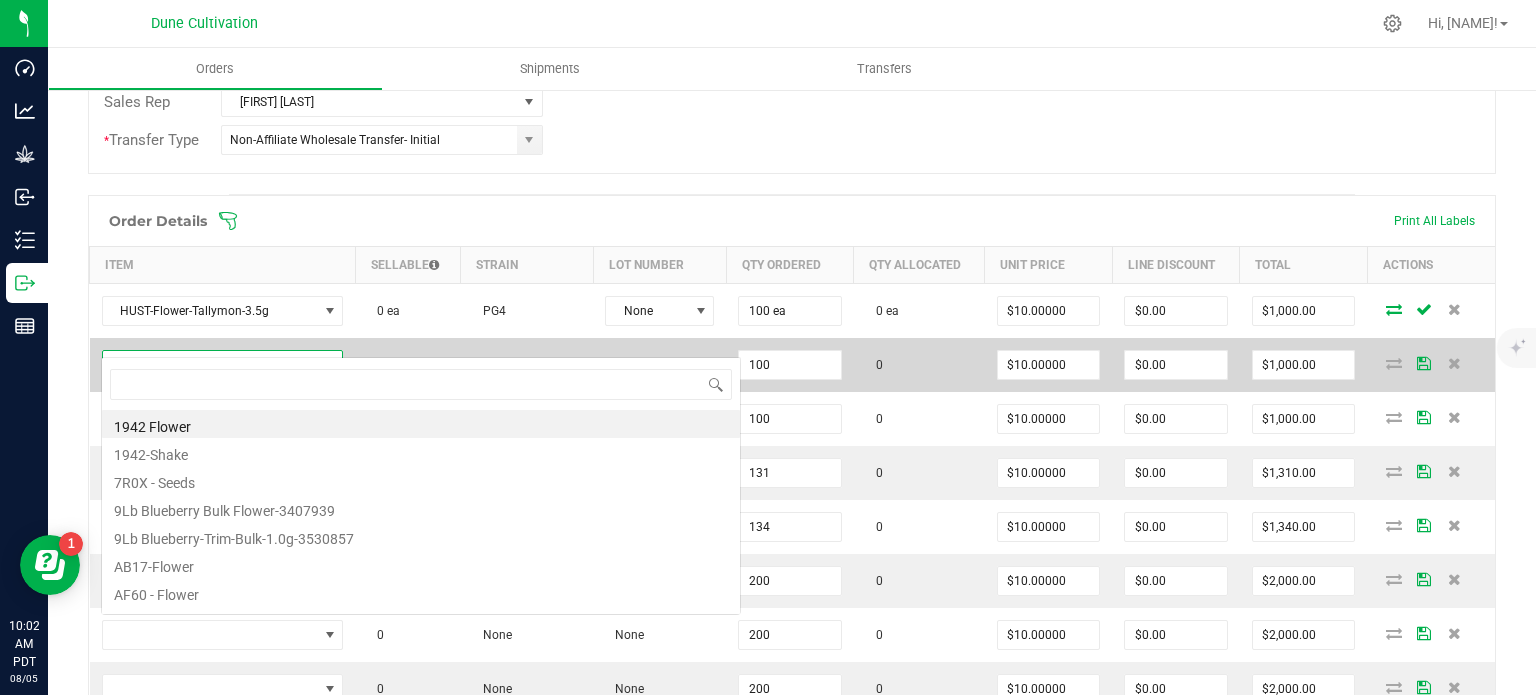type on "Hustler_s Ambition-Flower-Dulce de Uva-3.5g" 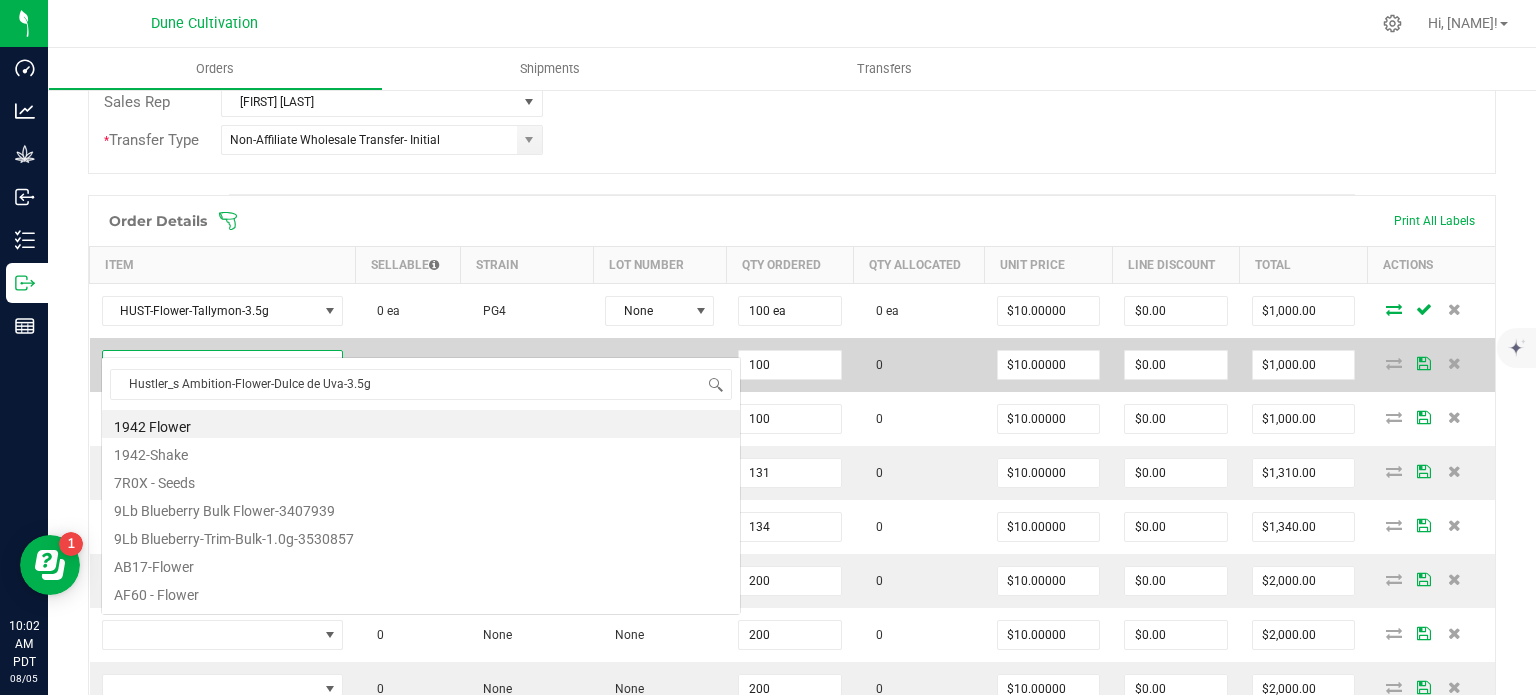 scroll, scrollTop: 99970, scrollLeft: 99761, axis: both 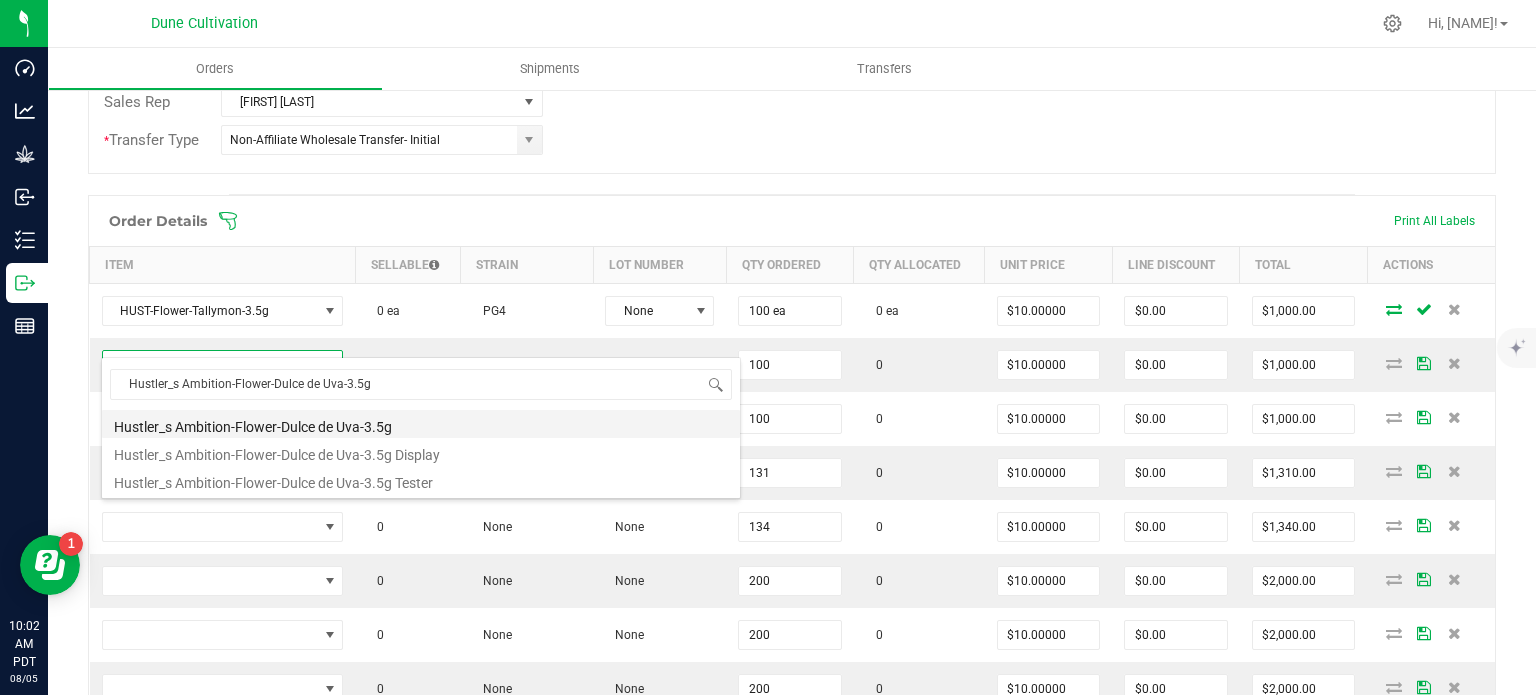 click on "Hustler_s Ambition-Flower-Dulce de Uva-3.5g" at bounding box center [421, 424] 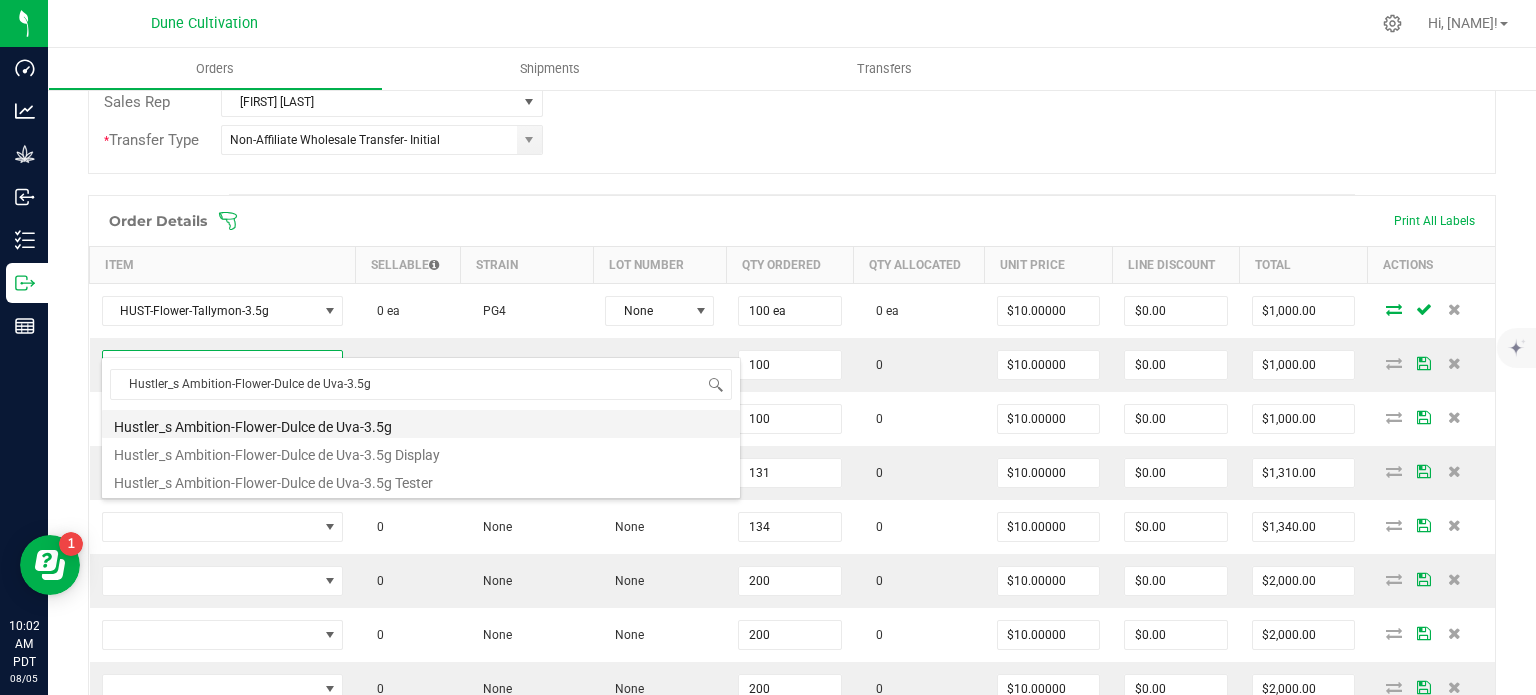 type on "100 ea" 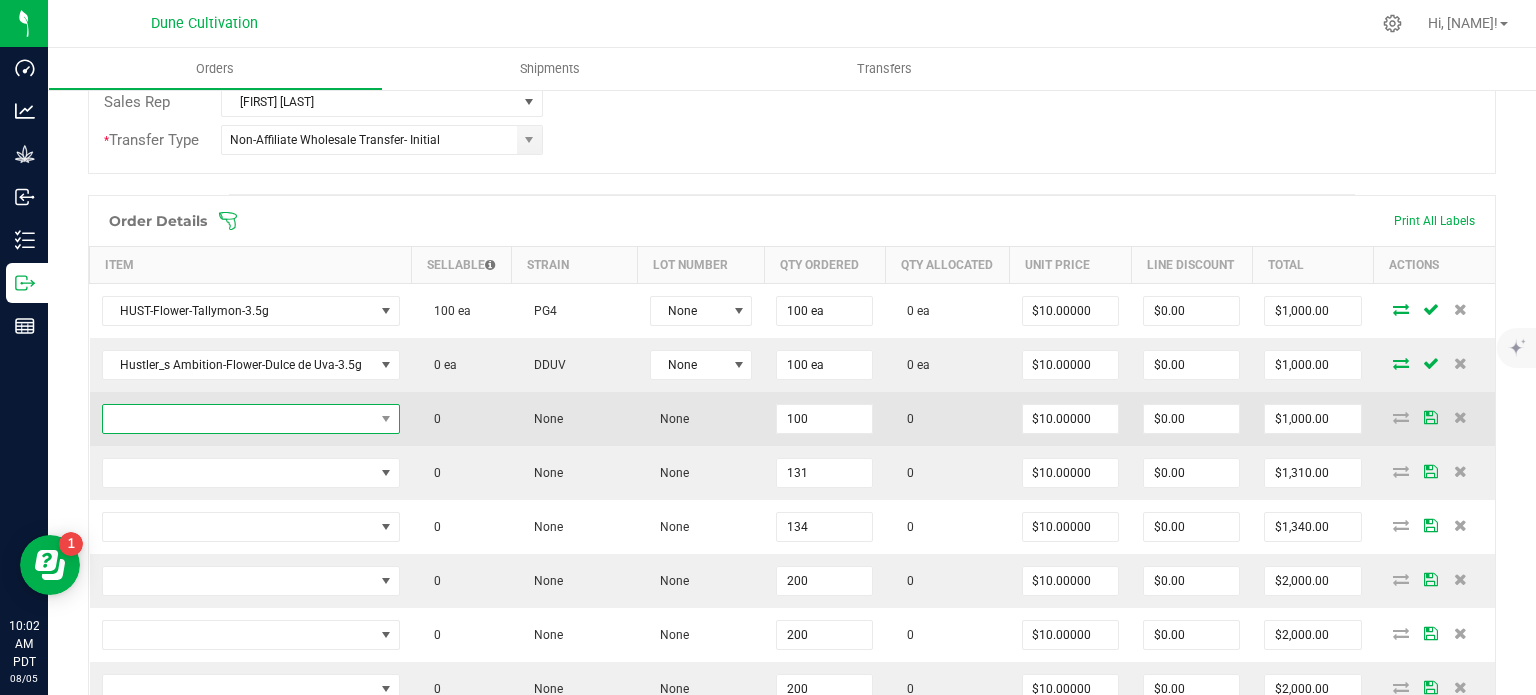 click at bounding box center [238, 419] 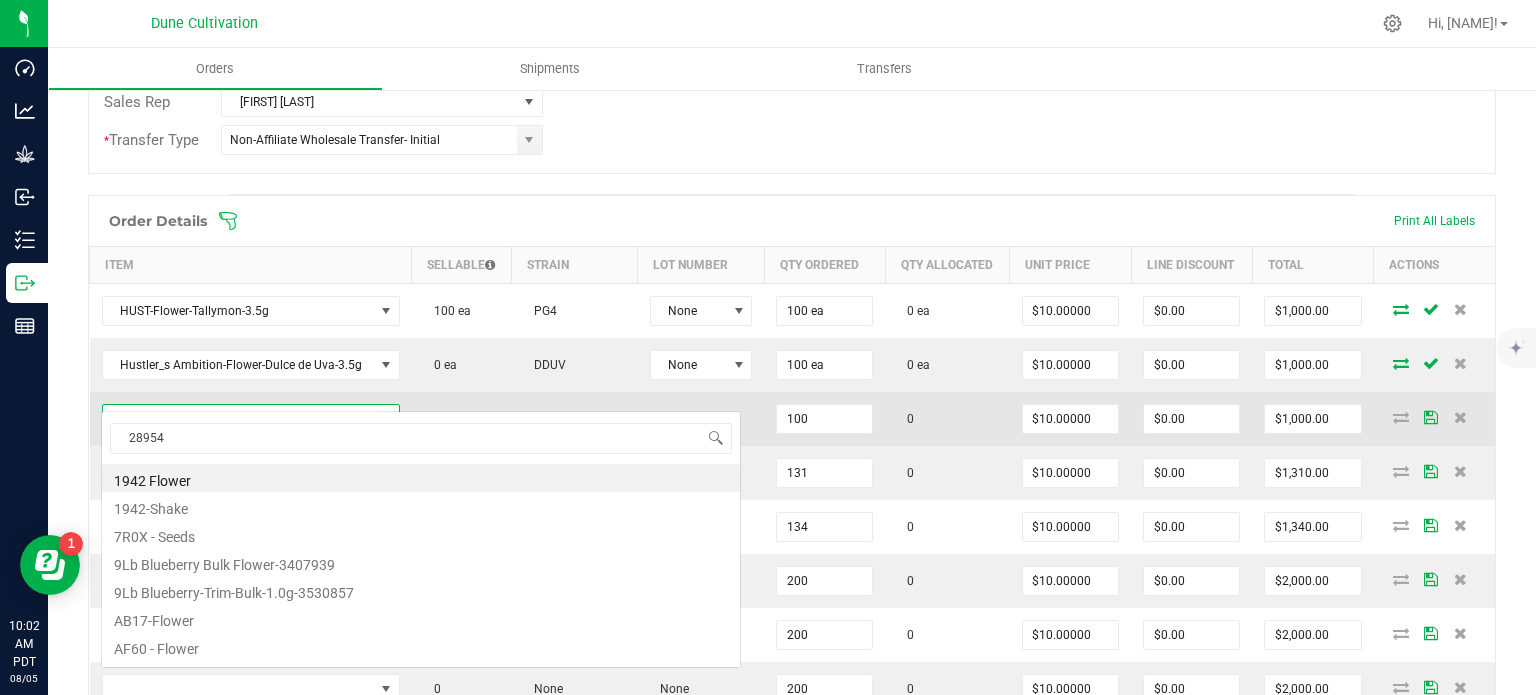 scroll, scrollTop: 99970, scrollLeft: 99707, axis: both 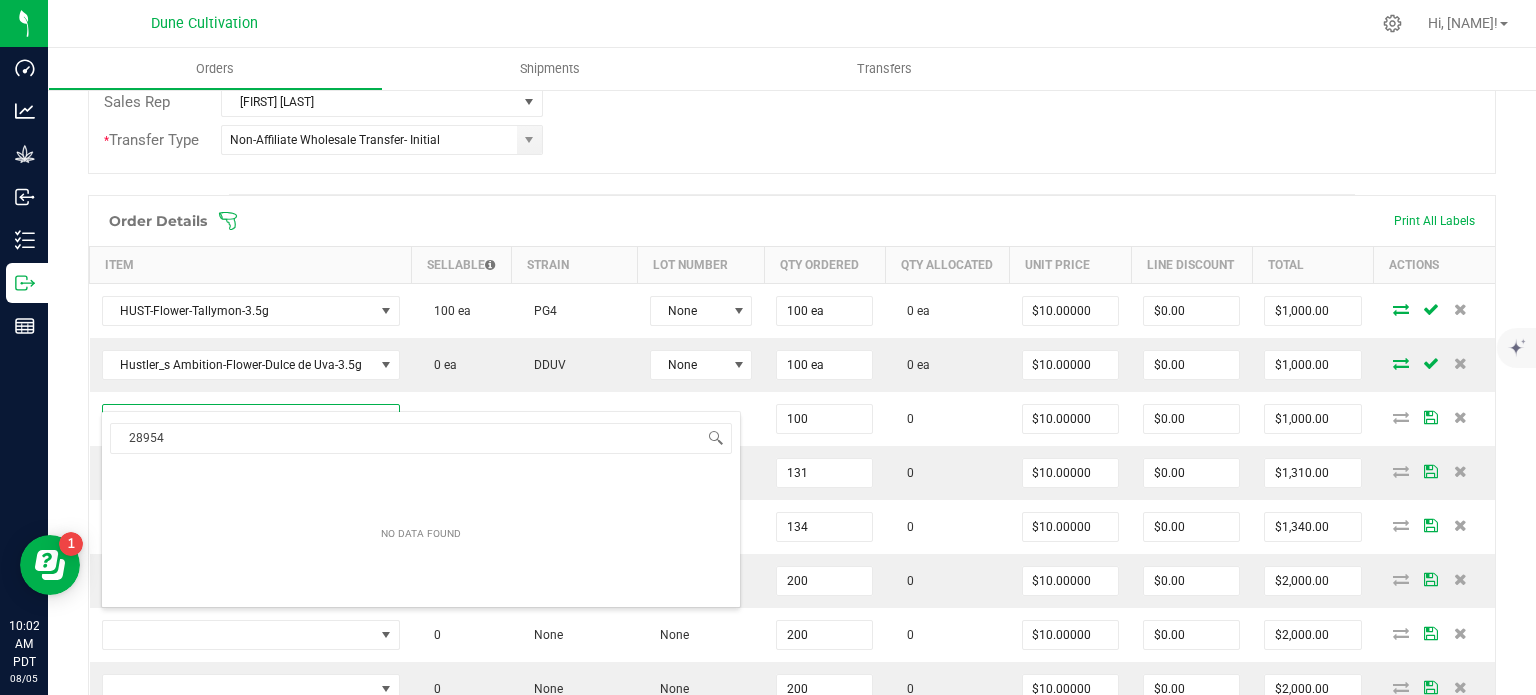 type on "28954" 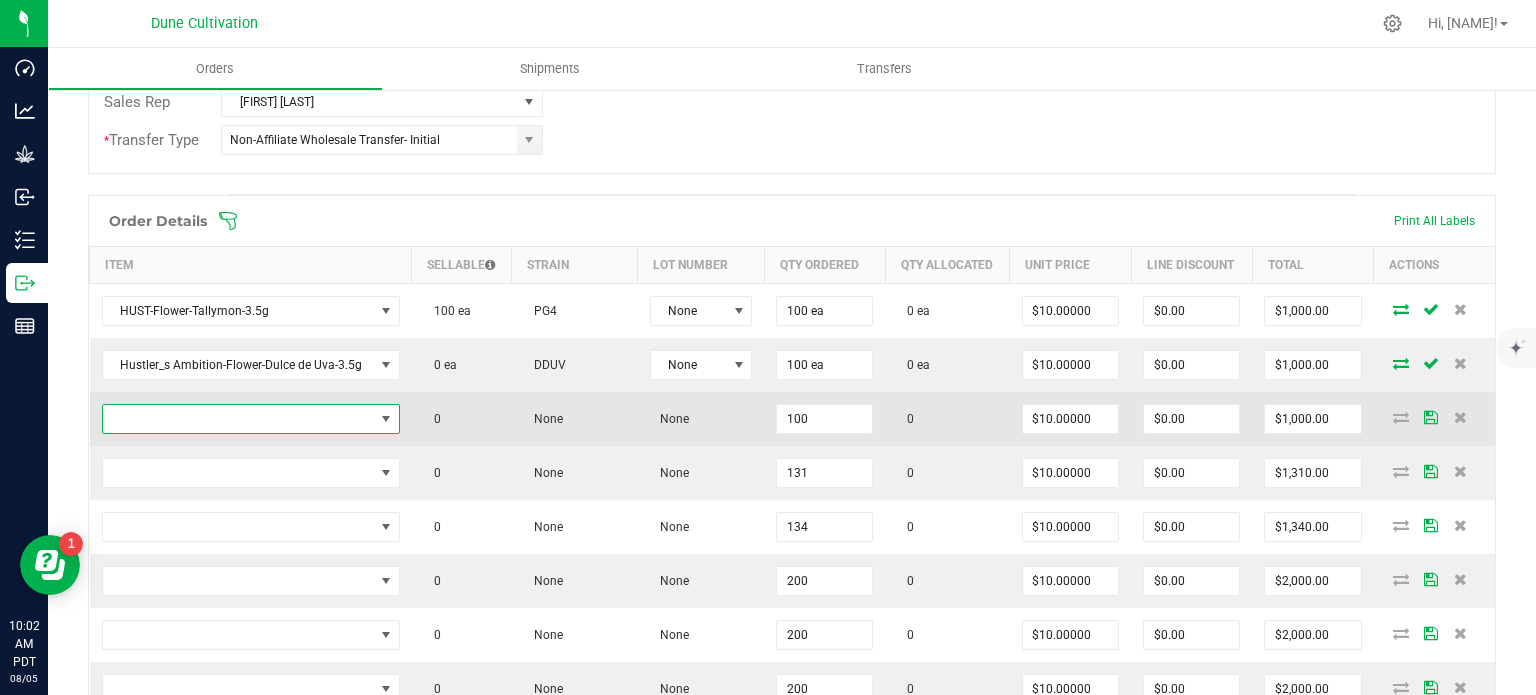 click at bounding box center (238, 419) 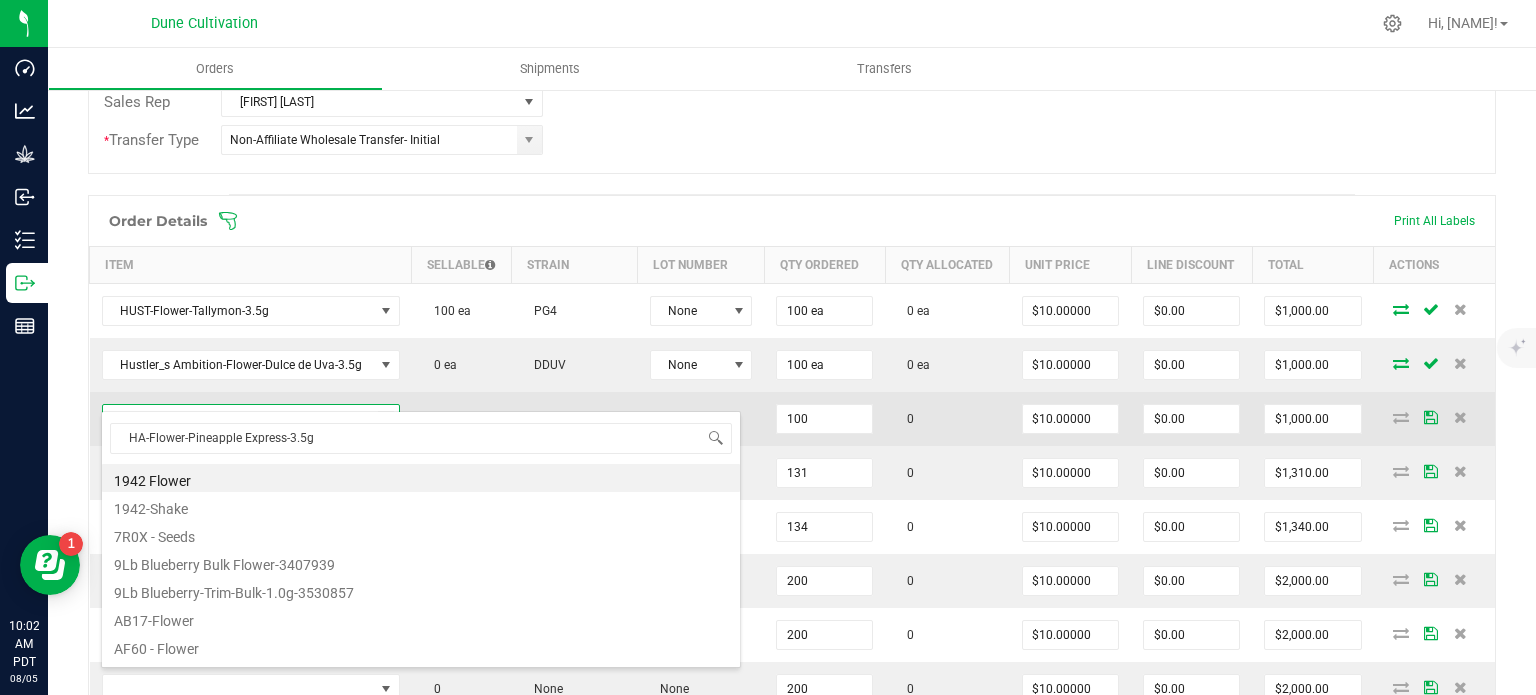 scroll, scrollTop: 99970, scrollLeft: 99707, axis: both 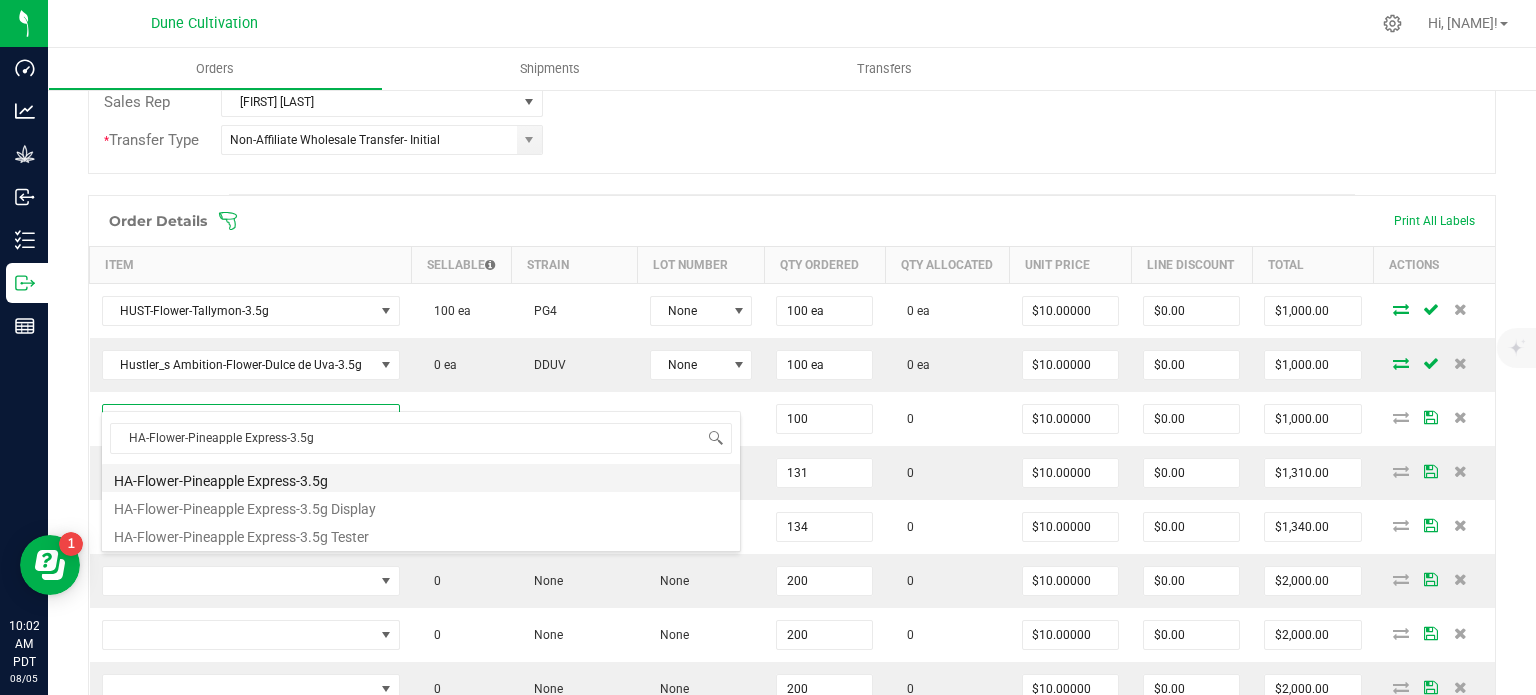 click on "HA-Flower-Pineapple Express-3.5g" at bounding box center (421, 478) 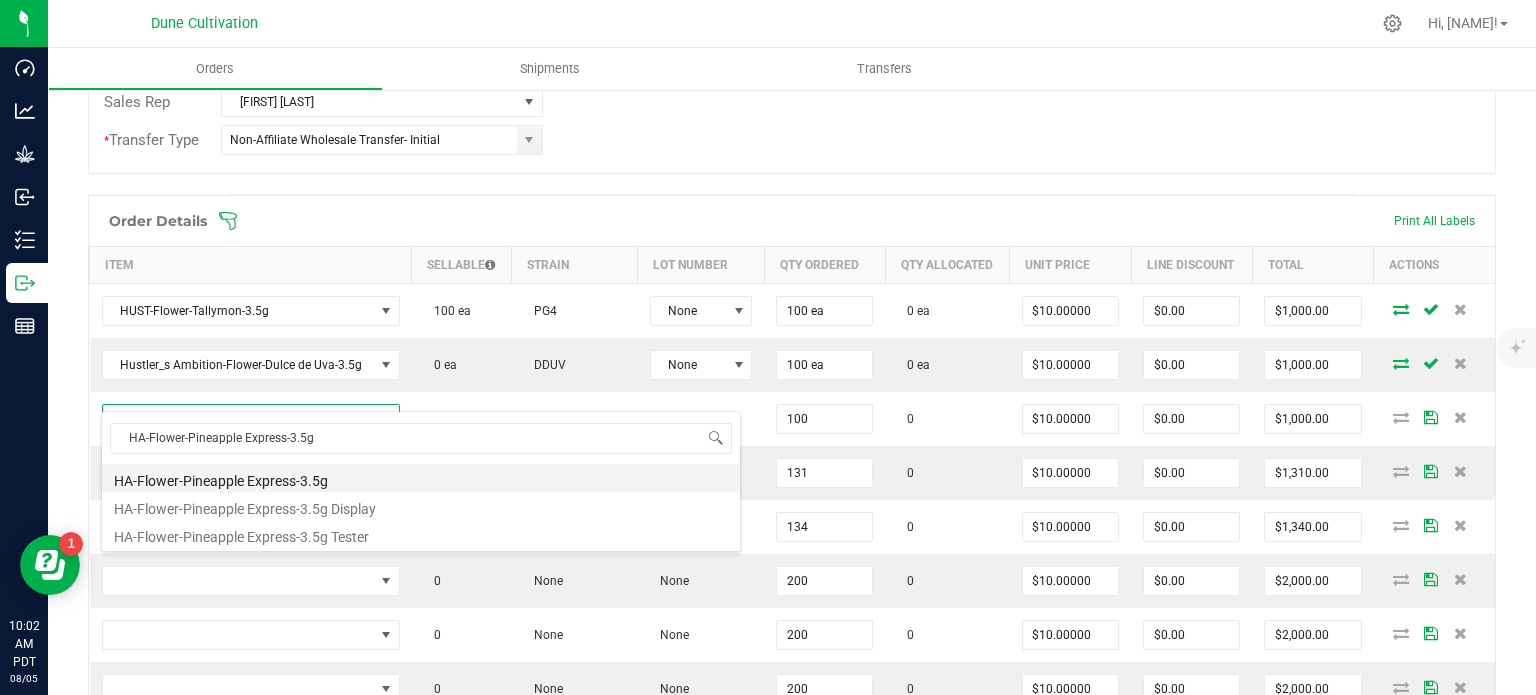 type on "100 ea" 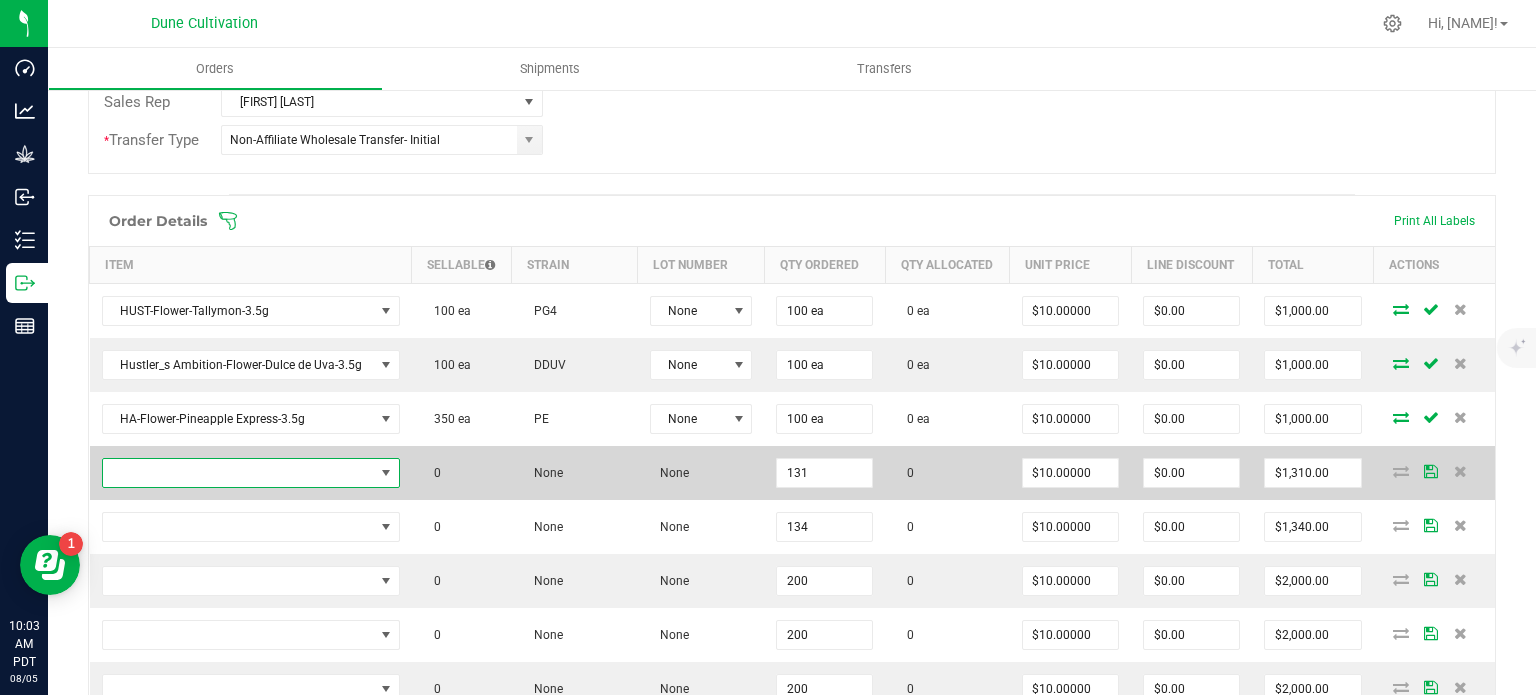 click at bounding box center [238, 473] 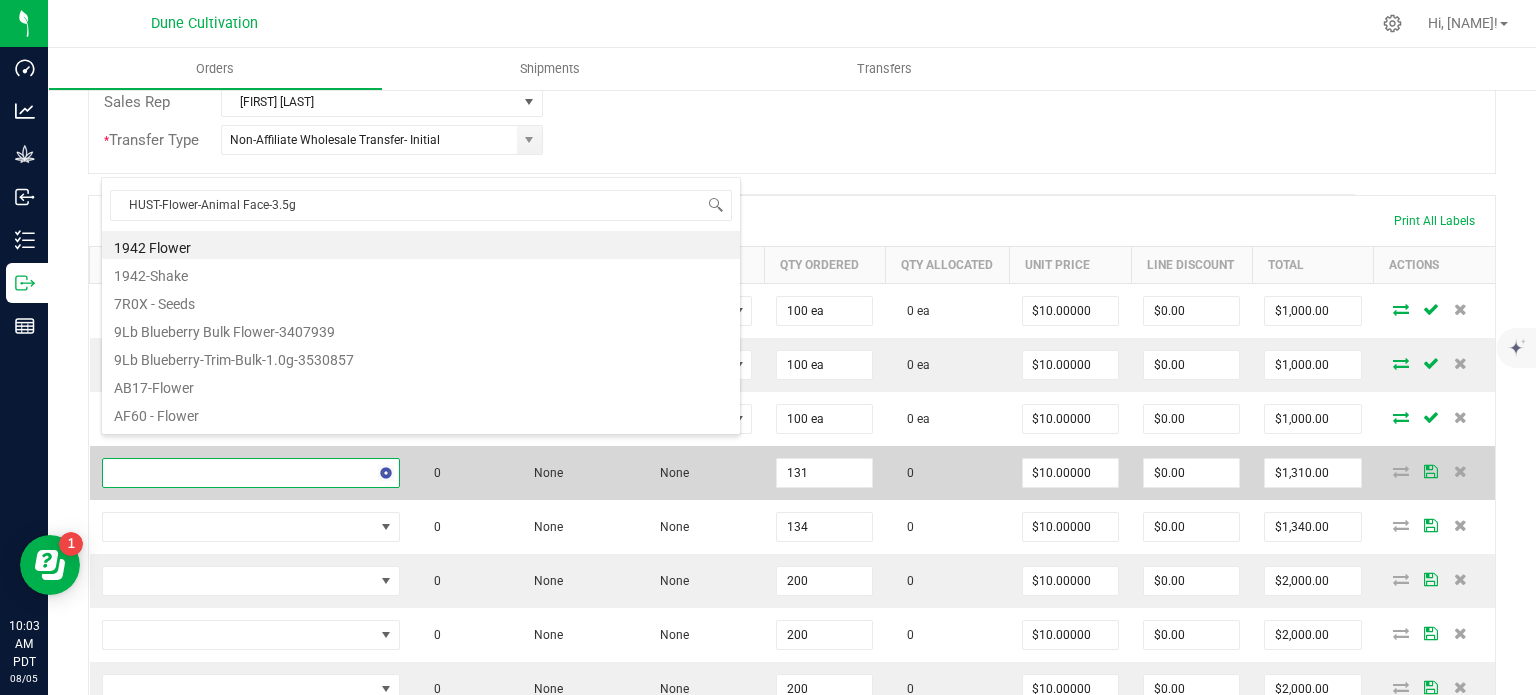 scroll, scrollTop: 99970, scrollLeft: 99707, axis: both 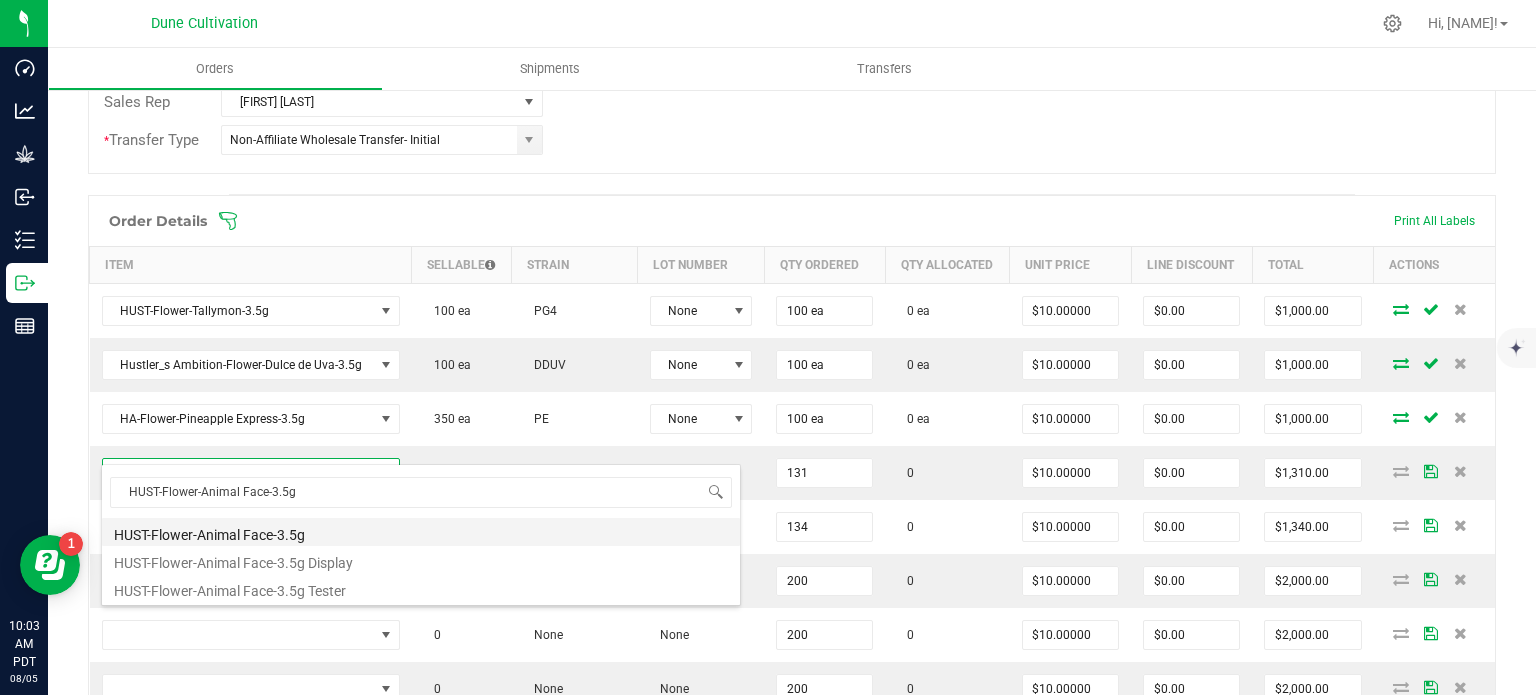 click on "HUST-Flower-Animal Face-3.5g" at bounding box center [421, 532] 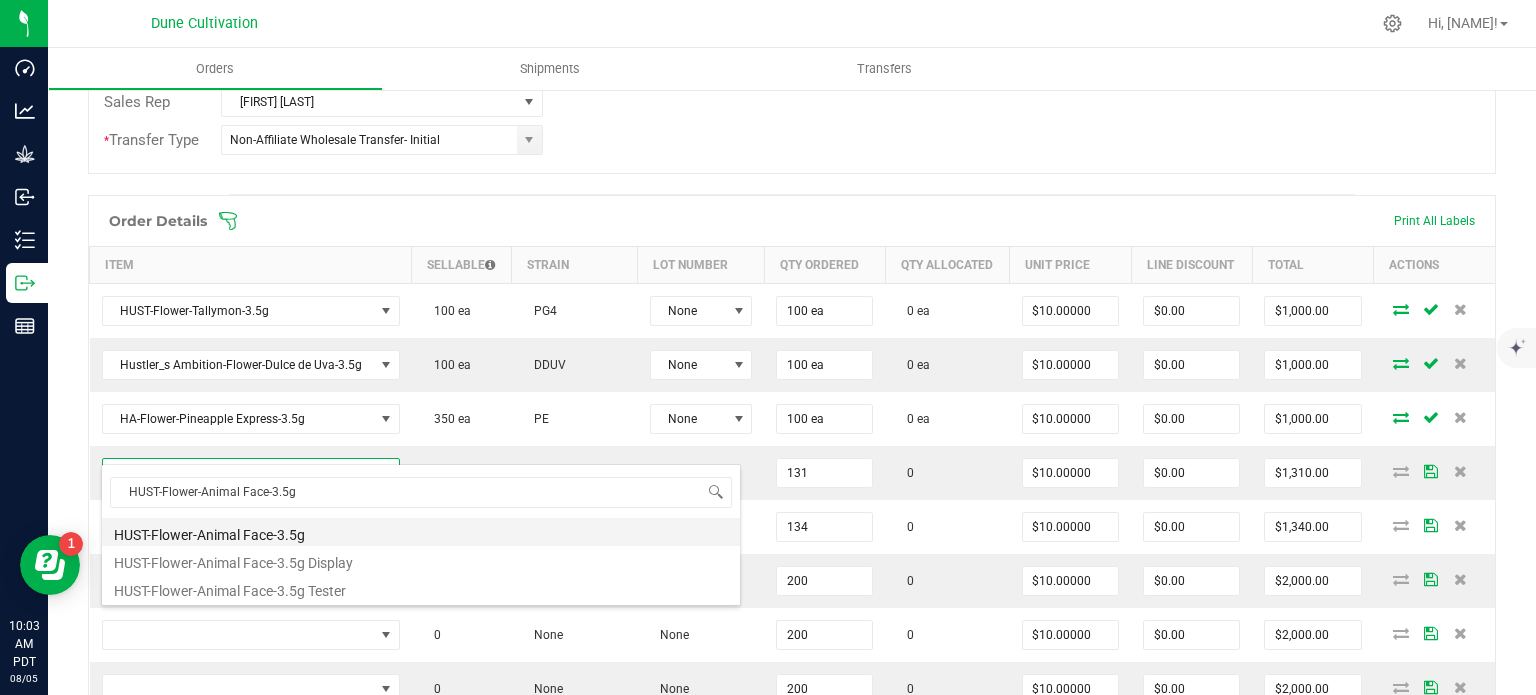 type on "131 ea" 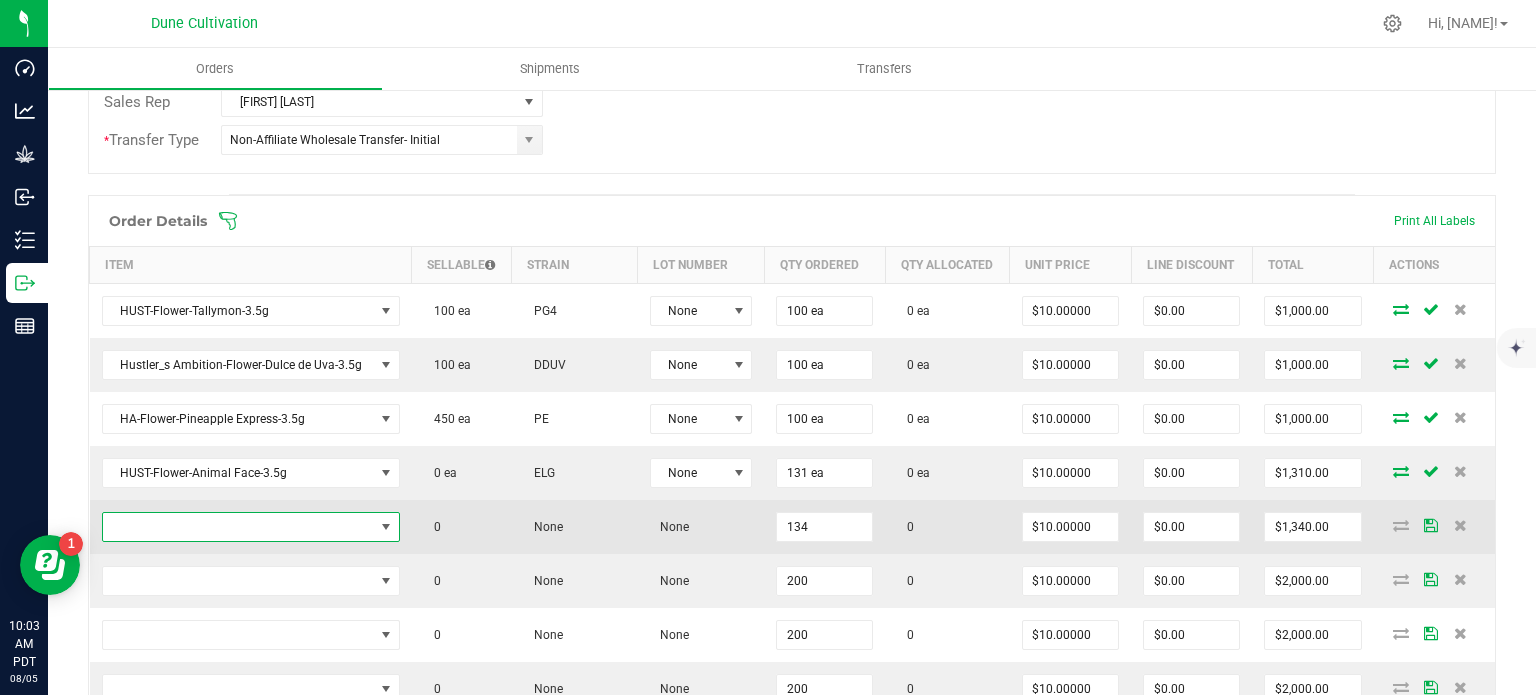 click at bounding box center [238, 527] 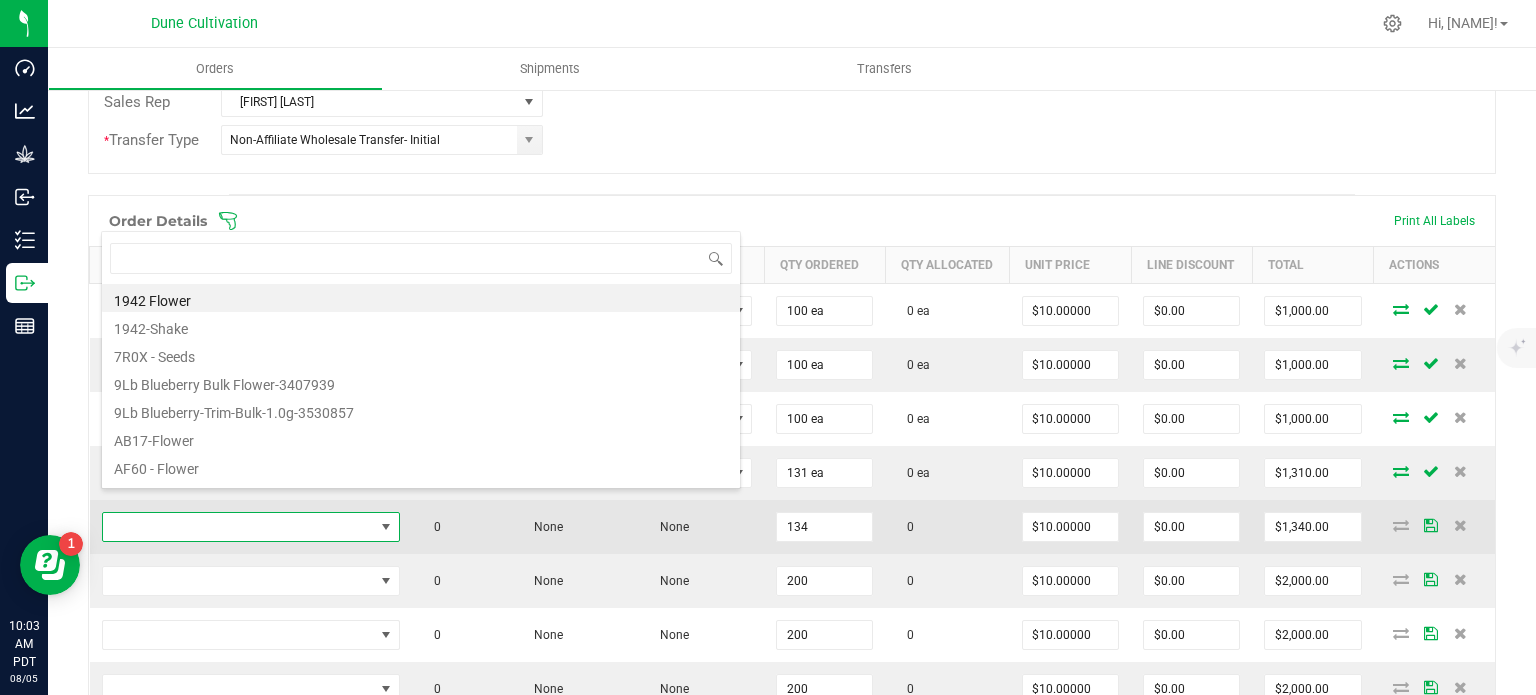 scroll, scrollTop: 99970, scrollLeft: 99707, axis: both 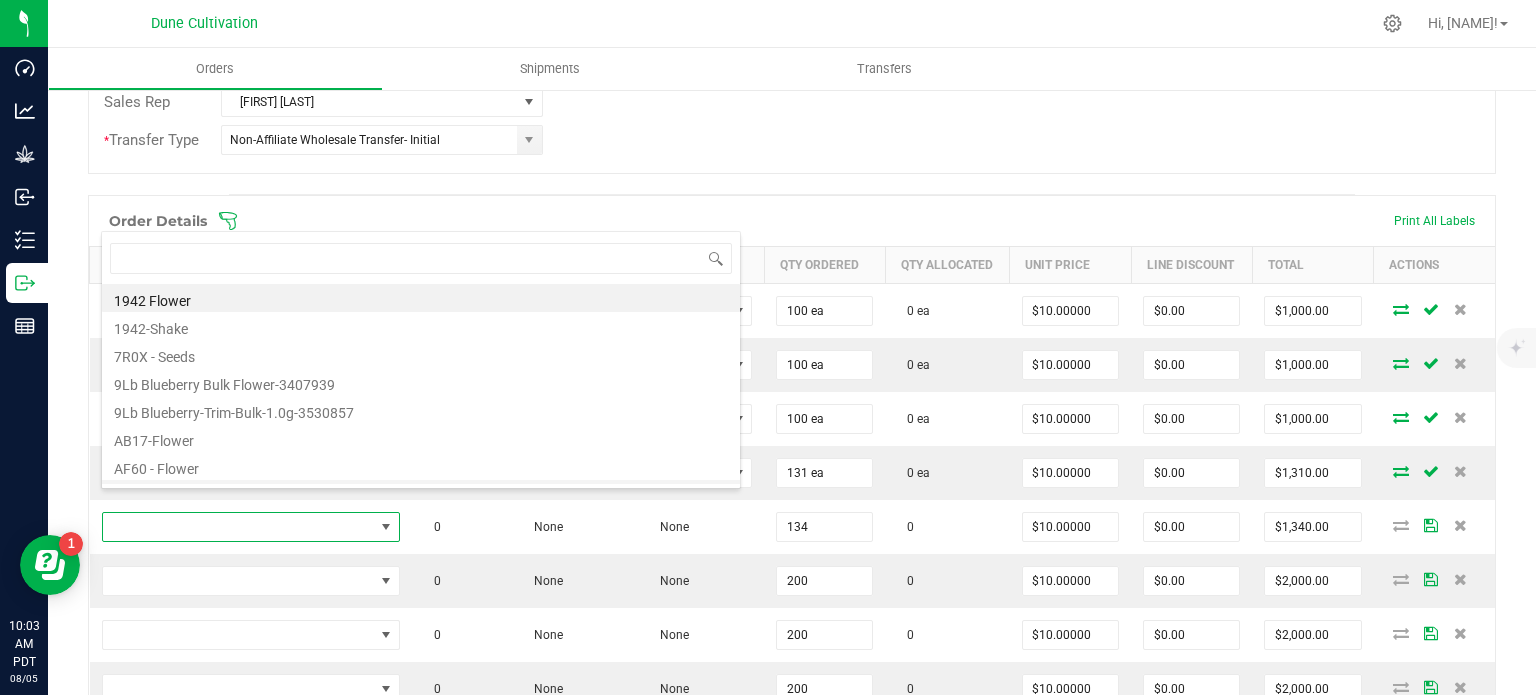 type on "HUST-Flower-Donny Burger-3.5g" 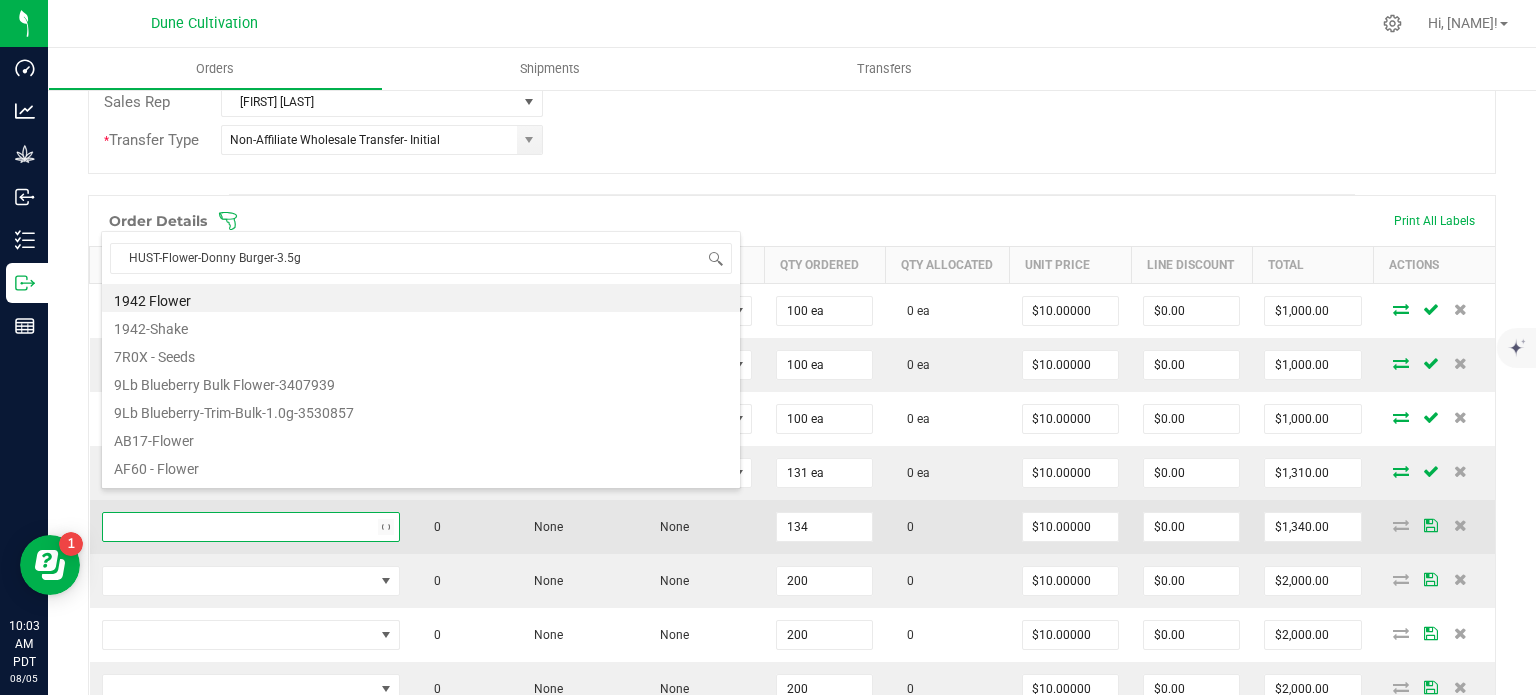 scroll, scrollTop: 0, scrollLeft: 0, axis: both 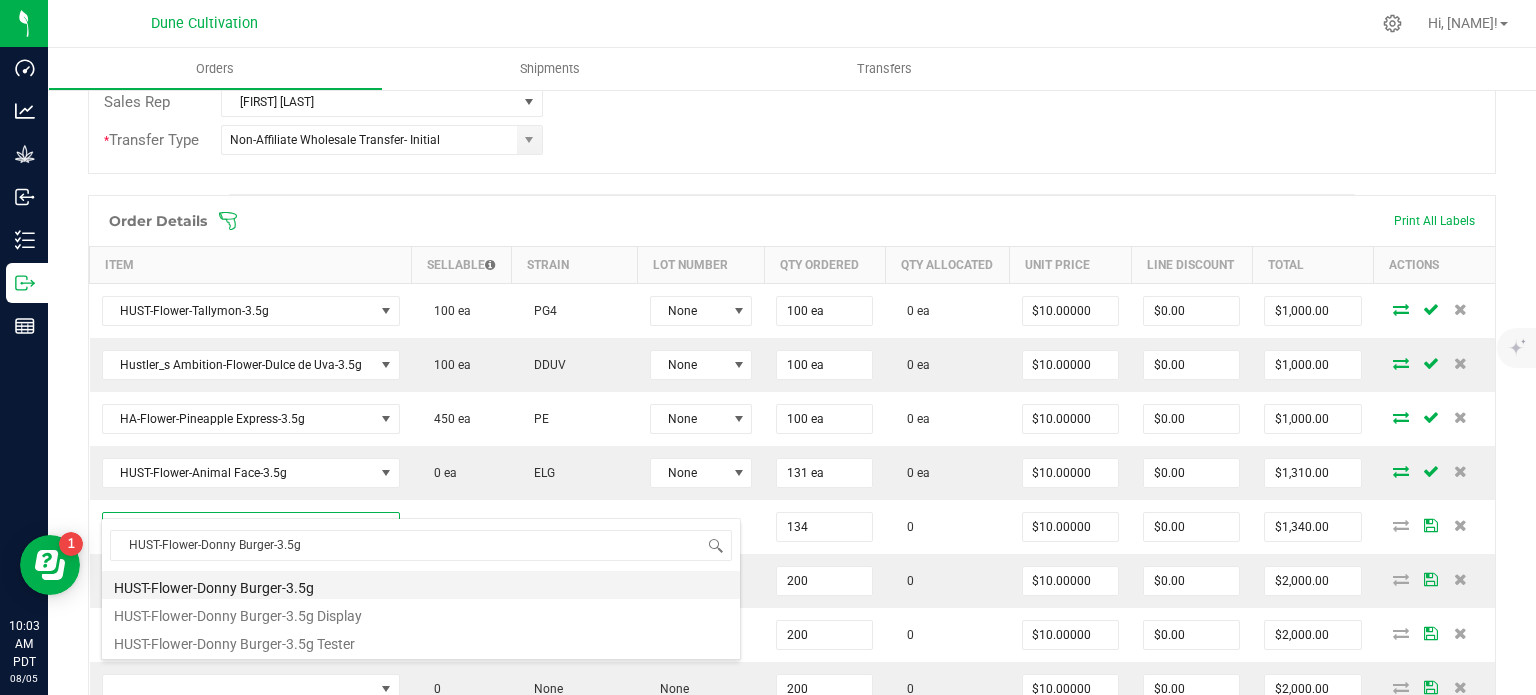 click on "HUST-Flower-Donny Burger-3.5g" at bounding box center [421, 585] 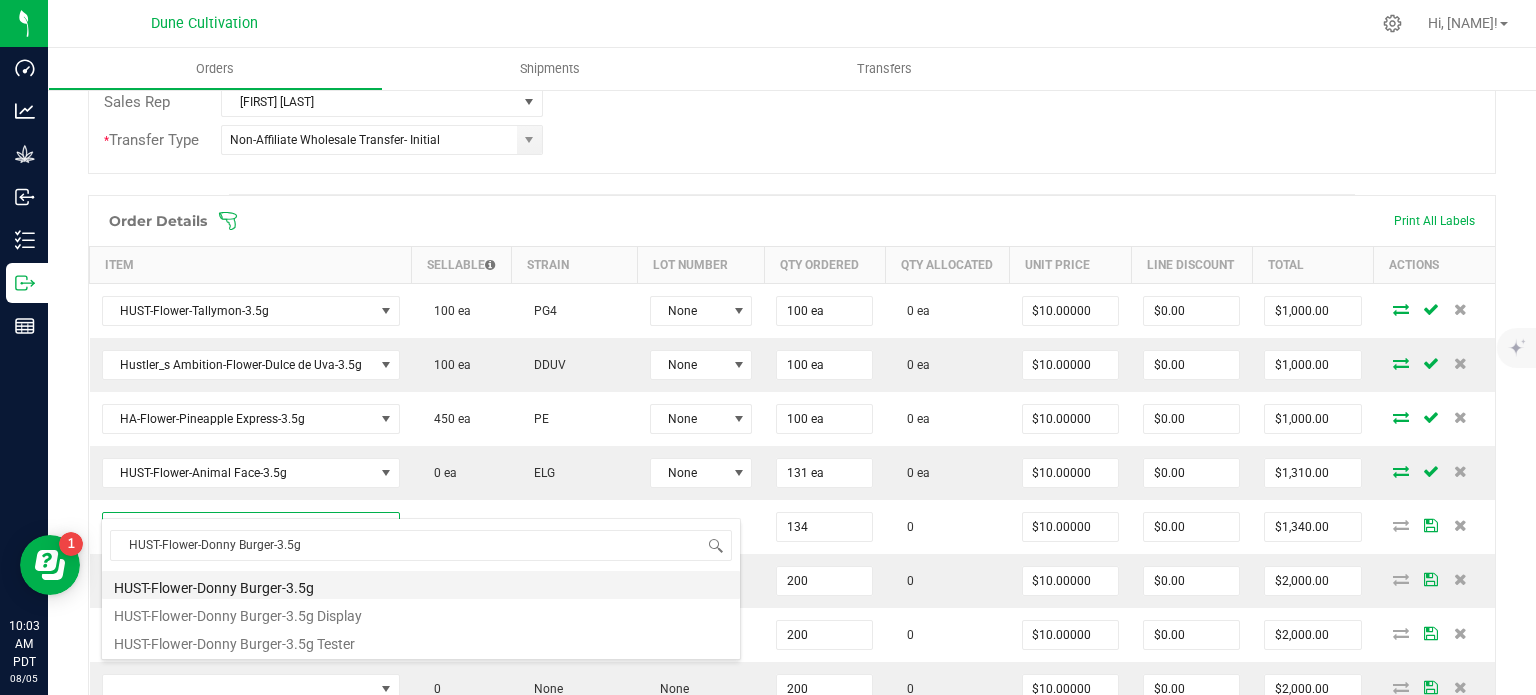 type on "134 ea" 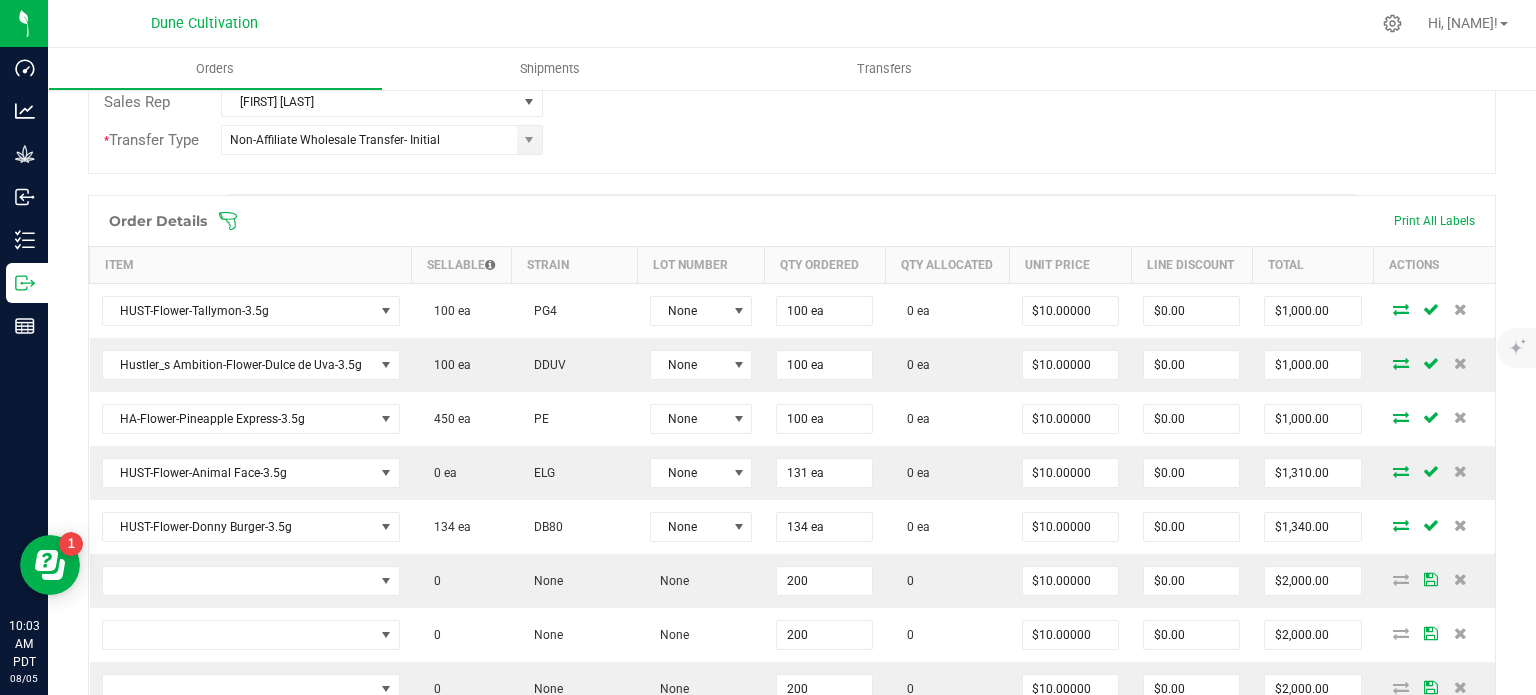 click on "Back to Orders
Order details   Export PDF   Done Editing   Order #   00001648   Status   Created   Order Date   Aug 5, 2025 9:58 AM PDT   Payment Status   Awaiting Payment   Invoice Date  08/07/2025  Requested Delivery Date  08/07/2025  Payment Terms  Net 30  Edit   Customer PO   Sales Rep  Brett Nelson *  Transfer Type  Non-Affiliate Wholesale Transfer- Initial  Destination DBA  Nevada Made Marijuana (Henderson) (9508)  Edit   Order Total   $5,650.00   License #   78183023264727429508   License Expiration   Address  Clear River LLC (Henderson) 1675 E. Cactus Ave. Las Vegas  ,  NV 89183  Contact   Distributor  Select distributor  Ref Field 1   Ref Field 2   Ref Field 3
Order Details Print All Labels Item  Sellable  Strain  Lot Number  Qty Ordered Qty Allocated Unit Price Total  PG4" at bounding box center (792, 421) 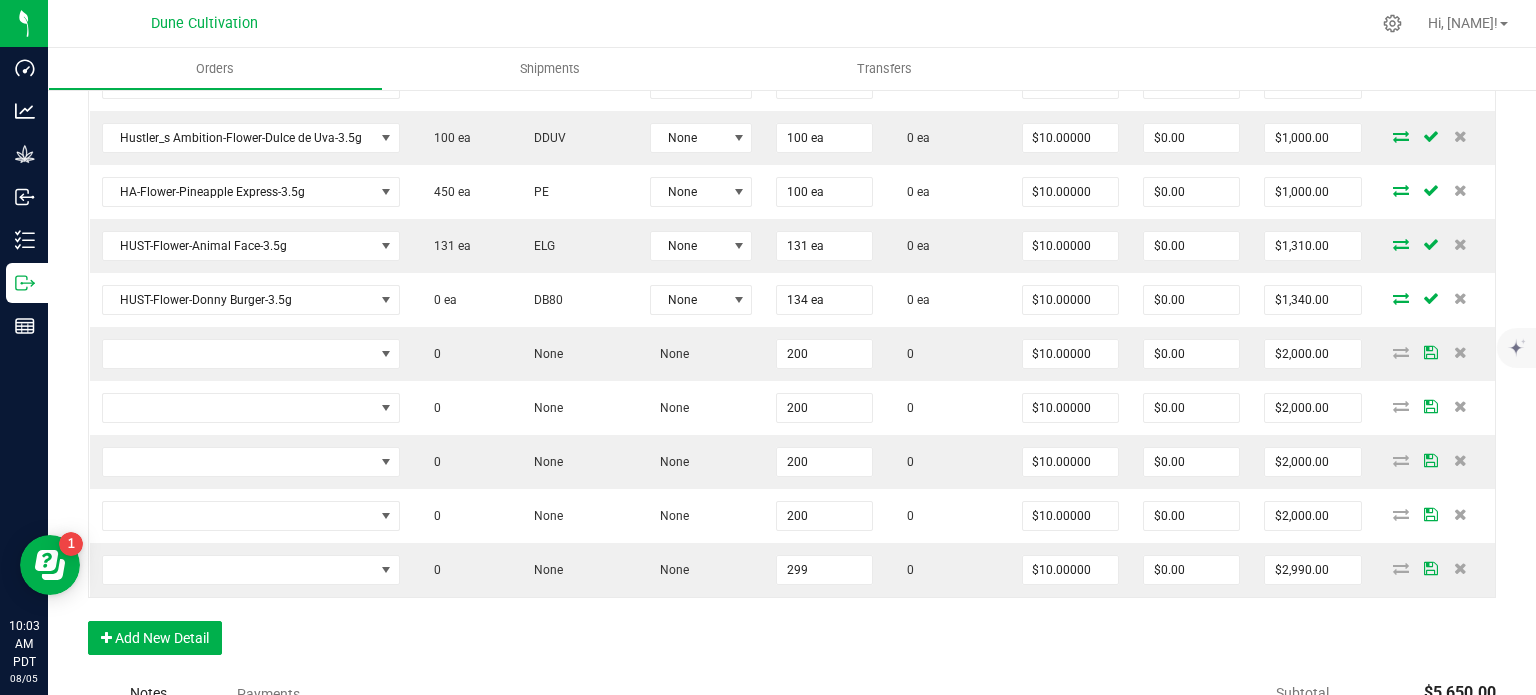 scroll, scrollTop: 704, scrollLeft: 0, axis: vertical 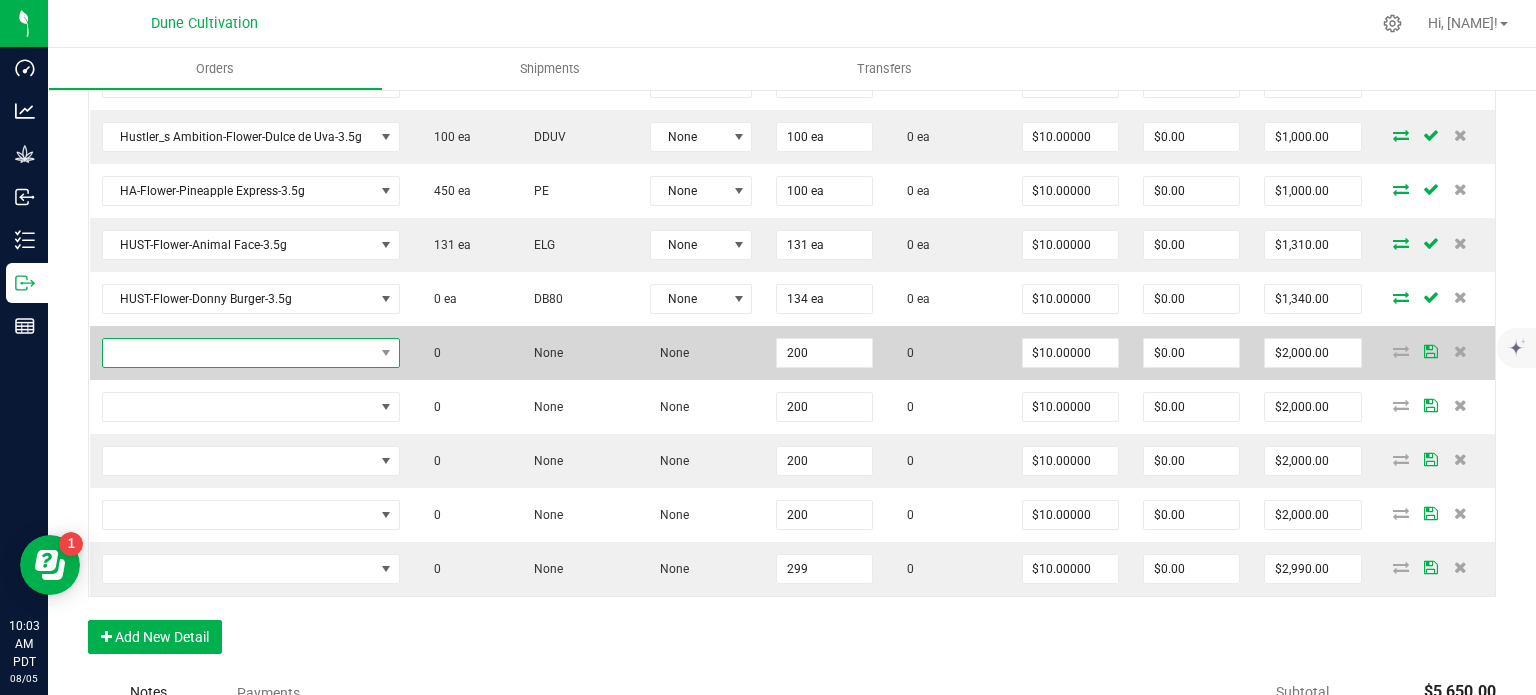 click at bounding box center [238, 353] 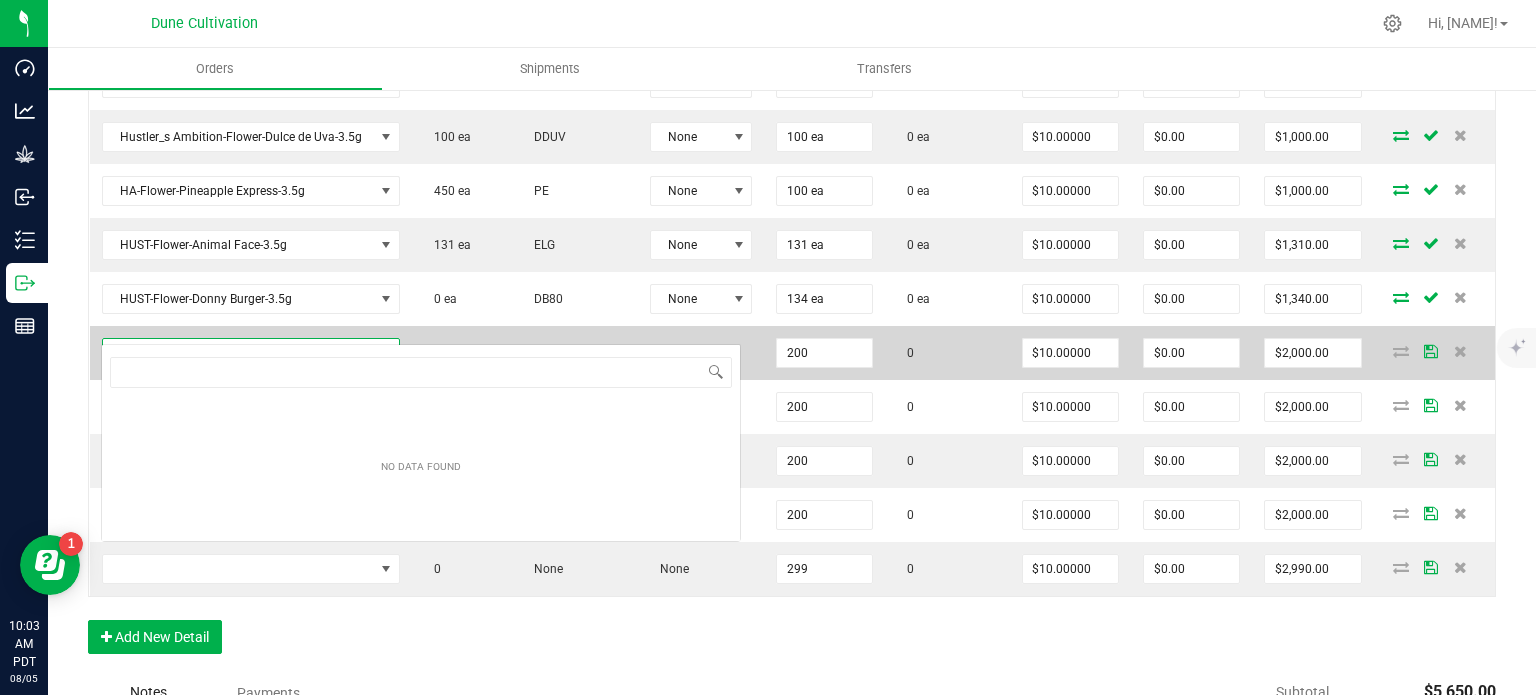 scroll, scrollTop: 99970, scrollLeft: 99707, axis: both 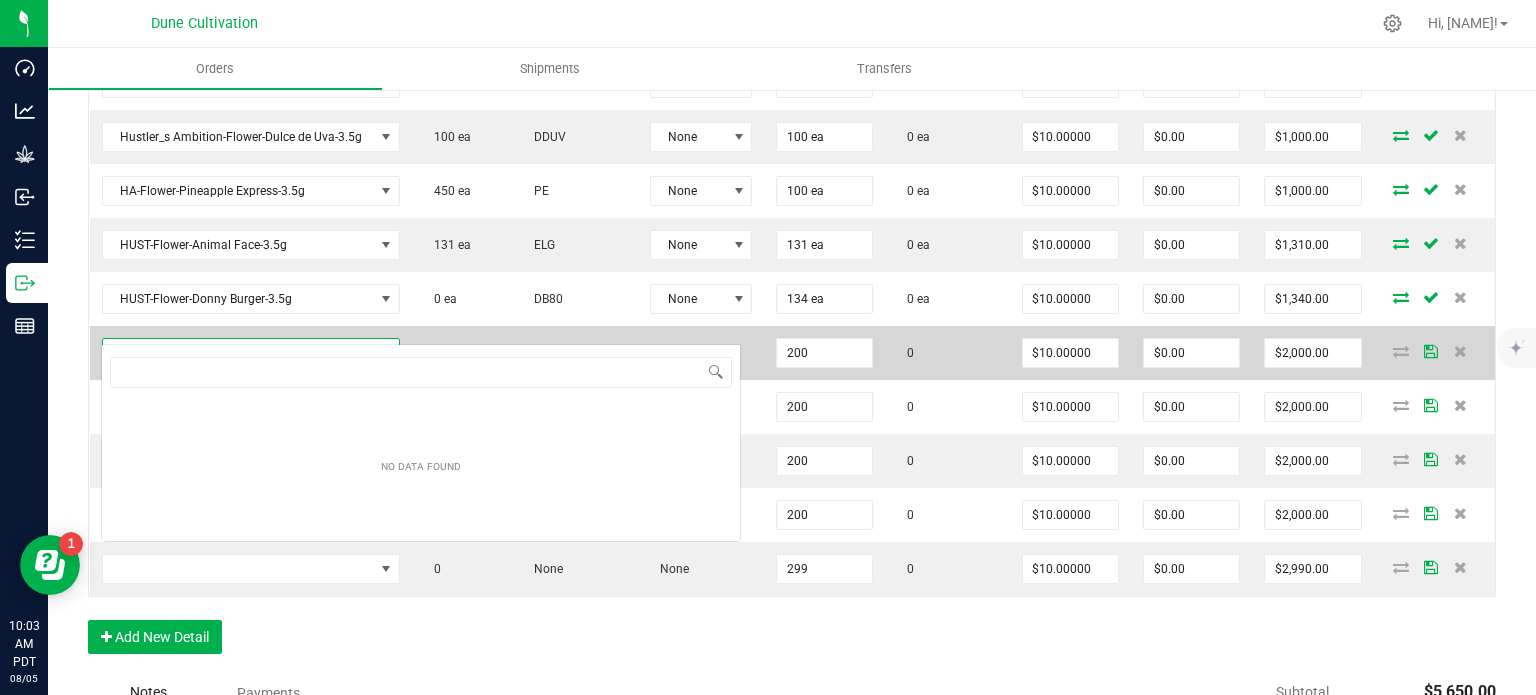 type on "Hustler_s Ambition-Flower-Mac n Cheese-3.5g" 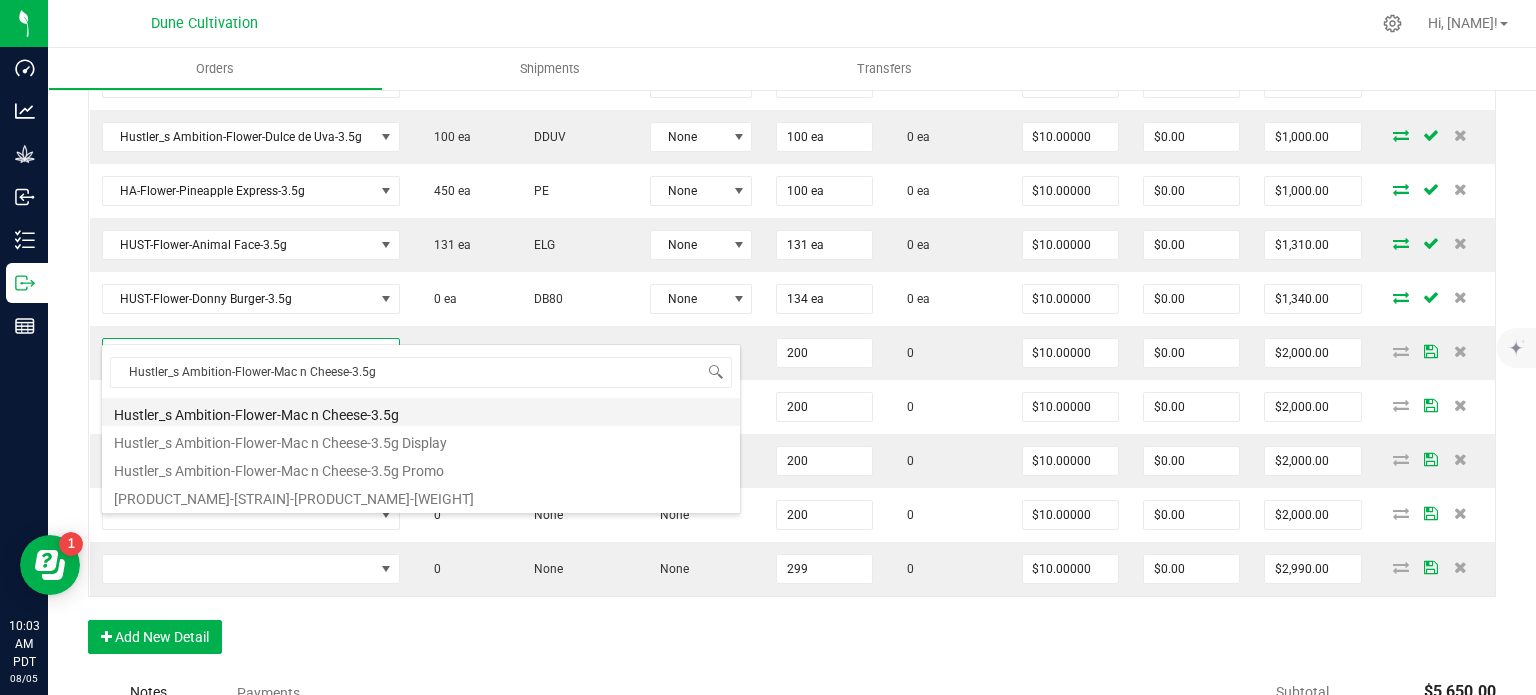 click on "Hustler_s Ambition-Flower-Mac n Cheese-3.5g" at bounding box center (421, 412) 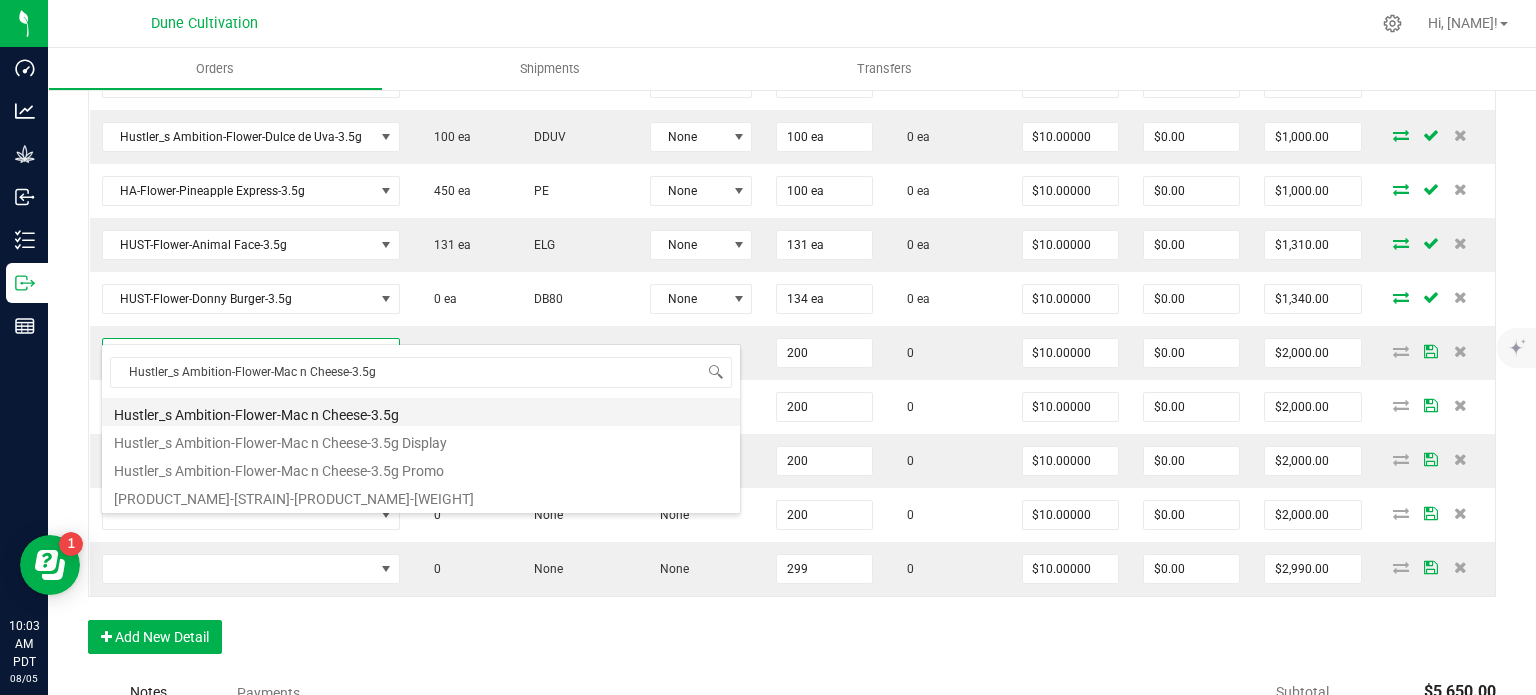 type on "200 ea" 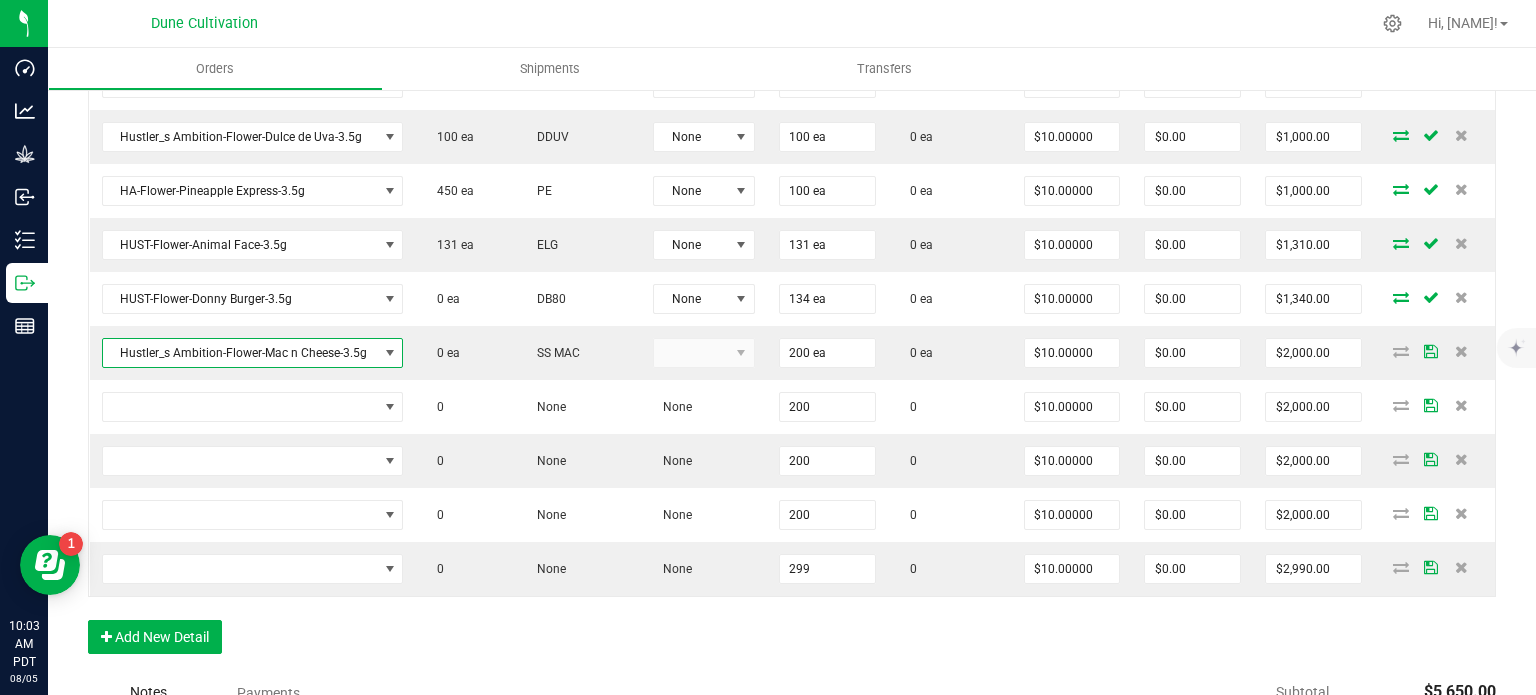 scroll, scrollTop: 720, scrollLeft: 0, axis: vertical 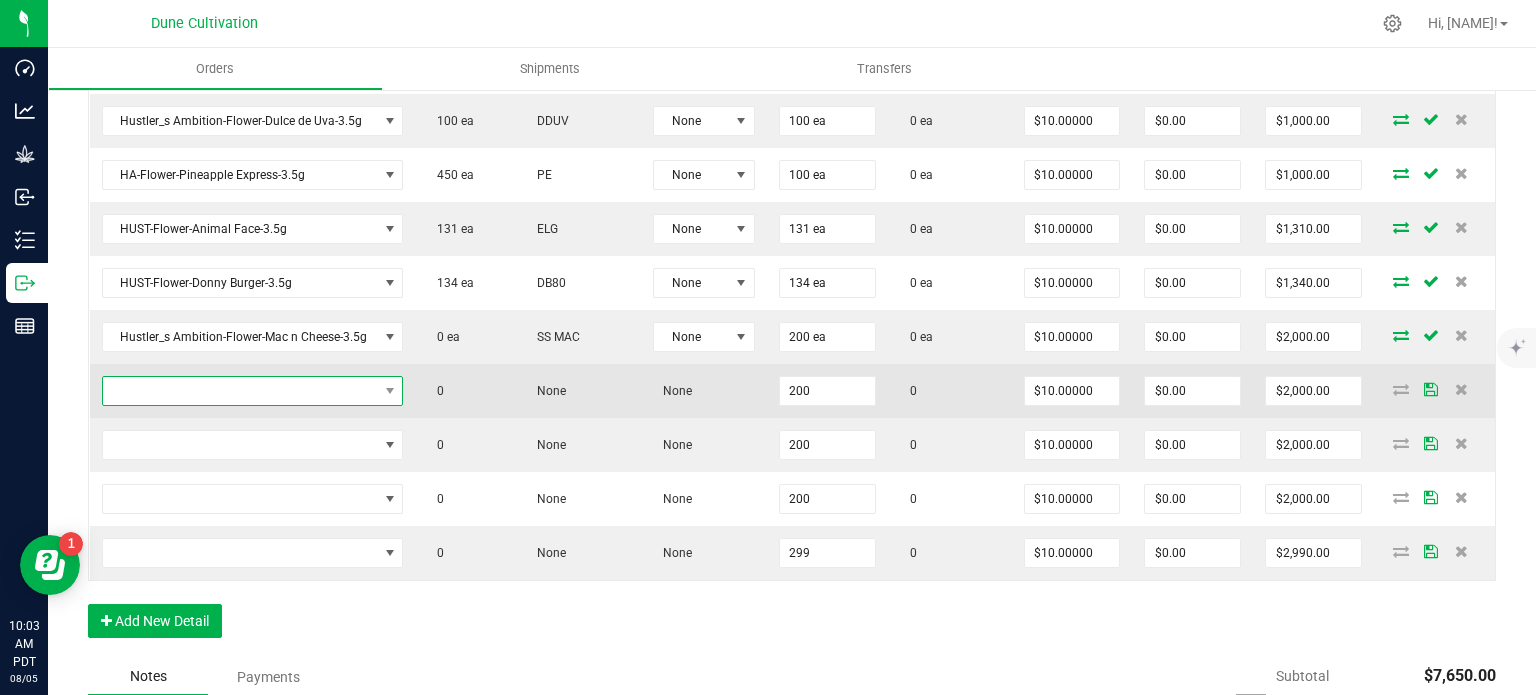 click at bounding box center [240, 391] 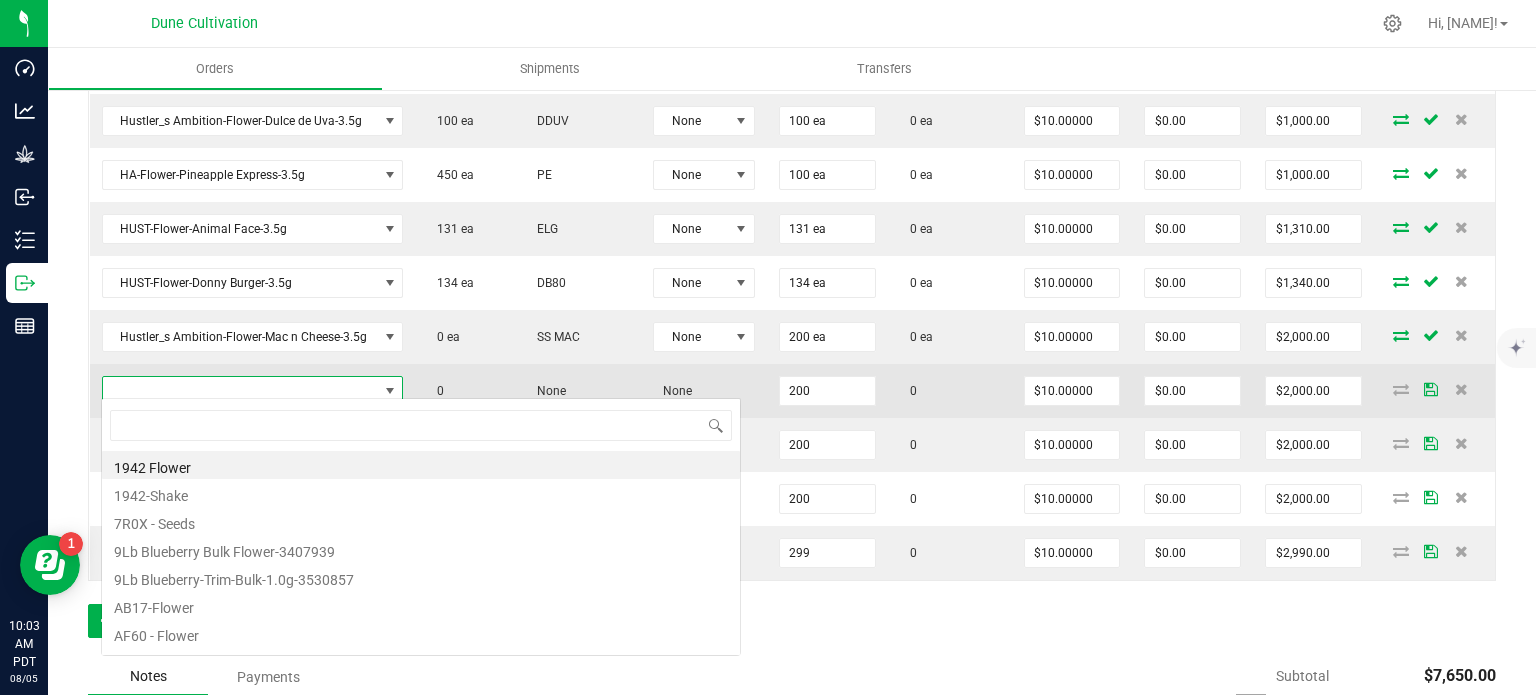 scroll, scrollTop: 99970, scrollLeft: 99701, axis: both 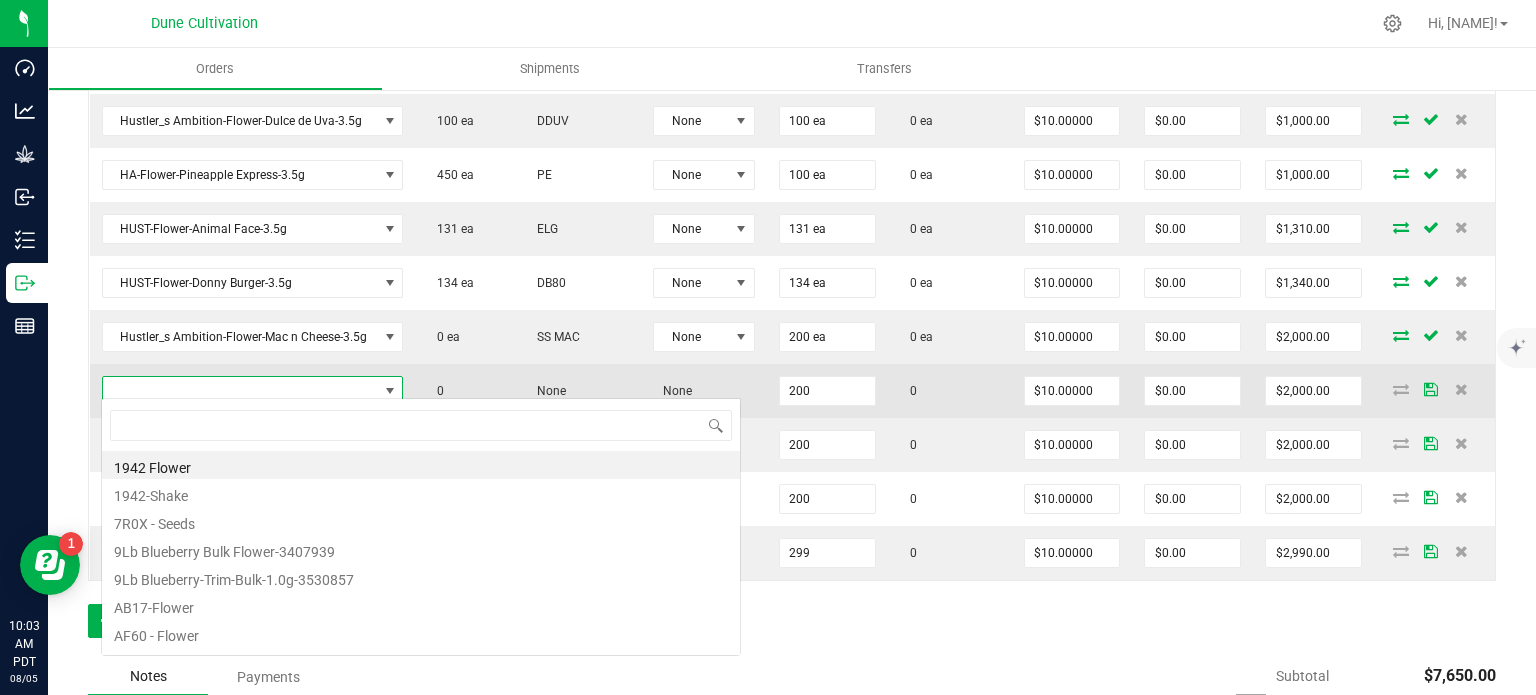 type on "HUST-Flower-Banana Split-3.5g" 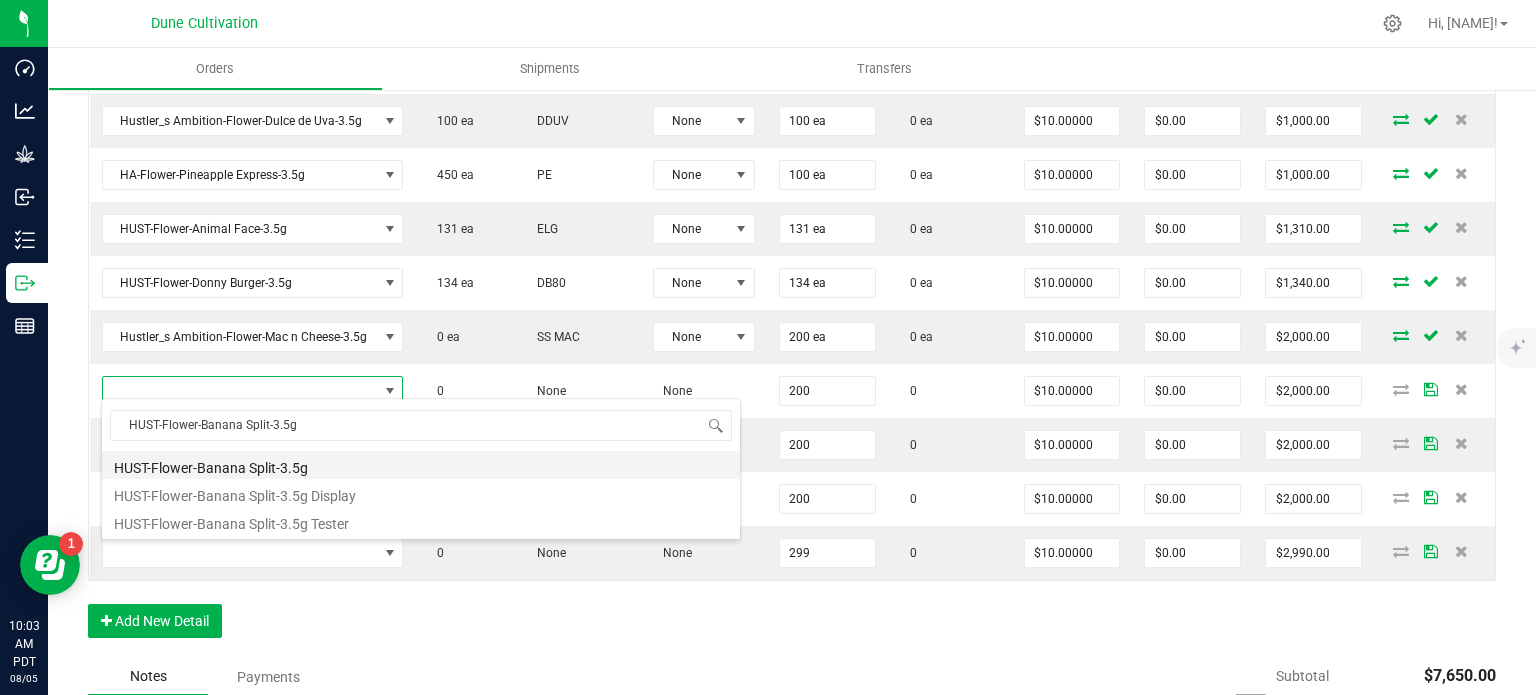 click on "HUST-Flower-Banana Split-3.5g" at bounding box center (421, 465) 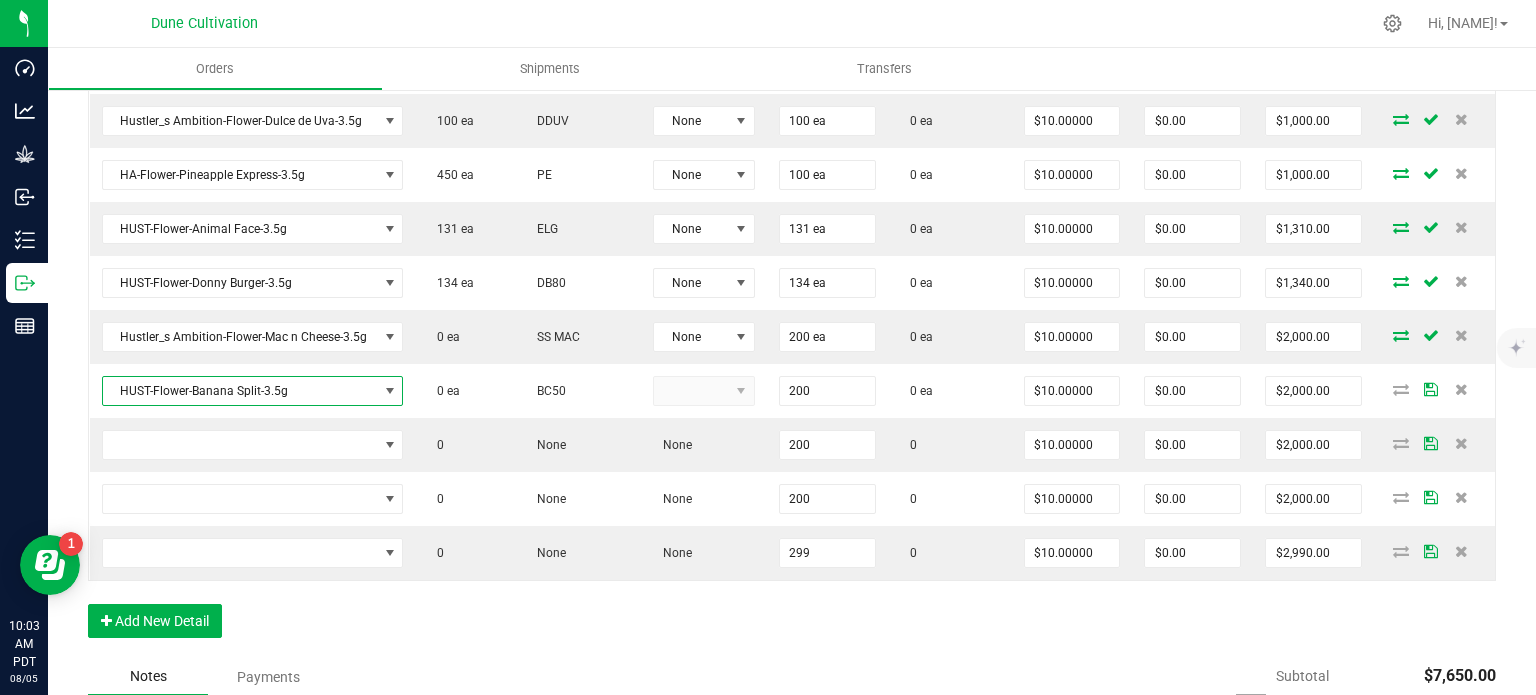 type on "200 ea" 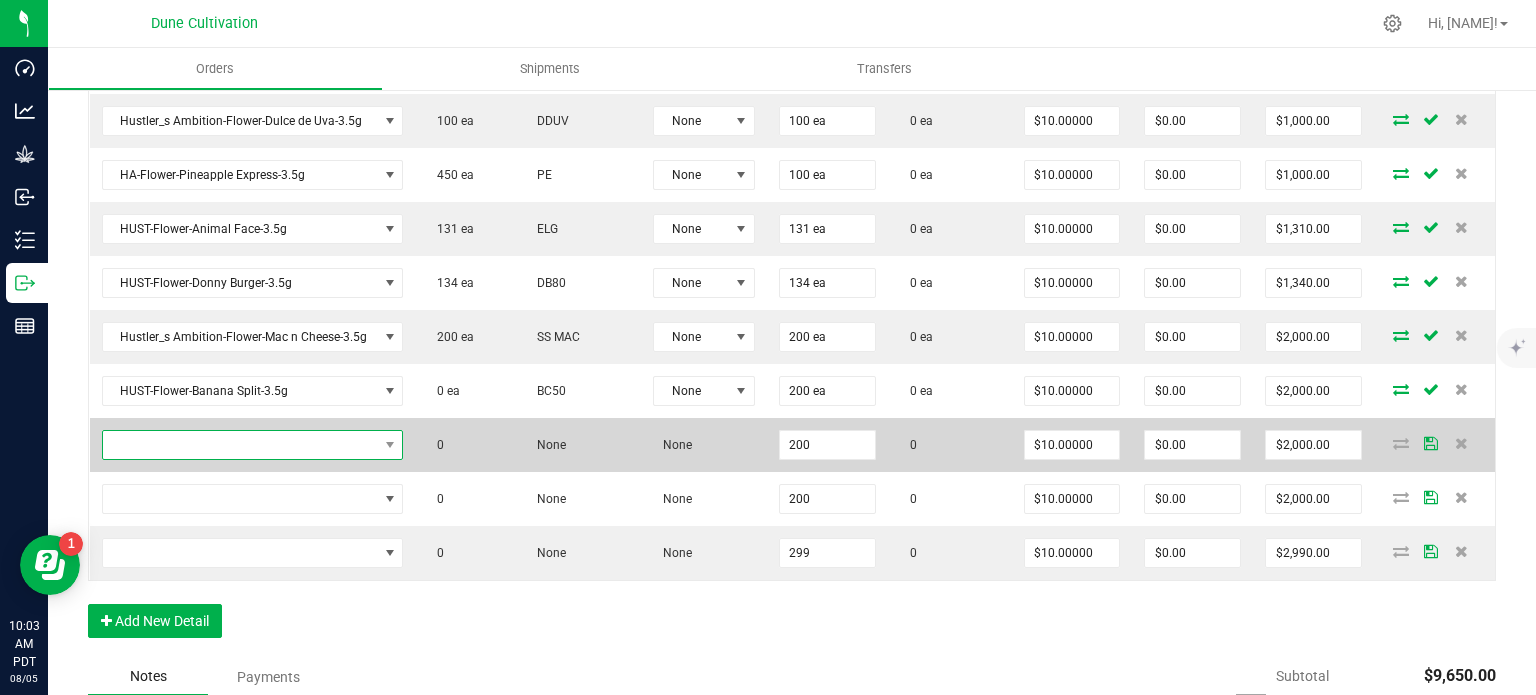 click at bounding box center [240, 445] 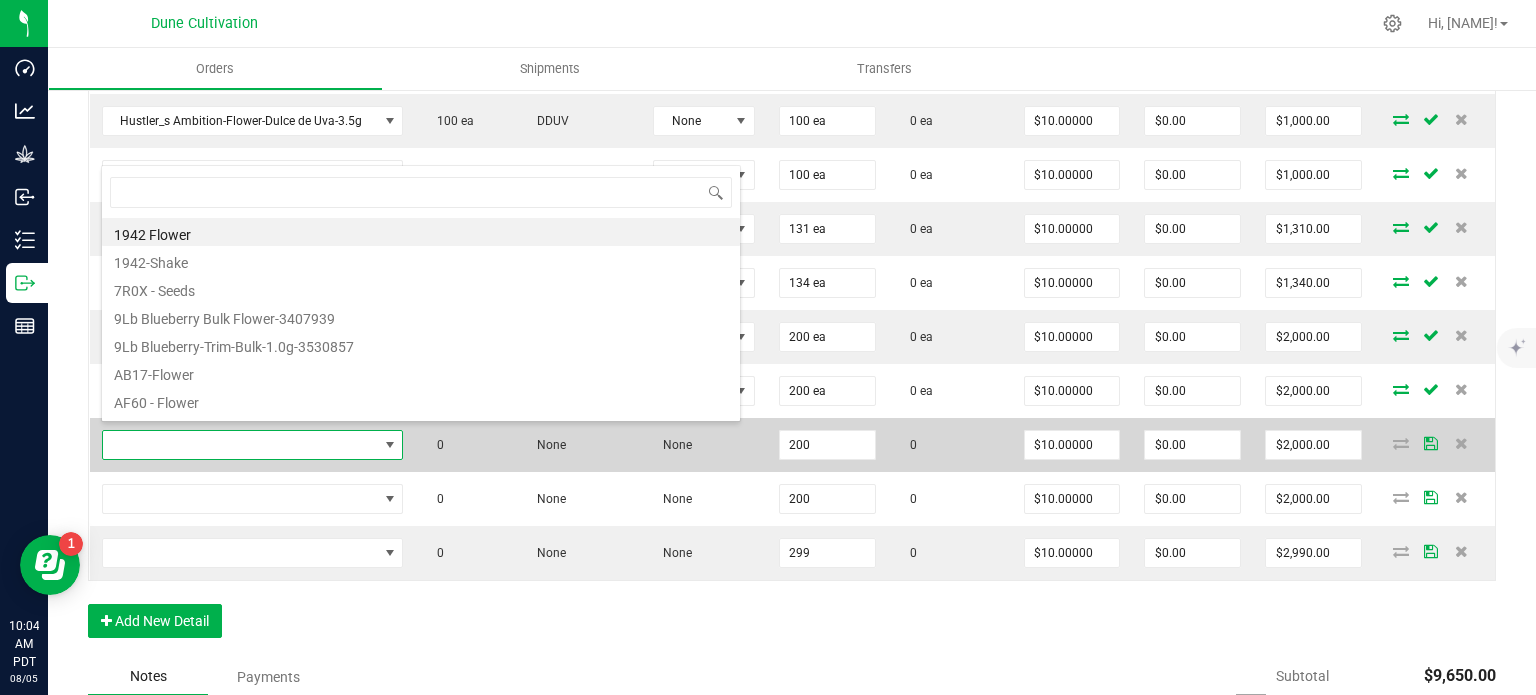 type on "Hustler_s Ambition-Flower-Papaya Master-3.5g" 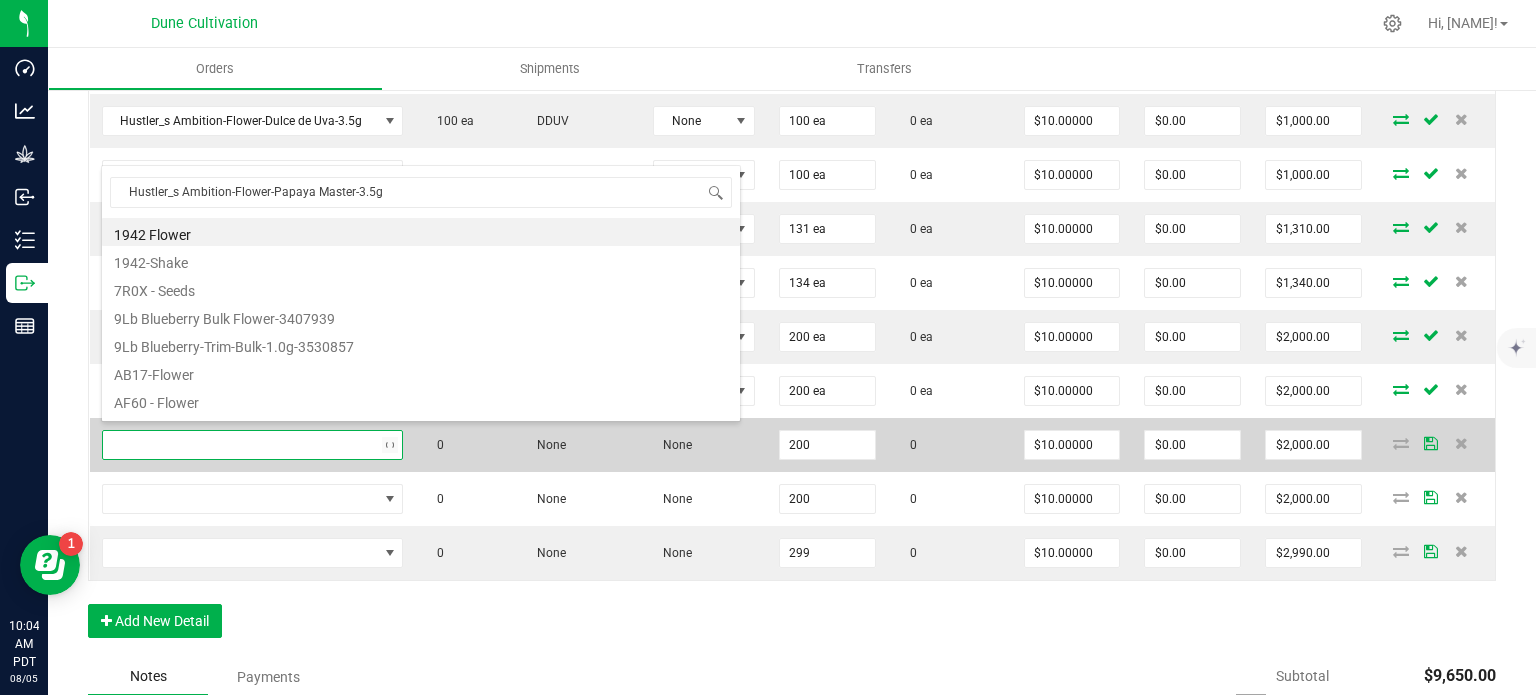scroll, scrollTop: 99970, scrollLeft: 99701, axis: both 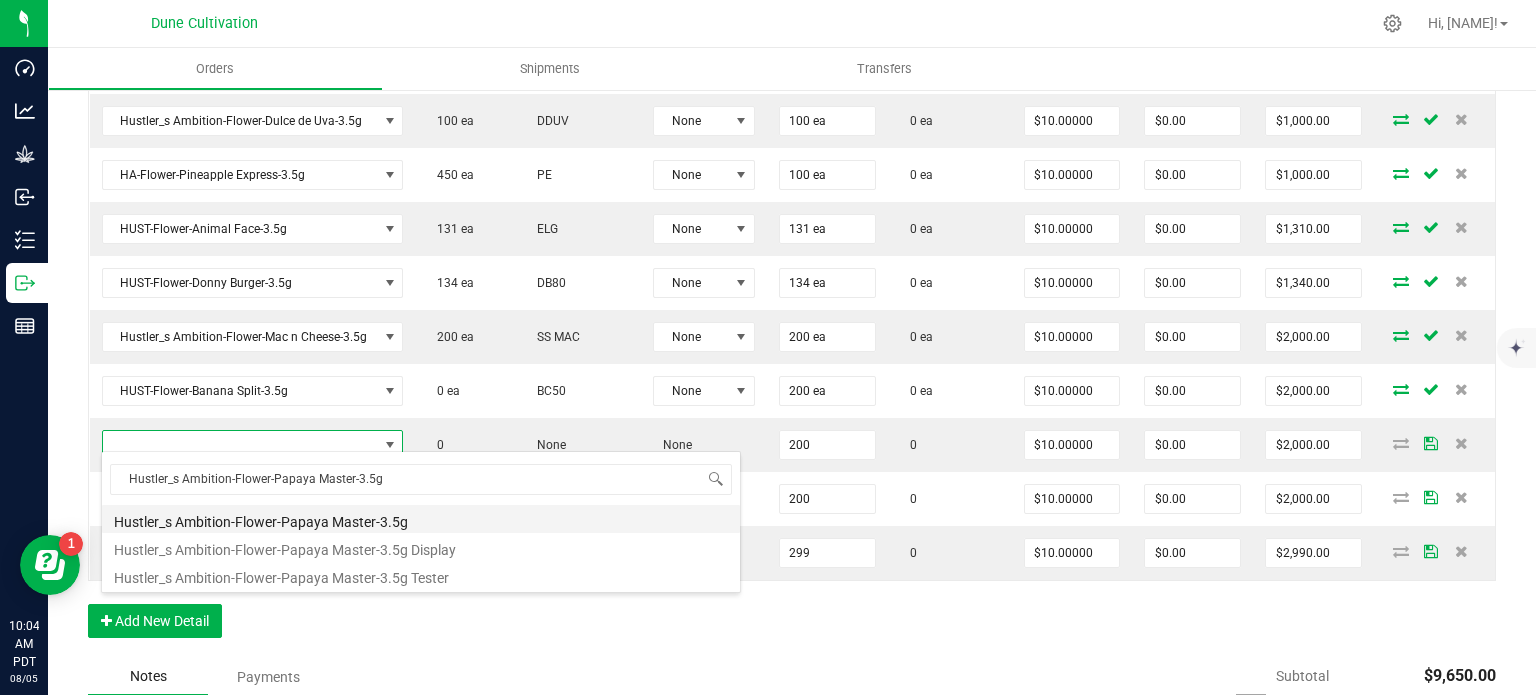 click on "Hustler_s Ambition-Flower-Papaya Master-3.5g" at bounding box center [421, 519] 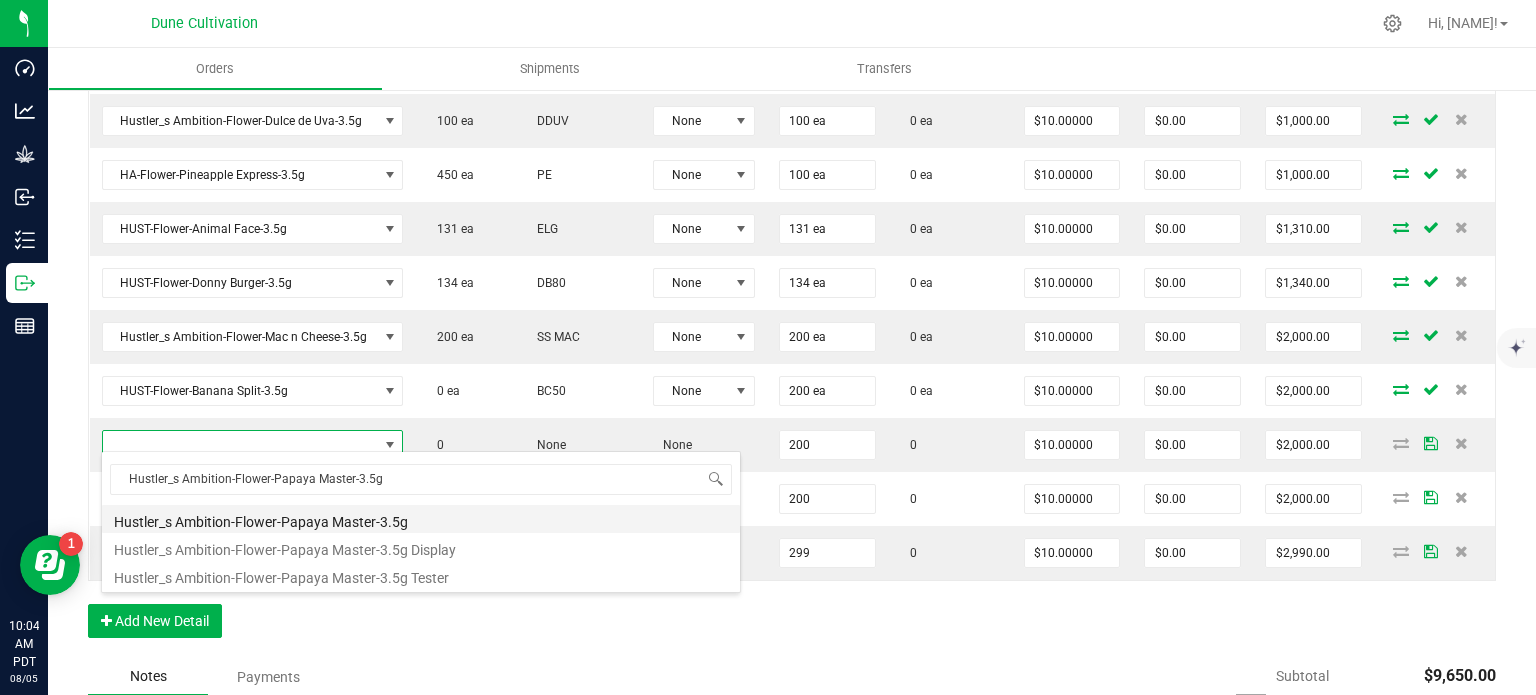type on "200 ea" 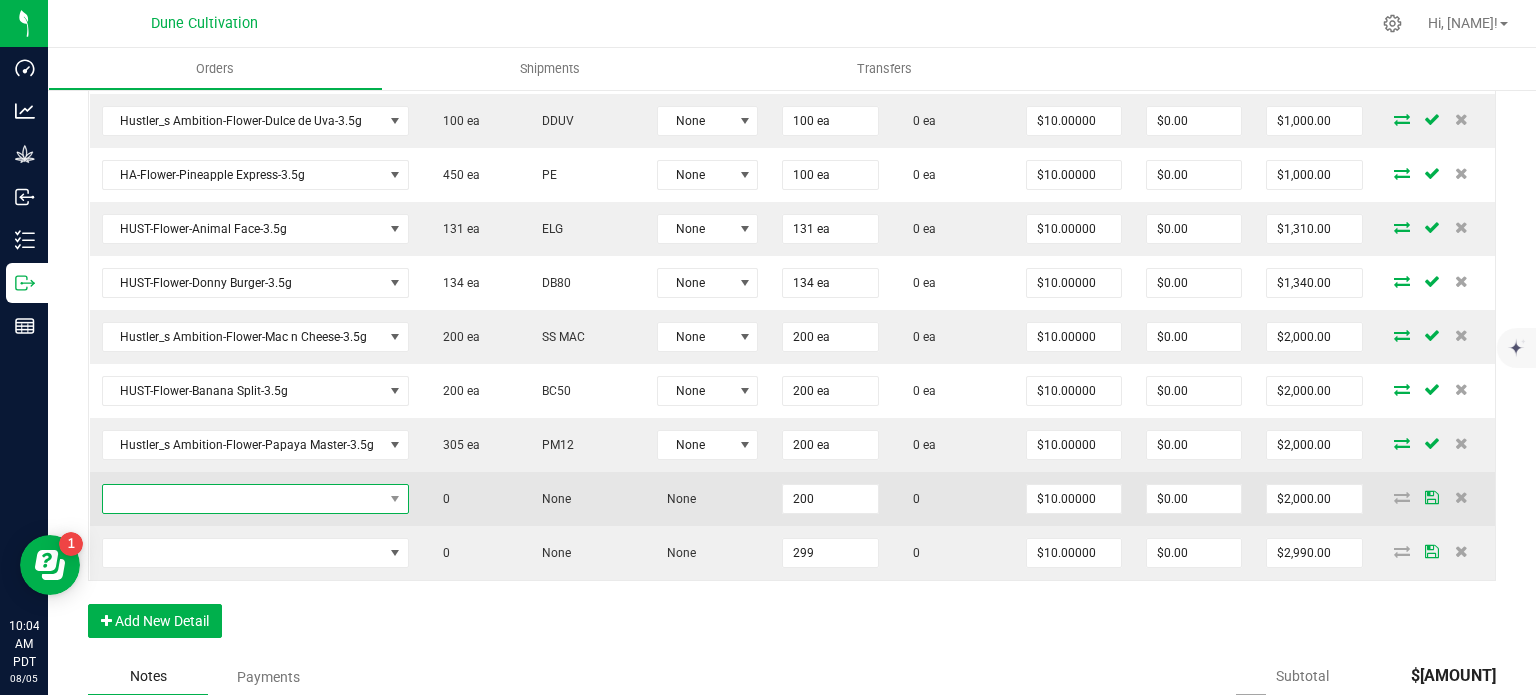 click at bounding box center (243, 499) 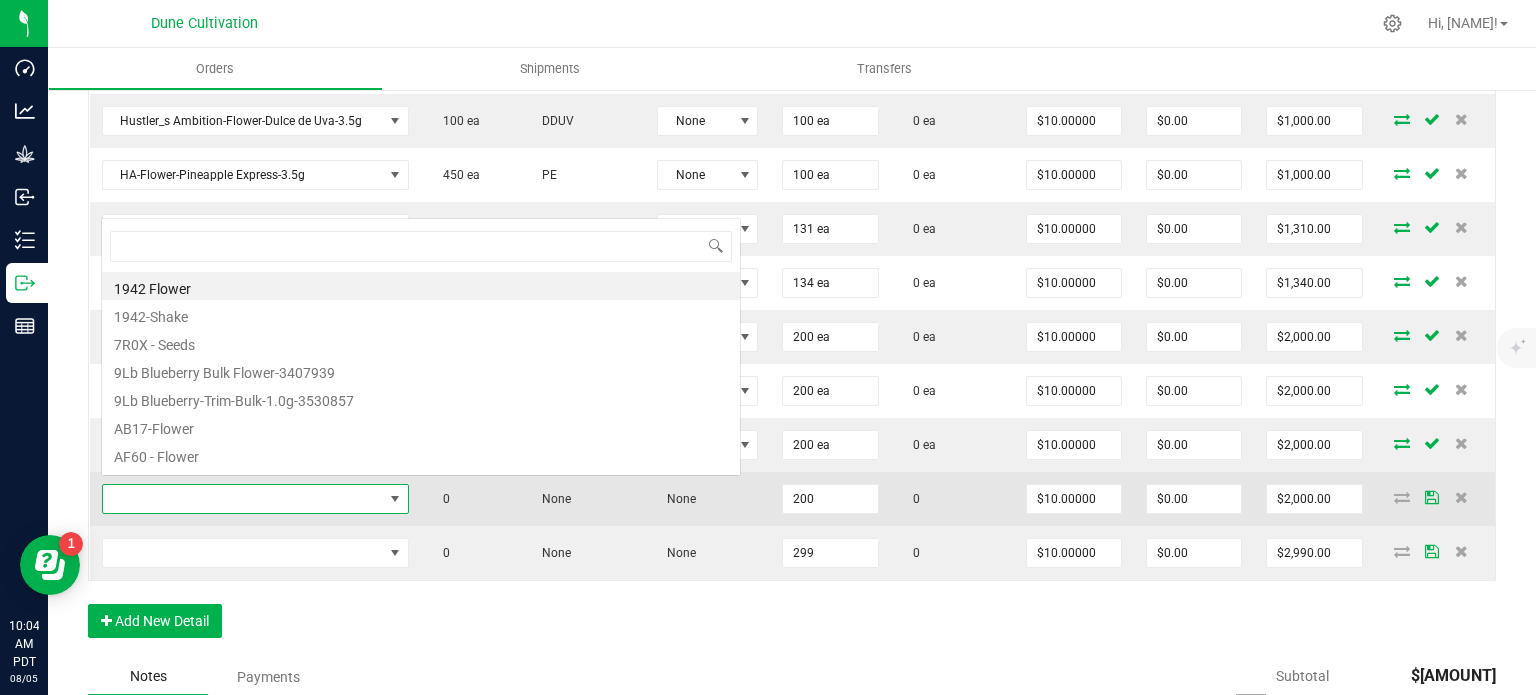 type on "HUST-Flower-Trainwreck-3.5g" 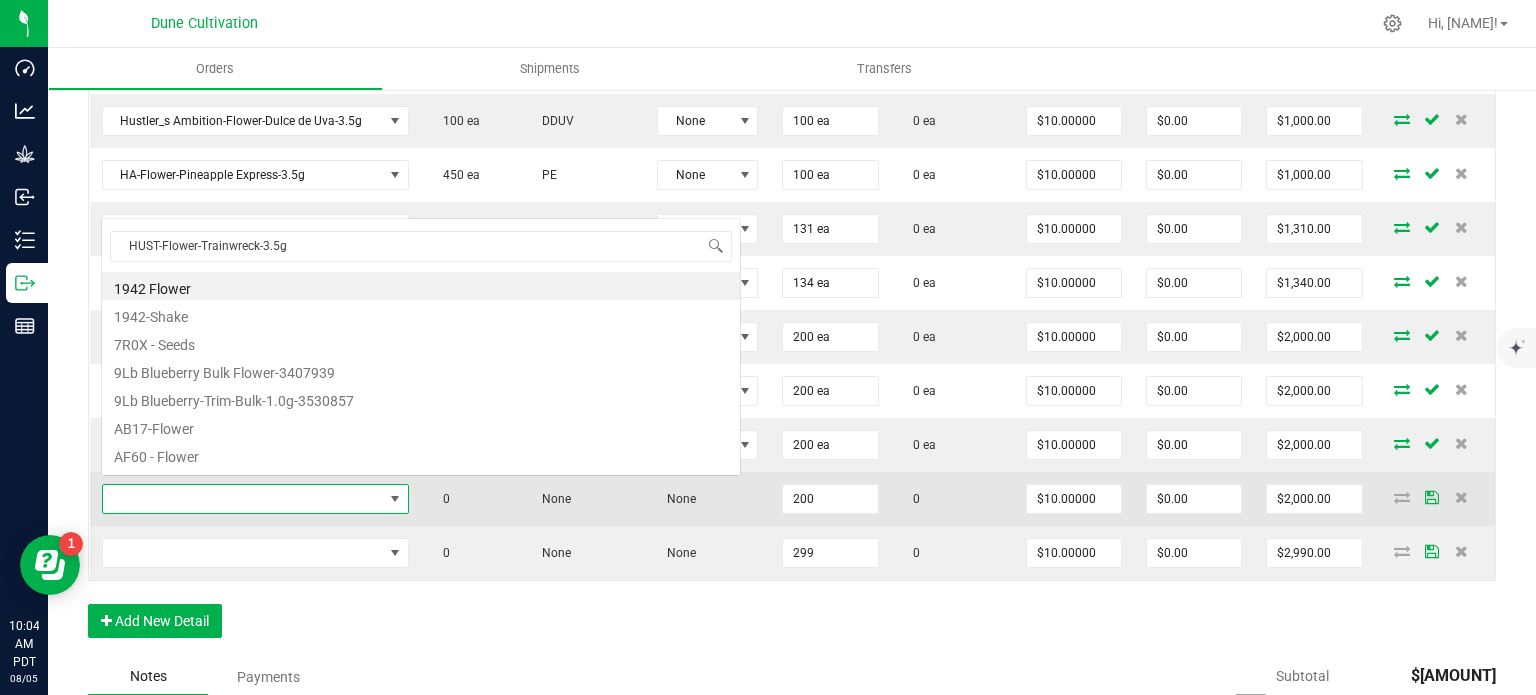 scroll, scrollTop: 0, scrollLeft: 0, axis: both 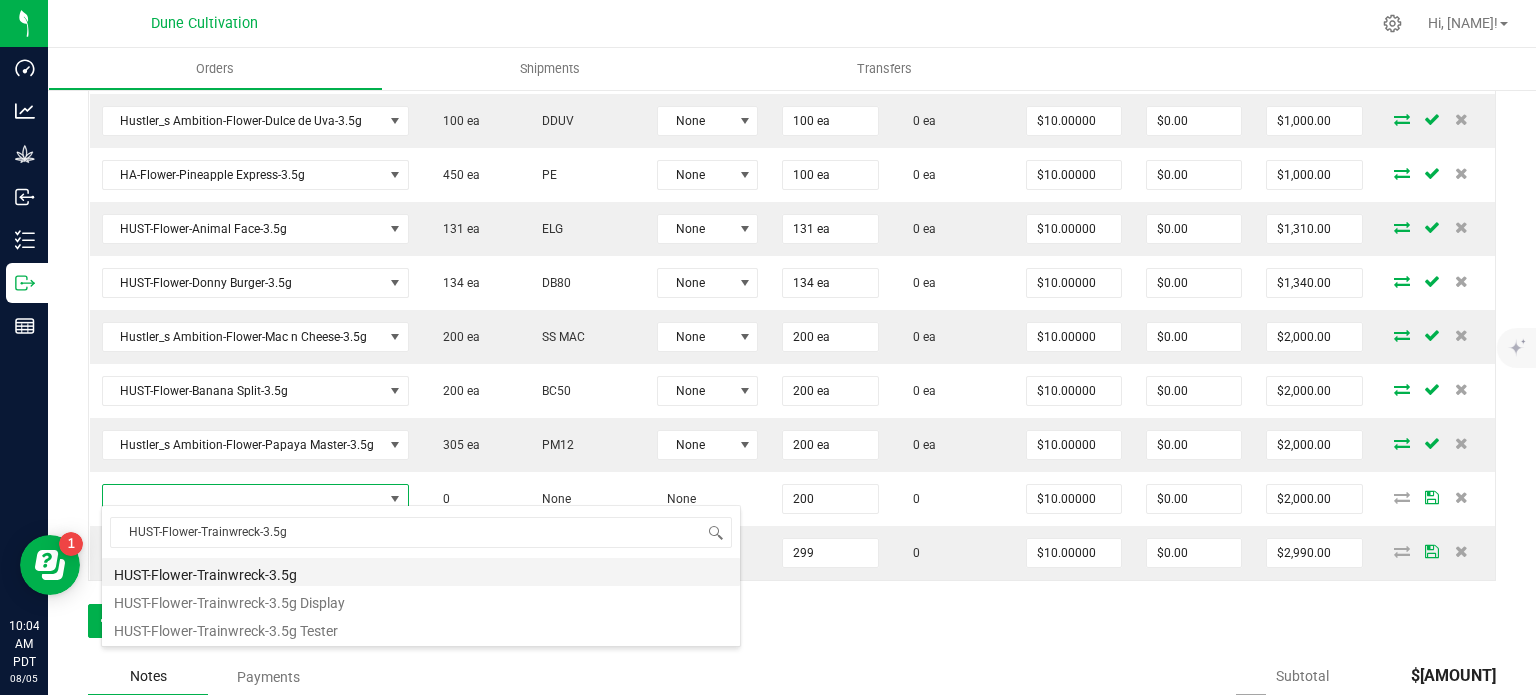click on "HUST-Flower-Trainwreck-3.5g" at bounding box center [421, 572] 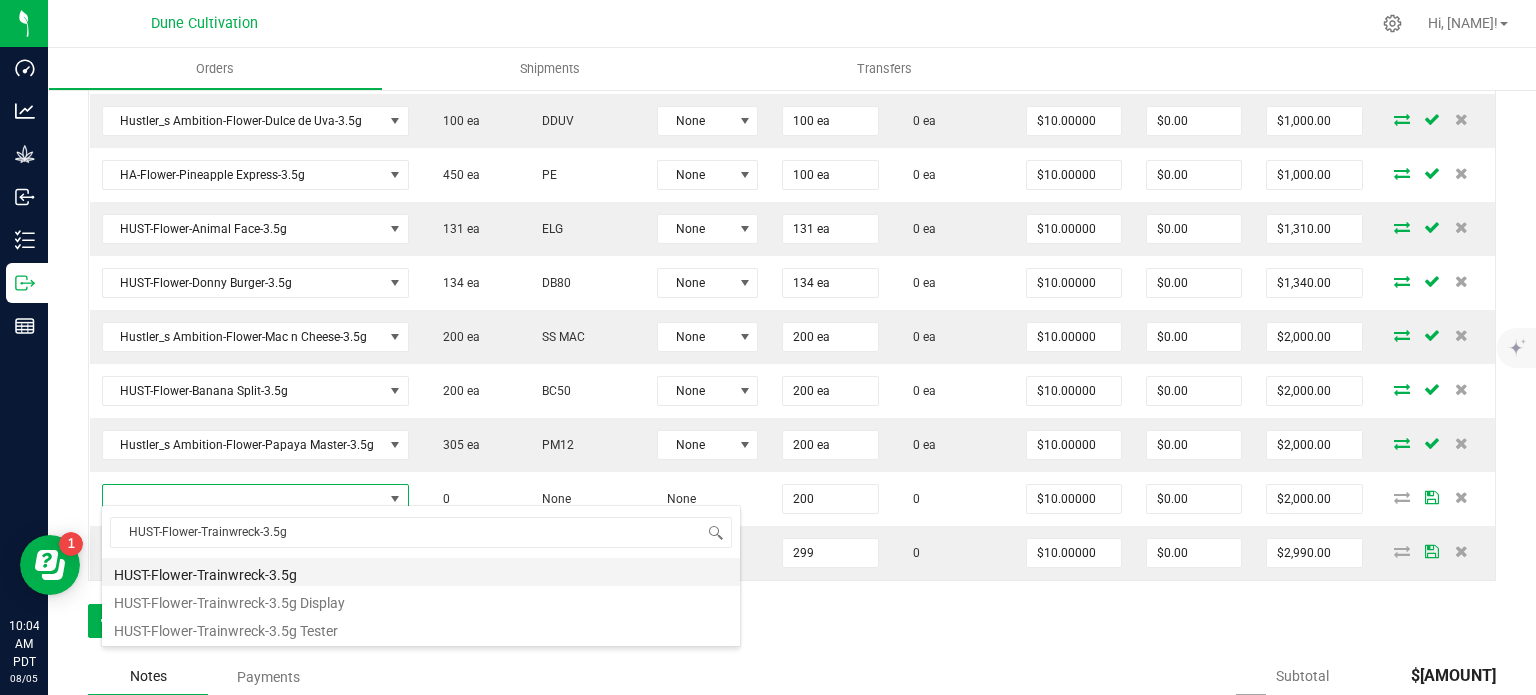 type on "200 ea" 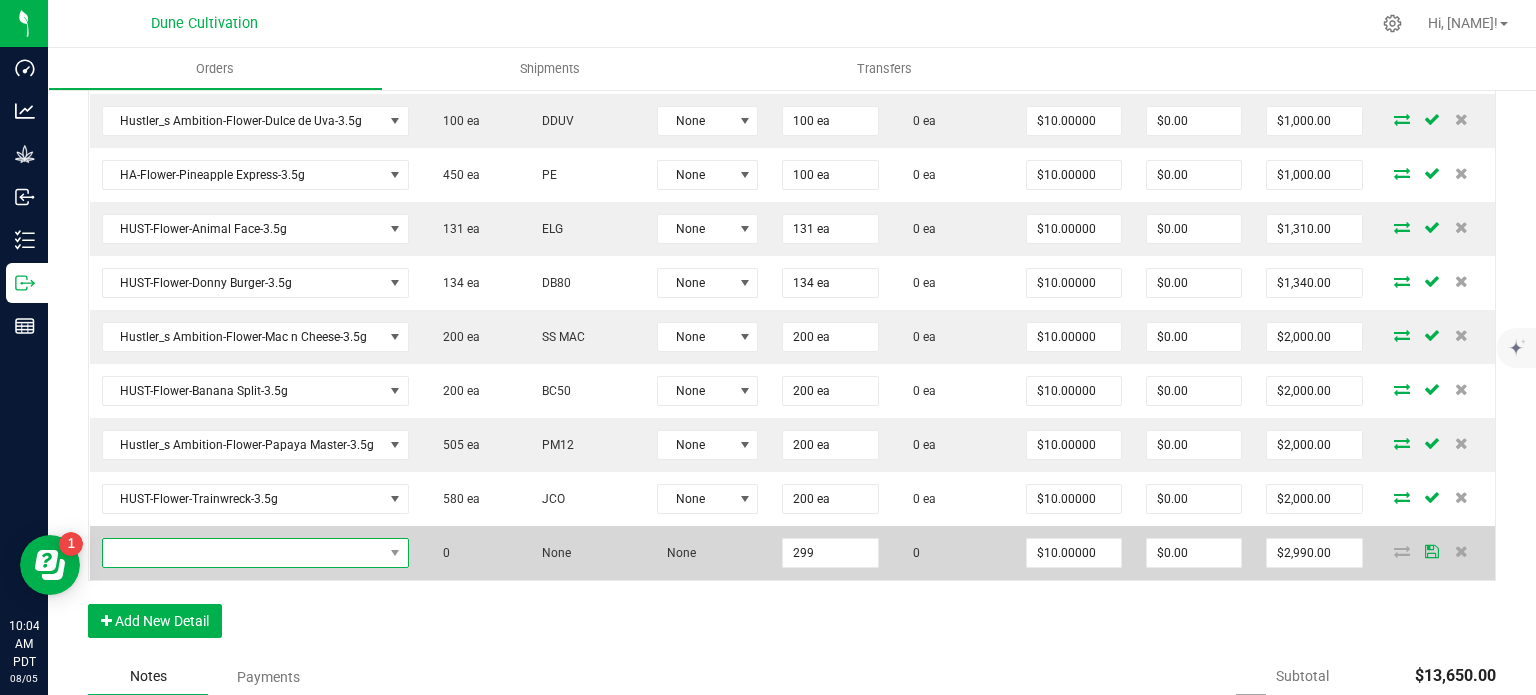 click at bounding box center [243, 553] 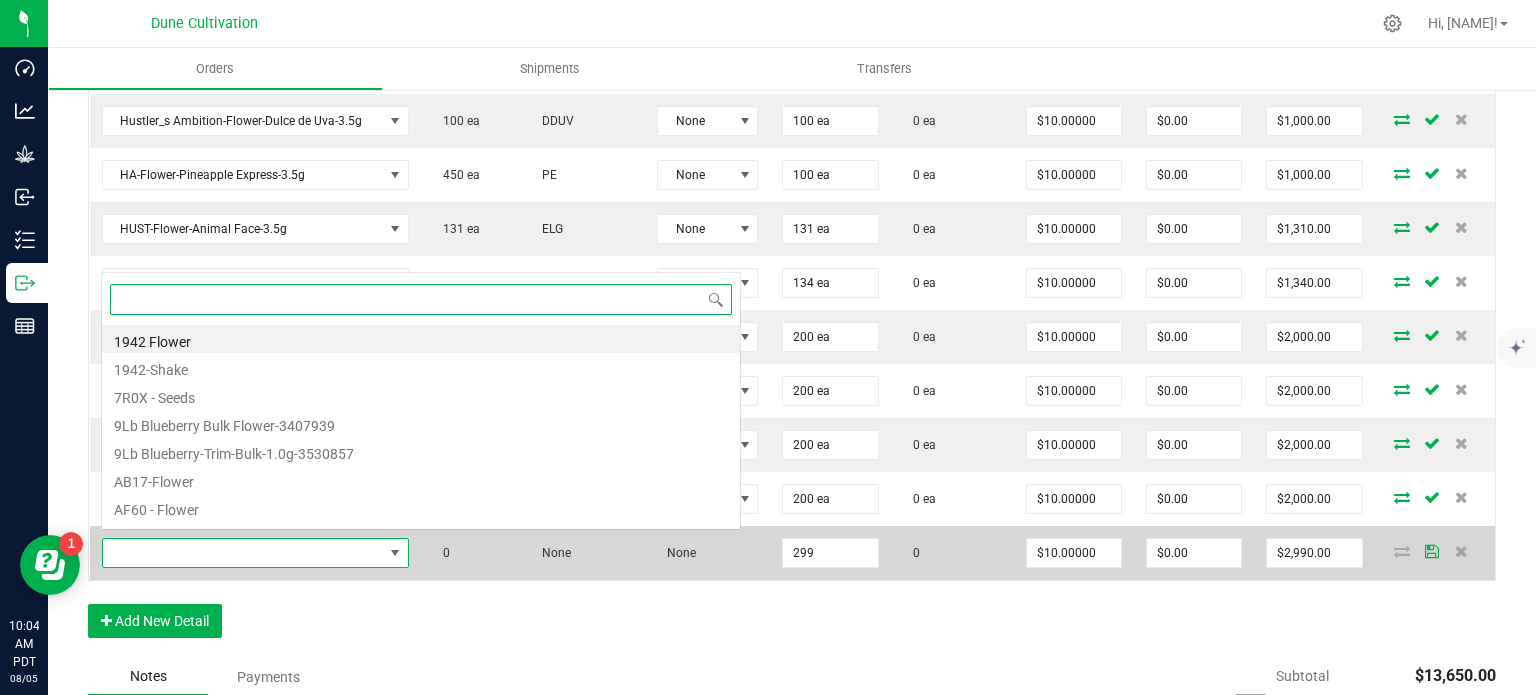 scroll, scrollTop: 0, scrollLeft: 0, axis: both 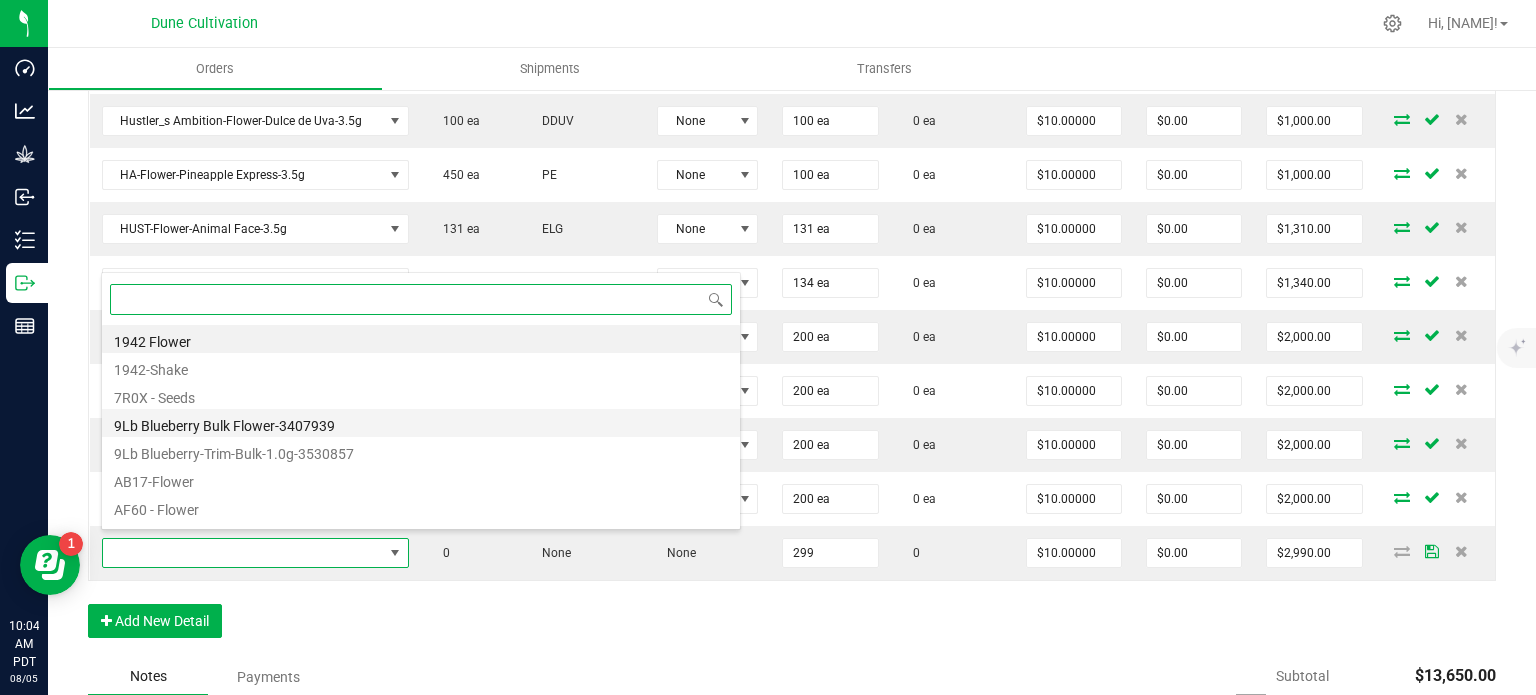 paste on "Hustler's Ambition-Flower-Sticky Fingers-3.5g" 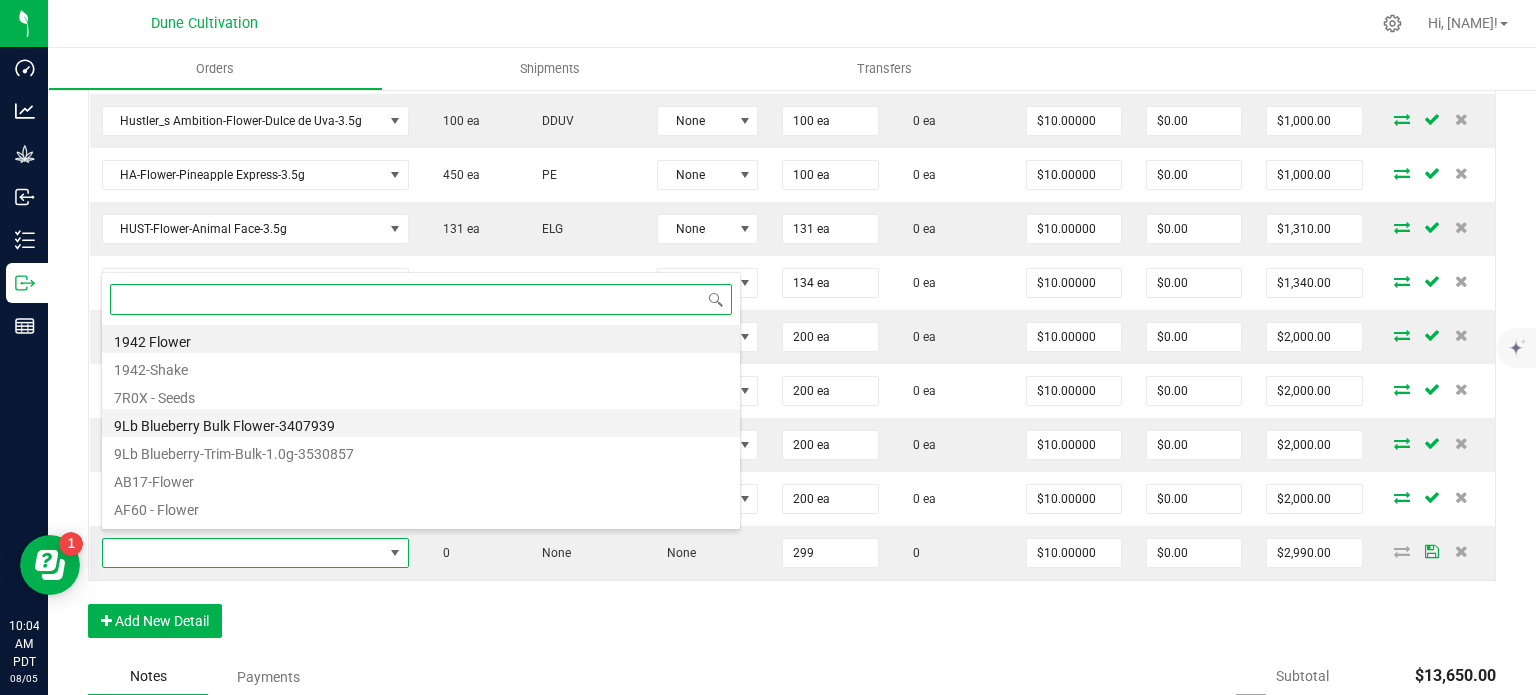 type on "Hustler's Ambition-Flower-Sticky Fingers-3.5g" 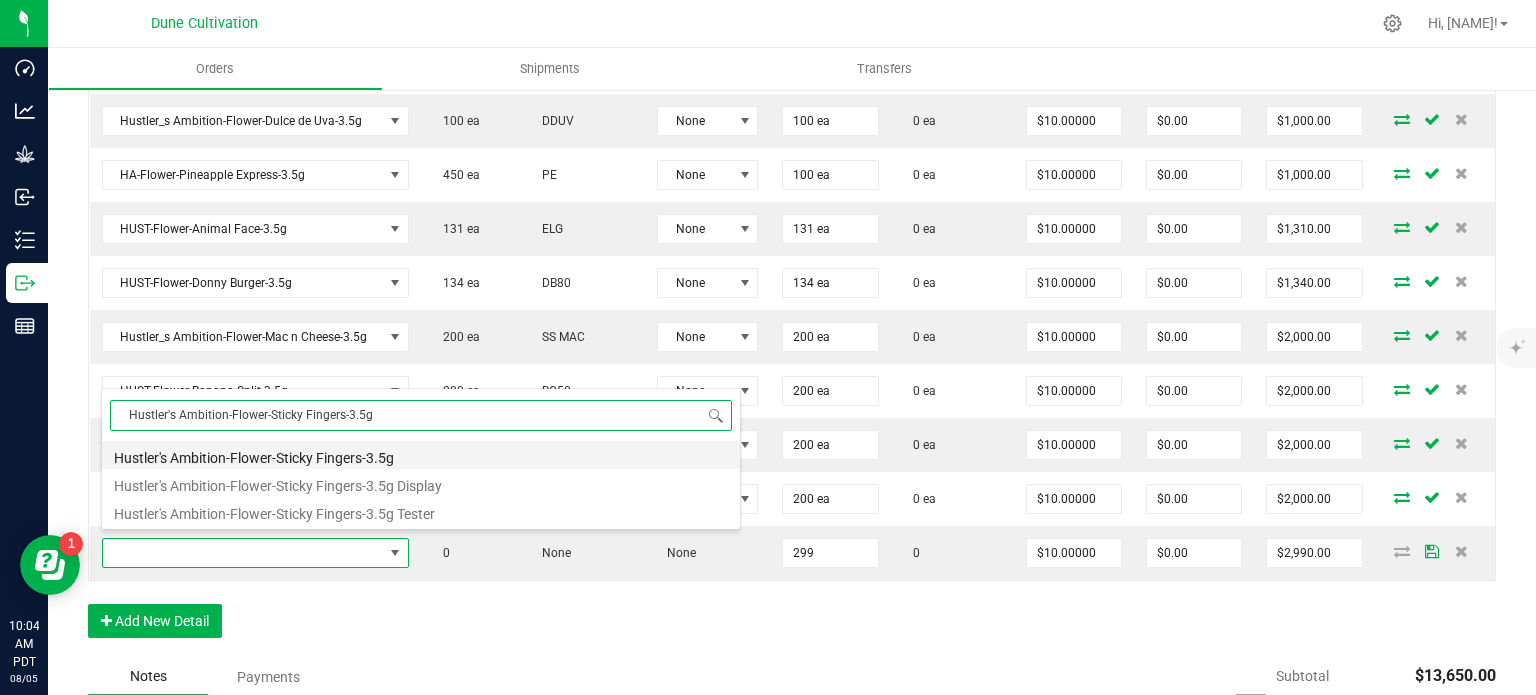 click on "Hustler's Ambition-Flower-Sticky Fingers-3.5g" at bounding box center (421, 455) 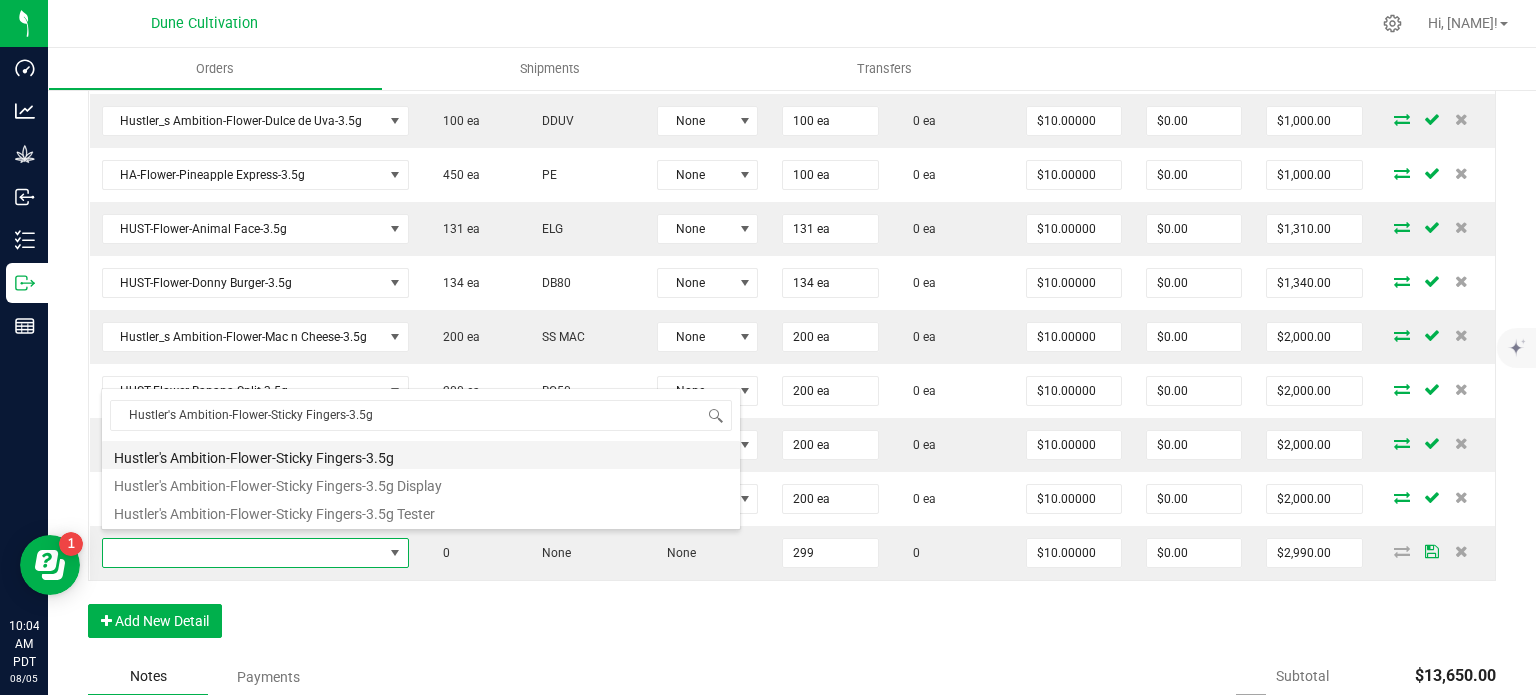 type on "299 ea" 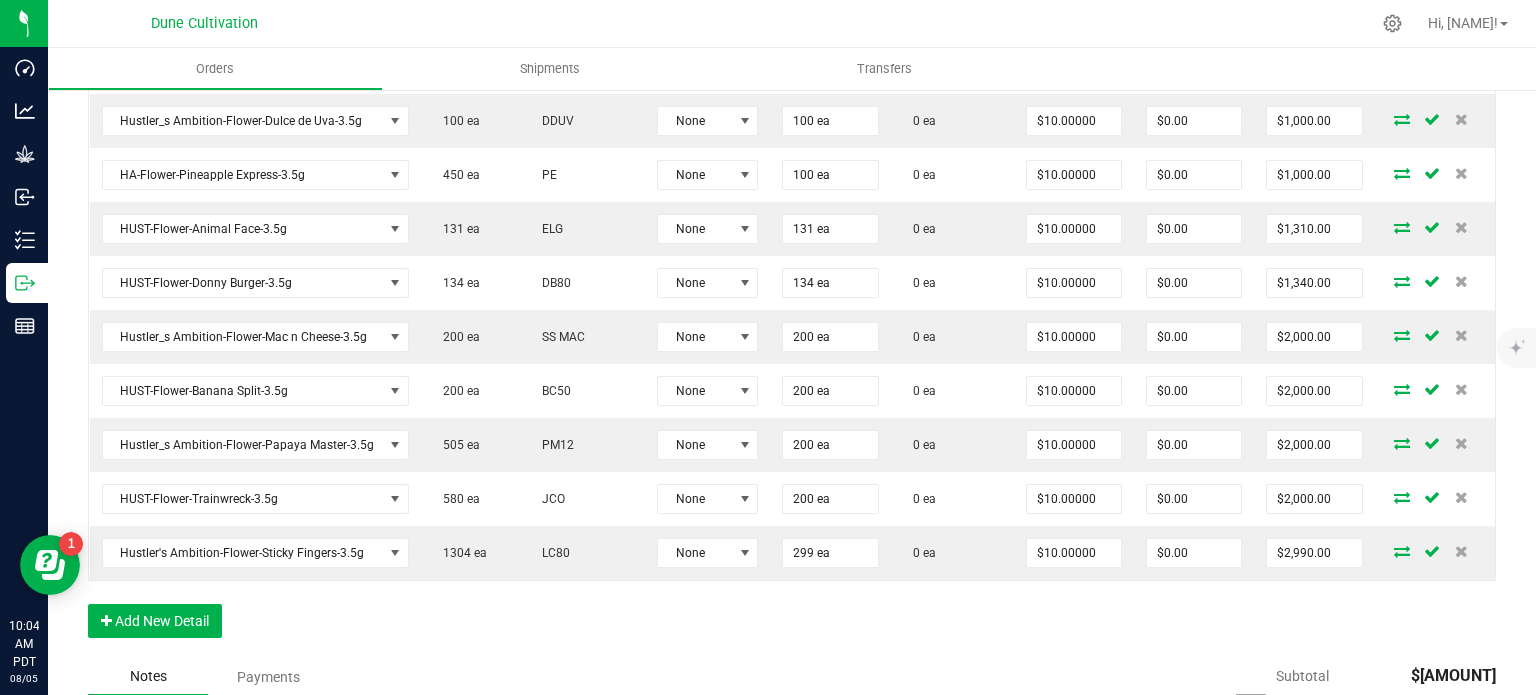 click on "Order Details Print All Labels Item  Sellable  Strain  Lot Number  Qty Ordered Qty Allocated Unit Price Line Discount Total Actions HUST-Flower-Tallymon-3.5g  100 ea   PG4  None 100 ea  0 ea  $10.00000 $0.00 $1,000.00 Hustler_s Ambition-Flower-Dulce de Uva-3.5g  100 ea   DDUV  None 100 ea  0 ea  $10.00000 $0.00 $1,000.00 HA-Flower-Pineapple Express-3.5g  450 ea   PE  None 100 ea  0 ea  $10.00000 $0.00 $1,000.00 HUST-Flower-Animal Face-3.5g  131 ea   ELG  None 131 ea  0 ea  $10.00000 $0.00 $1,310.00 HUST-Flower-Donny Burger-3.5g  134 ea   DB80  None 134 ea  0 ea  $10.00000 $0.00 $1,340.00 Hustler_s Ambition-Flower-Mac n Cheese-3.5g  200 ea   SS MAC  None 200 ea  0 ea  $10.00000 $0.00 $2,000.00 HUST-Flower-Banana Split-3.5g  200 ea   BC50  None 200 ea  0 ea  $10.00000 $0.00 $2,000.00 Hustler_s Ambition-Flower-Papaya Master-3.5g  505 ea   PM12  None 200 ea  0 ea  $10.00000 $0.00 $2,000.00 HUST-Flower-Trainwreck-3.5g  580 ea   JCO  None 200 ea  0 ea  $10.00000 $0.00 $2,000.00" at bounding box center [792, 304] 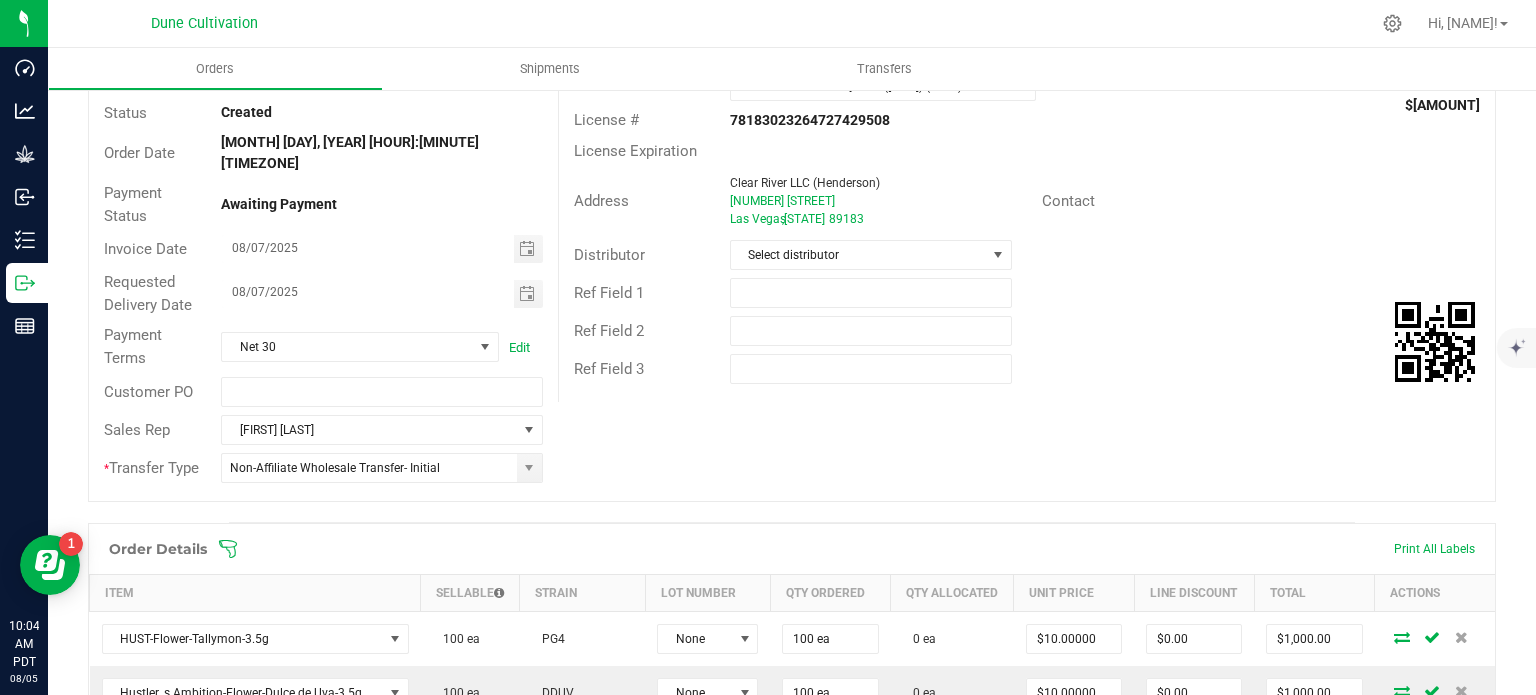 scroll, scrollTop: 0, scrollLeft: 0, axis: both 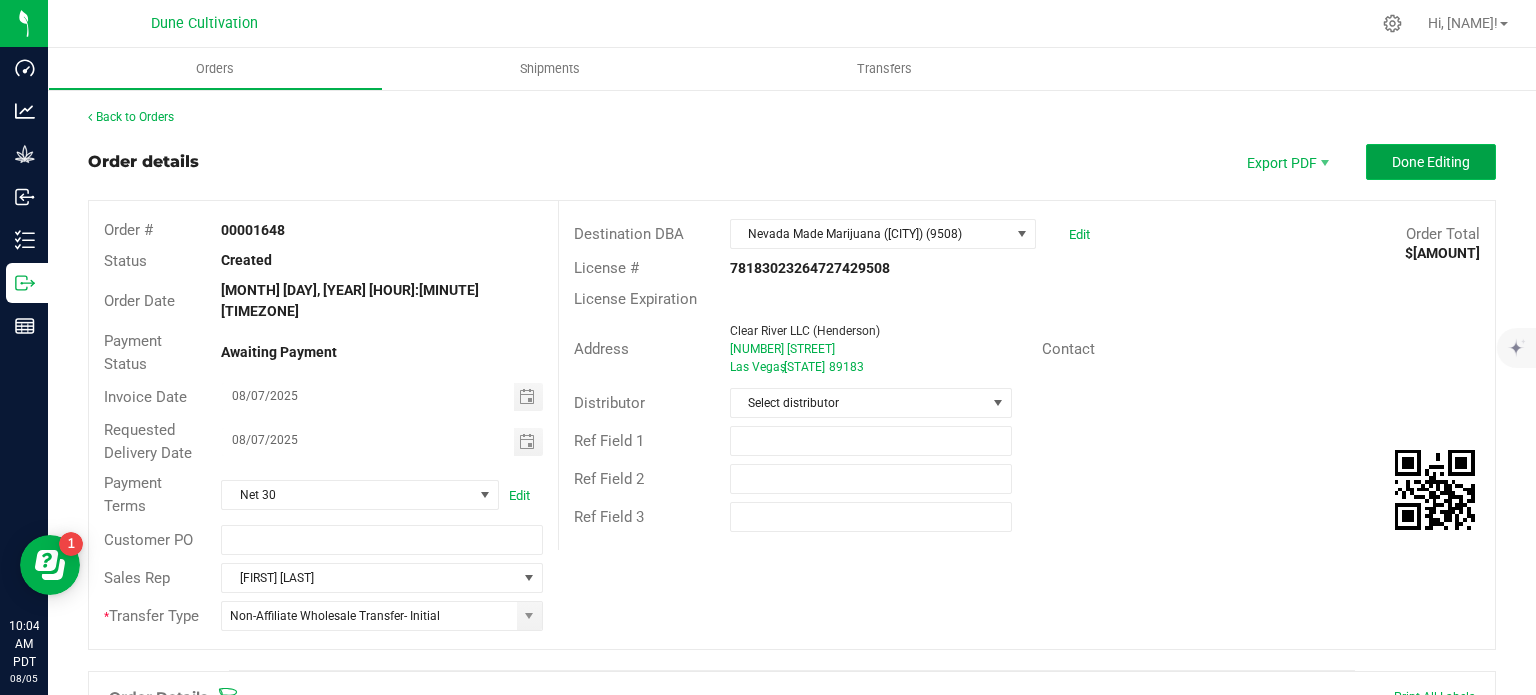 click on "Done Editing" at bounding box center [1431, 162] 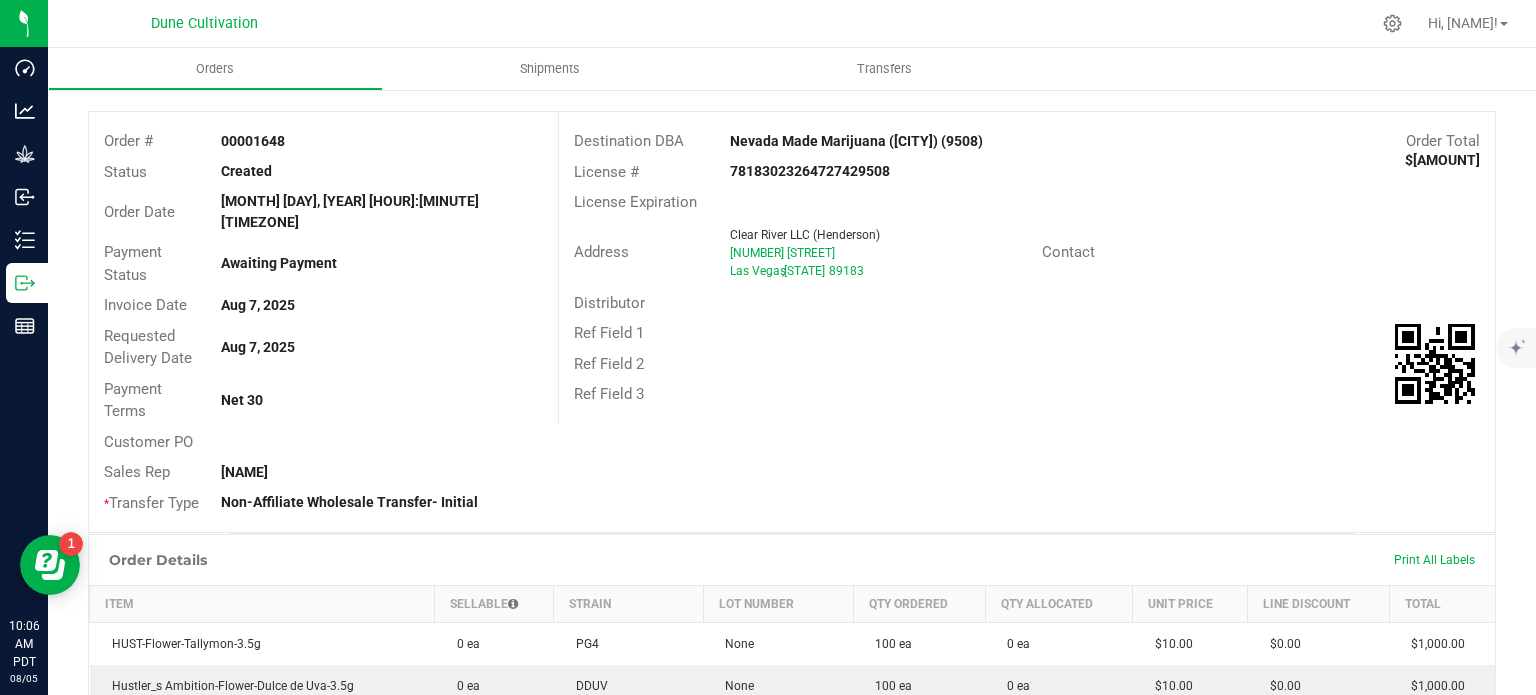 scroll, scrollTop: 0, scrollLeft: 0, axis: both 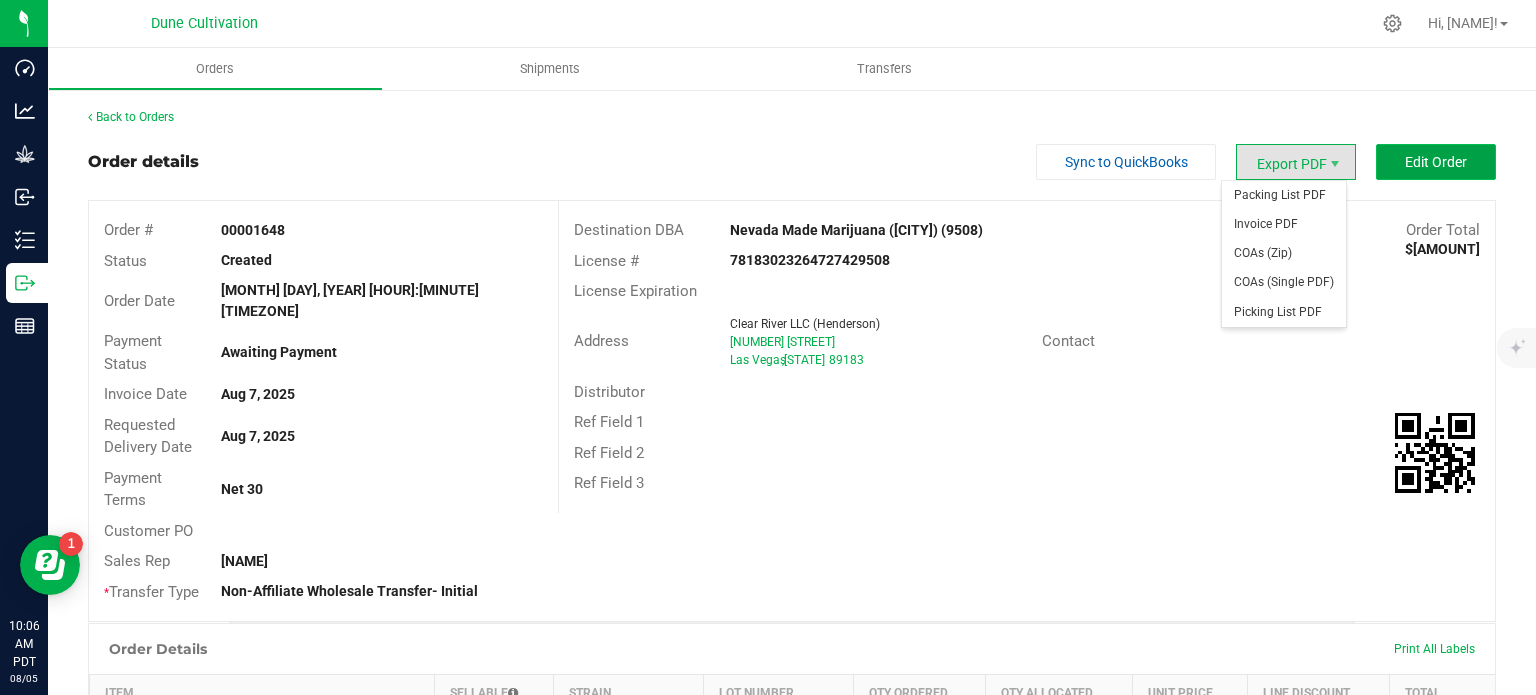 click on "Edit Order" at bounding box center [1436, 162] 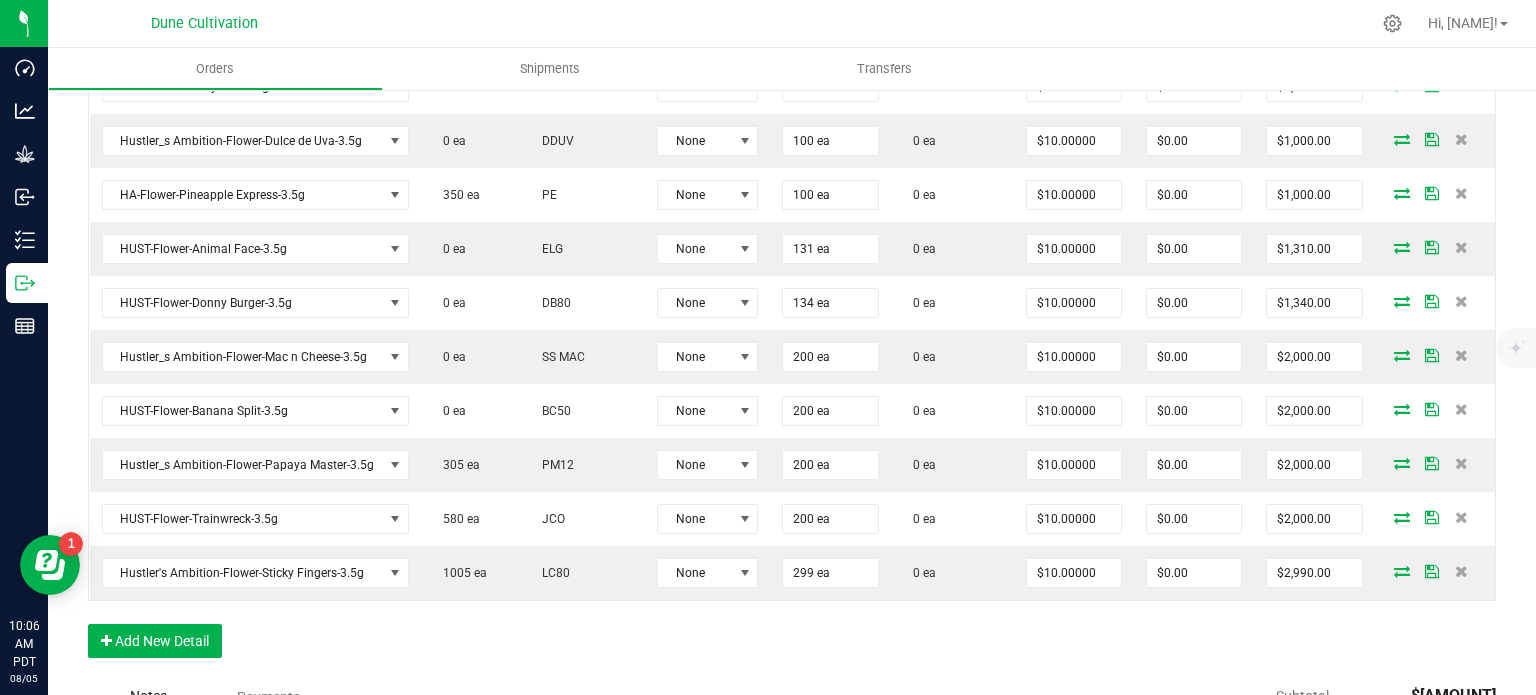 scroll, scrollTop: 1000, scrollLeft: 0, axis: vertical 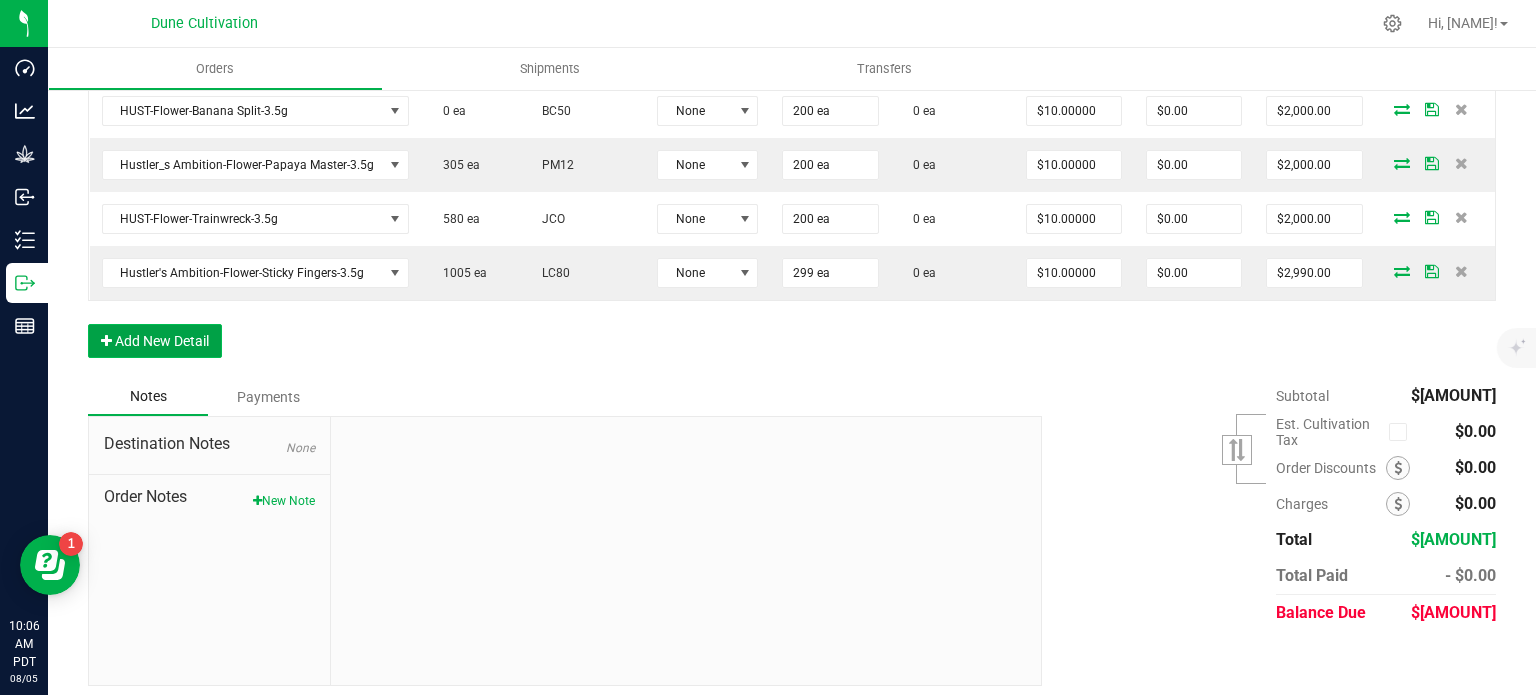 click on "Add New Detail" at bounding box center [155, 341] 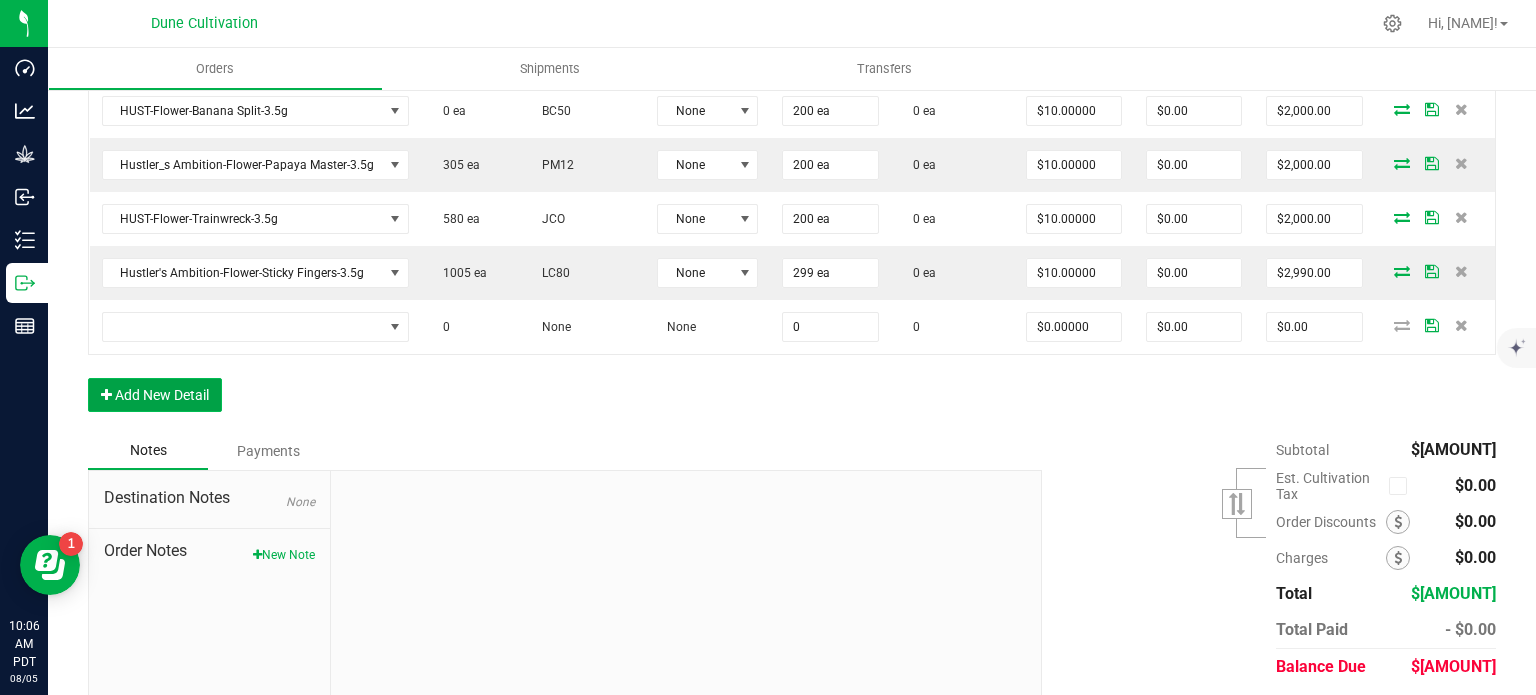 click on "Add New Detail" at bounding box center (155, 395) 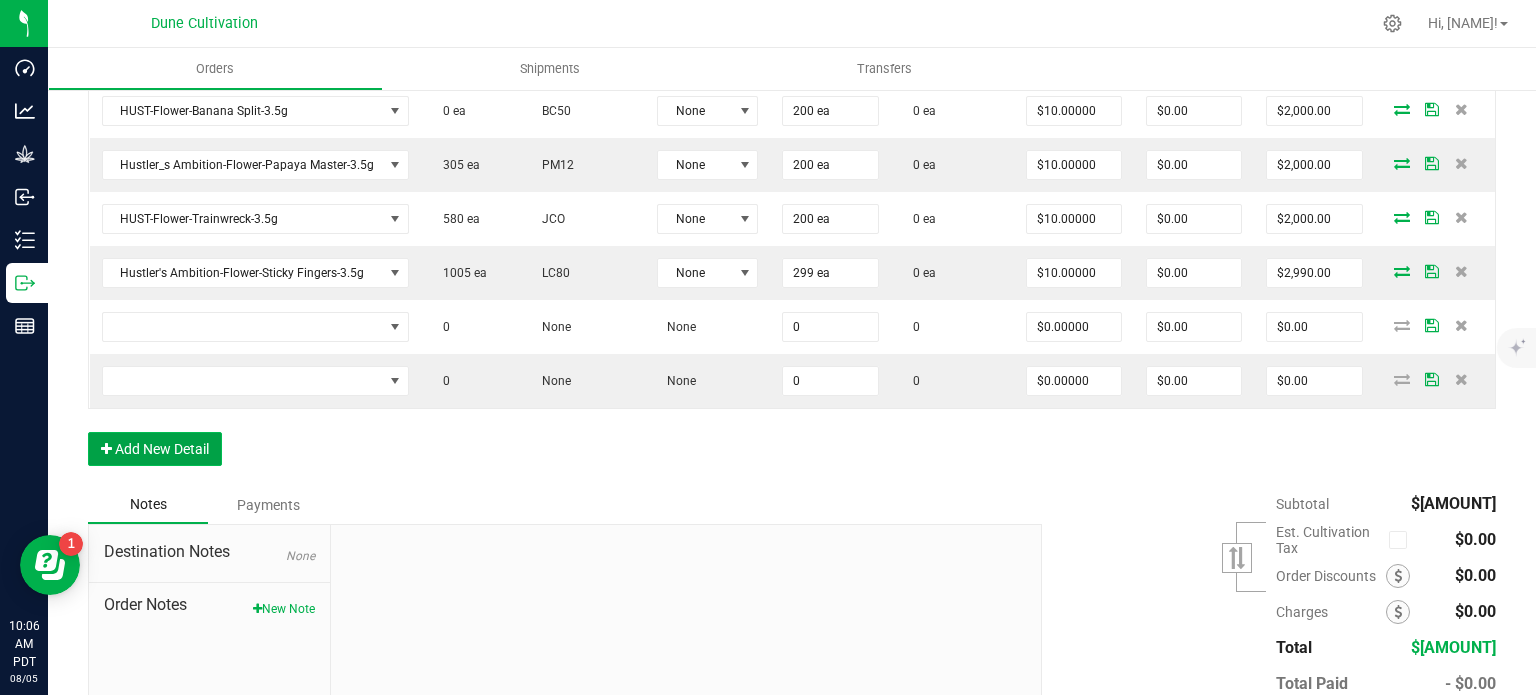 click on "Add New Detail" at bounding box center (155, 449) 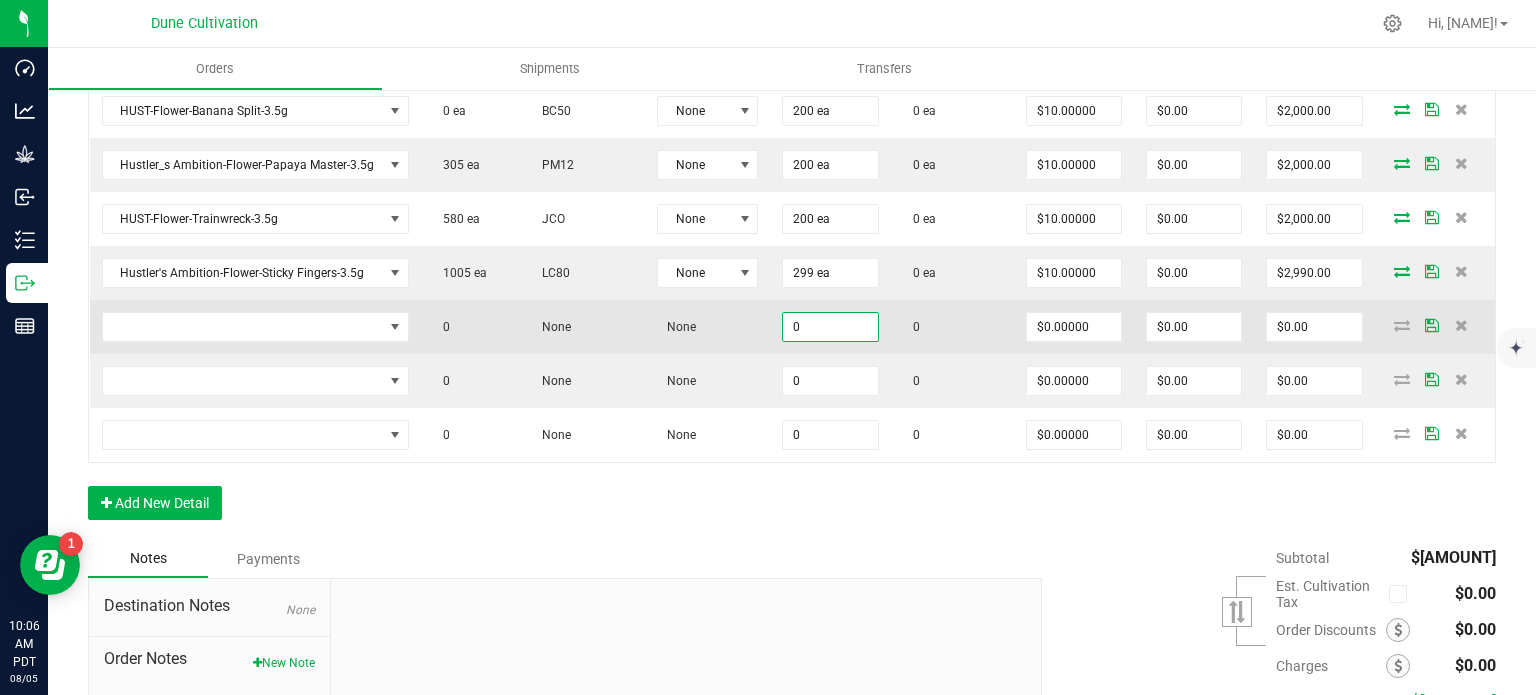 click on "0" at bounding box center [830, 327] 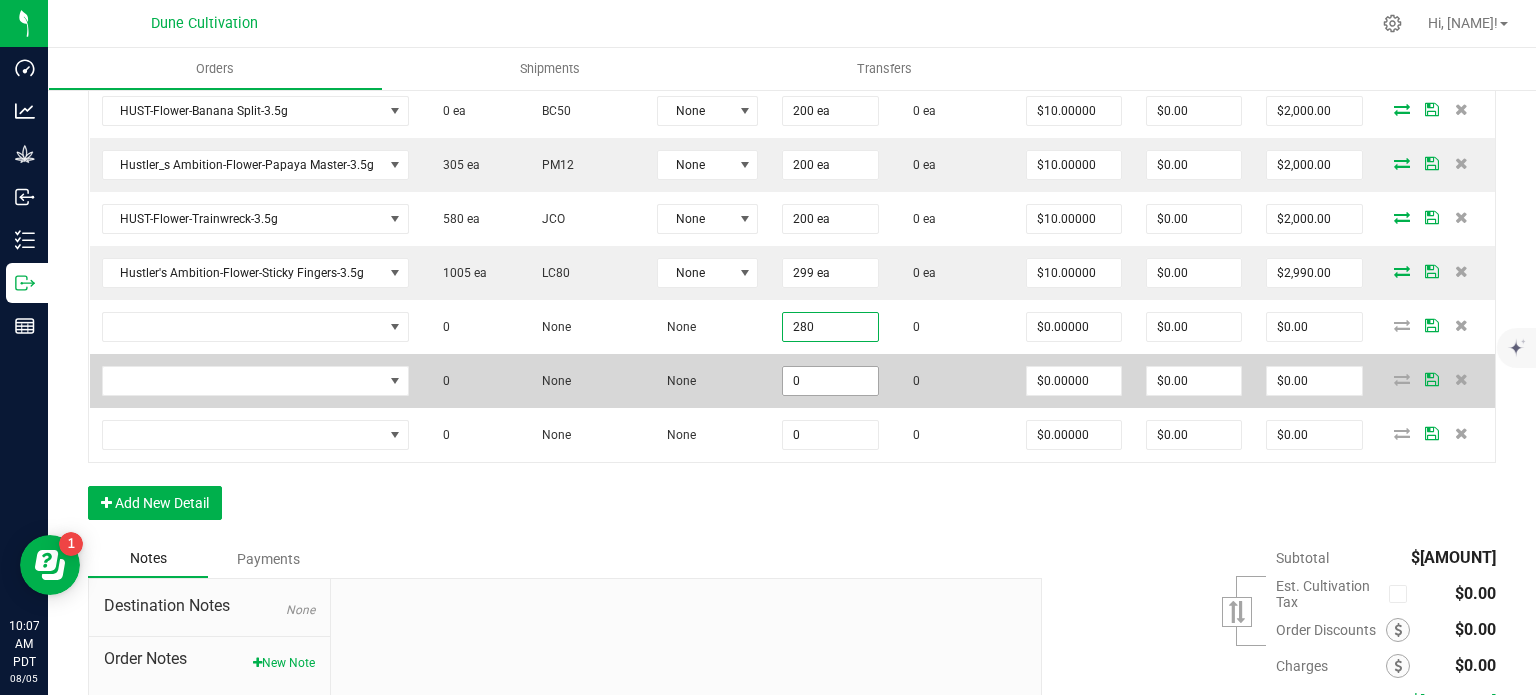 type on "280" 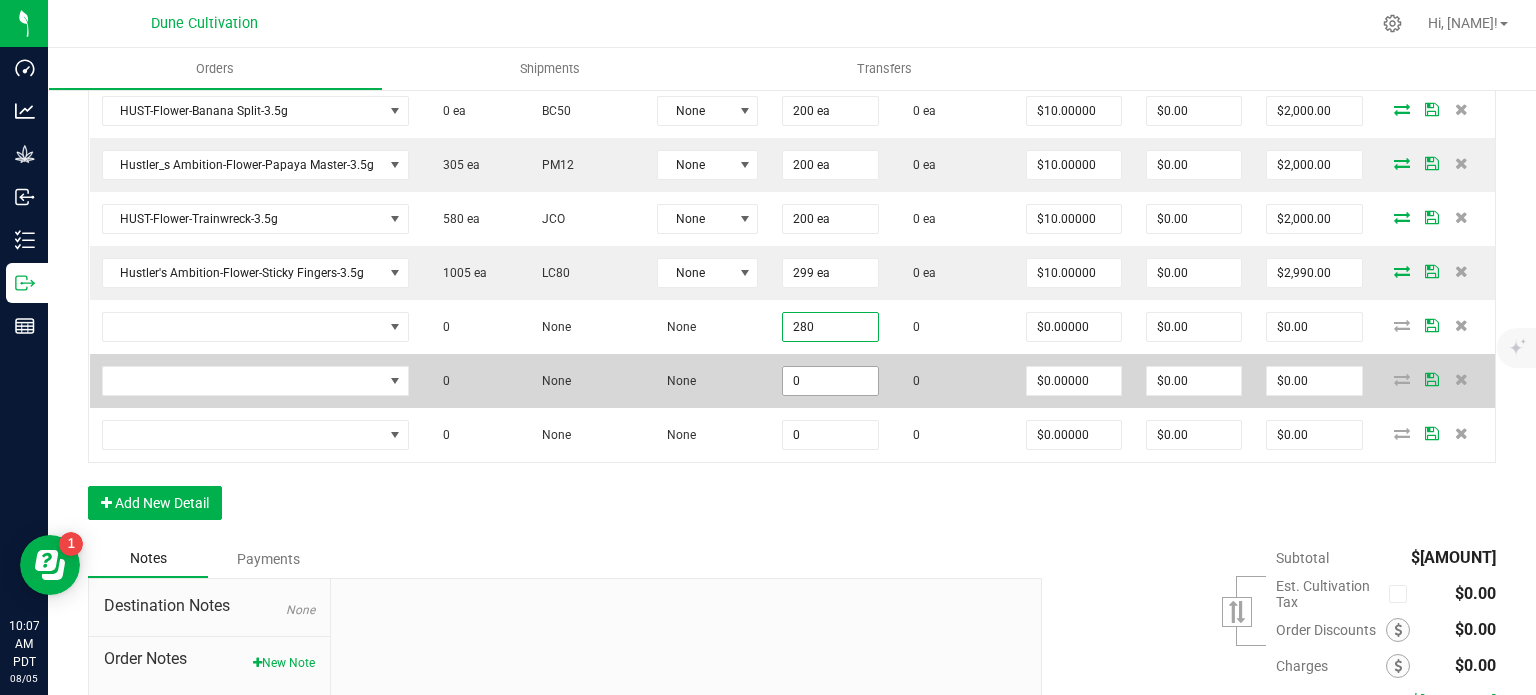 click on "0" at bounding box center [830, 381] 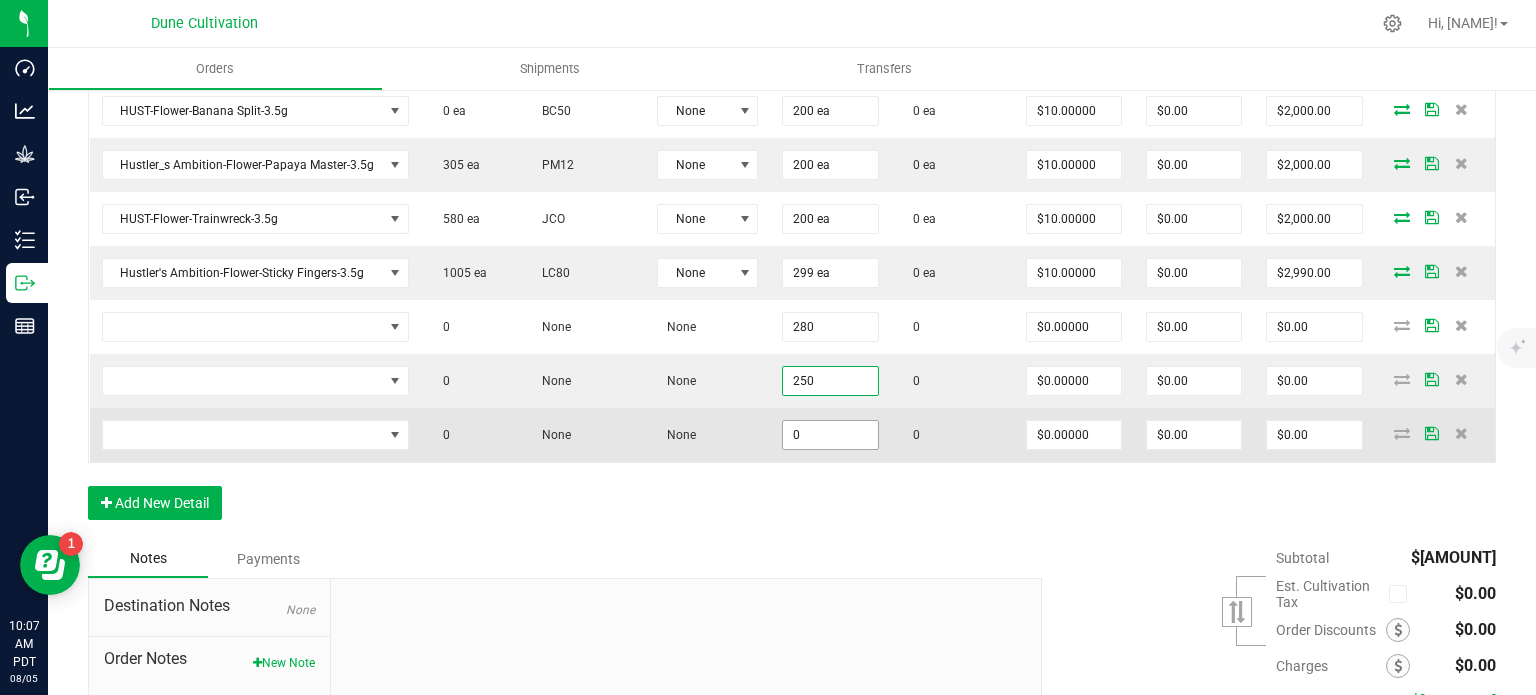 type on "250" 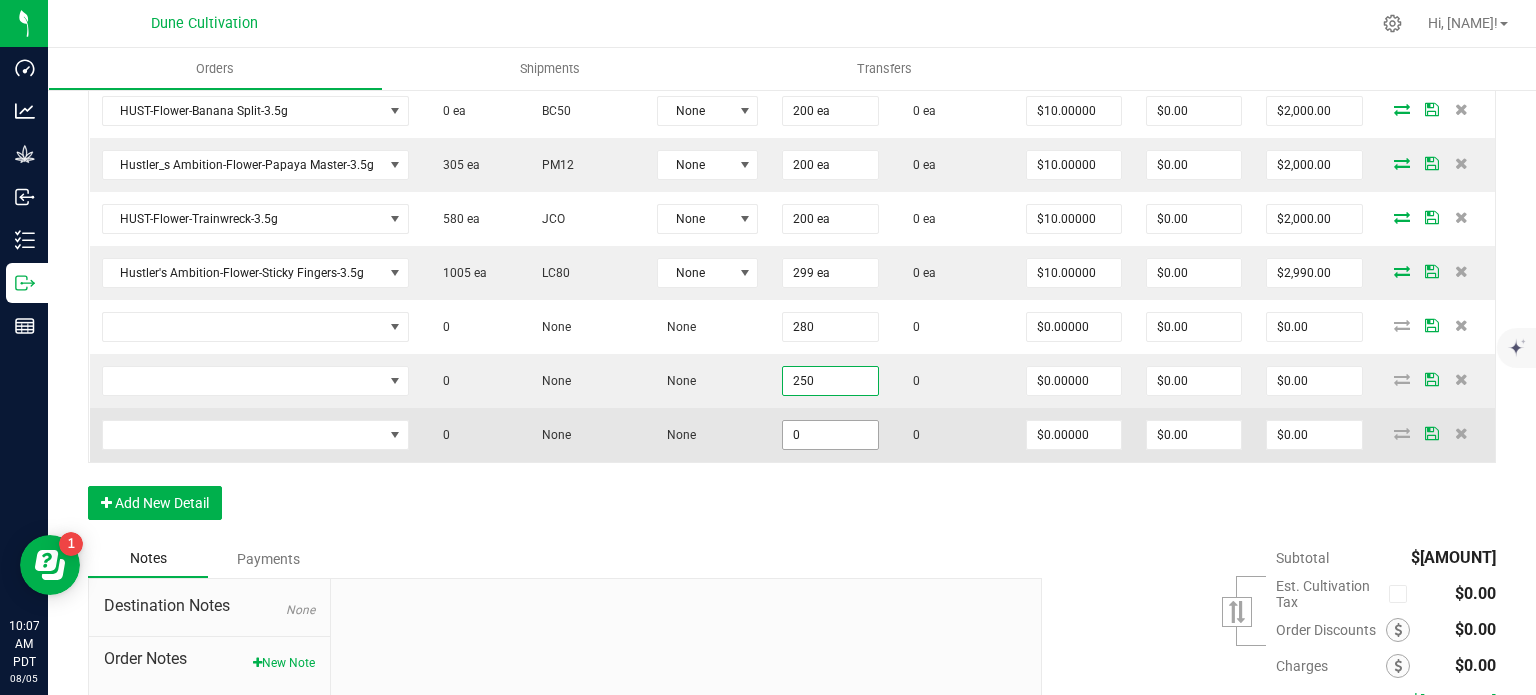 click on "0" at bounding box center [830, 435] 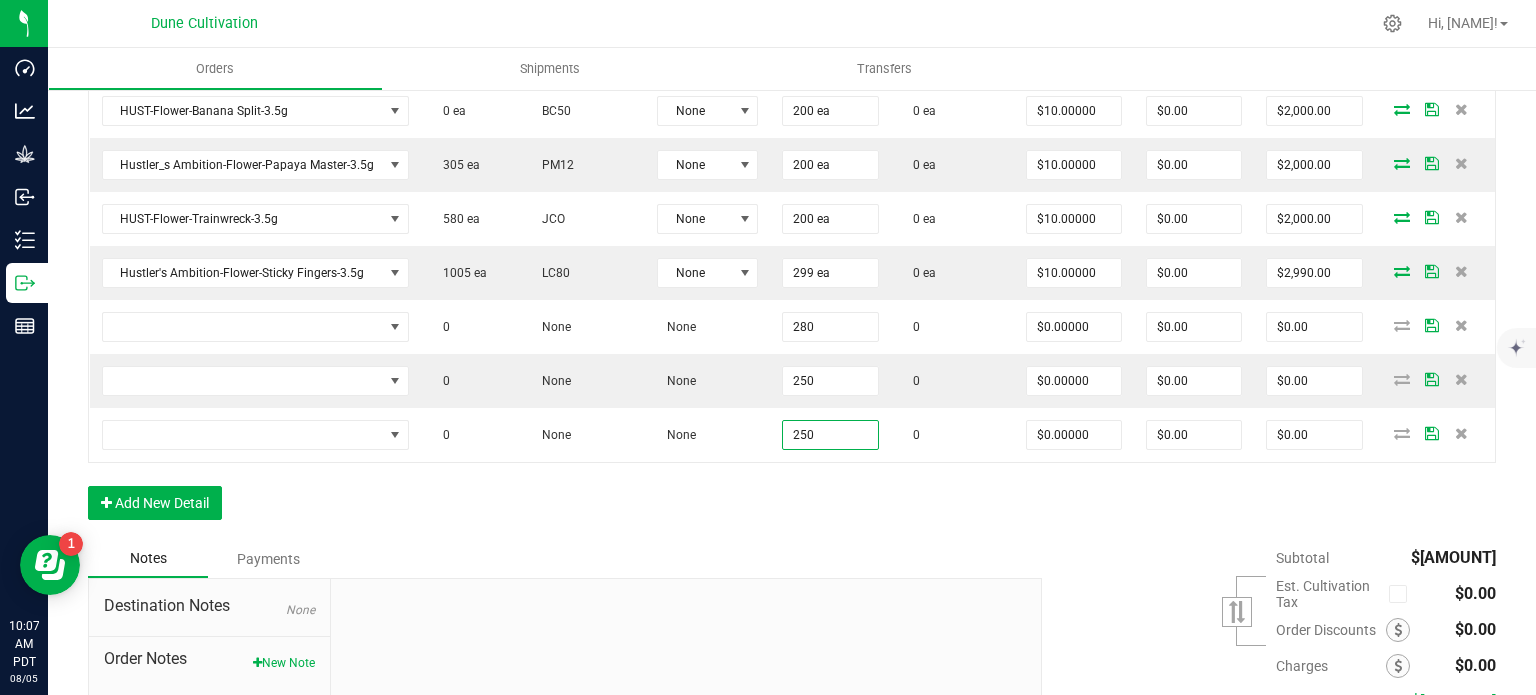 type on "250" 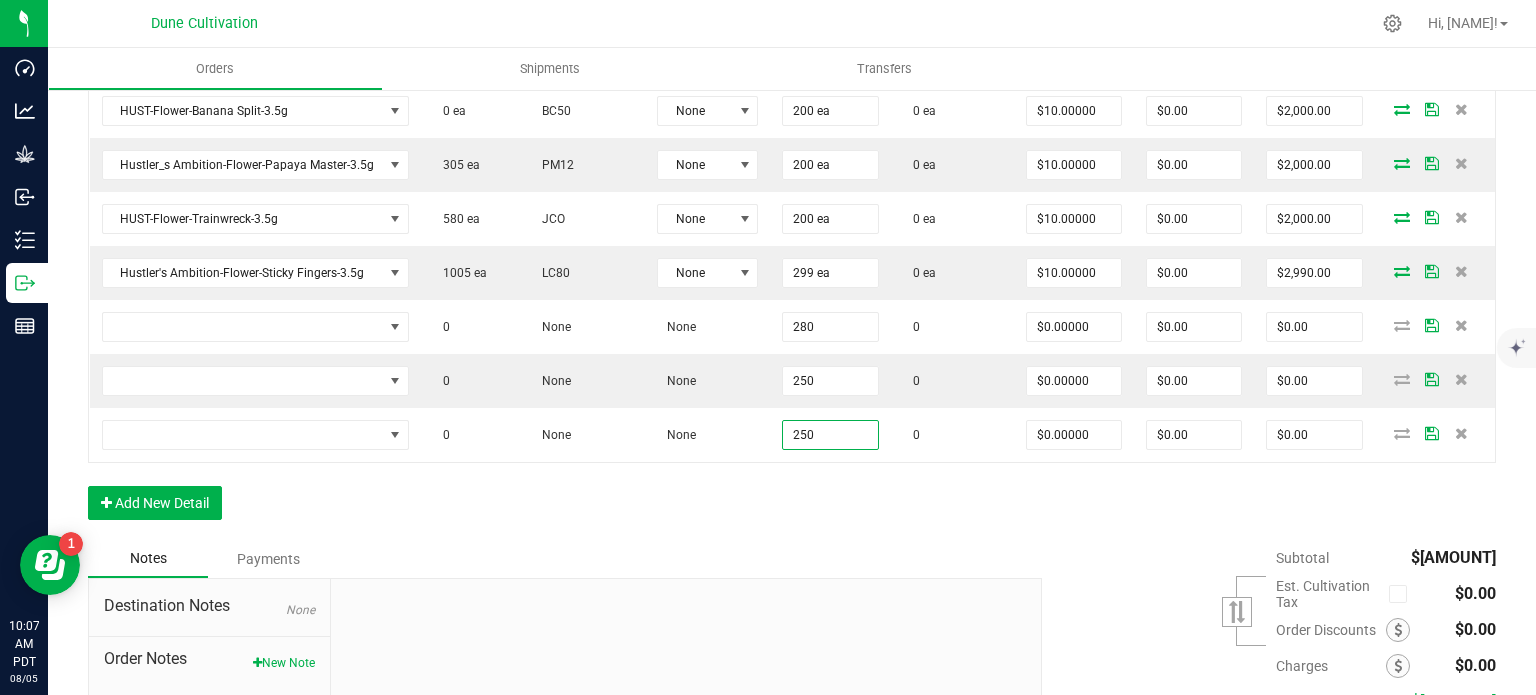 click on "Order Details Print All Labels Item  Sellable  Strain  Lot Number  Qty Ordered Qty Allocated Unit Price Line Discount Total Actions HUST-Flower-Tallymon-3.5g  0 ea   PG4  None 100 ea  0 ea  $10.00000 $0.00 $1,000.00 Hustler_s Ambition-Flower-Dulce de Uva-3.5g  0 ea   DDUV  None 100 ea  0 ea  $10.00000 $0.00 $1,000.00 HA-Flower-Pineapple Express-3.5g  350 ea   PE  None 100 ea  0 ea  $10.00000 $0.00 $1,000.00 HUST-Flower-Animal Face-3.5g  0 ea   ELG  None 131 ea  0 ea  $10.00000 $0.00 $1,310.00 HUST-Flower-Donny Burger-3.5g  0 ea   DB80  None 134 ea  0 ea  $10.00000 $0.00 $1,340.00 Hustler_s Ambition-Flower-Mac n Cheese-3.5g  0 ea   SS MAC  None 200 ea  0 ea  $10.00000 $0.00 $2,000.00 HUST-Flower-Banana Split-3.5g  0 ea   BC50  None 200 ea  0 ea  $10.00000 $0.00 $2,000.00 Hustler_s Ambition-Flower-Papaya Master-3.5g  305 ea   PM12  None 200 ea  0 ea  $10.00000 $0.00 $2,000.00 HUST-Flower-Trainwreck-3.5g  580 ea   JCO  None 200 ea  0 ea  $10.00000 $0.00 $2,000.00  1005 ea  None" at bounding box center (792, 105) 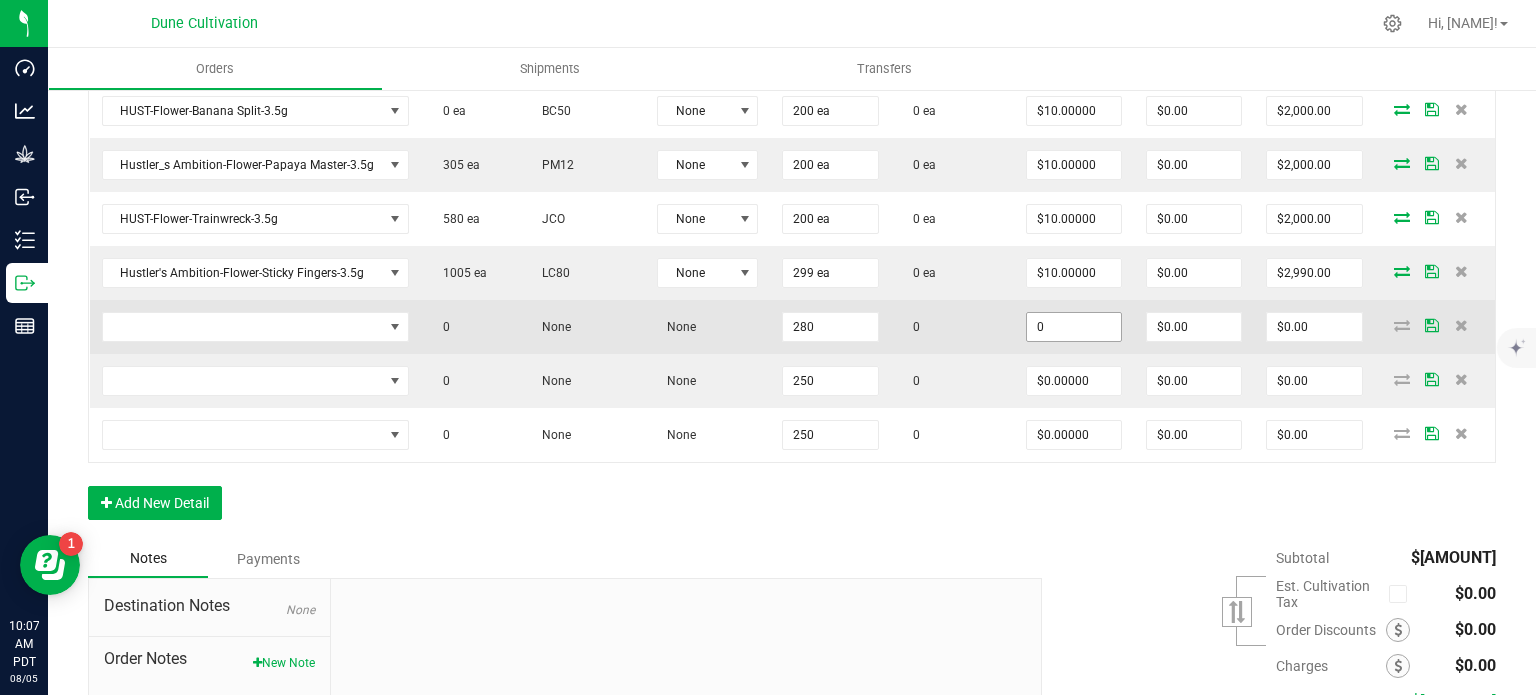 click on "0" at bounding box center [1074, 327] 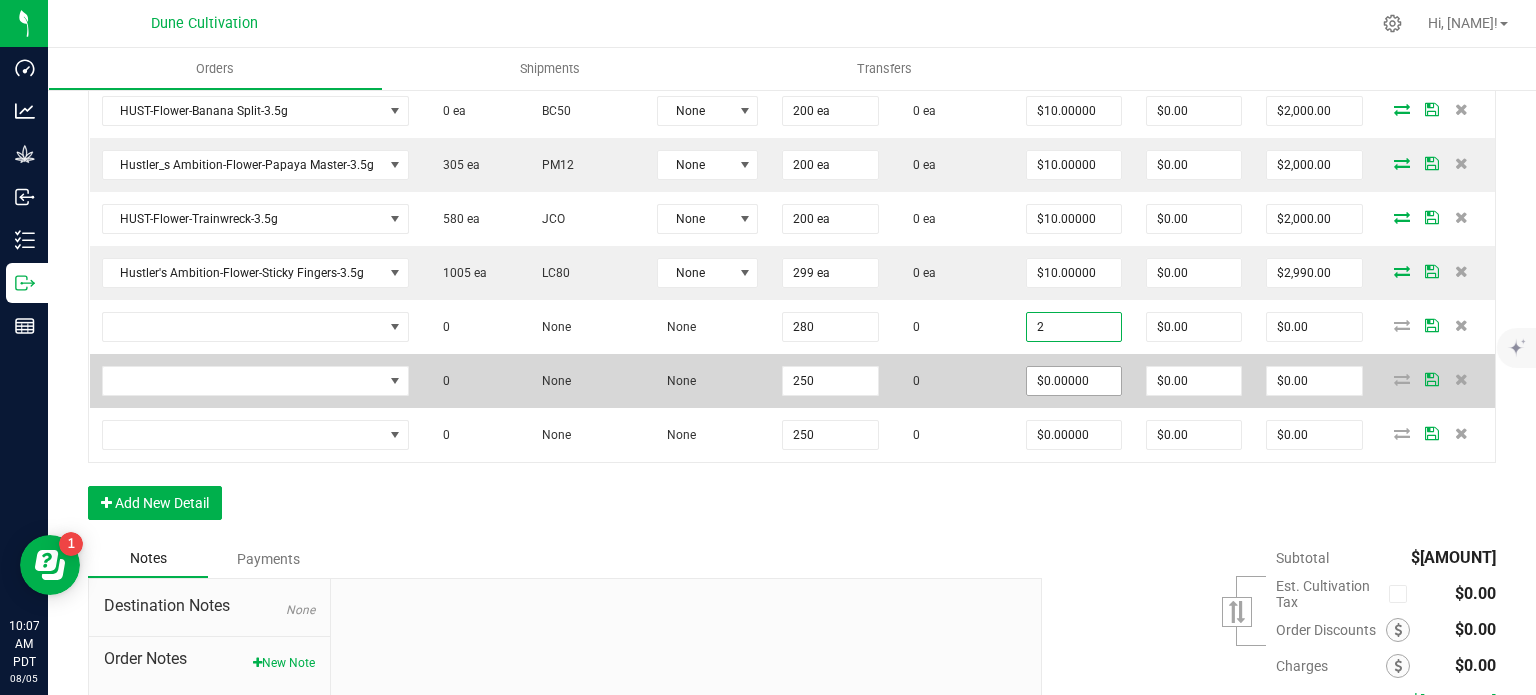type on "$2.00000" 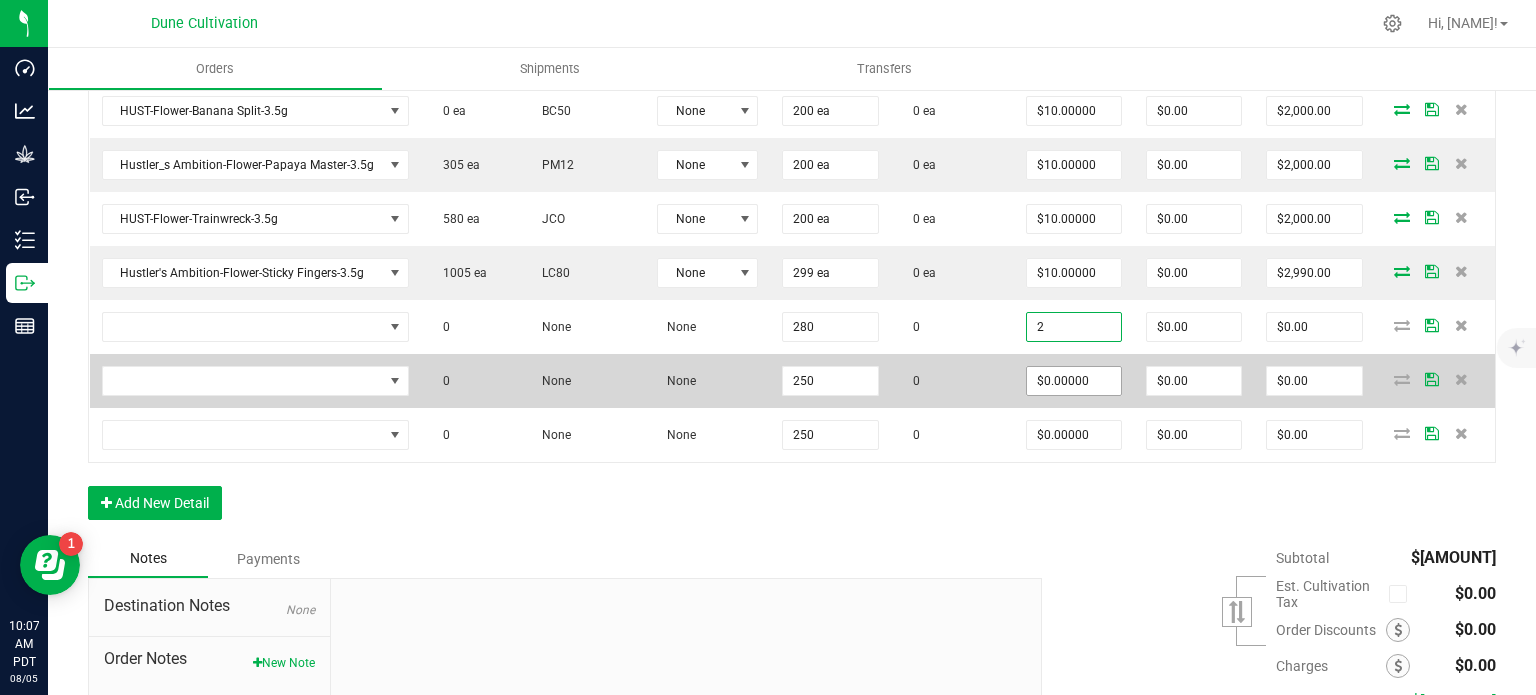 type on "$560.00" 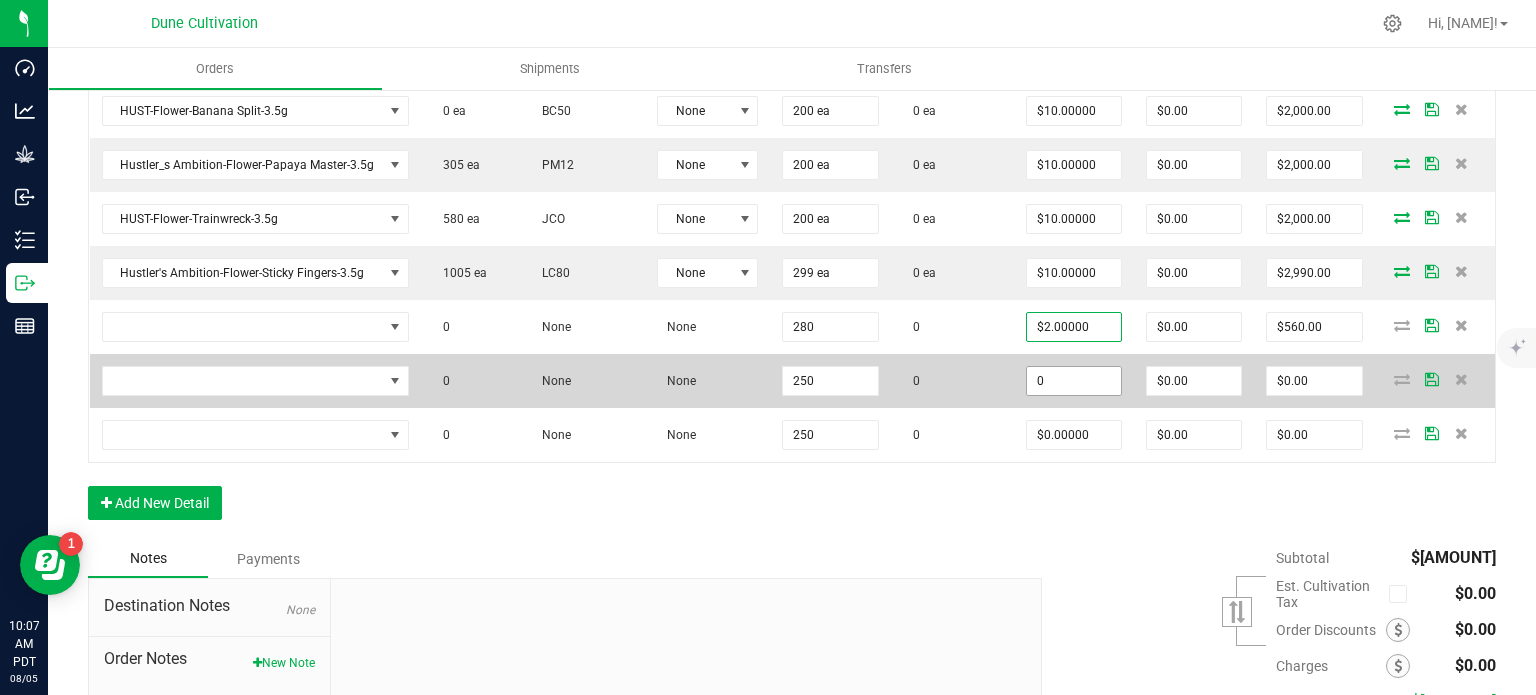 click on "0" at bounding box center (1074, 381) 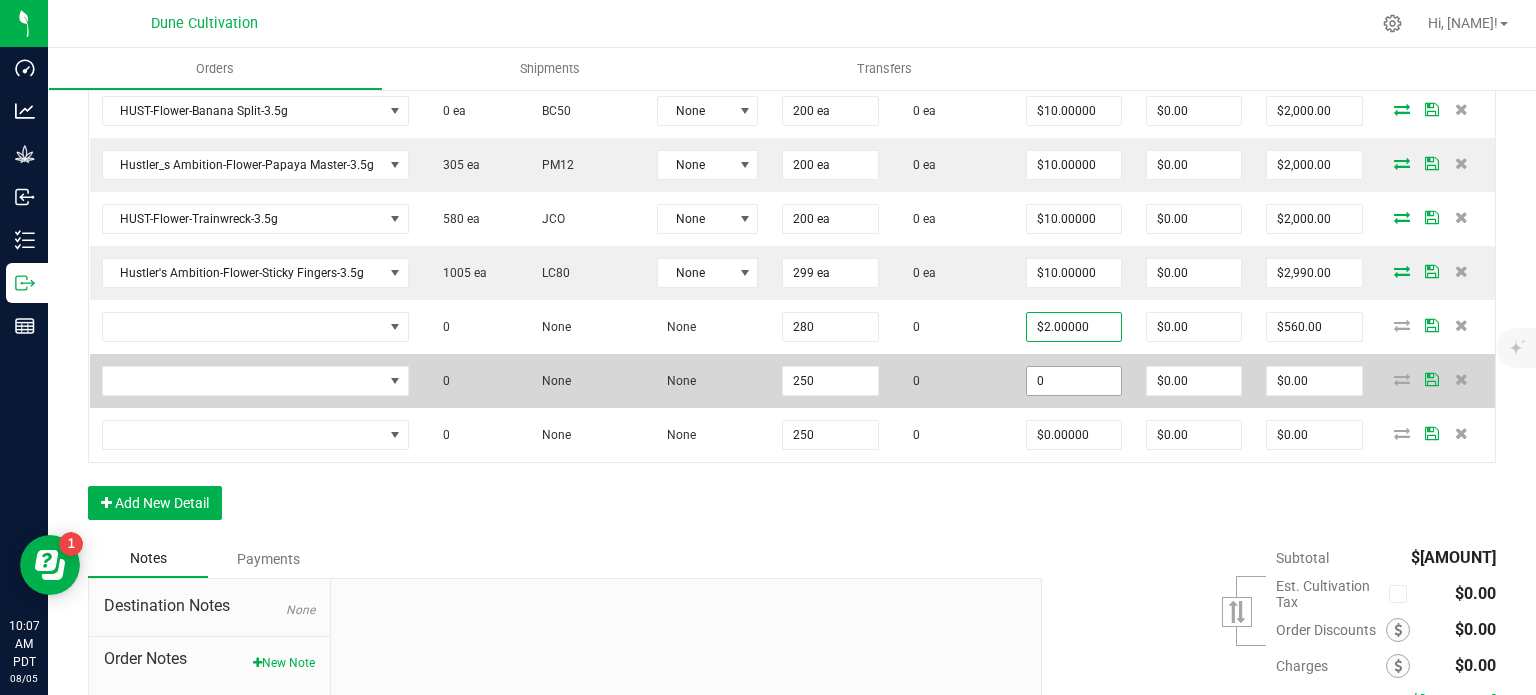 paste on "2" 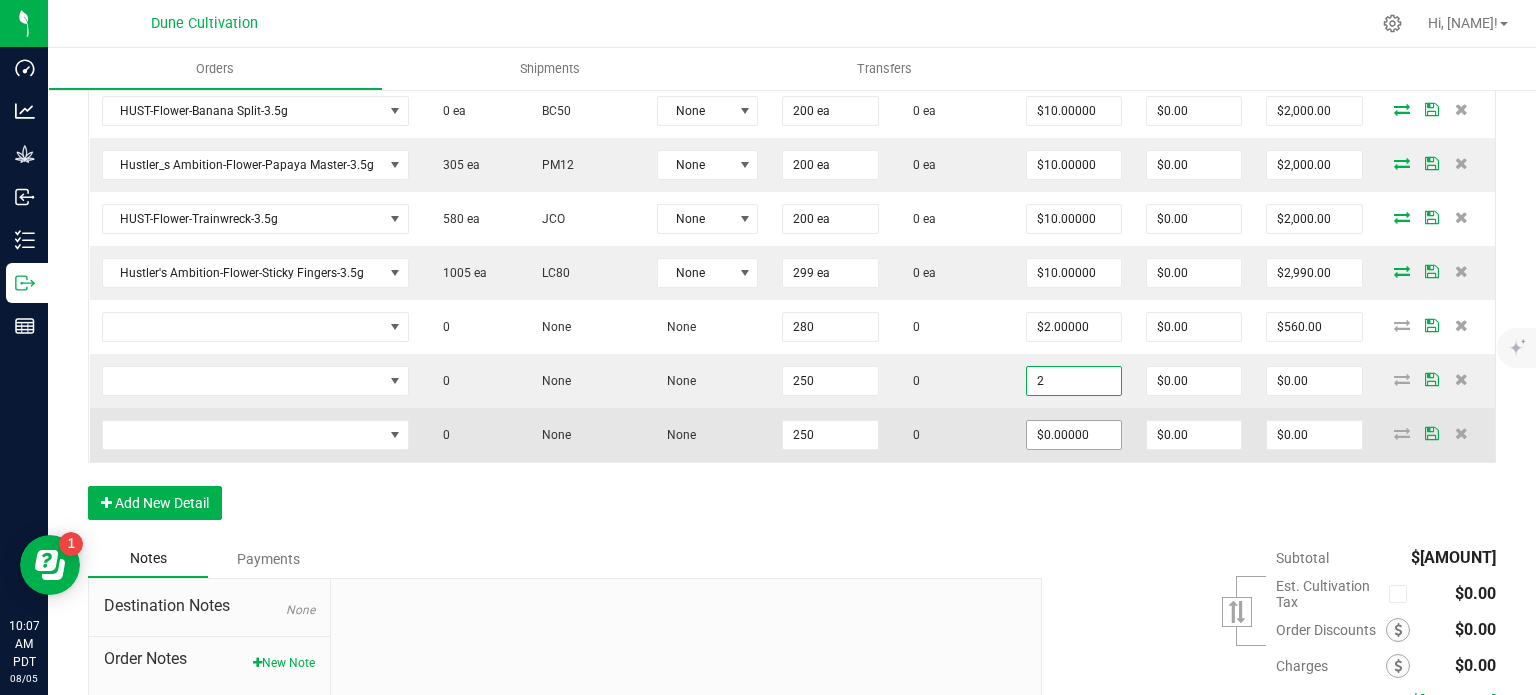 type on "$2.00000" 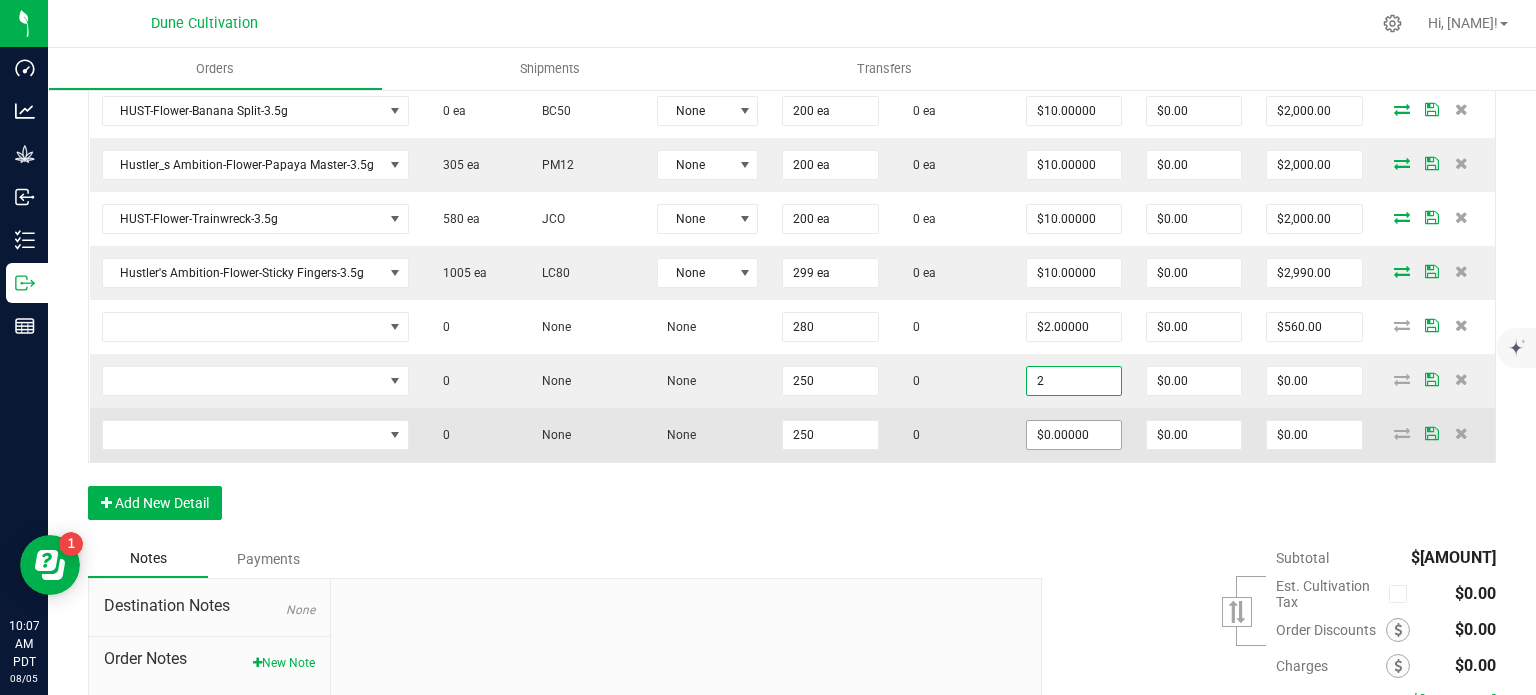 type on "$500.00" 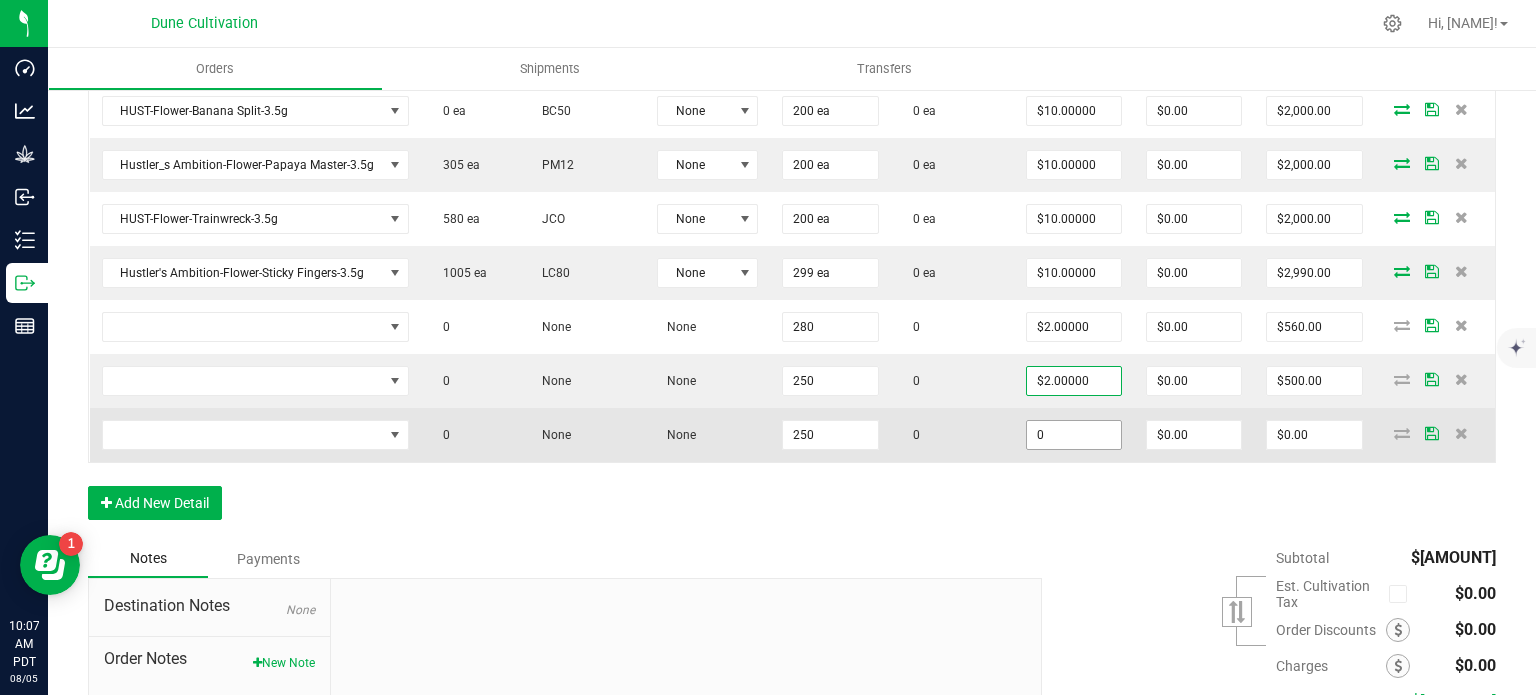 click on "0" at bounding box center [1074, 435] 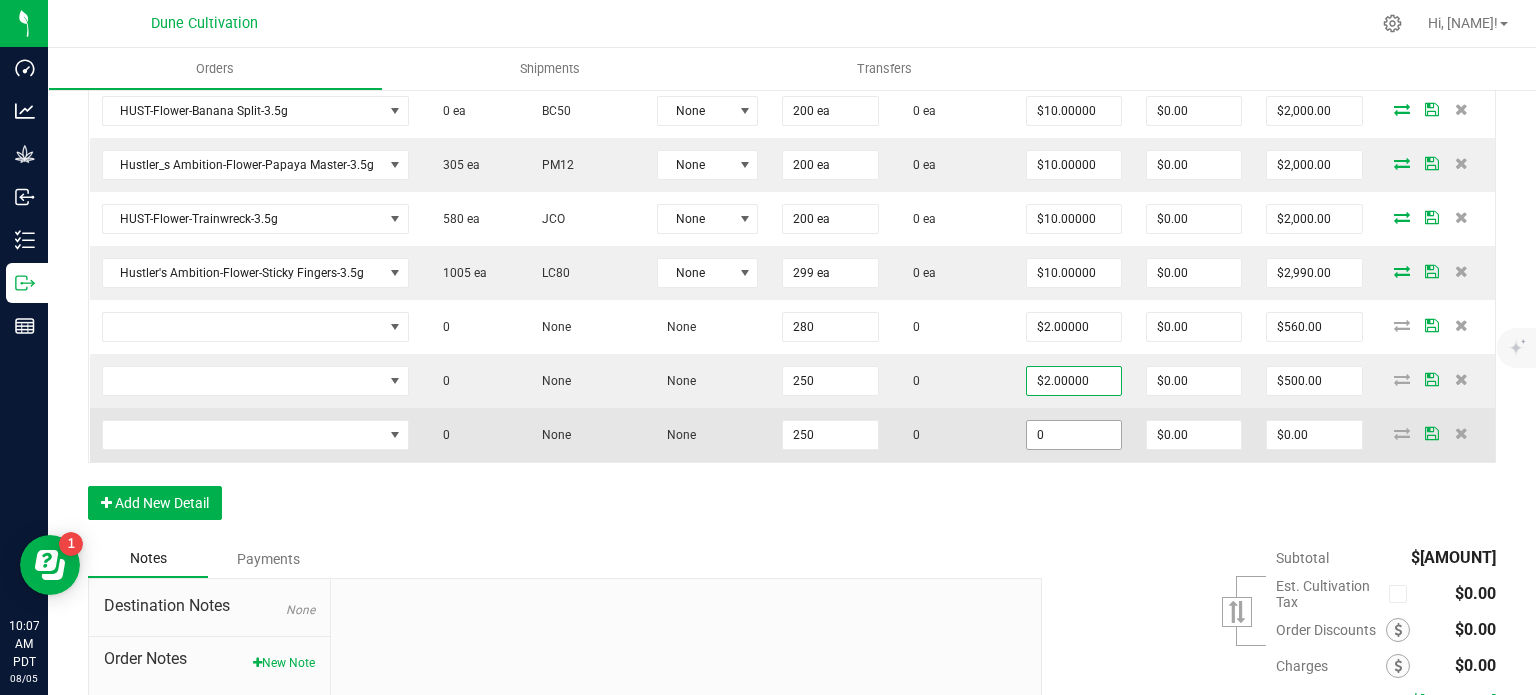 paste on "2" 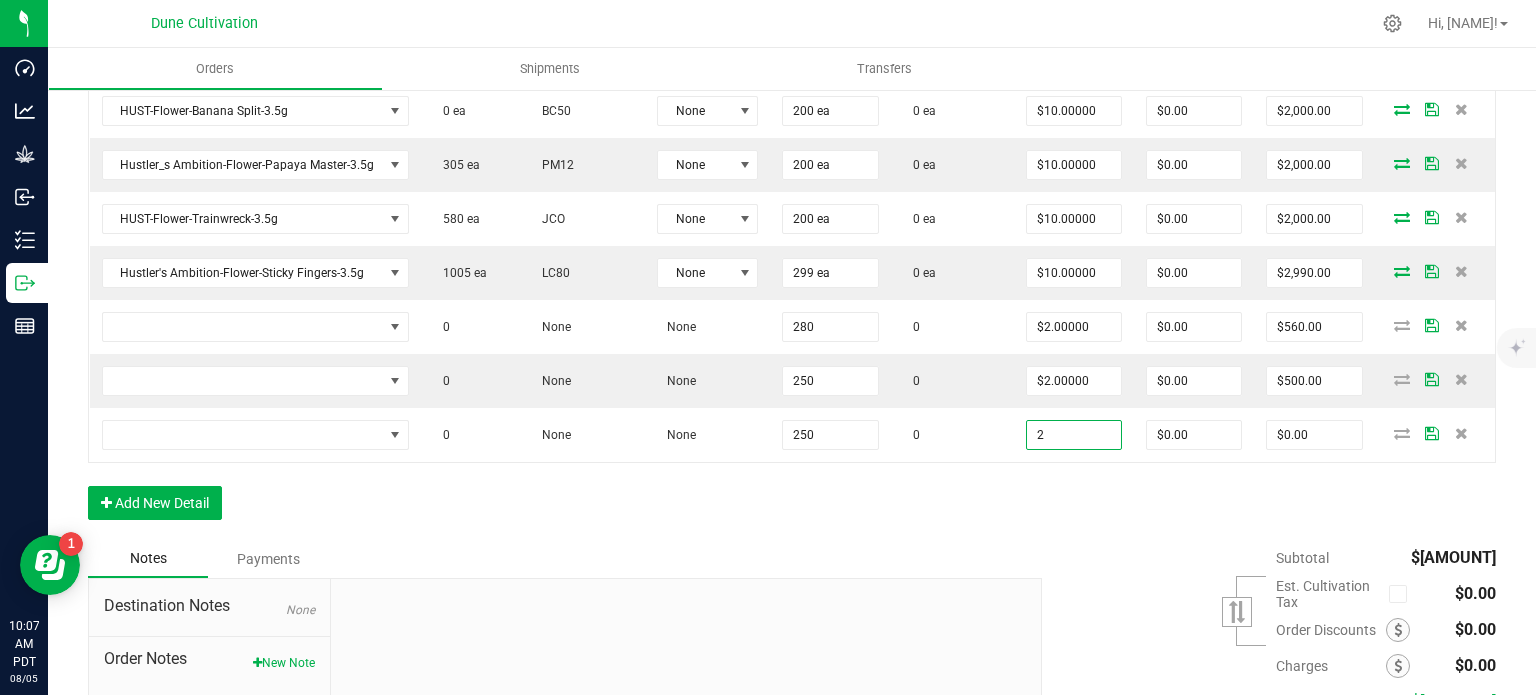 type on "$2.00000" 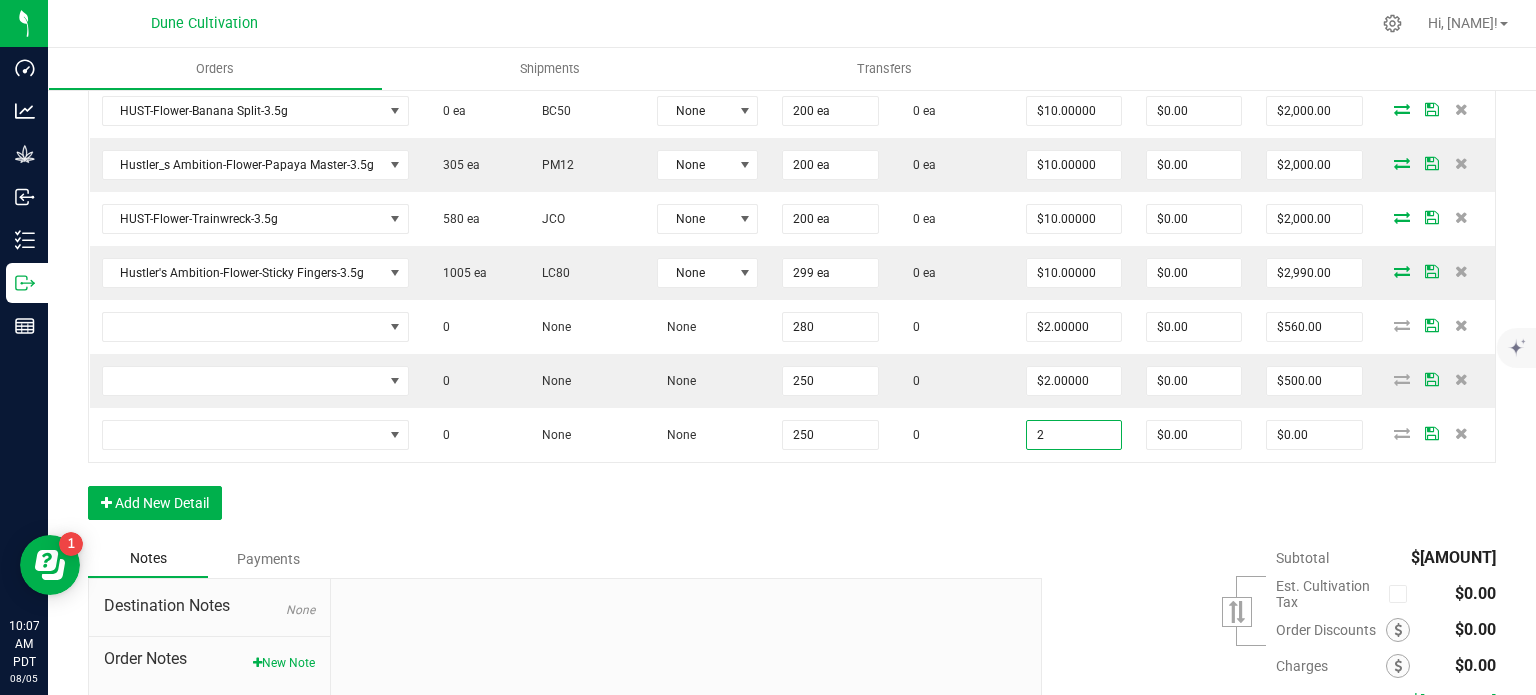 type on "$500.00" 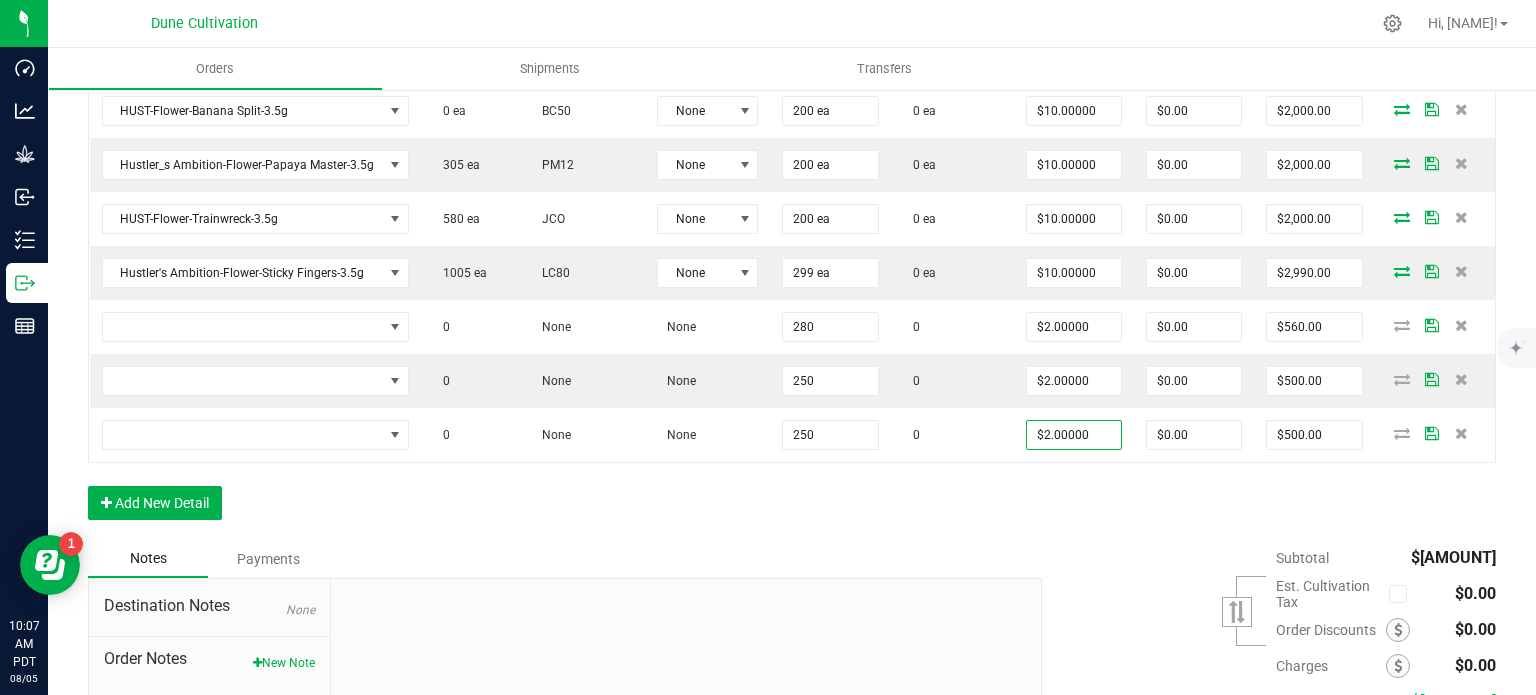 click on "Order Details Print All Labels Item  Sellable  Strain  Lot Number  Qty Ordered Qty Allocated Unit Price Line Discount Total Actions HUST-Flower-Tallymon-3.5g  0 ea   PG4  None 100 ea  0 ea  $10.00000 $0.00 $1,000.00 Hustler_s Ambition-Flower-Dulce de Uva-3.5g  0 ea   DDUV  None 100 ea  0 ea  $10.00000 $0.00 $1,000.00 HA-Flower-Pineapple Express-3.5g  350 ea   PE  None 100 ea  0 ea  $10.00000 $0.00 $1,000.00 HUST-Flower-Animal Face-3.5g  0 ea   ELG  None 131 ea  0 ea  $10.00000 $0.00 $1,310.00 HUST-Flower-Donny Burger-3.5g  0 ea   DB80  None 134 ea  0 ea  $10.00000 $0.00 $1,340.00 Hustler_s Ambition-Flower-Mac n Cheese-3.5g  0 ea   SS MAC  None 200 ea  0 ea  $10.00000 $0.00 $2,000.00 HUST-Flower-Banana Split-3.5g  0 ea   BC50  None 200 ea  0 ea  $10.00000 $0.00 $2,000.00 Hustler_s Ambition-Flower-Papaya Master-3.5g  305 ea   PM12  None 200 ea  0 ea  $10.00000 $0.00 $2,000.00 HUST-Flower-Trainwreck-3.5g  580 ea   JCO  None 200 ea  0 ea  $10.00000 $0.00 $2,000.00  1005 ea  None" at bounding box center (792, 105) 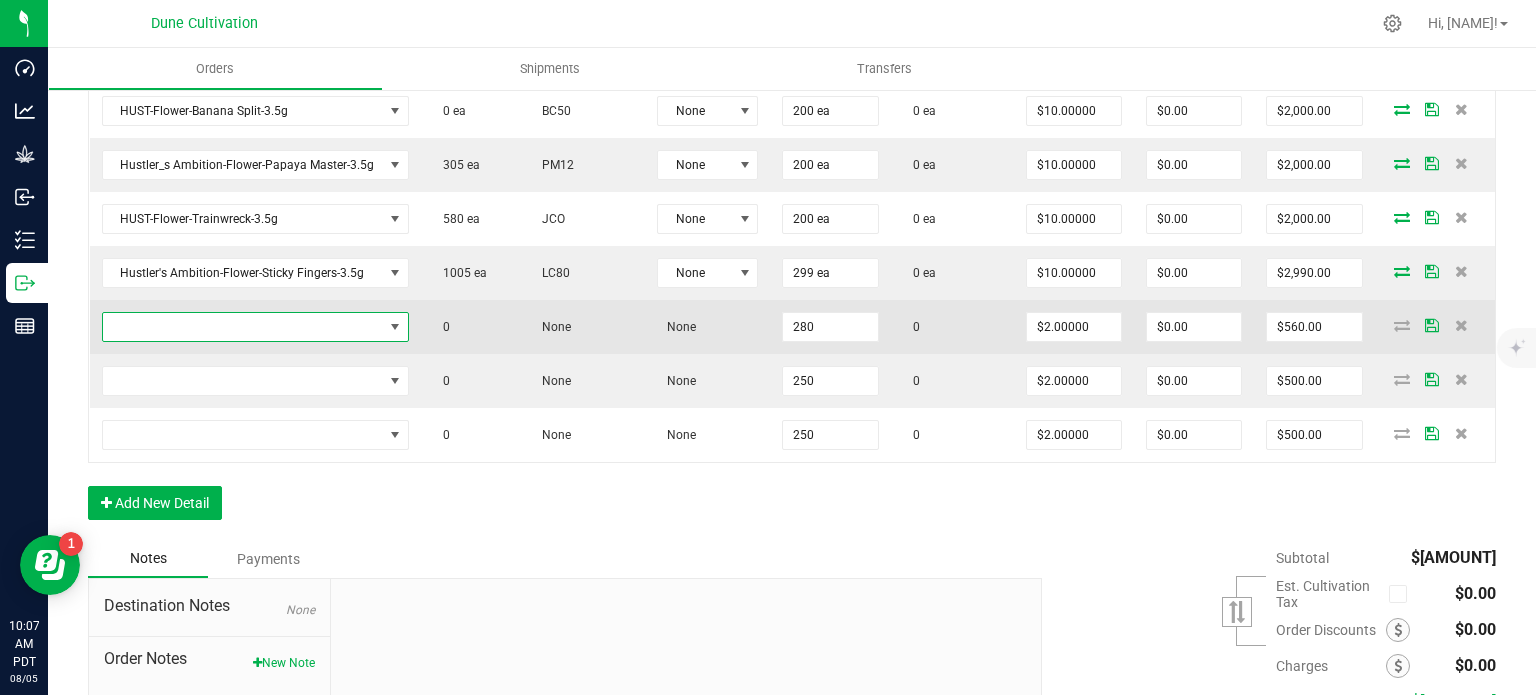 click at bounding box center (243, 327) 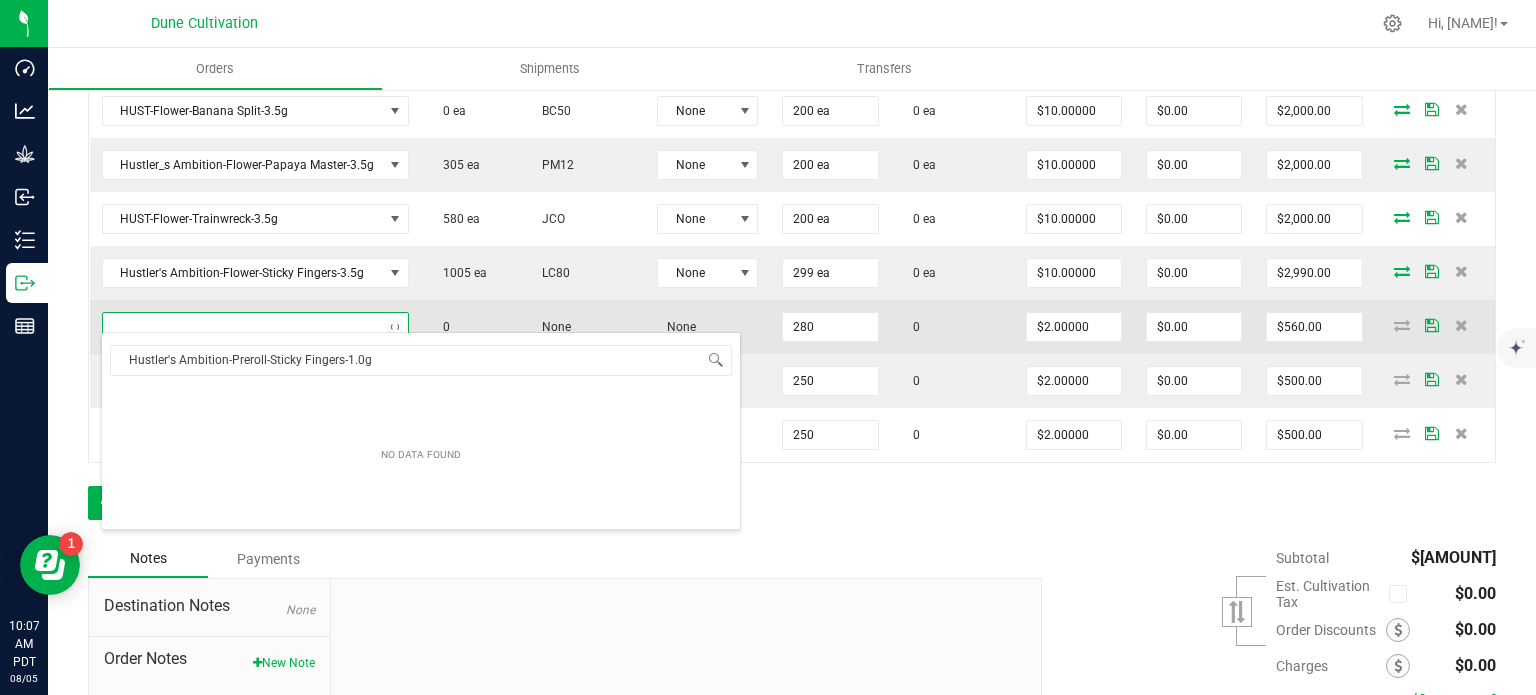 scroll, scrollTop: 99970, scrollLeft: 99696, axis: both 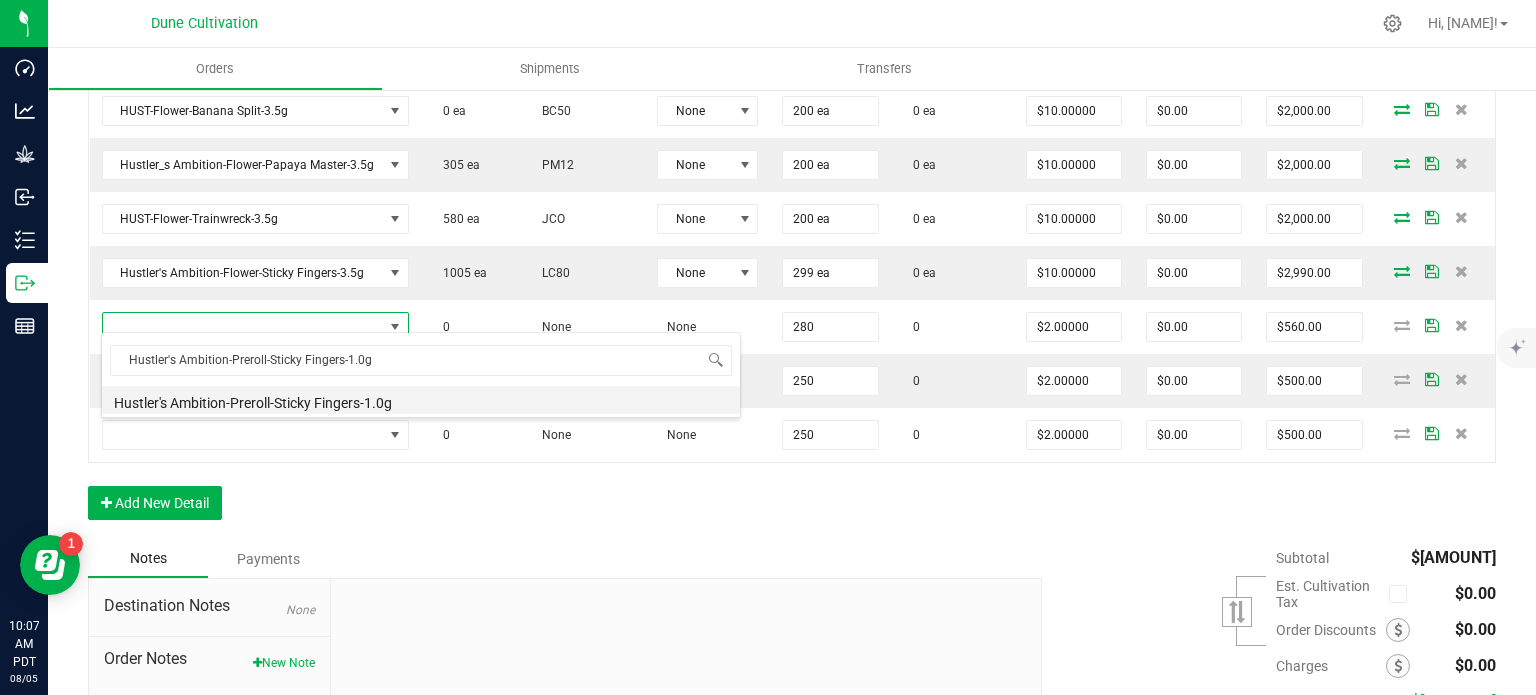 click on "Hustler's Ambition-Preroll-Sticky Fingers-1.0g" at bounding box center (421, 400) 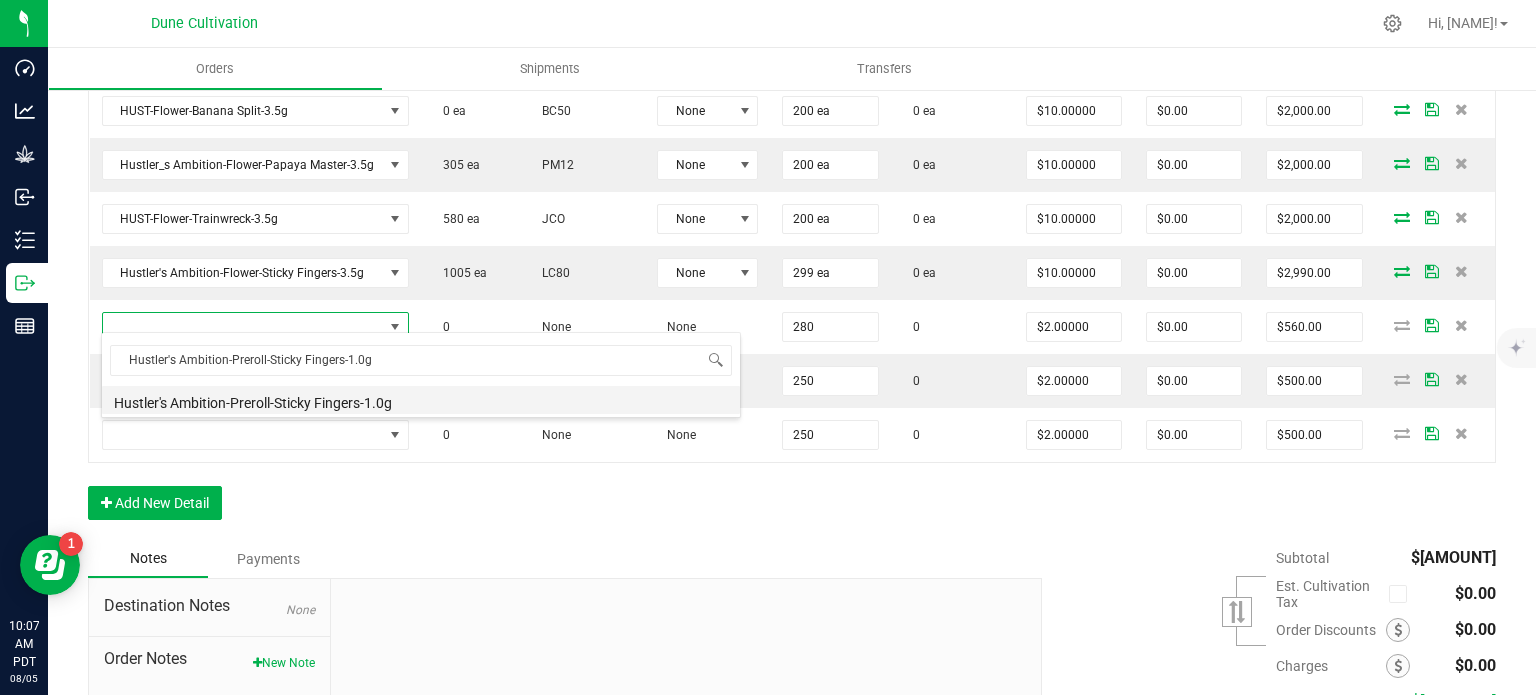 type on "280 ea" 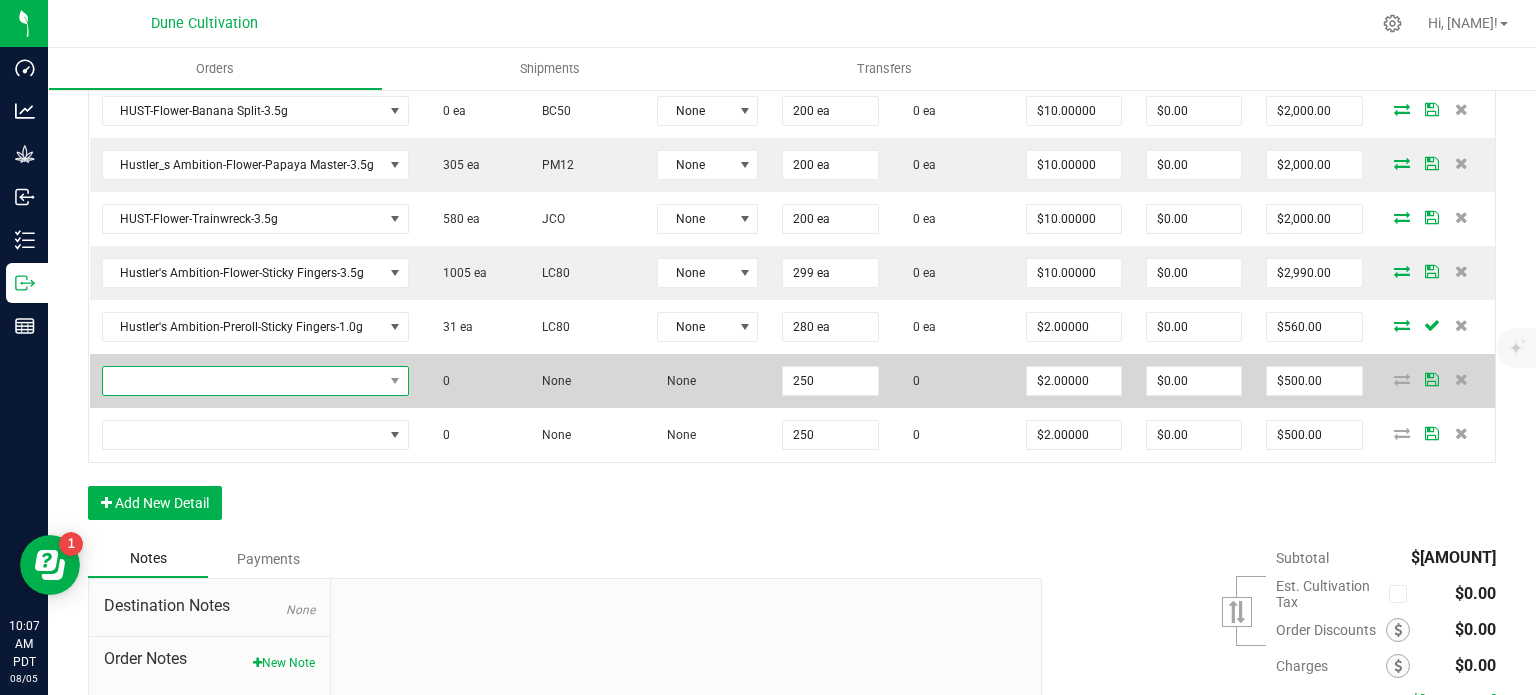 click at bounding box center [243, 381] 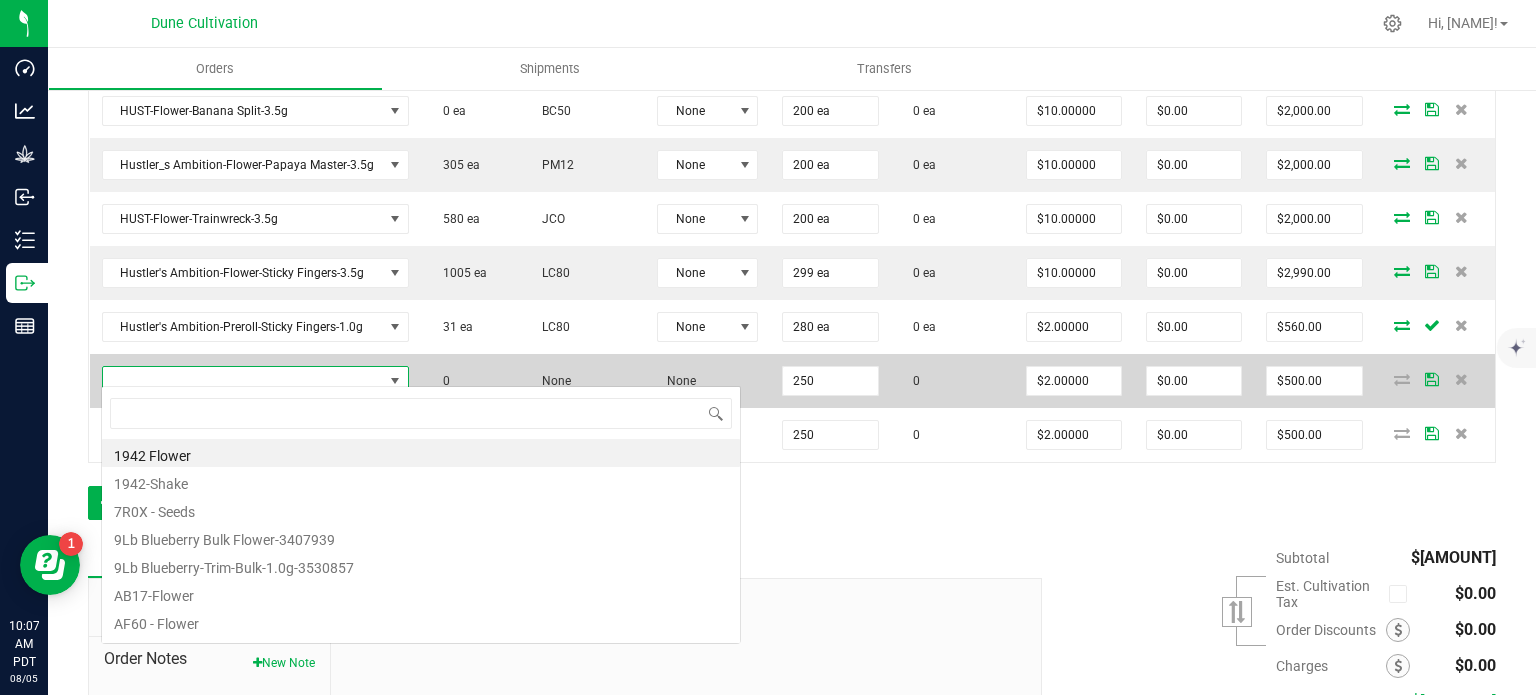 type on "HUST-Preroll-Grape Cream Cake-1.0g" 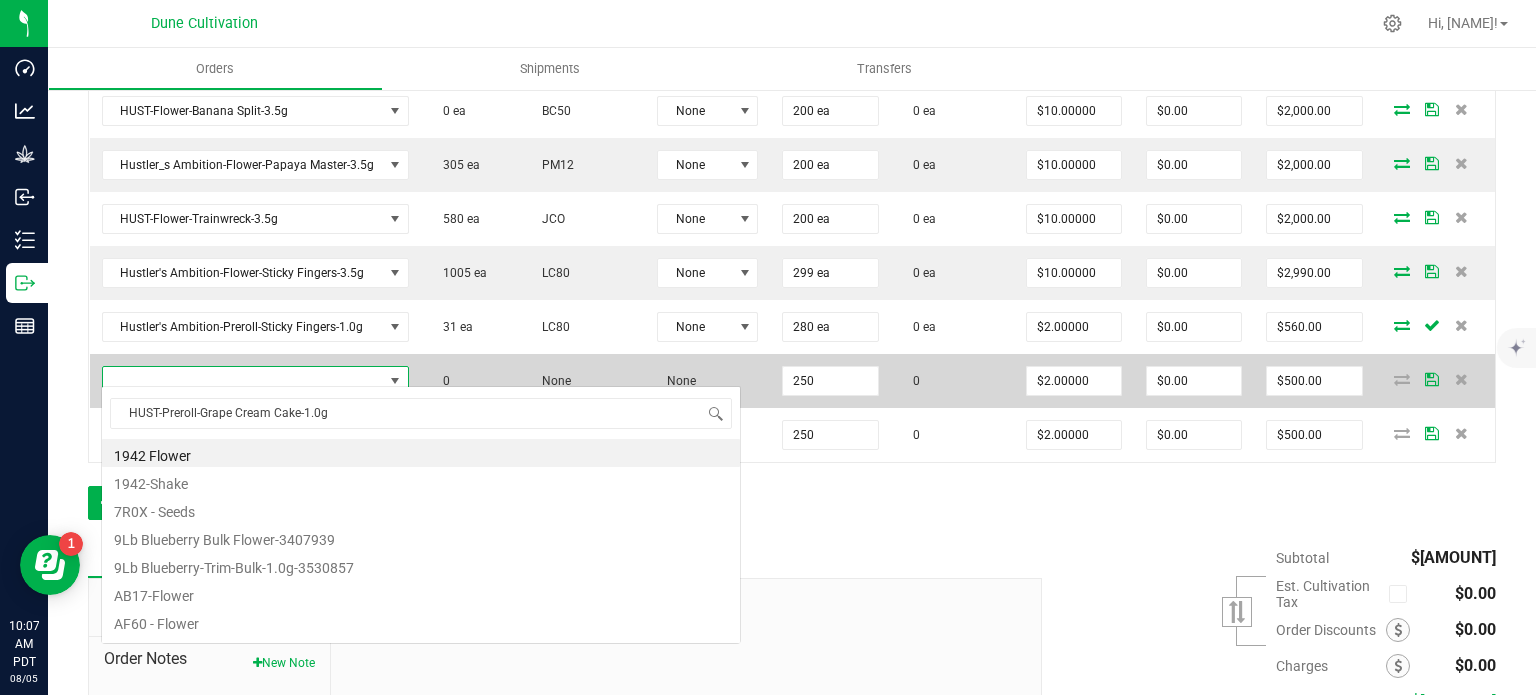 scroll, scrollTop: 99970, scrollLeft: 99696, axis: both 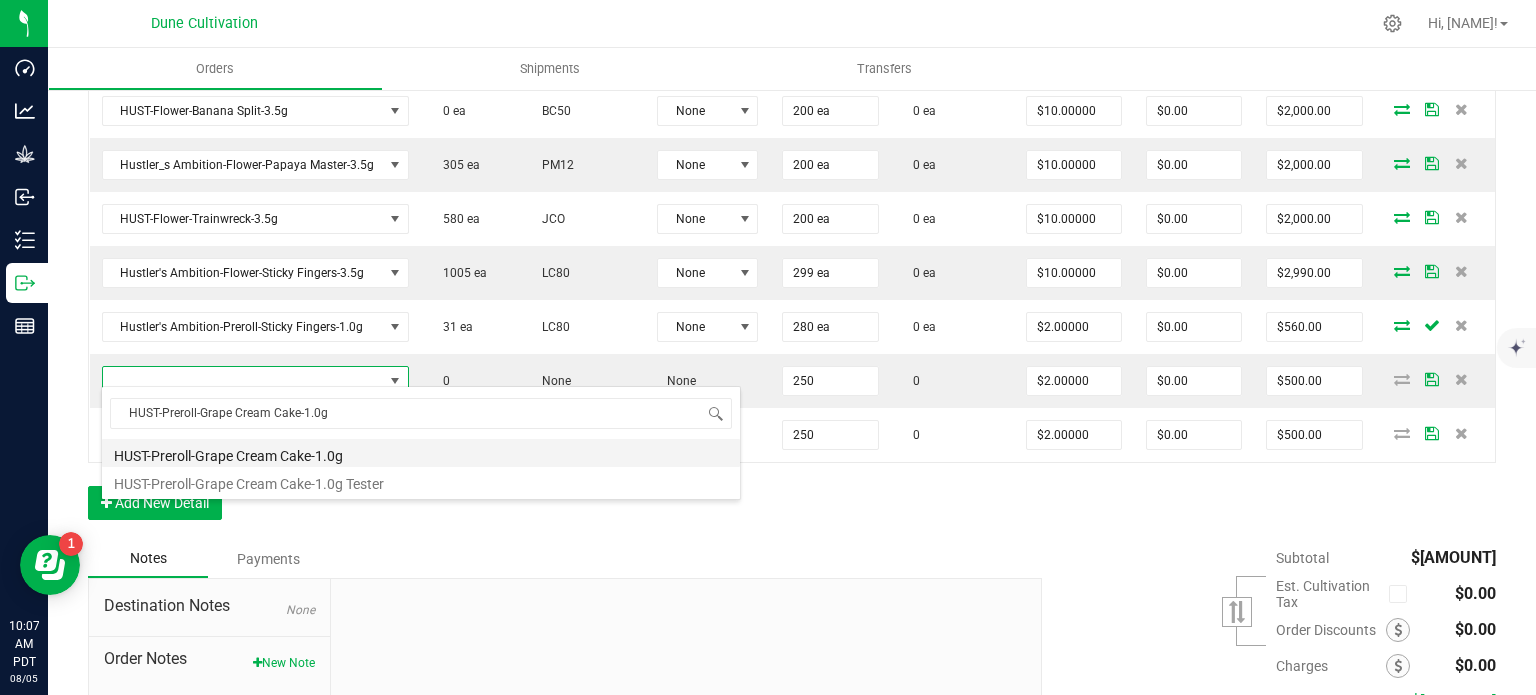 click on "HUST-Preroll-Grape Cream Cake-1.0g" at bounding box center [421, 453] 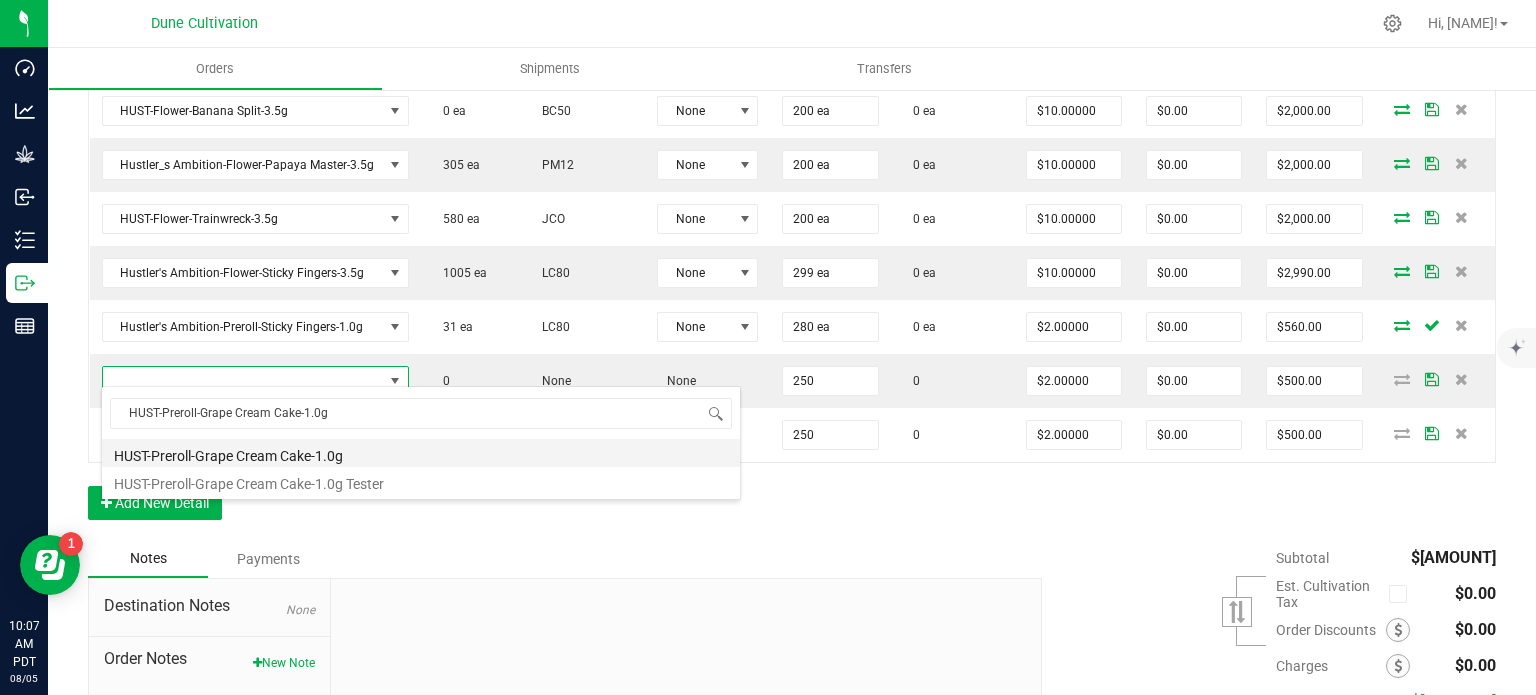 type on "250 ea" 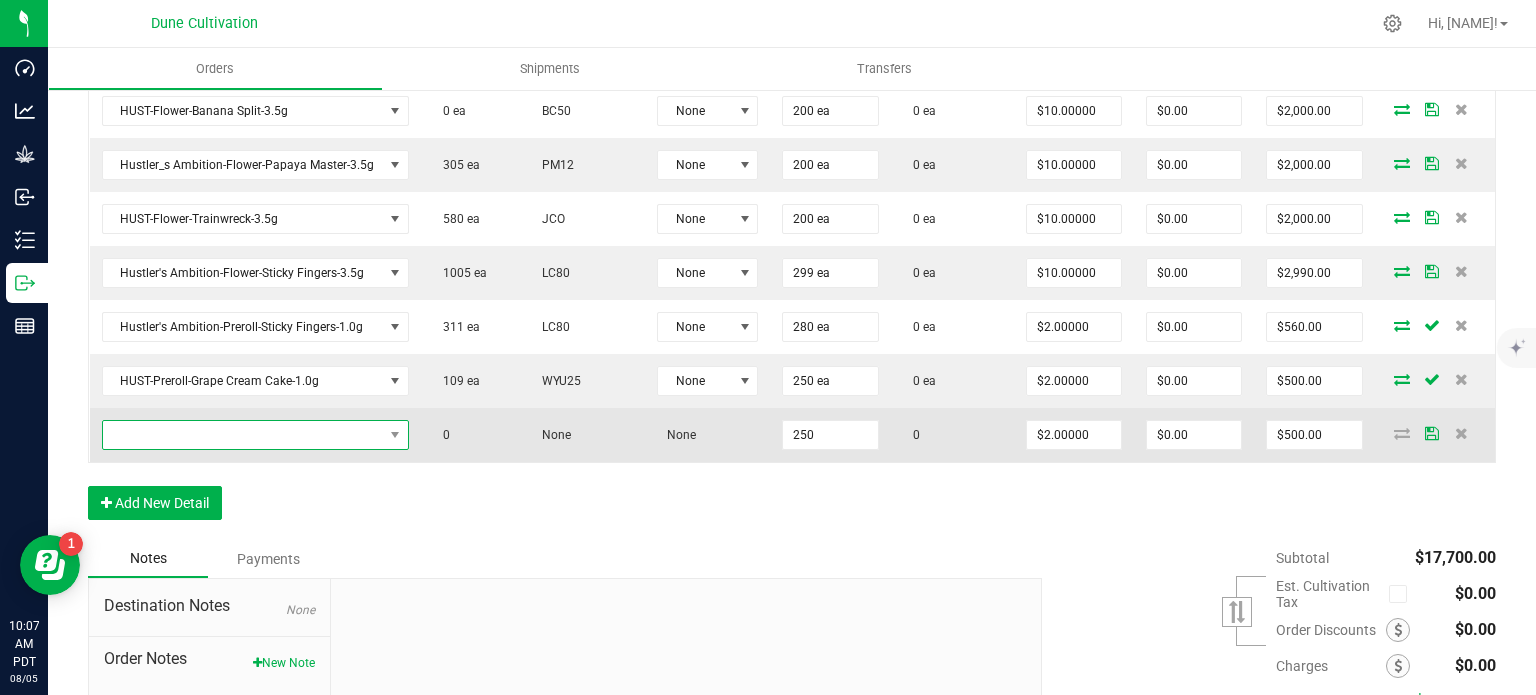 click at bounding box center [243, 435] 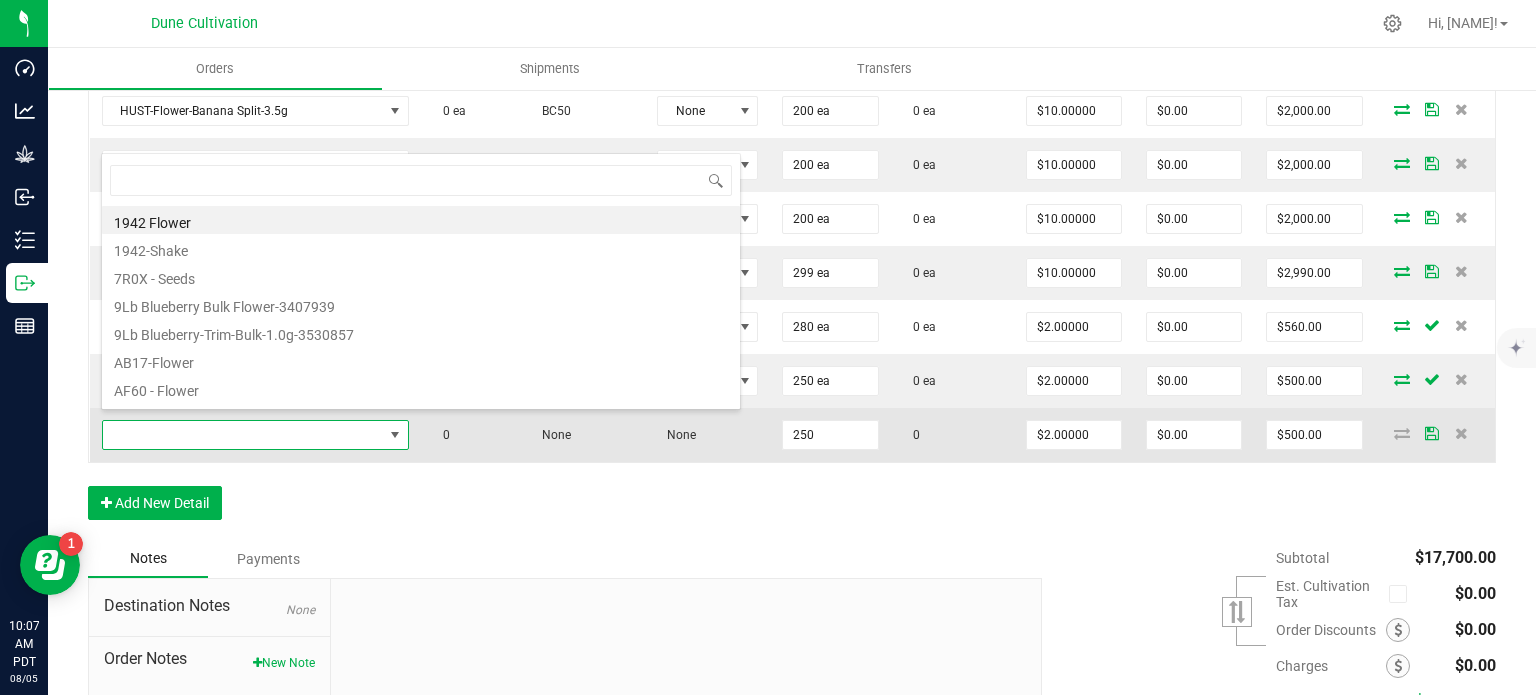 type on "HUST-Preroll-Tallymon-1.0g" 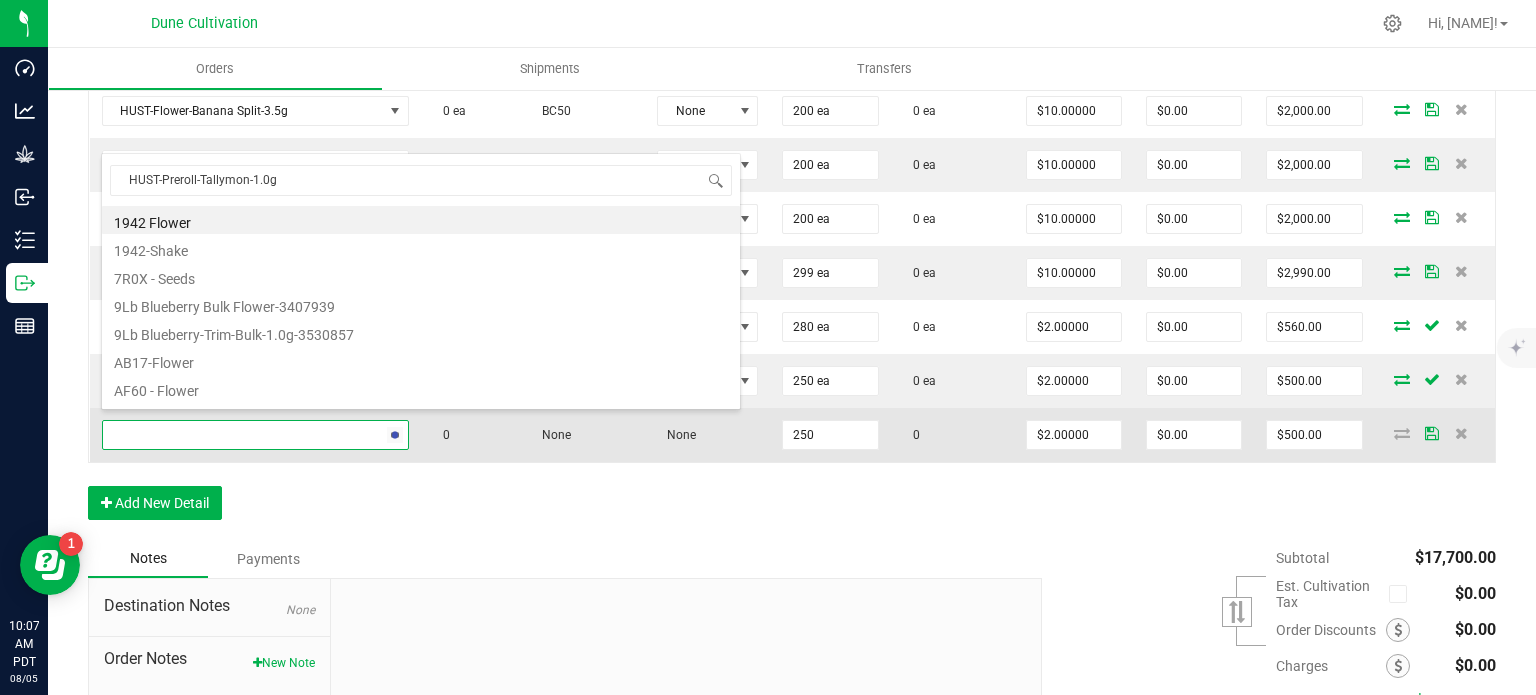 scroll, scrollTop: 99970, scrollLeft: 99696, axis: both 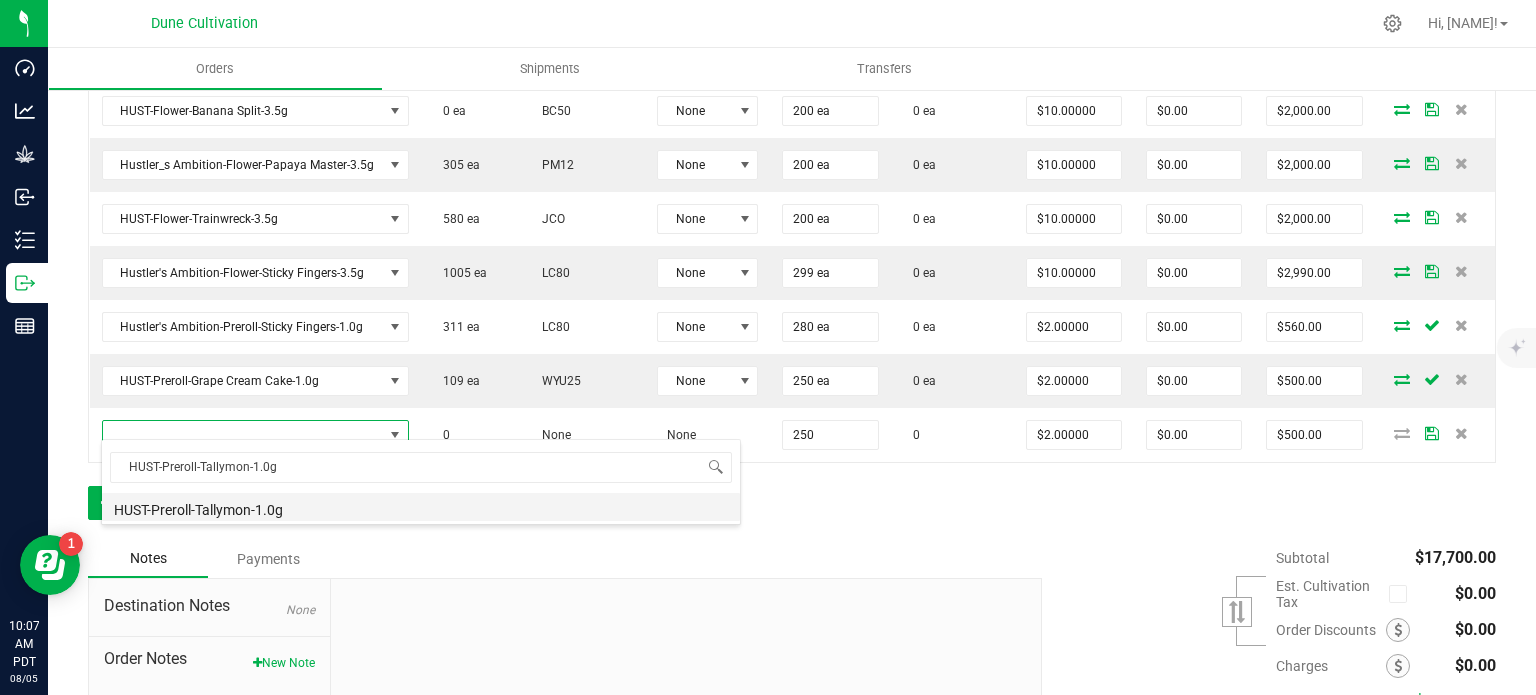 click on "HUST-Preroll-Tallymon-1.0g" at bounding box center (421, 507) 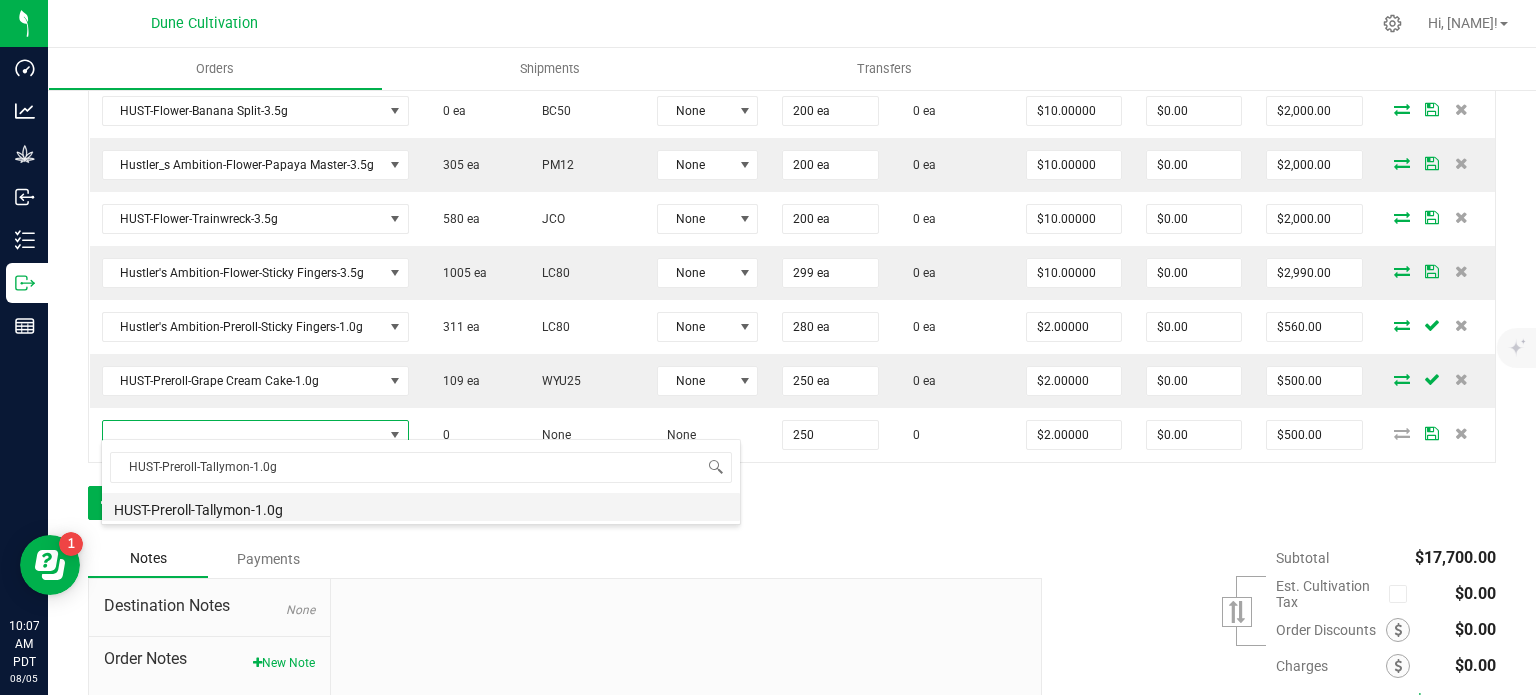 type on "250 ea" 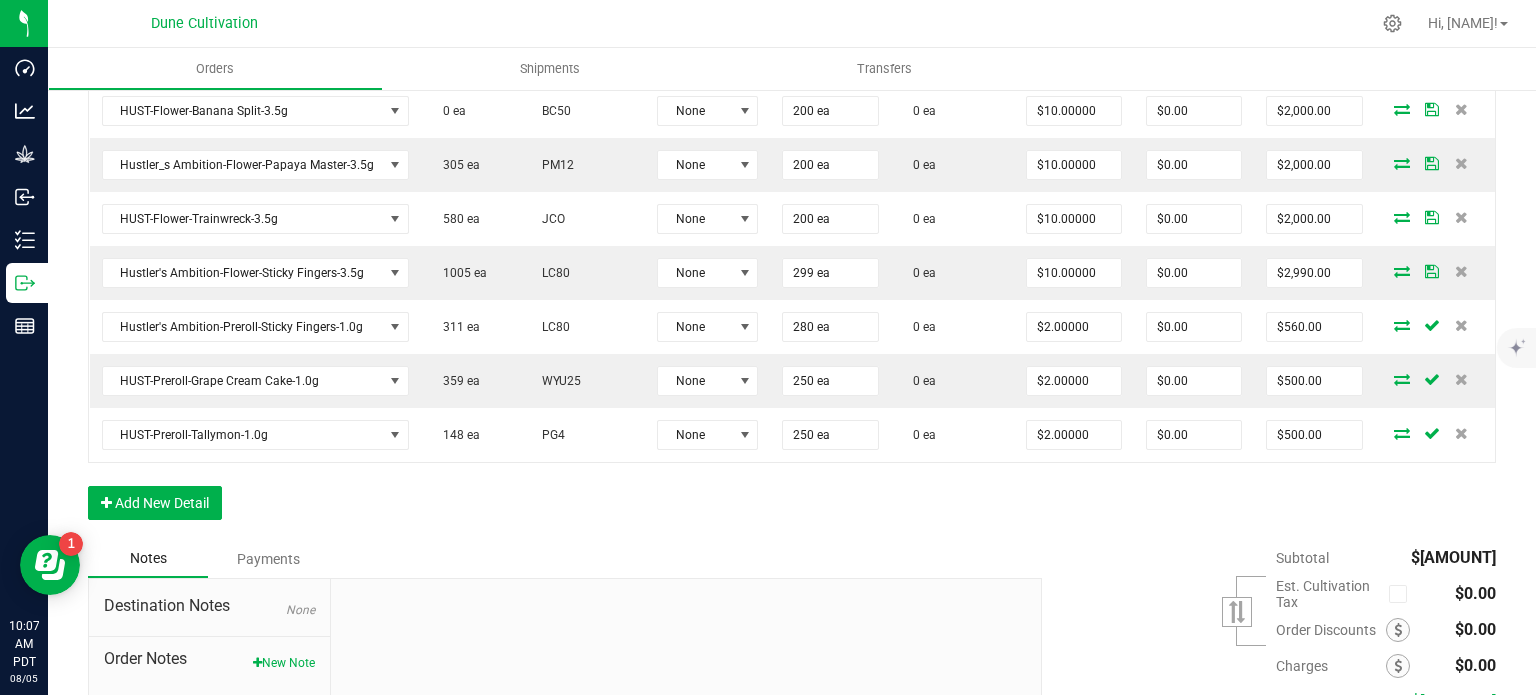 click on "Order Details Print All Labels Item  Sellable  Strain  Lot Number  Qty Ordered Qty Allocated Unit Price Line Discount Total Actions HUST-Flower-Tallymon-3.5g  0 ea   PG4  None 100 ea  0 ea  $10.00000 $0.00 $1,000.00 Hustler_s Ambition-Flower-Dulce de Uva-3.5g  0 ea   DDUV  None 100 ea  0 ea  $10.00000 $0.00 $1,000.00 HA-Flower-Pineapple Express-3.5g  350 ea   PE  None 100 ea  0 ea  $10.00000 $0.00 $1,000.00 HUST-Flower-Animal Face-3.5g  0 ea   ELG  None 131 ea  0 ea  $10.00000 $0.00 $1,310.00 HUST-Flower-Donny Burger-3.5g  0 ea   DB80  None 134 ea  0 ea  $10.00000 $0.00 $1,340.00 Hustler_s Ambition-Flower-Mac n Cheese-3.5g  0 ea   SS MAC  None 200 ea  0 ea  $10.00000 $0.00 $2,000.00 HUST-Flower-Banana Split-3.5g  0 ea   BC50  None 200 ea  0 ea  $10.00000 $0.00 $2,000.00 Hustler_s Ambition-Flower-Papaya Master-3.5g  305 ea   PM12  None 200 ea  0 ea  $10.00000 $0.00 $2,000.00 HUST-Flower-Trainwreck-3.5g  580 ea   JCO  None 200 ea  0 ea  $10.00000 $0.00 $2,000.00  1005 ea  None" at bounding box center (792, 105) 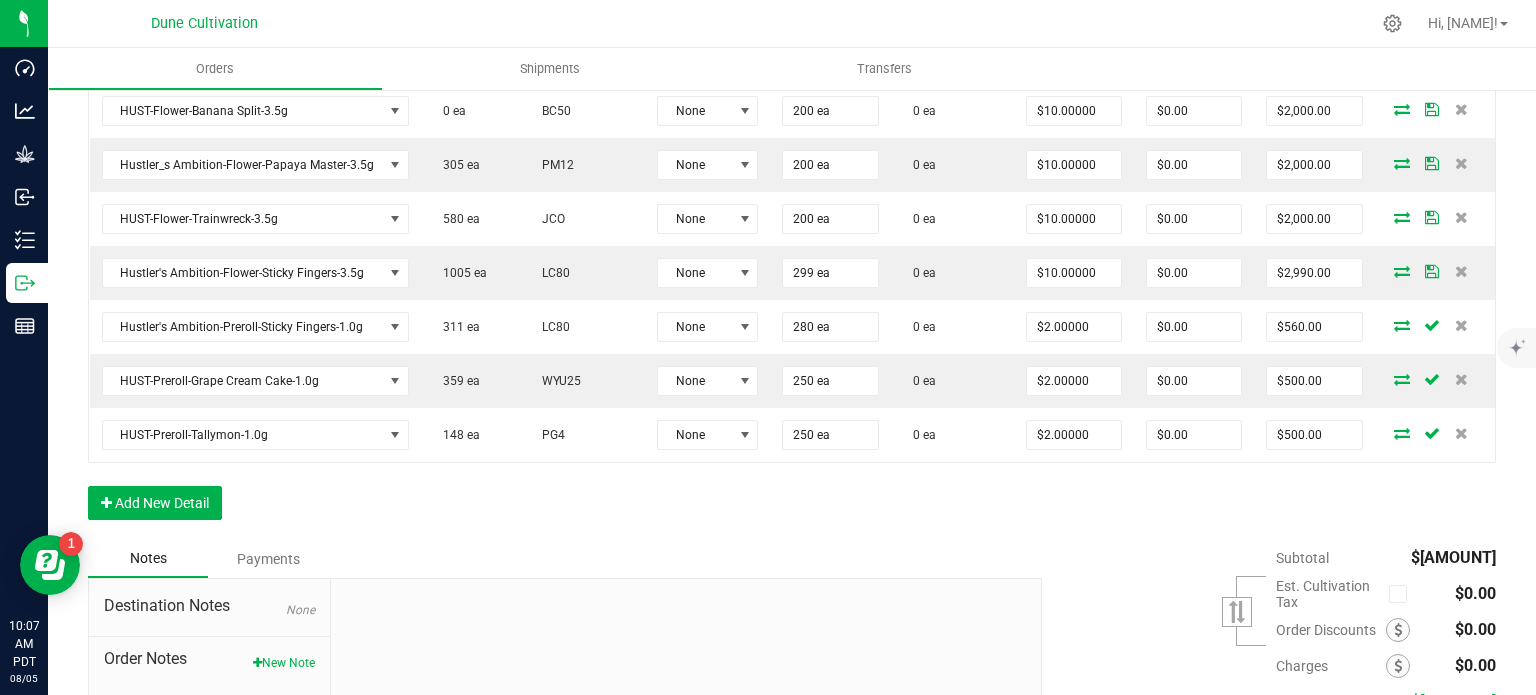 scroll, scrollTop: 1160, scrollLeft: 0, axis: vertical 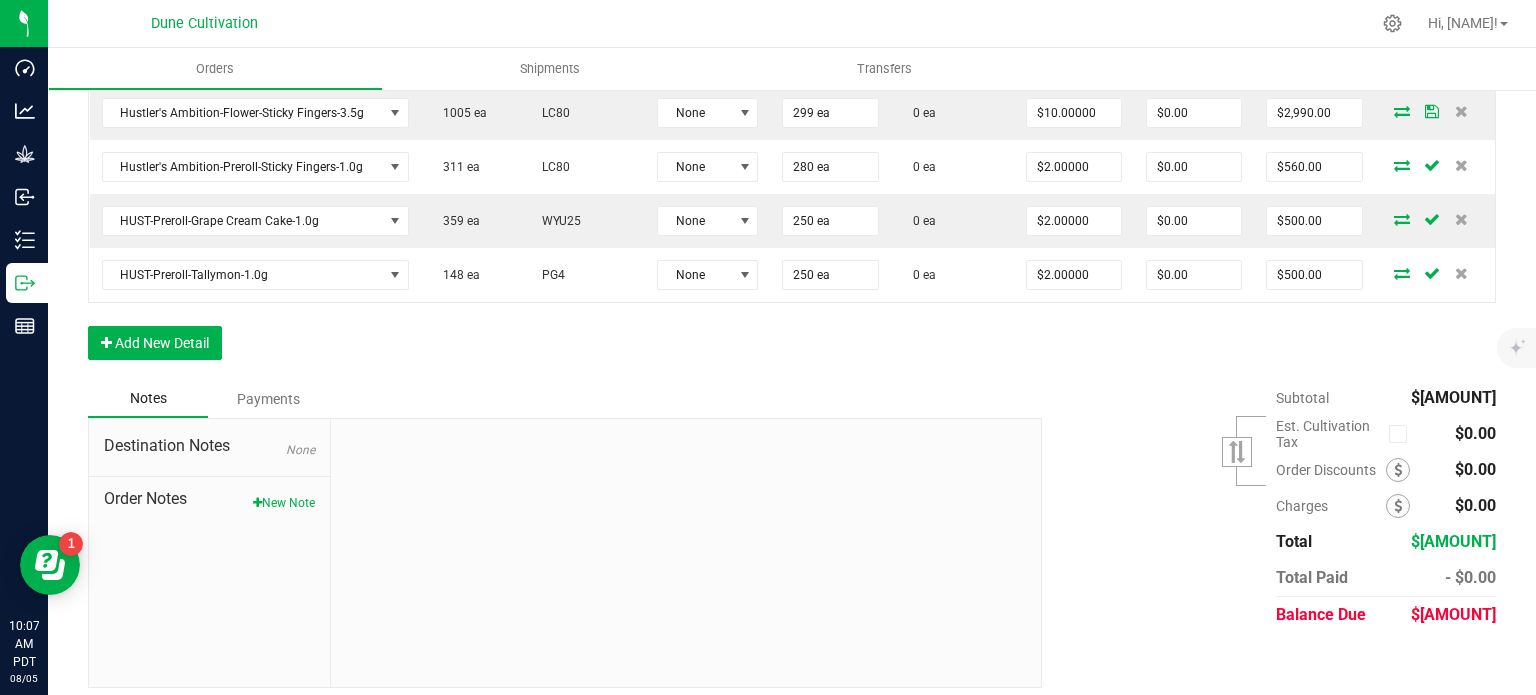 click on "Order Details Print All Labels Item  Sellable  Strain  Lot Number  Qty Ordered Qty Allocated Unit Price Line Discount Total Actions HUST-Flower-Tallymon-3.5g  0 ea   PG4  None 100 ea  0 ea  $10.00000 $0.00 $1,000.00 Hustler_s Ambition-Flower-Dulce de Uva-3.5g  0 ea   DDUV  None 100 ea  0 ea  $10.00000 $0.00 $1,000.00 HA-Flower-Pineapple Express-3.5g  350 ea   PE  None 100 ea  0 ea  $10.00000 $0.00 $1,000.00 HUST-Flower-Animal Face-3.5g  0 ea   ELG  None 131 ea  0 ea  $10.00000 $0.00 $1,310.00 HUST-Flower-Donny Burger-3.5g  0 ea   DB80  None 134 ea  0 ea  $10.00000 $0.00 $1,340.00 Hustler_s Ambition-Flower-Mac n Cheese-3.5g  0 ea   SS MAC  None 200 ea  0 ea  $10.00000 $0.00 $2,000.00 HUST-Flower-Banana Split-3.5g  0 ea   BC50  None 200 ea  0 ea  $10.00000 $0.00 $2,000.00 Hustler_s Ambition-Flower-Papaya Master-3.5g  305 ea   PM12  None 200 ea  0 ea  $10.00000 $0.00 $2,000.00 HUST-Flower-Trainwreck-3.5g  580 ea   JCO  None 200 ea  0 ea  $10.00000 $0.00 $2,000.00  1005 ea  None" at bounding box center [792, -55] 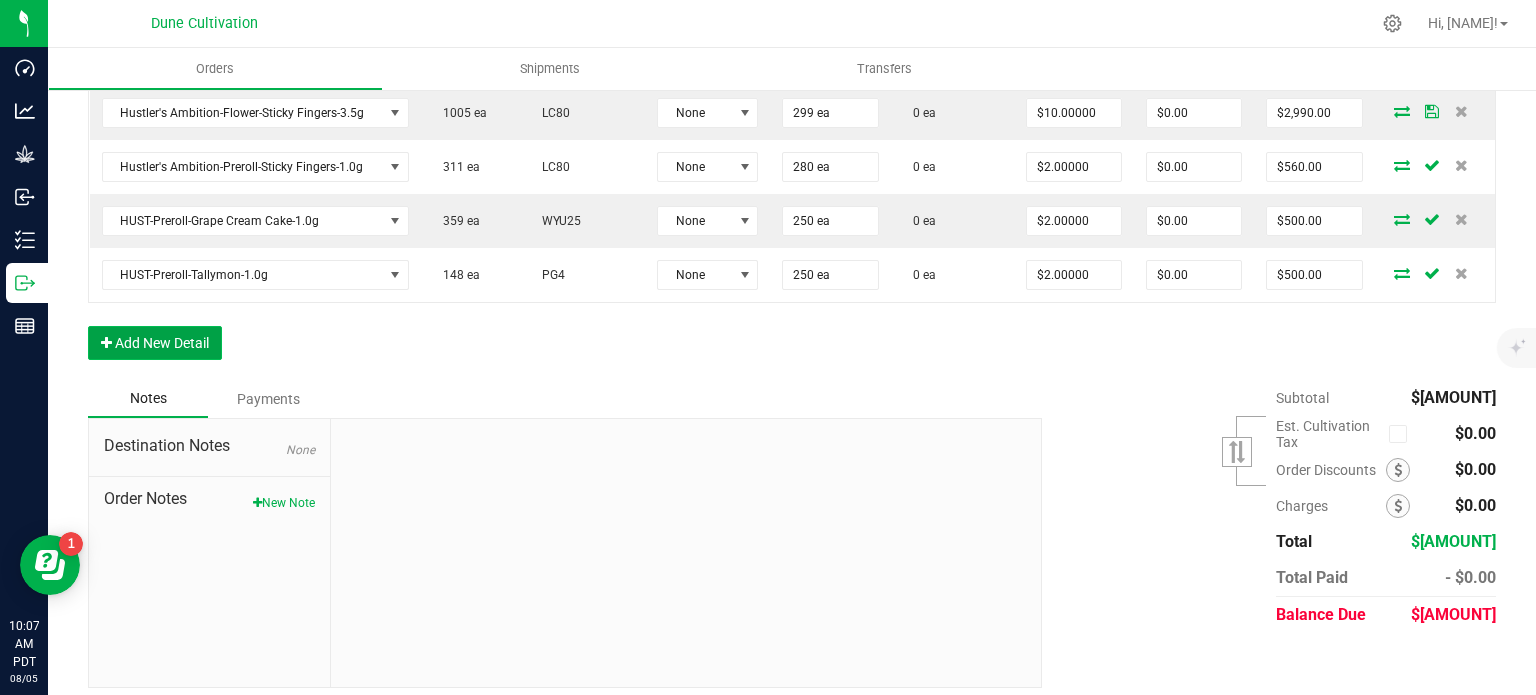 click on "Add New Detail" at bounding box center (155, 343) 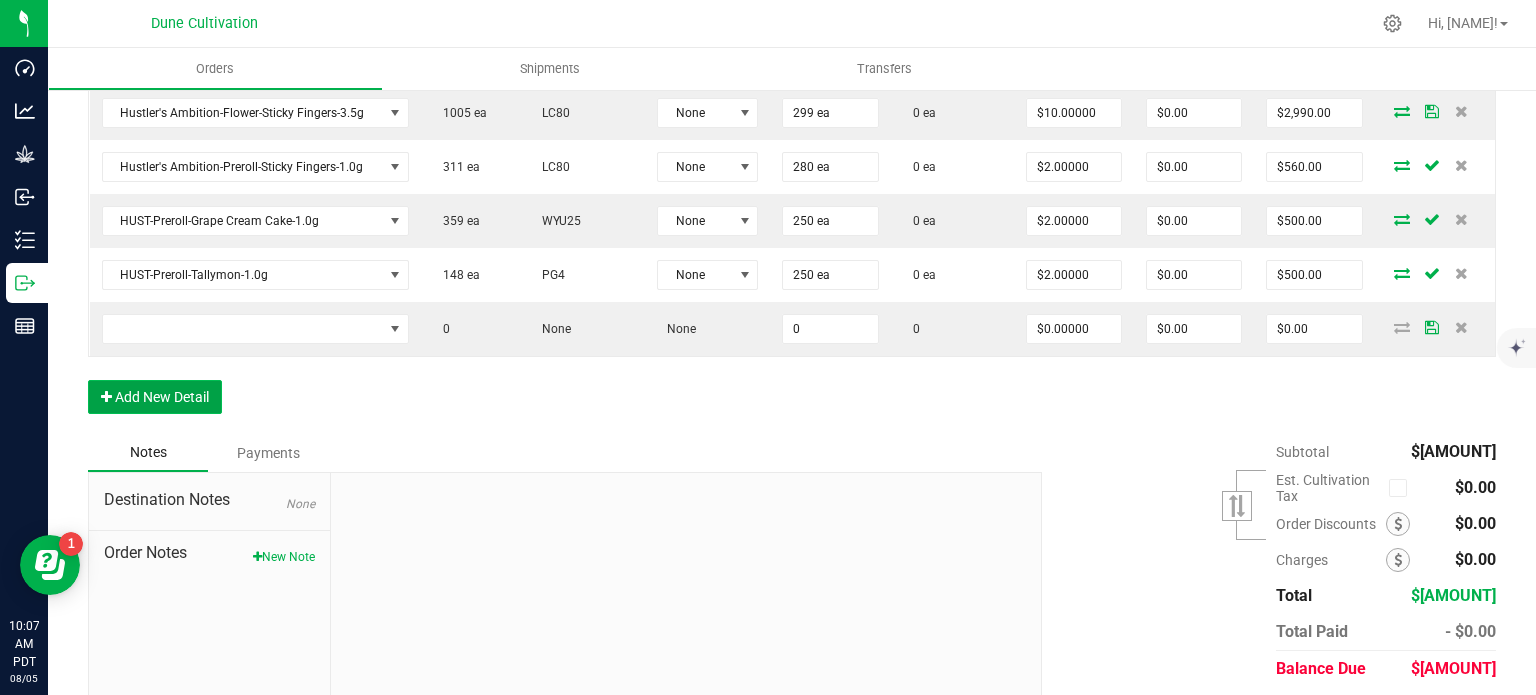 click on "Add New Detail" at bounding box center (155, 397) 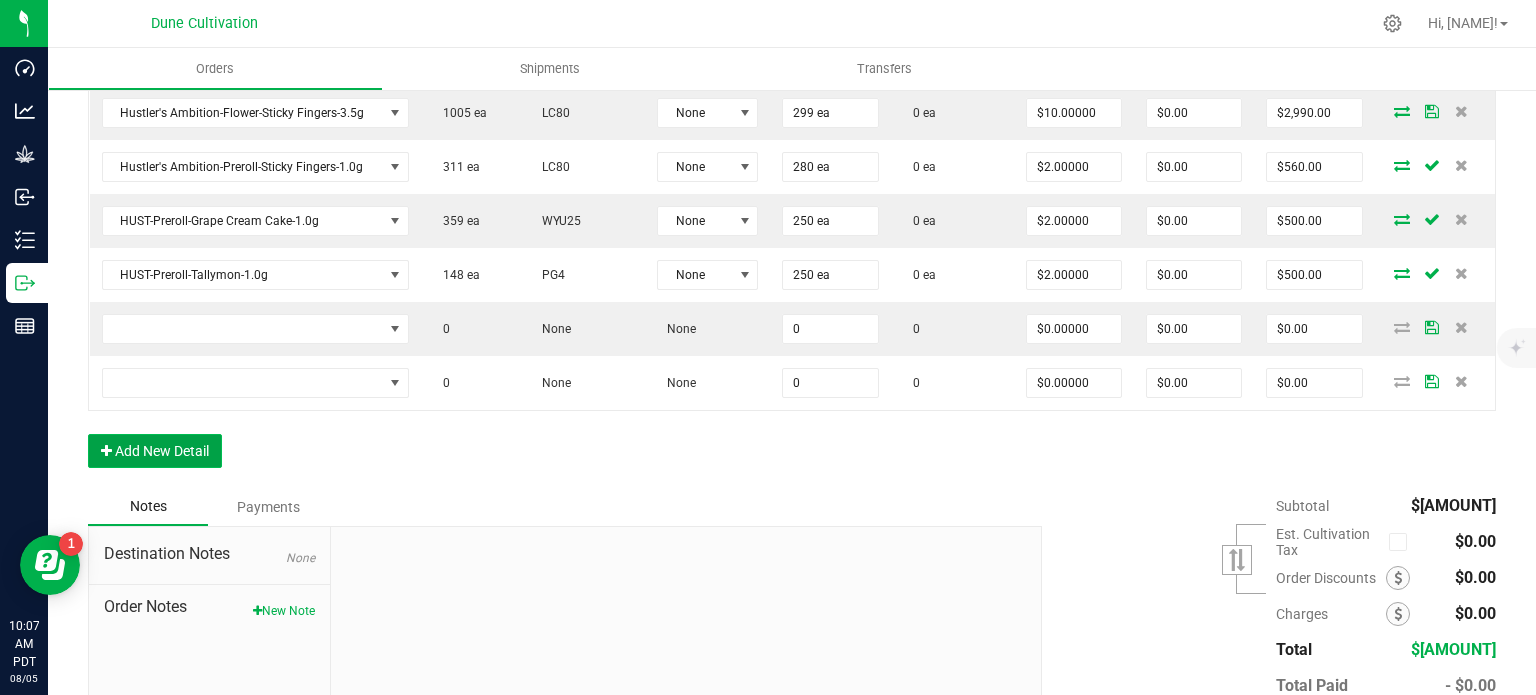 click on "Add New Detail" at bounding box center [155, 451] 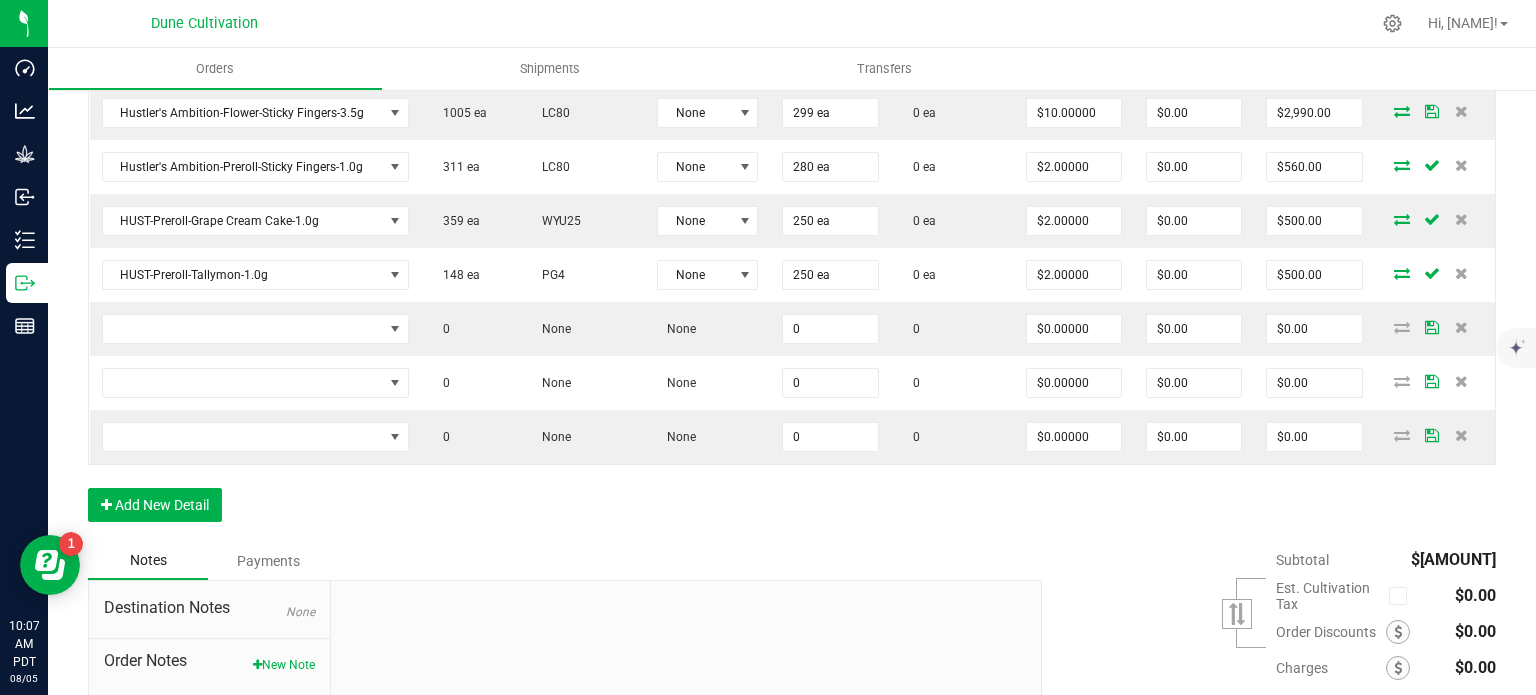 click on "Order Details Print All Labels Item  Sellable  Strain  Lot Number  Qty Ordered Qty Allocated Unit Price Line Discount Total Actions HUST-Flower-Tallymon-3.5g  0 ea   PG4  None 100 ea  0 ea  $10.00000 $0.00 $1,000.00 Hustler_s Ambition-Flower-Dulce de Uva-3.5g  0 ea   DDUV  None 100 ea  0 ea  $10.00000 $0.00 $1,000.00 HA-Flower-Pineapple Express-3.5g  350 ea   PE  None 100 ea  0 ea  $10.00000 $0.00 $1,000.00 HUST-Flower-Animal Face-3.5g  0 ea   ELG  None 131 ea  0 ea  $10.00000 $0.00 $1,310.00 HUST-Flower-Donny Burger-3.5g  0 ea   DB80  None 134 ea  0 ea  $10.00000 $0.00 $1,340.00 Hustler_s Ambition-Flower-Mac n Cheese-3.5g  0 ea   SS MAC  None 200 ea  0 ea  $10.00000 $0.00 $2,000.00 HUST-Flower-Banana Split-3.5g  0 ea   BC50  None 200 ea  0 ea  $10.00000 $0.00 $2,000.00 Hustler_s Ambition-Flower-Papaya Master-3.5g  305 ea   PM12  None 200 ea  0 ea  $10.00000 $0.00 $2,000.00 HUST-Flower-Trainwreck-3.5g  580 ea   JCO  None 200 ea  0 ea  $10.00000 $0.00 $2,000.00  1005 ea  None" at bounding box center [792, 26] 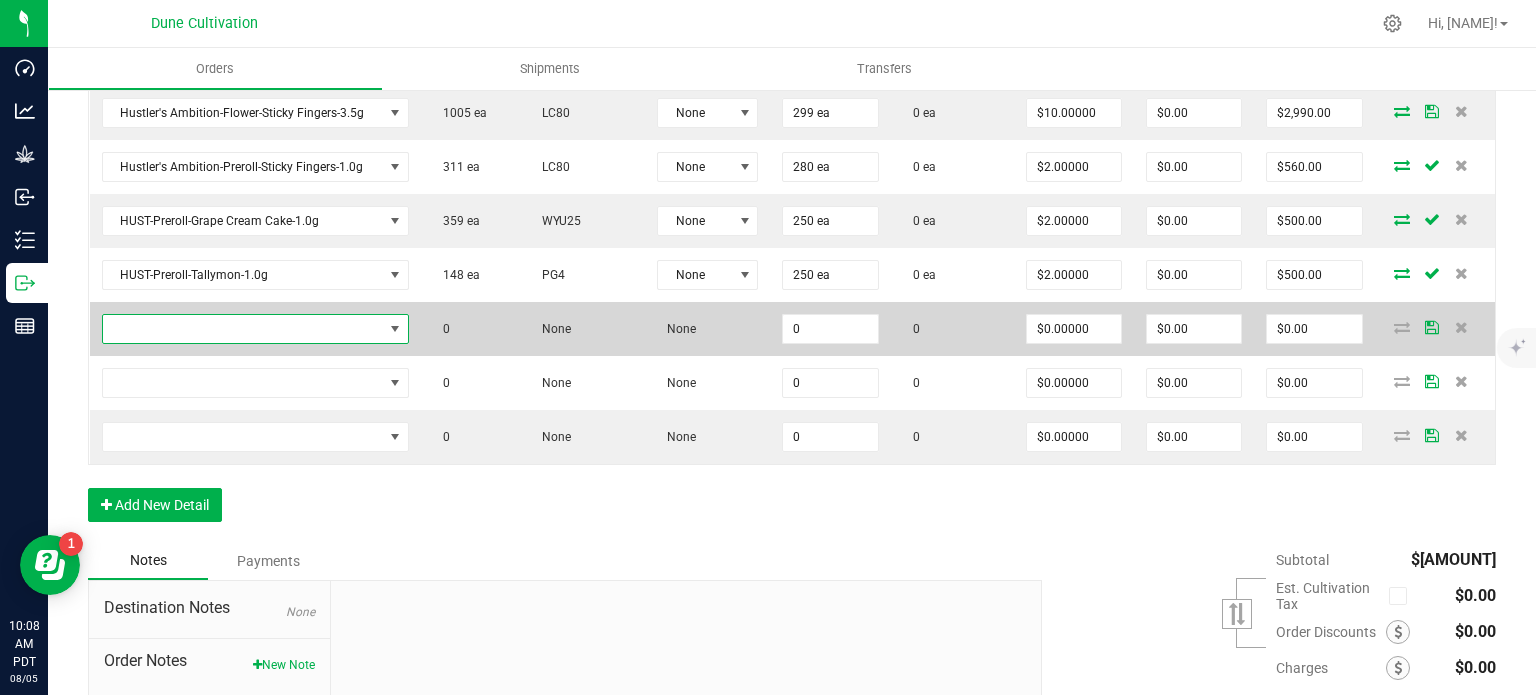 click at bounding box center (243, 329) 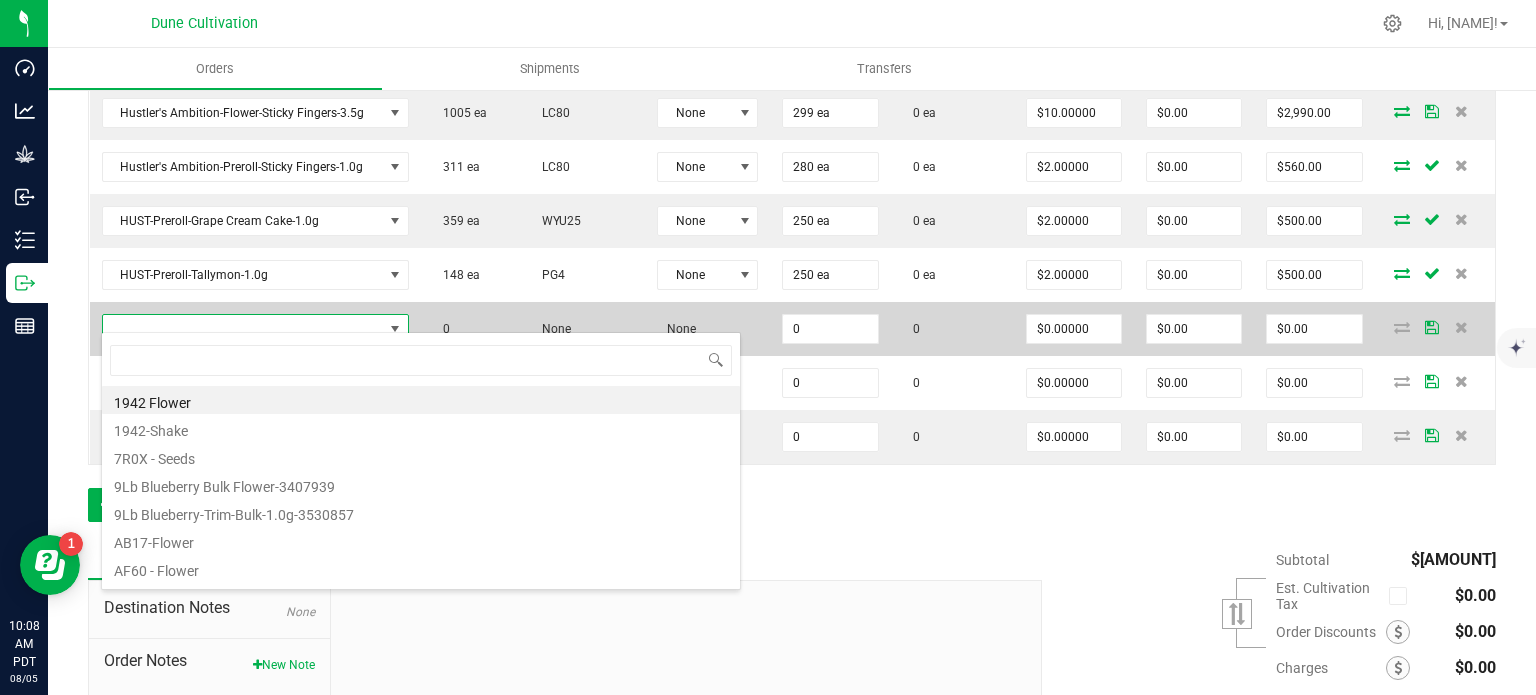 type on "Hustler_s Ambition-Preroll-Mac N Cheese-1.0g-2pk-2.0g" 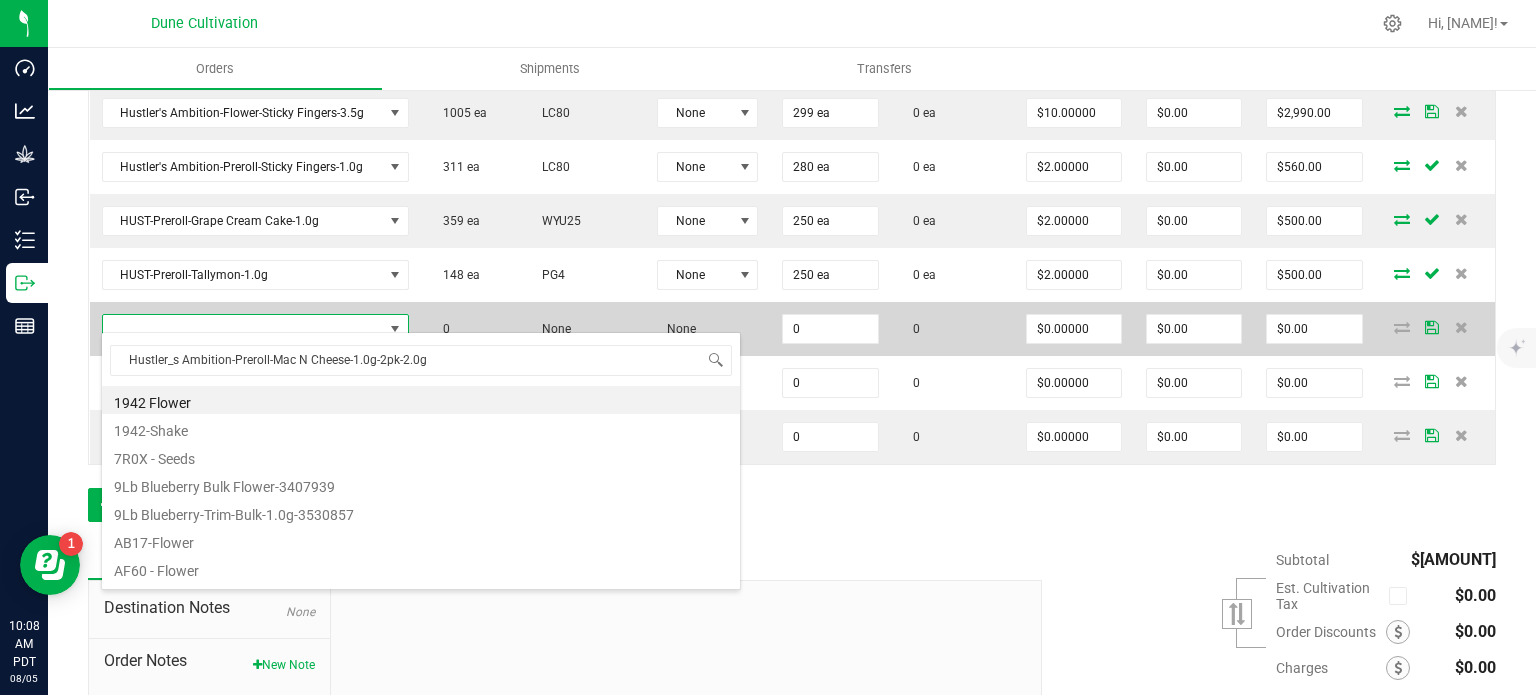 scroll, scrollTop: 99970, scrollLeft: 99696, axis: both 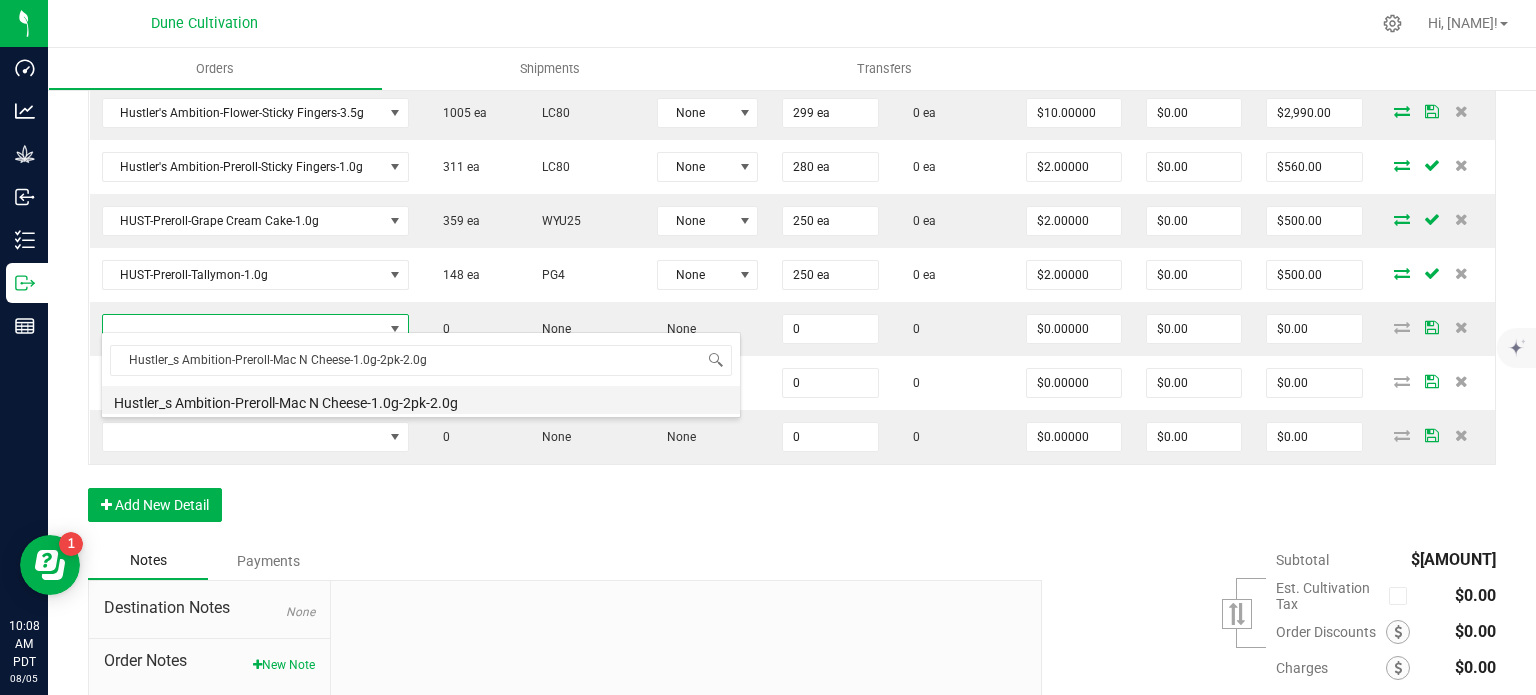 click on "Hustler_s Ambition-Preroll-Mac N Cheese-1.0g-2pk-2.0g" at bounding box center [421, 400] 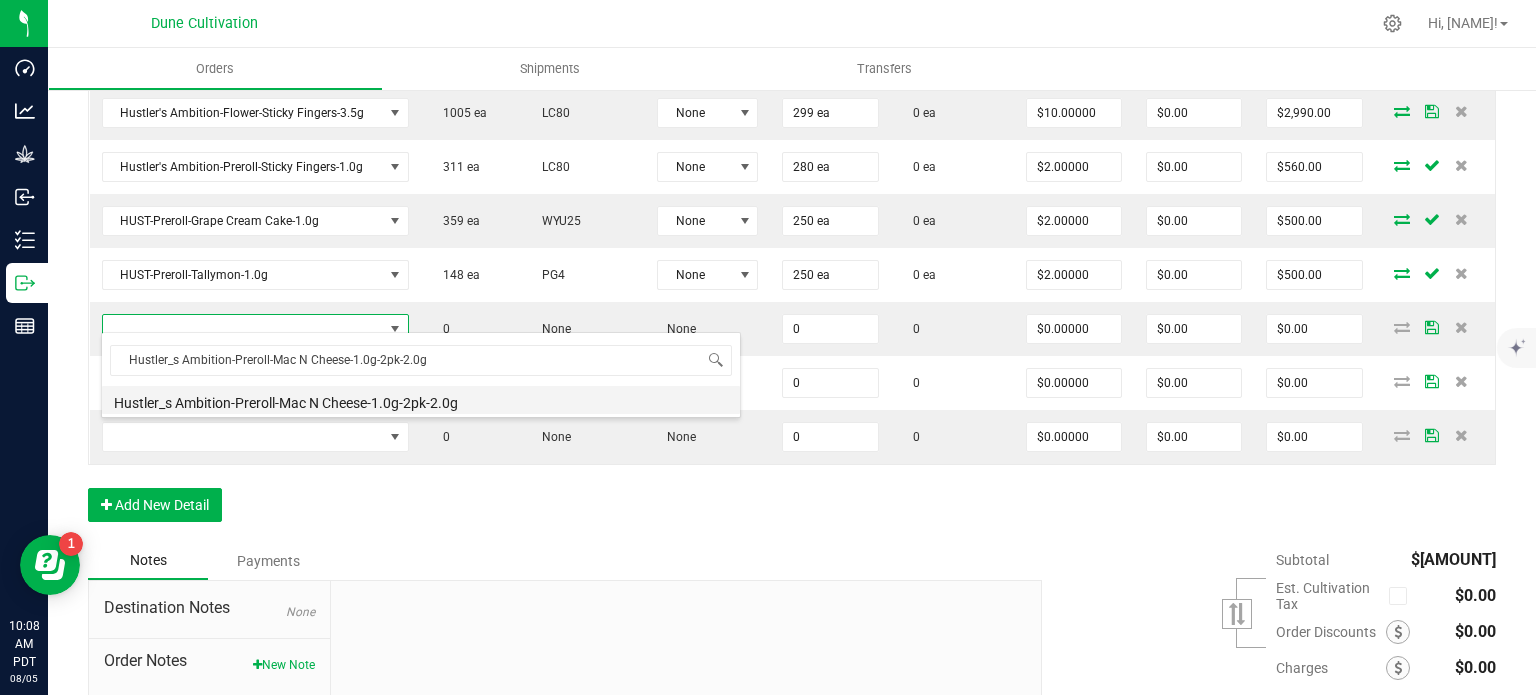 type on "0 ea" 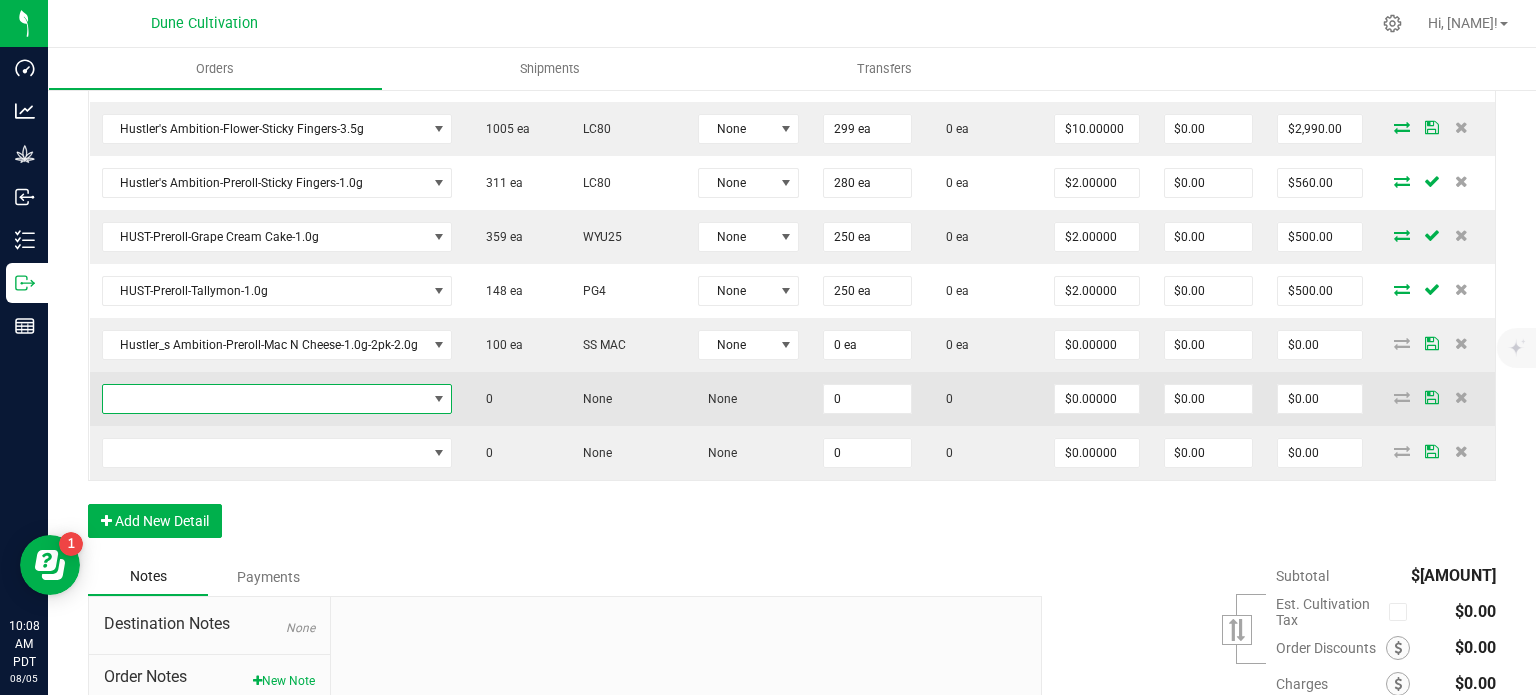 click at bounding box center [265, 399] 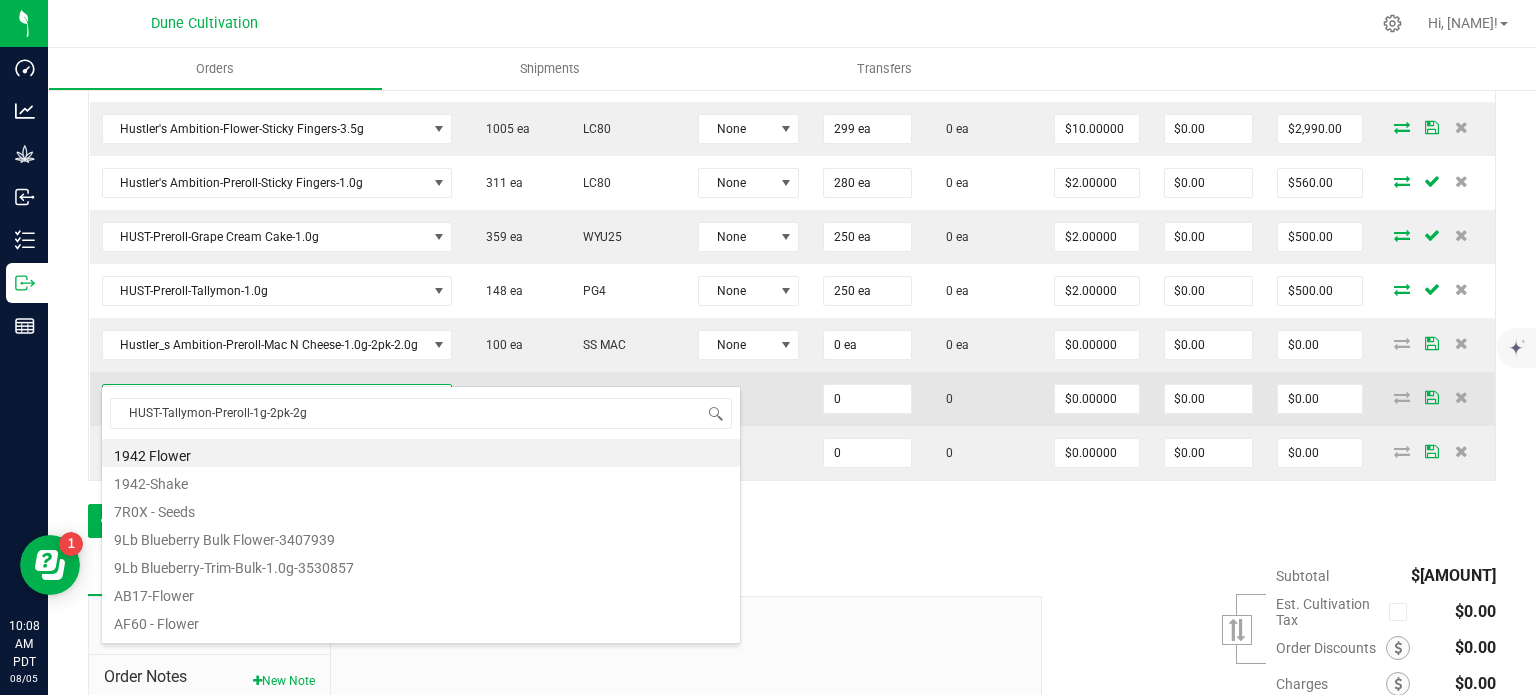 scroll, scrollTop: 99970, scrollLeft: 99651, axis: both 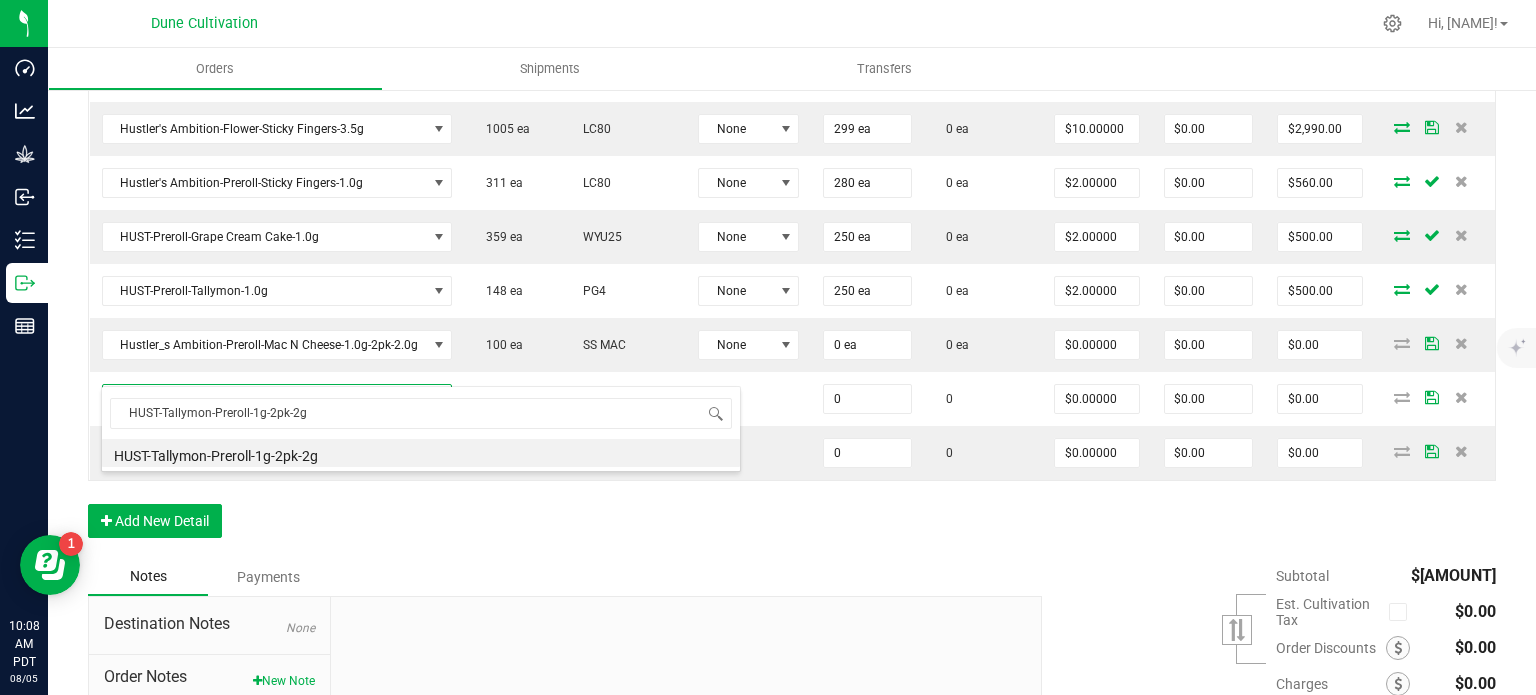 click on "HUST-Tallymon-Preroll-1g-2pk-2g" at bounding box center (421, 453) 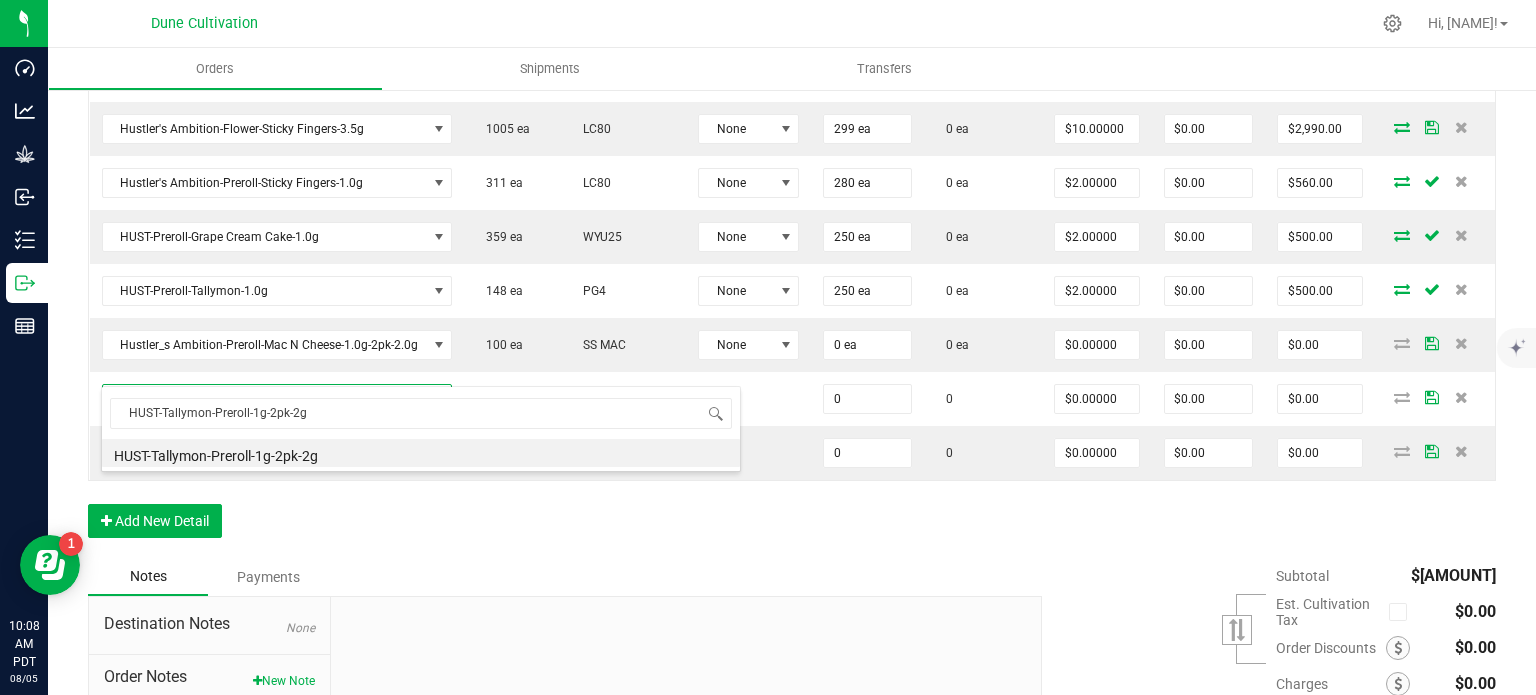 type on "0 ea" 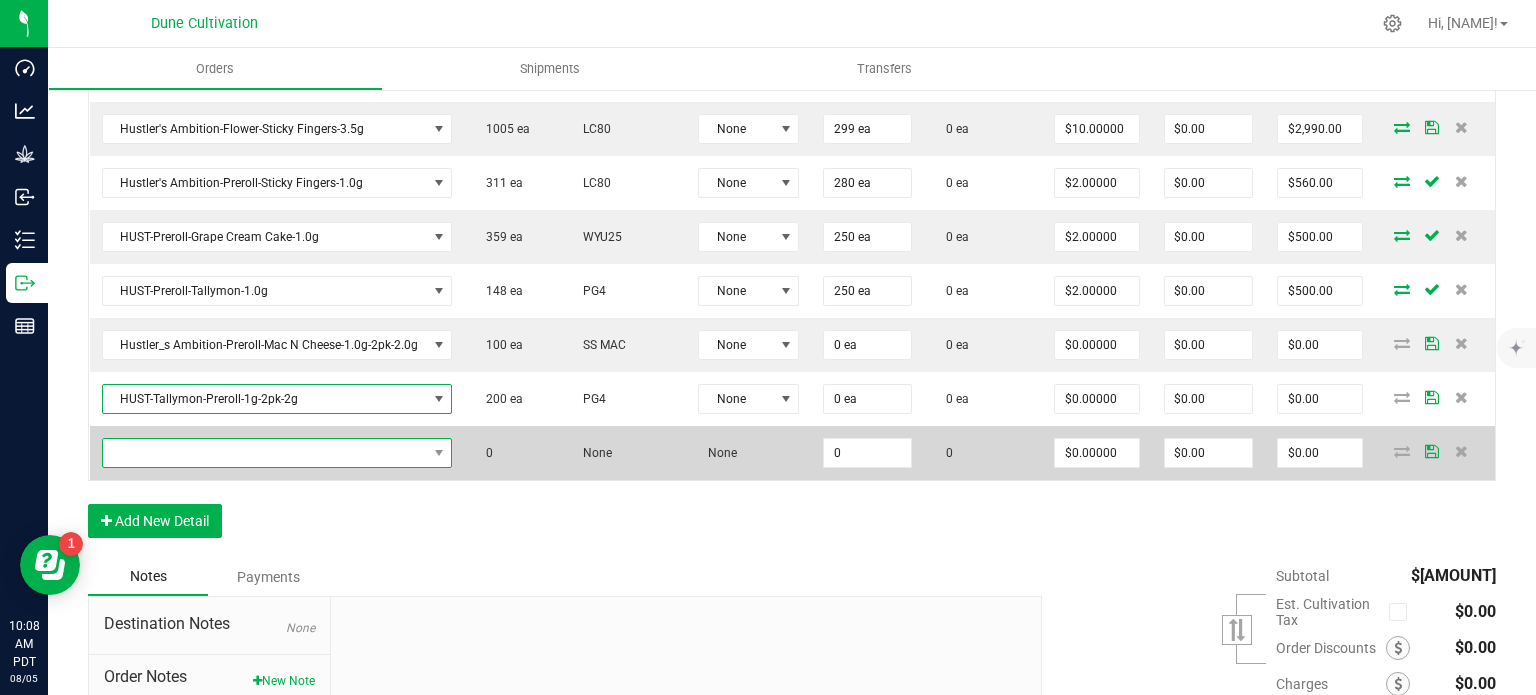click at bounding box center [265, 453] 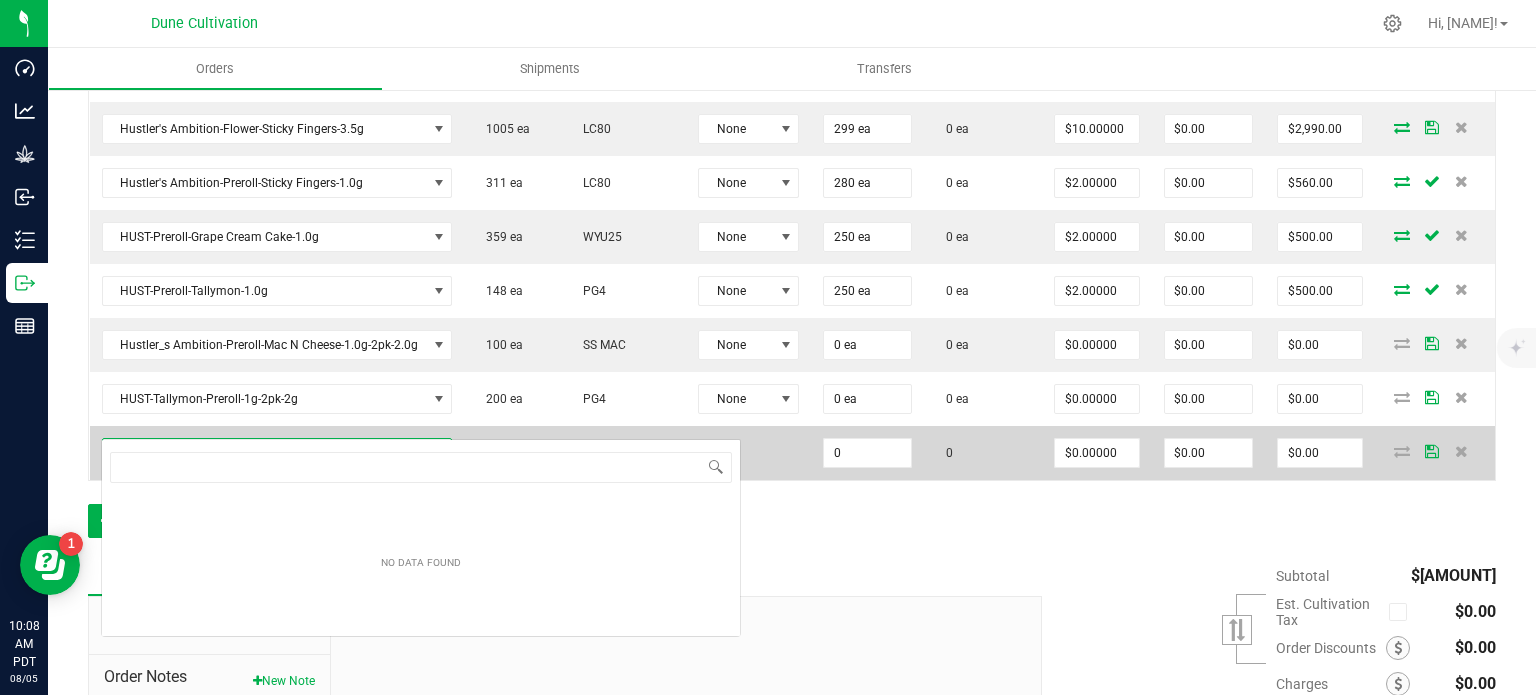type on "HUST-Preroll-Cannoli Kush-1g-2pk-2g" 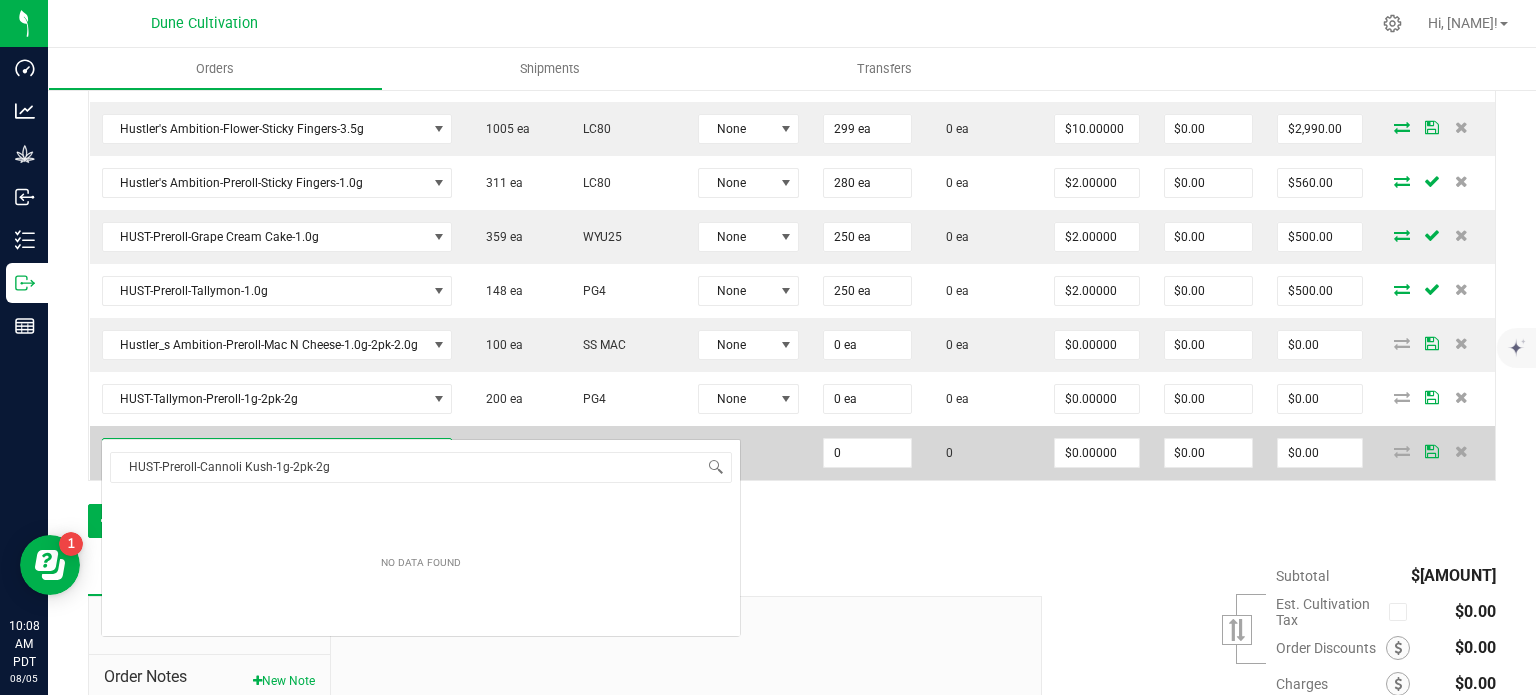 scroll, scrollTop: 99970, scrollLeft: 99651, axis: both 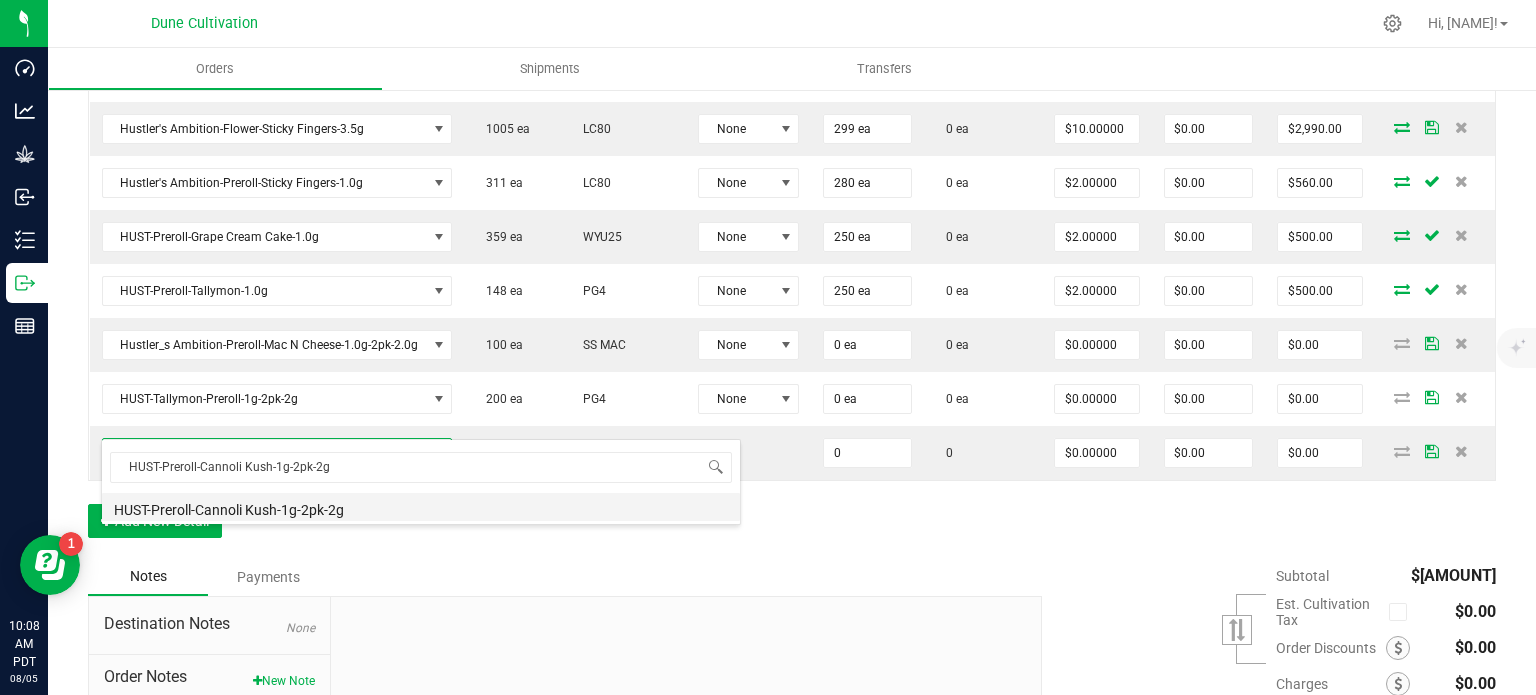 click on "HUST-Preroll-Cannoli Kush-1g-2pk-2g" at bounding box center (421, 507) 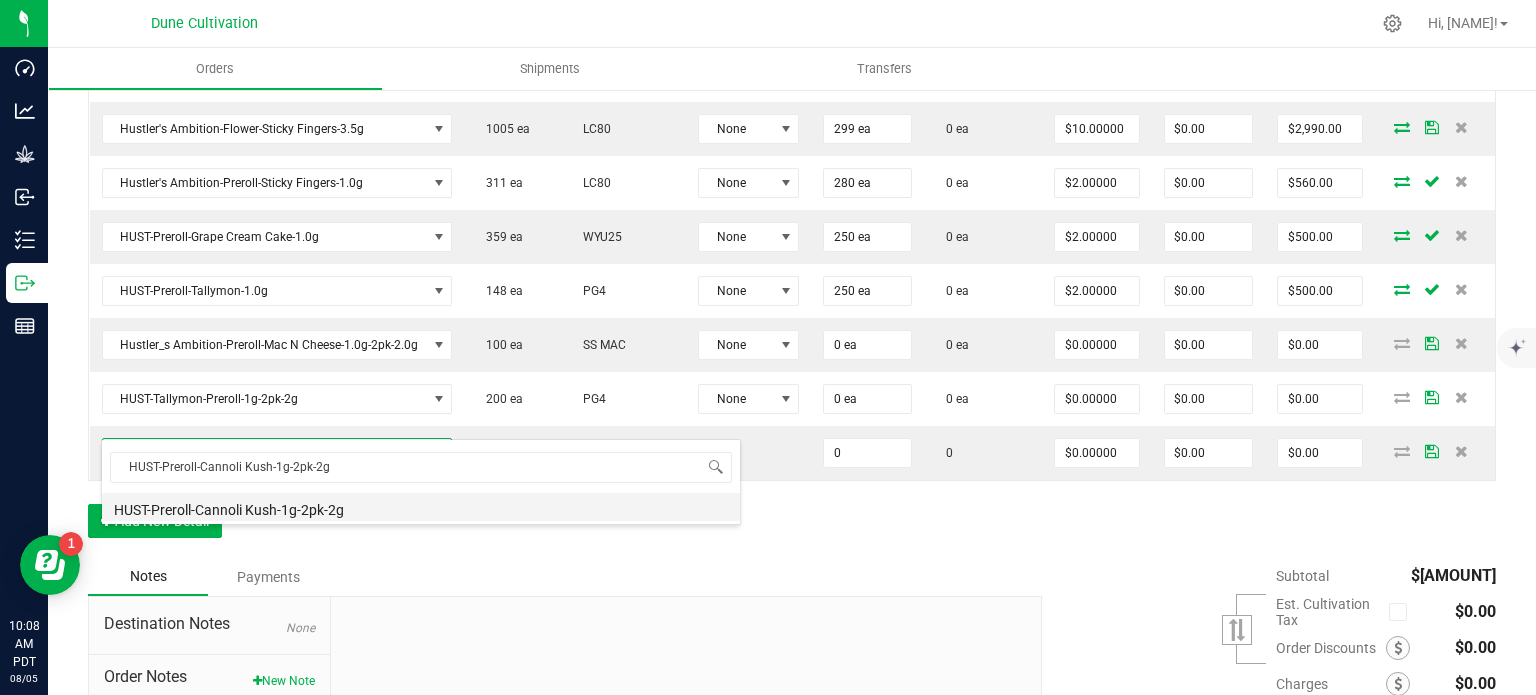 type on "0 ea" 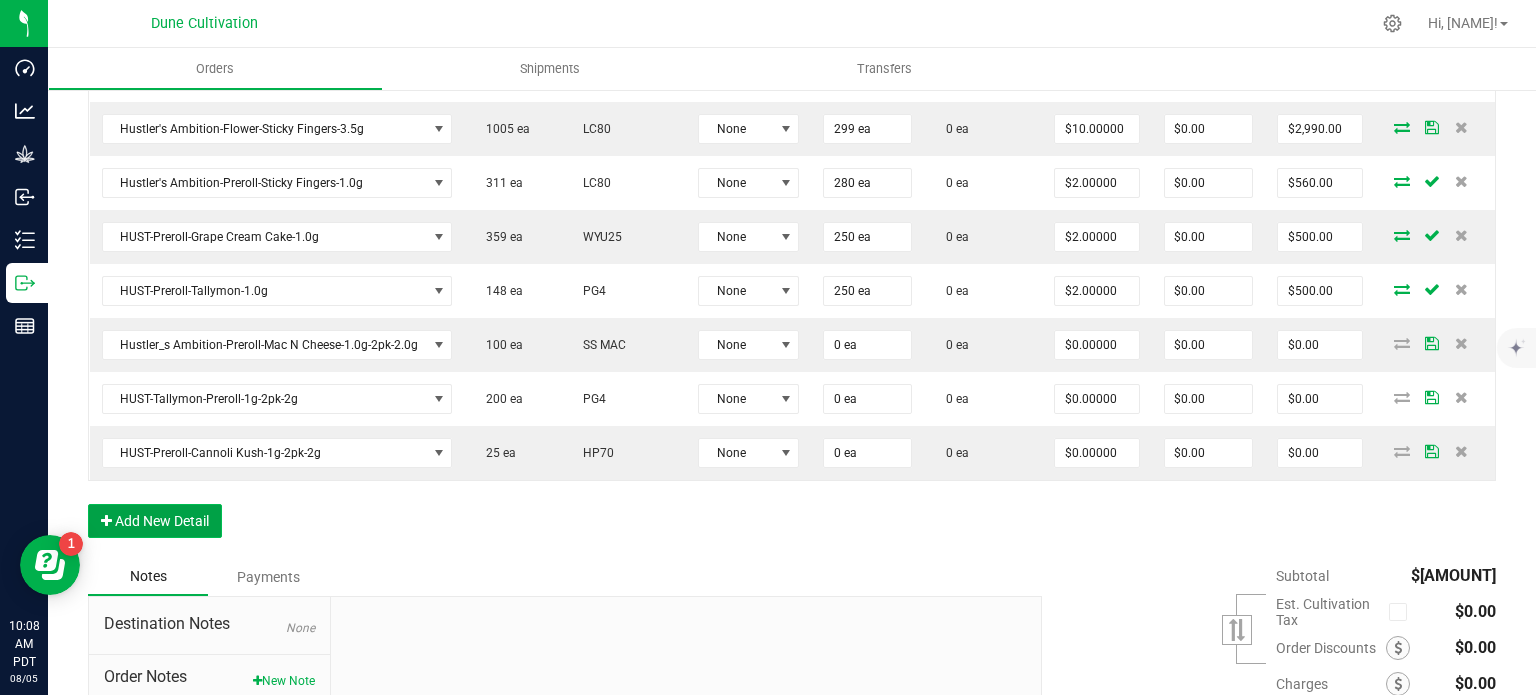 click on "Add New Detail" at bounding box center [155, 521] 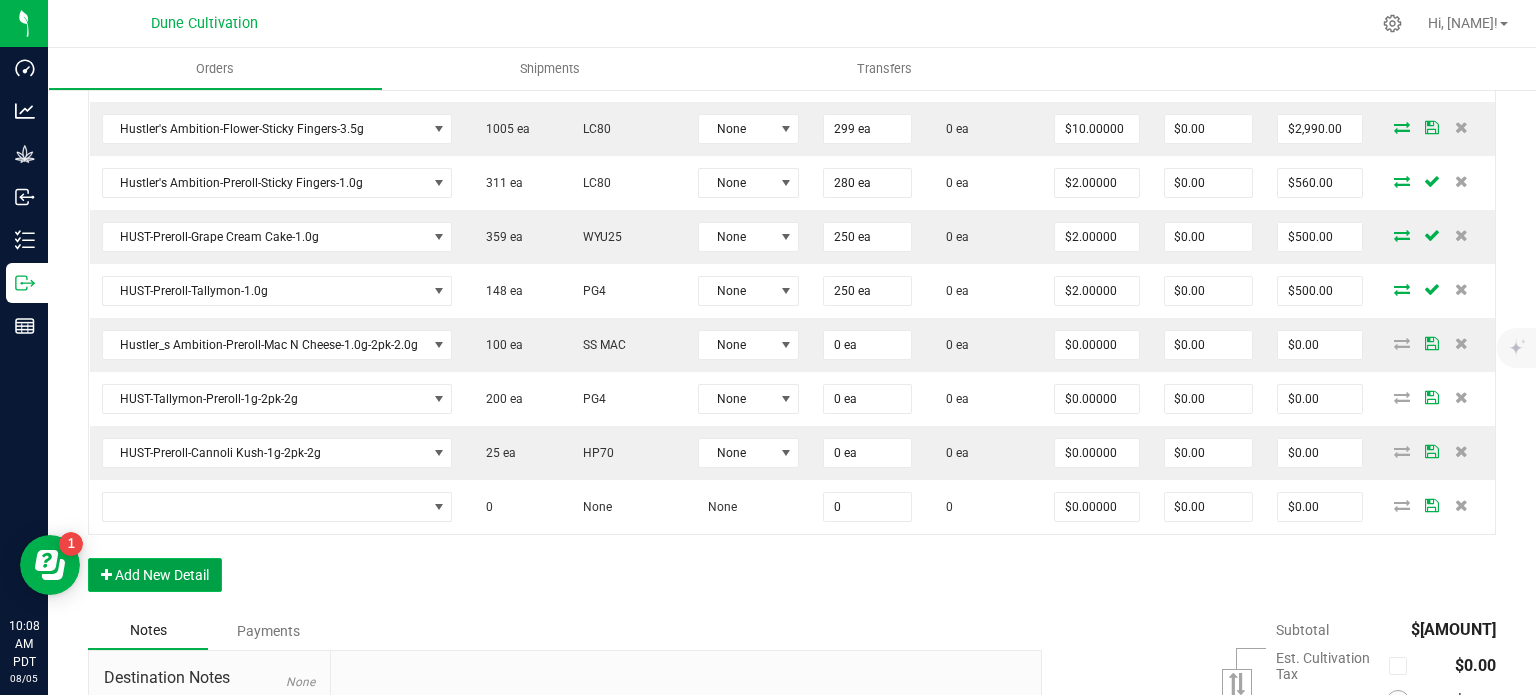 click on "Add New Detail" at bounding box center (155, 575) 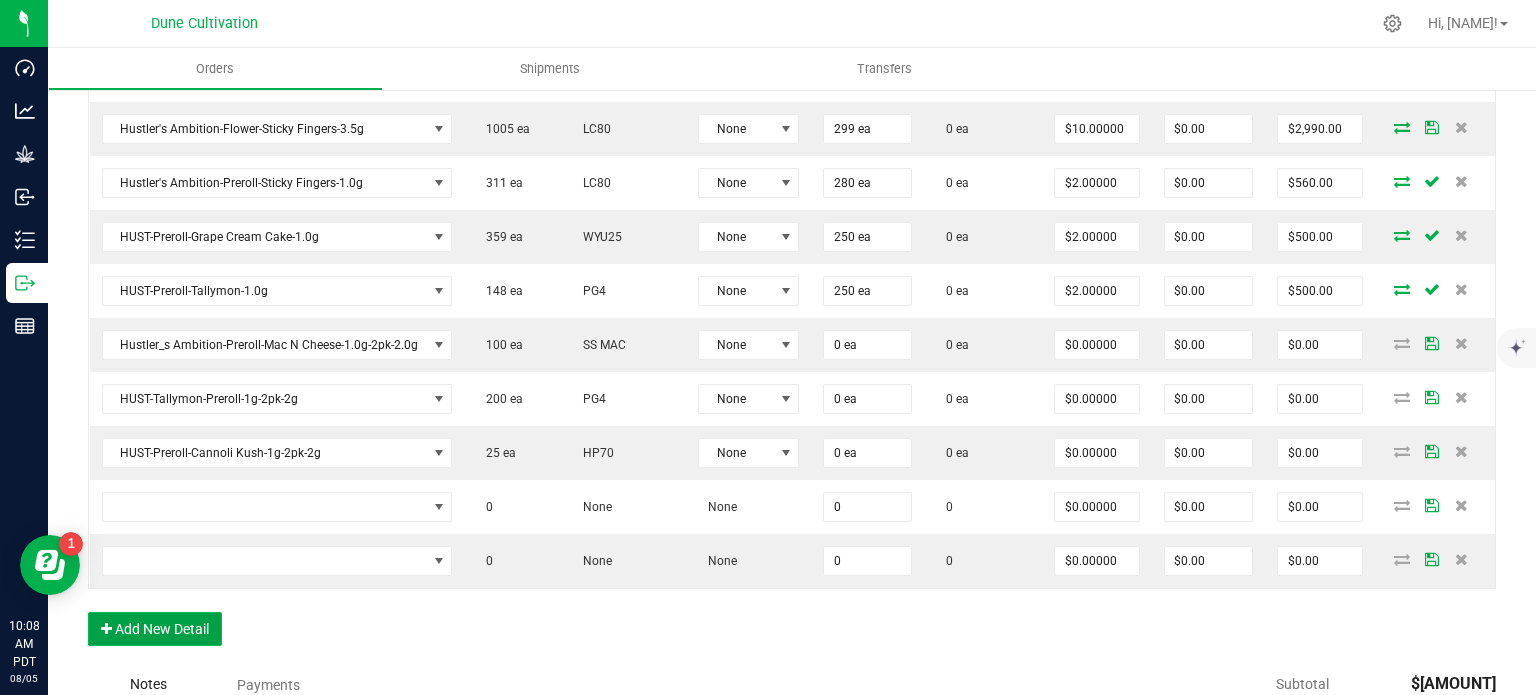 click on "Add New Detail" at bounding box center (155, 629) 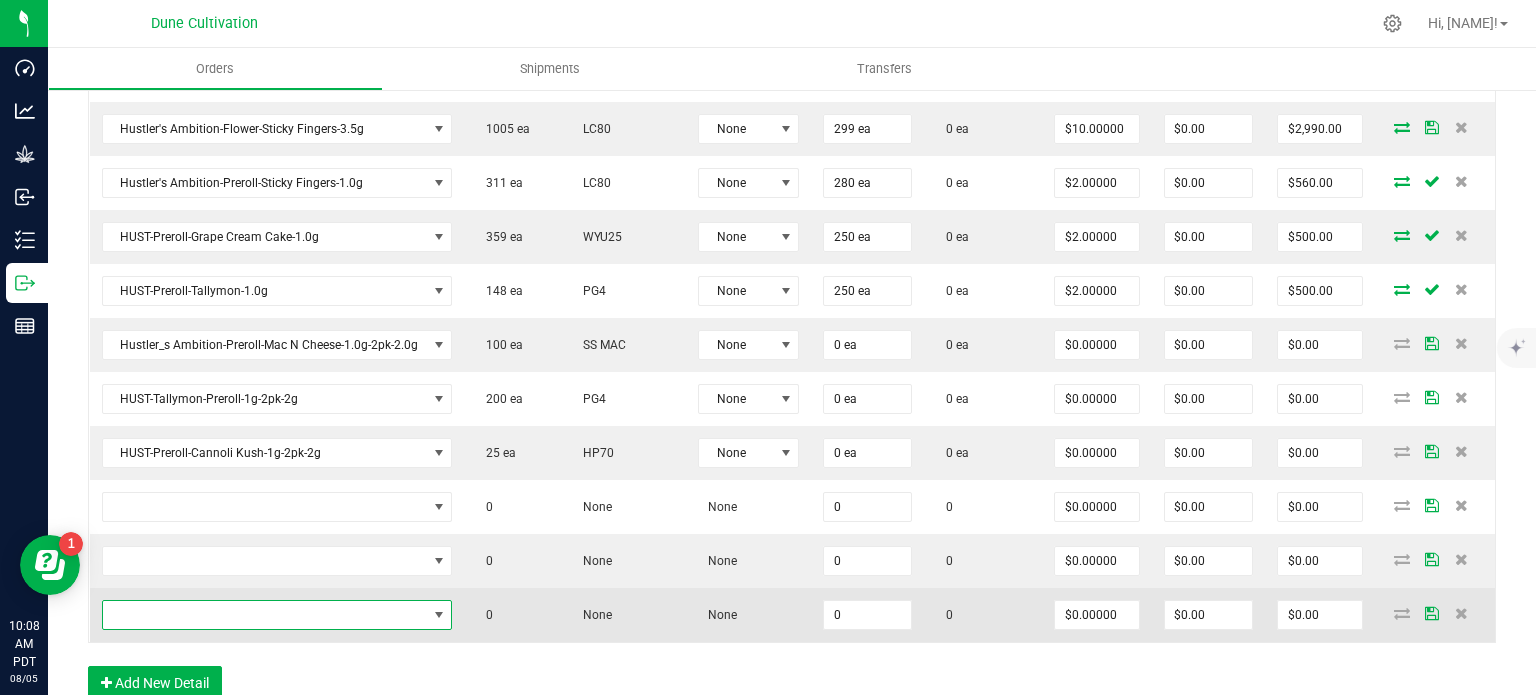 click at bounding box center (265, 615) 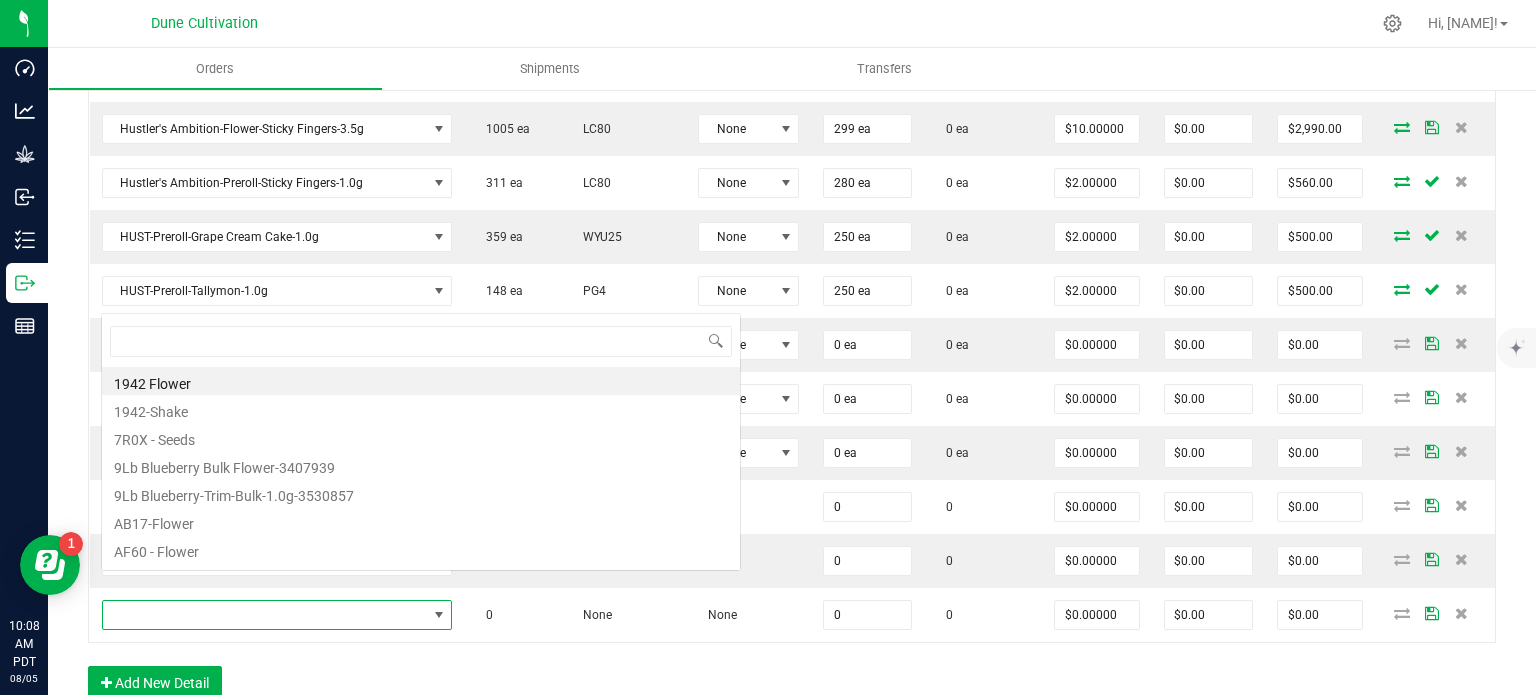 scroll, scrollTop: 0, scrollLeft: 0, axis: both 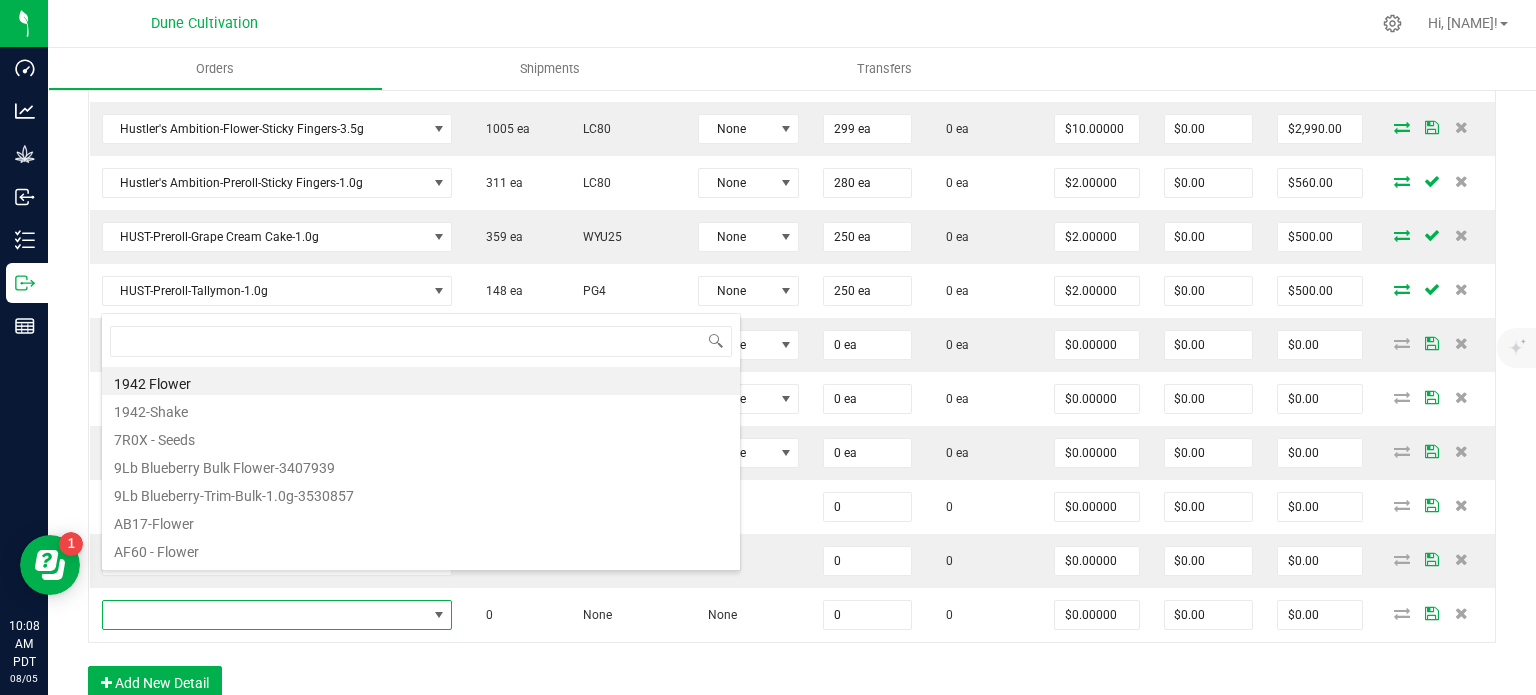 click on "Order Details Print All Labels Item  Sellable  Strain  Lot Number  Qty Ordered Qty Allocated Unit Price Line Discount Total Actions HUST-Flower-Tallymon-3.5g  0 ea   PG4  None 100 ea  0 ea  $10.00000 $0.00 $1,000.00 Hustler_s Ambition-Flower-Dulce de Uva-3.5g  0 ea   DDUV  None 100 ea  0 ea  $10.00000 $0.00 $1,000.00 HA-Flower-Pineapple Express-3.5g  350 ea   PE  None 100 ea  0 ea  $10.00000 $0.00 $1,000.00 HUST-Flower-Animal Face-3.5g  0 ea   ELG  None 131 ea  0 ea  $10.00000 $0.00 $1,310.00 HUST-Flower-Donny Burger-3.5g  0 ea   DB80  None 134 ea  0 ea  $10.00000 $0.00 $1,340.00 Hustler_s Ambition-Flower-Mac n Cheese-3.5g  0 ea   SS MAC  None 200 ea  0 ea  $10.00000 $0.00 $2,000.00 HUST-Flower-Banana Split-3.5g  0 ea   BC50  None 200 ea  0 ea  $10.00000 $0.00 $2,000.00 Hustler_s Ambition-Flower-Papaya Master-3.5g  305 ea   PM12  None 200 ea  0 ea  $10.00000 $0.00 $2,000.00 HUST-Flower-Trainwreck-3.5g  580 ea   JCO  None 200 ea  0 ea  $10.00000 $0.00 $2,000.00  1005 ea  None" at bounding box center (792, 115) 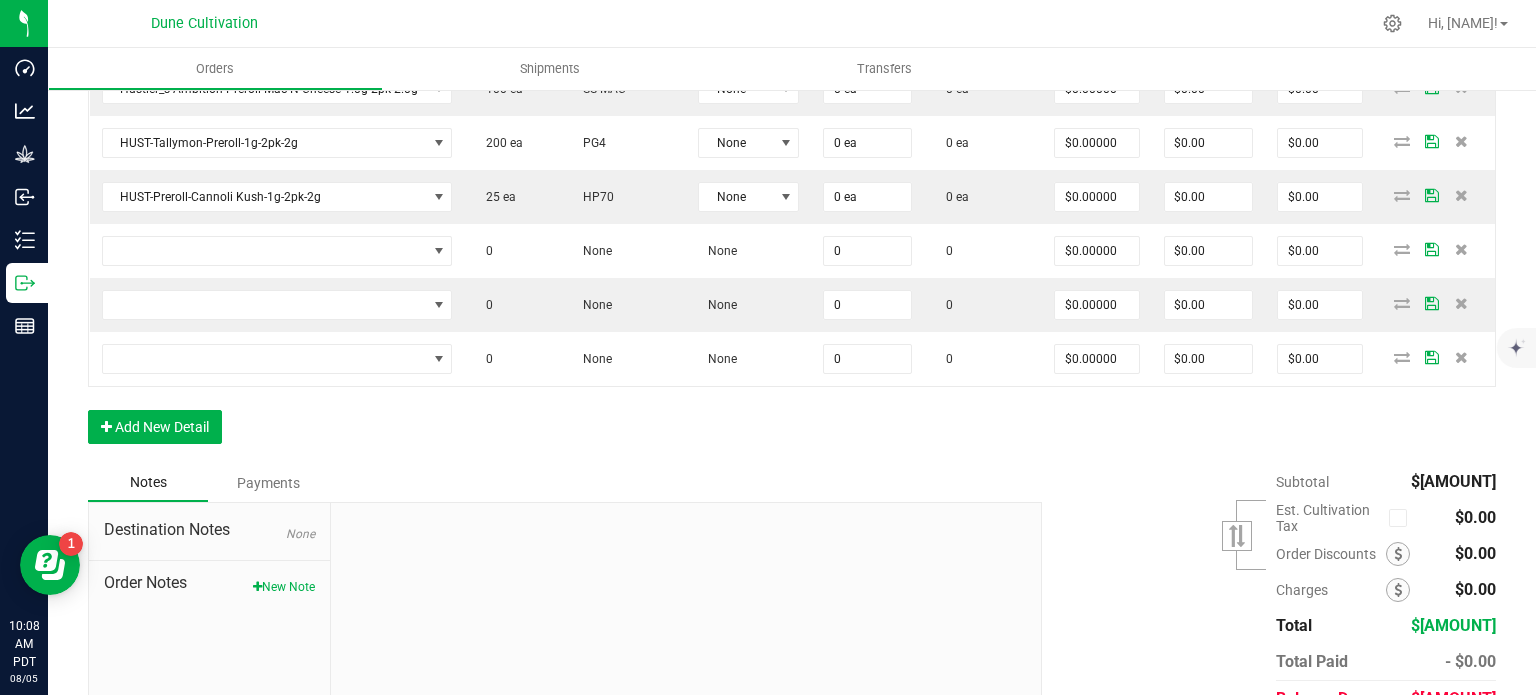 scroll, scrollTop: 1417, scrollLeft: 0, axis: vertical 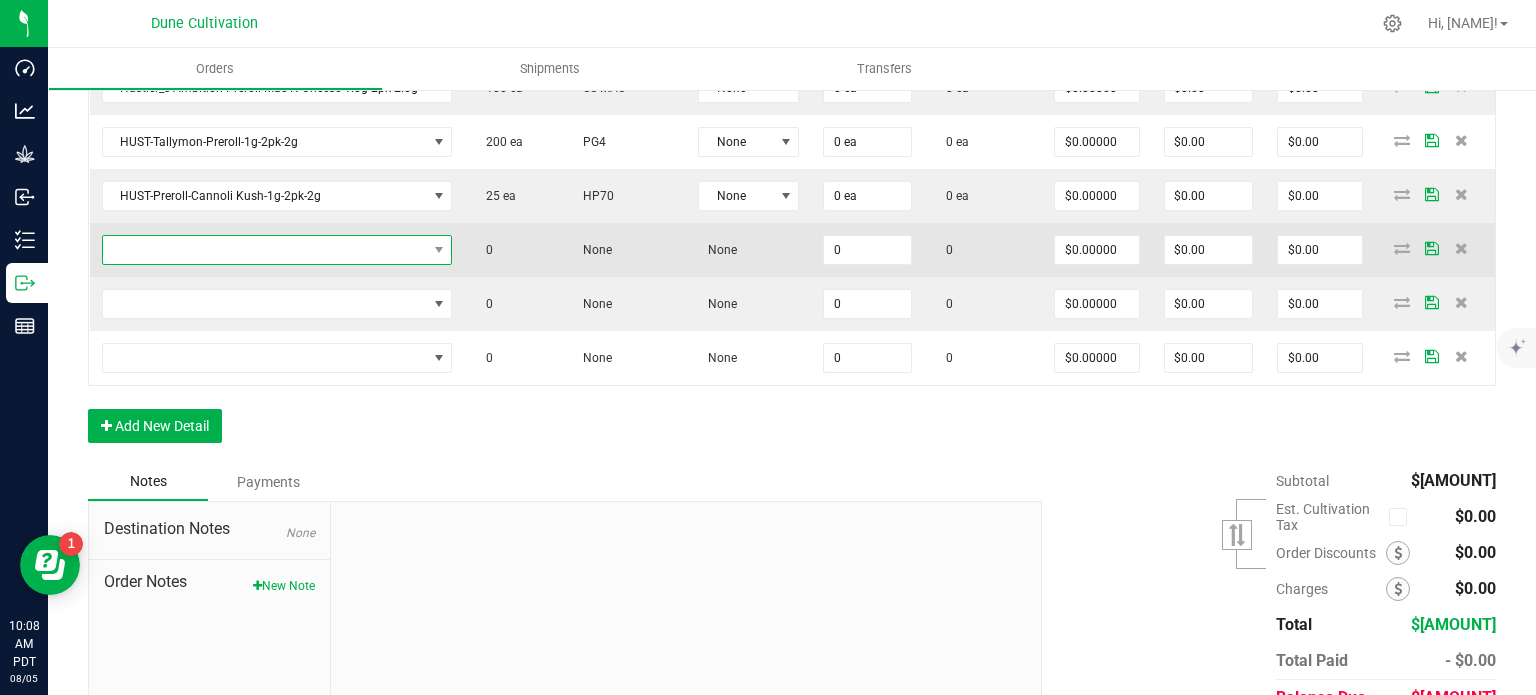 click at bounding box center [265, 250] 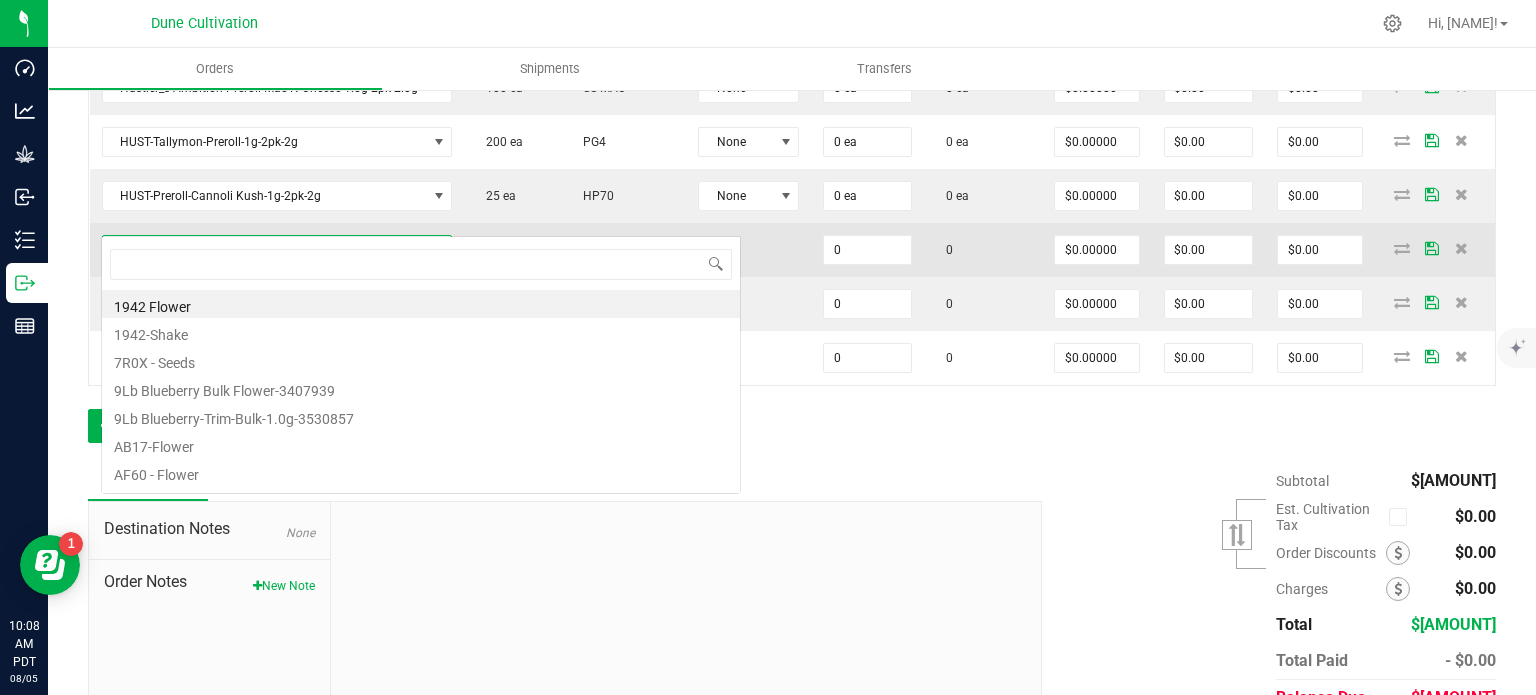 type on "HUST-Tallymon-Preroll-1.0g-14pk" 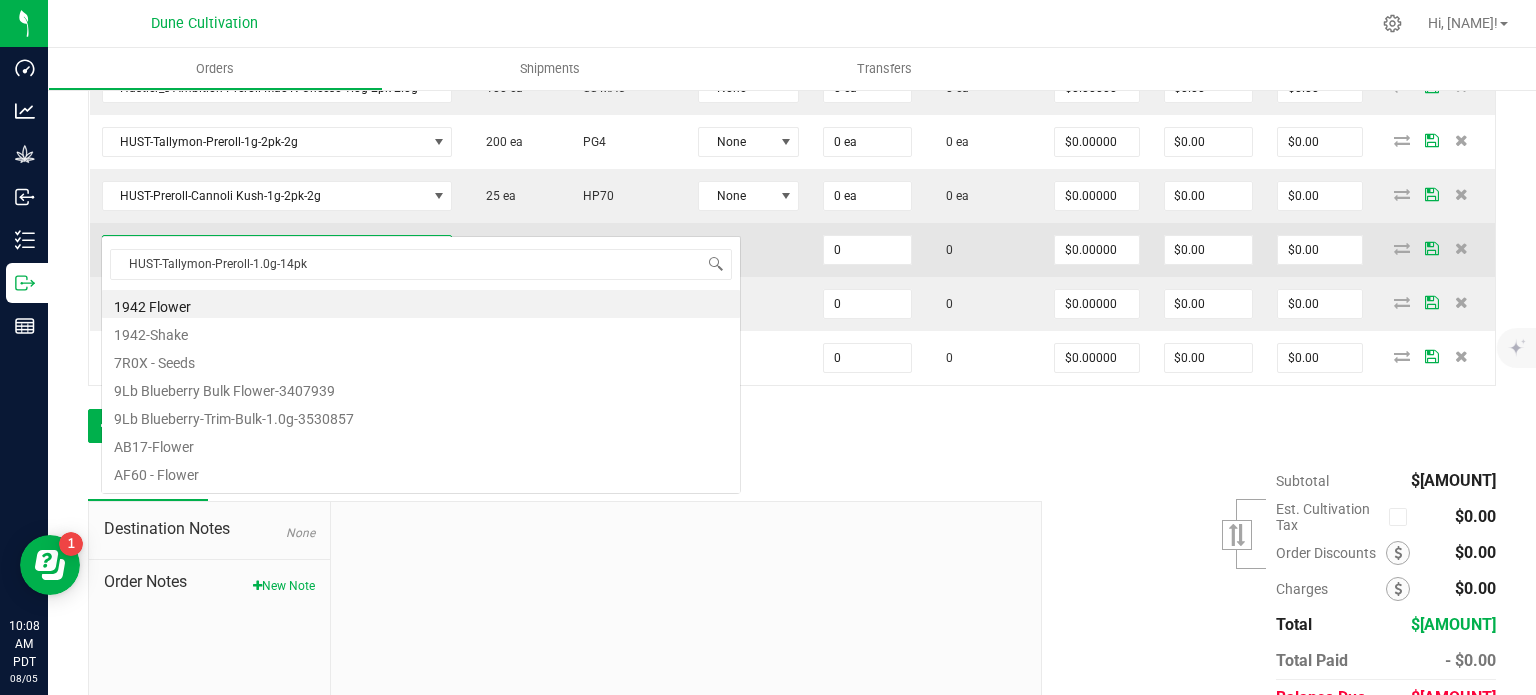 scroll, scrollTop: 99970, scrollLeft: 99651, axis: both 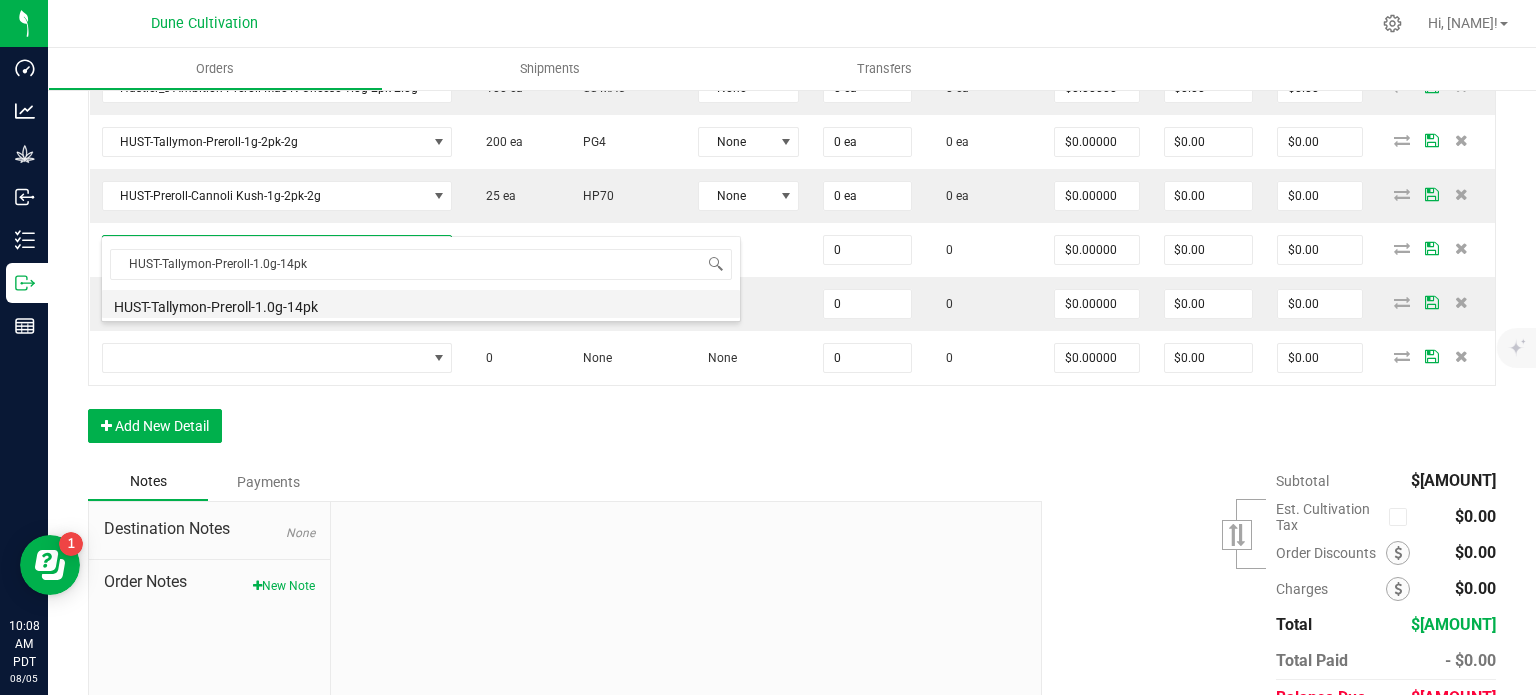 click on "HUST-Tallymon-Preroll-1.0g-14pk" at bounding box center (421, 304) 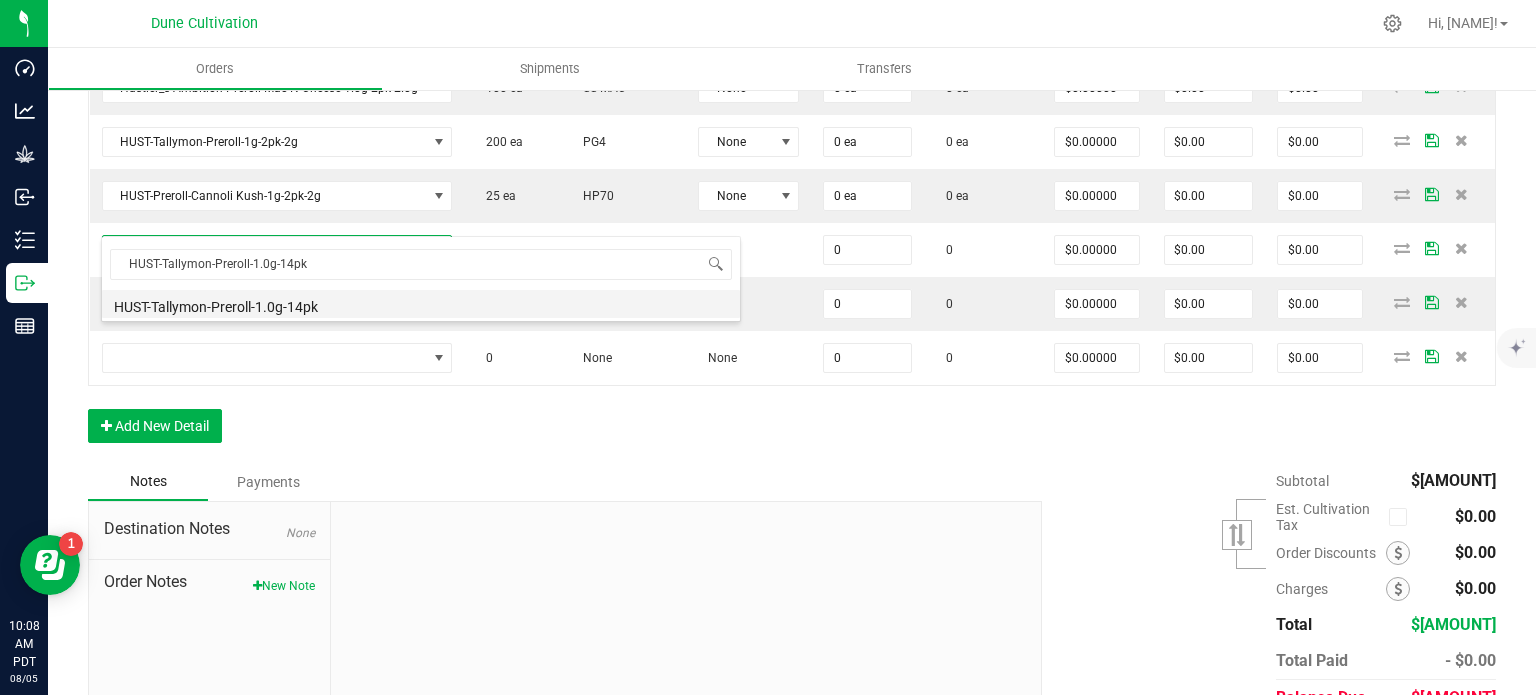 type on "0 ea" 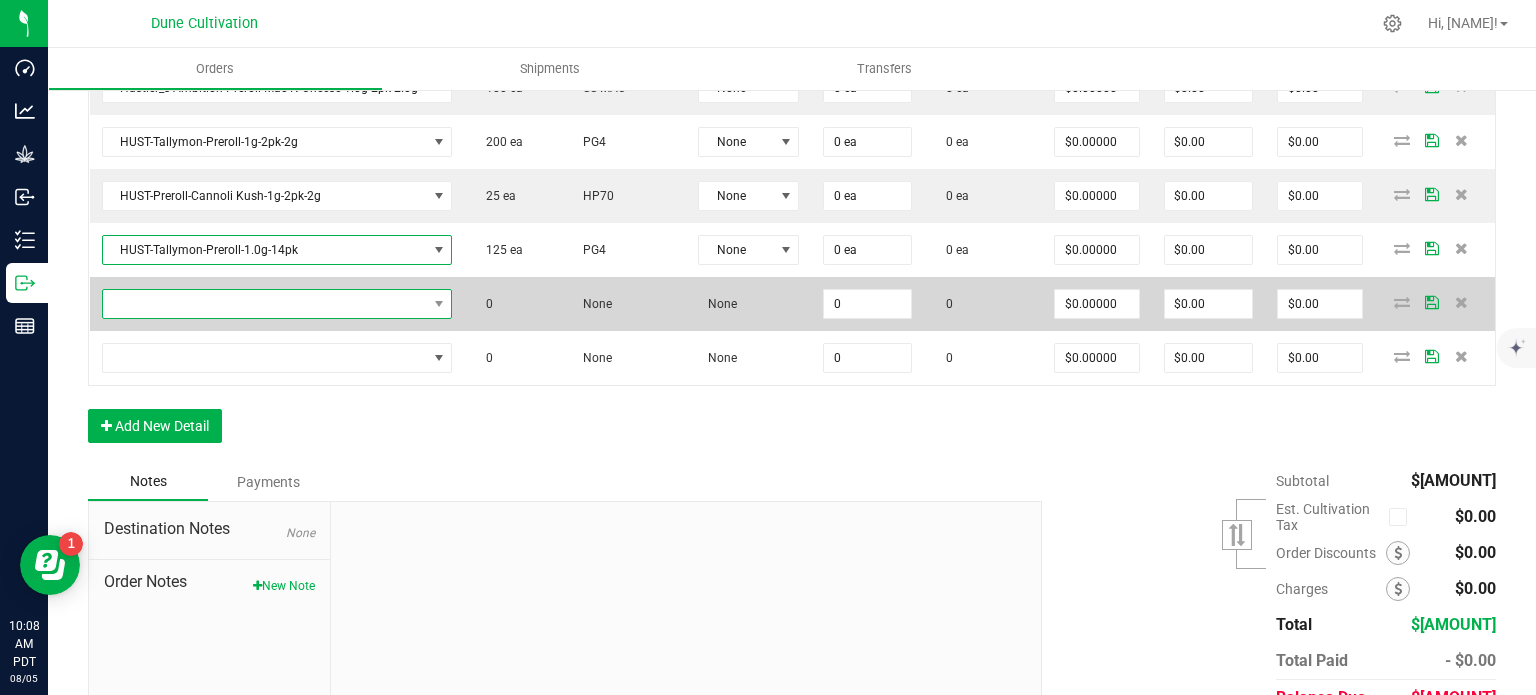 click at bounding box center (265, 304) 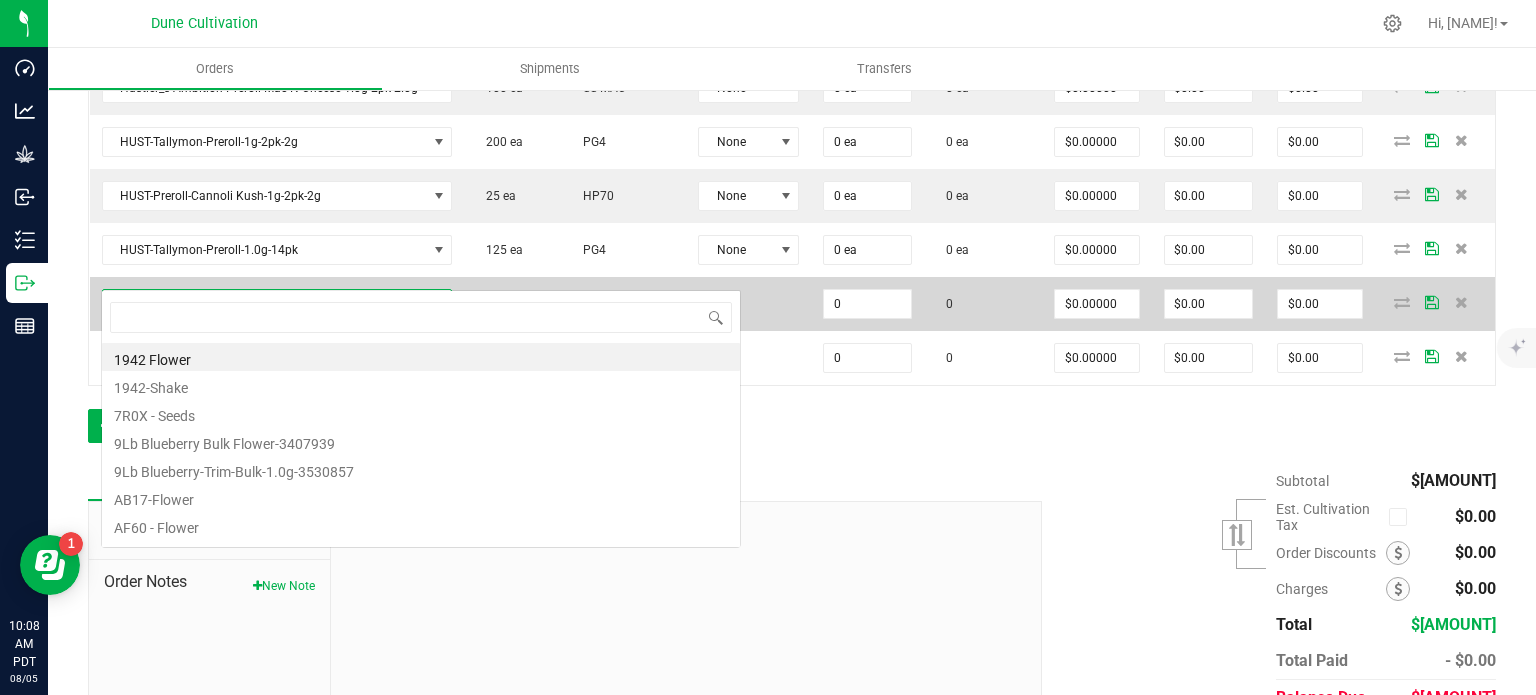 type on "Hustler_s Ambition-Mac n Cheese-Preroll-1.0g- 14pk" 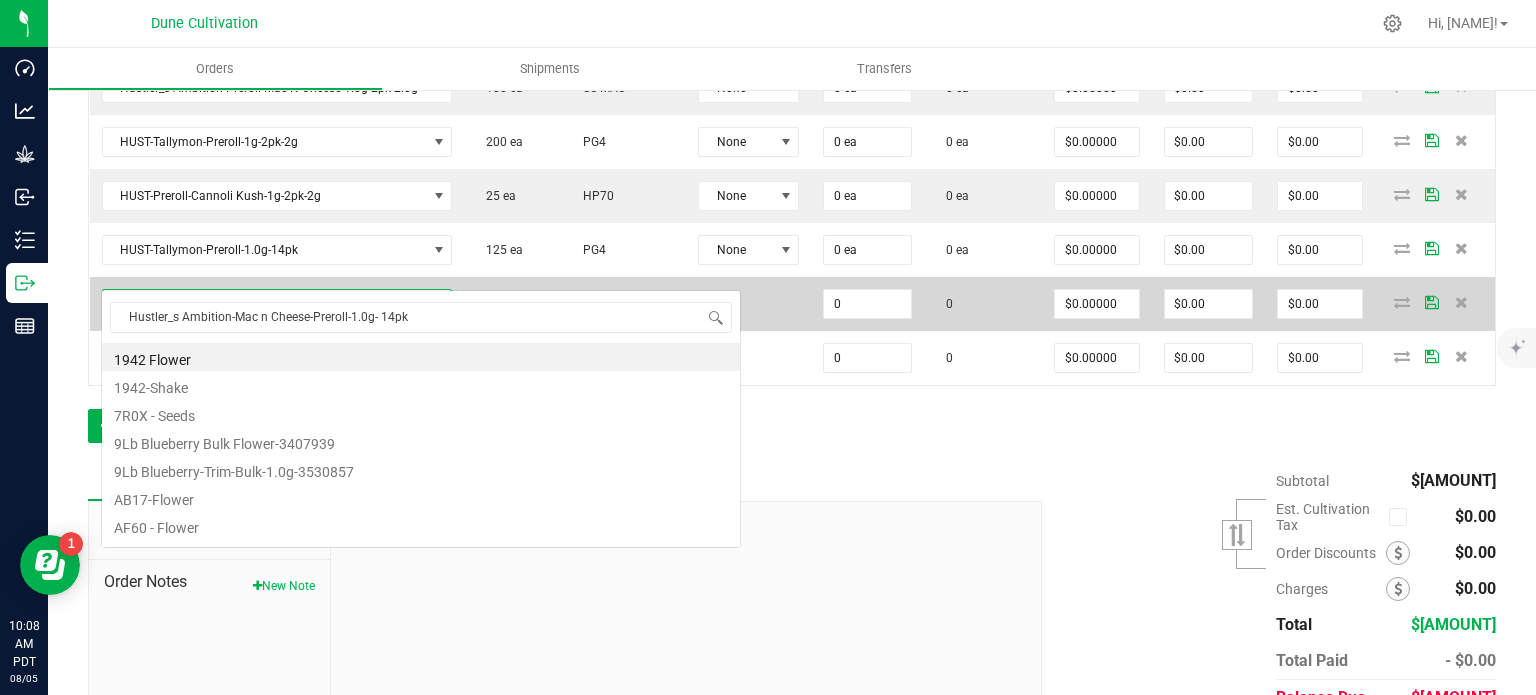 scroll, scrollTop: 99970, scrollLeft: 99651, axis: both 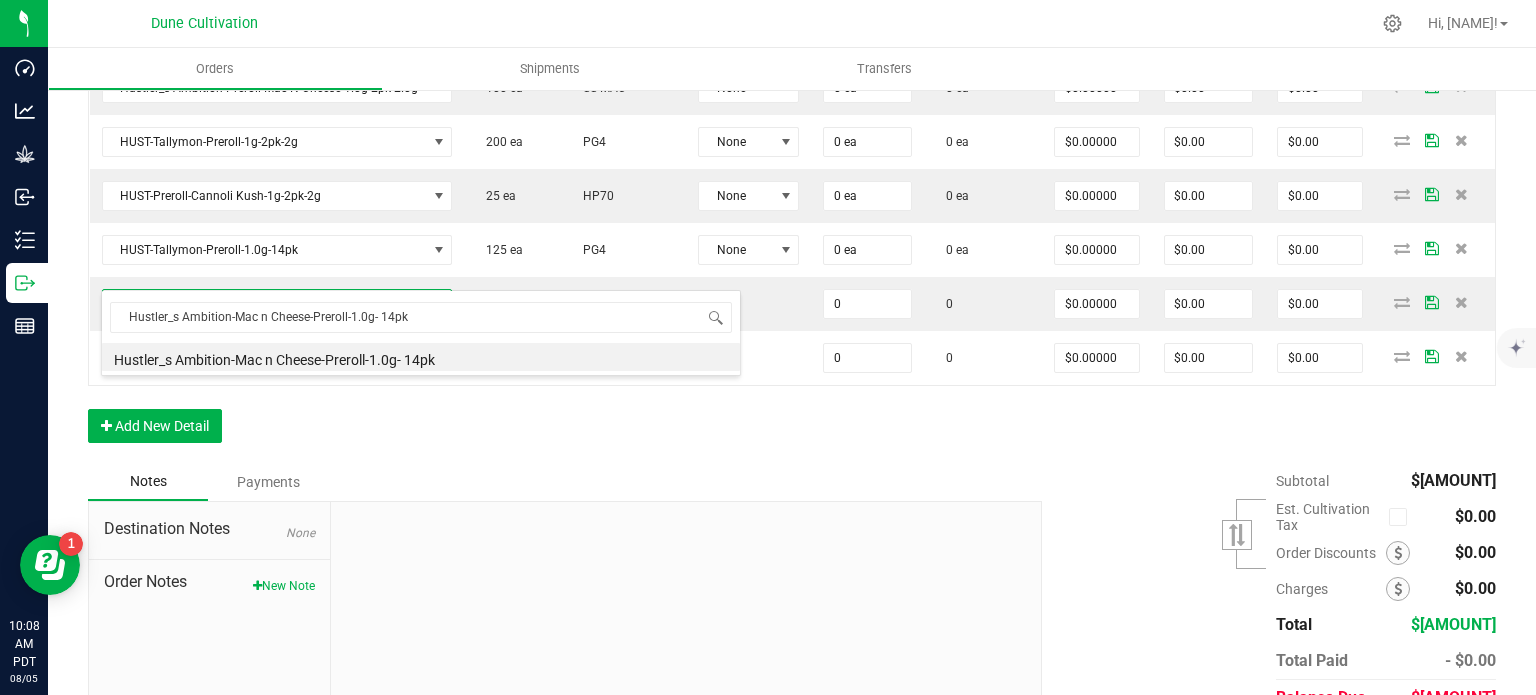 click on "Hustler_s Ambition-Mac n Cheese-Preroll-1.0g- 14pk" at bounding box center [421, 357] 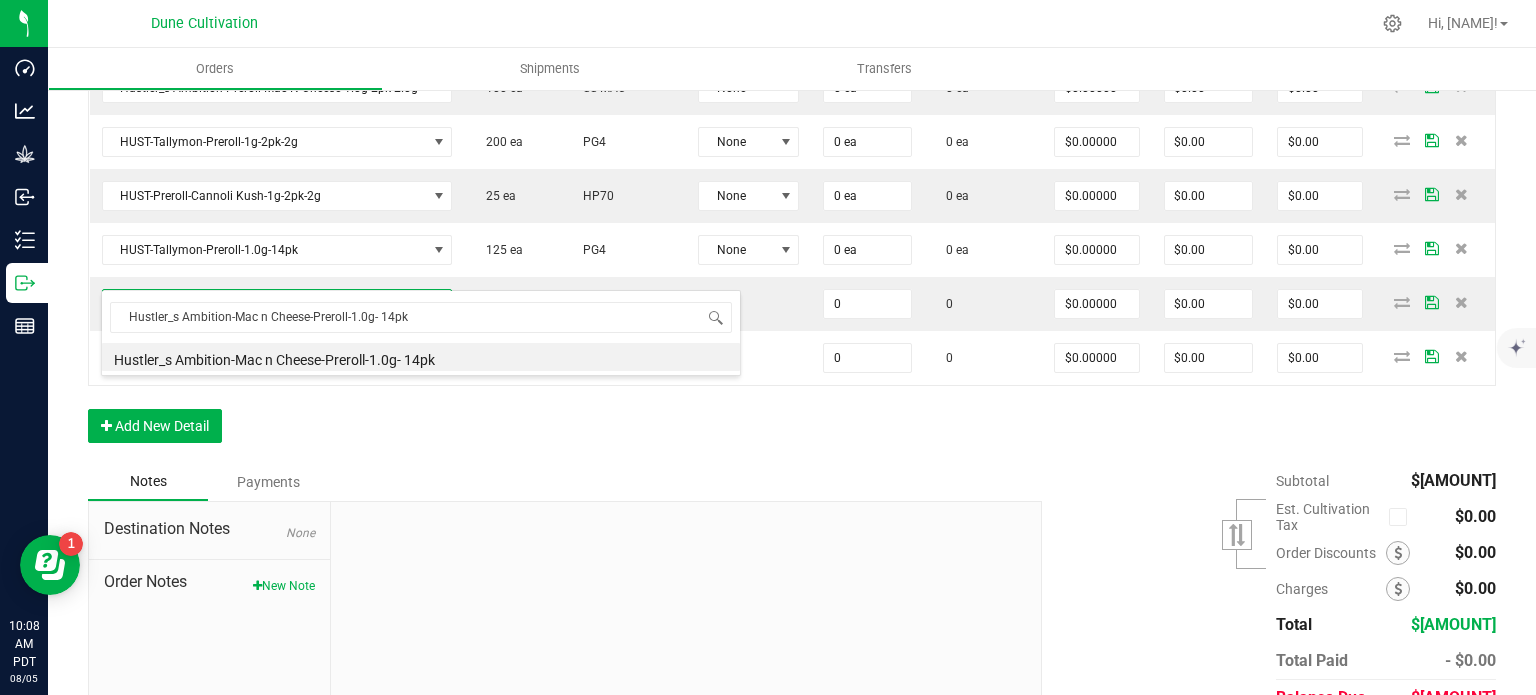 type on "0 ea" 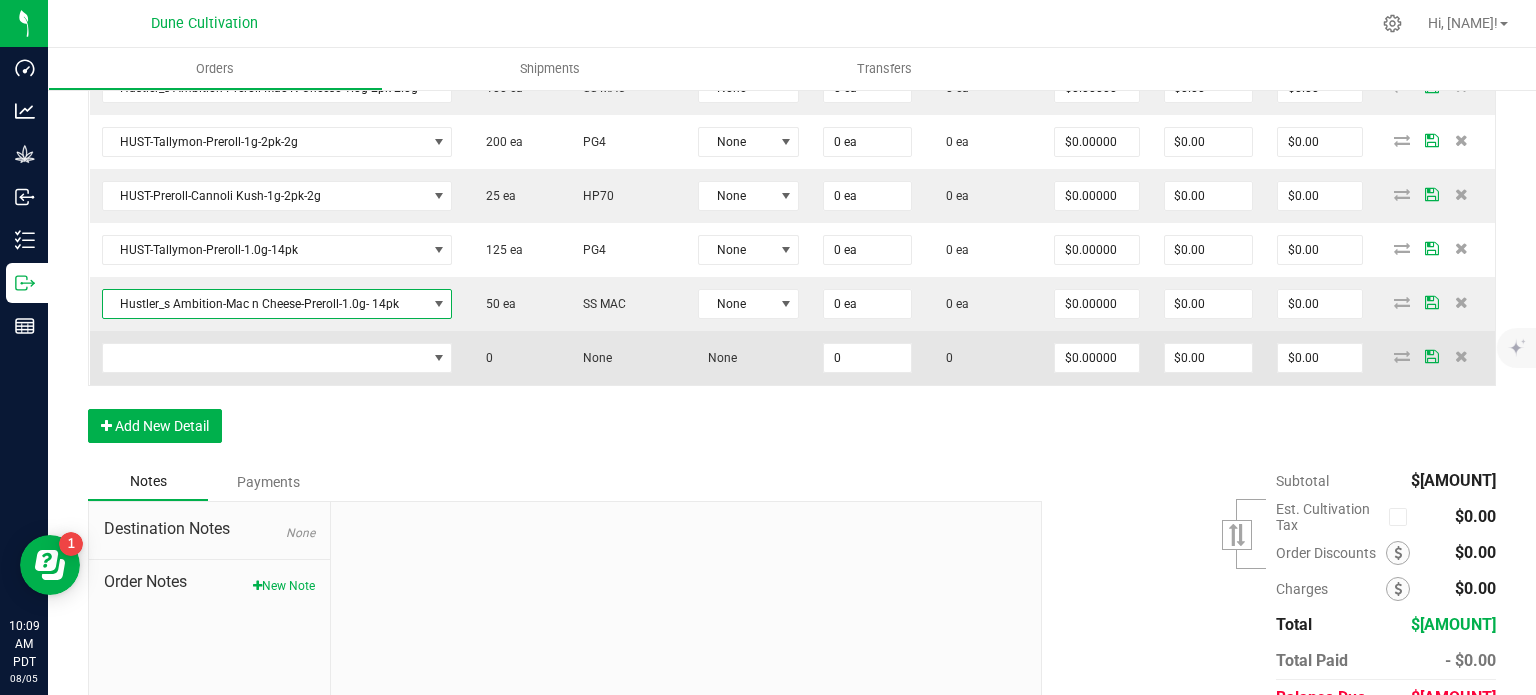 click at bounding box center (277, 358) 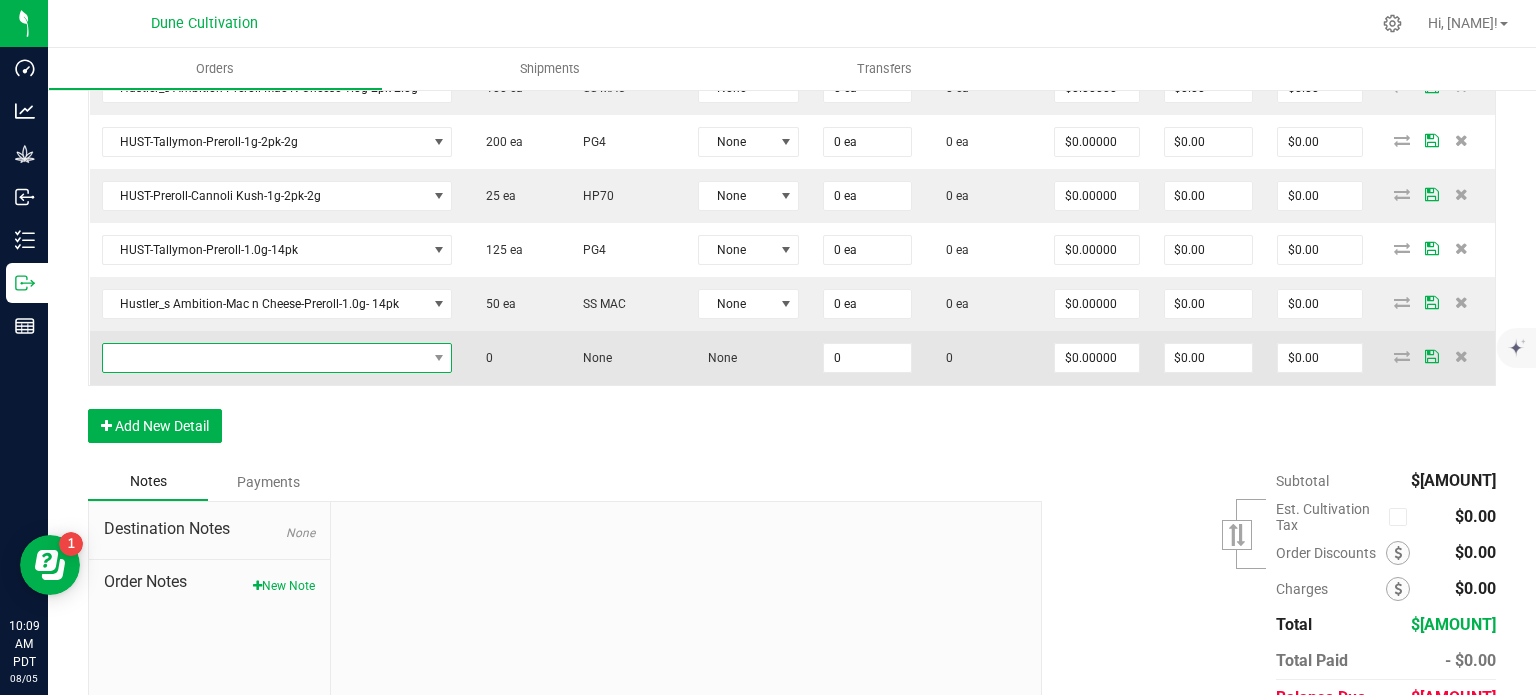 click at bounding box center (265, 358) 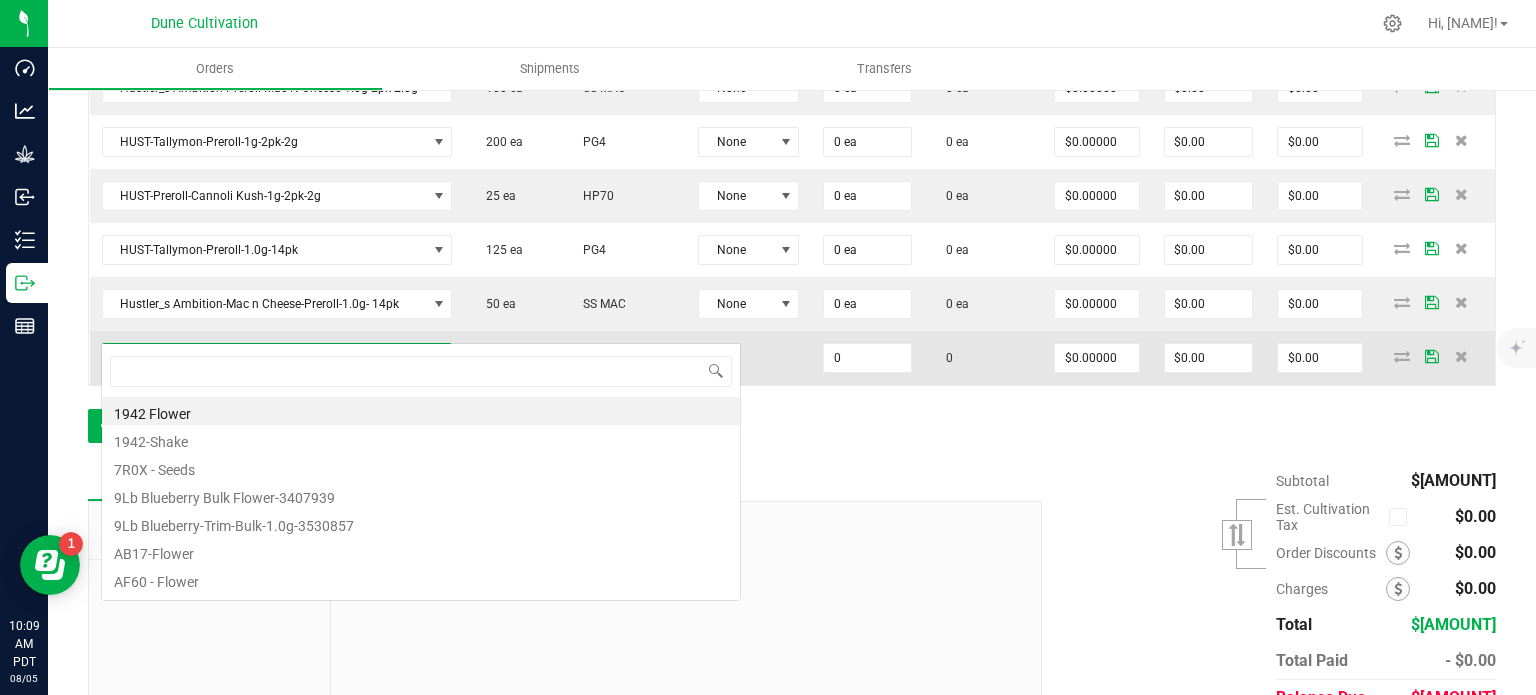 type on "Hustler_s Ambition-Papaya Master-Preroll-1.0g- 14pk" 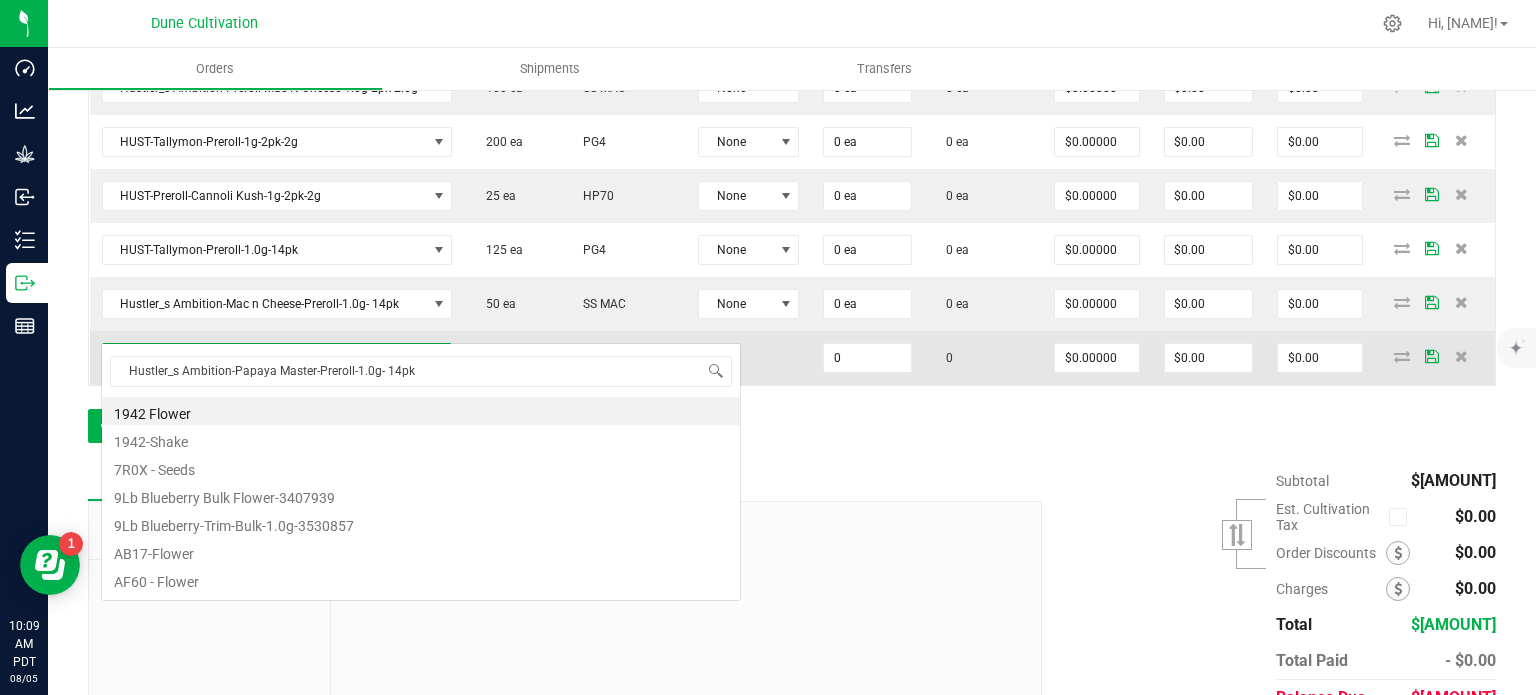 scroll, scrollTop: 99970, scrollLeft: 99651, axis: both 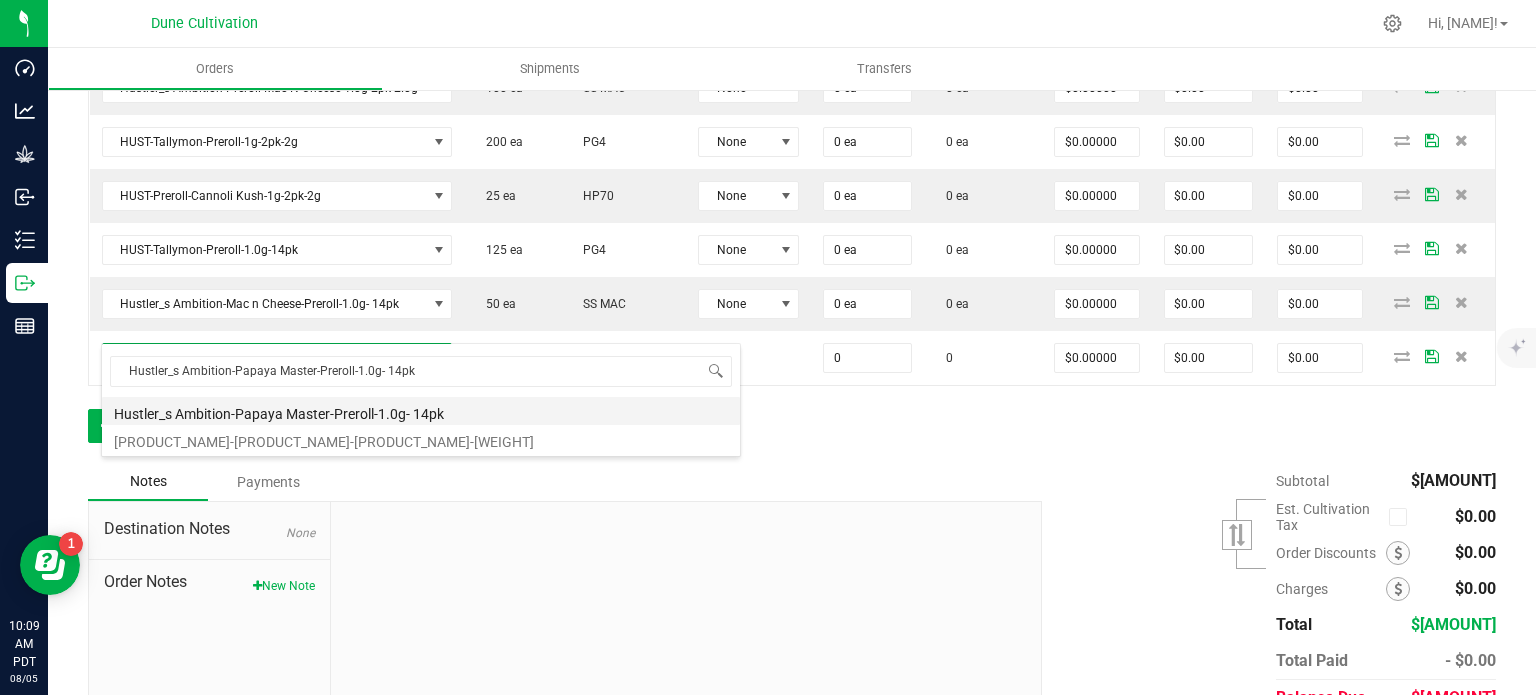 click on "Hustler_s Ambition-Papaya Master-Preroll-1.0g- 14pk" at bounding box center (421, 411) 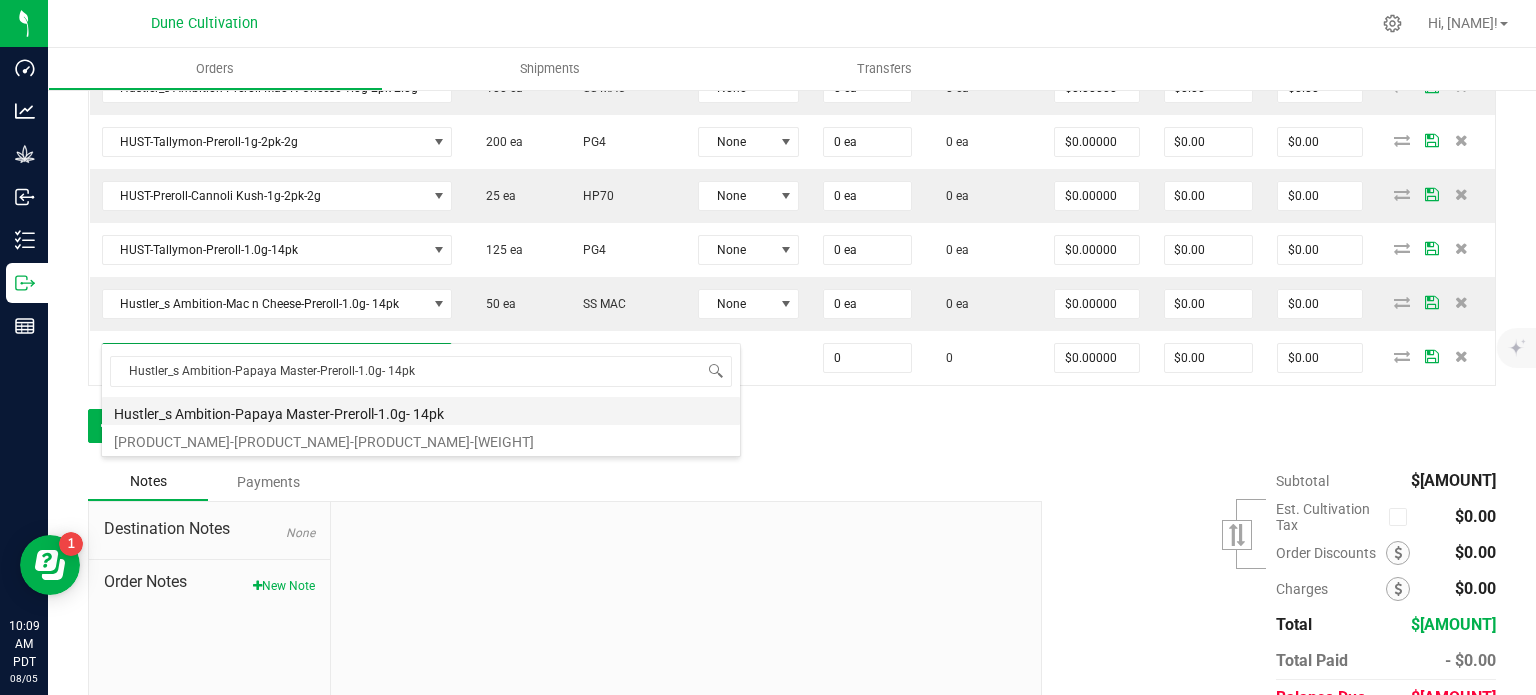 type on "0 ea" 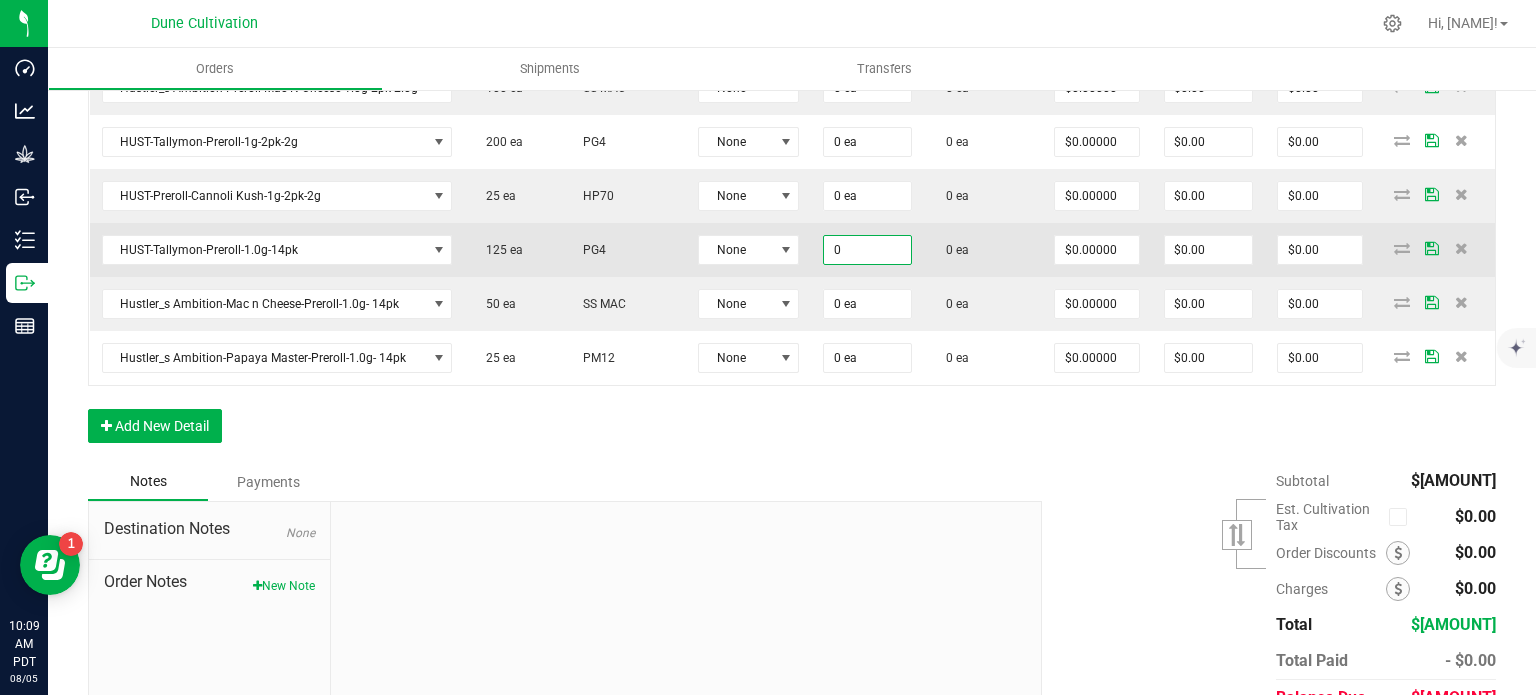 click on "0" at bounding box center [867, 250] 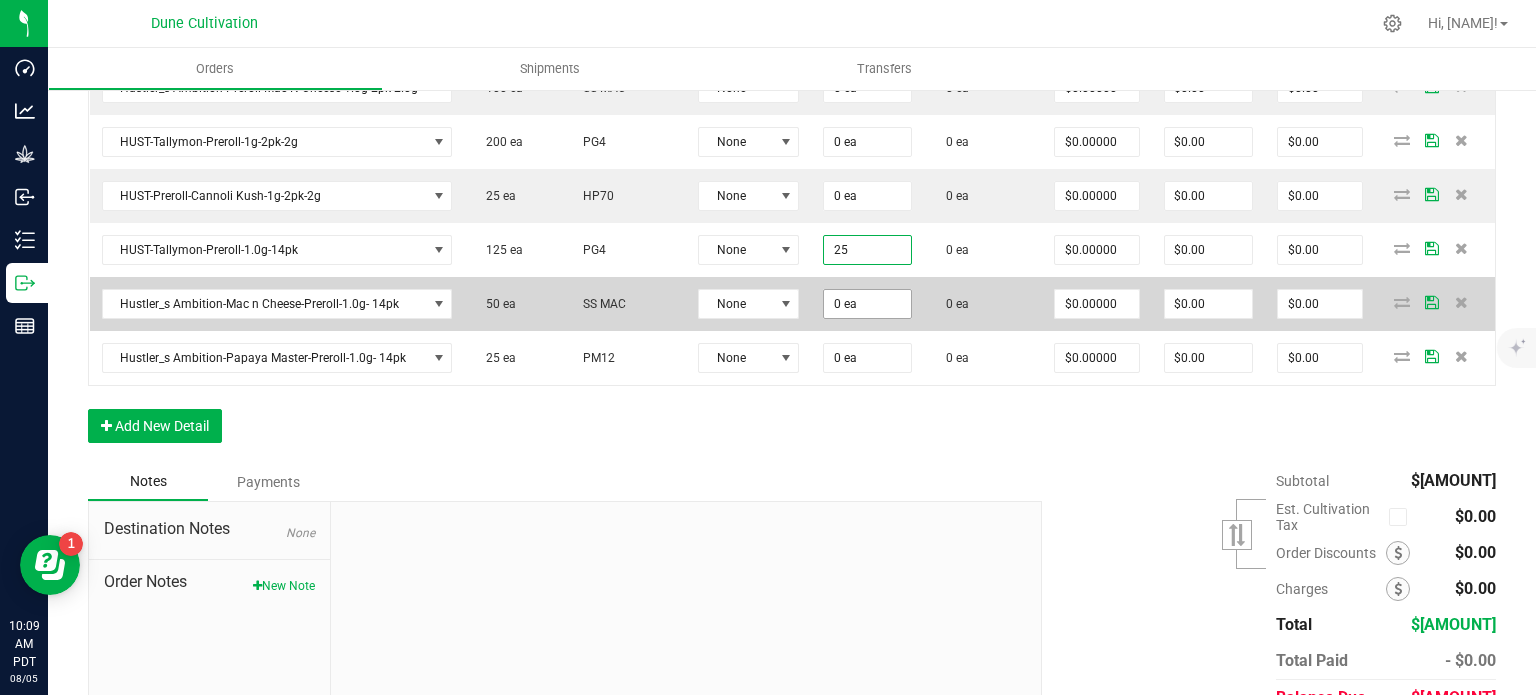 type on "25 ea" 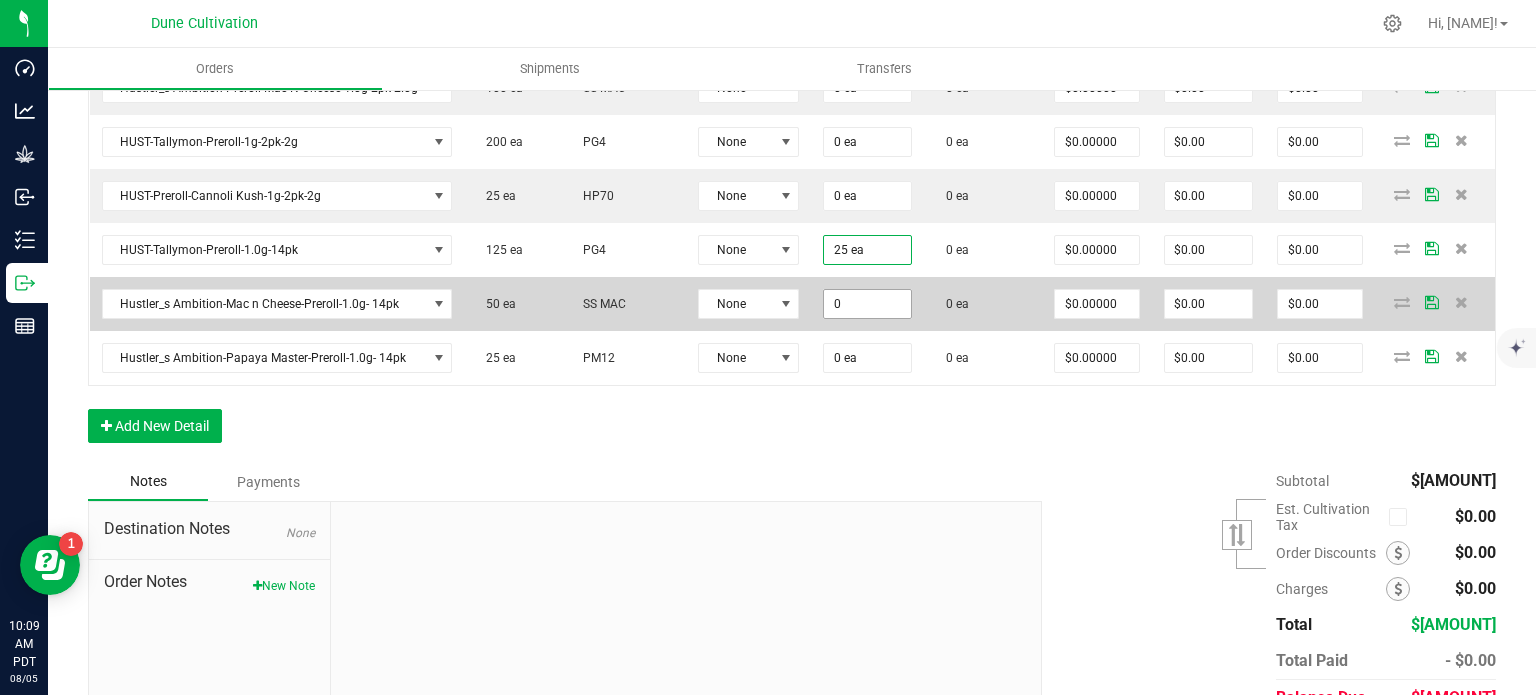 click on "0" at bounding box center [867, 304] 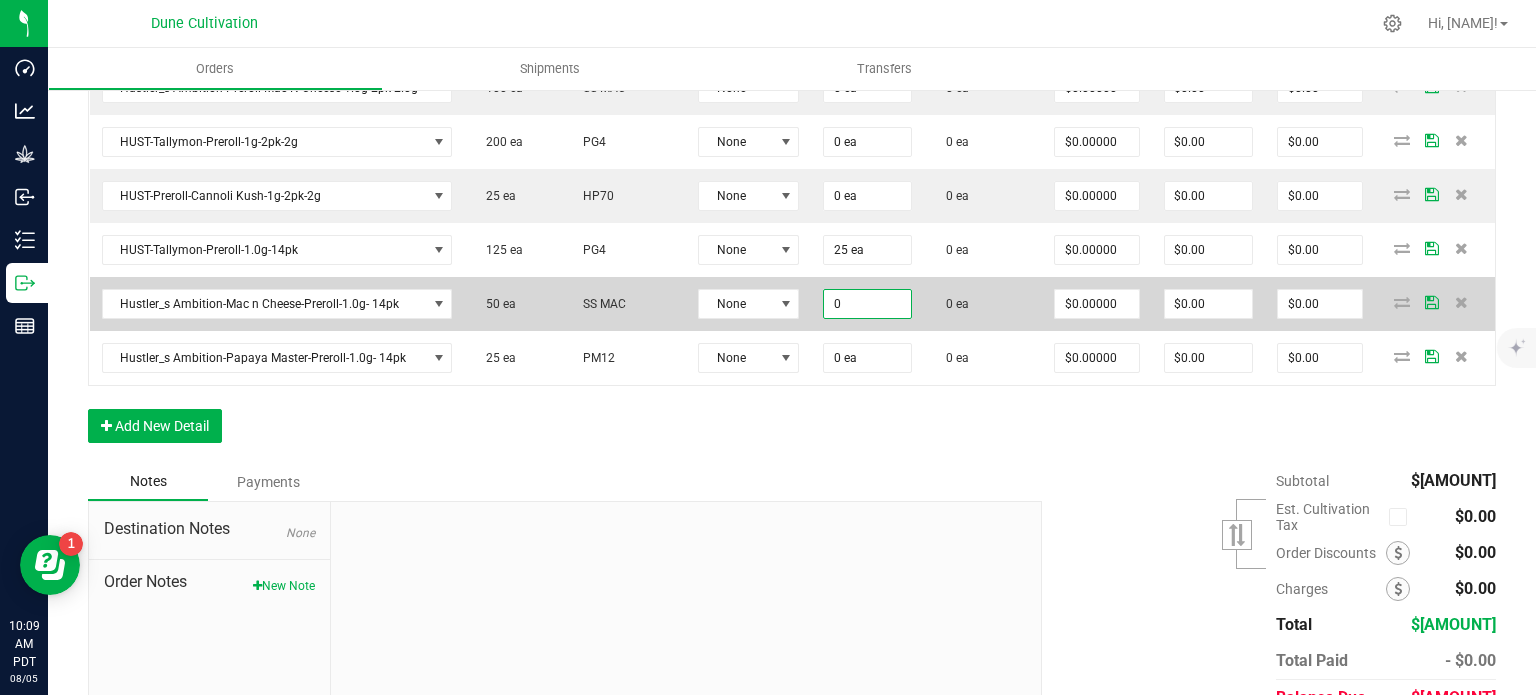 paste on "25" 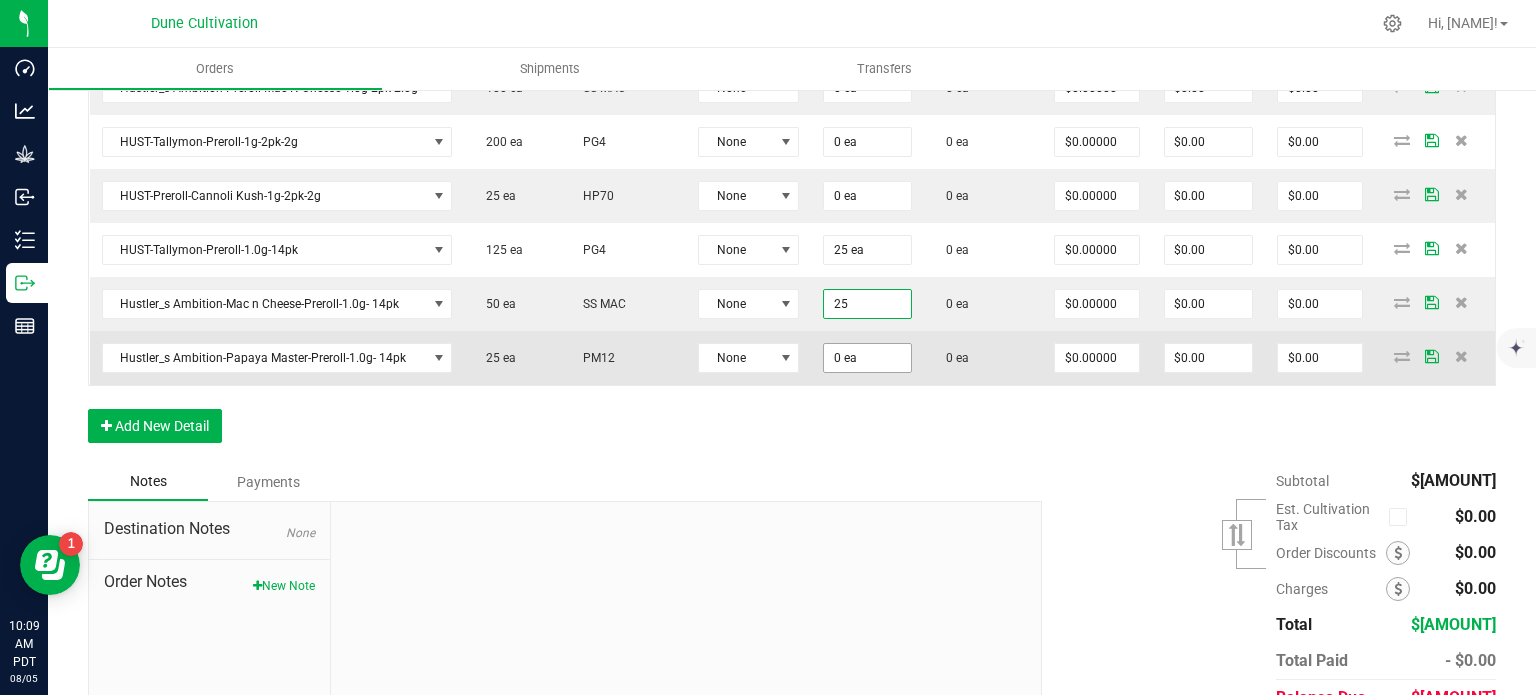 type on "25 ea" 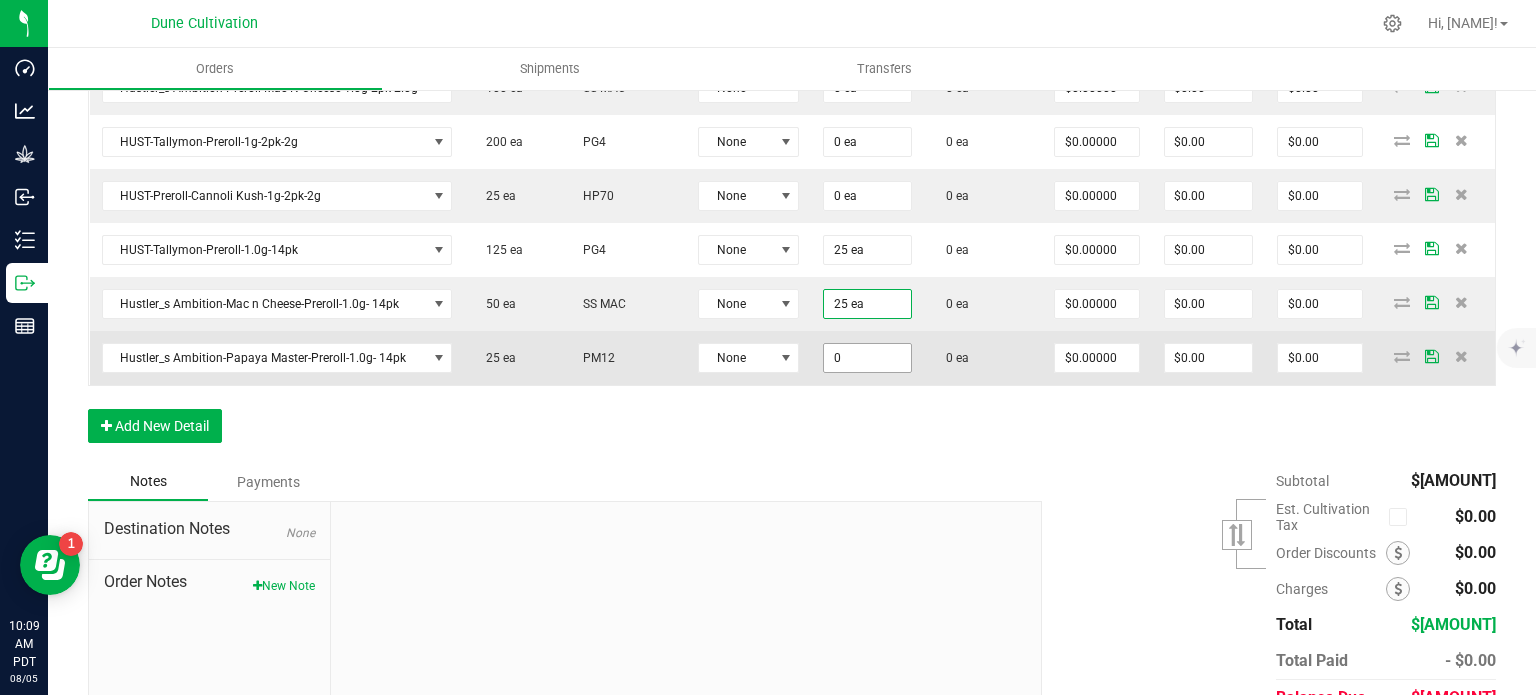 click on "0" at bounding box center [867, 358] 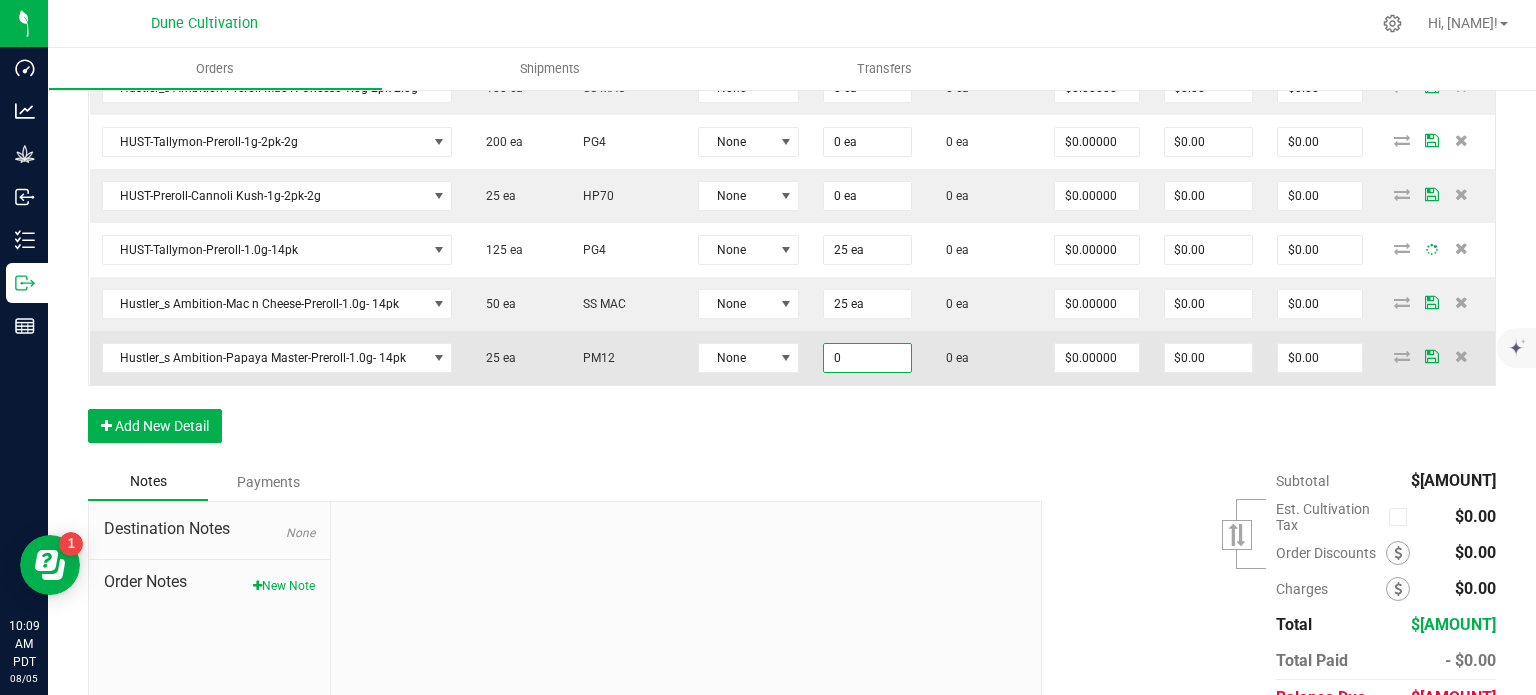 paste on "25" 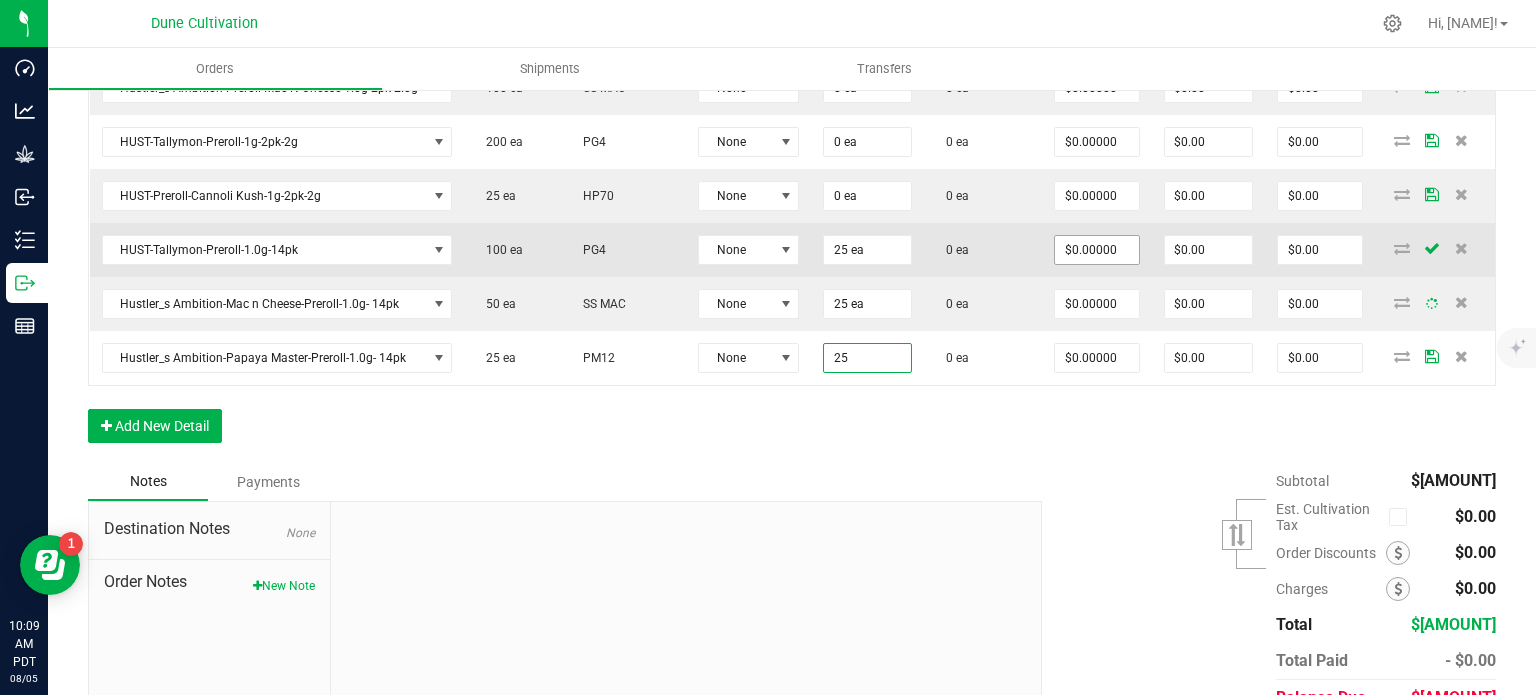 type on "25 ea" 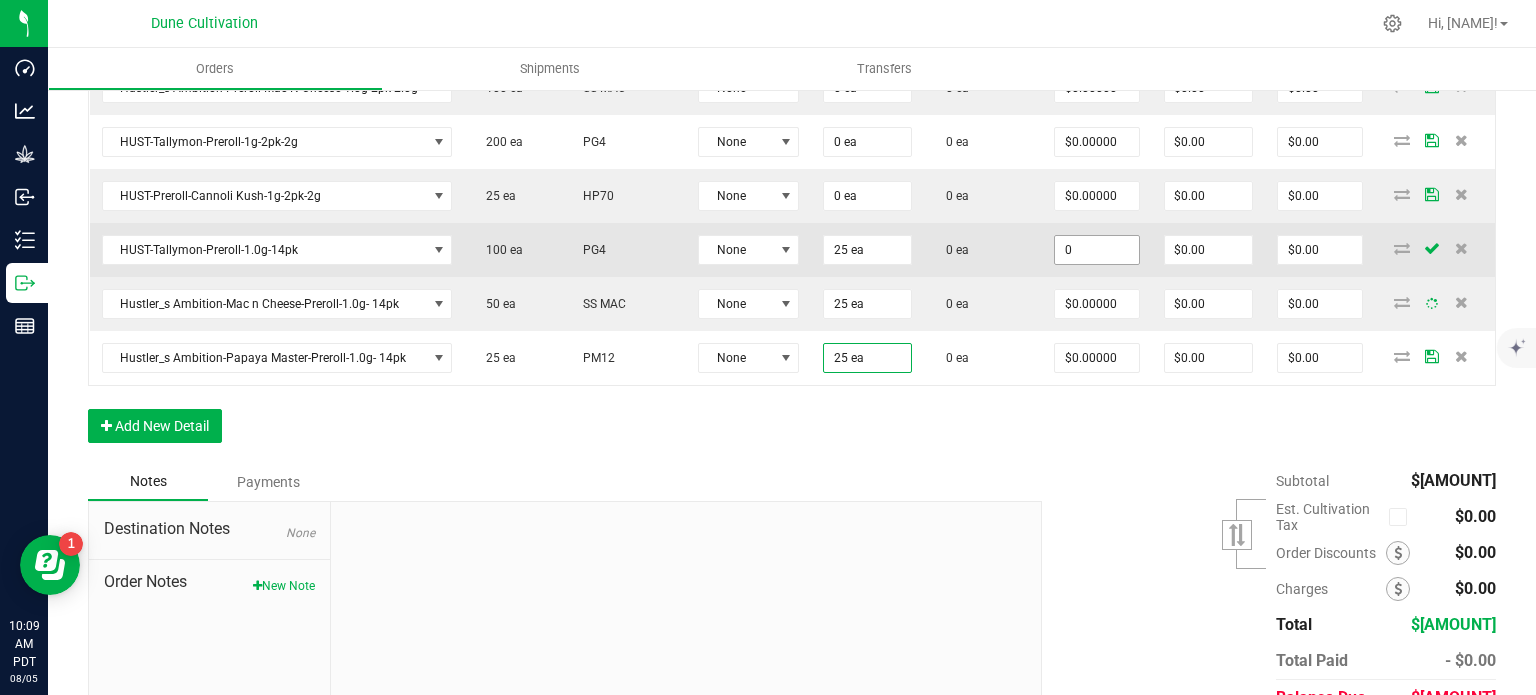 click on "0" at bounding box center (1096, 250) 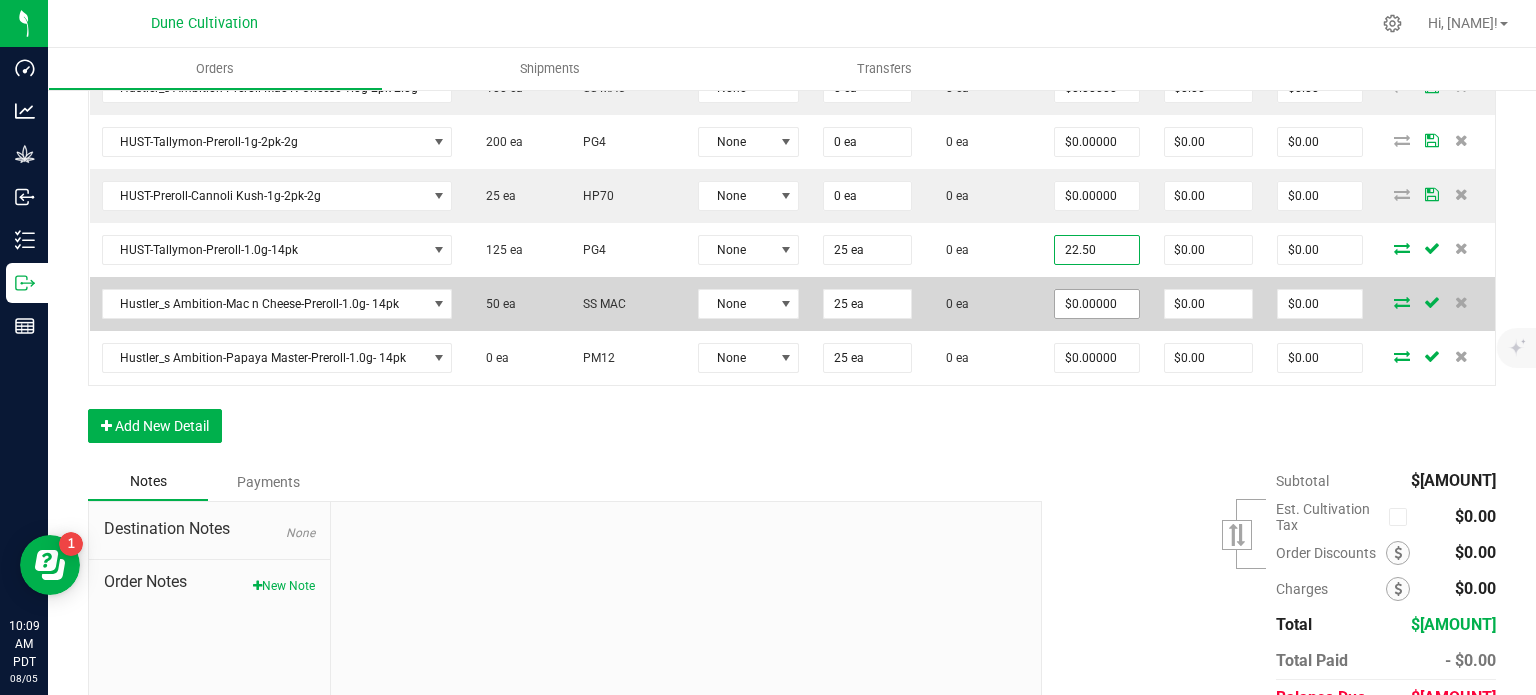 type on "$22.50000" 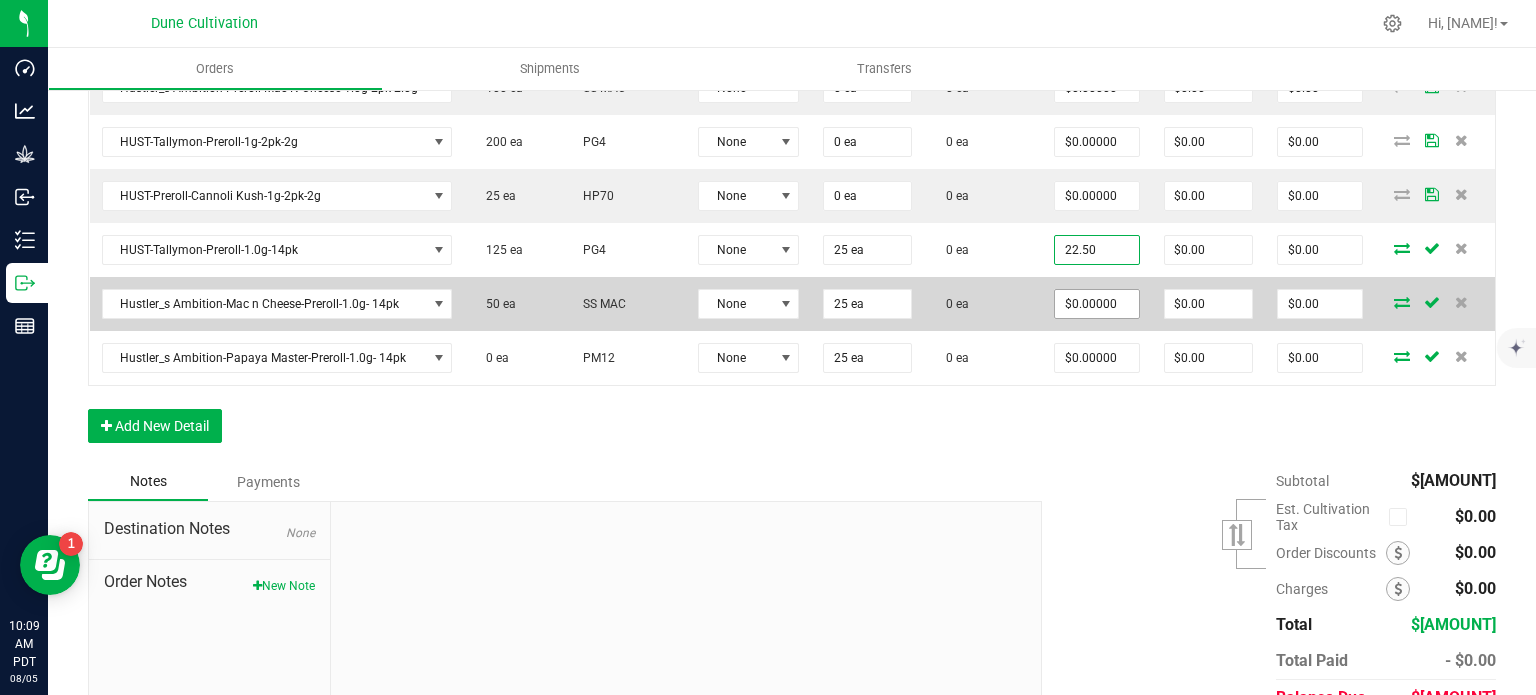 type on "$562.50" 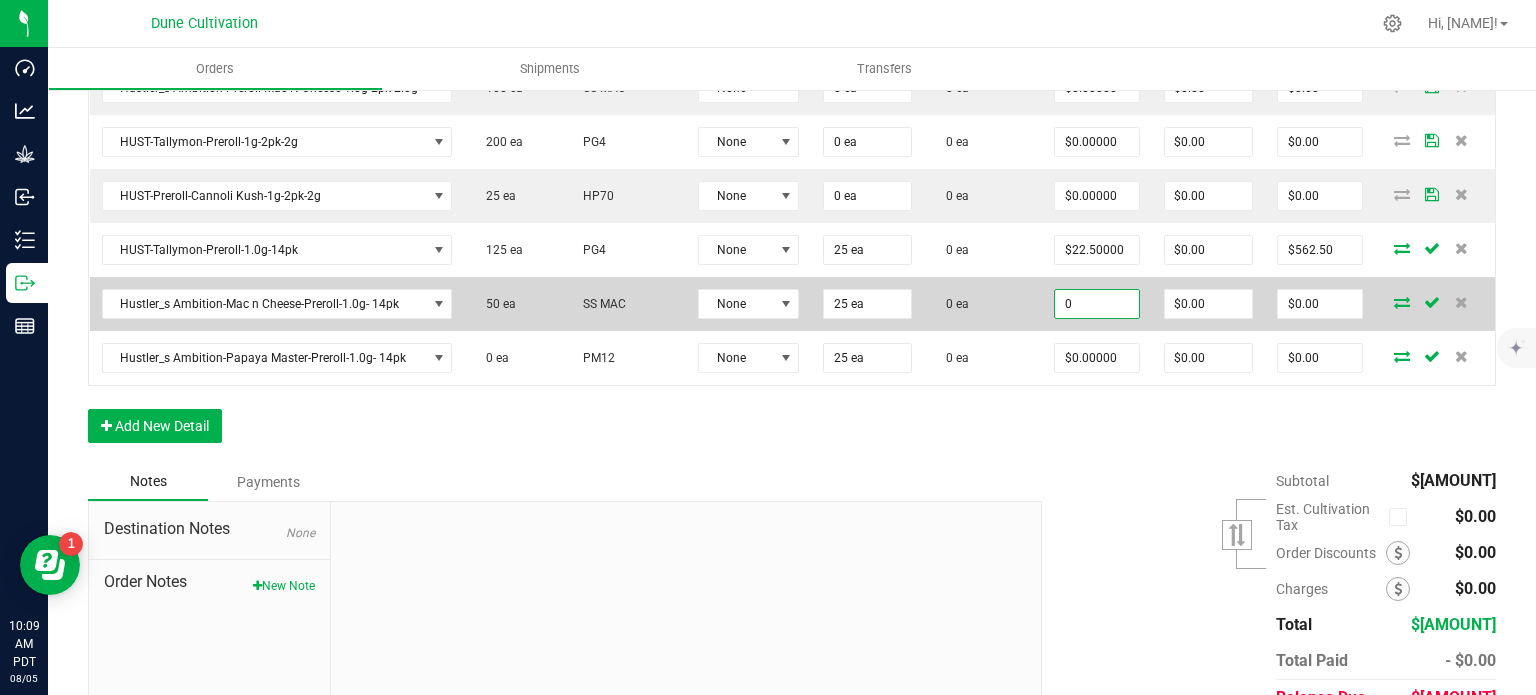 click on "0" at bounding box center [1096, 304] 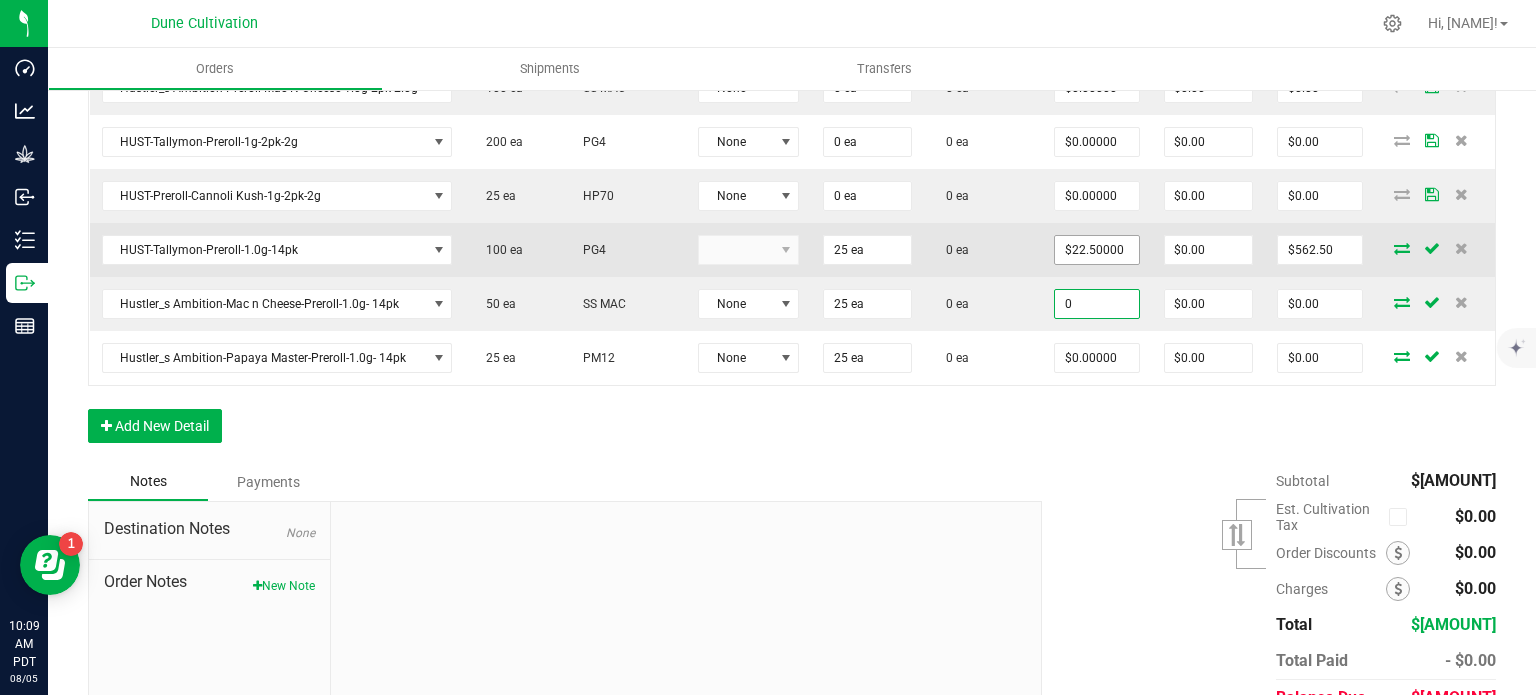 type on "$0.00000" 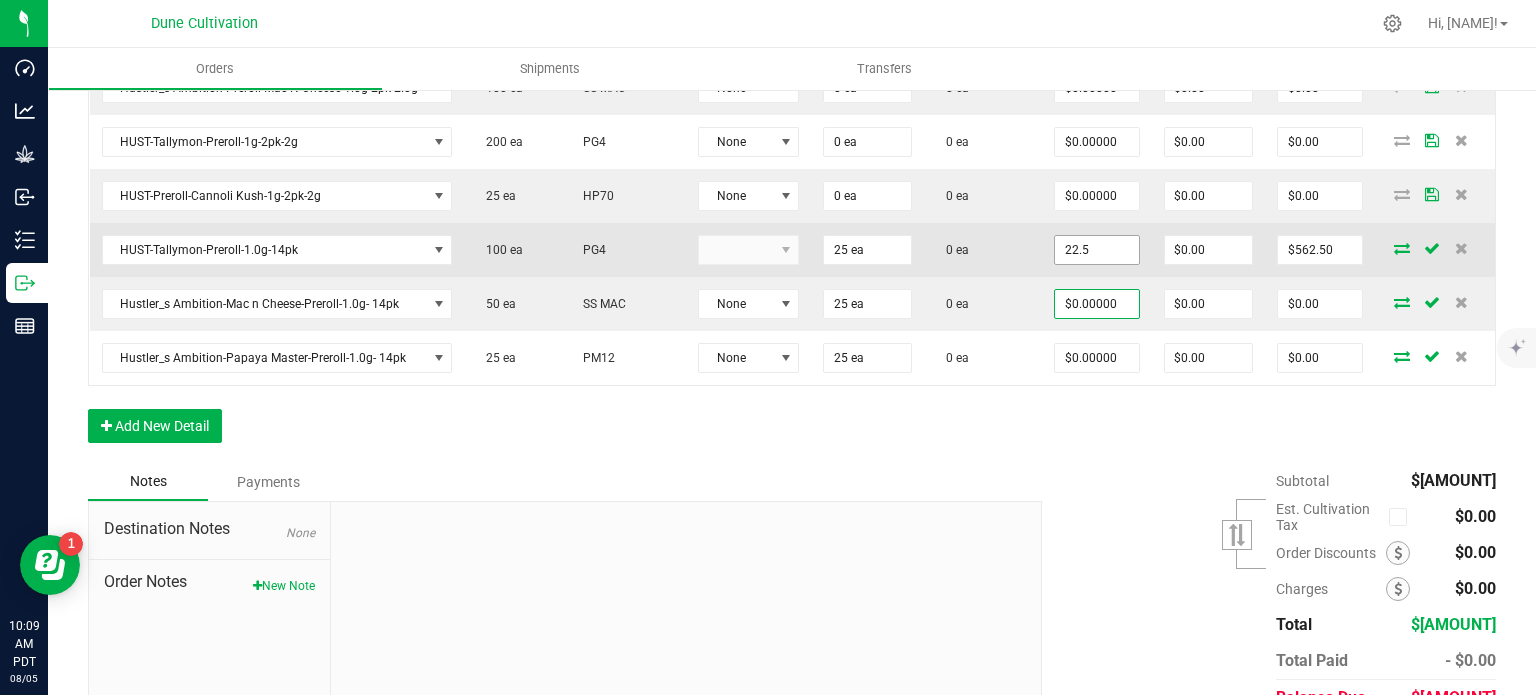 click on "22.5" at bounding box center (1096, 250) 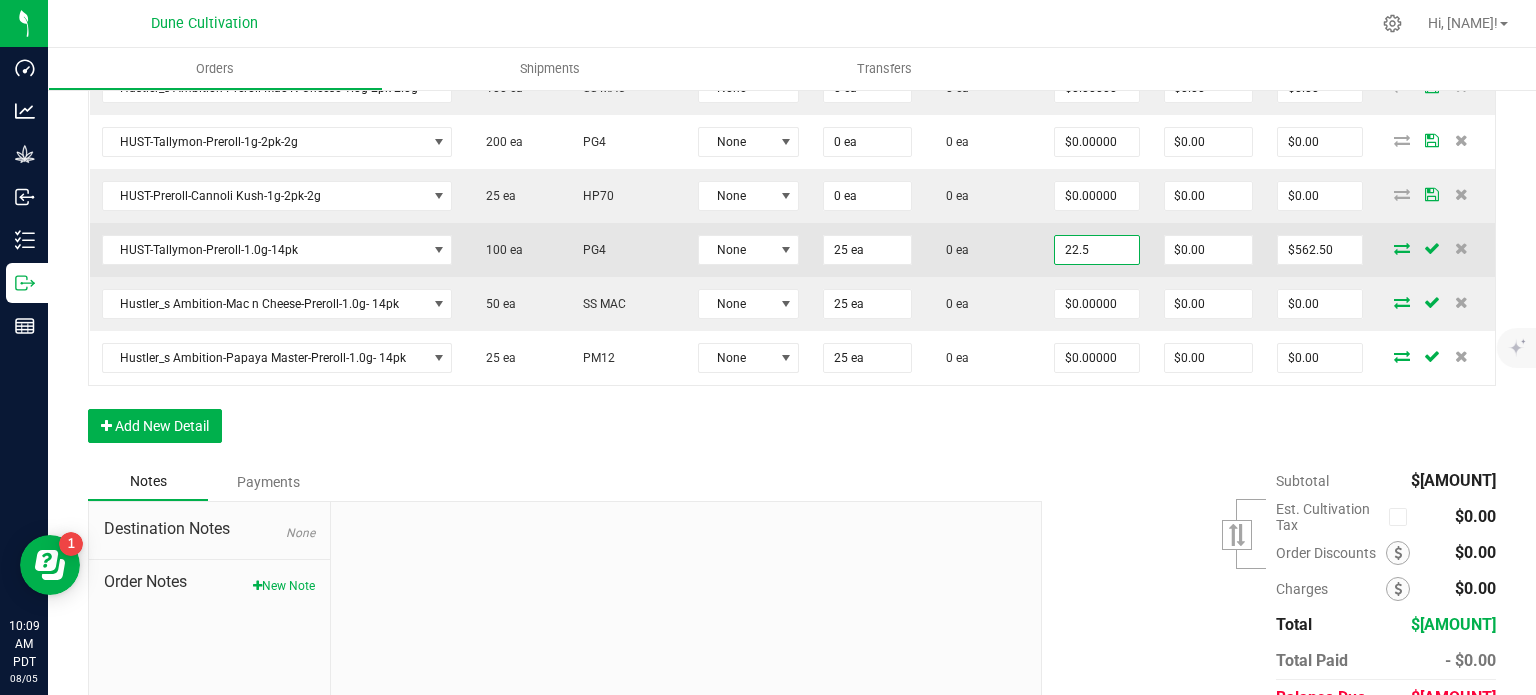click on "22.5" at bounding box center (1096, 250) 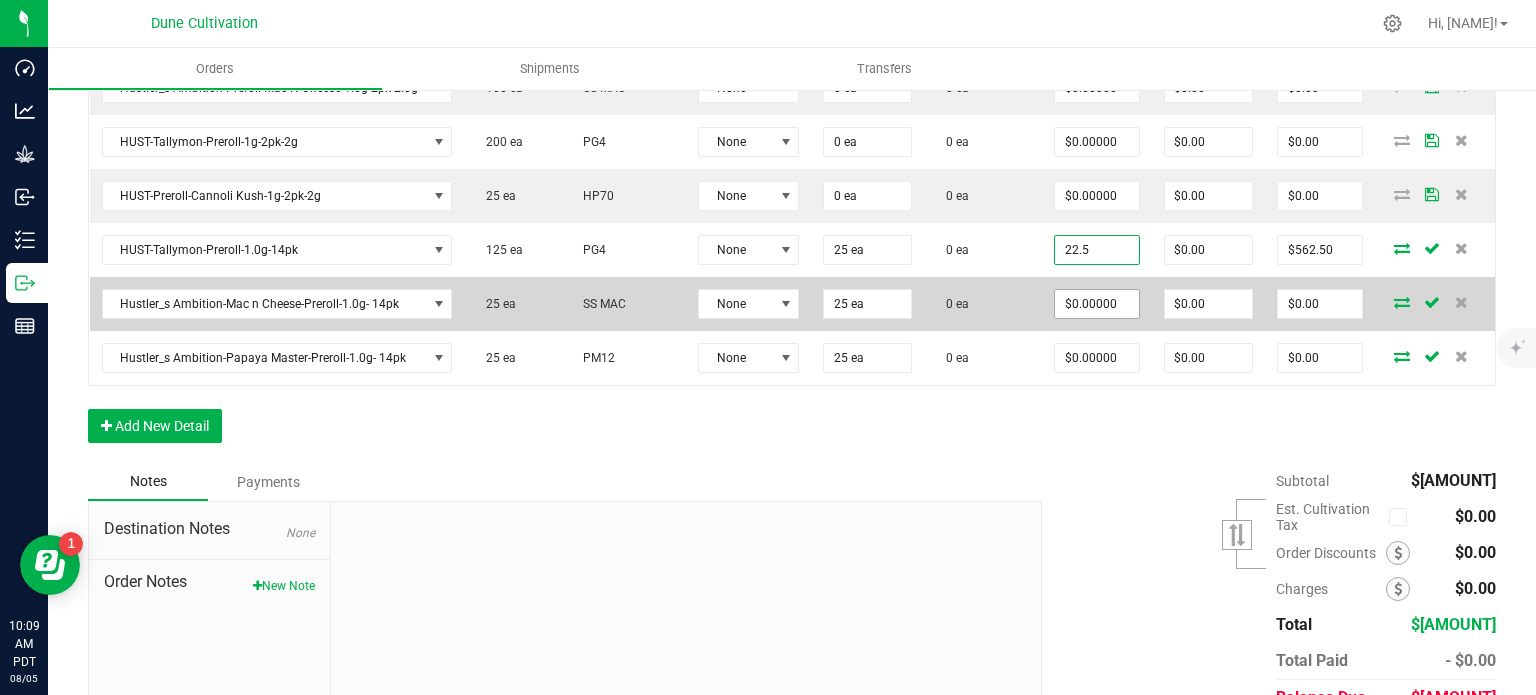 type on "$22.50000" 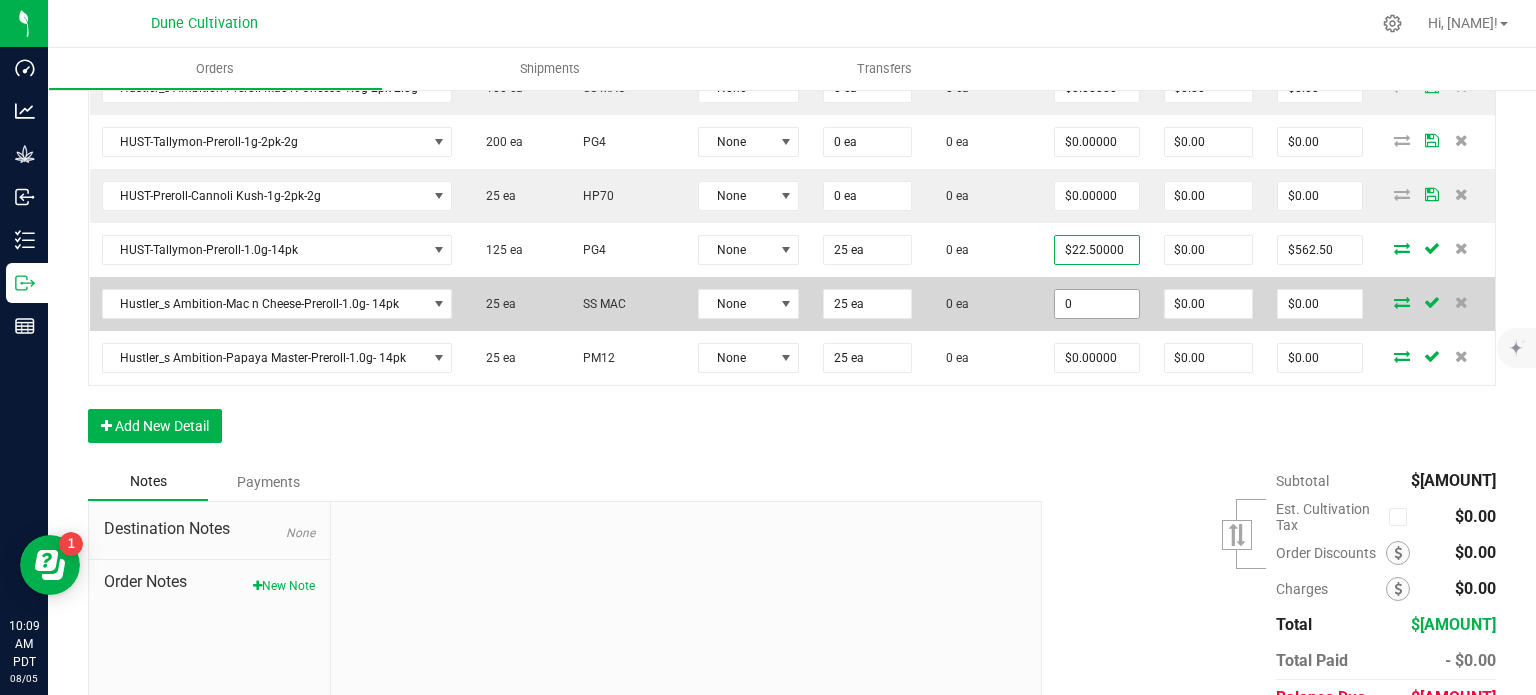 click on "0" at bounding box center (1096, 304) 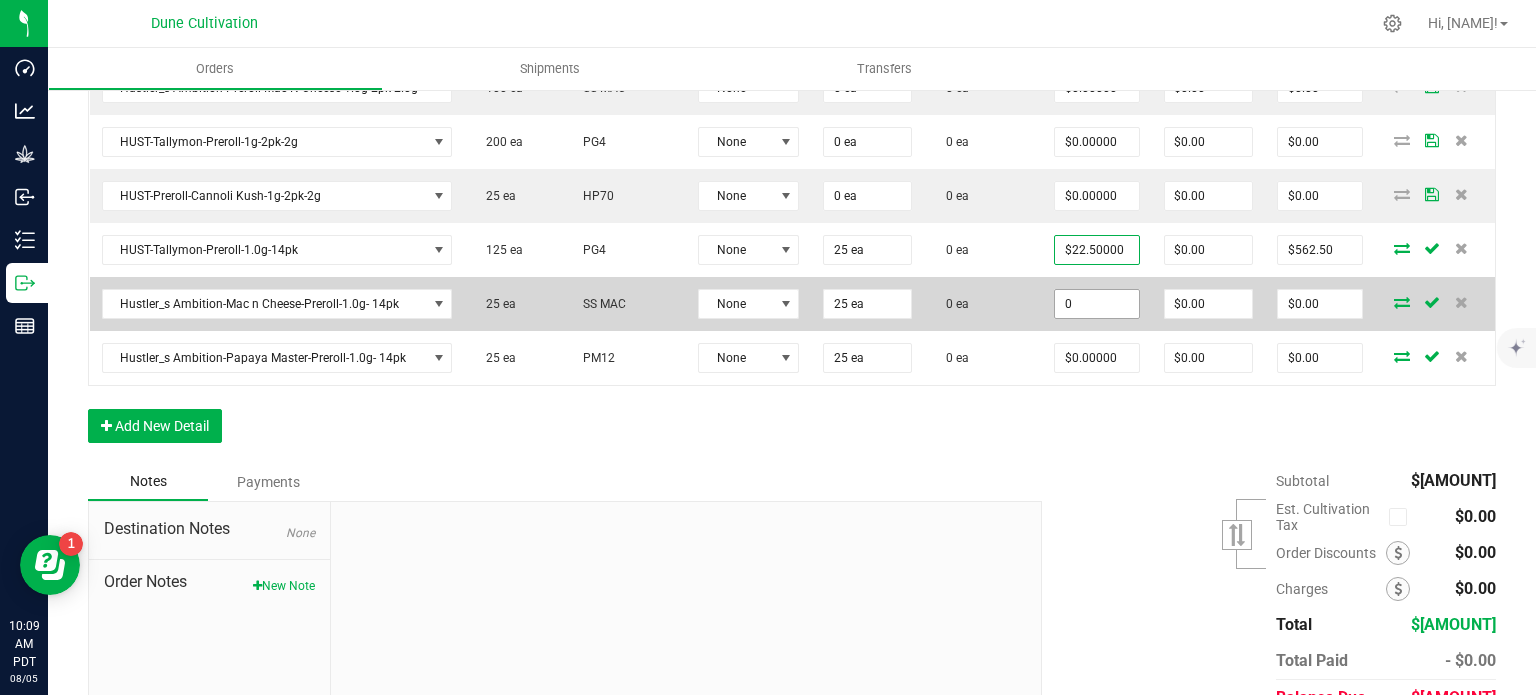 paste on "22.5" 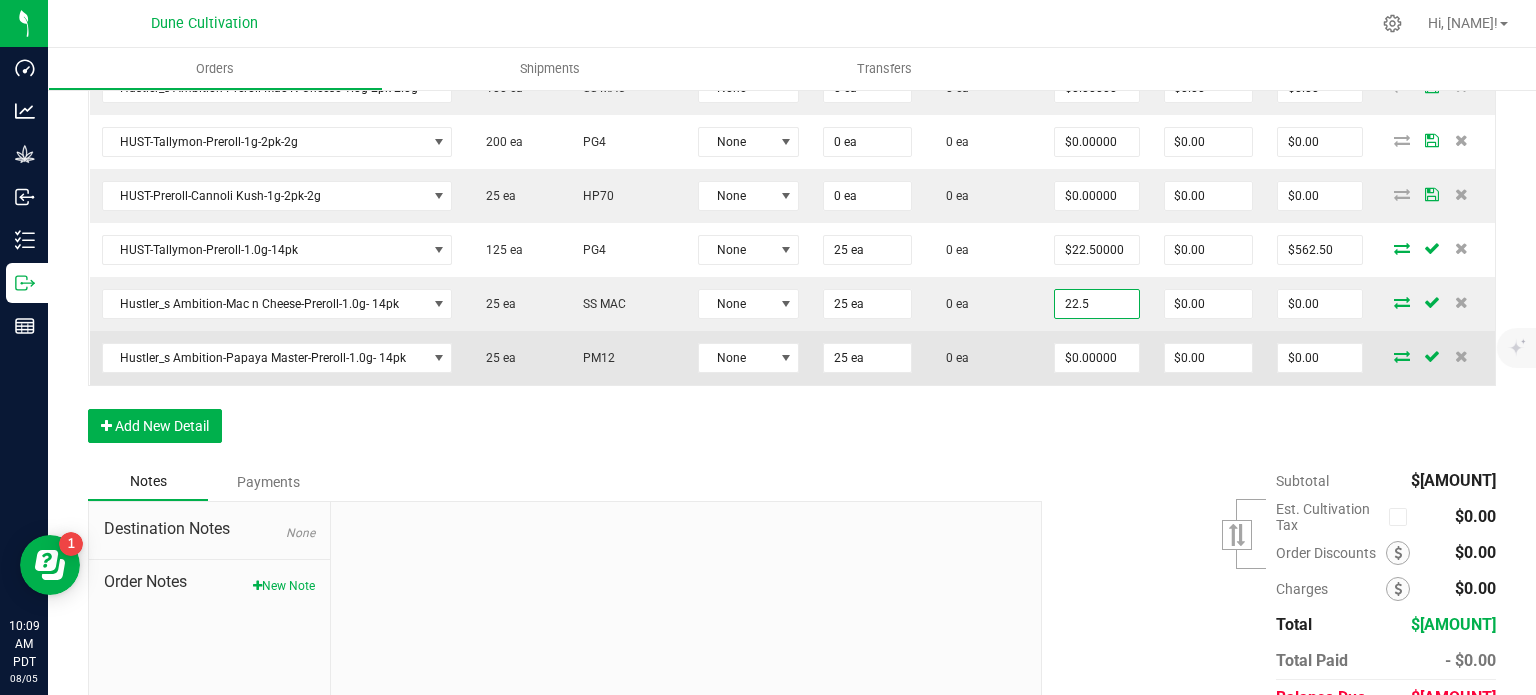 type on "$22.50000" 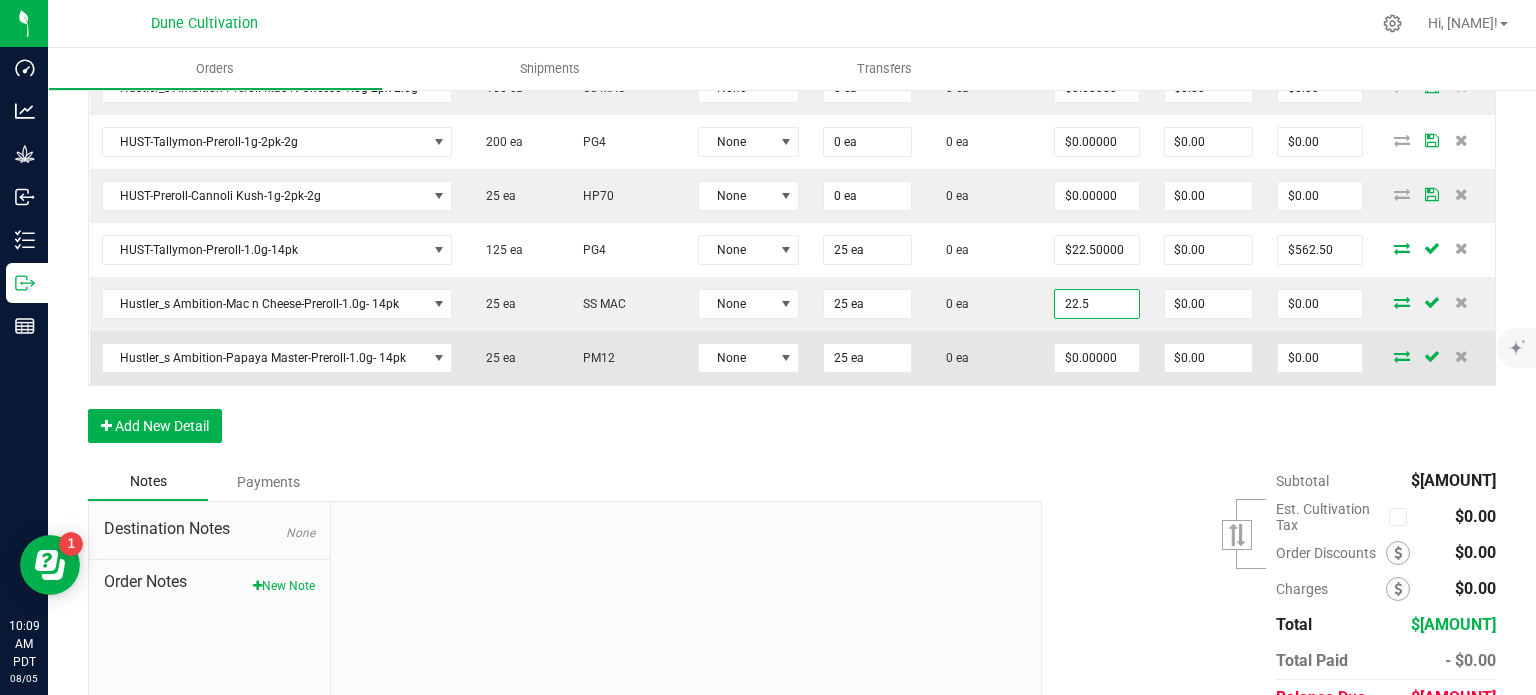 type on "$562.50" 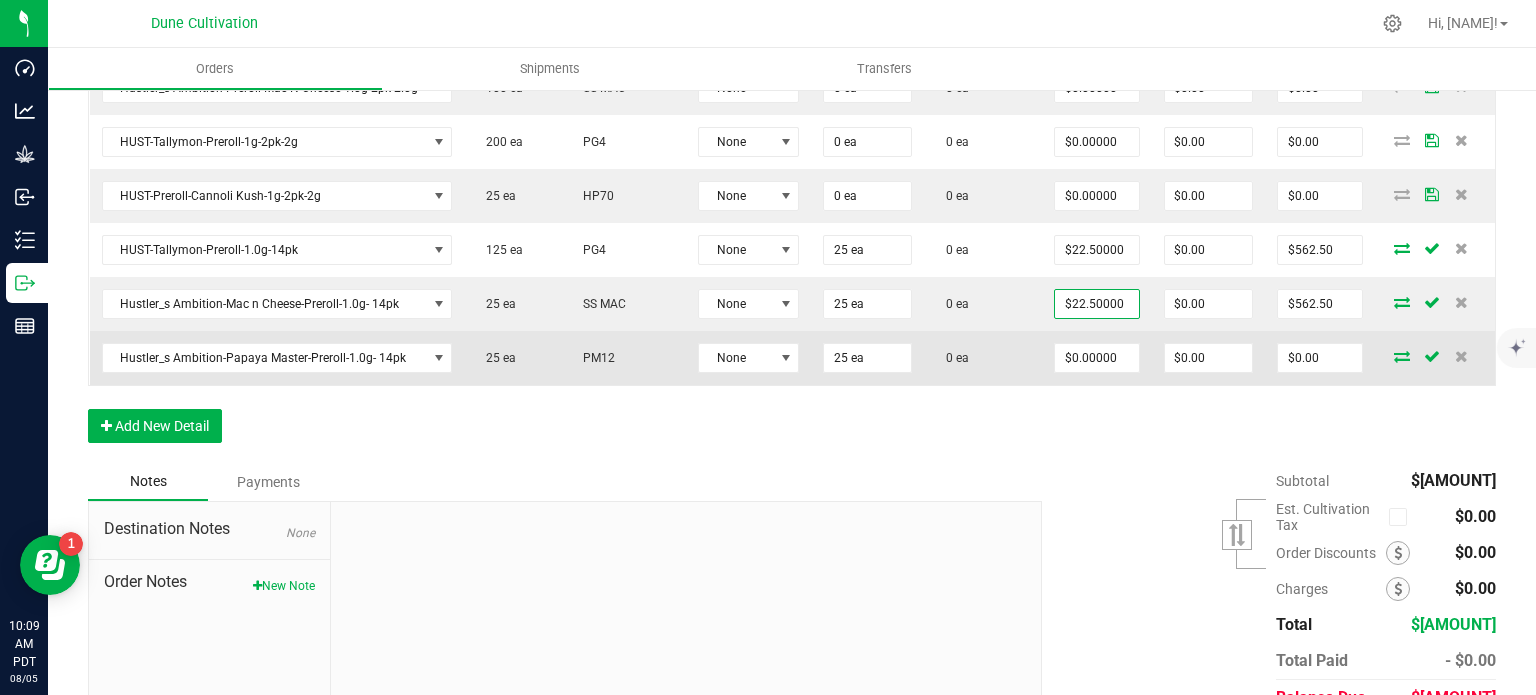 click on "$0.00000" at bounding box center [1096, 358] 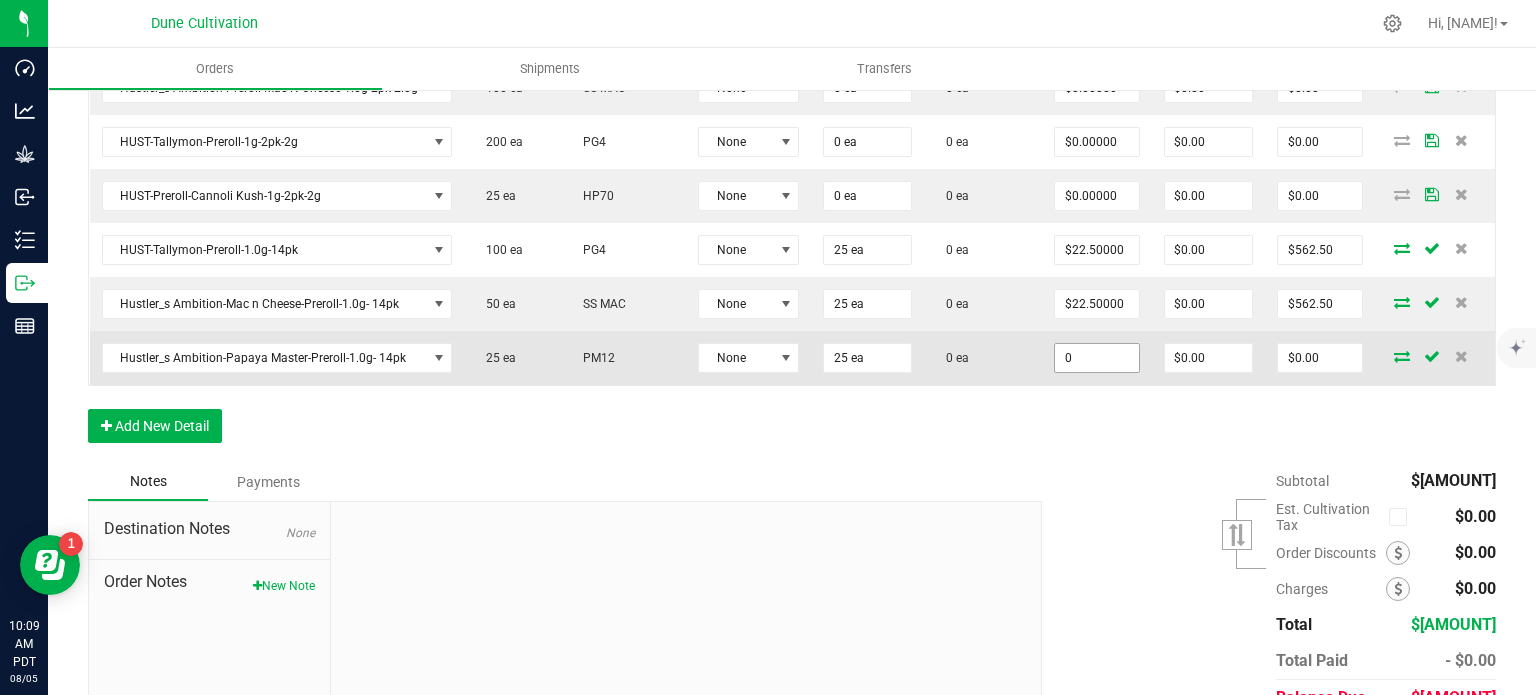 click on "0" at bounding box center (1096, 358) 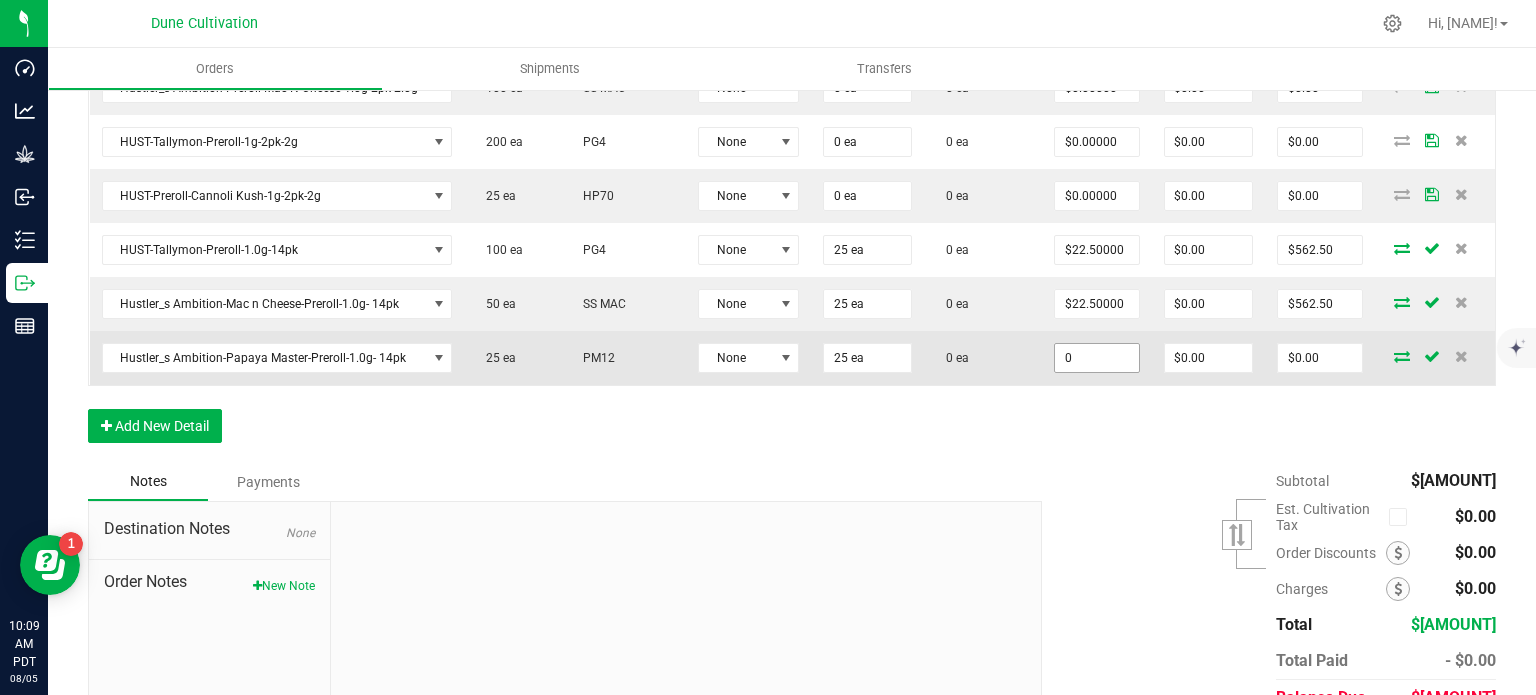 paste on "22.5" 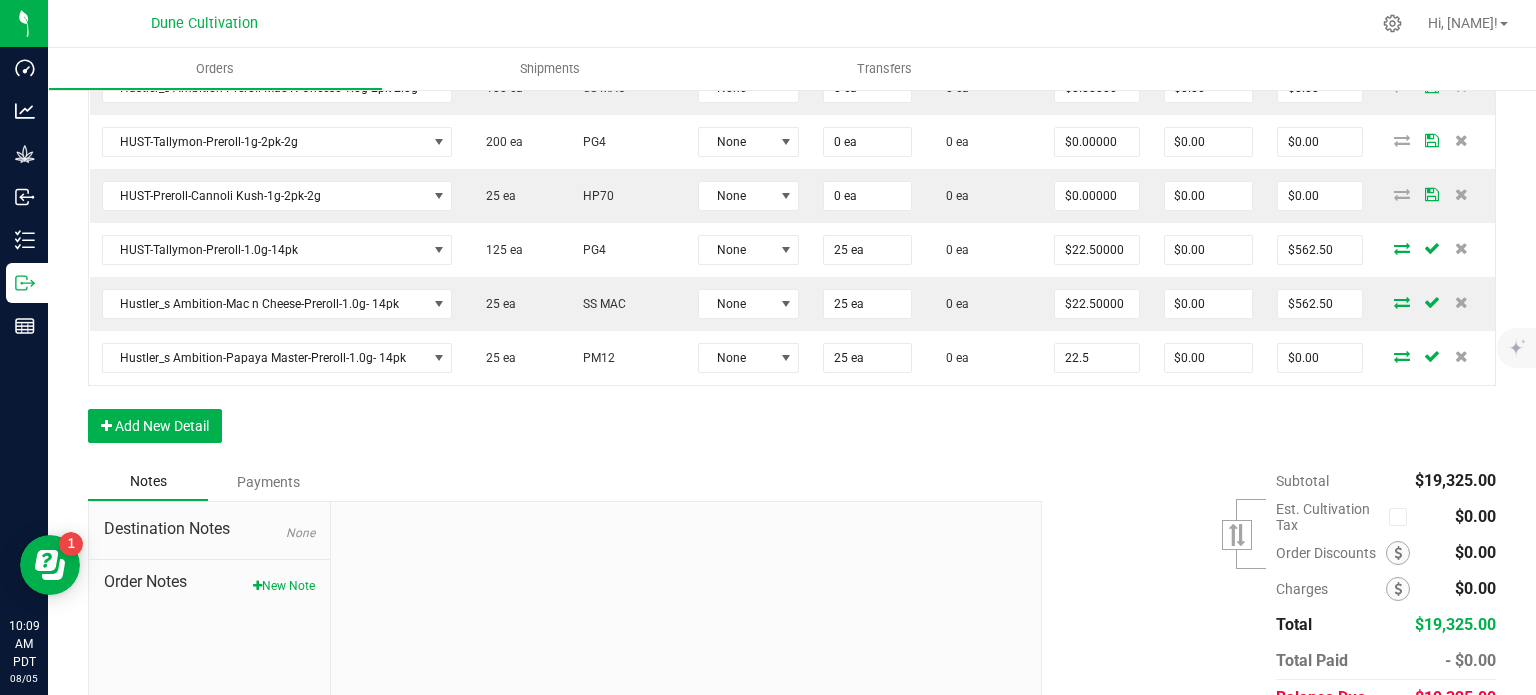 type on "$22.50000" 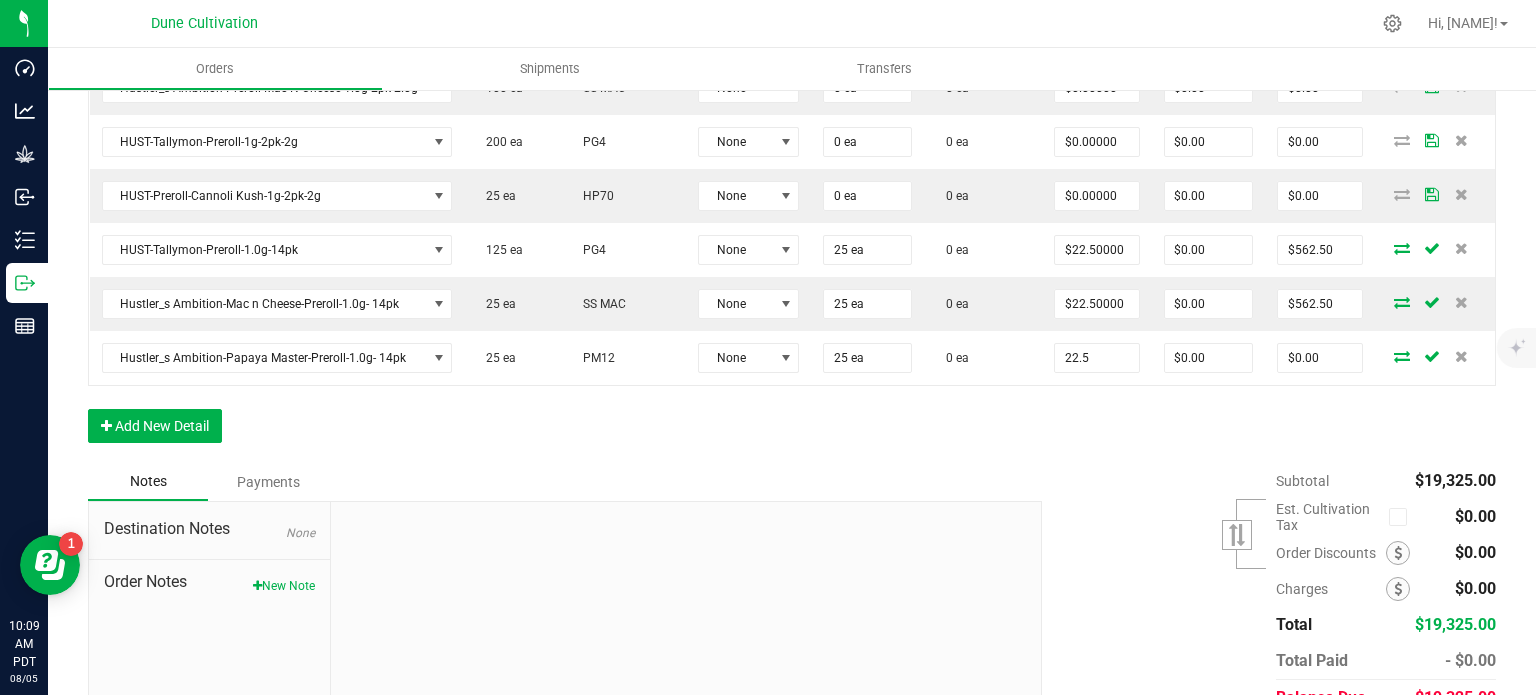 type on "$562.50" 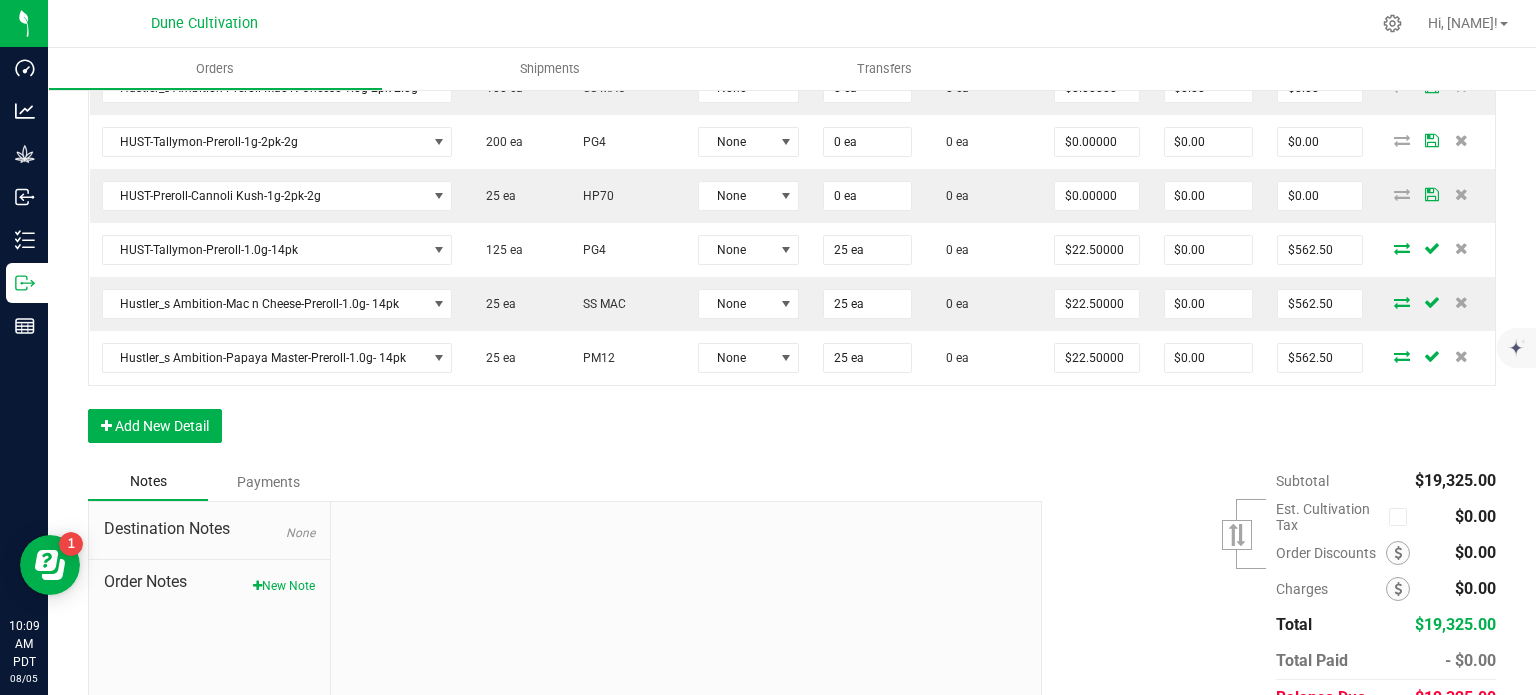 click on "Order Details Print All Labels Item  Sellable  Strain  Lot Number  Qty Ordered Qty Allocated Unit Price Line Discount Total Actions HUST-Flower-Tallymon-3.5g  0 ea   PG4  None 100 ea  0 ea  $10.00000 $0.00 $1,000.00 Hustler_s Ambition-Flower-Dulce de Uva-3.5g  0 ea   DDUV  None 100 ea  0 ea  $10.00000 $0.00 $1,000.00 HA-Flower-Pineapple Express-3.5g  350 ea   PE  None 100 ea  0 ea  $10.00000 $0.00 $1,000.00 HUST-Flower-Animal Face-3.5g  0 ea   ELG  None 131 ea  0 ea  $10.00000 $0.00 $1,310.00 HUST-Flower-Donny Burger-3.5g  0 ea   DB80  None 134 ea  0 ea  $10.00000 $0.00 $1,340.00 Hustler_s Ambition-Flower-Mac n Cheese-3.5g  0 ea   SS MAC  None 200 ea  0 ea  $10.00000 $0.00 $2,000.00 HUST-Flower-Banana Split-3.5g  0 ea   BC50  None 200 ea  0 ea  $10.00000 $0.00 $2,000.00 Hustler_s Ambition-Flower-Papaya Master-3.5g  305 ea   PM12  None 200 ea  0 ea  $10.00000 $0.00 $2,000.00 HUST-Flower-Trainwreck-3.5g  580 ea   JCO  None 200 ea  0 ea  $10.00000 $0.00 $2,000.00  1005 ea  None" at bounding box center [792, -142] 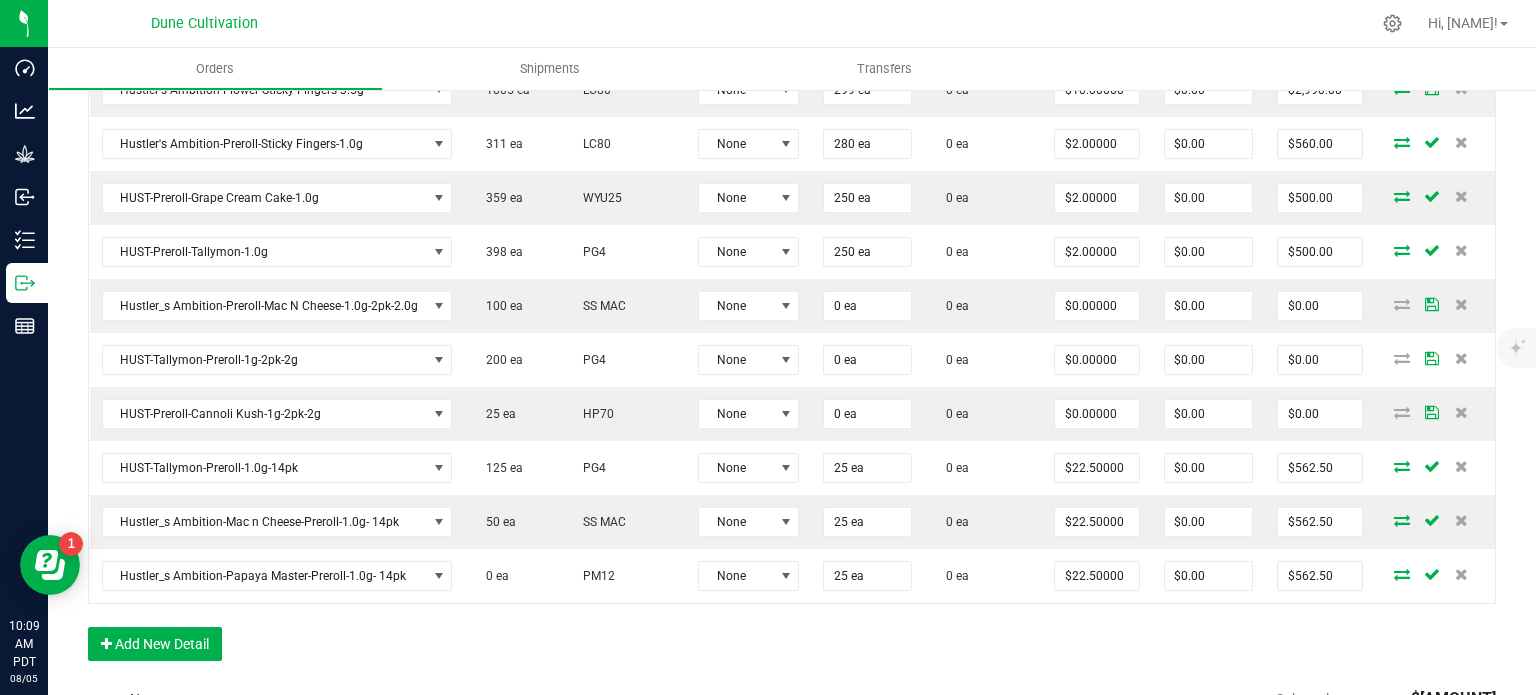 scroll, scrollTop: 1184, scrollLeft: 0, axis: vertical 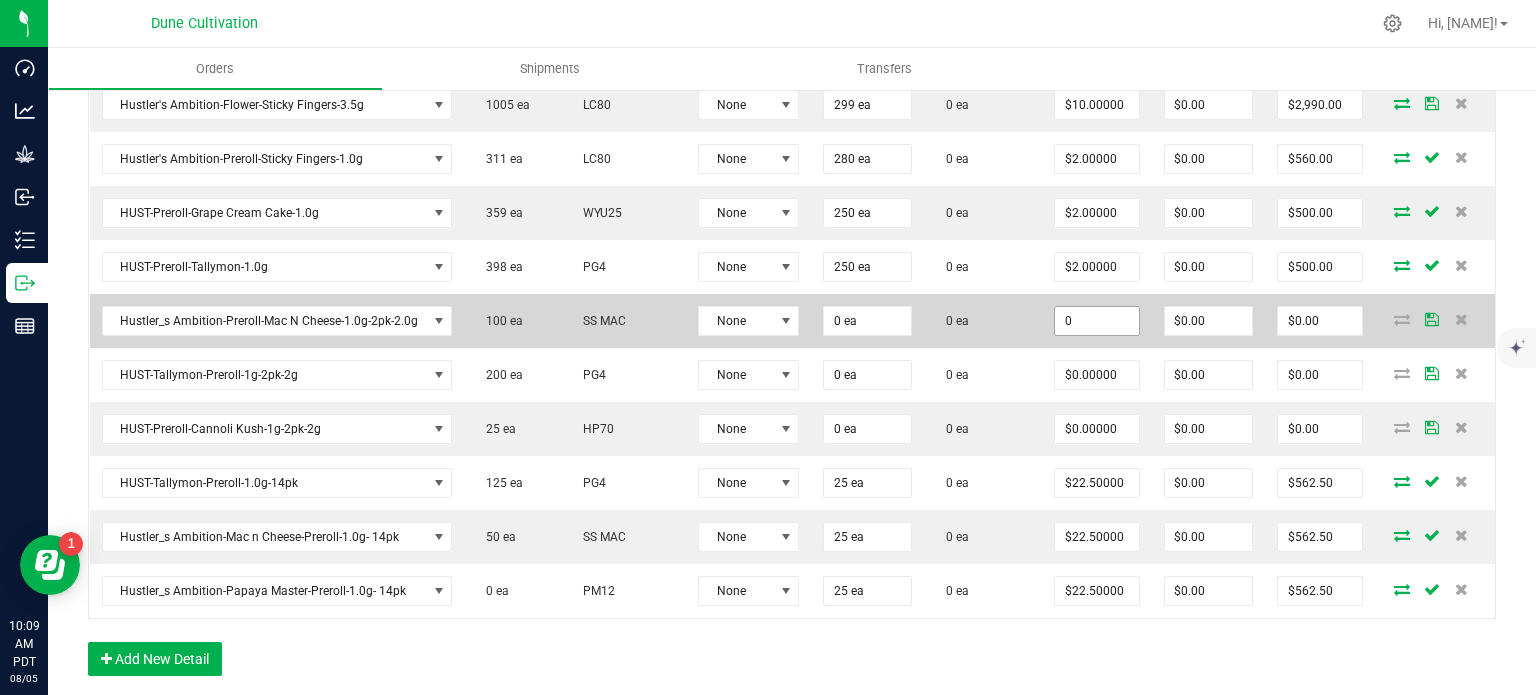 click on "0" at bounding box center (1096, 321) 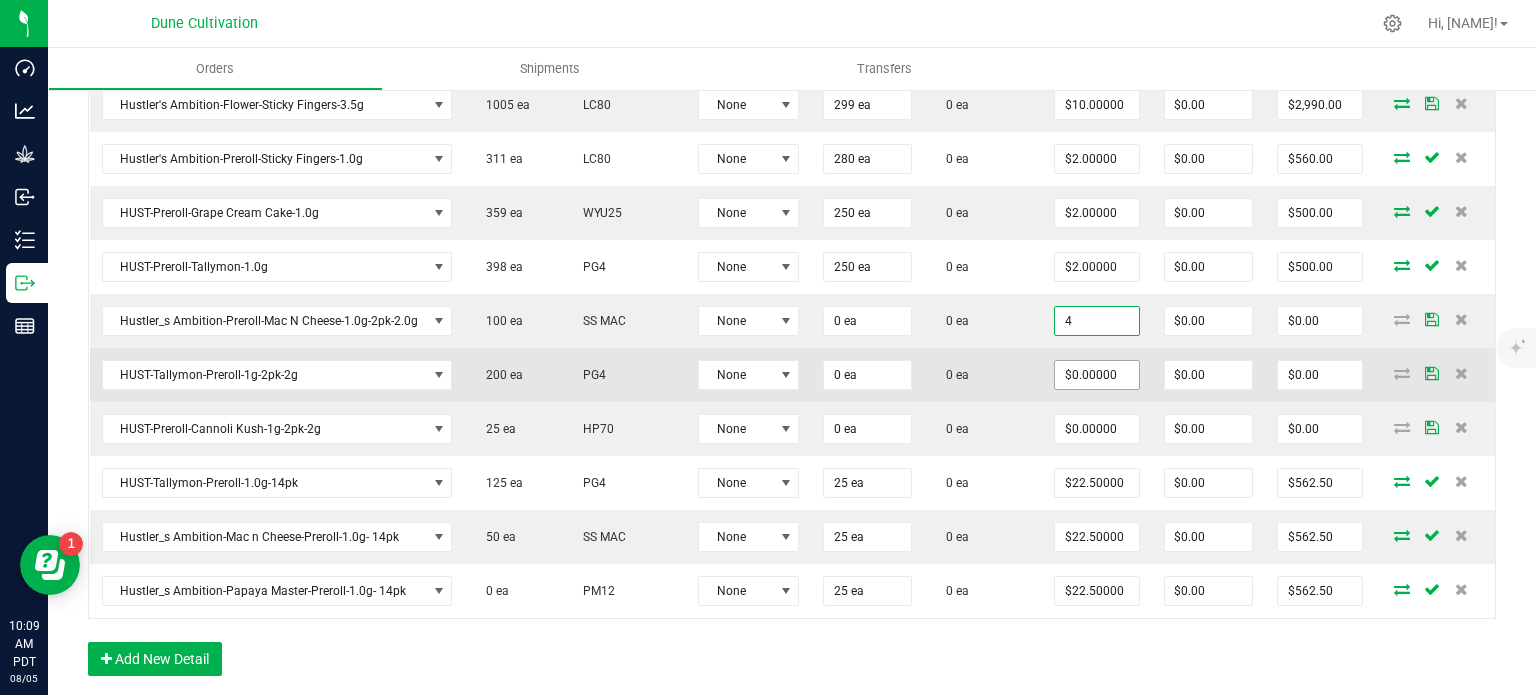 type on "$4.00000" 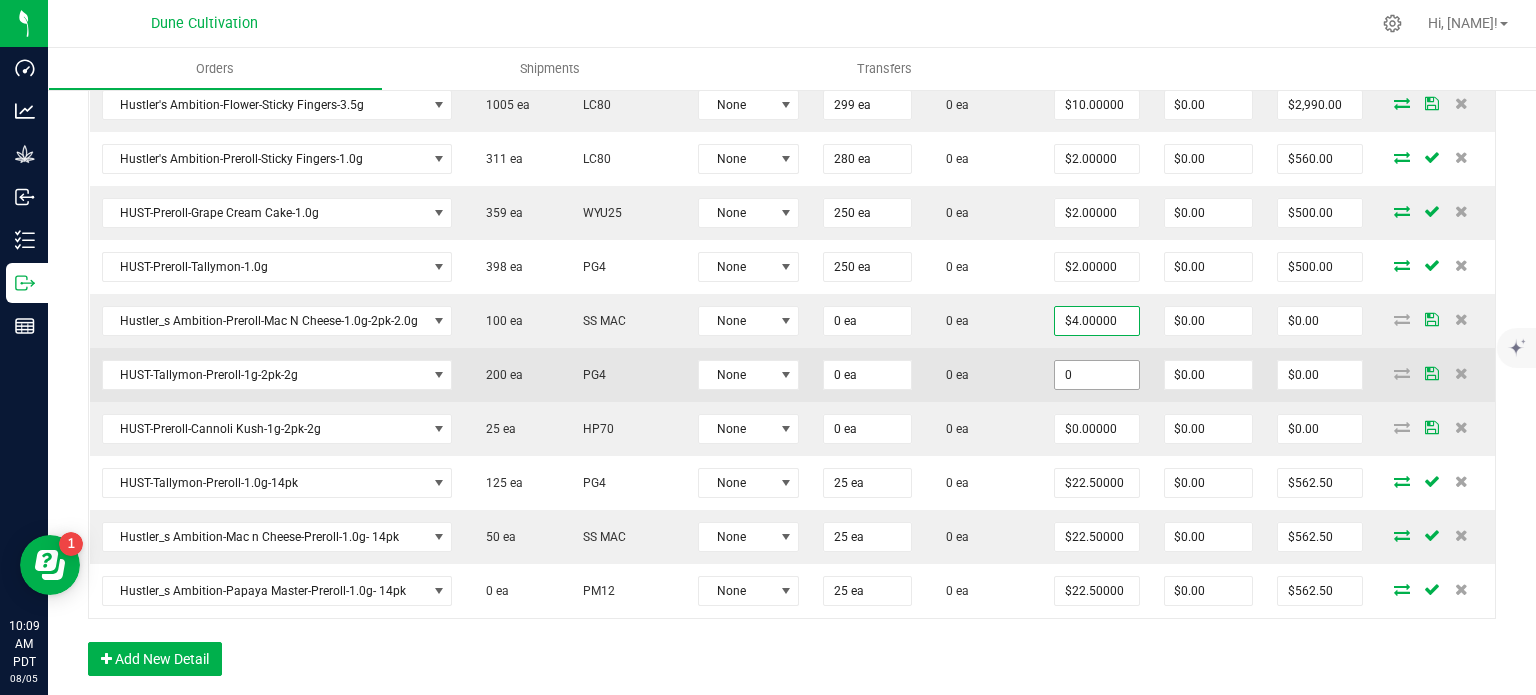 click on "0" at bounding box center [1096, 375] 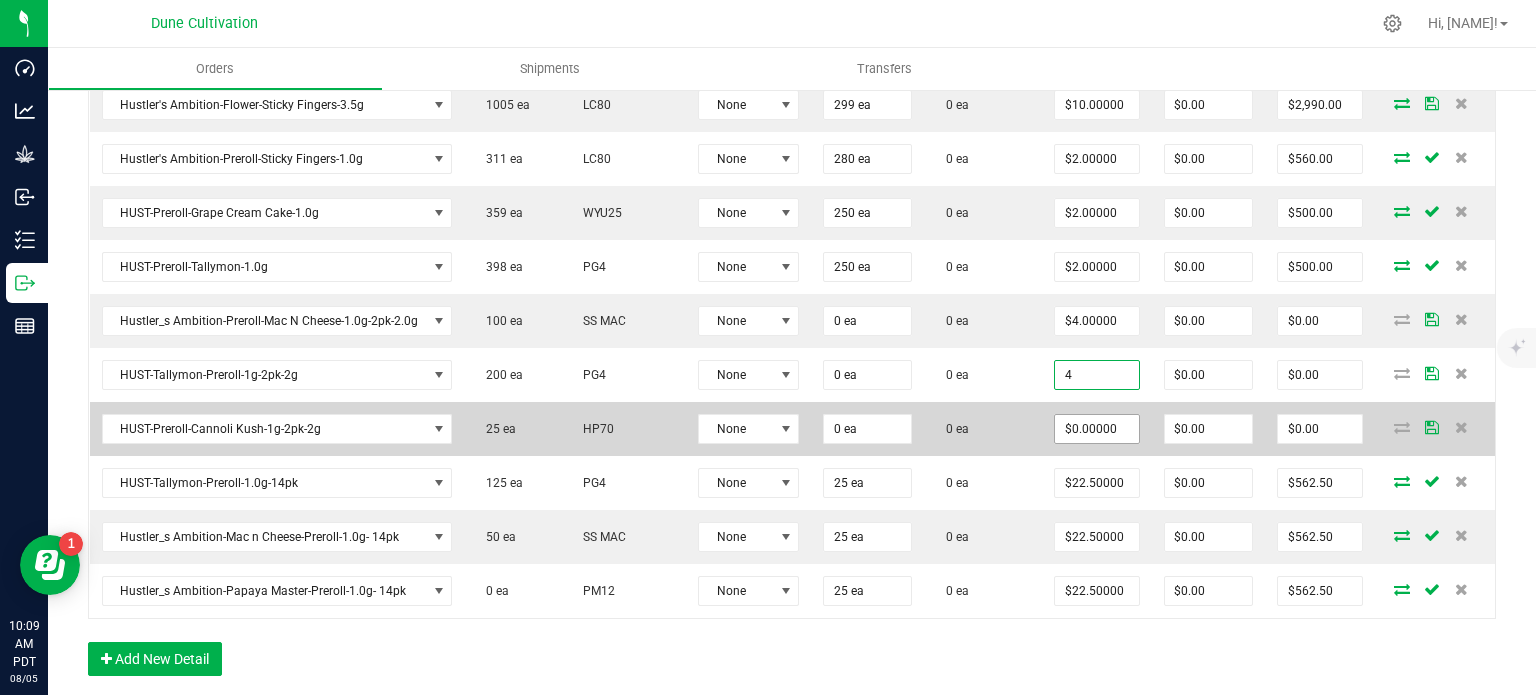 type on "$4.00000" 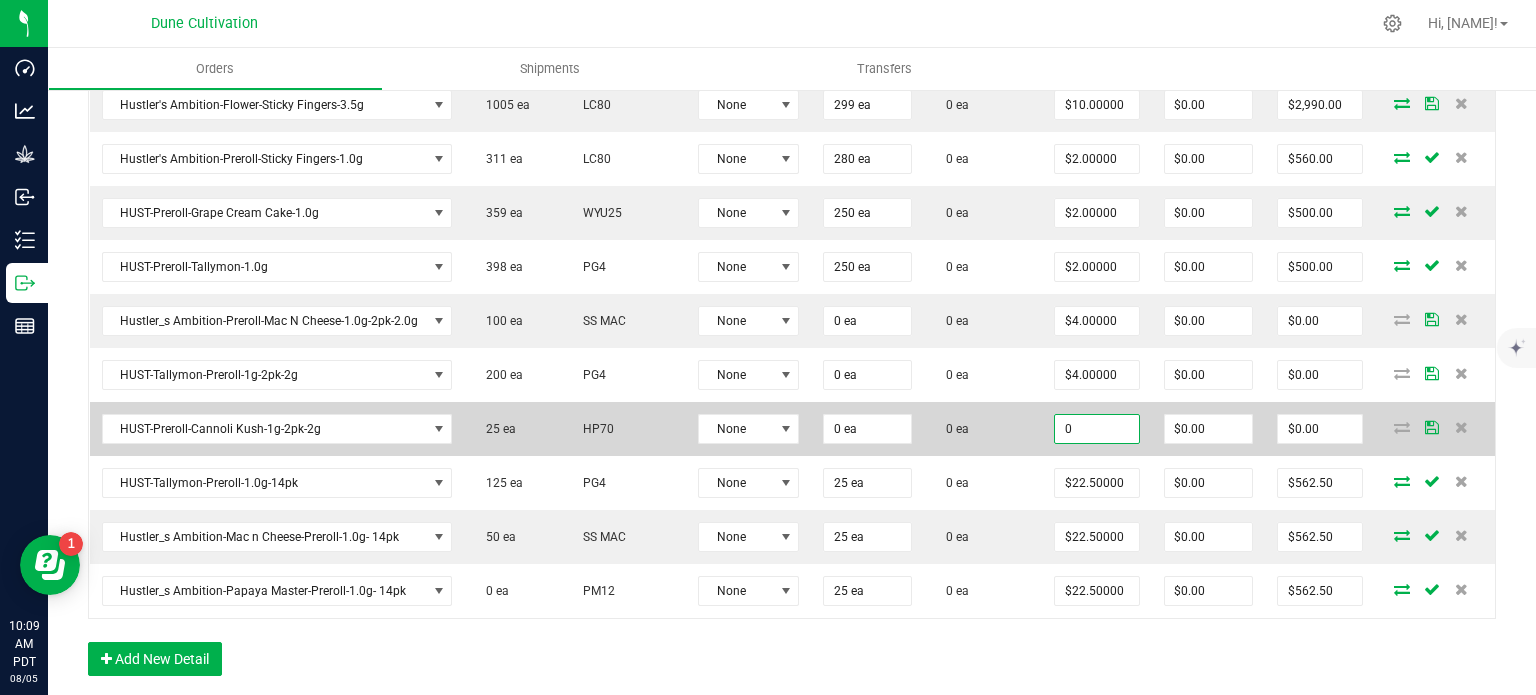 click on "0" at bounding box center [1096, 429] 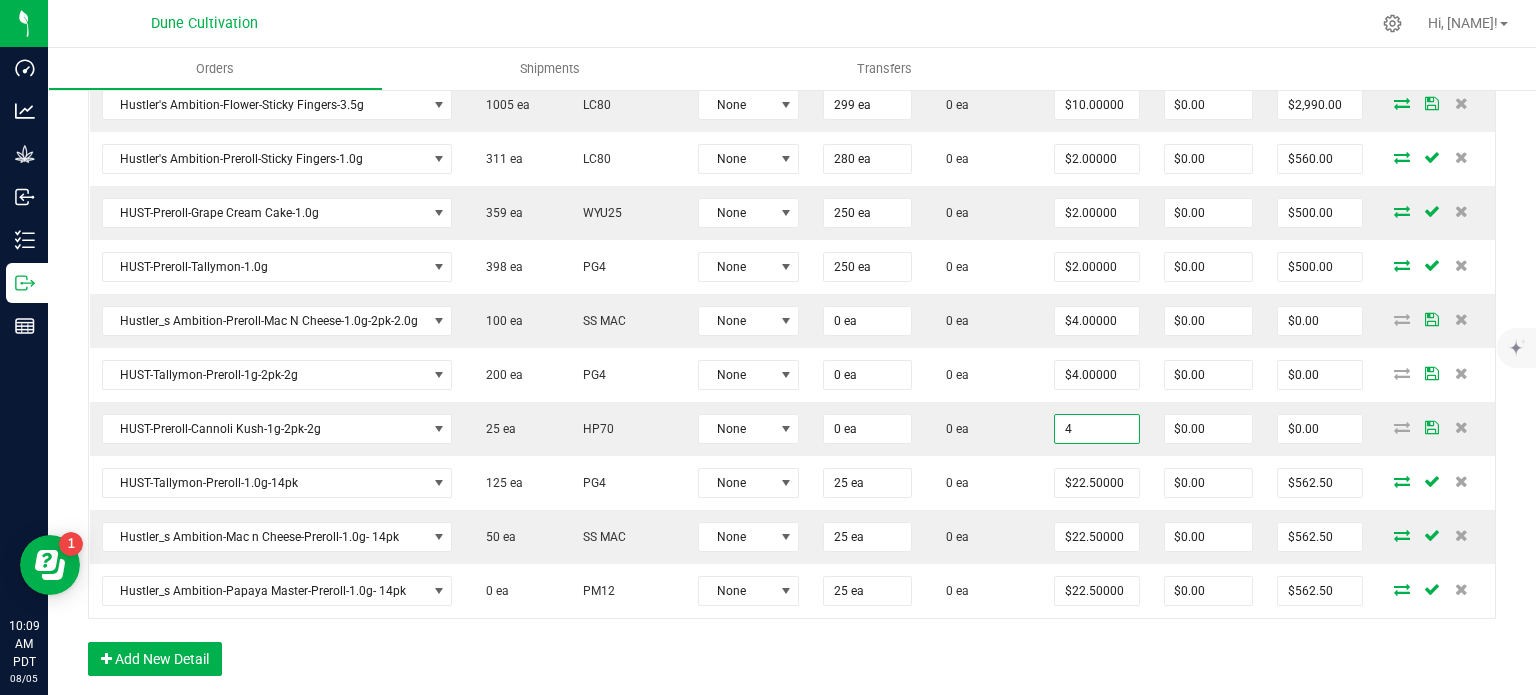 type on "$4.00000" 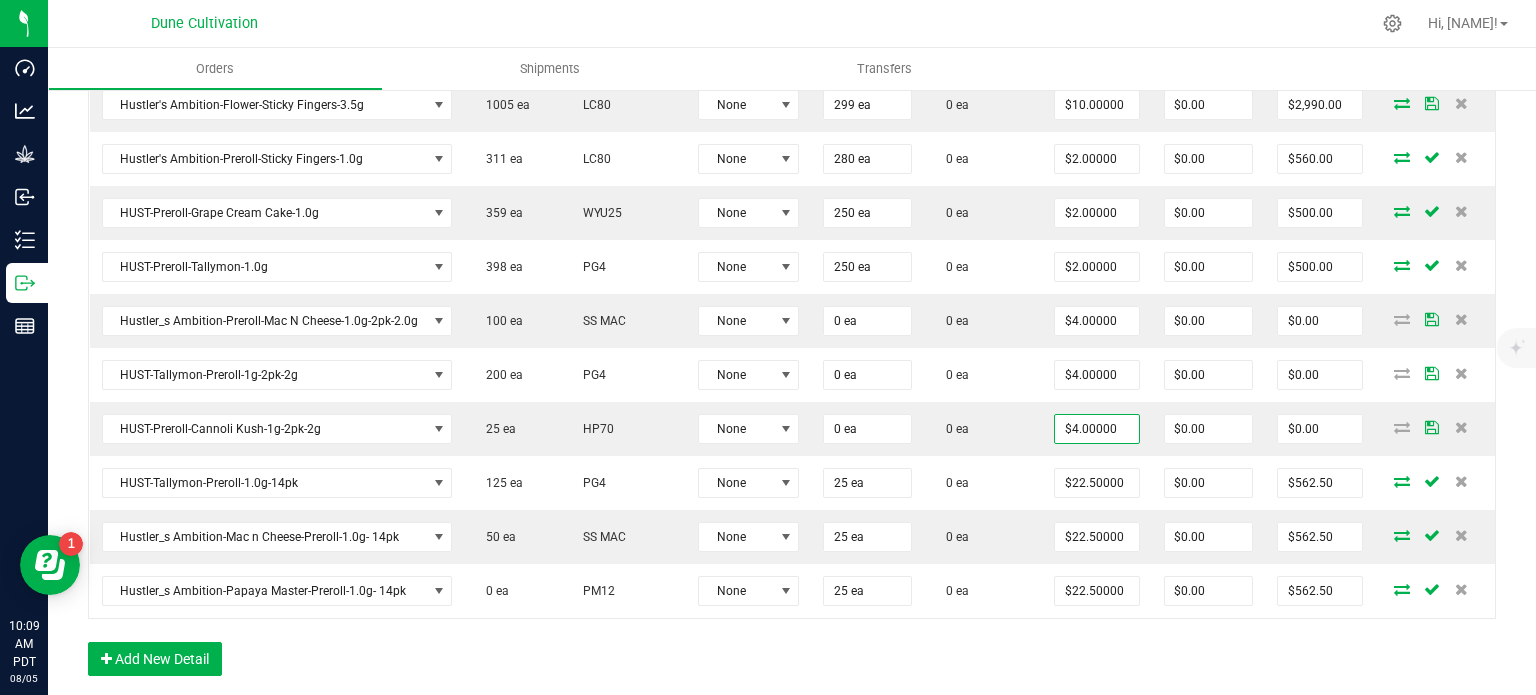 click on "Order Details Print All Labels Item  Sellable  Strain  Lot Number  Qty Ordered Qty Allocated Unit Price Line Discount Total Actions HUST-Flower-Tallymon-3.5g  0 ea   PG4  None 100 ea  0 ea  $10.00000 $0.00 $1,000.00 Hustler_s Ambition-Flower-Dulce de Uva-3.5g  0 ea   DDUV  None 100 ea  0 ea  $10.00000 $0.00 $1,000.00 HA-Flower-Pineapple Express-3.5g  350 ea   PE  None 100 ea  0 ea  $10.00000 $0.00 $1,000.00 HUST-Flower-Animal Face-3.5g  0 ea   ELG  None 131 ea  0 ea  $10.00000 $0.00 $1,310.00 HUST-Flower-Donny Burger-3.5g  0 ea   DB80  None 134 ea  0 ea  $10.00000 $0.00 $1,340.00 Hustler_s Ambition-Flower-Mac n Cheese-3.5g  0 ea   SS MAC  None 200 ea  0 ea  $10.00000 $0.00 $2,000.00 HUST-Flower-Banana Split-3.5g  0 ea   BC50  None 200 ea  0 ea  $10.00000 $0.00 $2,000.00 Hustler_s Ambition-Flower-Papaya Master-3.5g  305 ea   PM12  None 200 ea  0 ea  $10.00000 $0.00 $2,000.00 HUST-Flower-Trainwreck-3.5g  580 ea   JCO  None 200 ea  0 ea  $10.00000 $0.00 $2,000.00  1005 ea  None" at bounding box center [792, 91] 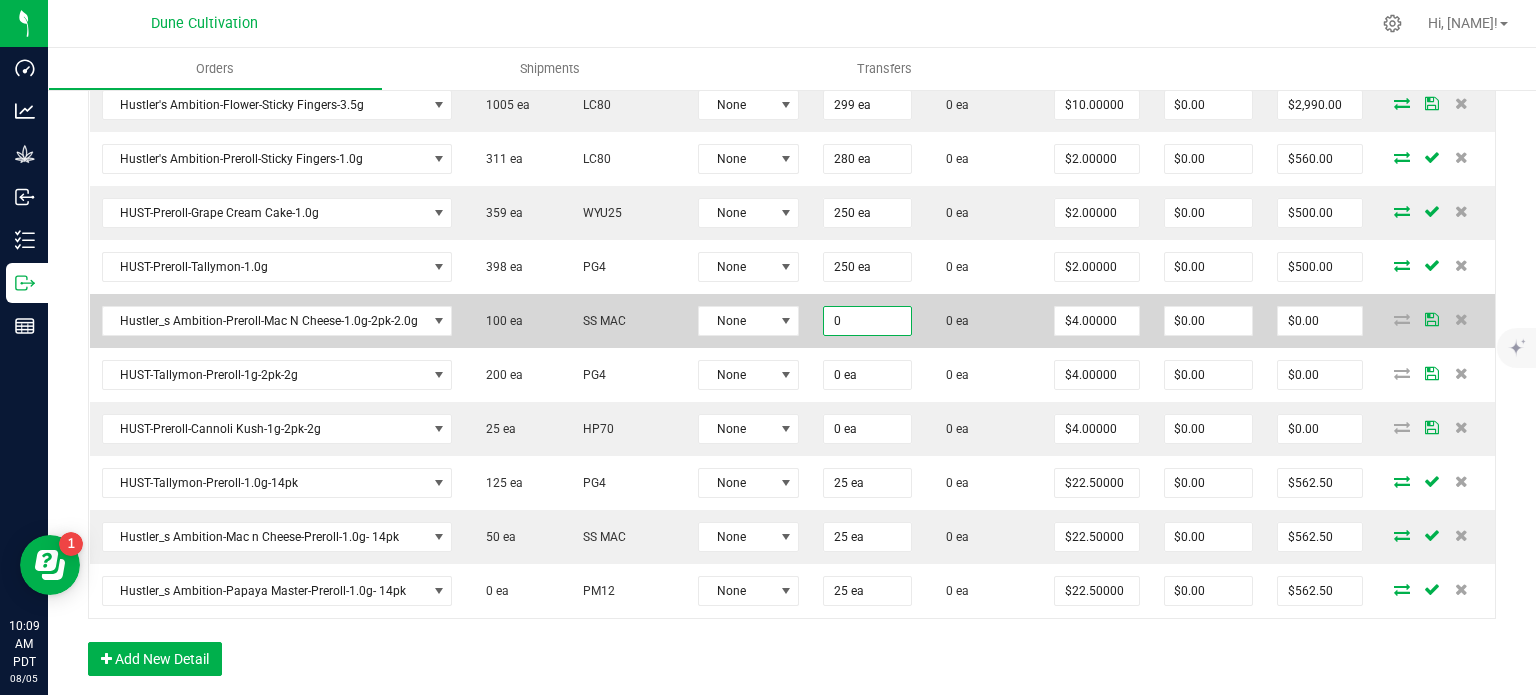 click on "0" at bounding box center [867, 321] 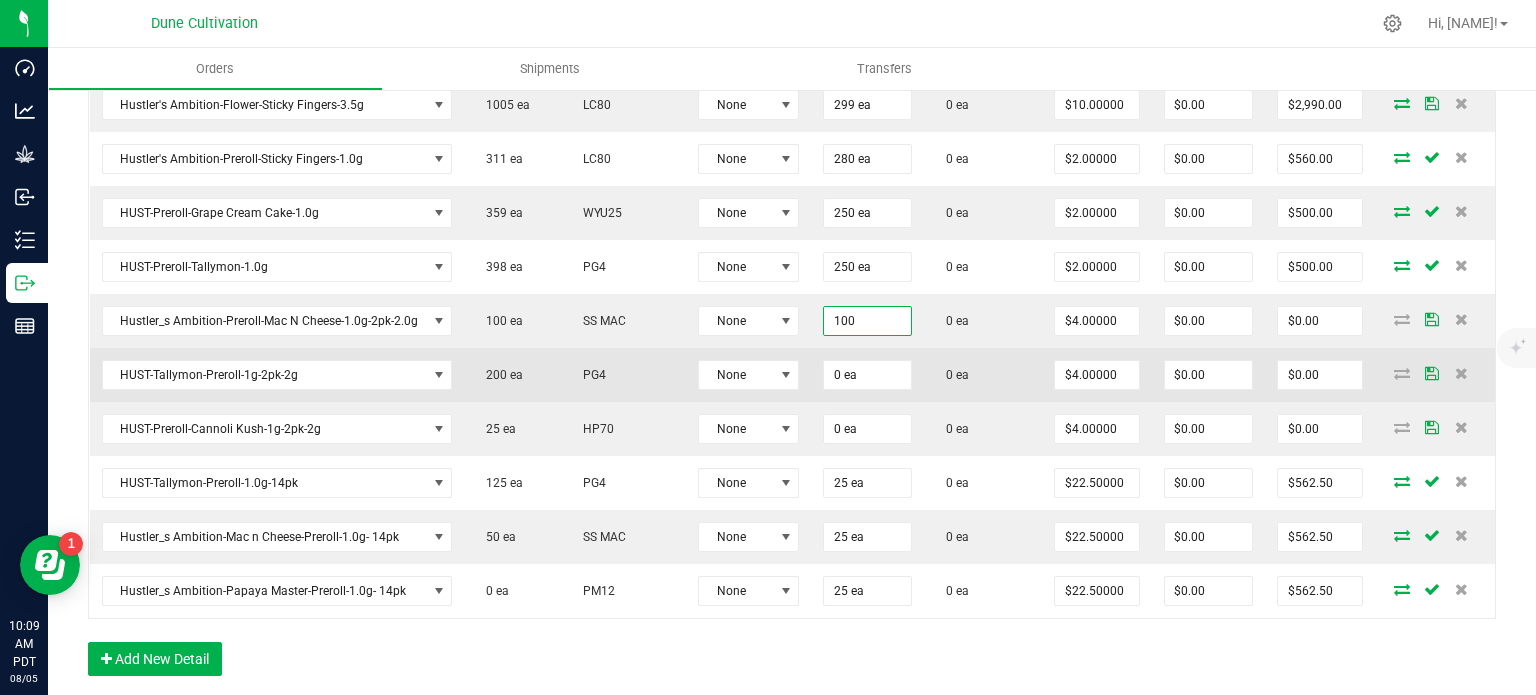 type on "100 ea" 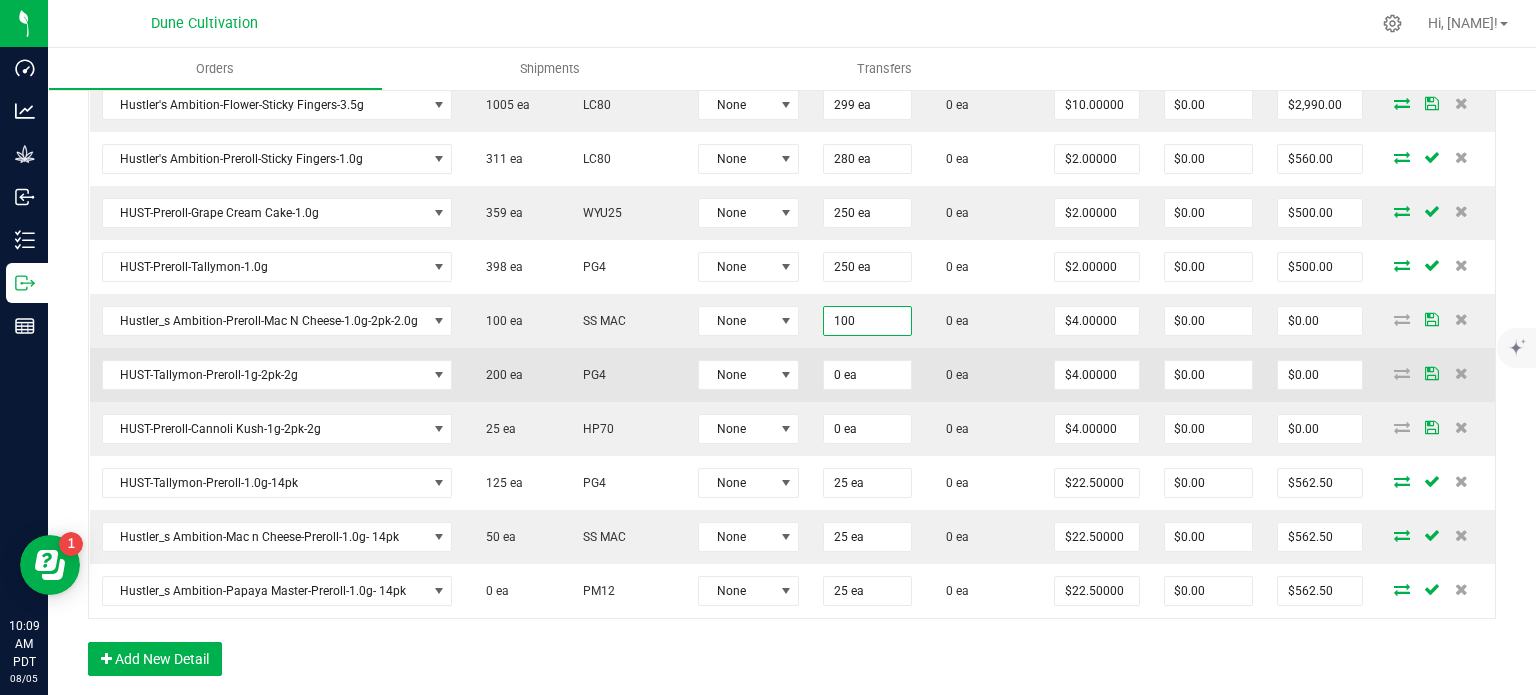 type on "$400.00" 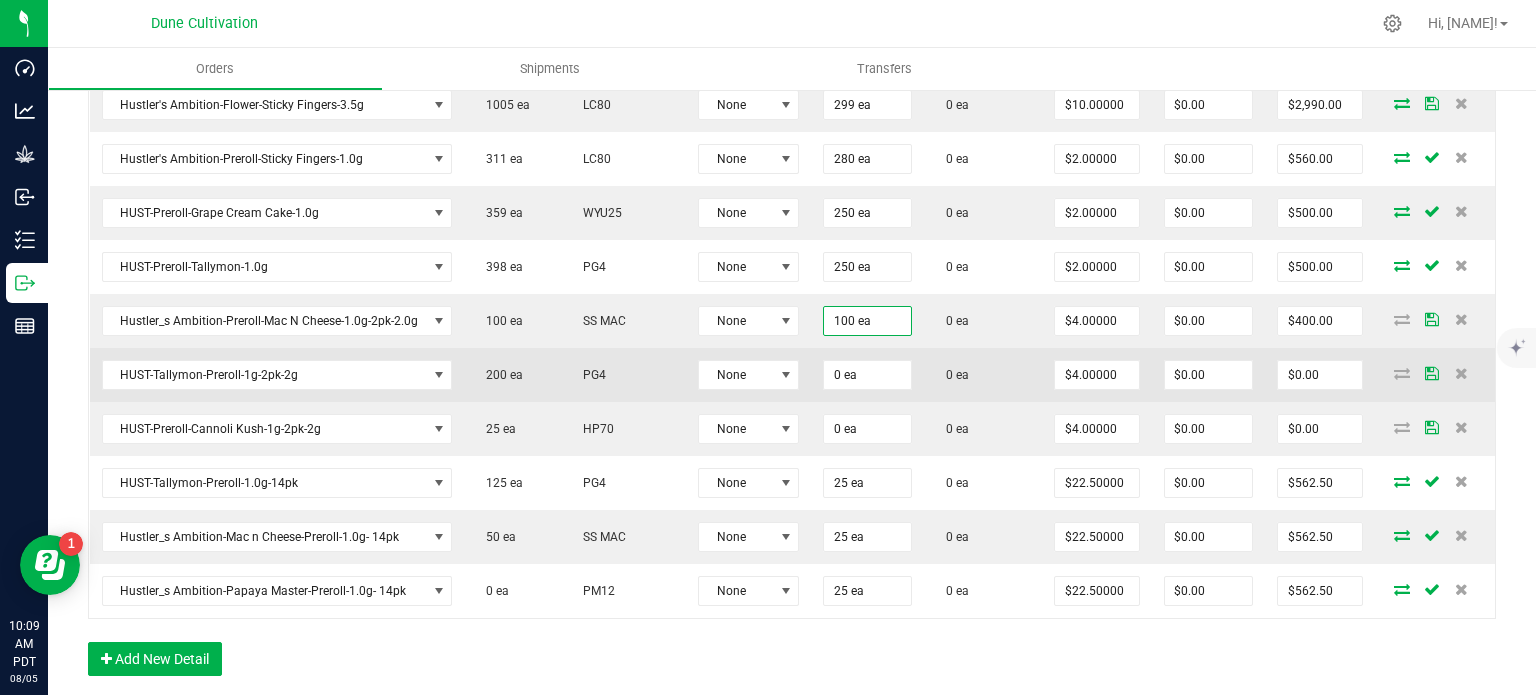 click on "0 ea" at bounding box center [867, 375] 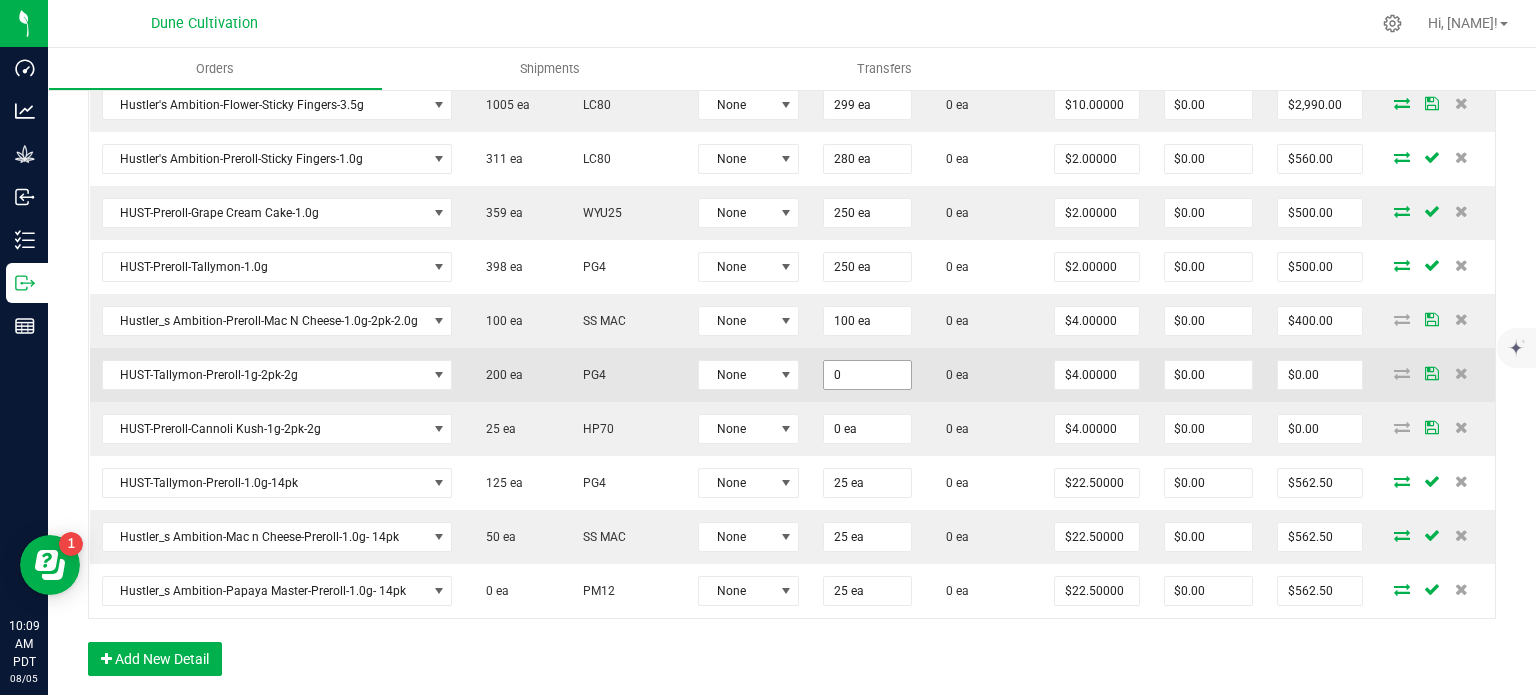 click on "0" at bounding box center [867, 375] 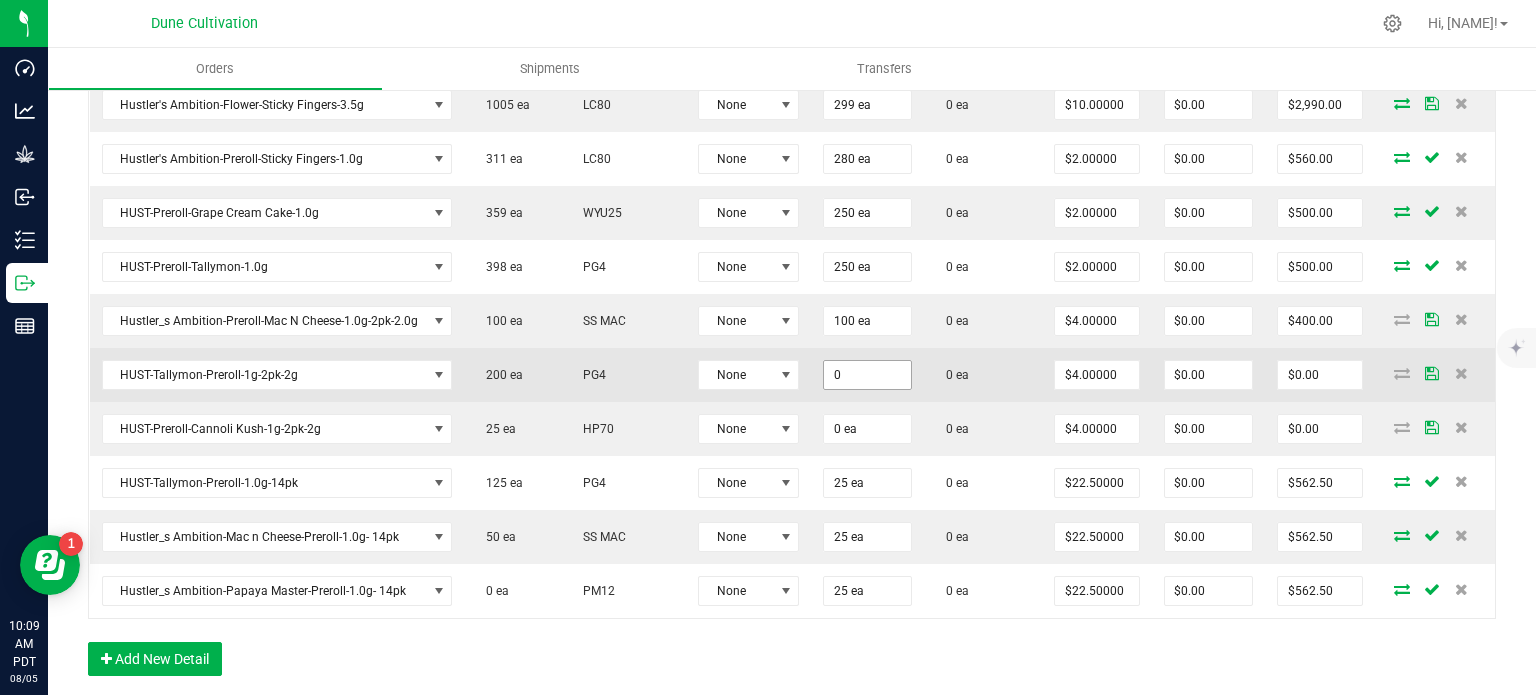 paste on "10" 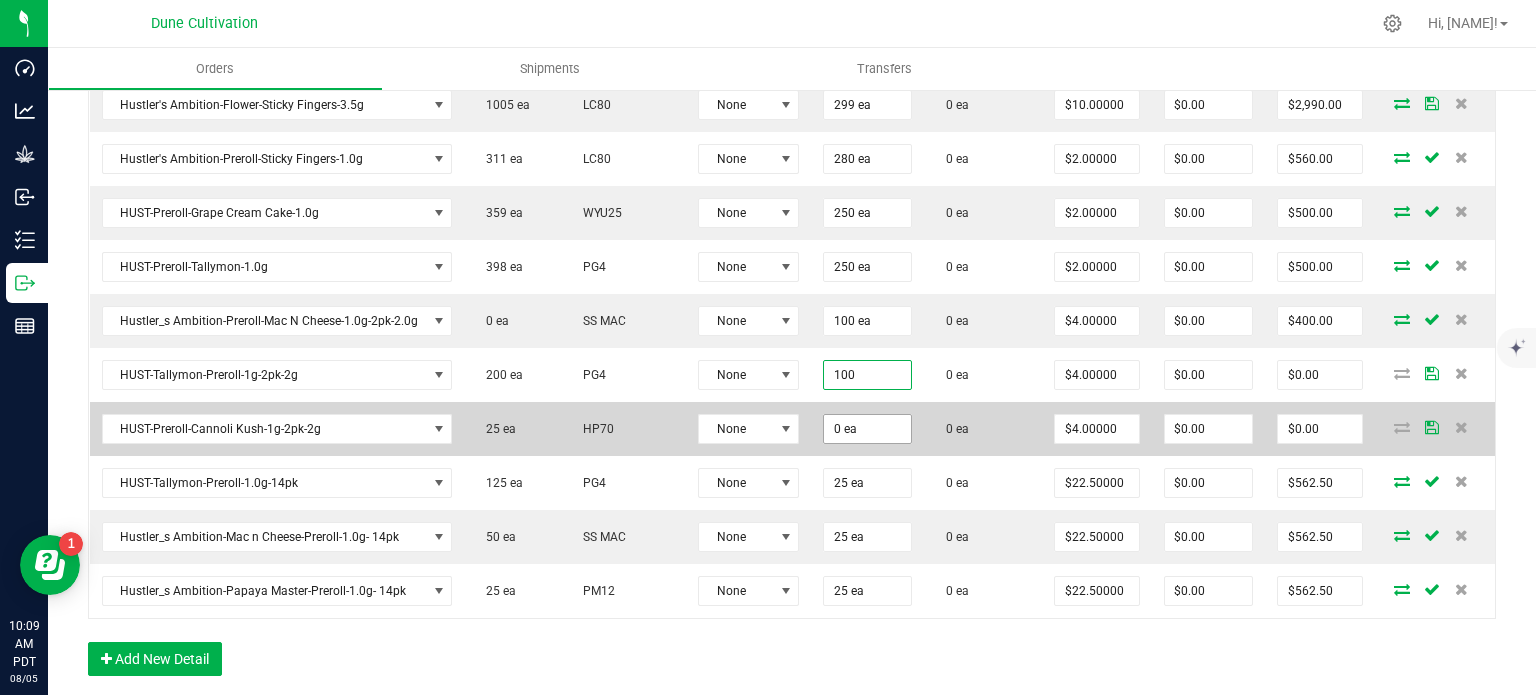 type 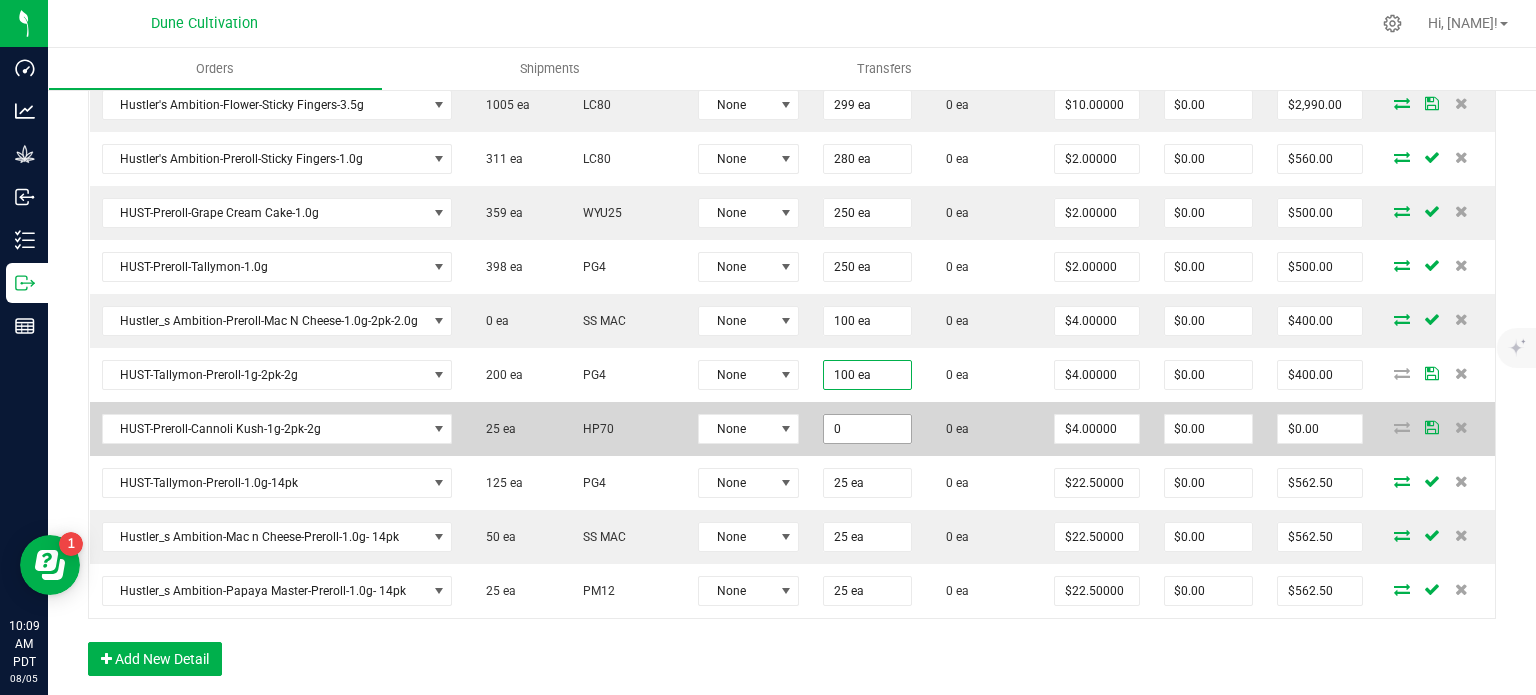 click on "0" at bounding box center (867, 429) 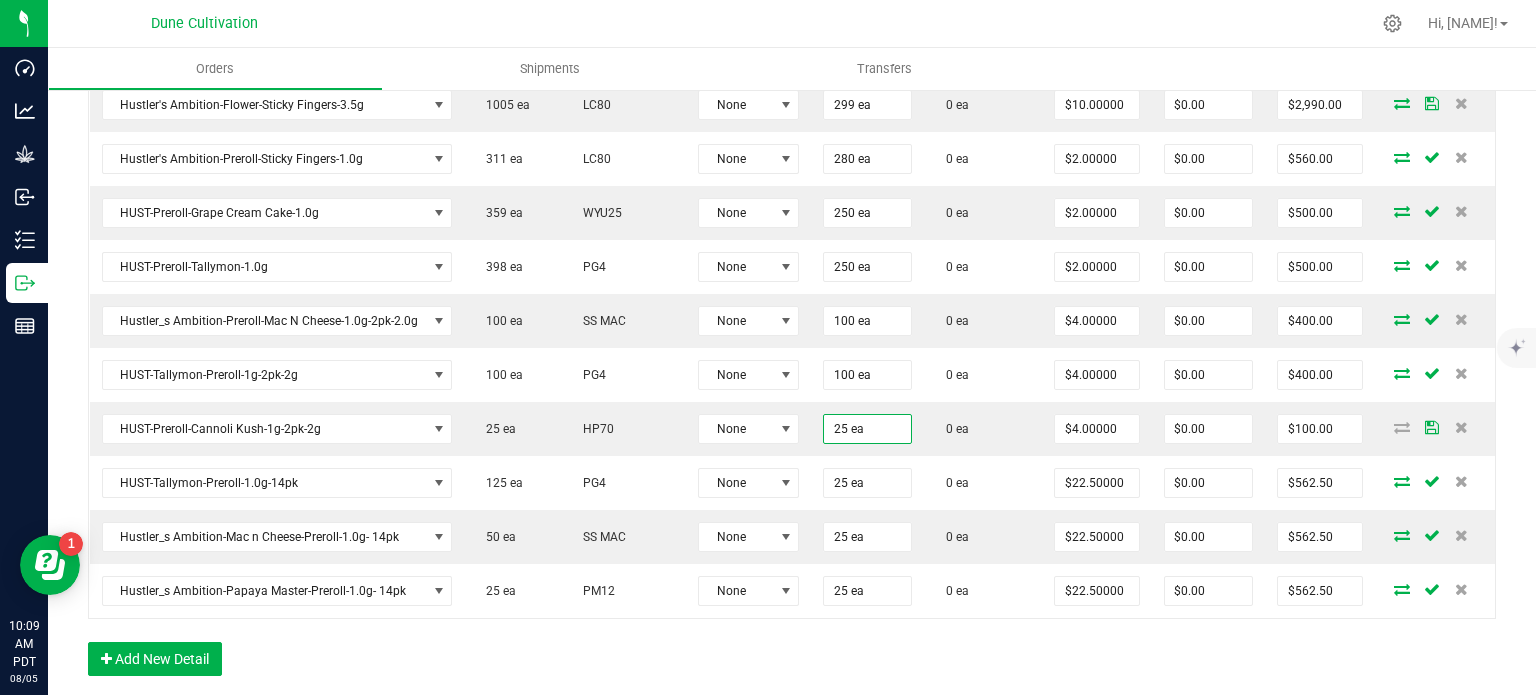 click on "Order Details Print All Labels Item  Sellable  Strain  Lot Number  Qty Ordered Qty Allocated Unit Price Line Discount Total Actions HUST-Flower-Tallymon-3.5g  0 ea   PG4  None 100 ea  0 ea  $10.00000 $0.00 $1,000.00 Hustler_s Ambition-Flower-Dulce de Uva-3.5g  0 ea   DDUV  None 100 ea  0 ea  $10.00000 $0.00 $1,000.00 HA-Flower-Pineapple Express-3.5g  350 ea   PE  None 100 ea  0 ea  $10.00000 $0.00 $1,000.00 HUST-Flower-Animal Face-3.5g  0 ea   ELG  None 131 ea  0 ea  $10.00000 $0.00 $1,310.00 HUST-Flower-Donny Burger-3.5g  0 ea   DB80  None 134 ea  0 ea  $10.00000 $0.00 $1,340.00 Hustler_s Ambition-Flower-Mac n Cheese-3.5g  0 ea   SS MAC  None 200 ea  0 ea  $10.00000 $0.00 $2,000.00 HUST-Flower-Banana Split-3.5g  0 ea   BC50  None 200 ea  0 ea  $10.00000 $0.00 $2,000.00 Hustler_s Ambition-Flower-Papaya Master-3.5g  305 ea   PM12  None 200 ea  0 ea  $10.00000 $0.00 $2,000.00 HUST-Flower-Trainwreck-3.5g  580 ea   JCO  None 200 ea  0 ea  $10.00000 $0.00 $2,000.00  1005 ea  None" at bounding box center (792, 91) 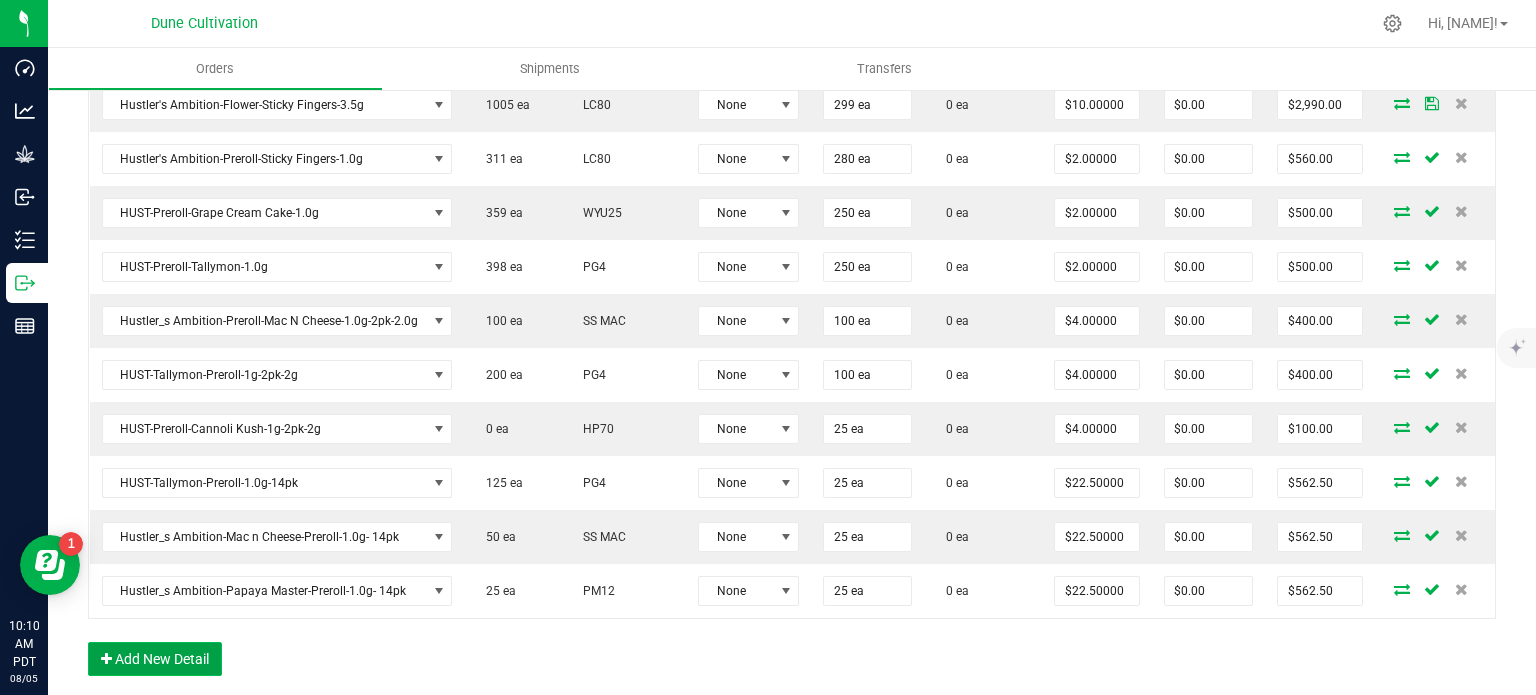 click on "Add New Detail" at bounding box center [155, 659] 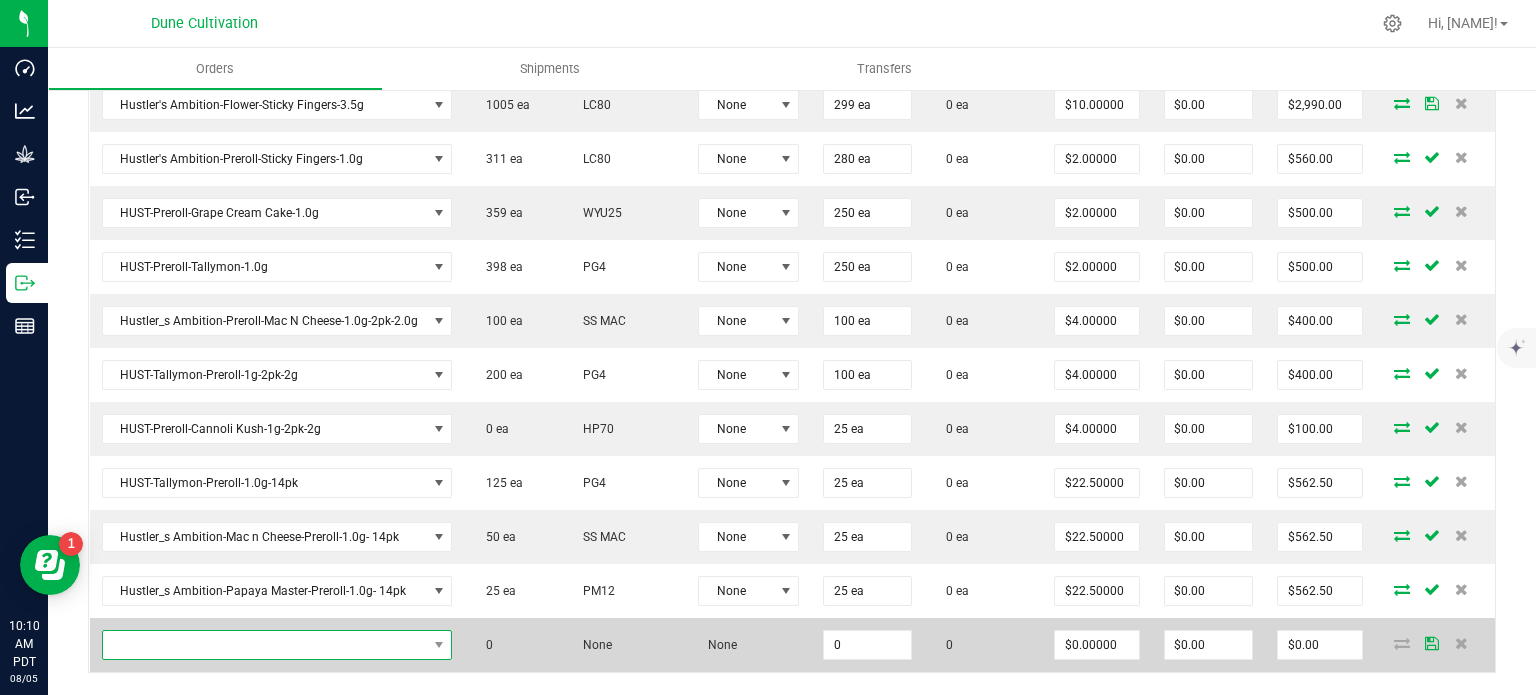 click at bounding box center (265, 645) 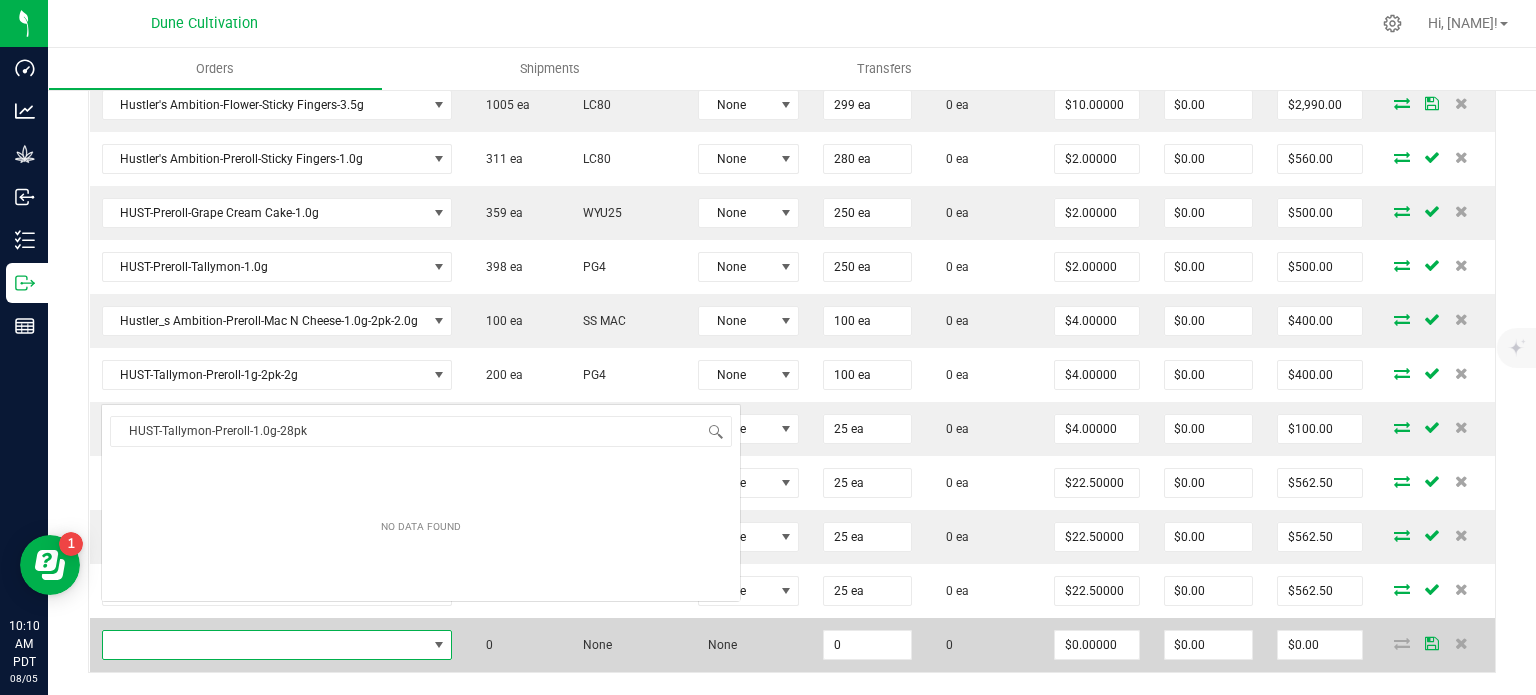 scroll, scrollTop: 0, scrollLeft: 0, axis: both 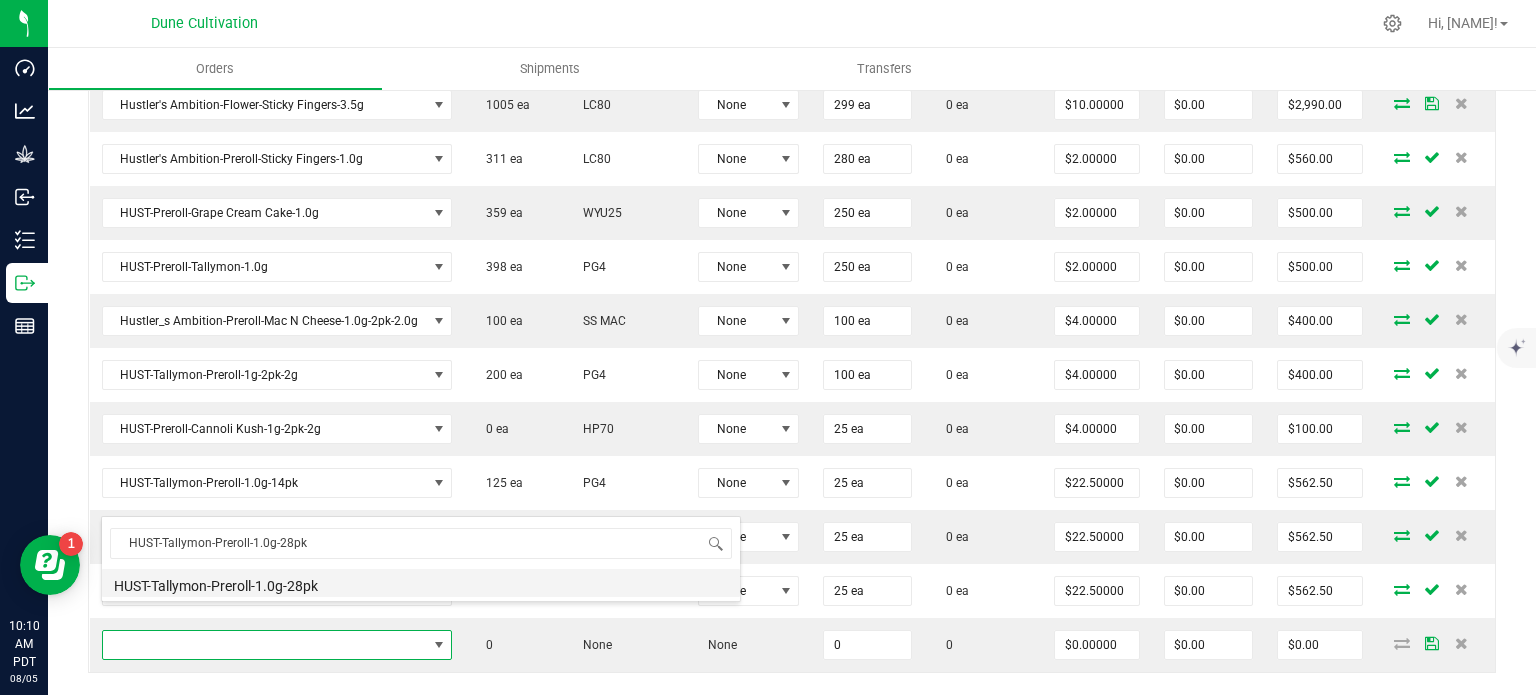 click on "HUST-Tallymon-Preroll-1.0g-28pk" at bounding box center [421, 583] 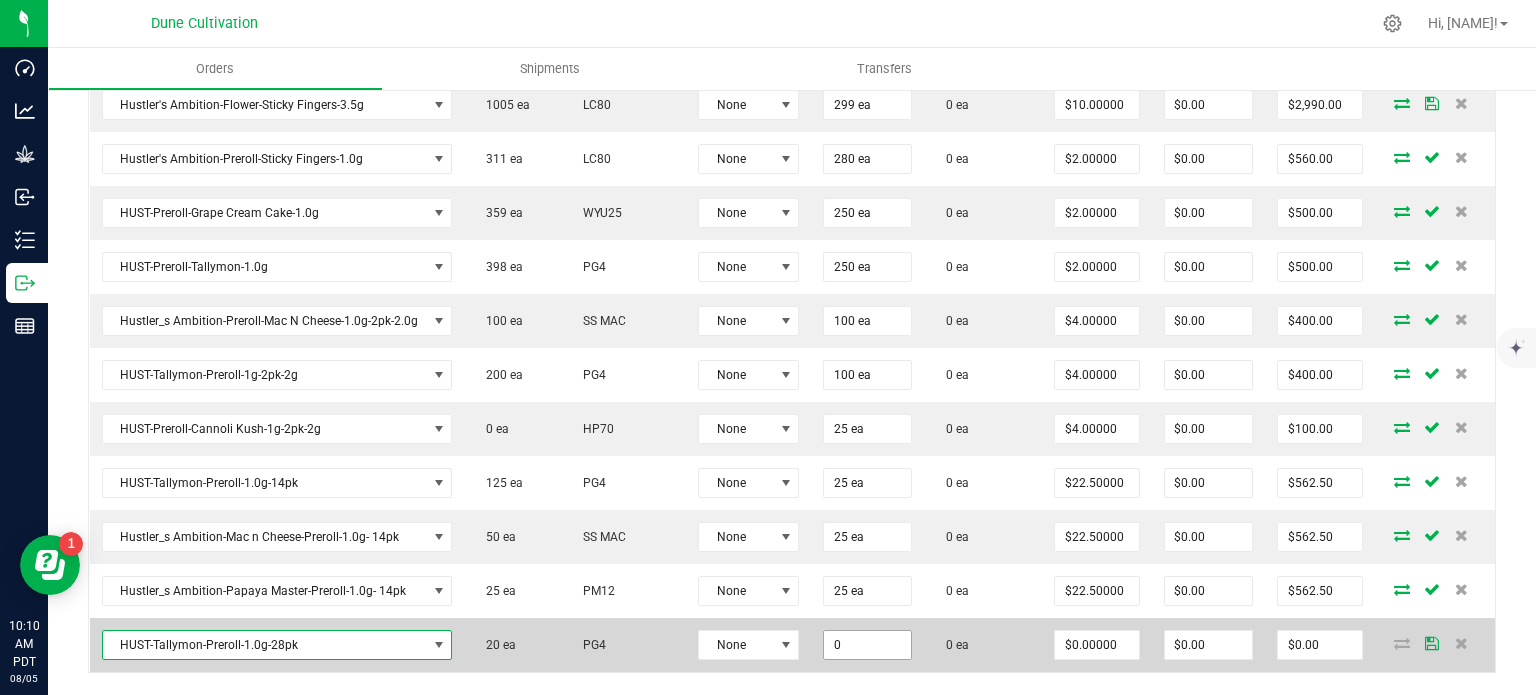 click on "0" at bounding box center [867, 645] 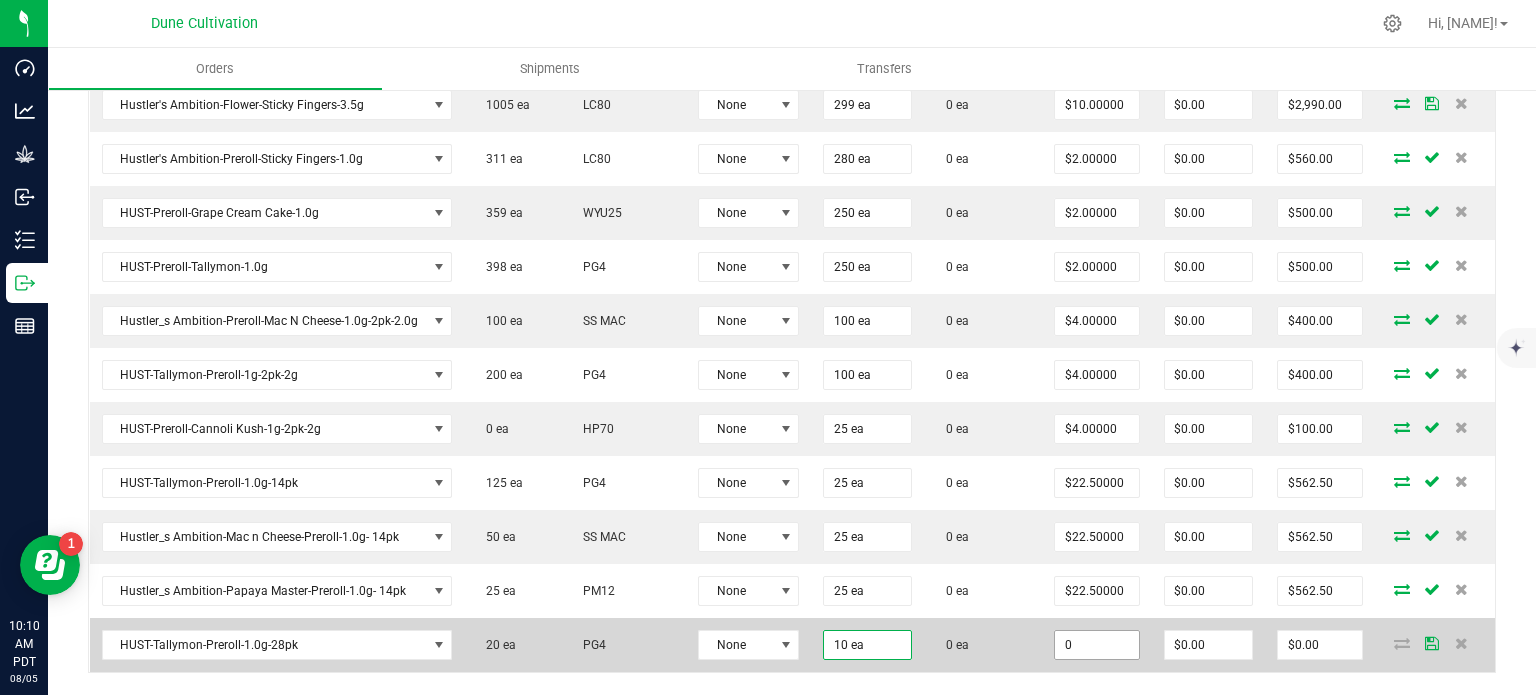 click on "0" at bounding box center (1096, 645) 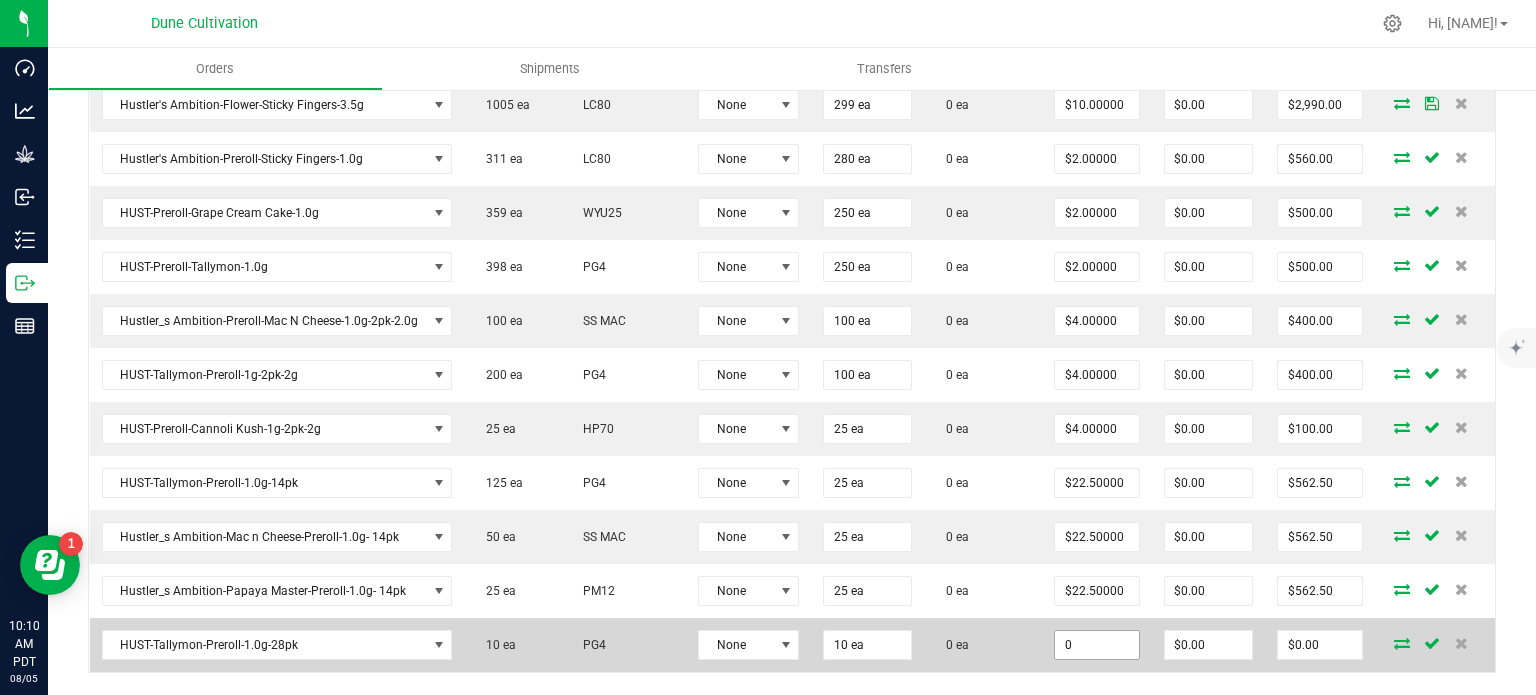 click on "0" at bounding box center (1096, 645) 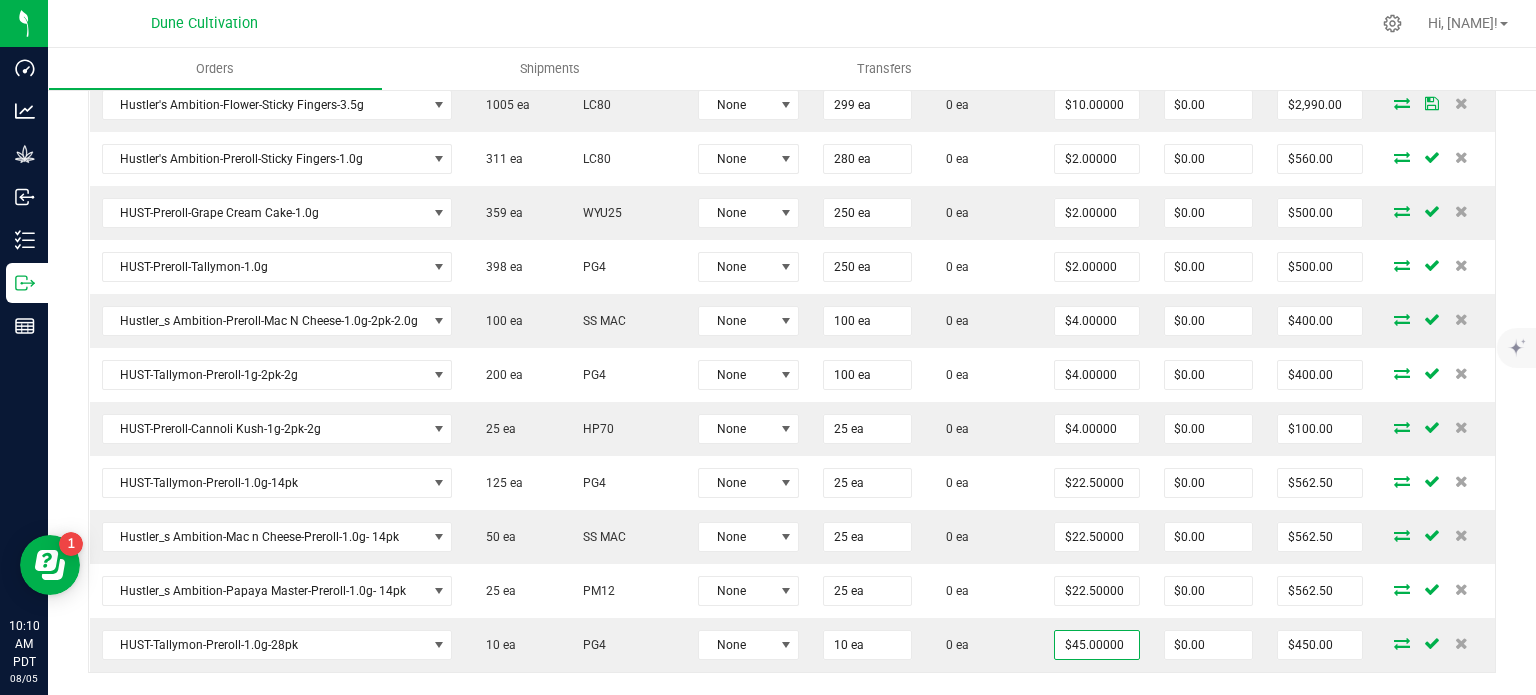 click on "Order Details Print All Labels Item  Sellable  Strain  Lot Number  Qty Ordered Qty Allocated Unit Price Line Discount Total Actions HUST-Flower-Tallymon-3.5g  0 ea   PG4  None 100 ea  0 ea  $10.00000 $0.00 $1,000.00 Hustler_s Ambition-Flower-Dulce de Uva-3.5g  0 ea   DDUV  None 100 ea  0 ea  $10.00000 $0.00 $1,000.00 HA-Flower-Pineapple Express-3.5g  350 ea   PE  None 100 ea  0 ea  $10.00000 $0.00 $1,000.00 HUST-Flower-Animal Face-3.5g  0 ea   ELG  None 131 ea  0 ea  $10.00000 $0.00 $1,310.00 HUST-Flower-Donny Burger-3.5g  0 ea   DB80  None 134 ea  0 ea  $10.00000 $0.00 $1,340.00 Hustler_s Ambition-Flower-Mac n Cheese-3.5g  0 ea   SS MAC  None 200 ea  0 ea  $10.00000 $0.00 $2,000.00 HUST-Flower-Banana Split-3.5g  0 ea   BC50  None 200 ea  0 ea  $10.00000 $0.00 $2,000.00 Hustler_s Ambition-Flower-Papaya Master-3.5g  305 ea   PM12  None 200 ea  0 ea  $10.00000 $0.00 $2,000.00 HUST-Flower-Trainwreck-3.5g  580 ea   JCO  None 200 ea  0 ea  $10.00000 $0.00 $2,000.00  1005 ea  None" at bounding box center [792, 118] 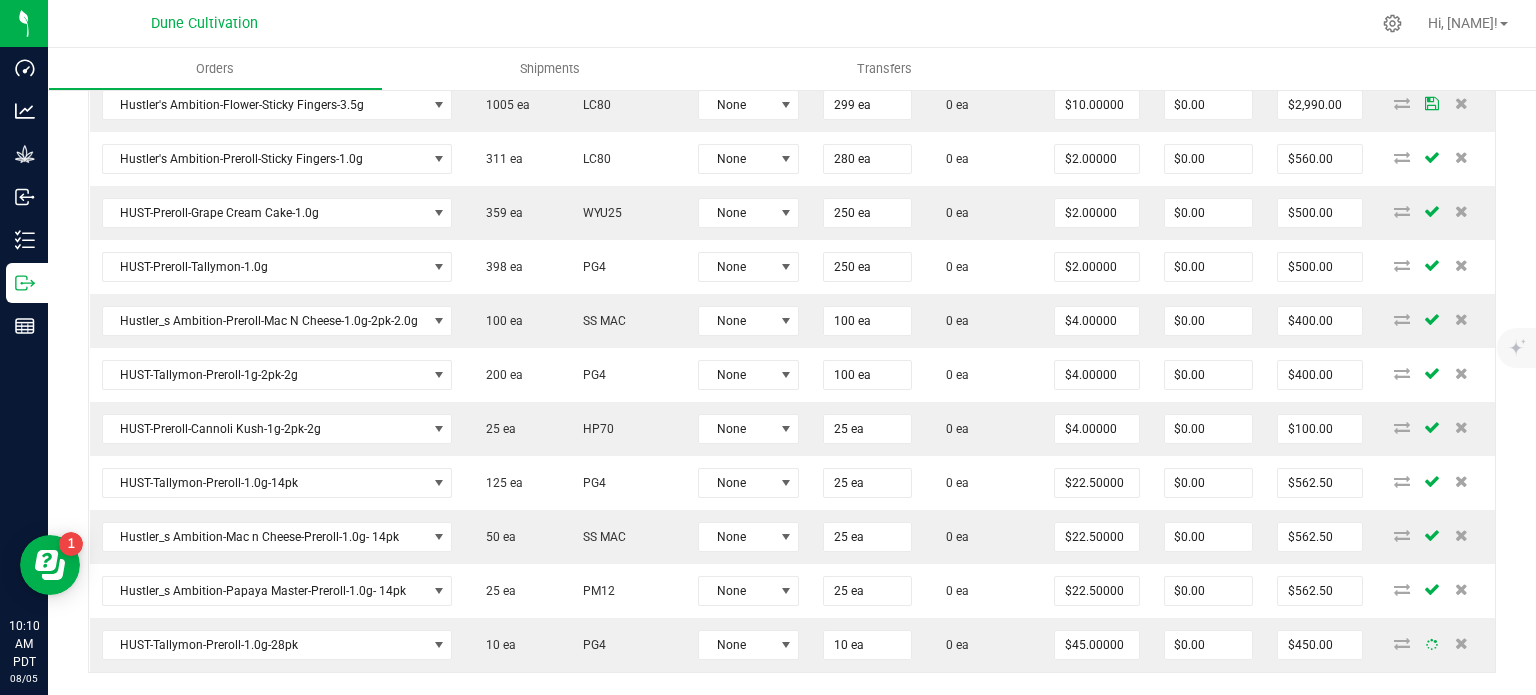 scroll, scrollTop: 0, scrollLeft: 0, axis: both 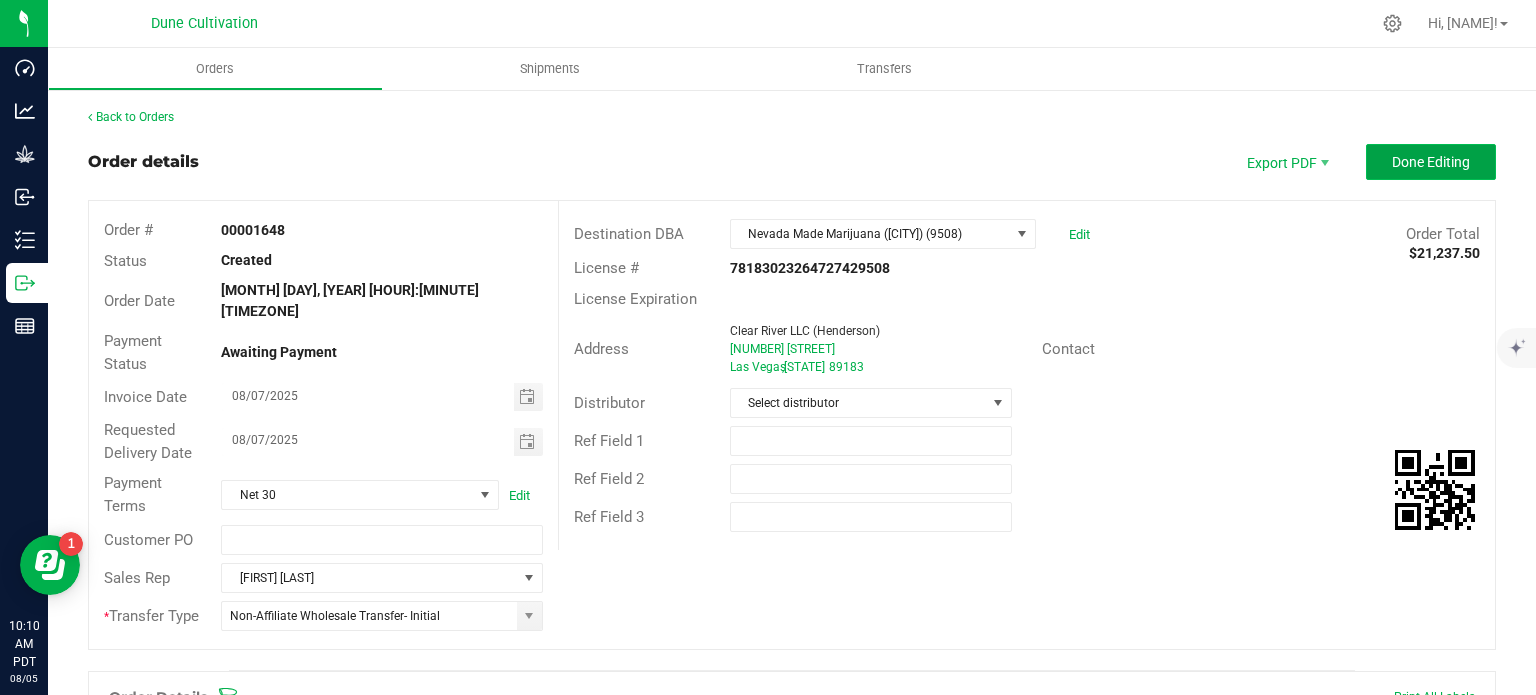 click on "Done Editing" at bounding box center (1431, 162) 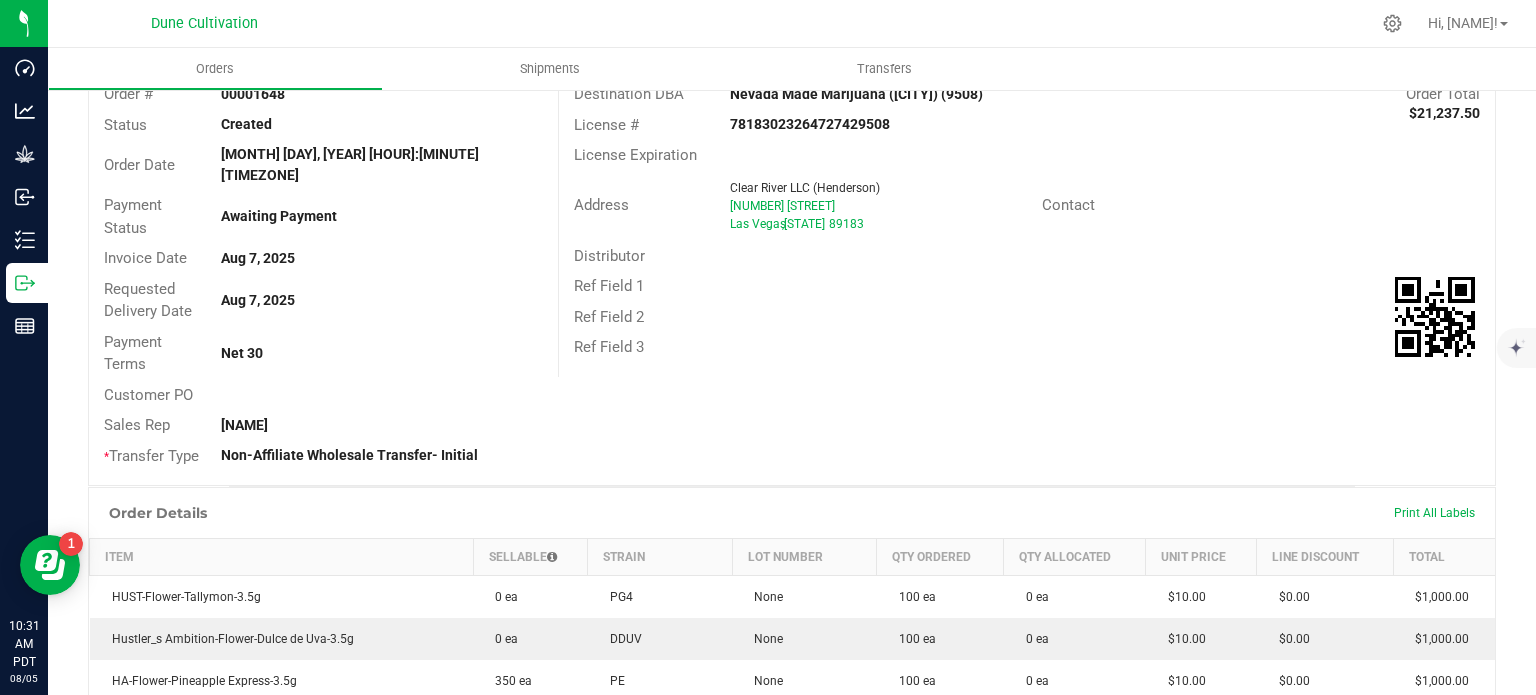scroll, scrollTop: 0, scrollLeft: 0, axis: both 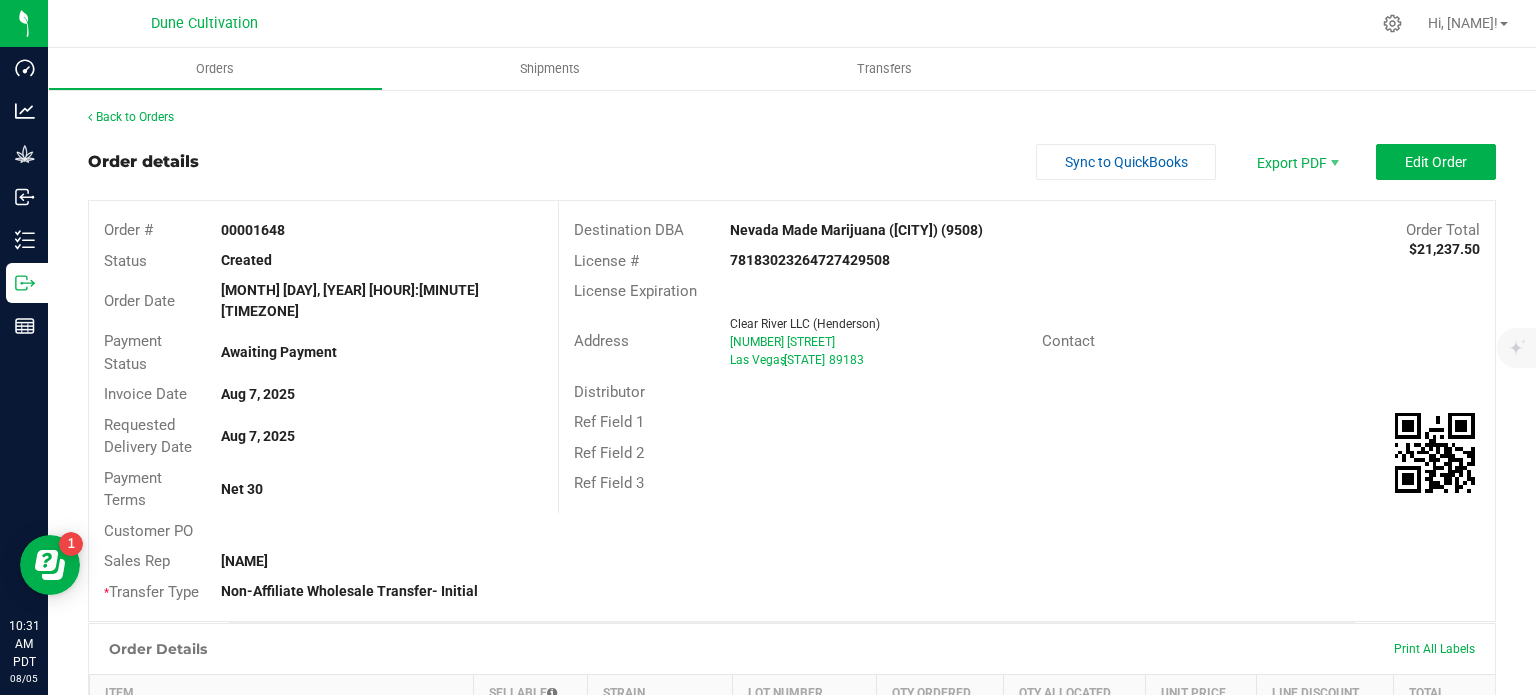 click on "Back to Orders
Order details   Sync to QuickBooks   Export PDF   Edit Order   Order #   00001648   Status   Created   Order Date   Aug 5, 2025 9:58 AM PDT   Payment Status   Awaiting Payment   Invoice Date   Aug 7, 2025   Requested Delivery Date   Aug 7, 2025   Payment Terms   Net 30   Customer PO      Sales Rep   Brett Nelson  *  Transfer Type   Non-Affiliate Wholesale Transfer- Initial   Destination DBA   Nevada Made Marijuana (Henderson) (9508)   Order Total   $21,237.50   License #   78183023264727429508   License Expiration   Address  Clear River LLC (Henderson) 1675 E. Cactus Ave. Las Vegas  ,  NV 89183  Contact   Distributor      Ref Field 1      Ref Field 2      Ref Field 3
Order Details Print All Labels Item  Sellable  Strain  Lot Number  Qty Ordered Qty Allocated Unit Price Line Discount Total  HUST-Flower-Tallymon-3.5g   0 ea   PG4   None" at bounding box center [792, 994] 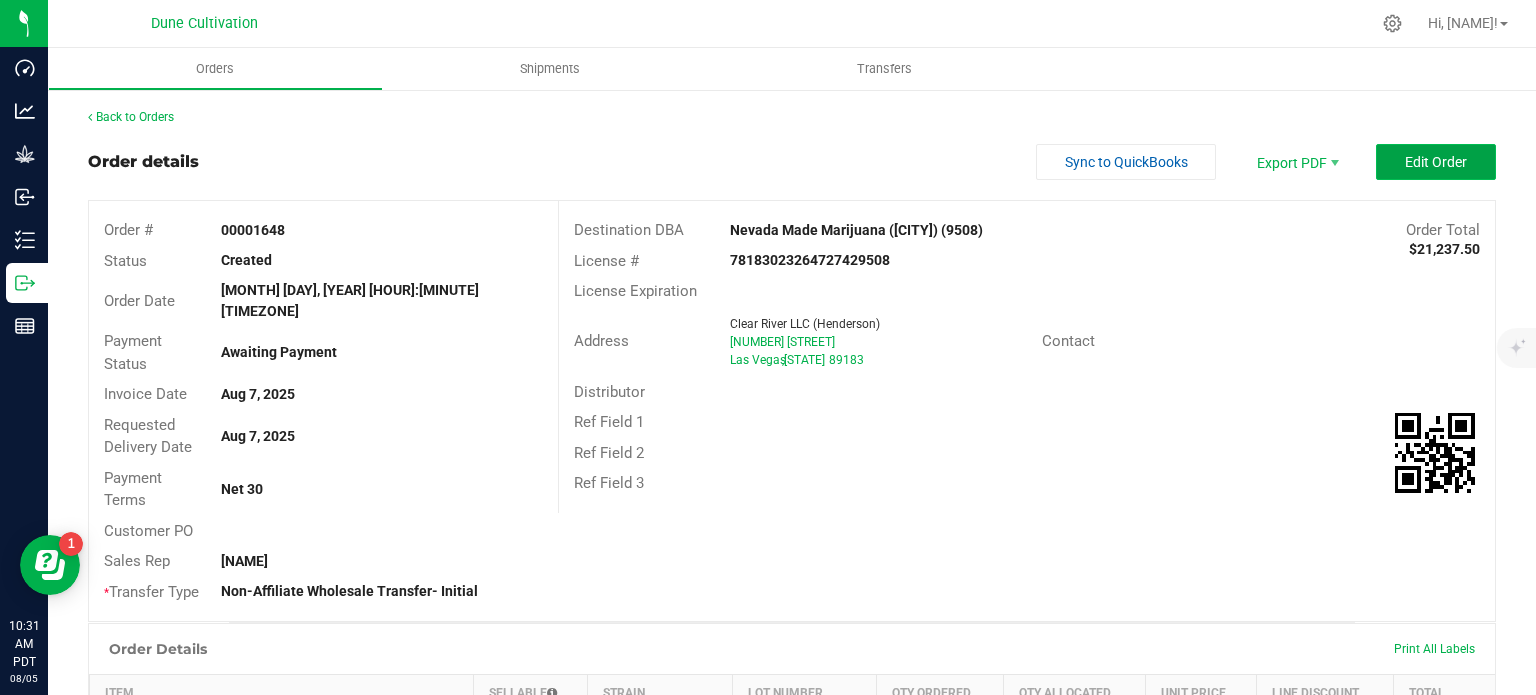 click on "Edit Order" at bounding box center (1436, 162) 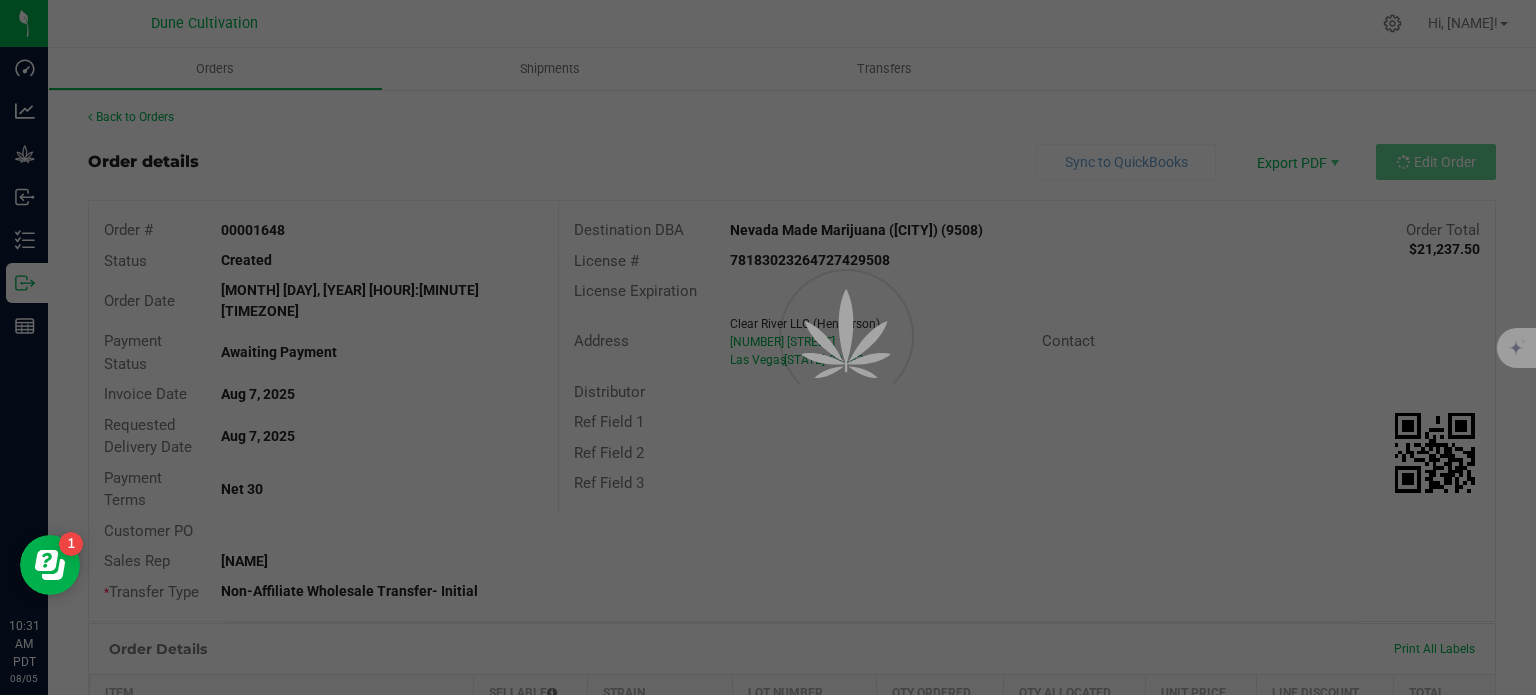 click at bounding box center [768, 347] 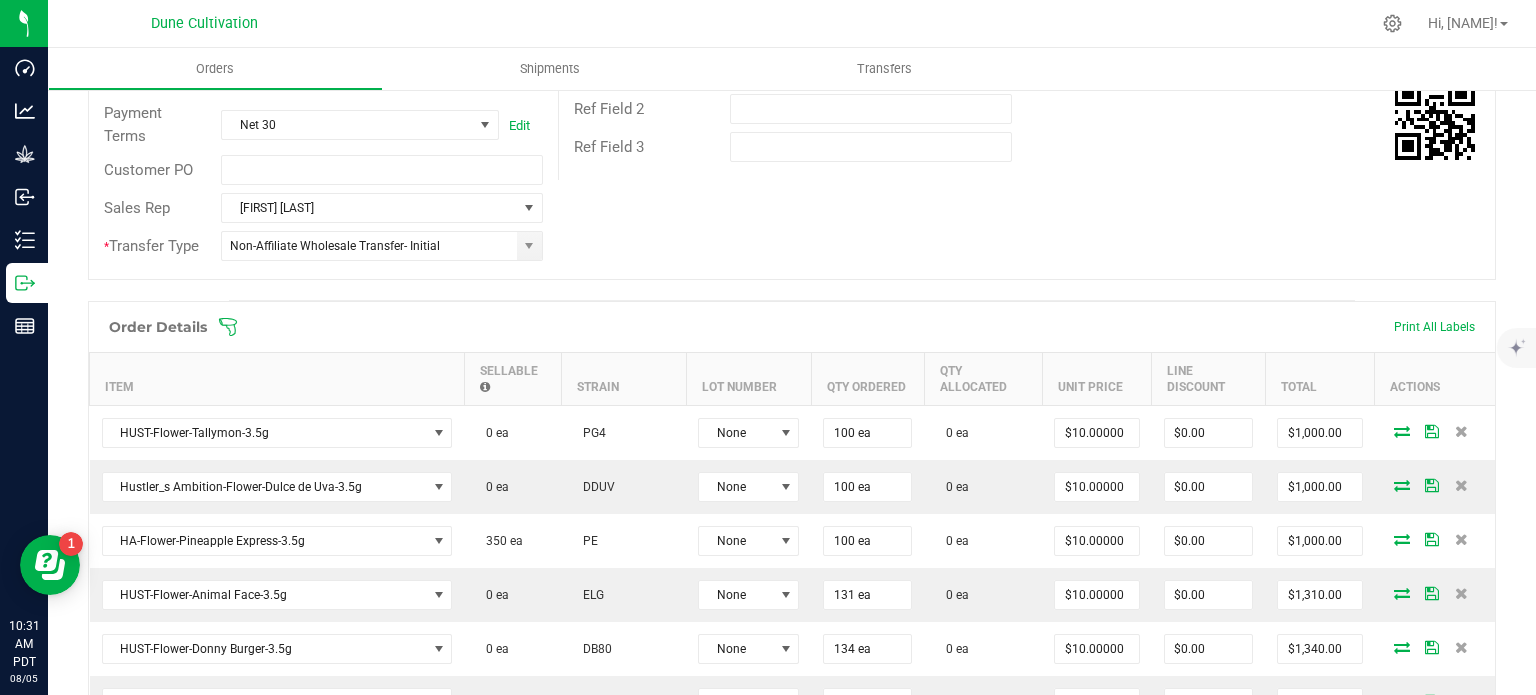 scroll, scrollTop: 591, scrollLeft: 0, axis: vertical 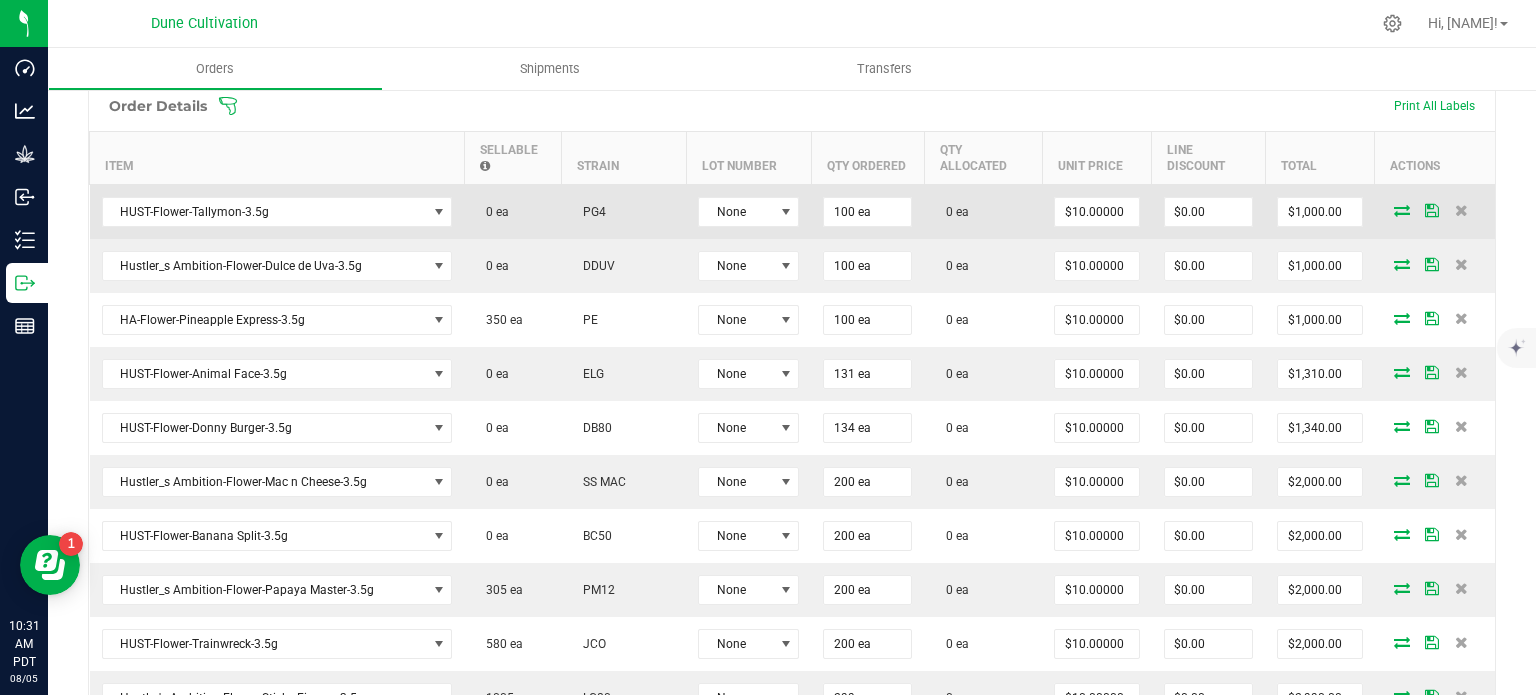 click at bounding box center (1402, 210) 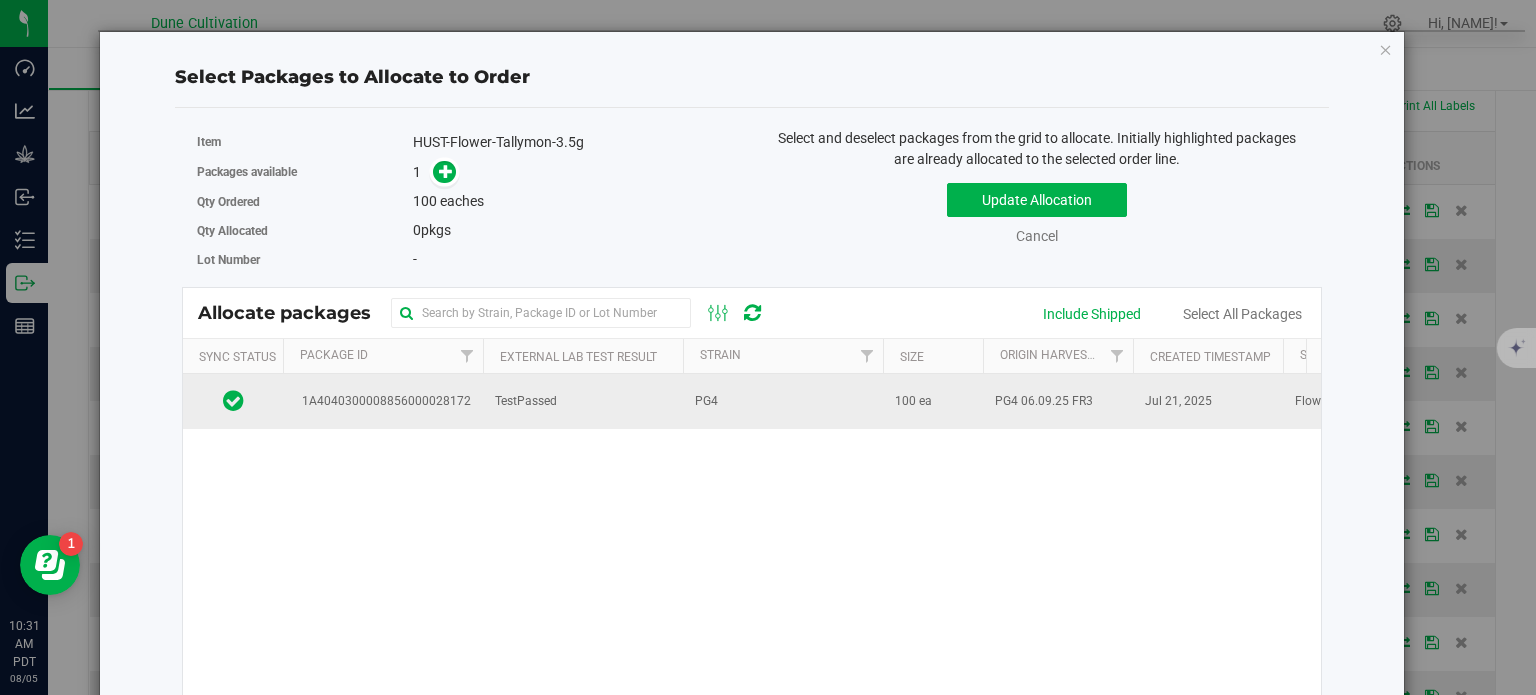 click on "TestPassed" at bounding box center (526, 401) 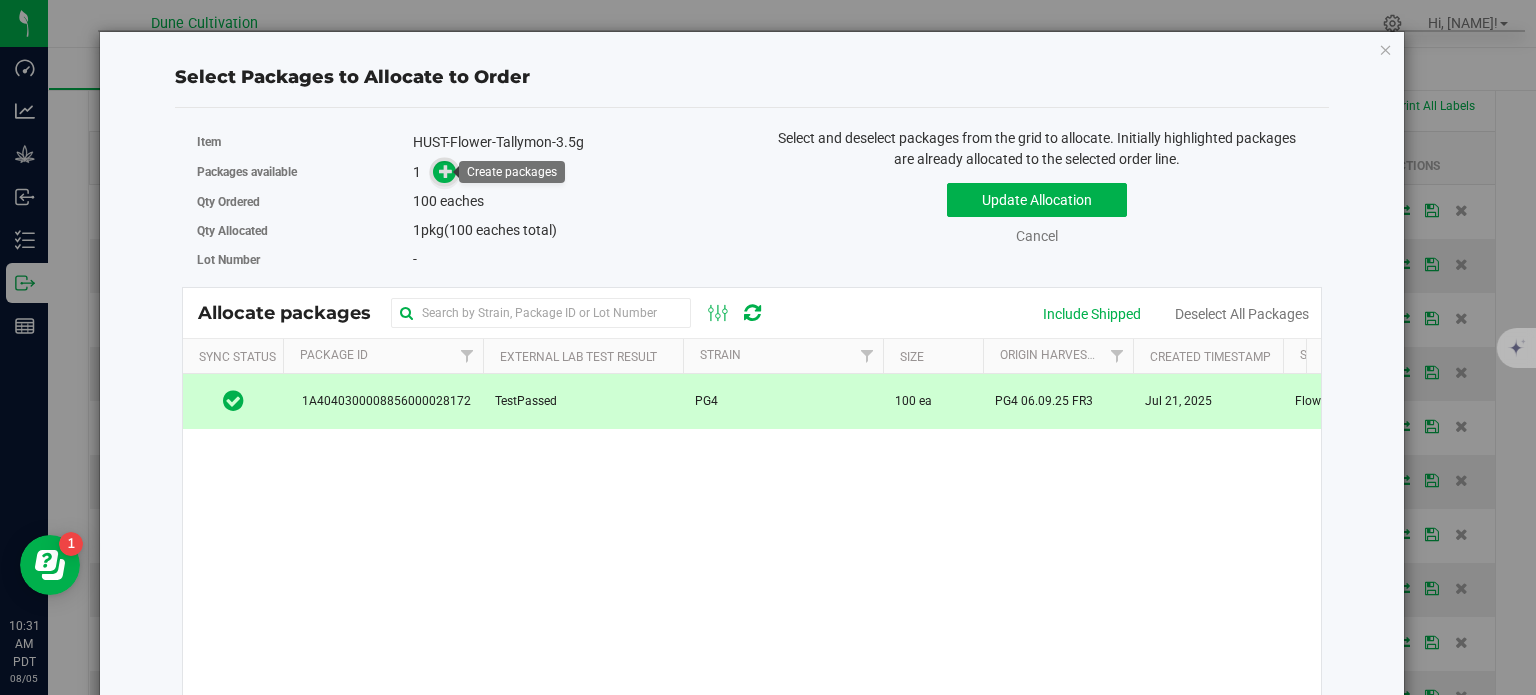 click at bounding box center (446, 171) 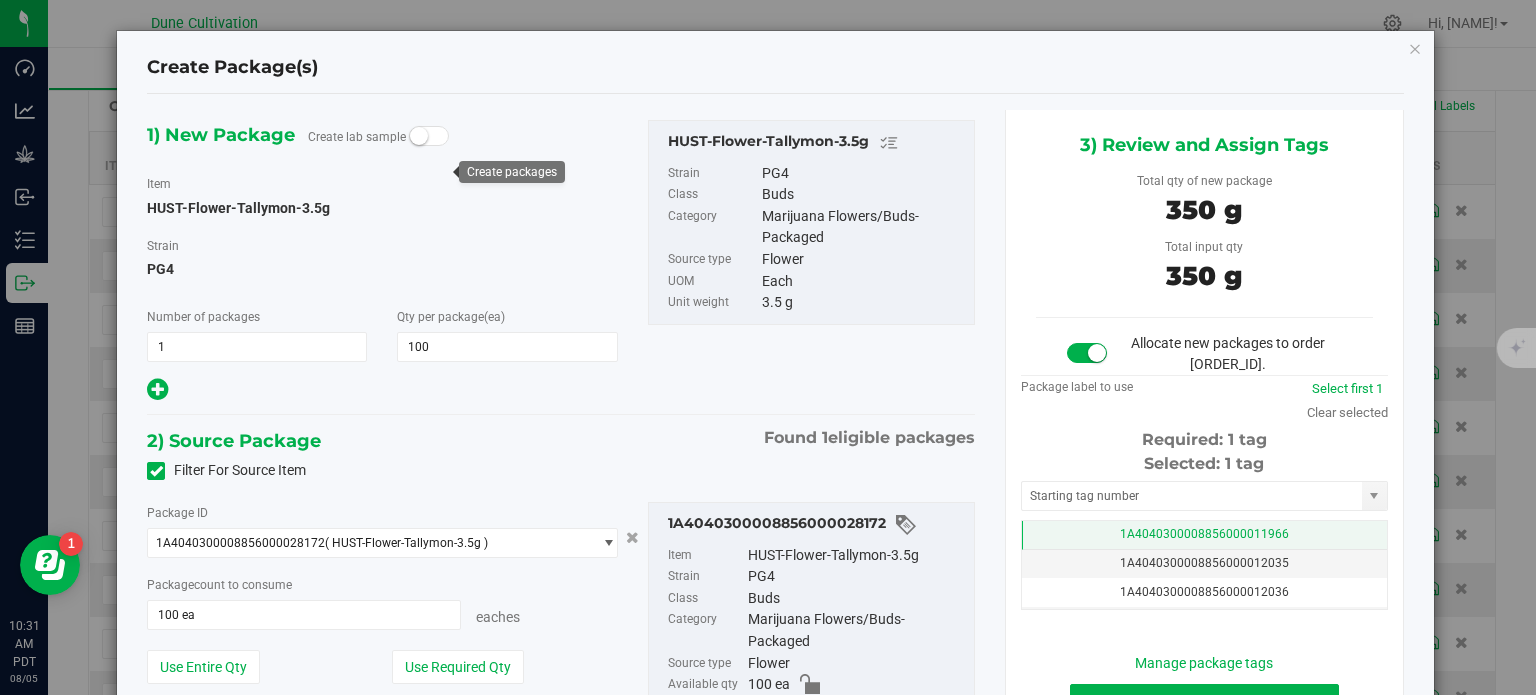 scroll, scrollTop: 0, scrollLeft: 0, axis: both 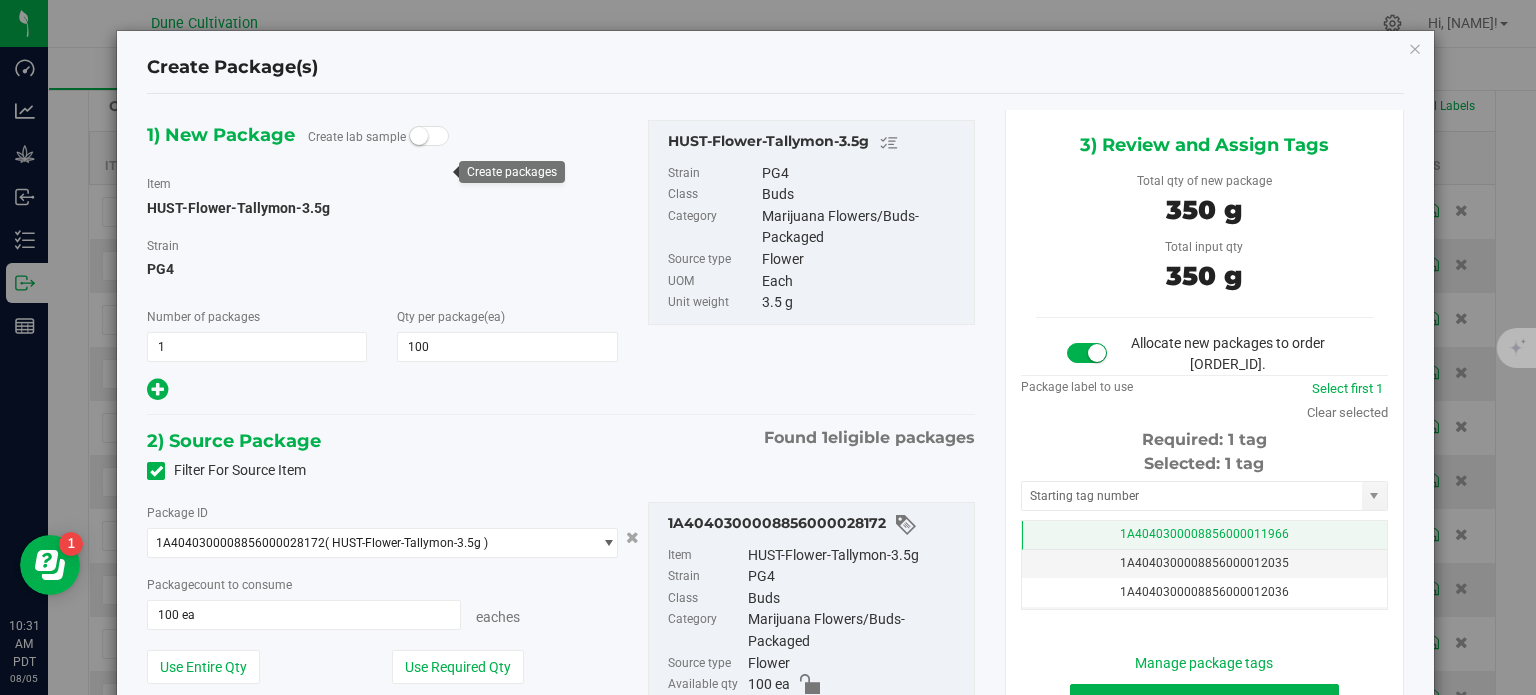 click on "1A4040300008856000011966" at bounding box center [1204, 534] 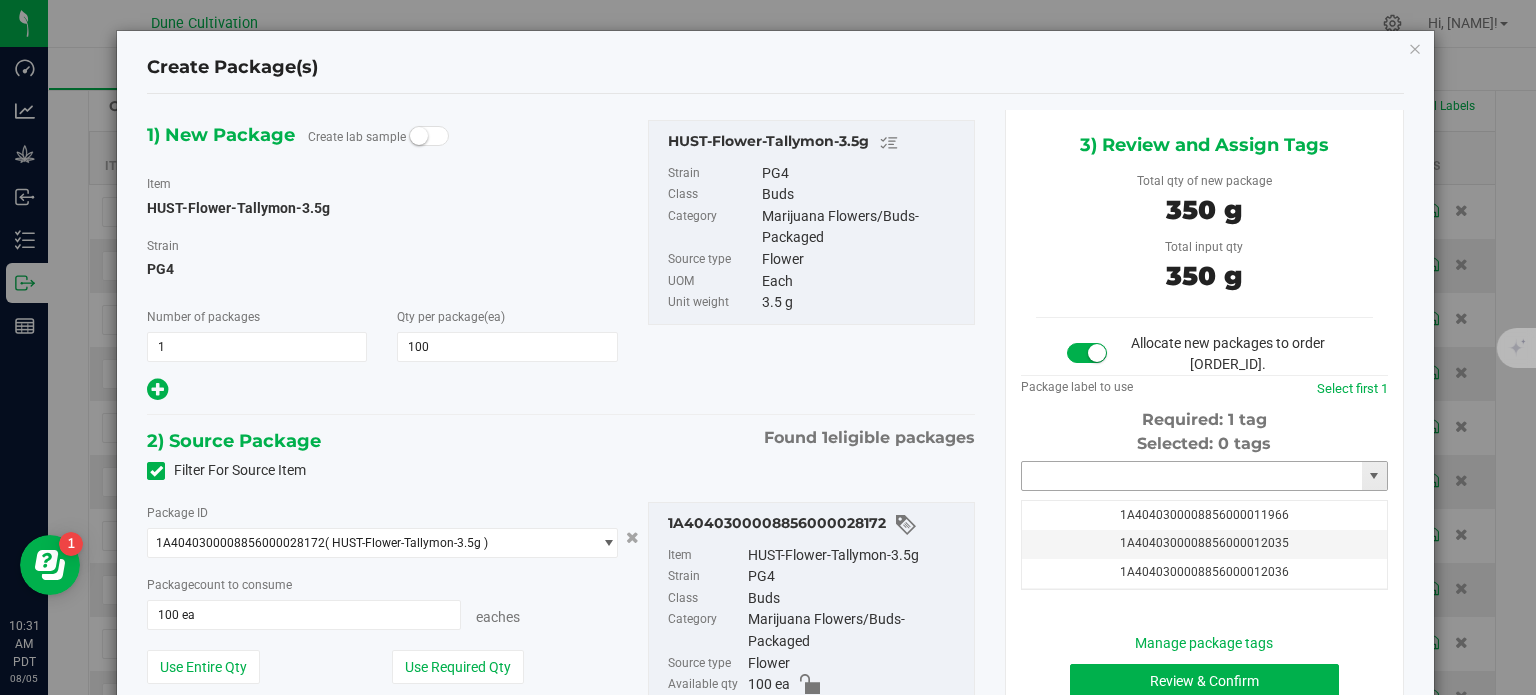 click at bounding box center (1192, 476) 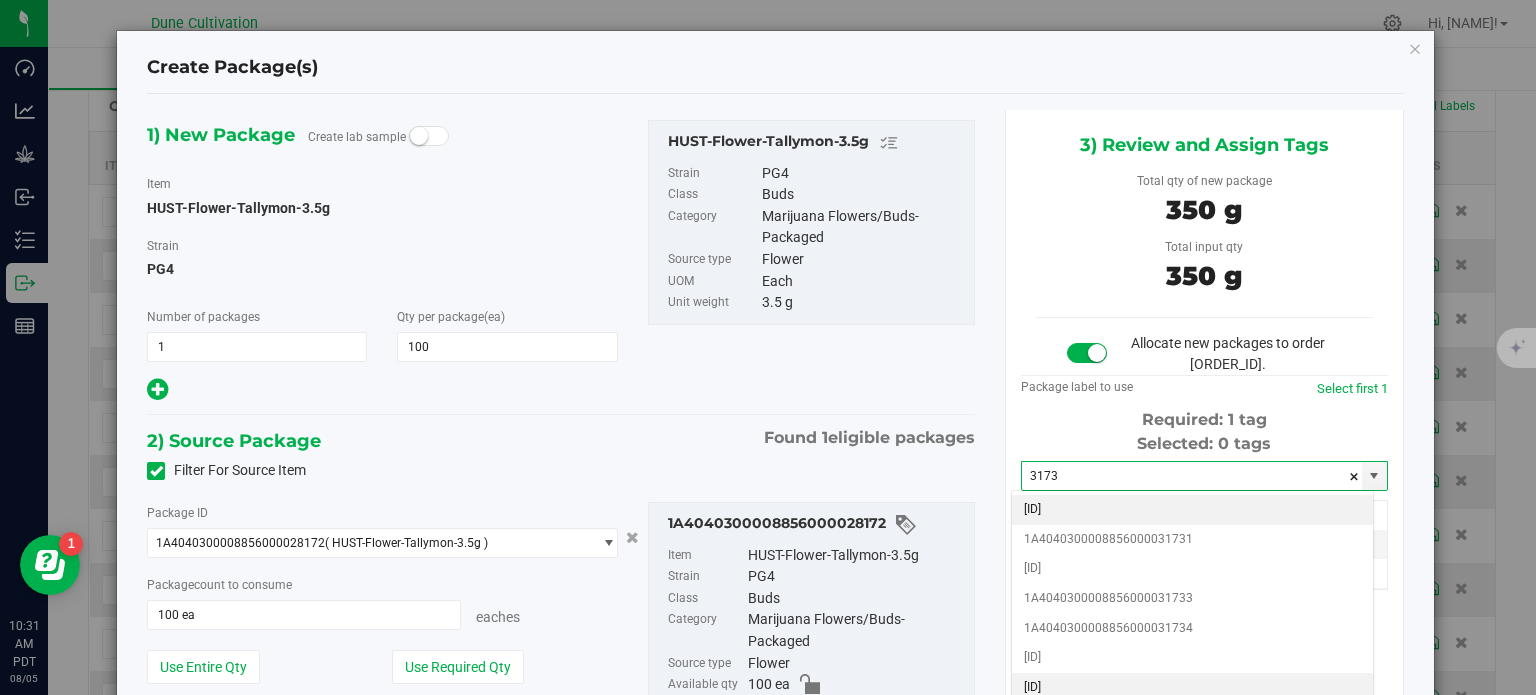 click on "1A4040300008856000031736" at bounding box center (1192, 688) 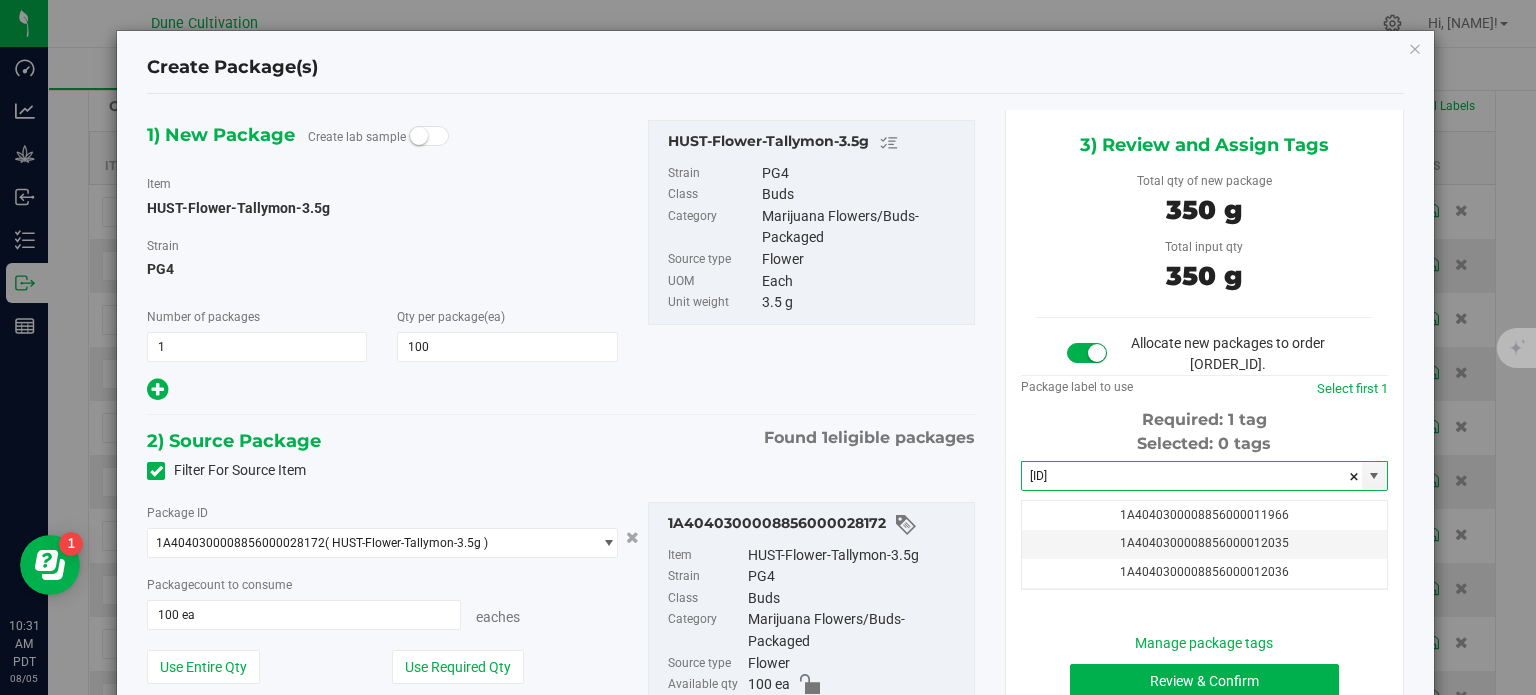 scroll, scrollTop: 4, scrollLeft: 0, axis: vertical 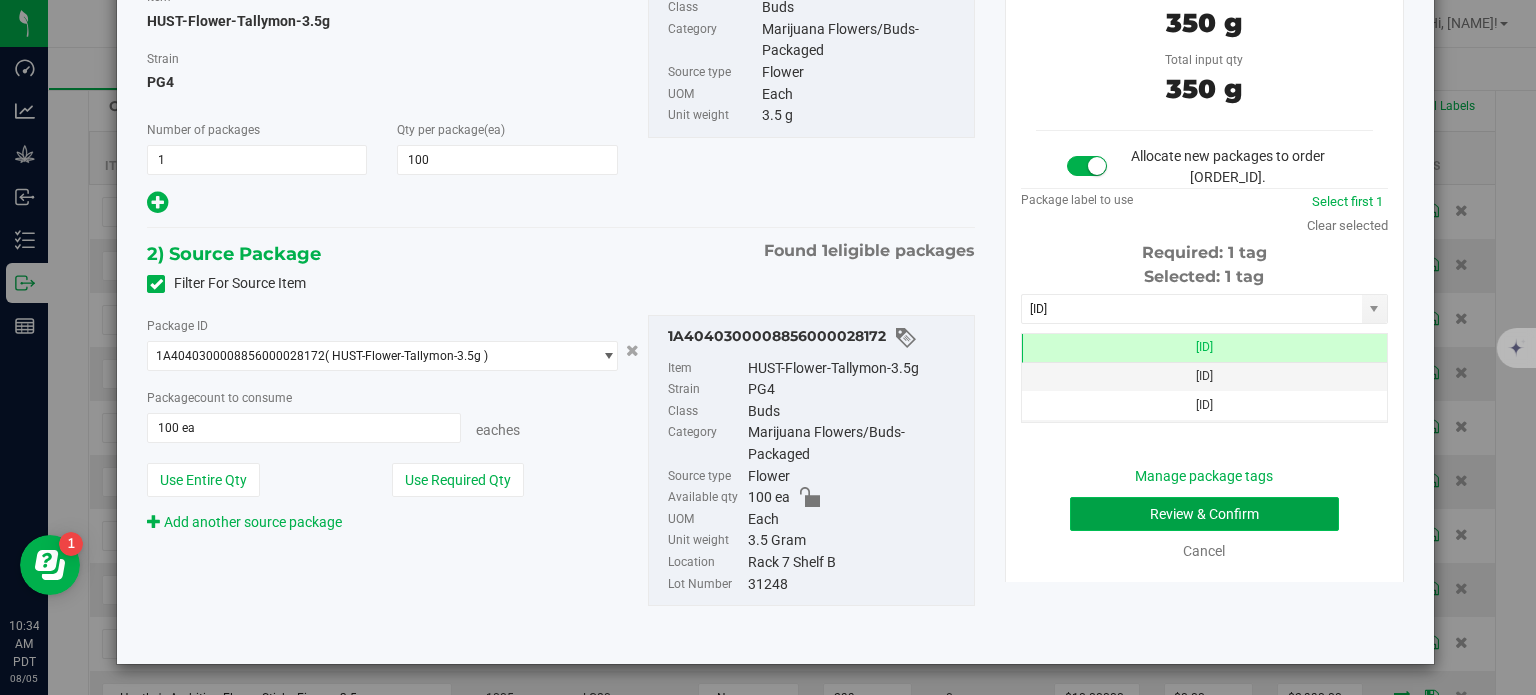 click on "Review & Confirm" at bounding box center [1204, 514] 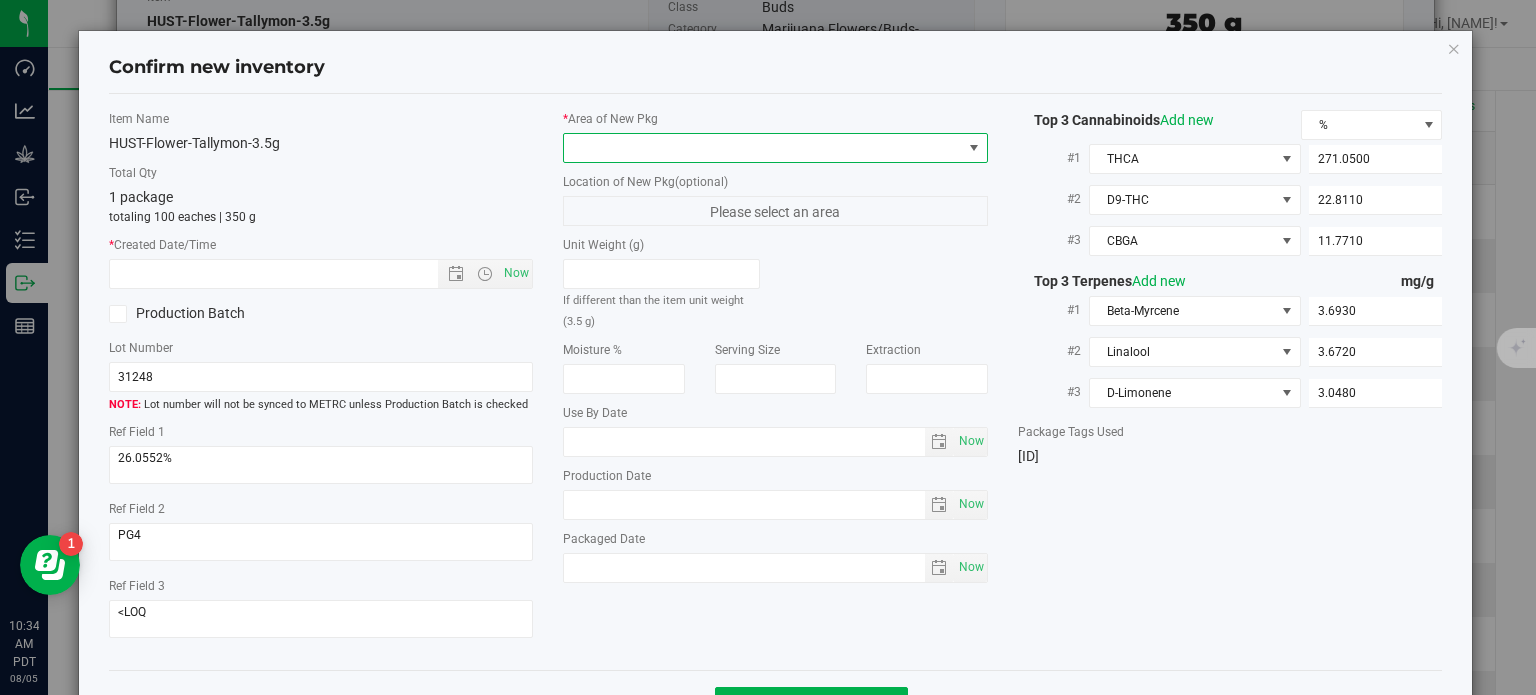 click at bounding box center (763, 148) 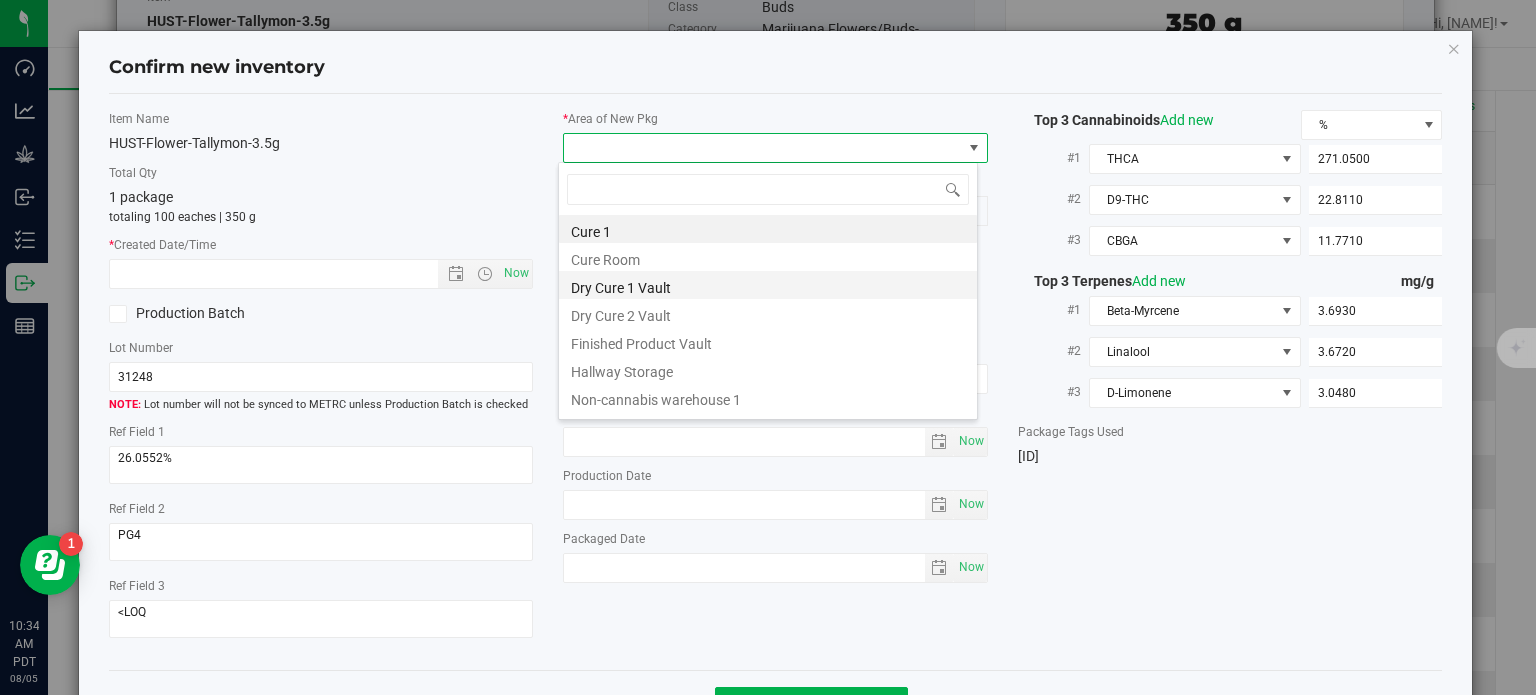 scroll, scrollTop: 99970, scrollLeft: 99580, axis: both 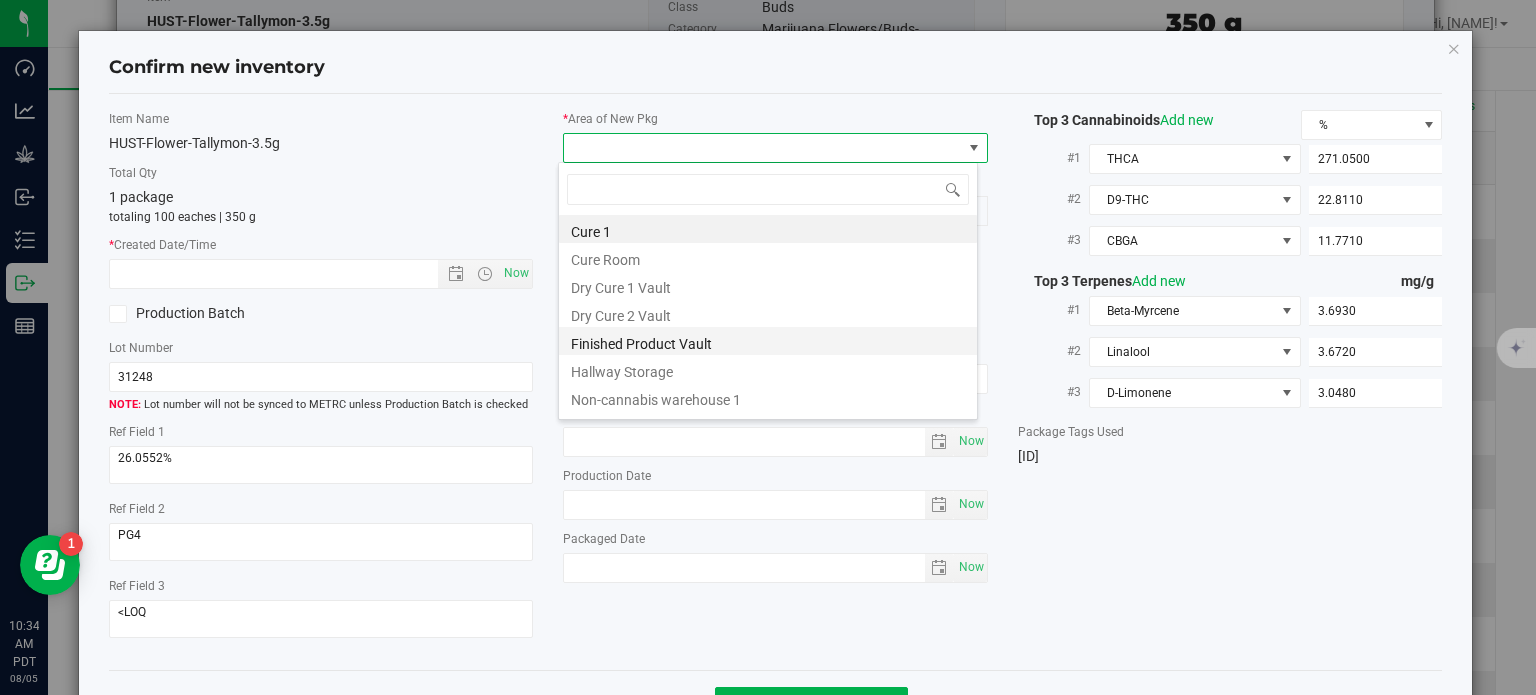 click on "Finished Product Vault" at bounding box center (768, 341) 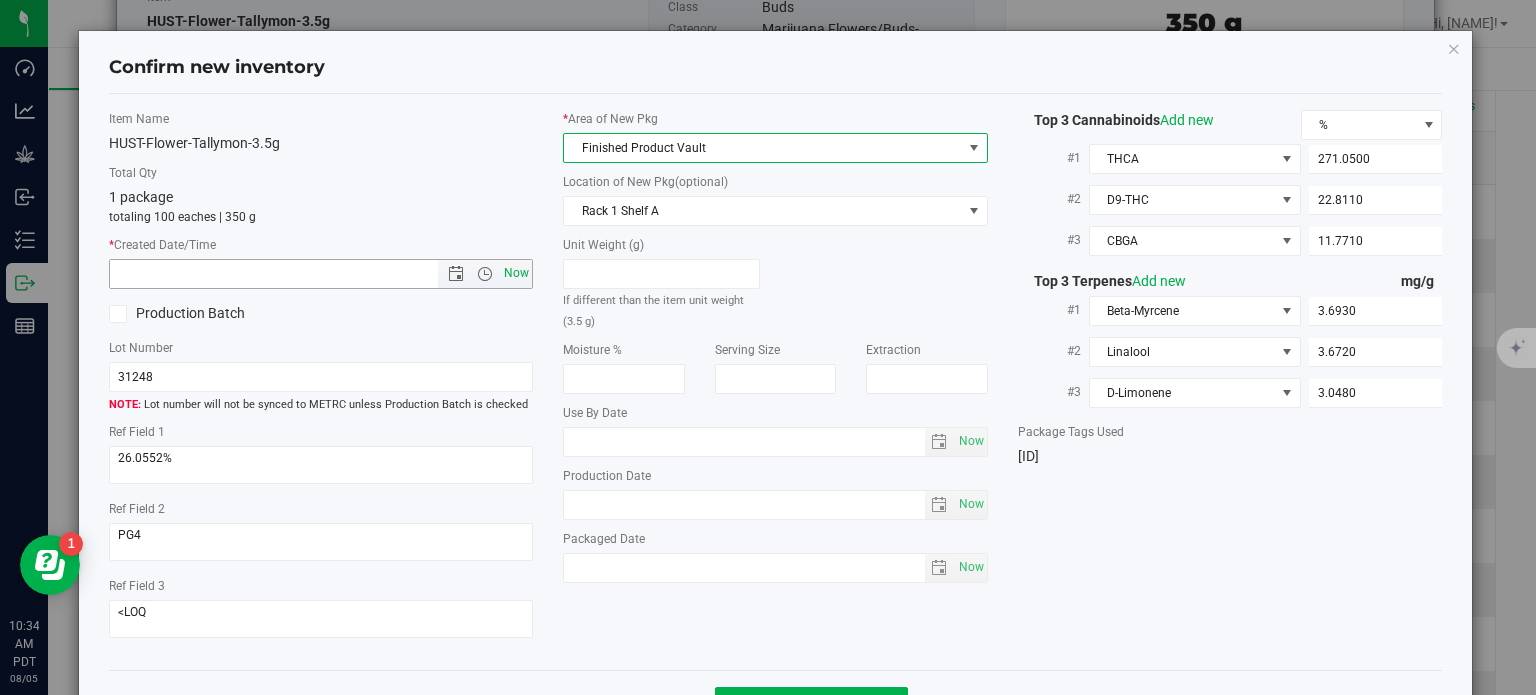 click on "Now" at bounding box center [517, 273] 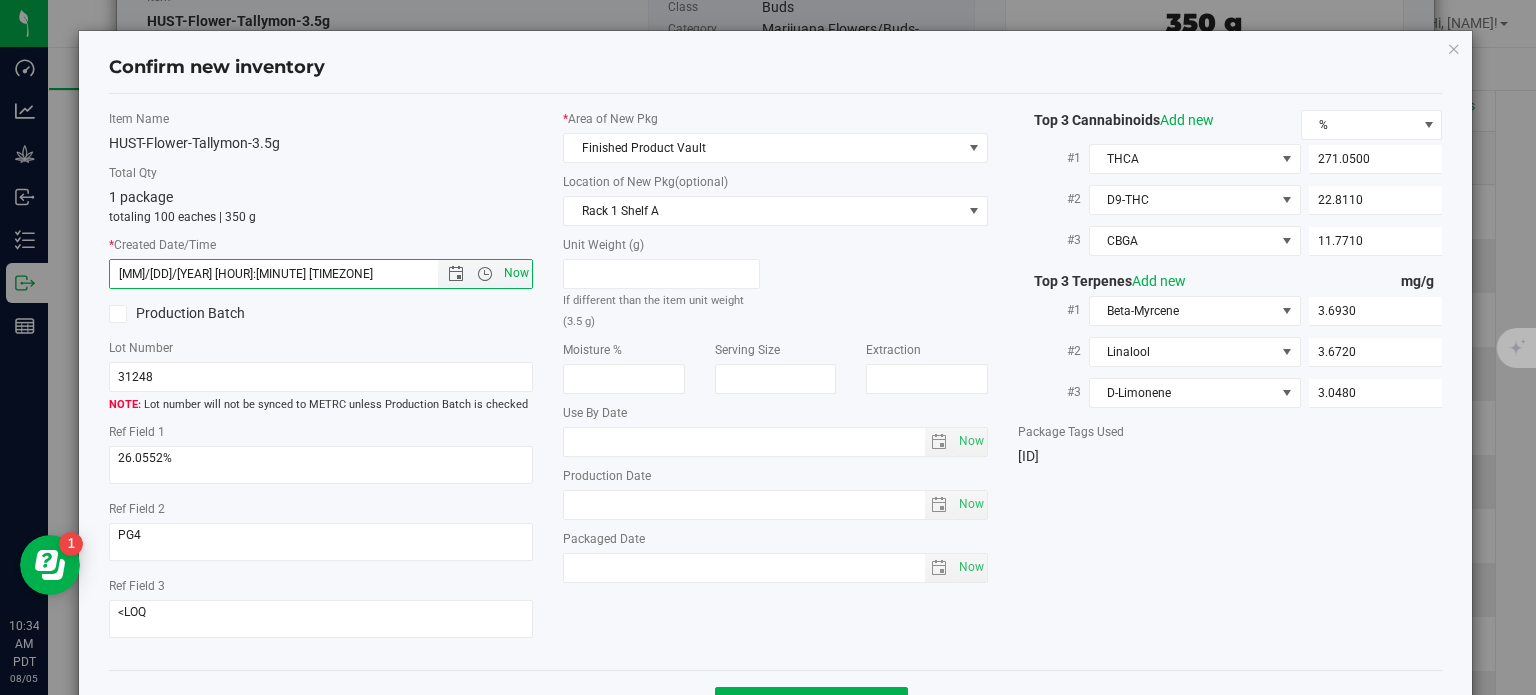 scroll, scrollTop: 72, scrollLeft: 0, axis: vertical 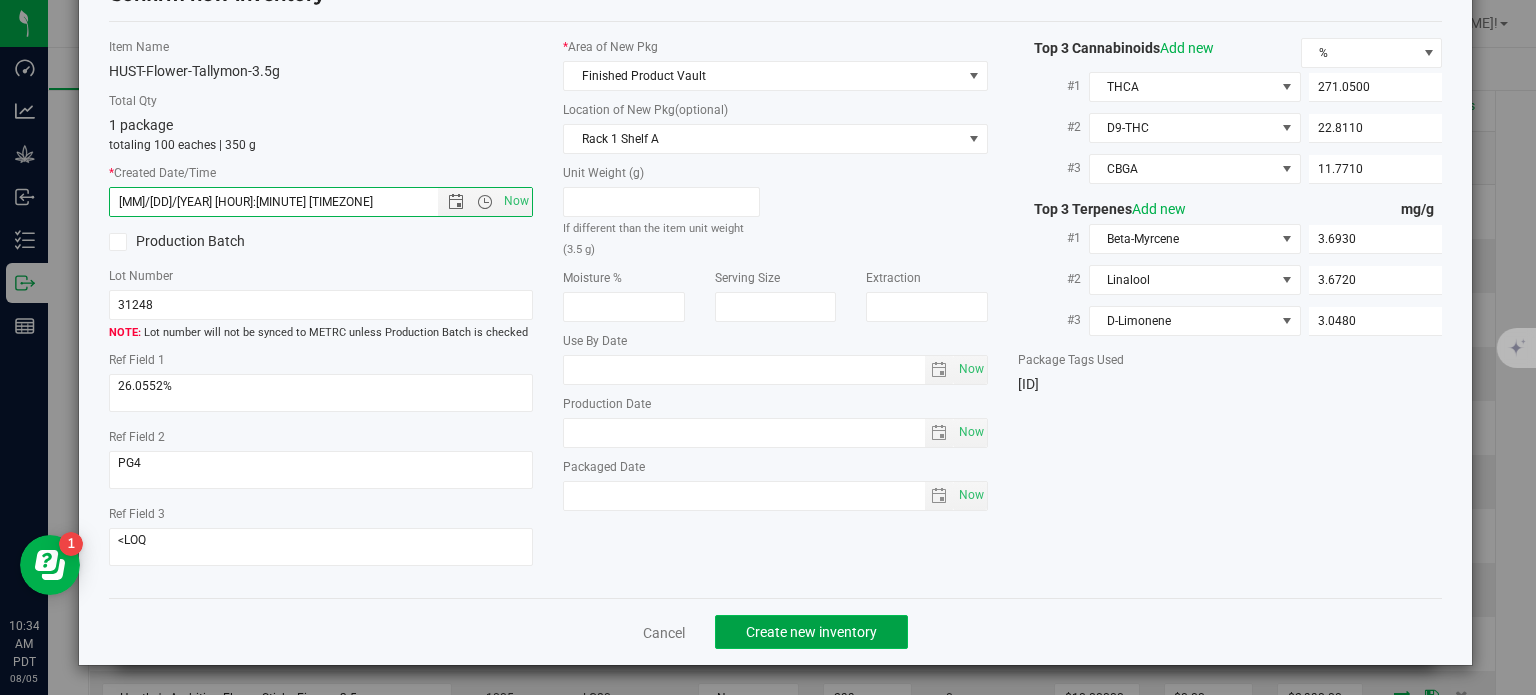 click on "Create new inventory" 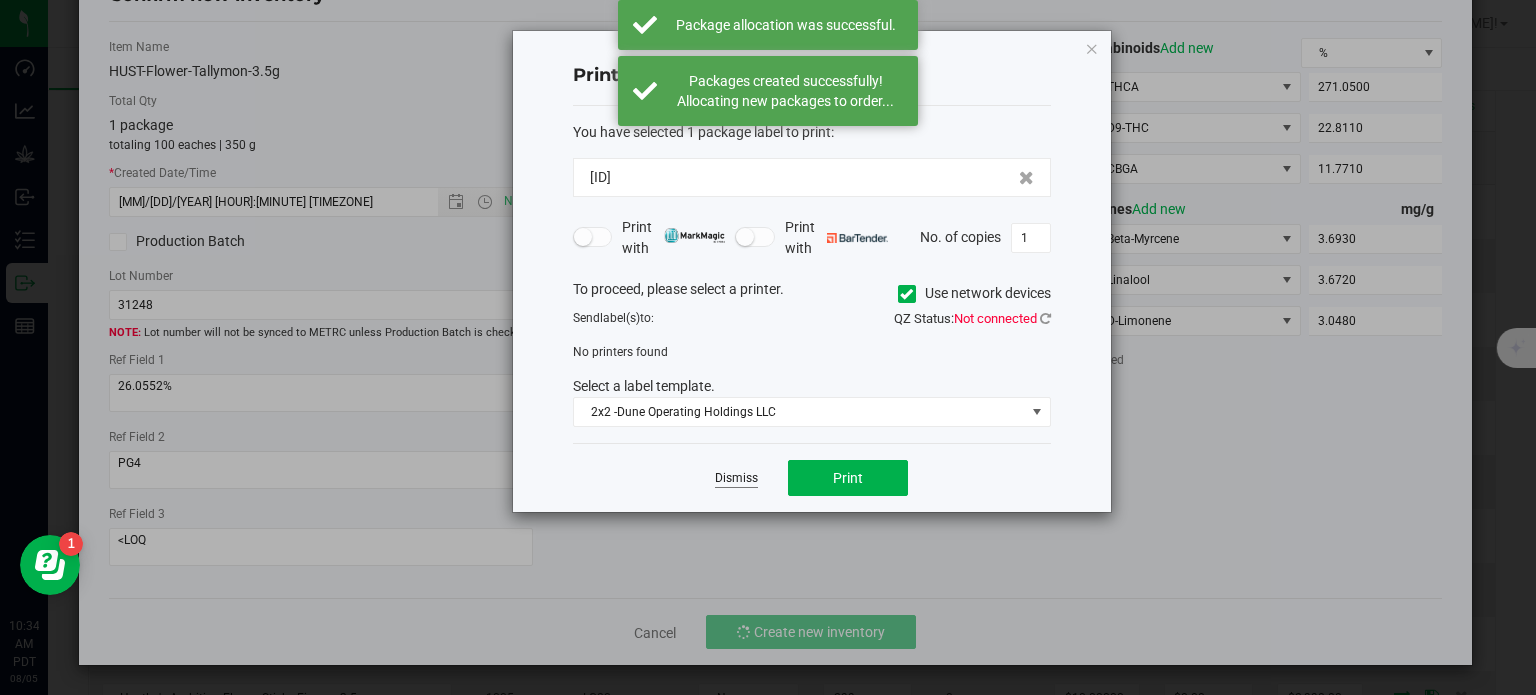 click on "Dismiss" 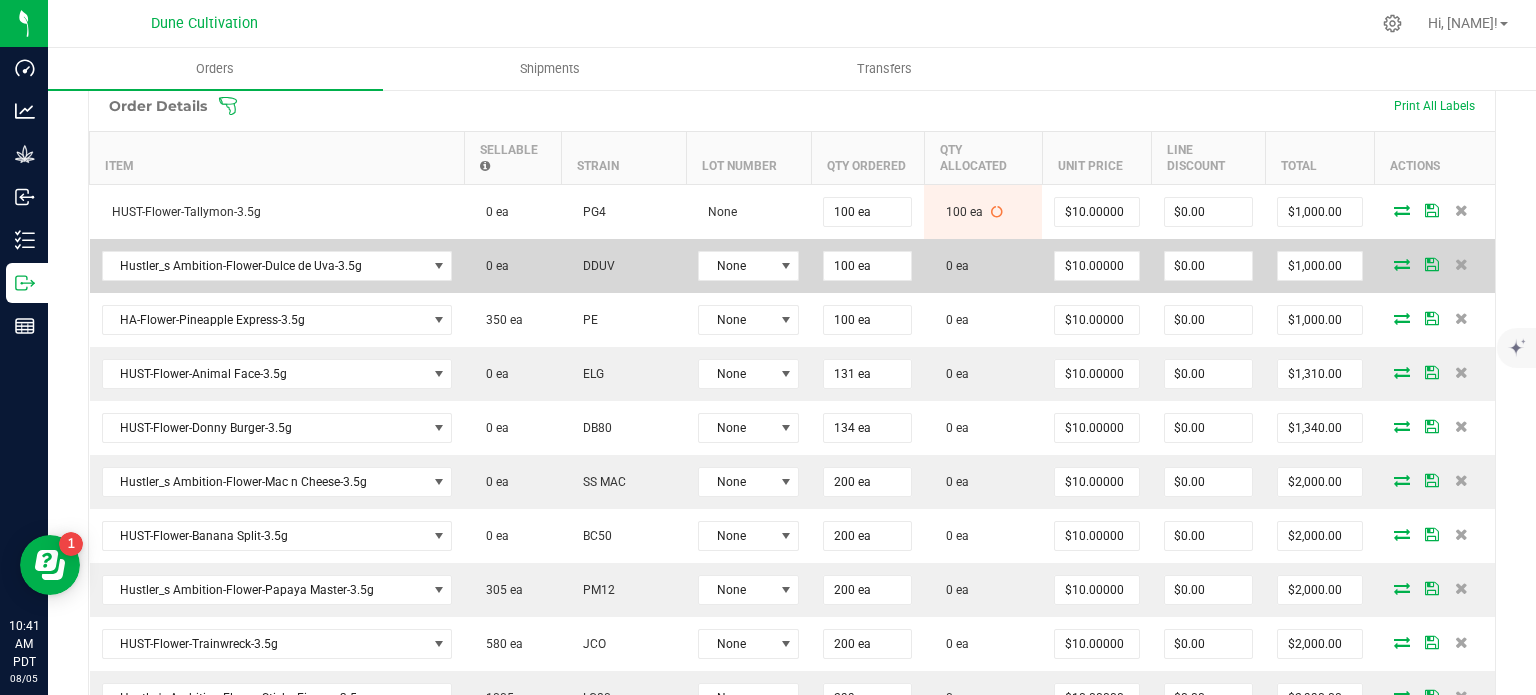click at bounding box center (1402, 264) 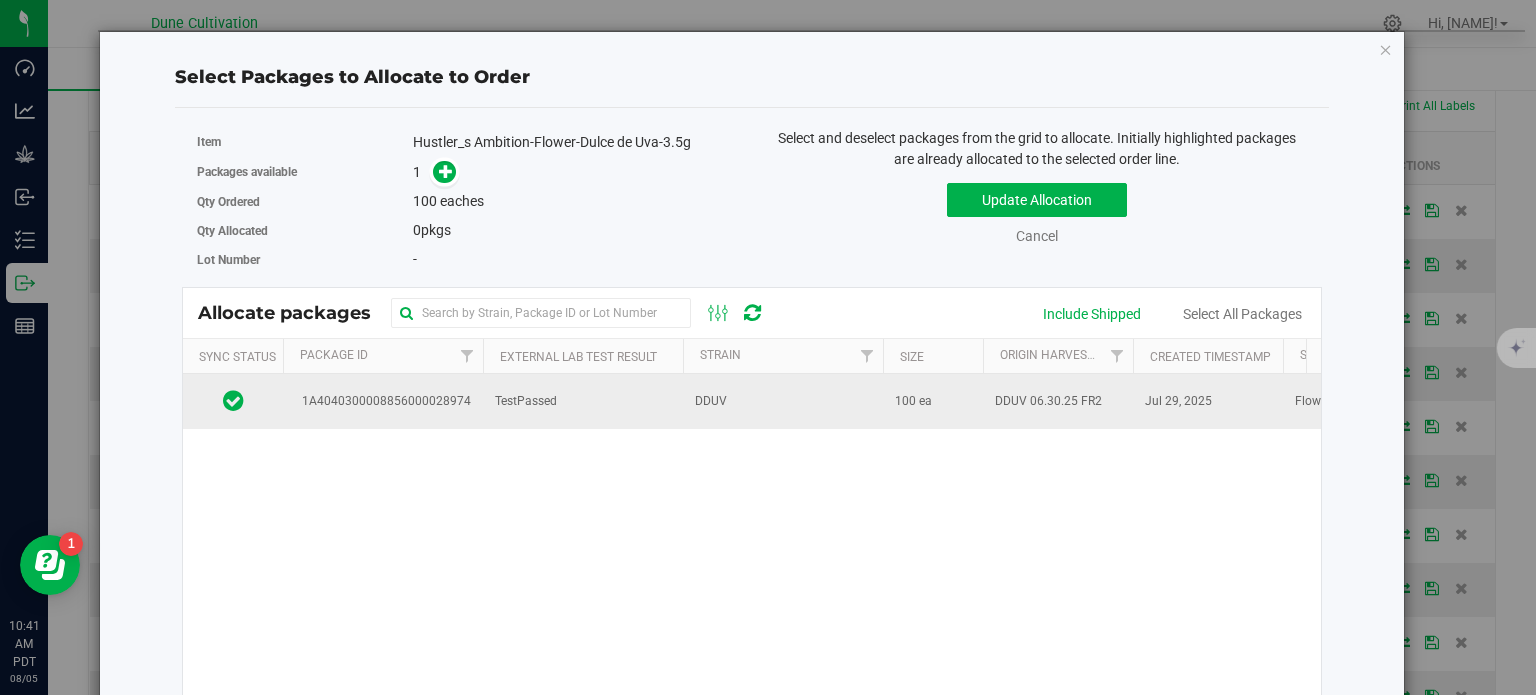click on "TestPassed" at bounding box center (583, 401) 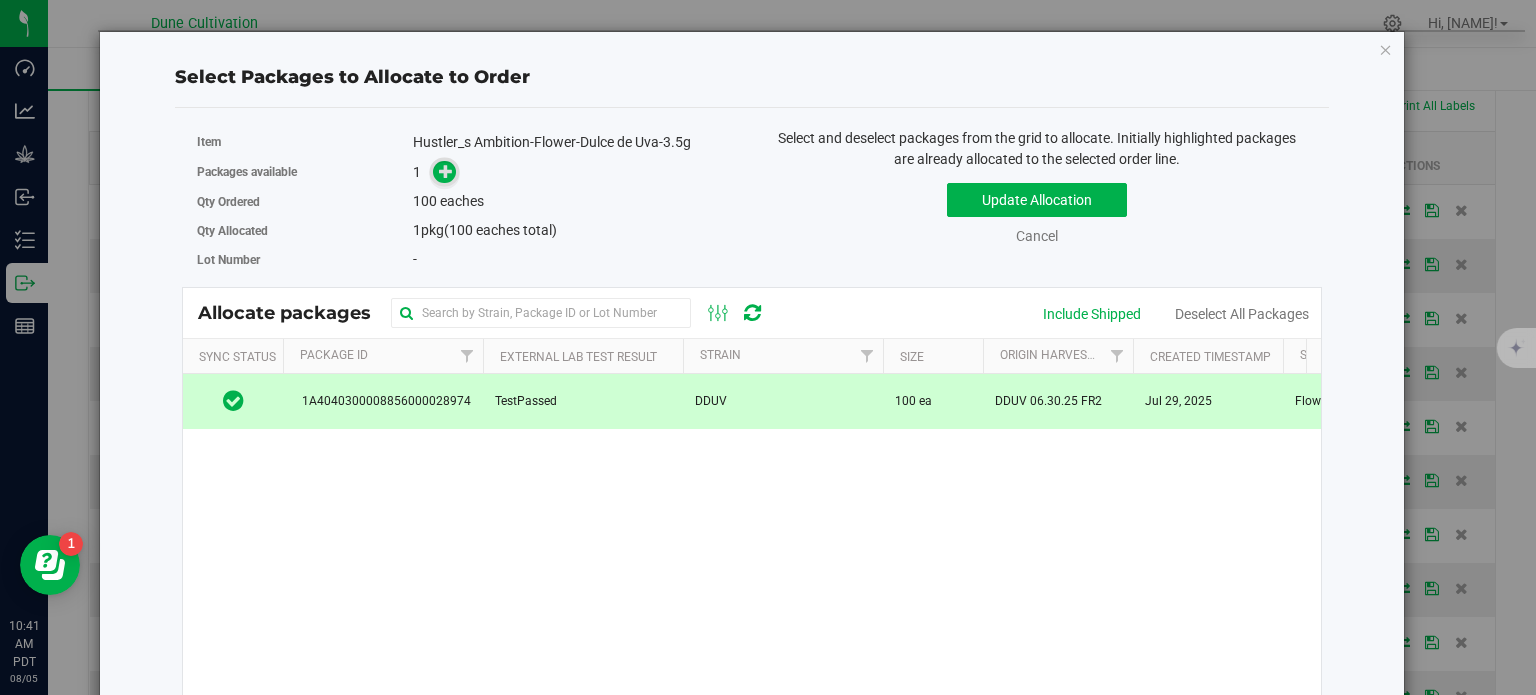 click at bounding box center [446, 171] 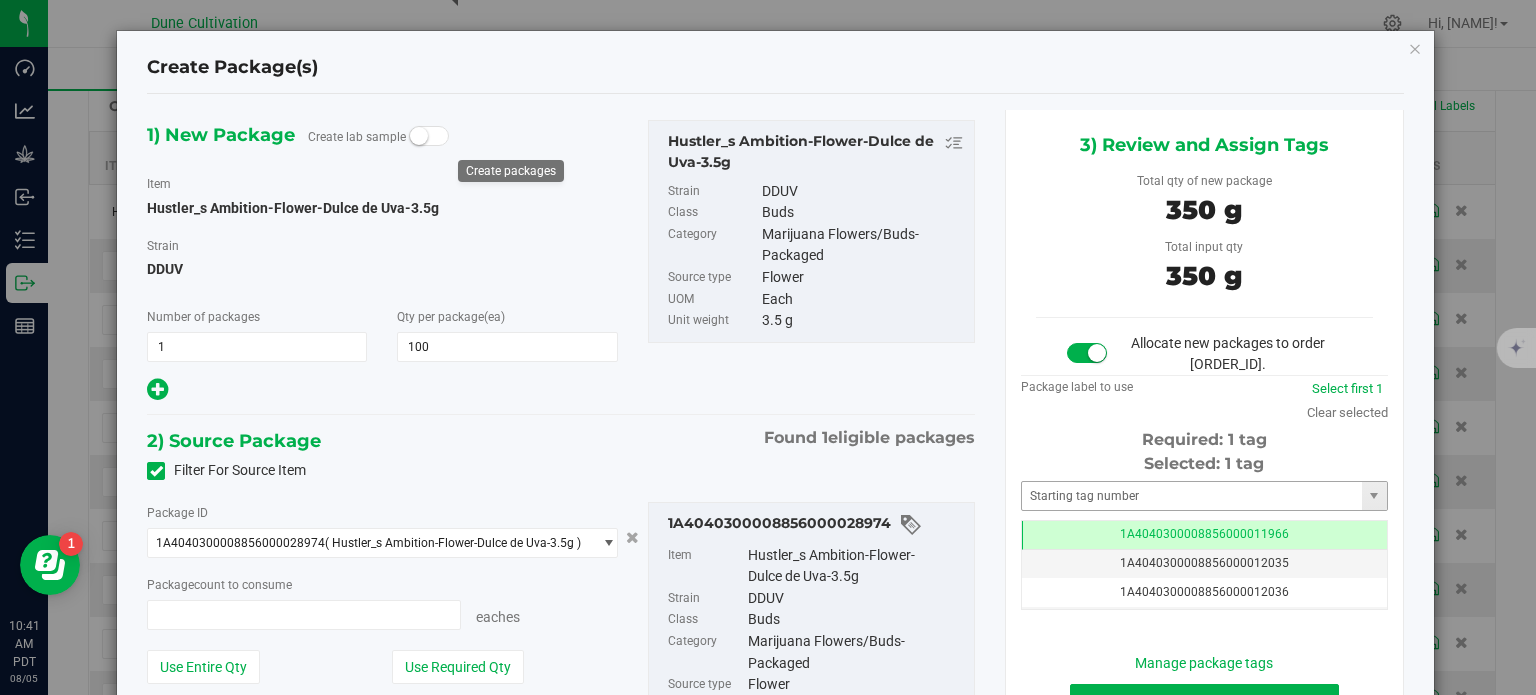 click on "1A4040300008856000011966" at bounding box center (1204, 535) 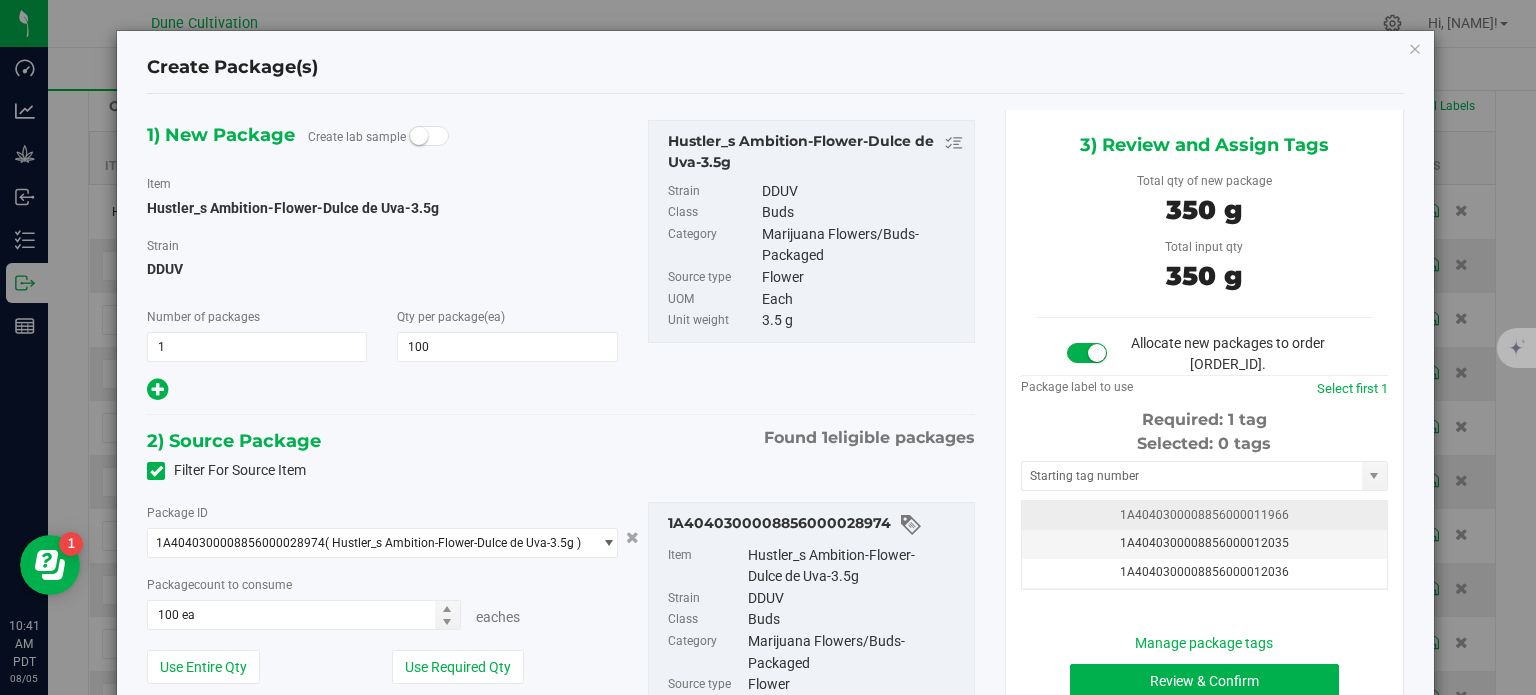scroll, scrollTop: 0, scrollLeft: 0, axis: both 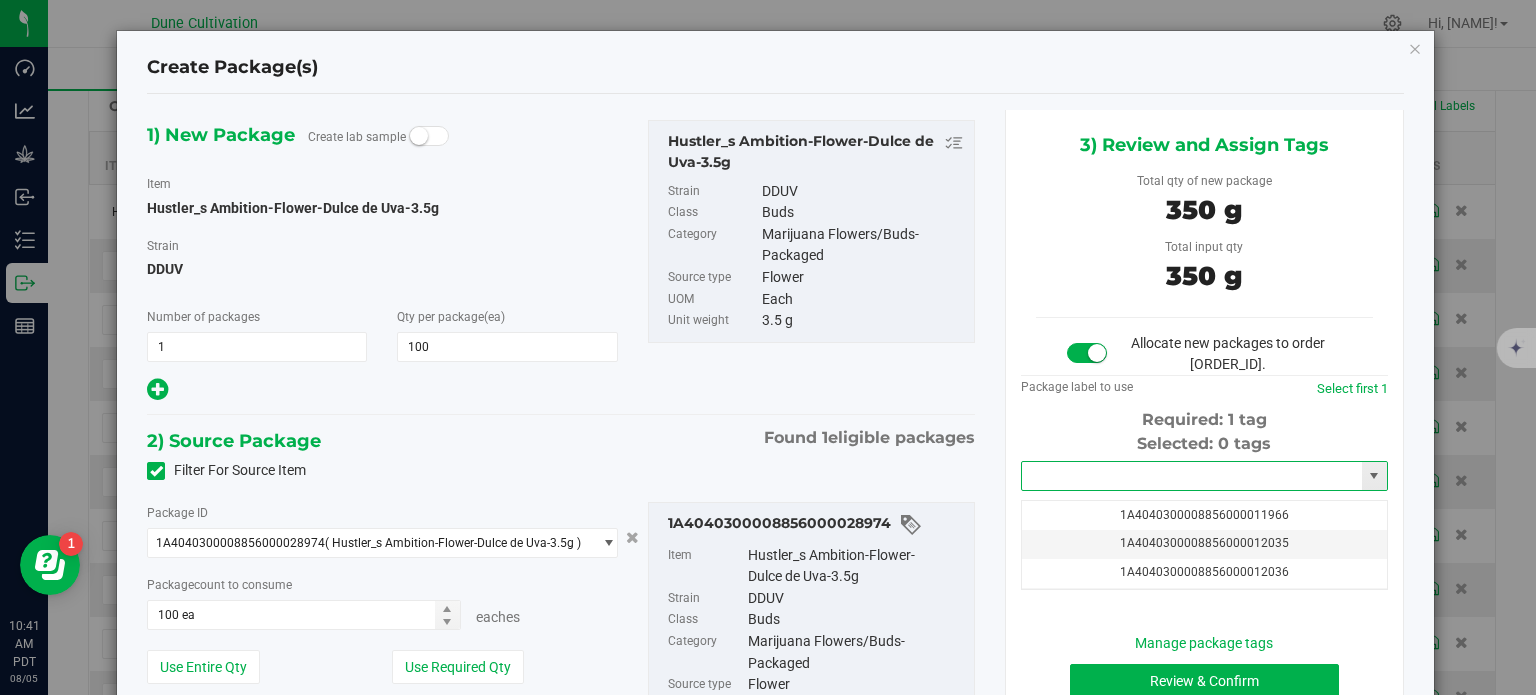 click at bounding box center (1192, 476) 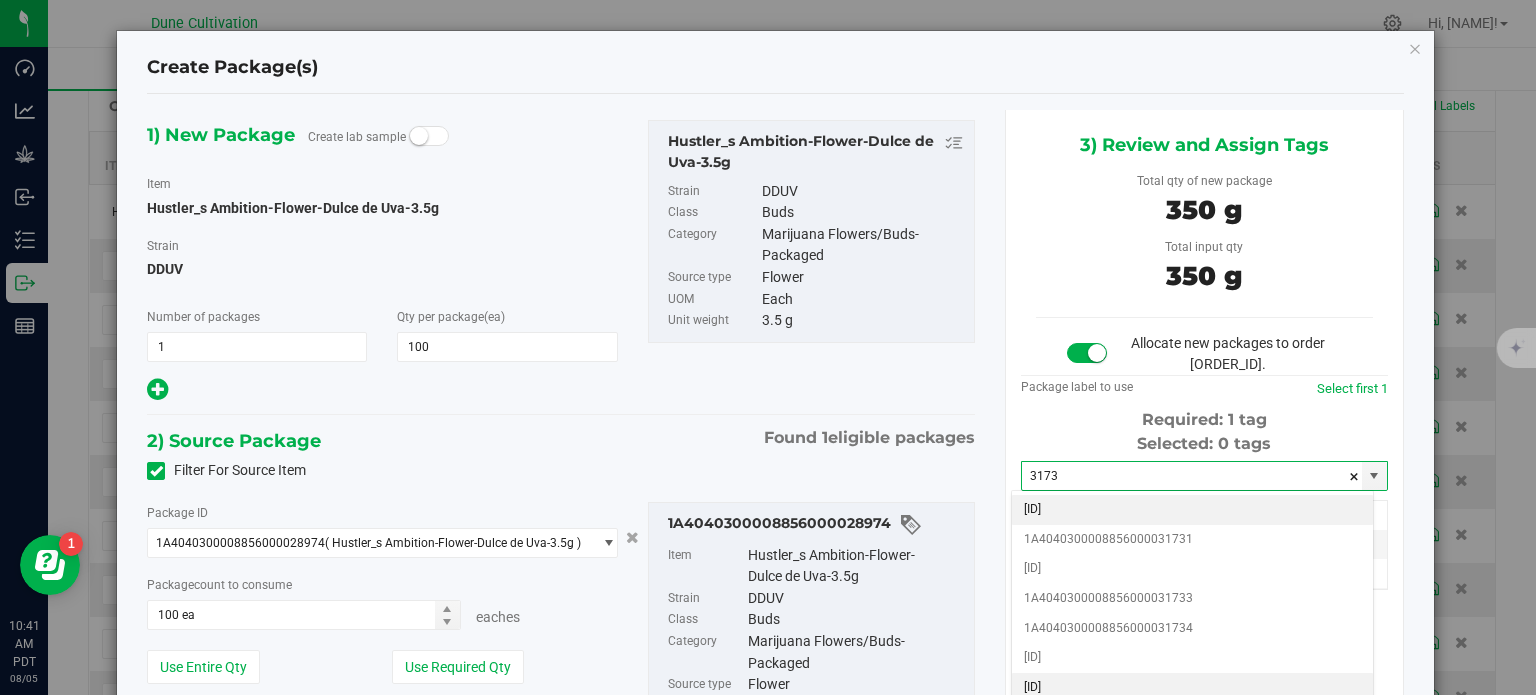 click on "1A4040300008856000031737" at bounding box center [1192, 688] 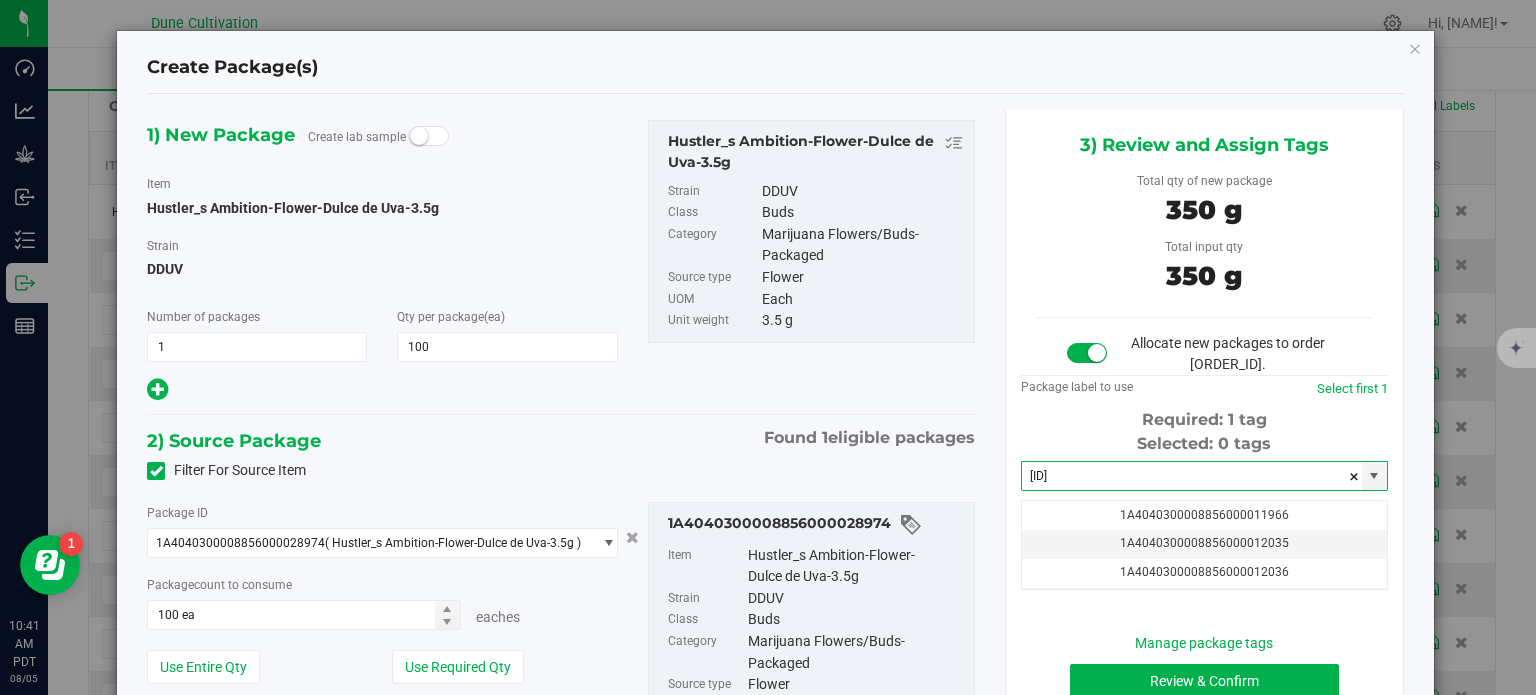 scroll, scrollTop: 0, scrollLeft: 0, axis: both 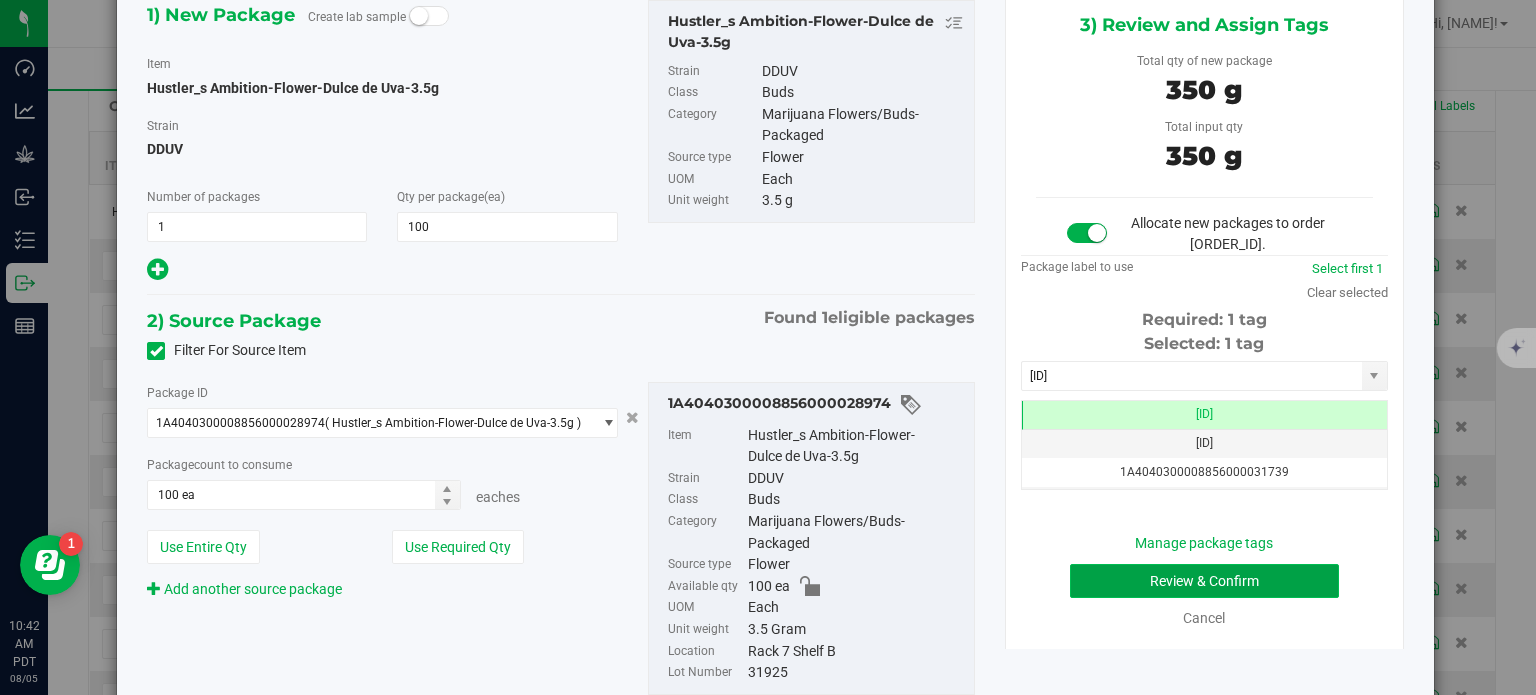 click on "Review & Confirm" at bounding box center (1204, 581) 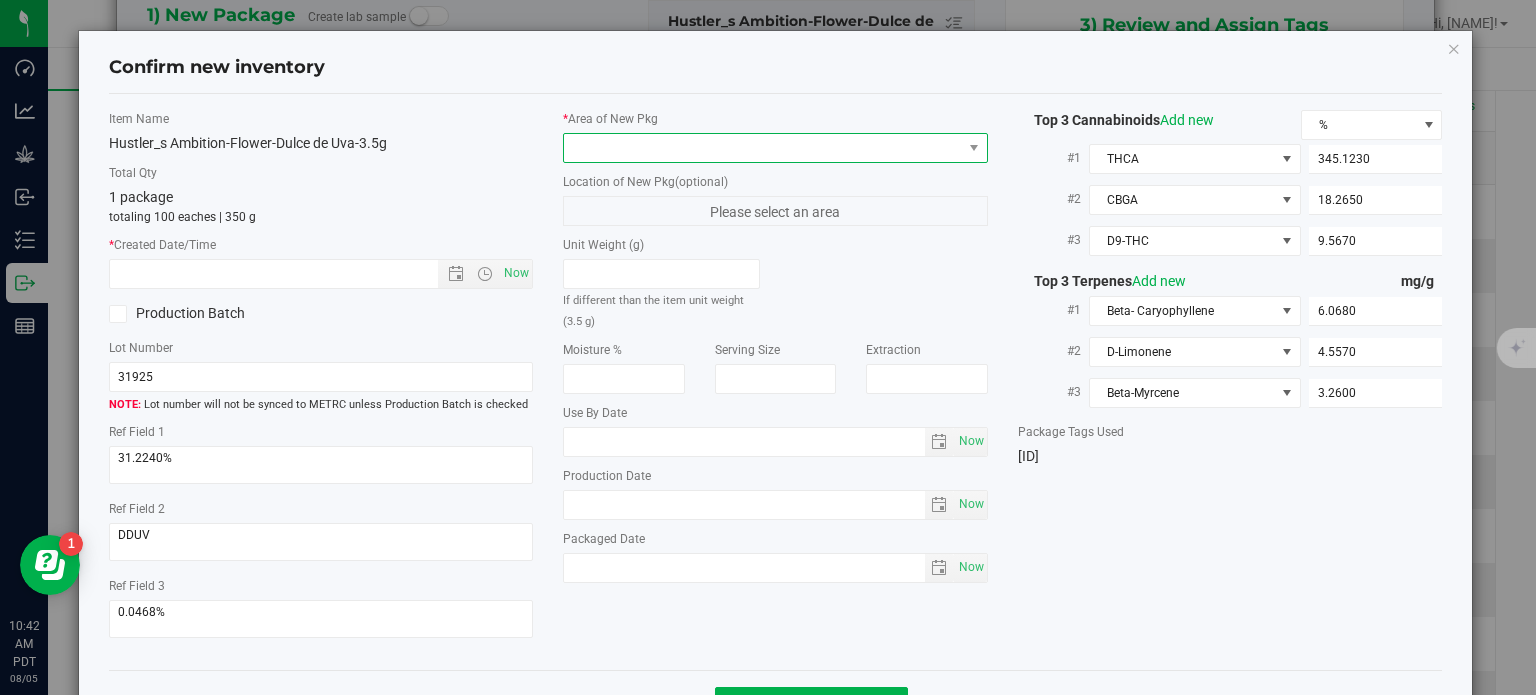click at bounding box center [763, 148] 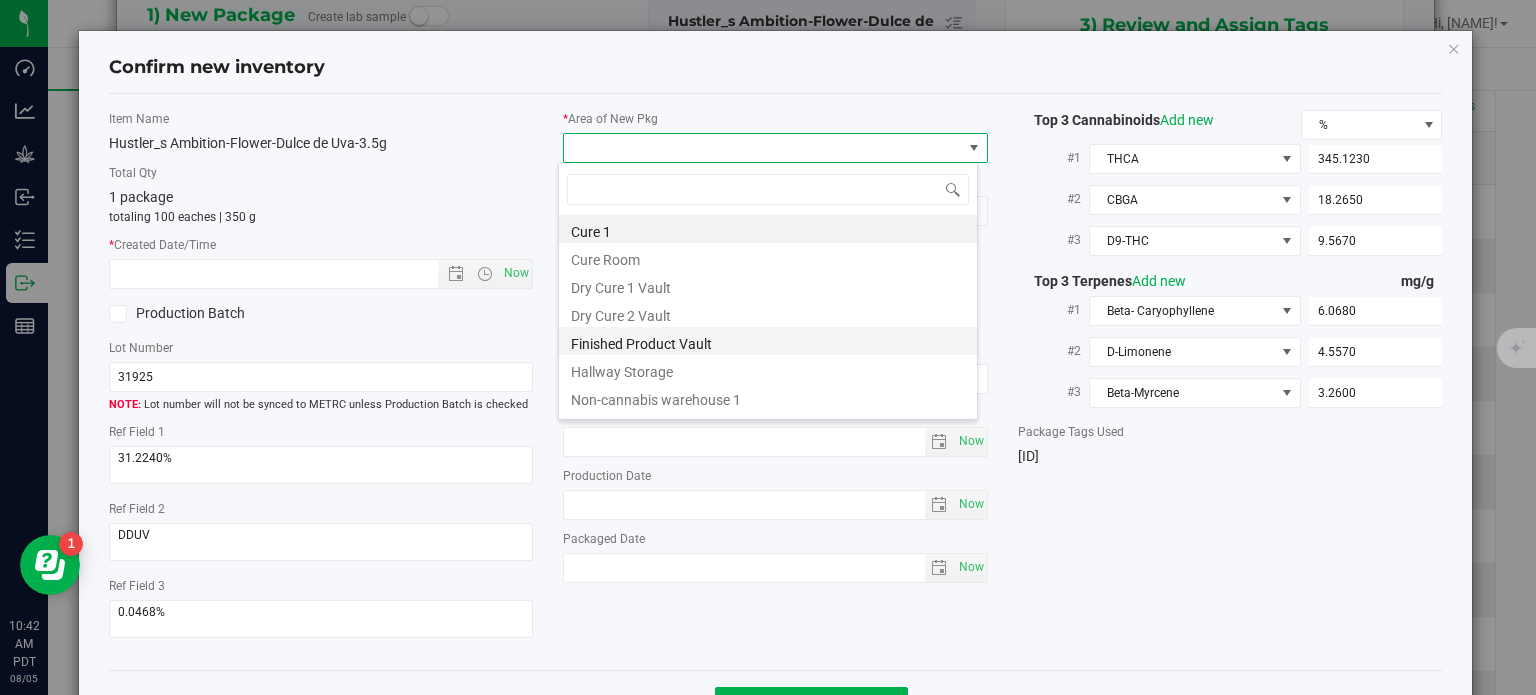 click on "Finished Product Vault" at bounding box center [768, 341] 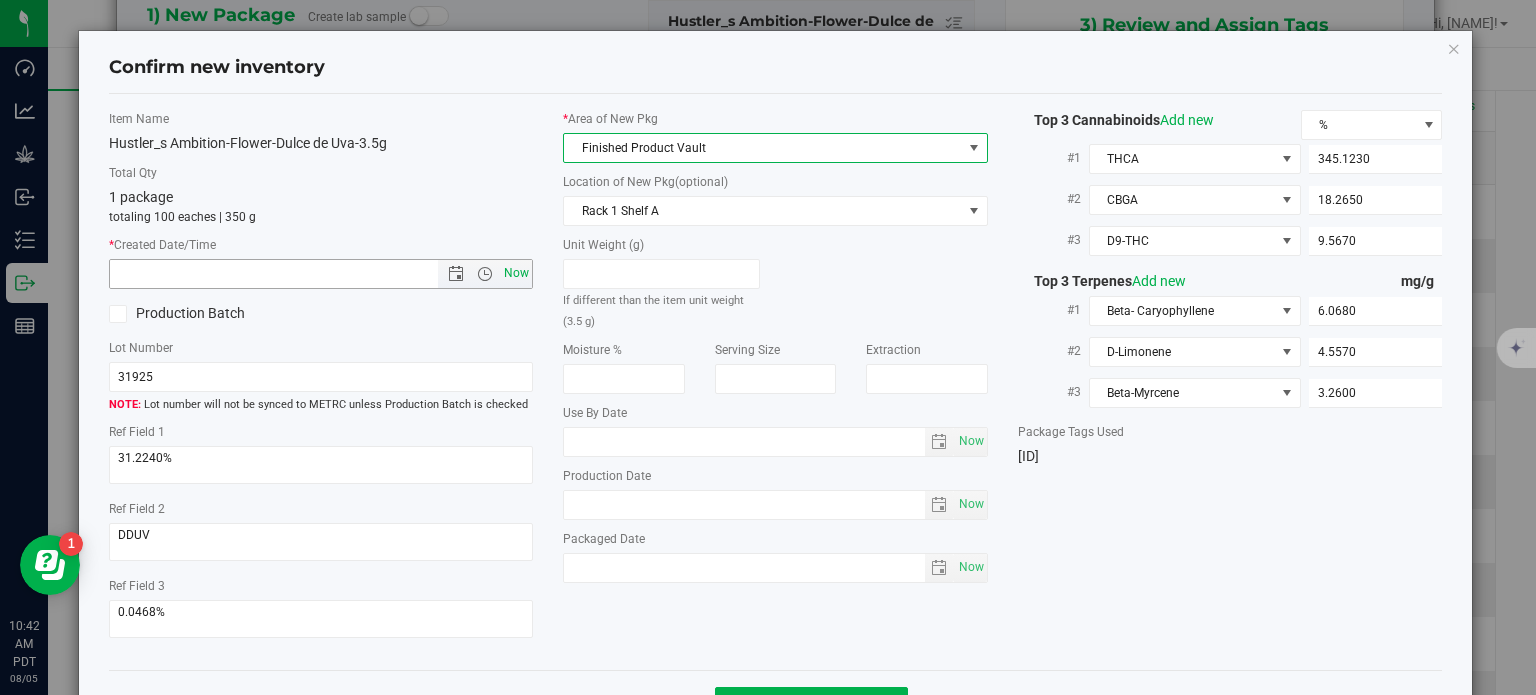 click on "Now" at bounding box center [517, 273] 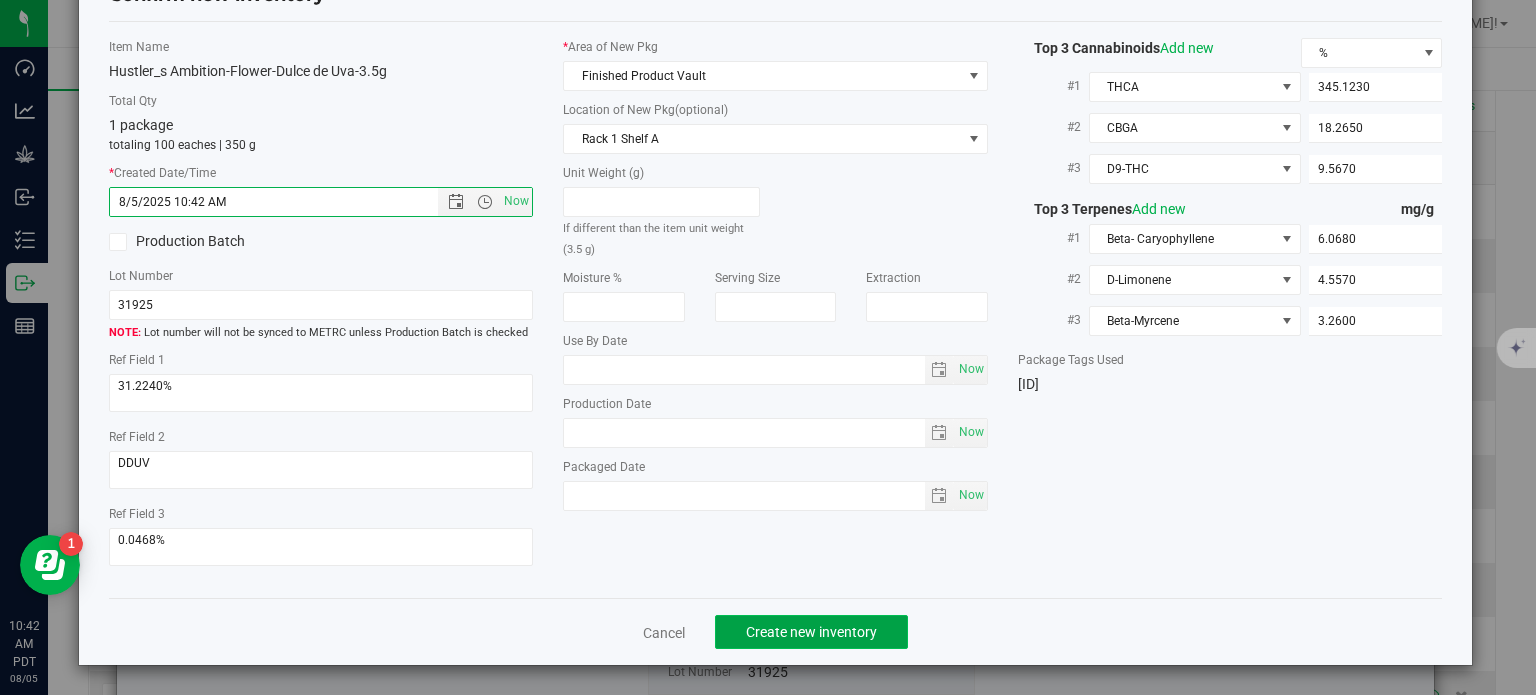 click on "Create new inventory" 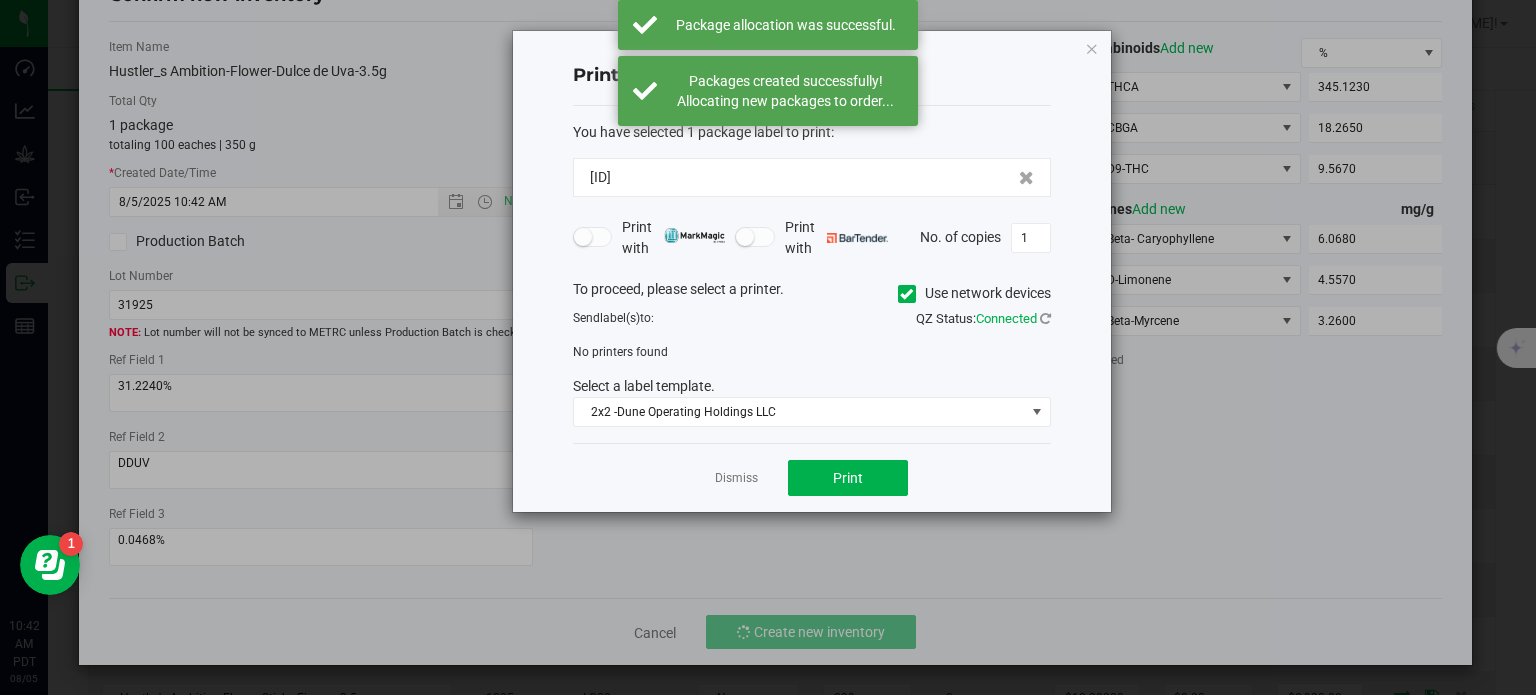 click on "Dismiss   Print" 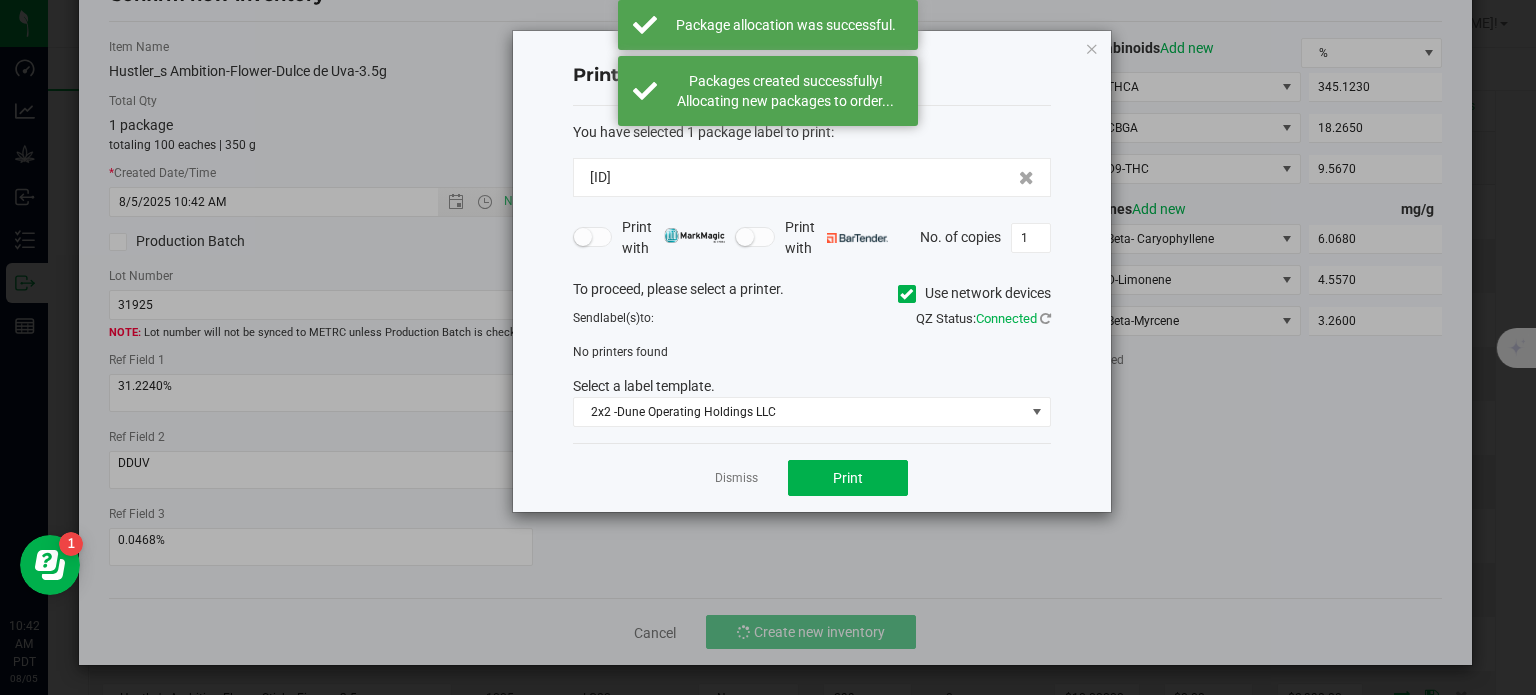 click on "Dismiss   Print" 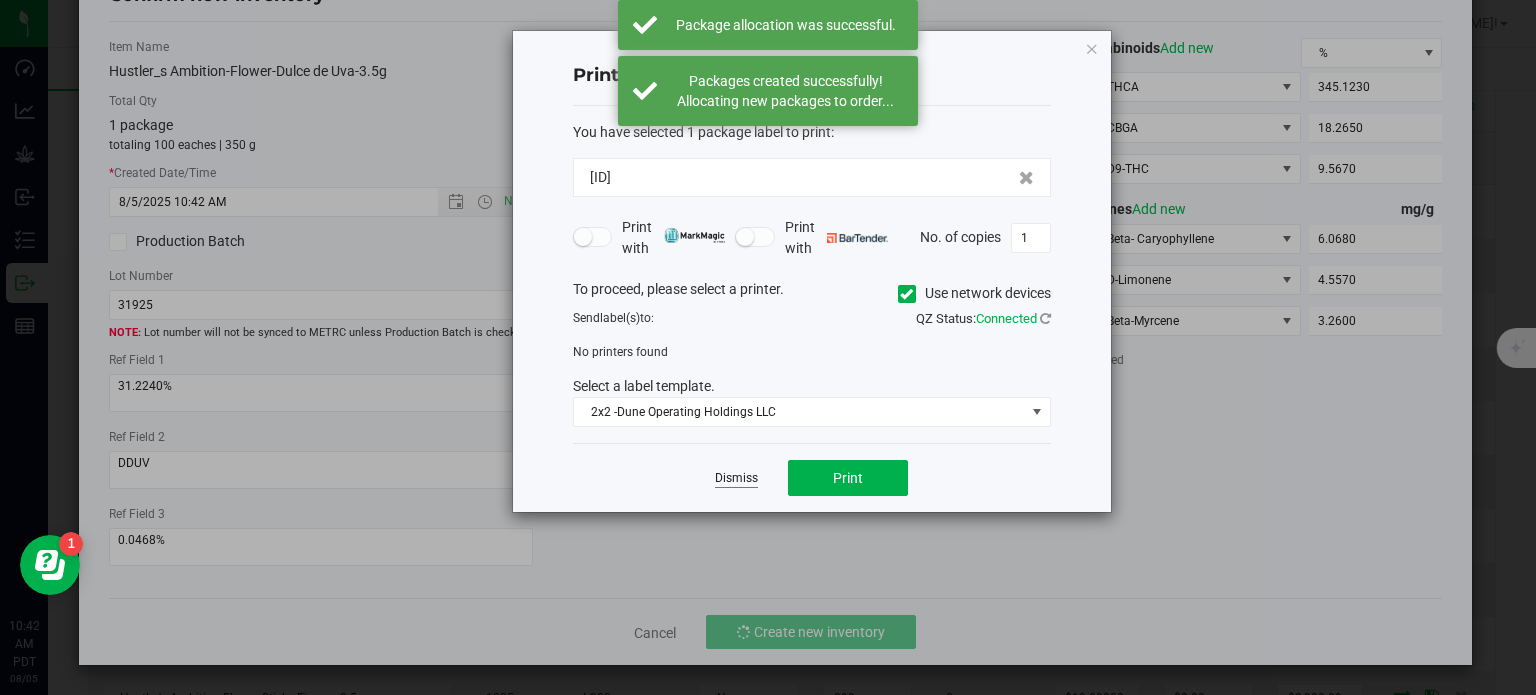 click on "Dismiss" 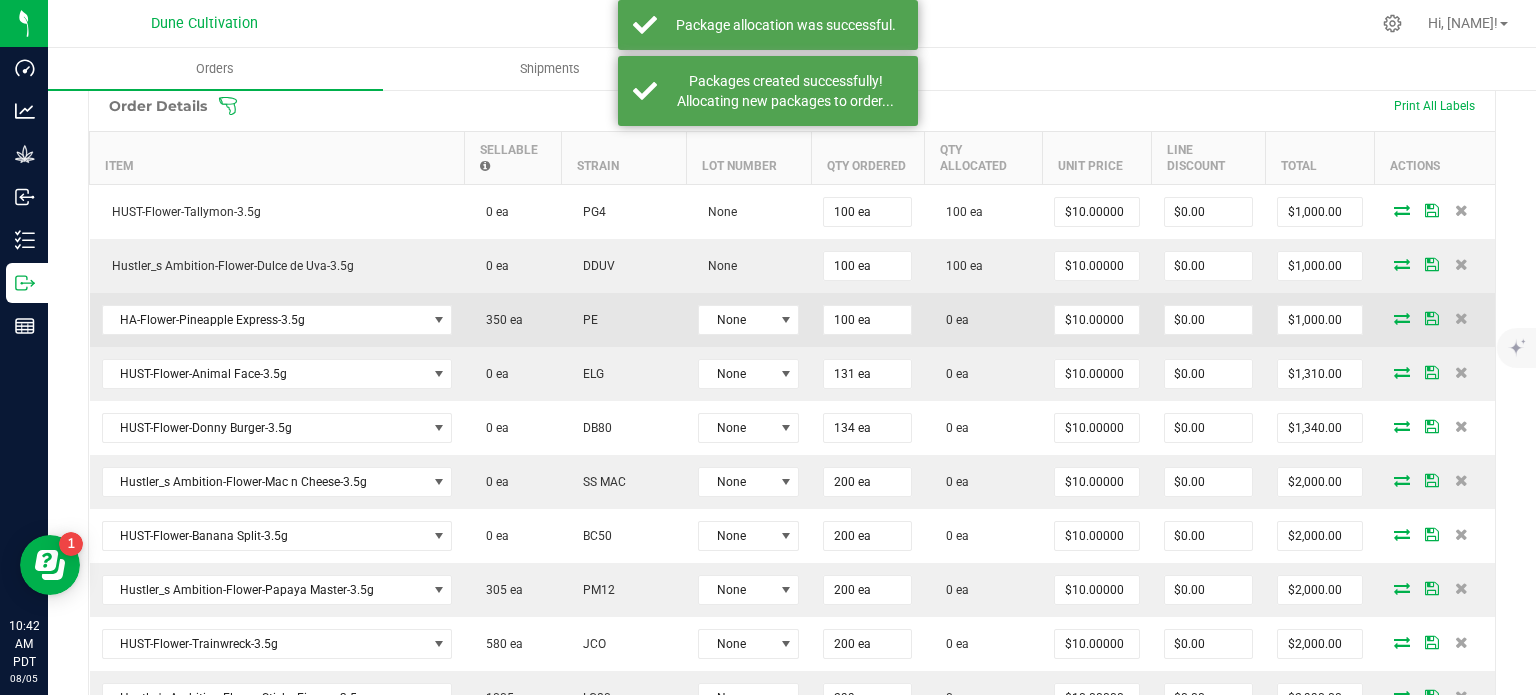click at bounding box center [1402, 318] 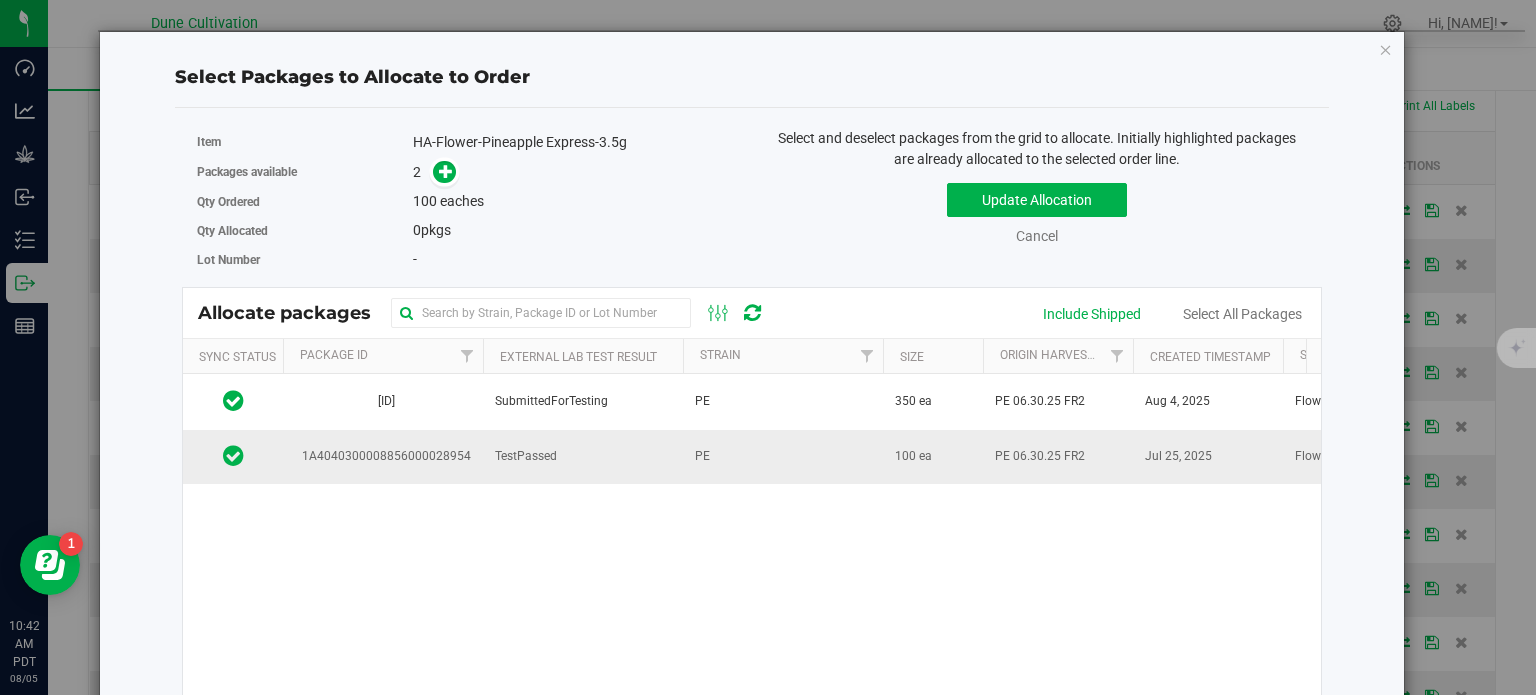 click on "1A4040300008856000028954" at bounding box center (383, 456) 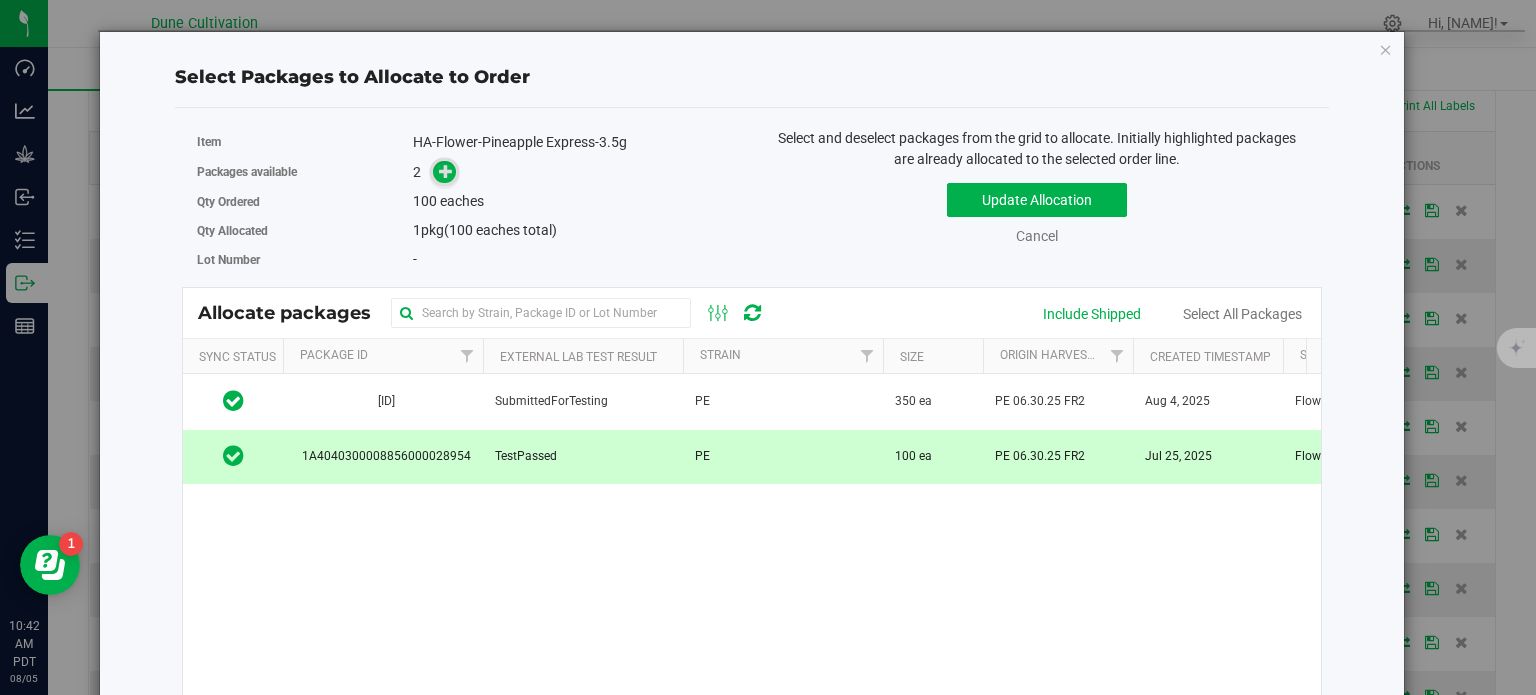 click at bounding box center [446, 171] 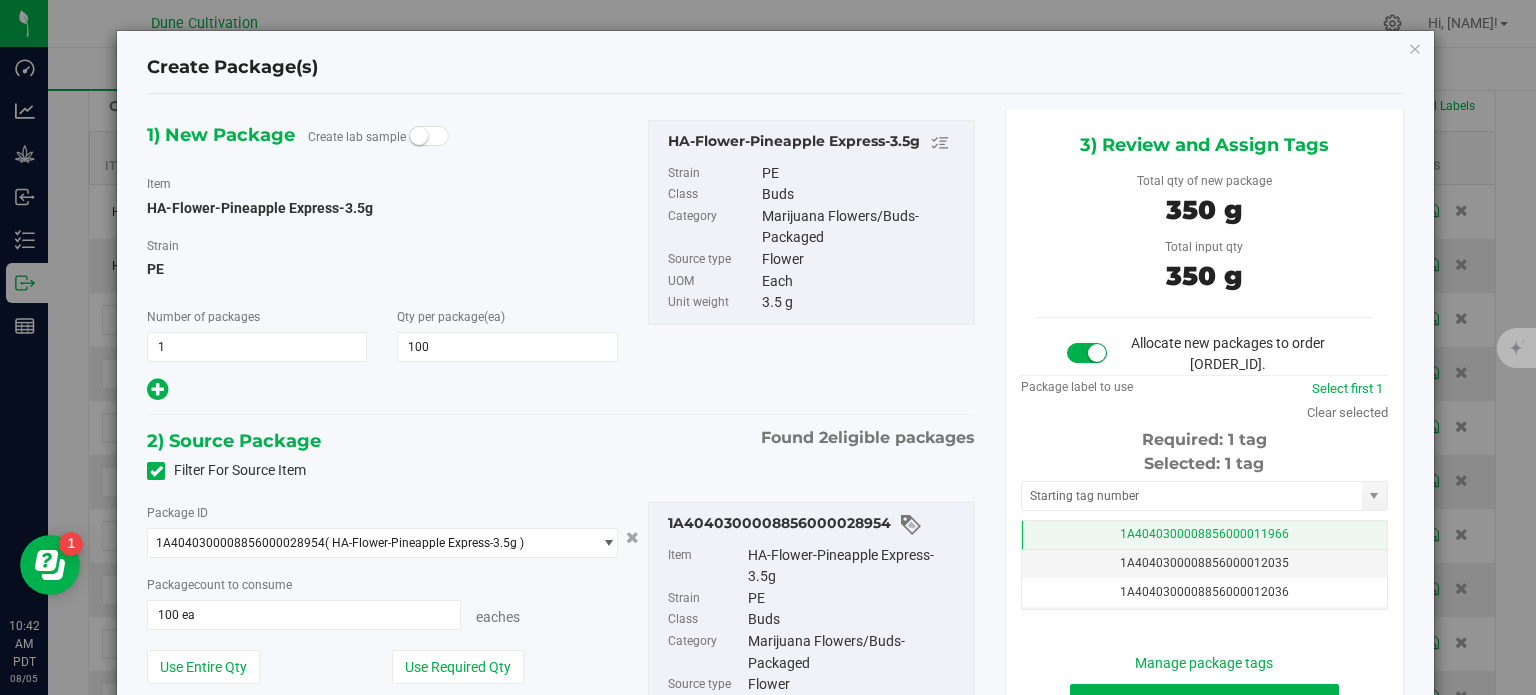click on "1A4040300008856000011966" at bounding box center [1204, 535] 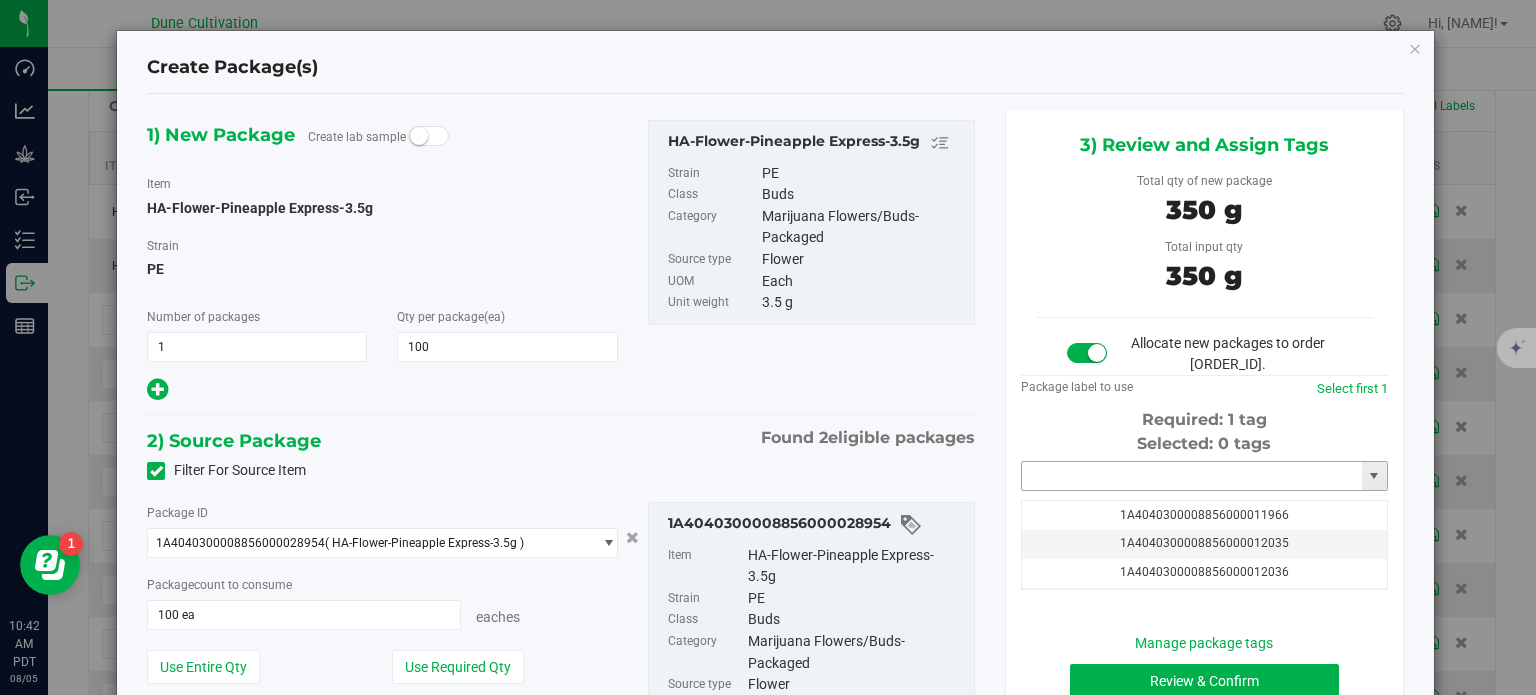click at bounding box center (1192, 476) 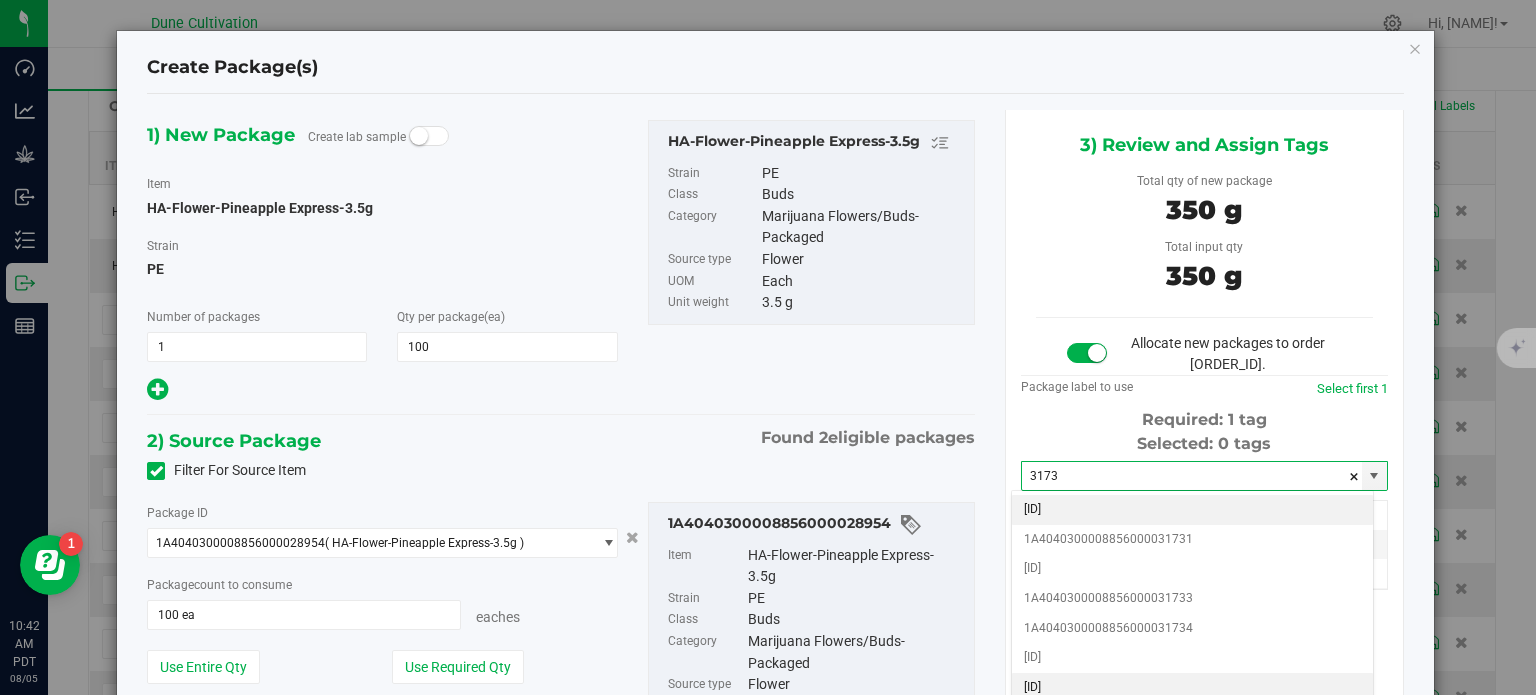 click on "1A4040300008856000031738" at bounding box center [1192, 688] 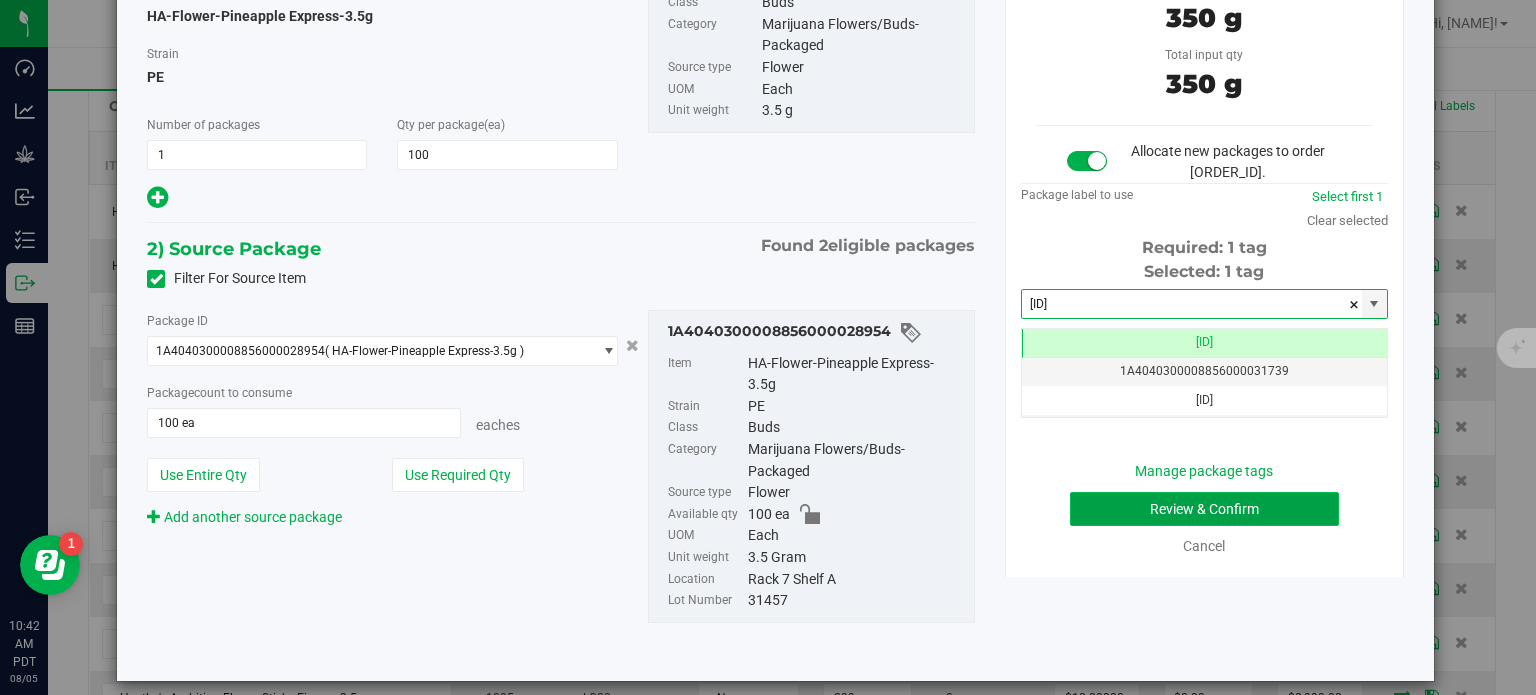click on "Review & Confirm" at bounding box center [1204, 509] 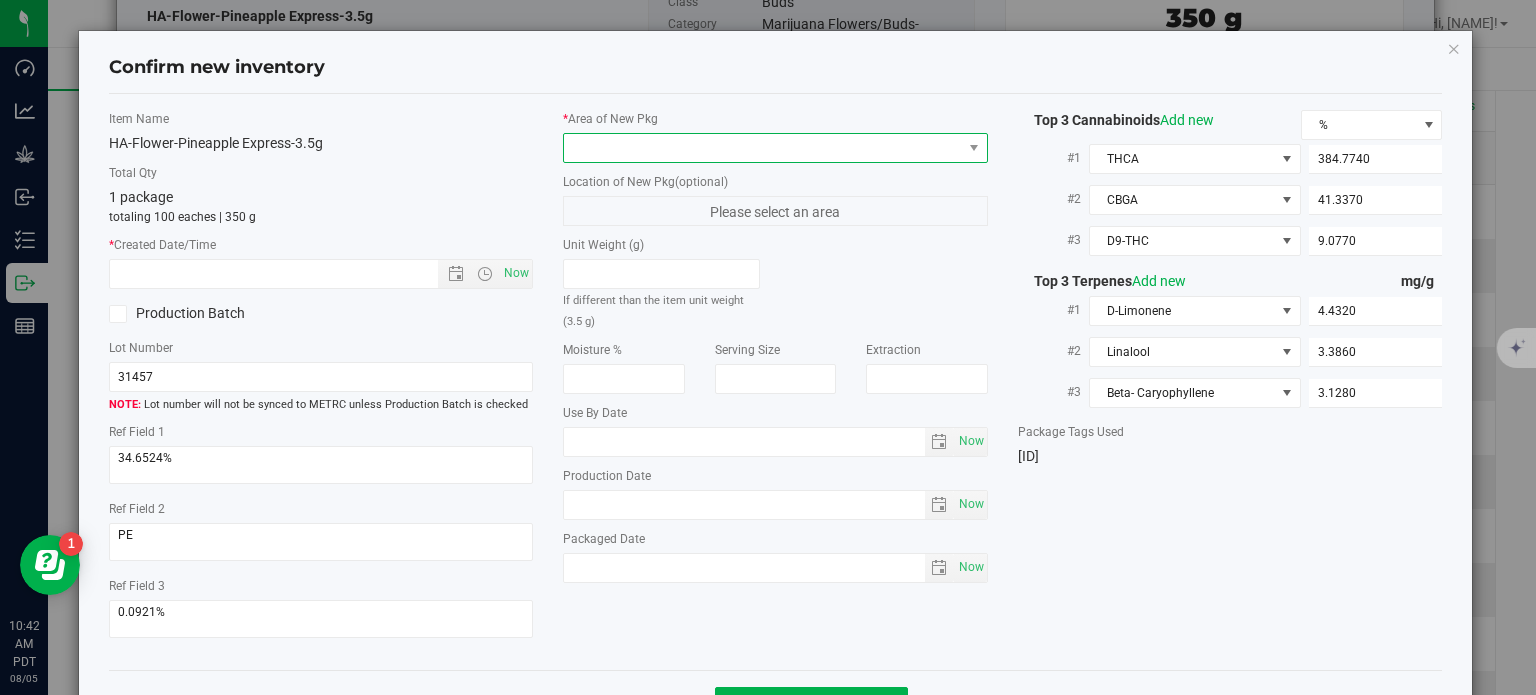 click at bounding box center [763, 148] 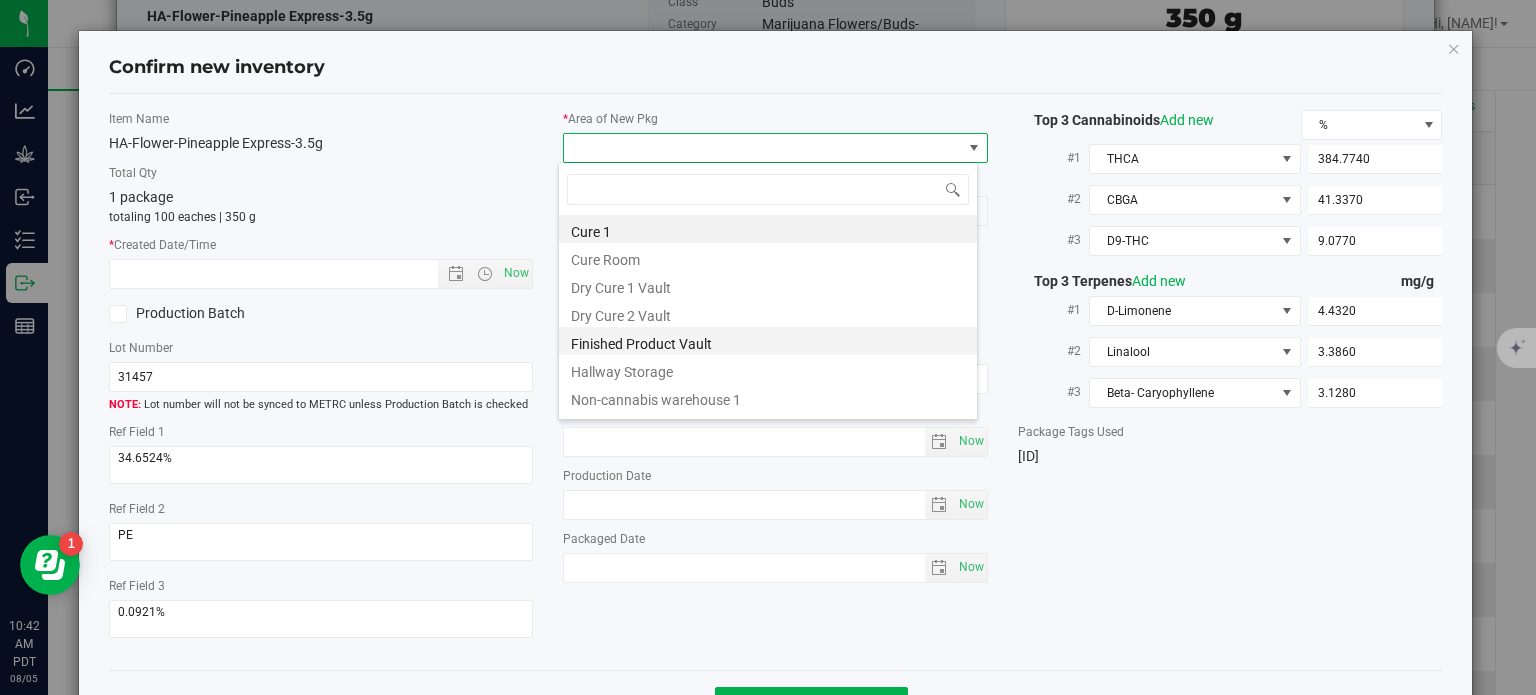 click on "Finished Product Vault" at bounding box center [768, 341] 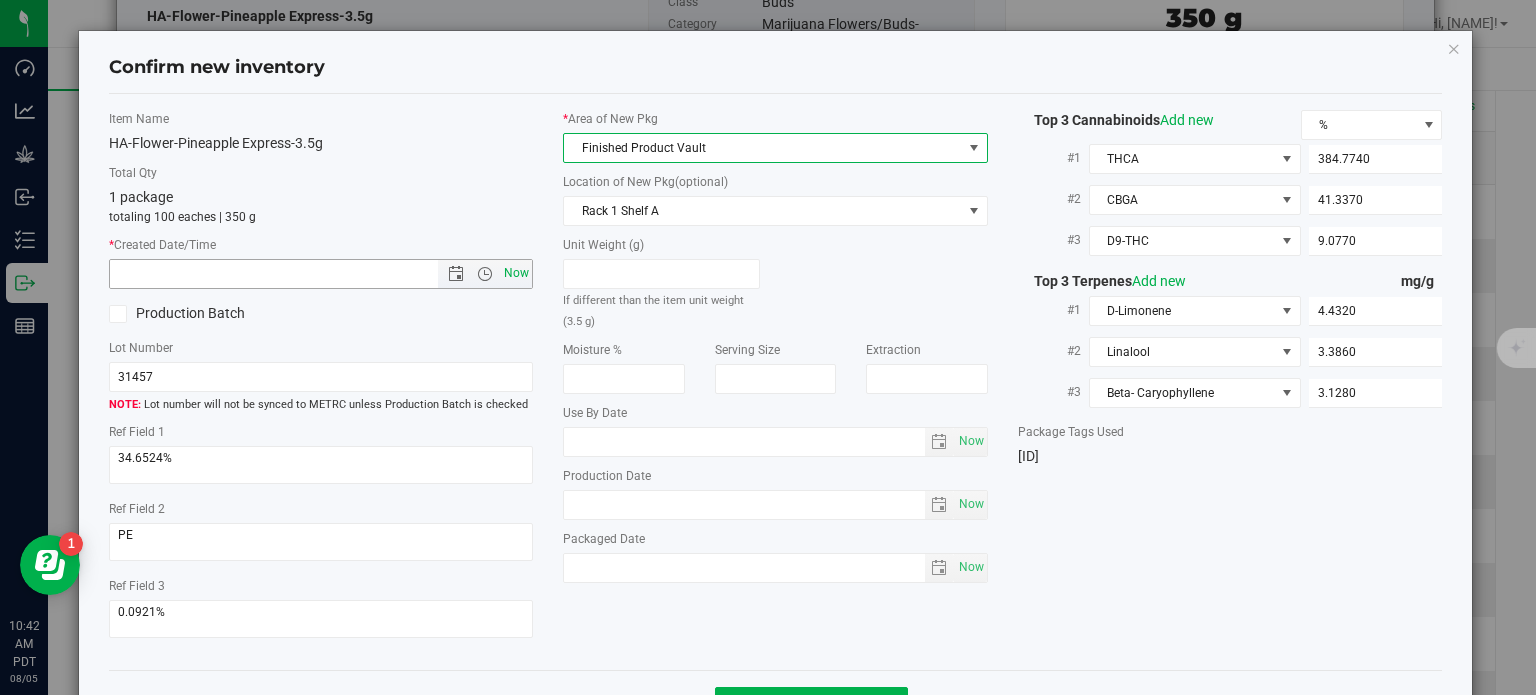 click on "Now" at bounding box center [517, 273] 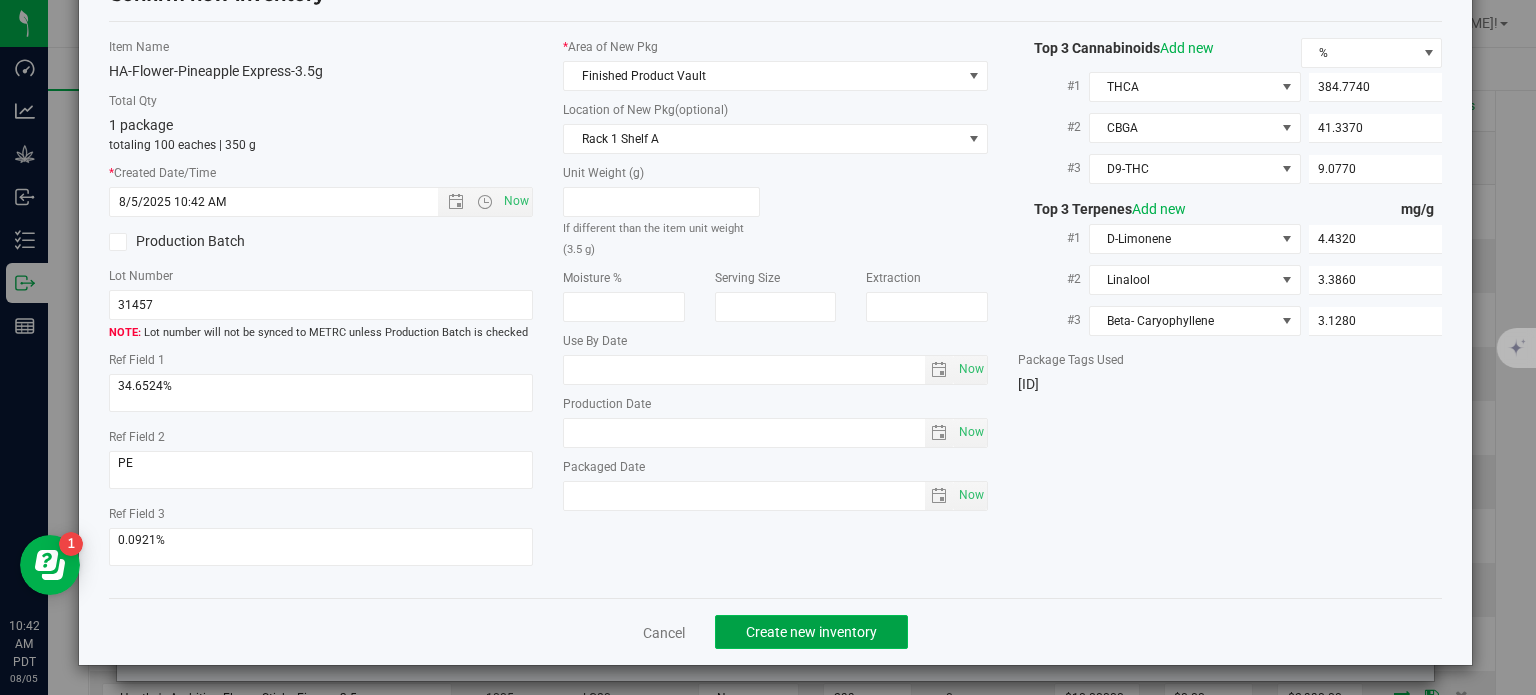 click on "Create new inventory" 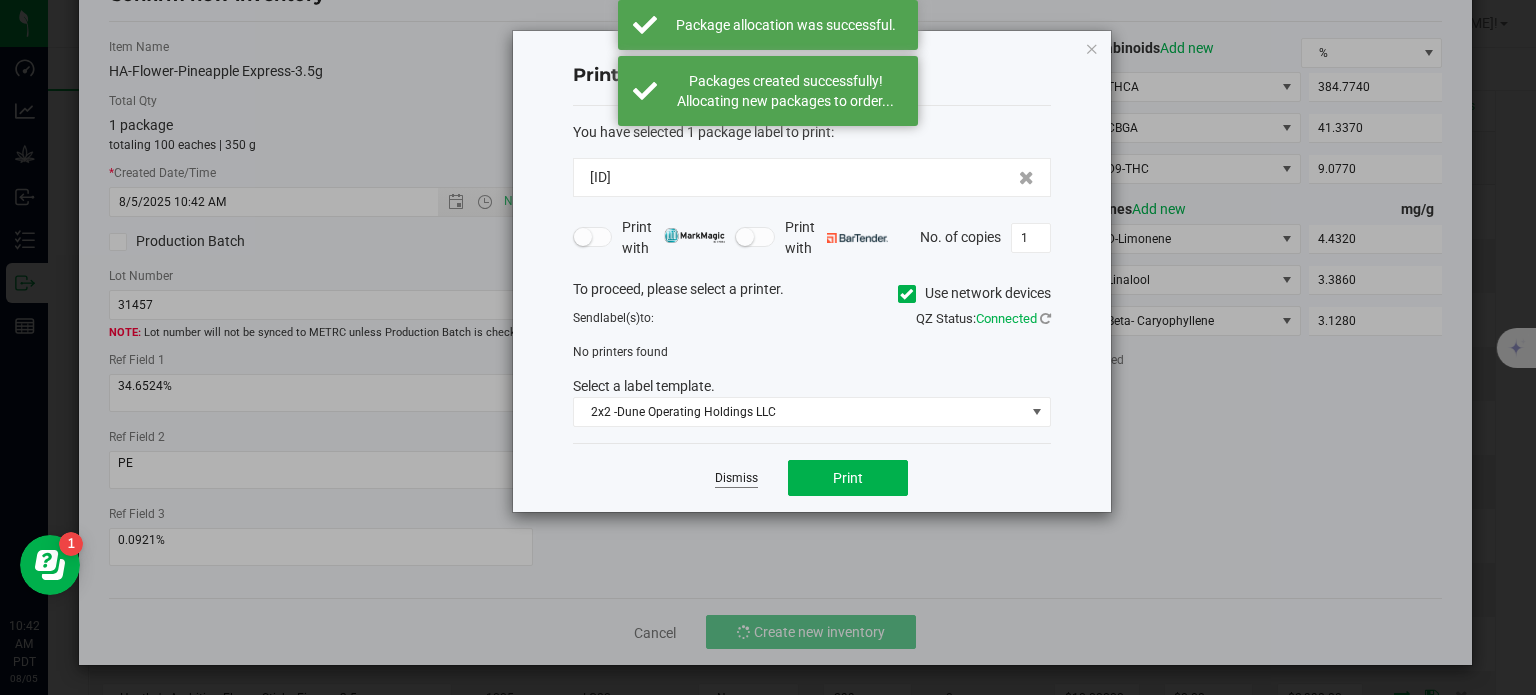 click on "Dismiss" 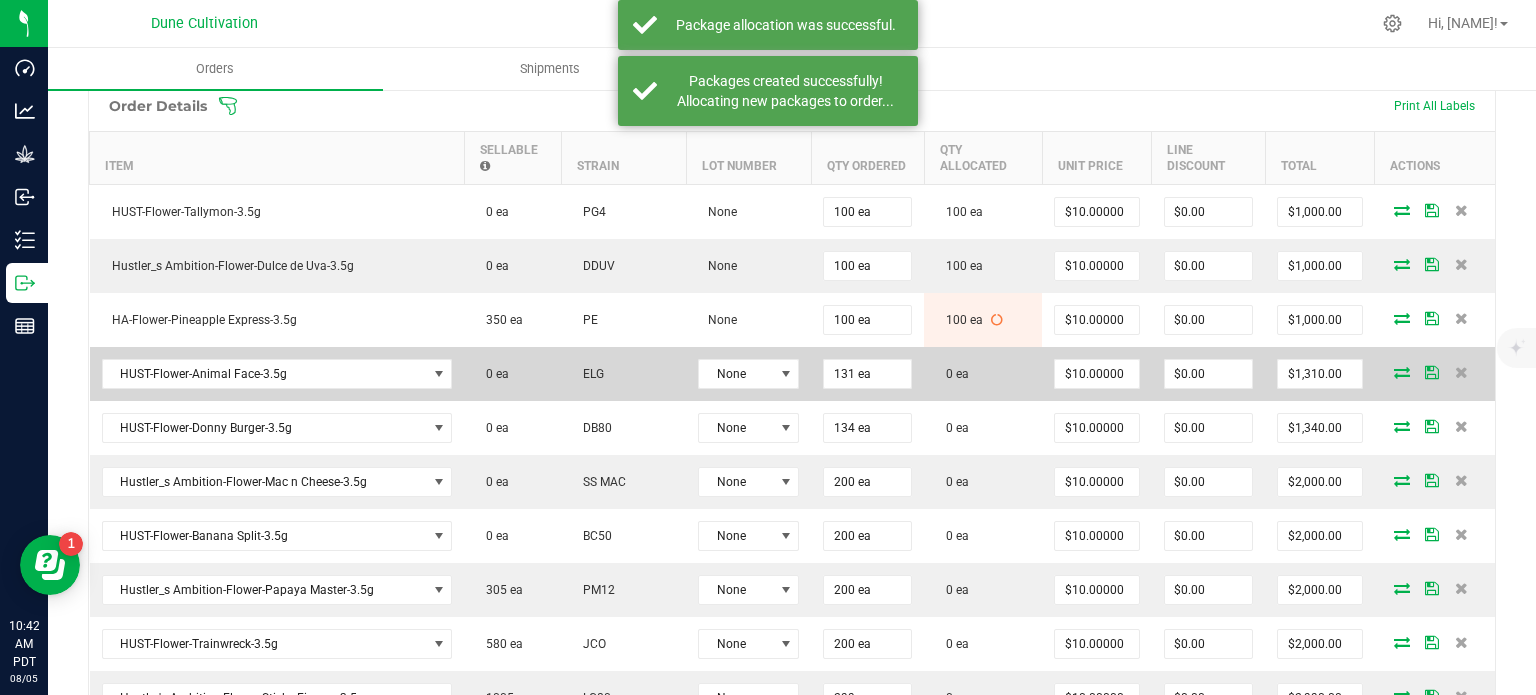 click at bounding box center [1402, 372] 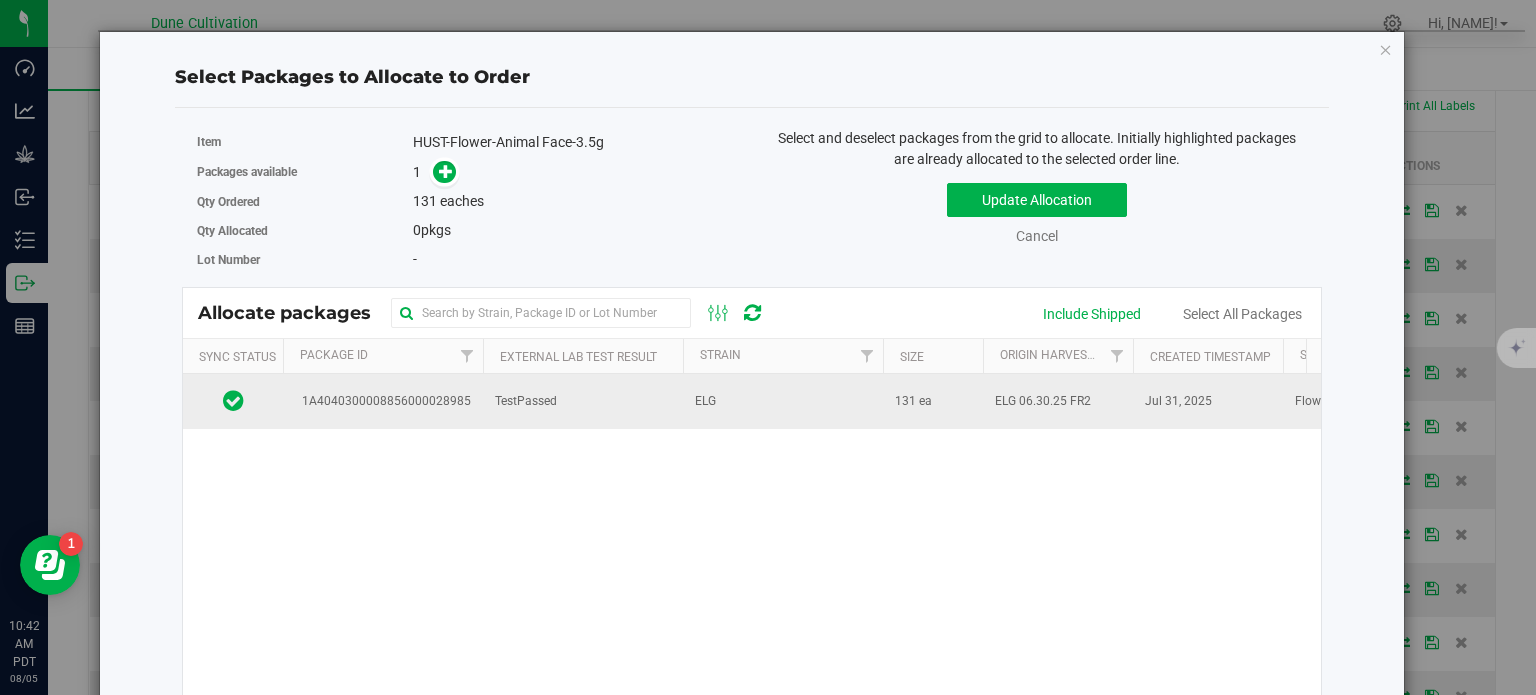 click on "1A4040300008856000028985" at bounding box center [383, 401] 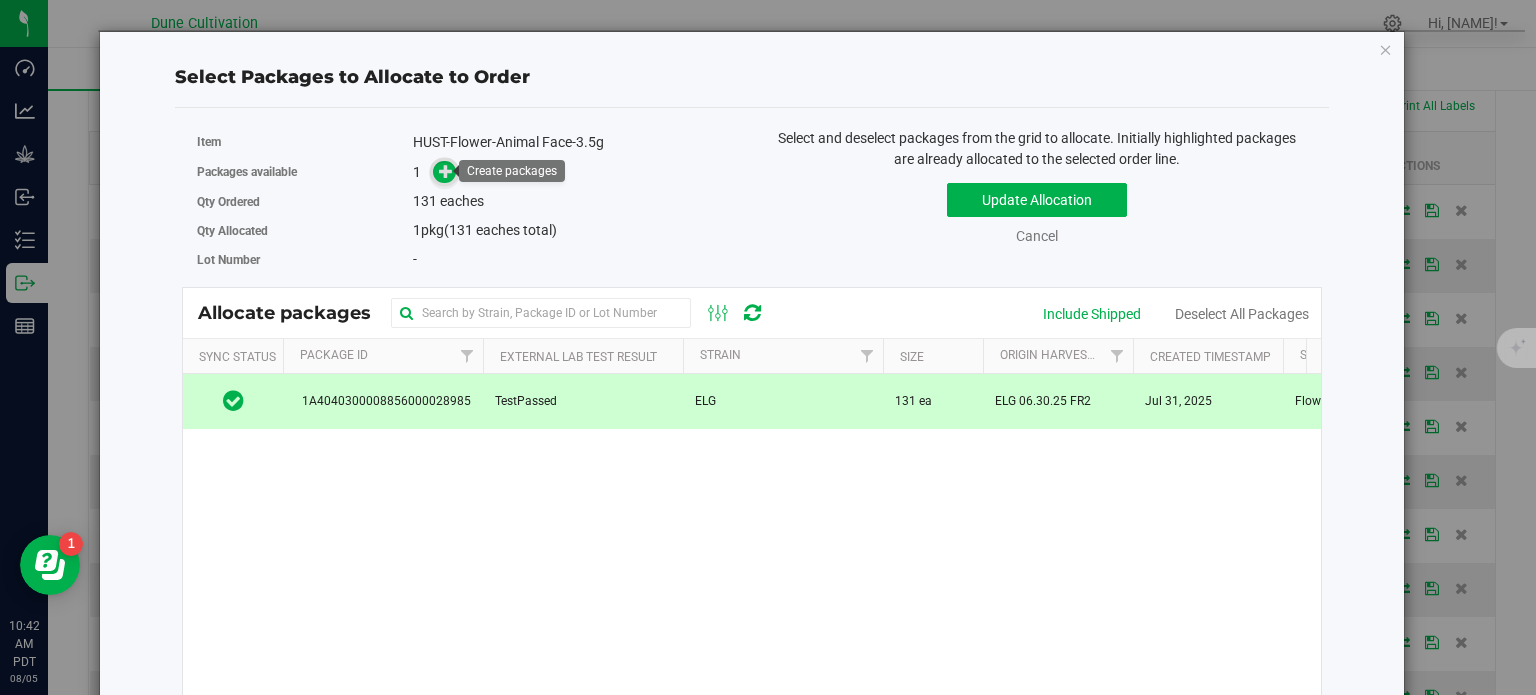 click at bounding box center (446, 171) 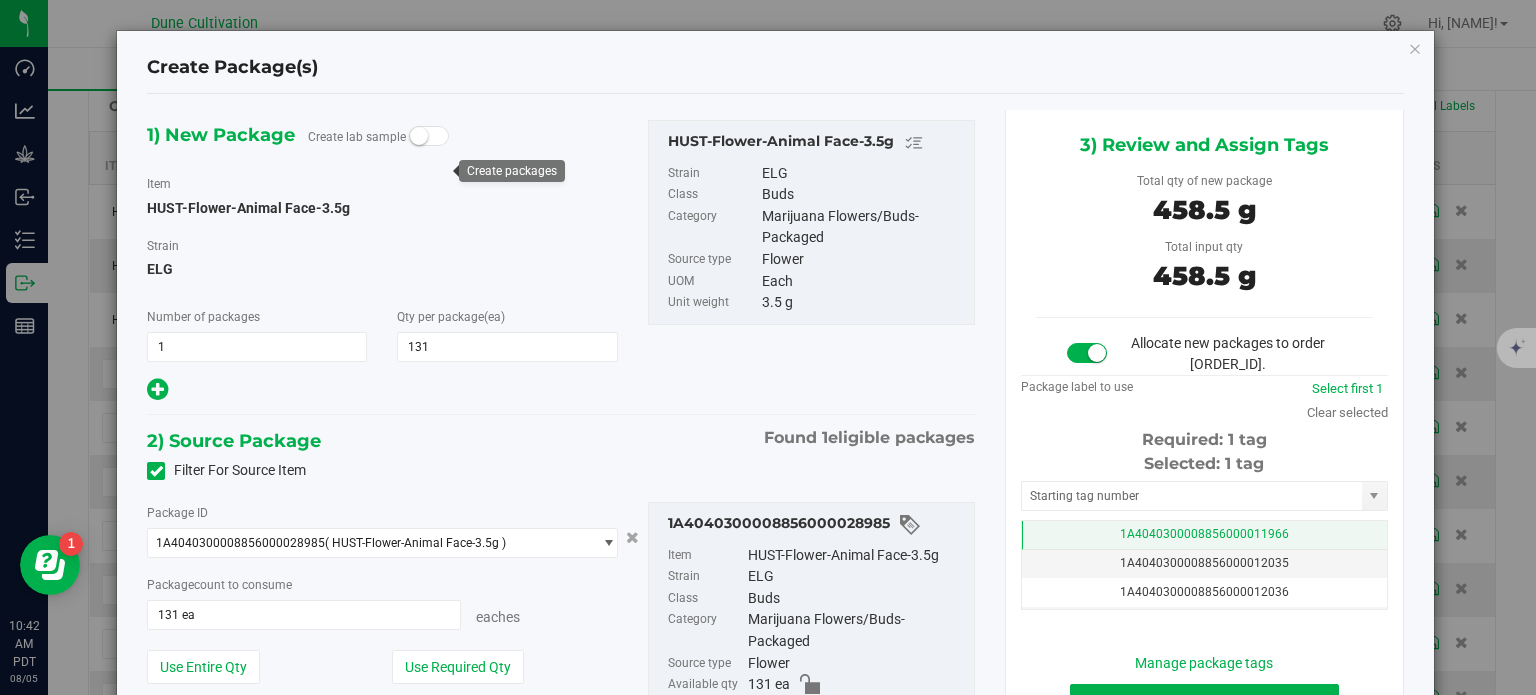 click on "1A4040300008856000011966" at bounding box center (1204, 535) 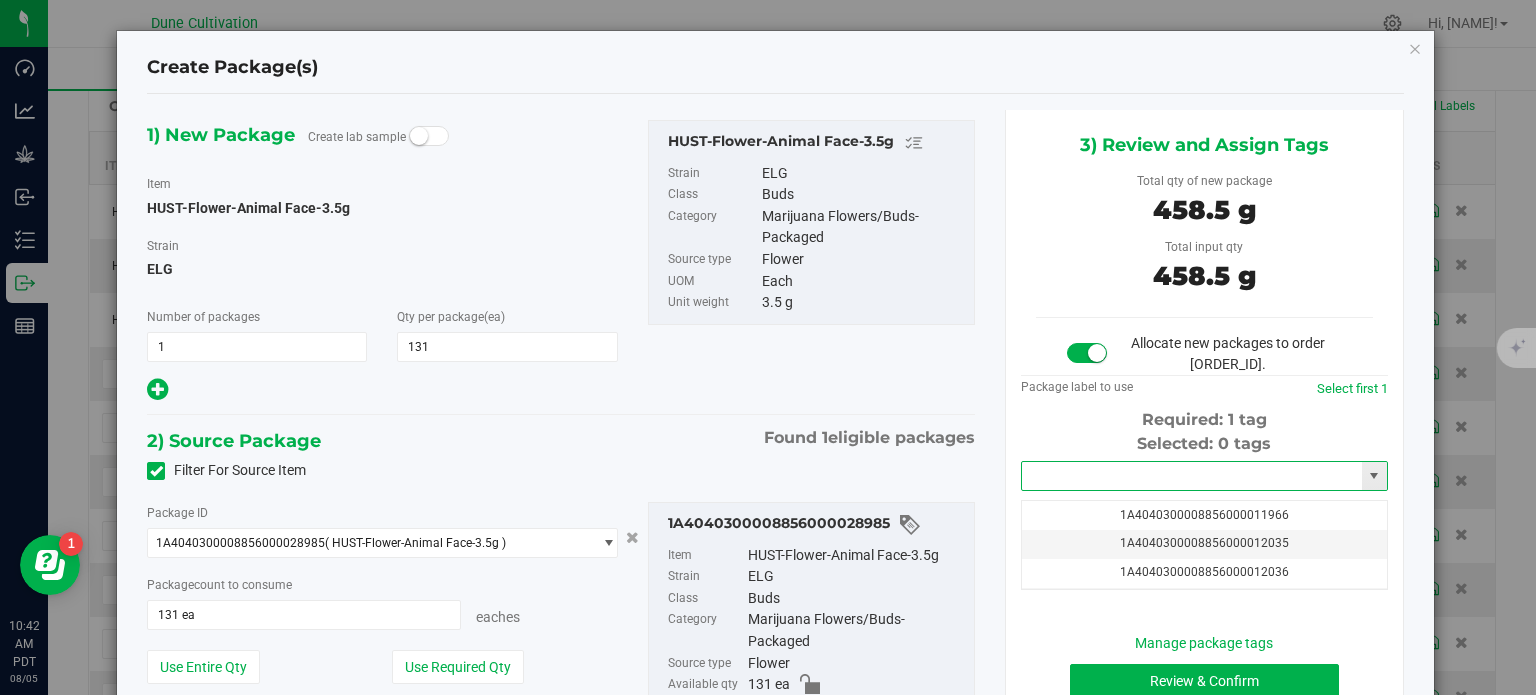 click at bounding box center [1192, 476] 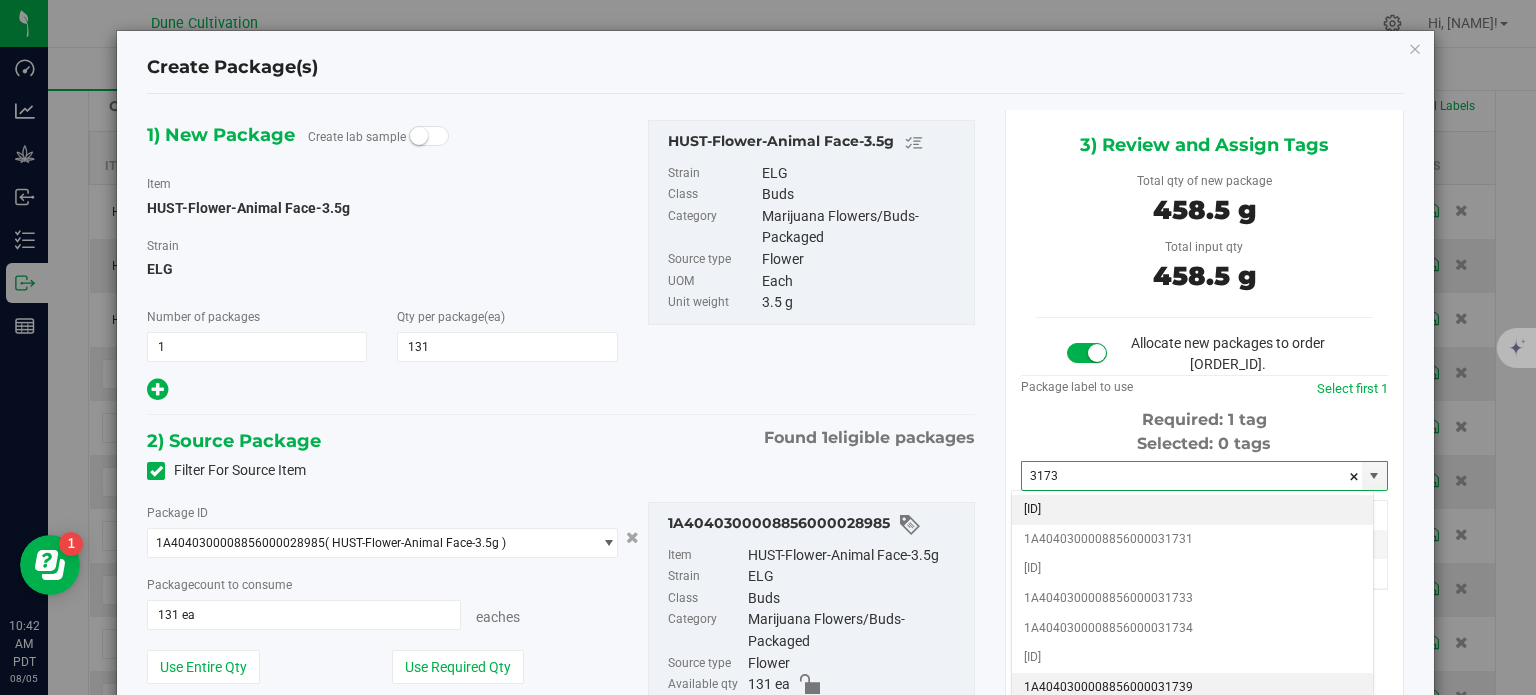 click on "1A4040300008856000031739" at bounding box center [1192, 688] 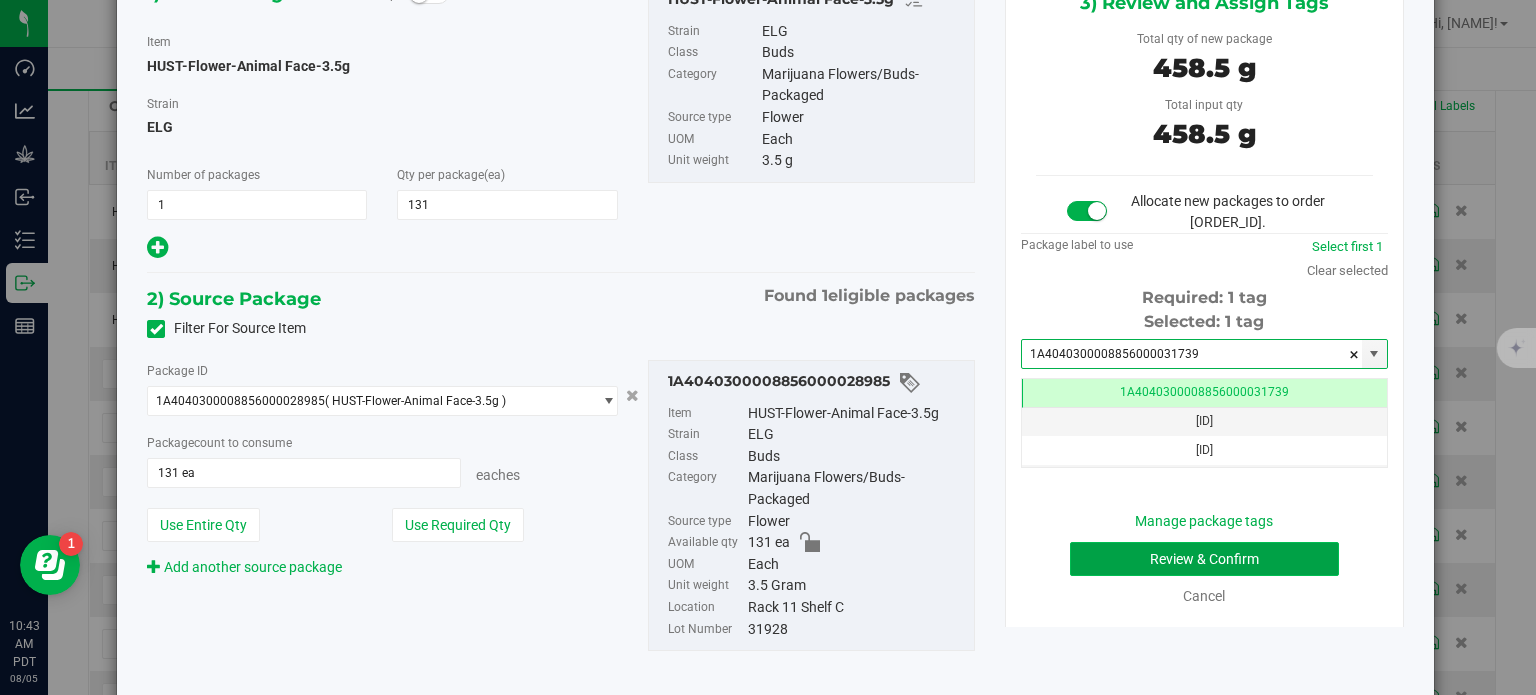 click on "Review & Confirm" at bounding box center [1204, 559] 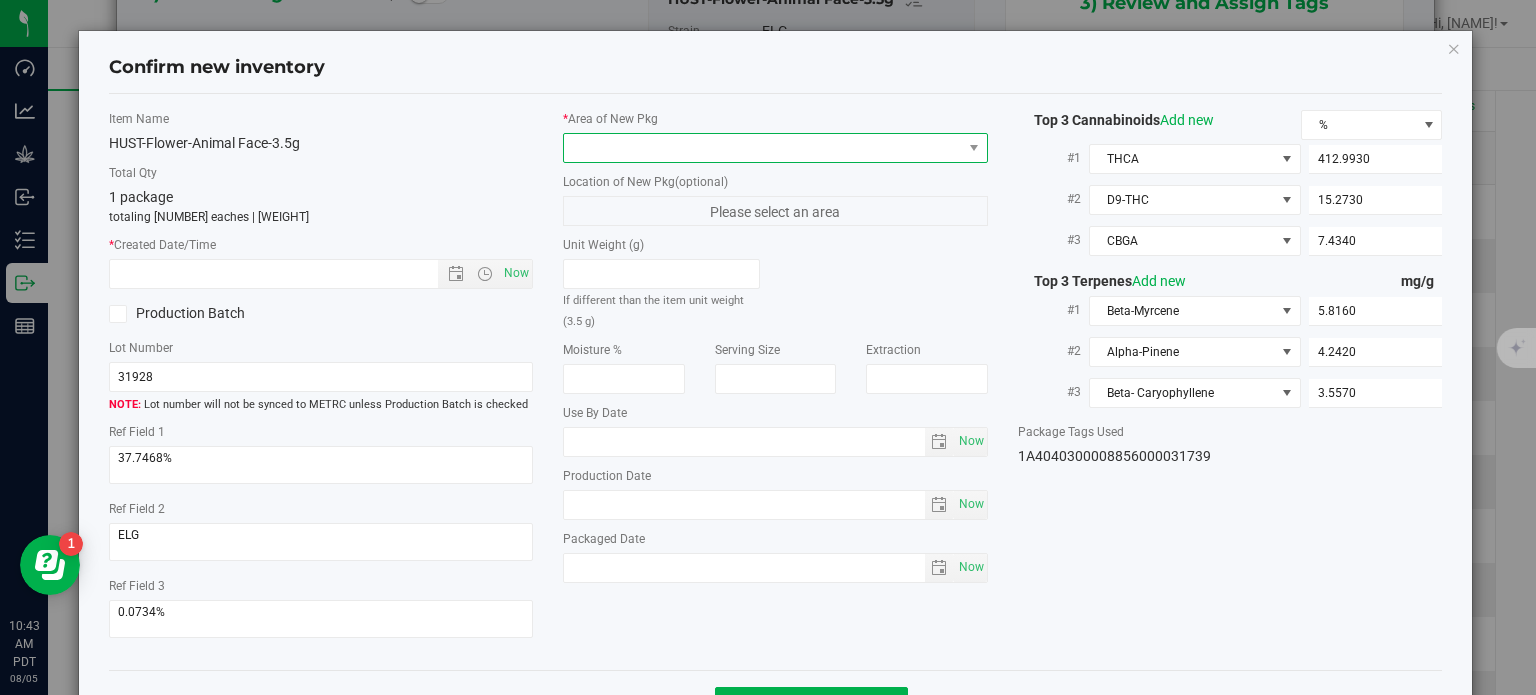 click at bounding box center [763, 148] 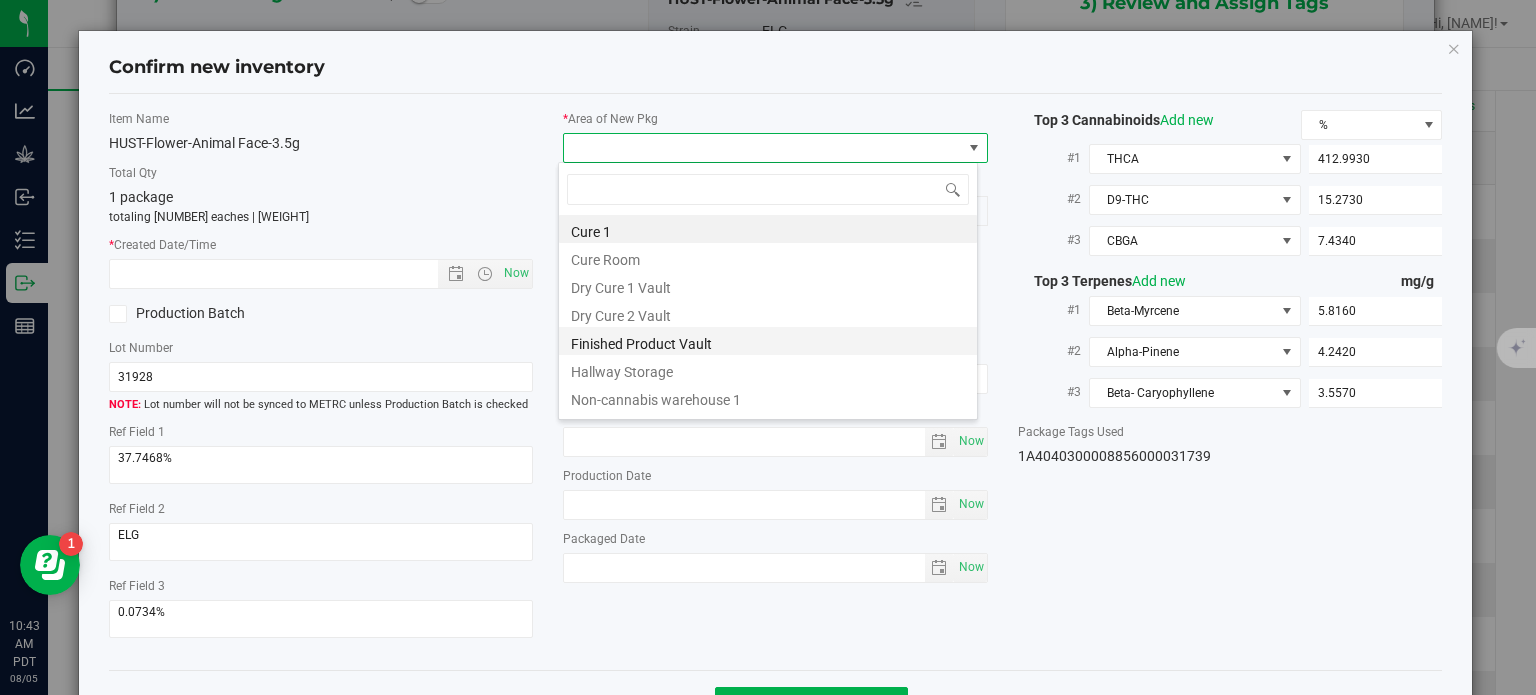 click on "Finished Product Vault" at bounding box center (768, 341) 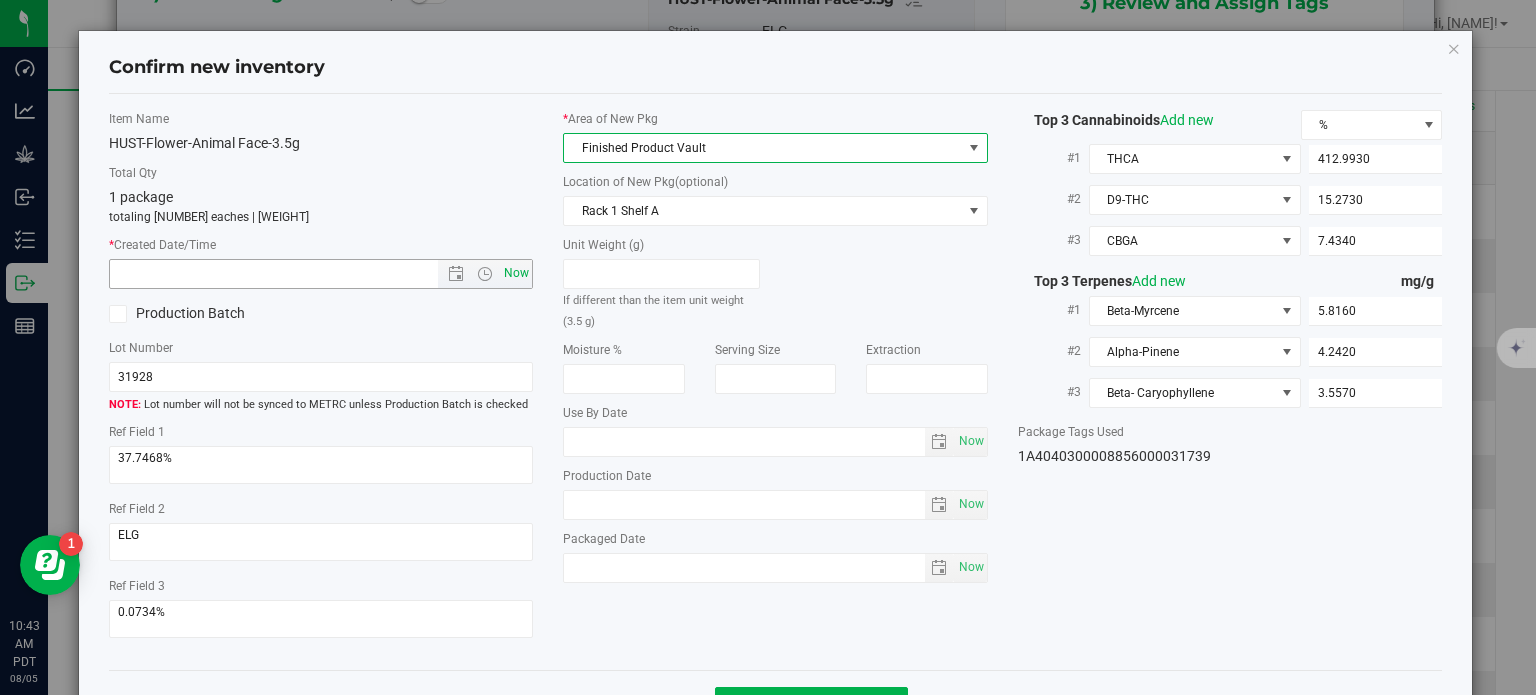 click on "Now" at bounding box center (517, 273) 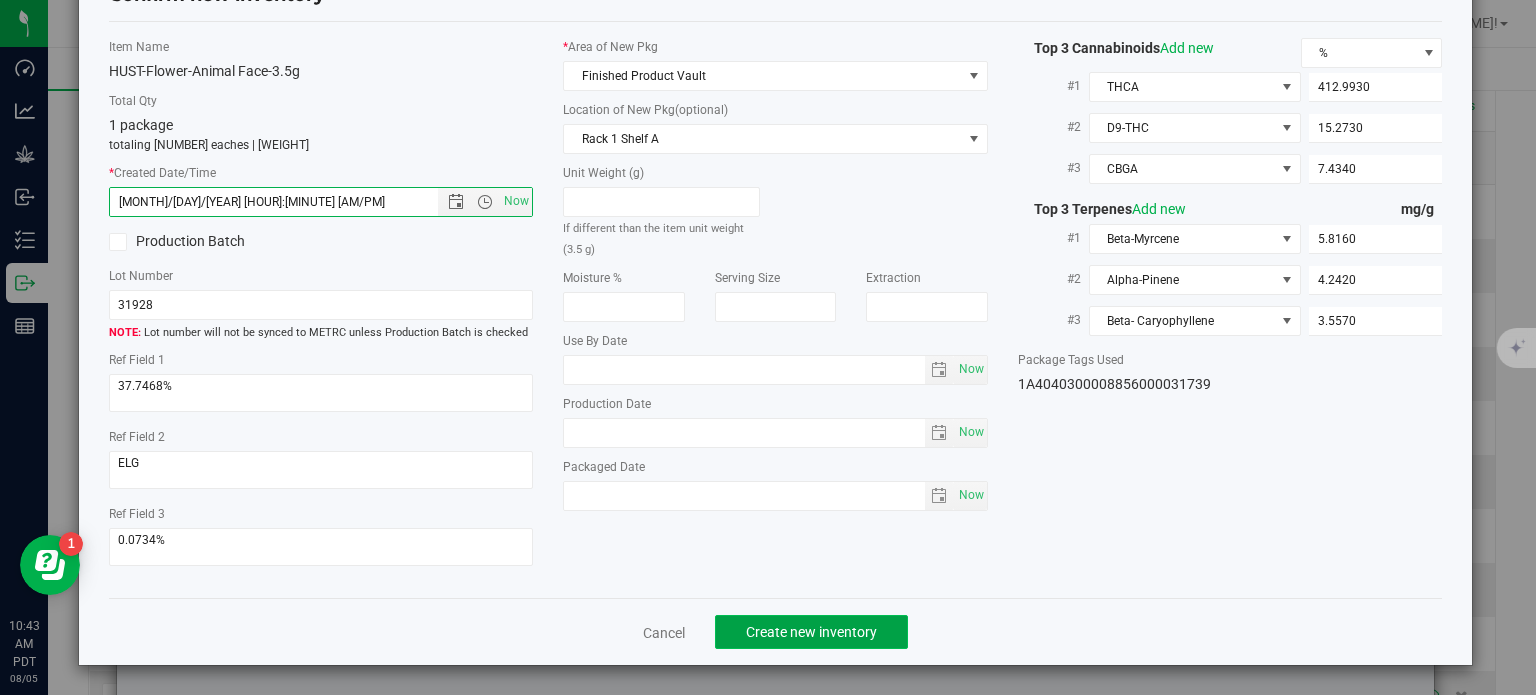 click on "Create new inventory" 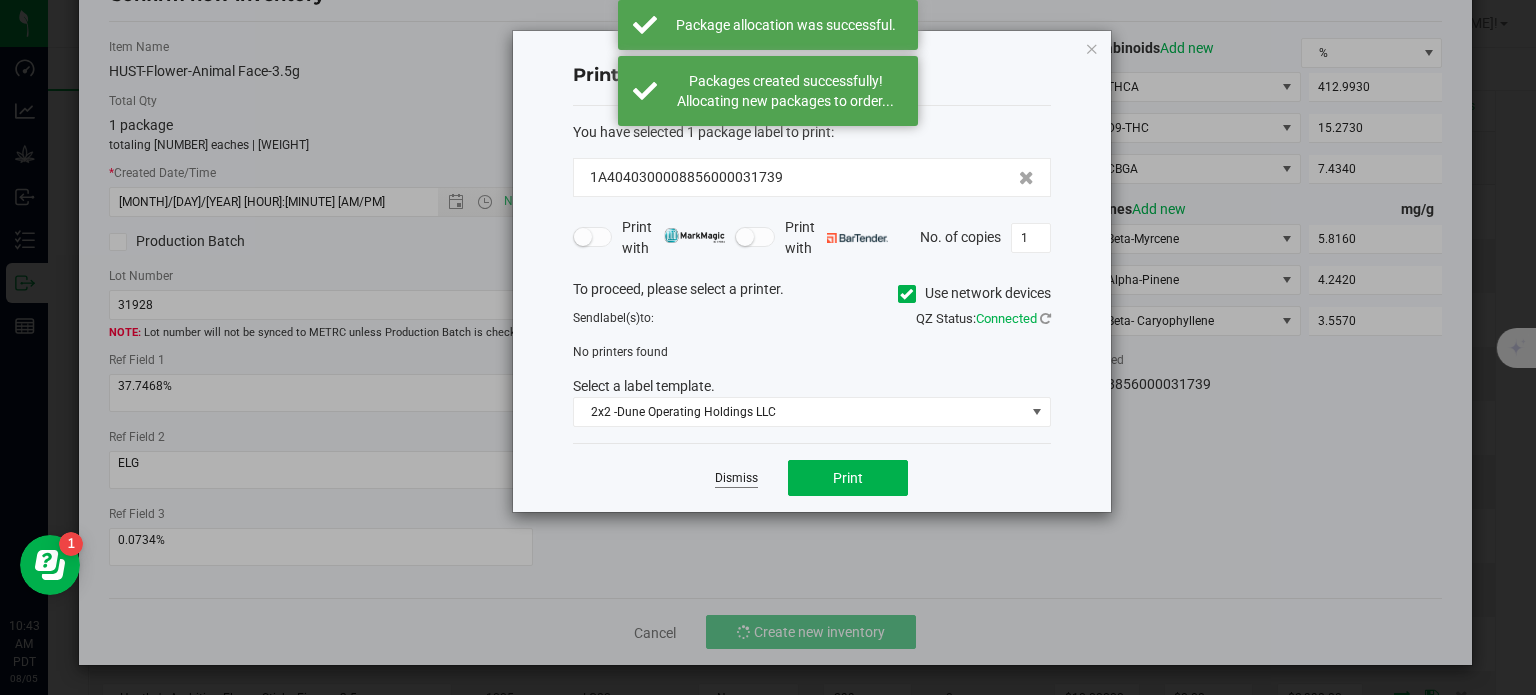 click on "Dismiss" 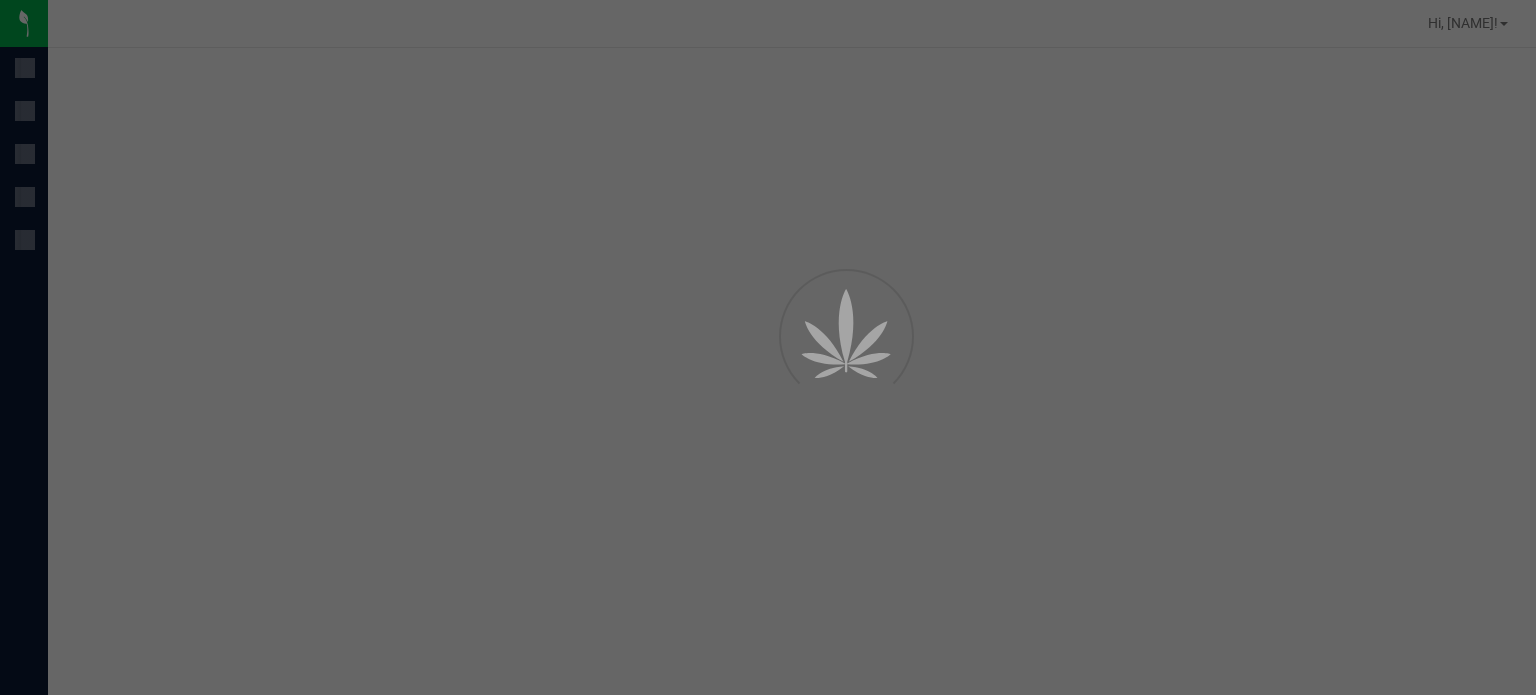 scroll, scrollTop: 0, scrollLeft: 0, axis: both 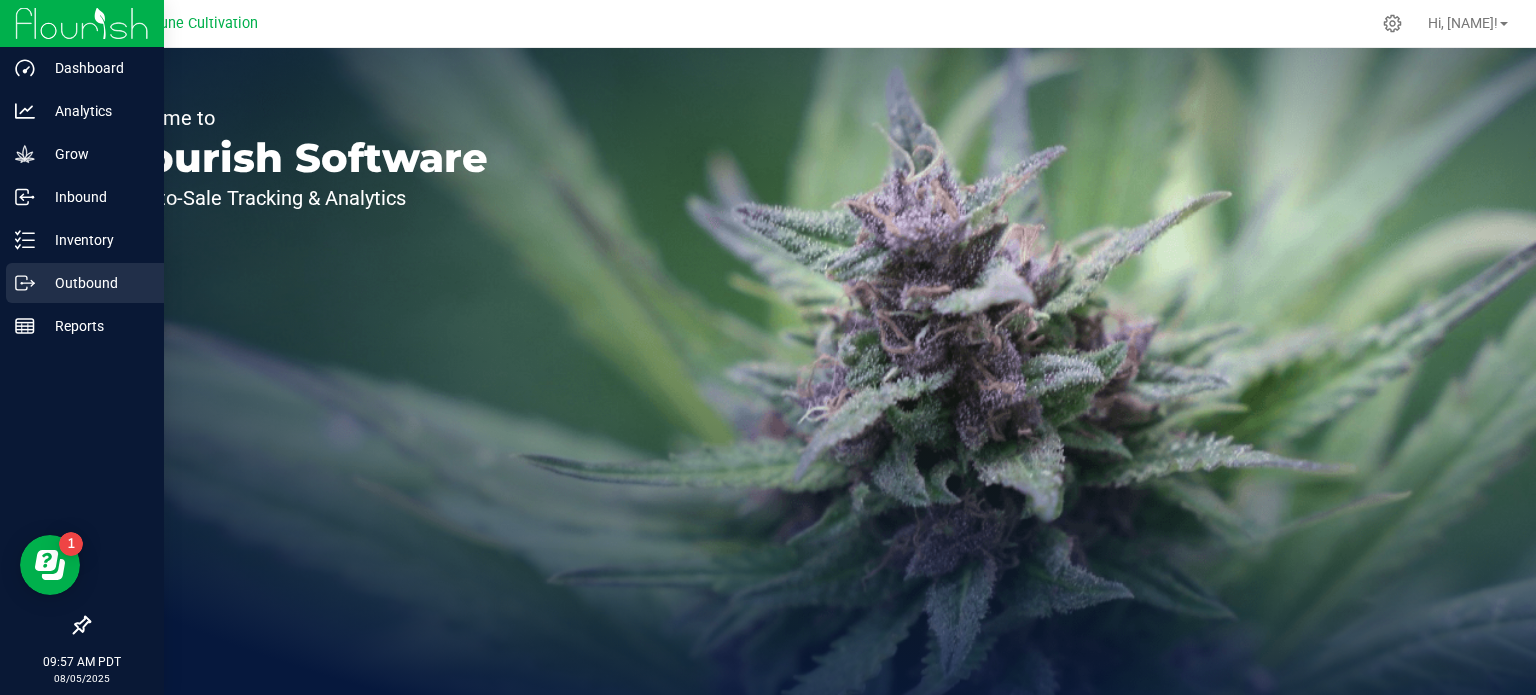click on "Outbound" at bounding box center [95, 283] 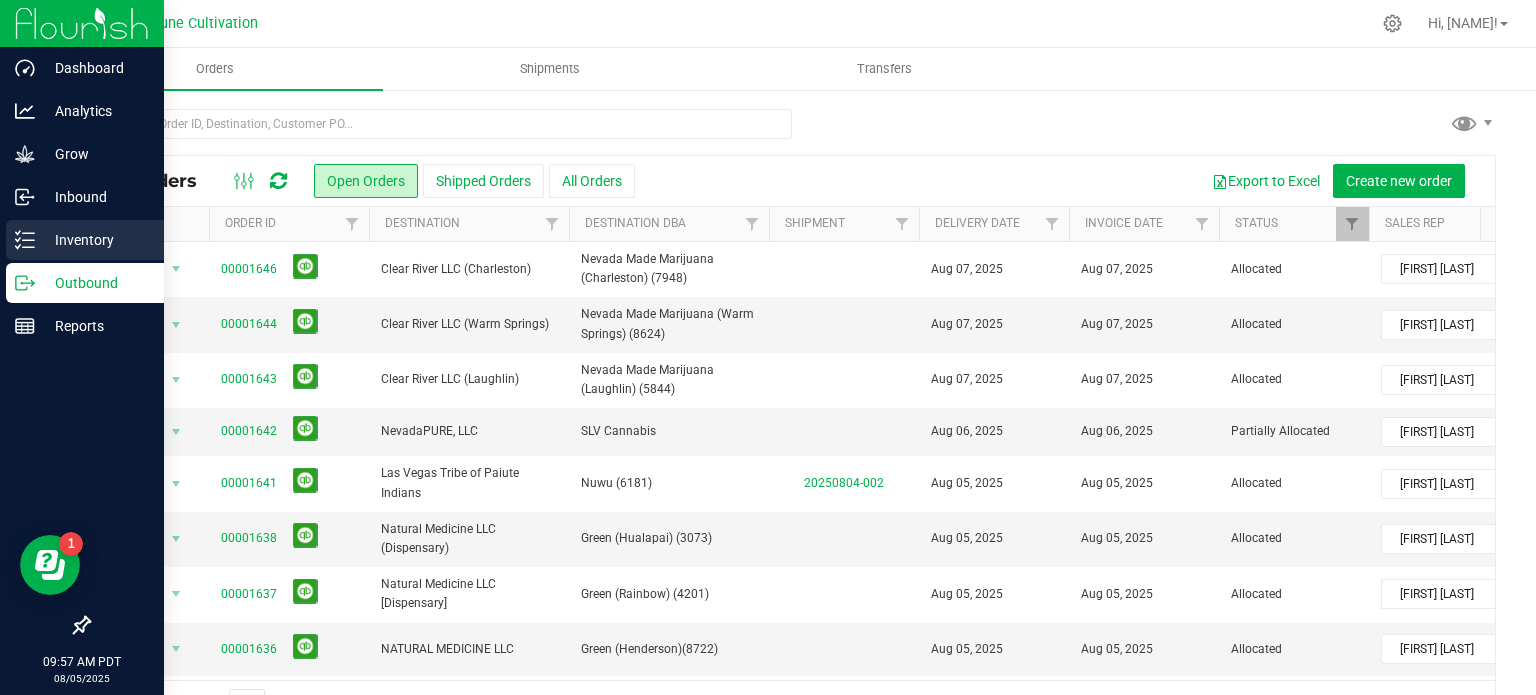 click 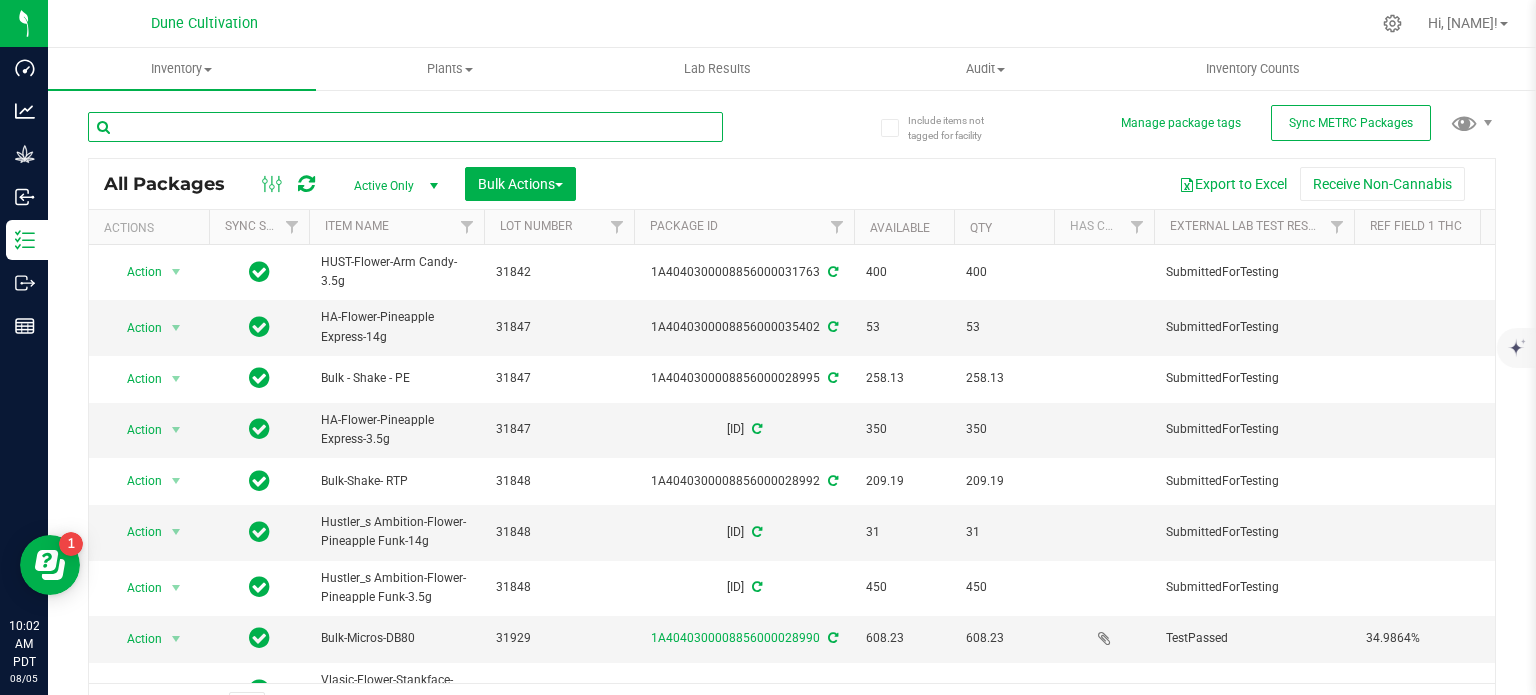 click at bounding box center (405, 127) 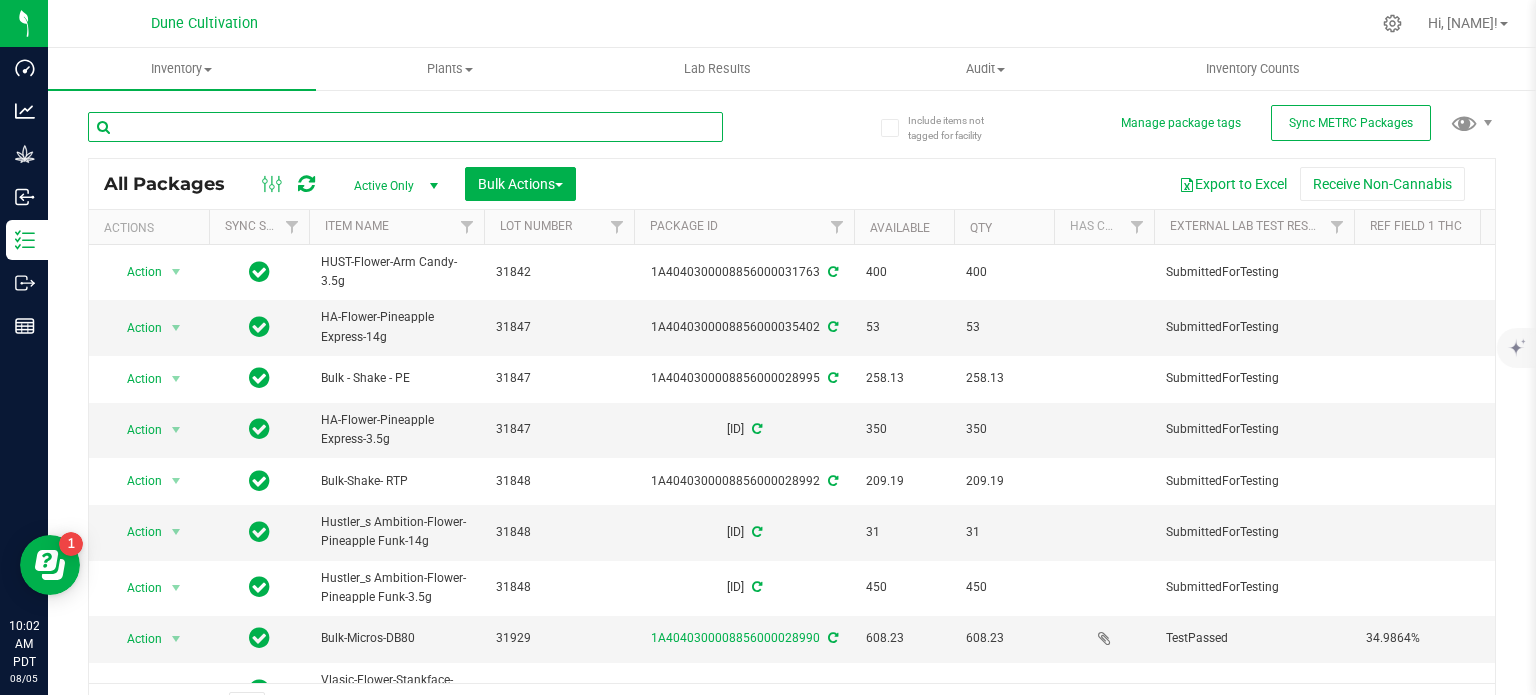 paste on "28172" 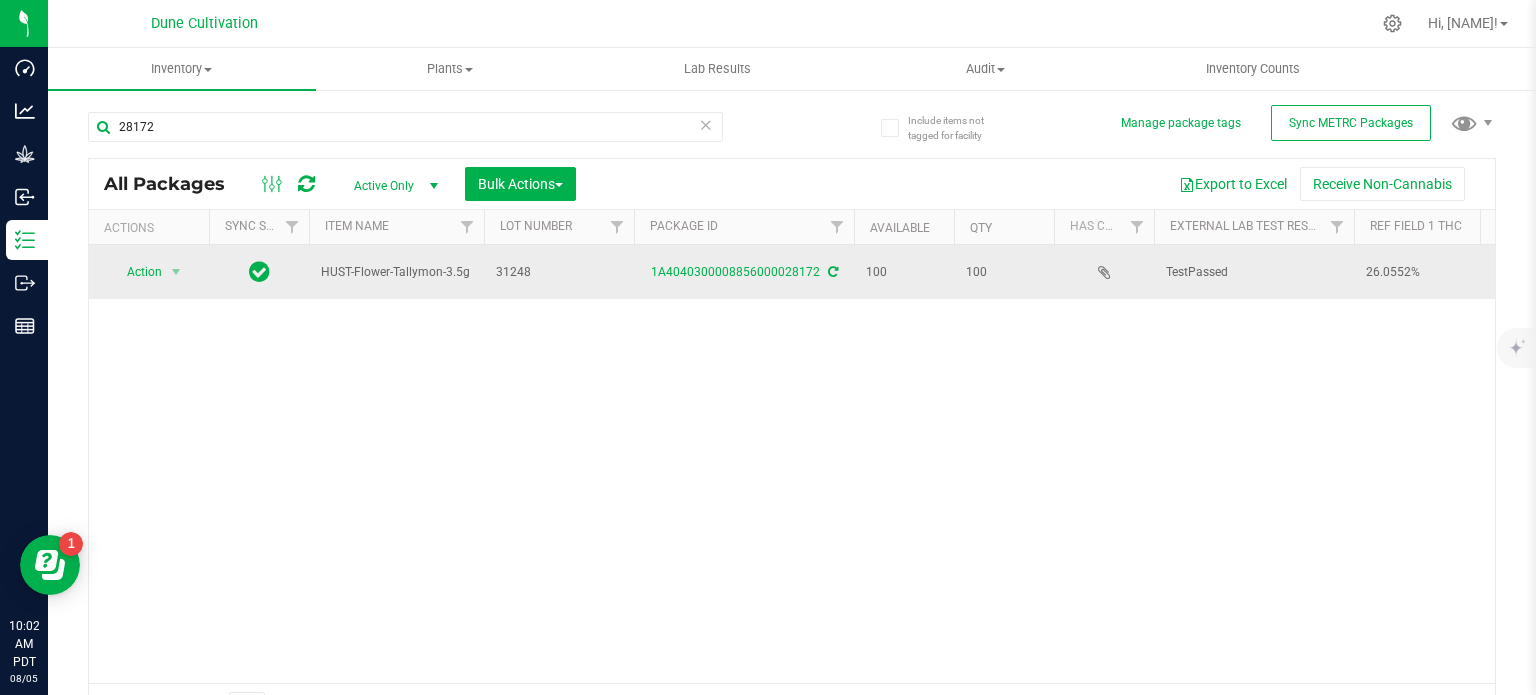 click on "HUST-Flower-Tallymon-3.5g" at bounding box center (396, 272) 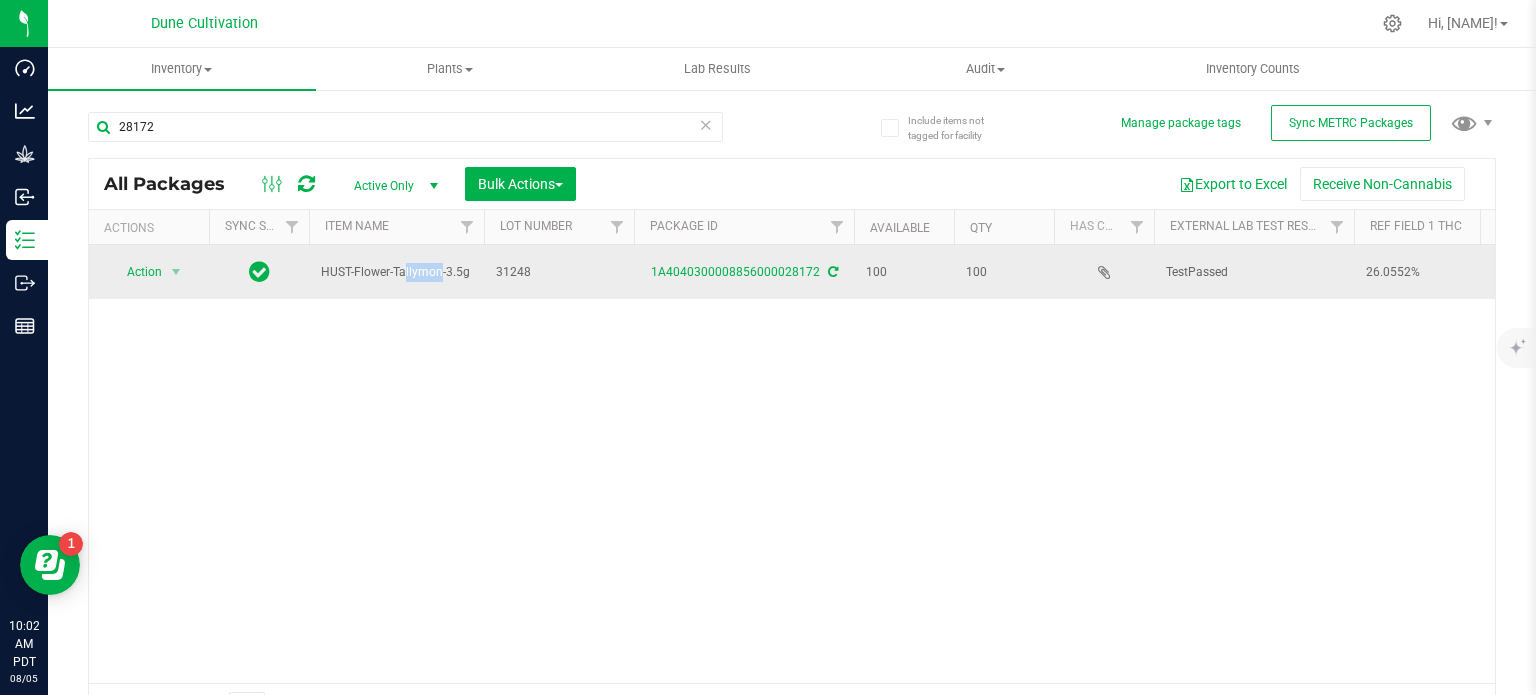 click on "HUST-Flower-Tallymon-3.5g" at bounding box center [396, 272] 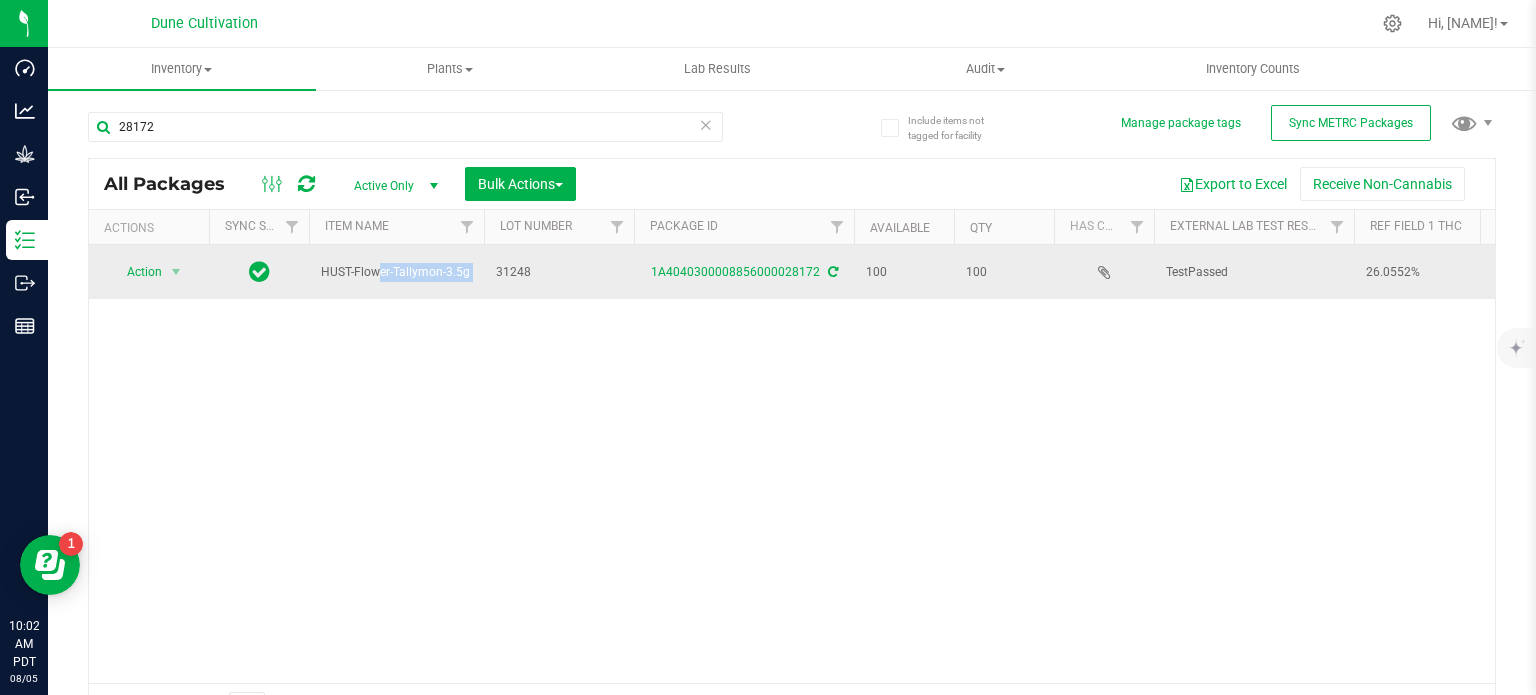 click on "HUST-Flower-Tallymon-3.5g" at bounding box center (396, 272) 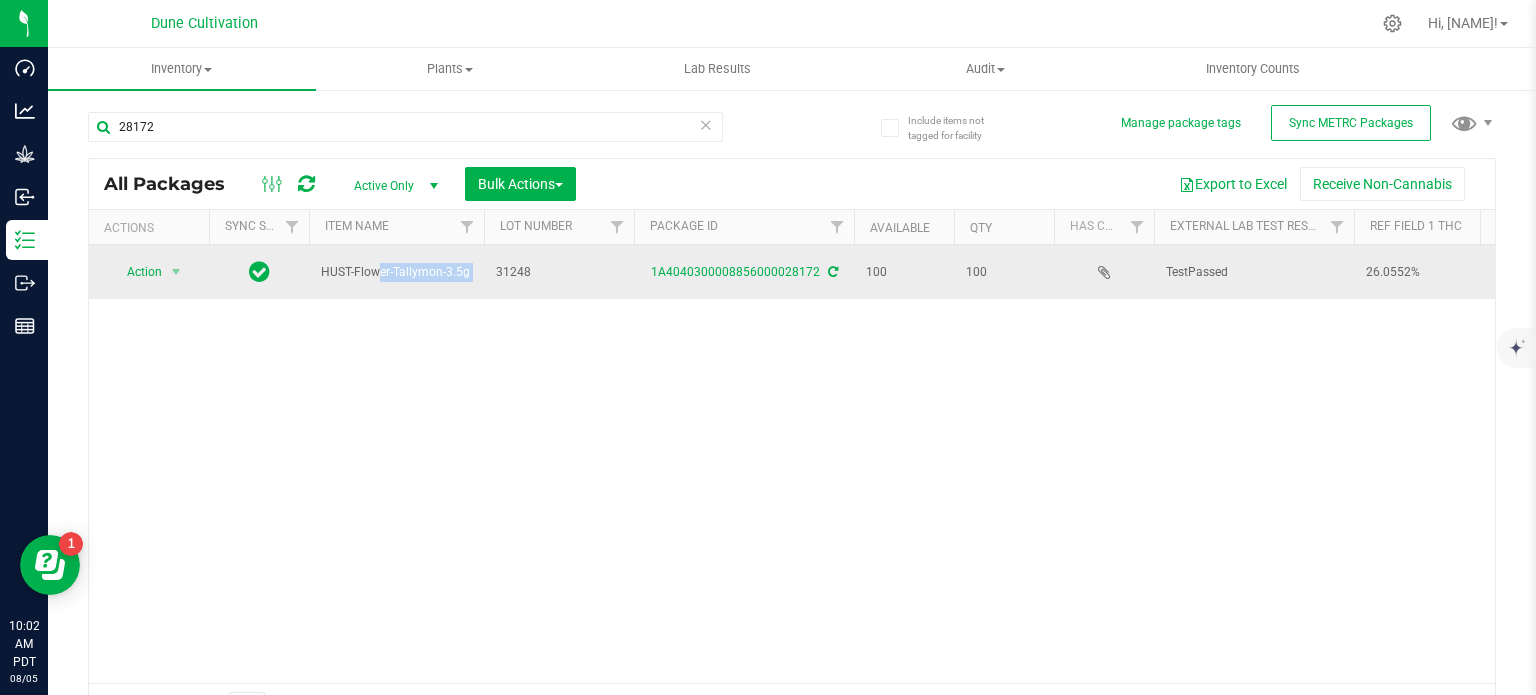 copy on "HUST-Flower-Tallymon-3.5g" 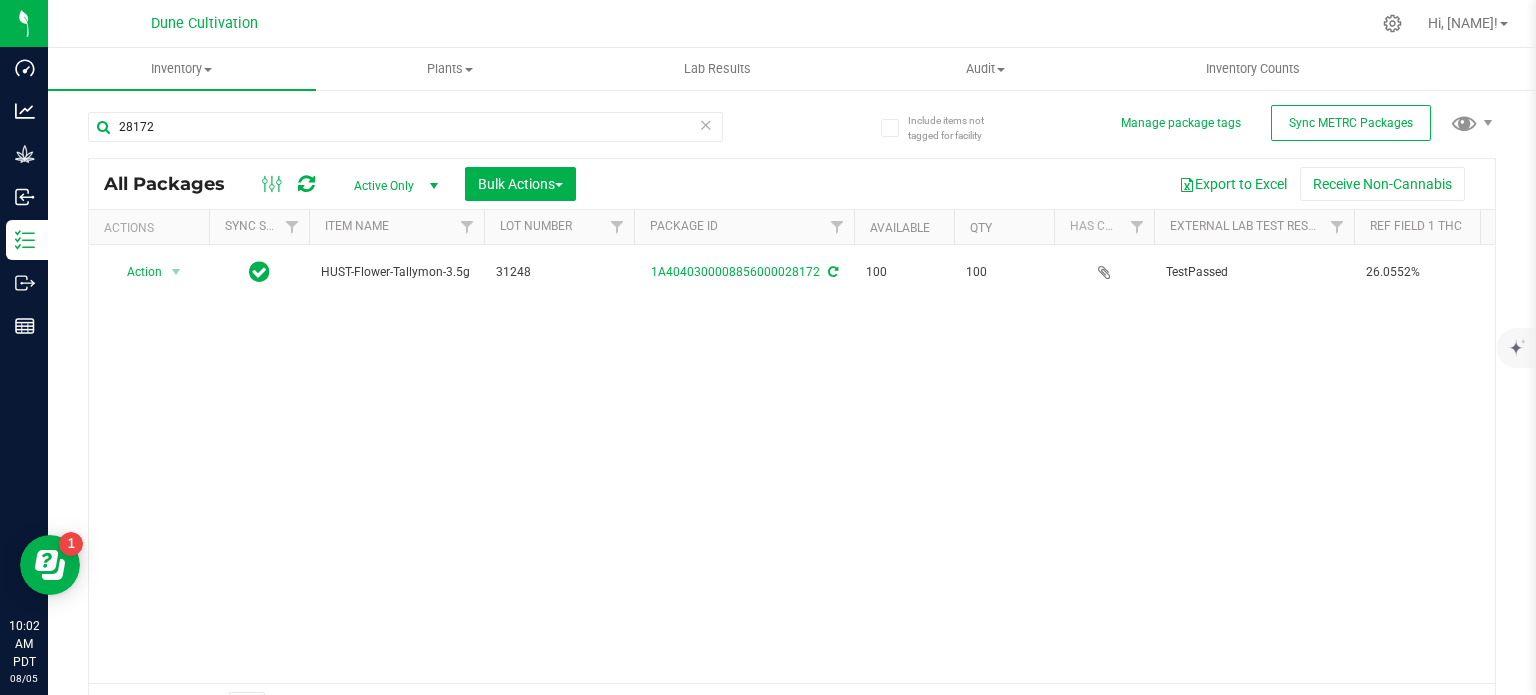click on "All Packages
Active Only Active Only Lab Samples Locked All External Internal
Bulk Actions
Add to manufacturing run
Add to outbound order
Combine packages
Combine packages (lot)" at bounding box center (792, 184) 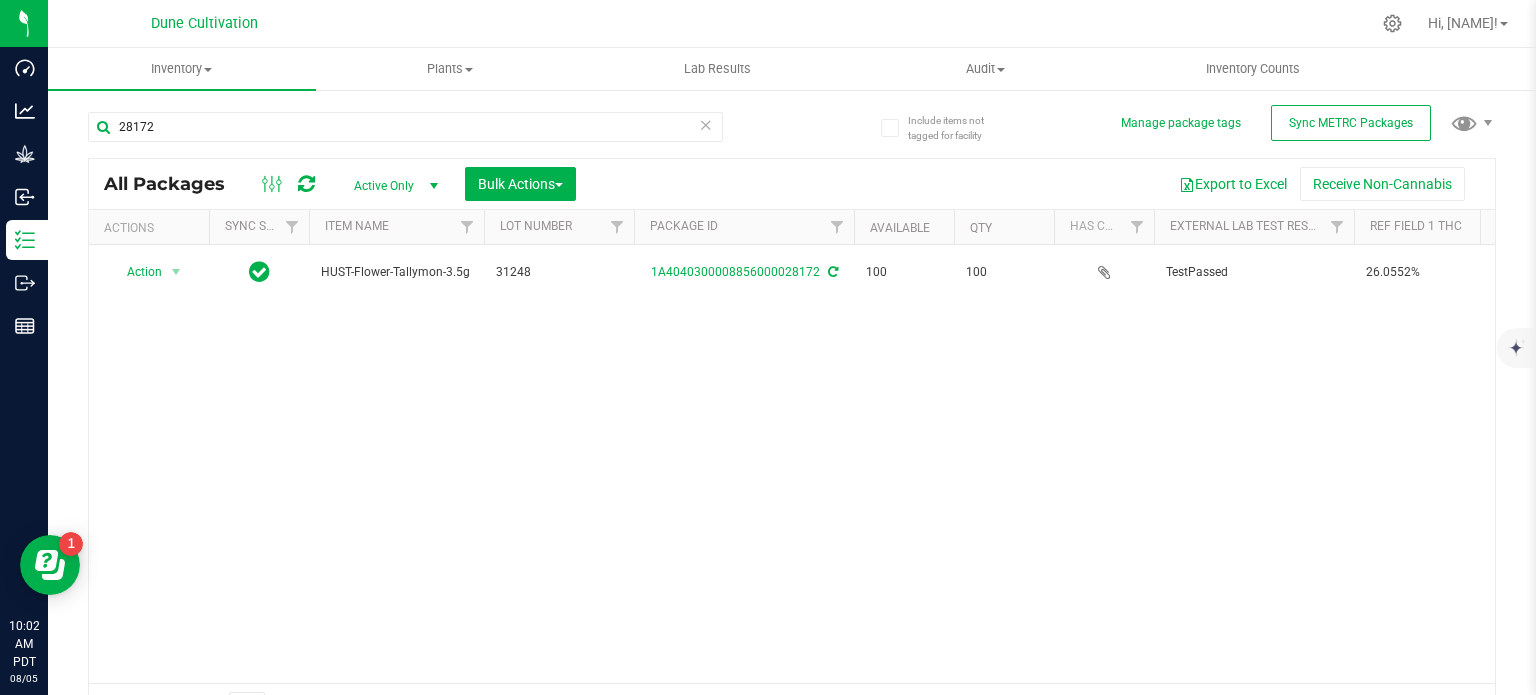click on "28172" at bounding box center (405, 135) 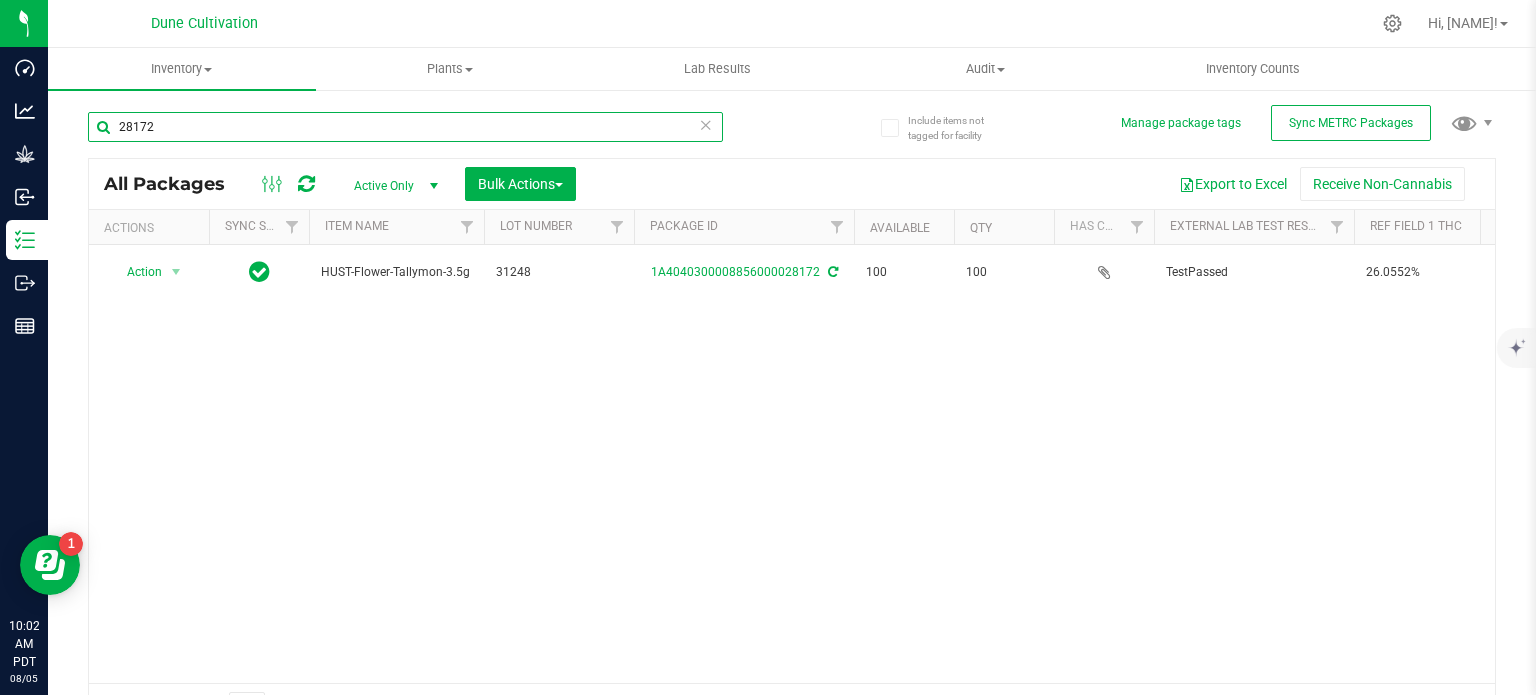 click on "28172" at bounding box center [405, 127] 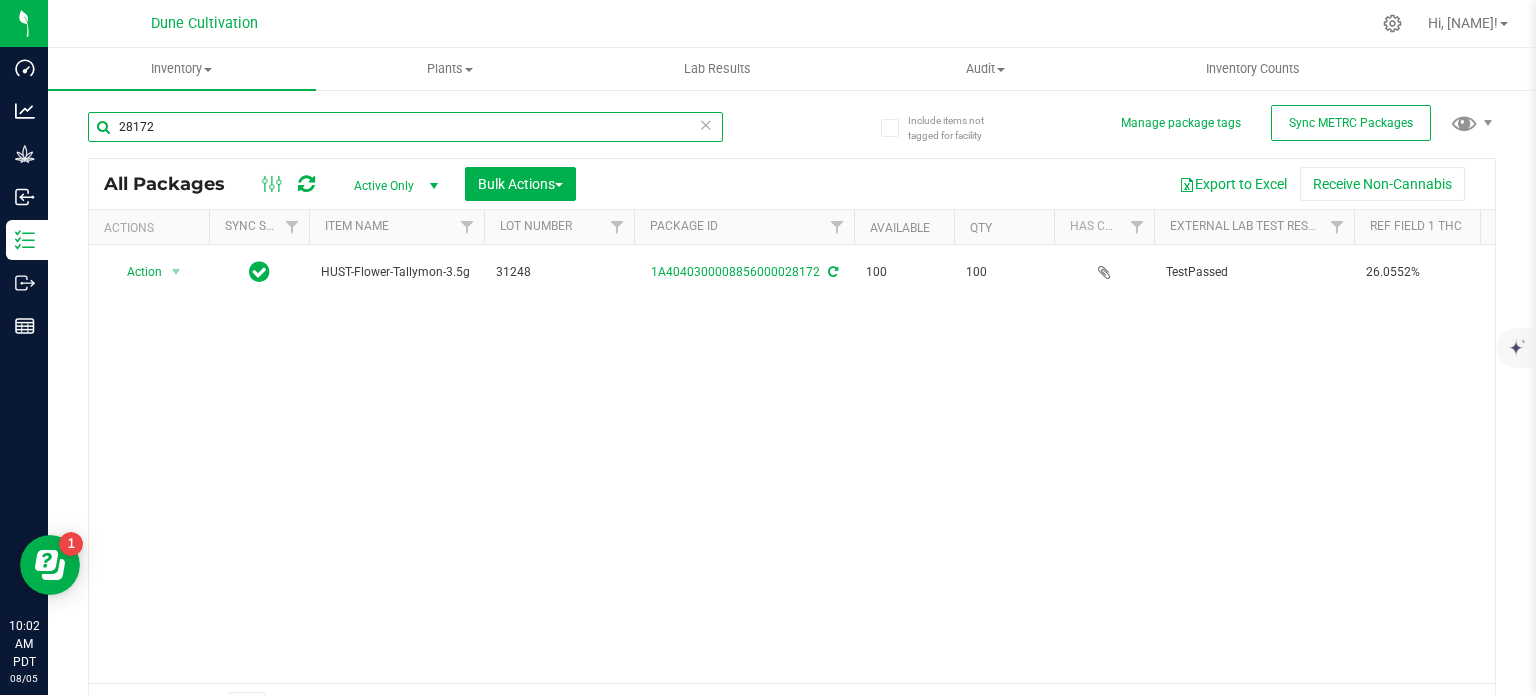 click on "28172" at bounding box center [405, 127] 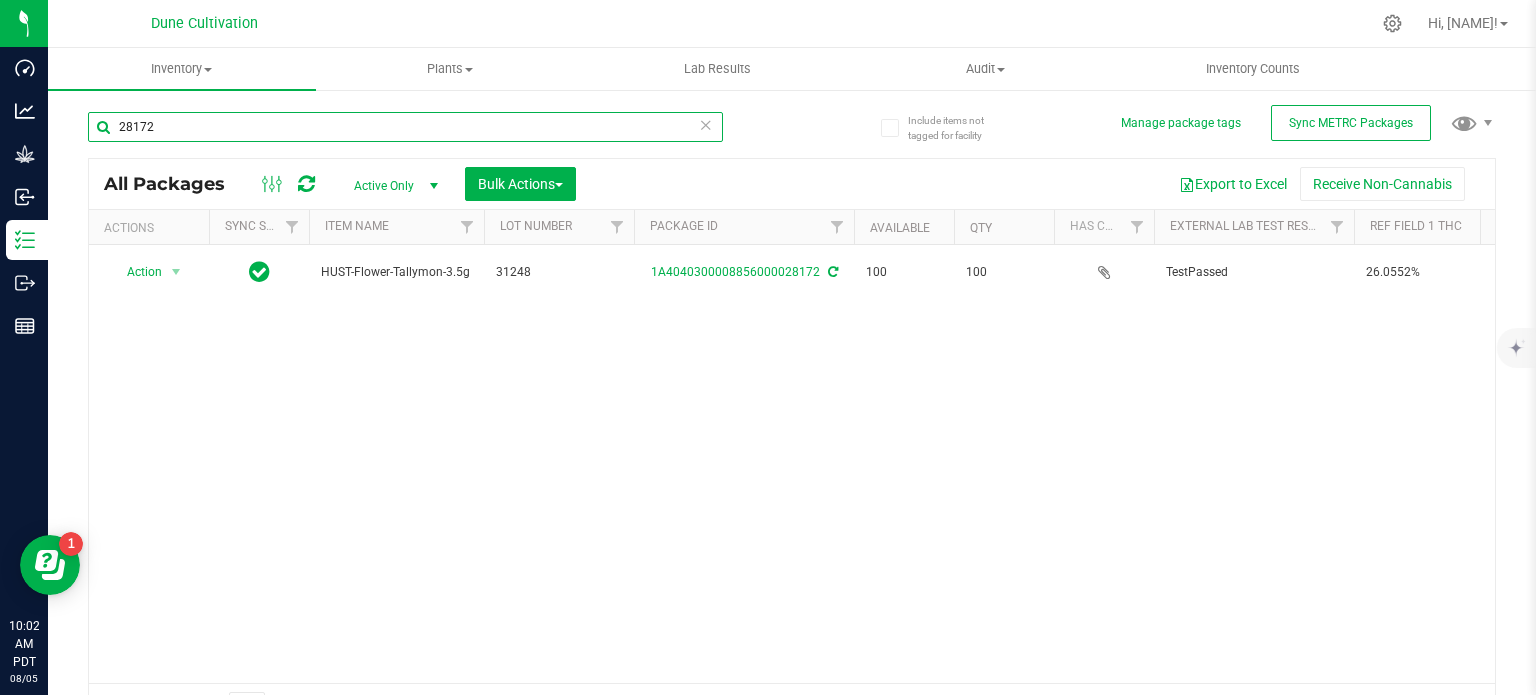 paste on "974" 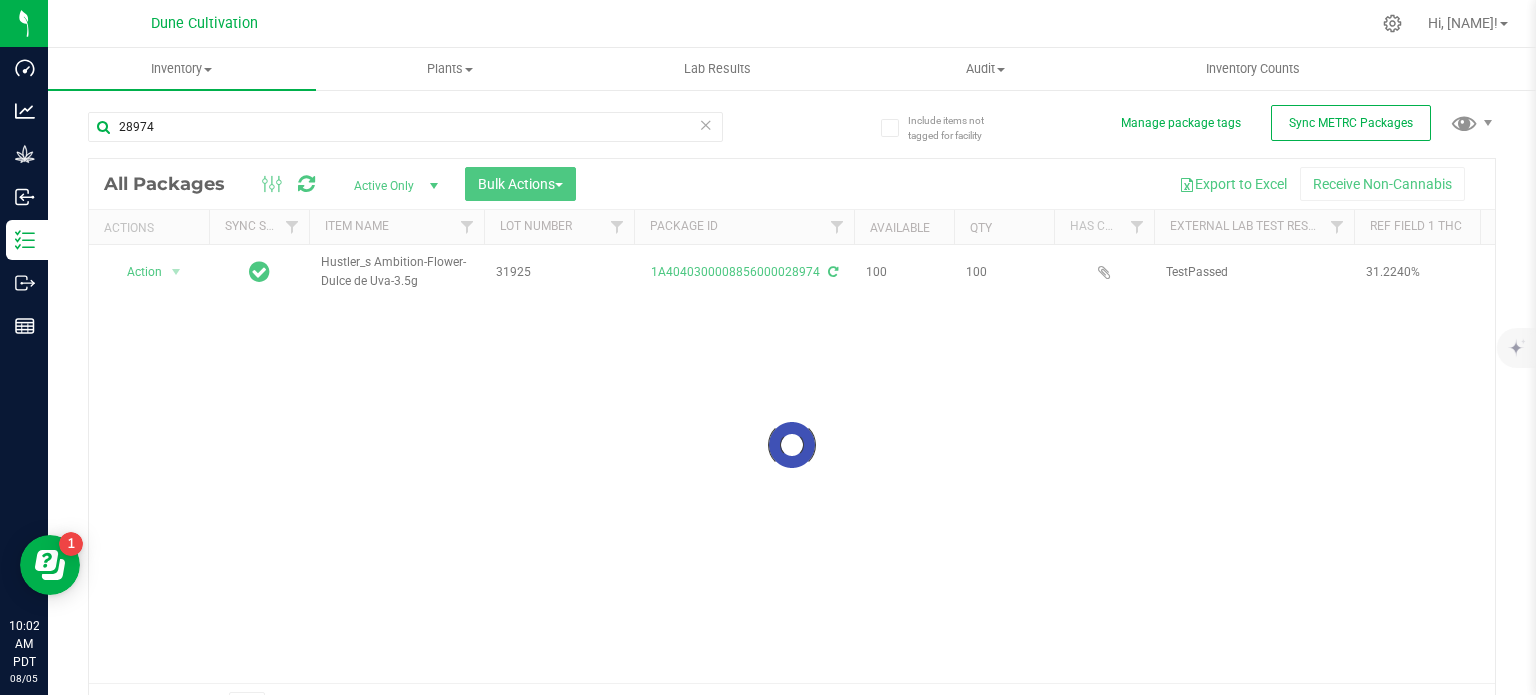 click at bounding box center [792, 445] 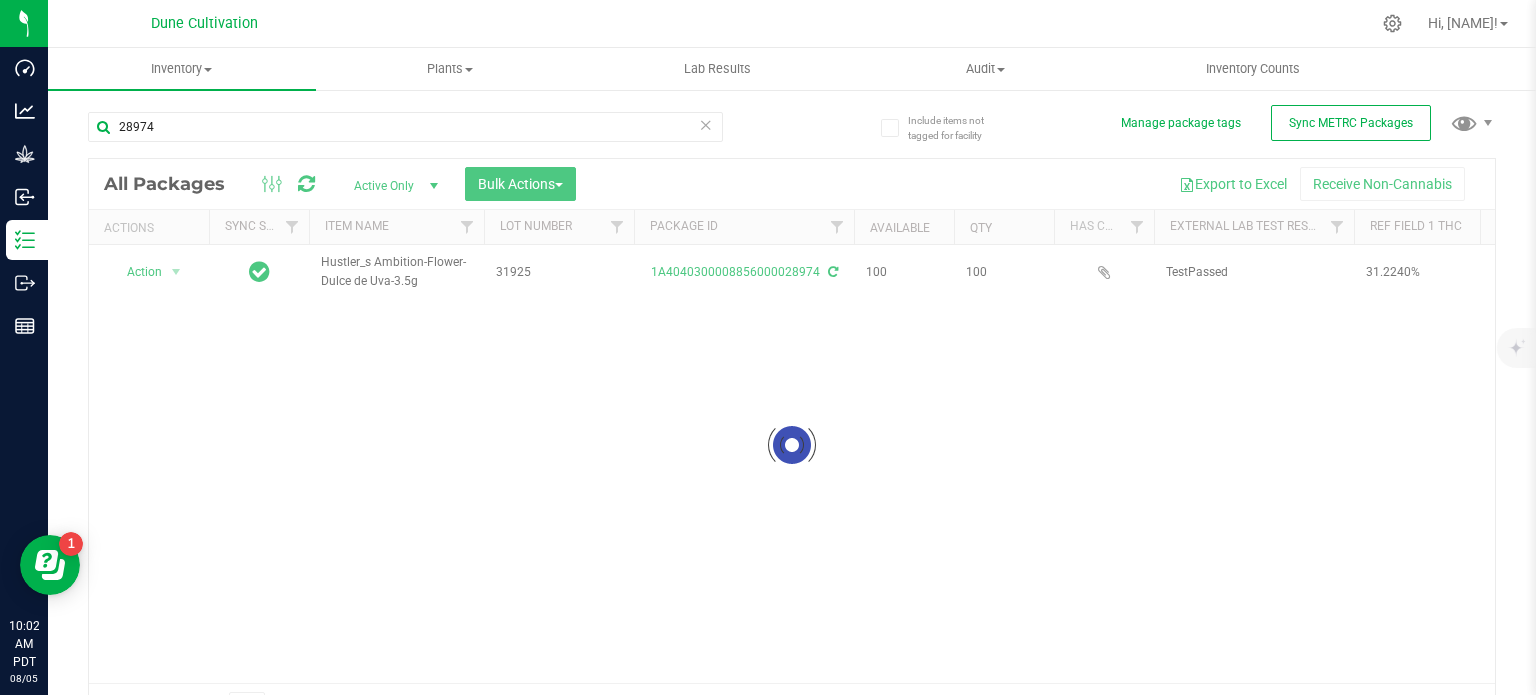 click at bounding box center [792, 445] 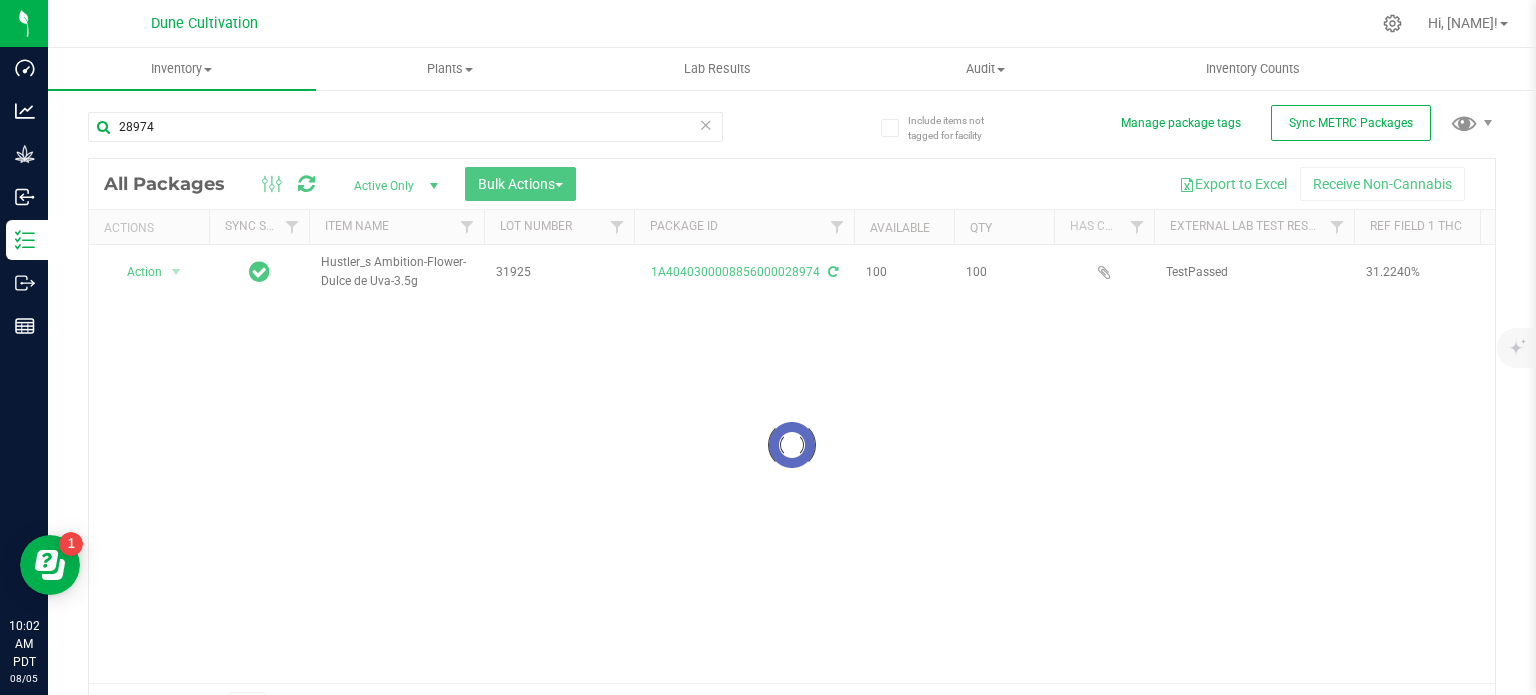 click at bounding box center [792, 445] 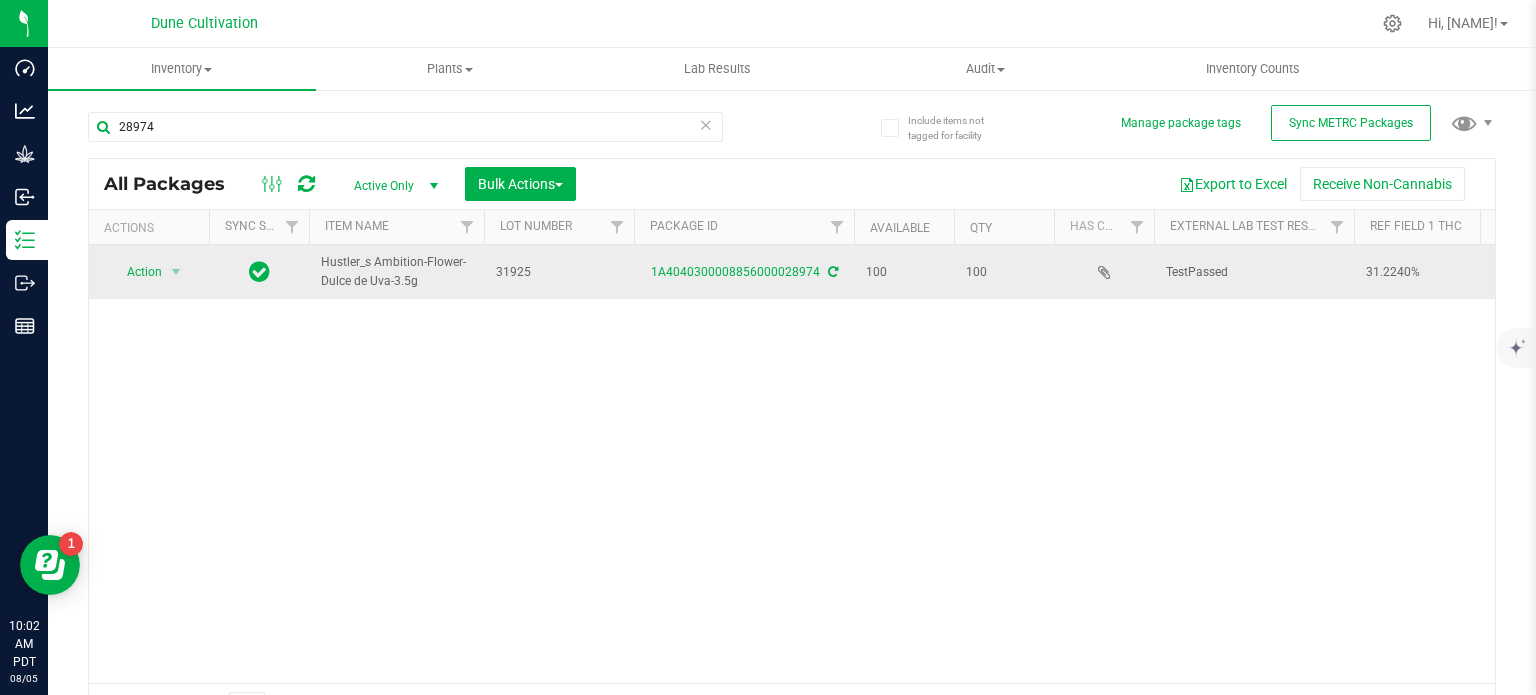 click on "Hustler_s Ambition-Flower-Dulce de Uva-3.5g" at bounding box center [396, 272] 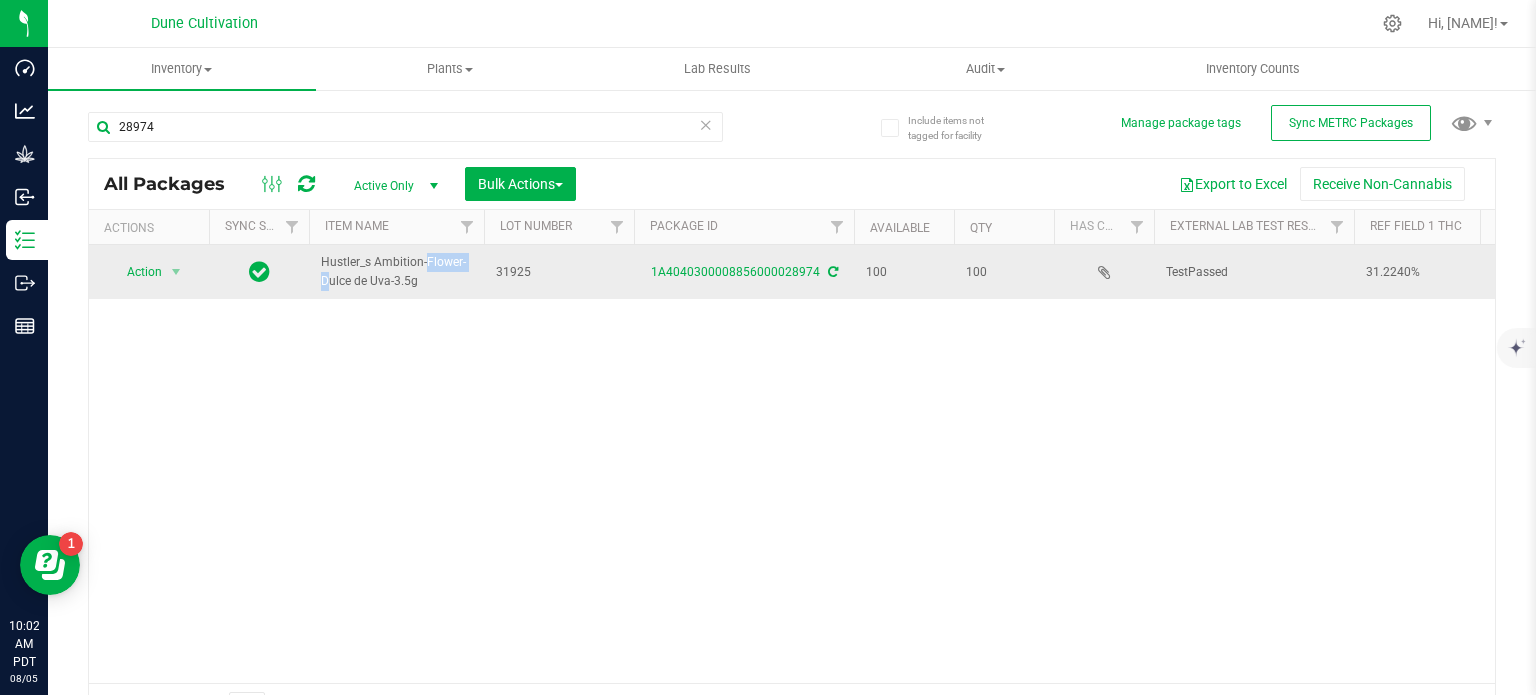 click on "Hustler_s Ambition-Flower-Dulce de Uva-3.5g" at bounding box center (396, 272) 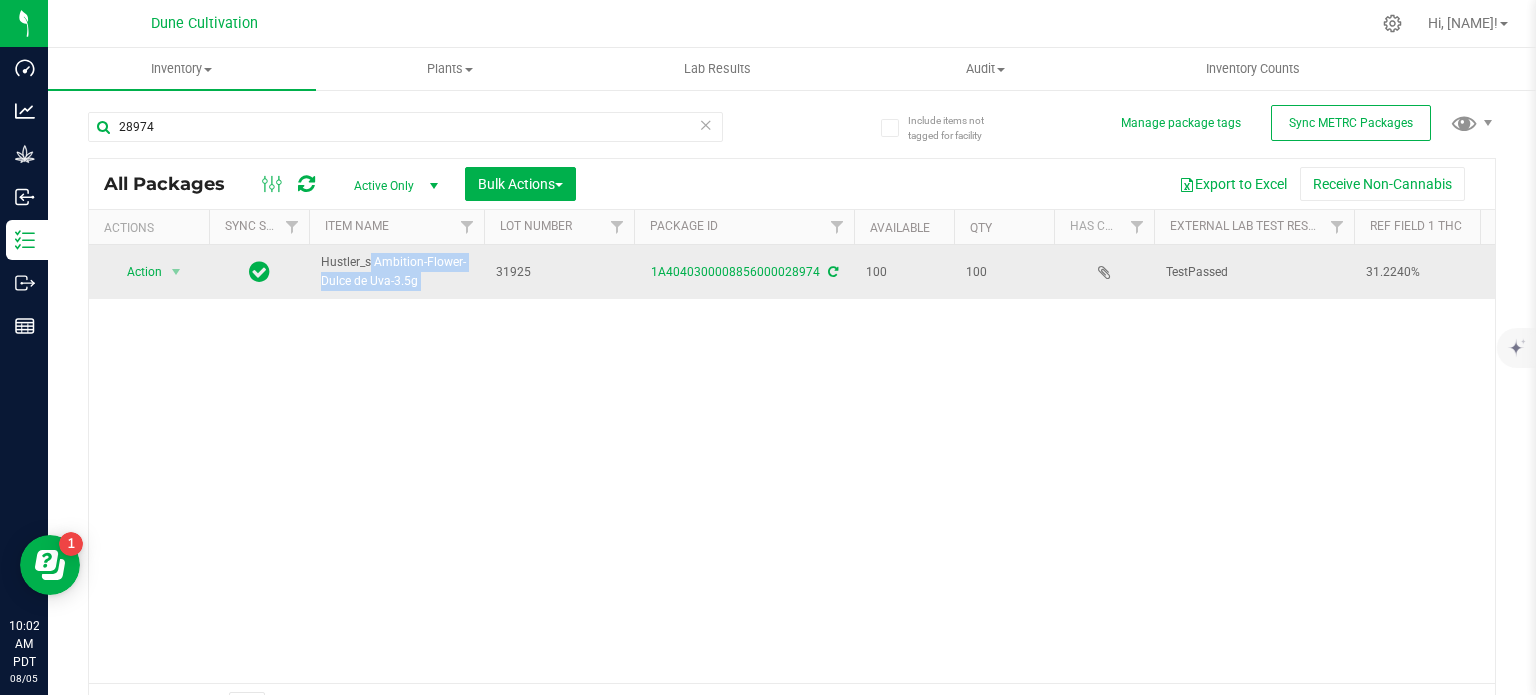 click on "Hustler_s Ambition-Flower-Dulce de Uva-3.5g" at bounding box center (396, 272) 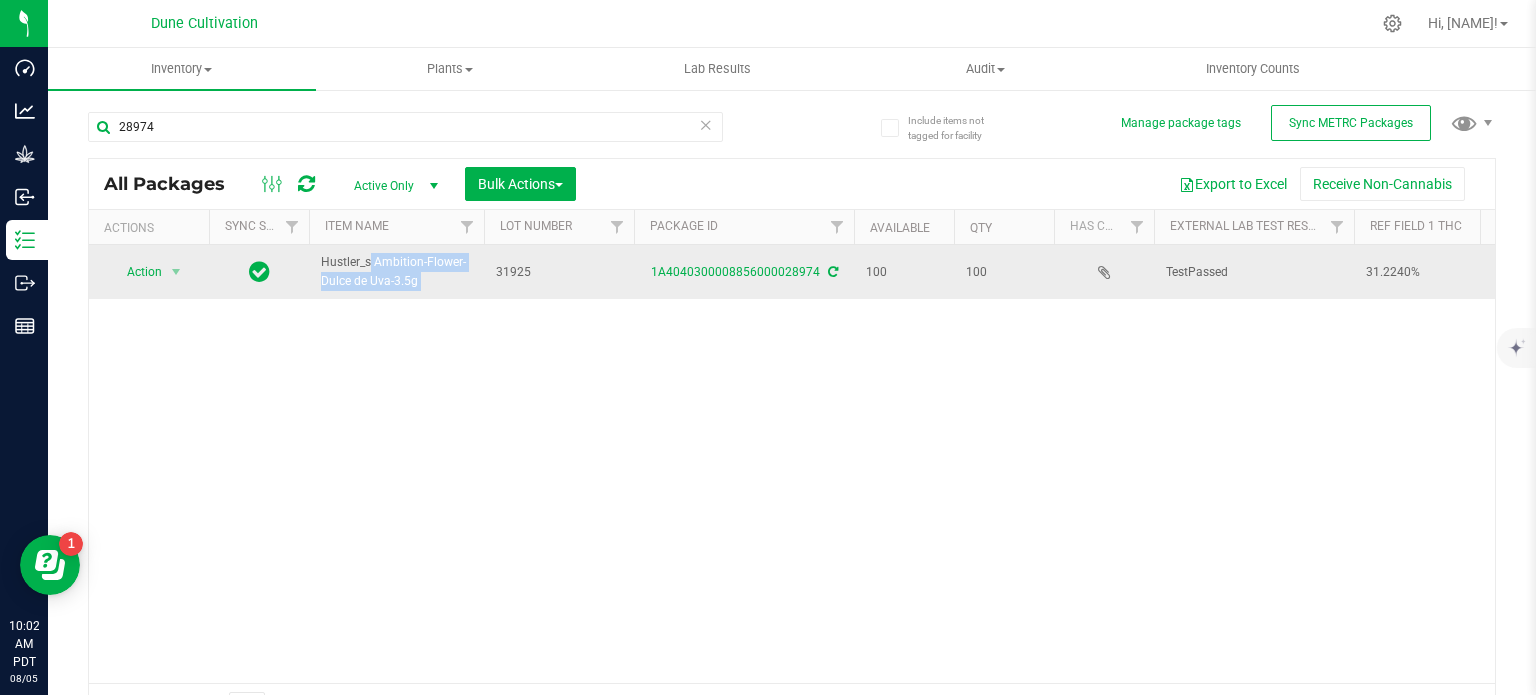 copy on "Hustler_s Ambition-Flower-Dulce de Uva-3.5g" 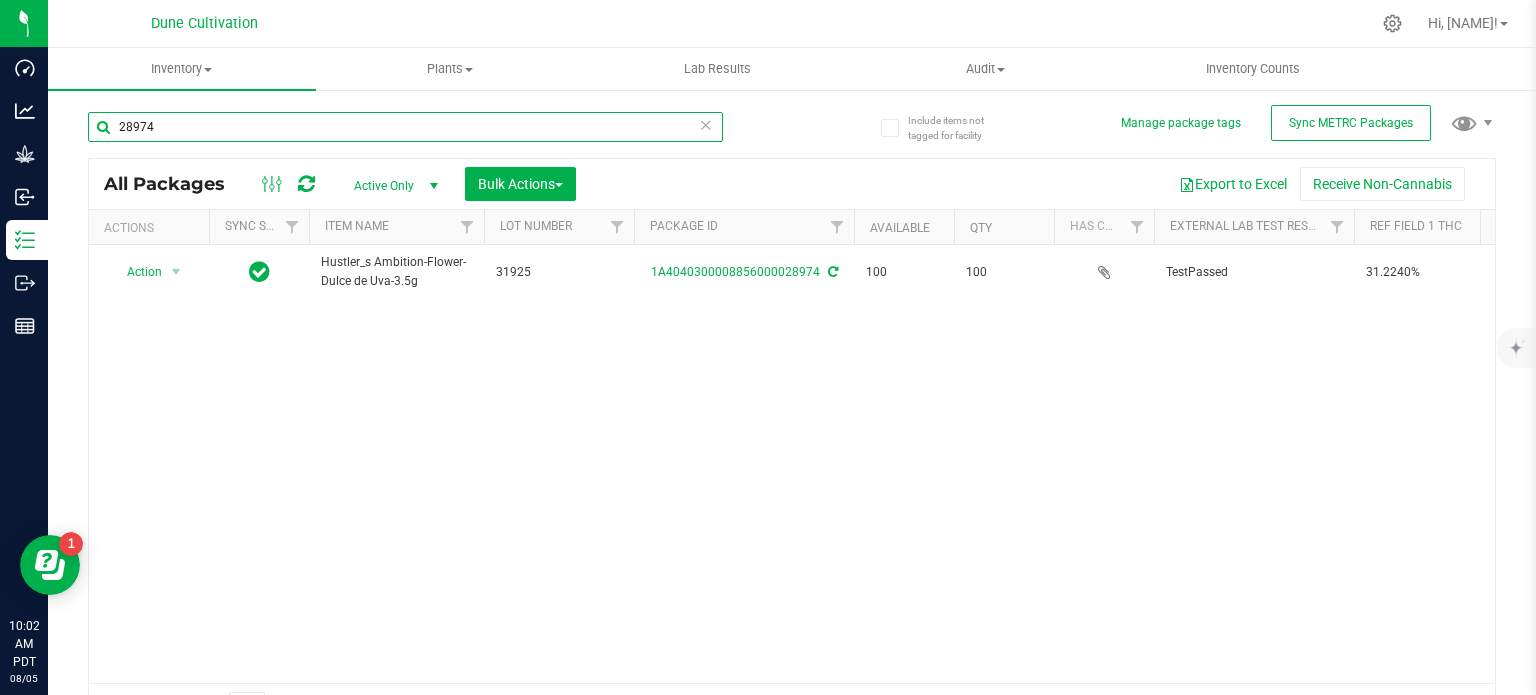 click on "28974" at bounding box center [405, 127] 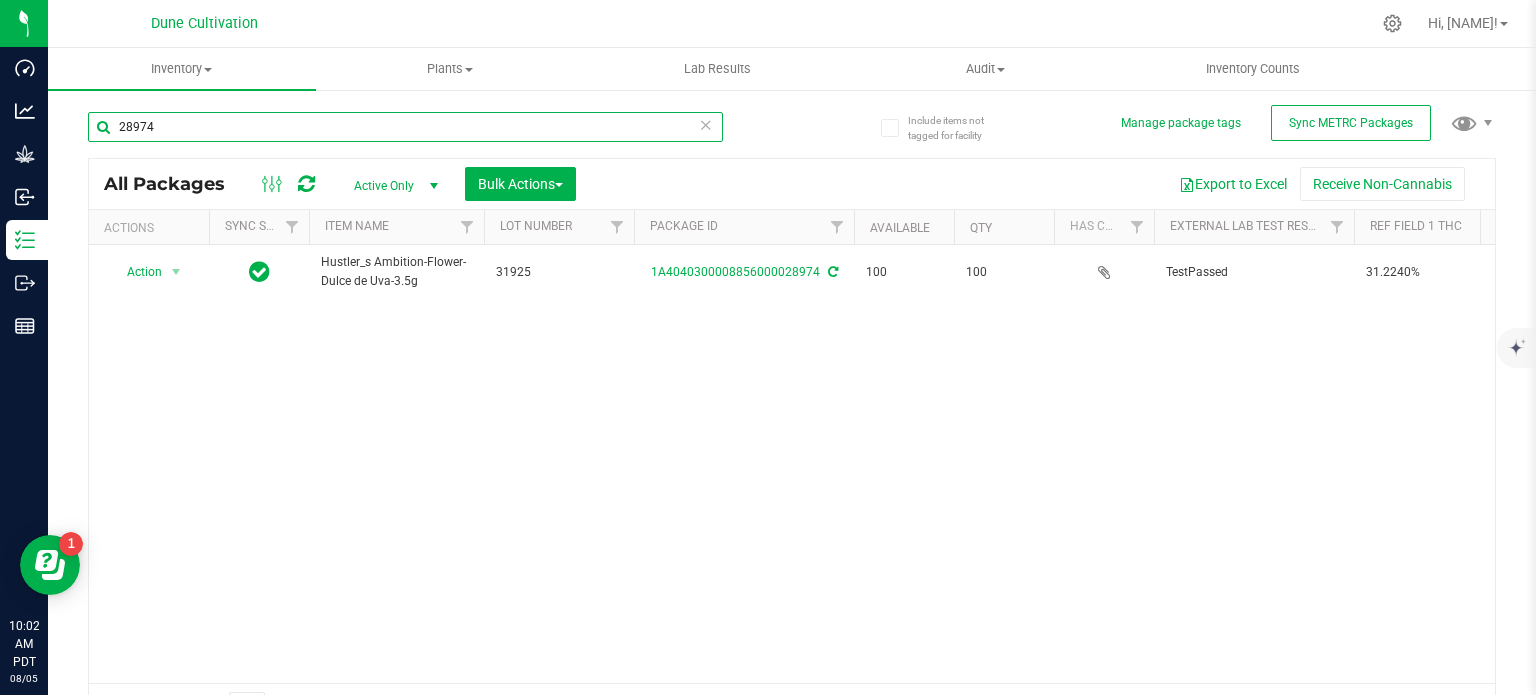 click on "28974" at bounding box center [405, 127] 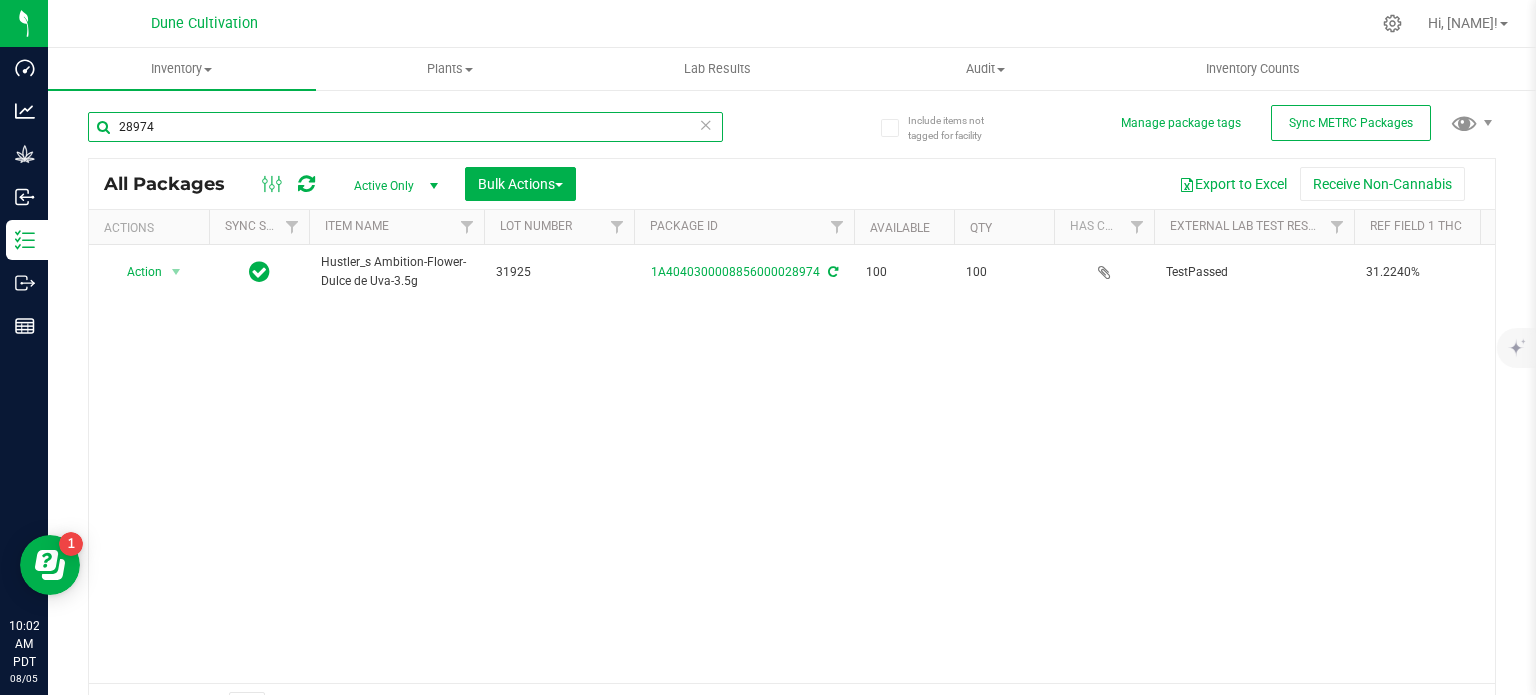 paste on "5" 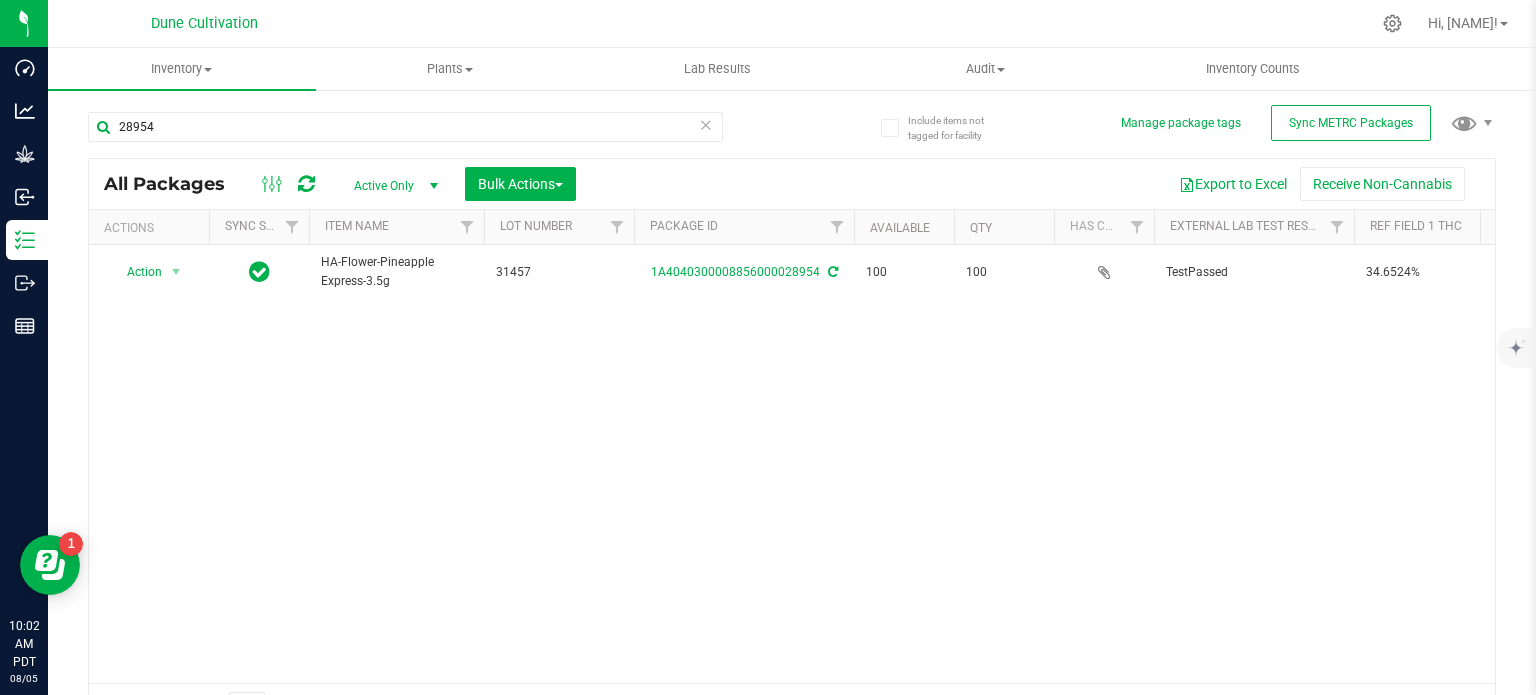 click on "HA-Flower-Pineapple Express-3.5g" at bounding box center (396, 272) 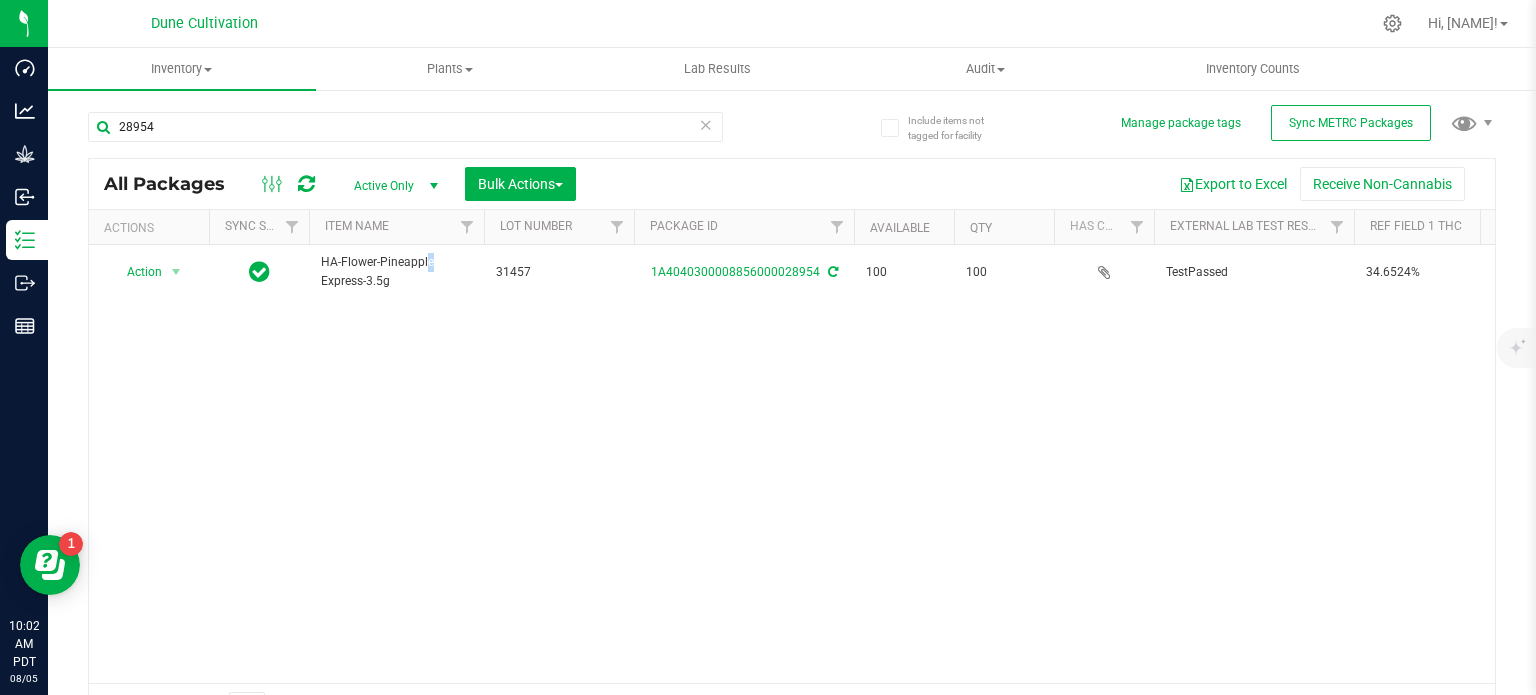 click on "HA-Flower-Pineapple Express-3.5g" at bounding box center [396, 272] 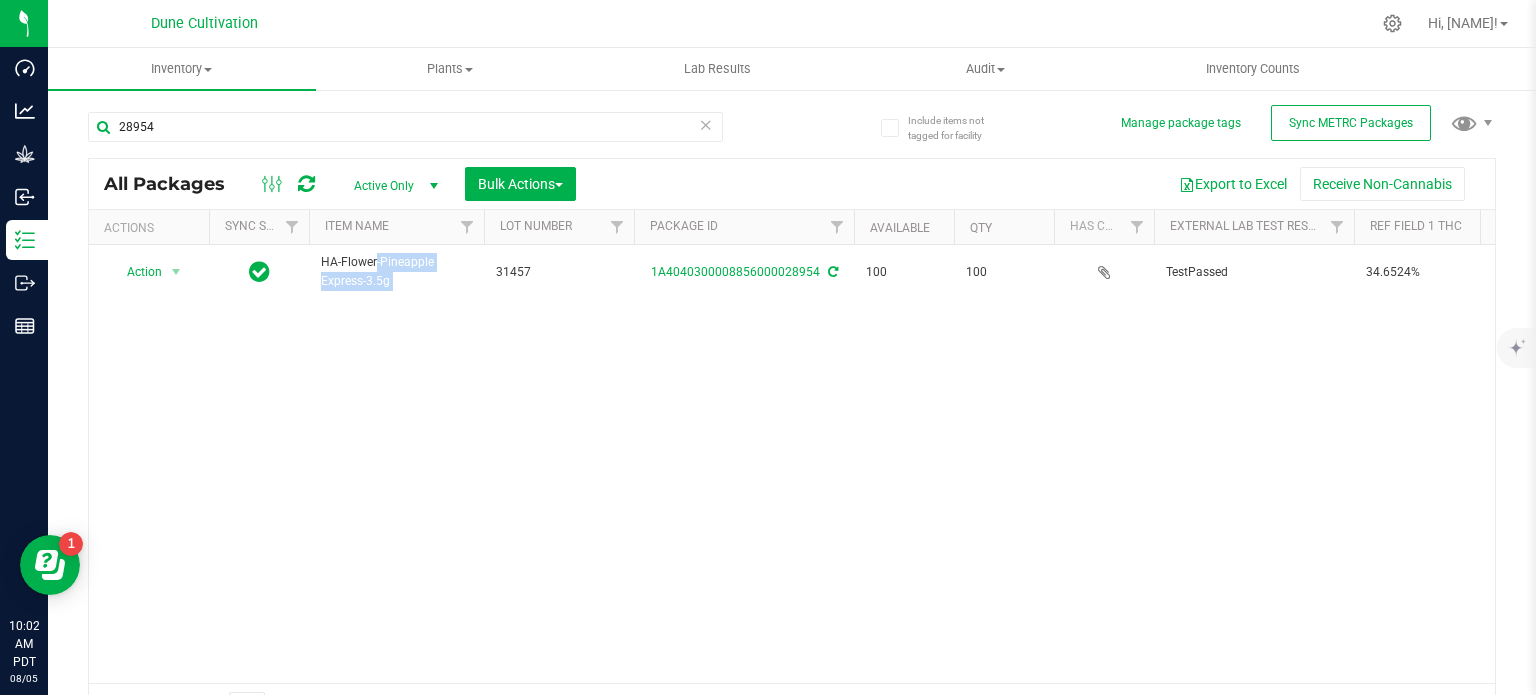 click on "HA-Flower-Pineapple Express-3.5g" at bounding box center [396, 272] 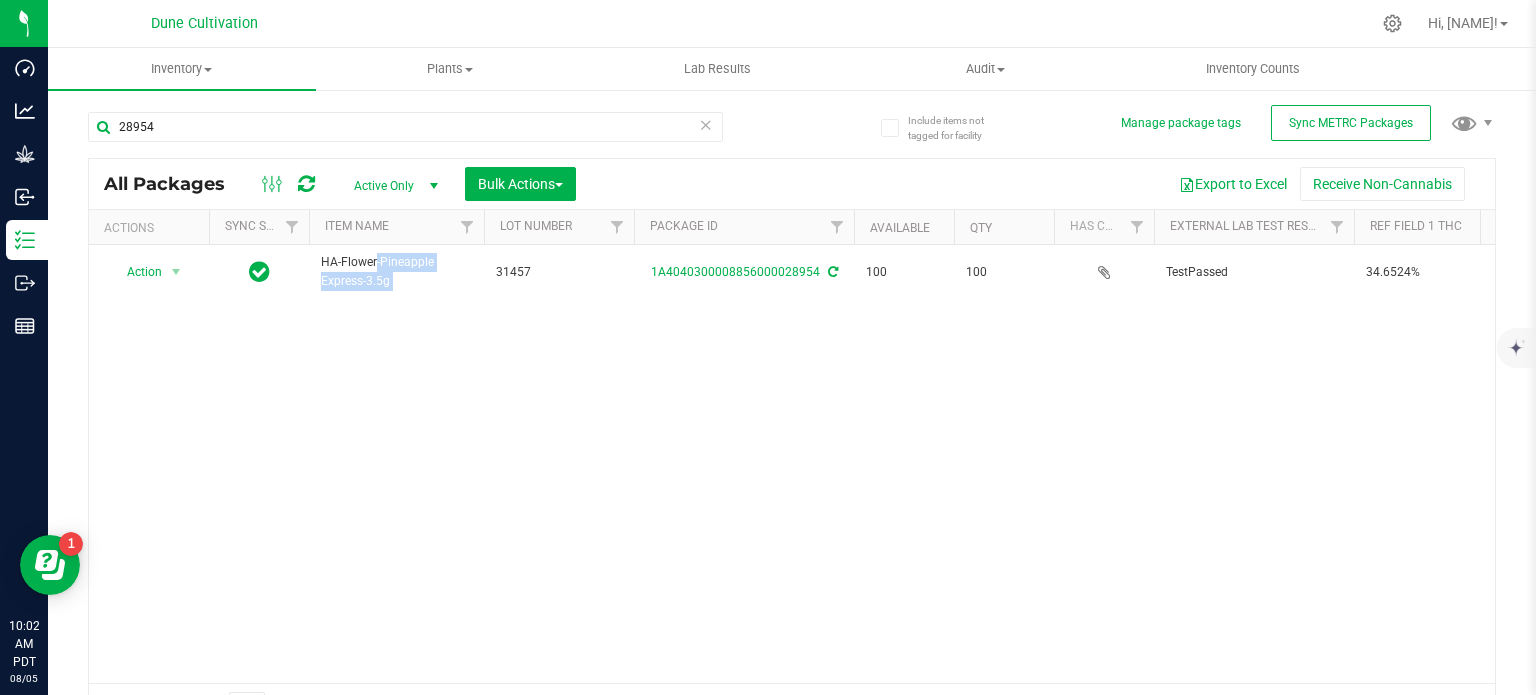 copy on "HA-Flower-Pineapple Express-3.5g" 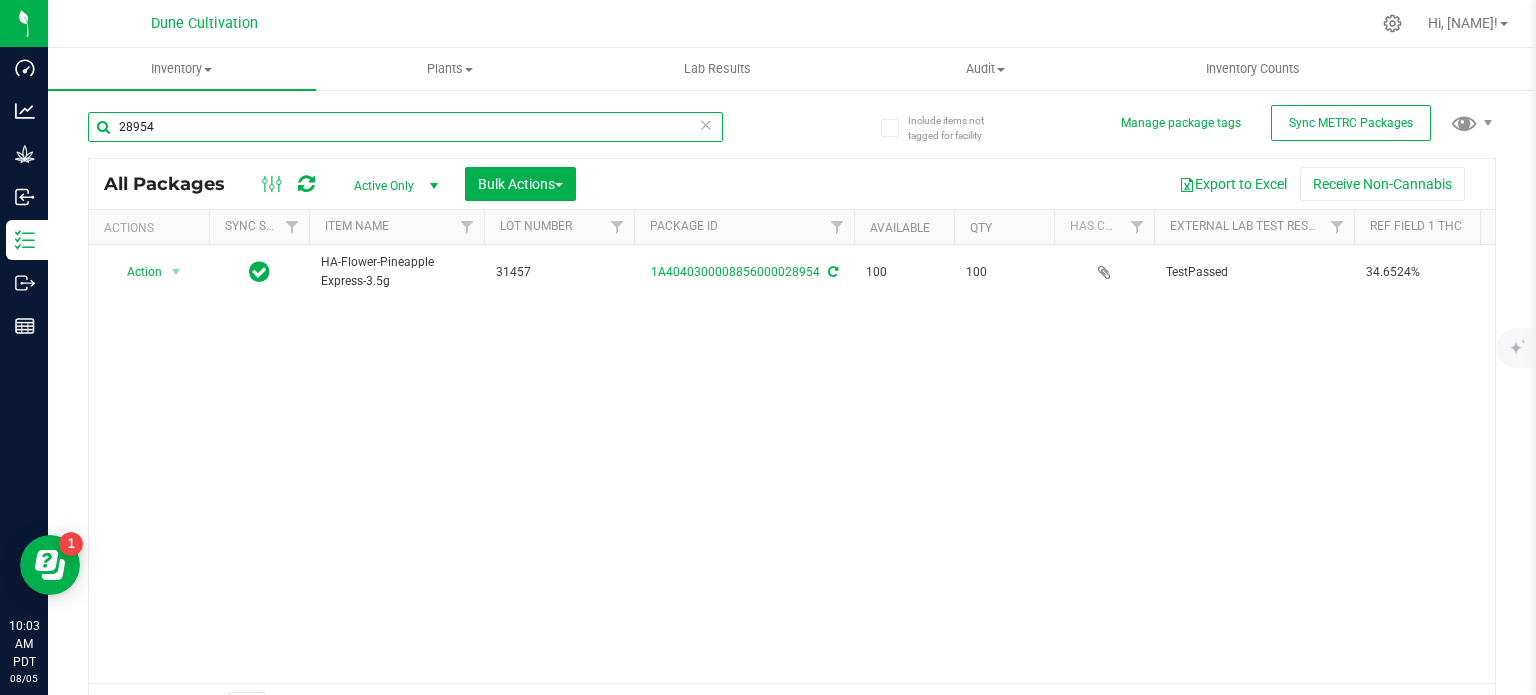 click on "28954" at bounding box center [405, 127] 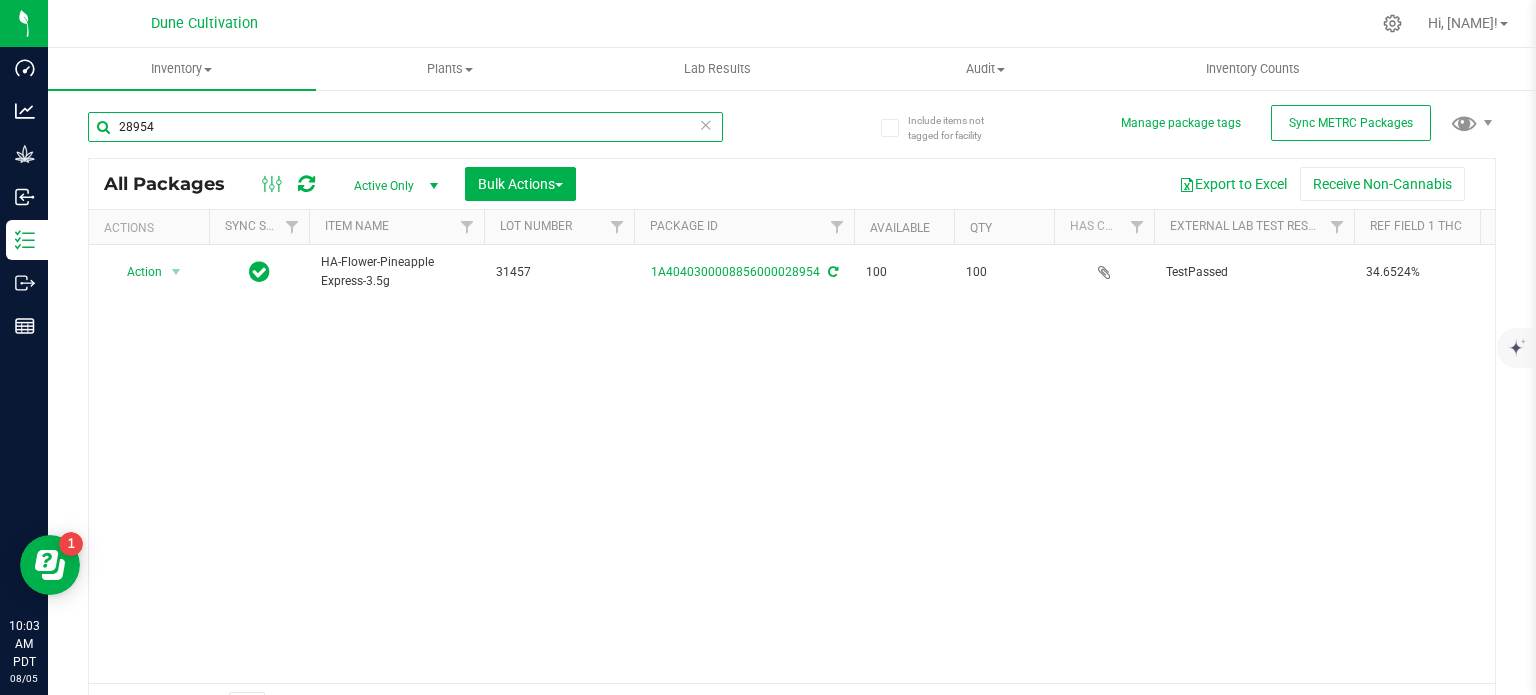 click on "28954" at bounding box center [405, 127] 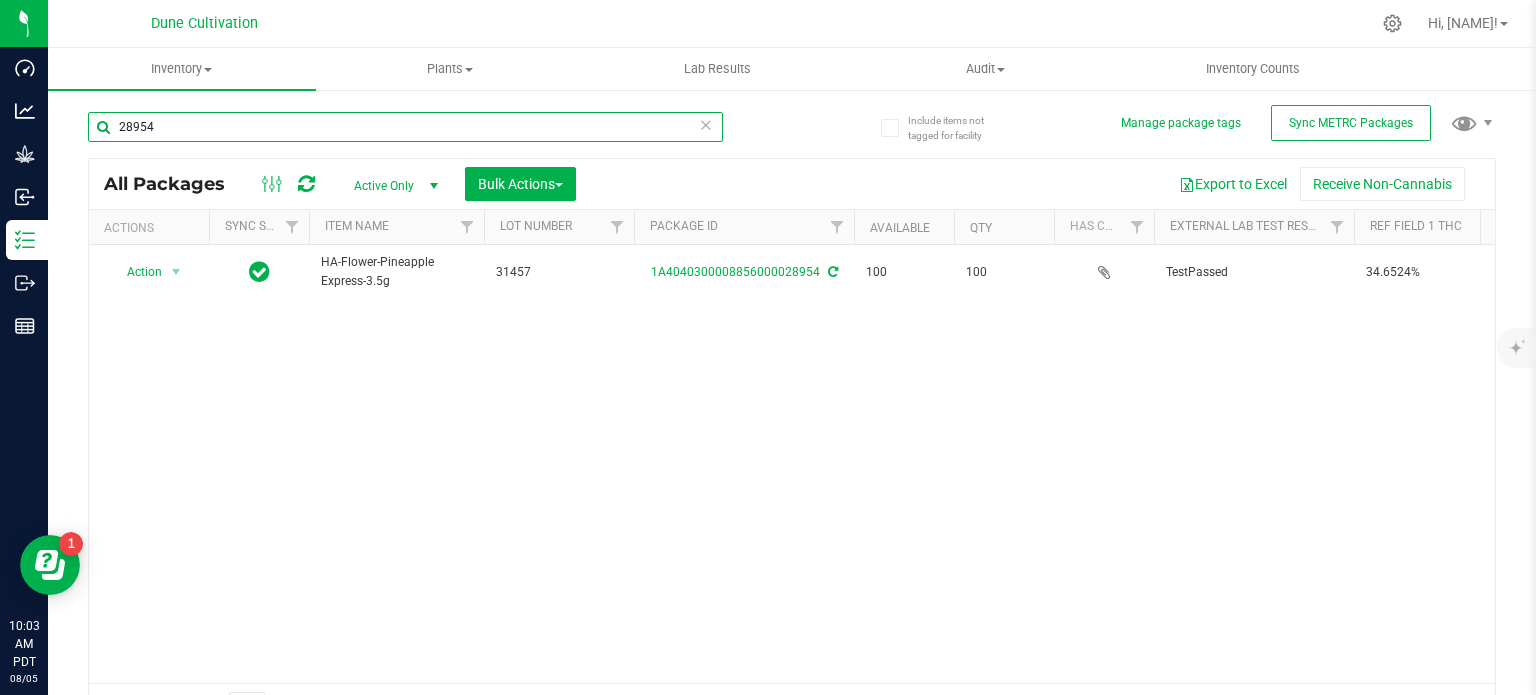 paste on "85" 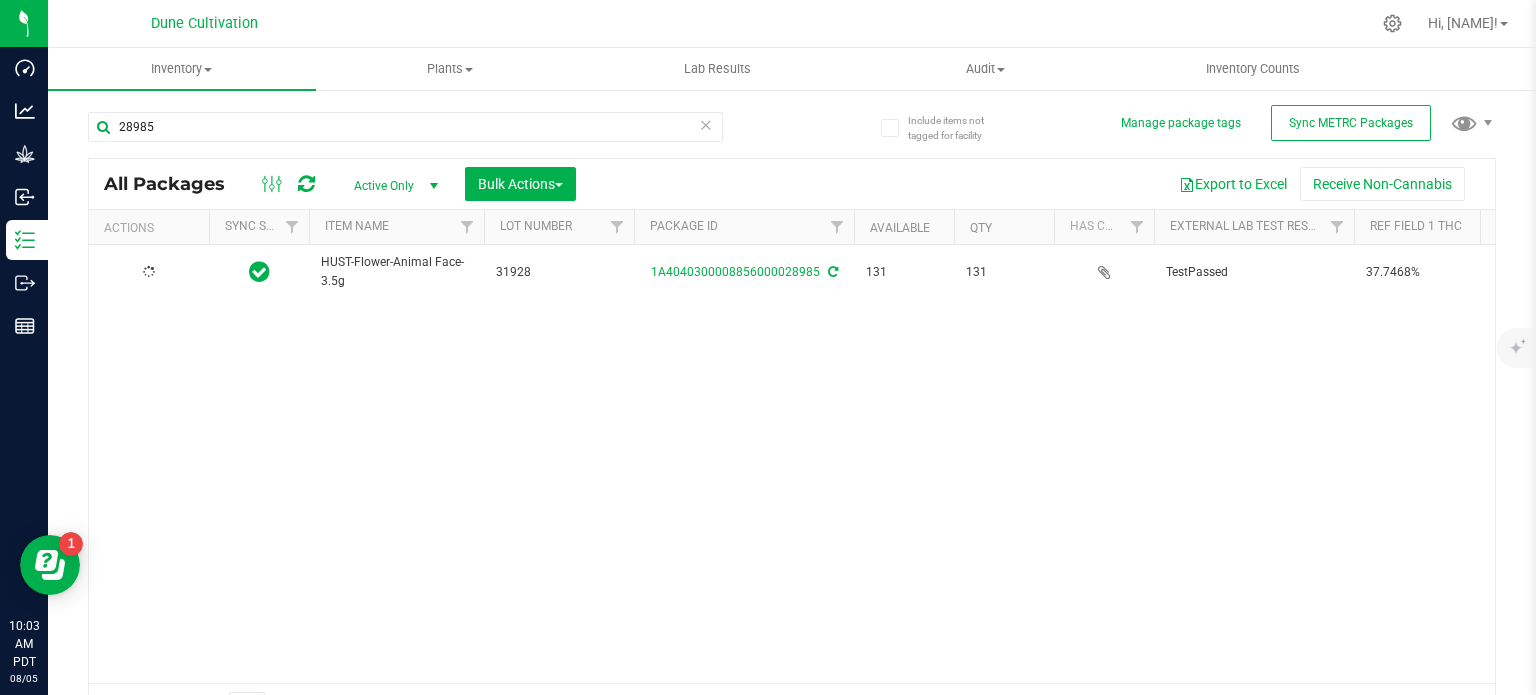 click on "HUST-Flower-Animal Face-3.5g" at bounding box center (396, 272) 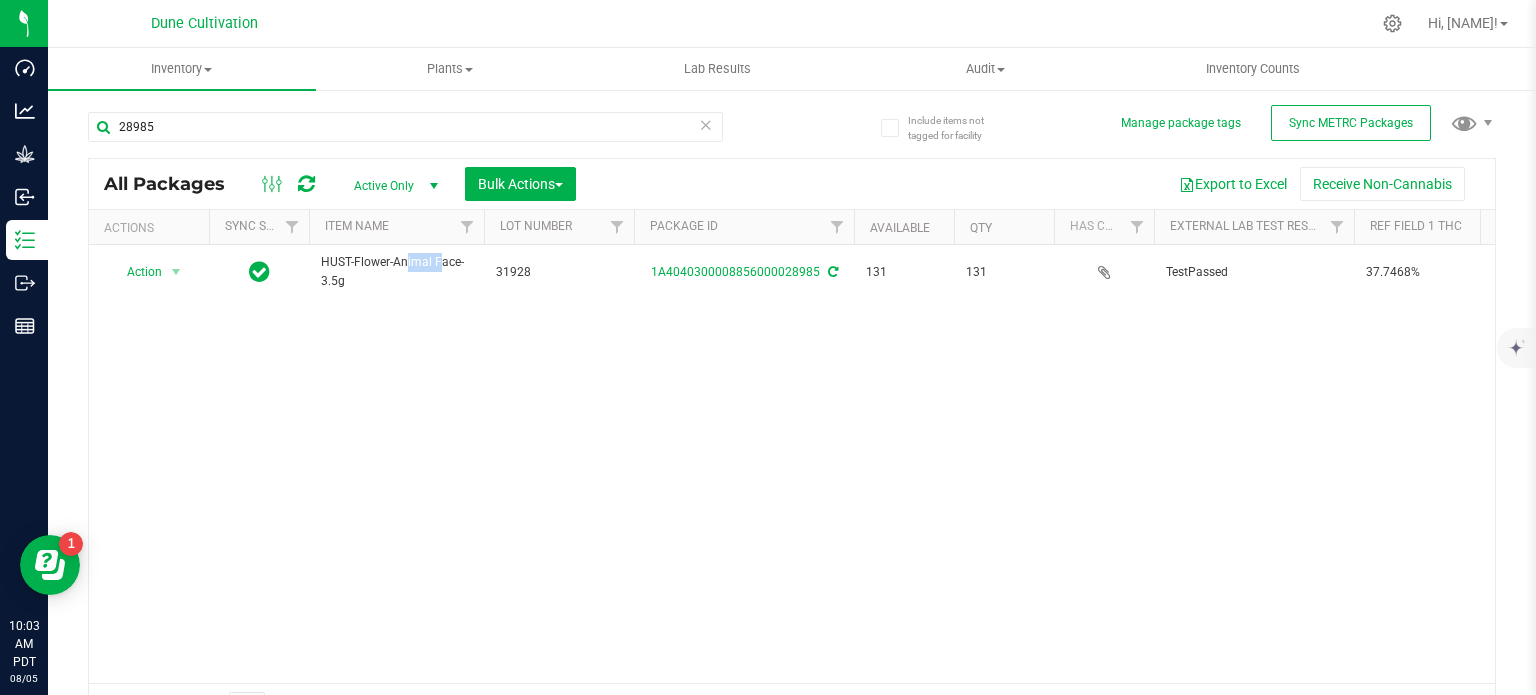 click on "HUST-Flower-Animal Face-3.5g" at bounding box center [396, 272] 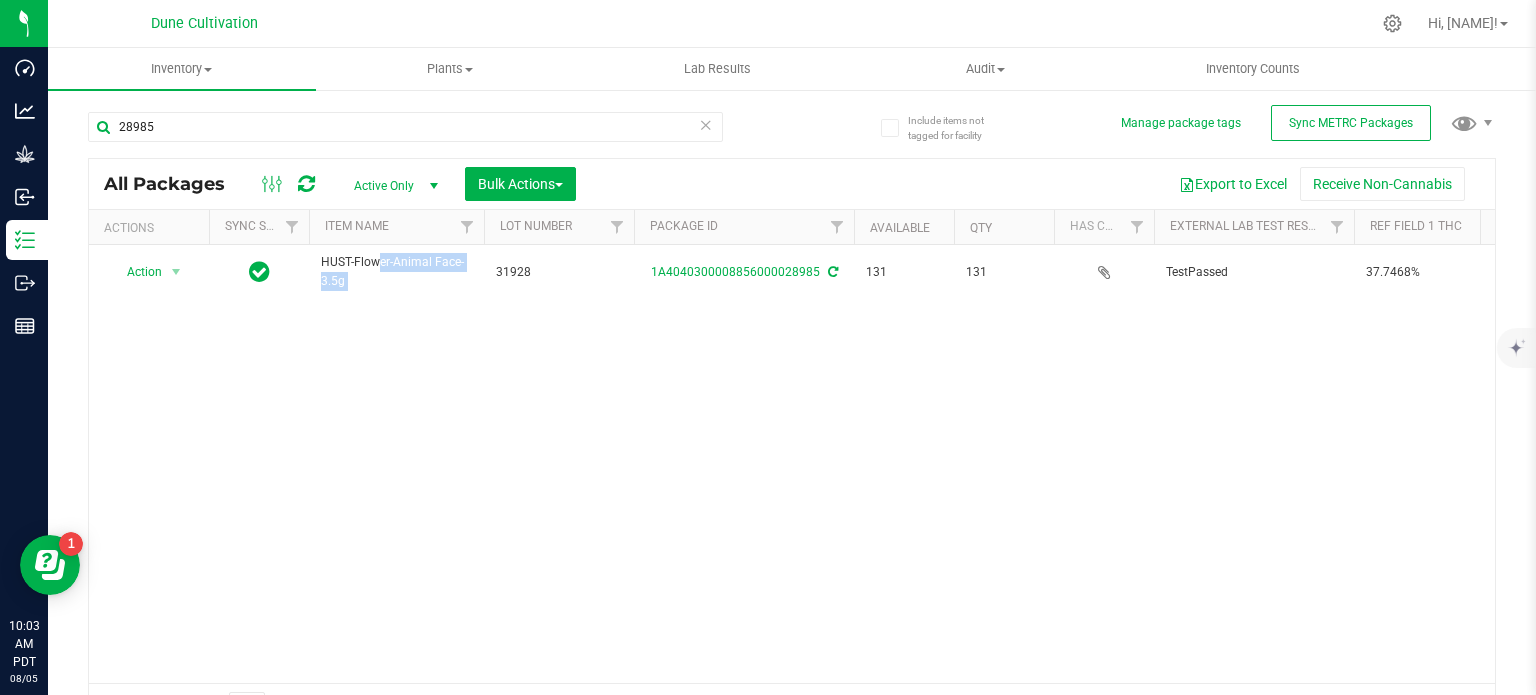 click on "HUST-Flower-Animal Face-3.5g" at bounding box center [396, 272] 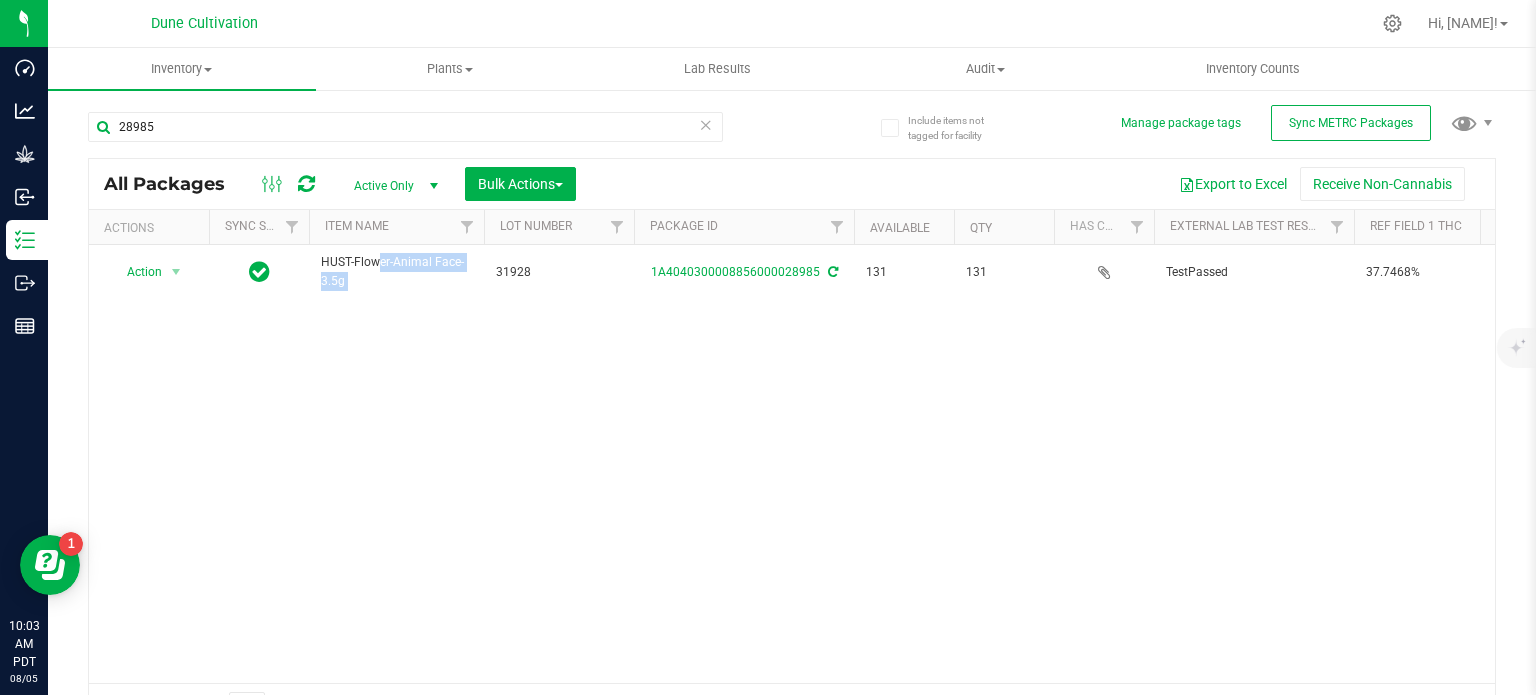 copy on "HUST-Flower-Animal Face-3.5g" 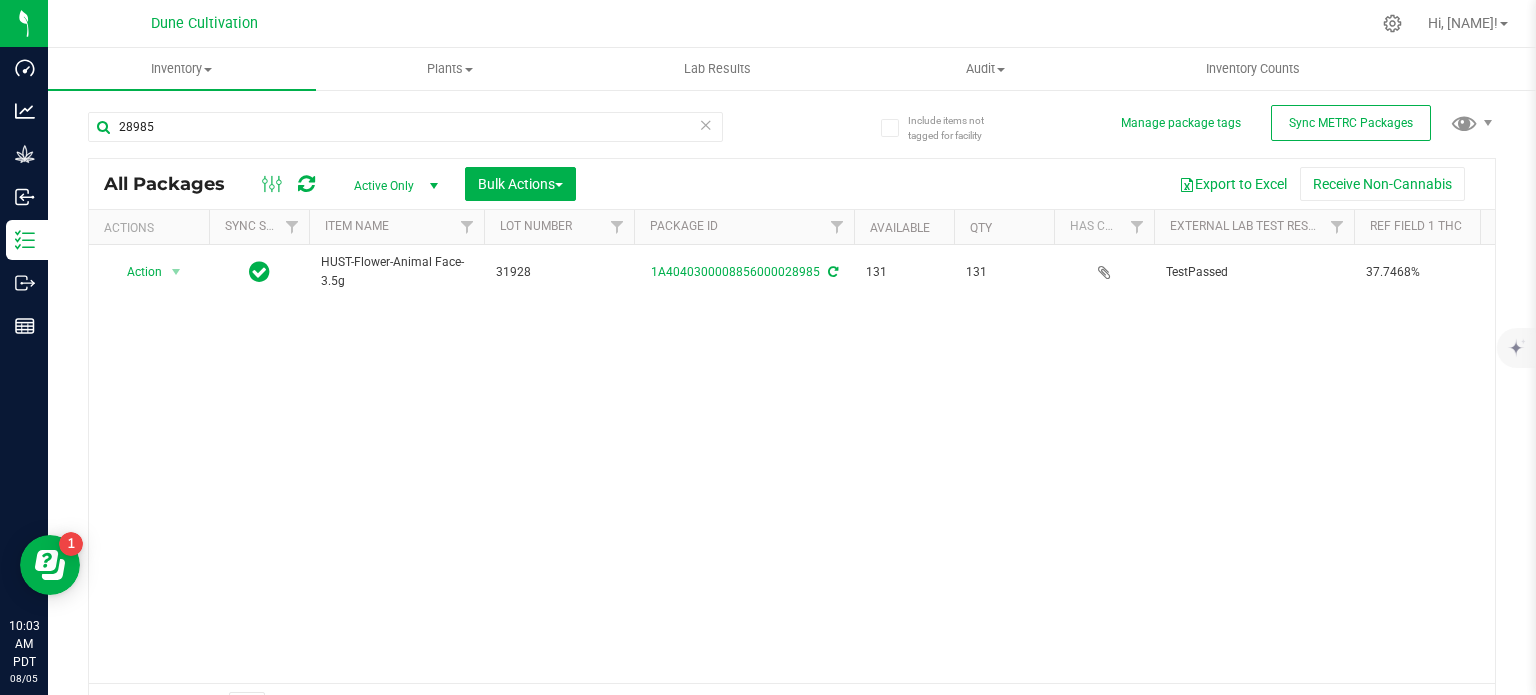 click on "28985" at bounding box center (440, 126) 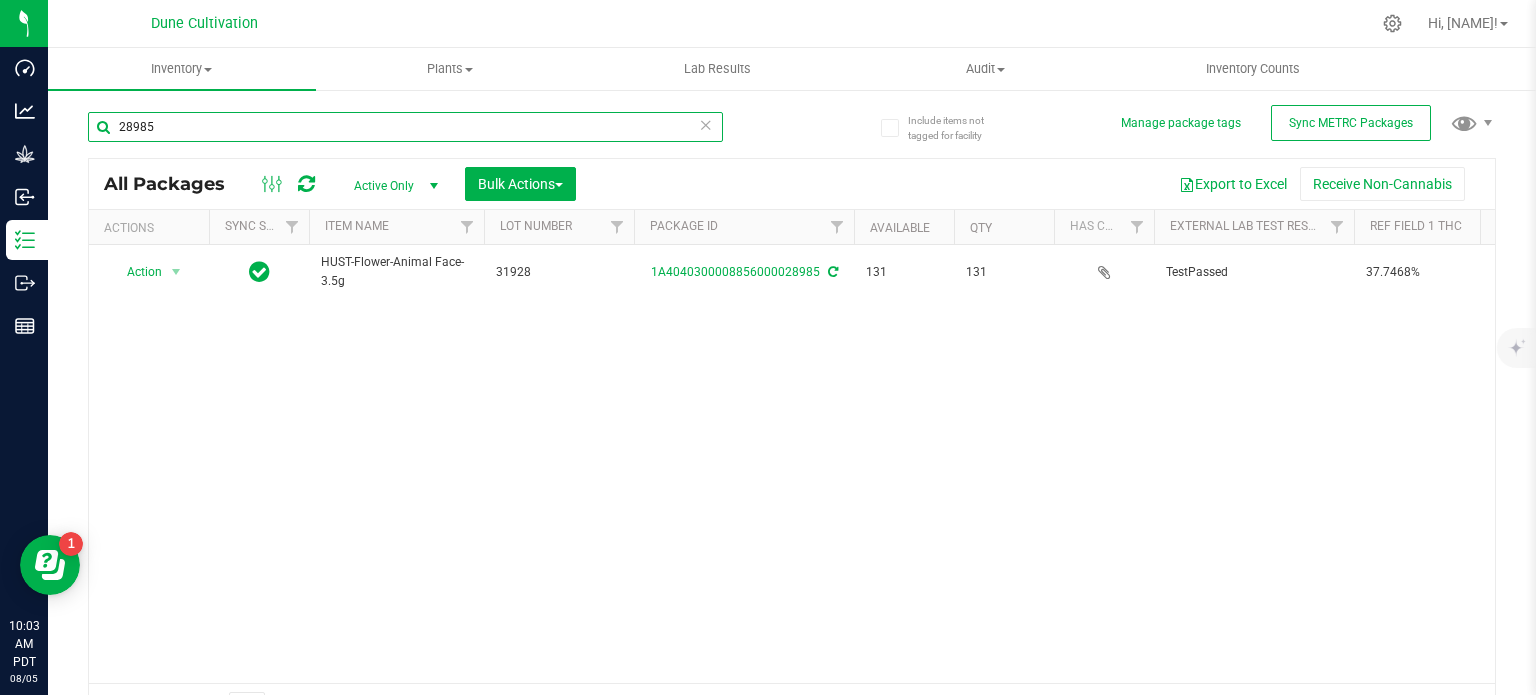 click on "28985" at bounding box center (405, 127) 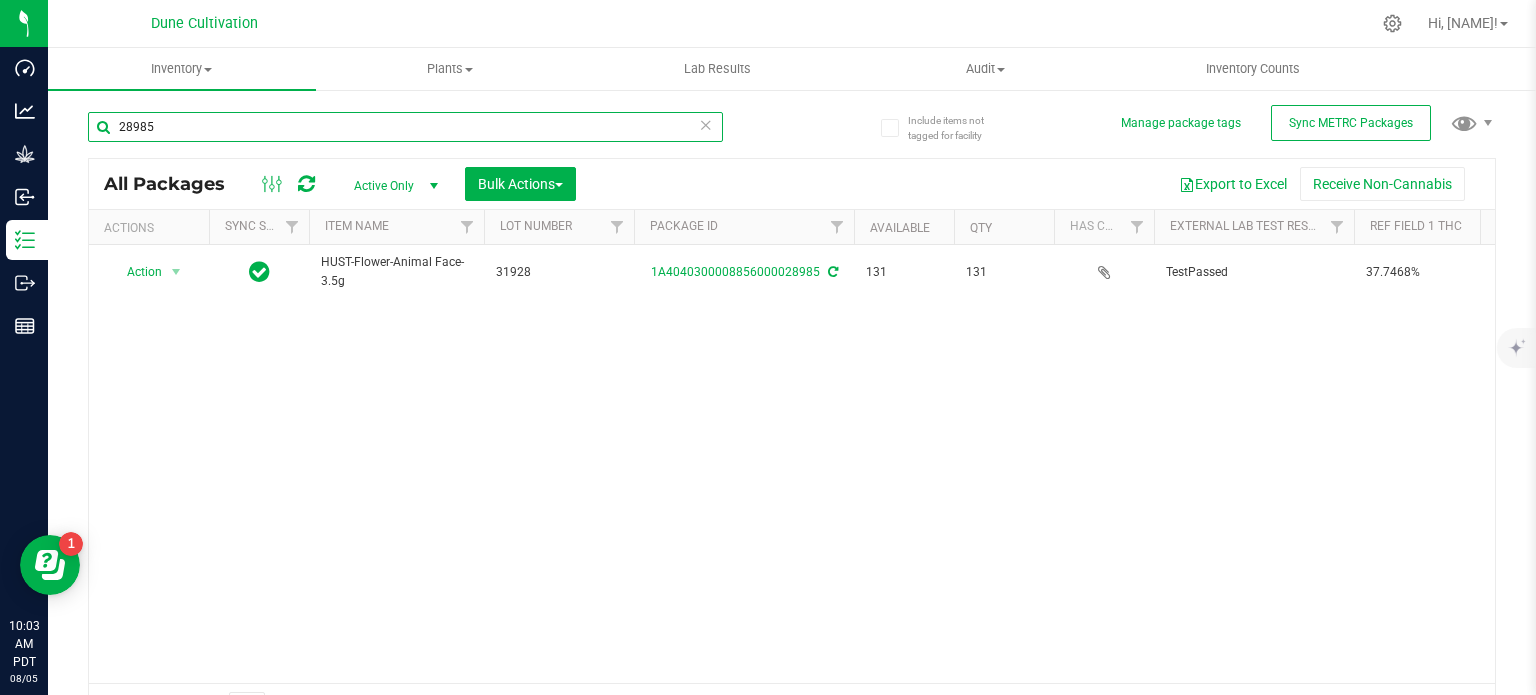 click on "28985" at bounding box center [405, 127] 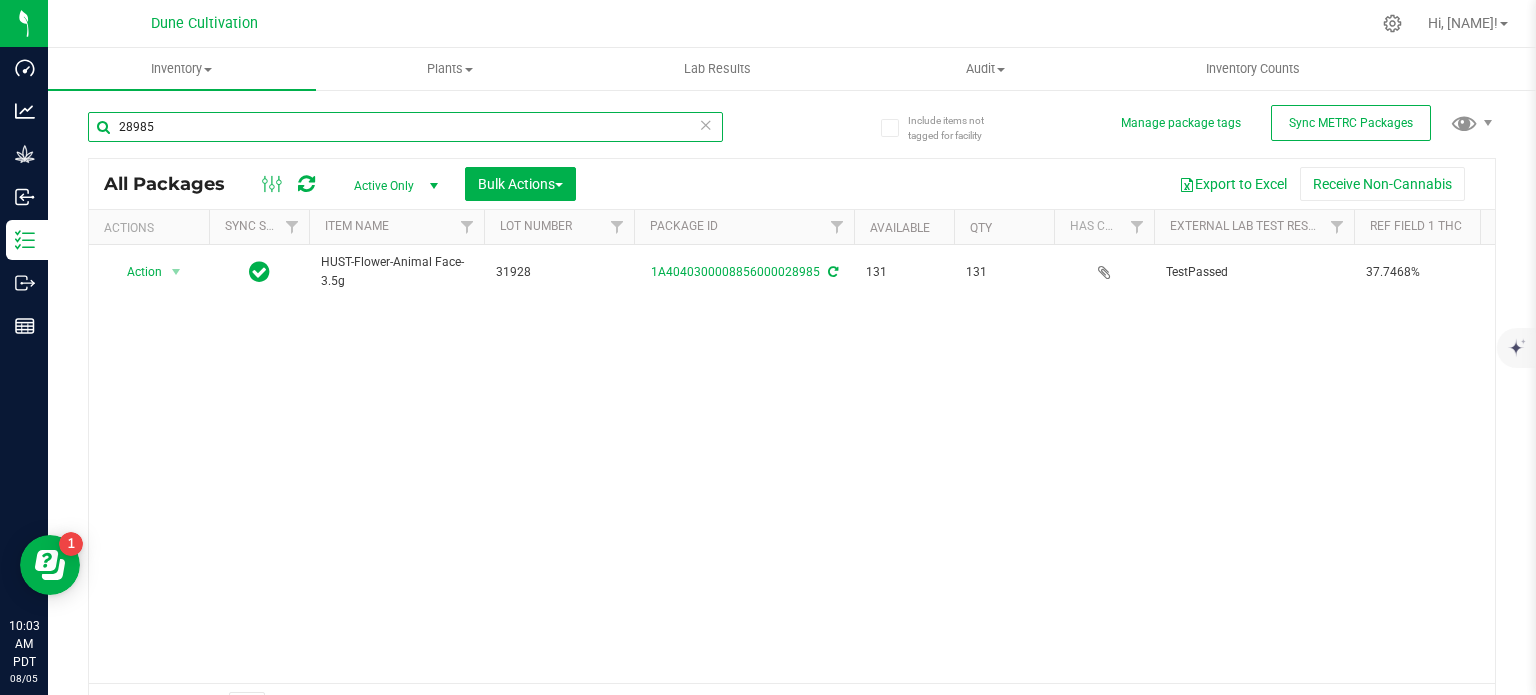 paste on "189" 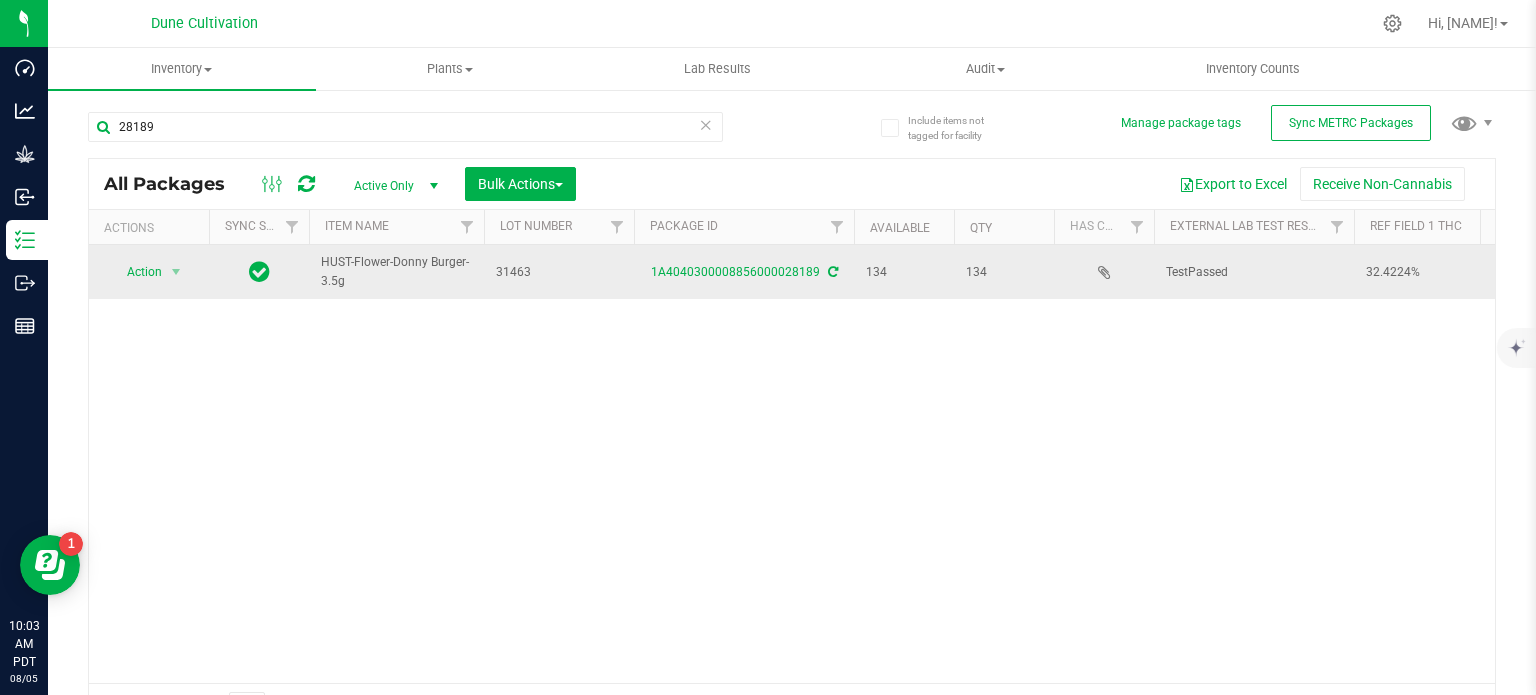 click on "HUST-Flower-Donny Burger-3.5g" at bounding box center [396, 272] 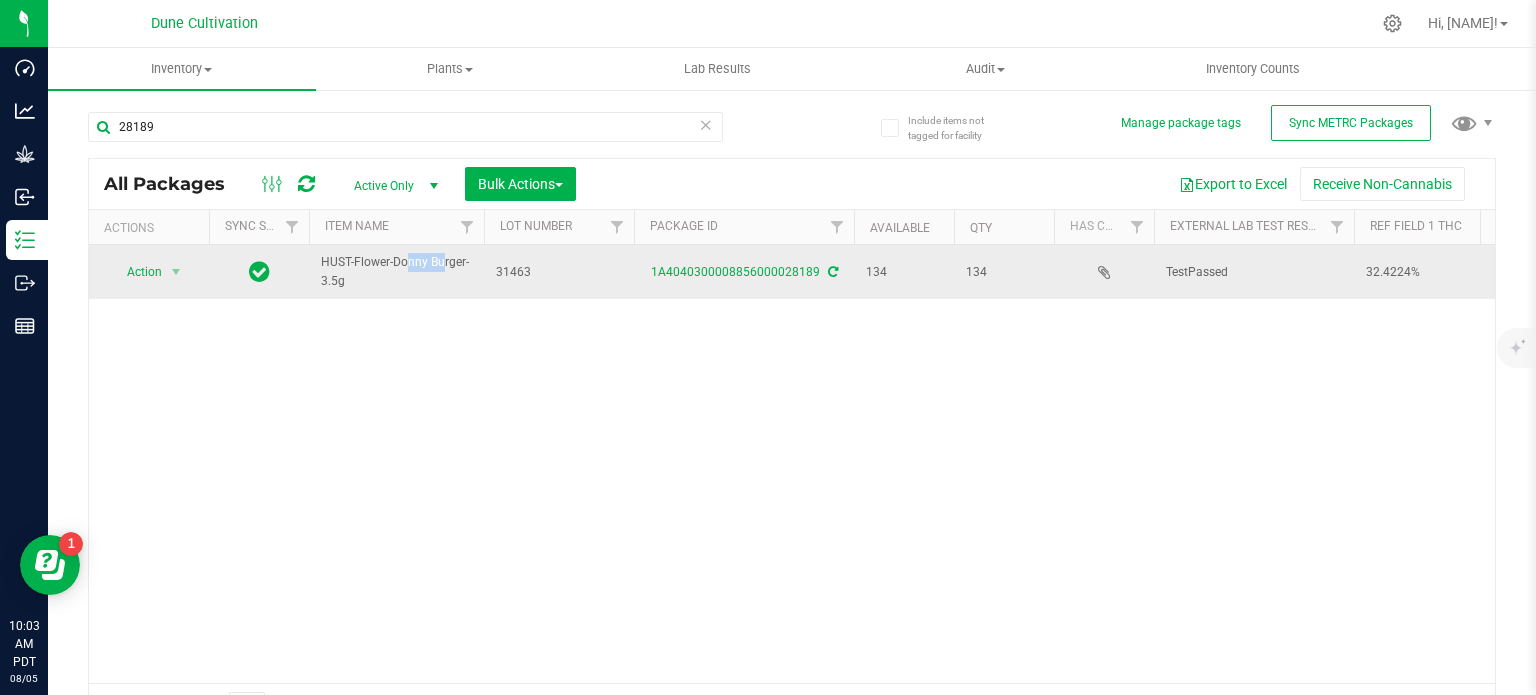 click on "HUST-Flower-Donny Burger-3.5g" at bounding box center (396, 272) 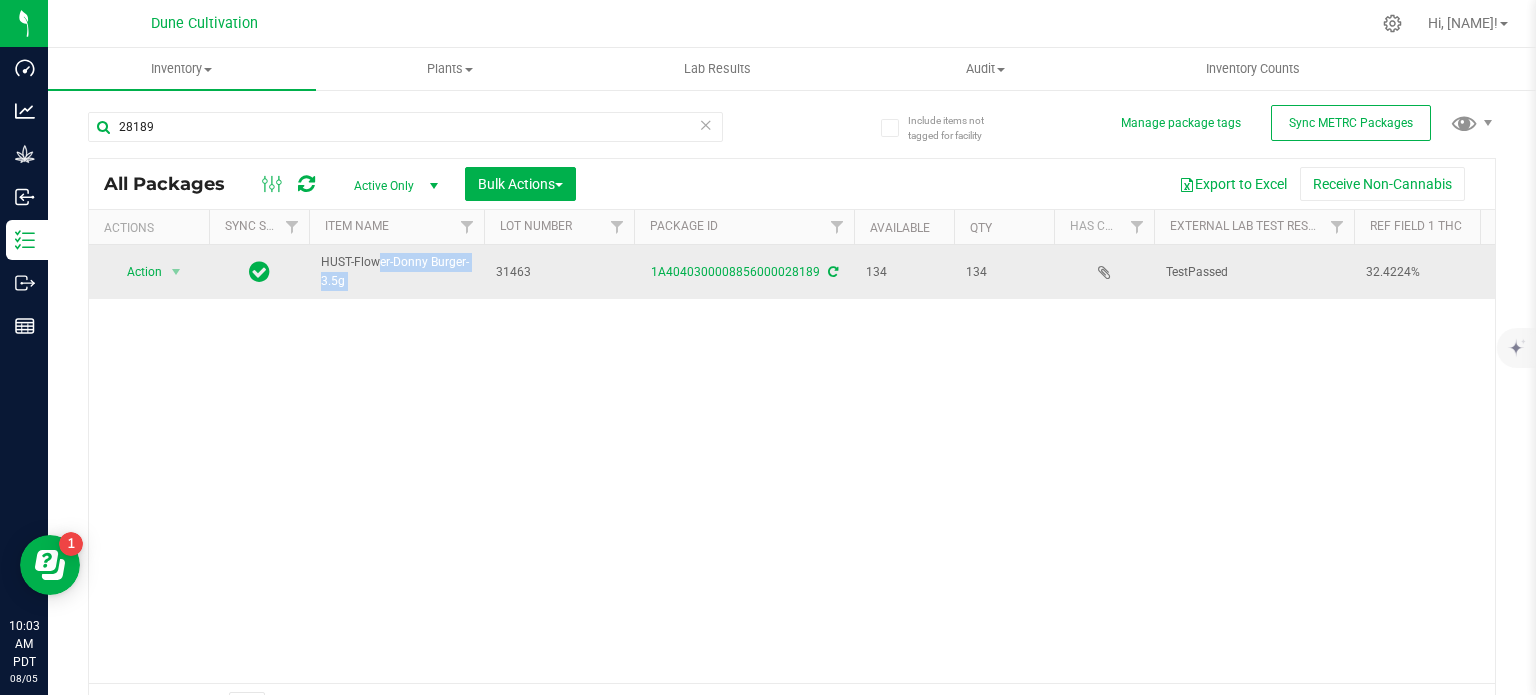 click on "HUST-Flower-Donny Burger-3.5g" at bounding box center (396, 272) 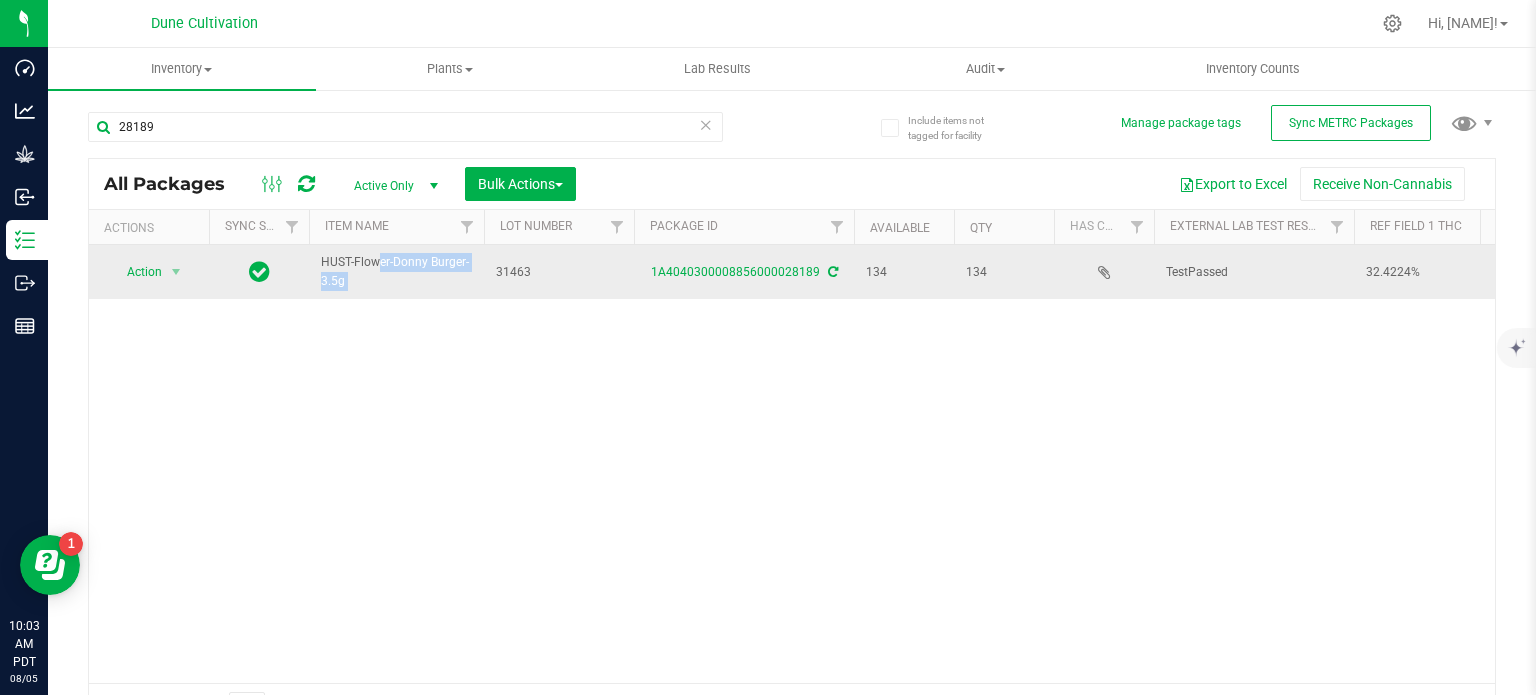 copy on "HUST-Flower-Donny Burger-3.5g" 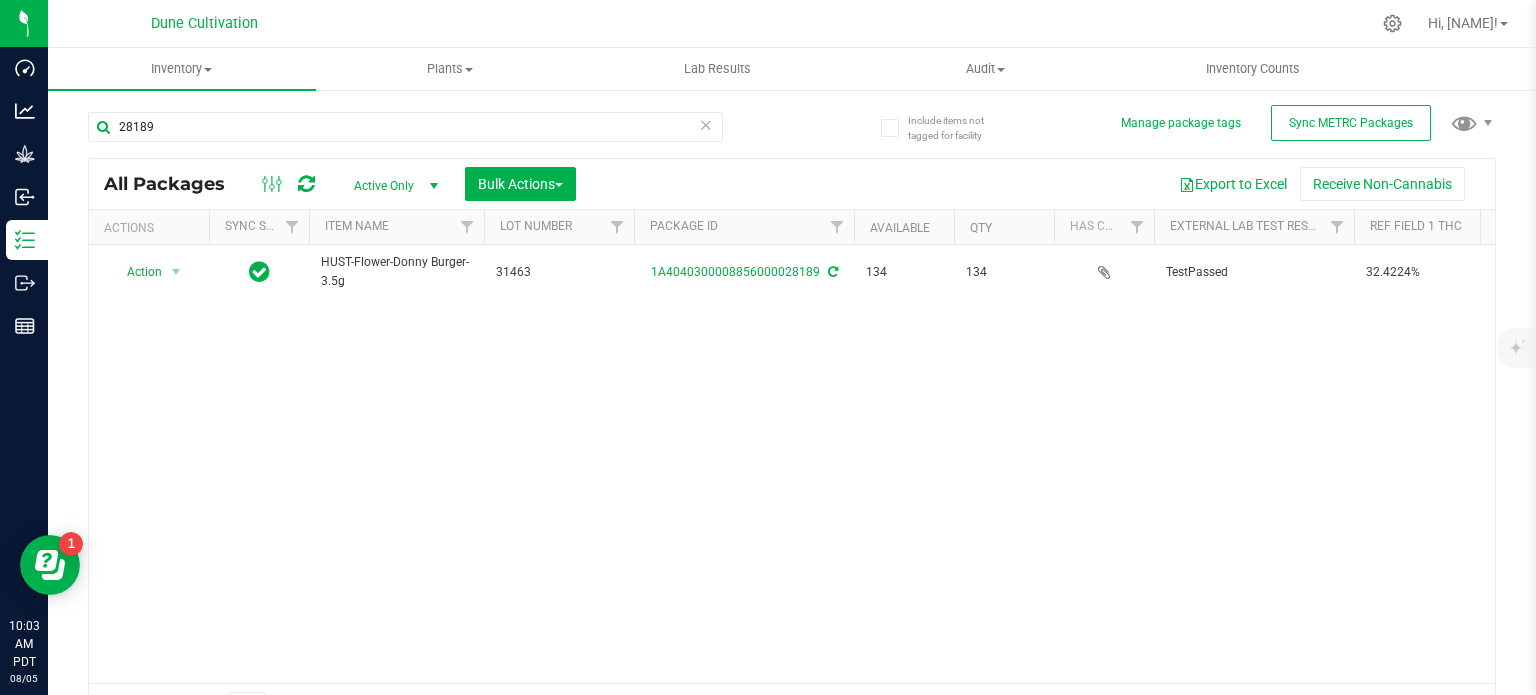 click on "28189" at bounding box center (405, 135) 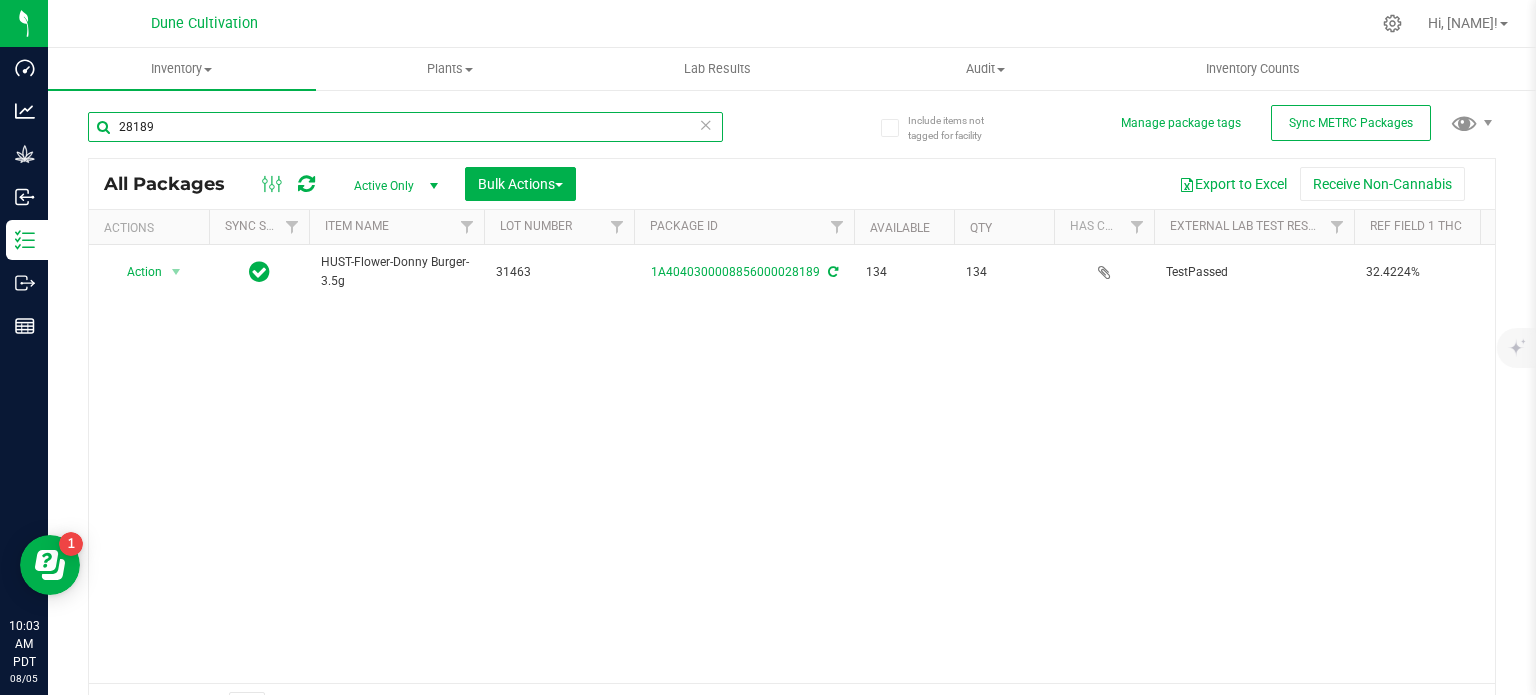 click on "28189" at bounding box center [405, 127] 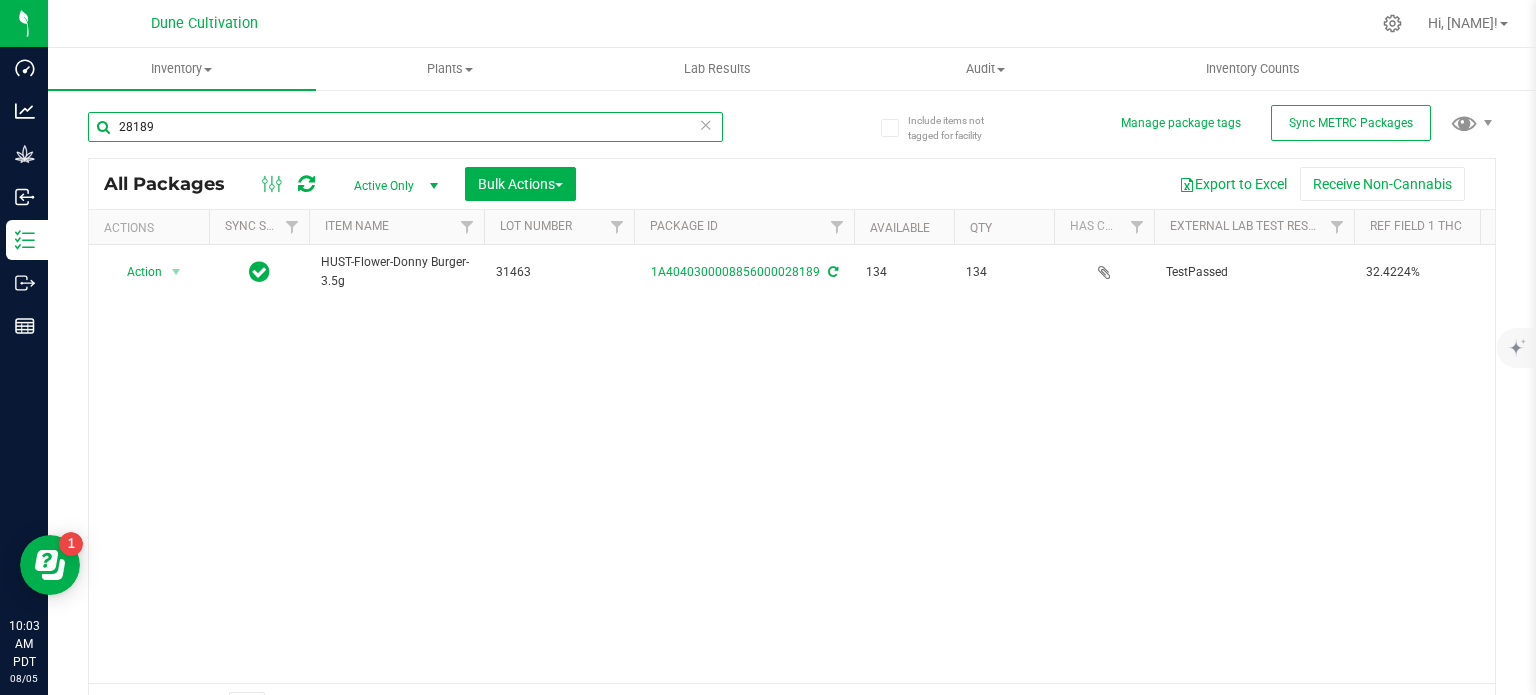 click on "28189" at bounding box center [405, 127] 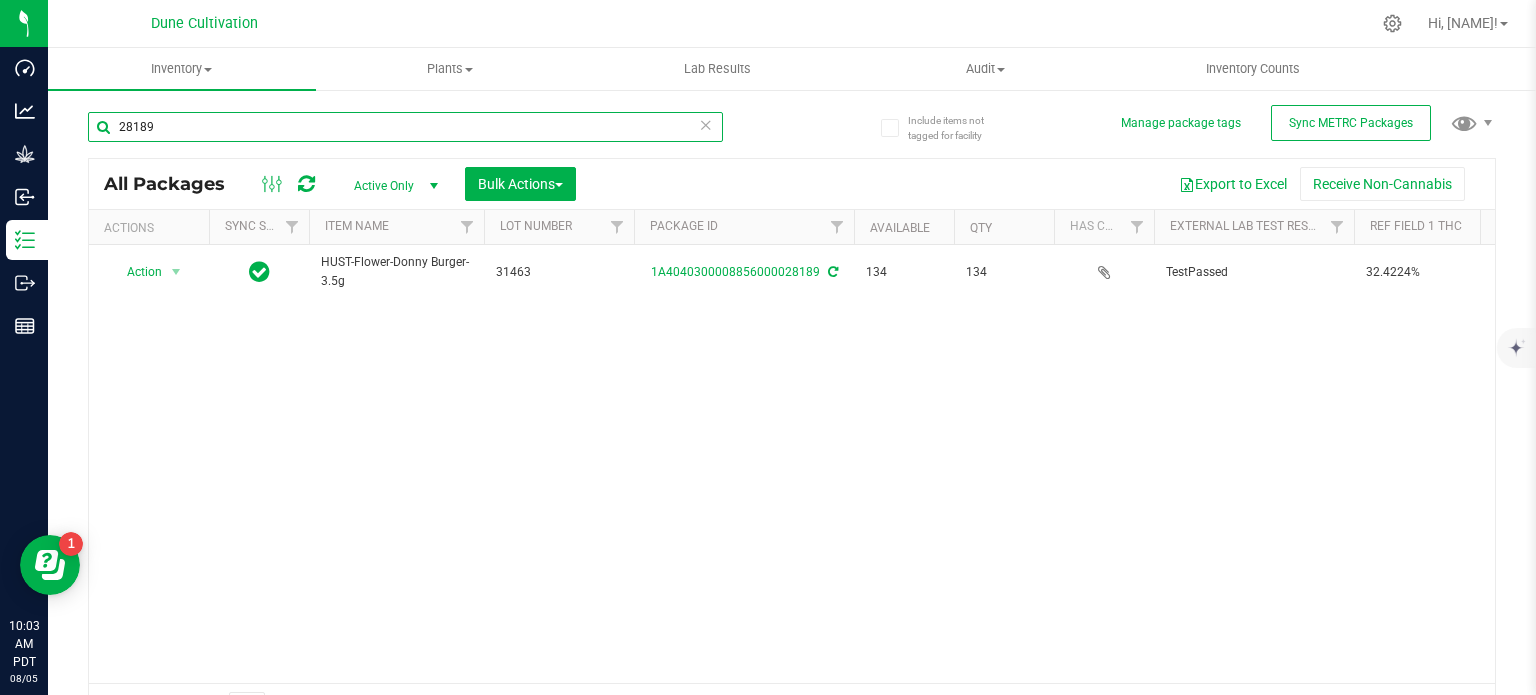 click on "28189" at bounding box center [405, 127] 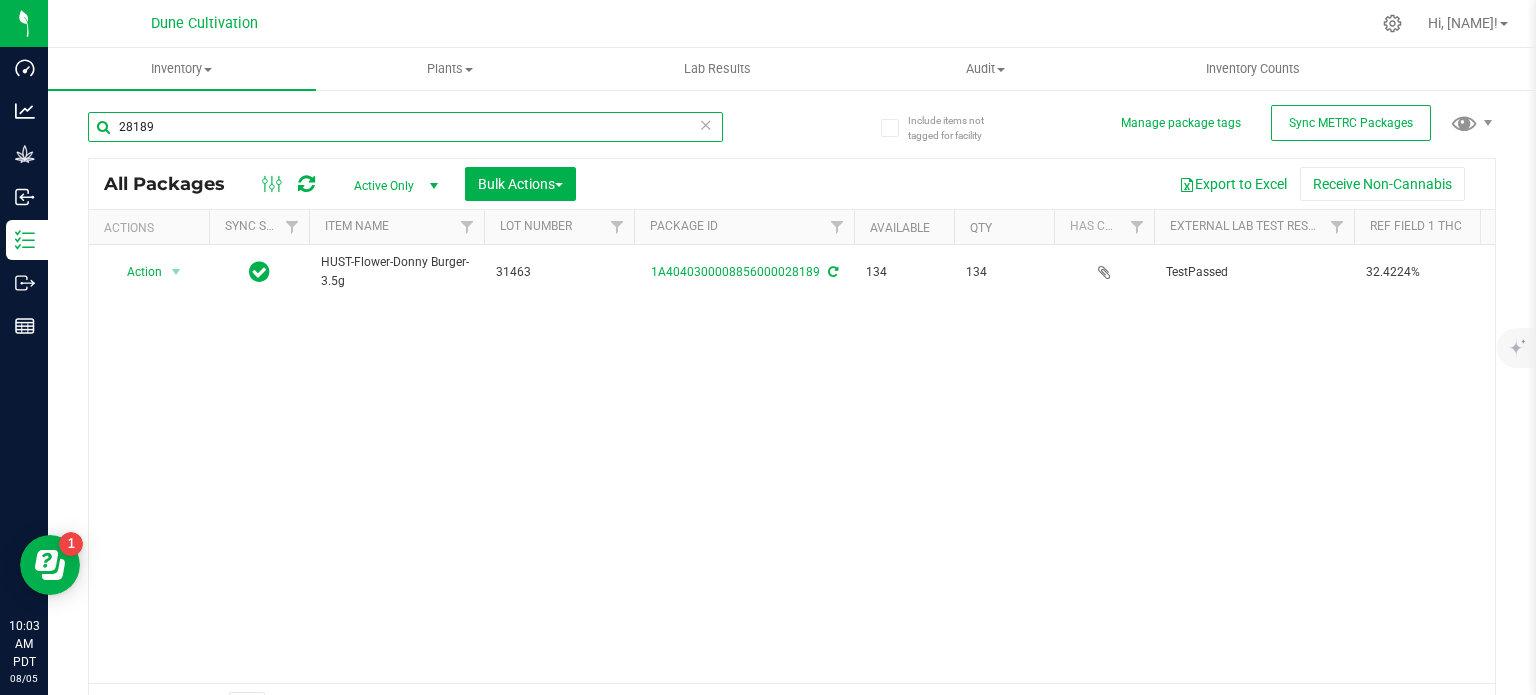 paste on "977" 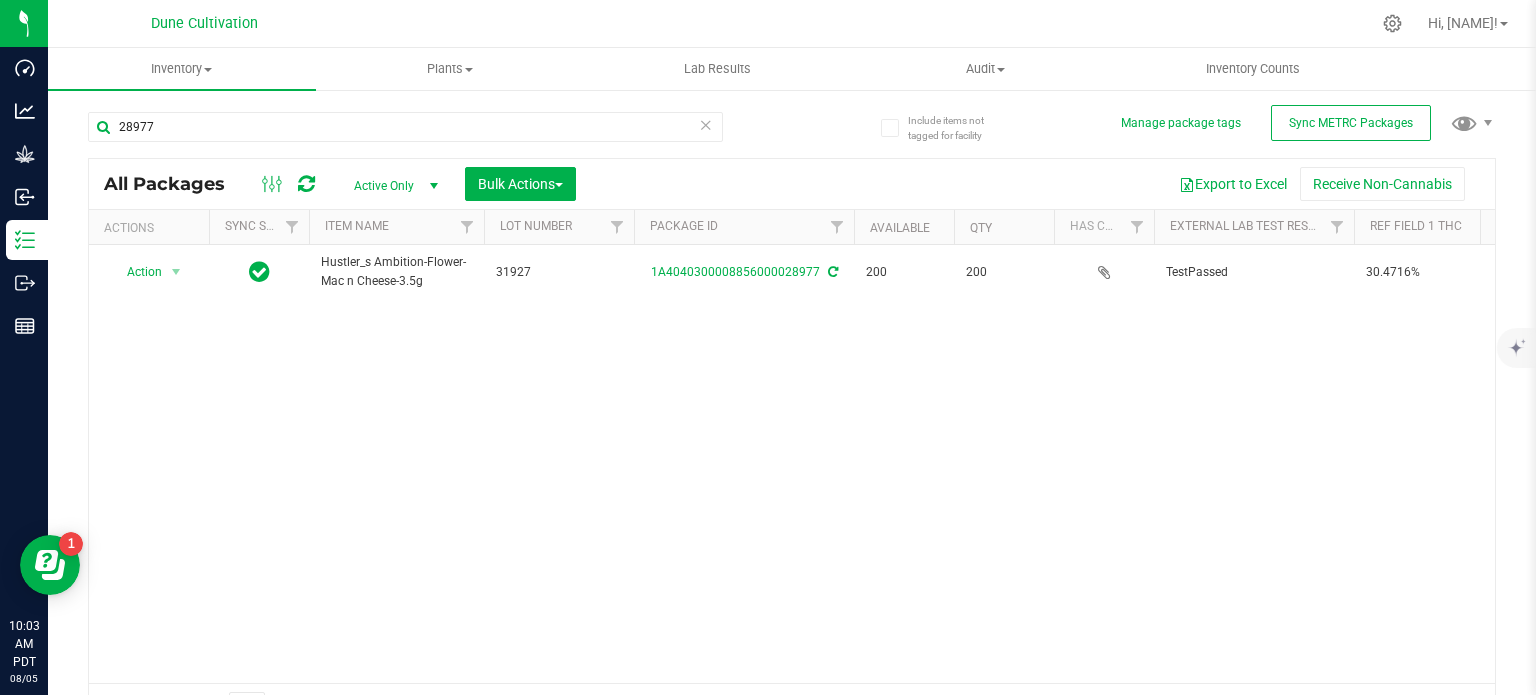 click on "Hustler_s Ambition-Flower-Mac n Cheese-3.5g" at bounding box center (396, 272) 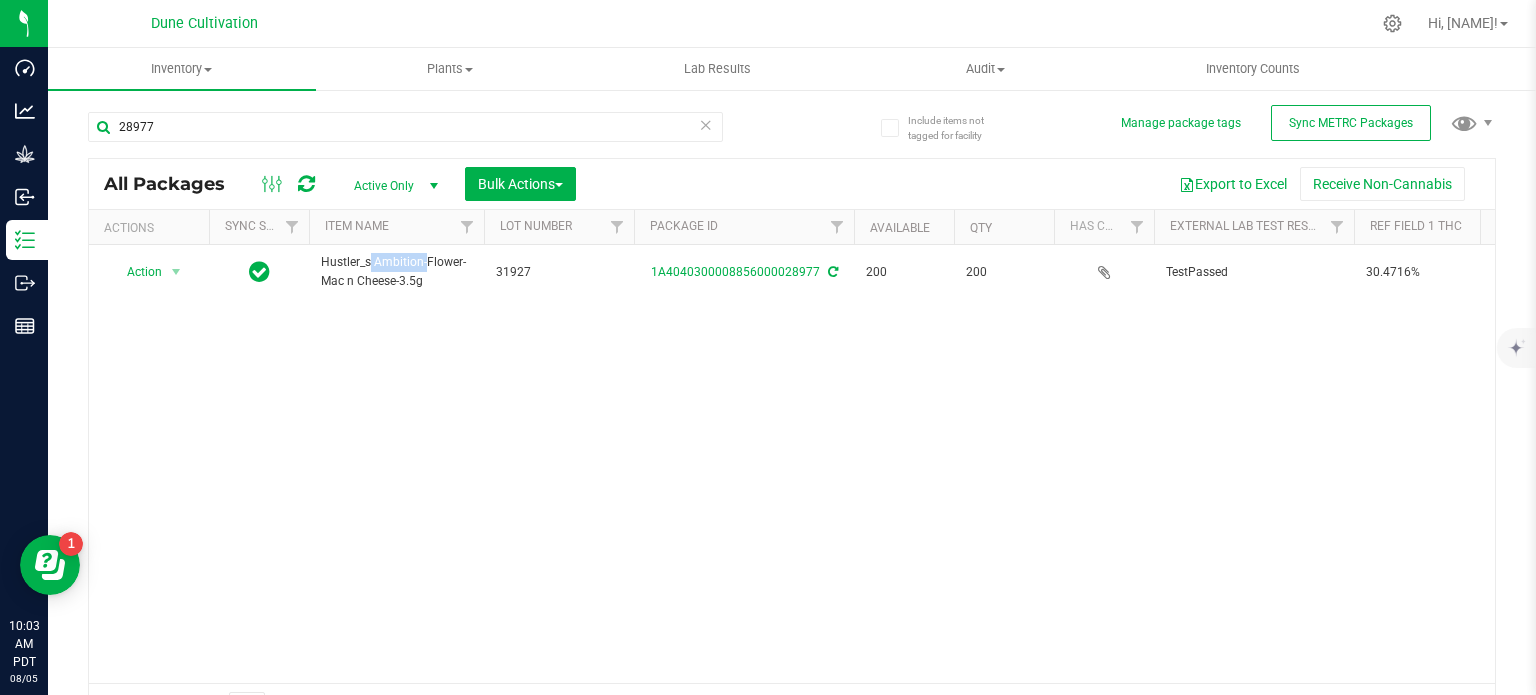 click on "Hustler_s Ambition-Flower-Mac n Cheese-3.5g" at bounding box center (396, 272) 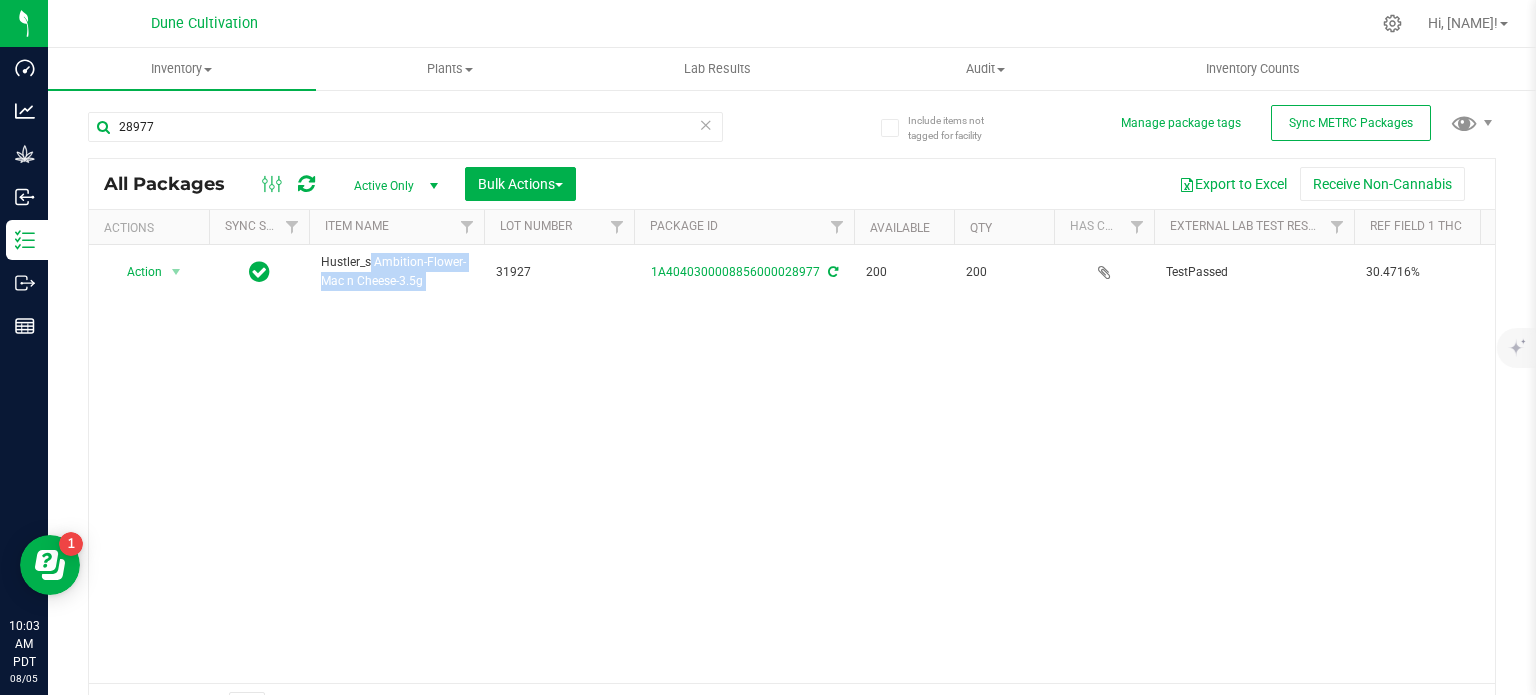 click on "Hustler_s Ambition-Flower-Mac n Cheese-3.5g" at bounding box center (396, 272) 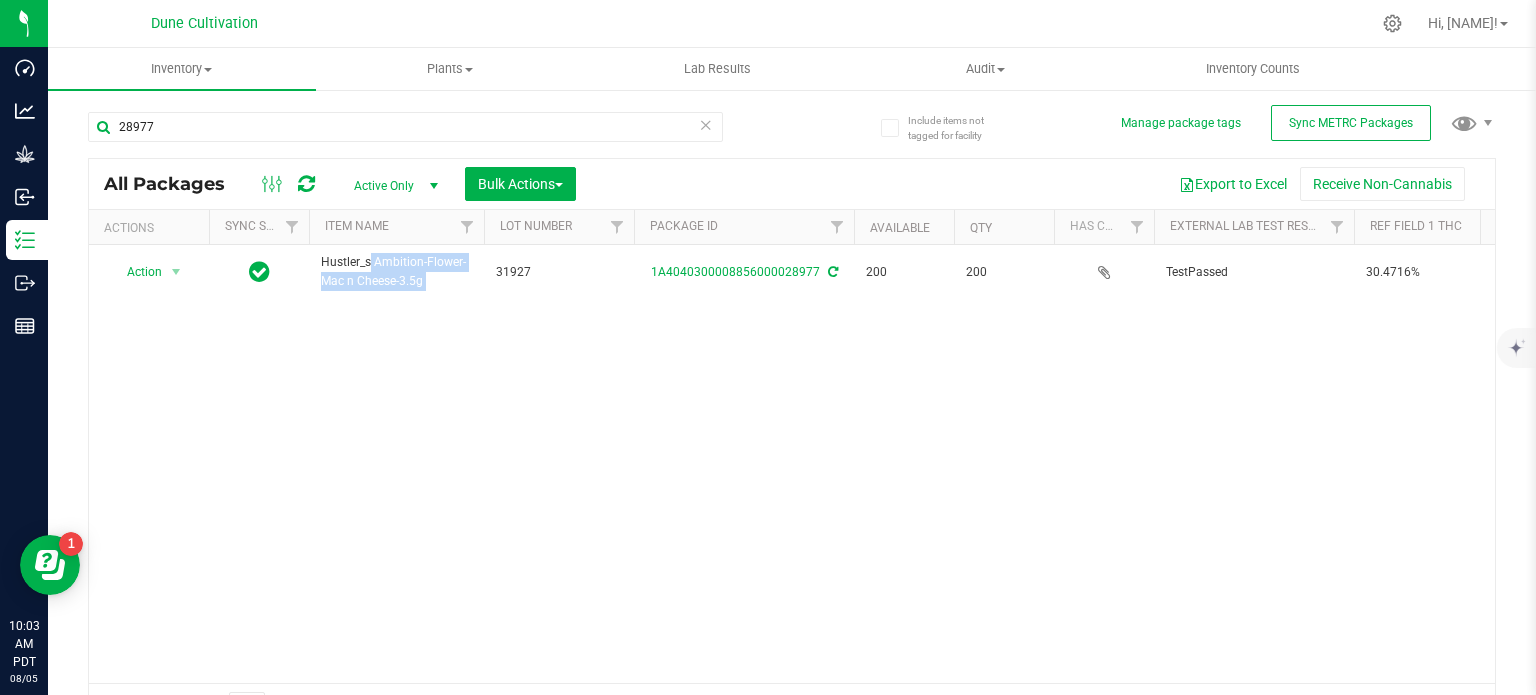 copy on "Hustler_s Ambition-Flower-Mac n Cheese-3.5g" 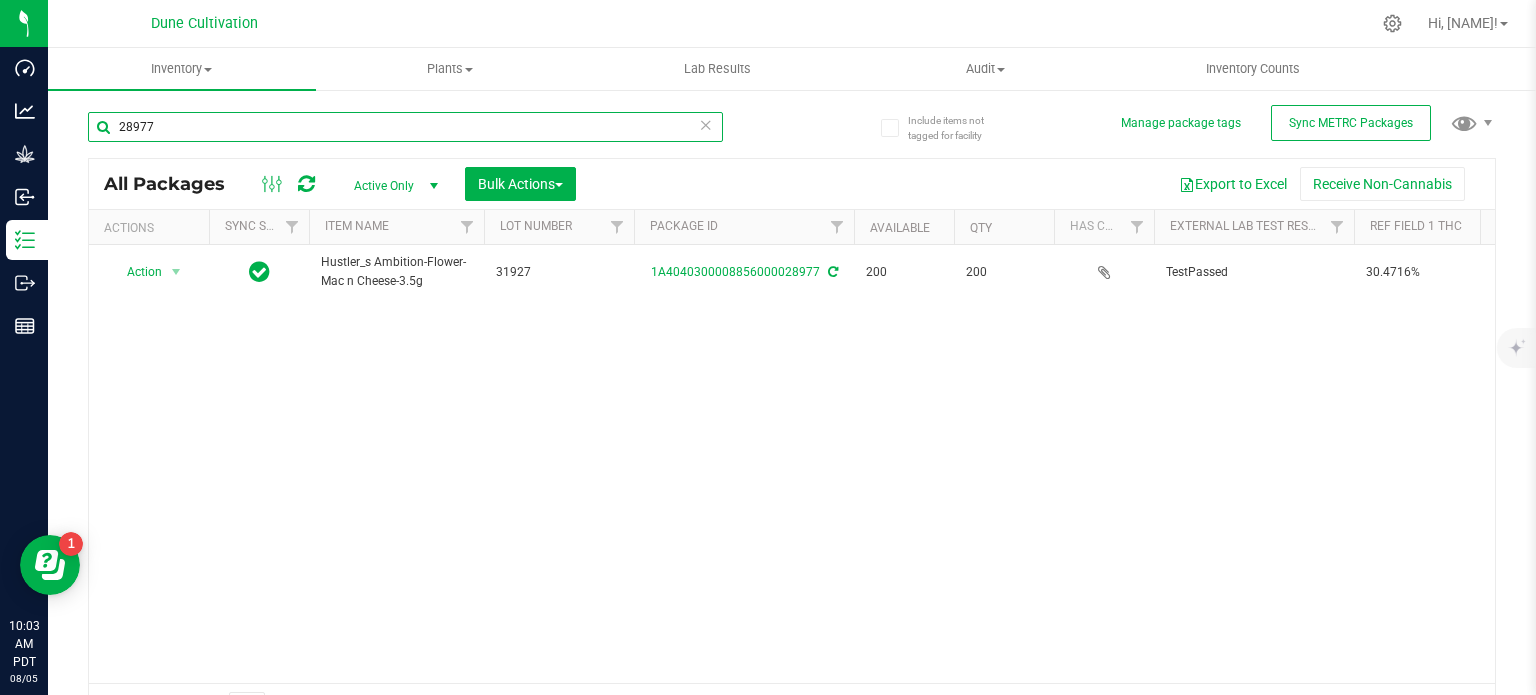 click on "28977" at bounding box center (405, 127) 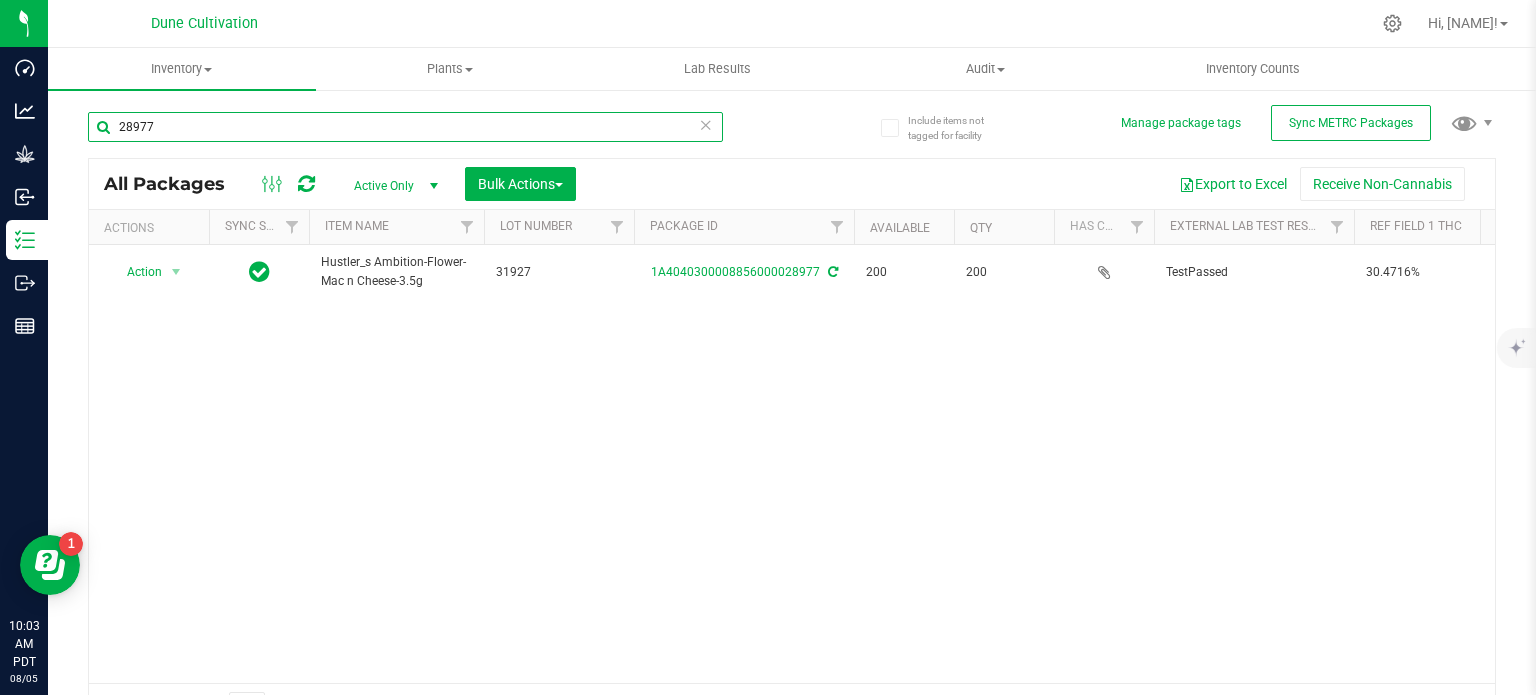 click on "28977" at bounding box center (405, 127) 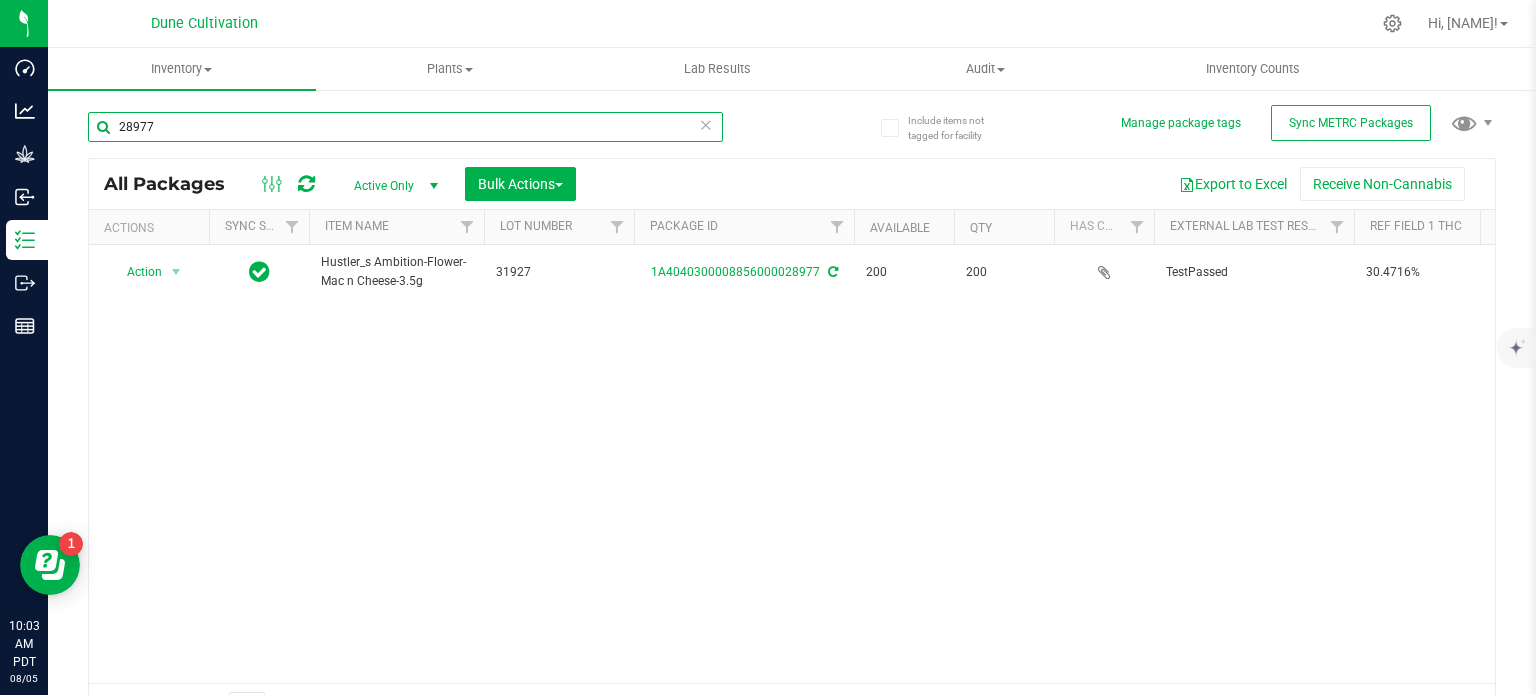 paste on "59" 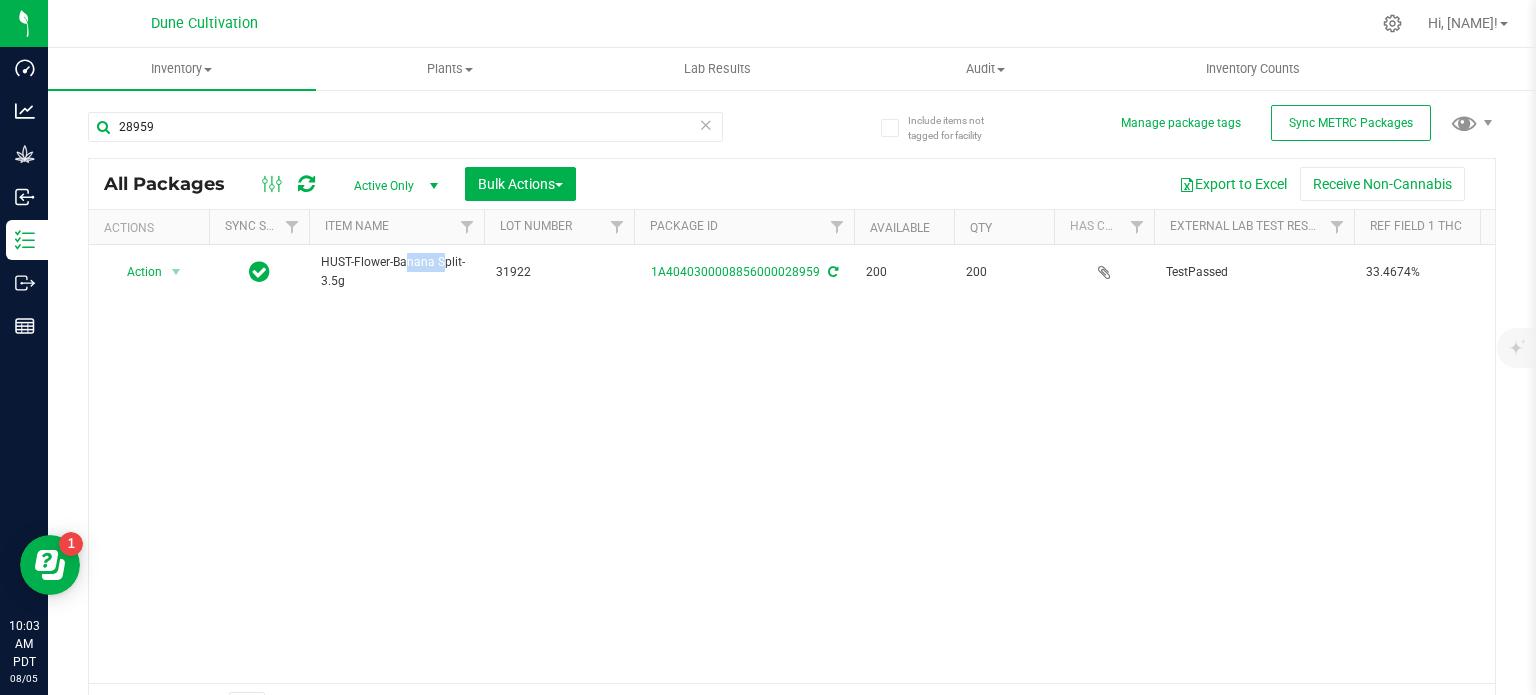 click on "HUST-Flower-Banana Split-3.5g" at bounding box center [396, 272] 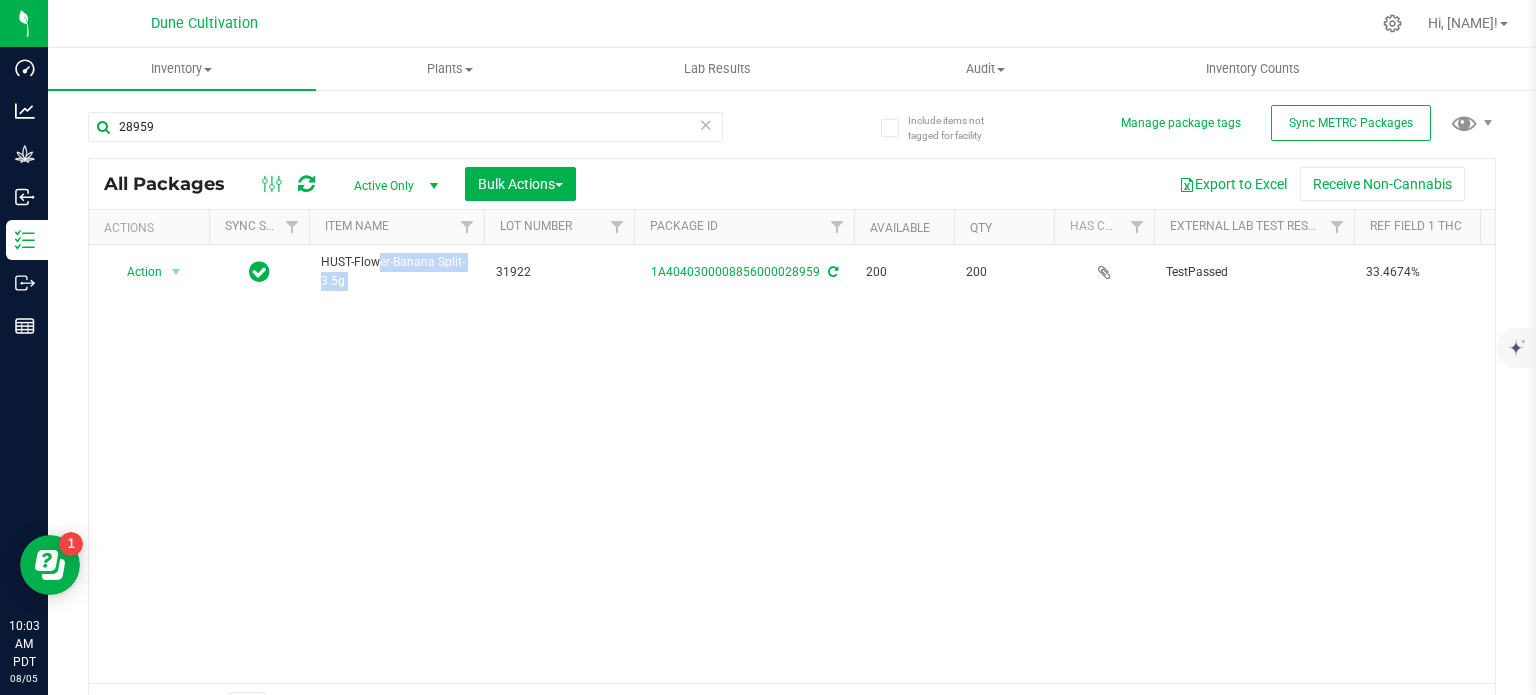 click on "HUST-Flower-Banana Split-3.5g" at bounding box center [396, 272] 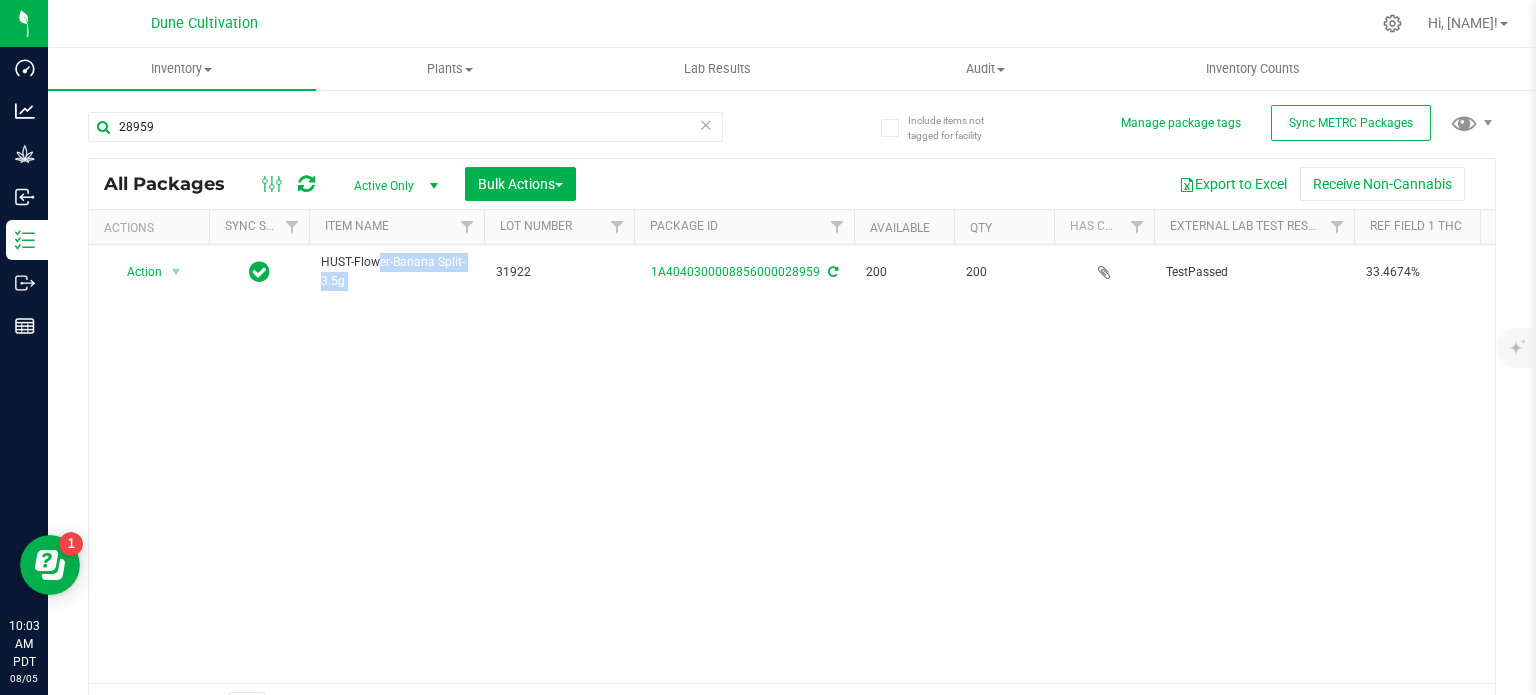 copy on "HUST-Flower-Banana Split-3.5g" 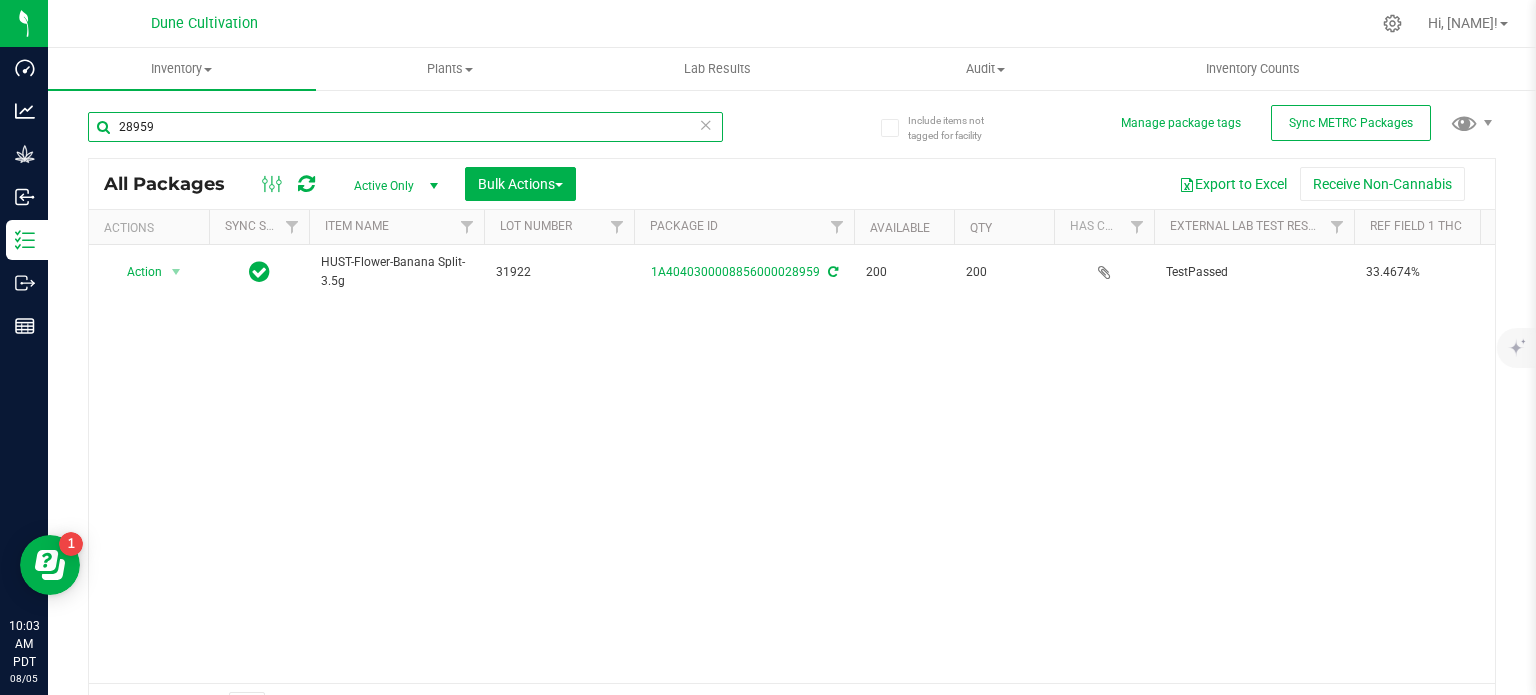 click on "28959" at bounding box center [405, 127] 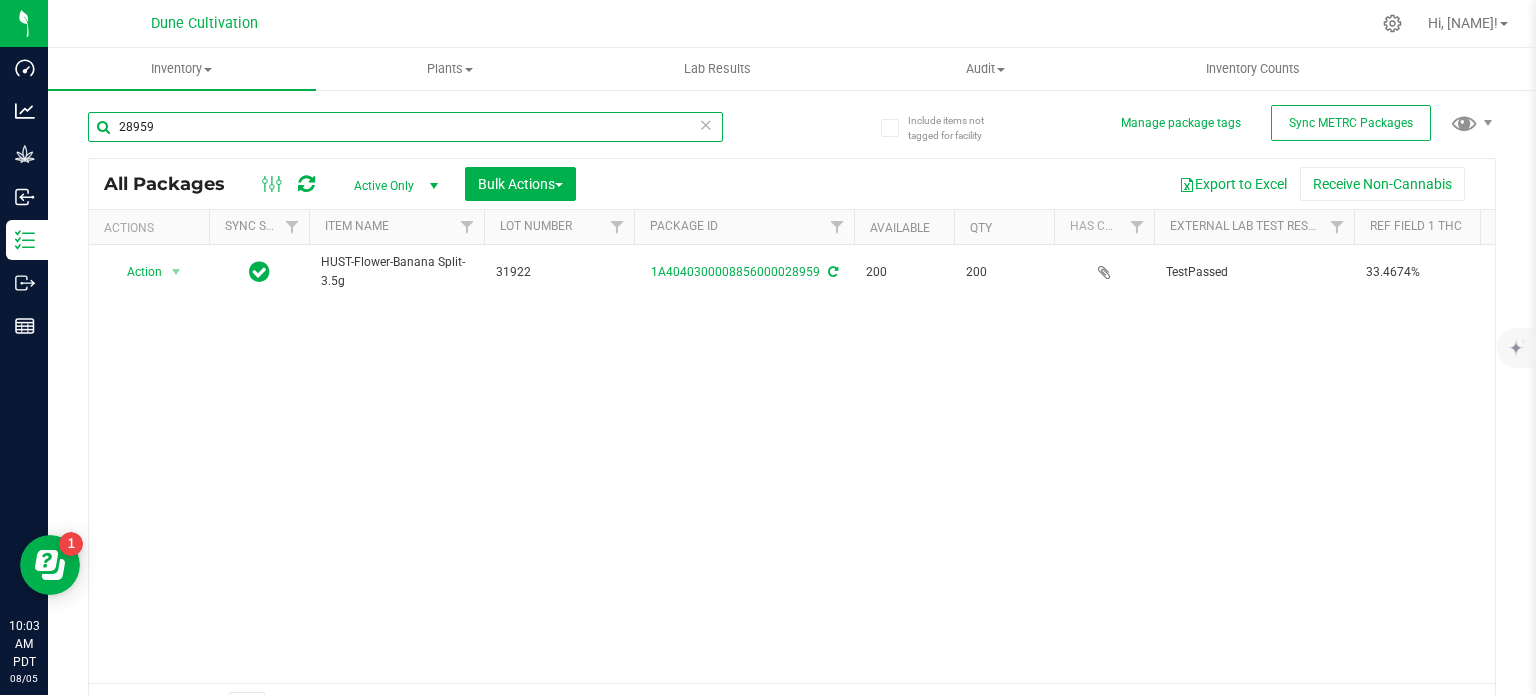 click on "28959" at bounding box center [405, 127] 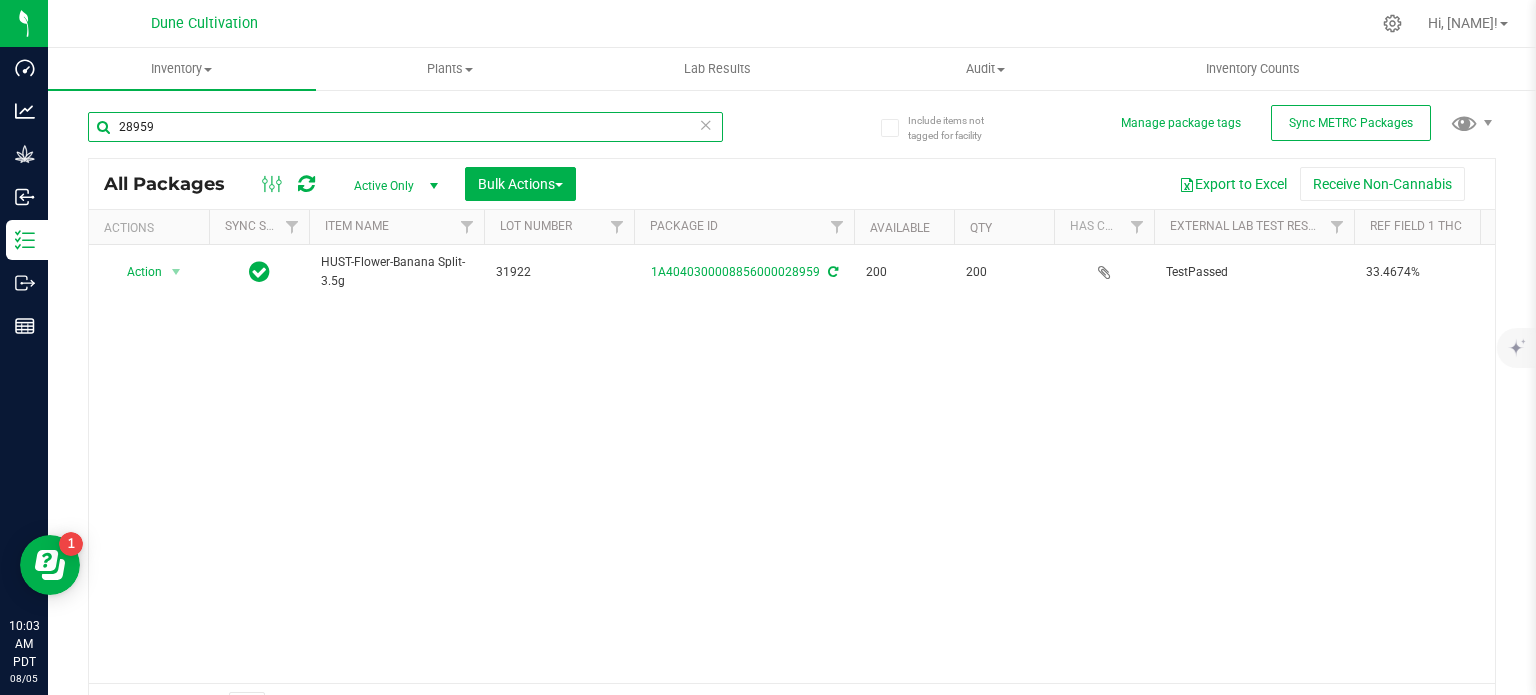 paste on "40" 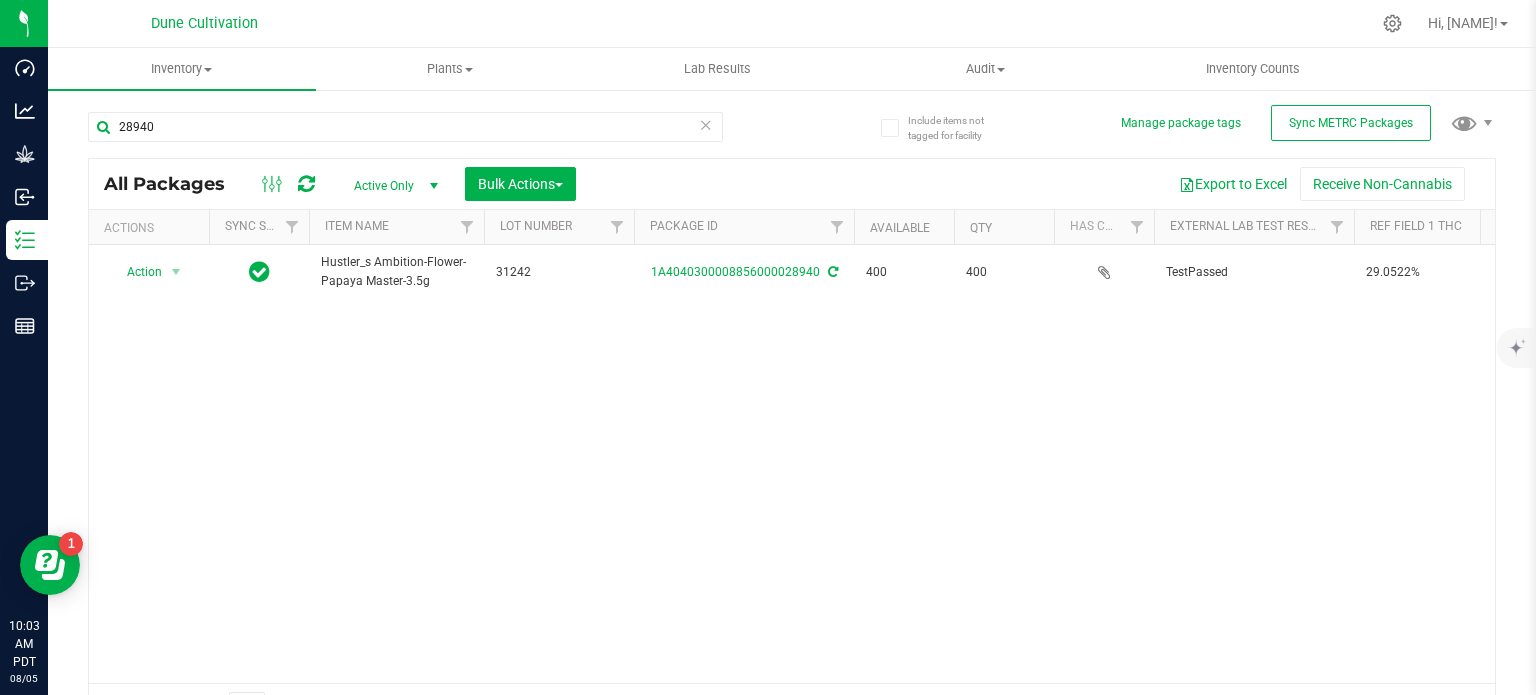 click on "Hustler_s Ambition-Flower-Papaya Master-3.5g" at bounding box center [396, 272] 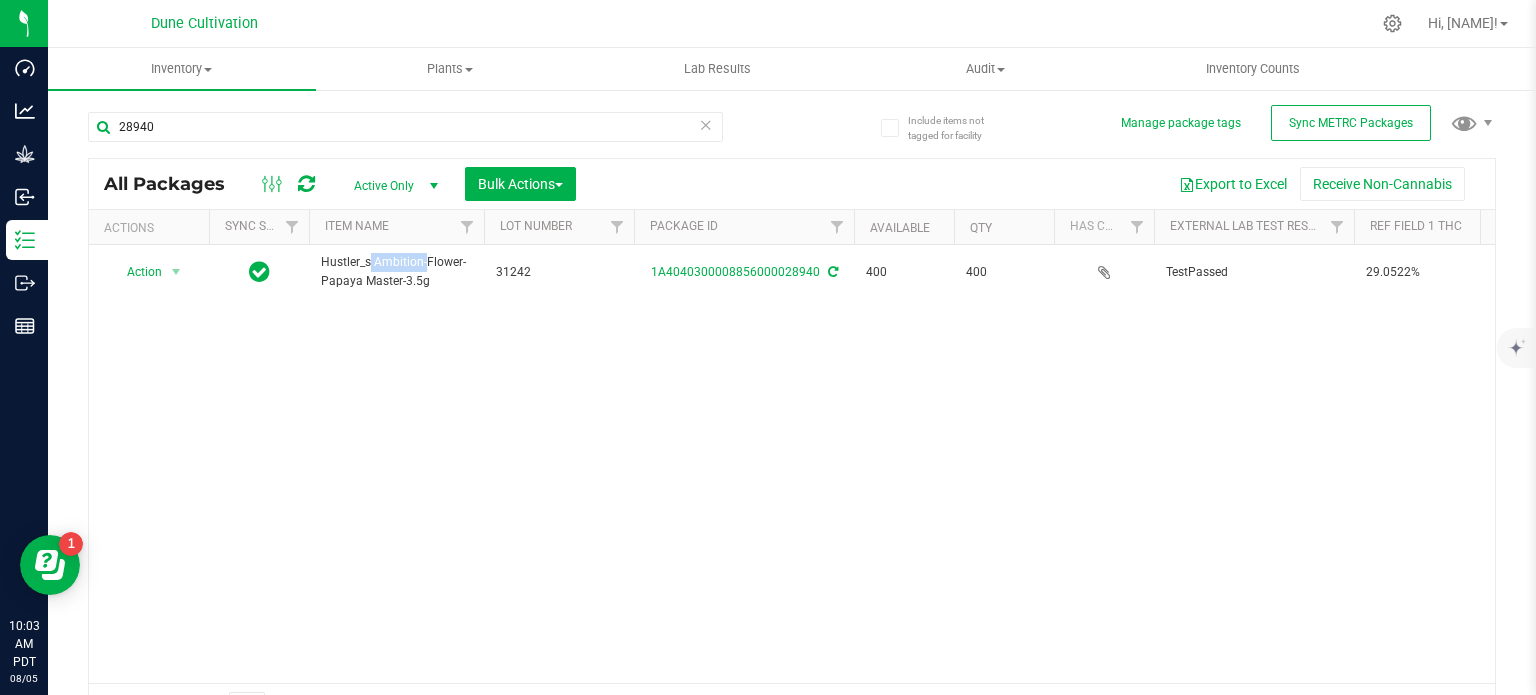 click on "Hustler_s Ambition-Flower-Papaya Master-3.5g" at bounding box center [396, 272] 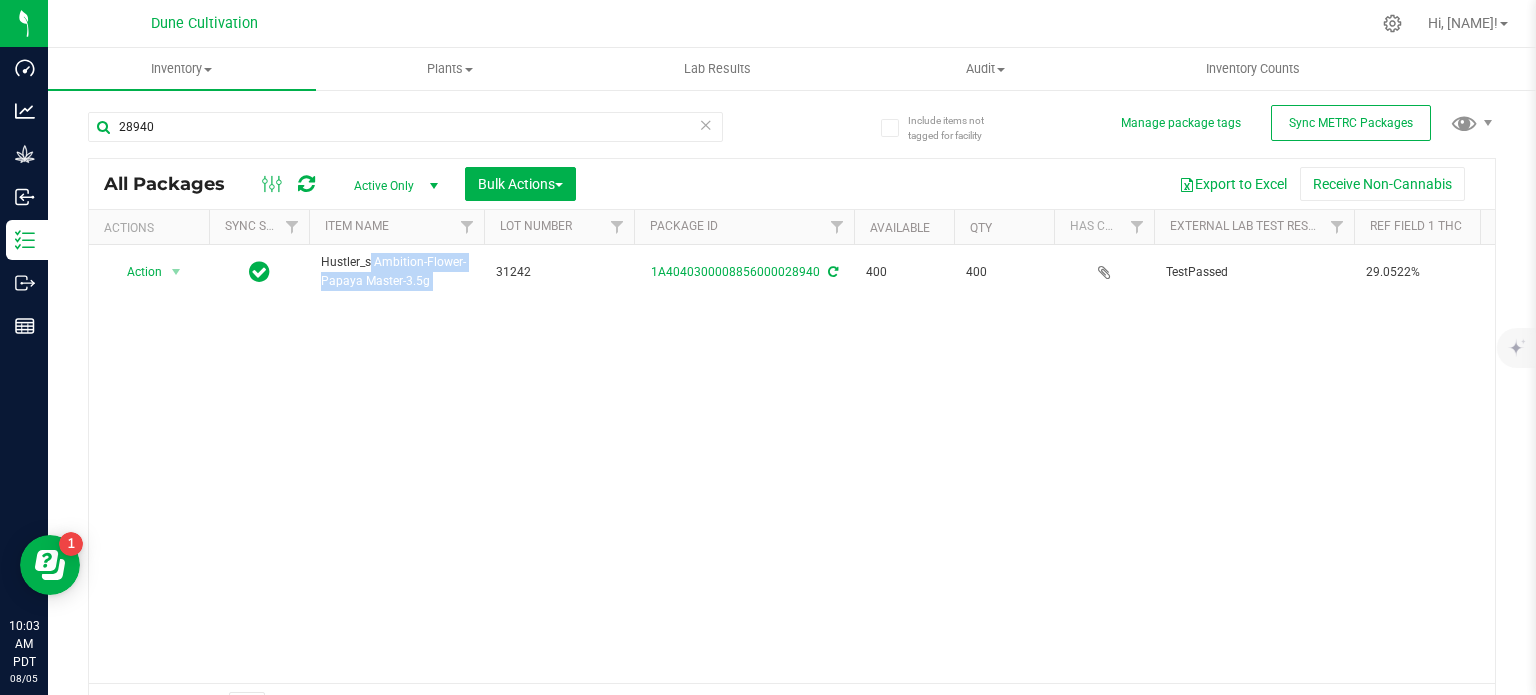 click on "Hustler_s Ambition-Flower-Papaya Master-3.5g" at bounding box center (396, 272) 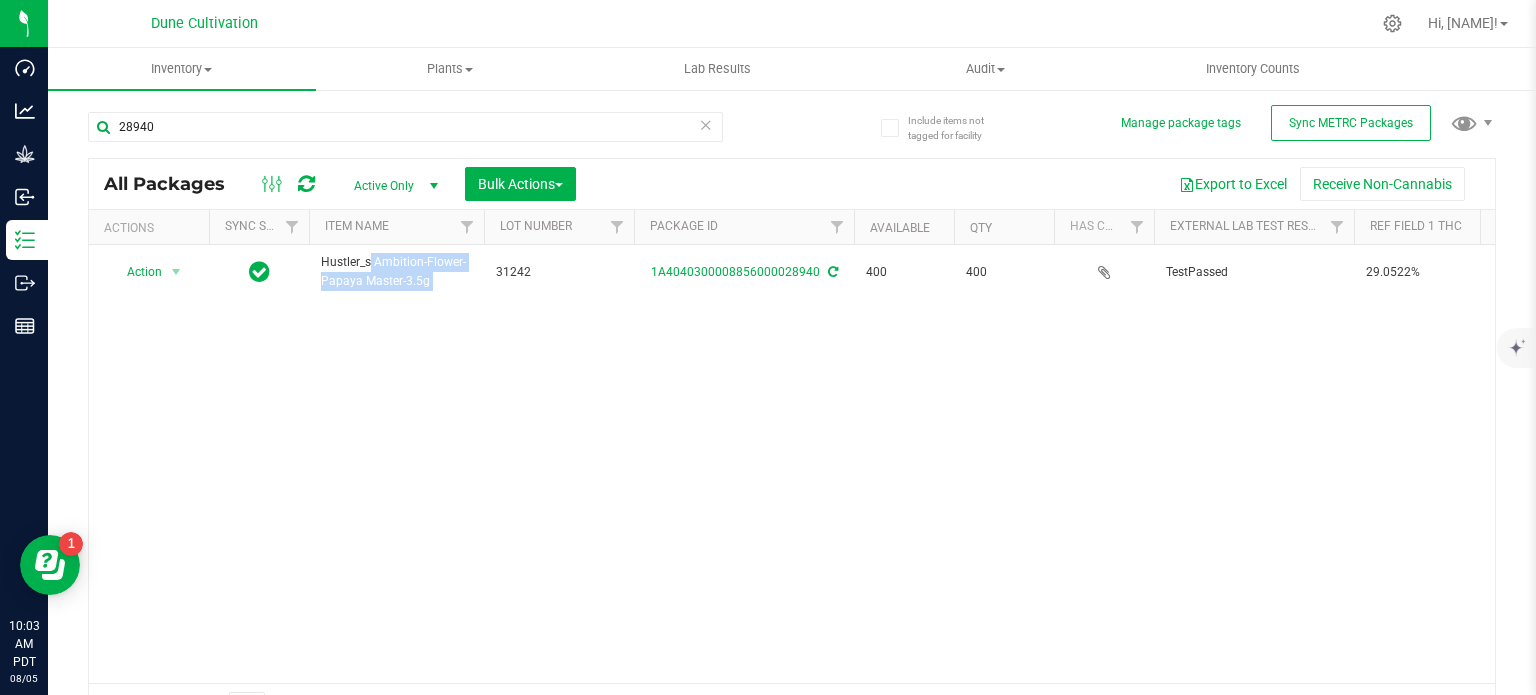 copy on "Hustler_s Ambition-Flower-Papaya Master-3.5g" 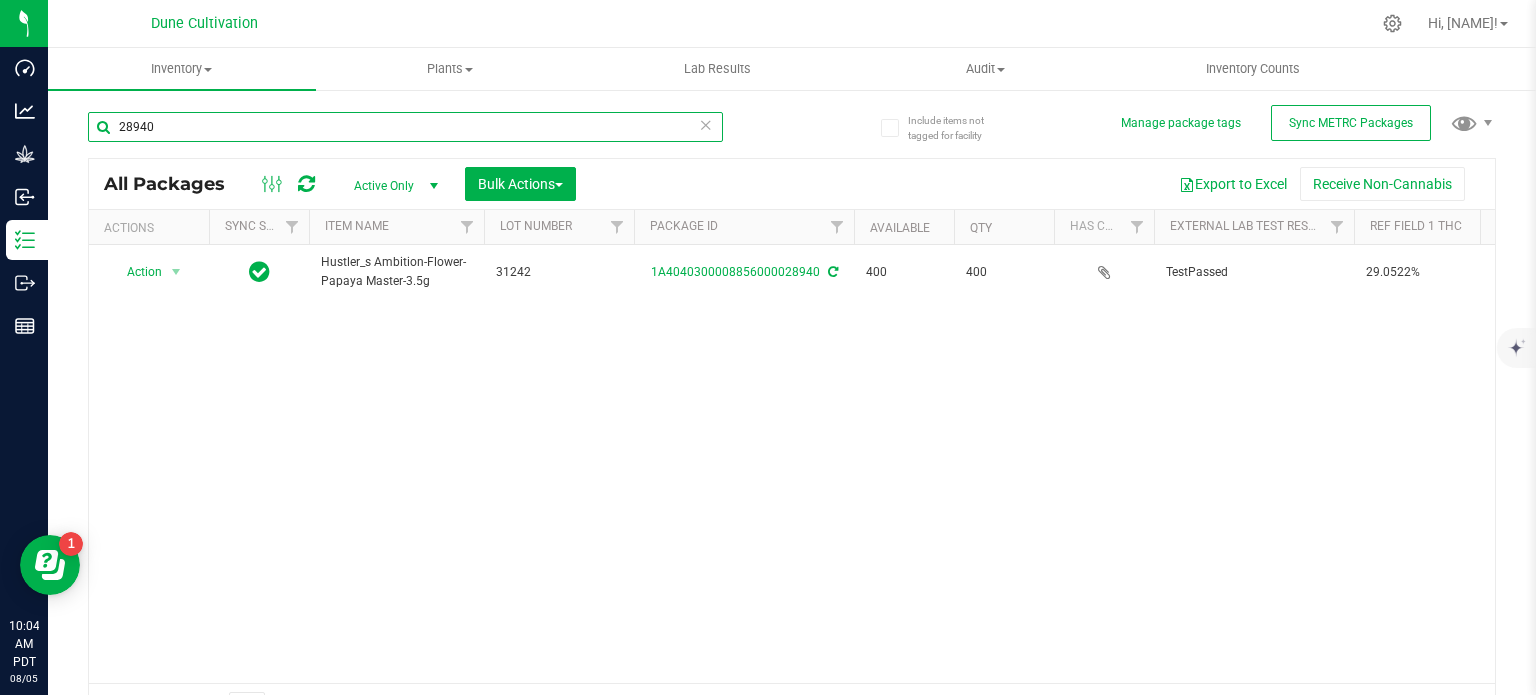 click on "28940" at bounding box center (405, 127) 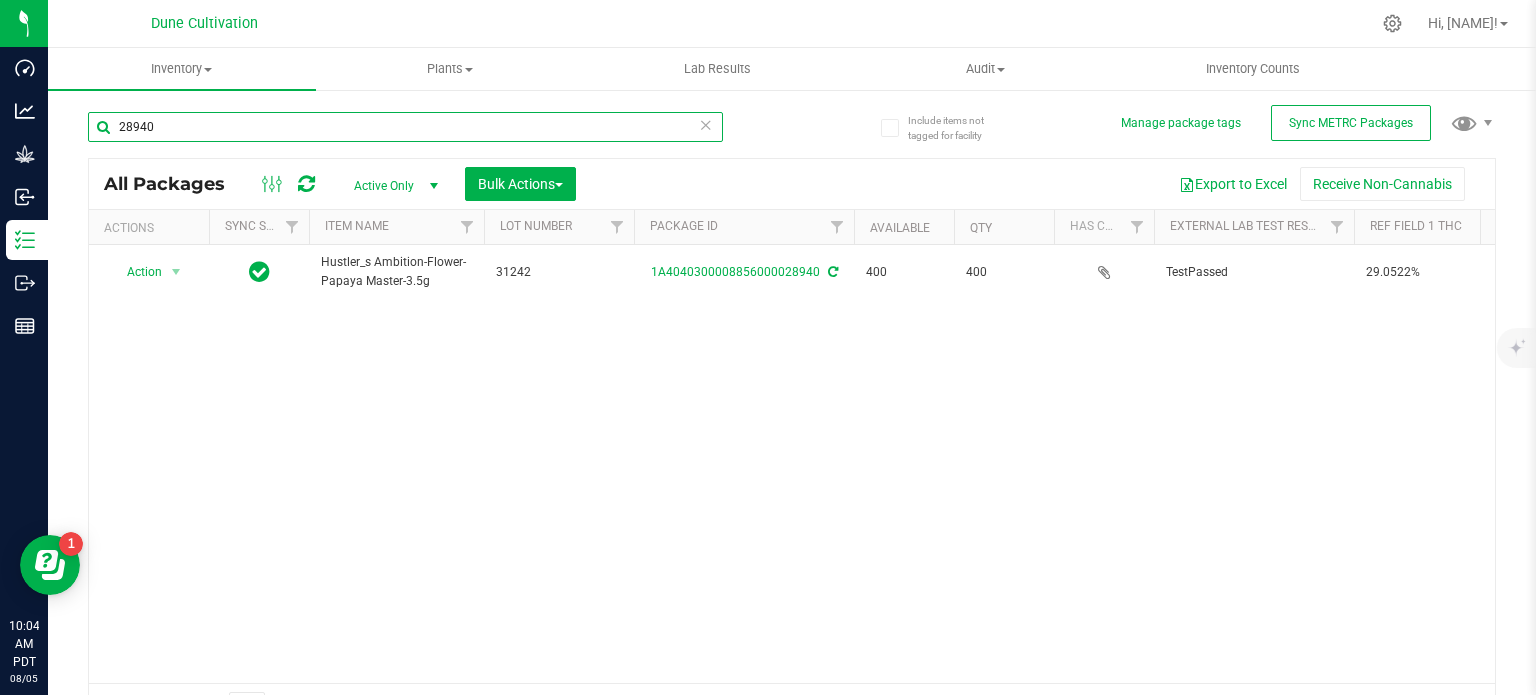 click on "28940" at bounding box center [405, 127] 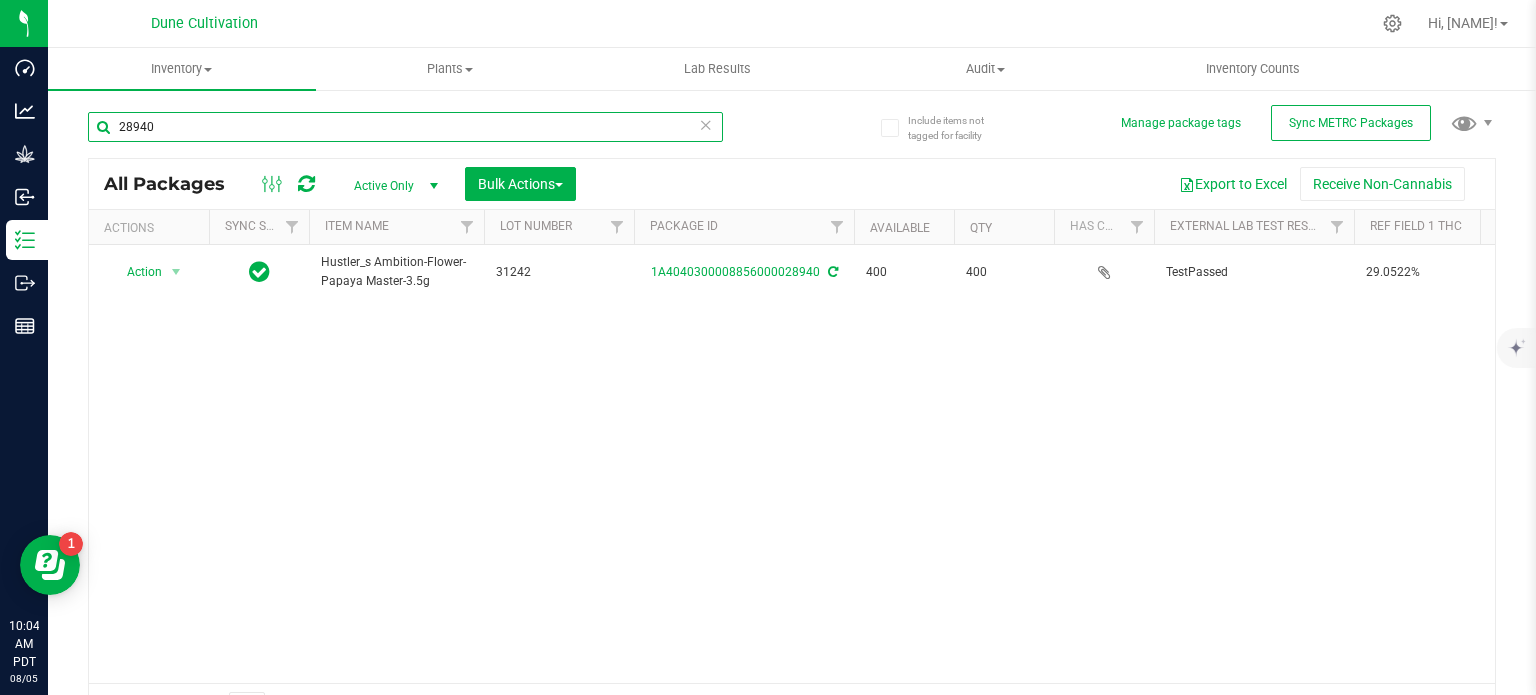 paste on "56" 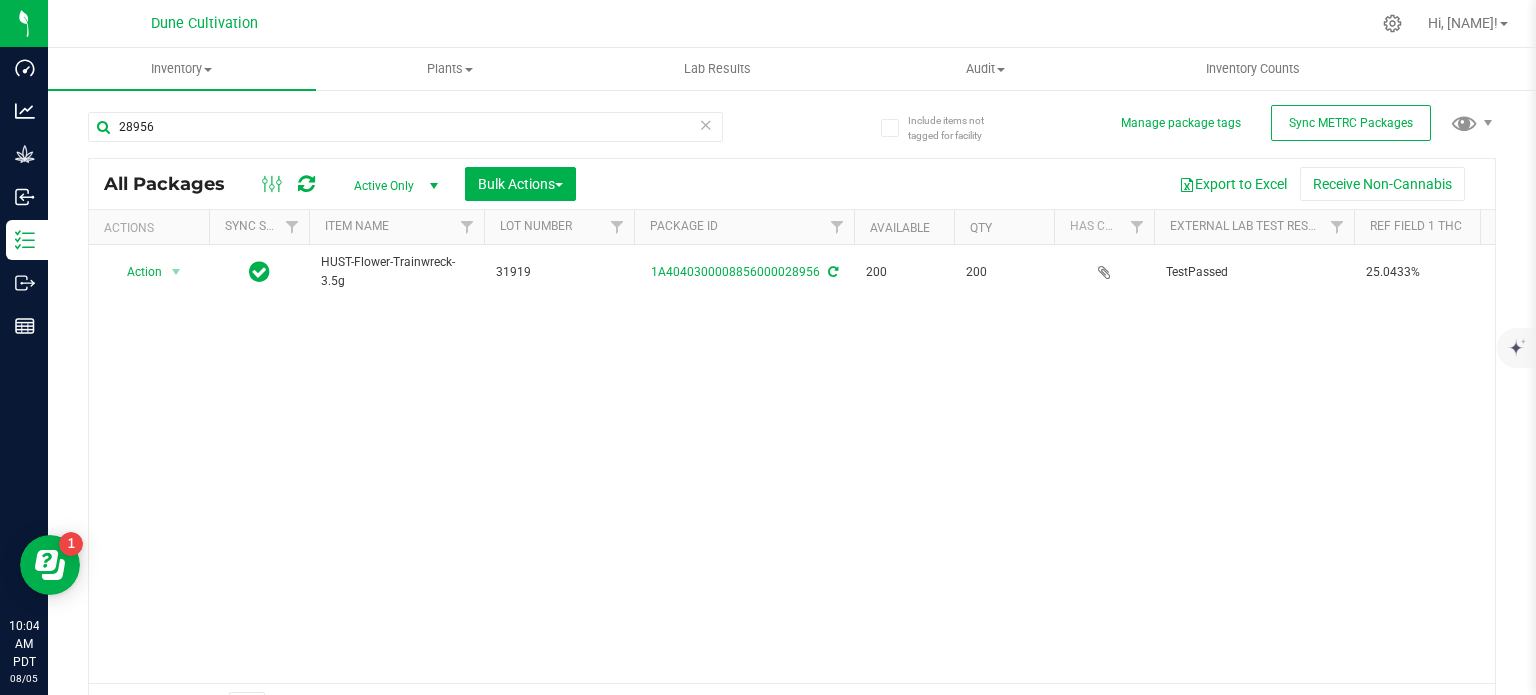 click on "HUST-Flower-Trainwreck-3.5g" at bounding box center (396, 272) 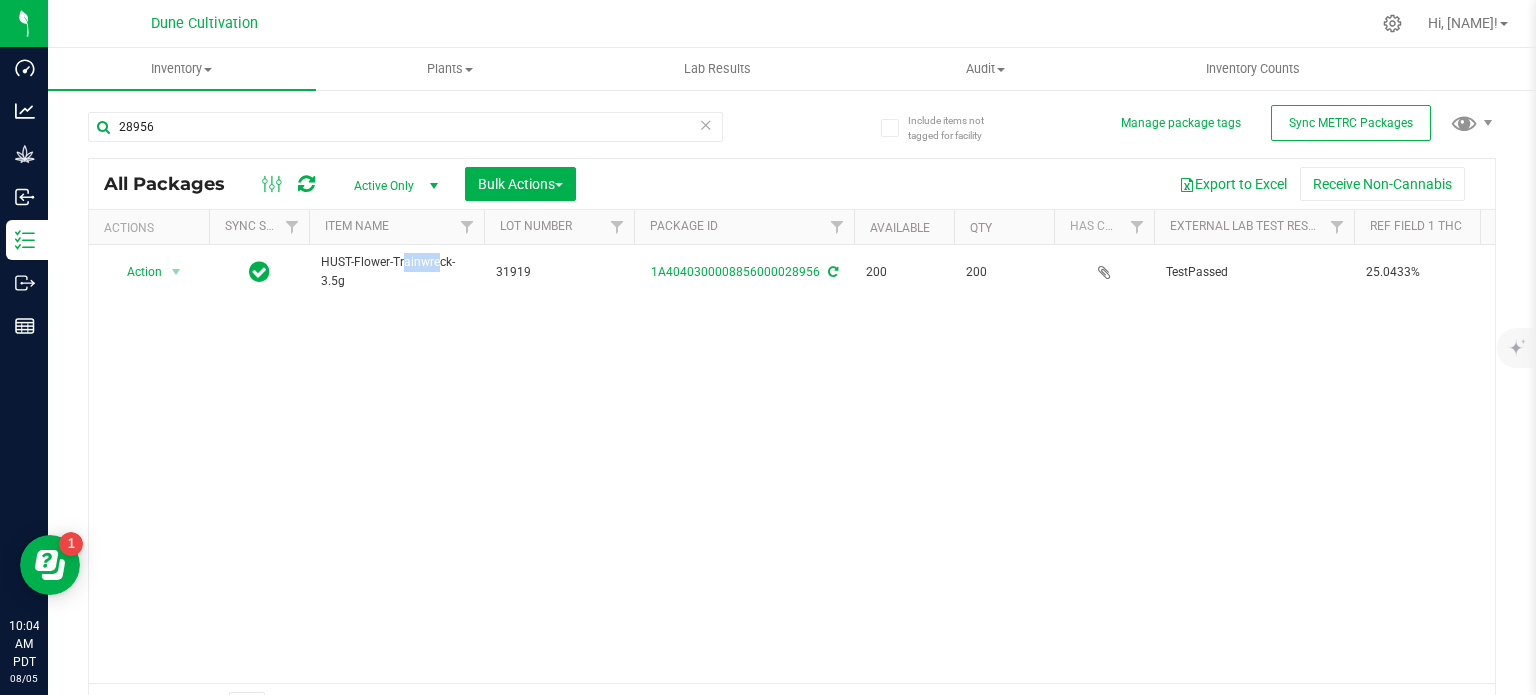 click on "HUST-Flower-Trainwreck-3.5g" at bounding box center [396, 272] 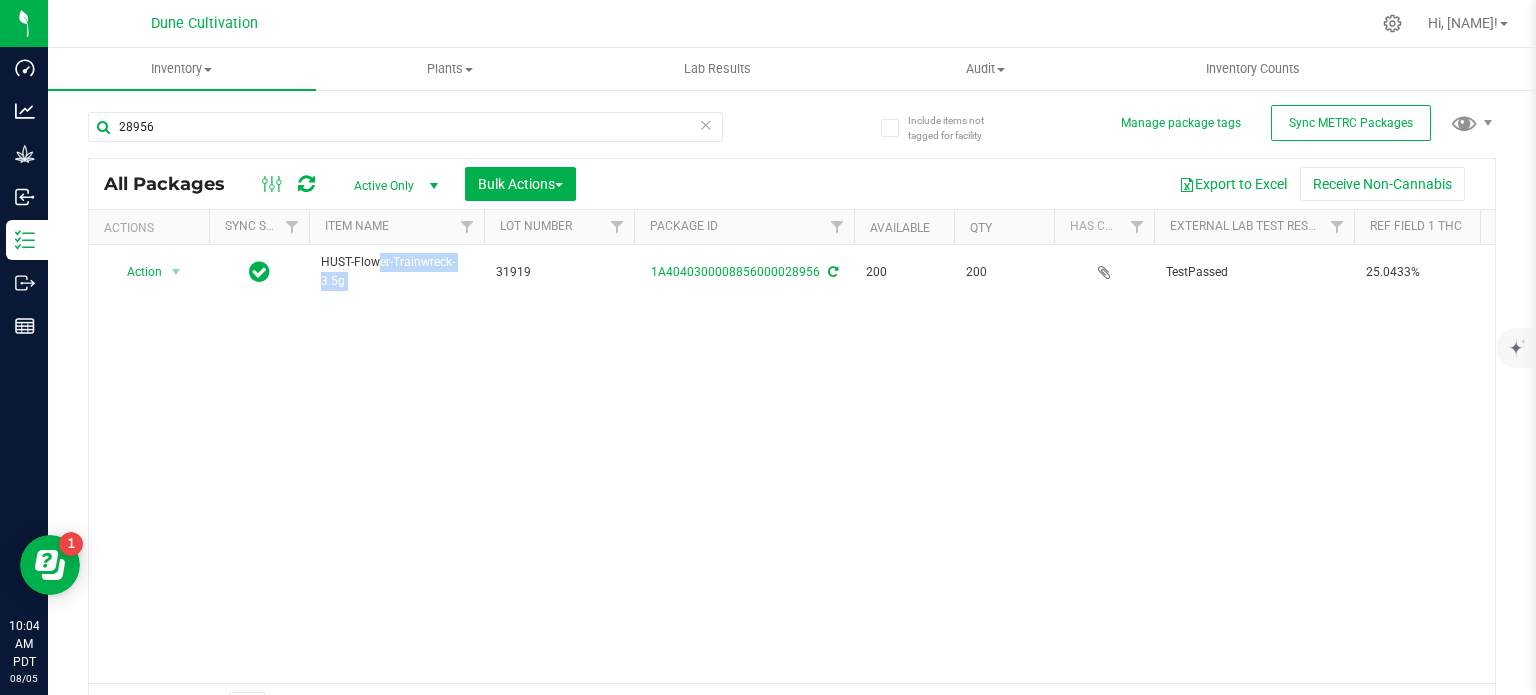 click on "HUST-Flower-Trainwreck-3.5g" at bounding box center [396, 272] 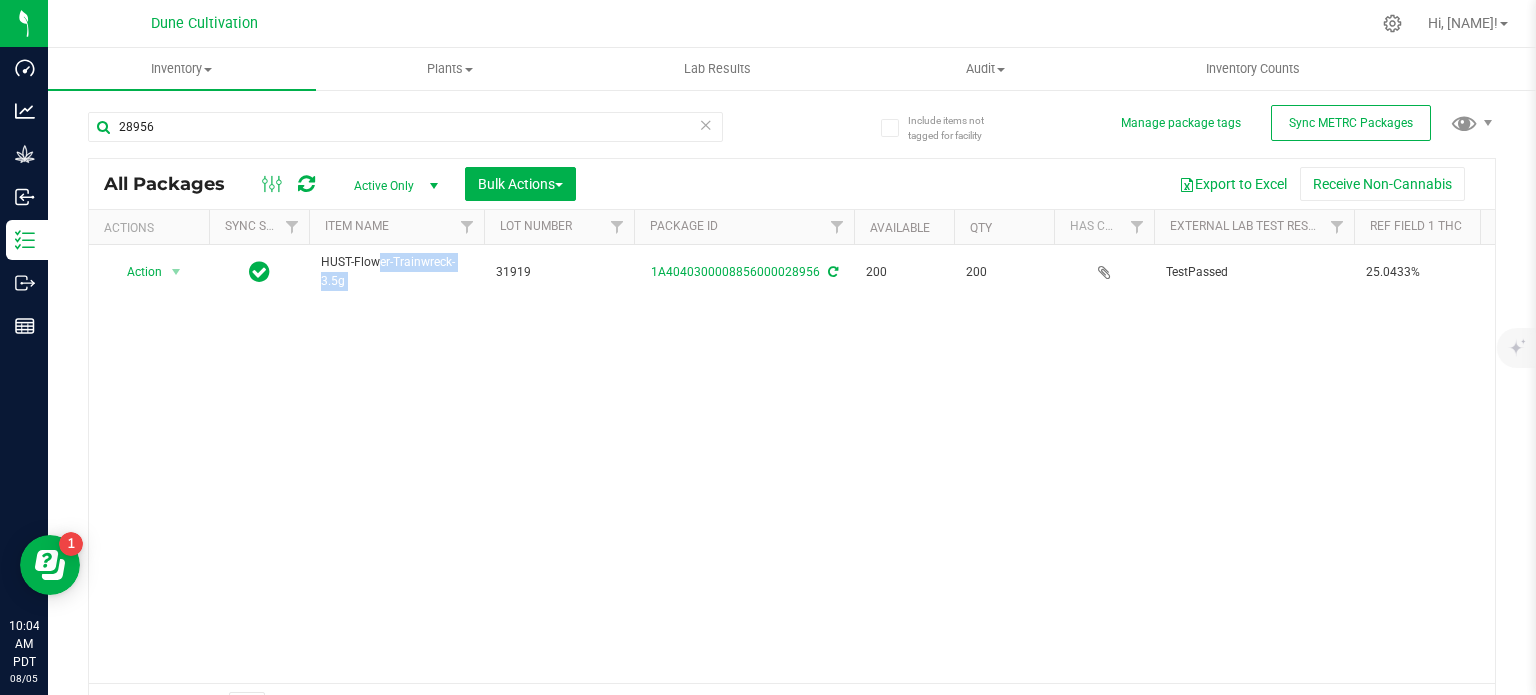 copy on "HUST-Flower-Trainwreck-3.5g" 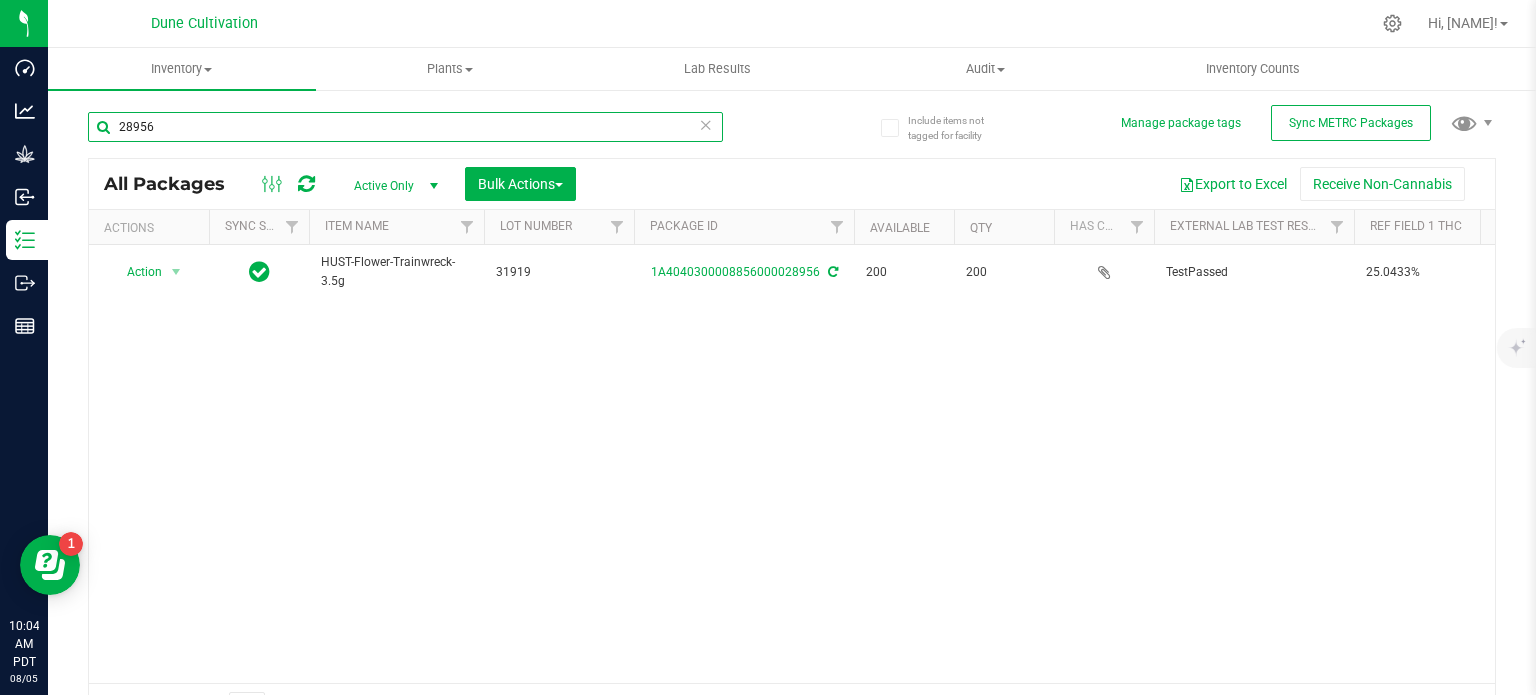 click on "28956" at bounding box center (405, 127) 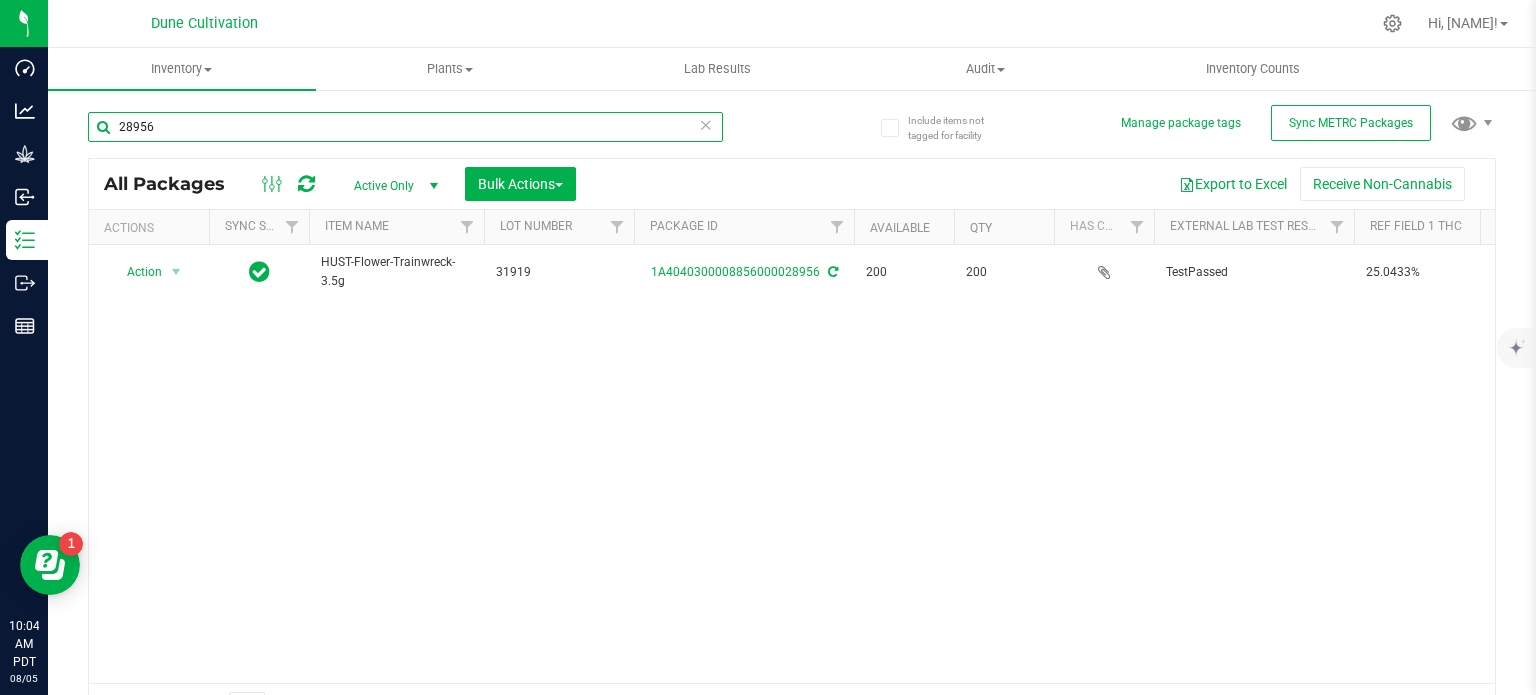 click on "28956" at bounding box center [405, 127] 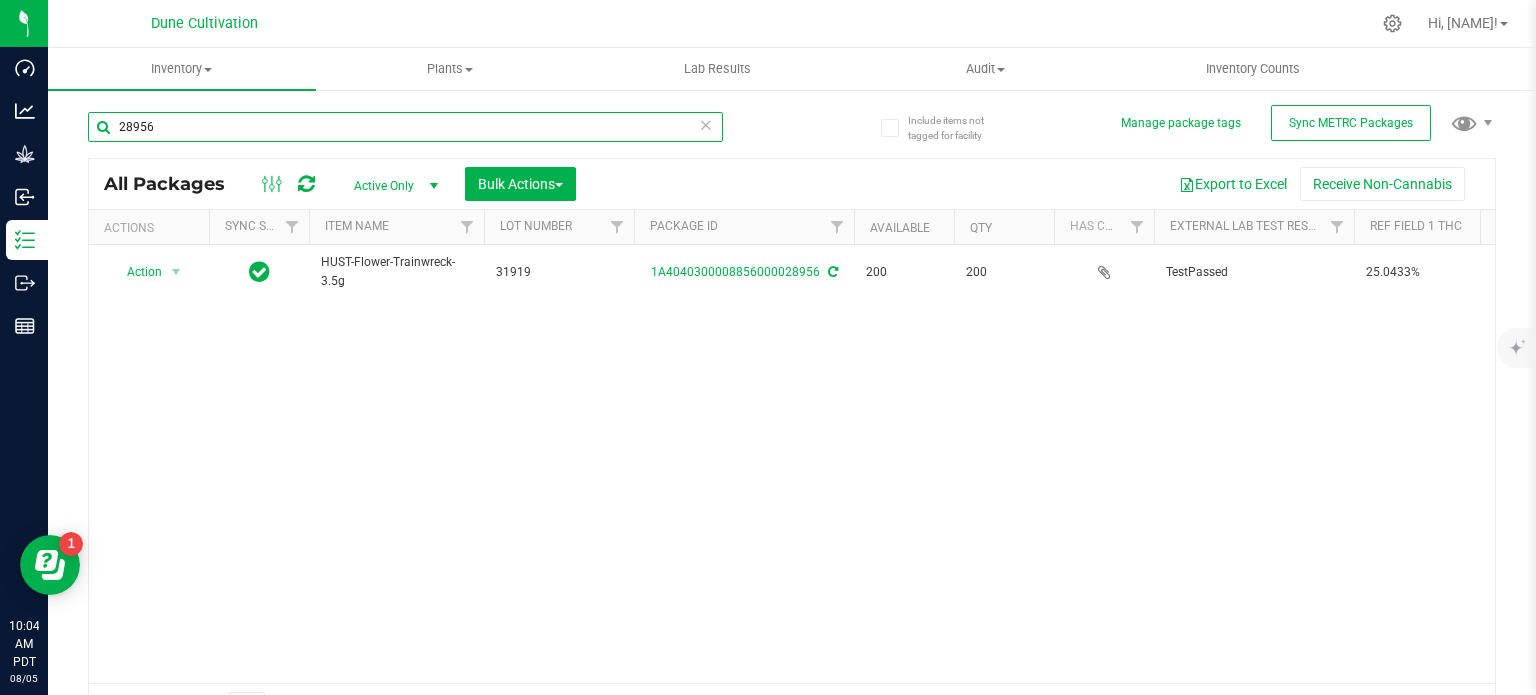 paste on "4" 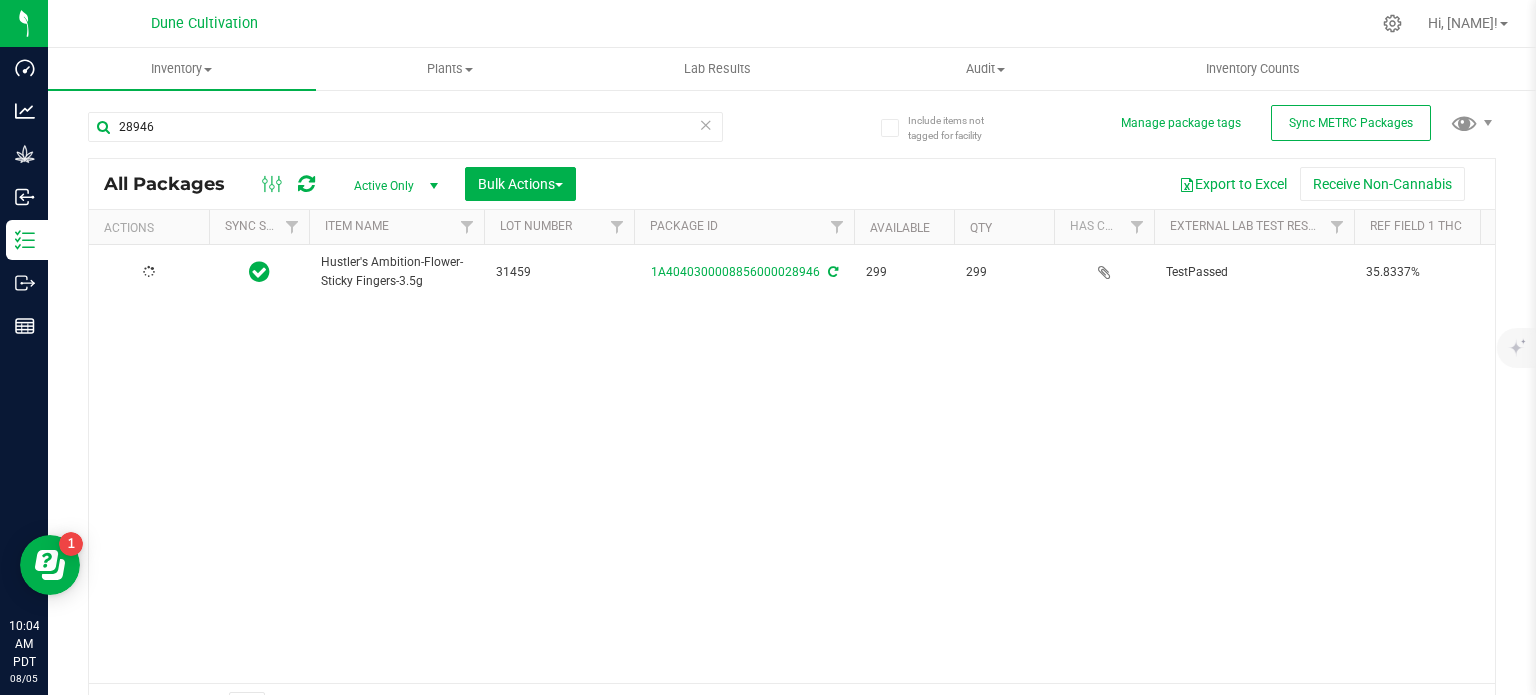 click on "Hustler's Ambition-Flower-Sticky Fingers-3.5g" at bounding box center (396, 272) 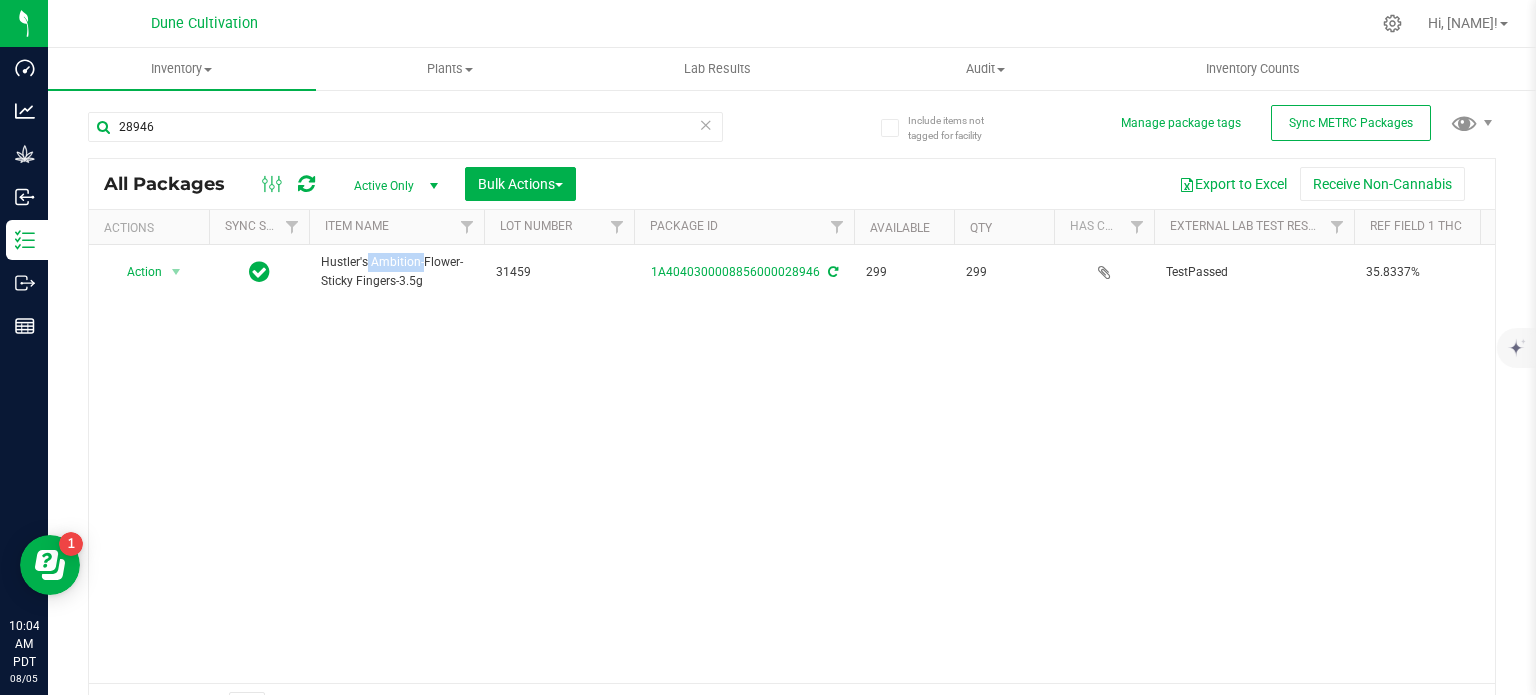 click on "Hustler's Ambition-Flower-Sticky Fingers-3.5g" at bounding box center (396, 272) 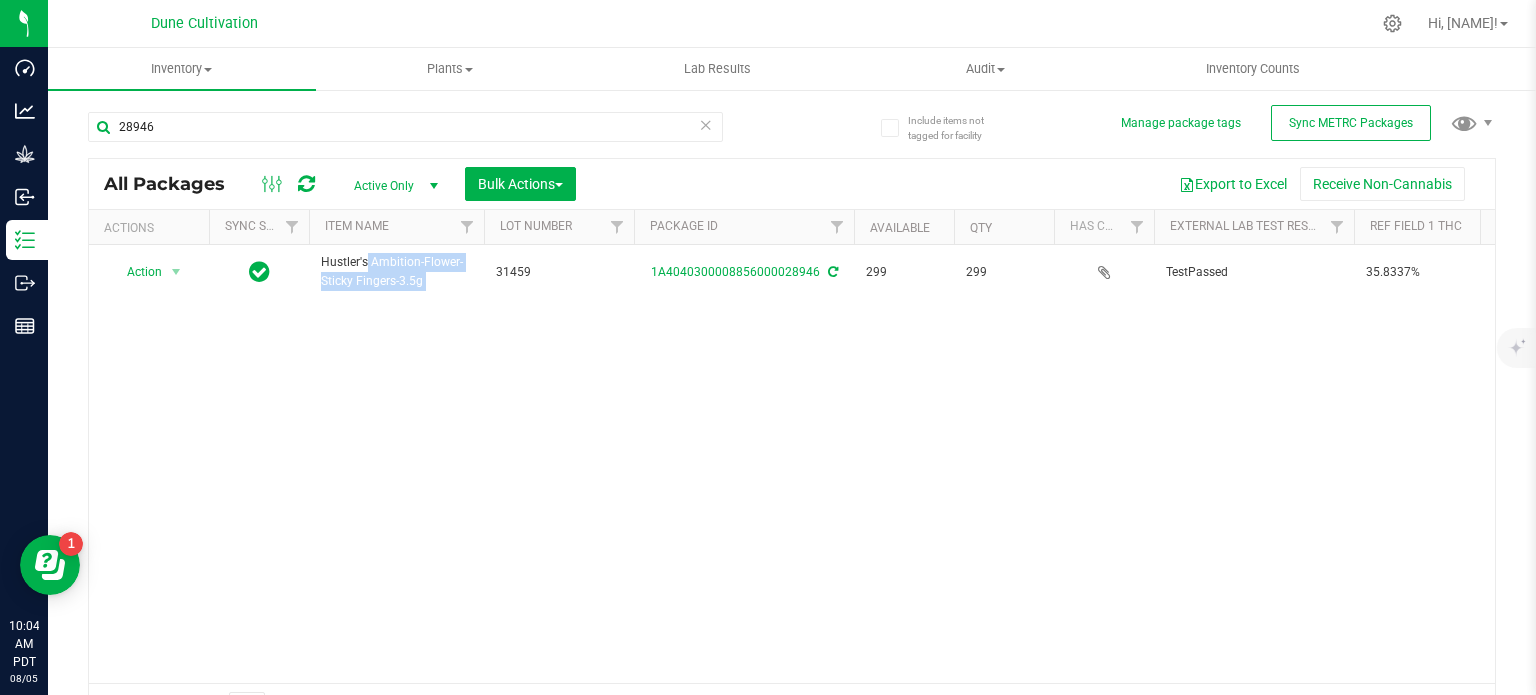 click on "Hustler's Ambition-Flower-Sticky Fingers-3.5g" at bounding box center [396, 272] 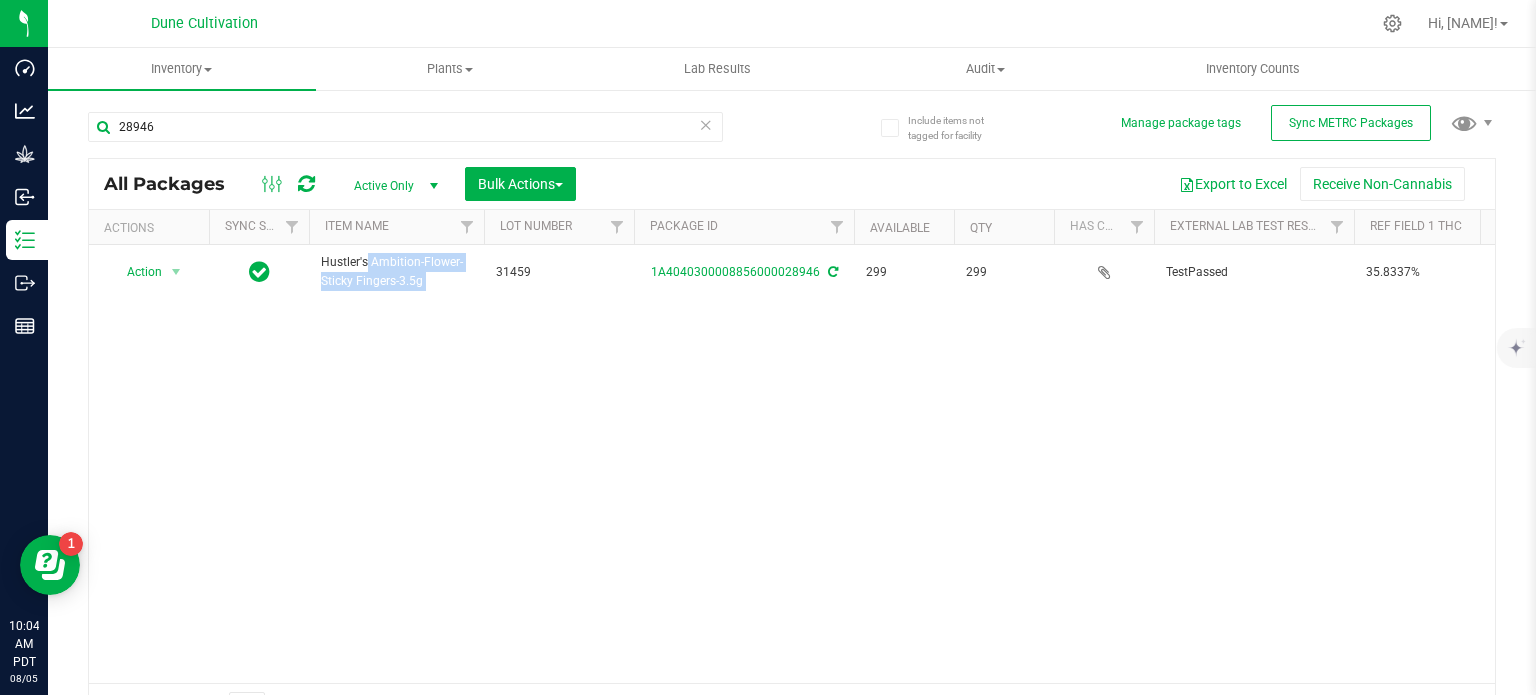 copy on "Hustler's Ambition-Flower-Sticky Fingers-3.5g" 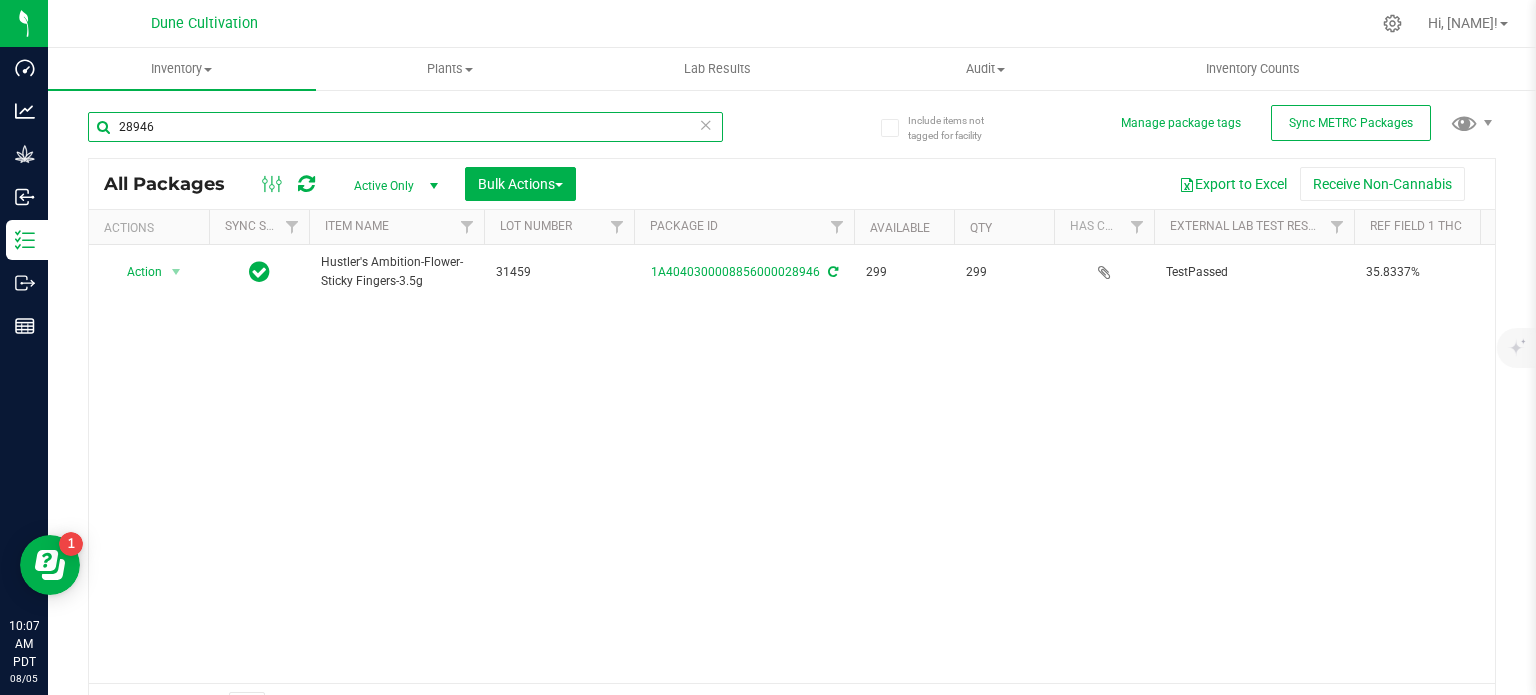 click on "28946" at bounding box center (405, 127) 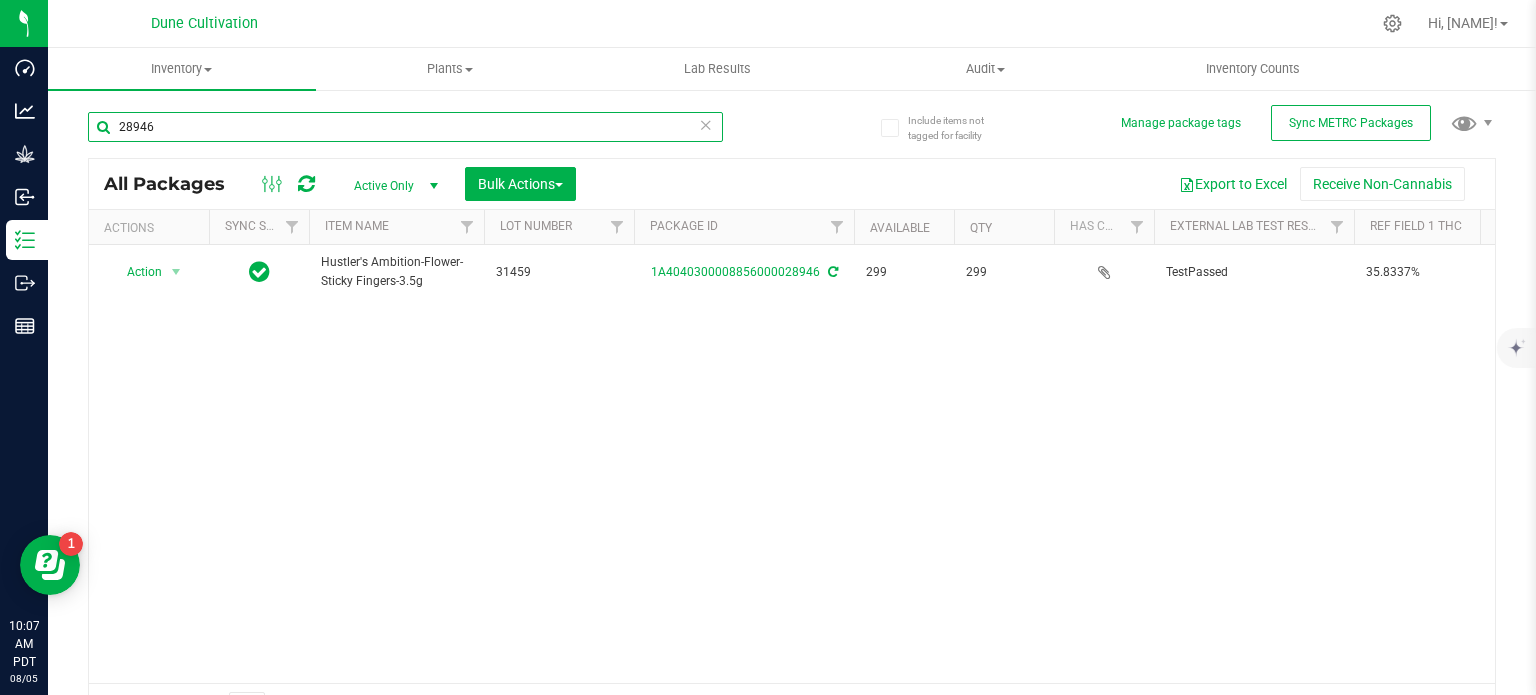 click on "28946" at bounding box center (405, 127) 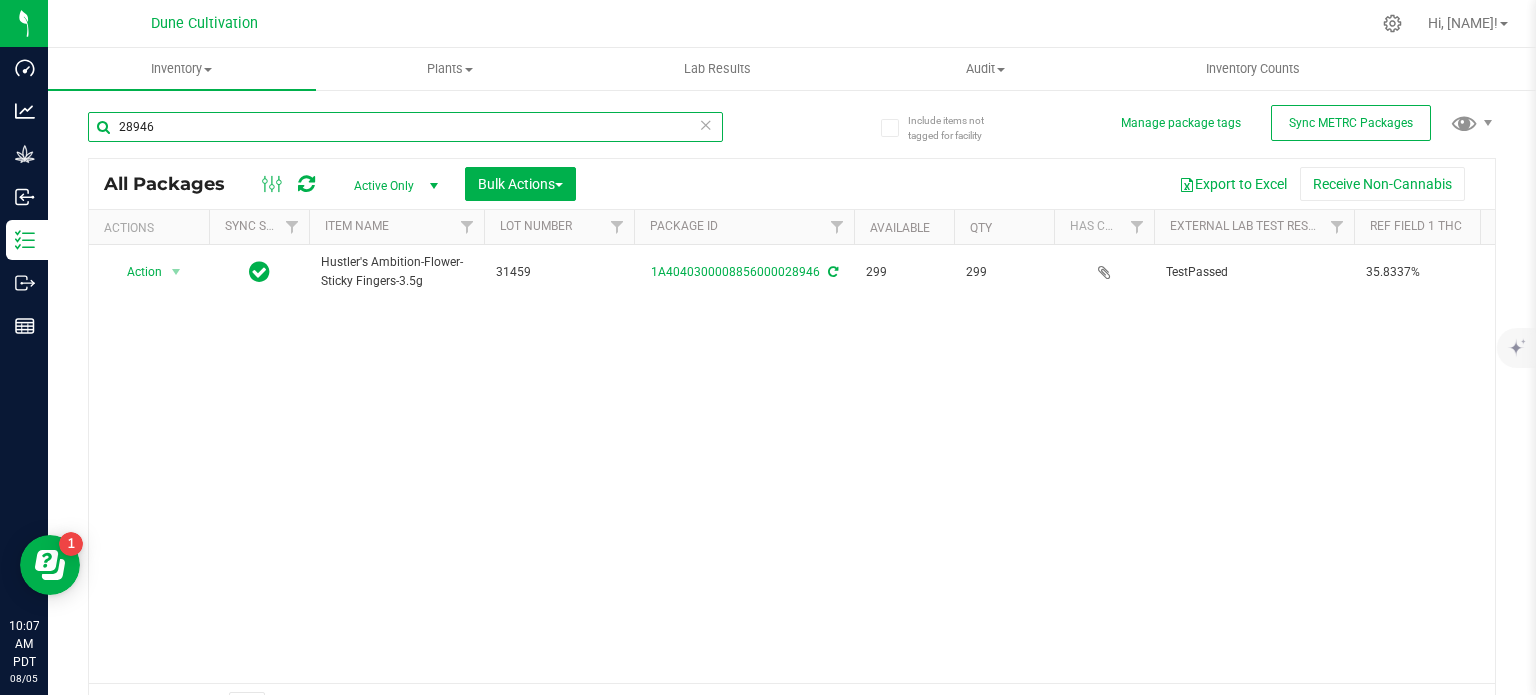 paste on "9103" 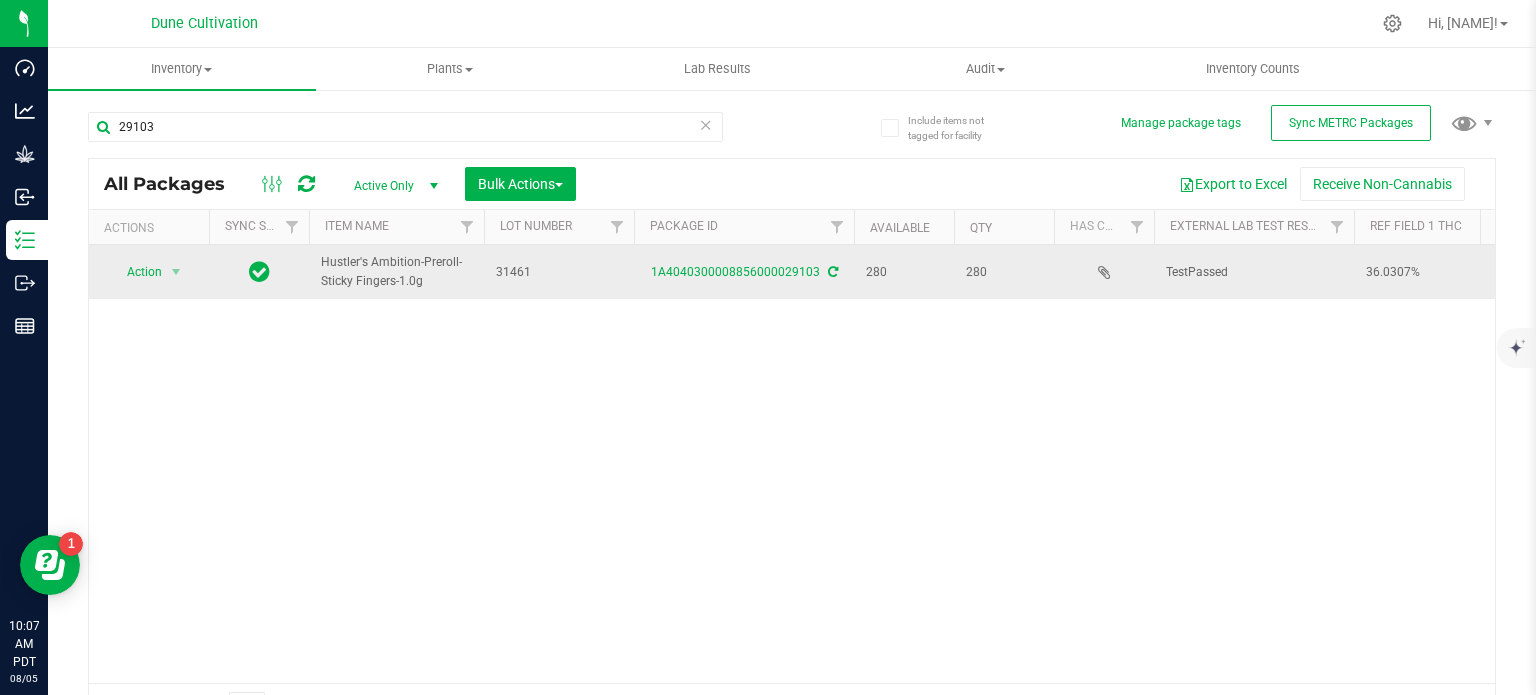 click on "Hustler's Ambition-Preroll-Sticky Fingers-1.0g" at bounding box center (396, 272) 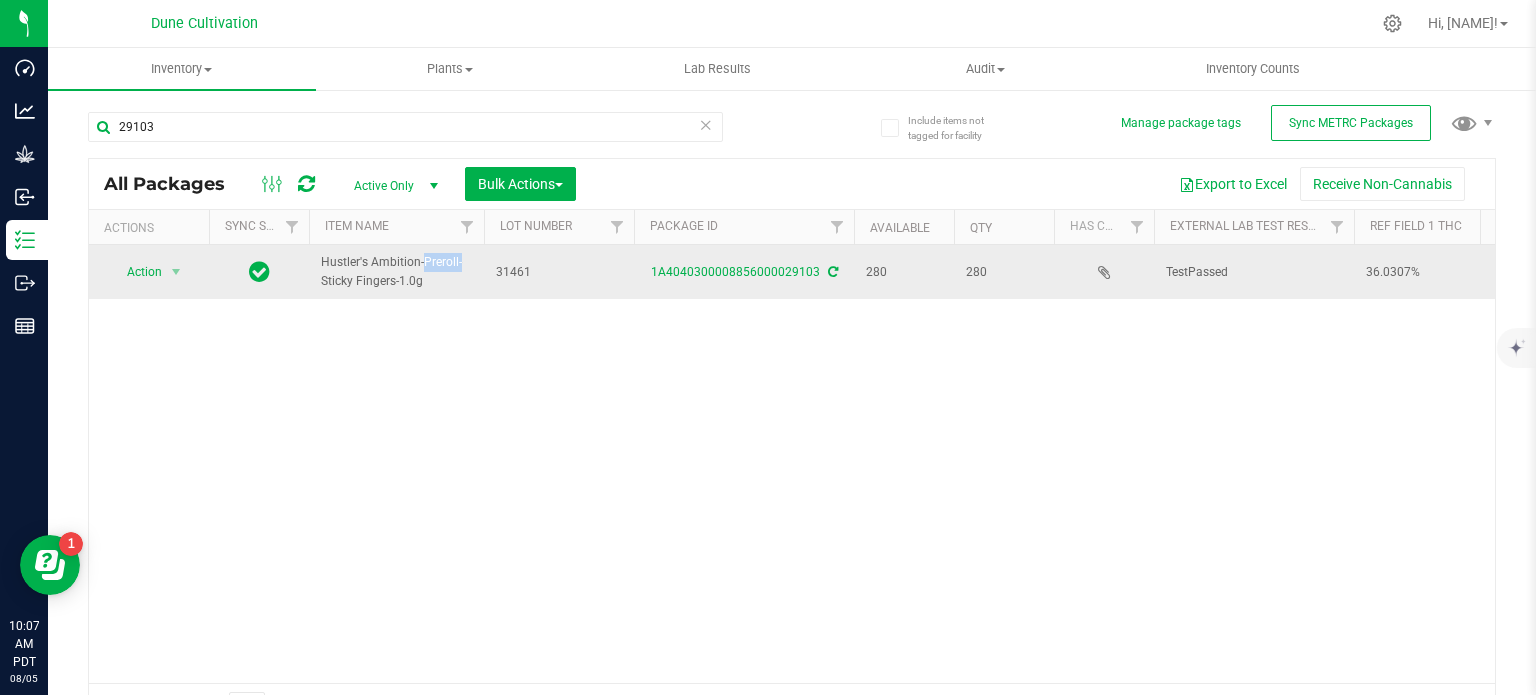 click on "Hustler's Ambition-Preroll-Sticky Fingers-1.0g" at bounding box center (396, 272) 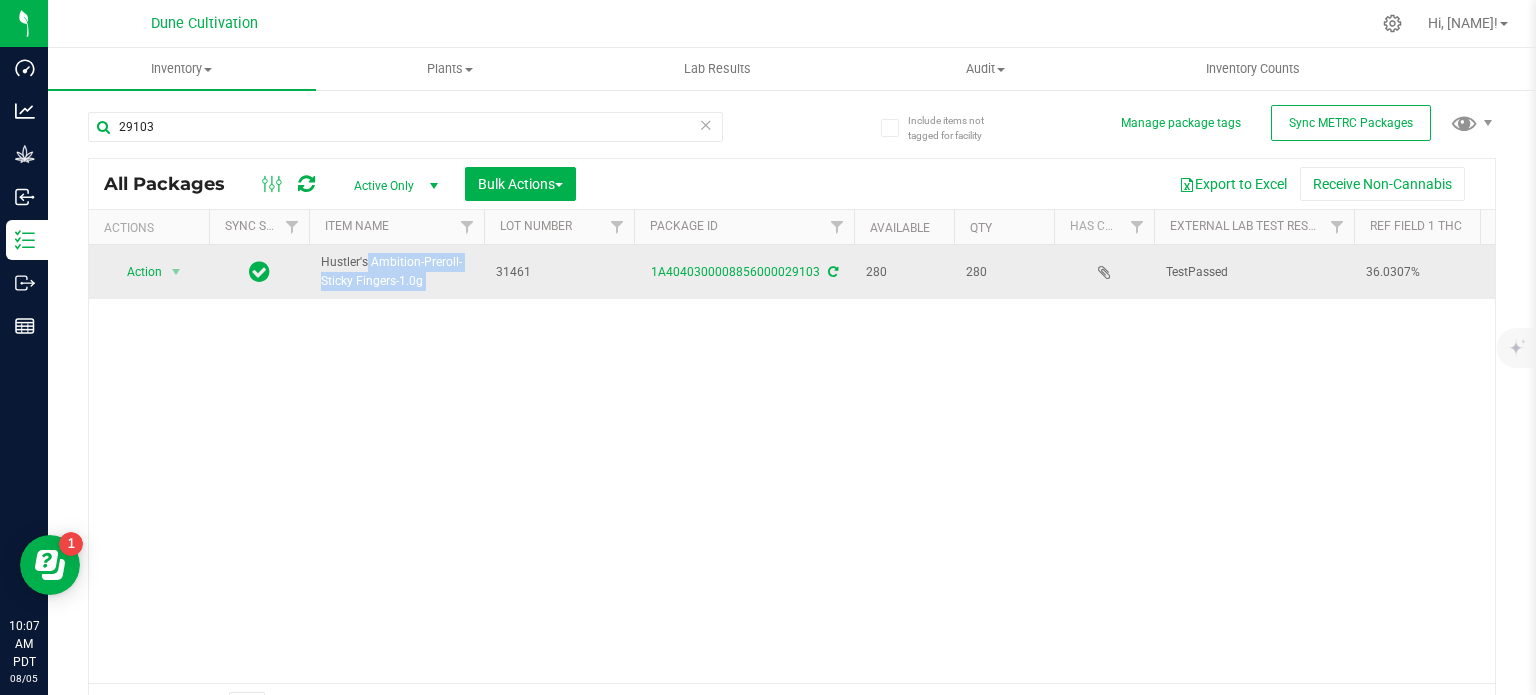 click on "Hustler's Ambition-Preroll-Sticky Fingers-1.0g" at bounding box center [396, 272] 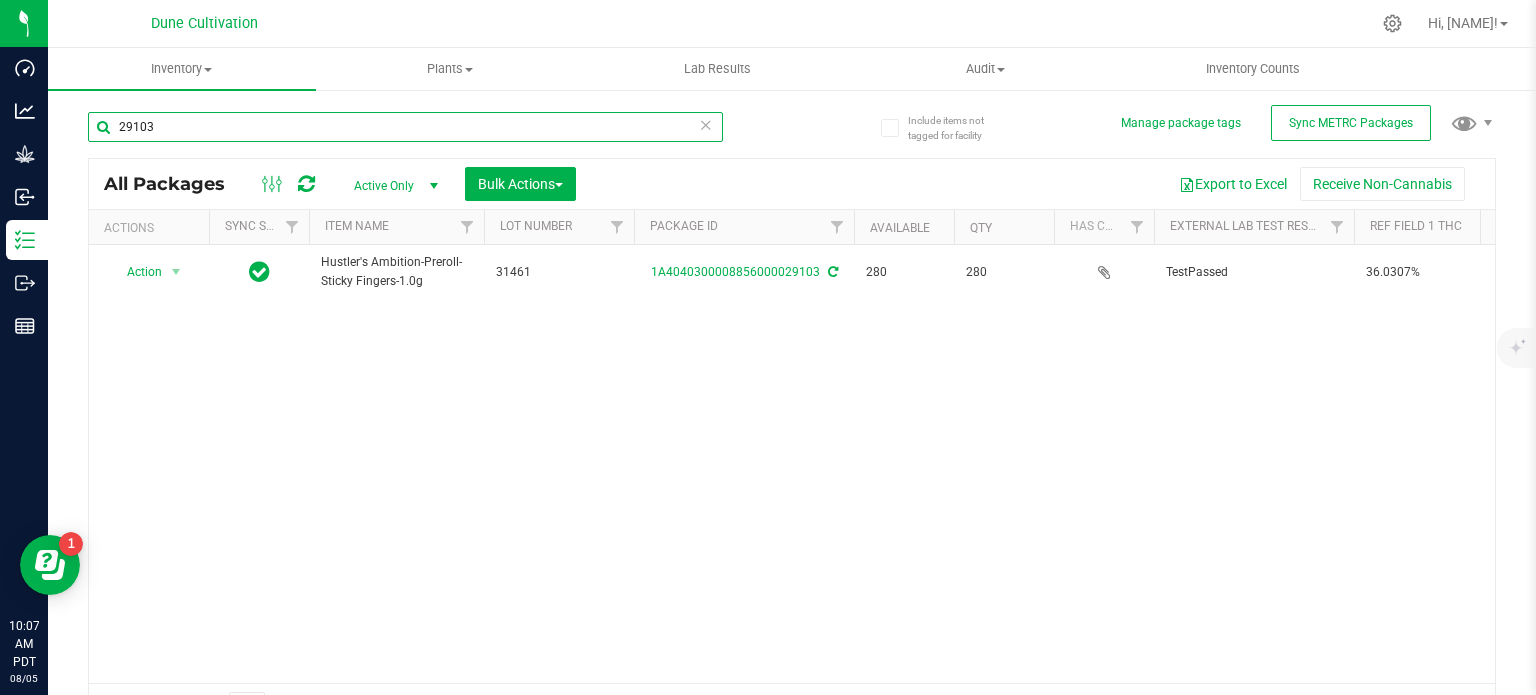 click on "29103" at bounding box center [405, 127] 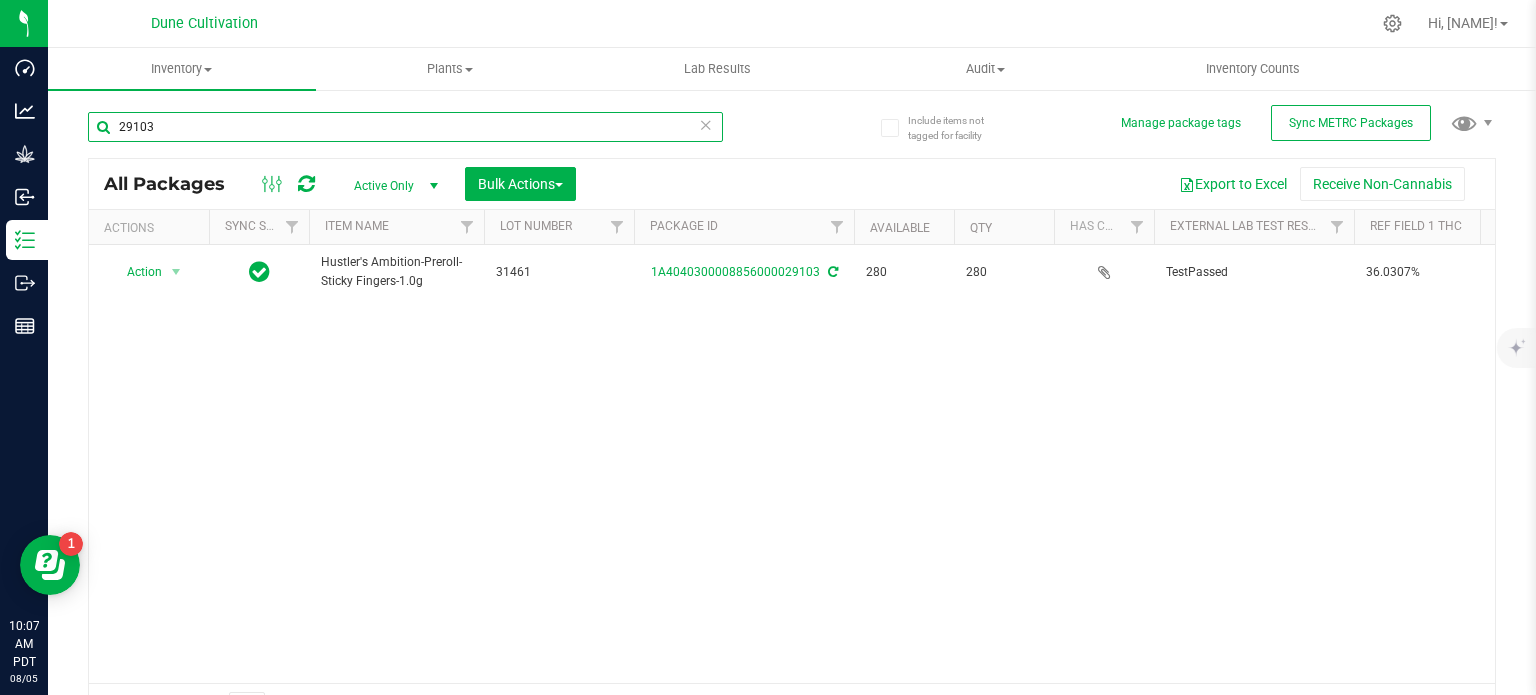 click on "29103" at bounding box center [405, 127] 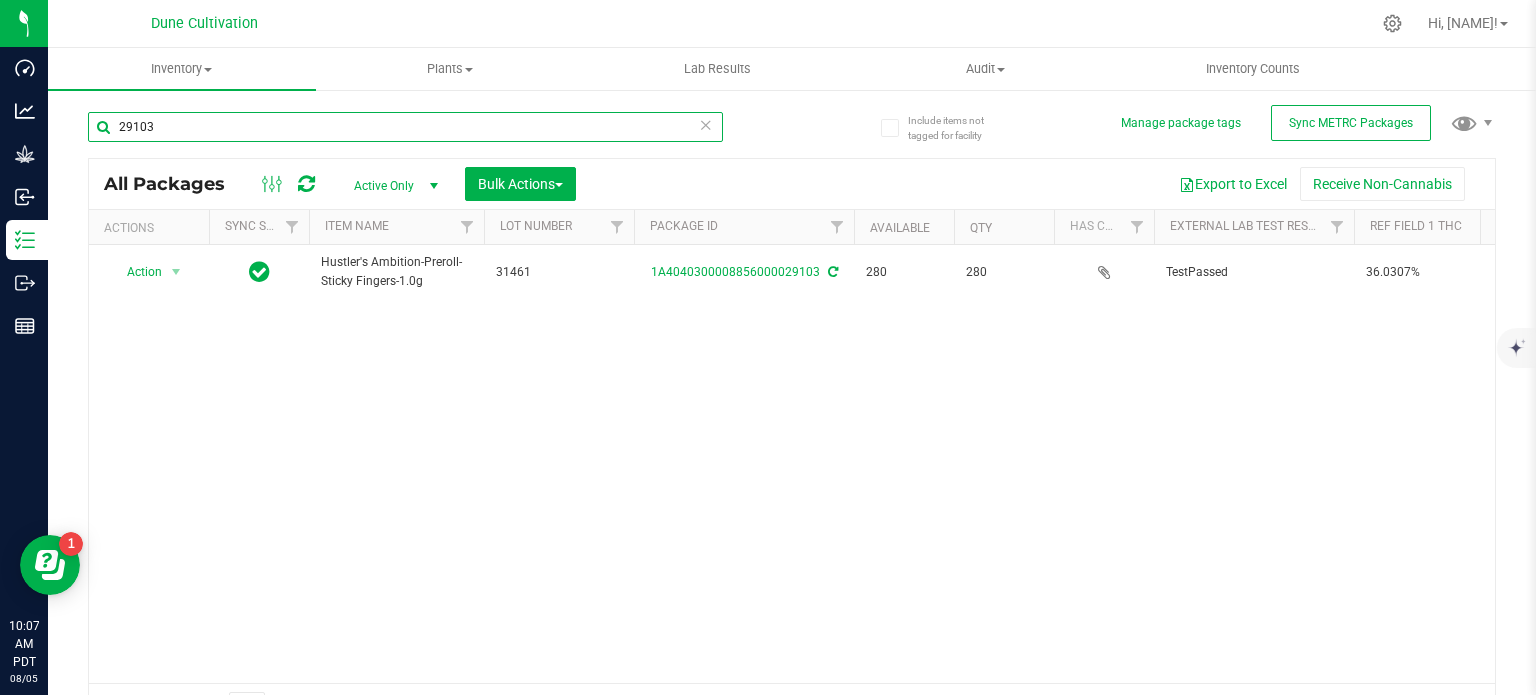 paste on "078" 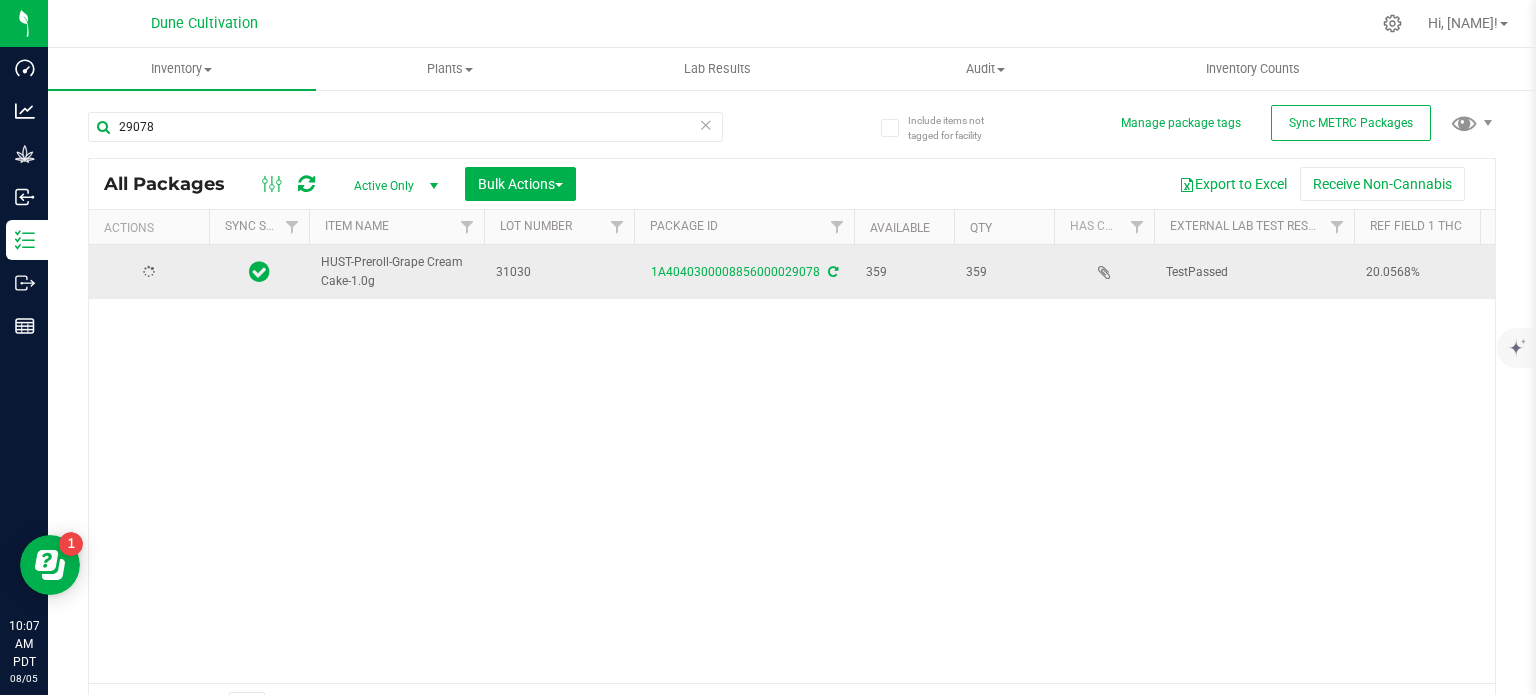 click on "HUST-Preroll-Grape Cream Cake-1.0g" at bounding box center [396, 272] 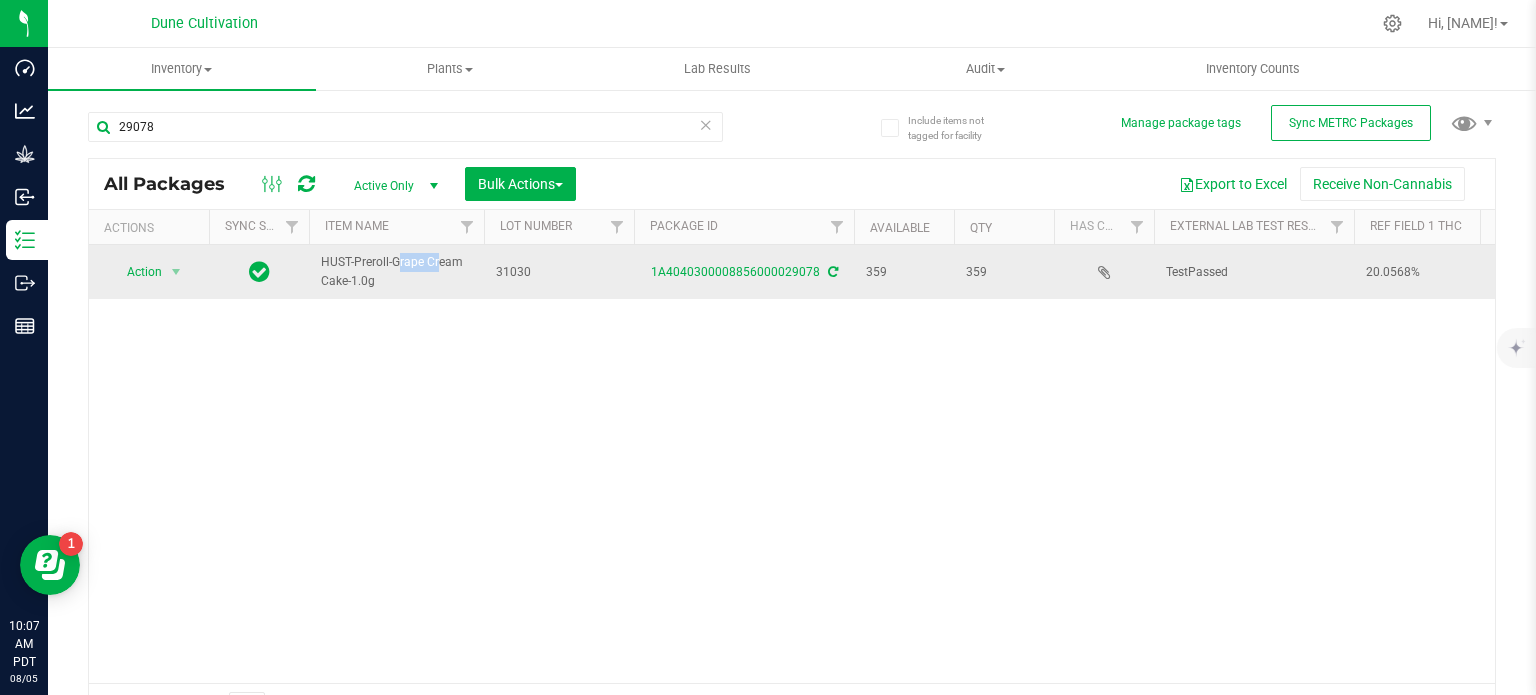 click on "HUST-Preroll-Grape Cream Cake-1.0g" at bounding box center (396, 272) 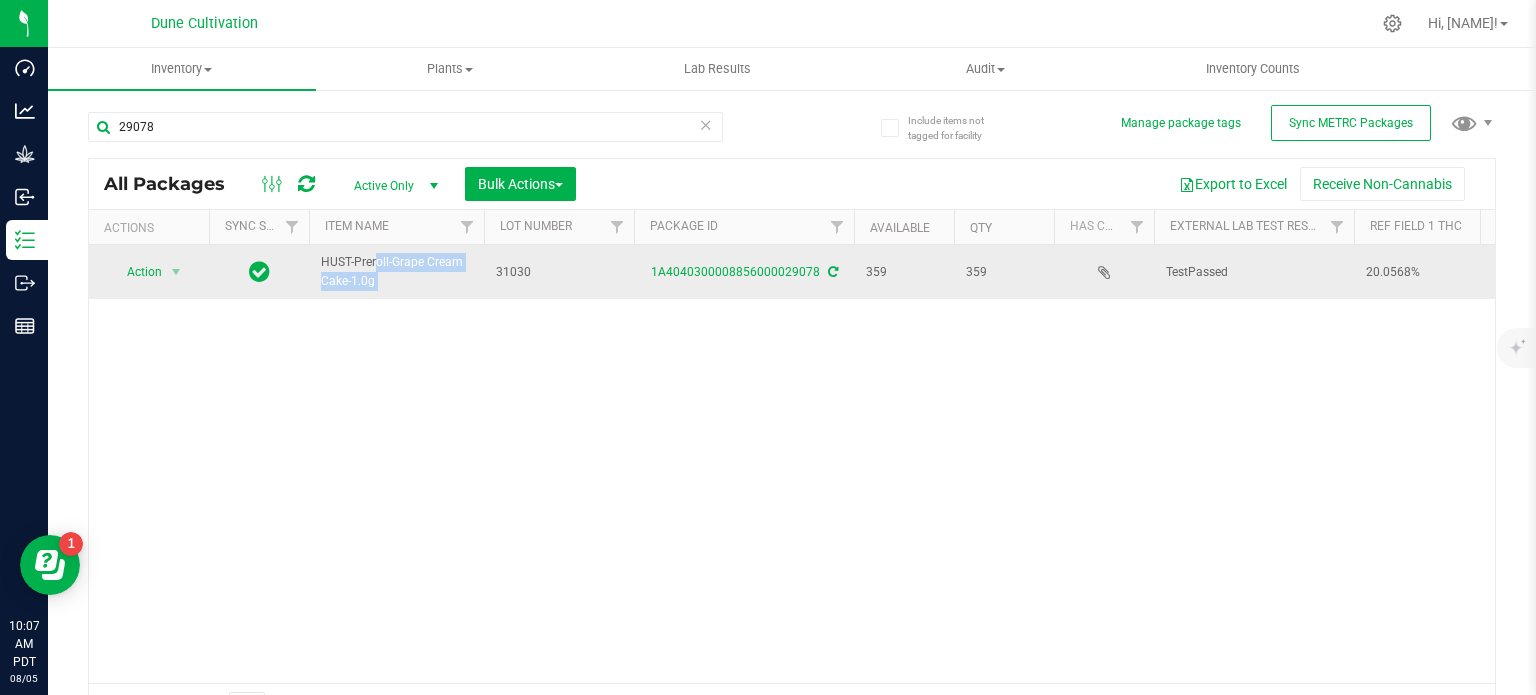 click on "HUST-Preroll-Grape Cream Cake-1.0g" at bounding box center [396, 272] 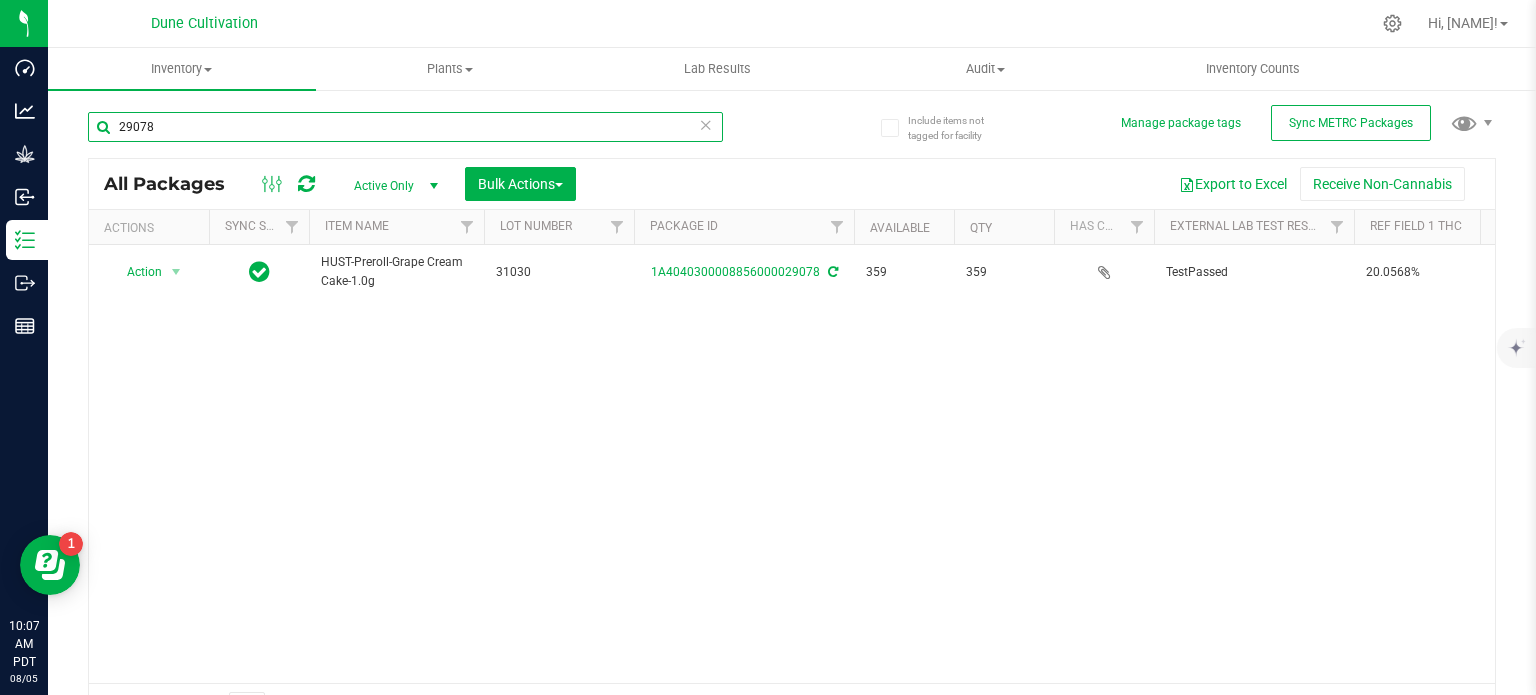 click on "29078" at bounding box center [405, 127] 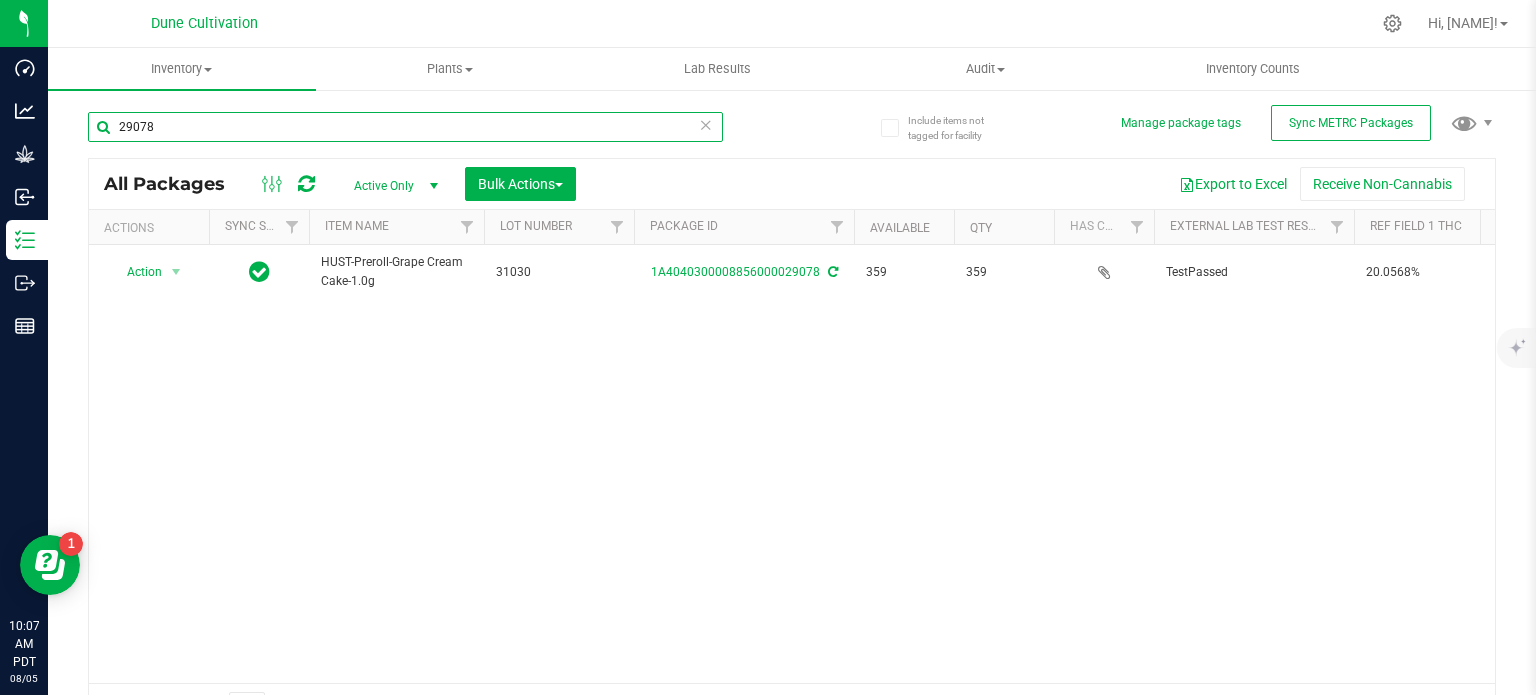 click on "29078" at bounding box center [405, 127] 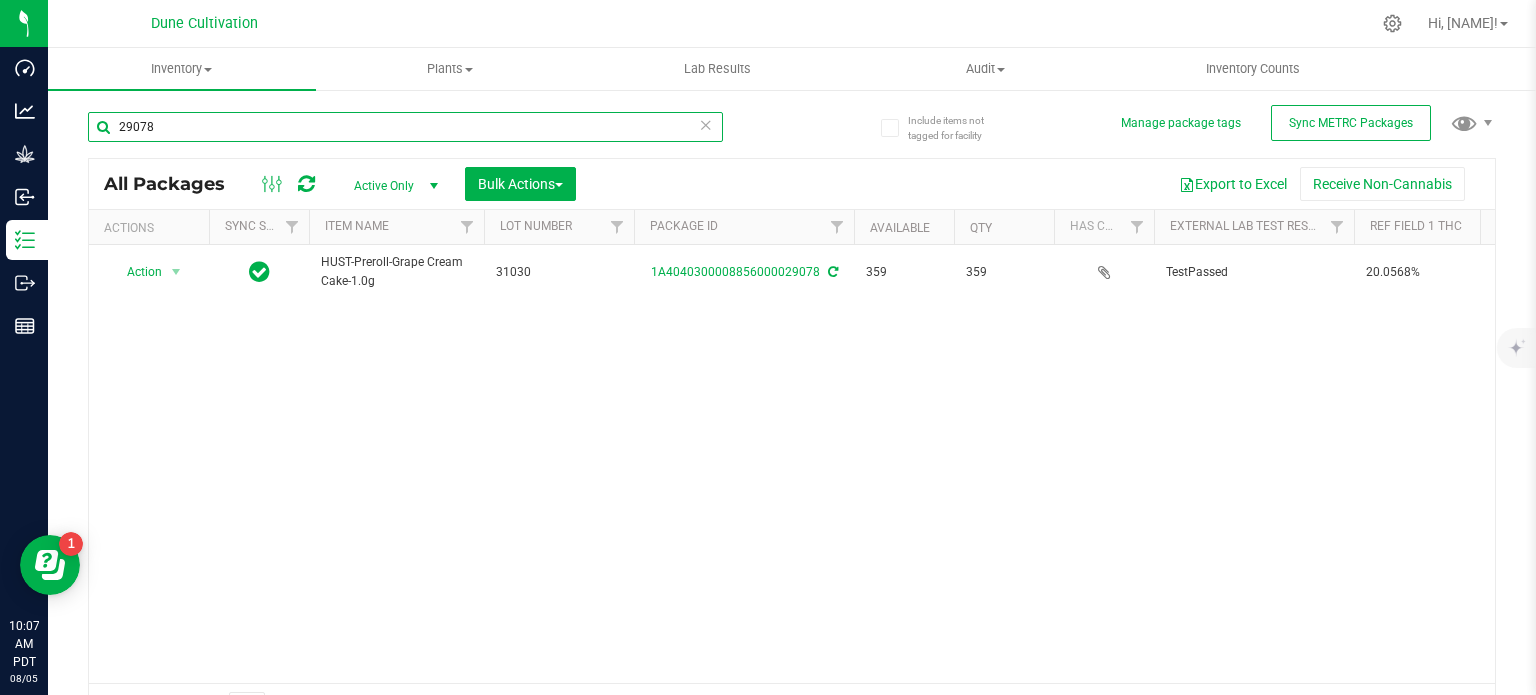 paste on "9" 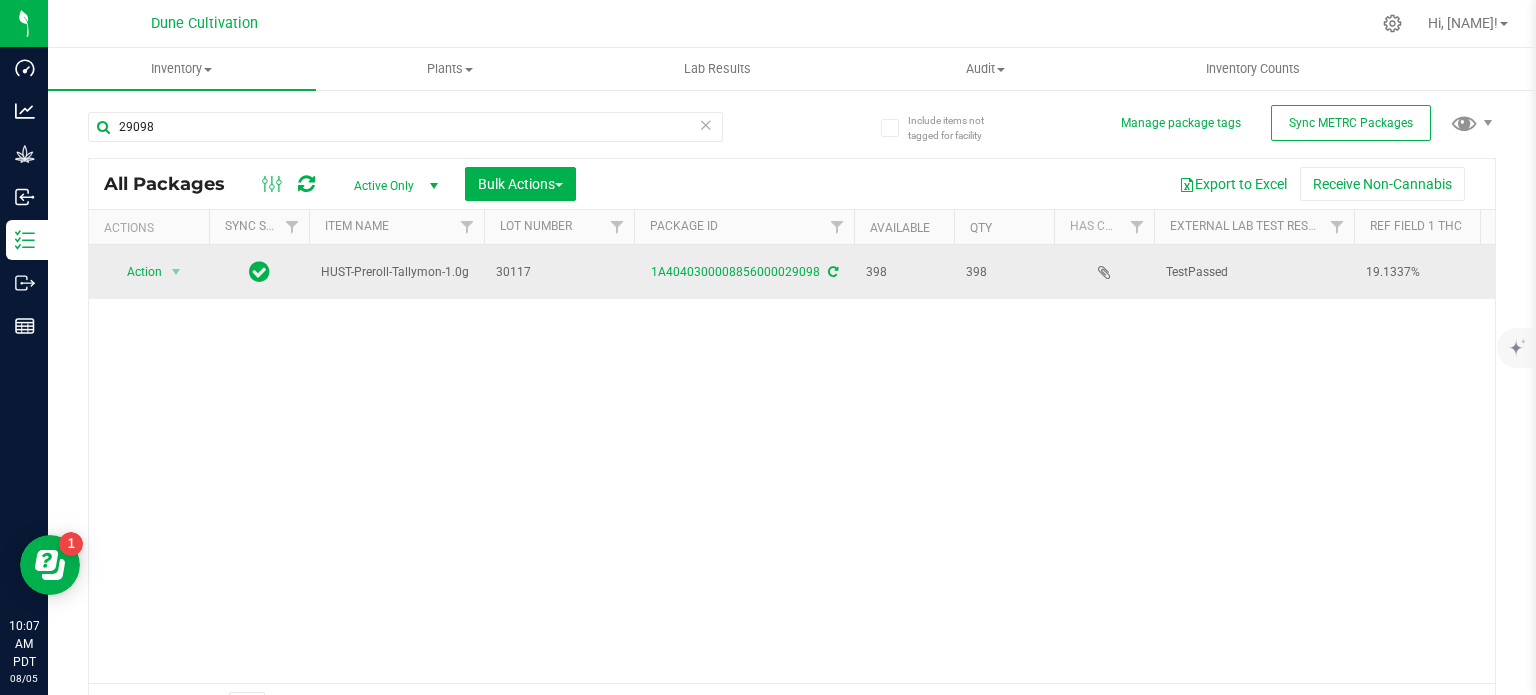 click on "HUST-Preroll-Tallymon-1.0g" at bounding box center [396, 272] 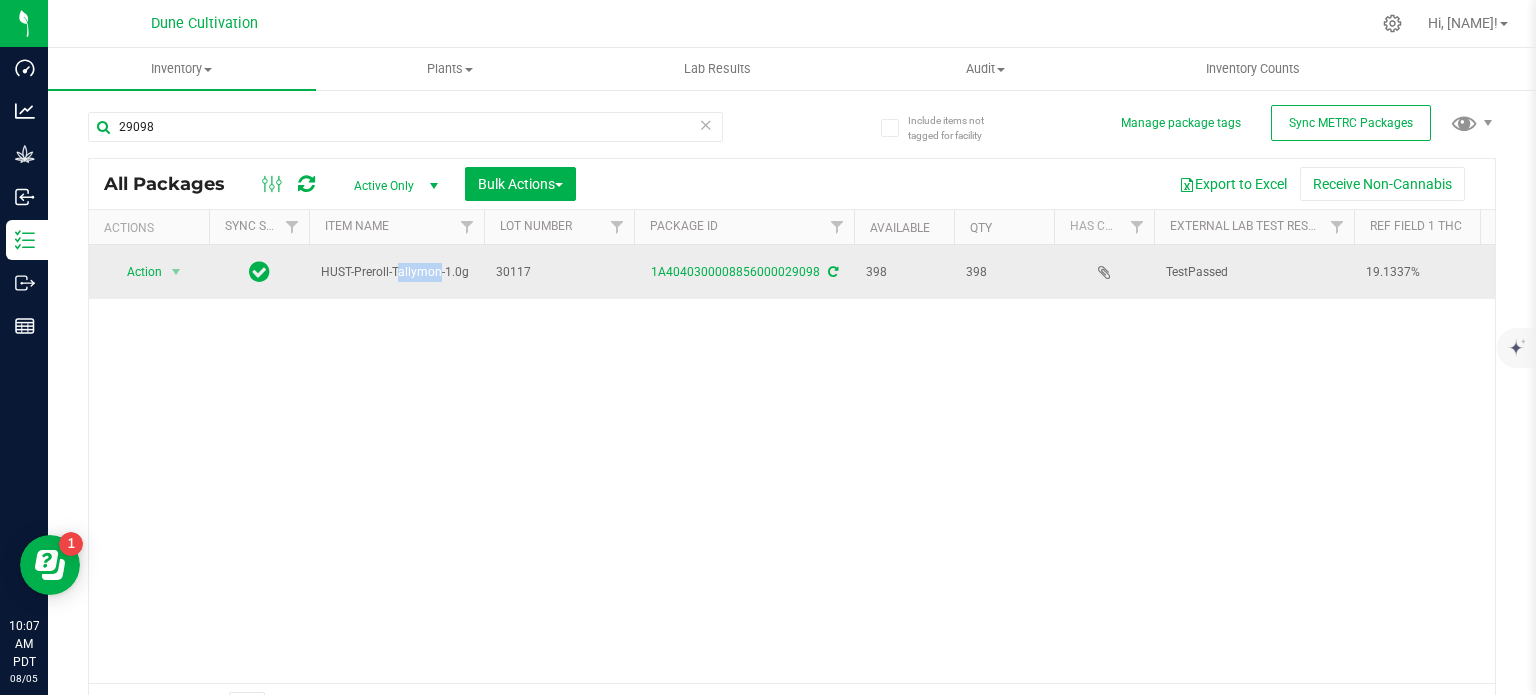 click on "HUST-Preroll-Tallymon-1.0g" at bounding box center [396, 272] 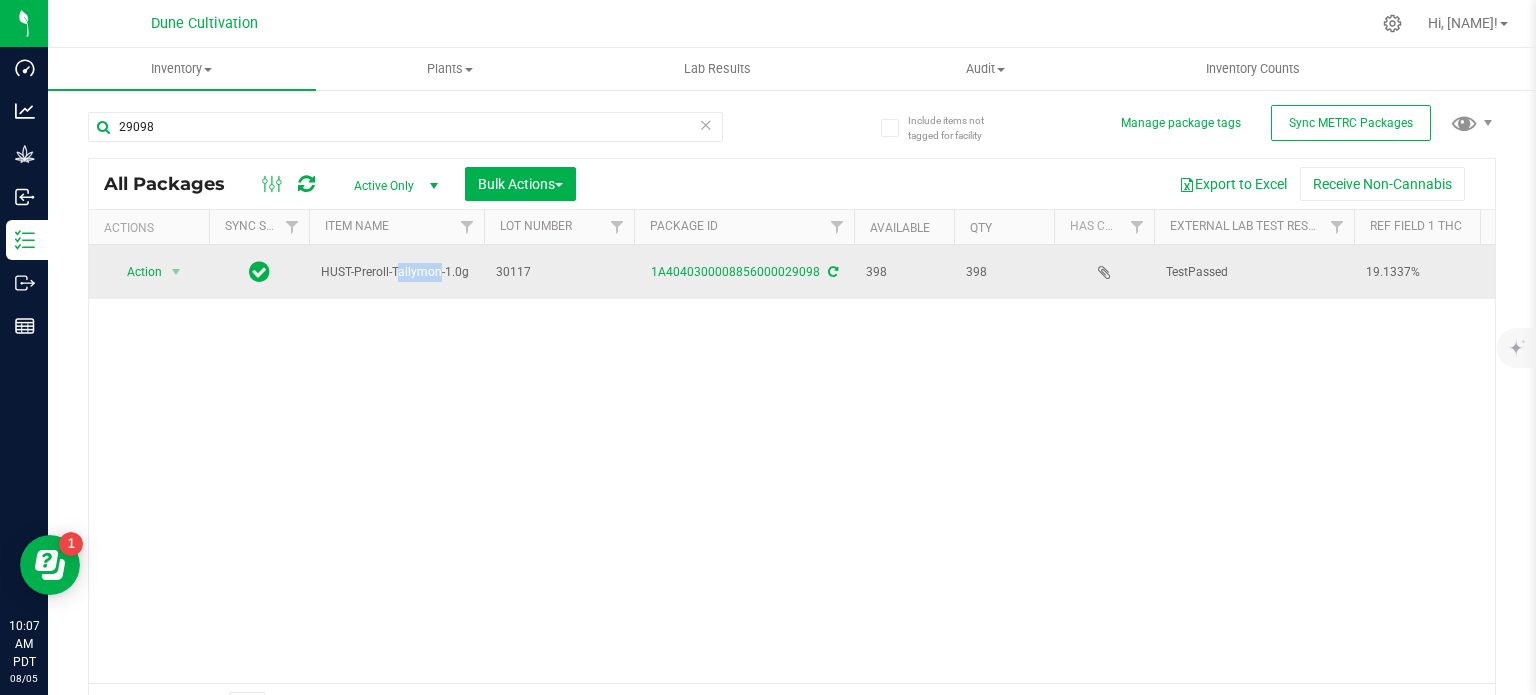 click on "HUST-Preroll-Tallymon-1.0g" at bounding box center [396, 272] 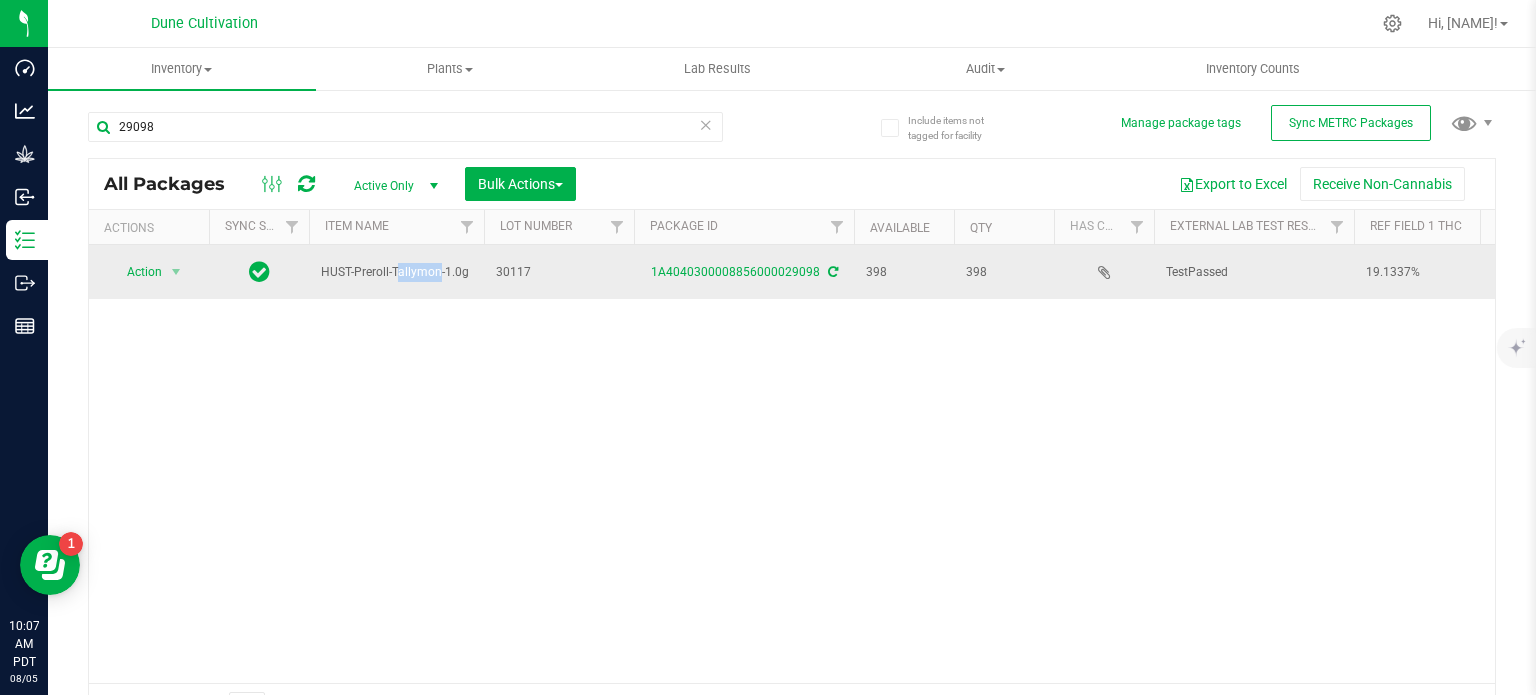 click on "HUST-Preroll-Tallymon-1.0g" at bounding box center (396, 272) 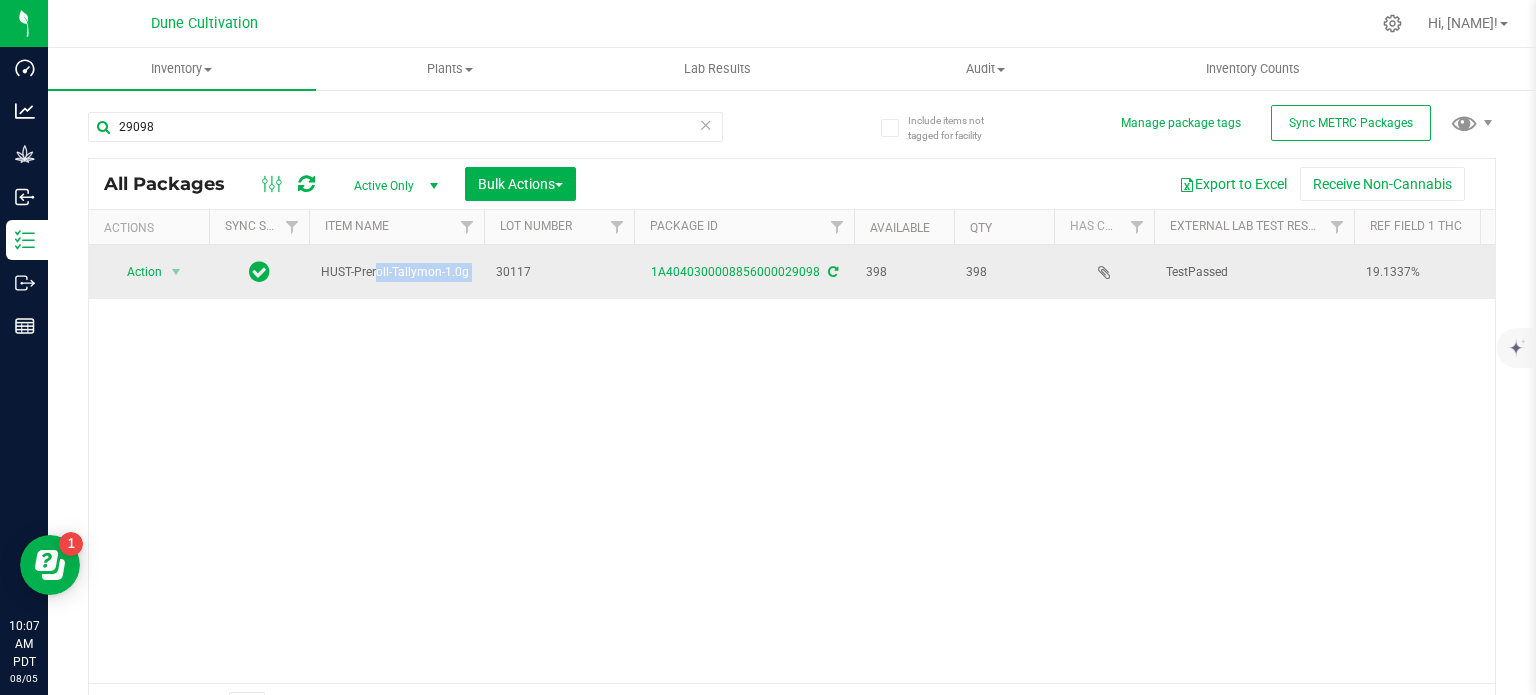 click on "HUST-Preroll-Tallymon-1.0g" at bounding box center (396, 272) 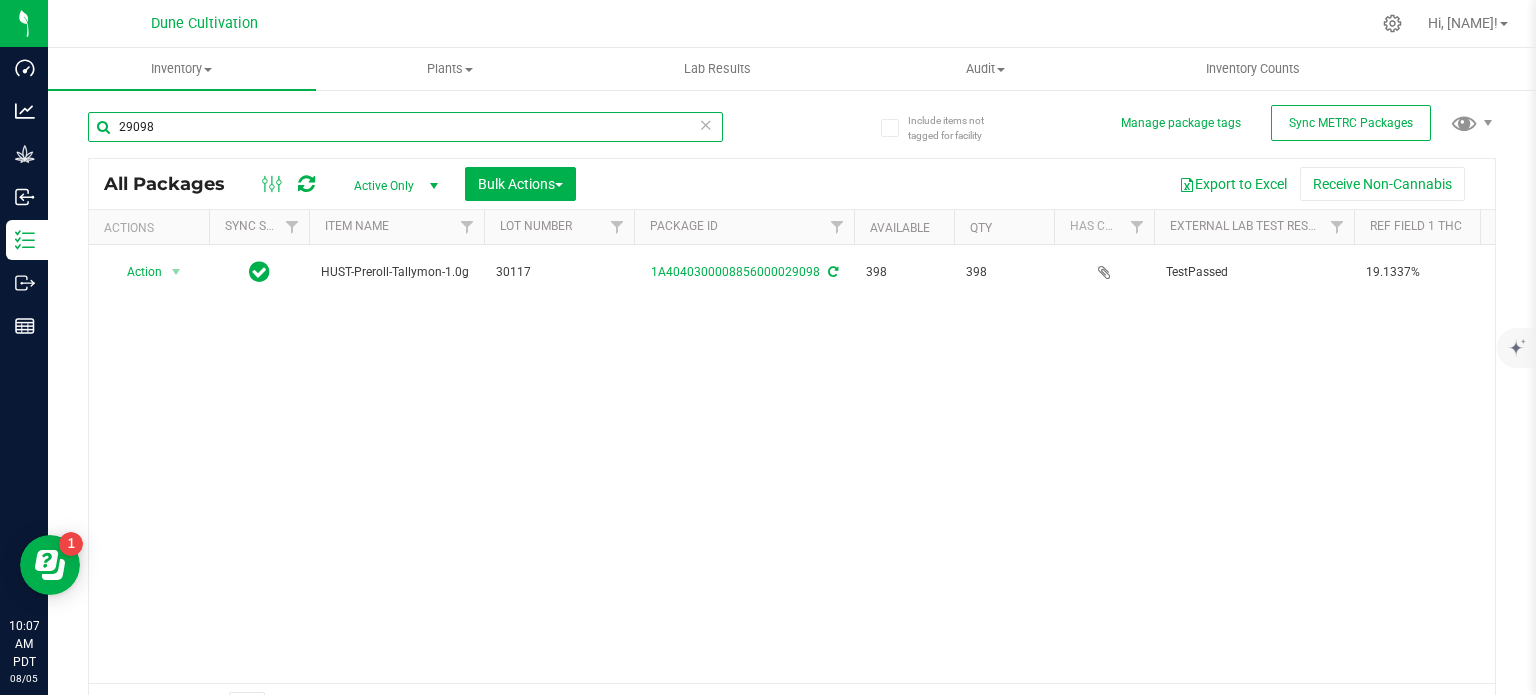 click on "29098" at bounding box center [405, 127] 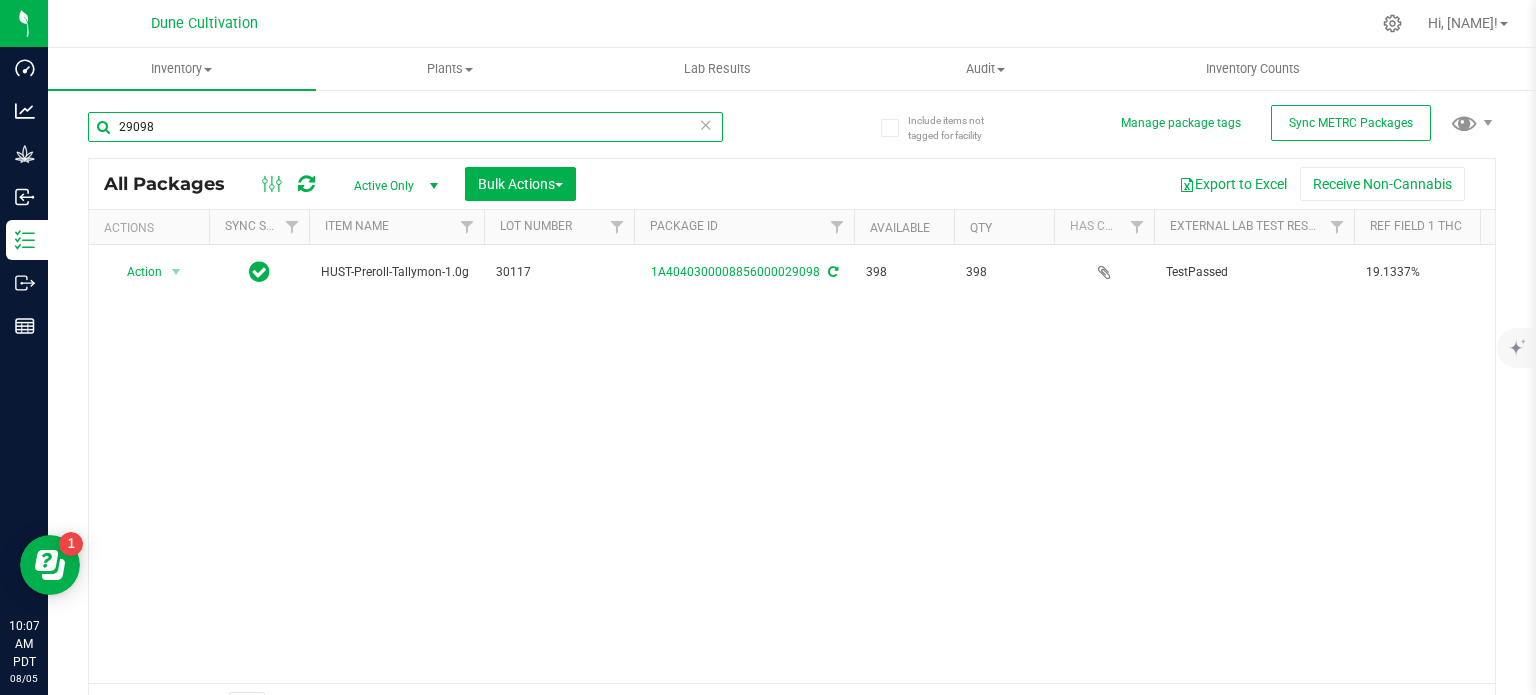 click on "29098" at bounding box center [405, 127] 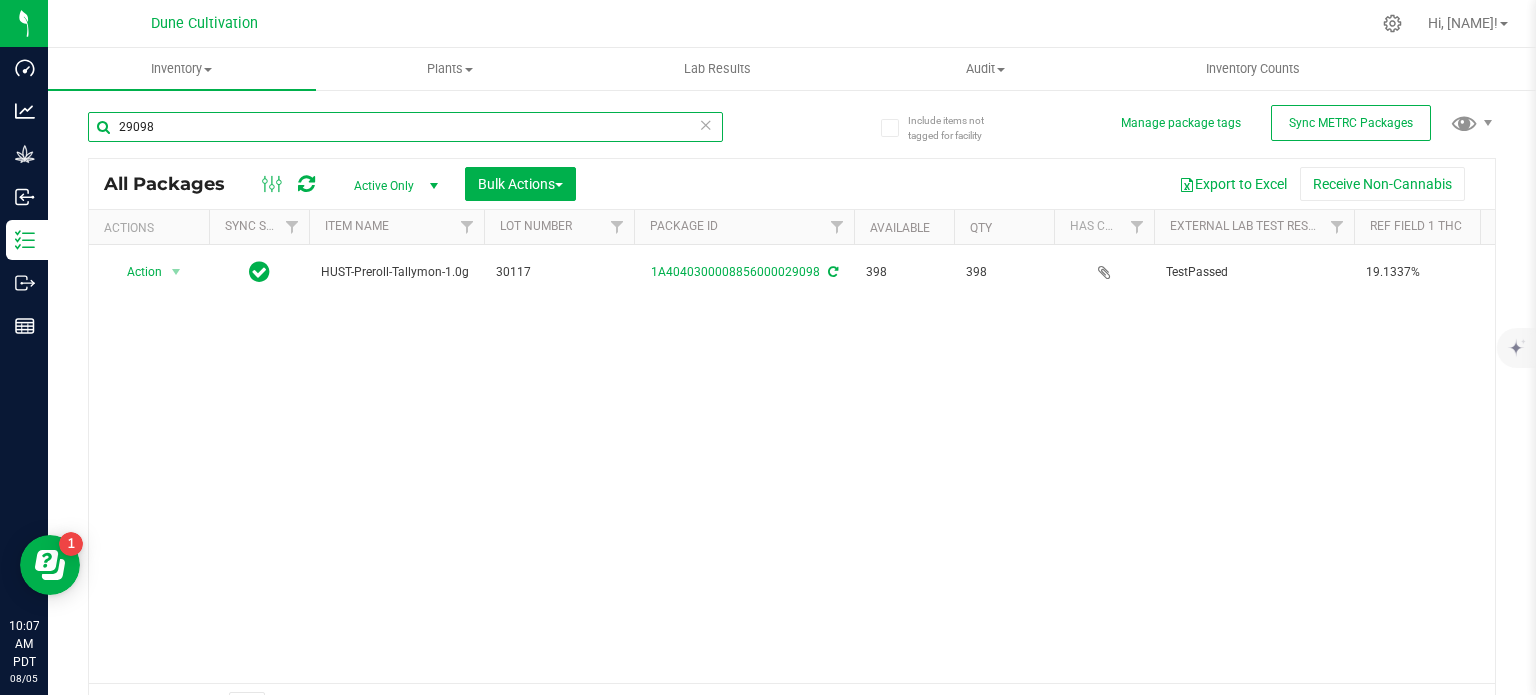 paste on "29" 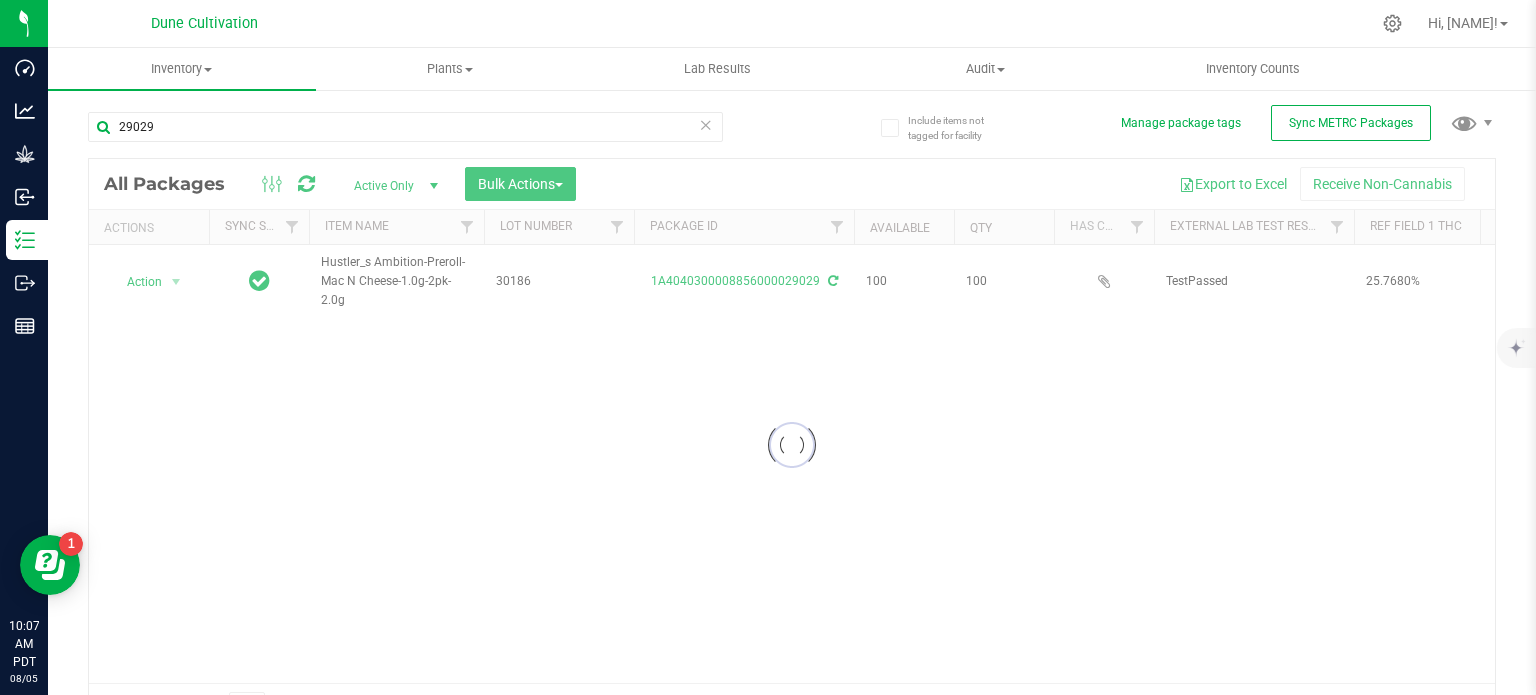 click at bounding box center (792, 445) 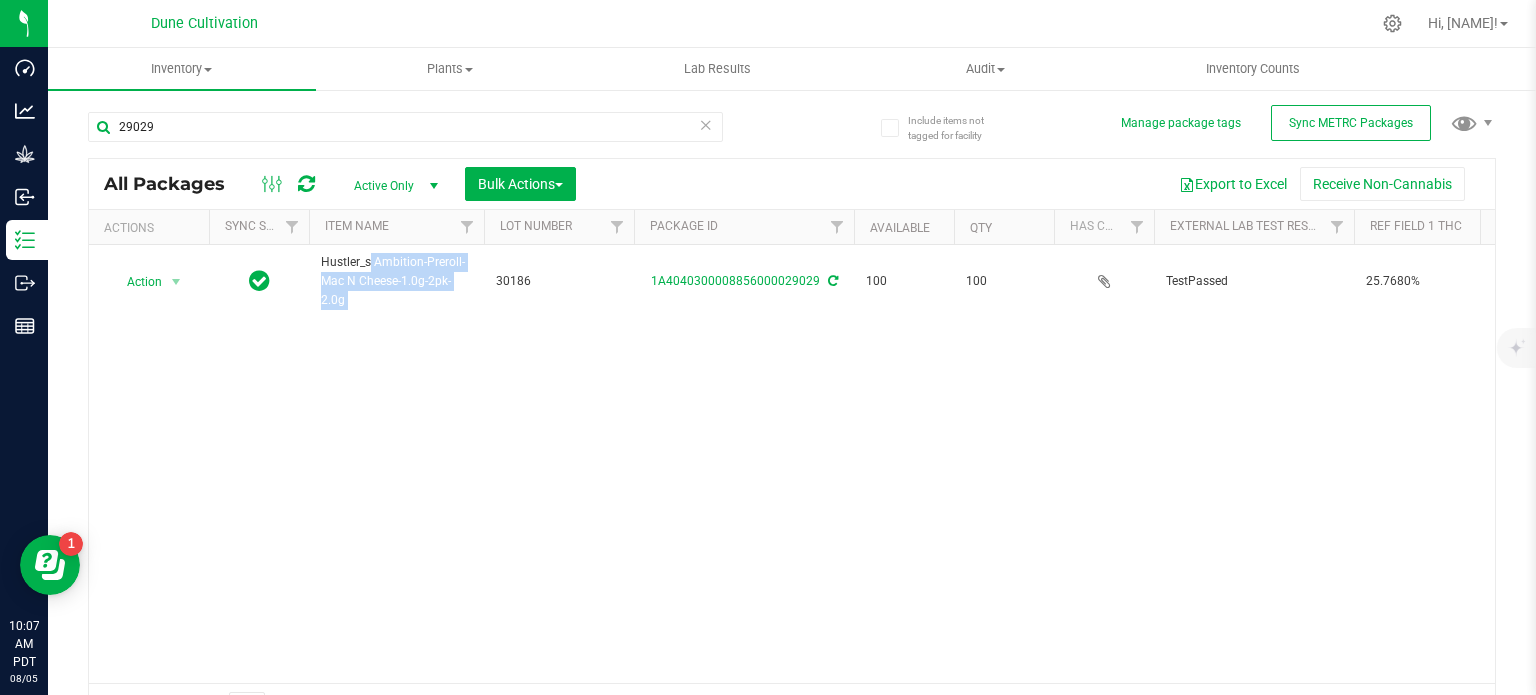 click on "Hustler_s Ambition-Preroll-Mac N Cheese-1.0g-2pk-2.0g" at bounding box center [396, 282] 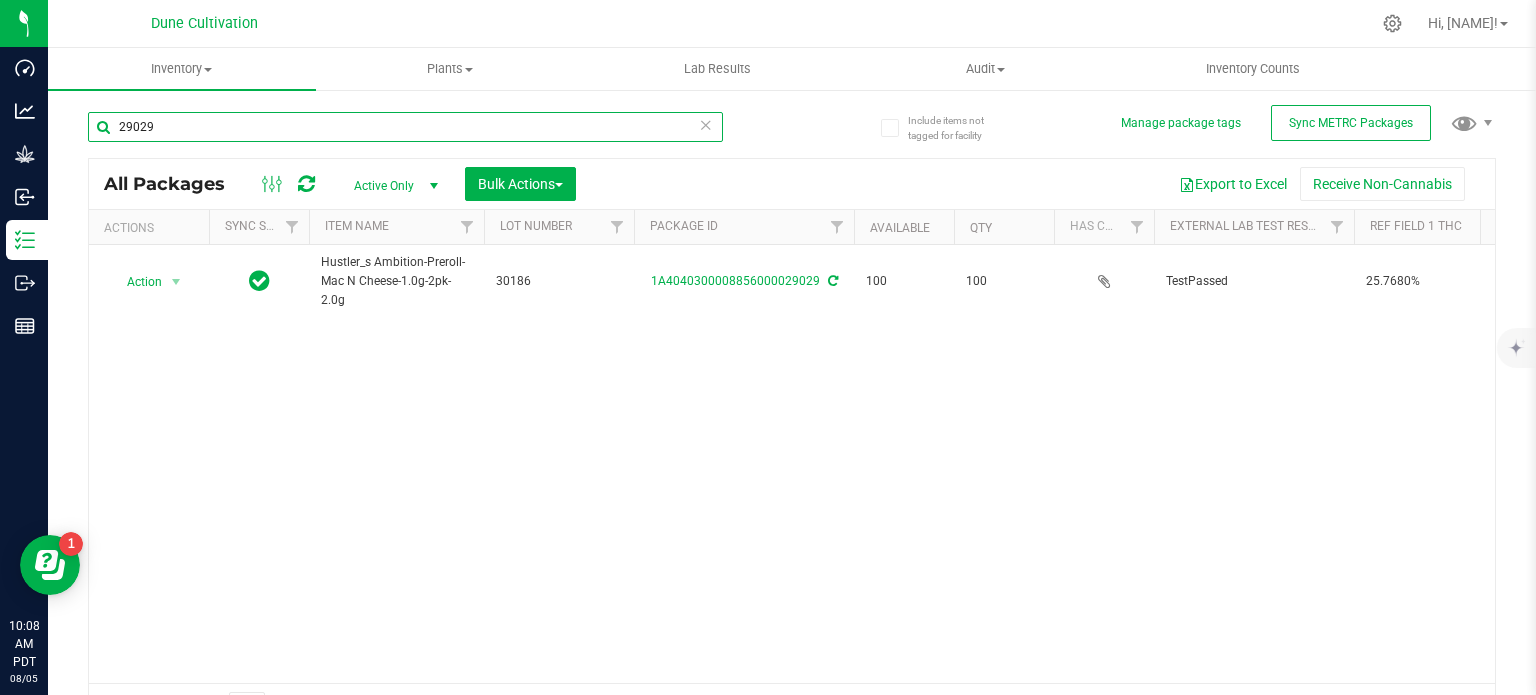 click on "29029" at bounding box center [405, 127] 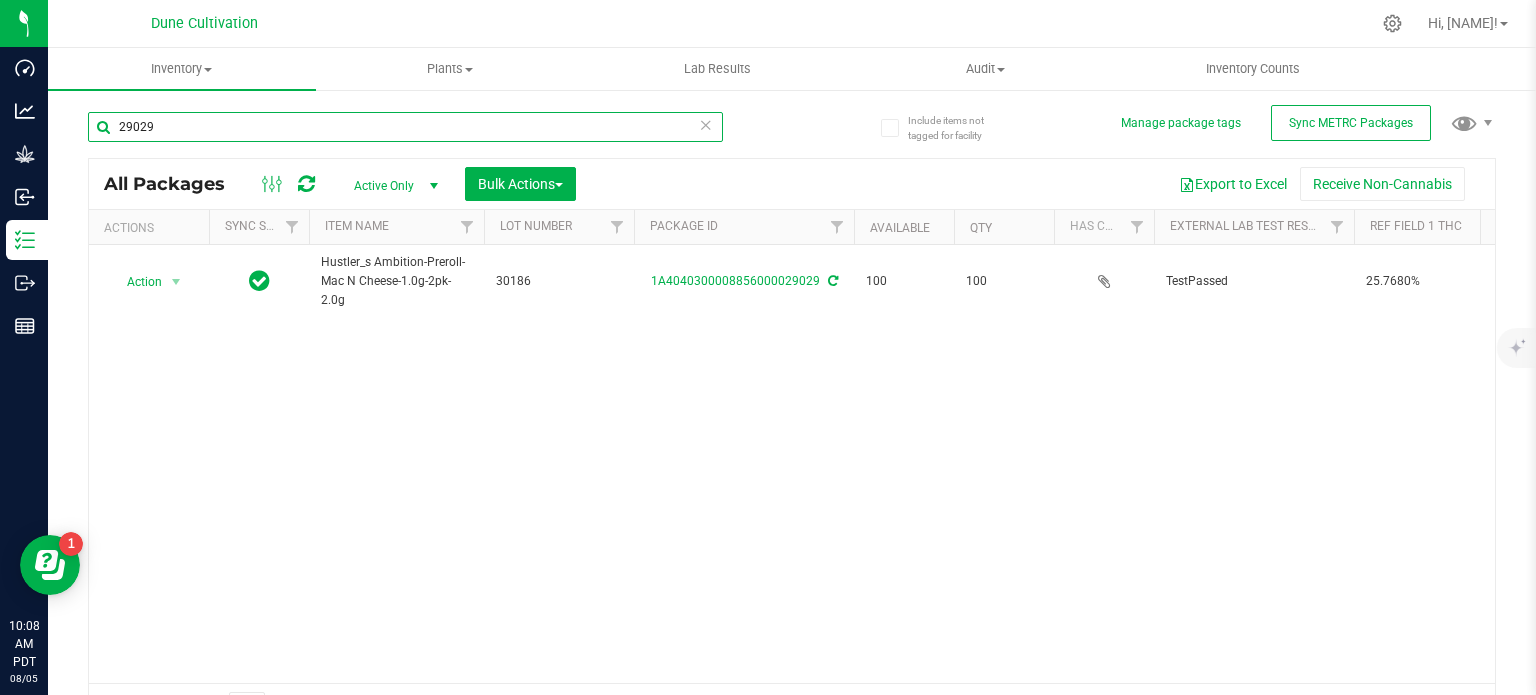 click on "29029" at bounding box center [405, 127] 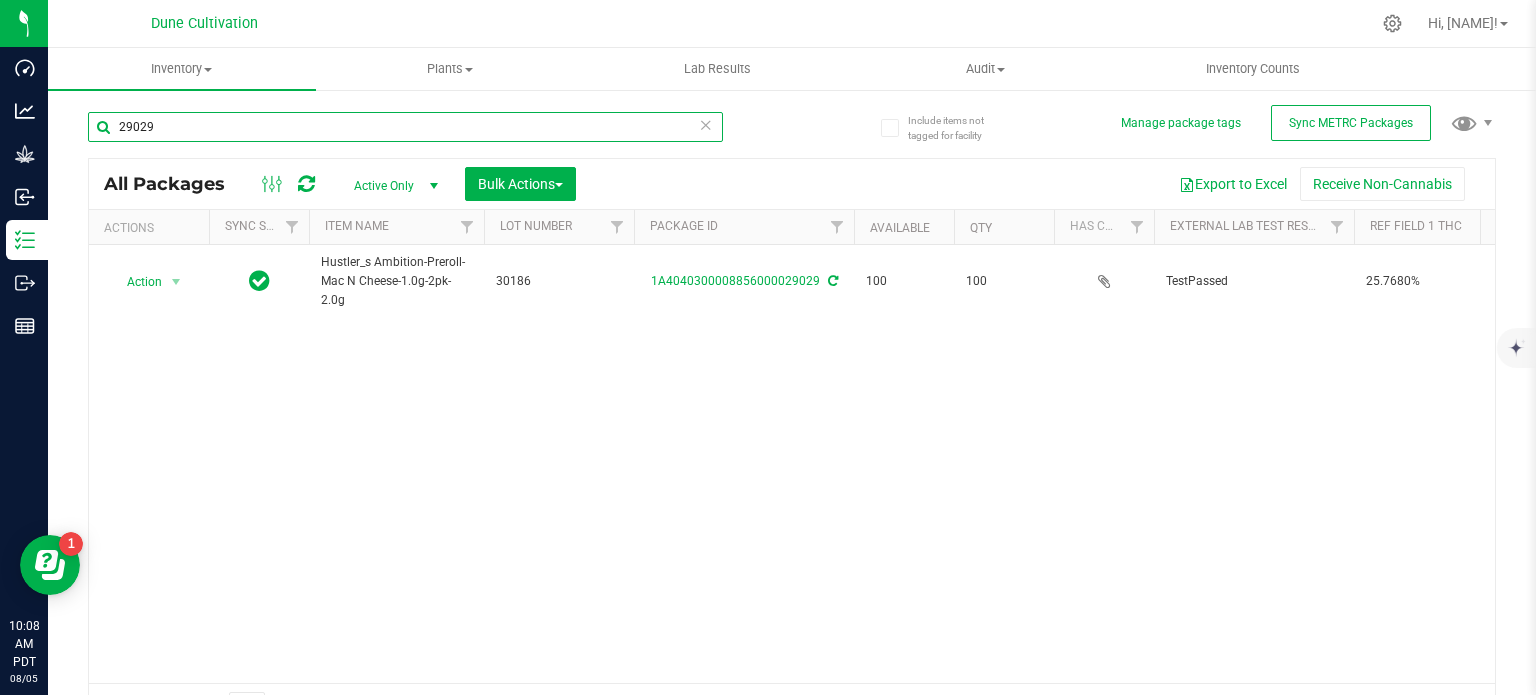 paste on "97" 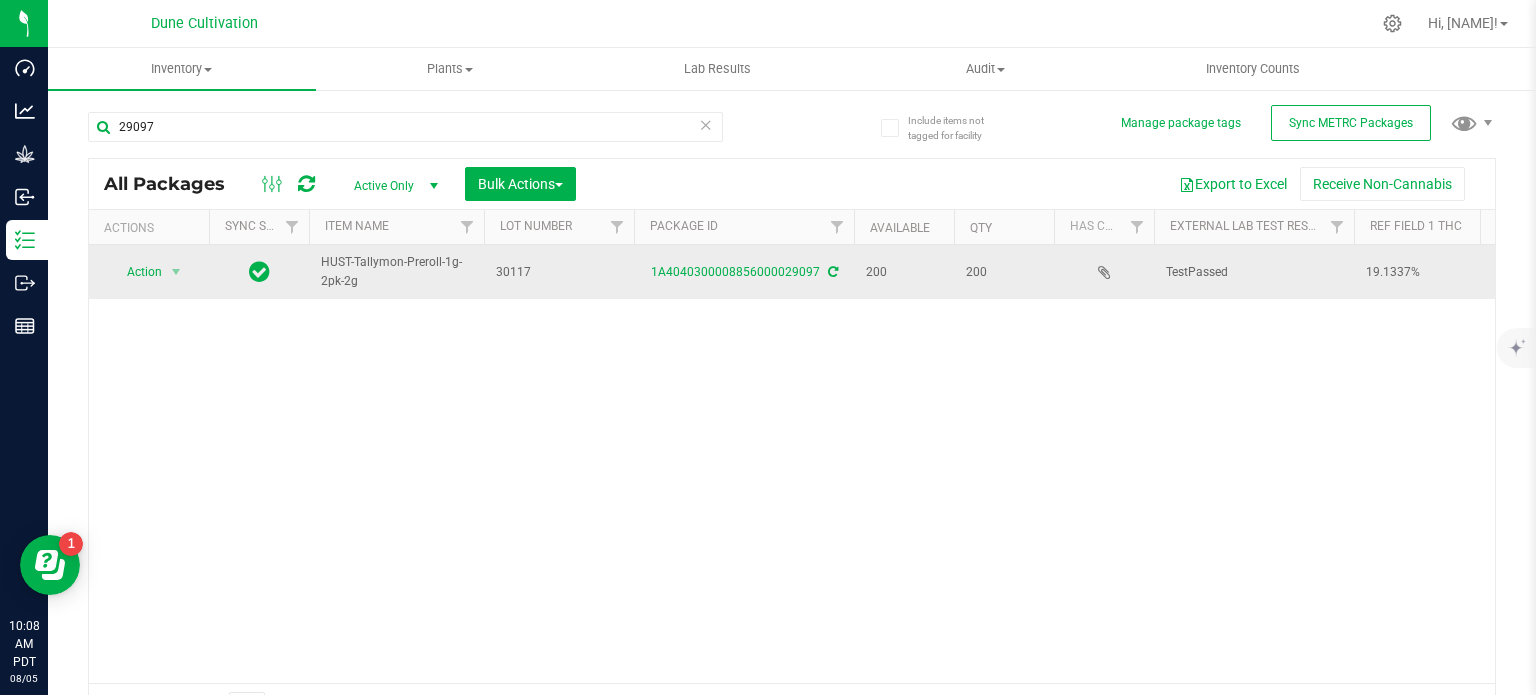 click on "HUST-Tallymon-Preroll-1g-2pk-2g" at bounding box center [396, 272] 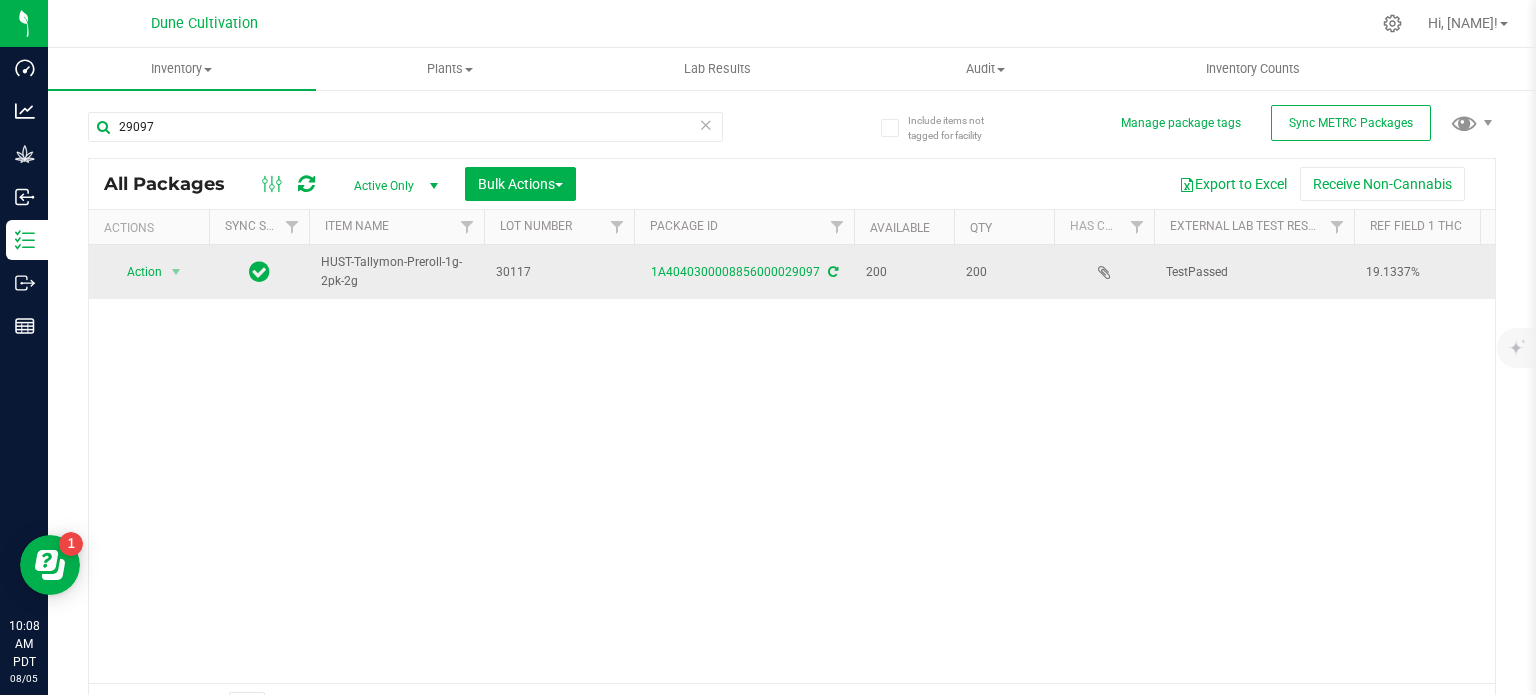 click on "HUST-Tallymon-Preroll-1g-2pk-2g" at bounding box center [396, 272] 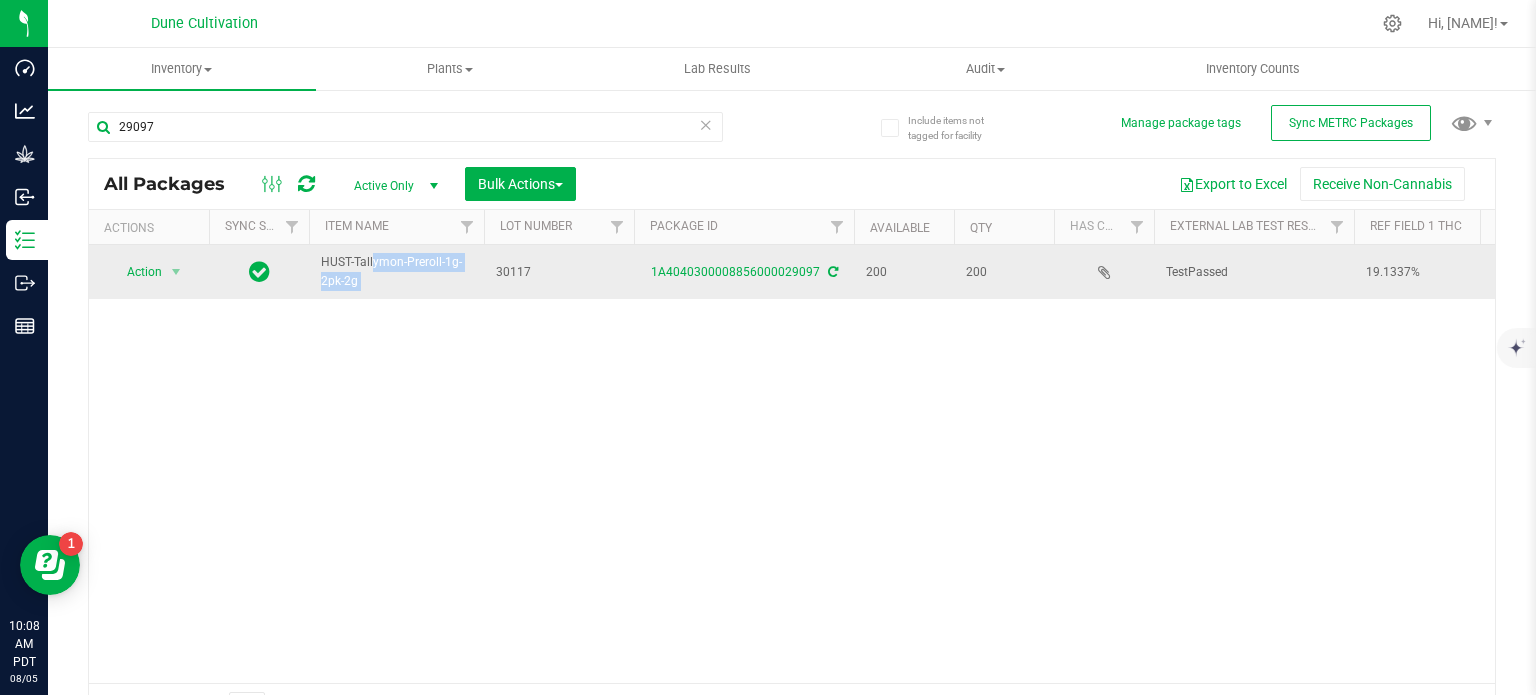 click on "HUST-Tallymon-Preroll-1g-2pk-2g" at bounding box center [396, 272] 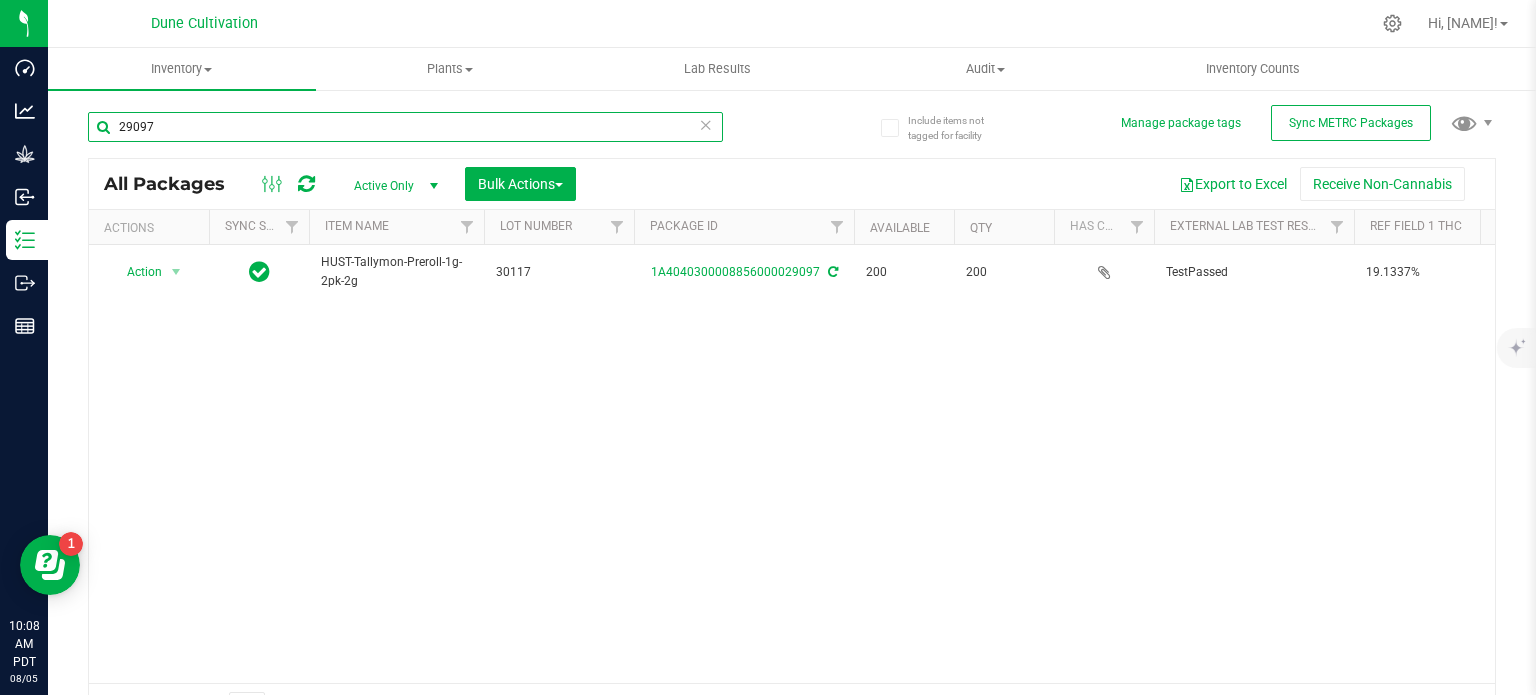 click on "29097" at bounding box center (405, 127) 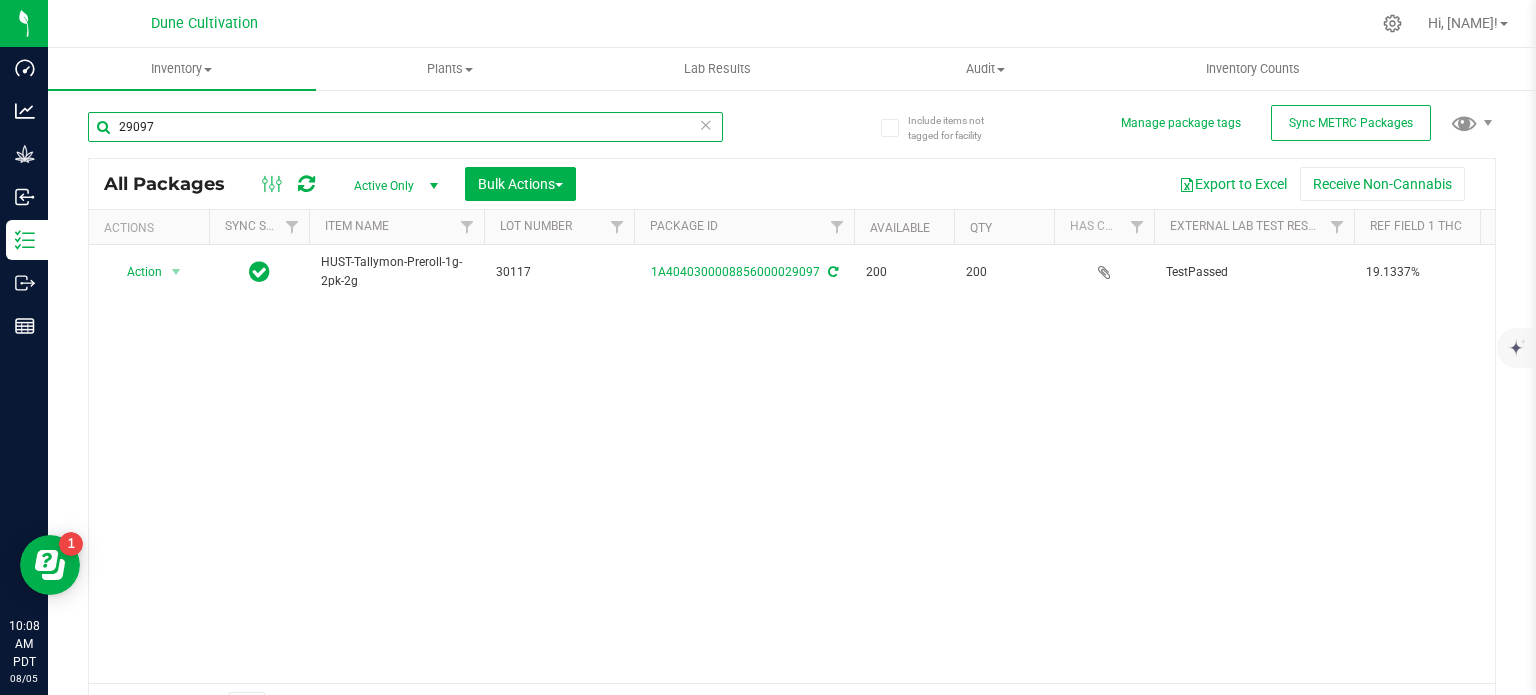 click on "29097" at bounding box center [405, 127] 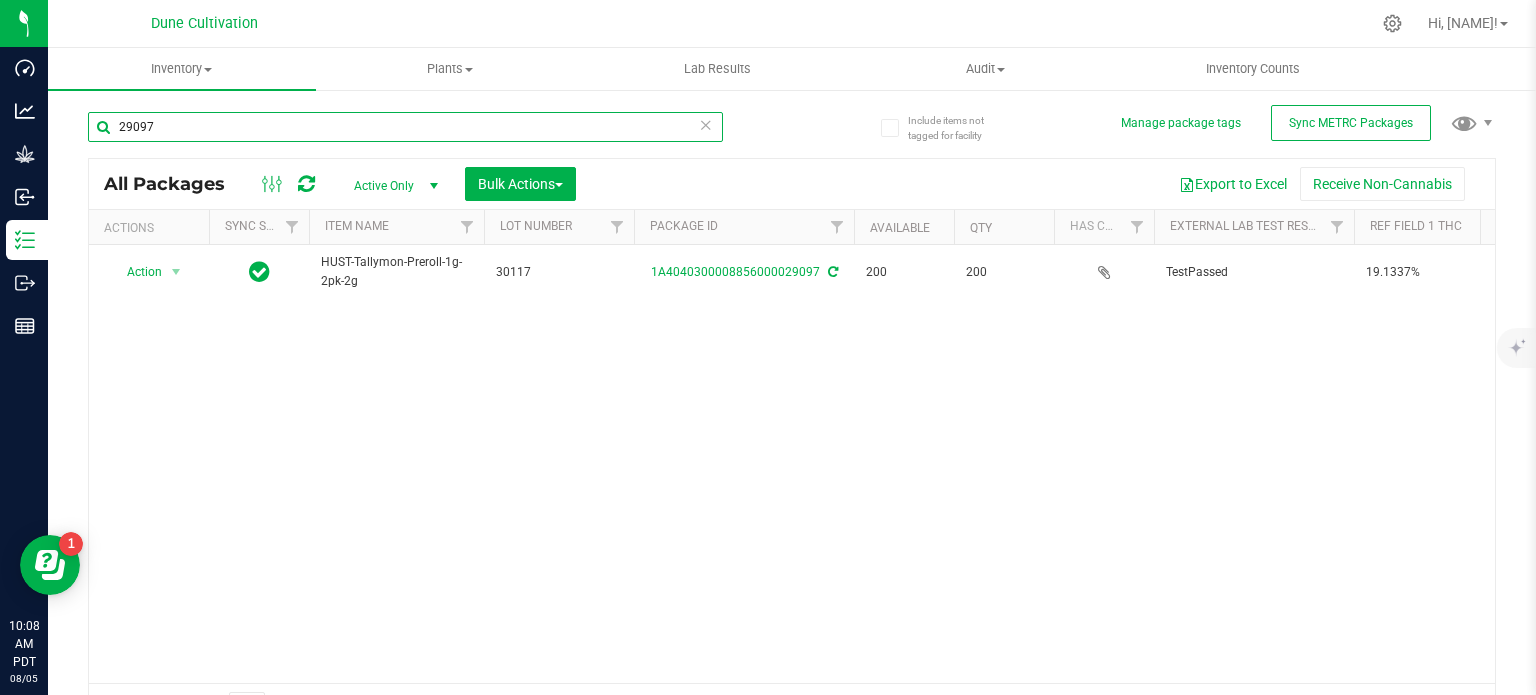 paste on "55" 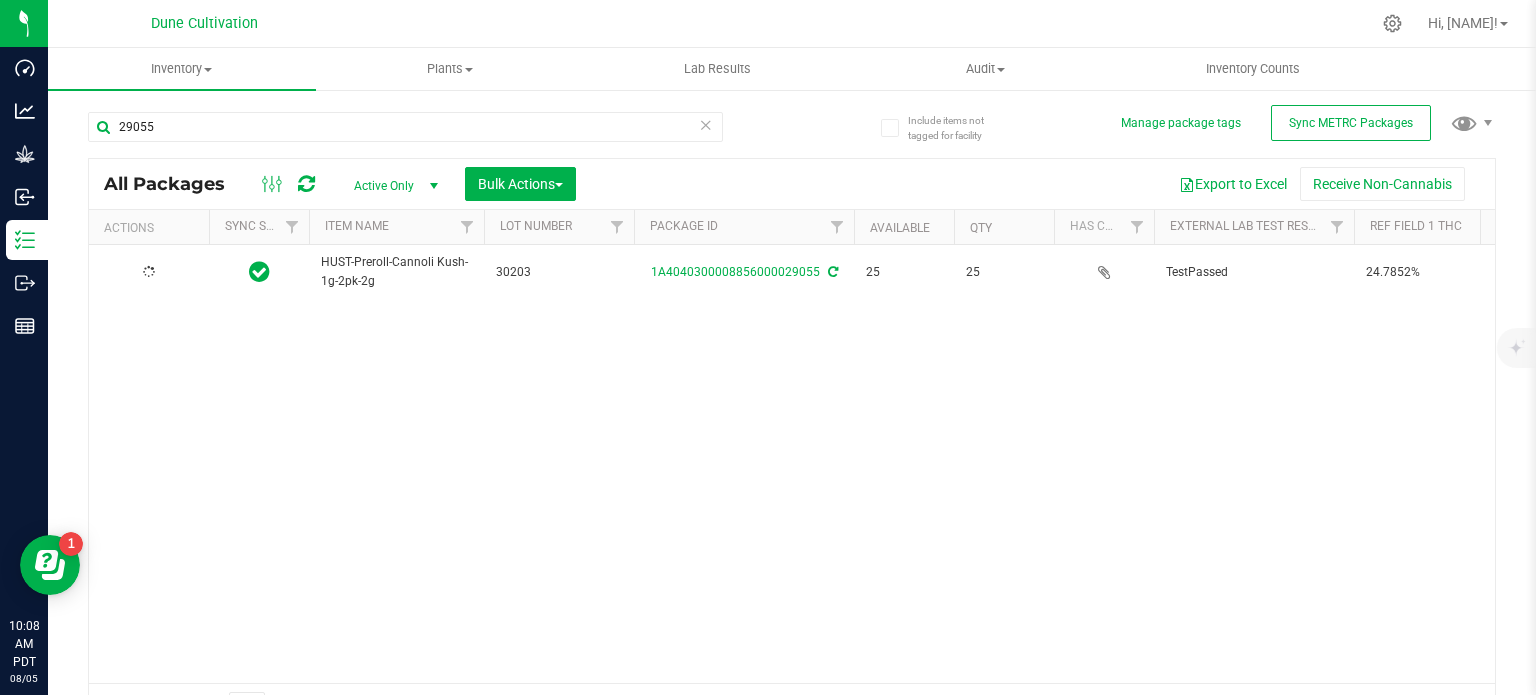click on "HUST-Preroll-Cannoli Kush-1g-2pk-2g" at bounding box center [396, 272] 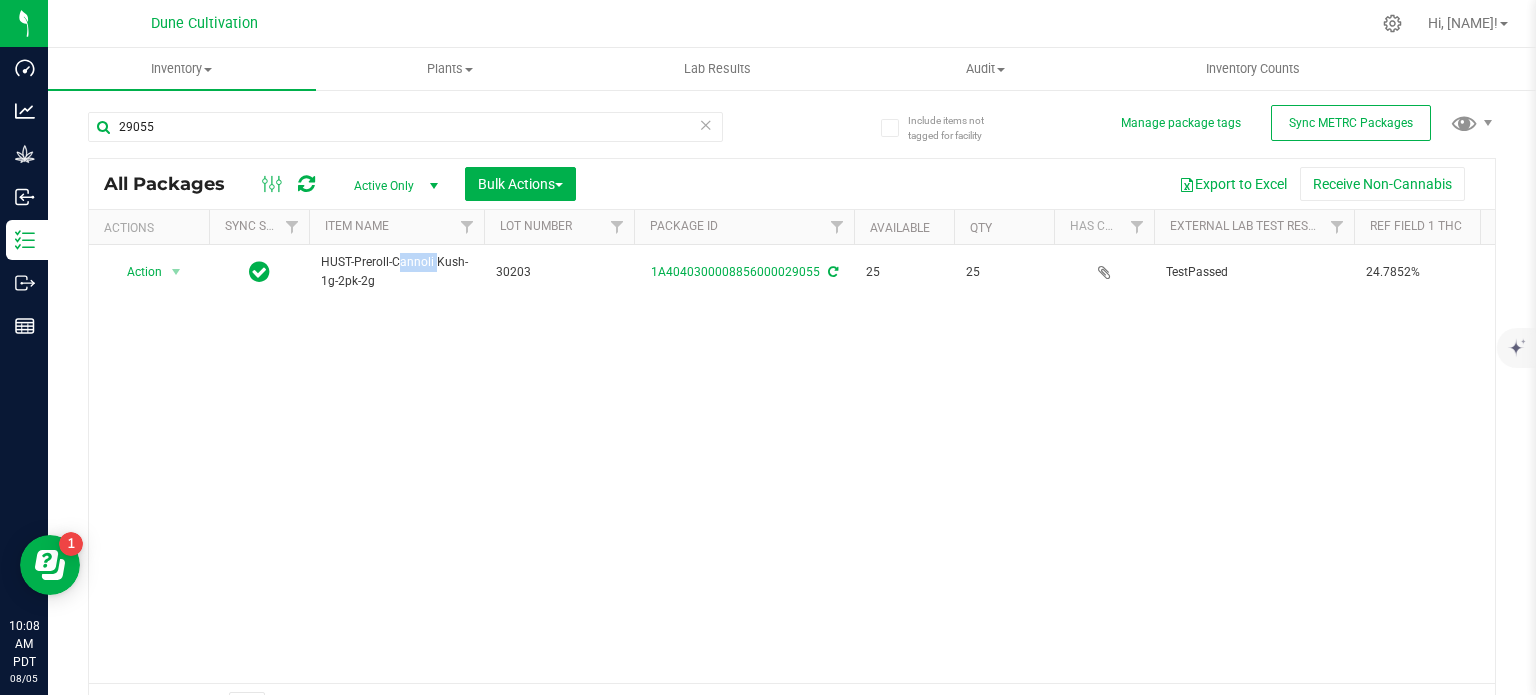 click on "HUST-Preroll-Cannoli Kush-1g-2pk-2g" at bounding box center [396, 272] 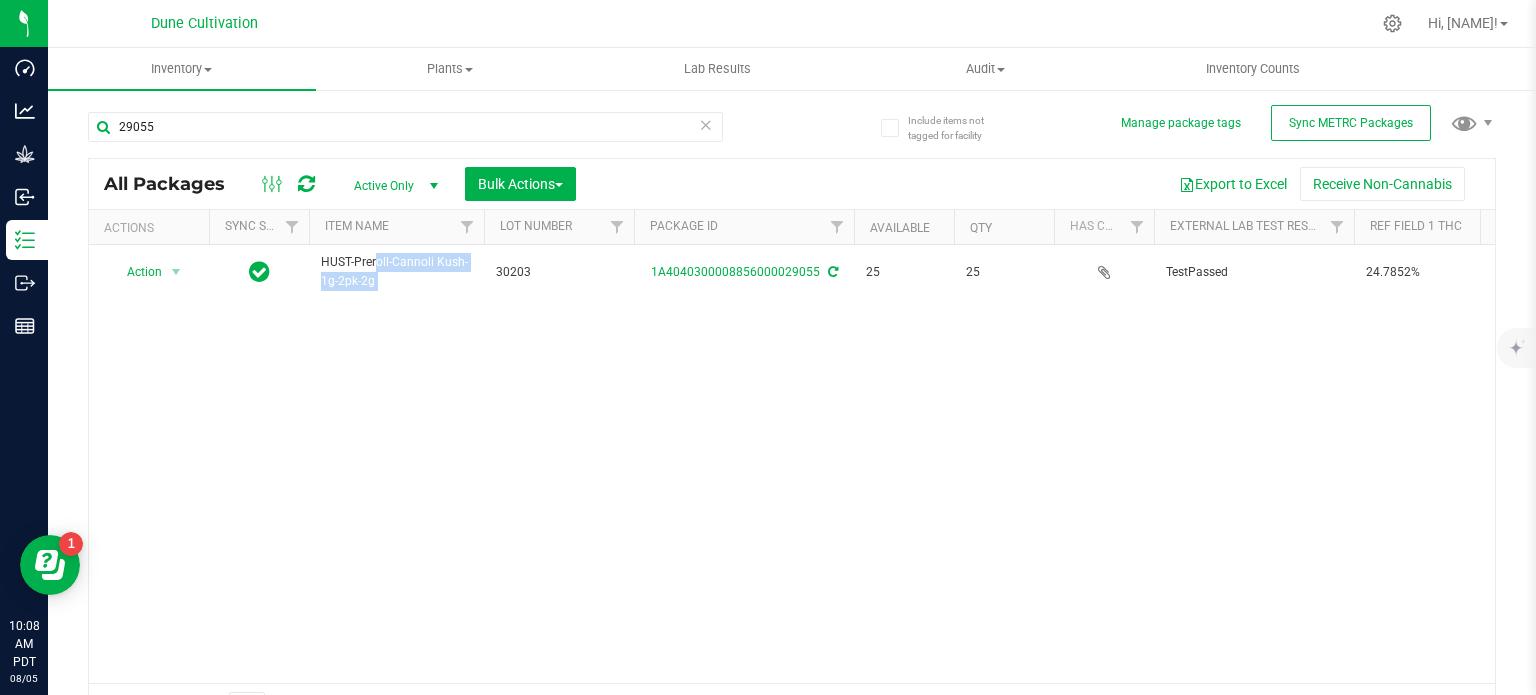 click on "HUST-Preroll-Cannoli Kush-1g-2pk-2g" at bounding box center (396, 272) 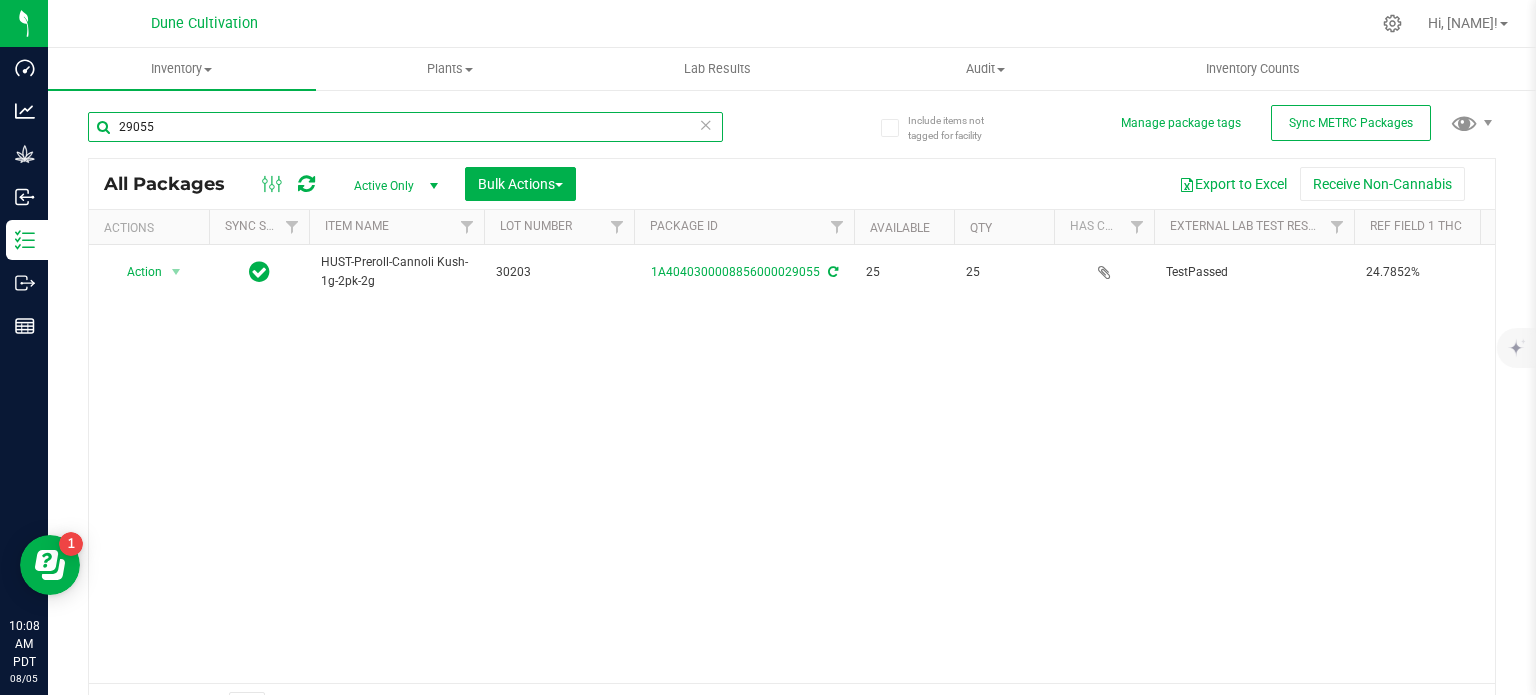 click on "29055" at bounding box center [405, 127] 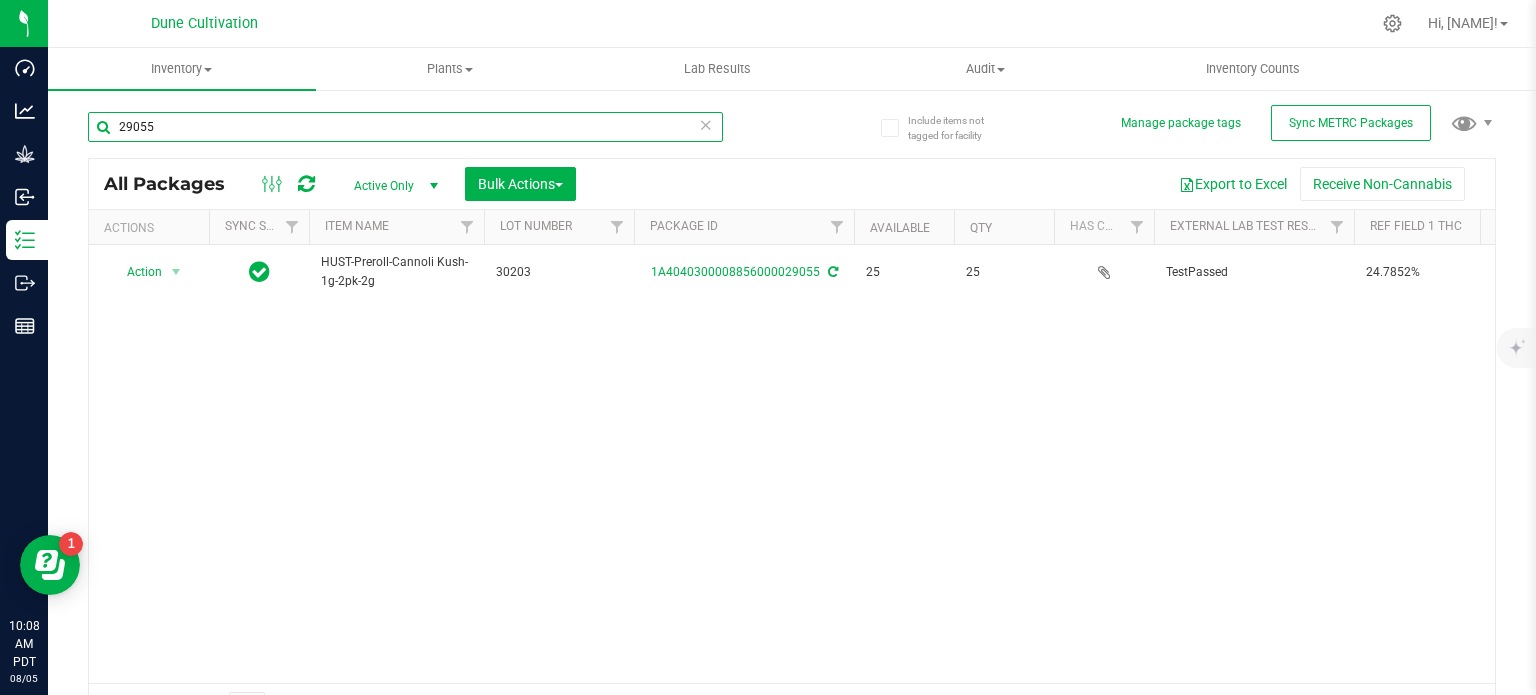 click on "29055" at bounding box center [405, 127] 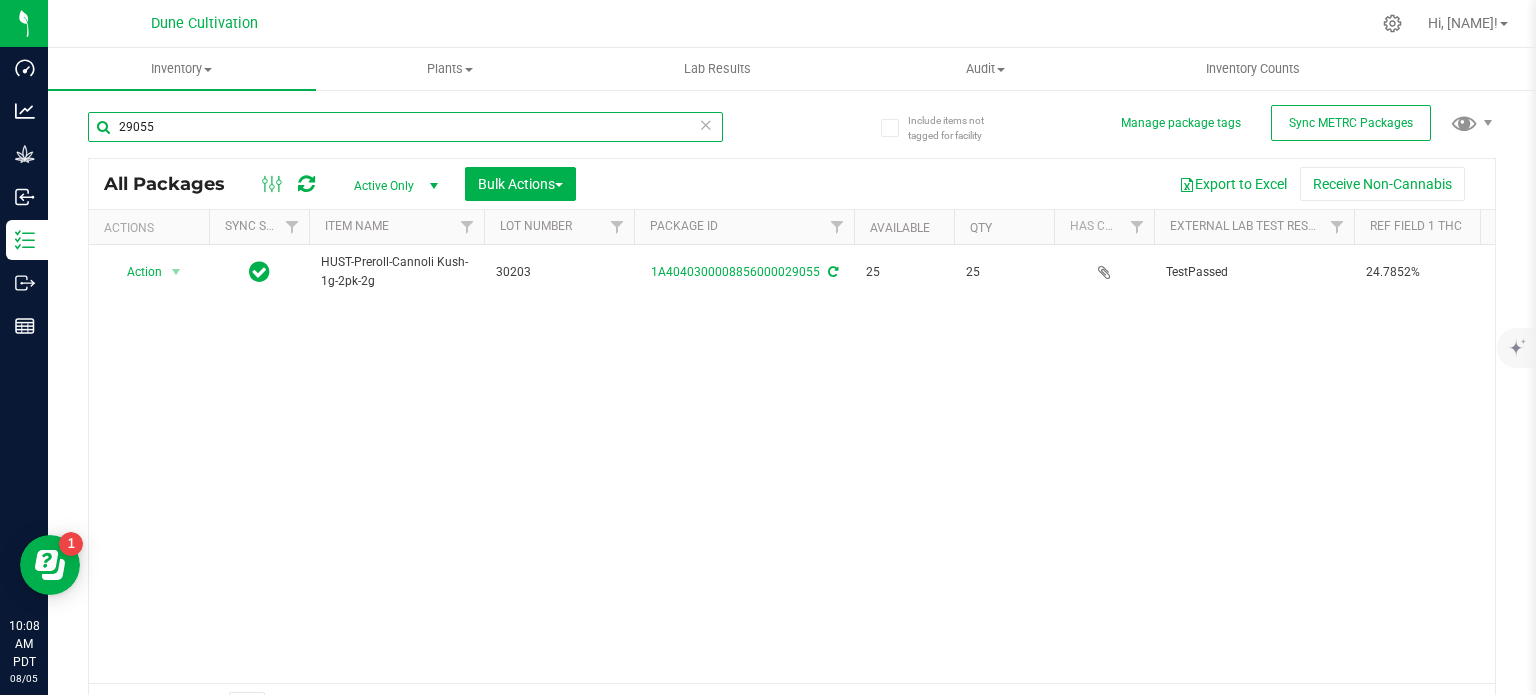 paste on "9" 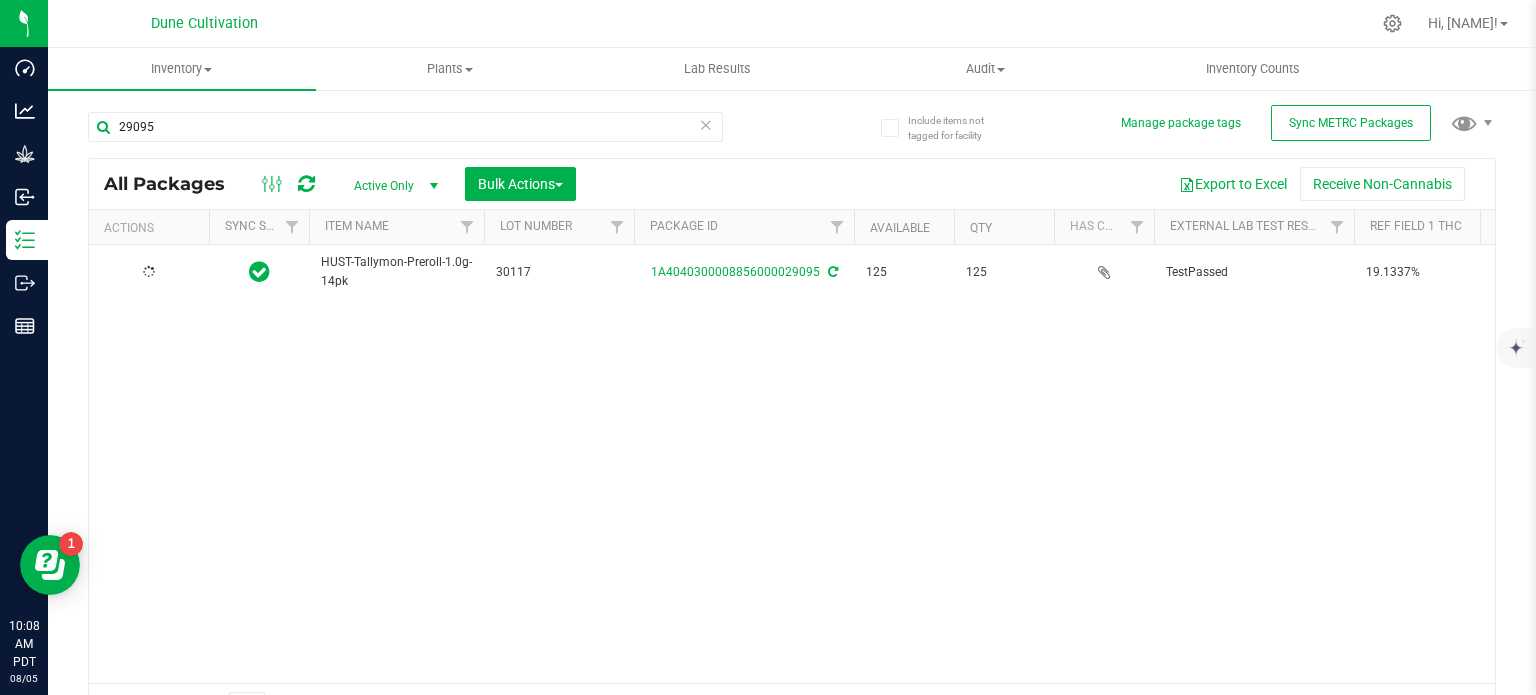 click on "HUST-Tallymon-Preroll-1.0g-14pk" at bounding box center (396, 272) 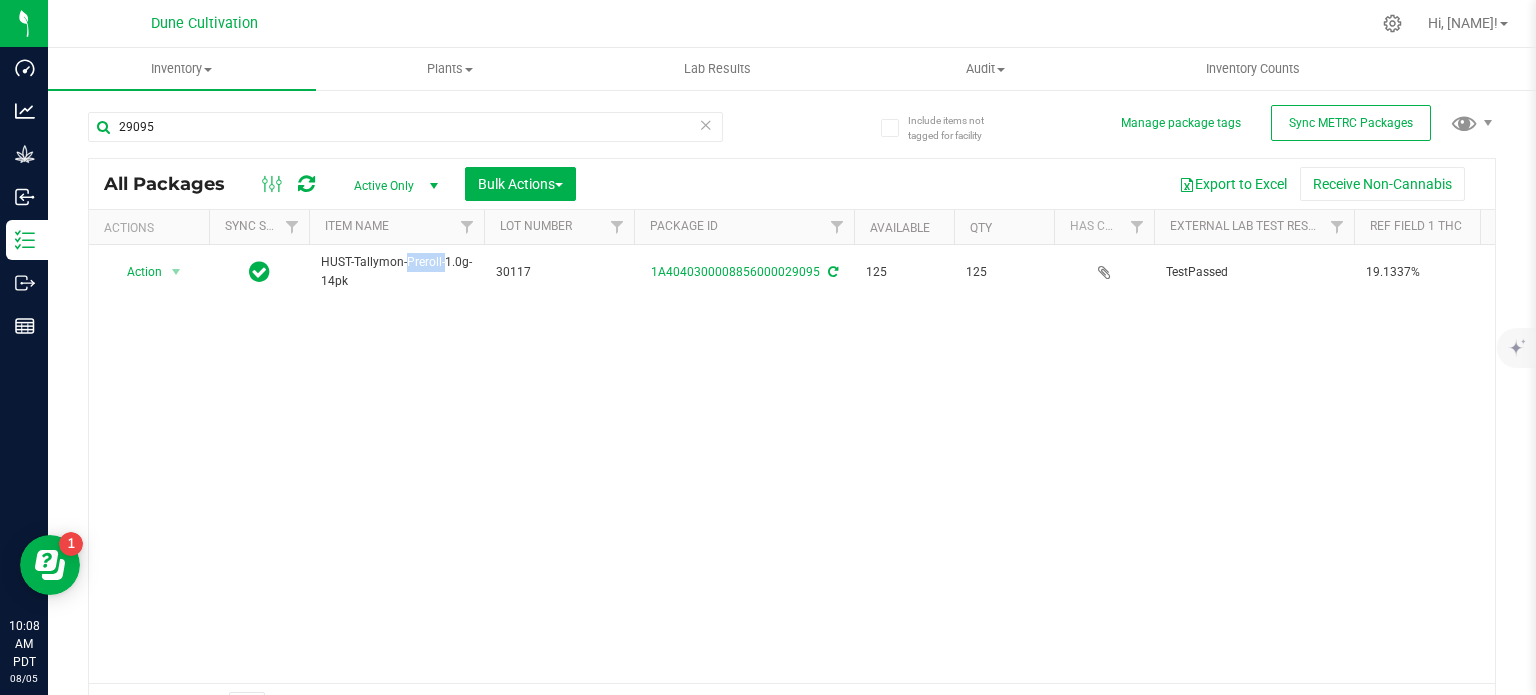 click on "HUST-Tallymon-Preroll-1.0g-14pk" at bounding box center (396, 272) 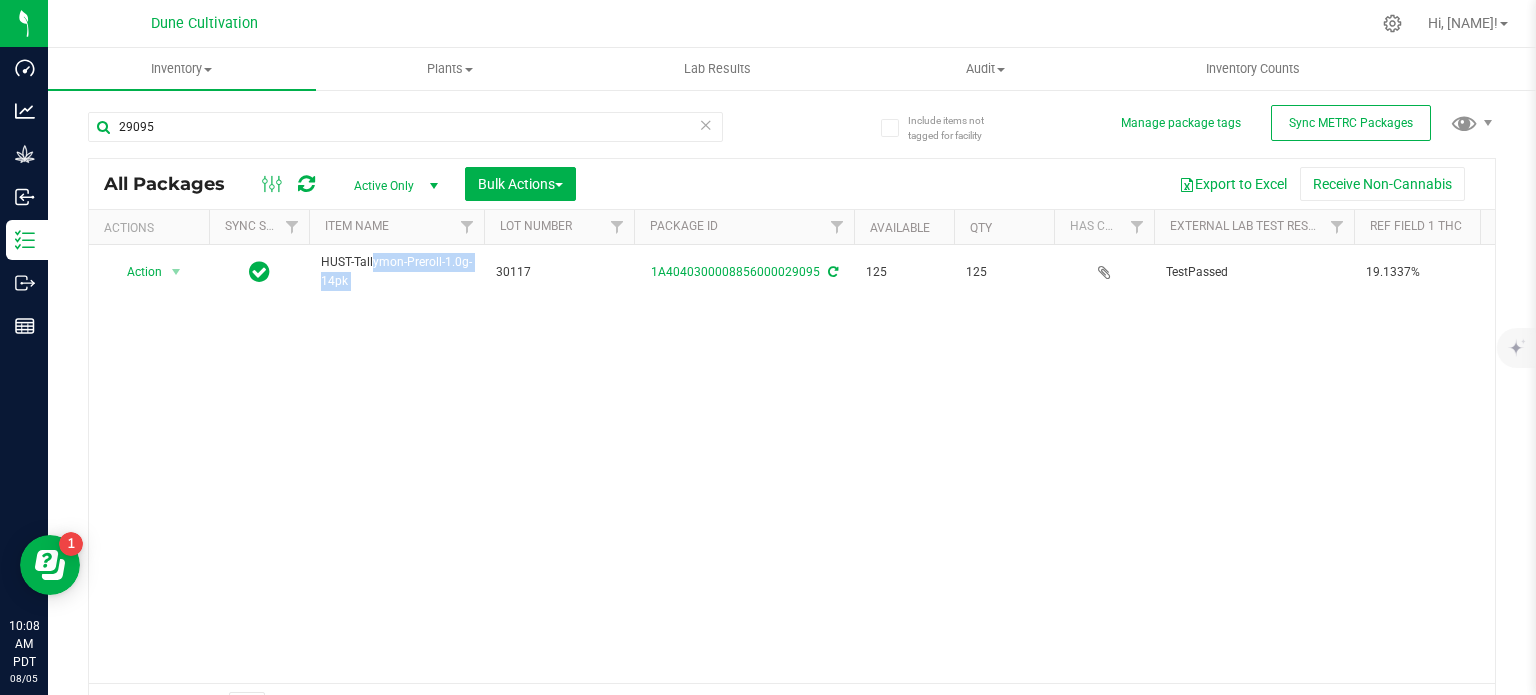 click on "HUST-Tallymon-Preroll-1.0g-14pk" at bounding box center (396, 272) 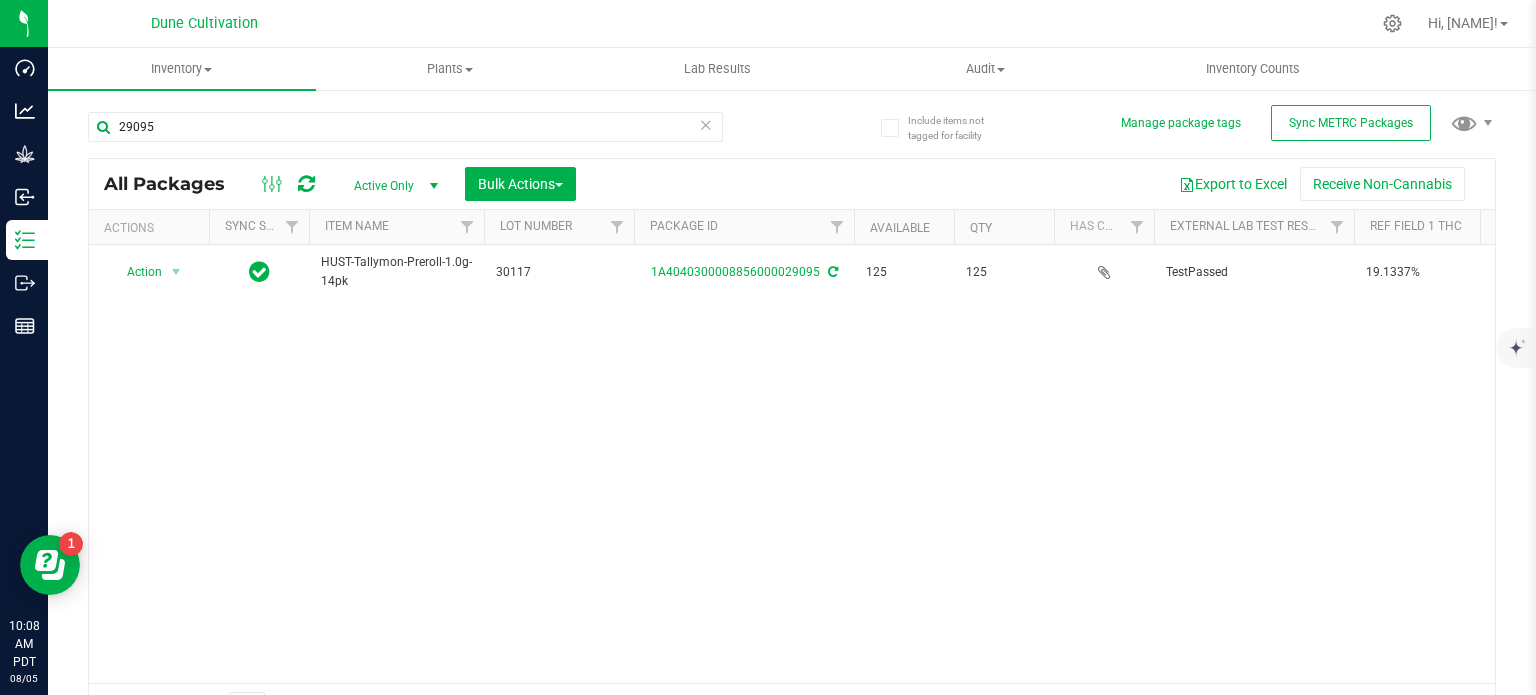 click on "29095" at bounding box center (440, 126) 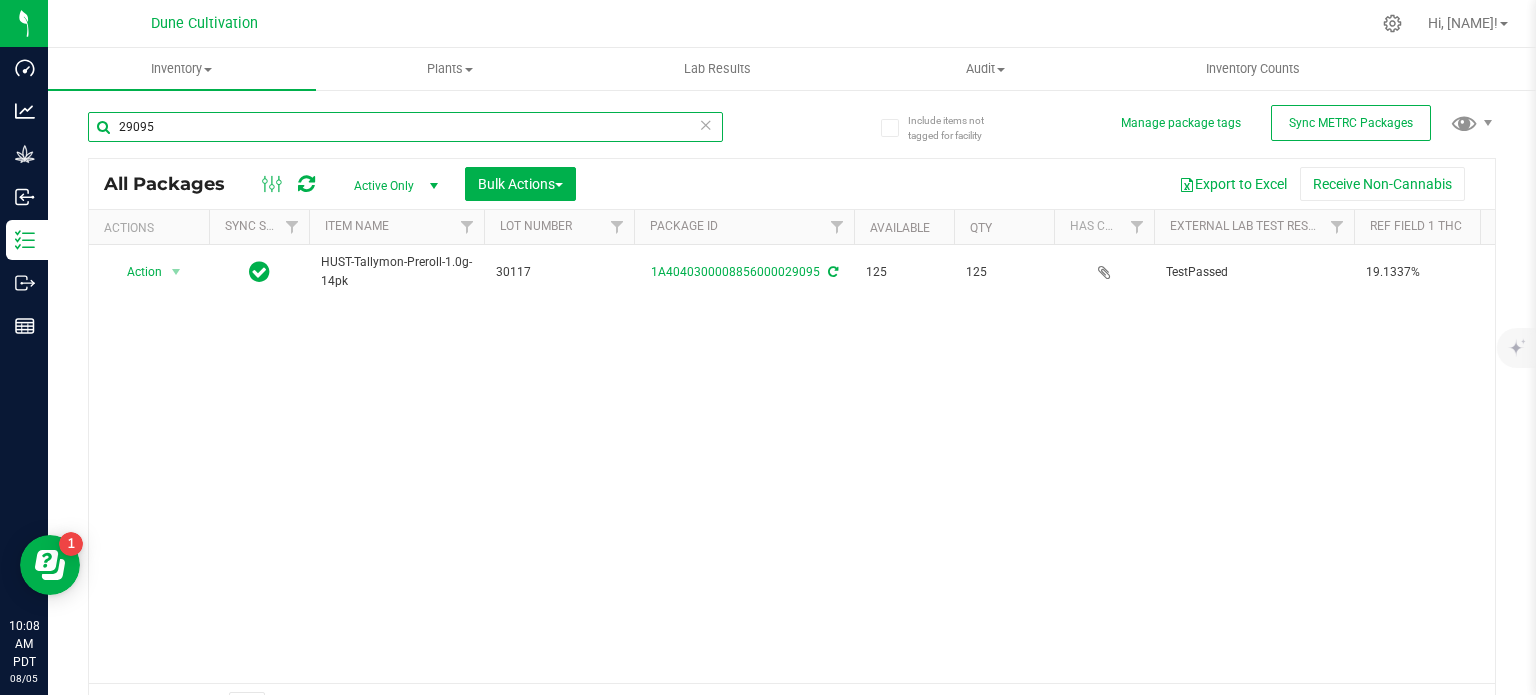 click on "29095" at bounding box center (405, 127) 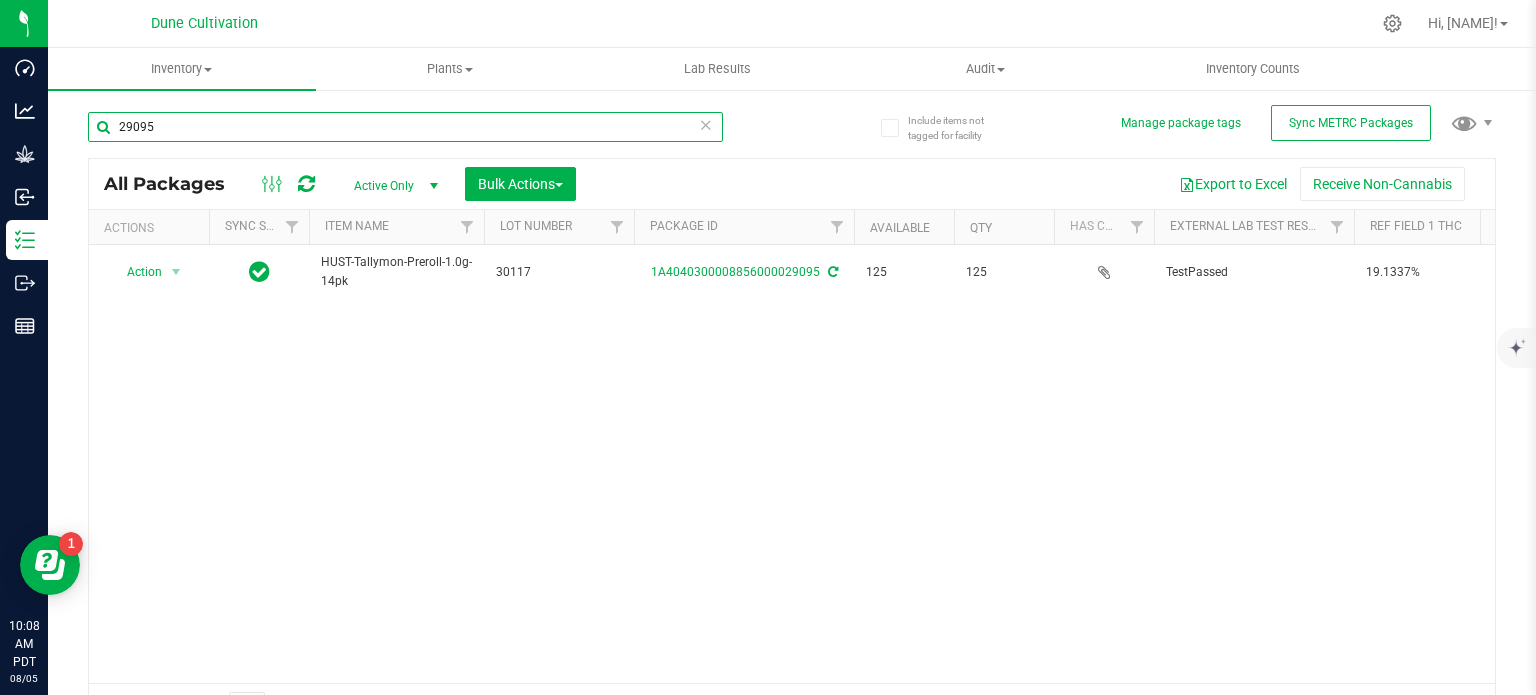 click on "29095" at bounding box center [405, 127] 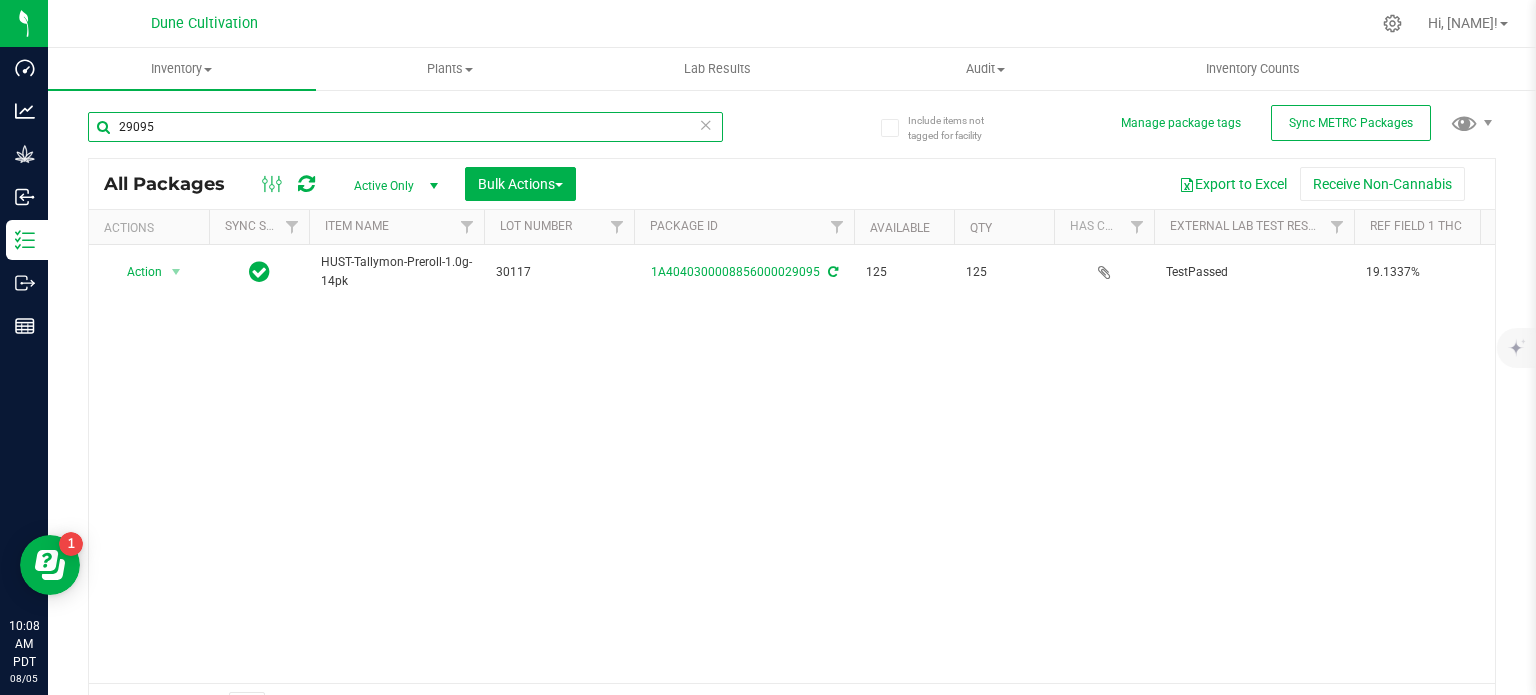 paste on "22" 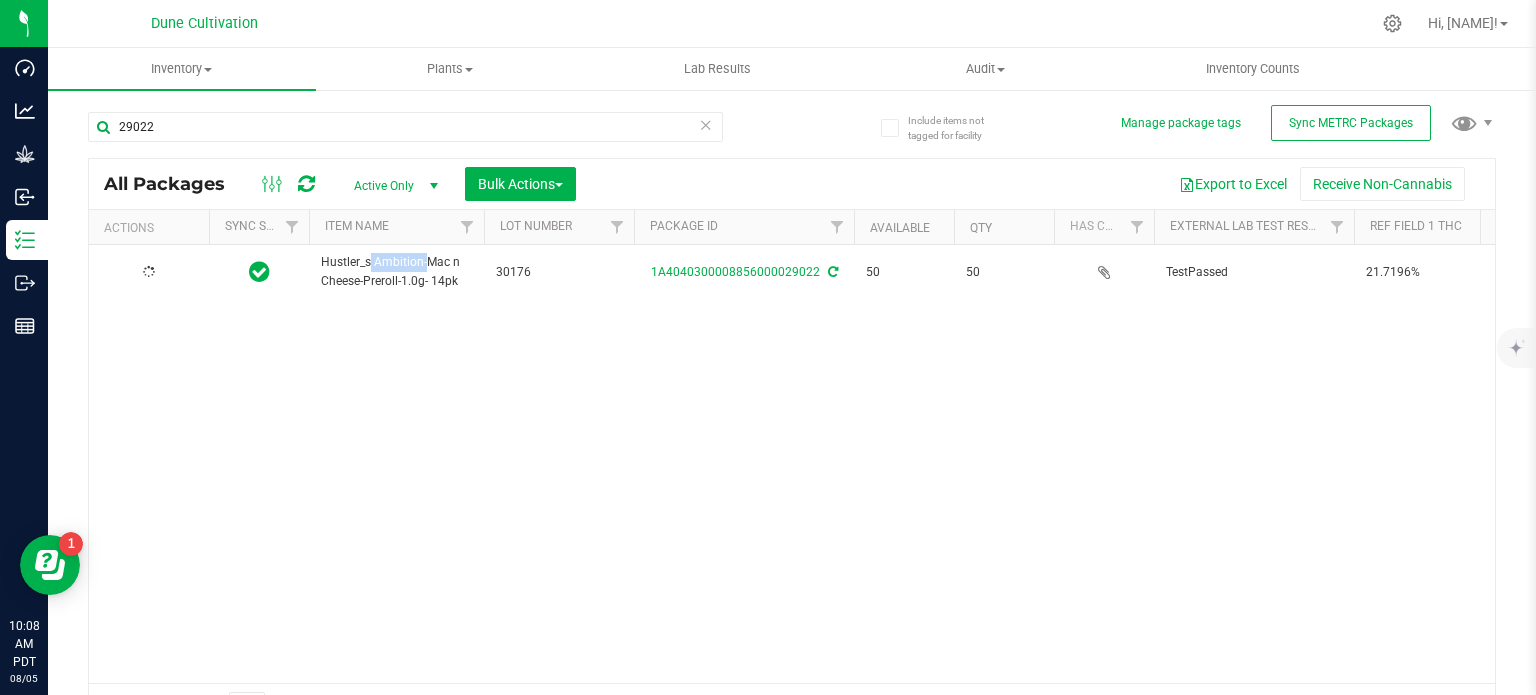 click on "Hustler_s Ambition-Mac n Cheese-Preroll-1.0g- 14pk" at bounding box center (396, 272) 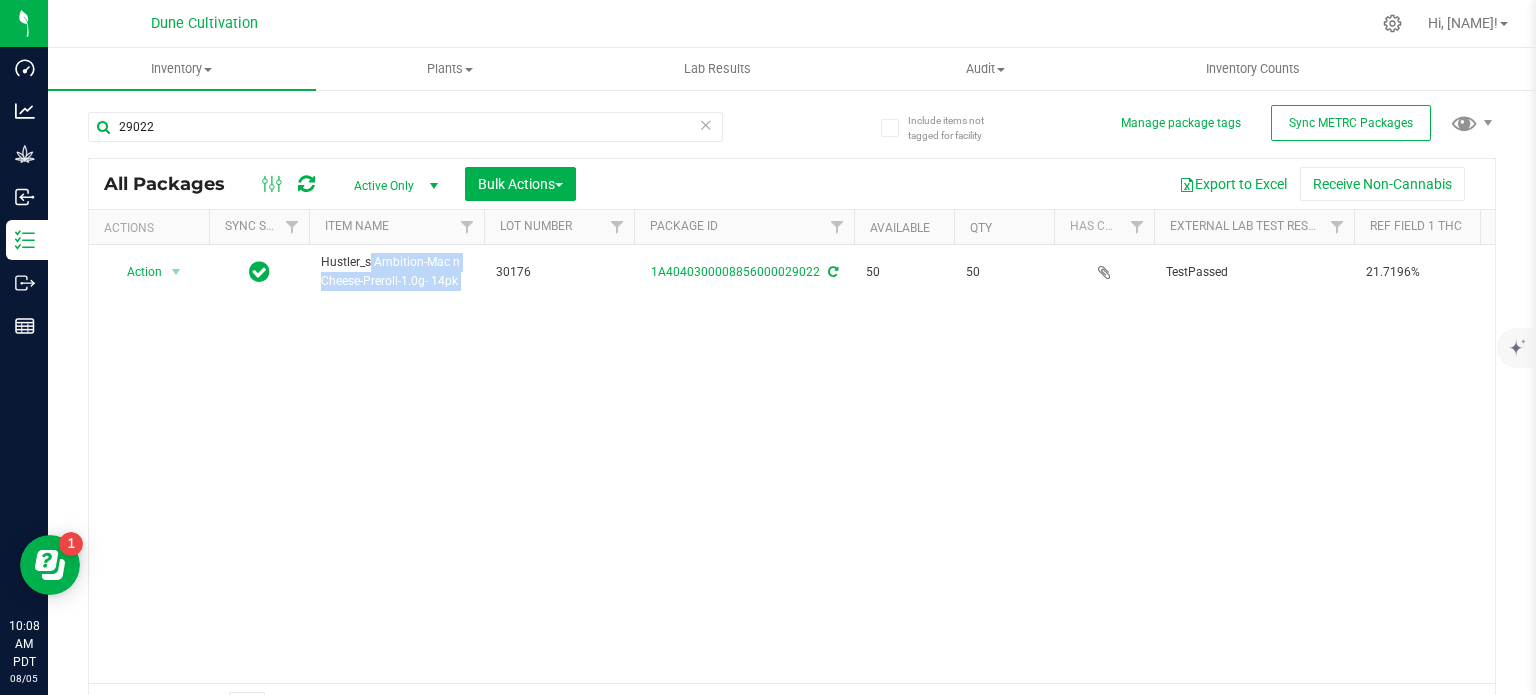 click on "Hustler_s Ambition-Mac n Cheese-Preroll-1.0g- 14pk" at bounding box center (396, 272) 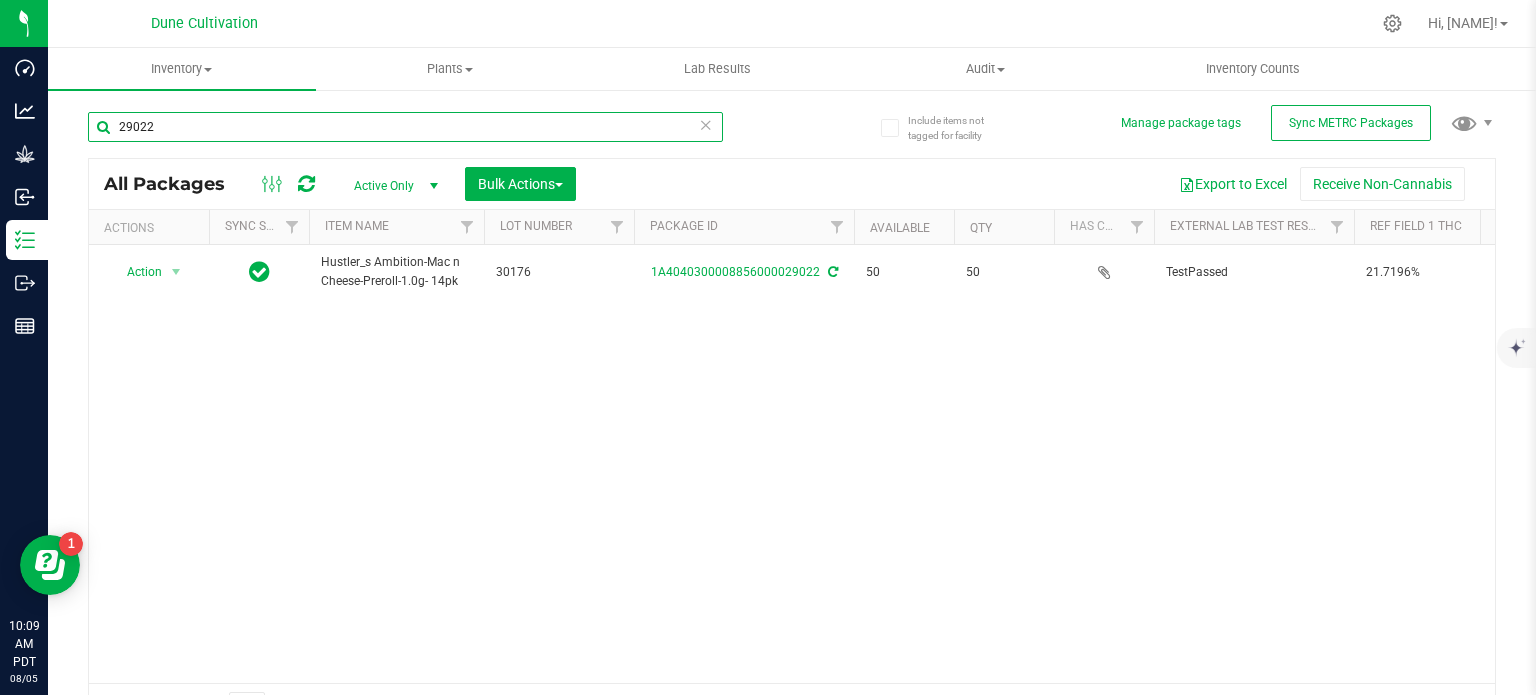click on "29022" at bounding box center (405, 127) 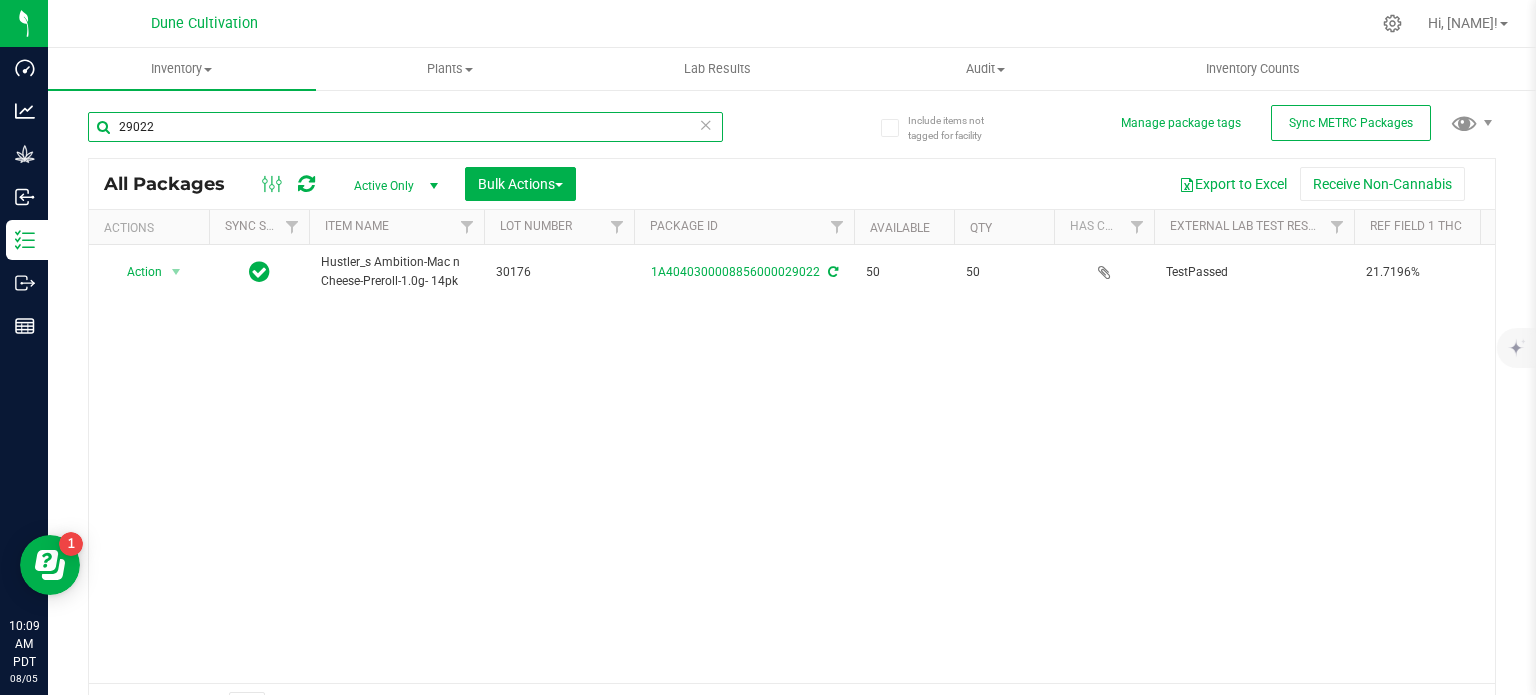 click on "29022" at bounding box center [405, 127] 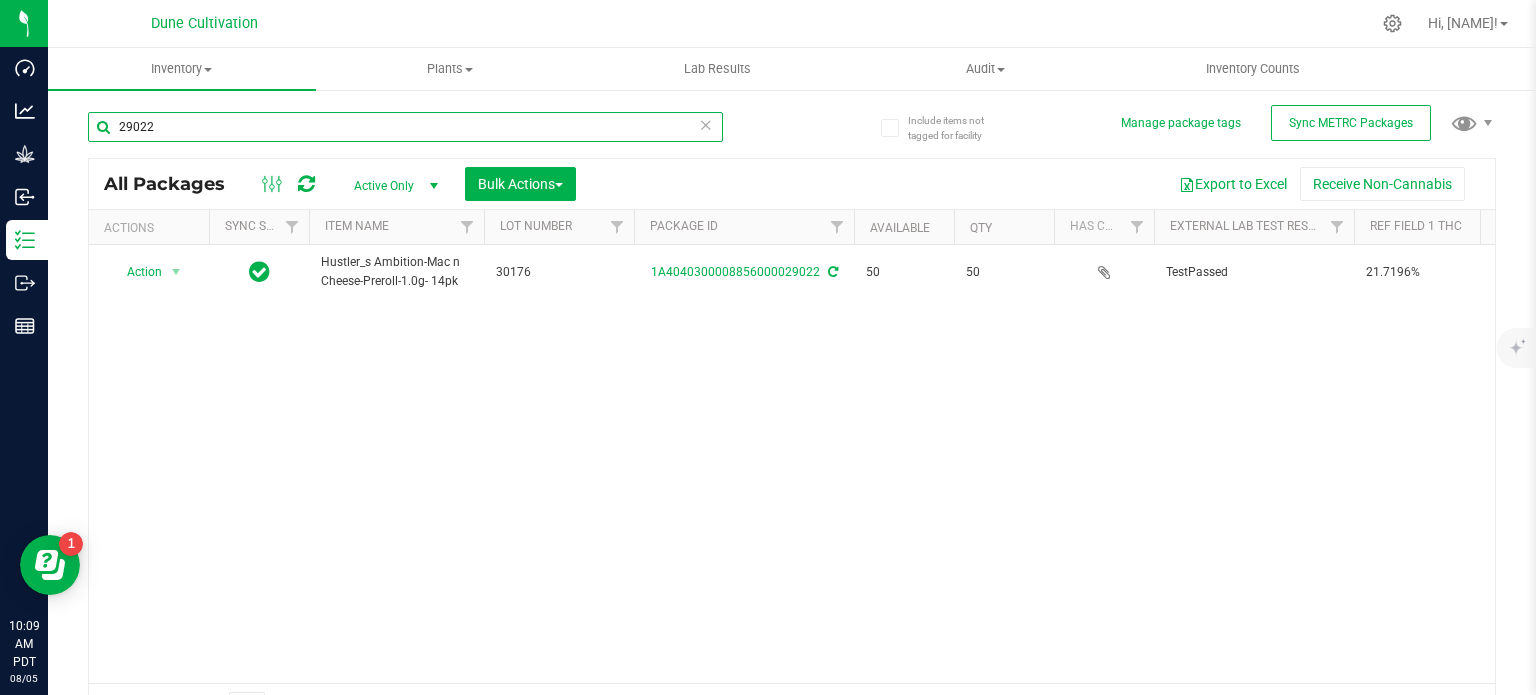 paste on "84" 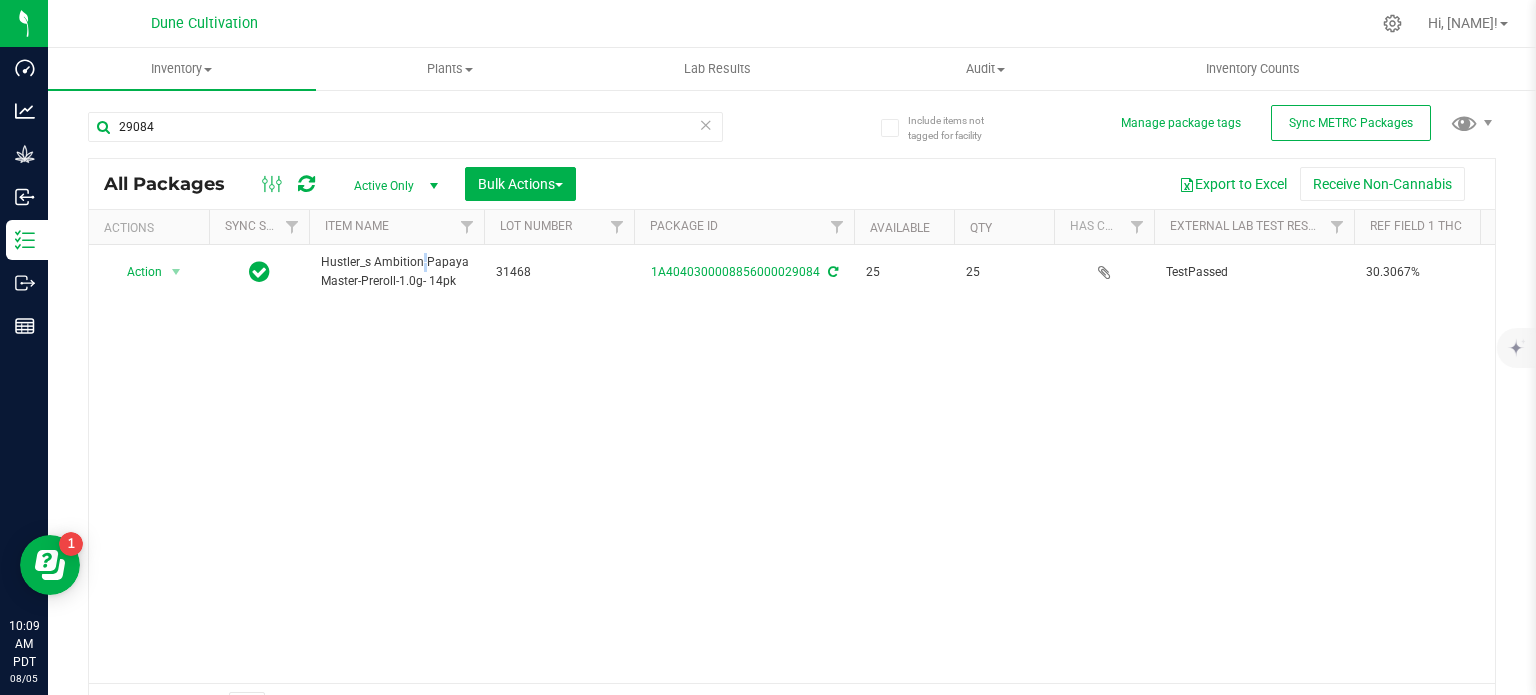 click on "Hustler_s Ambition-Papaya Master-Preroll-1.0g- 14pk" at bounding box center [396, 272] 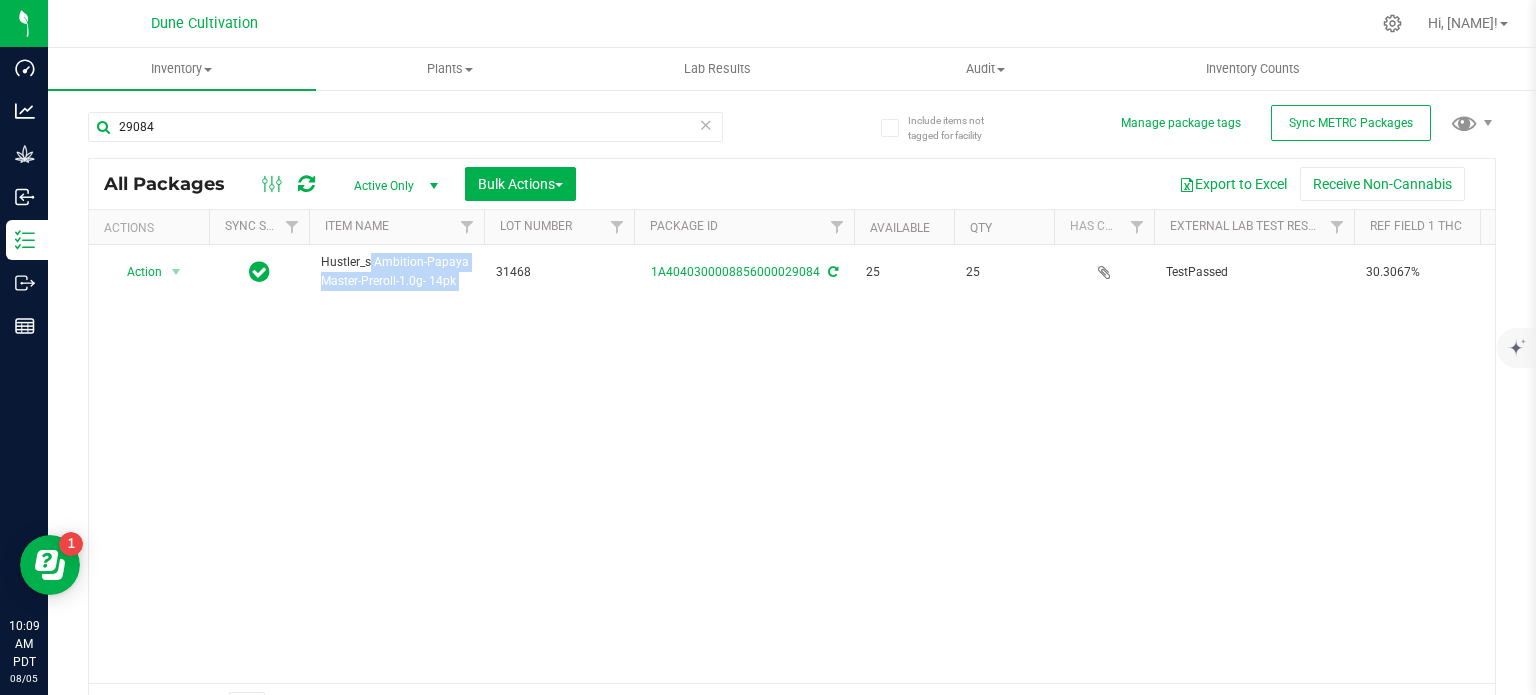 click on "Hustler_s Ambition-Papaya Master-Preroll-1.0g- 14pk" at bounding box center [396, 272] 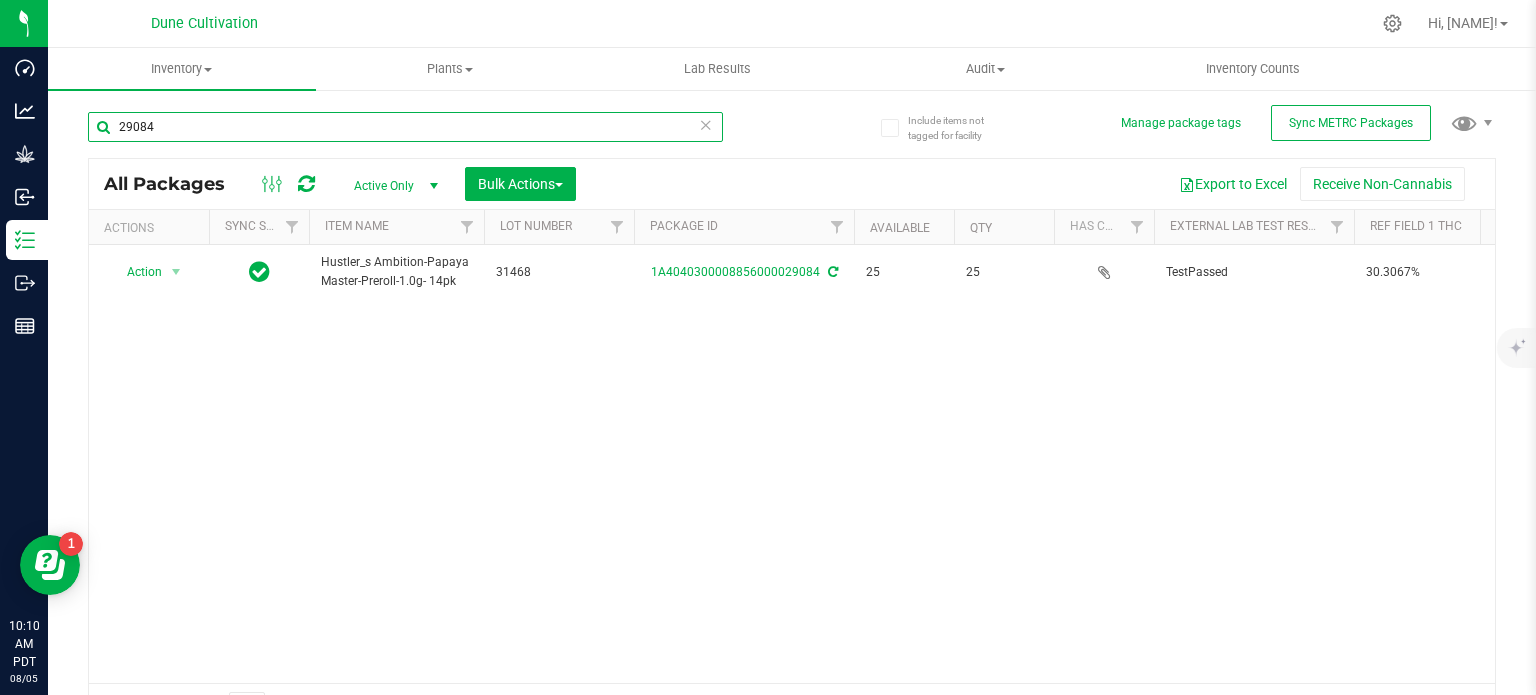 click on "29084" at bounding box center (405, 127) 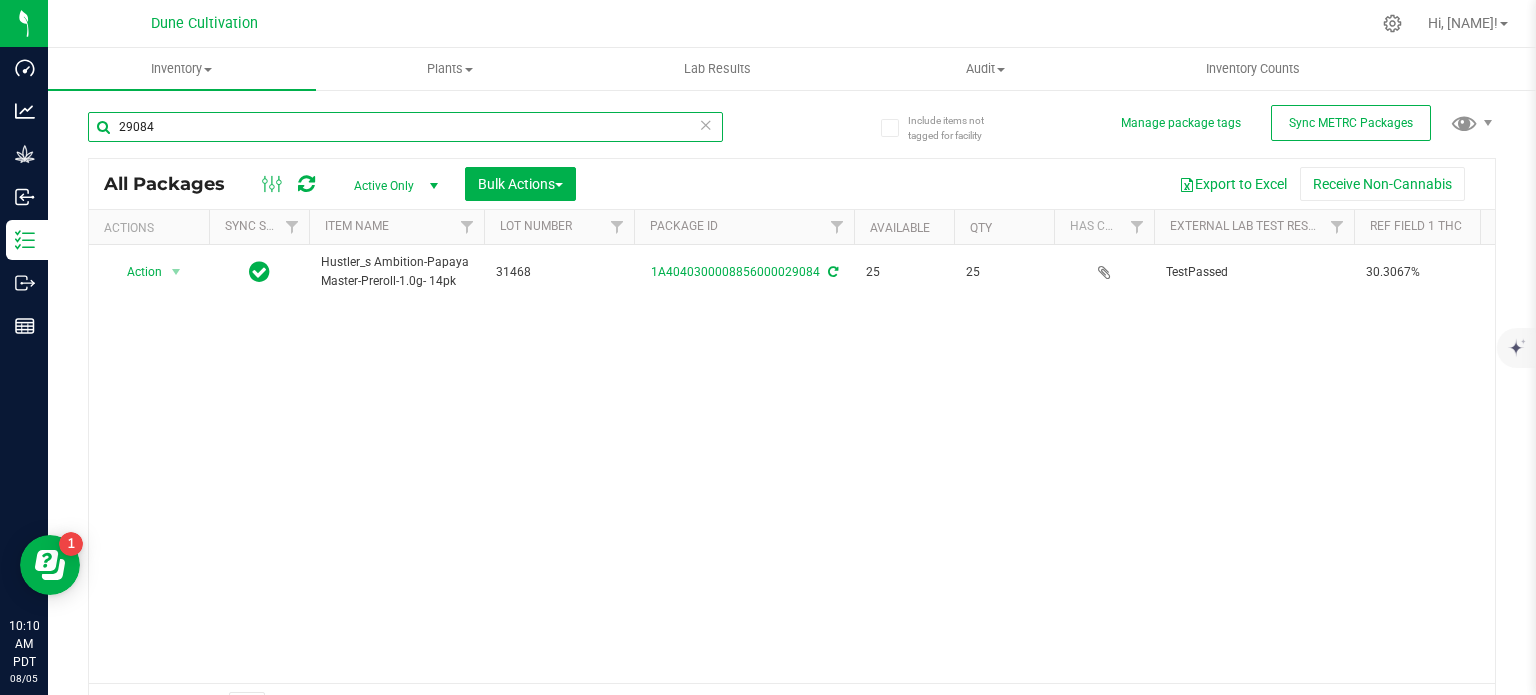 click on "29084" at bounding box center (405, 127) 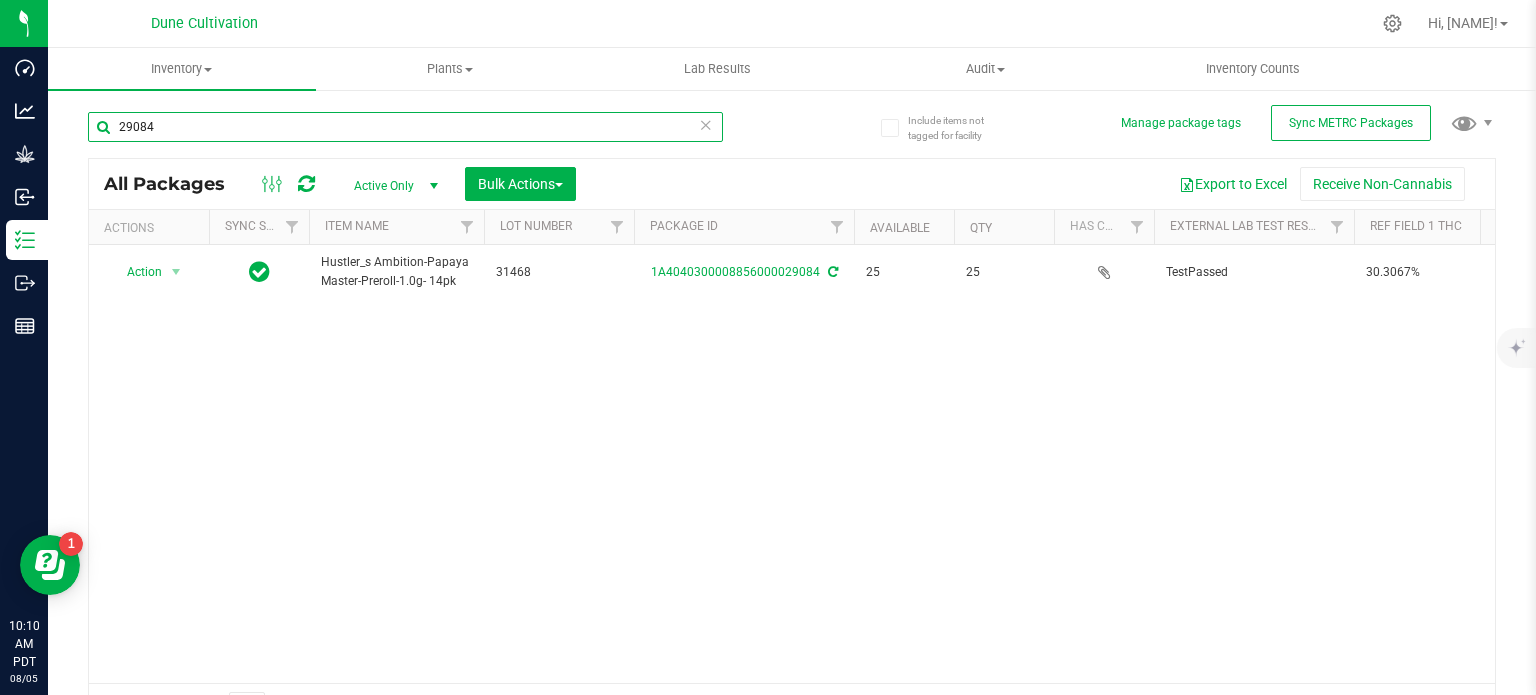 paste on "96" 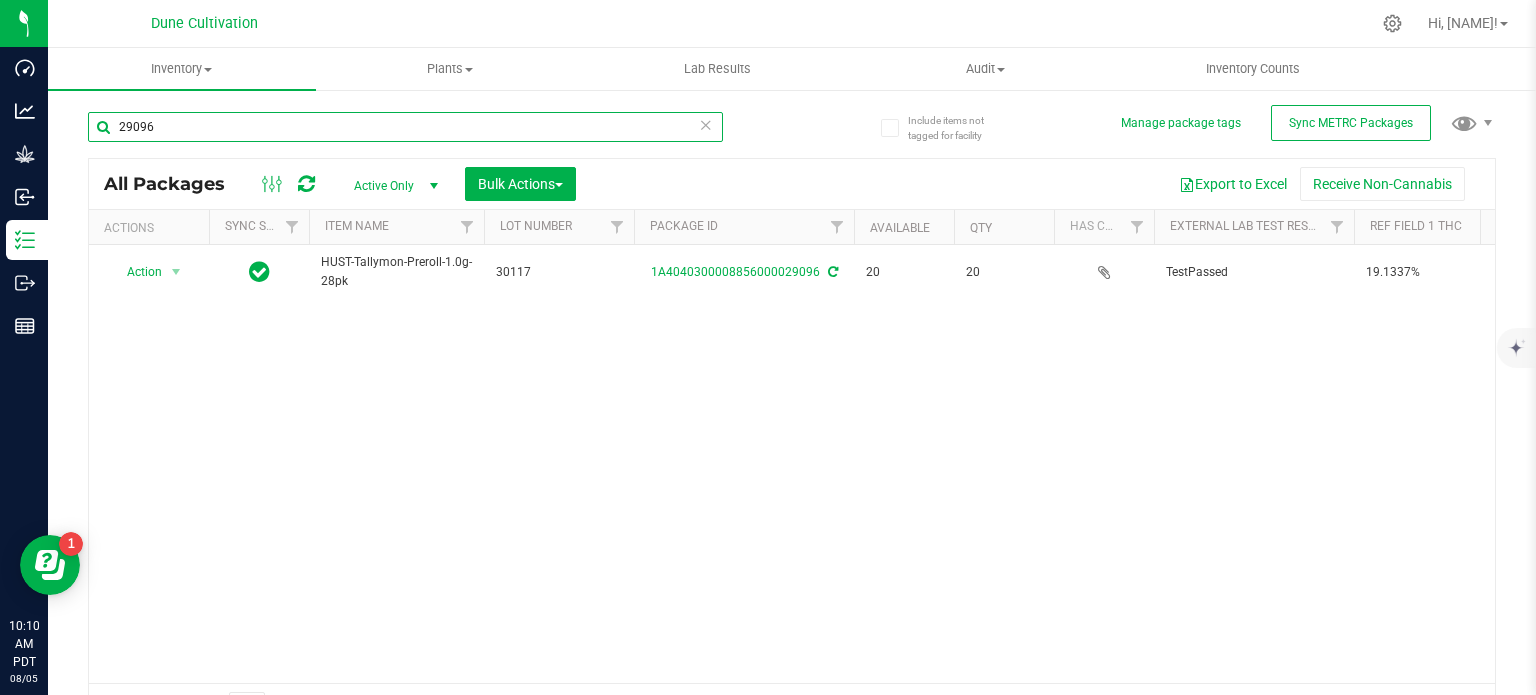 type on "29096" 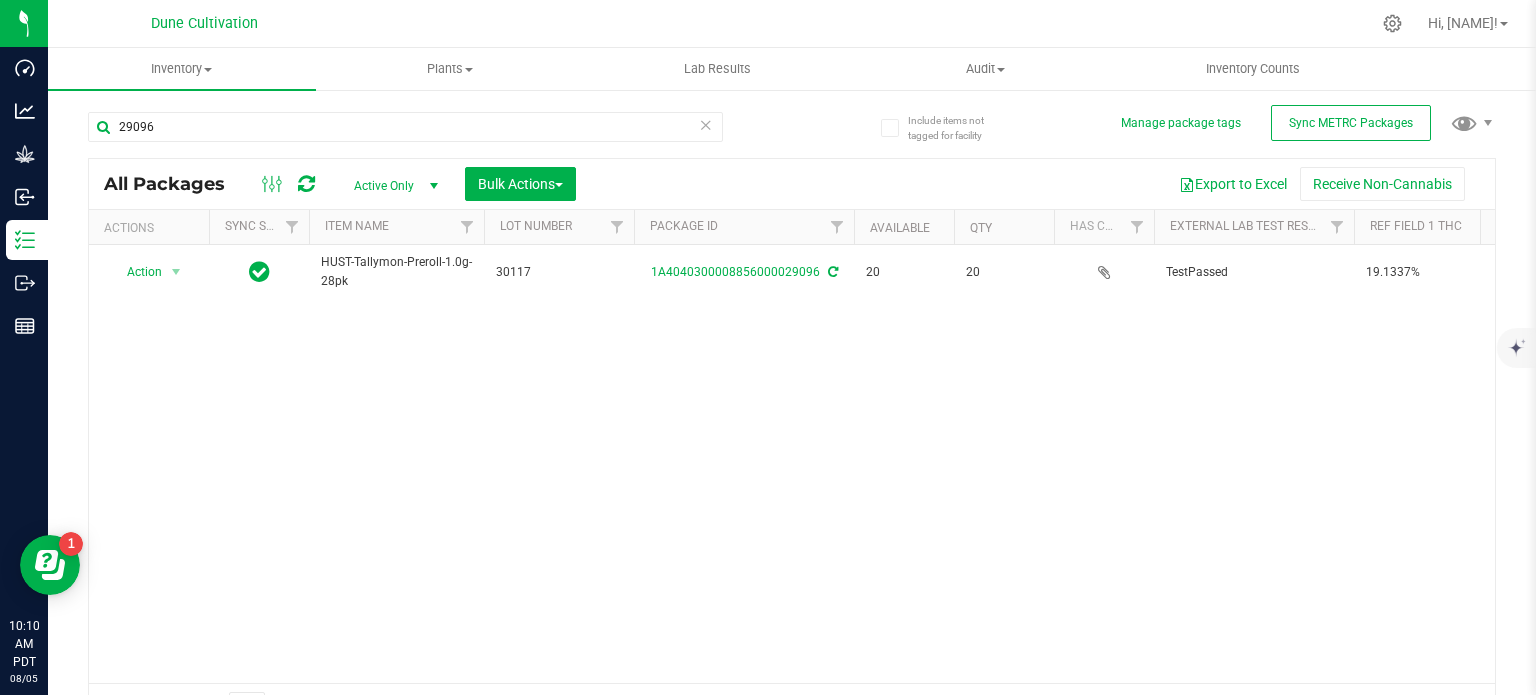 click on "HUST-Tallymon-Preroll-1.0g-28pk" at bounding box center (396, 272) 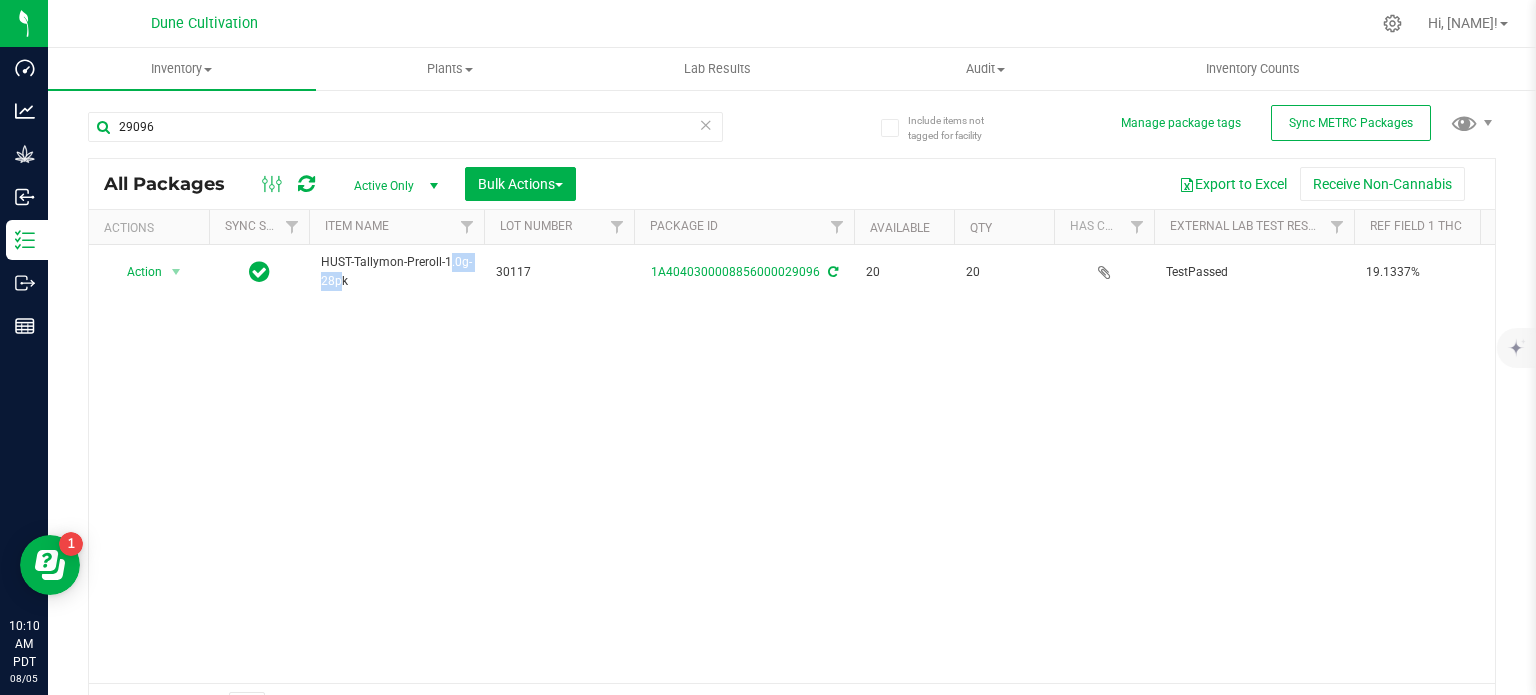 click on "HUST-Tallymon-Preroll-1.0g-28pk" at bounding box center [396, 272] 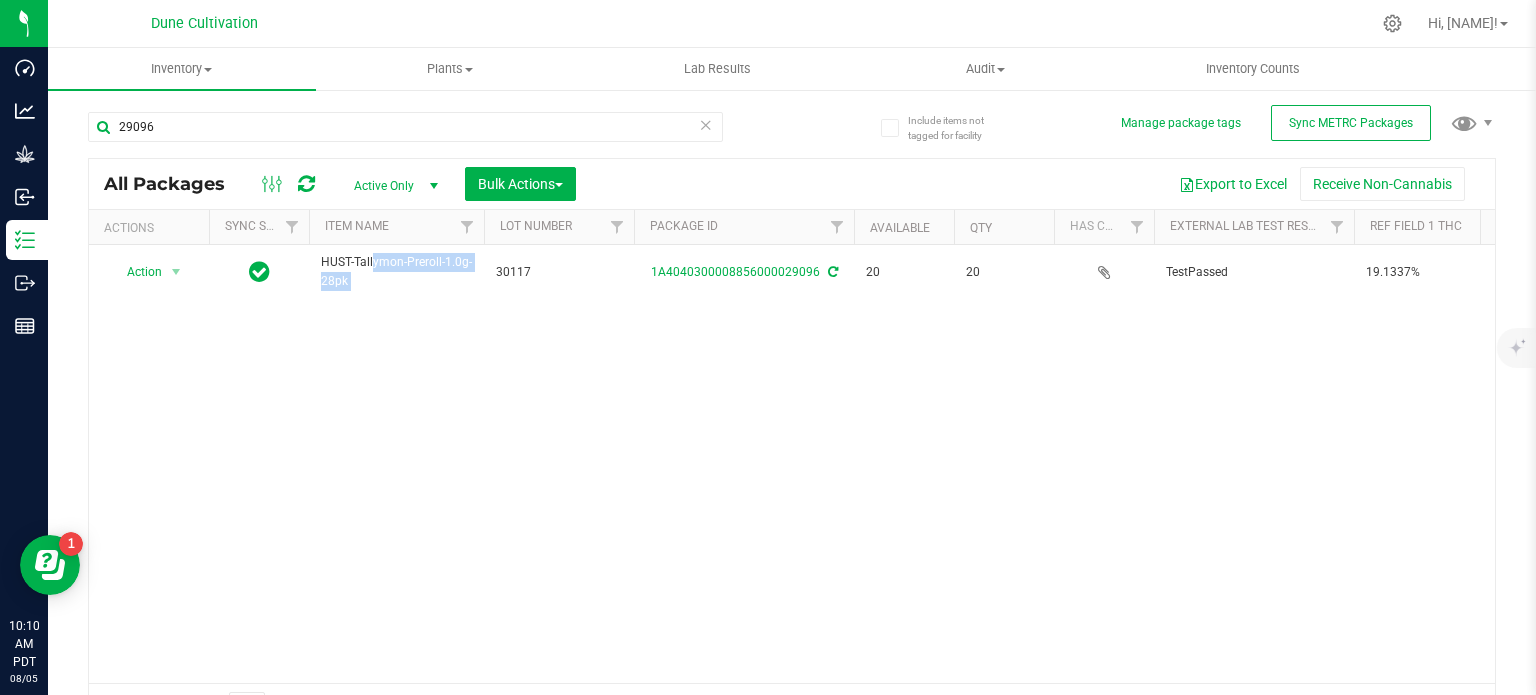 click on "HUST-Tallymon-Preroll-1.0g-28pk" at bounding box center [396, 272] 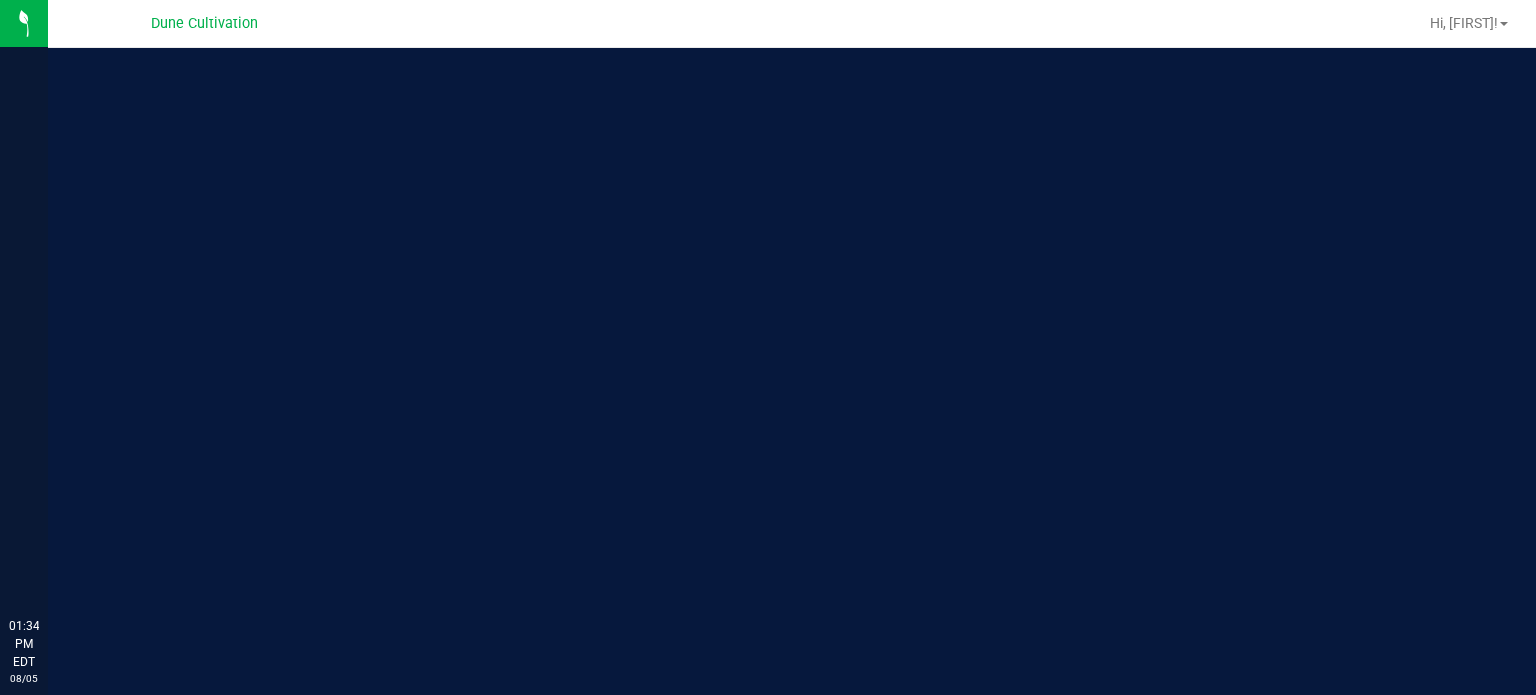 scroll, scrollTop: 0, scrollLeft: 0, axis: both 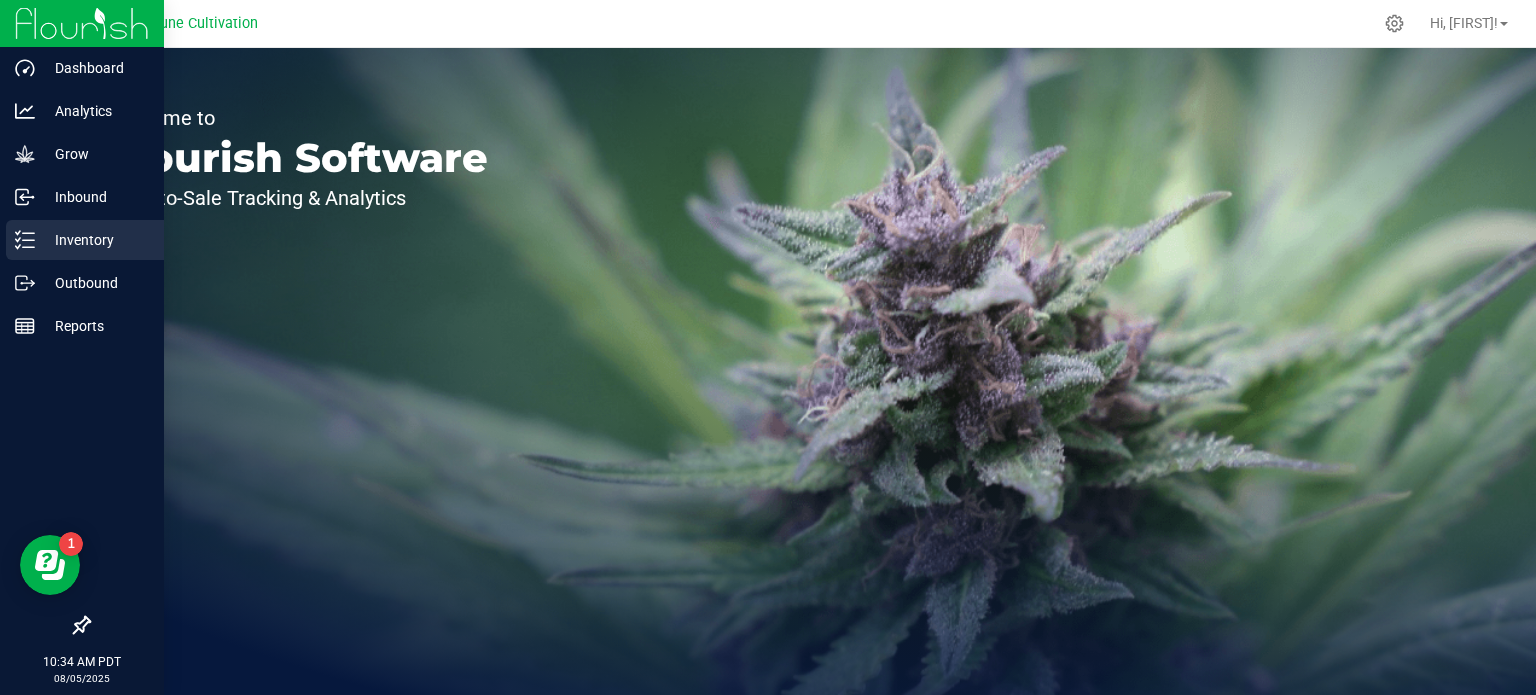 click on "Inventory" at bounding box center [95, 240] 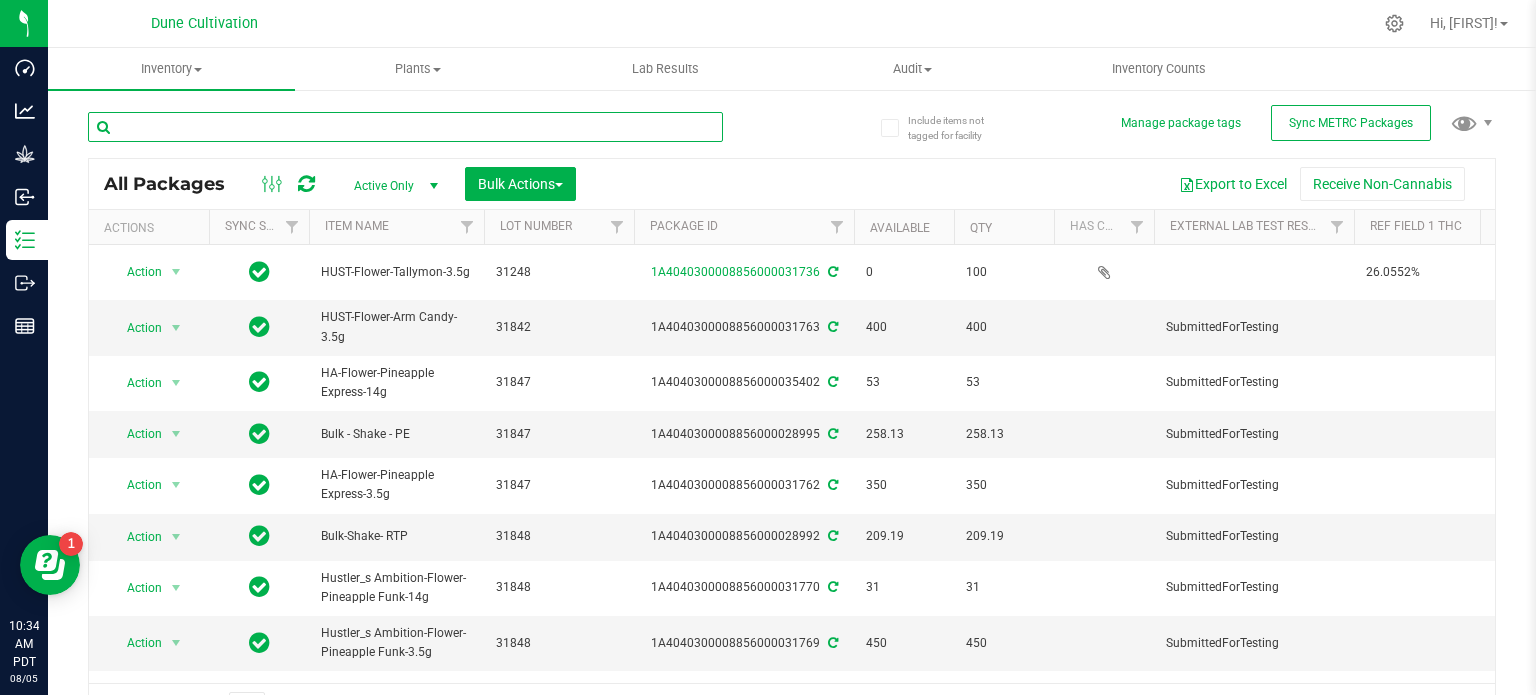 click at bounding box center [405, 127] 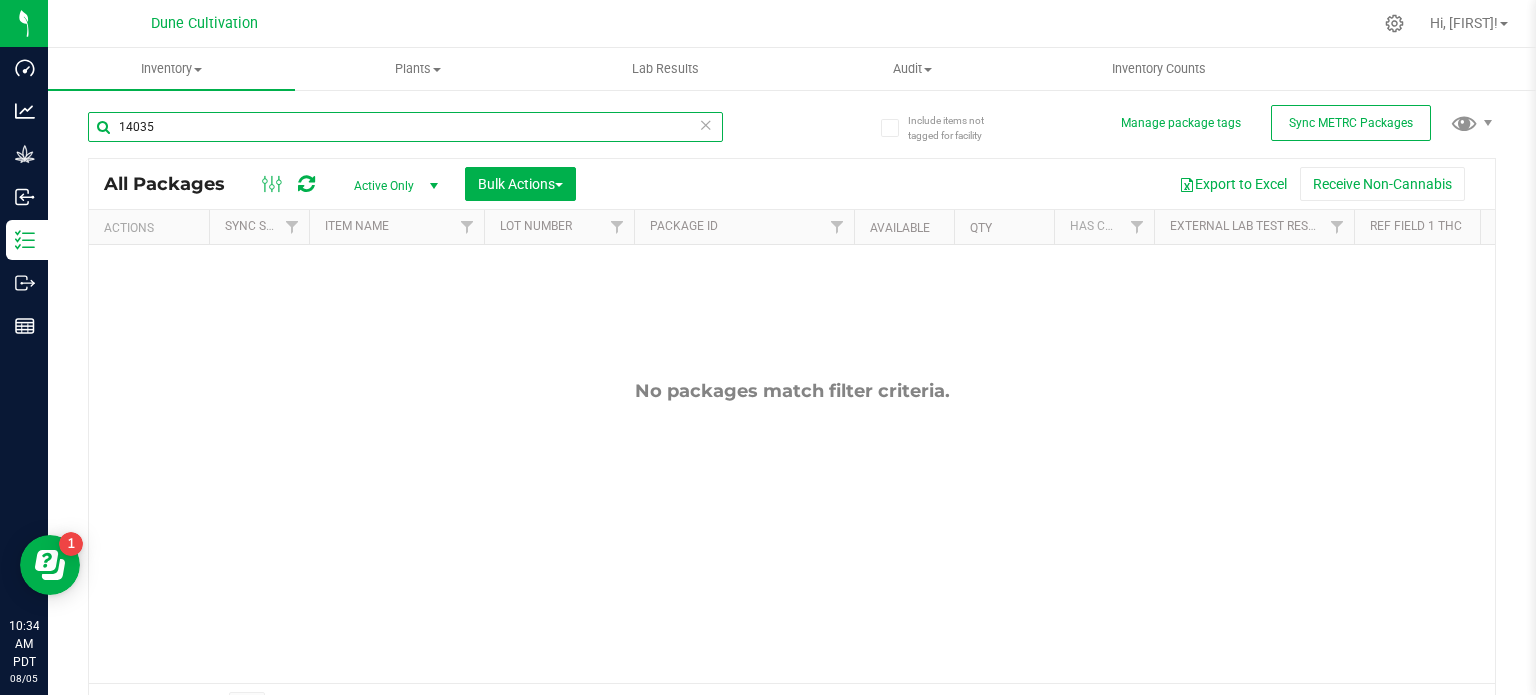 type on "14035" 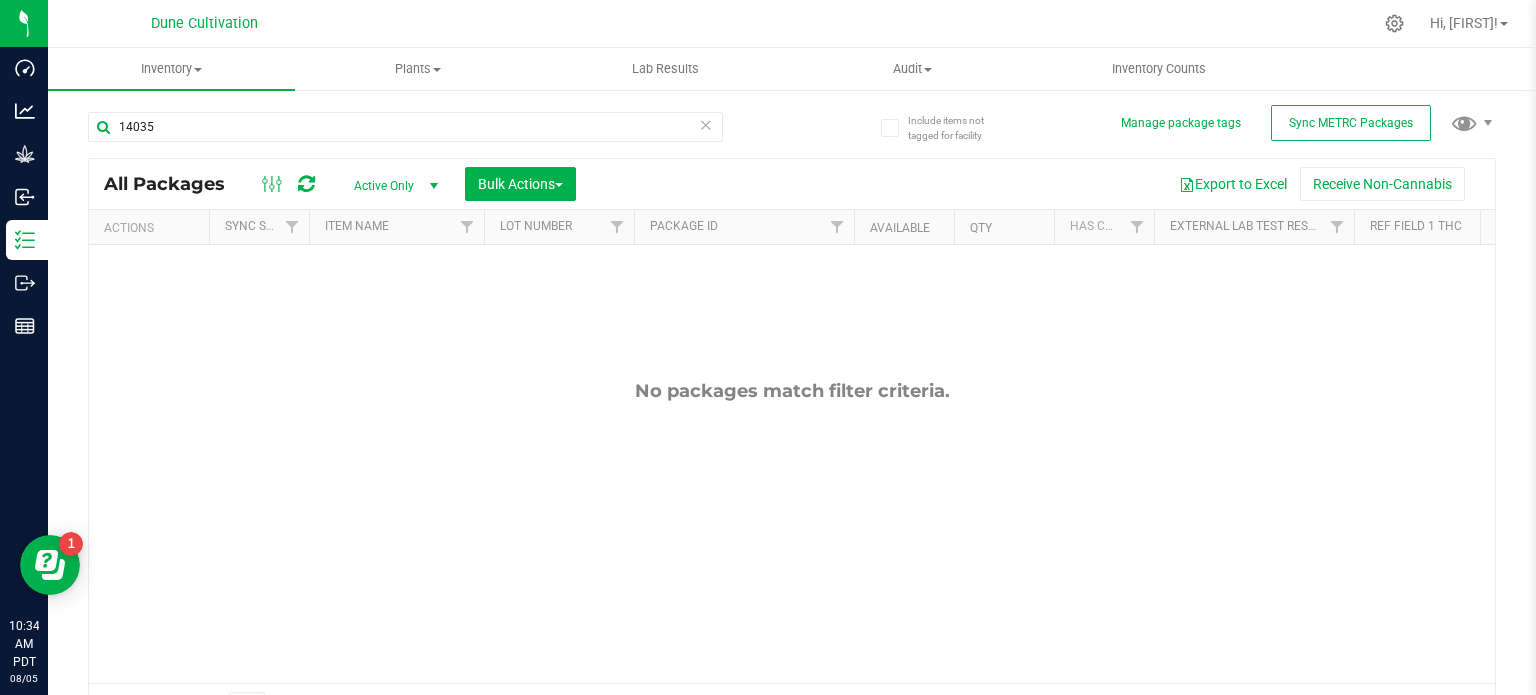 click on "Active Only" at bounding box center (392, 186) 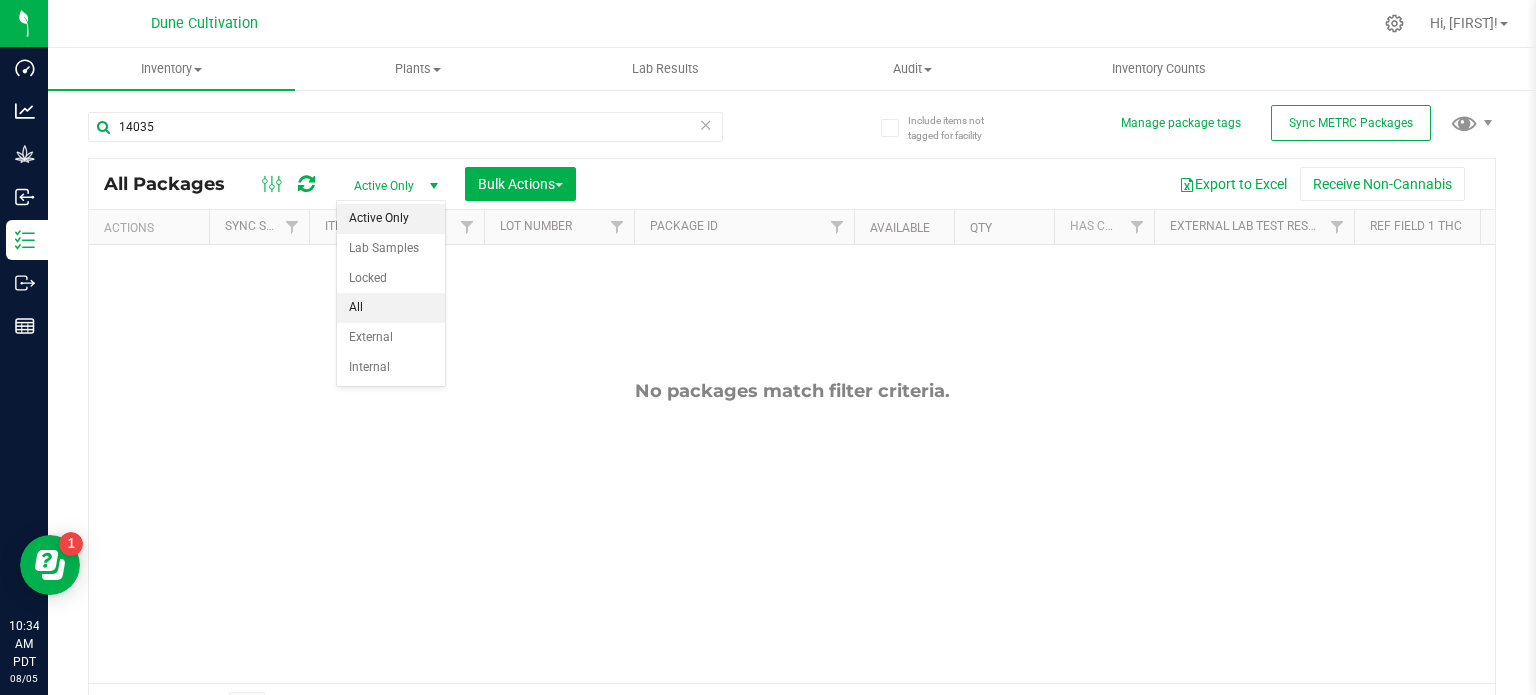 click on "All" at bounding box center (391, 308) 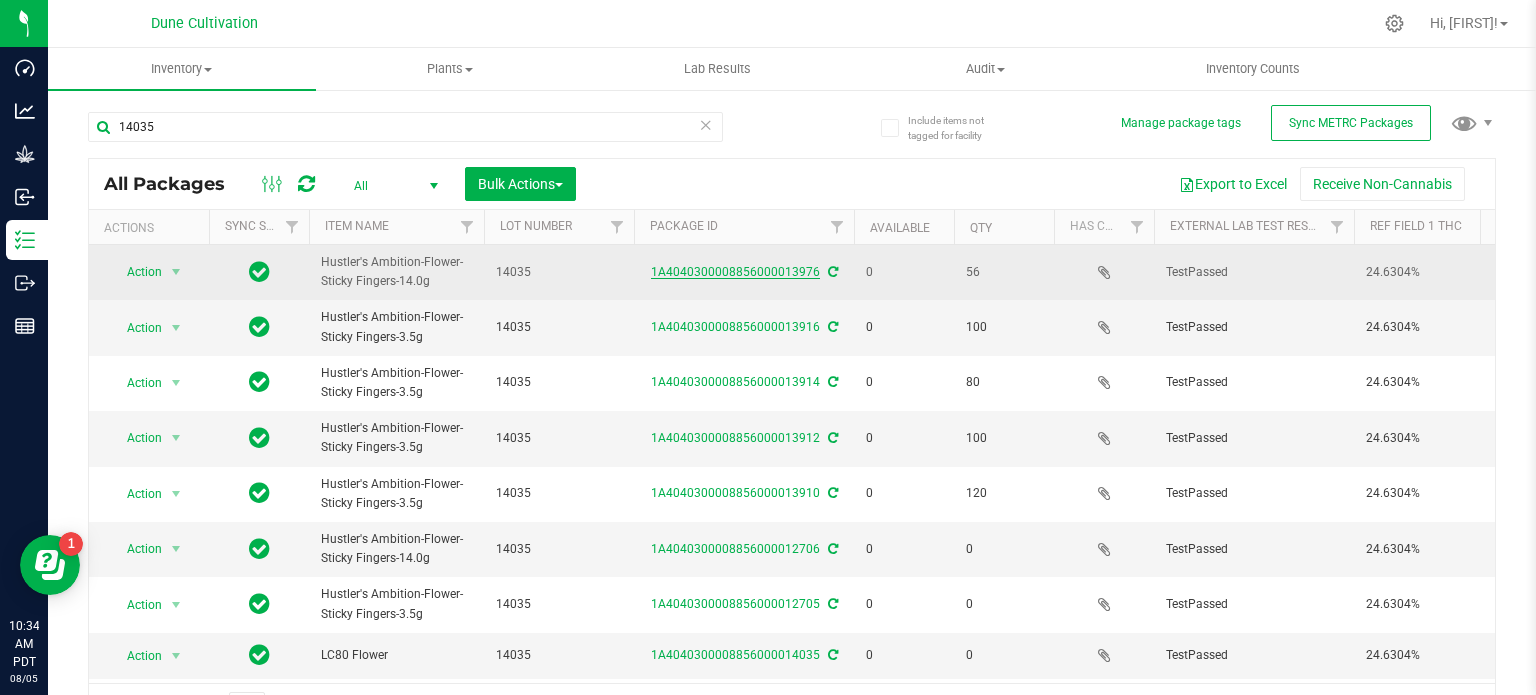 click on "1A4040300008856000013976" at bounding box center [735, 272] 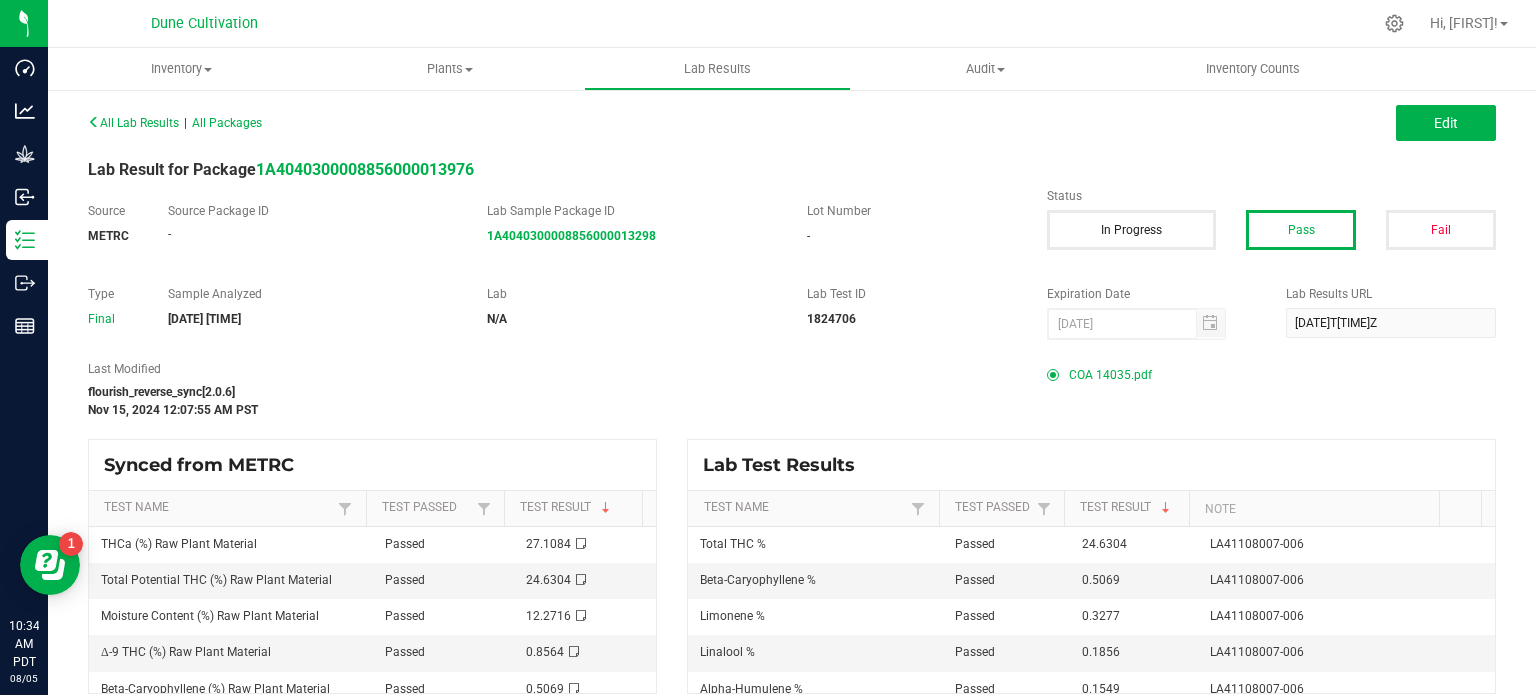 click on "COA 14035.pdf" at bounding box center [1110, 375] 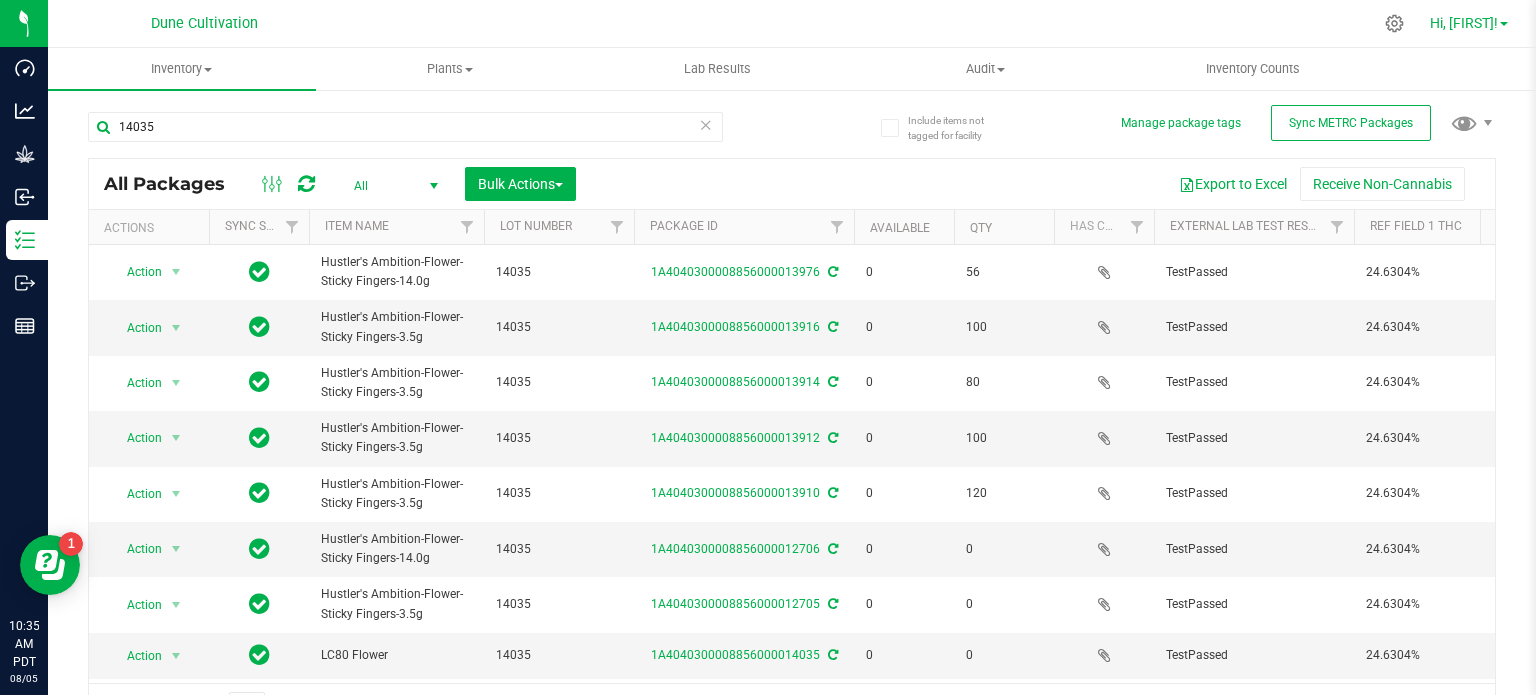 click on "Hi, [NAME]!" at bounding box center [1464, 23] 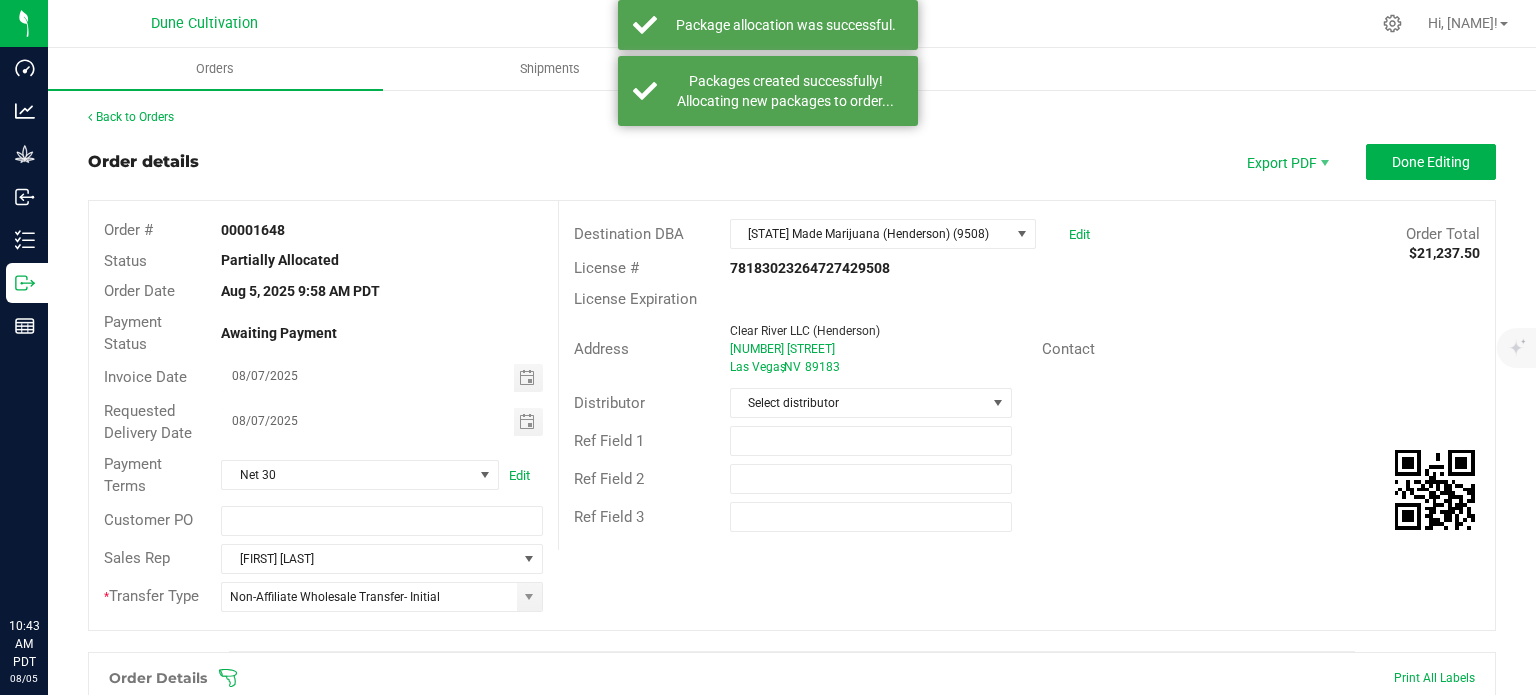scroll, scrollTop: 0, scrollLeft: 0, axis: both 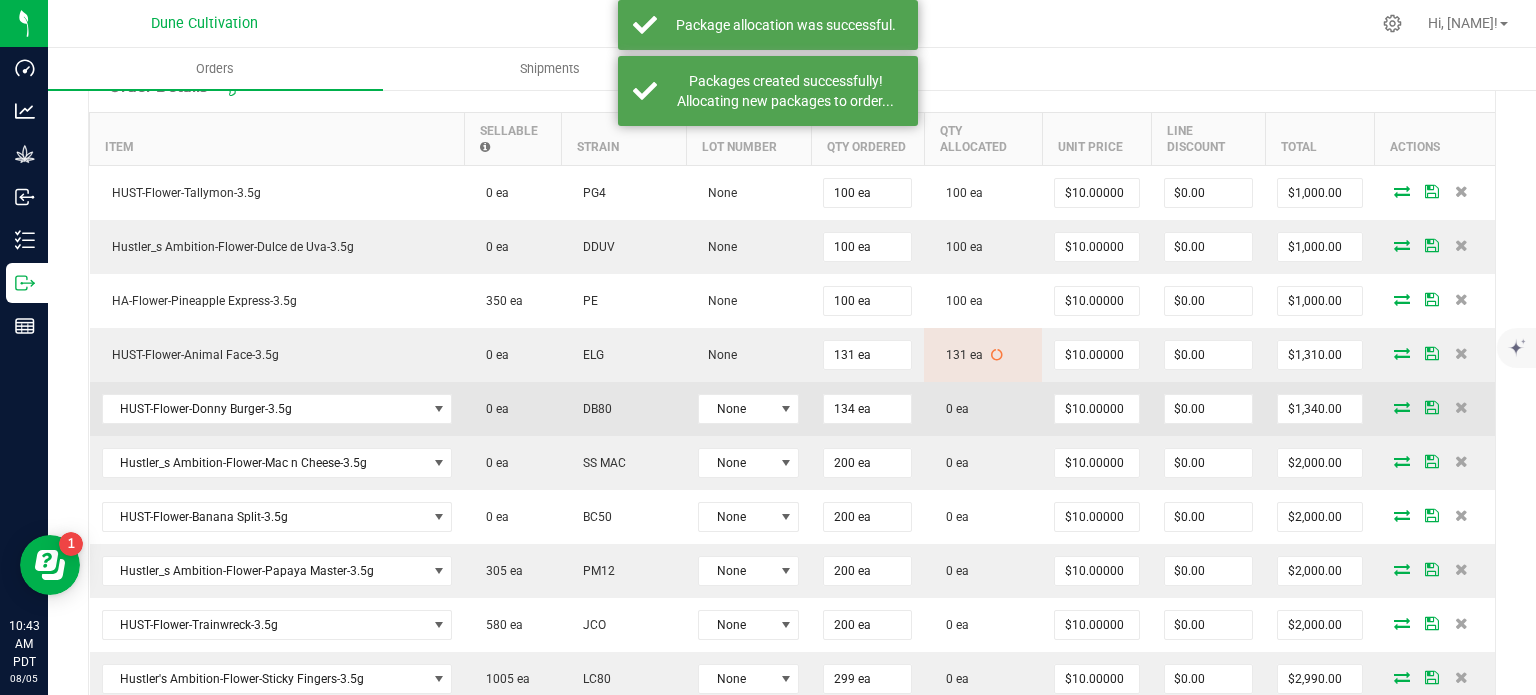 click at bounding box center [1402, 407] 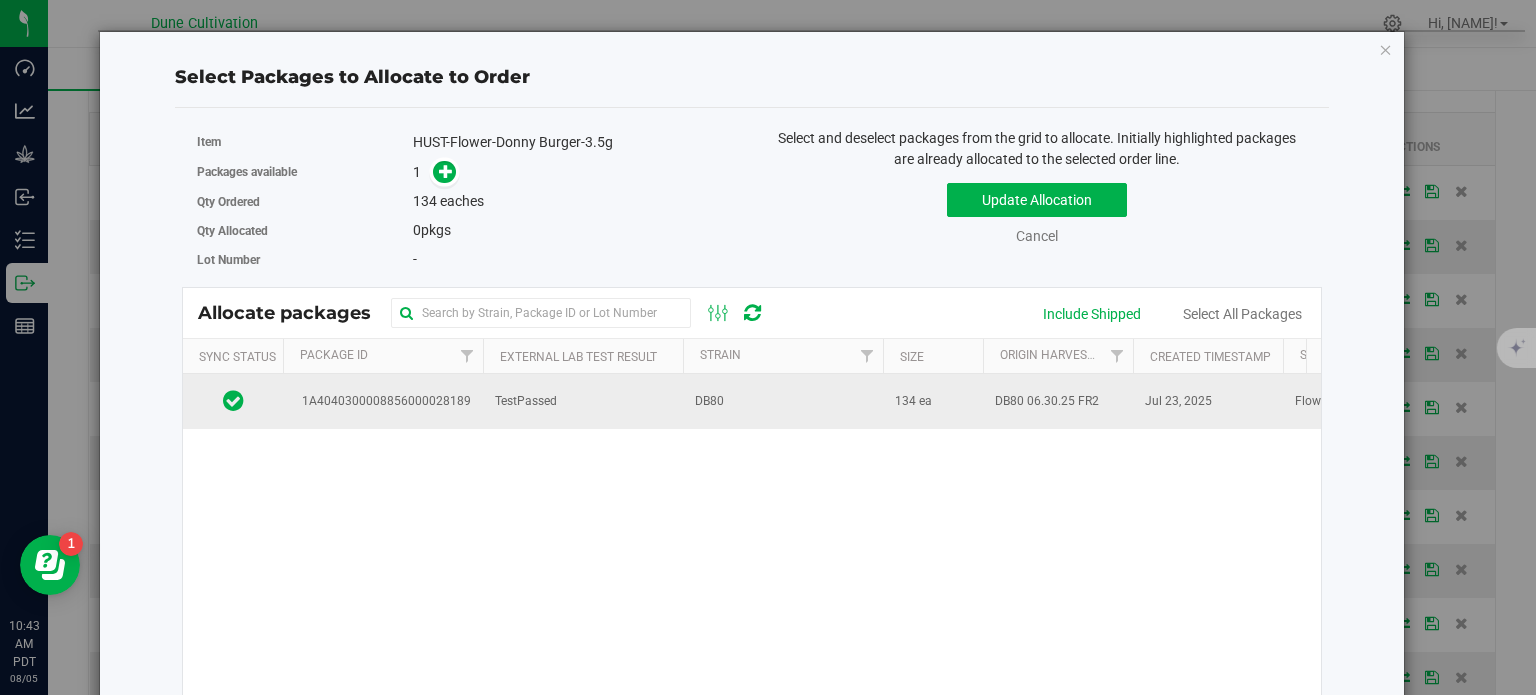 click on "1A4040300008856000028189" at bounding box center [383, 401] 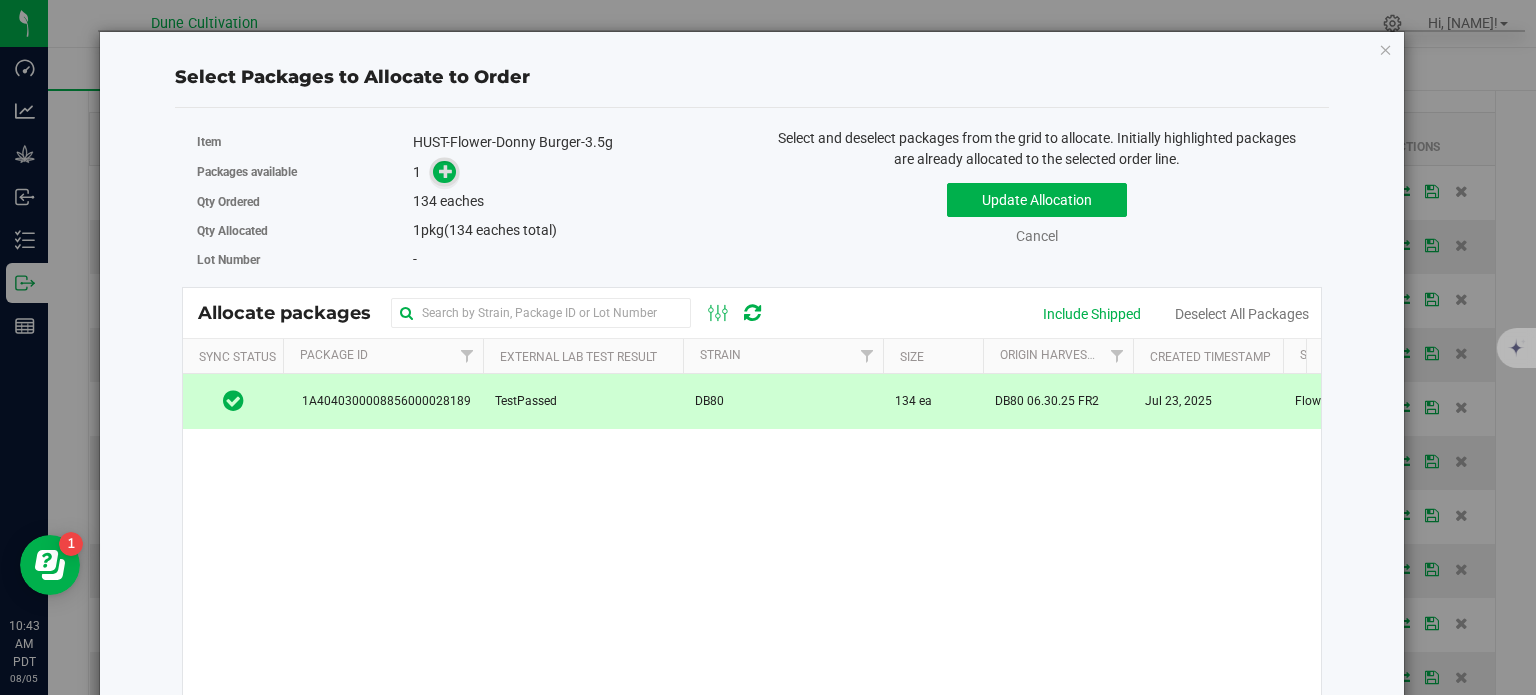 click at bounding box center (446, 171) 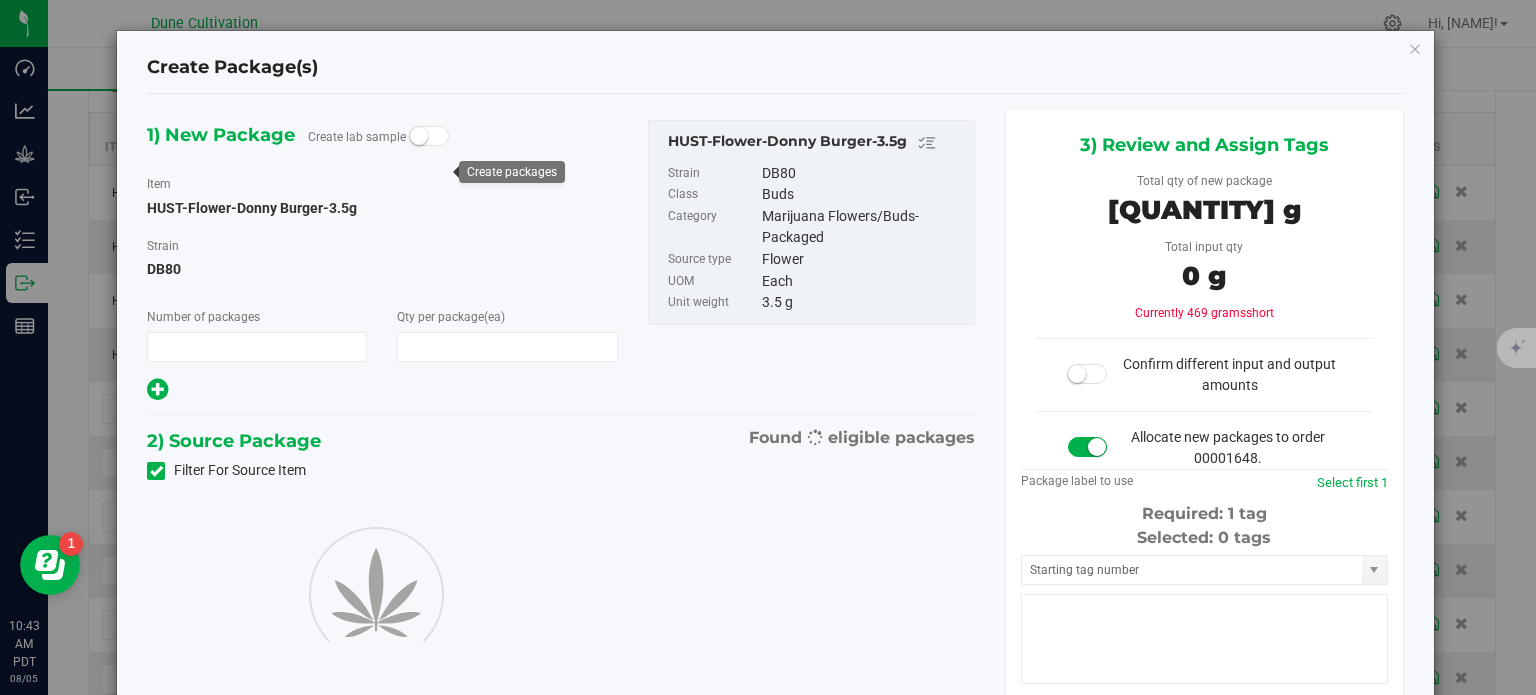 type on "1" 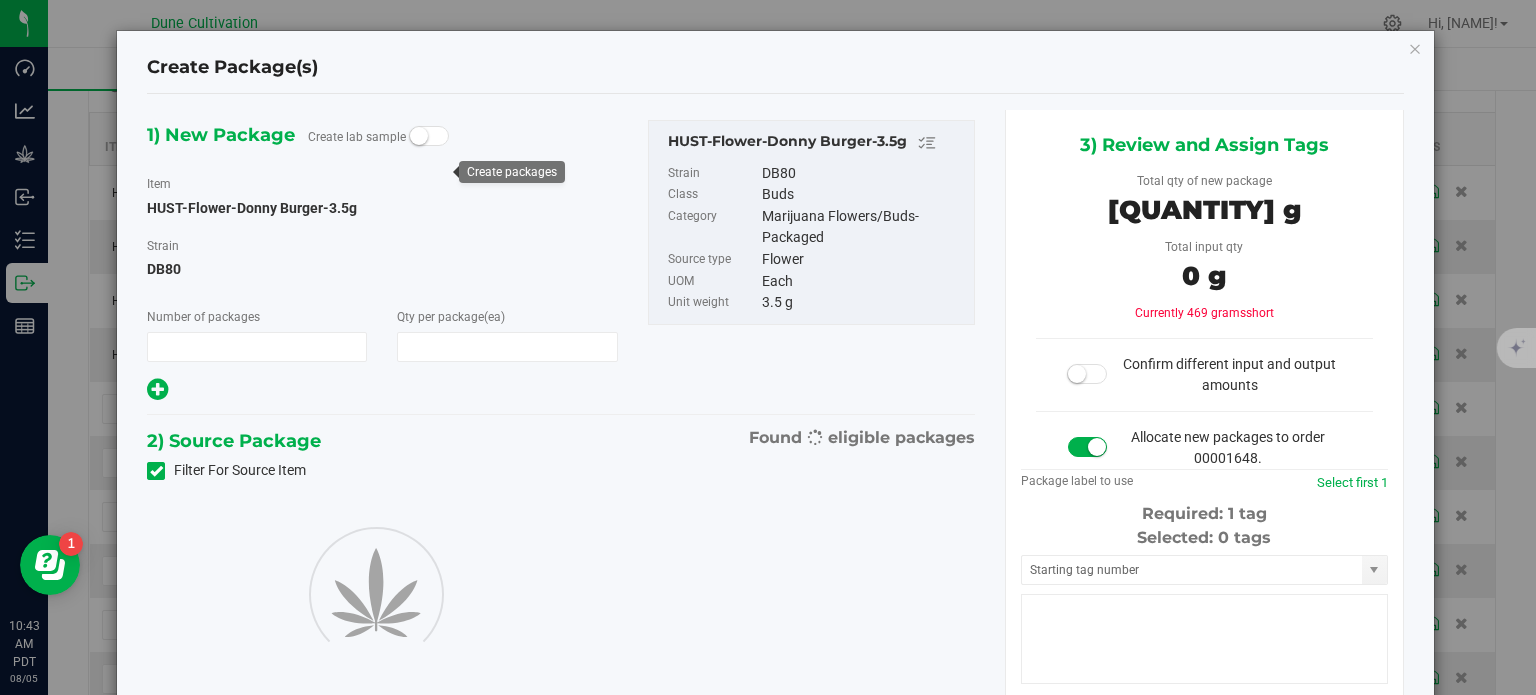 type on "134" 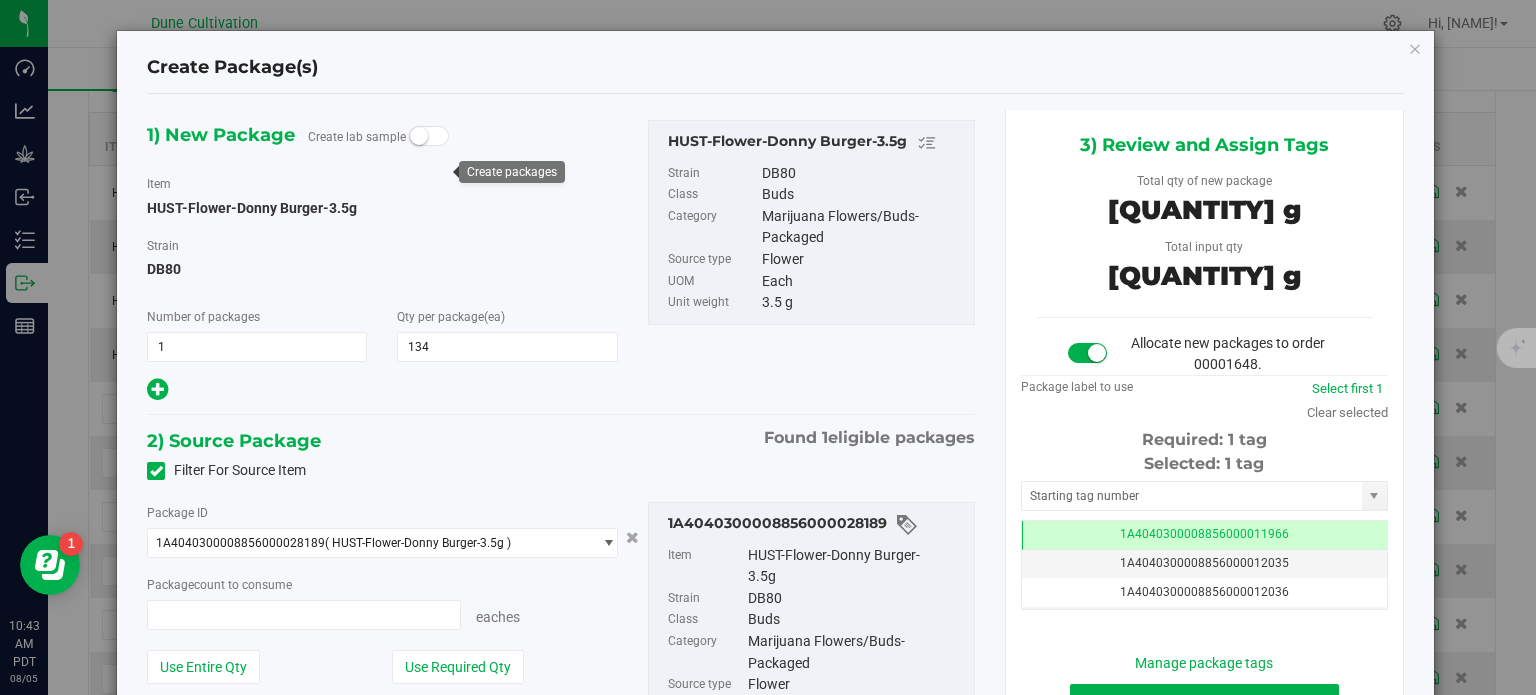 type on "134 ea" 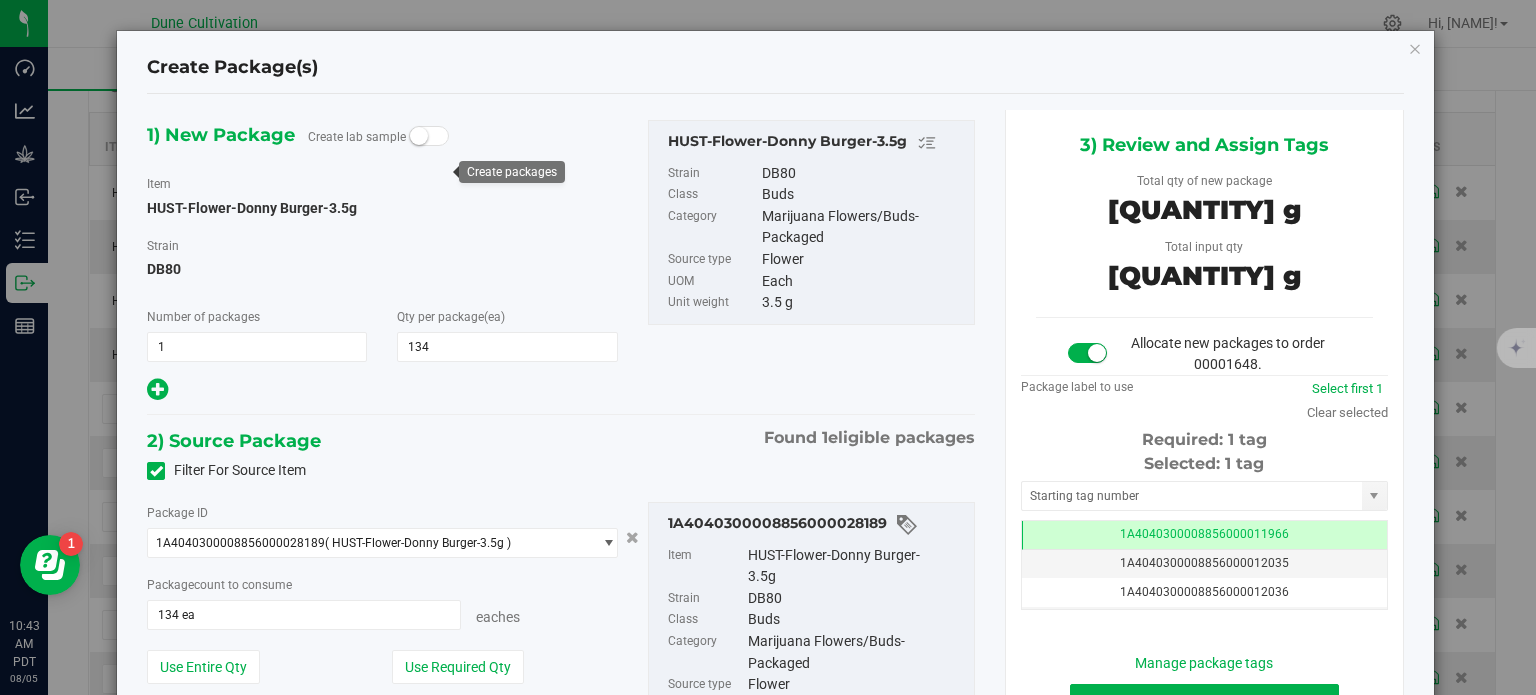 scroll, scrollTop: 0, scrollLeft: 0, axis: both 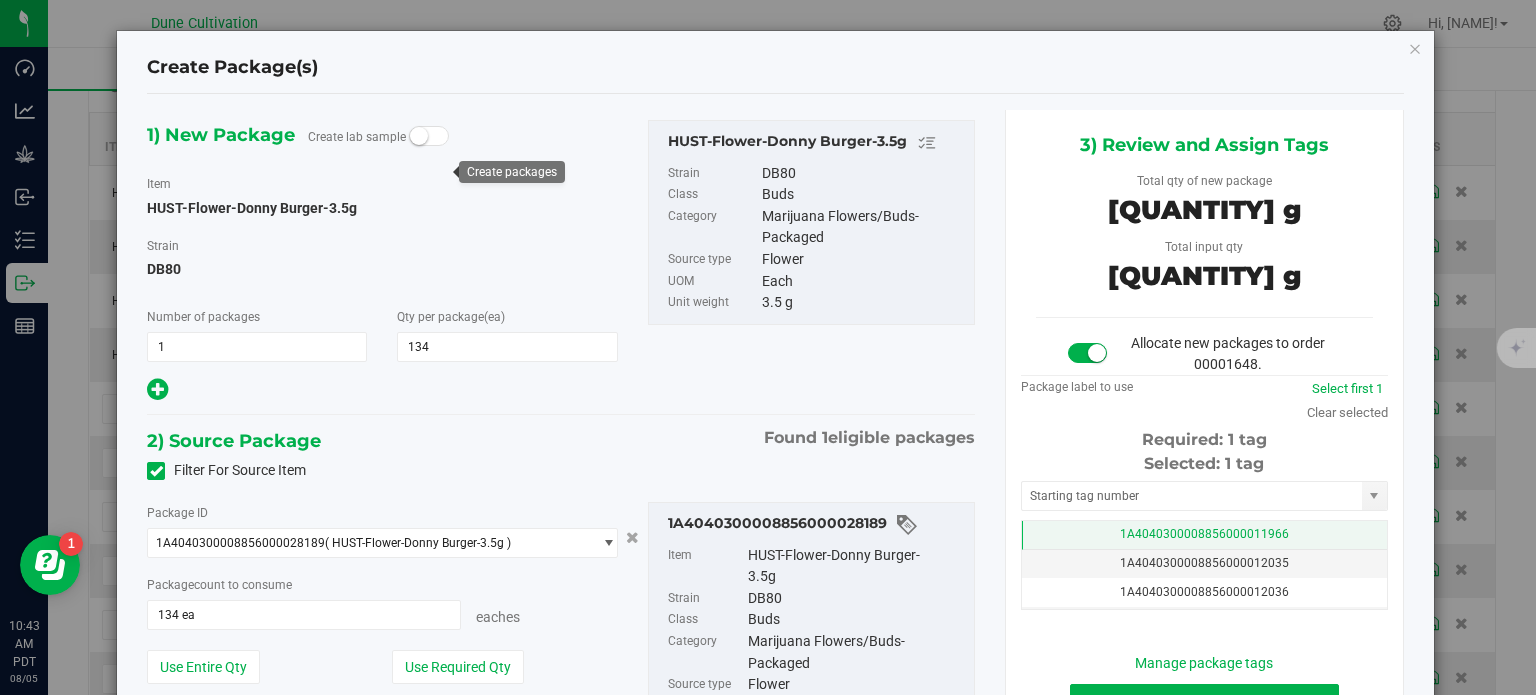 click on "1A4040300008856000011966" at bounding box center (1204, 535) 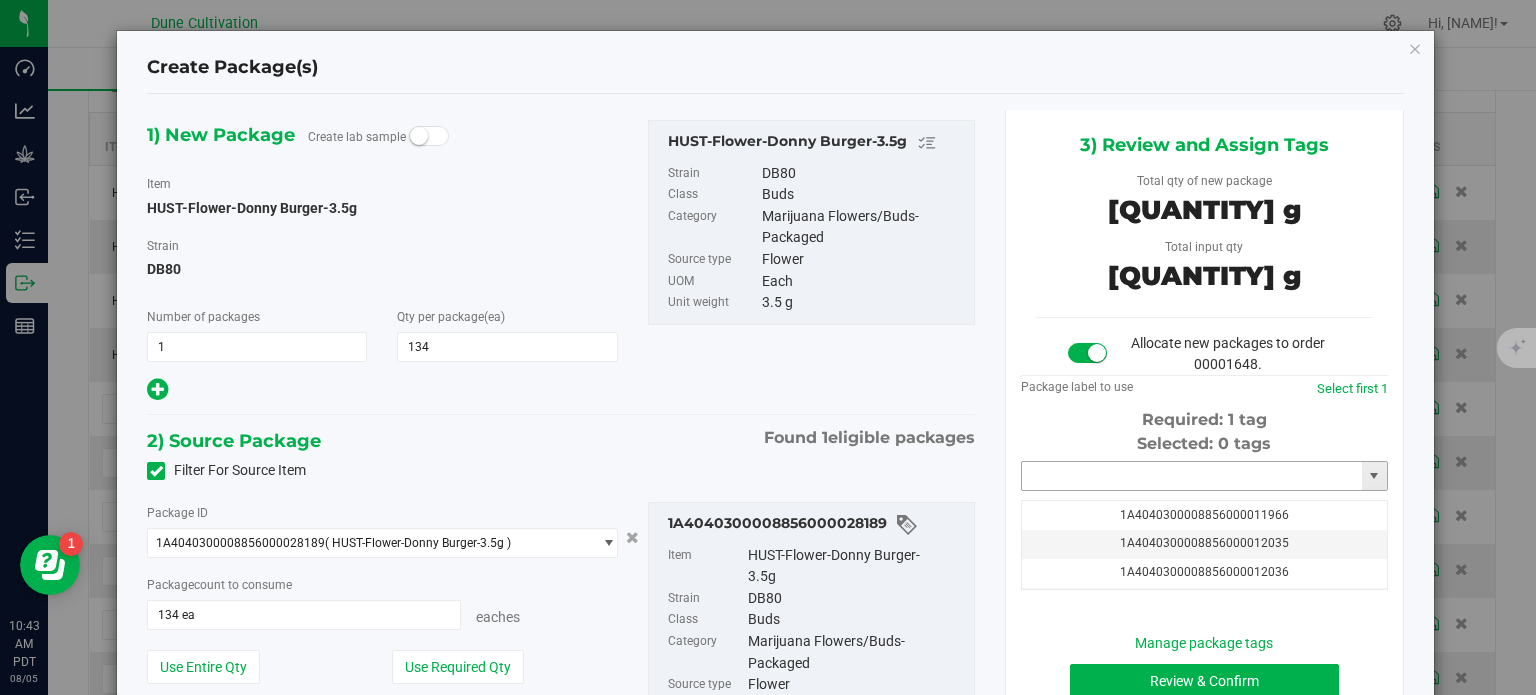 click at bounding box center [1192, 476] 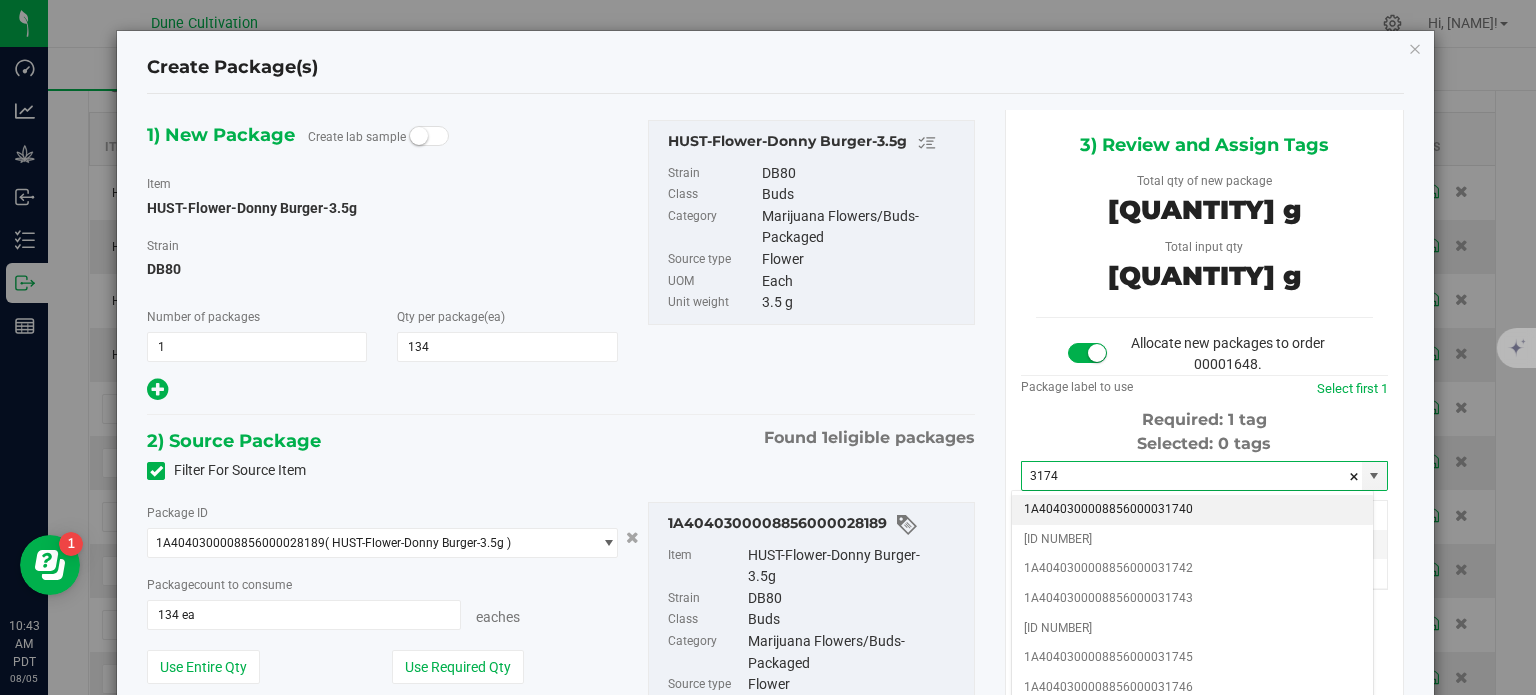 click on "1A4040300008856000031740" at bounding box center (1192, 510) 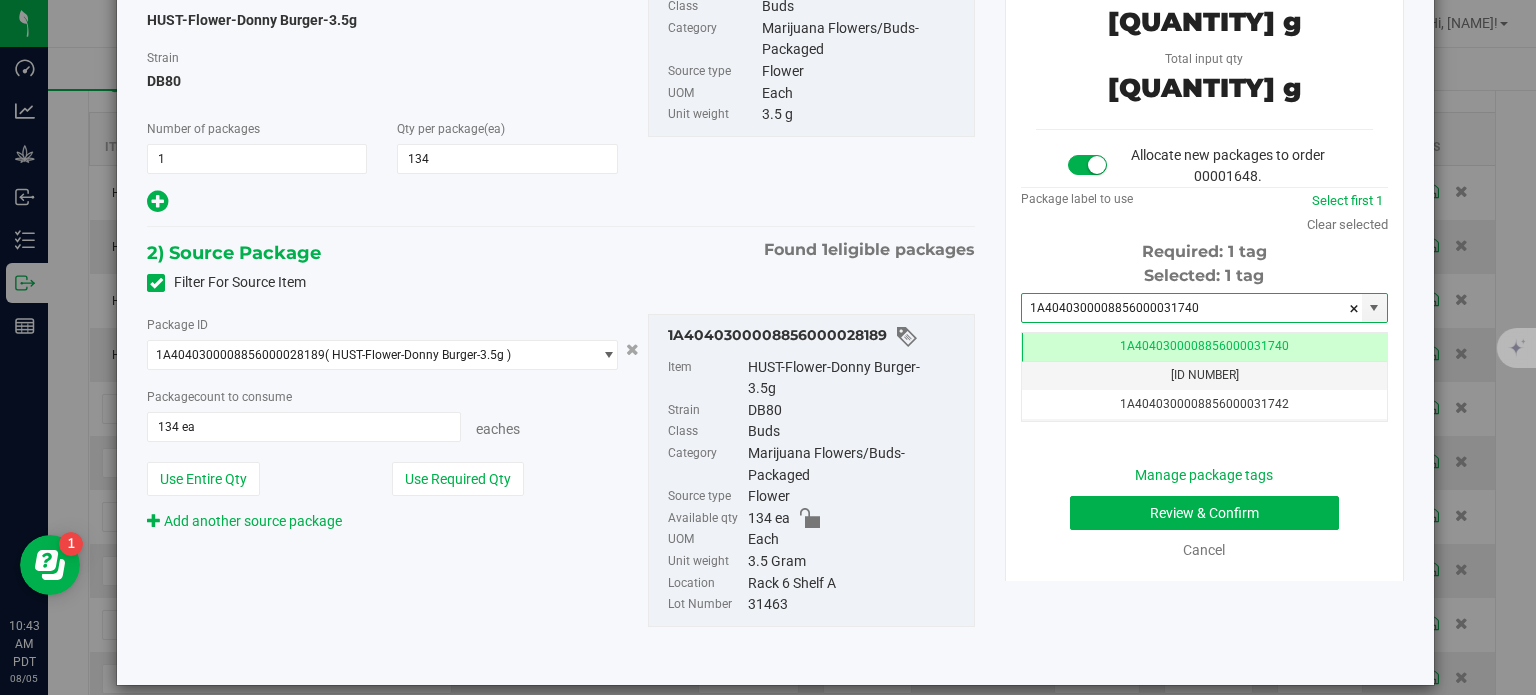 type on "1A4040300008856000031740" 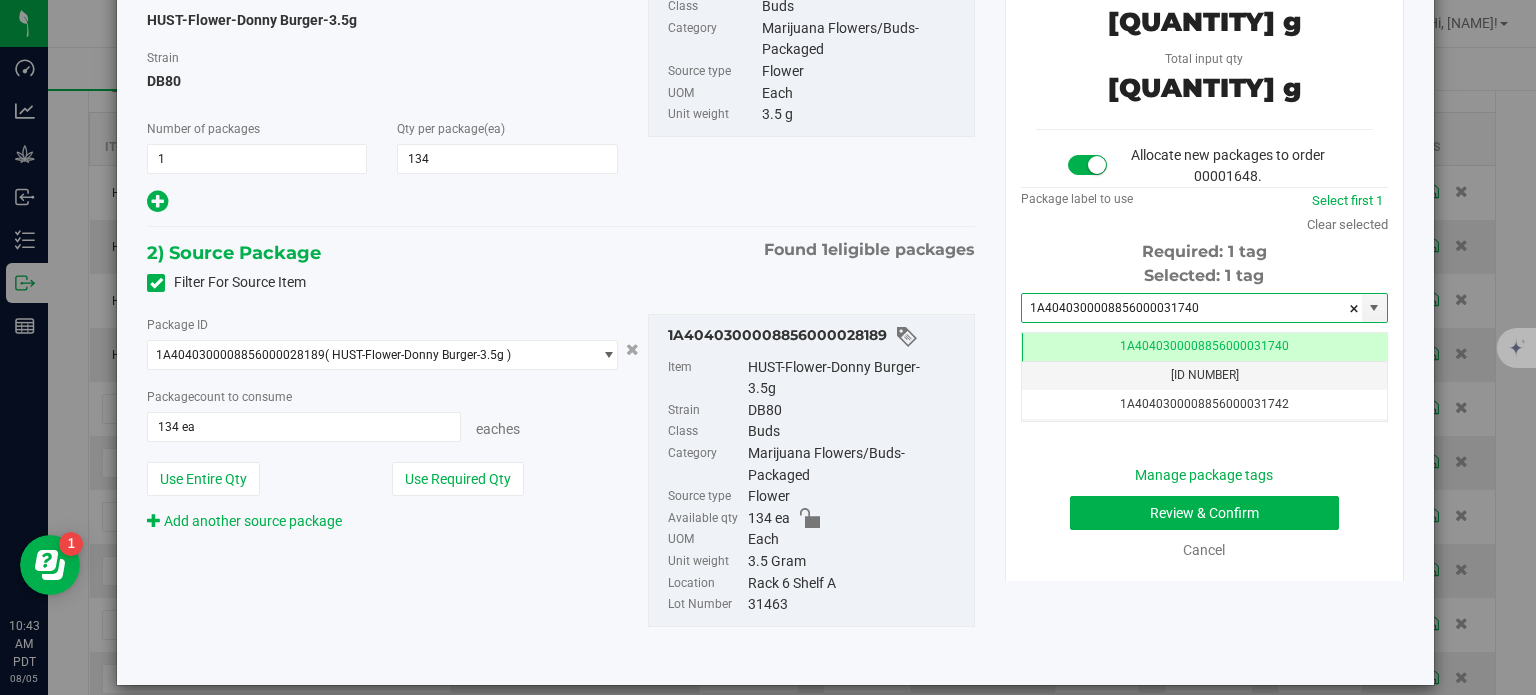 click on "Manage package tags
Review & Confirm
Cancel" at bounding box center (1204, 513) 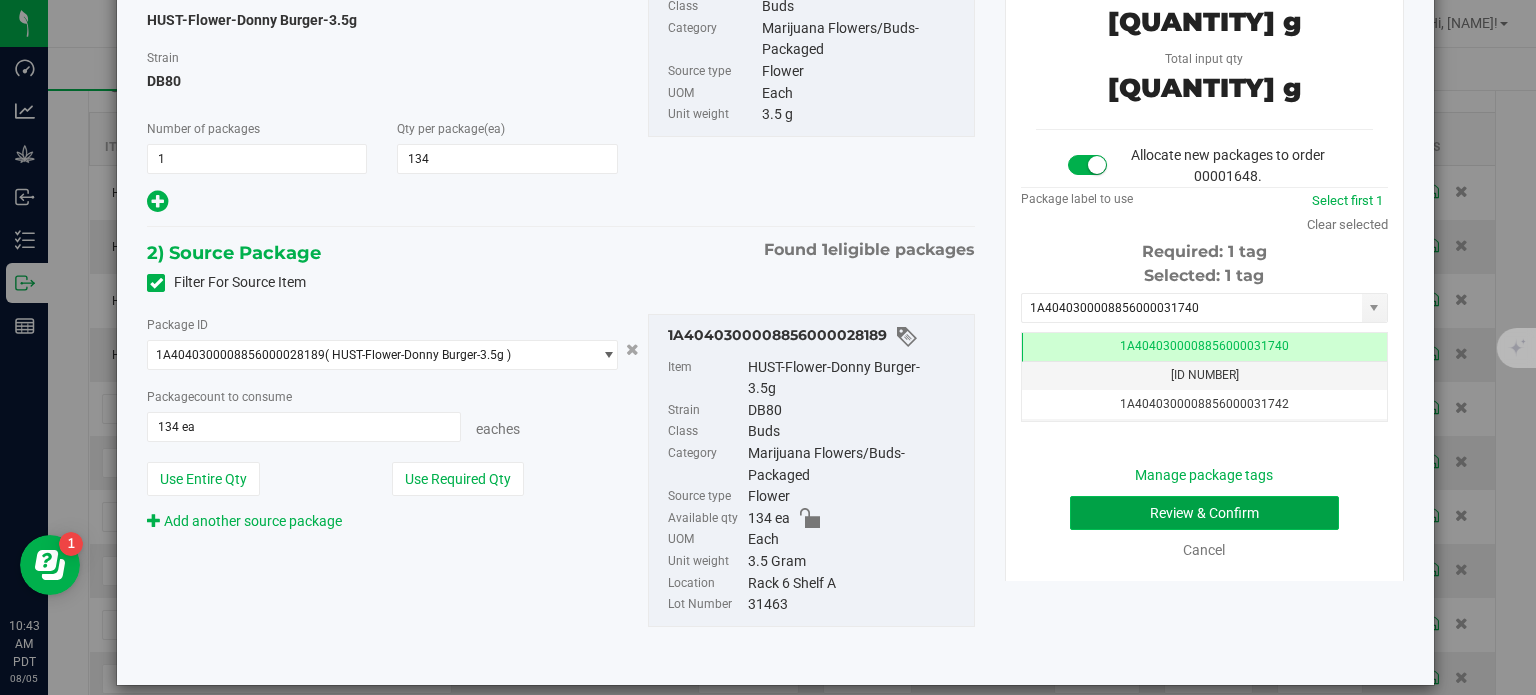 click on "Review & Confirm" at bounding box center [1204, 513] 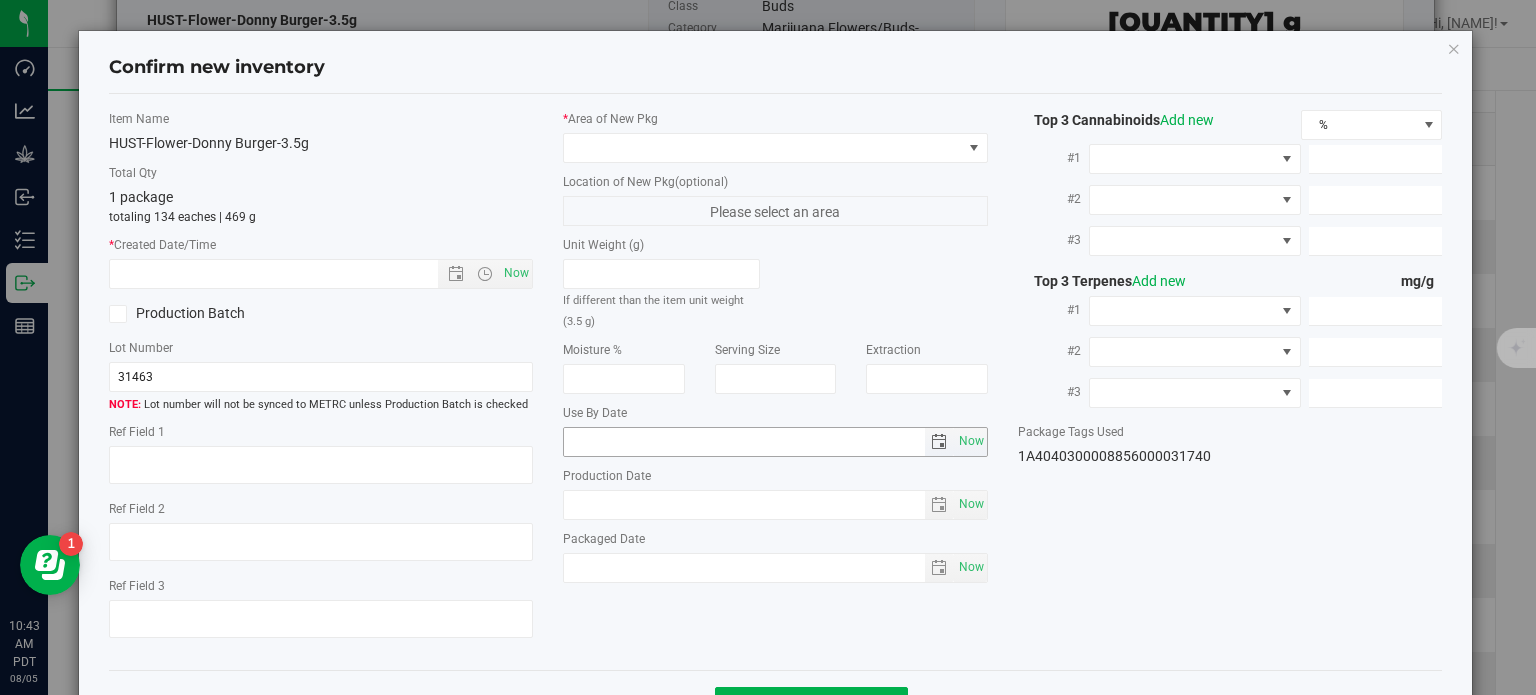 type on "32.4224%" 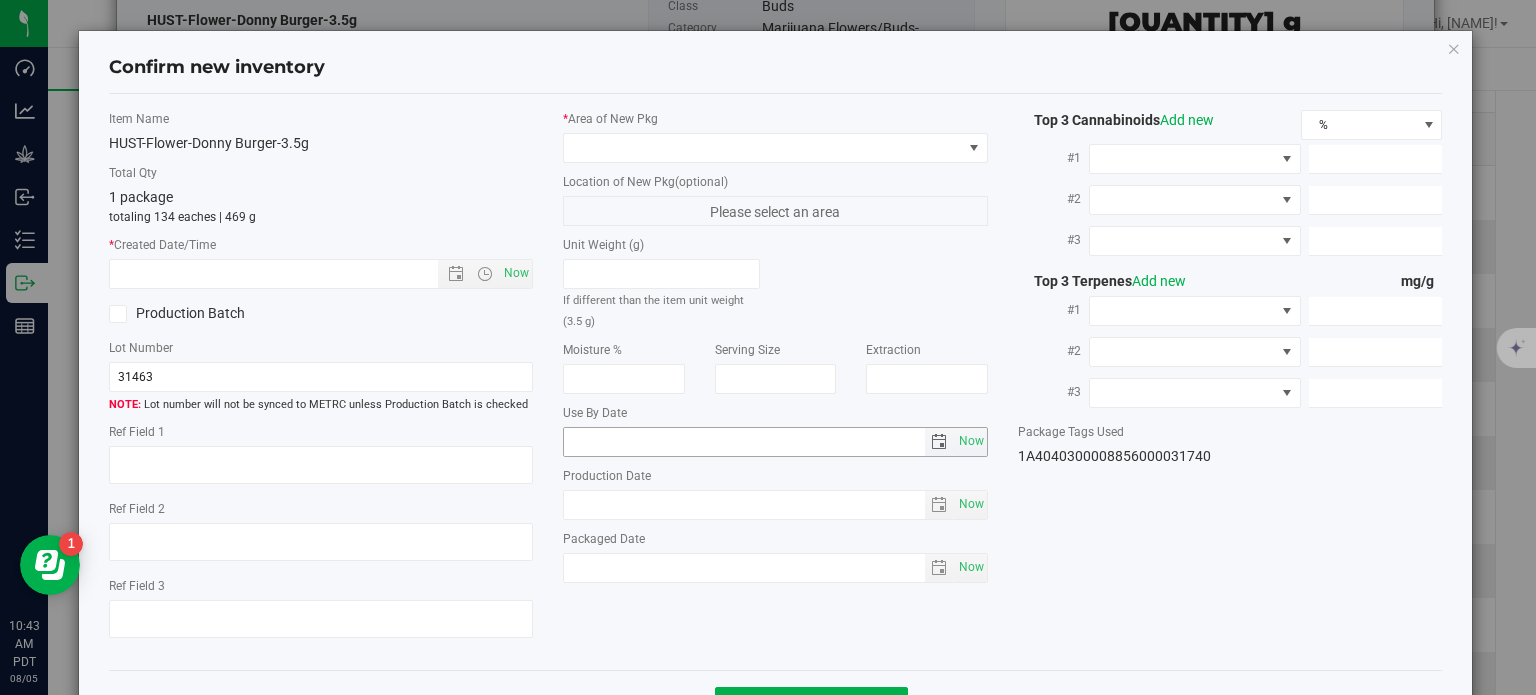 type on "DB80" 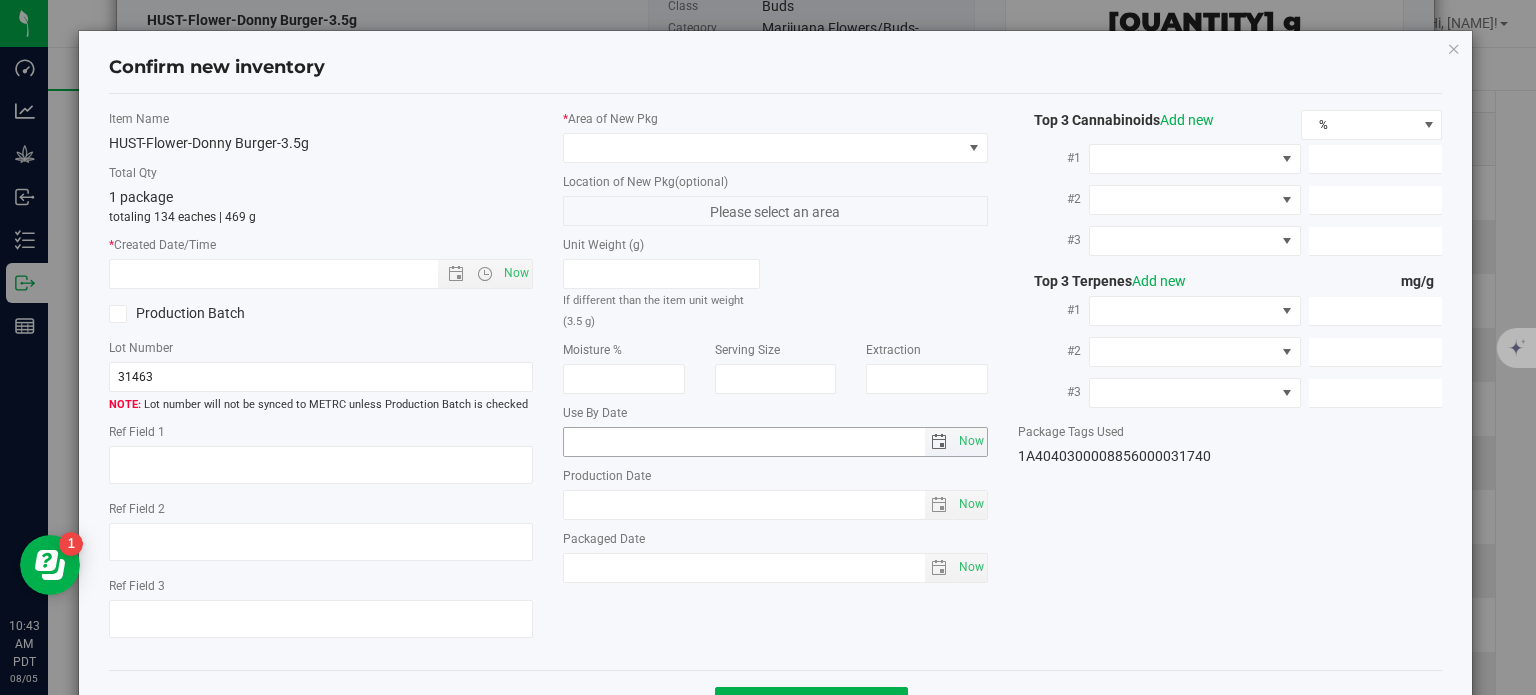 type on "<LOQ" 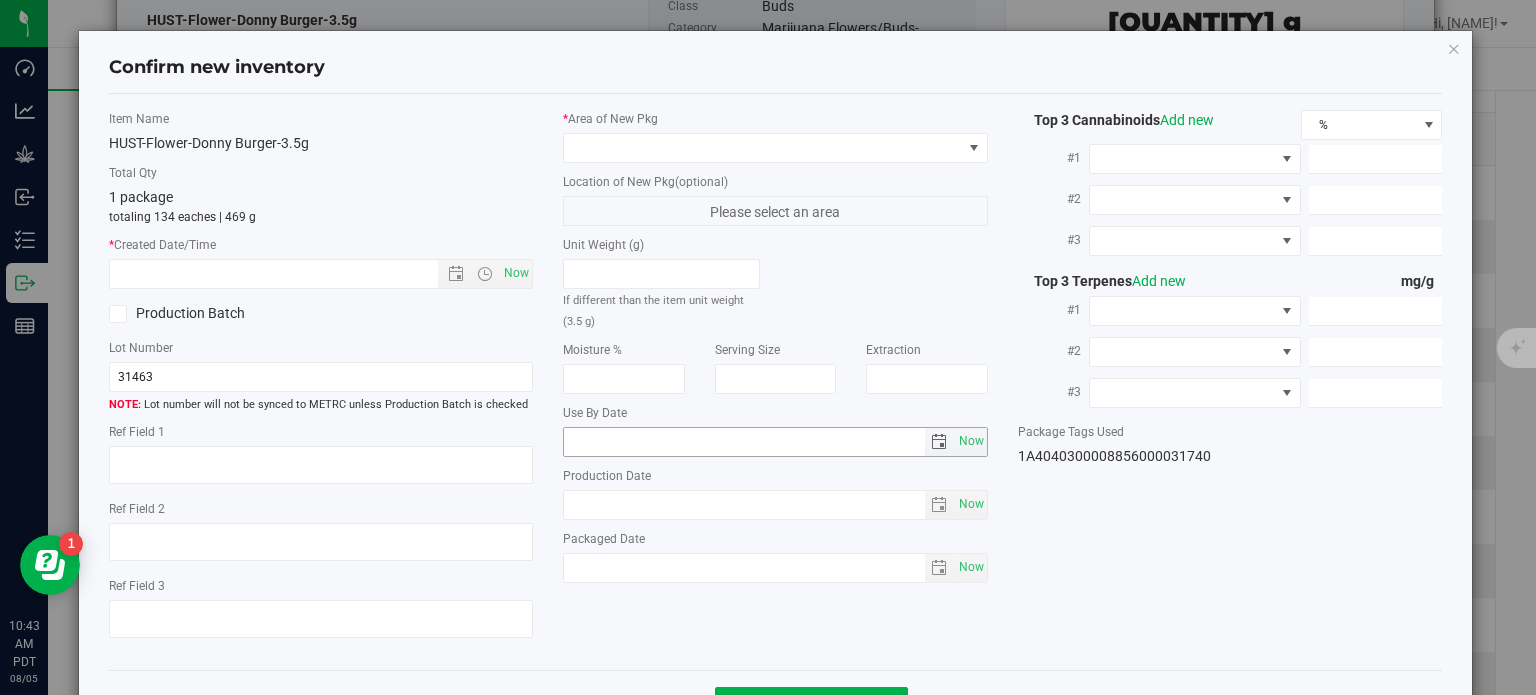 type on "357.9210" 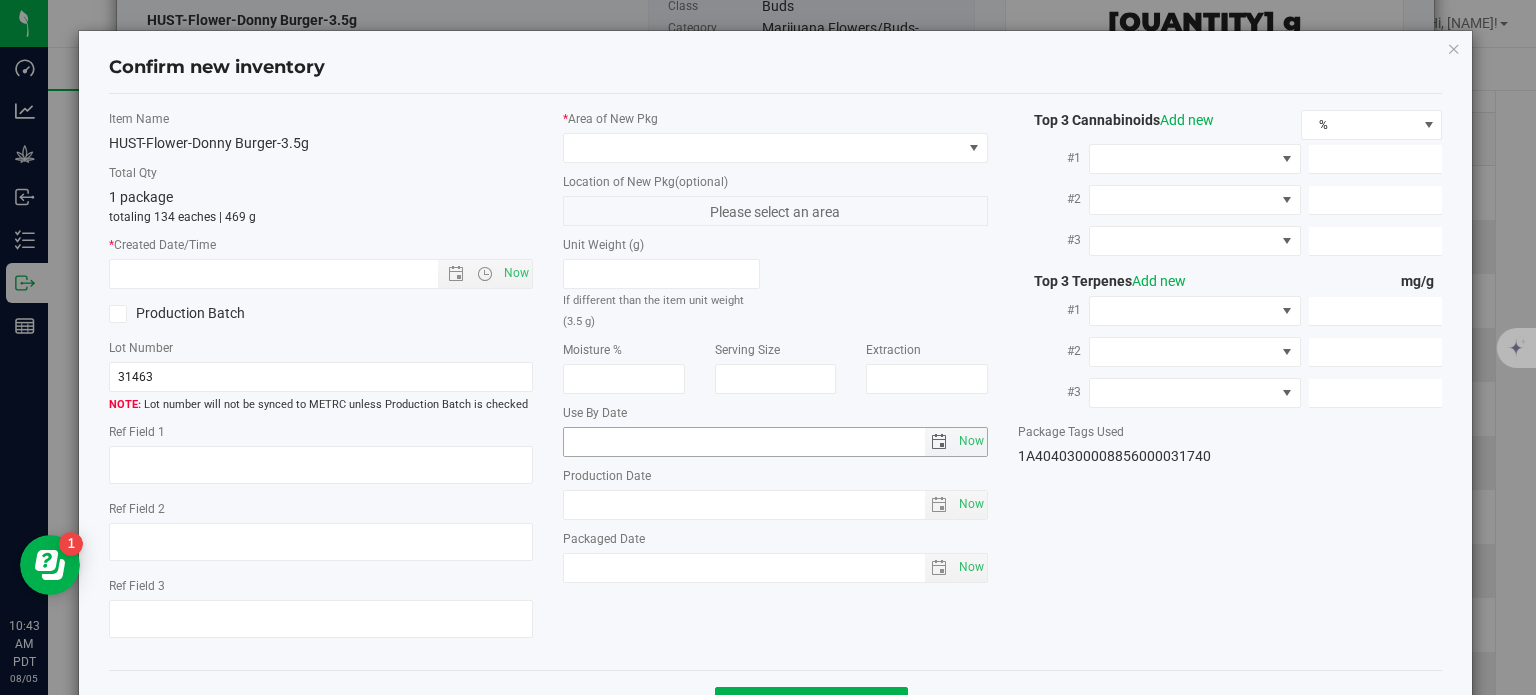 type on "10.3270" 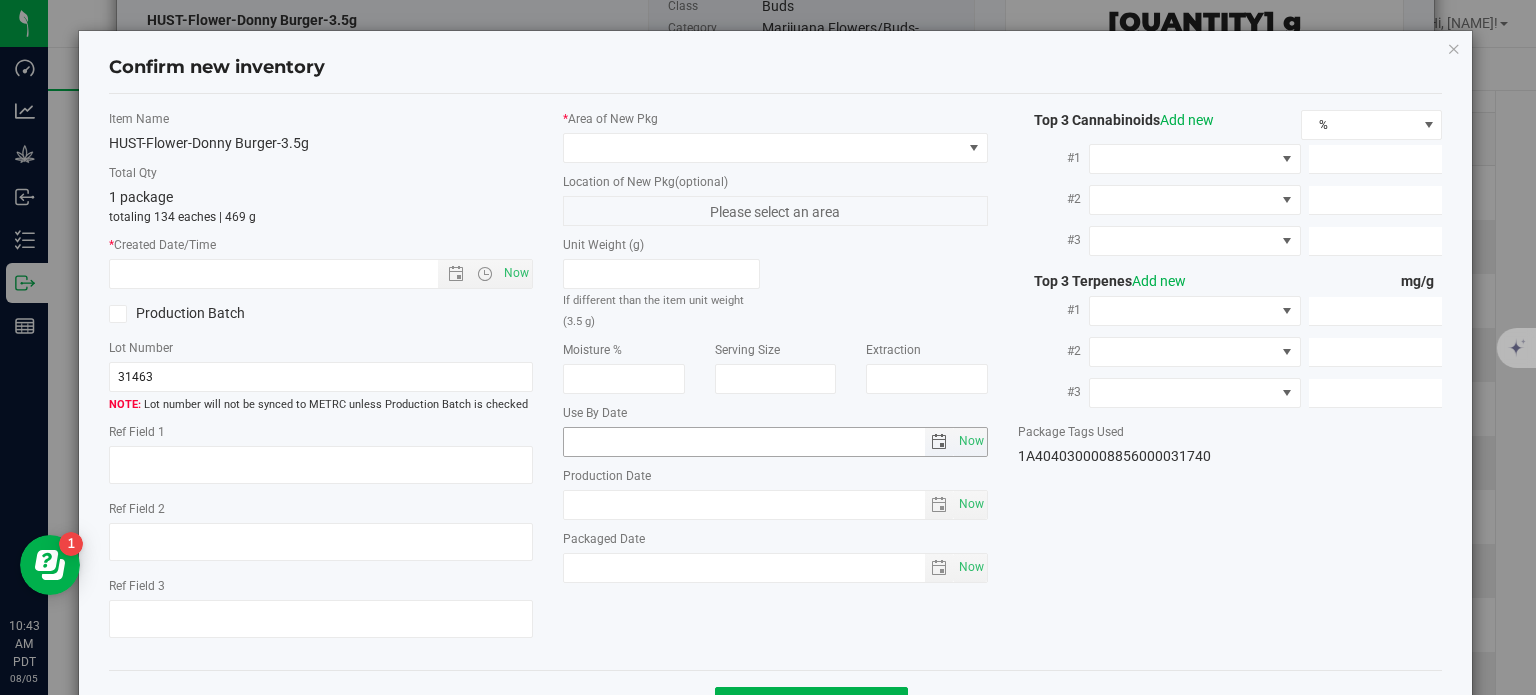 type on "6.8250" 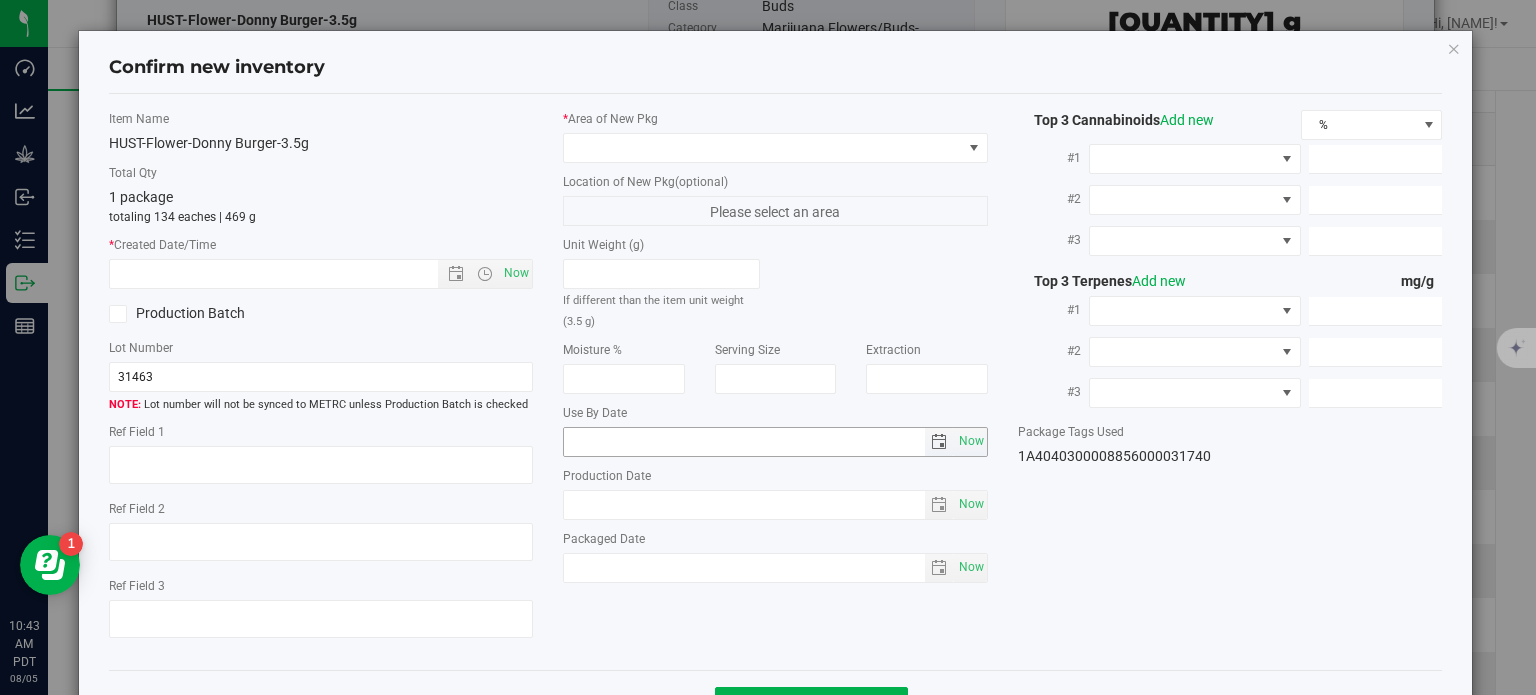type on "9.7370" 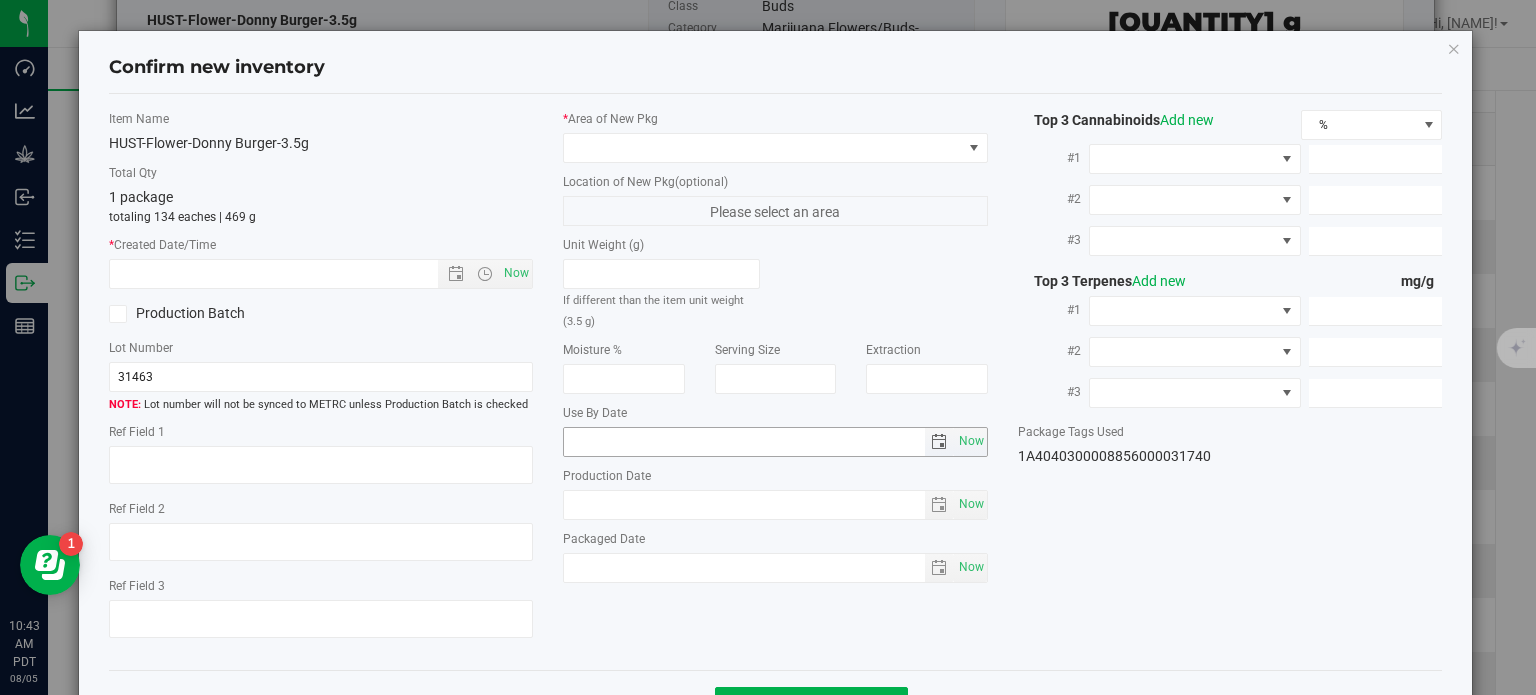 type on "7.9590" 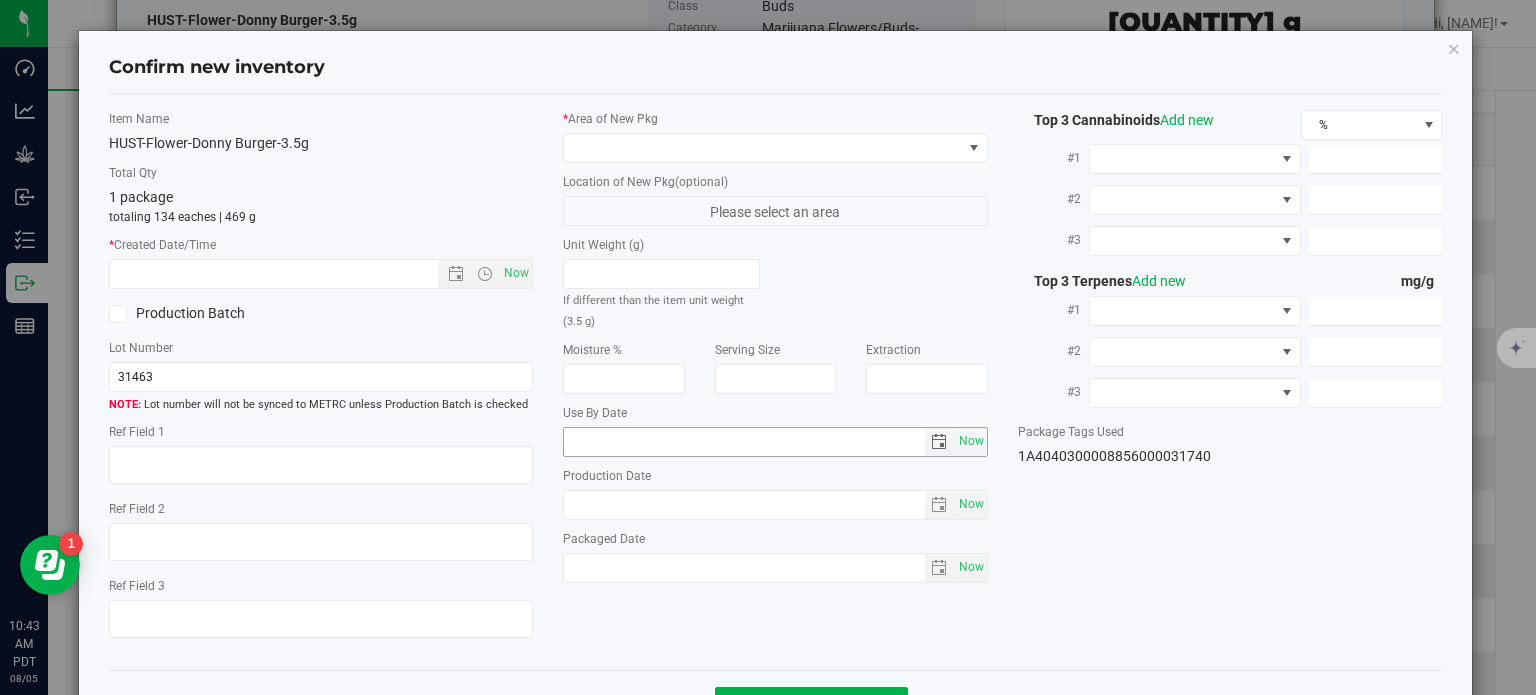 type on "4.3690" 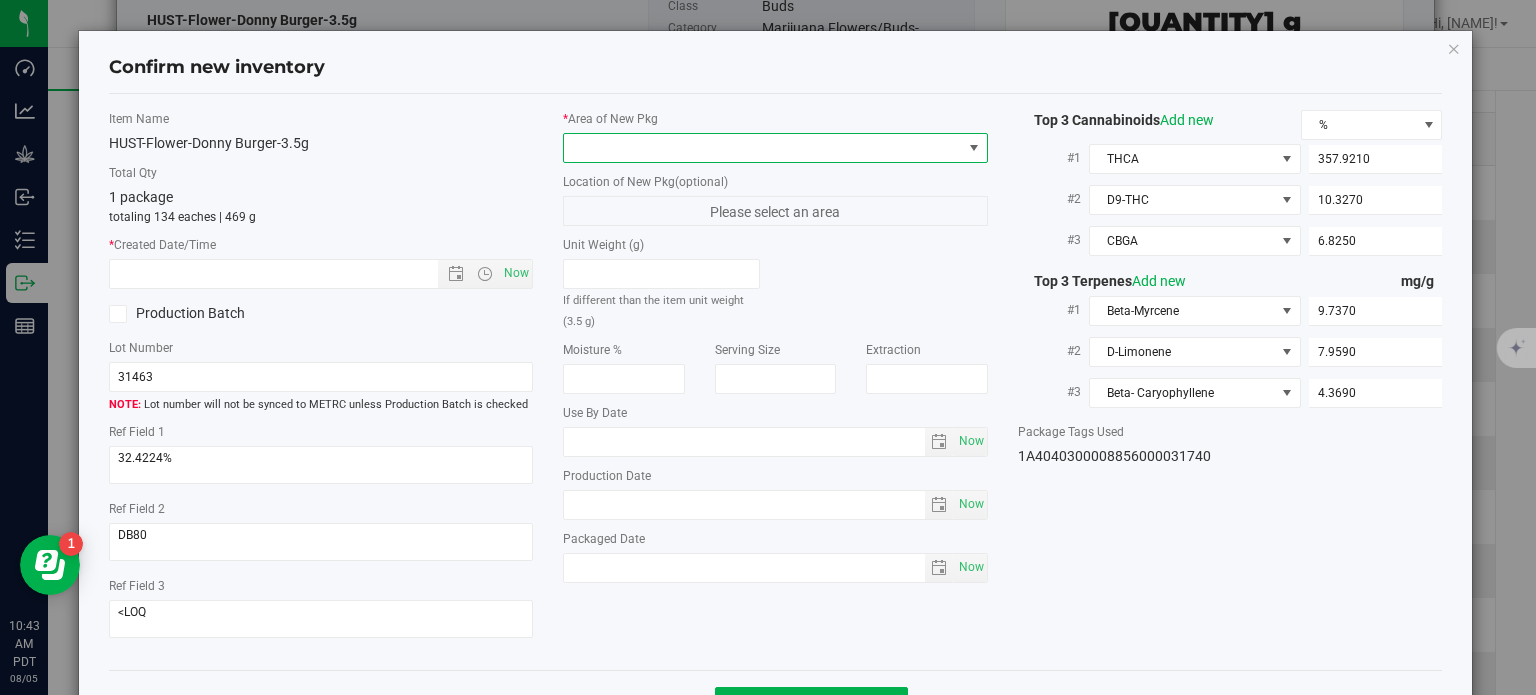 click at bounding box center (763, 148) 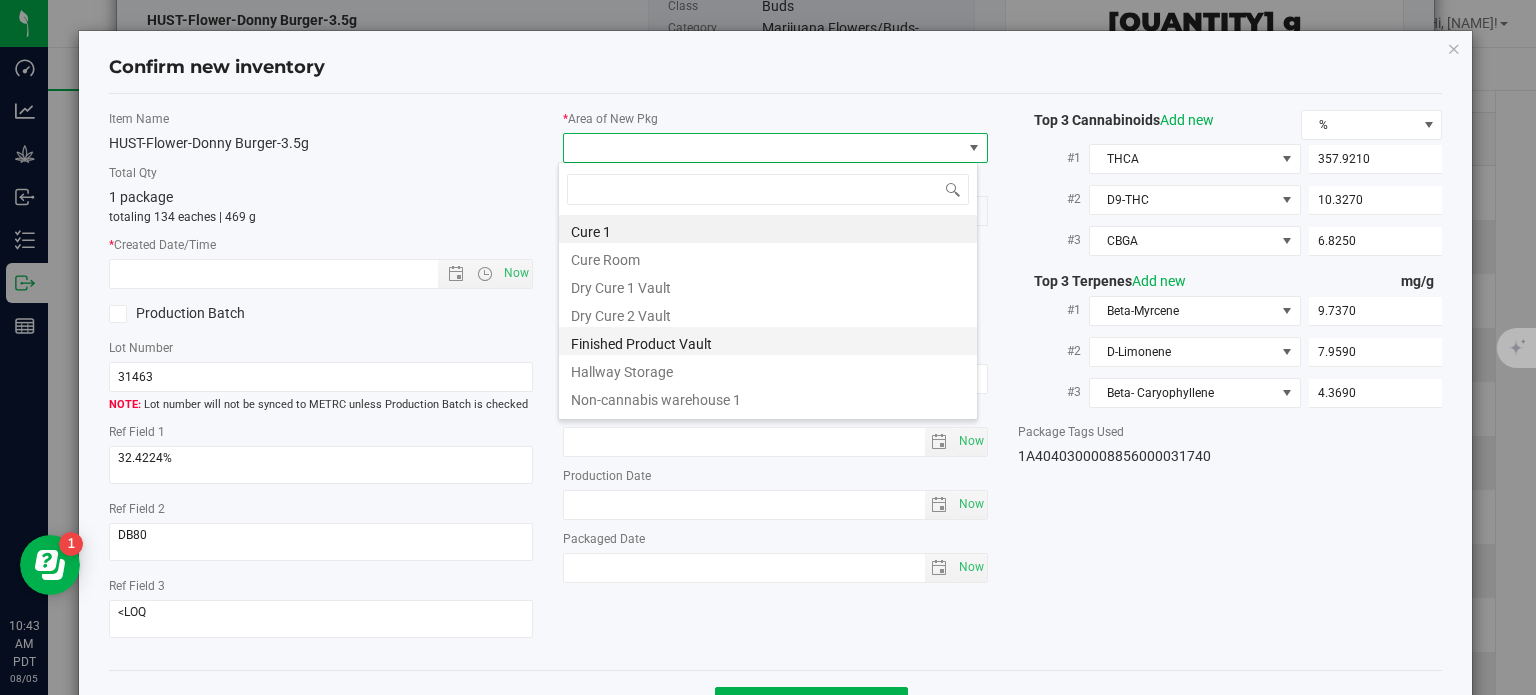 click on "Finished Product Vault" at bounding box center [768, 341] 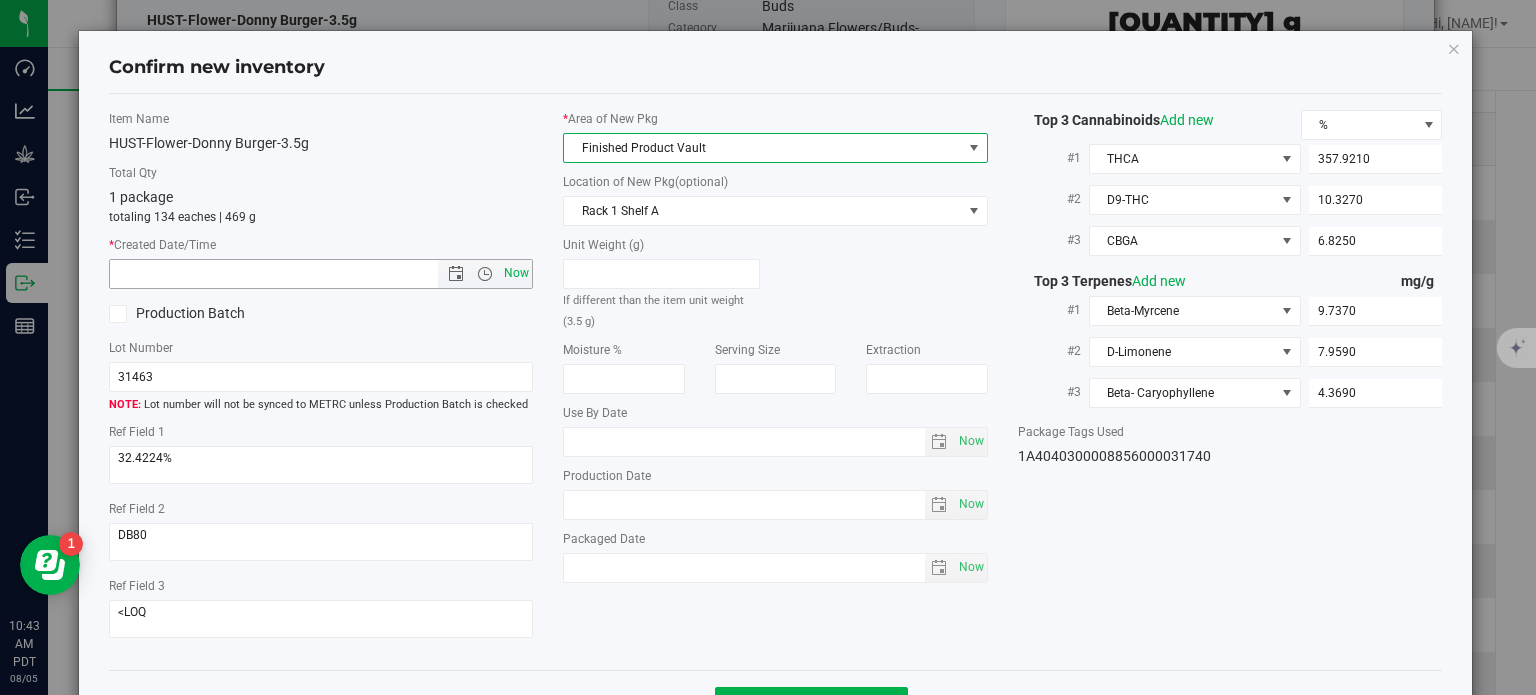 click on "Now" at bounding box center [517, 273] 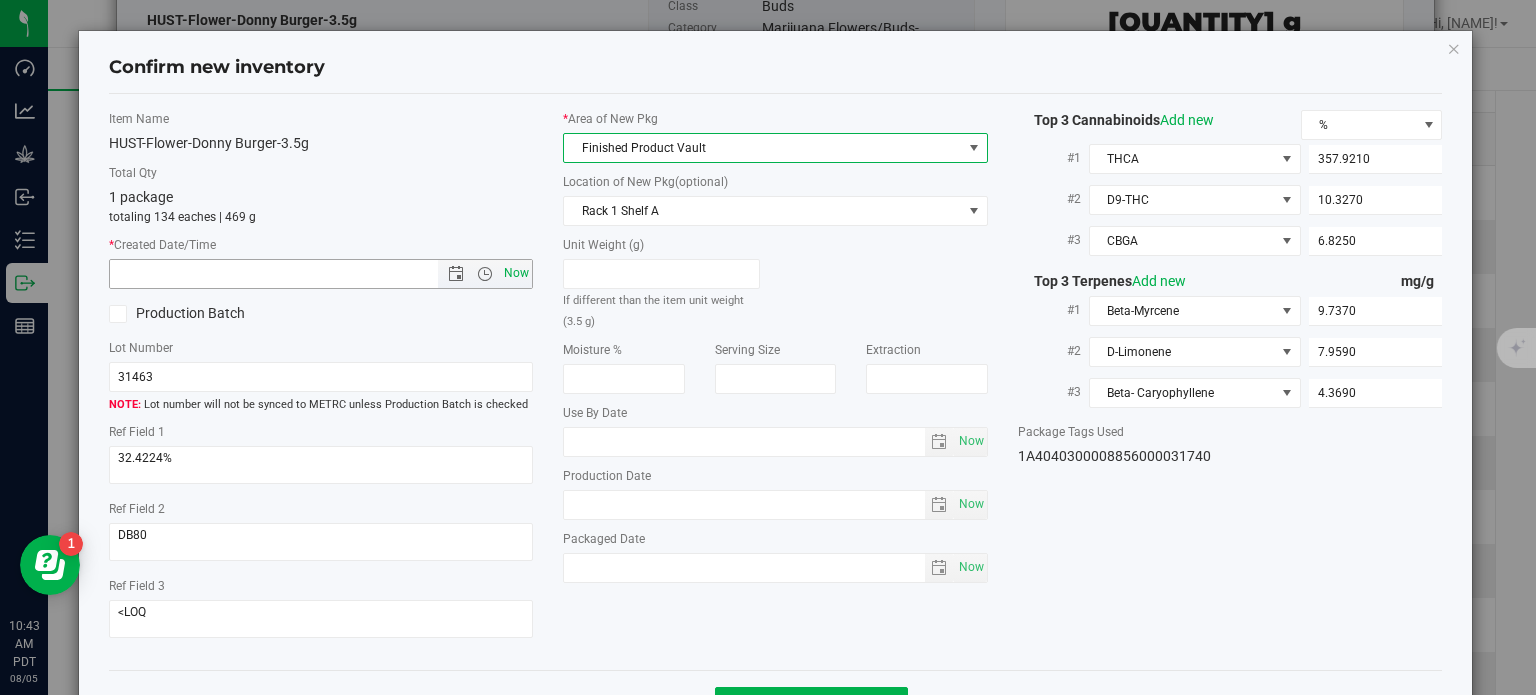 type on "8/5/2025 10:43 AM" 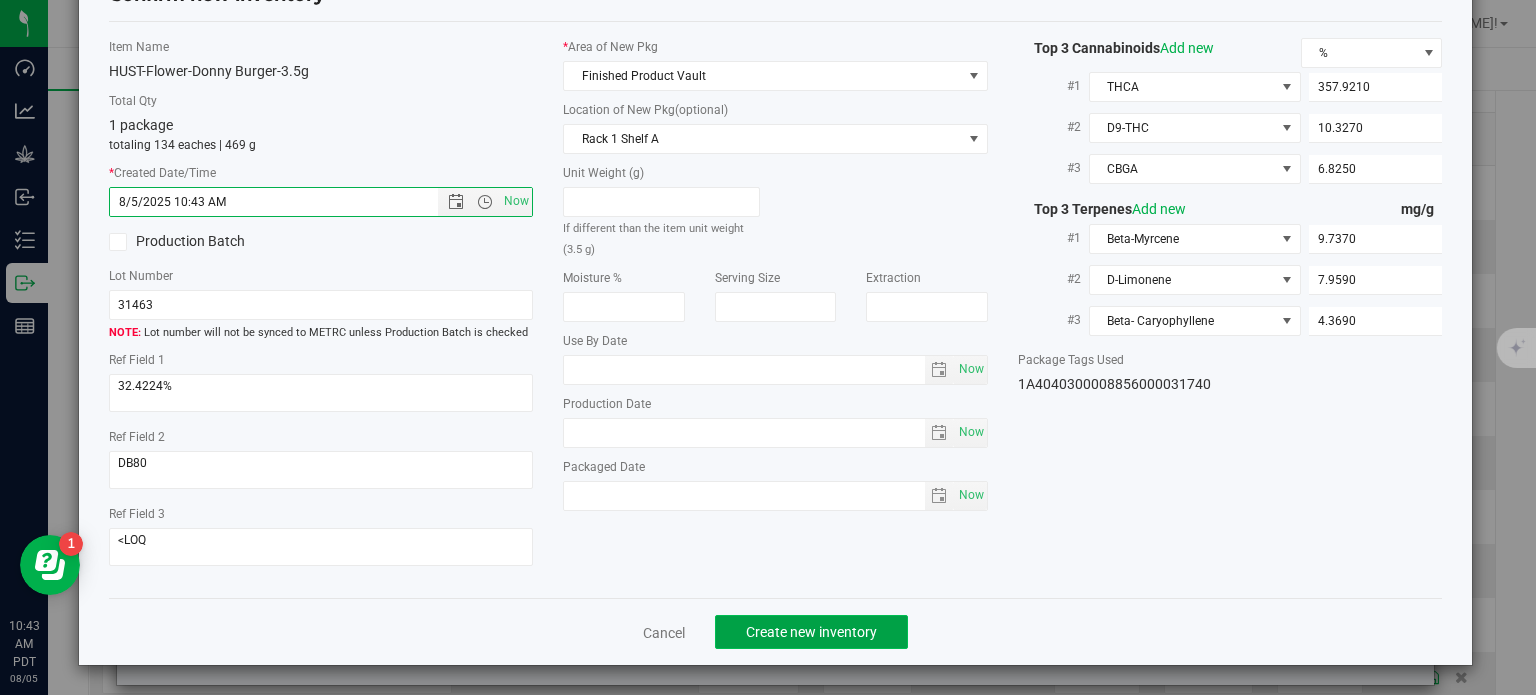 click on "Create new inventory" 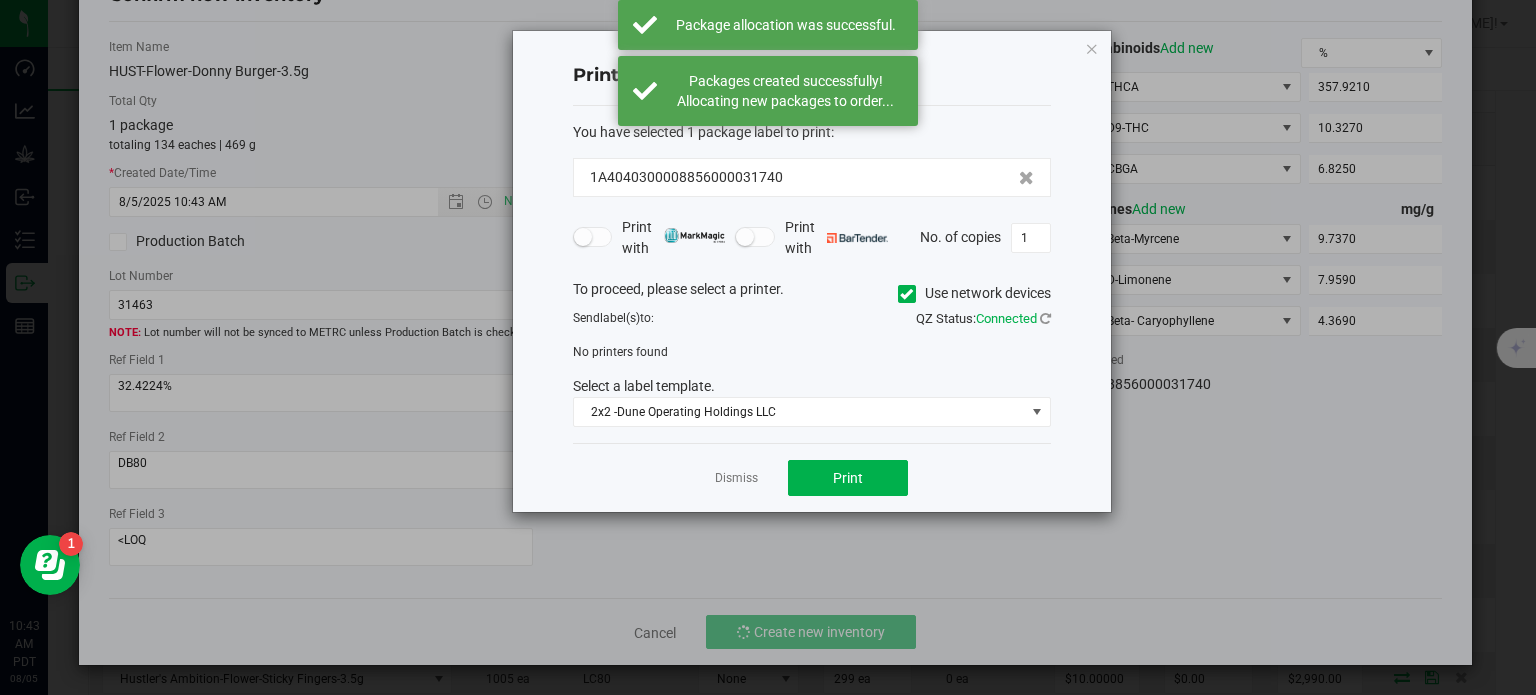 click on "Dismiss   Print" 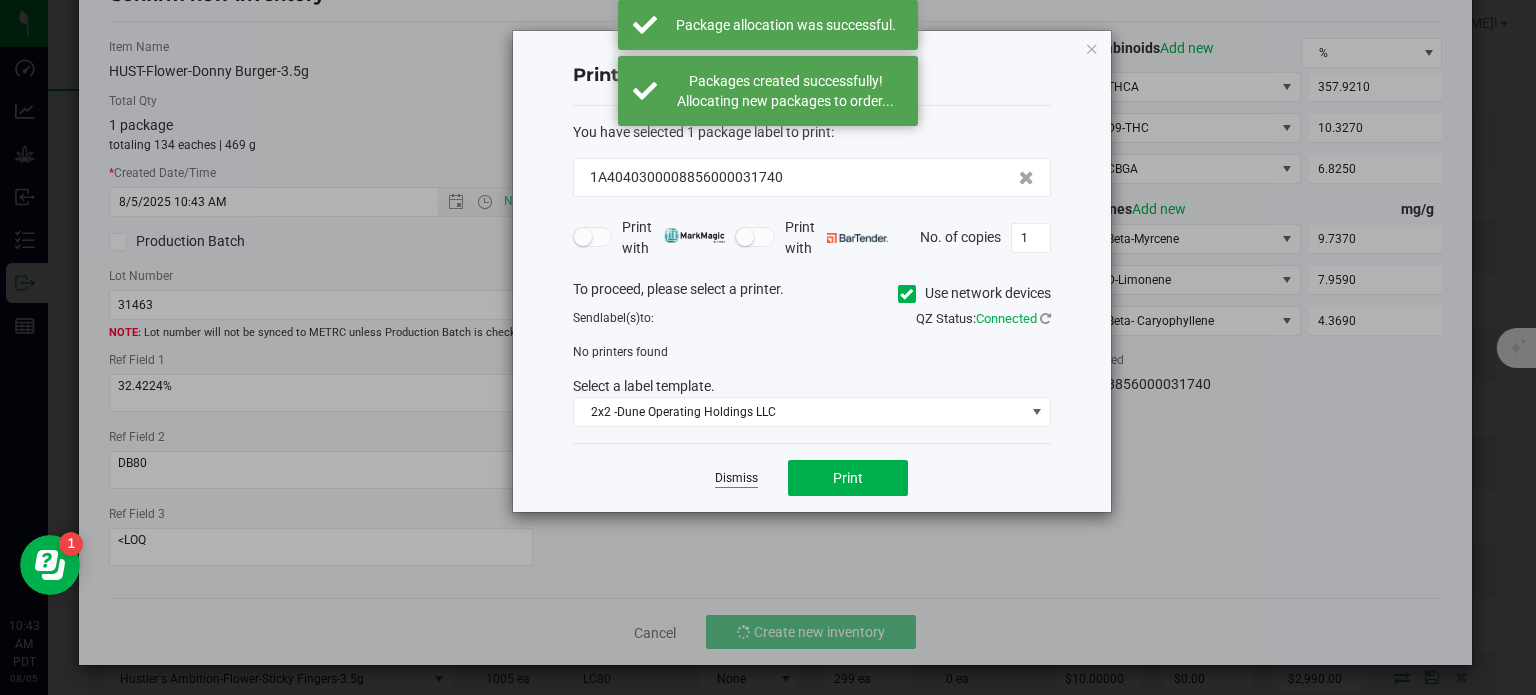 click on "Dismiss" 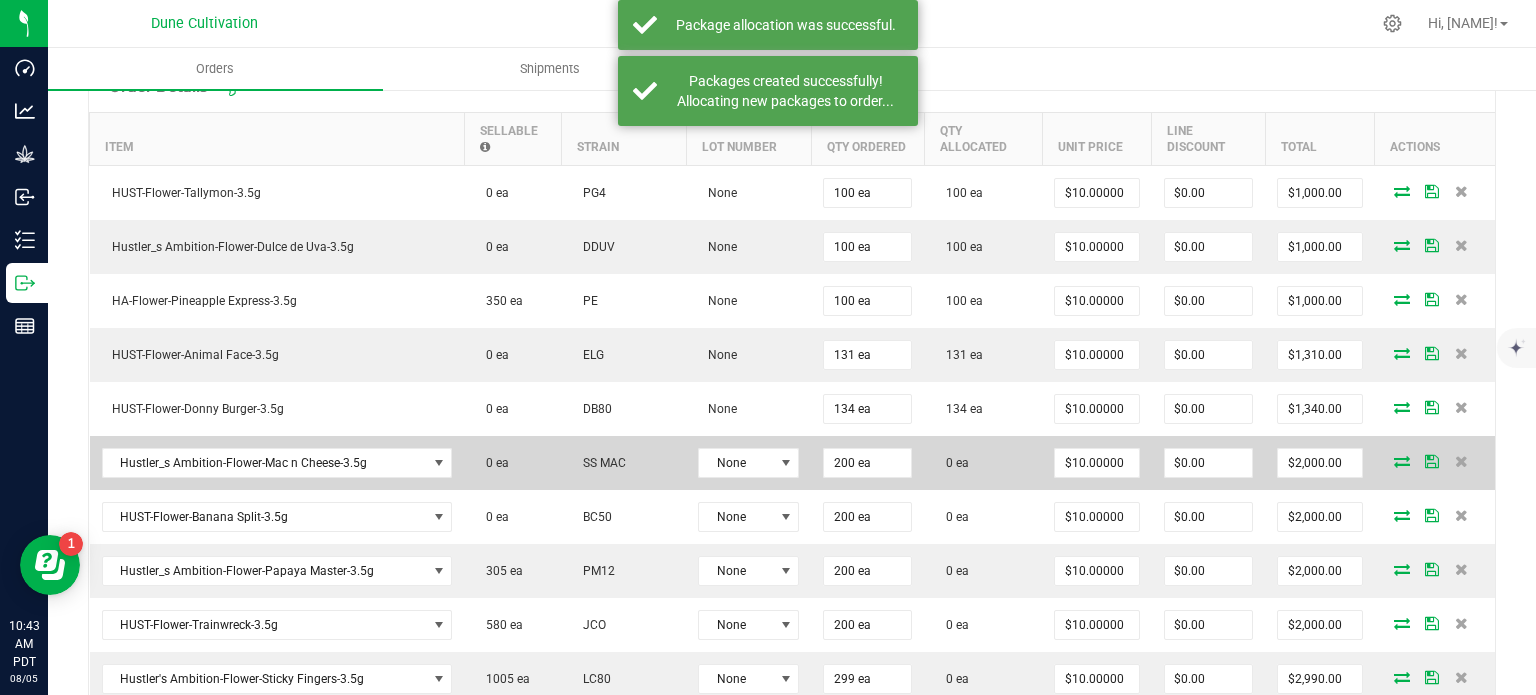 click at bounding box center (1402, 461) 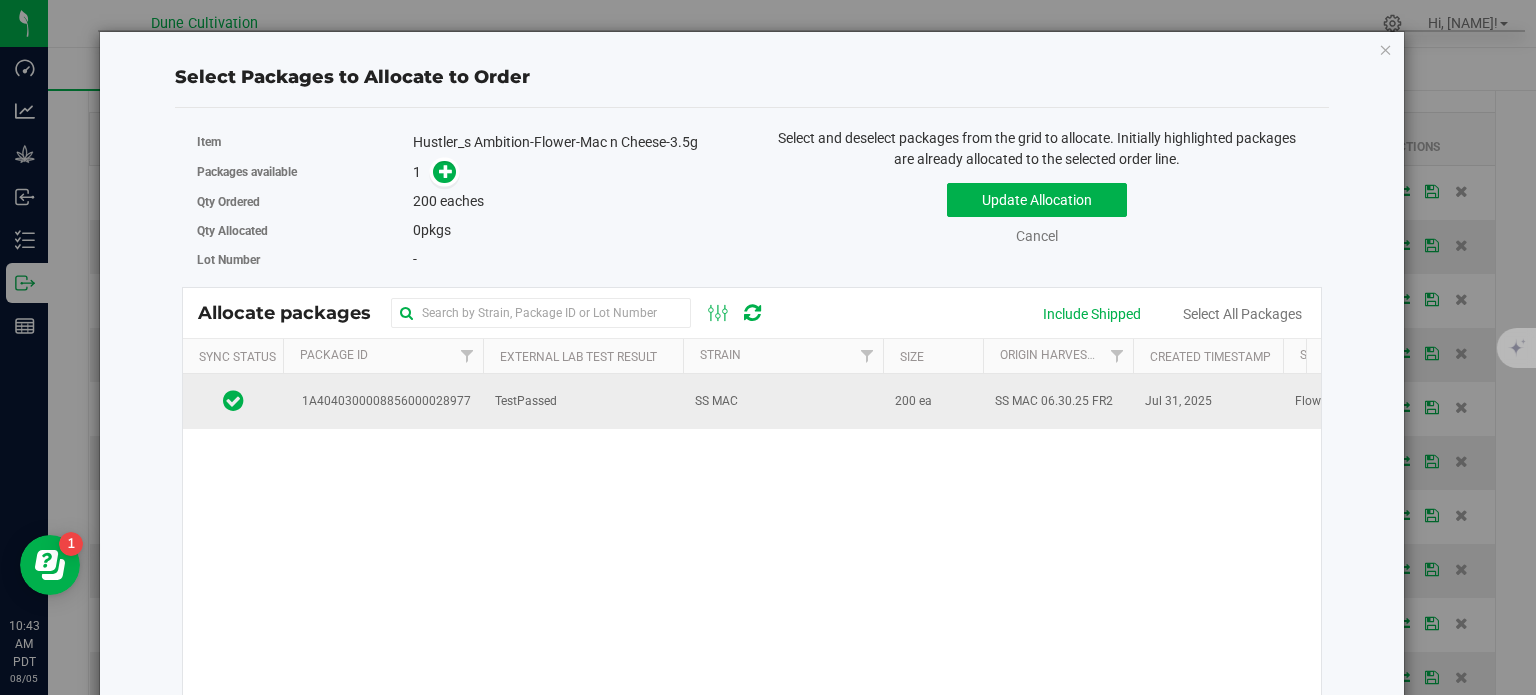 click on "1A4040300008856000028977" at bounding box center (383, 401) 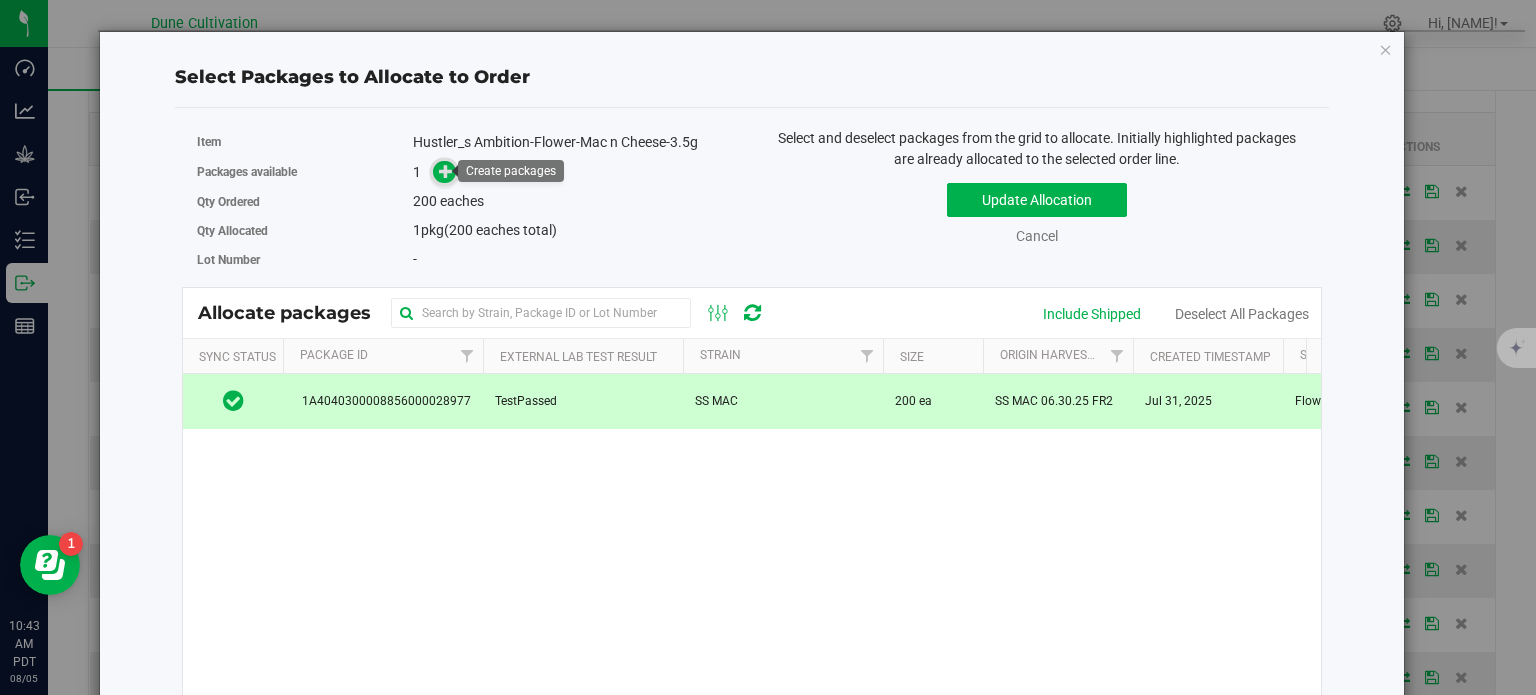 click at bounding box center [446, 170] 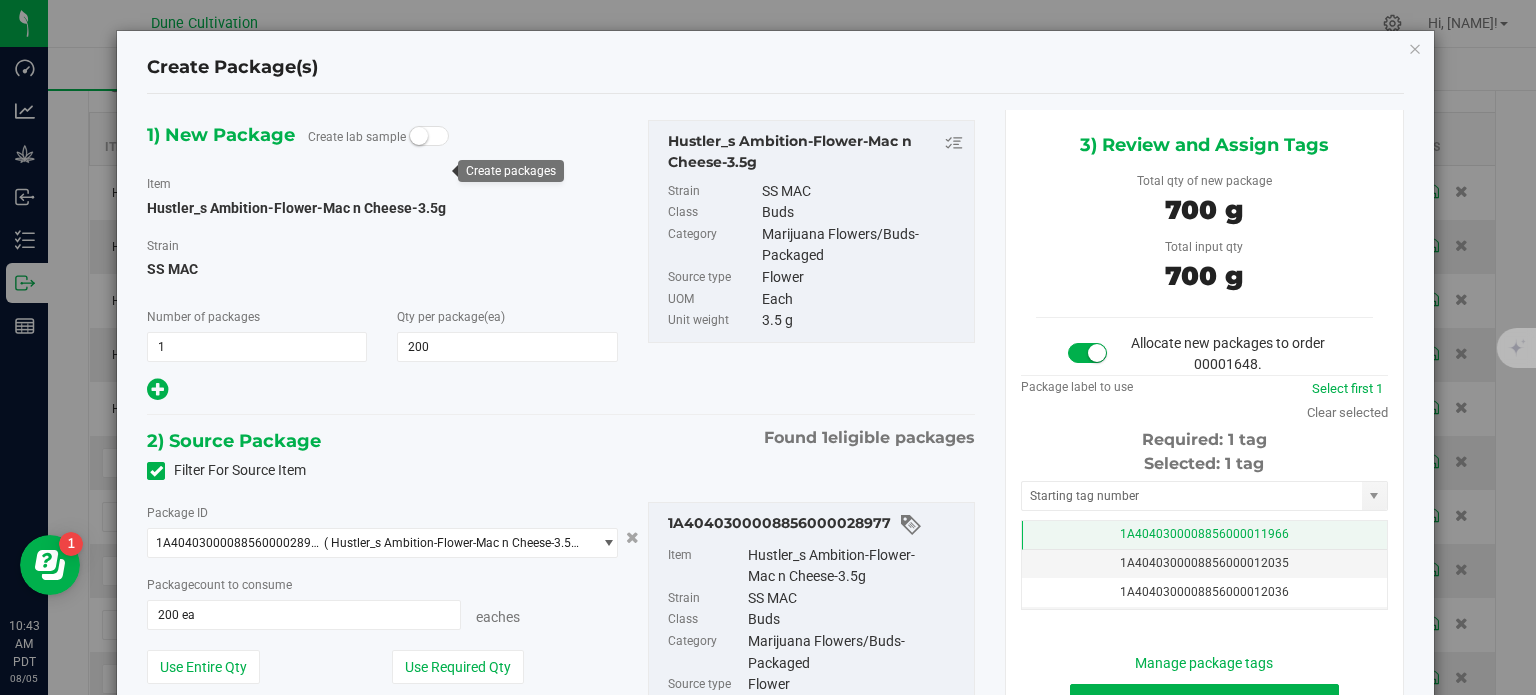 click on "1A4040300008856000011966" at bounding box center [1204, 535] 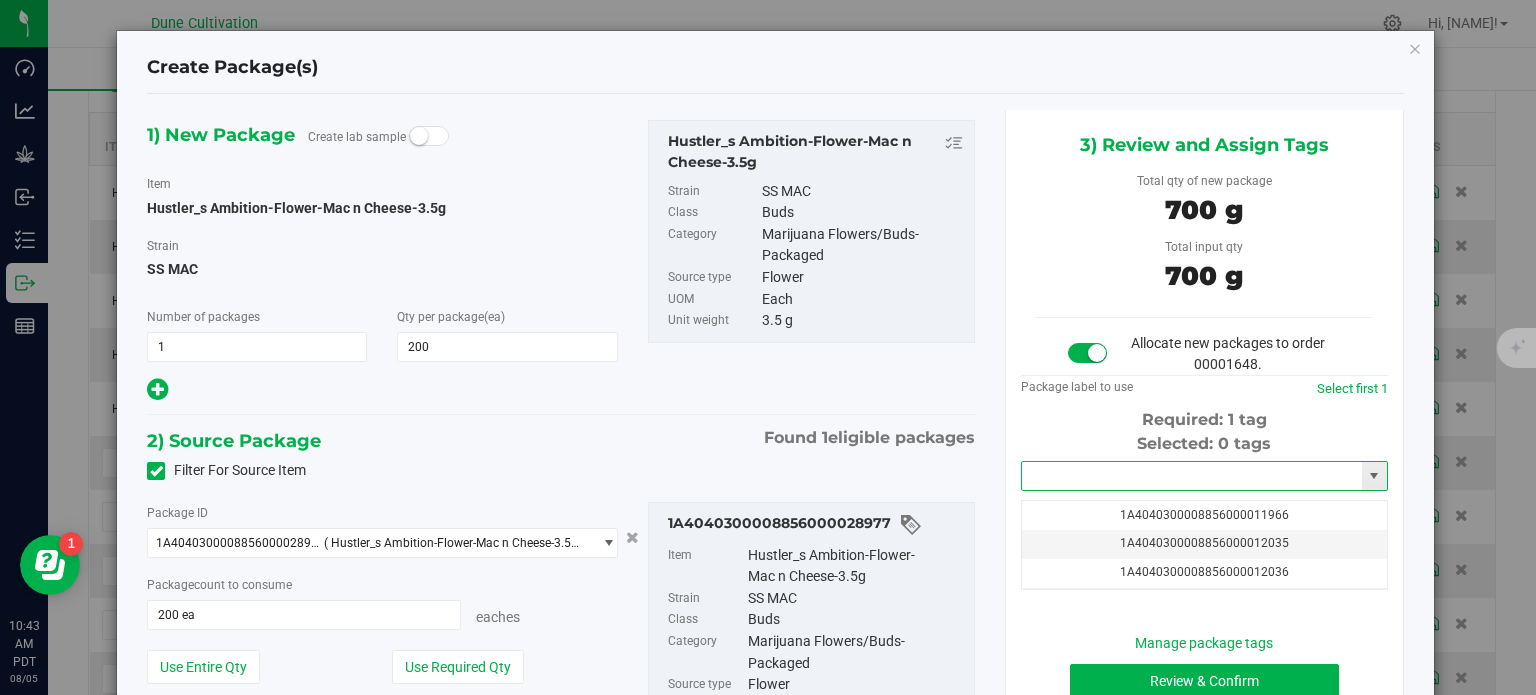 click at bounding box center (1192, 476) 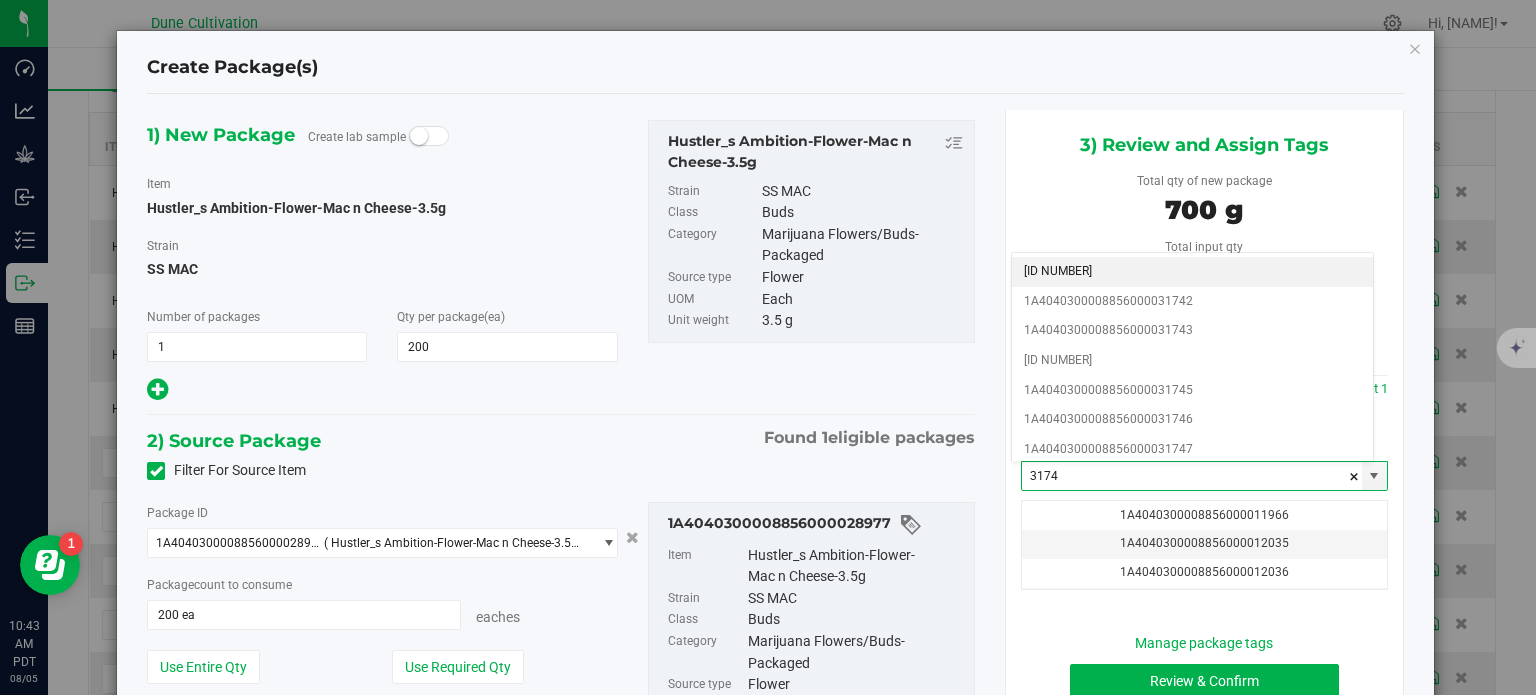 click on "1A4040300008856000031741" at bounding box center (1192, 272) 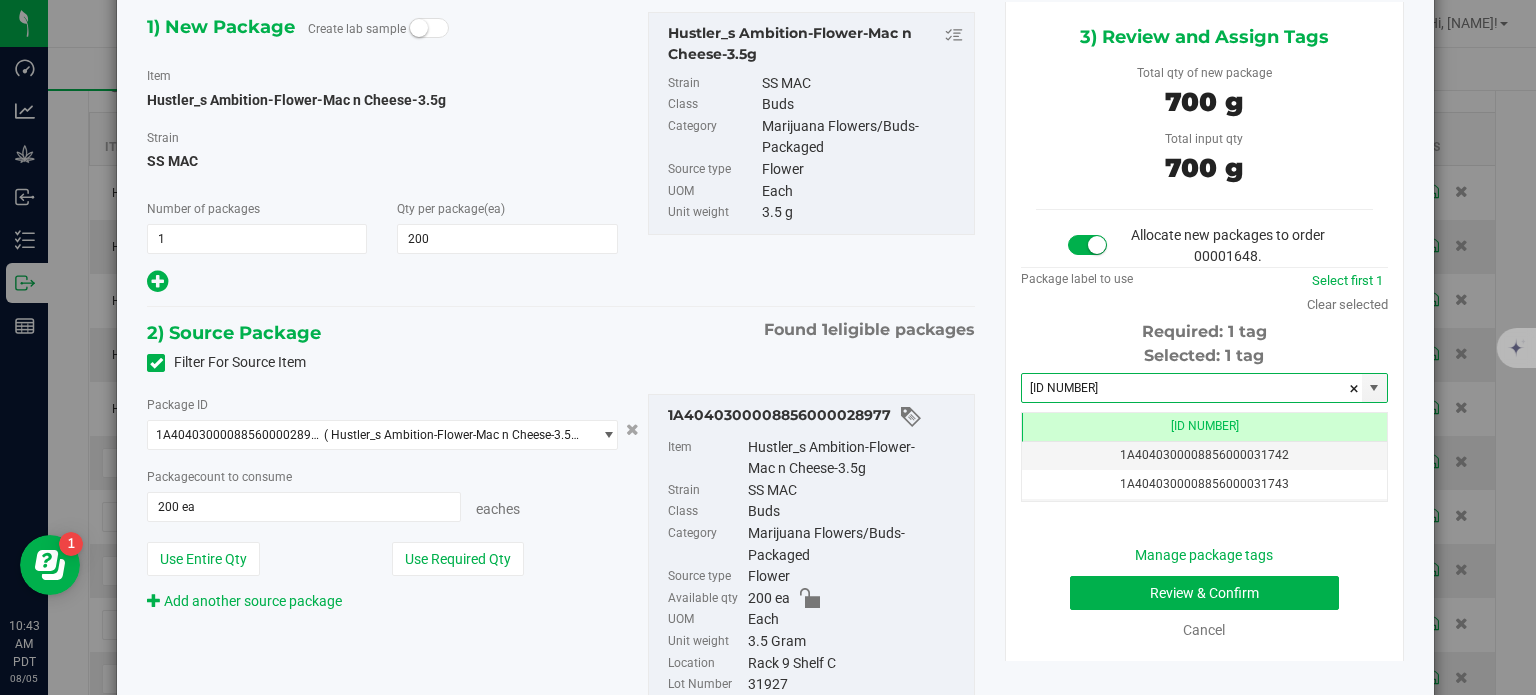 type on "1A4040300008856000031741" 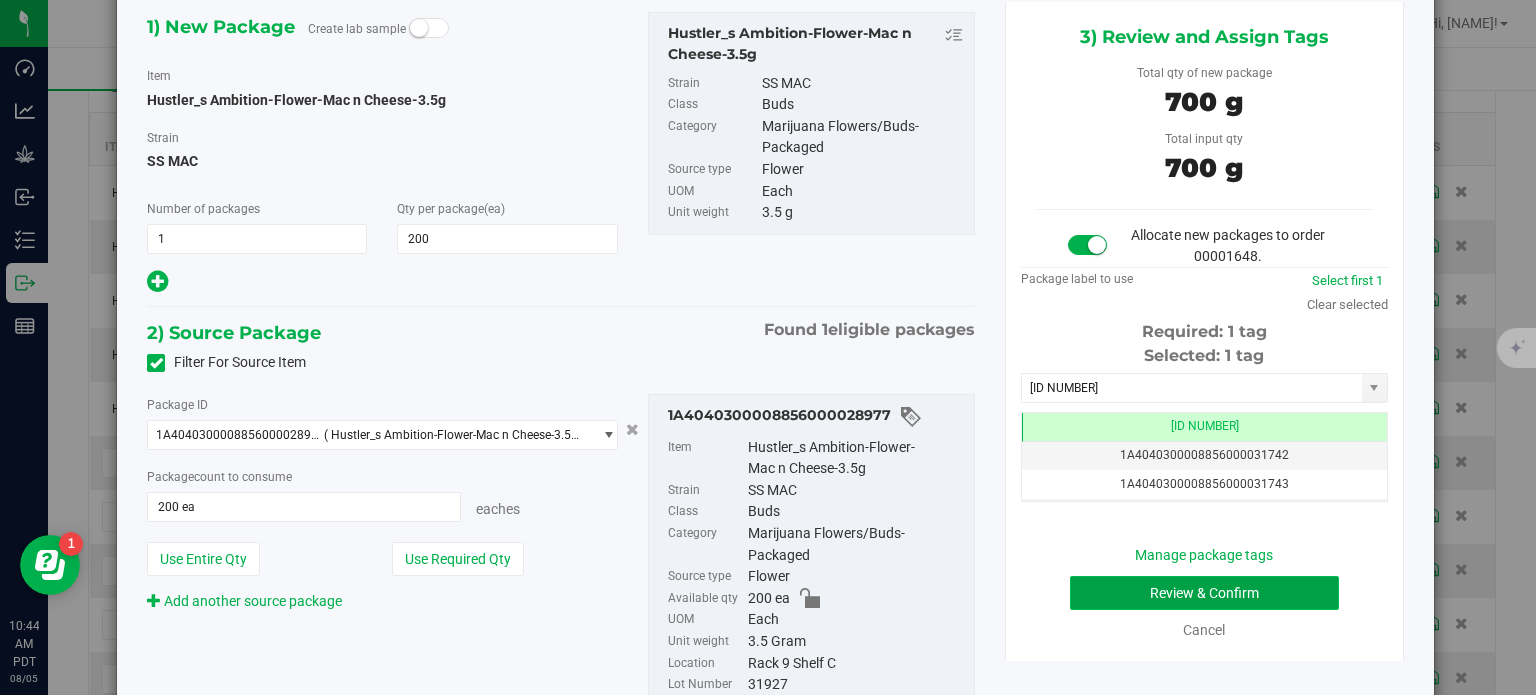 click on "Review & Confirm" at bounding box center [1204, 593] 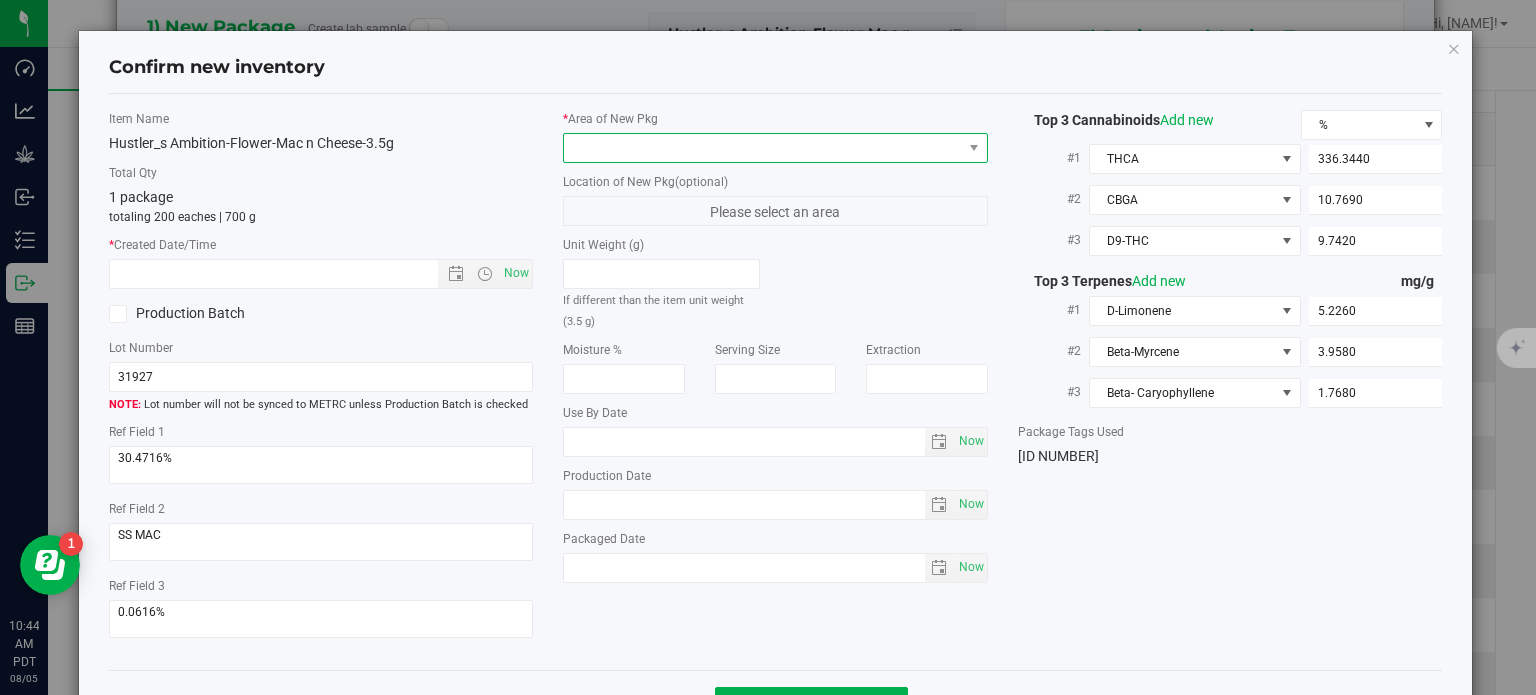 click at bounding box center [763, 148] 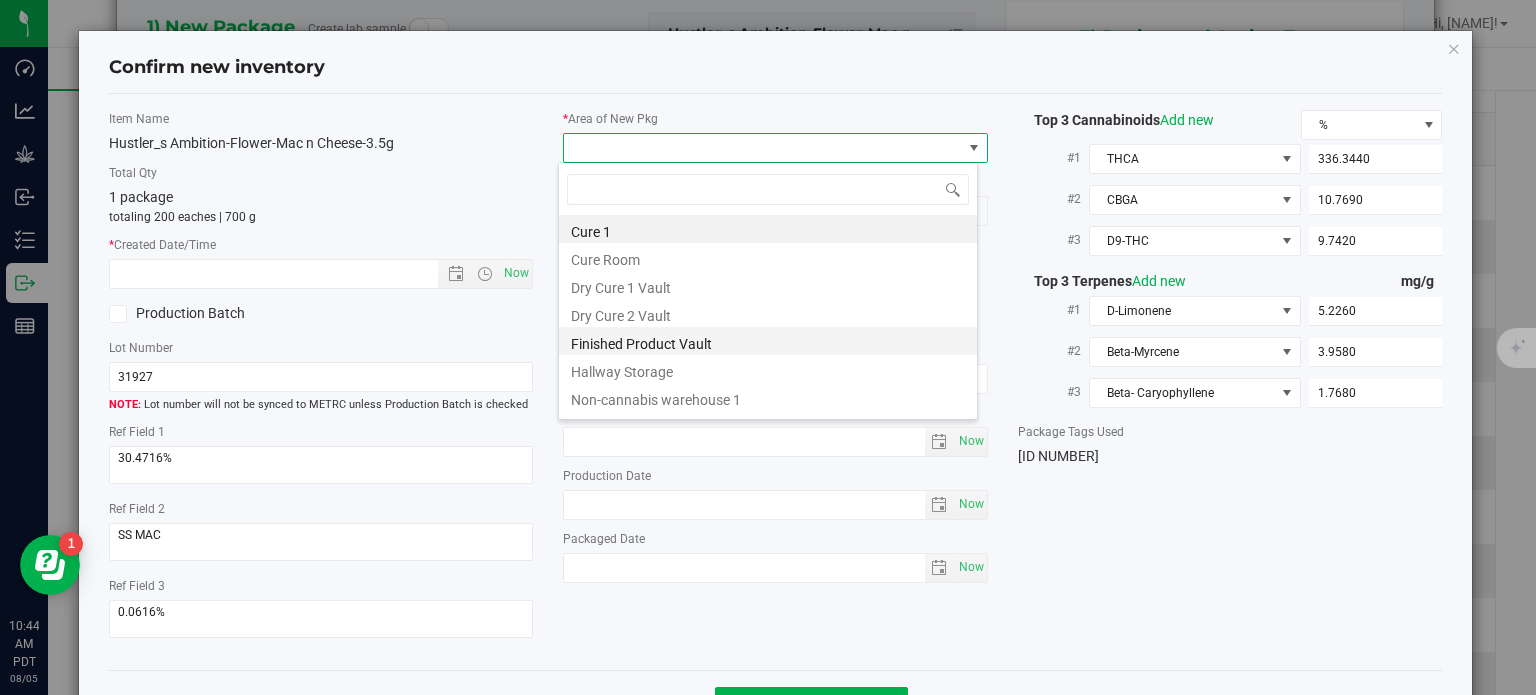click on "Finished Product Vault" at bounding box center [768, 341] 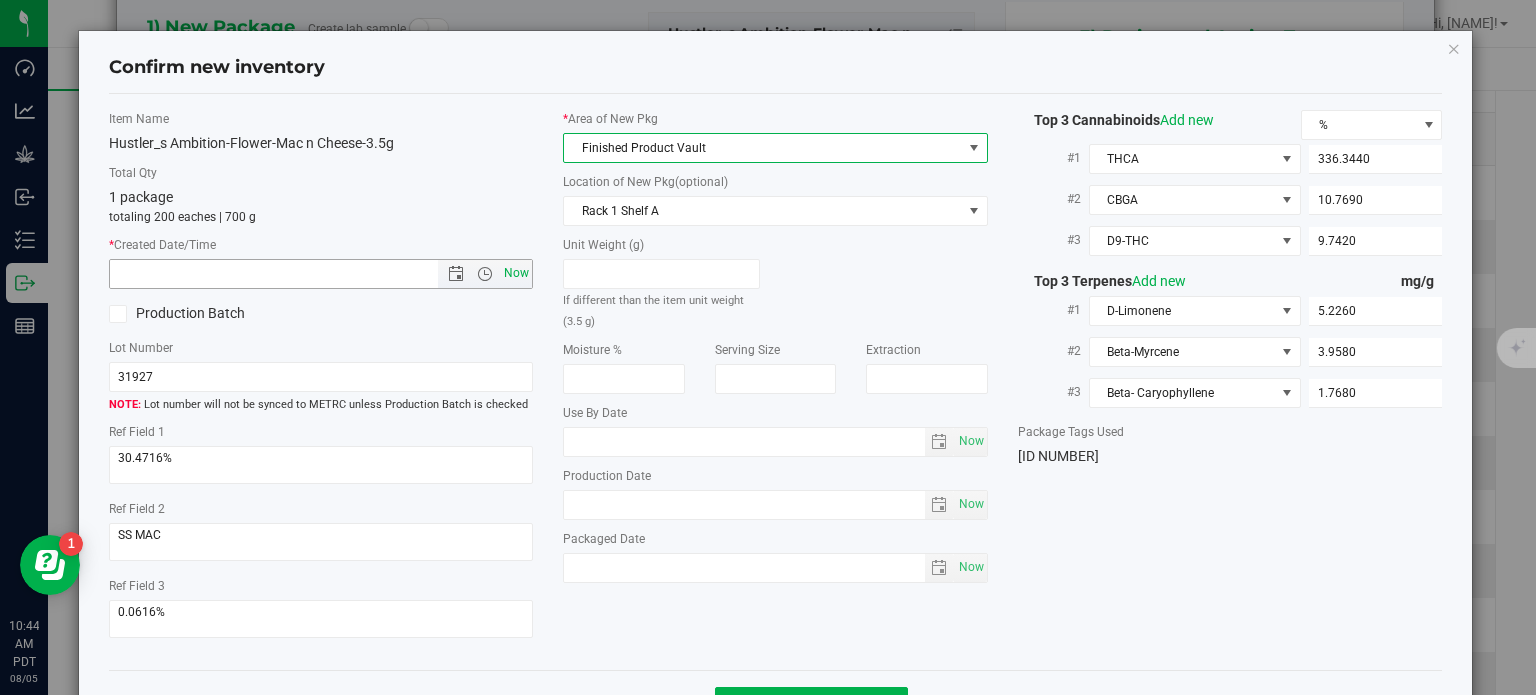 click on "Now" at bounding box center [517, 273] 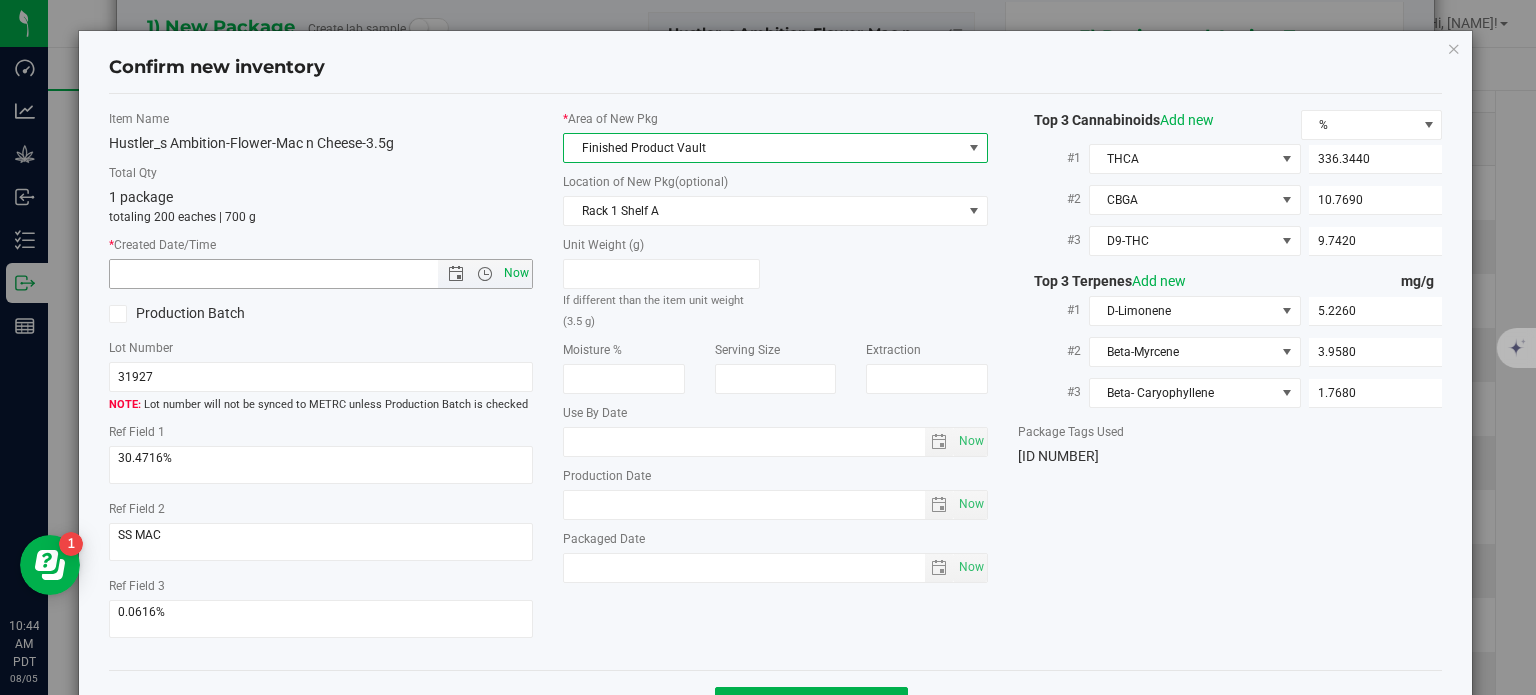 type on "8/5/2025 10:44 AM" 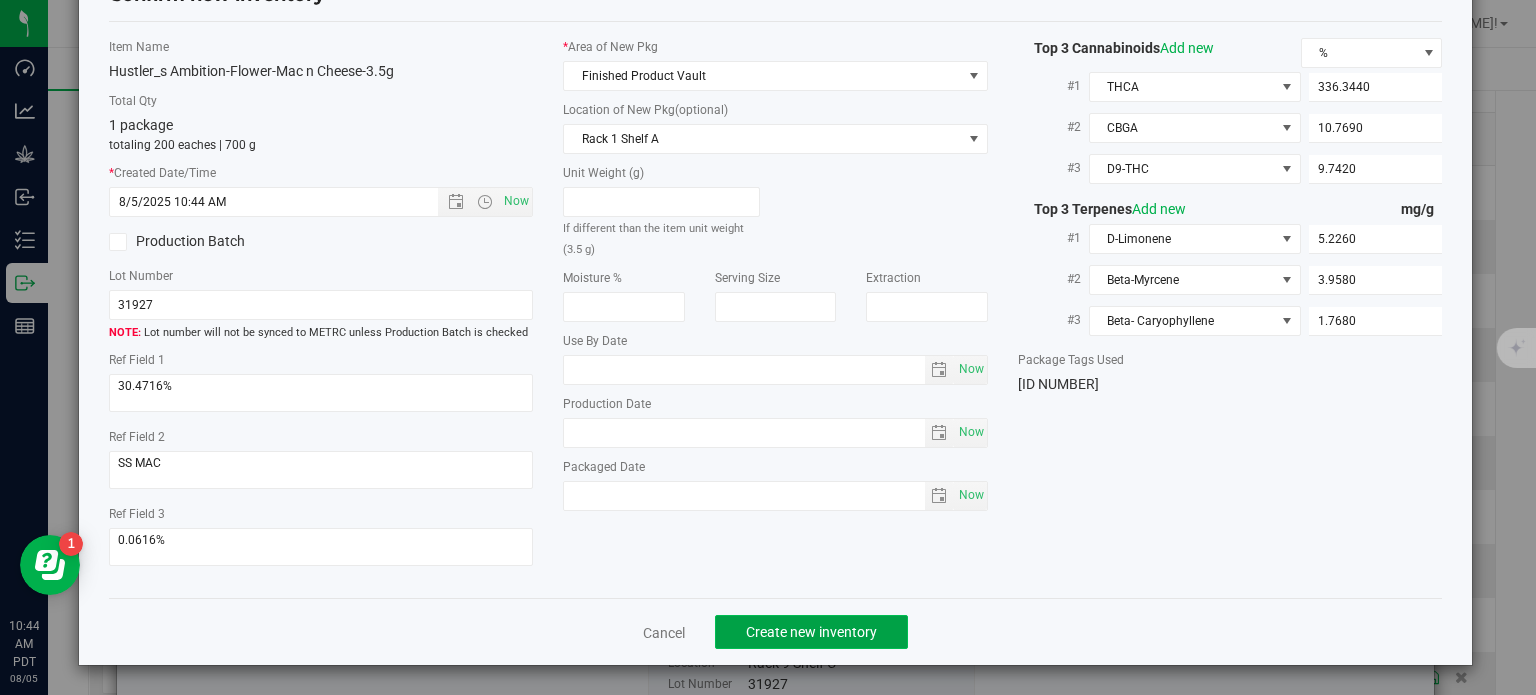click on "Create new inventory" 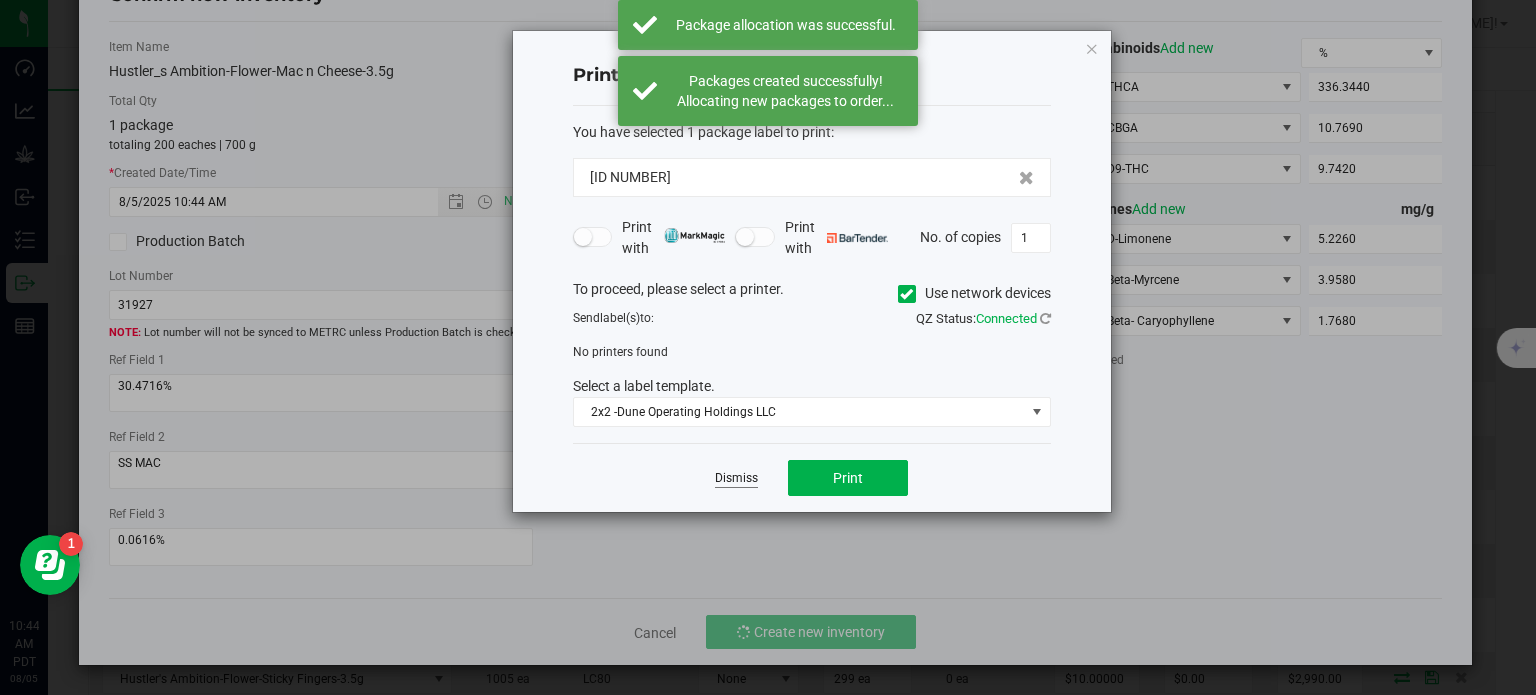 click on "Dismiss" 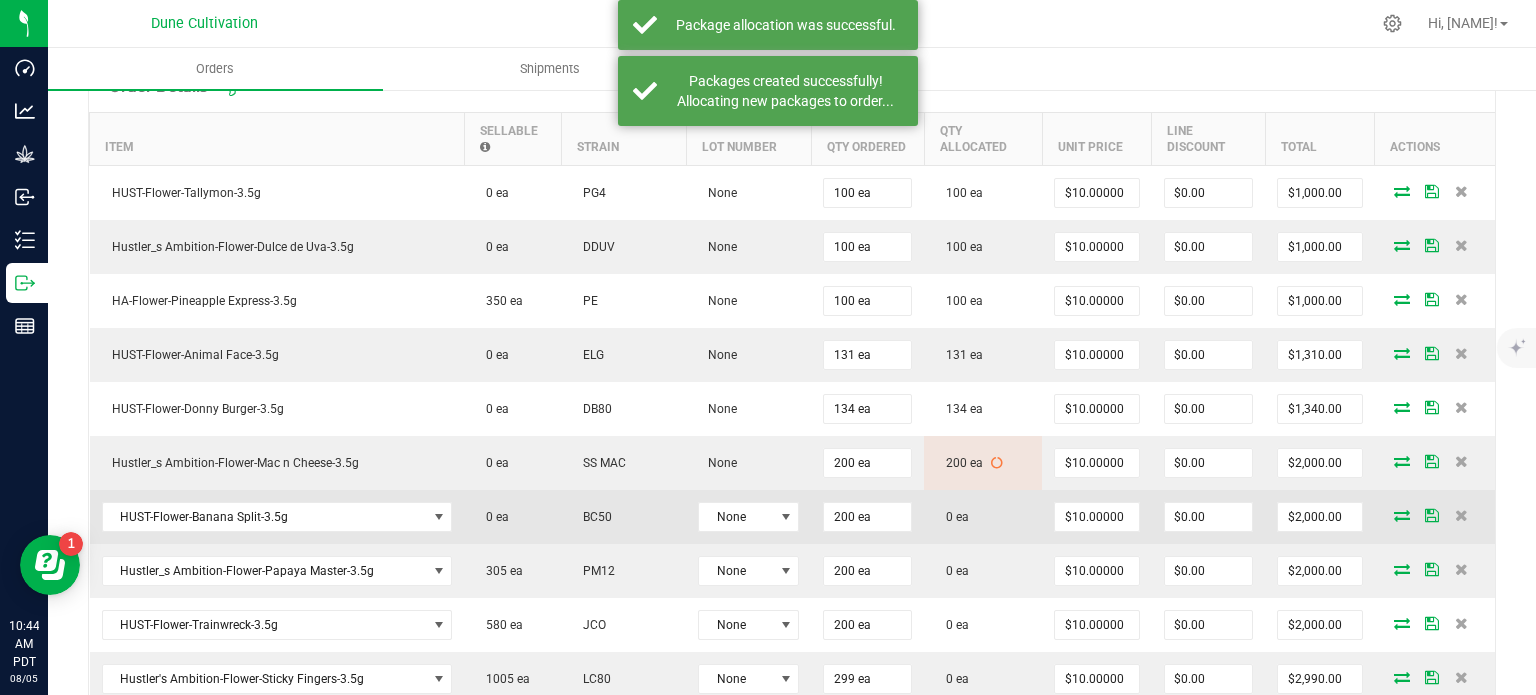 click at bounding box center (1402, 515) 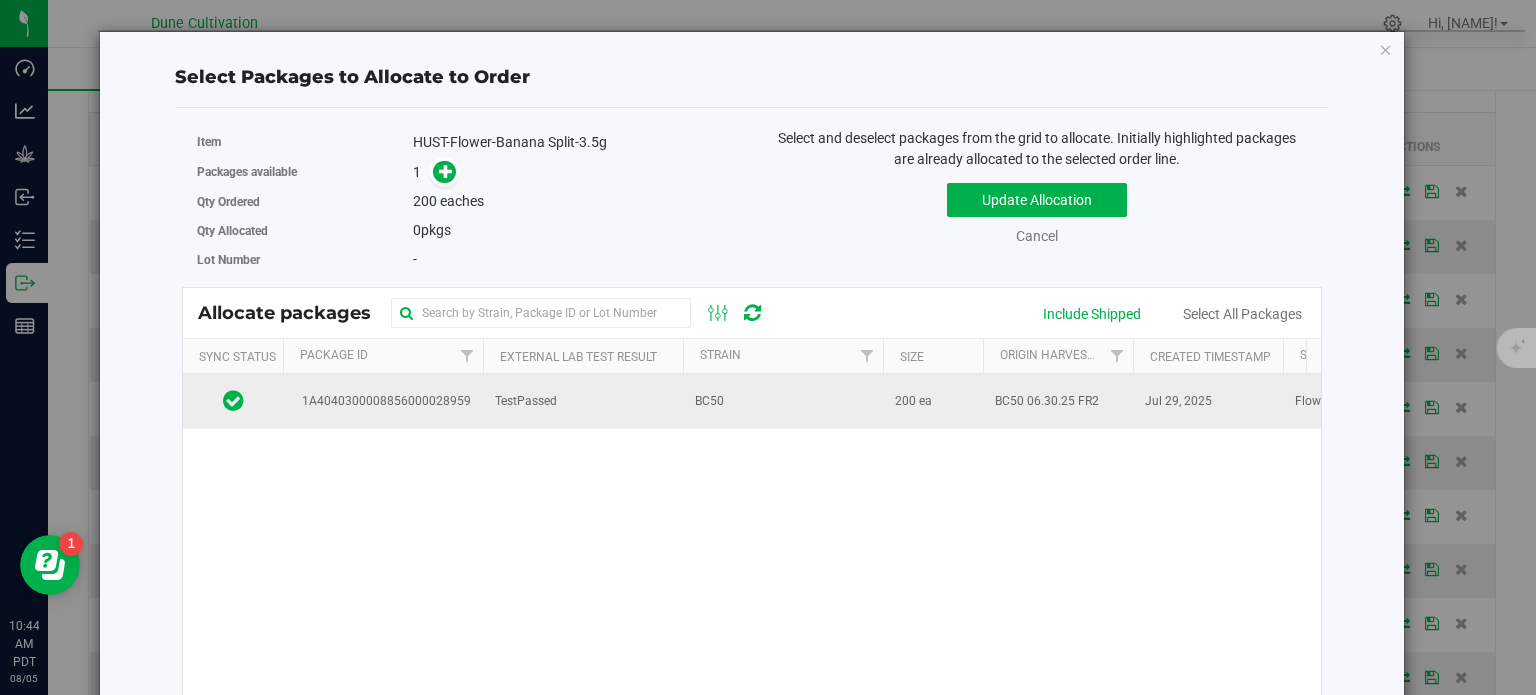 click on "1A4040300008856000028959" at bounding box center (383, 401) 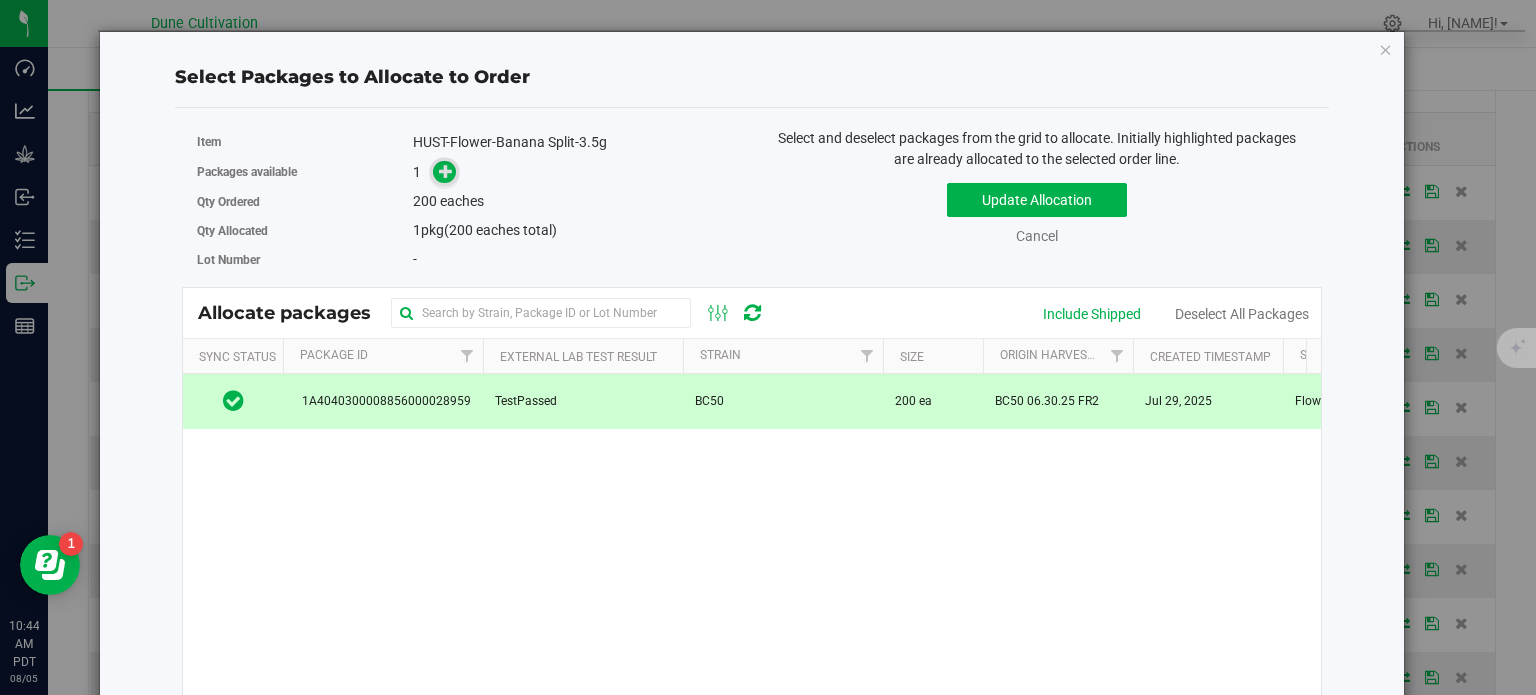 click at bounding box center [445, 172] 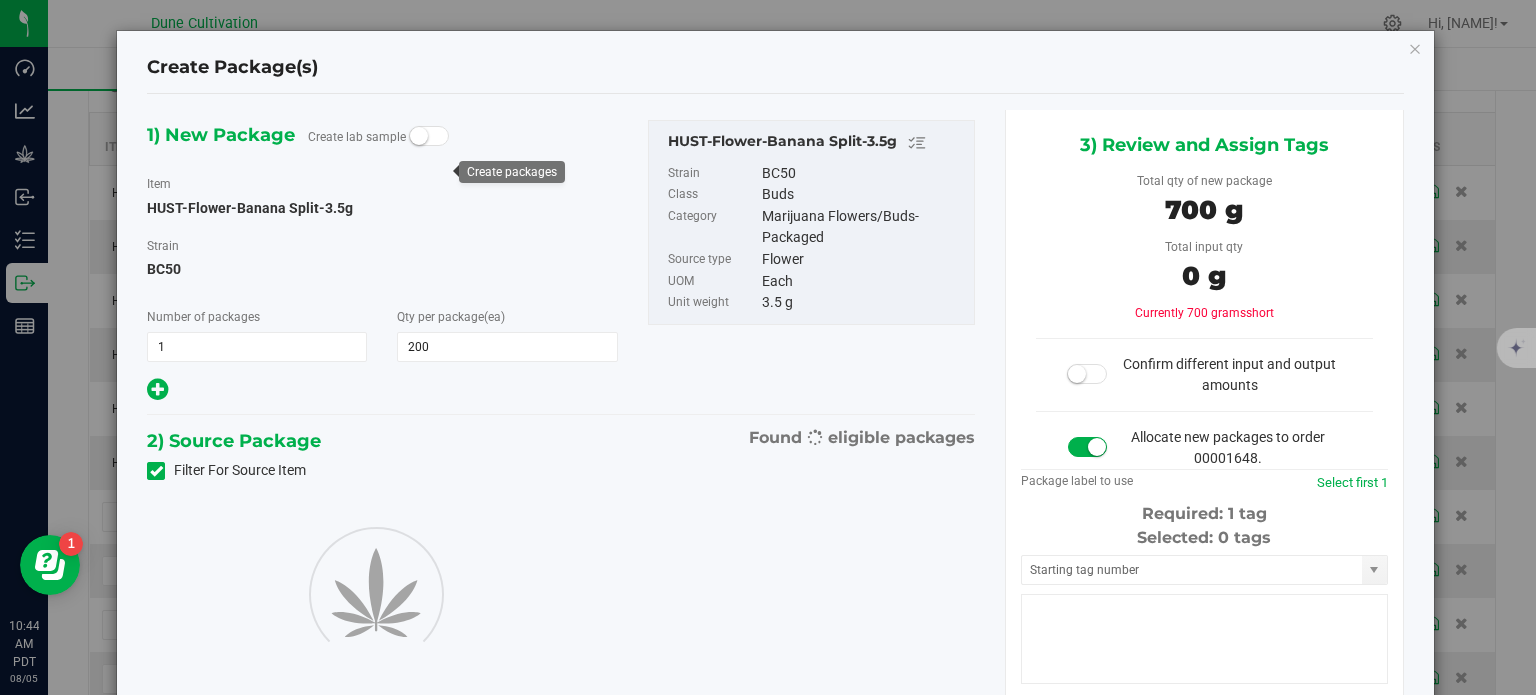 type on "200" 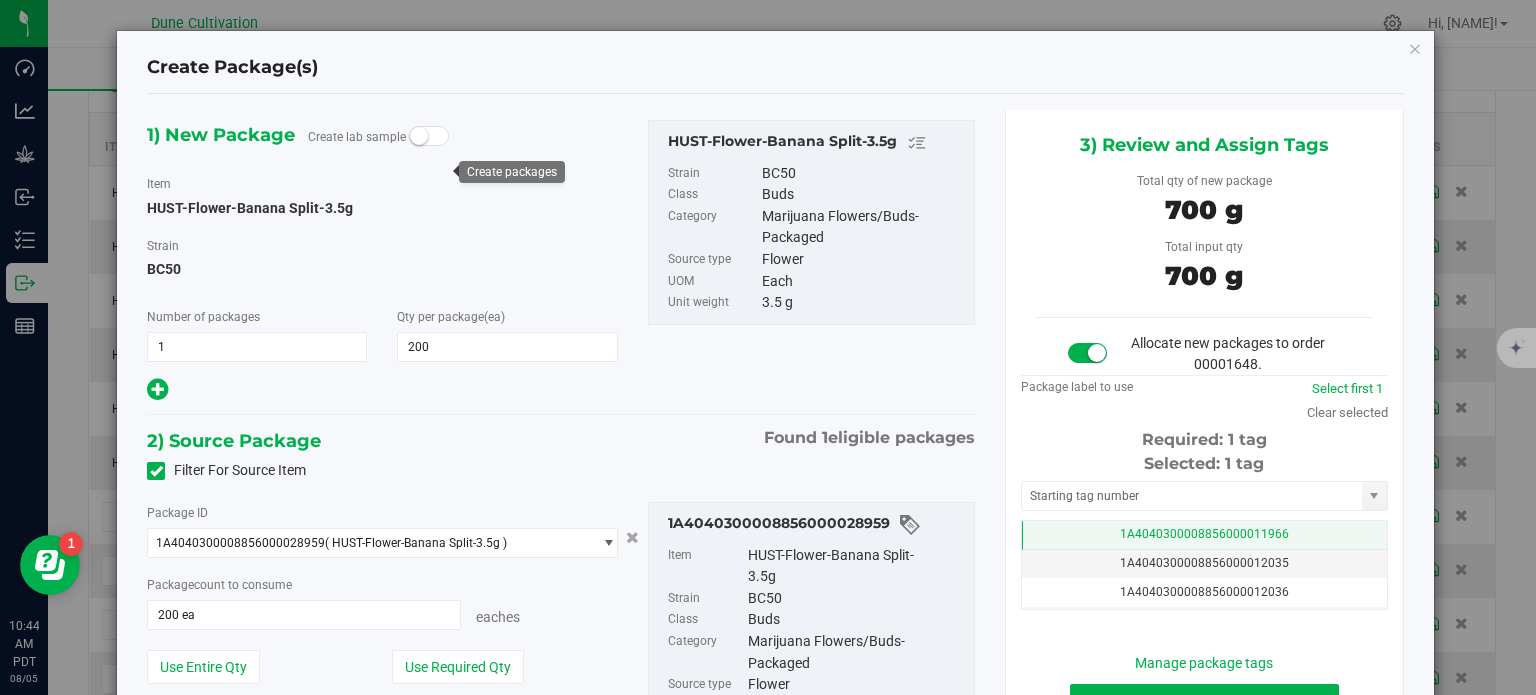 click on "1A4040300008856000011966" at bounding box center (1204, 535) 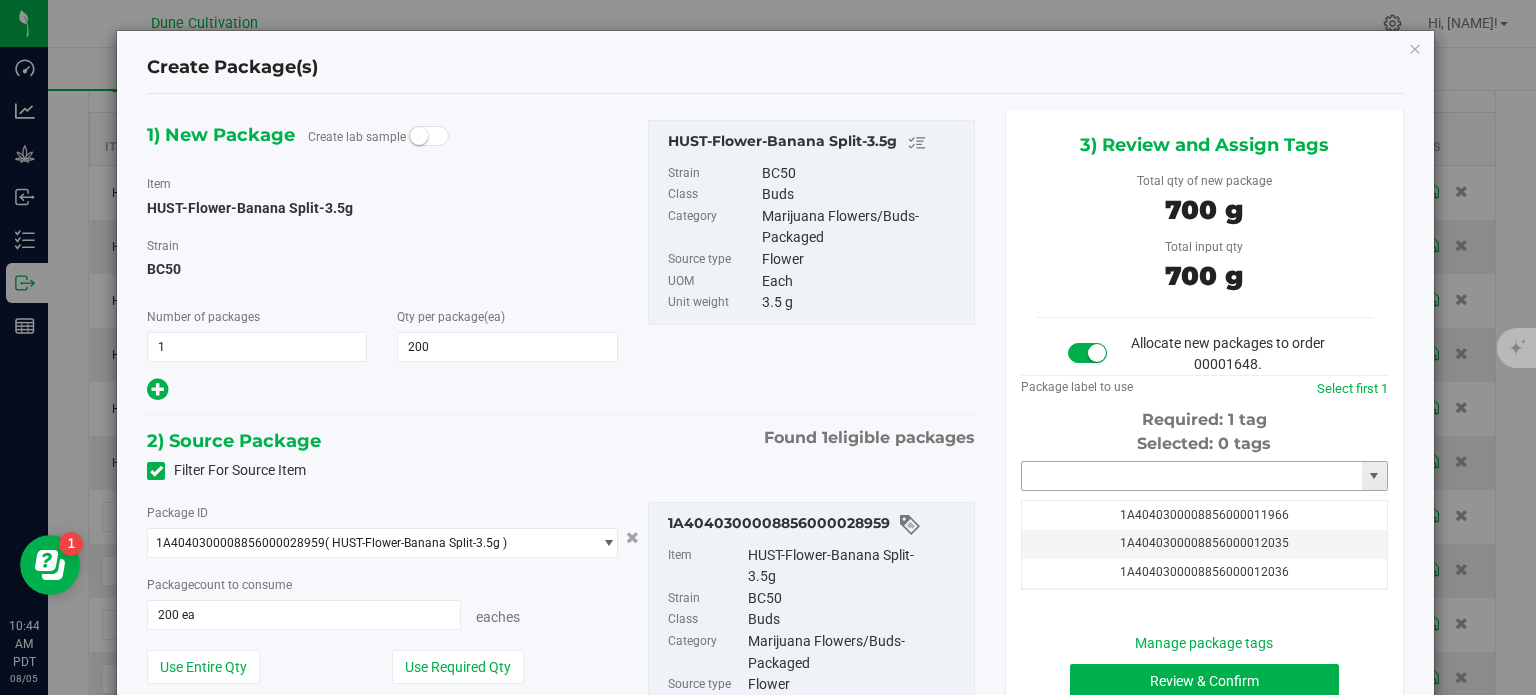 click at bounding box center (1192, 476) 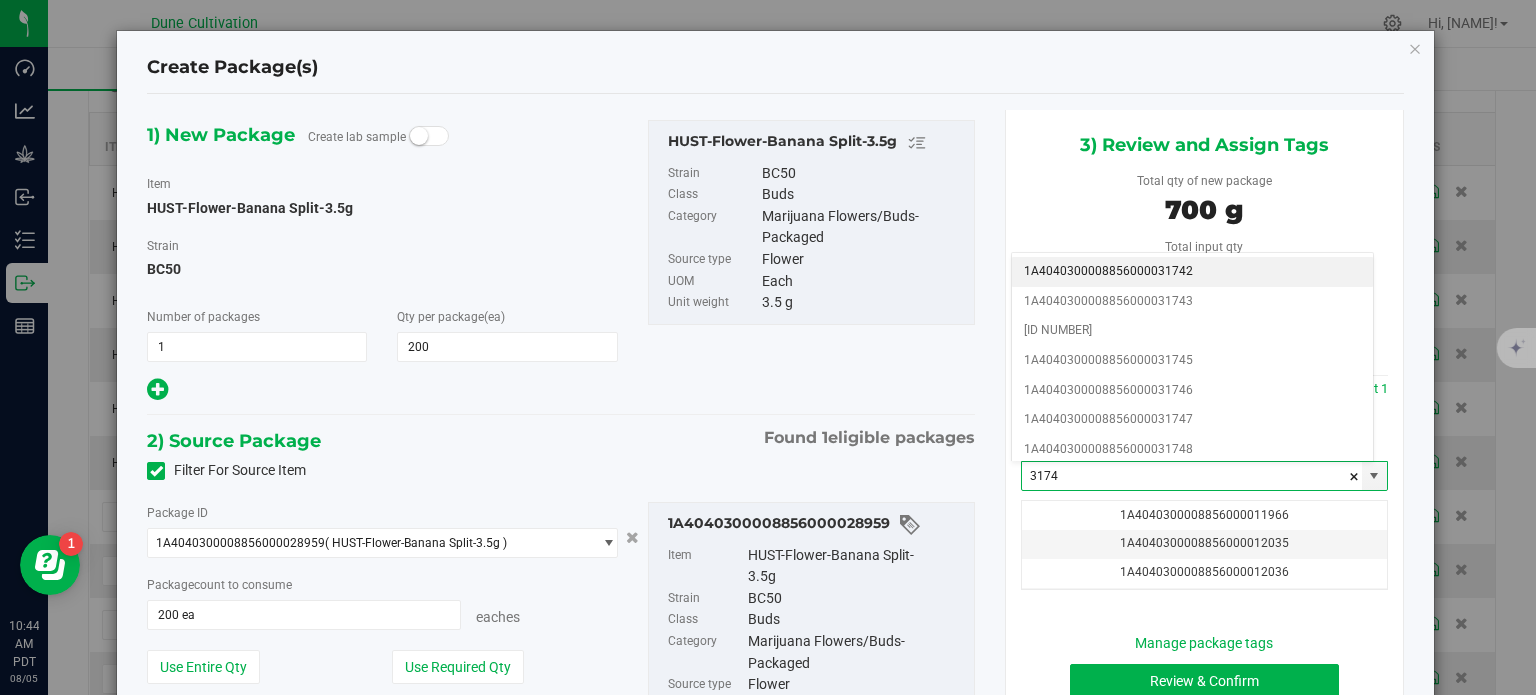click on "1A4040300008856000031742" at bounding box center [1192, 272] 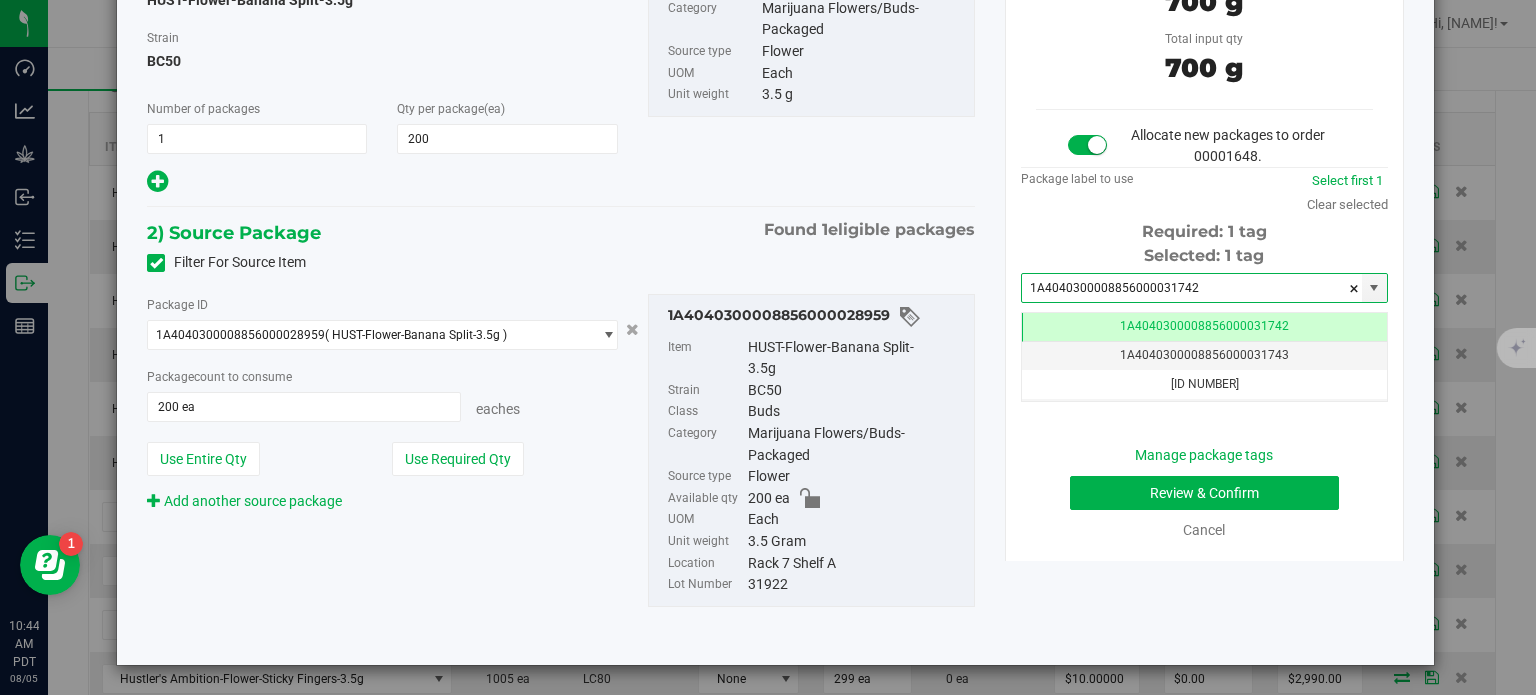 type on "1A4040300008856000031742" 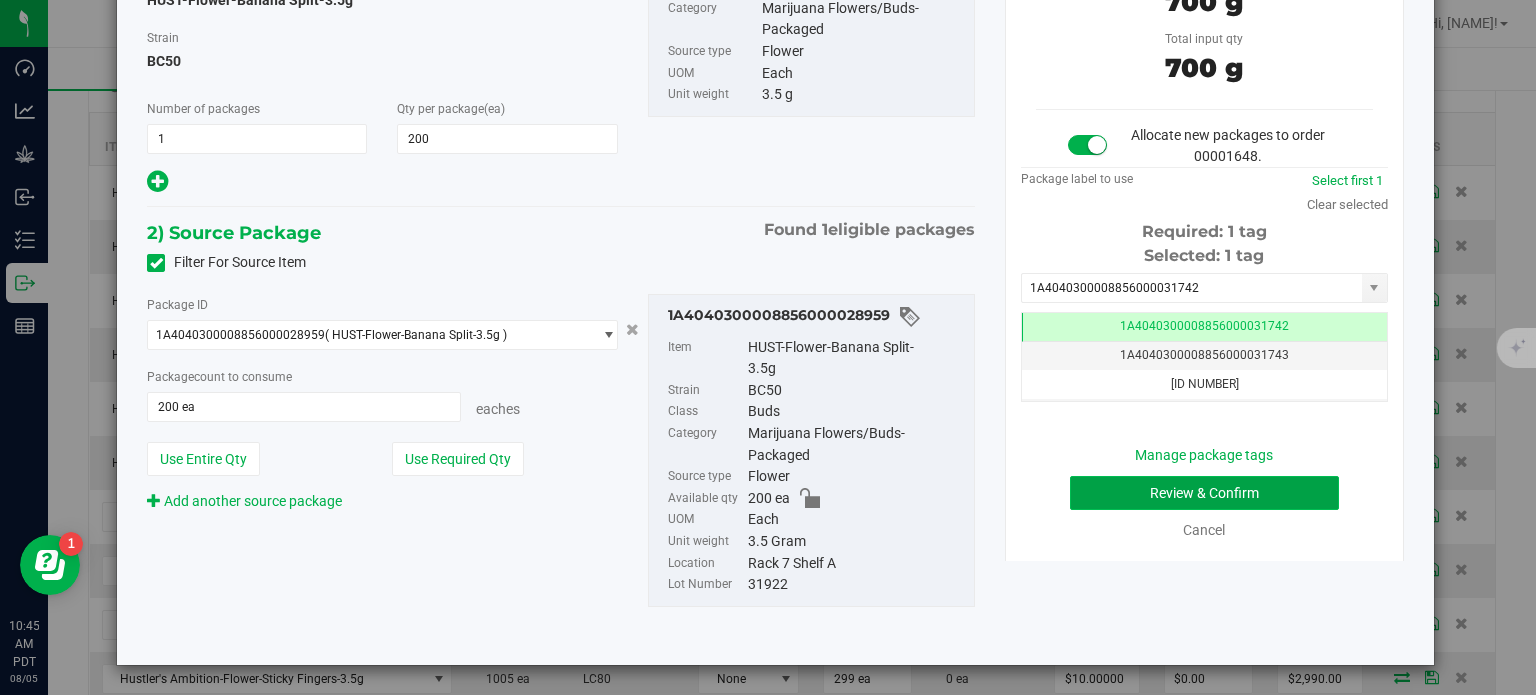 click on "Review & Confirm" at bounding box center [1204, 493] 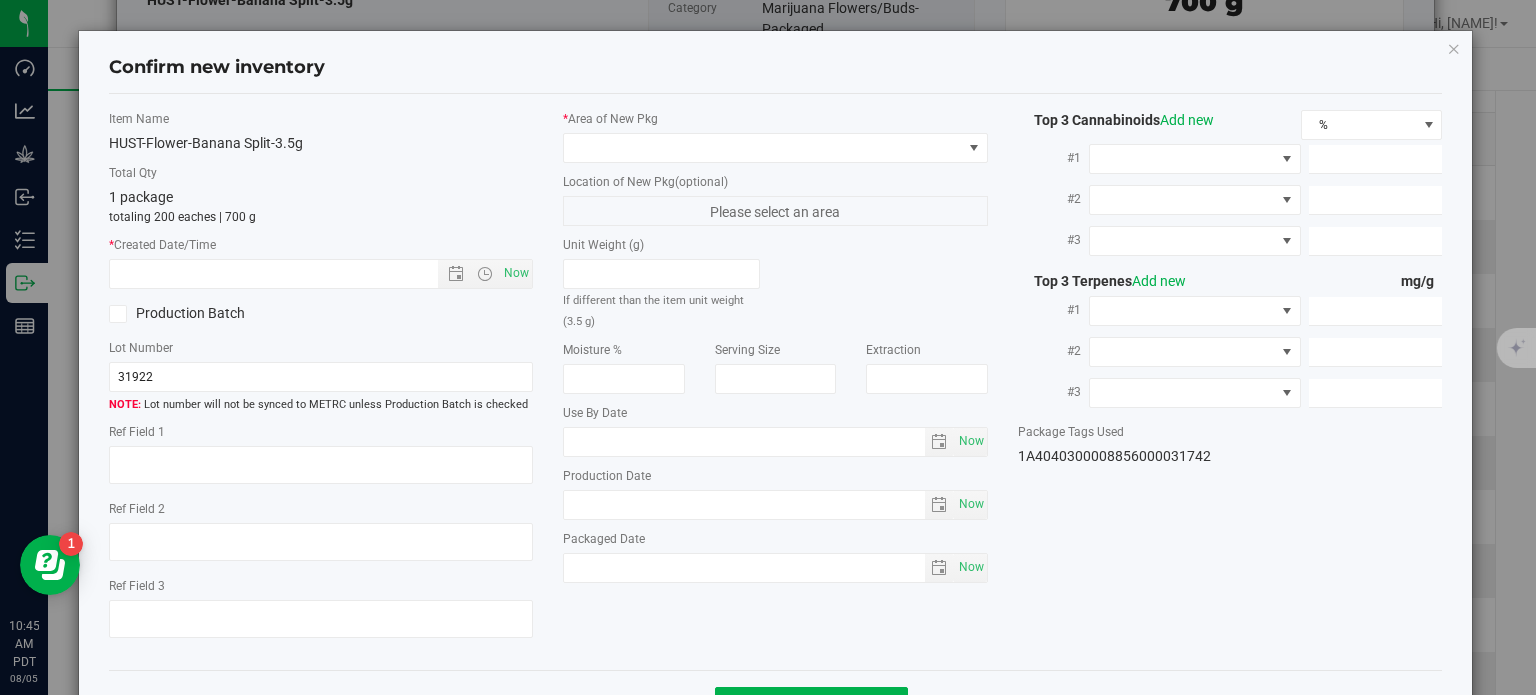 type on "33.4674%" 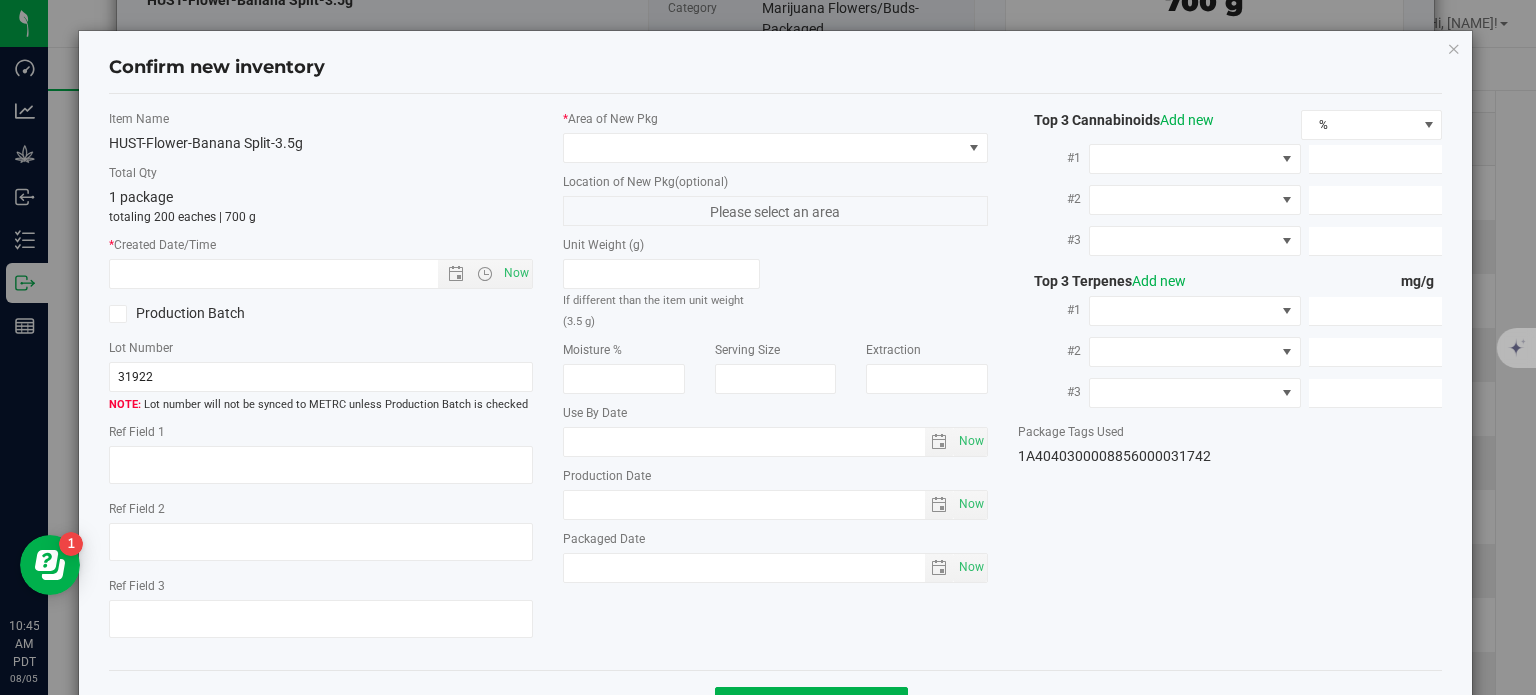type on "BC50" 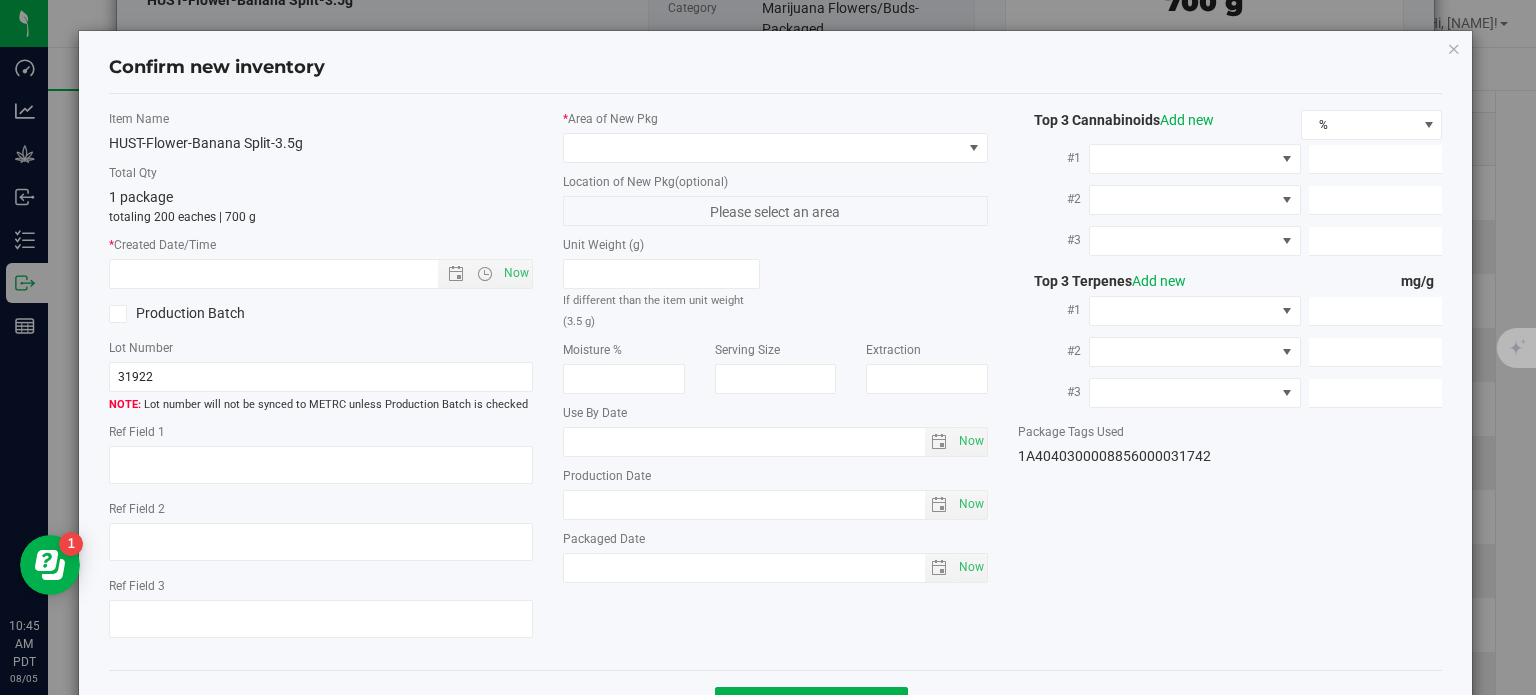 type on "0.0773%" 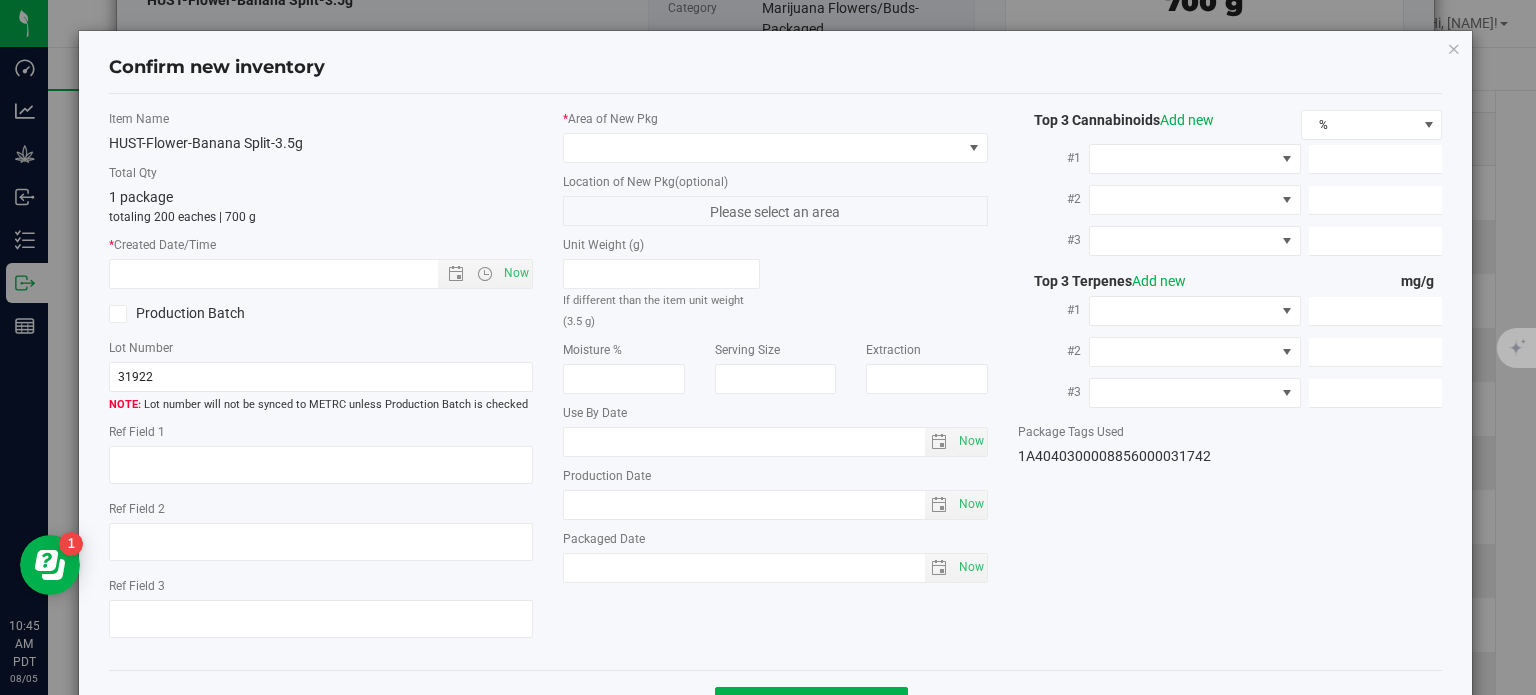 type on "371.7170" 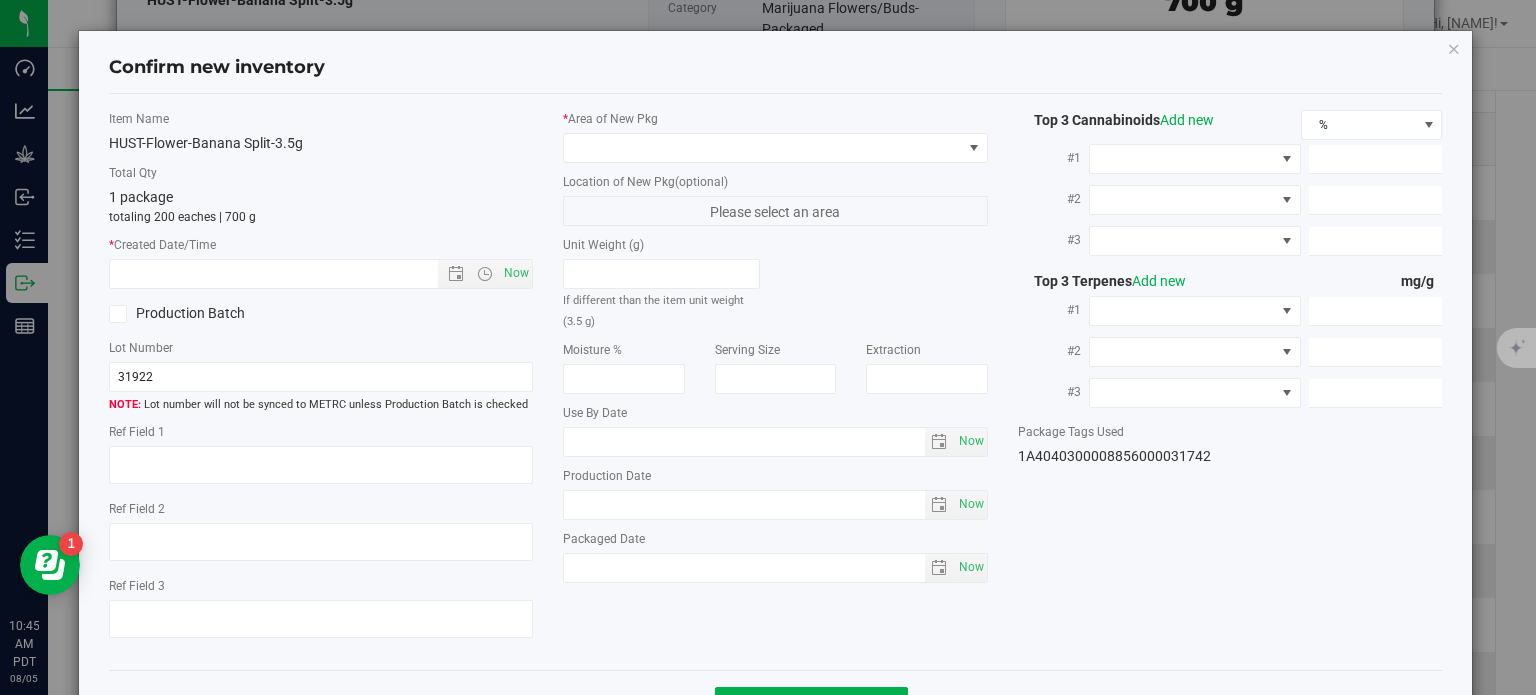 type on "10.6760" 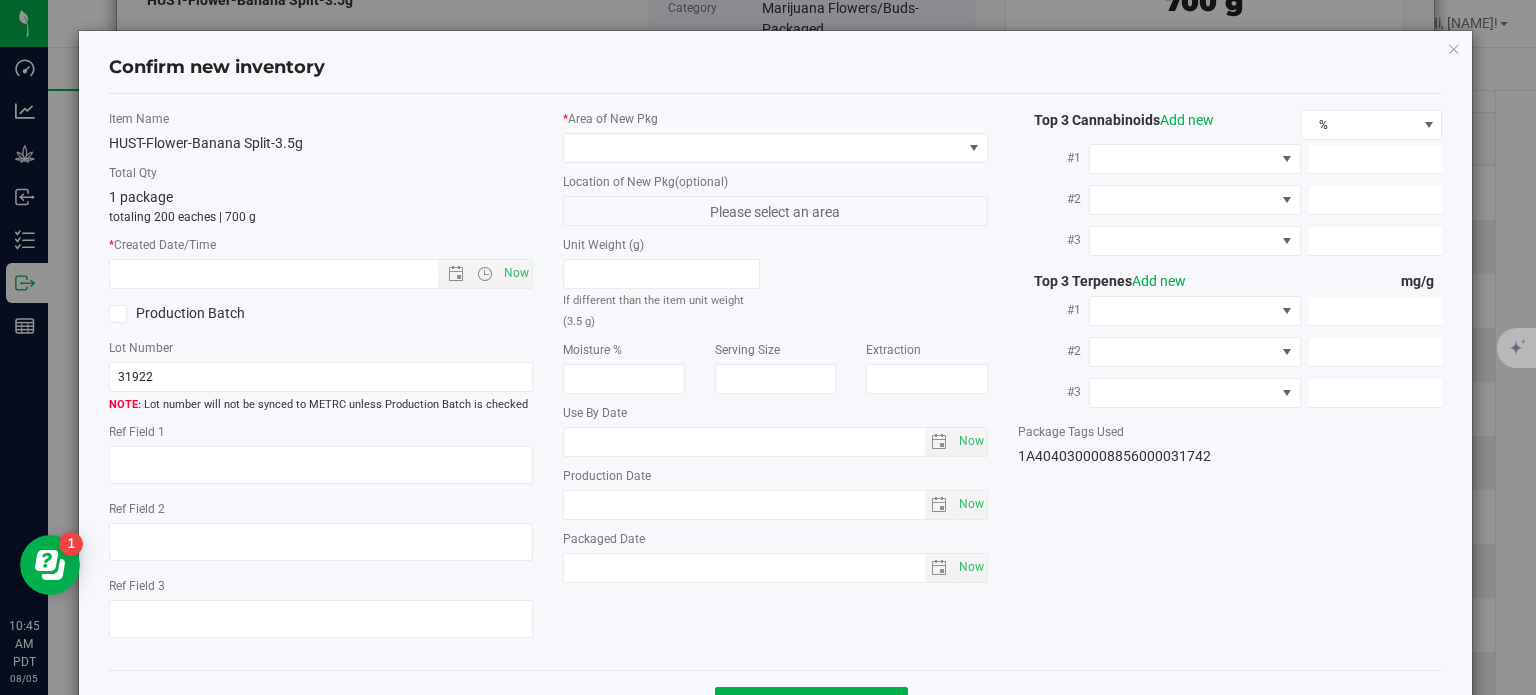 type on "8.6780" 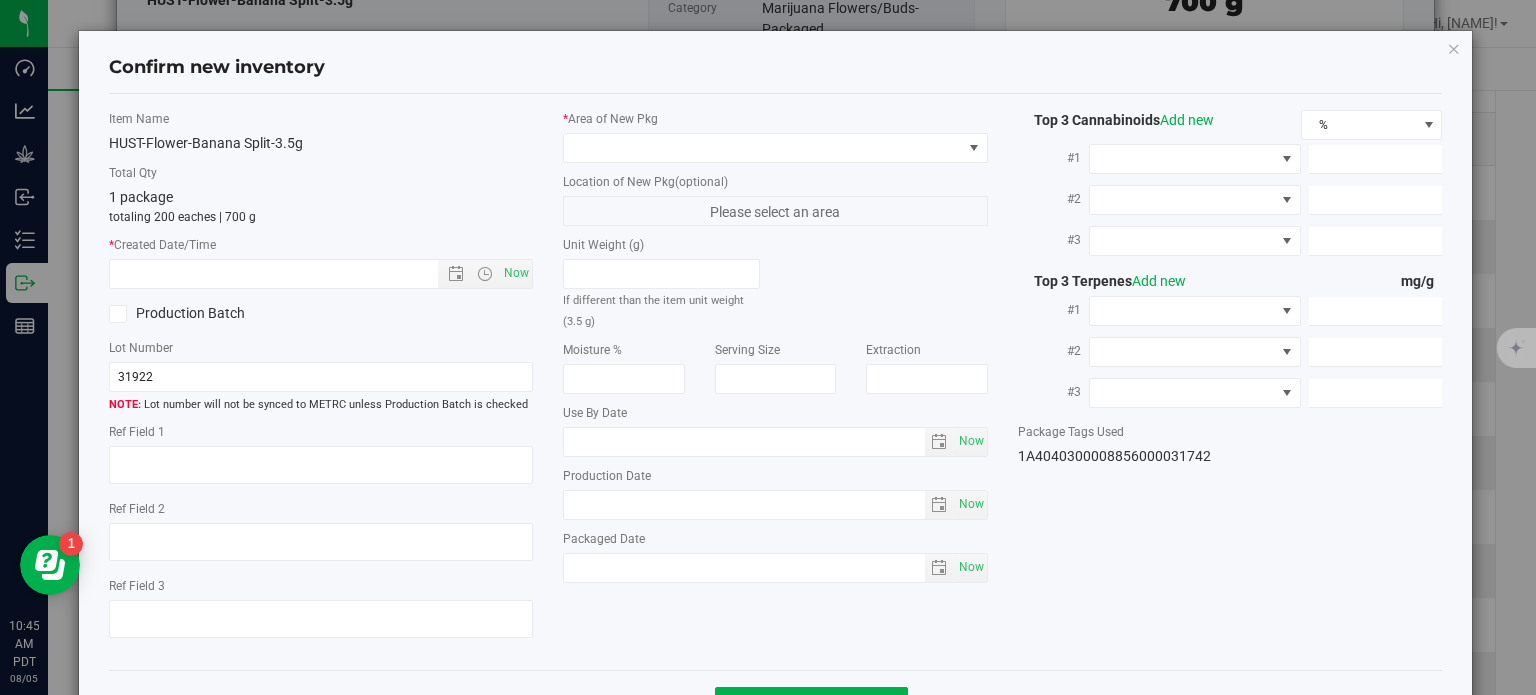 type on "5.1490" 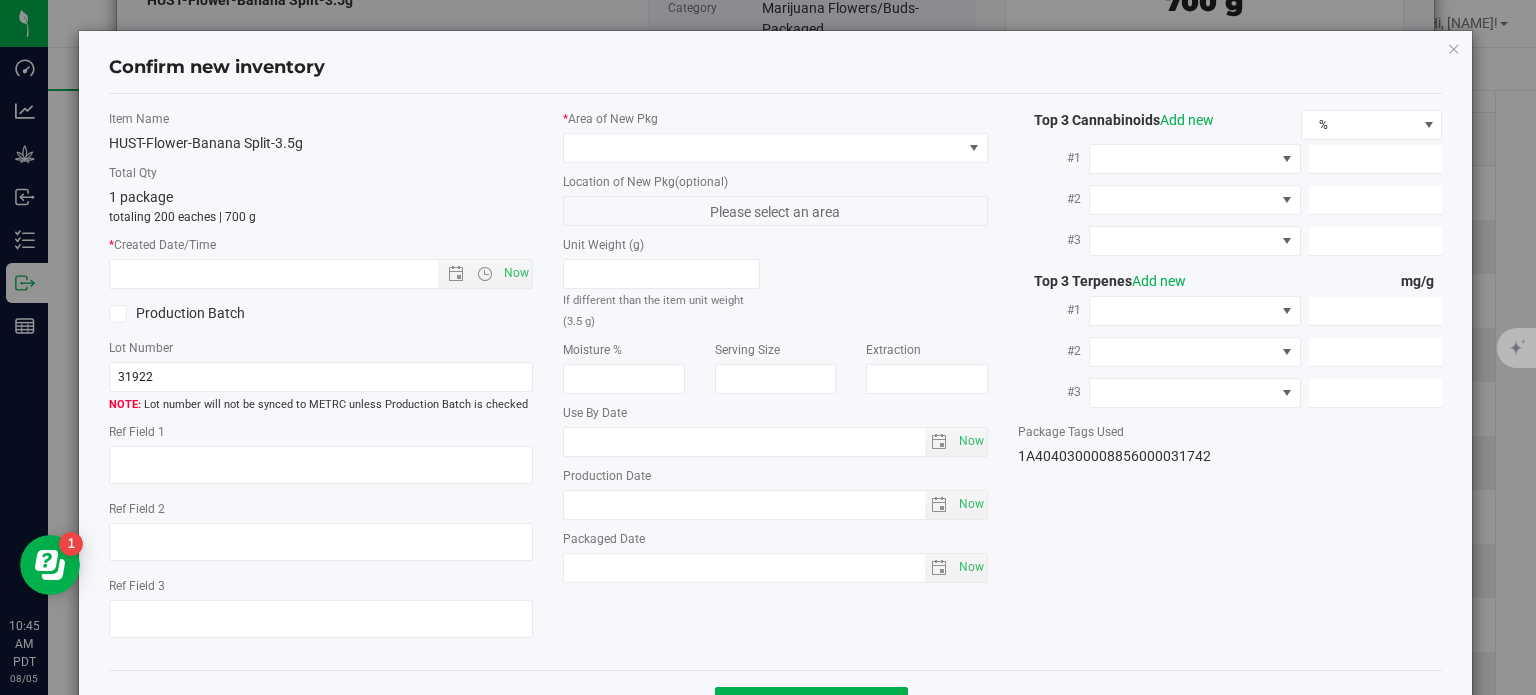 type on "3.7020" 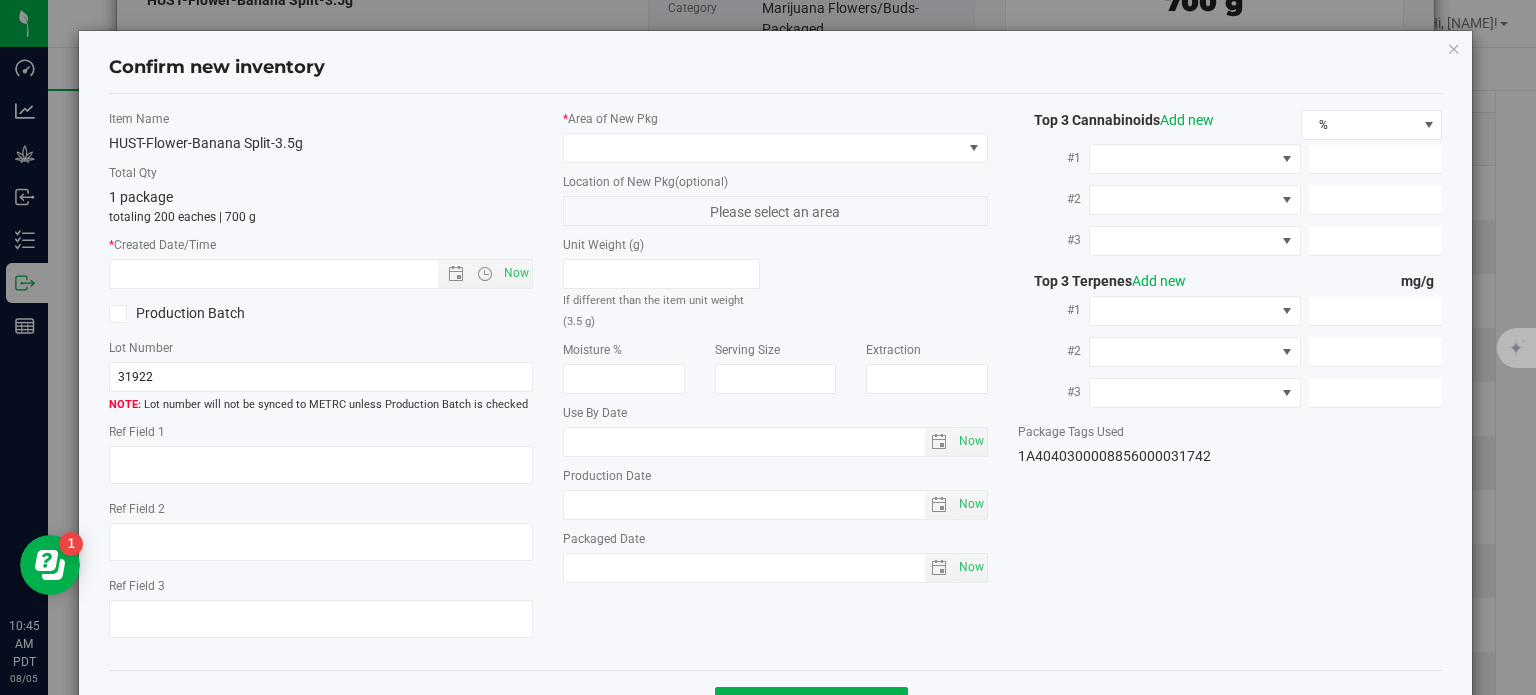 type on "3.0310" 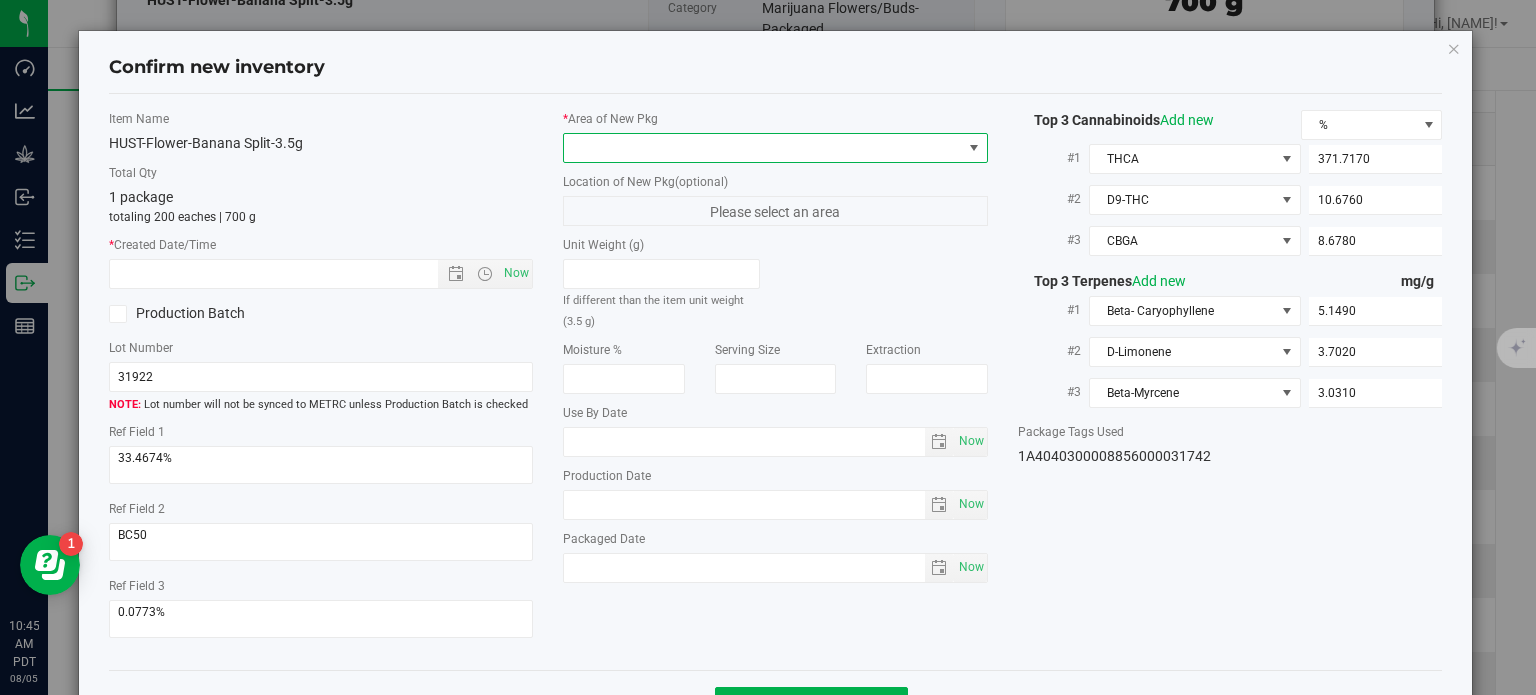 click at bounding box center (763, 148) 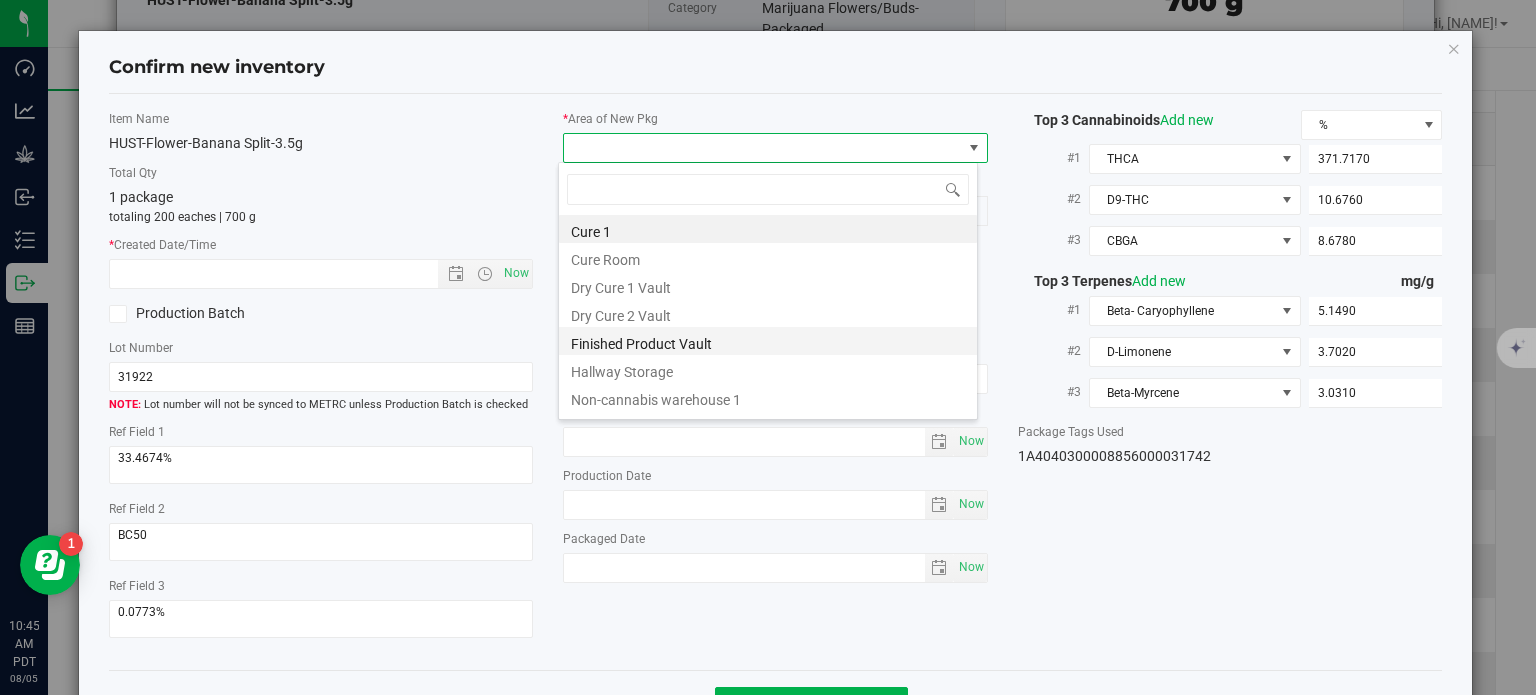 click on "Finished Product Vault" at bounding box center [768, 341] 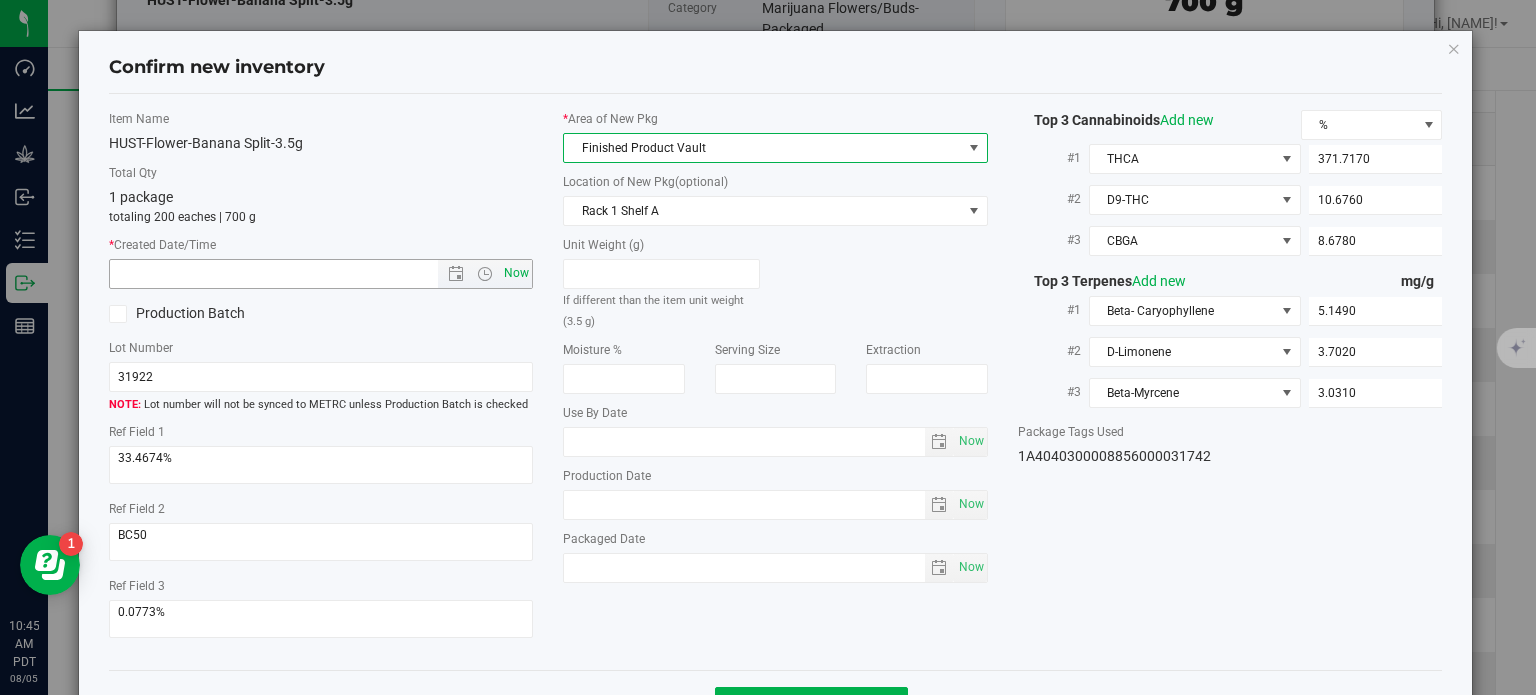 click on "Now" at bounding box center [517, 273] 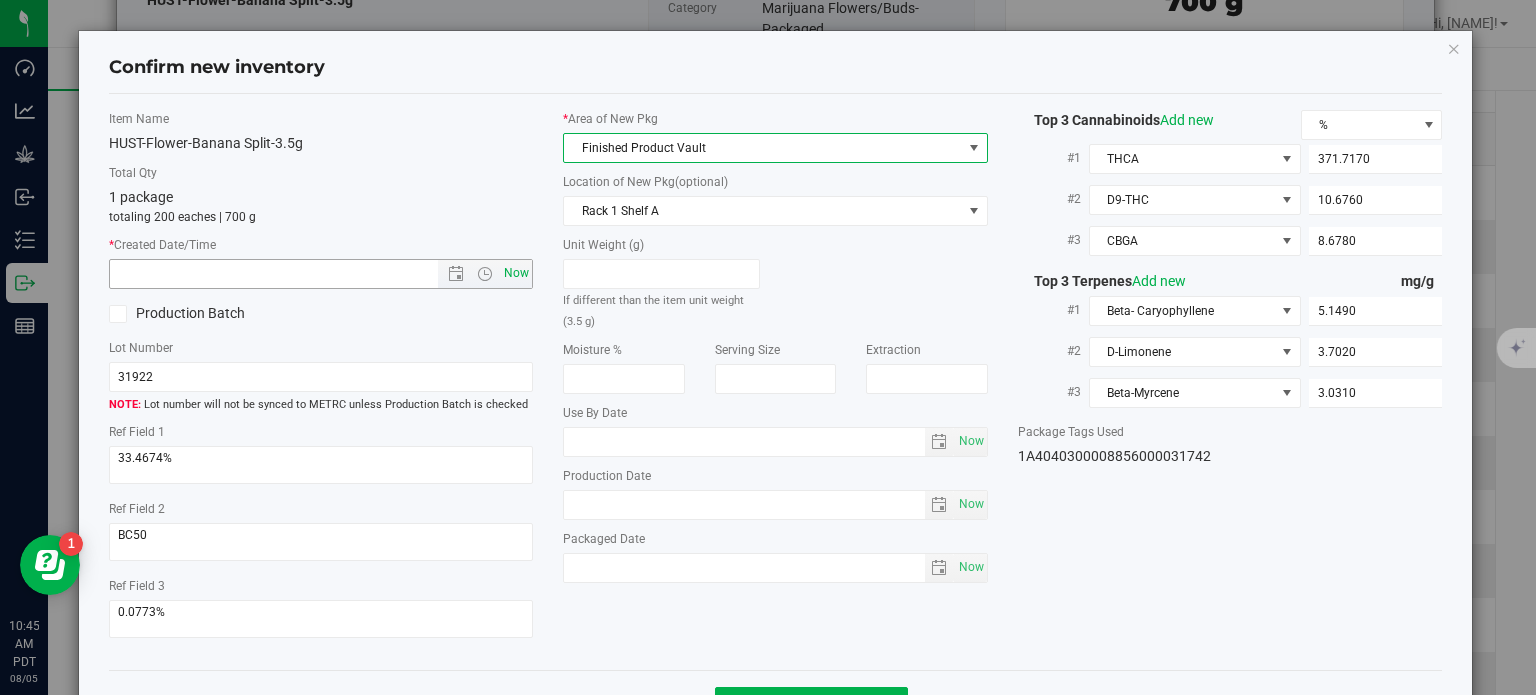 type on "8/5/2025 10:45 AM" 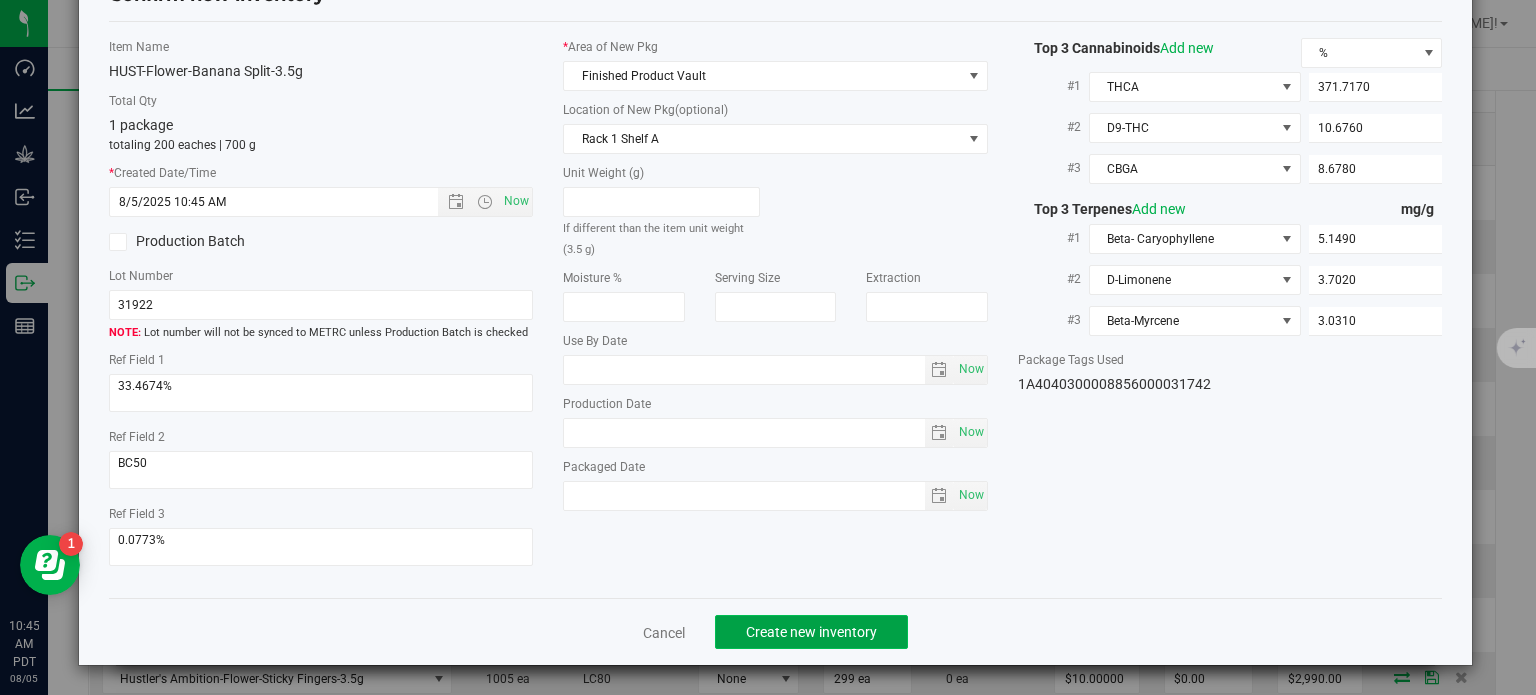 click on "Create new inventory" 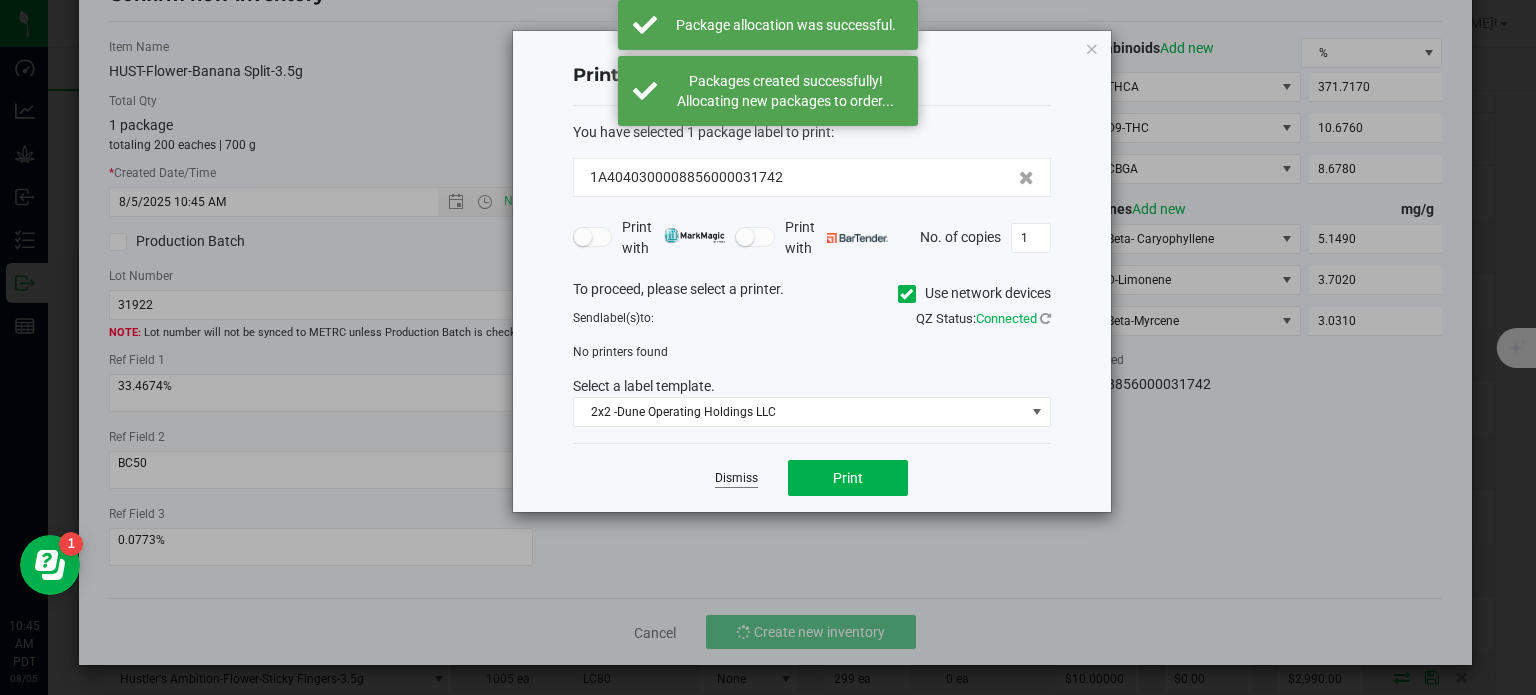 click on "Dismiss" 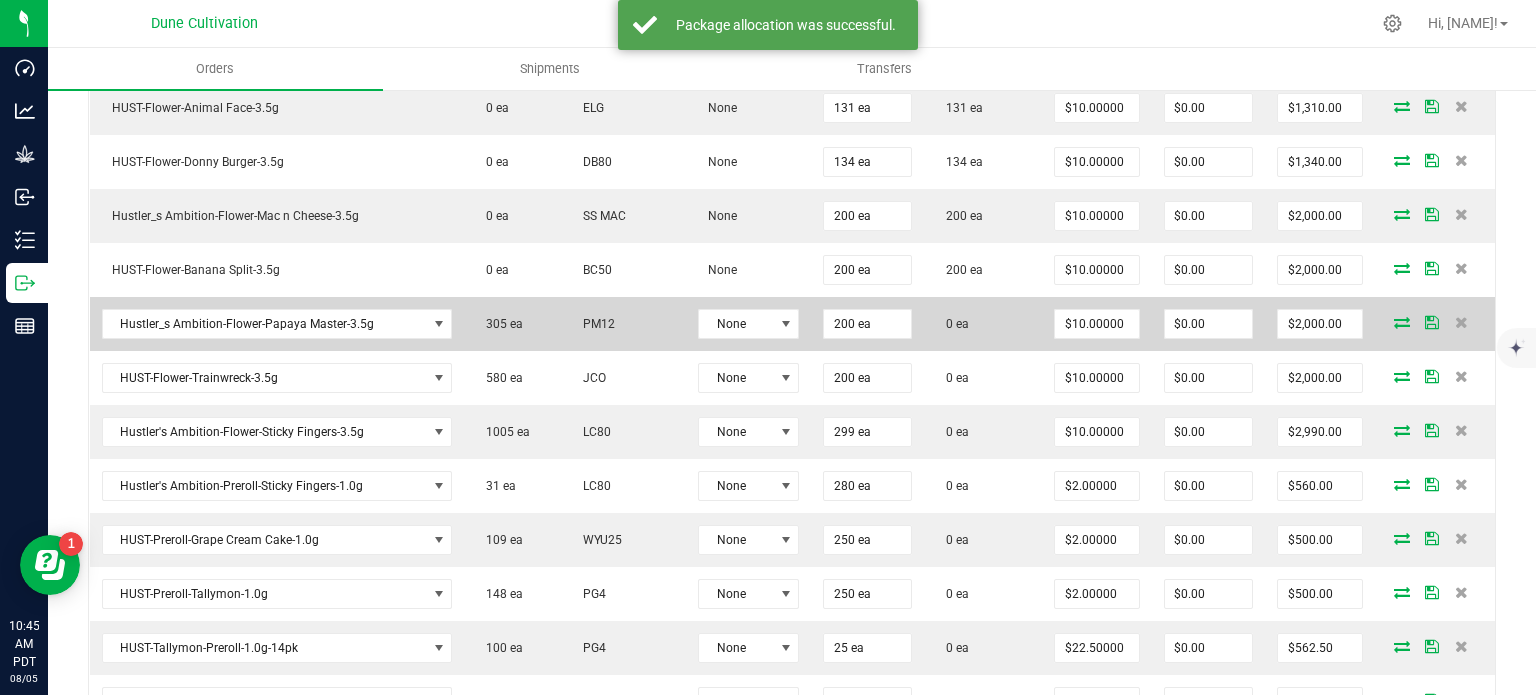click at bounding box center [1402, 322] 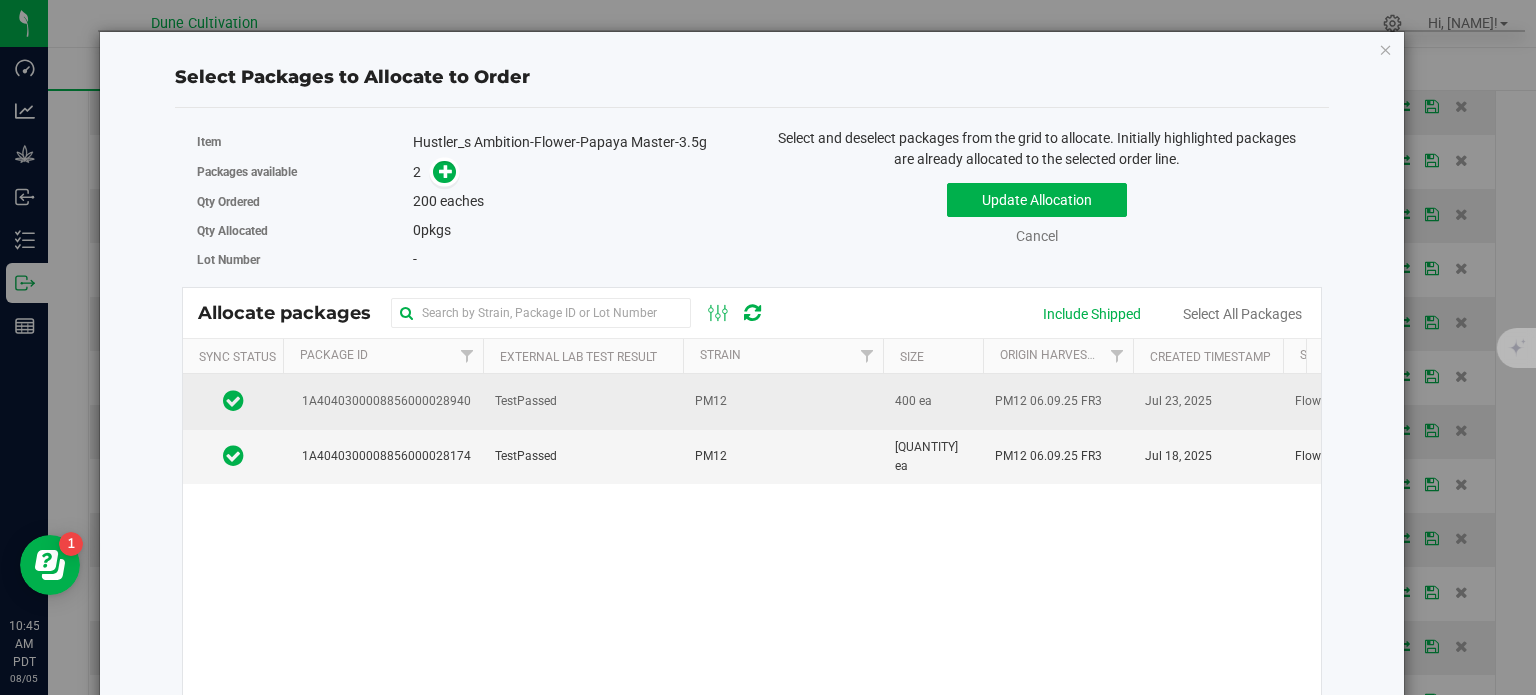 click on "1A4040300008856000028940" at bounding box center [383, 401] 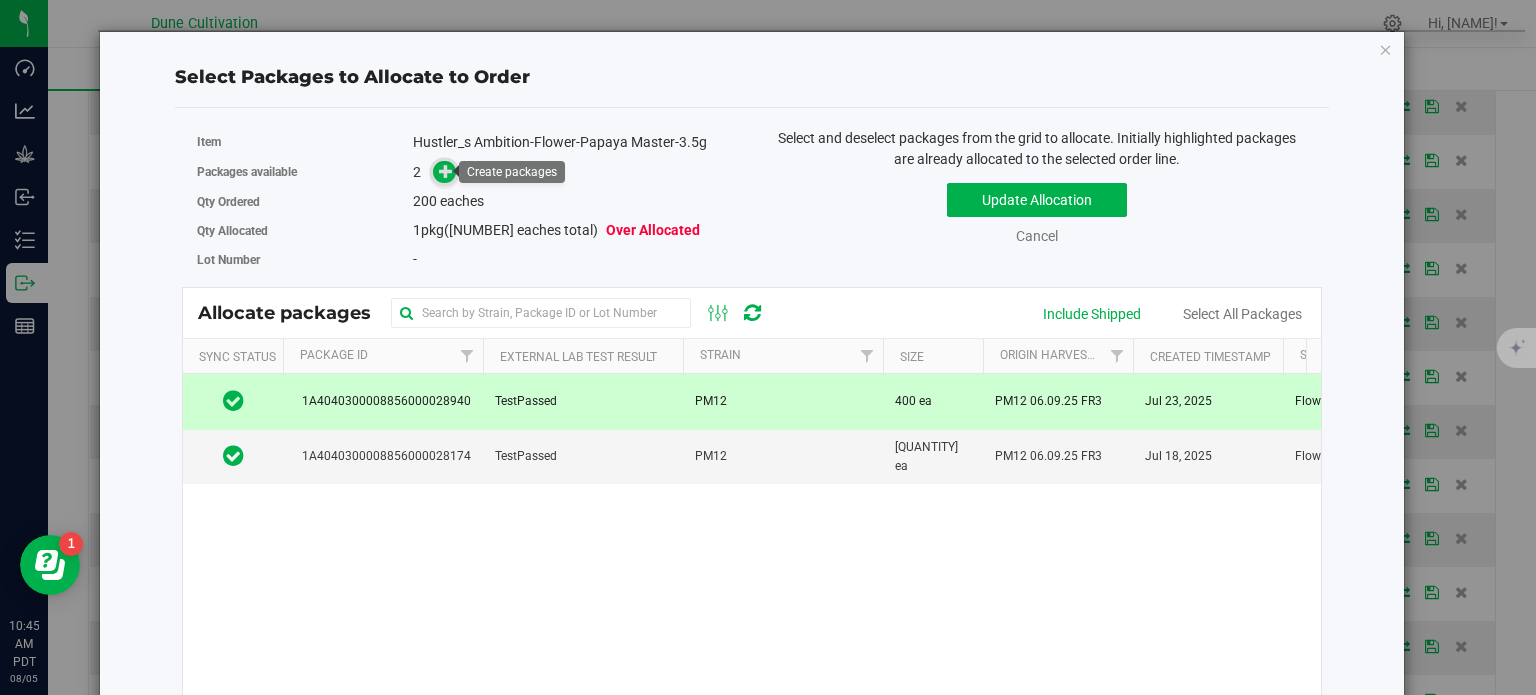 click at bounding box center (446, 171) 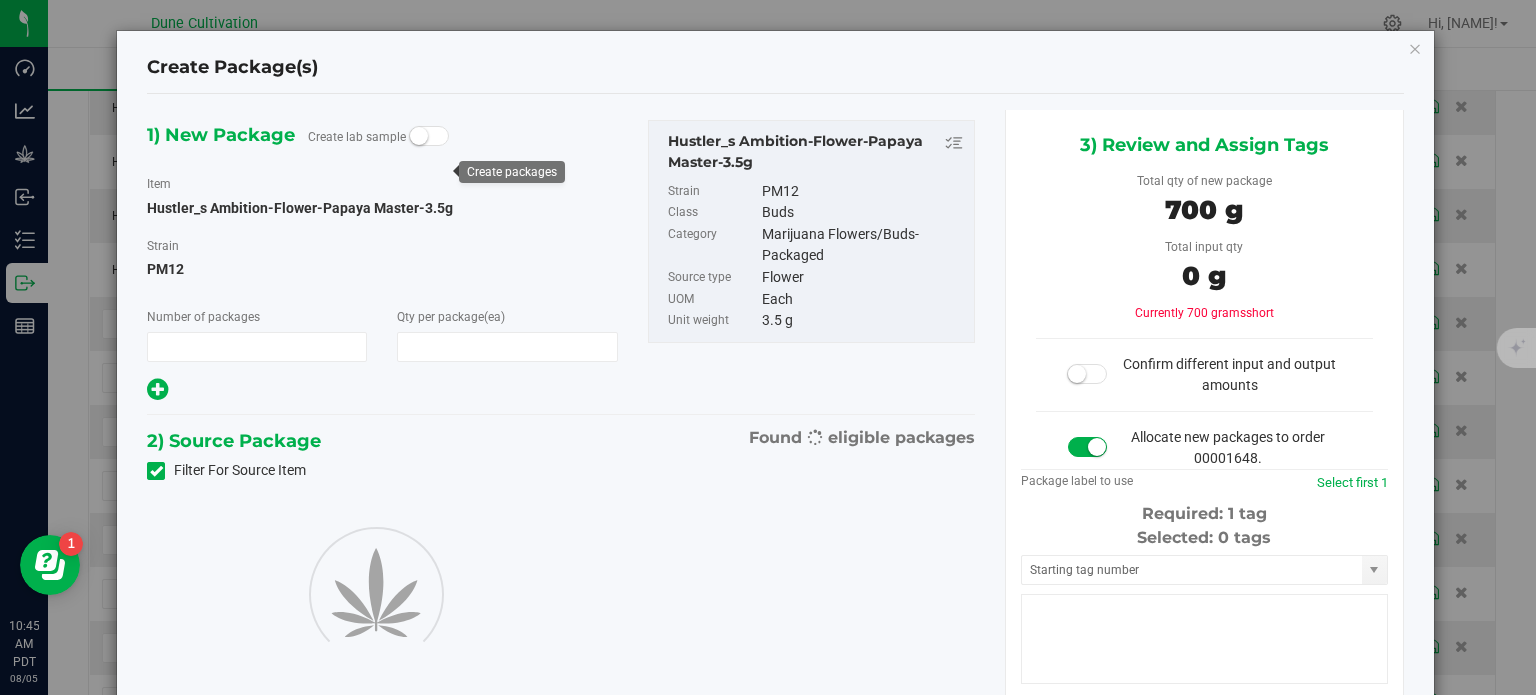 type on "1" 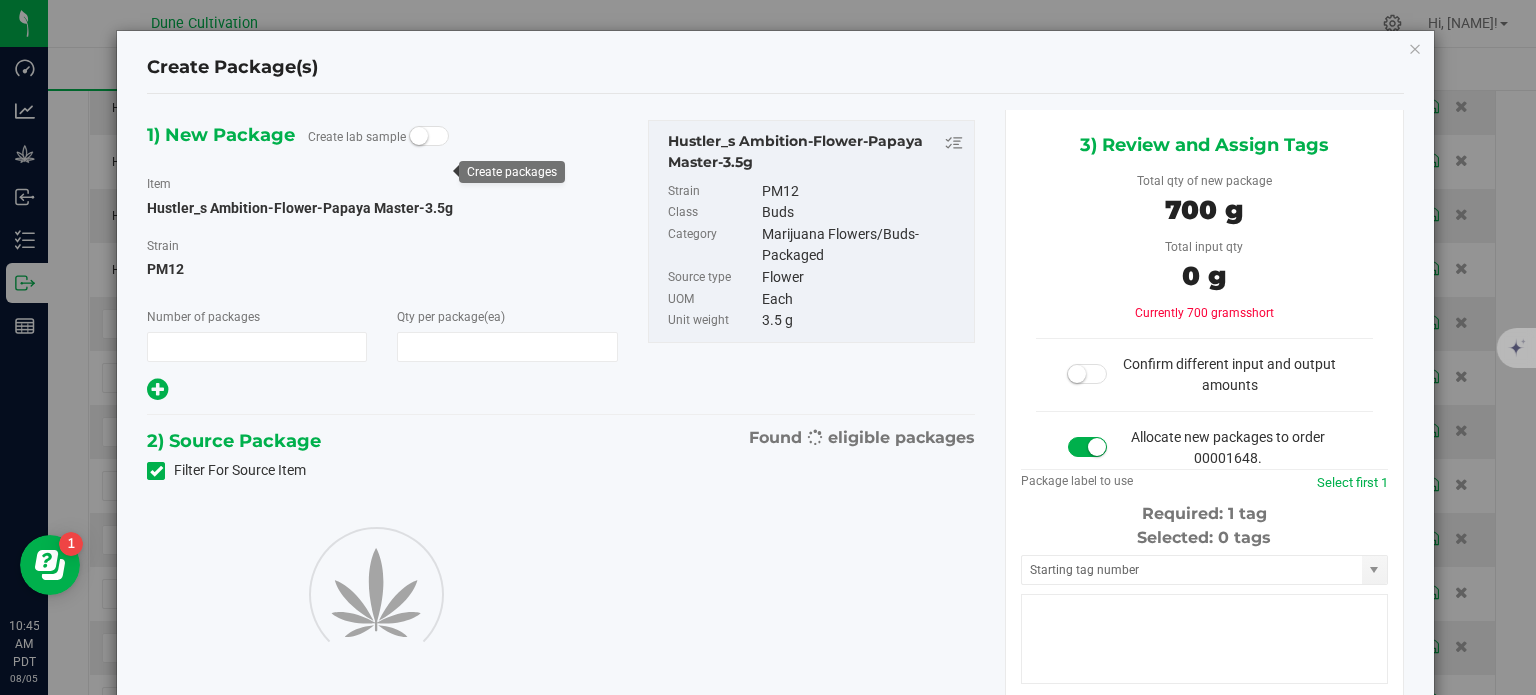 type on "200" 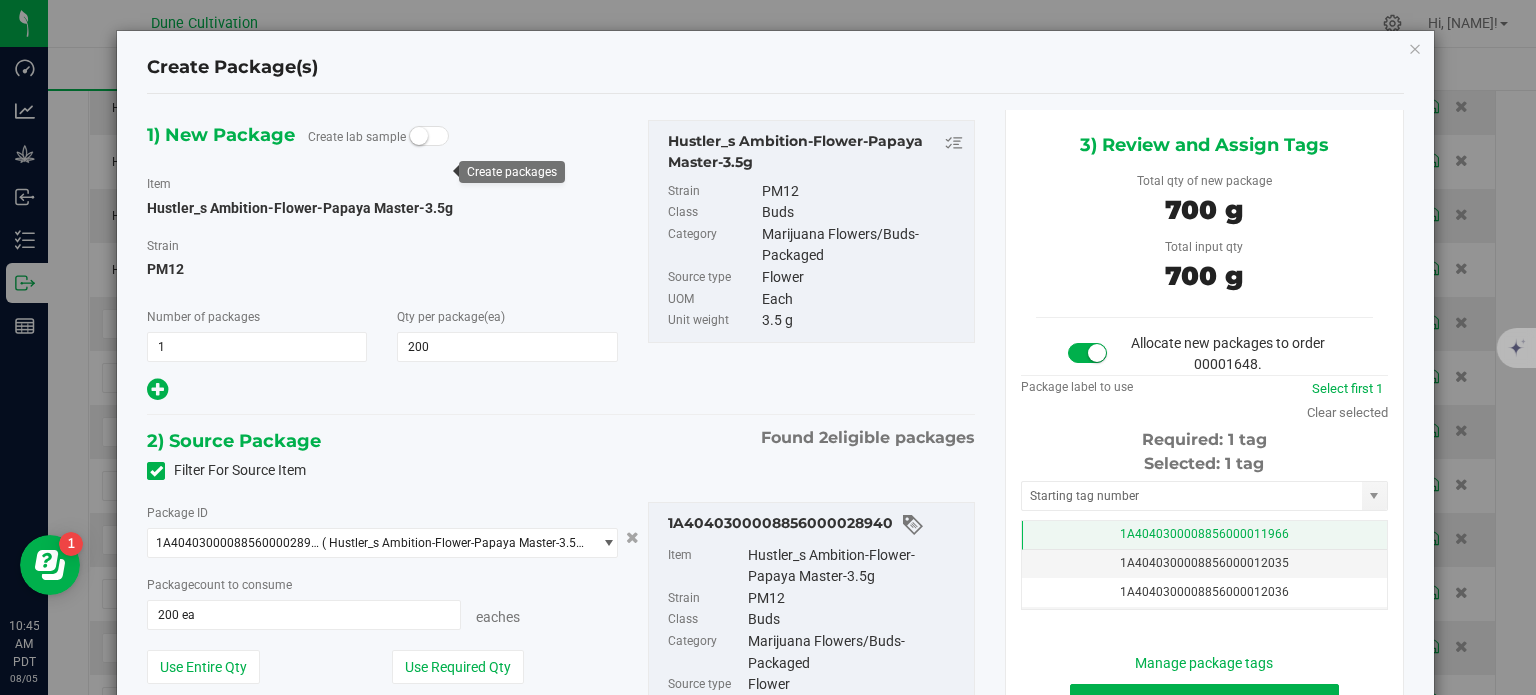 click on "1A4040300008856000011966" at bounding box center (1204, 535) 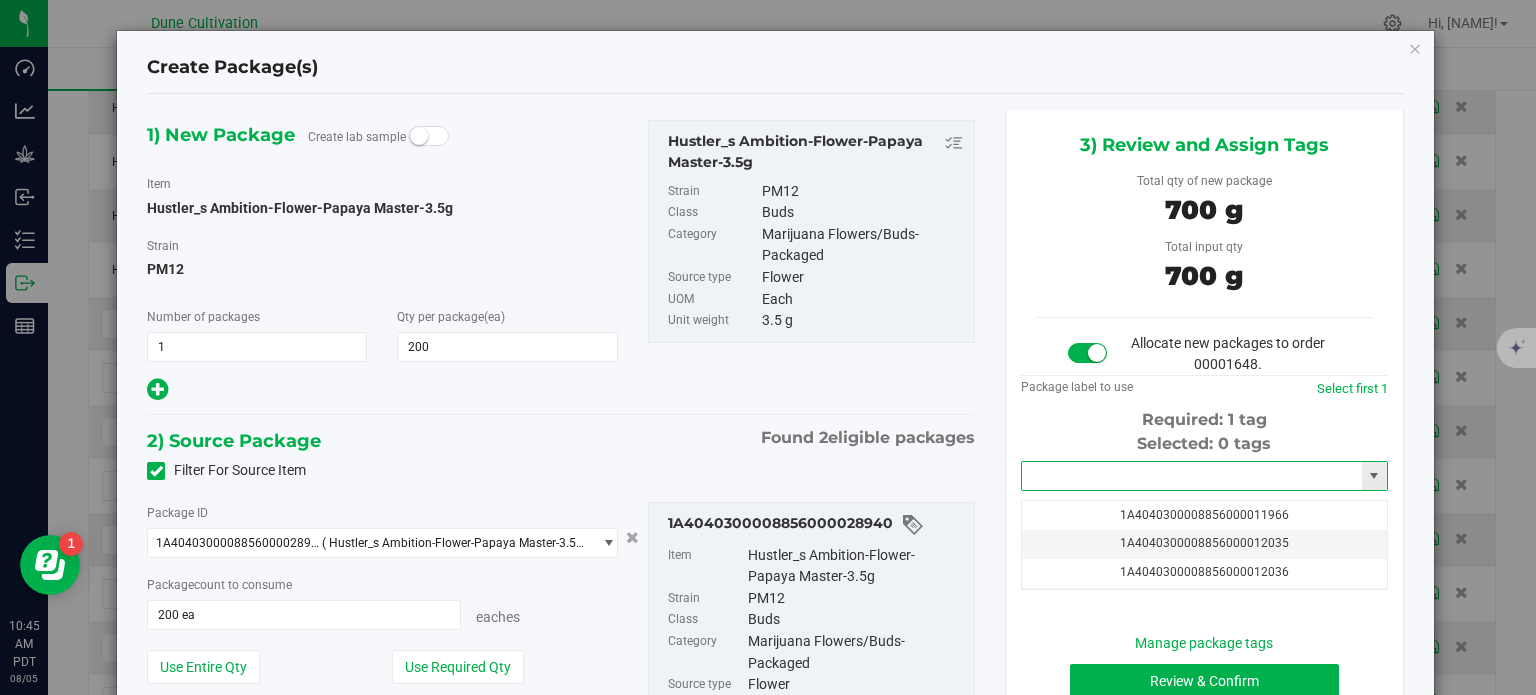 click at bounding box center [1192, 476] 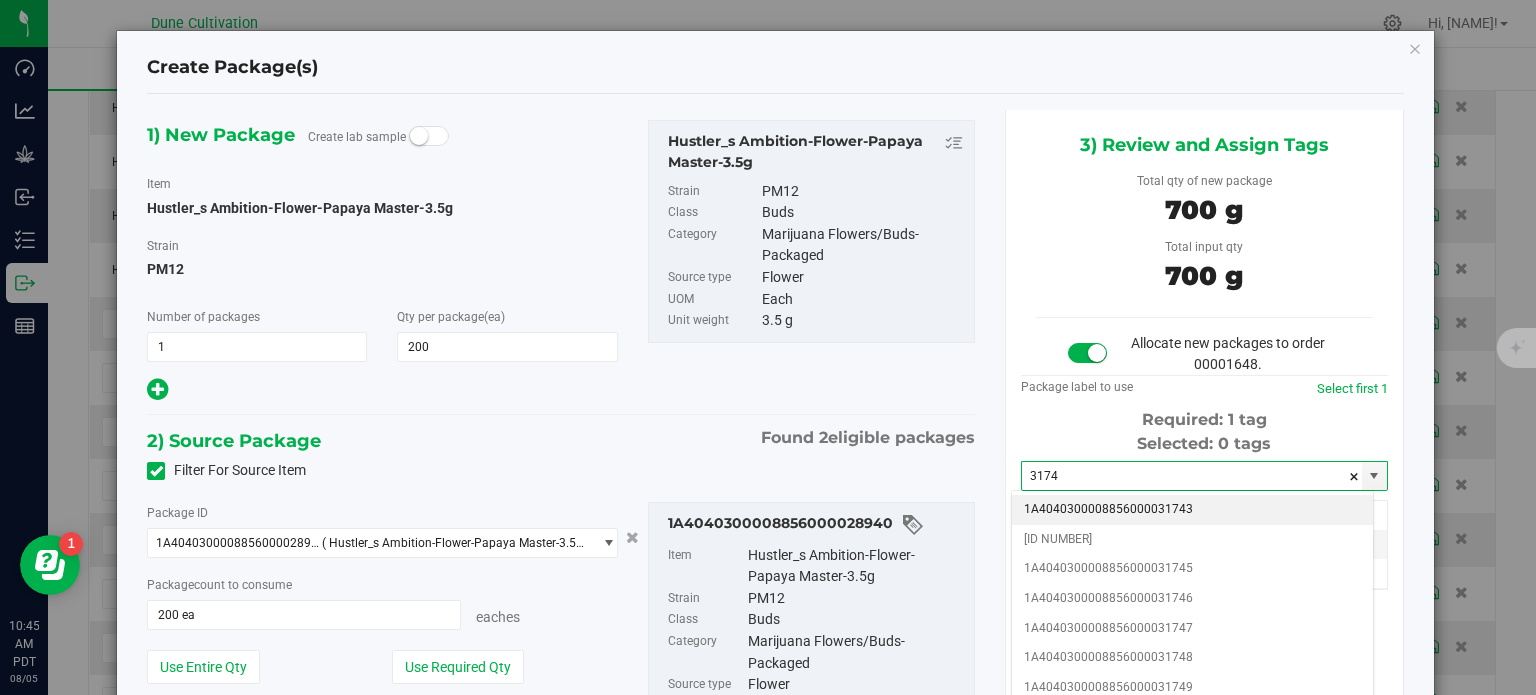 click on "1A4040300008856000031743" at bounding box center (1192, 510) 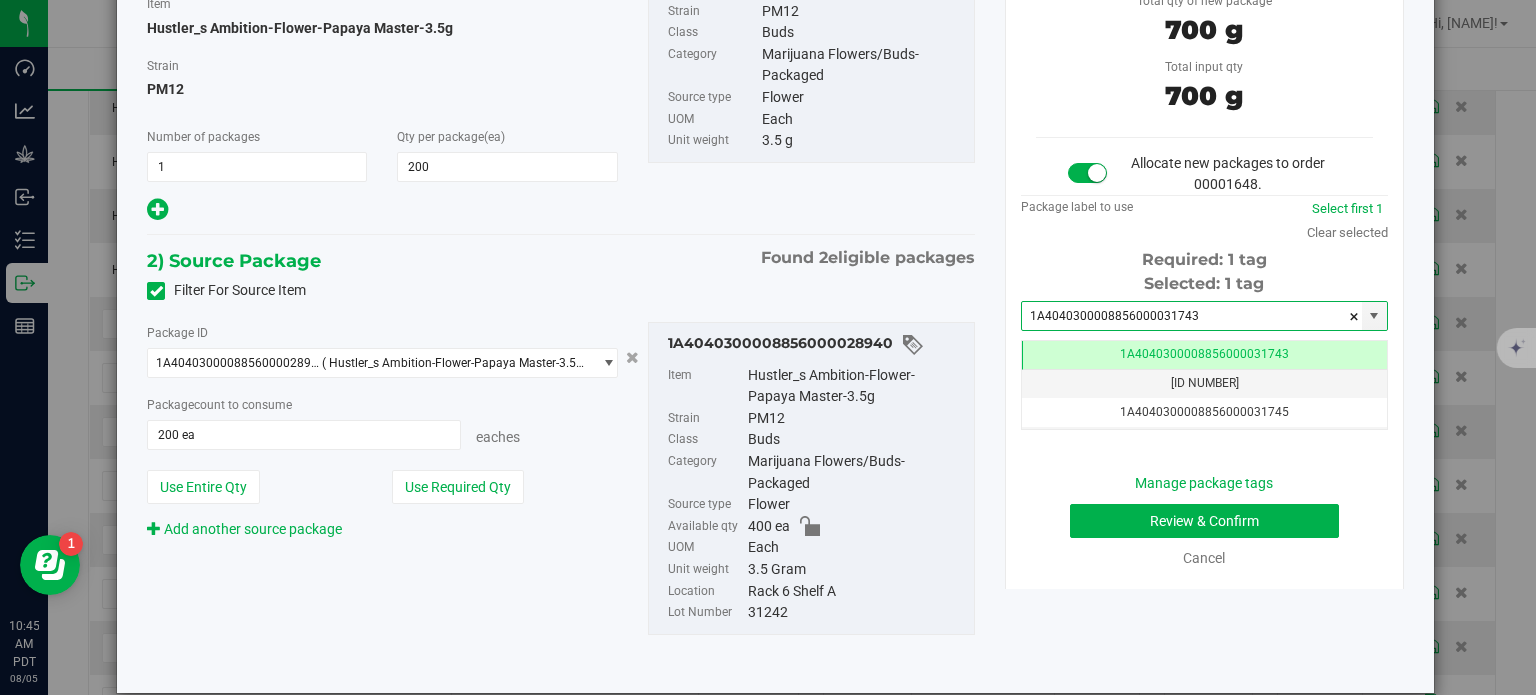 type on "1A4040300008856000031743" 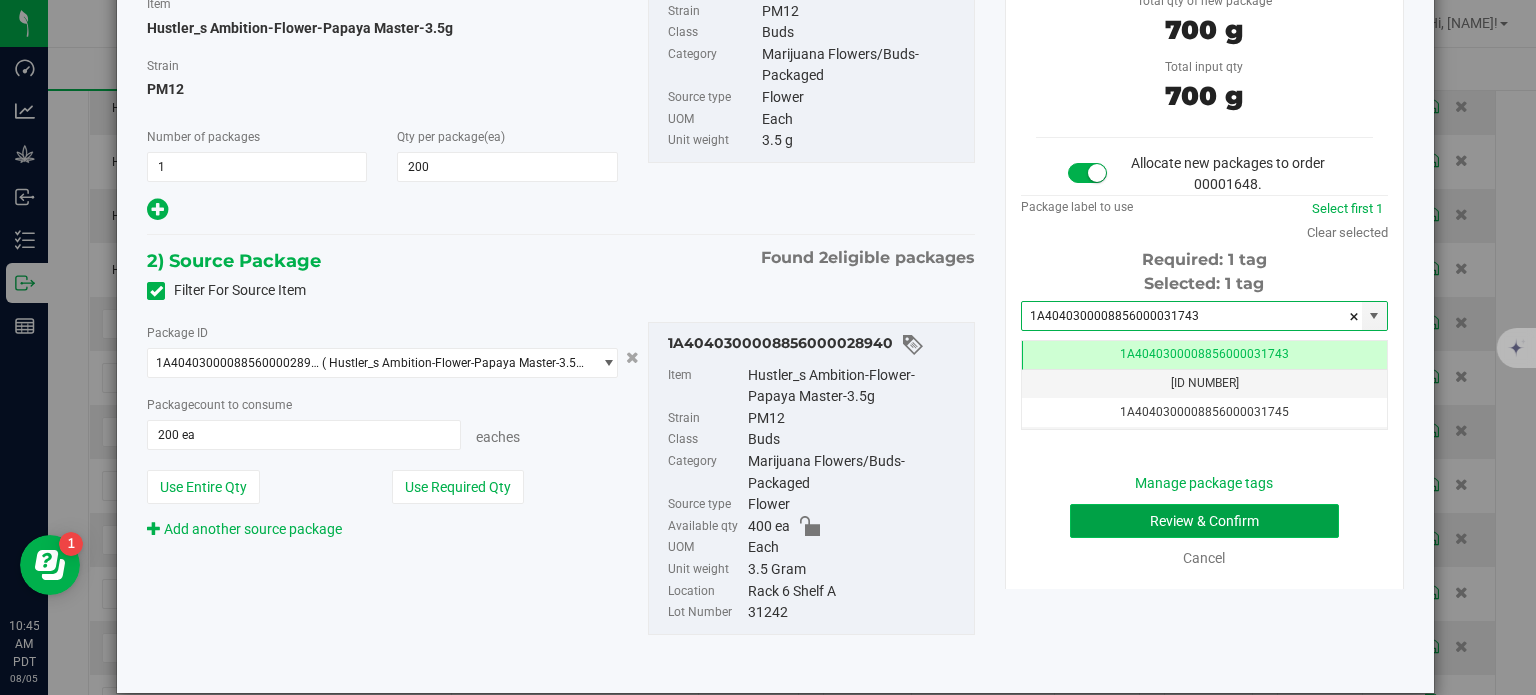 click on "Review & Confirm" at bounding box center [1204, 521] 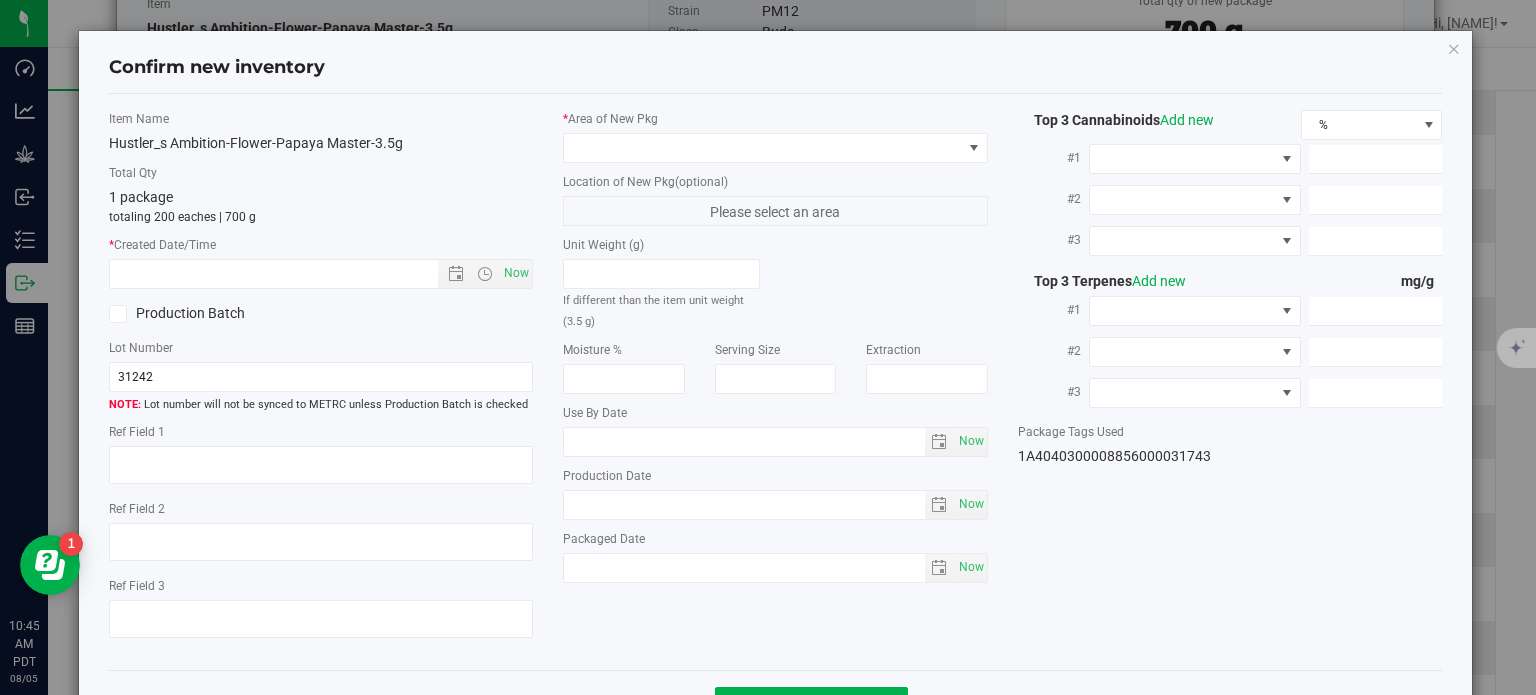 type on "29.0522%" 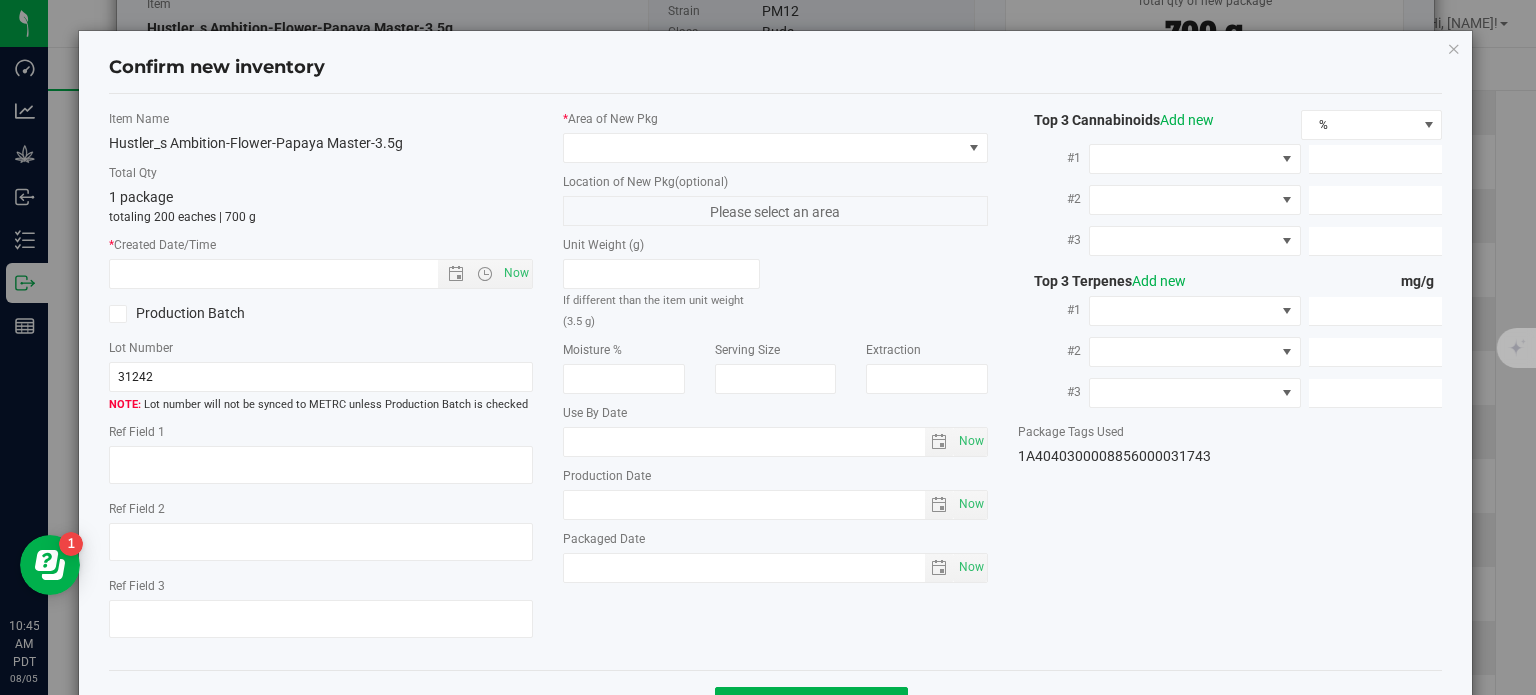 type on "PM12" 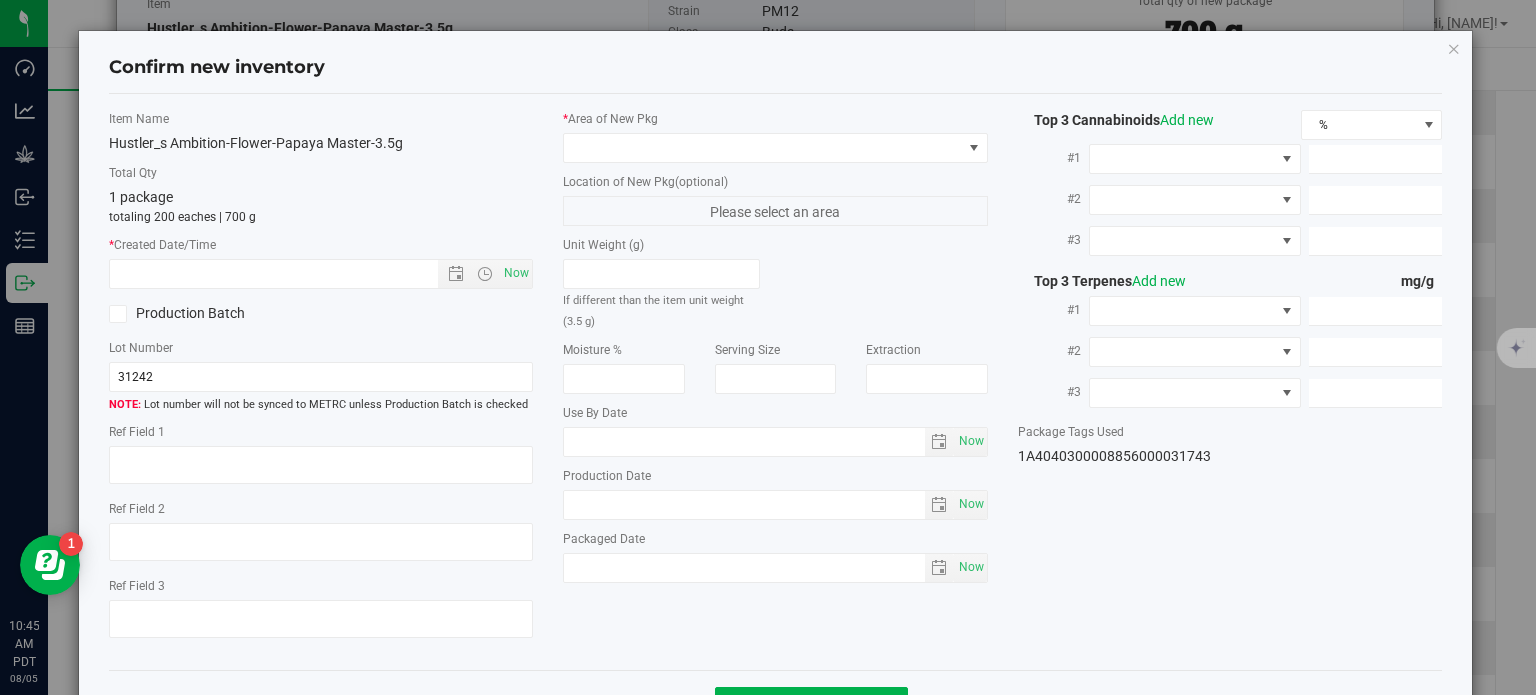 type on "<LOQ" 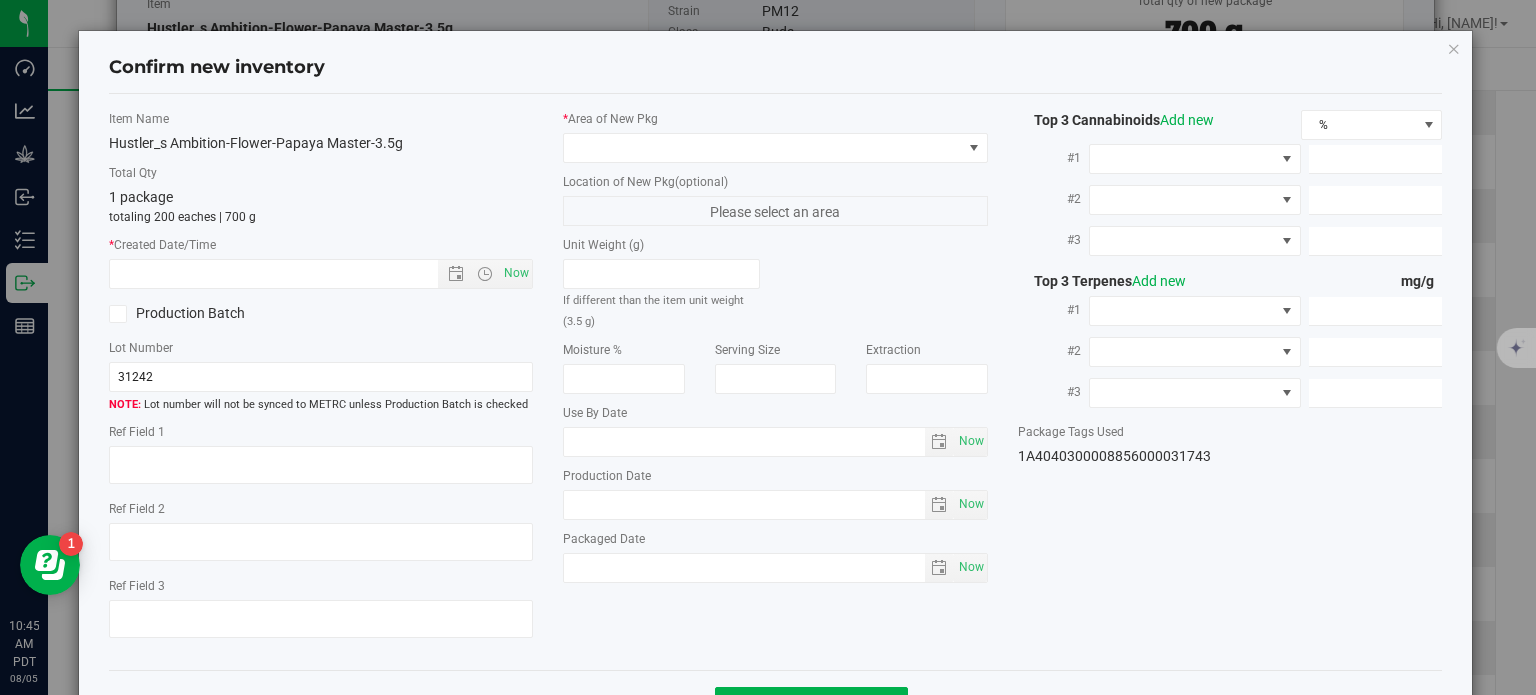 type on "297.3300" 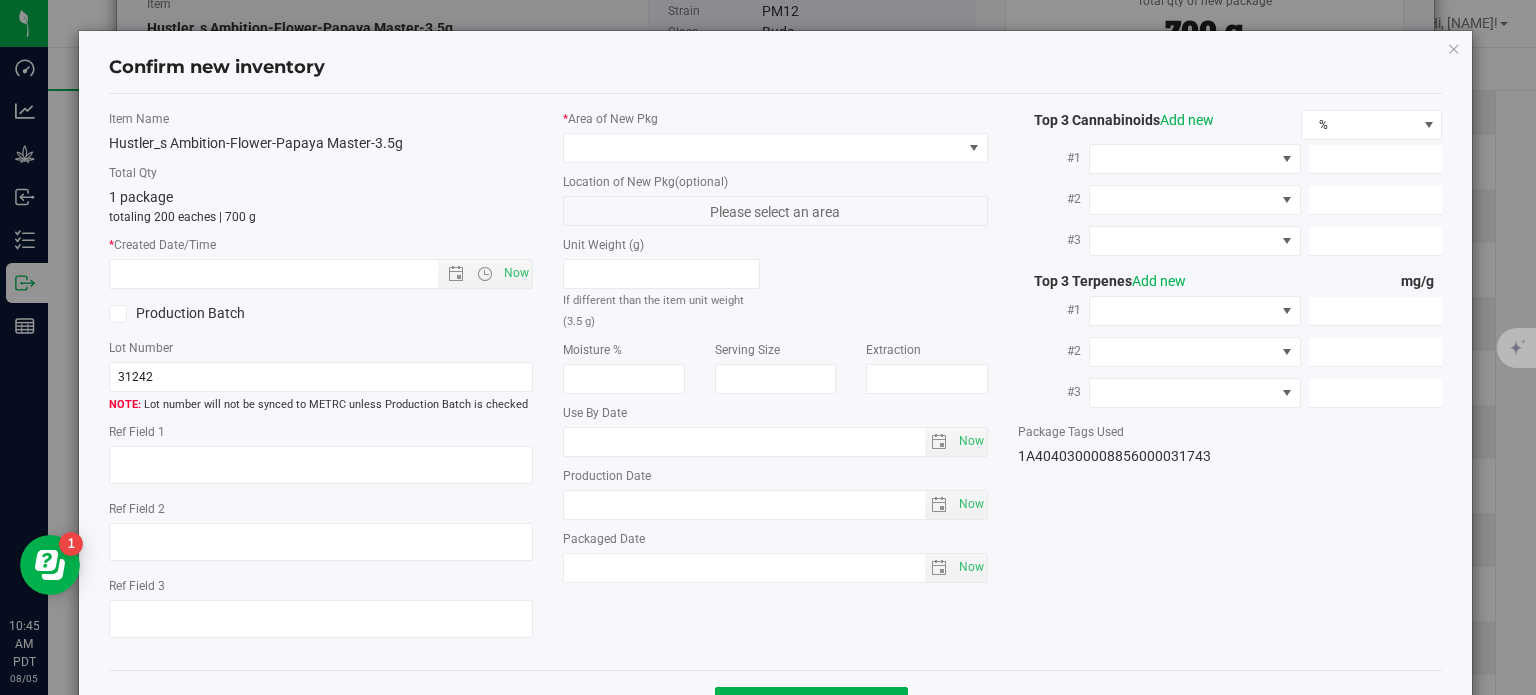 type on "29.7640" 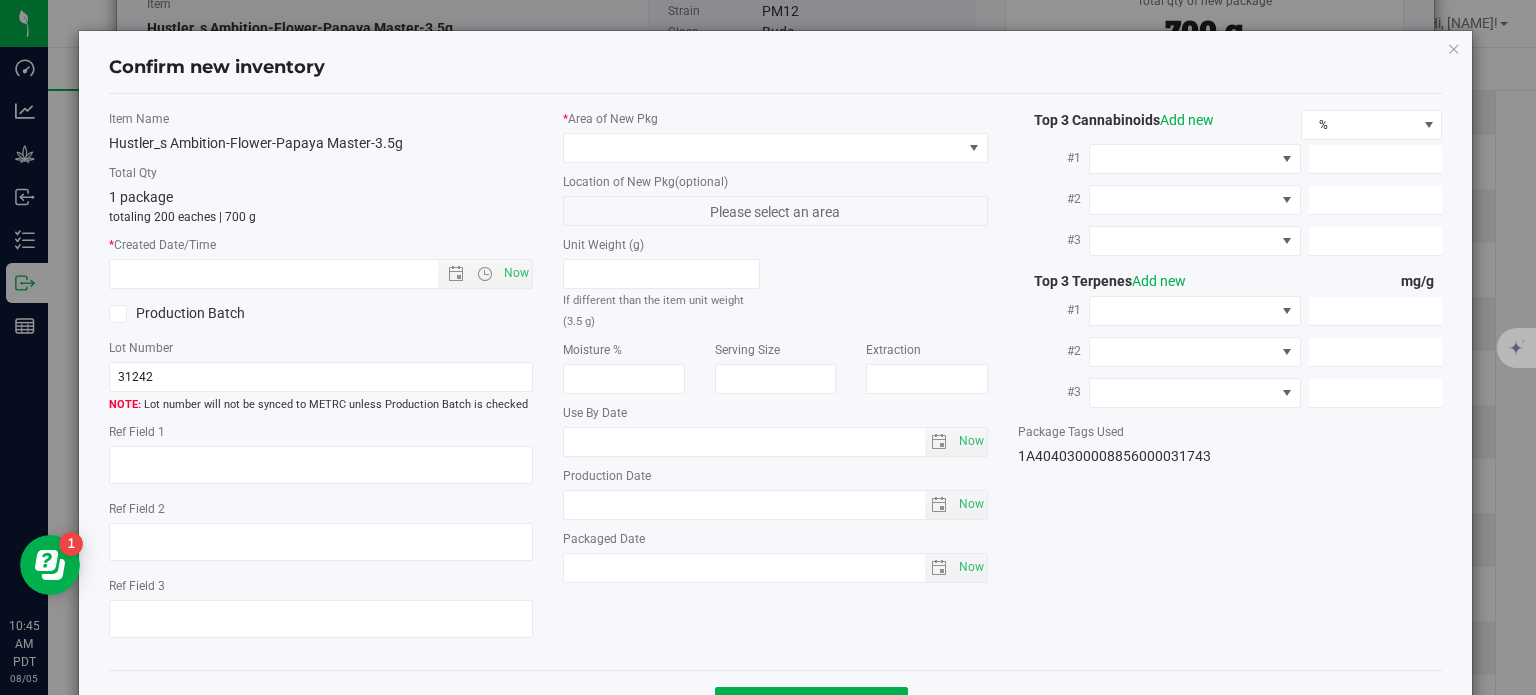 type on "18.2510" 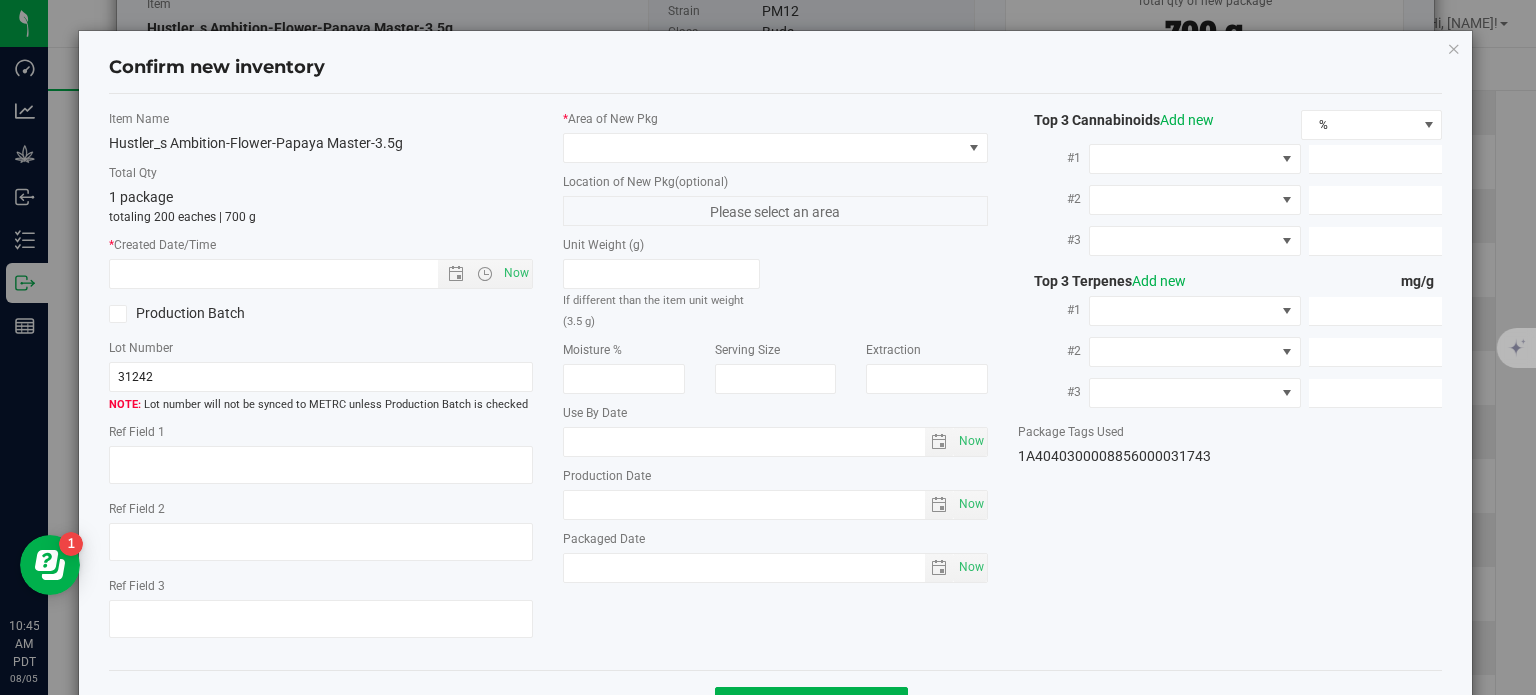 type on "10.0780" 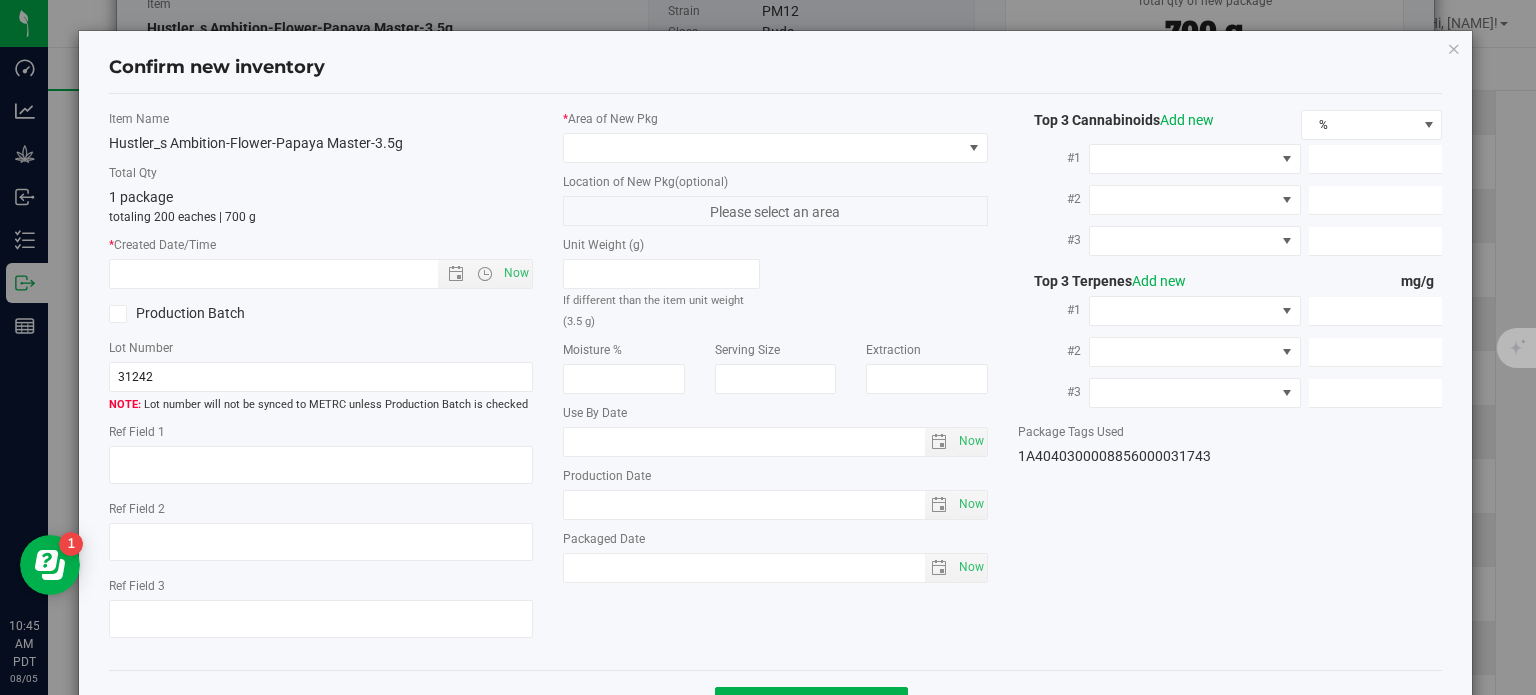 type on "7.5700" 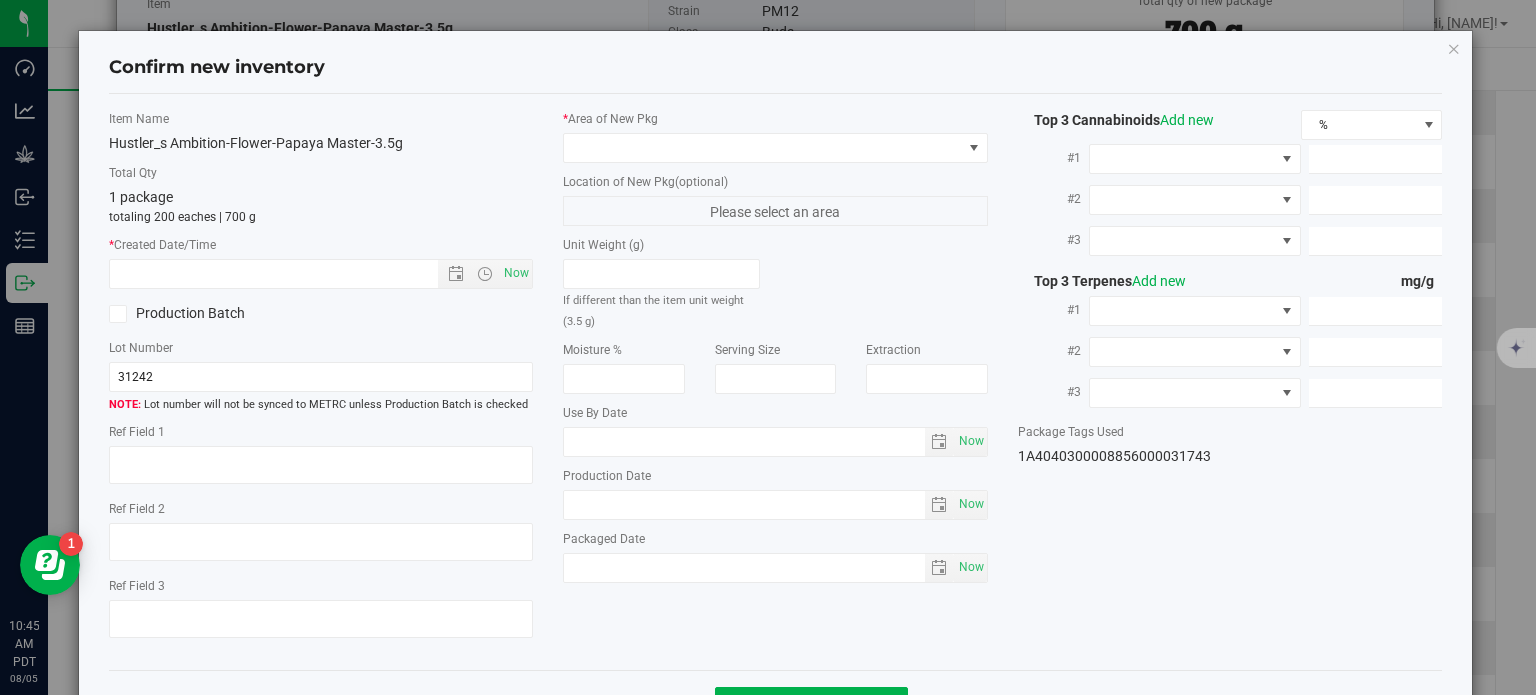 type on "3.9280" 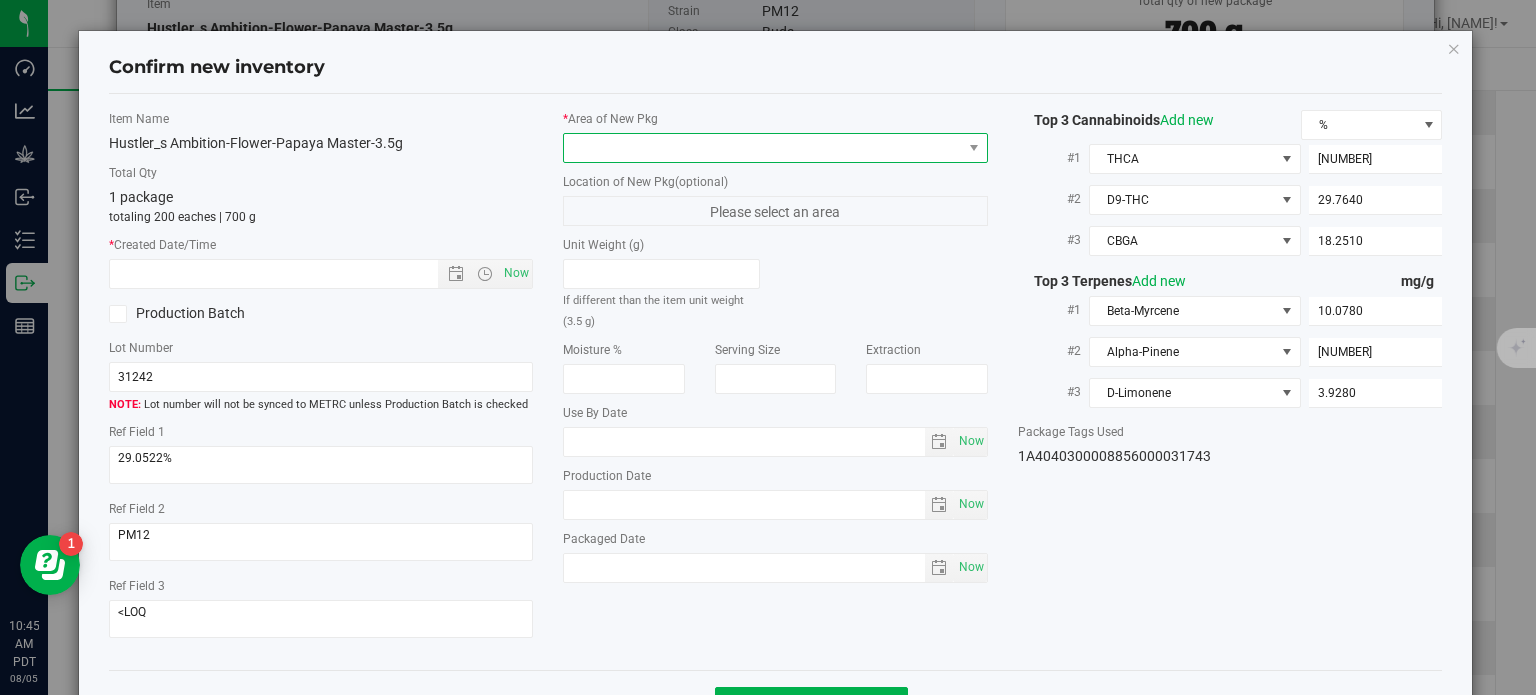 click at bounding box center [763, 148] 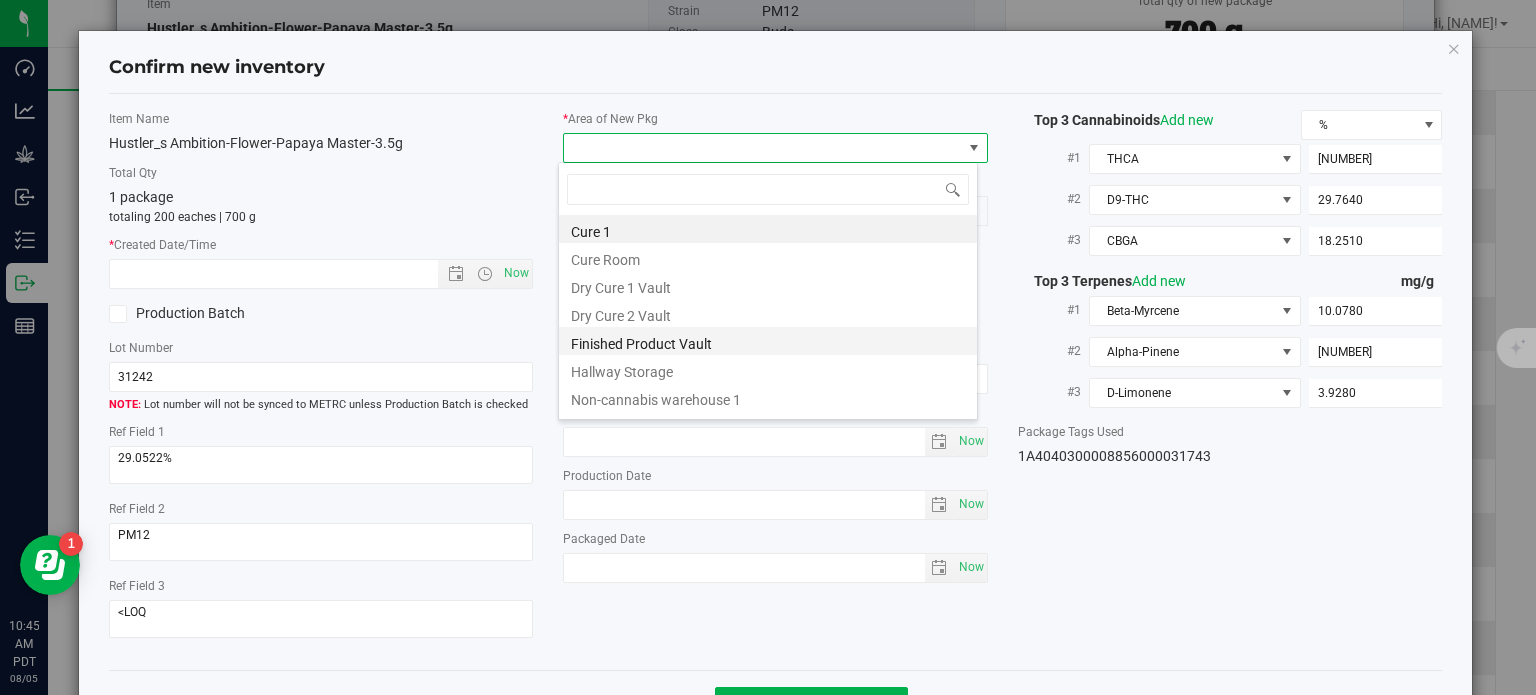 click on "Finished Product Vault" at bounding box center [768, 341] 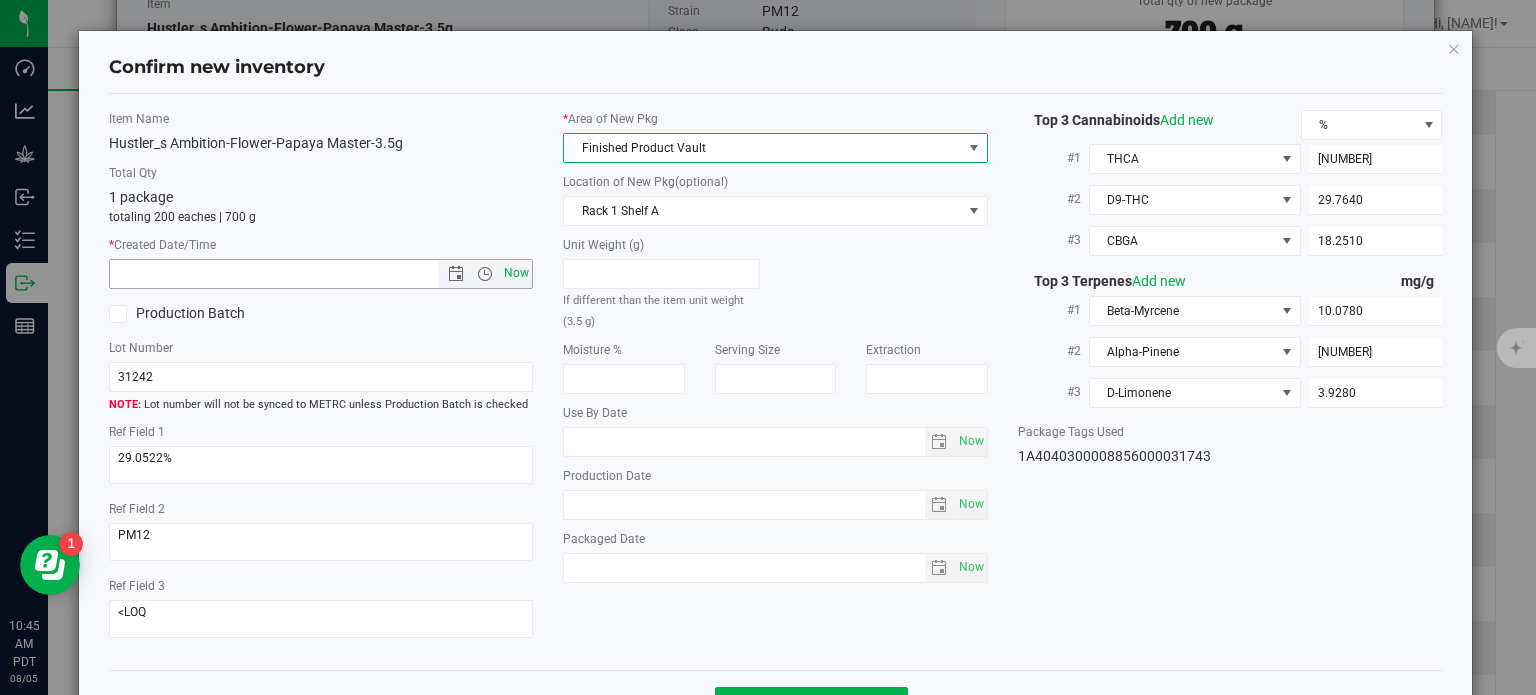click on "Now" at bounding box center (517, 273) 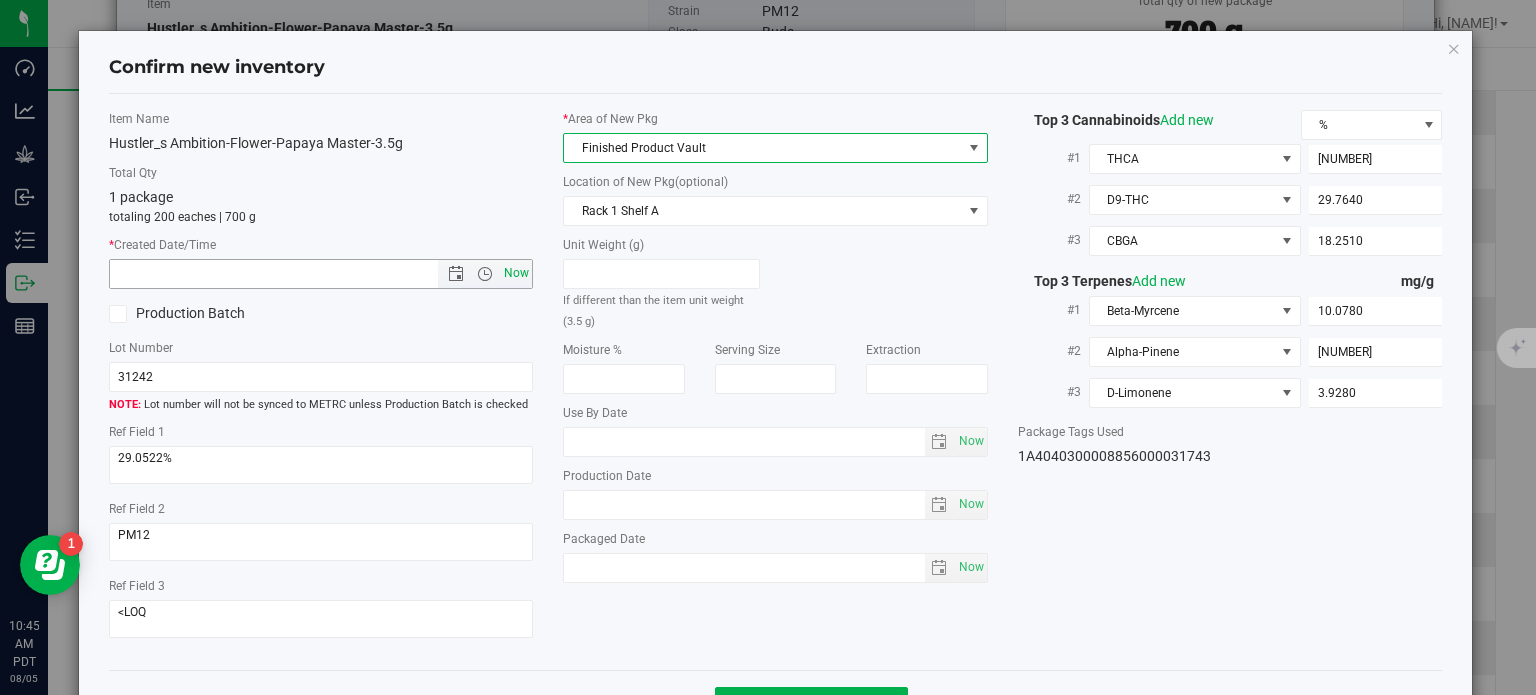 type on "8/5/2025 10:45 AM" 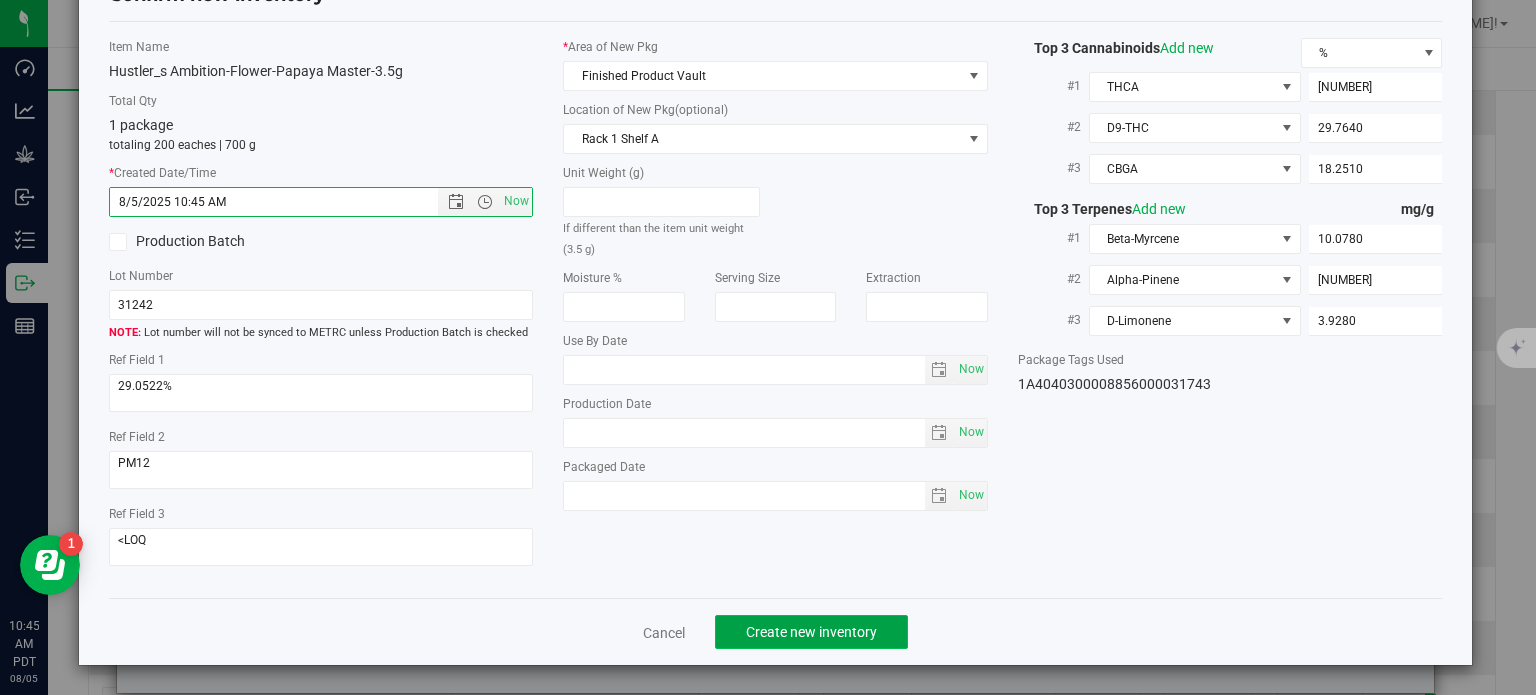 click on "Create new inventory" 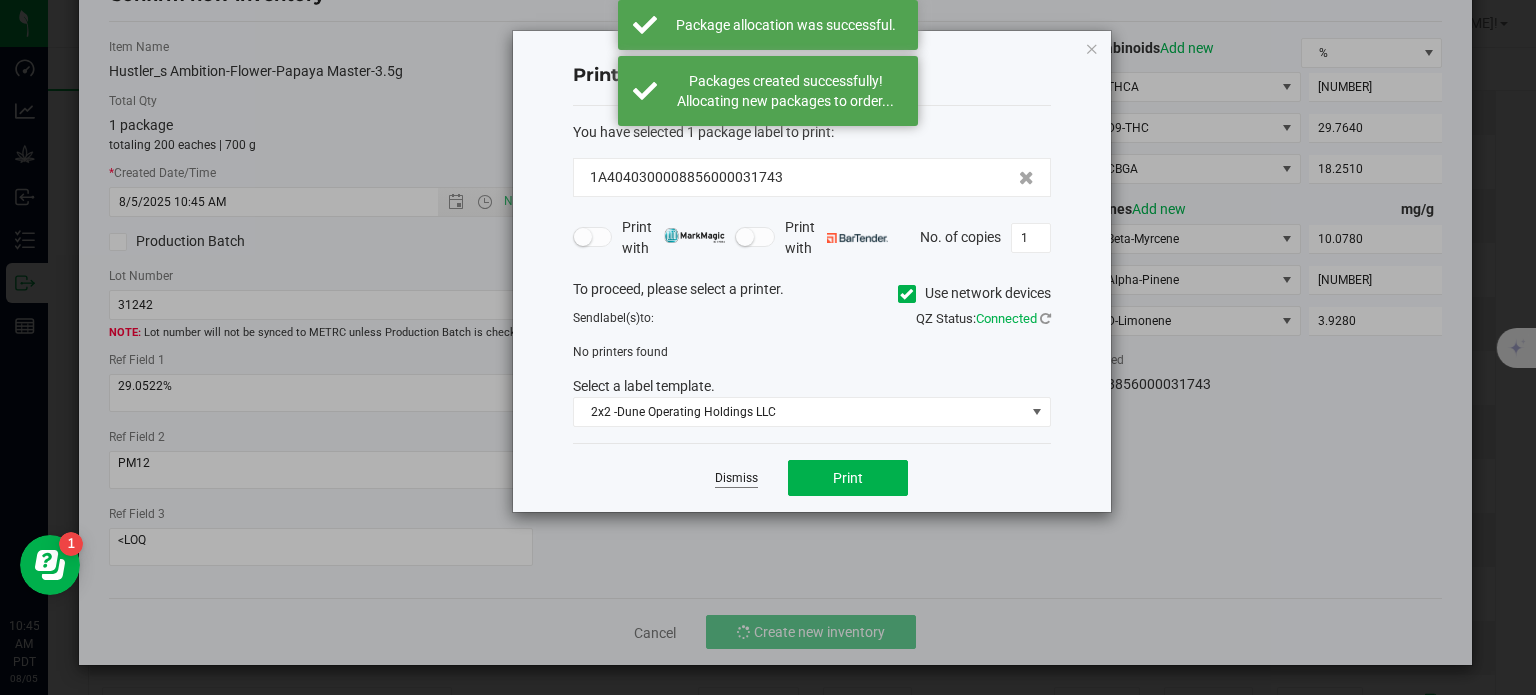 click on "Dismiss" 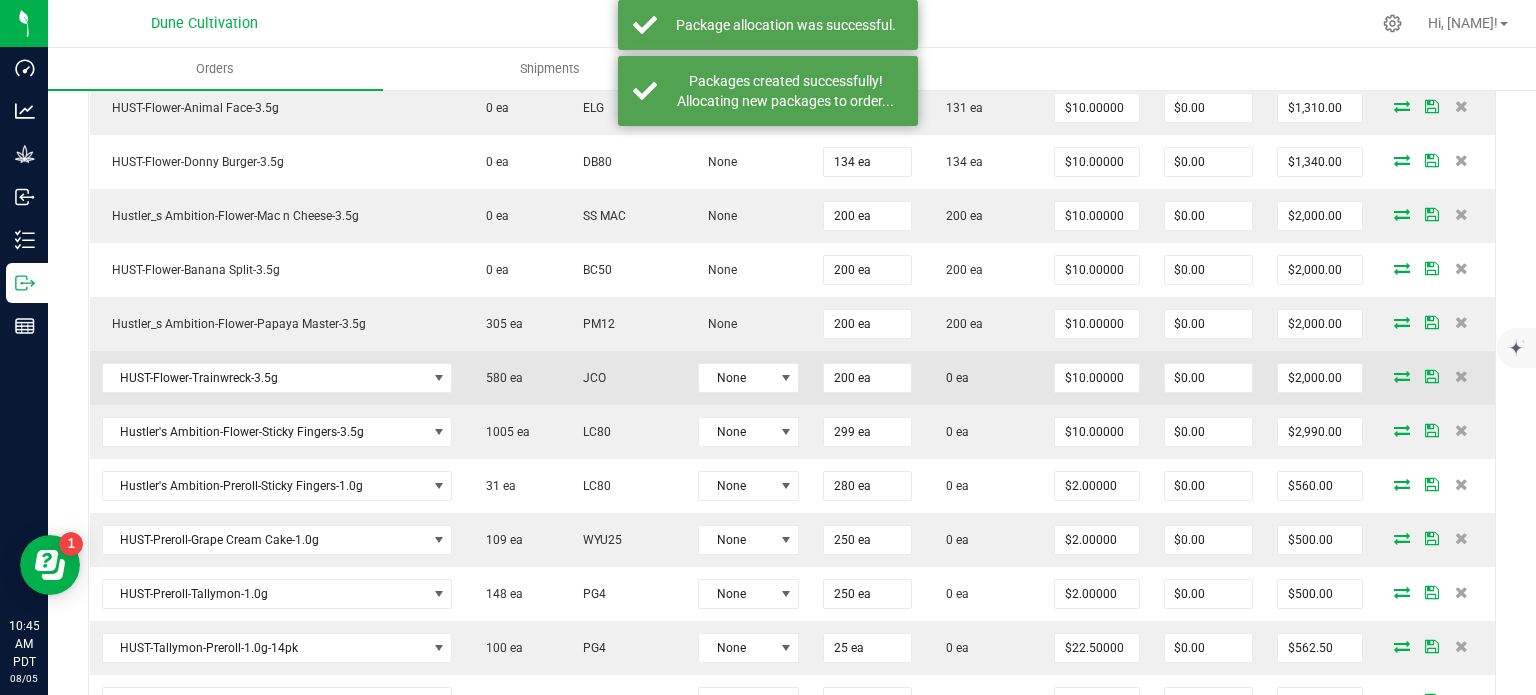click at bounding box center [1402, 376] 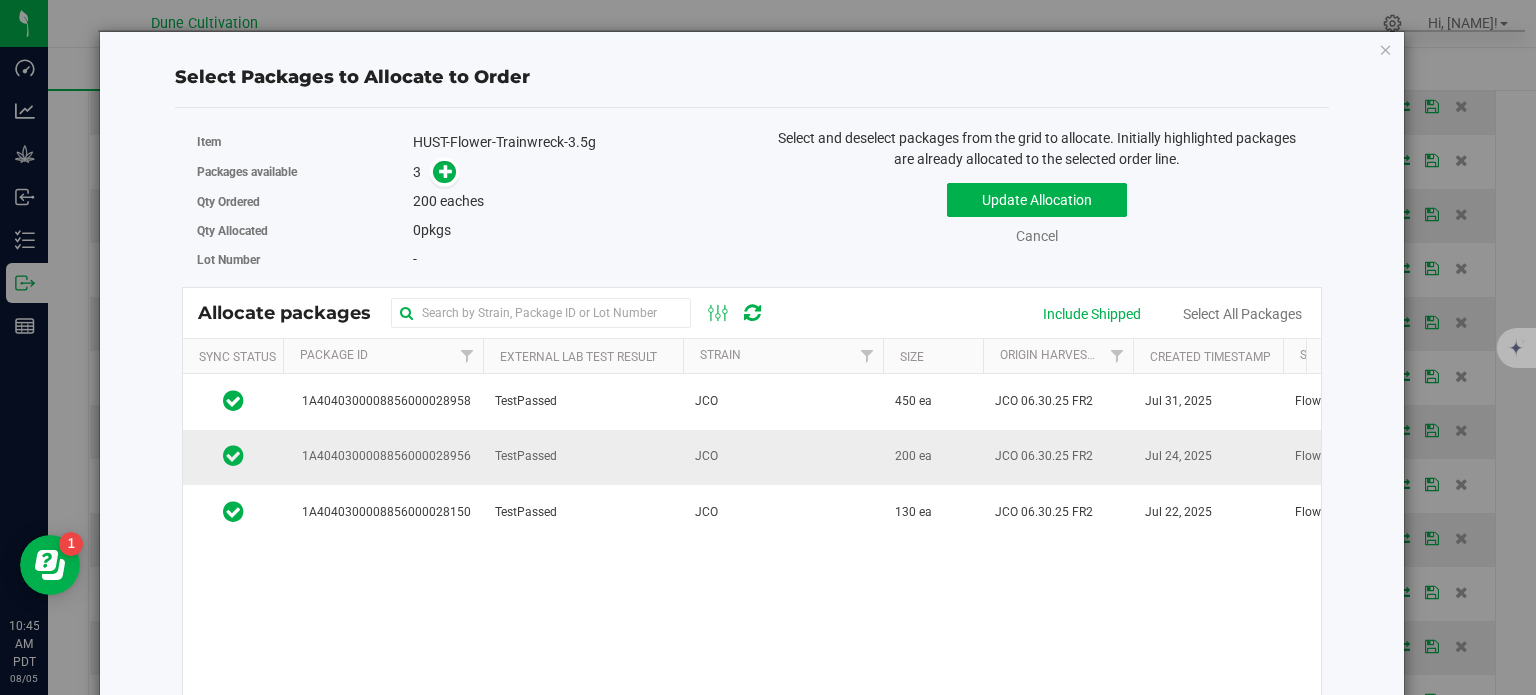 click on "1A4040300008856000028956" at bounding box center (383, 456) 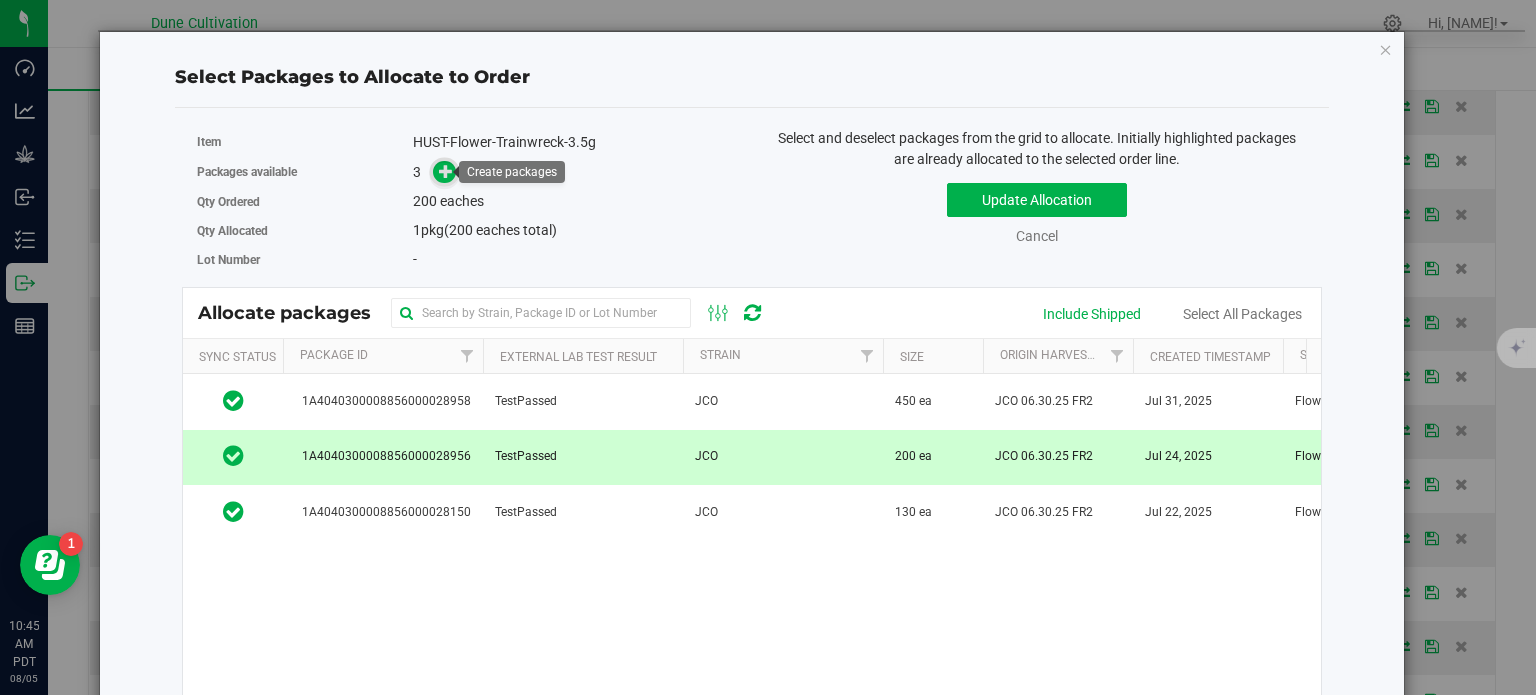 click at bounding box center [444, 172] 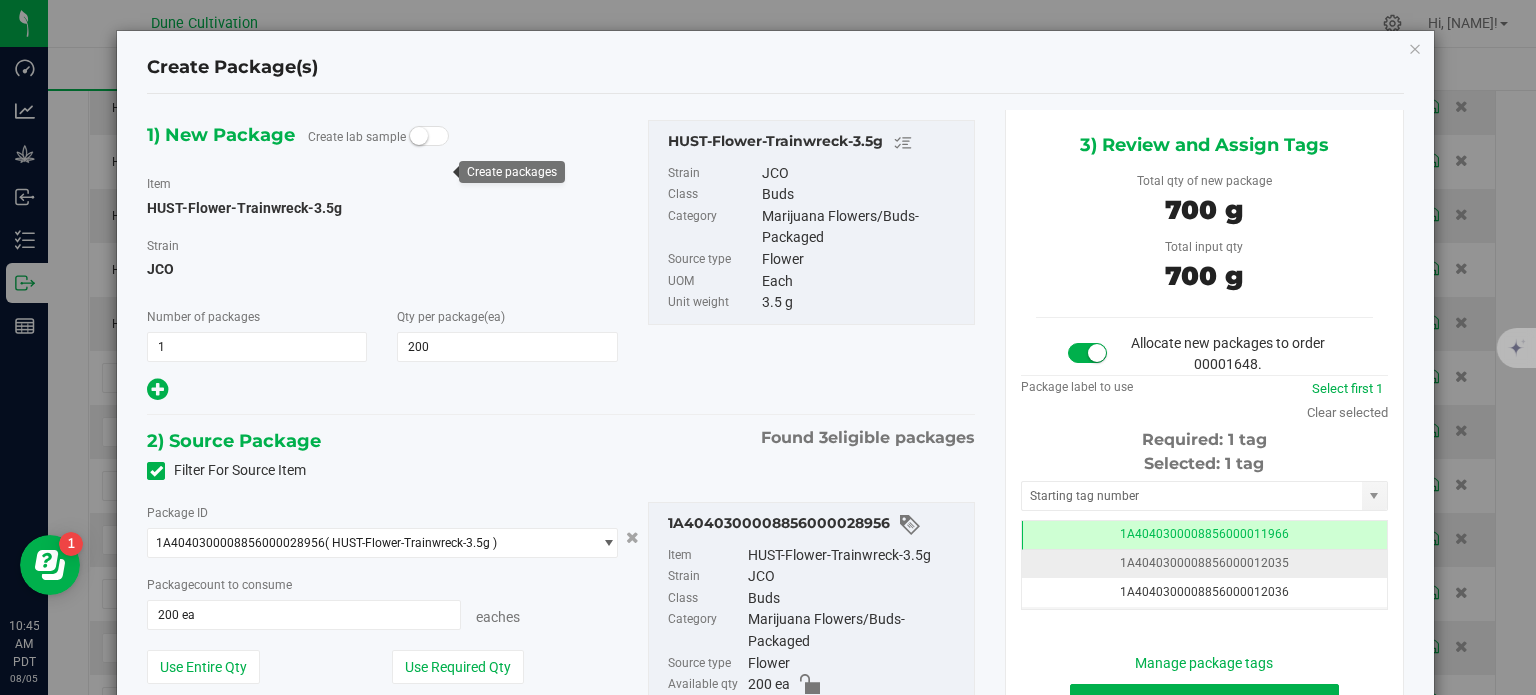 click on "1A4040300008856000012035" at bounding box center [1204, 564] 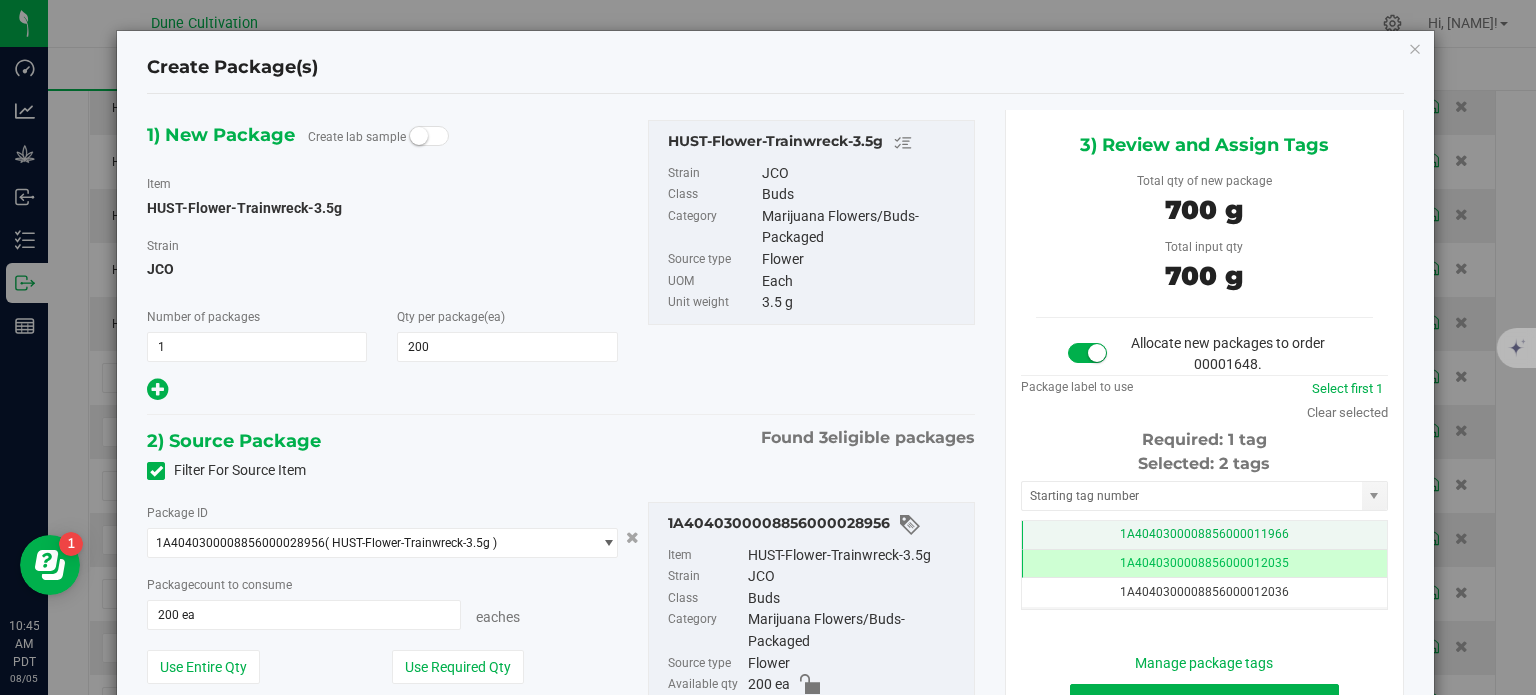 click on "1A4040300008856000011966" at bounding box center [1204, 535] 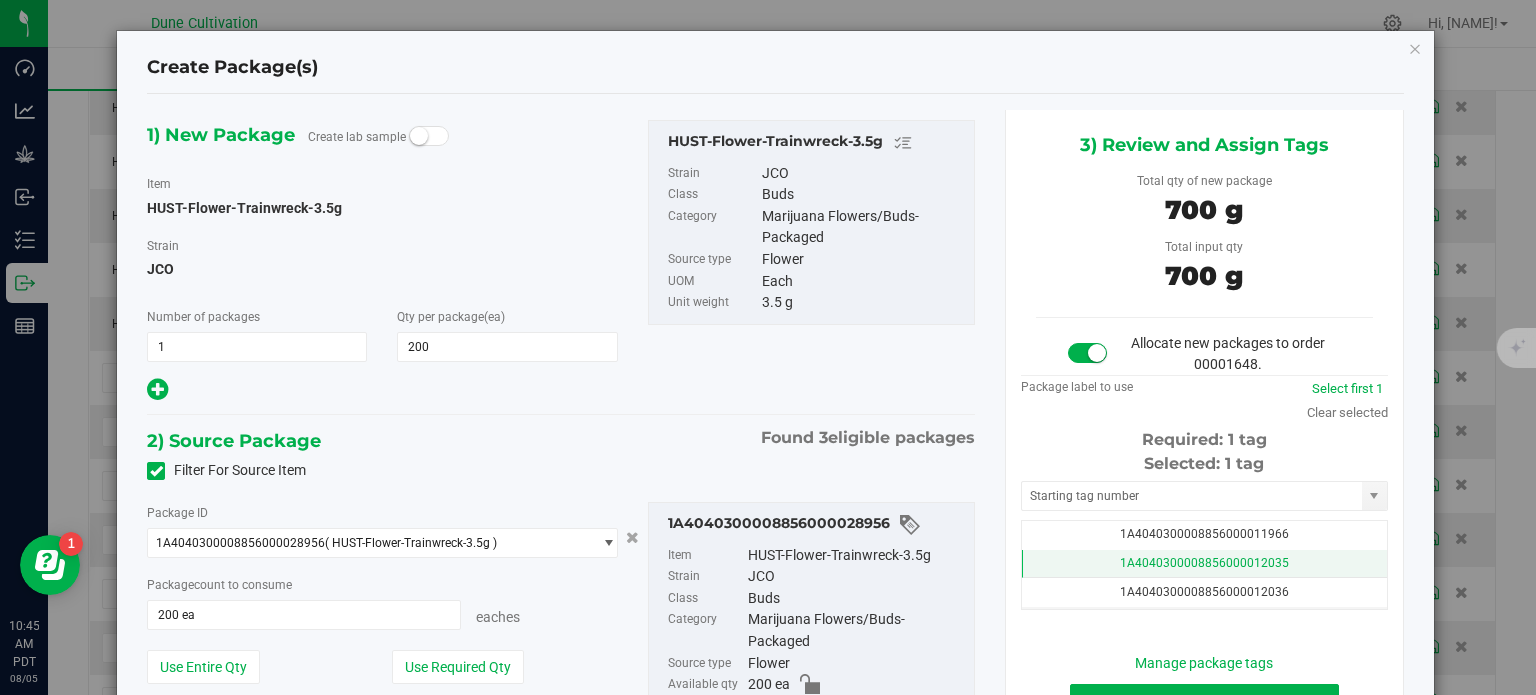 click on "1A4040300008856000012035" at bounding box center [1204, 564] 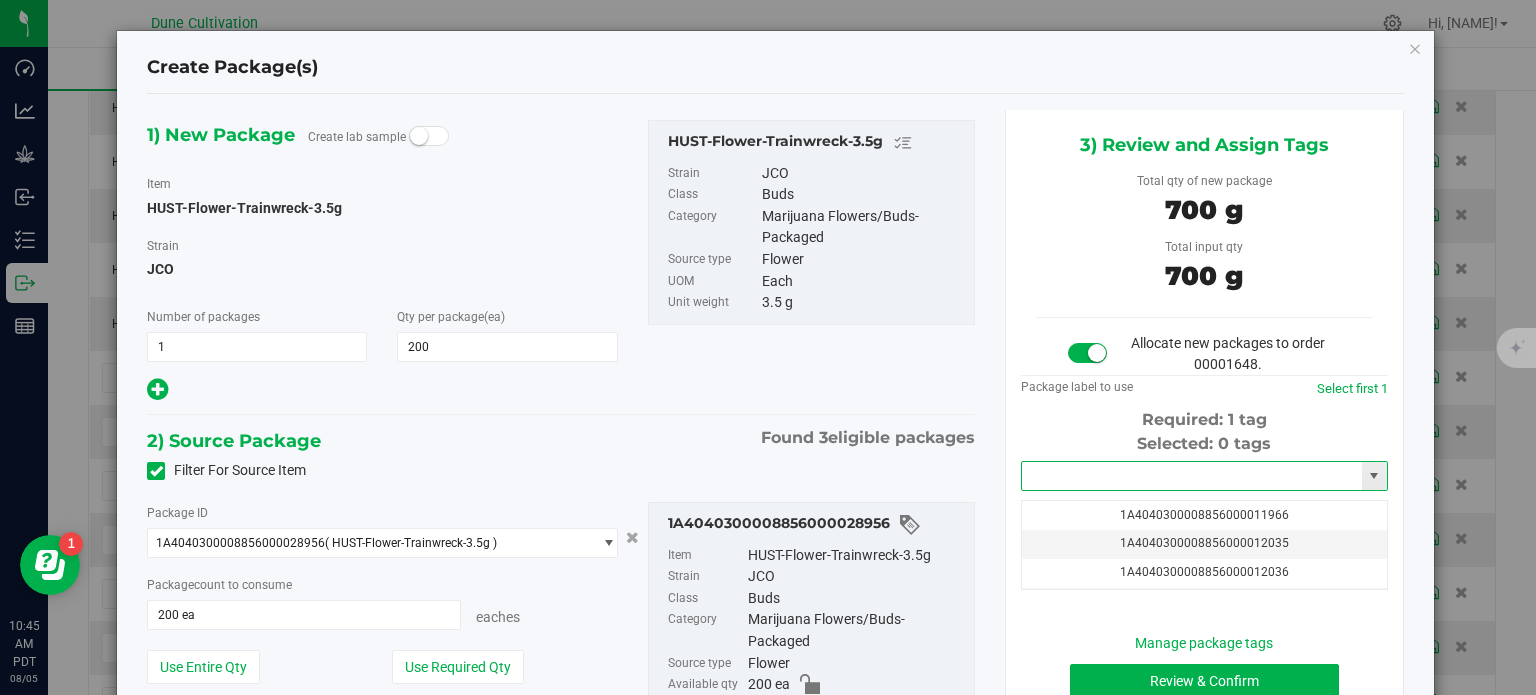 click at bounding box center [1192, 476] 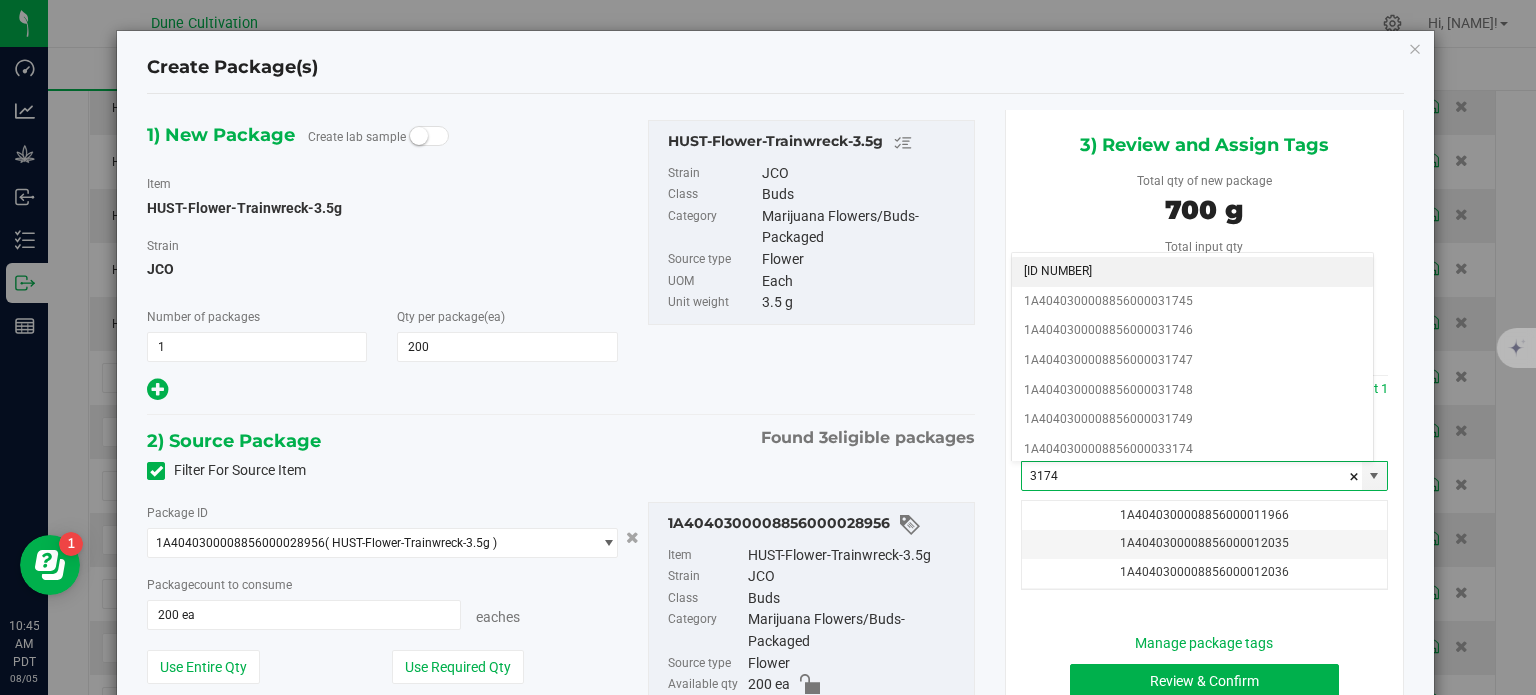 click on "1A4040300008856000031744" at bounding box center [1192, 272] 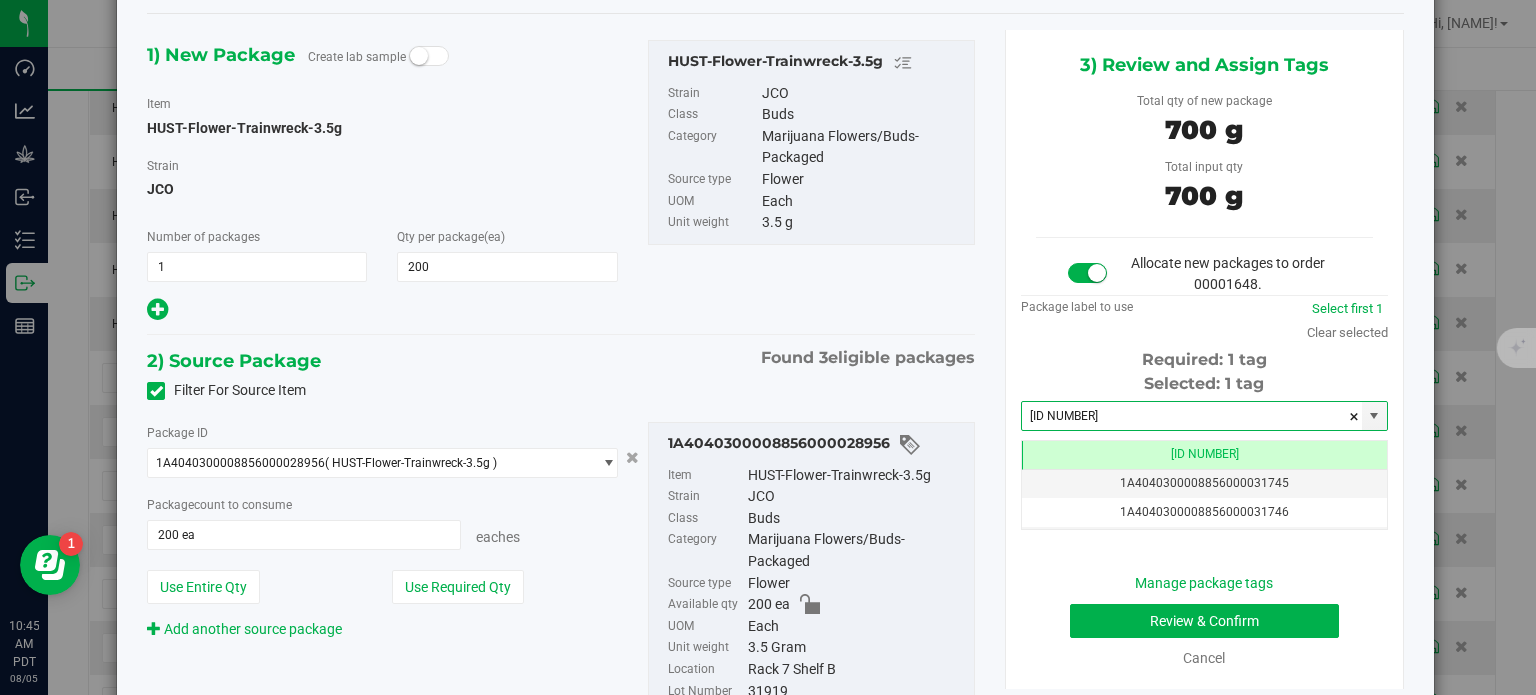 type on "1A4040300008856000031744" 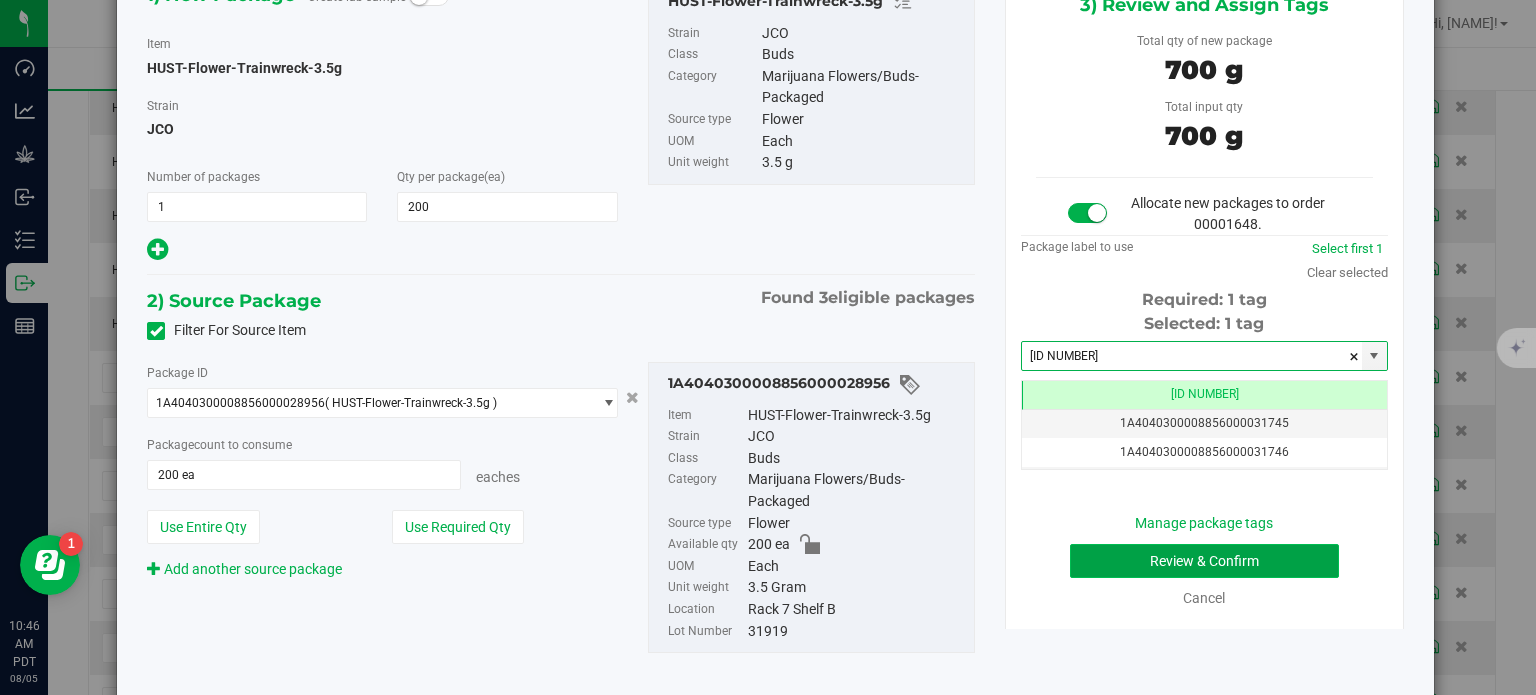 click on "Review & Confirm" at bounding box center [1204, 561] 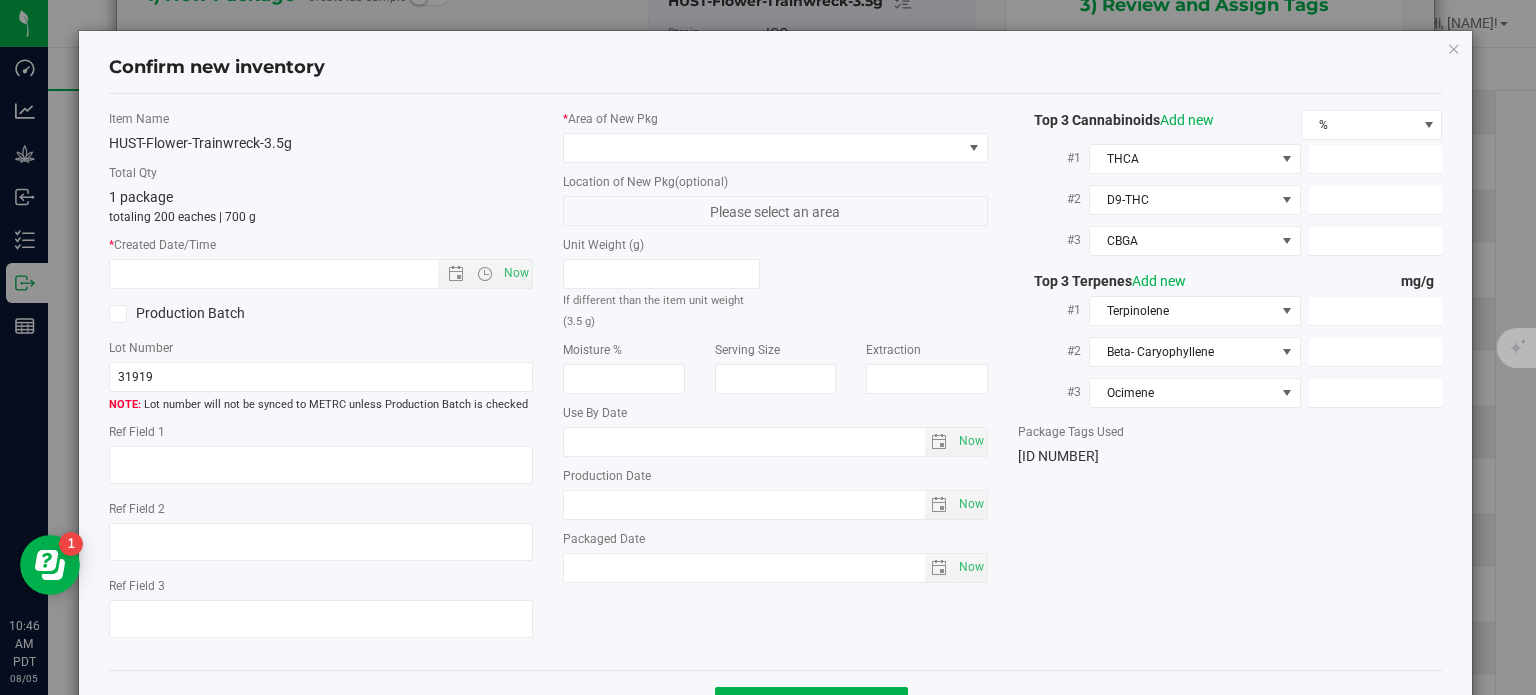 type on "25.0433%" 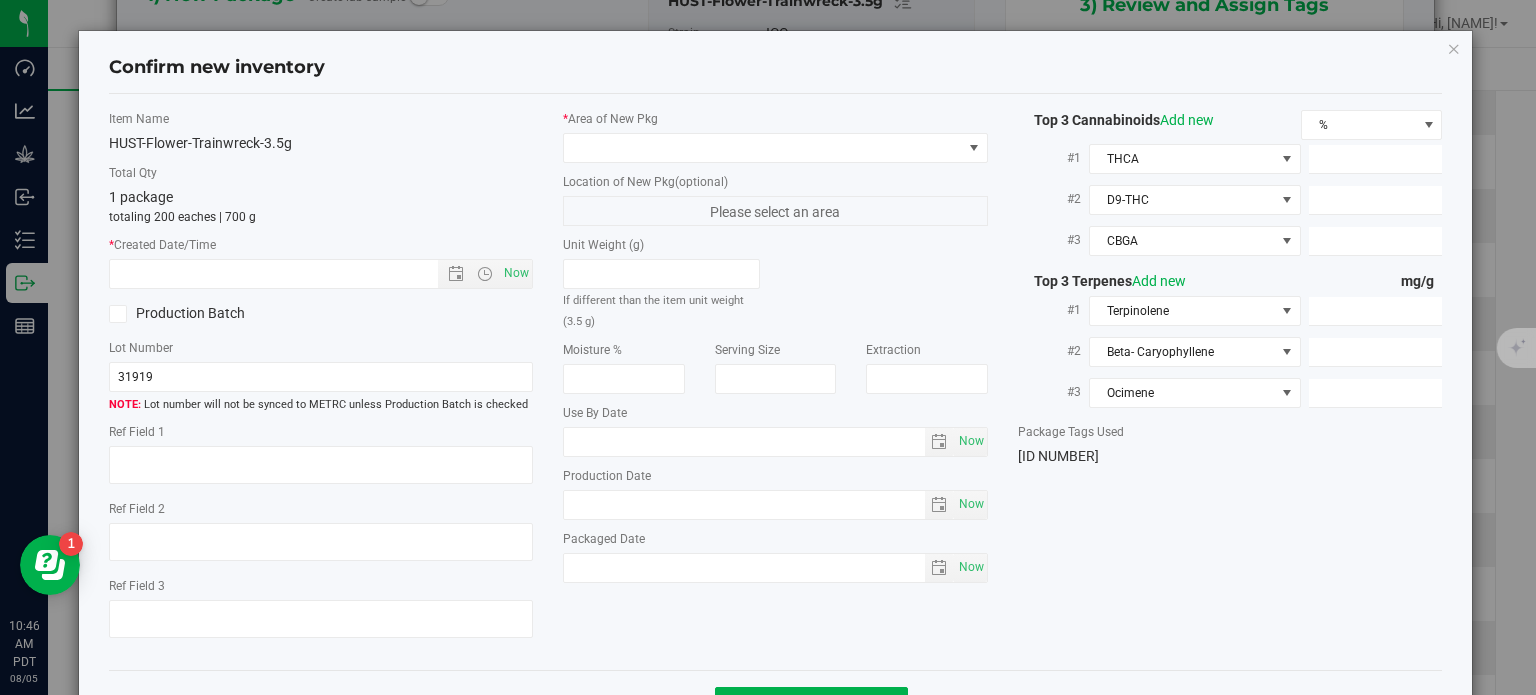 type on "JCO" 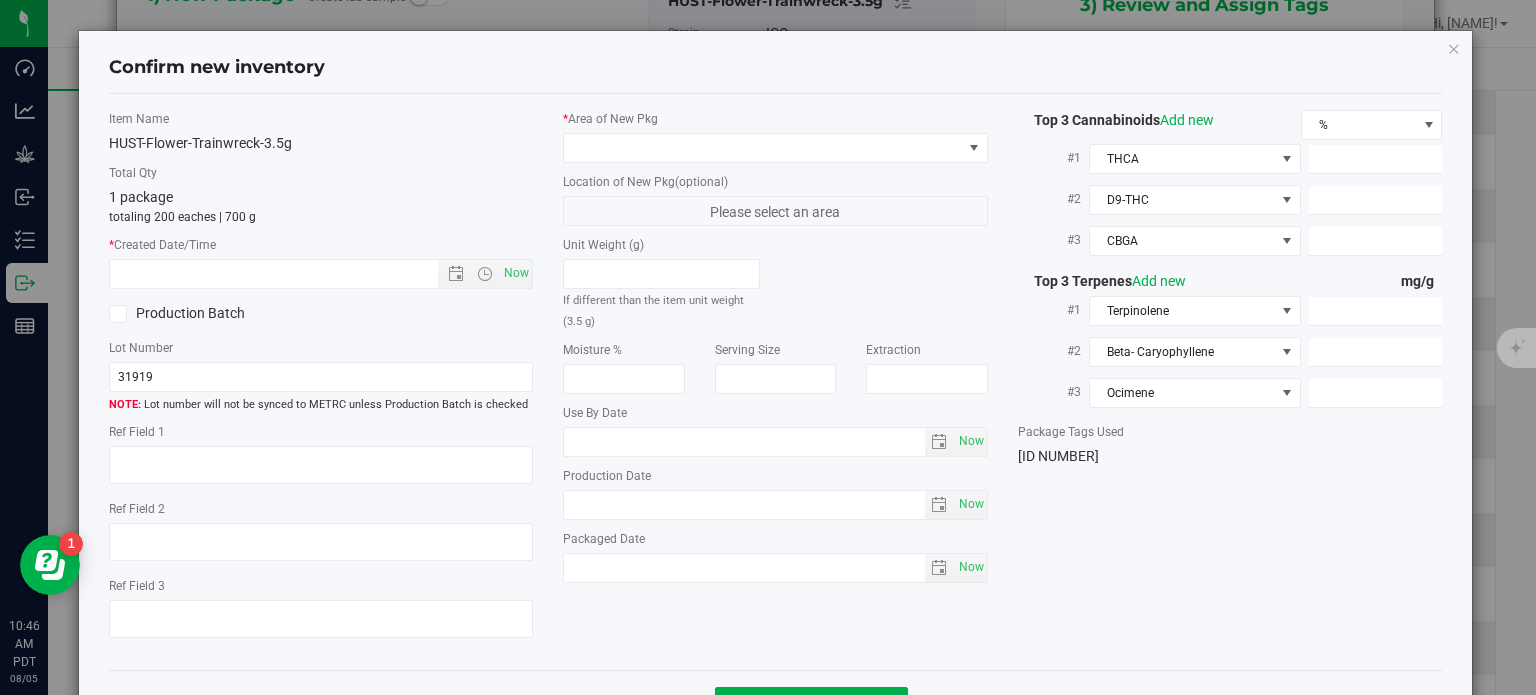 type on "0.0424%" 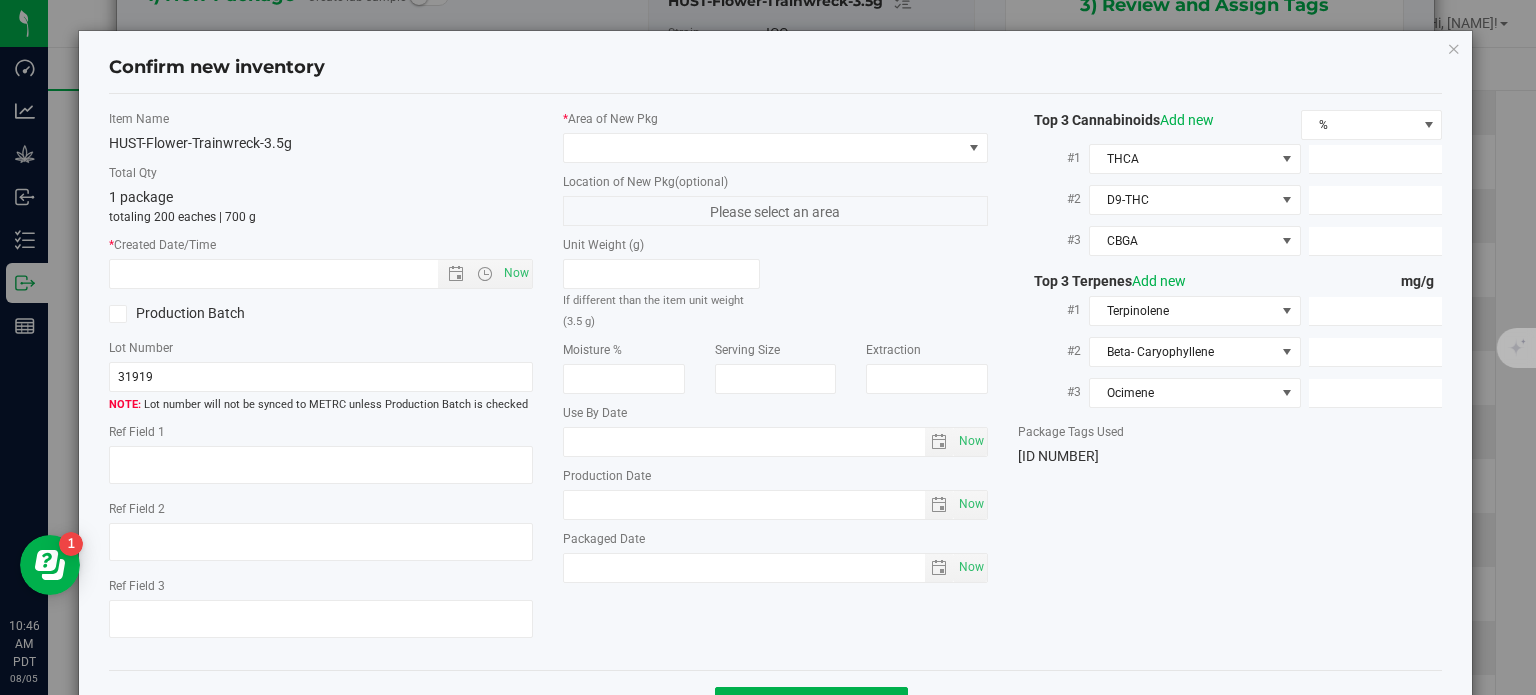 type on "263.1090" 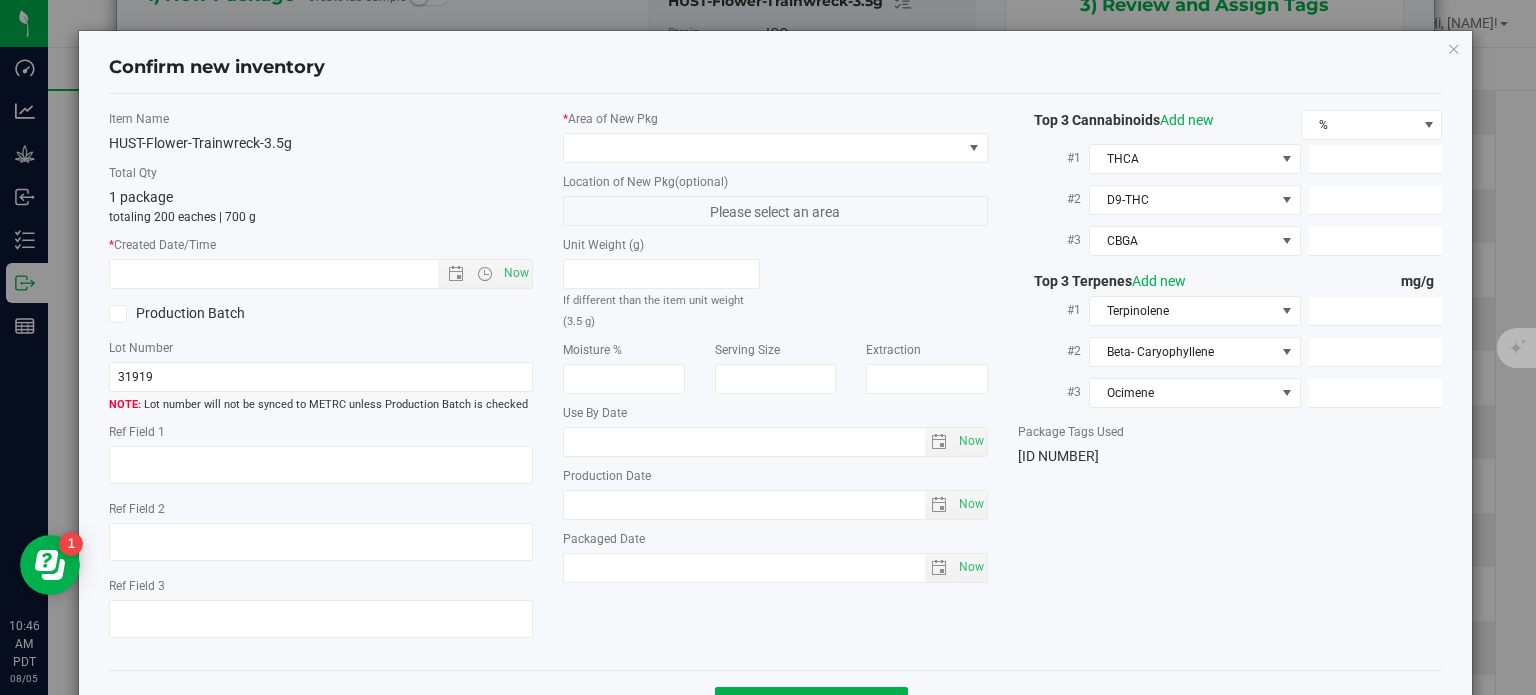 type on "19.6860" 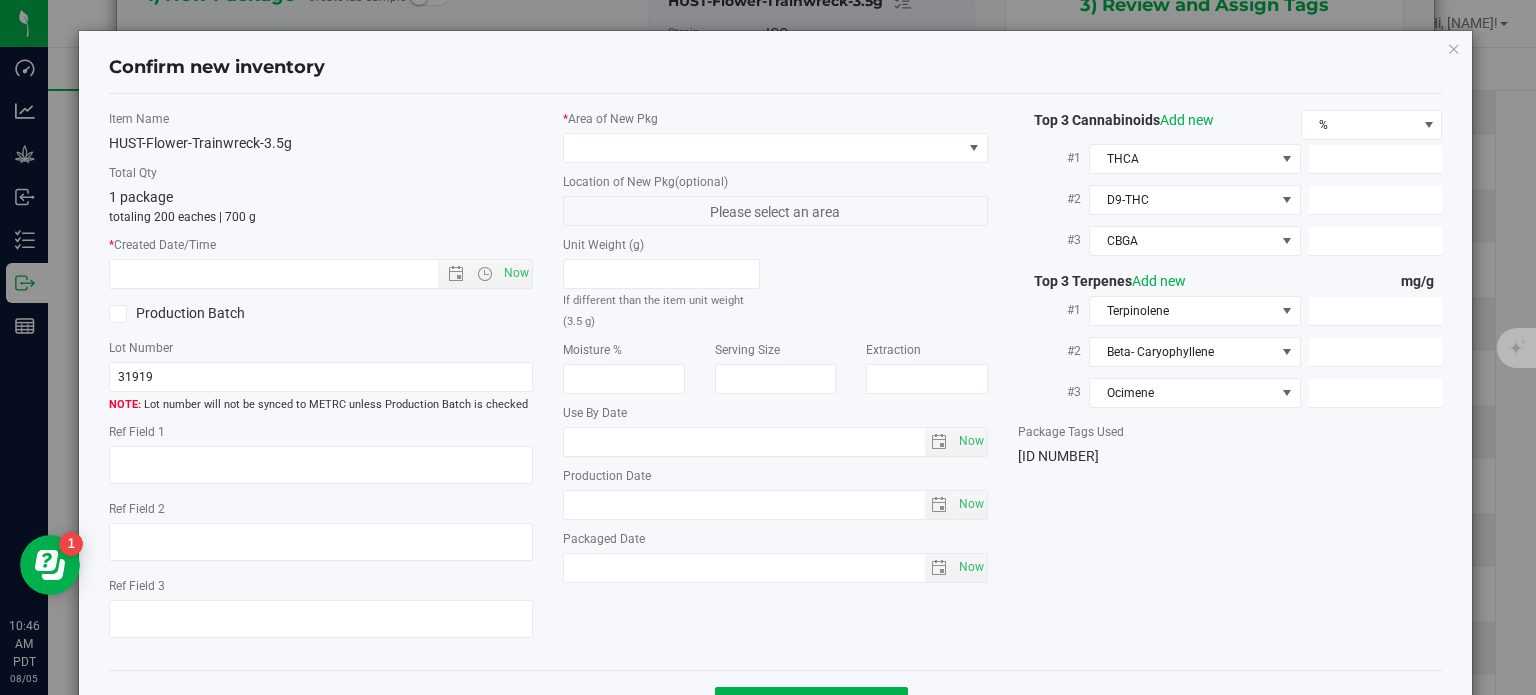 type on "19.0430" 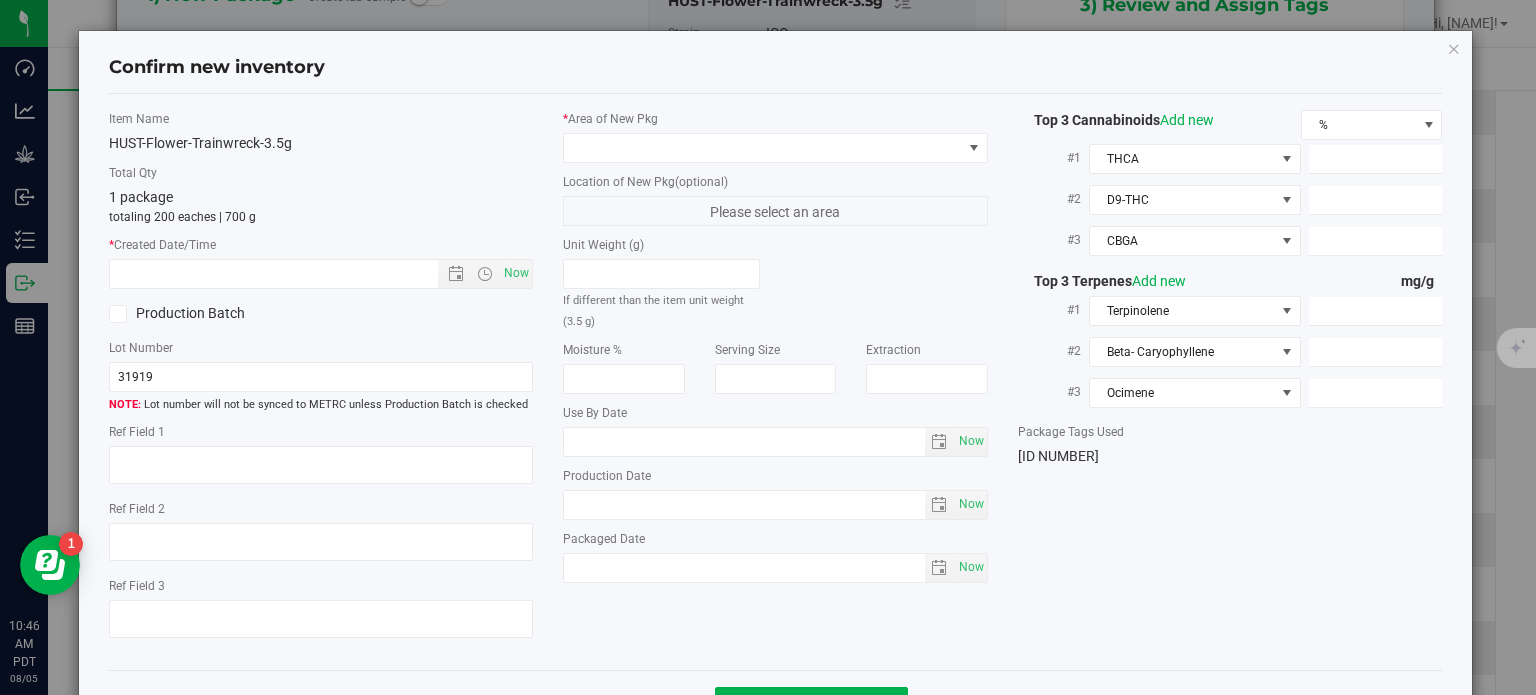 type on "7.1680" 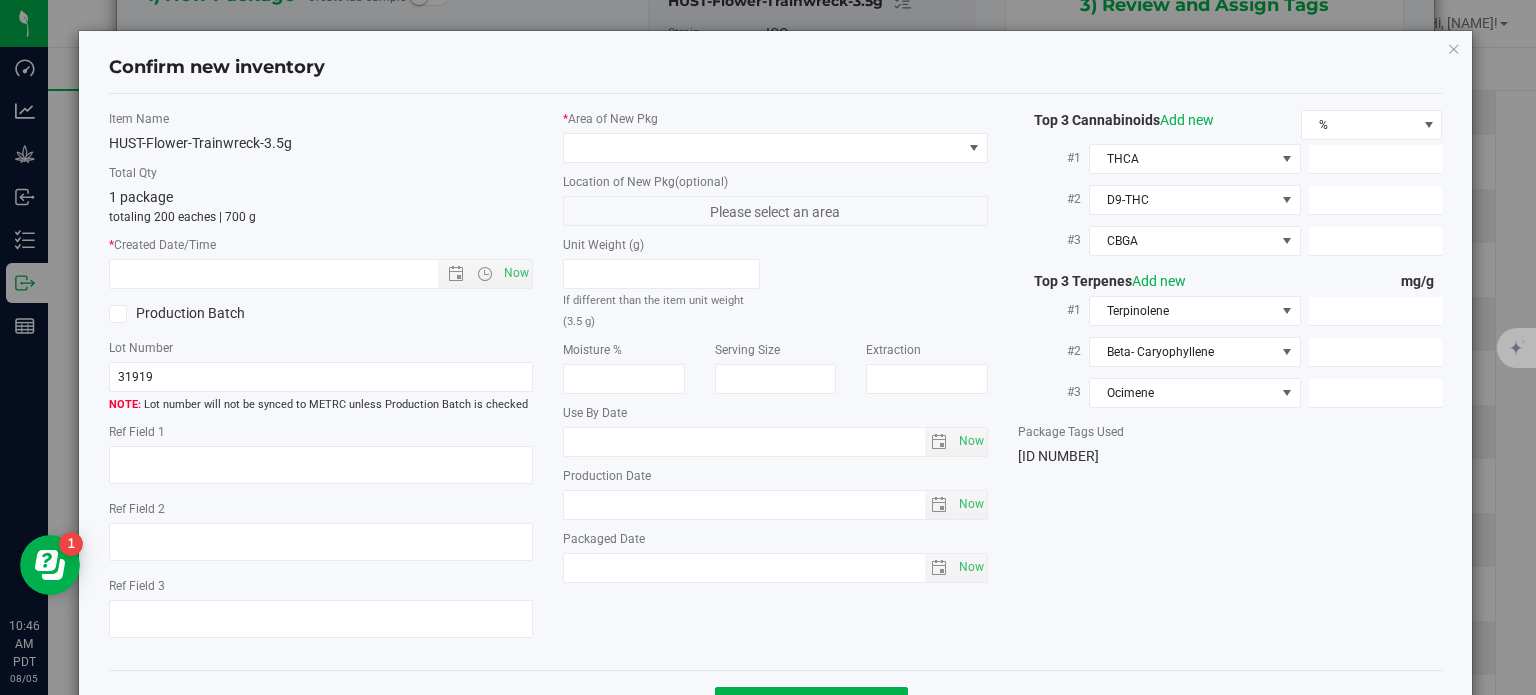type on "3.9390" 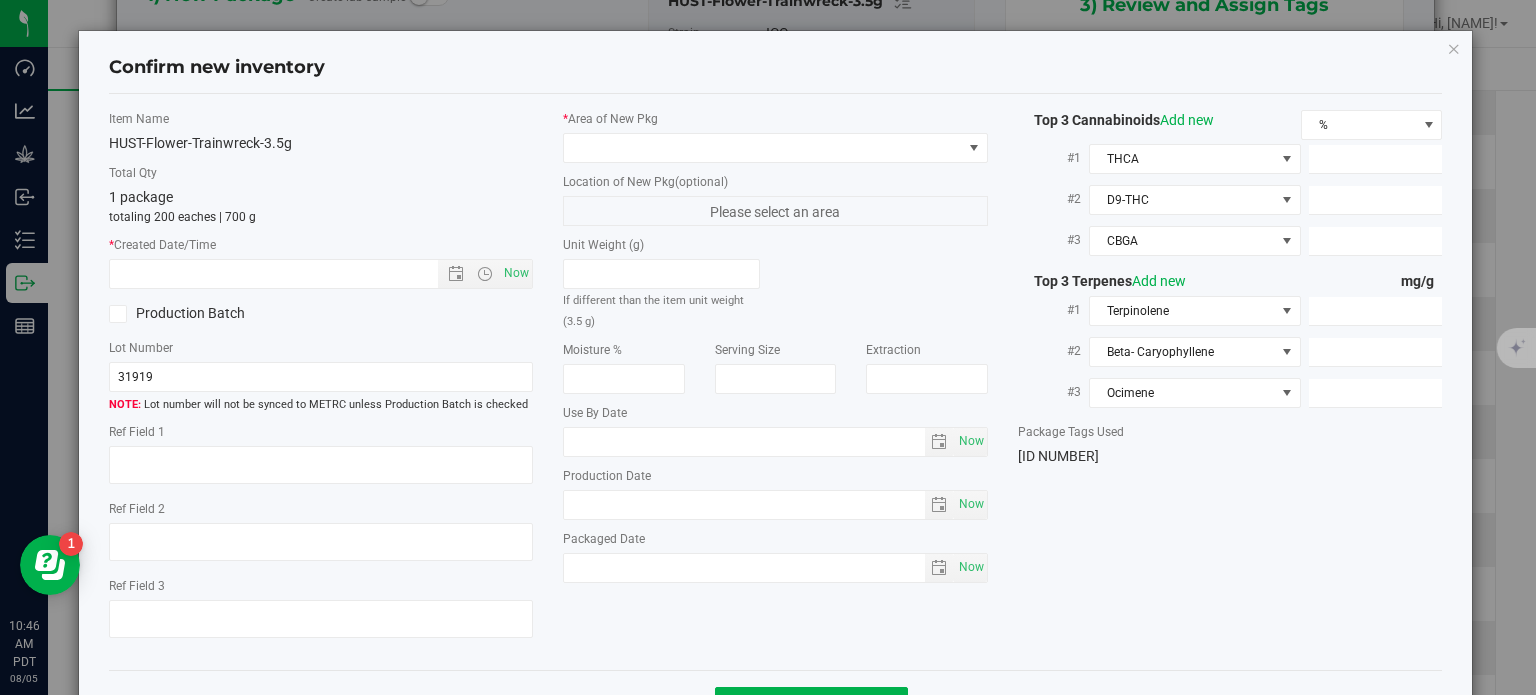 type on "2.4600" 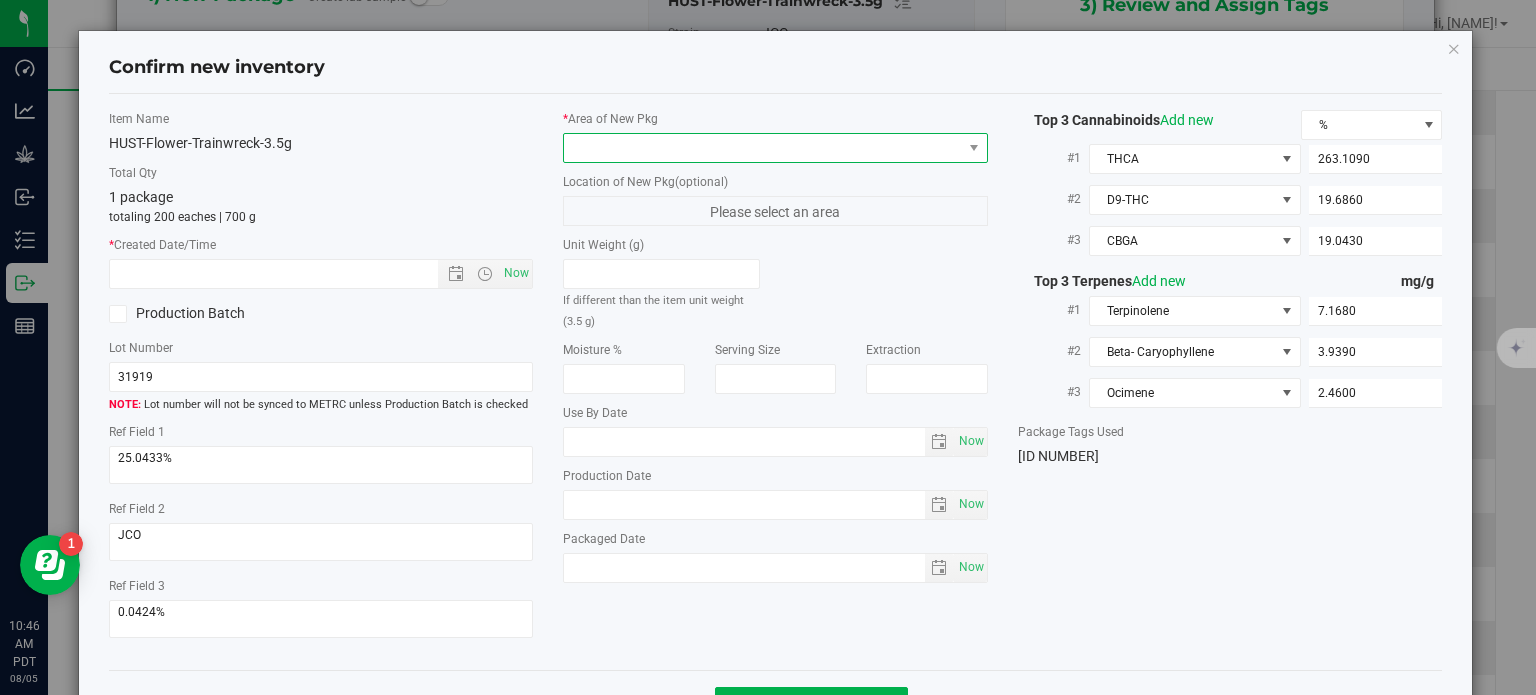 click at bounding box center [763, 148] 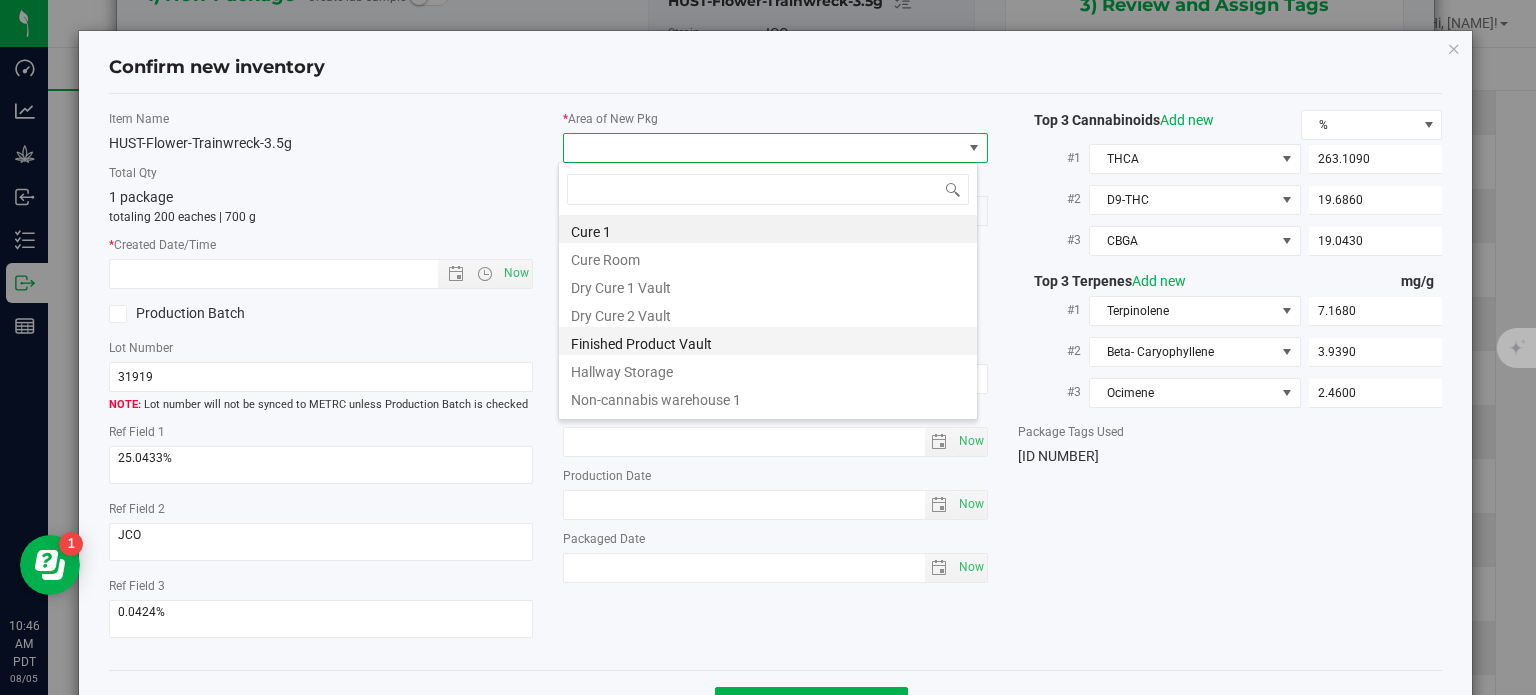 click on "Finished Product Vault" at bounding box center [768, 341] 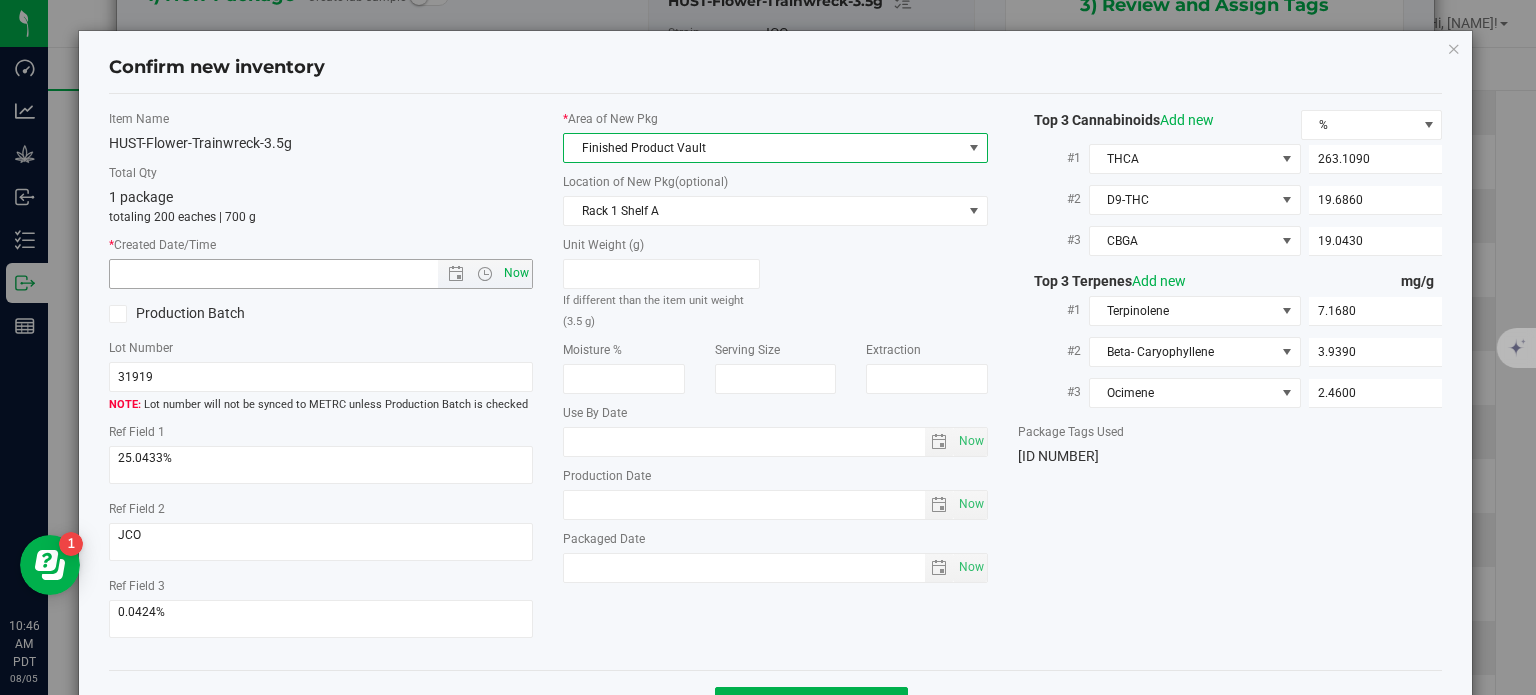 click on "Now" at bounding box center (517, 273) 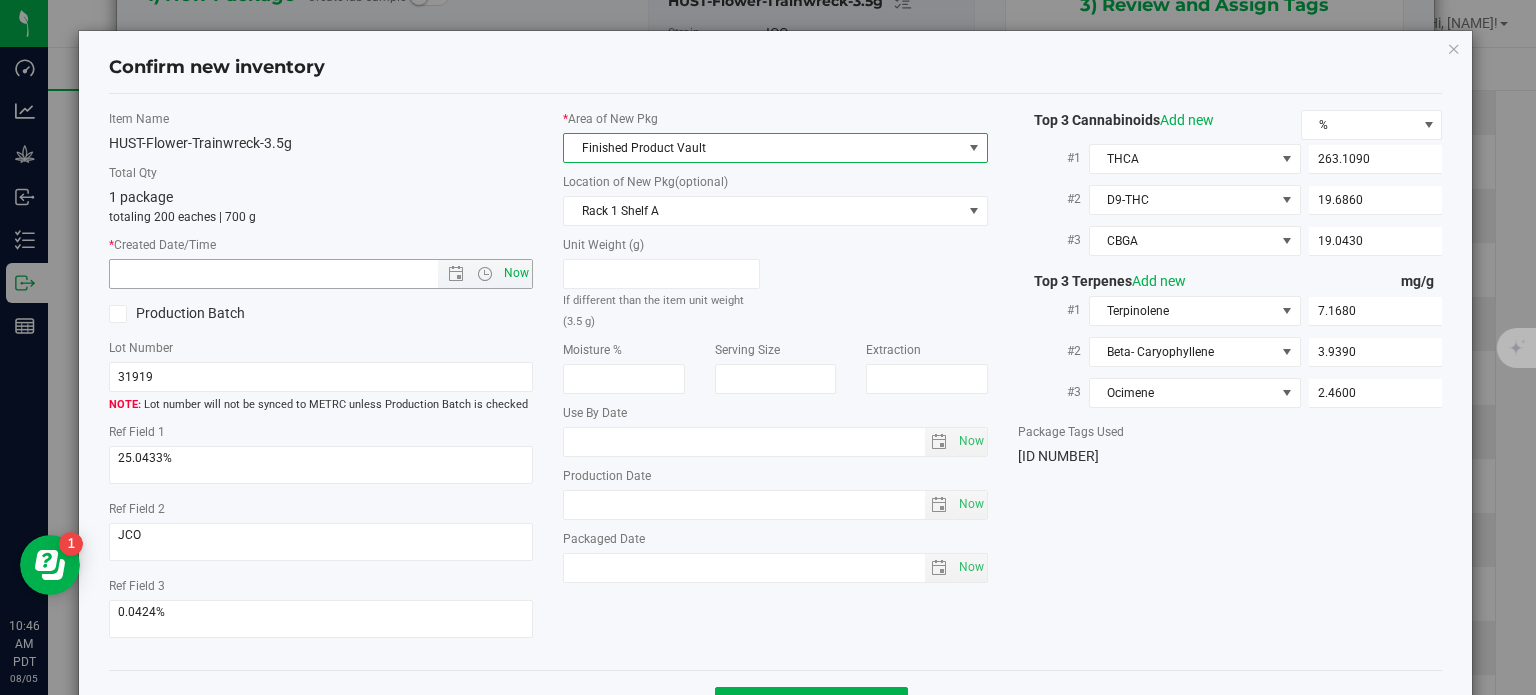 type on "8/5/2025 10:46 AM" 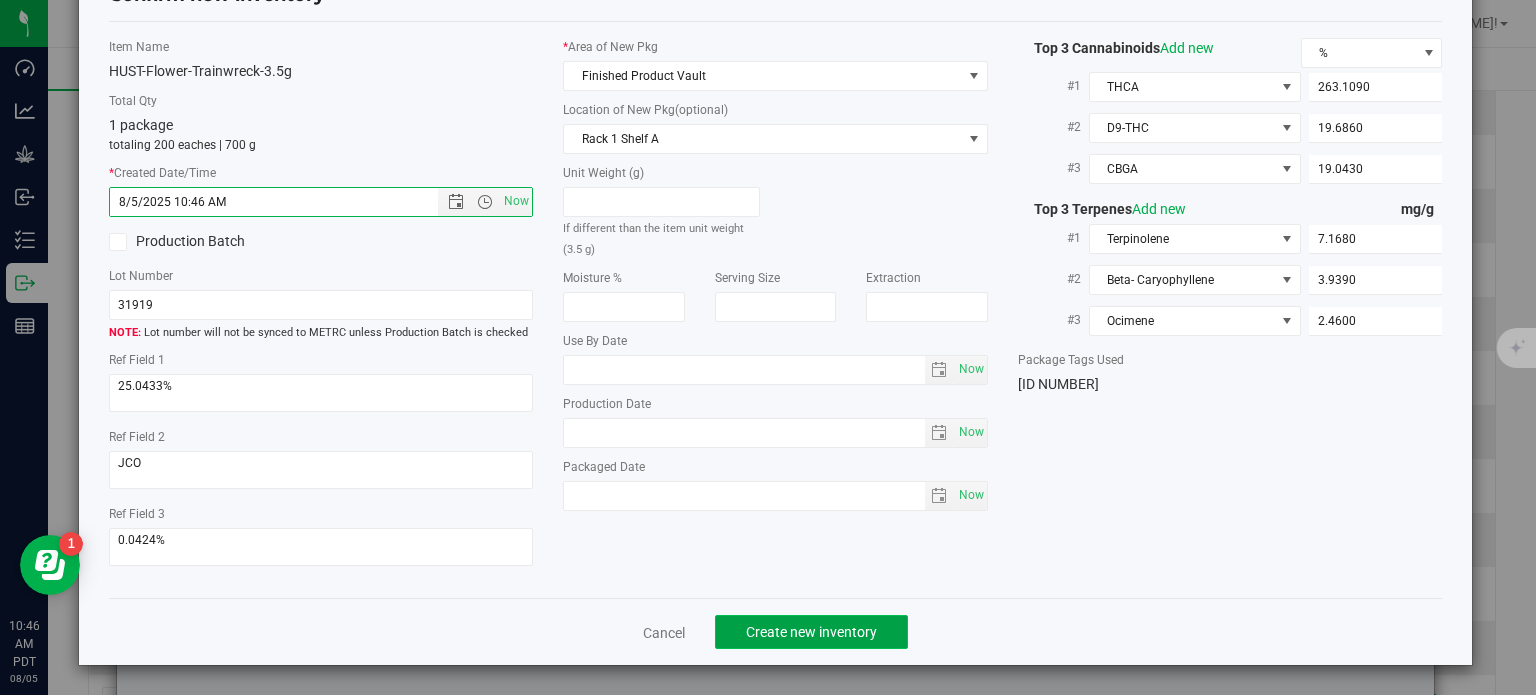 click on "Create new inventory" 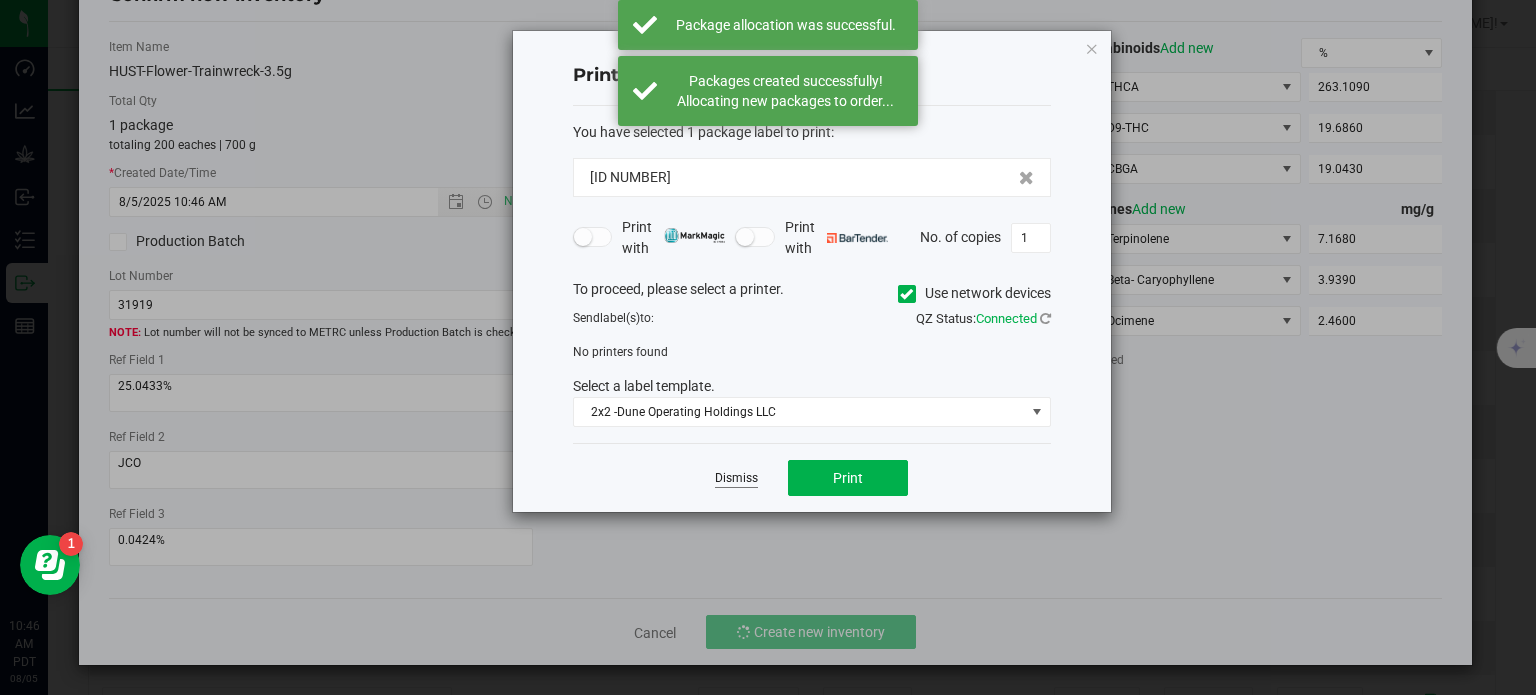 click on "Dismiss" 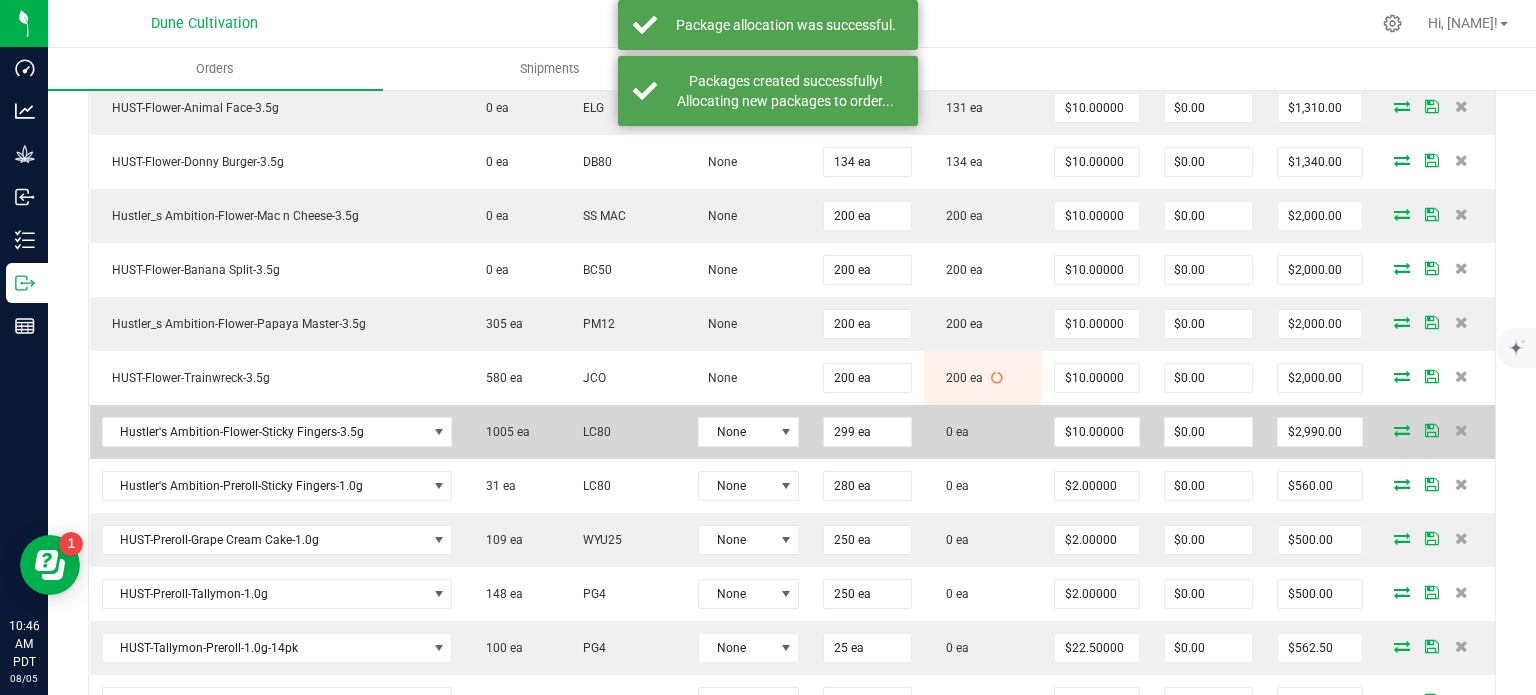 click at bounding box center [1402, 430] 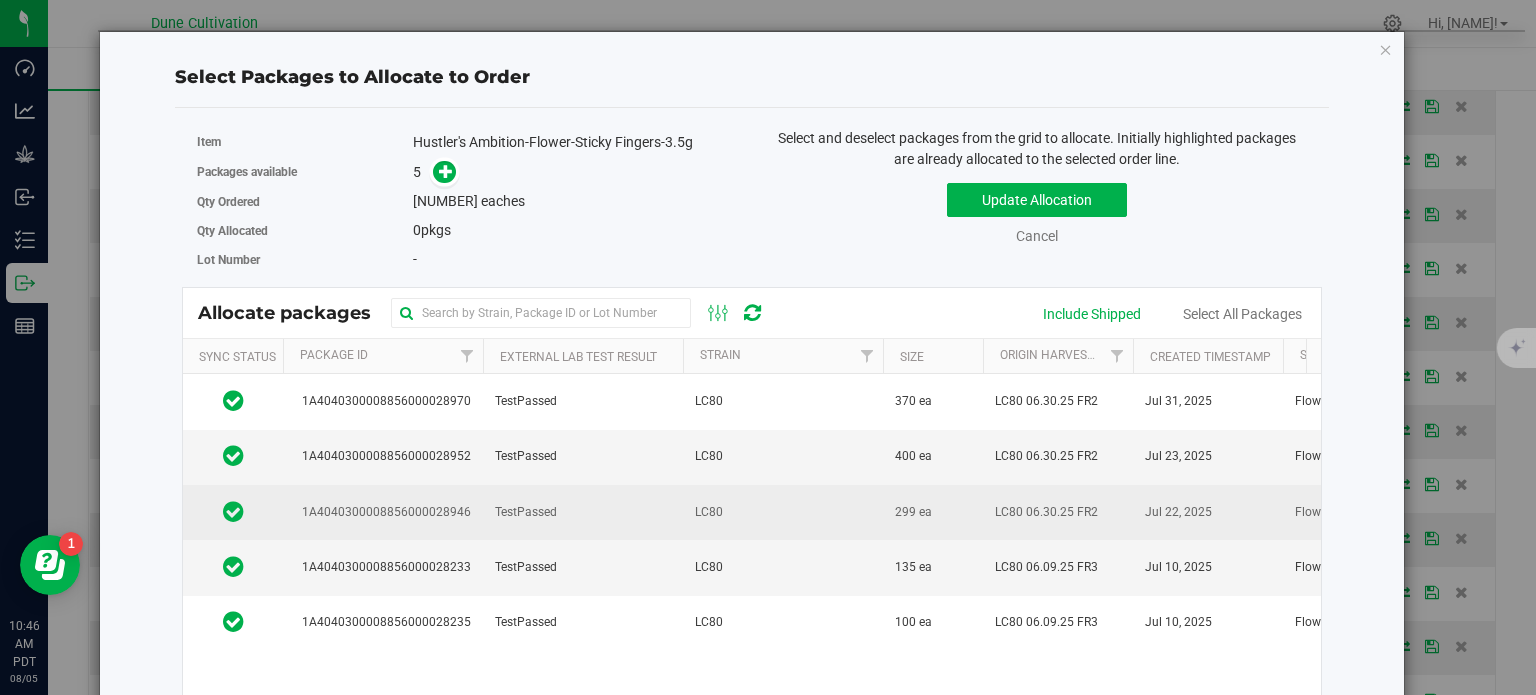 click on "TestPassed" at bounding box center [526, 512] 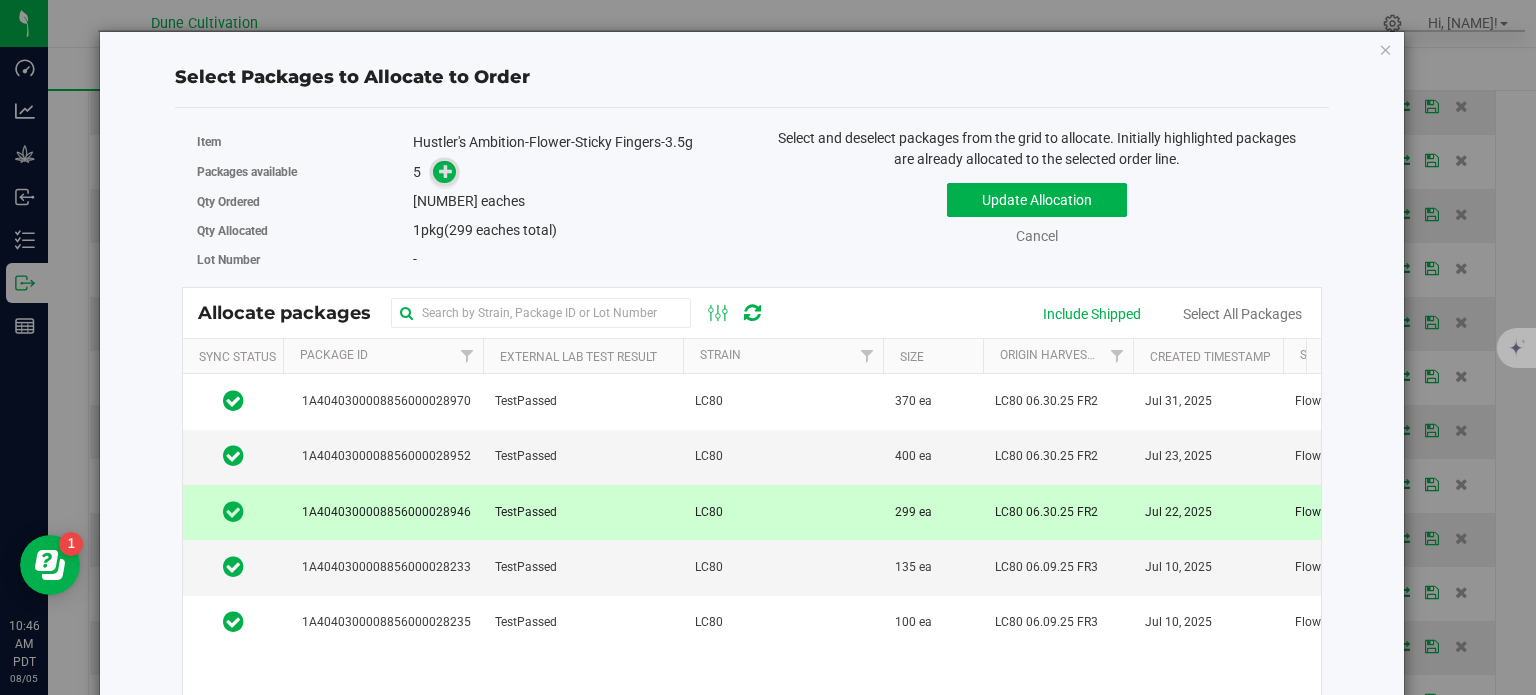 click at bounding box center (446, 170) 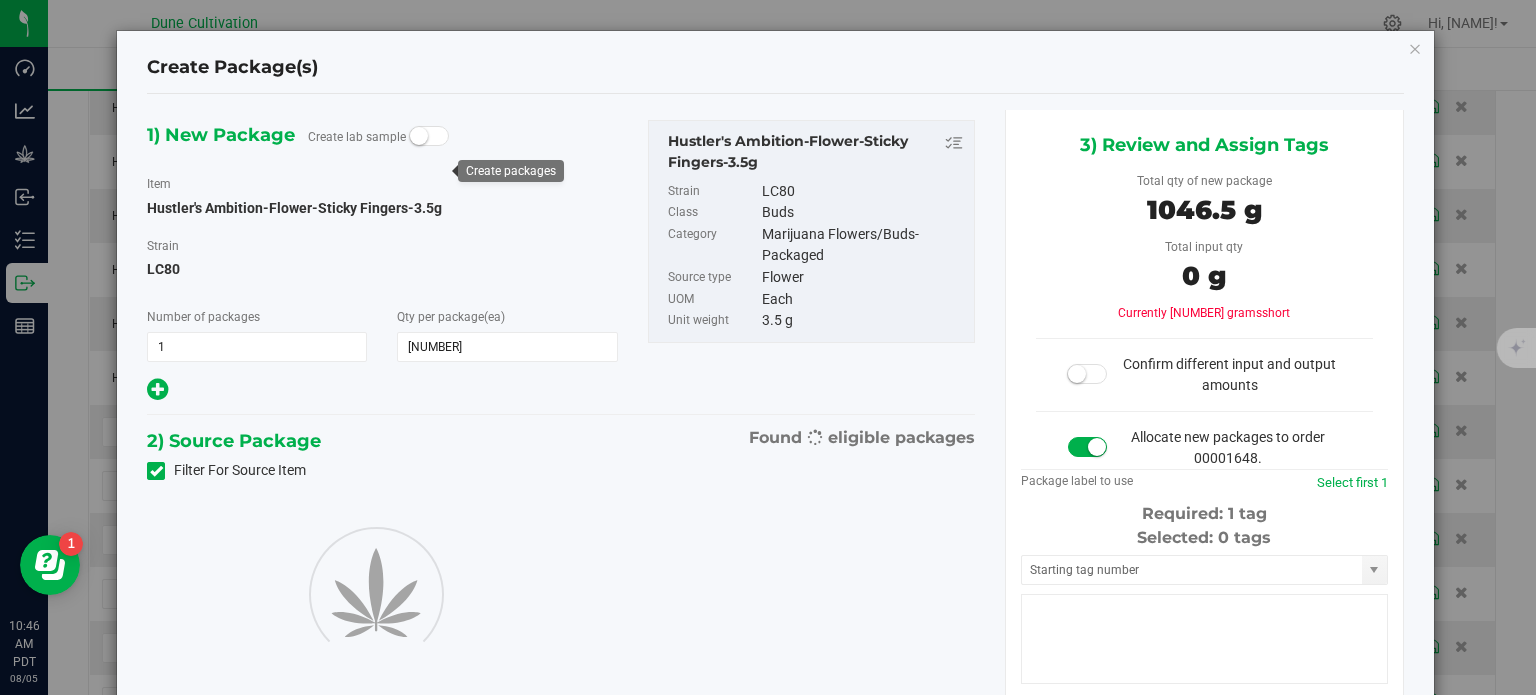 type on "299" 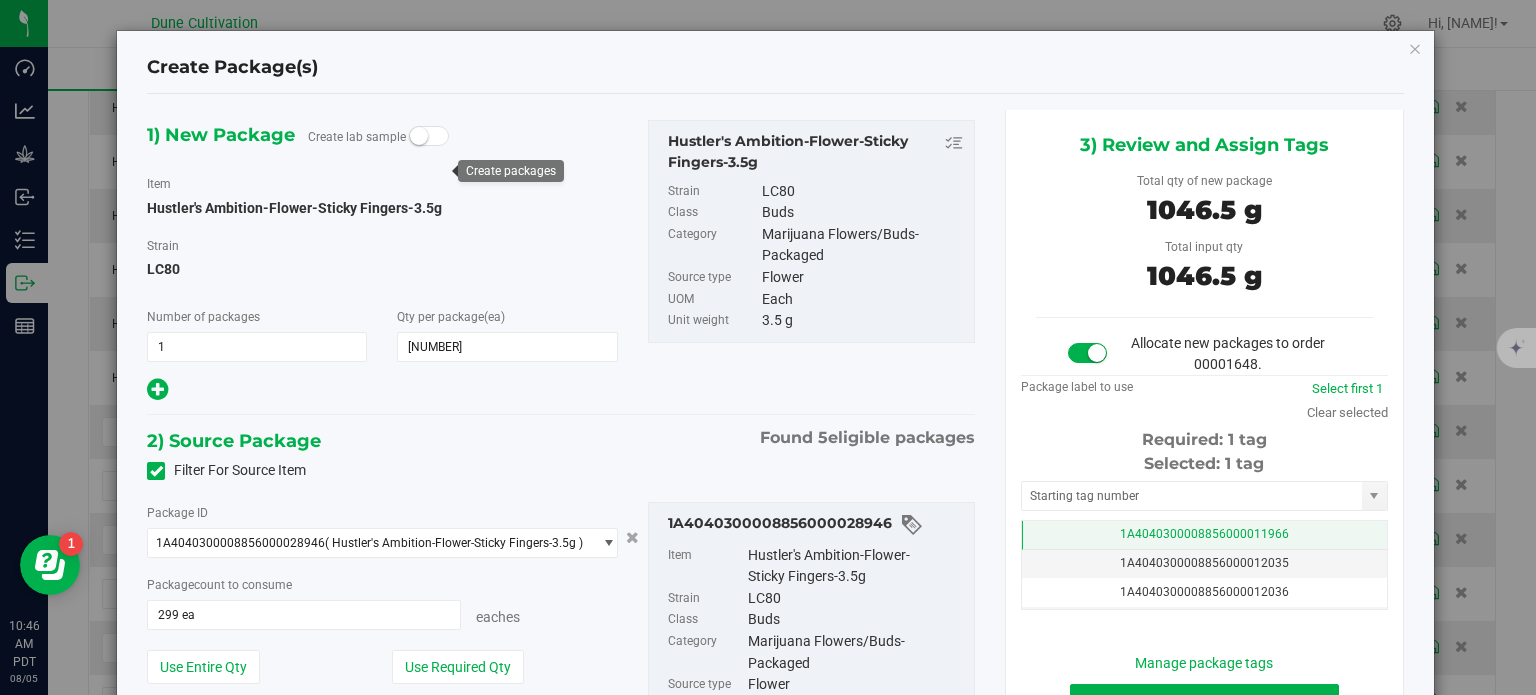 click on "1A4040300008856000011966" at bounding box center [1204, 535] 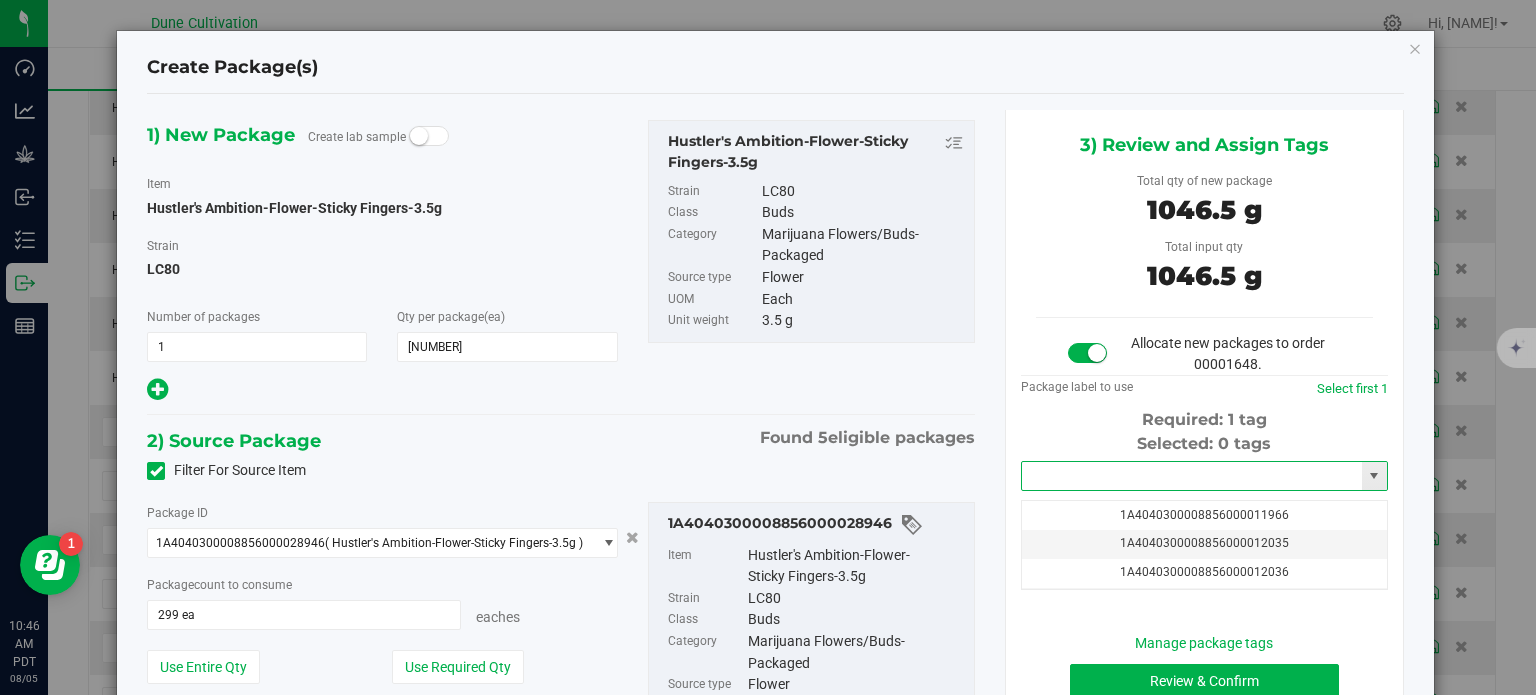 click at bounding box center [1192, 476] 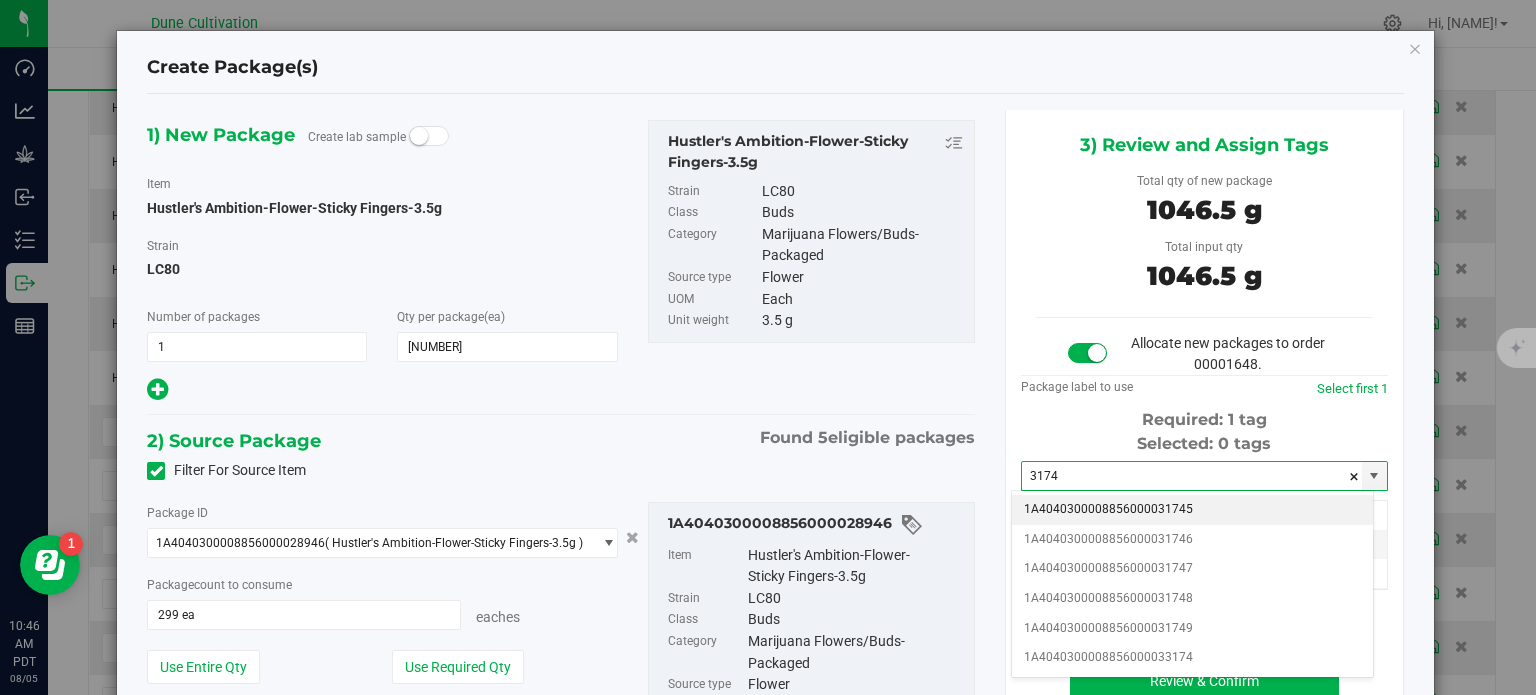 click on "1A4040300008856000031745" at bounding box center (1192, 510) 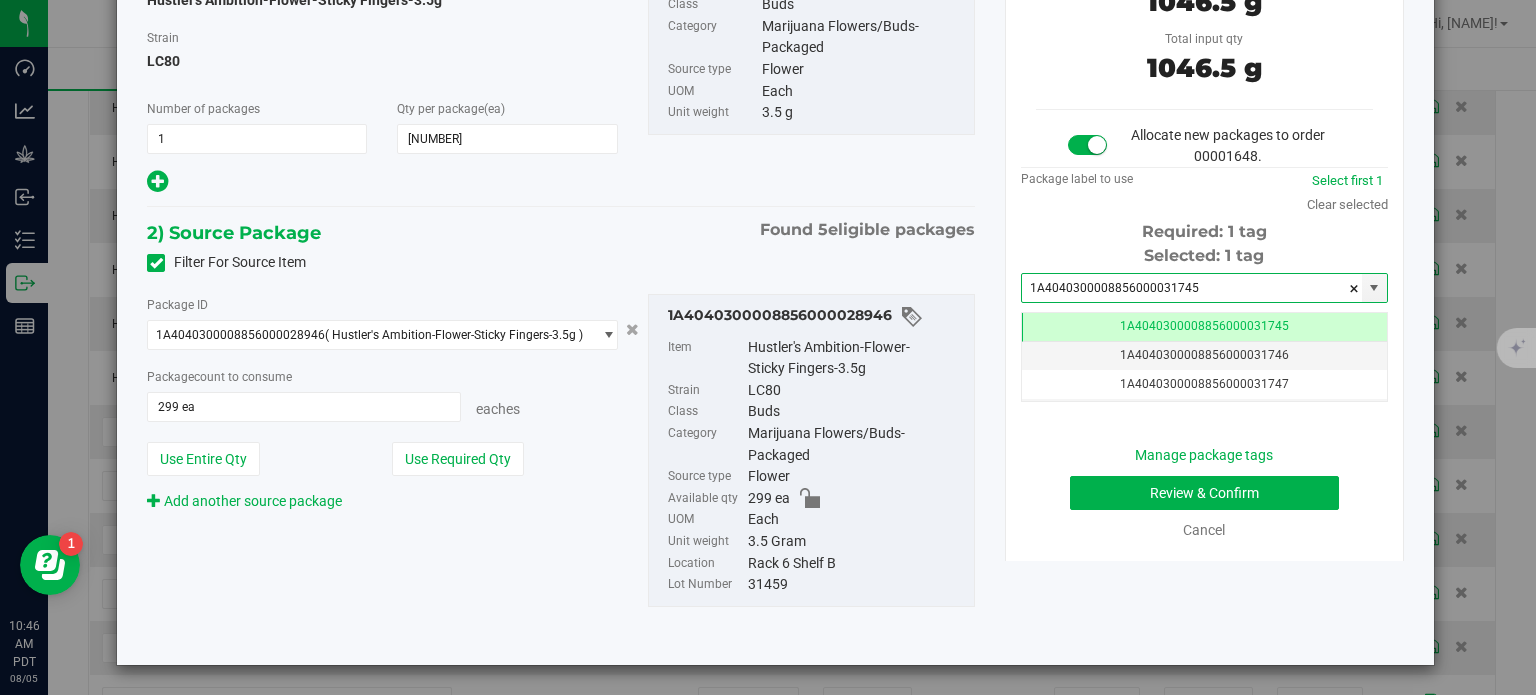 type on "1A4040300008856000031745" 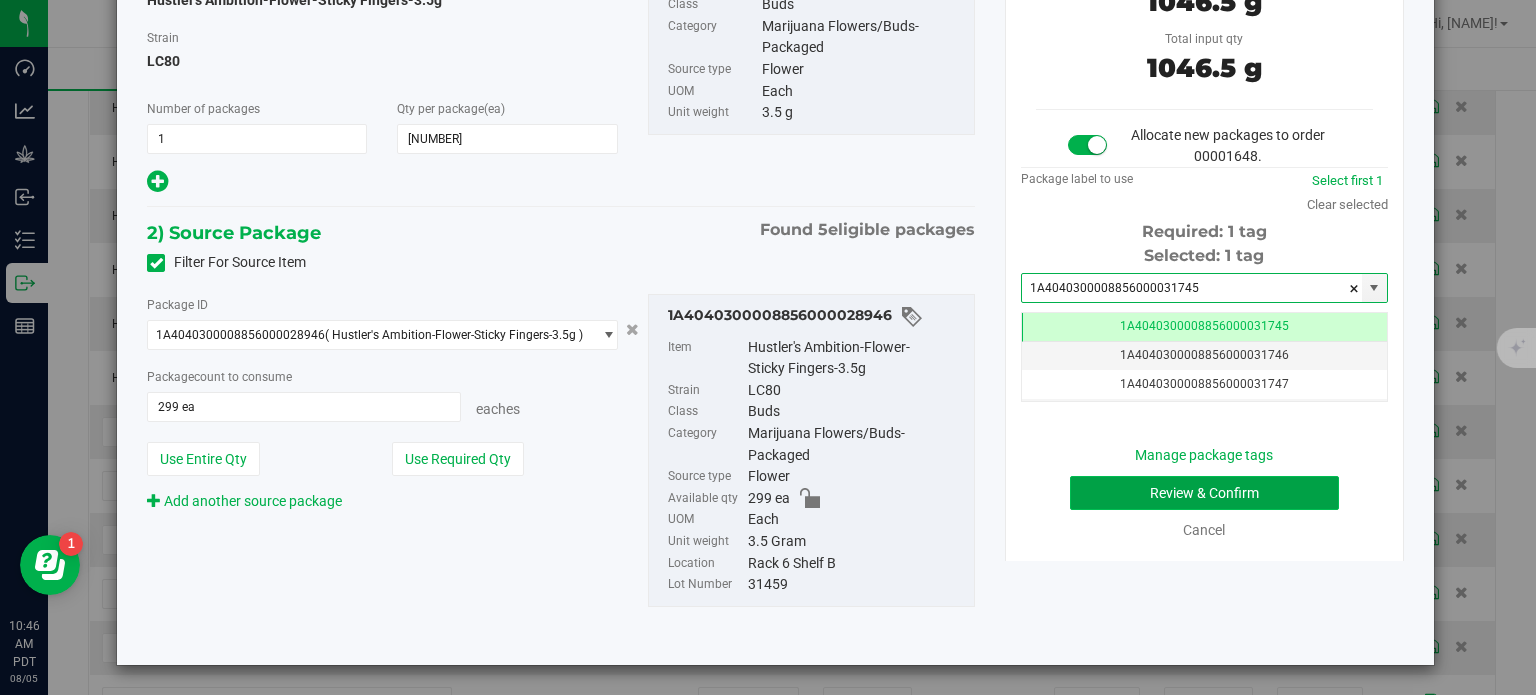 click on "Review & Confirm" at bounding box center (1204, 493) 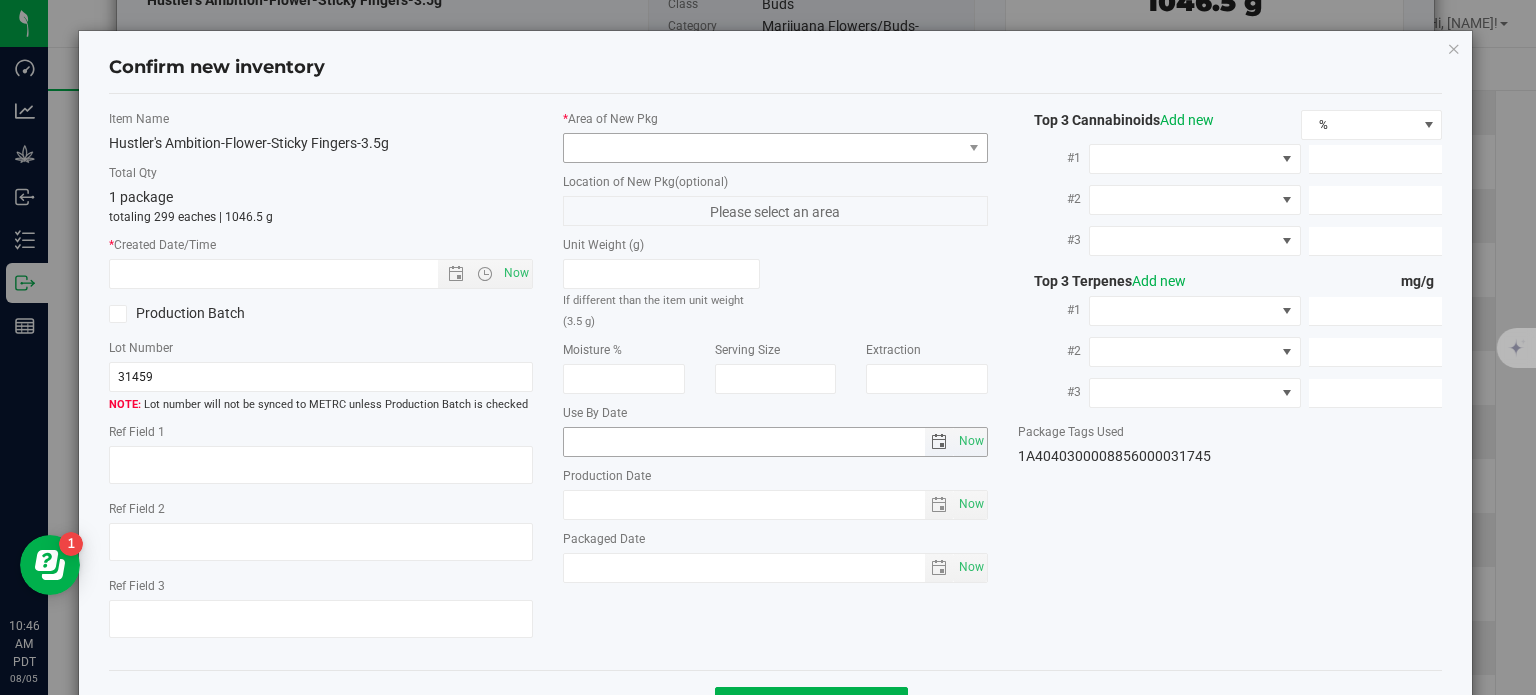 type on "35.8337%" 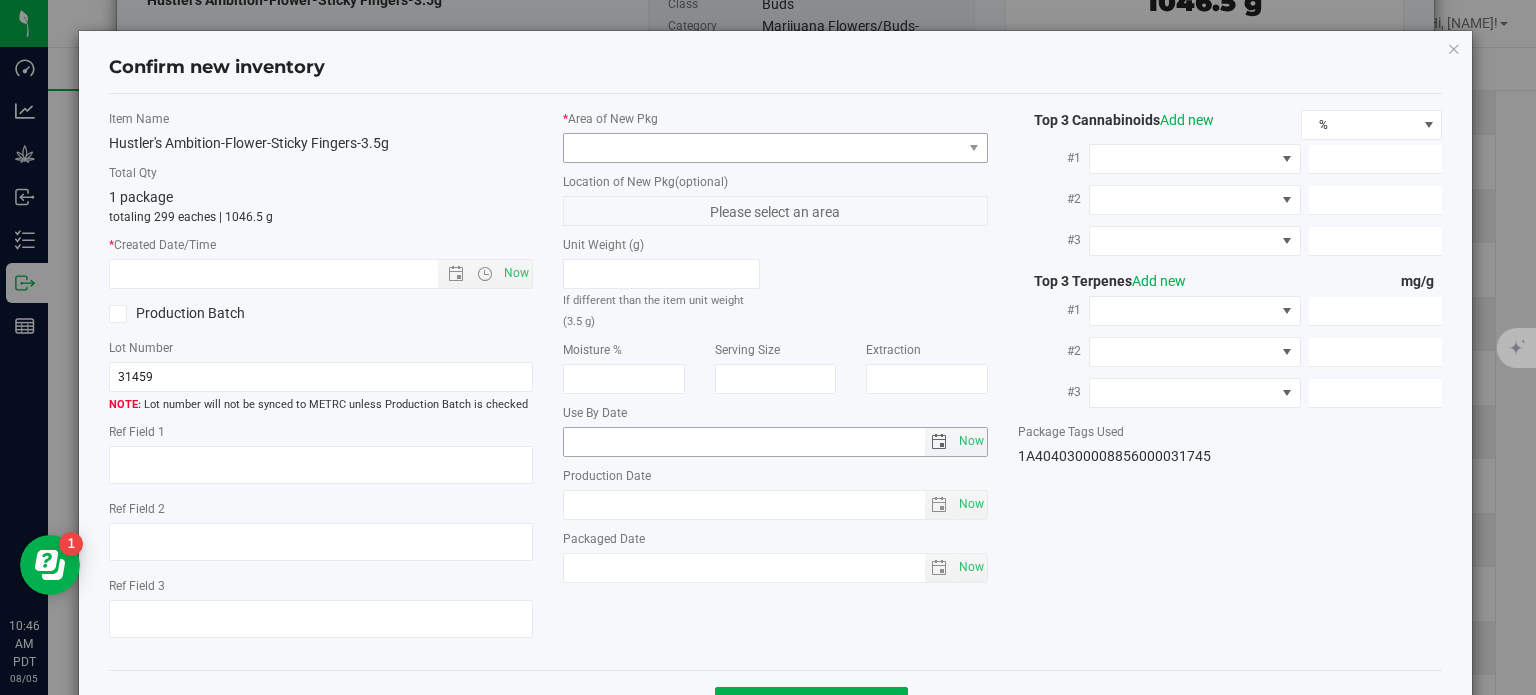 type on "LC80" 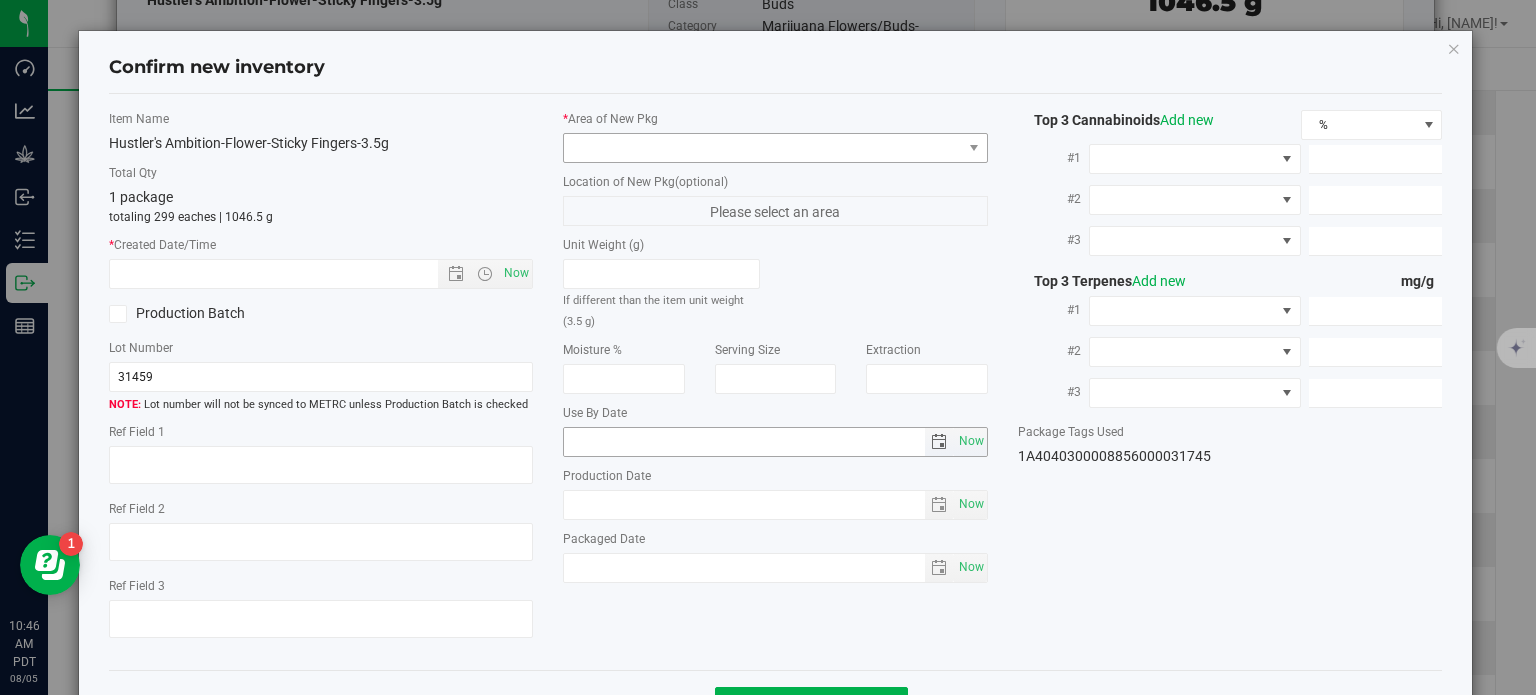 type on "<LOQ" 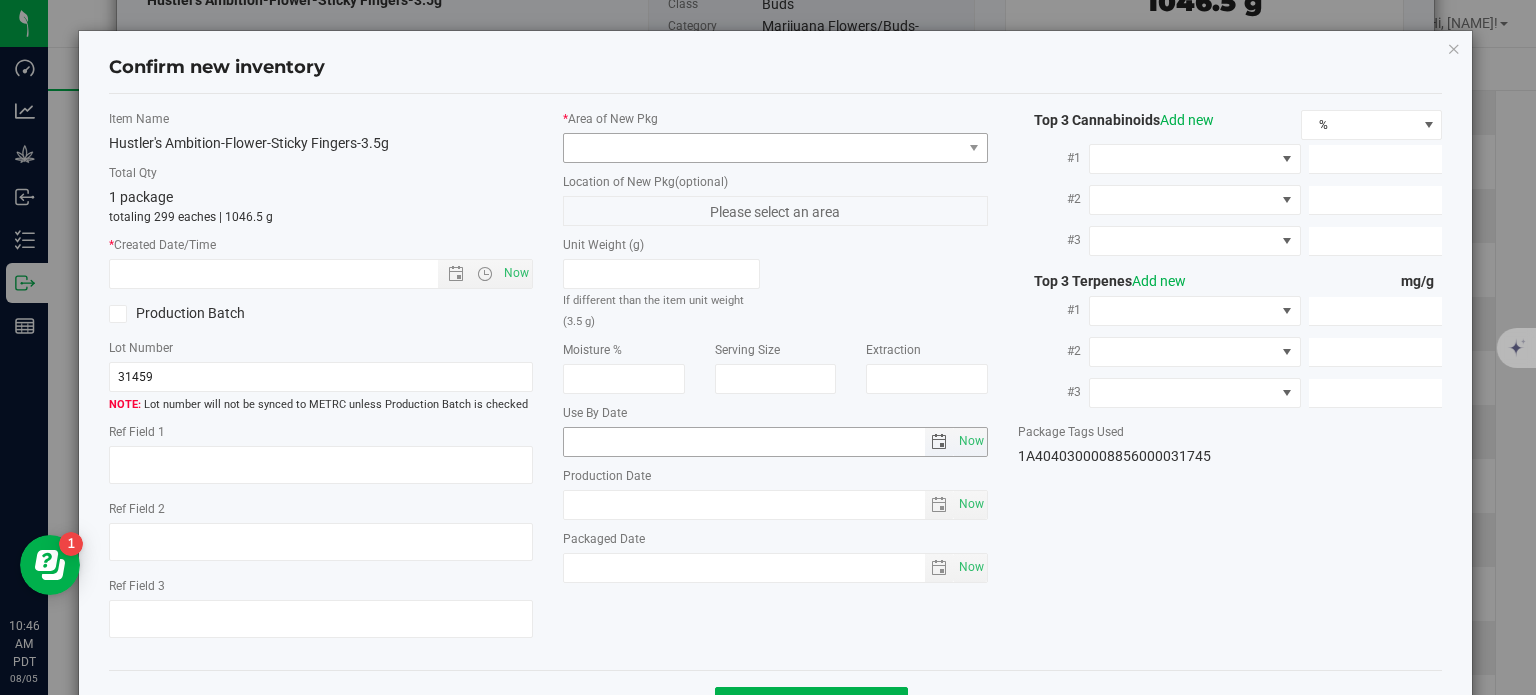 type on "396.2220" 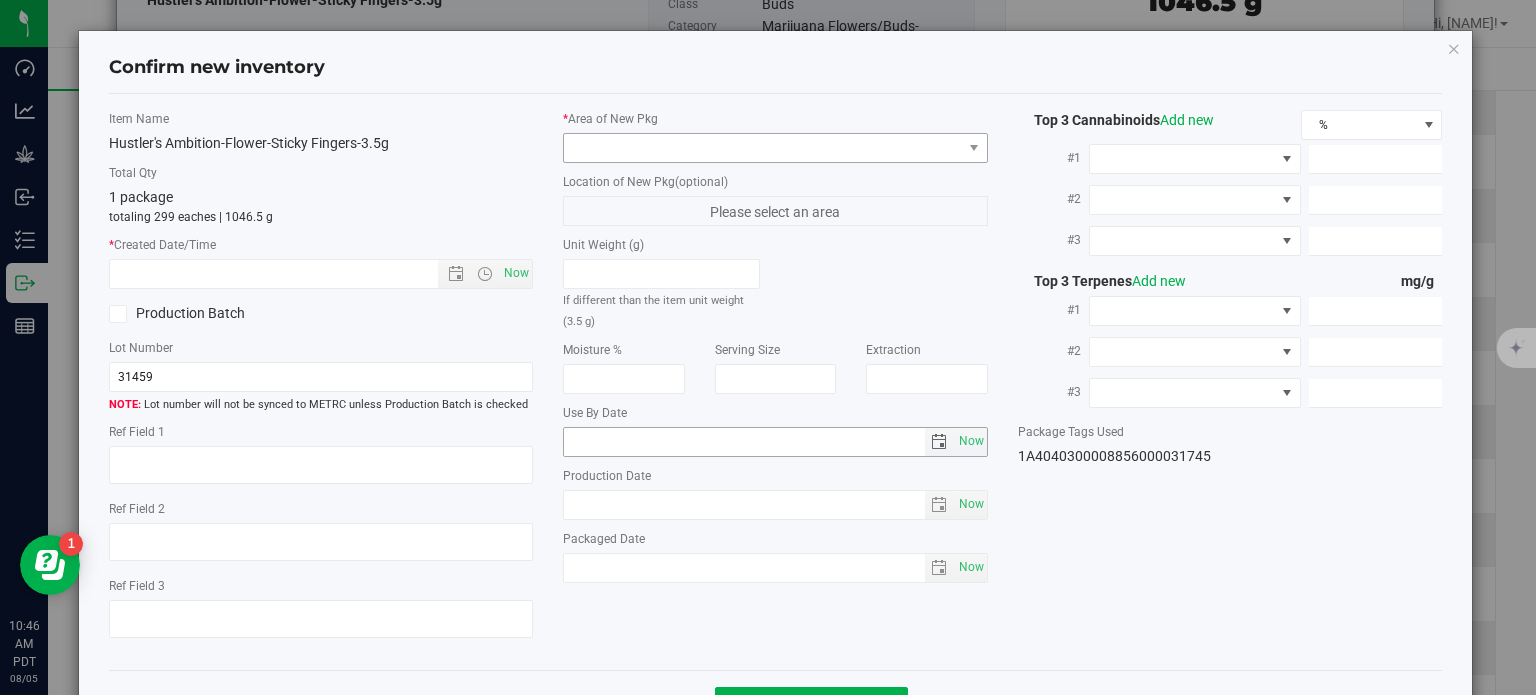 type on "10.8500" 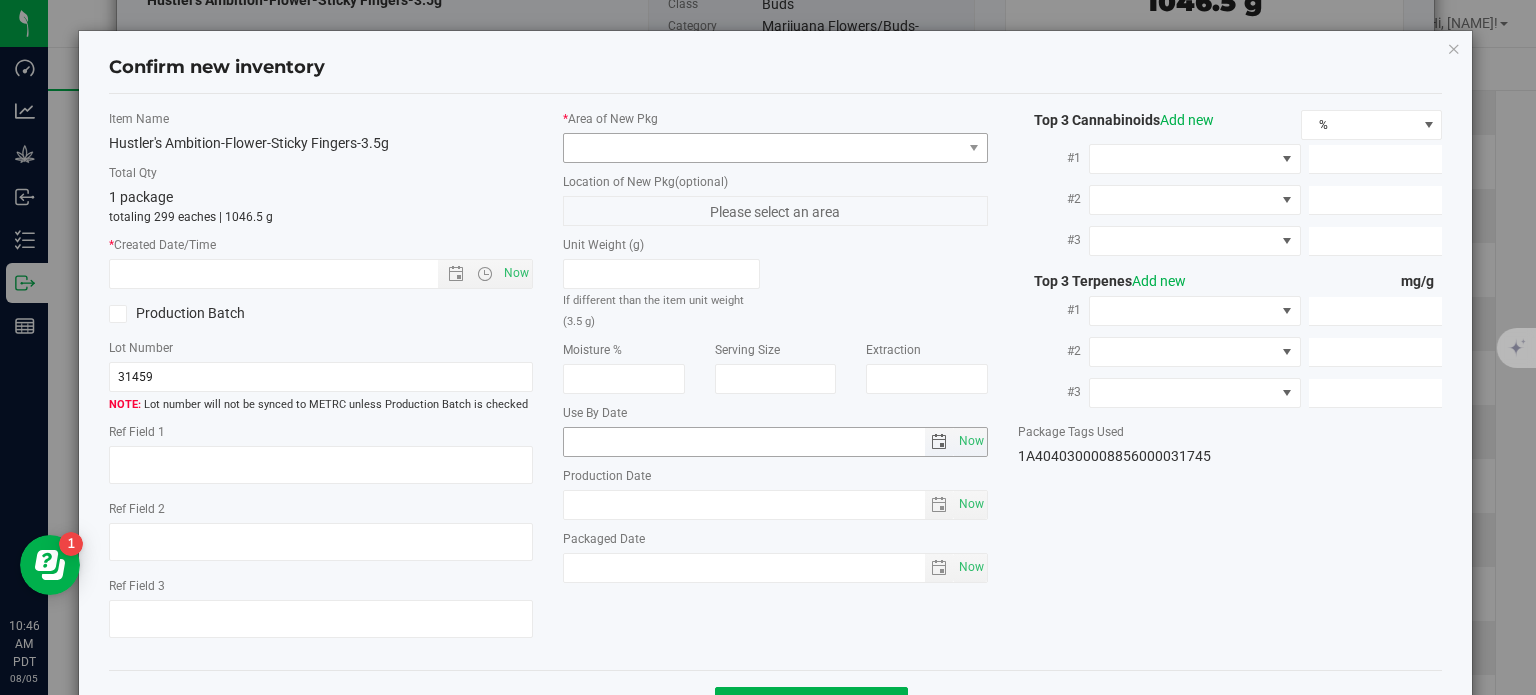 type on "8.4150" 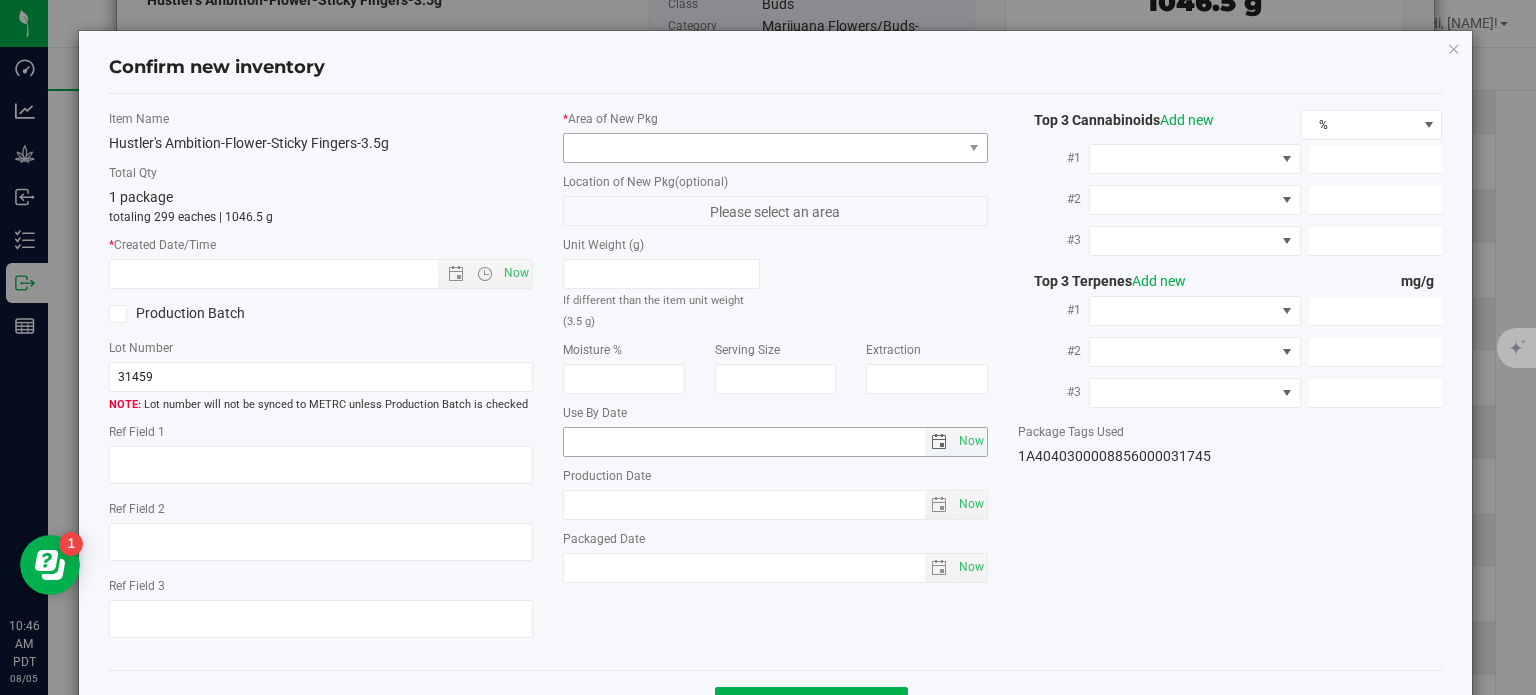type on "8.6360" 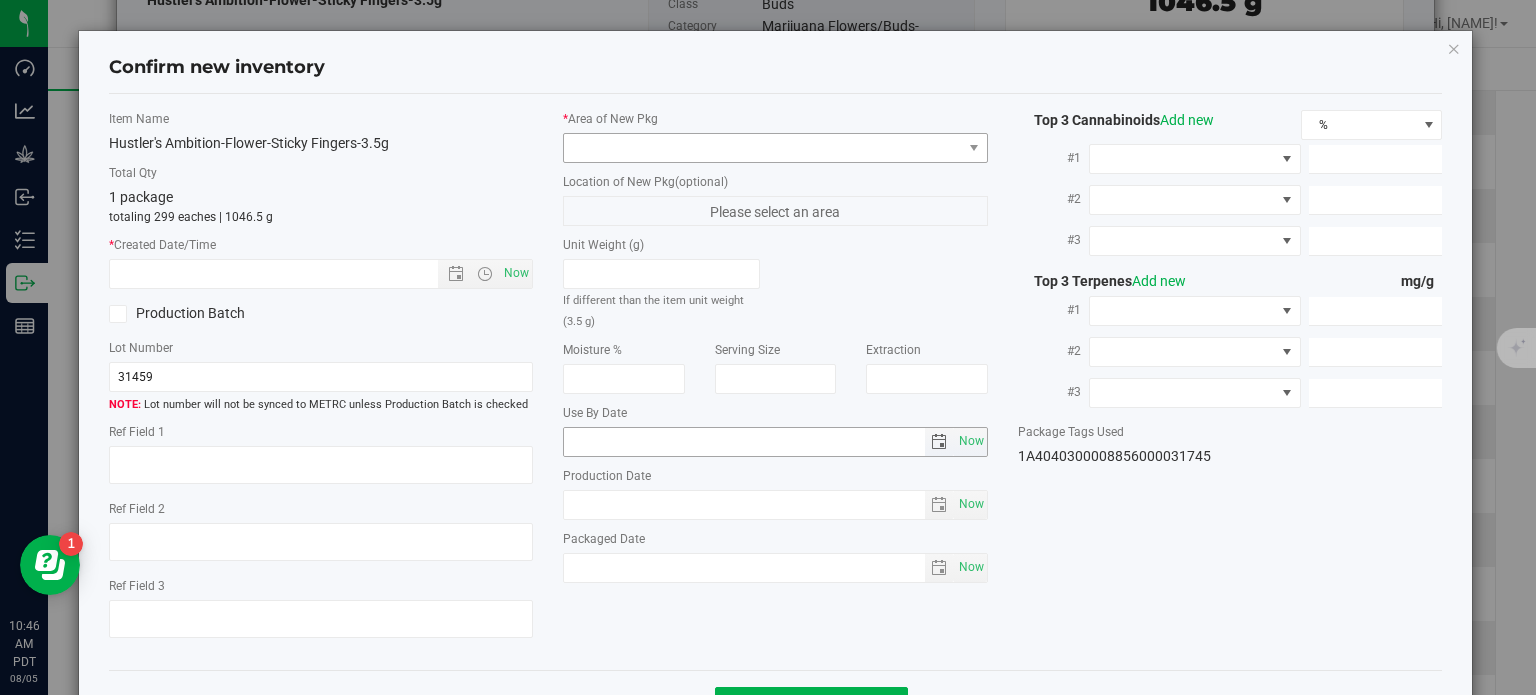 type on "8.5000" 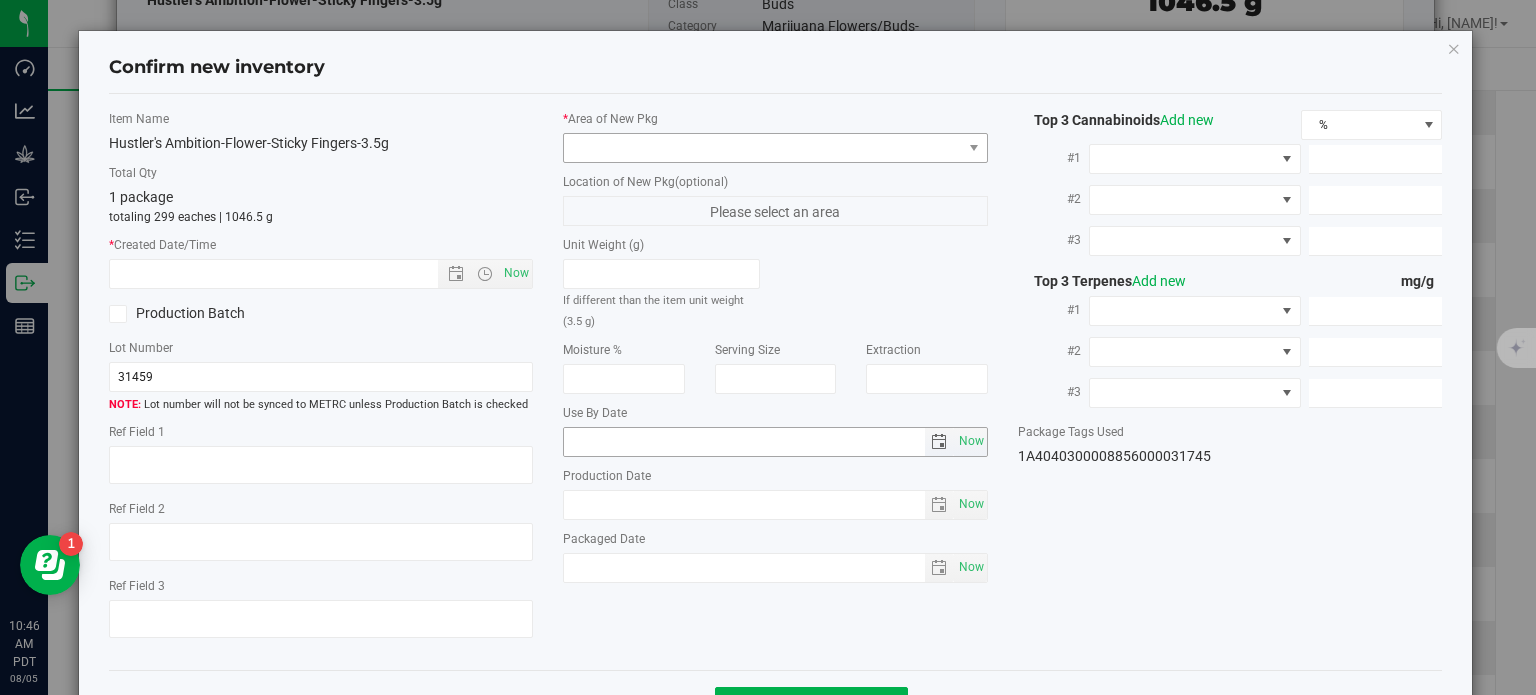 type on "4.9920" 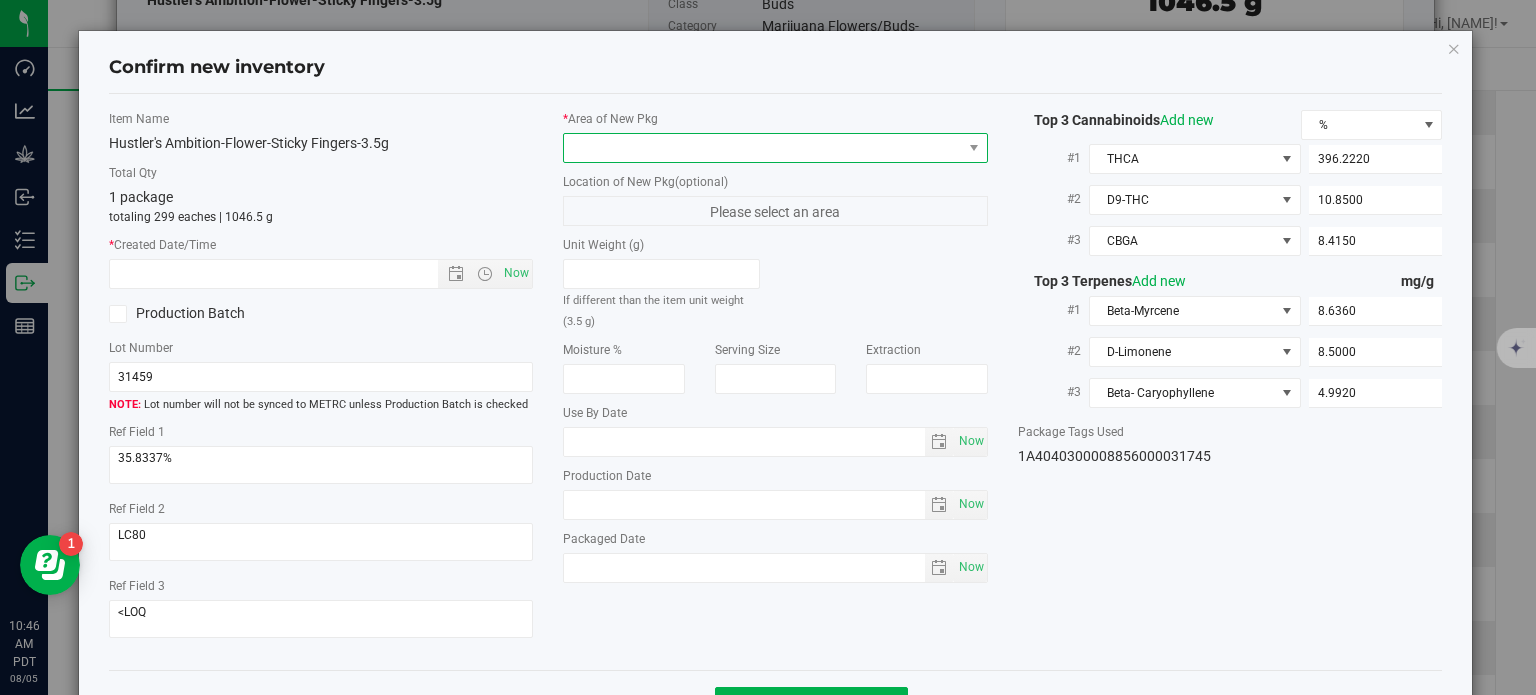click at bounding box center (763, 148) 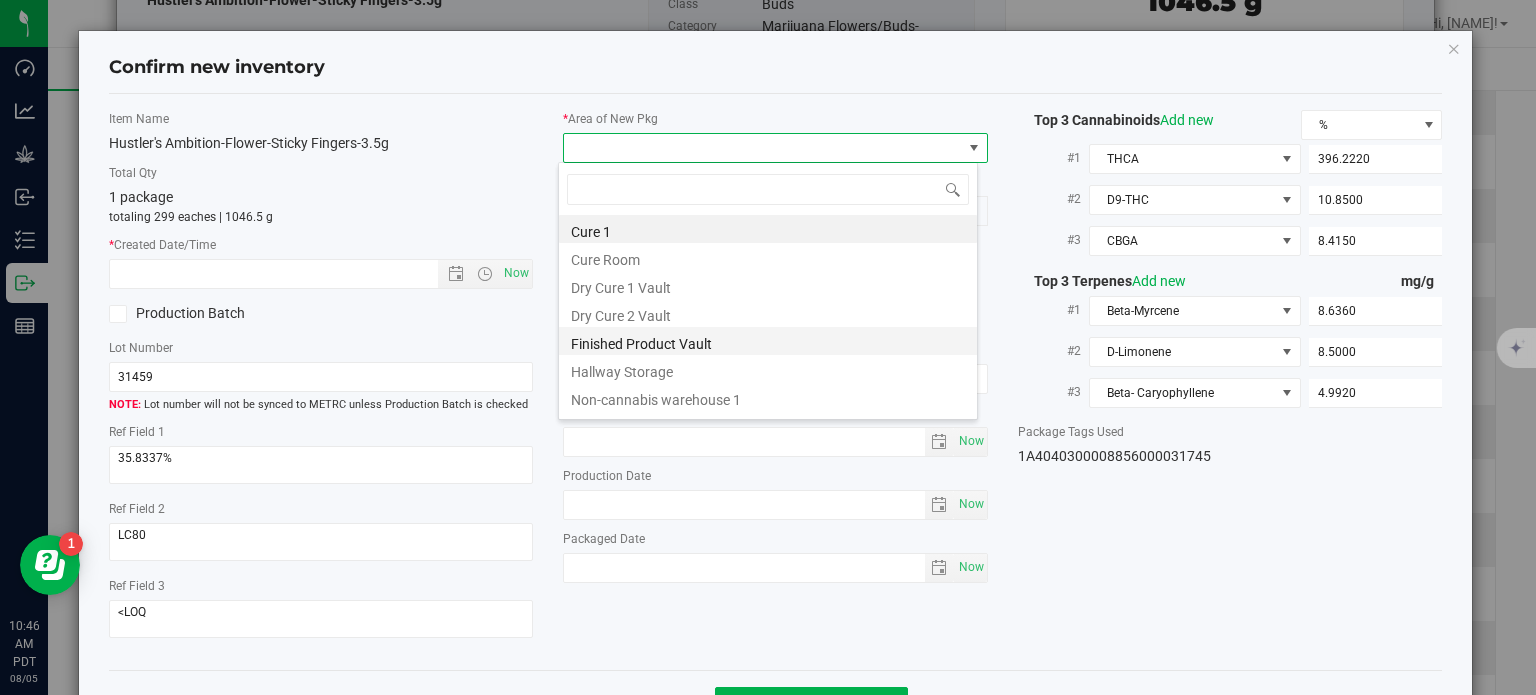 click on "Finished Product Vault" at bounding box center (768, 341) 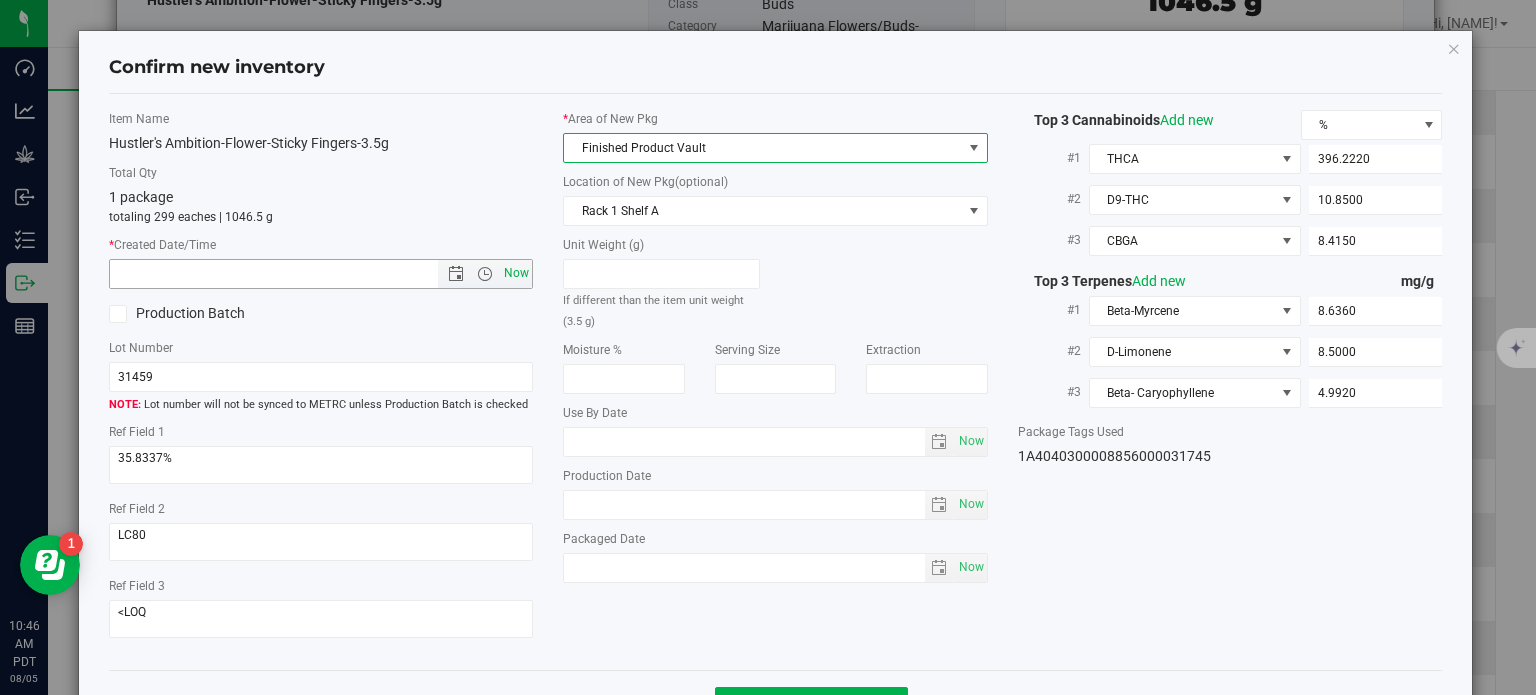 click on "Now" at bounding box center (517, 273) 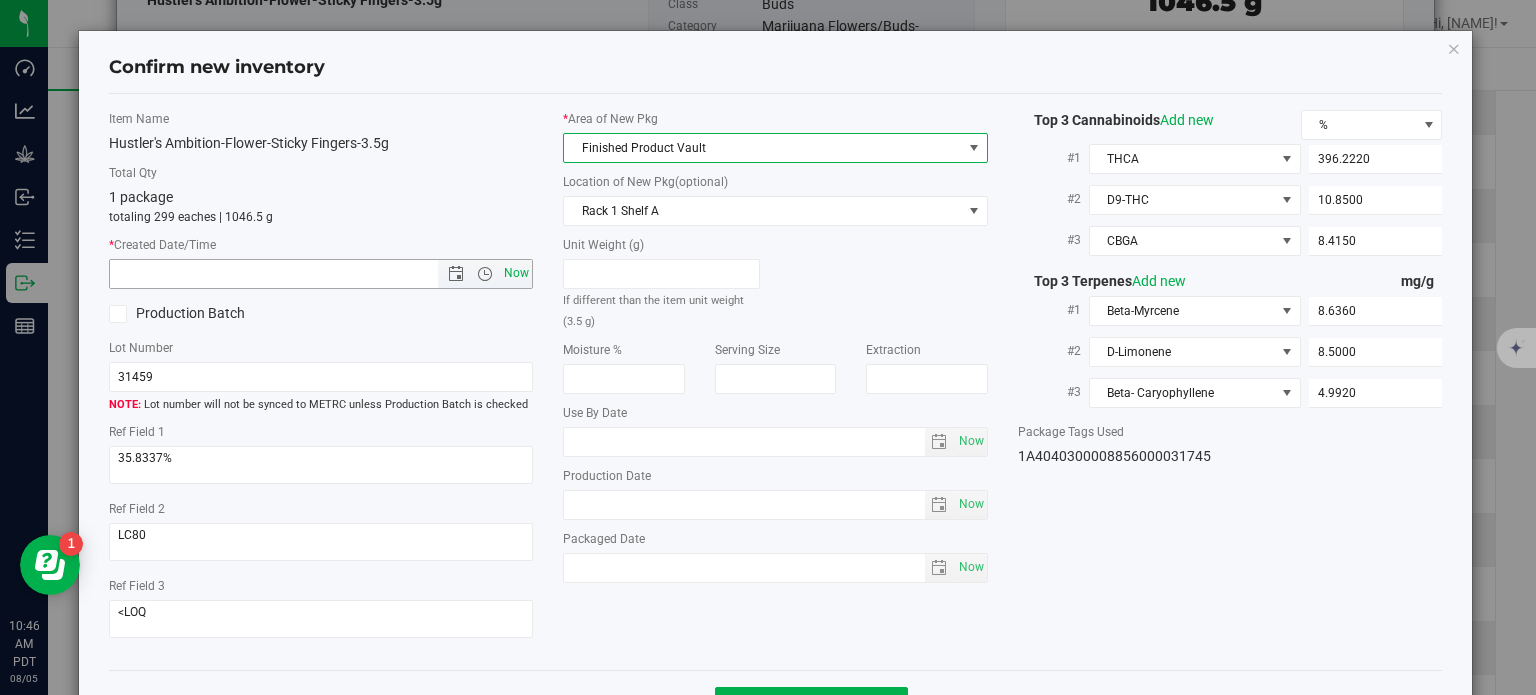type on "8/5/2025 10:46 AM" 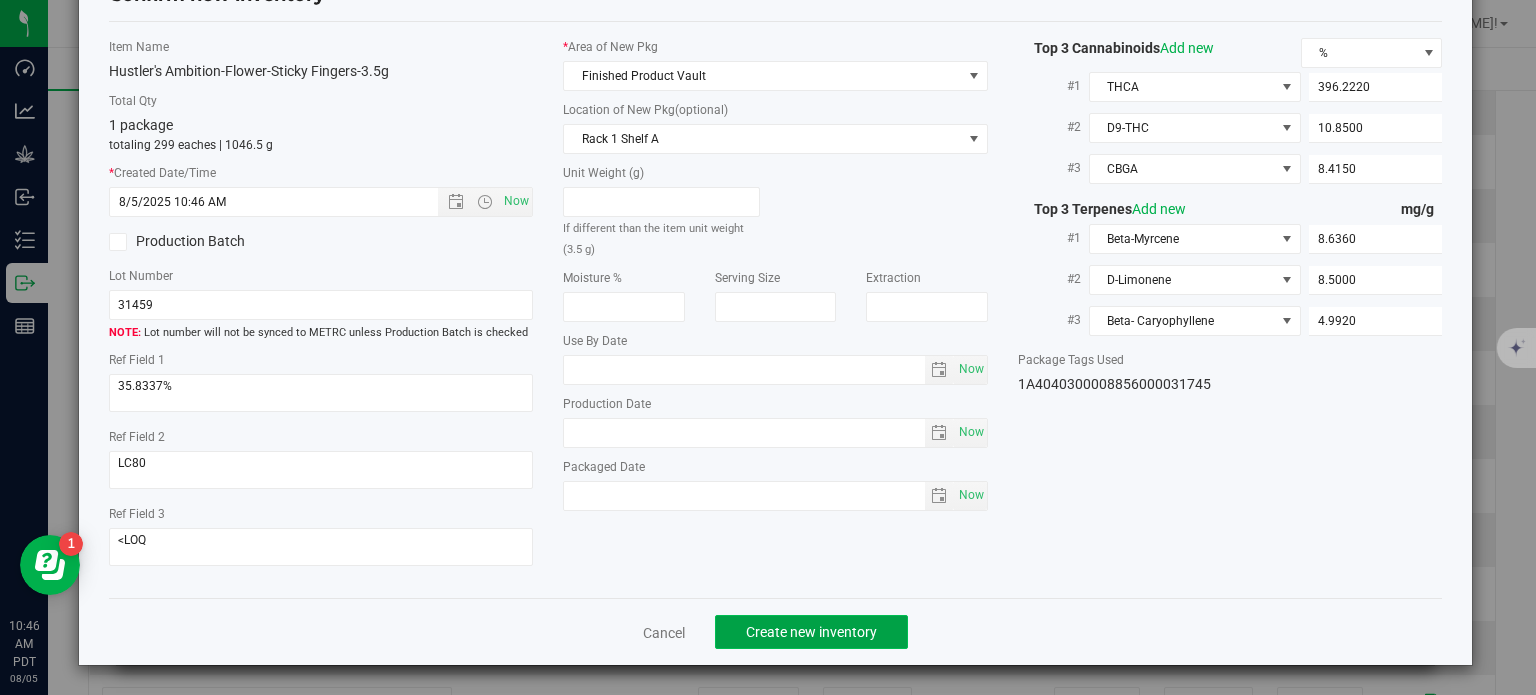 click on "Create new inventory" 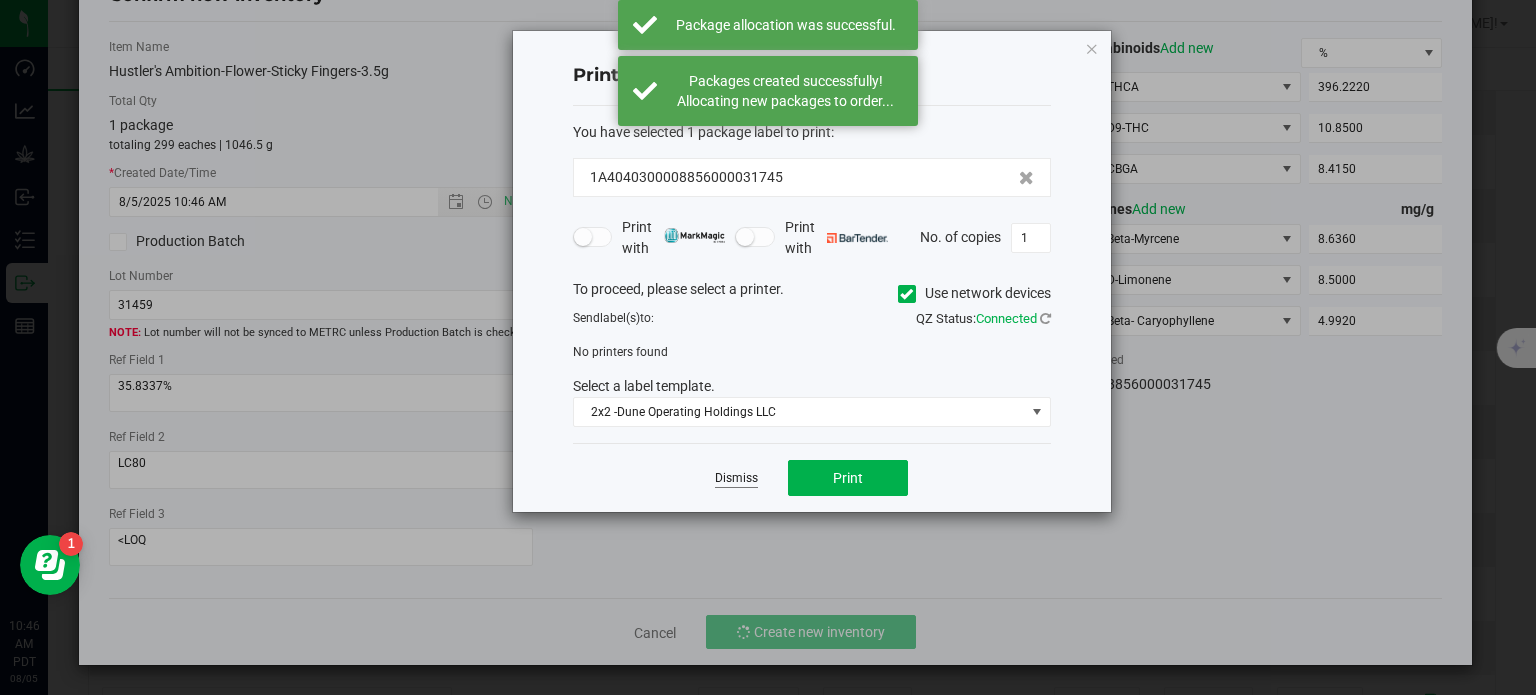 click on "Dismiss" 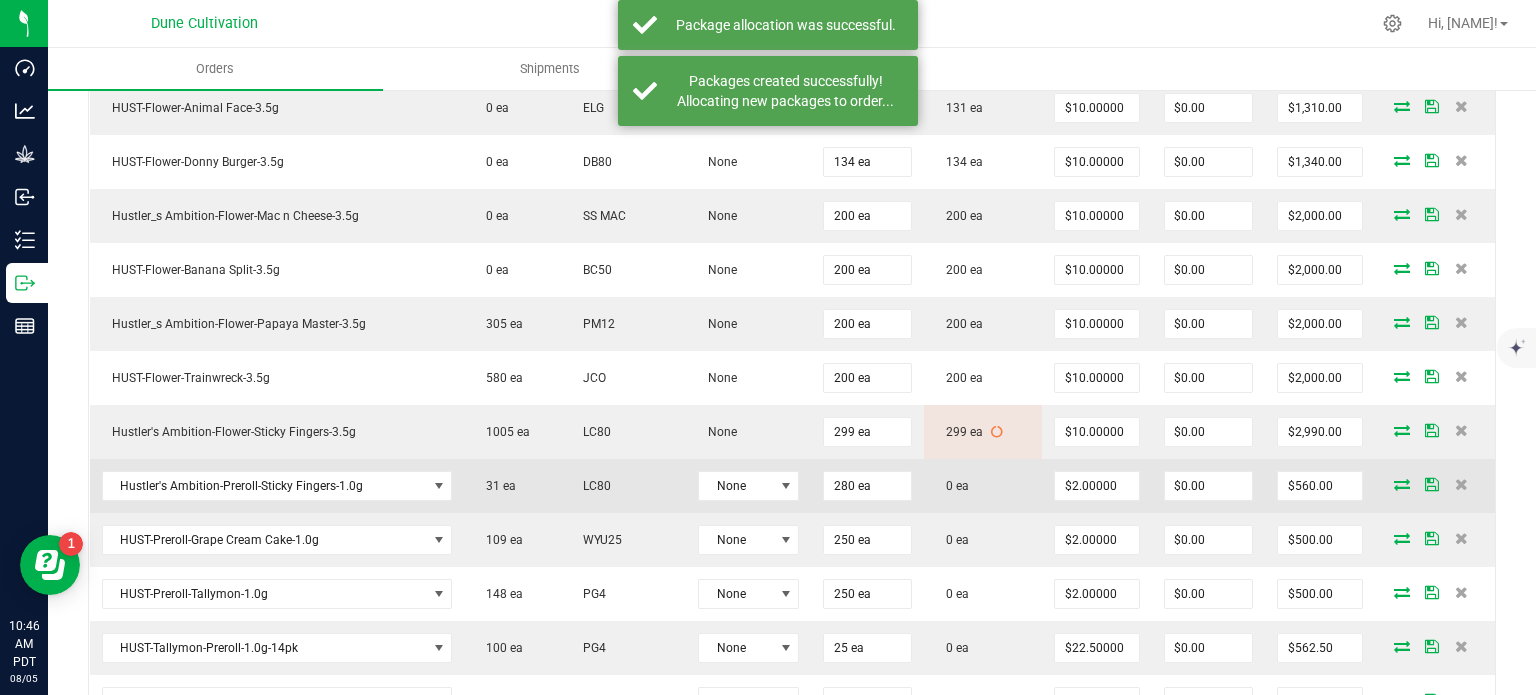 click at bounding box center [1402, 484] 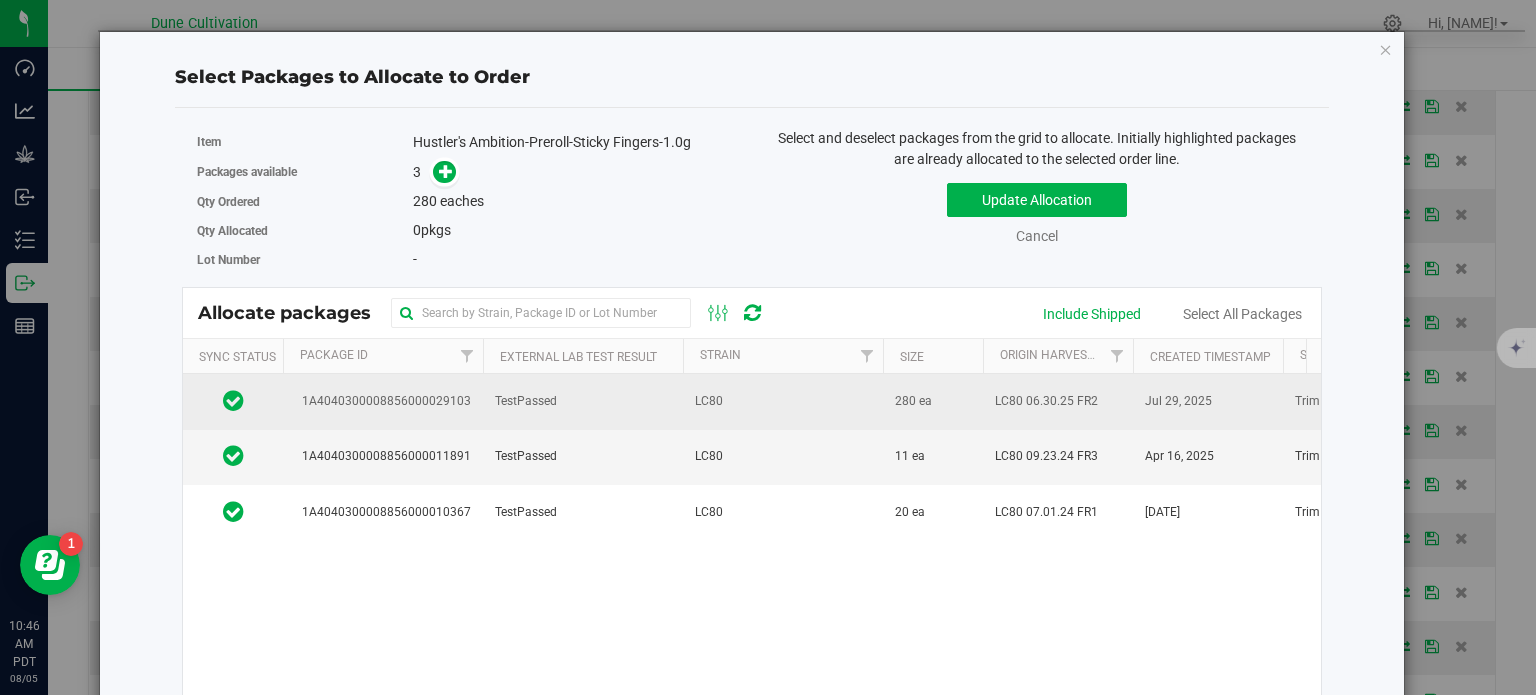 click on "1A4040300008856000029103" at bounding box center (383, 401) 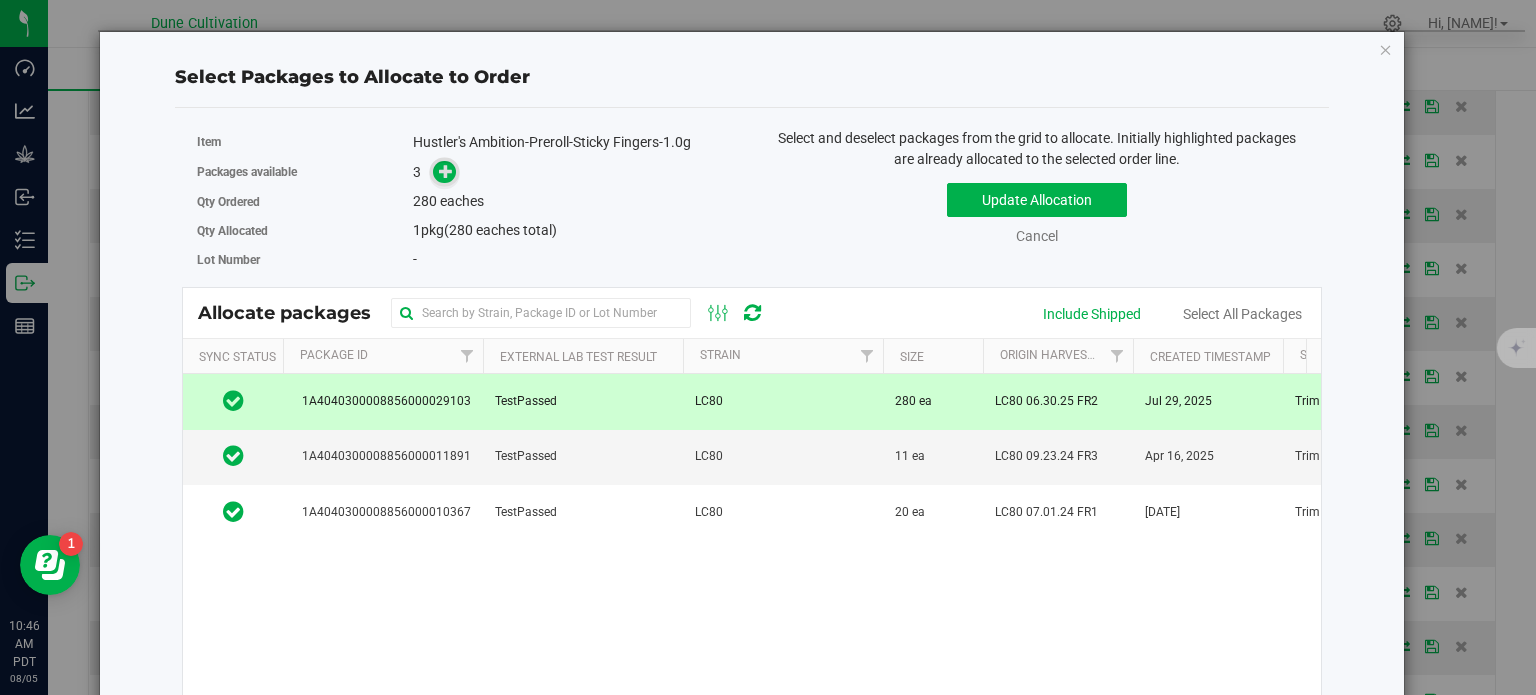 click at bounding box center (444, 172) 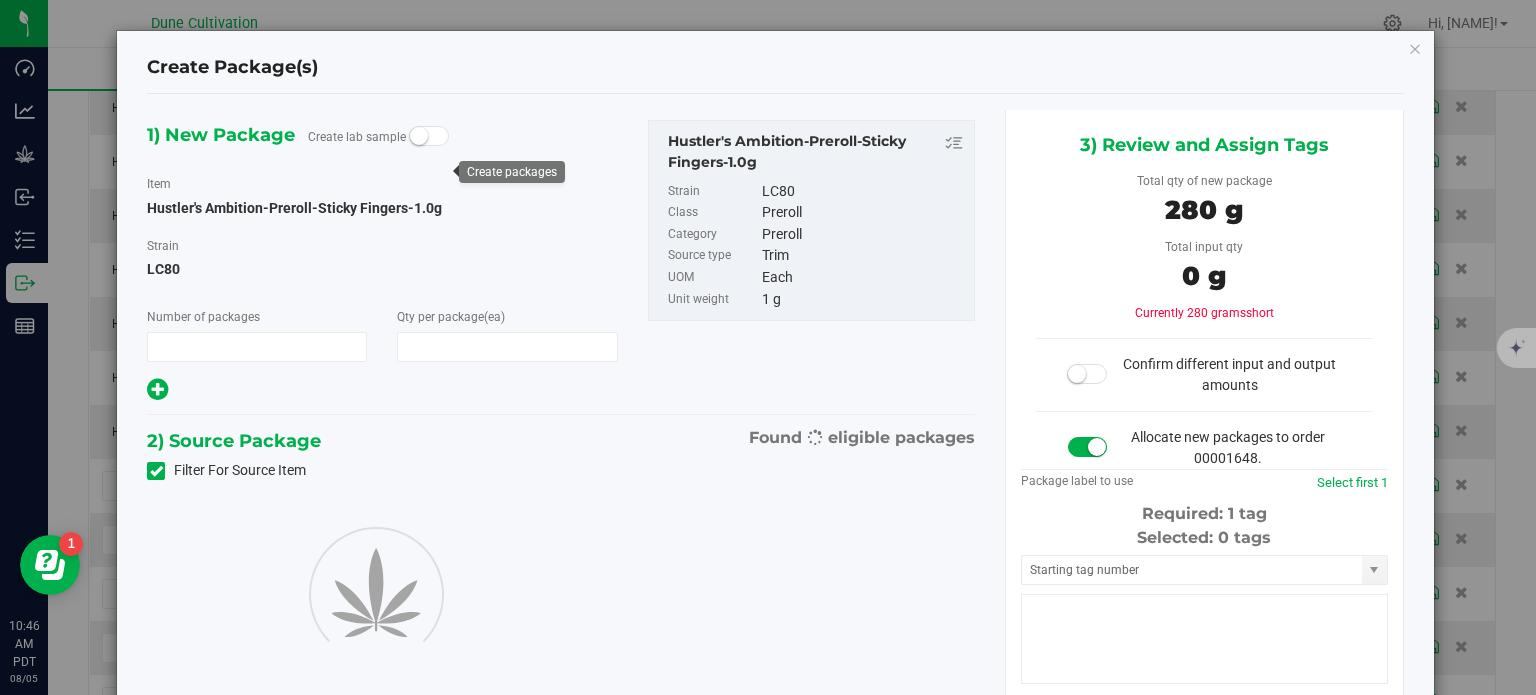 type on "1" 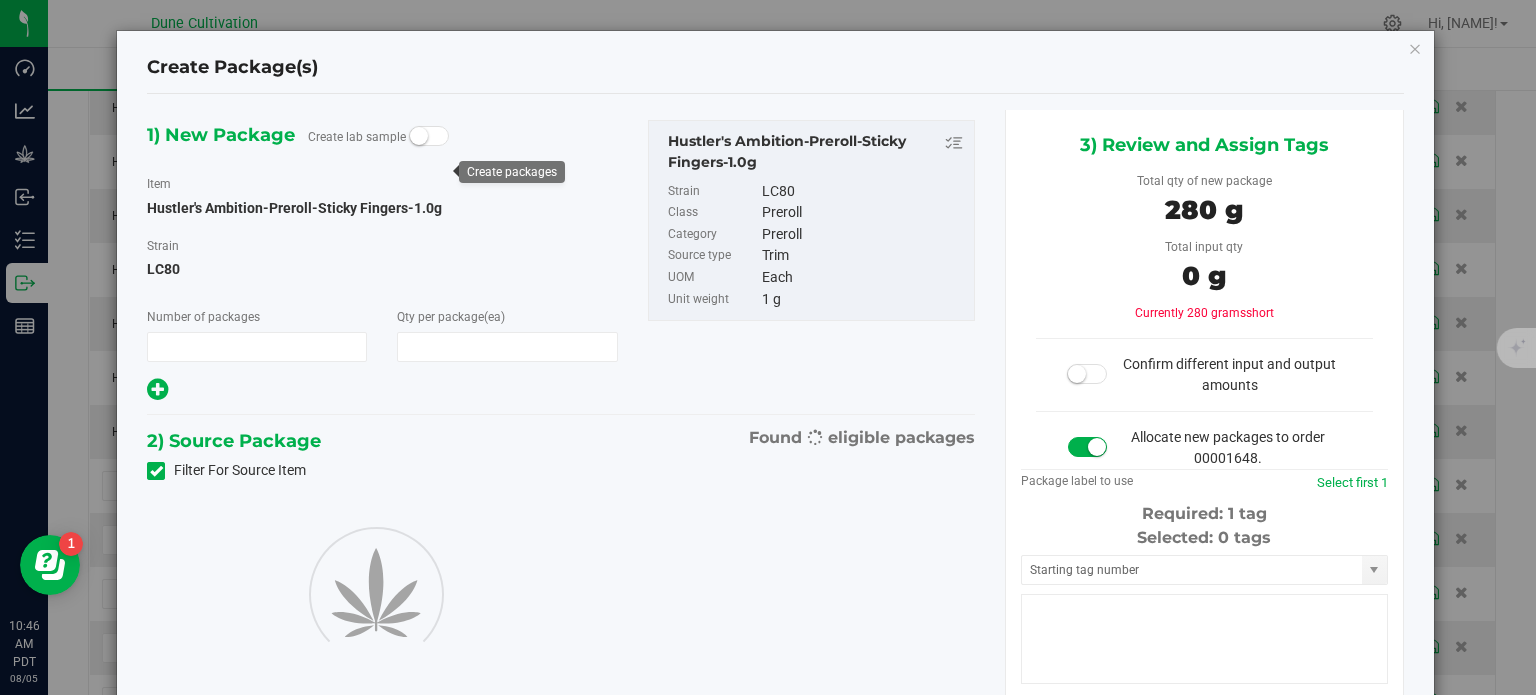 type on "280" 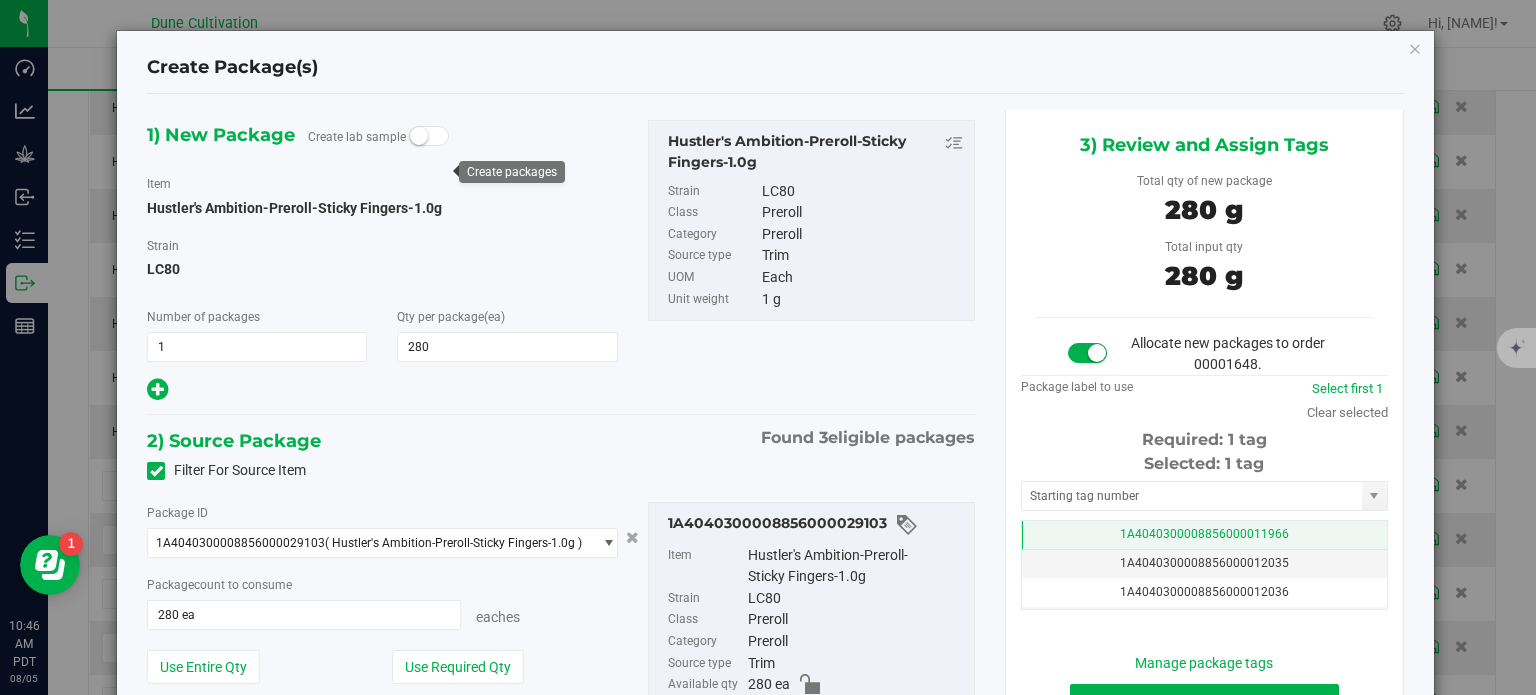 click on "1A4040300008856000011966" at bounding box center [1204, 535] 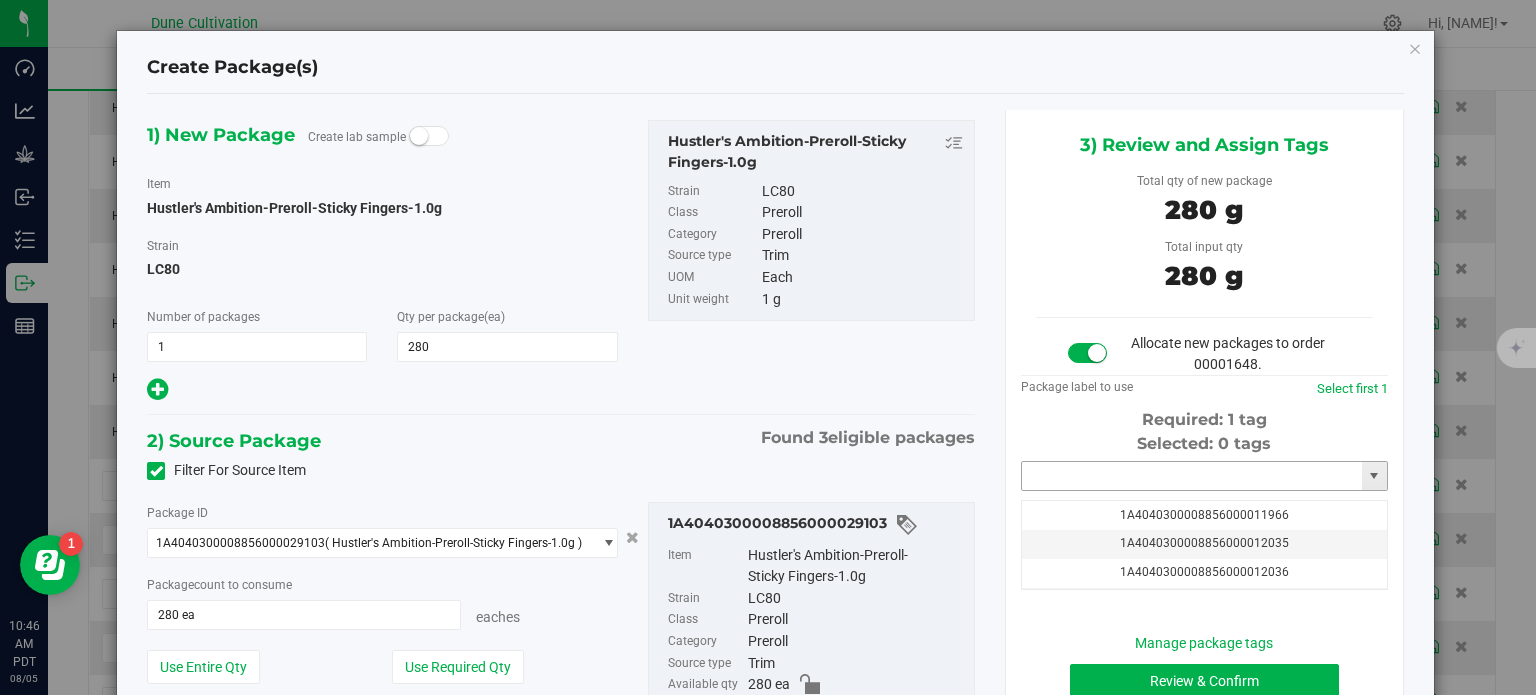click at bounding box center [1192, 476] 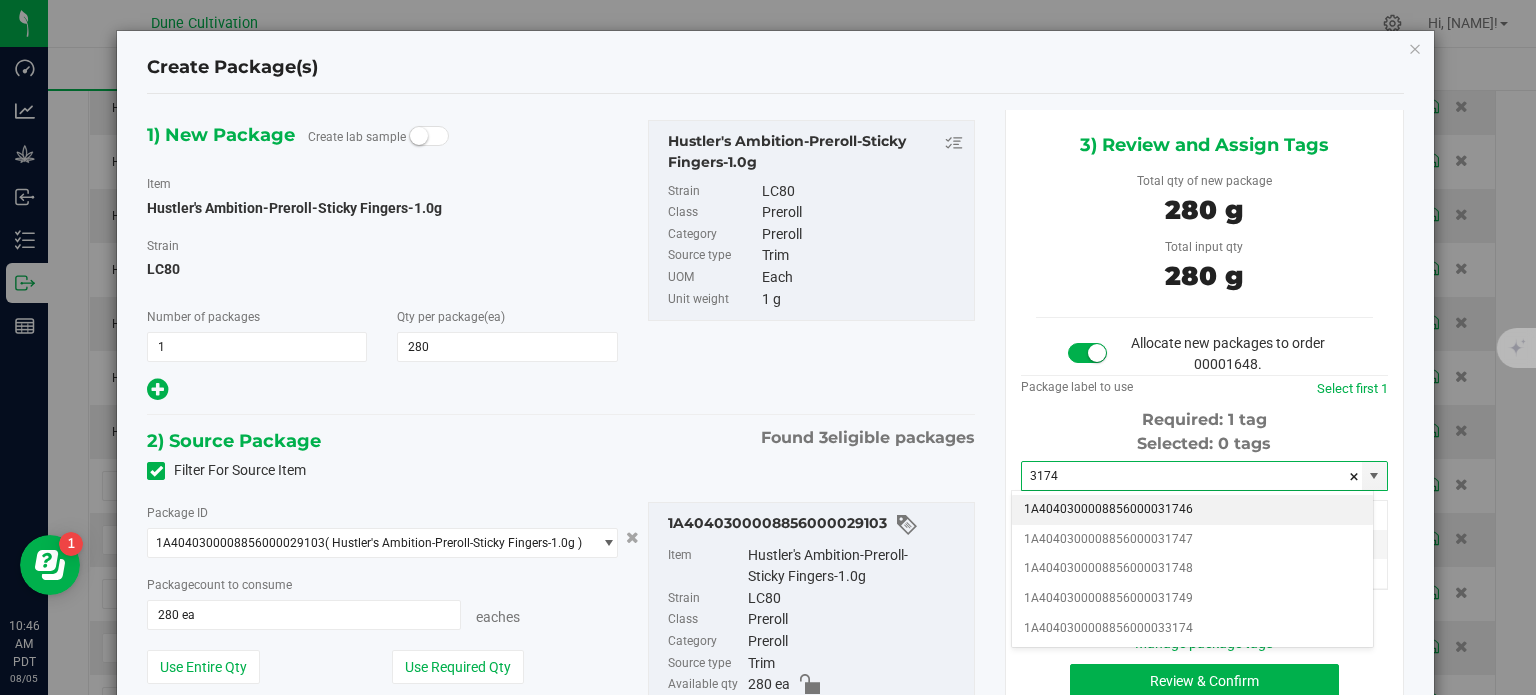 click on "1A4040300008856000031746" at bounding box center [1192, 510] 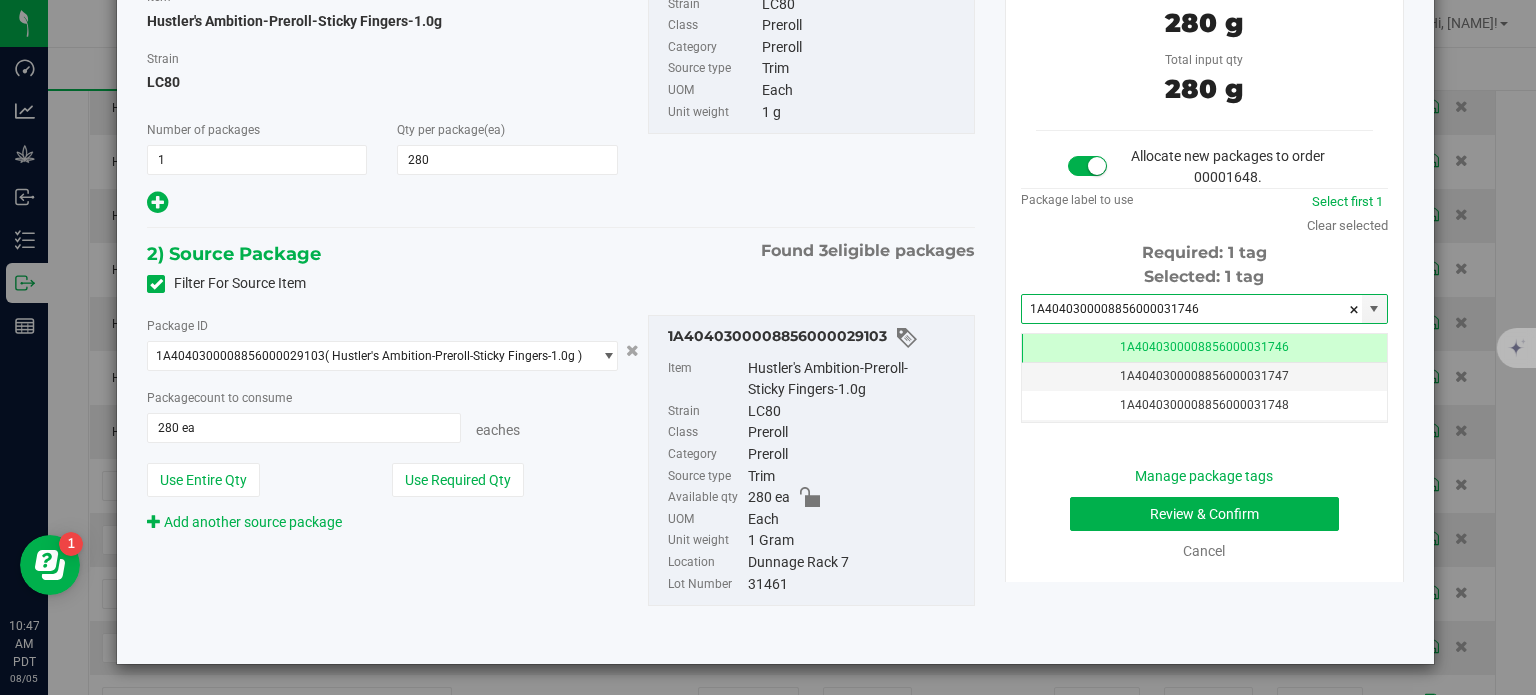 type on "1A4040300008856000031746" 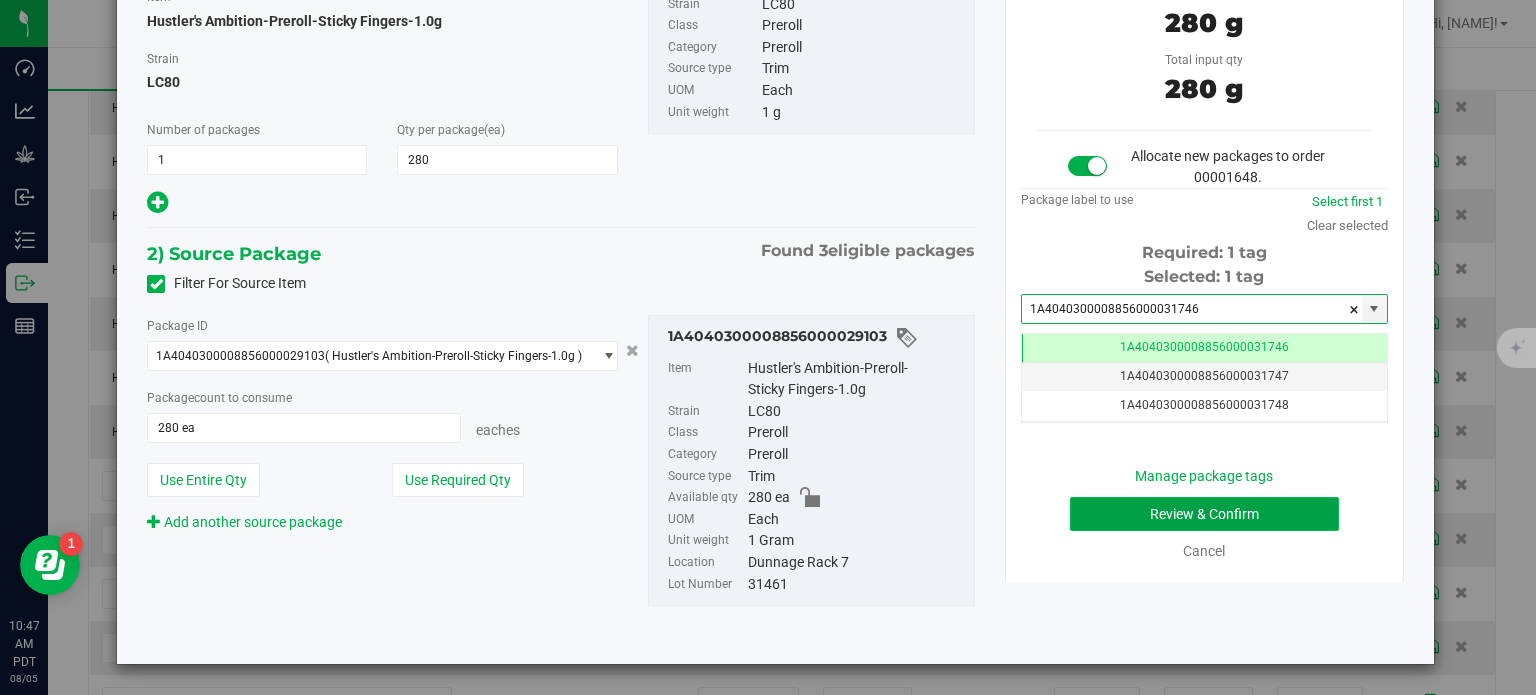 click on "Review & Confirm" at bounding box center (1204, 514) 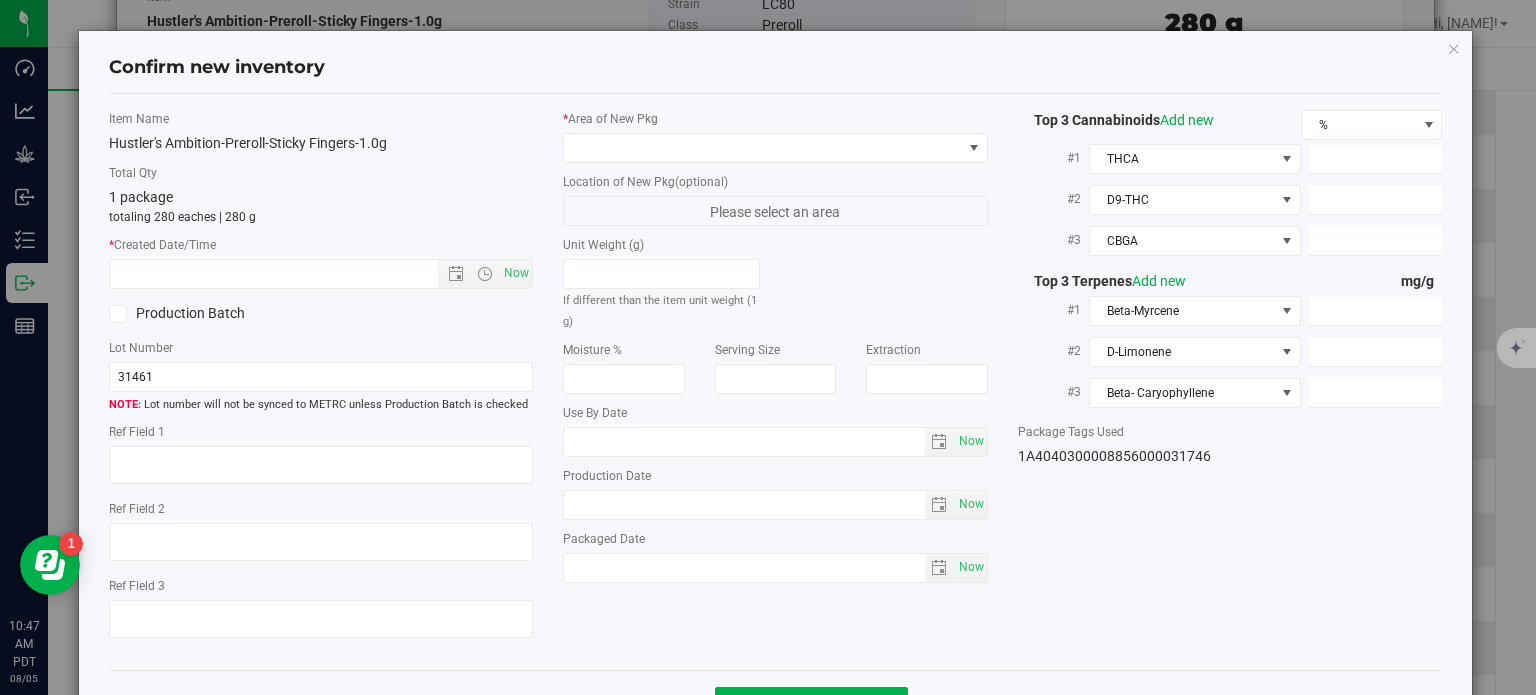 type on "36.0307%" 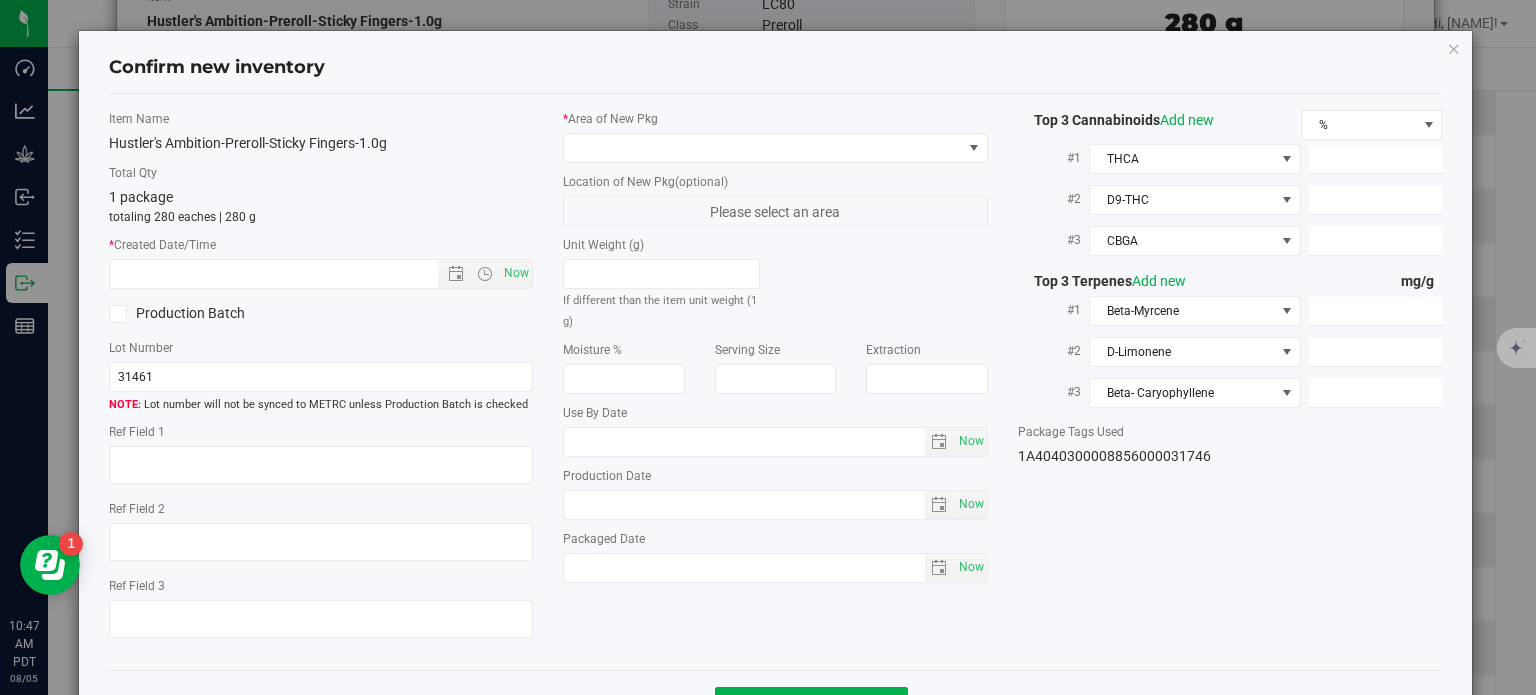 type on "LC80" 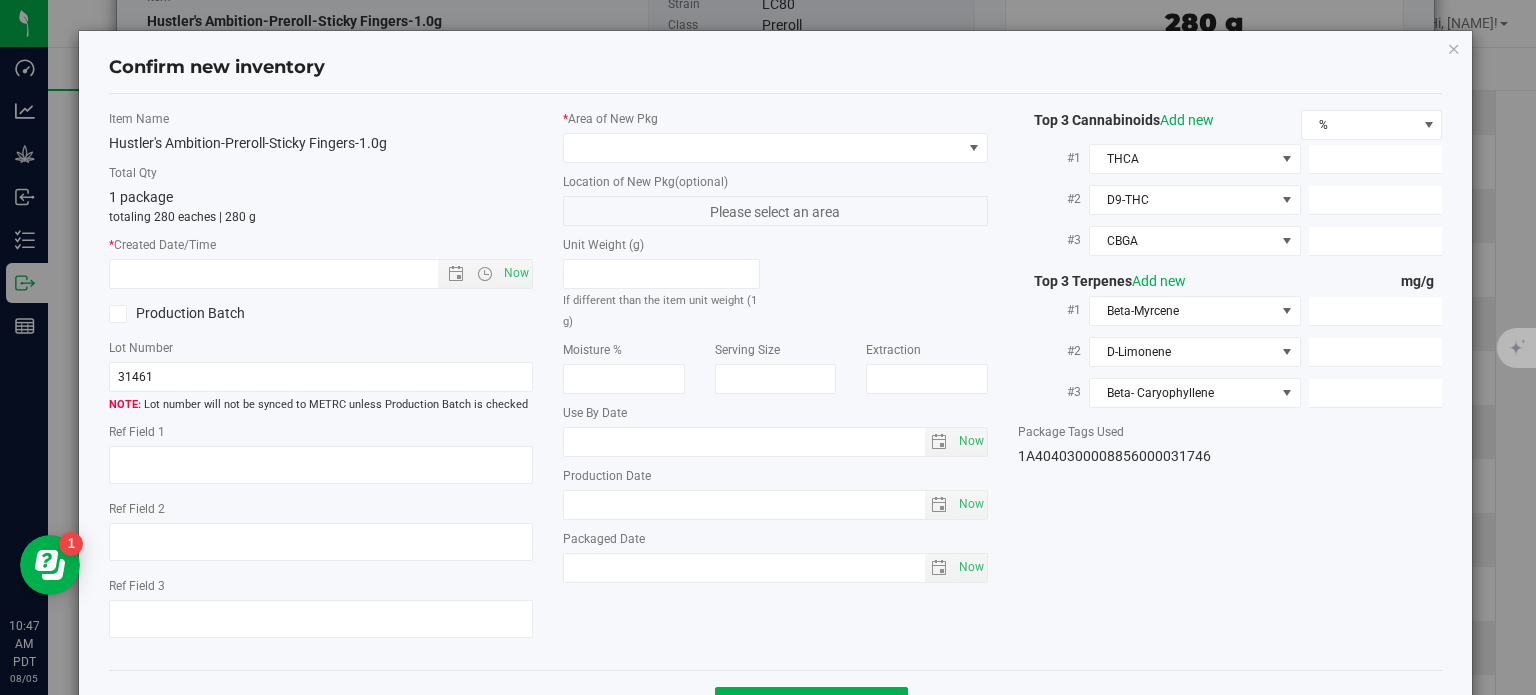 type on "<LOQ" 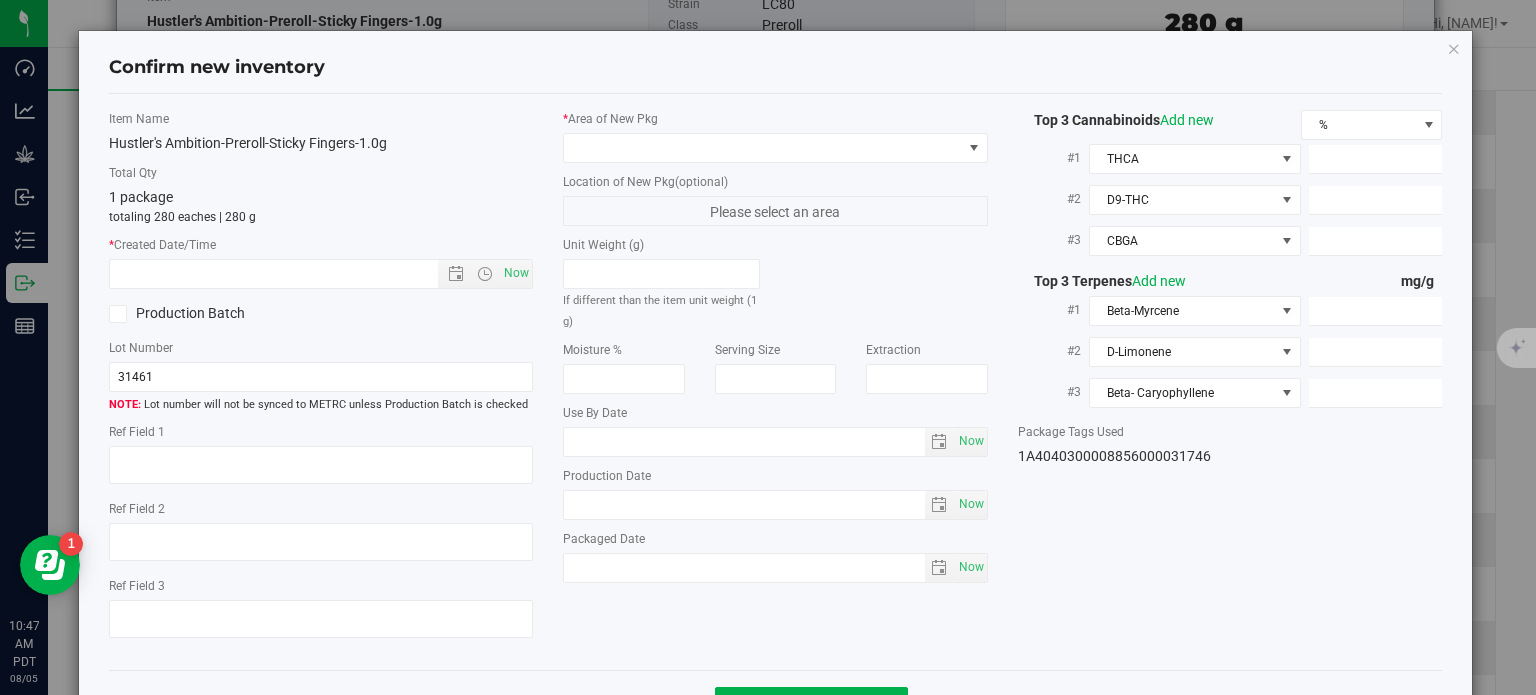 type on "398.2500" 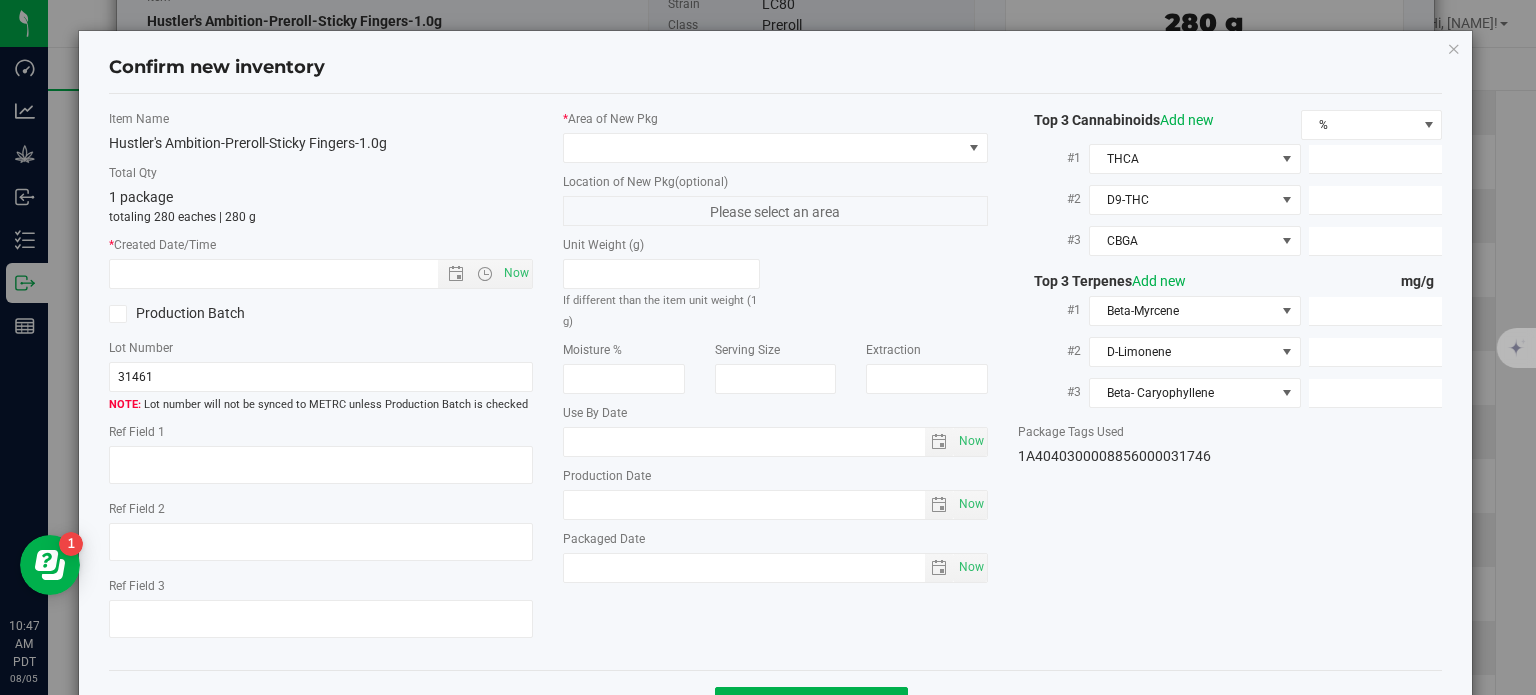 type on "11.0420" 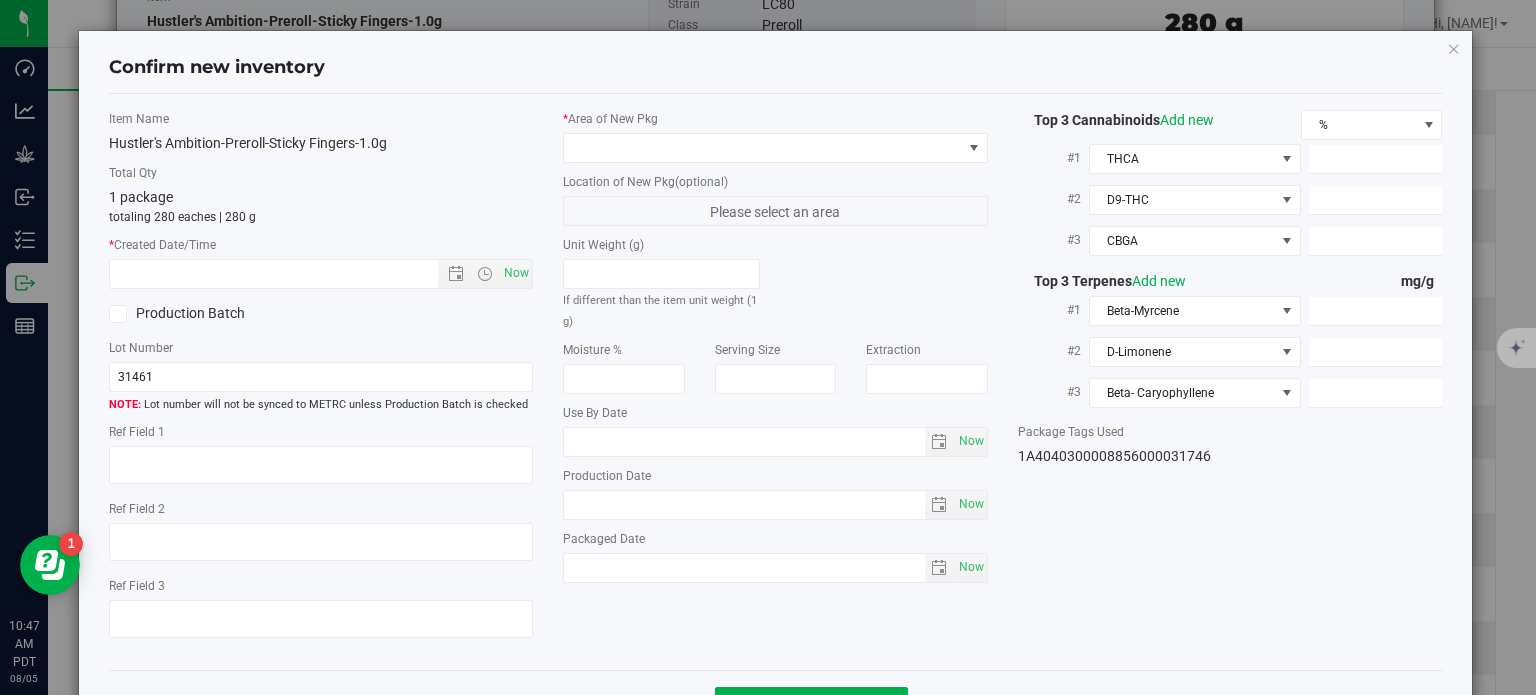 type on "8.1800" 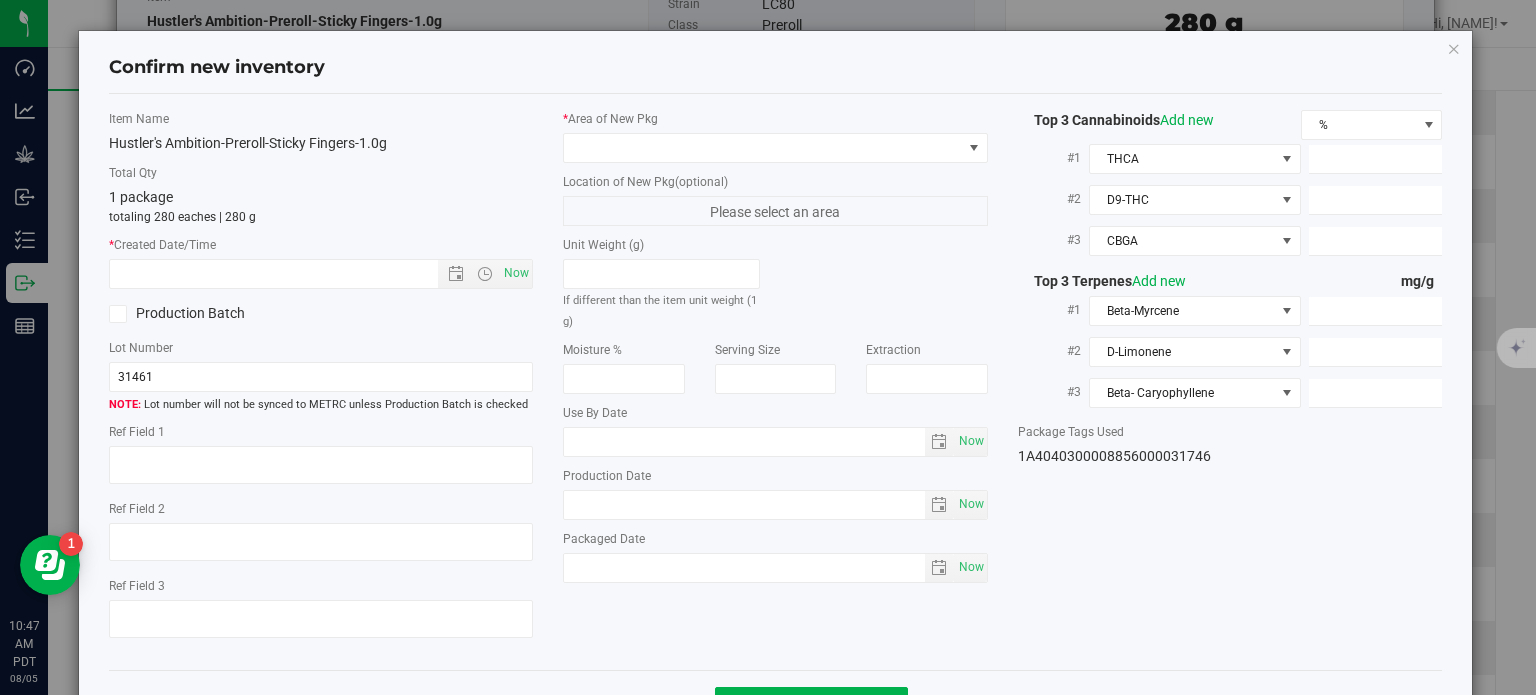 type on "8.3650" 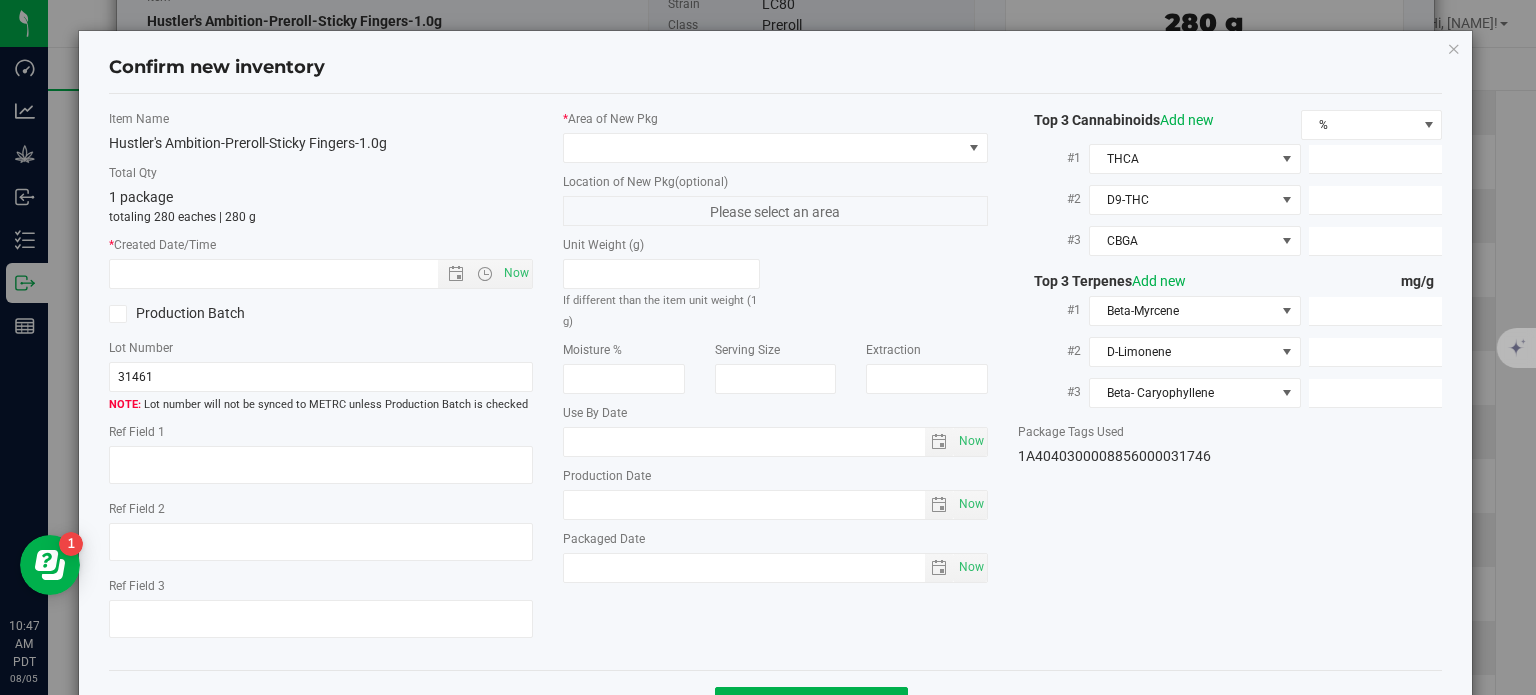 type on "7.5010" 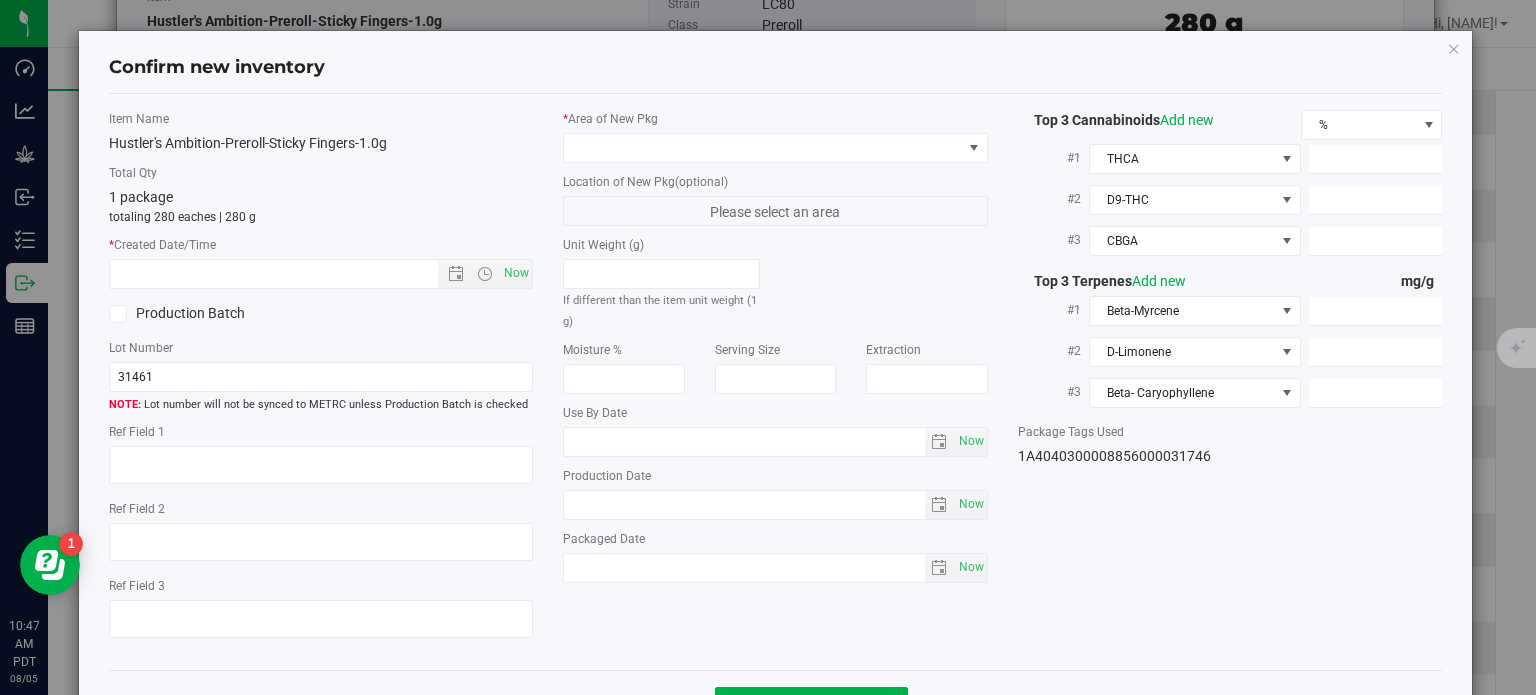type on "5.0820" 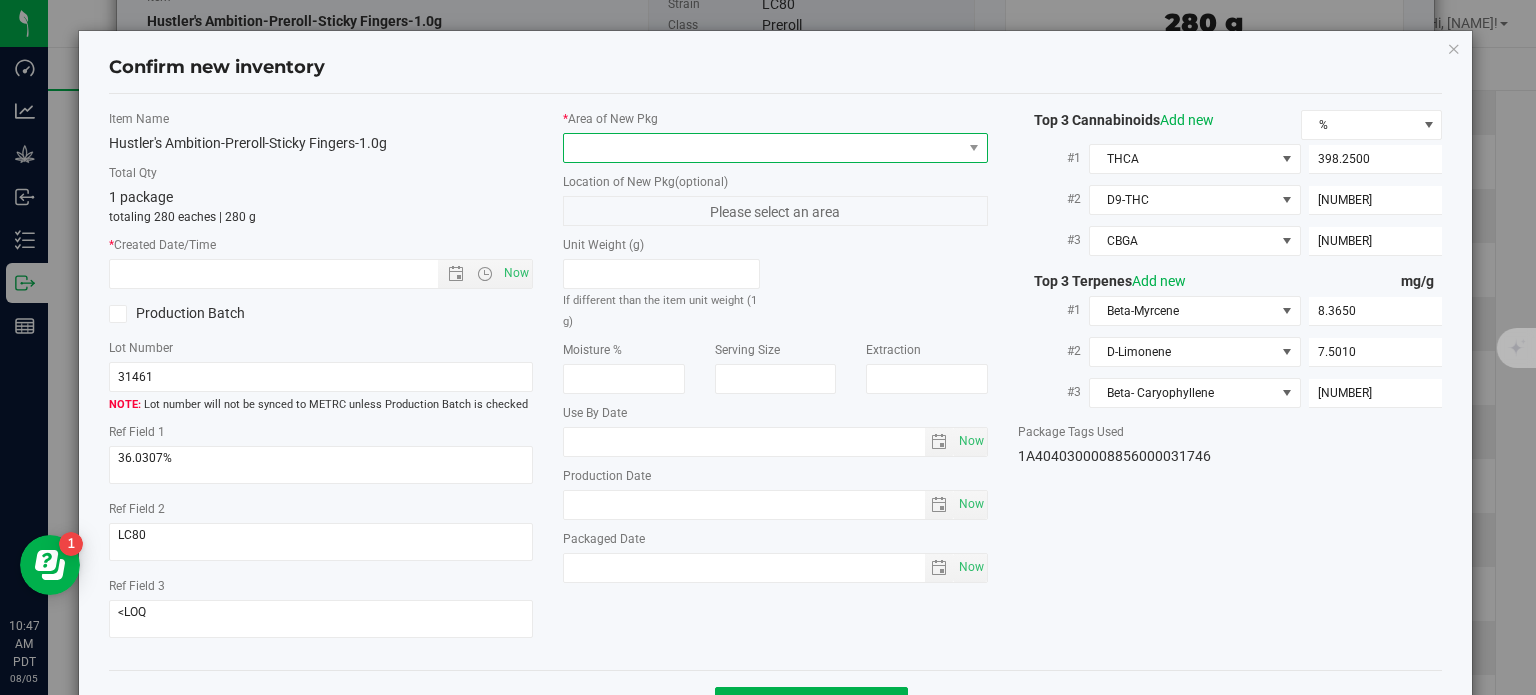 click at bounding box center [763, 148] 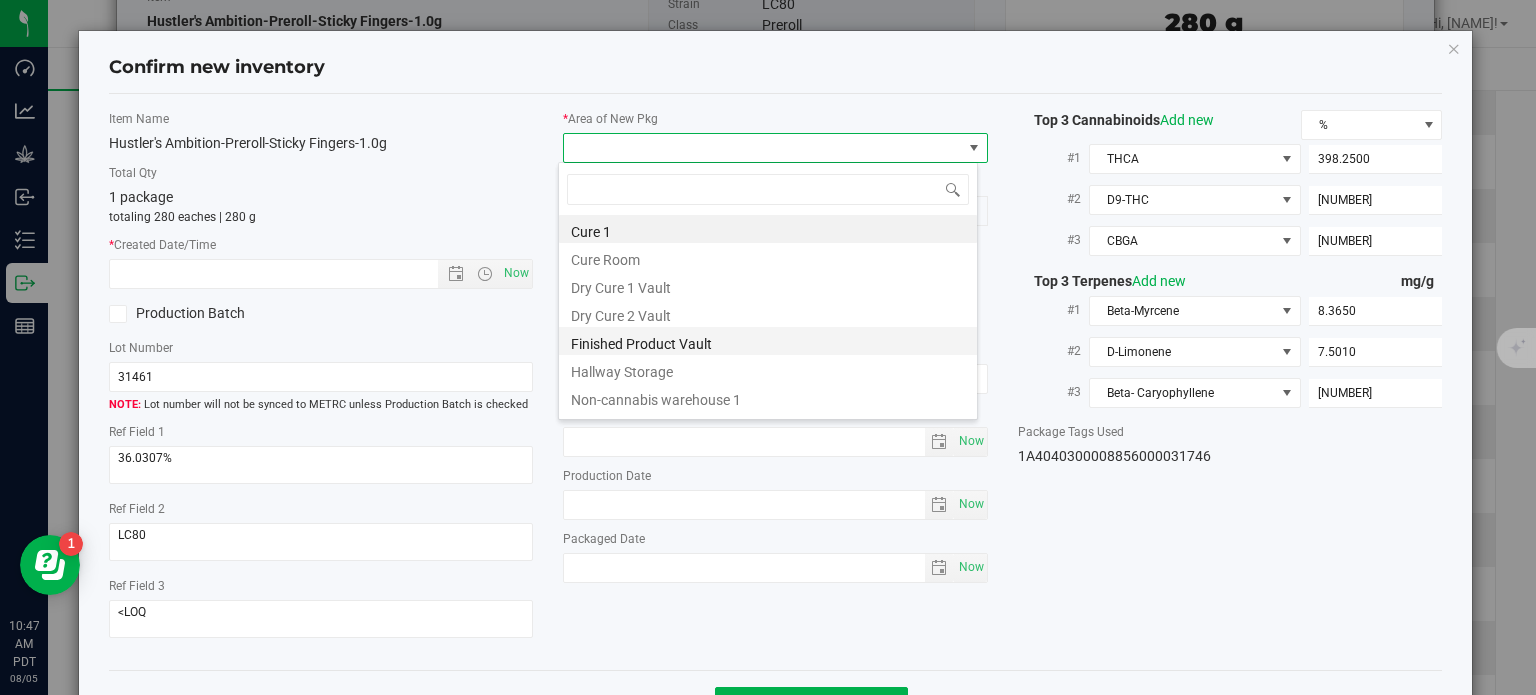 click on "Finished Product Vault" at bounding box center (768, 341) 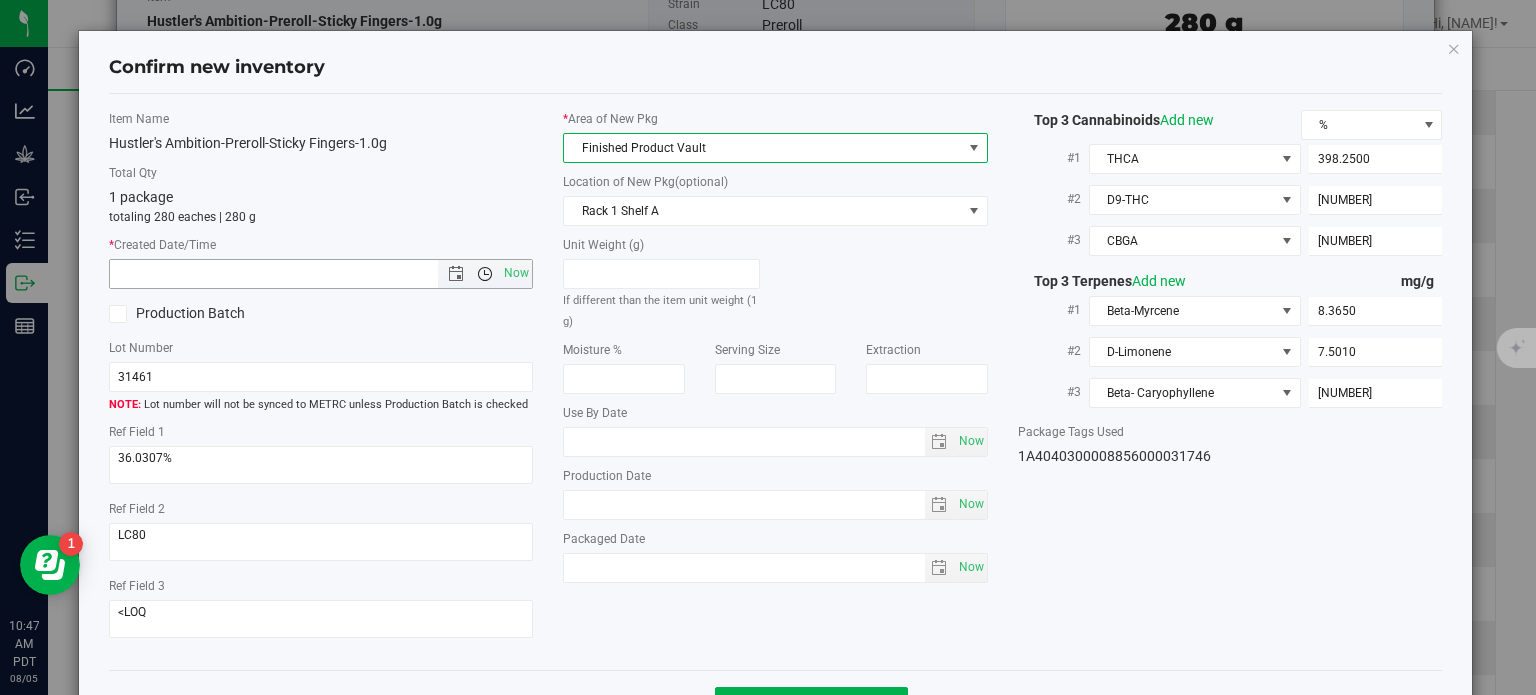 click at bounding box center [485, 274] 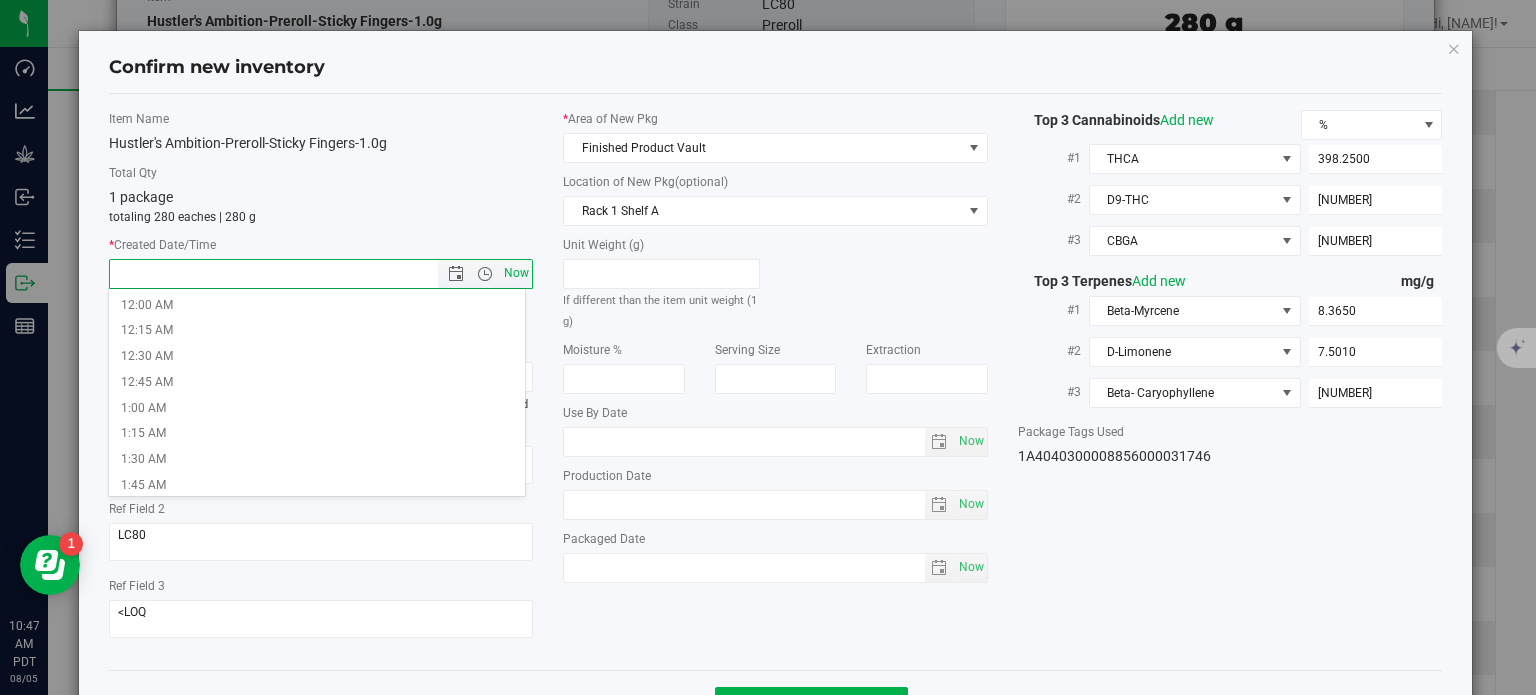 click on "Now" at bounding box center (517, 273) 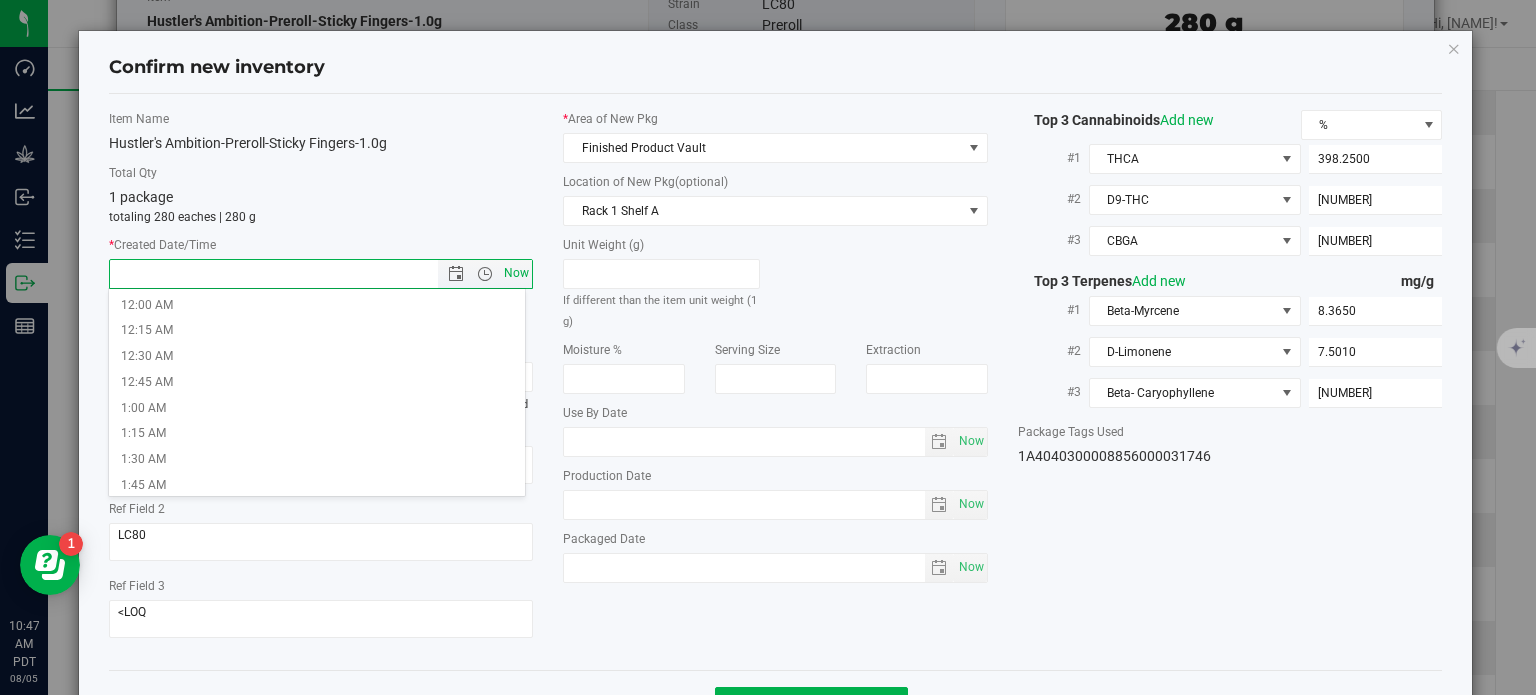 type on "8/5/2025 10:47 AM" 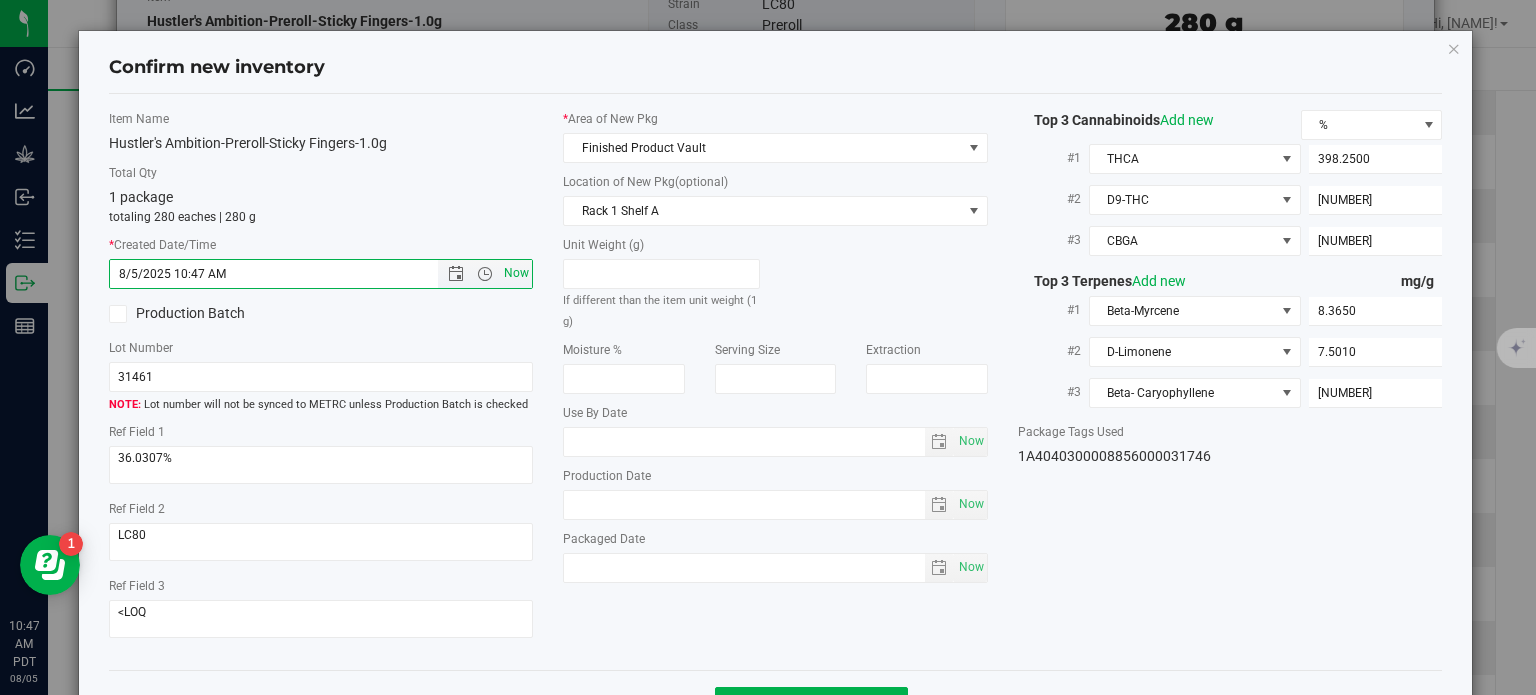 click on "Now" at bounding box center [517, 273] 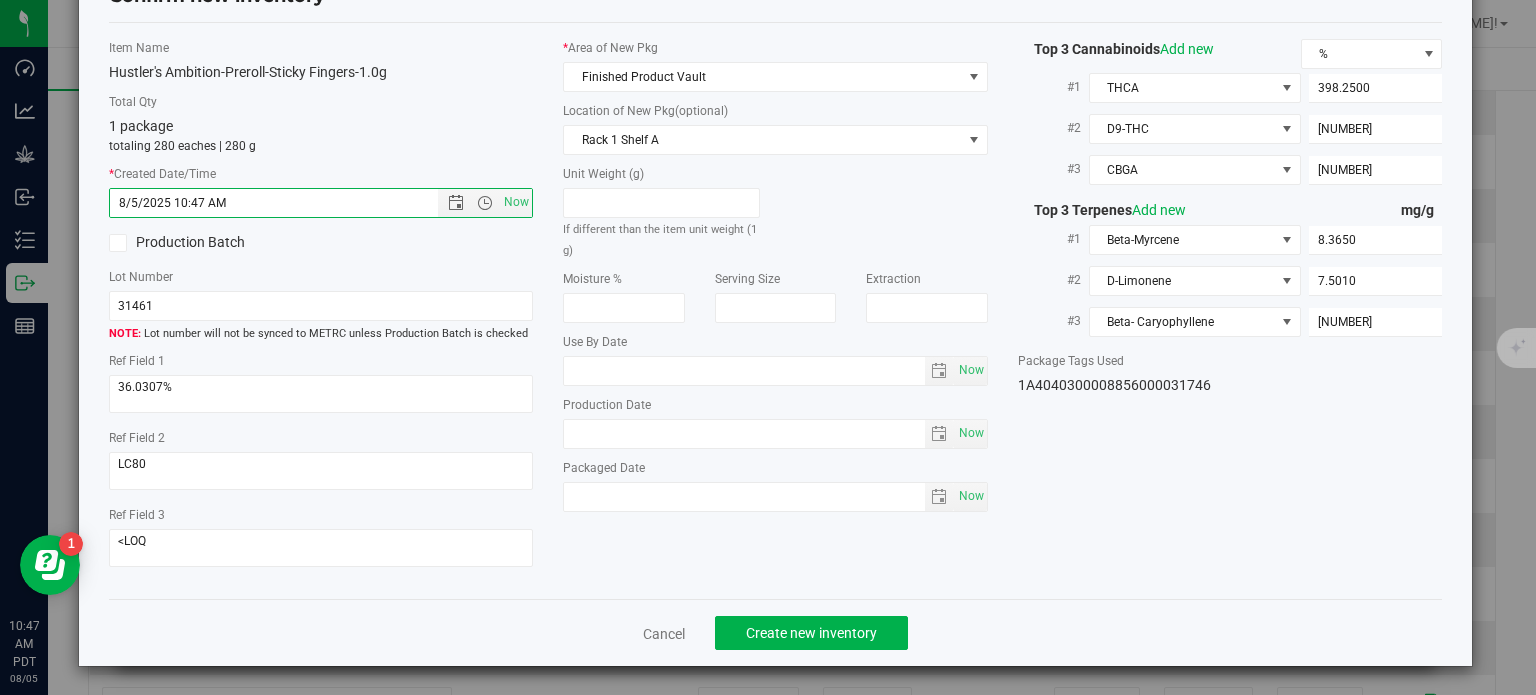 click on "Cancel
Create new inventory" at bounding box center [776, 632] 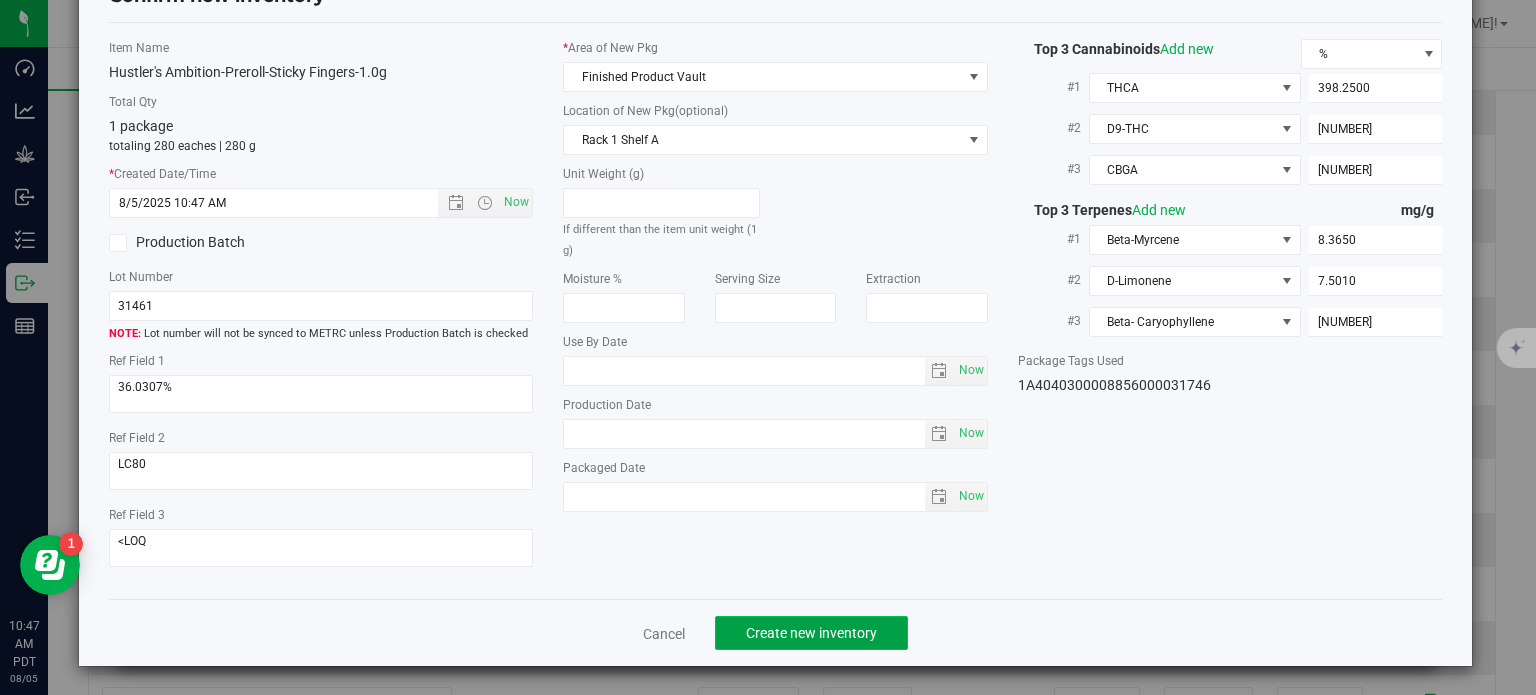 click on "Create new inventory" 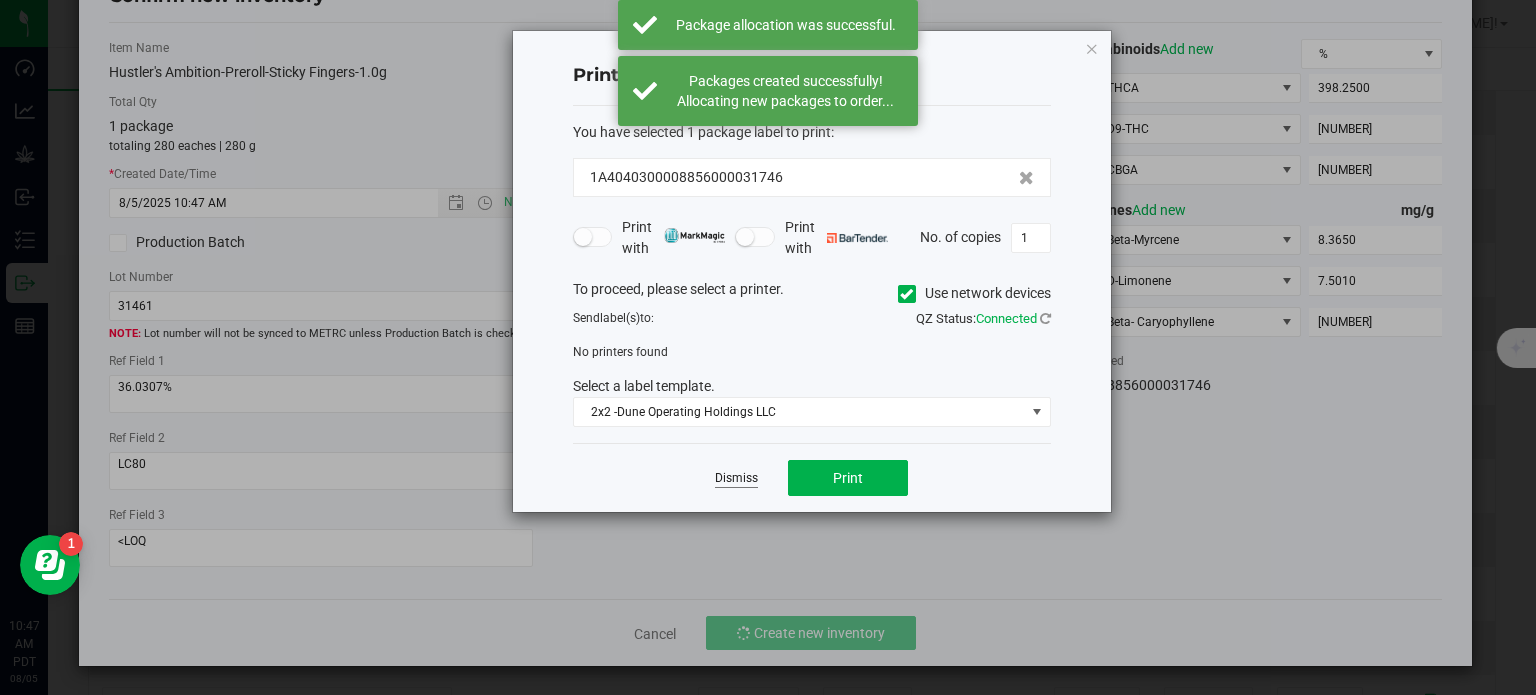 click on "Dismiss" 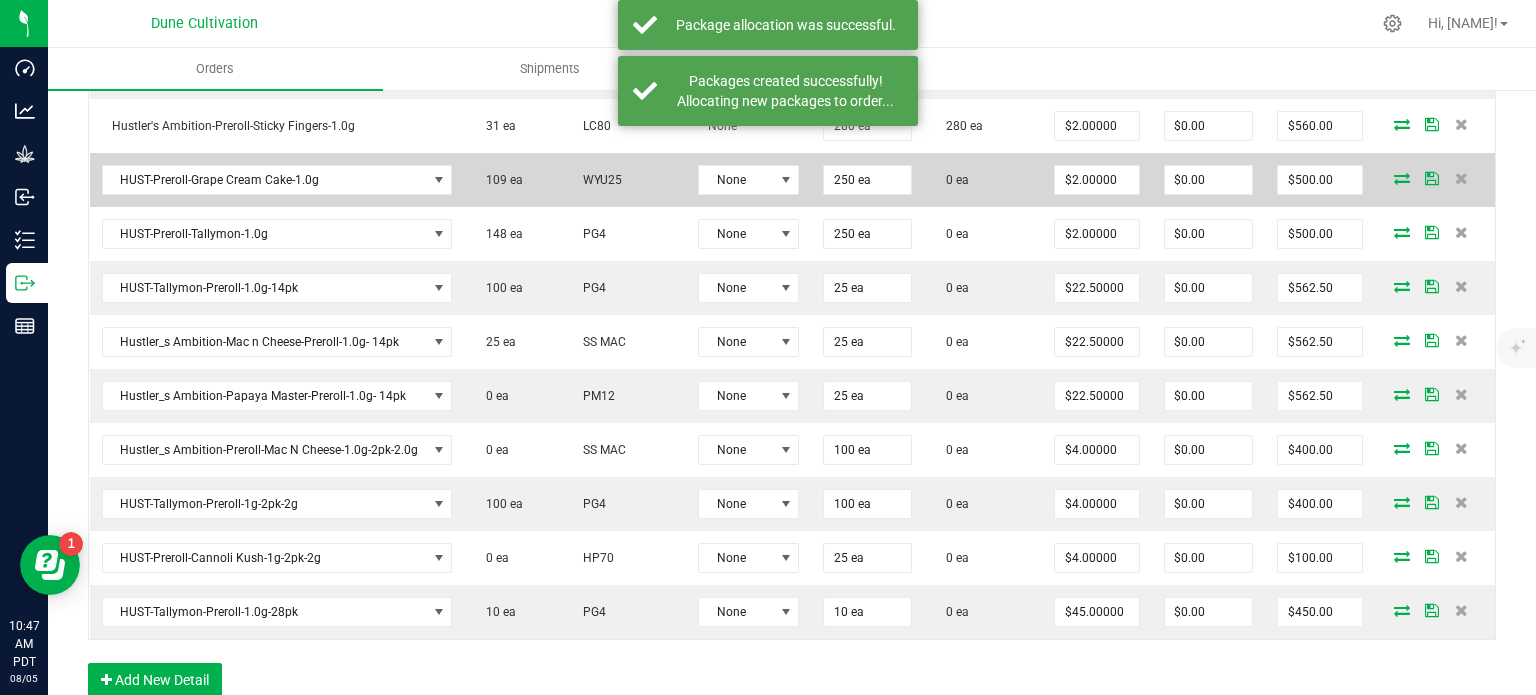 click at bounding box center [1402, 178] 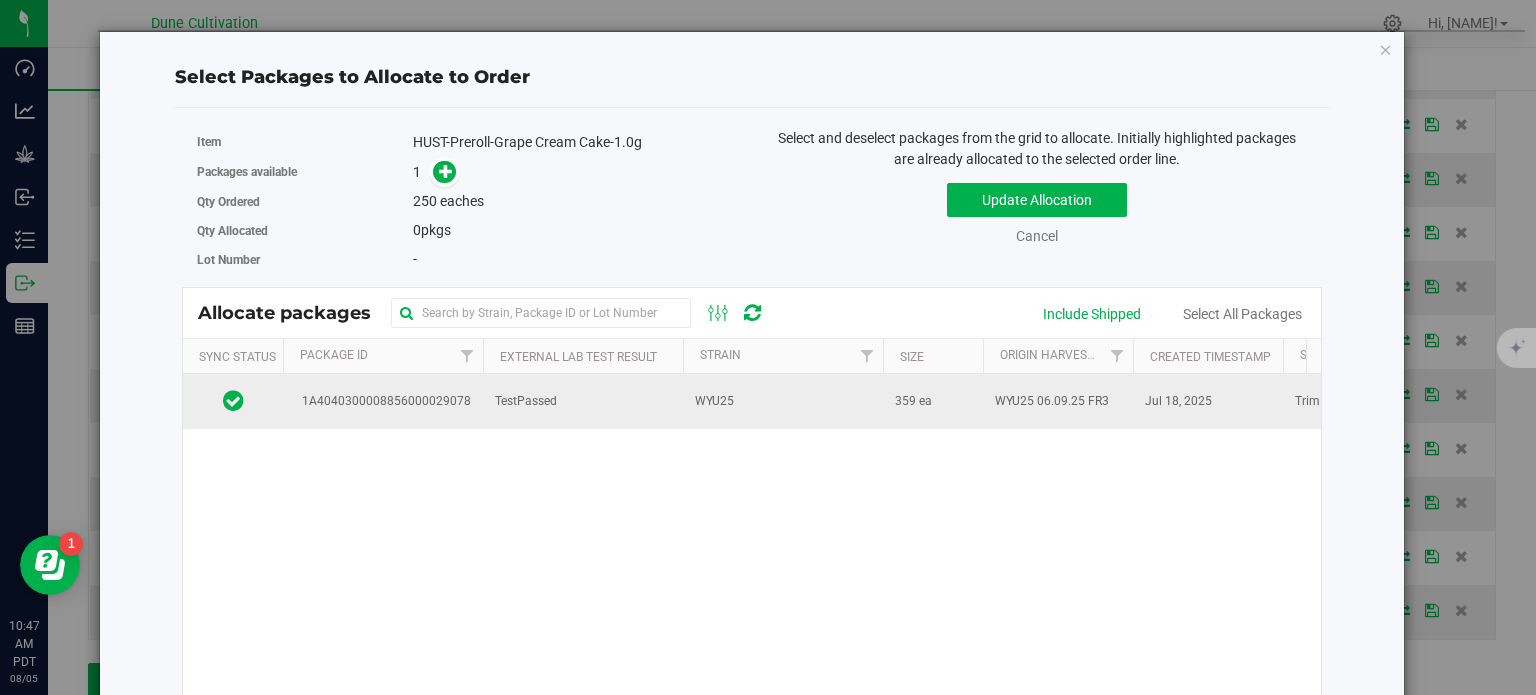 click on "1A4040300008856000029078" at bounding box center [383, 401] 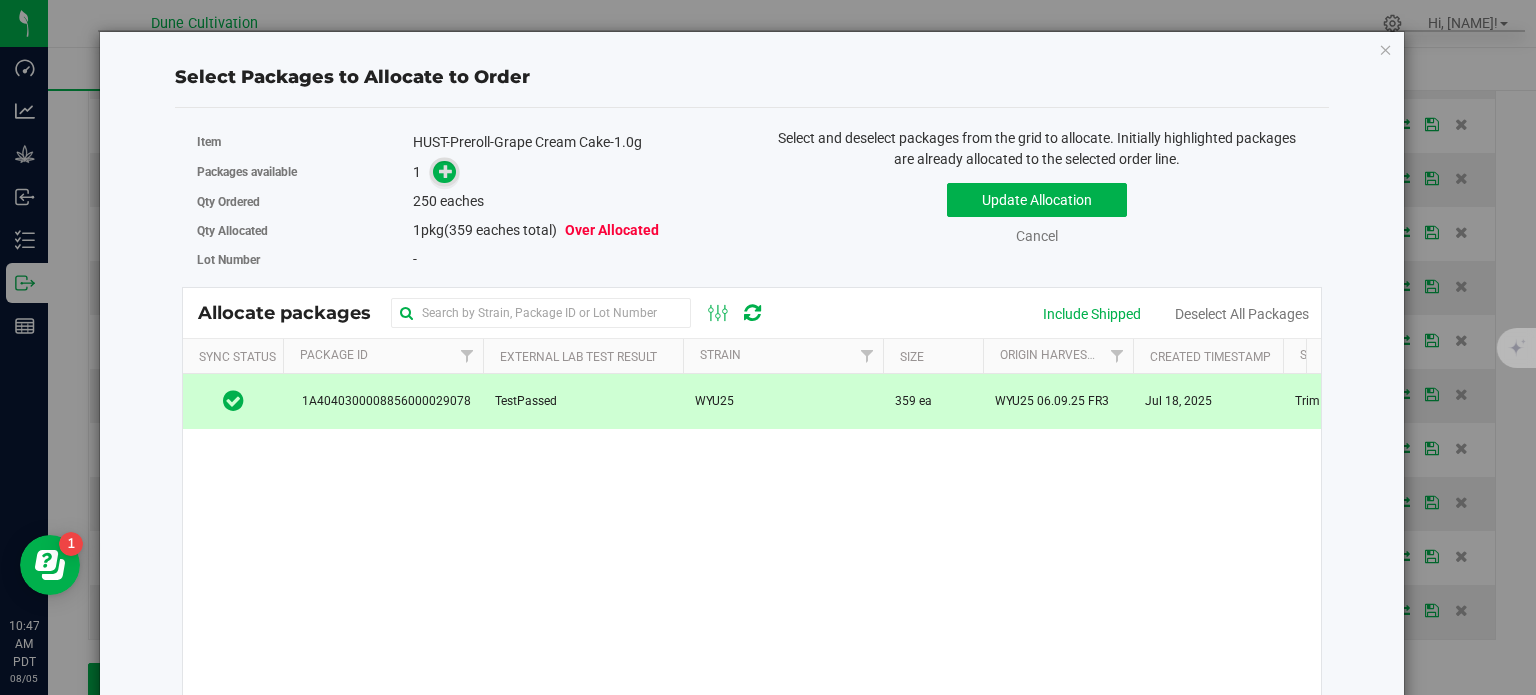 click at bounding box center (446, 171) 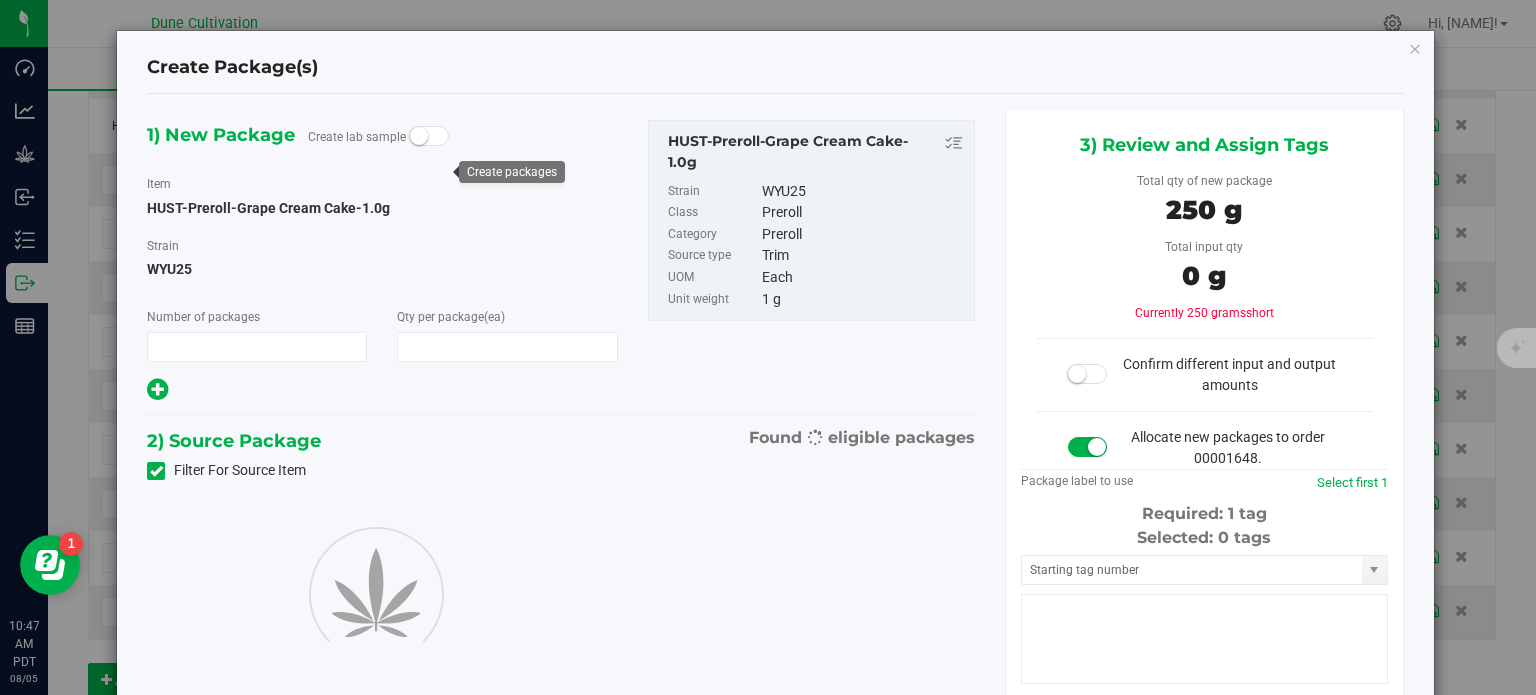 type on "1" 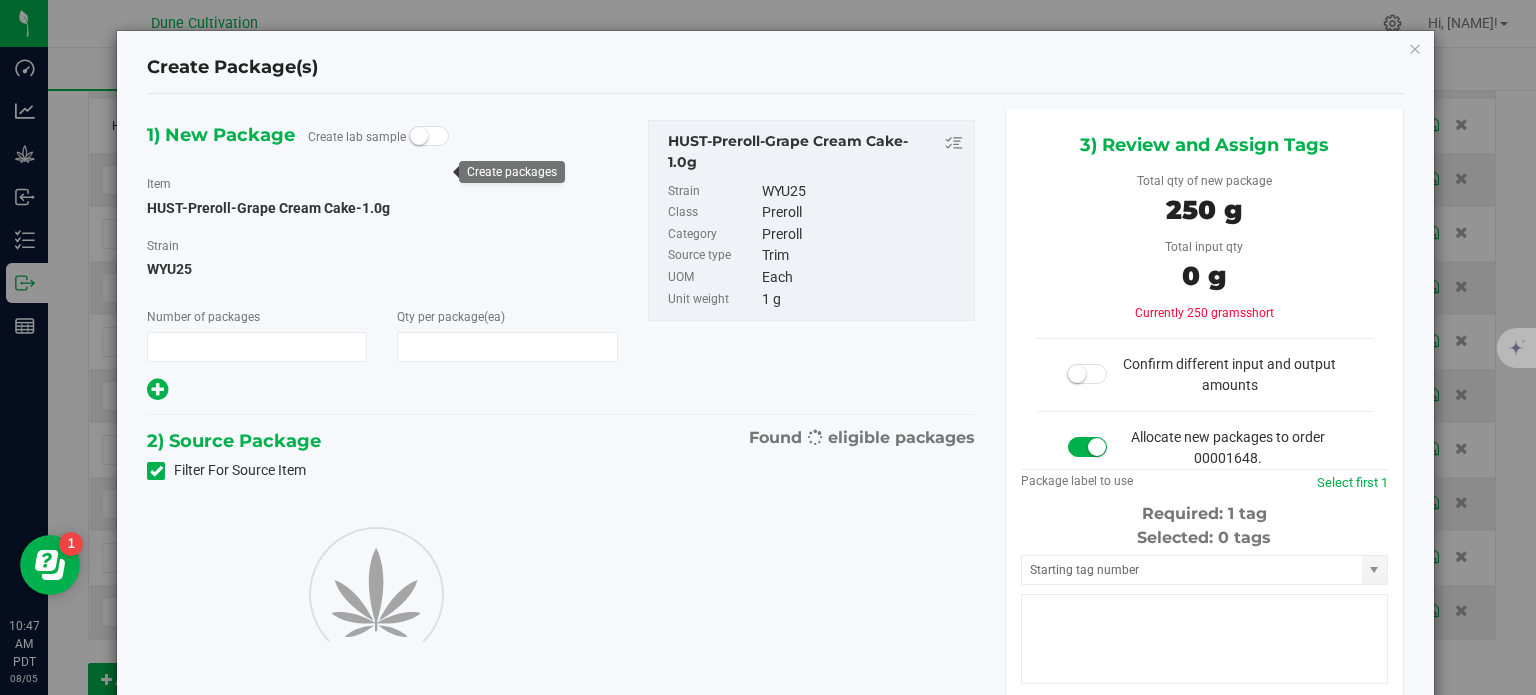 type on "250" 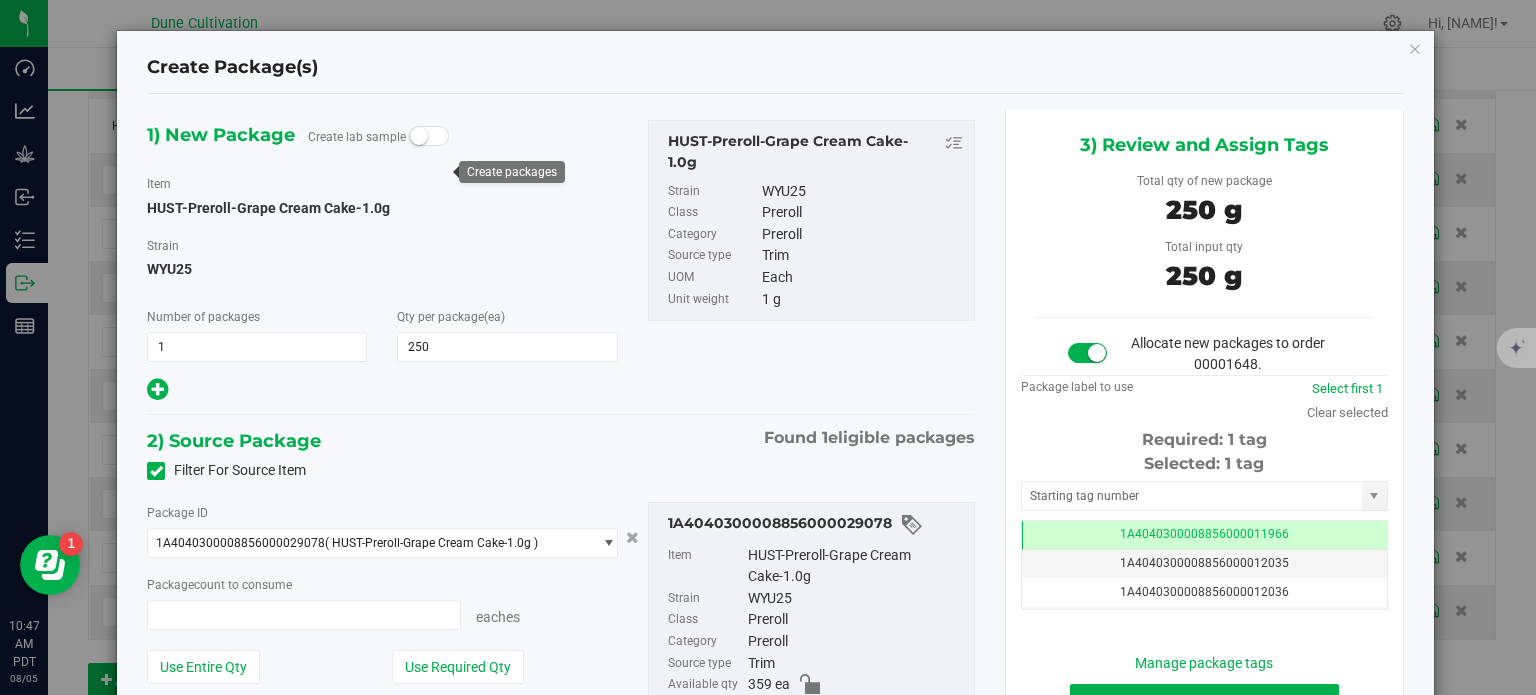 type on "250 ea" 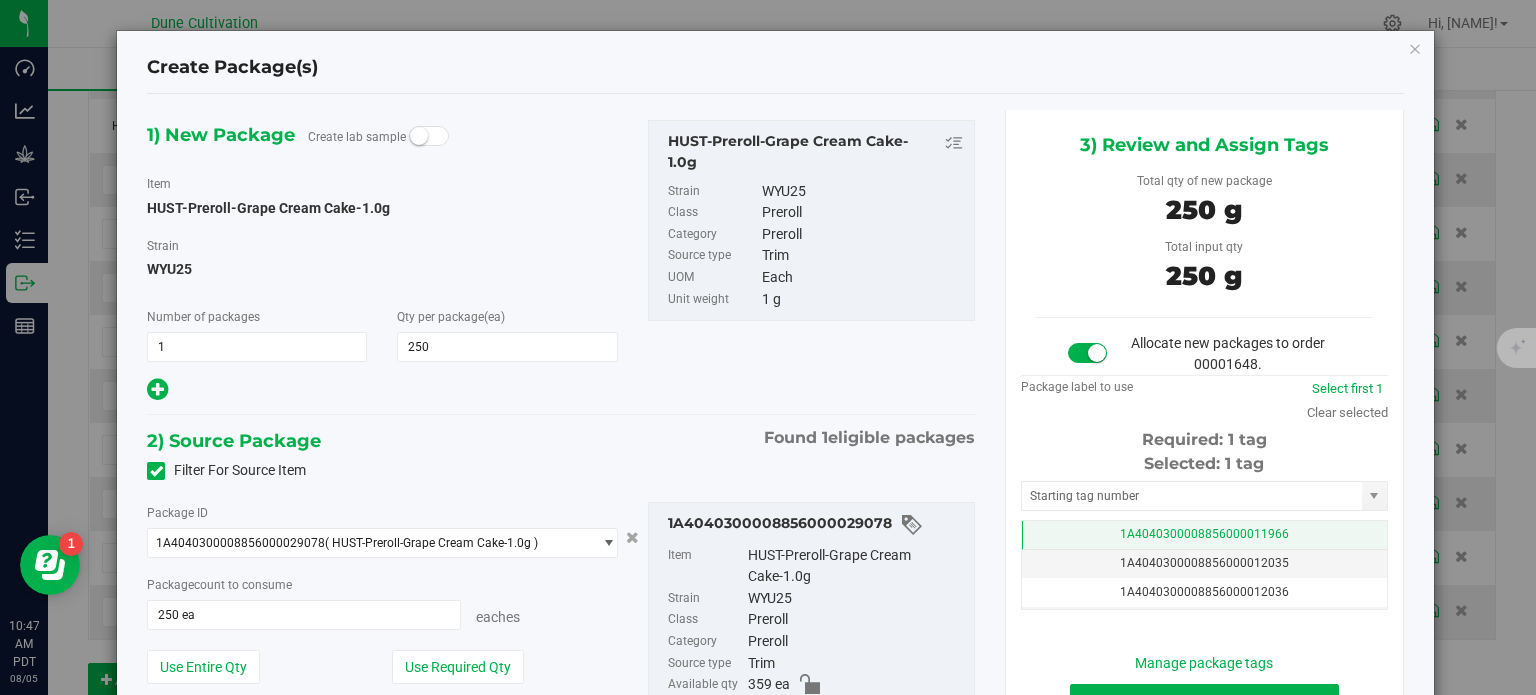 click on "1A4040300008856000011966" at bounding box center [1204, 535] 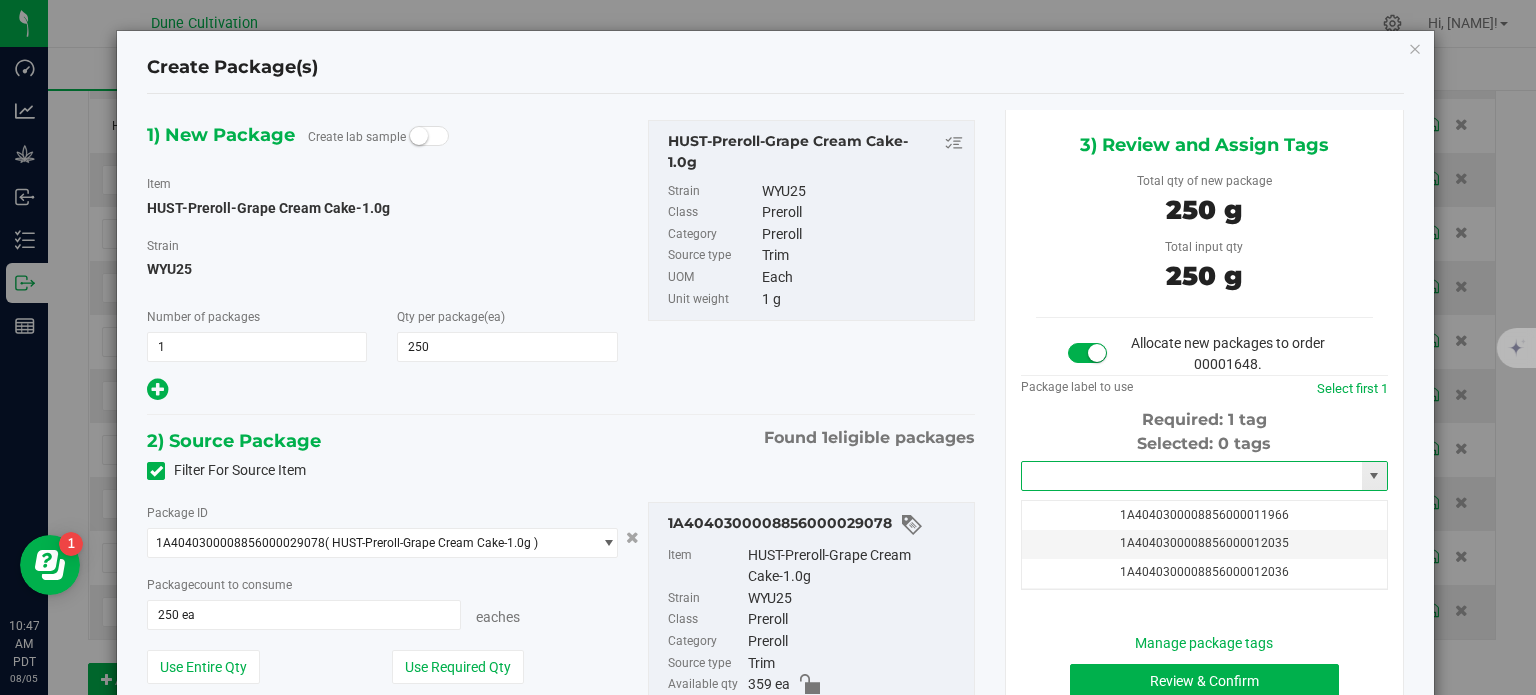 click at bounding box center [1192, 476] 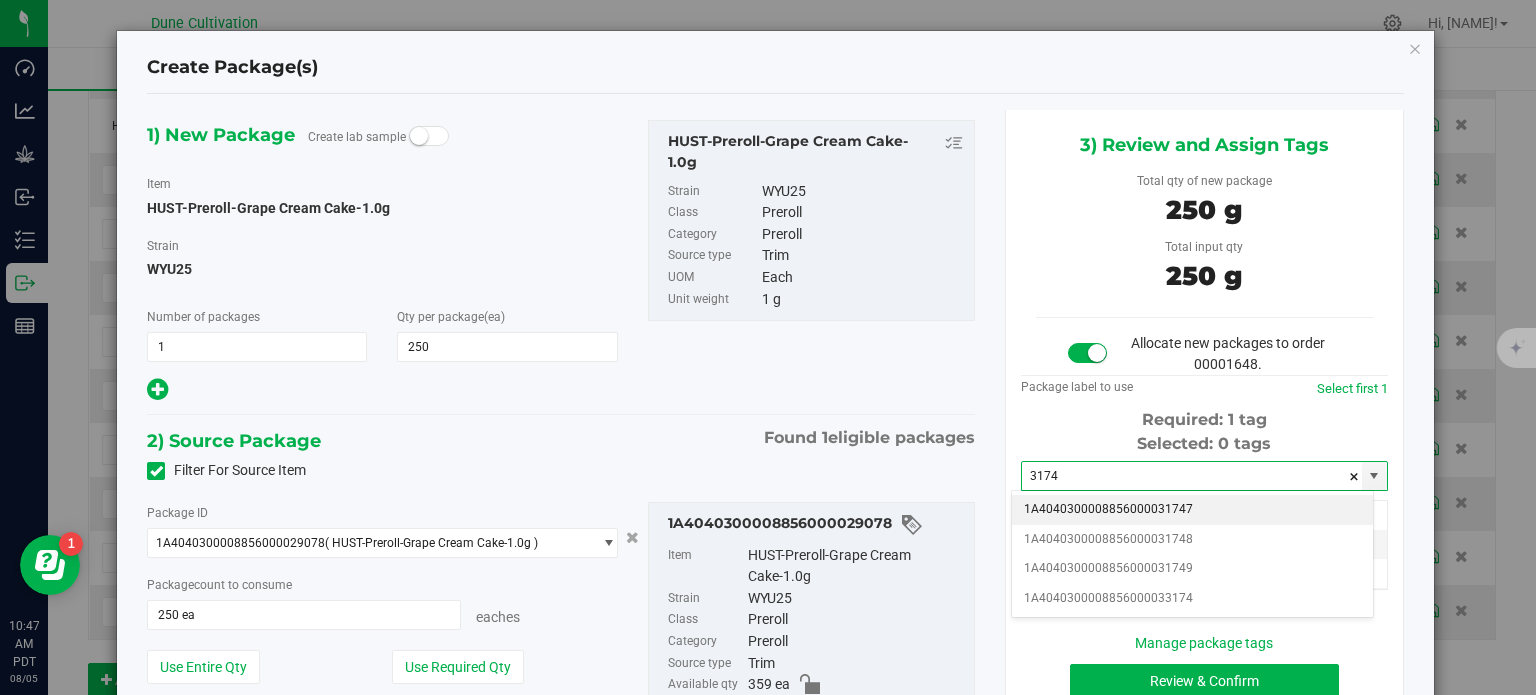 click on "1A4040300008856000031747" at bounding box center (1192, 510) 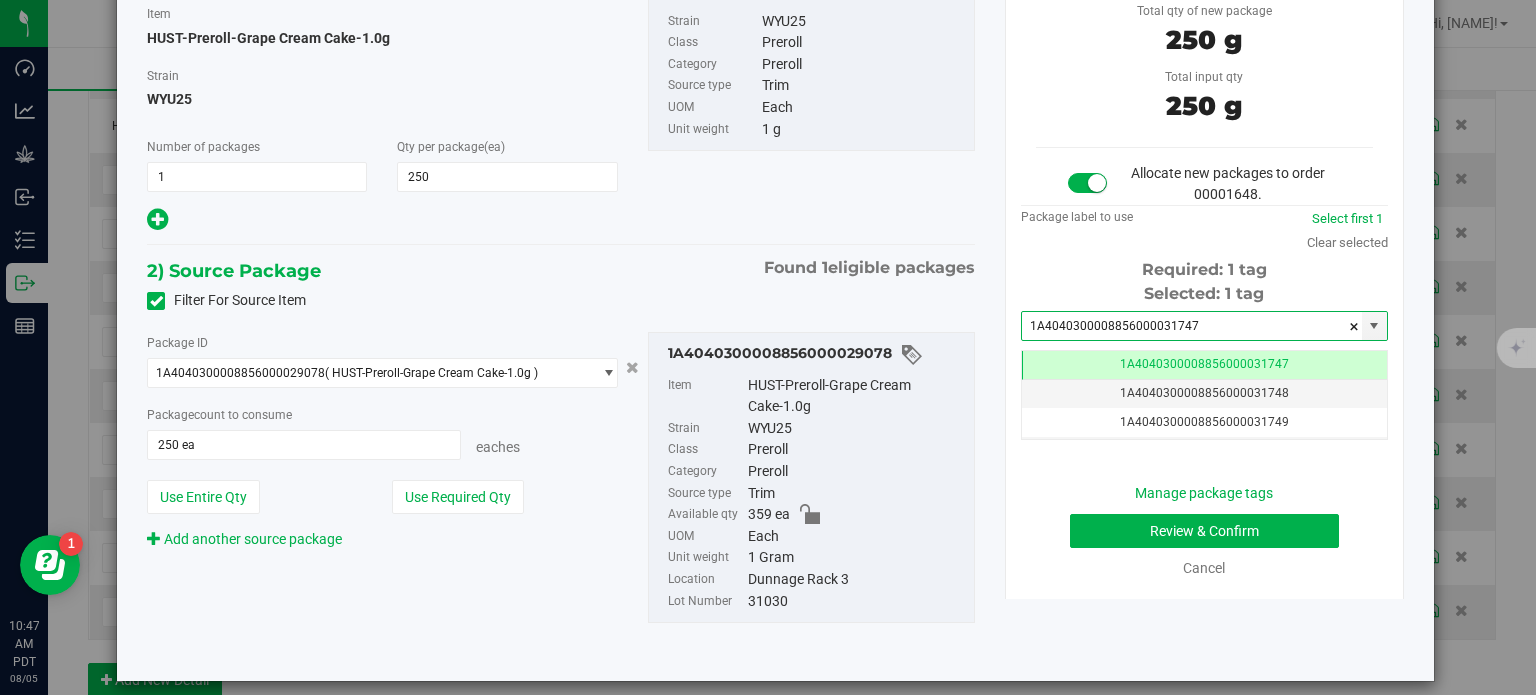 type on "1A4040300008856000031747" 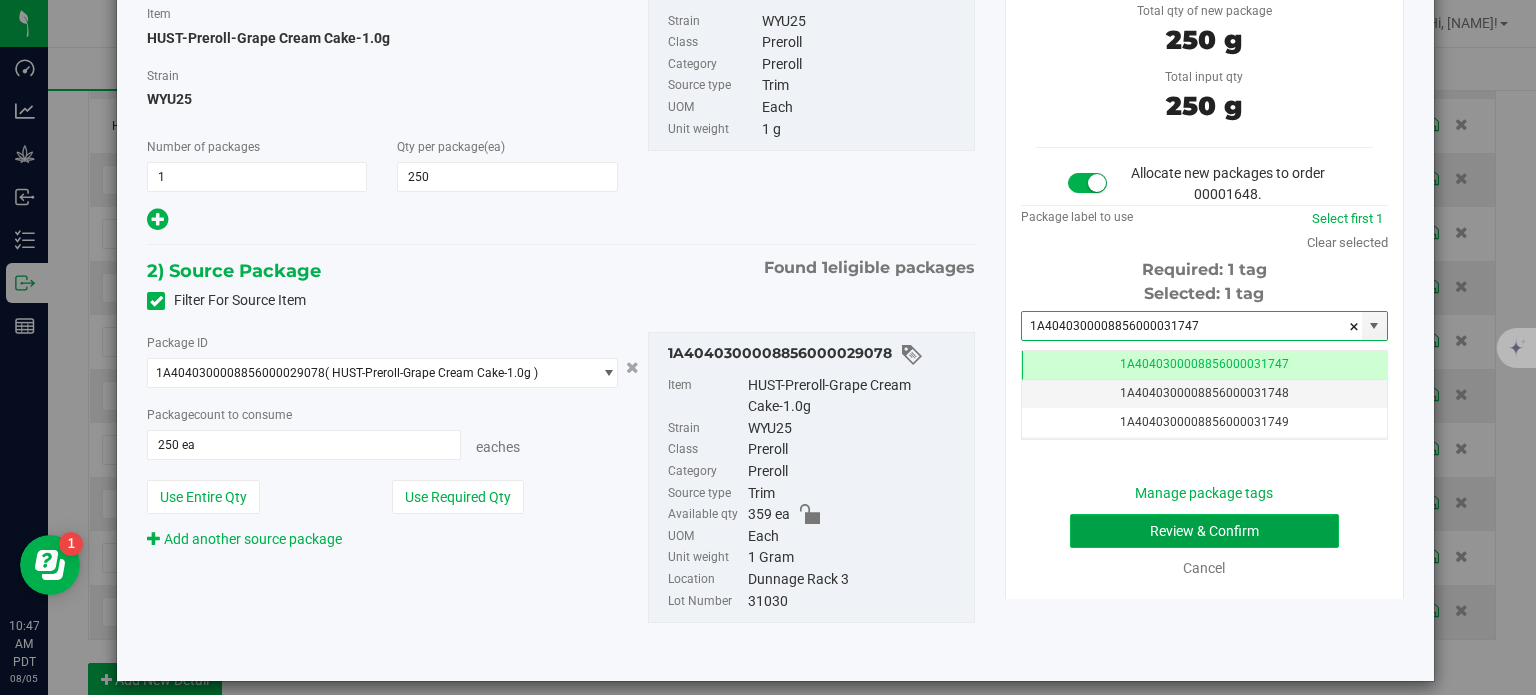 click on "Review & Confirm" at bounding box center [1204, 531] 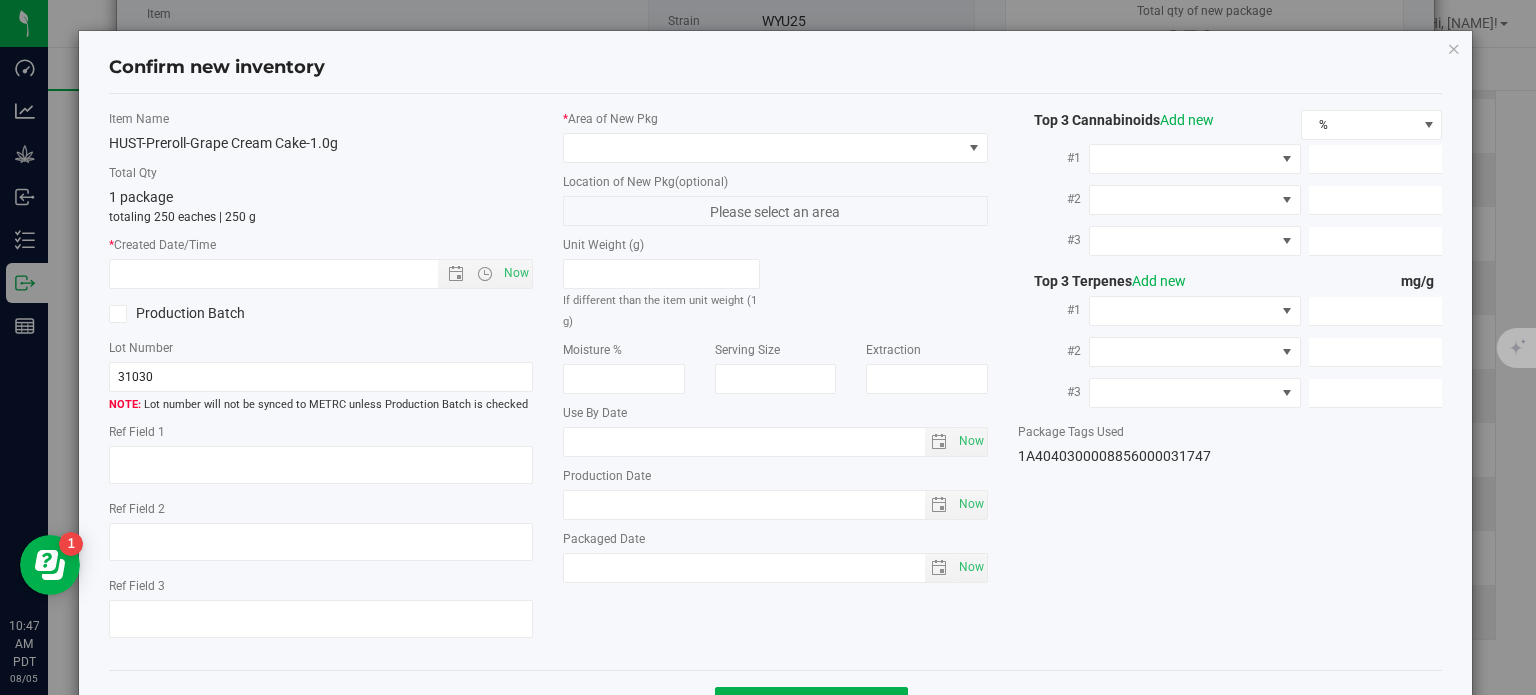 type on "20.0568%" 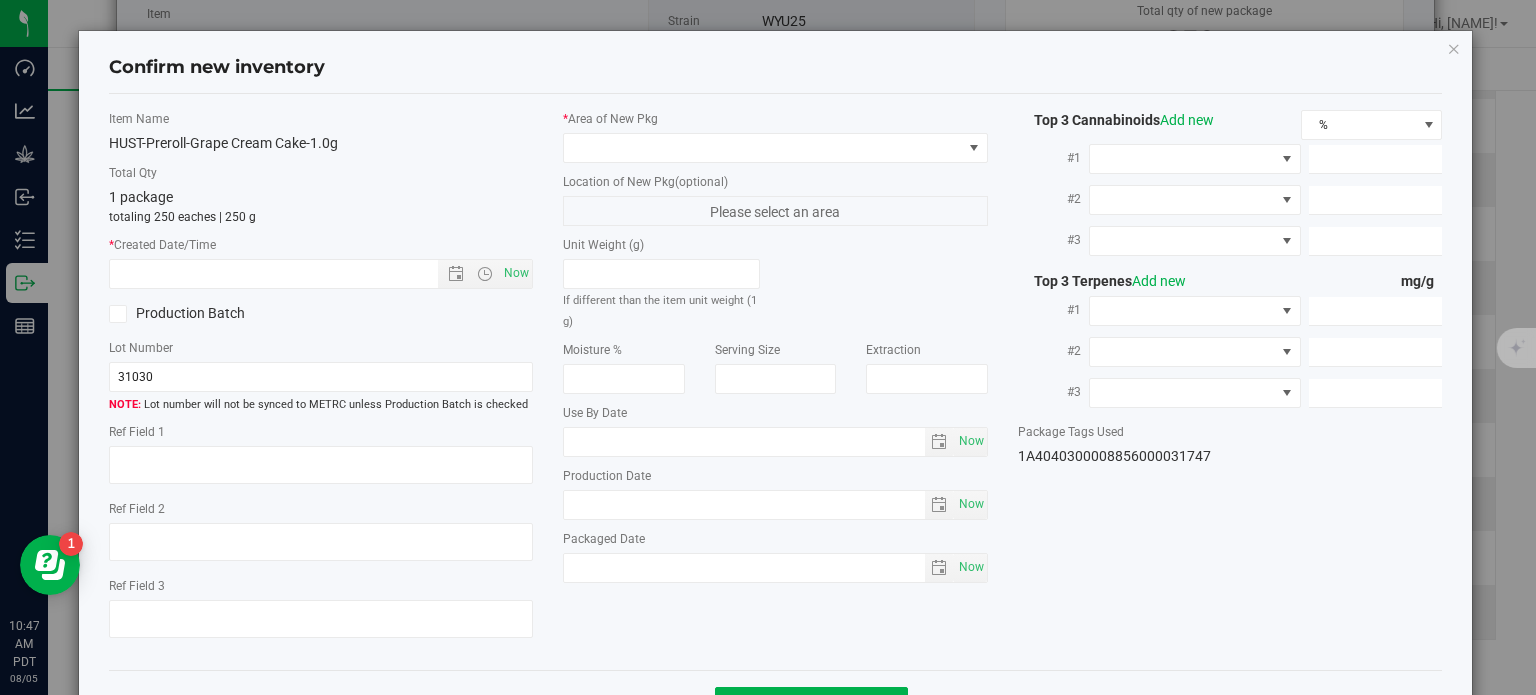 type on "WYU25" 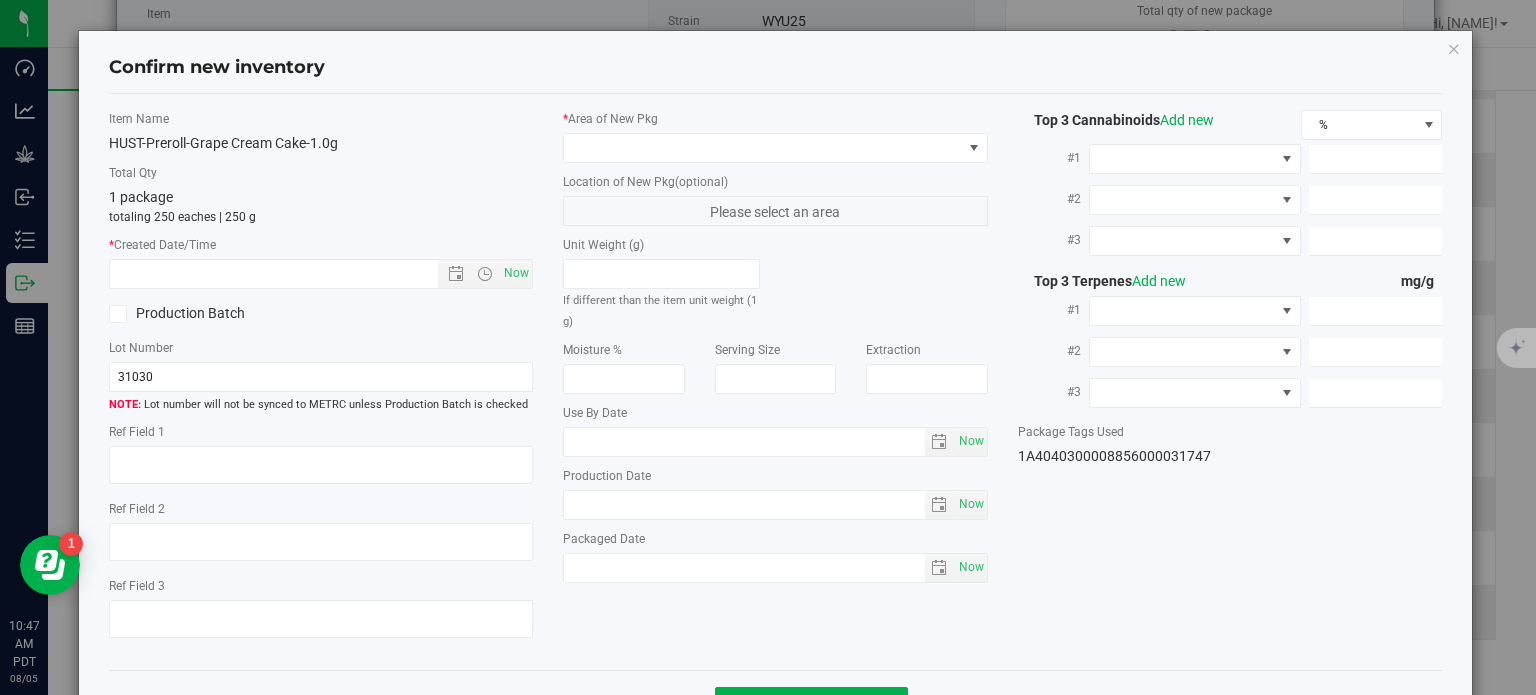 type on "<LOQ" 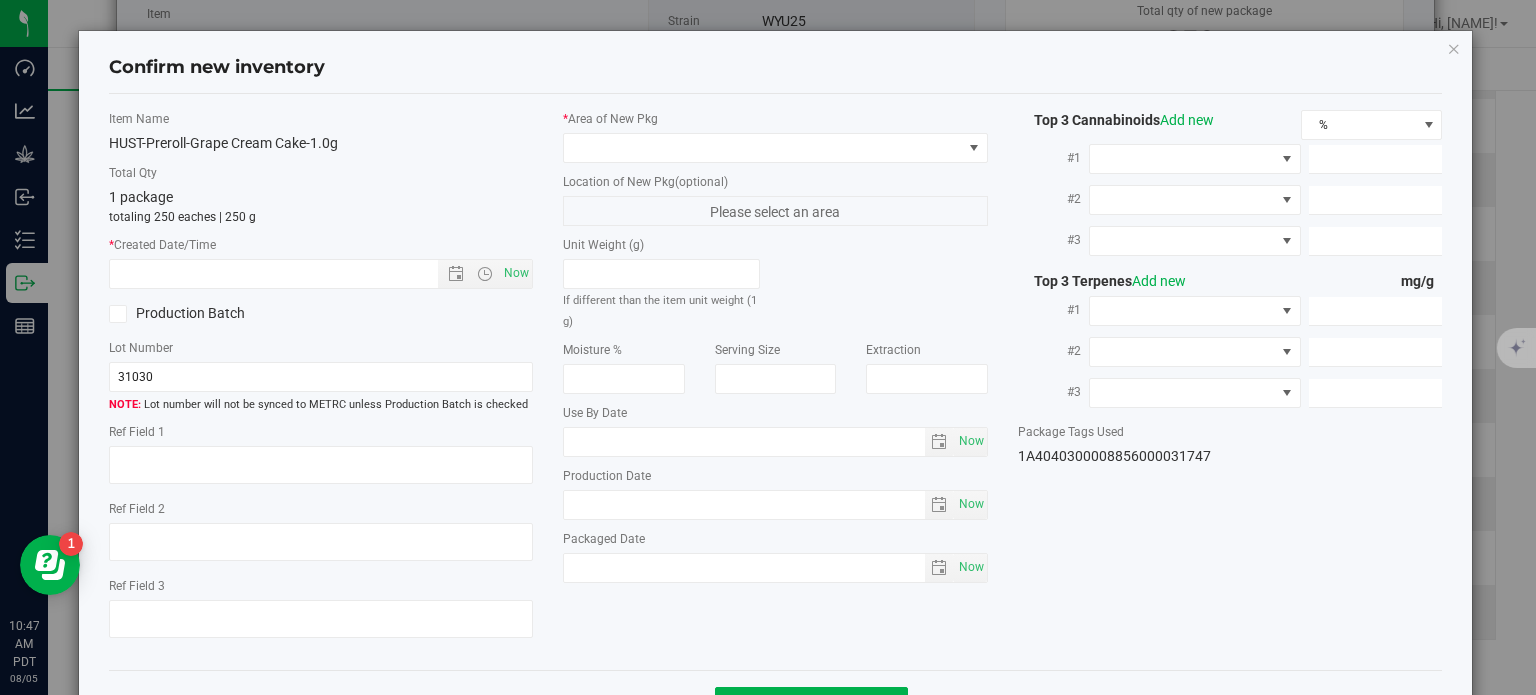 type on "201.4200" 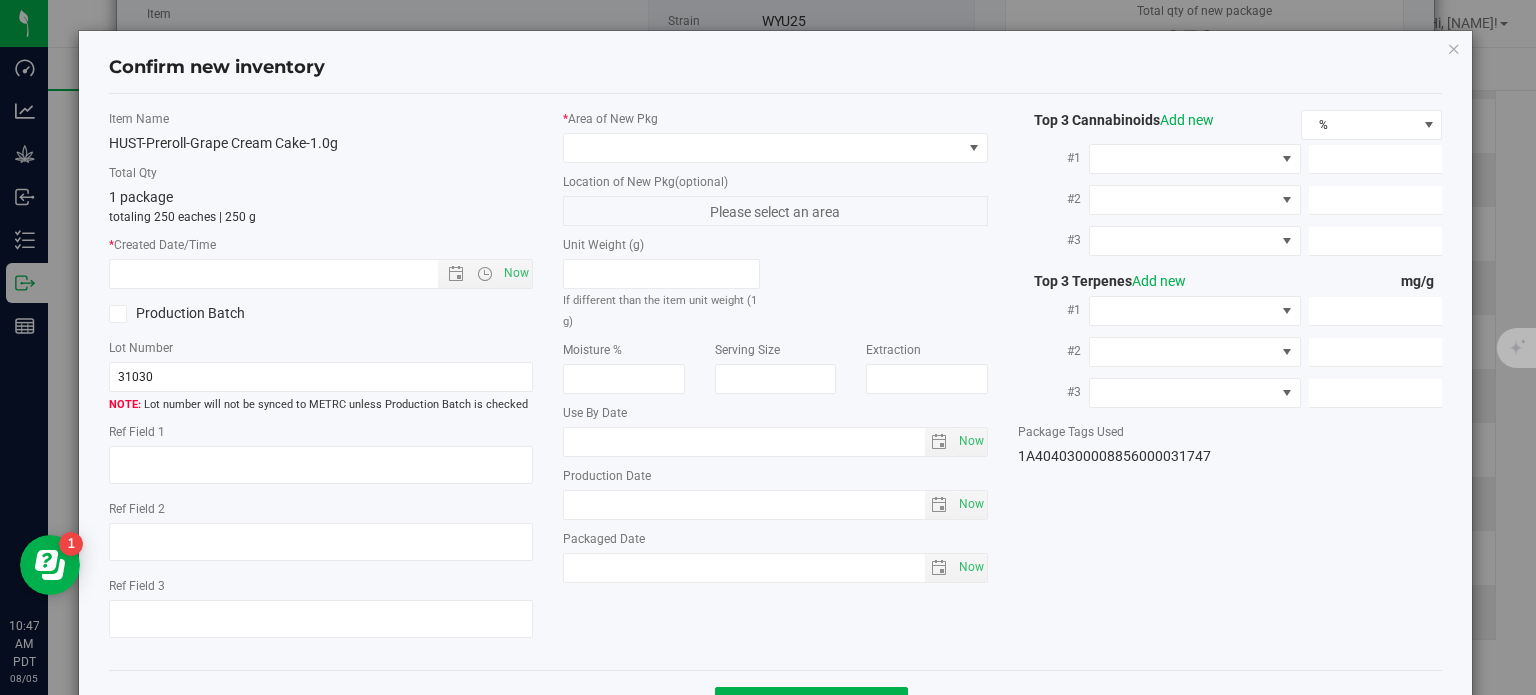 type on "23.9230" 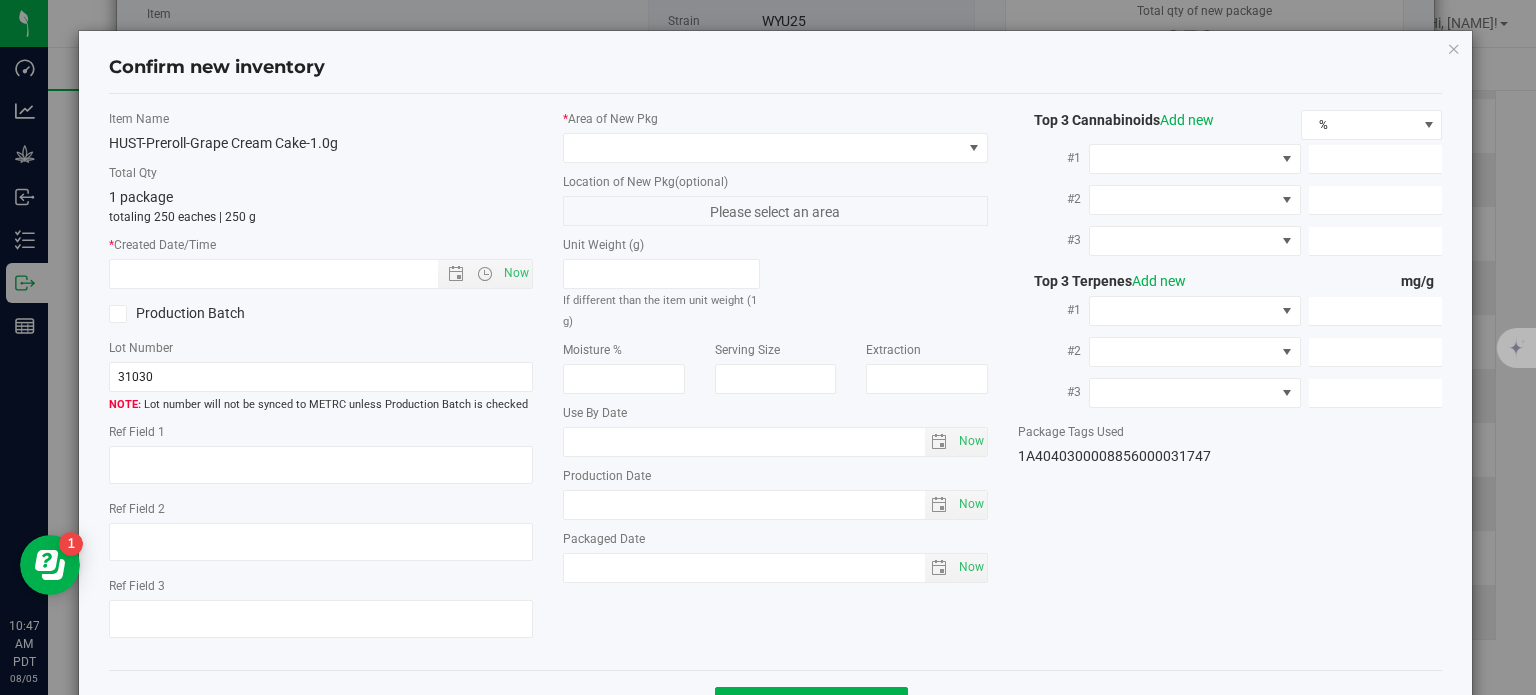 type on "6.4650" 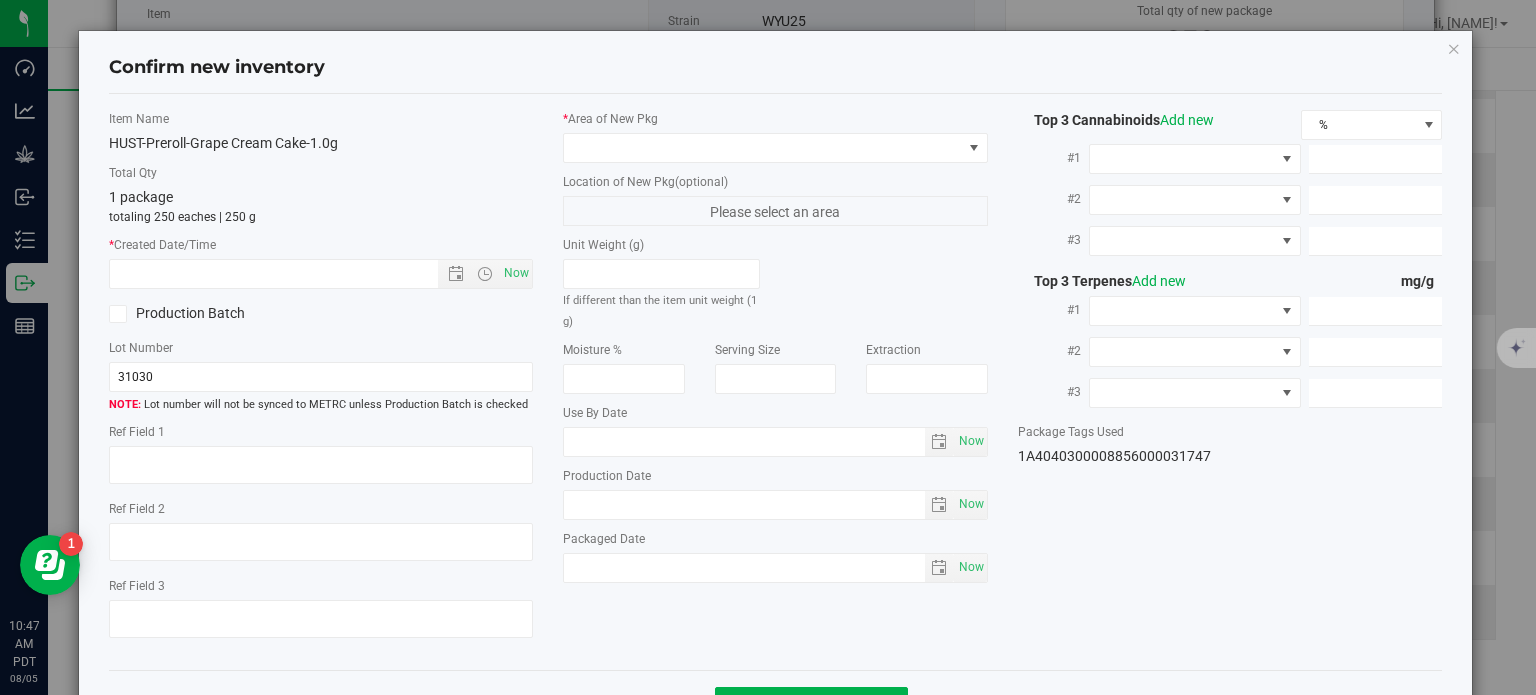 type on "1.2140" 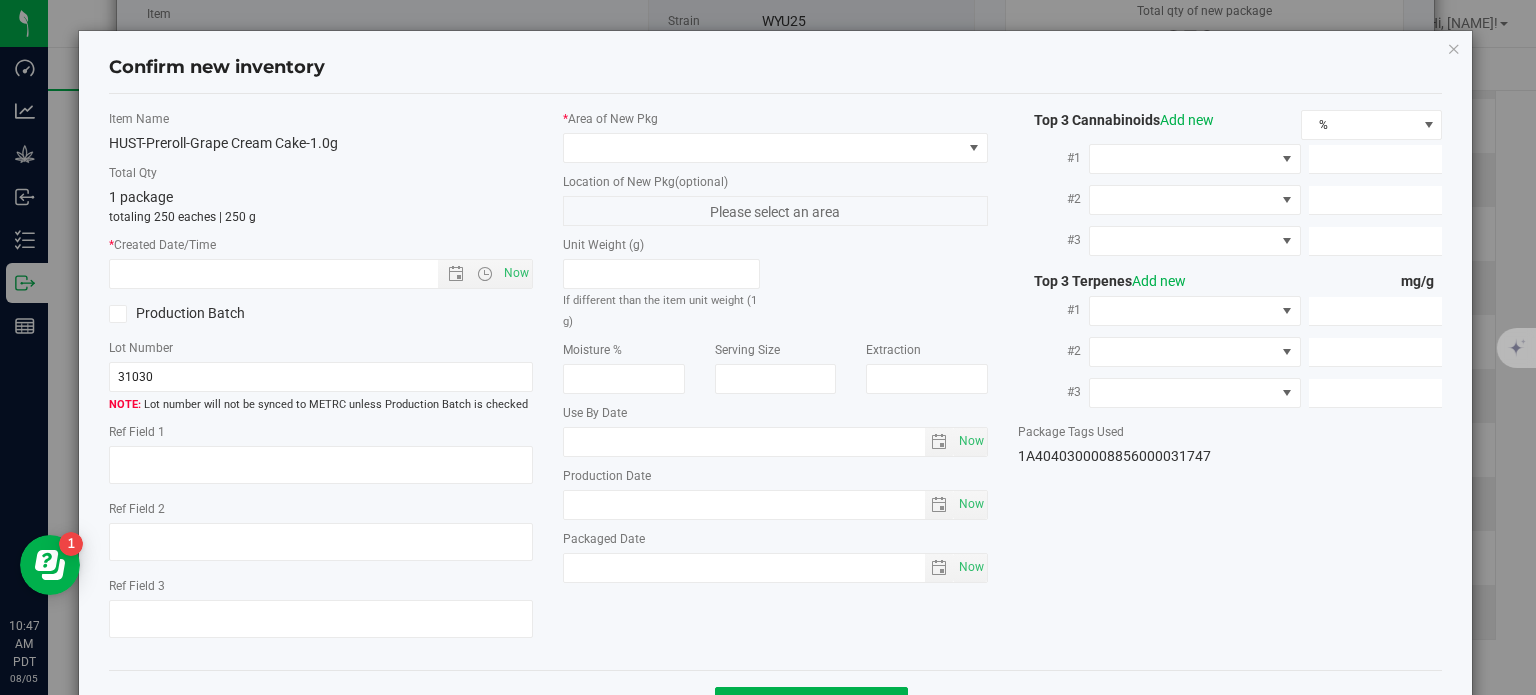 type on "1.1310" 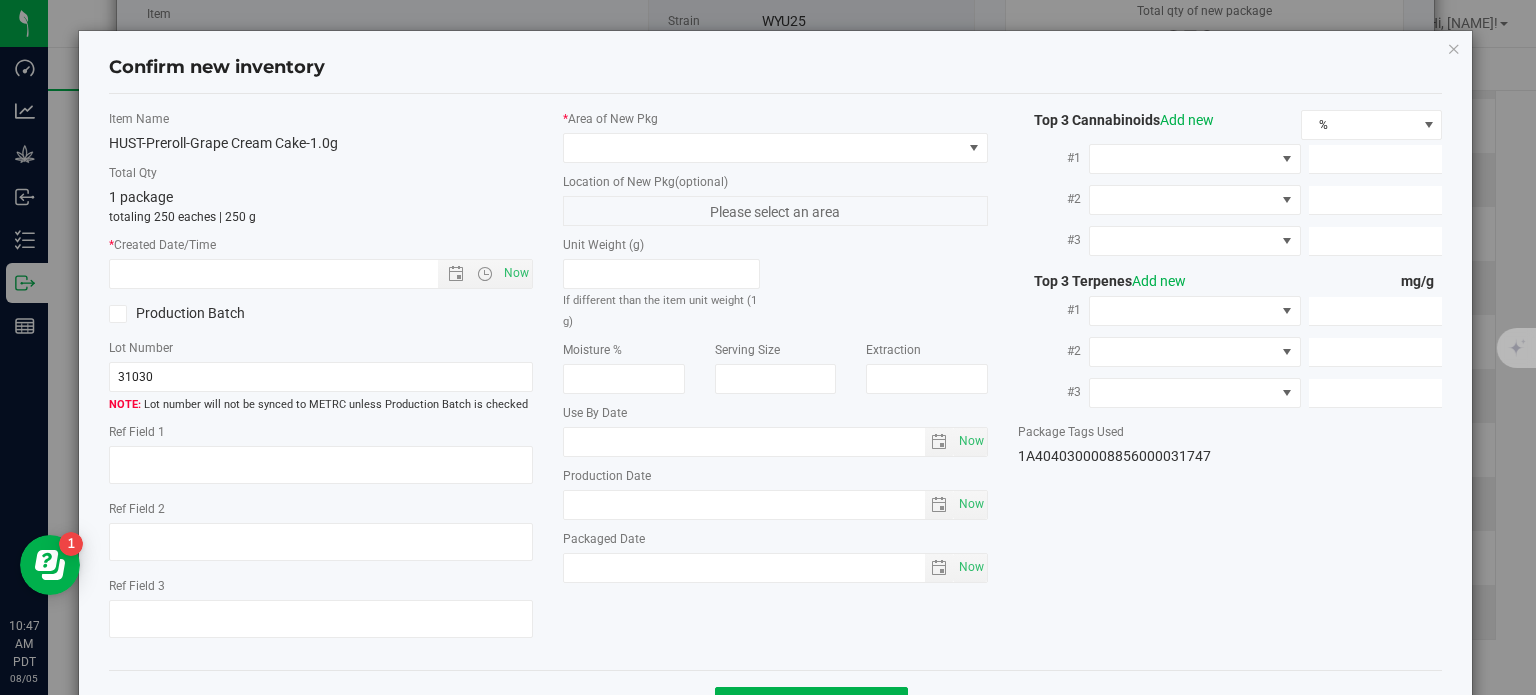type on "0.7970" 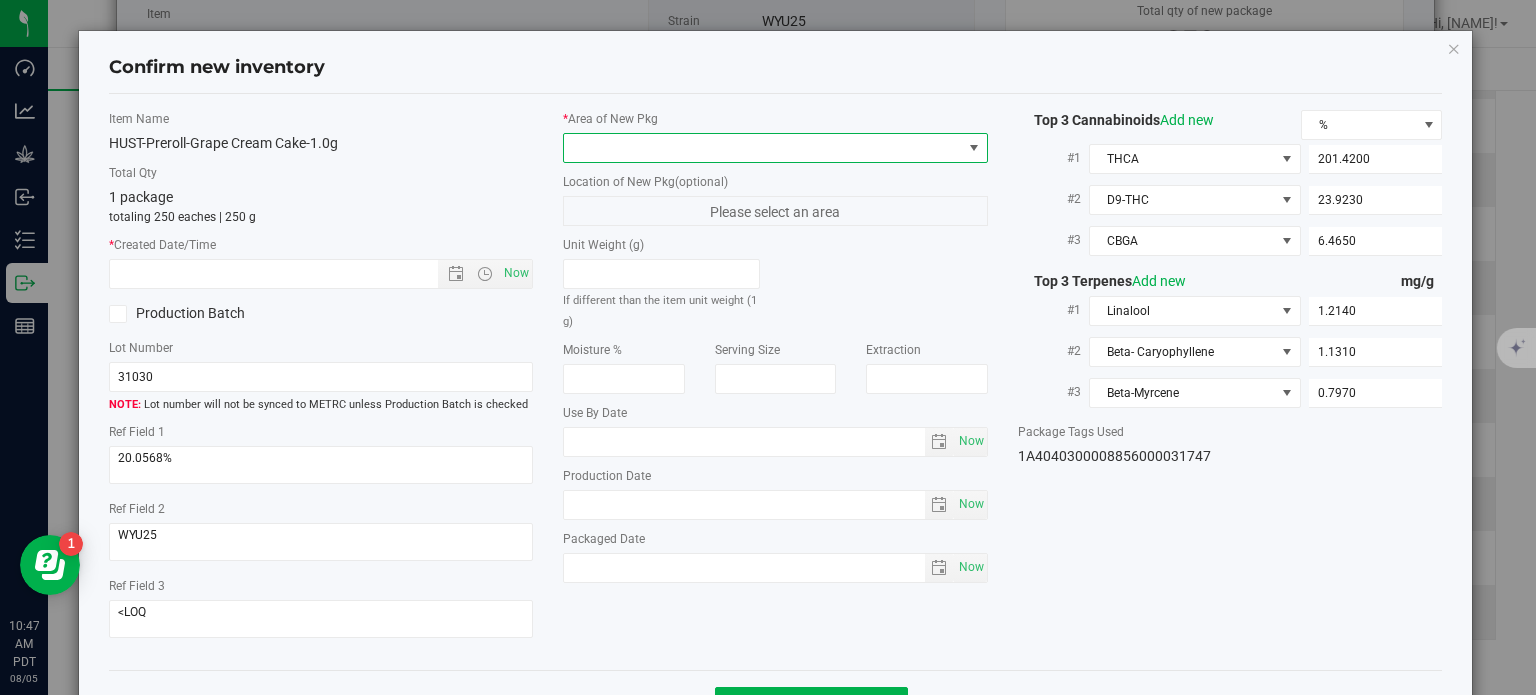 click at bounding box center (763, 148) 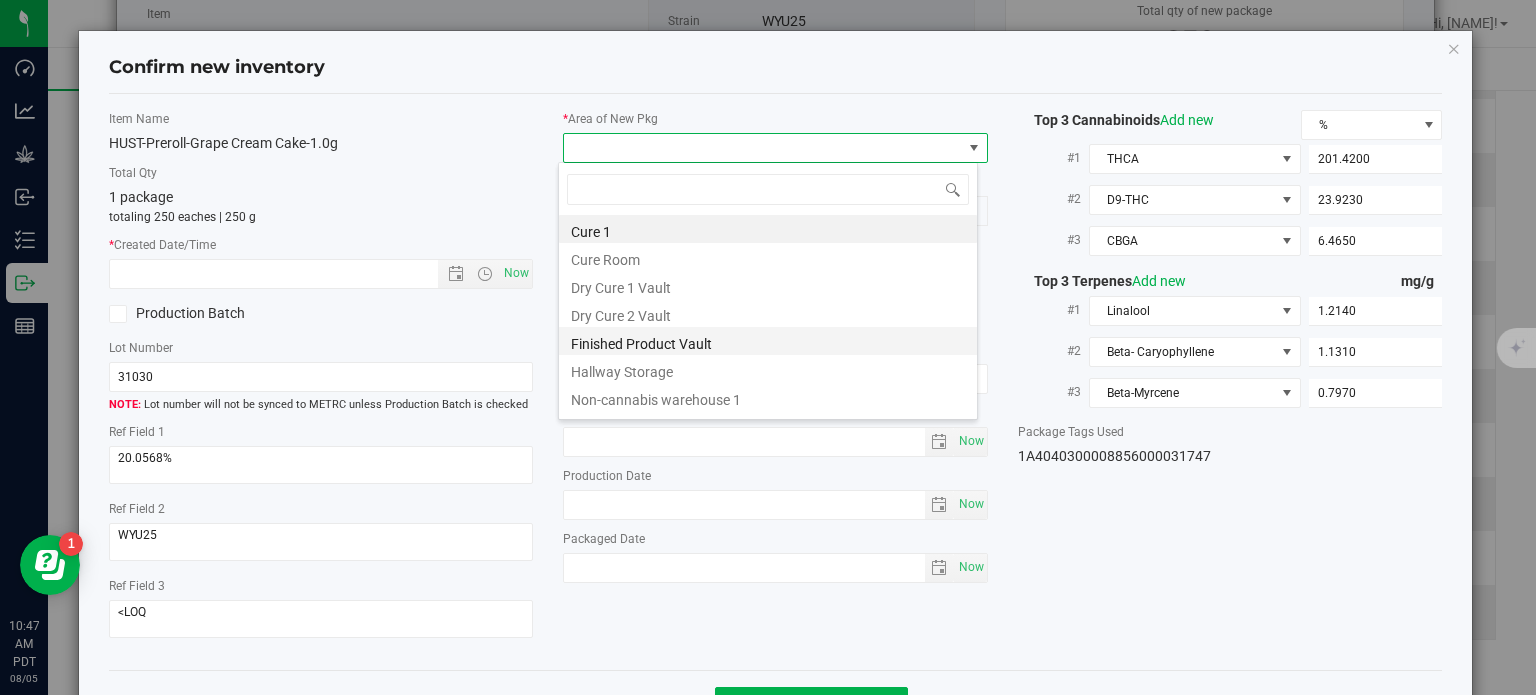 click on "Finished Product Vault" at bounding box center (768, 341) 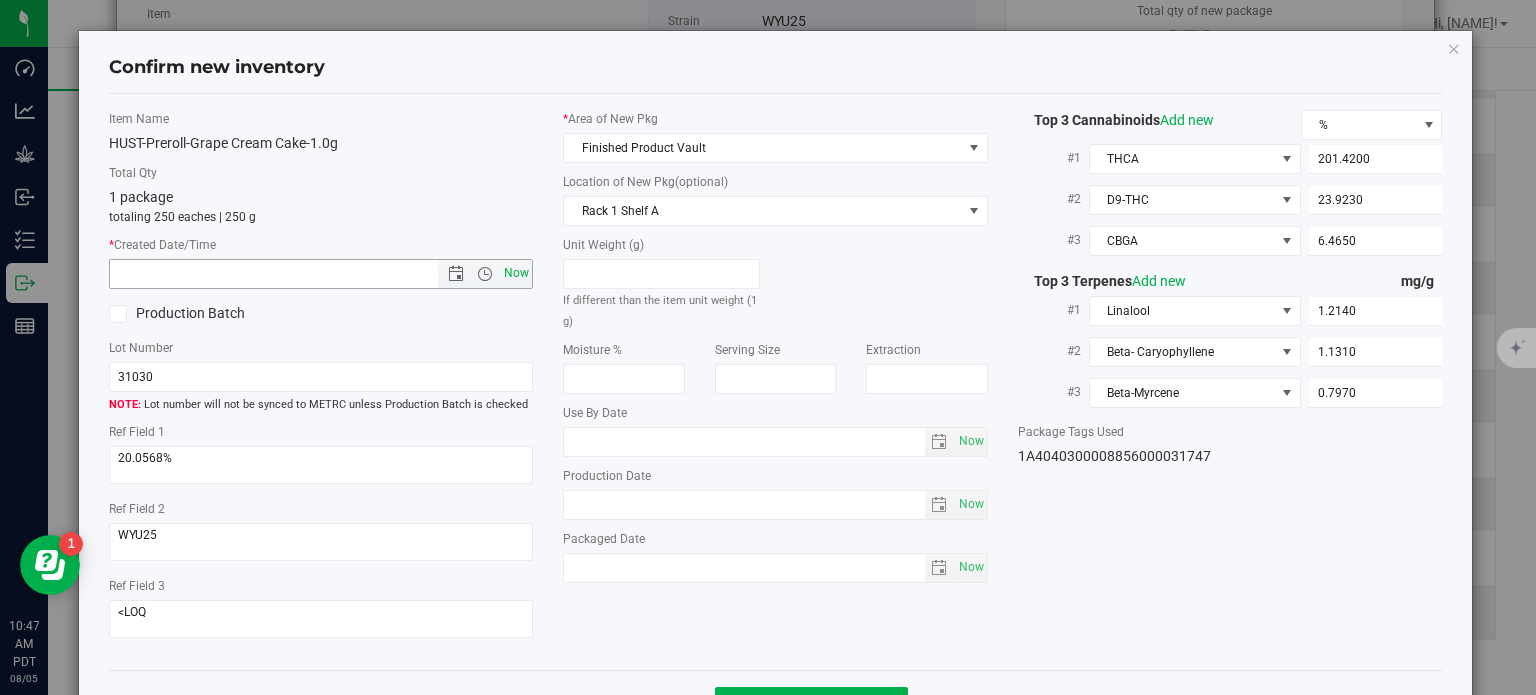 click on "Now" at bounding box center (517, 273) 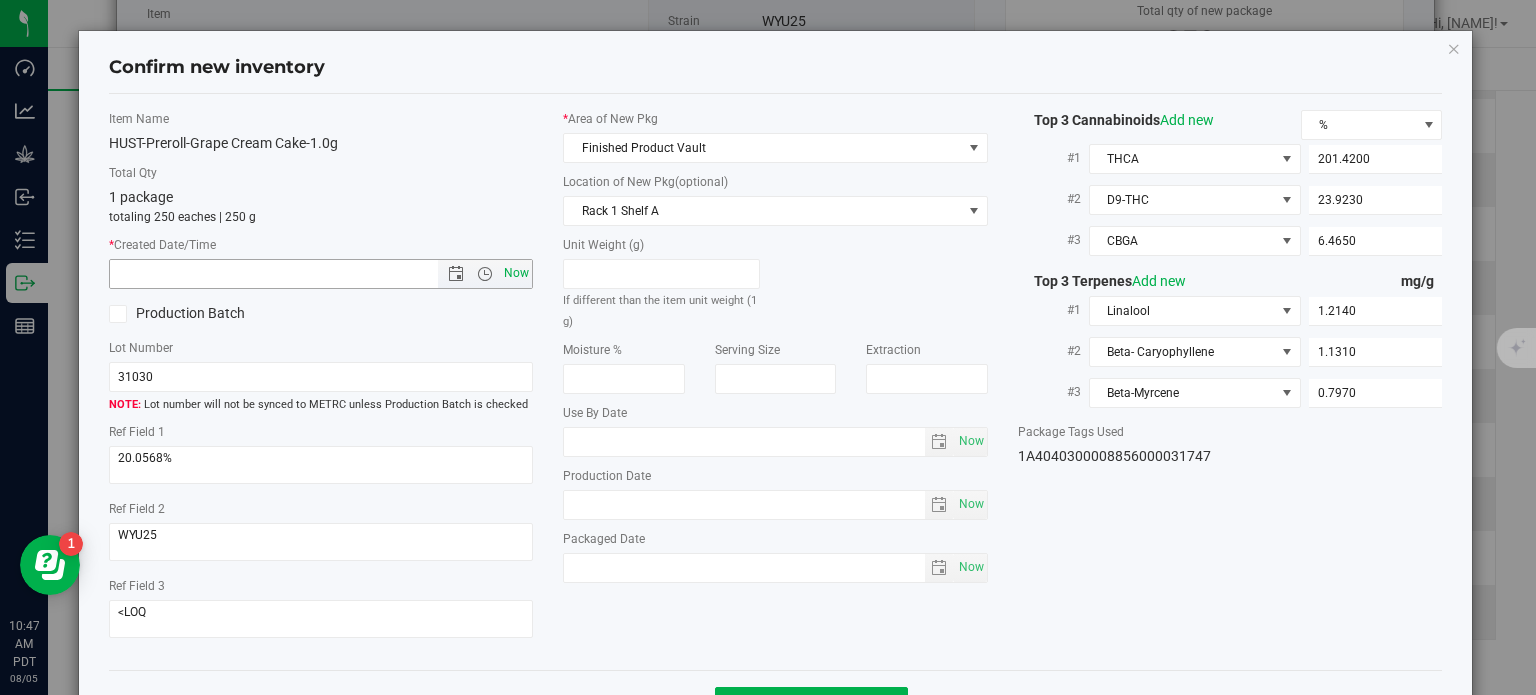 type on "8/5/2025 10:47 AM" 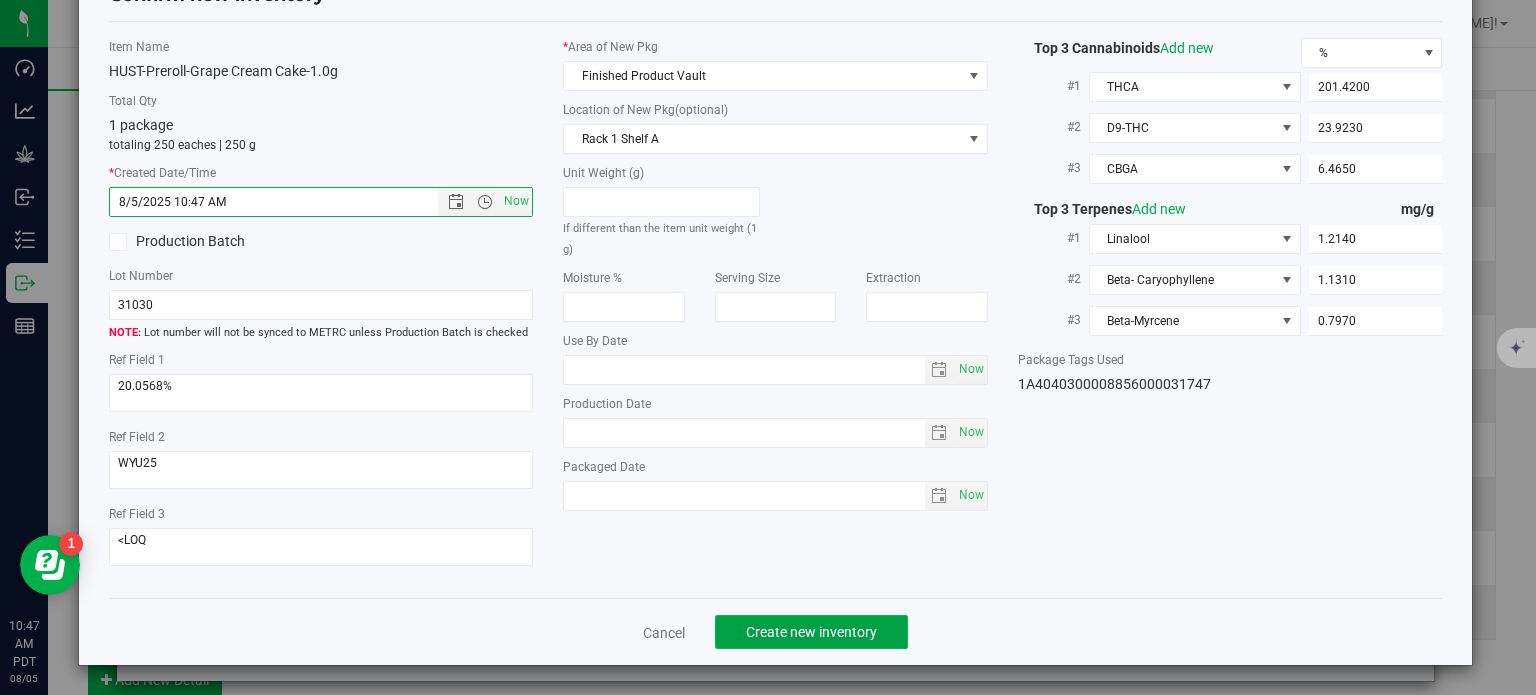 click on "Create new inventory" 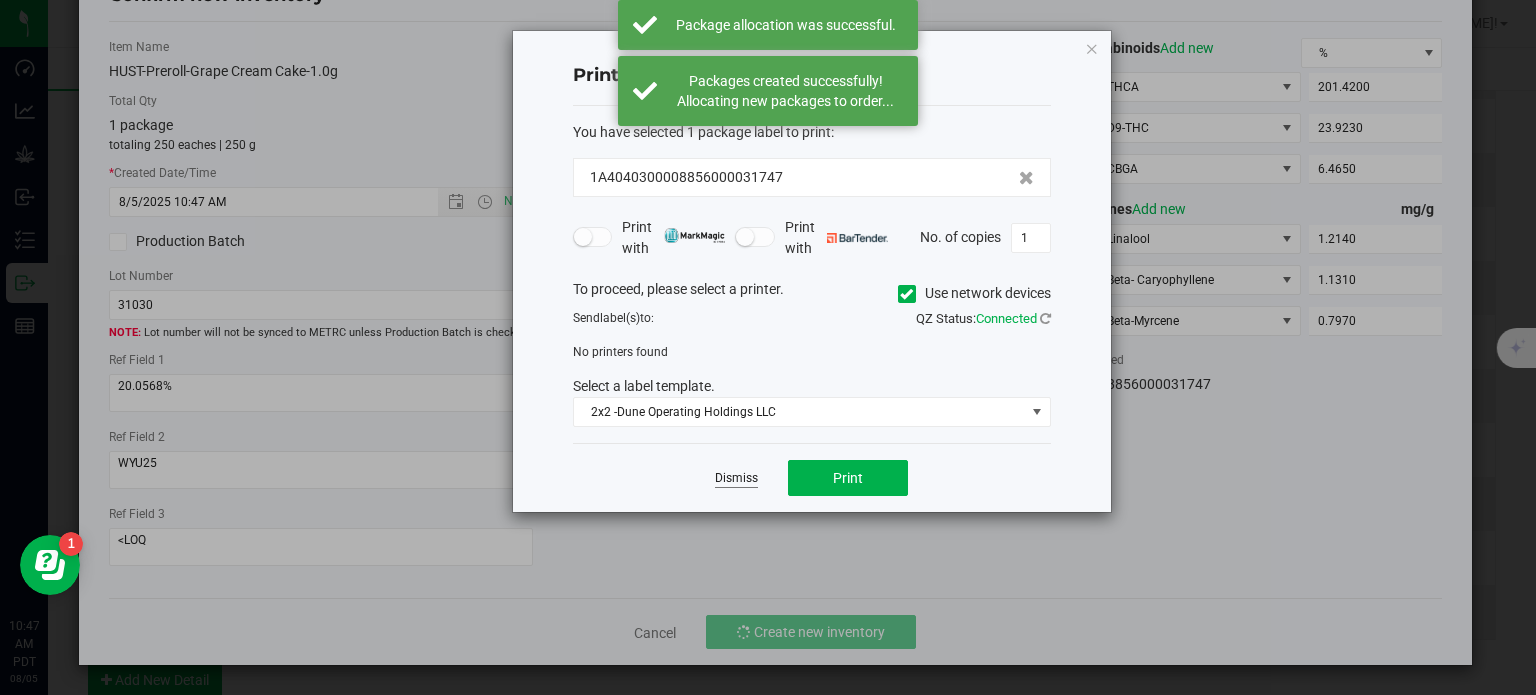 click on "Dismiss" 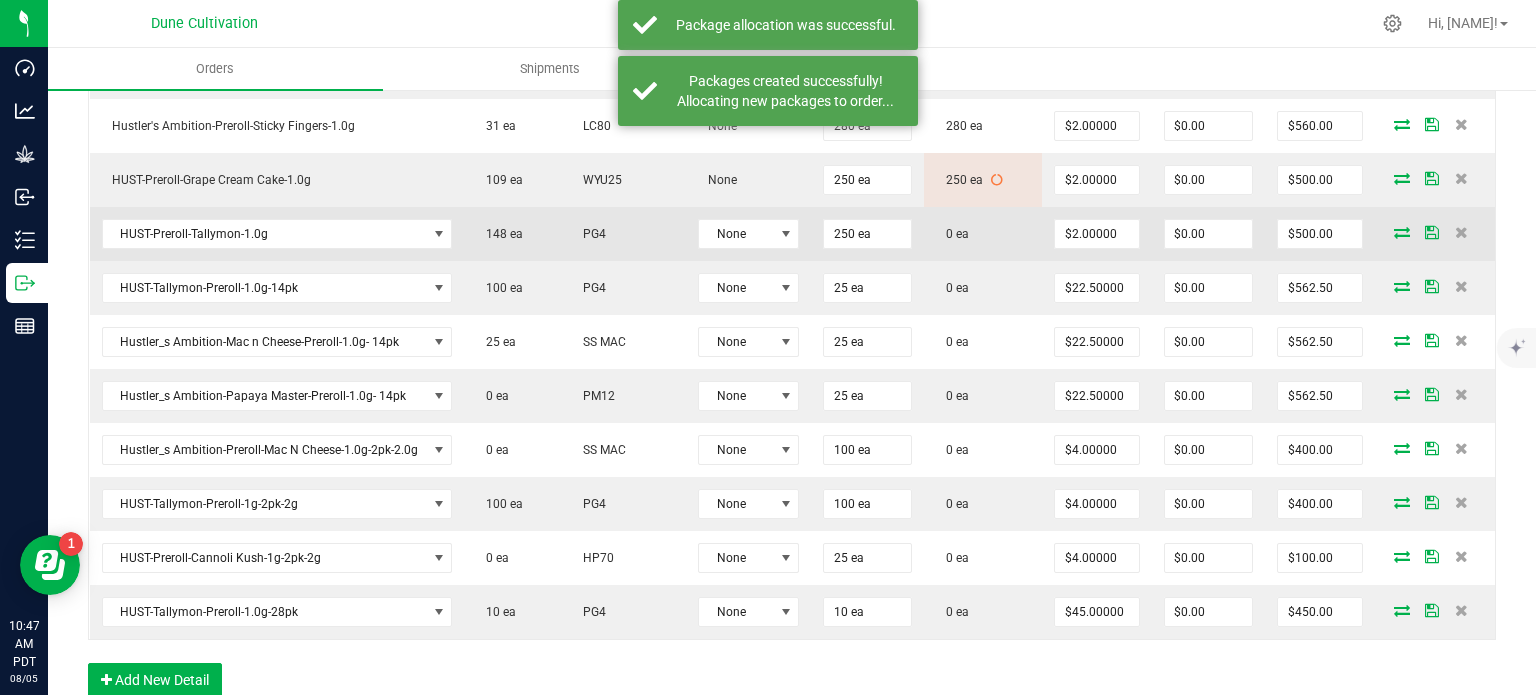click at bounding box center [1402, 232] 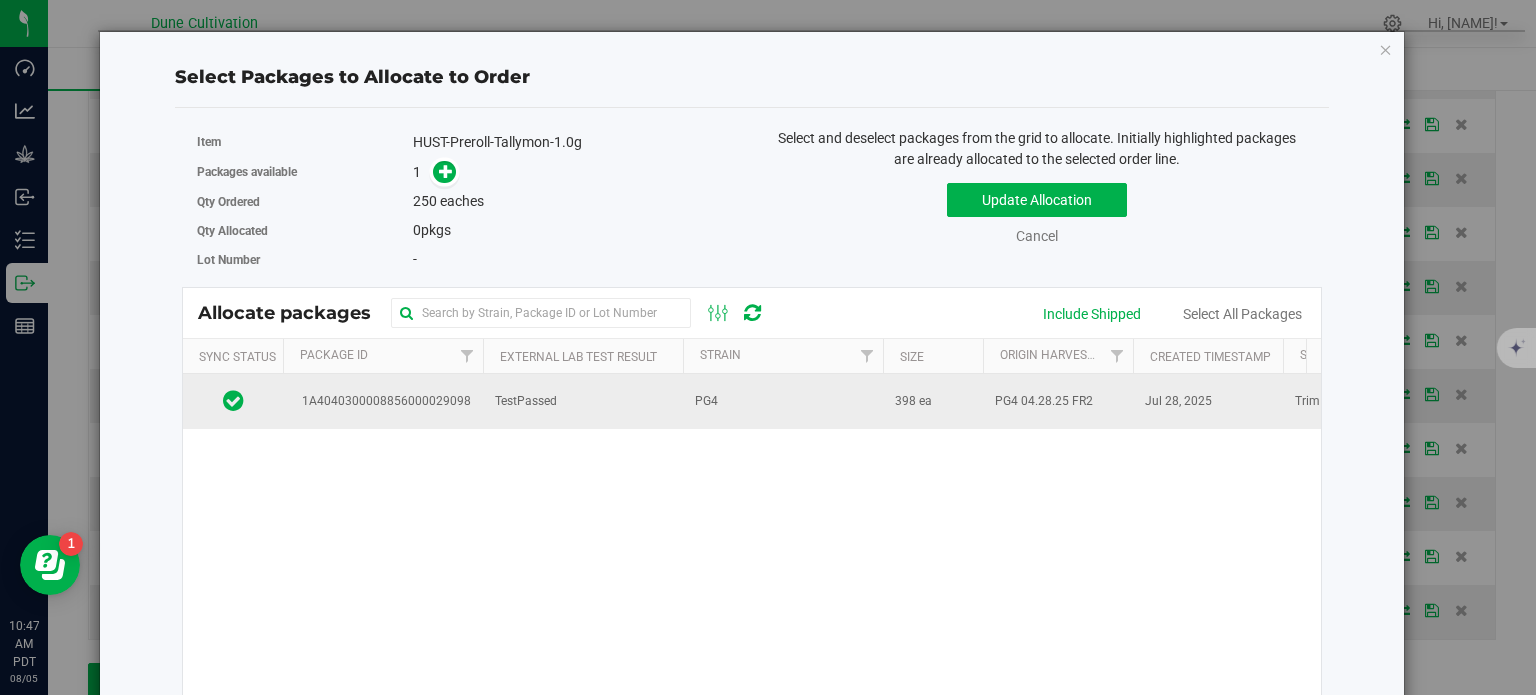 click on "1A4040300008856000029098" at bounding box center [383, 401] 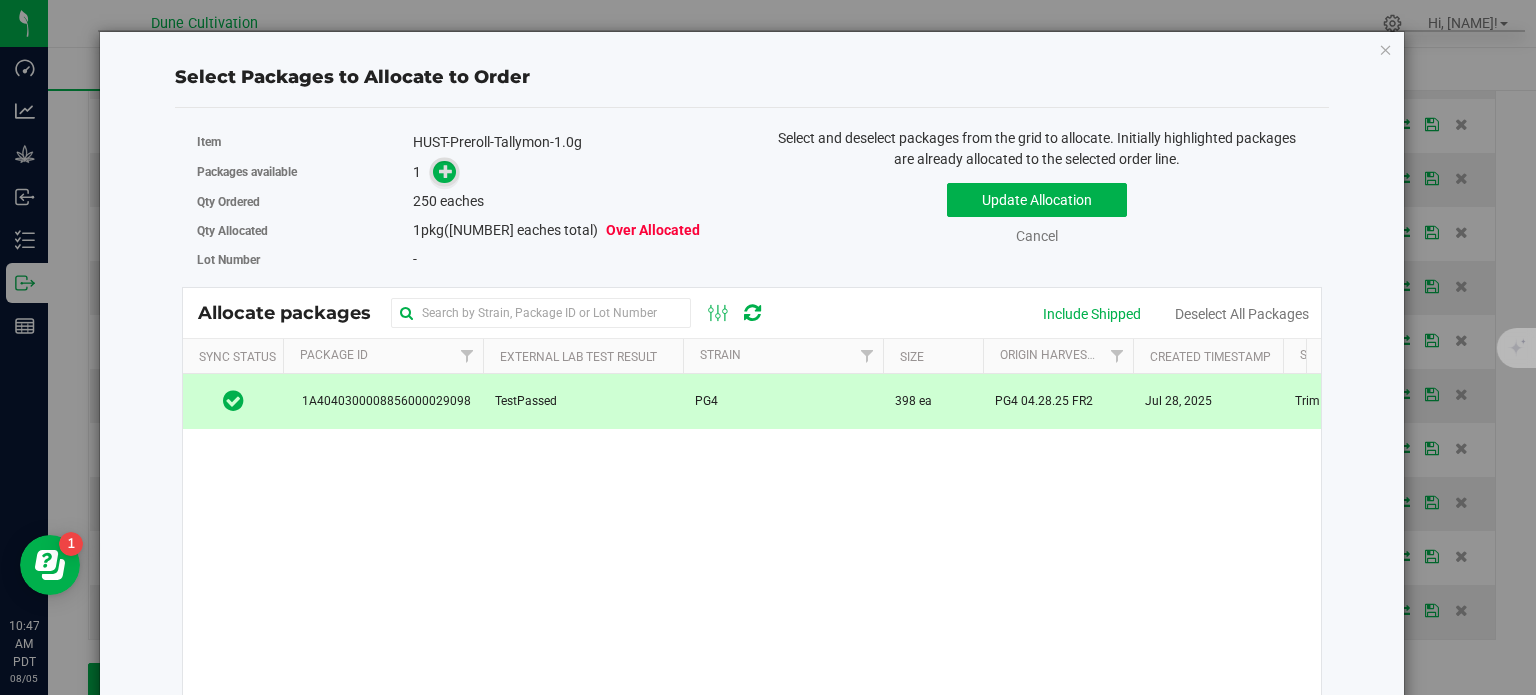 click at bounding box center [446, 171] 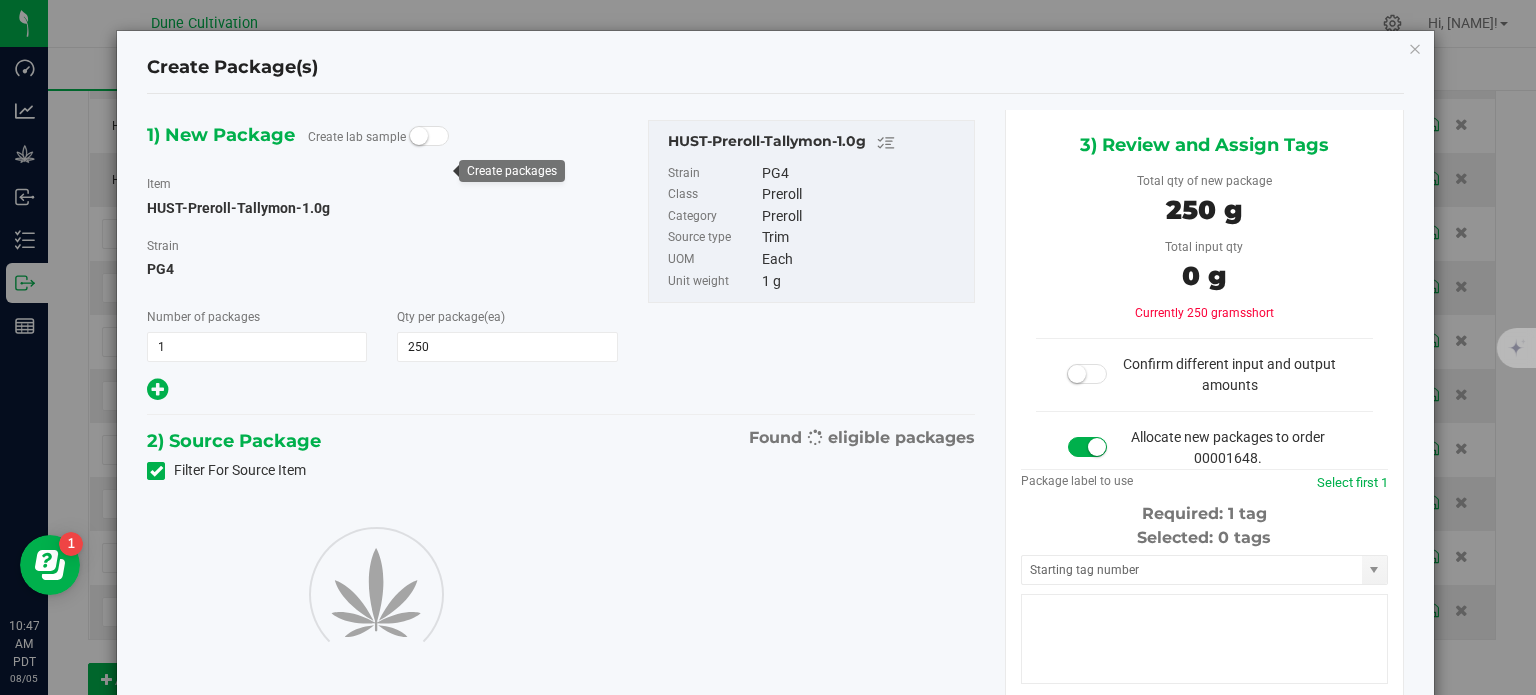 type on "250" 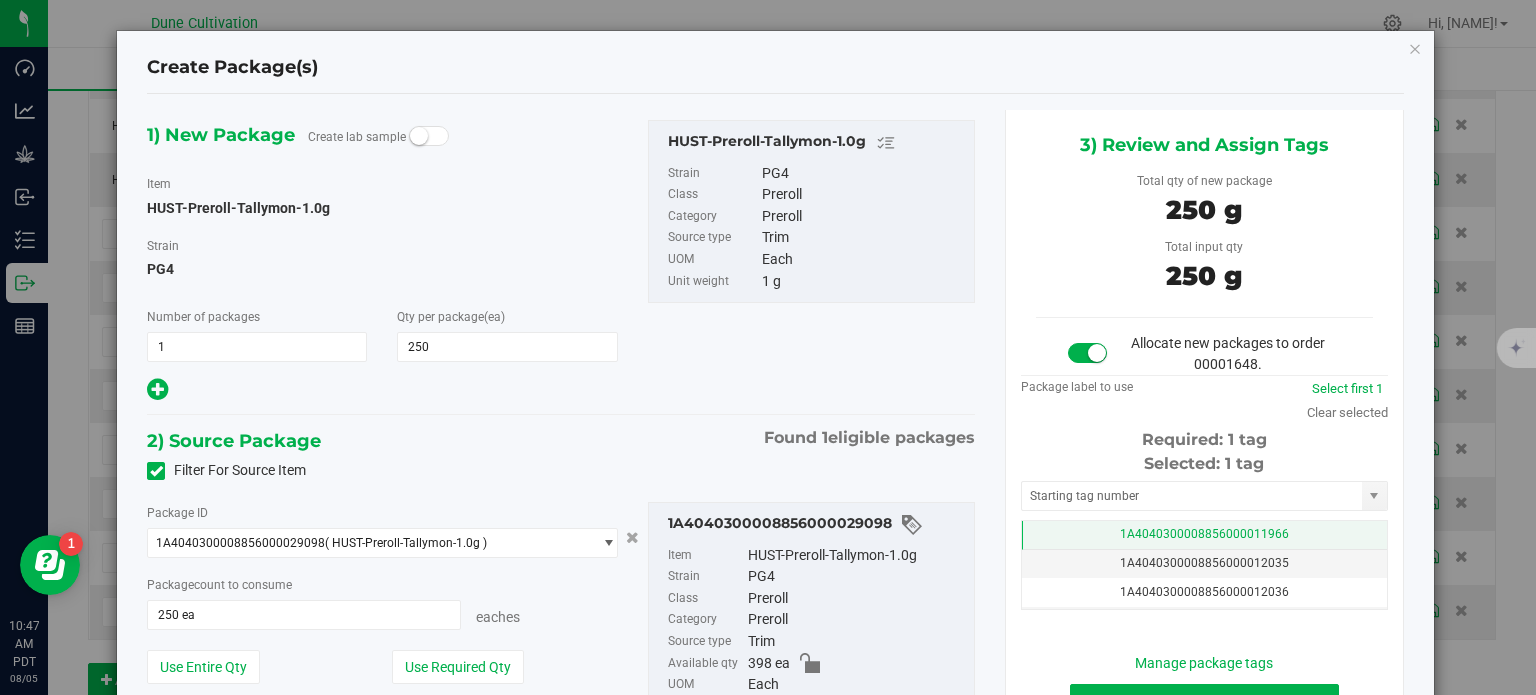 click on "1A4040300008856000011966" at bounding box center [1204, 535] 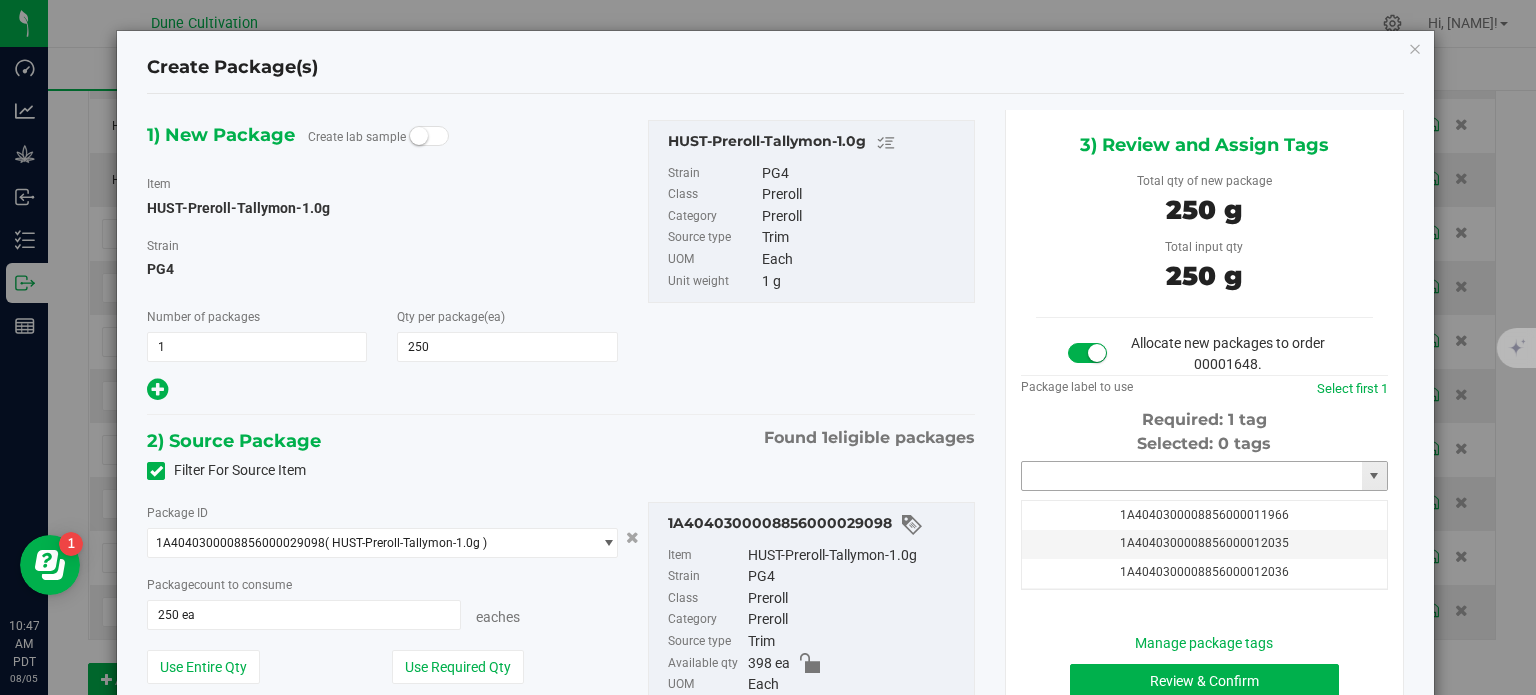 click at bounding box center (1192, 476) 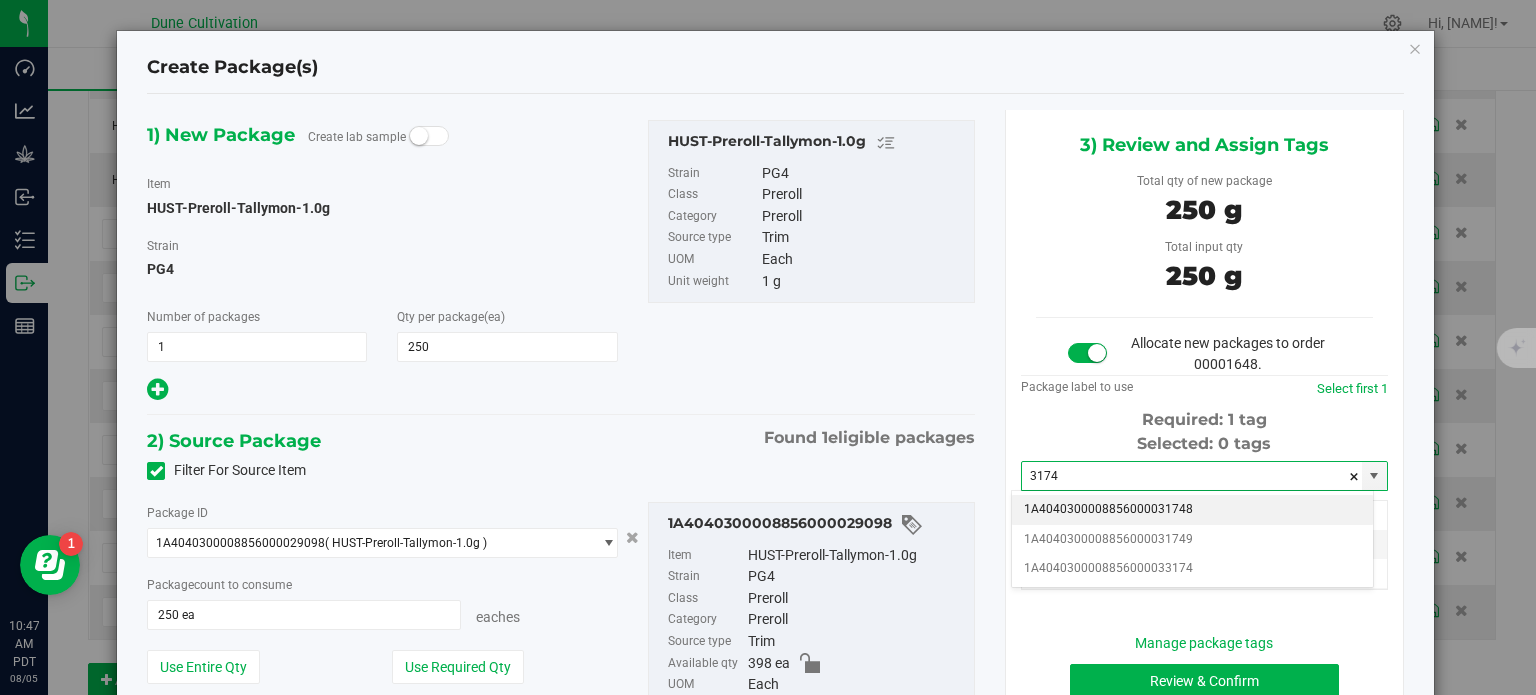 click on "1A4040300008856000031748" at bounding box center [1192, 510] 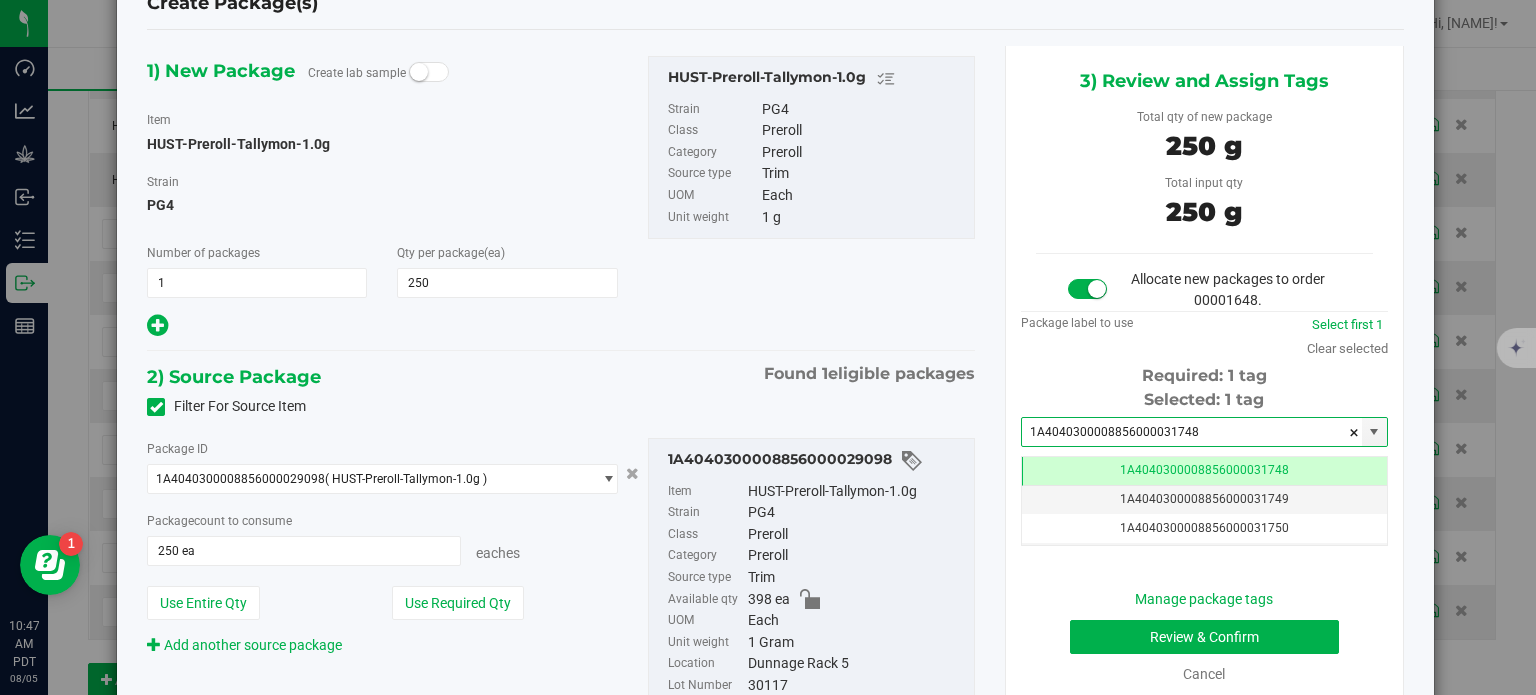 type on "1A4040300008856000031748" 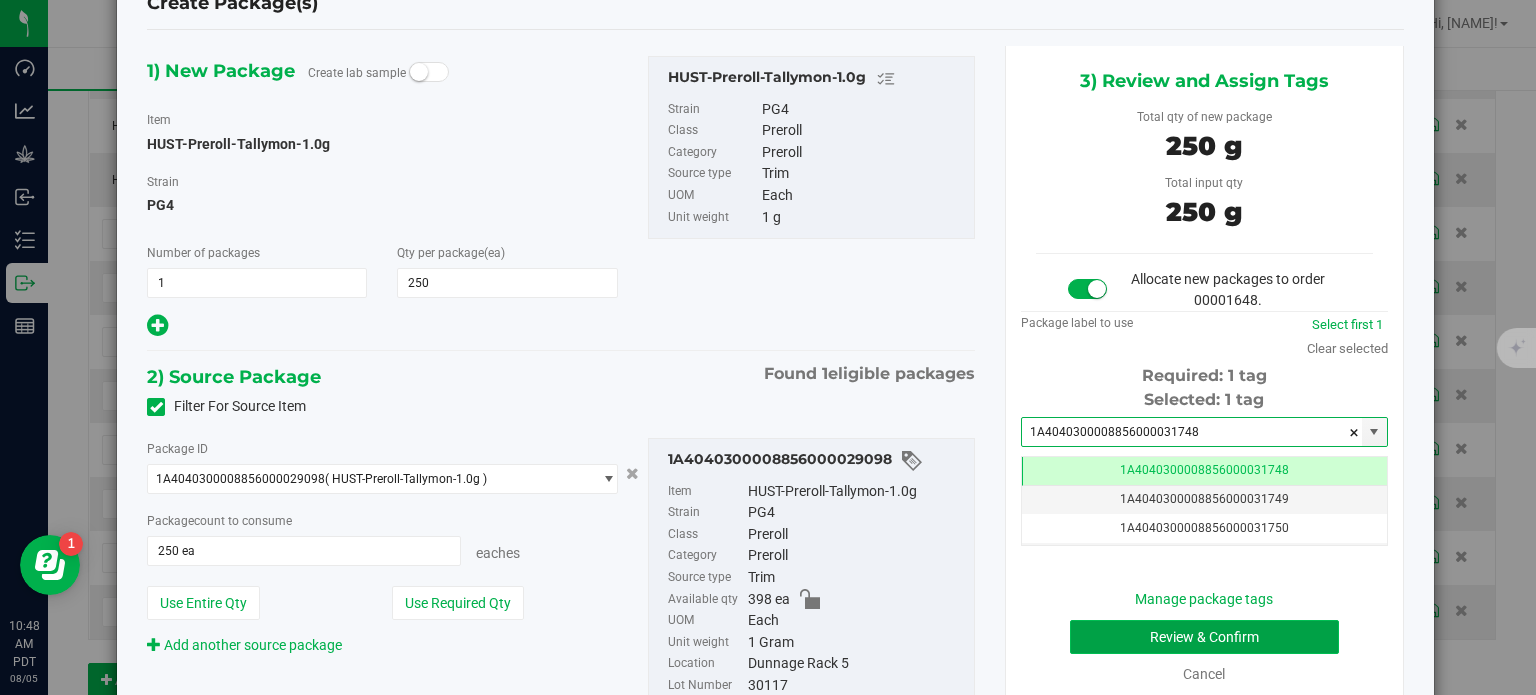 click on "Review & Confirm" at bounding box center [1204, 637] 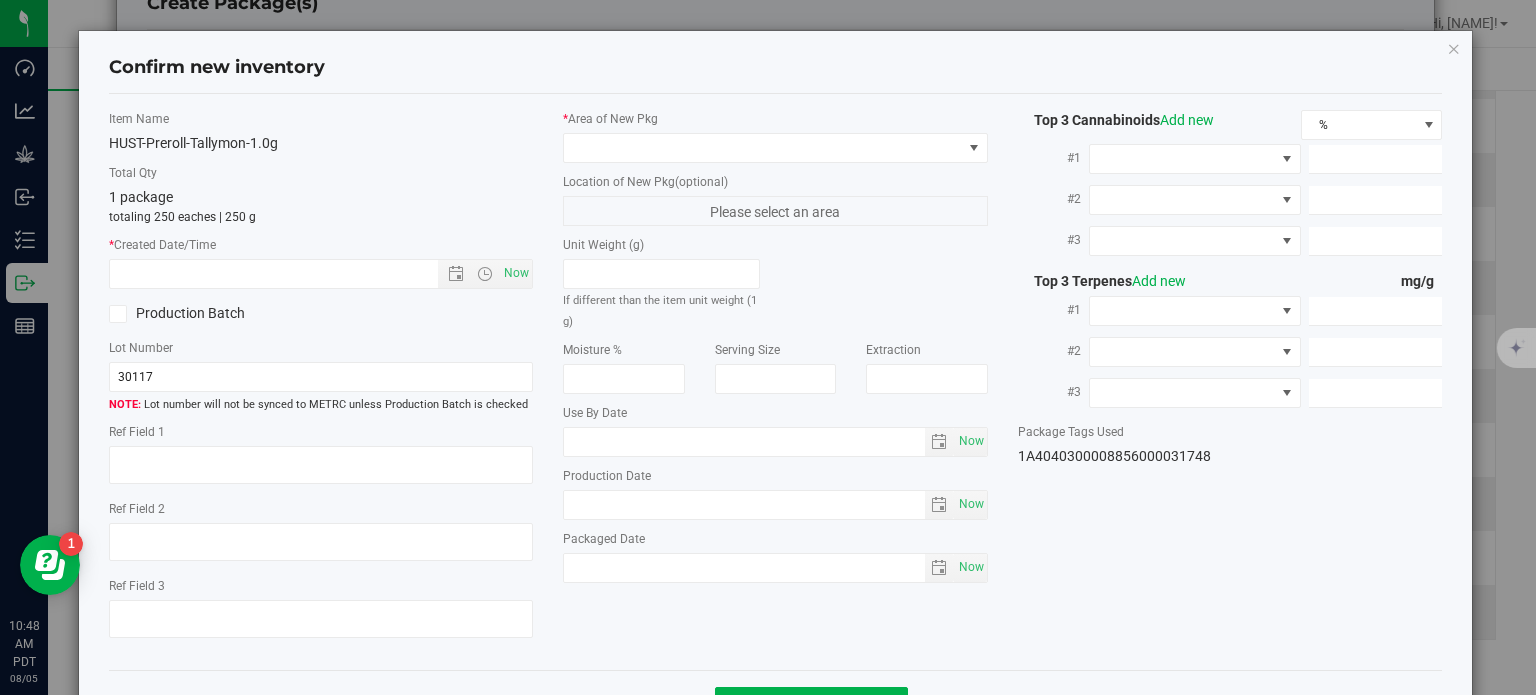 type on "19.1337%" 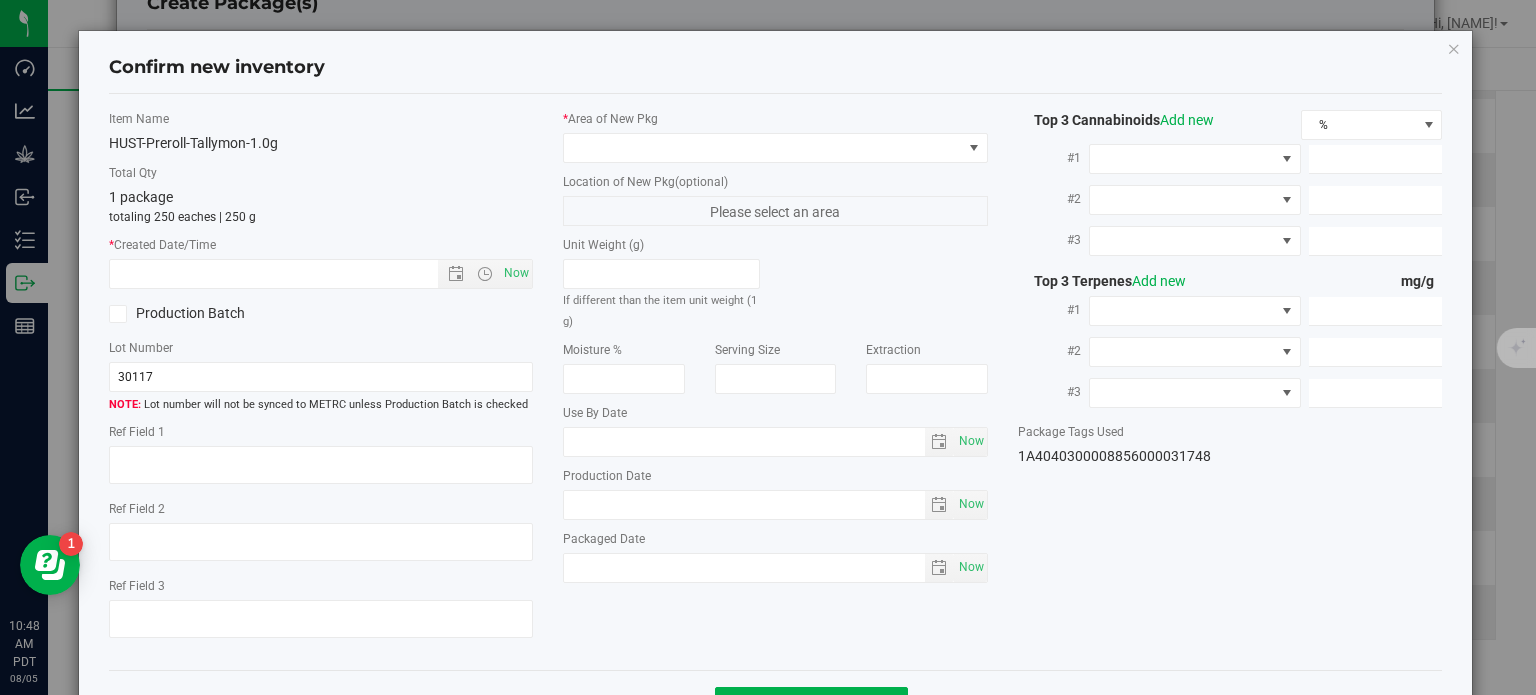 type on "PG4" 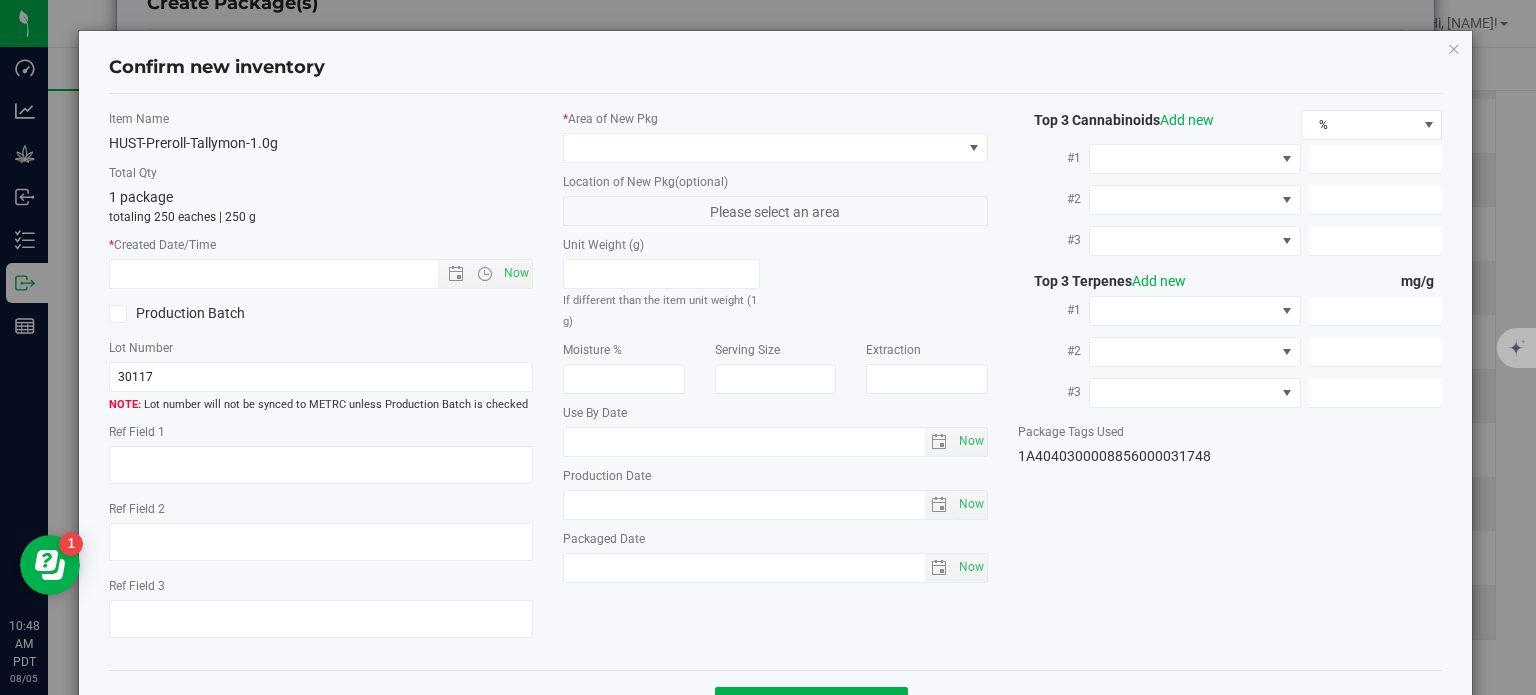 type on "<LOQ" 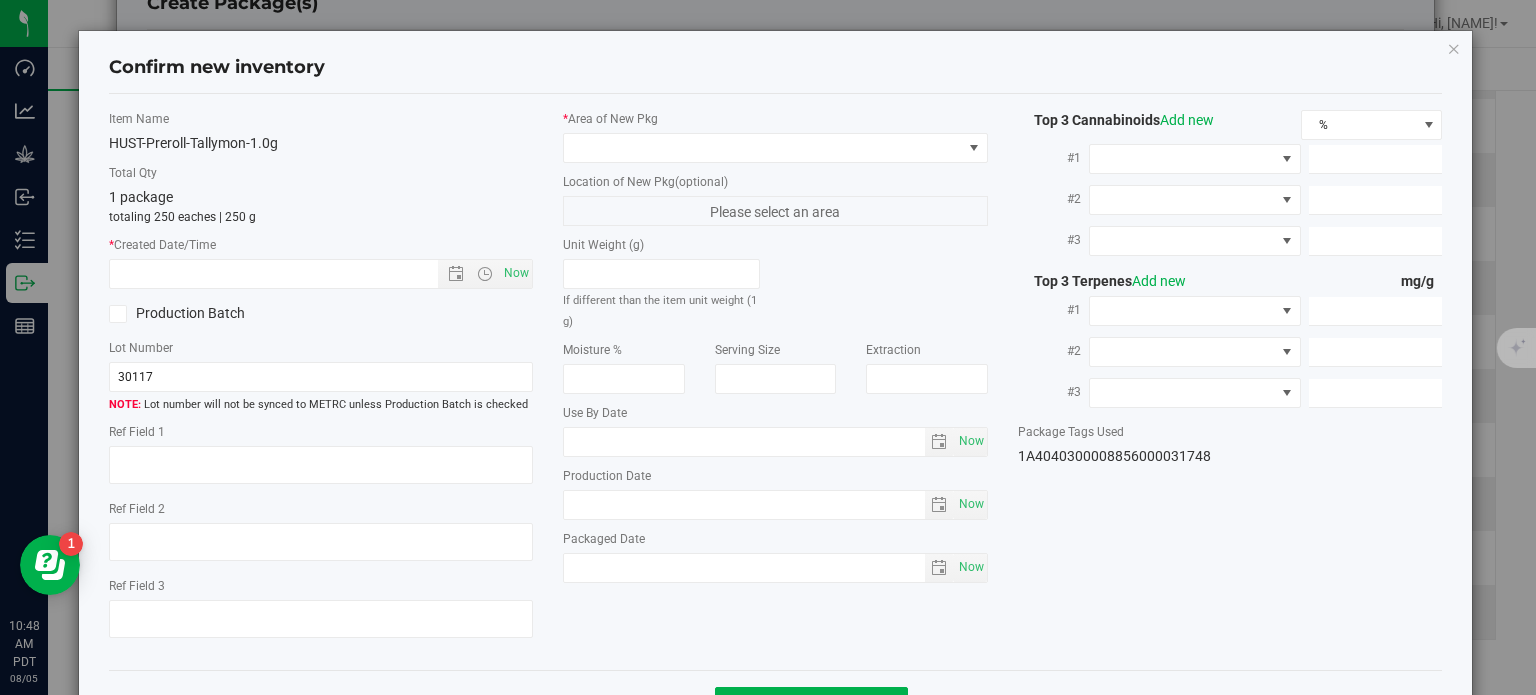 type on "207.6090" 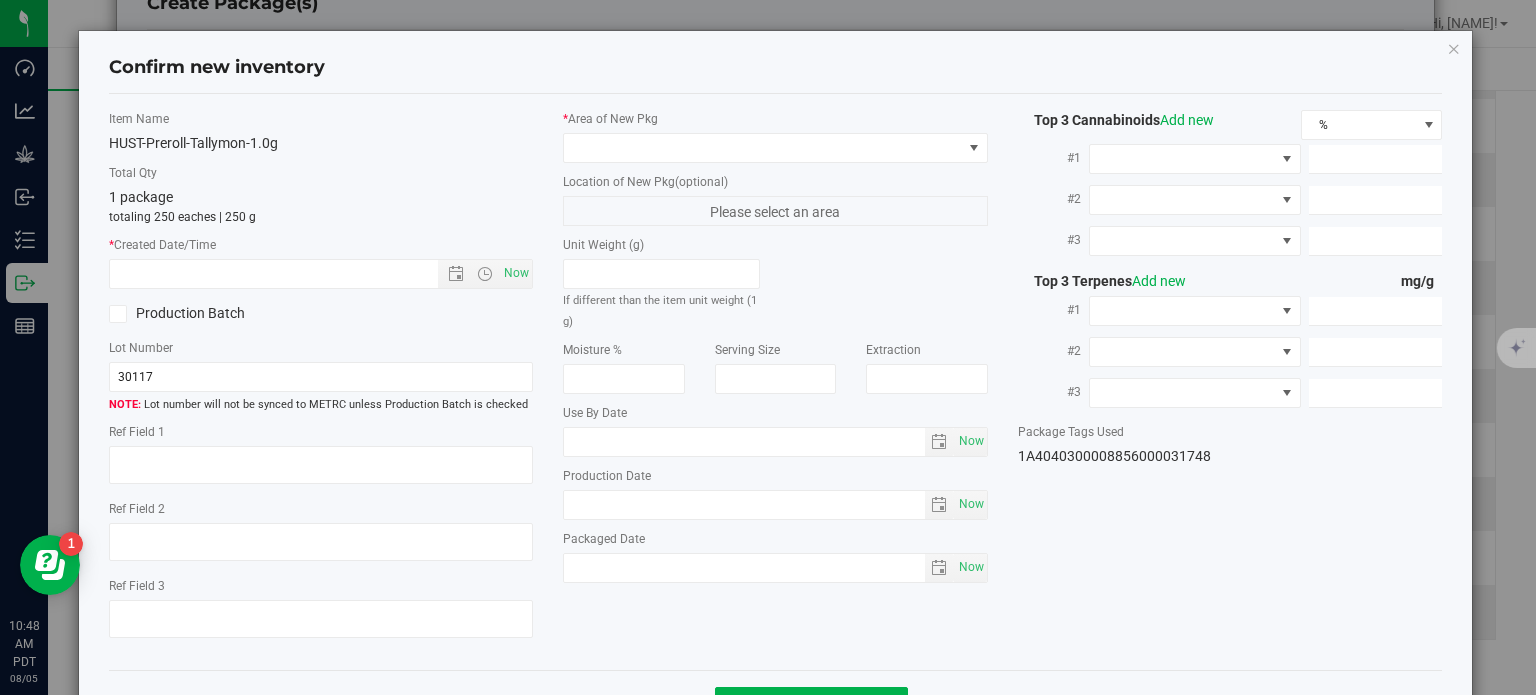 type on "9.2640" 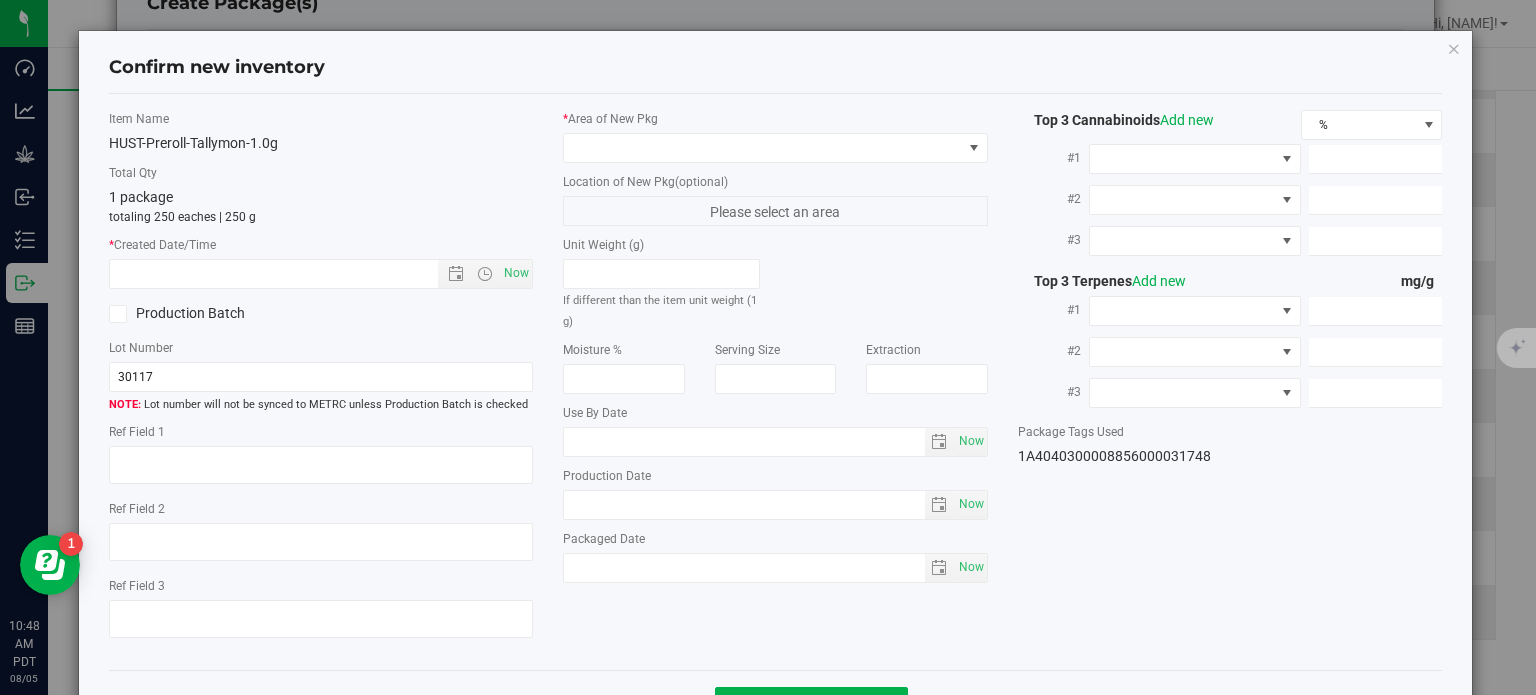 type on "6.5120" 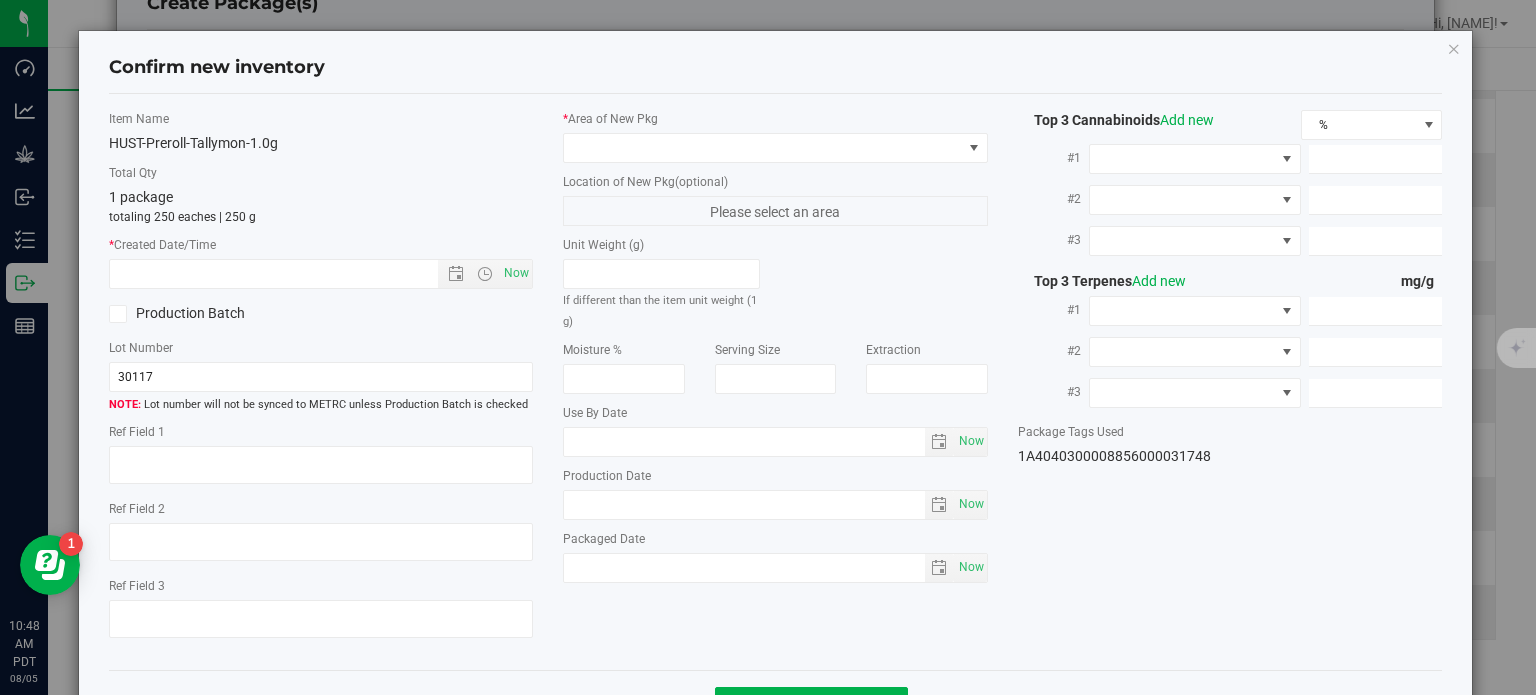 type on "2.0720" 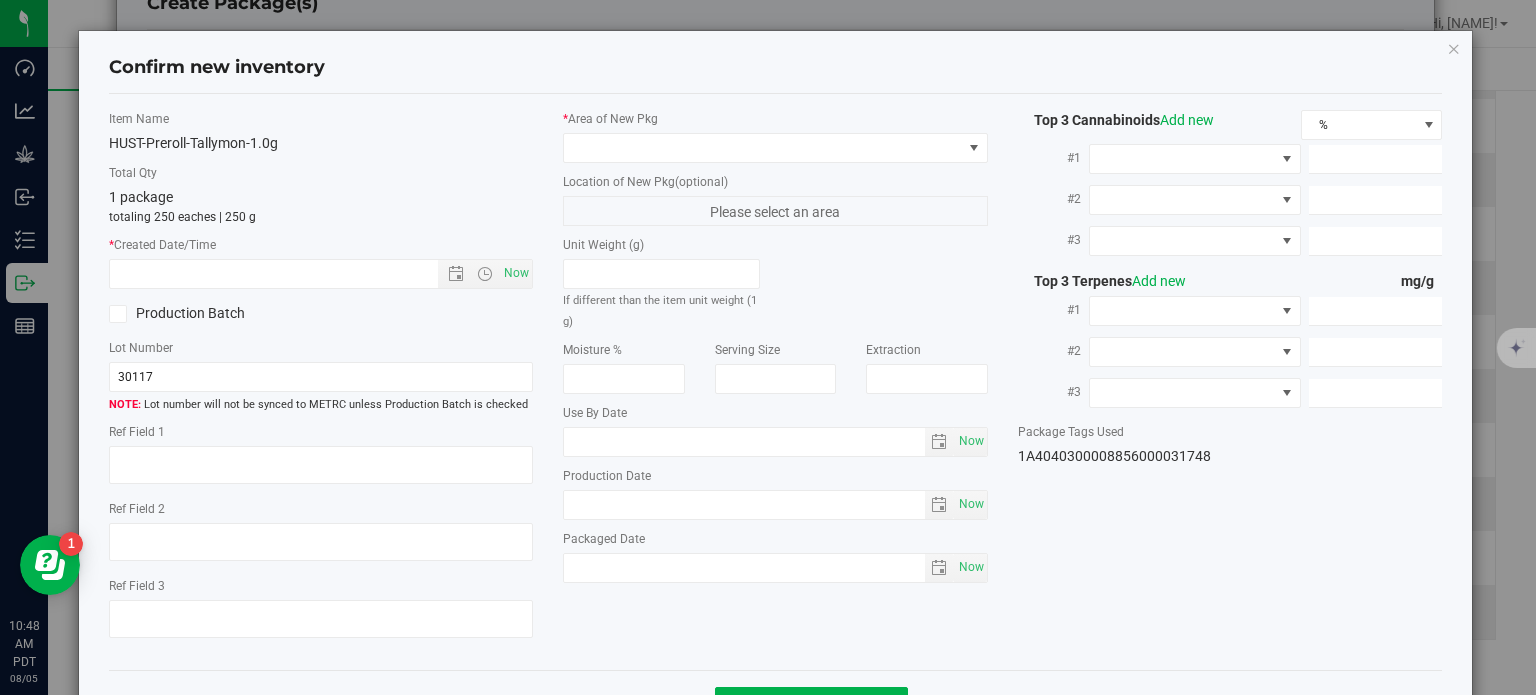 type on "1.1720" 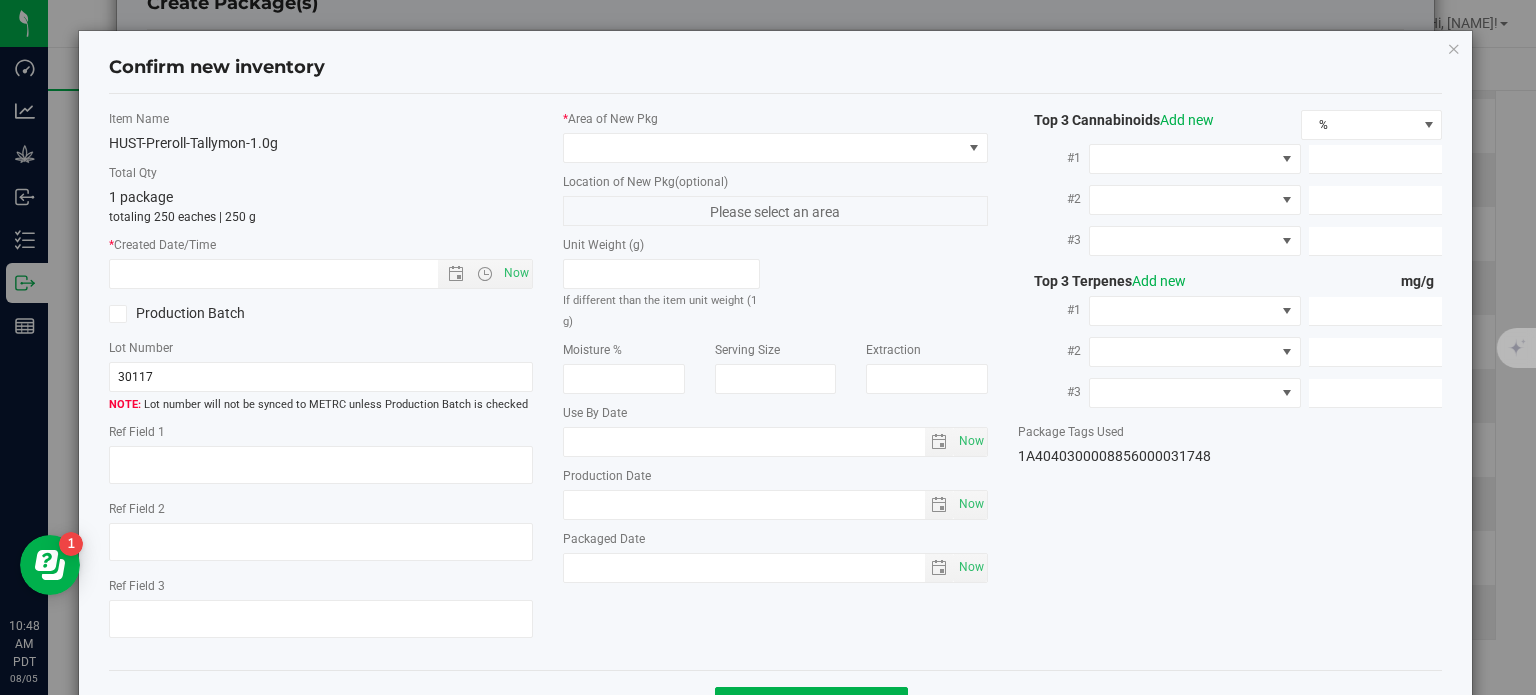 type on "0.8930" 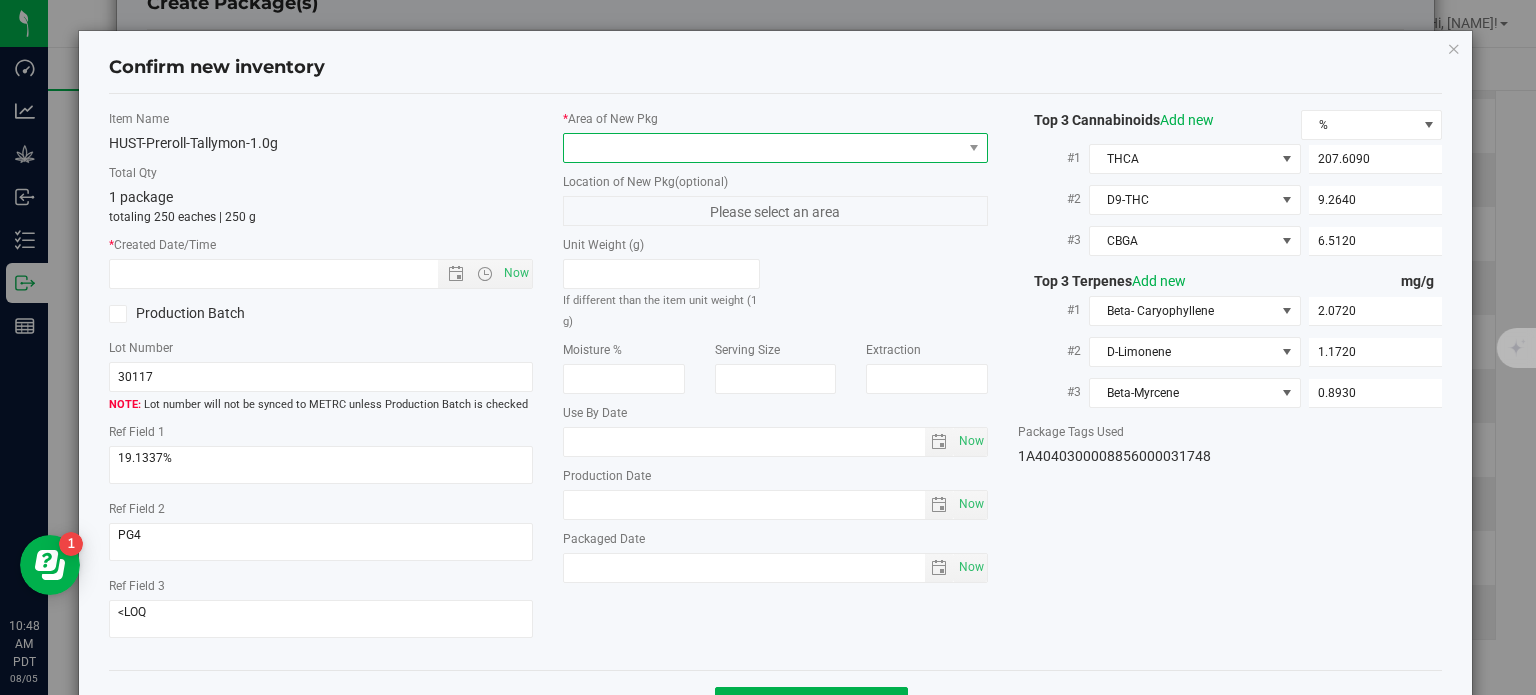 click at bounding box center (763, 148) 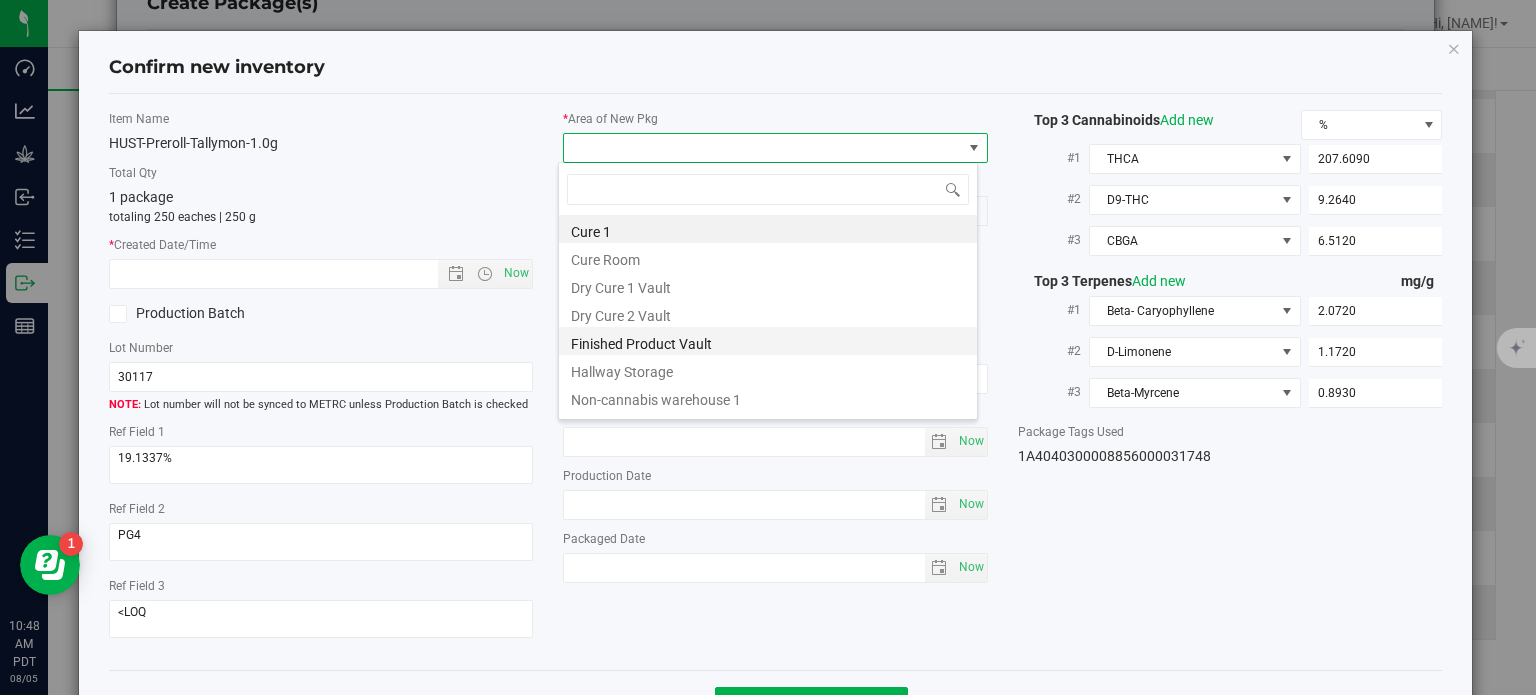 click on "Finished Product Vault" at bounding box center [768, 341] 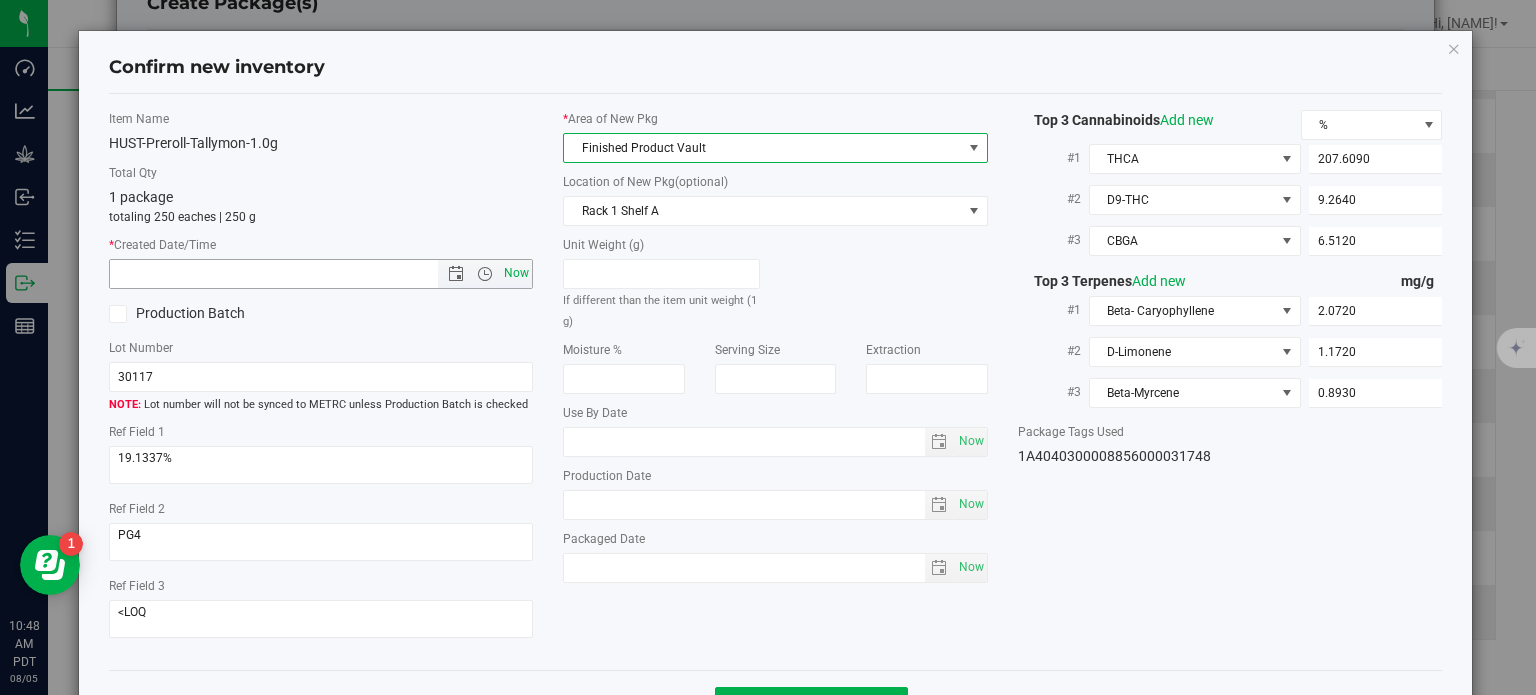 click on "Now" at bounding box center [517, 273] 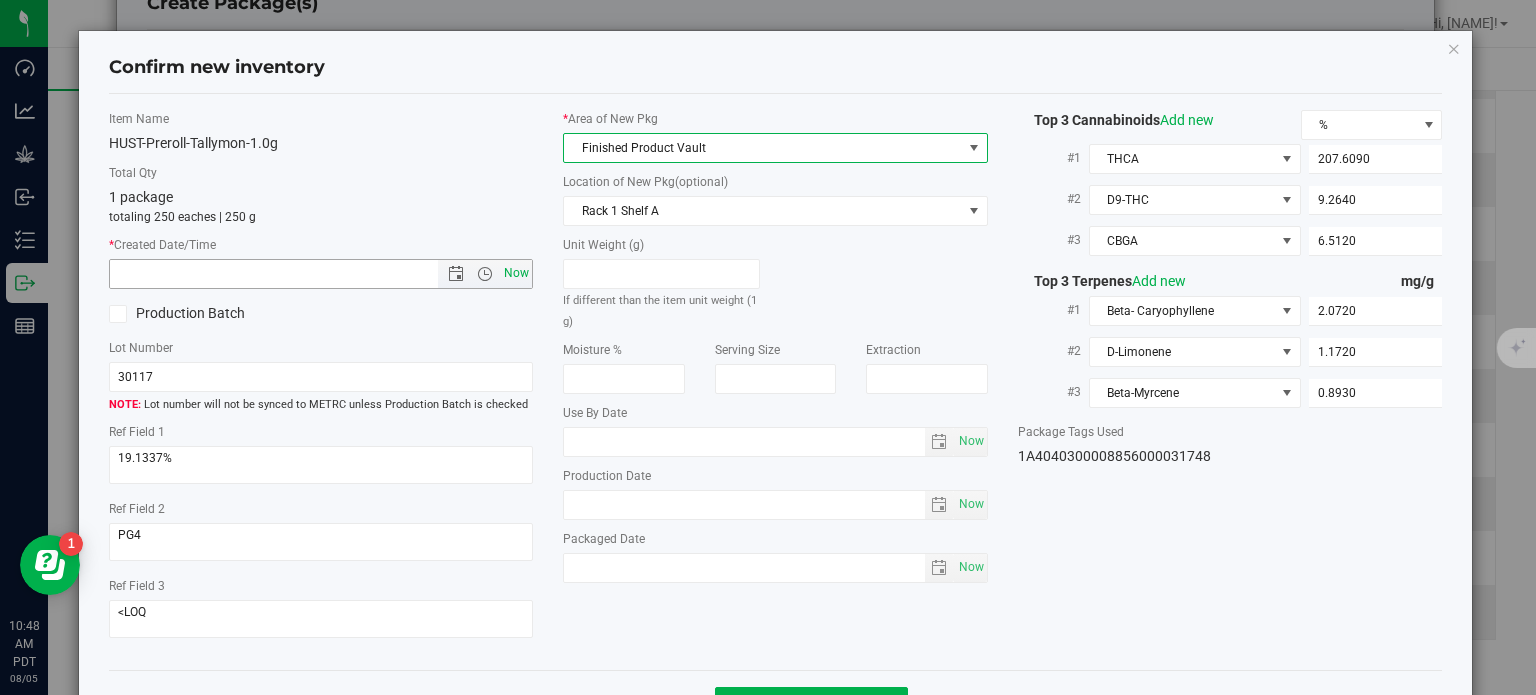 type on "8/5/2025 10:48 AM" 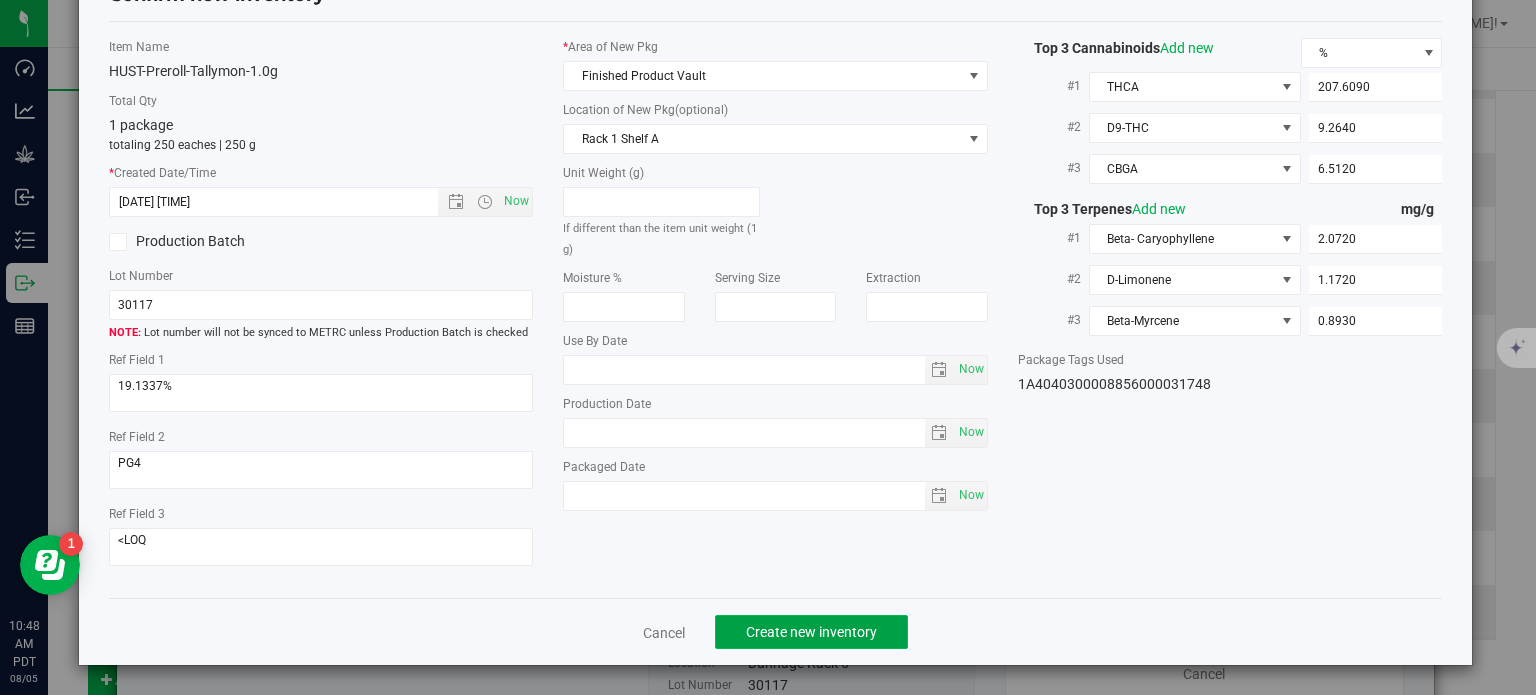 click on "Create new inventory" 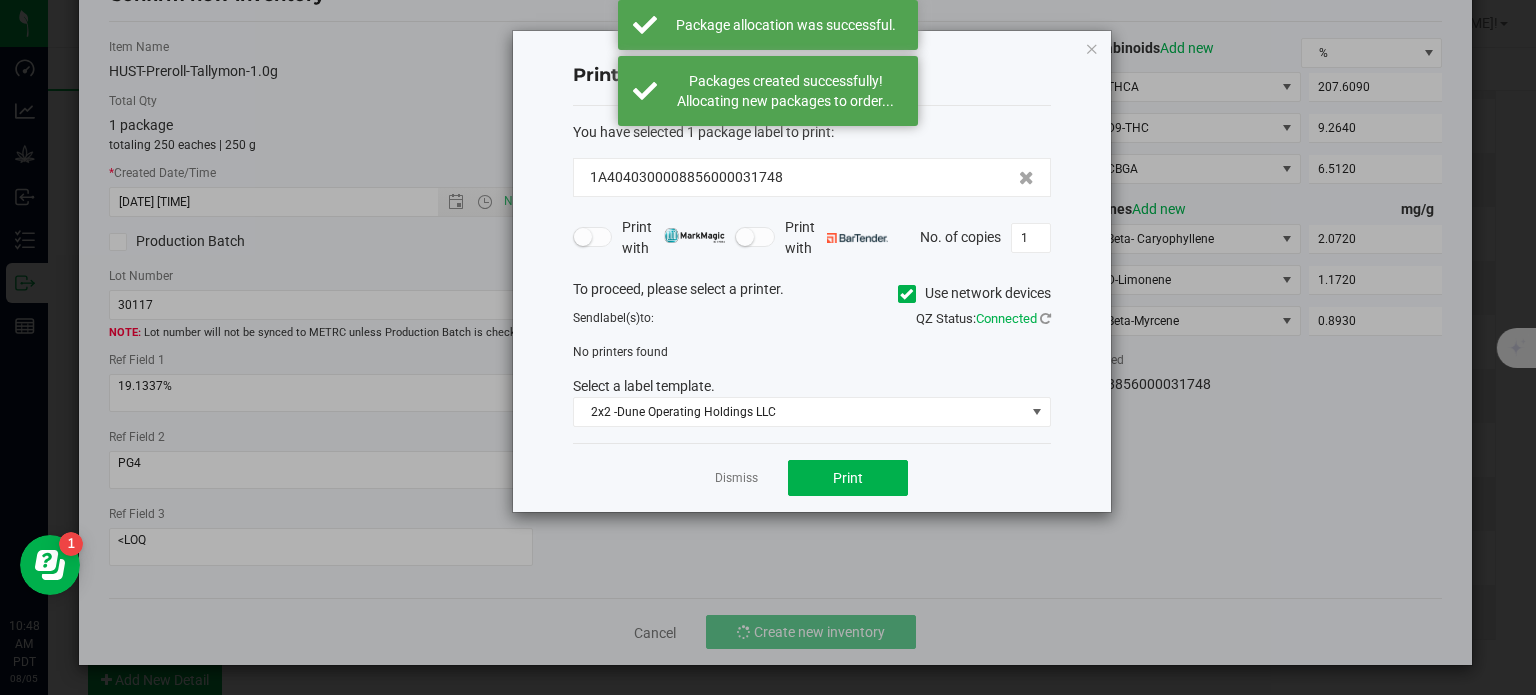 click on "Dismiss   Print" 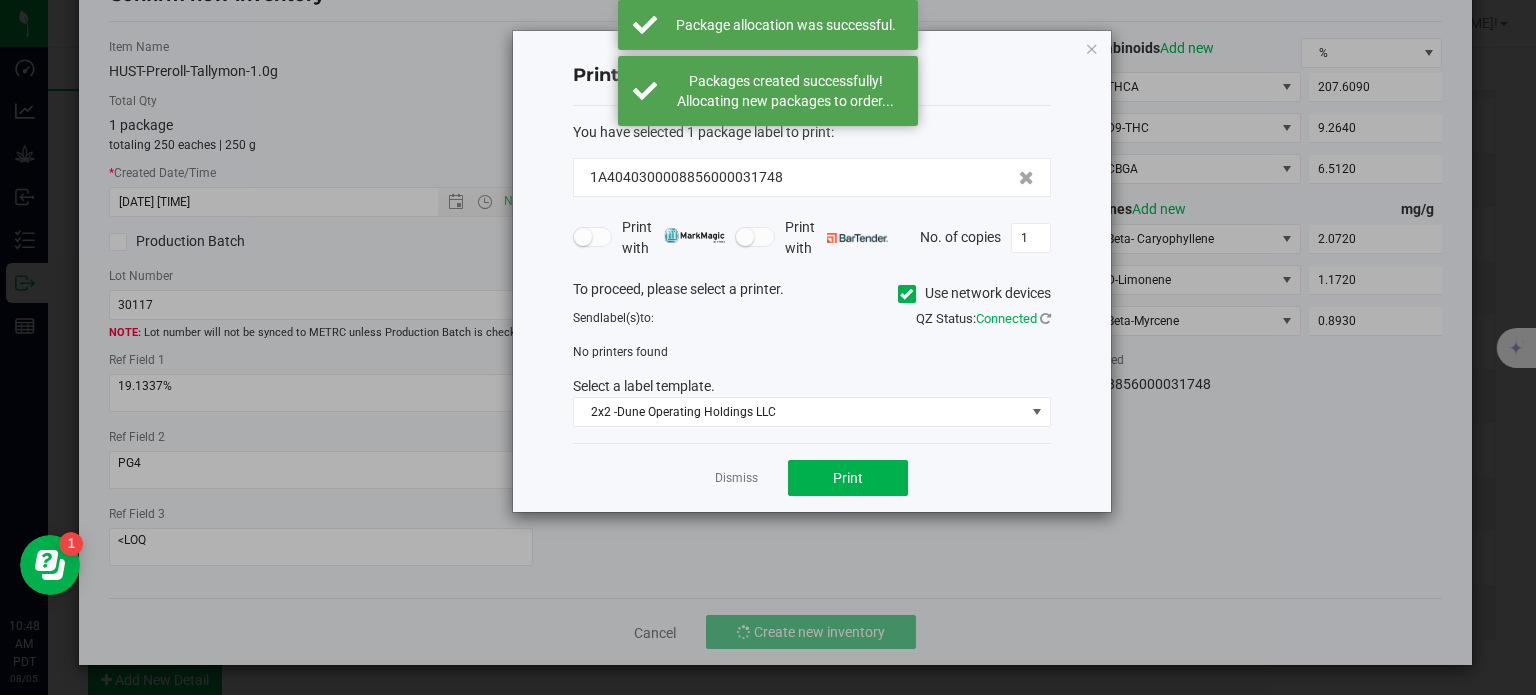 click on "Dismiss   Print" 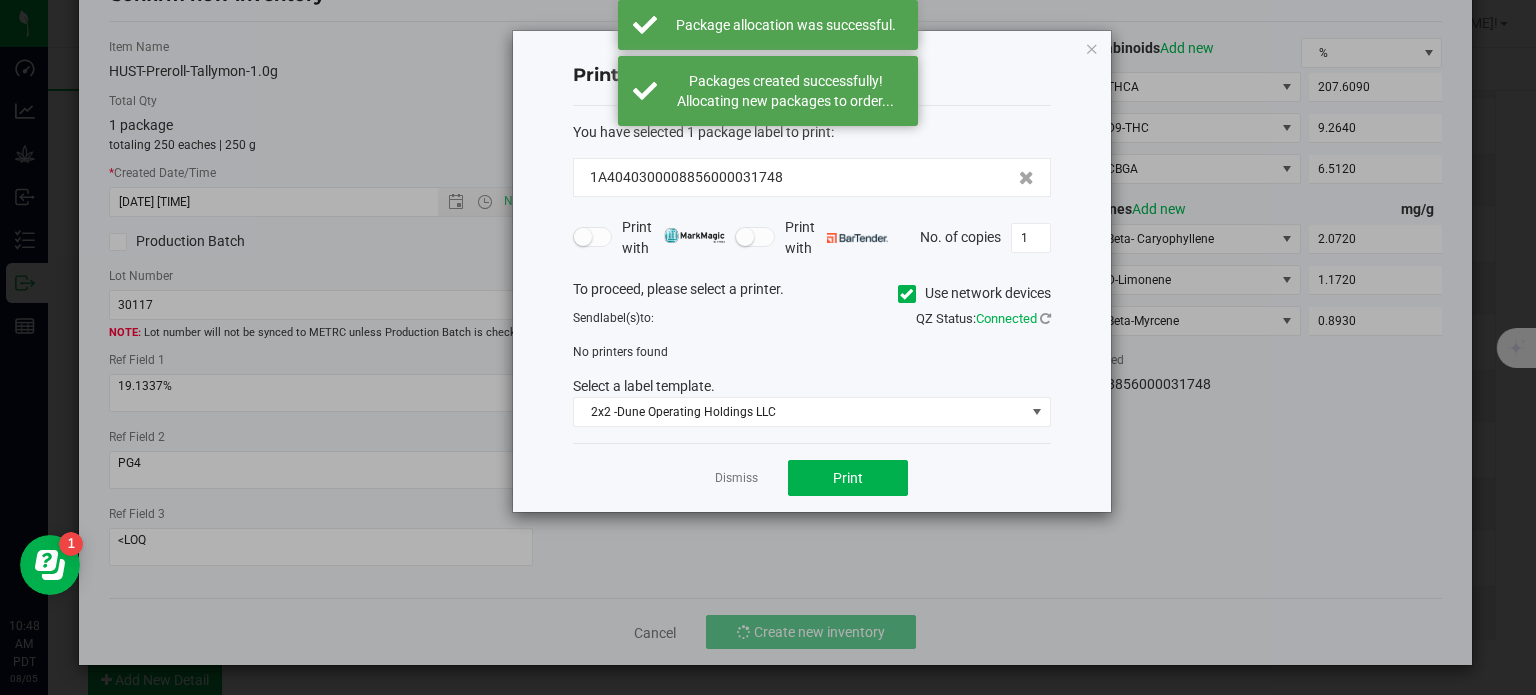click on "Dismiss   Print" 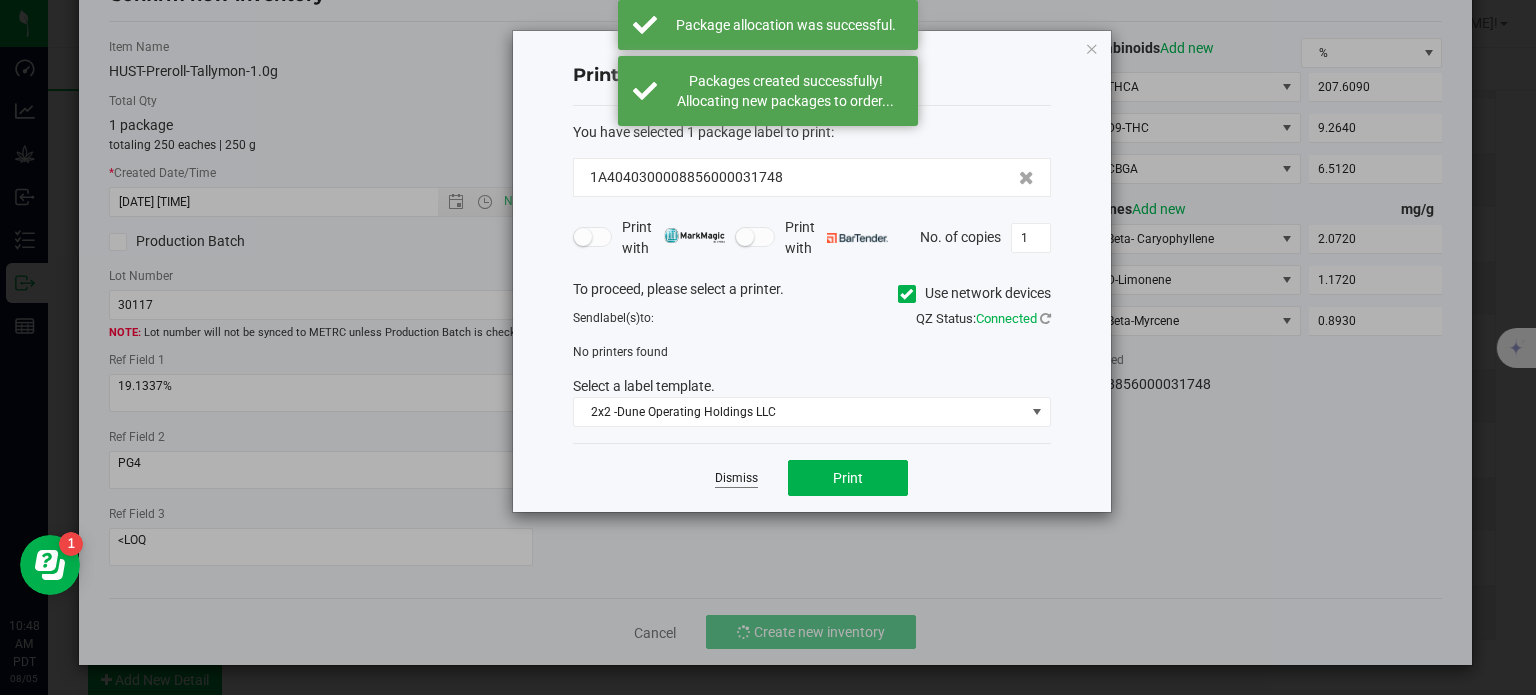 click on "Dismiss" 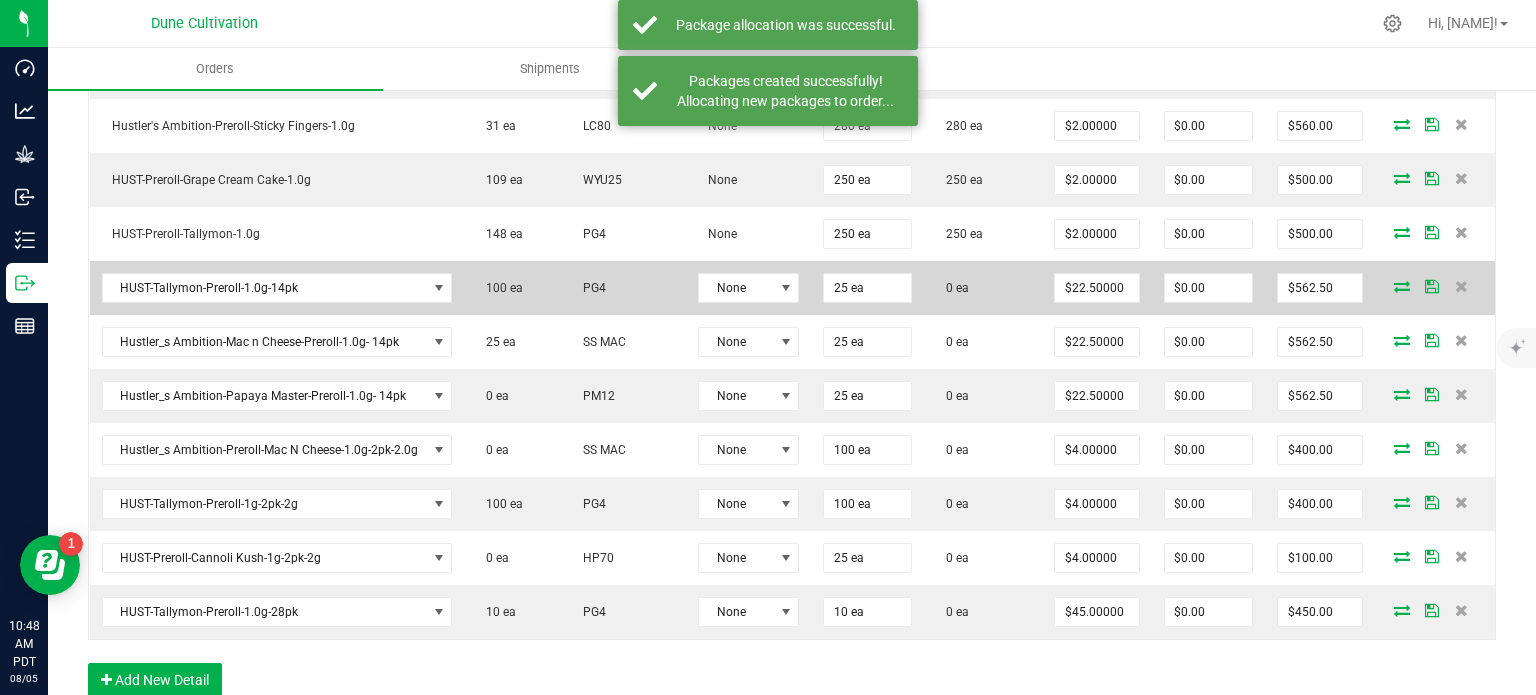 click at bounding box center [1402, 286] 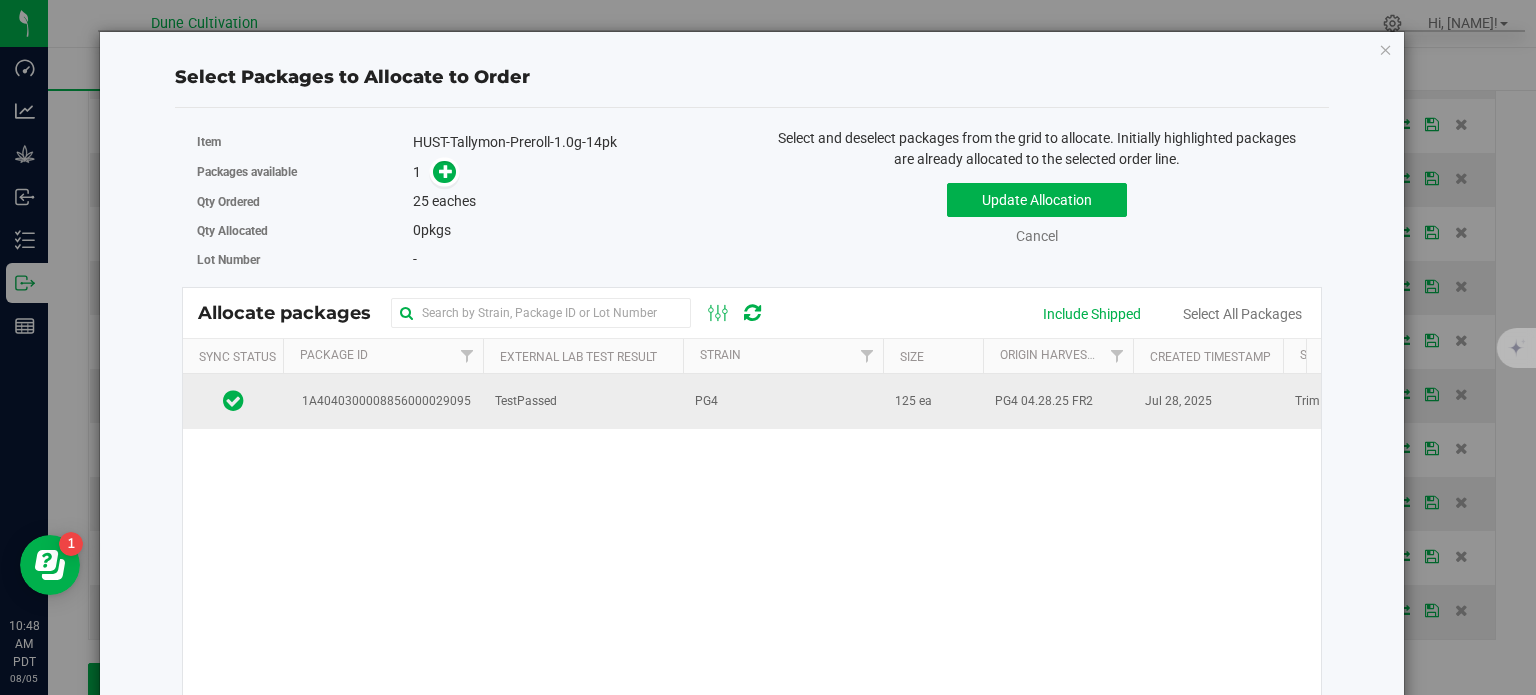 click on "1A4040300008856000029095" at bounding box center [383, 401] 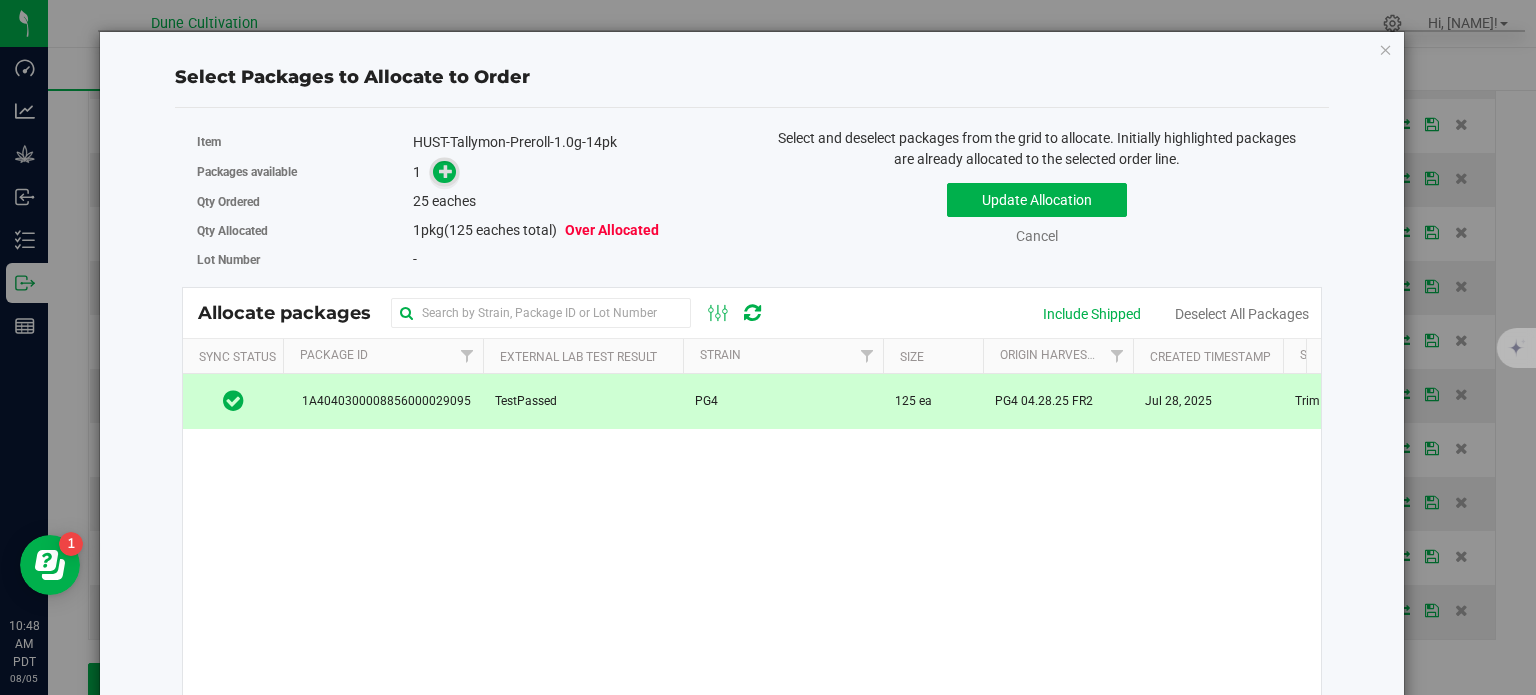 click at bounding box center (446, 171) 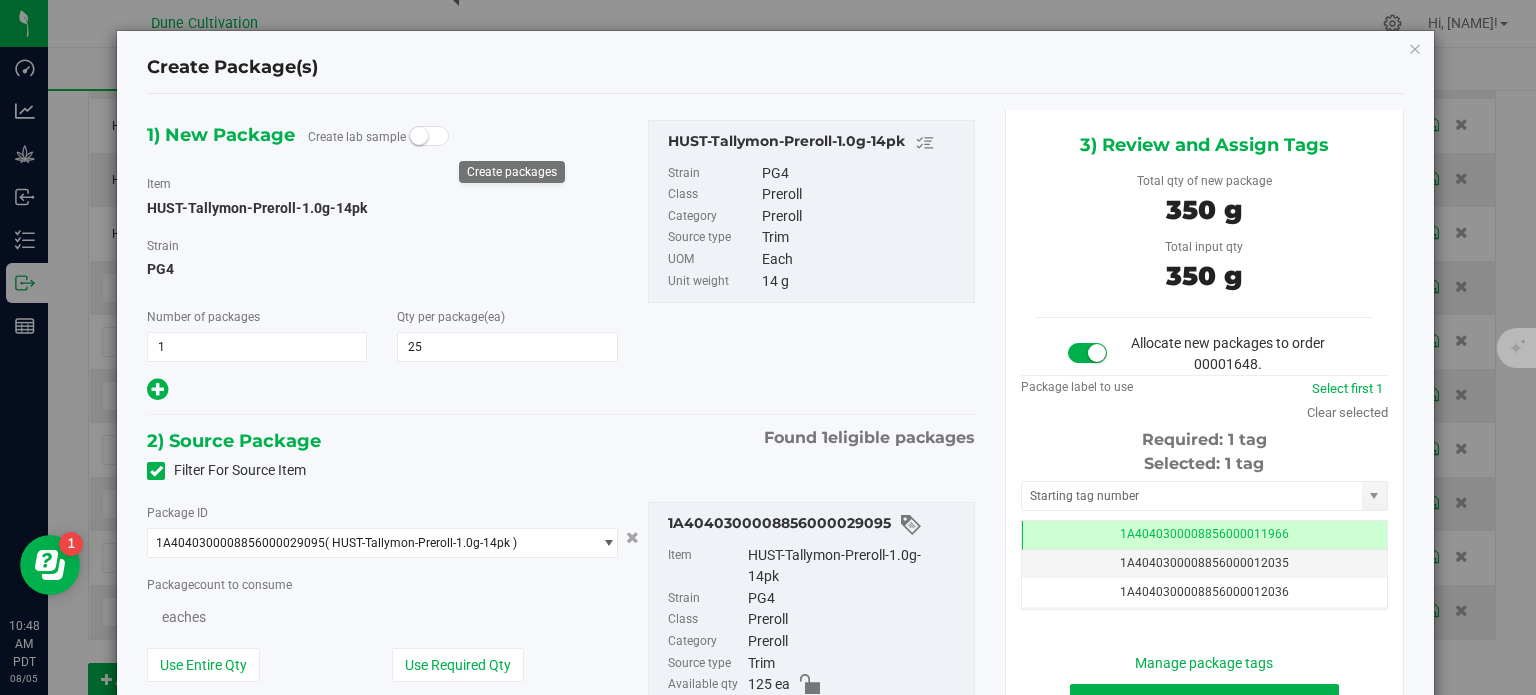 type on "25" 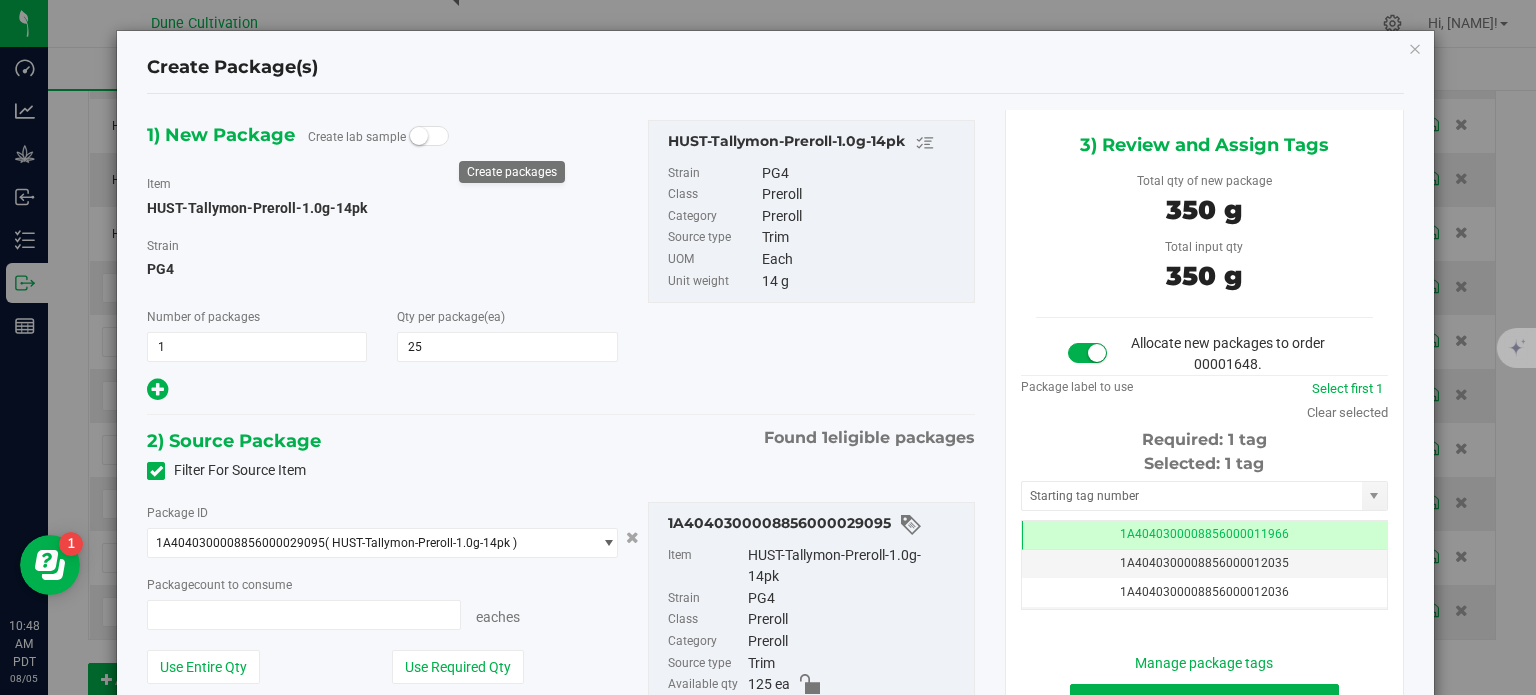 type on "25 ea" 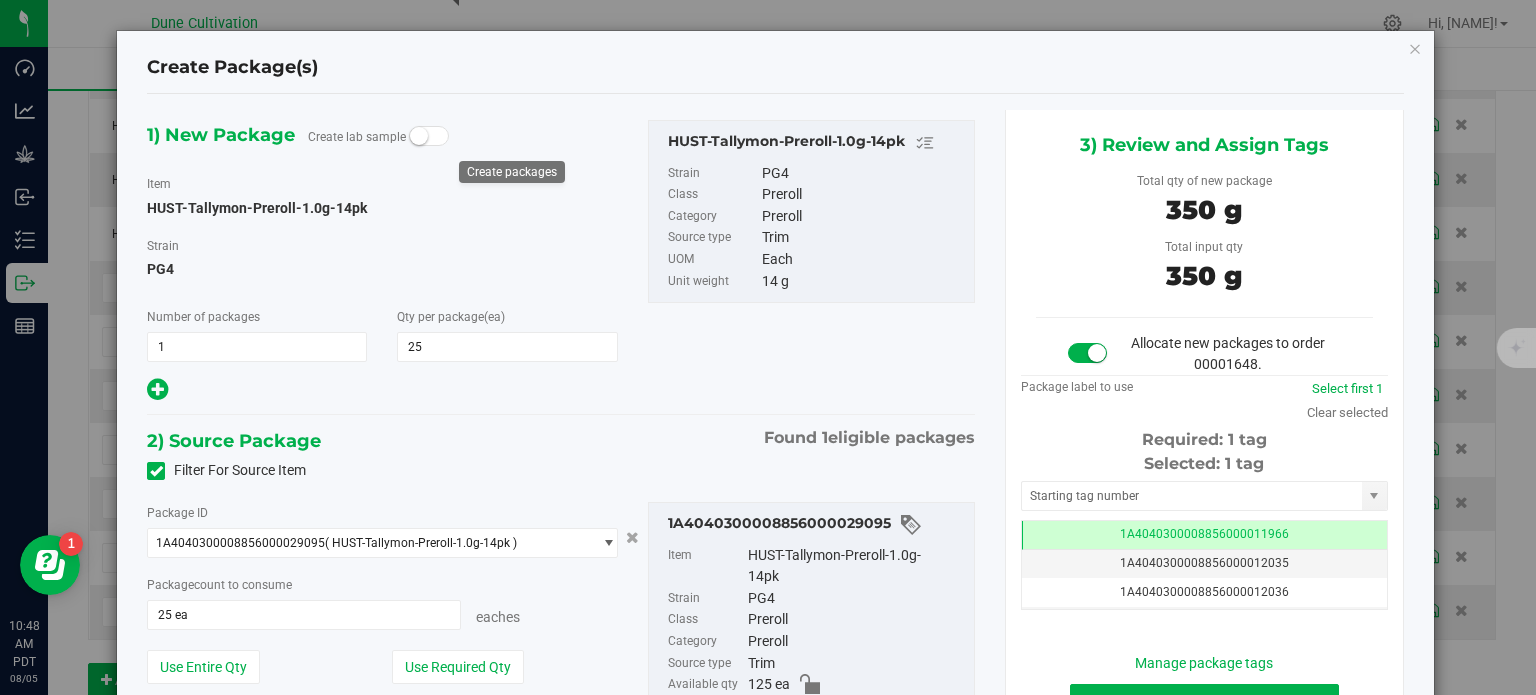 click on "Create Package(s)
1) New Package
Create lab sample
Item
HUST-Tallymon-Preroll-1.0g-14pk
Strain
PG4
Number of packages
1 1 25 25    PG4" at bounding box center [775, 441] 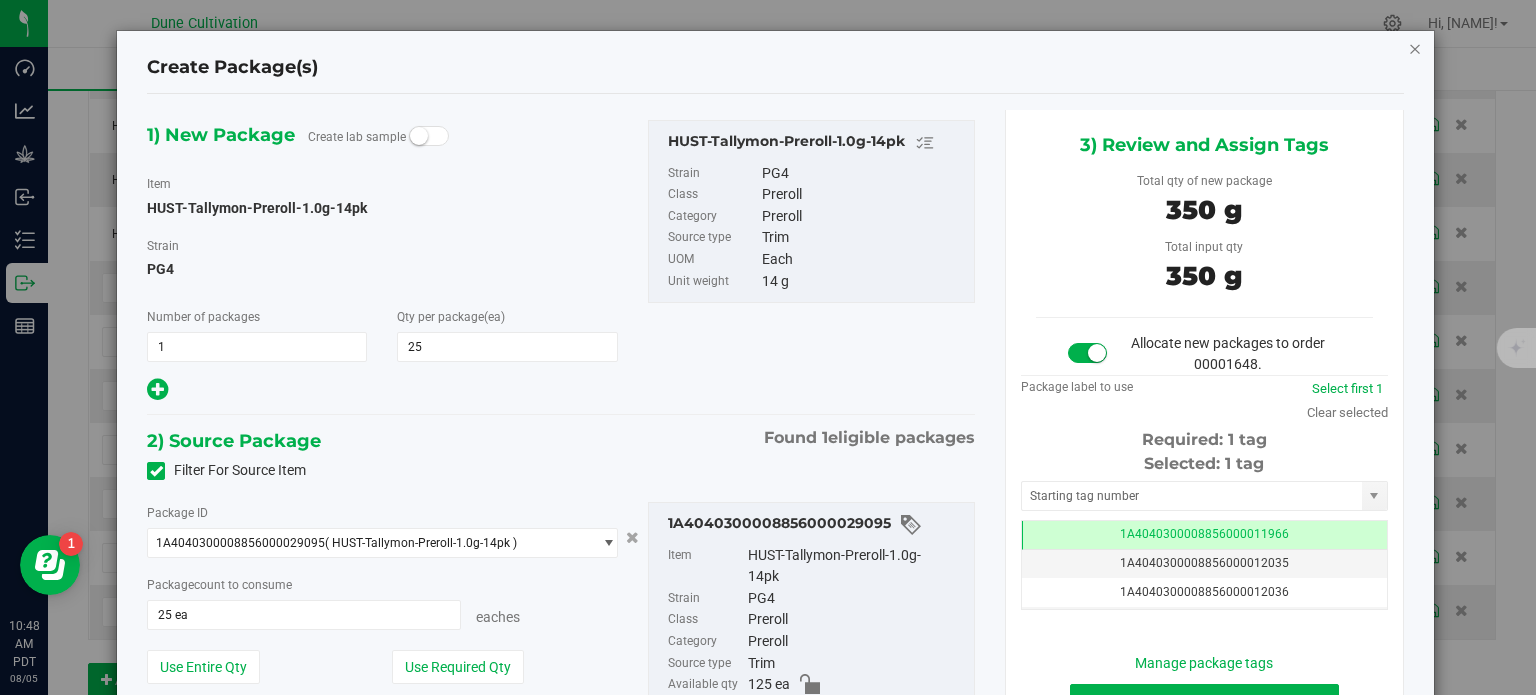 click at bounding box center (1415, 48) 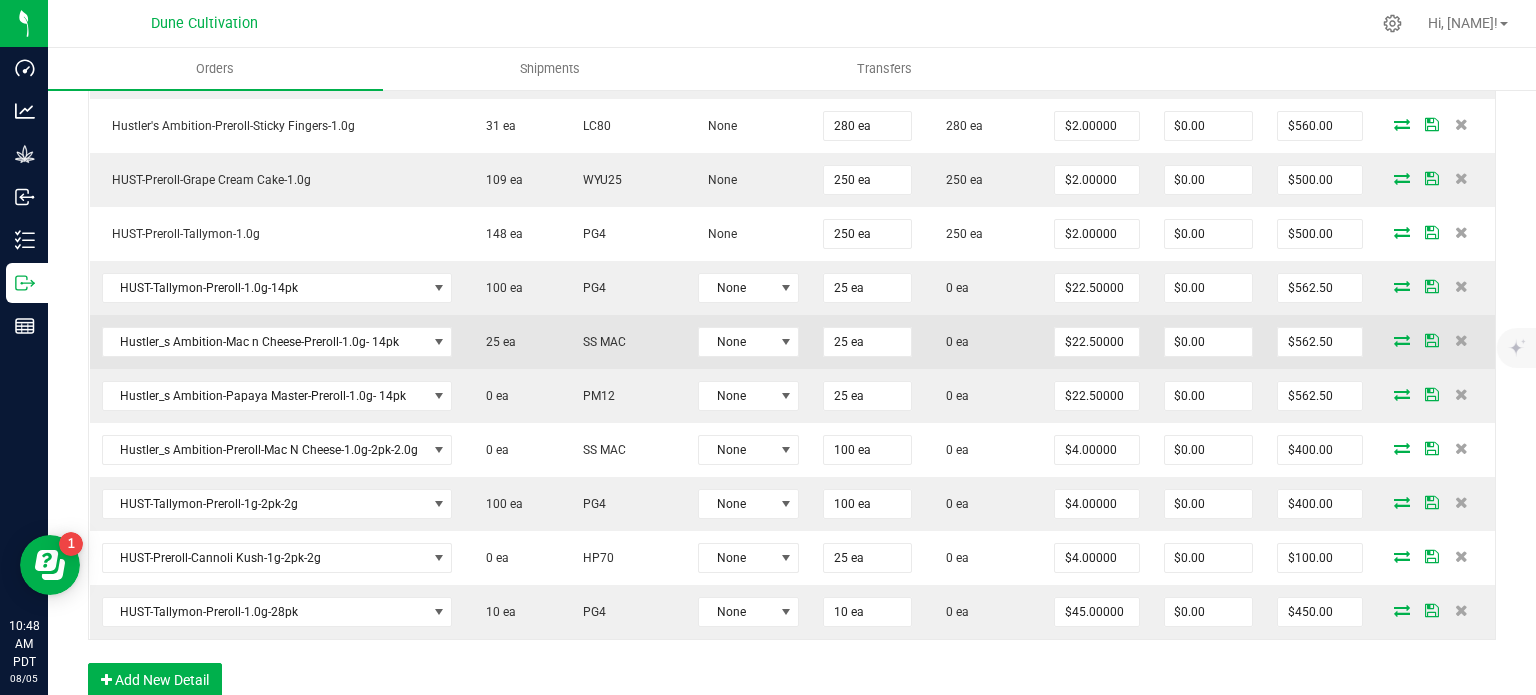 click at bounding box center [1402, 340] 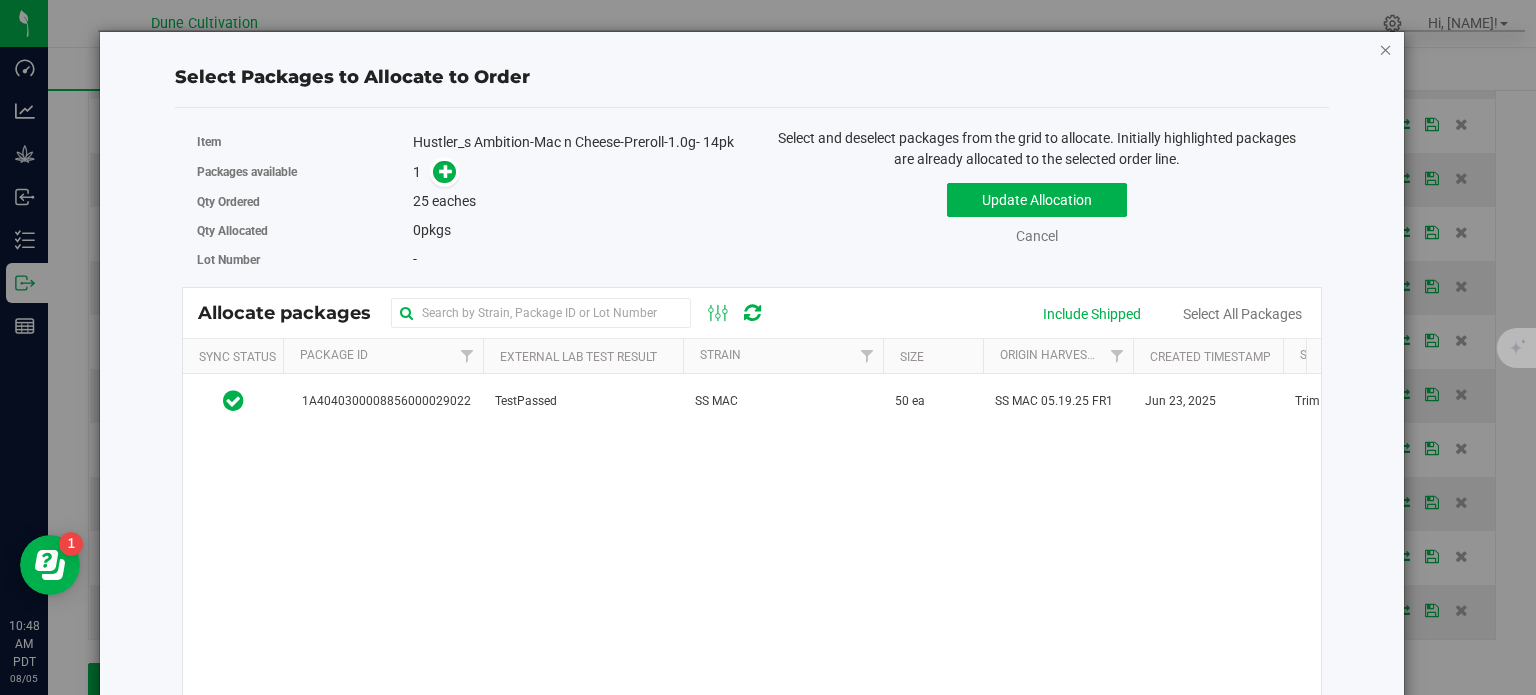 click at bounding box center [1386, 49] 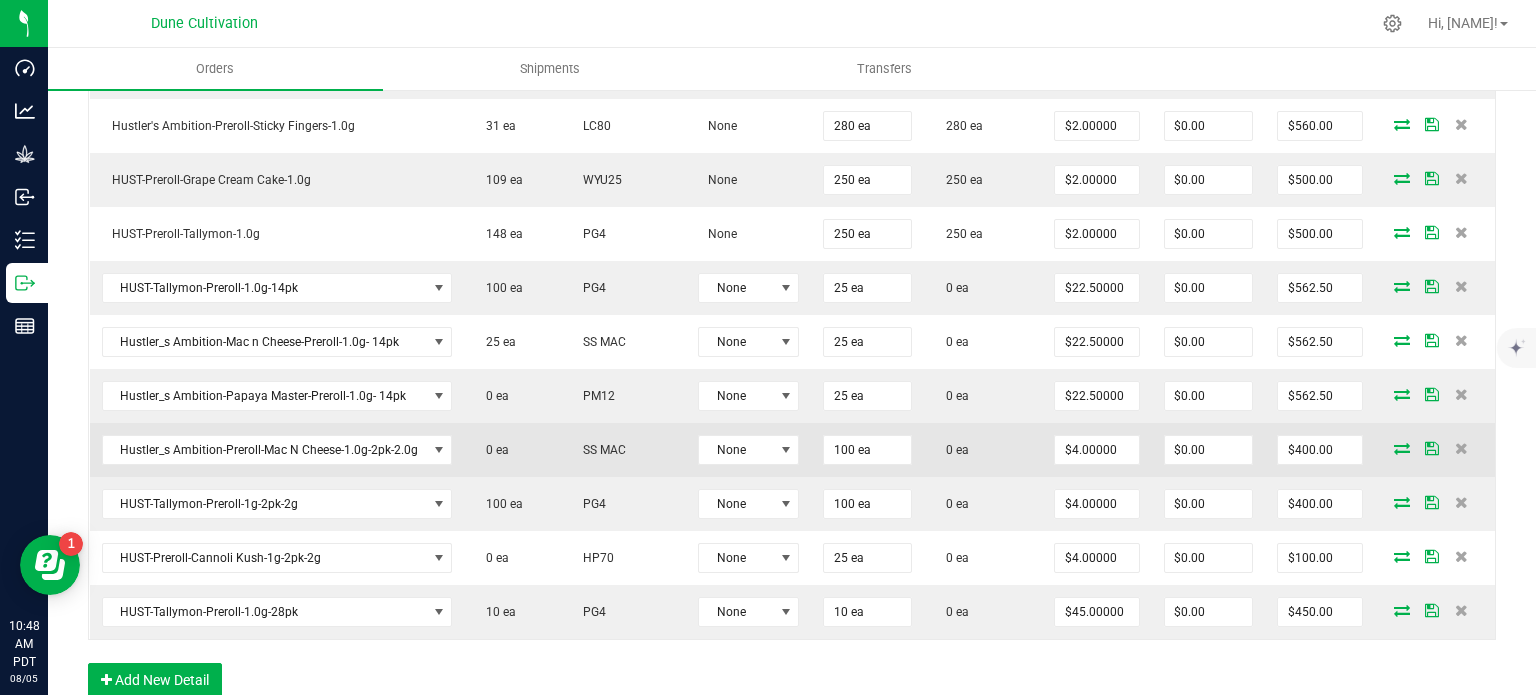 click at bounding box center [1402, 448] 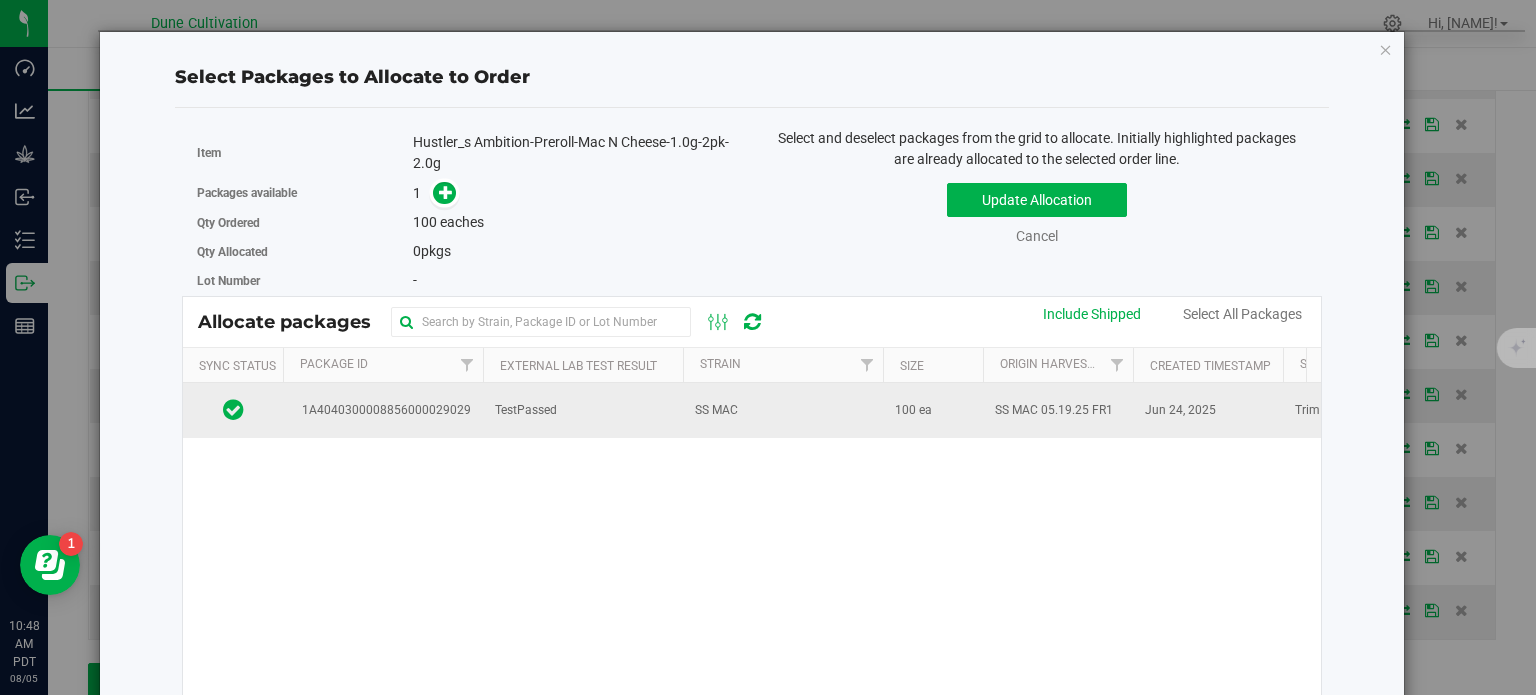 click on "1A4040300008856000029029" at bounding box center (383, 410) 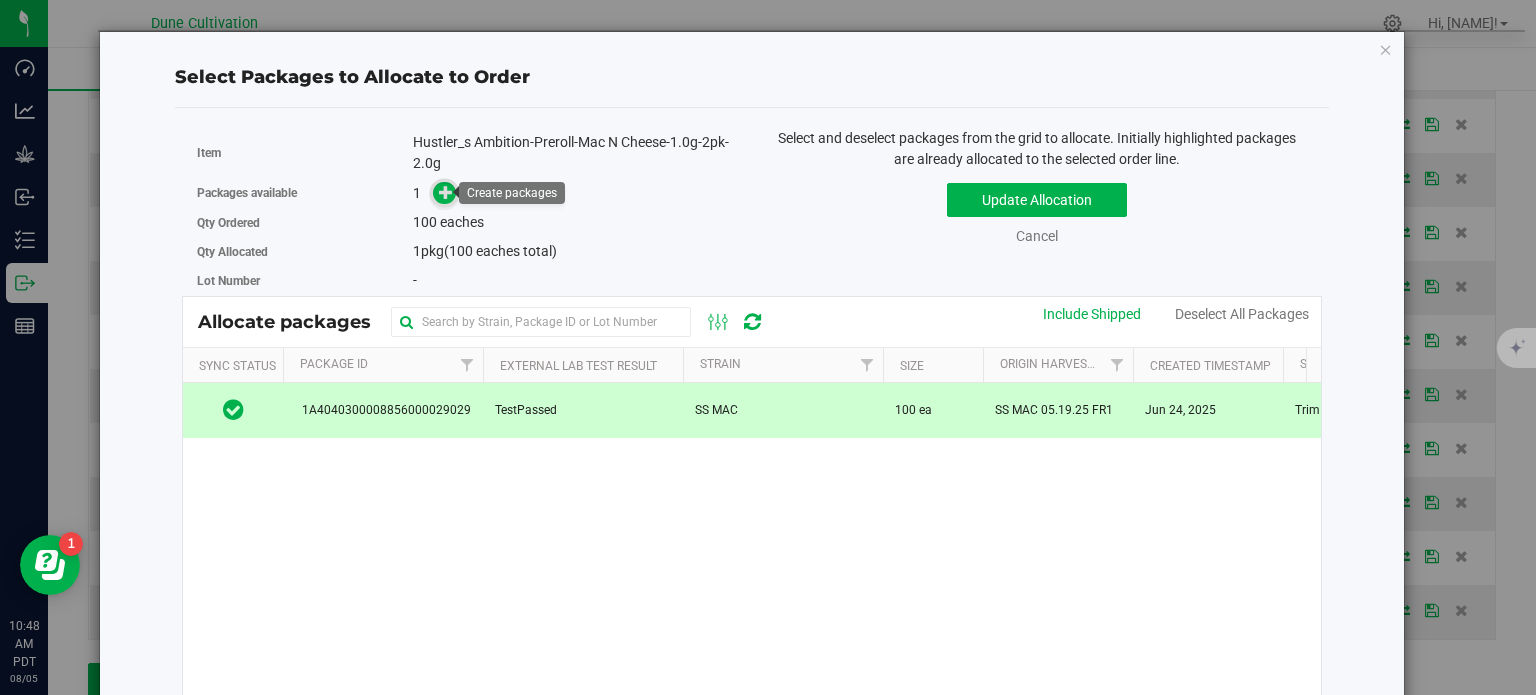 click at bounding box center [446, 192] 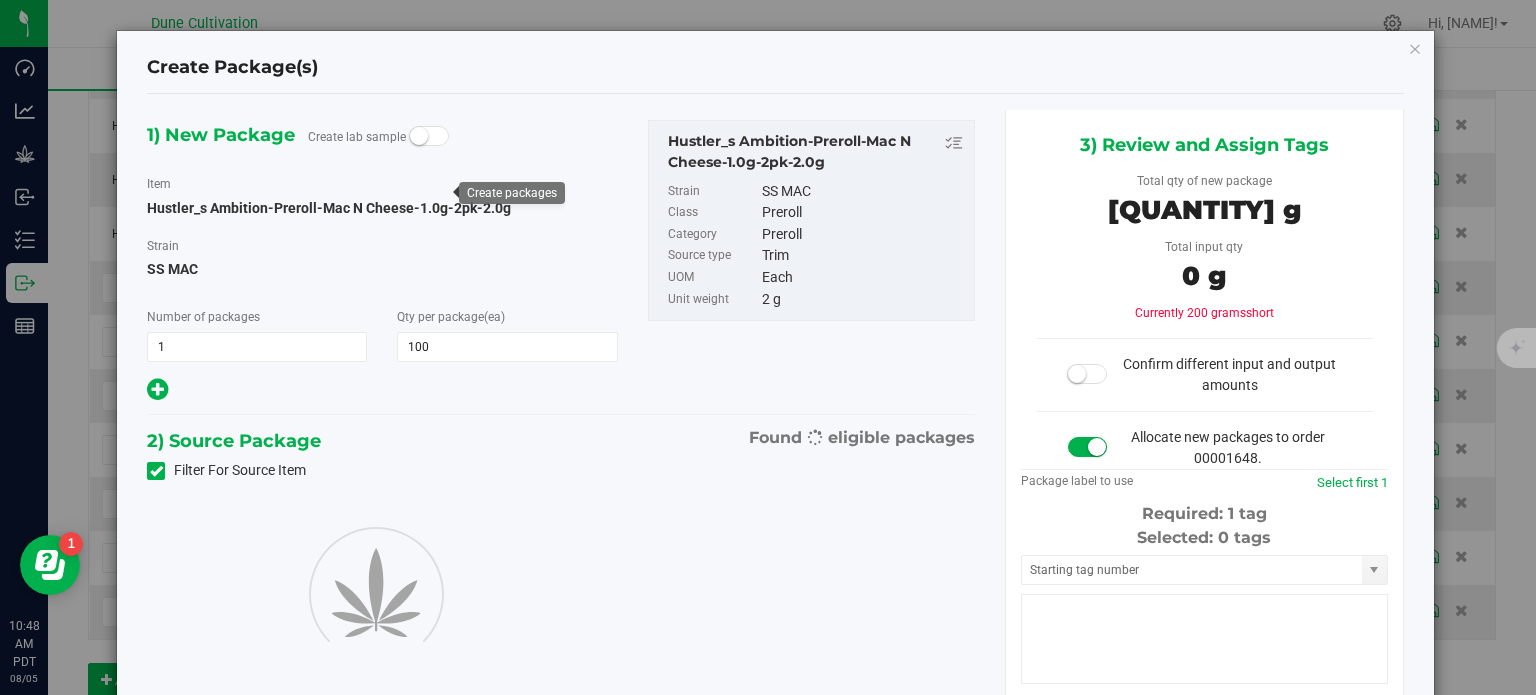 type on "100" 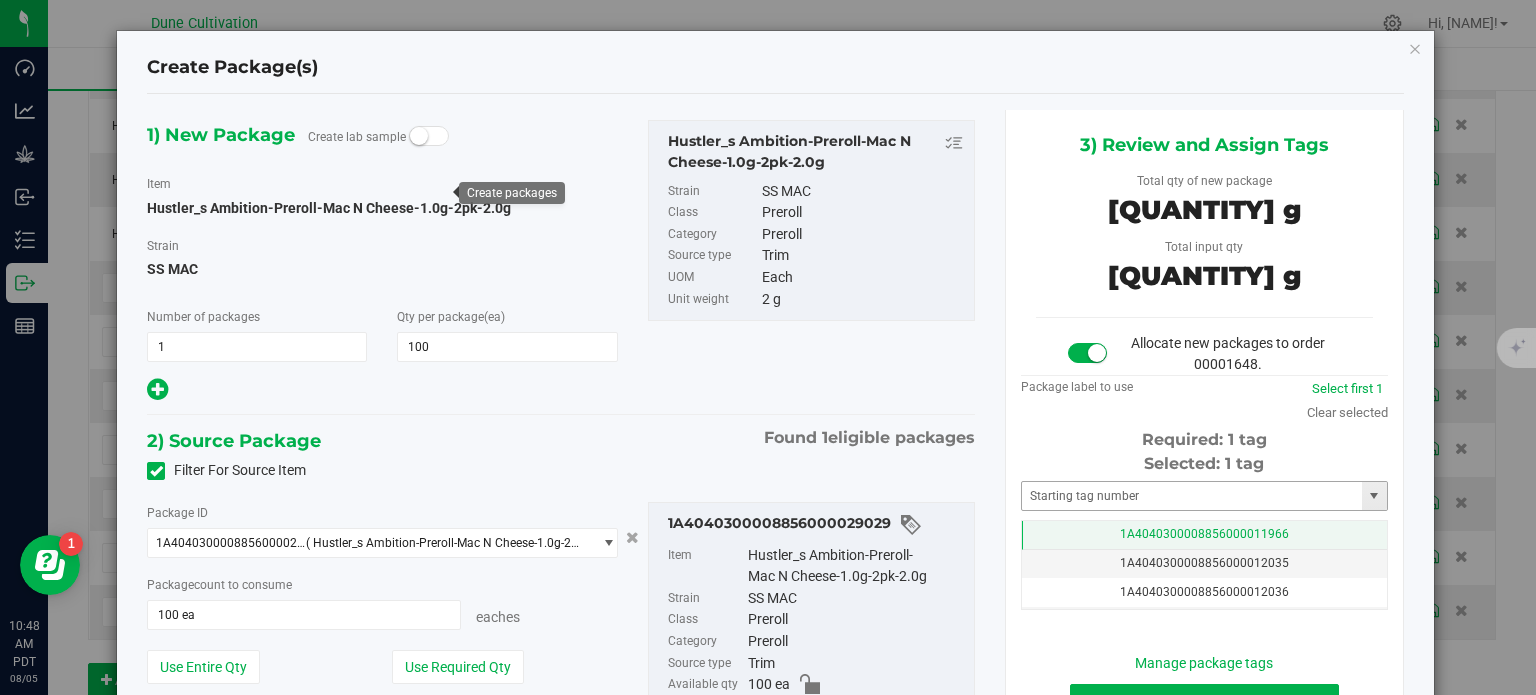 scroll, scrollTop: 0, scrollLeft: 0, axis: both 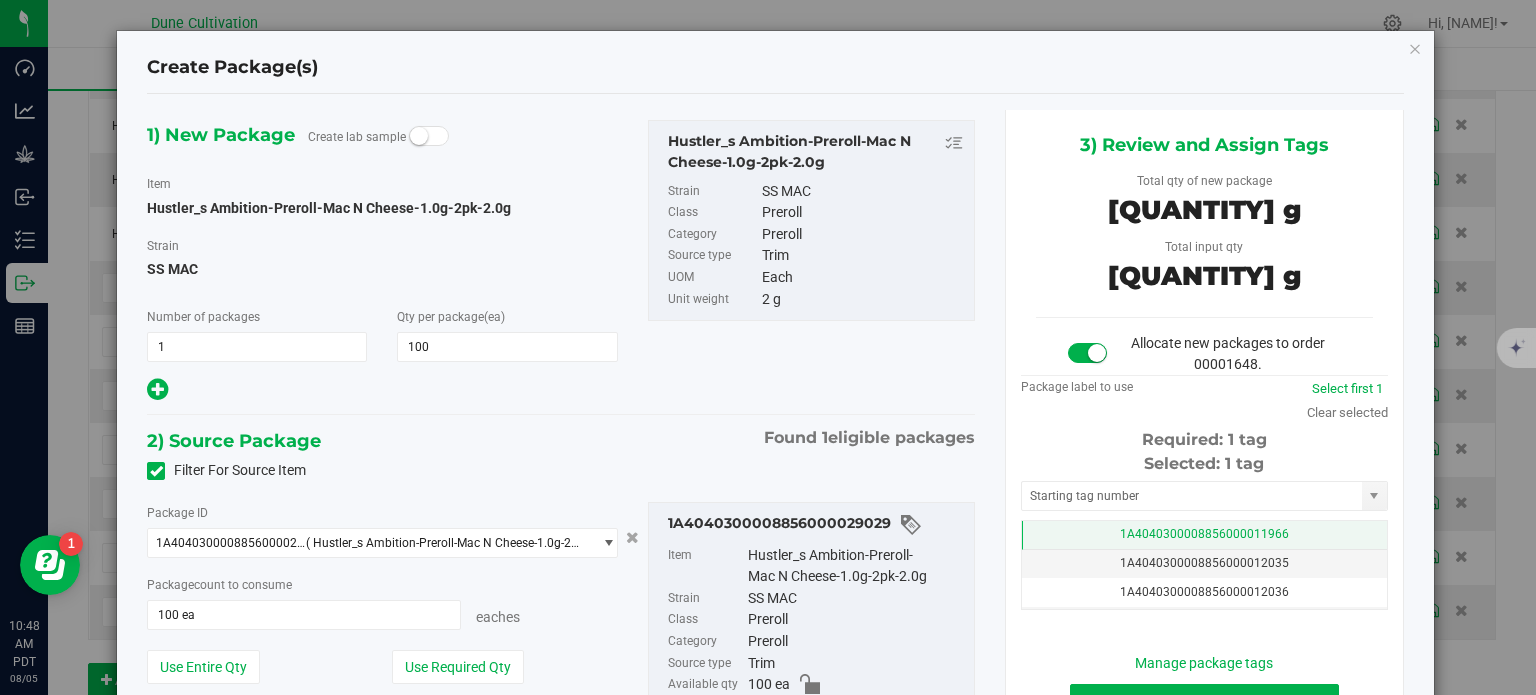 click on "1A4040300008856000011966" at bounding box center [1204, 535] 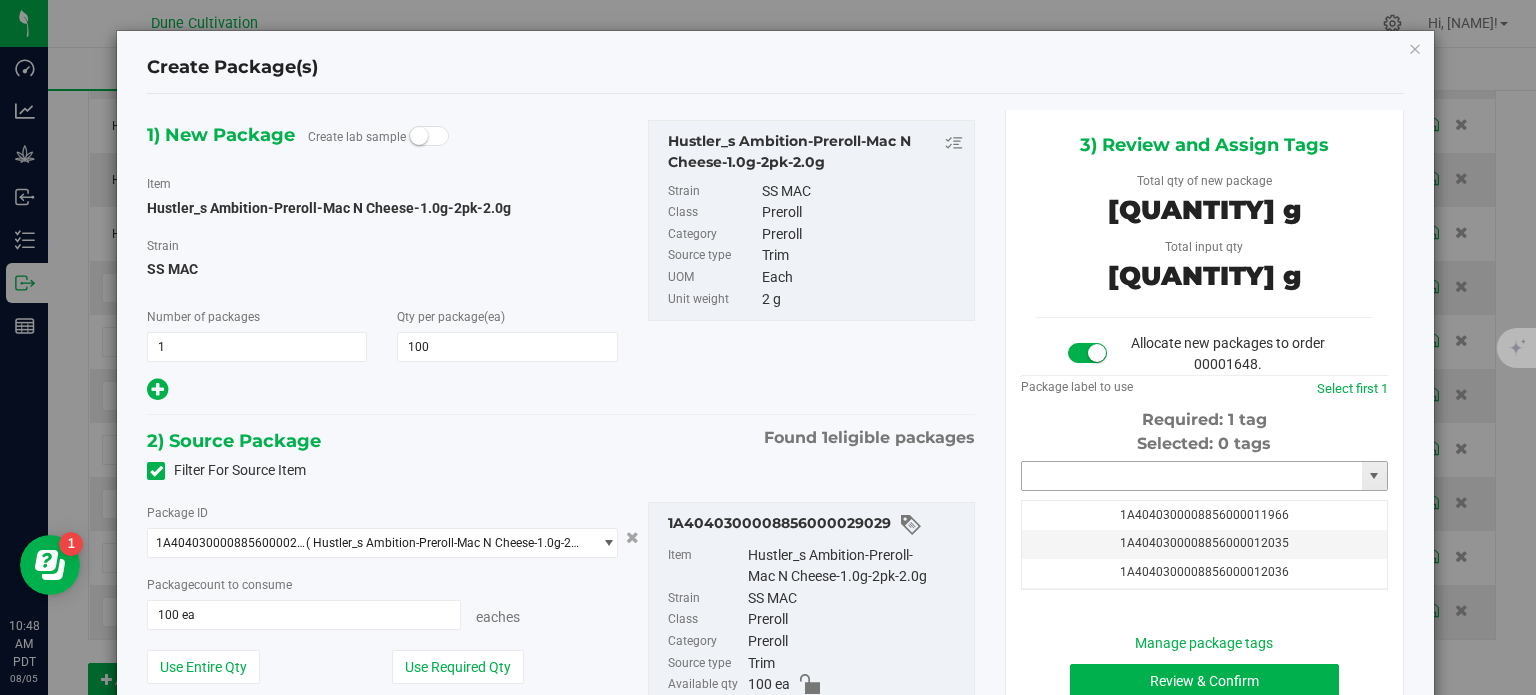 click at bounding box center [1192, 476] 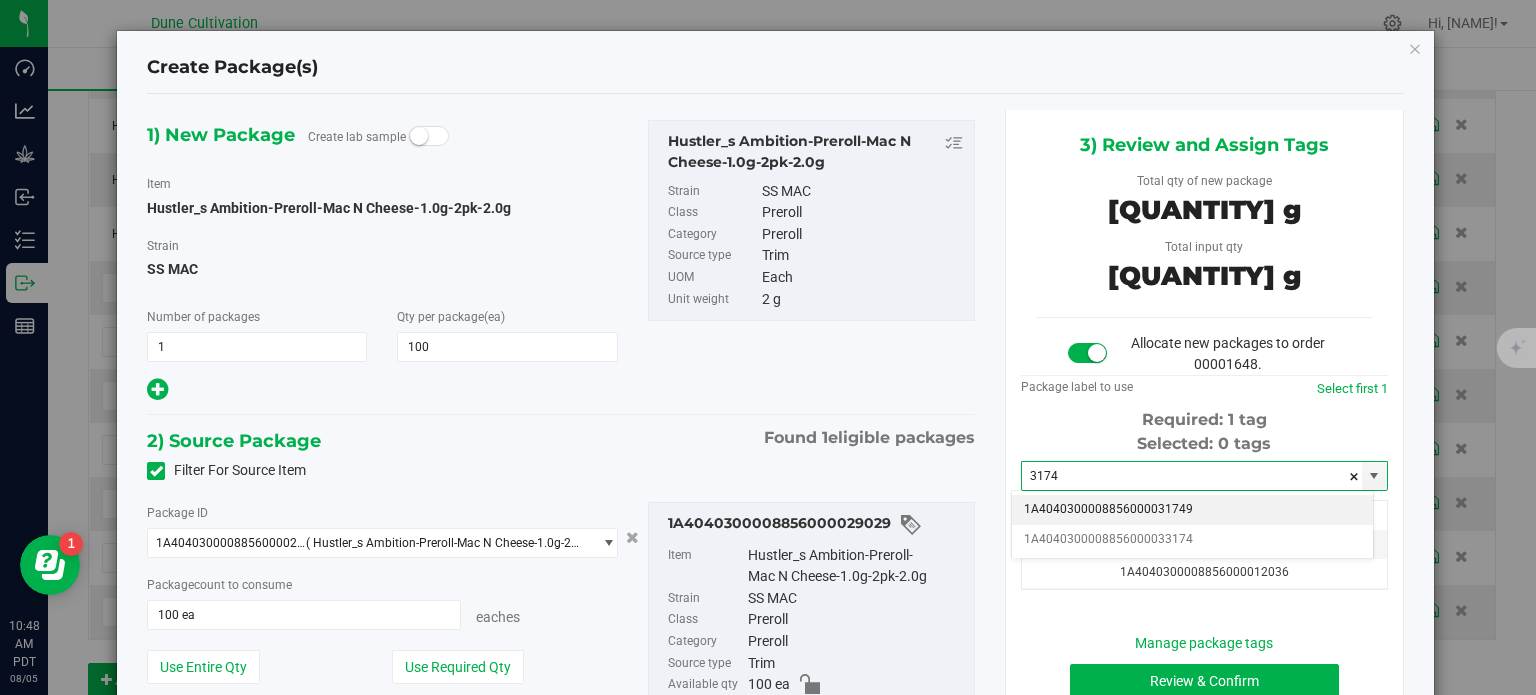 click on "1A4040300008856000031749" at bounding box center [1192, 510] 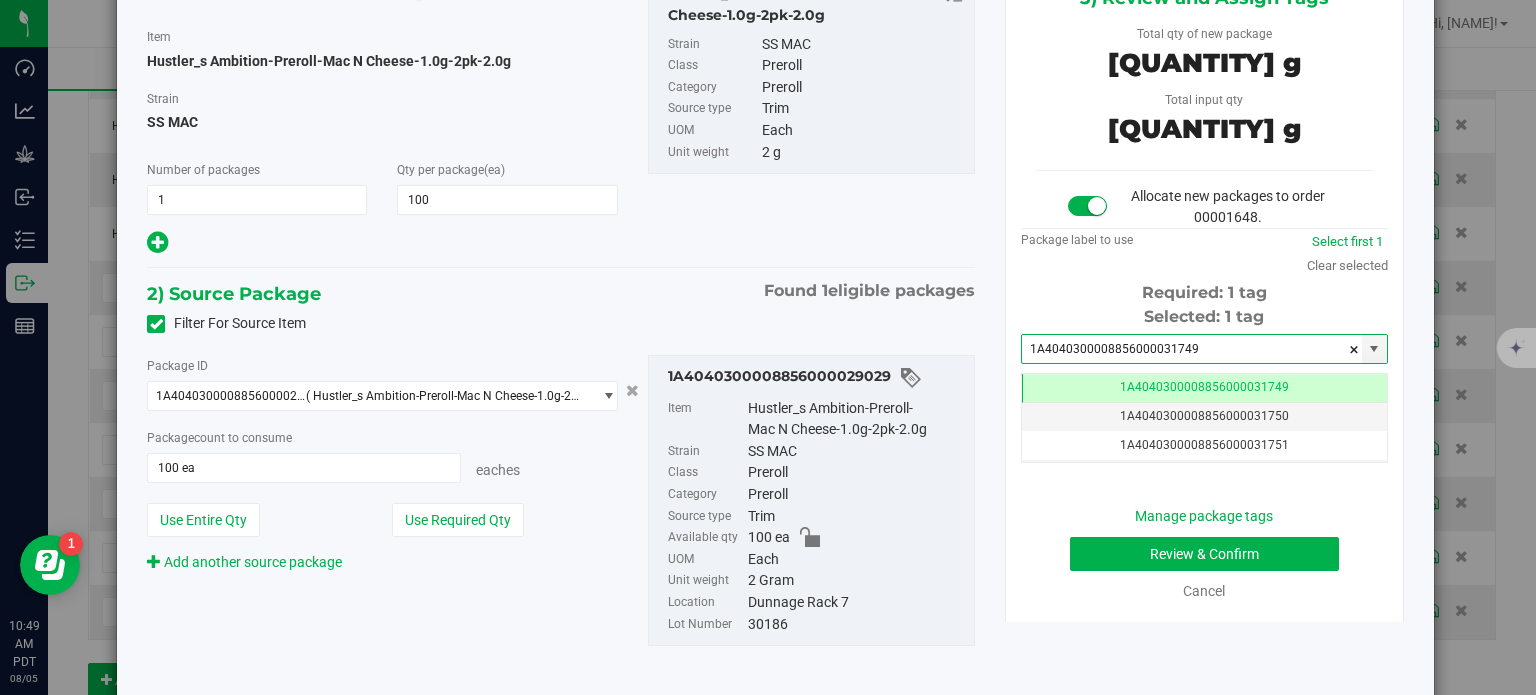 type on "1A4040300008856000031749" 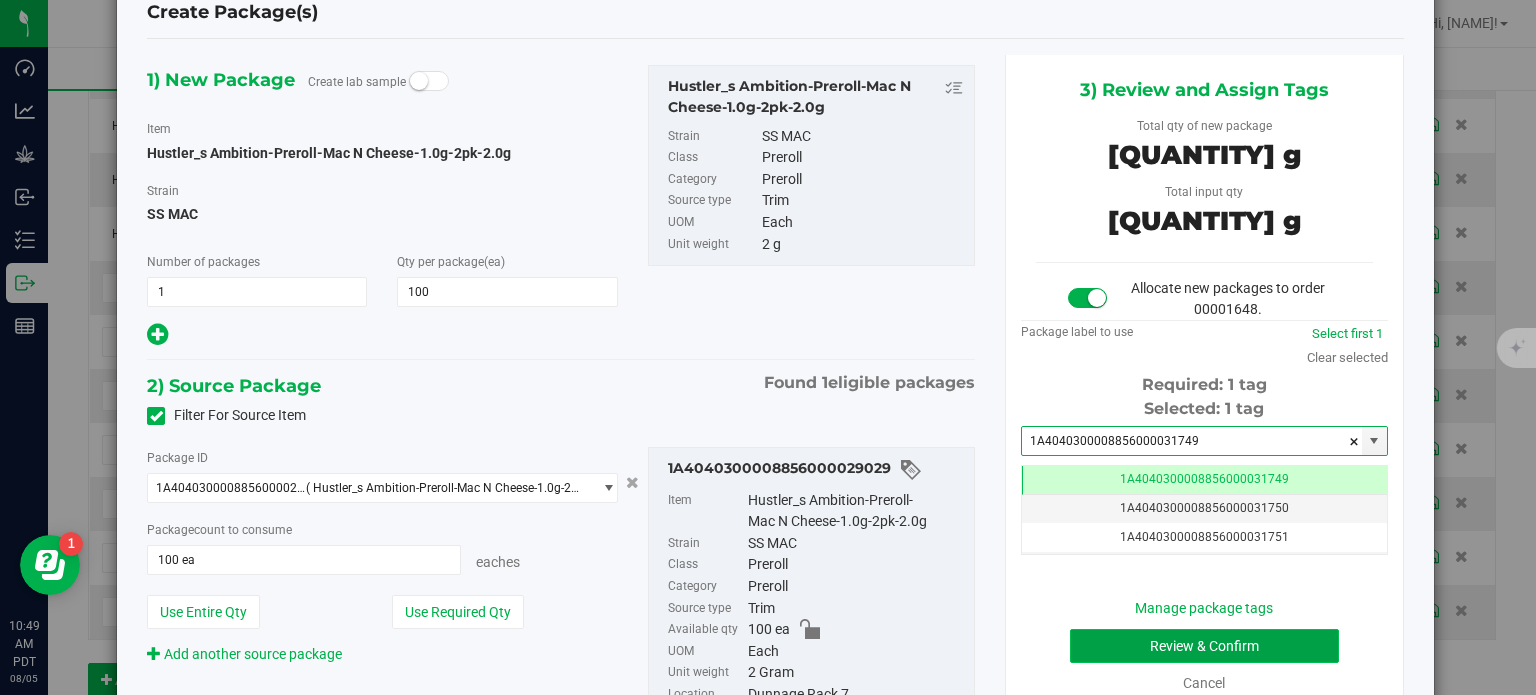 click on "Review & Confirm" at bounding box center [1204, 646] 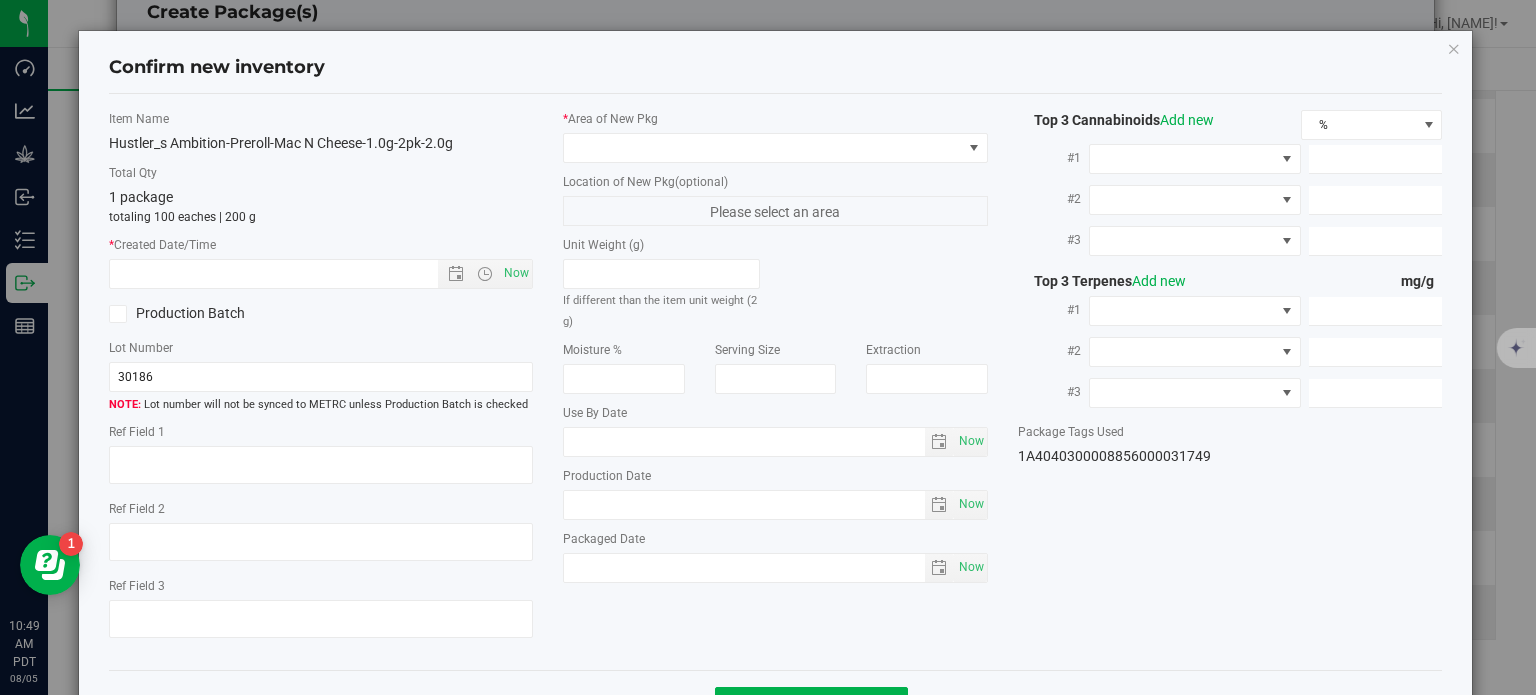type on "25.7680%" 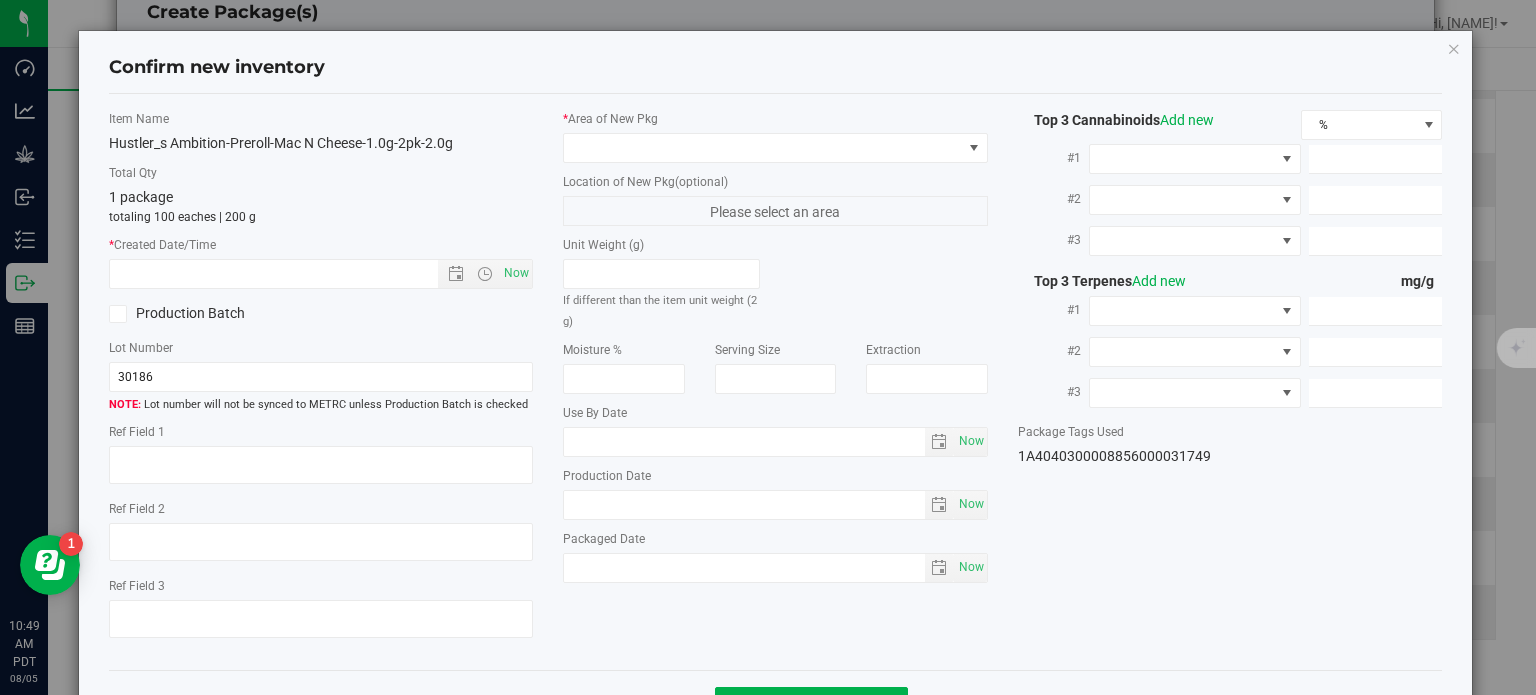 type on "SS MAC" 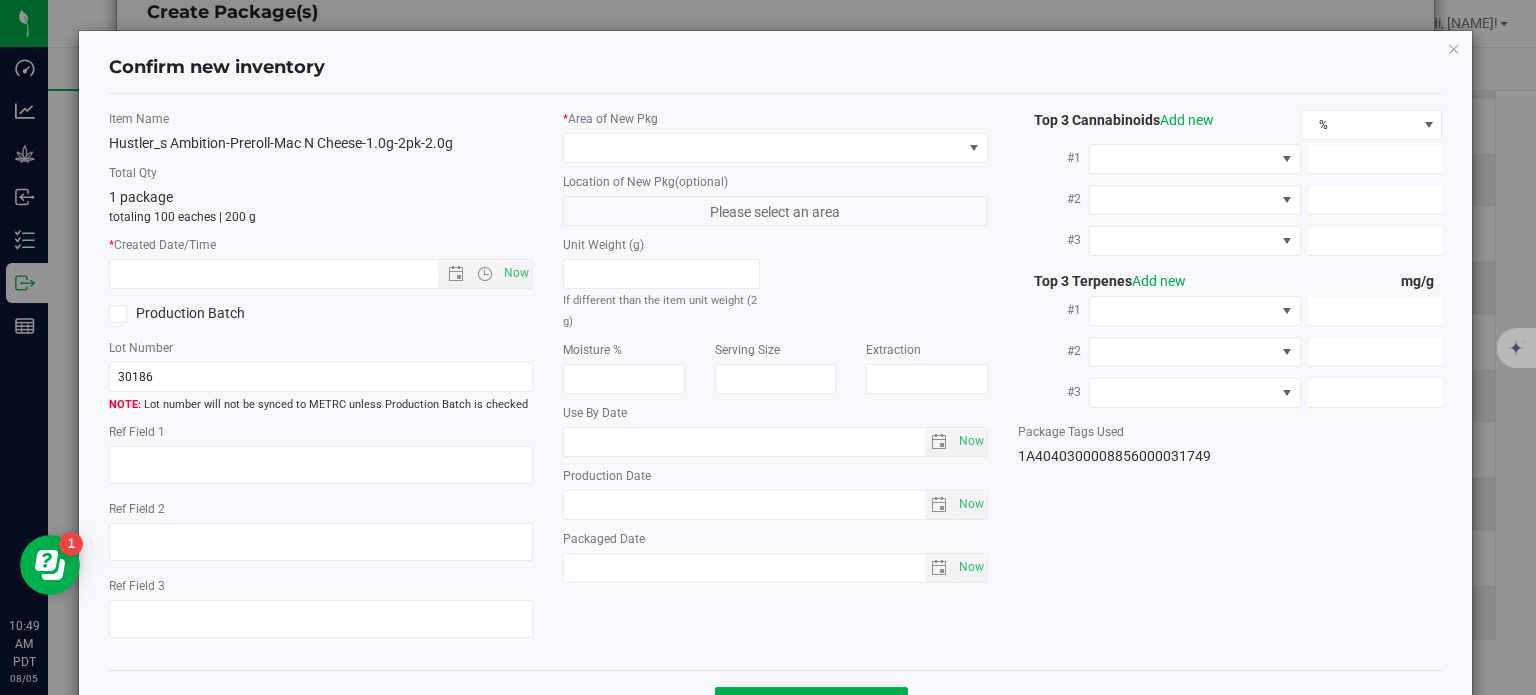 type on "<LOQ" 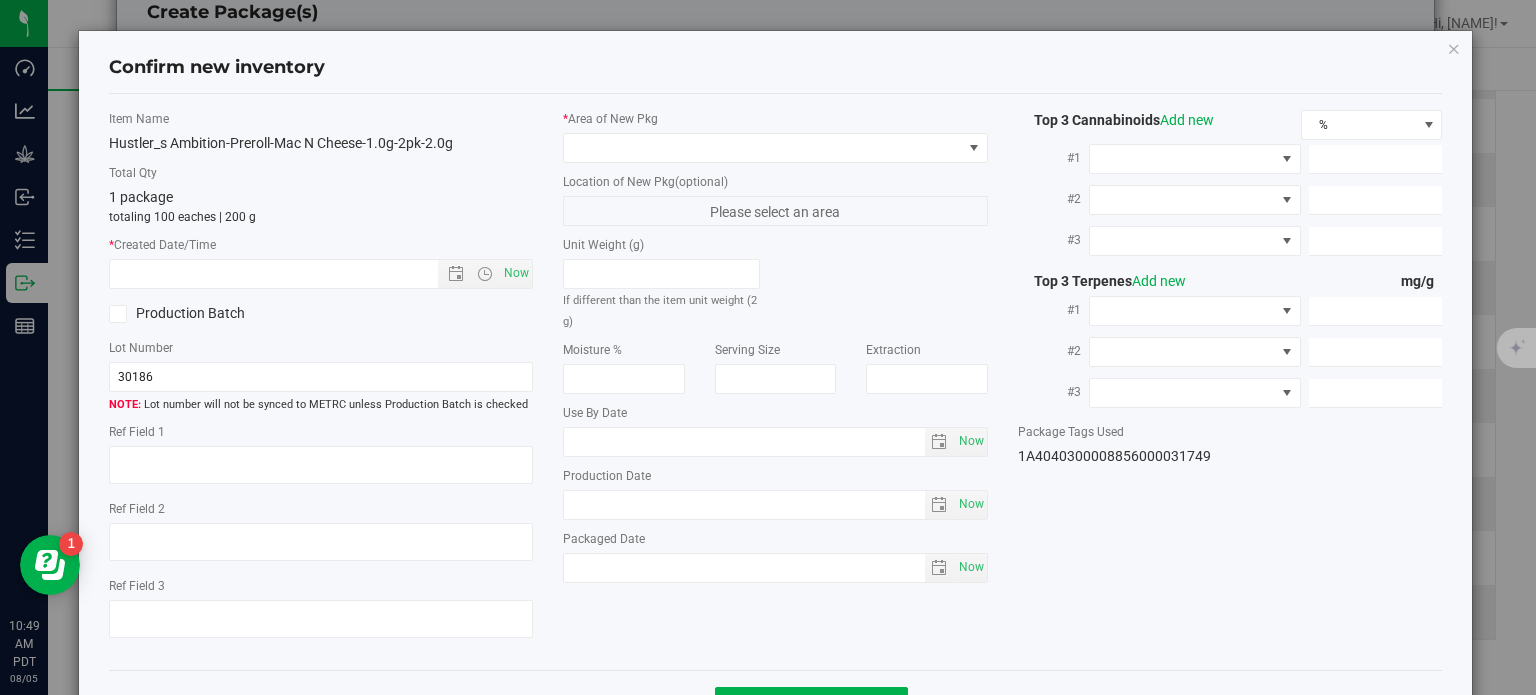 type on "281.2510" 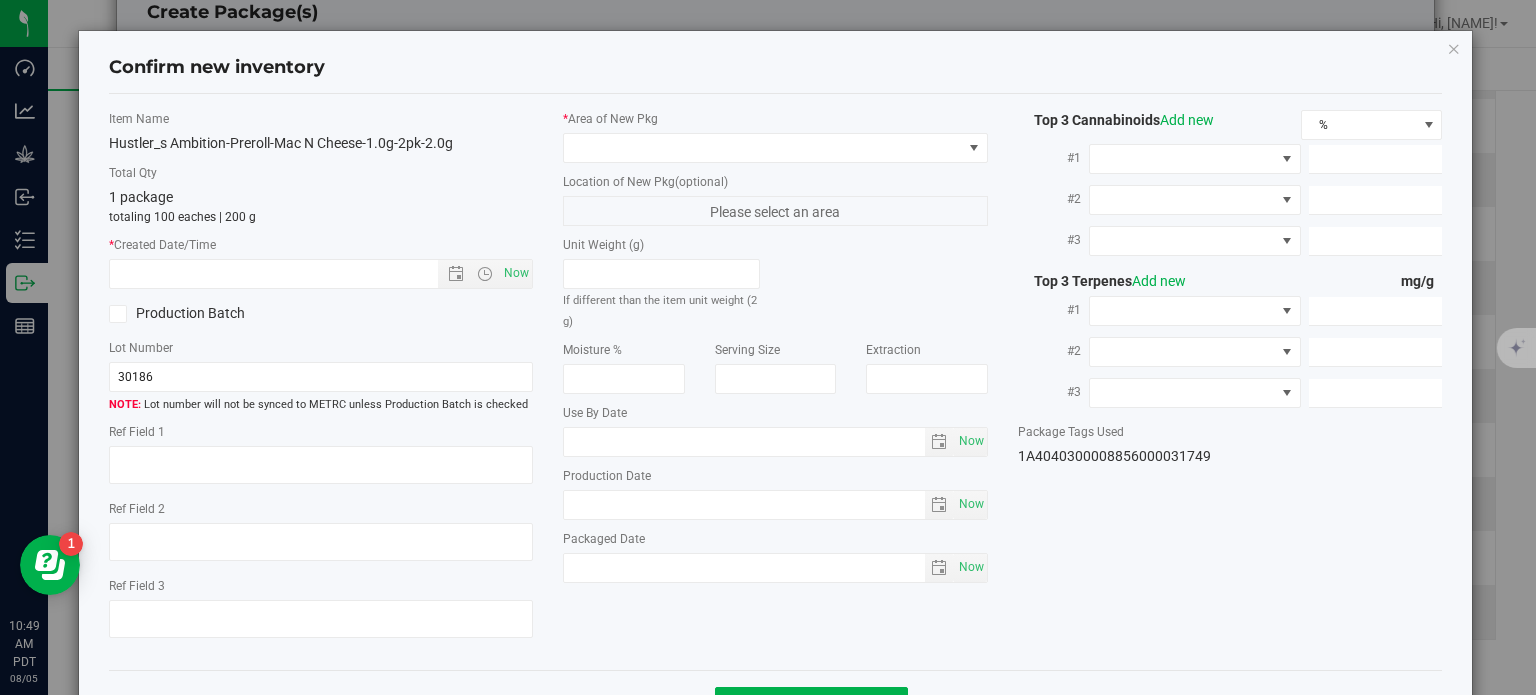 type on "11.0230" 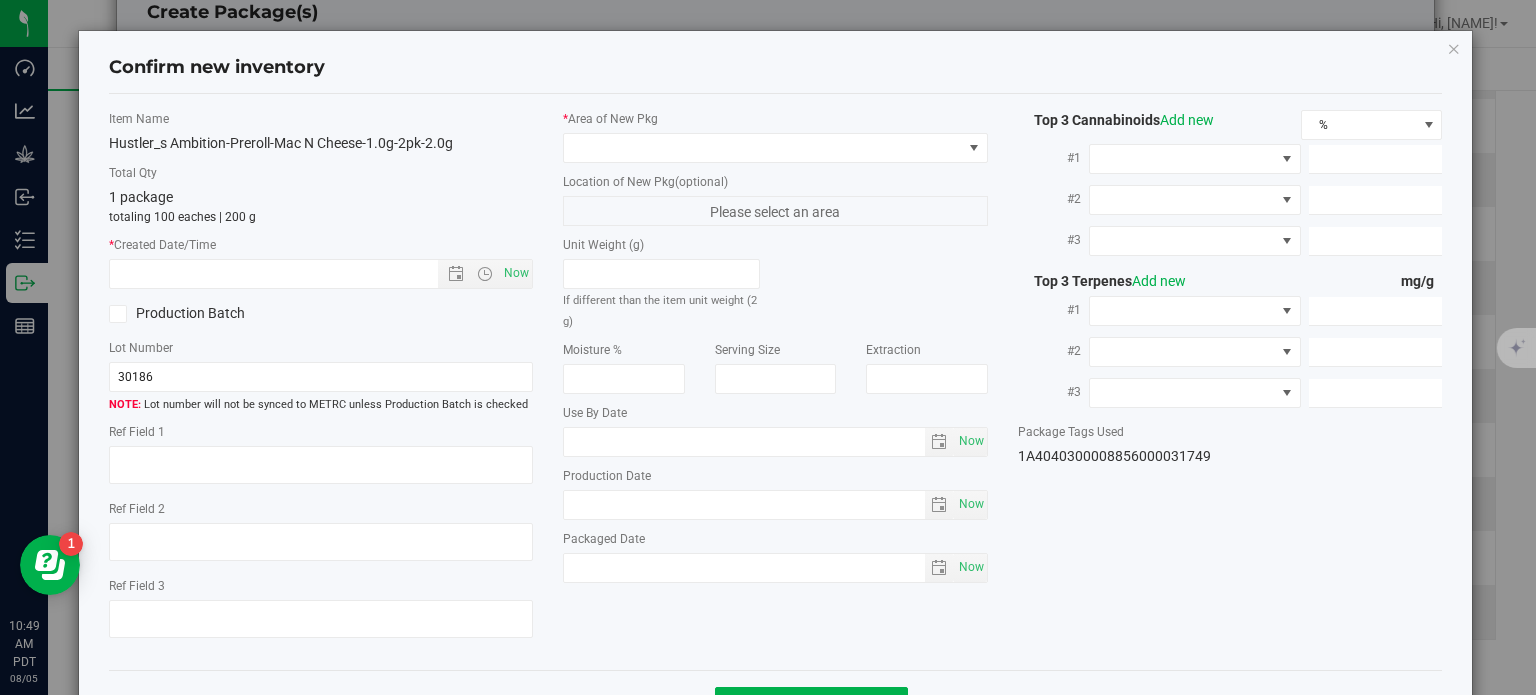 type on "9.1870" 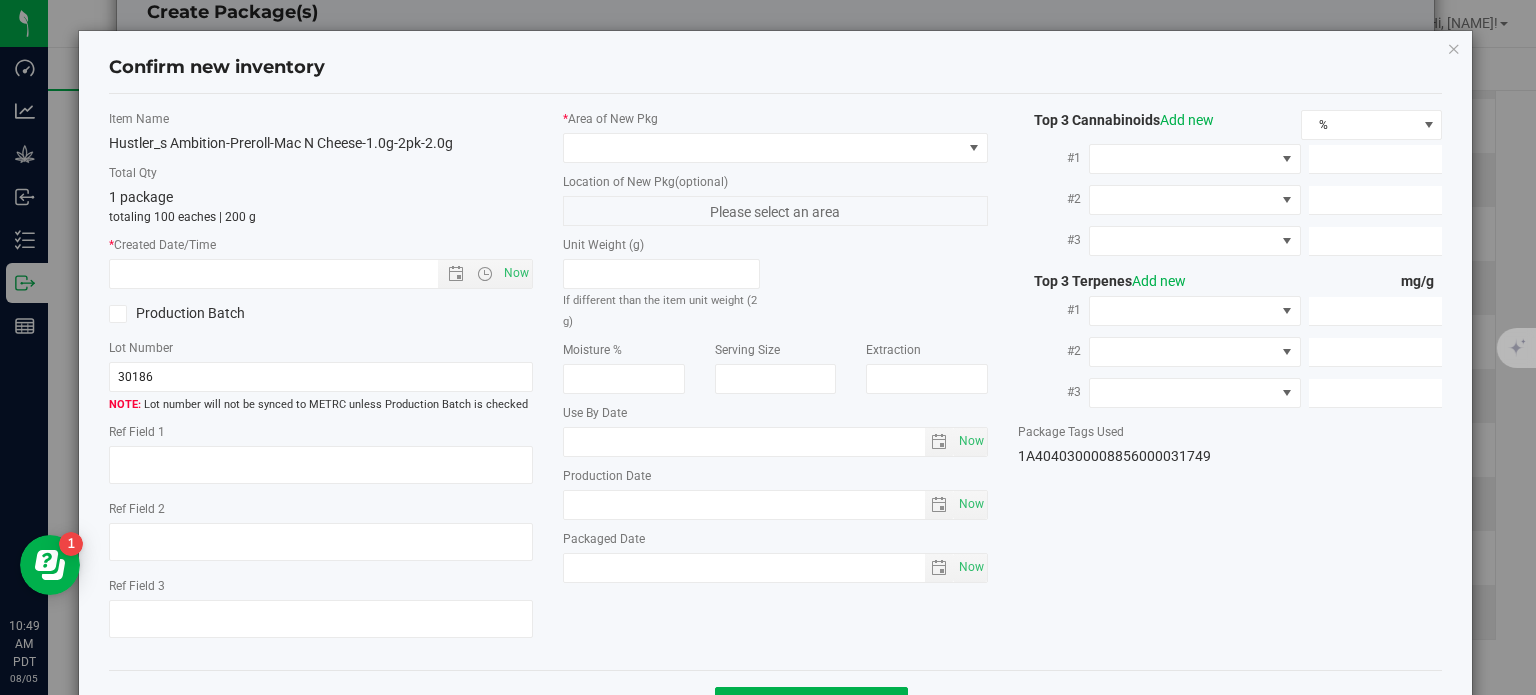 type on "3.5370" 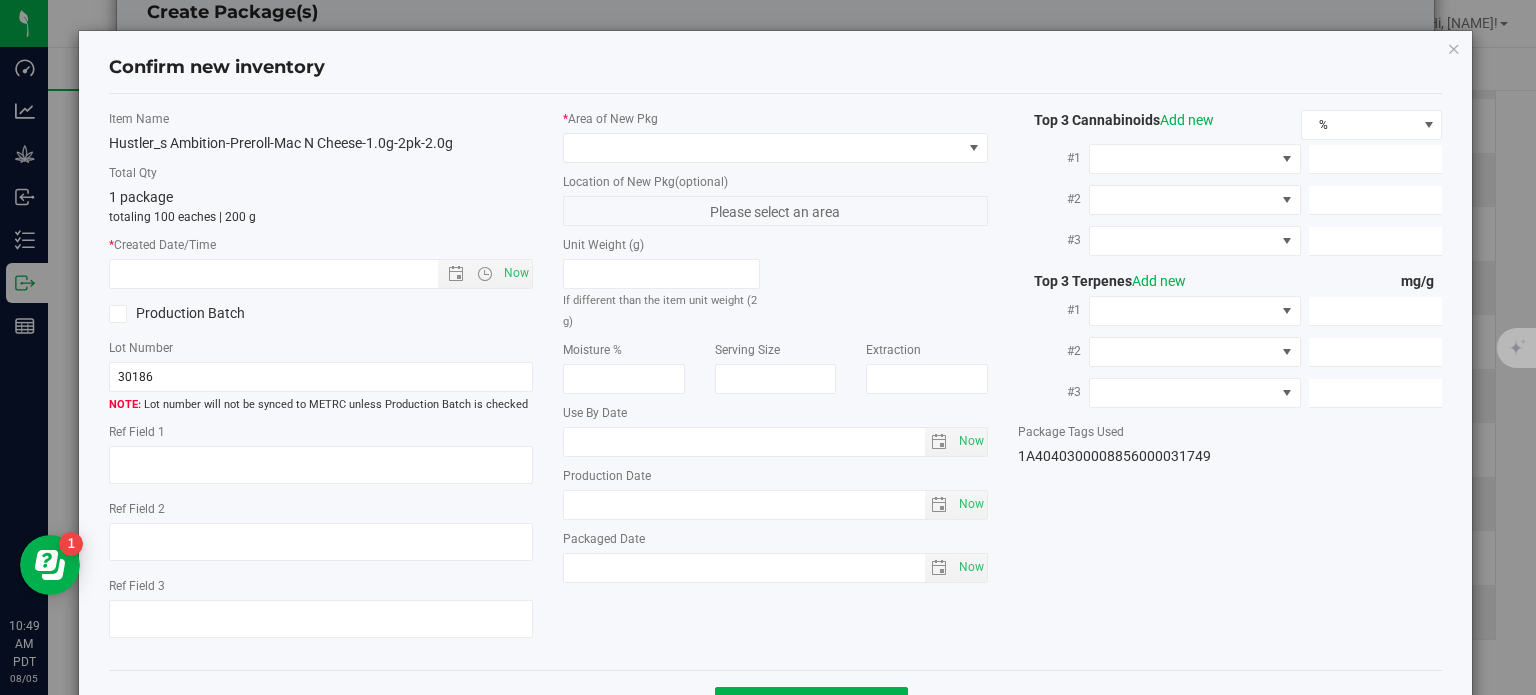 type on "2.4130" 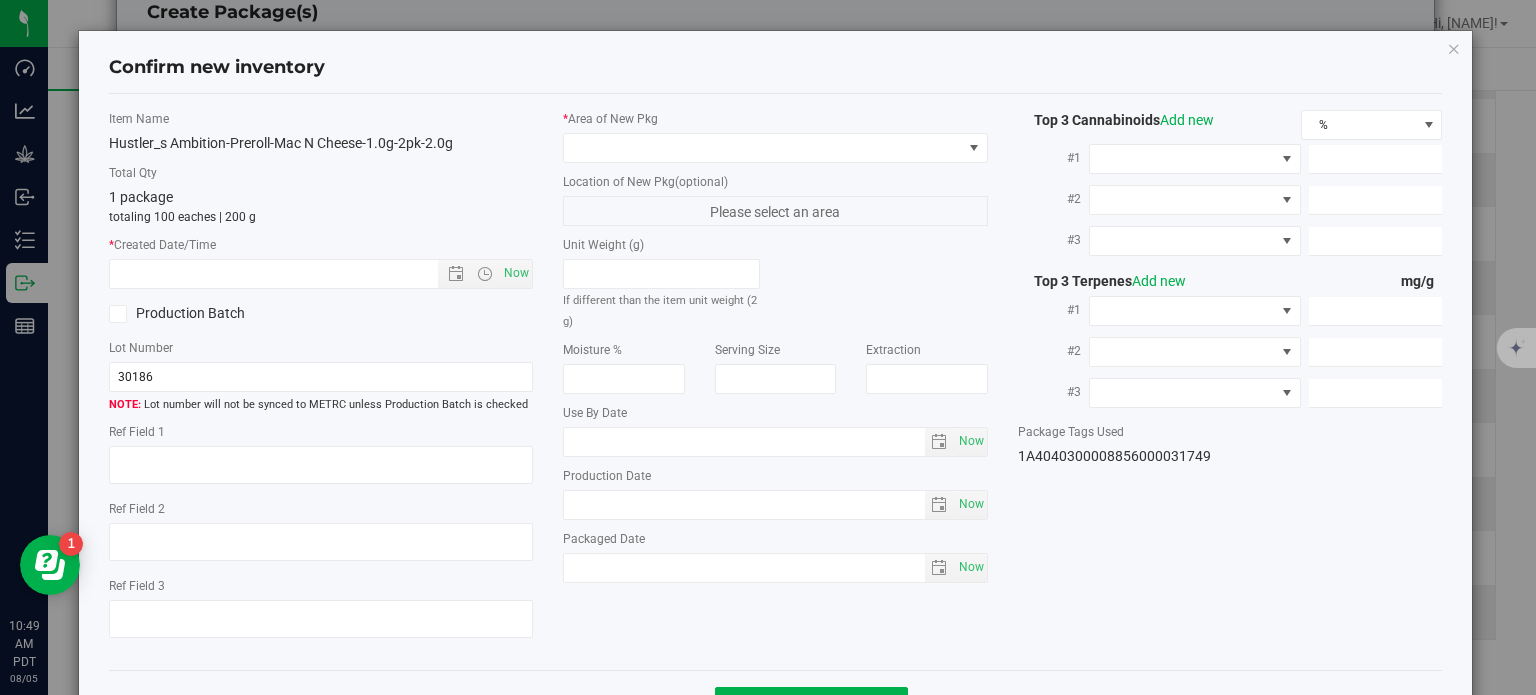type on "1.5070" 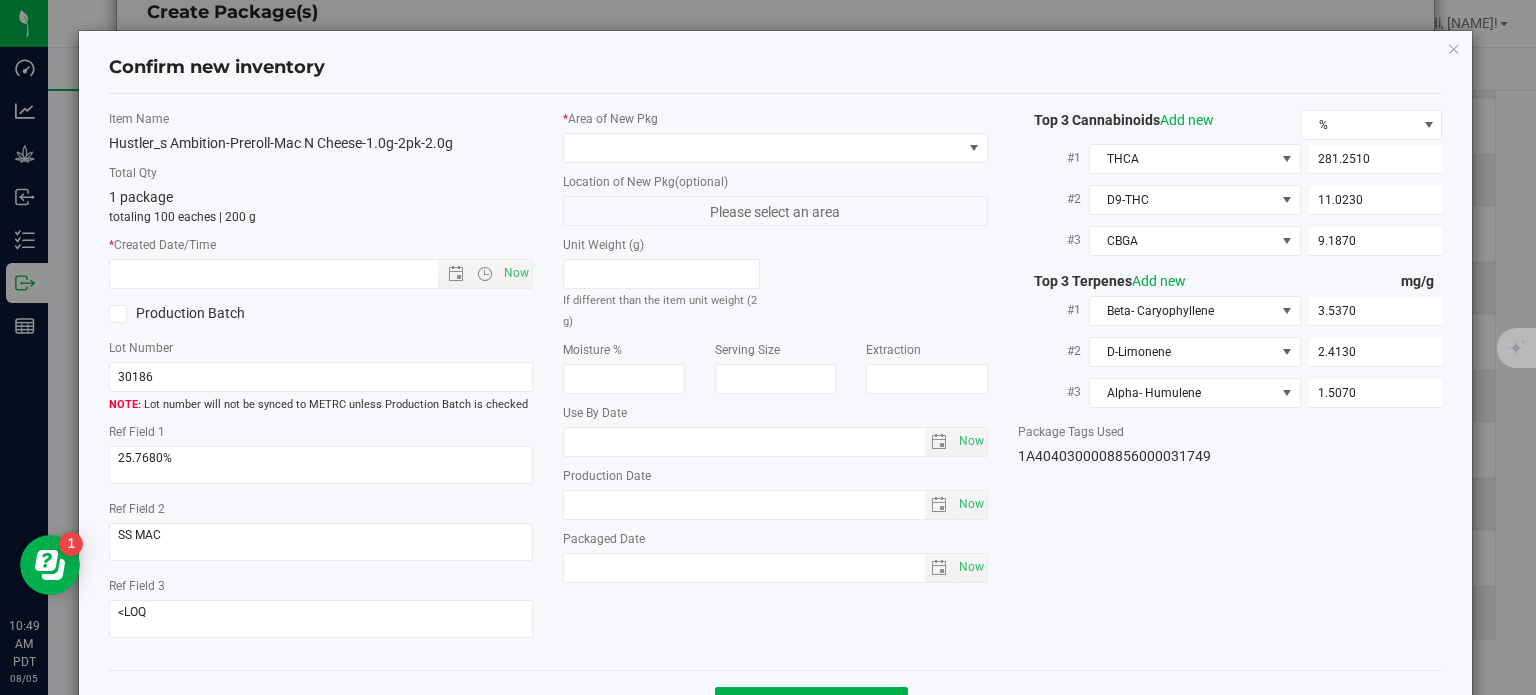 click on "*
Area of New Pkg
Location of New Pkg
(optional)
Please select an area
Unit Weight (g)
If different than the item unit weight (2 g)
Moisture %
Serving Size" at bounding box center (775, 351) 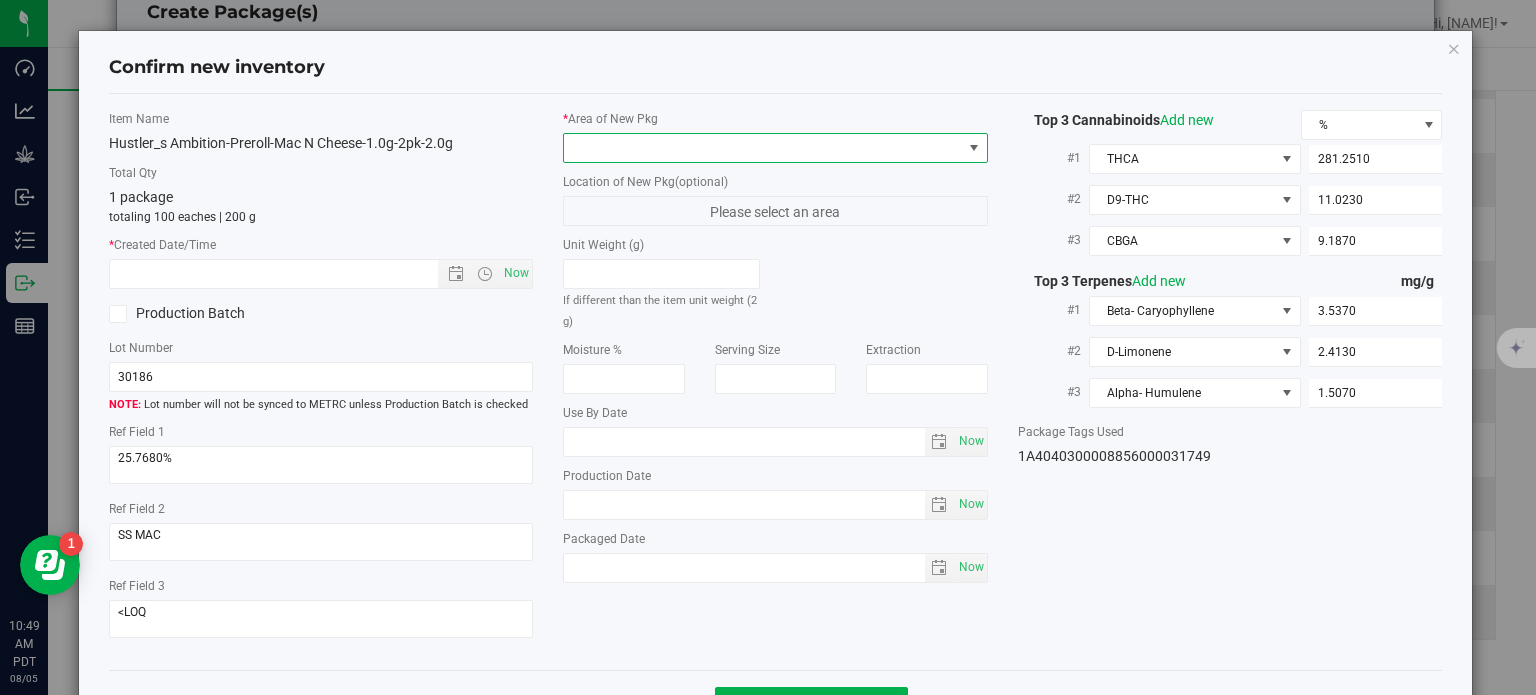 click at bounding box center [763, 148] 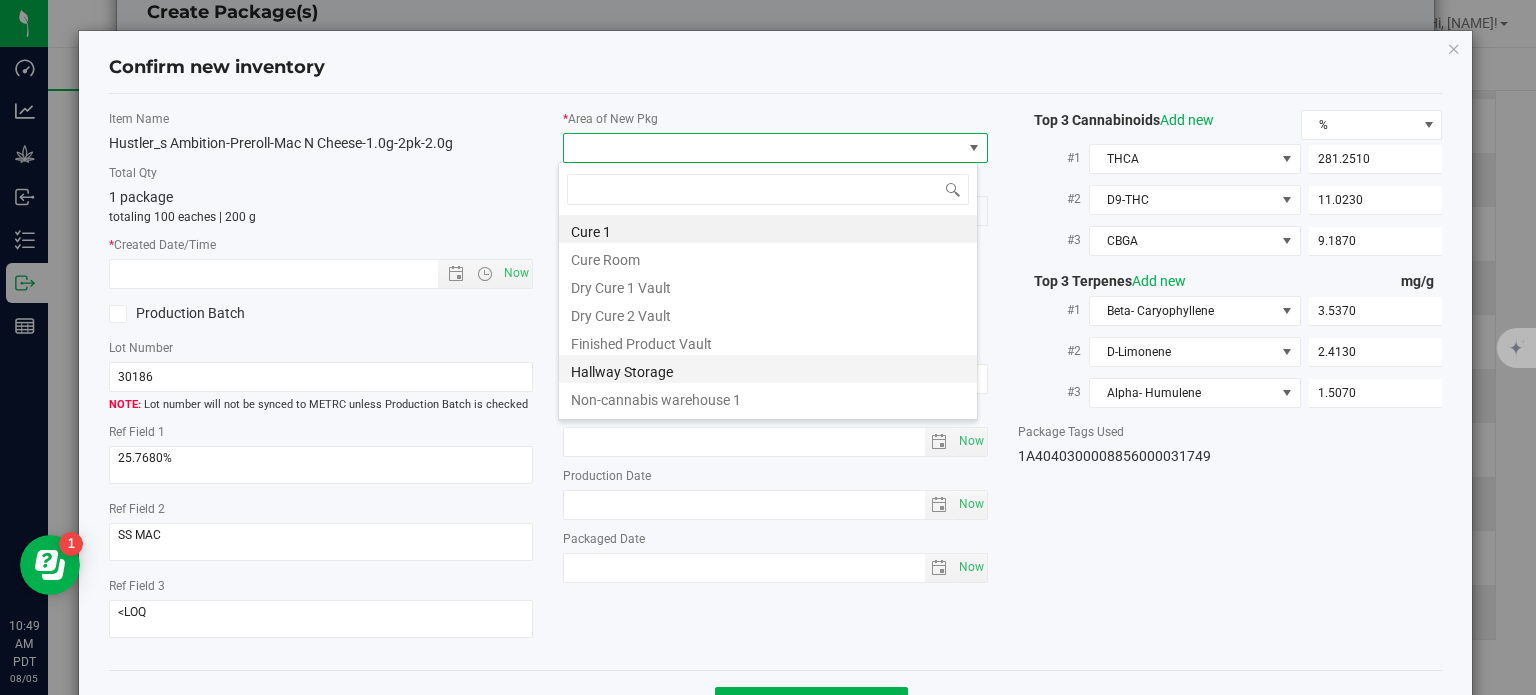 click on "Hallway Storage" at bounding box center (768, 369) 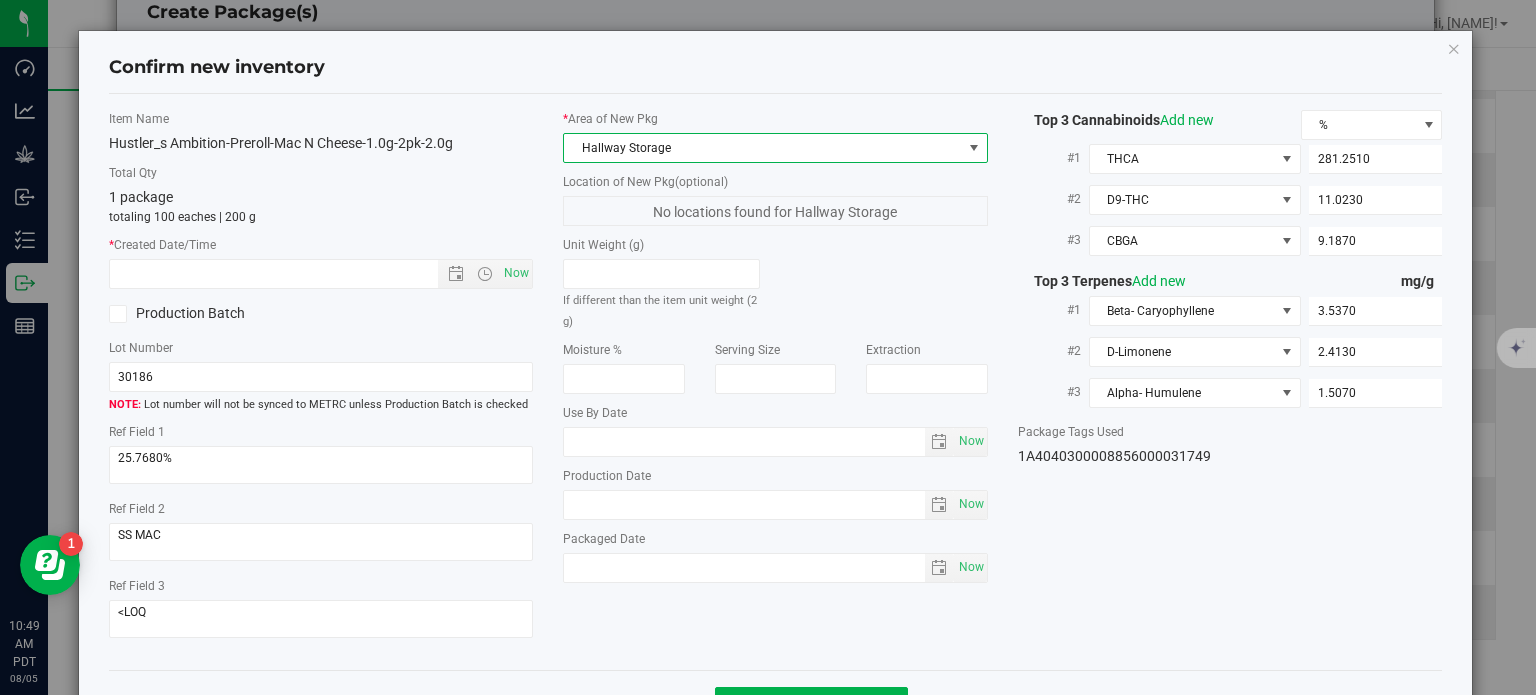 click on "Hallway Storage" at bounding box center (763, 148) 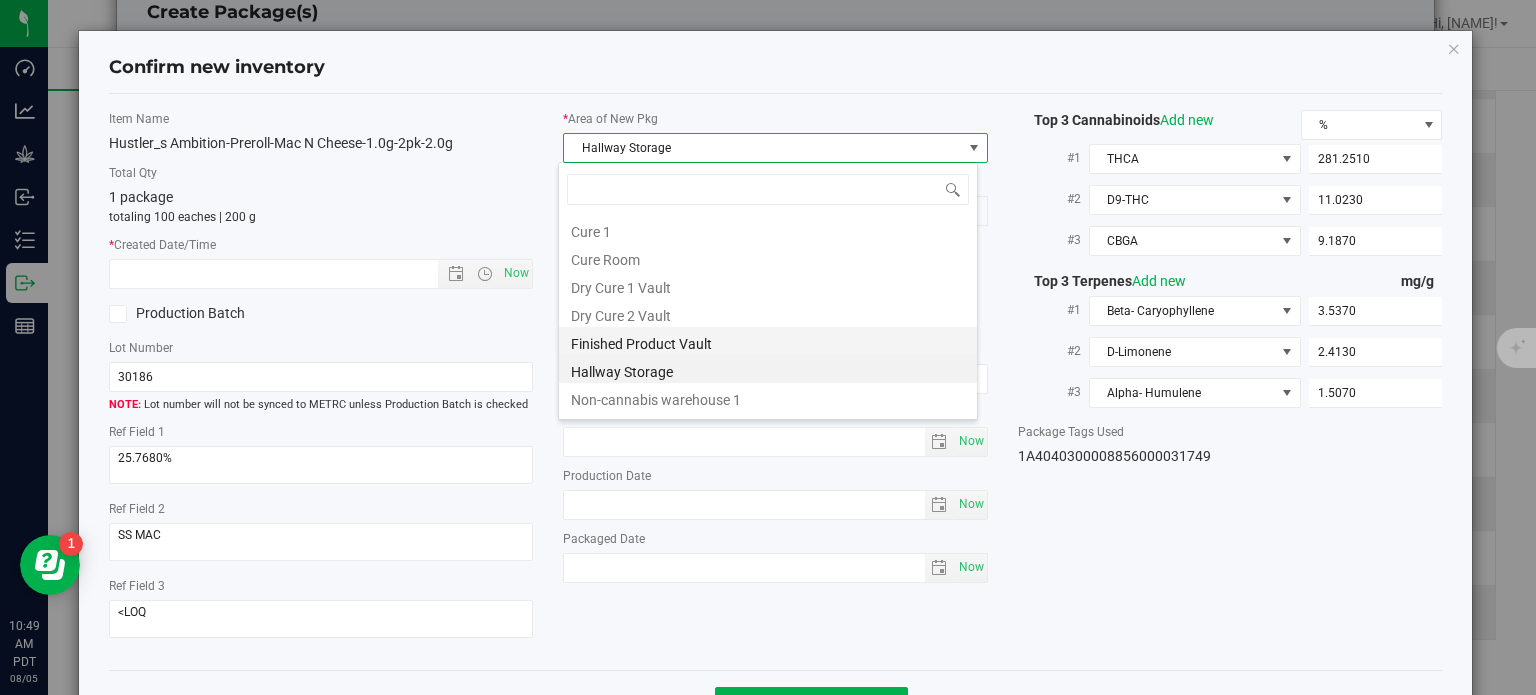 click on "Finished Product Vault" at bounding box center [768, 341] 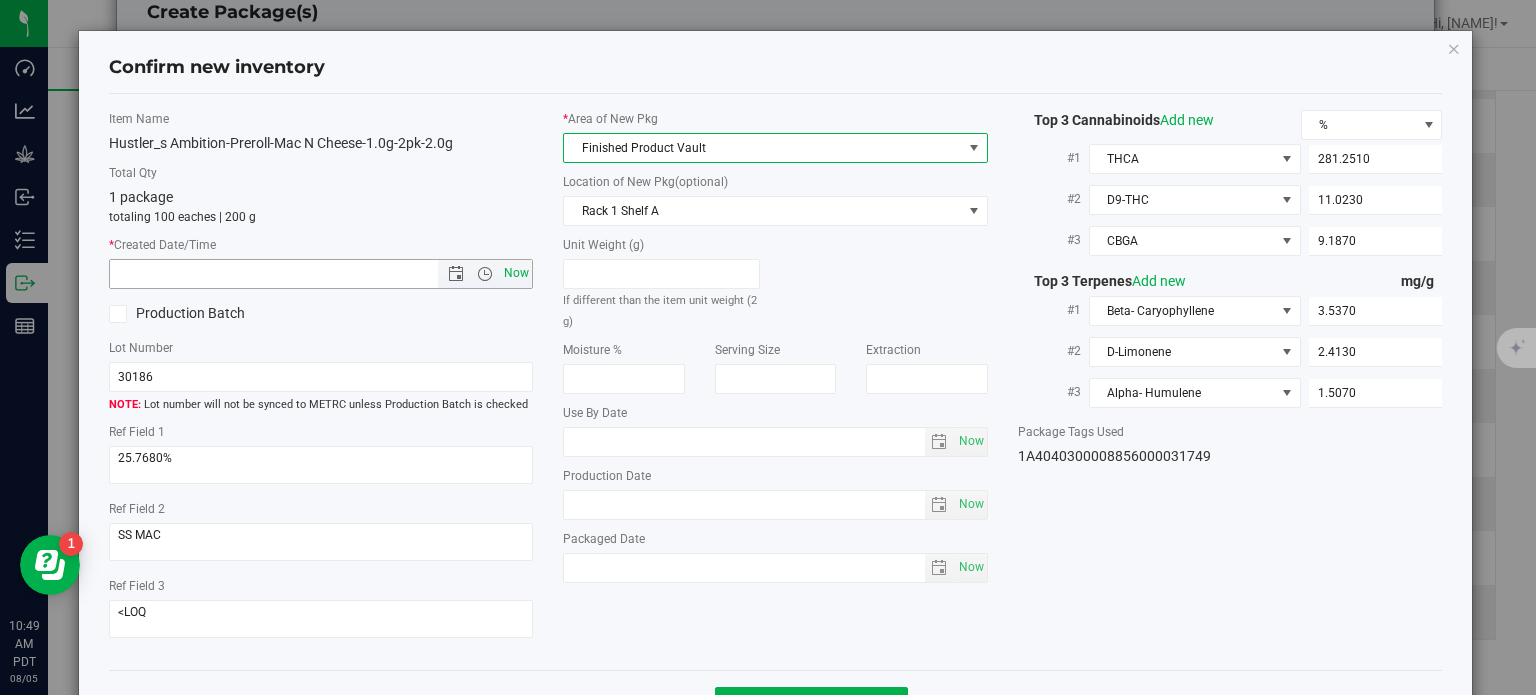 click on "Now" at bounding box center (517, 273) 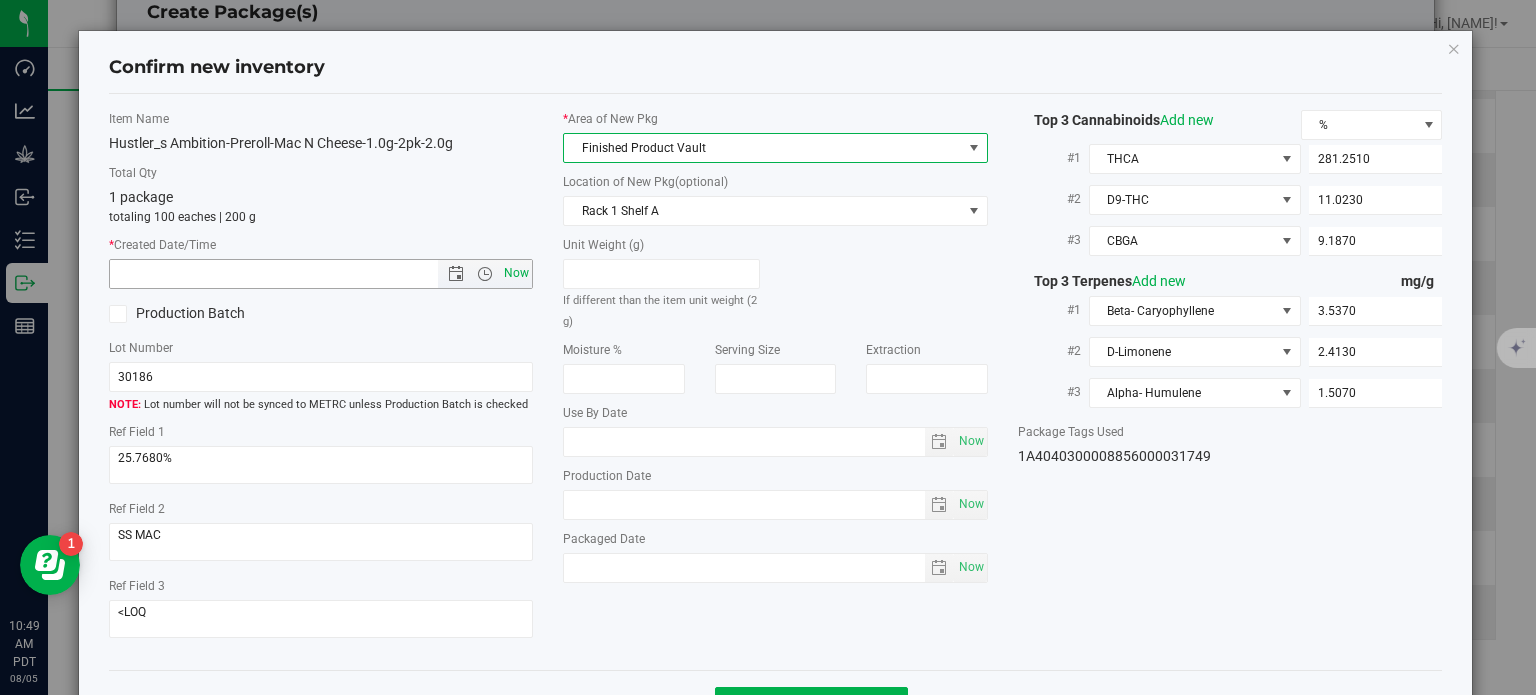 type on "8/5/2025 10:49 AM" 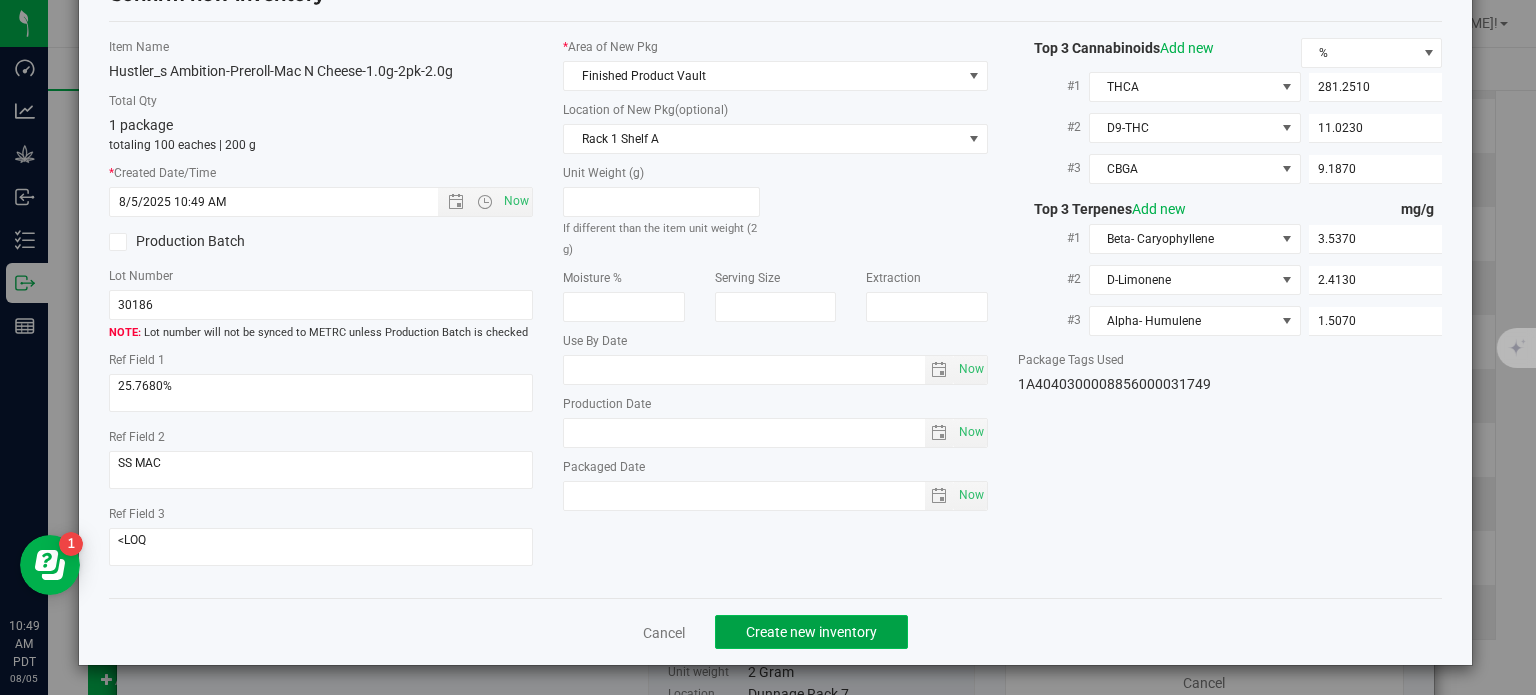 click on "Create new inventory" 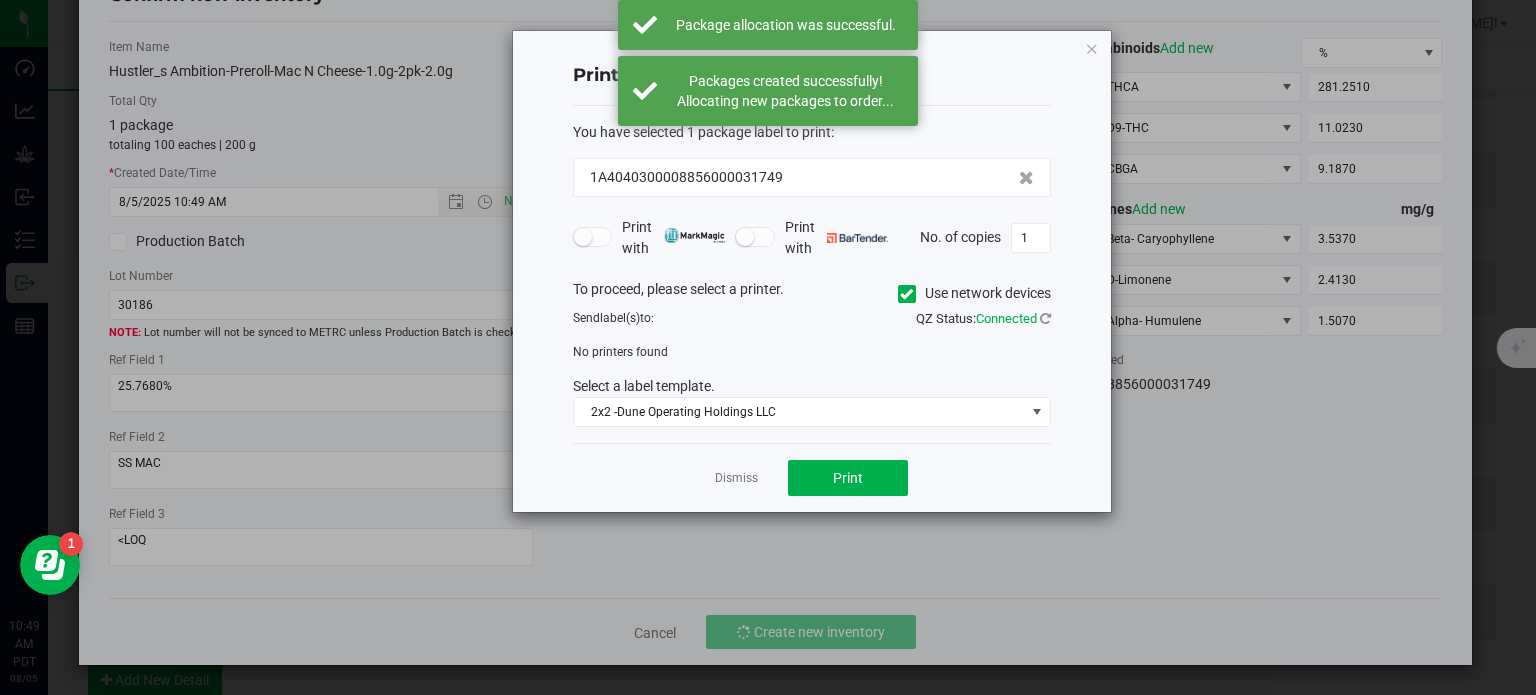 click on "Dismiss" 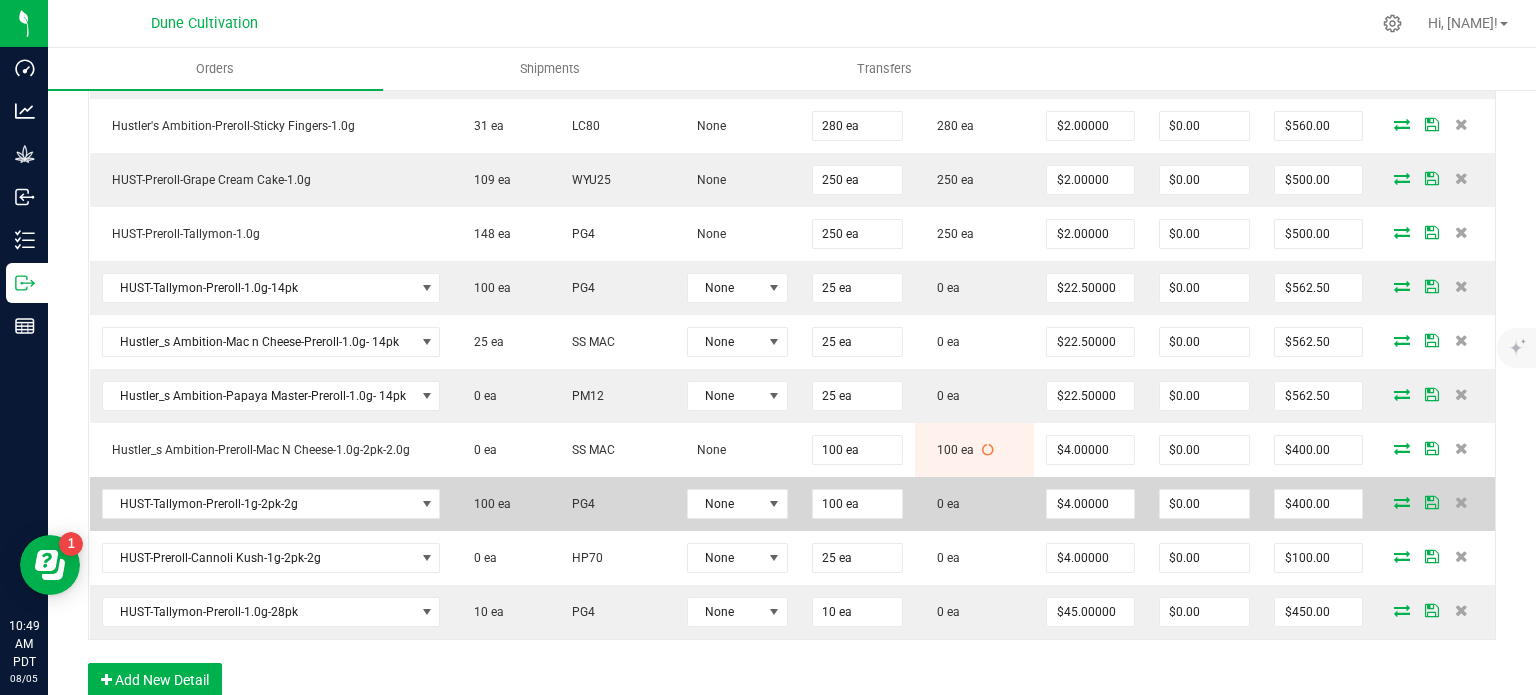 click at bounding box center [1402, 502] 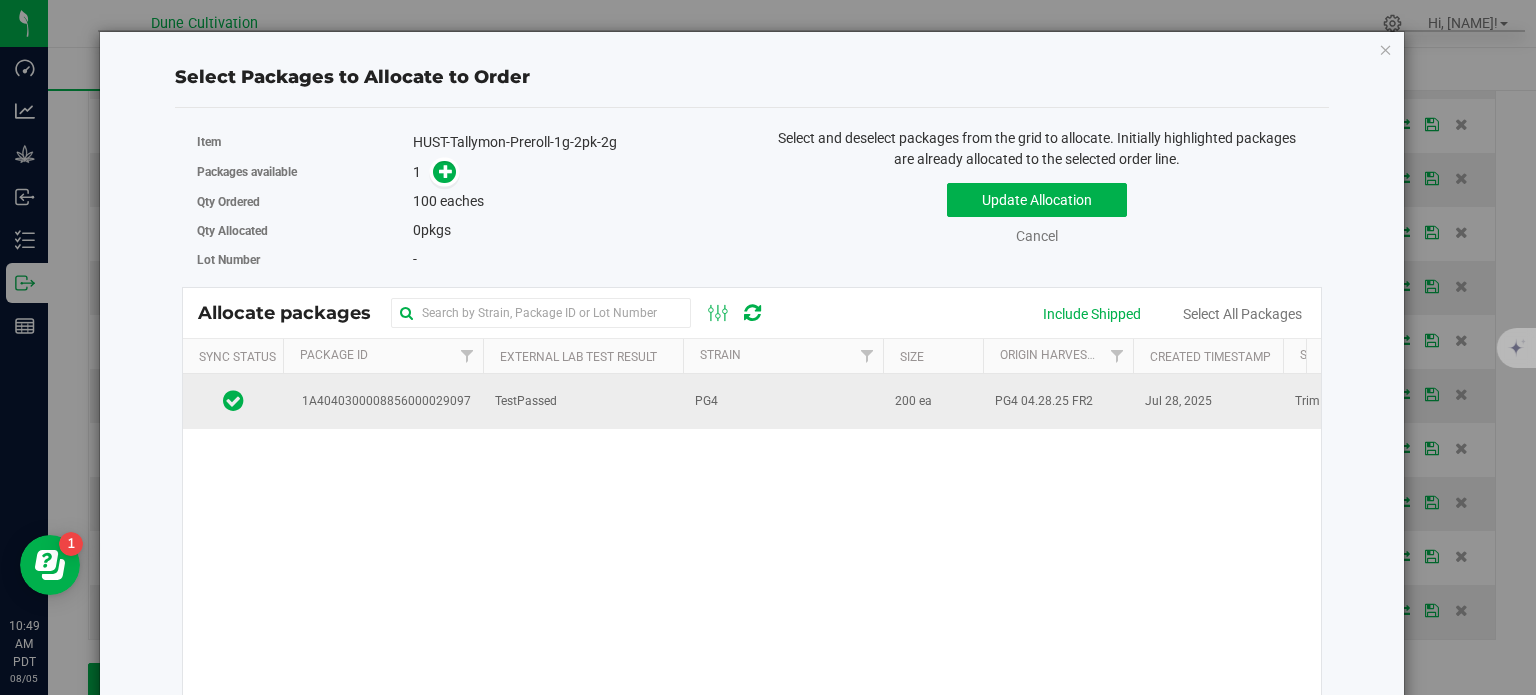 click on "TestPassed" at bounding box center (583, 401) 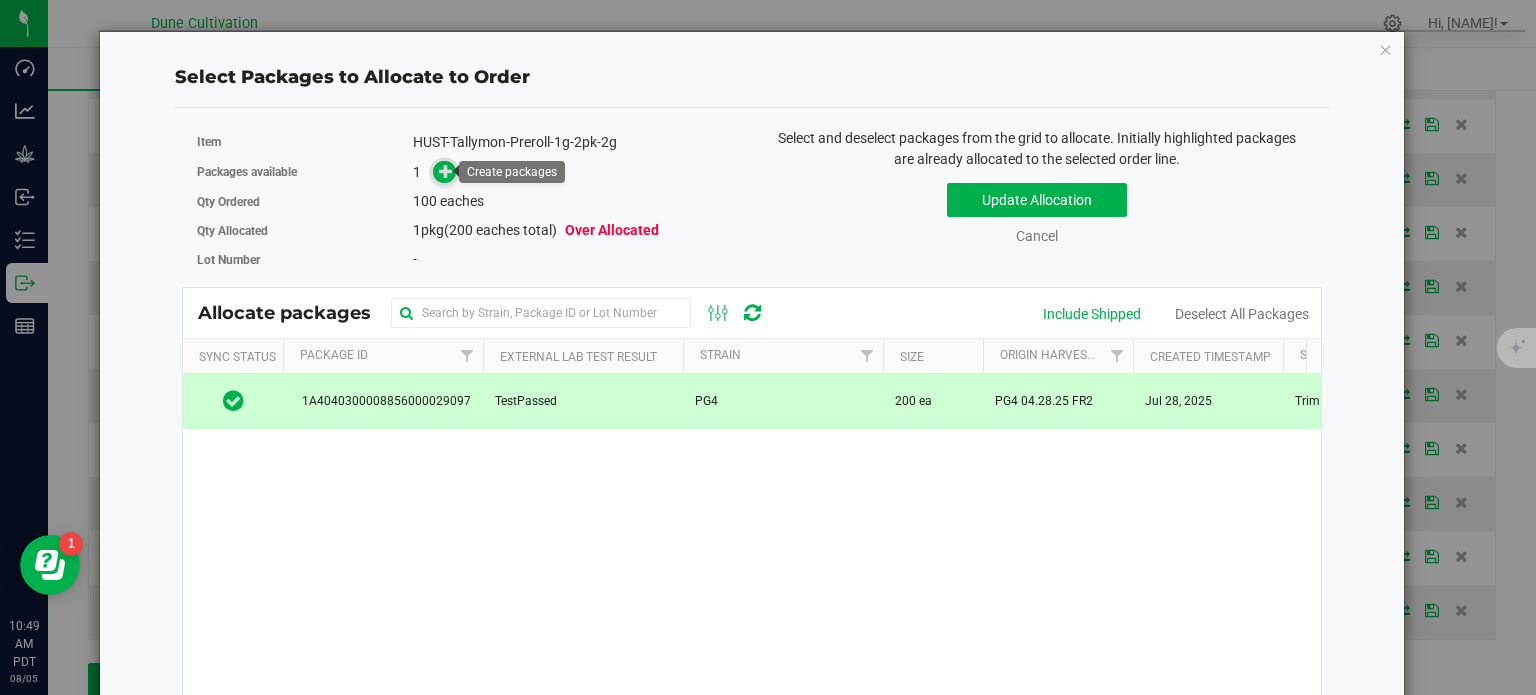 click at bounding box center (444, 172) 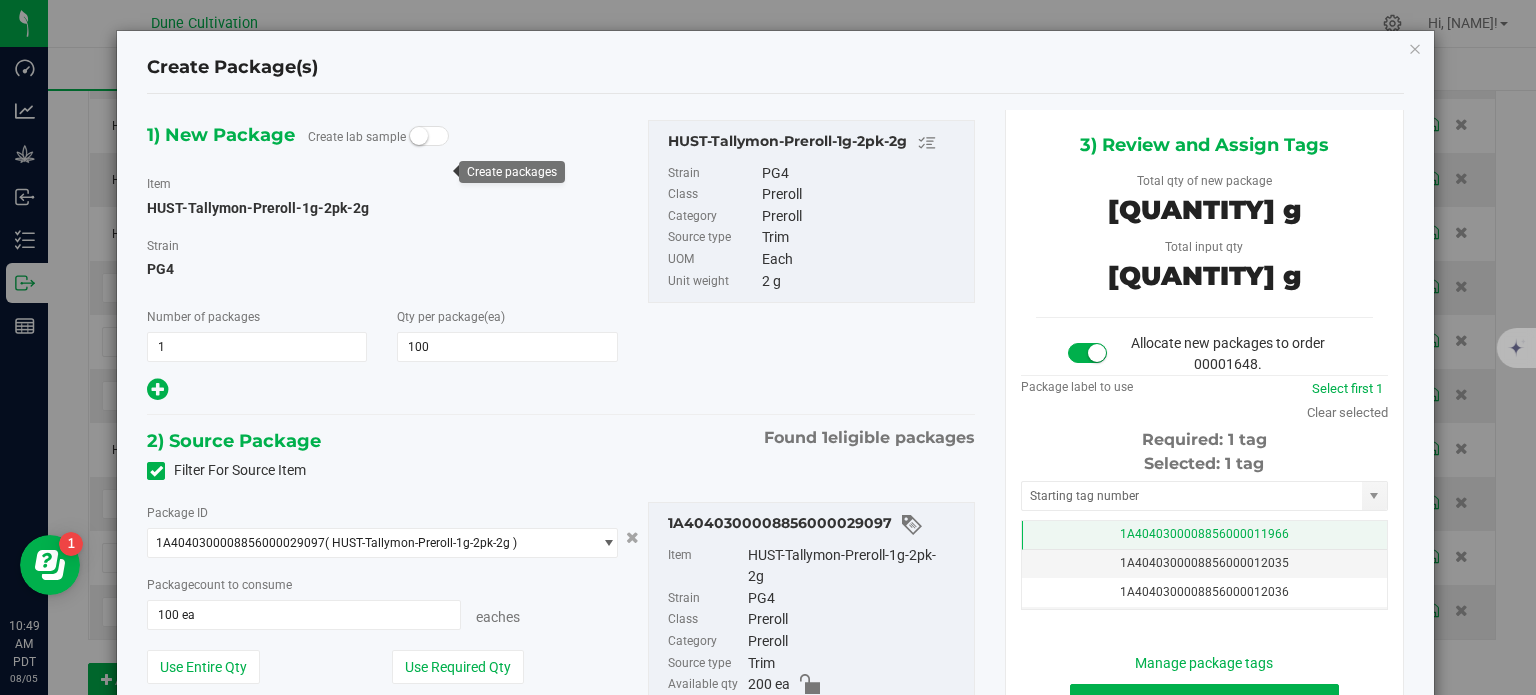 click on "1A4040300008856000011966" at bounding box center [1204, 535] 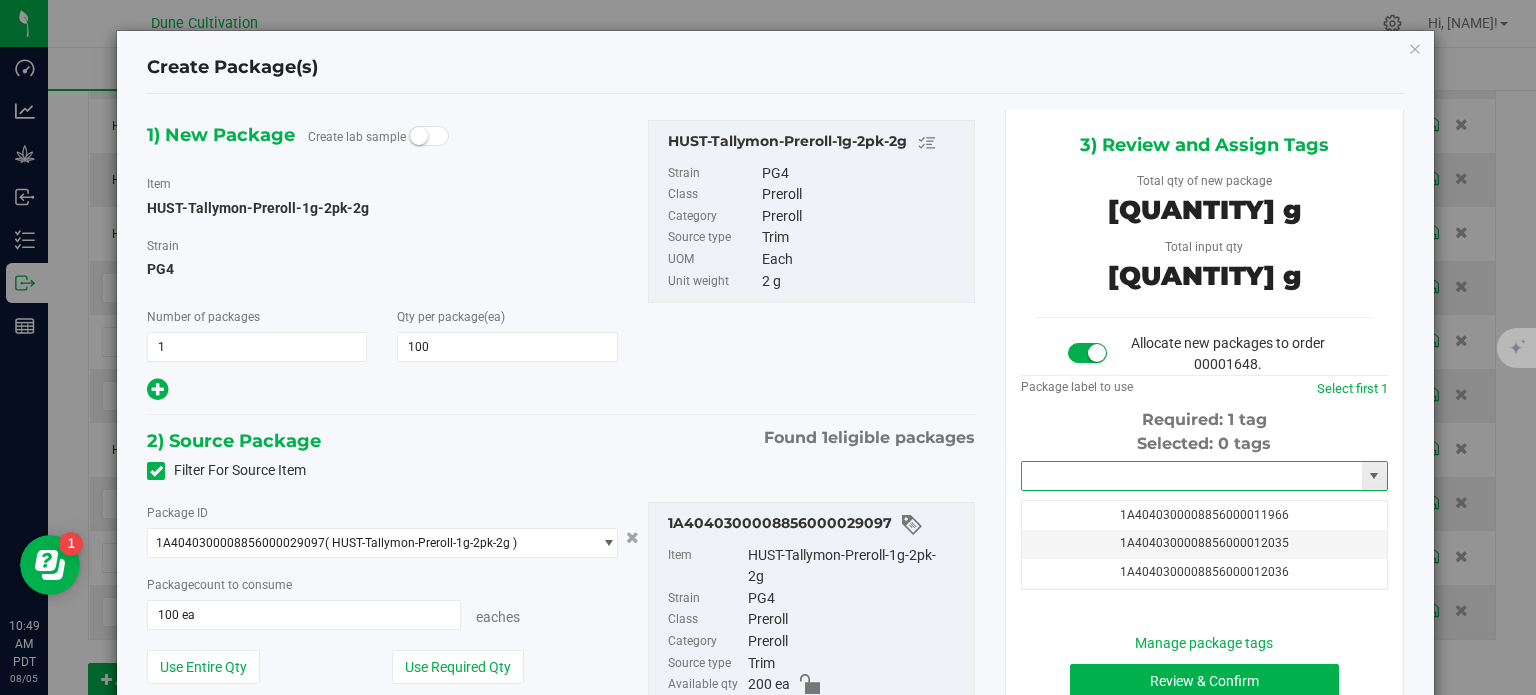 click at bounding box center (1192, 476) 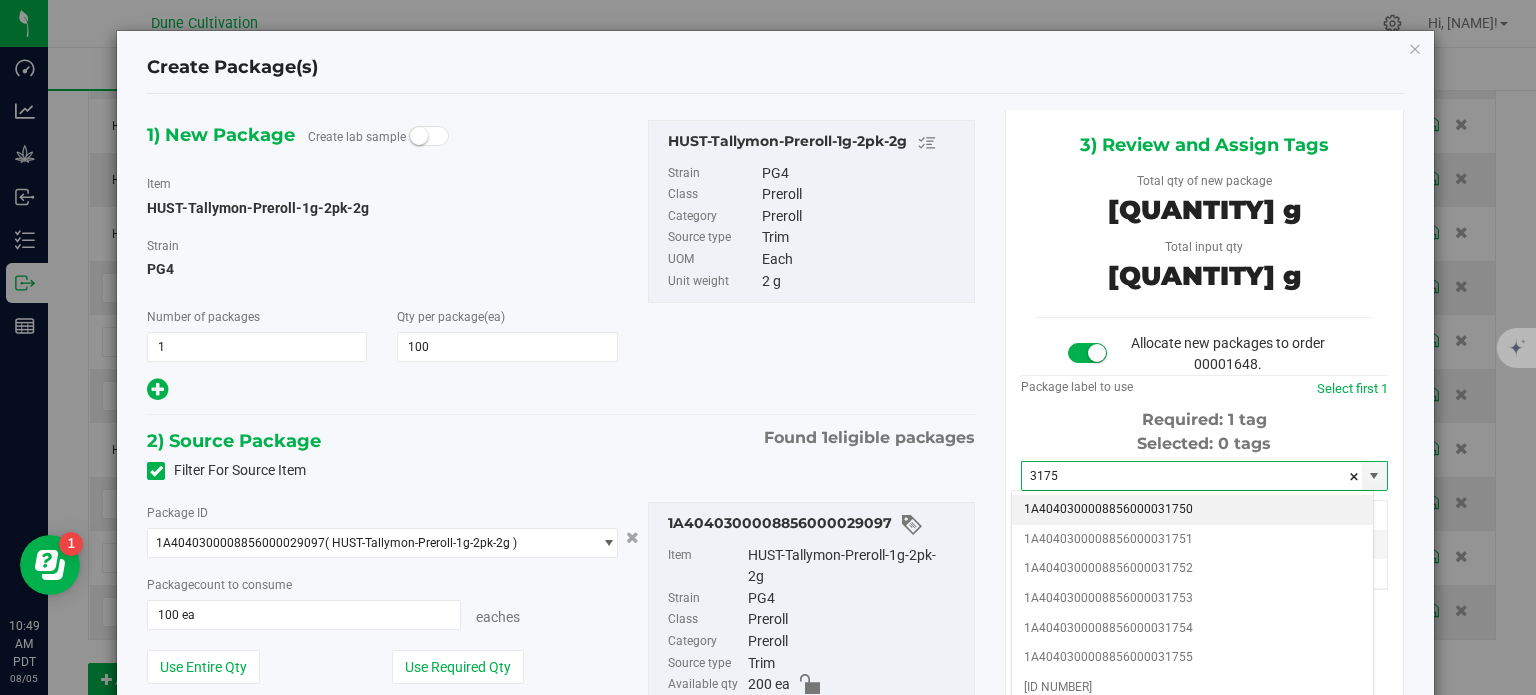 click on "1A4040300008856000031750" at bounding box center (1192, 510) 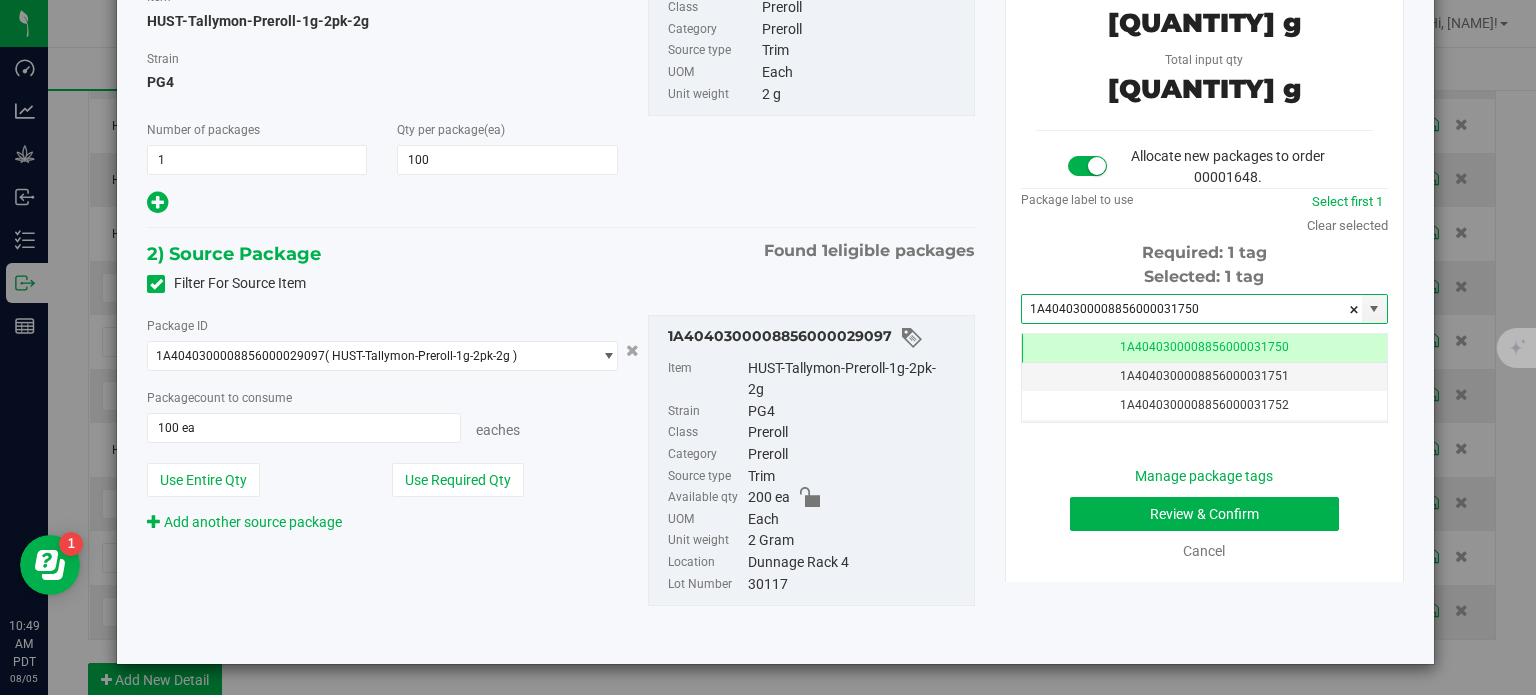 type on "1A4040300008856000031750" 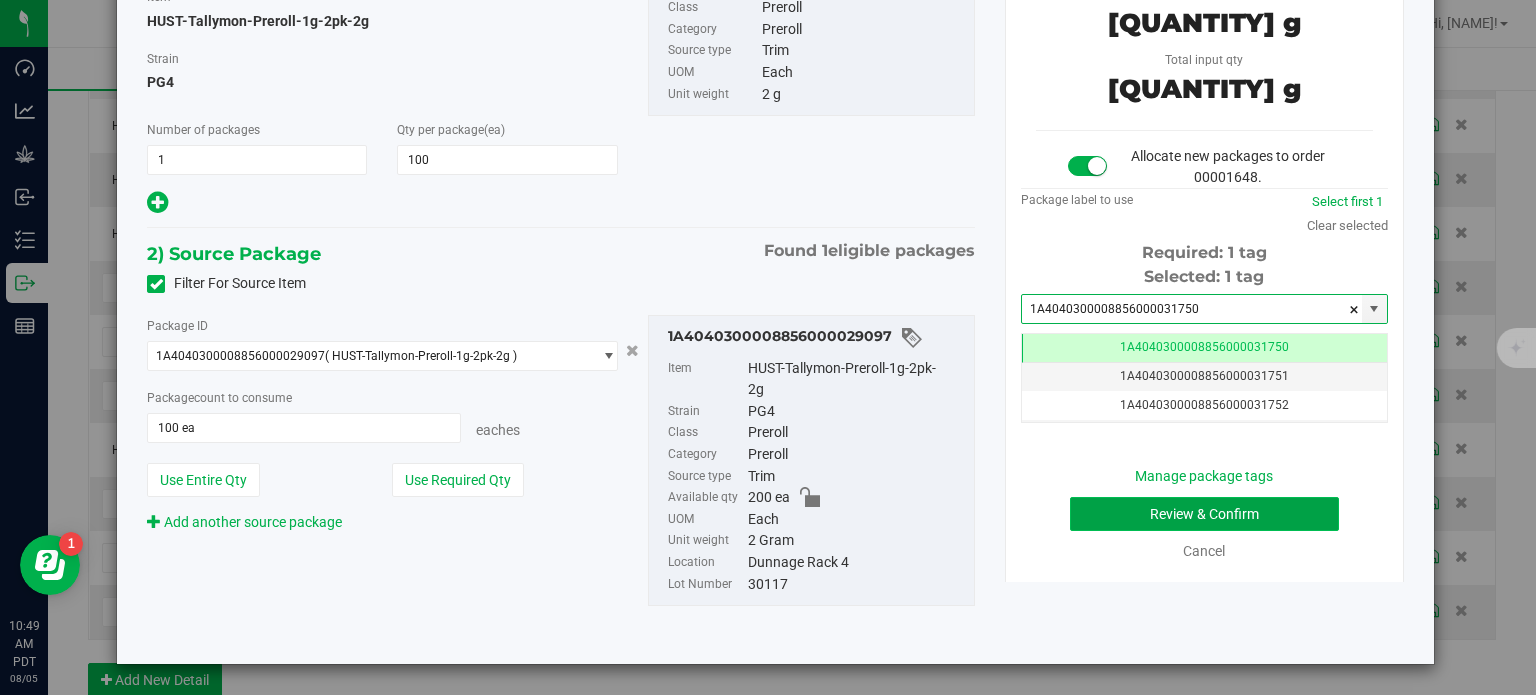click on "Review & Confirm" at bounding box center (1204, 514) 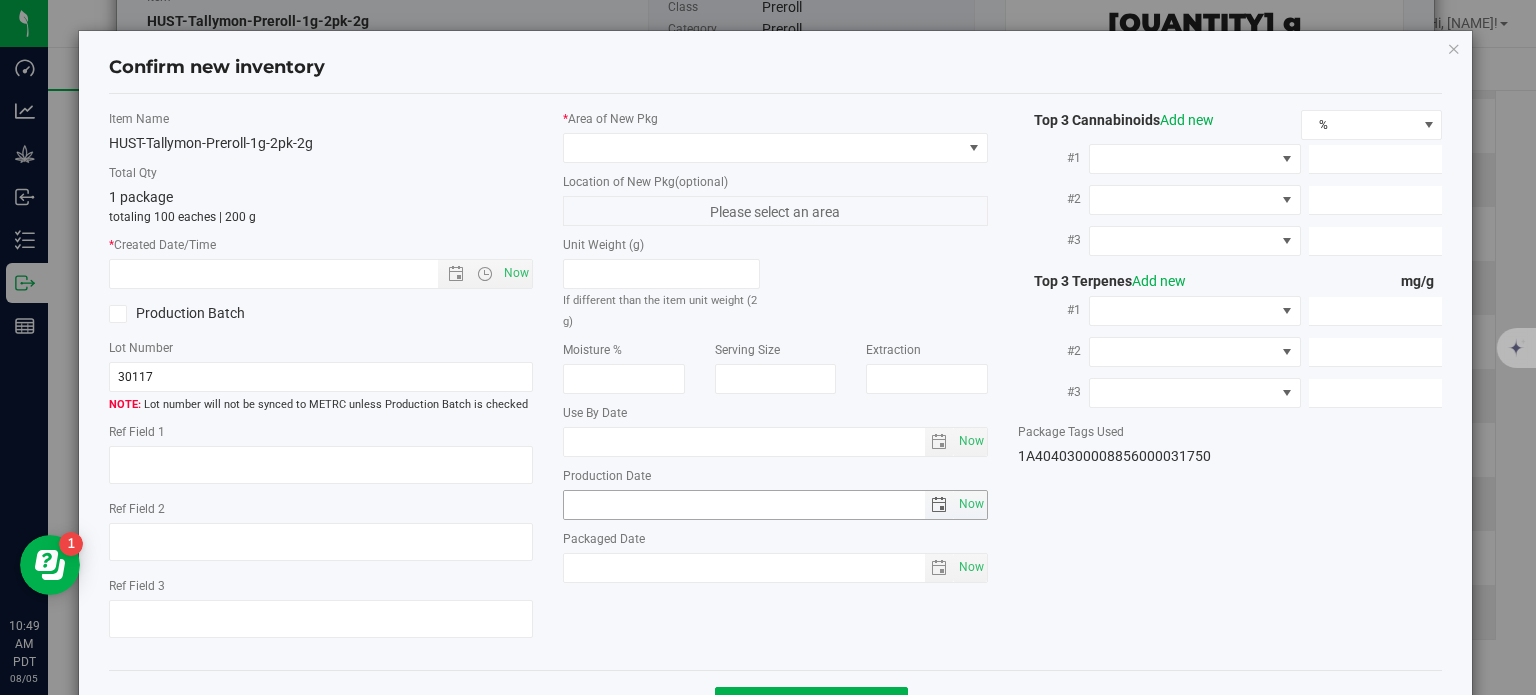 type on "19.1337%" 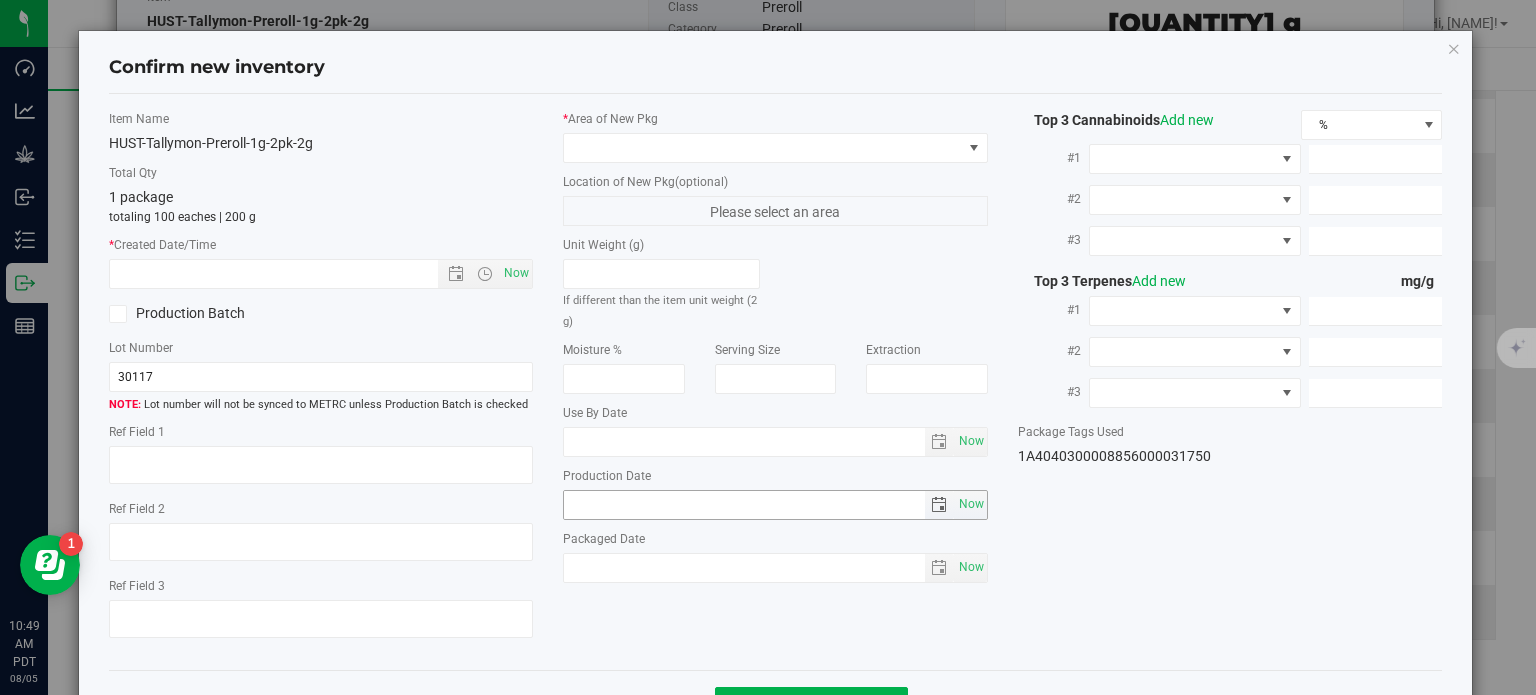type on "PG4" 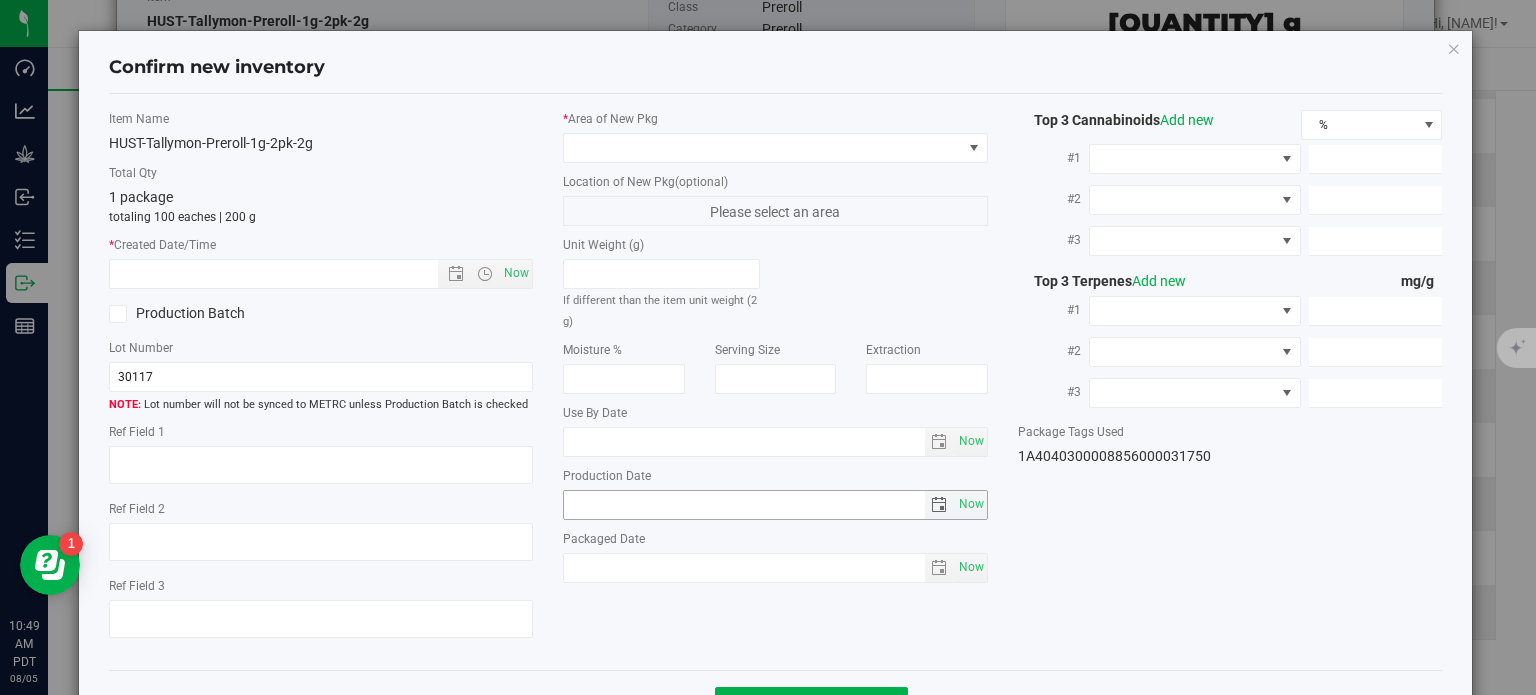 type on "<LOQ" 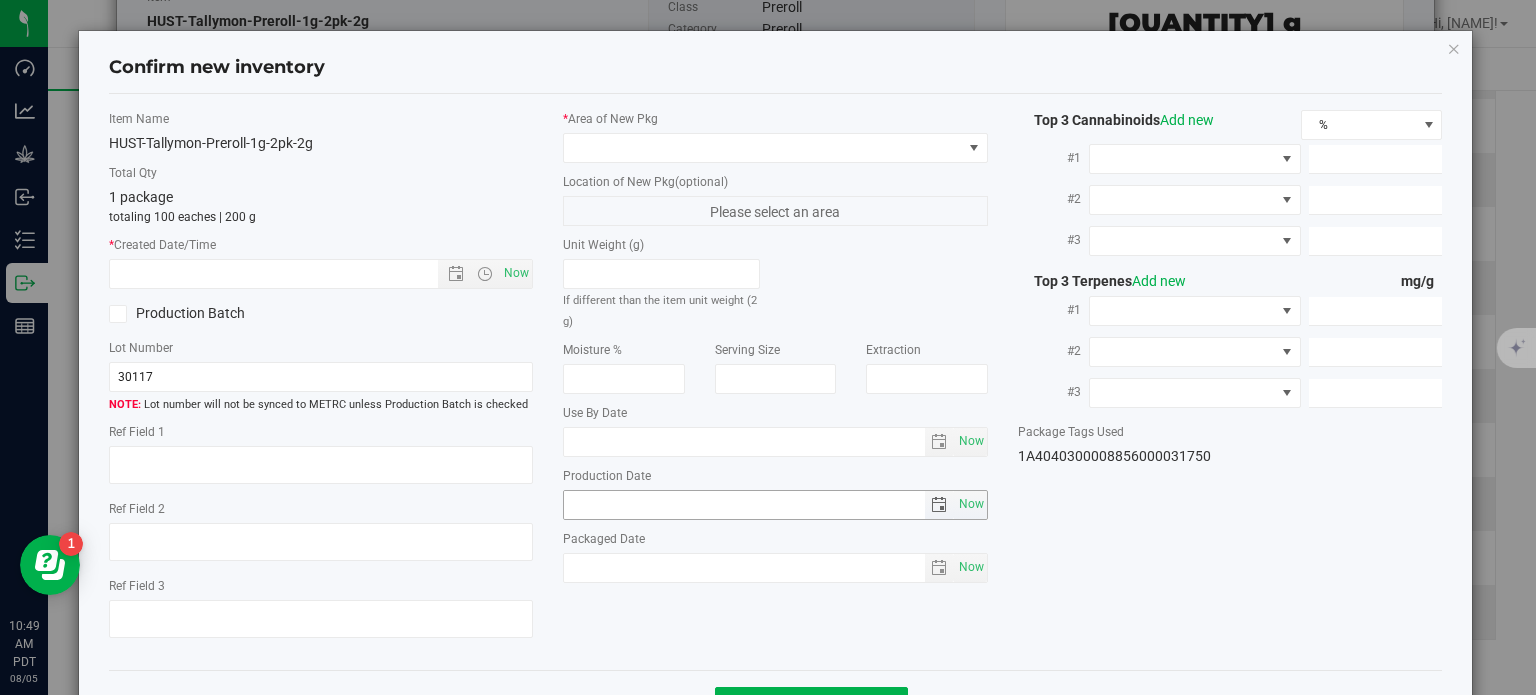 type on "207.6090" 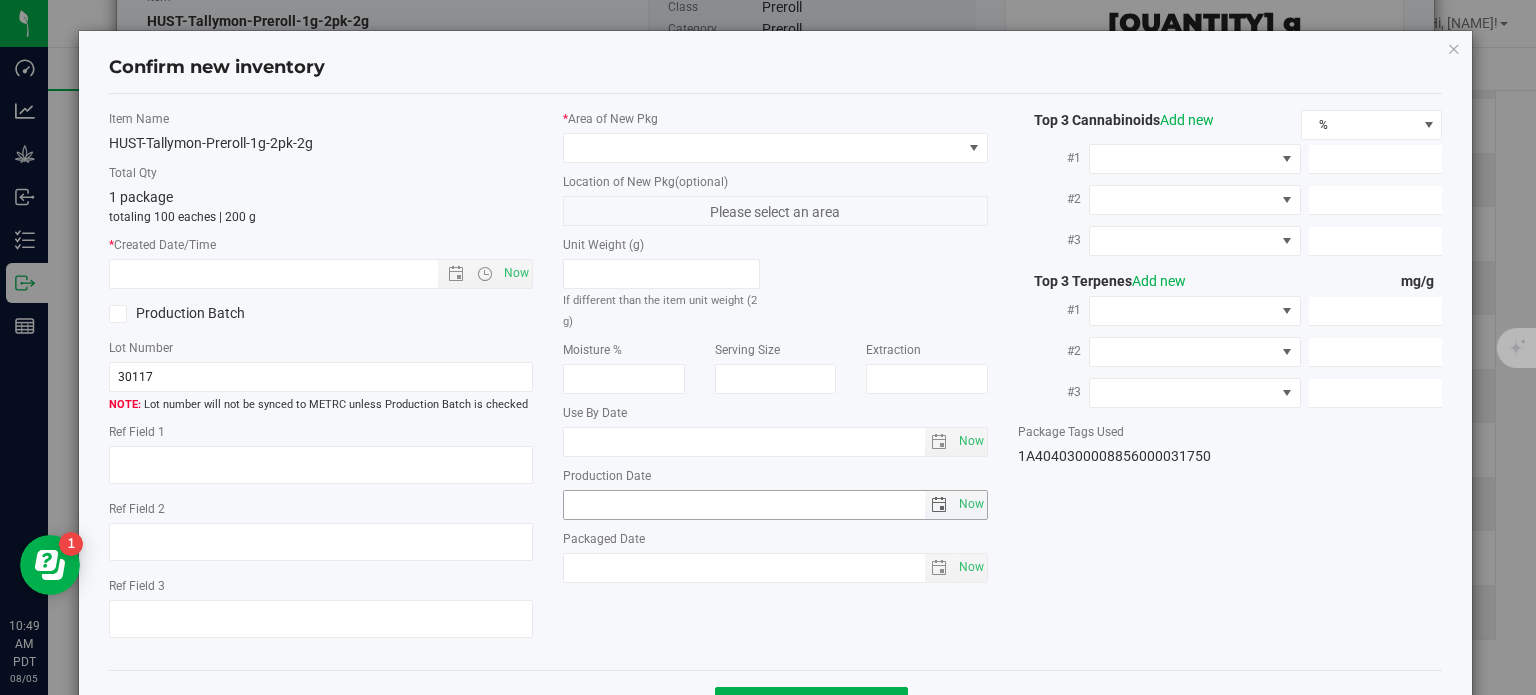 type on "9.2640" 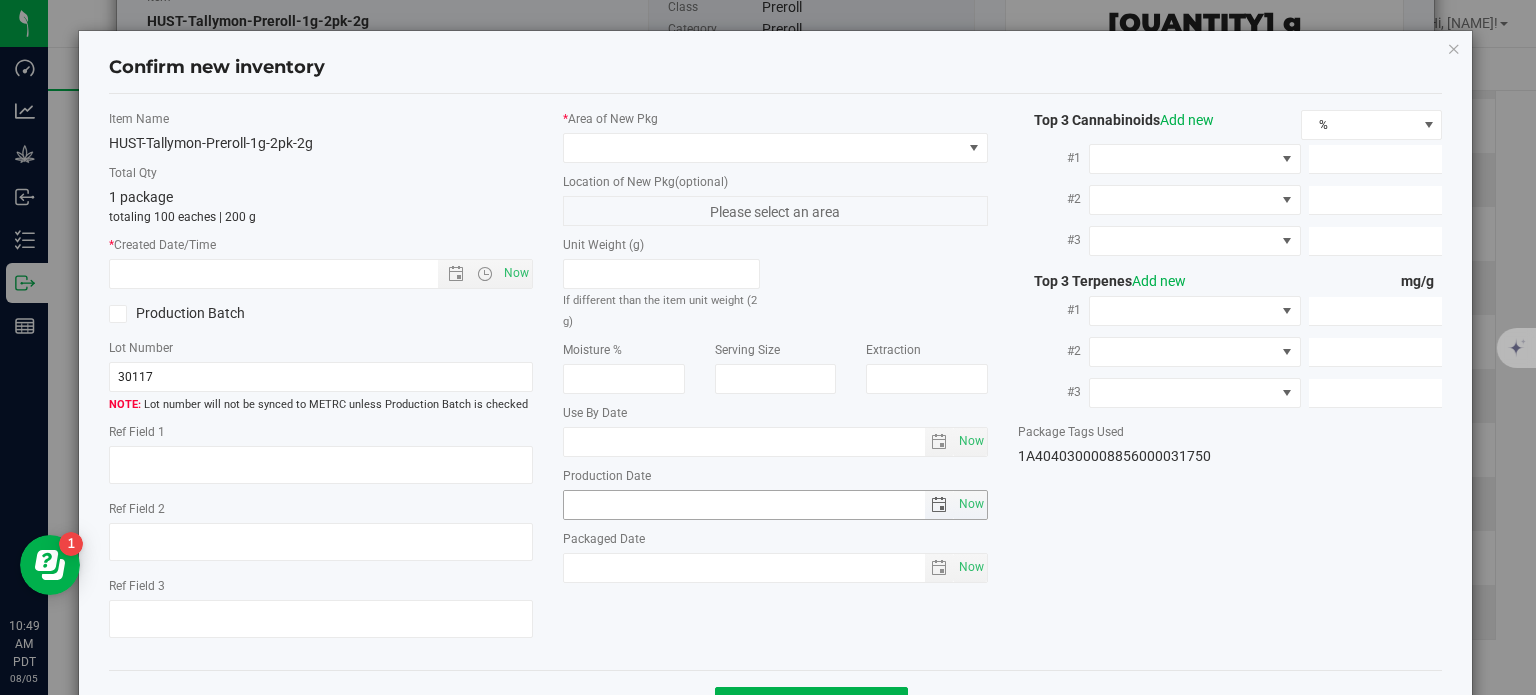 type on "6.5120" 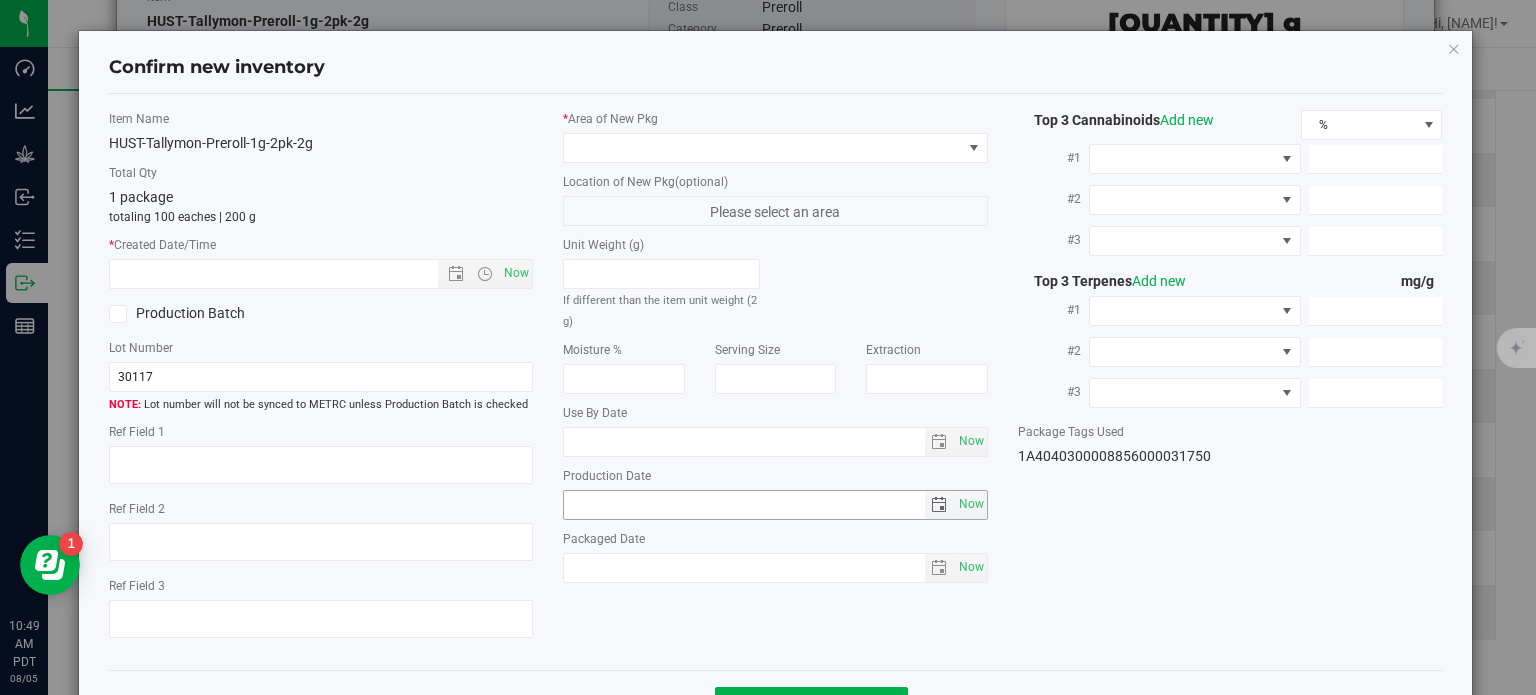 type on "2.0720" 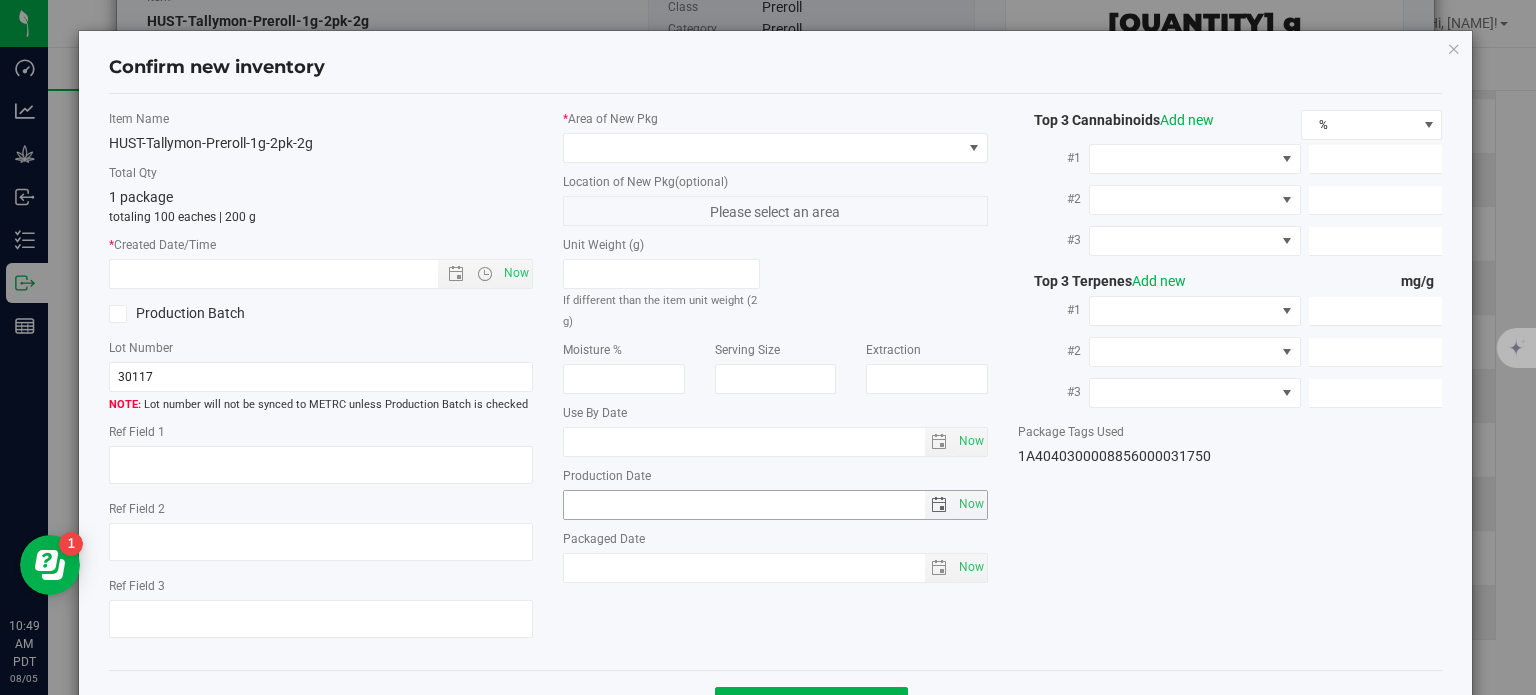 type on "1.1720" 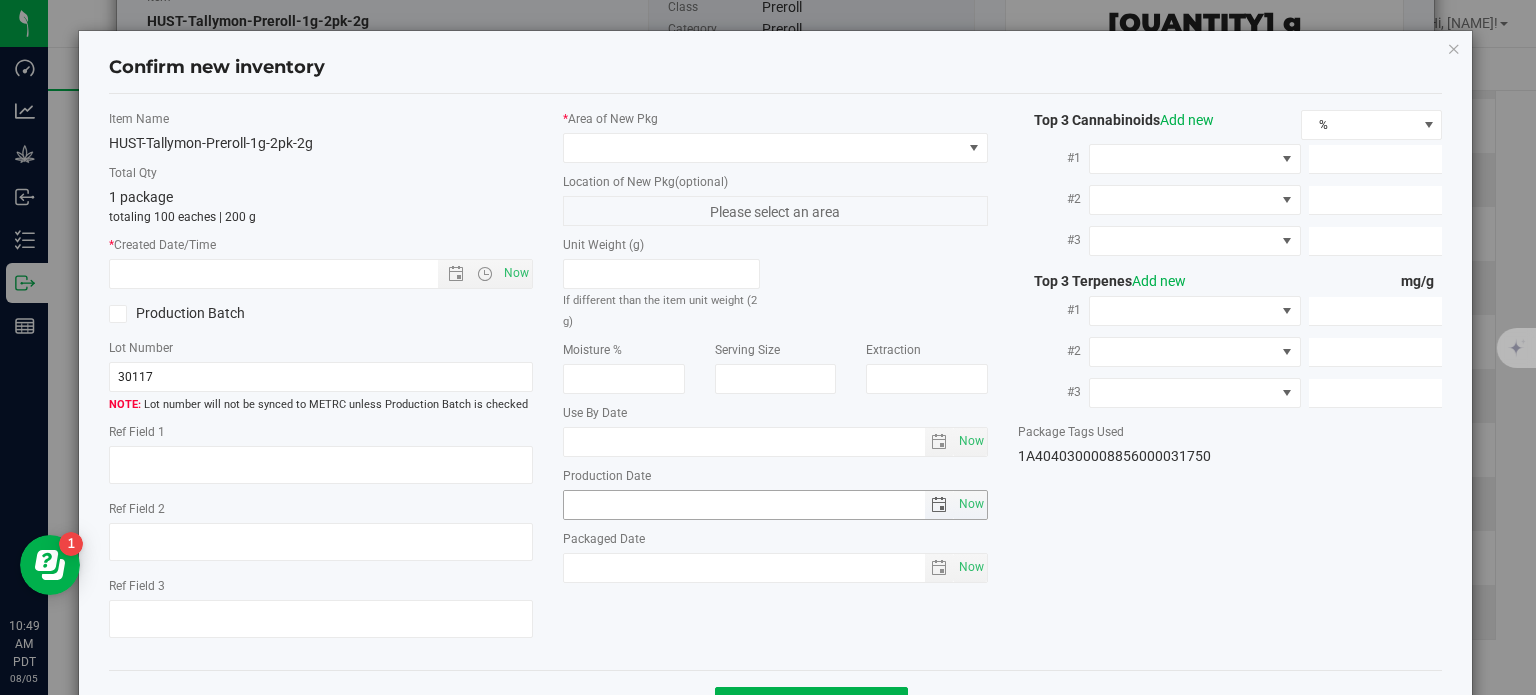 type on "0.8930" 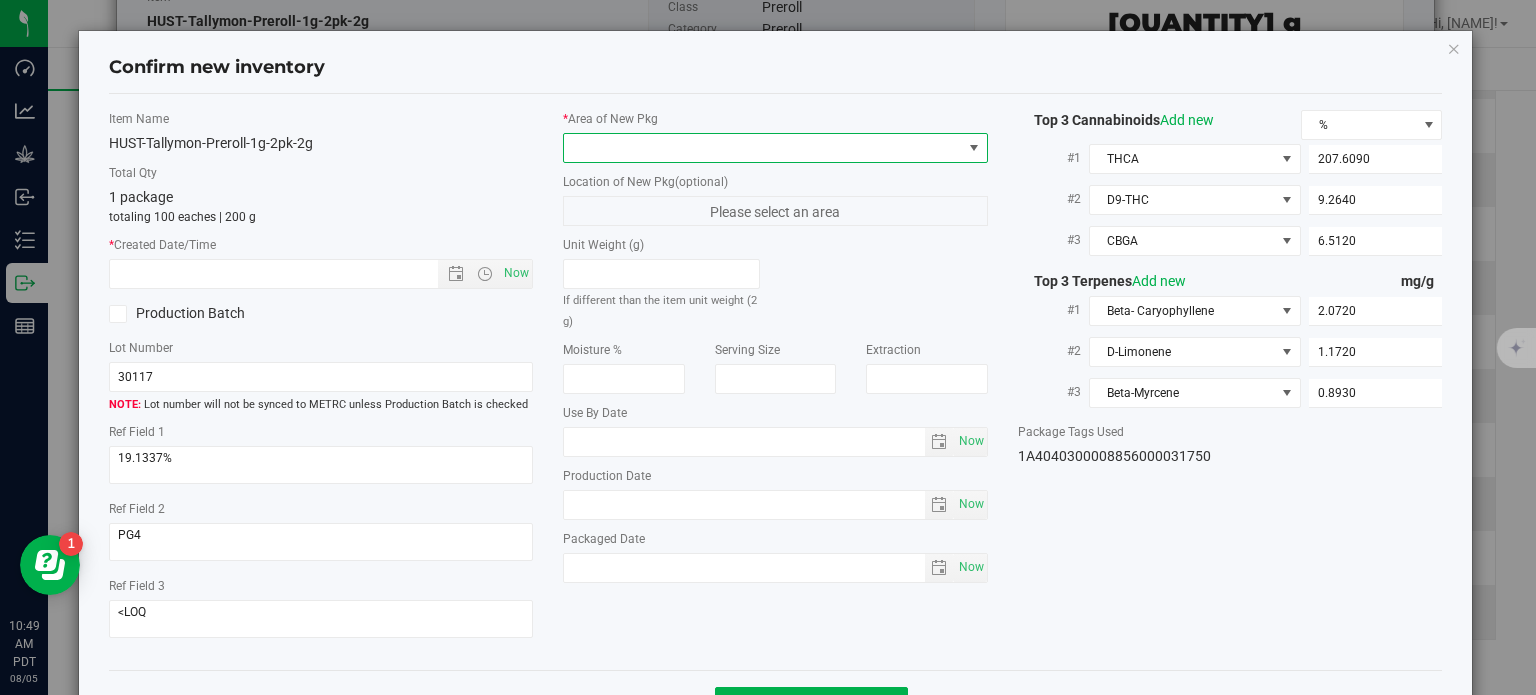 click at bounding box center [763, 148] 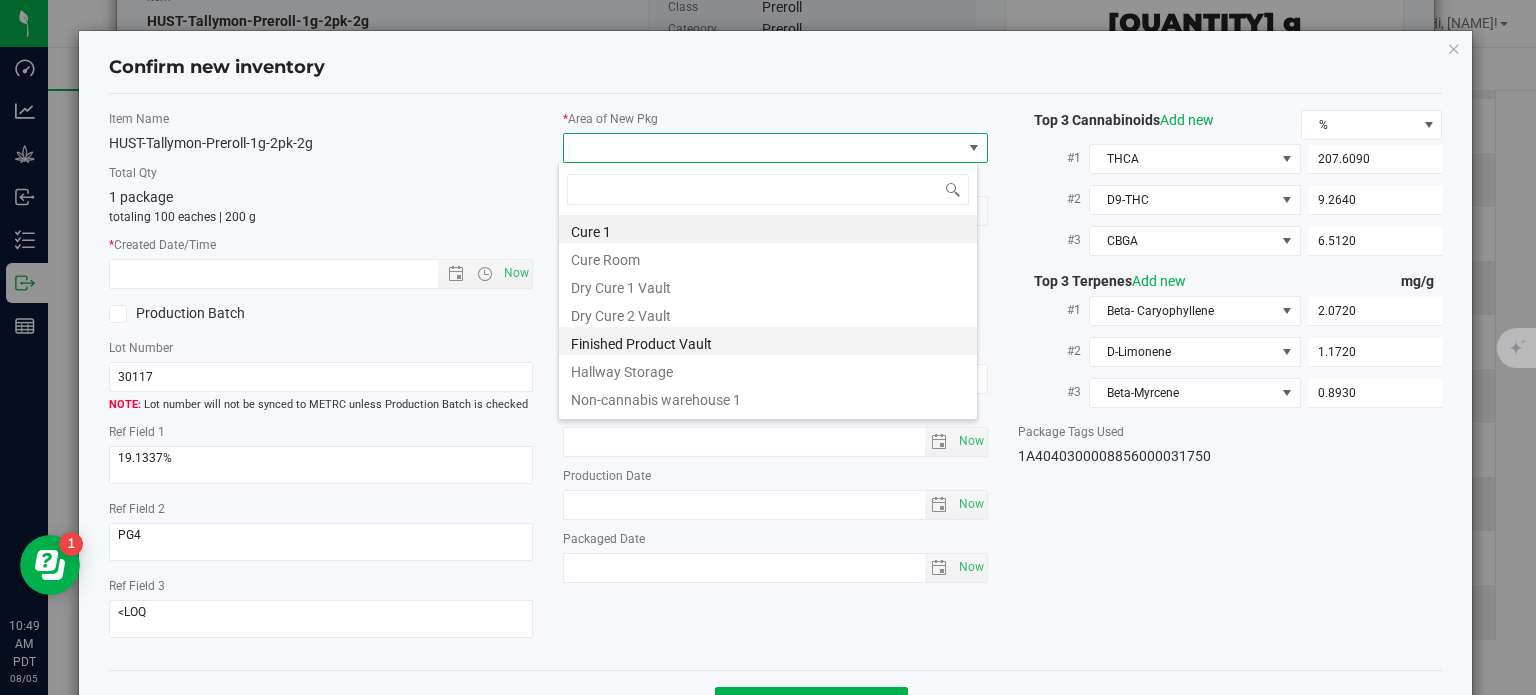 click on "Finished Product Vault" at bounding box center (768, 341) 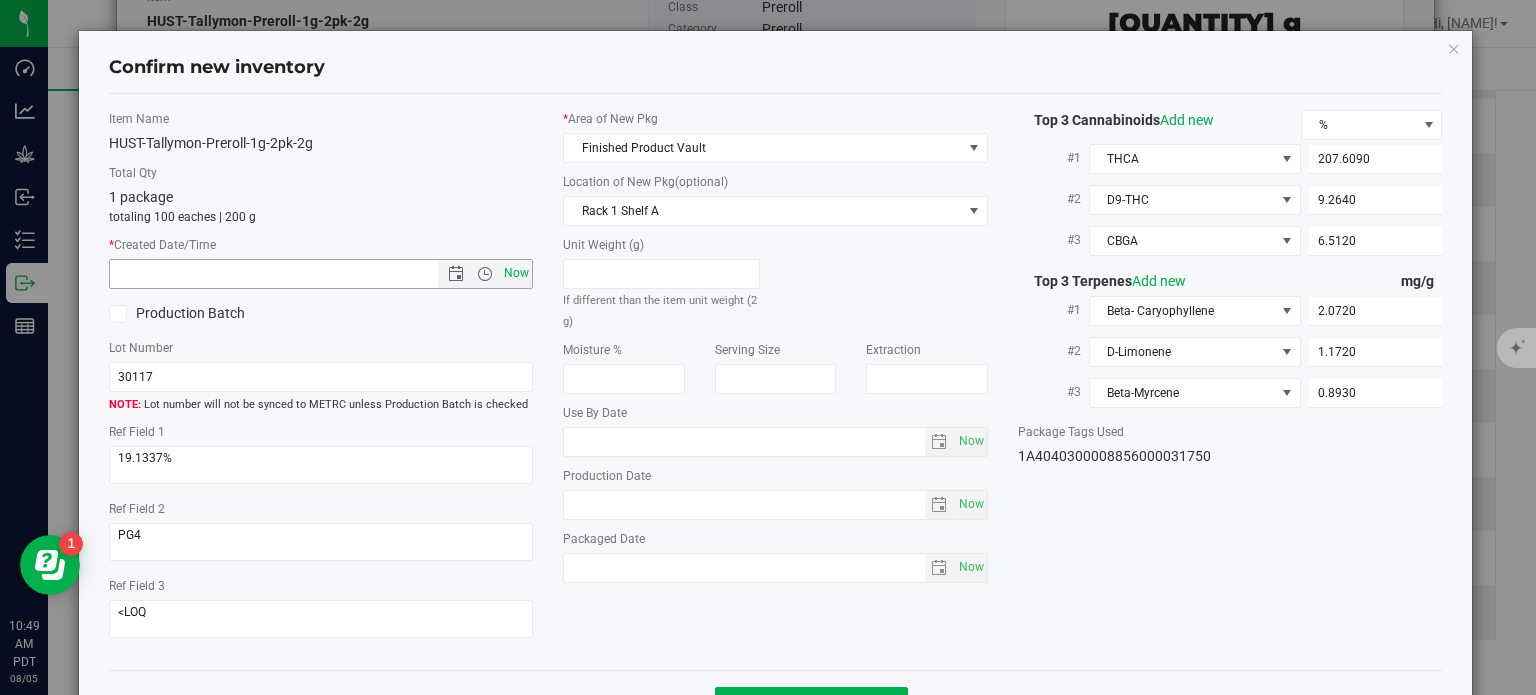 click on "Now" at bounding box center [517, 273] 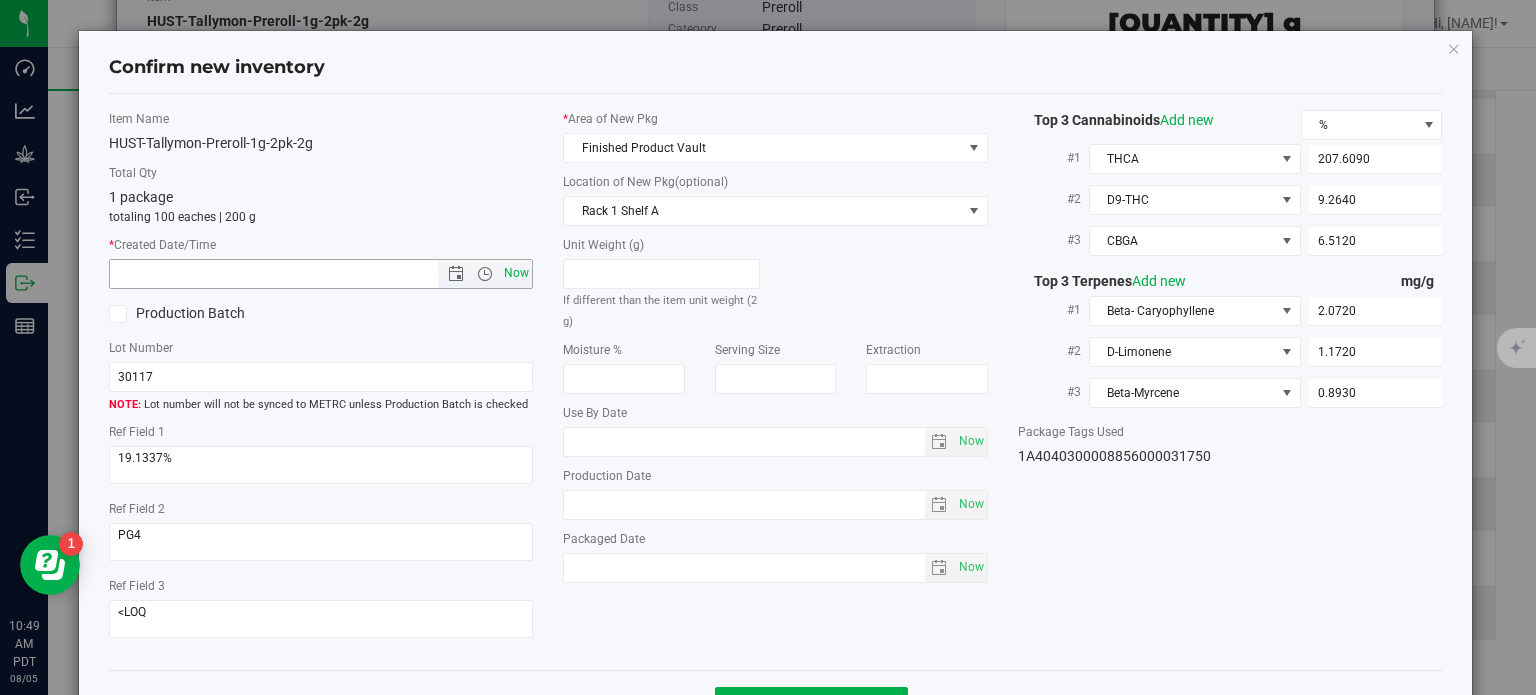 type on "8/5/2025 10:49 AM" 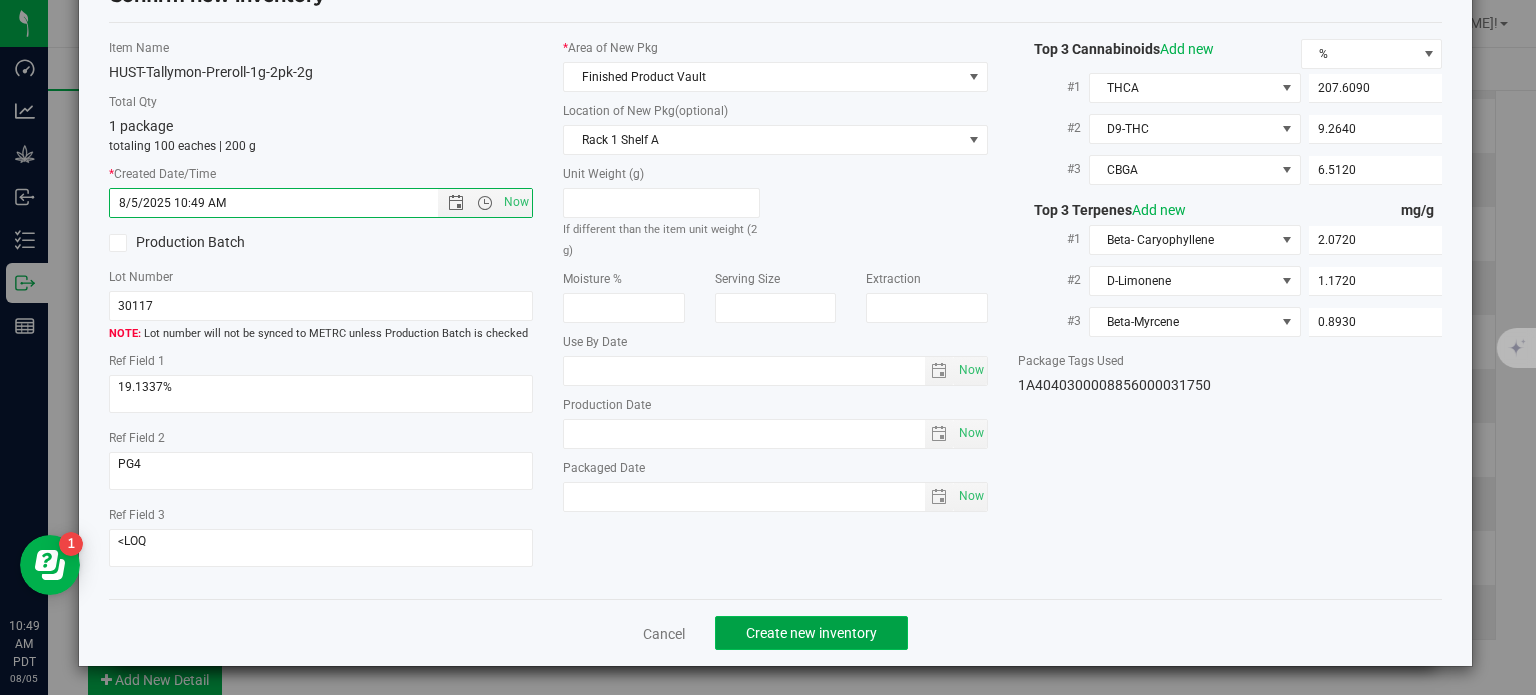 click on "Create new inventory" 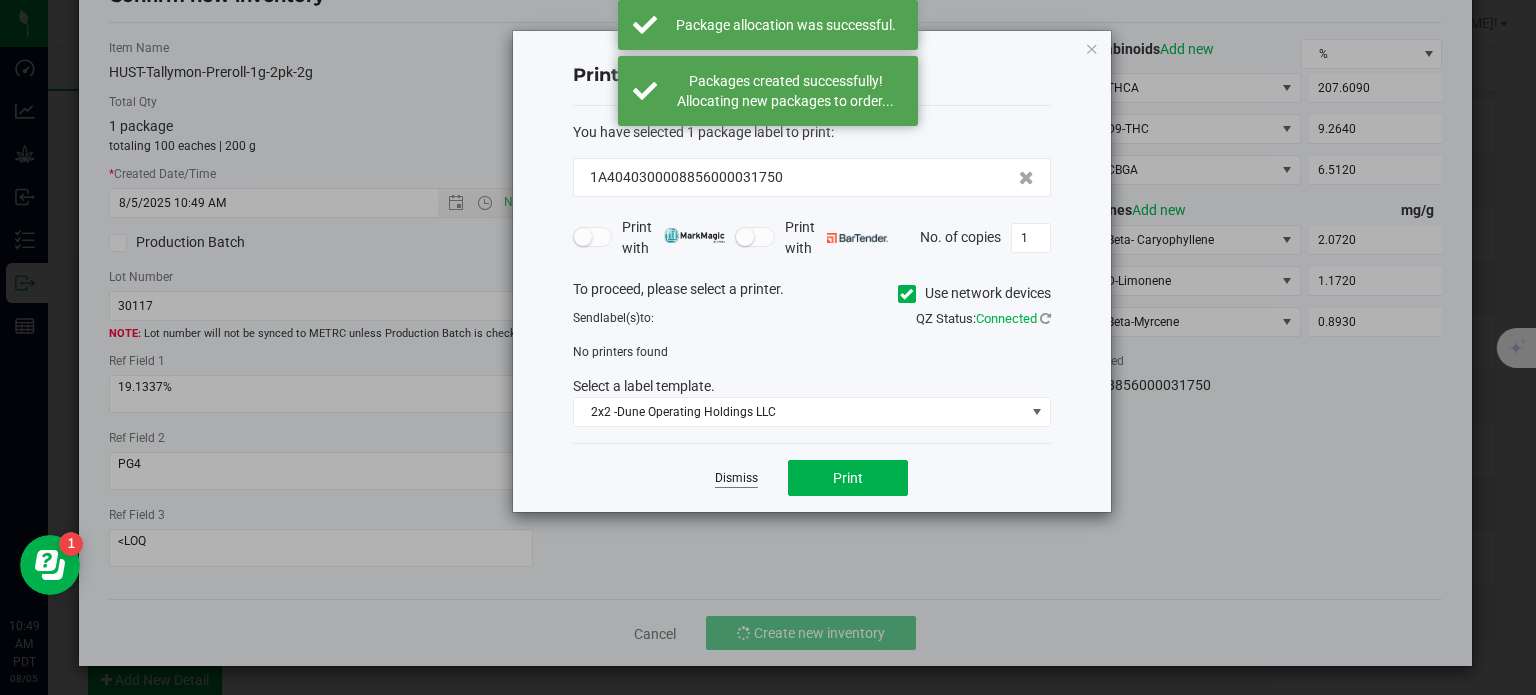 click on "Dismiss" 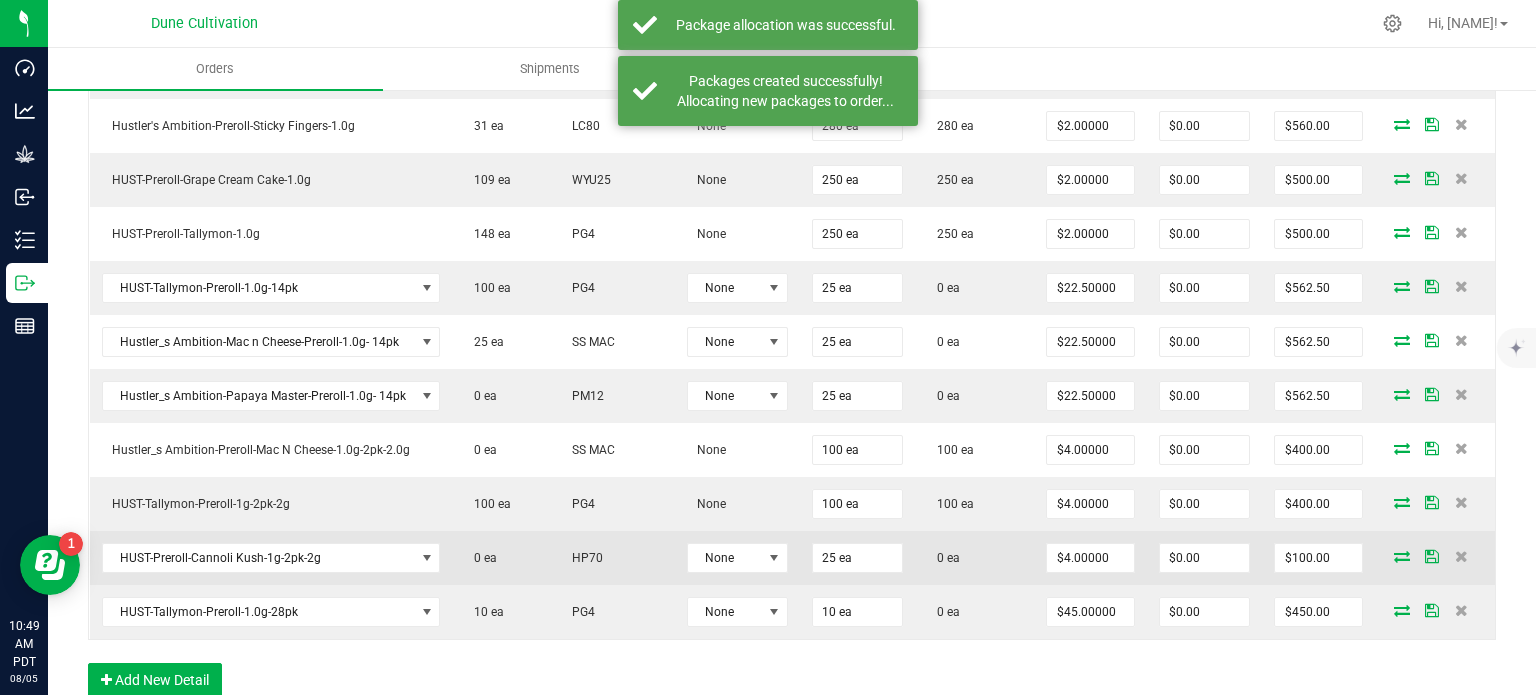 click at bounding box center (1402, 556) 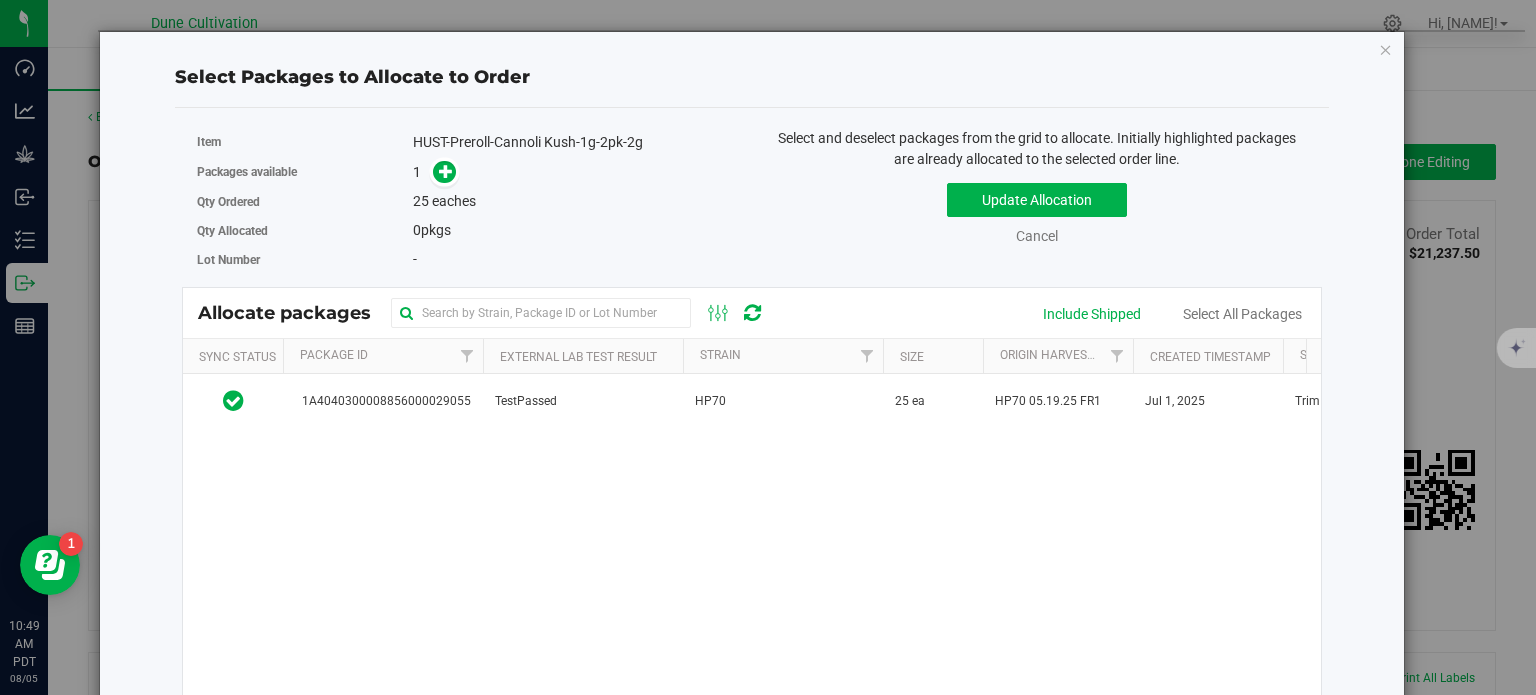 scroll, scrollTop: 0, scrollLeft: 0, axis: both 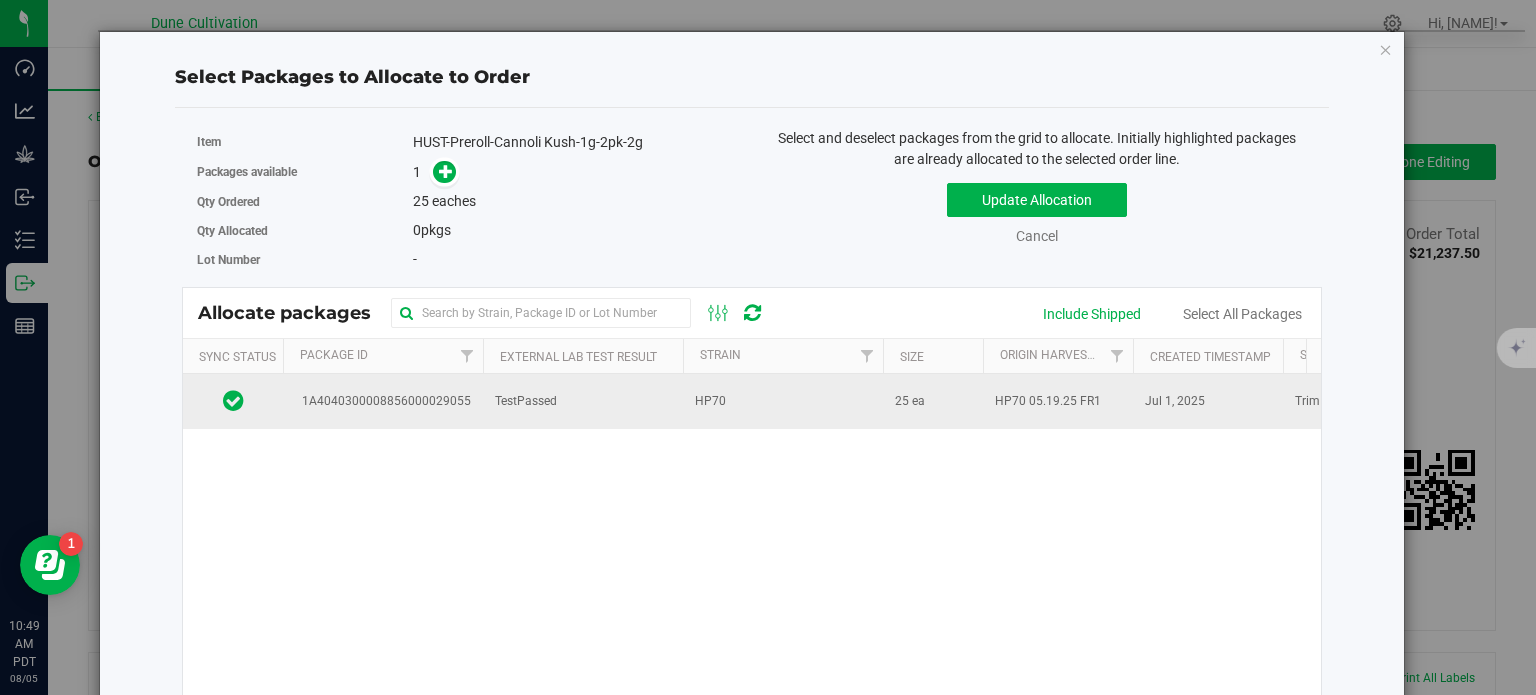 click on "1A4040300008856000029055" at bounding box center [383, 401] 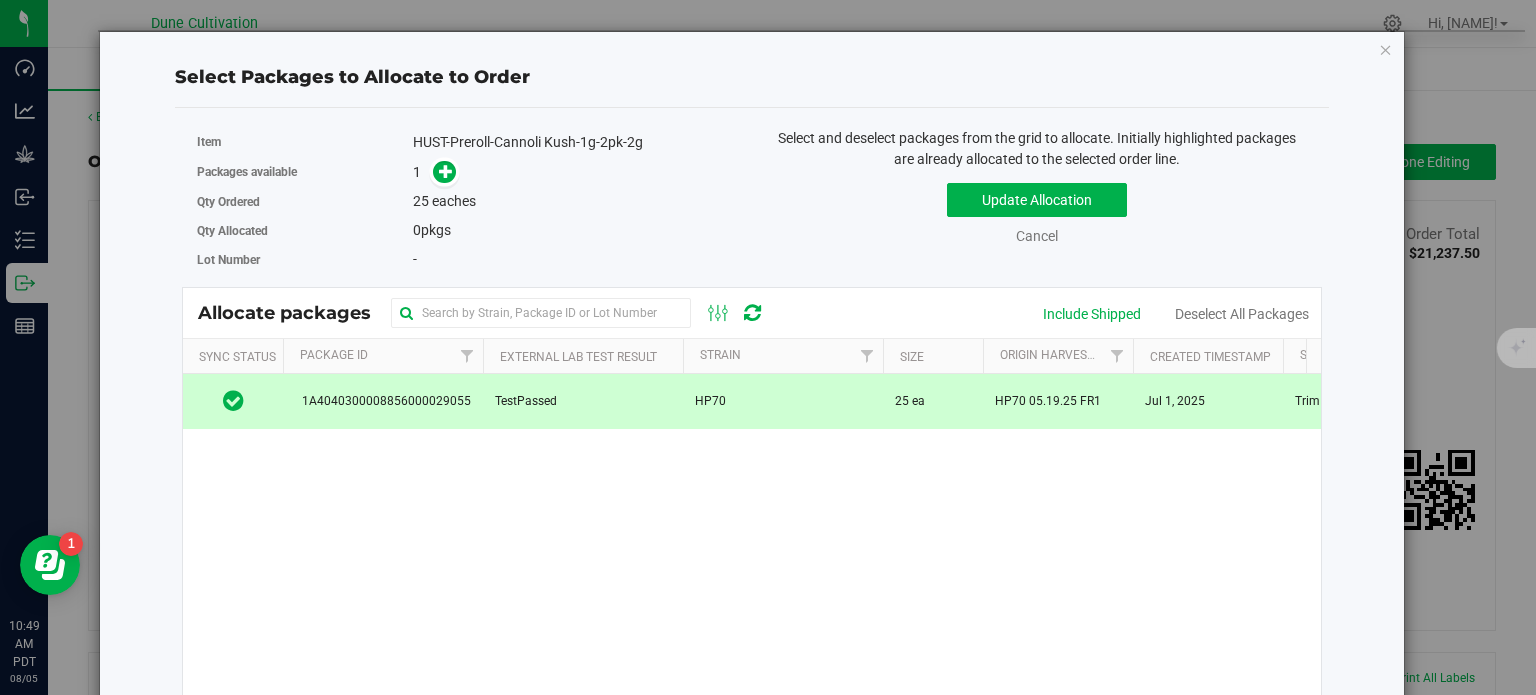 scroll, scrollTop: 1198, scrollLeft: 0, axis: vertical 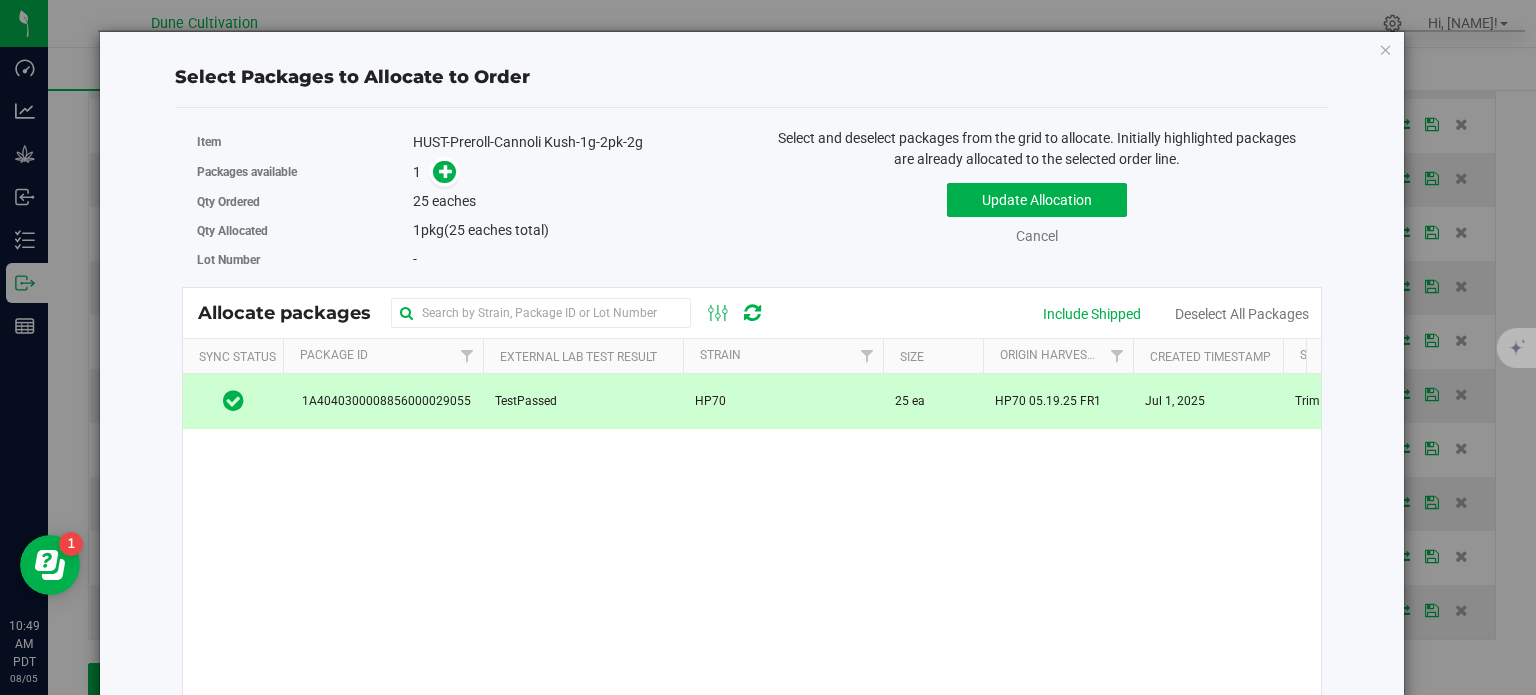 click at bounding box center (444, 172) 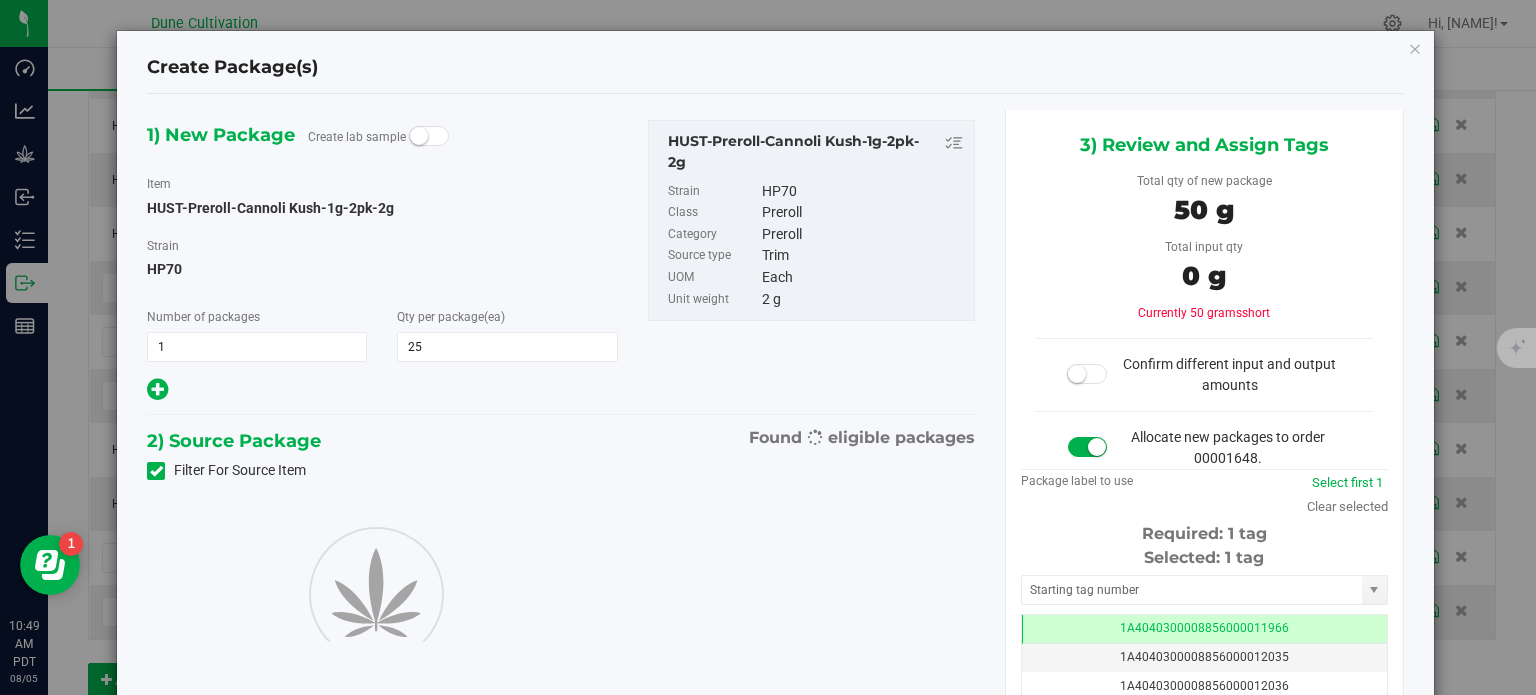 scroll, scrollTop: 0, scrollLeft: 0, axis: both 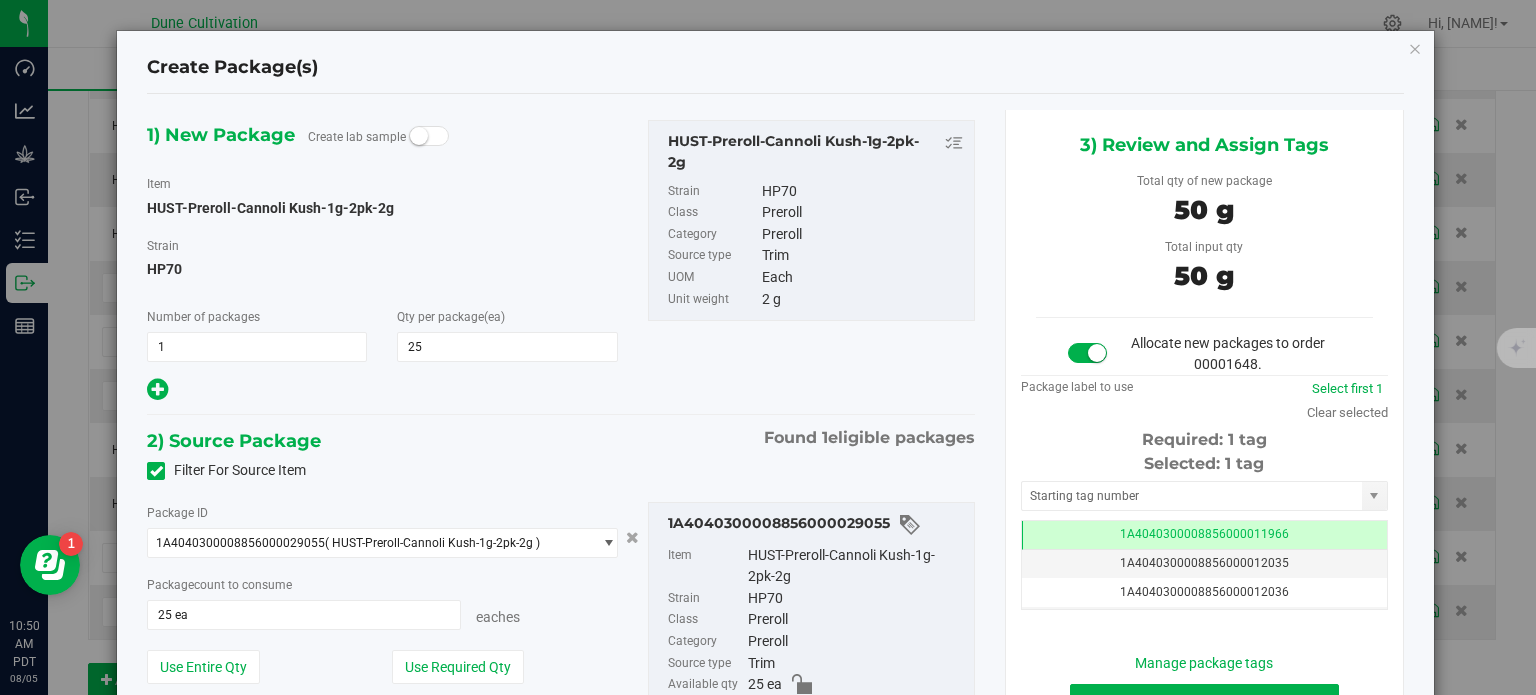 click on "Tag [LICENSE] [LICENSE] [LICENSE] [LICENSE] [LICENSE] [LICENSE] [LICENSE] [LICENSE] [LICENSE] [LICENSE] [LICENSE] [LICENSE] [LICENSE] [LICENSE] [LICENSE] [LICENSE] [LICENSE] [LICENSE] [LICENSE] [LICENSE] [LICENSE] [LICENSE] [LICENSE] [LICENSE] [LICENSE] Page of 1 NaN - NaN of 26 items" at bounding box center (1204, 565) 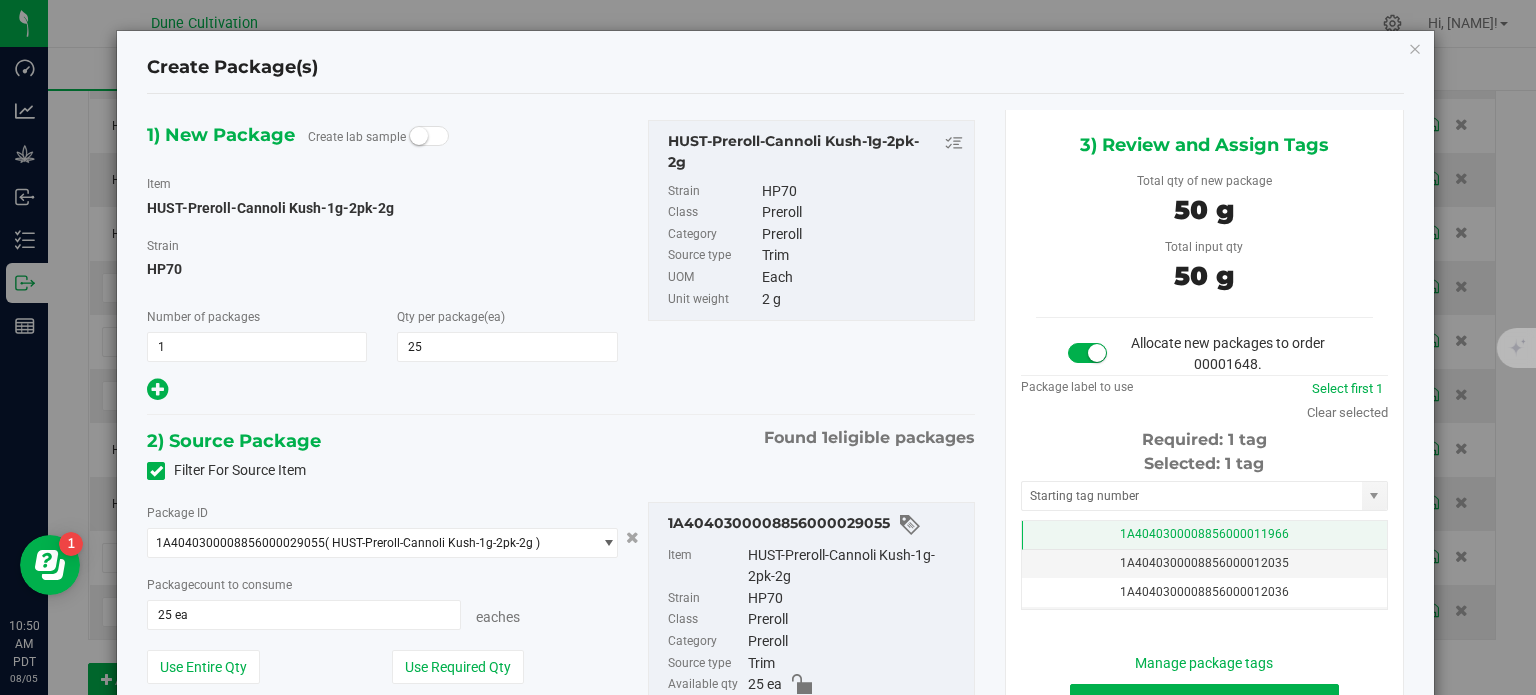 click on "1A4040300008856000011966" at bounding box center [1204, 535] 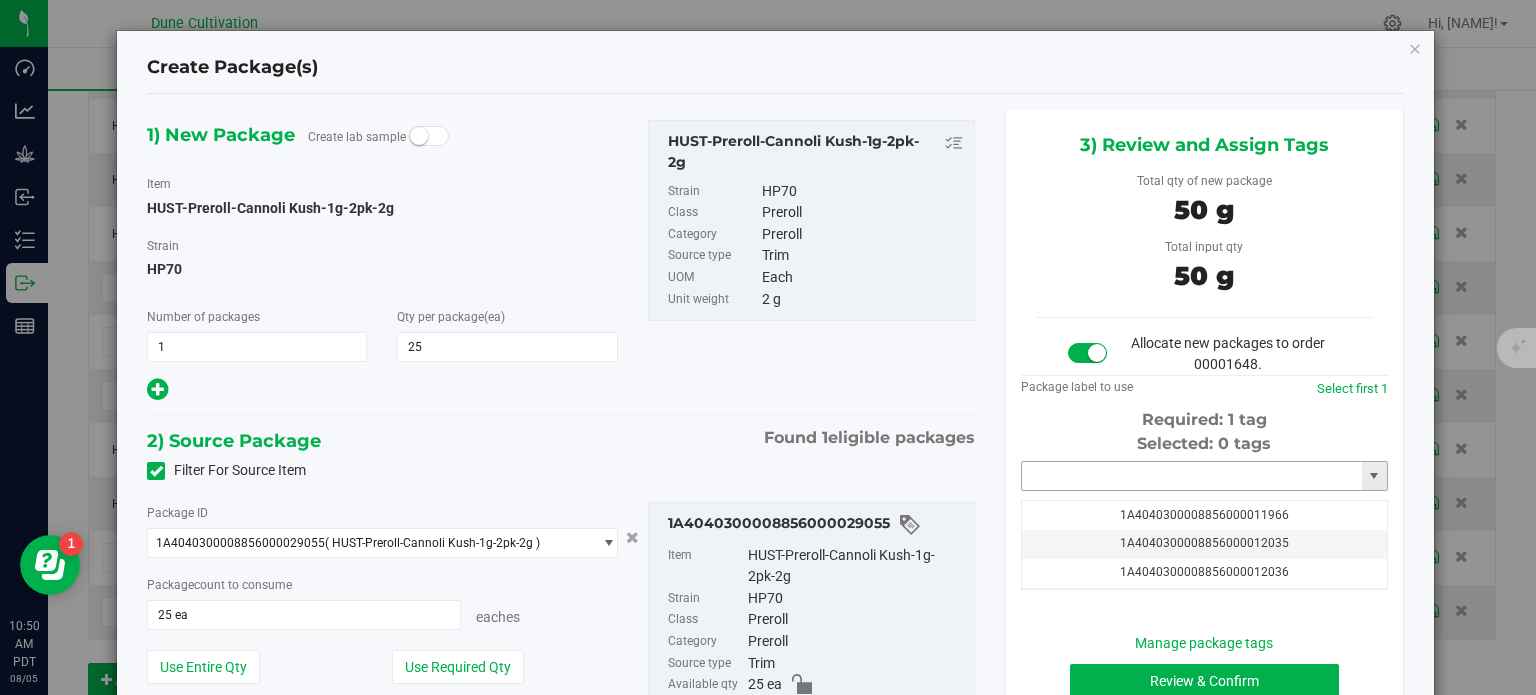 click at bounding box center [1192, 476] 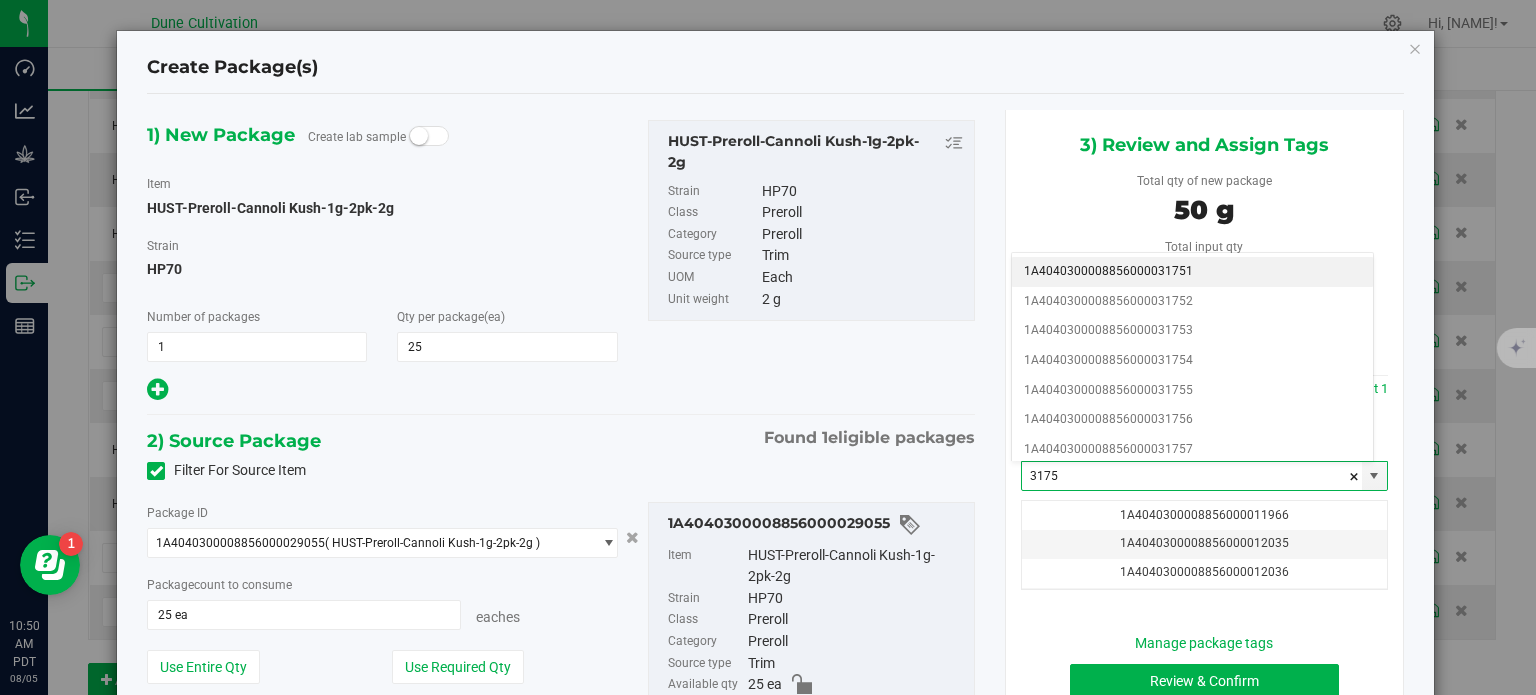 click on "1A4040300008856000031751" at bounding box center (1192, 272) 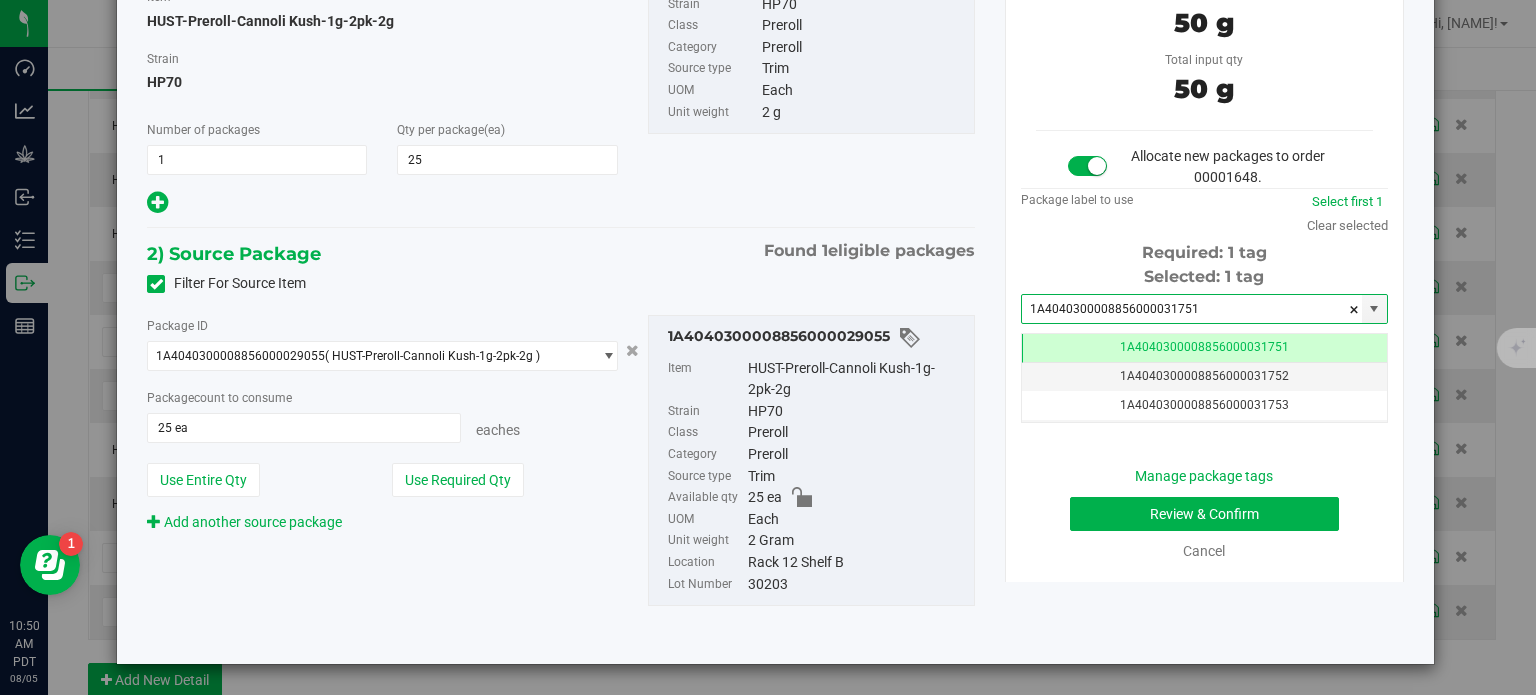 type on "1A4040300008856000031751" 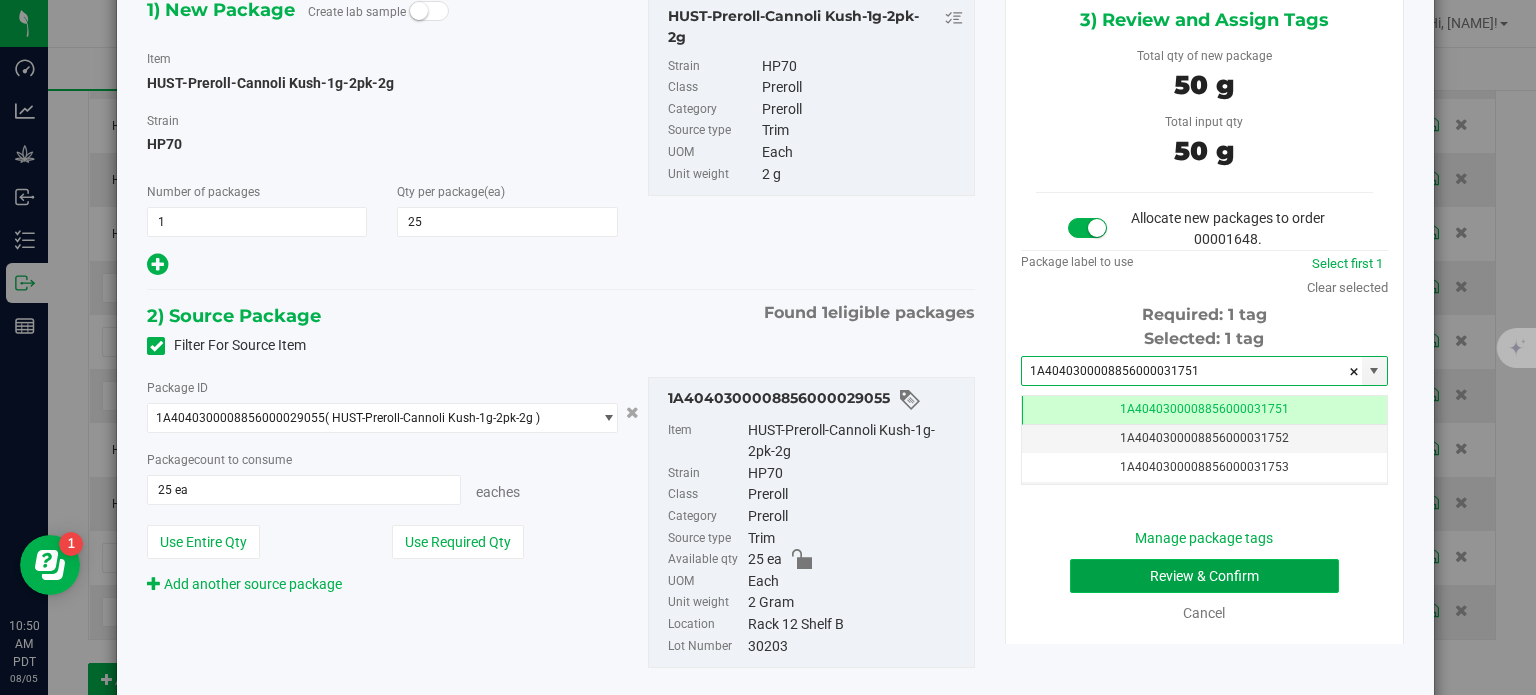 click on "Review & Confirm" at bounding box center [1204, 576] 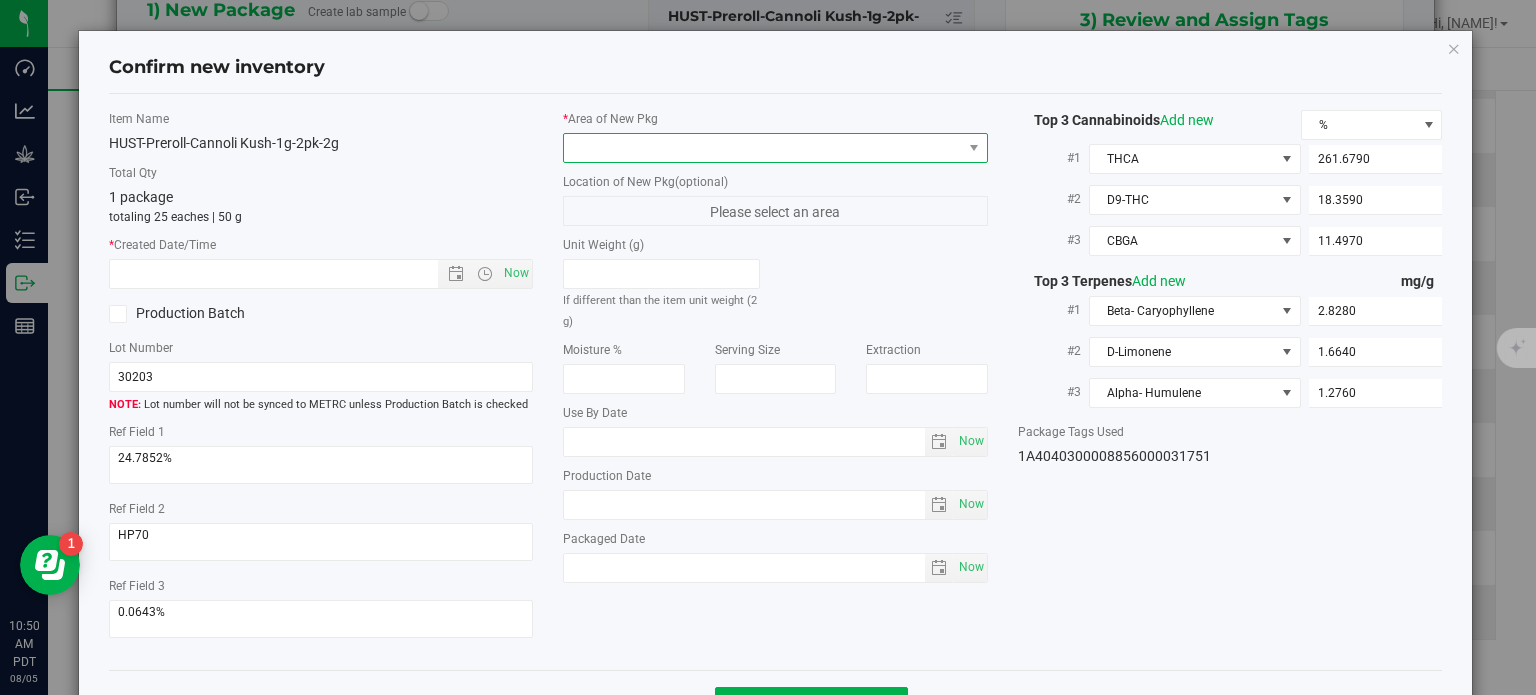 click at bounding box center (763, 148) 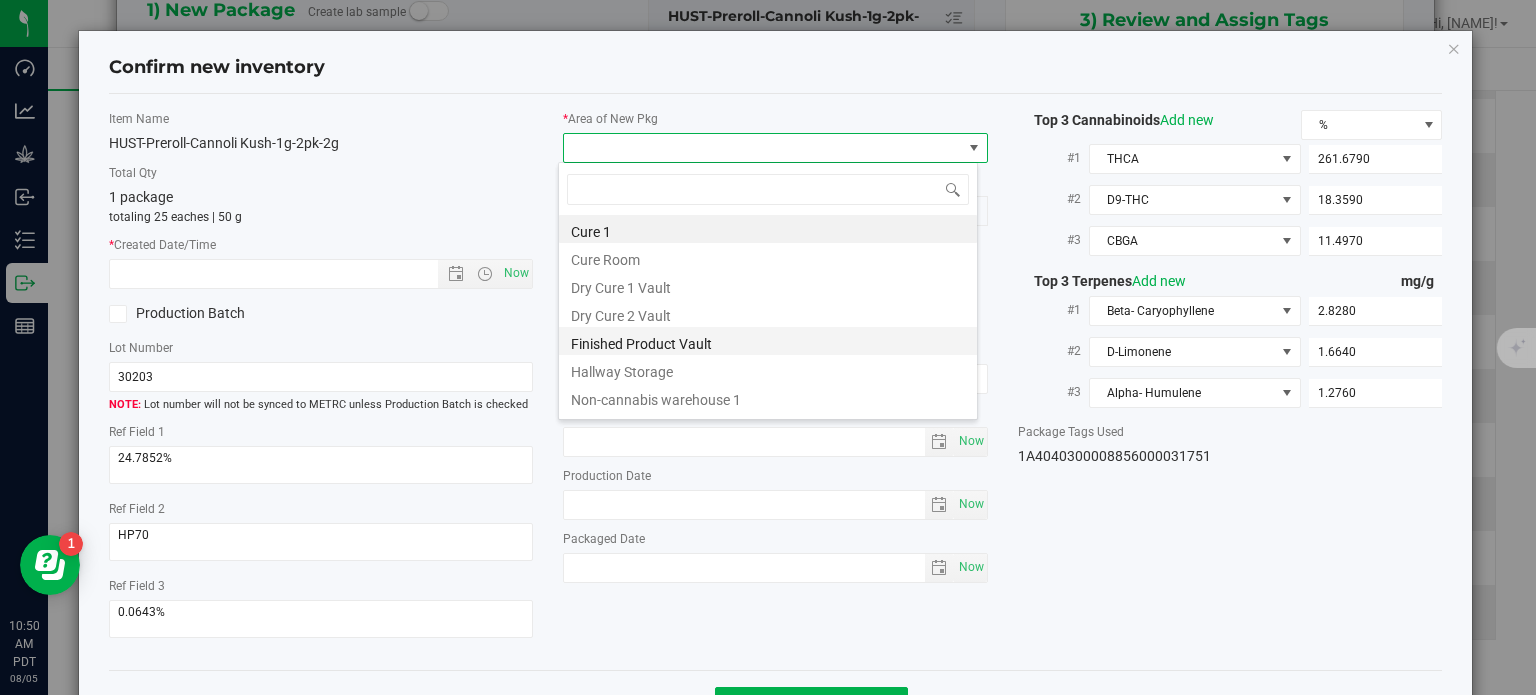 click on "Finished Product Vault" at bounding box center (768, 341) 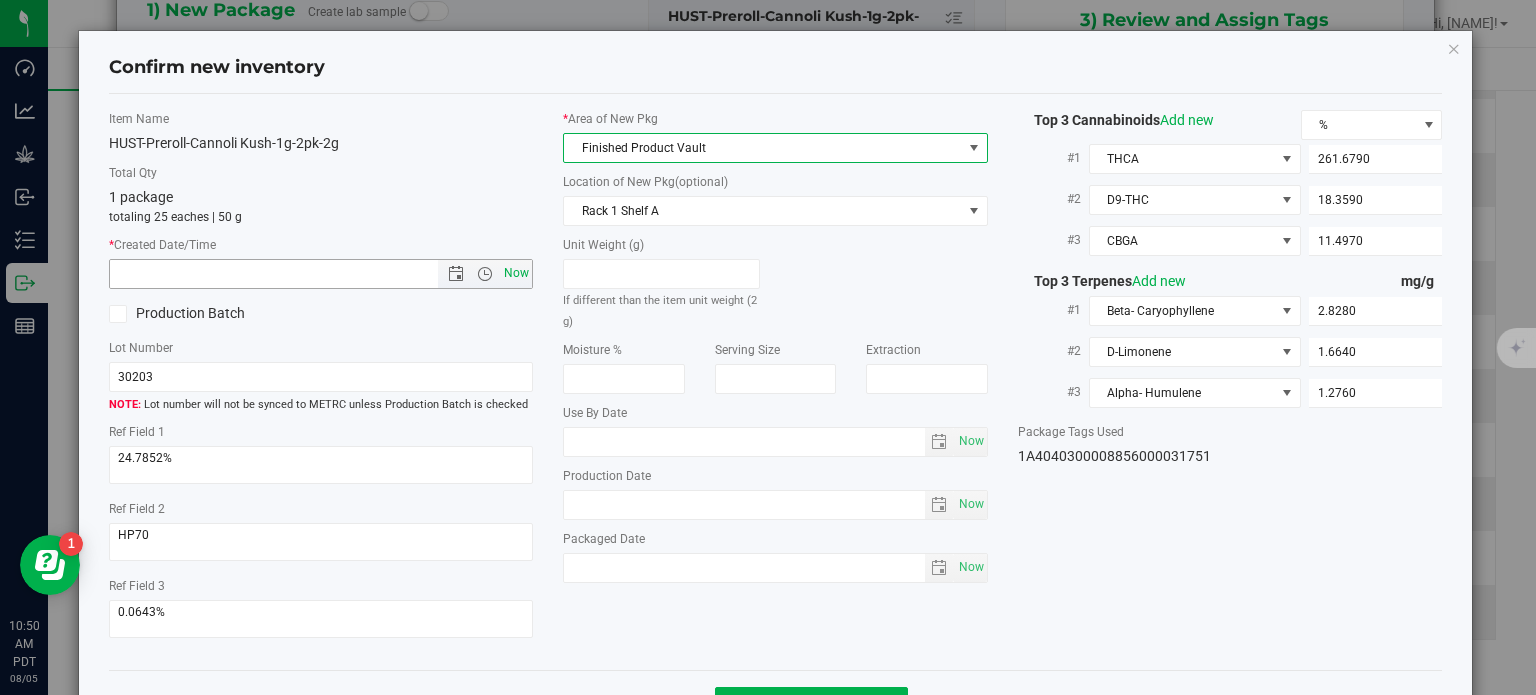 click on "Now" at bounding box center (517, 273) 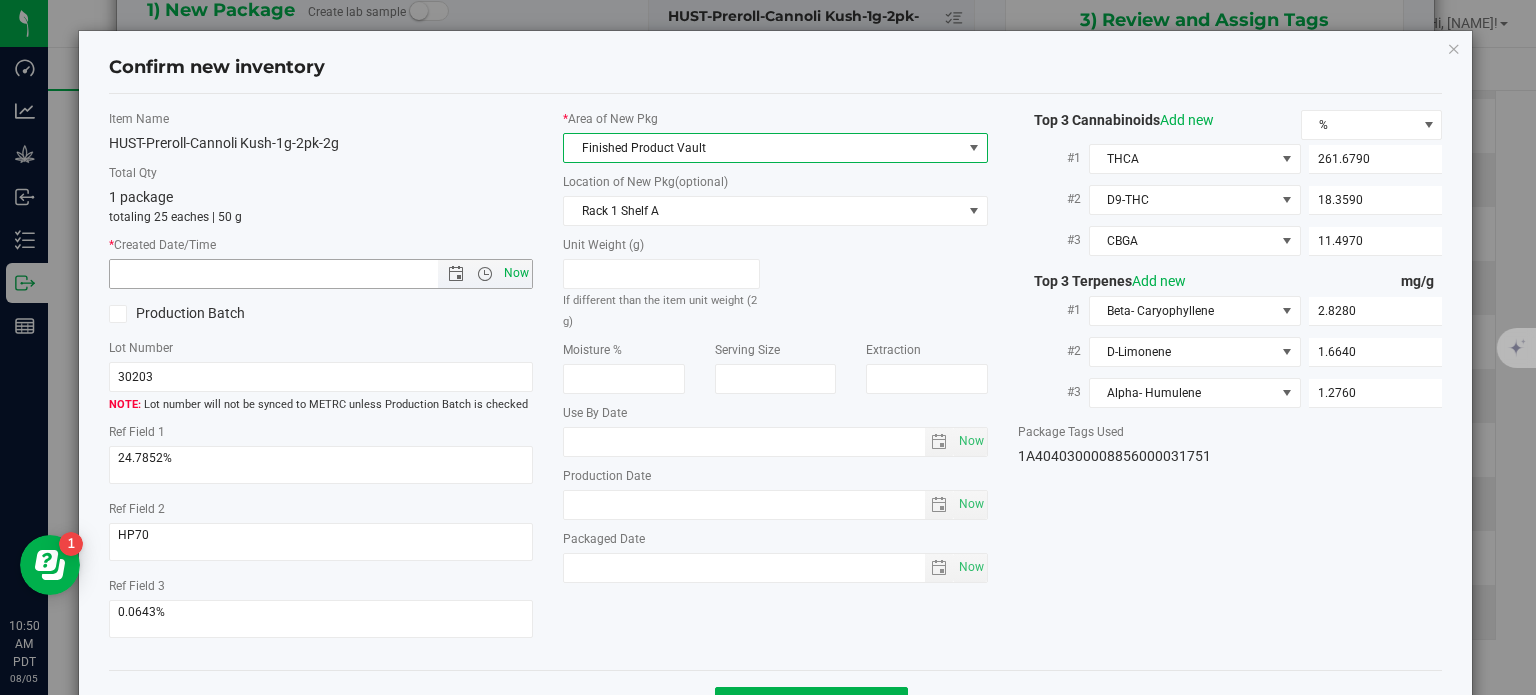 type on "[DATE] [TIME]" 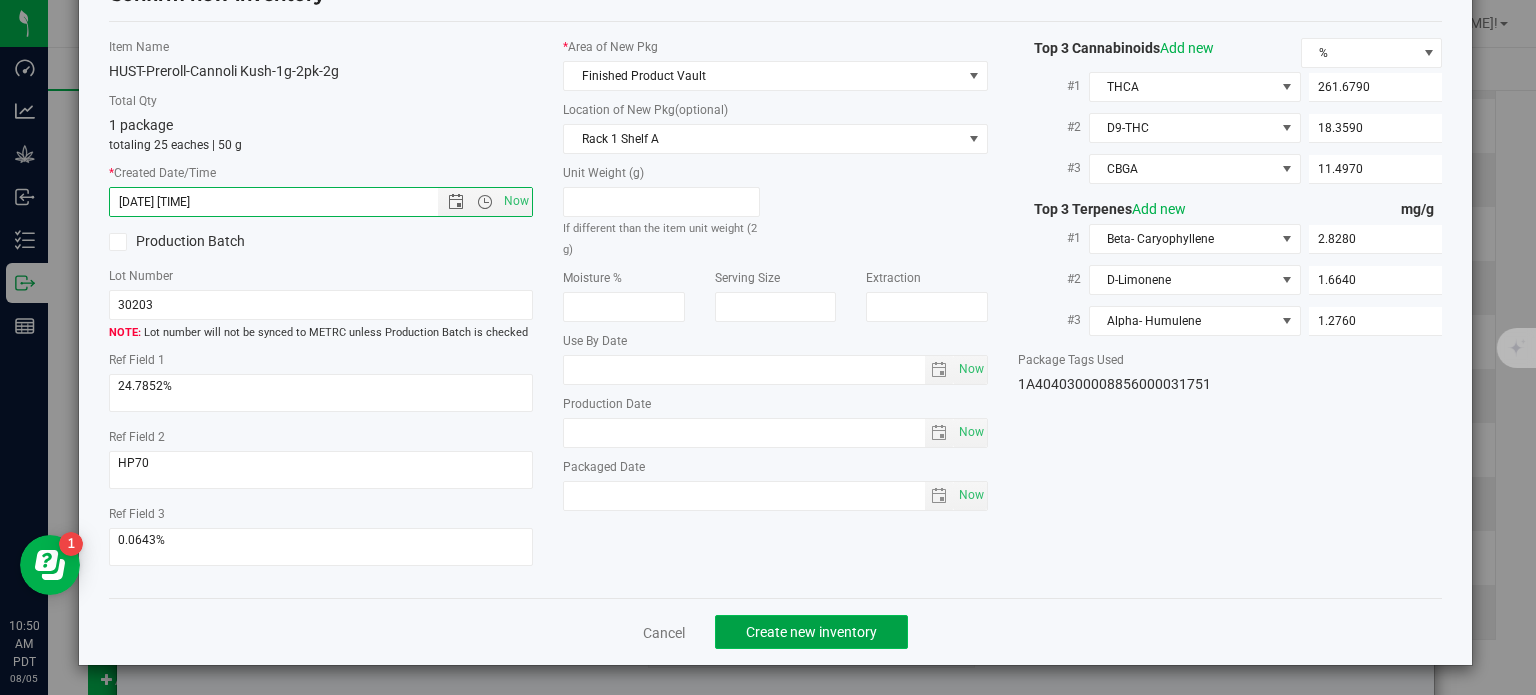 click on "Create new inventory" 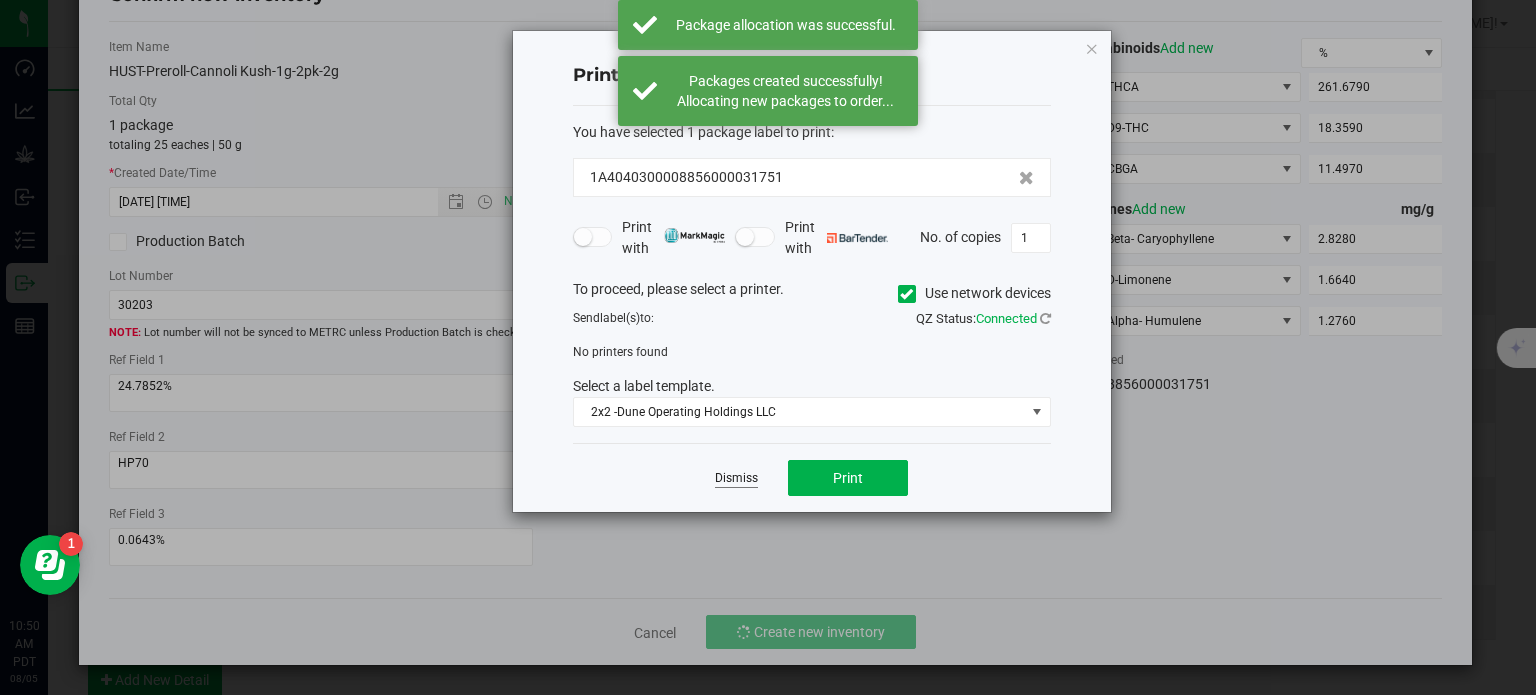 click on "Dismiss" 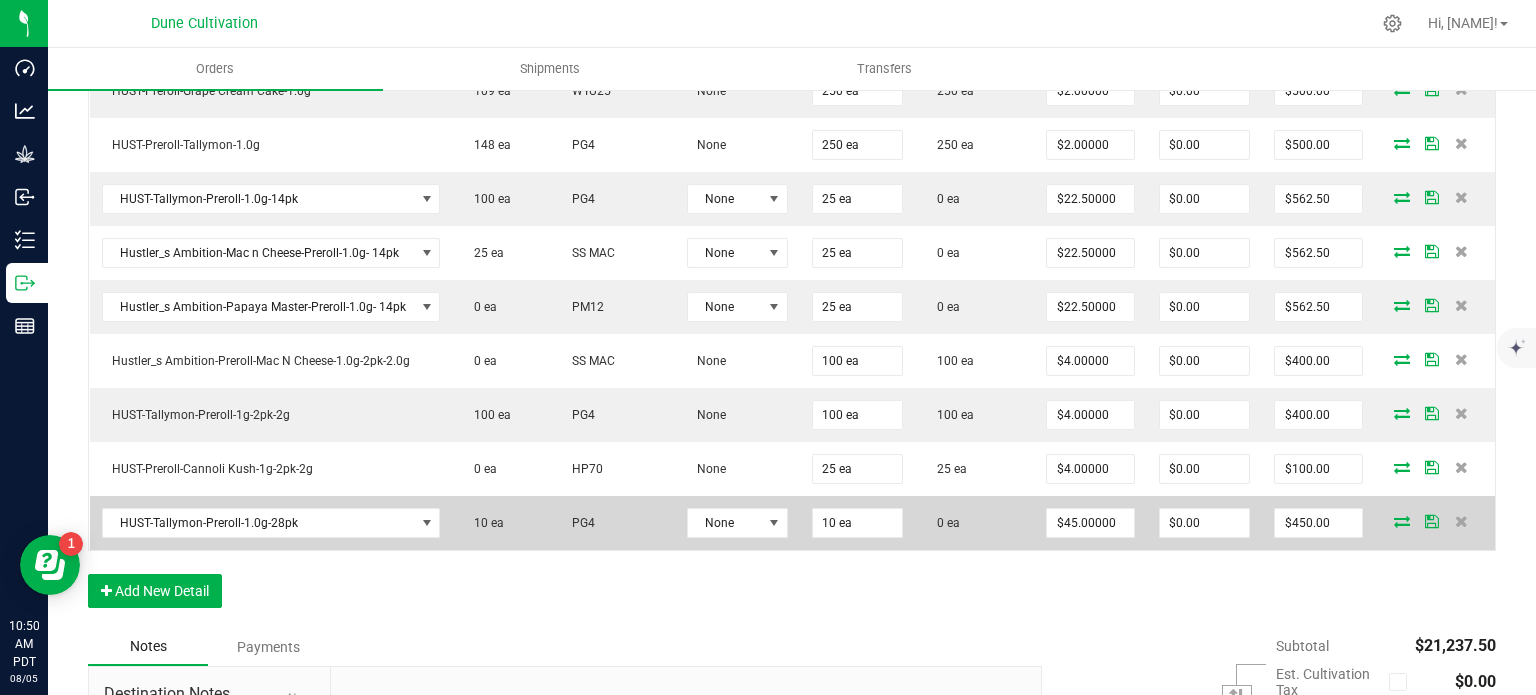 click at bounding box center (1402, 521) 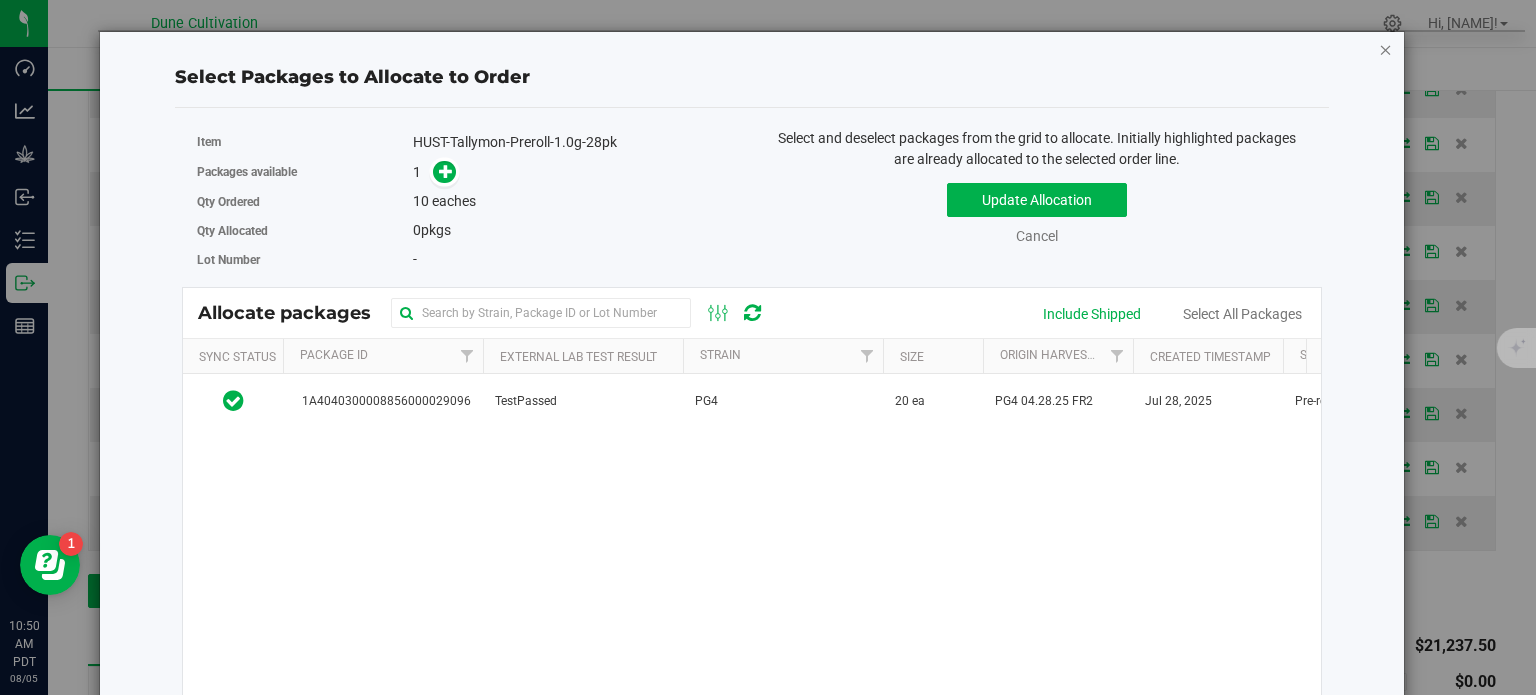 click at bounding box center (1386, 49) 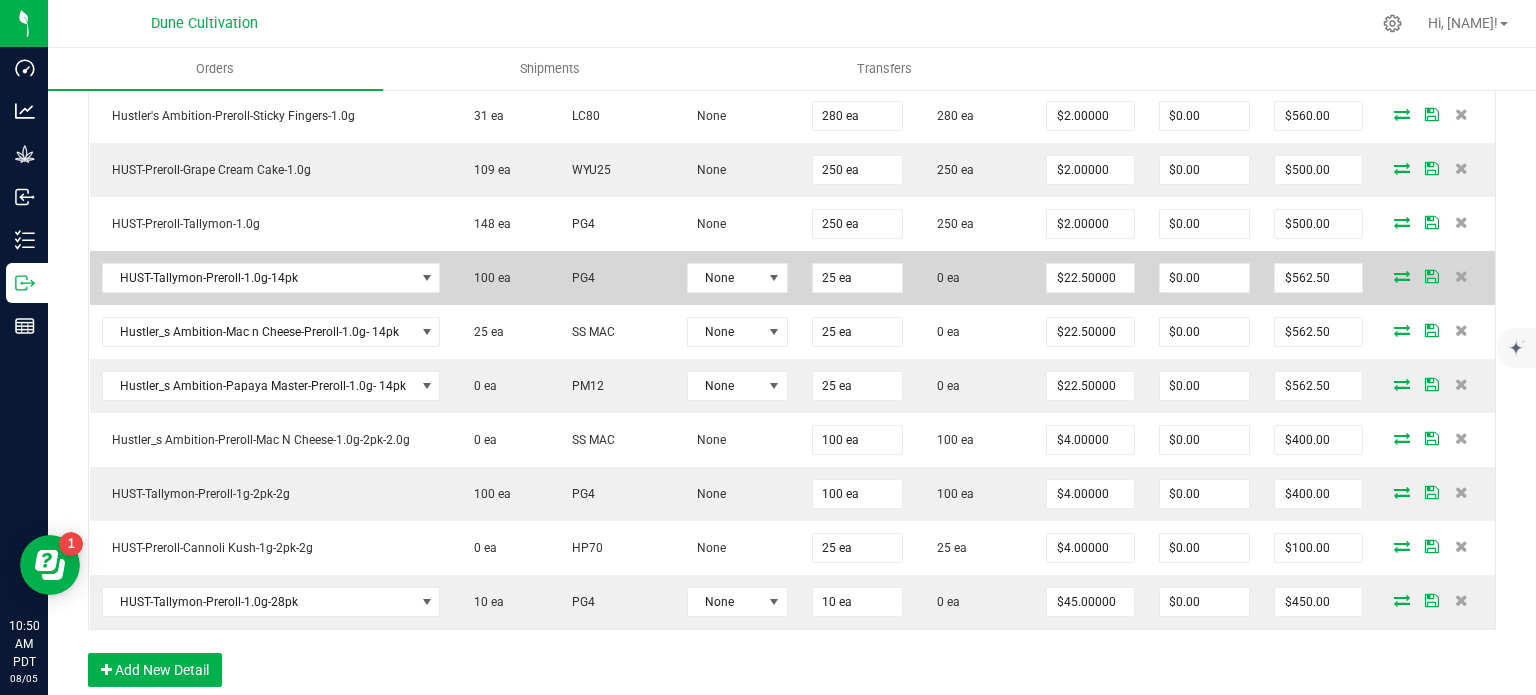 click at bounding box center [1402, 276] 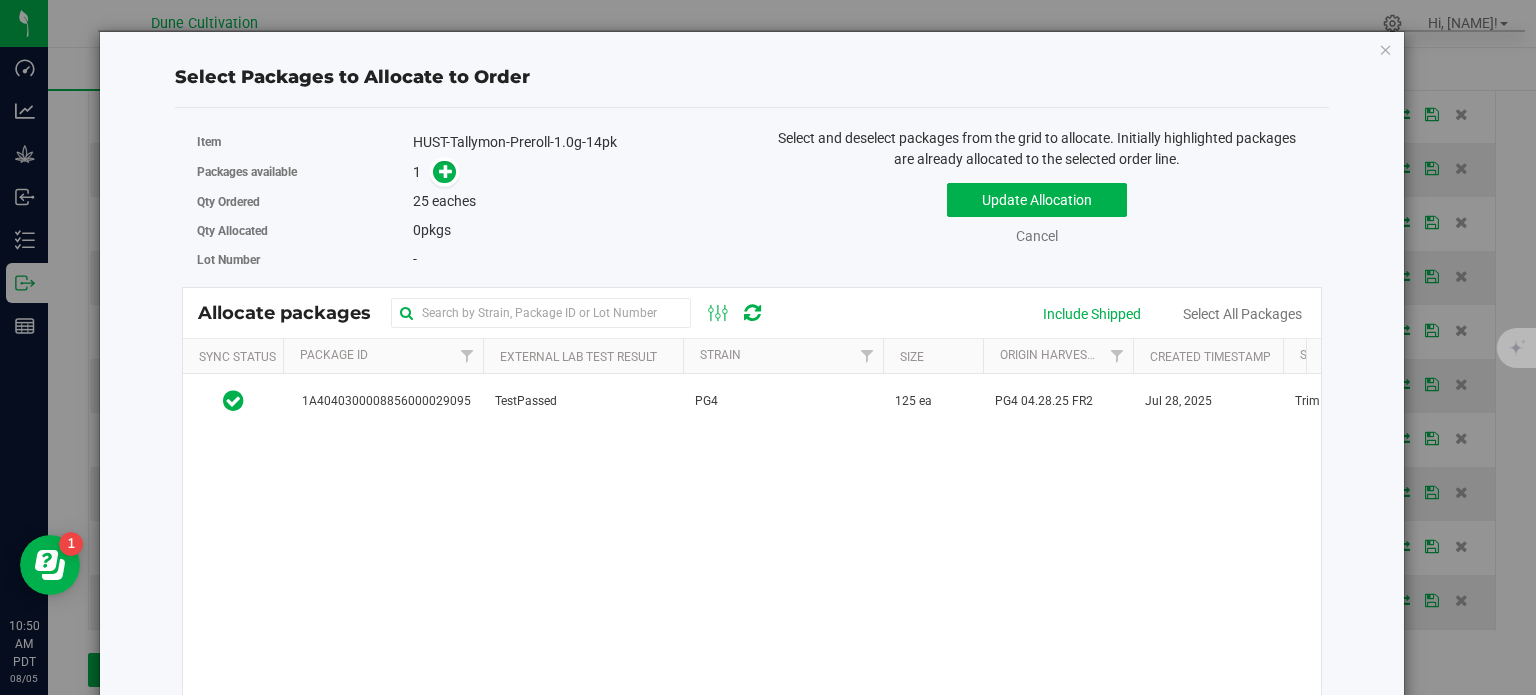 click on "External Lab Test Result" at bounding box center [583, 356] 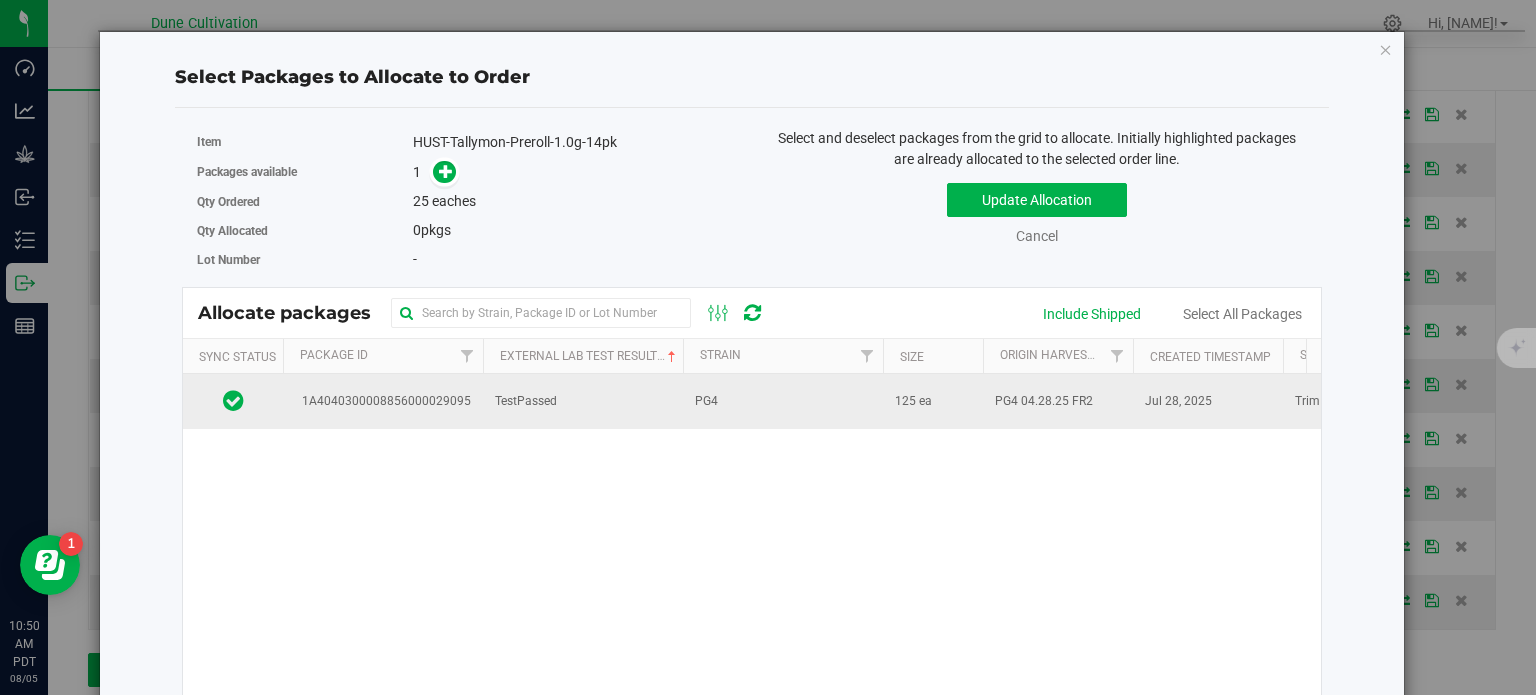 click on "1A4040300008856000029095" at bounding box center (383, 401) 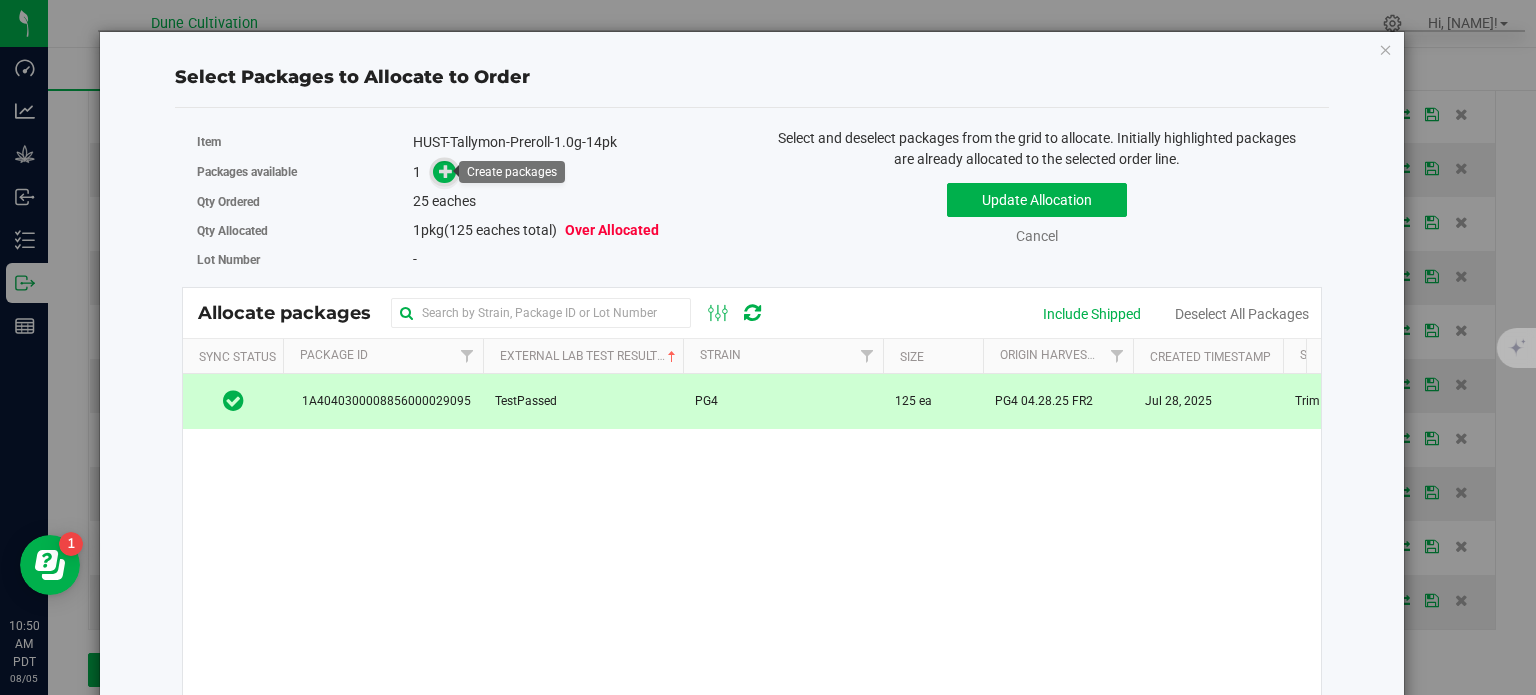 click at bounding box center (446, 171) 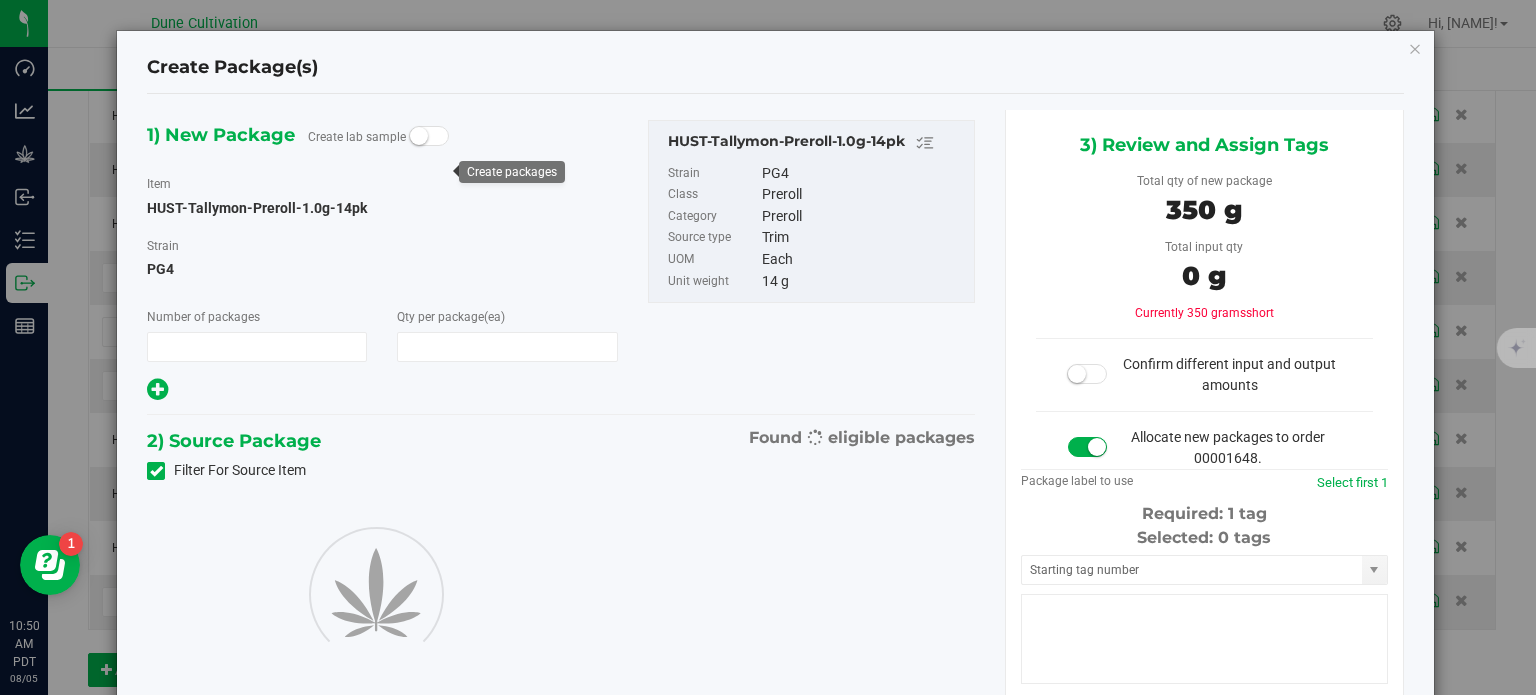 type on "1" 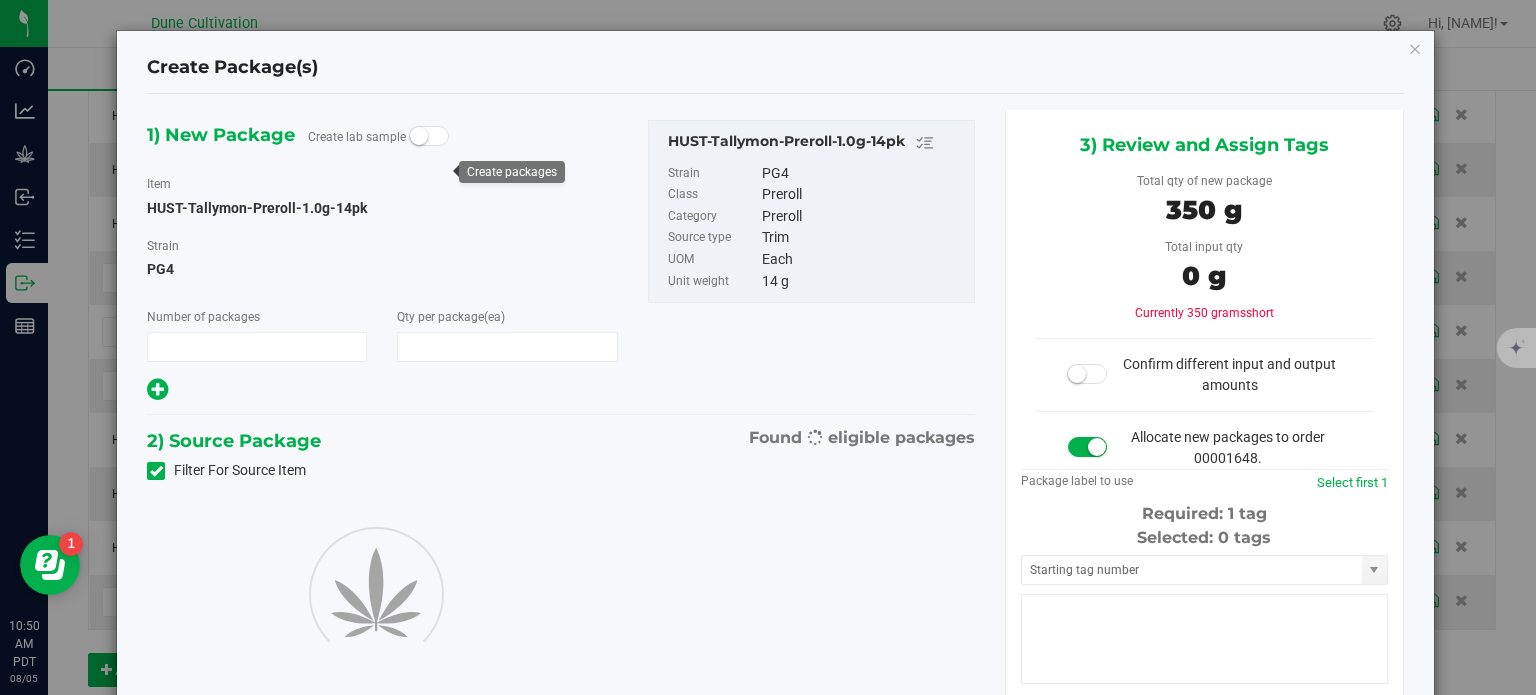 type on "25" 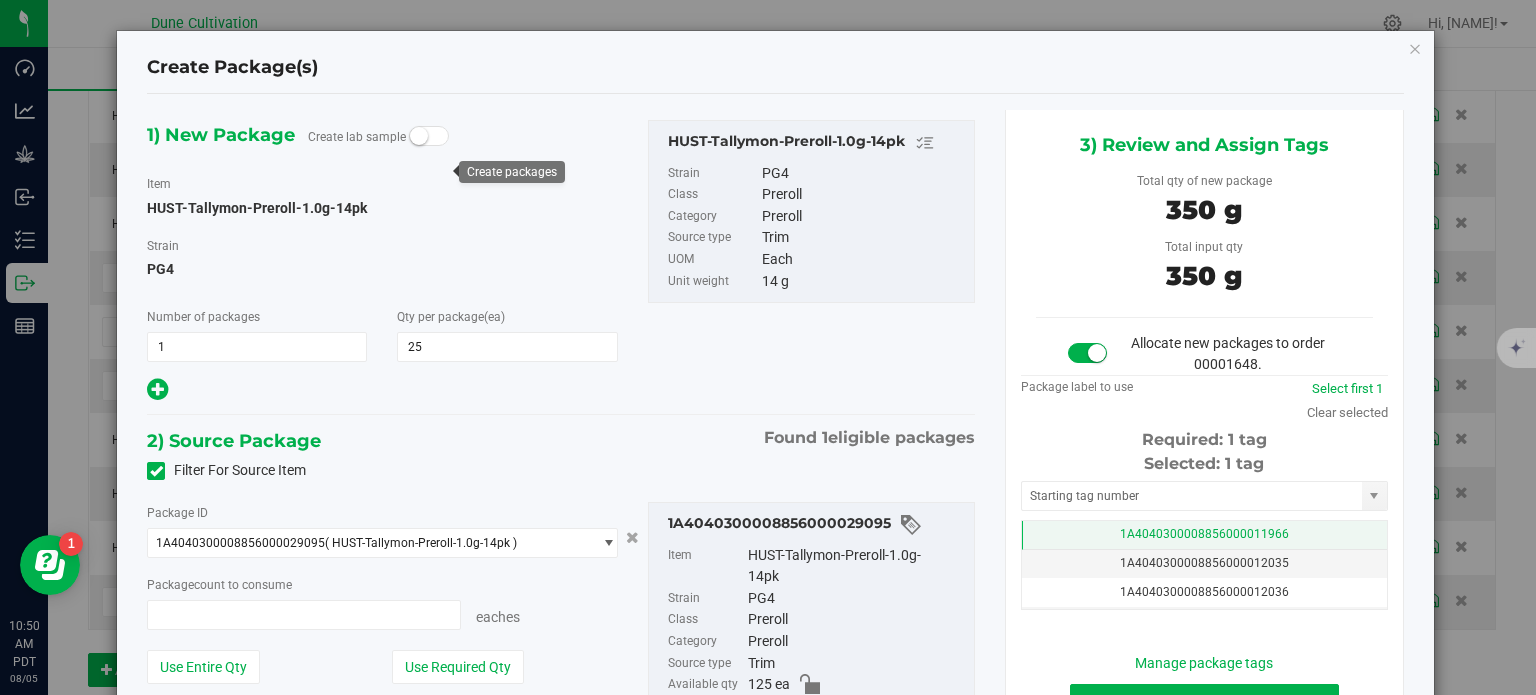 type on "25 ea" 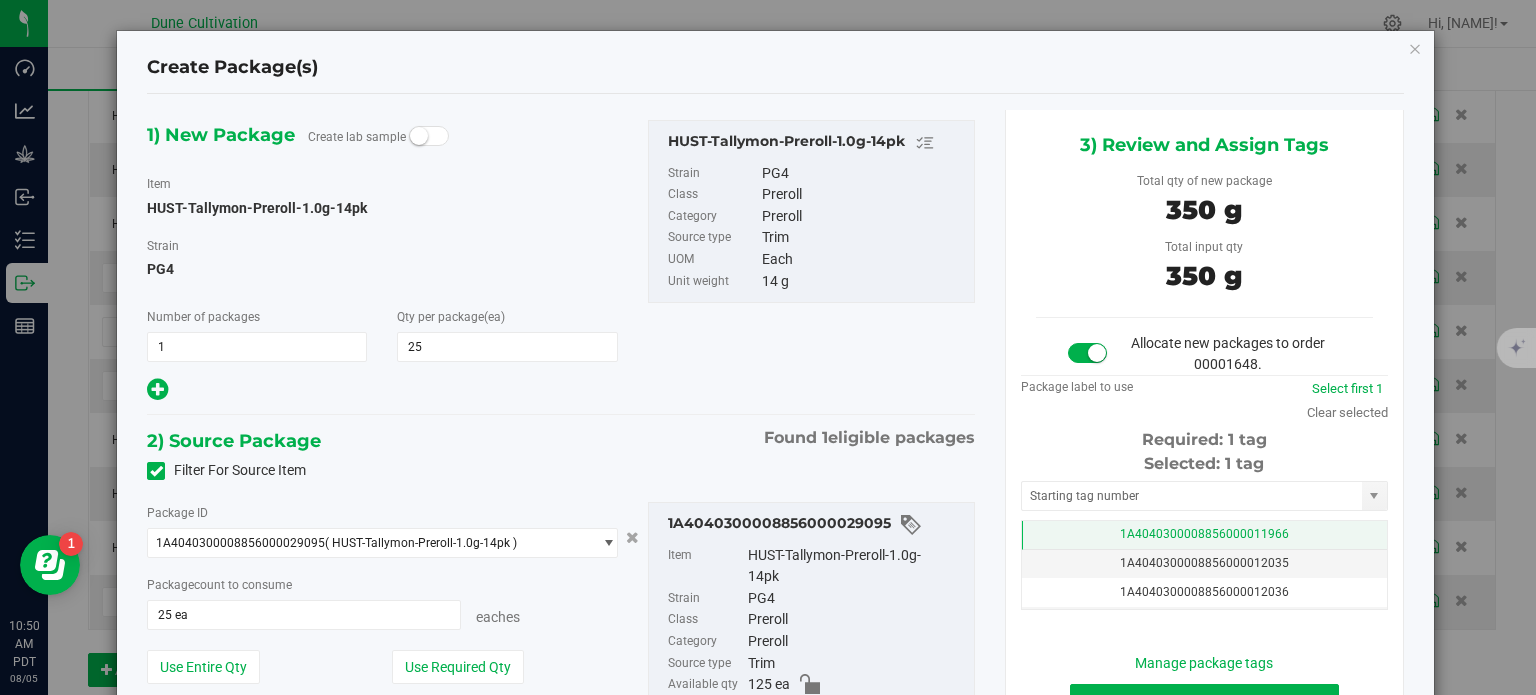 click on "1A4040300008856000011966" at bounding box center [1204, 535] 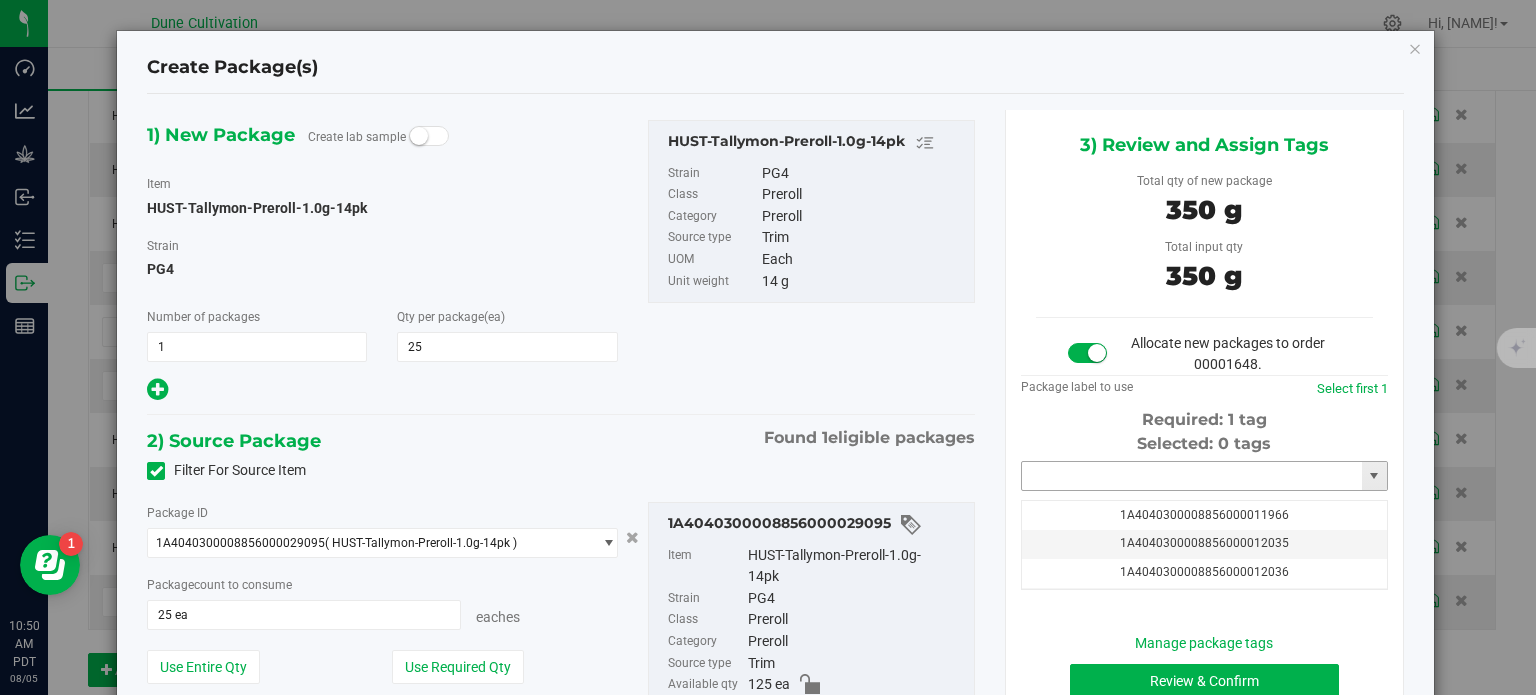 click at bounding box center [1192, 476] 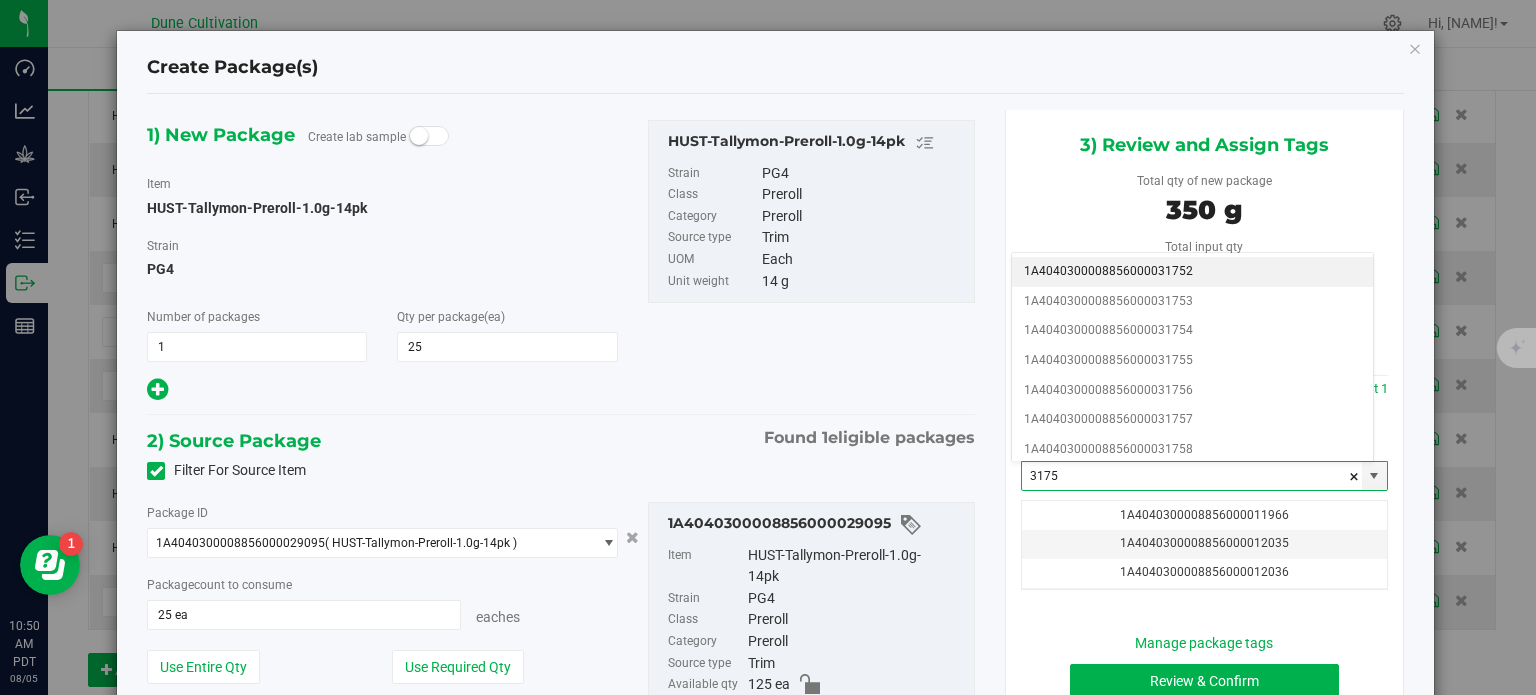 click on "1A4040300008856000031752" at bounding box center (1192, 272) 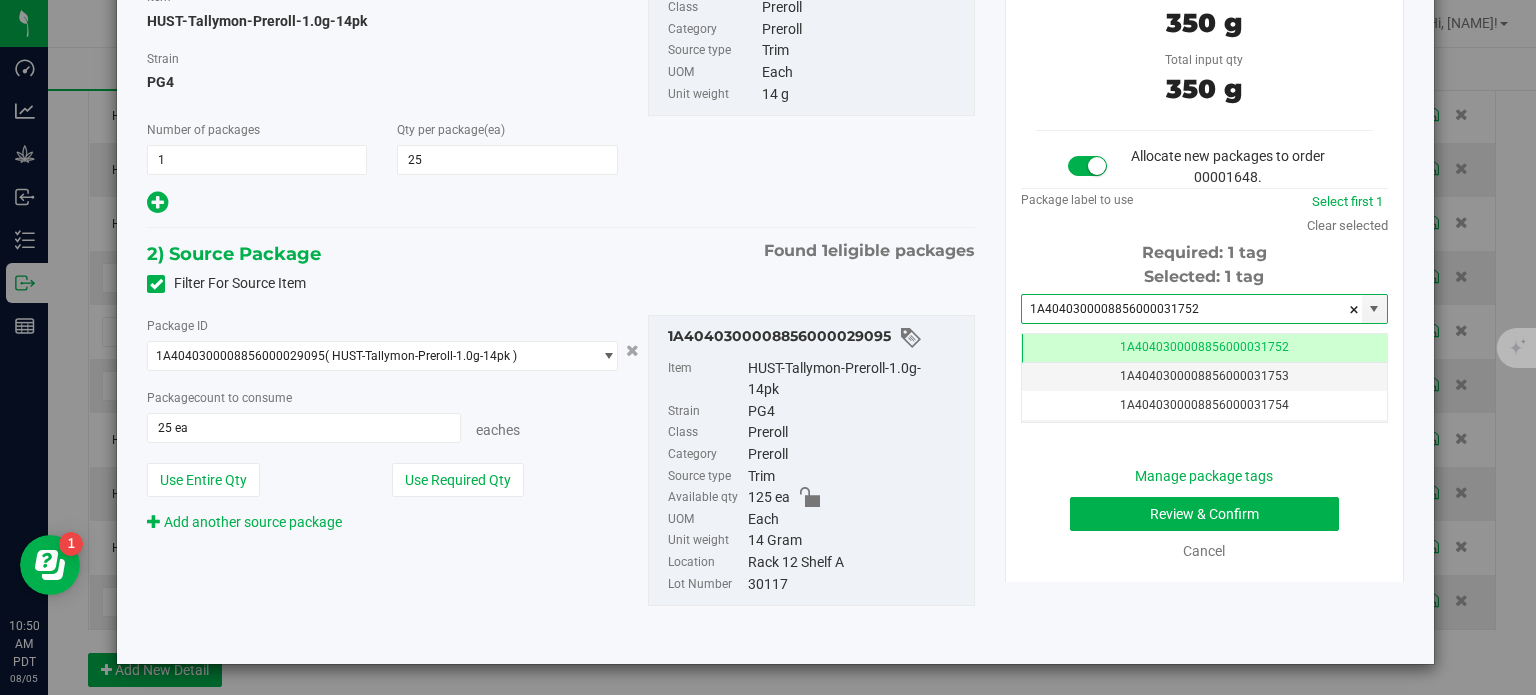 type on "1A4040300008856000031752" 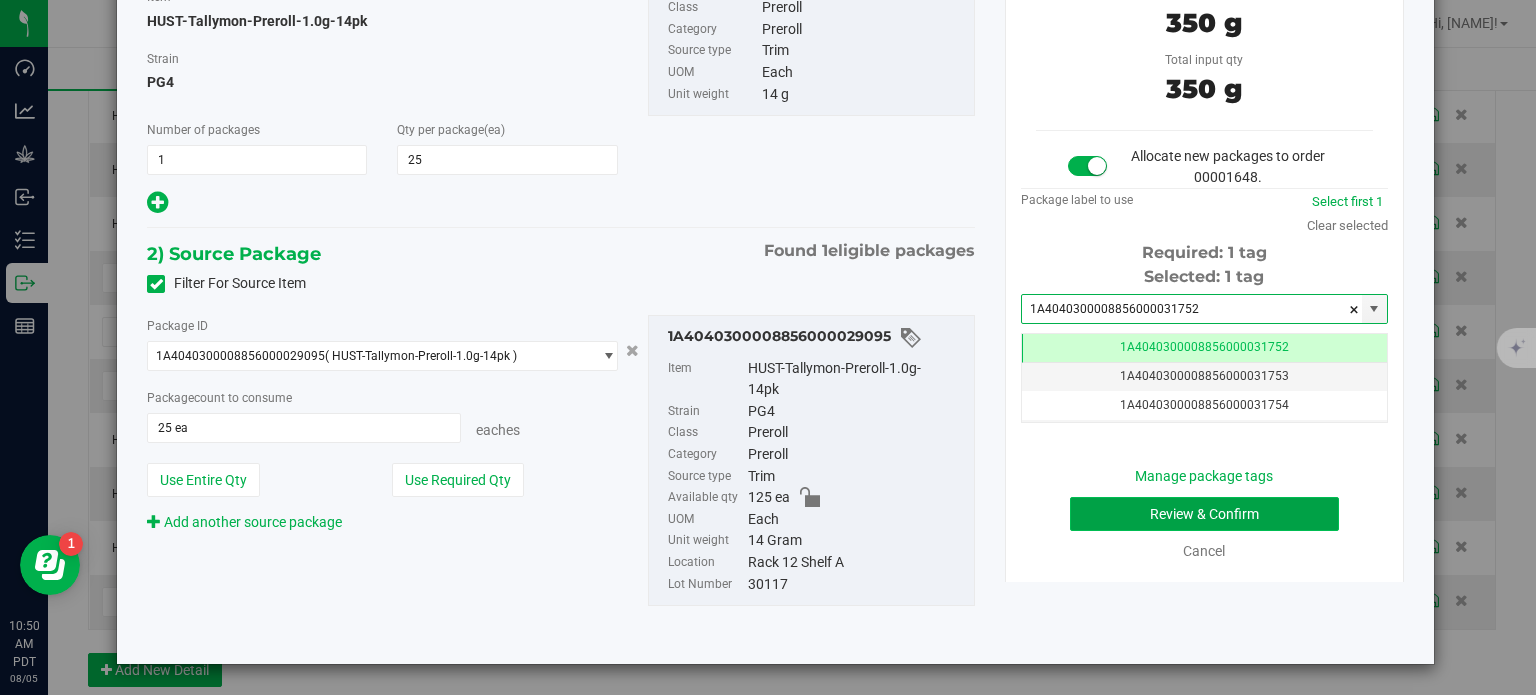 click on "Review & Confirm" at bounding box center [1204, 514] 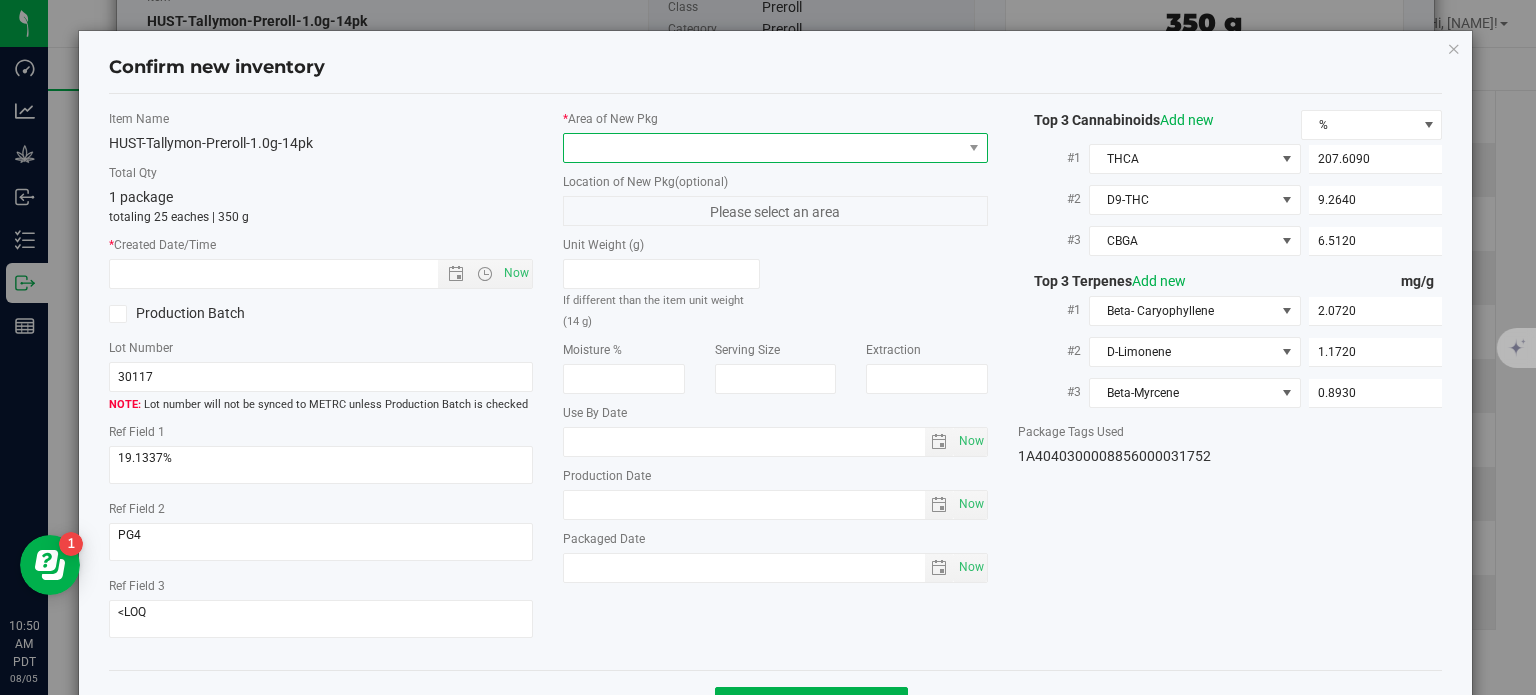 click at bounding box center [763, 148] 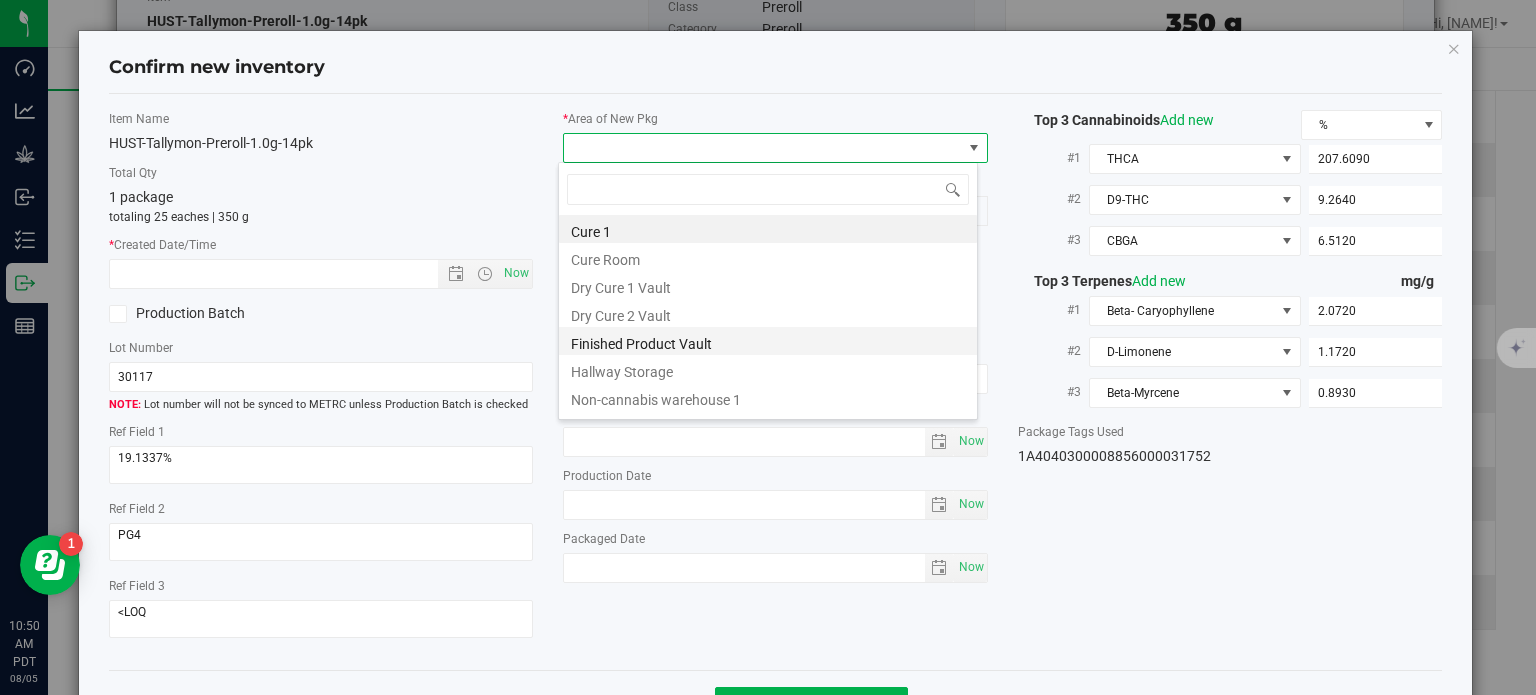 click on "Finished Product Vault" at bounding box center (768, 341) 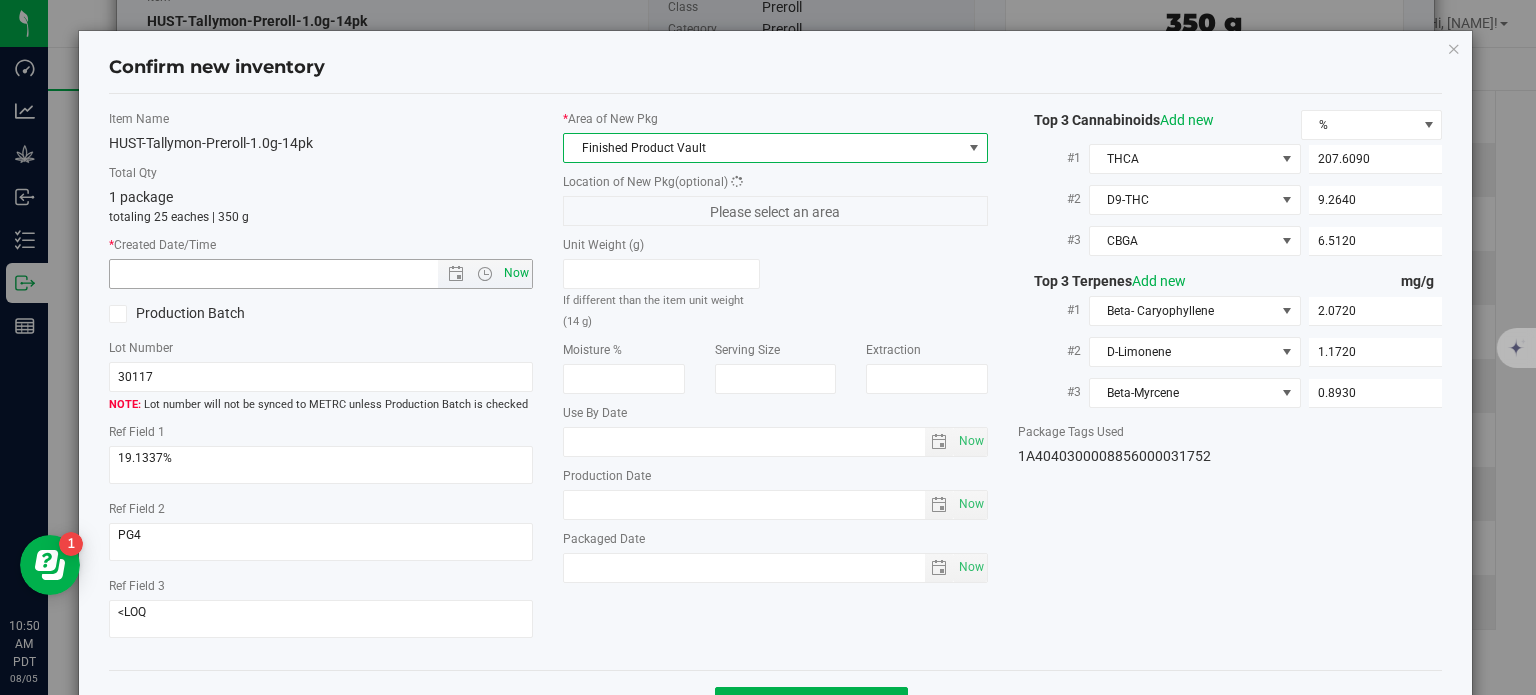 click on "Now" at bounding box center [517, 273] 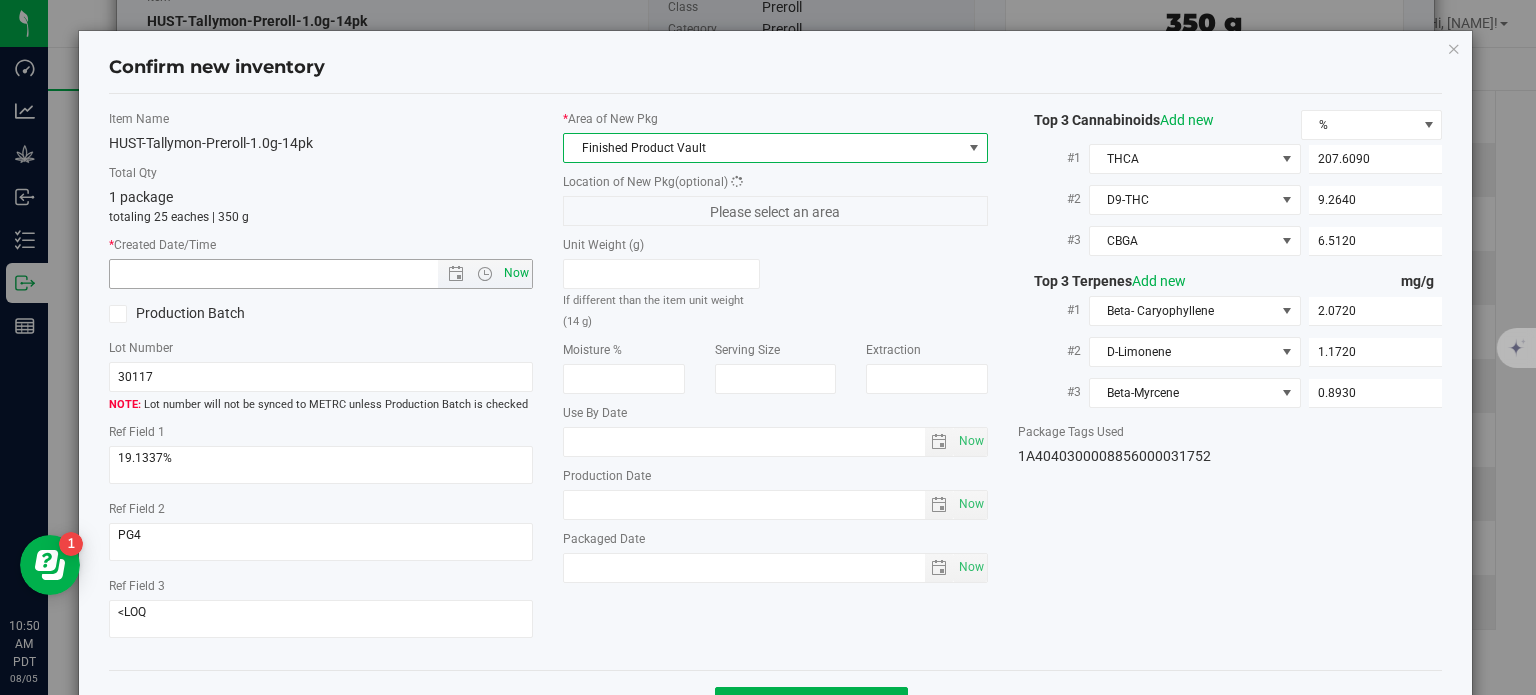 type on "[DATE] [TIME]" 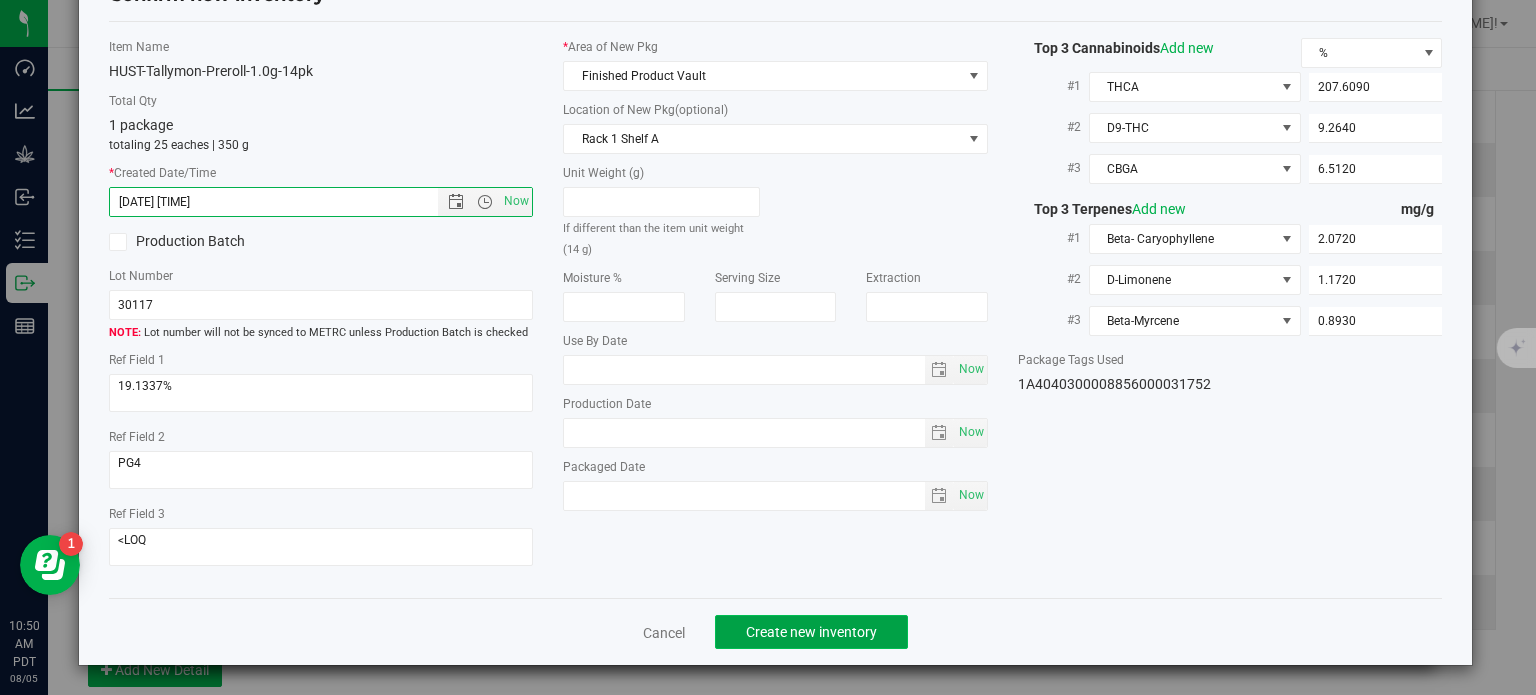 click on "Create new inventory" 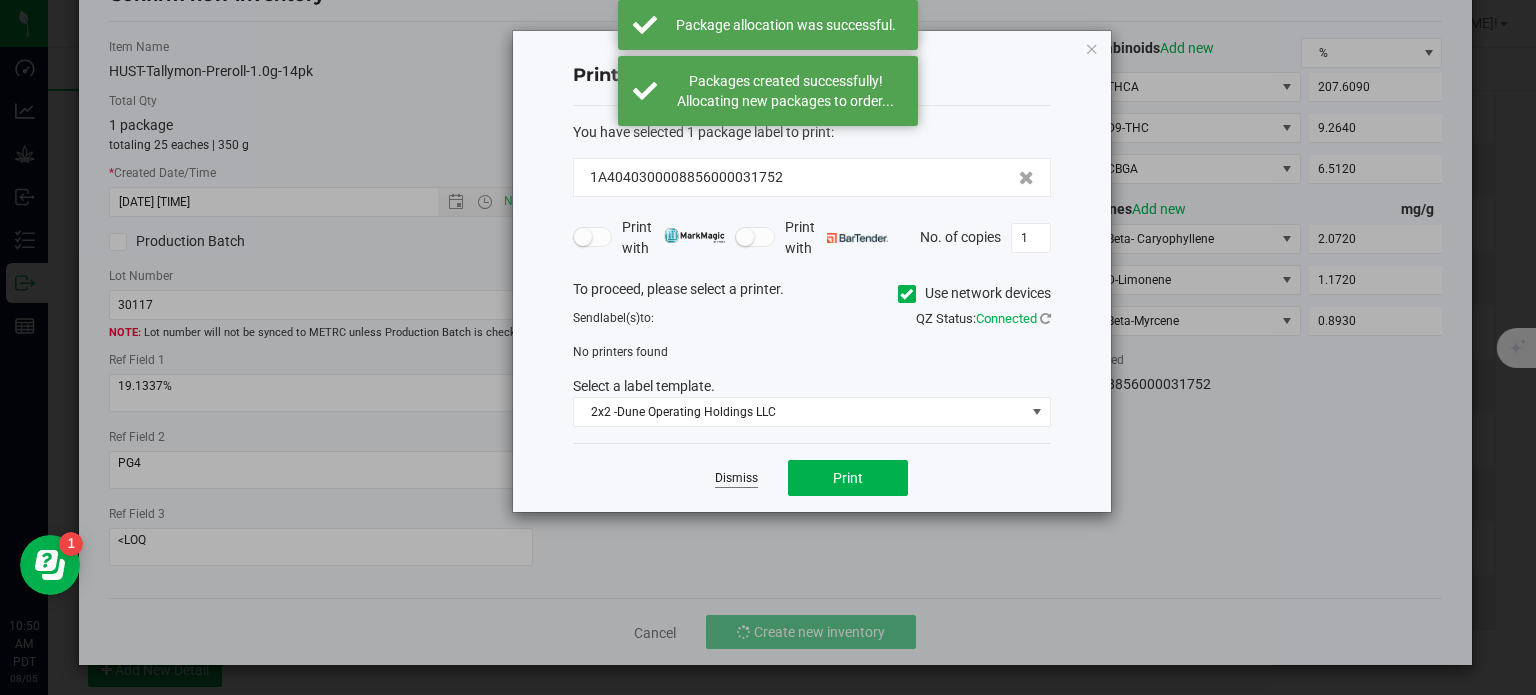 click on "Dismiss" 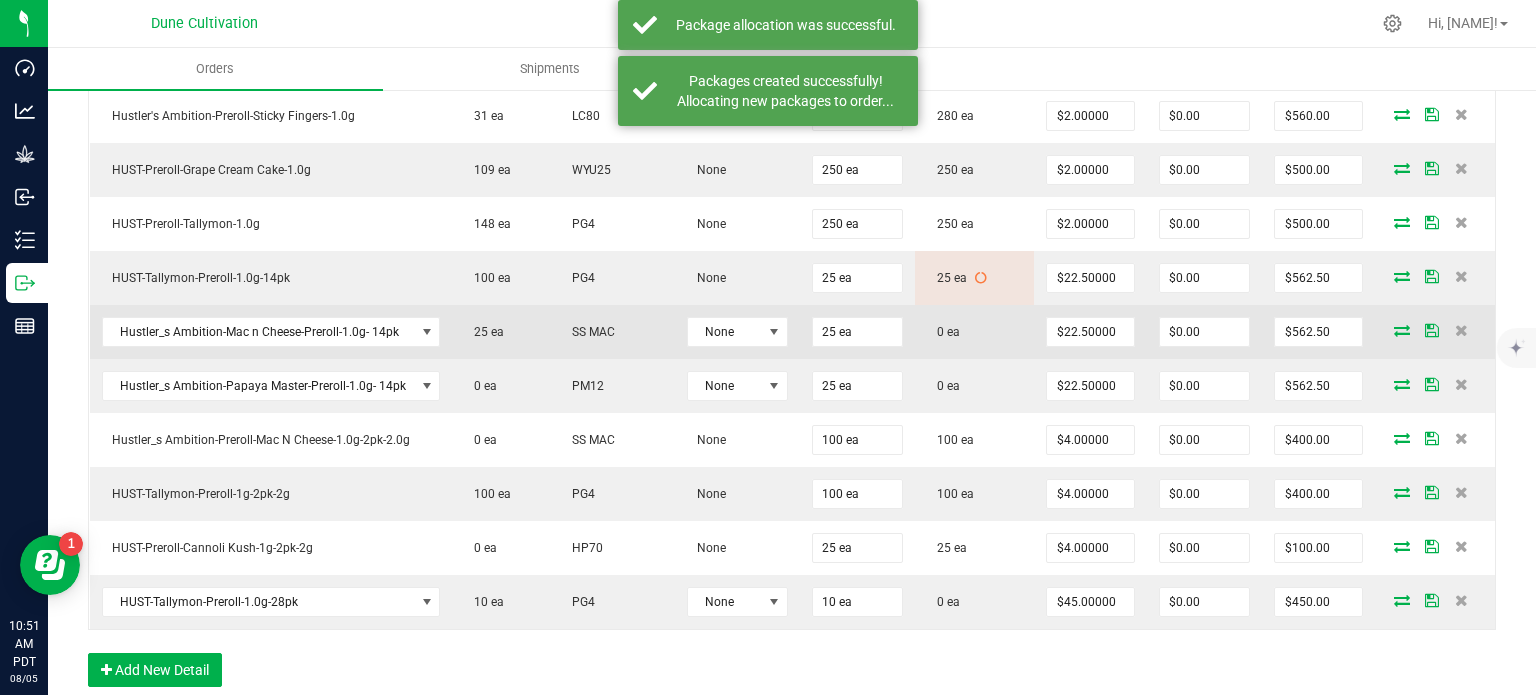 click at bounding box center [1435, 332] 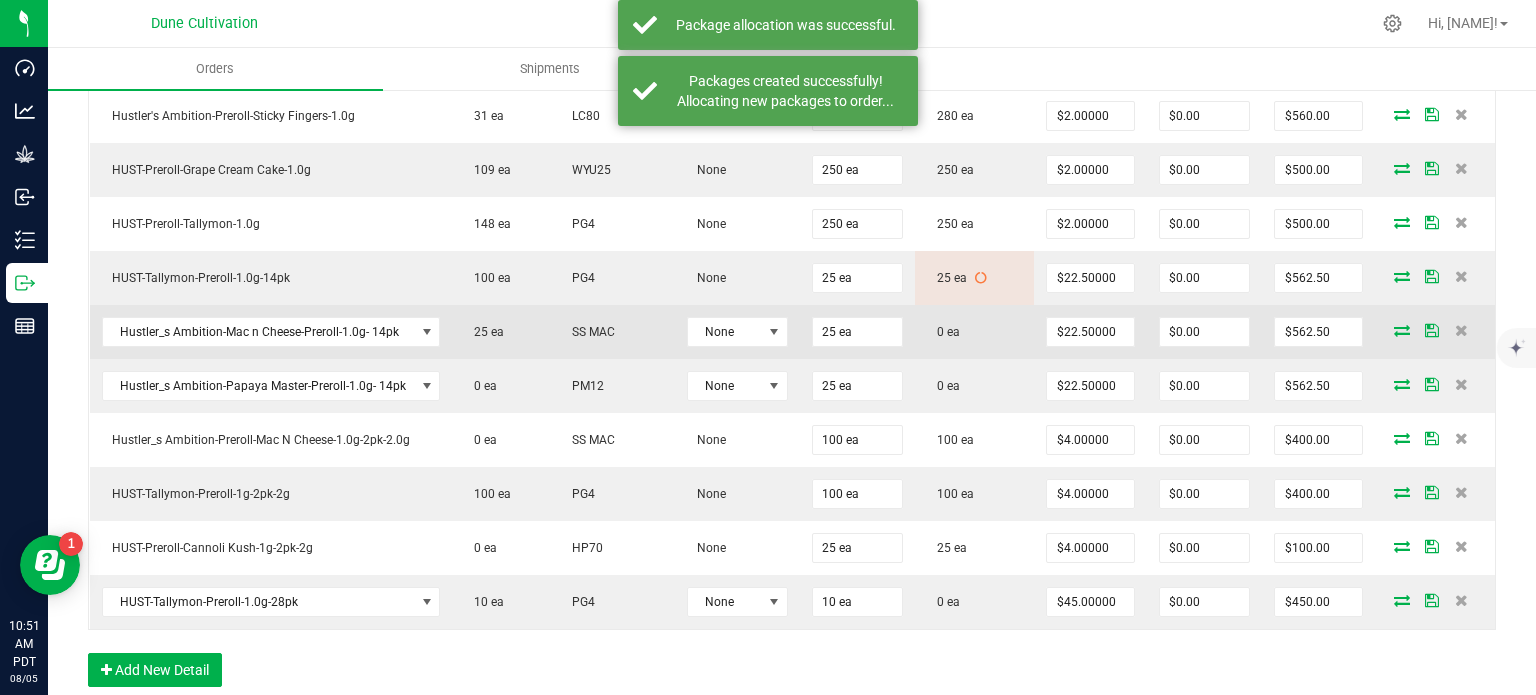 click at bounding box center (1402, 330) 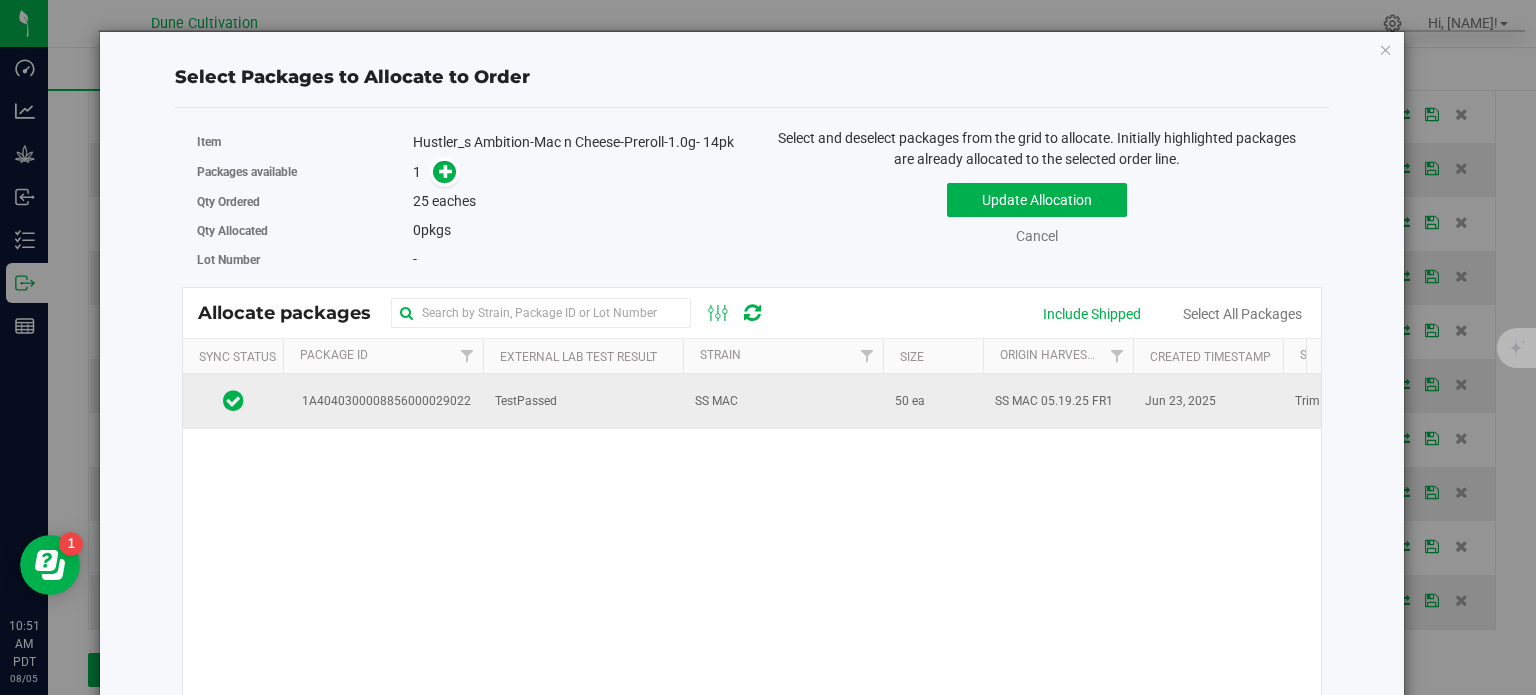 click on "1A4040300008856000029022" at bounding box center (383, 401) 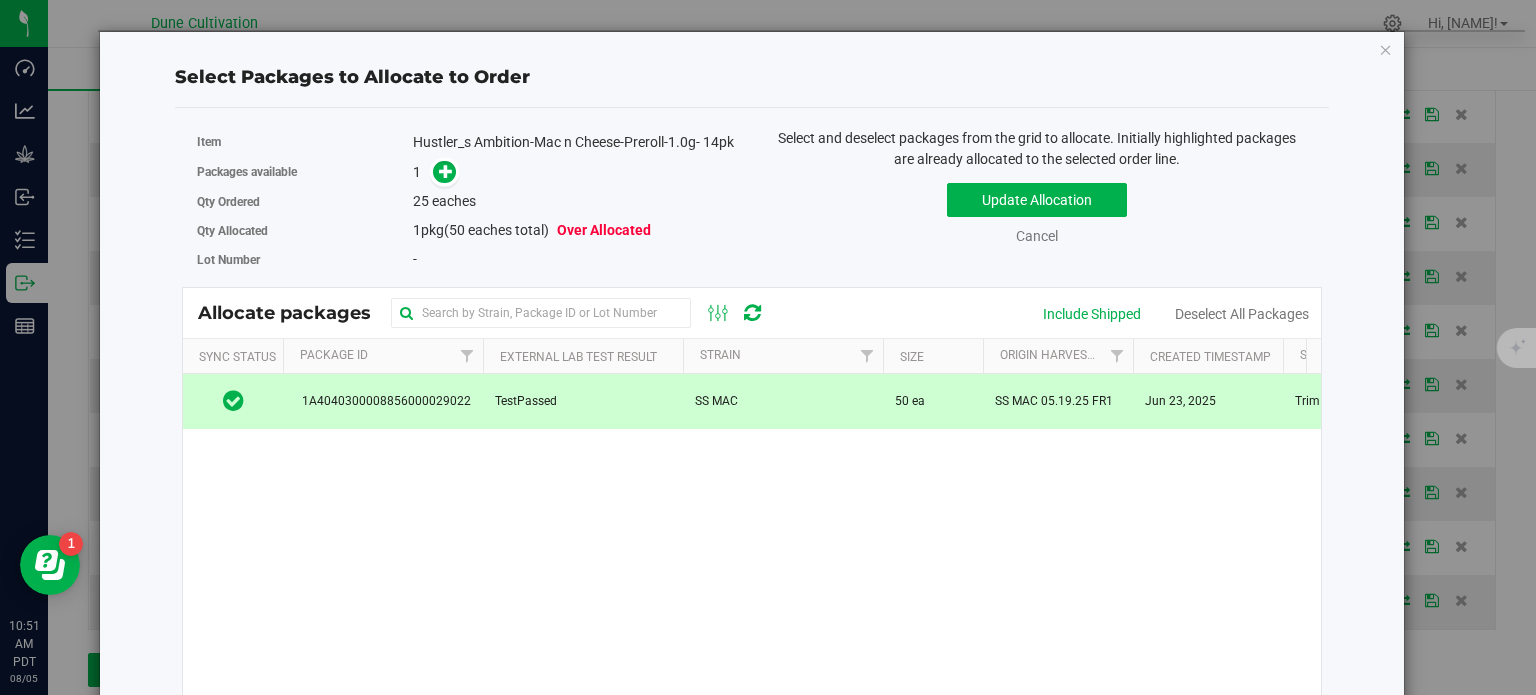click at bounding box center (444, 172) 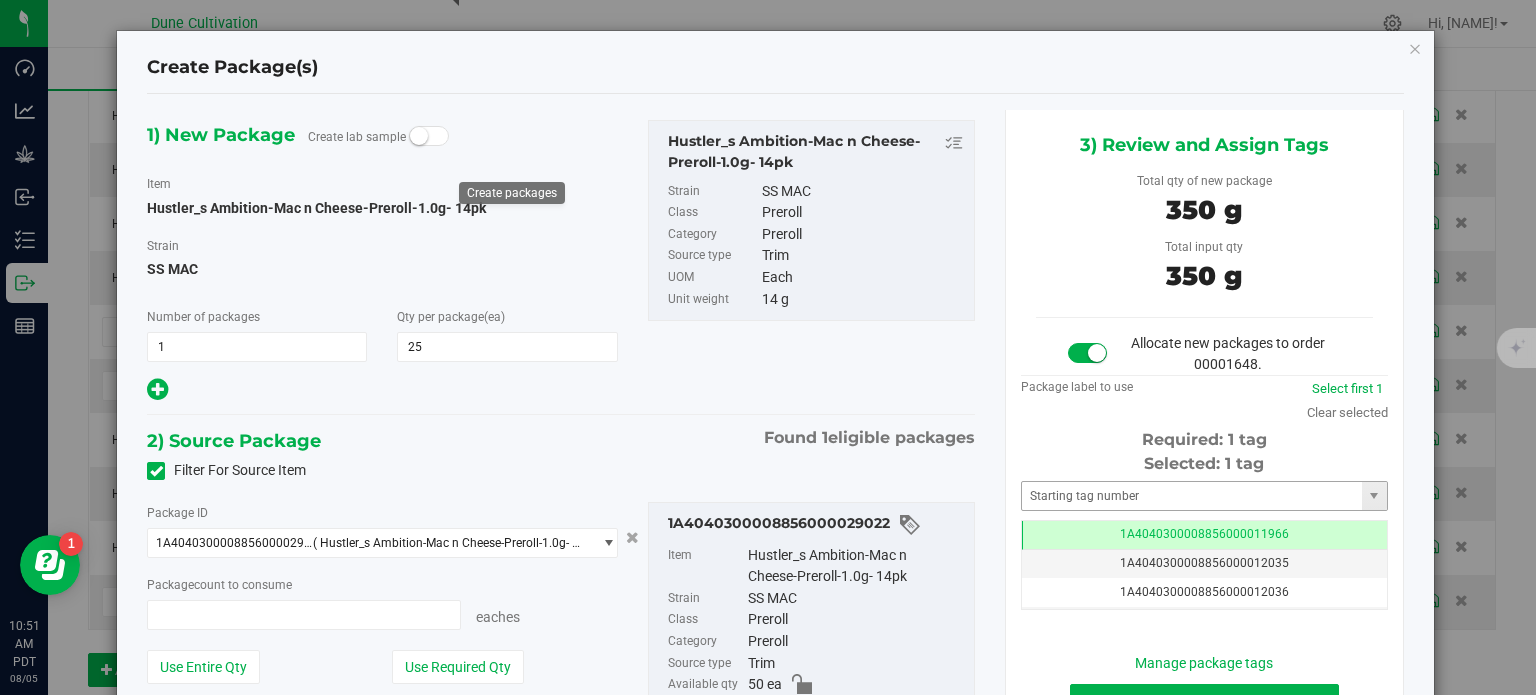 type on "25 ea" 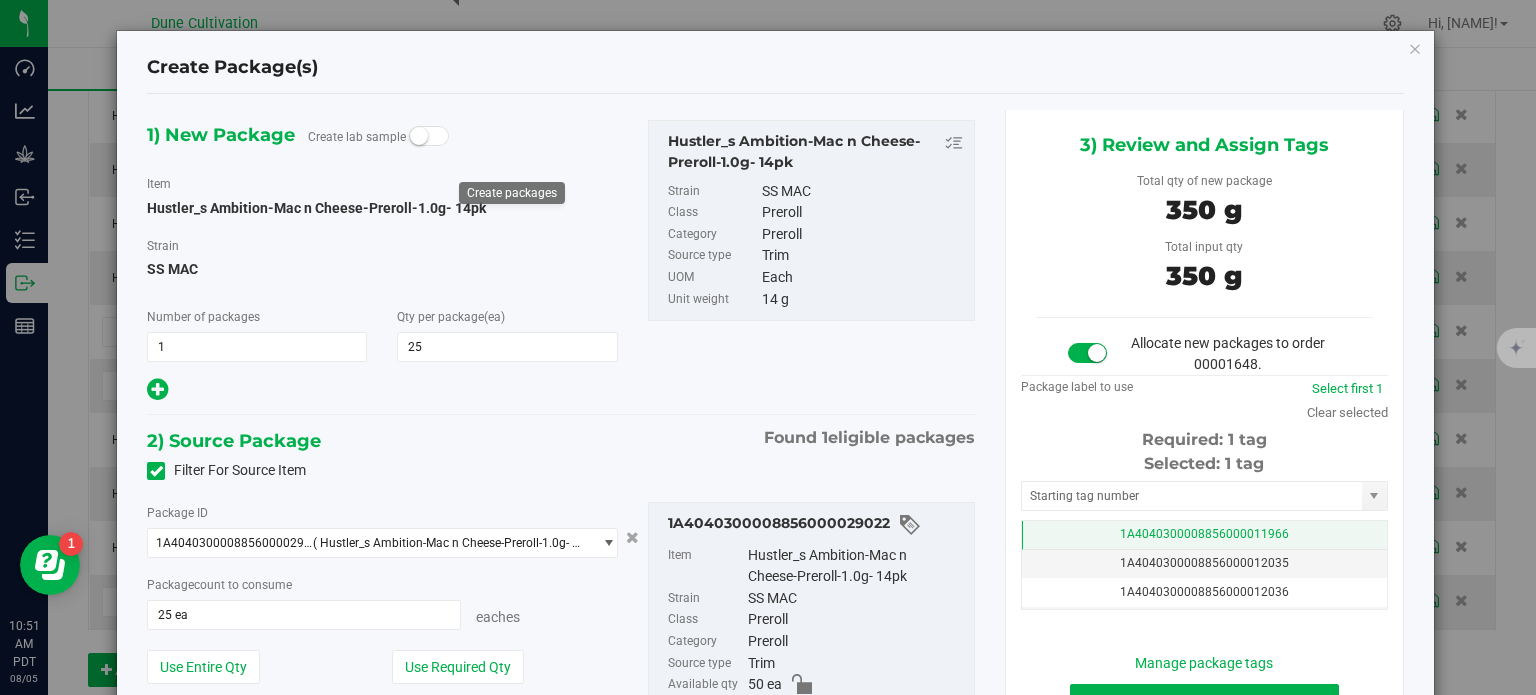 click on "1A4040300008856000011966" at bounding box center [1204, 535] 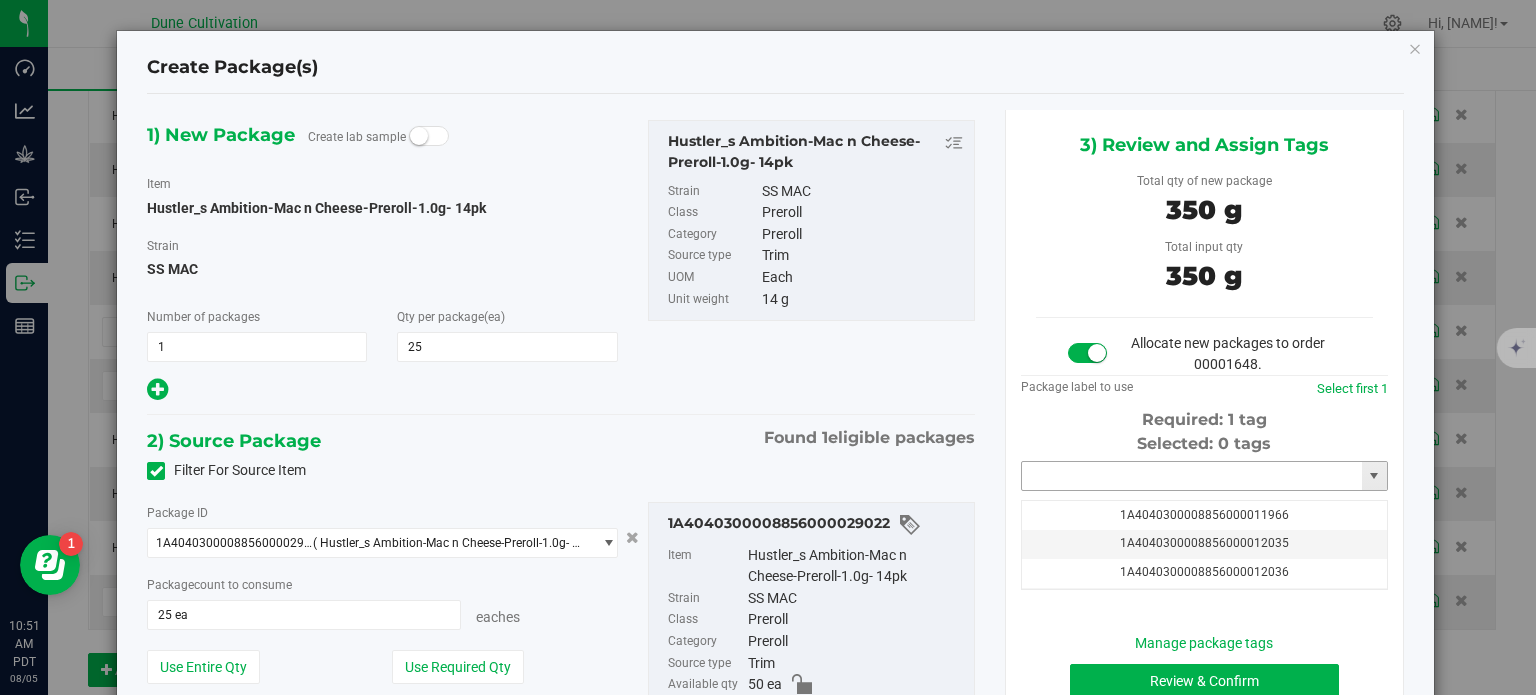 click at bounding box center [1192, 476] 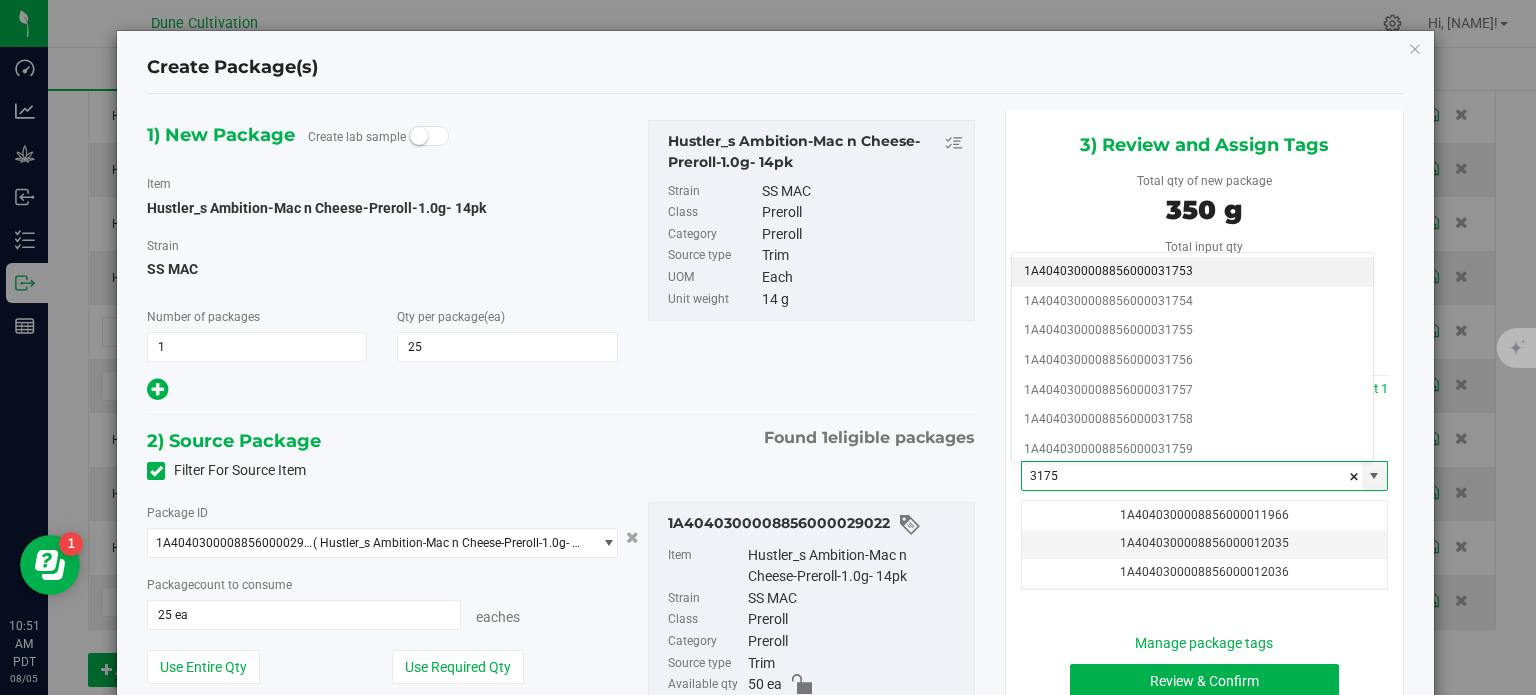 click on "1A4040300008856000031753" at bounding box center (1192, 272) 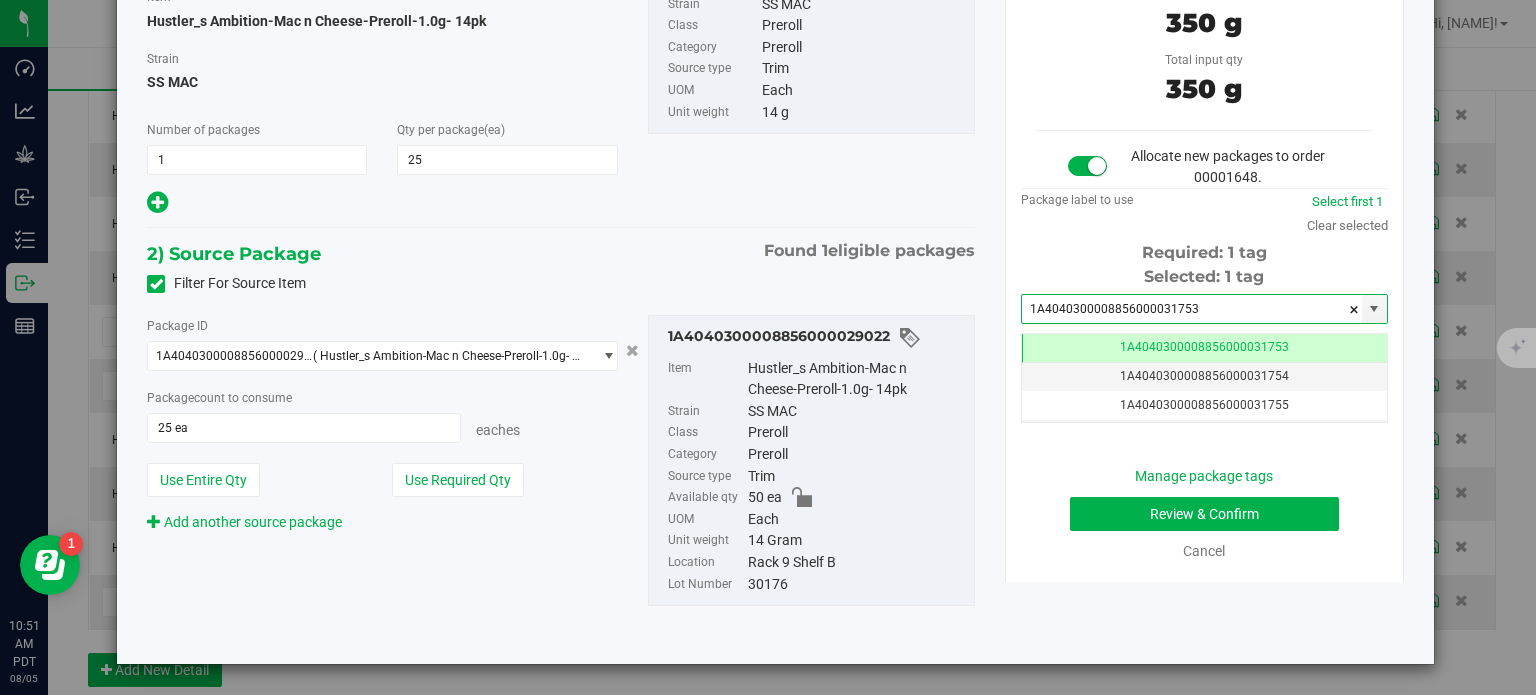 type on "1A4040300008856000031753" 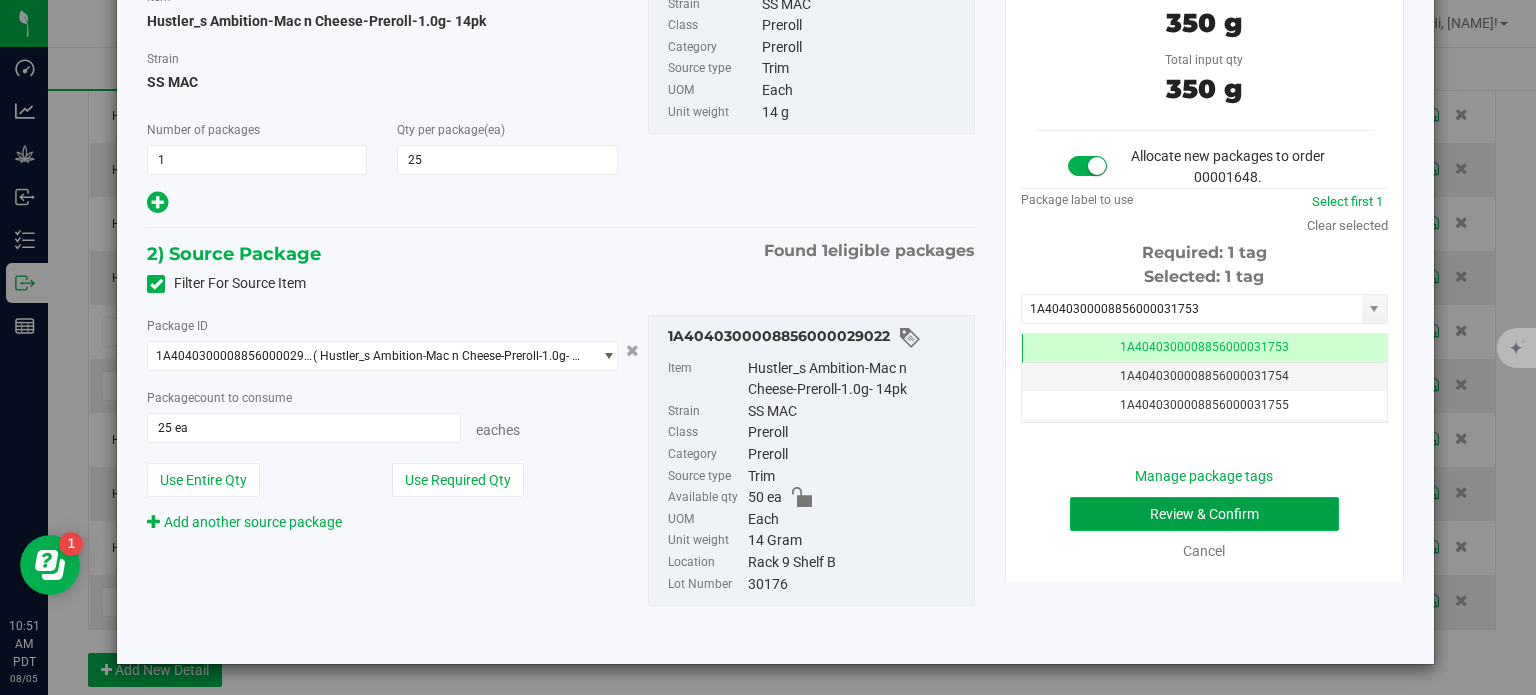 click on "Review & Confirm" at bounding box center [1204, 514] 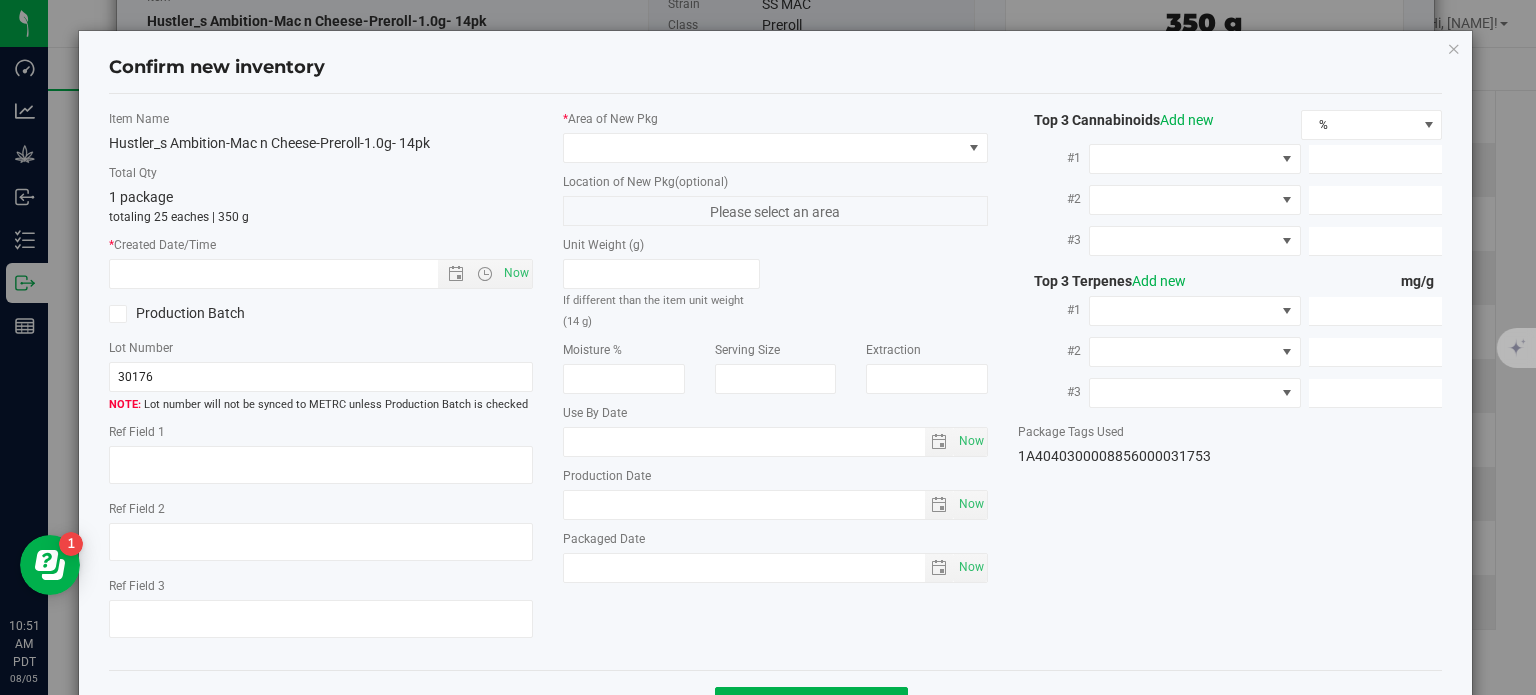 type on "21.7196%" 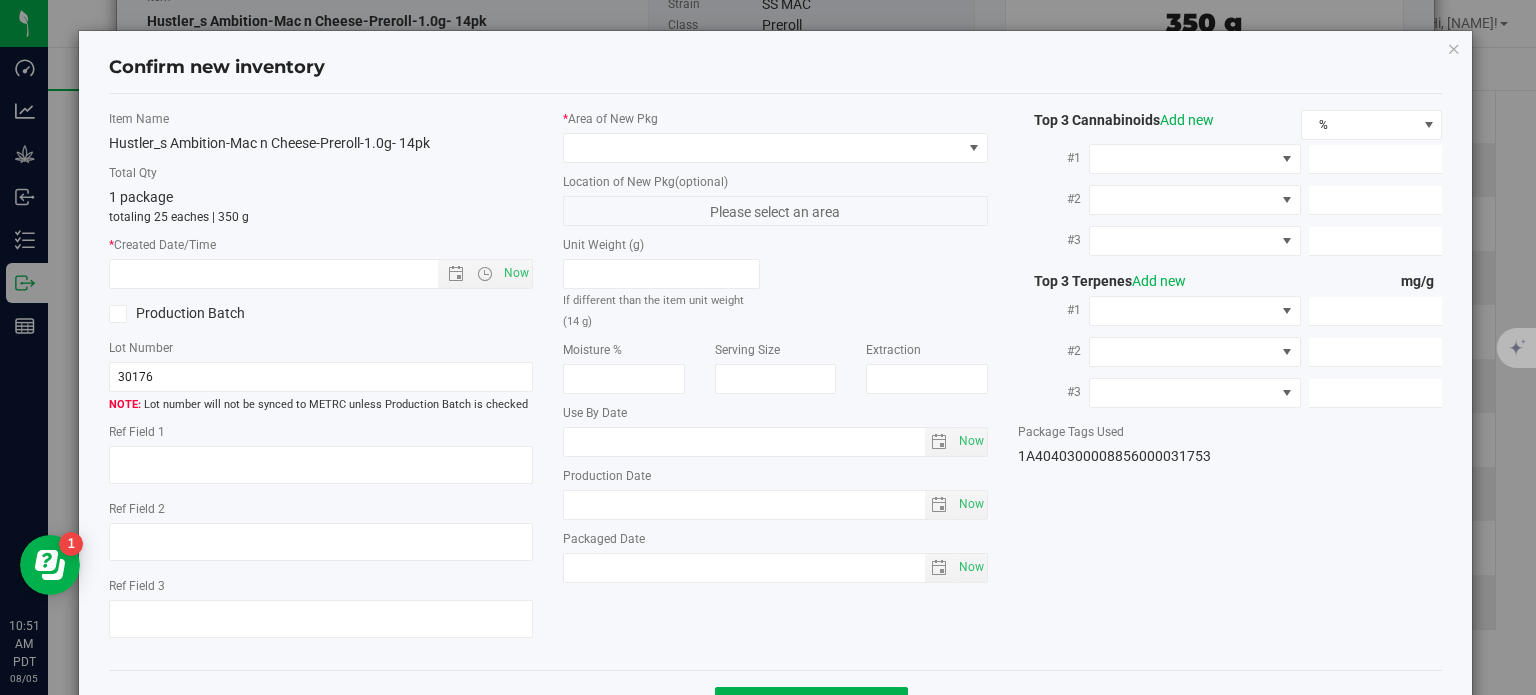 type on "SS MAC" 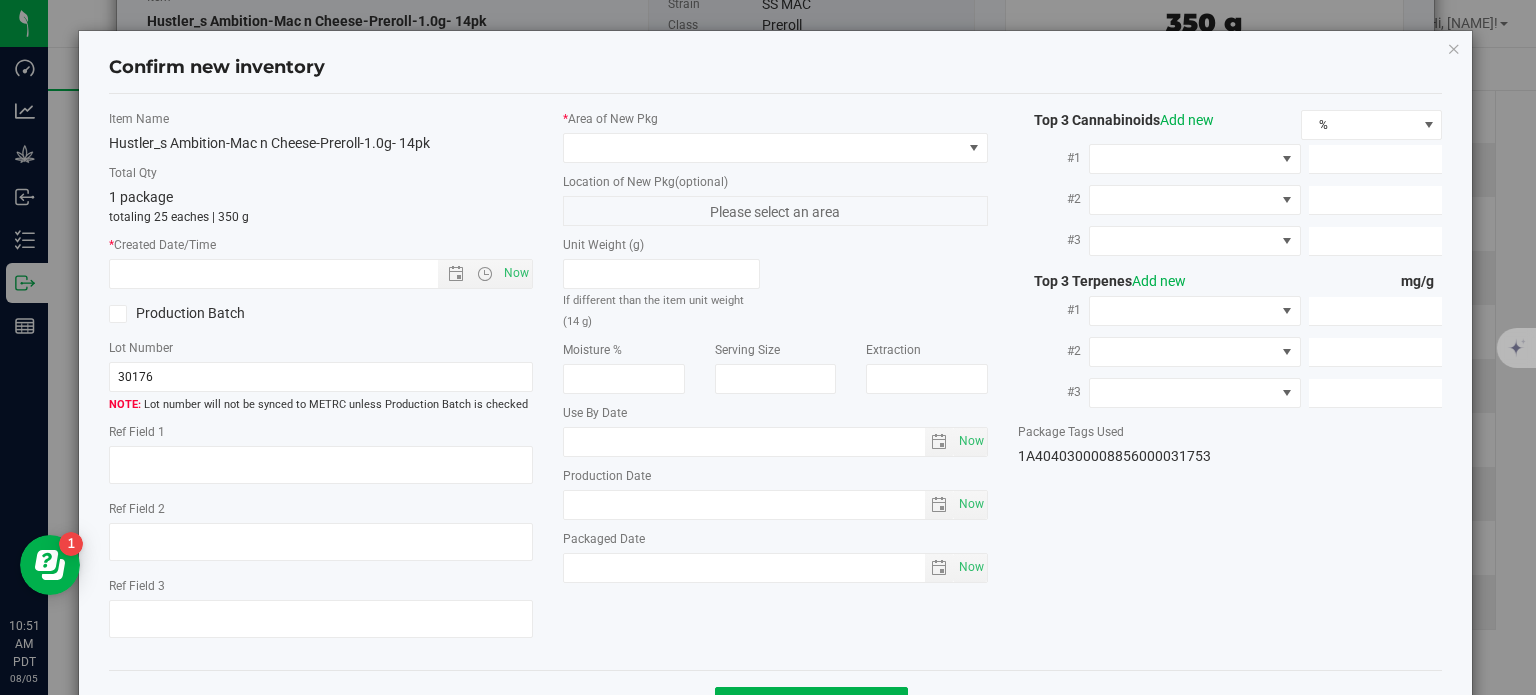 type on "<LOQ" 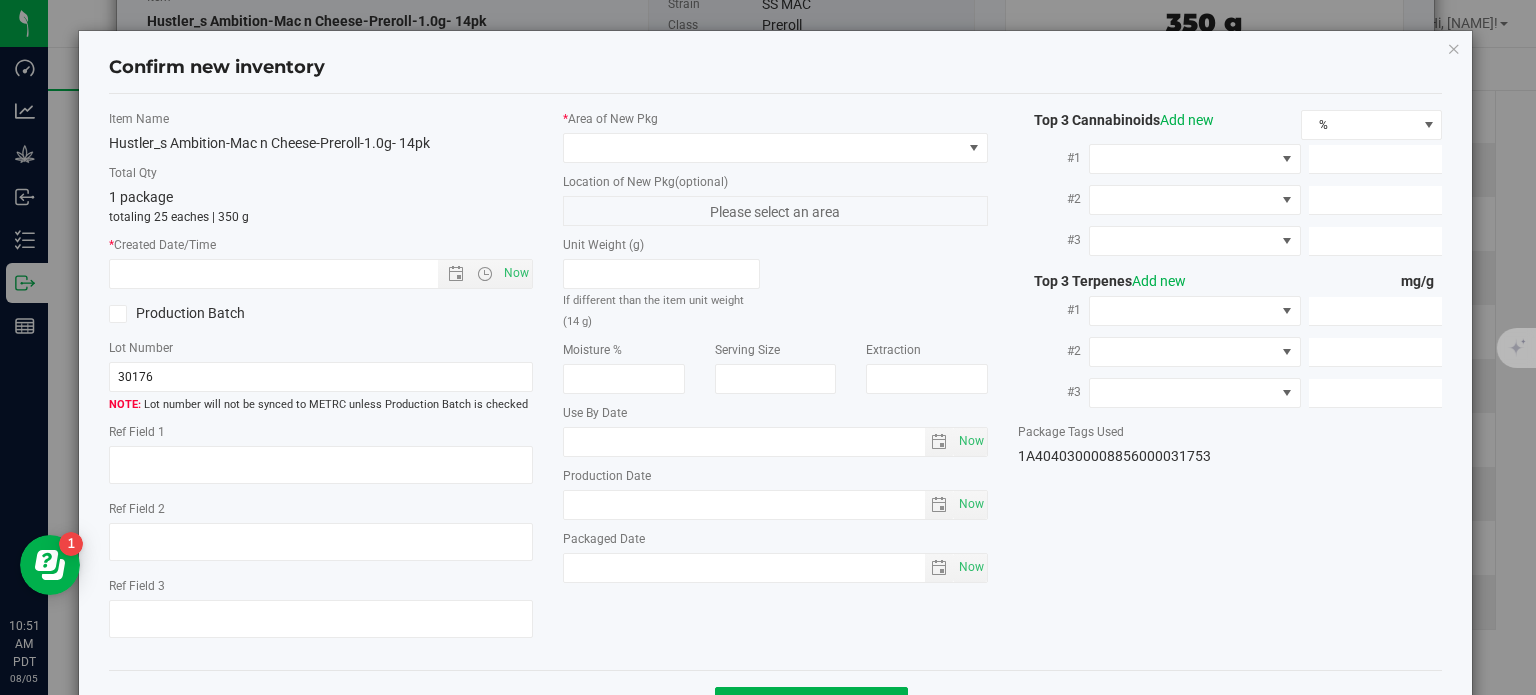 type on "239.2080" 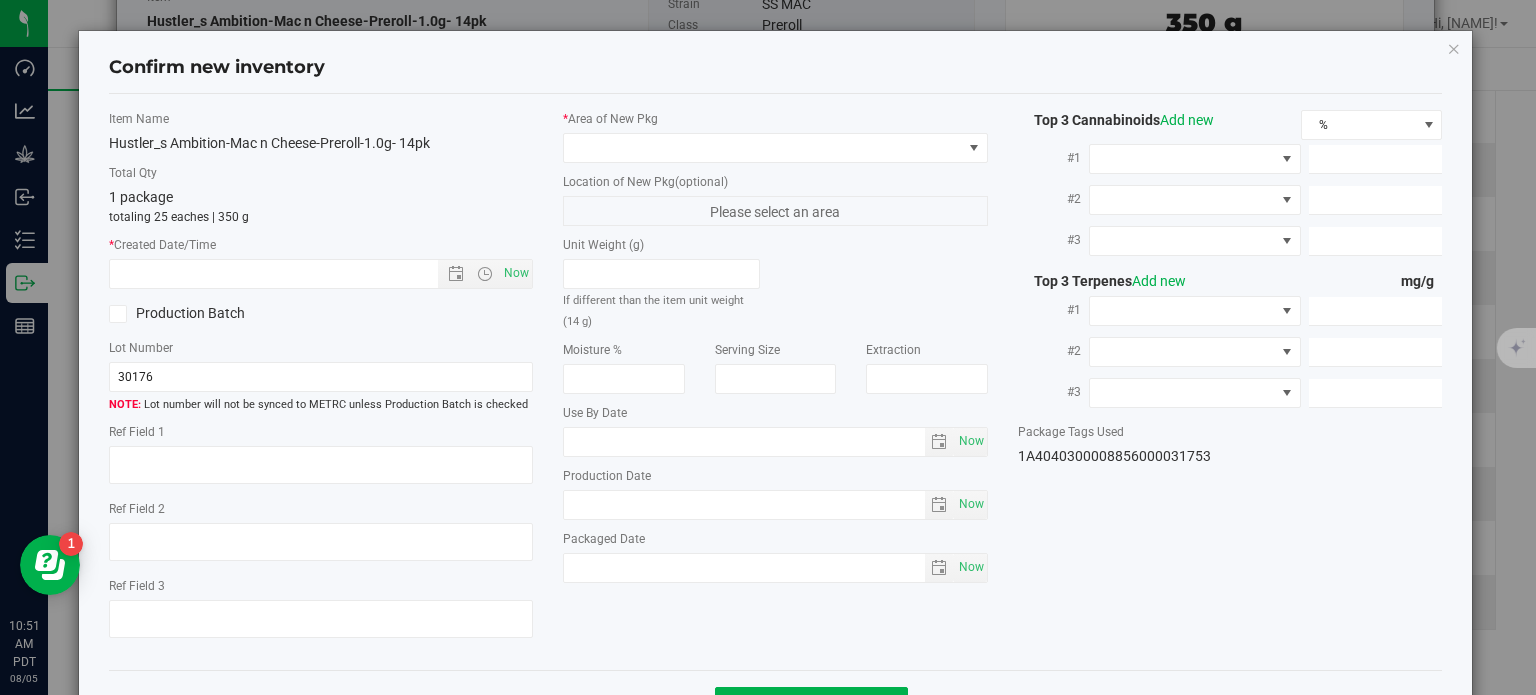 type on "7.4110" 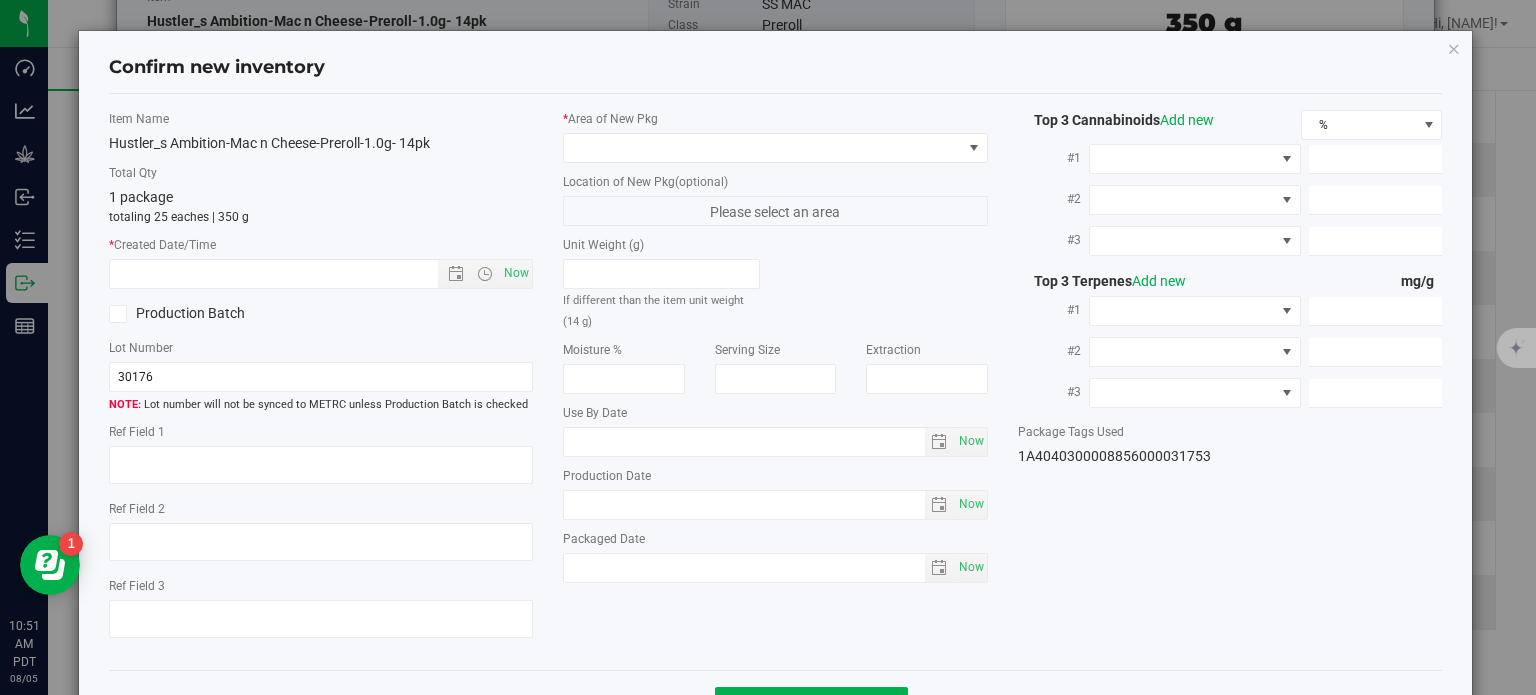 type on "7.2540" 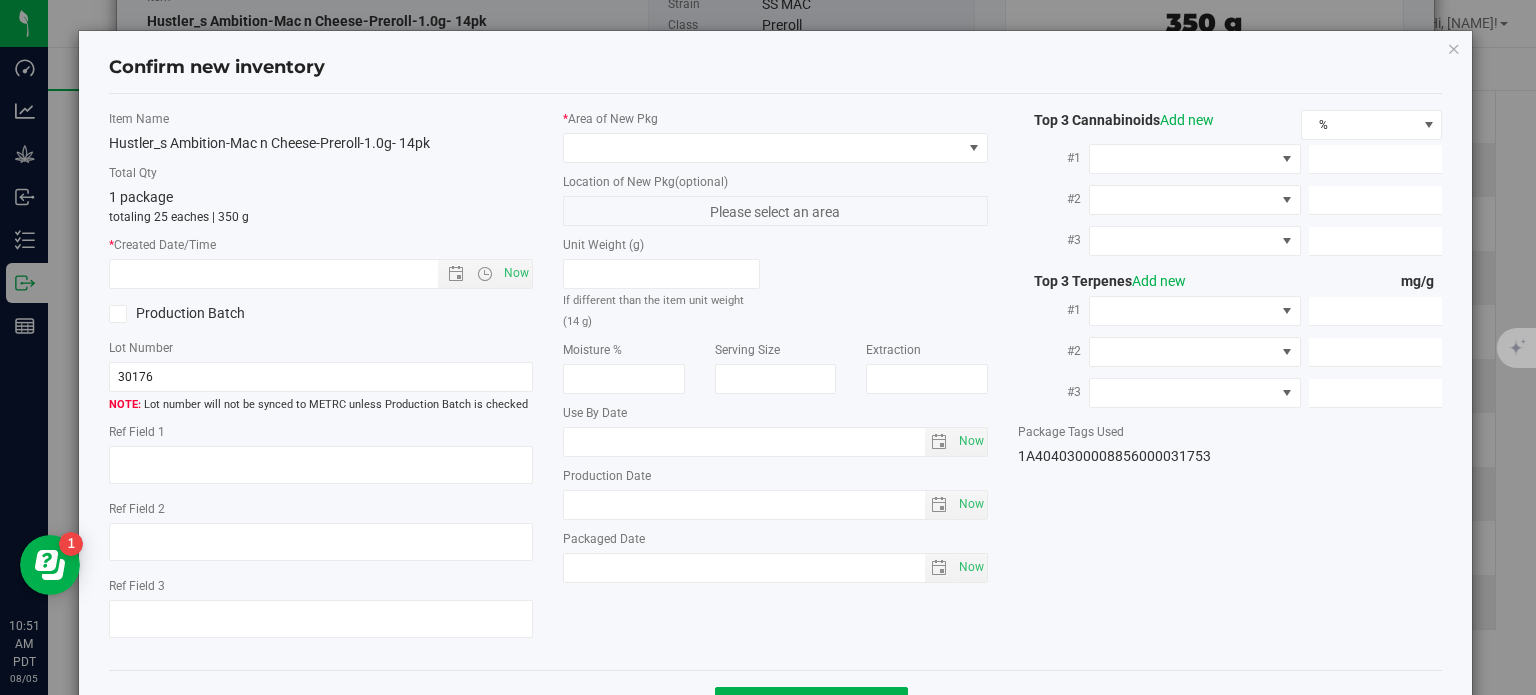 type on "2.9060" 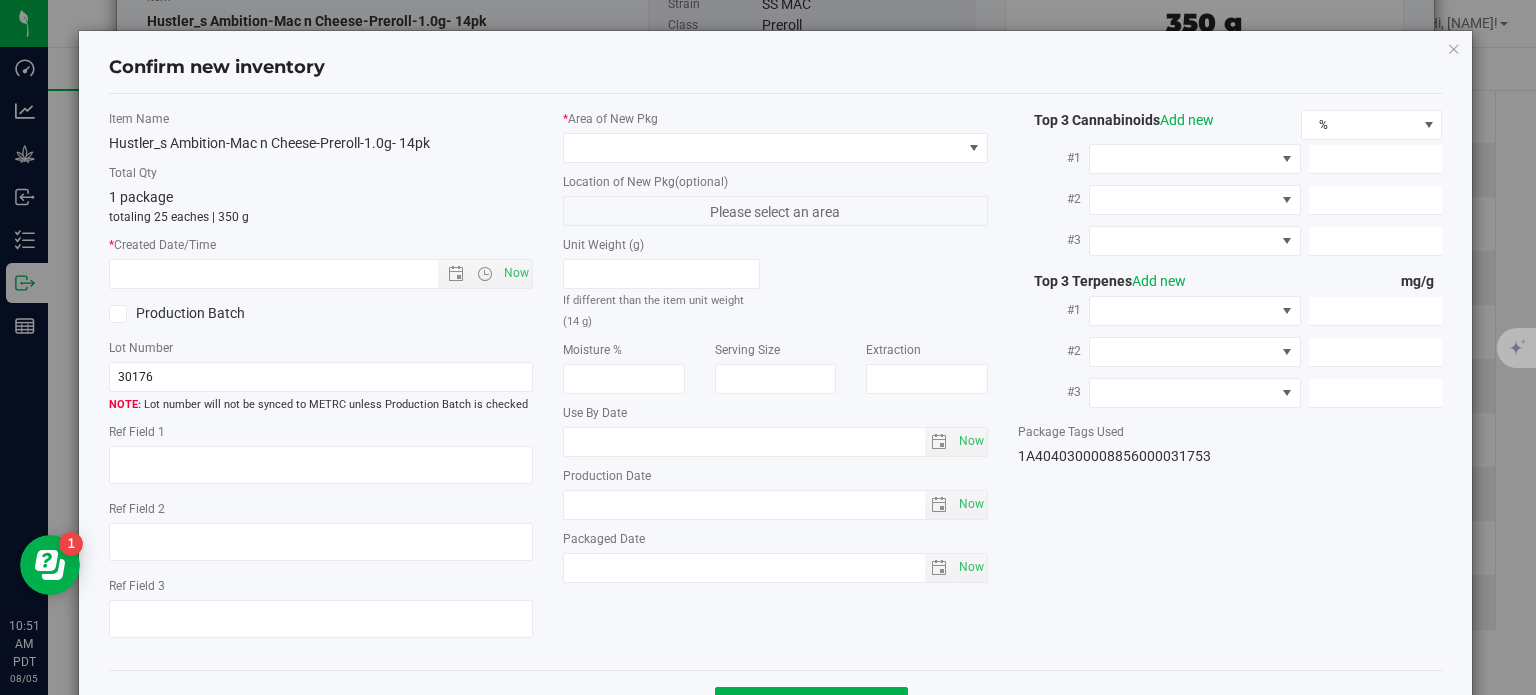 type on "2.4430" 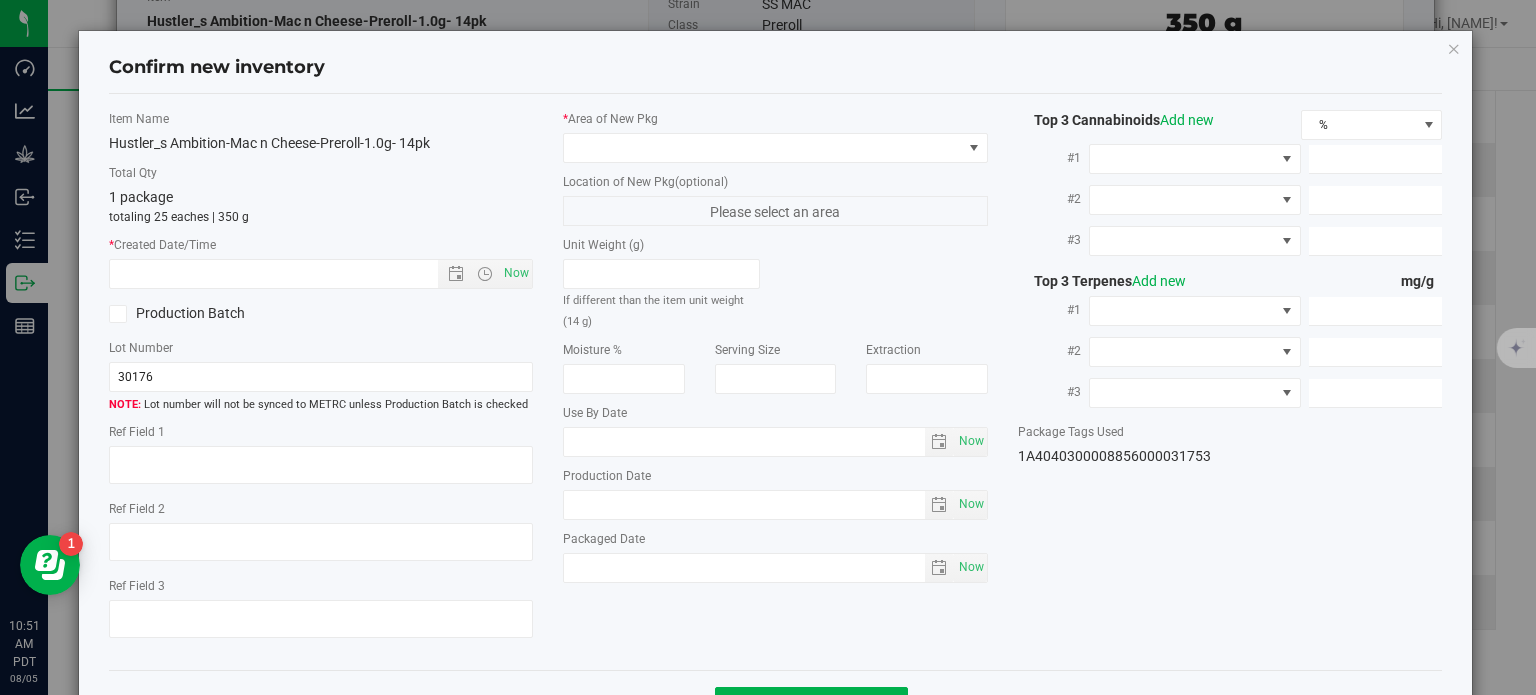 type on "1.3730" 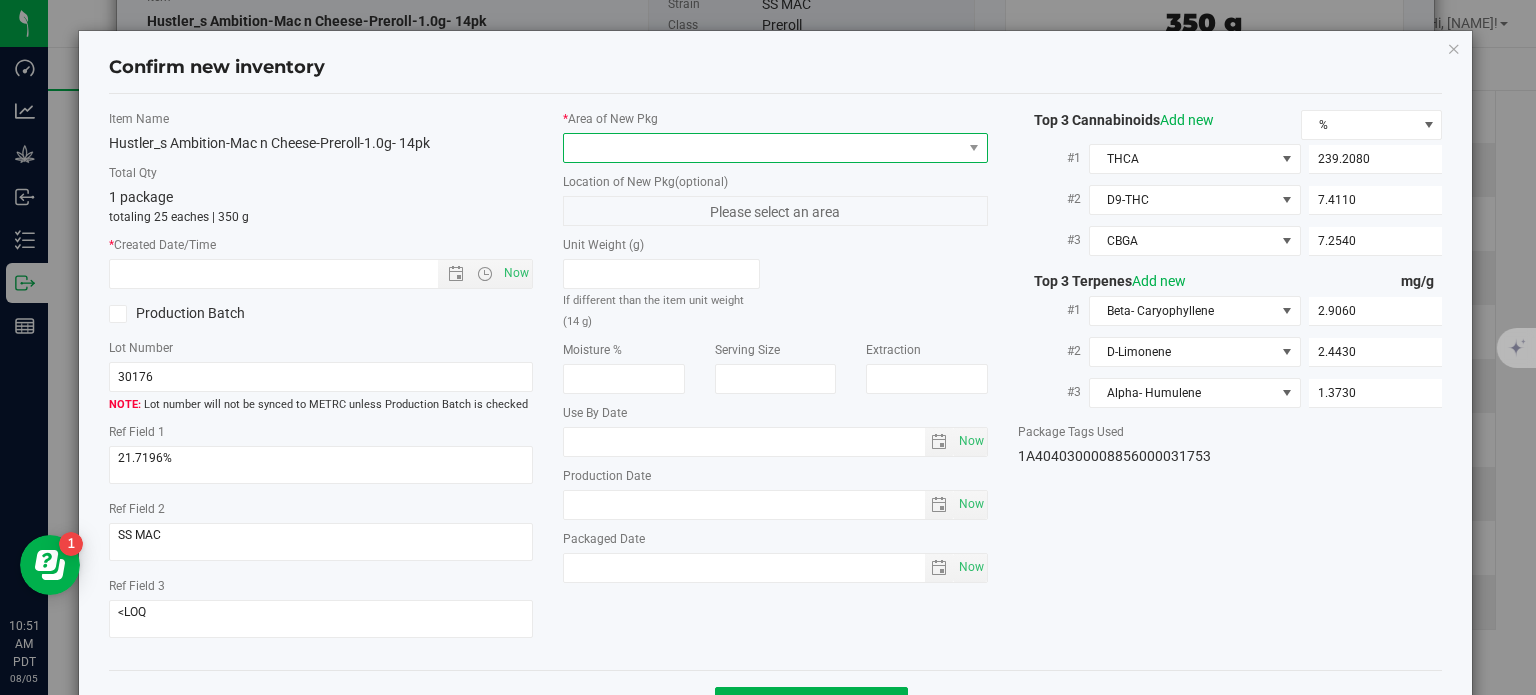 click at bounding box center (763, 148) 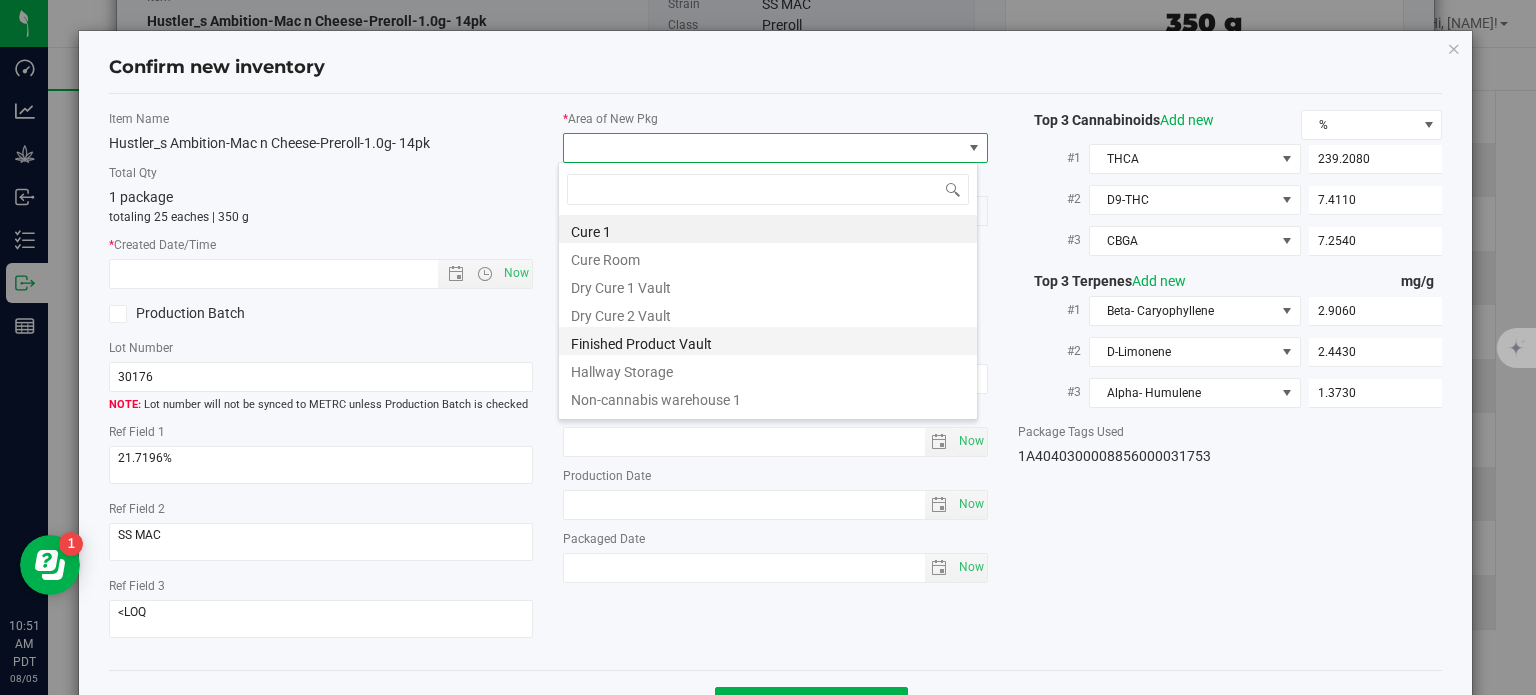 click on "Finished Product Vault" at bounding box center (768, 341) 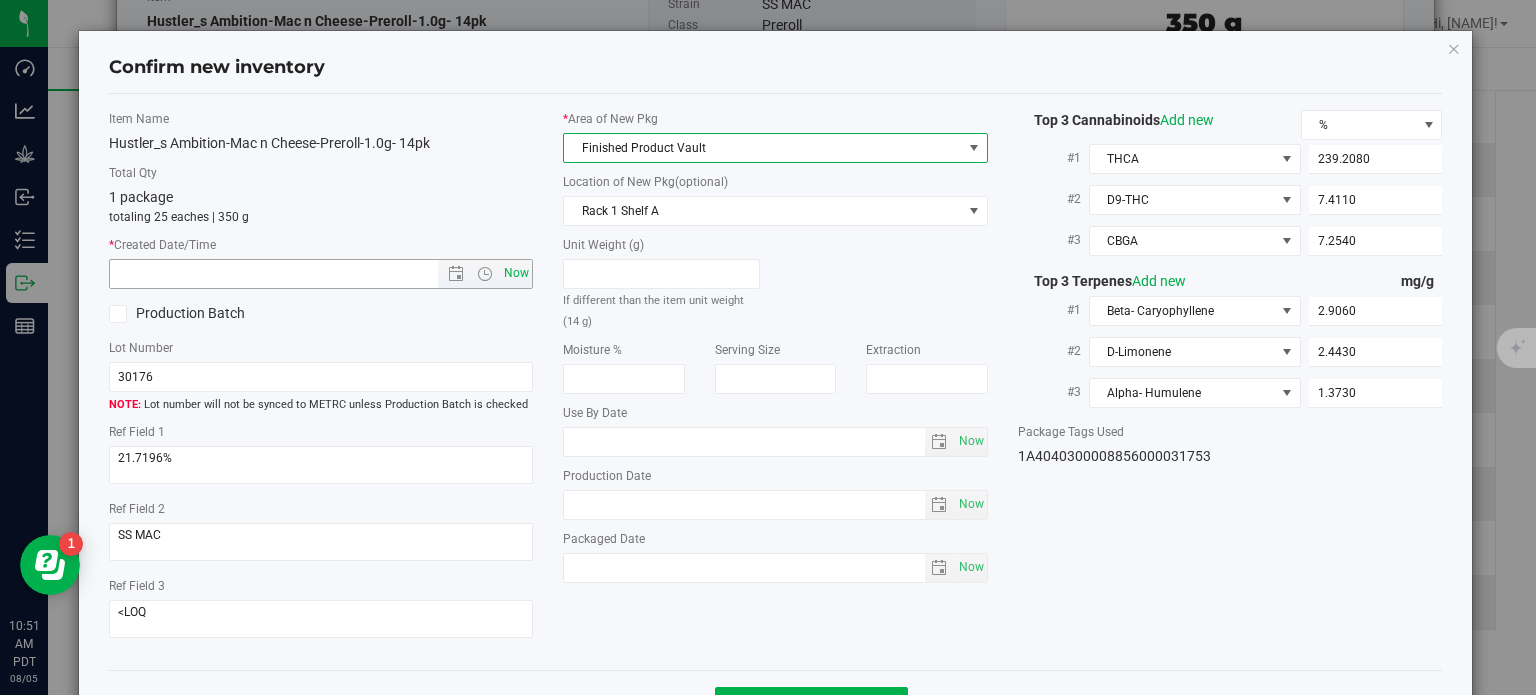 click on "Now" at bounding box center [517, 273] 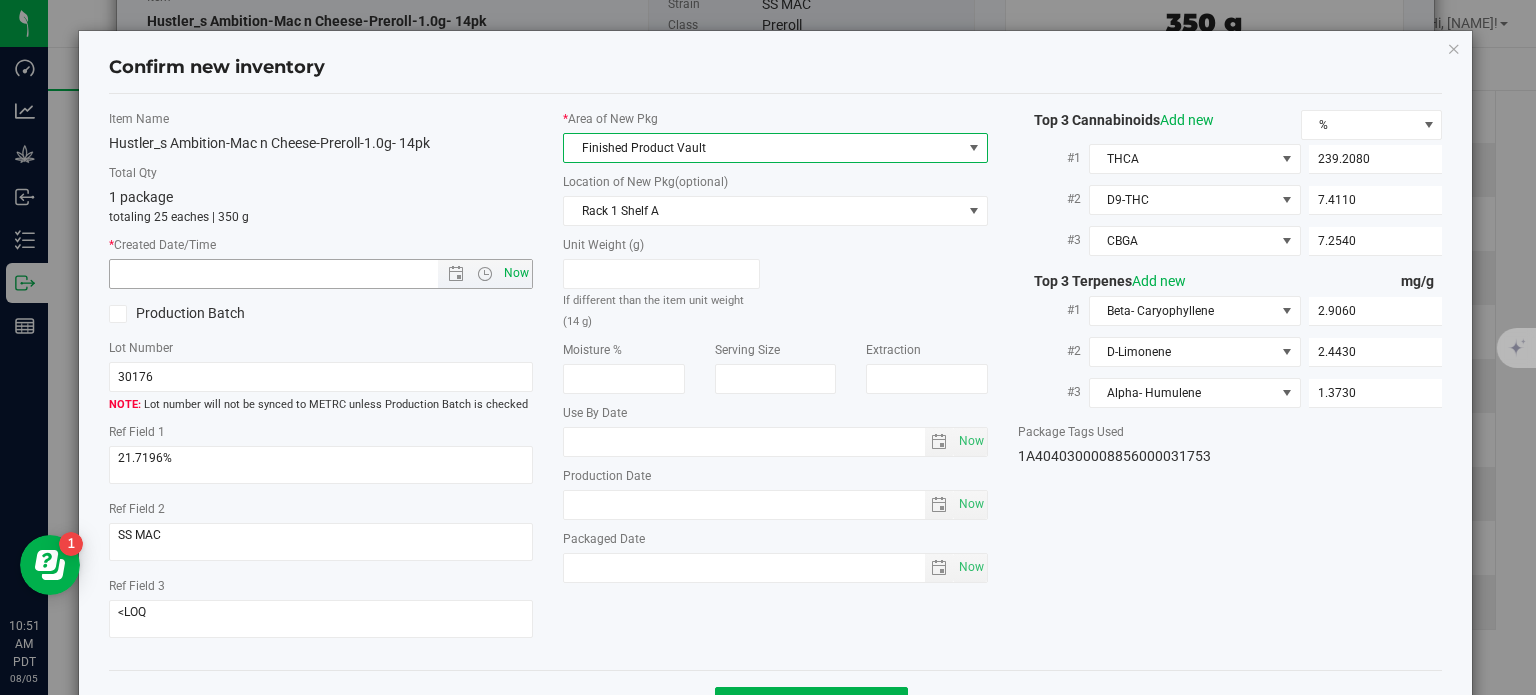 type on "8/5/2025 10:51 AM" 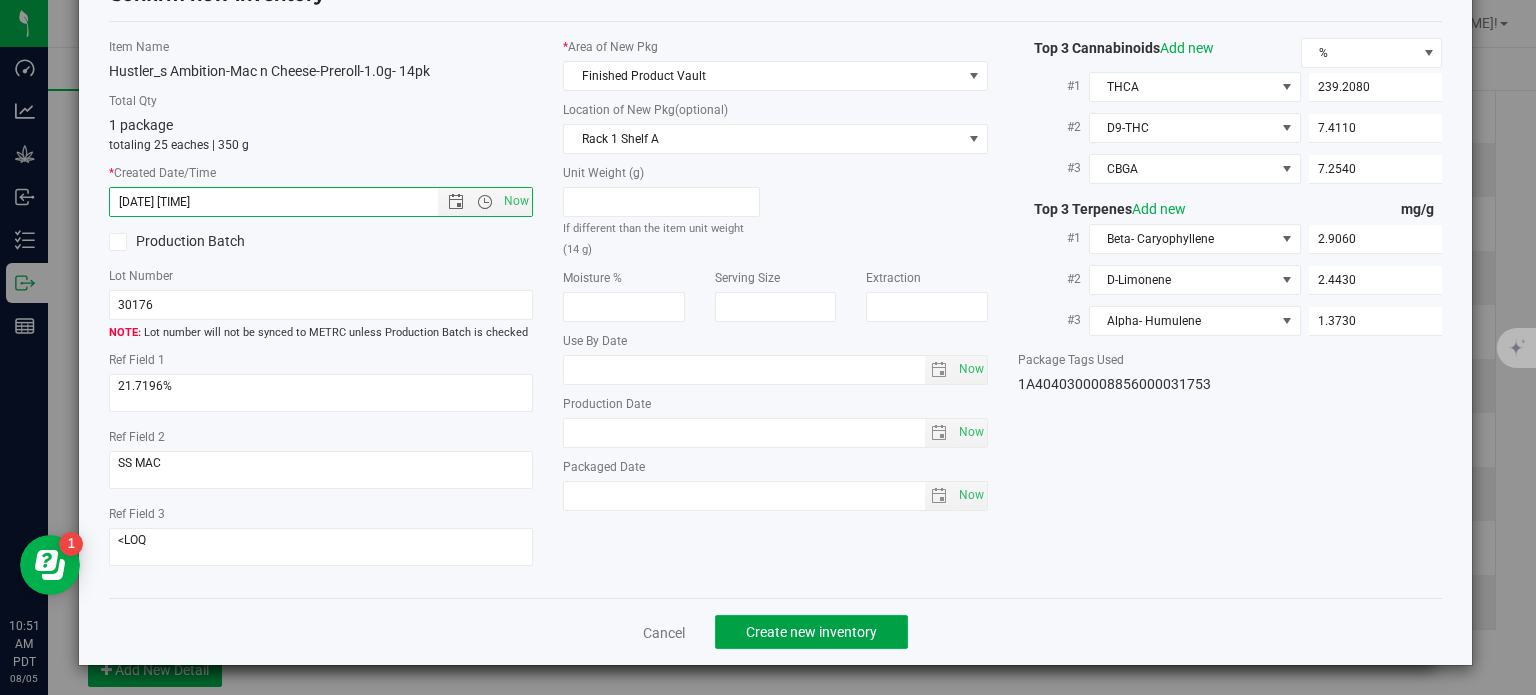 click on "Create new inventory" 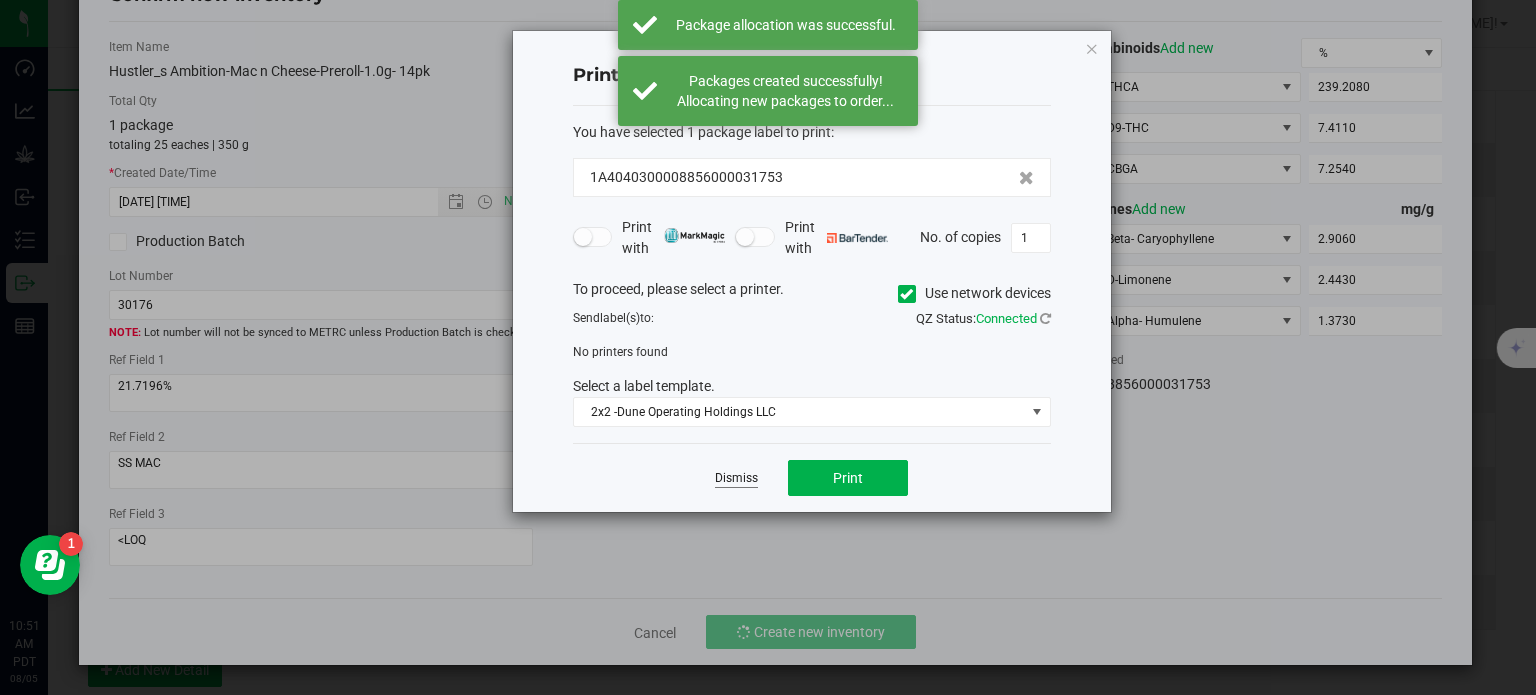 click on "Dismiss" 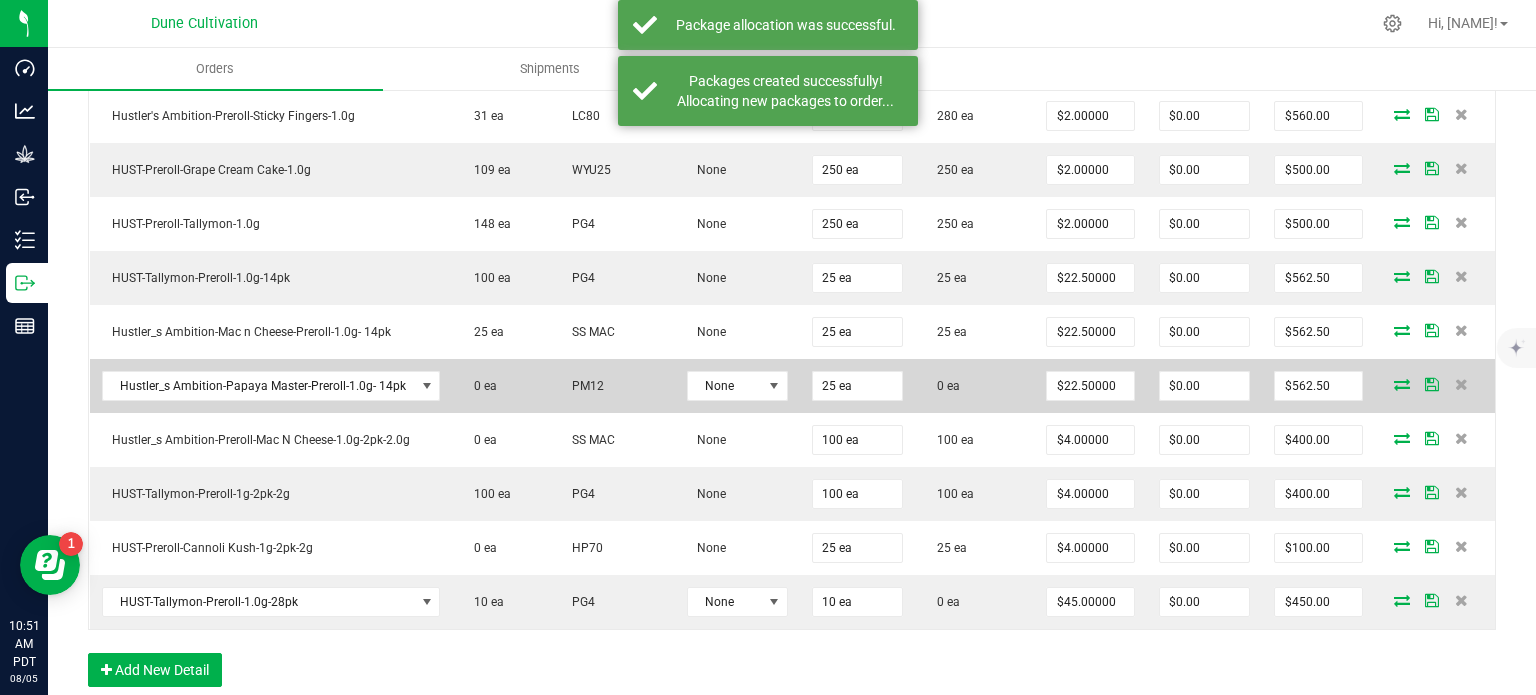 click at bounding box center [1402, 384] 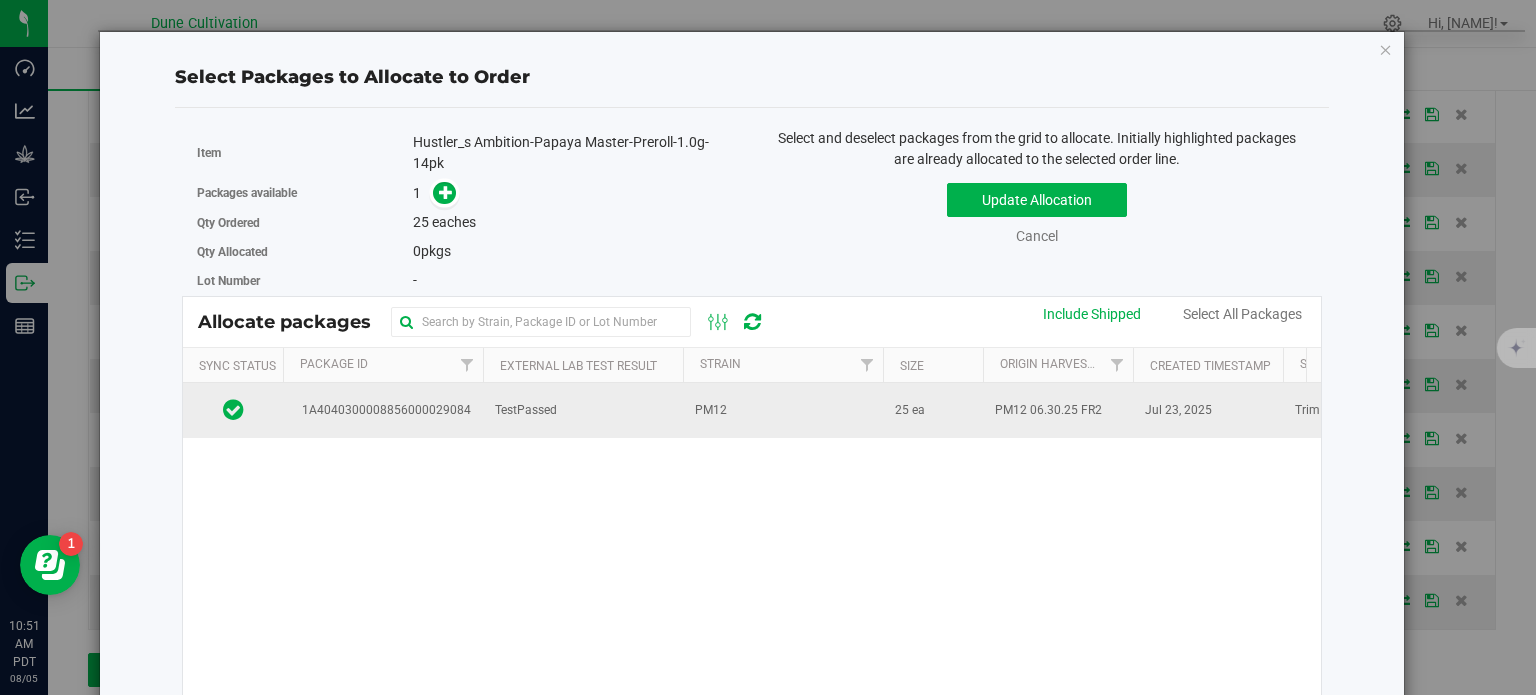 click on "TestPassed" at bounding box center [583, 410] 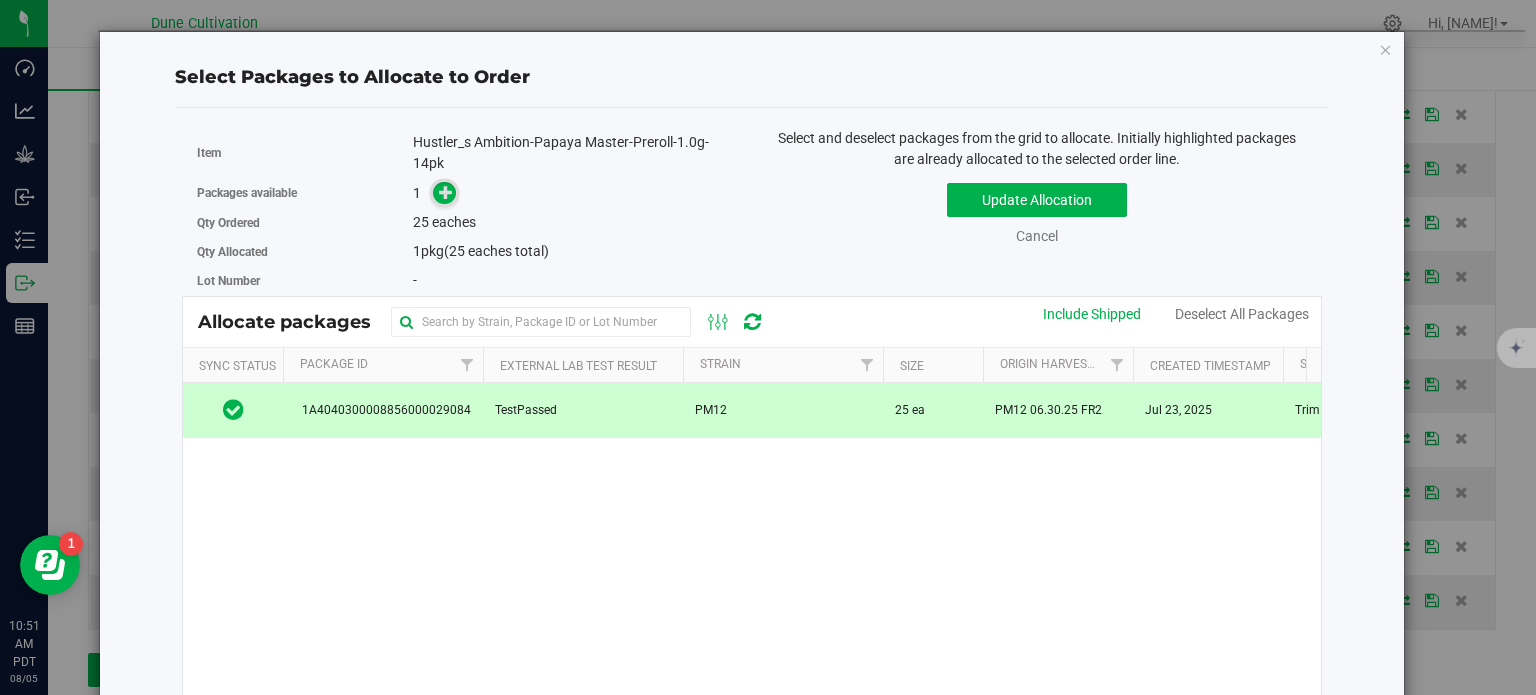 click at bounding box center (446, 192) 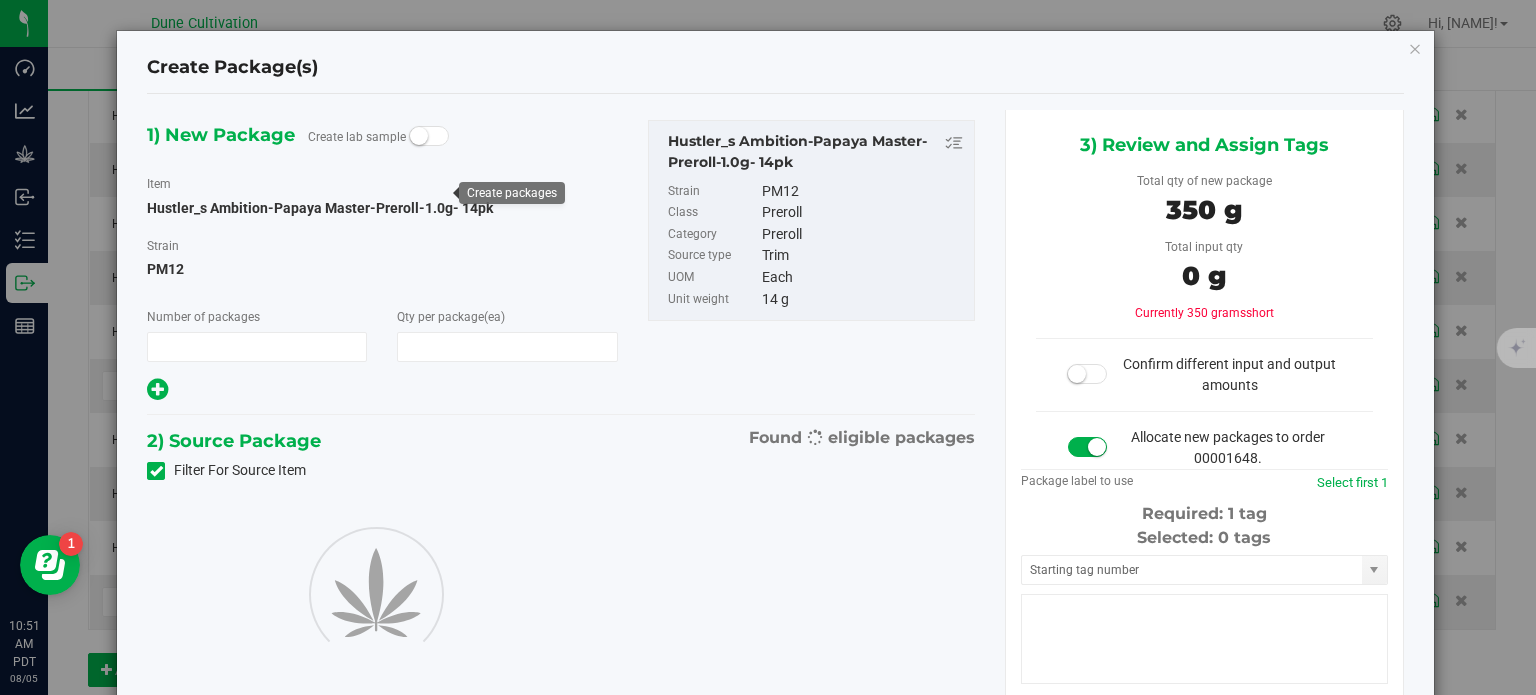 type on "1" 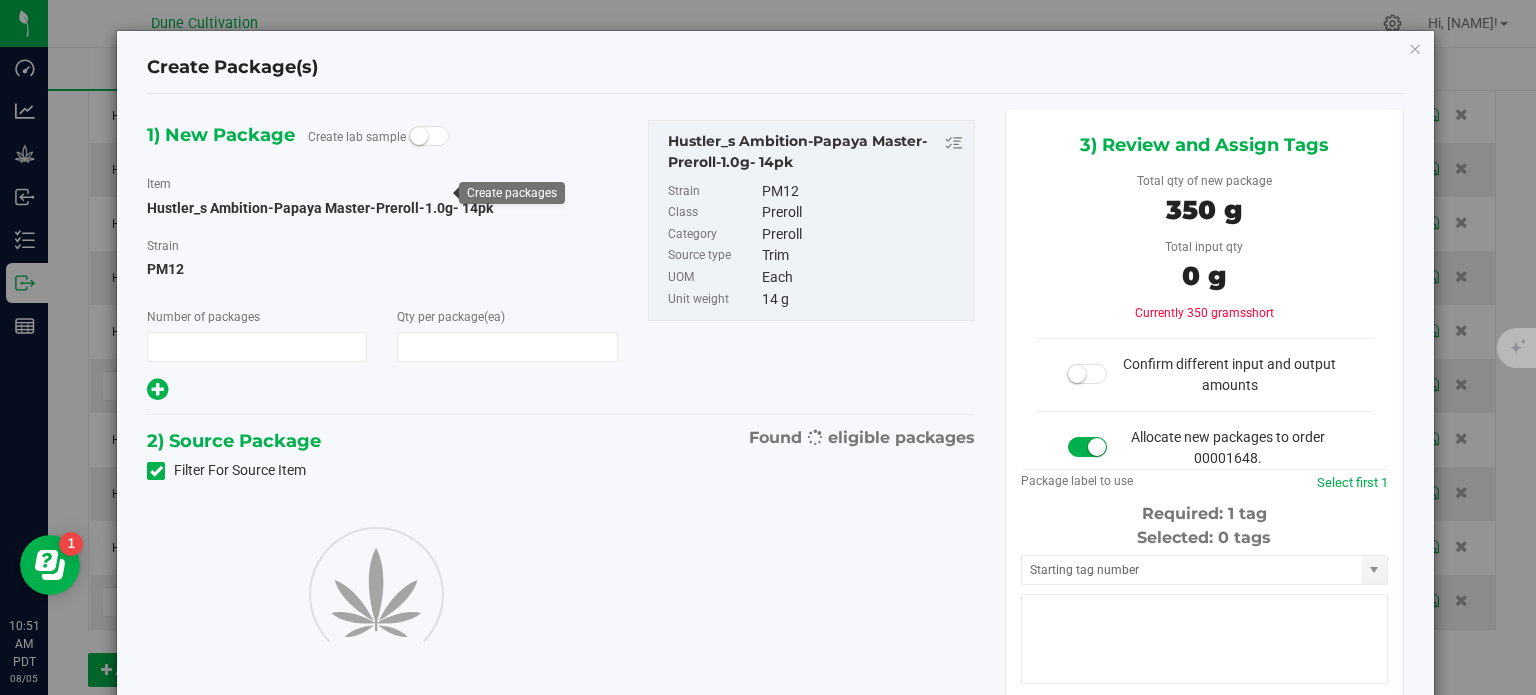 type on "25" 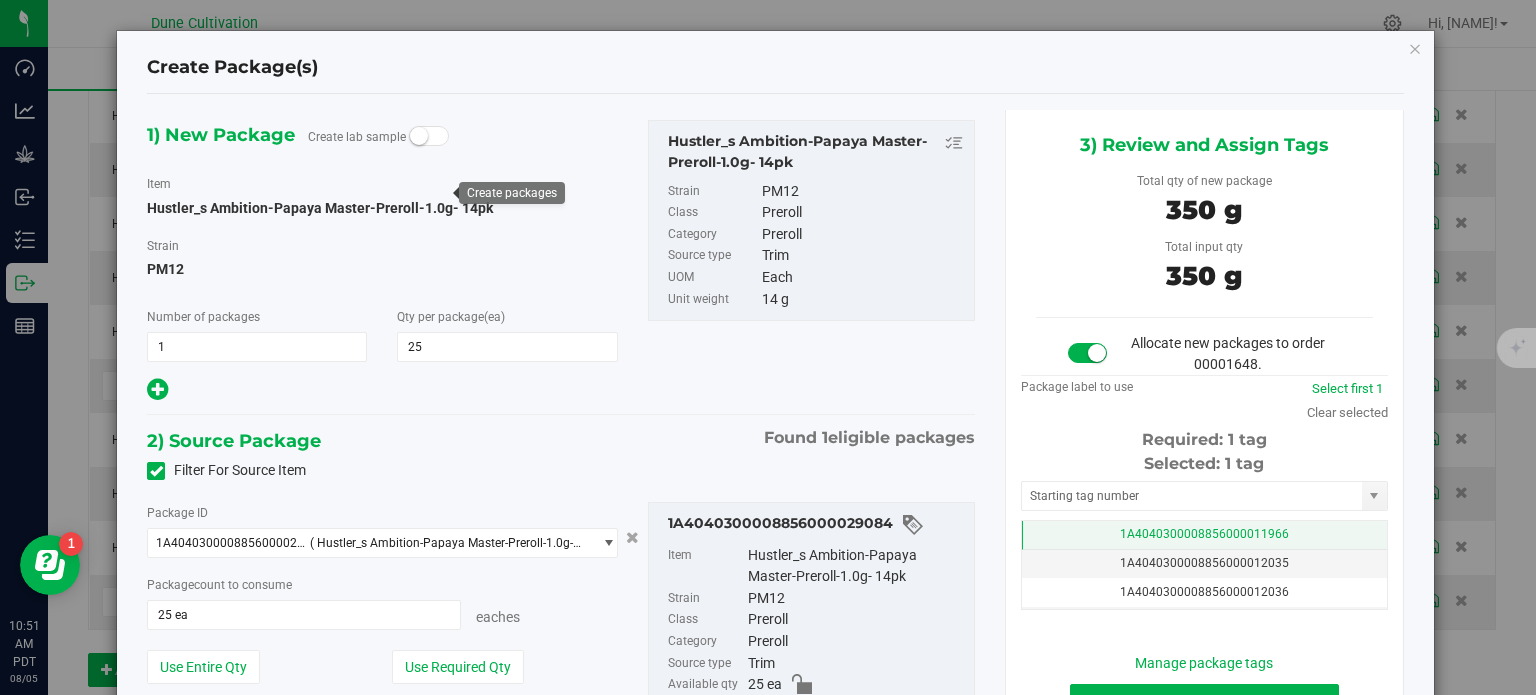 click on "1A4040300008856000011966" at bounding box center [1204, 535] 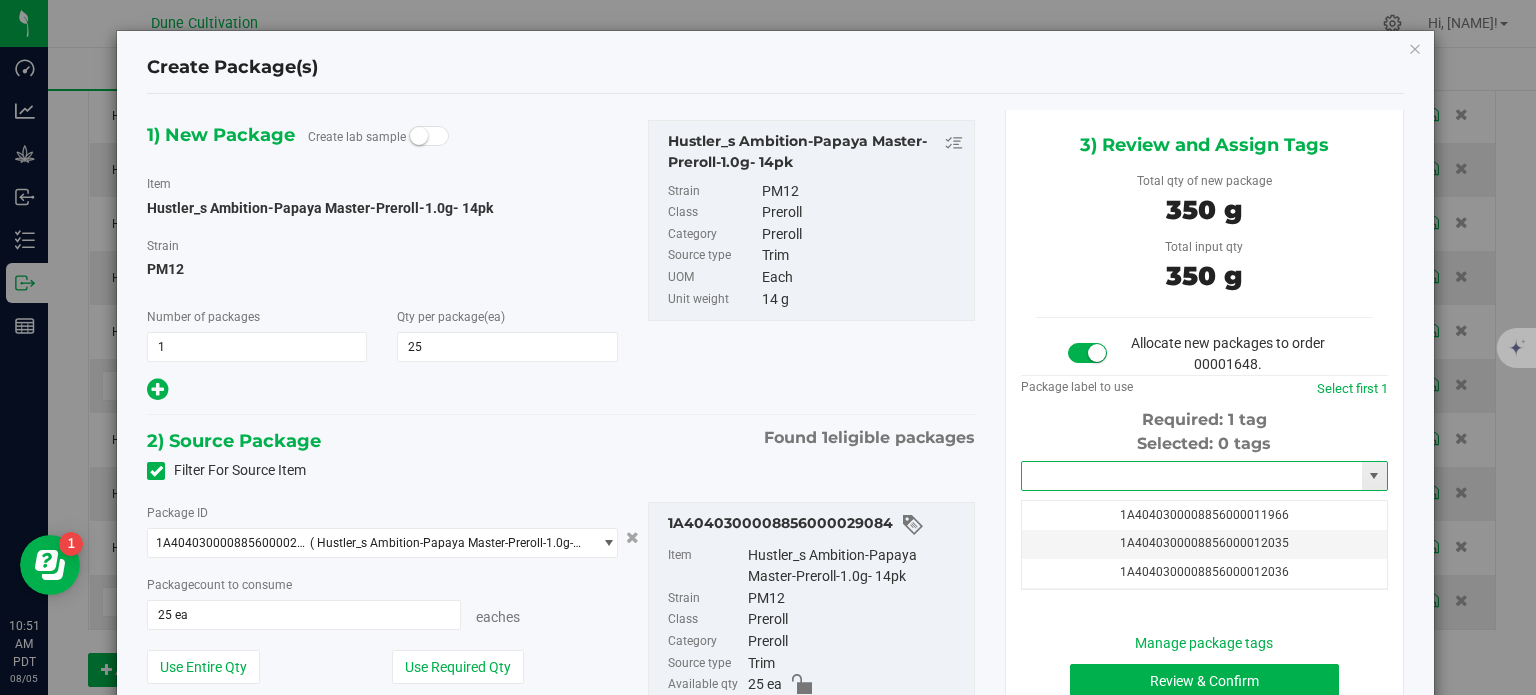 click at bounding box center [1192, 476] 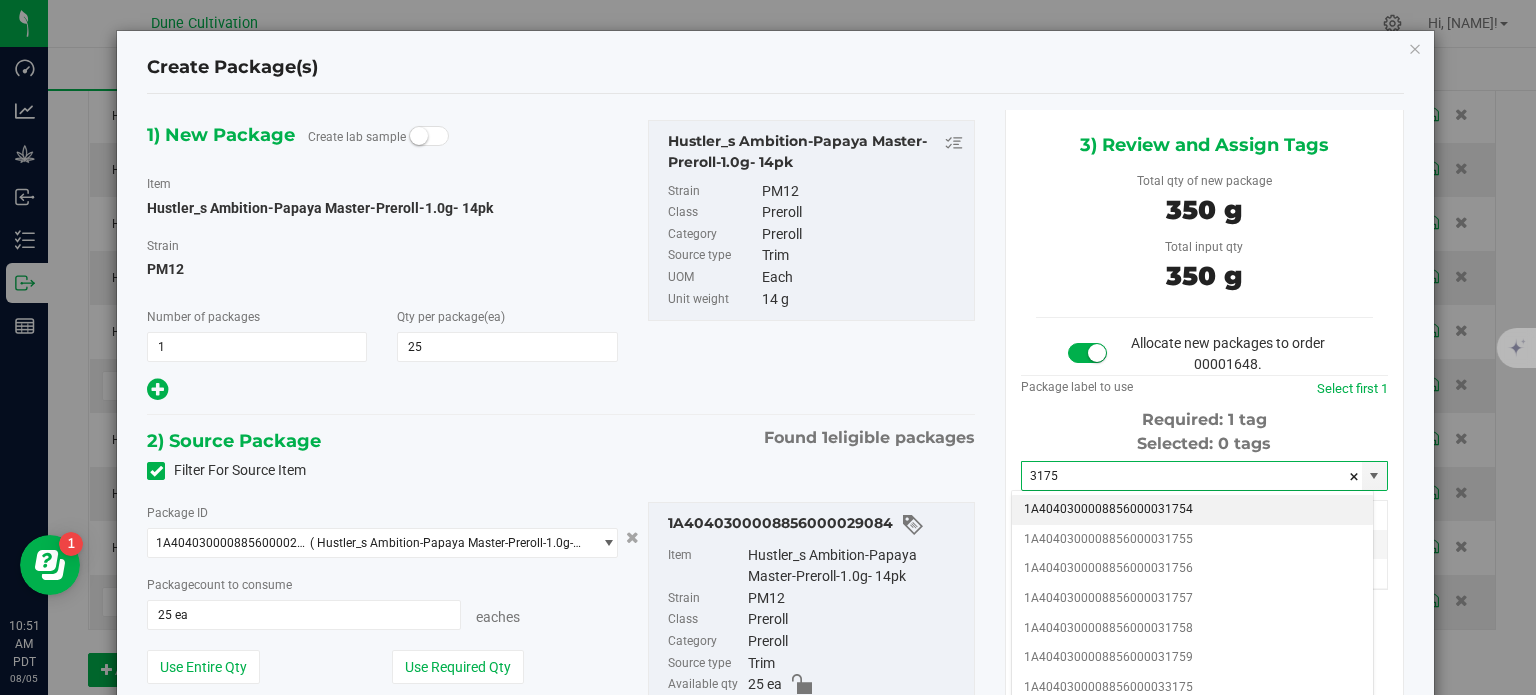click on "1A4040300008856000031754" at bounding box center (1192, 510) 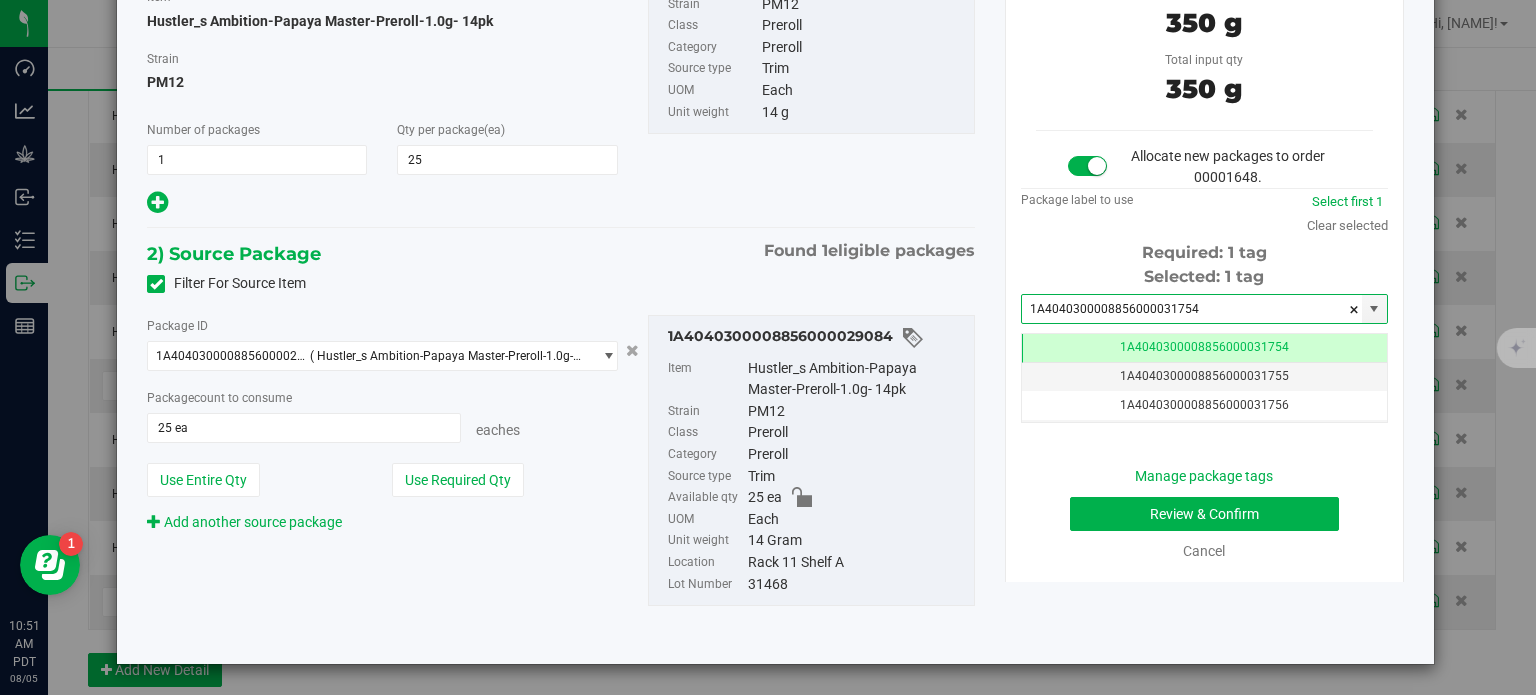 type on "1A4040300008856000031754" 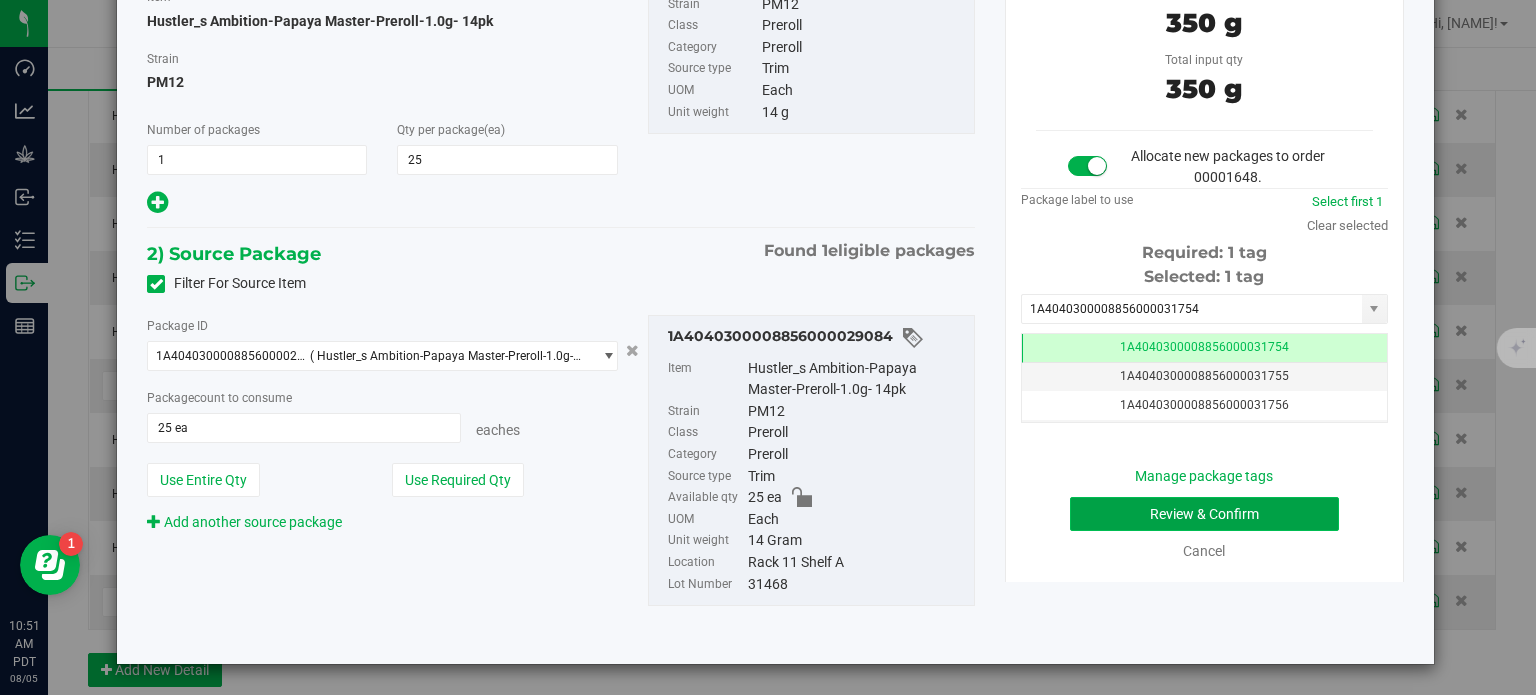 click on "Review & Confirm" at bounding box center [1204, 514] 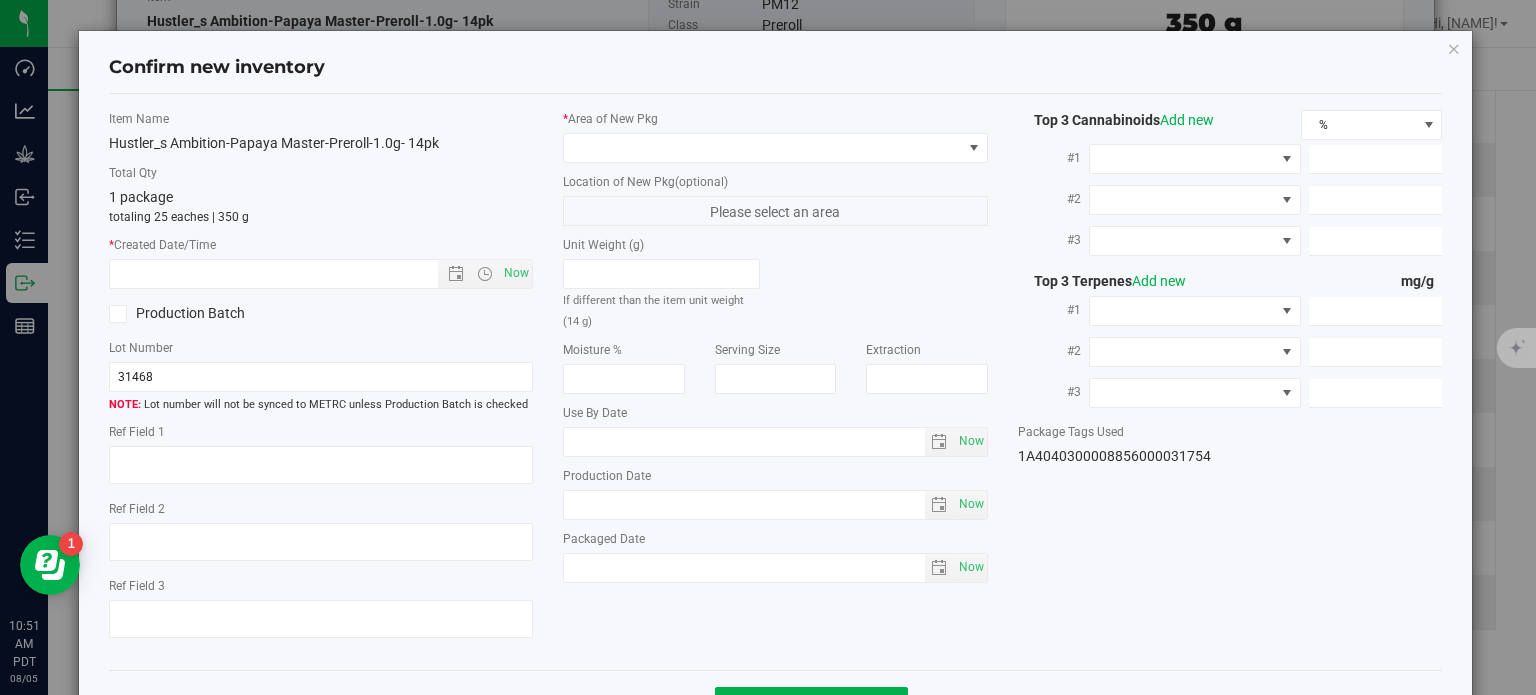 type on "30.3067%" 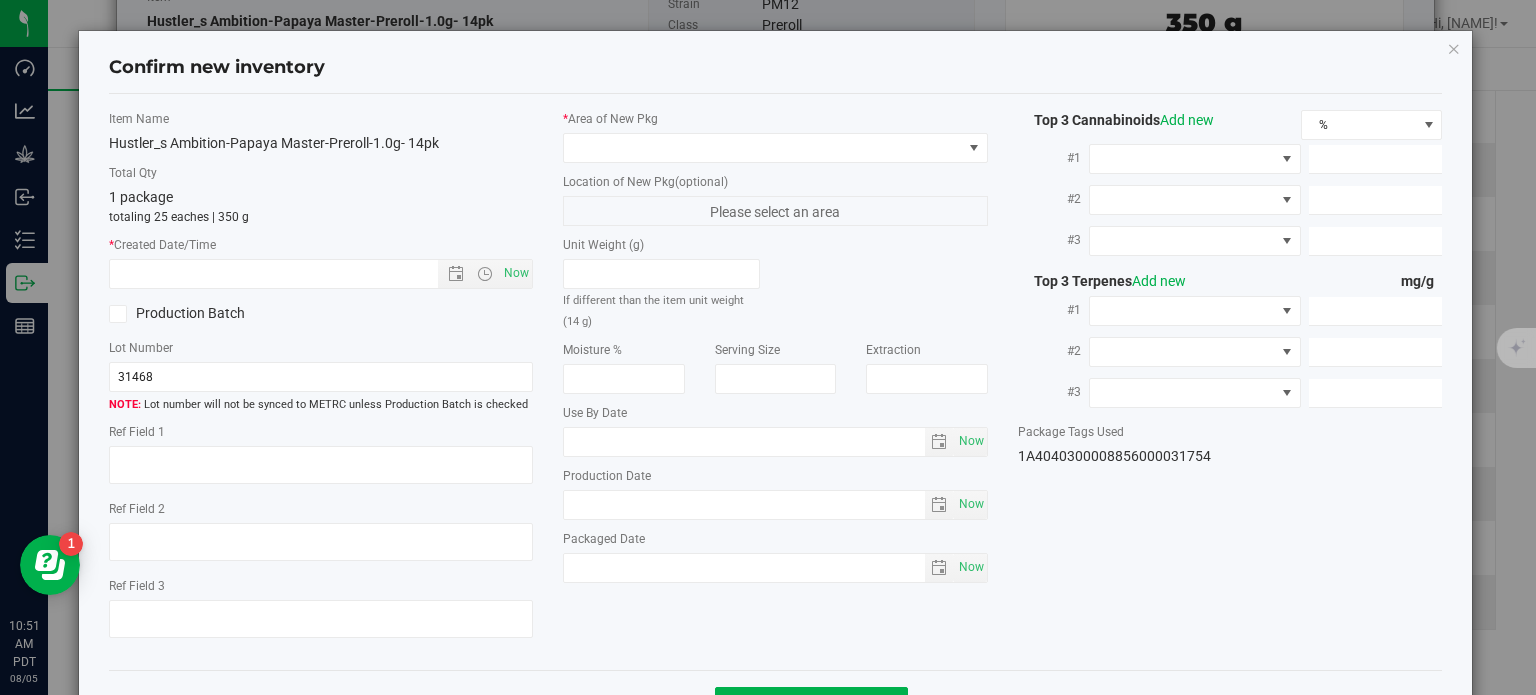type on "PM12" 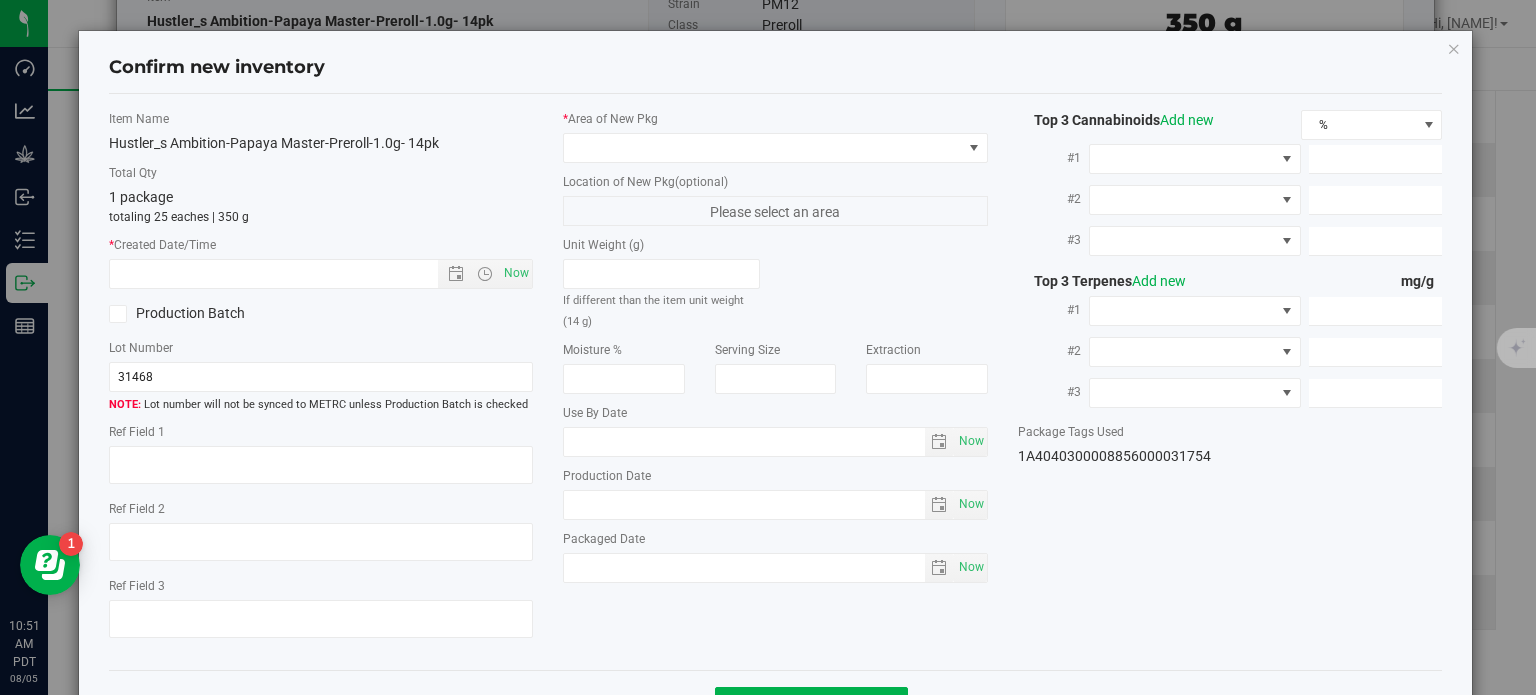 type on "<LOQ" 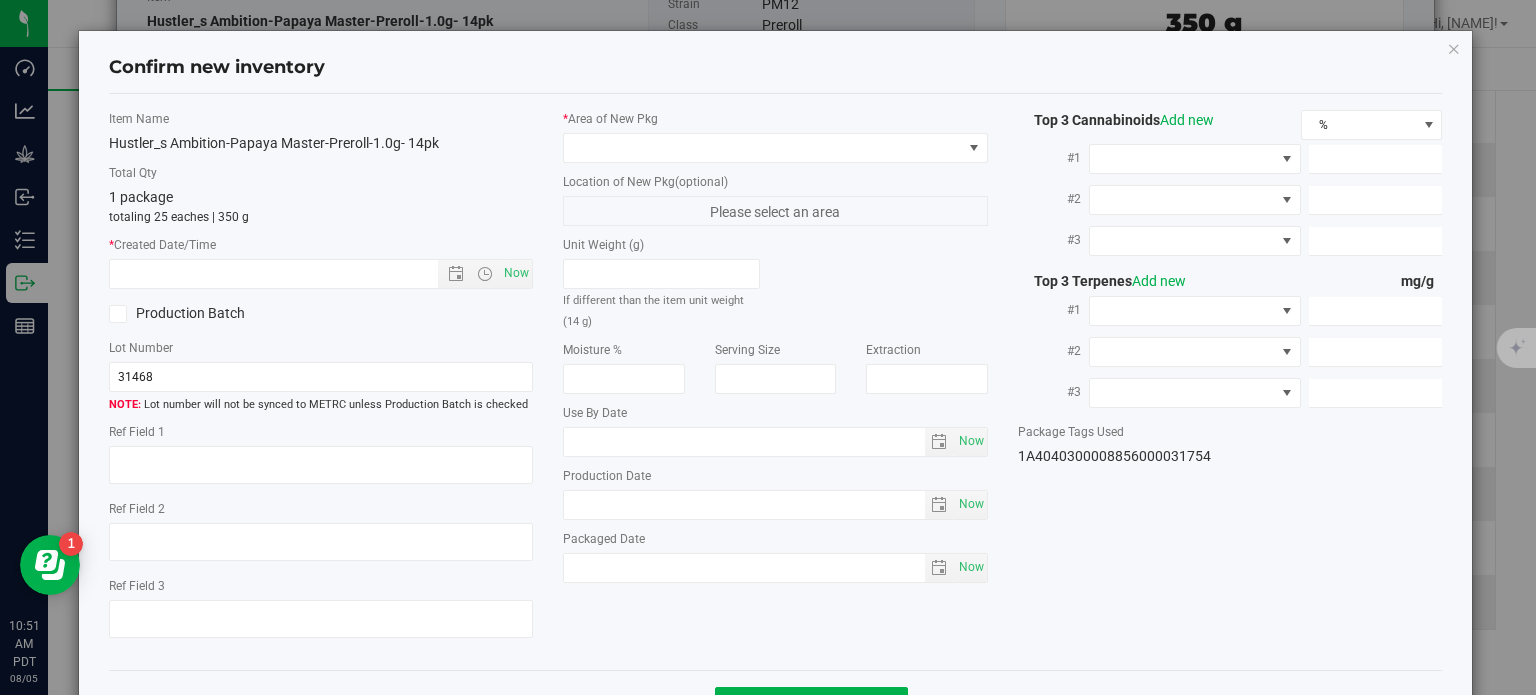 type on "333.2530" 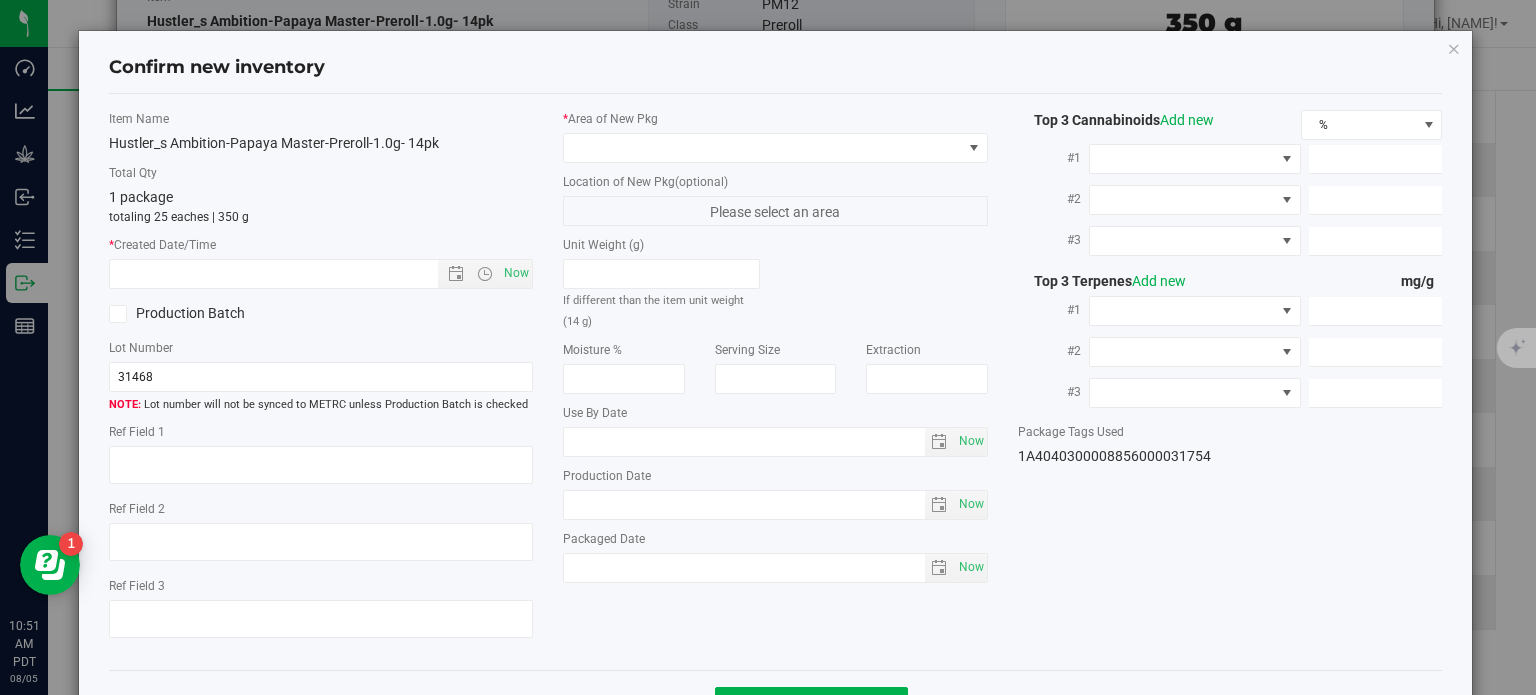 type on "36.2090" 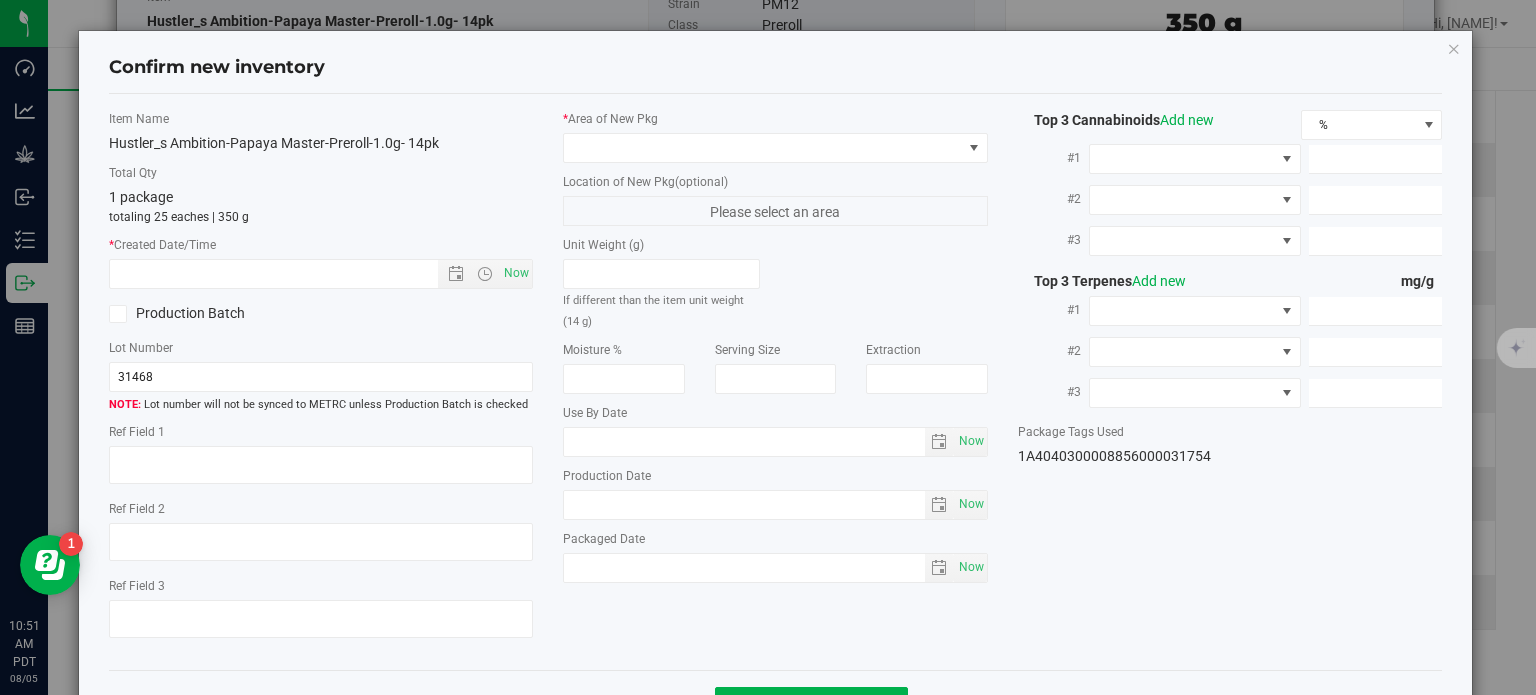 type on "10.8040" 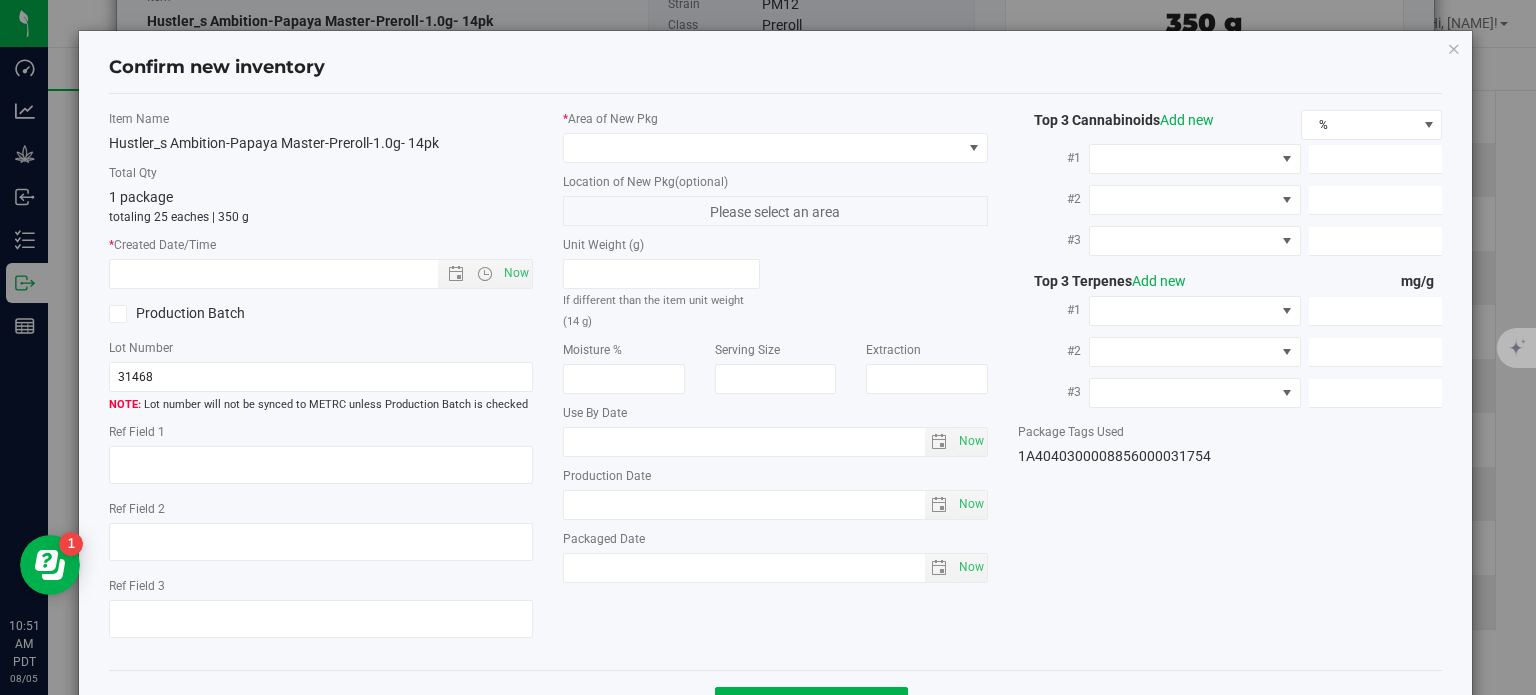type on "3.1260" 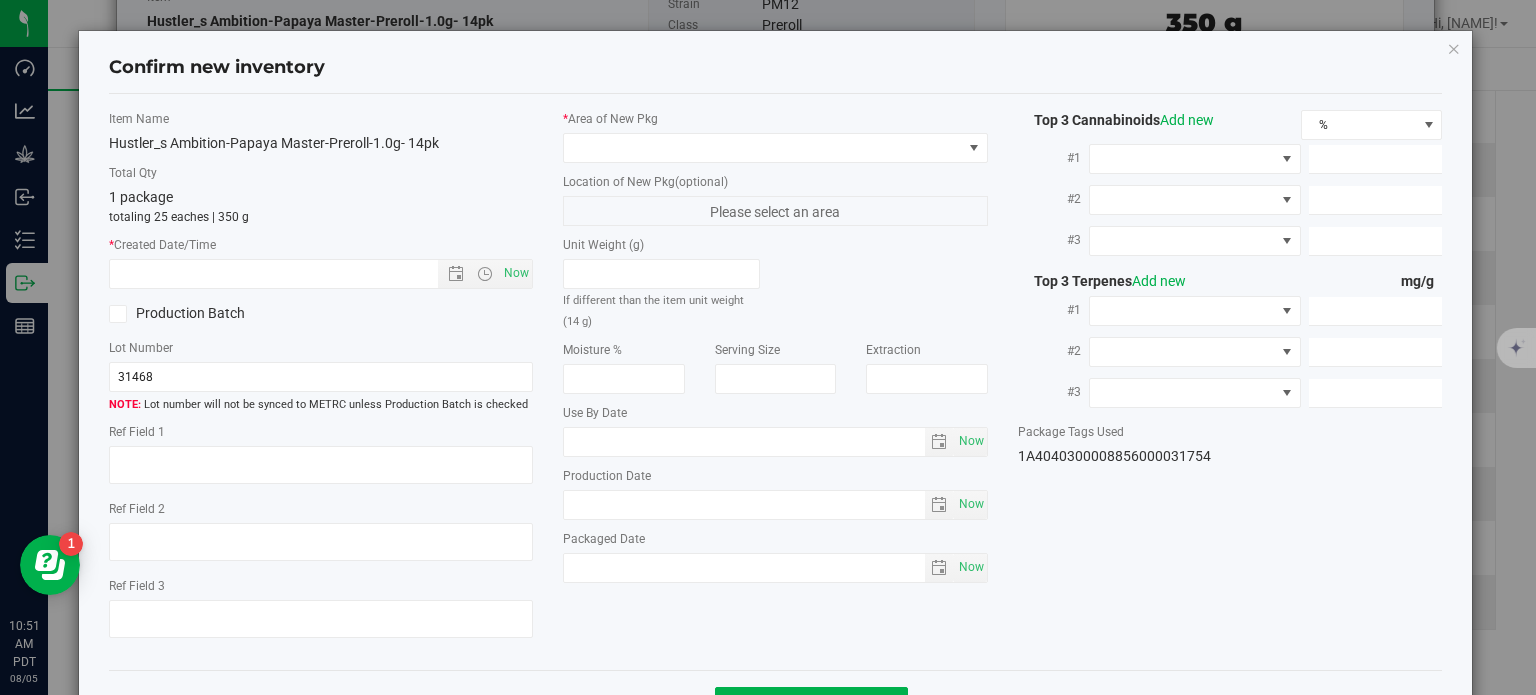 type on "2.4550" 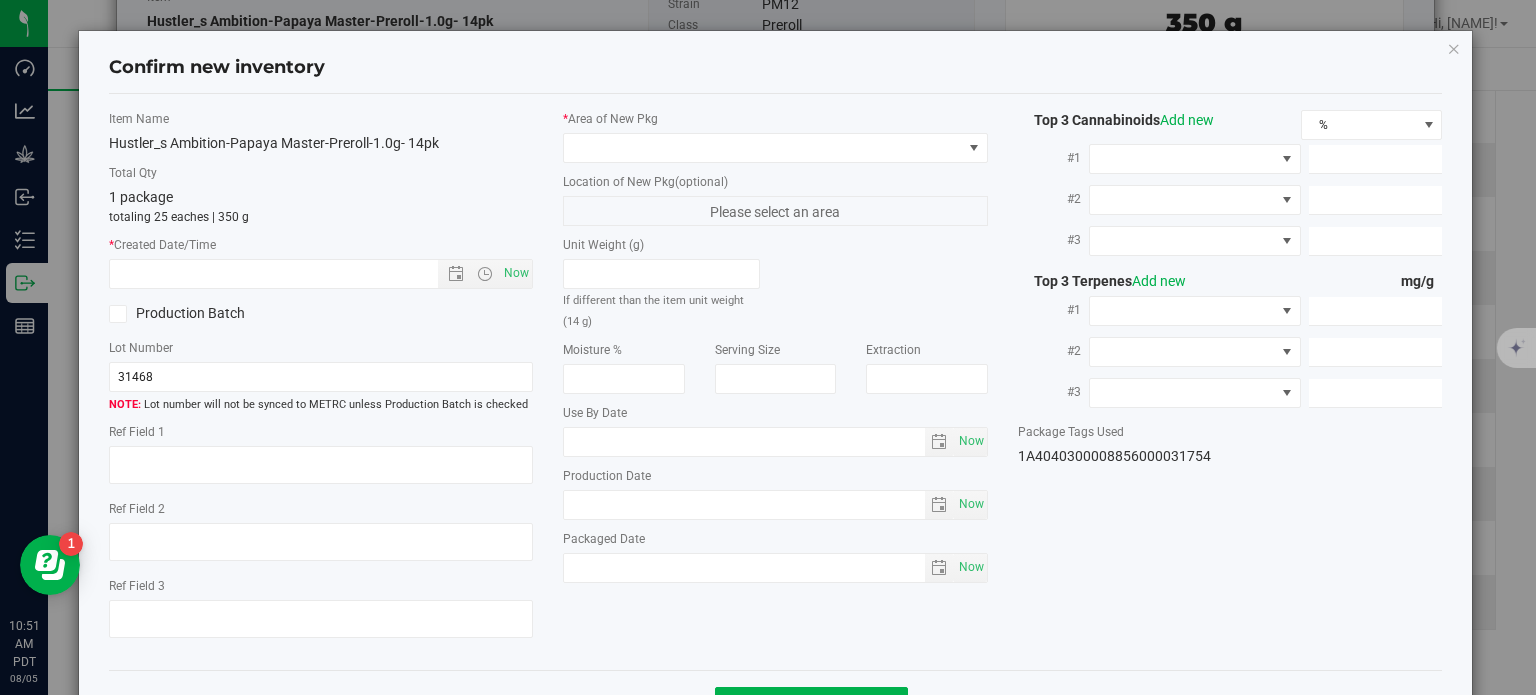 type on "2.0230" 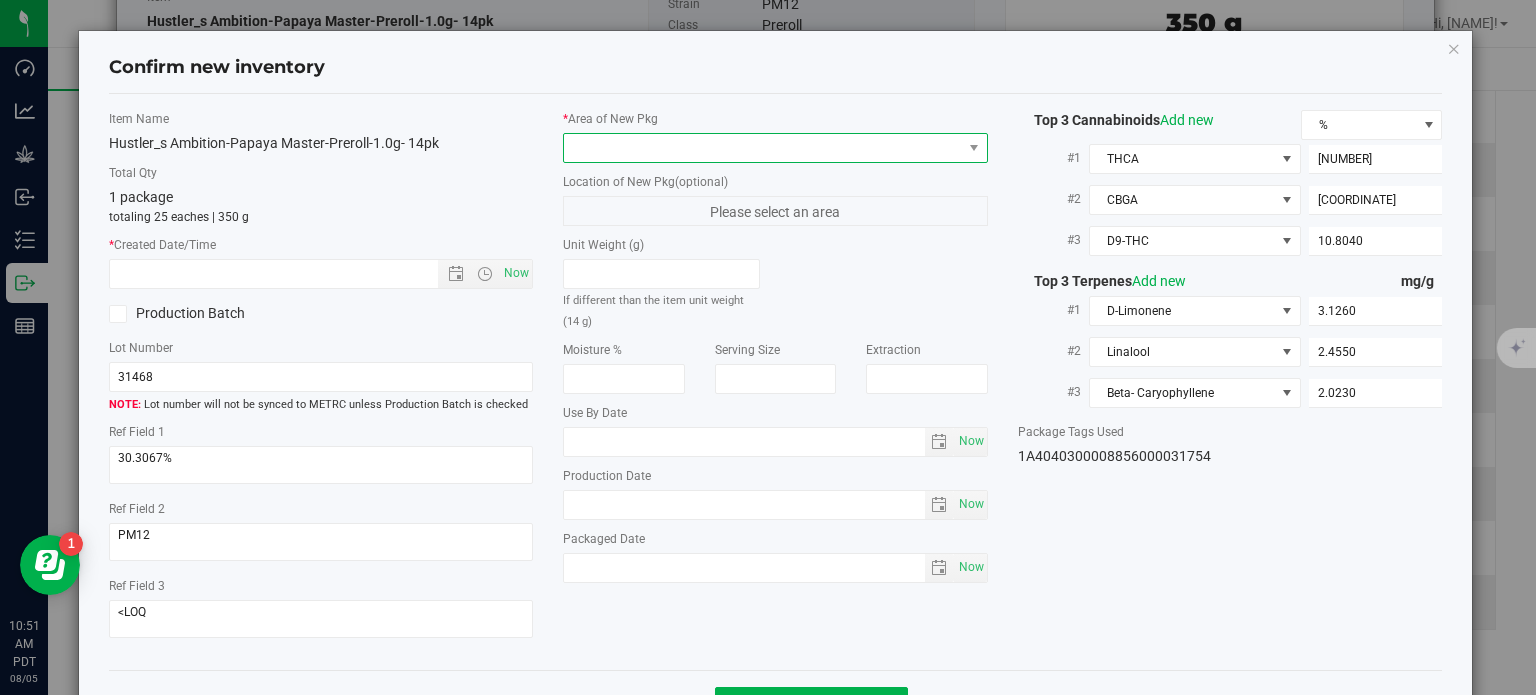 click at bounding box center [763, 148] 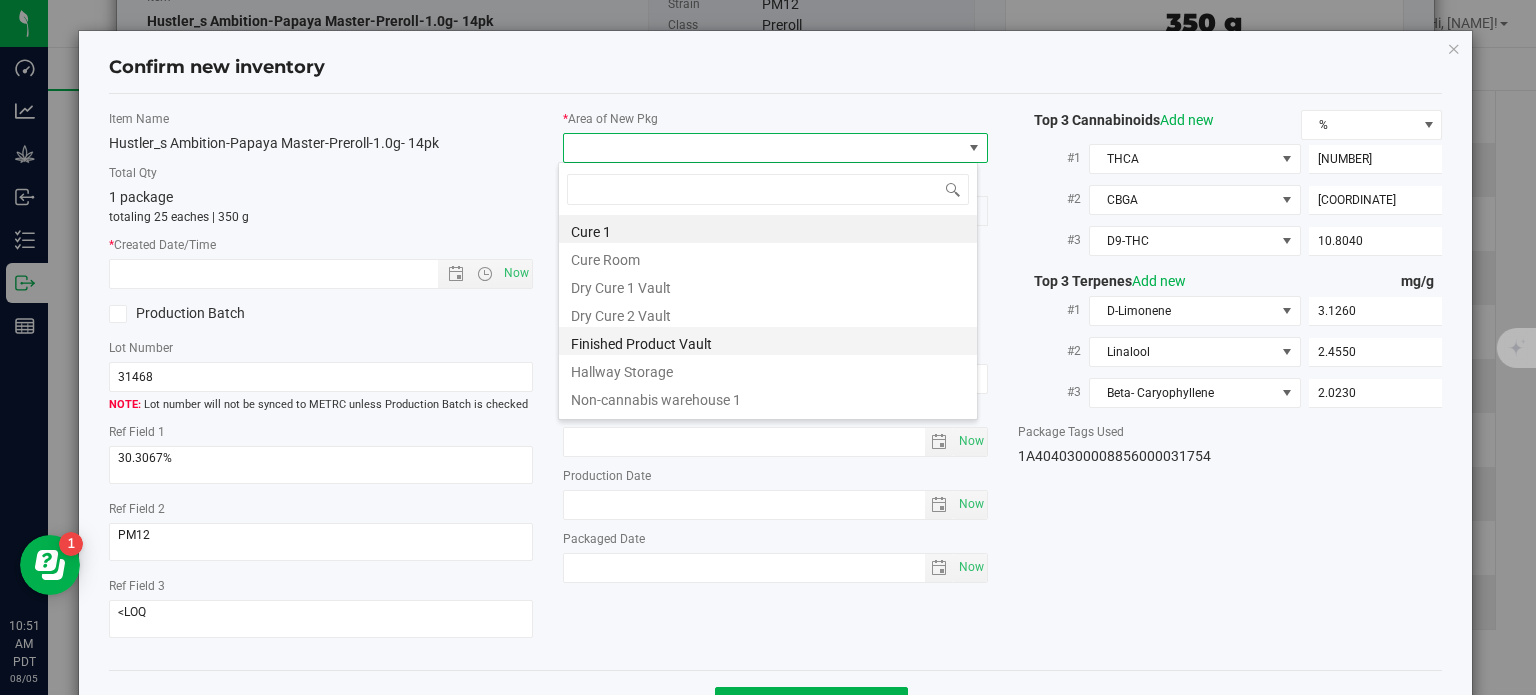 click on "Finished Product Vault" at bounding box center [768, 341] 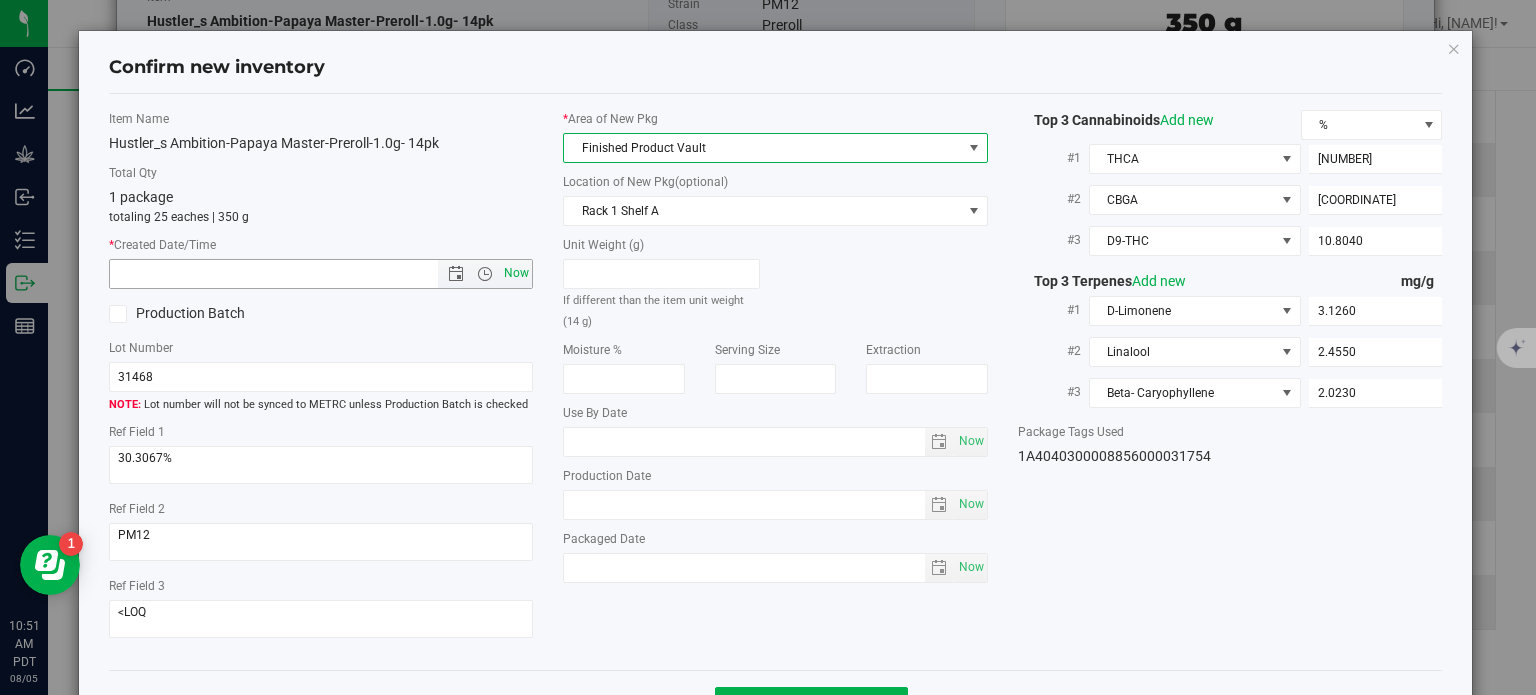 click on "Now" at bounding box center (517, 273) 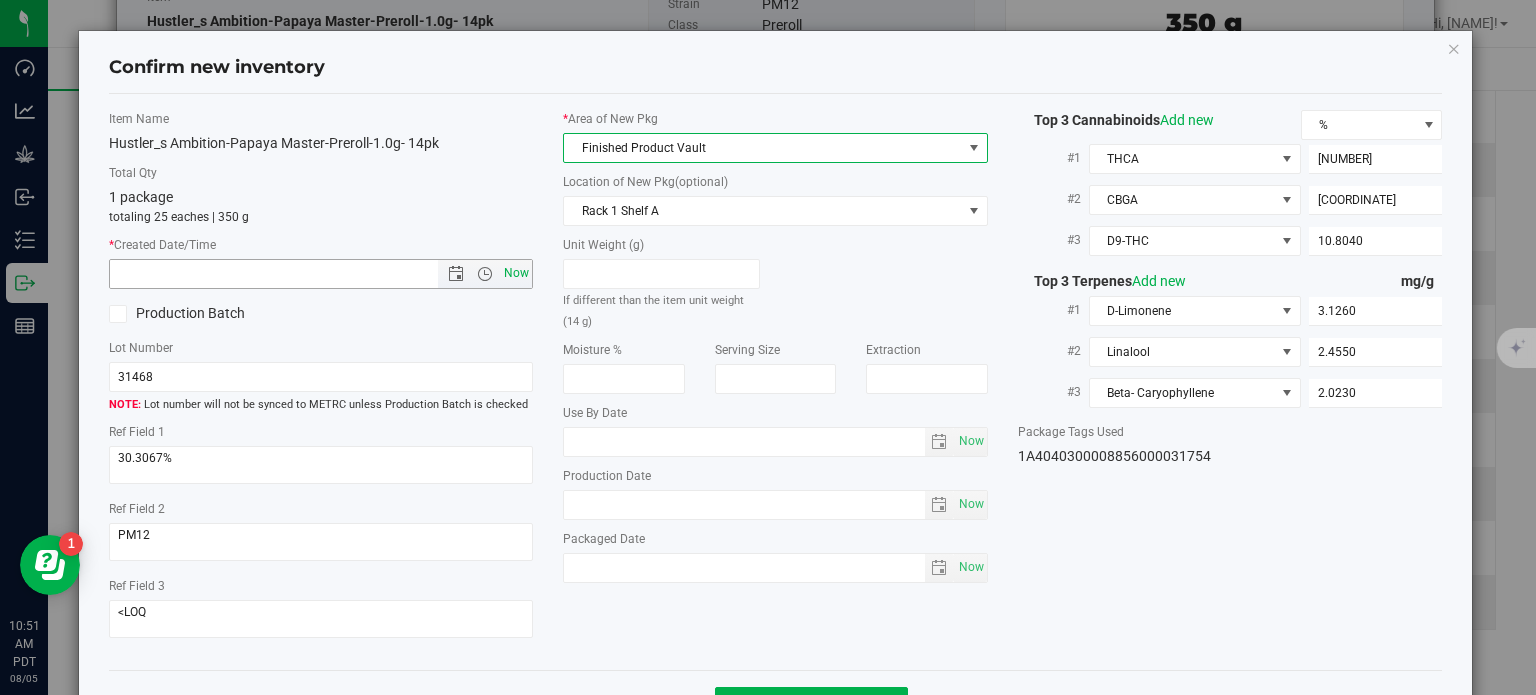 type on "8/5/2025 10:51 AM" 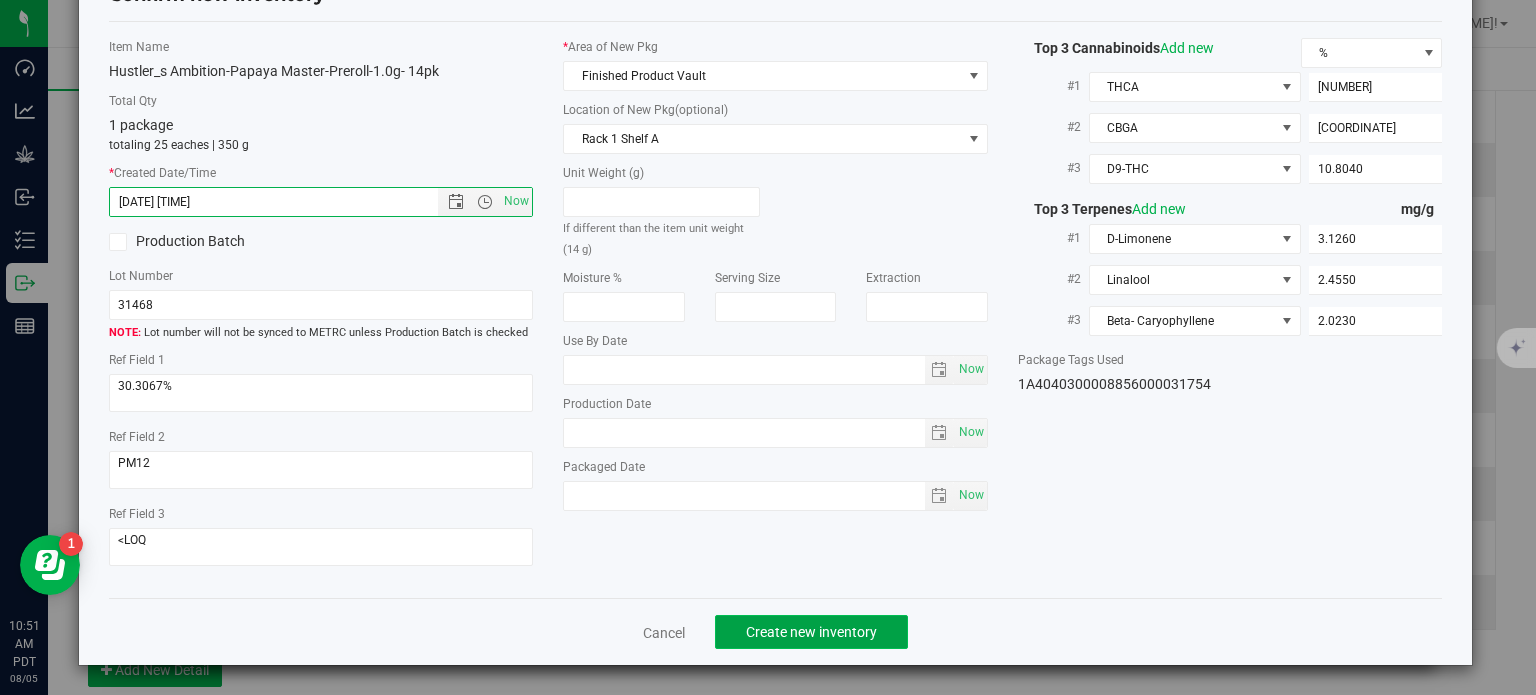 click on "Create new inventory" 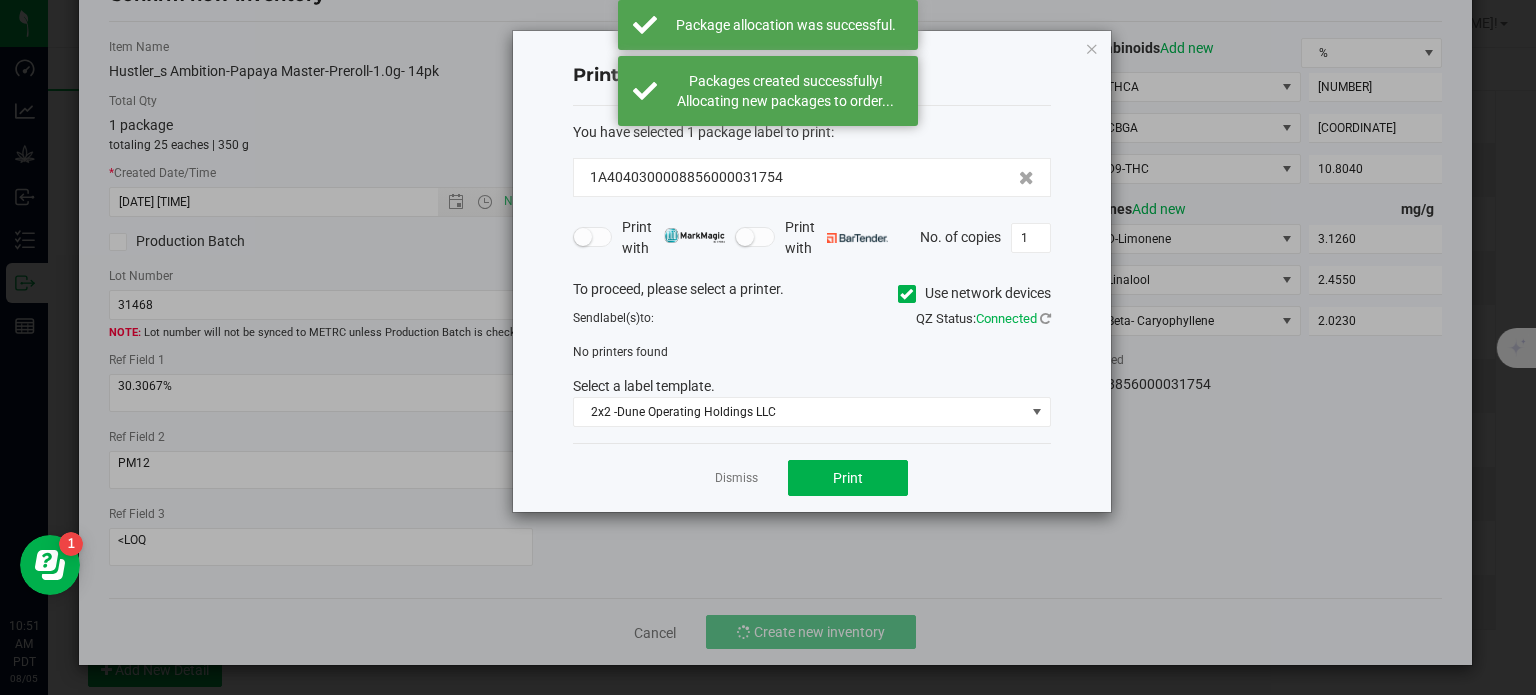 click on "Dismiss   Print" 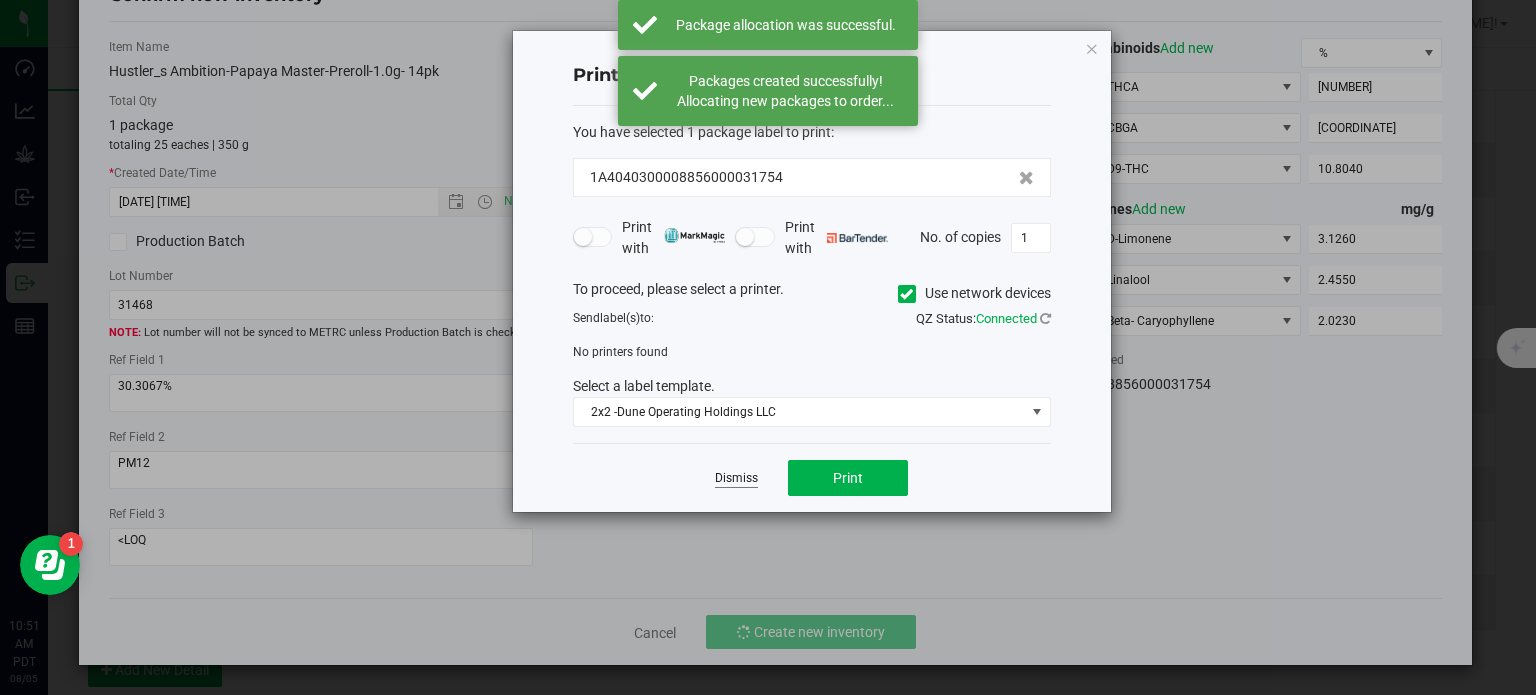 click on "Dismiss" 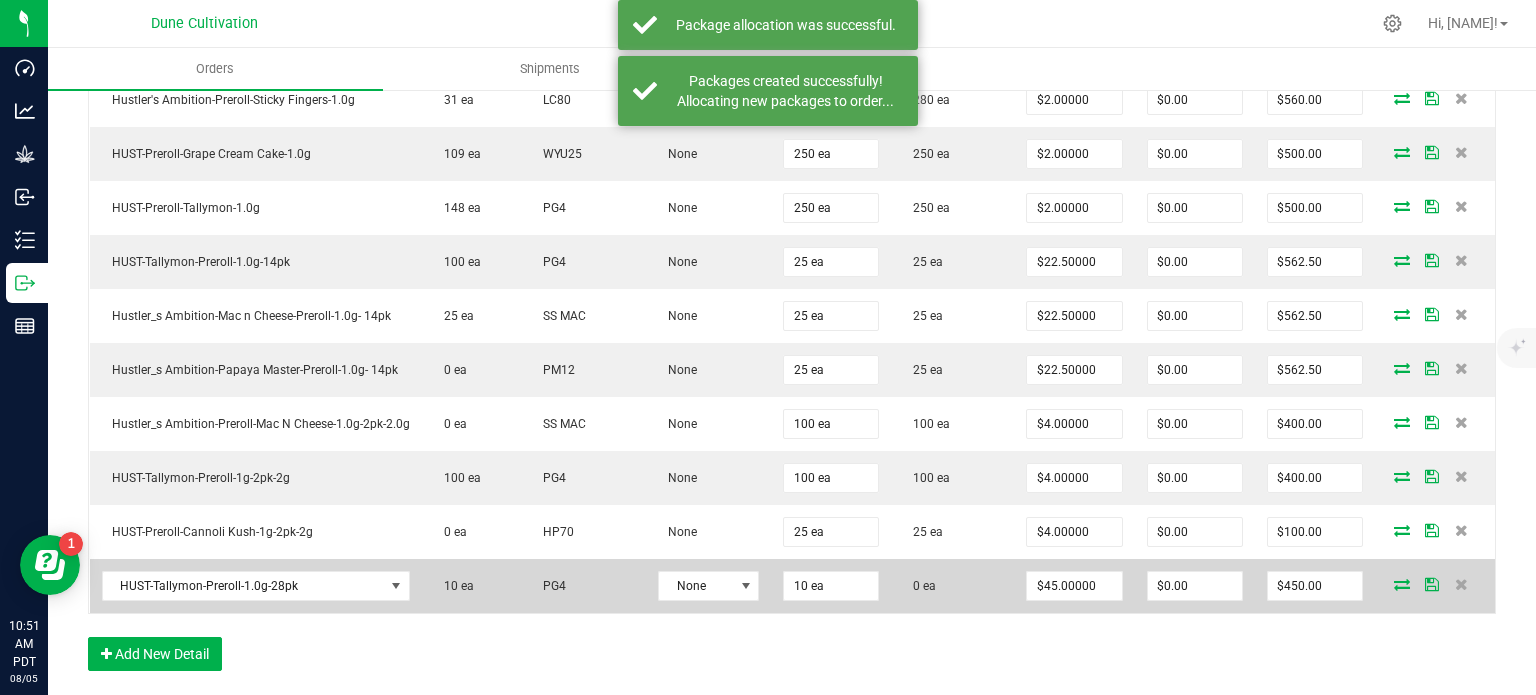 click at bounding box center (1402, 584) 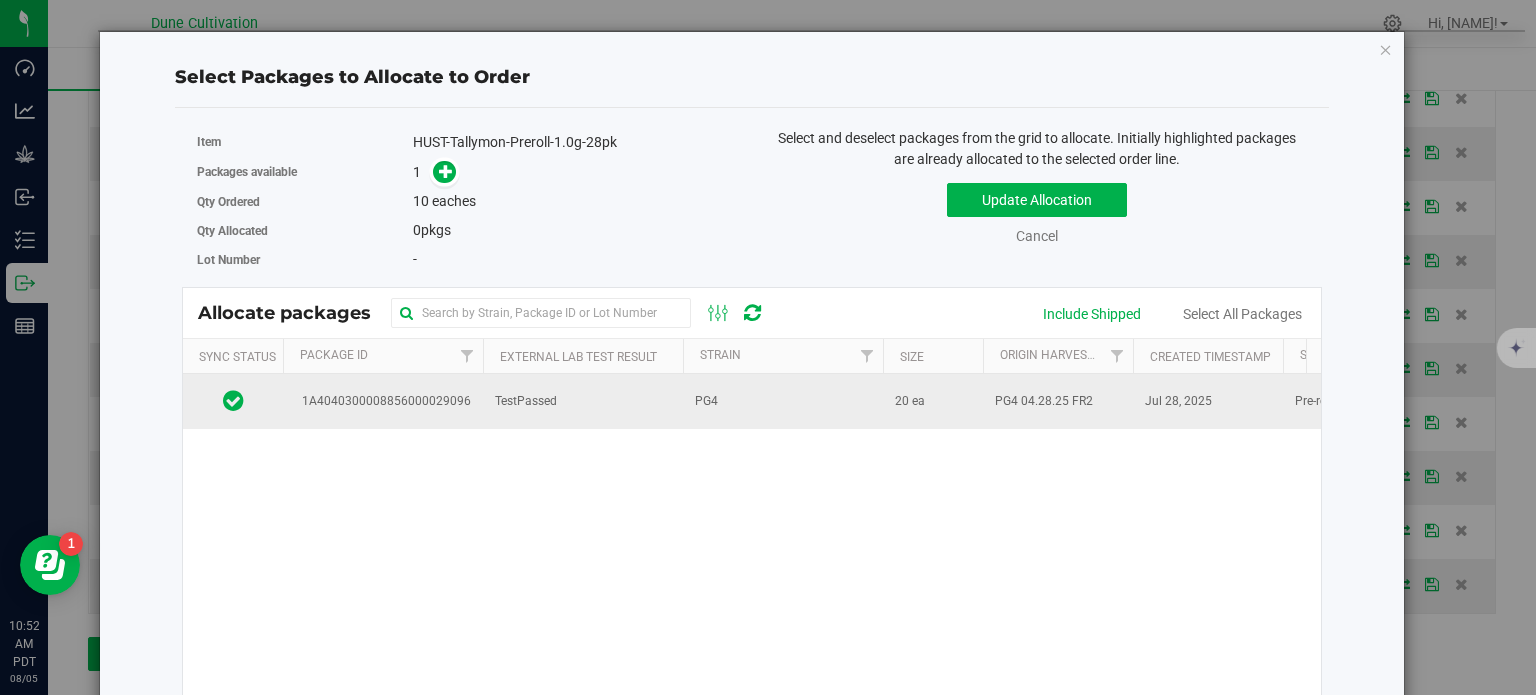 click on "1A4040300008856000029096" at bounding box center [383, 401] 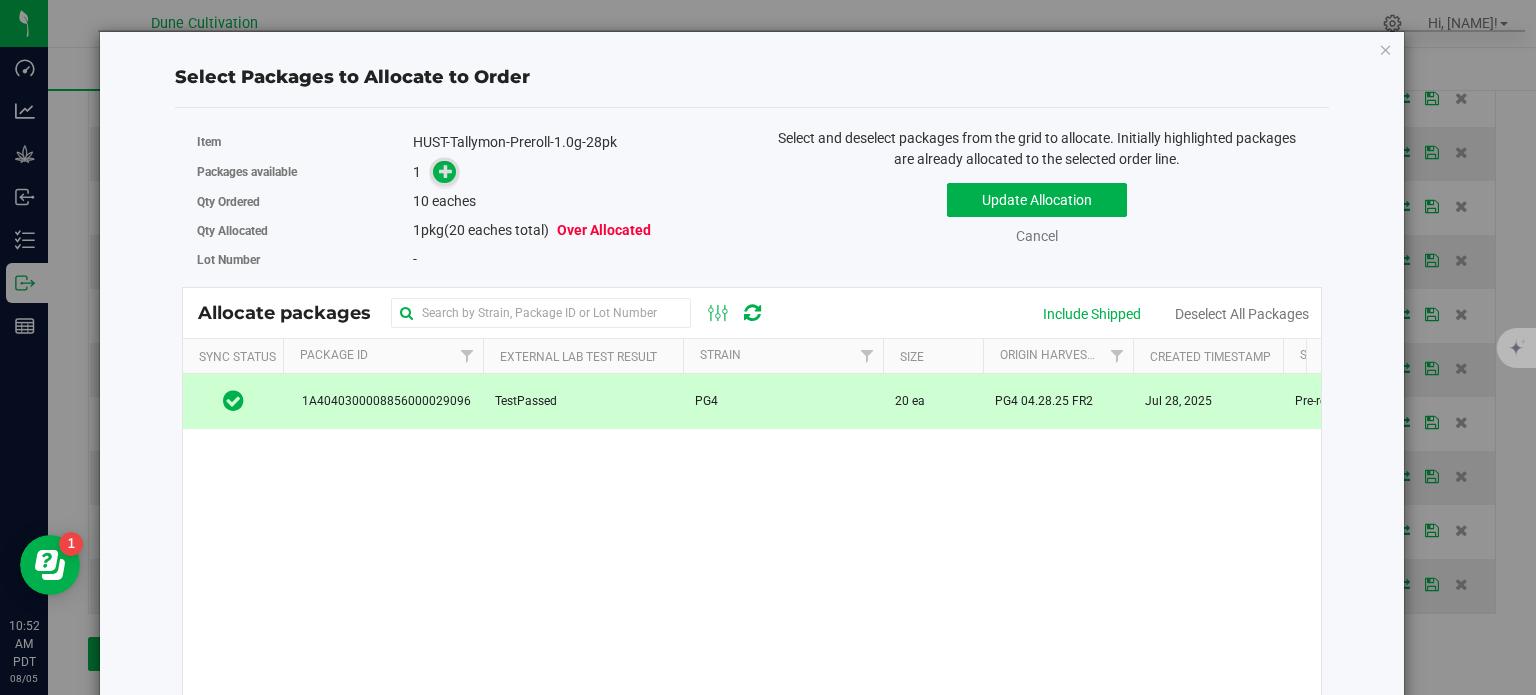 click at bounding box center [445, 172] 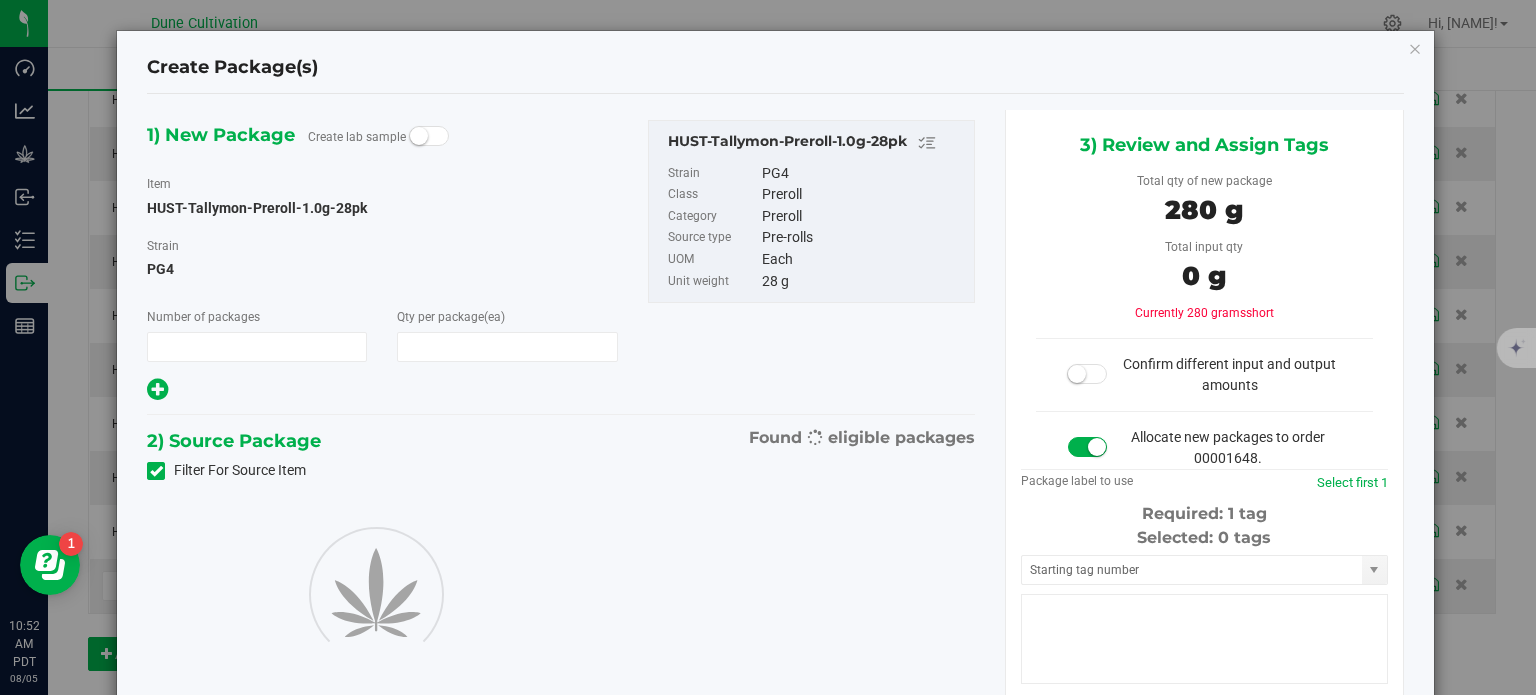 type on "1" 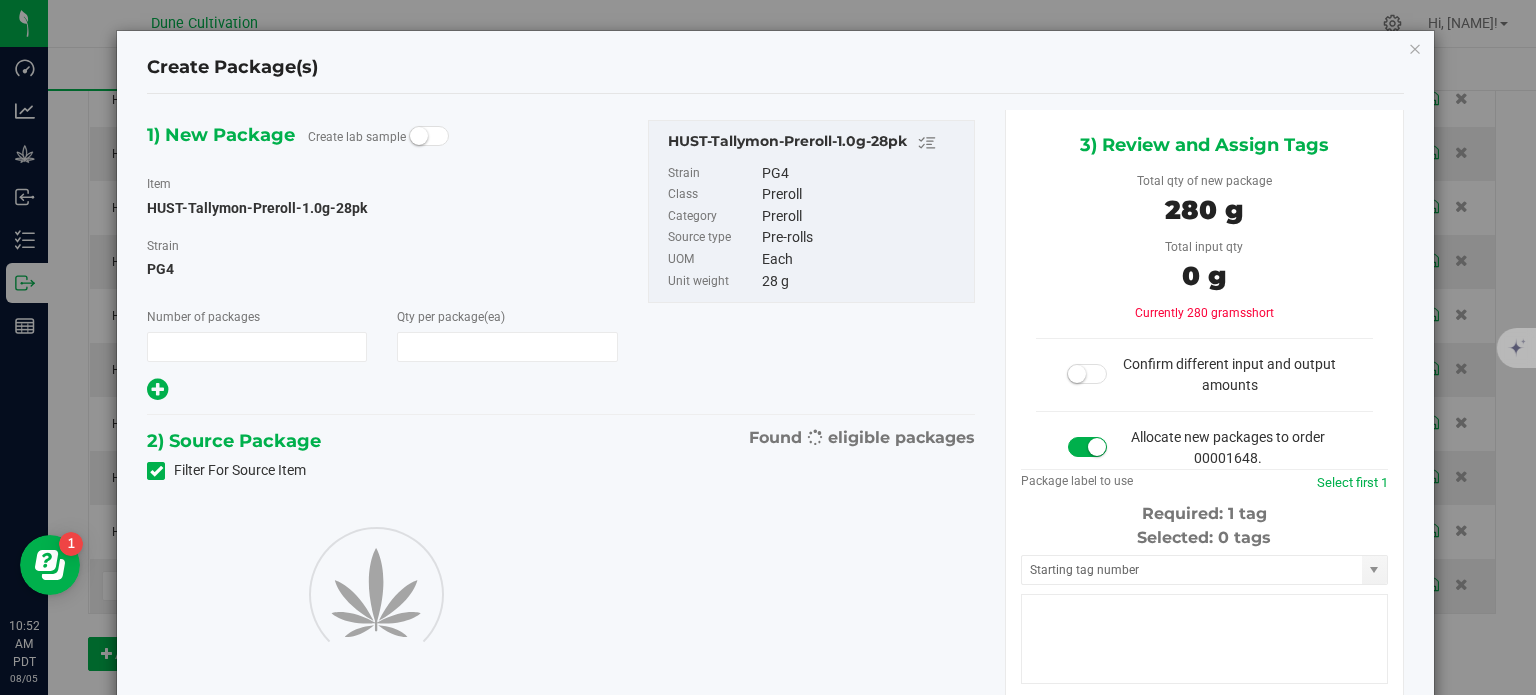 type on "10" 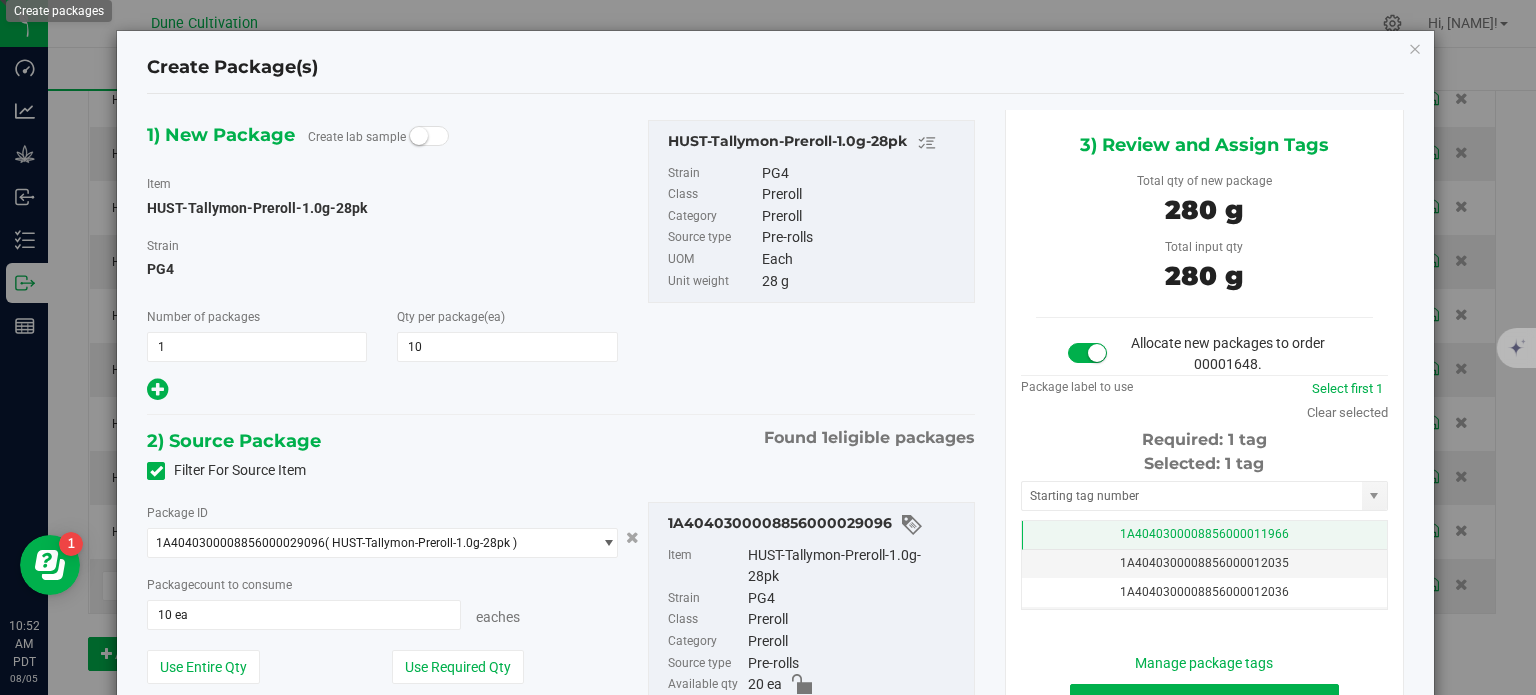 click on "1A4040300008856000011966" at bounding box center [1204, 535] 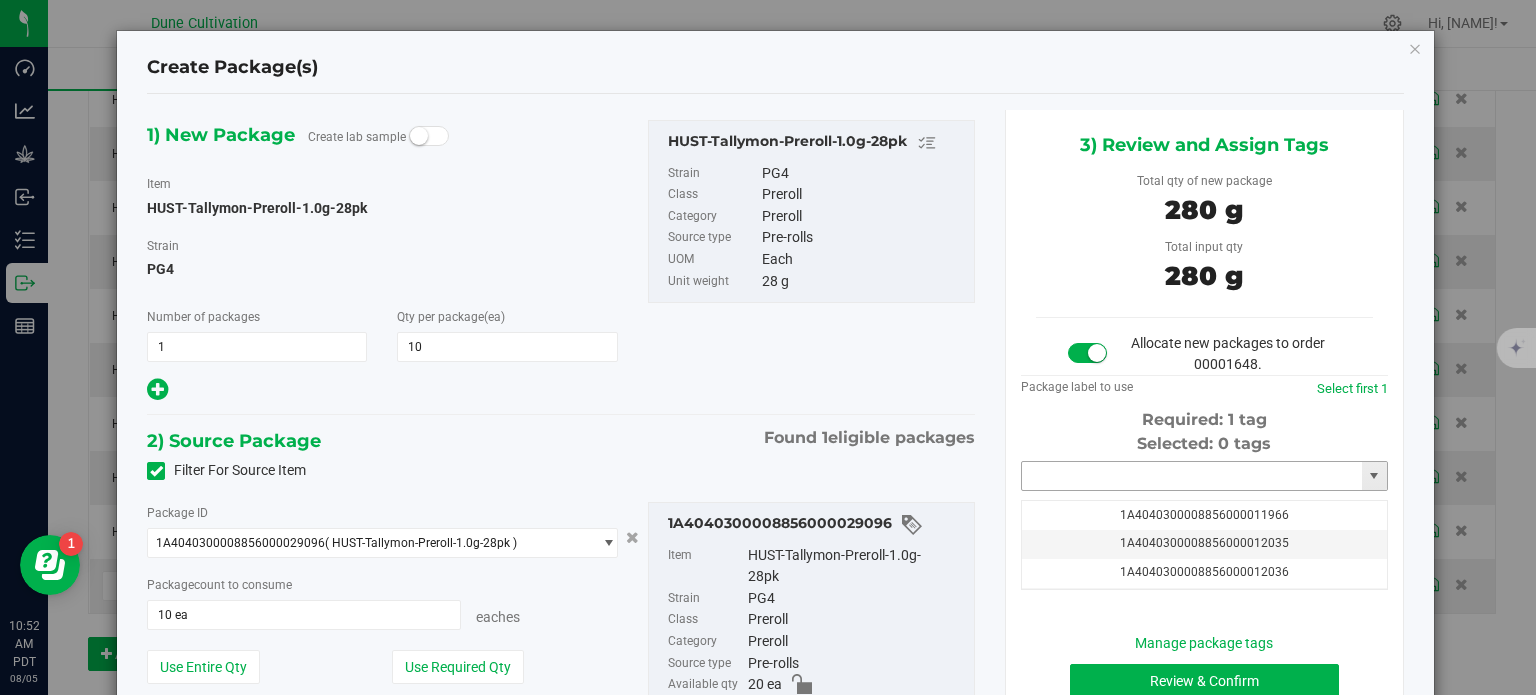 click at bounding box center [1192, 476] 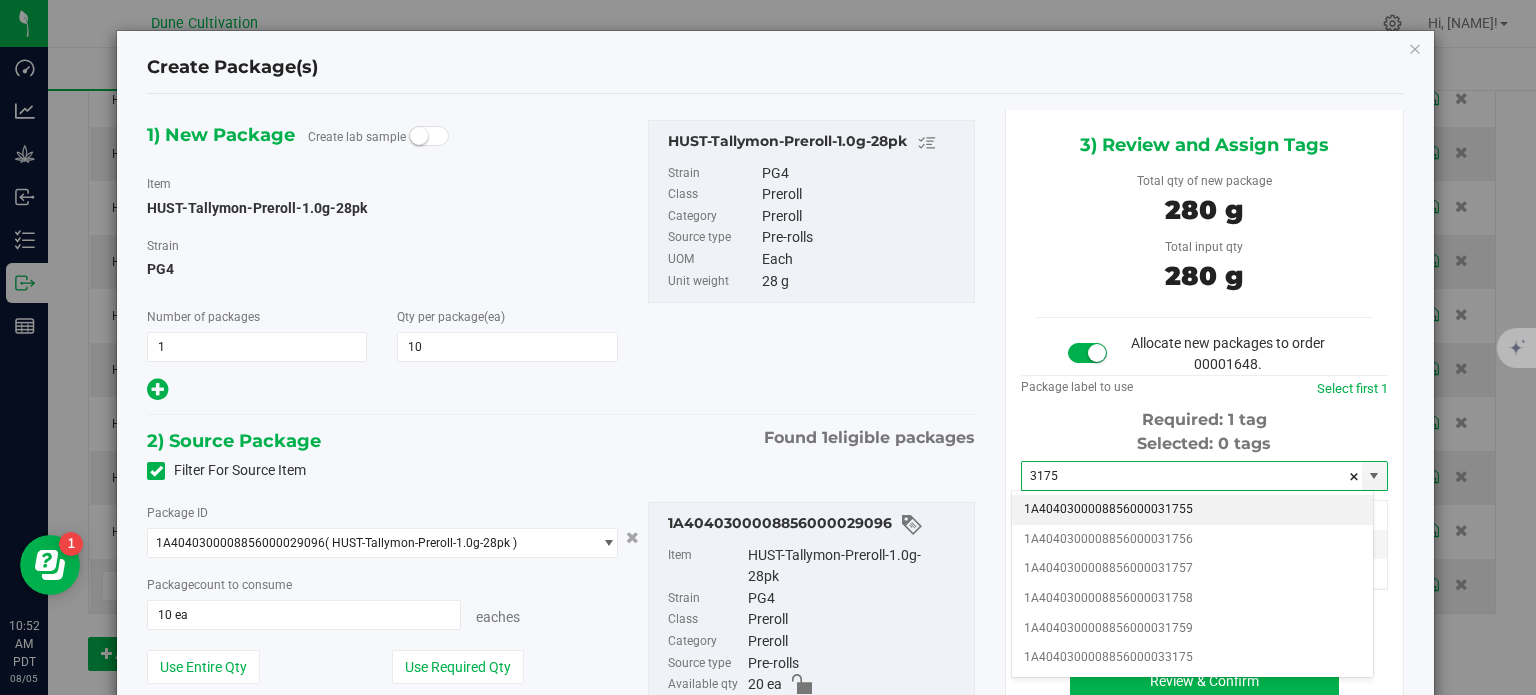 click on "1A4040300008856000031755" at bounding box center (1192, 510) 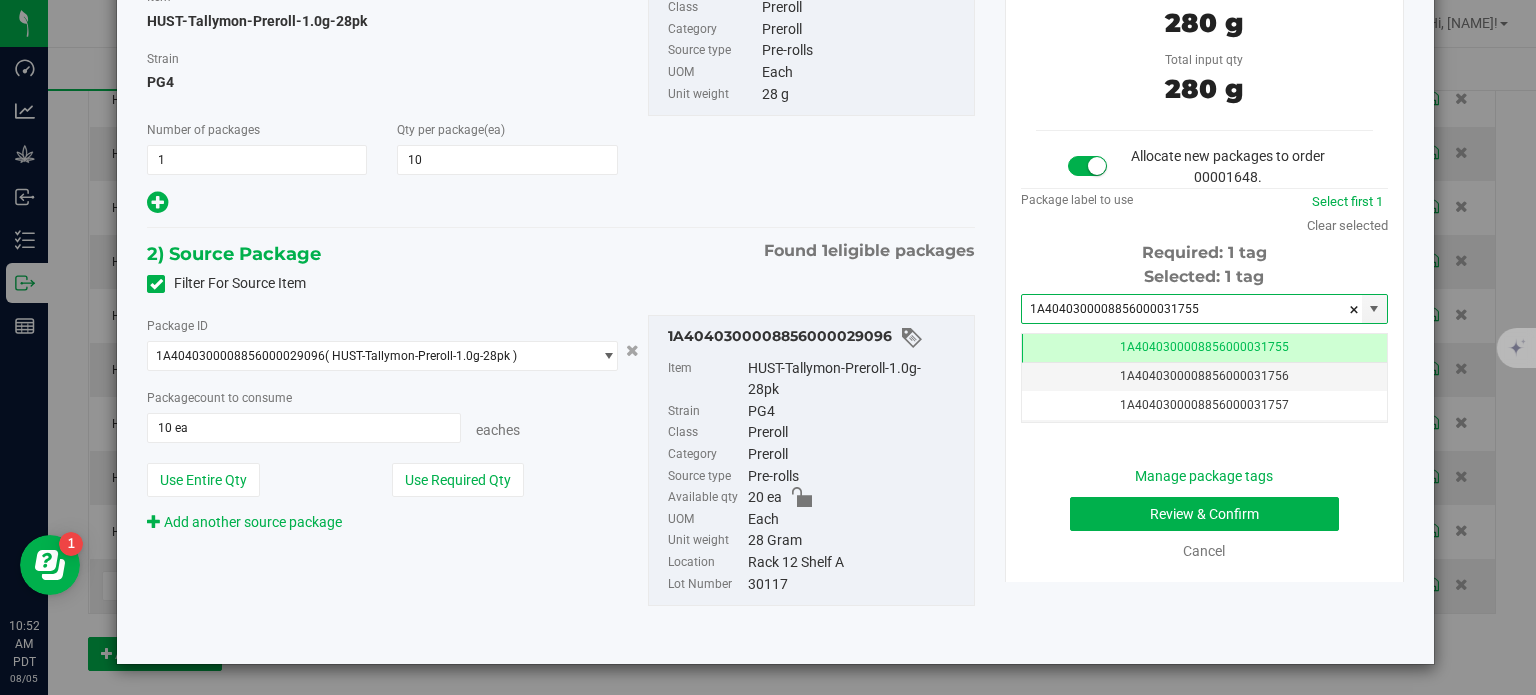 type on "1A4040300008856000031755" 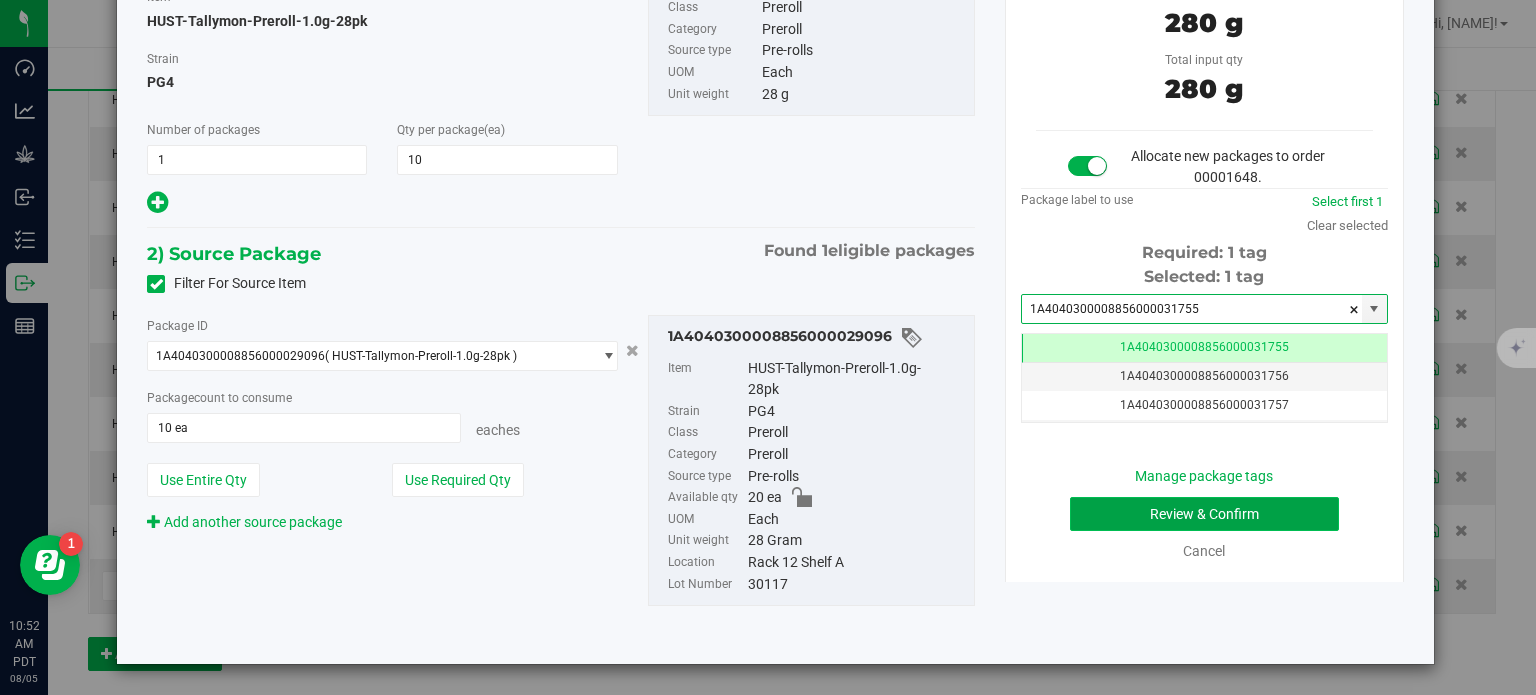 click on "Review & Confirm" at bounding box center [1204, 514] 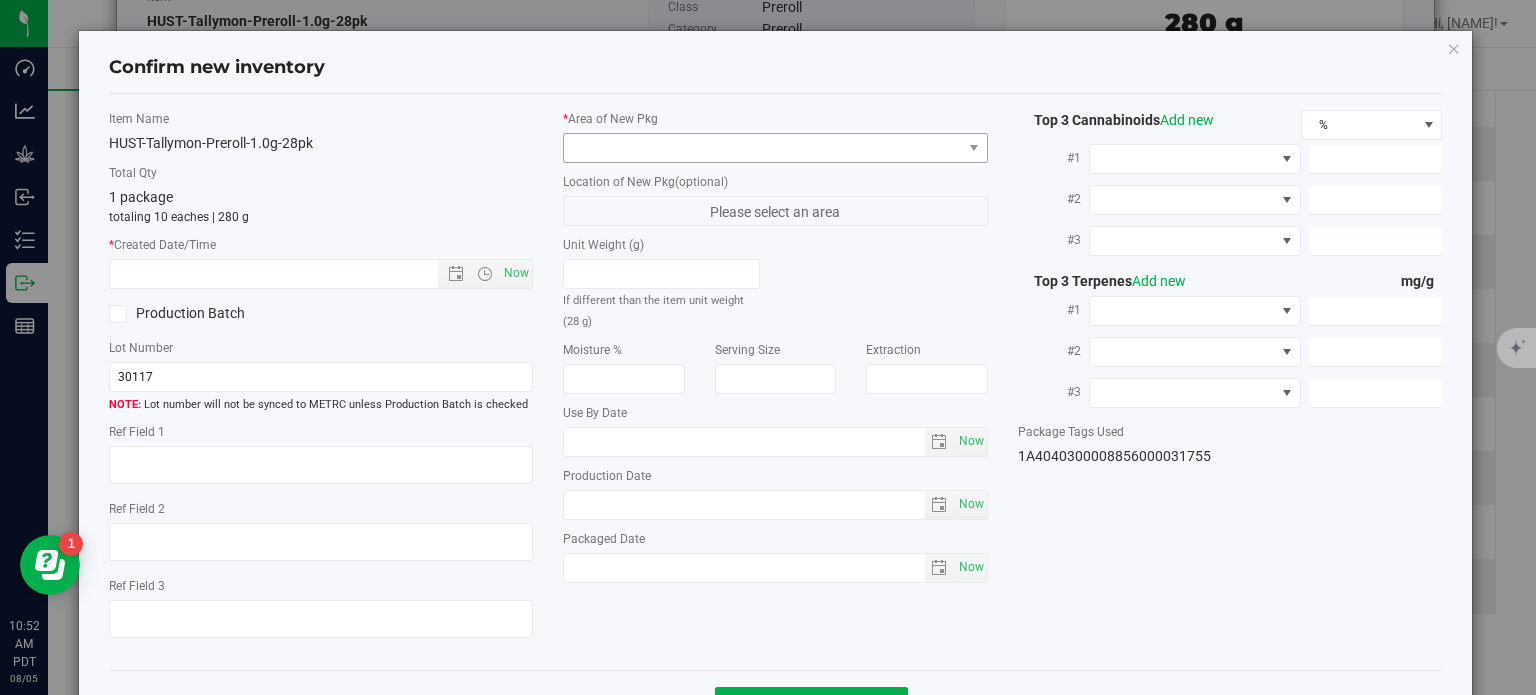 type on "19.1337%" 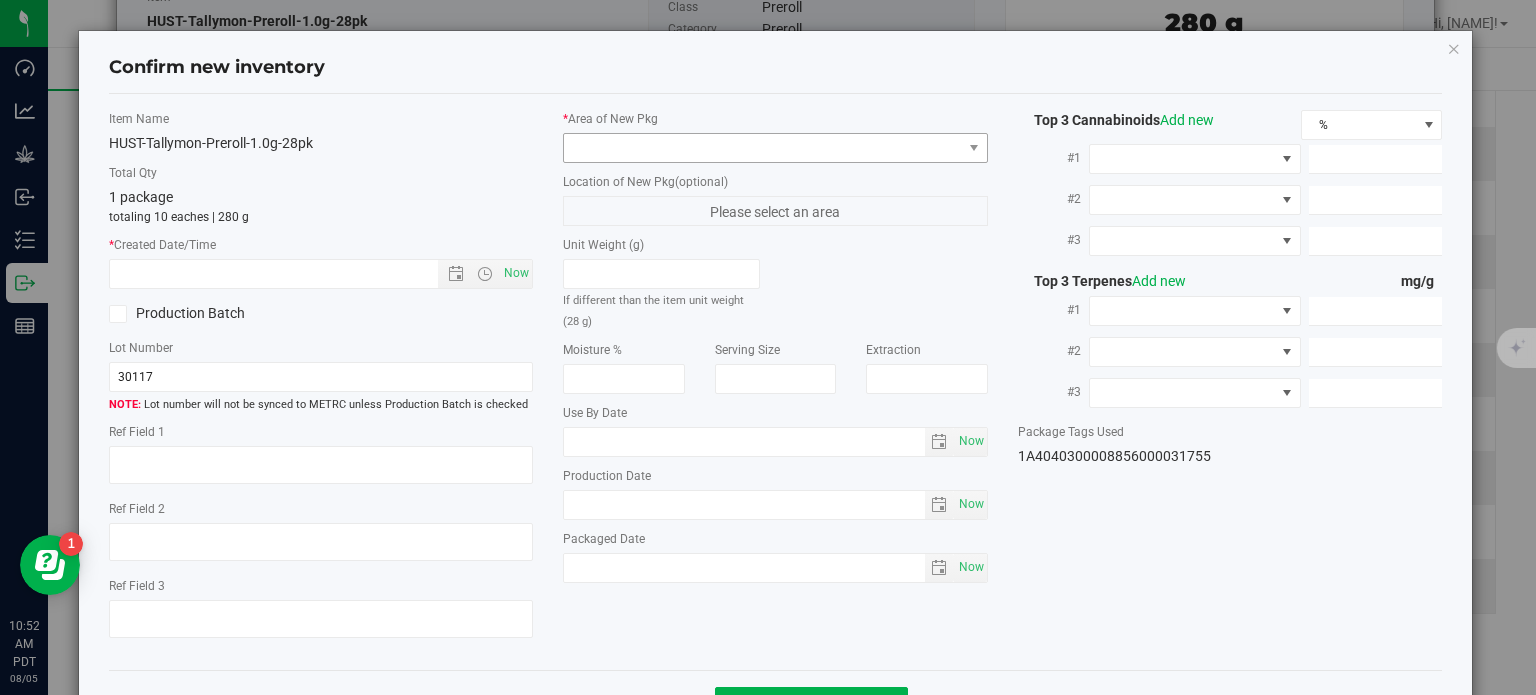type on "PG4" 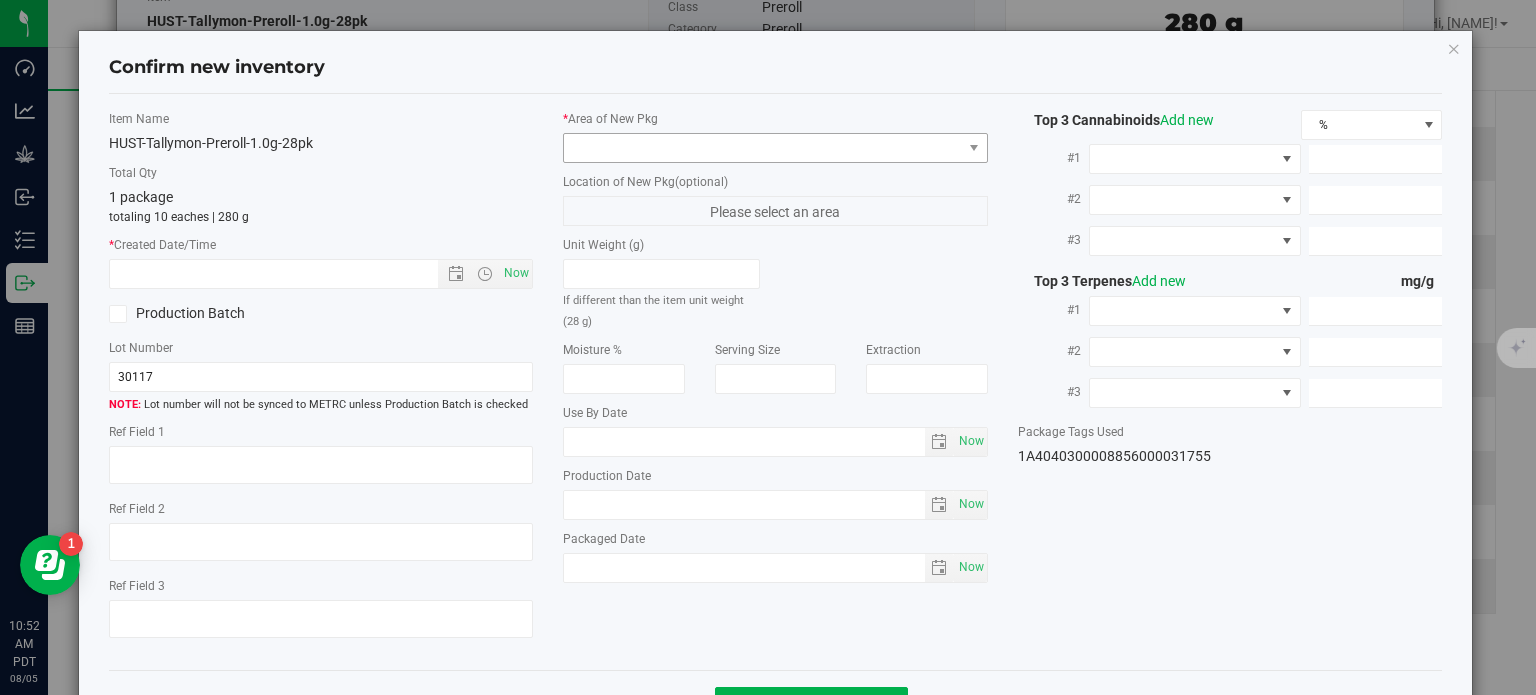 type on "<LOQ" 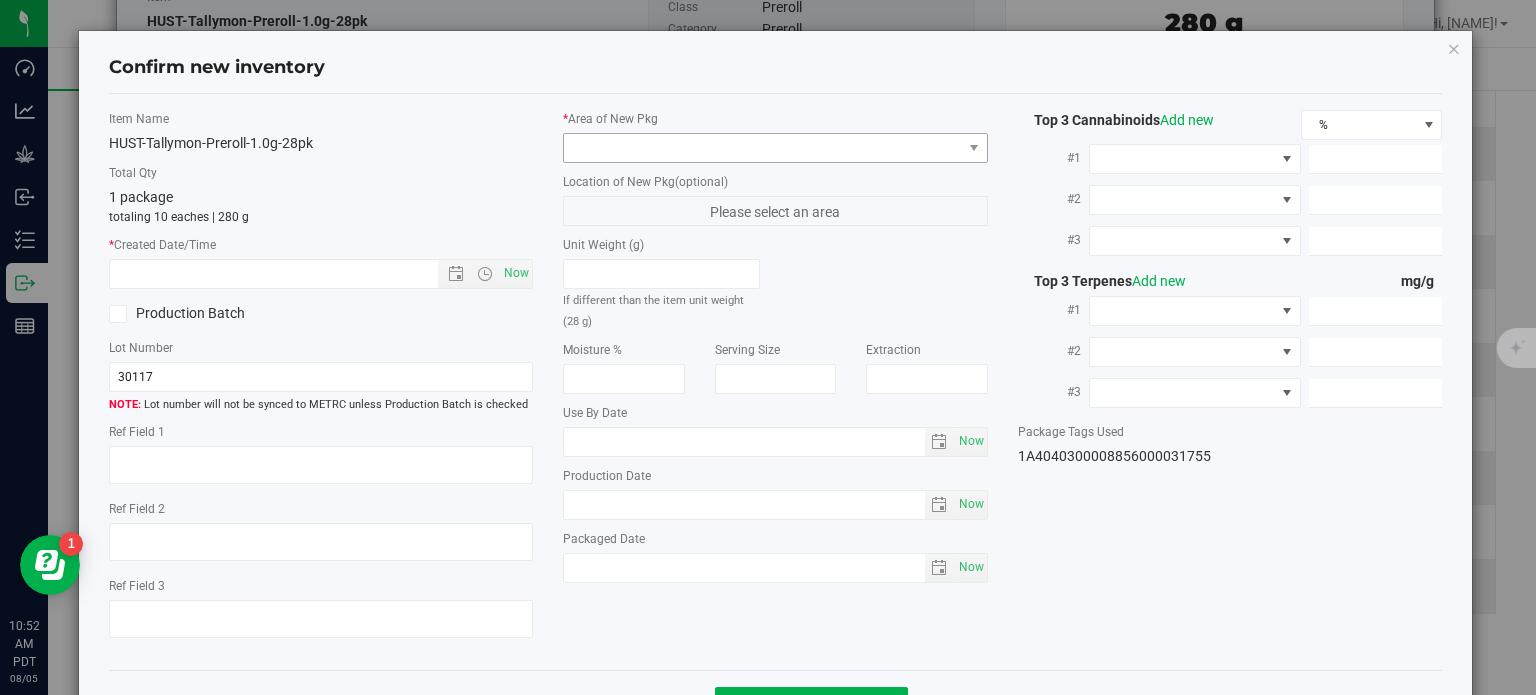 type on "207.6090" 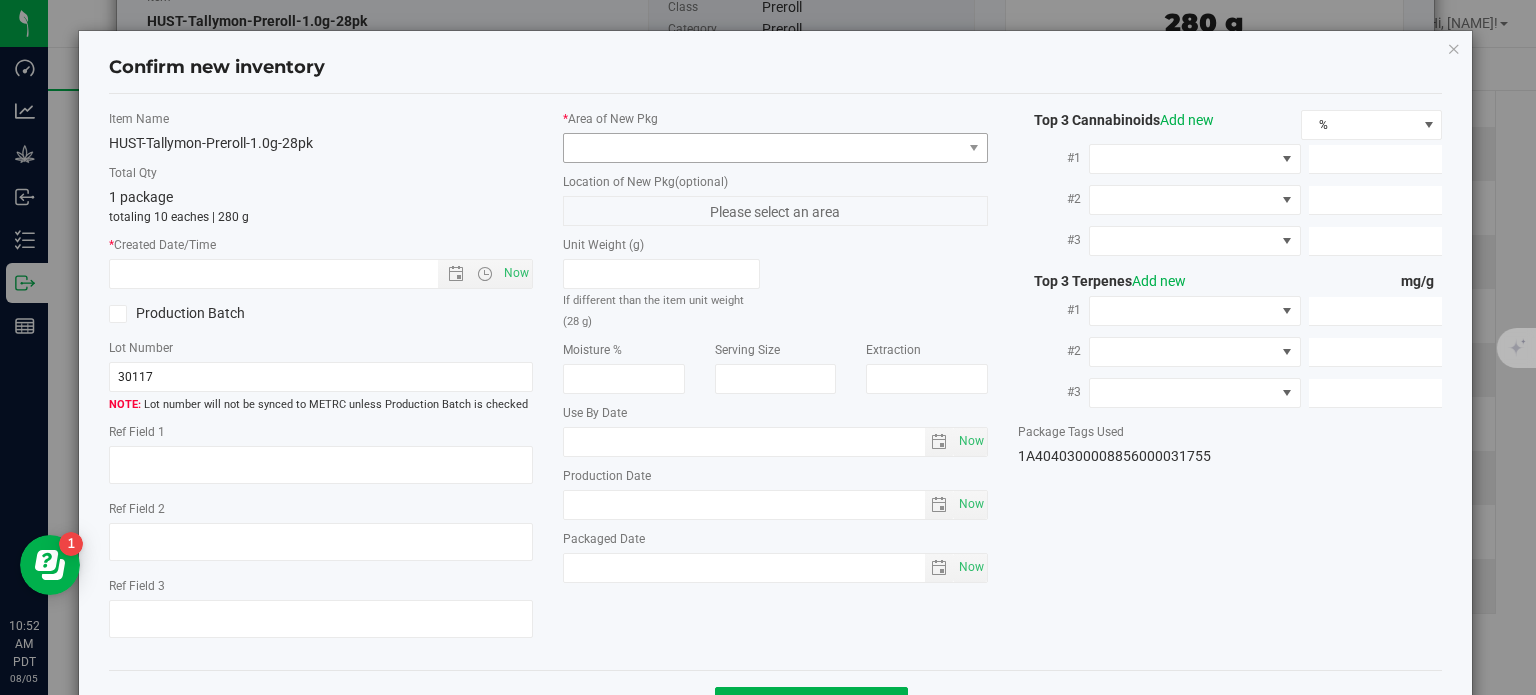 type on "9.2640" 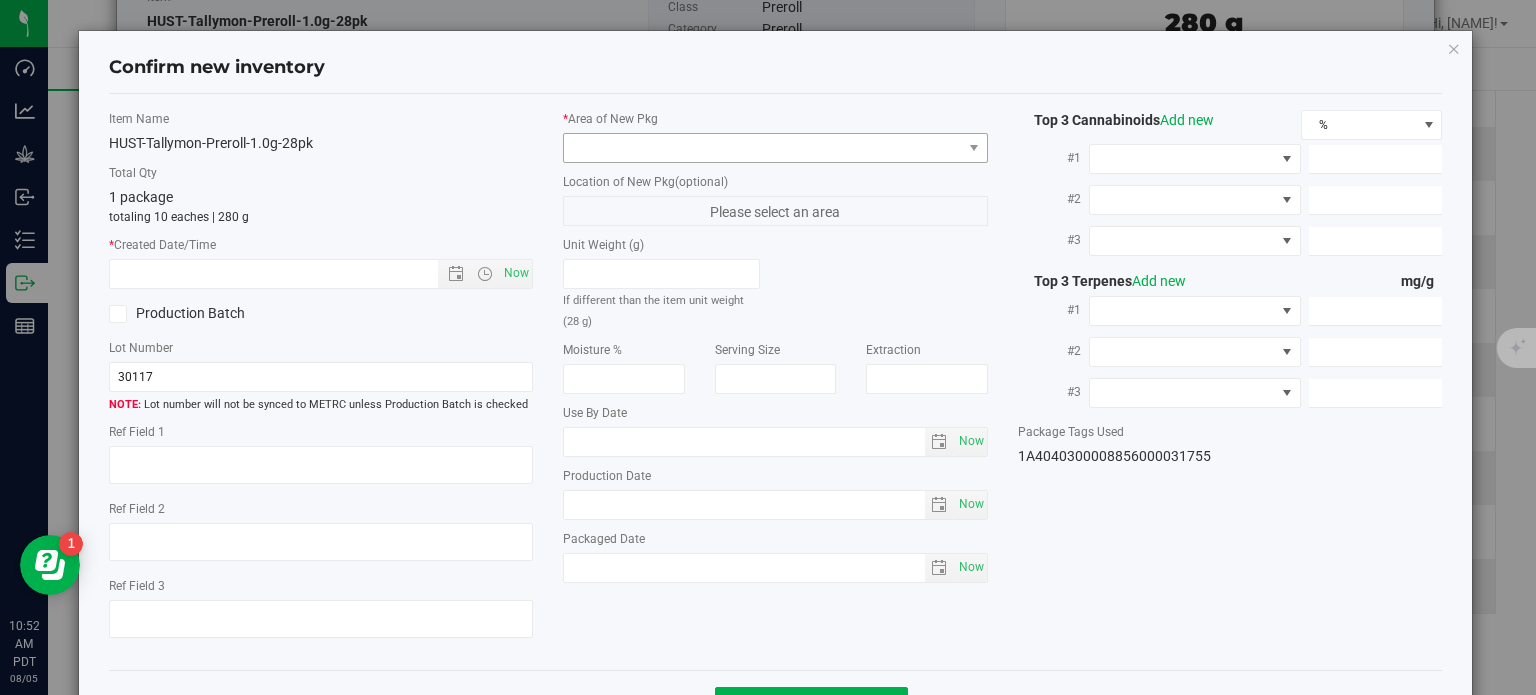 type on "6.5120" 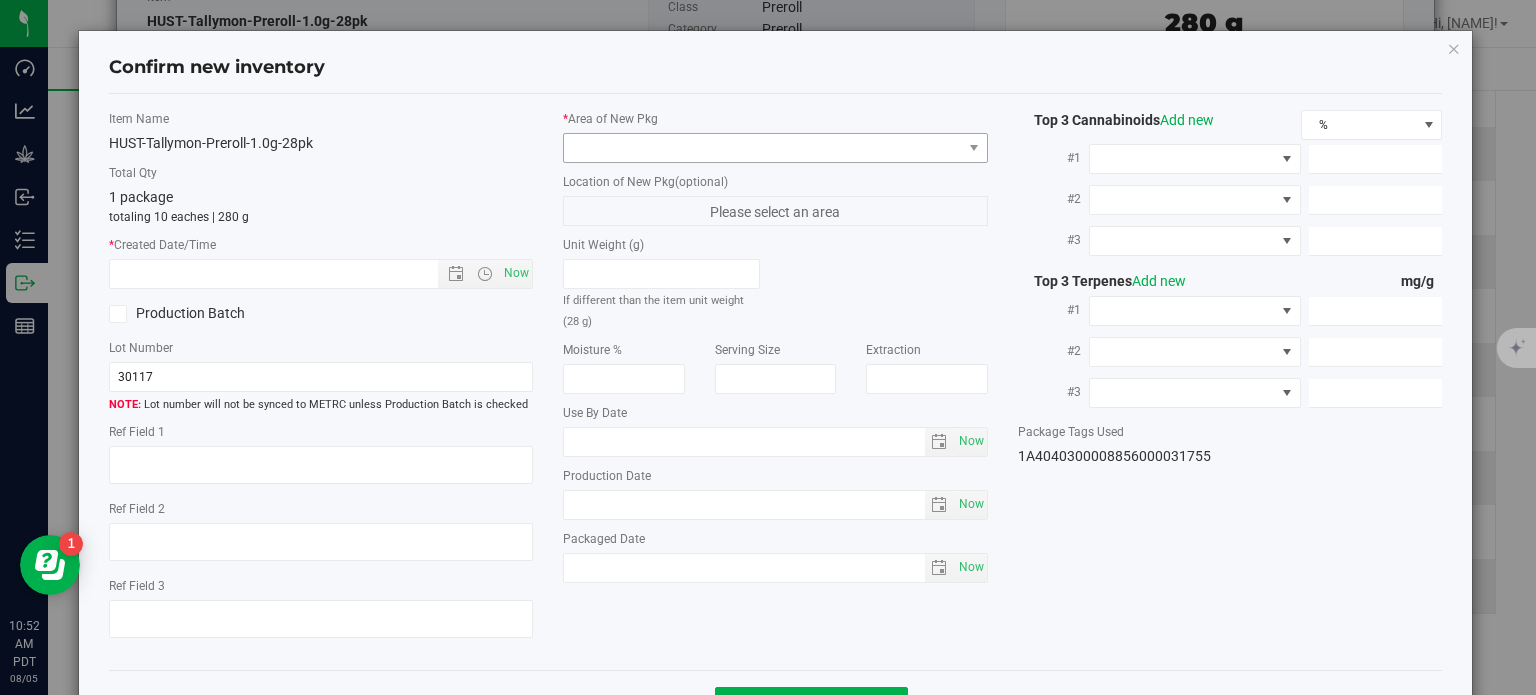 type on "2.0720" 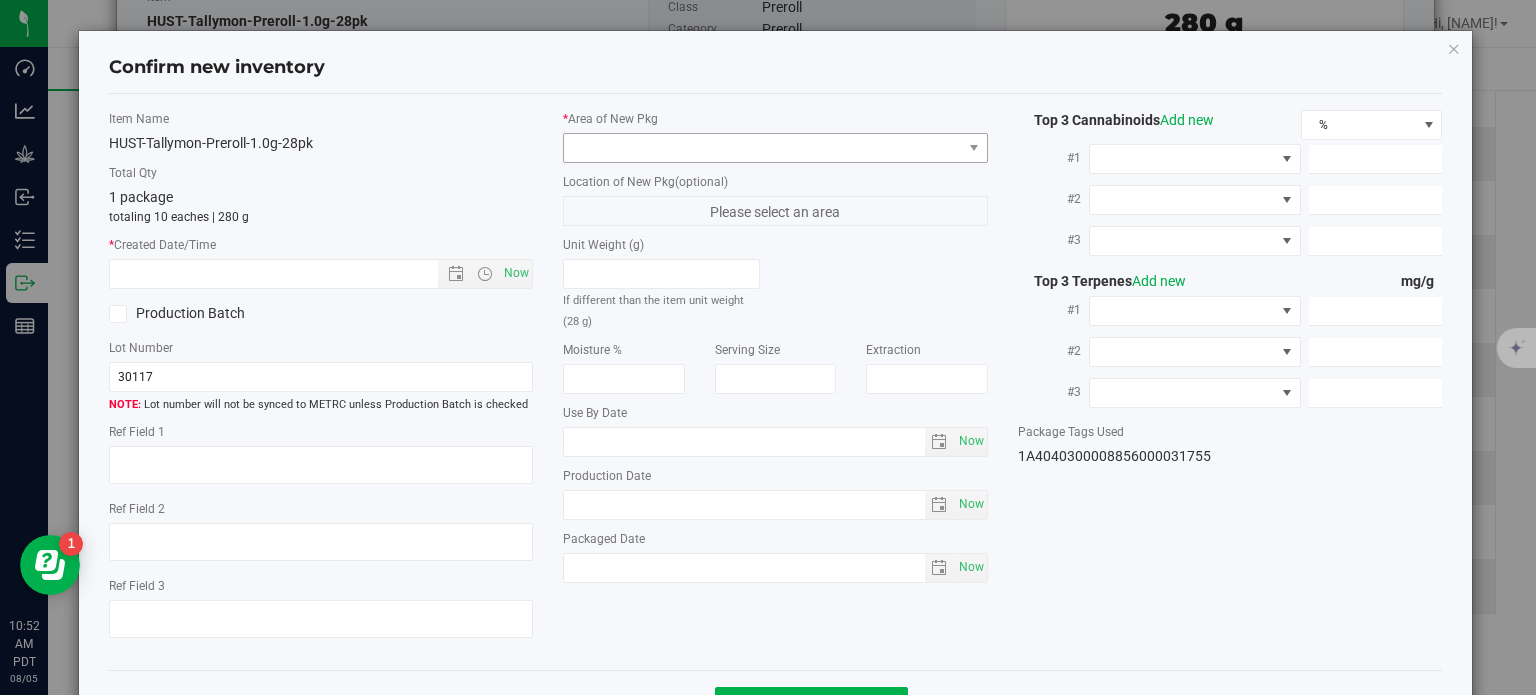 type on "1.1720" 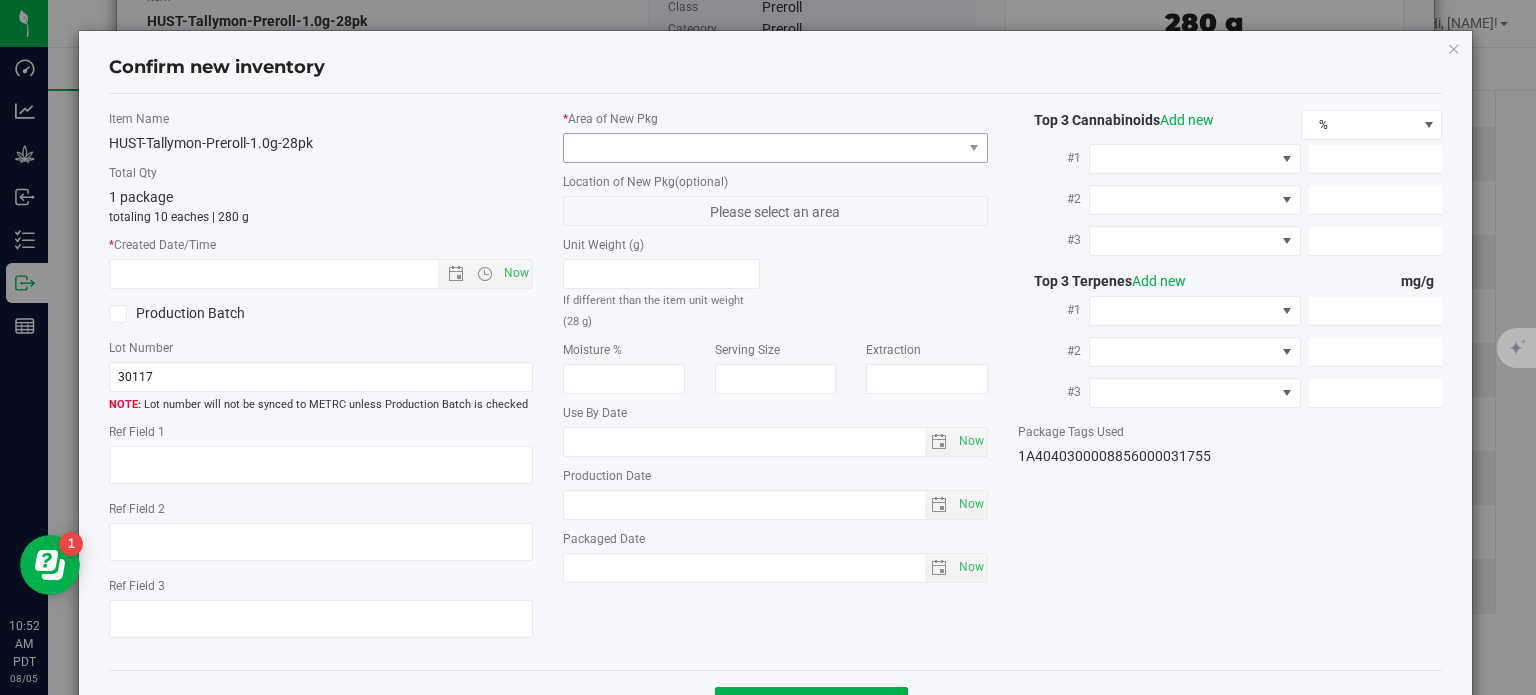 type on "0.8930" 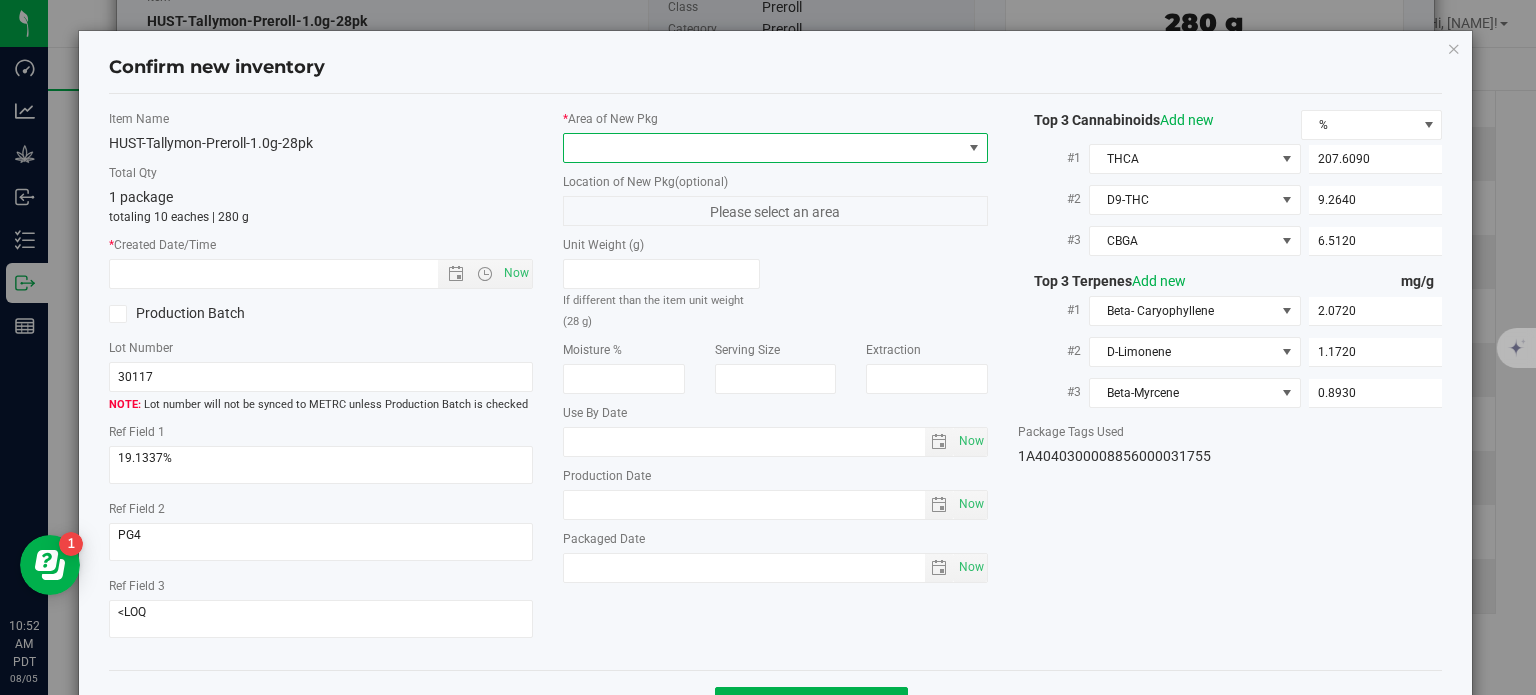 click at bounding box center [763, 148] 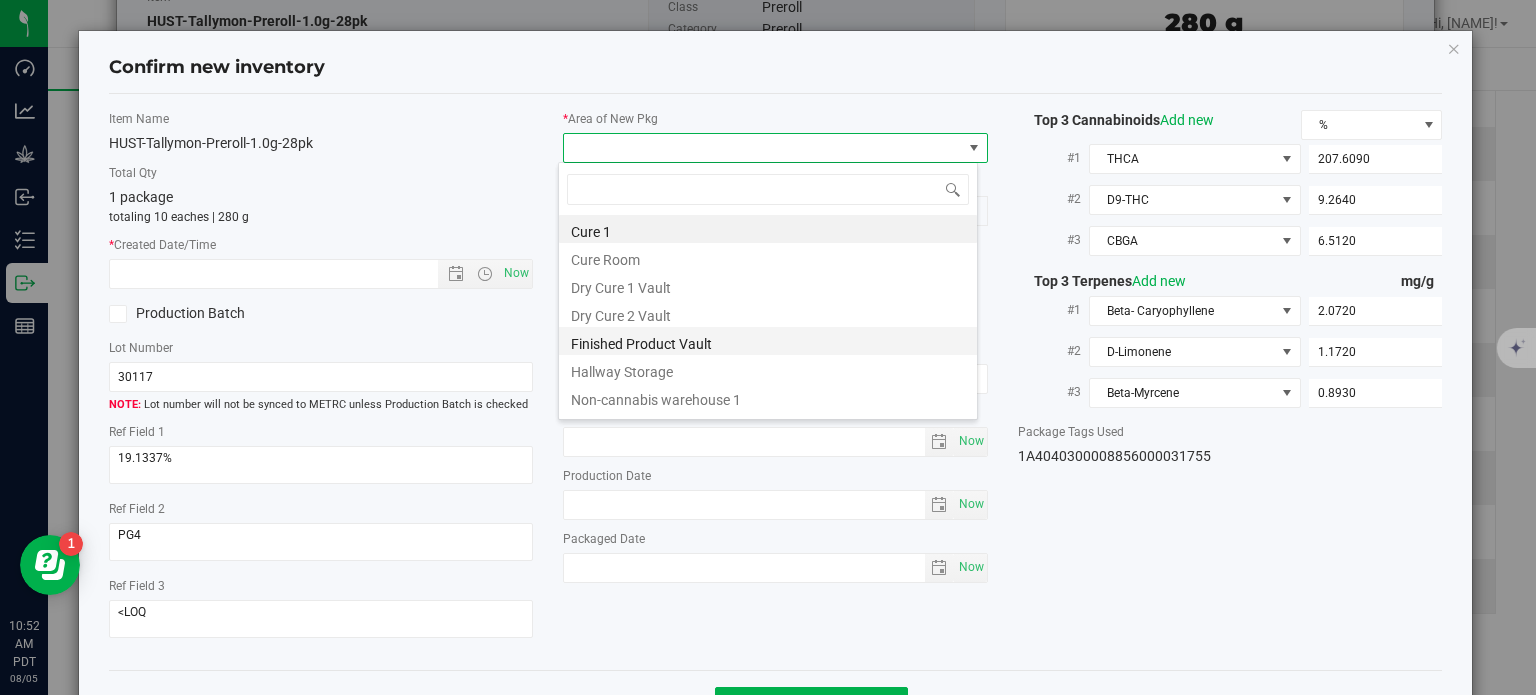 click on "Finished Product Vault" at bounding box center (768, 341) 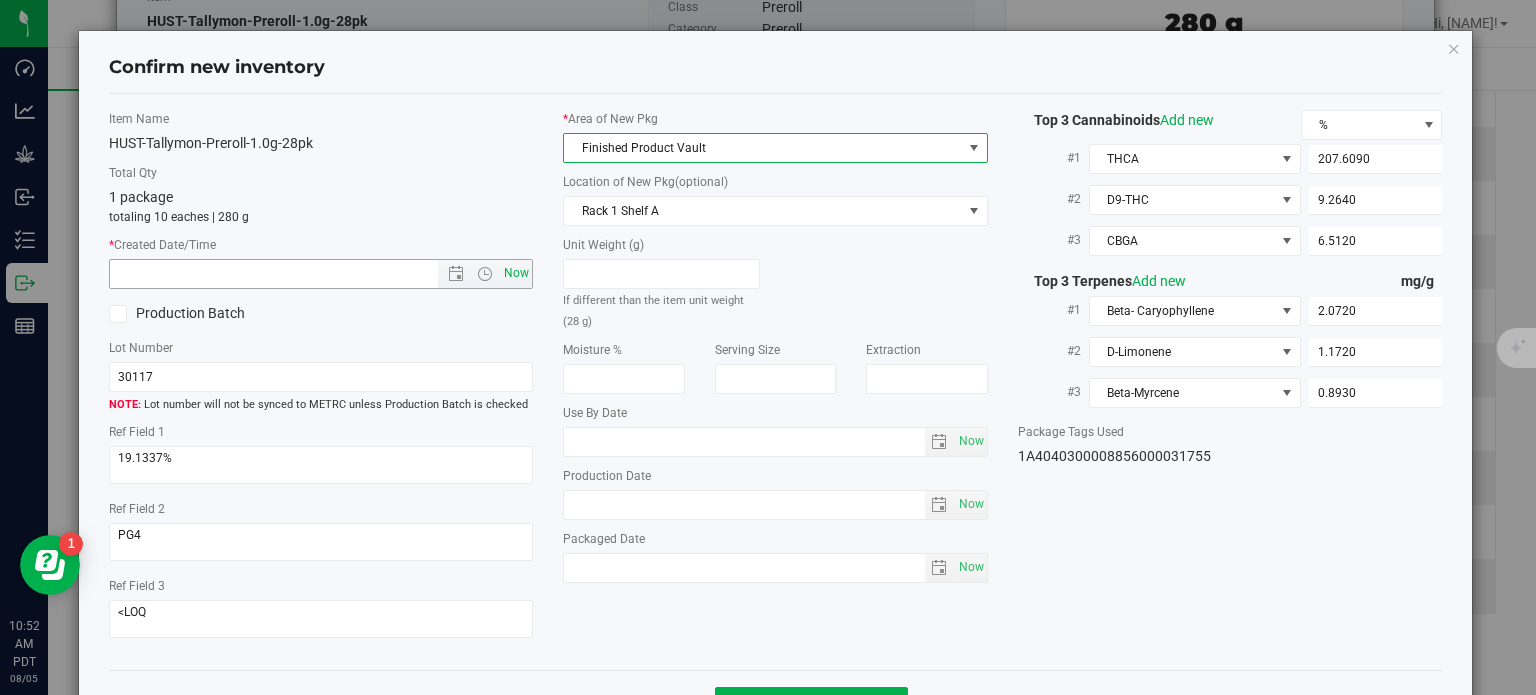 click on "Now" at bounding box center [517, 273] 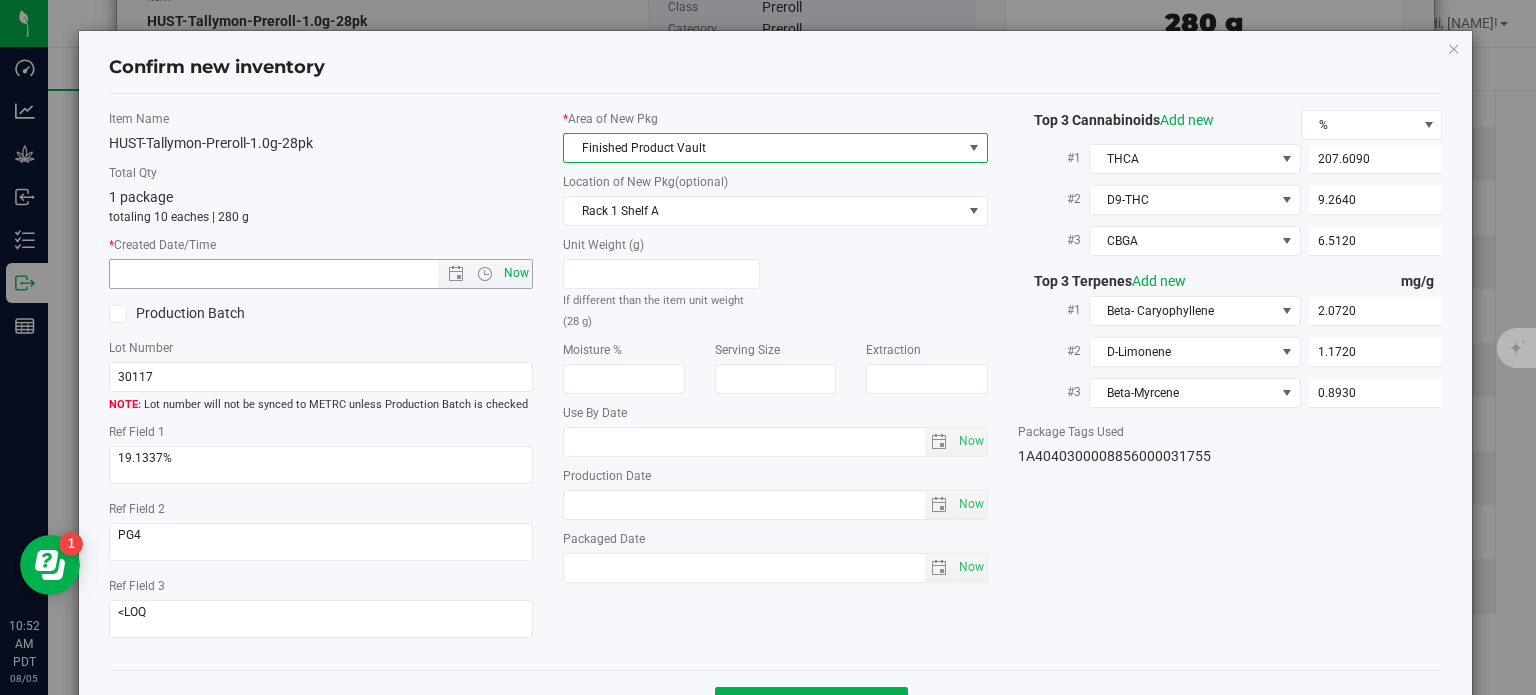 type on "8/5/2025 10:52 AM" 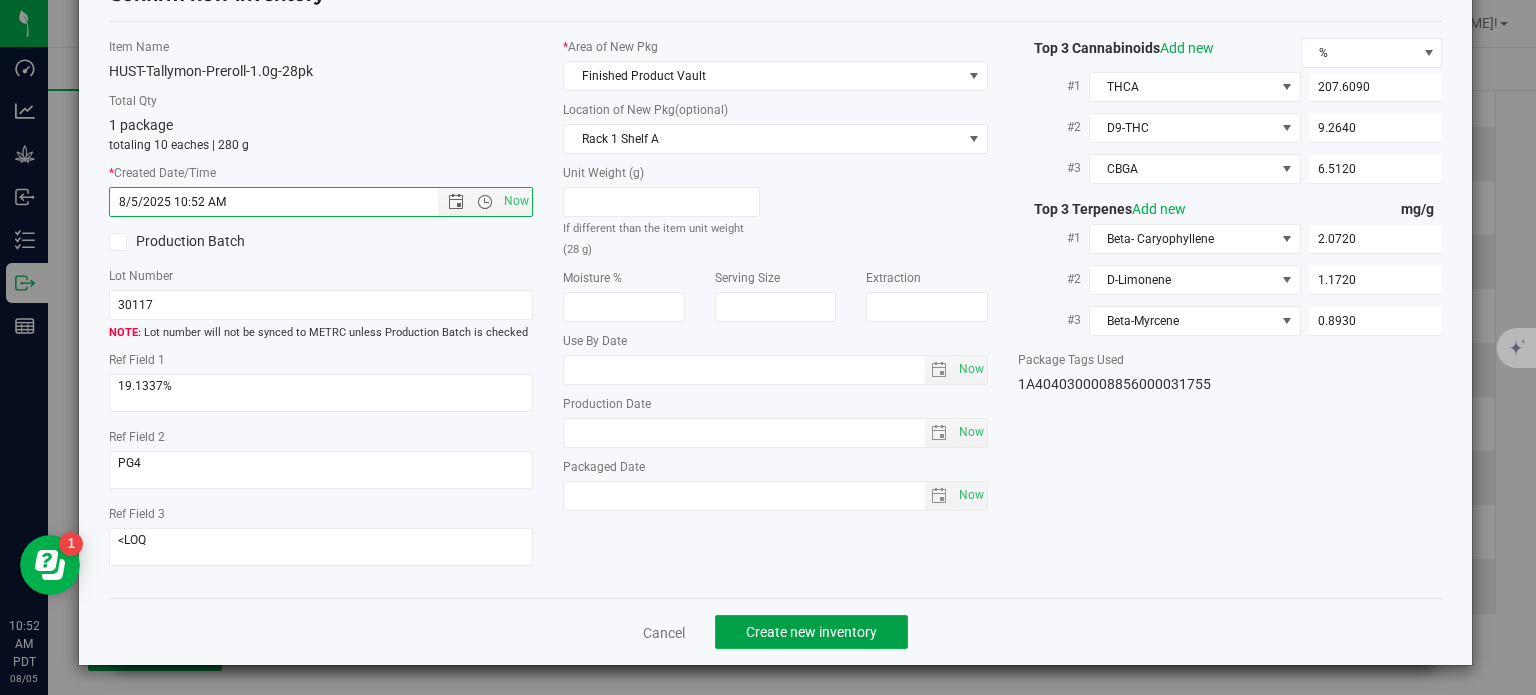 click on "Create new inventory" 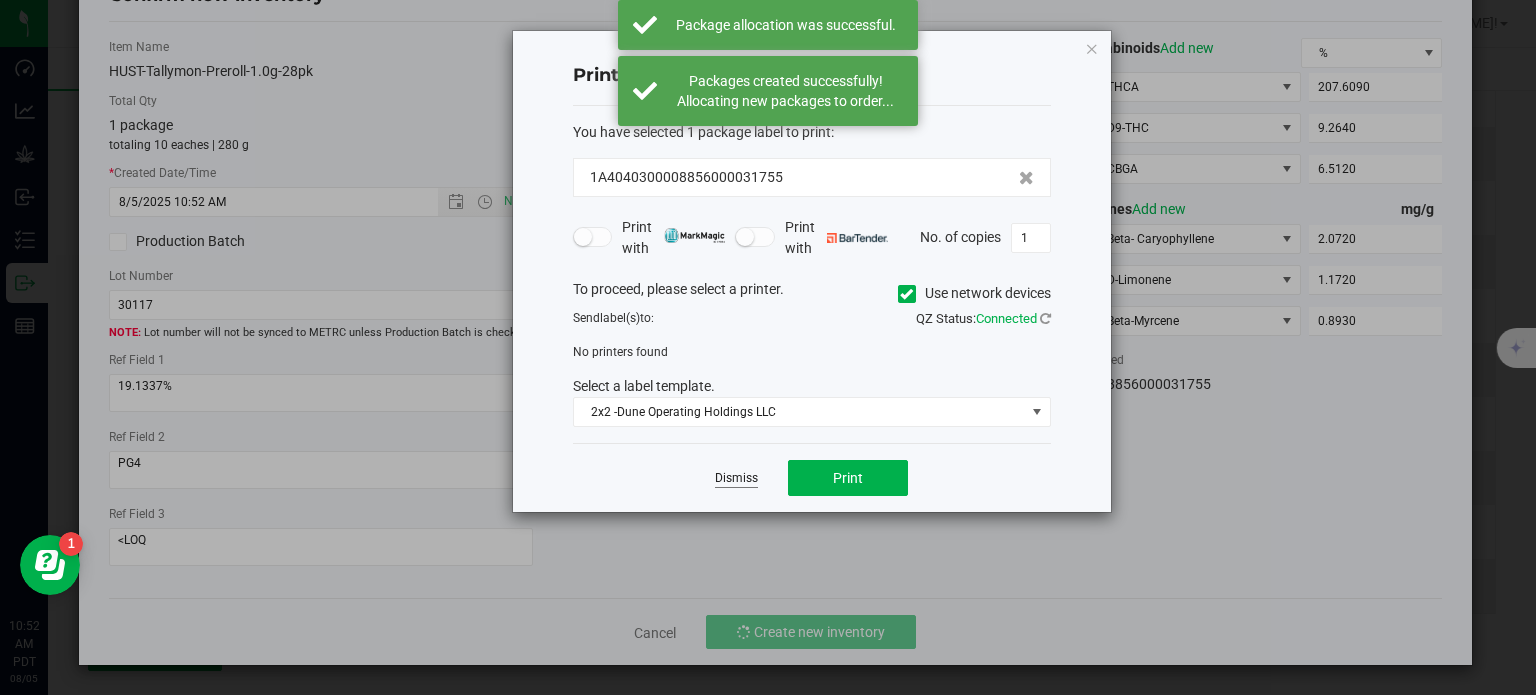 click on "Dismiss" 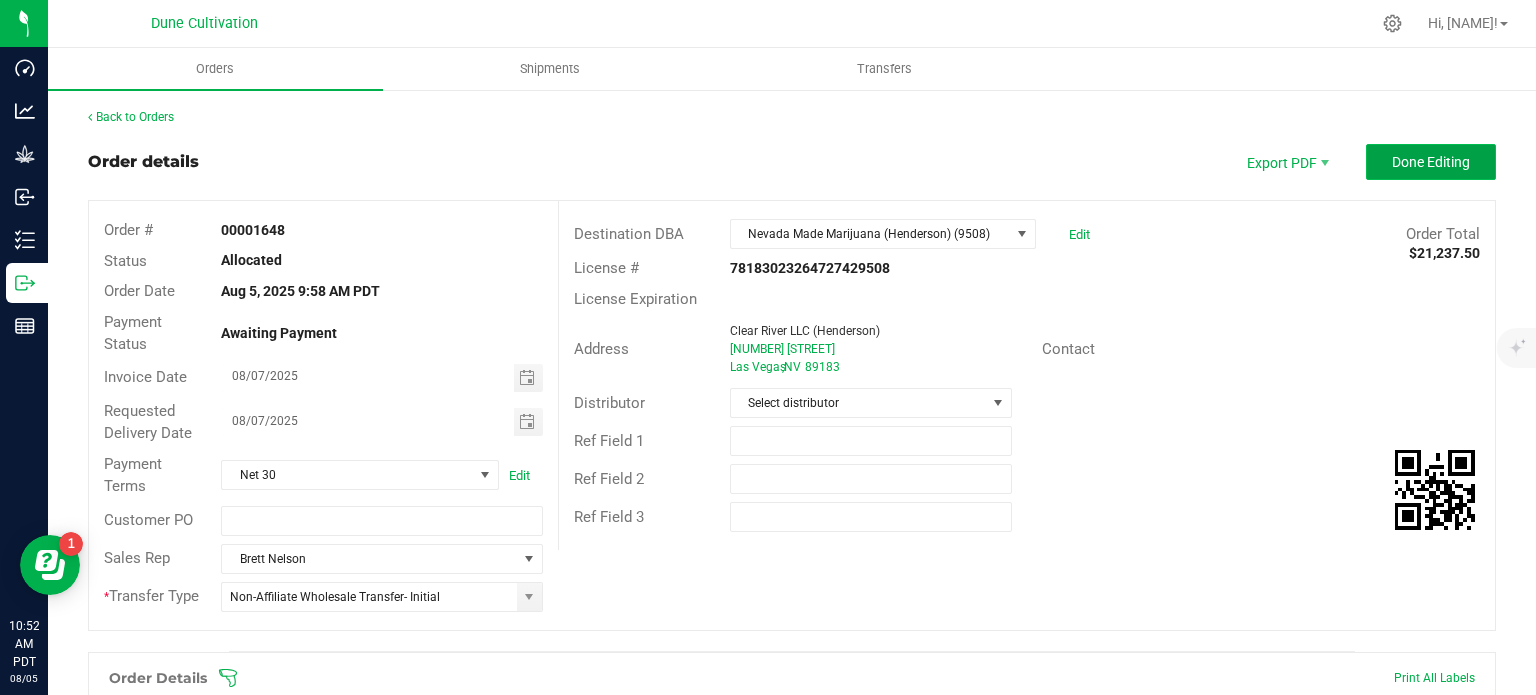 click on "Done Editing" at bounding box center [1431, 162] 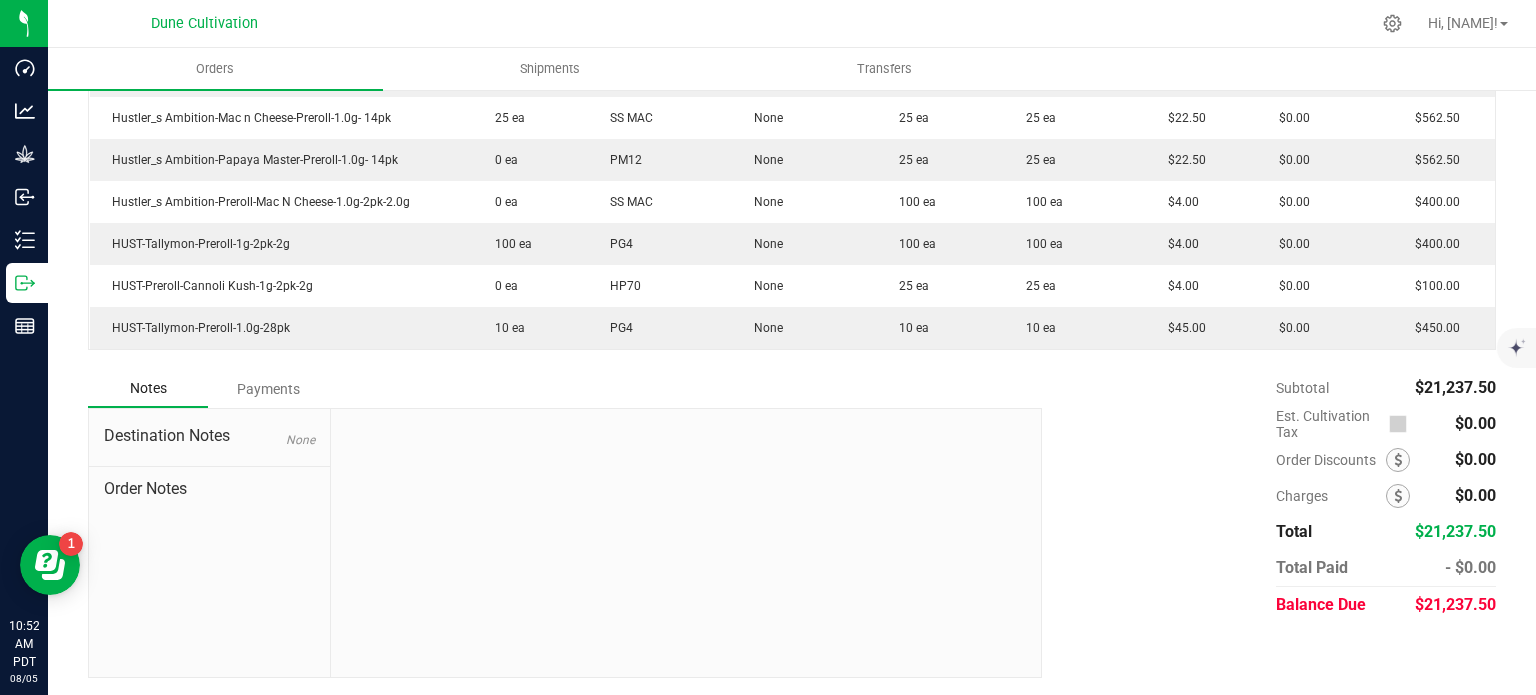 click on "$21,237.50" at bounding box center (1455, 604) 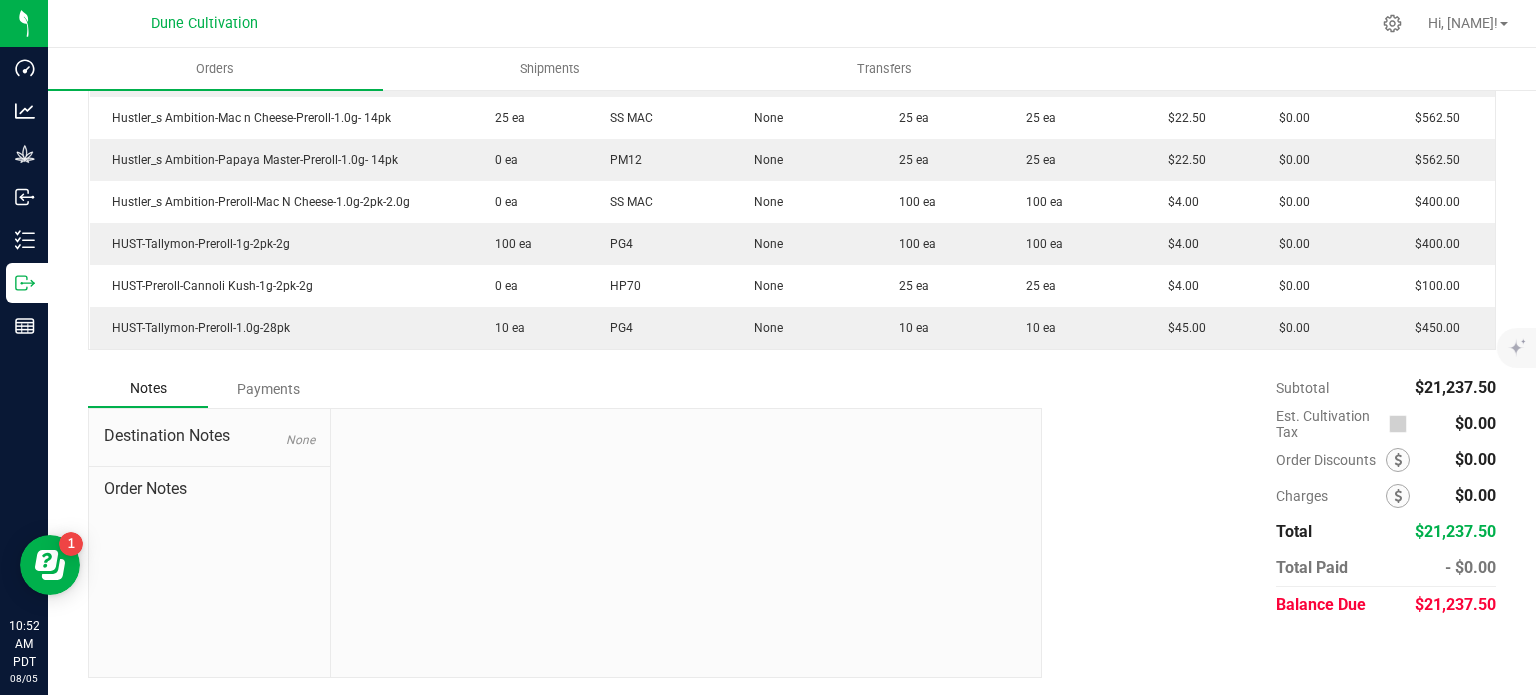 click on "$21,237.50" at bounding box center (1455, 604) 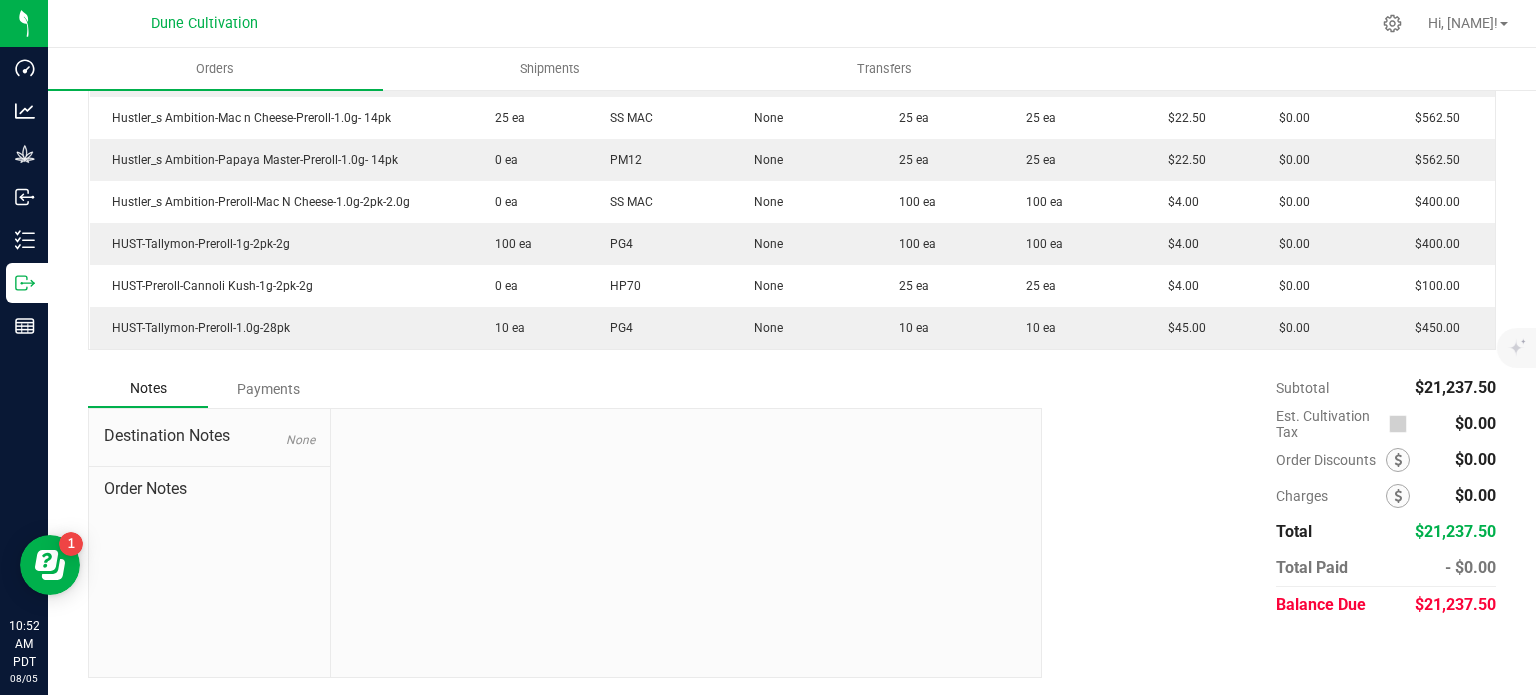 copy on "21,237.50" 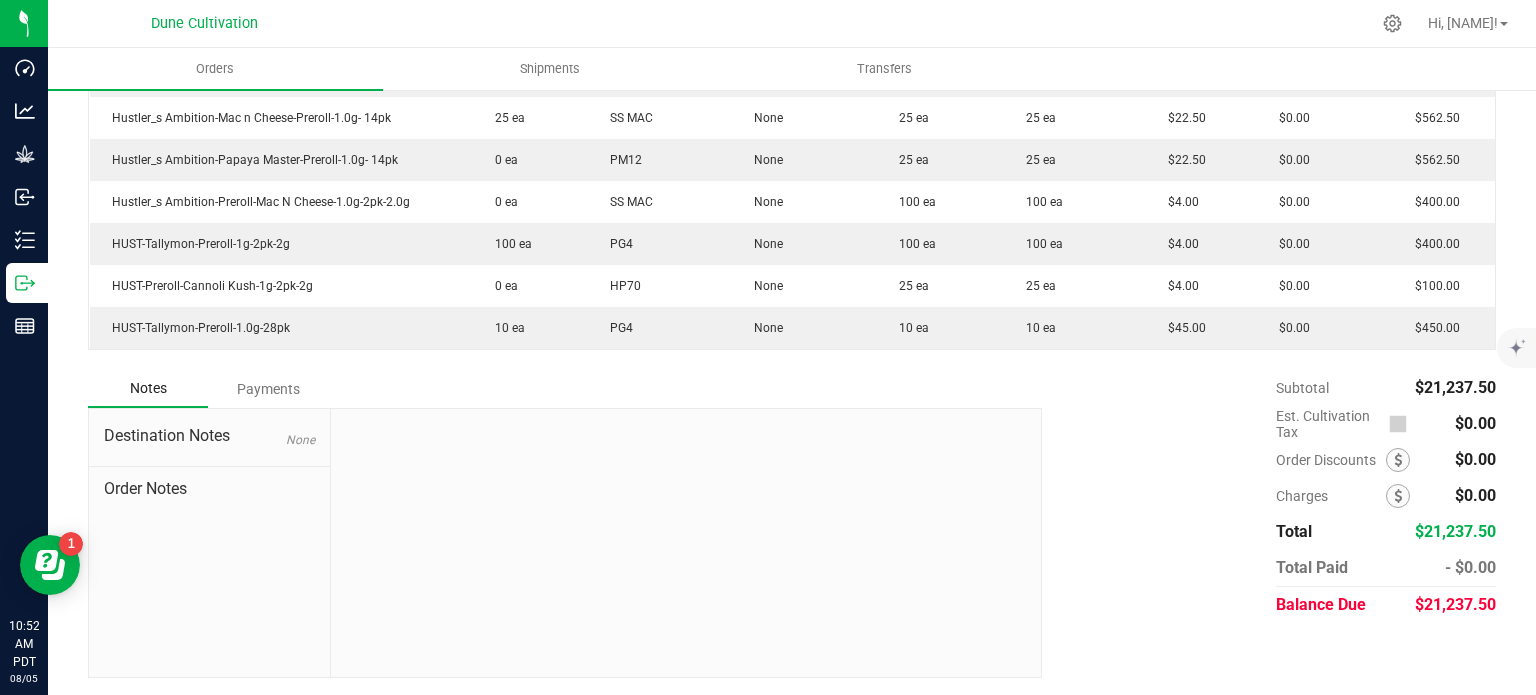 click on "Subtotal
$21,237.50
Est. Cultivation Tax
$0.00" at bounding box center [1261, 496] 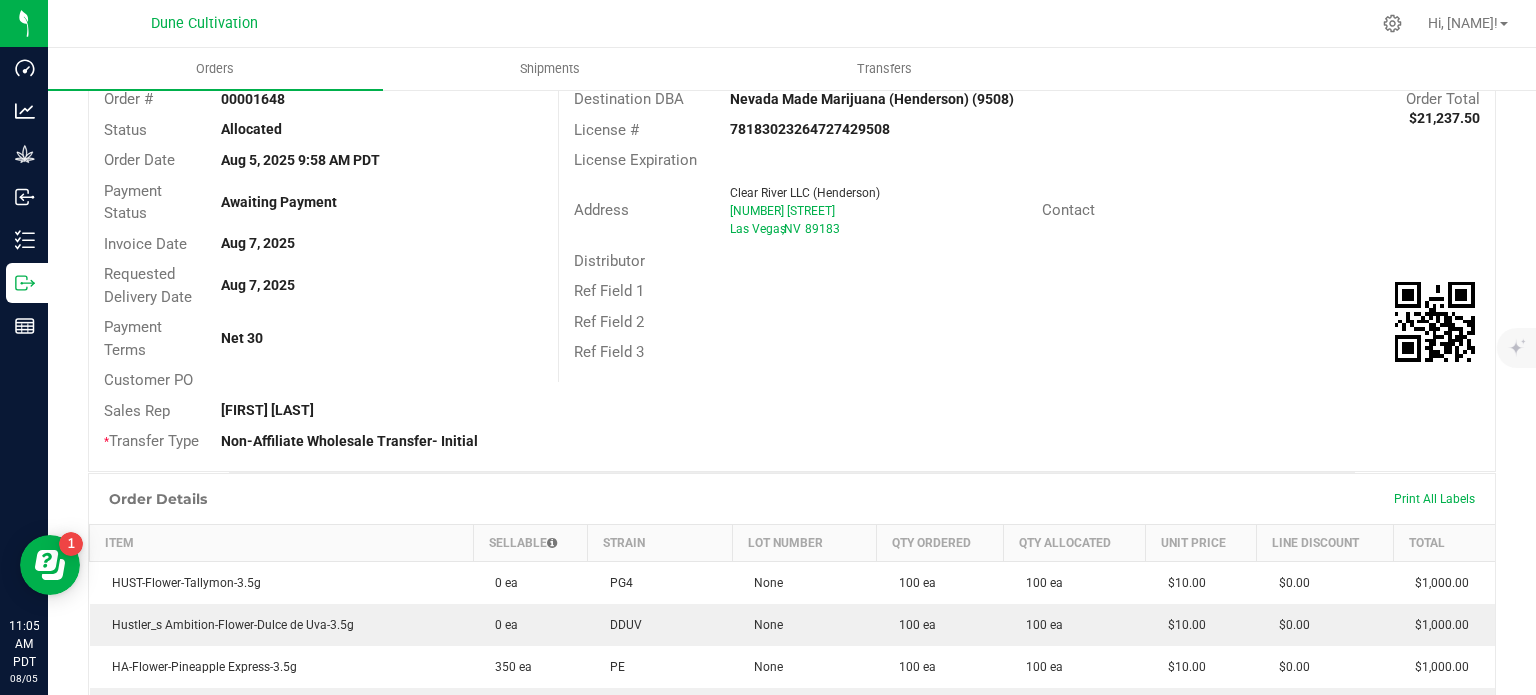scroll, scrollTop: 0, scrollLeft: 0, axis: both 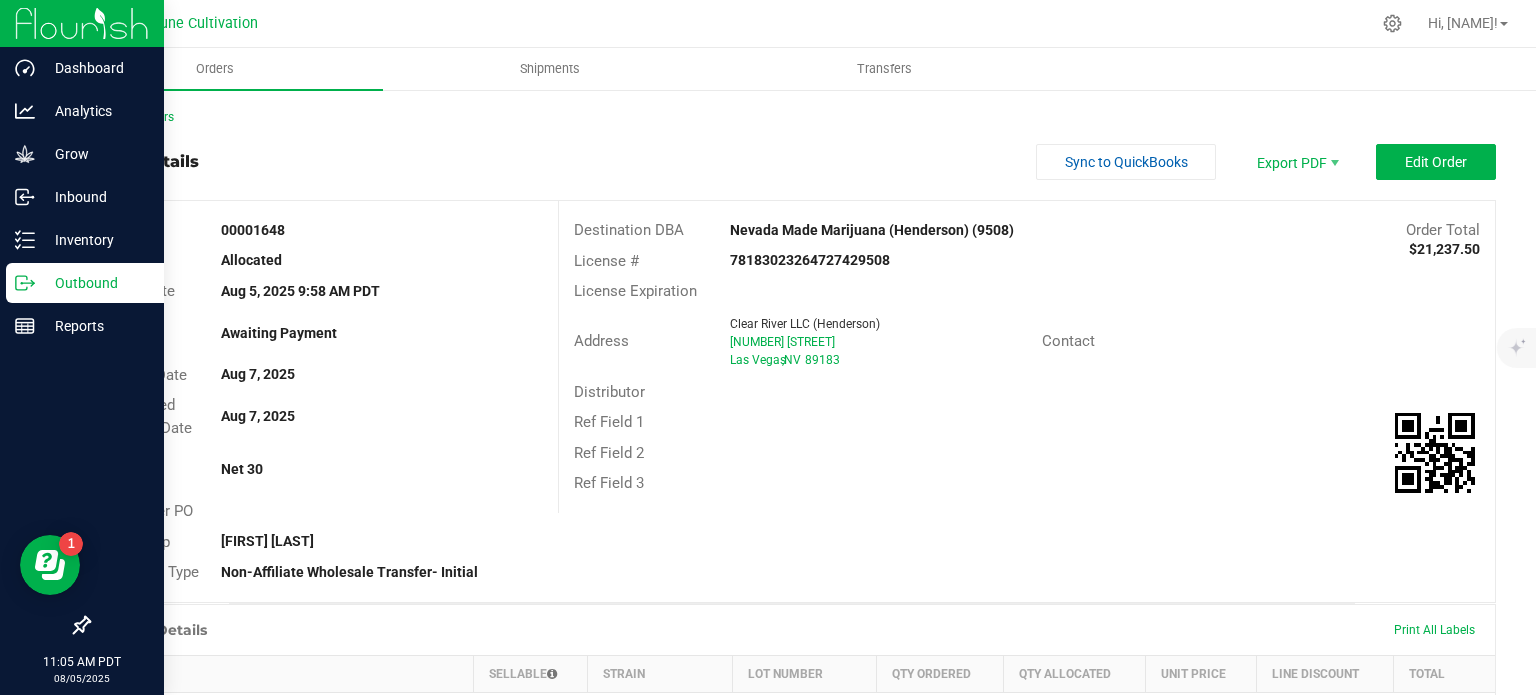click 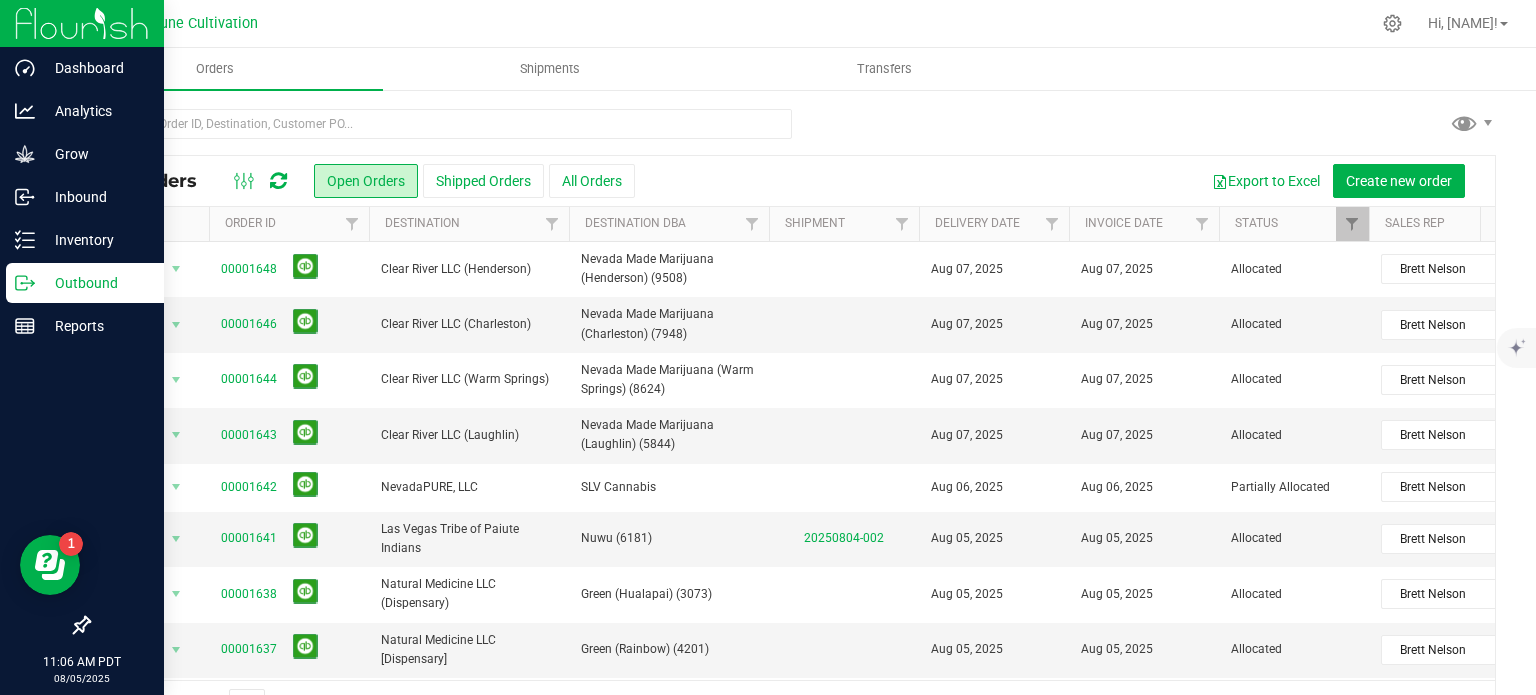 click 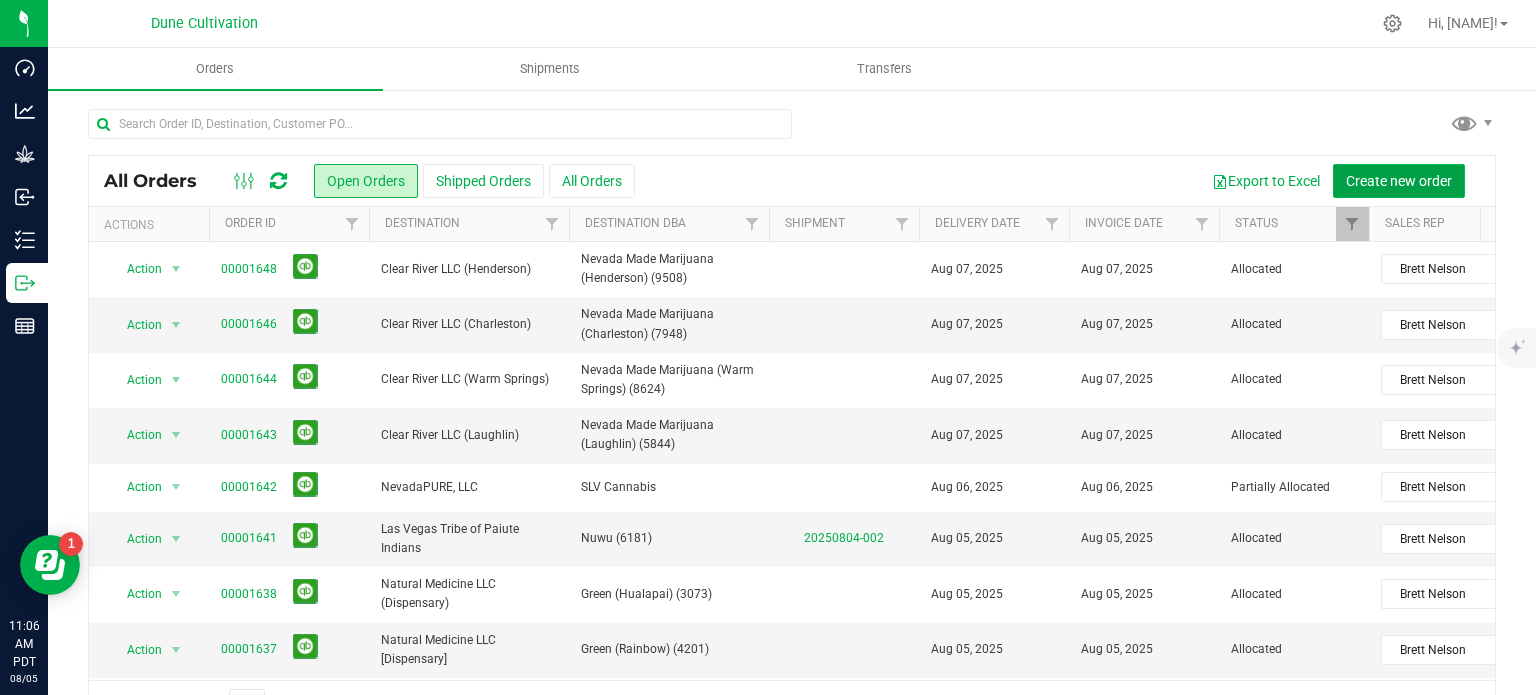 click on "Create new order" at bounding box center (1399, 181) 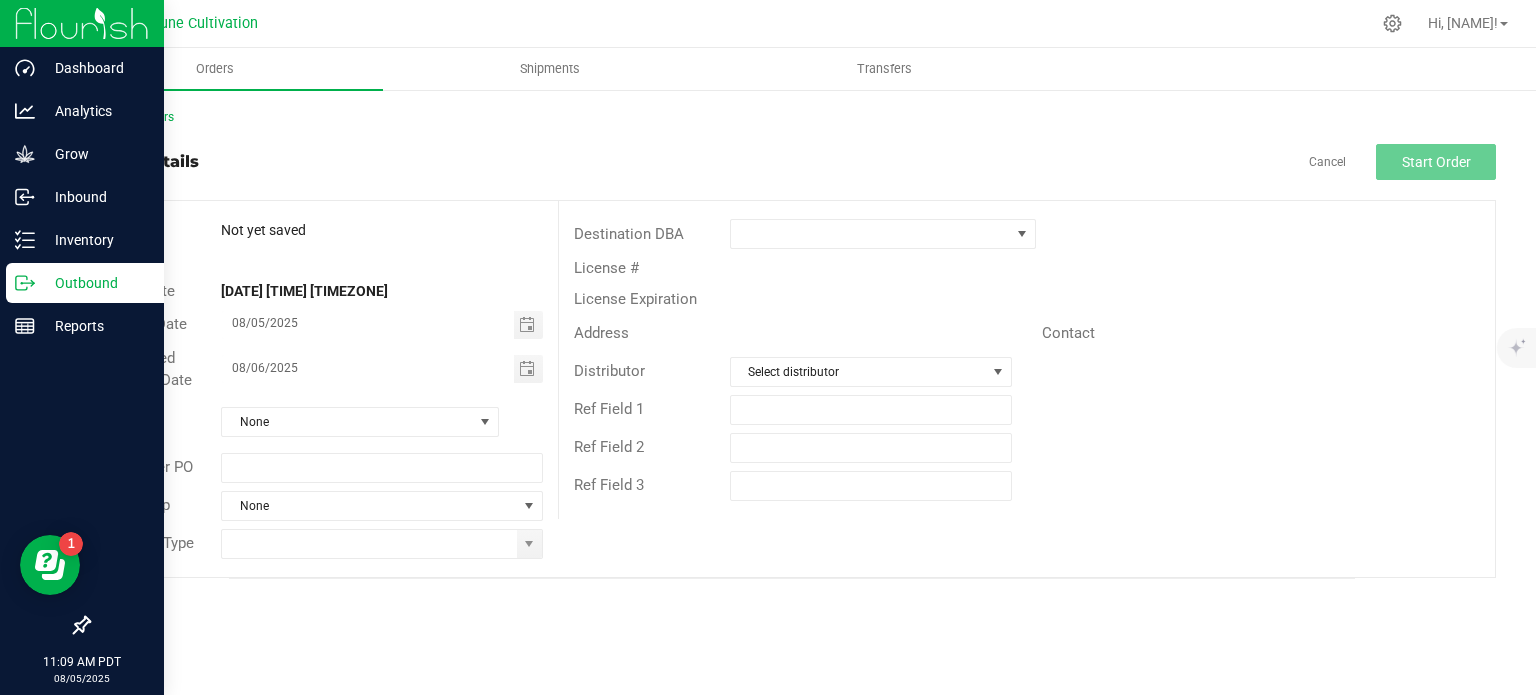 click 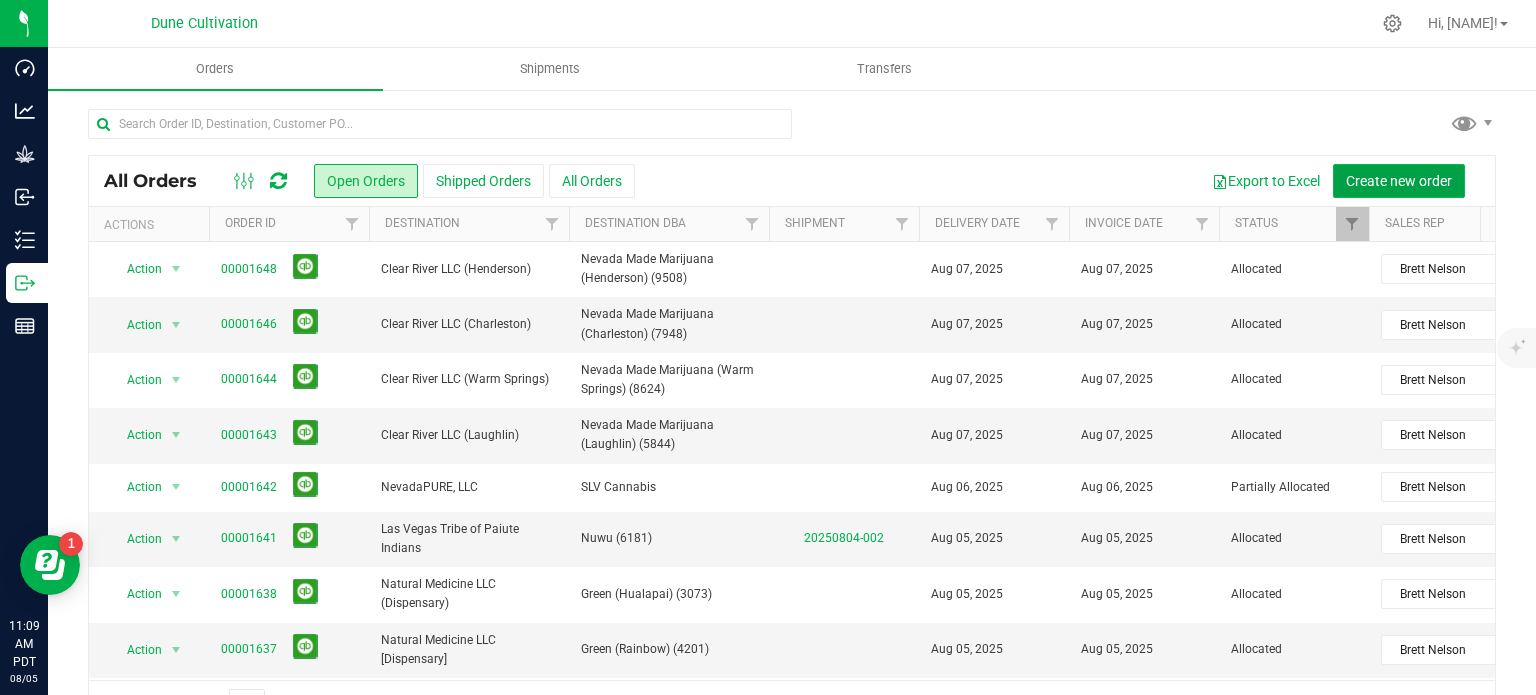 click on "Create new order" at bounding box center [1399, 181] 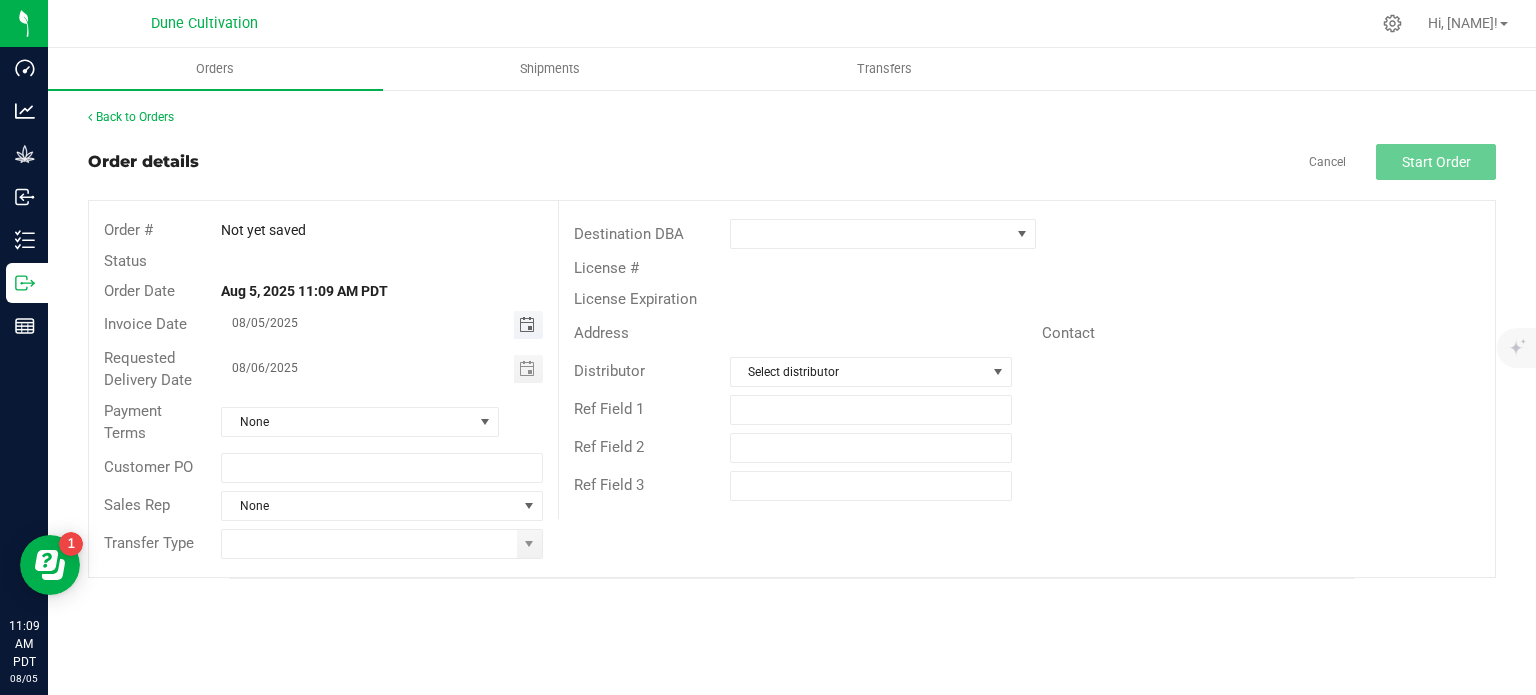 click at bounding box center [527, 325] 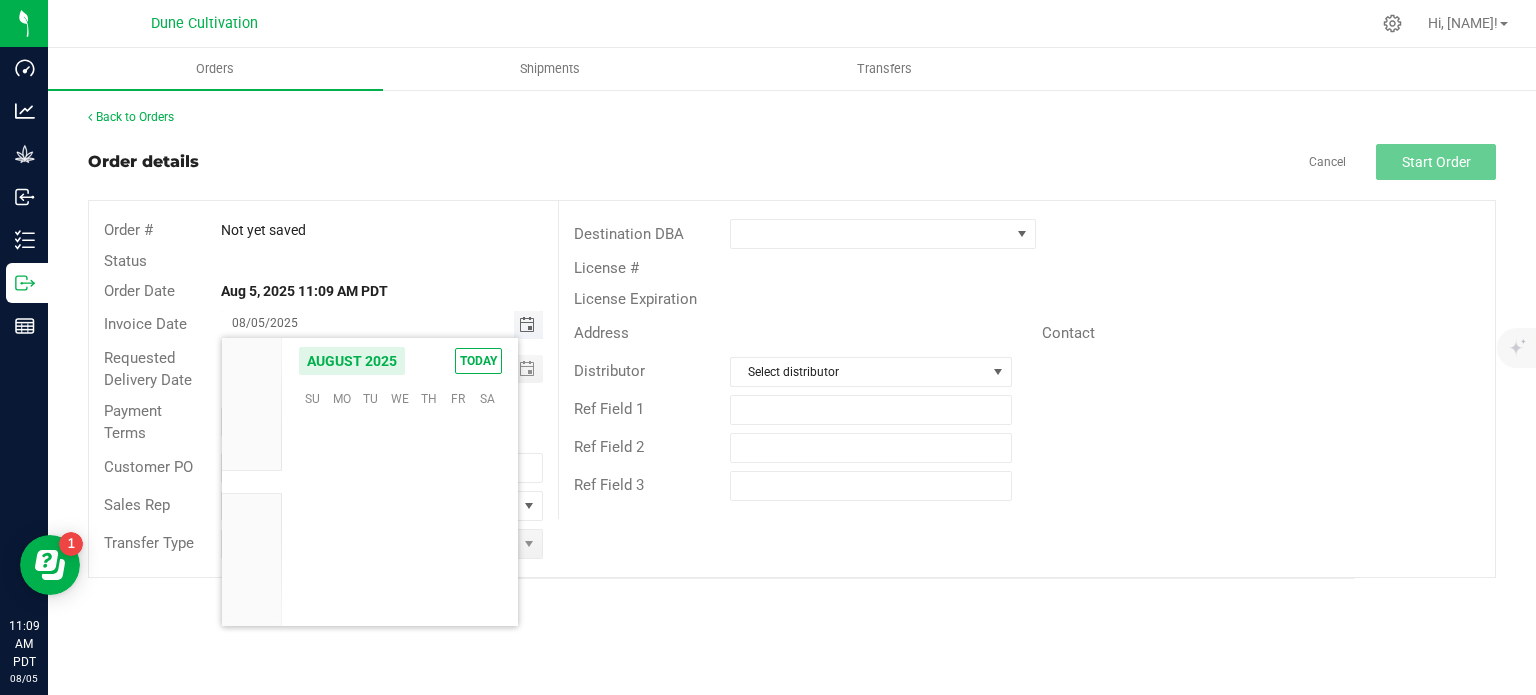 scroll, scrollTop: 36168, scrollLeft: 0, axis: vertical 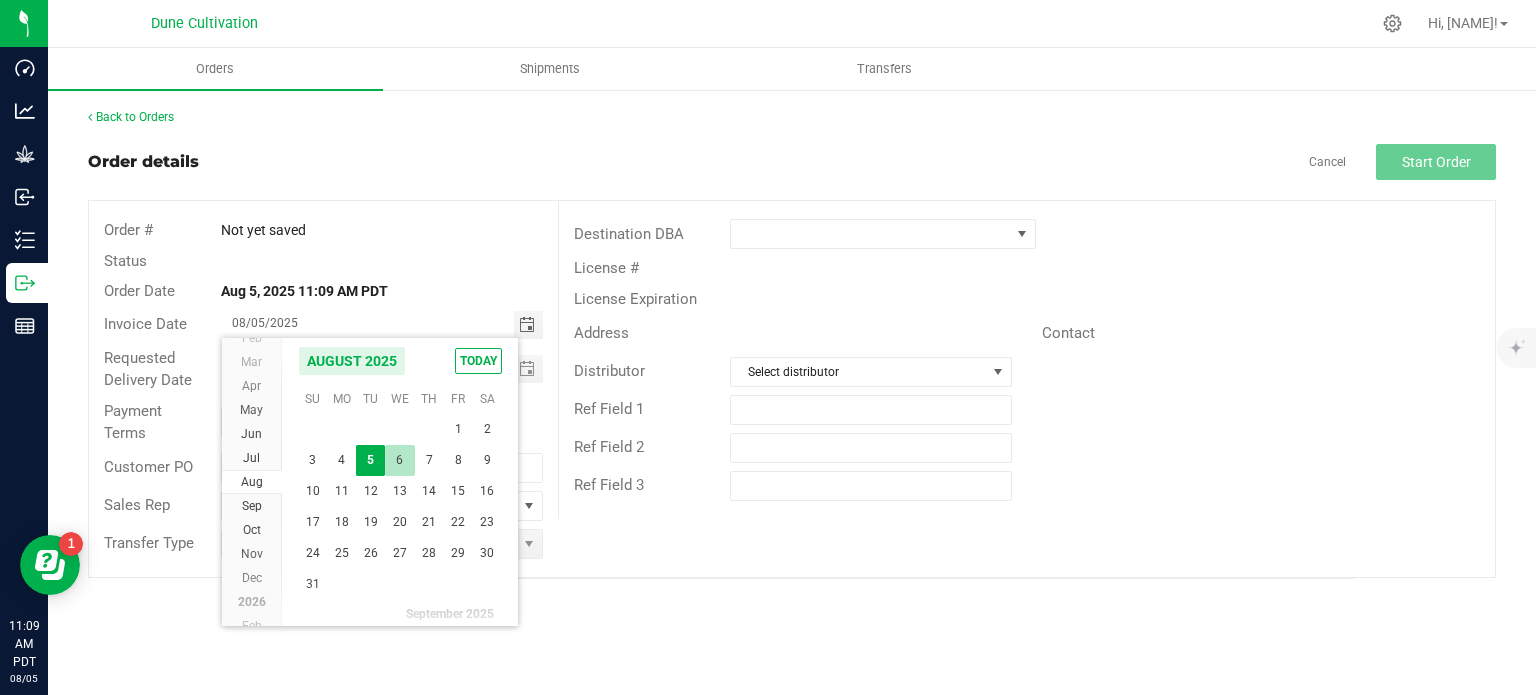 click on "6" at bounding box center [399, 460] 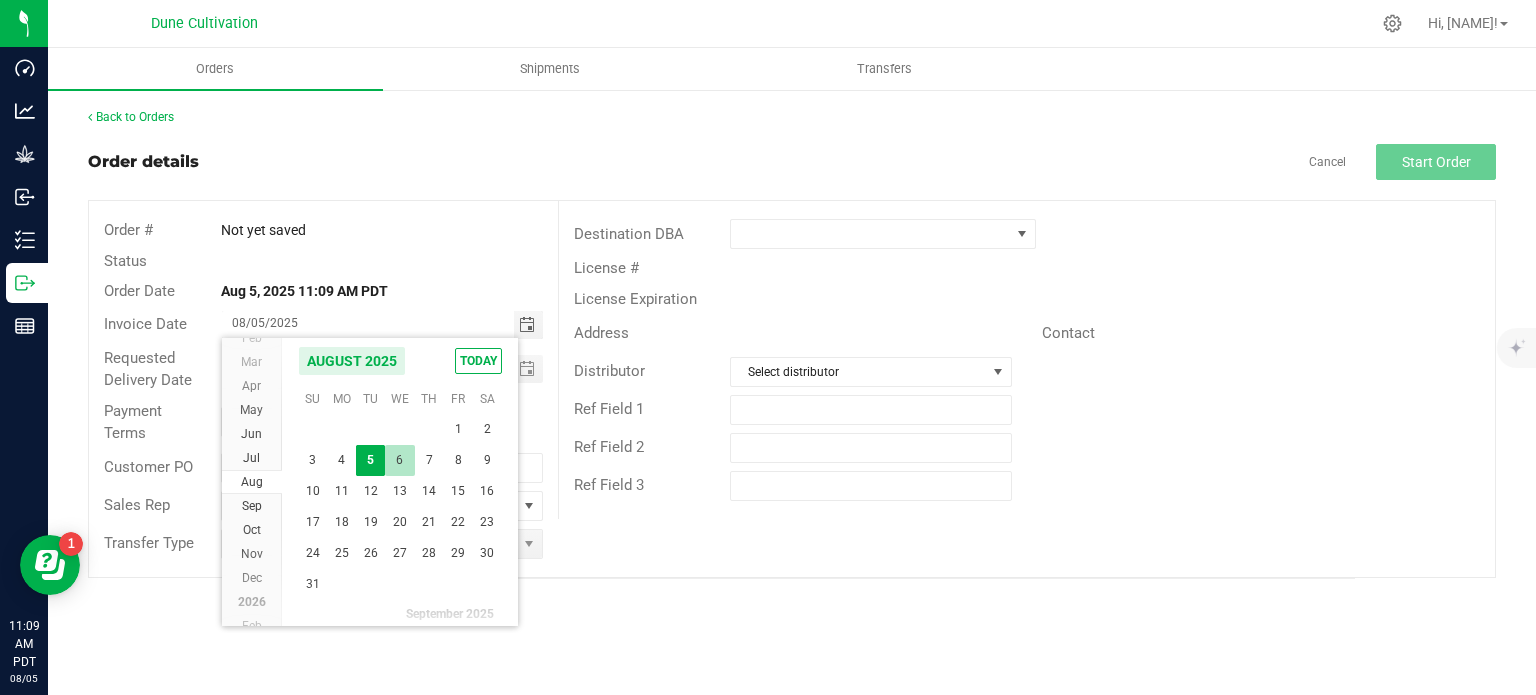type on "08/06/2025" 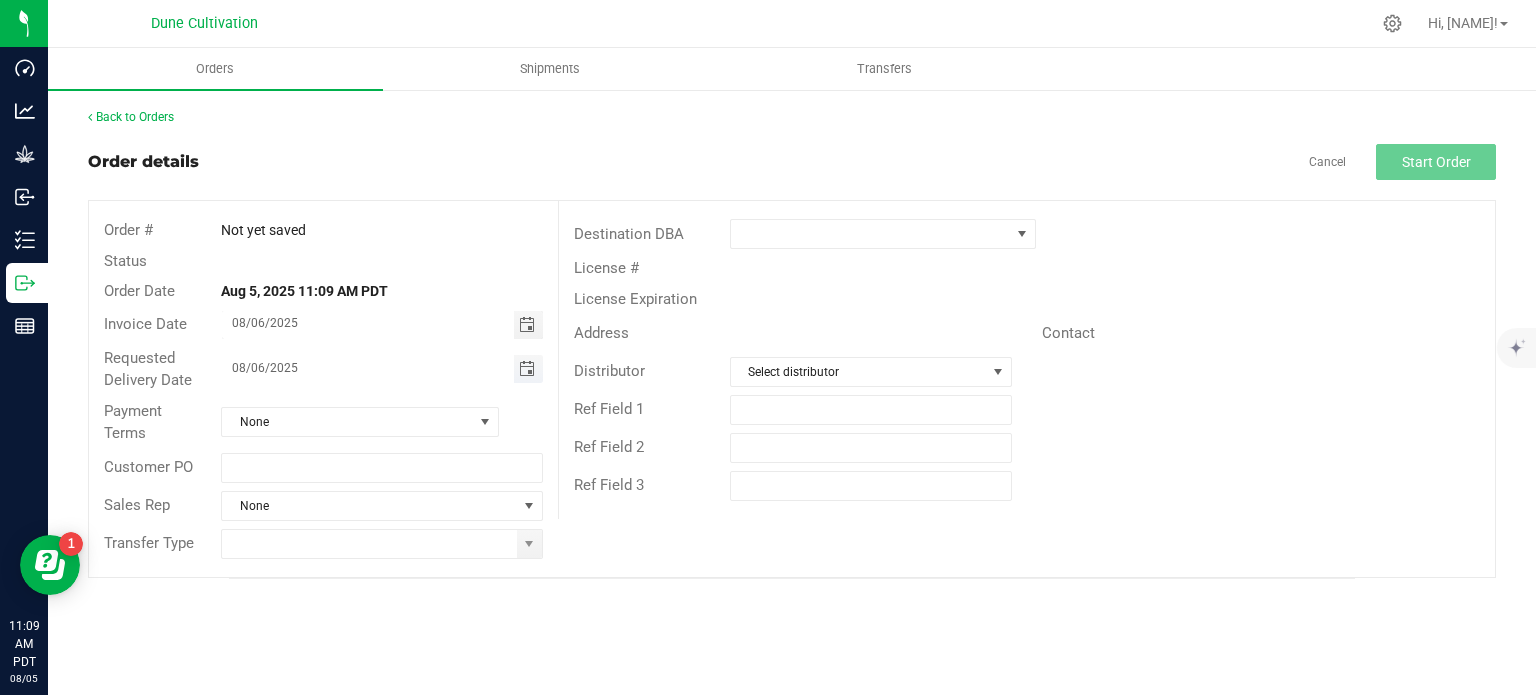 click at bounding box center (527, 369) 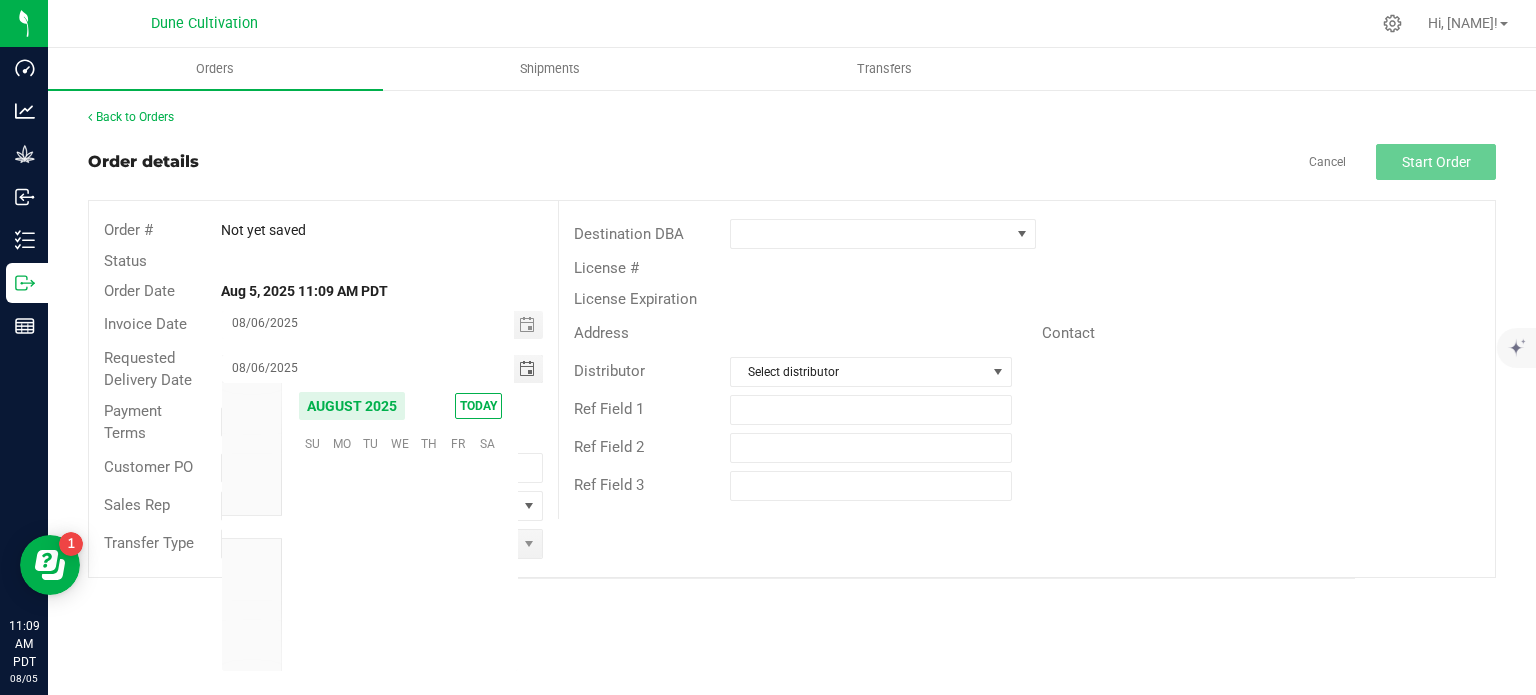 scroll, scrollTop: 36168, scrollLeft: 0, axis: vertical 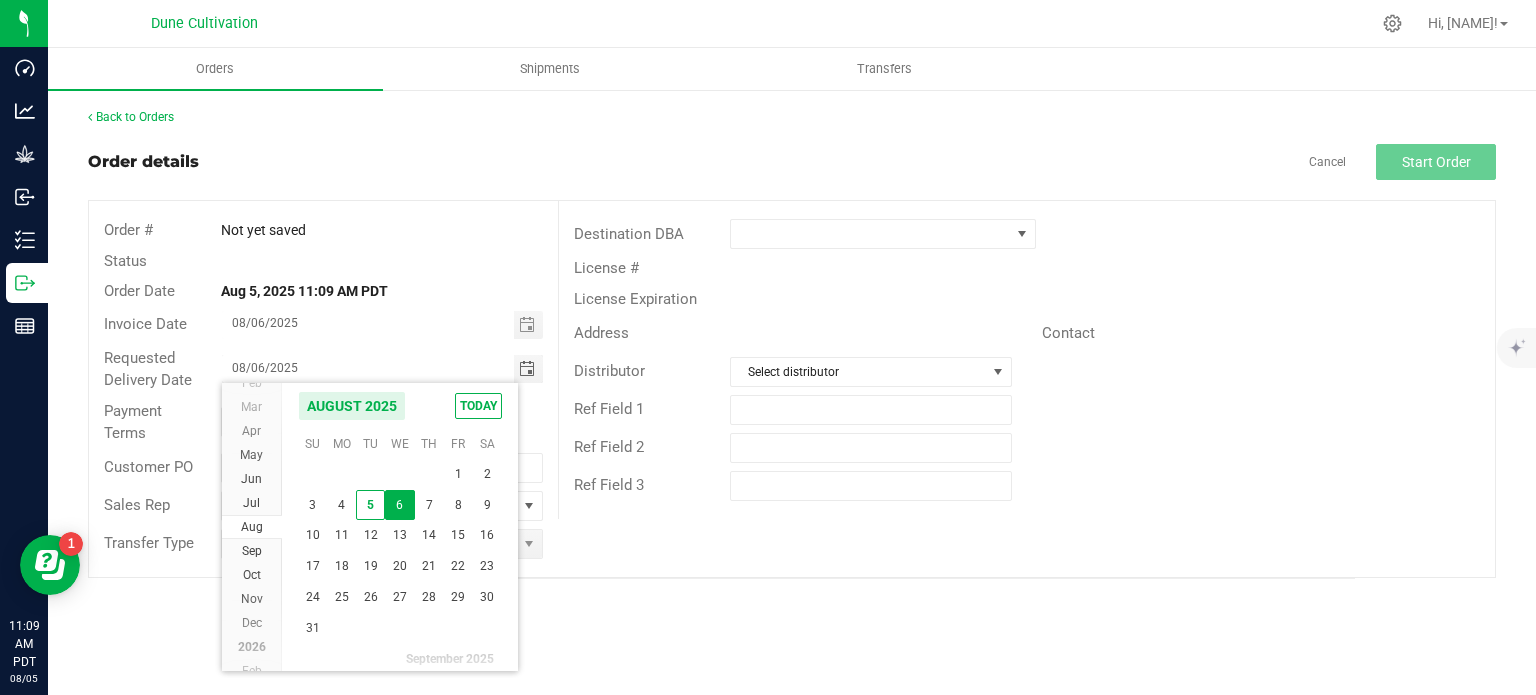 click on "6" at bounding box center [399, 505] 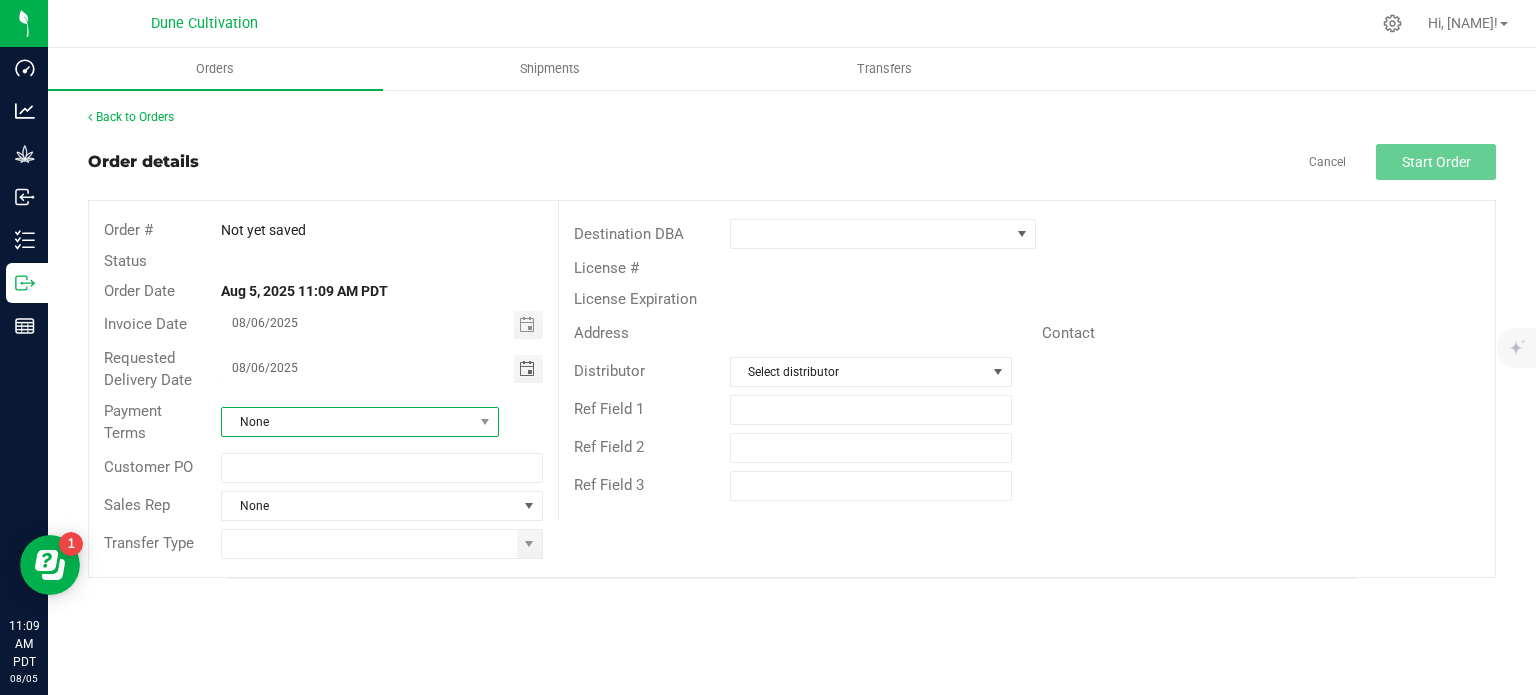 click on "None" at bounding box center [347, 422] 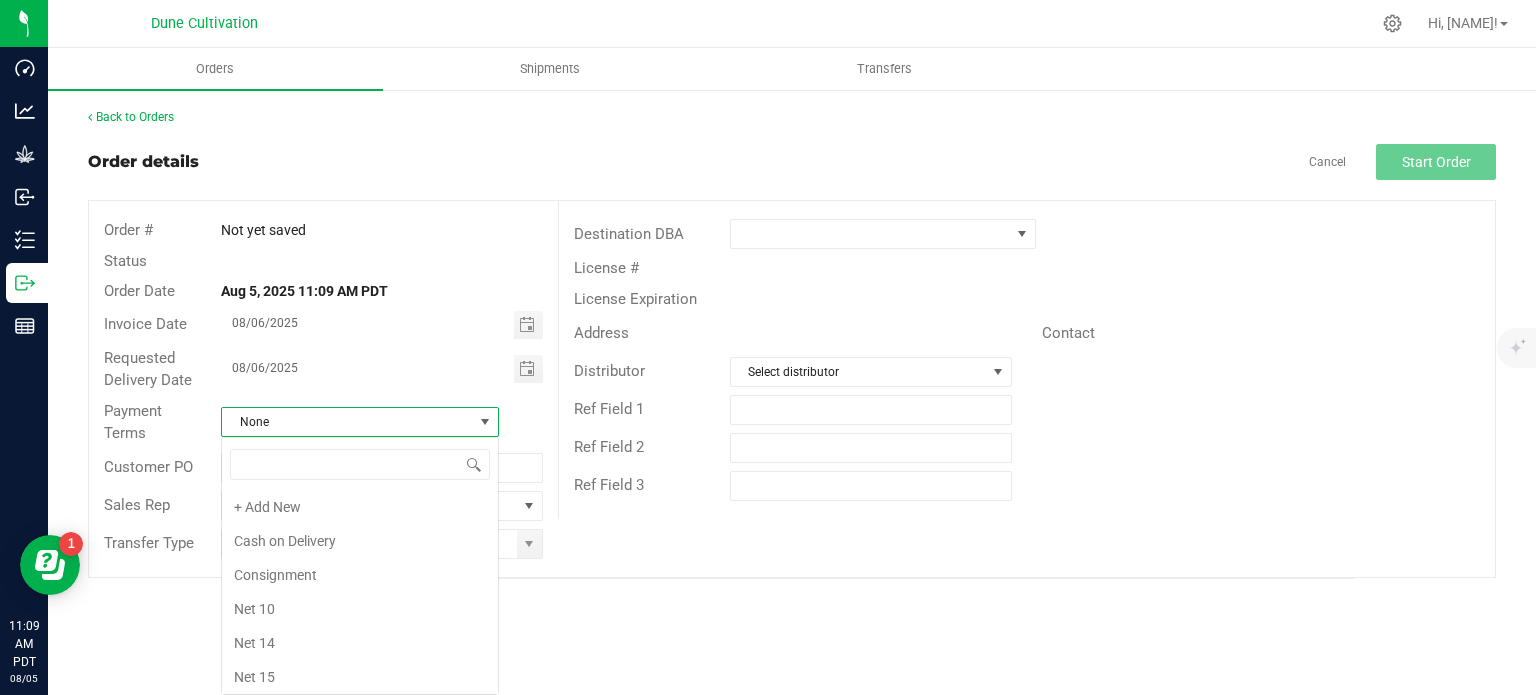 scroll, scrollTop: 99970, scrollLeft: 99722, axis: both 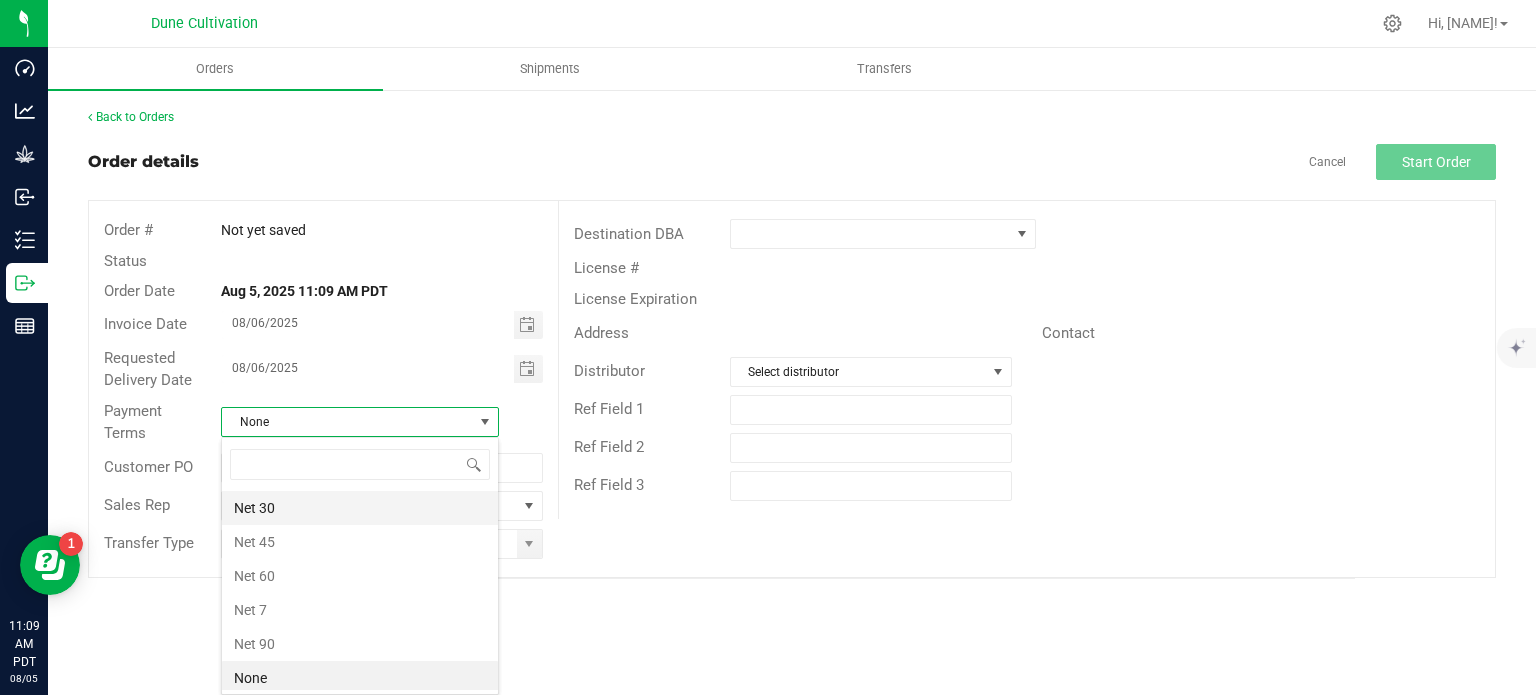 click on "Net 30" at bounding box center (360, 508) 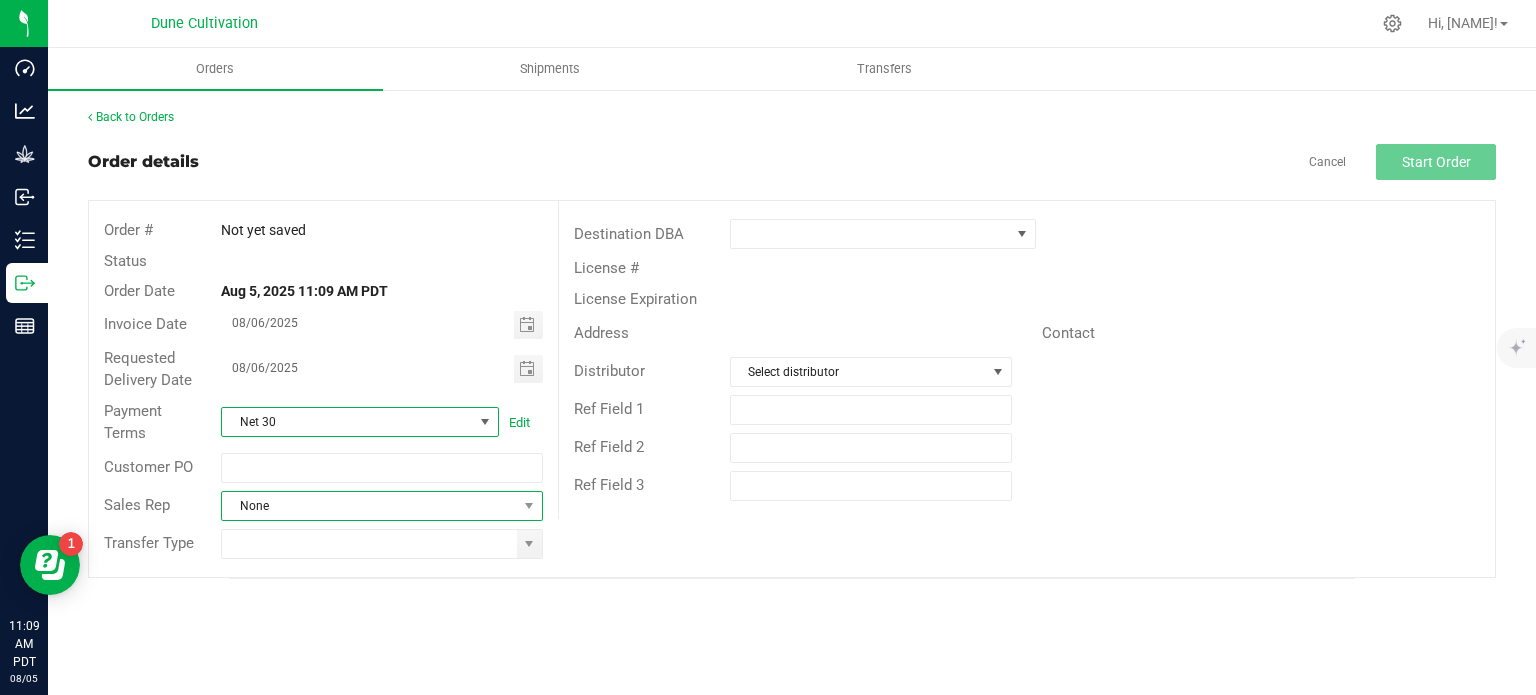 click on "None" at bounding box center (369, 506) 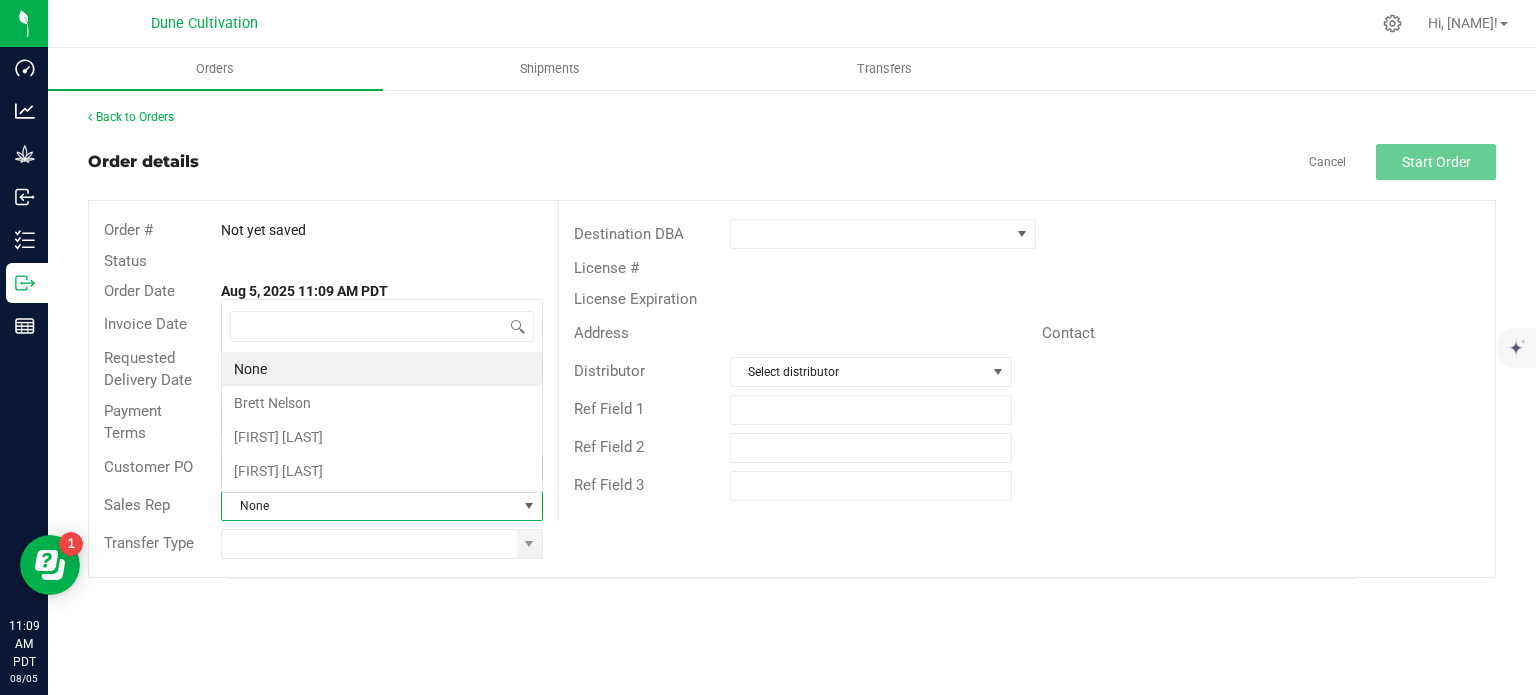 scroll, scrollTop: 0, scrollLeft: 0, axis: both 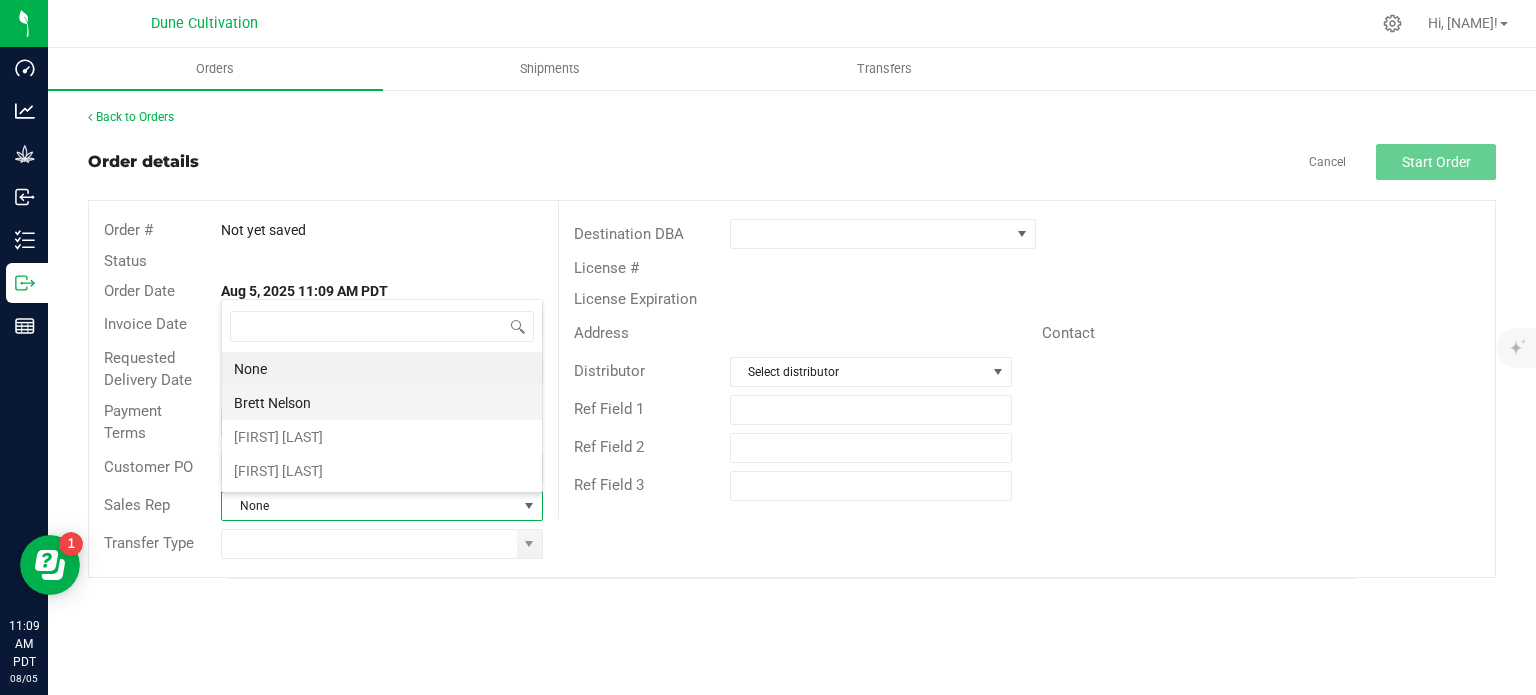click on "Brett Nelson" at bounding box center (382, 403) 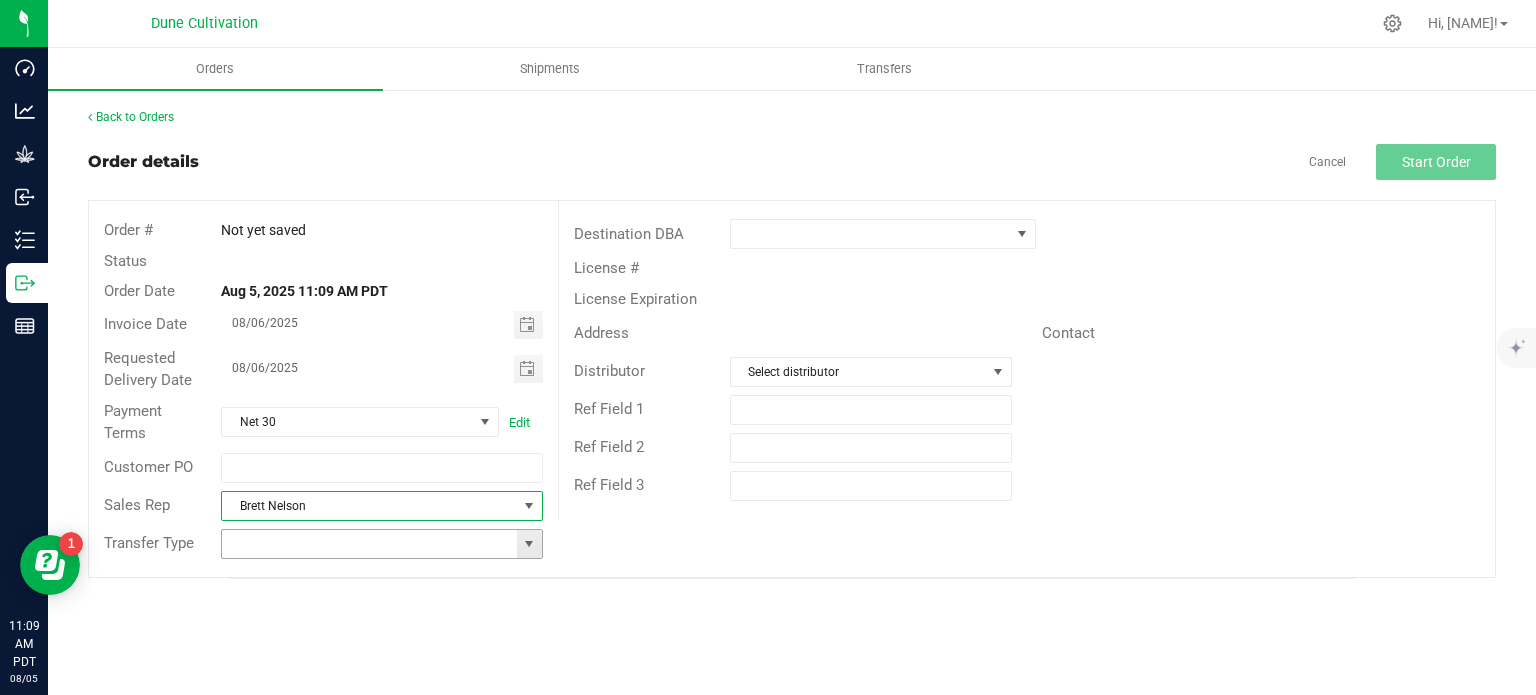 click at bounding box center [529, 544] 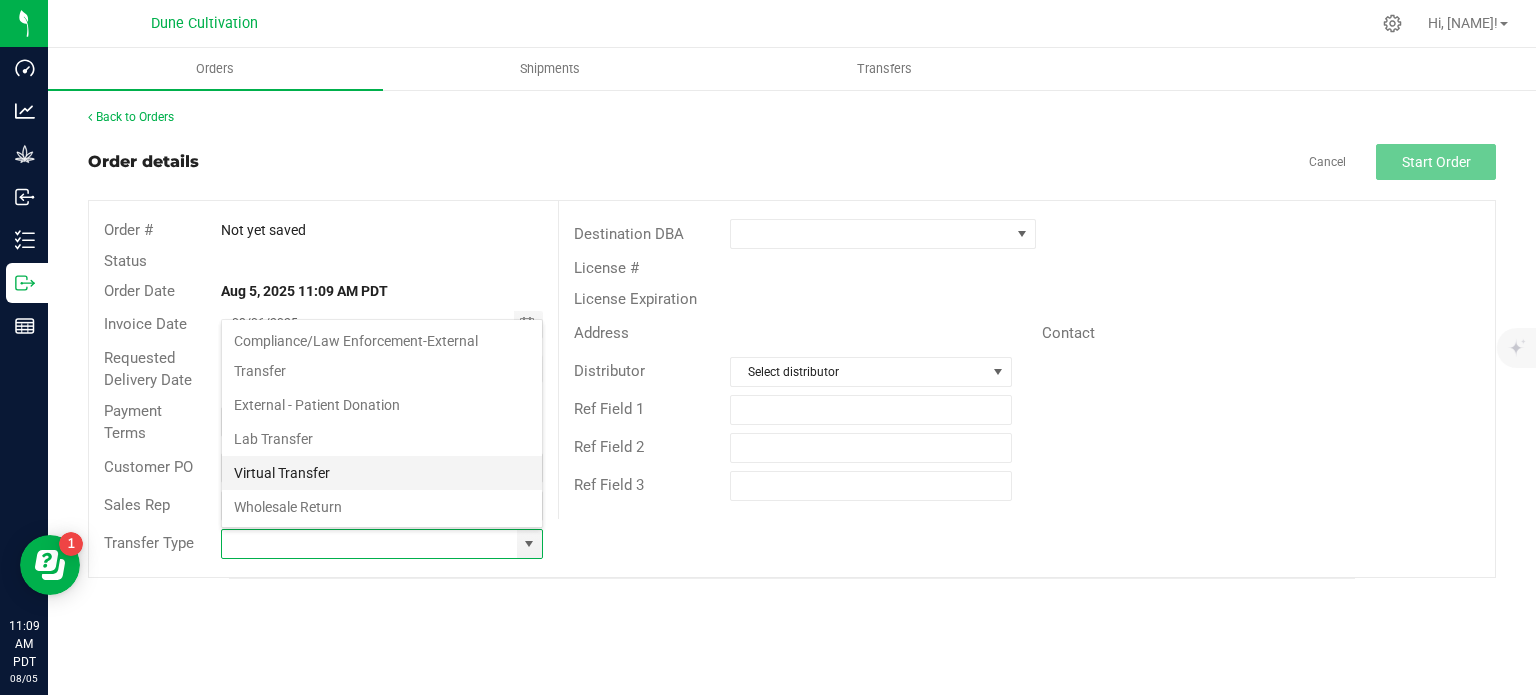 scroll, scrollTop: 99970, scrollLeft: 99678, axis: both 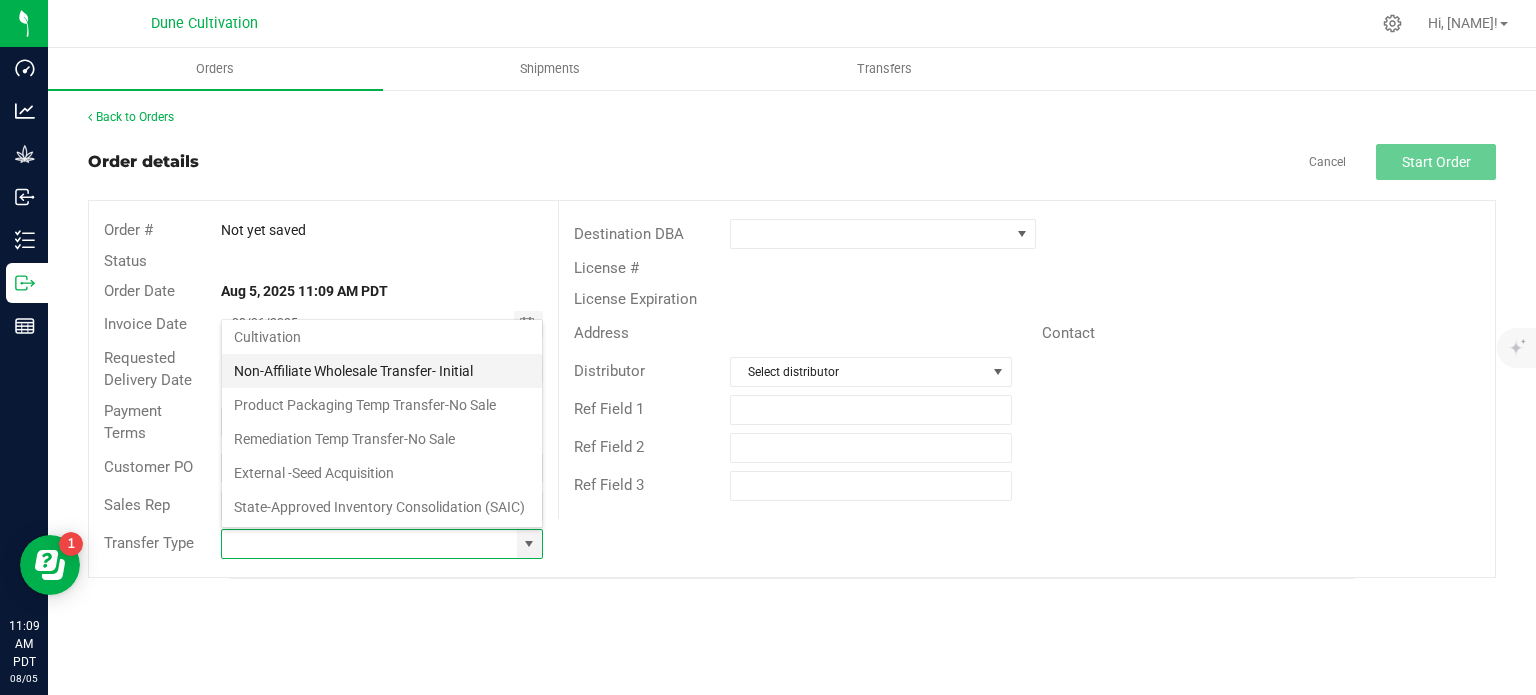click on "Non-Affiliate Wholesale Transfer- Initial" at bounding box center [382, 371] 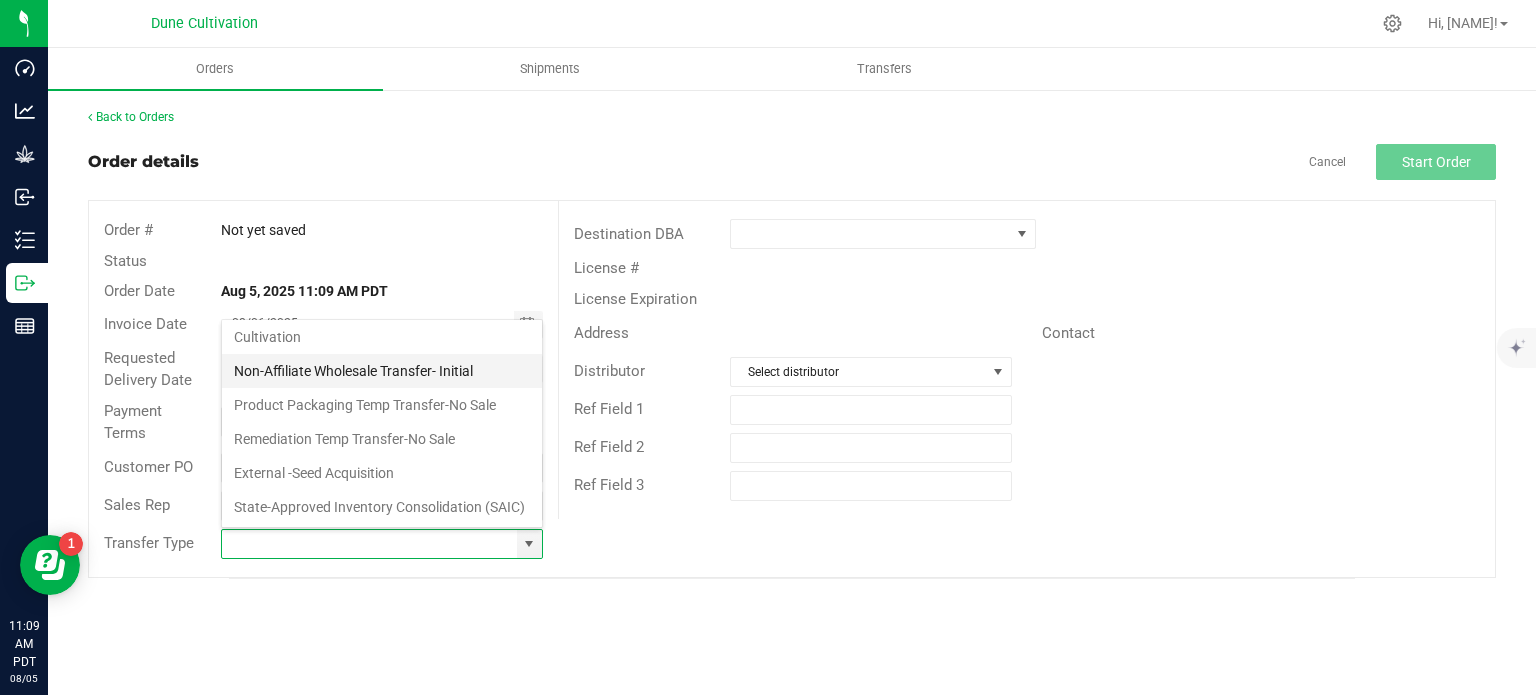 type on "Non-Affiliate Wholesale Transfer- Initial" 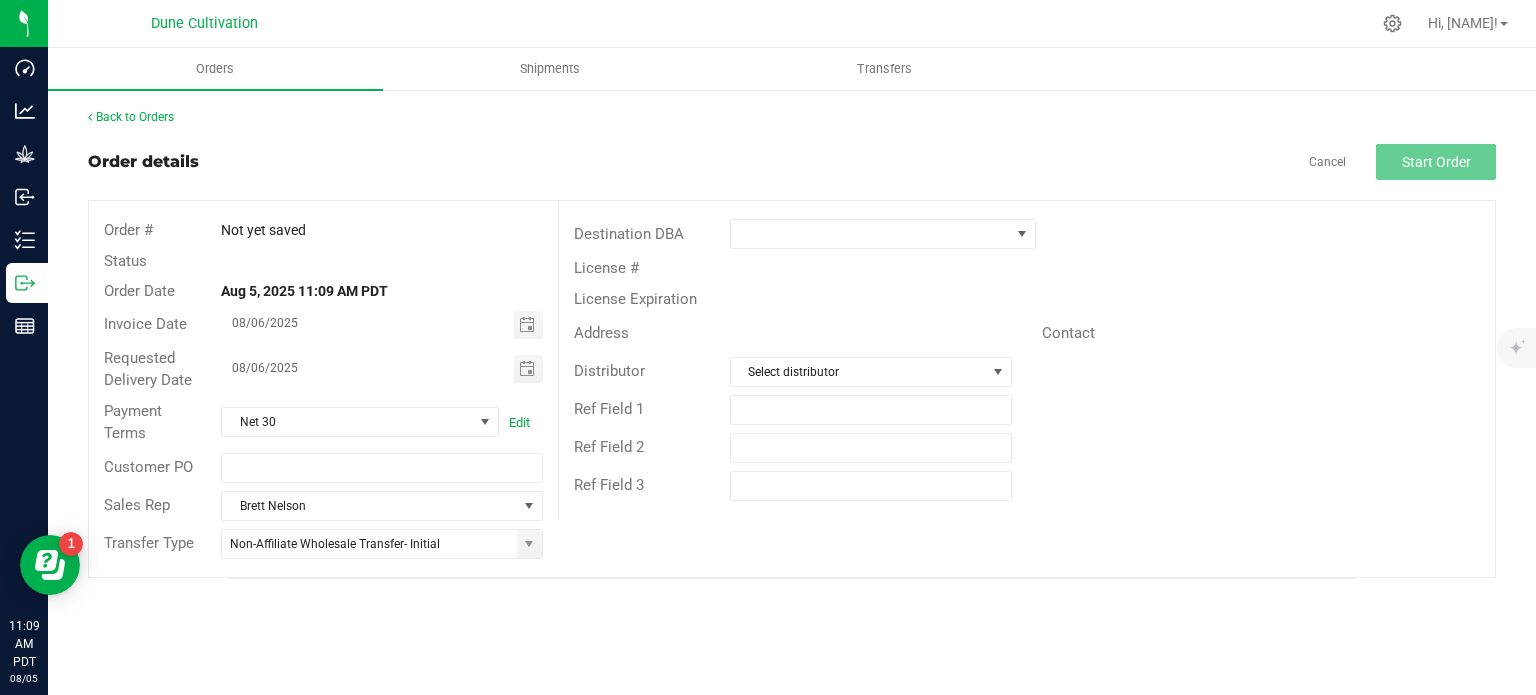 click on "Destination DBA" at bounding box center (1027, 234) 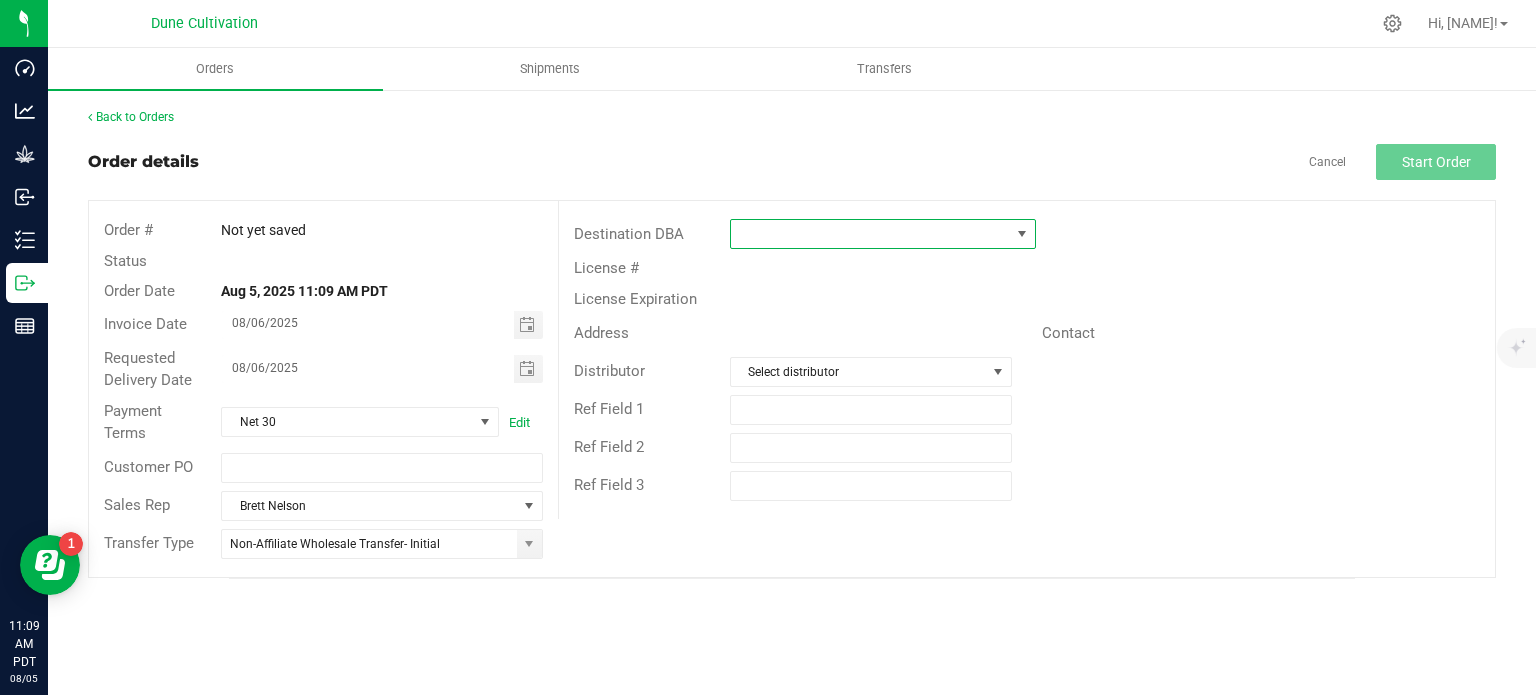 click at bounding box center [1022, 234] 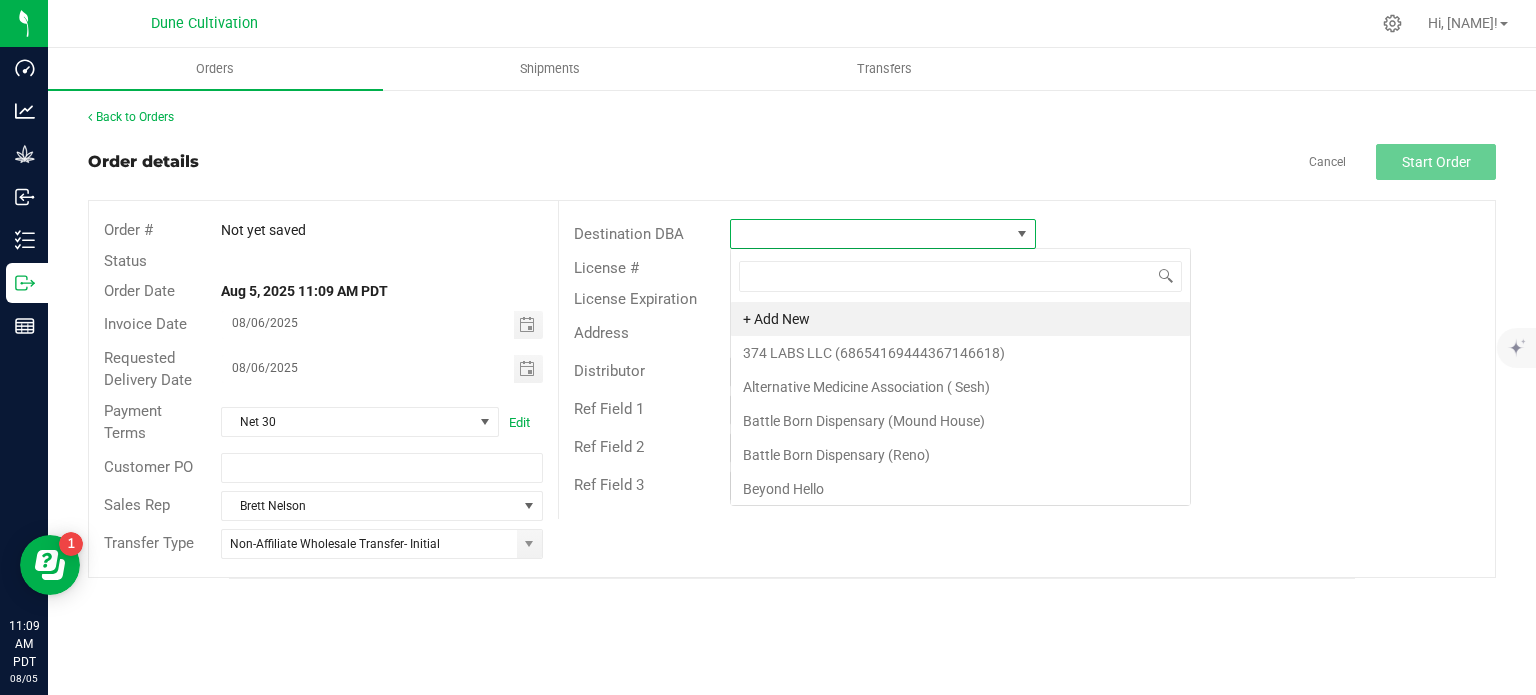 scroll, scrollTop: 99970, scrollLeft: 99693, axis: both 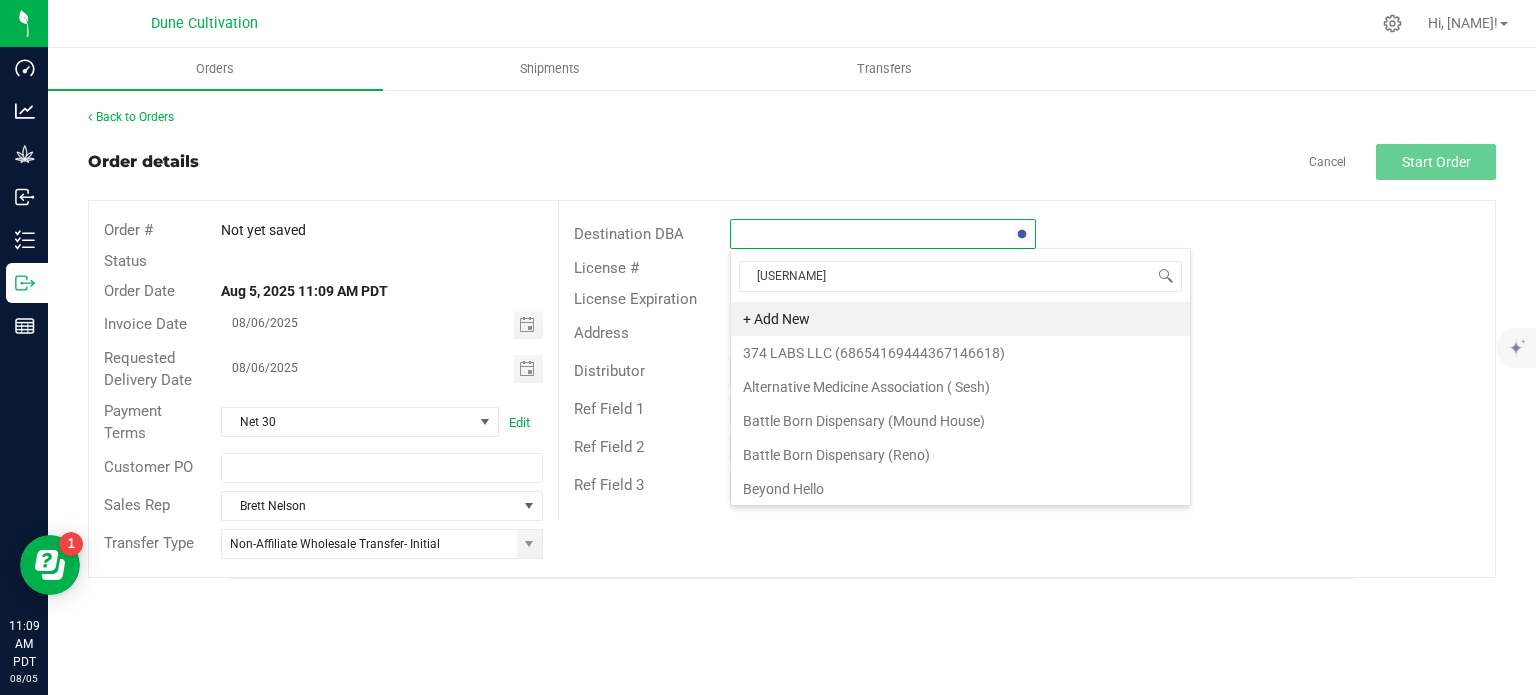 type on "wallflower" 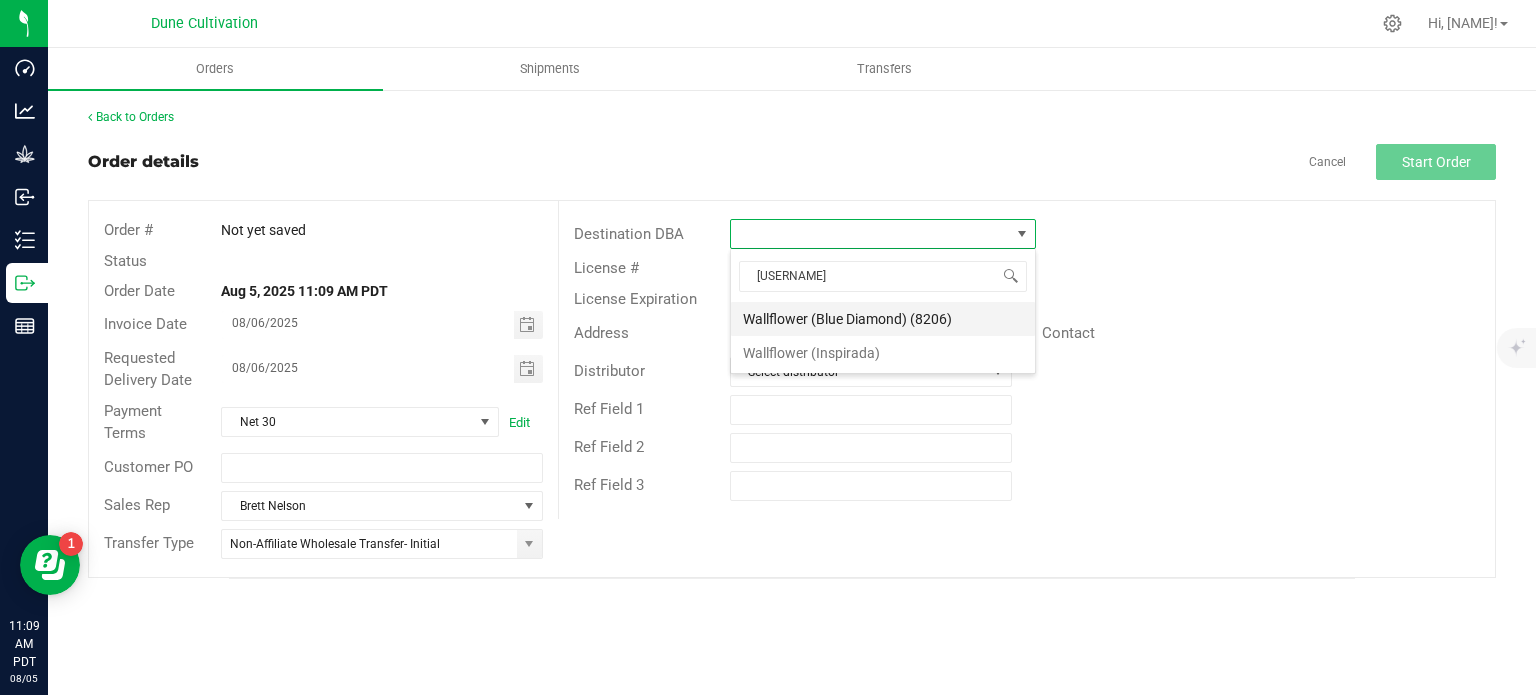 click on "Wallflower (Blue Diamond) (8206)" at bounding box center (883, 319) 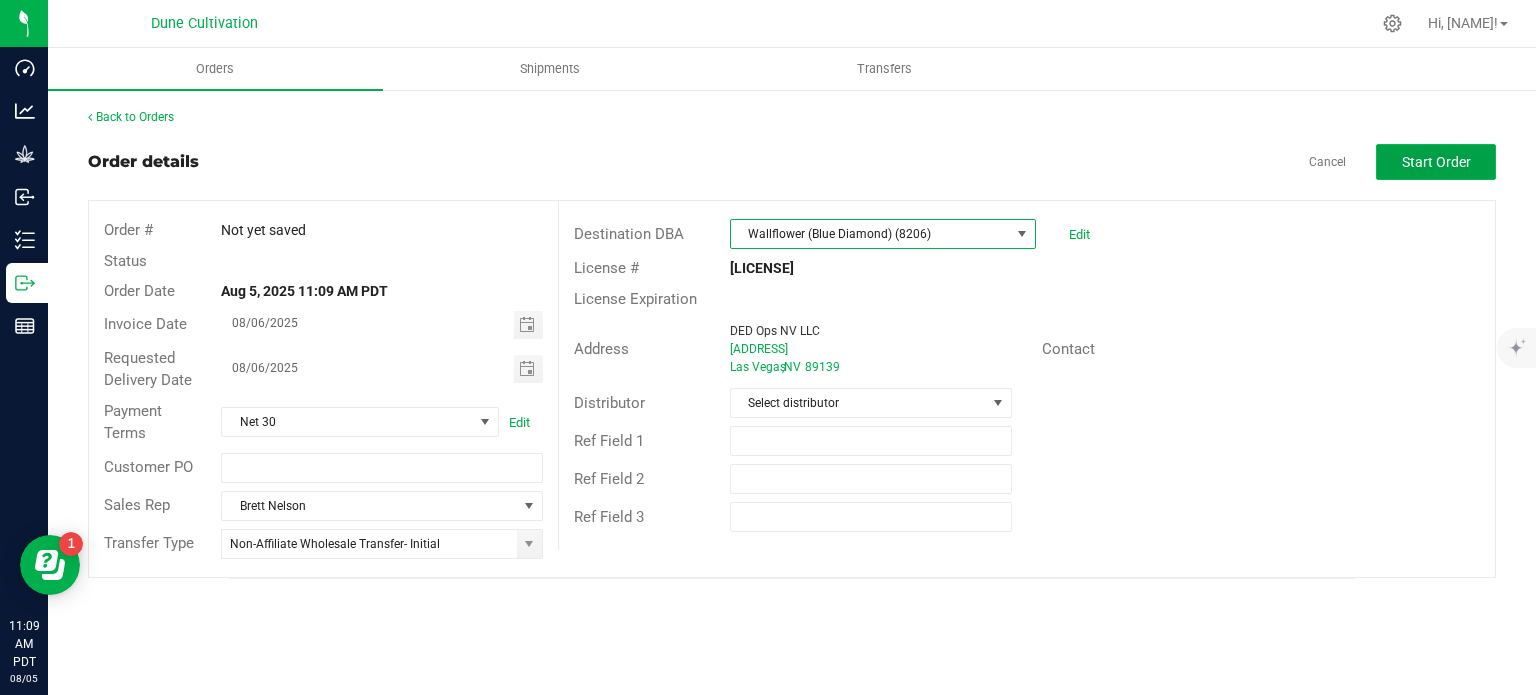 click on "Start Order" at bounding box center (1436, 162) 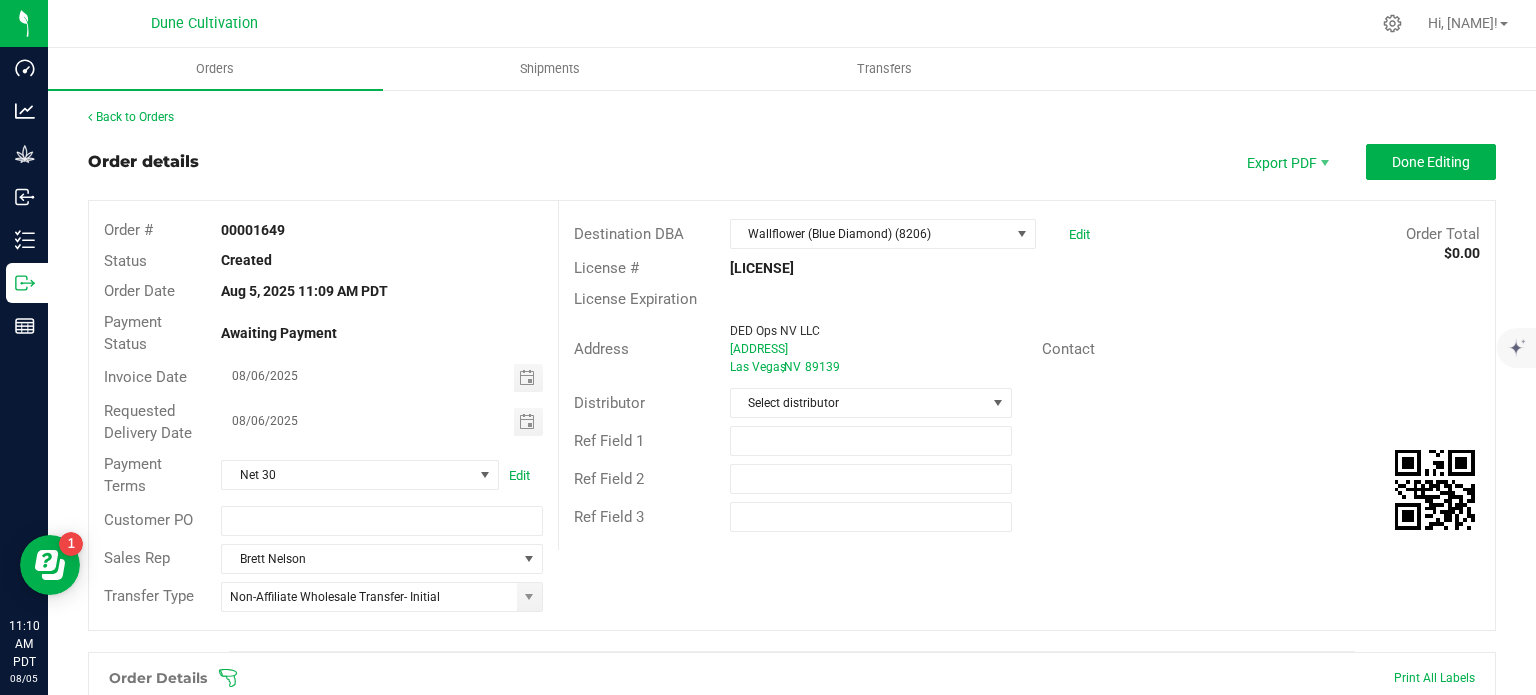 scroll, scrollTop: 424, scrollLeft: 0, axis: vertical 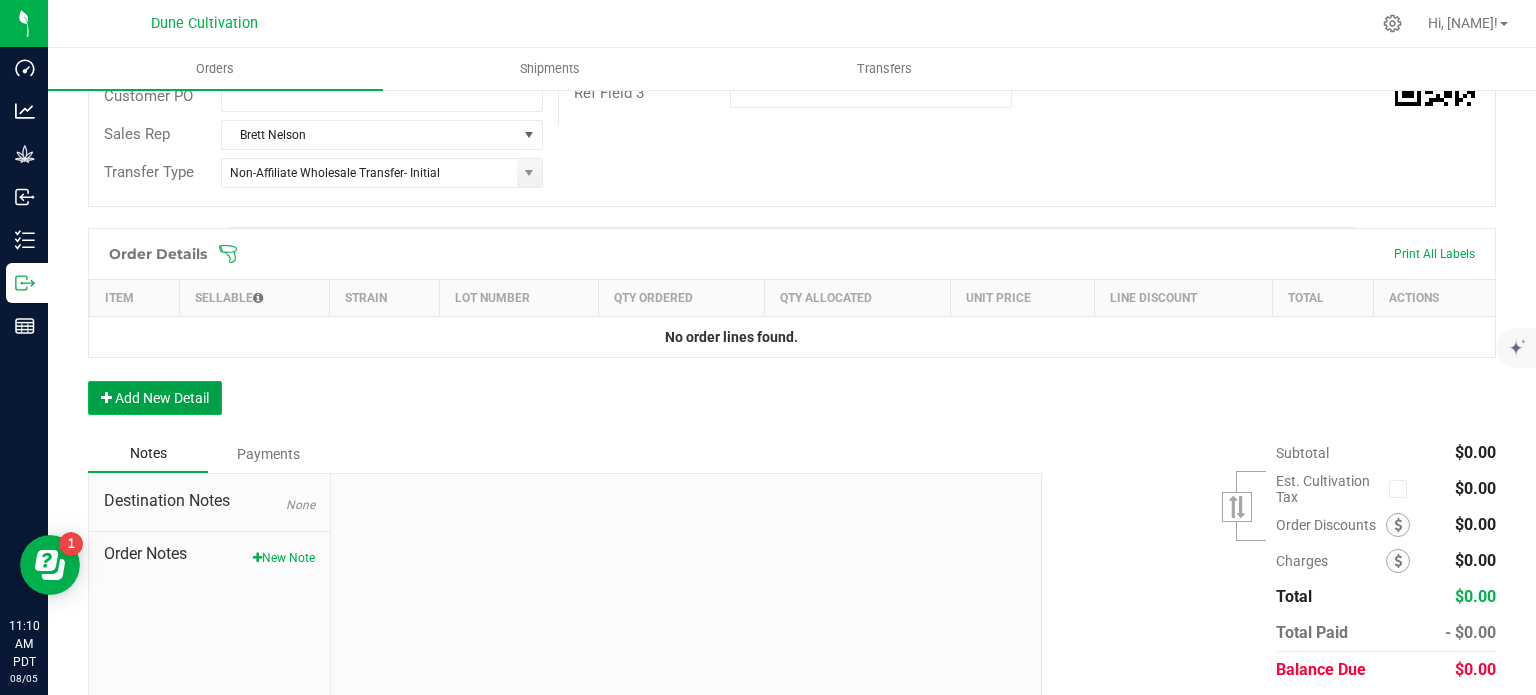 click on "Add New Detail" at bounding box center (155, 398) 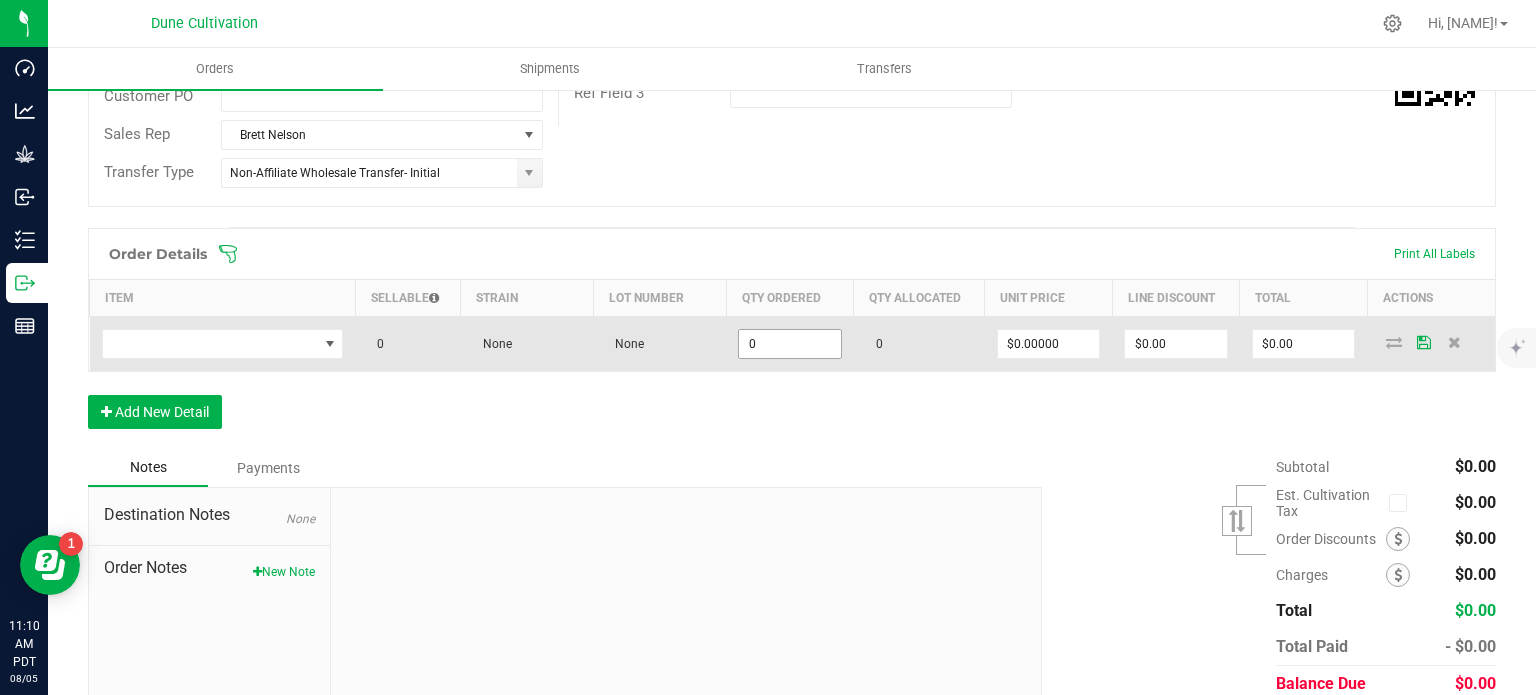 click on "0" at bounding box center (790, 344) 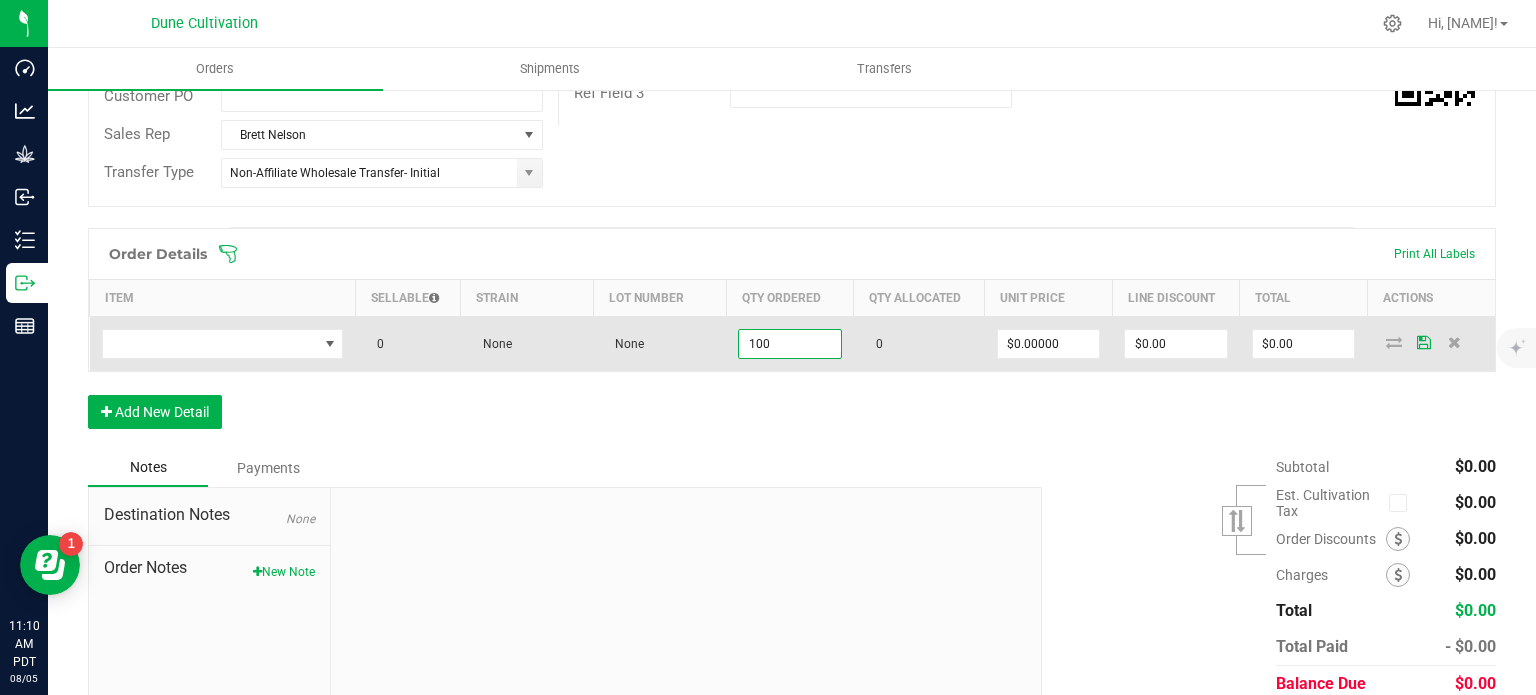 type on "100" 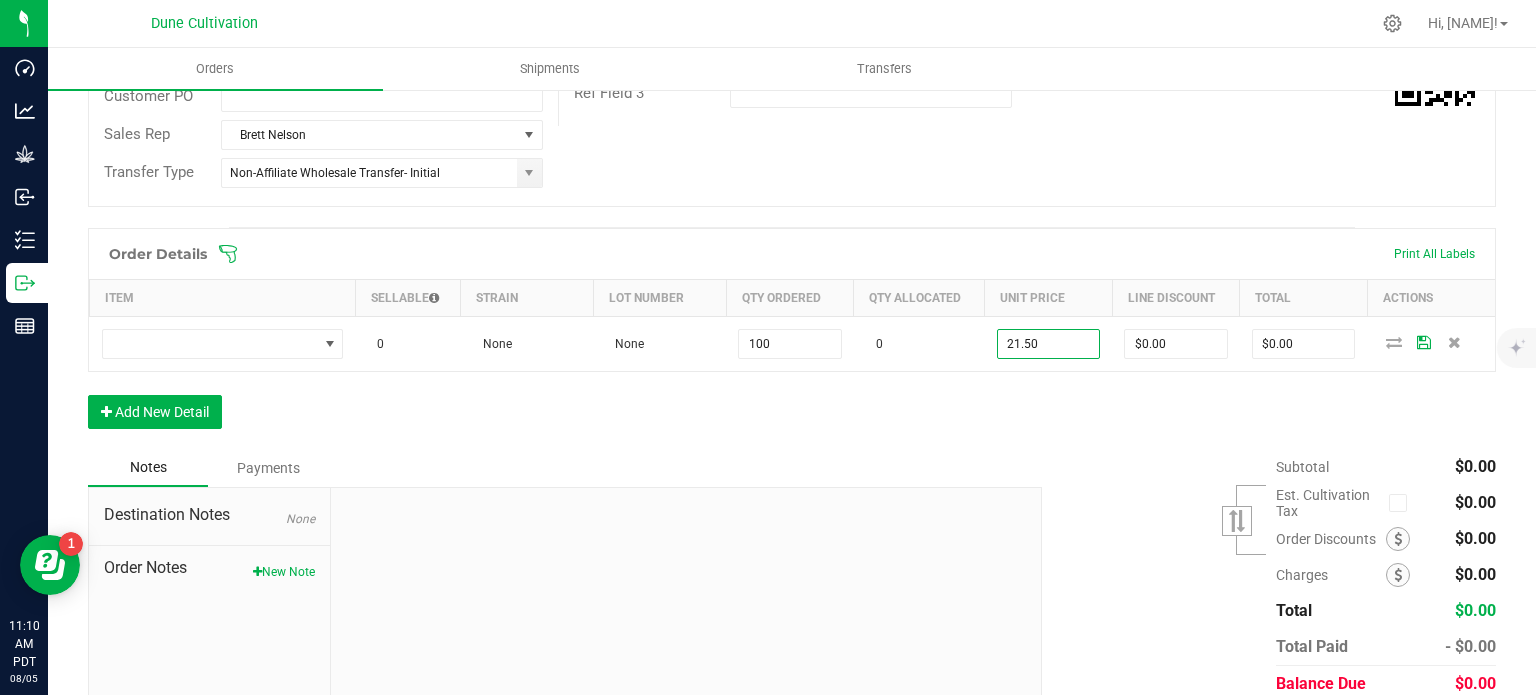 type on "$21.50000" 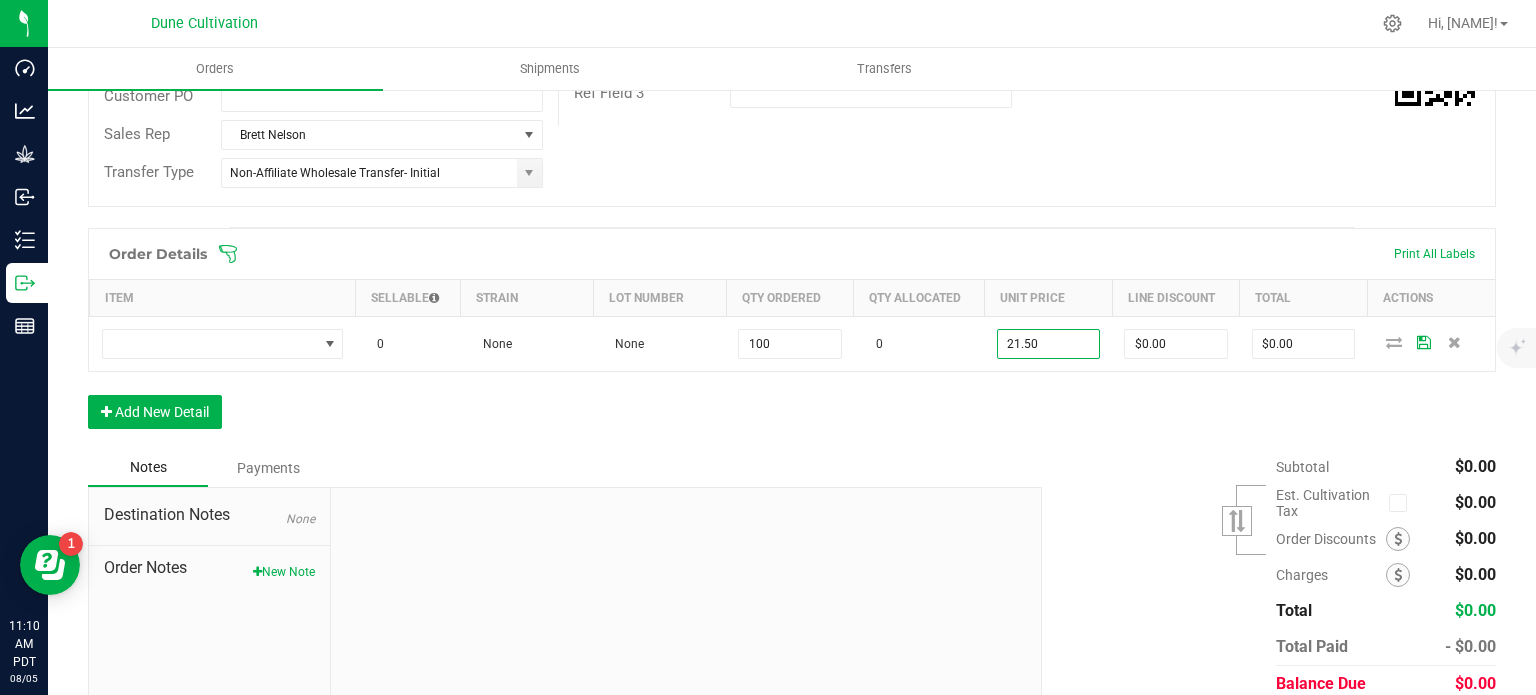 type on "$2,150.00" 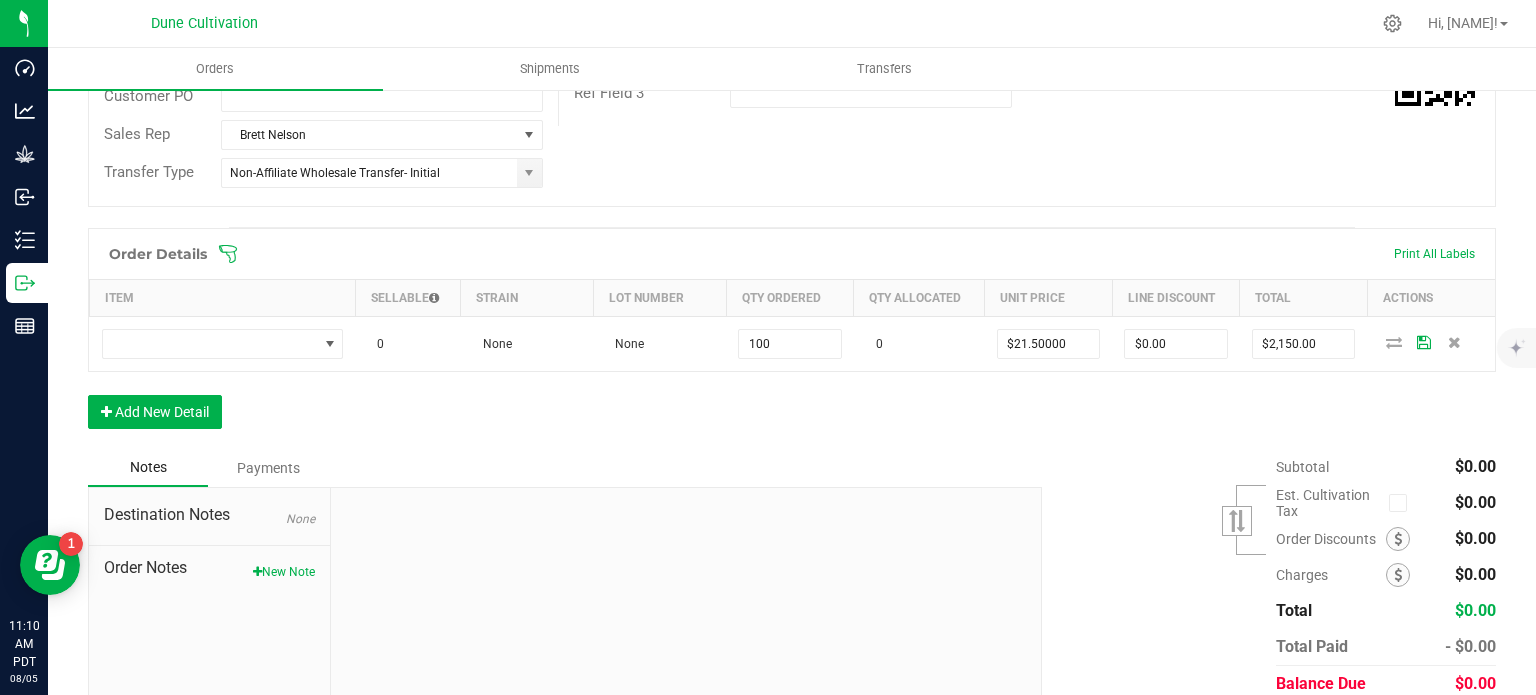 click on "Order Details Print All Labels Item  Sellable  Strain  Lot Number  Qty Ordered Qty Allocated Unit Price Line Discount Total Actions  0    None   None  100  0   $21.50000 $0.00 $2,150.00
Add New Detail" at bounding box center [792, 338] 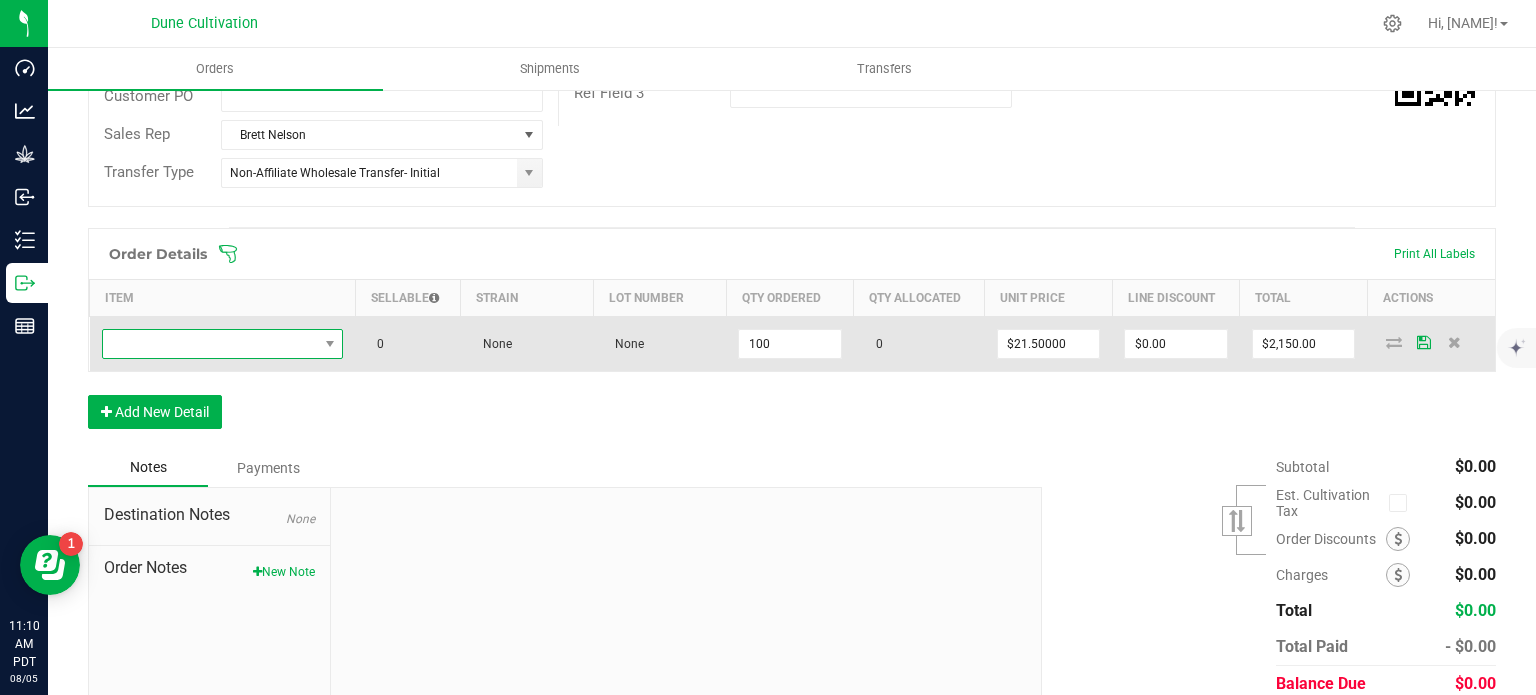 click at bounding box center (210, 344) 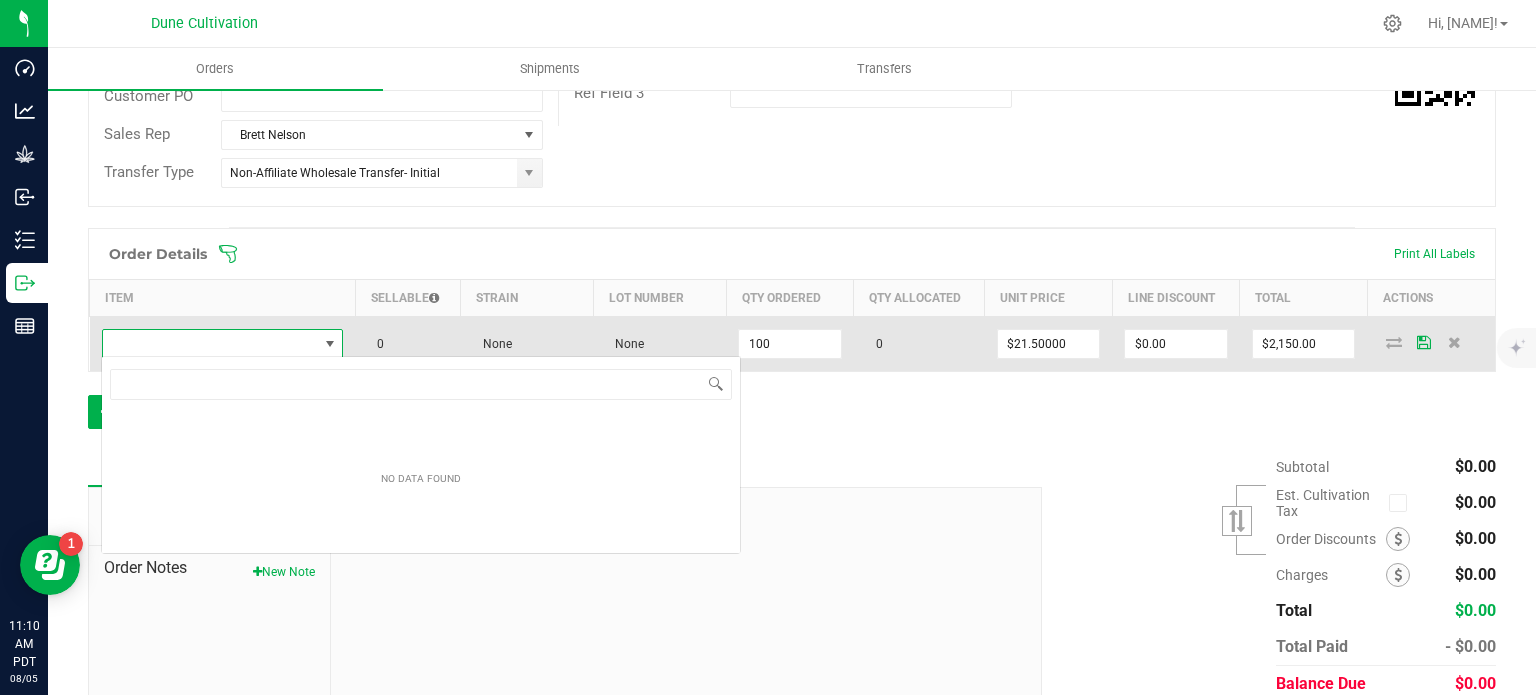 type on "Clout King-Flower-Flat Rate Gas-3.5g" 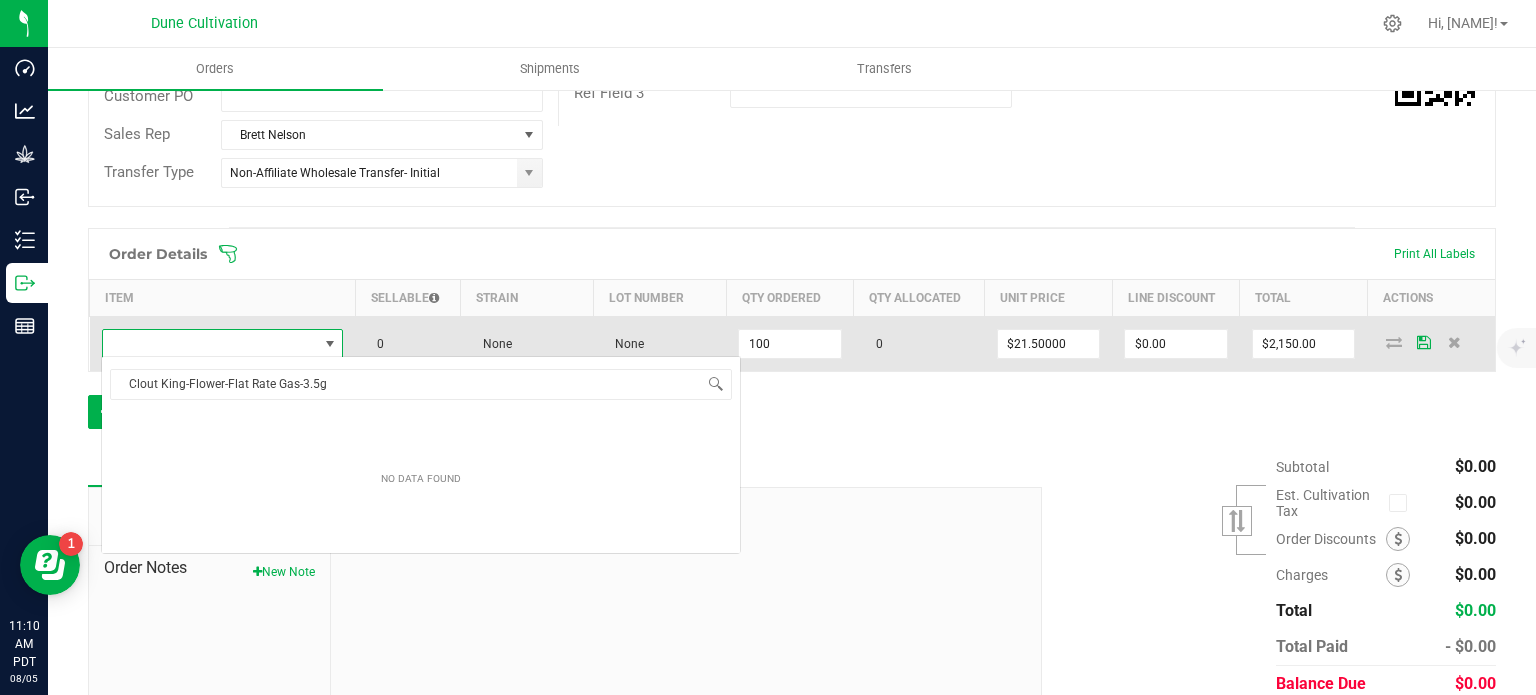 scroll, scrollTop: 99970, scrollLeft: 99761, axis: both 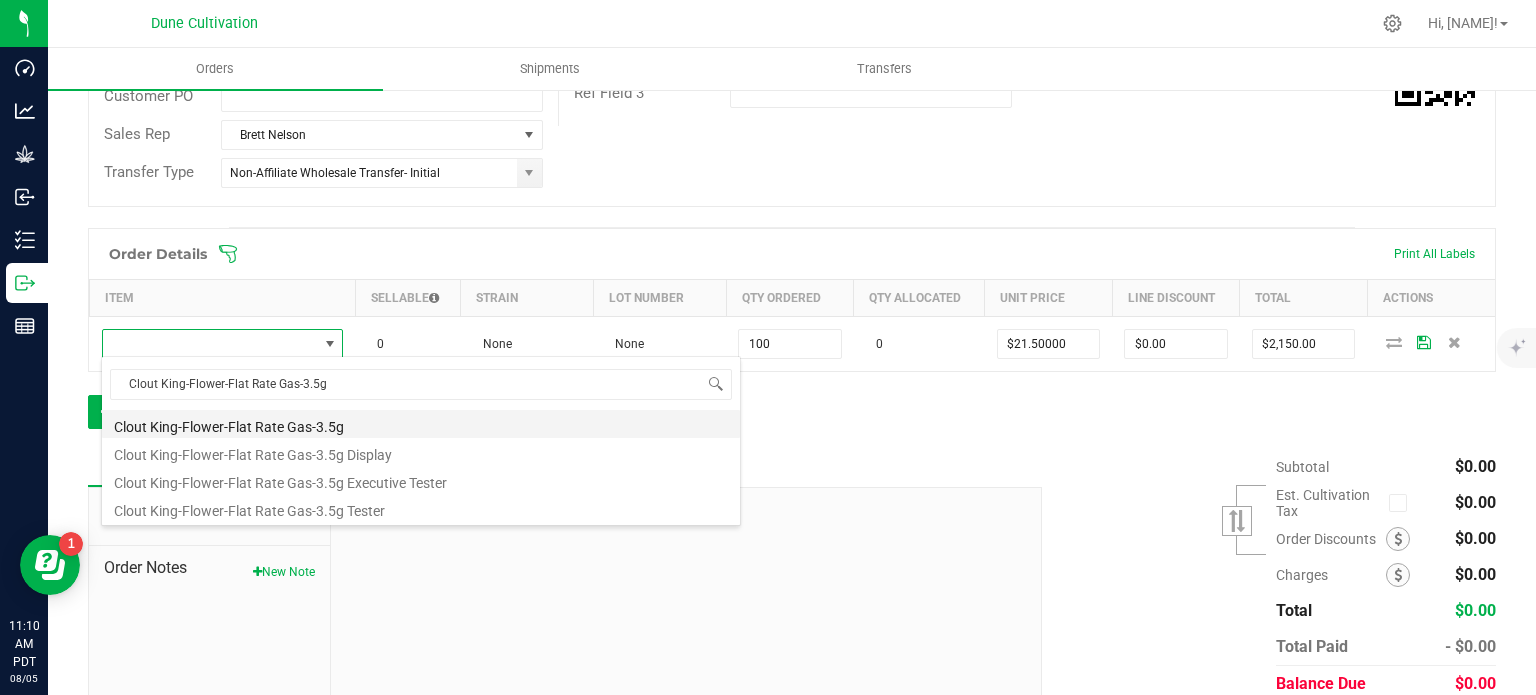 click on "Clout King-Flower-Flat Rate Gas-3.5g" at bounding box center (421, 424) 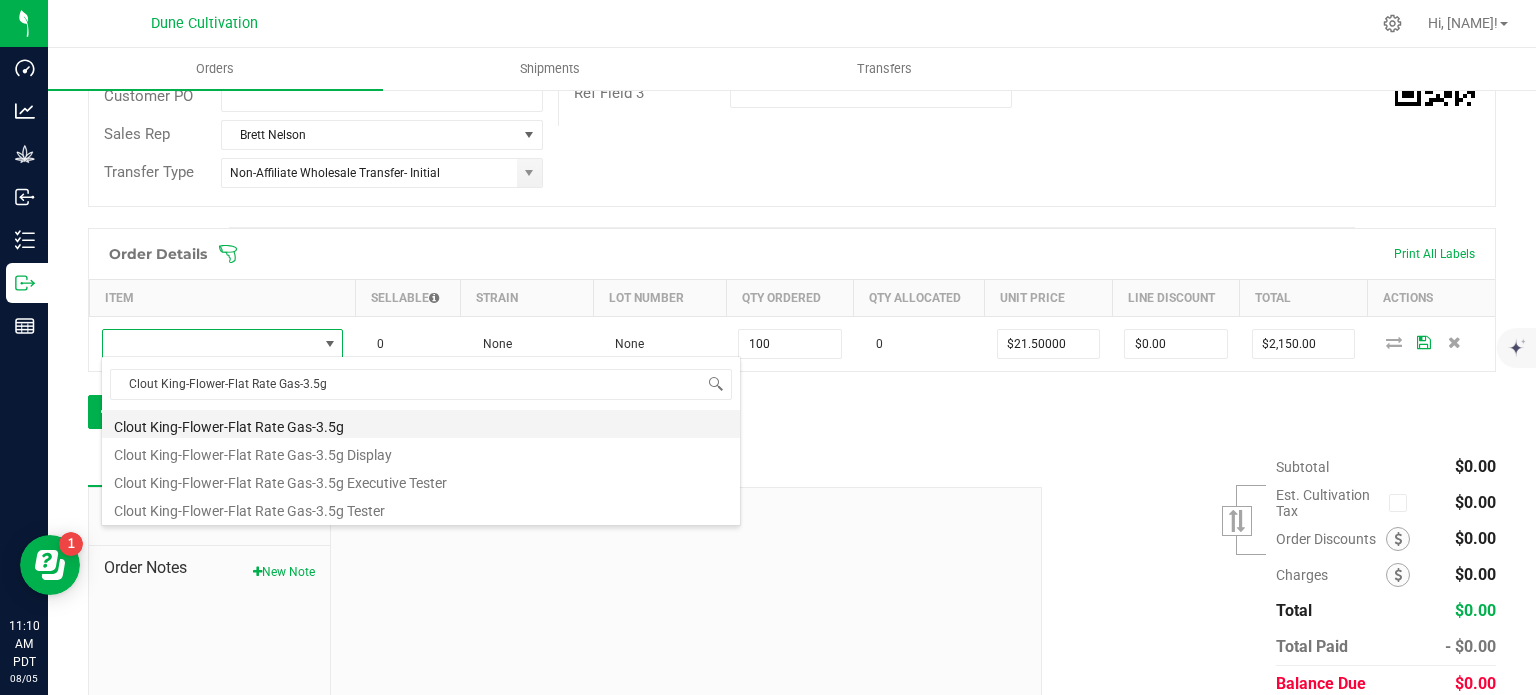 type on "100 ea" 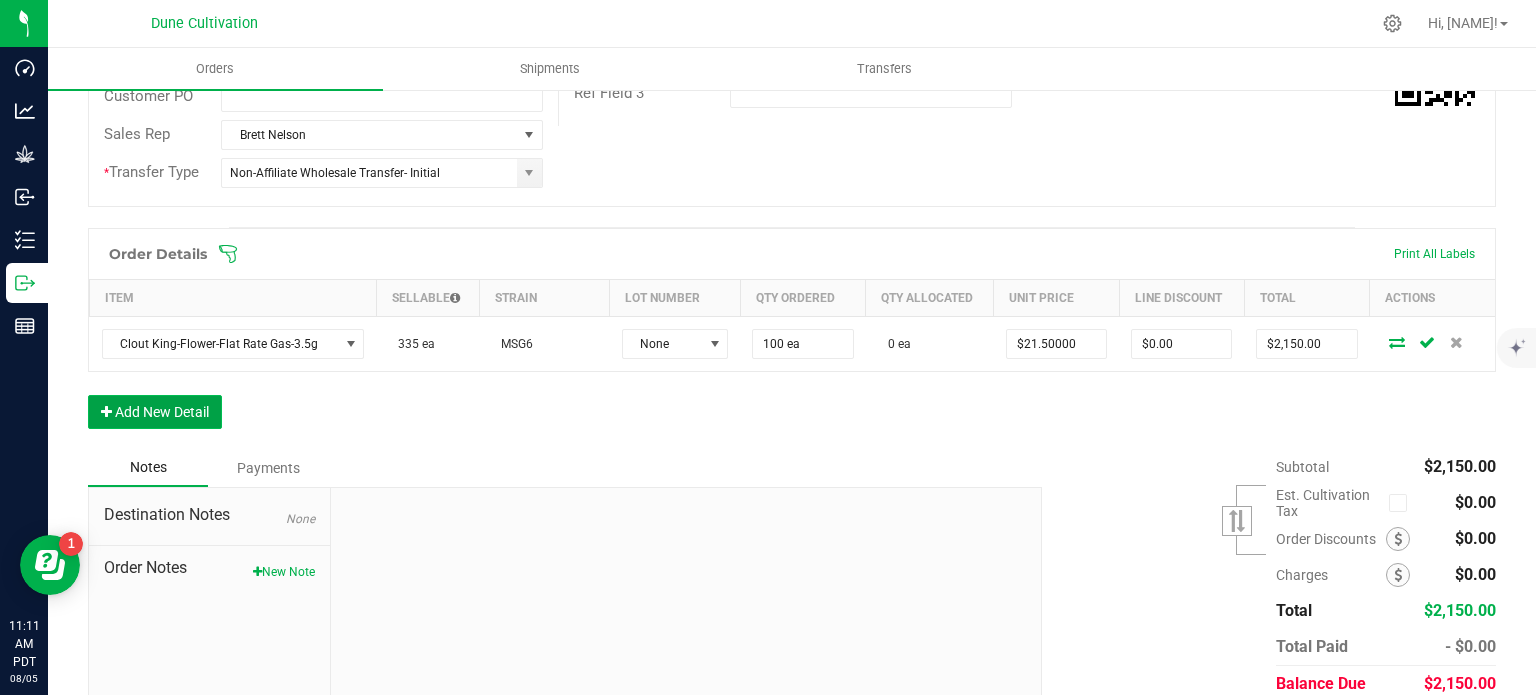click on "Add New Detail" at bounding box center (155, 412) 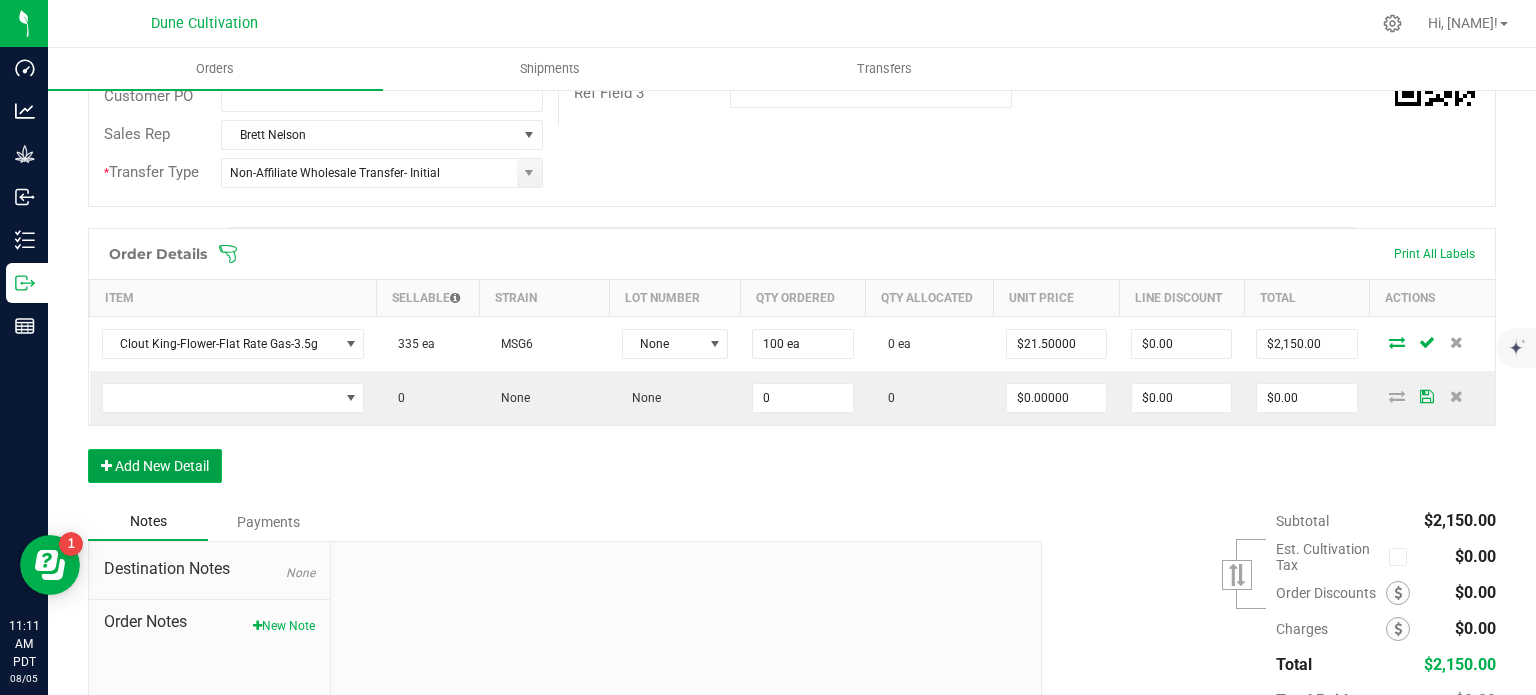 click on "Add New Detail" at bounding box center (155, 466) 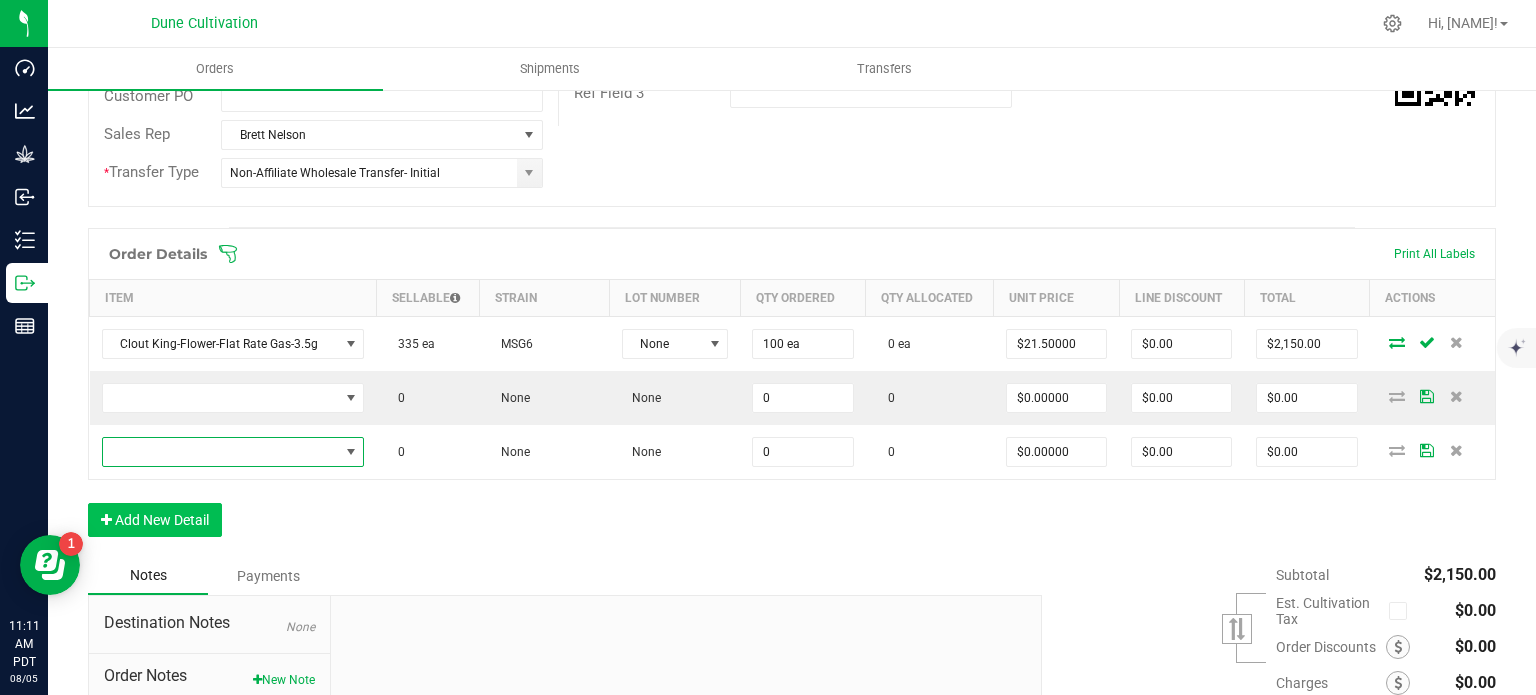 click at bounding box center (221, 452) 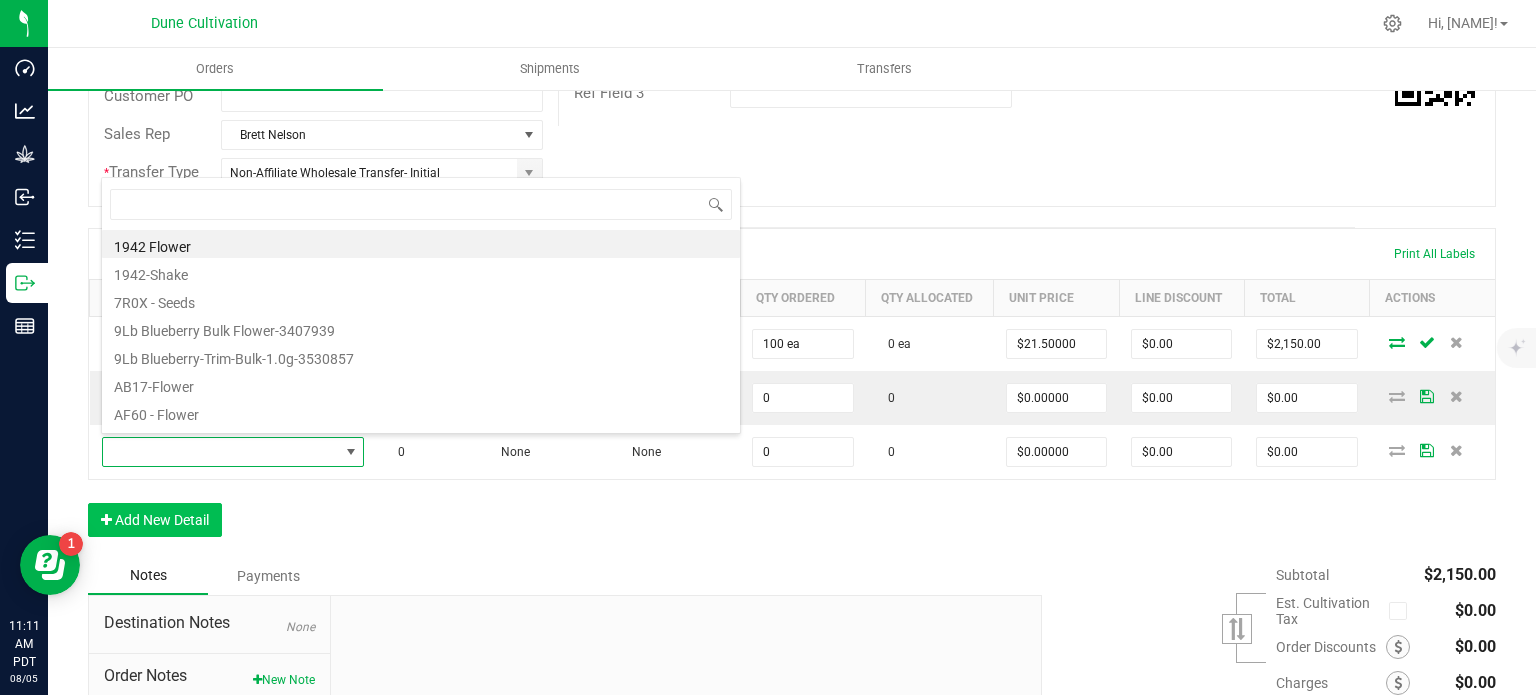 scroll, scrollTop: 99970, scrollLeft: 99743, axis: both 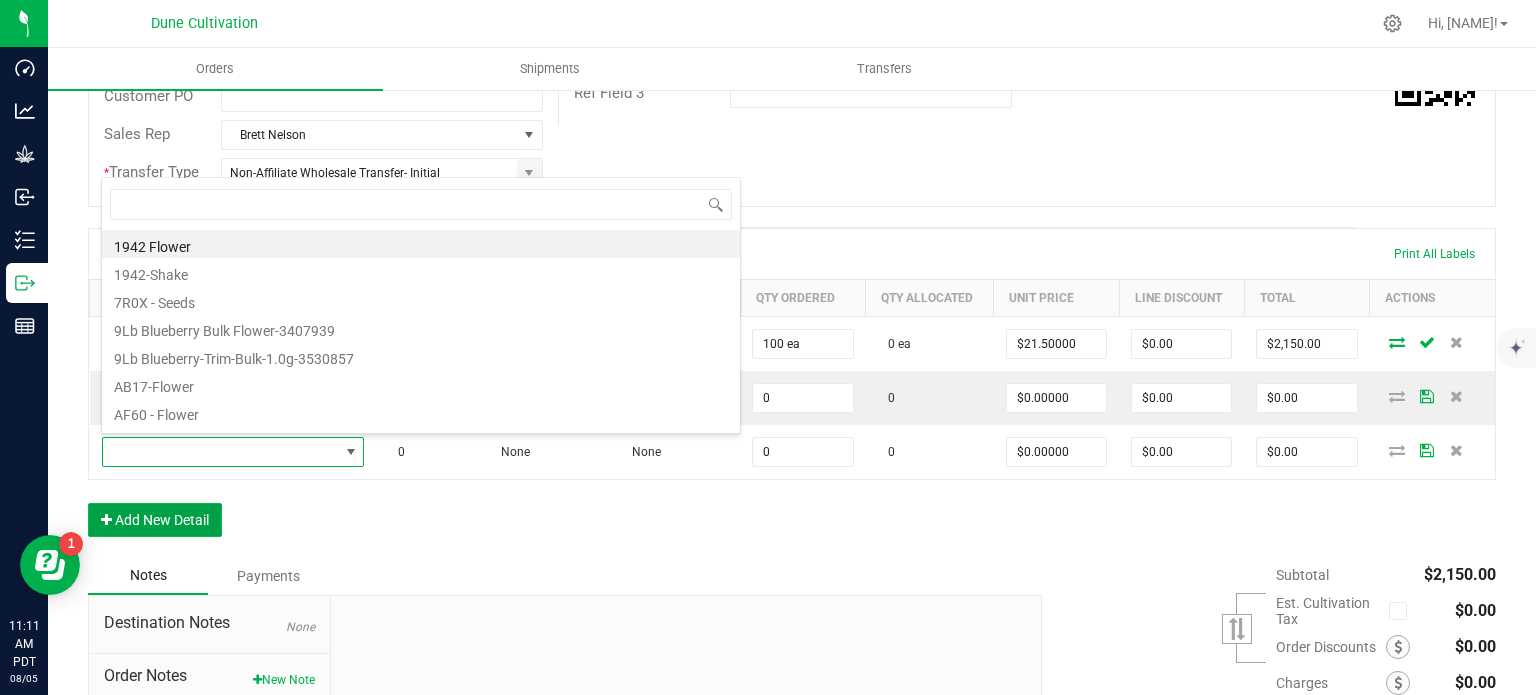 click on "Add New Detail" at bounding box center [155, 520] 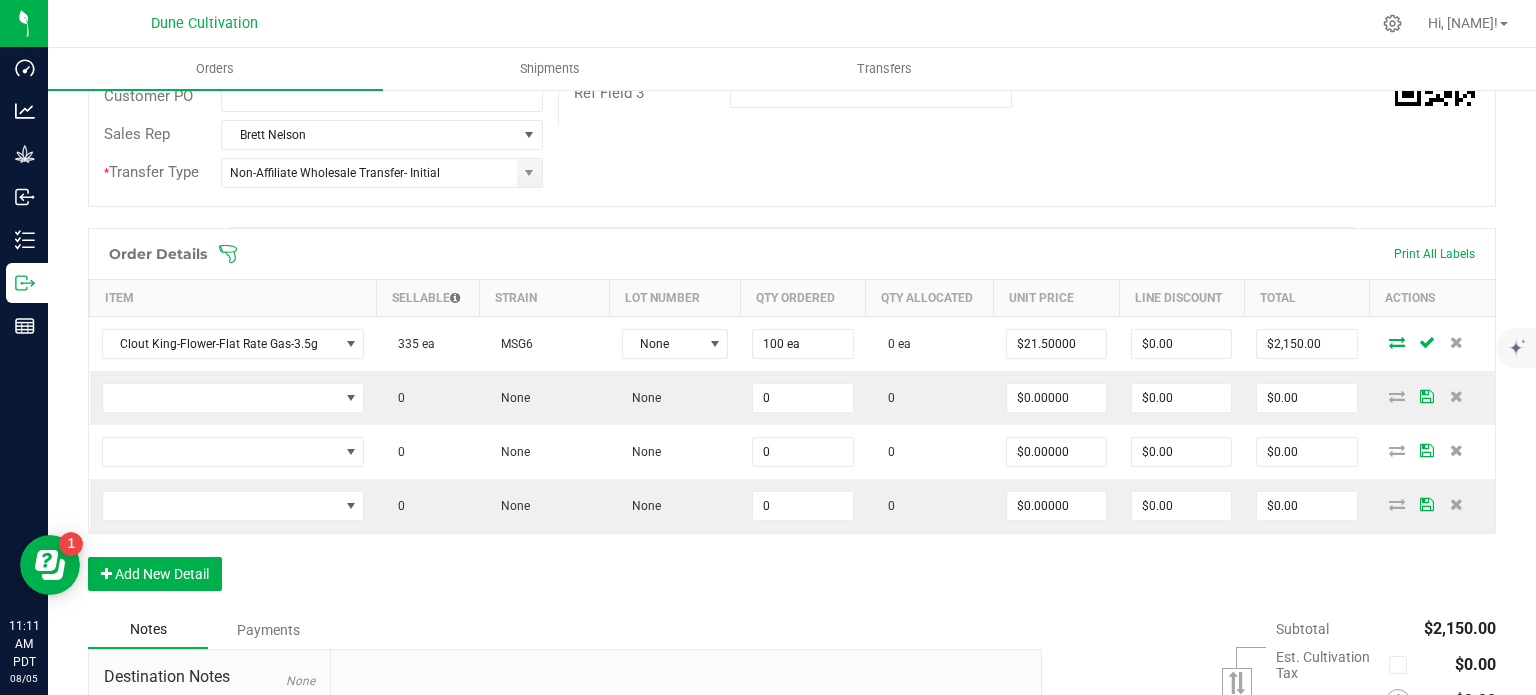click on "Order Details Print All Labels Item  Sellable  Strain  Lot Number  Qty Ordered Qty Allocated Unit Price Line Discount Total Actions Clout King-Flower-Flat Rate Gas-3.5g  335 ea   MSG6  None 100 ea  0 ea  $21.50000 $0.00 $2,150.00  0    None   None  0  0   $0.00000 $0.00 $0.00  0    None   None  0  0   $0.00000 $0.00 $0.00  0    None   None  0  0   $0.00000 $0.00 $0.00
Add New Detail" at bounding box center (792, 419) 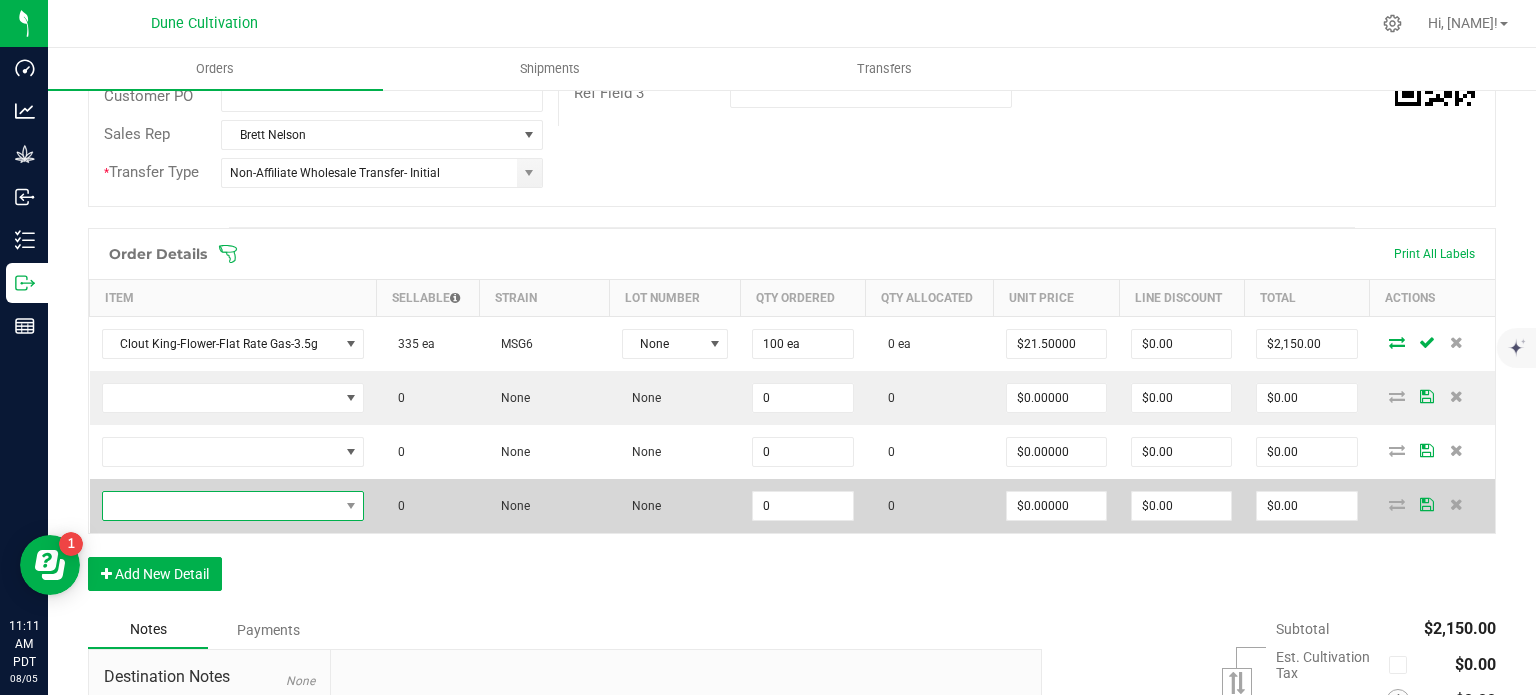 click at bounding box center (221, 506) 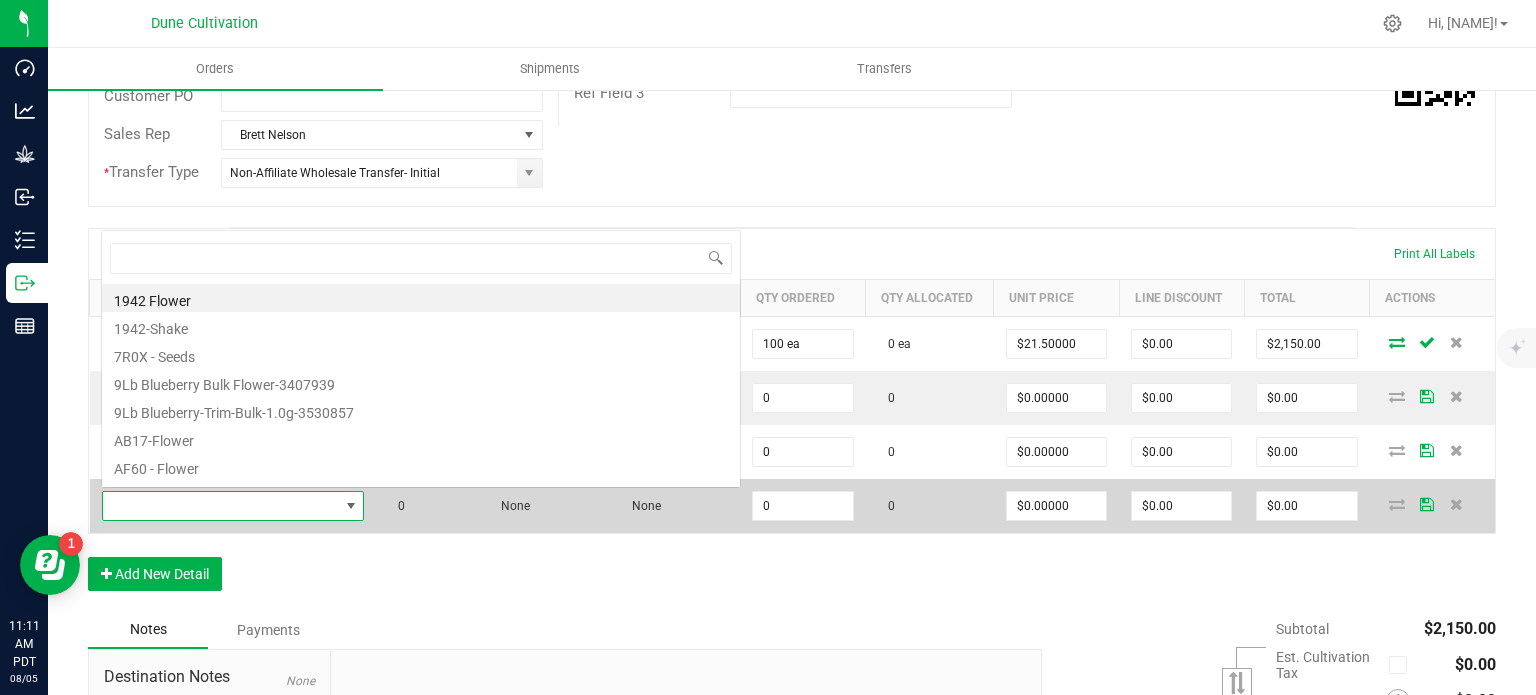 type on "Clout King-Preroll-Melon Headz-1.0g" 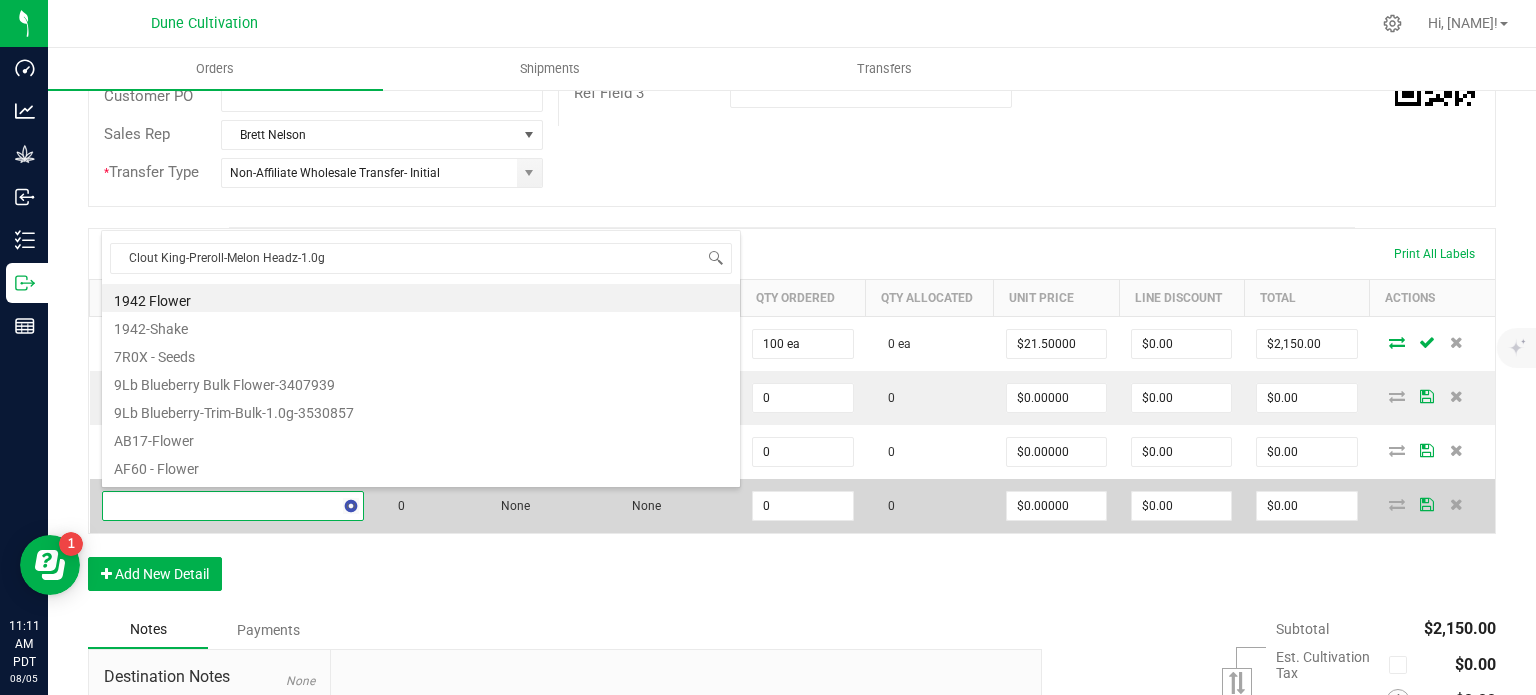 scroll, scrollTop: 0, scrollLeft: 0, axis: both 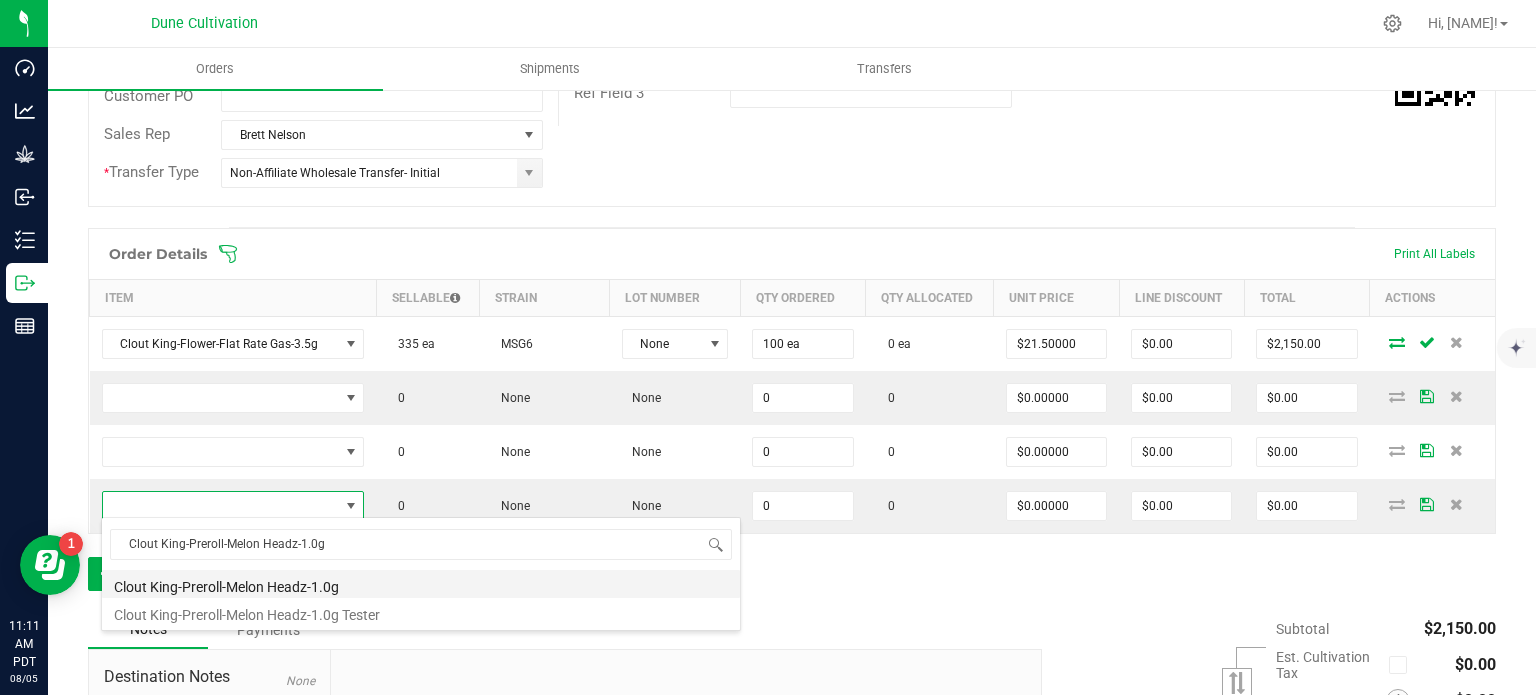 click on "Clout King-Preroll-Melon Headz-1.0g" at bounding box center (421, 584) 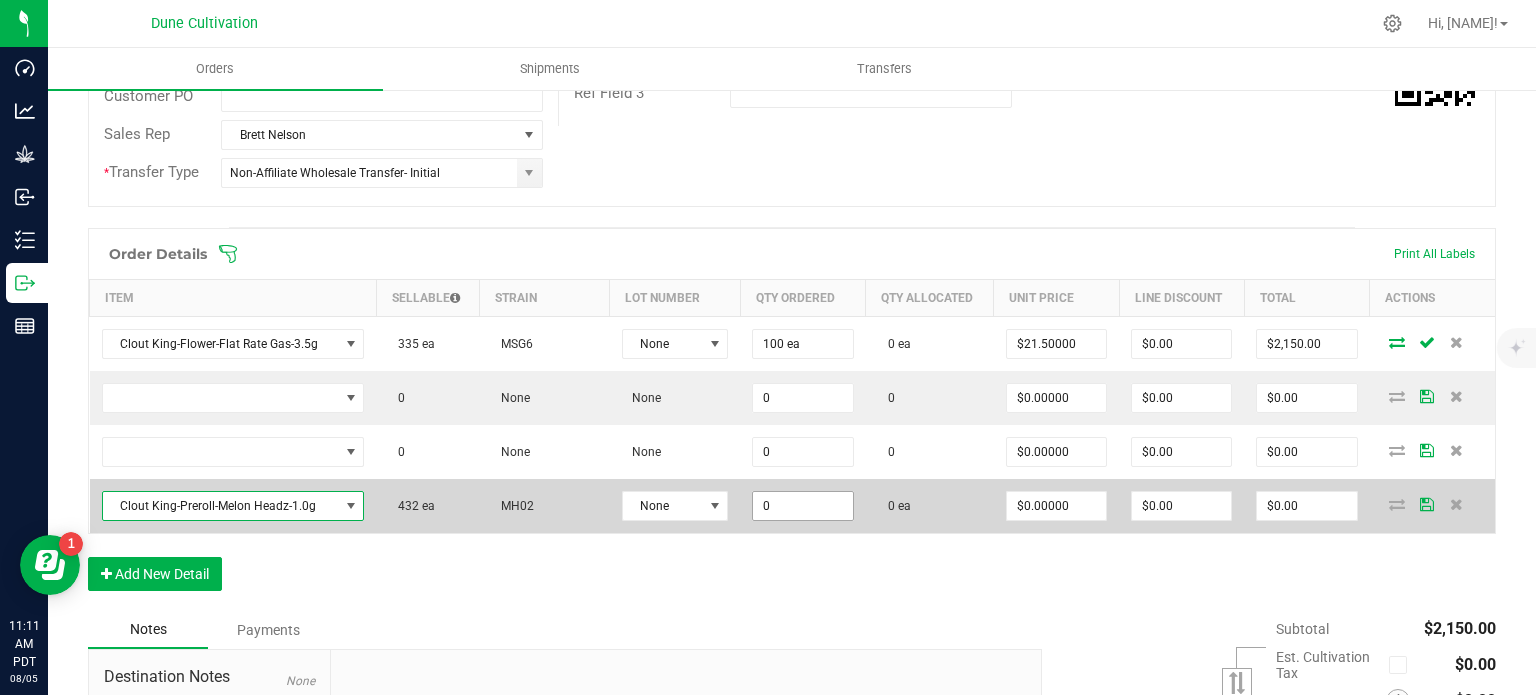 click on "0" at bounding box center [802, 506] 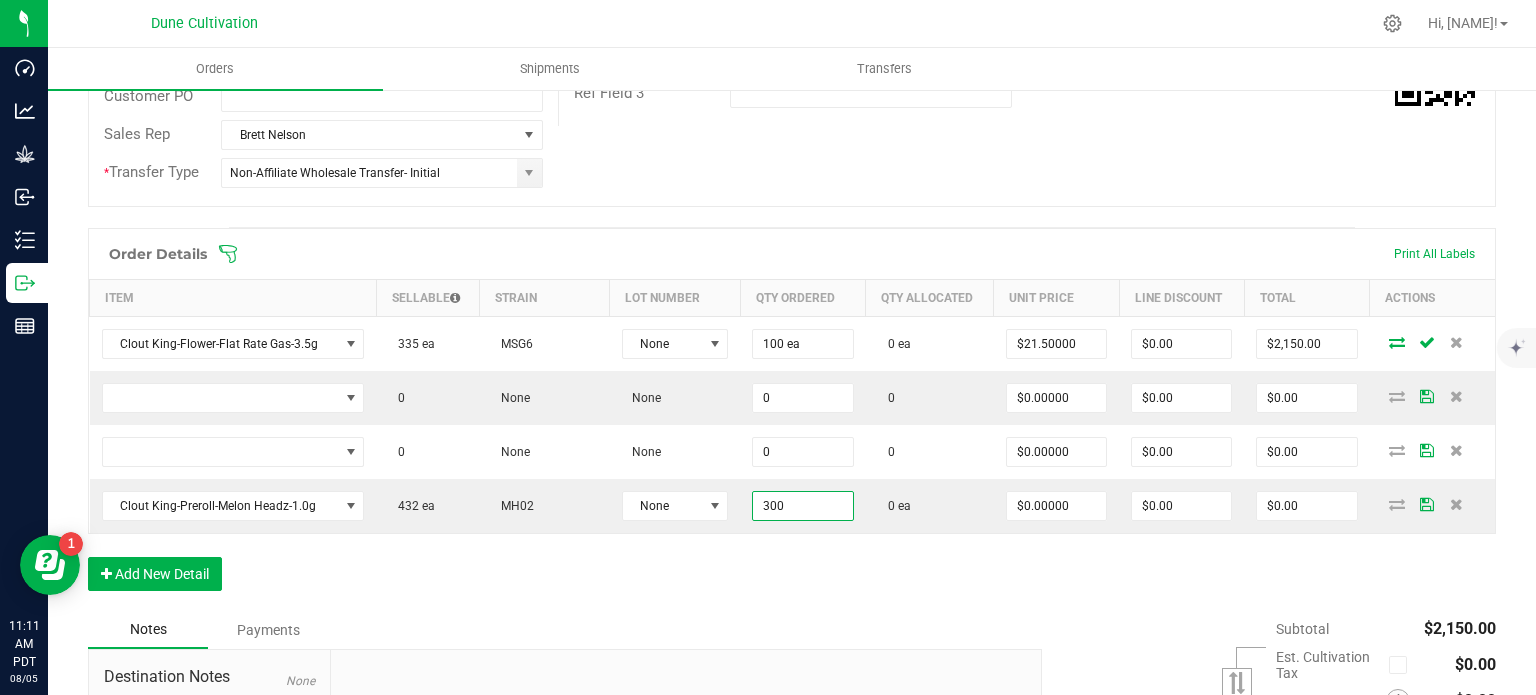 type on "300 ea" 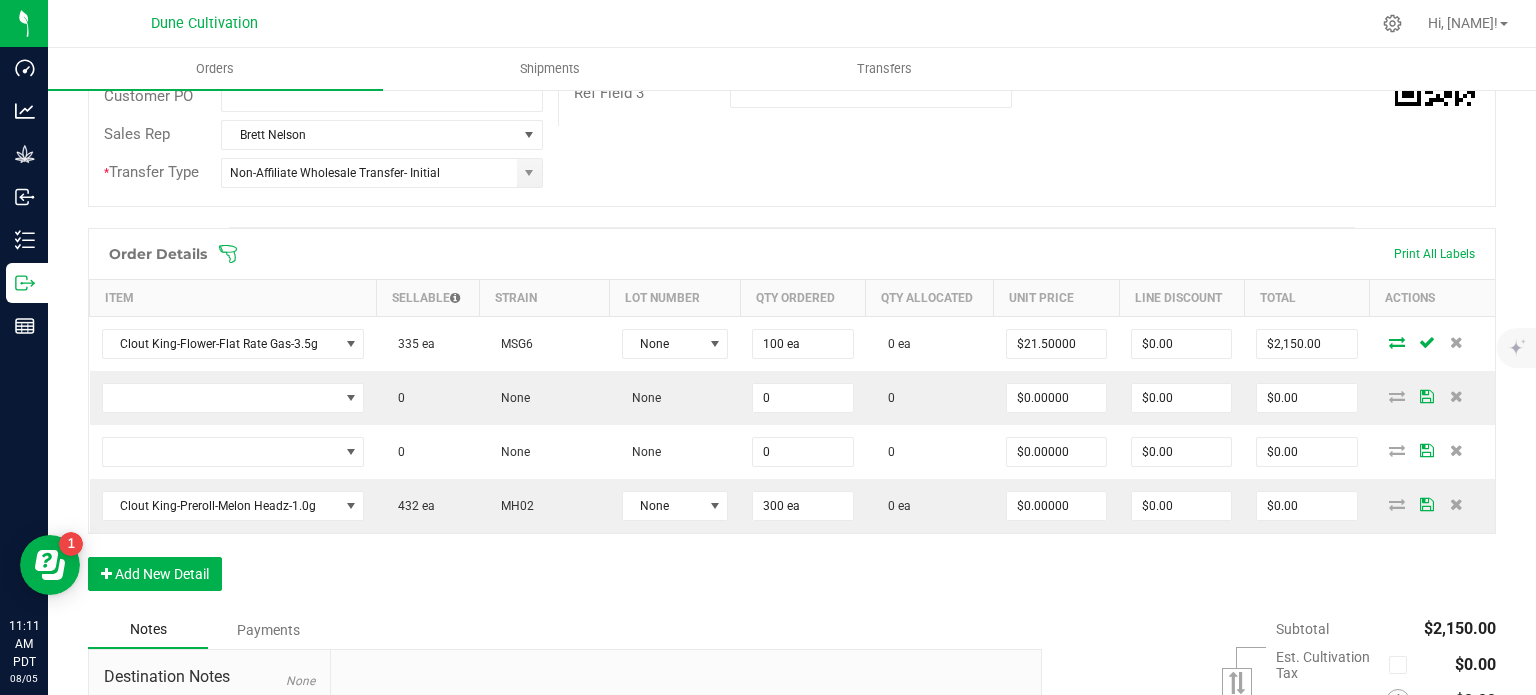 click on "Order Details Print All Labels Item  Sellable  Strain  Lot Number  Qty Ordered Qty Allocated Unit Price Line Discount Total Actions Clout King-Flower-Flat Rate Gas-3.5g  335 ea   MSG6  None 100 ea  0 ea  $21.50000 $0.00 $2,150.00  0    None   None  0  0   $0.00000 $0.00 $0.00  0    None   None  0  0   $0.00000 $0.00 $0.00 Clout King-Preroll-Melon Headz-1.0g  432 ea   MH02  None 300 ea  0 ea  $0.00000 $0.00 $0.00
Add New Detail" at bounding box center [792, 419] 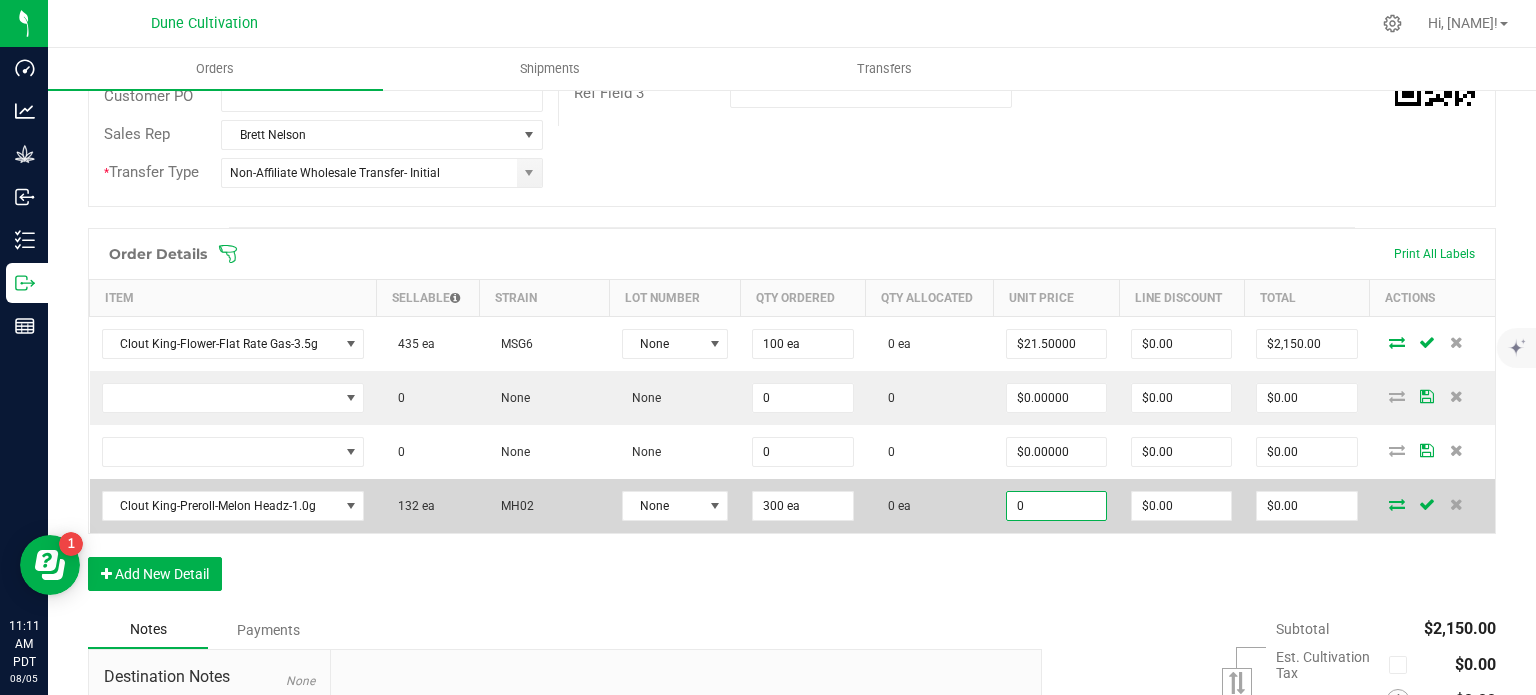 click on "0" at bounding box center (1056, 506) 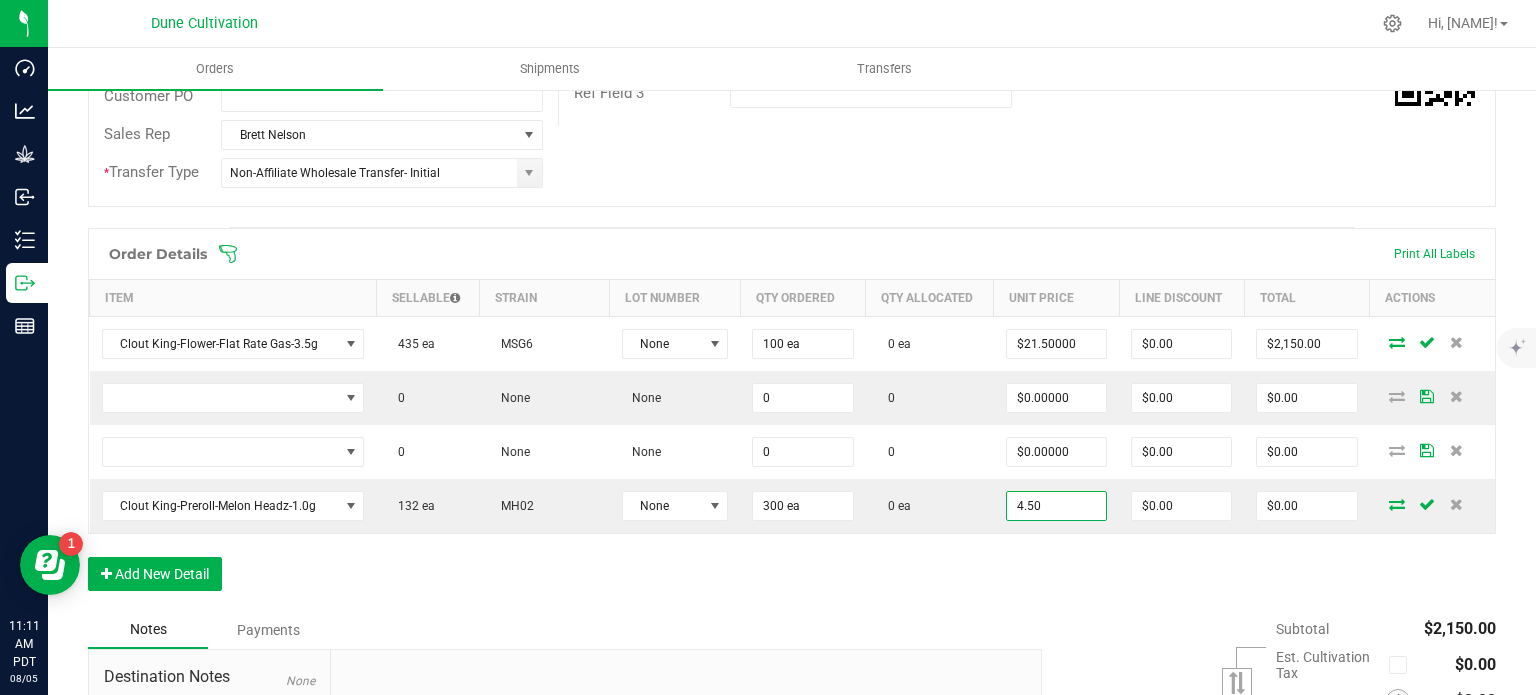 type on "$4.50000" 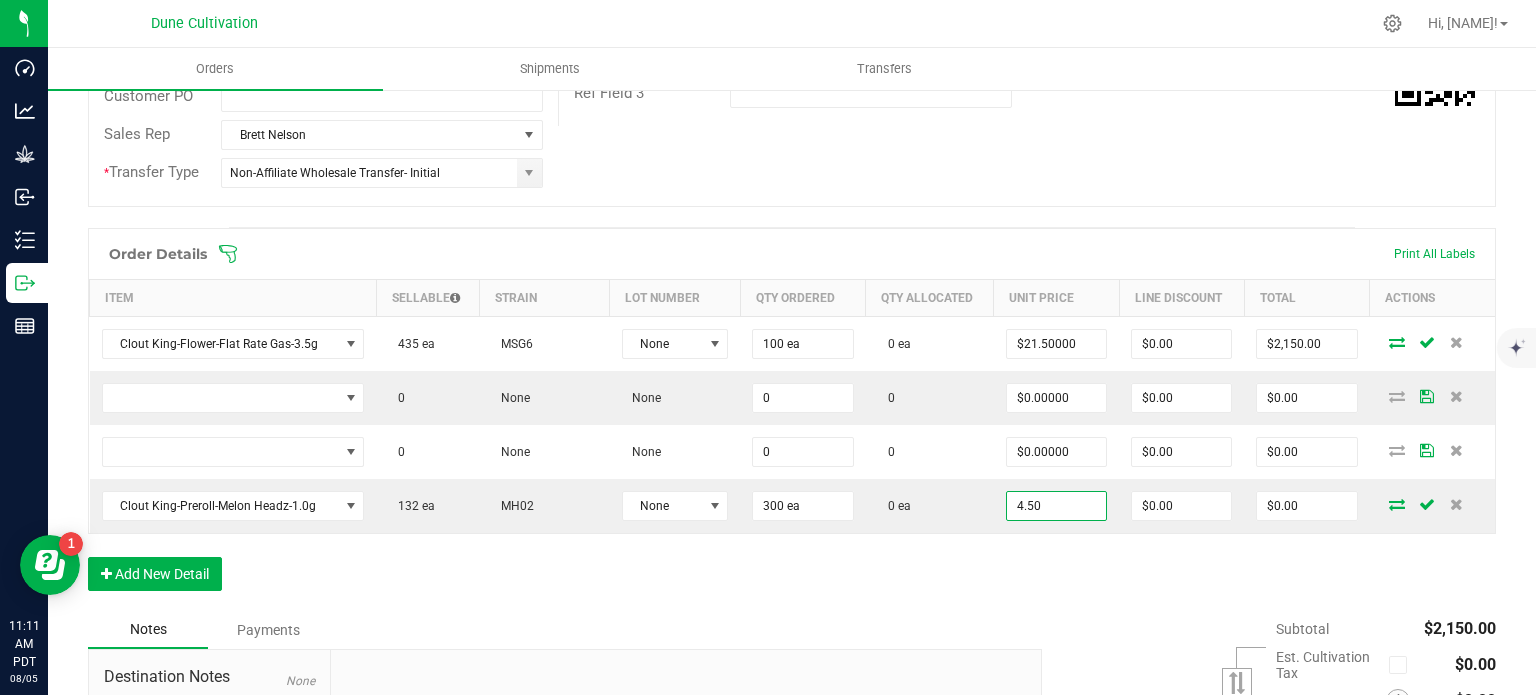 type on "$1,350.00" 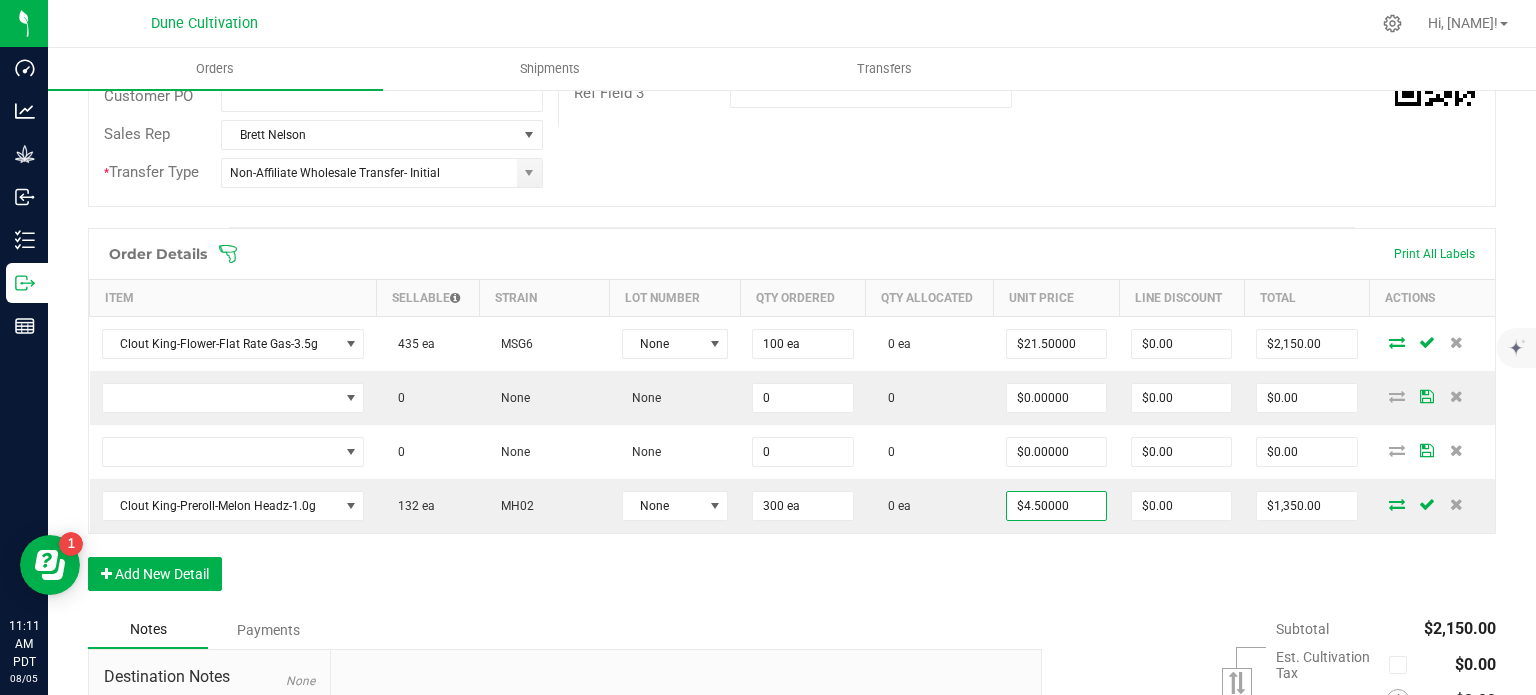 click on "Notes
Payments" at bounding box center [557, 630] 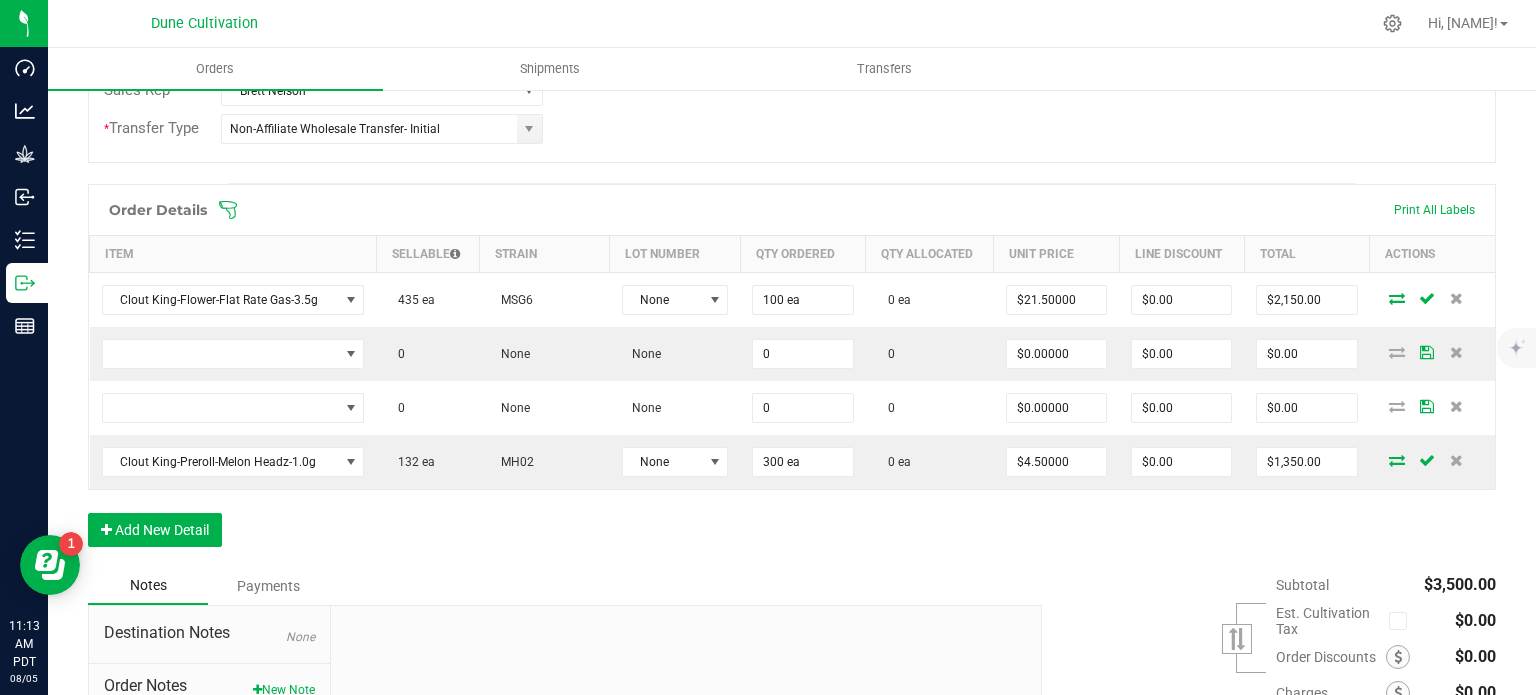 scroll, scrollTop: 472, scrollLeft: 0, axis: vertical 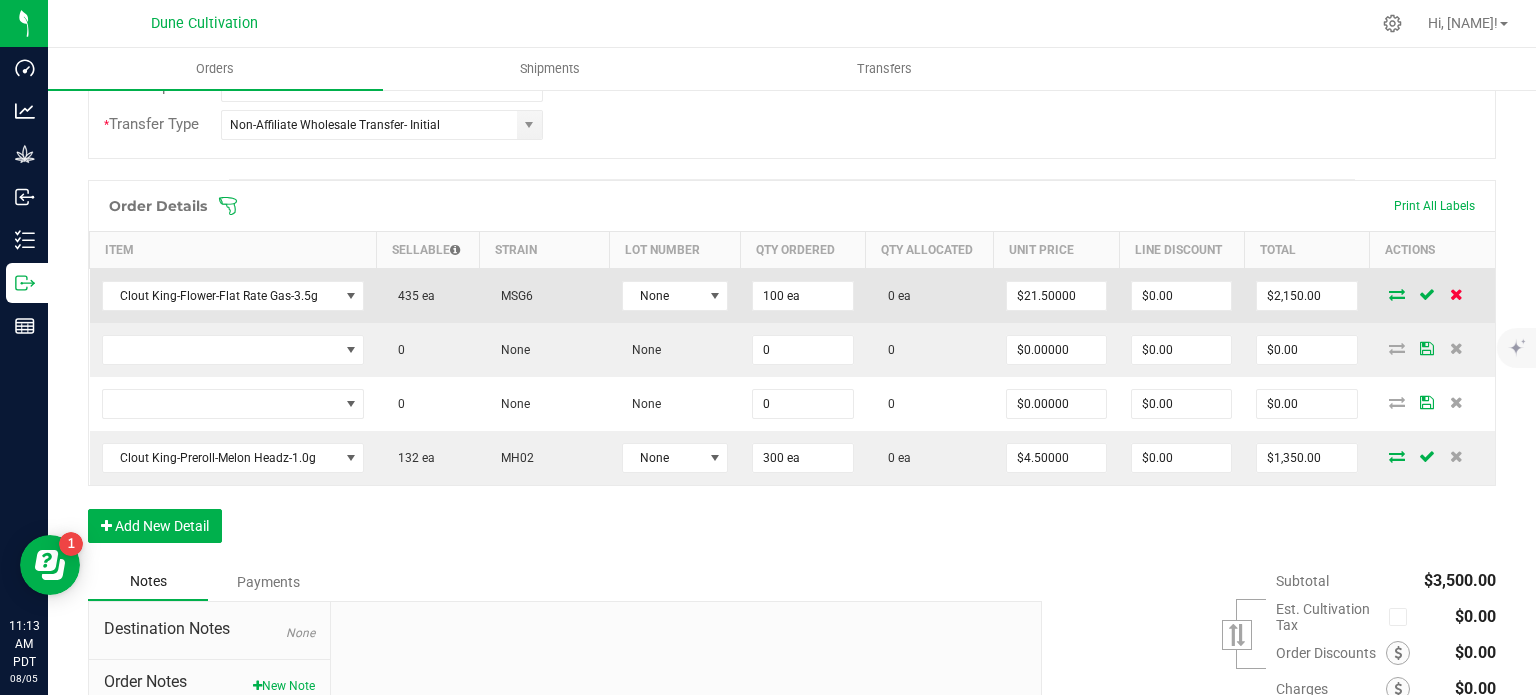 click at bounding box center (1456, 294) 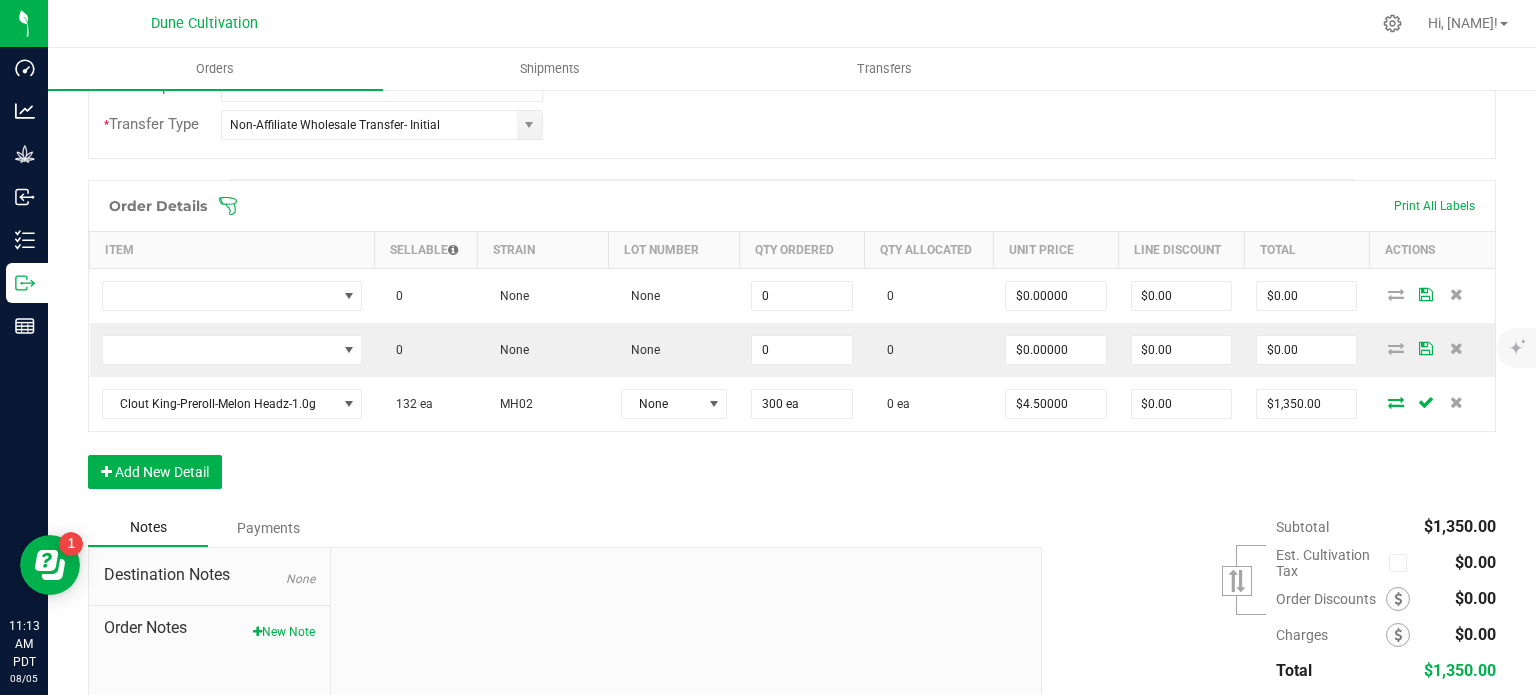 click at bounding box center [1456, 294] 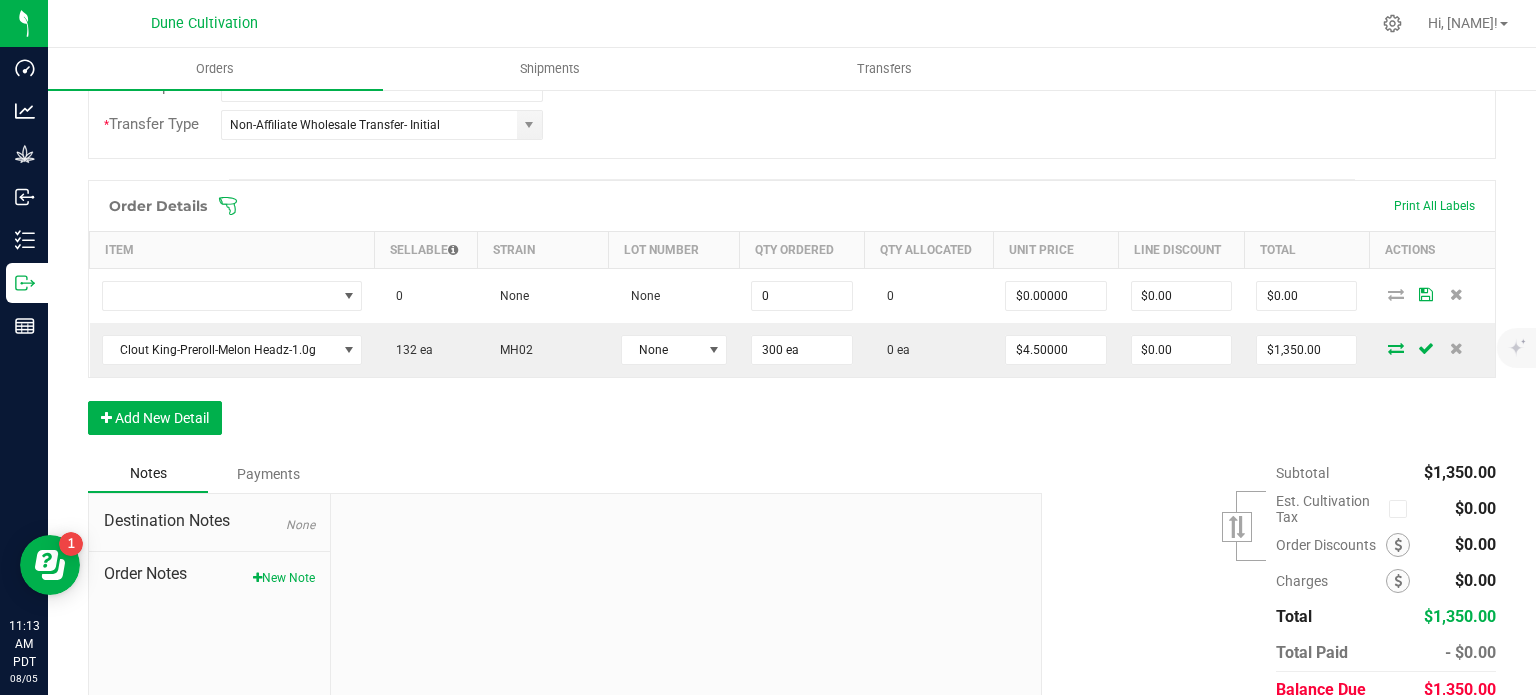click at bounding box center [1456, 294] 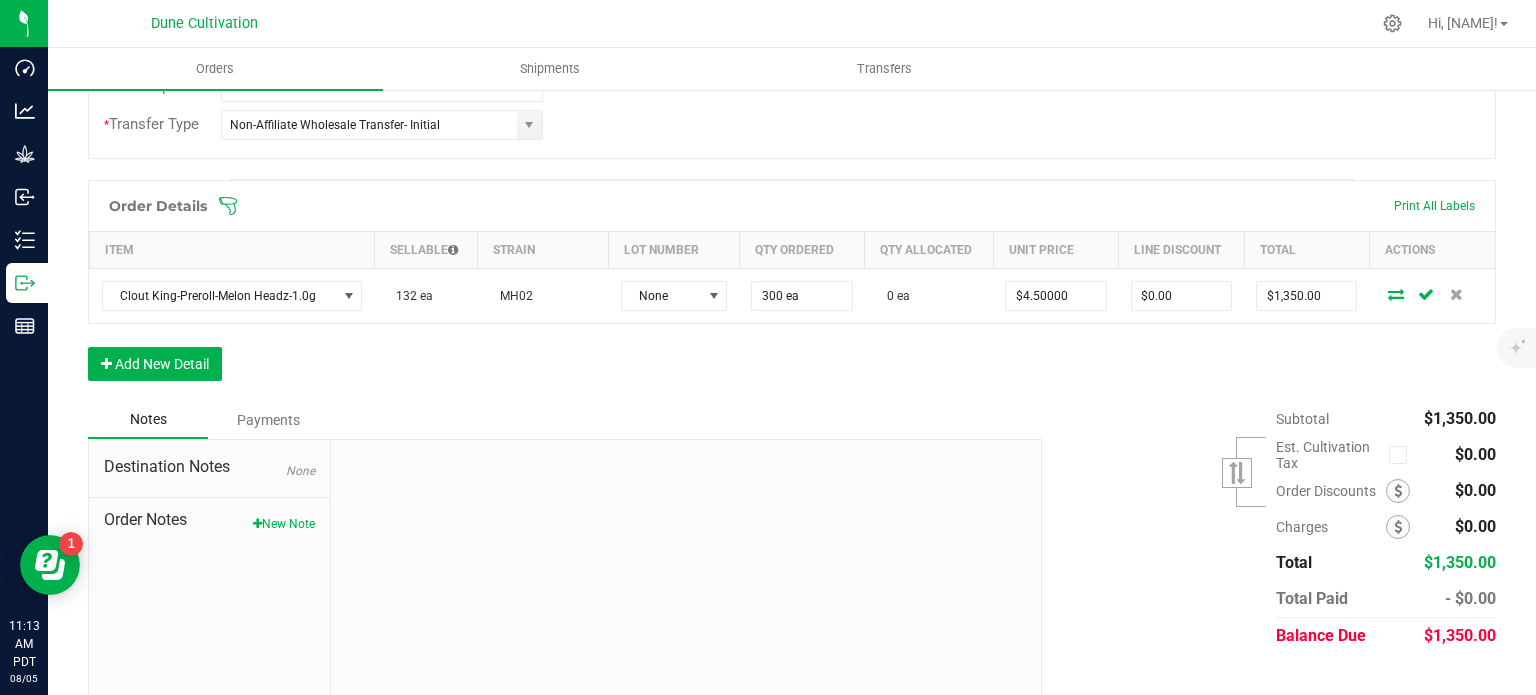 click at bounding box center [1456, 294] 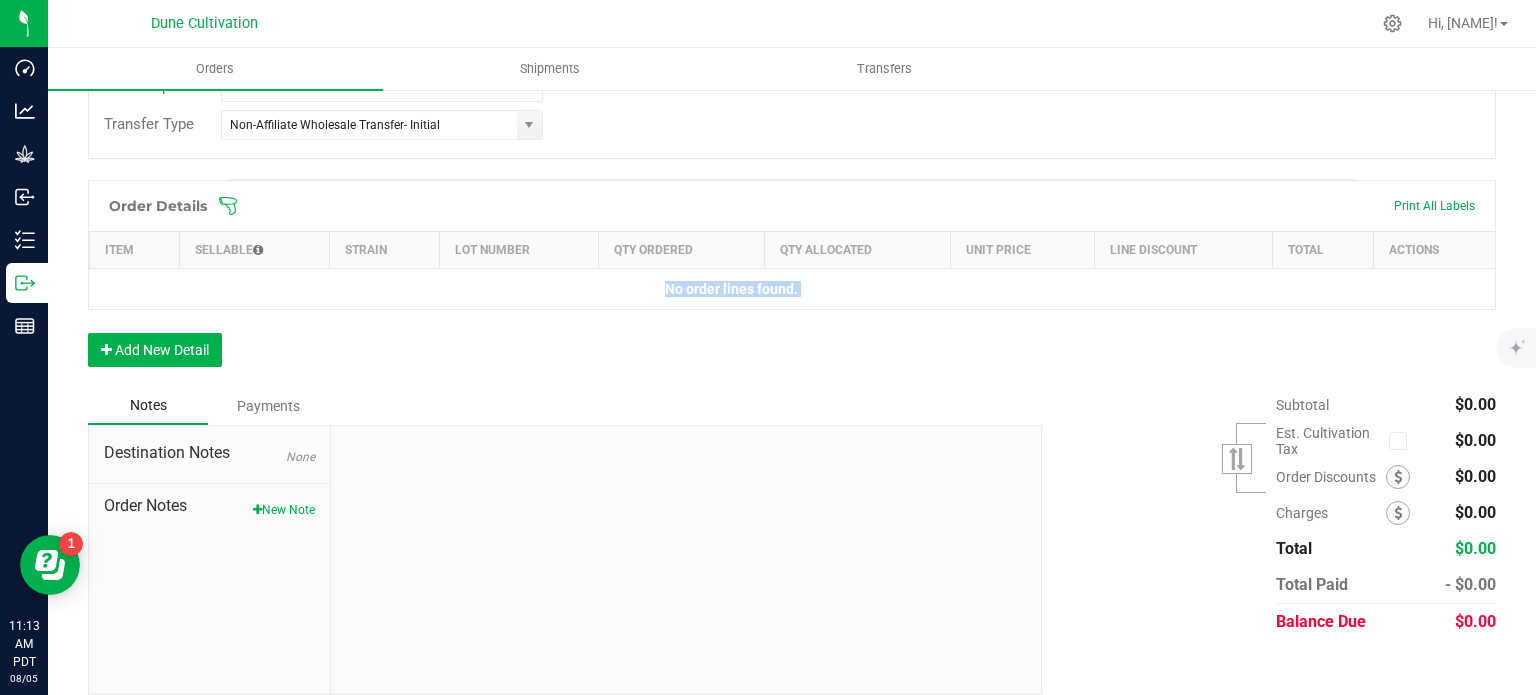 scroll, scrollTop: 0, scrollLeft: 0, axis: both 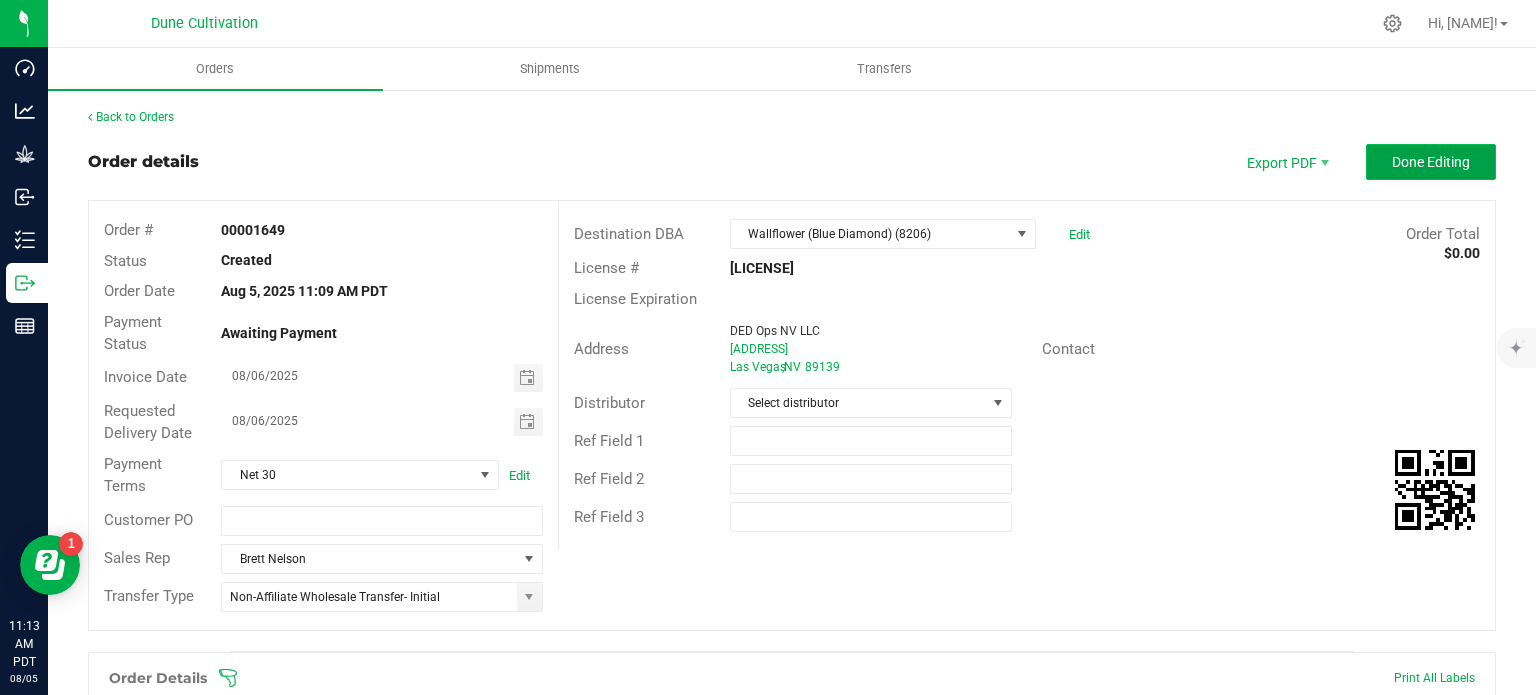 click on "Done Editing" at bounding box center [1431, 162] 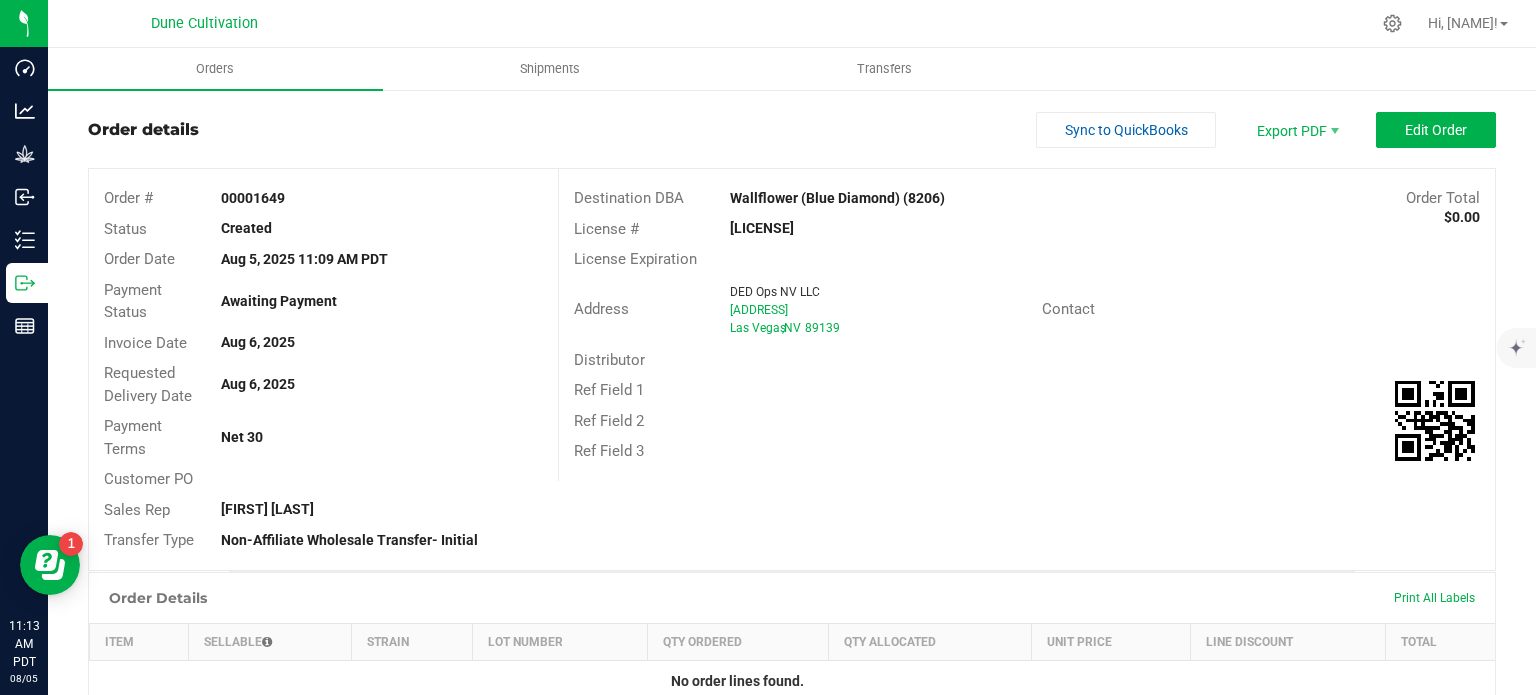 scroll, scrollTop: 31, scrollLeft: 0, axis: vertical 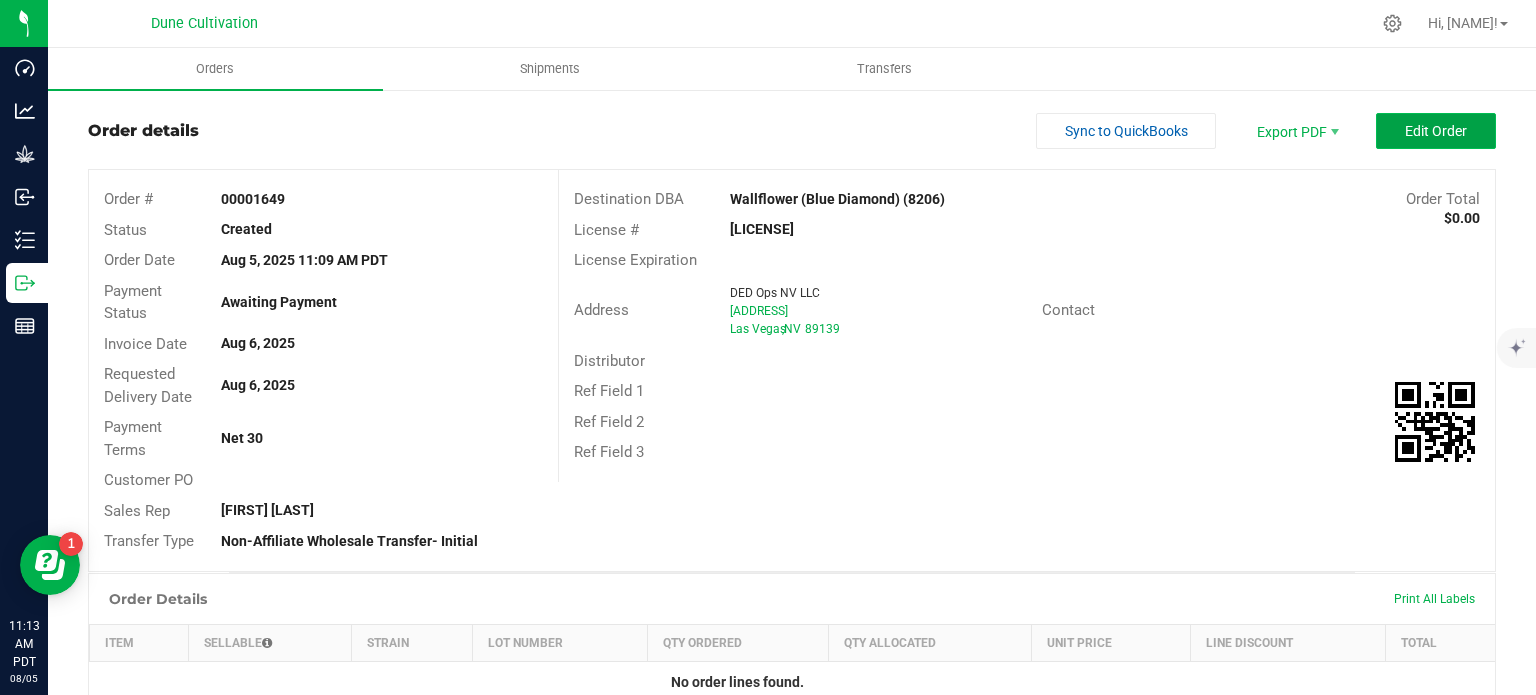 click on "Edit Order" at bounding box center (1436, 131) 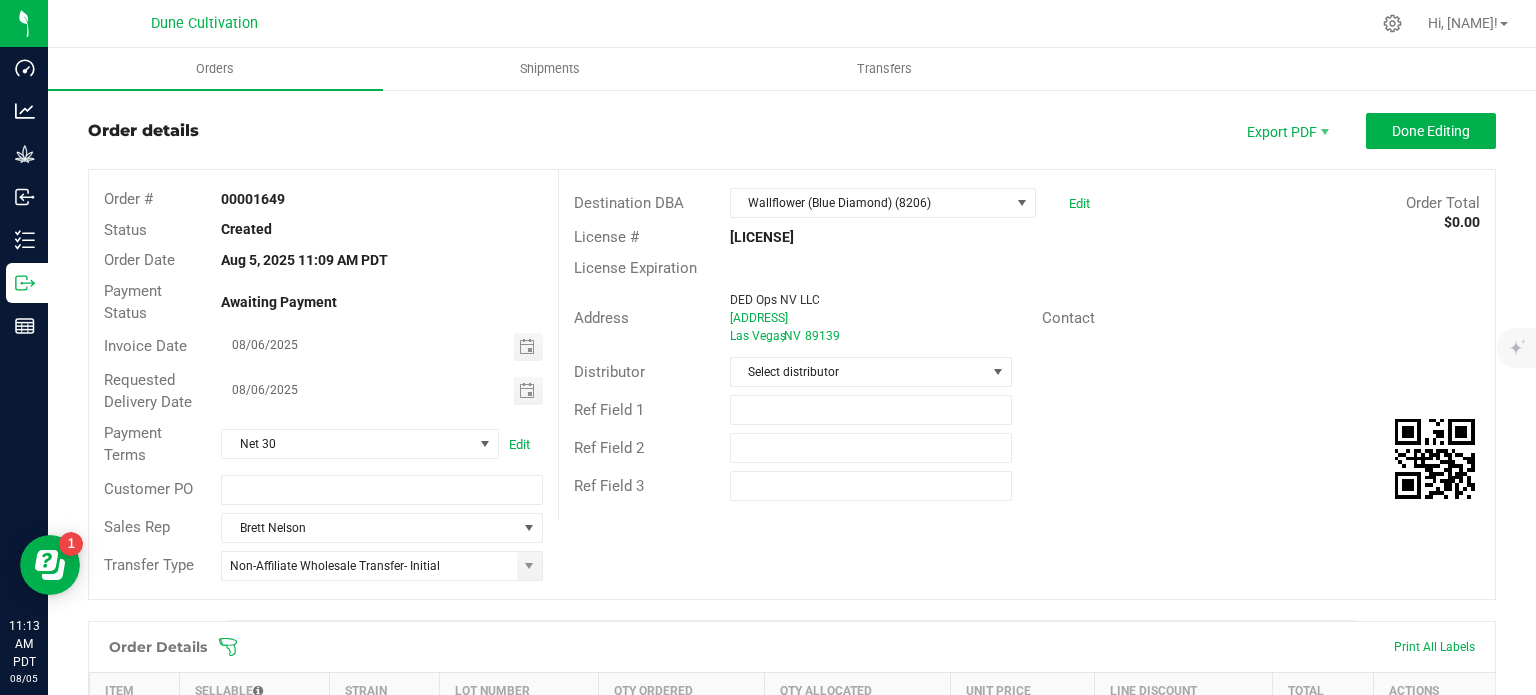 scroll, scrollTop: 488, scrollLeft: 0, axis: vertical 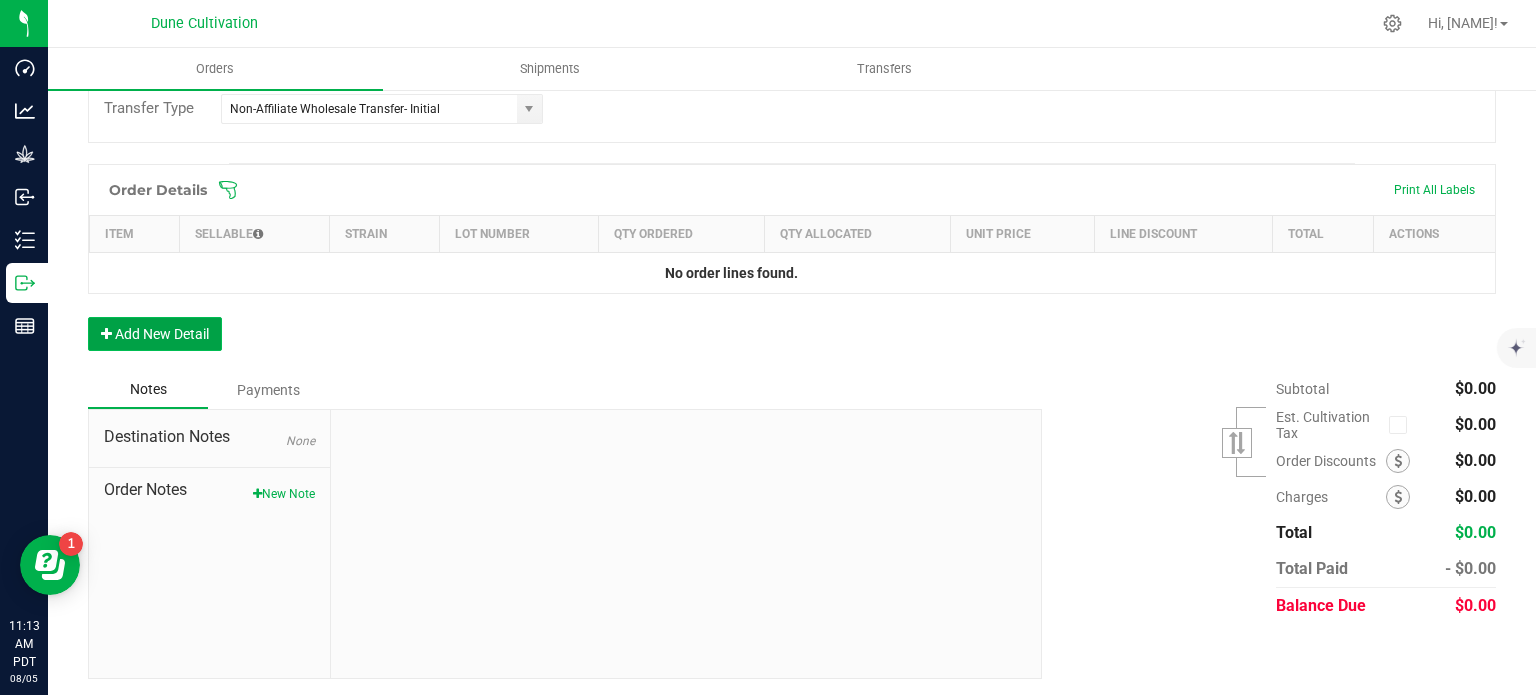 click on "Add New Detail" at bounding box center [155, 334] 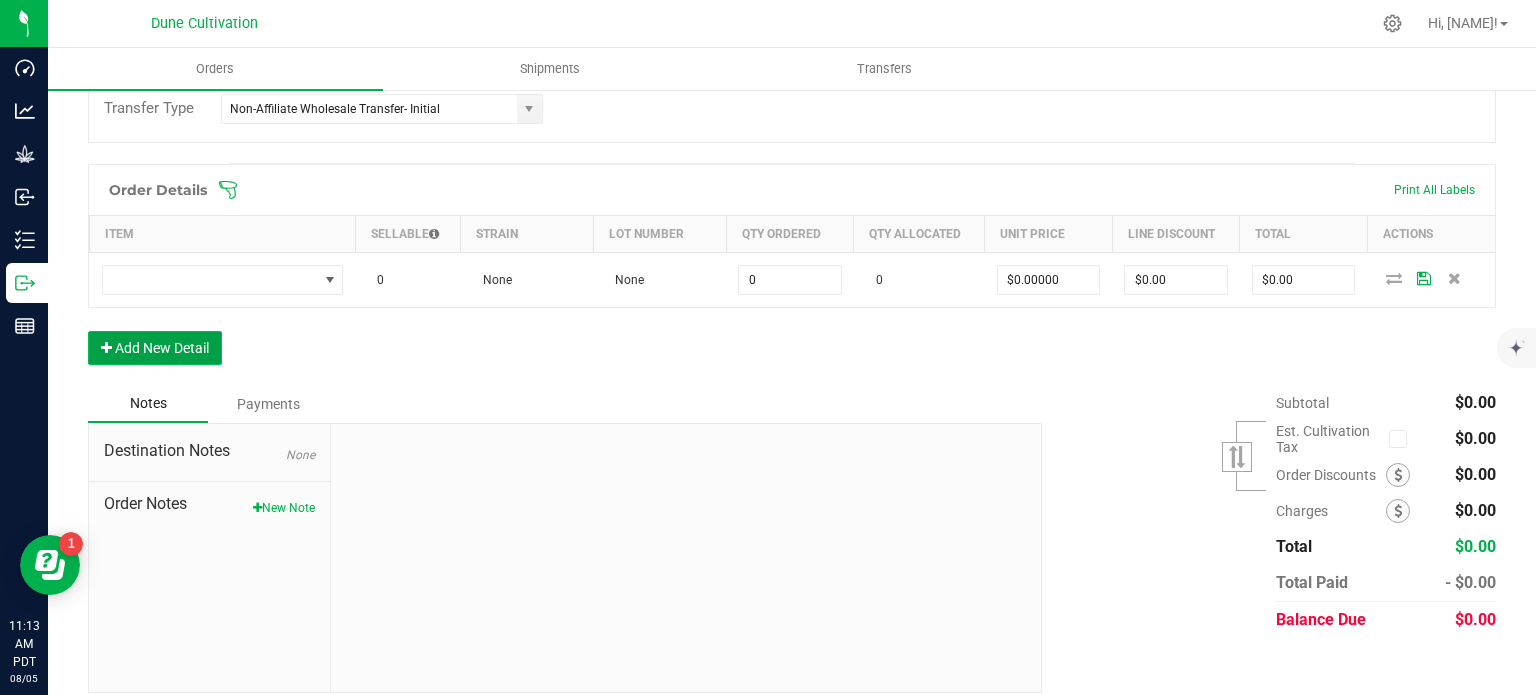 click on "Add New Detail" at bounding box center [155, 348] 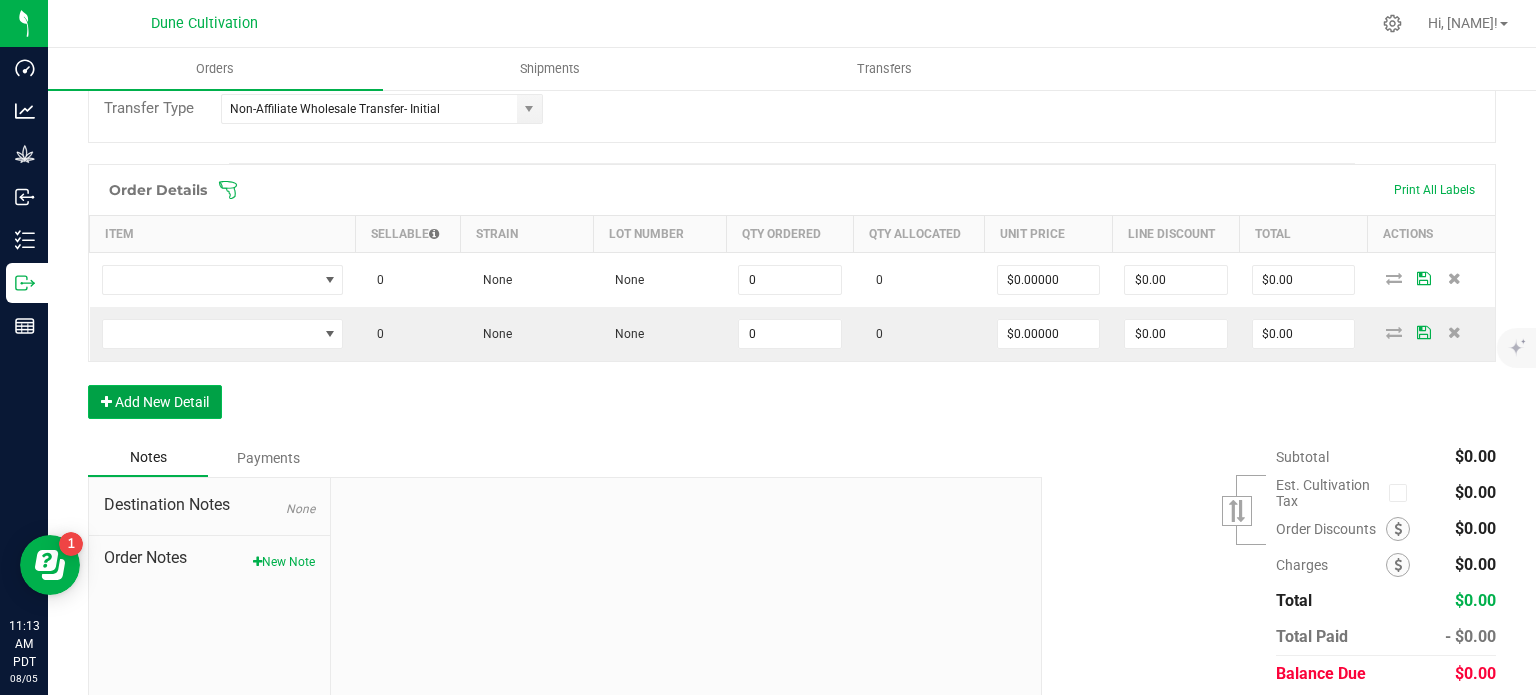 click on "Add New Detail" at bounding box center (155, 402) 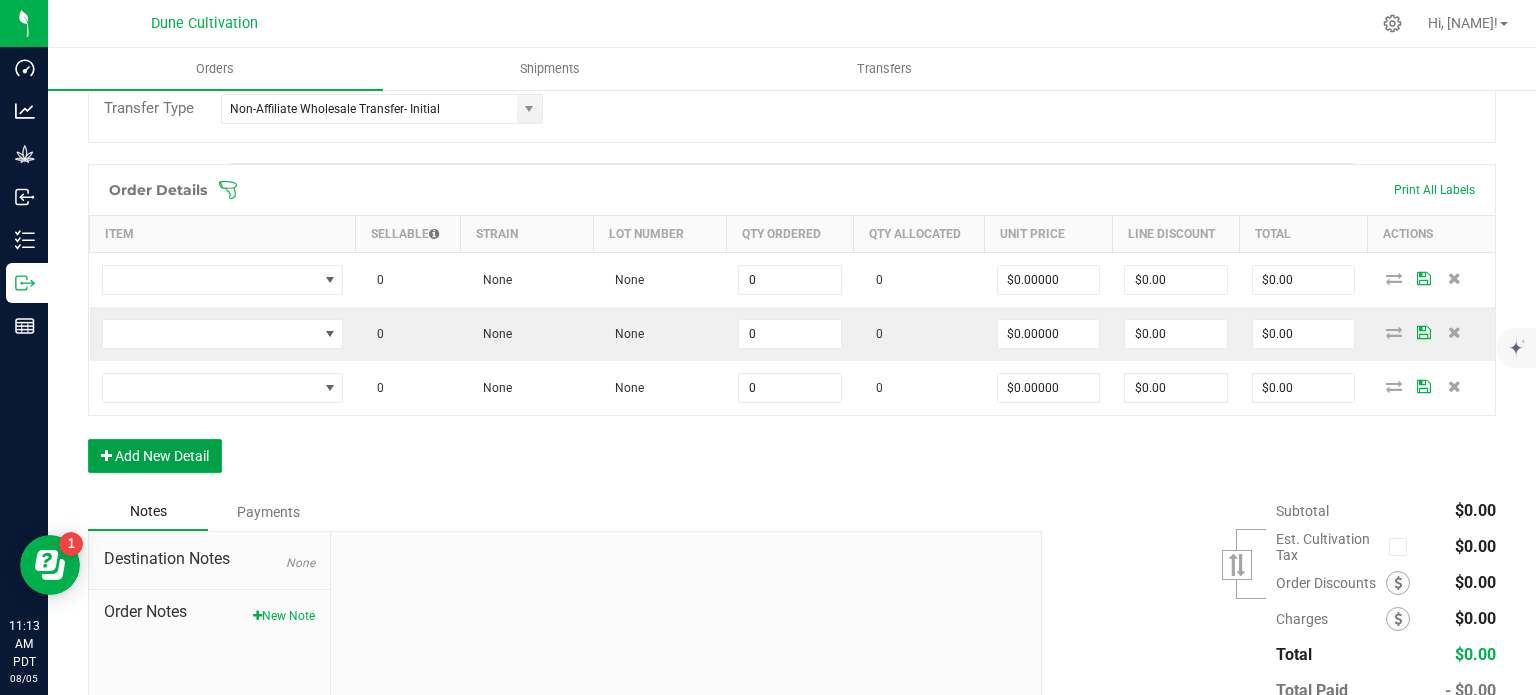 click on "Add New Detail" at bounding box center (155, 456) 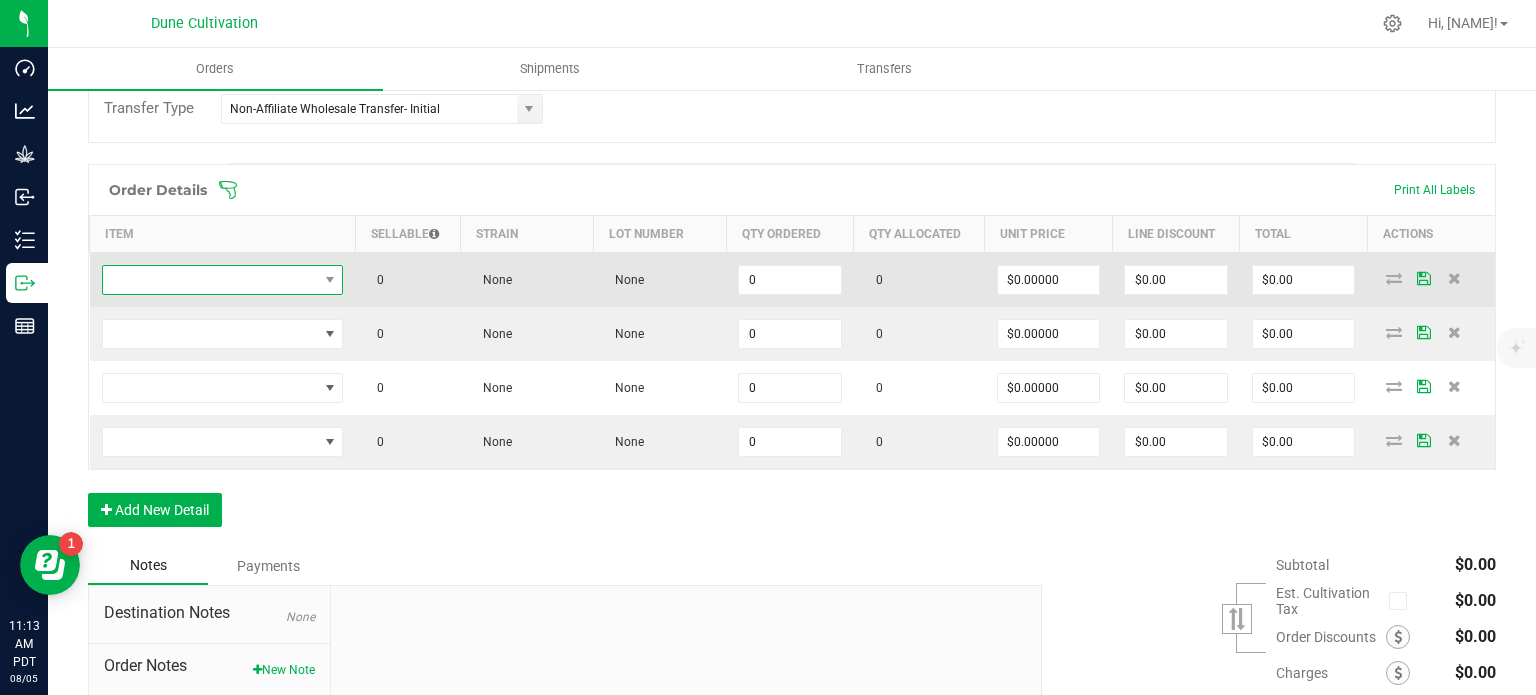 click at bounding box center (210, 280) 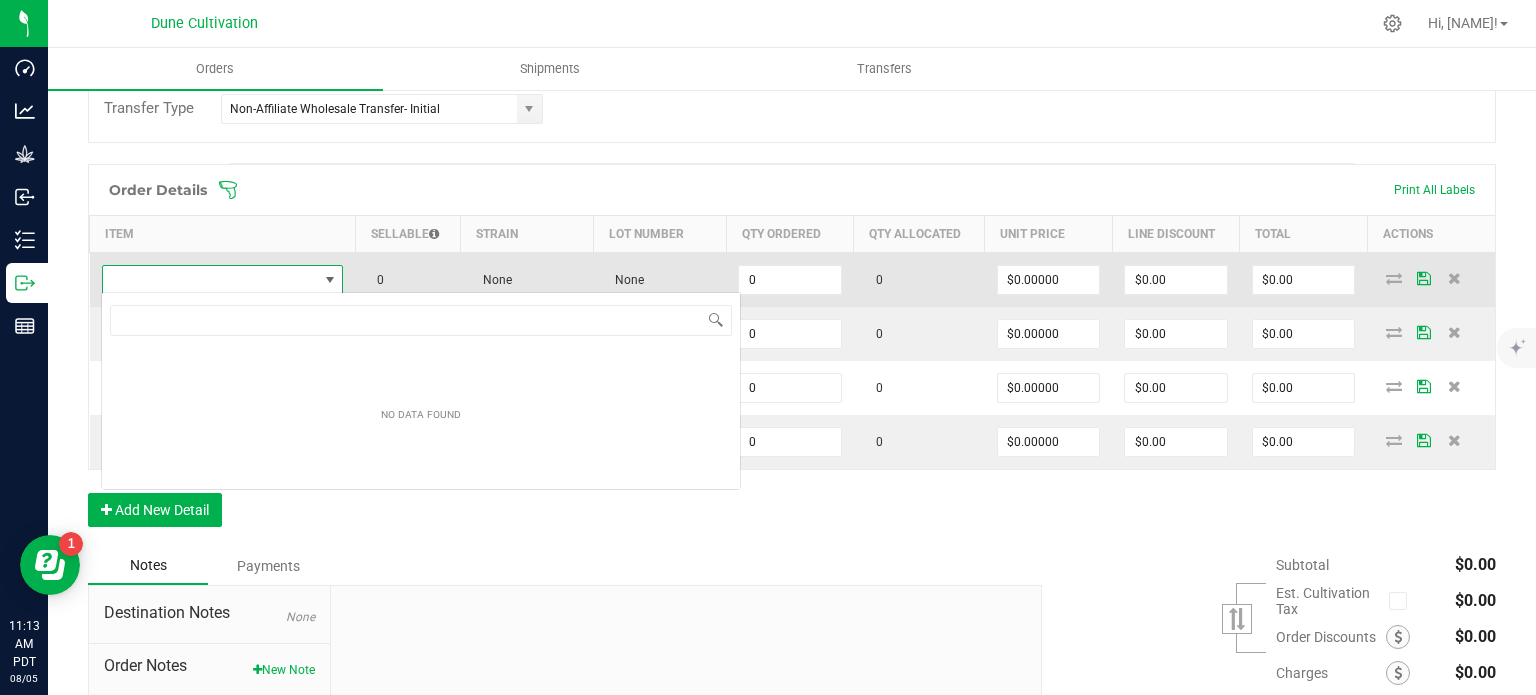 type on "Clout King-Flower-Flat Rate Gas-3.5g" 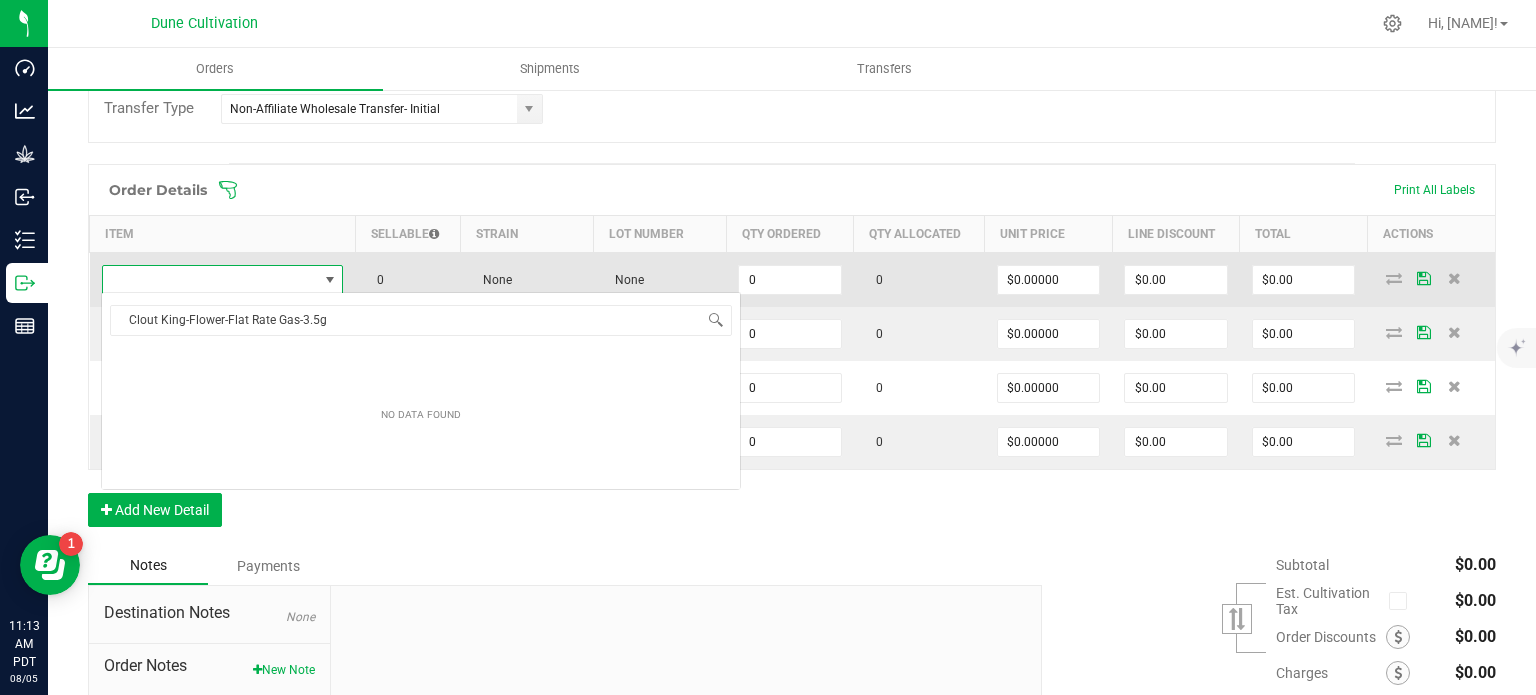 scroll, scrollTop: 99970, scrollLeft: 99761, axis: both 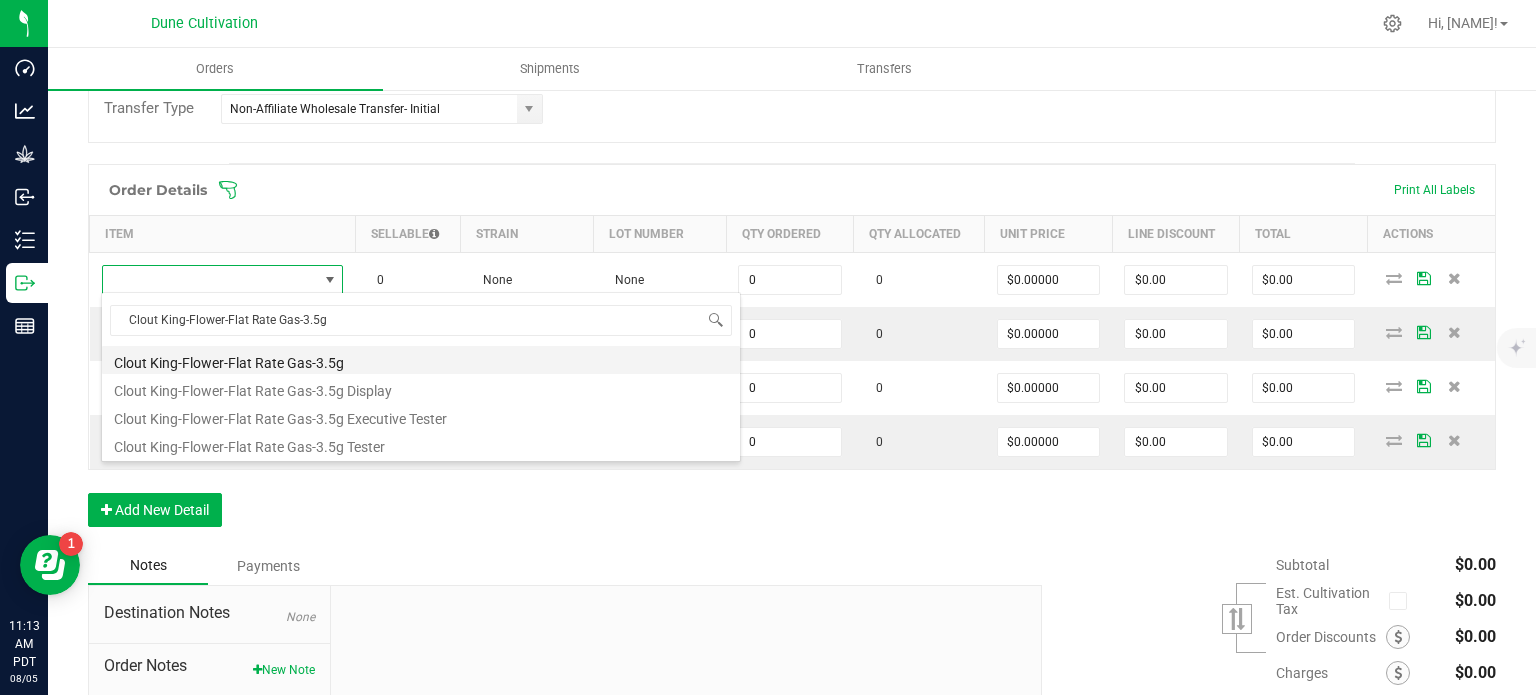 click on "Clout King-Flower-Flat Rate Gas-3.5g" at bounding box center [421, 360] 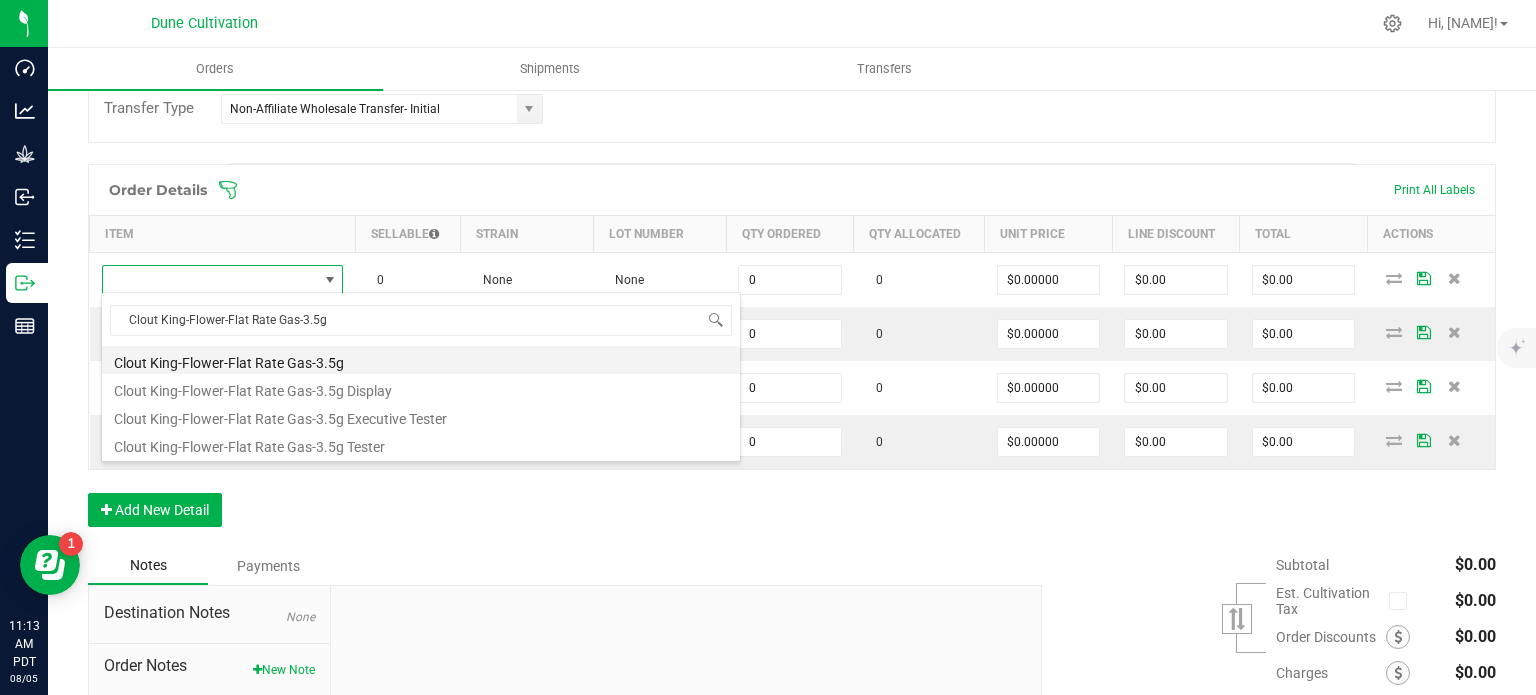 type on "0 ea" 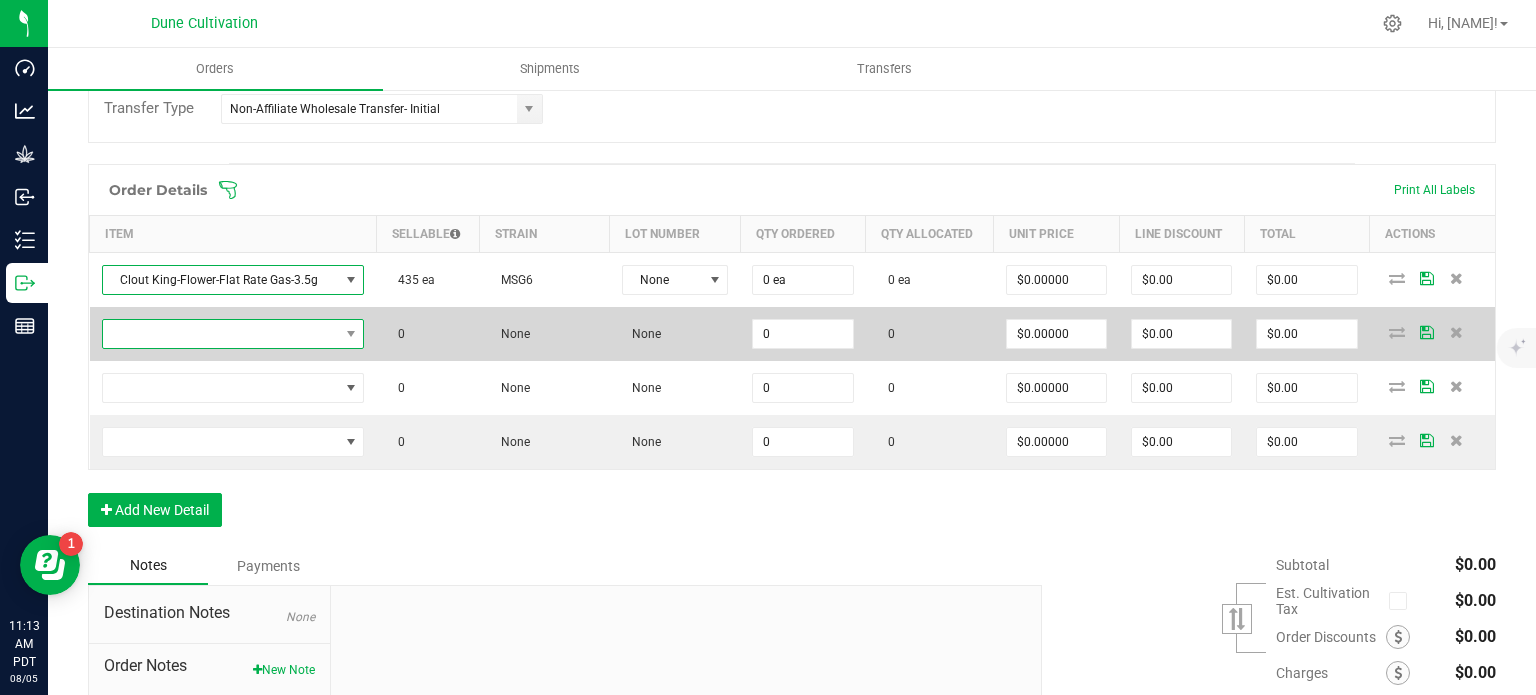 click at bounding box center (221, 334) 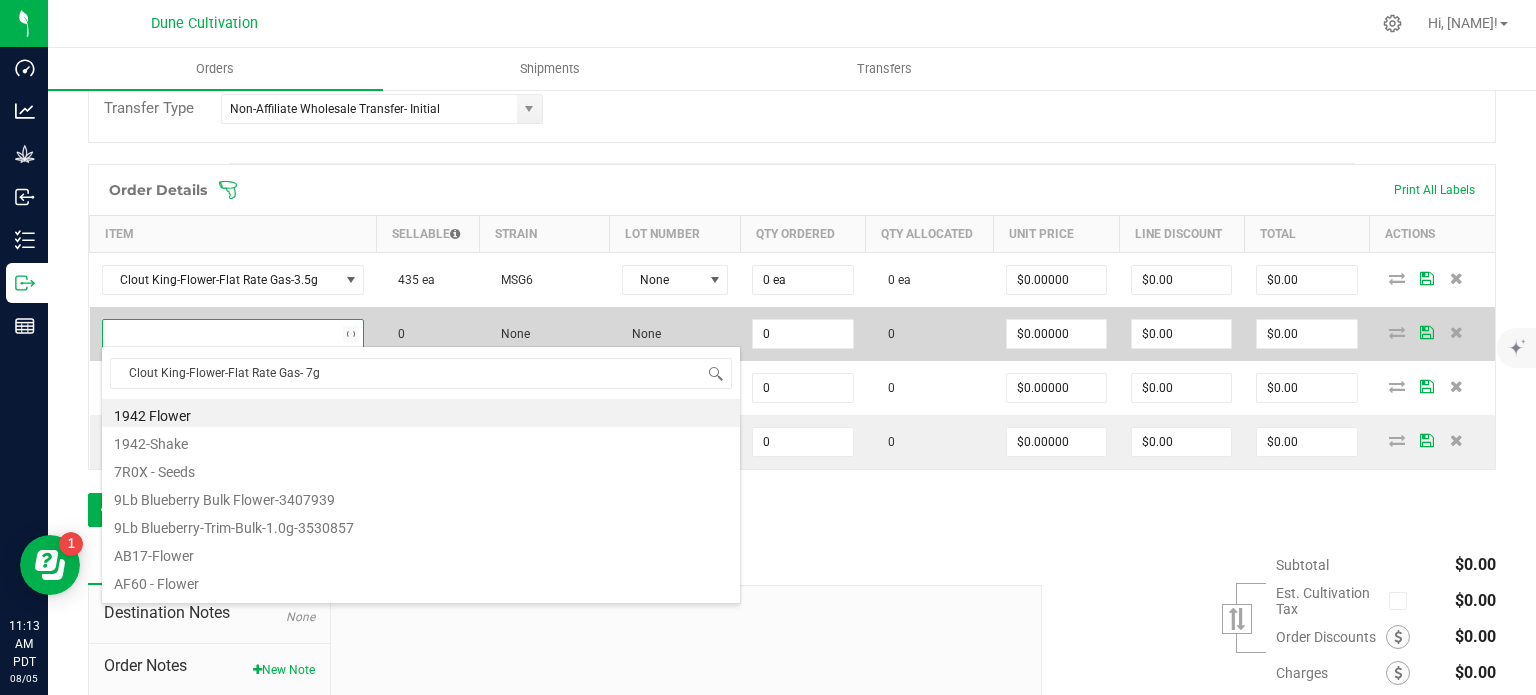 scroll, scrollTop: 99970, scrollLeft: 99743, axis: both 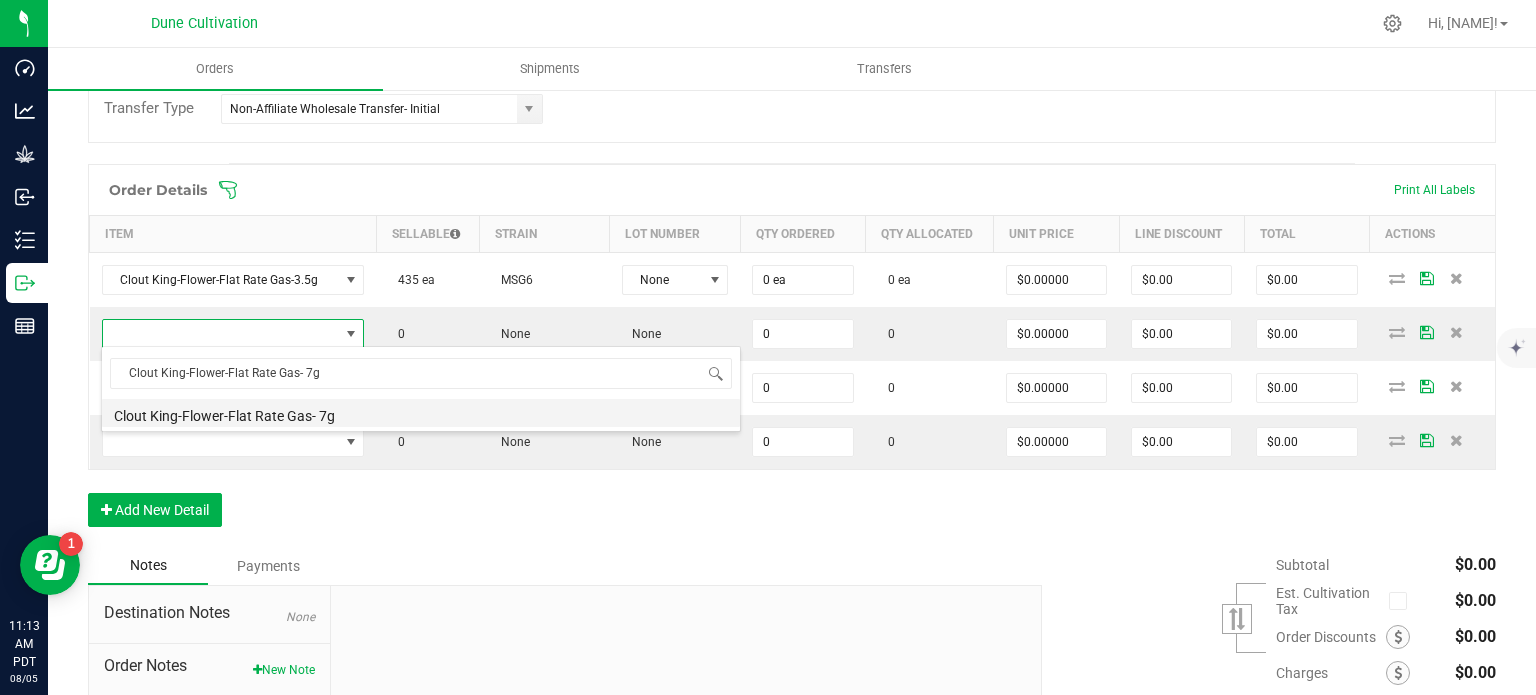 click on "Clout King-Flower-Flat Rate Gas- 7g" at bounding box center (421, 413) 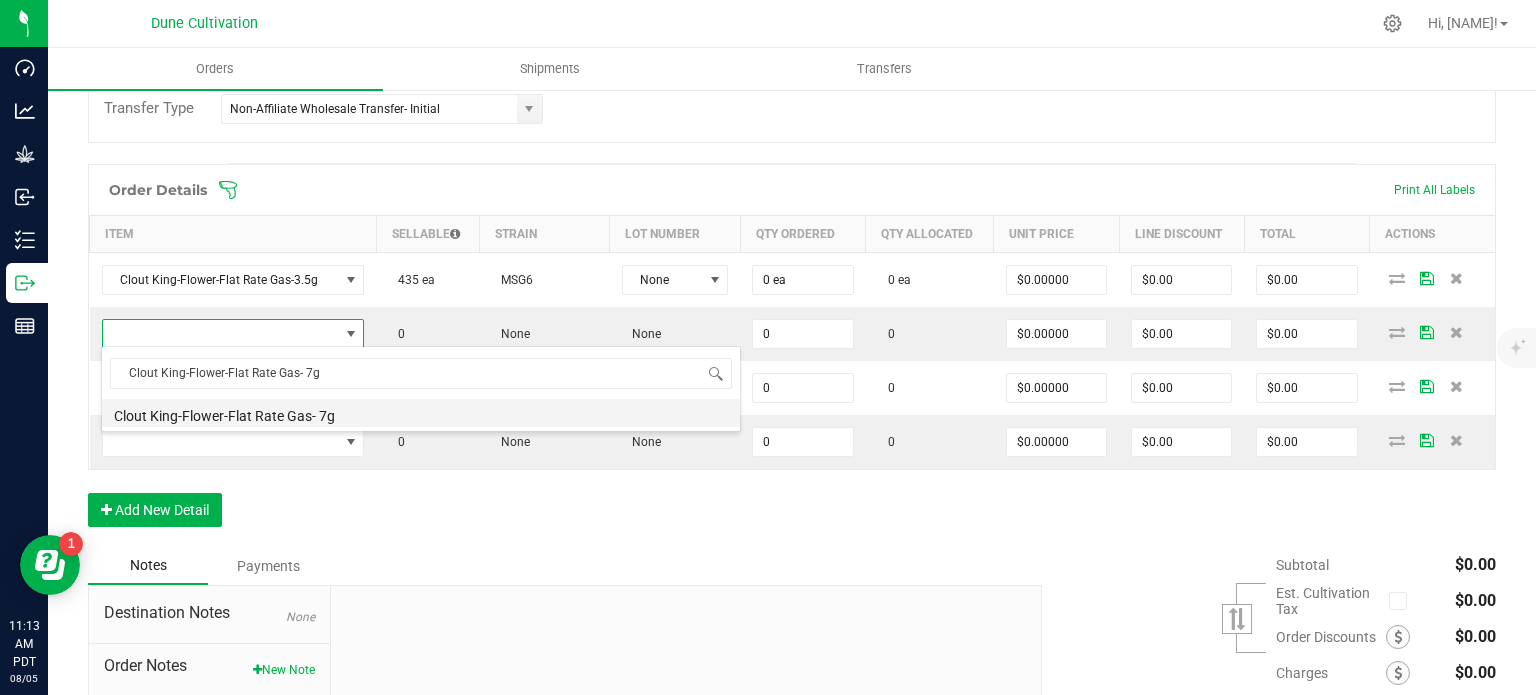 type on "0 ea" 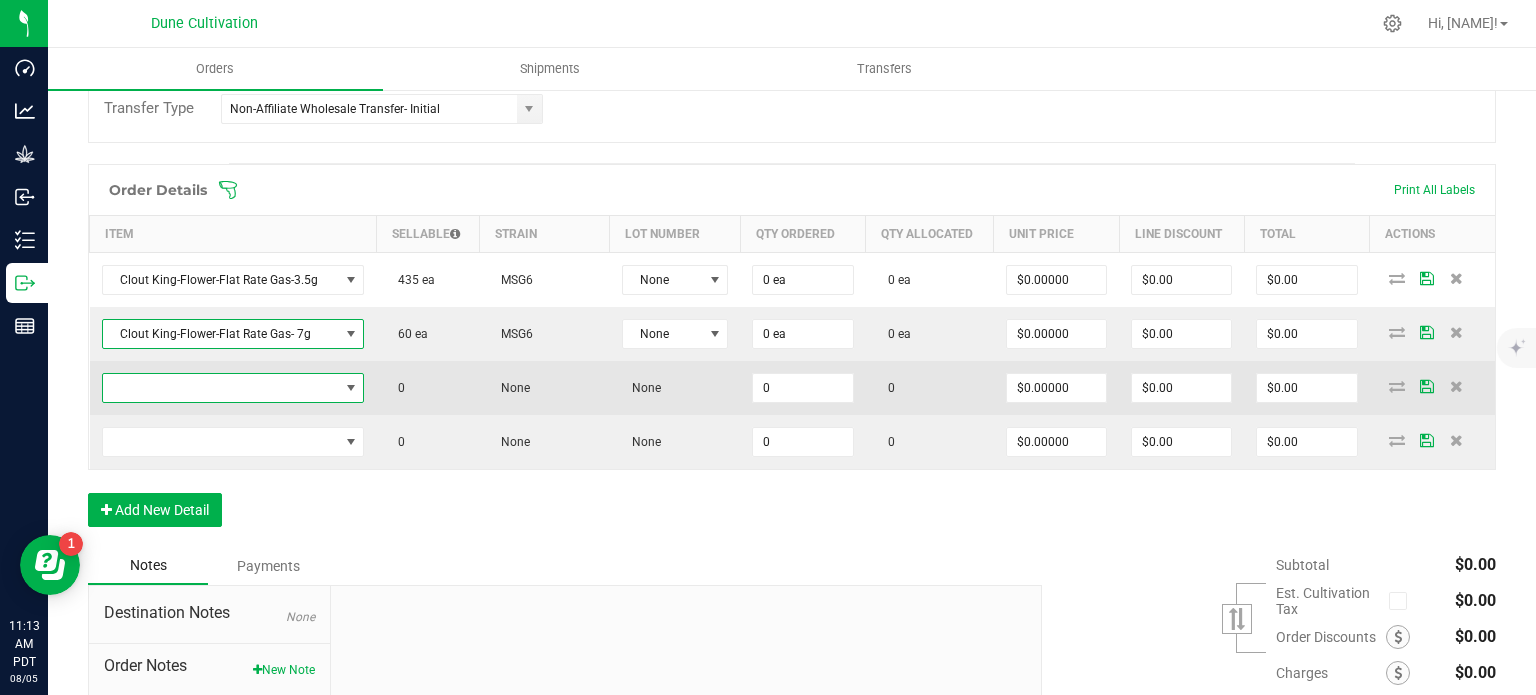 click at bounding box center (221, 388) 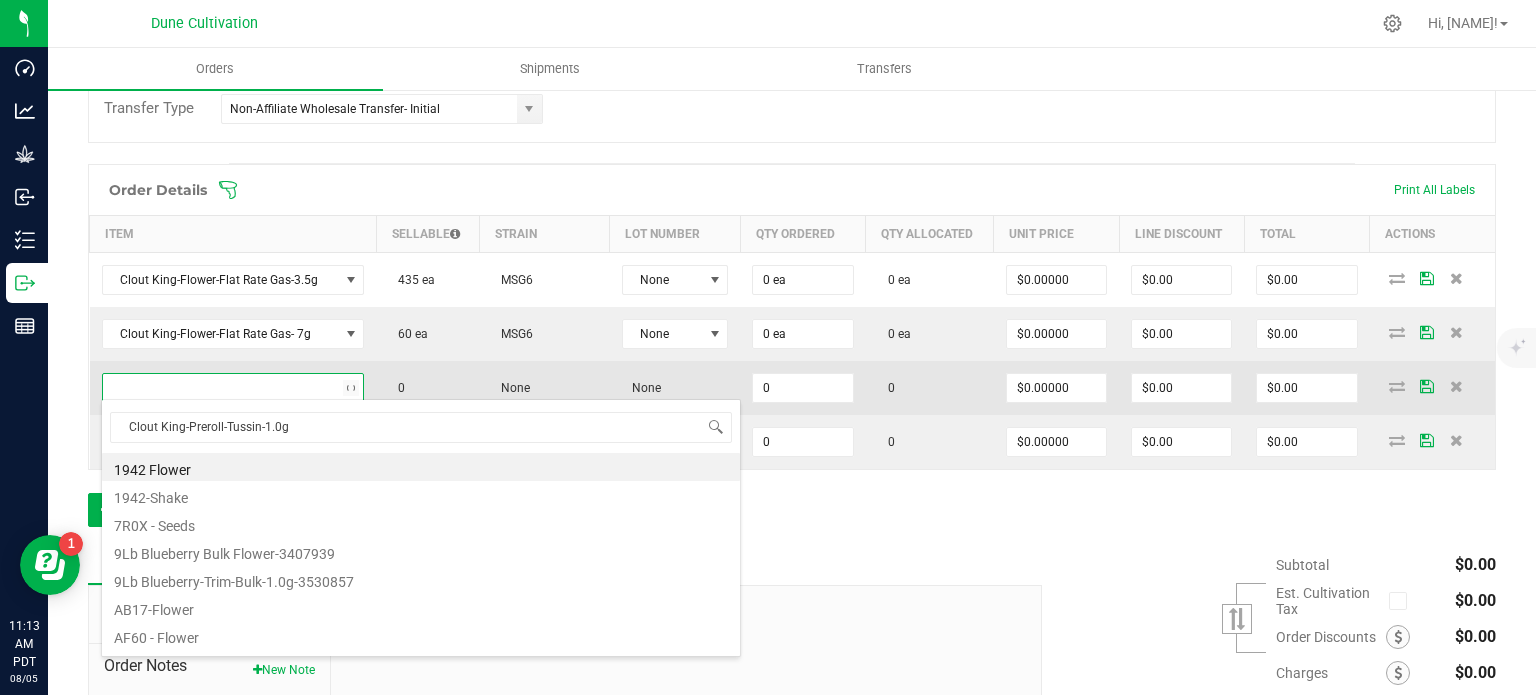 scroll, scrollTop: 99970, scrollLeft: 99743, axis: both 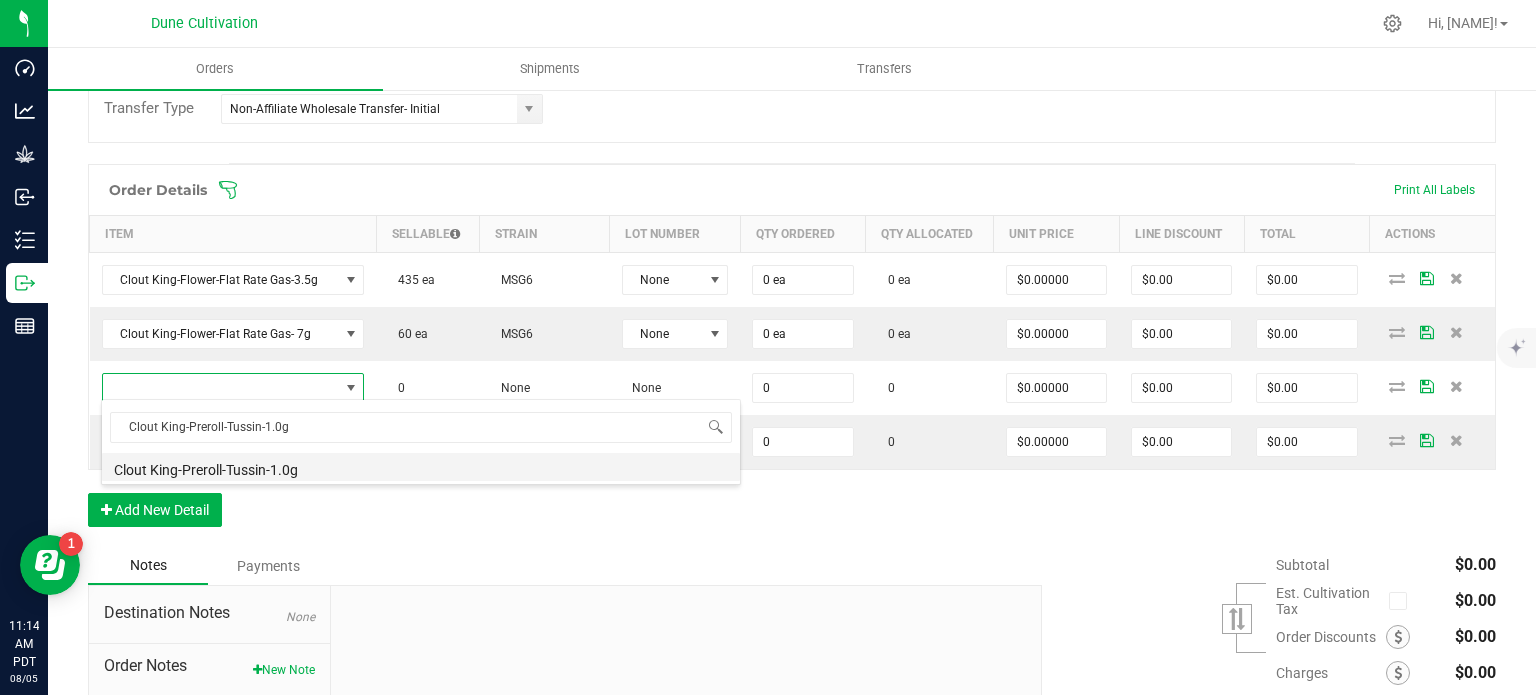 click on "Clout King-Preroll-Tussin-1.0g" at bounding box center (421, 467) 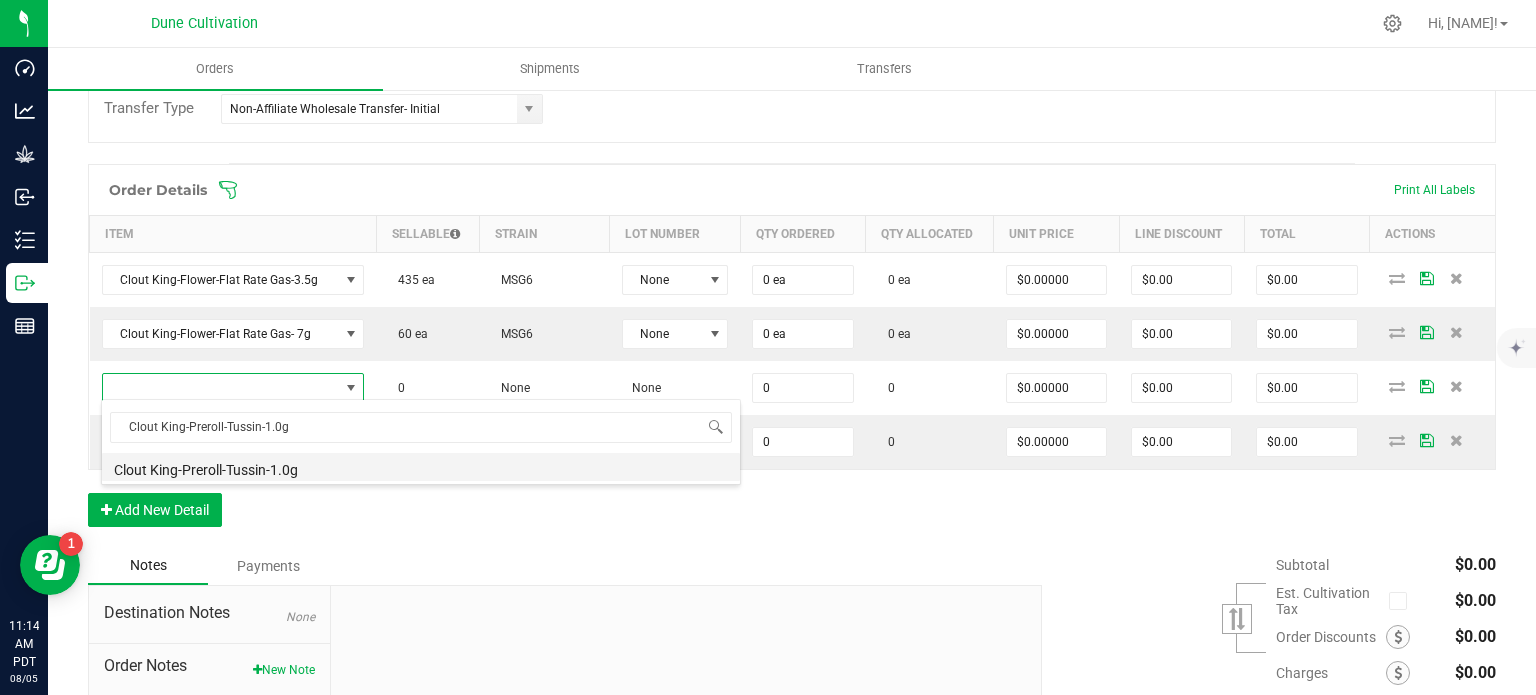 type on "0 ea" 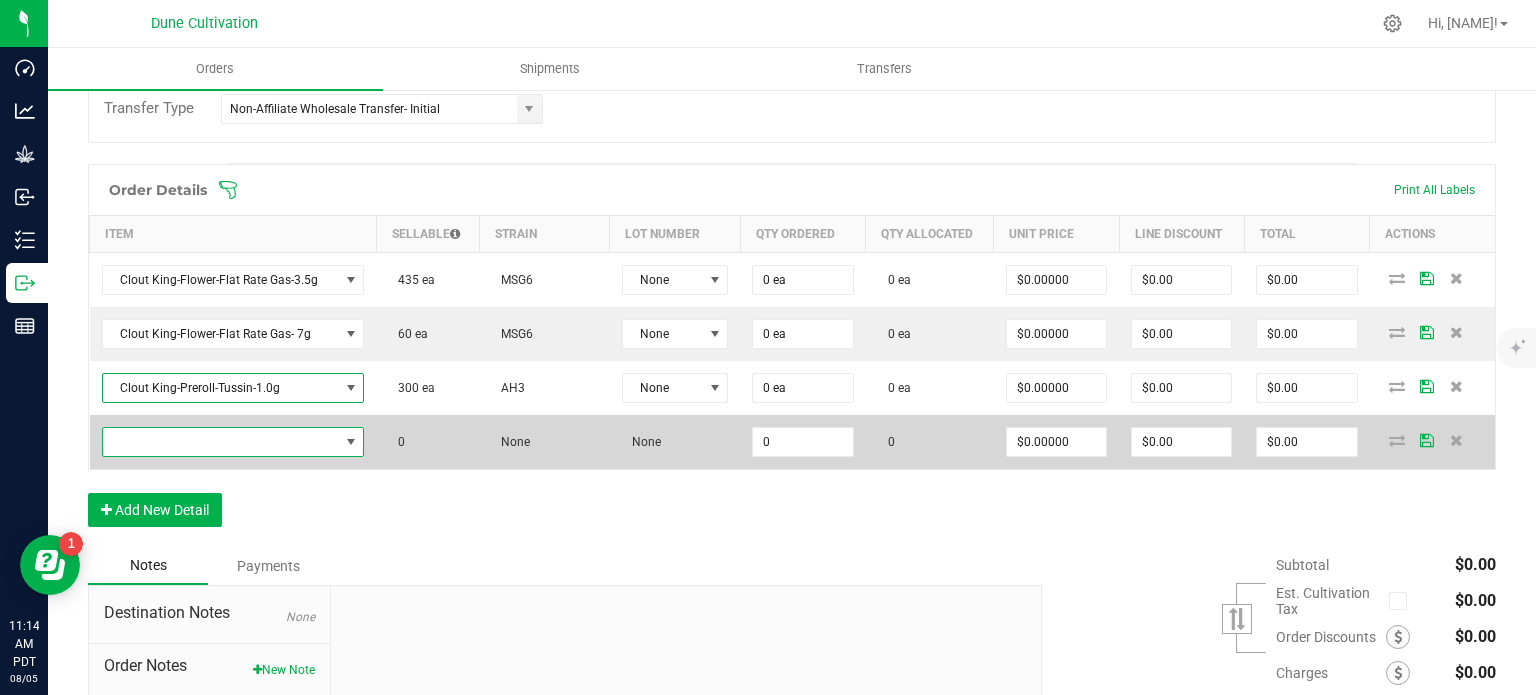 click at bounding box center (351, 442) 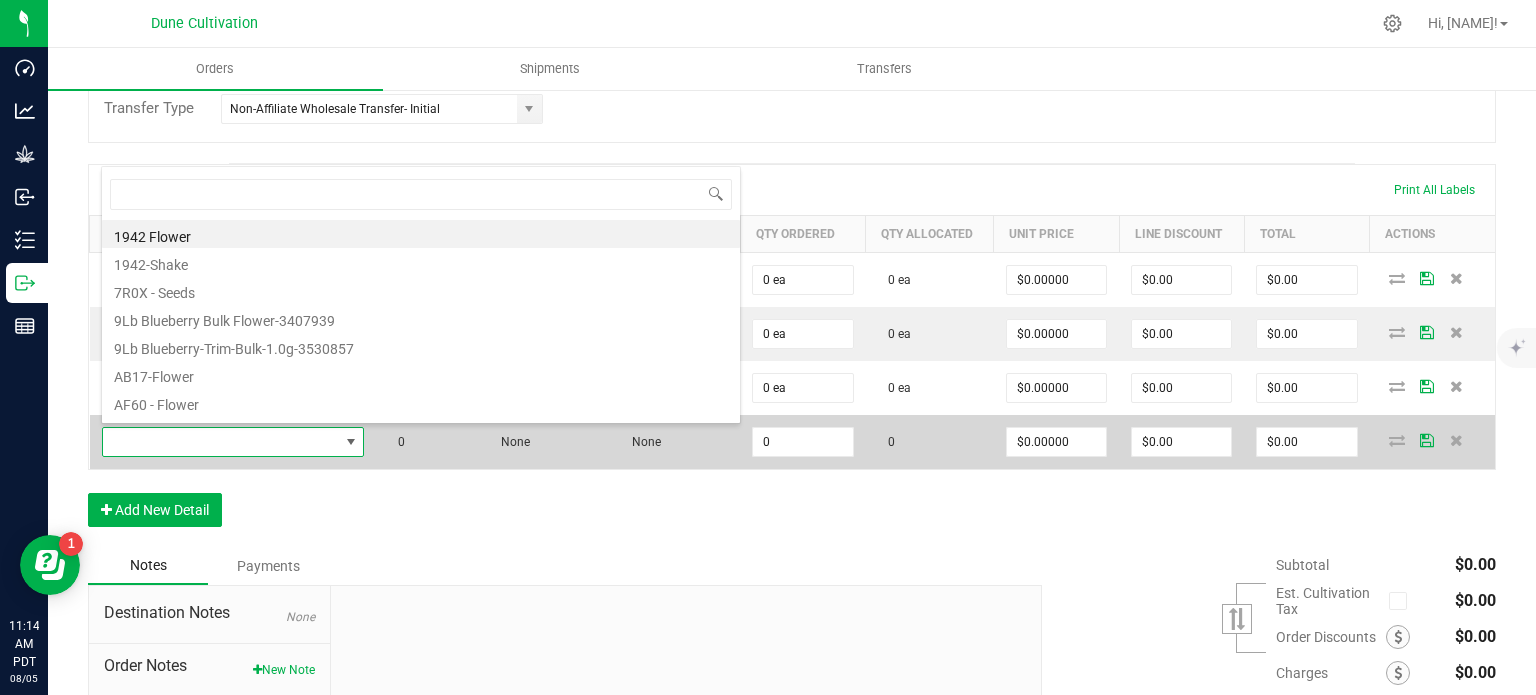 type on "Clout King-Preroll-Melon Headz-1.0g" 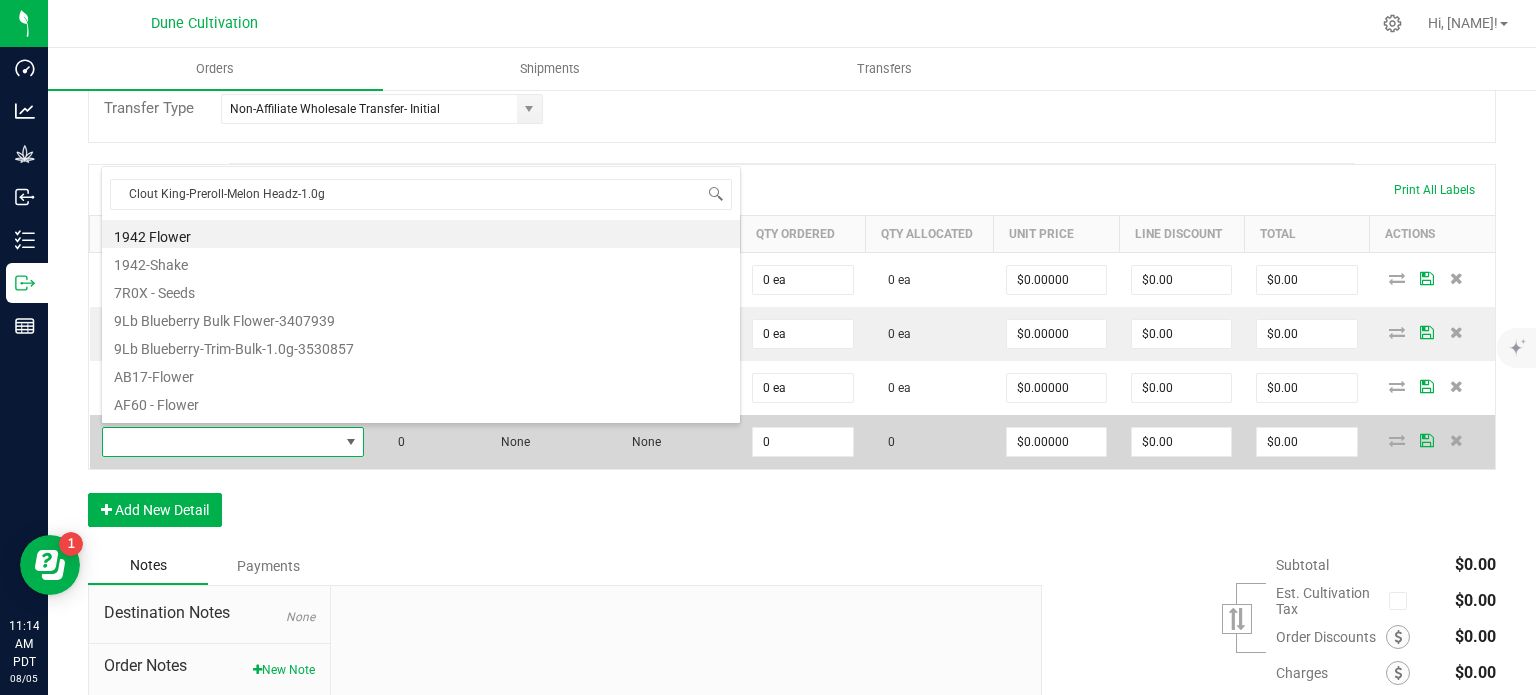 scroll, scrollTop: 99970, scrollLeft: 99743, axis: both 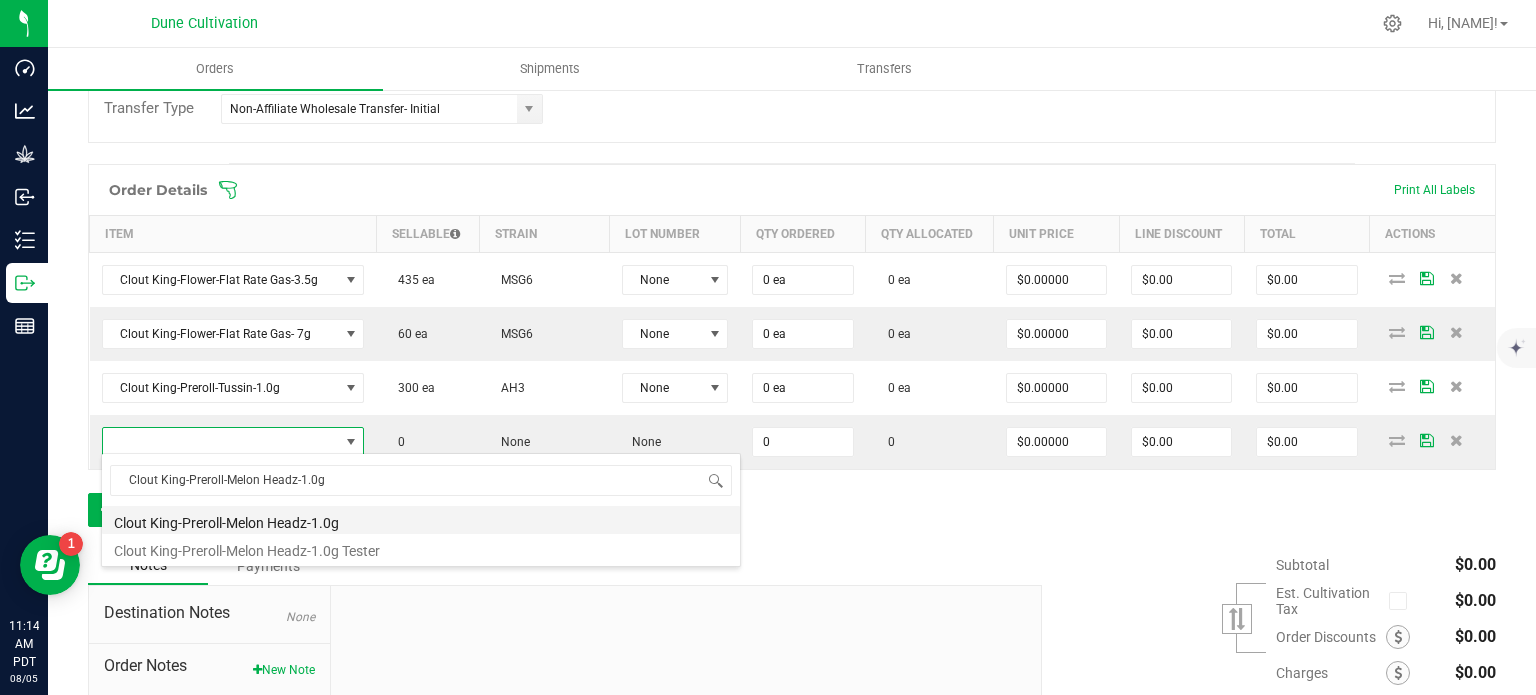 click on "Clout King-Preroll-Melon Headz-1.0g" at bounding box center (421, 520) 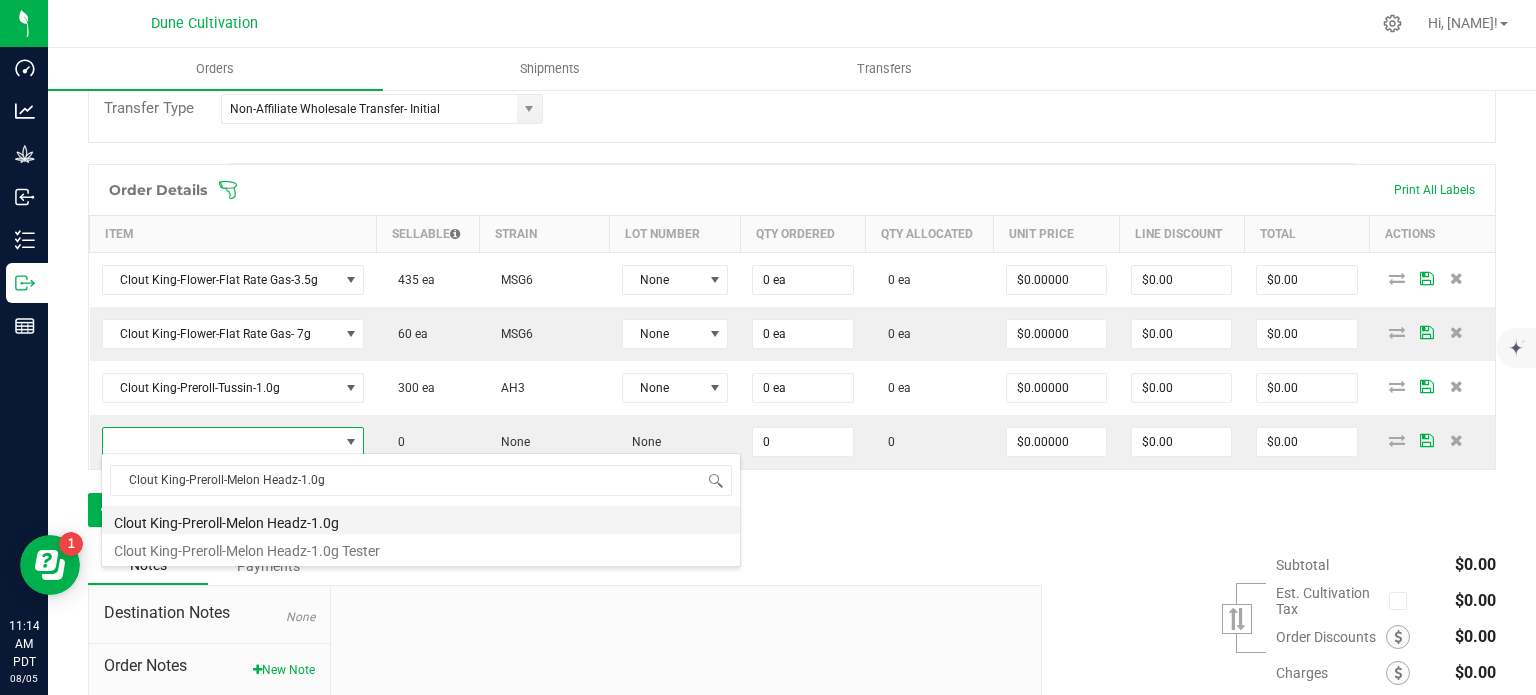 type on "0 ea" 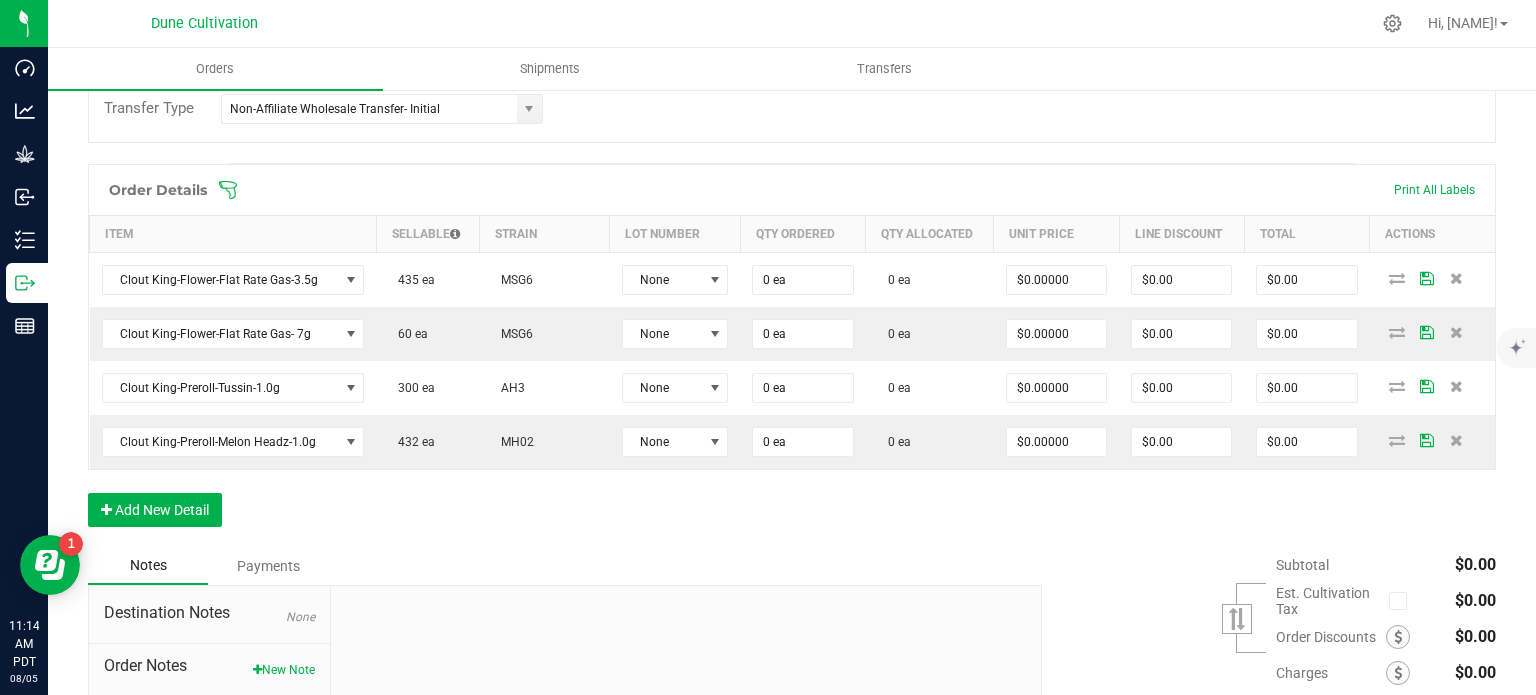 click on "Order Details Print All Labels Item  Sellable  Strain  Lot Number  Qty Ordered Qty Allocated Unit Price Line Discount Total Actions Clout King-Flower-Flat Rate Gas-3.5g  435 ea   MSG6  None 0 ea  0 ea  $0.00000 $0.00 $0.00 Clout King-Flower-Flat Rate Gas- 7g  60 ea   MSG6  None 0 ea  0 ea  $0.00000 $0.00 $0.00 Clout King-Preroll-Tussin-1.0g  300 ea   AH3  None 0 ea  0 ea  $0.00000 $0.00 $0.00 Clout King-Preroll-Melon Headz-1.0g  432 ea   MH02  None 0 ea  0 ea  $0.00000 $0.00 $0.00
Add New Detail" at bounding box center [792, 355] 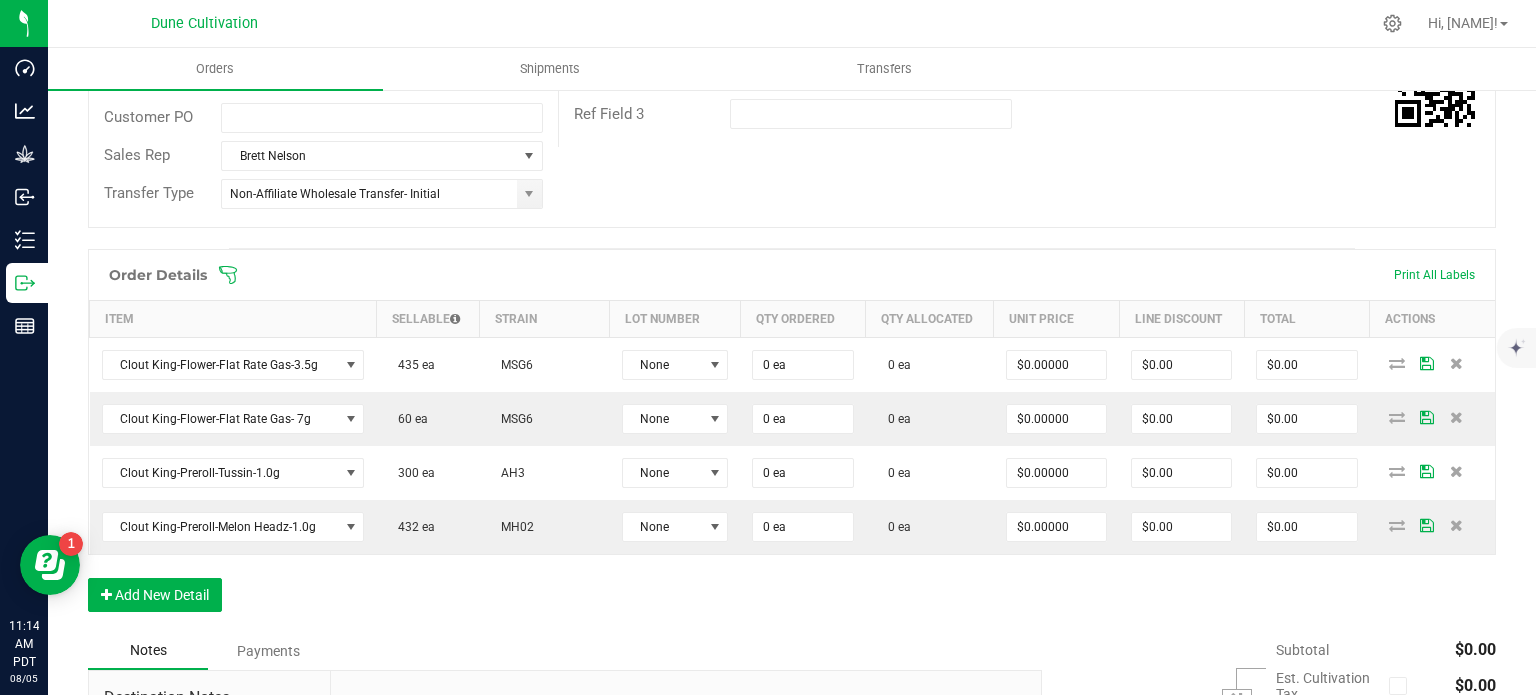 scroll, scrollTop: 404, scrollLeft: 0, axis: vertical 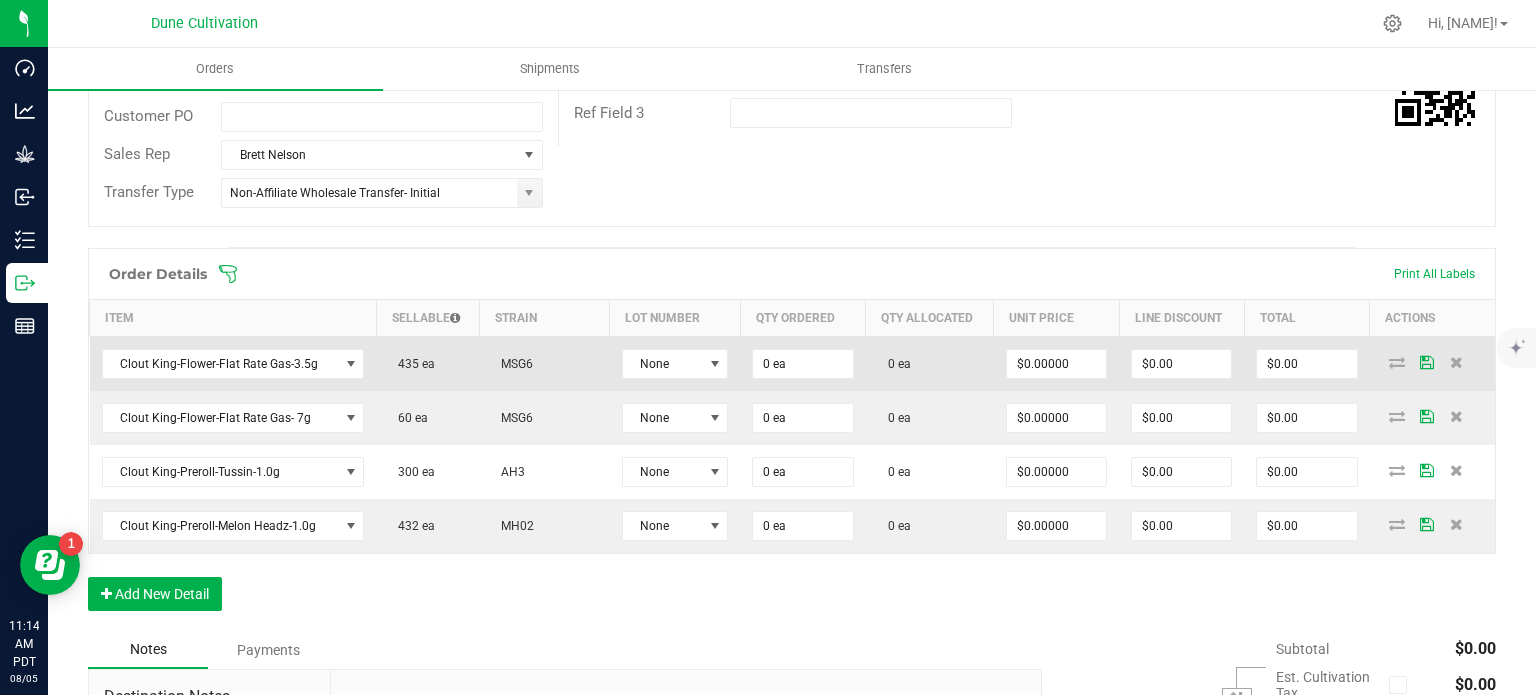 click at bounding box center [1432, 363] 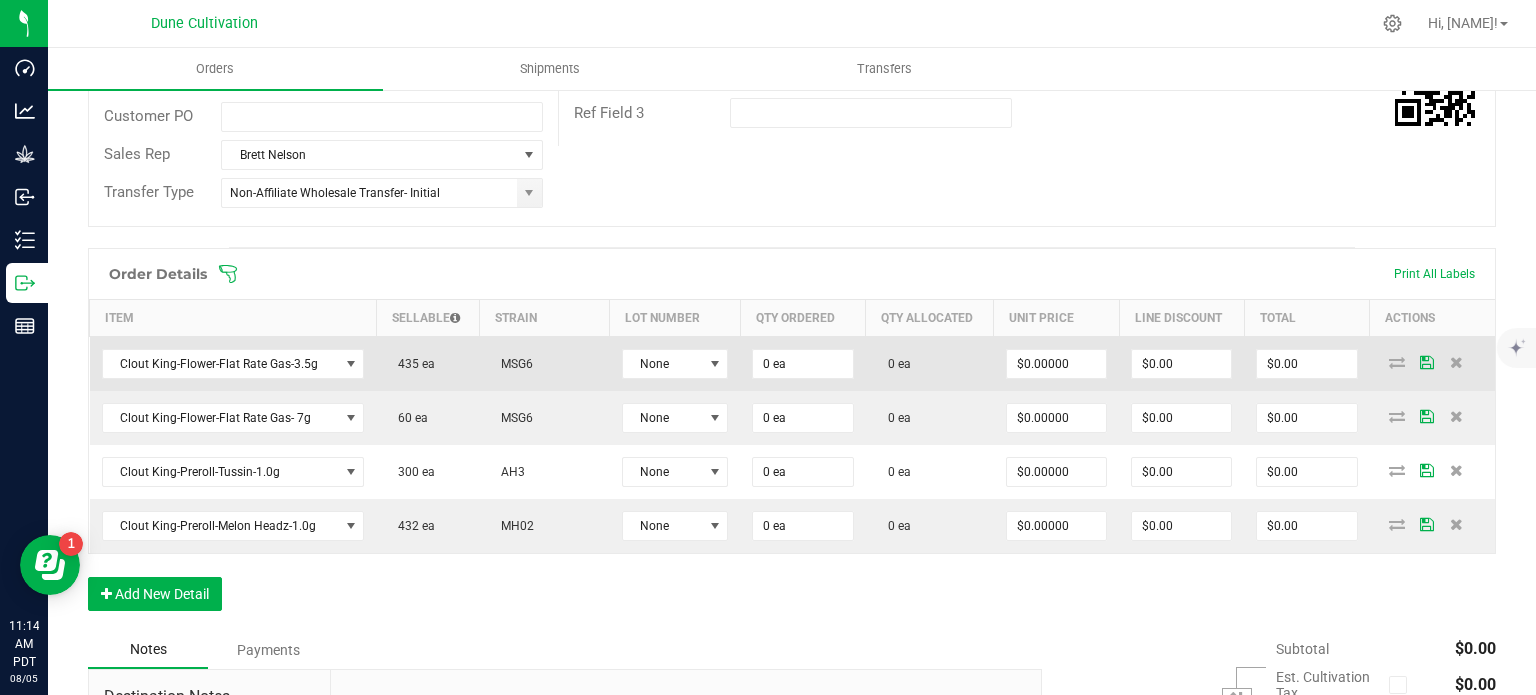 click at bounding box center [1397, 362] 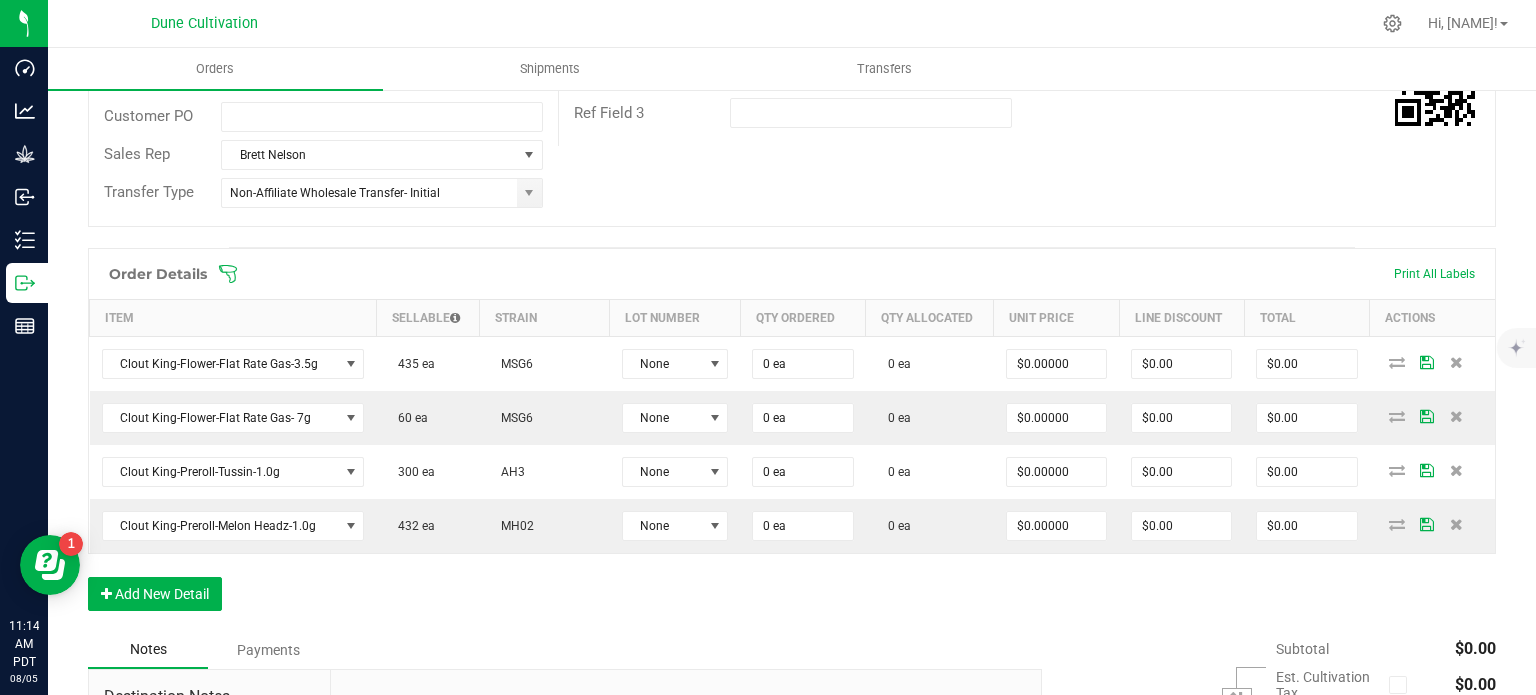 click on "Notes
Payments" at bounding box center (557, 650) 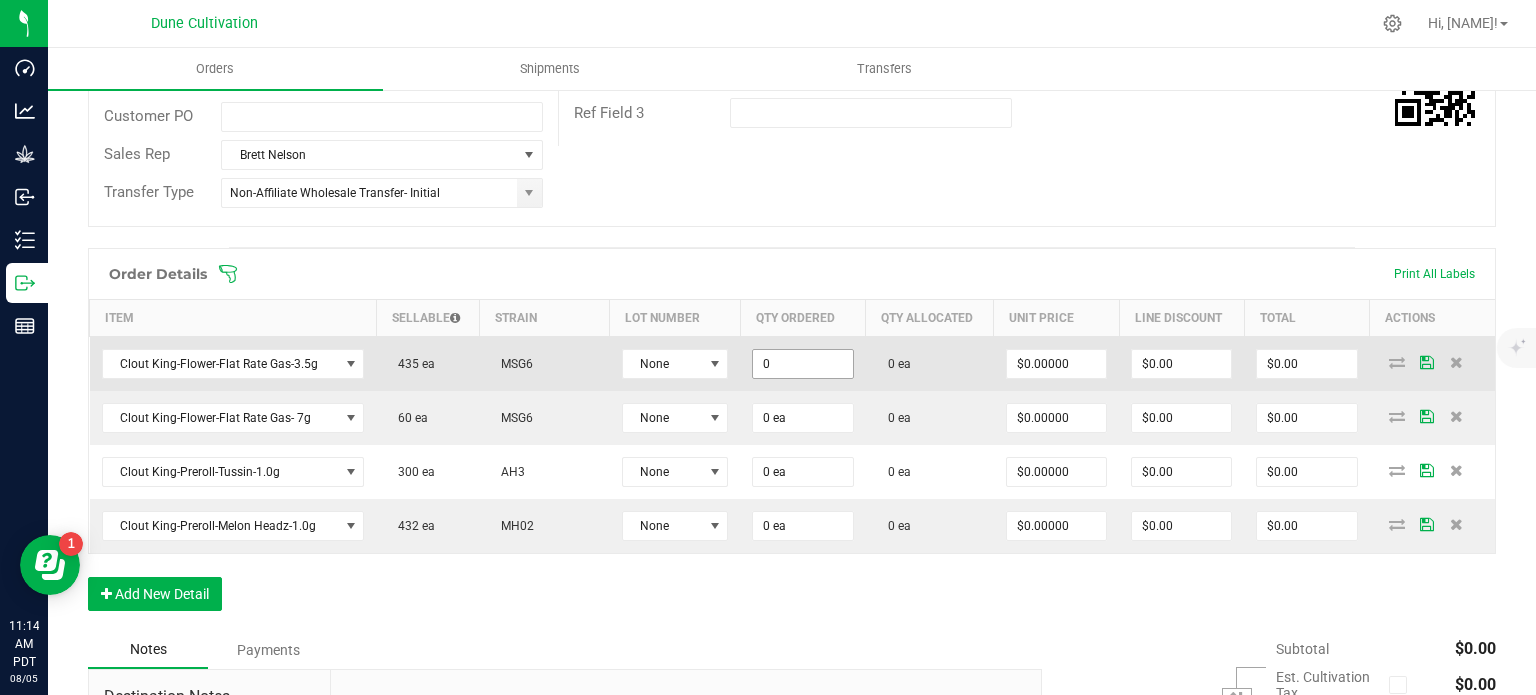 click on "0" at bounding box center [802, 364] 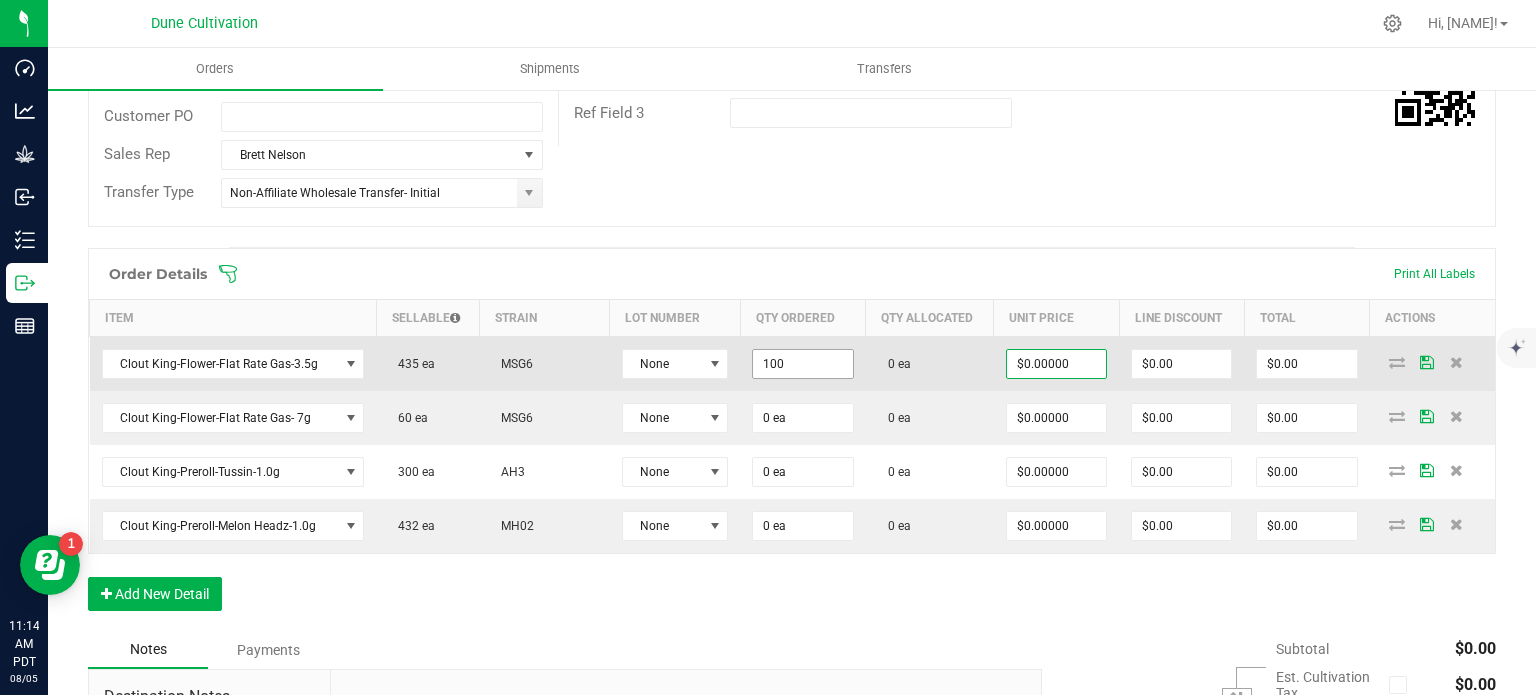 type on "100 ea" 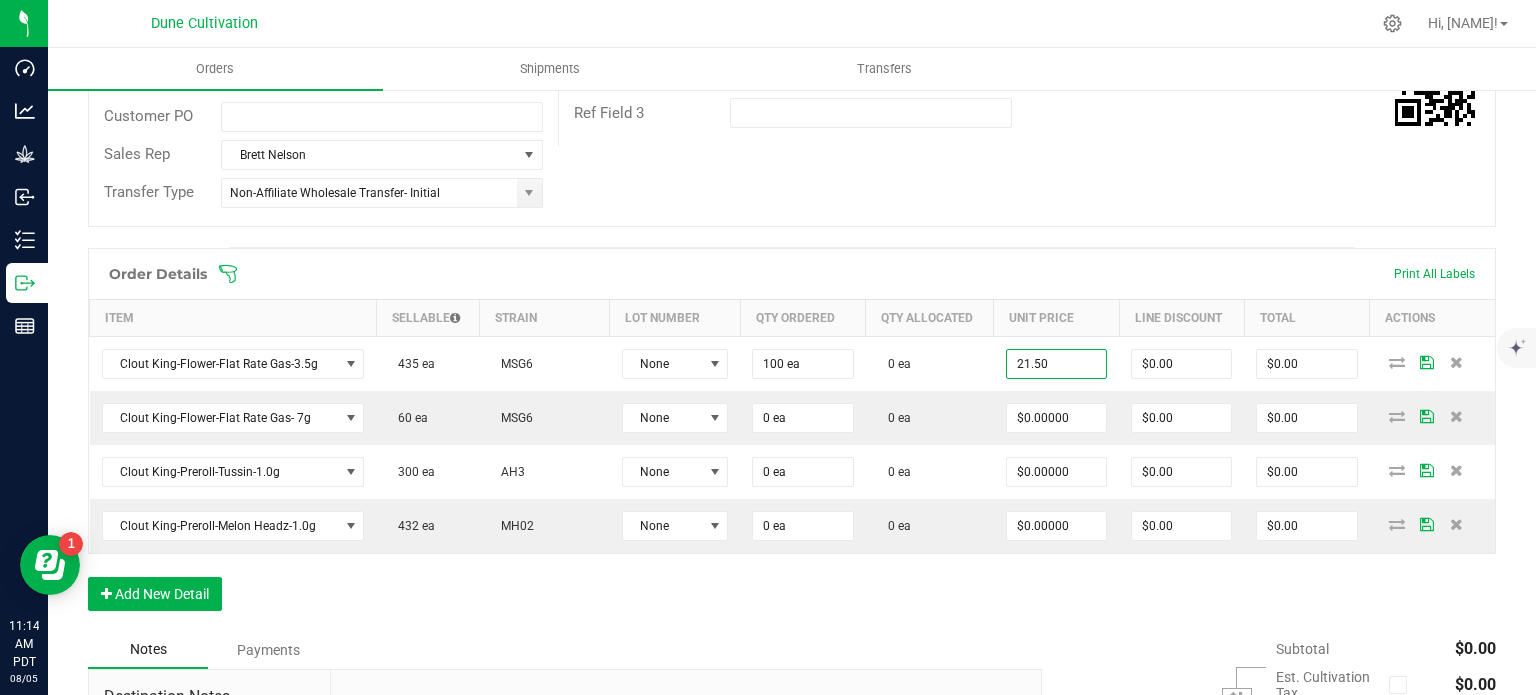 type on "$21.50000" 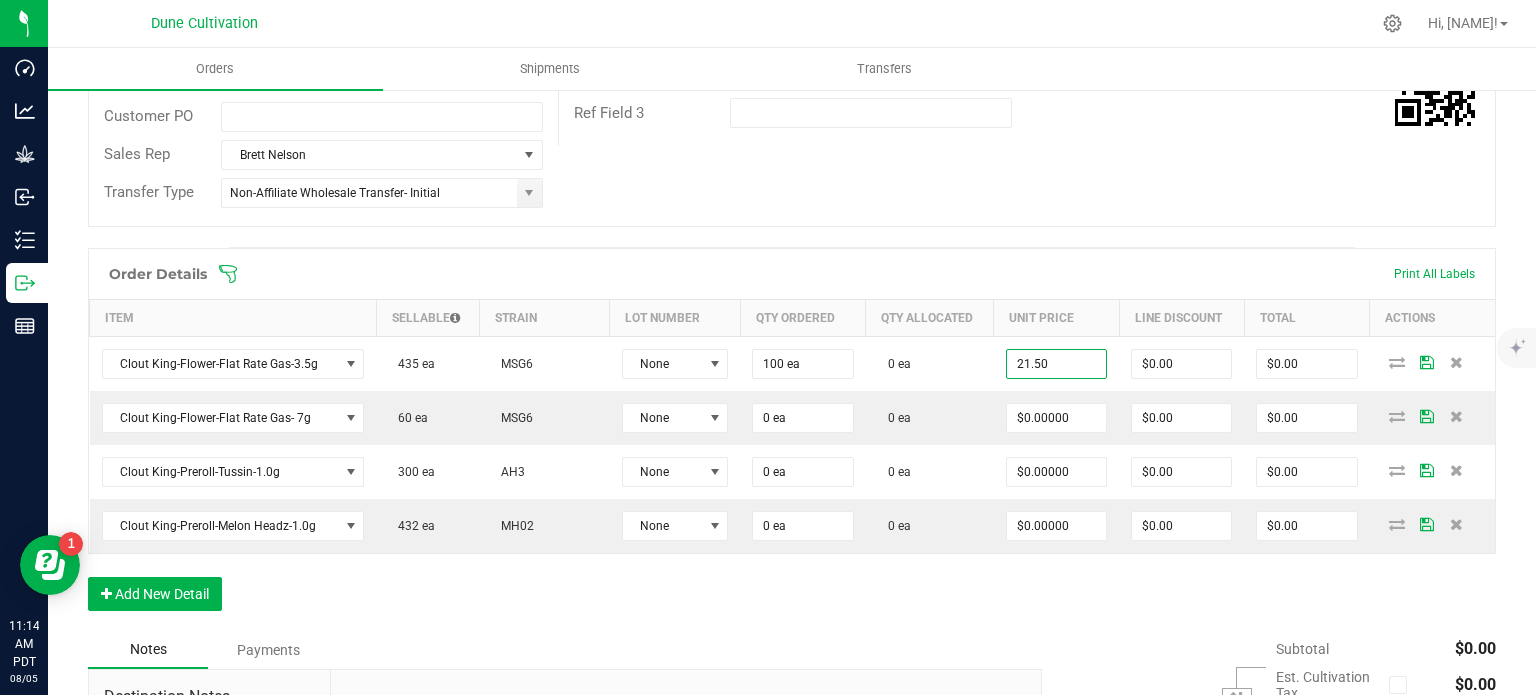 type on "$2,150.00" 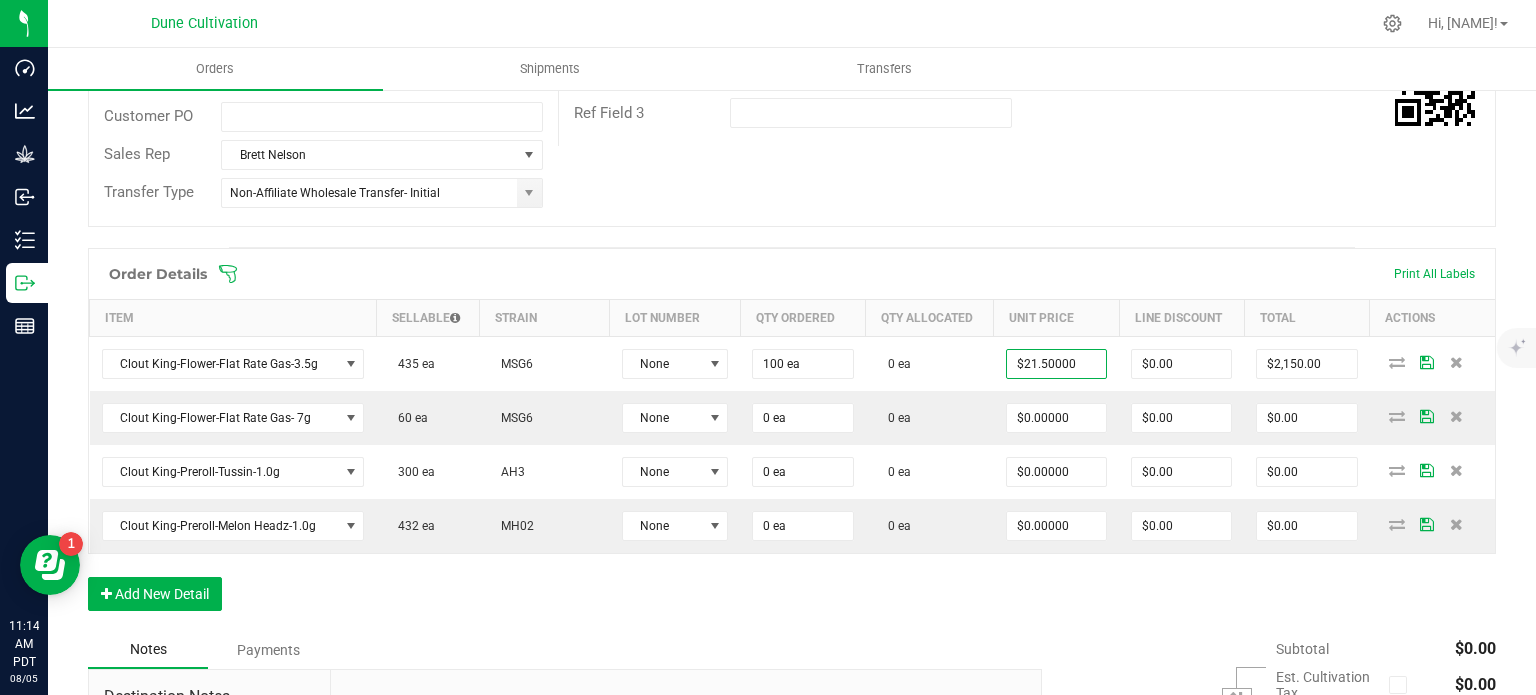 click on "Order Details Print All Labels Item  Sellable  Strain  Lot Number  Qty Ordered Qty Allocated Unit Price Line Discount Total Actions Clout King-Flower-Flat Rate Gas-3.5g  435 ea   MSG6  None 100 ea  0 ea  $21.50000 $0.00 $2,150.00 Clout King-Flower-Flat Rate Gas- 7g  60 ea   MSG6  None 0 ea  0 ea  $0.00000 $0.00 $0.00 Clout King-Preroll-Tussin-1.0g  300 ea   AH3  None 0 ea  0 ea  $0.00000 $0.00 $0.00 Clout King-Preroll-Melon Headz-1.0g  432 ea   MH02  None 0 ea  0 ea  $0.00000 $0.00 $0.00
Add New Detail" at bounding box center [792, 439] 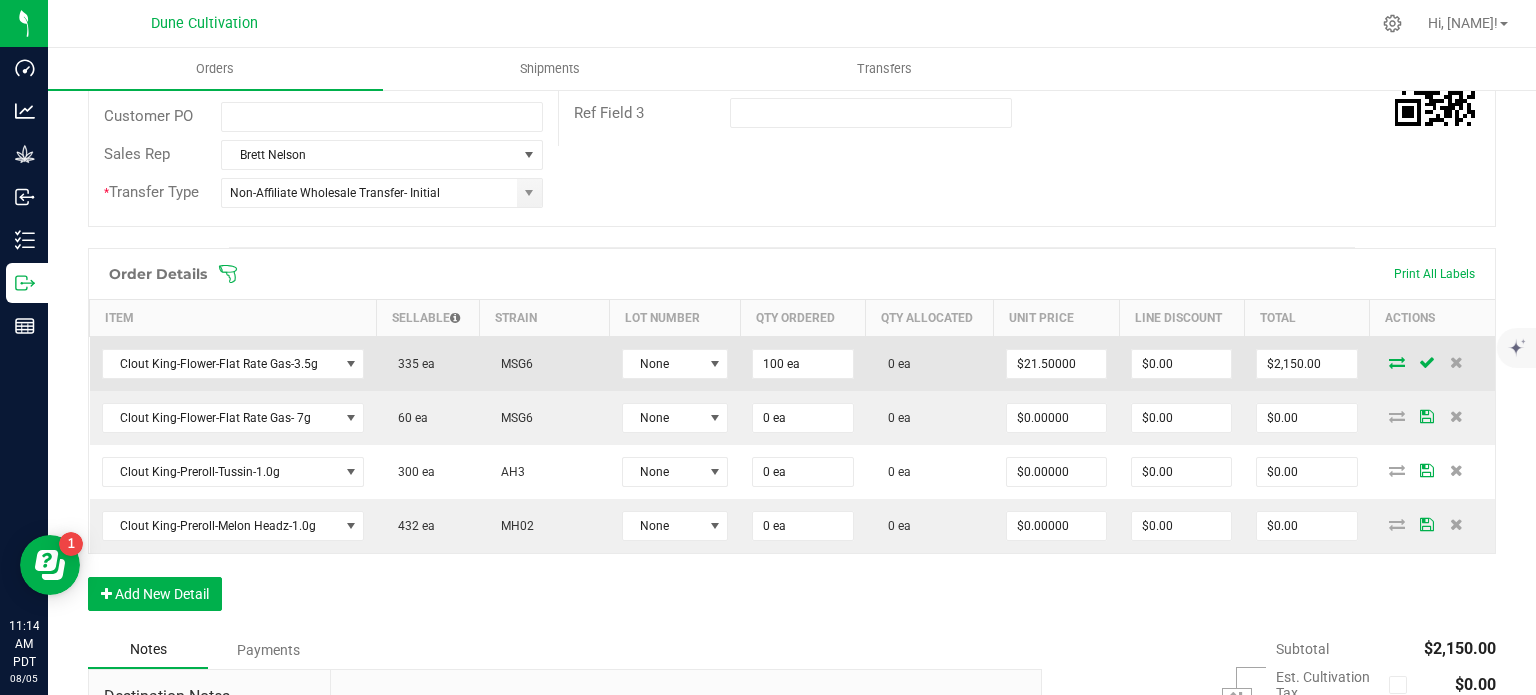 click at bounding box center [1397, 362] 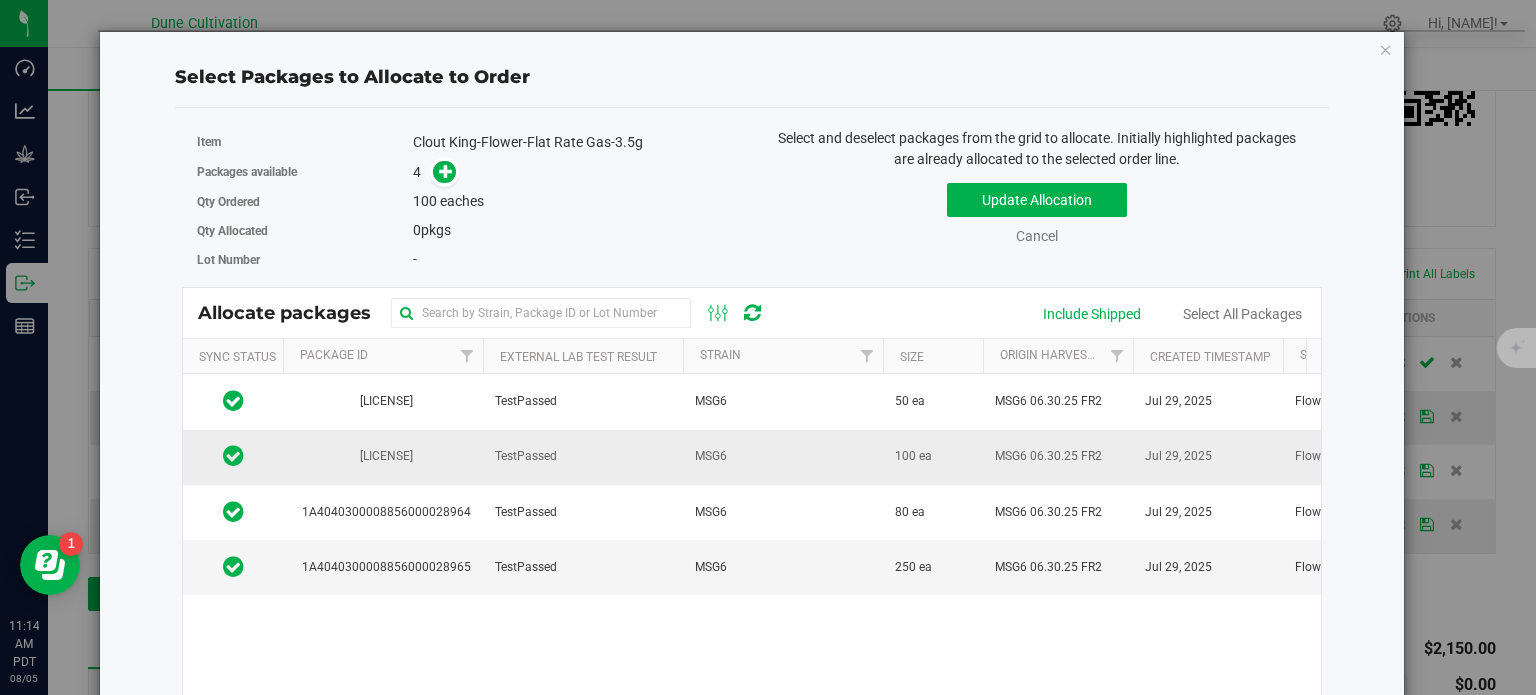 click on "TestPassed" at bounding box center (526, 456) 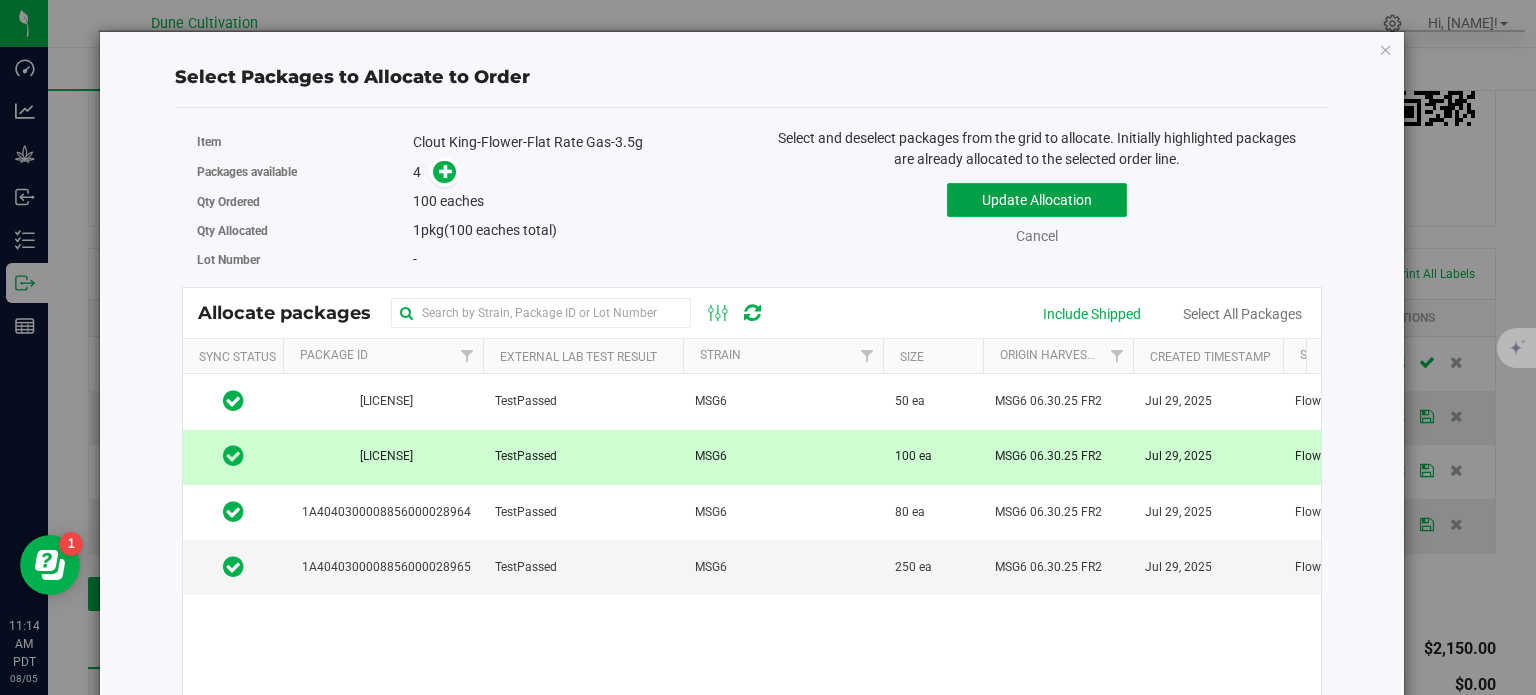 click on "Update Allocation" at bounding box center (1037, 200) 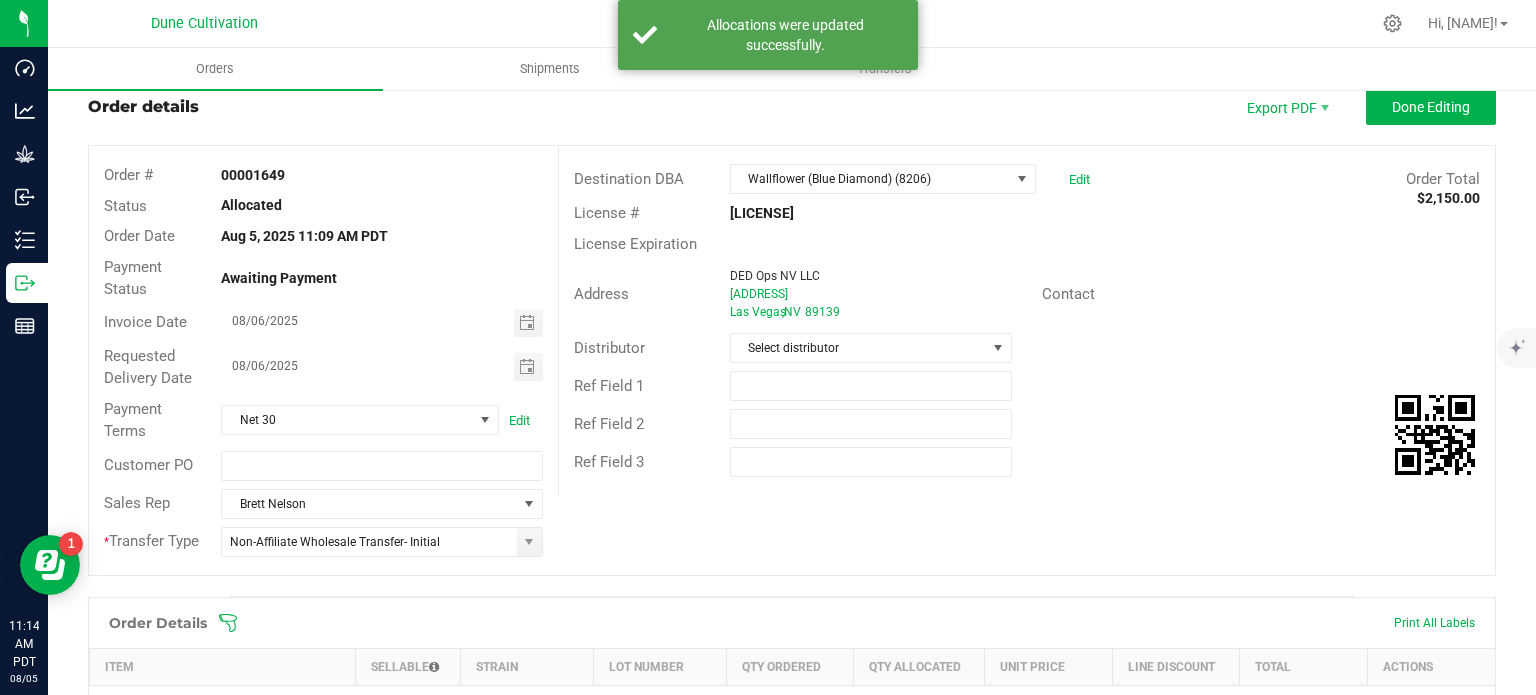 scroll, scrollTop: 42, scrollLeft: 0, axis: vertical 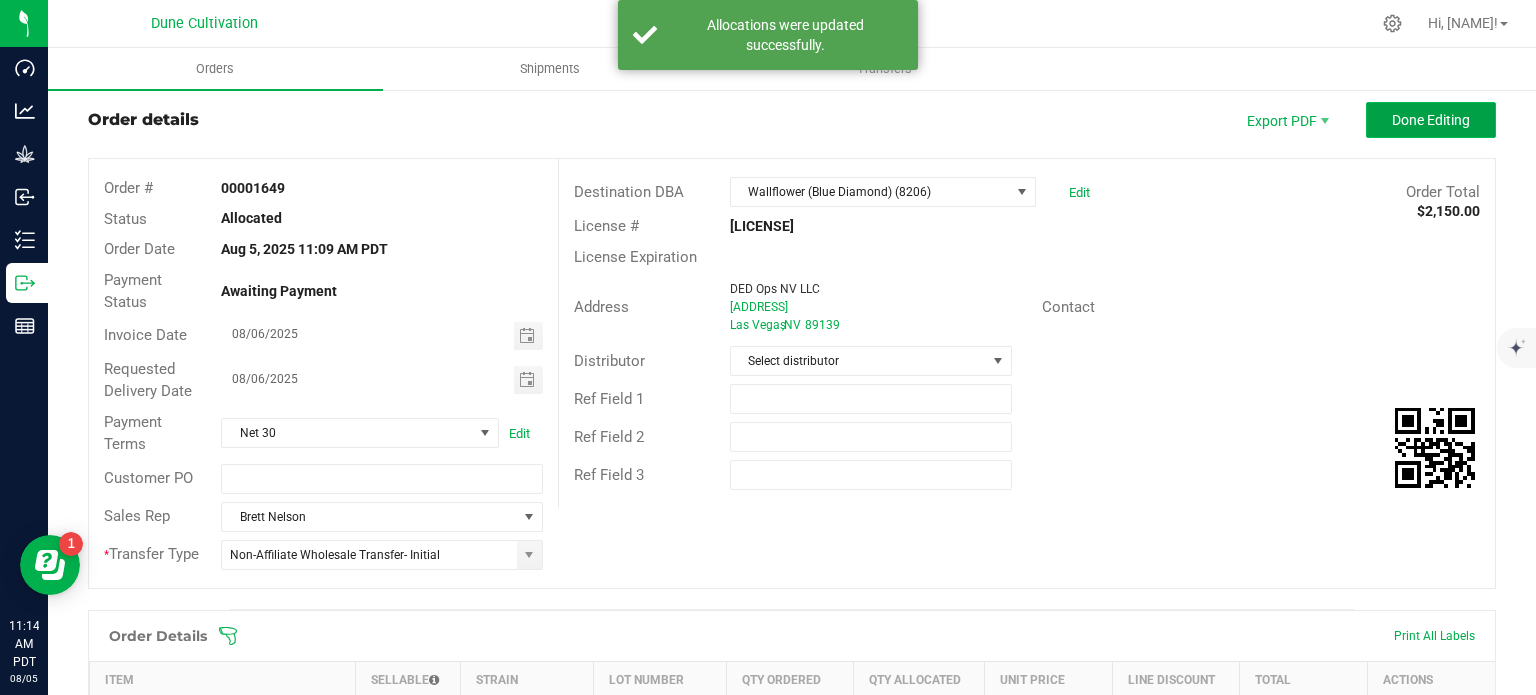 click on "Done Editing" at bounding box center (1431, 120) 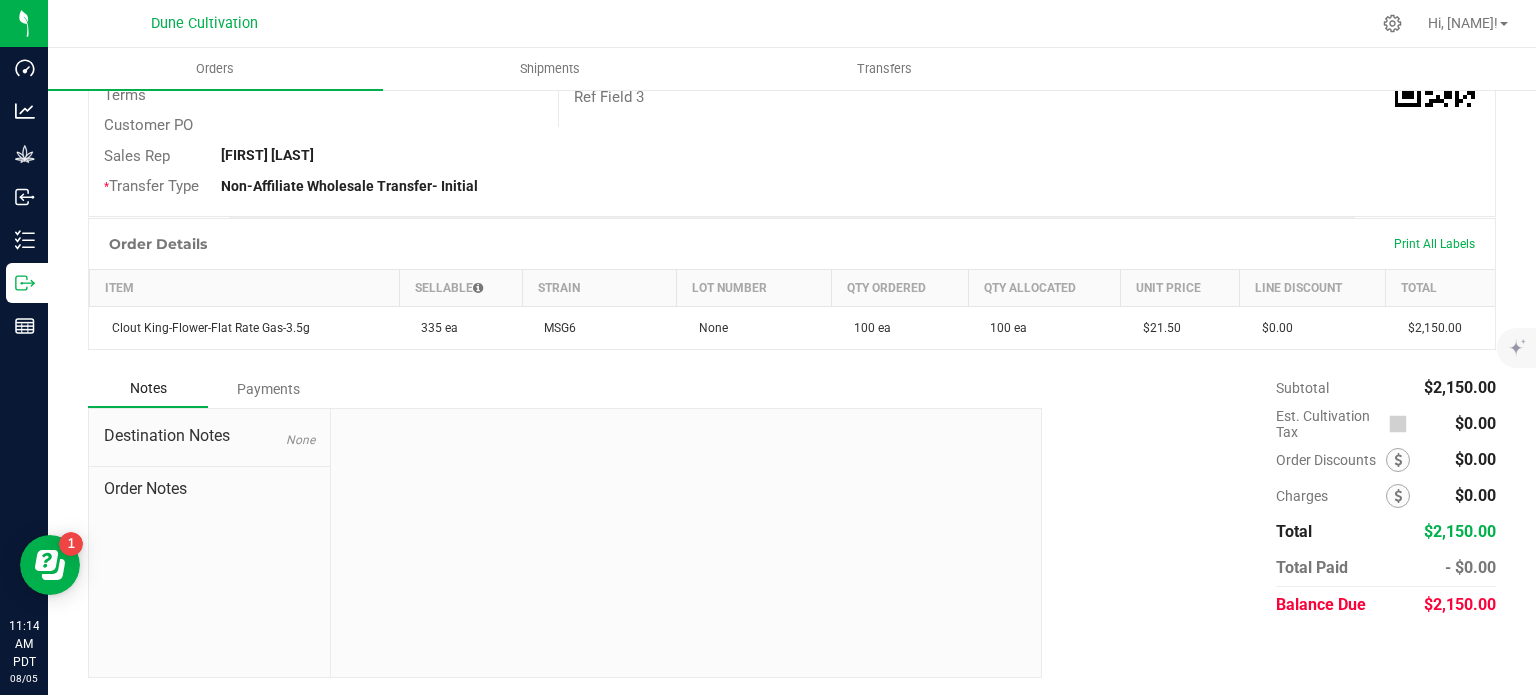 scroll, scrollTop: 0, scrollLeft: 0, axis: both 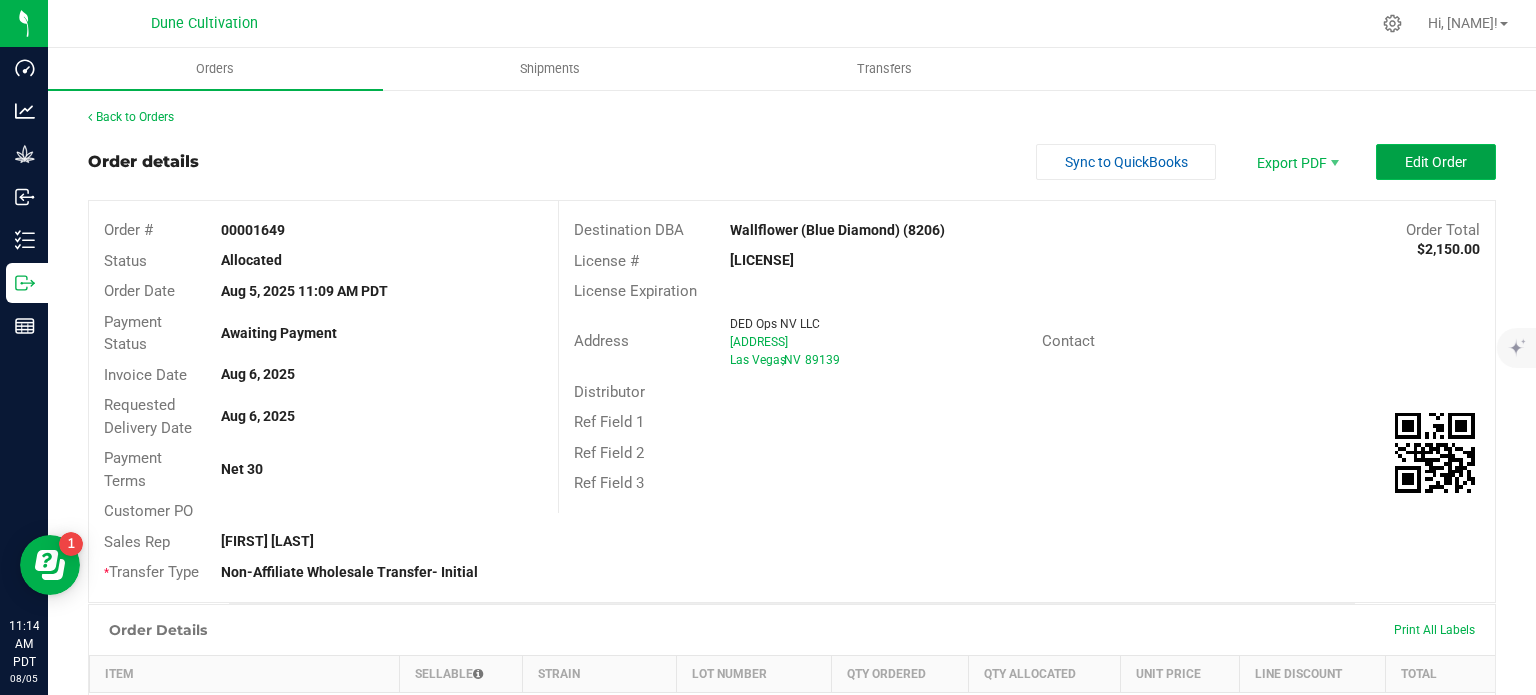 click on "Edit Order" at bounding box center (1436, 162) 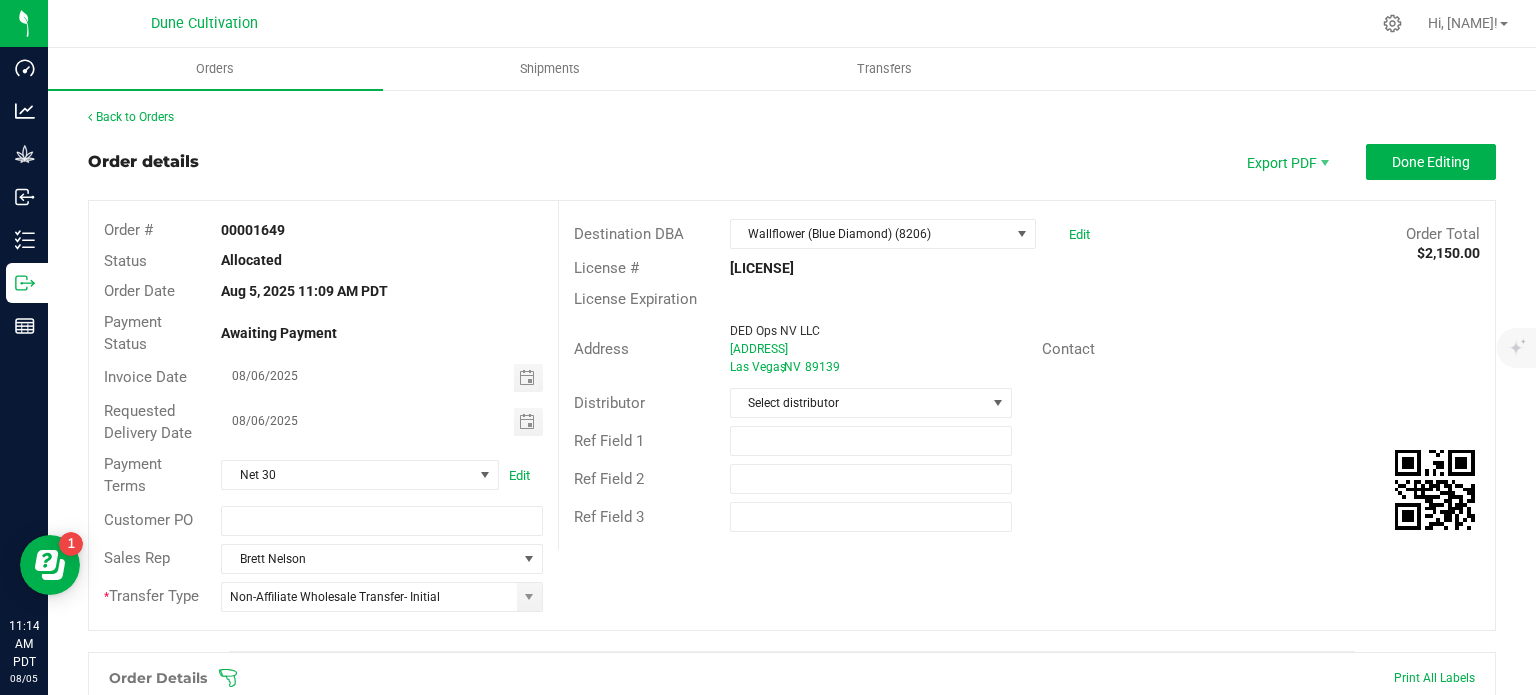 scroll, scrollTop: 501, scrollLeft: 0, axis: vertical 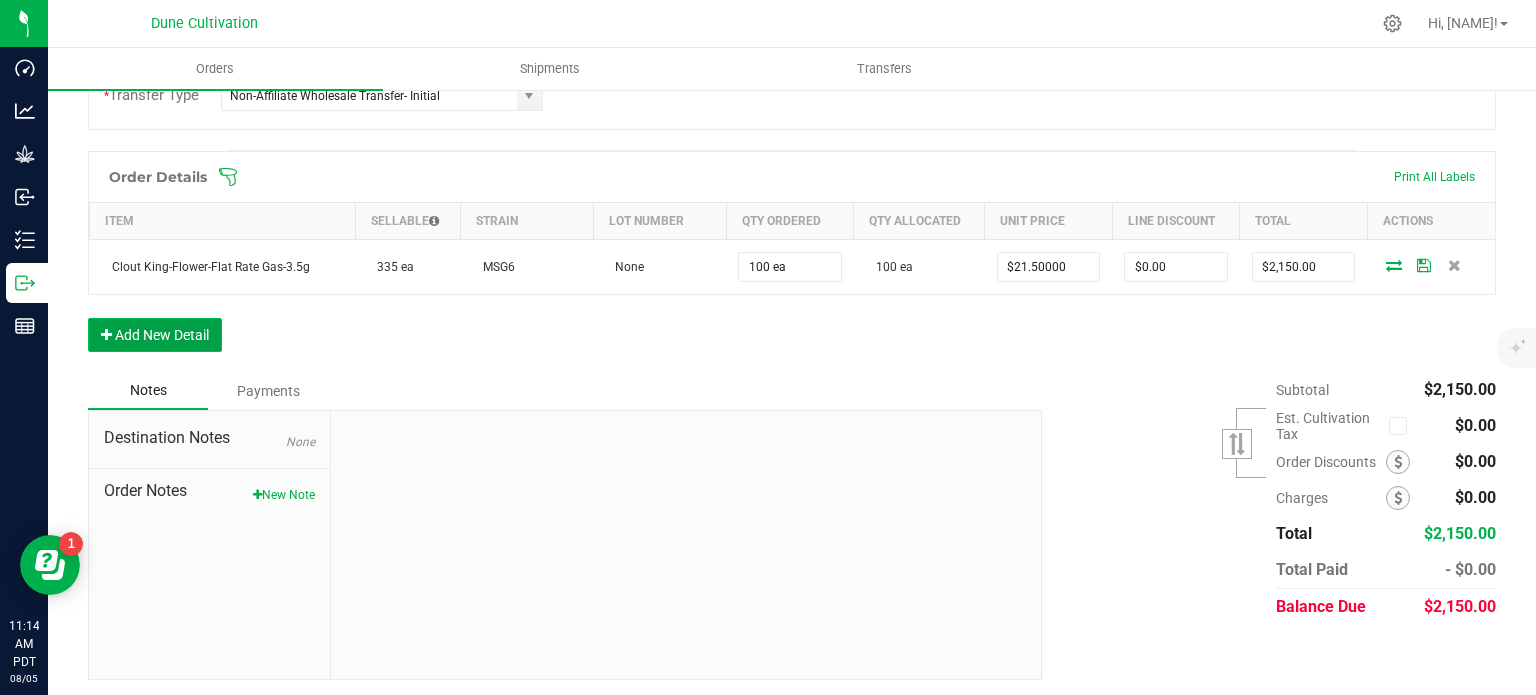 click on "Add New Detail" at bounding box center [155, 335] 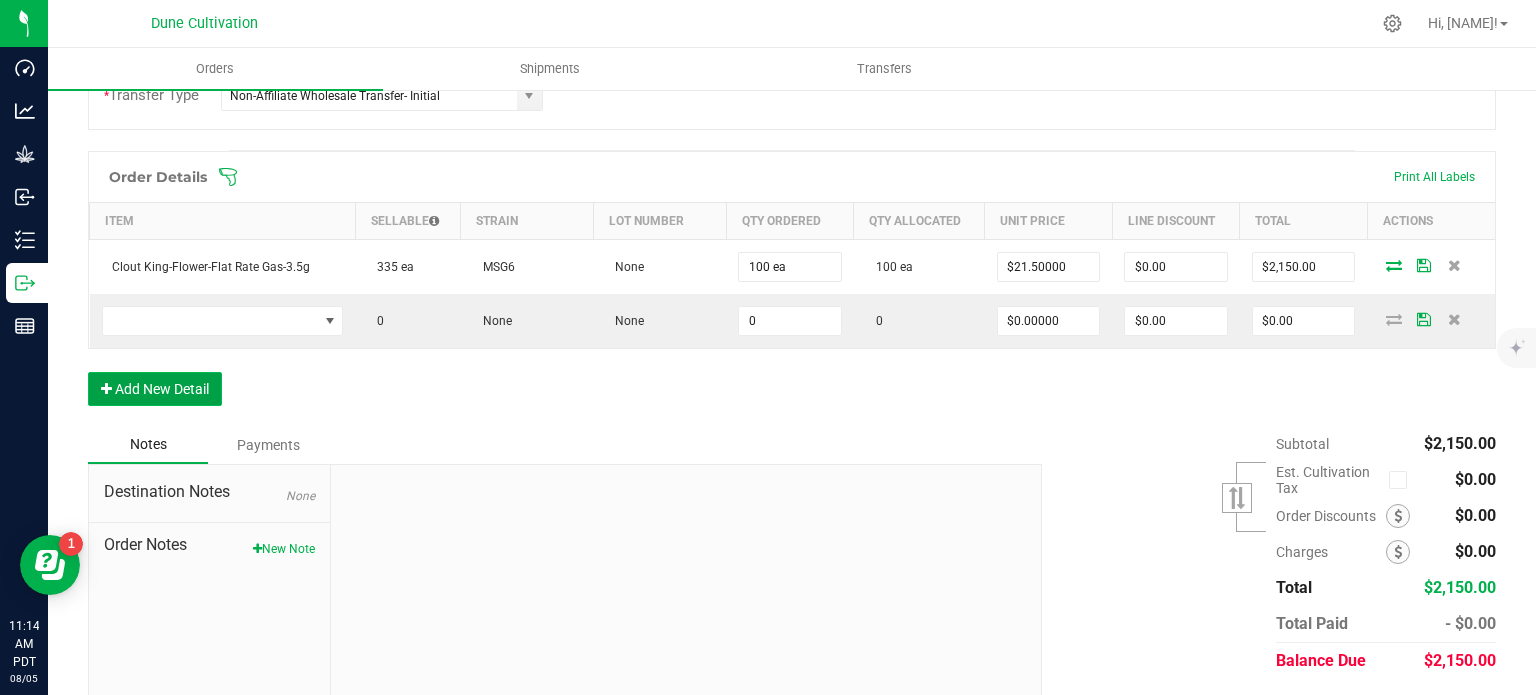 click on "Add New Detail" at bounding box center [155, 389] 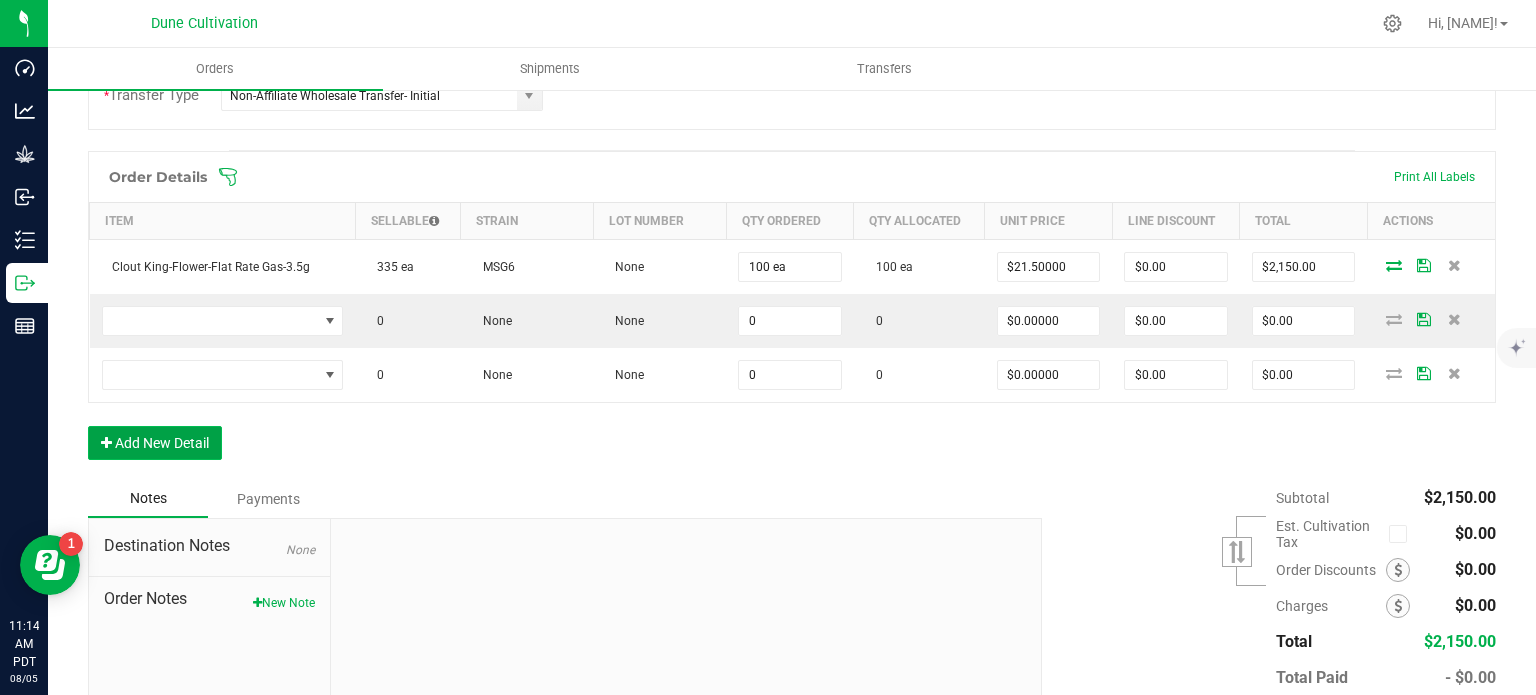 click on "Add New Detail" at bounding box center [155, 443] 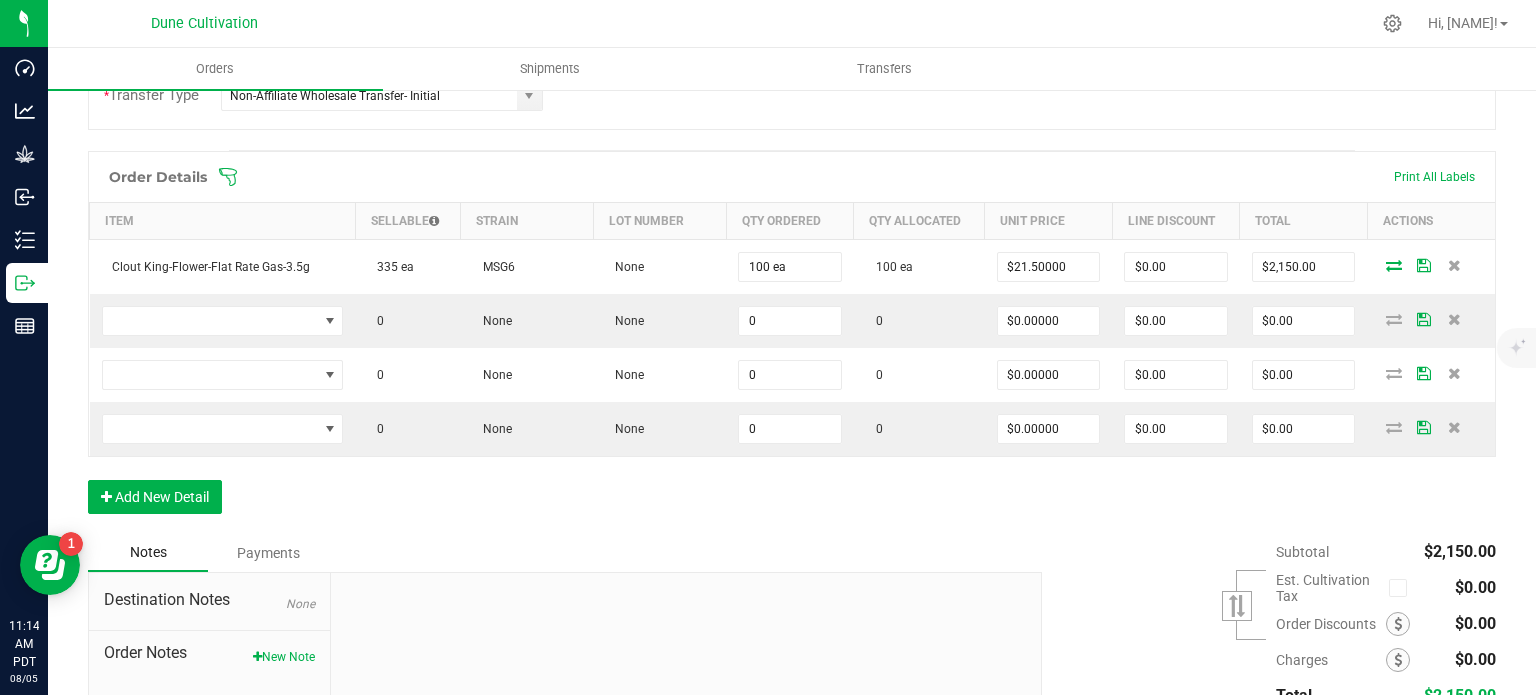 click on "Order Details Print All Labels Item  Sellable  Strain  Lot Number  Qty Ordered Qty Allocated Unit Price Line Discount Total Actions  Clout King-Flower-Flat Rate Gas-3.5g   335 ea   MSG6   None  100 ea  100 ea  $21.50000 $0.00 $2,150.00  0    None   None  0  0   $0.00000 $0.00 $0.00  0    None   None  0  0   $0.00000 $0.00 $0.00  0    None   None  0  0   $0.00000 $0.00 $0.00
Add New Detail" at bounding box center [792, 342] 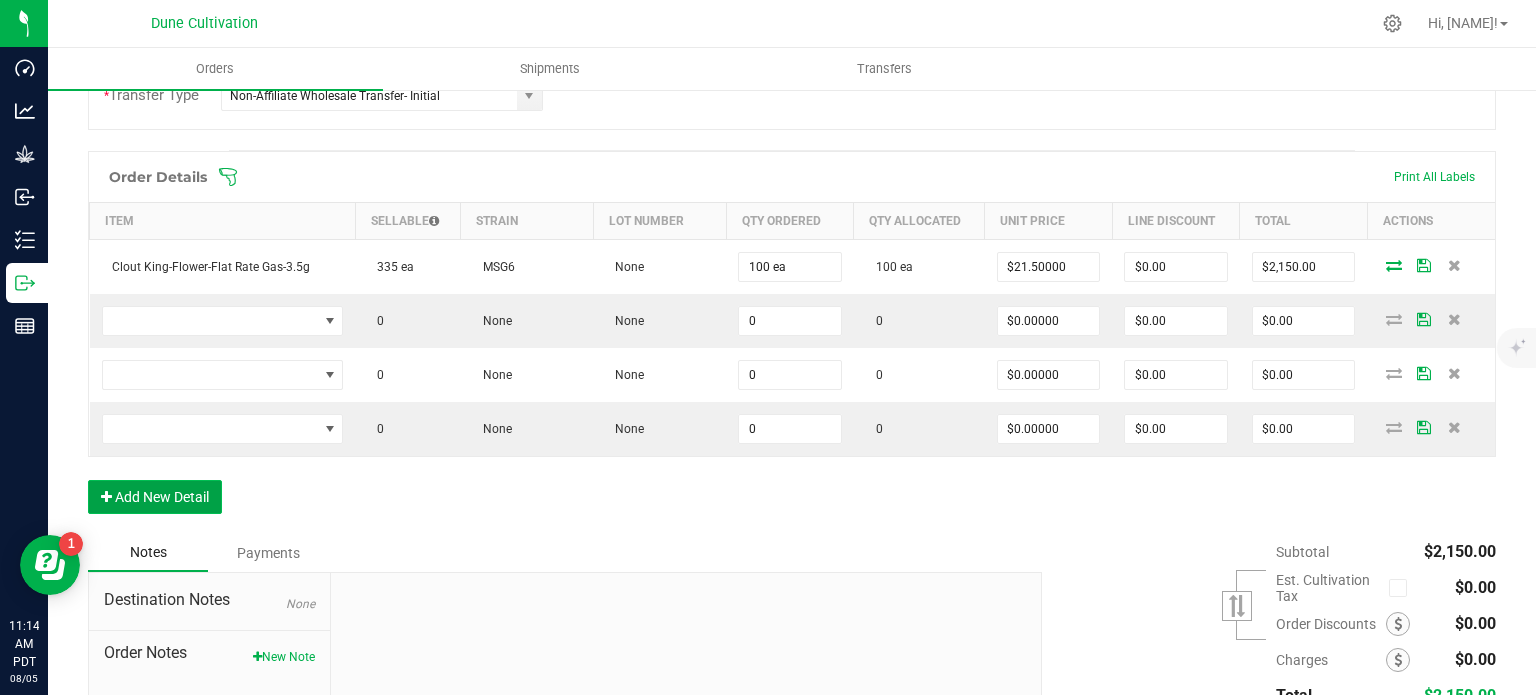 click on "Add New Detail" at bounding box center (155, 497) 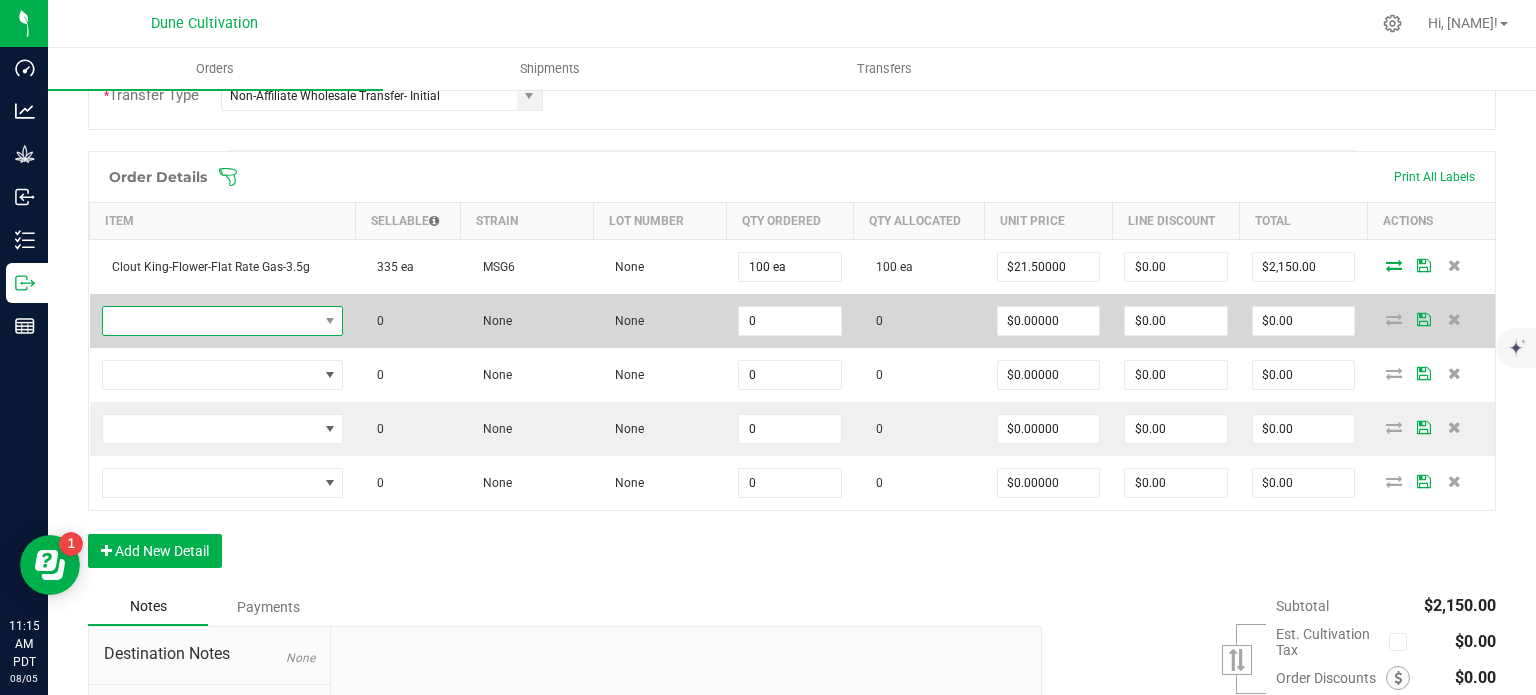 click at bounding box center [210, 321] 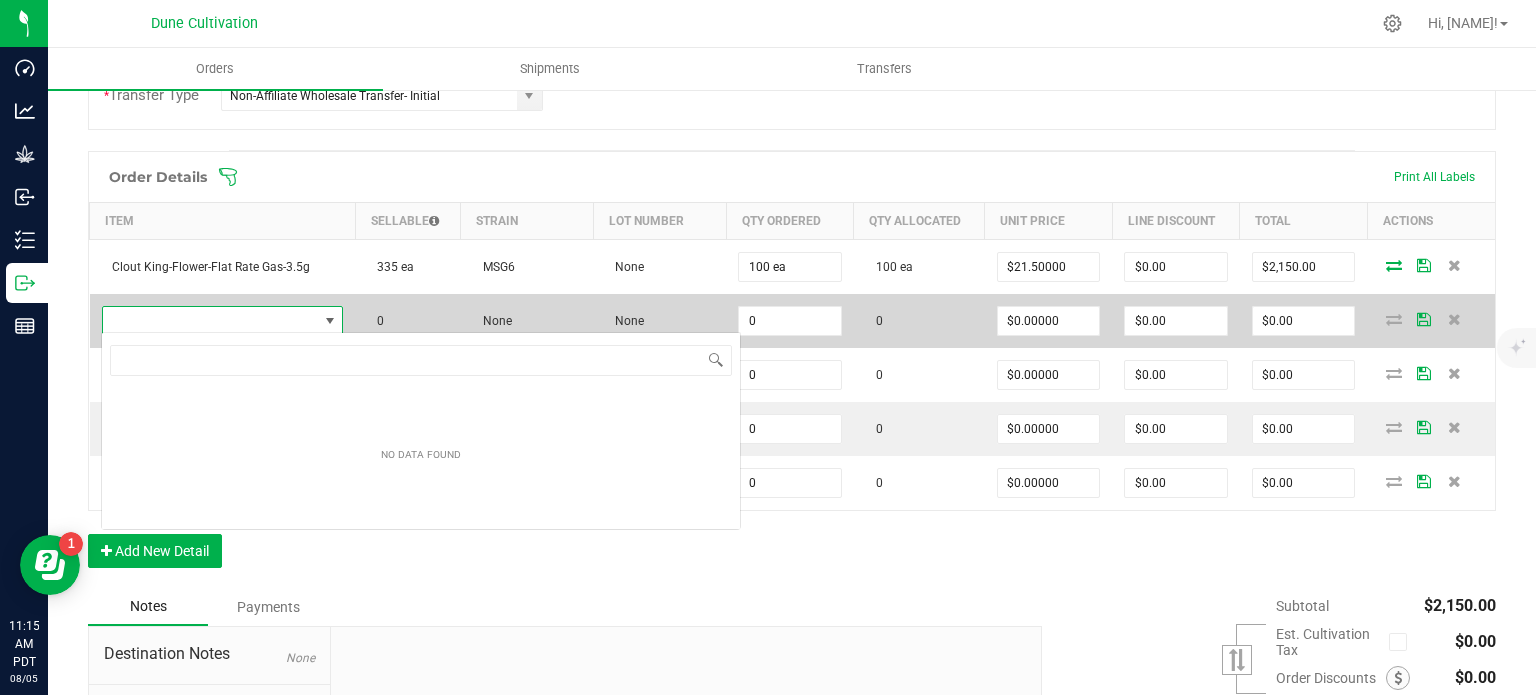 type on "Clout King-Flower-Flat Rate Gas- 7g" 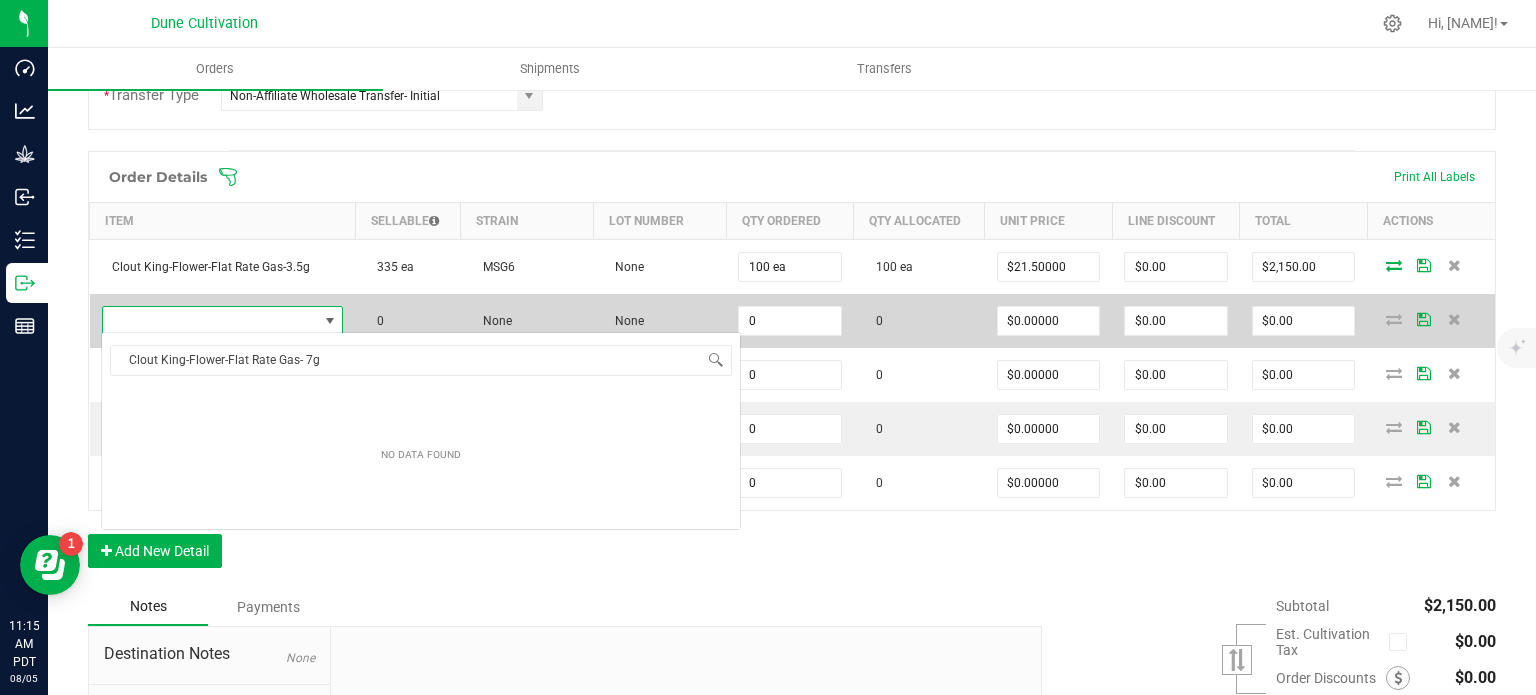 scroll, scrollTop: 99970, scrollLeft: 99761, axis: both 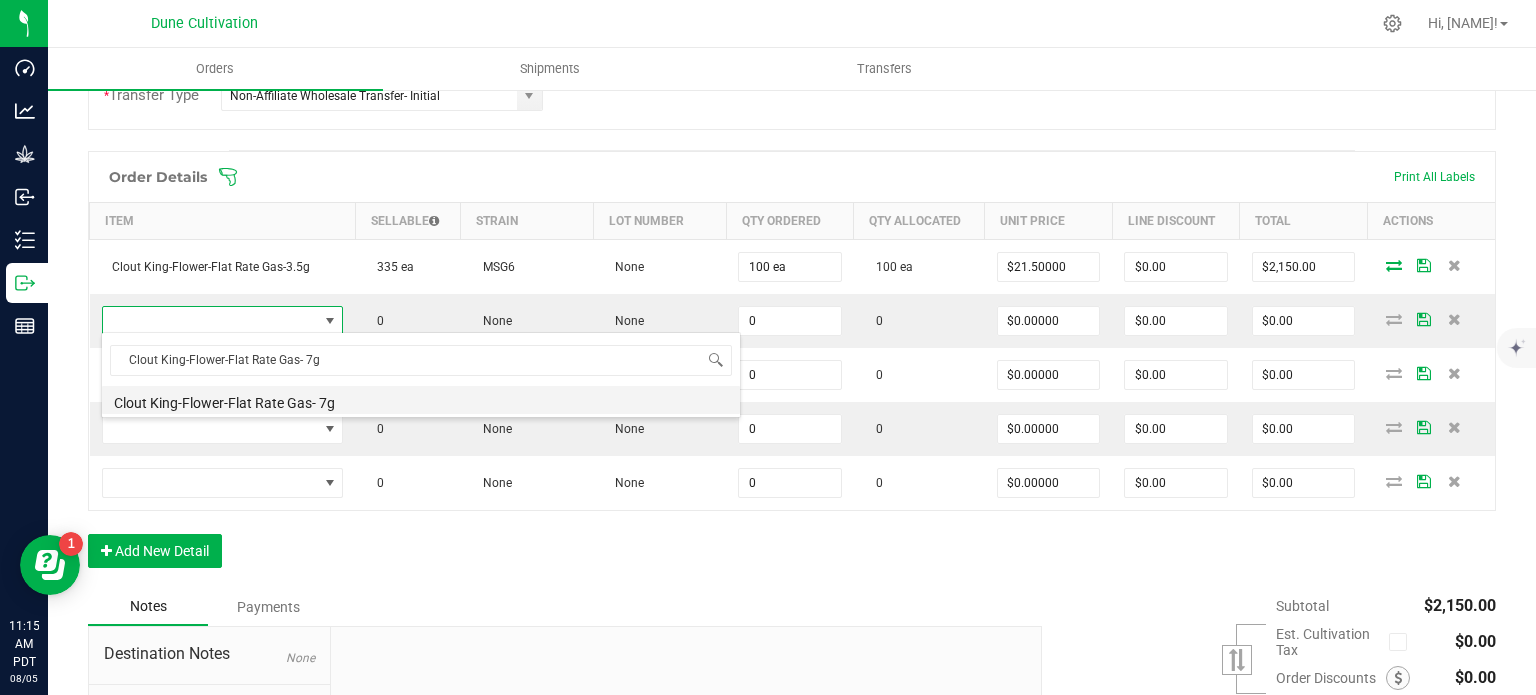 click on "Clout King-Flower-Flat Rate Gas- 7g" at bounding box center (421, 400) 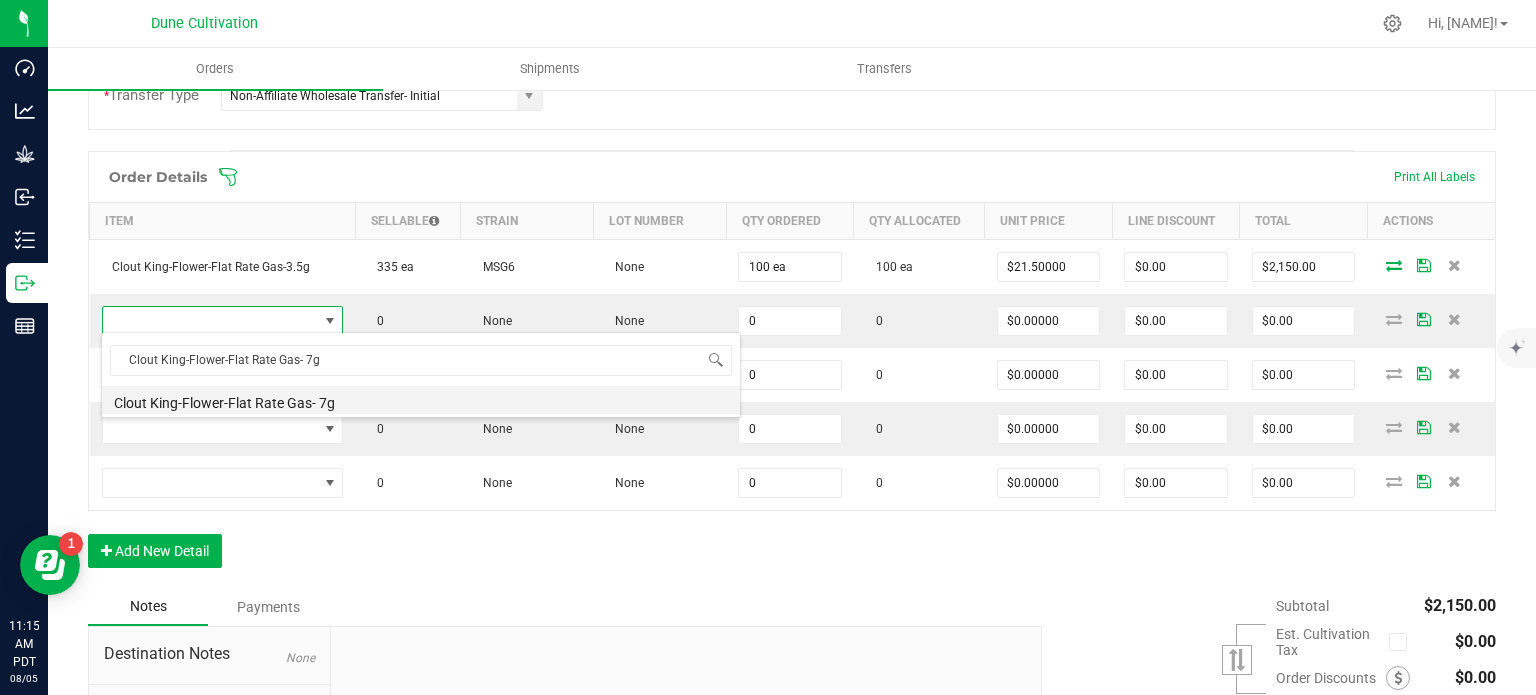 type on "0 ea" 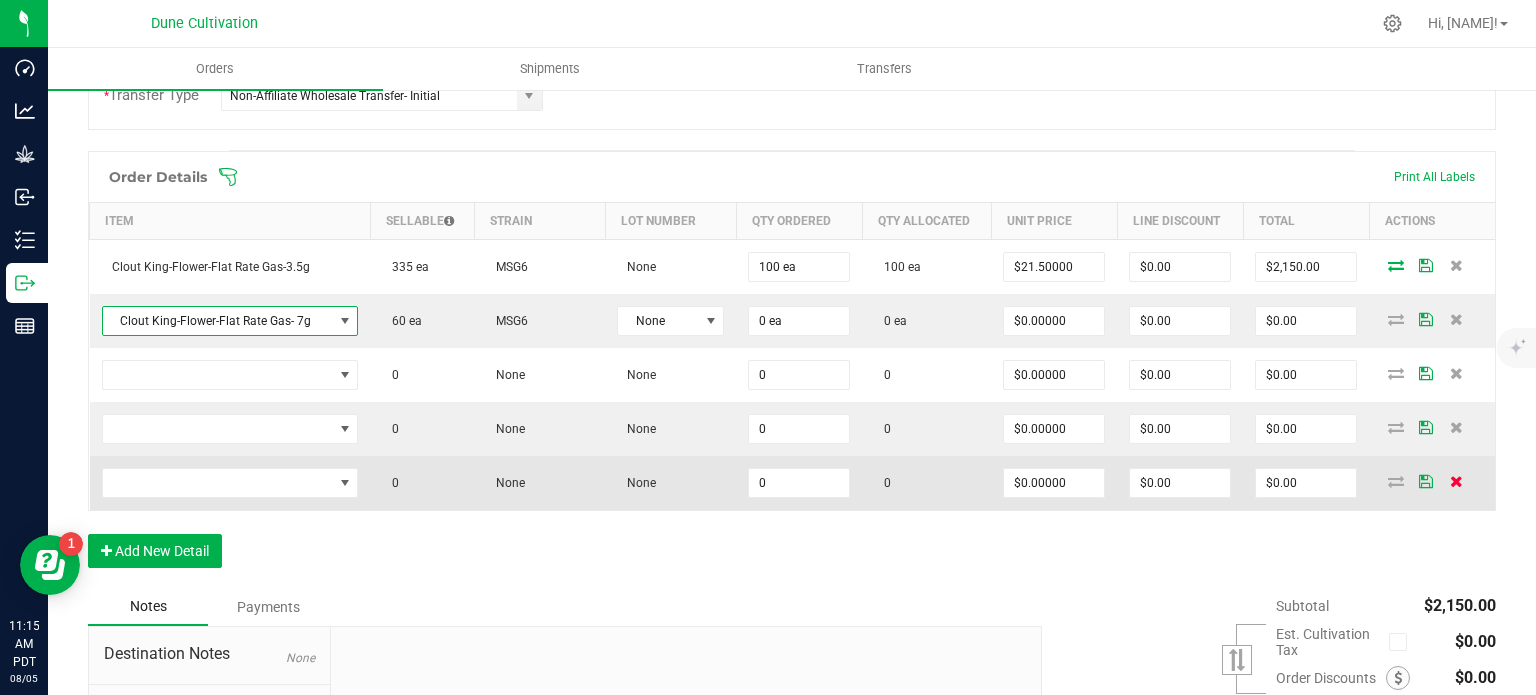 click at bounding box center [1456, 481] 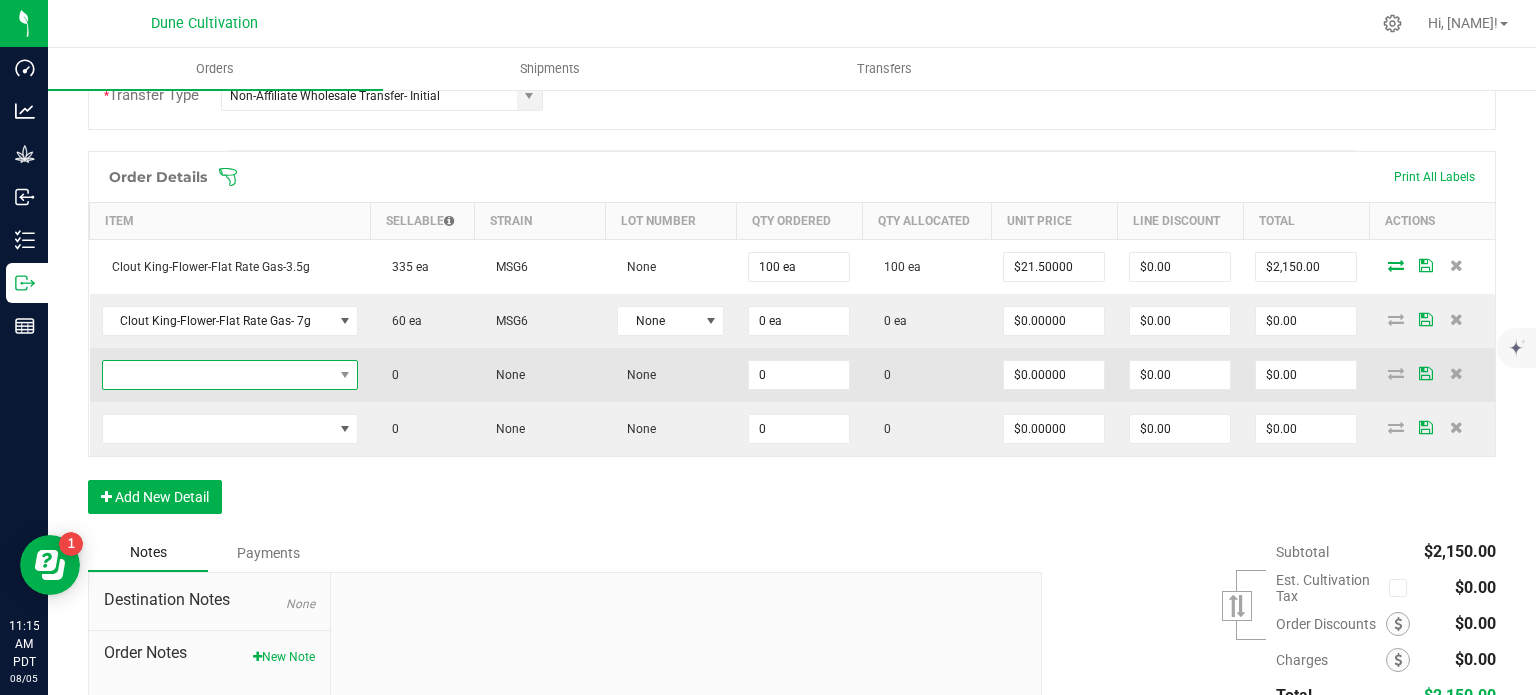 click at bounding box center [218, 375] 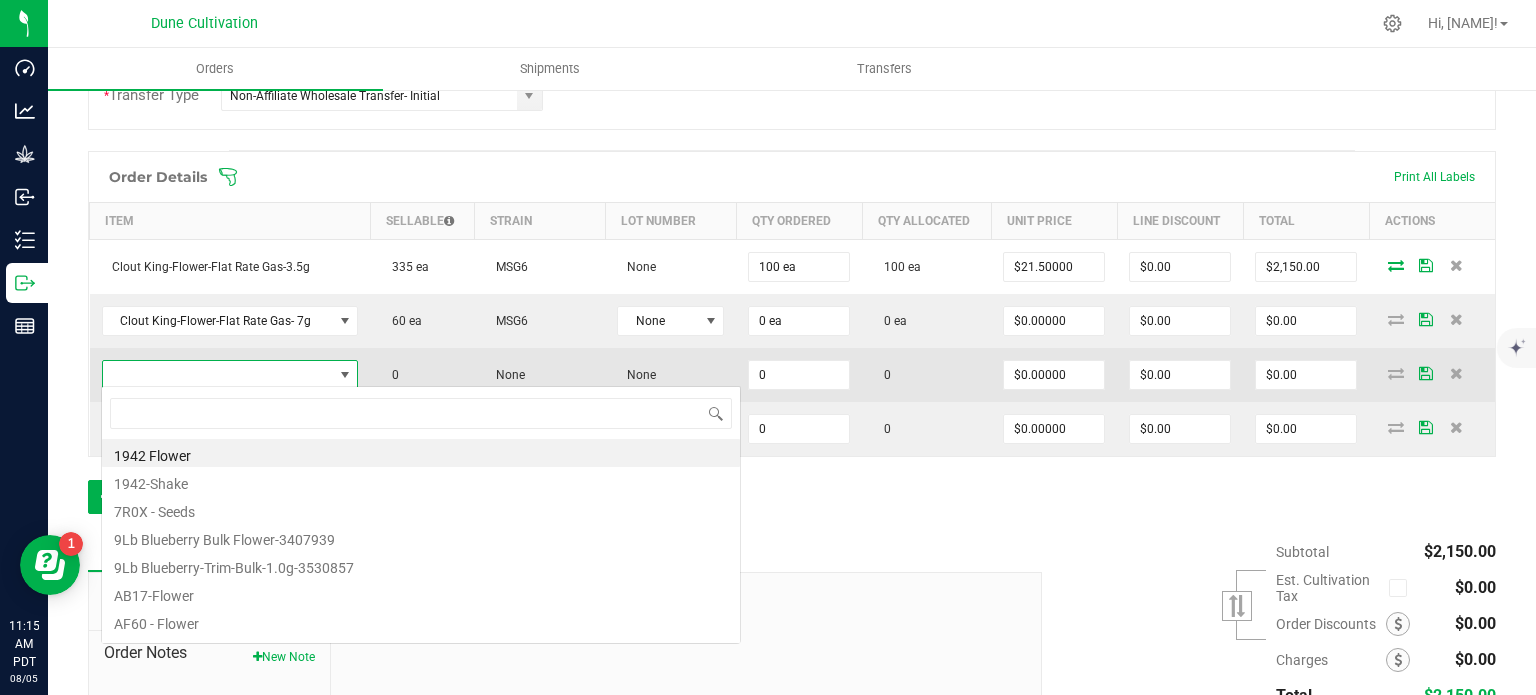 type on "Clout King-Preroll-Tussin-1.0g" 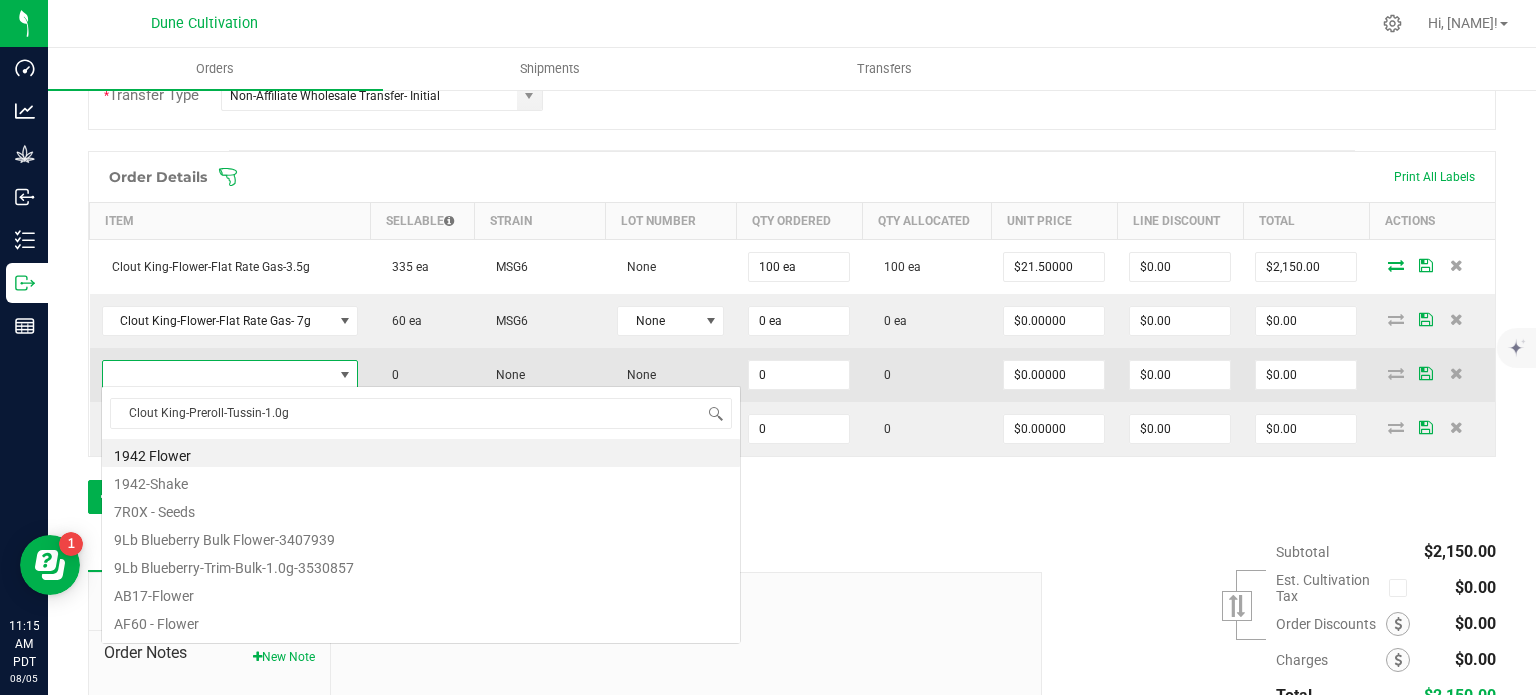 scroll, scrollTop: 99970, scrollLeft: 99748, axis: both 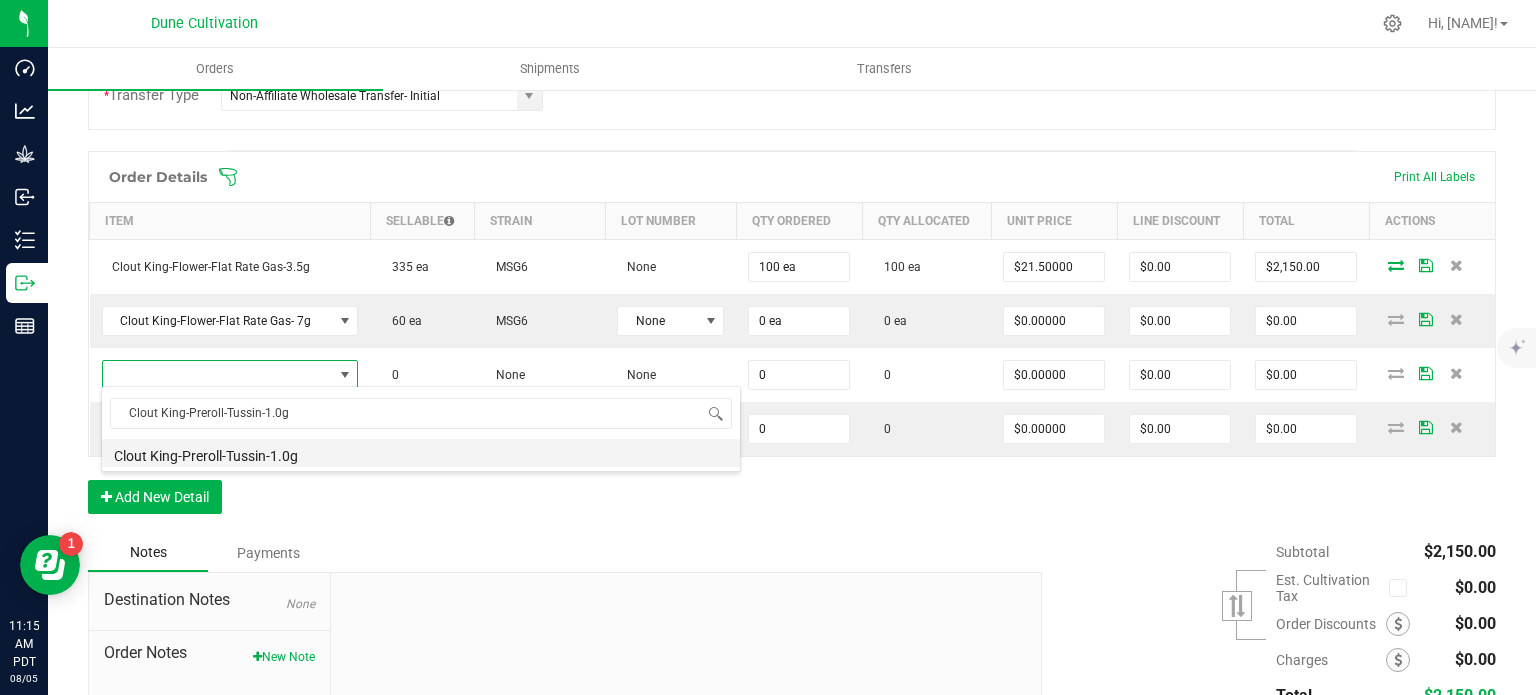 click on "Clout King-Preroll-Tussin-1.0g" at bounding box center [421, 453] 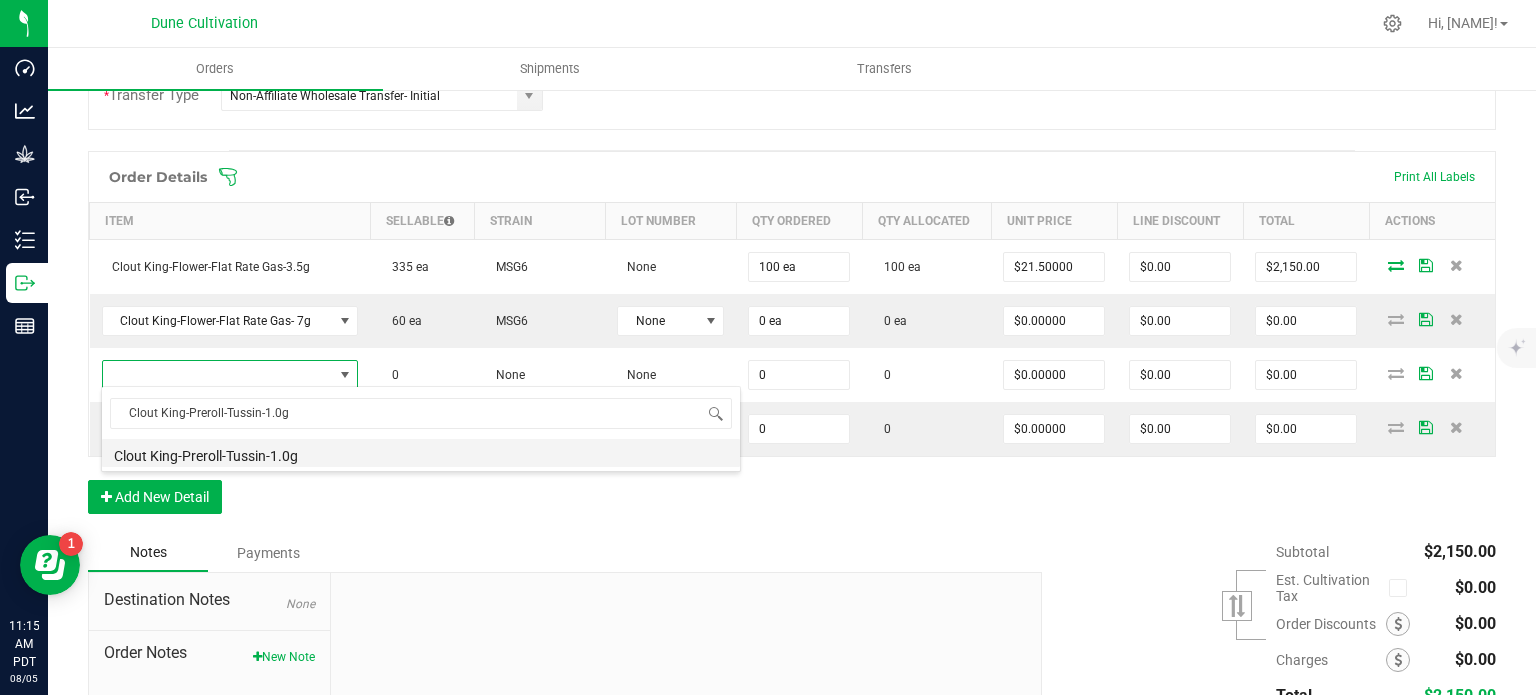 type on "0 ea" 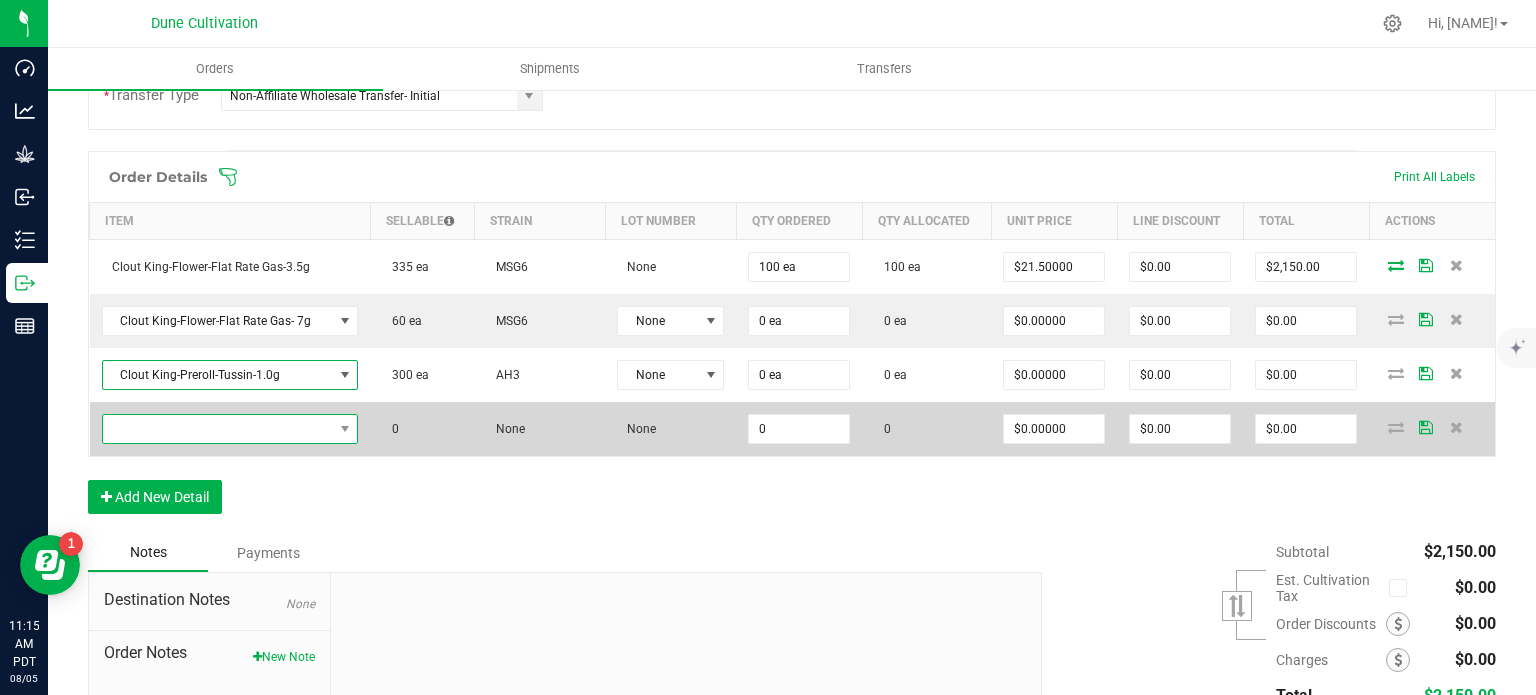 click at bounding box center (218, 429) 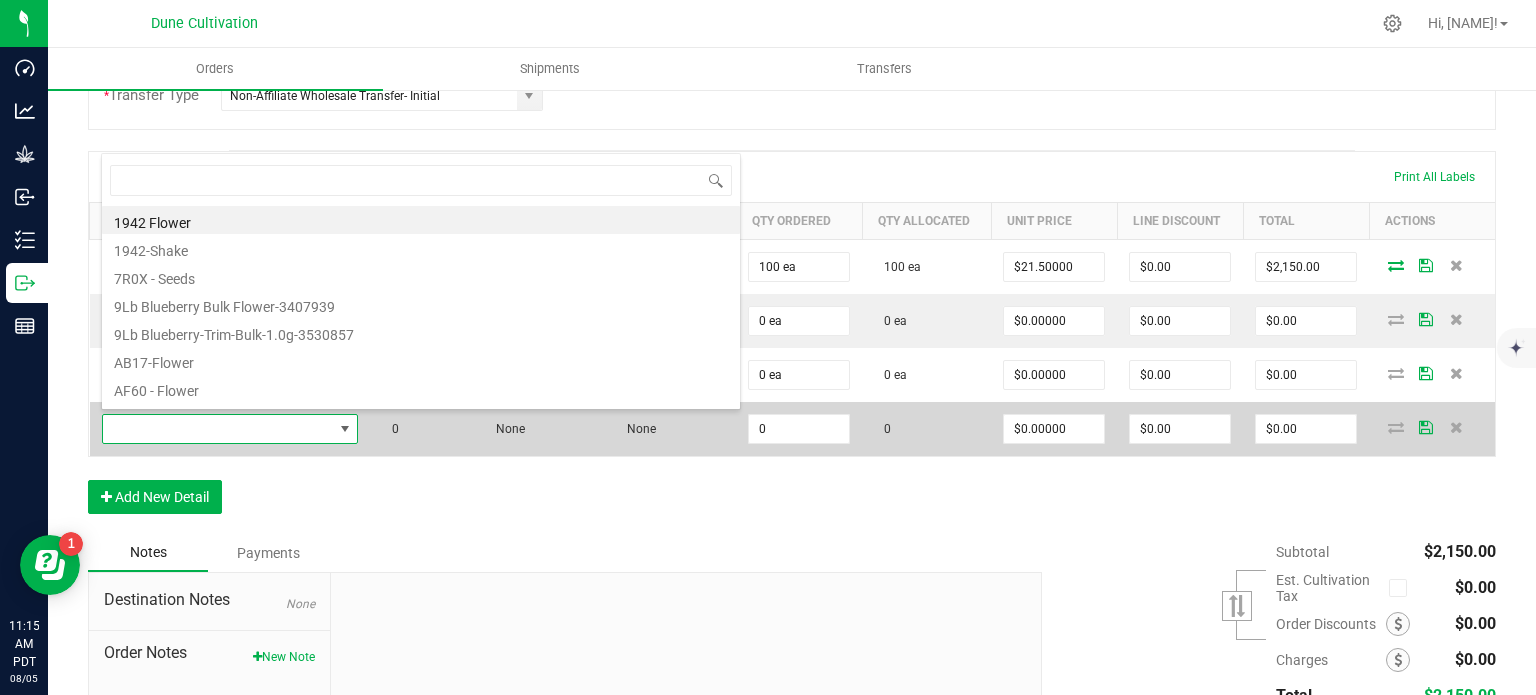 scroll, scrollTop: 99970, scrollLeft: 99748, axis: both 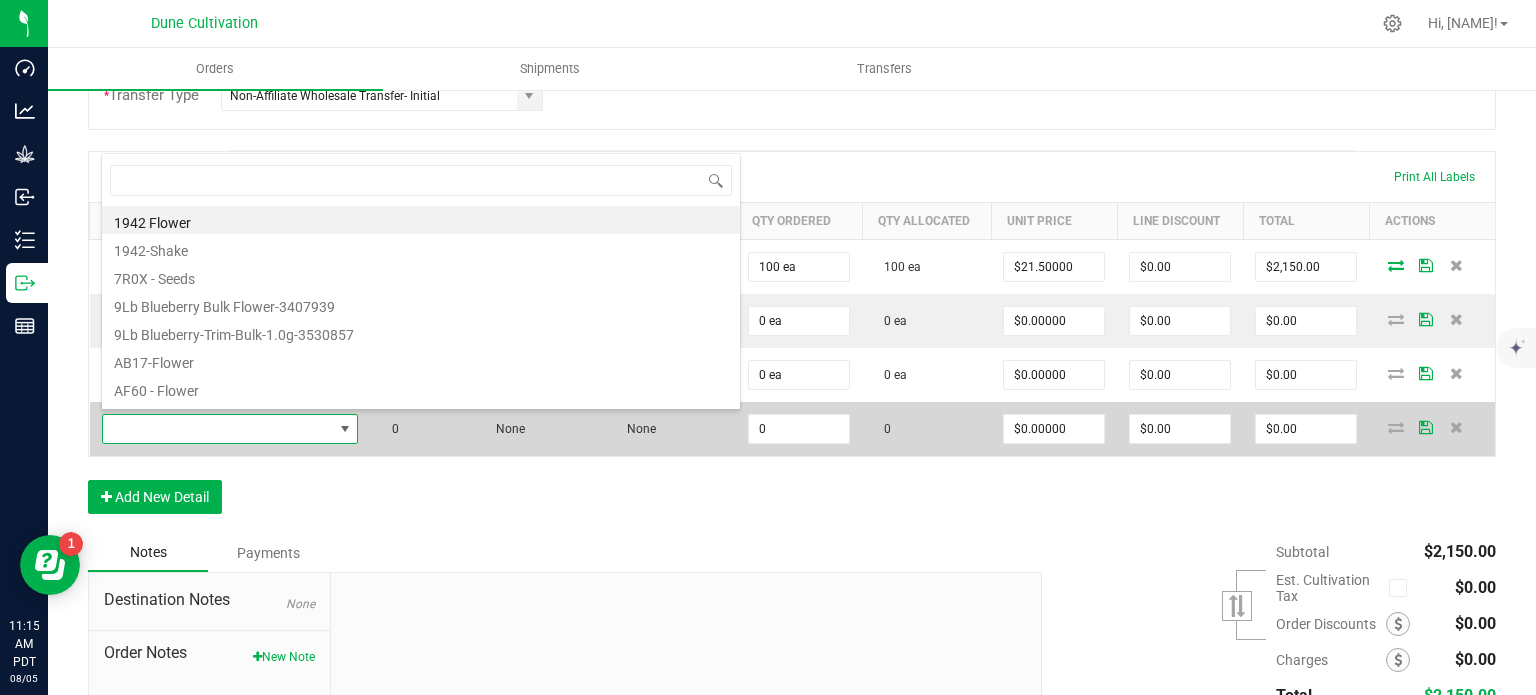 type on "Clout King-Preroll-Melon Headz-1.0g" 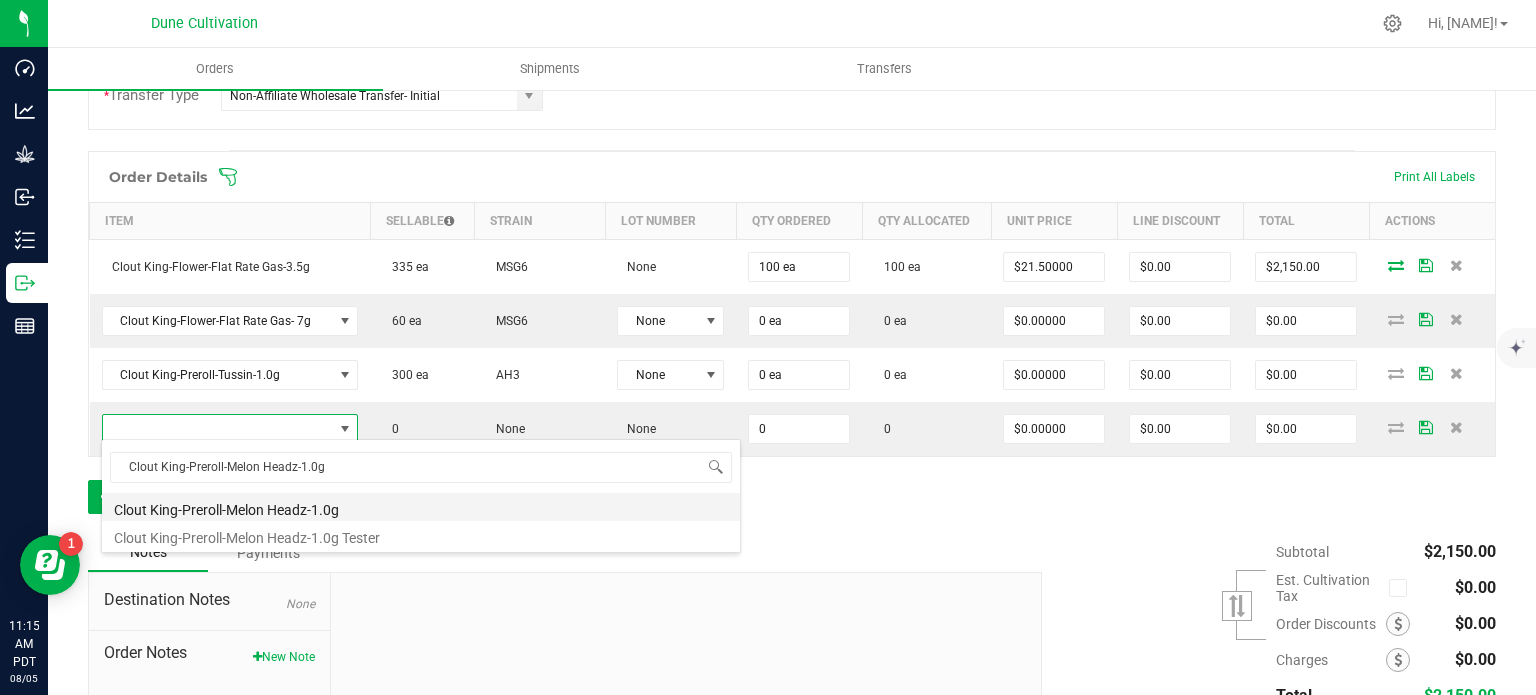 click on "Clout King-Preroll-Melon Headz-1.0g" at bounding box center (421, 507) 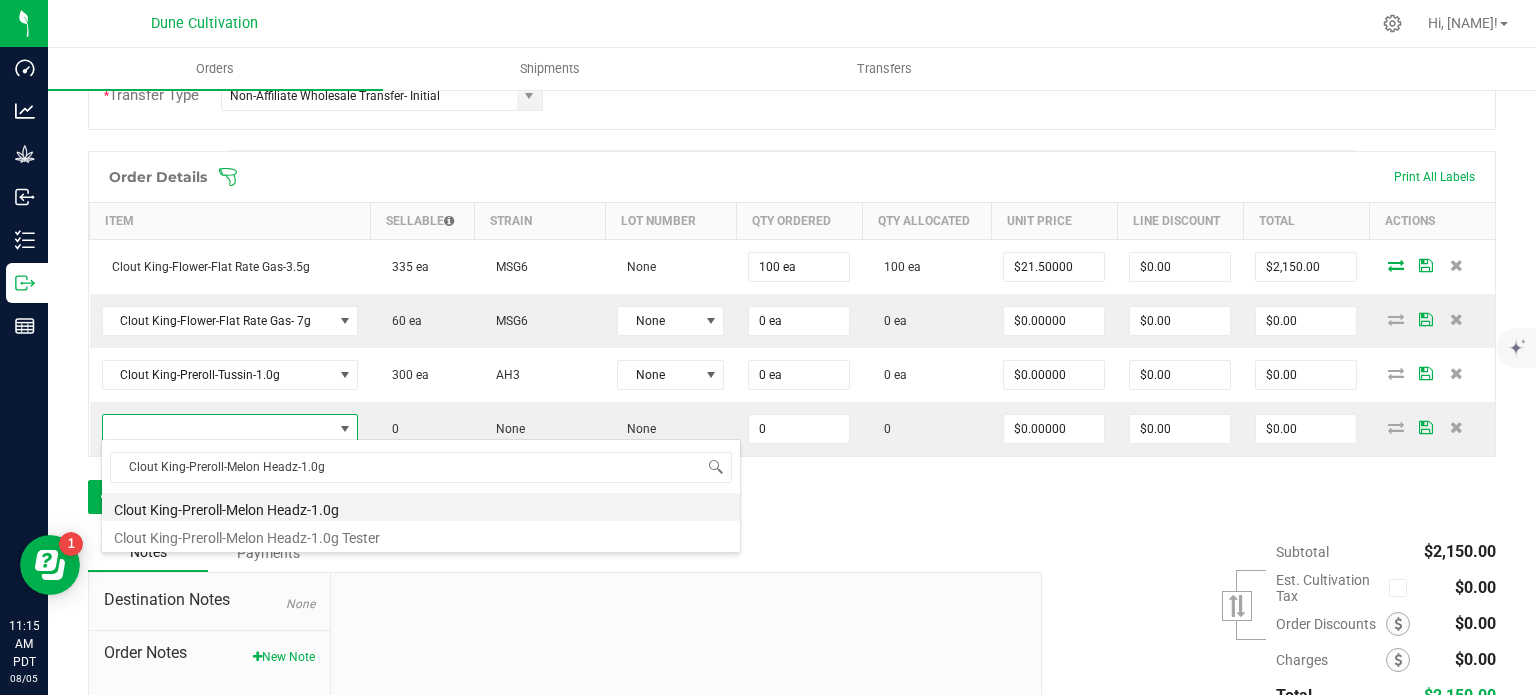 type on "0 ea" 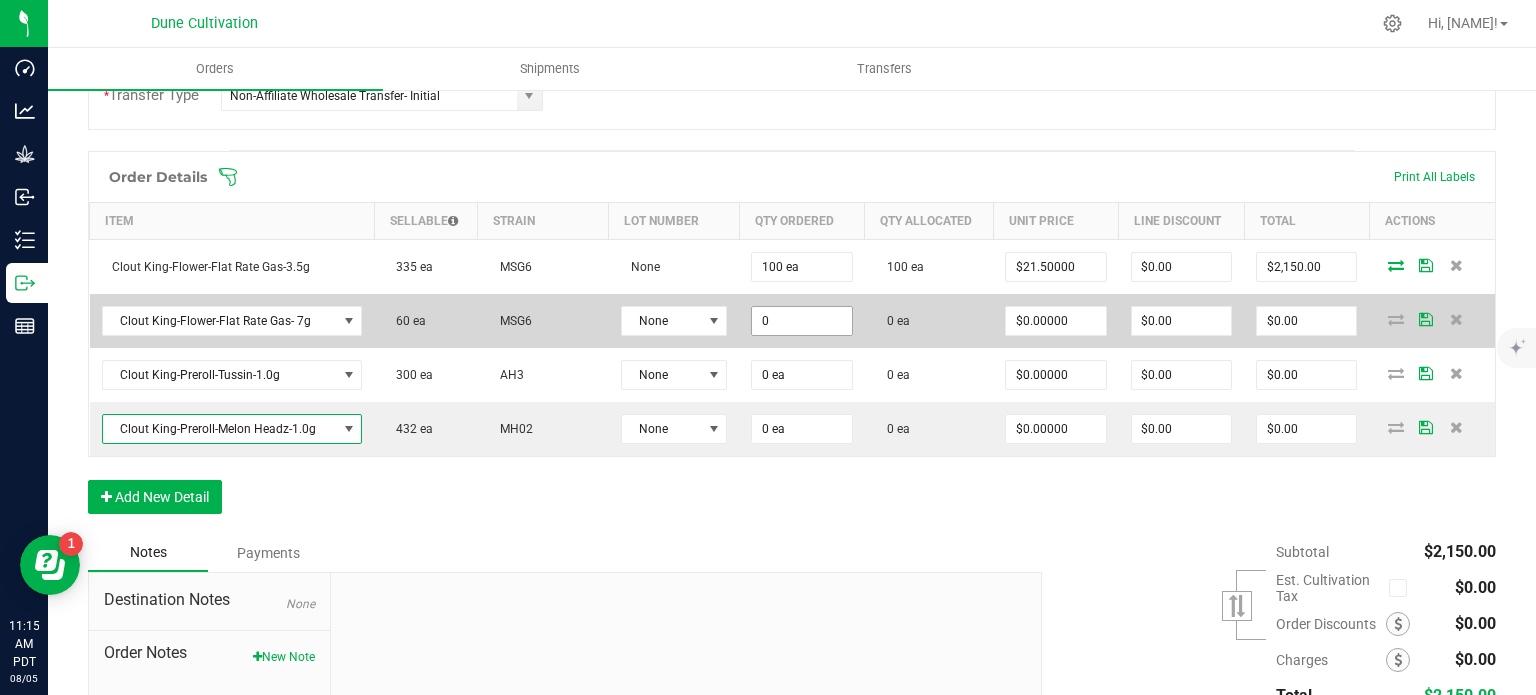 click on "0" at bounding box center [801, 321] 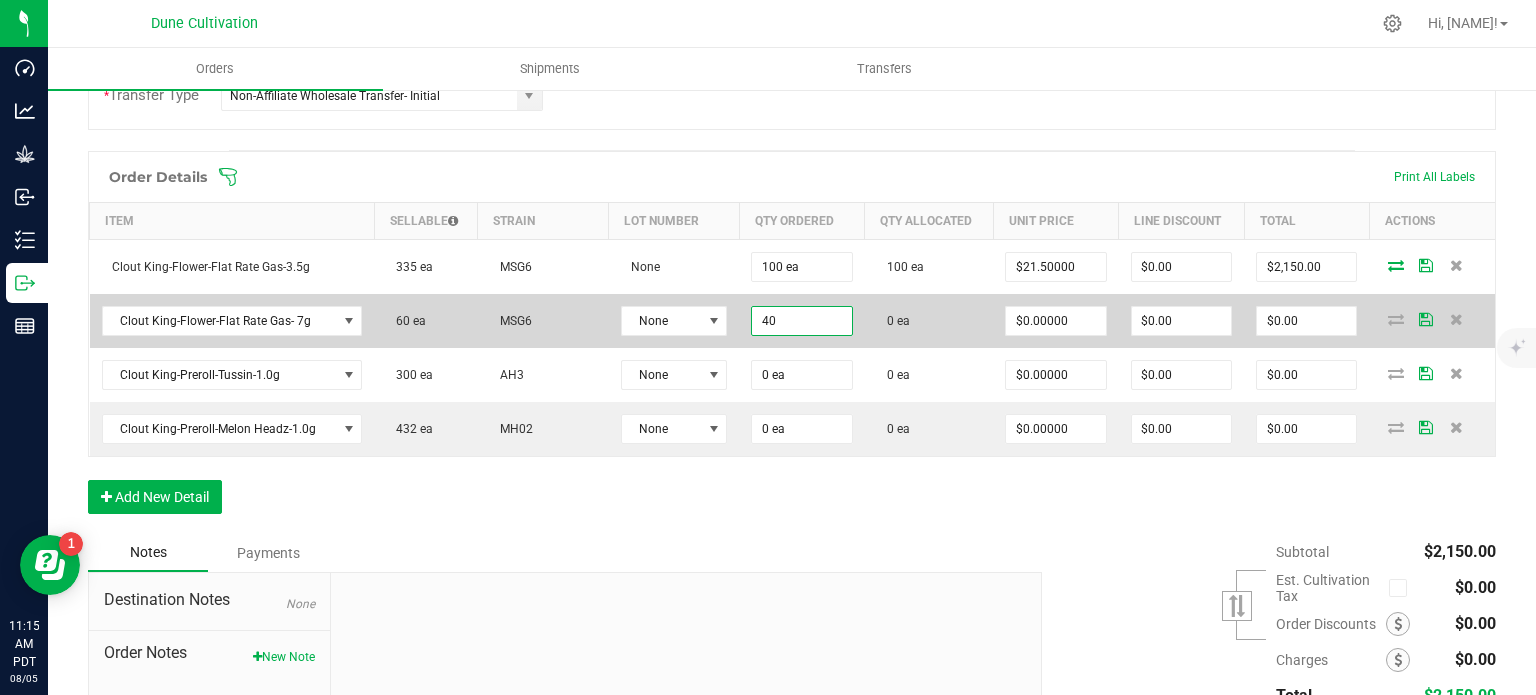 type on "40 ea" 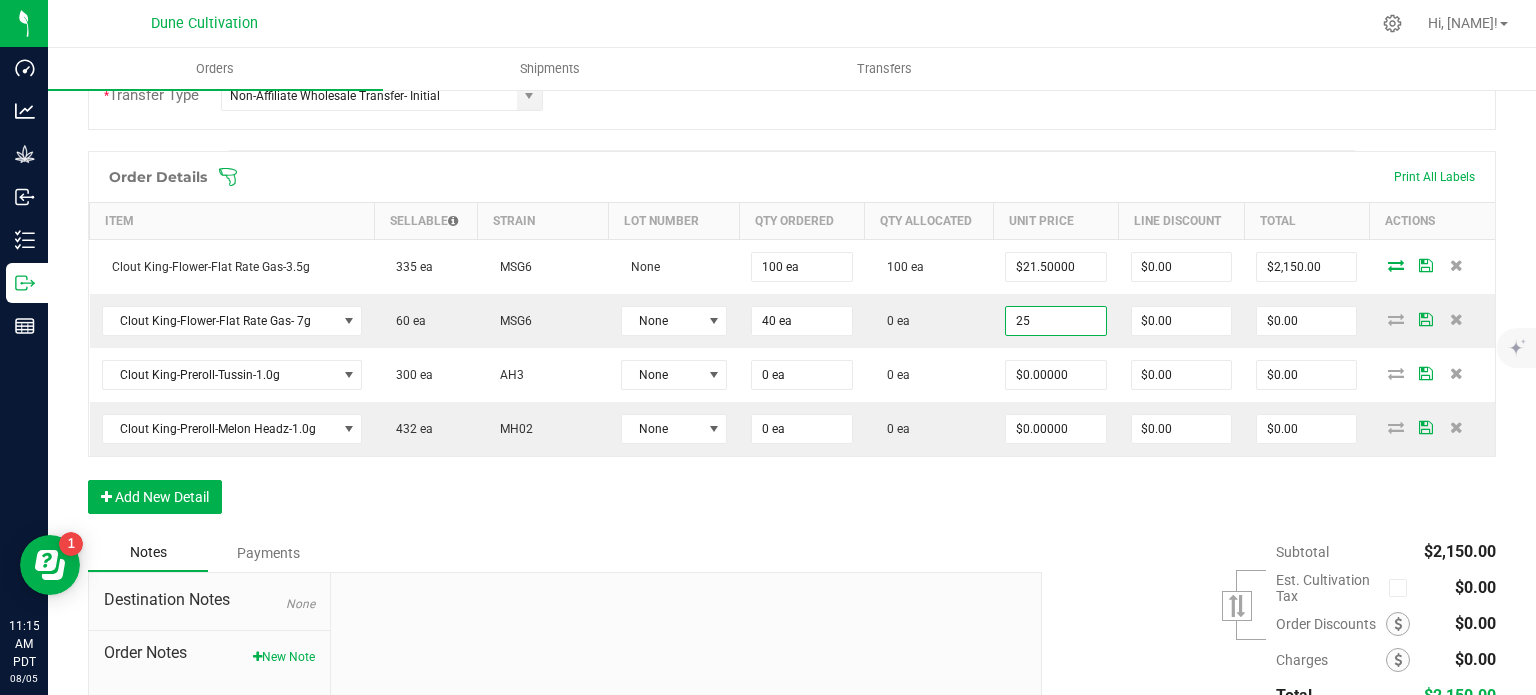 type on "$25.00000" 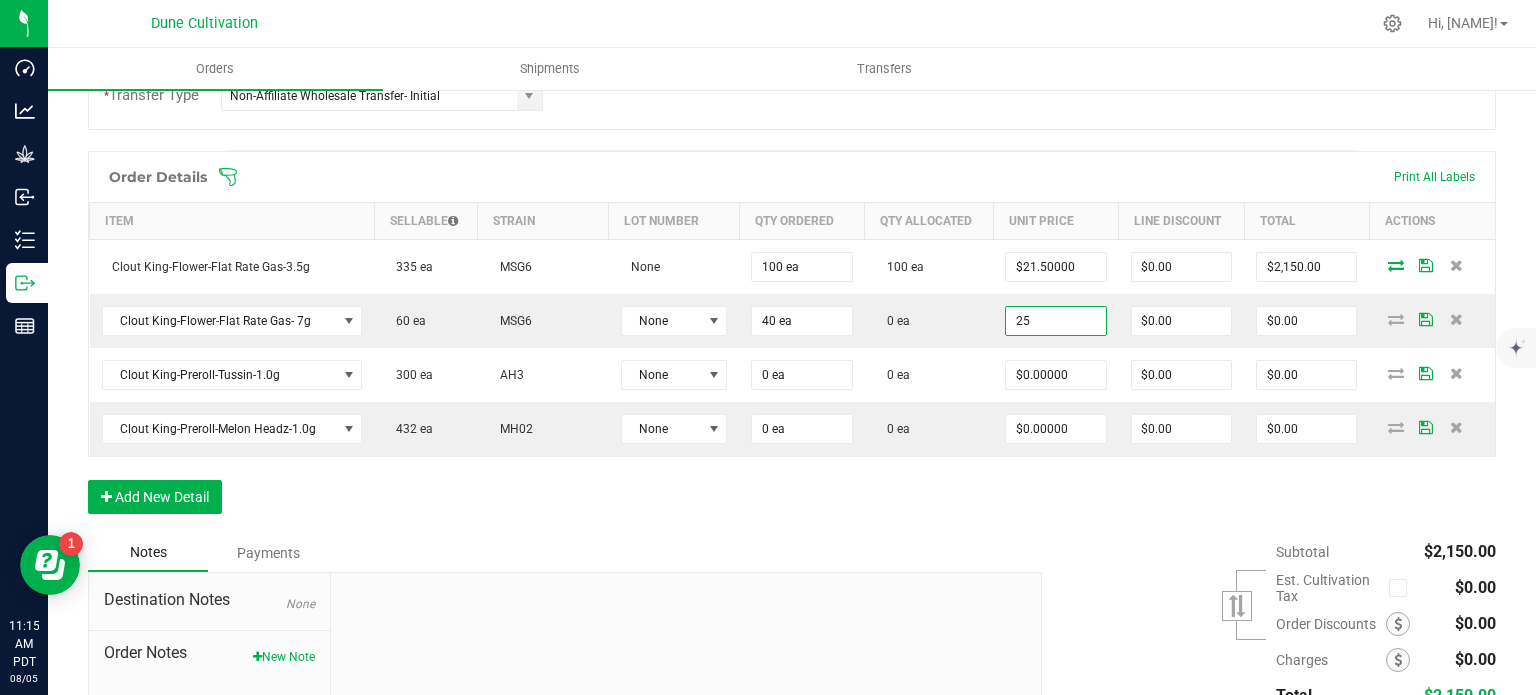 type on "$1,000.00" 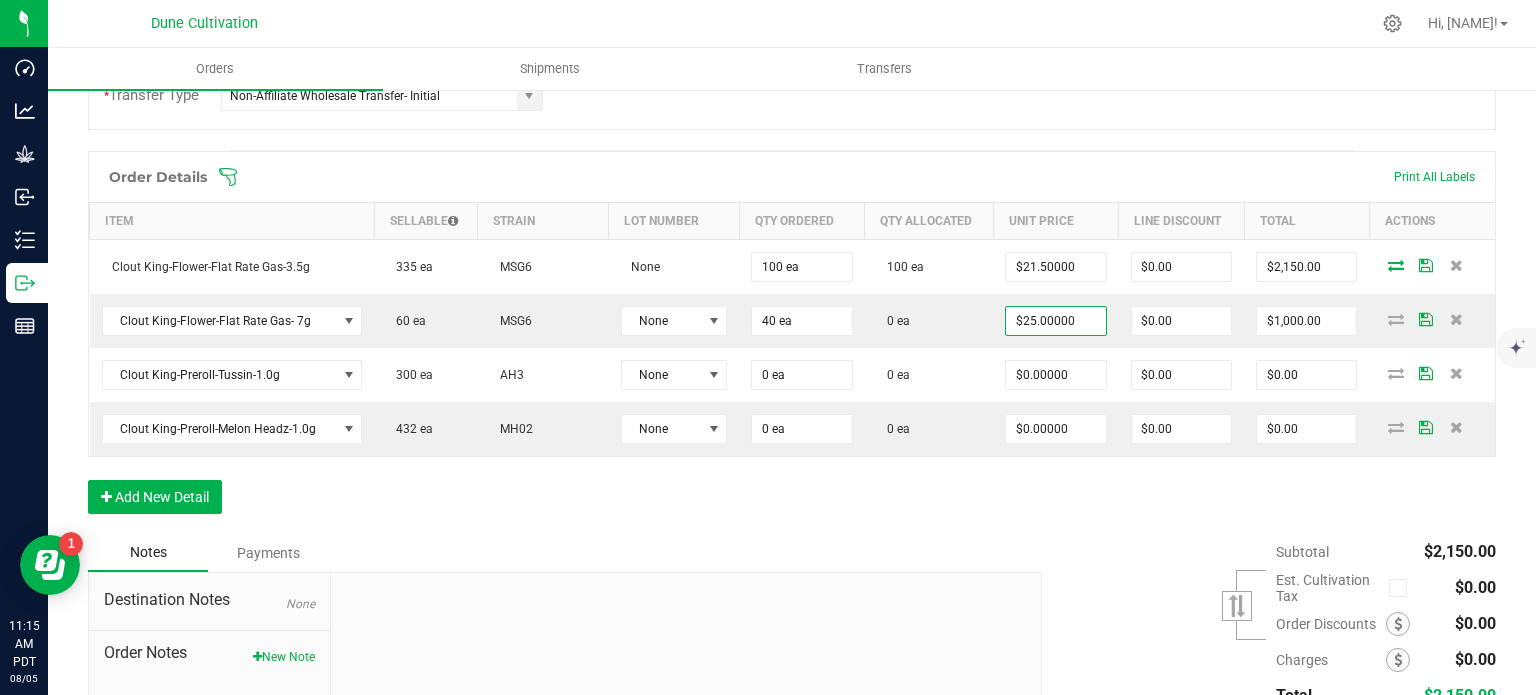 click on "Order Details Print All Labels Item  Sellable  Strain  Lot Number  Qty Ordered Qty Allocated Unit Price Line Discount Total Actions  Clout King-Flower-Flat Rate Gas-3.5g   335 ea   MSG6   None  100 ea  100 ea  $21.50000 $0.00 $2,150.00 Clout King-Flower-Flat Rate Gas- 7g  60 ea   MSG6  None 40 ea  0 ea  $25.00000 $0.00 $1,000.00 Clout King-Preroll-Tussin-1.0g  300 ea   AH3  None 0 ea  0 ea  $0.00000 $0.00 $0.00 Clout King-Preroll-Melon Headz-1.0g  432 ea   MH02  None 0 ea  0 ea  $0.00000 $0.00 $0.00
Add New Detail" at bounding box center [792, 342] 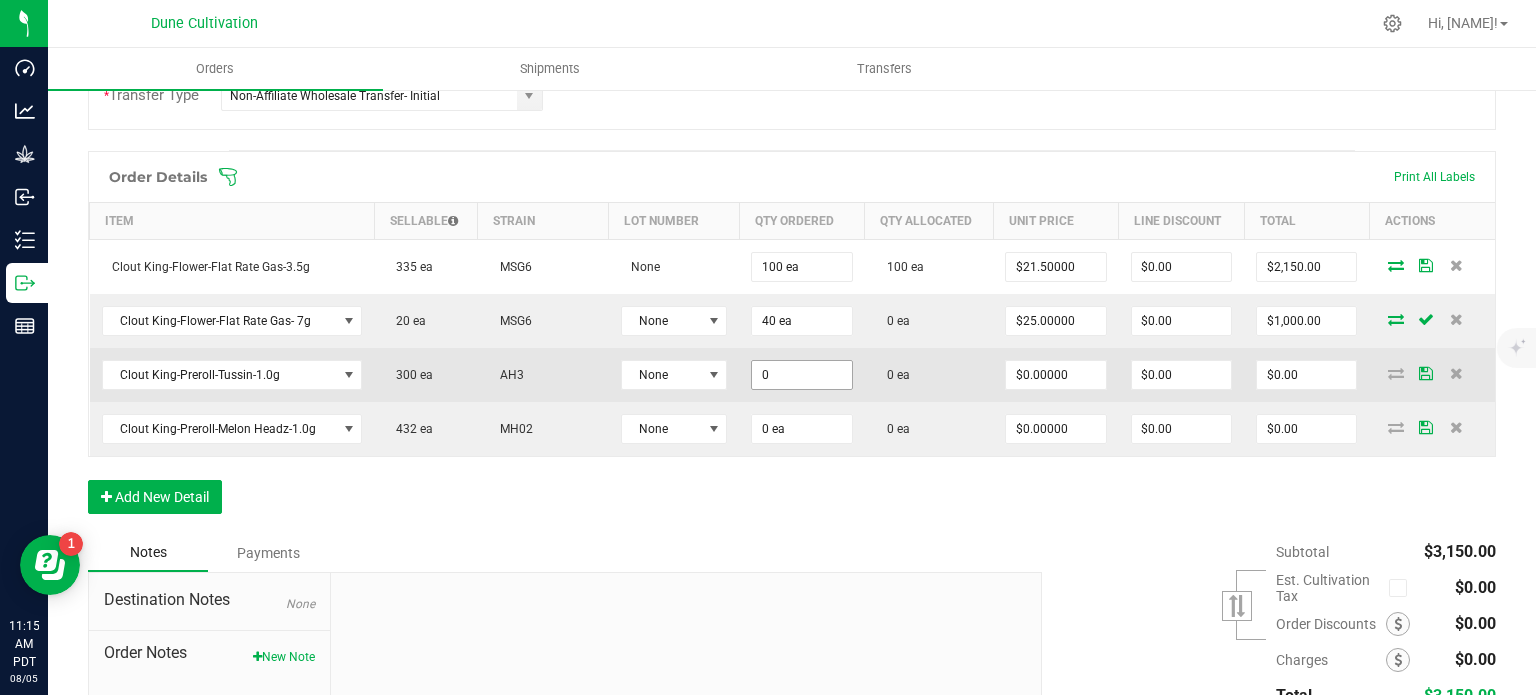 click on "0" at bounding box center (801, 375) 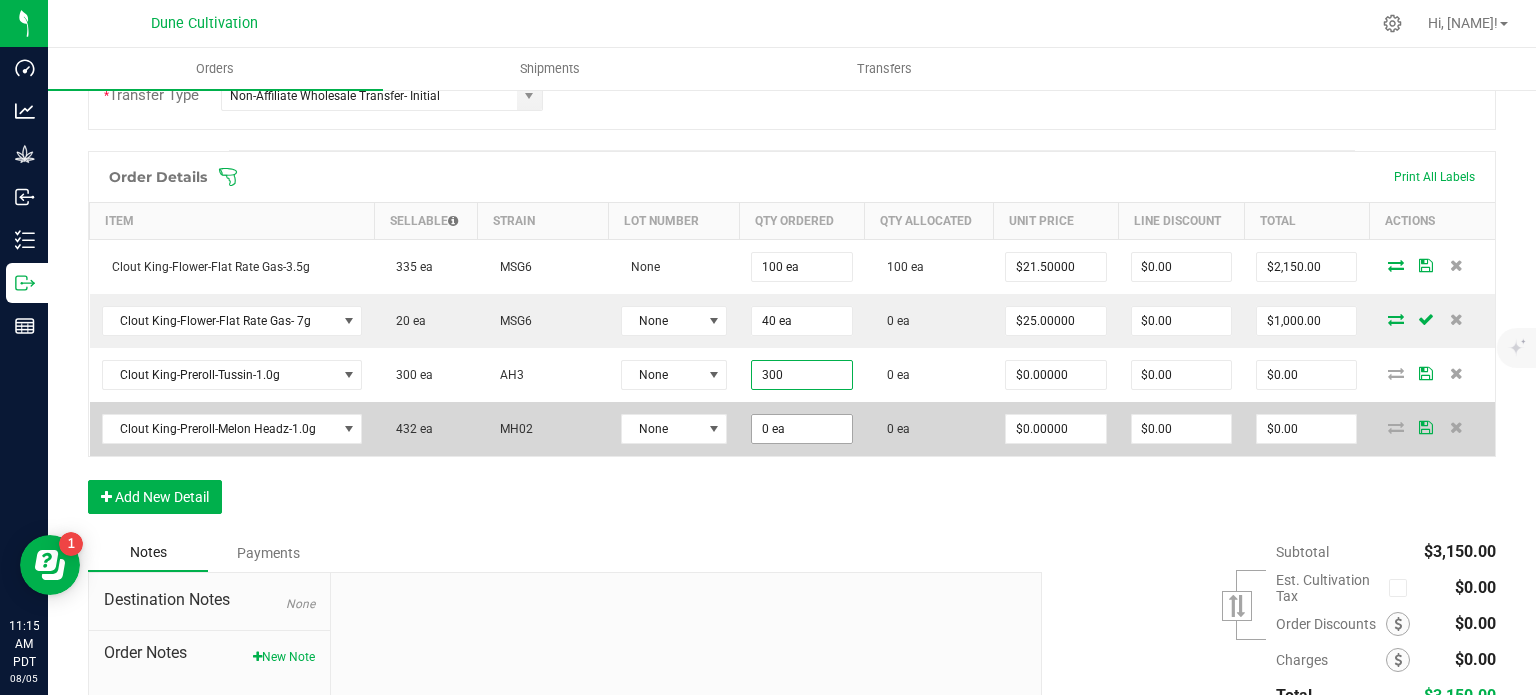type on "300 ea" 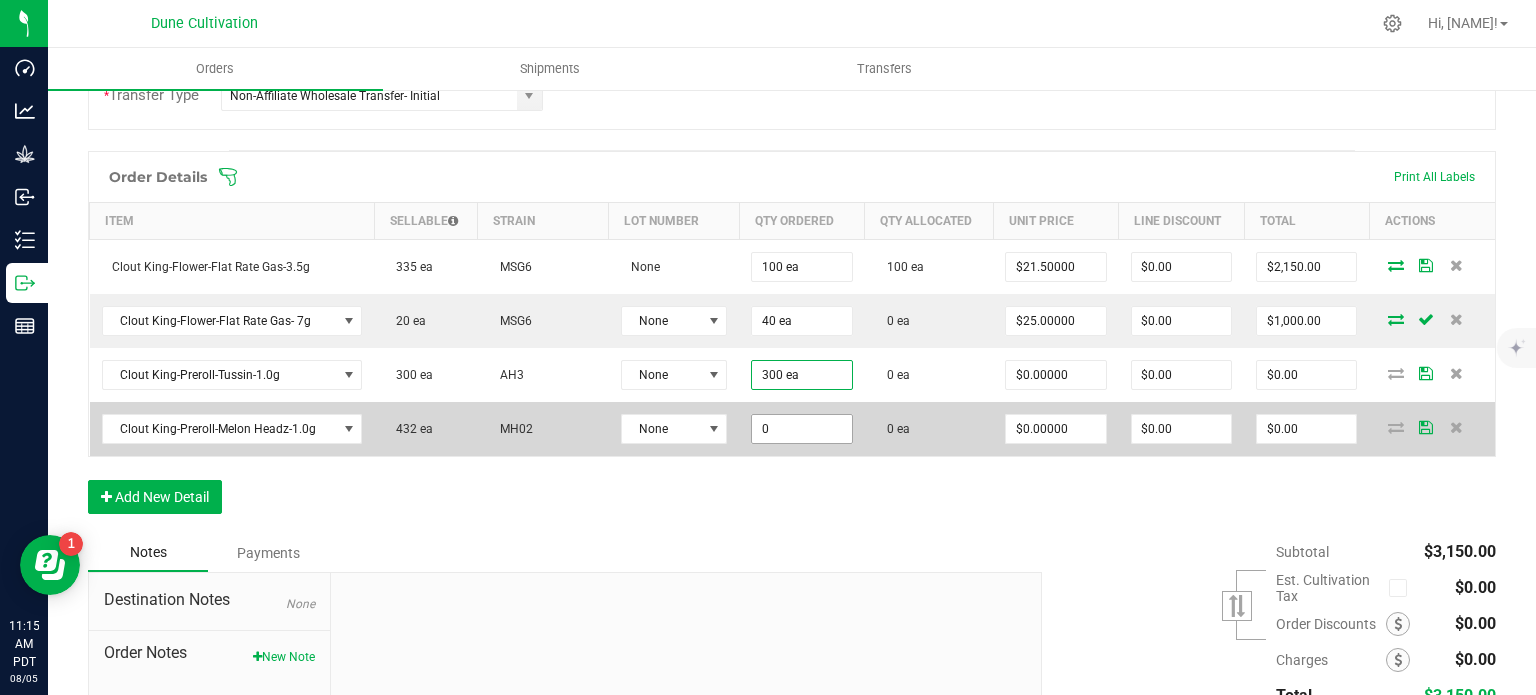 click on "0" at bounding box center [801, 429] 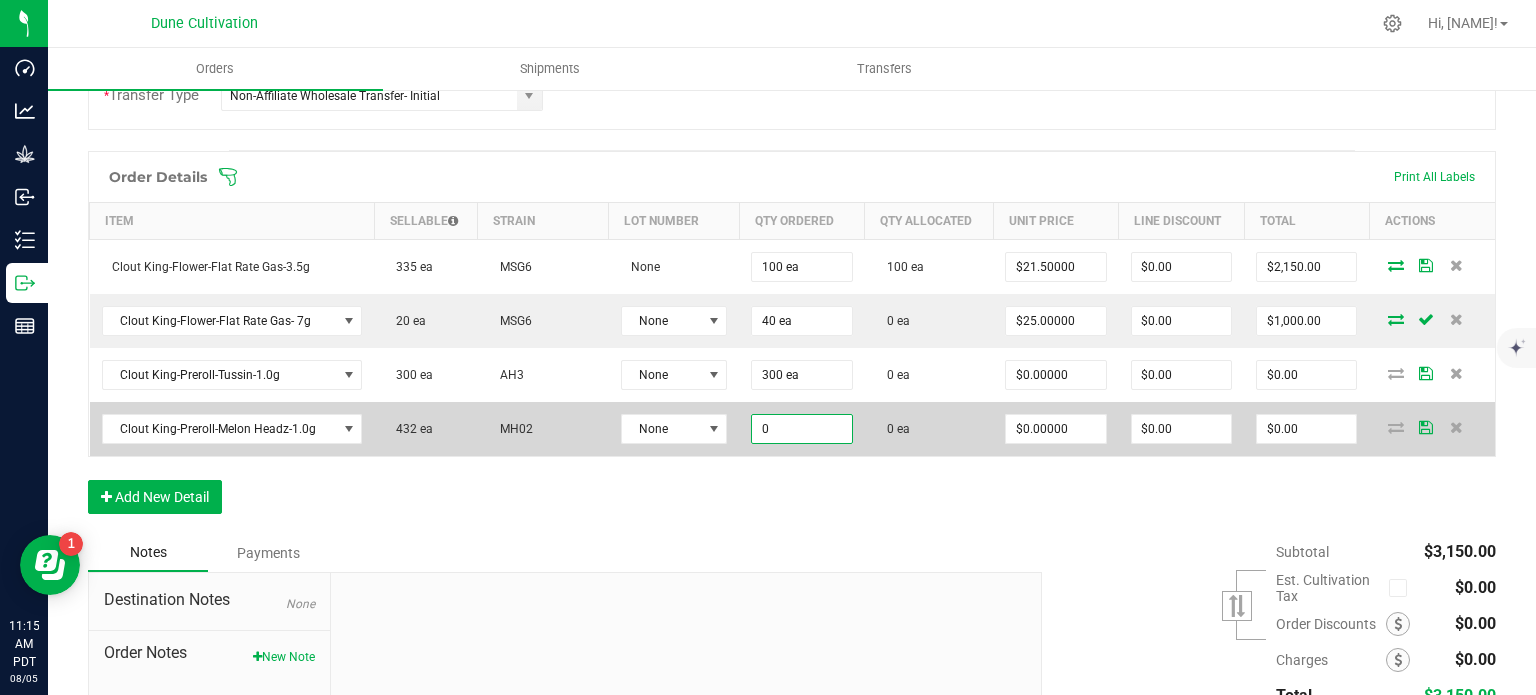 paste on "30" 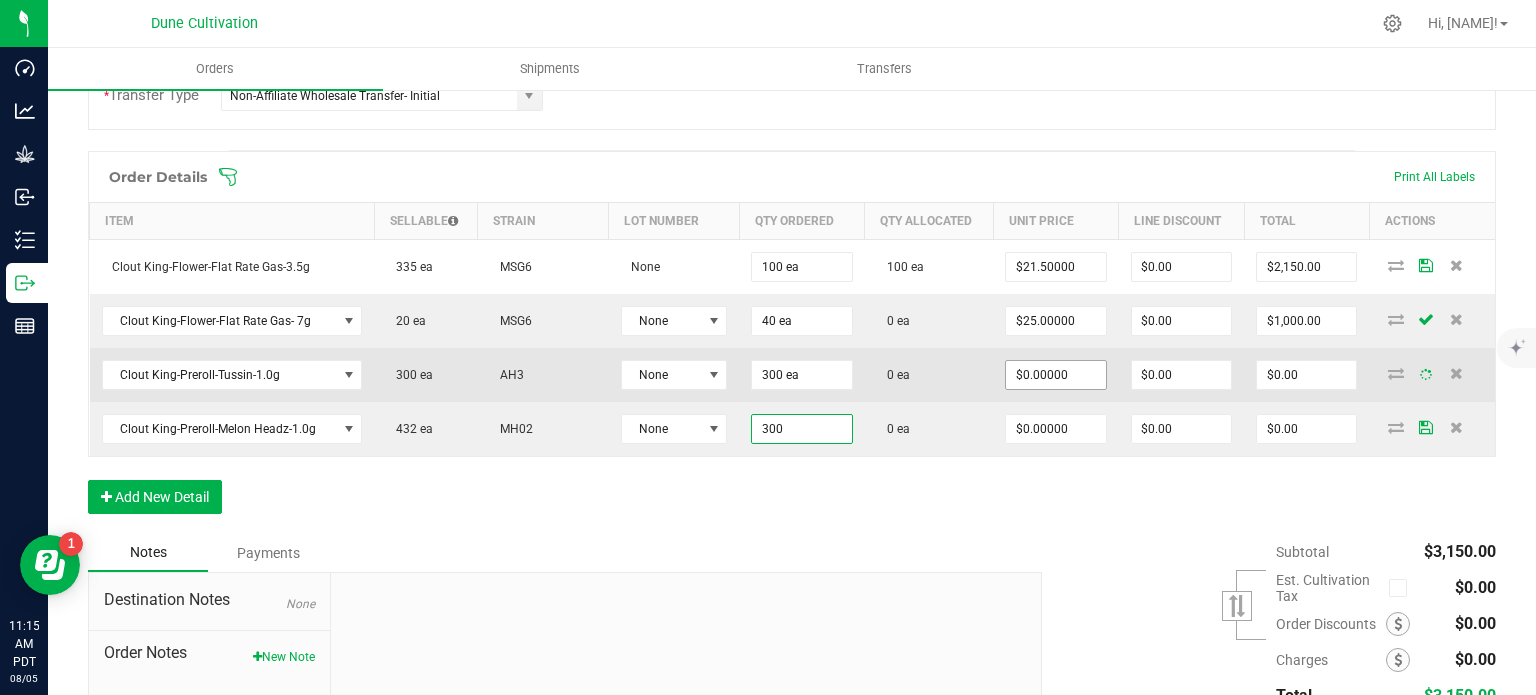 type on "300 ea" 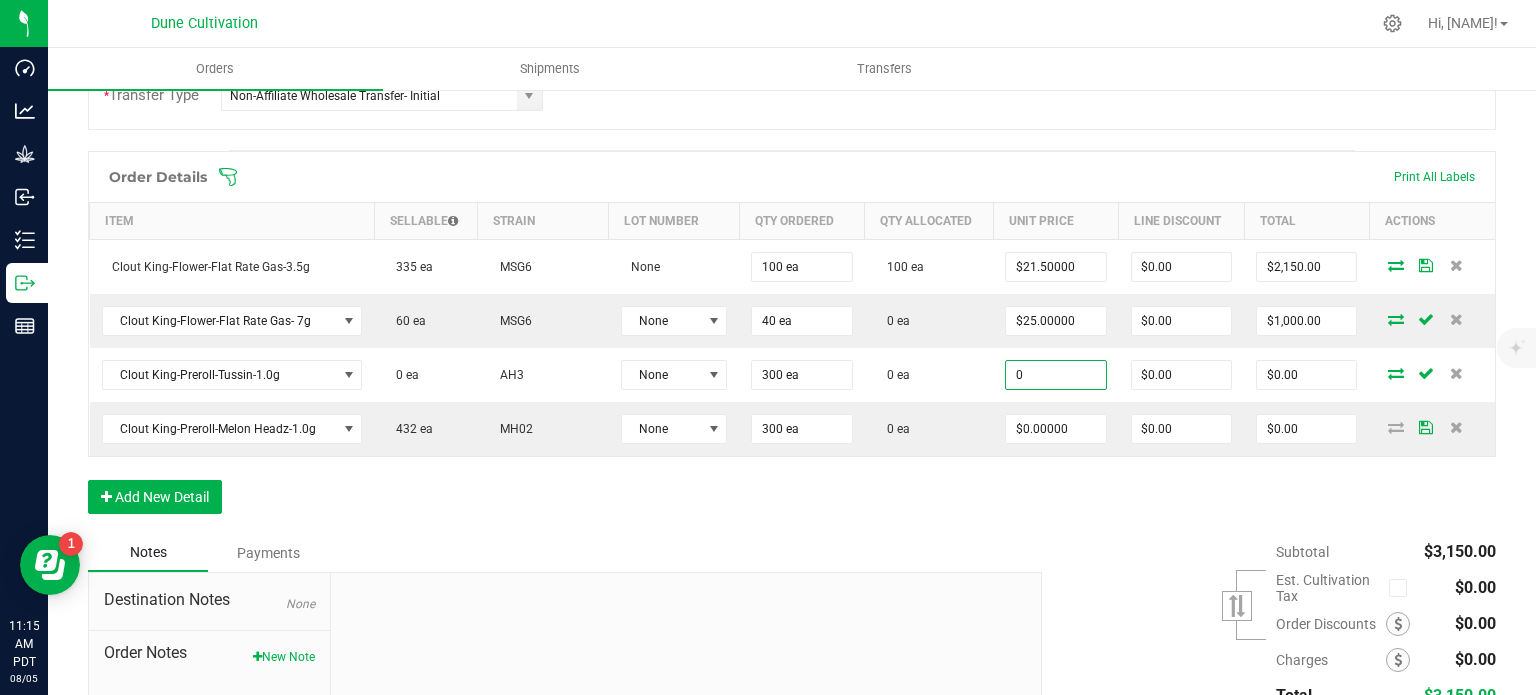 click on "0" at bounding box center (1055, 375) 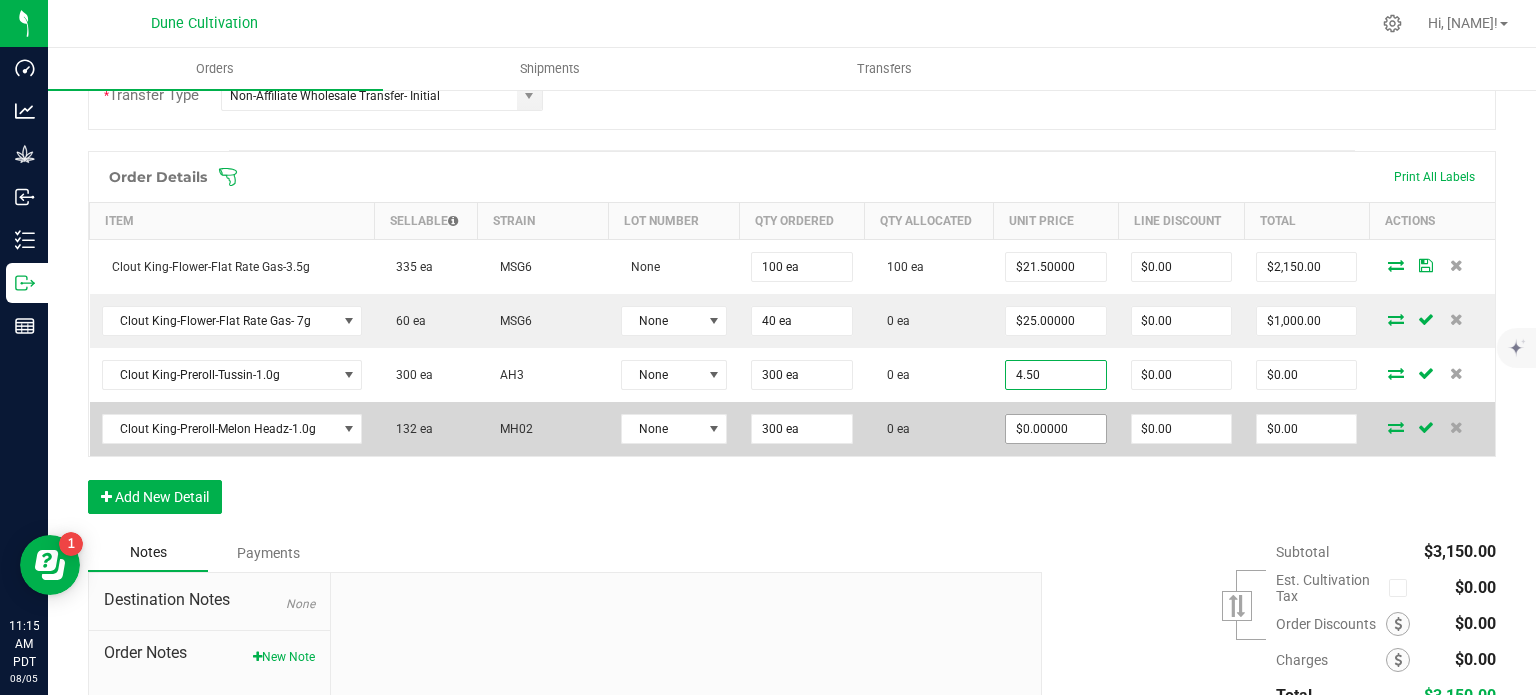 type on "$4.50000" 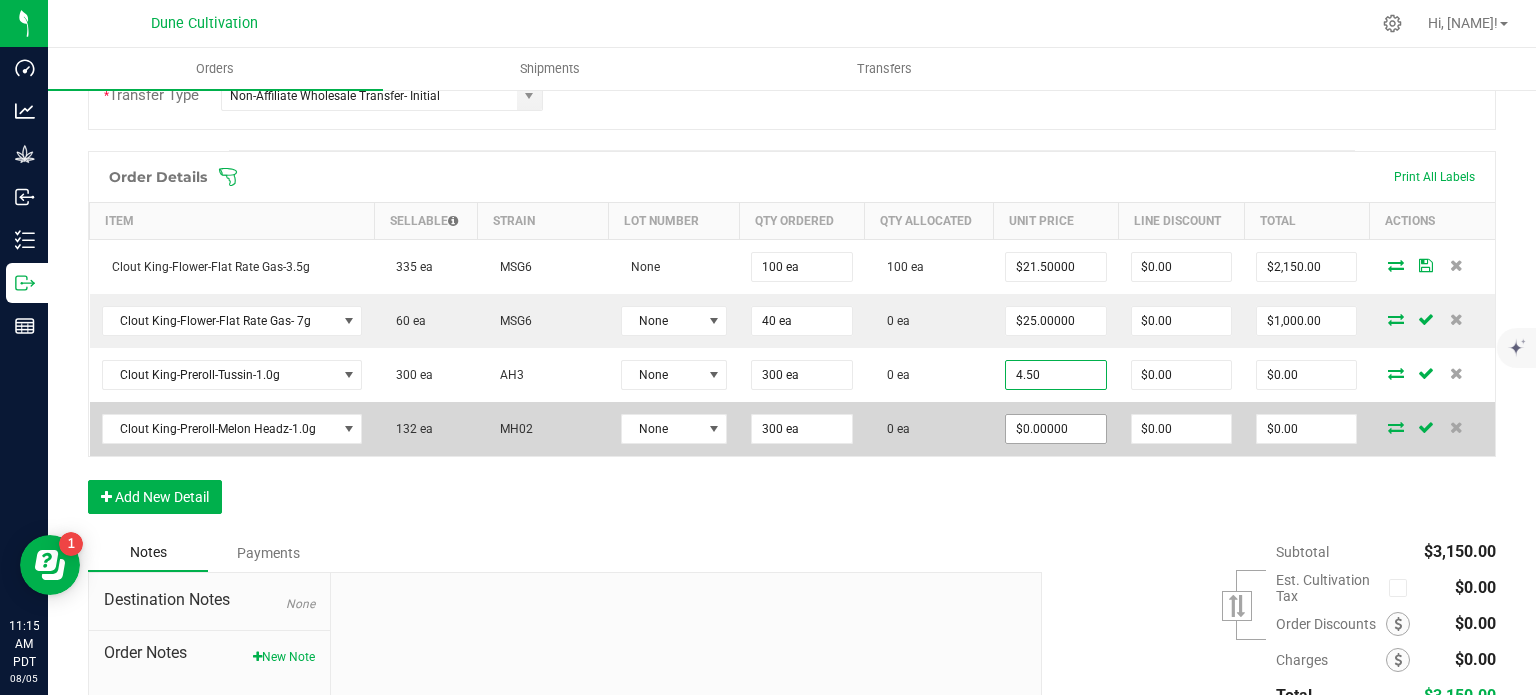 type on "$1,350.00" 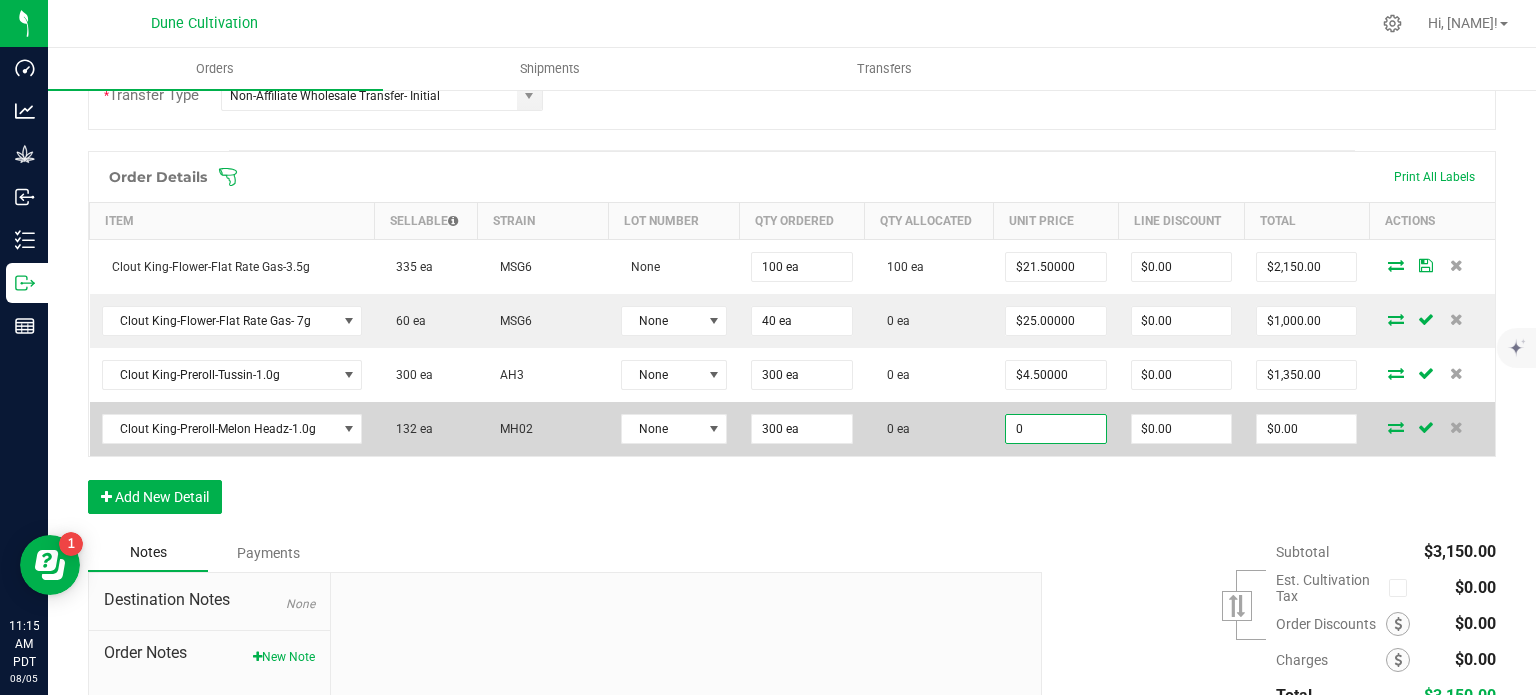 click on "0" at bounding box center (1055, 429) 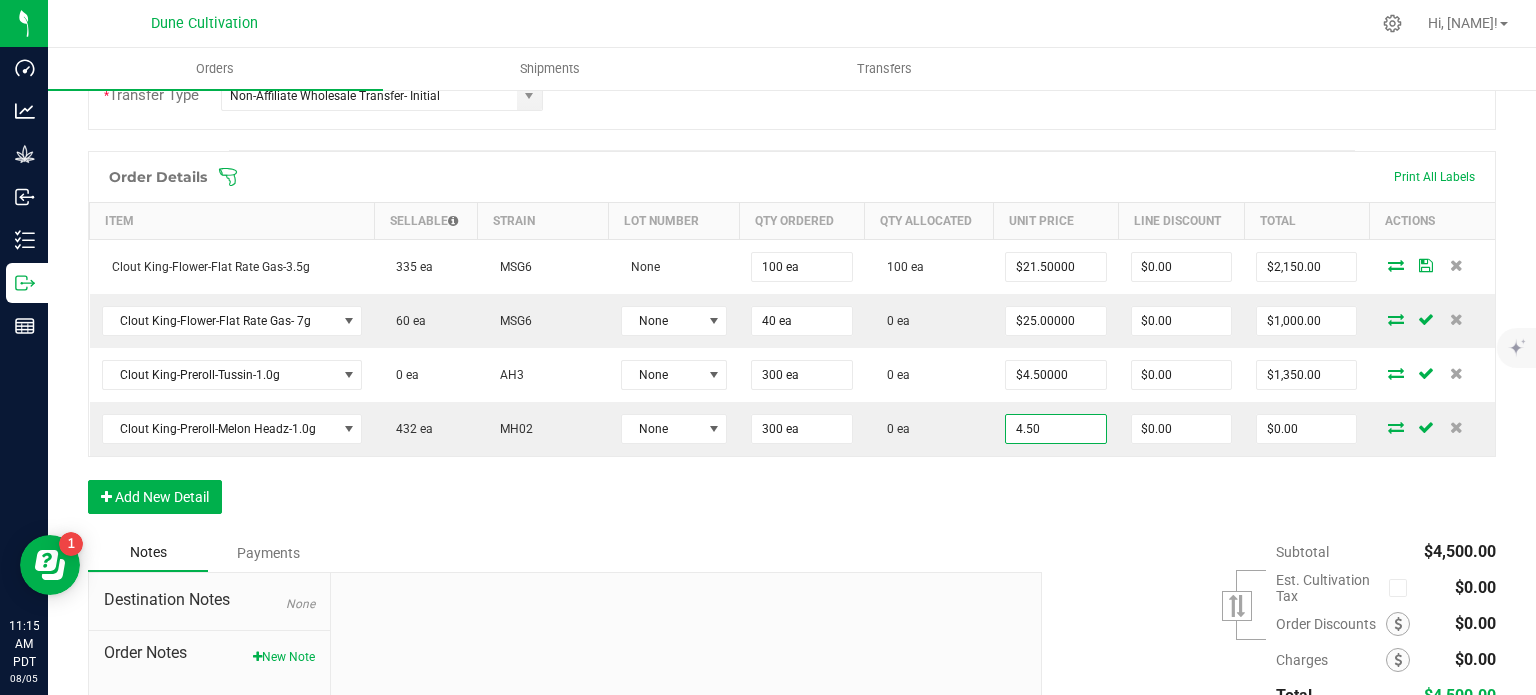 type on "$4.50000" 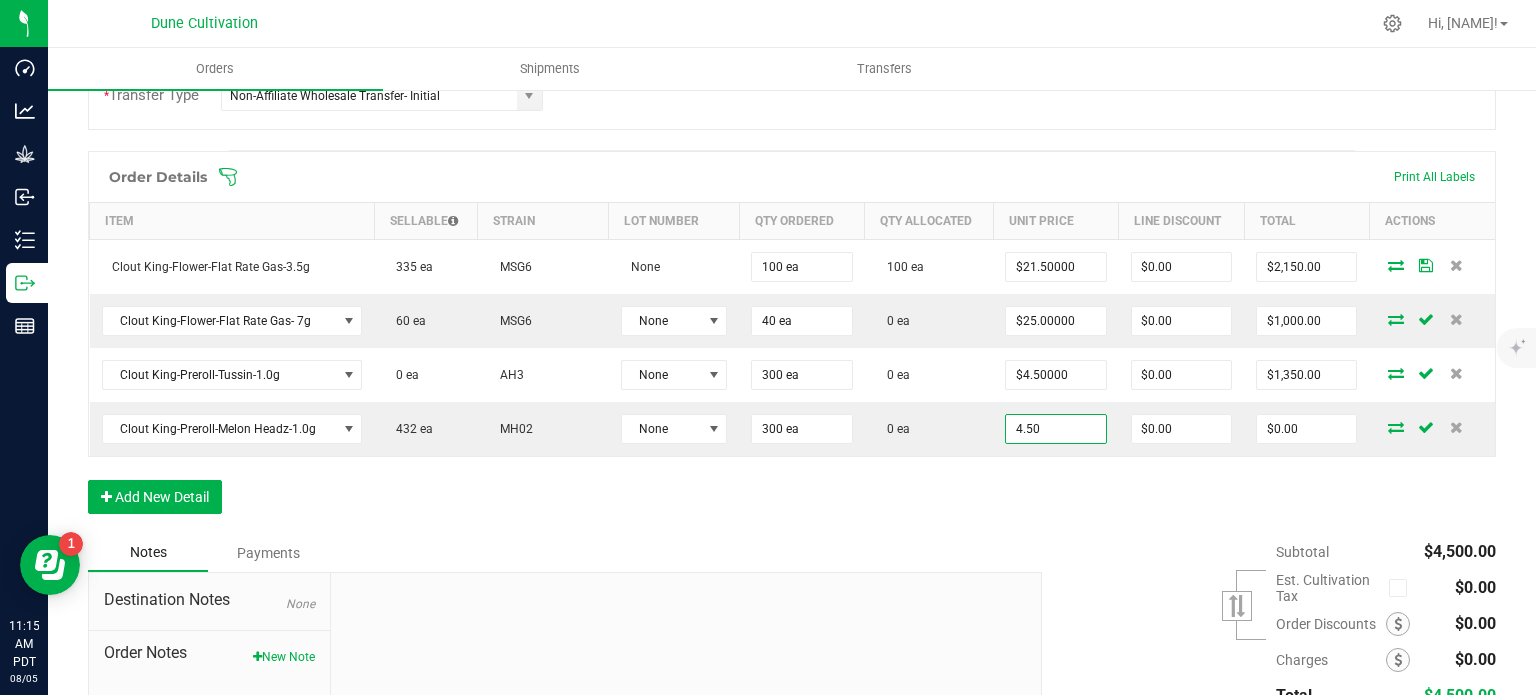 type on "$1,350.00" 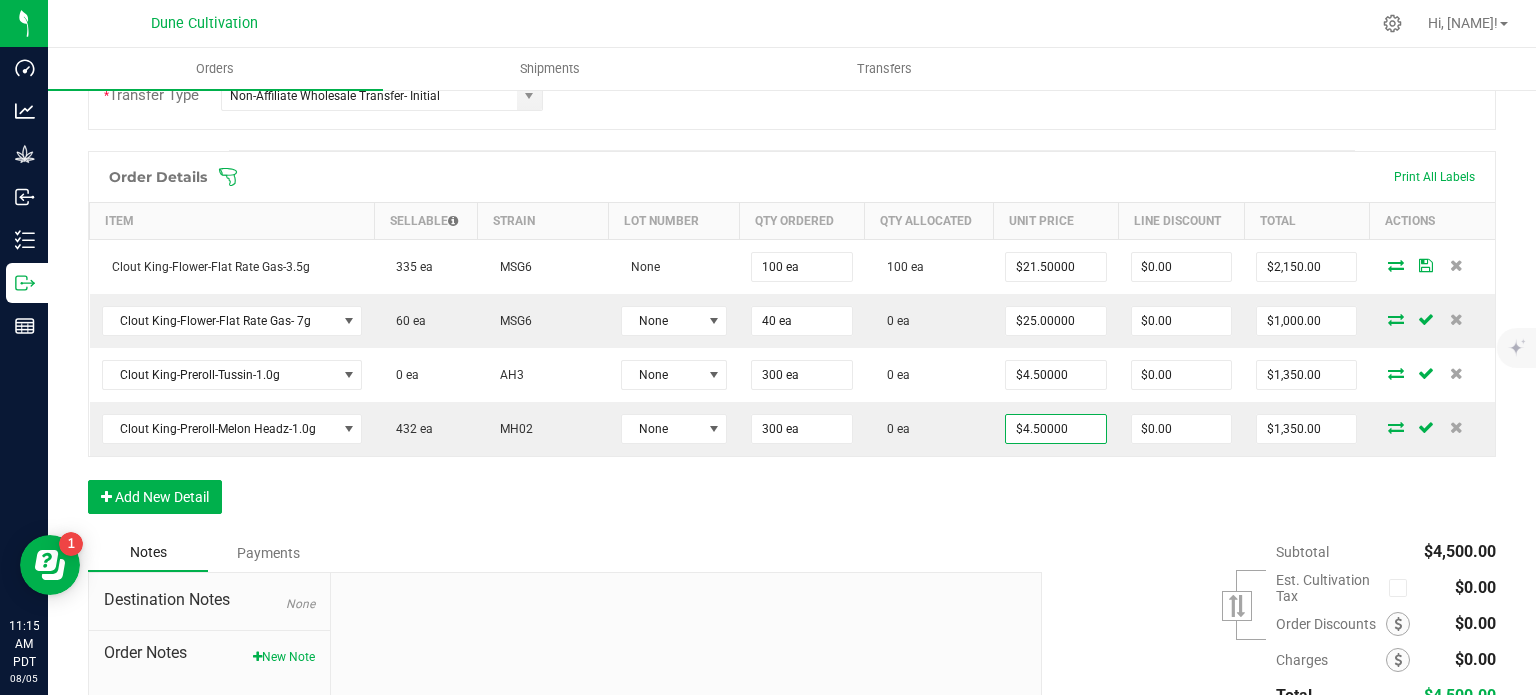 click on "Order Details Print All Labels Item  Sellable  Strain  Lot Number  Qty Ordered Qty Allocated Unit Price Line Discount Total Actions  Clout King-Flower-Flat Rate Gas-3.5g   335 ea   MSG6   None  100 ea  100 ea  $21.50000 $0.00 $2,150.00 Clout King-Flower-Flat Rate Gas- 7g  60 ea   MSG6  None 40 ea  0 ea  $25.00000 $0.00 $1,000.00 Clout King-Preroll-Tussin-1.0g  0 ea   AH3  None 300 ea  0 ea  $4.50000 $0.00 $1,350.00 Clout King-Preroll-Melon Headz-1.0g  432 ea   MH02  None 300 ea  0 ea  $4.50000 $0.00 $1,350.00
Add New Detail" at bounding box center [792, 342] 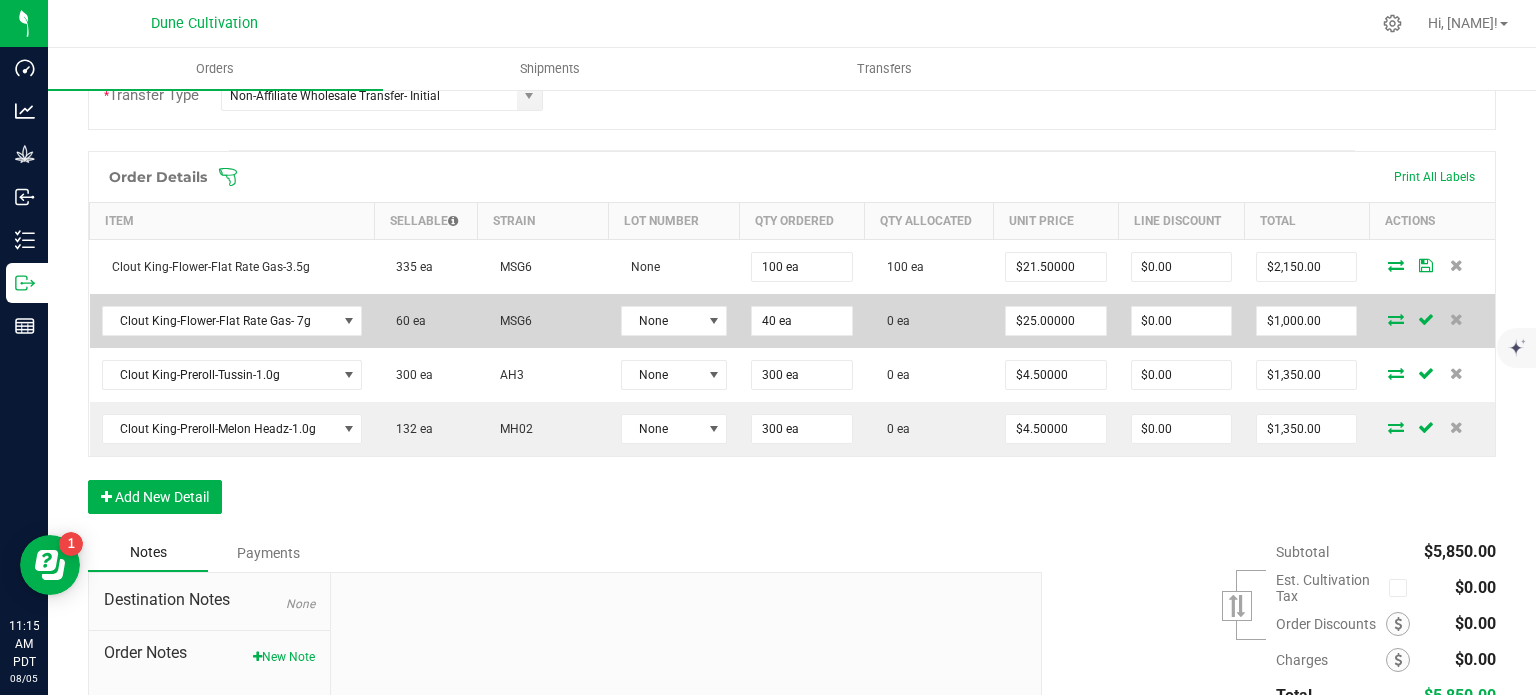 click at bounding box center [1396, 319] 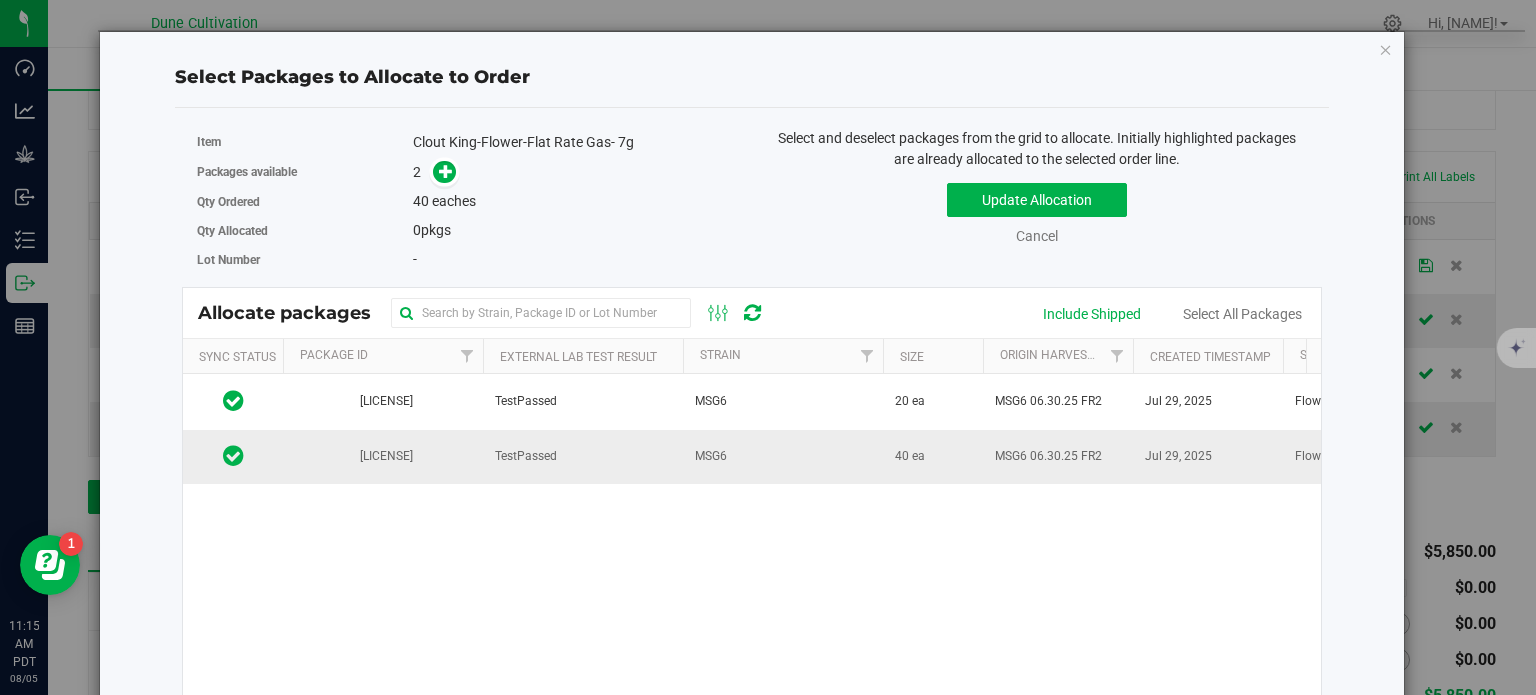 click on "1A4040300008856000035371" at bounding box center [383, 457] 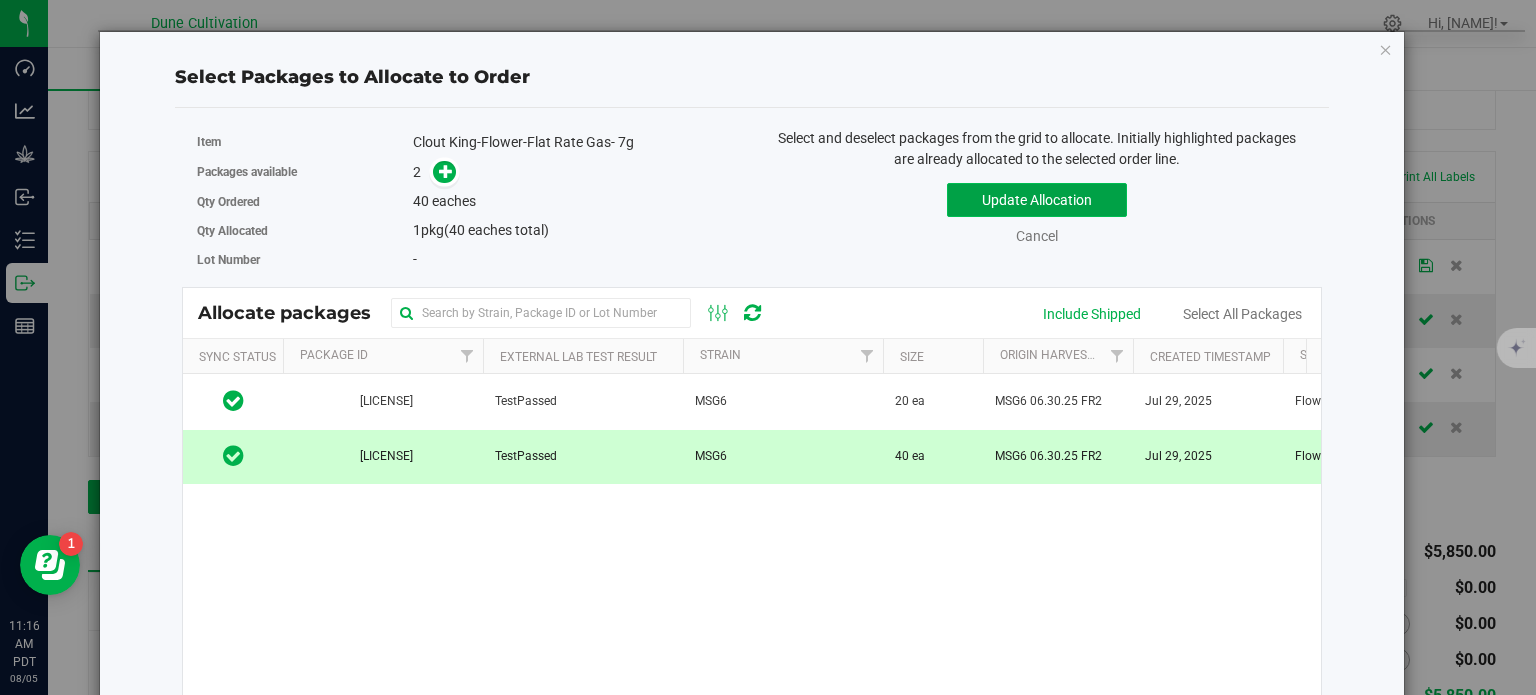click on "Update Allocation" at bounding box center (1037, 200) 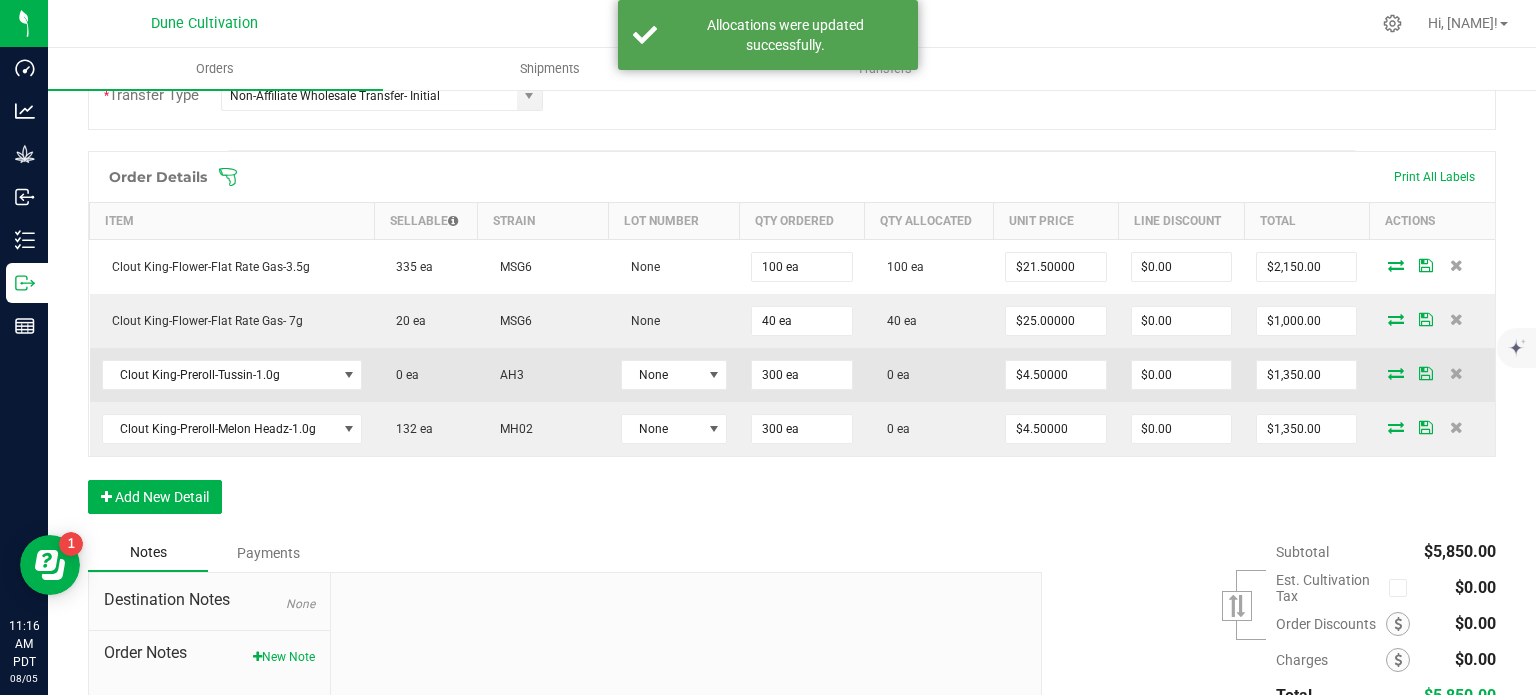 click at bounding box center (1396, 373) 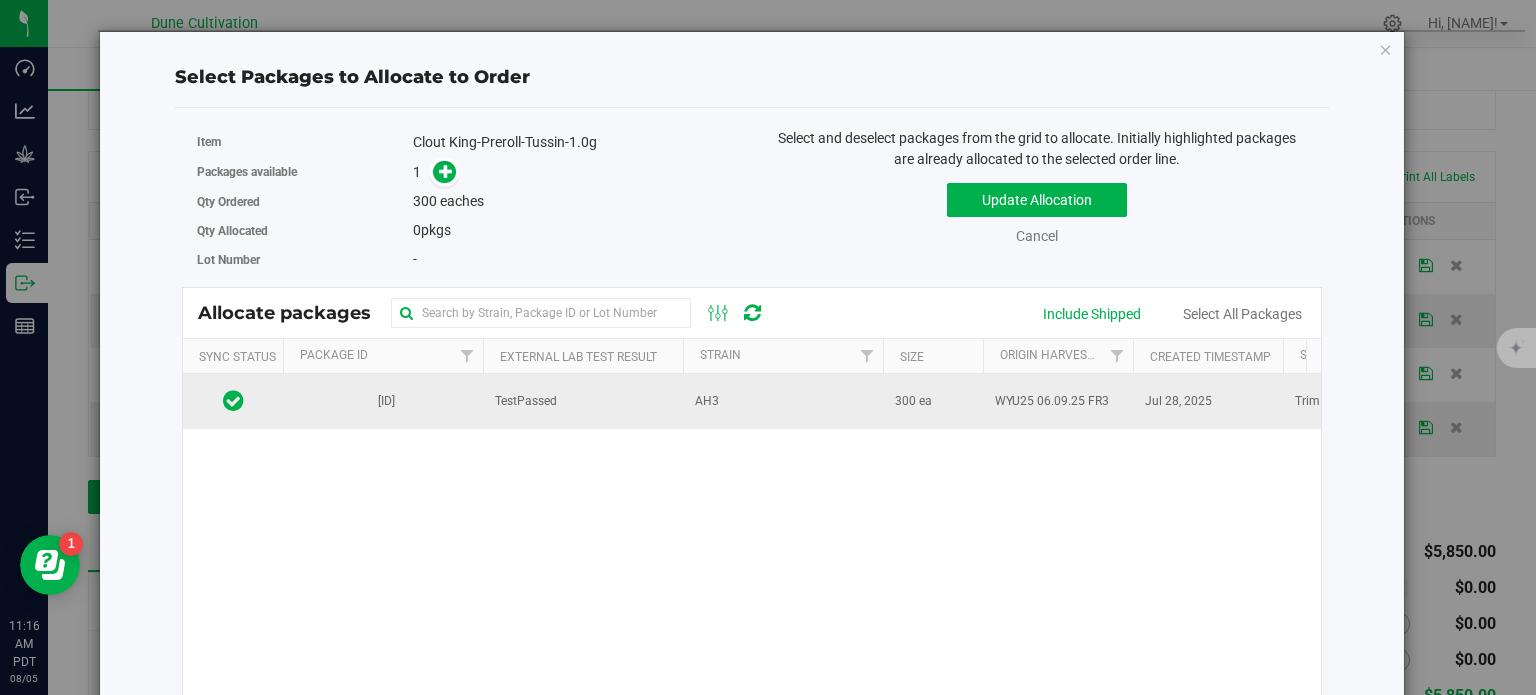 click on "TestPassed" at bounding box center (526, 401) 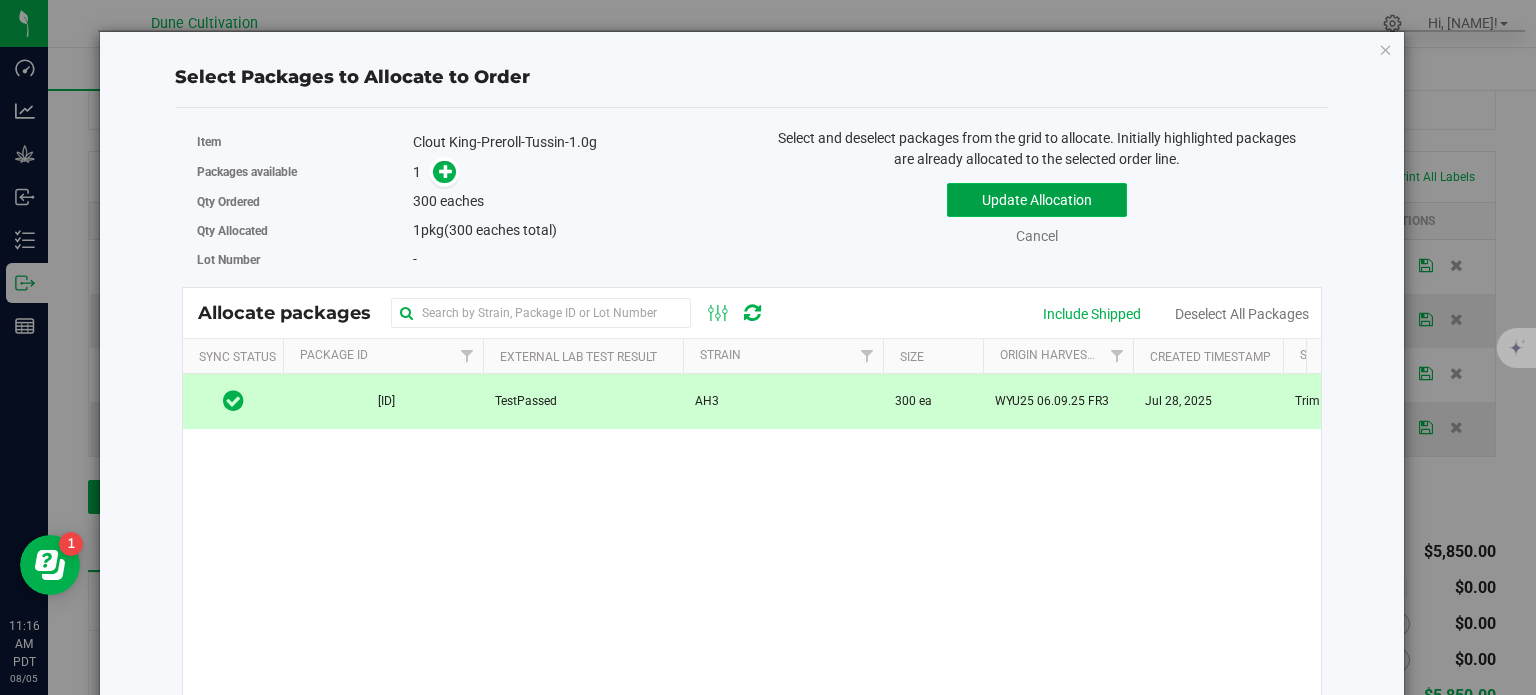 click on "Update Allocation" at bounding box center (1037, 200) 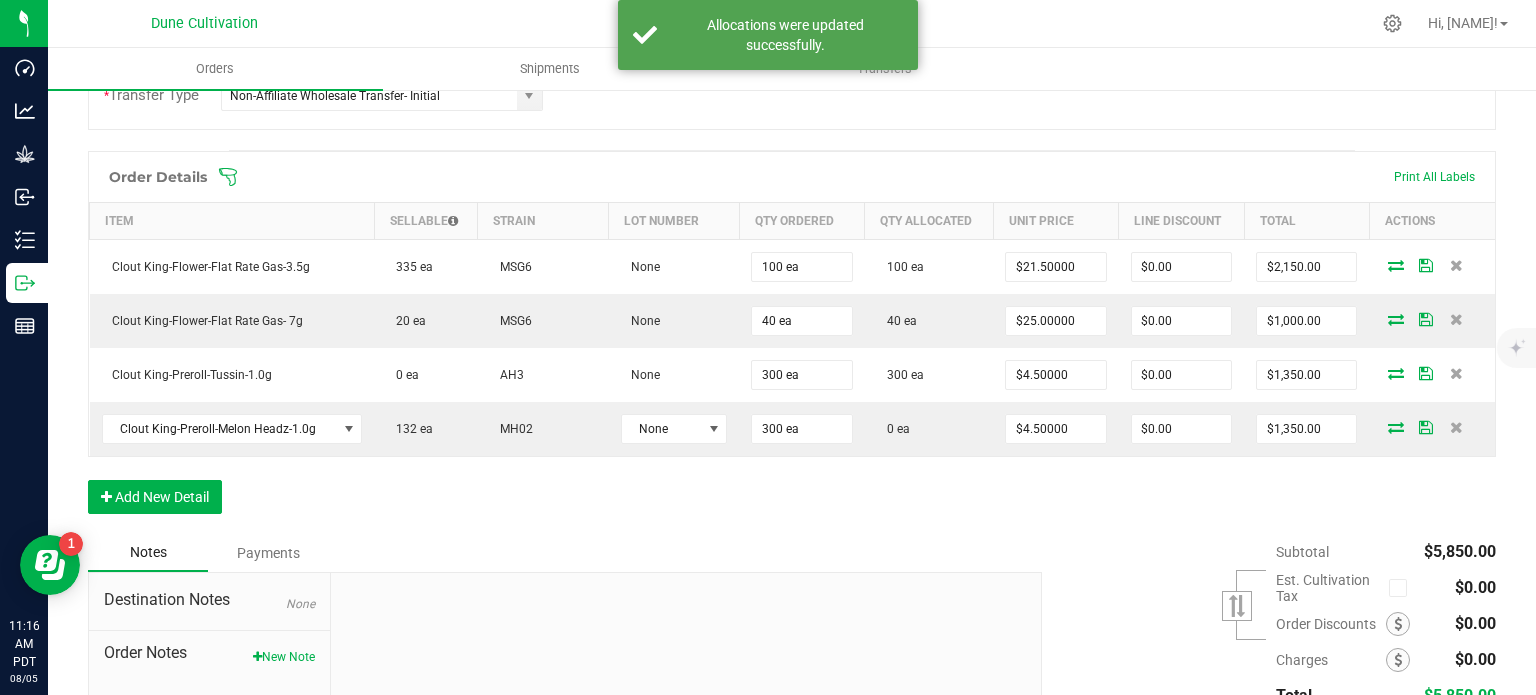 click at bounding box center [1396, 427] 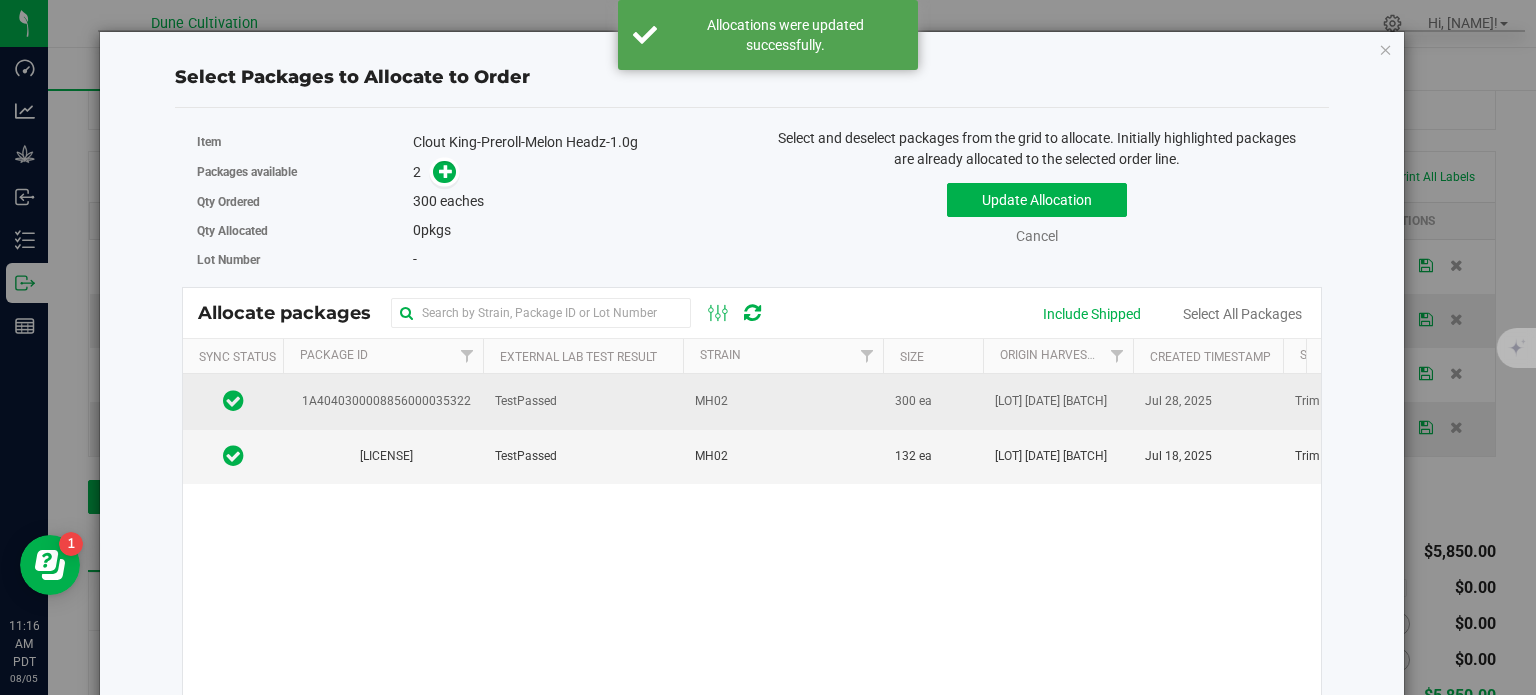 click on "TestPassed" at bounding box center [583, 401] 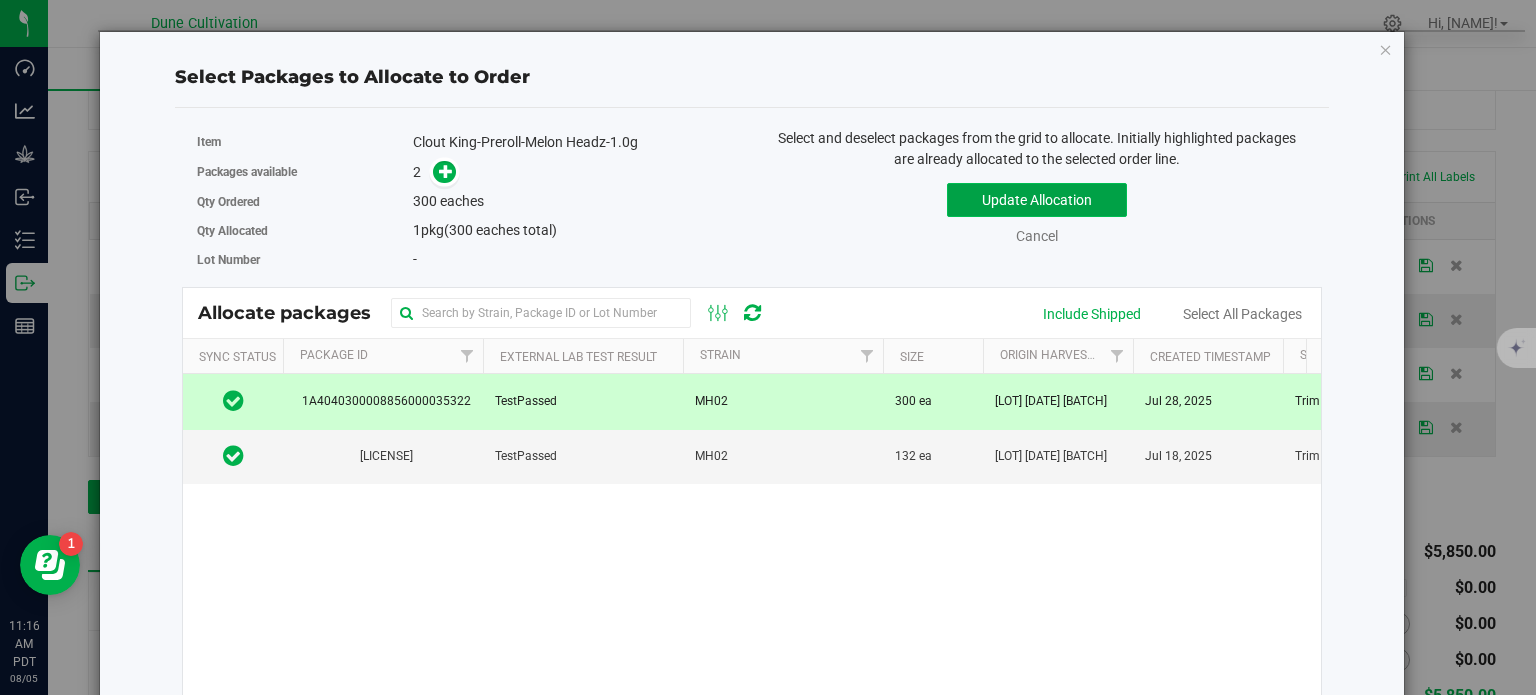 click on "Update Allocation" at bounding box center [1037, 200] 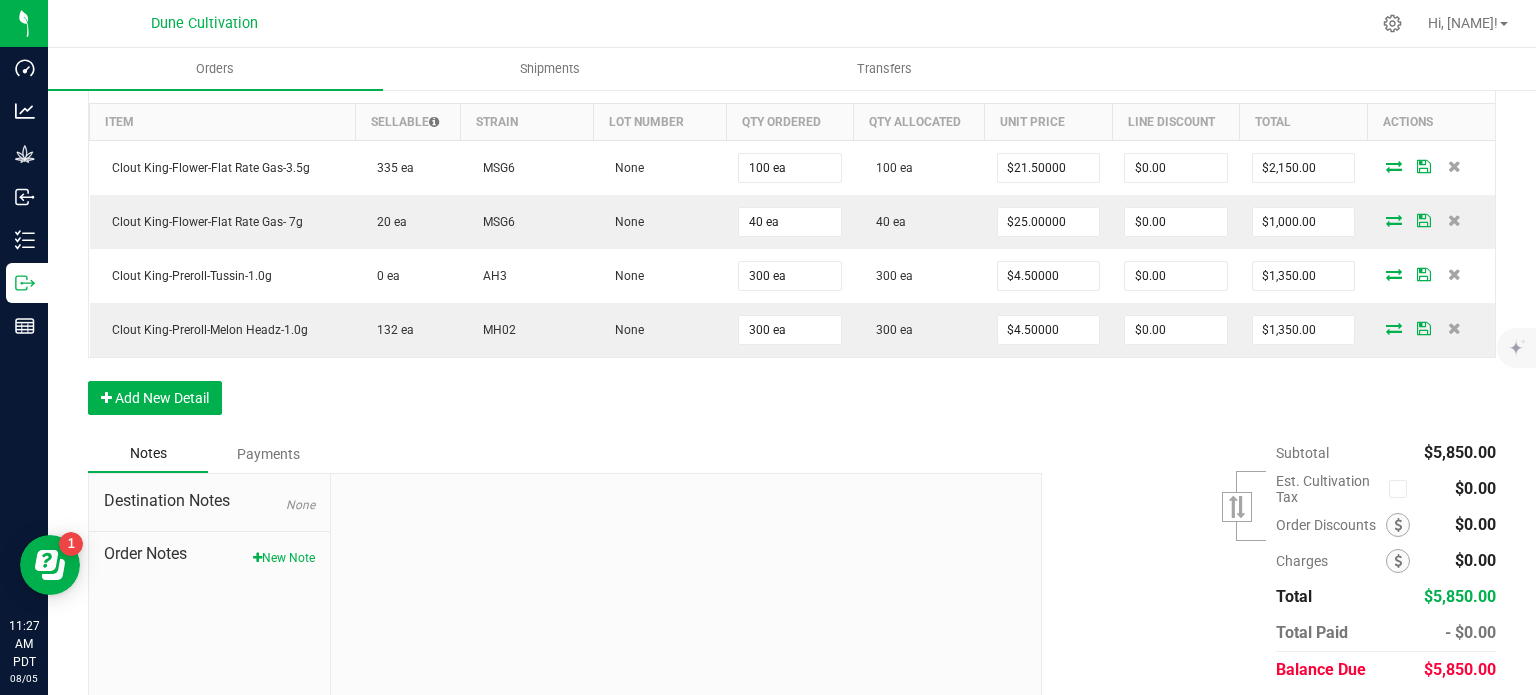scroll, scrollTop: 662, scrollLeft: 0, axis: vertical 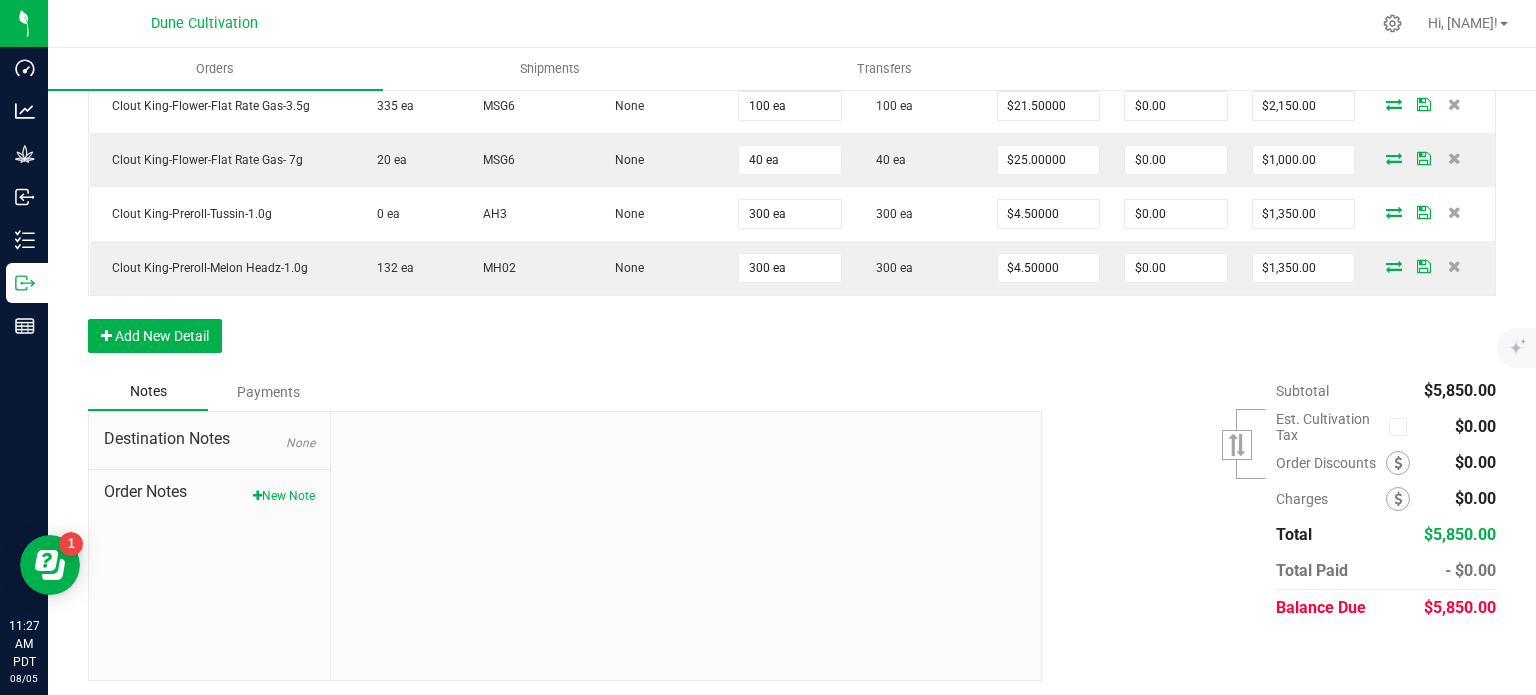 click on "$5,850.00" at bounding box center (1460, 607) 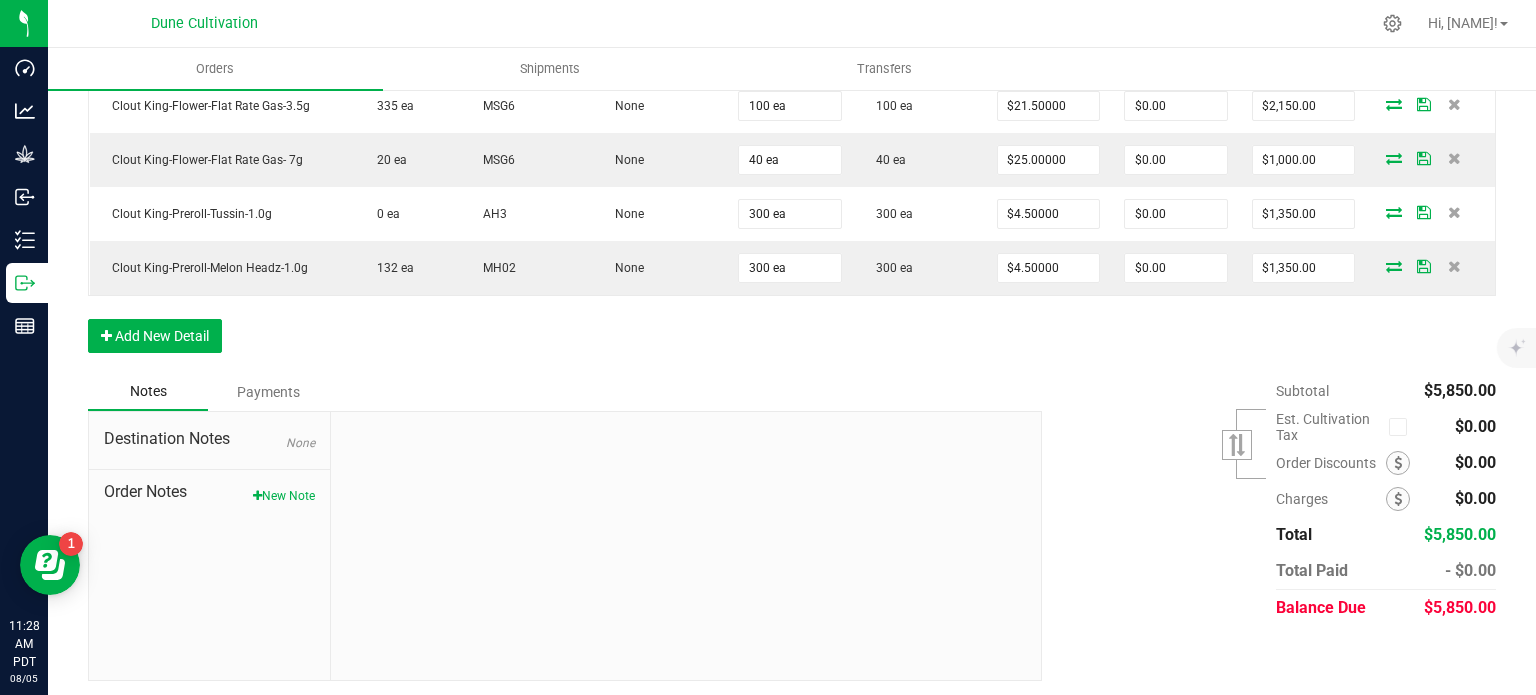 click on "$5,850.00" at bounding box center (1460, 607) 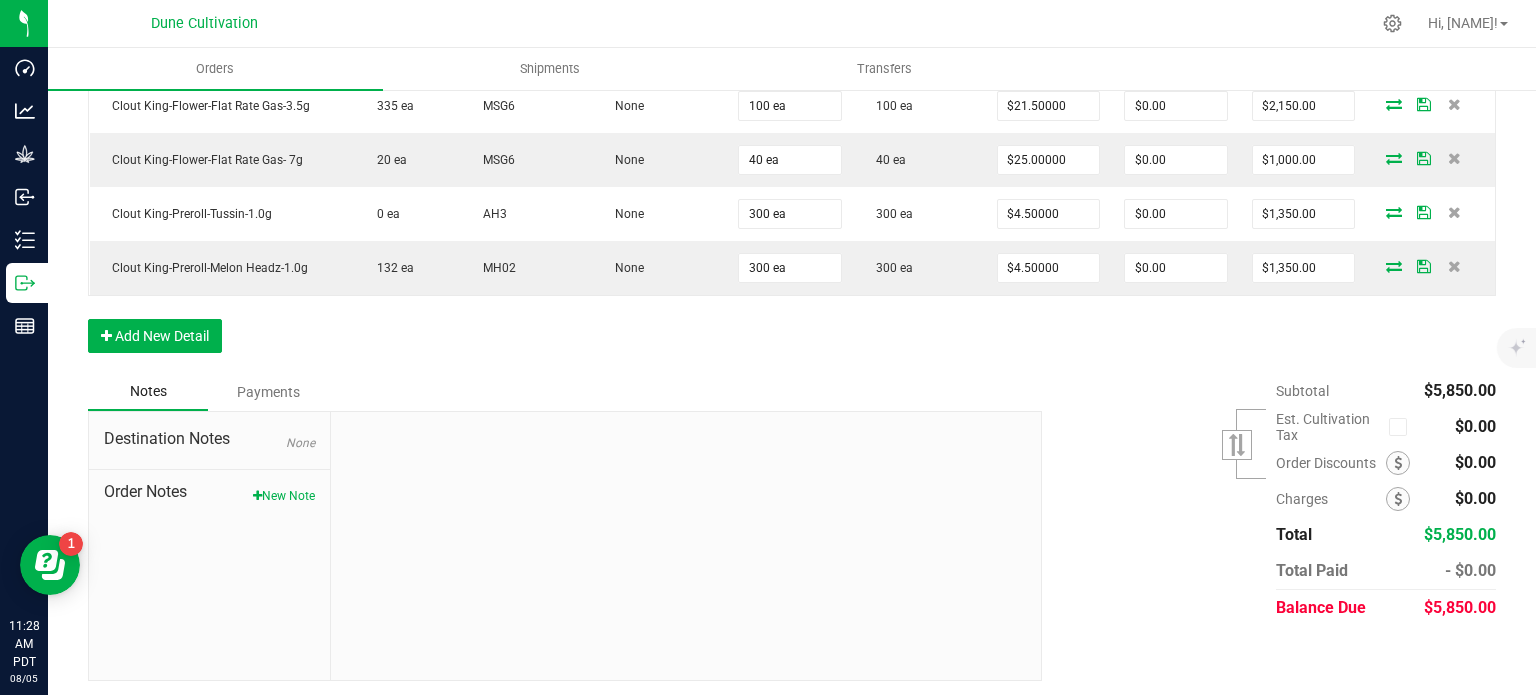 click on "$5,850.00" at bounding box center [1460, 607] 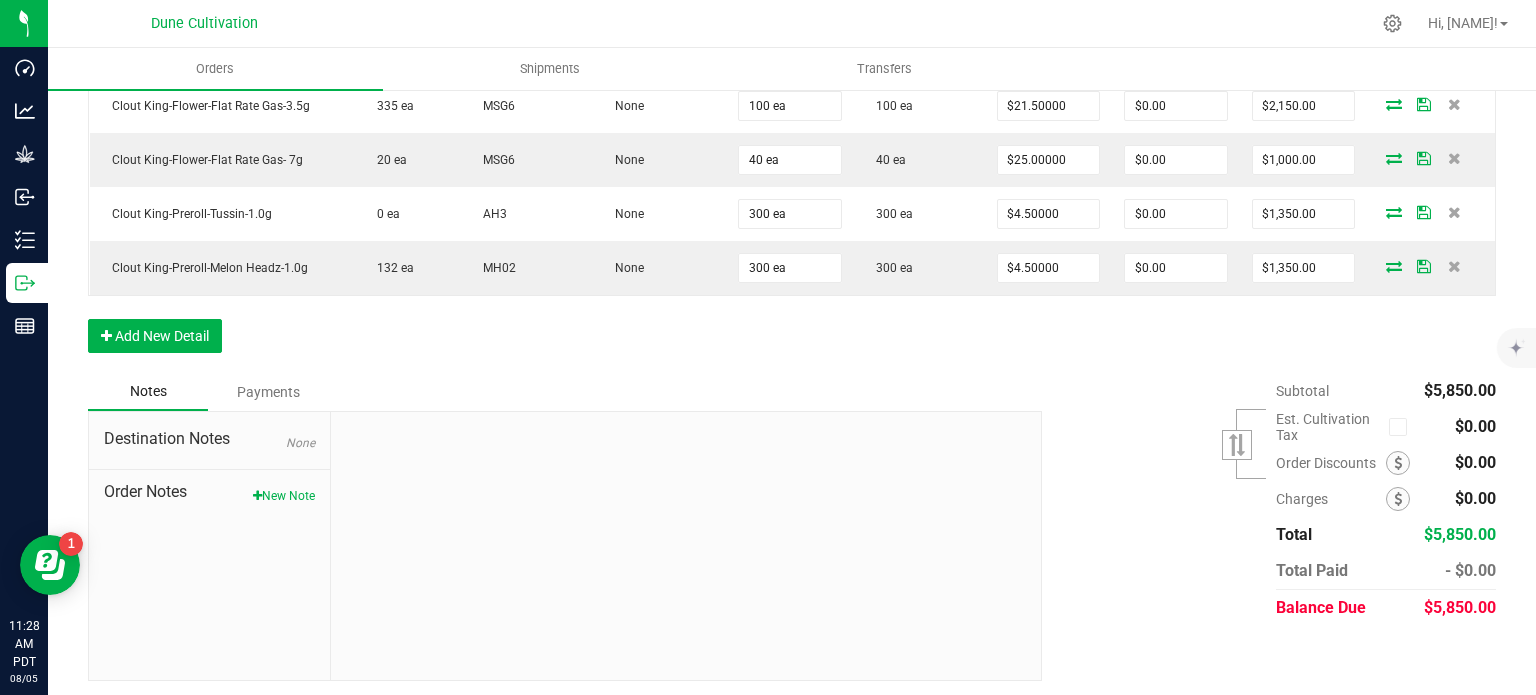 copy on "5,850.00" 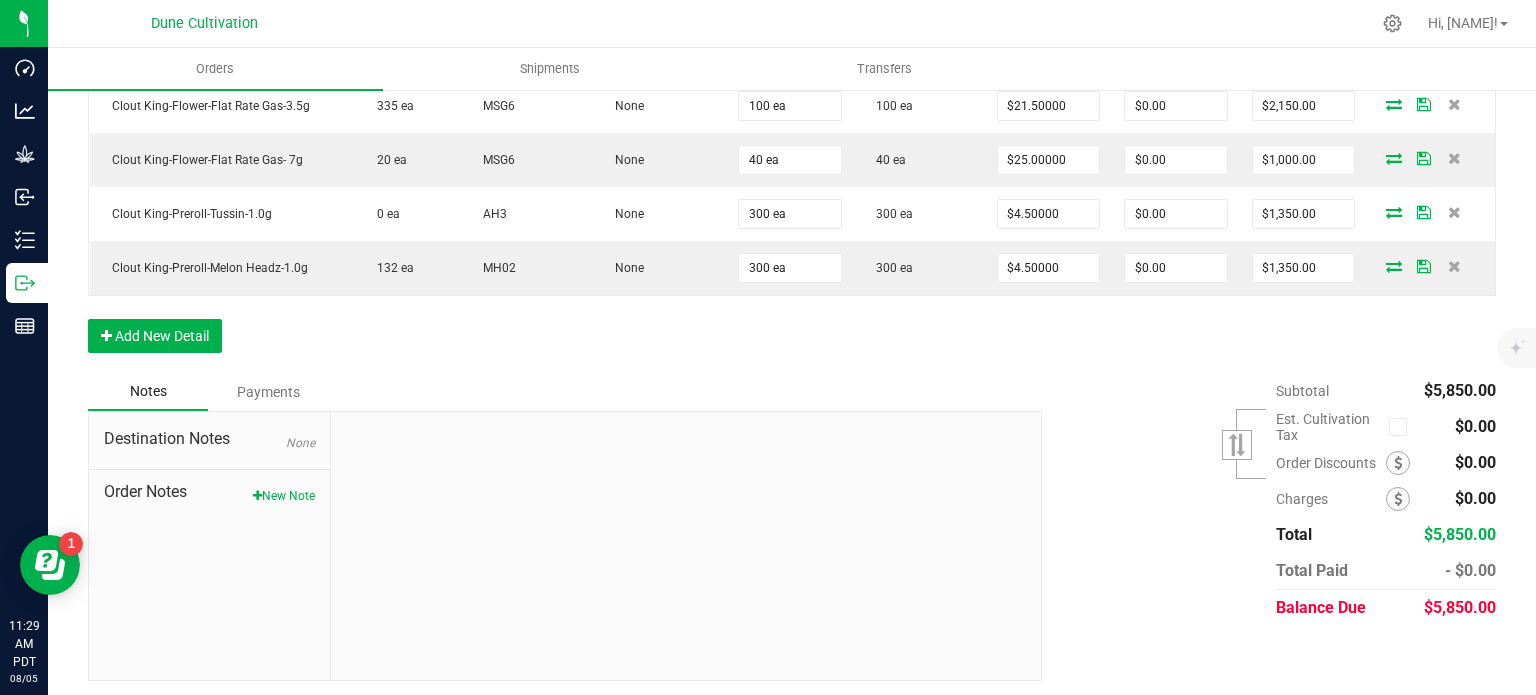 click on "Order Details Print All Labels Item  Sellable  Strain  Lot Number  Qty Ordered Qty Allocated Unit Price Line Discount Total Actions  Clout King-Flower-Flat Rate Gas-3.5g   335 ea   MSG6   None  100 ea  100 ea  $21.50000 $0.00 $2,150.00  Clout King-Flower-Flat Rate Gas- 7g   20 ea   MSG6   None  40 ea  40 ea  $25.00000 $0.00 $1,000.00  Clout King-Preroll-Tussin-1.0g   0 ea   AH3   None  300 ea  300 ea  $4.50000 $0.00 $1,350.00  Clout King-Preroll-Melon Headz-1.0g   132 ea   MH02   None  300 ea  300 ea  $4.50000 $0.00 $1,350.00
Add New Detail" at bounding box center [792, 181] 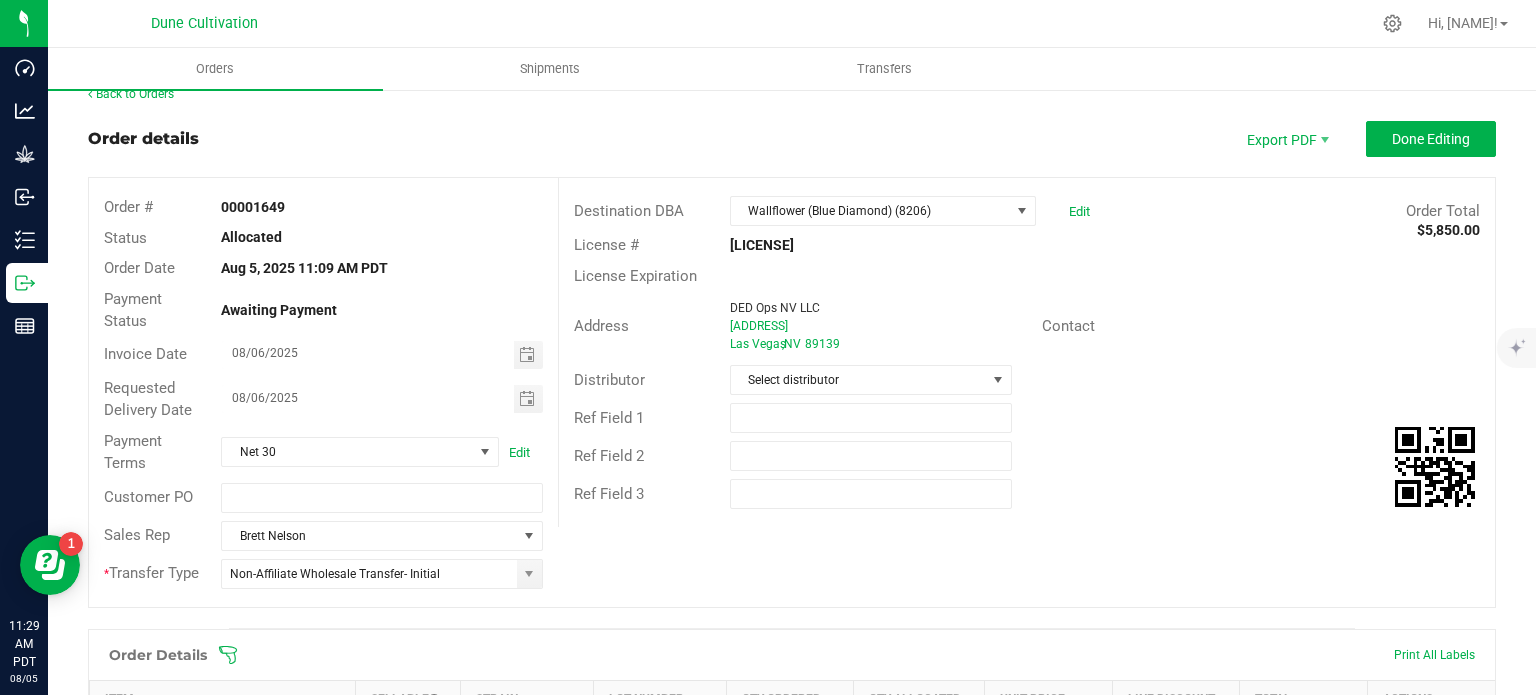 scroll, scrollTop: 0, scrollLeft: 0, axis: both 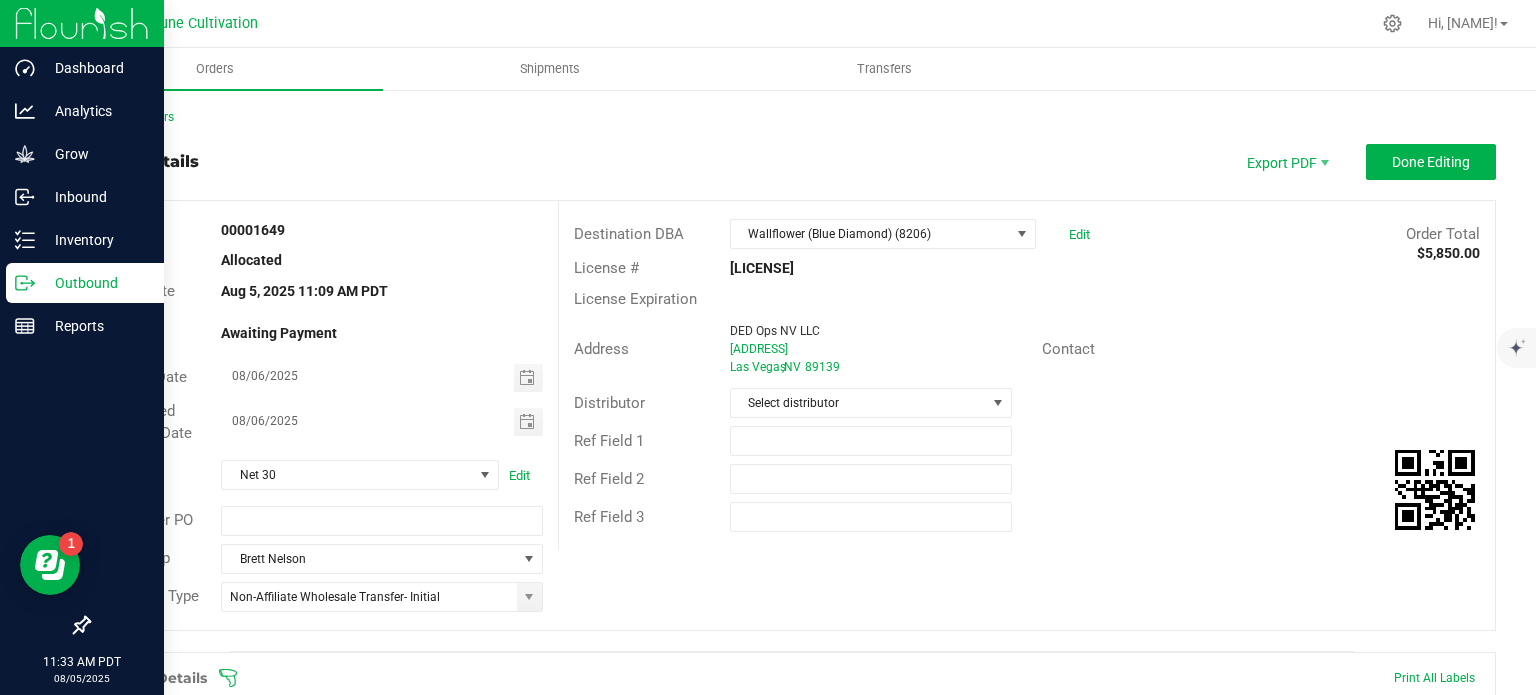 click on "Outbound" at bounding box center [95, 283] 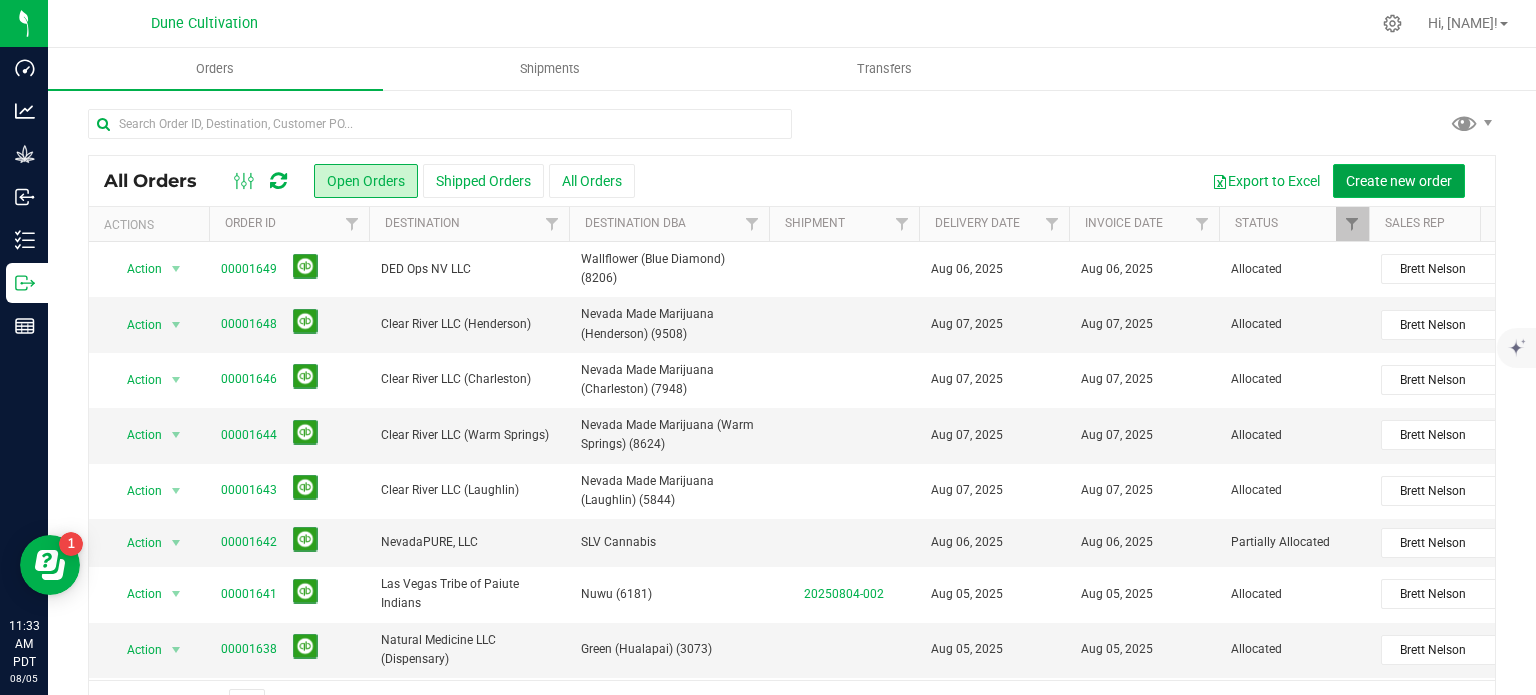 click on "Create new order" at bounding box center [1399, 181] 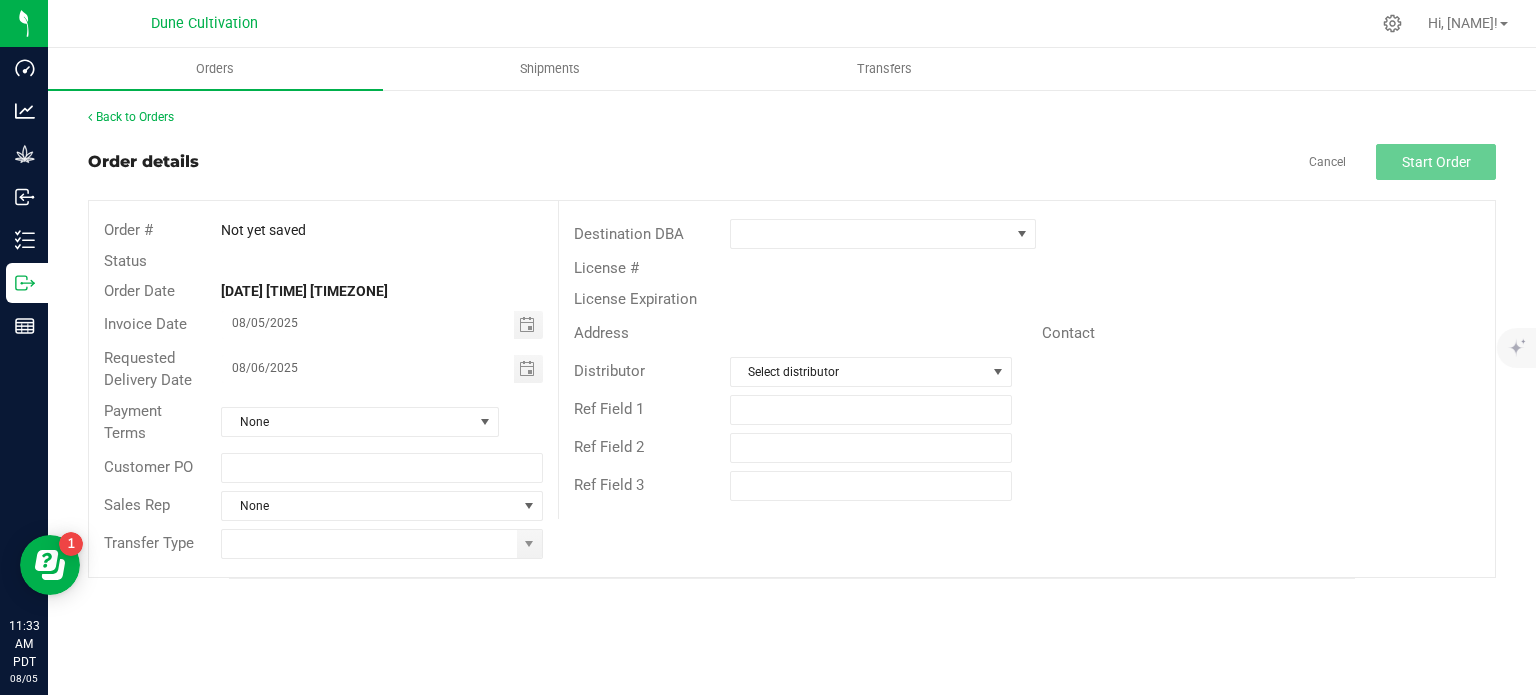 click on "Invoice Date  08/05/2025" at bounding box center (323, 325) 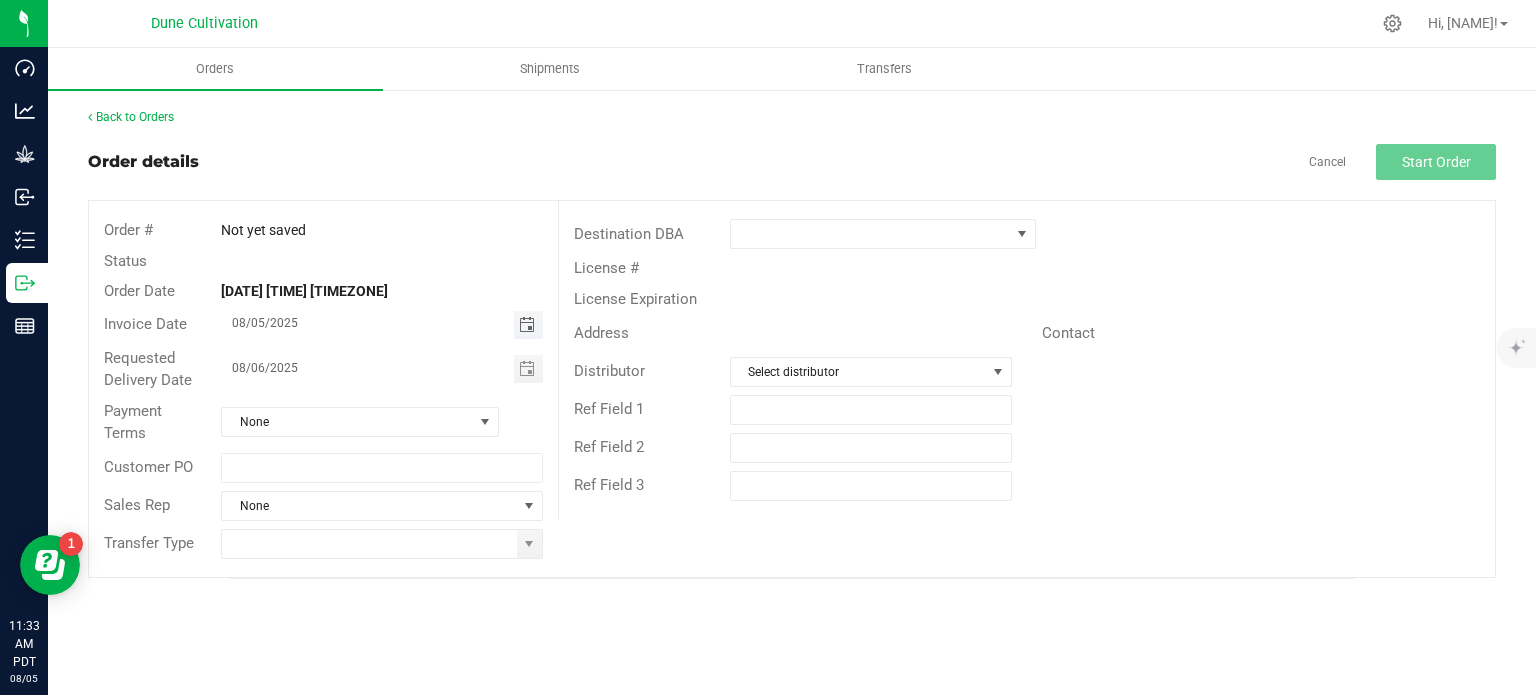 click at bounding box center (527, 325) 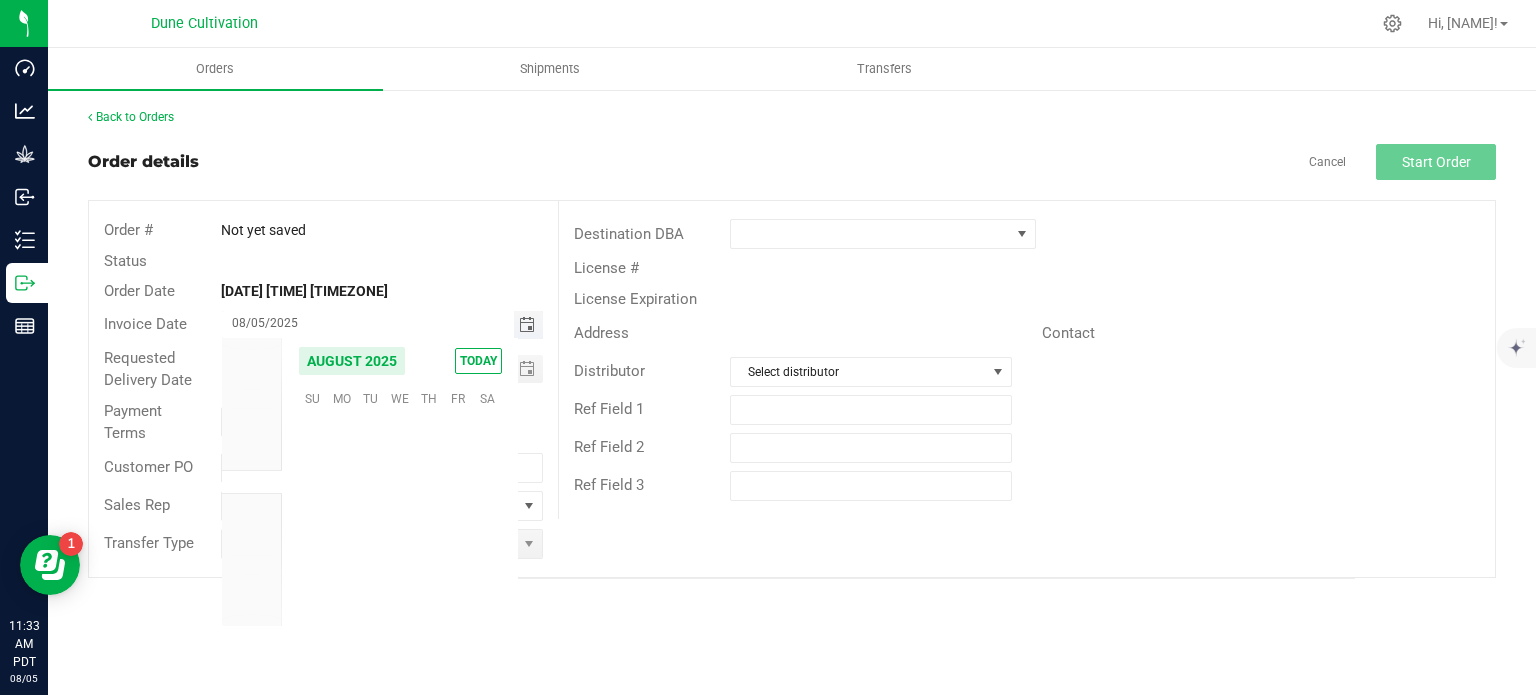 scroll, scrollTop: 36168, scrollLeft: 0, axis: vertical 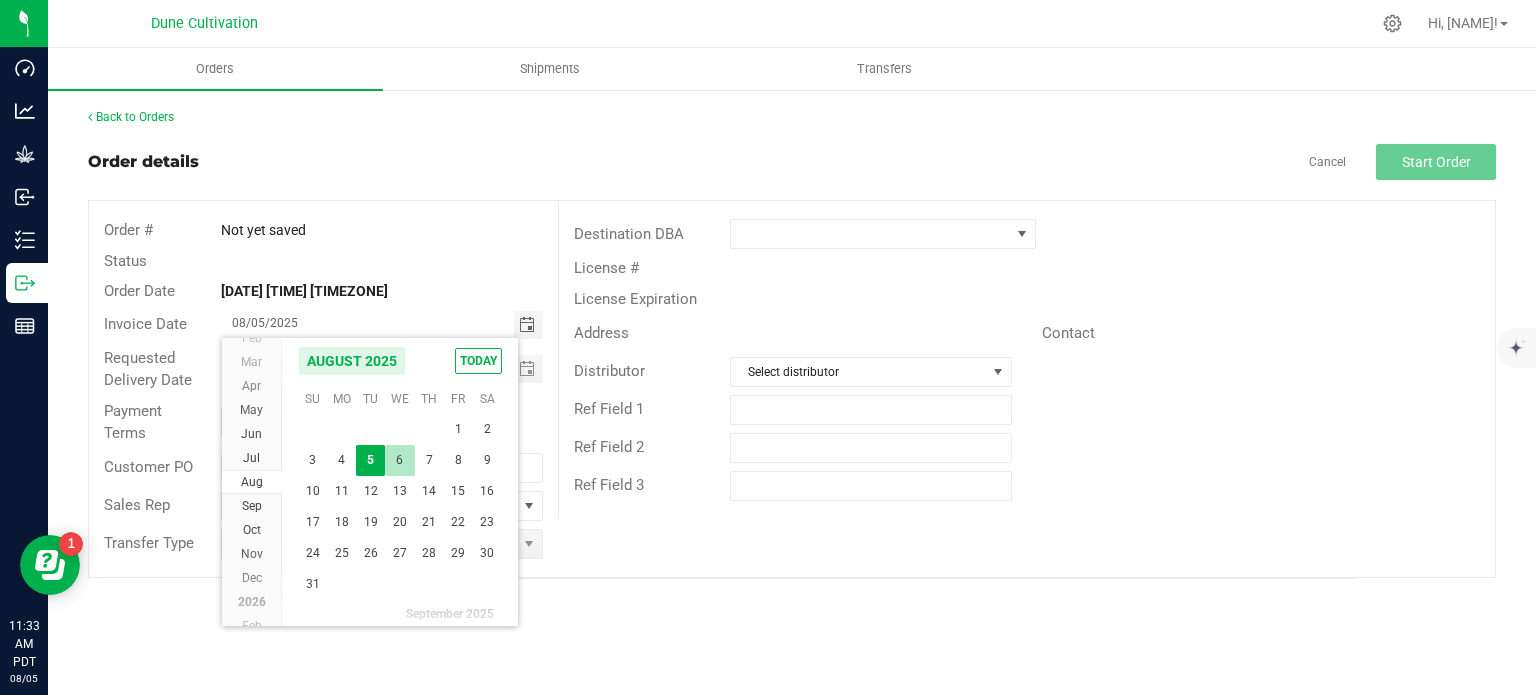 click on "6" at bounding box center (399, 460) 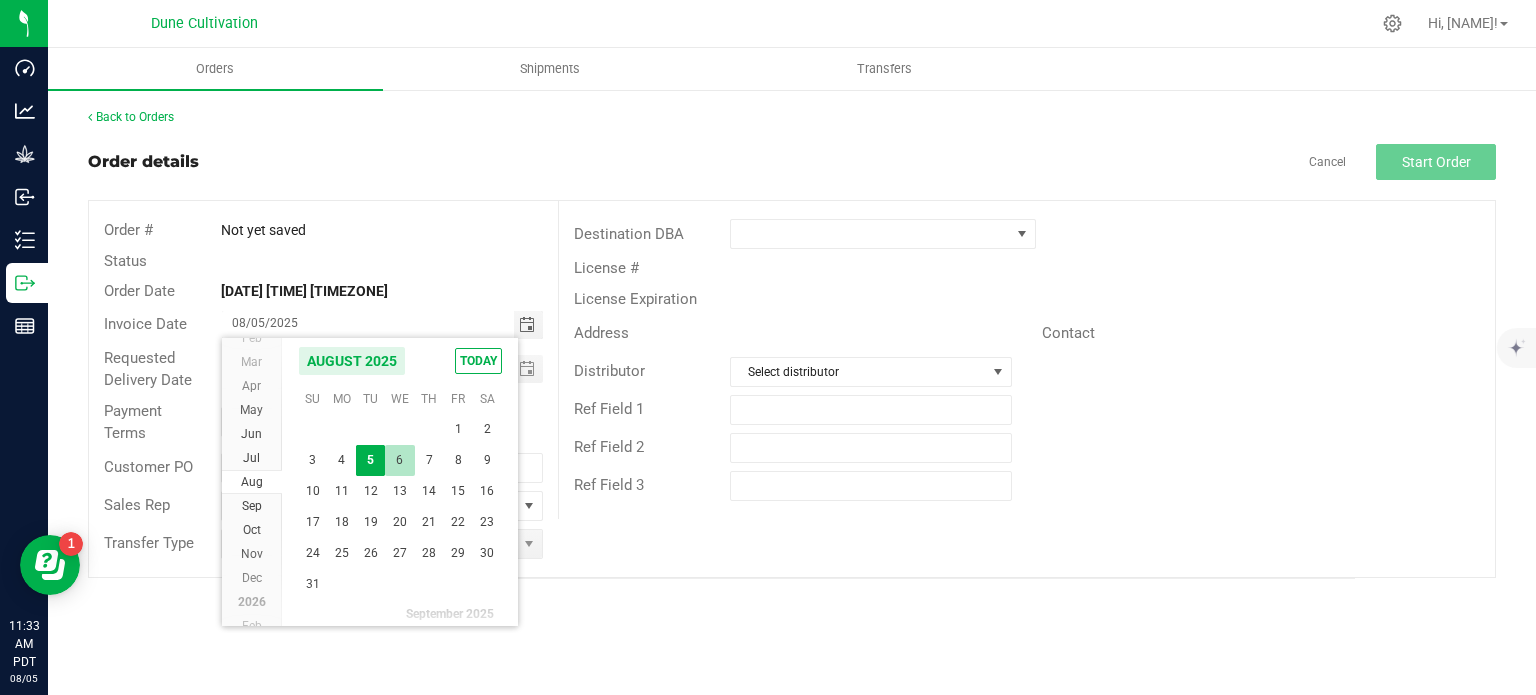 type on "08/06/2025" 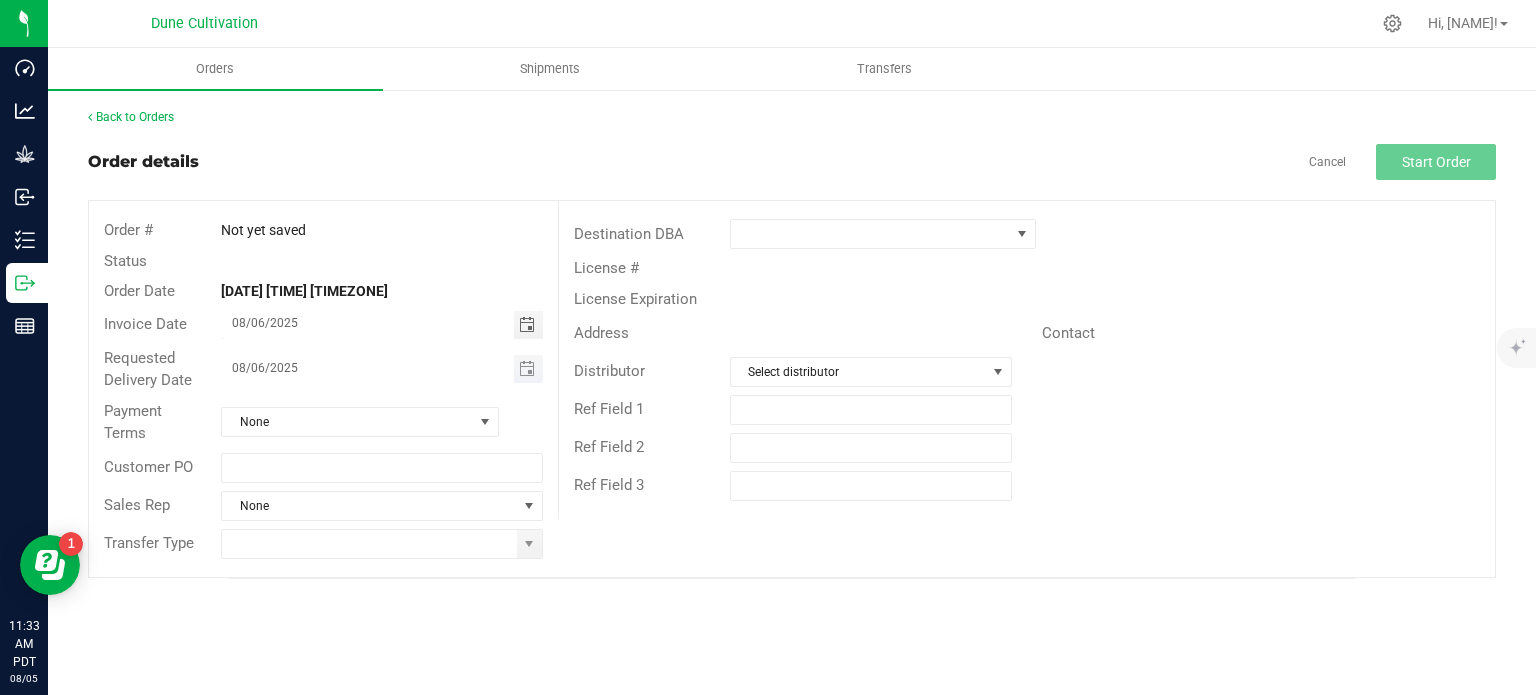 click at bounding box center (528, 369) 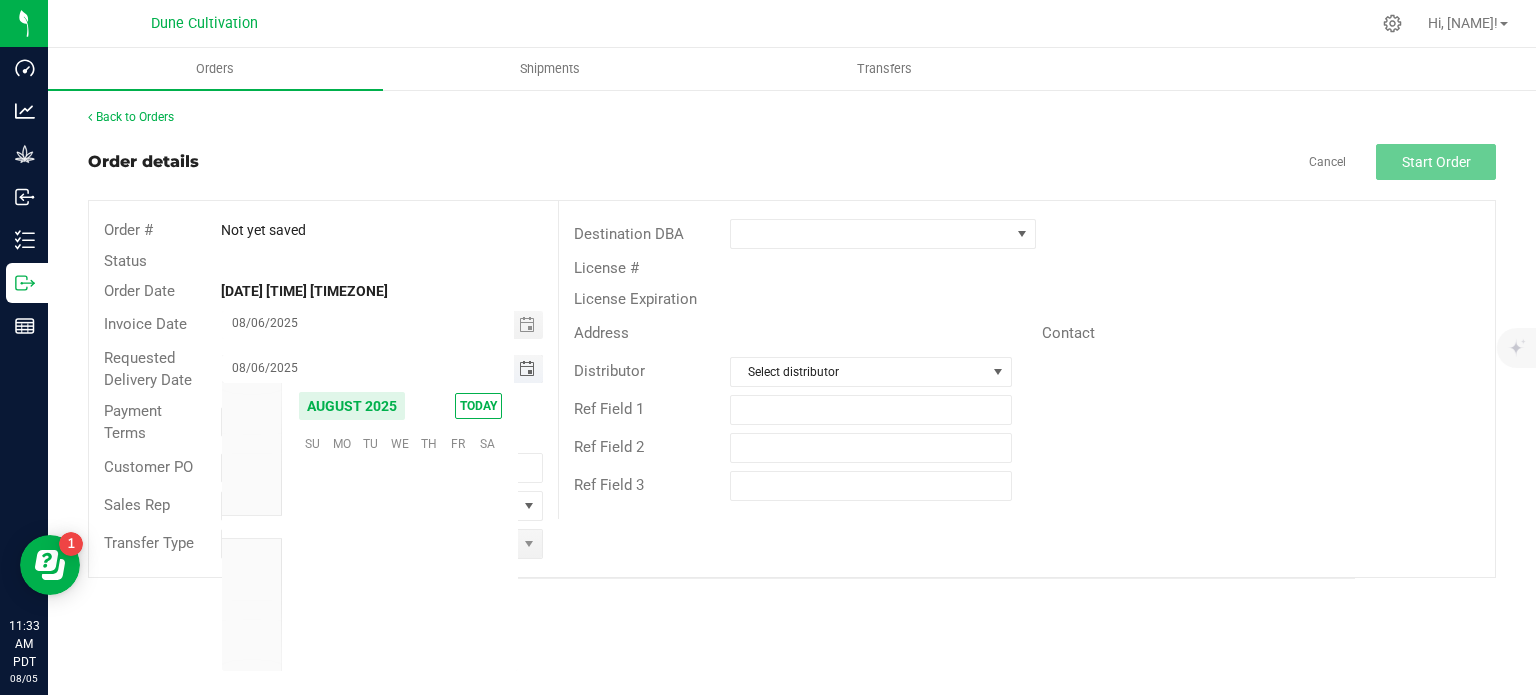 scroll, scrollTop: 36168, scrollLeft: 0, axis: vertical 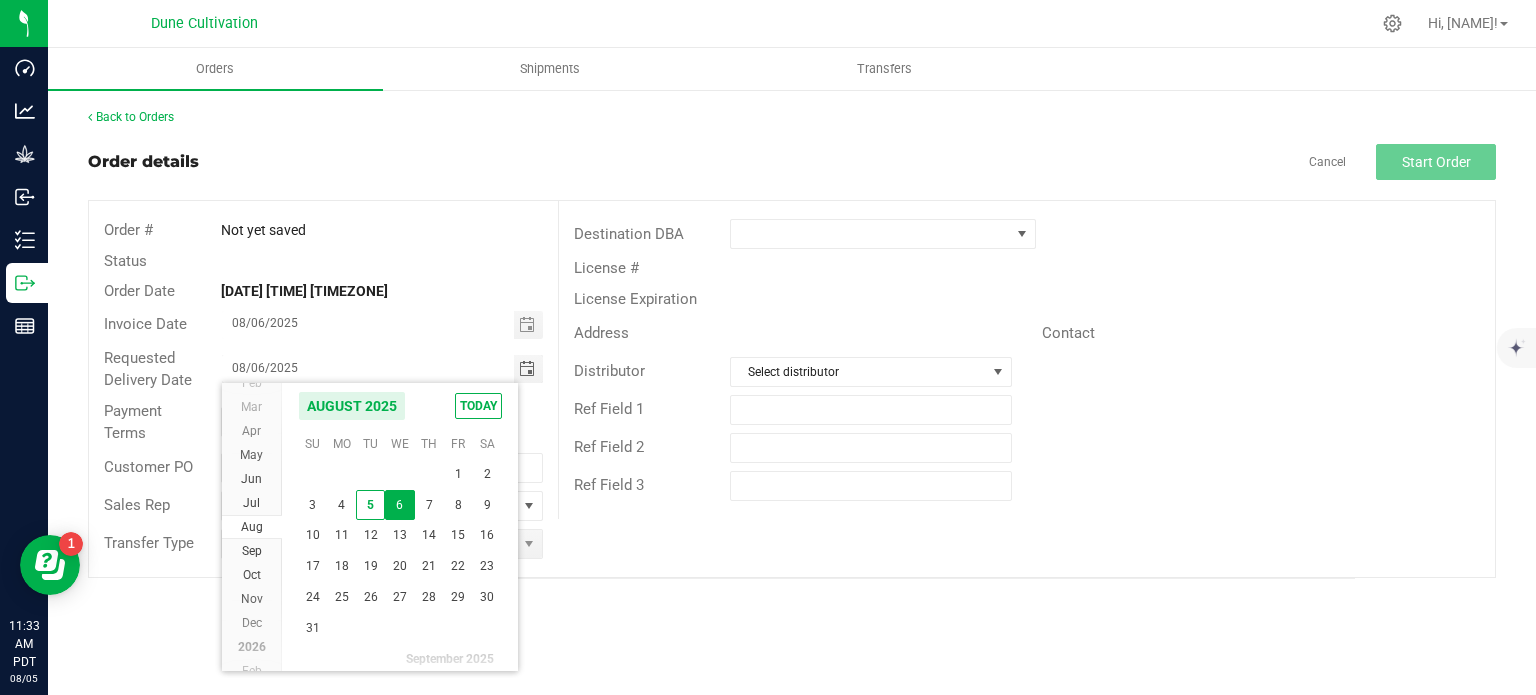 click on "6" at bounding box center (399, 505) 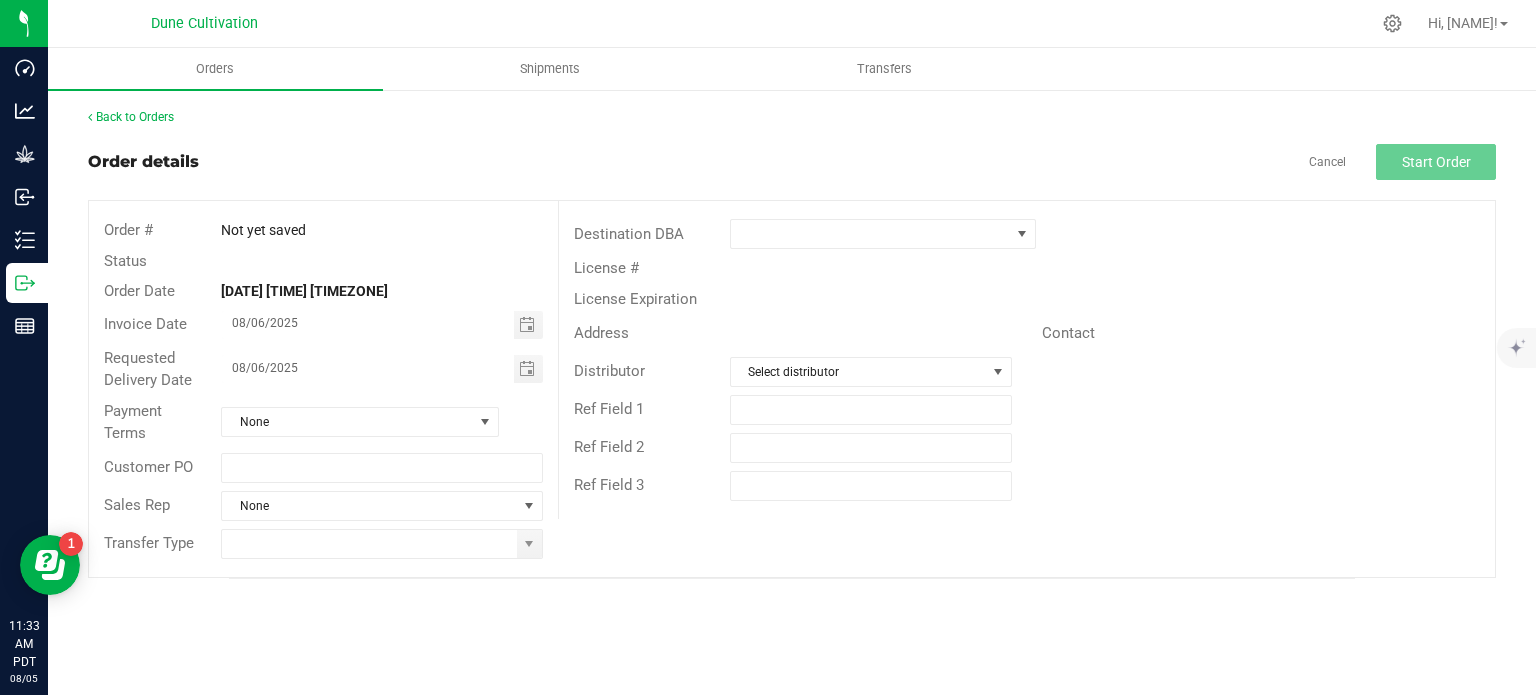 click on "Payment Terms  None" at bounding box center (323, 422) 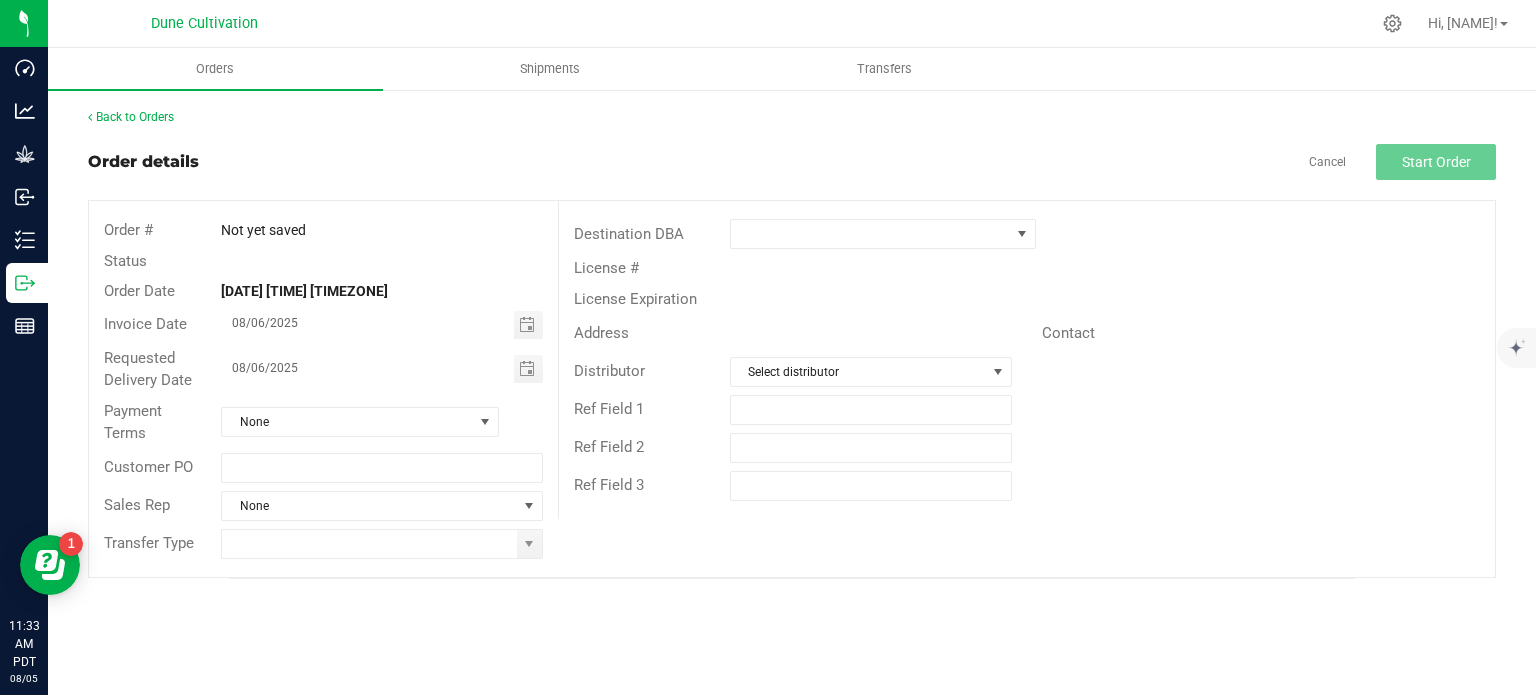 click on "Payment Terms  None" at bounding box center (323, 422) 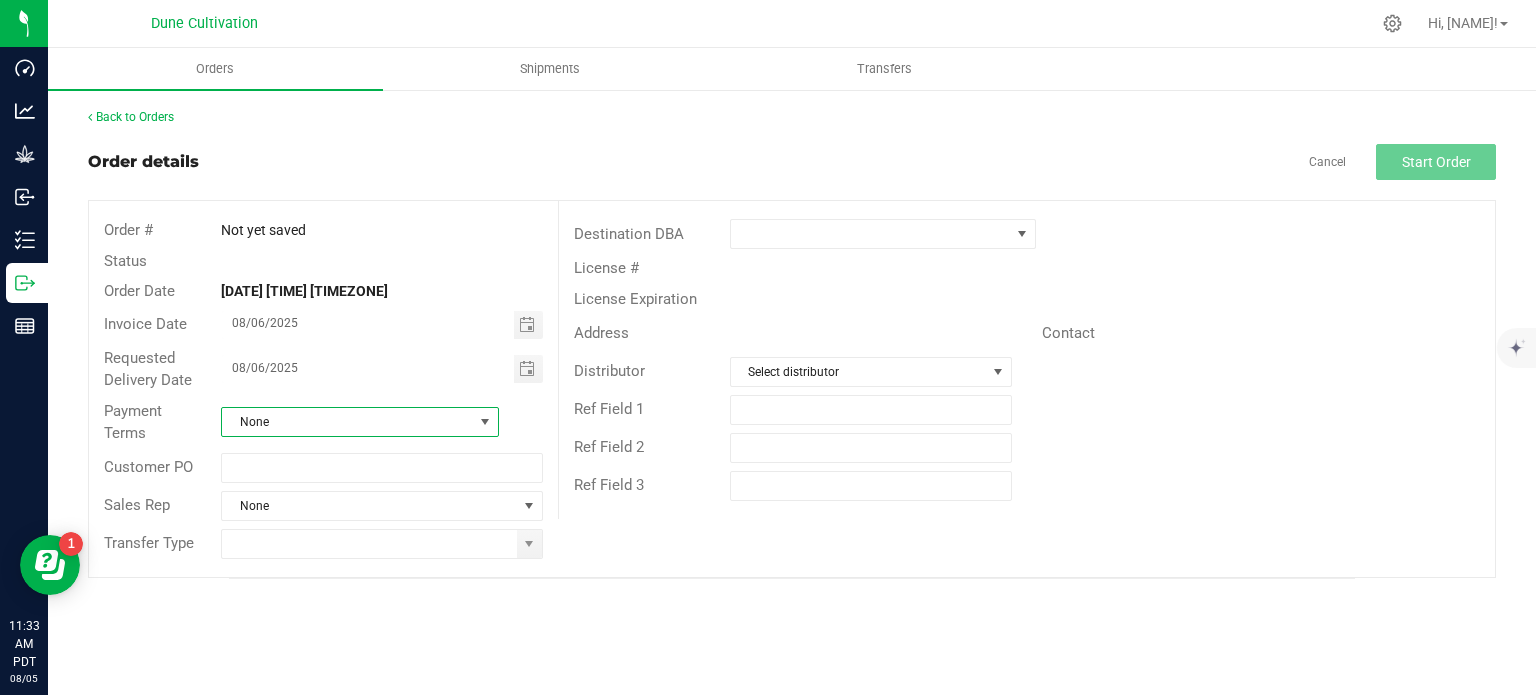 click on "None" at bounding box center (347, 422) 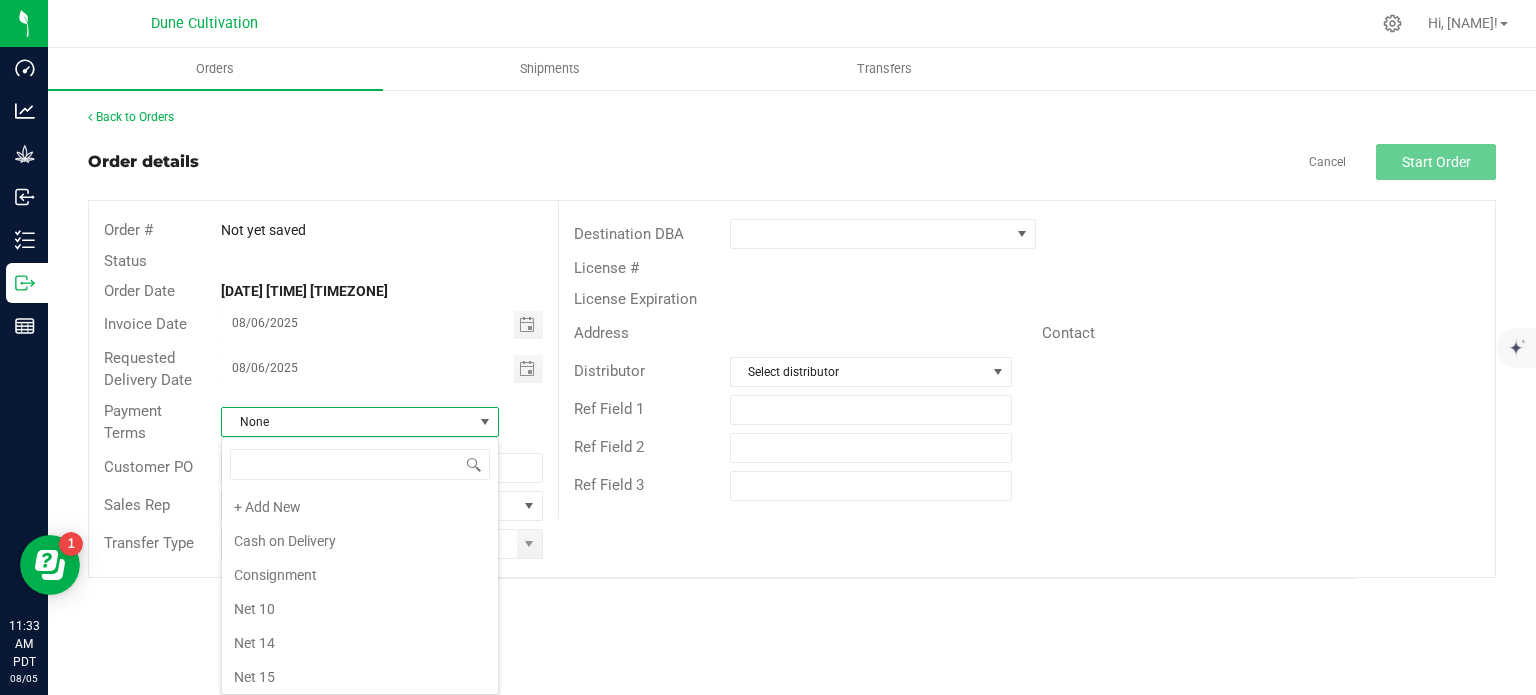 scroll, scrollTop: 271, scrollLeft: 0, axis: vertical 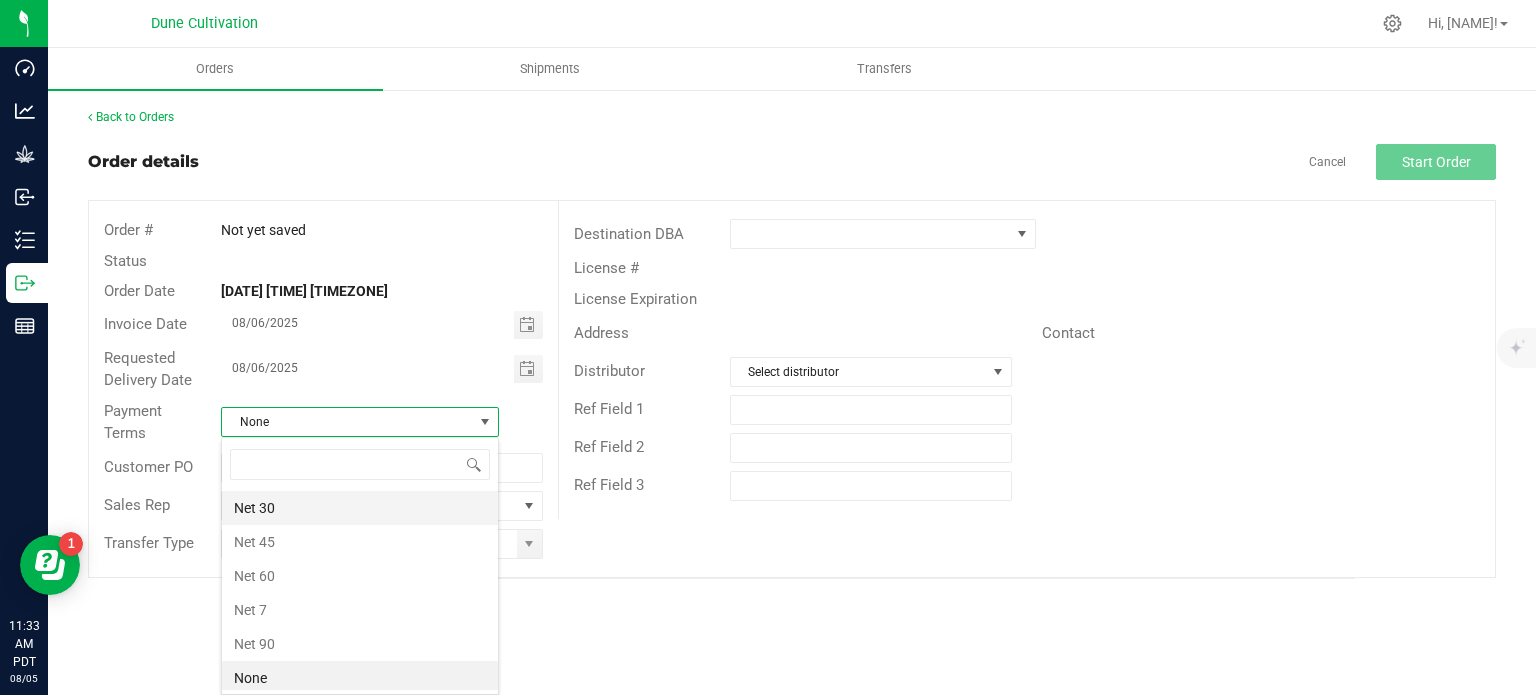 click on "Net 30" at bounding box center [360, 508] 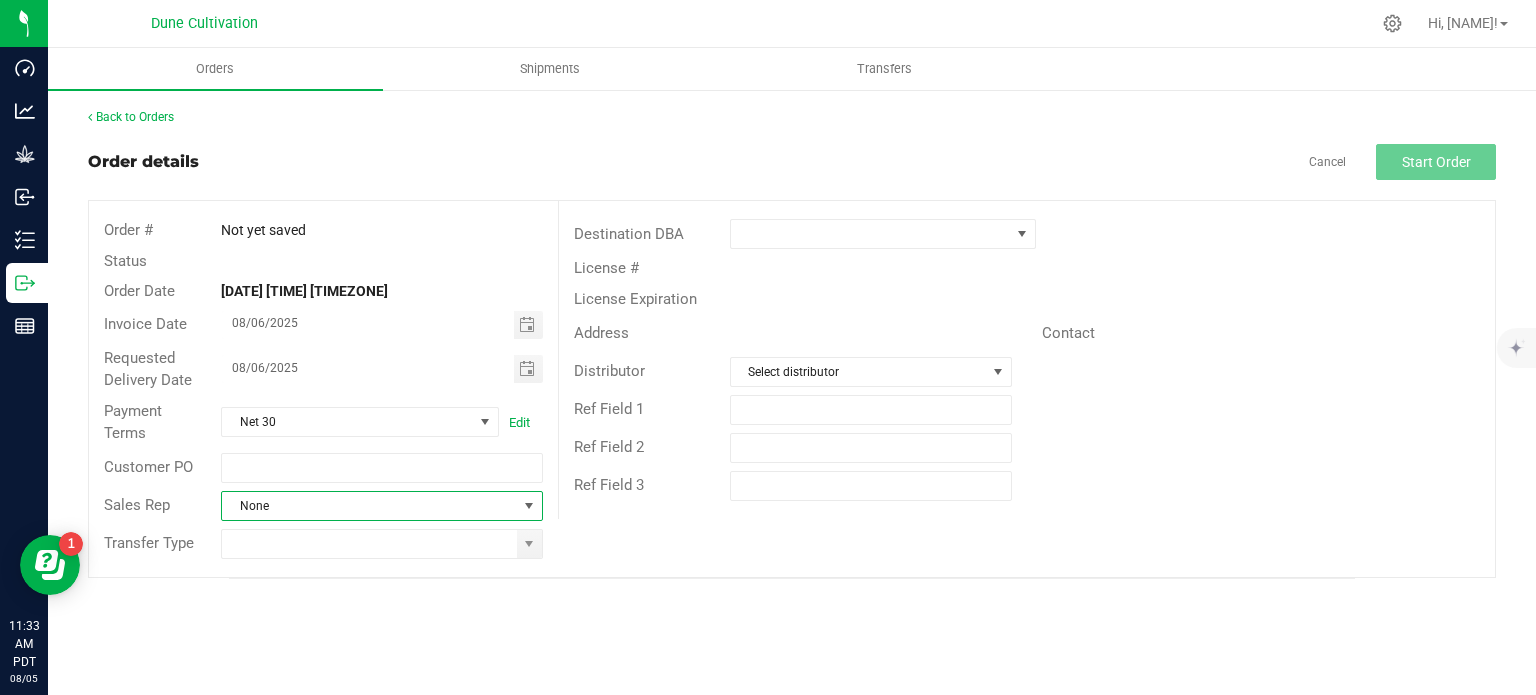 click on "None" at bounding box center [369, 506] 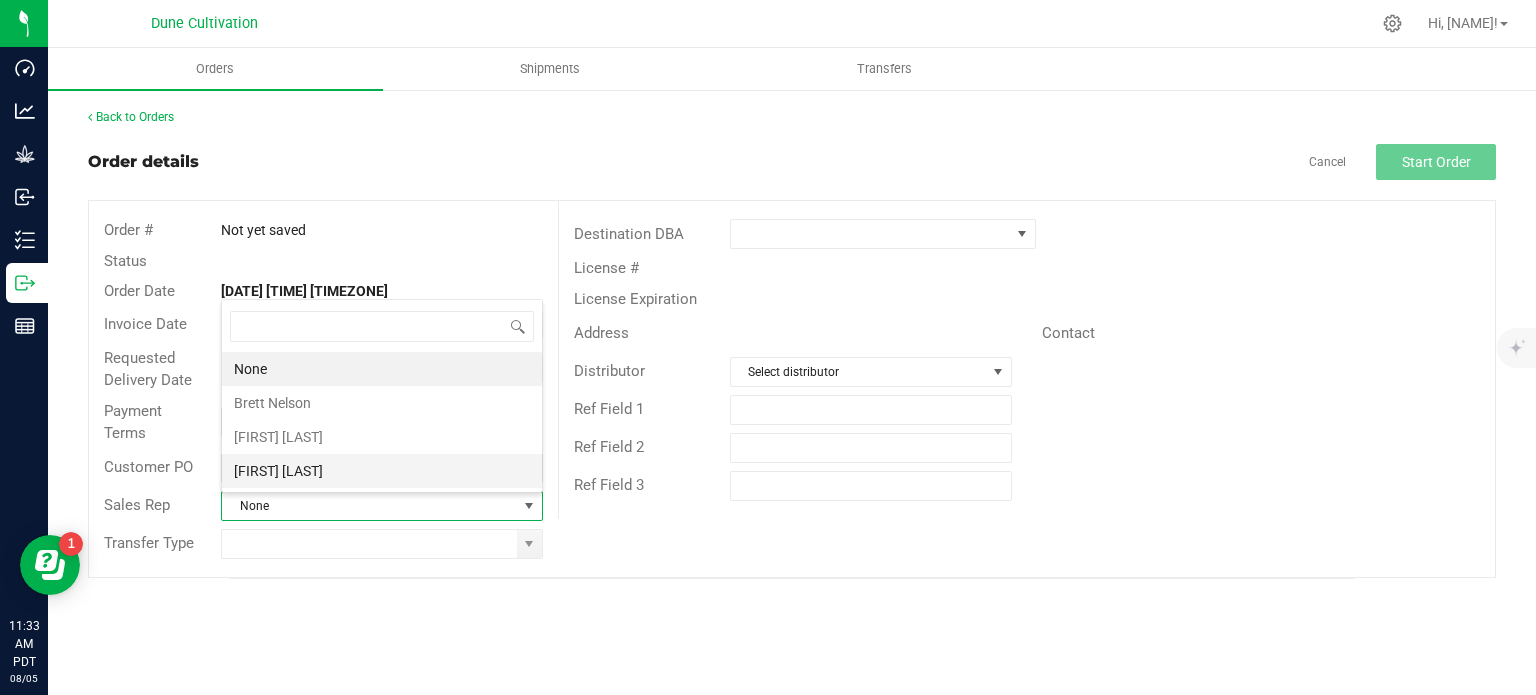 scroll, scrollTop: 99970, scrollLeft: 99678, axis: both 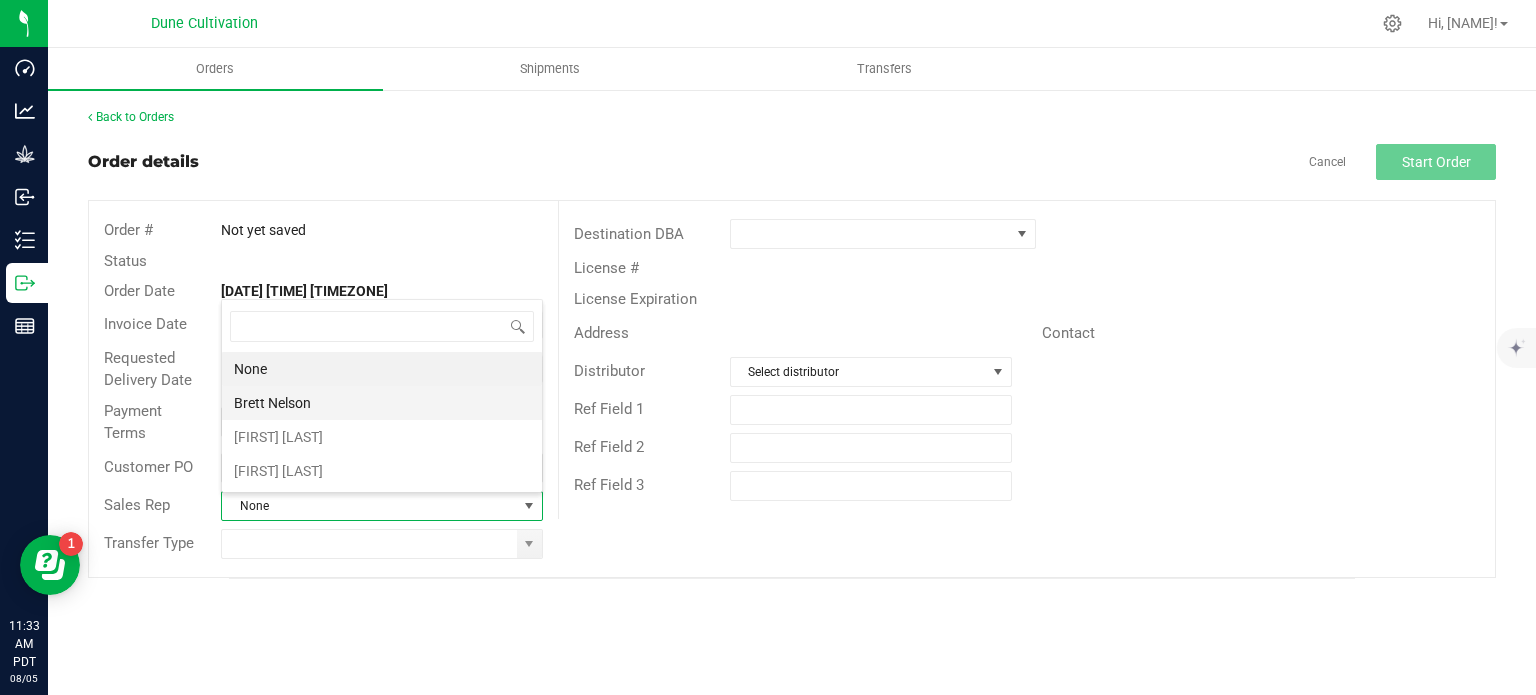 click on "Brett Nelson" at bounding box center (382, 403) 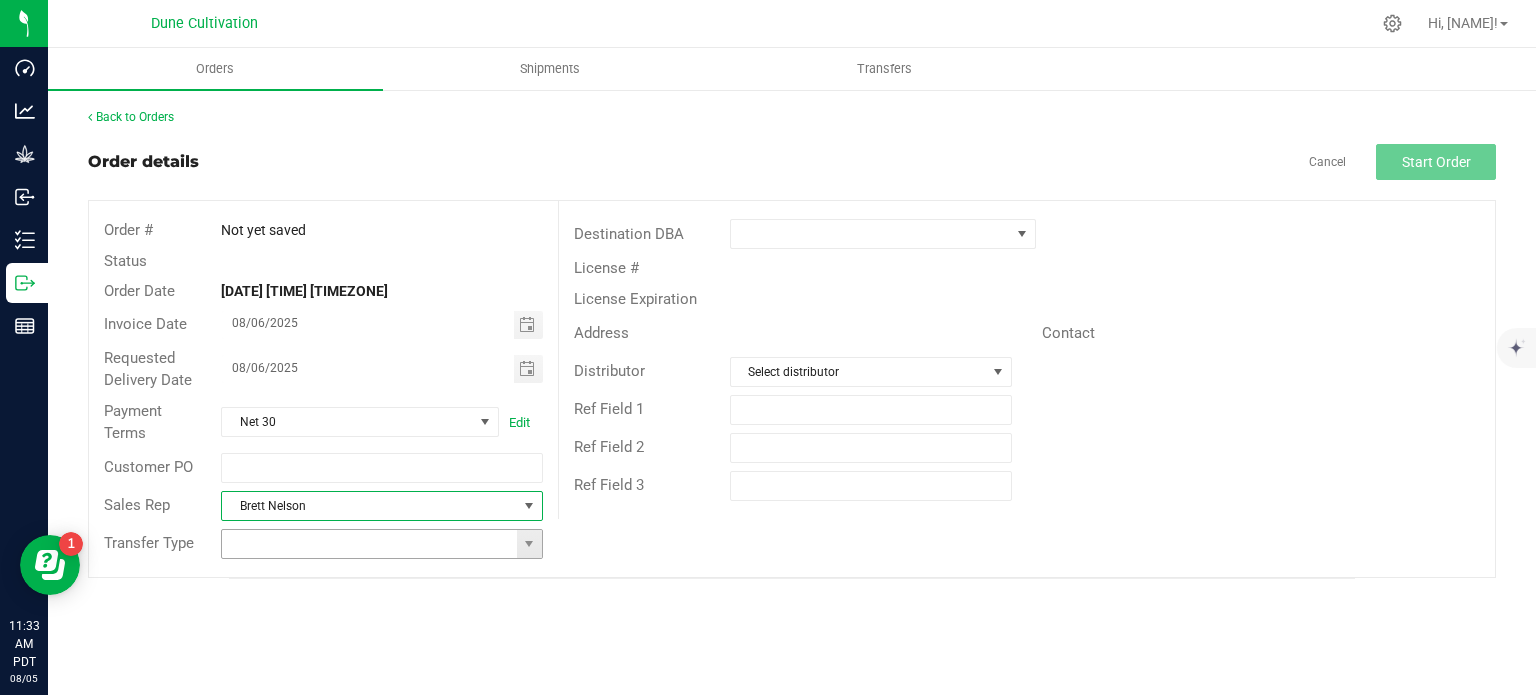 click at bounding box center (381, 544) 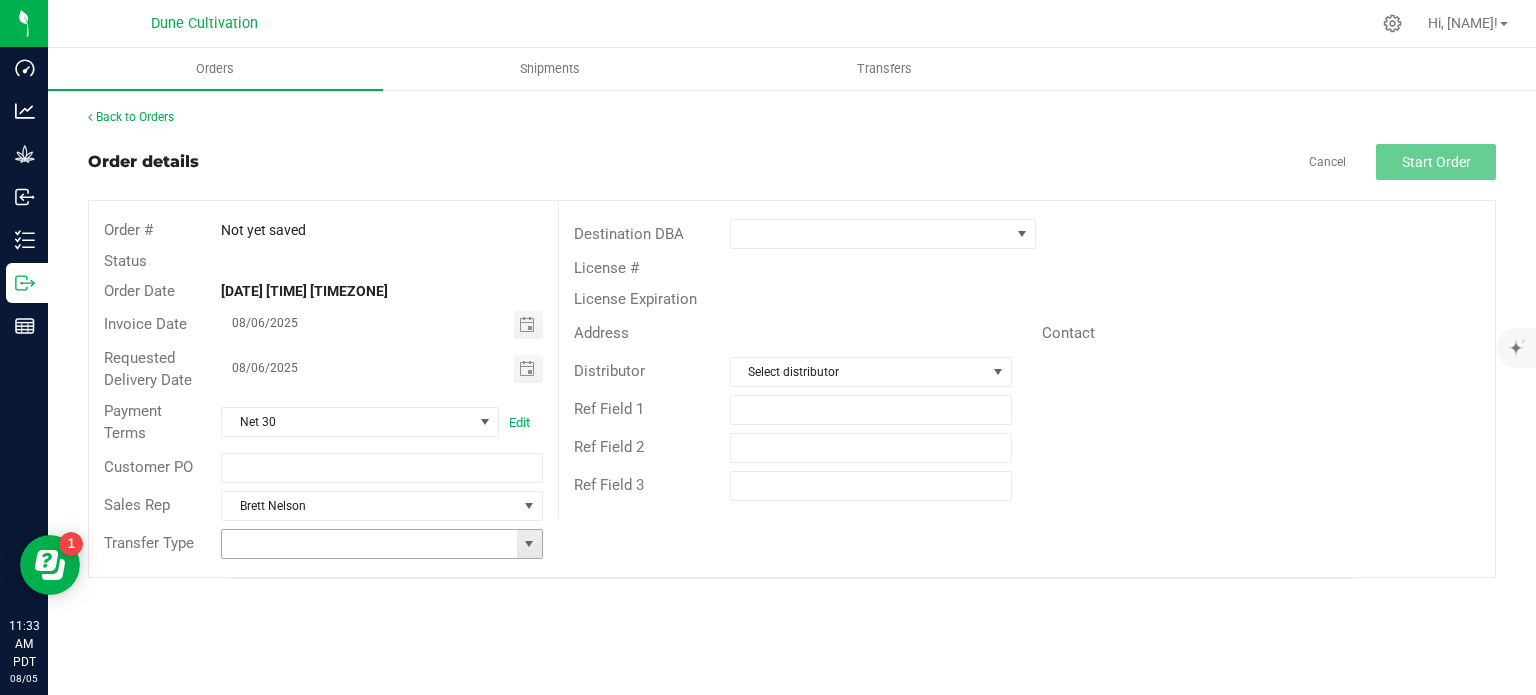 click at bounding box center (529, 544) 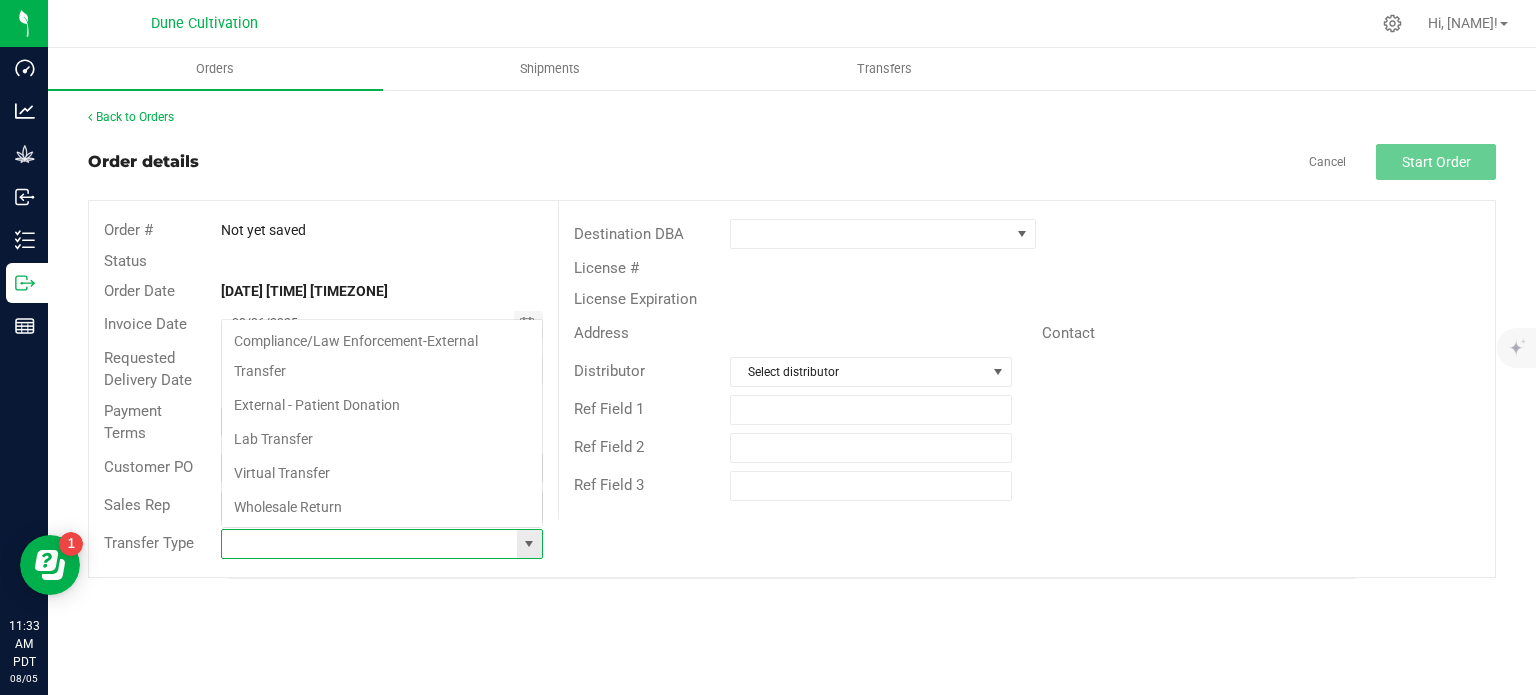scroll, scrollTop: 99970, scrollLeft: 99678, axis: both 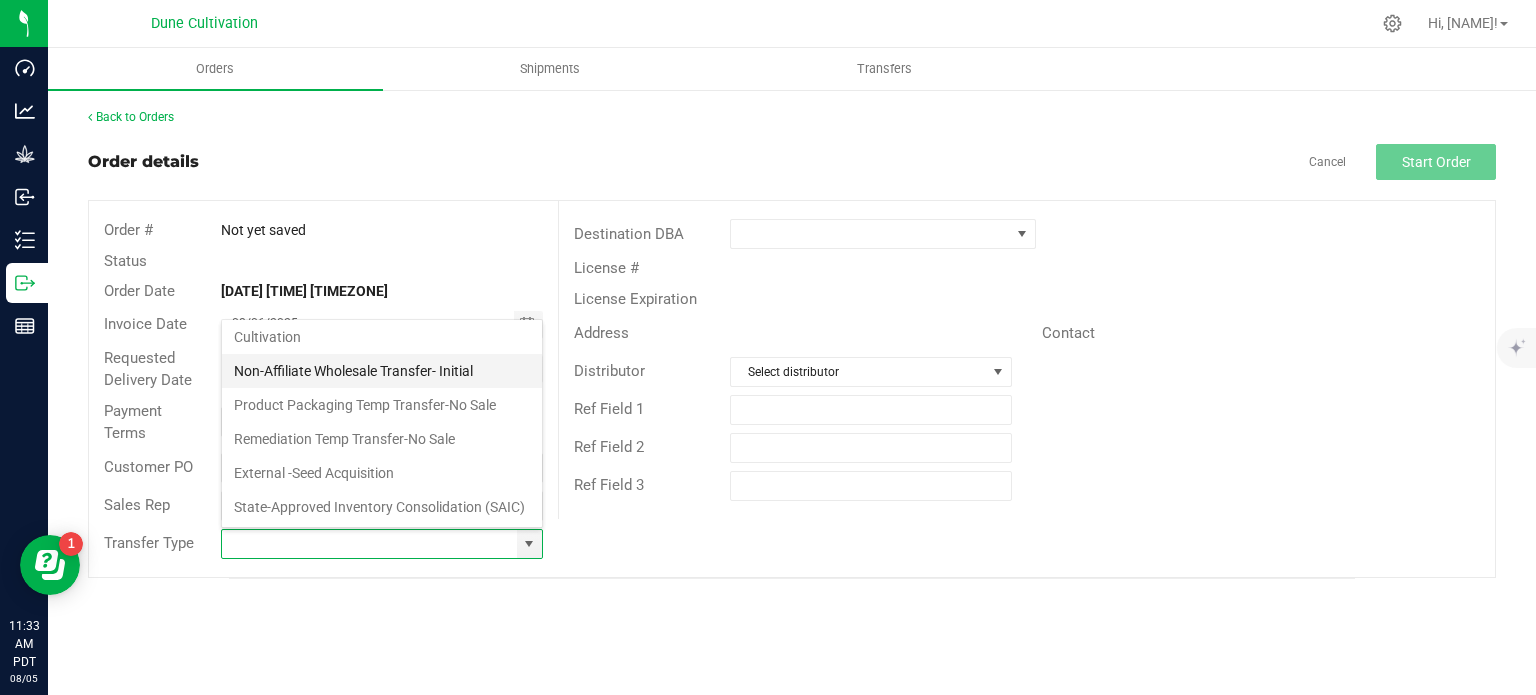 click on "Non-Affiliate Wholesale Transfer- Initial" at bounding box center [382, 371] 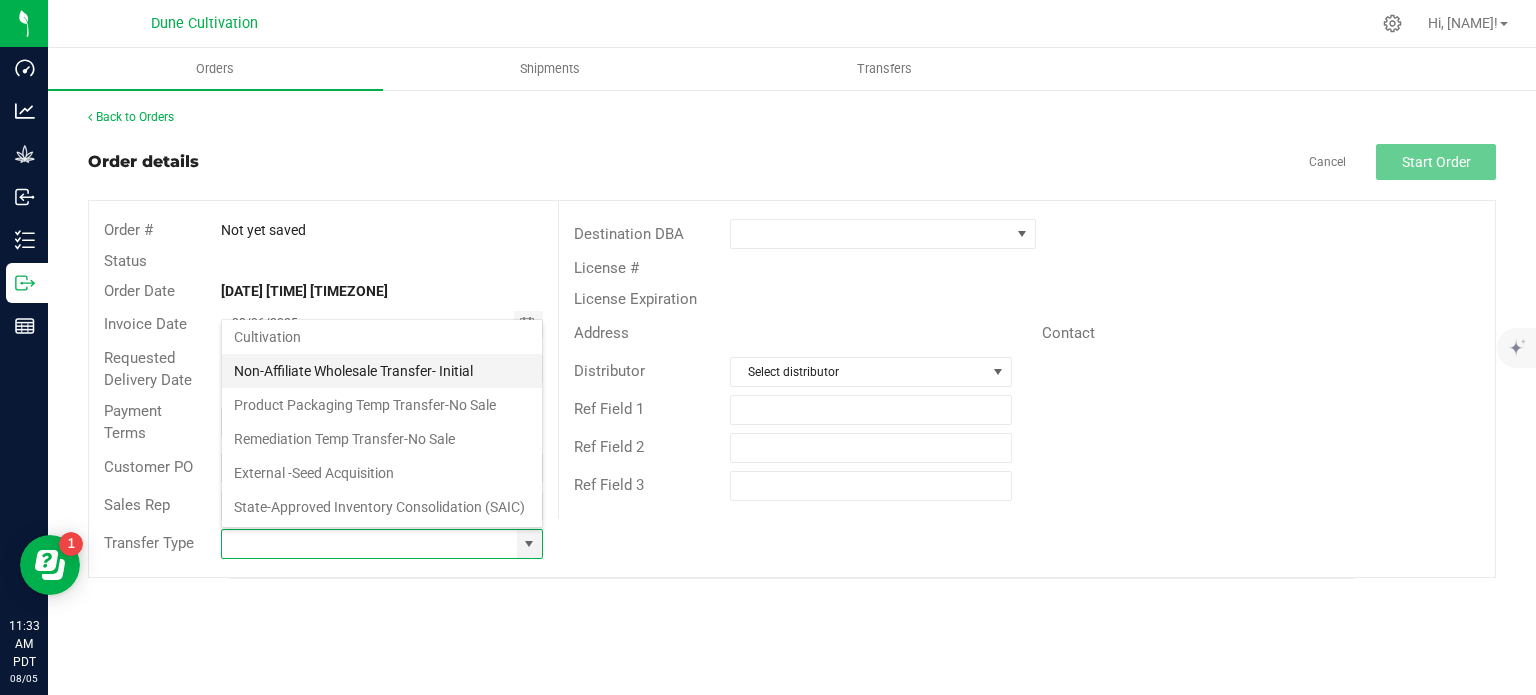 type on "Non-Affiliate Wholesale Transfer- Initial" 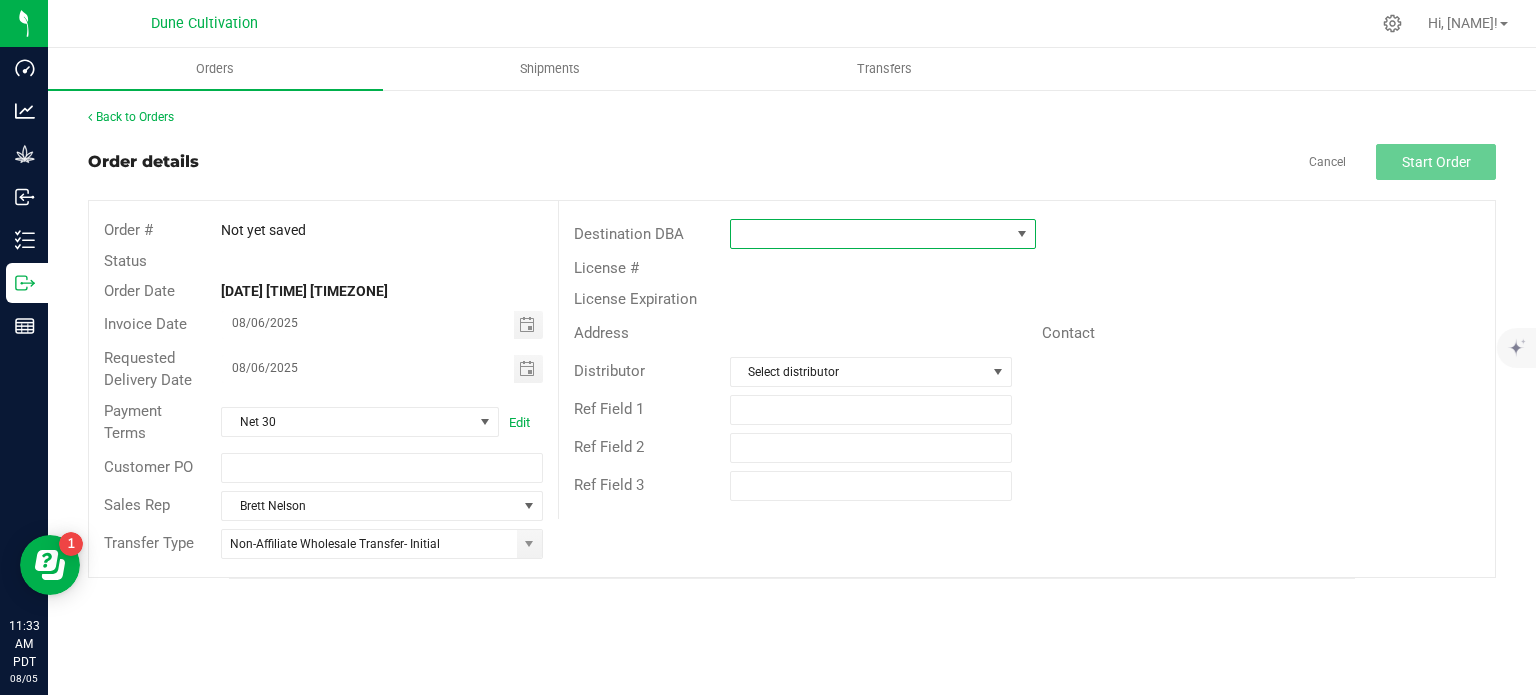 click at bounding box center (870, 234) 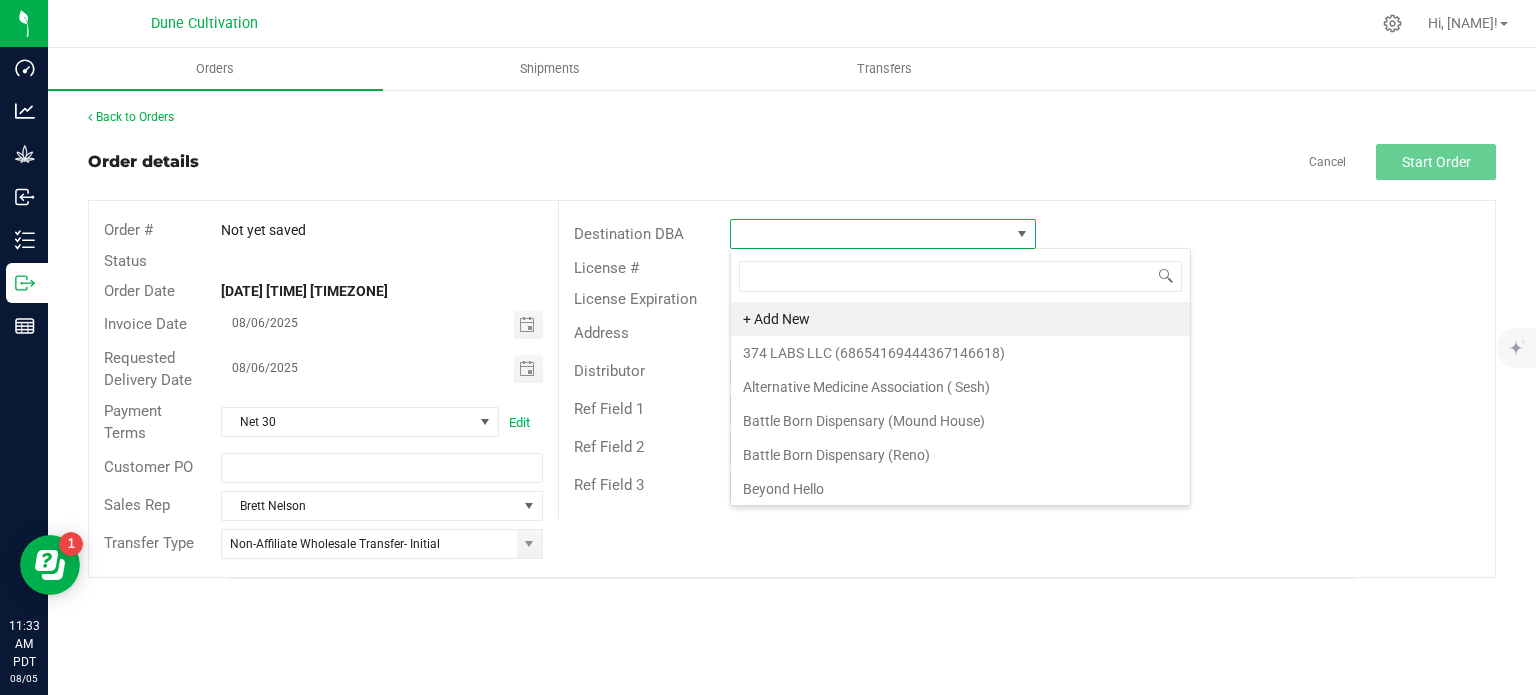 scroll, scrollTop: 99970, scrollLeft: 99693, axis: both 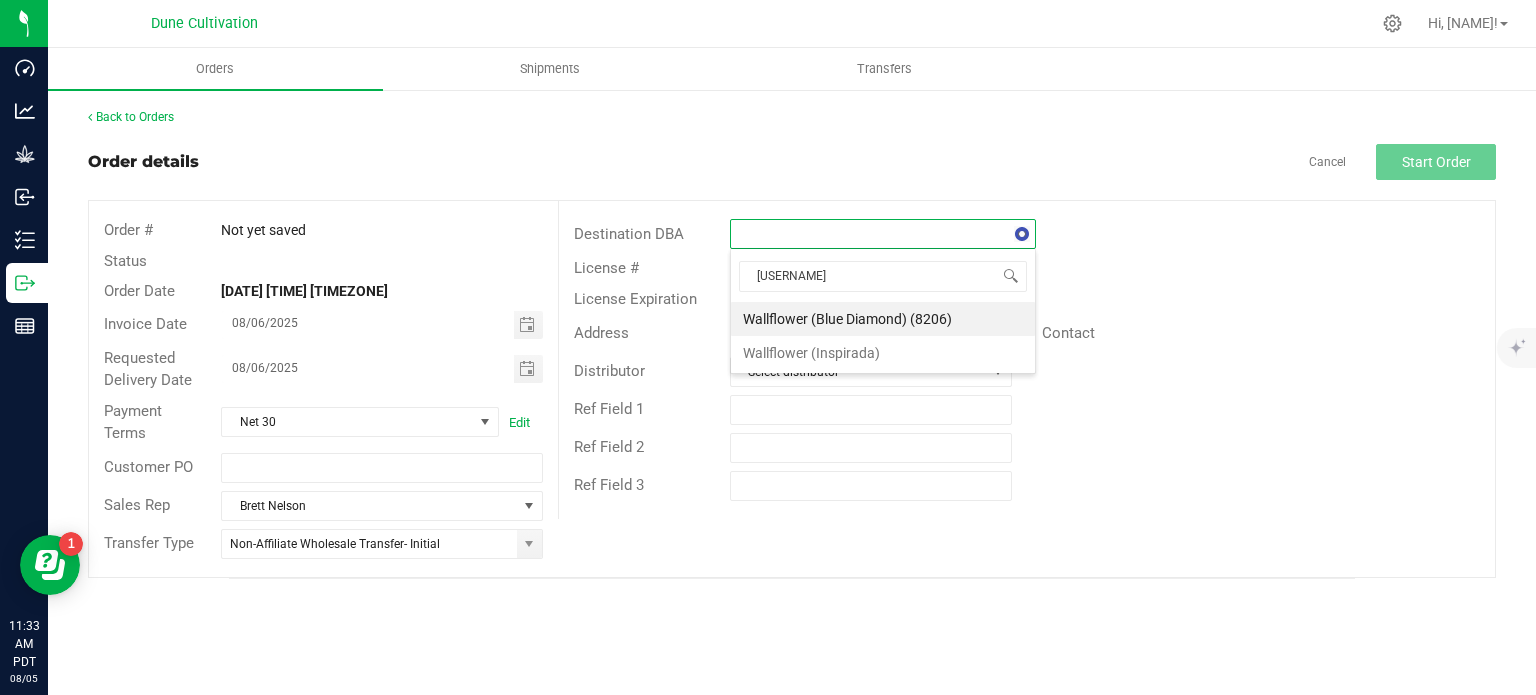 type on "wallflower" 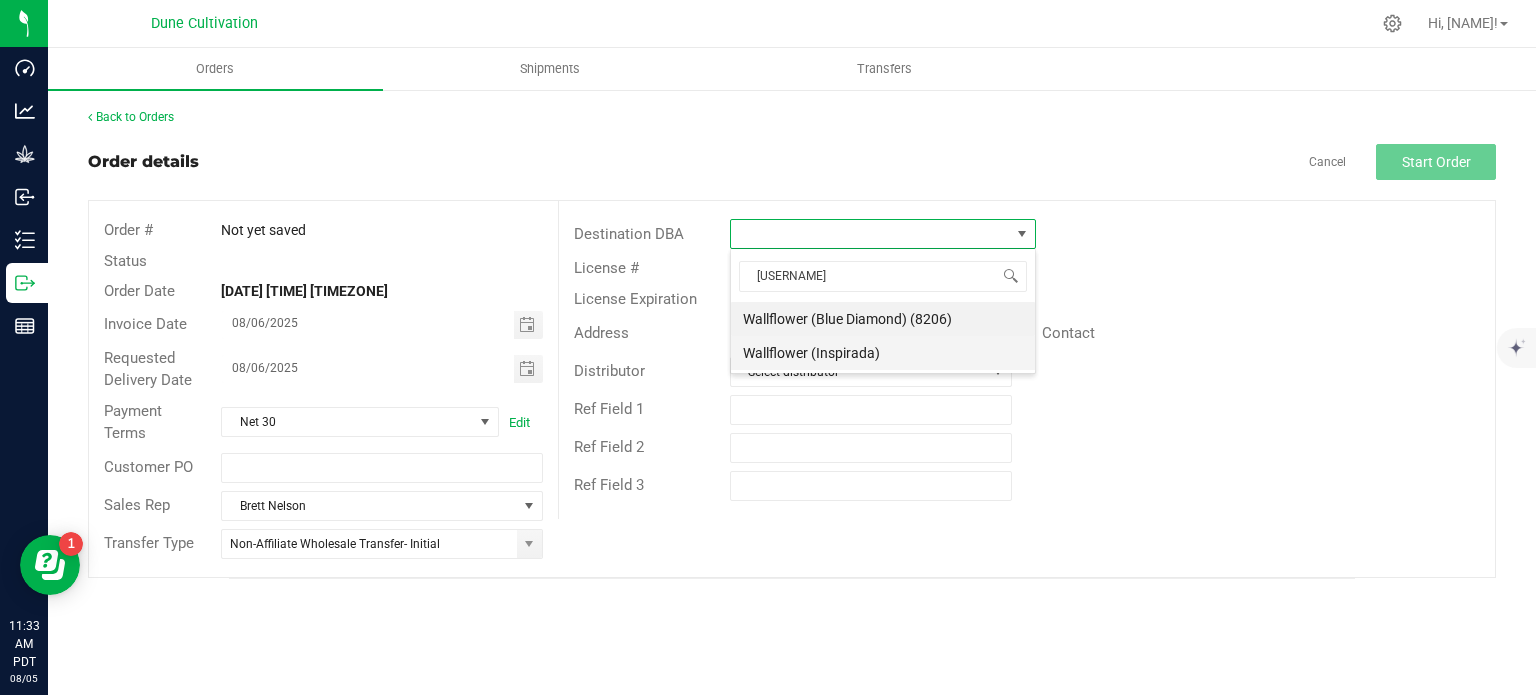 click on "Wallflower (Inspirada)" at bounding box center (883, 353) 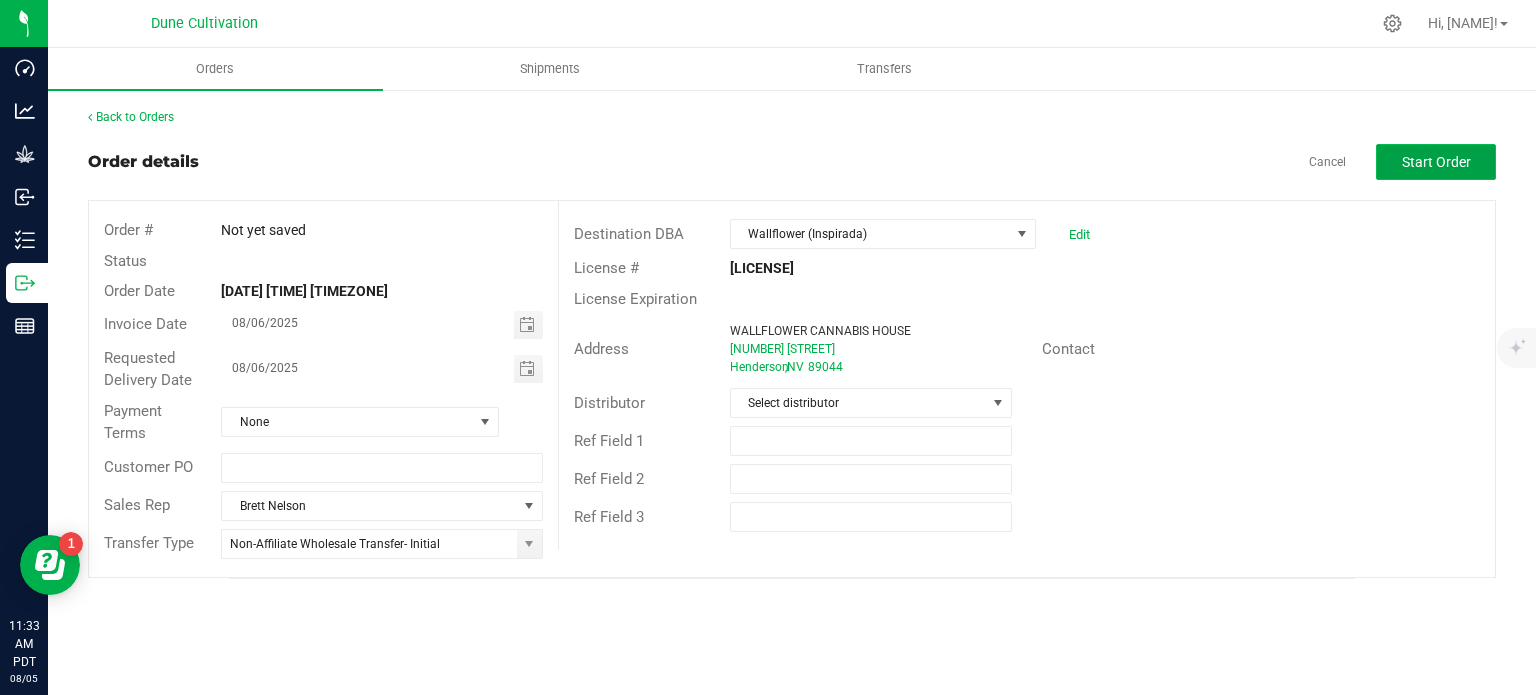 click on "Start Order" at bounding box center [1436, 162] 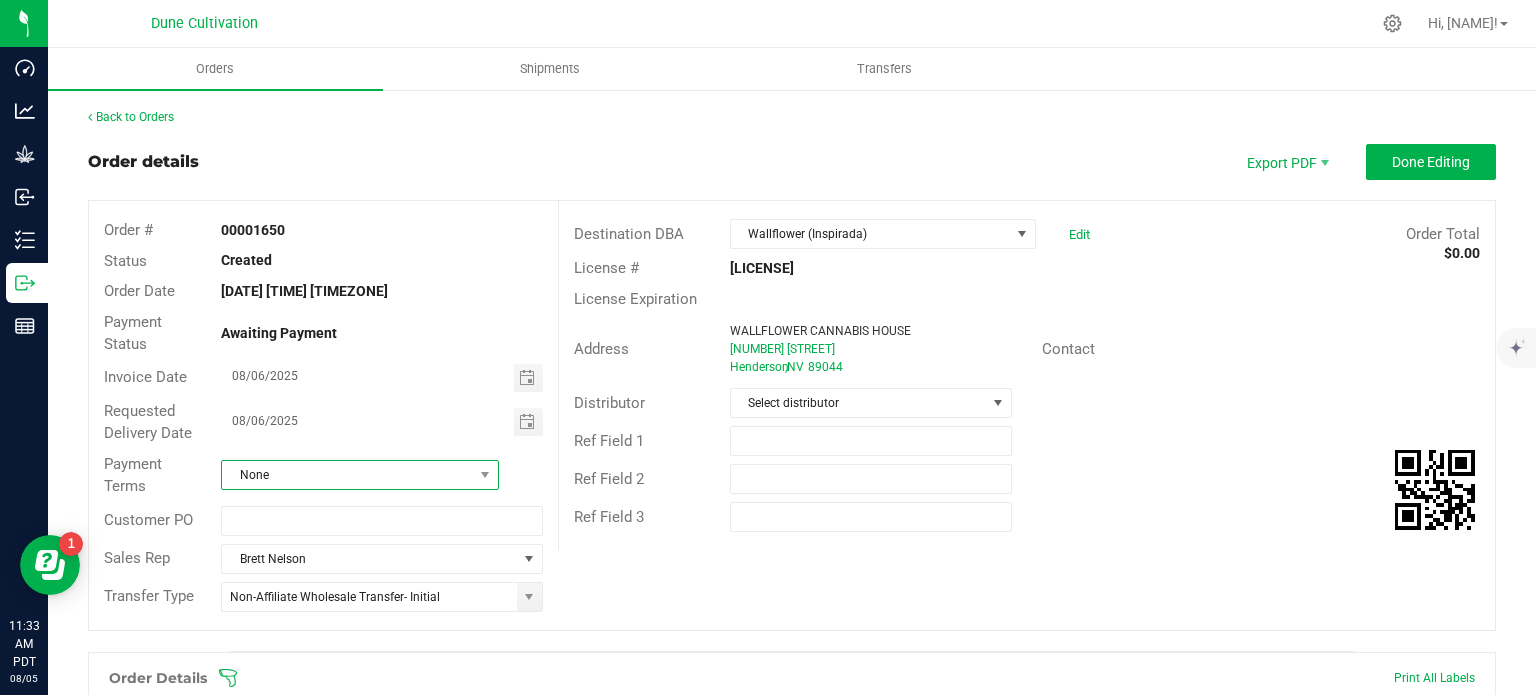 click on "None" at bounding box center [347, 475] 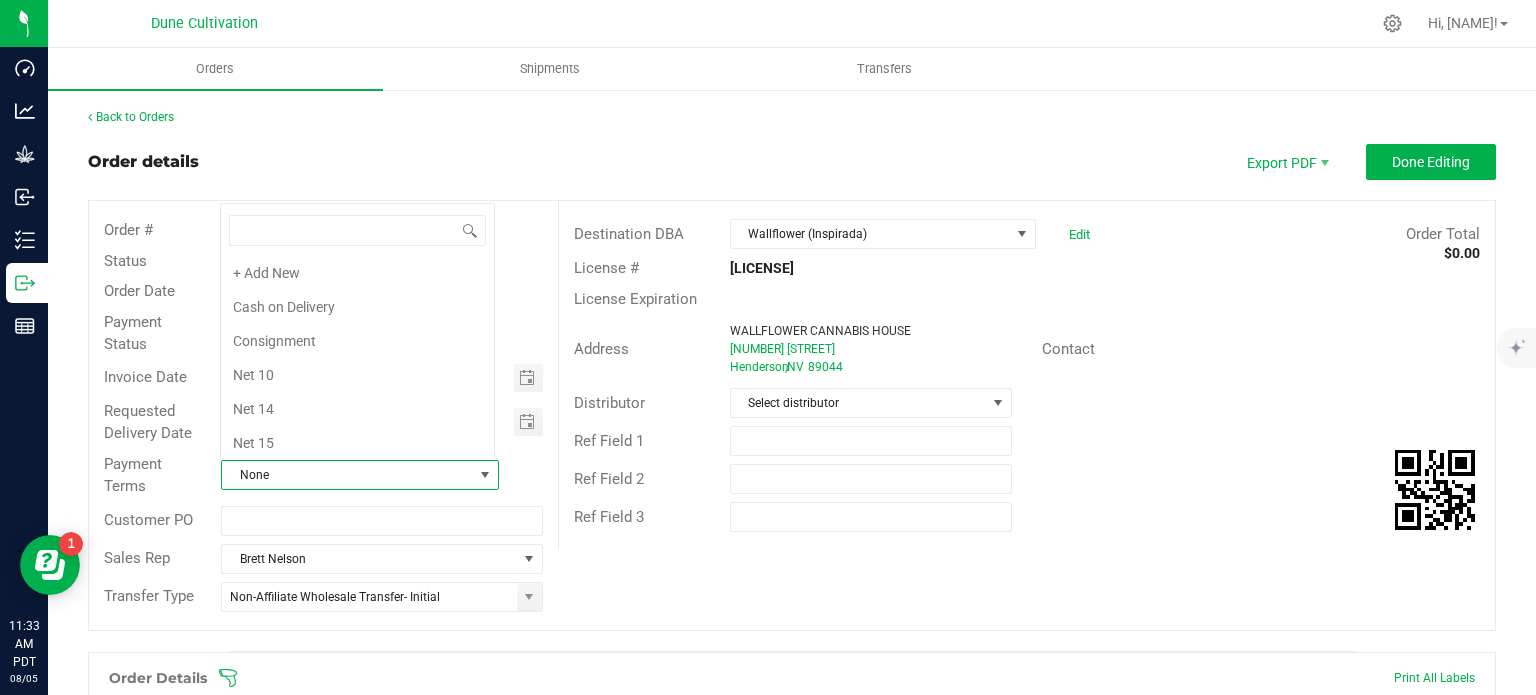 scroll, scrollTop: 0, scrollLeft: 0, axis: both 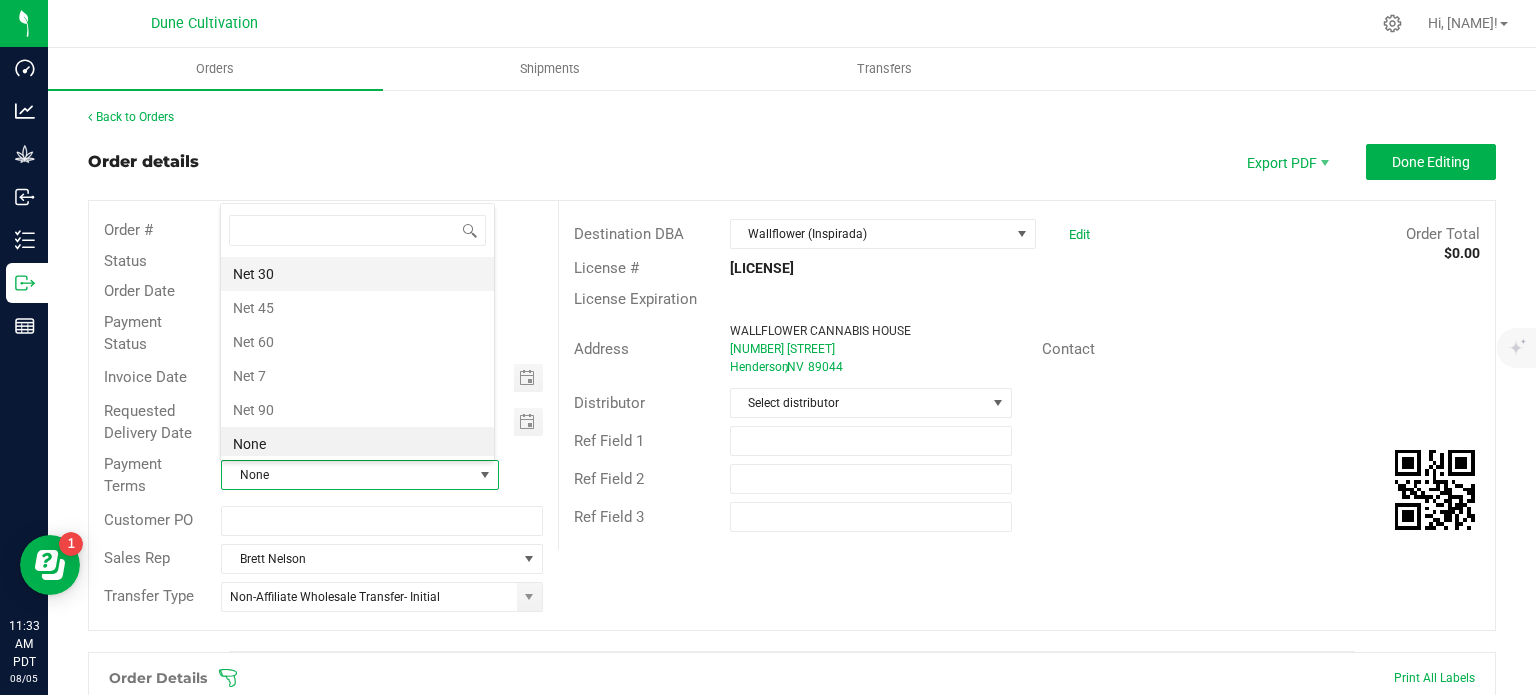 click on "Net 30" at bounding box center [357, 274] 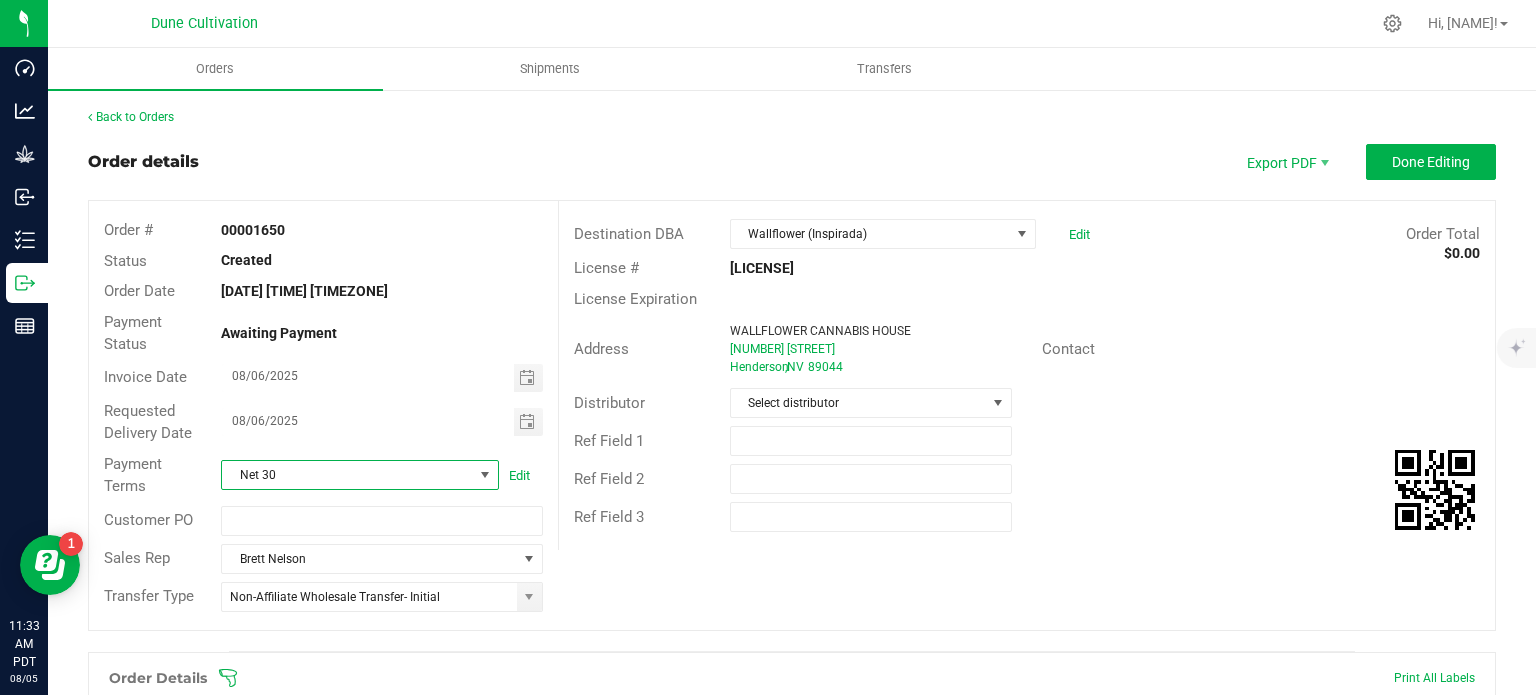 scroll, scrollTop: 488, scrollLeft: 0, axis: vertical 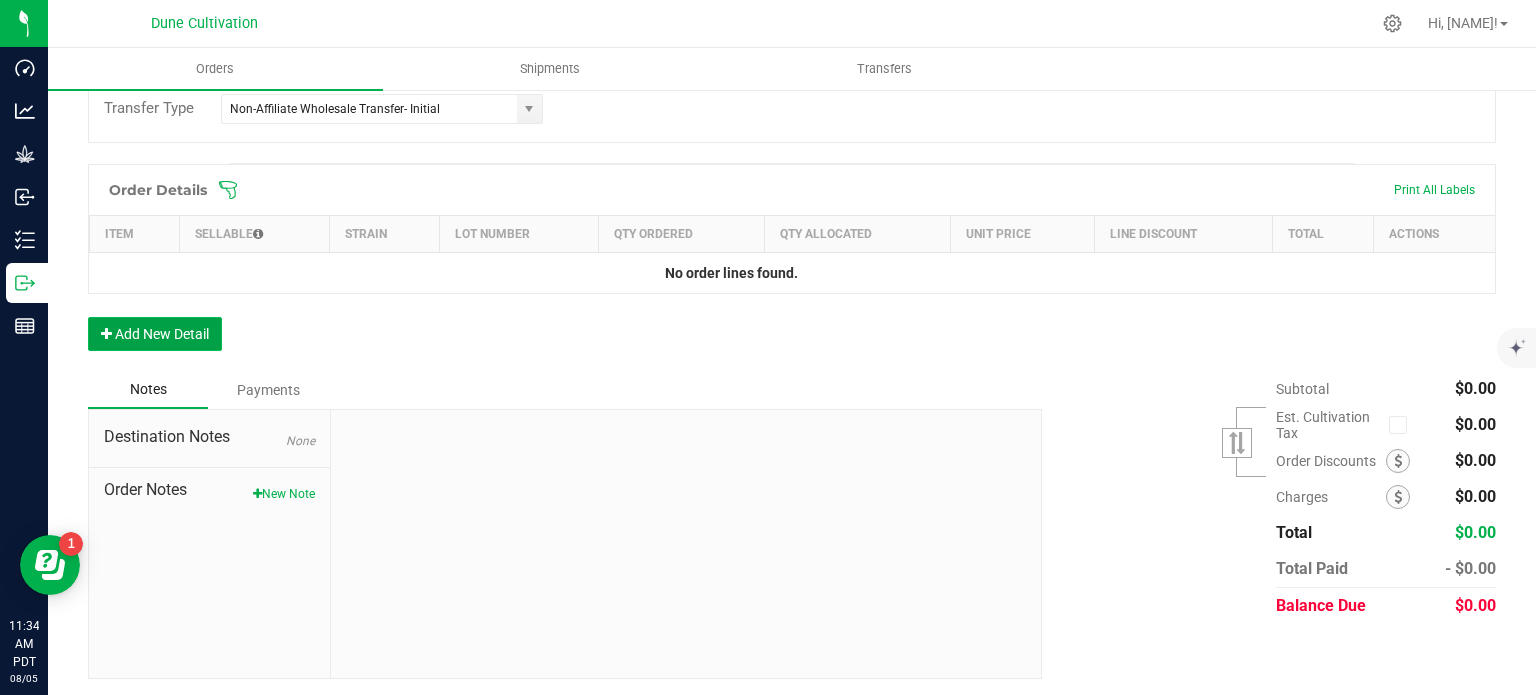 click on "Add New Detail" at bounding box center [155, 334] 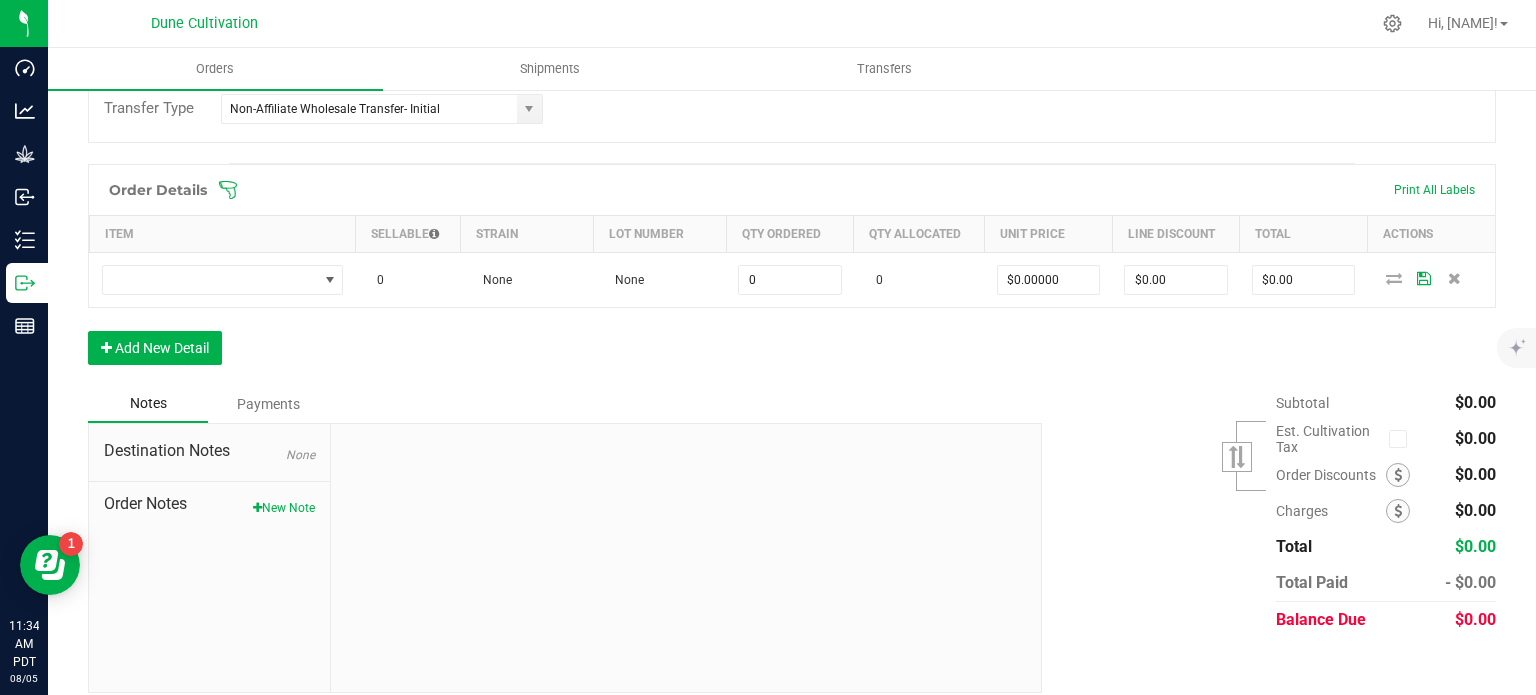 click on "Order Details Print All Labels Item  Sellable  Strain  Lot Number  Qty Ordered Qty Allocated Unit Price Line Discount Total Actions  0    None   None  0  0   $0.00000 $0.00 $0.00
Add New Detail" at bounding box center (792, 274) 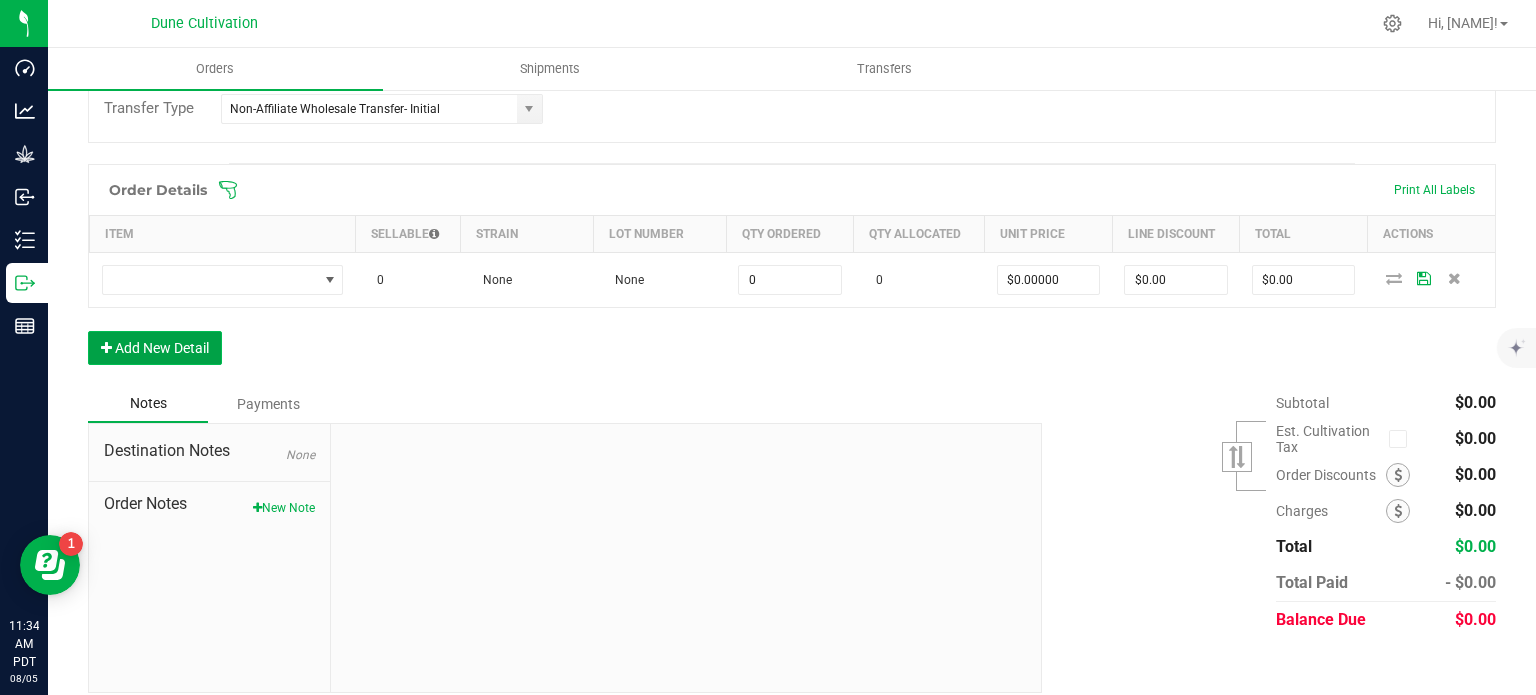 click on "Add New Detail" at bounding box center (155, 348) 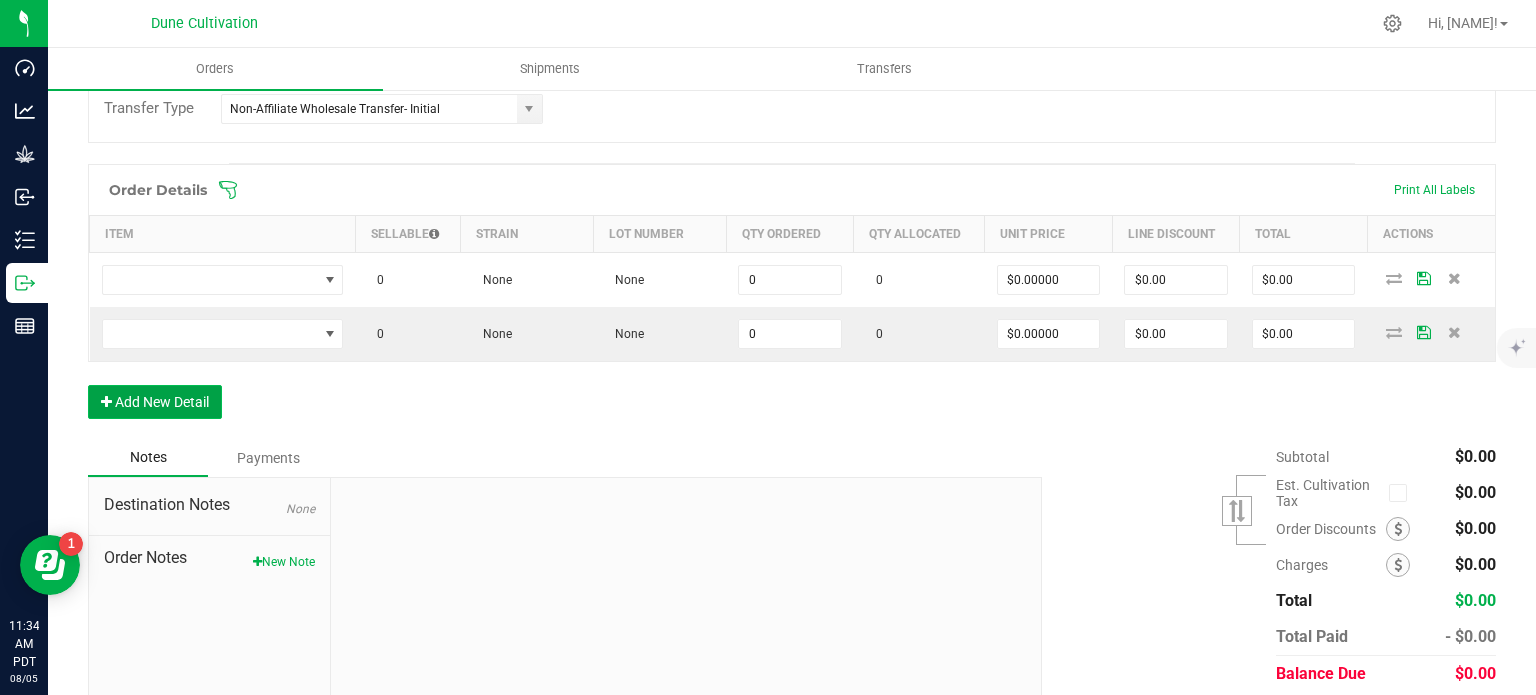 click on "Add New Detail" at bounding box center (155, 402) 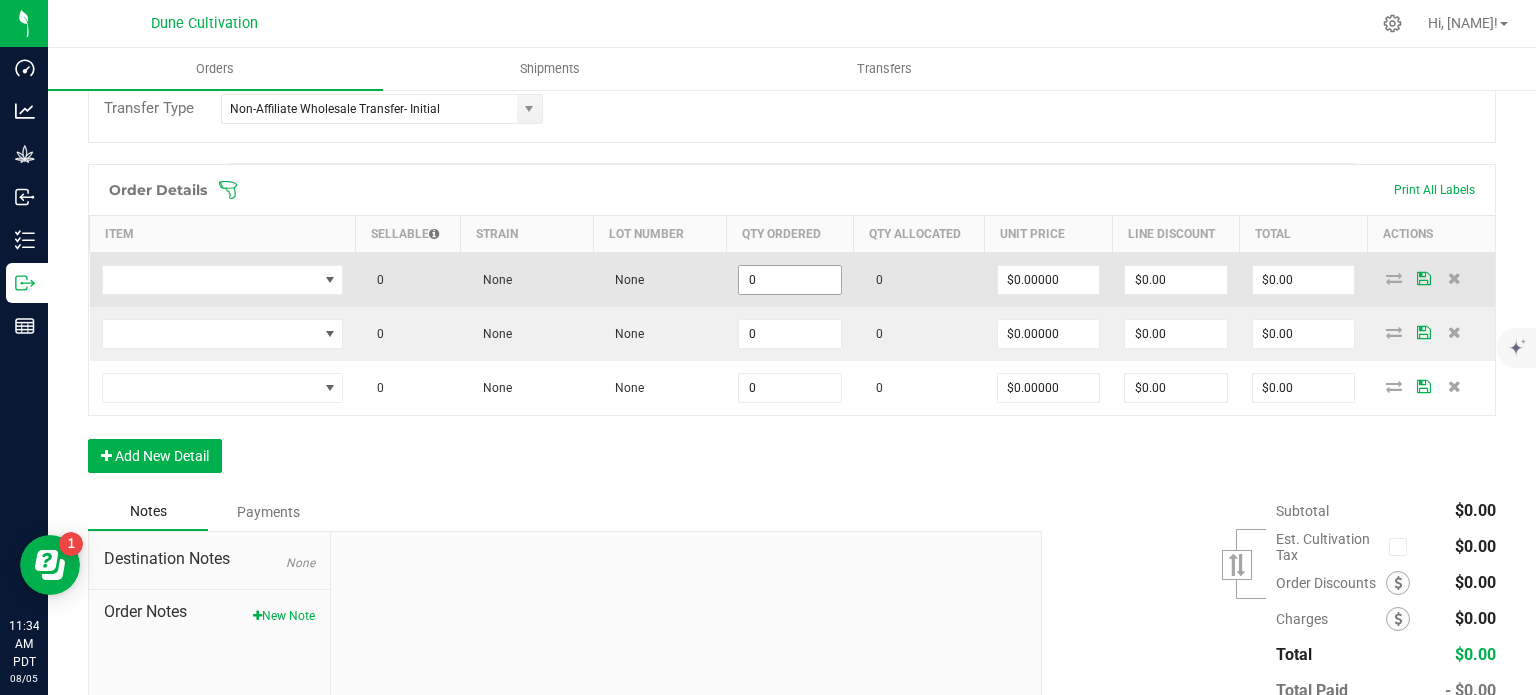 click on "0" at bounding box center (790, 280) 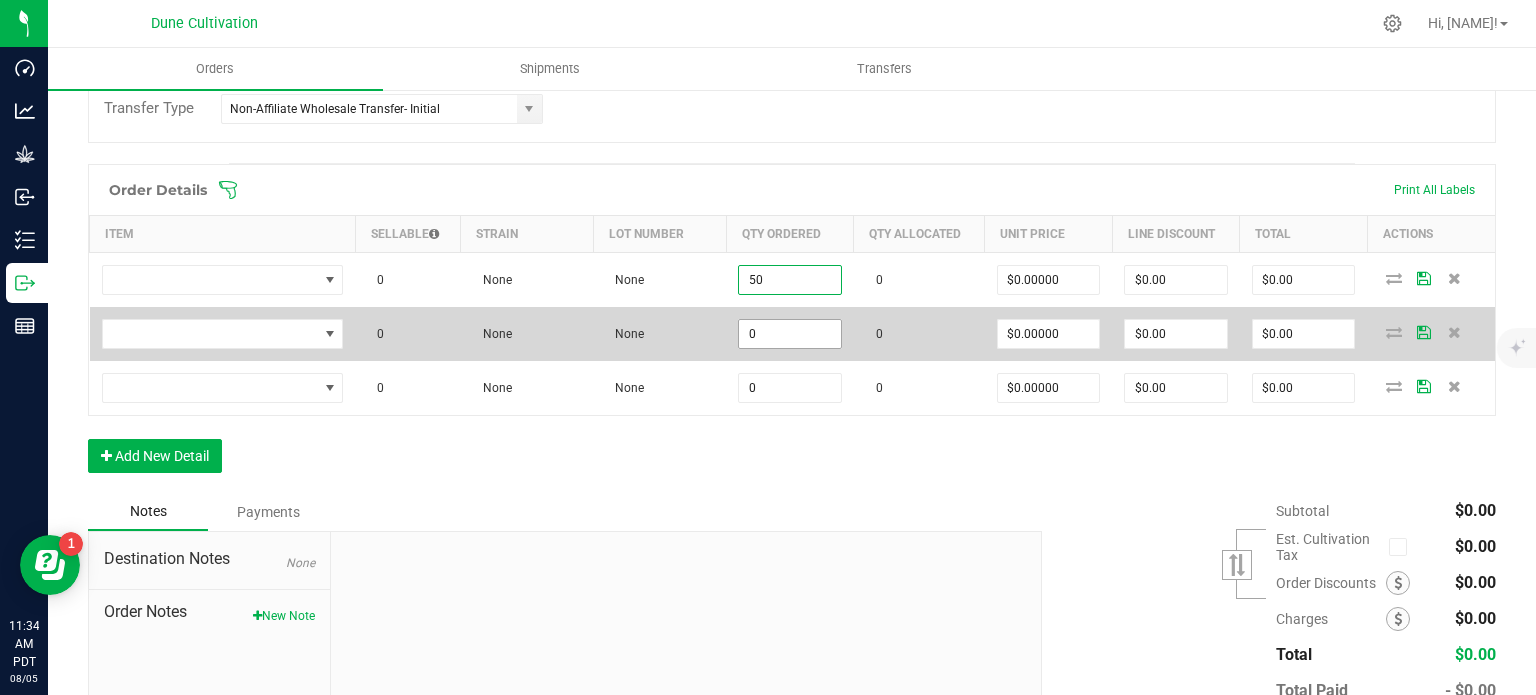 type on "50" 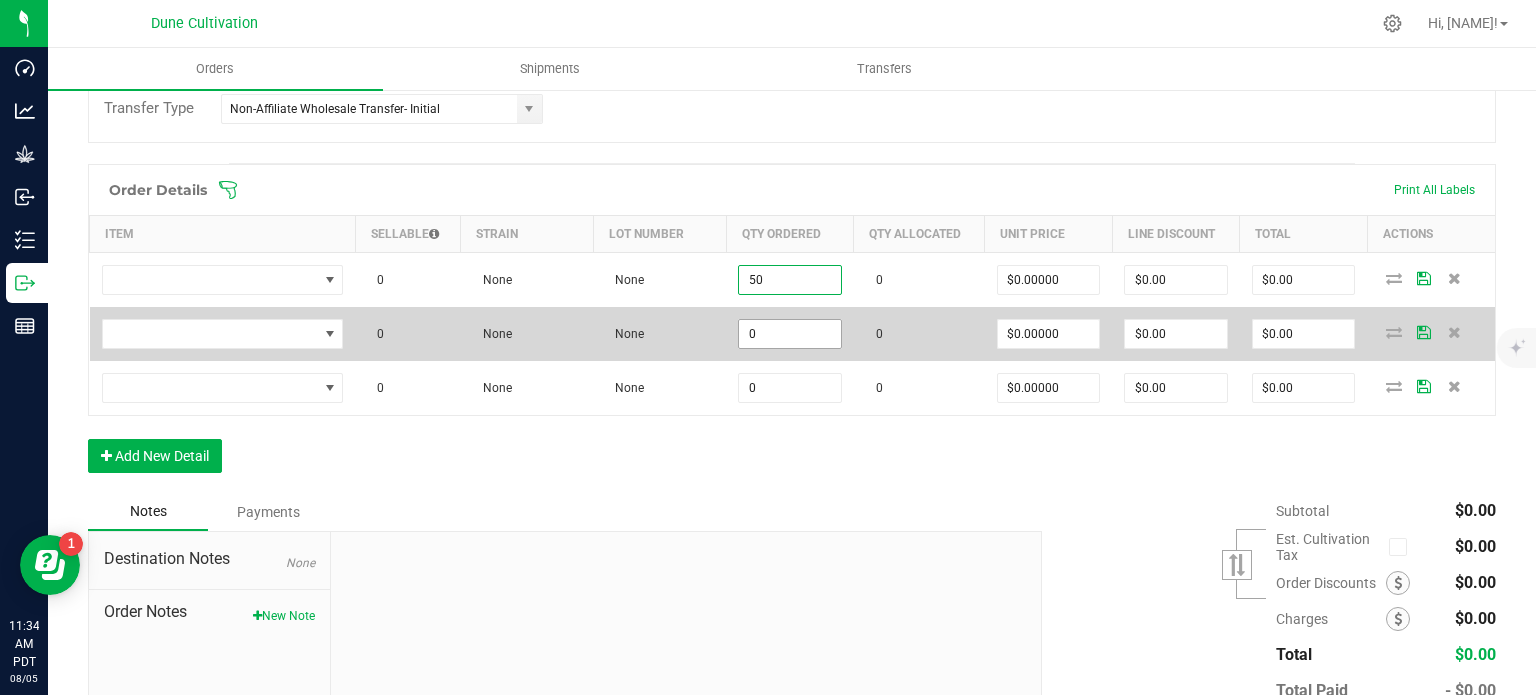 click on "0" at bounding box center (790, 334) 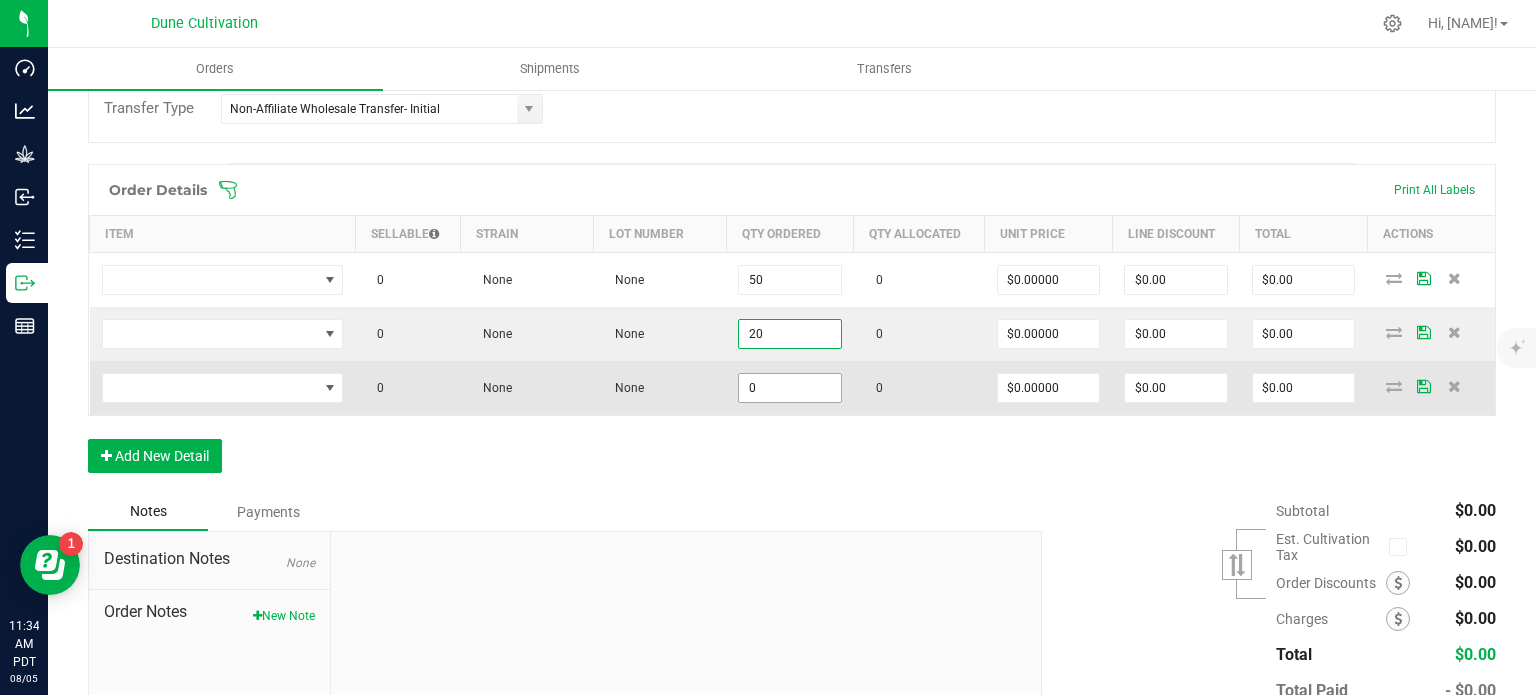 type on "20" 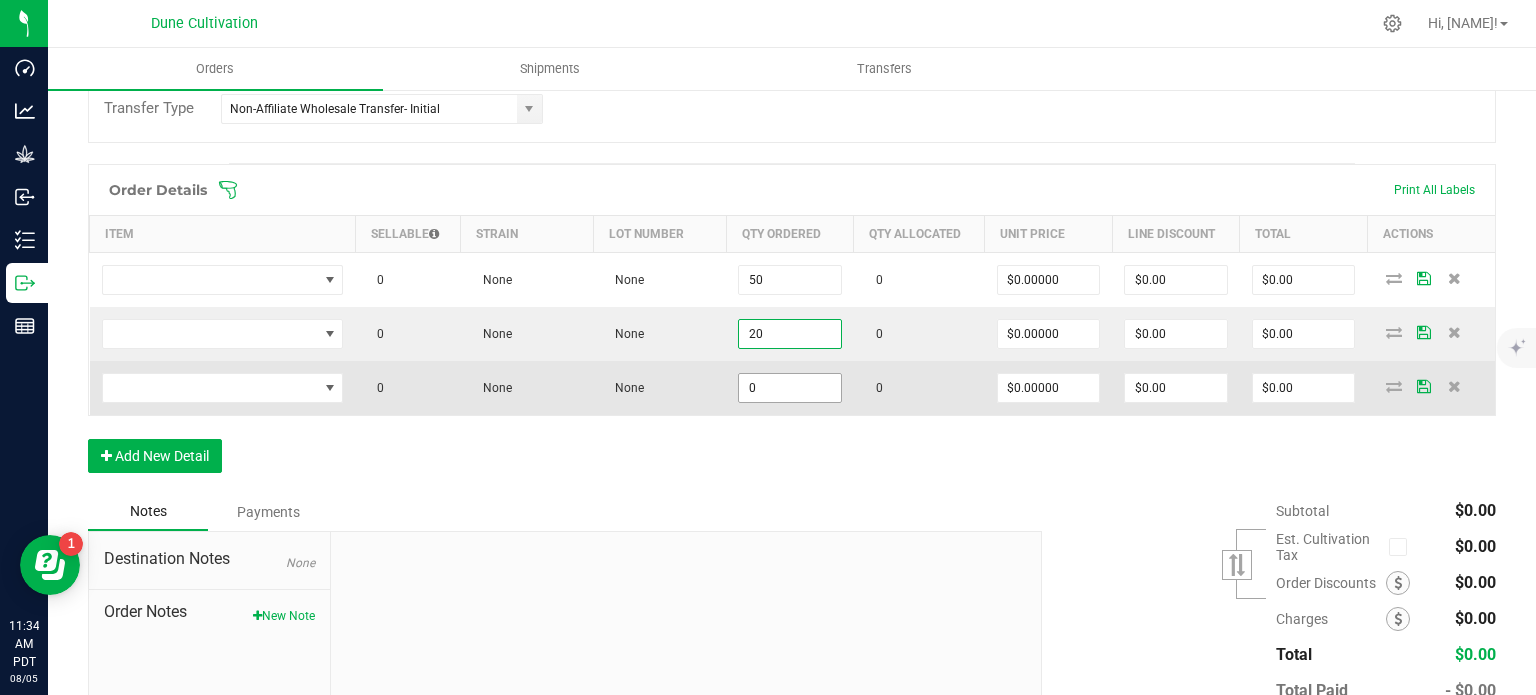 click on "0" at bounding box center [790, 388] 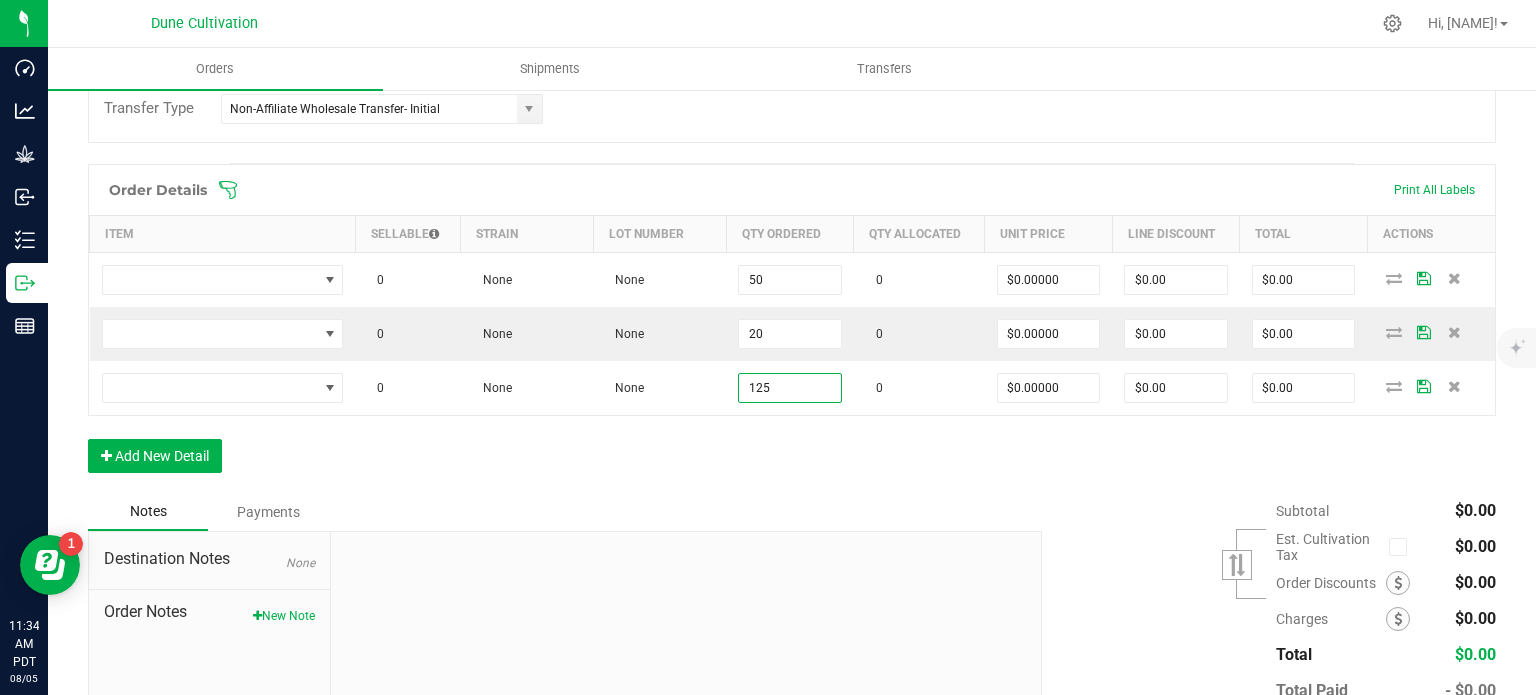 type on "125" 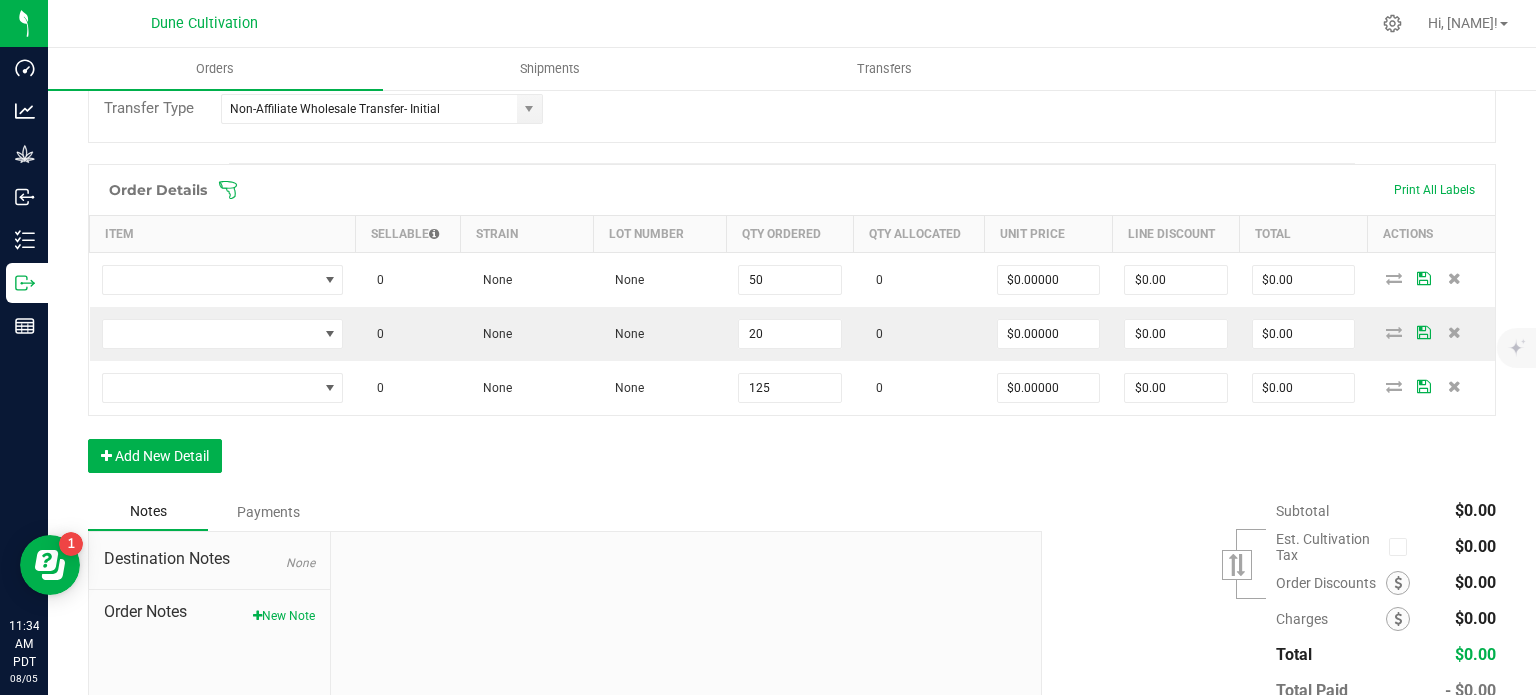 click on "Order Details Print All Labels Item  Sellable  Strain  Lot Number  Qty Ordered Qty Allocated Unit Price Line Discount Total Actions  0    None   None  50  0   $0.00000 $0.00 $0.00  0    None   None  20  0   $0.00000 $0.00 $0.00  0    None   None  125  0   $0.00000 $0.00 $0.00
Add New Detail" at bounding box center [792, 328] 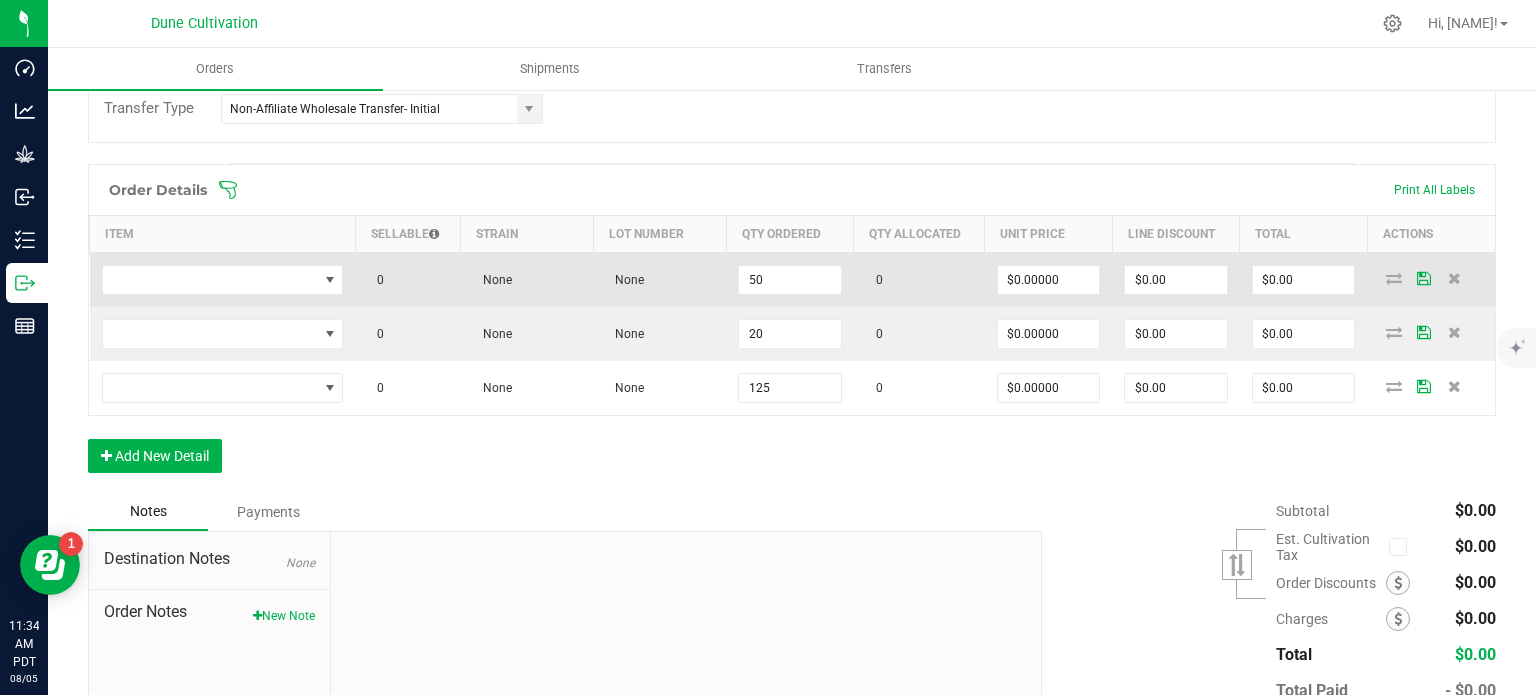 click on "$0.00000" at bounding box center (1049, 279) 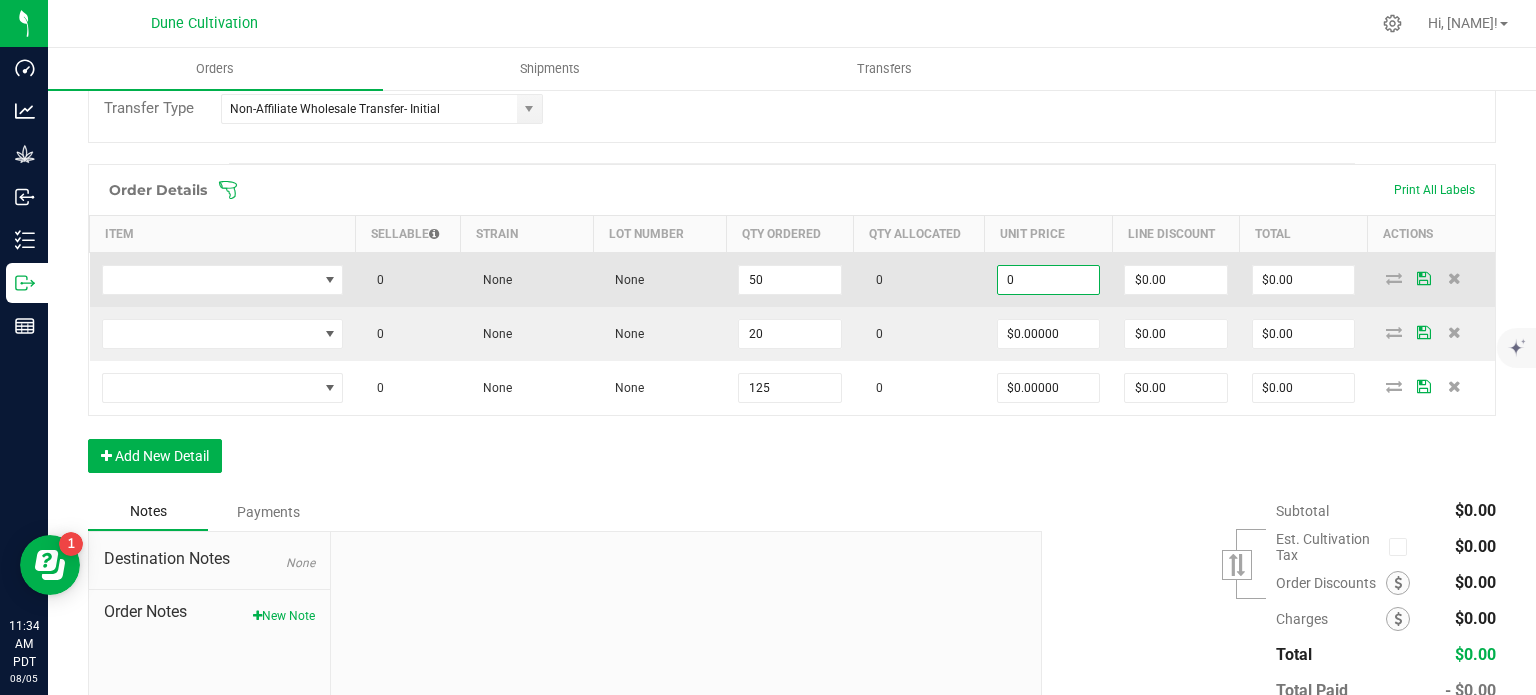 click on "0" at bounding box center [1049, 280] 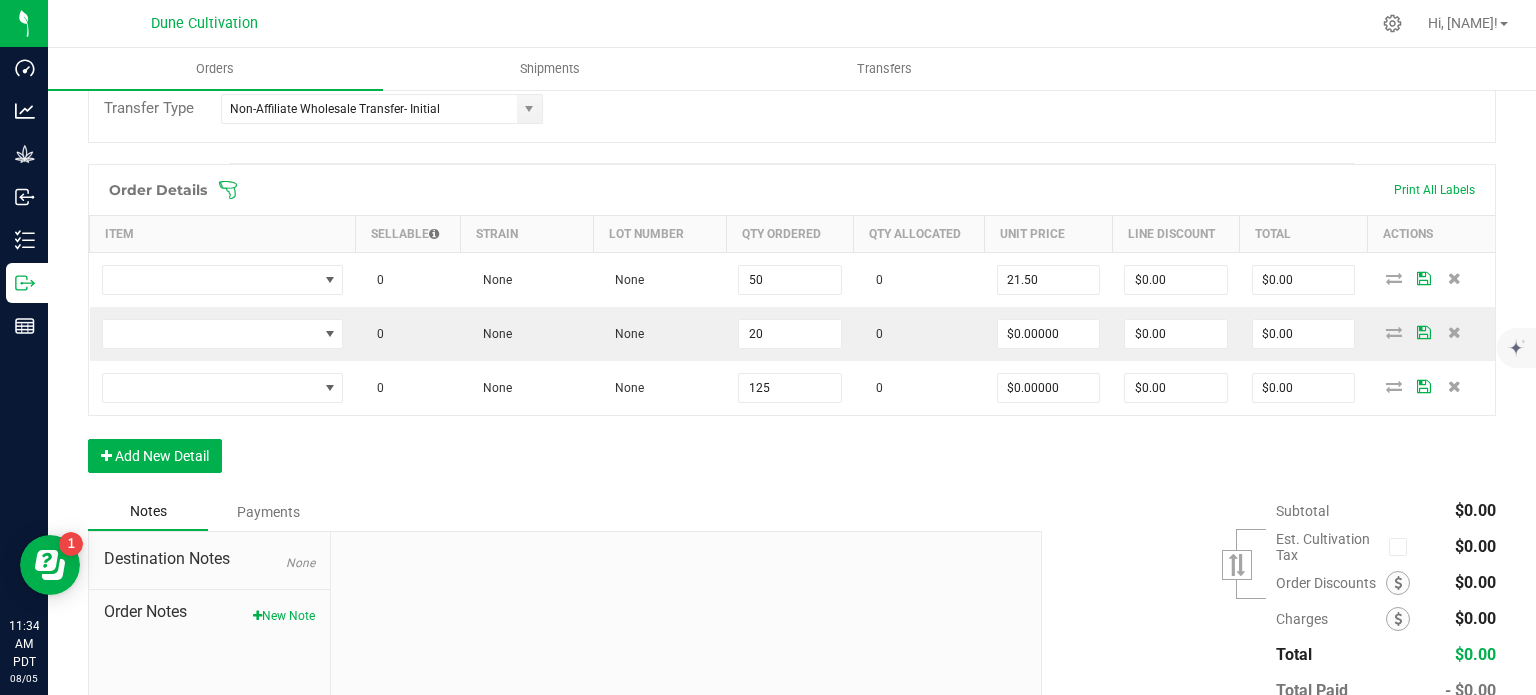 type on "$21.50000" 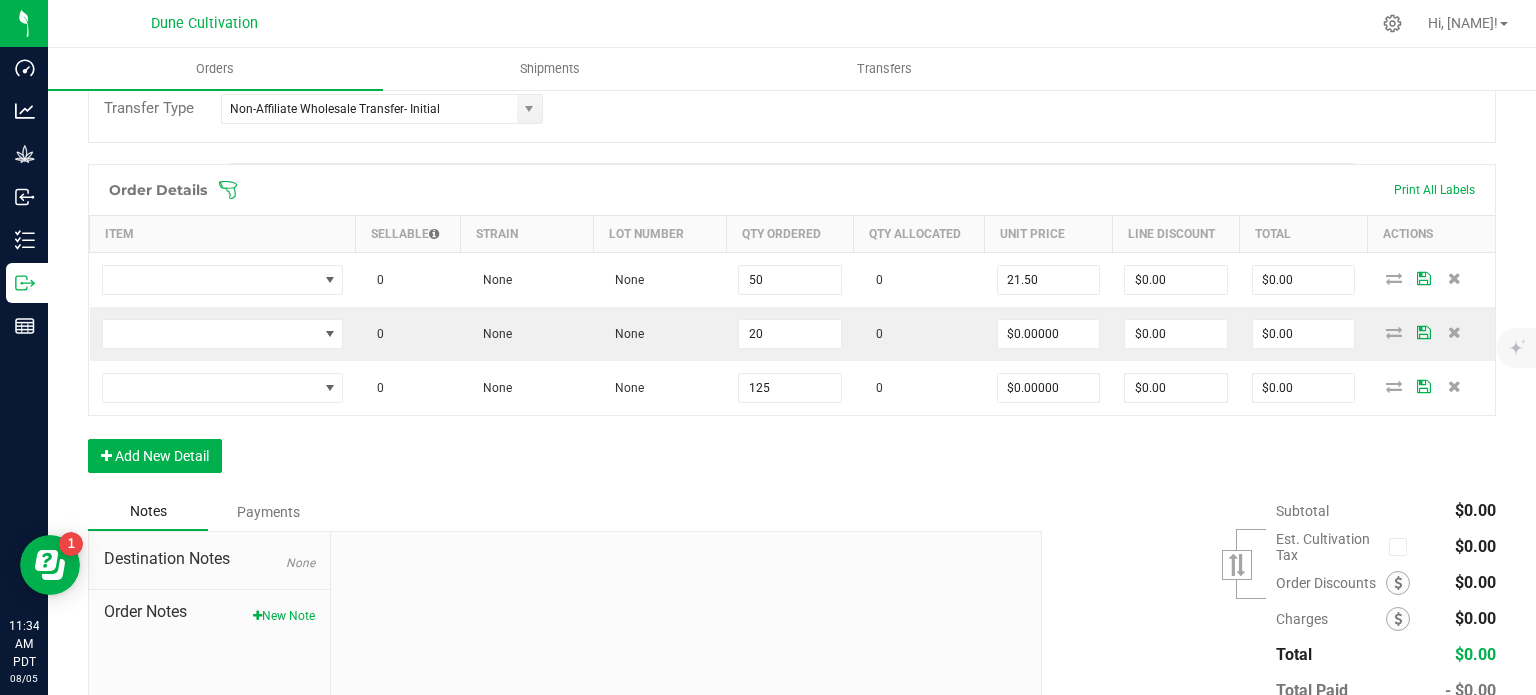 type on "$1,075.00" 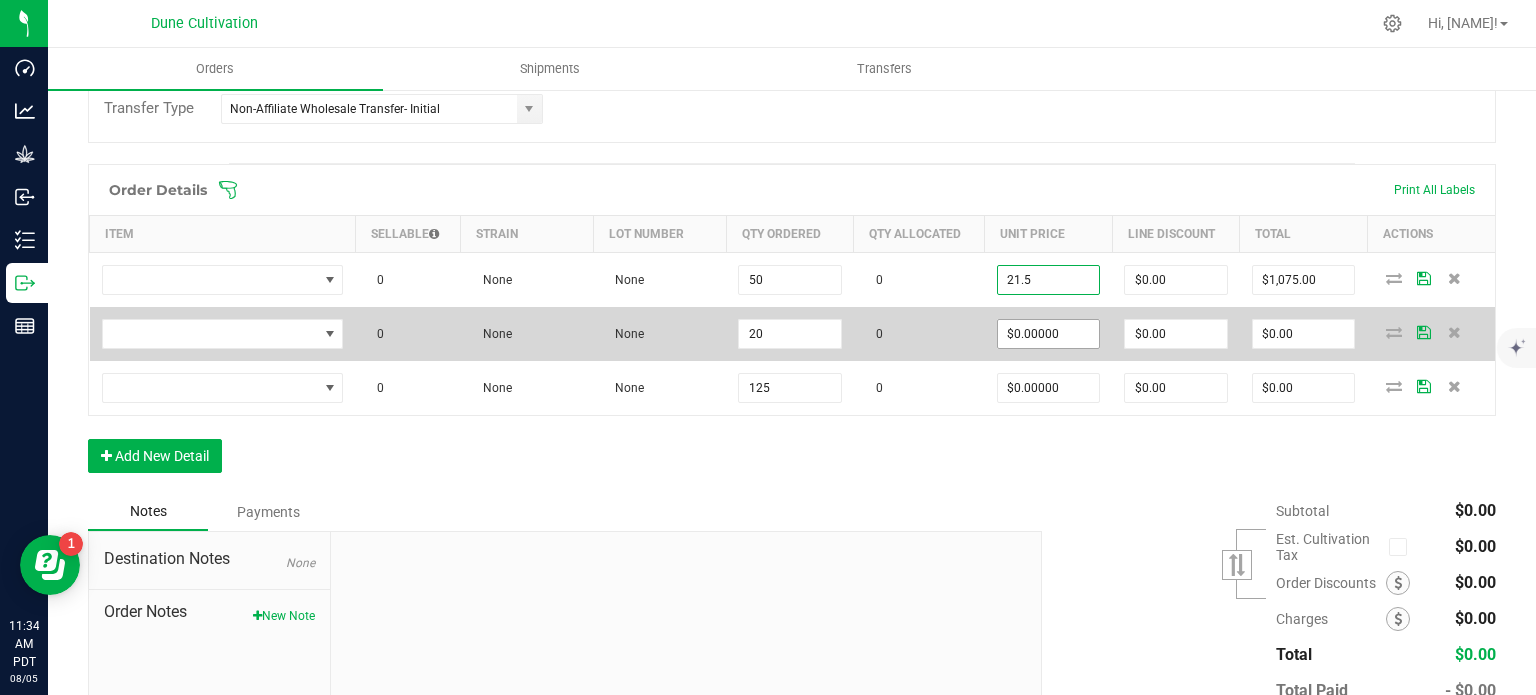 type on "$21.50000" 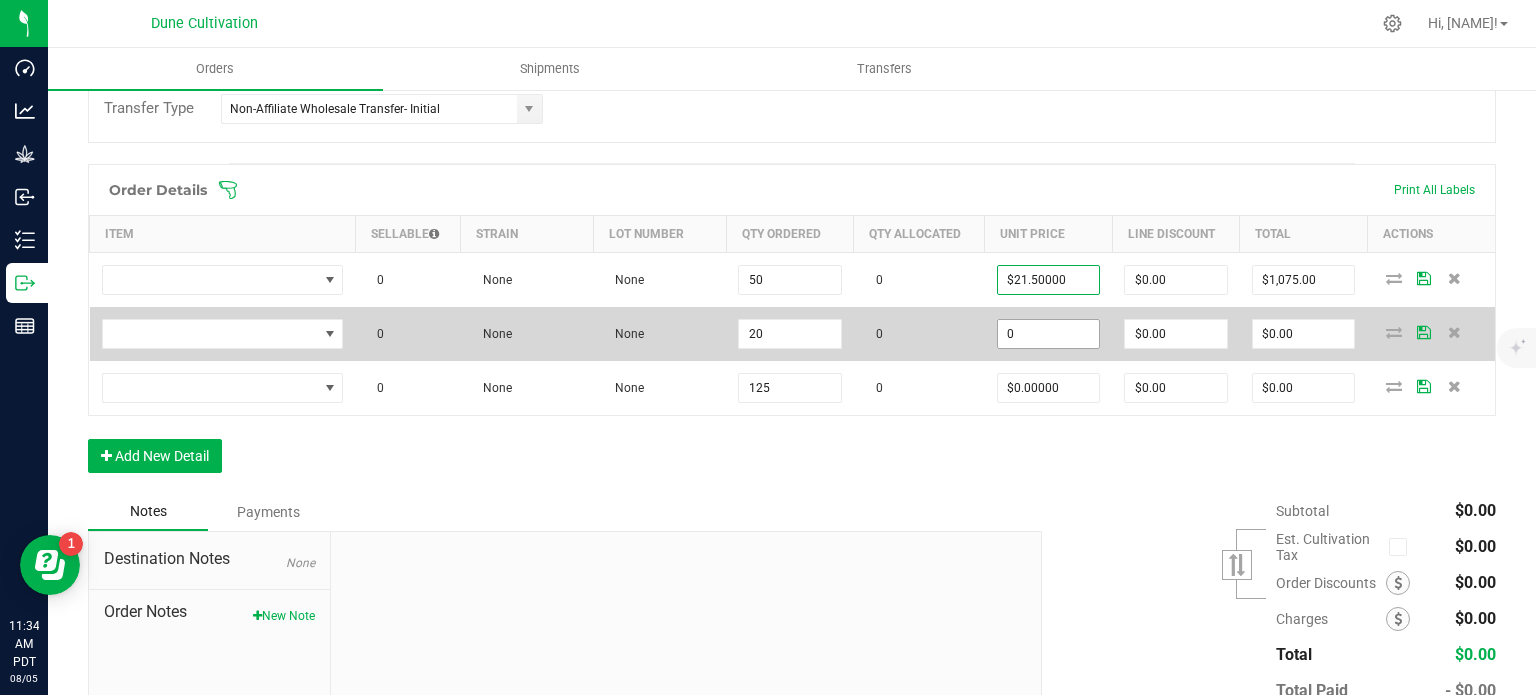 click on "0" at bounding box center [1049, 334] 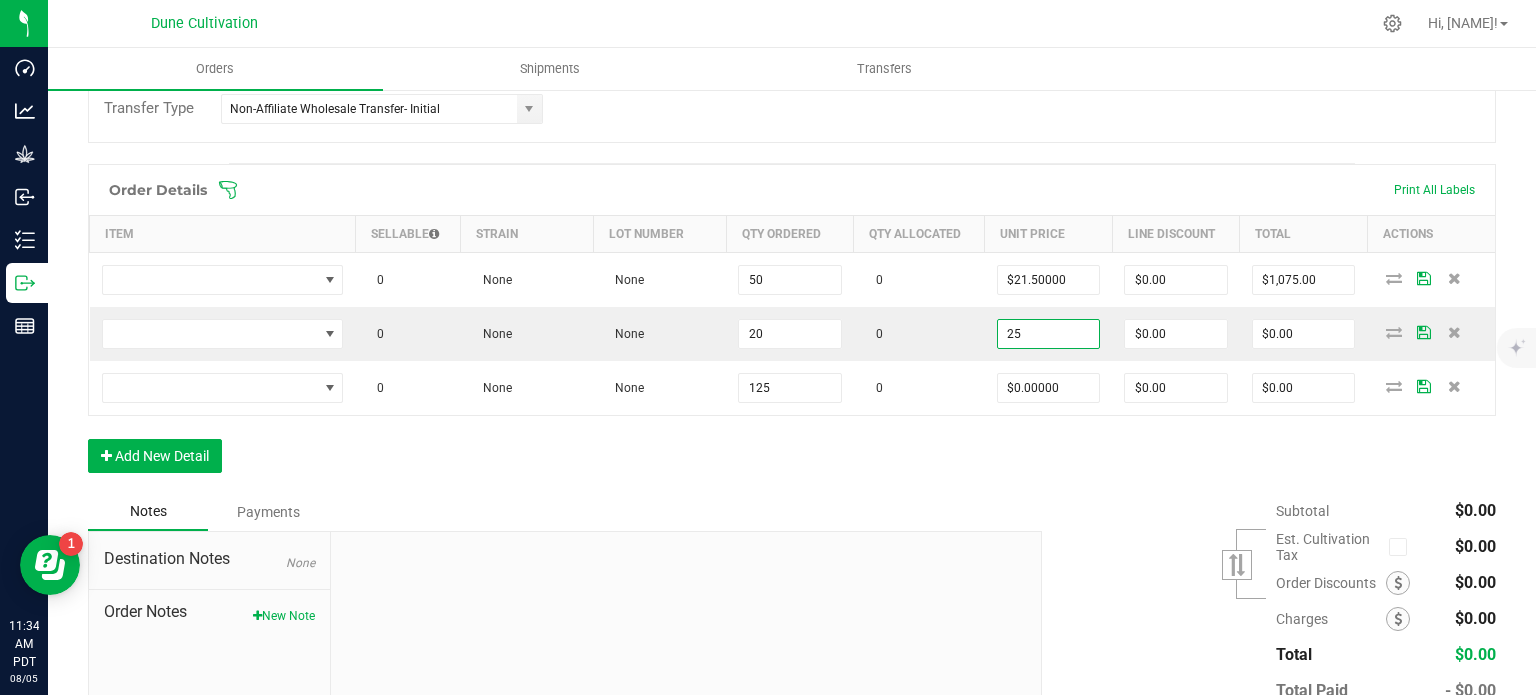 type on "$25.00000" 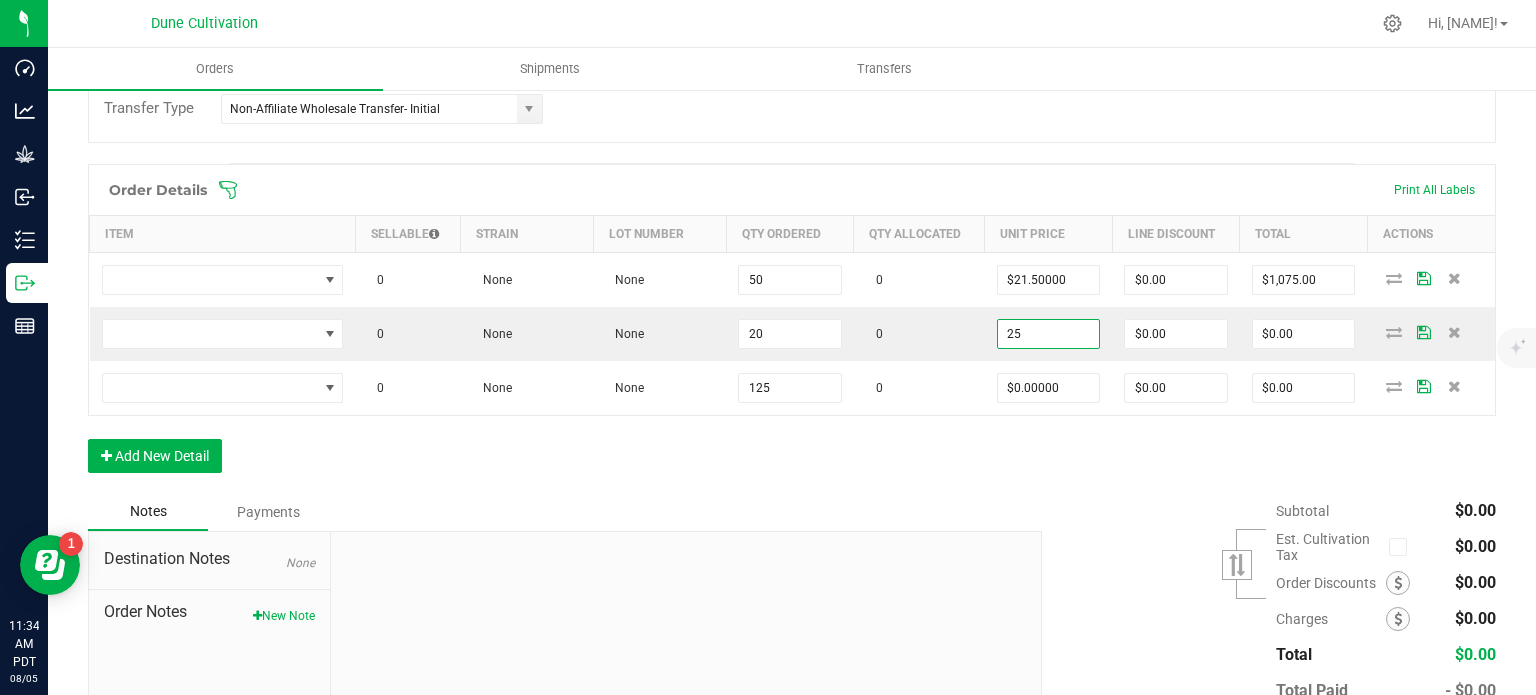 type on "$500.00" 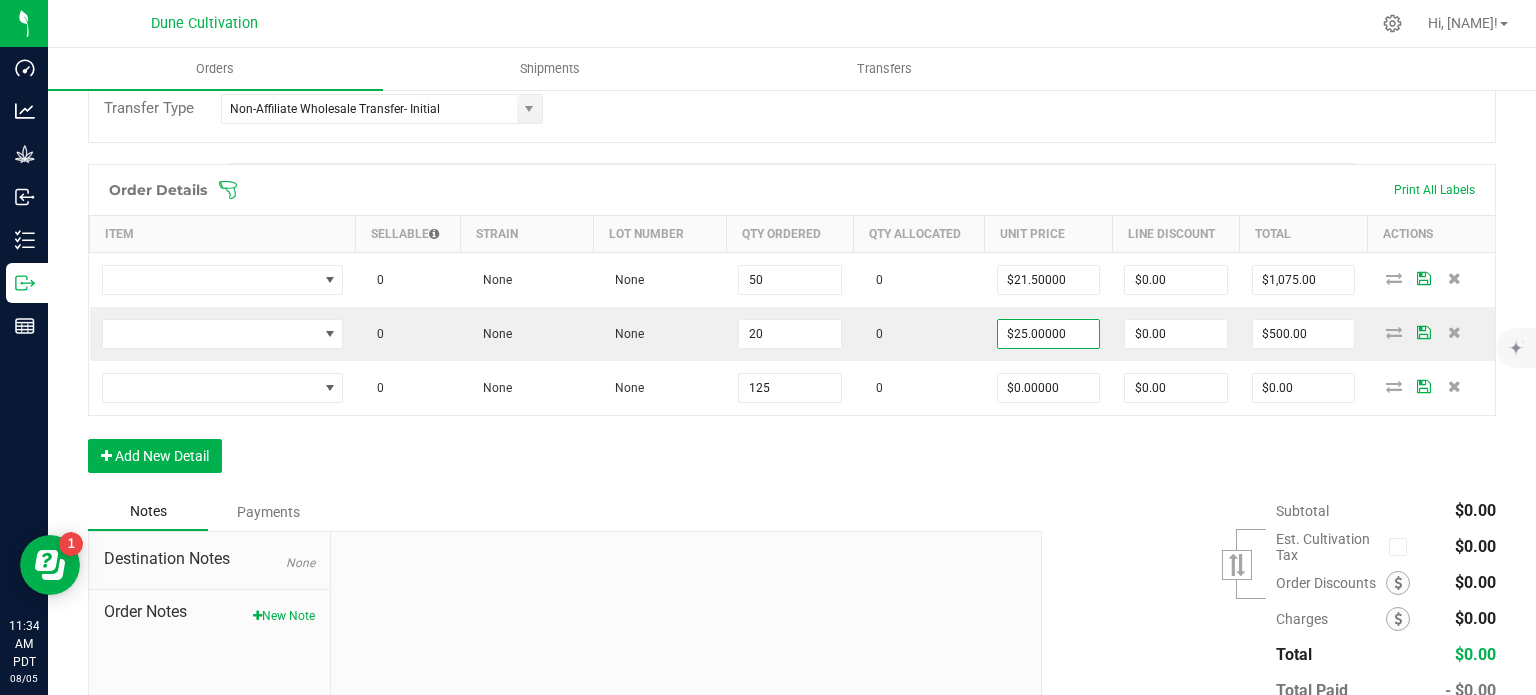 click on "Order Details Print All Labels Item  Sellable  Strain  Lot Number  Qty Ordered Qty Allocated Unit Price Line Discount Total Actions  0    None   None  50  0   $21.50000 $0.00 $1,075.00  0    None   None  20  0   $25.00000 $0.00 $500.00  0    None   None  125  0   $0.00000 $0.00 $0.00
Add New Detail" at bounding box center (792, 328) 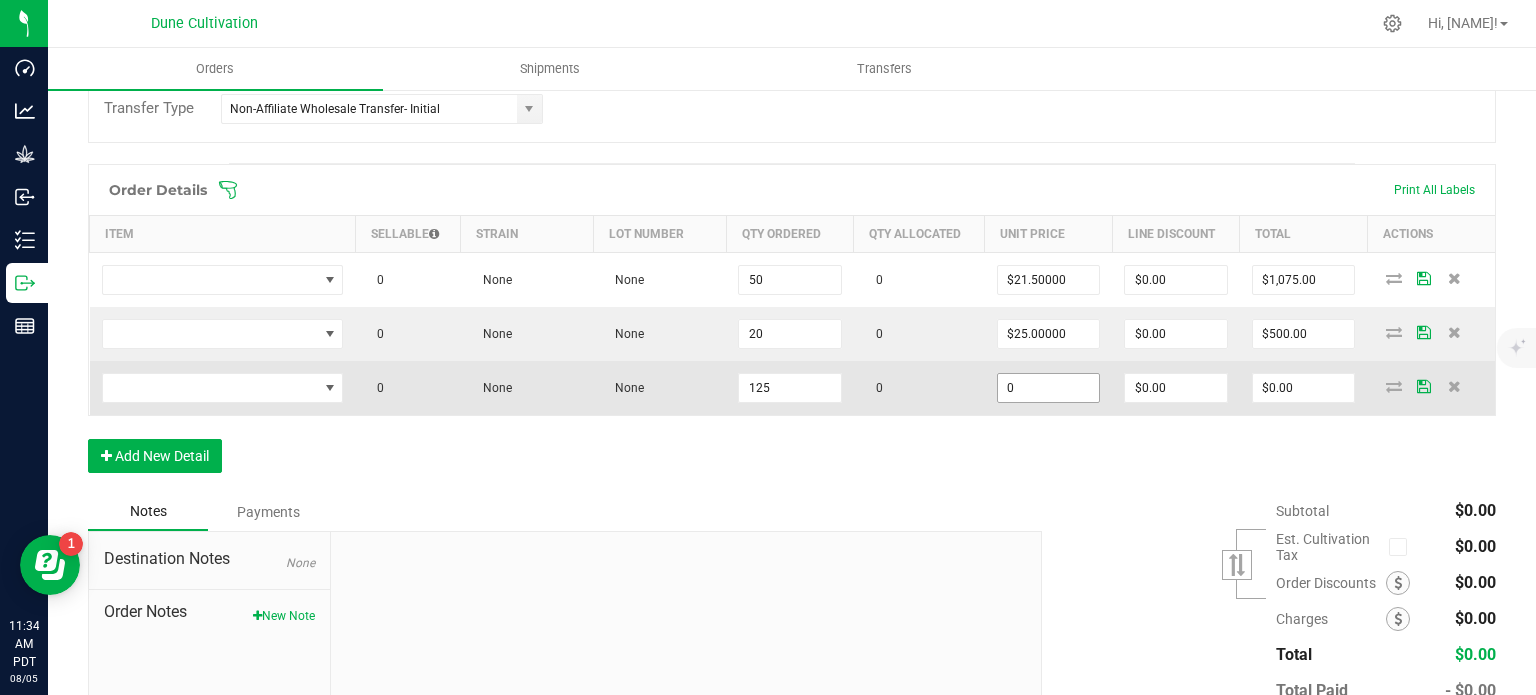 click on "0" at bounding box center [1049, 388] 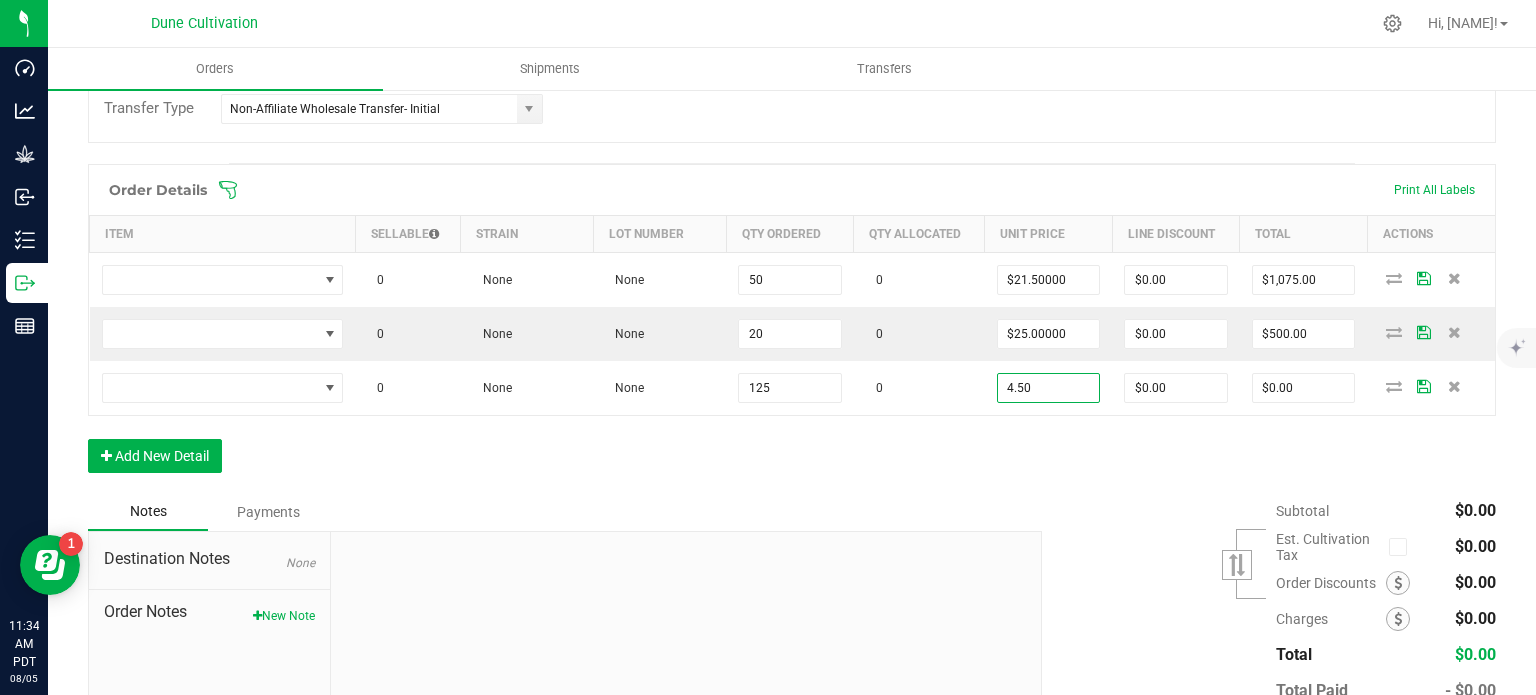 type on "$4.50000" 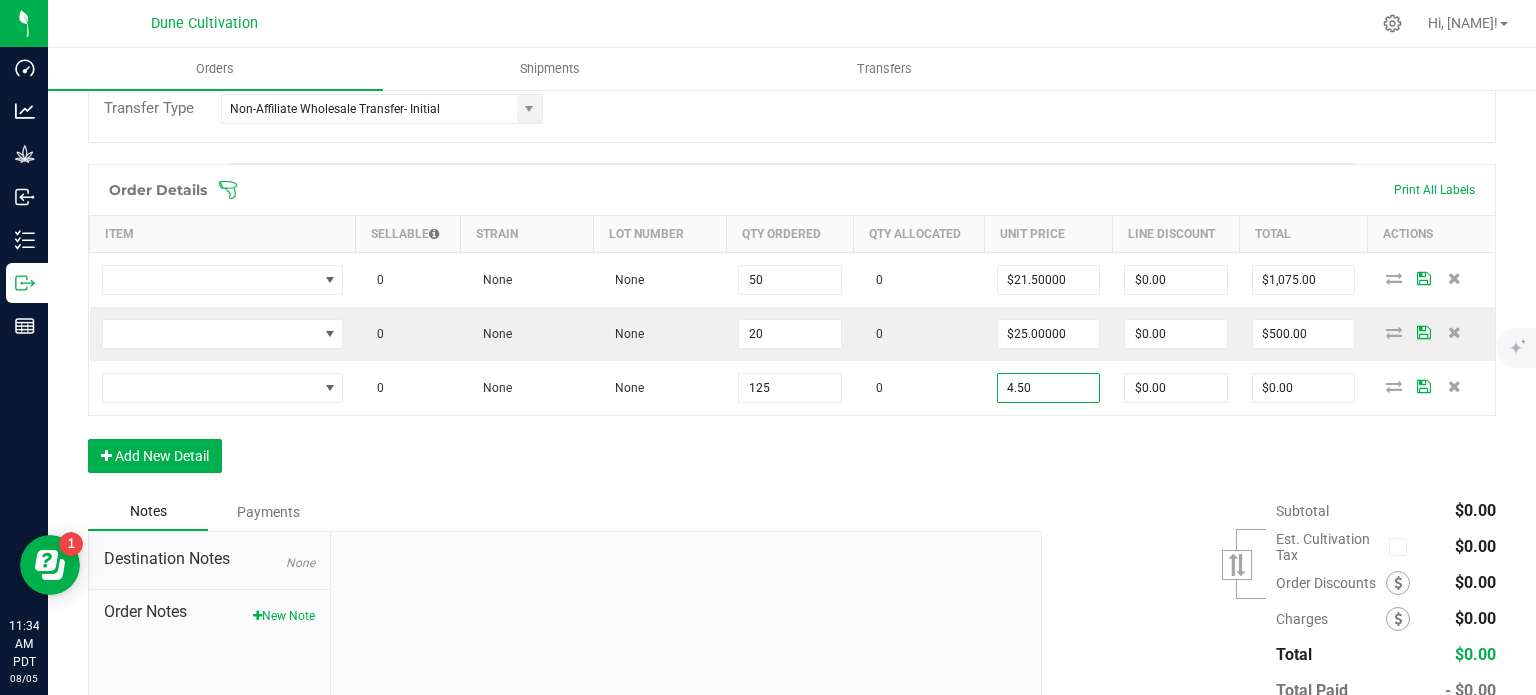 type on "$562.50" 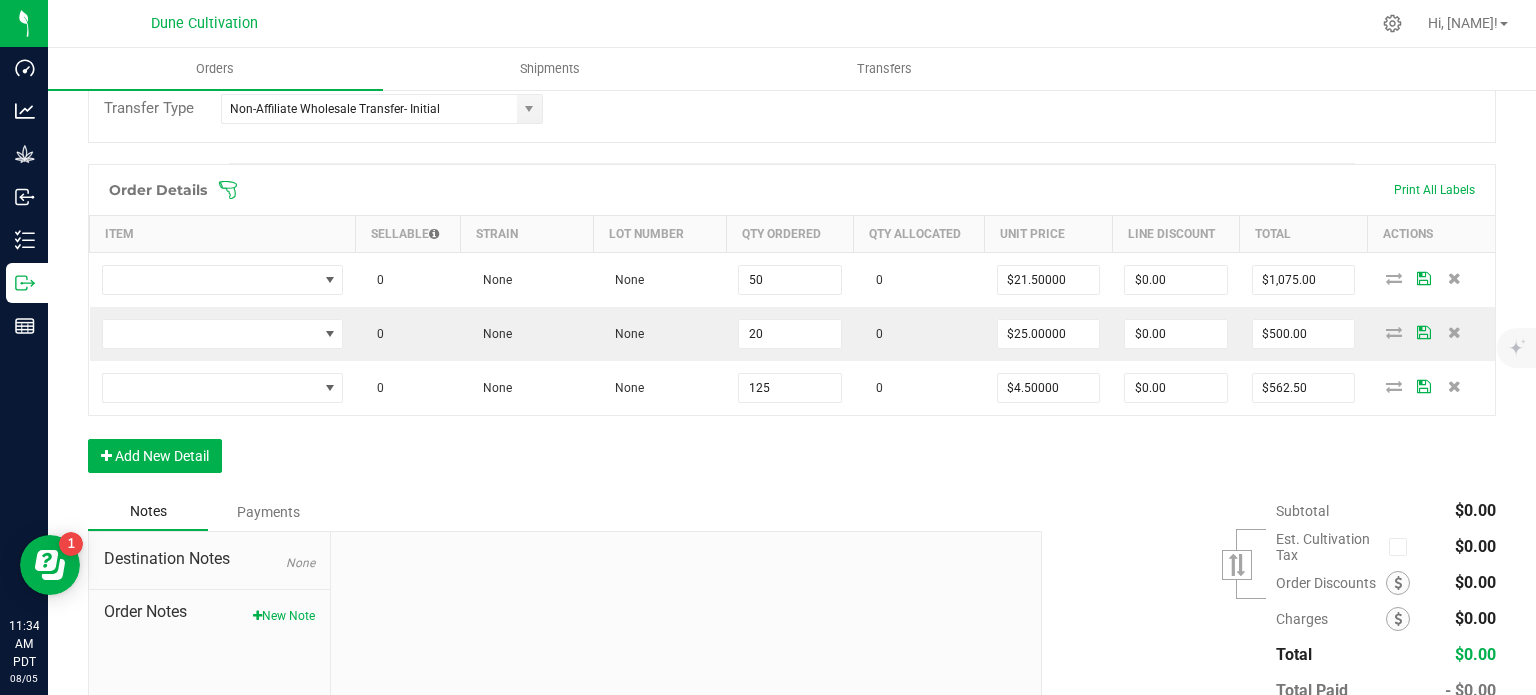 click on "Order Details Print All Labels Item  Sellable  Strain  Lot Number  Qty Ordered Qty Allocated Unit Price Line Discount Total Actions  0    None   None  50  0   $21.50000 $0.00 $1,075.00  0    None   None  20  0   $25.00000 $0.00 $500.00  0    None   None  125  0   $4.50000 $0.00 $562.50
Add New Detail" at bounding box center [792, 328] 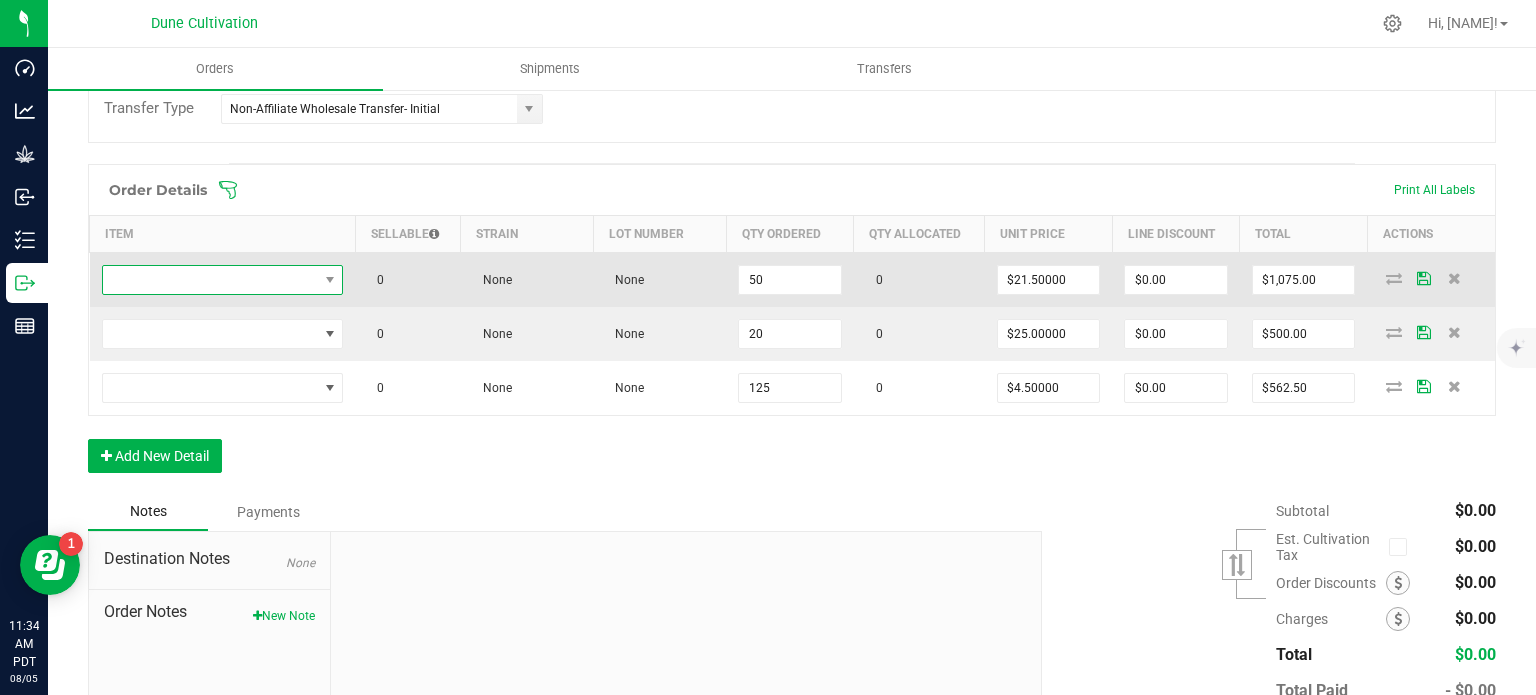 click at bounding box center [210, 280] 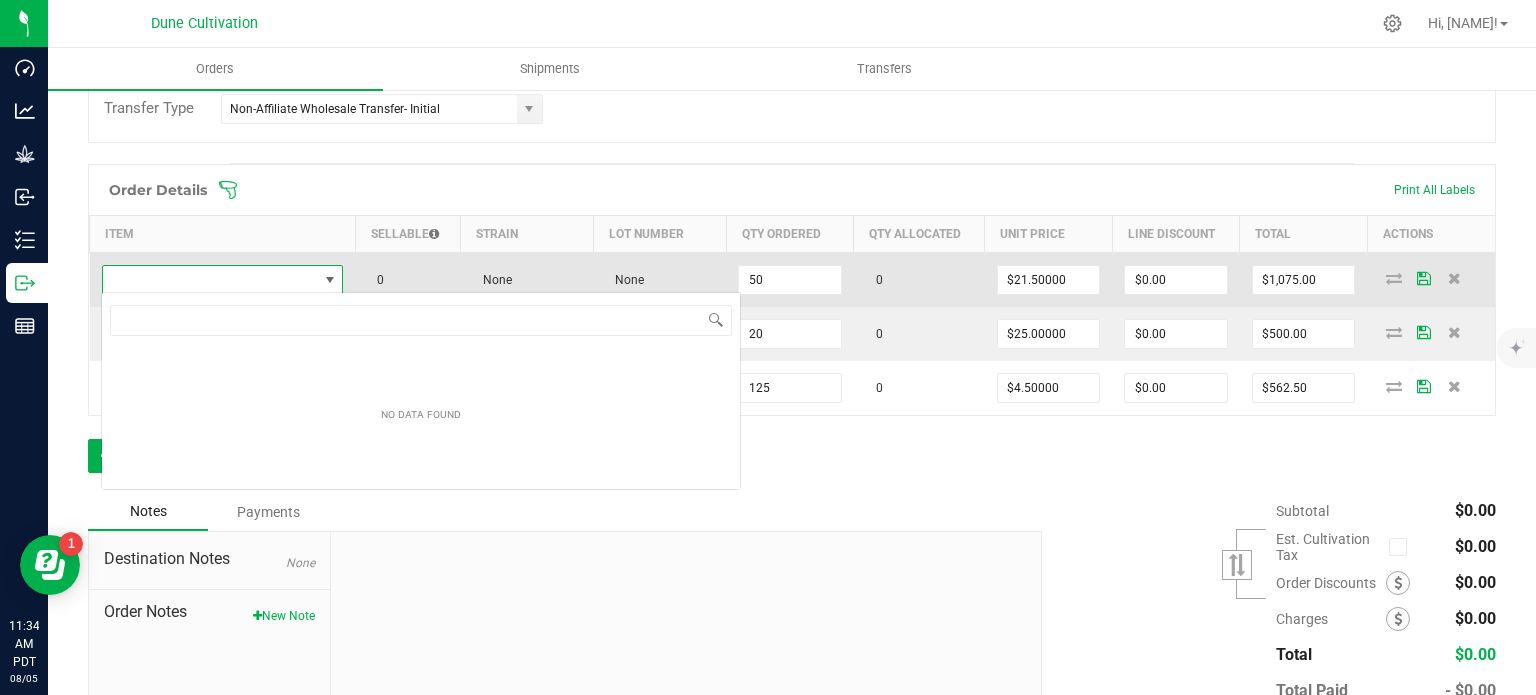 type on "Clout King-Flower-Flat Rate Gas-3.5g" 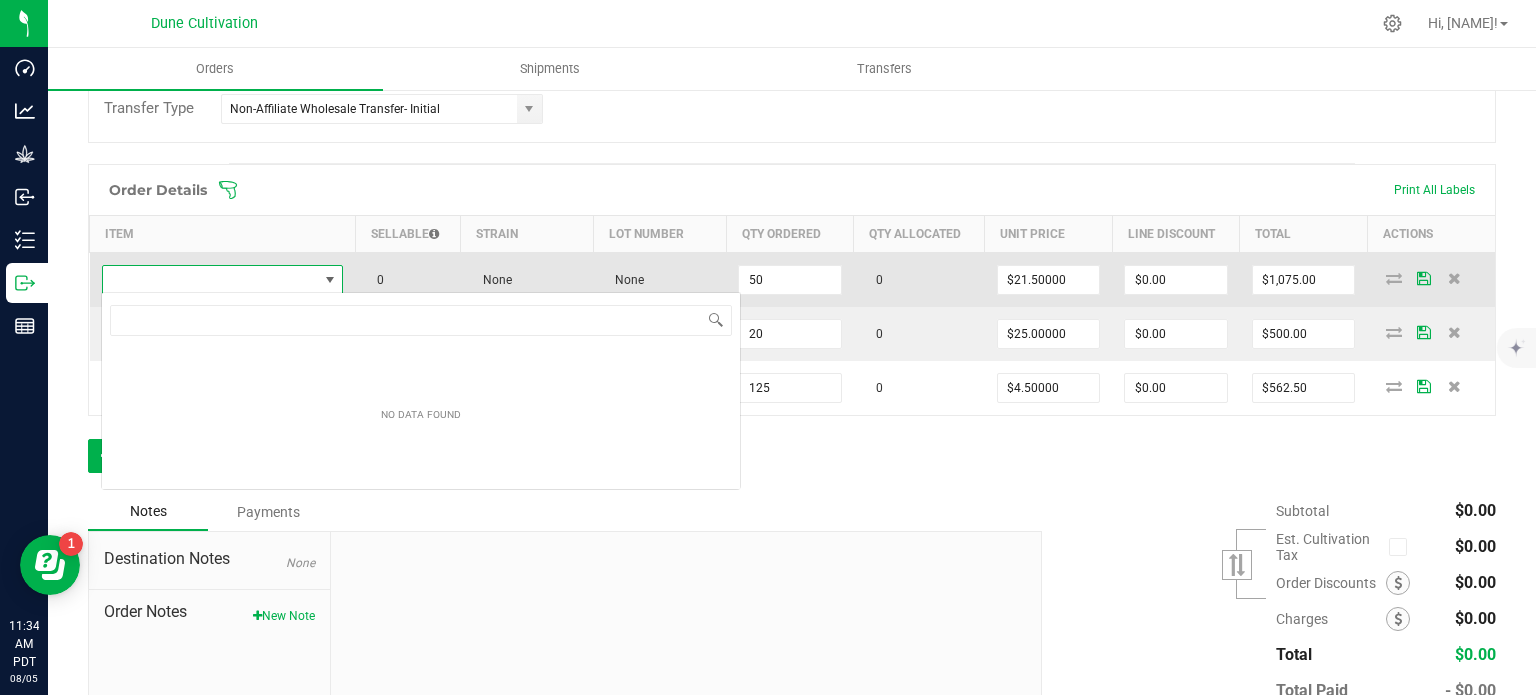 scroll, scrollTop: 99970, scrollLeft: 99761, axis: both 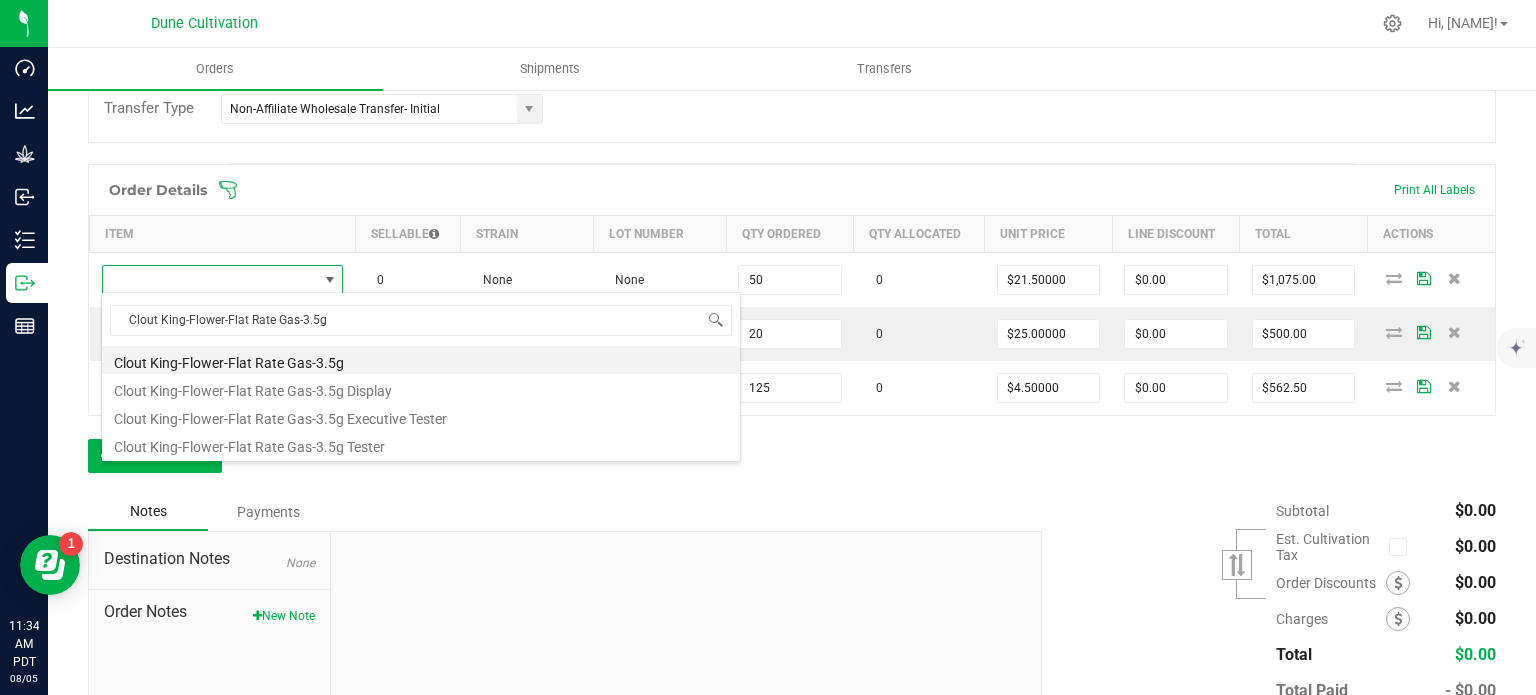 click on "Clout King-Flower-Flat Rate Gas-3.5g" at bounding box center (421, 360) 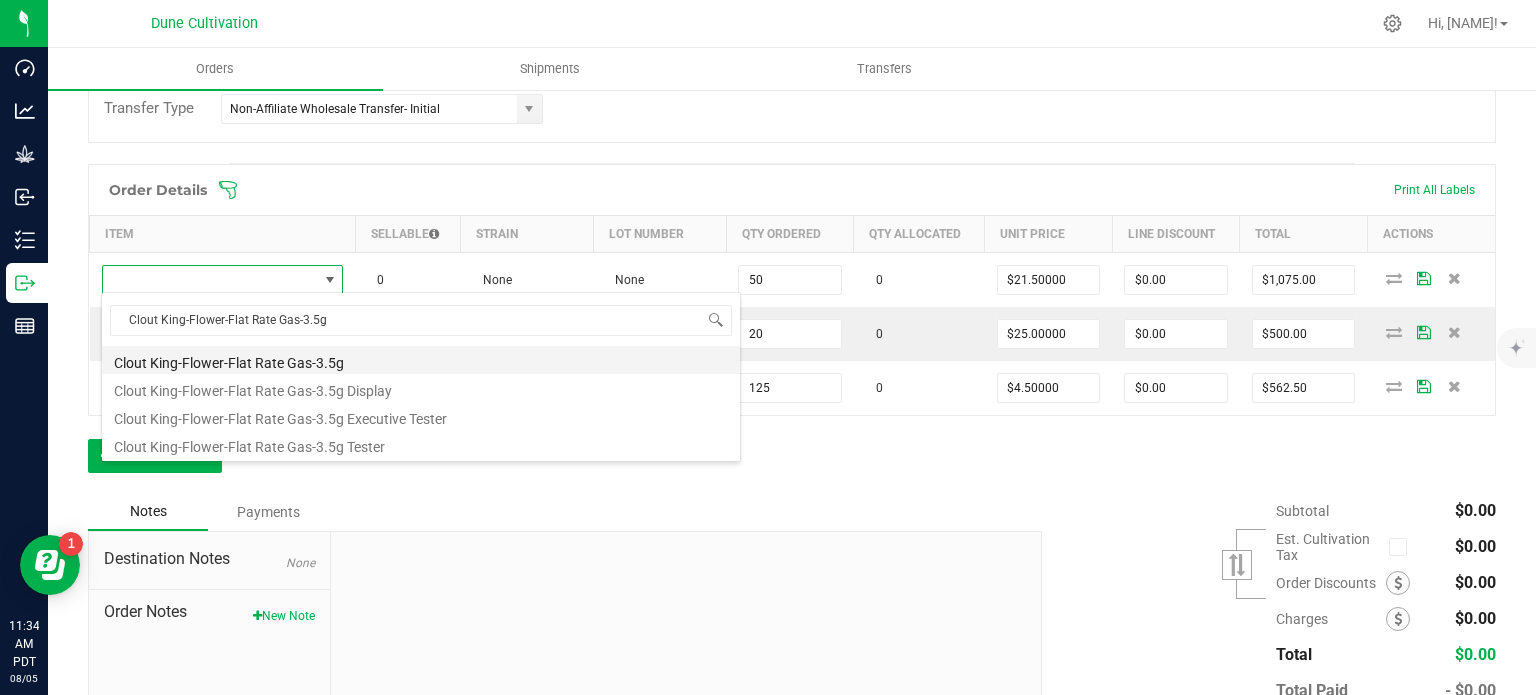 type on "50 ea" 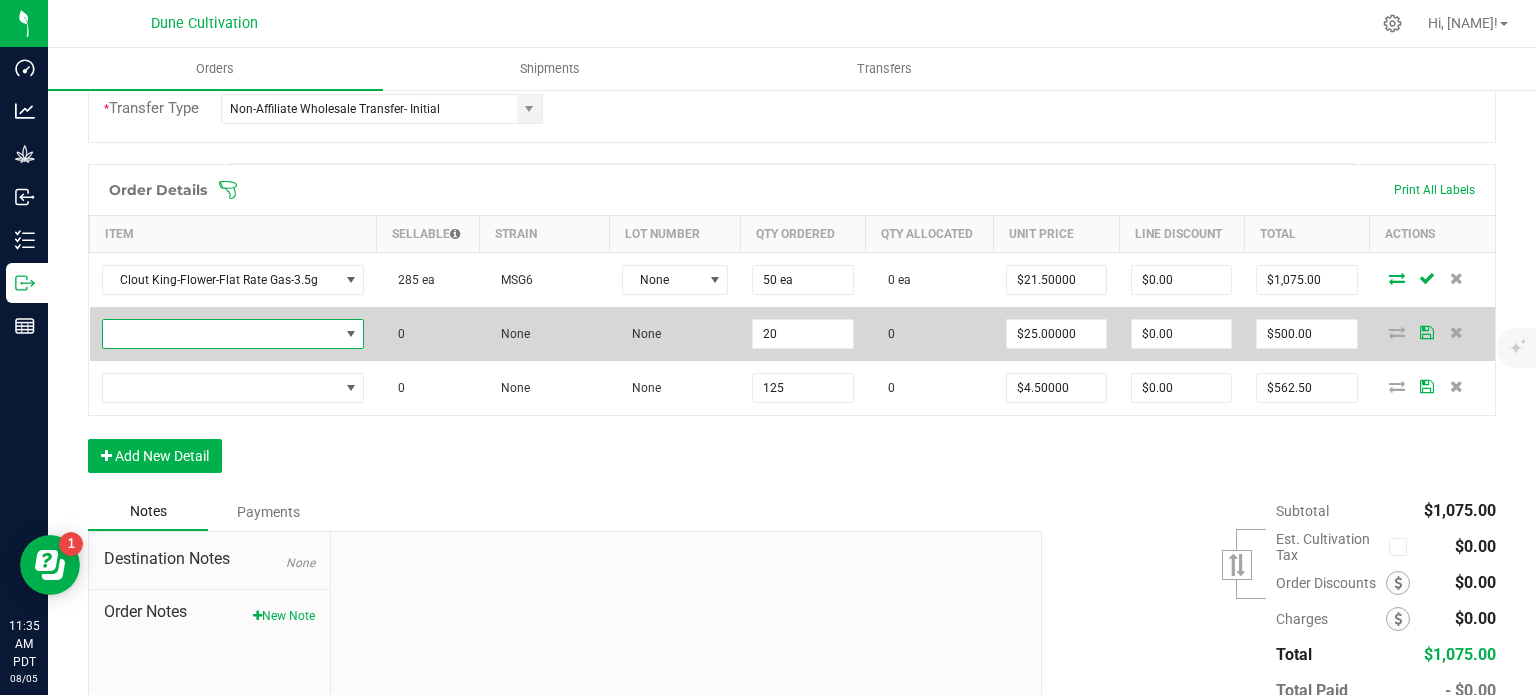 click at bounding box center [351, 334] 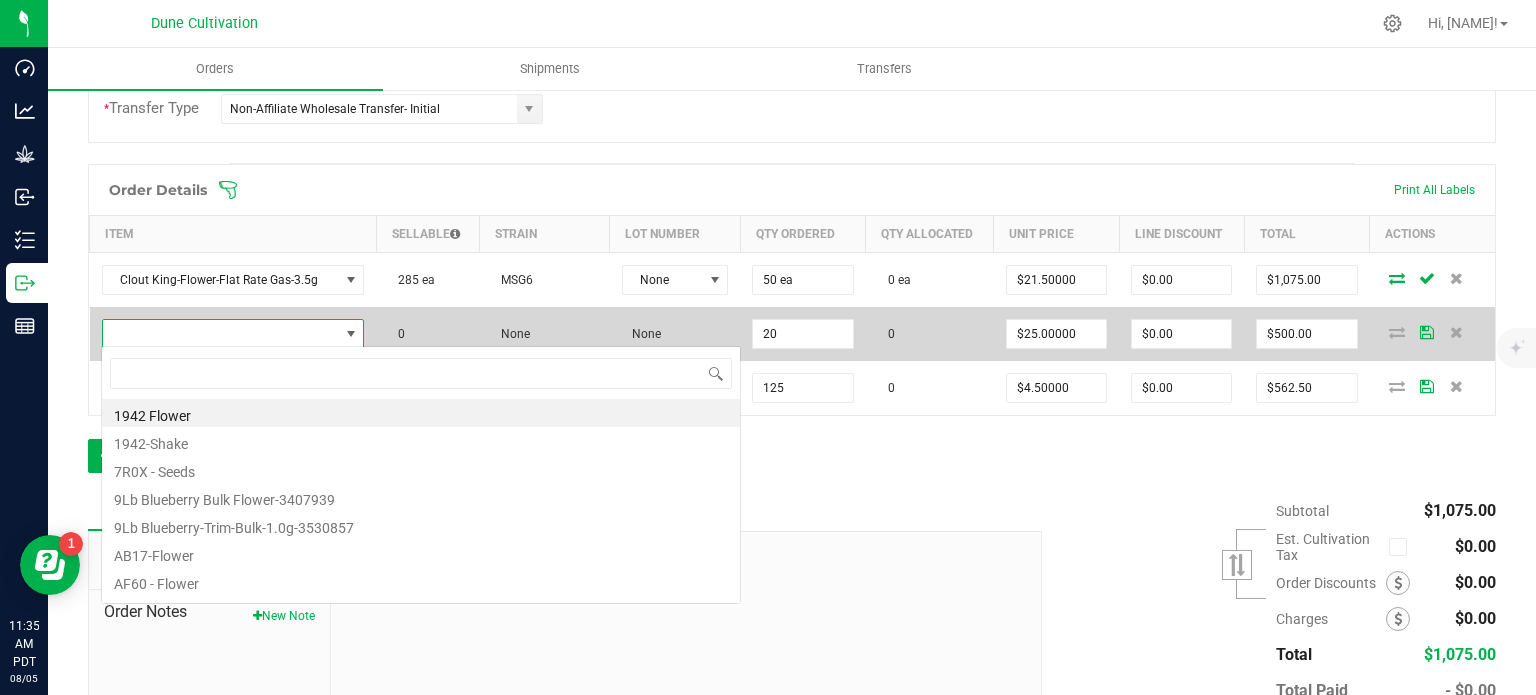 scroll, scrollTop: 99970, scrollLeft: 99743, axis: both 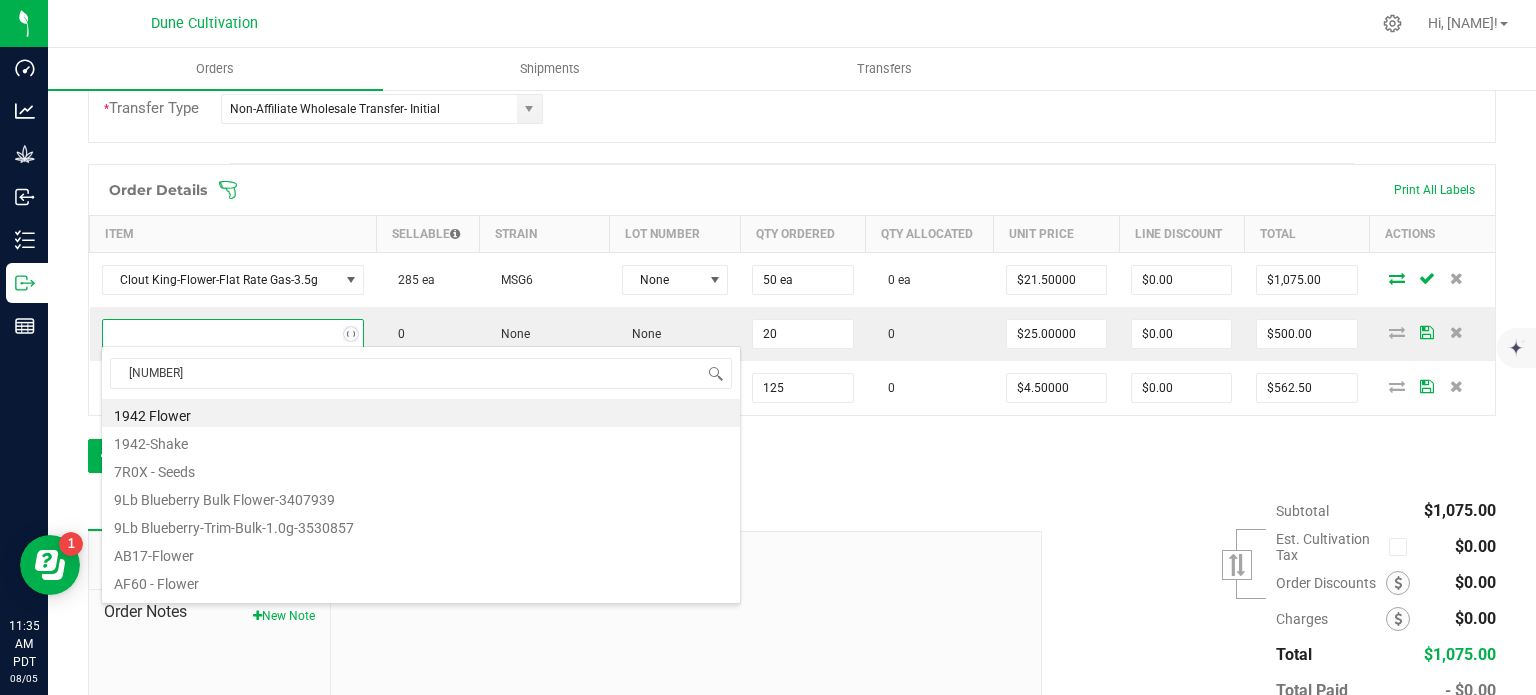 type on "35374" 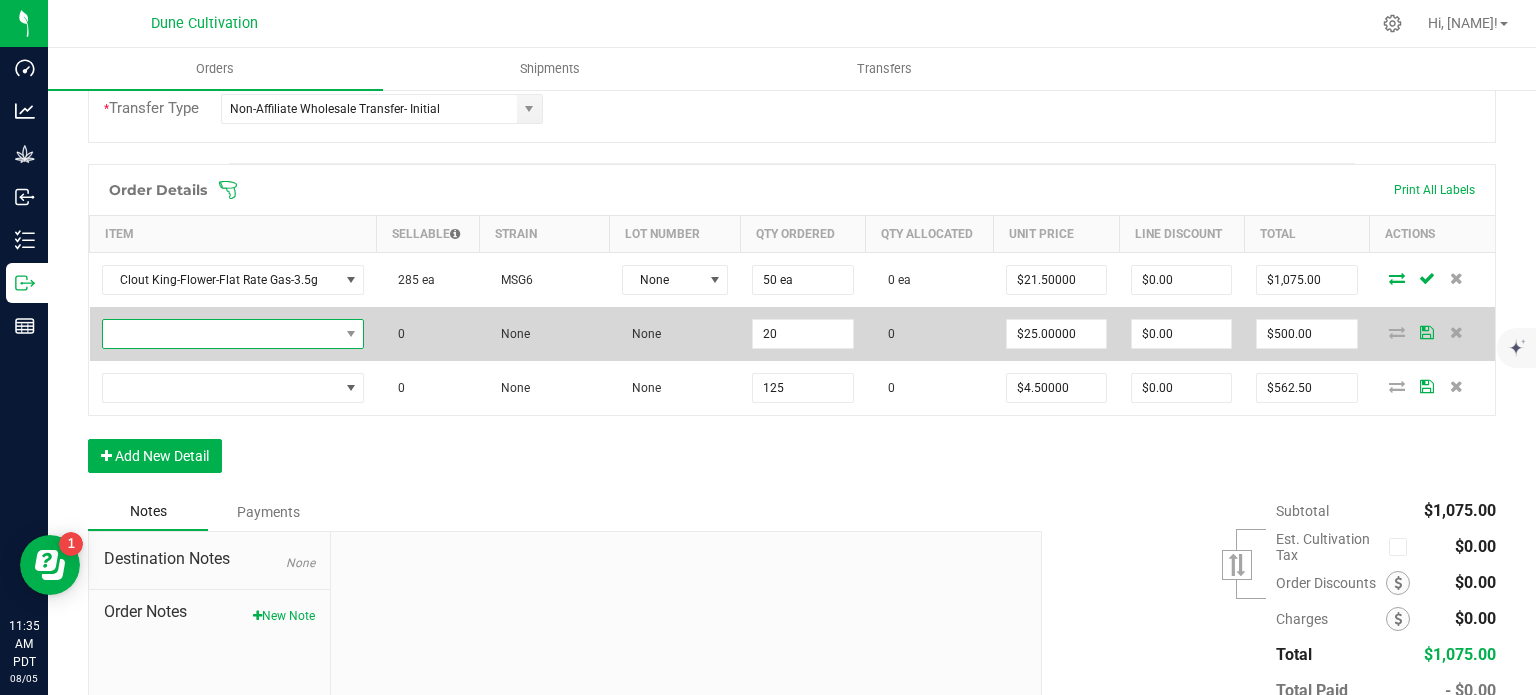 click at bounding box center [221, 334] 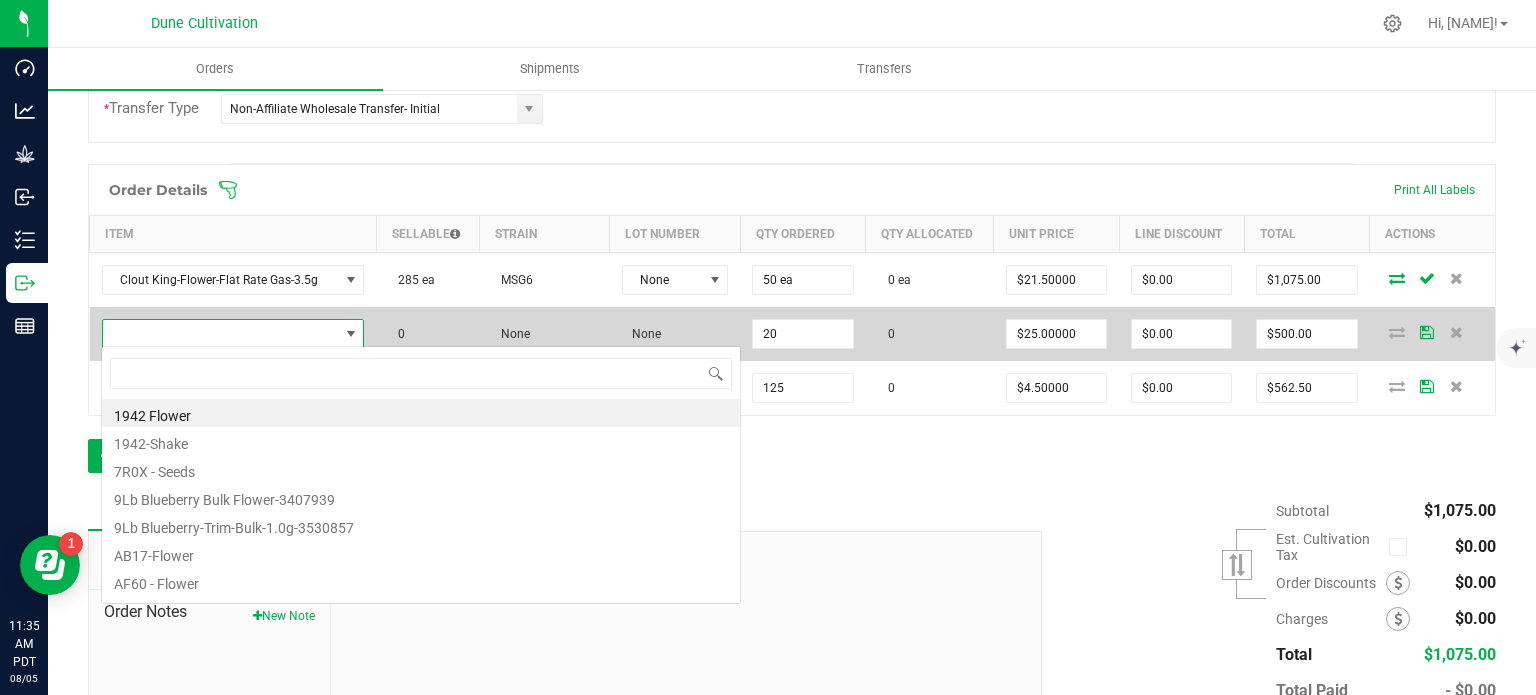 type on "Clout King-Flower-Flat Rate Gas- 7g" 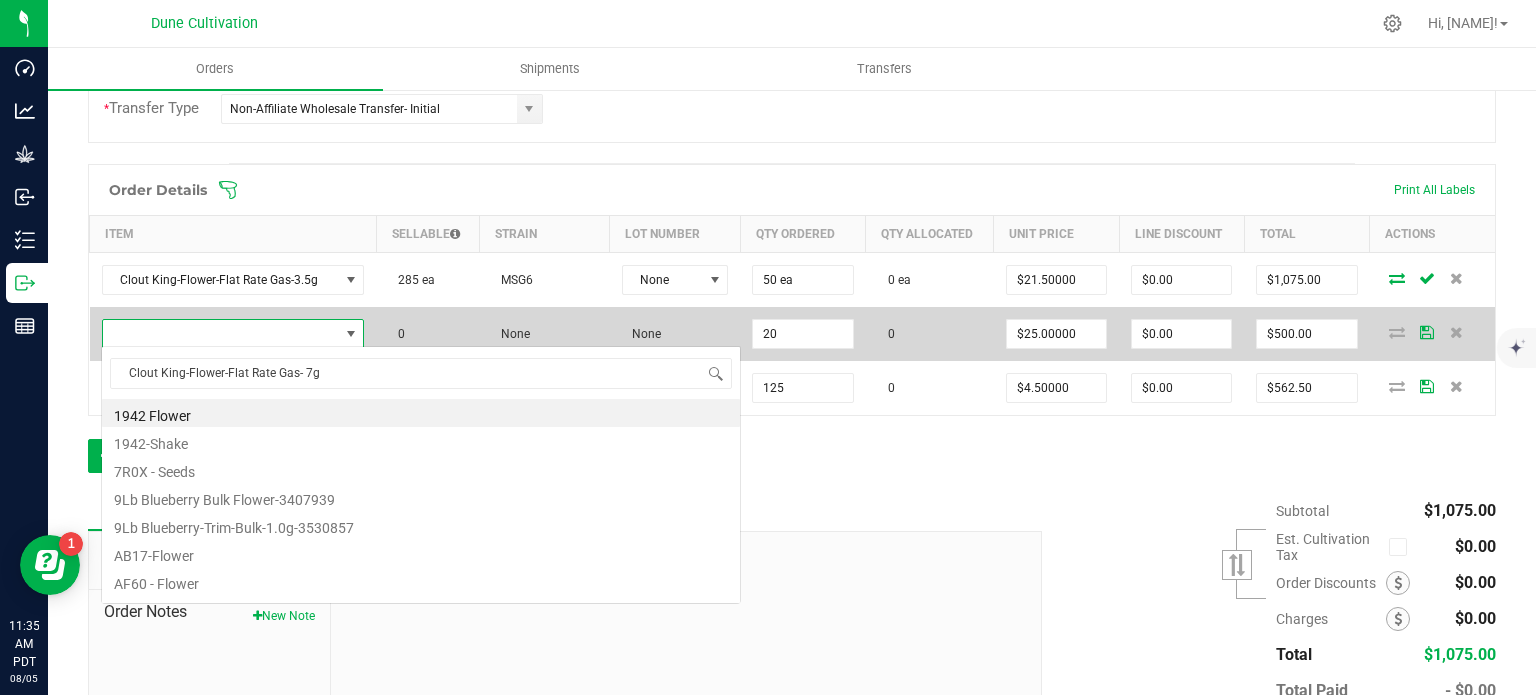 scroll, scrollTop: 99970, scrollLeft: 99743, axis: both 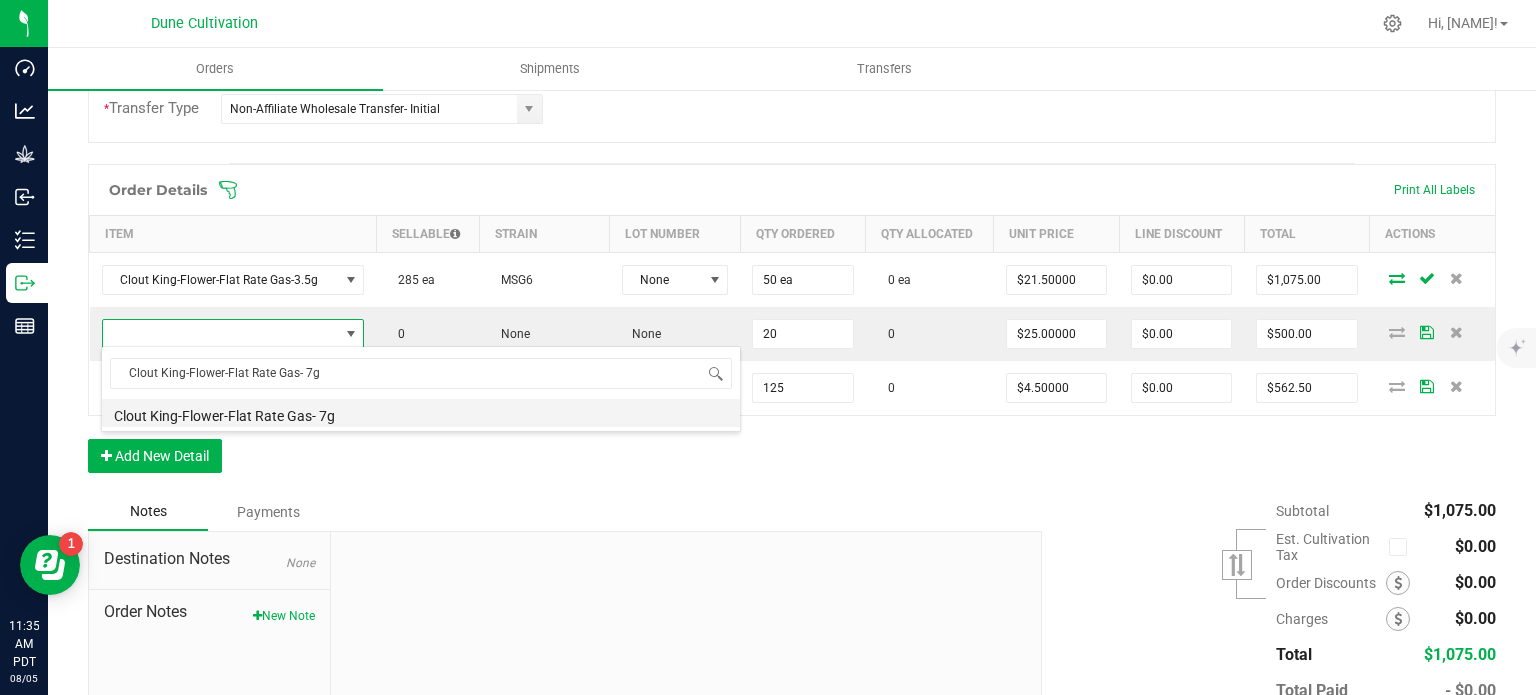 click on "Clout King-Flower-Flat Rate Gas- 7g" at bounding box center [421, 413] 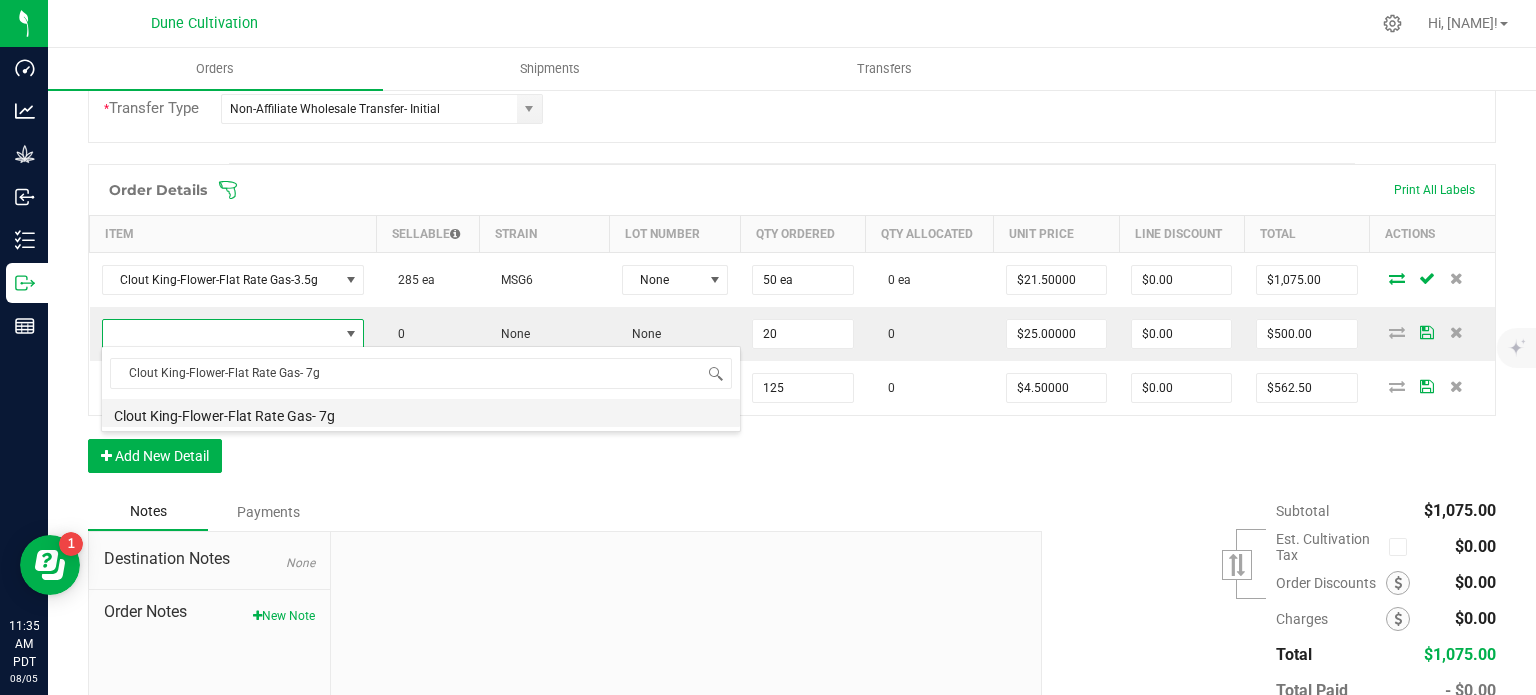 type on "20 ea" 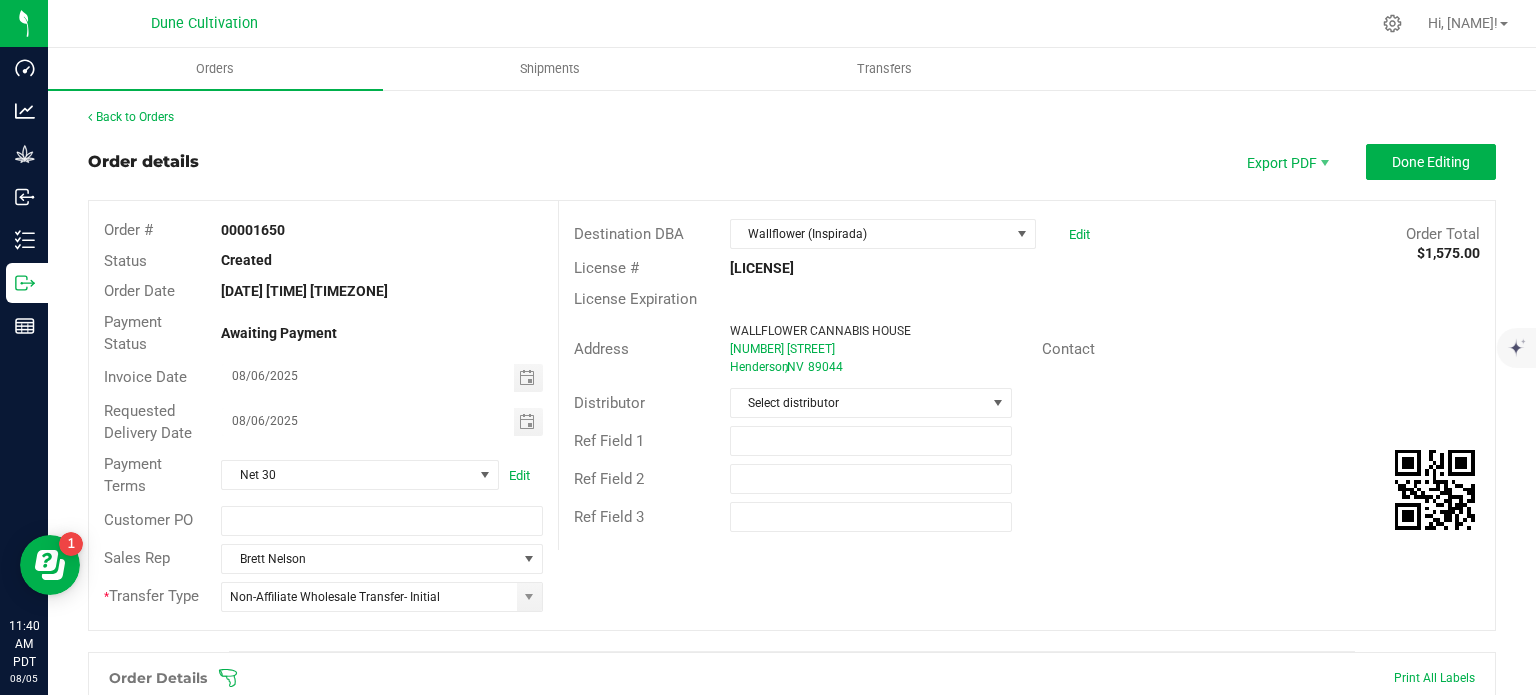 scroll, scrollTop: 608, scrollLeft: 0, axis: vertical 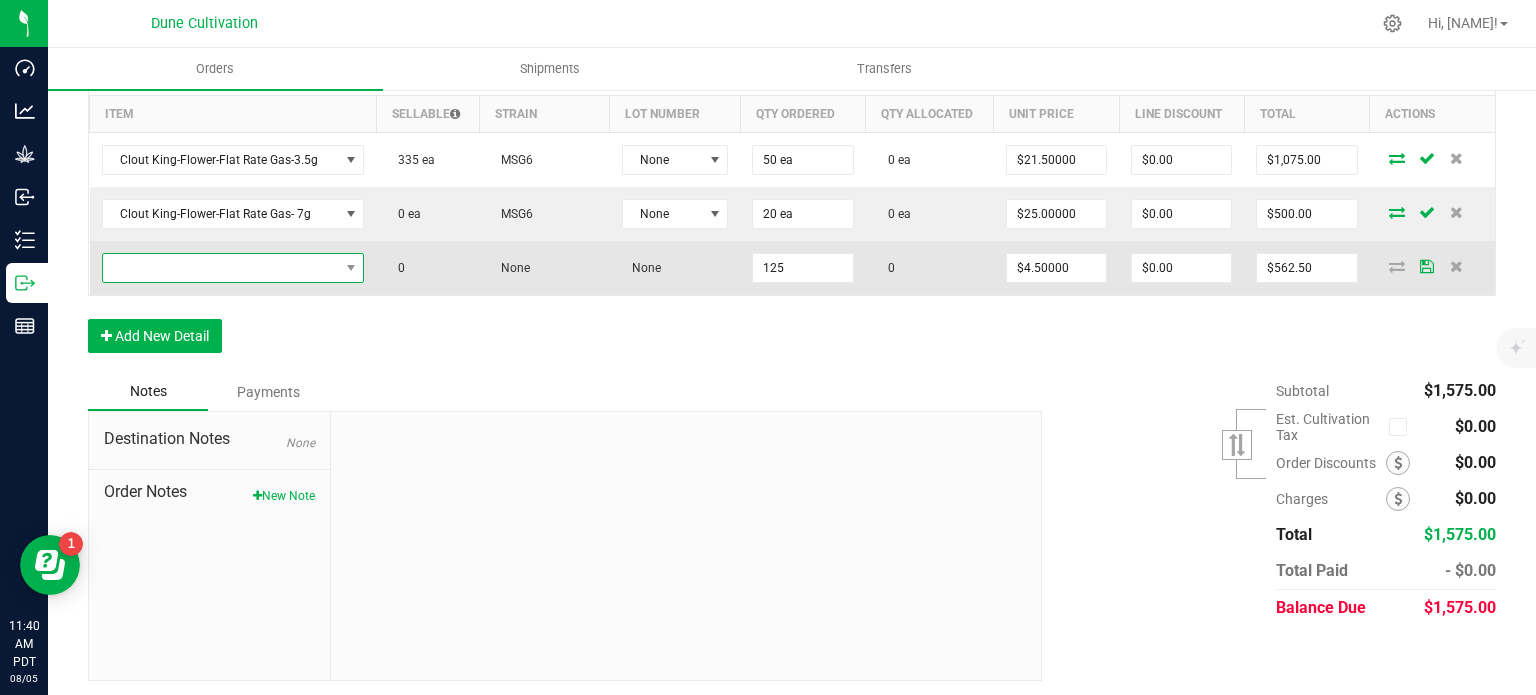 click at bounding box center (221, 268) 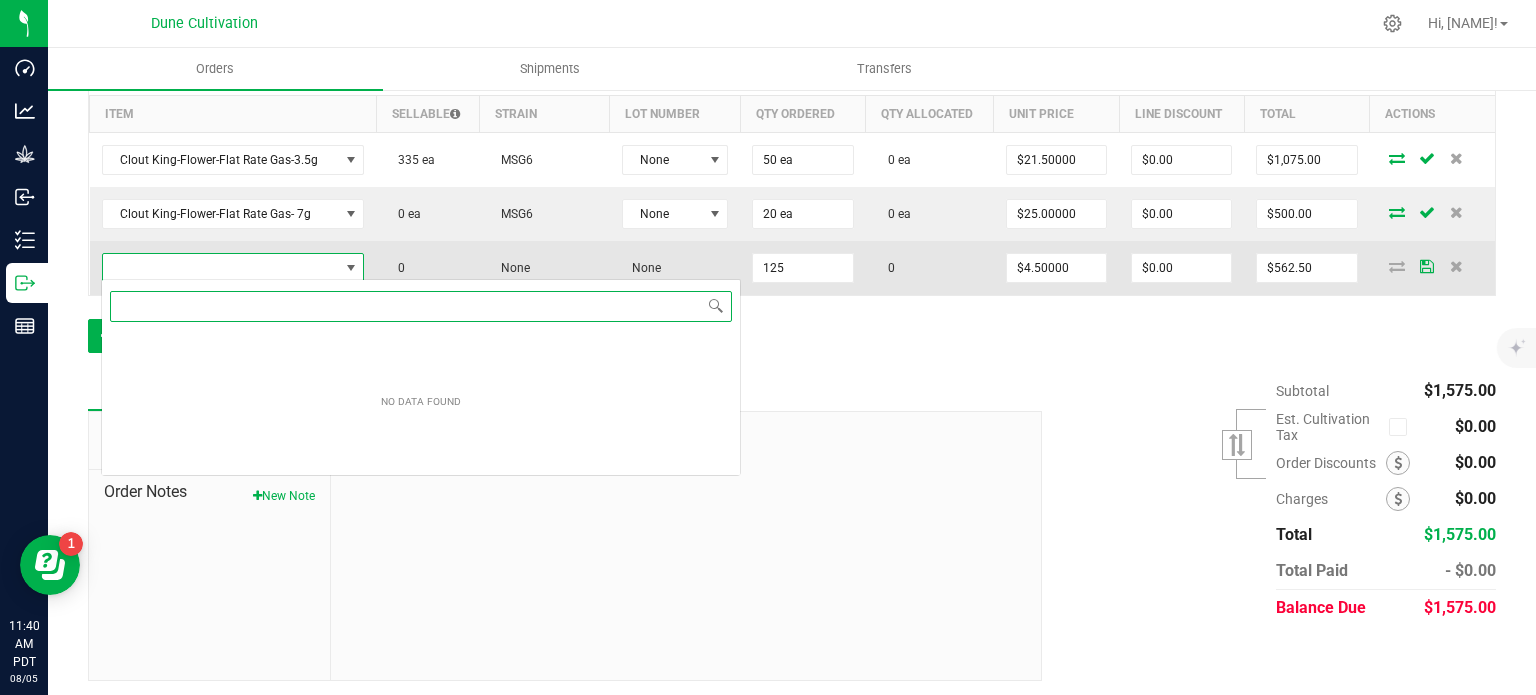 paste on "Clout King-Preroll-Melon Headz-1.0g" 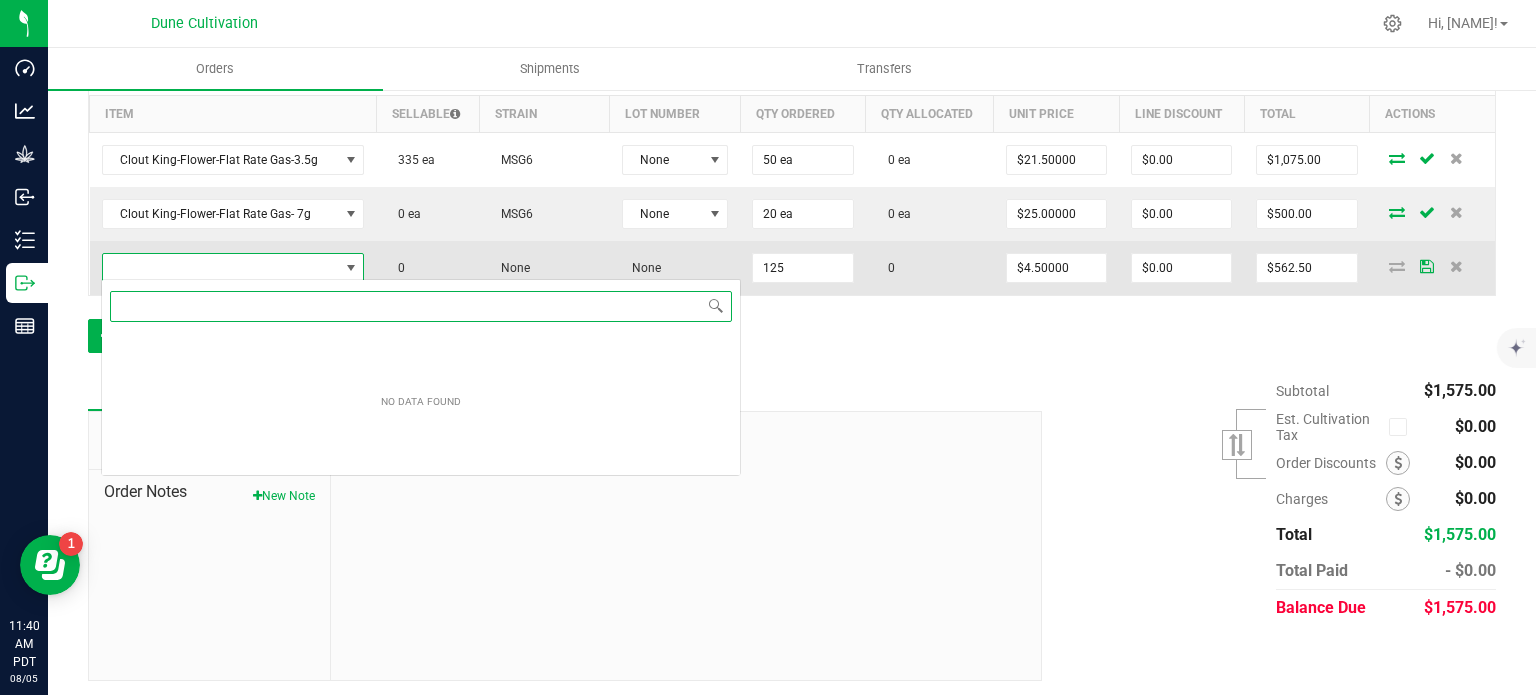 scroll, scrollTop: 99970, scrollLeft: 99743, axis: both 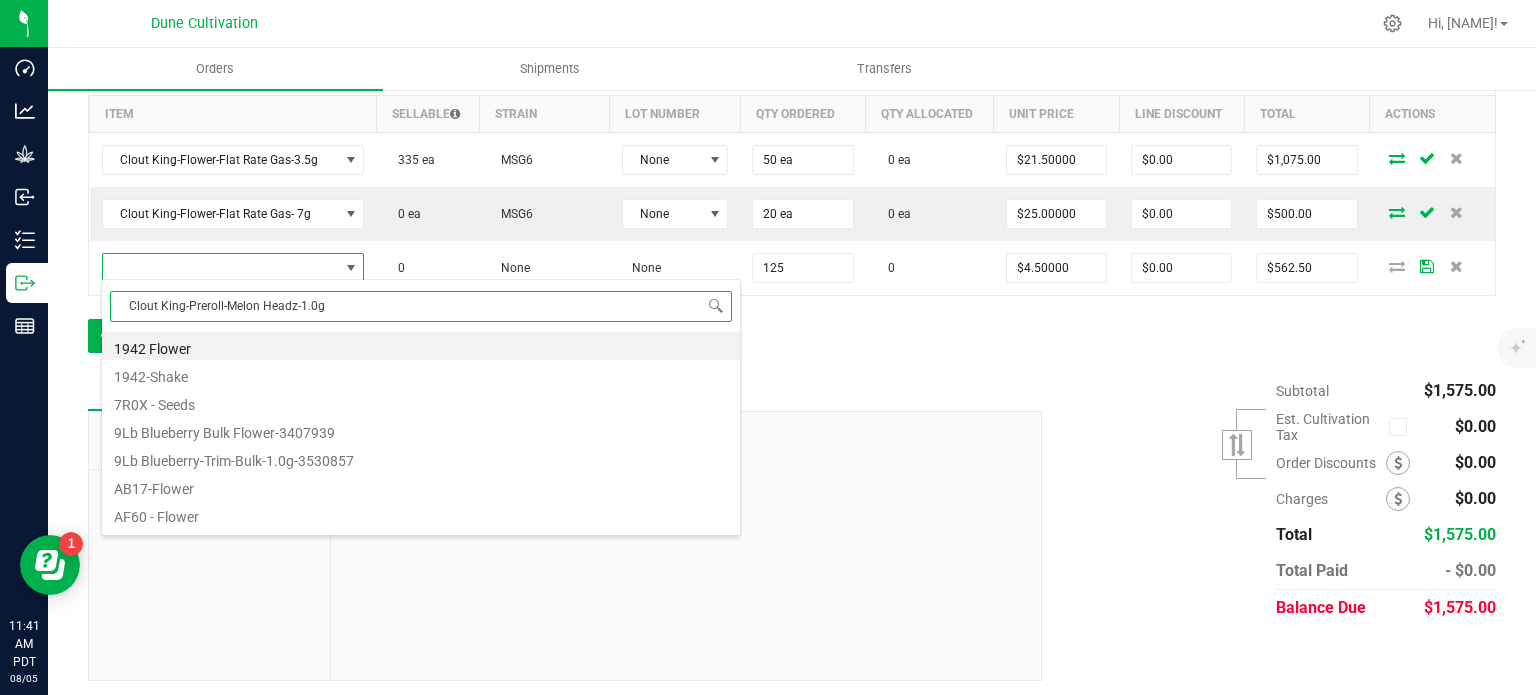 click on "Clout King-Preroll-Melon Headz-1.0g" at bounding box center [421, 306] 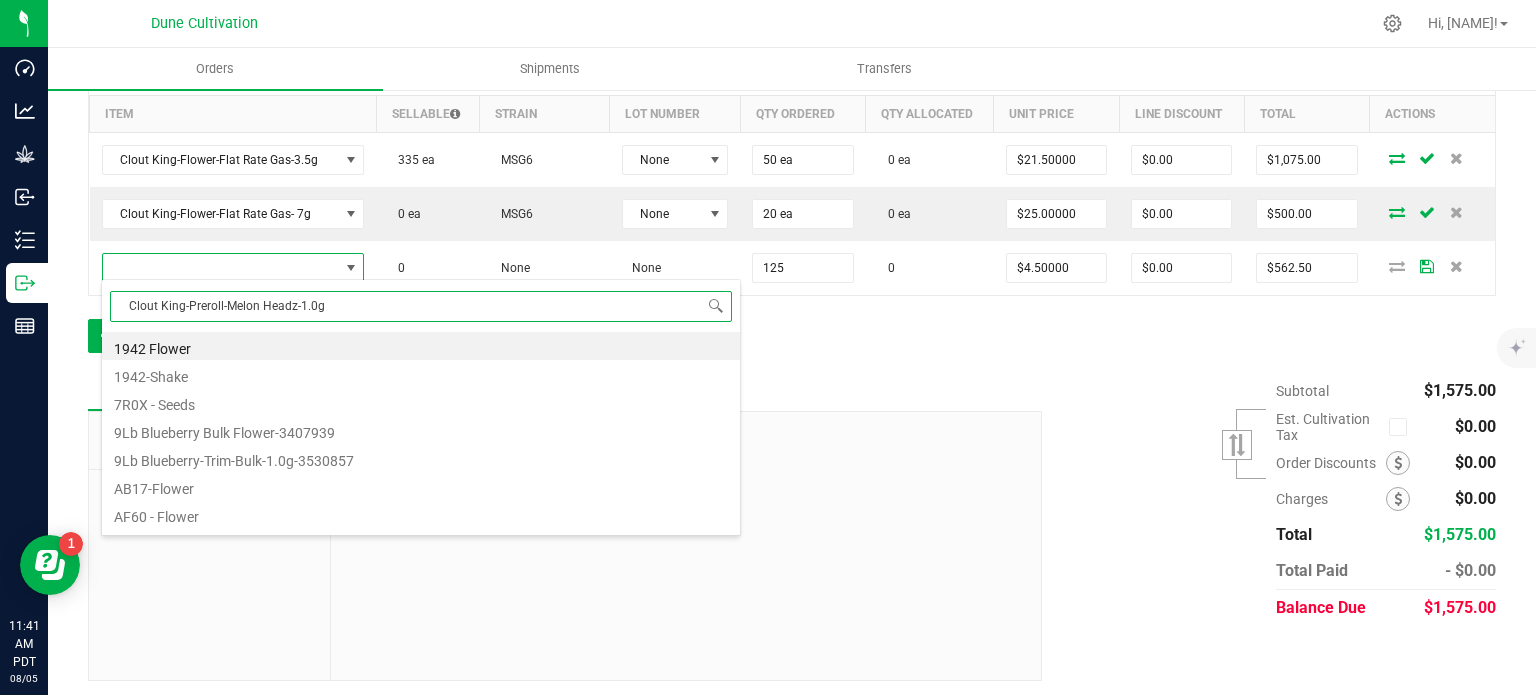 type on "Clout King-Preroll-Melon Headz-1.0" 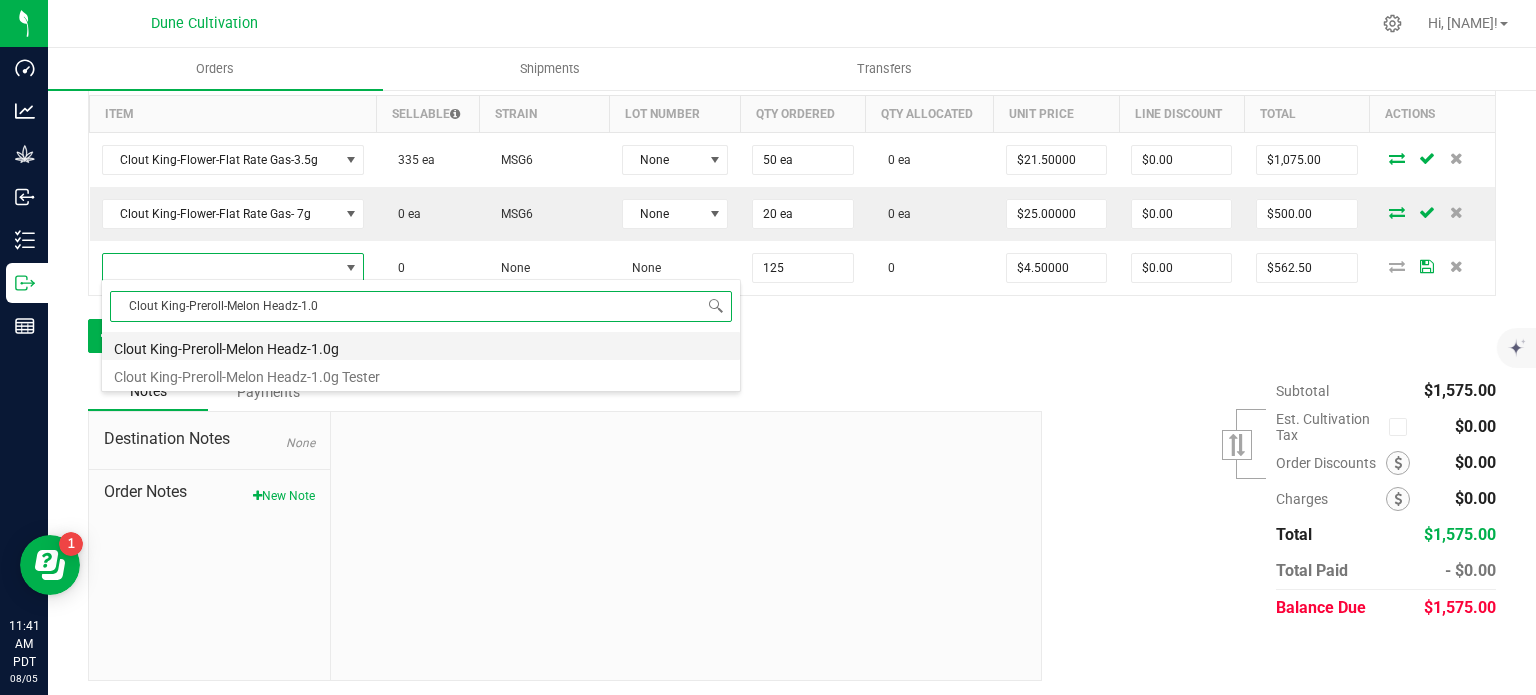 click on "Clout King-Preroll-Melon Headz-1.0g" at bounding box center (421, 346) 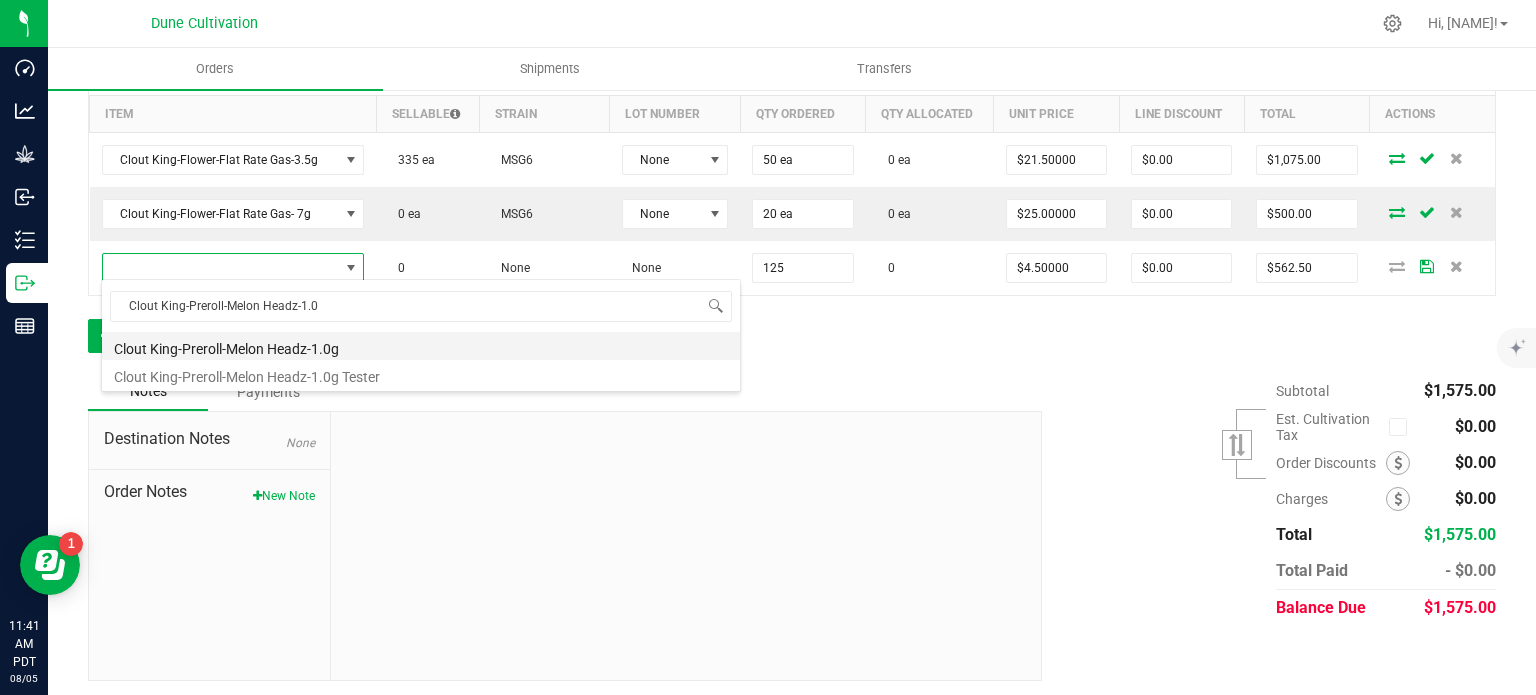 type on "125 ea" 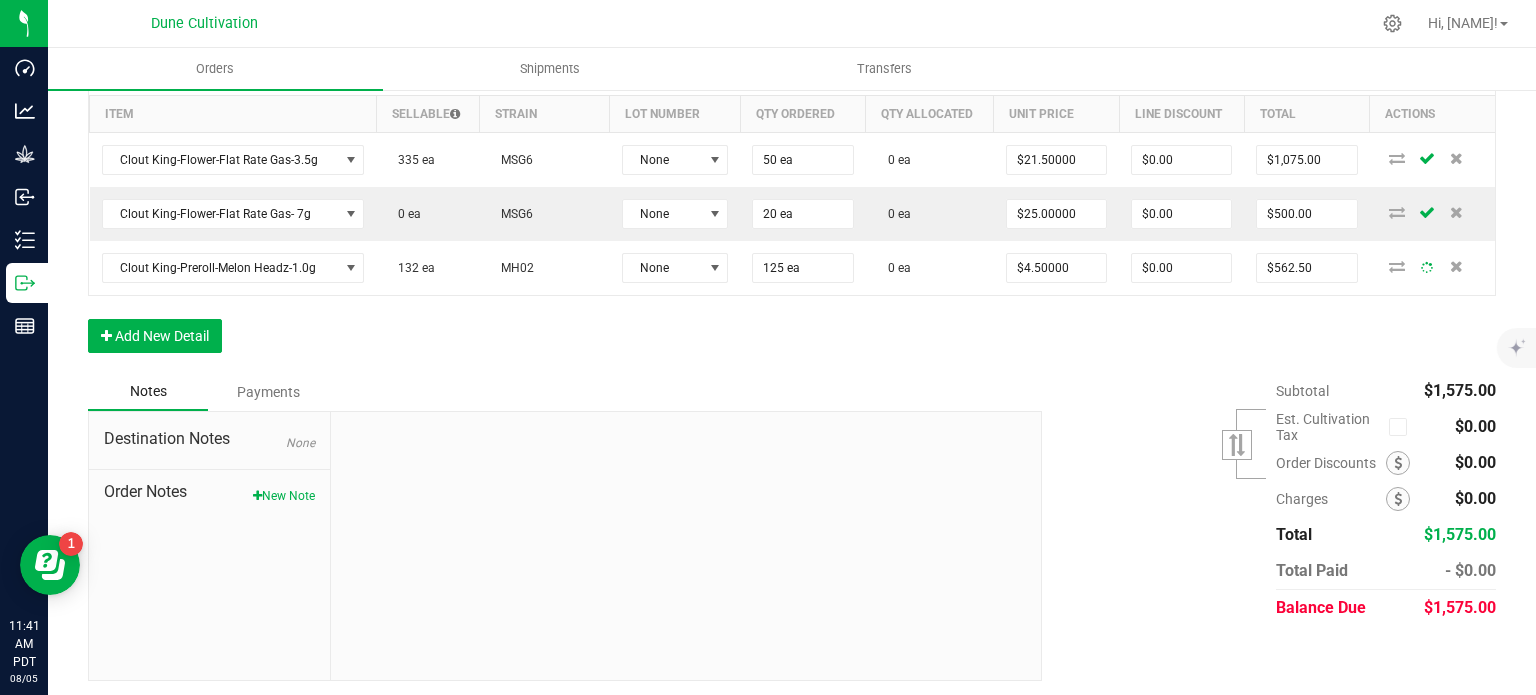 click on "Order Details Print All Labels Item  Sellable  Strain  Lot Number  Qty Ordered Qty Allocated Unit Price Line Discount Total Actions Clout King-Flower-Flat Rate Gas-3.5g  335 ea   MSG6  None 50 ea  0 ea  $21.50000 $0.00 $1,075.00 Clout King-Flower-Flat Rate Gas- 7g  0 ea   MSG6  None 20 ea  0 ea  $25.00000 $0.00 $500.00 Clout King-Preroll-Melon Headz-1.0g  132 ea   MH02  None 125 ea  0 ea  $4.50000 $0.00 $562.50
Add New Detail" at bounding box center (792, 208) 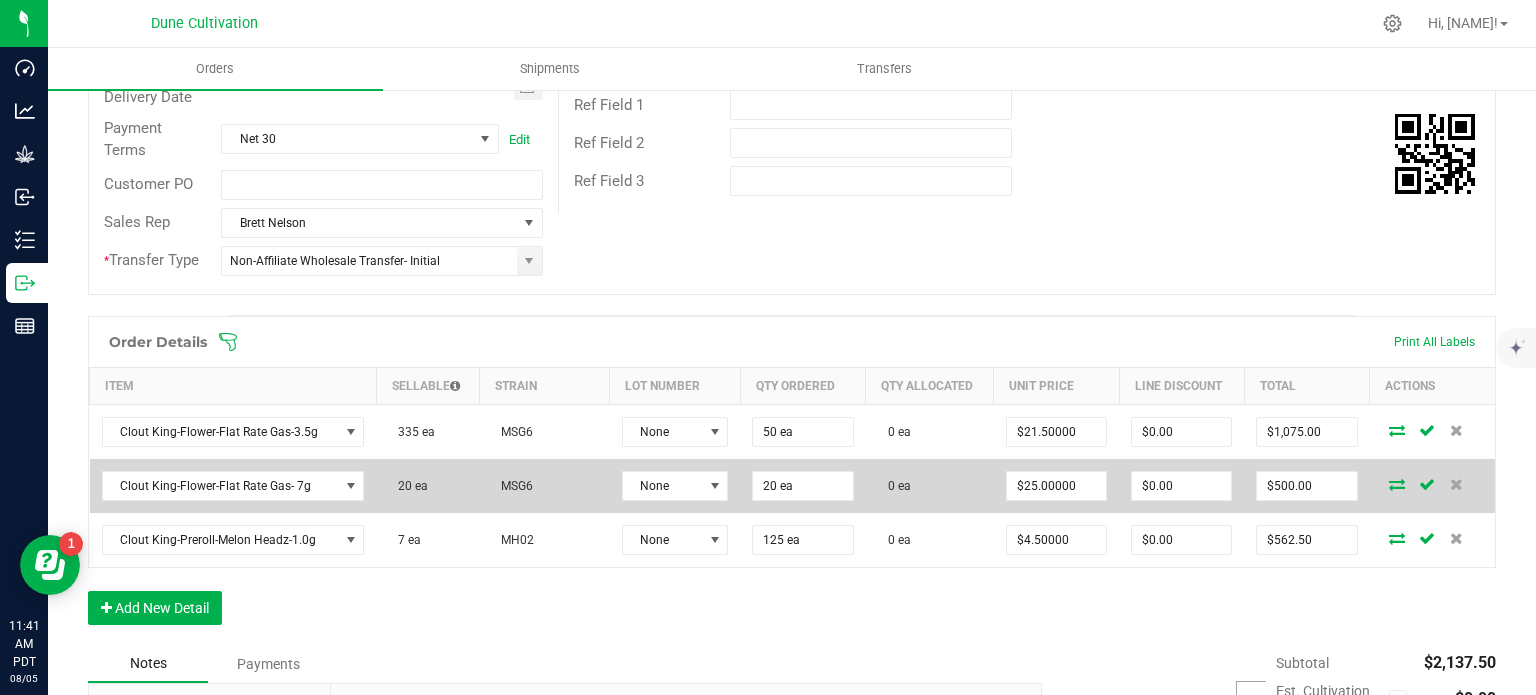 scroll, scrollTop: 332, scrollLeft: 0, axis: vertical 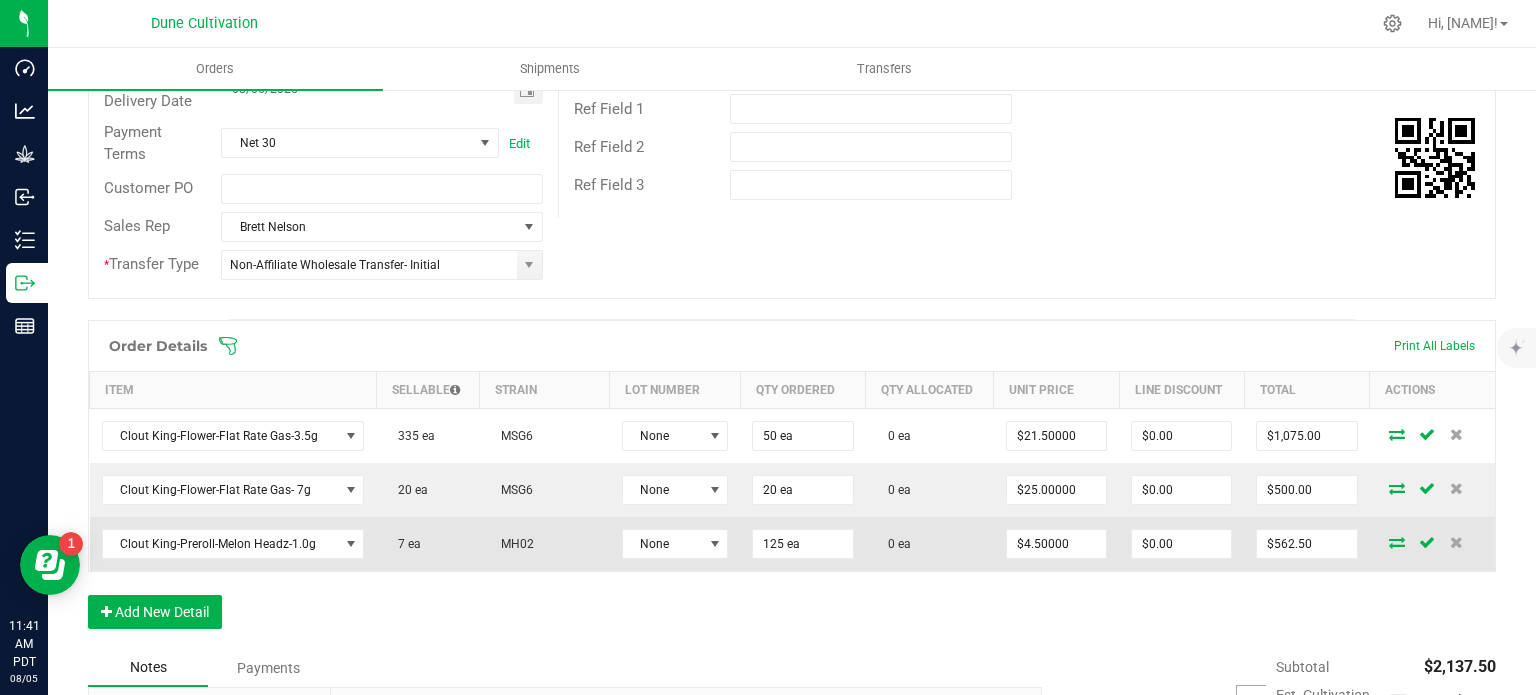 click at bounding box center (1397, 542) 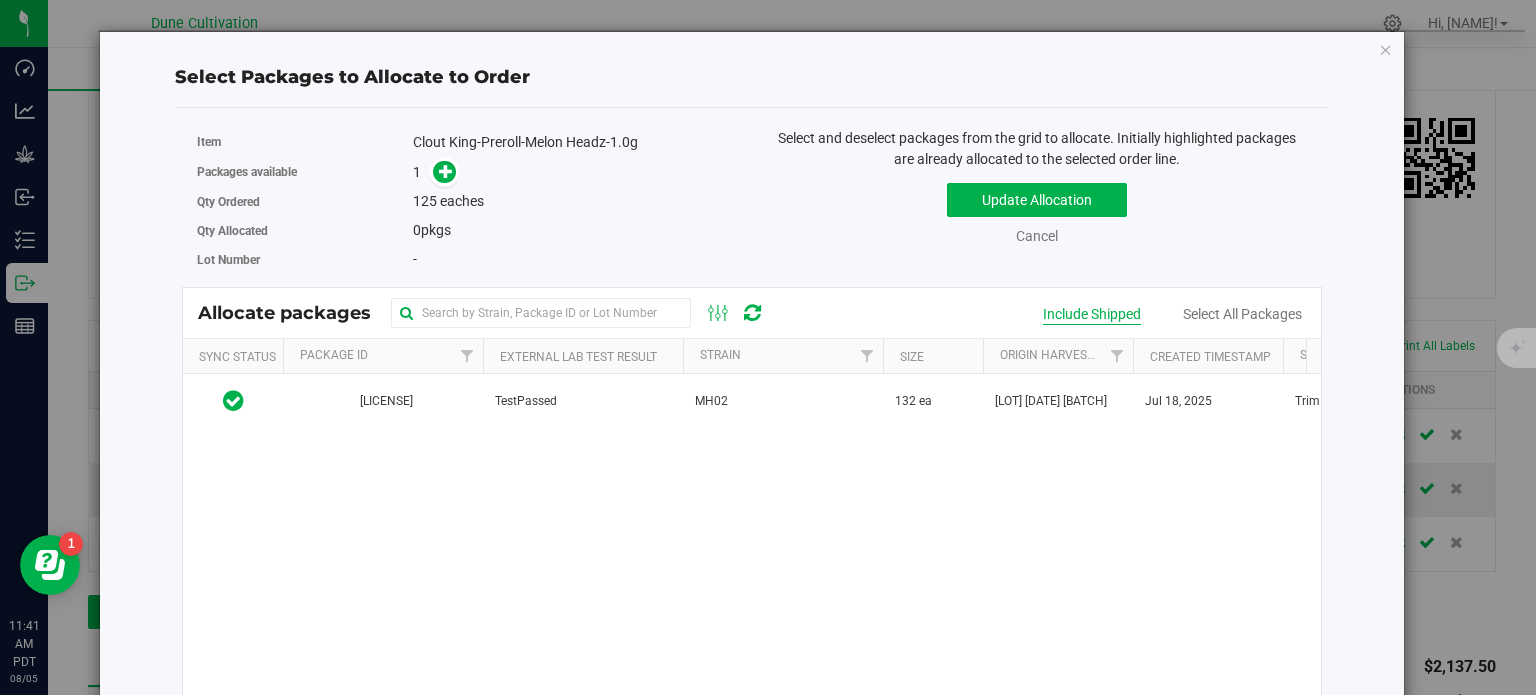 click on "Include Shipped" at bounding box center (1092, 314) 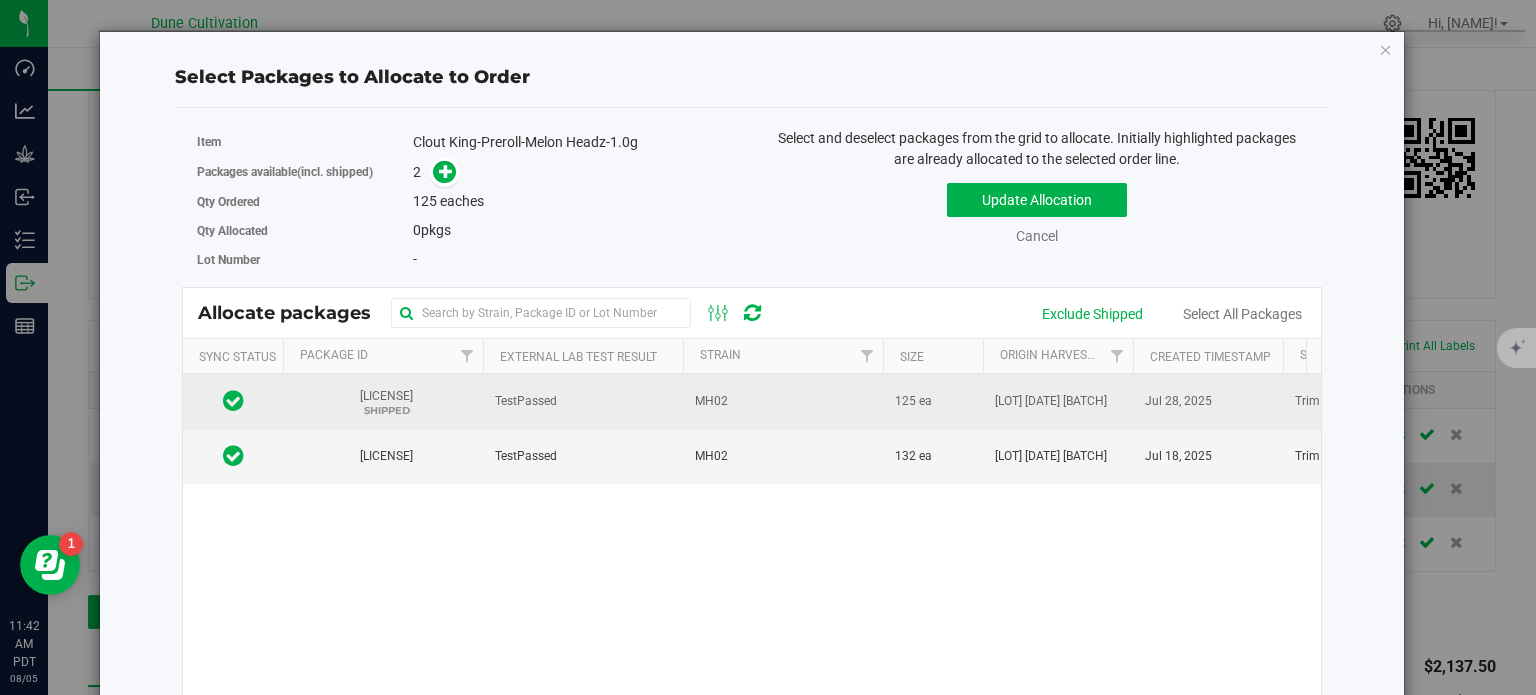 click on "TestPassed" at bounding box center (526, 401) 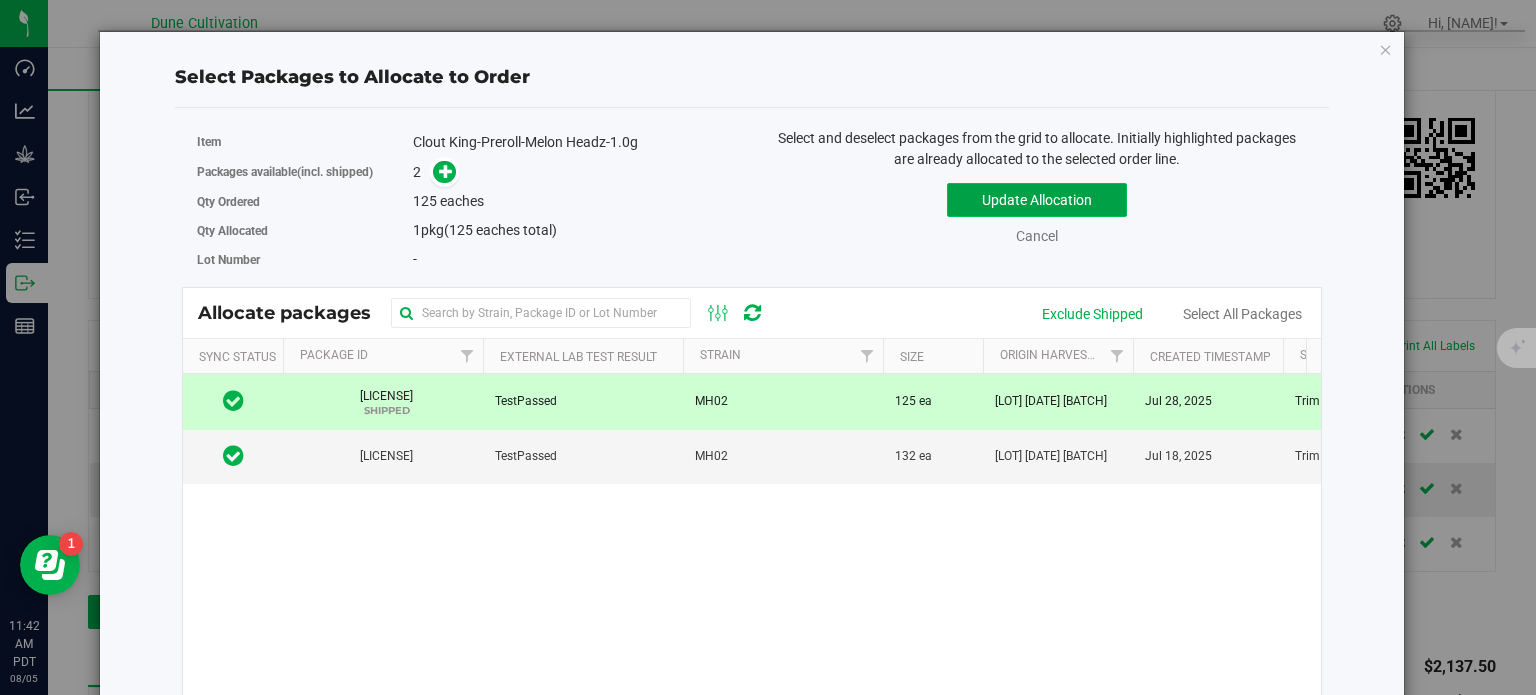 click on "Update Allocation" at bounding box center (1037, 200) 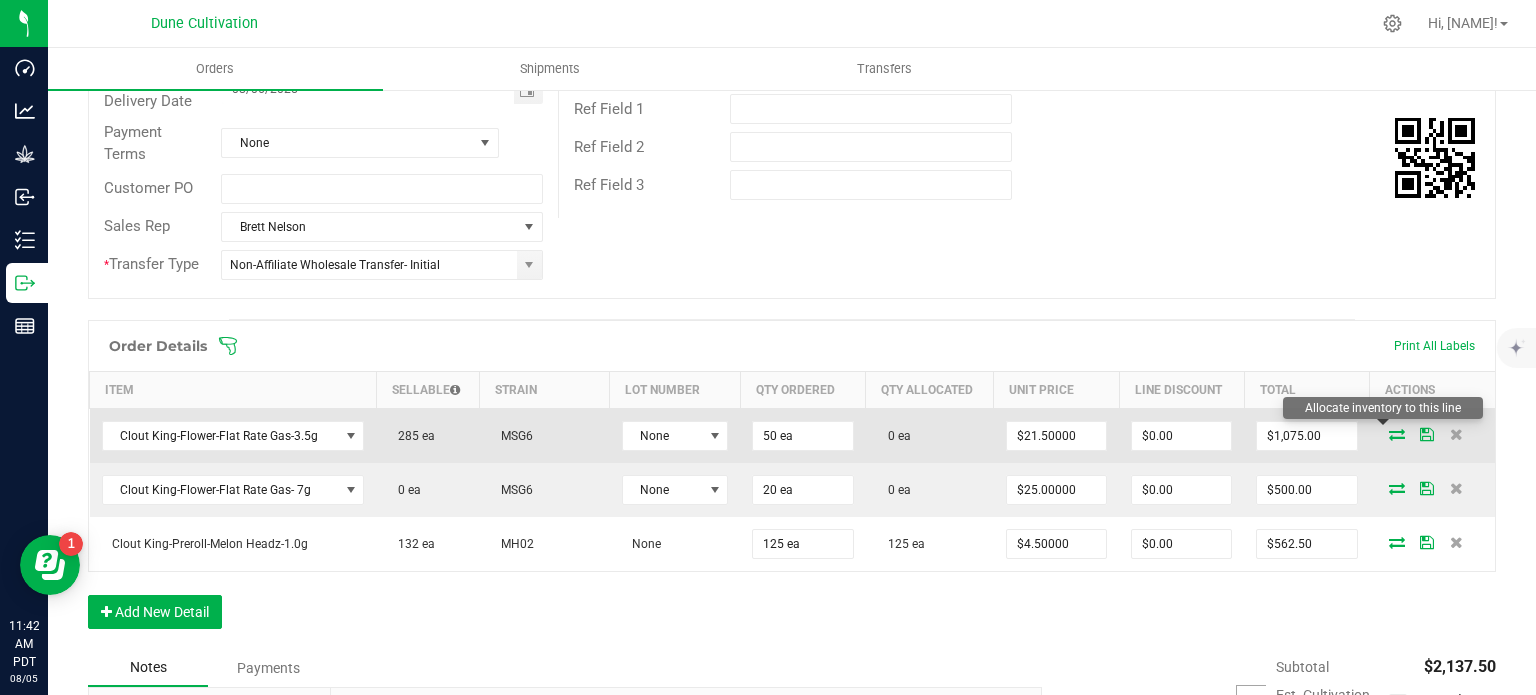 click at bounding box center (1397, 434) 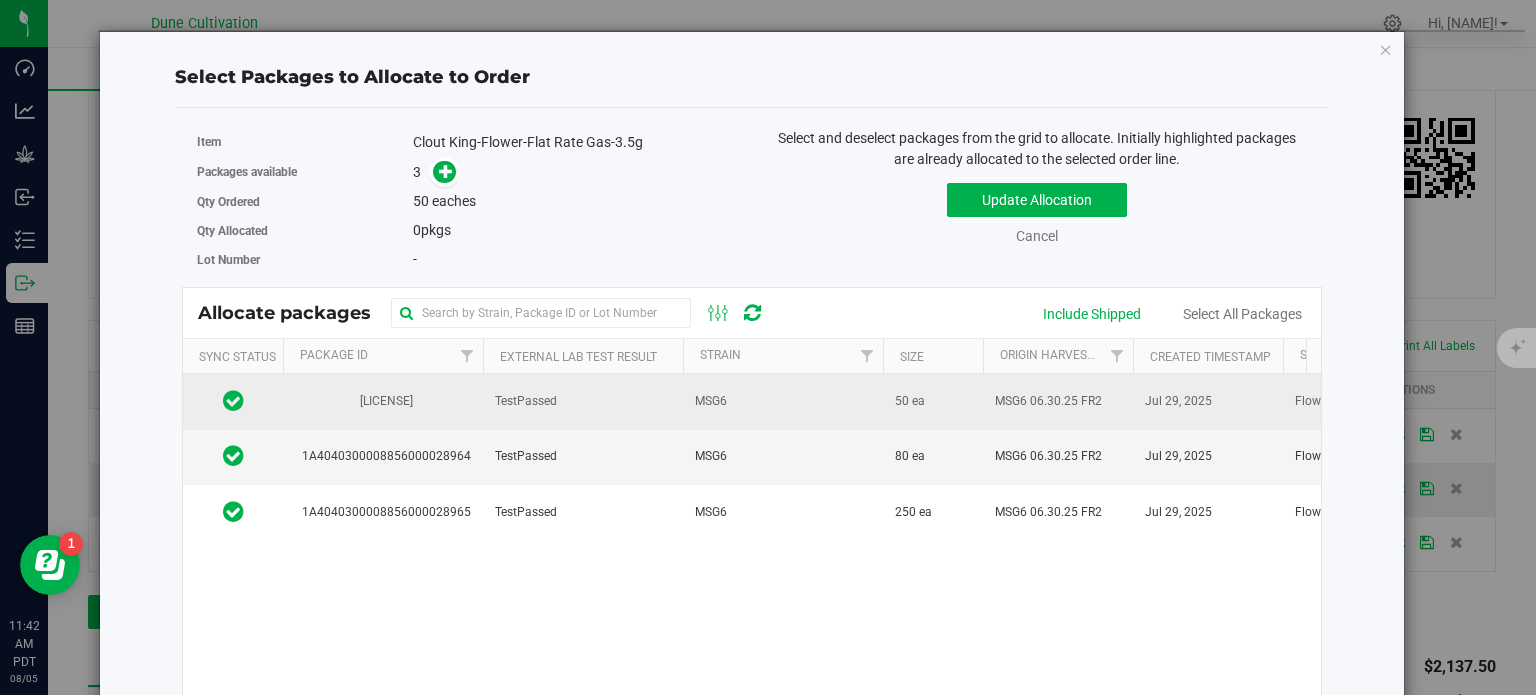 click on "TestPassed" at bounding box center (526, 401) 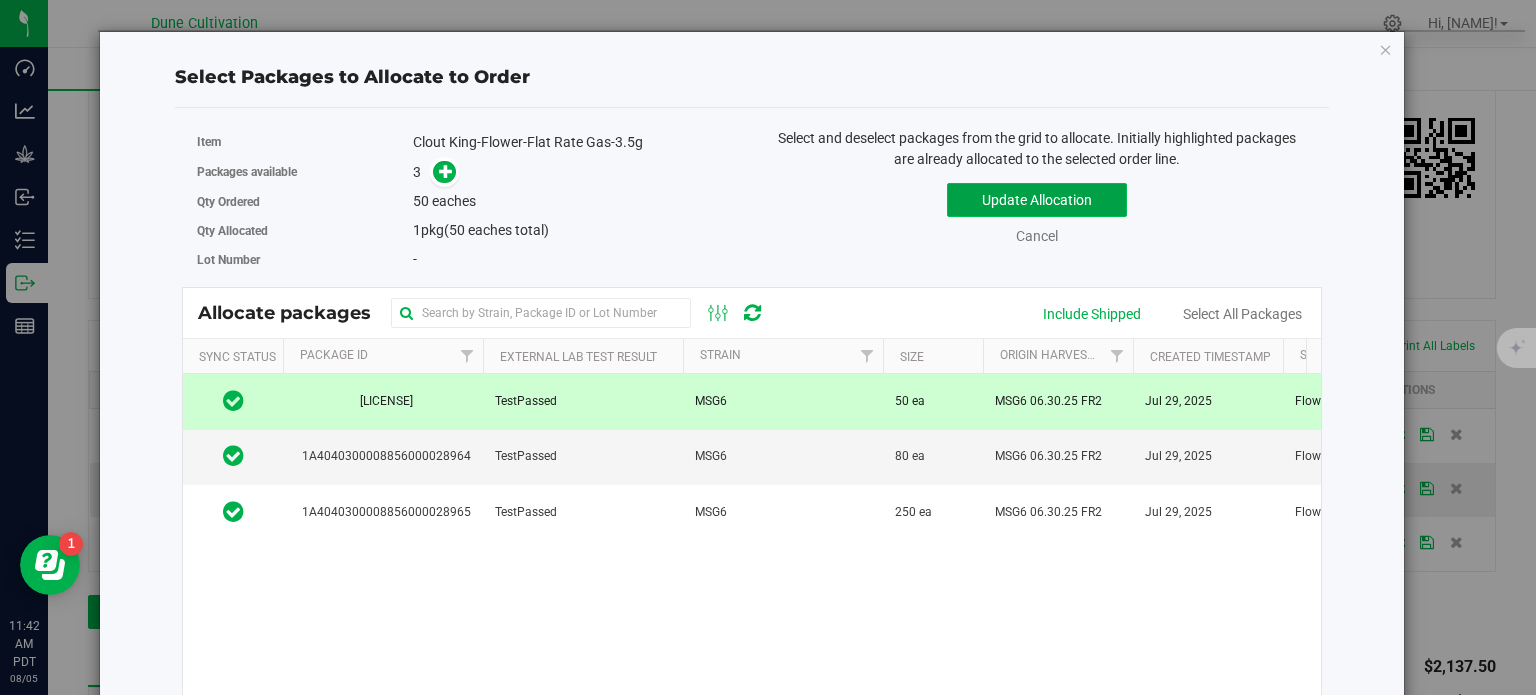 click on "Update Allocation" at bounding box center (1037, 200) 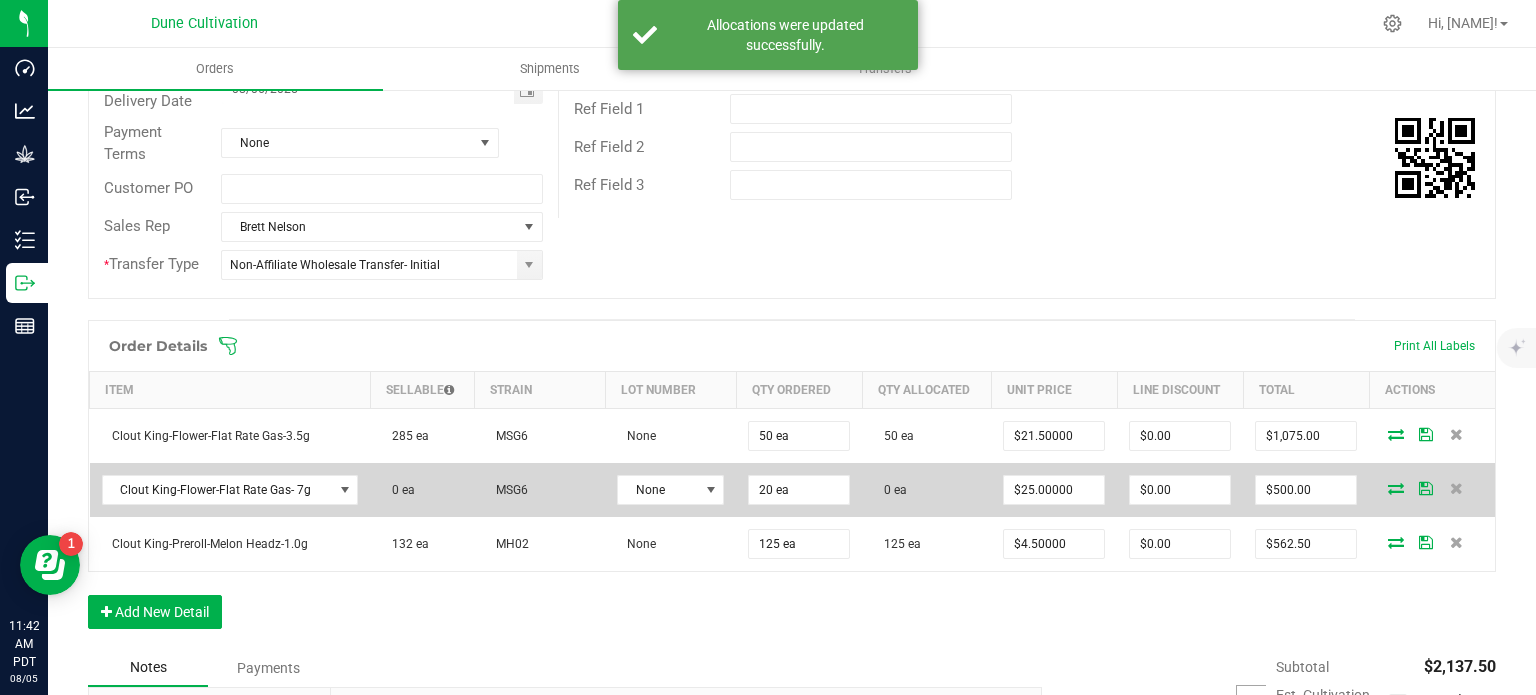 click at bounding box center (1396, 488) 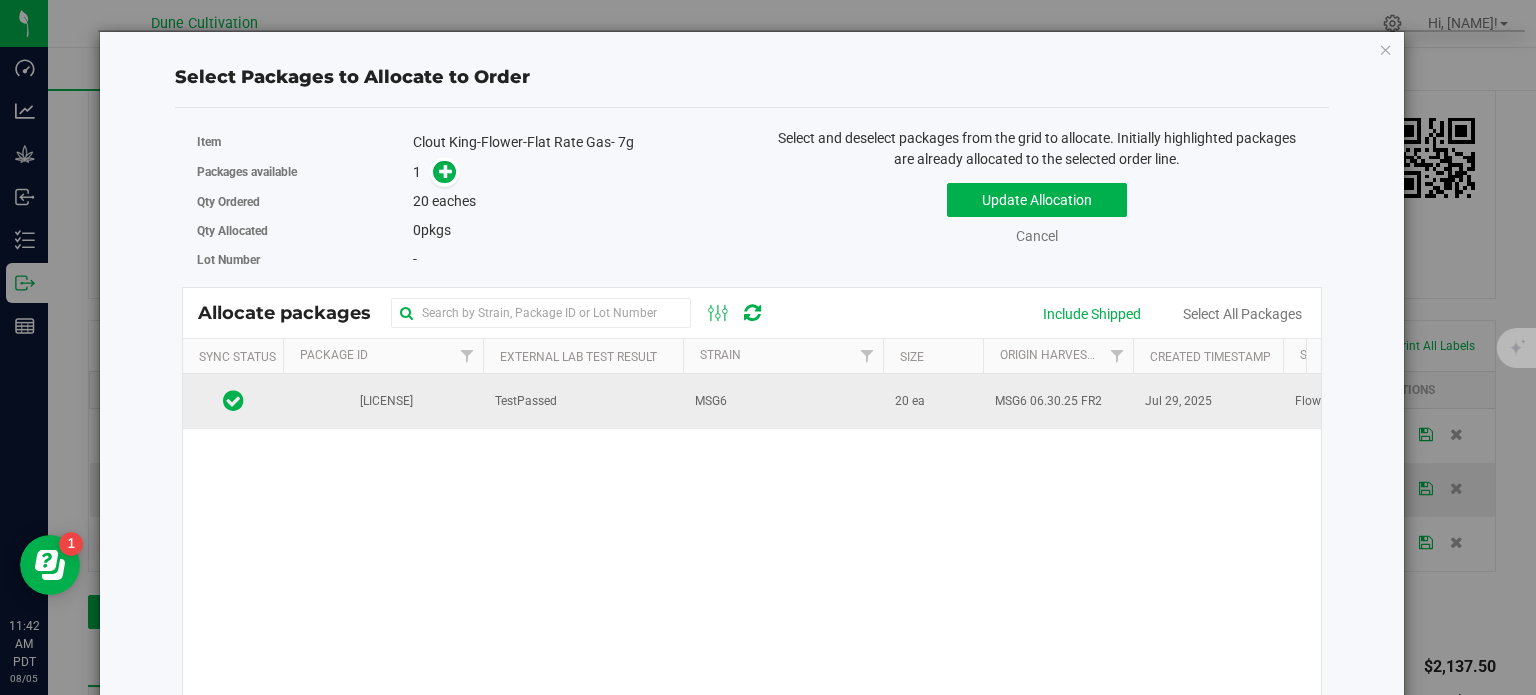 click on "1A4040300008856000035374" at bounding box center (383, 401) 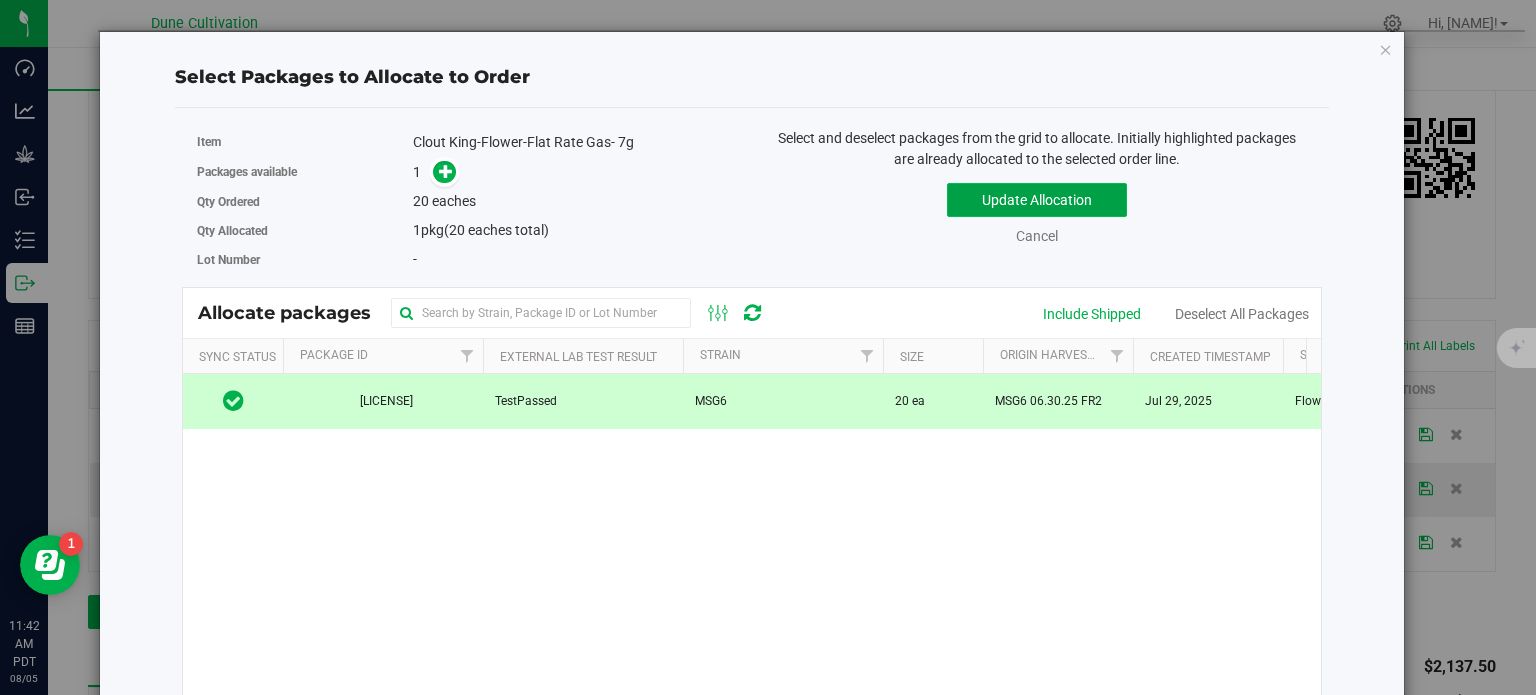 click on "Update Allocation" at bounding box center [1037, 200] 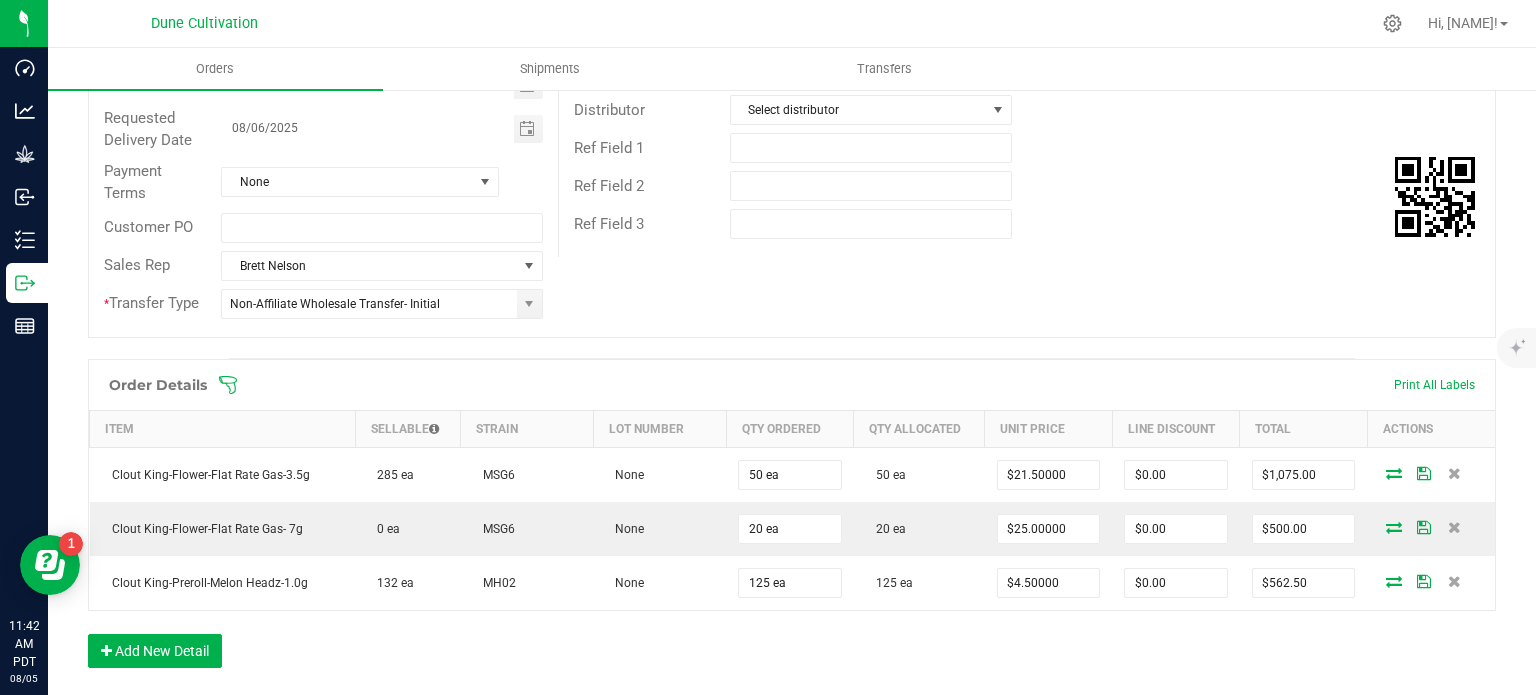 scroll, scrollTop: 0, scrollLeft: 0, axis: both 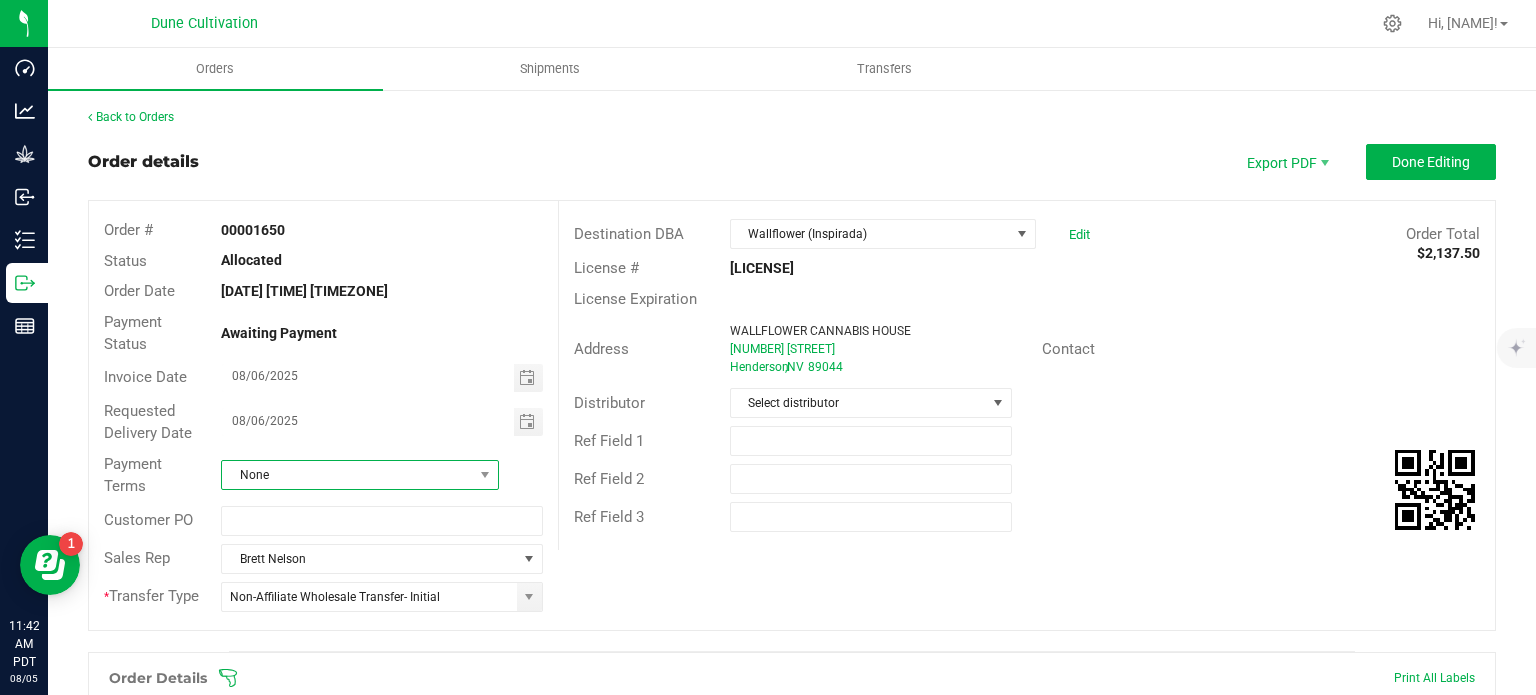 click on "None" at bounding box center (347, 475) 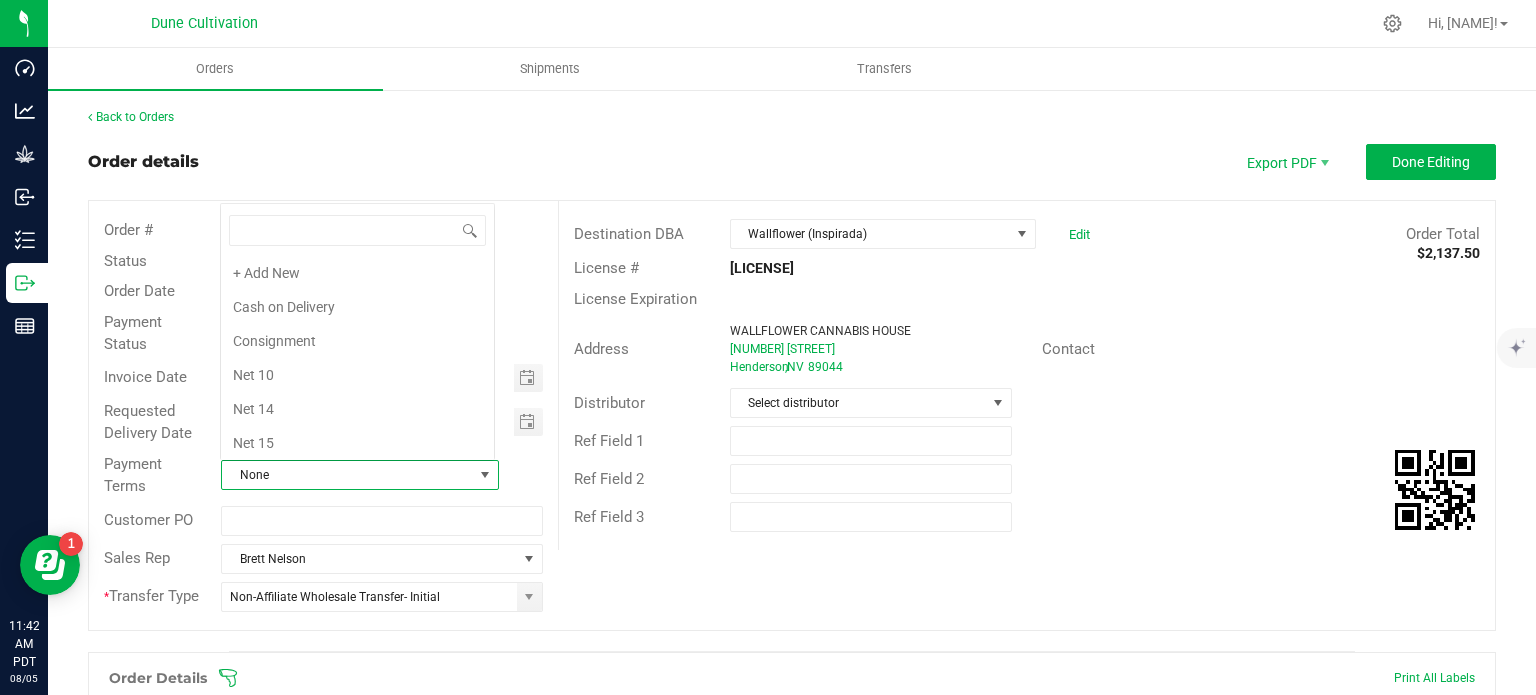scroll, scrollTop: 0, scrollLeft: 0, axis: both 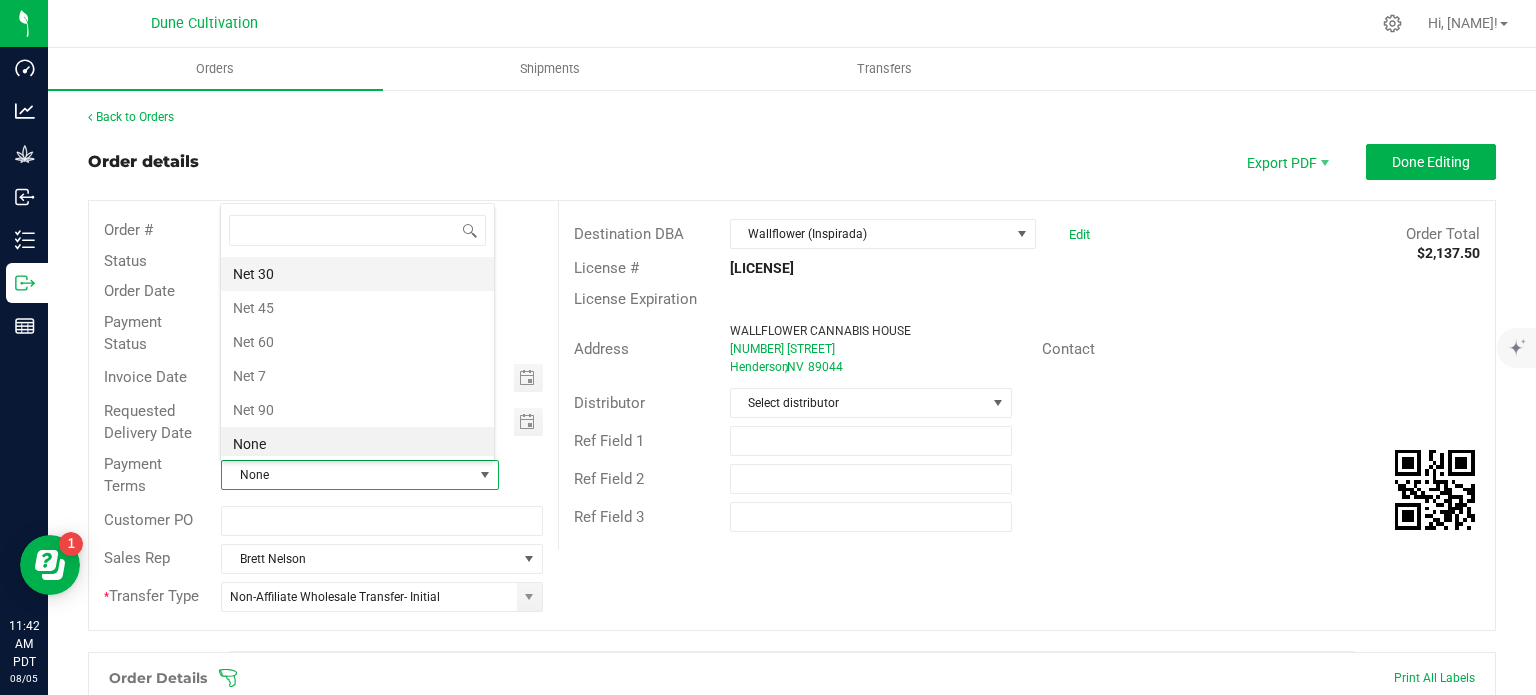 click on "Net 30" at bounding box center [357, 274] 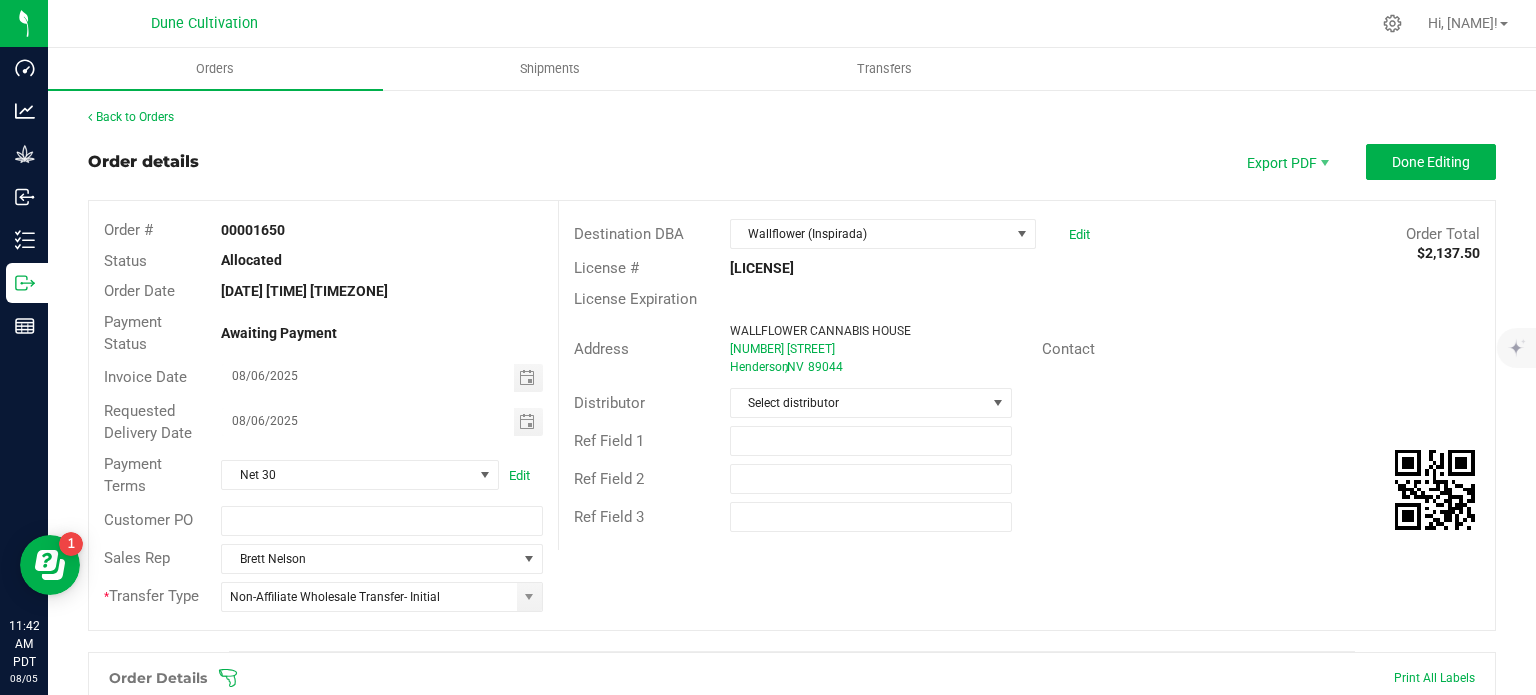 click on "Back to Orders
Order details   Export PDF   Done Editing   Order #   00001650   Status   Allocated   Order Date   Aug 5, 2025 11:33 AM PDT   Payment Status   Awaiting Payment   Invoice Date  08/06/2025  Requested Delivery Date  08/06/2025  Payment Terms  Net 30  Edit   Customer PO   Sales Rep  Brett Nelson *  Transfer Type  Non-Affiliate Wholesale Transfer- Initial  Destination DBA  Wallflower (Inspirada)  Edit   Order Total   $2,137.50   License #   65945966941949057205   License Expiration   Address  WALLFLOWER CANNABIS HOUSE 3485 Volunteer Blvd. Henderson  ,  NV 89044  Contact   Distributor  Select distributor  Ref Field 1   Ref Field 2   Ref Field 3
Order Details Print All Labels Item  Sellable  Strain  Lot Number  Qty Ordered Qty Allocated Unit Price Line Discount Total Actions  285 ea   MSG6   None" at bounding box center [792, 698] 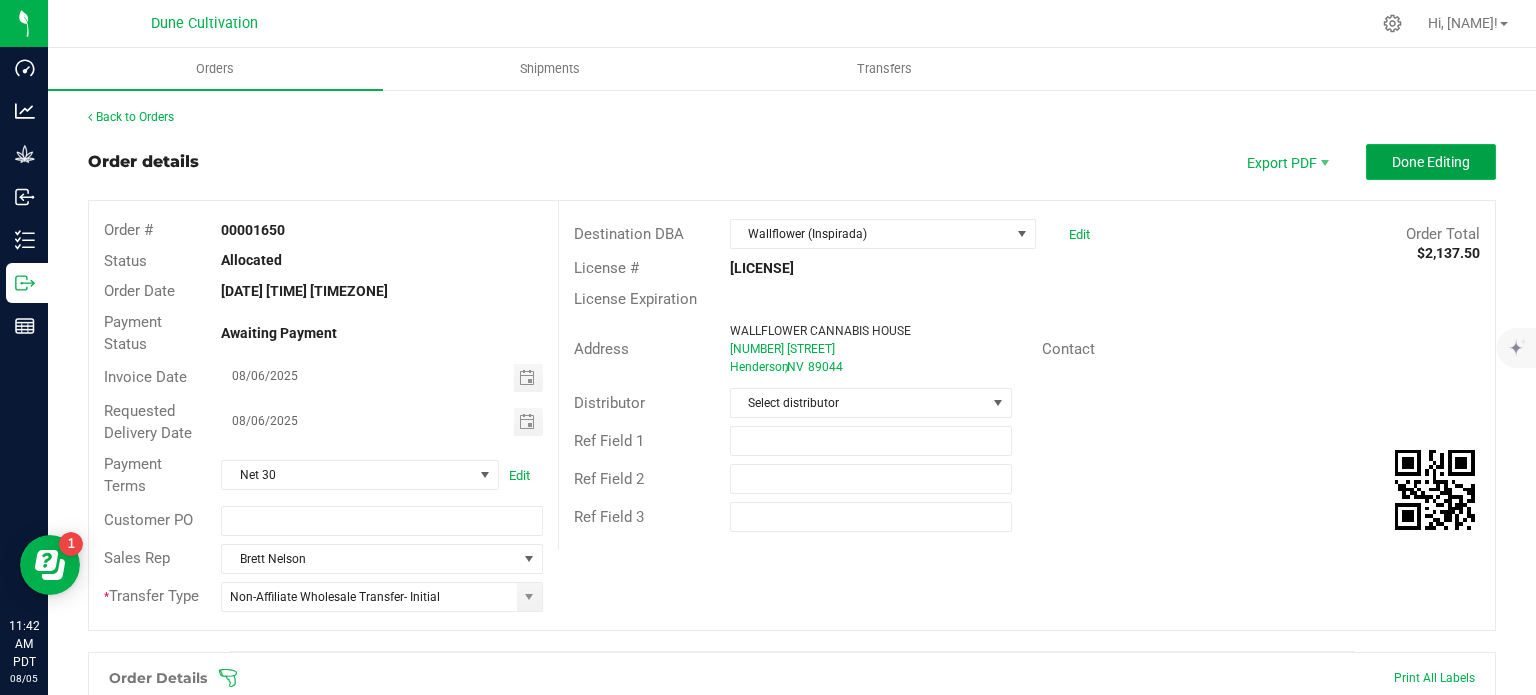 click on "Done Editing" at bounding box center (1431, 162) 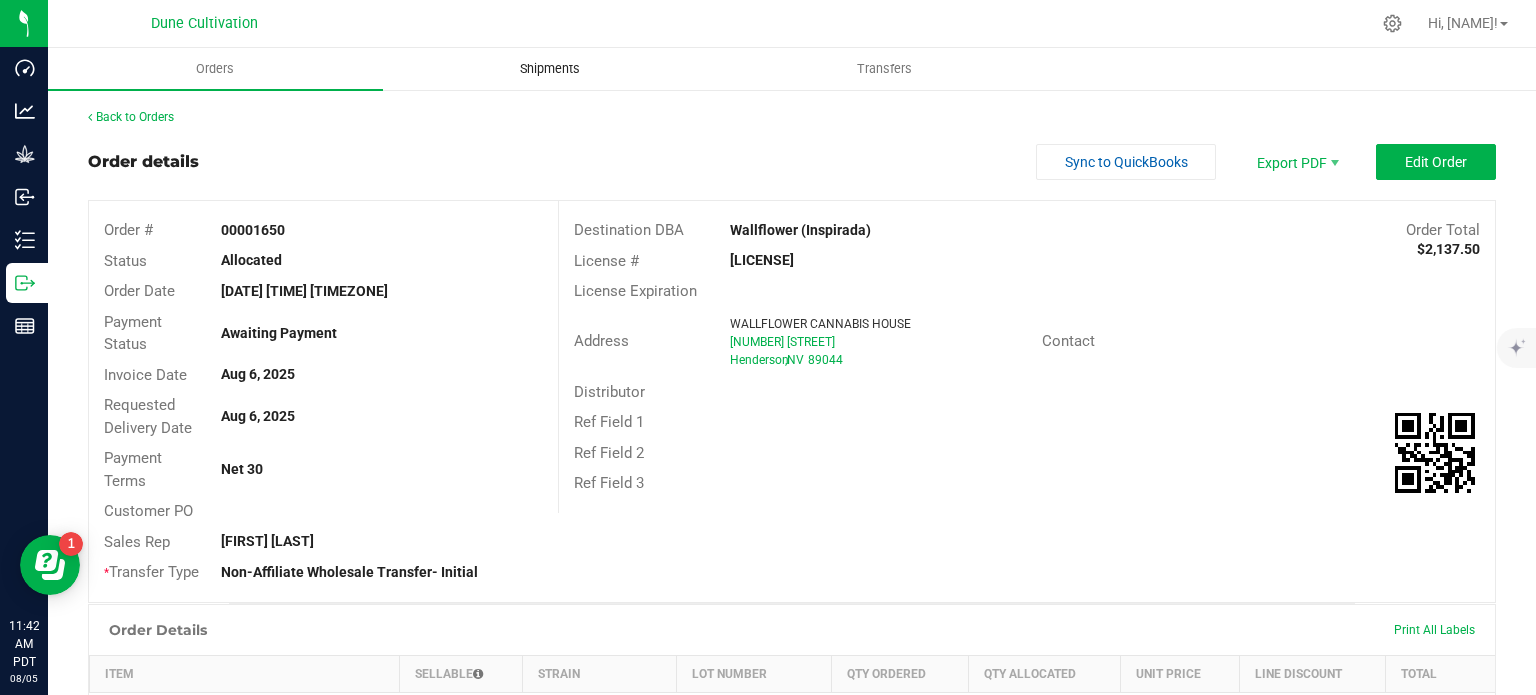 click on "Shipments" at bounding box center [550, 69] 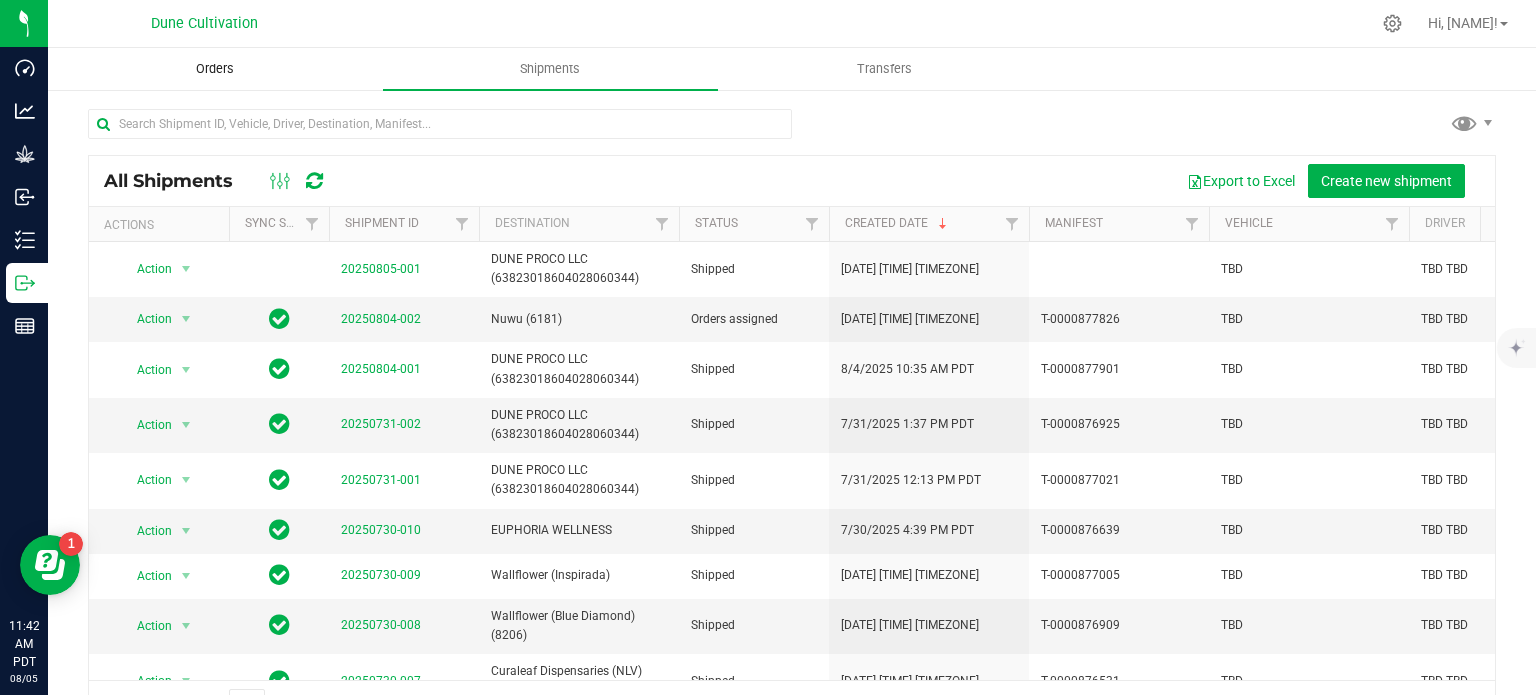 click on "Orders" at bounding box center [215, 69] 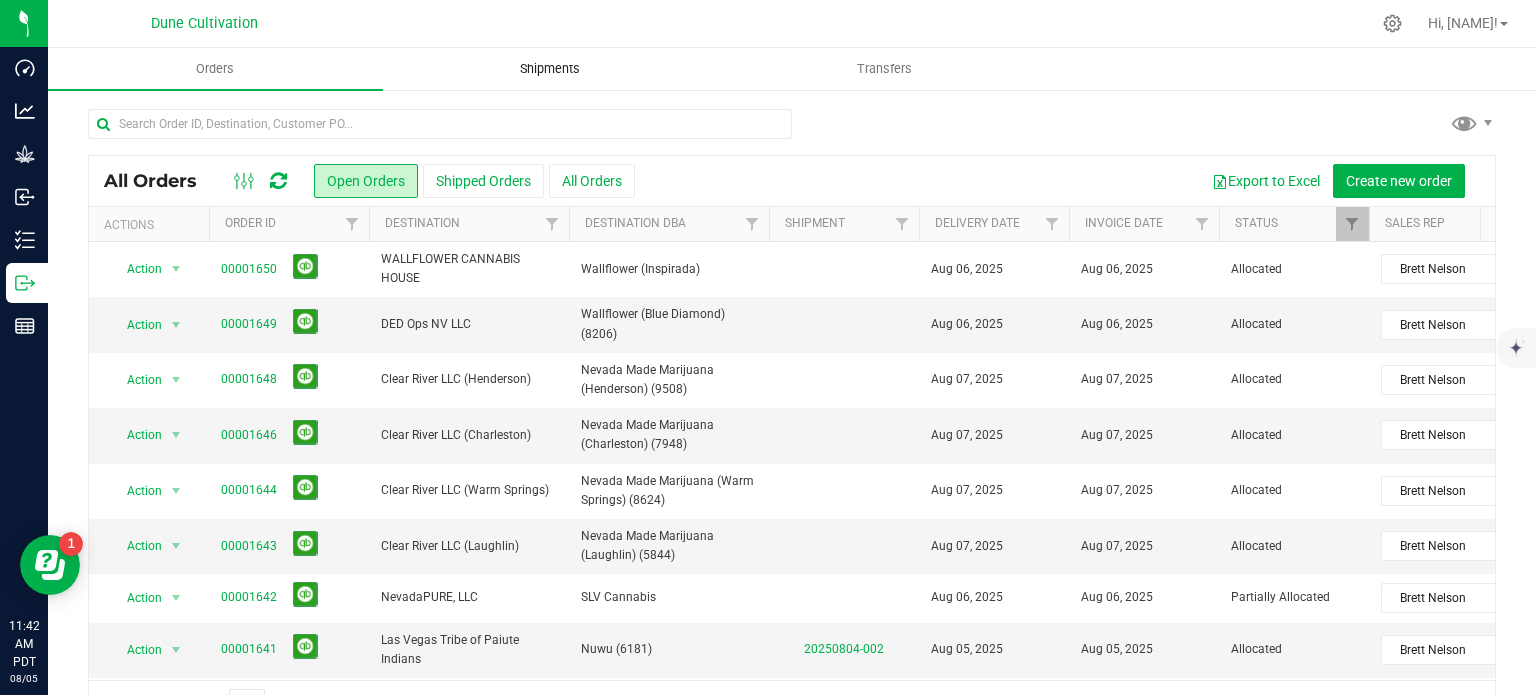 click on "Shipments" at bounding box center (550, 69) 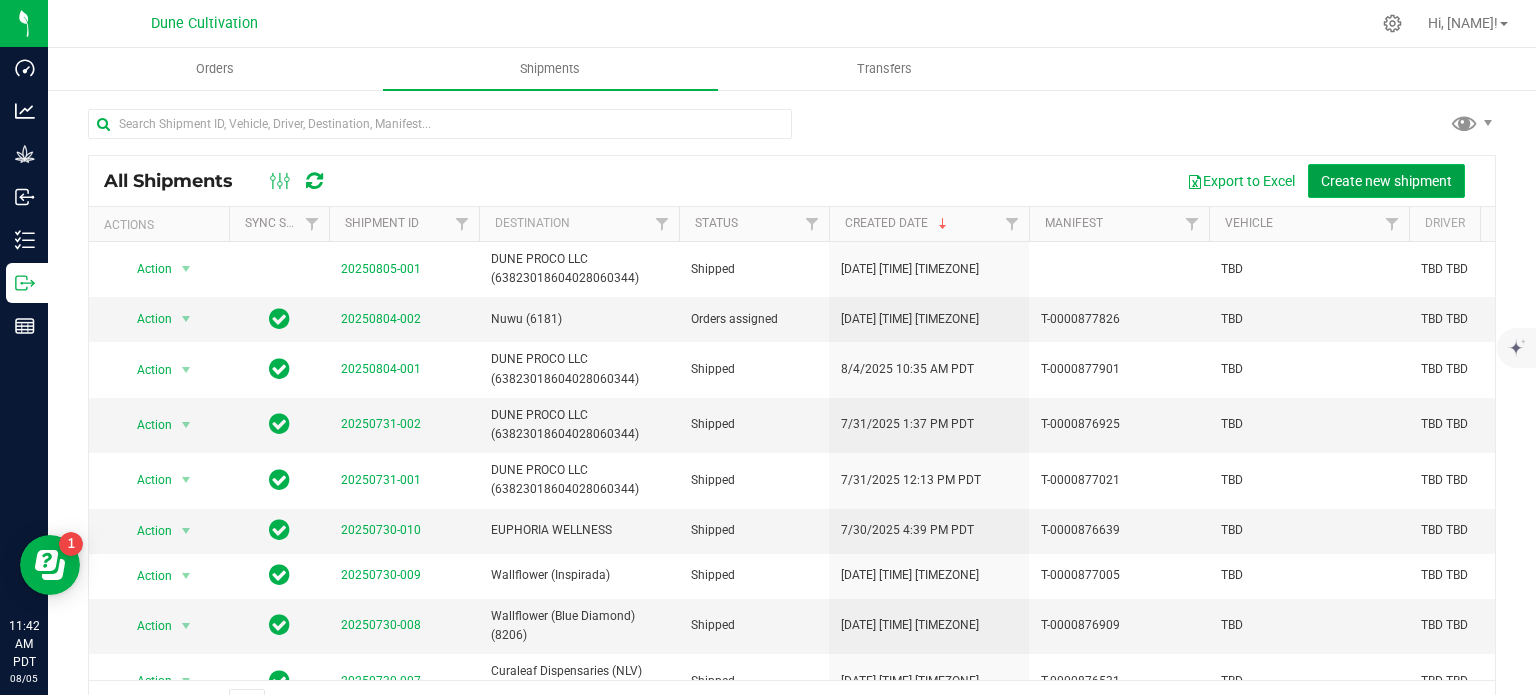 click on "Create new shipment" at bounding box center [1386, 181] 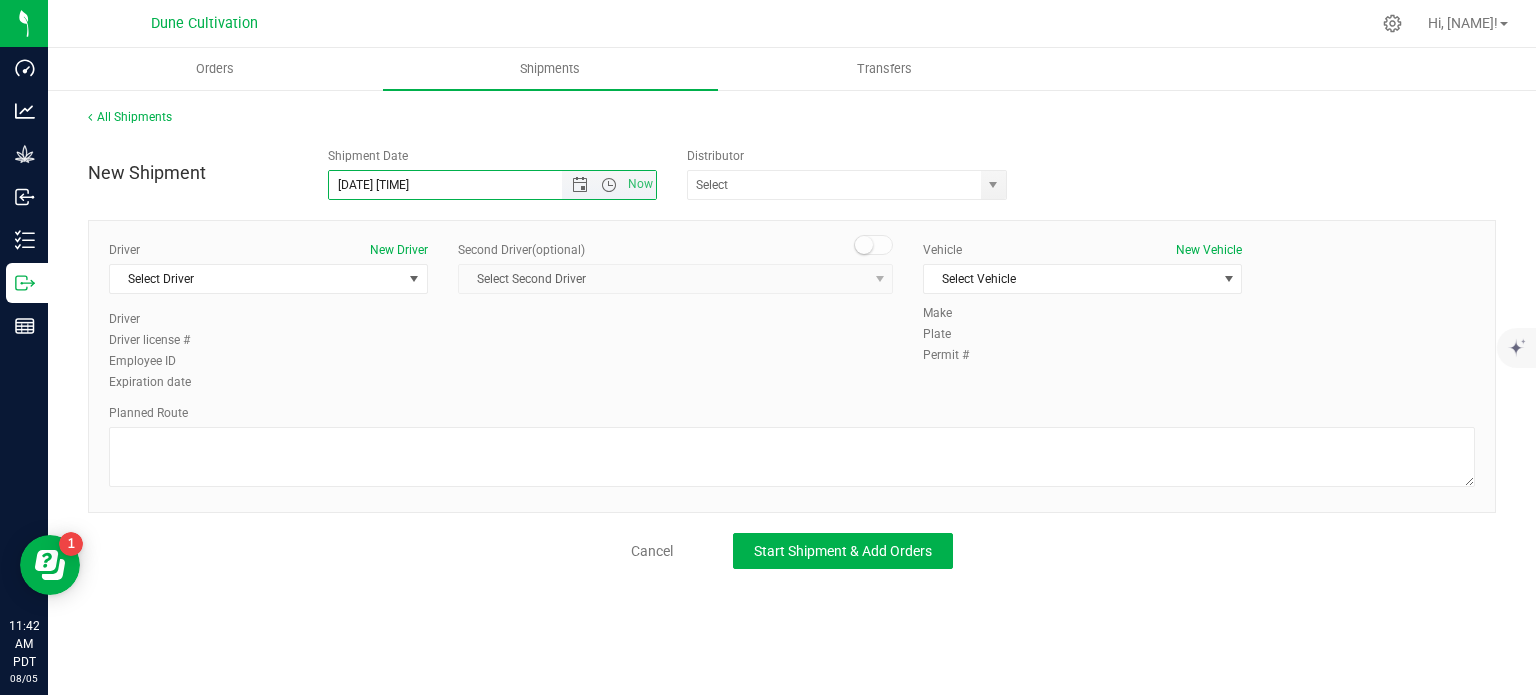click on "8/5/2025 11:42 AM" at bounding box center [463, 185] 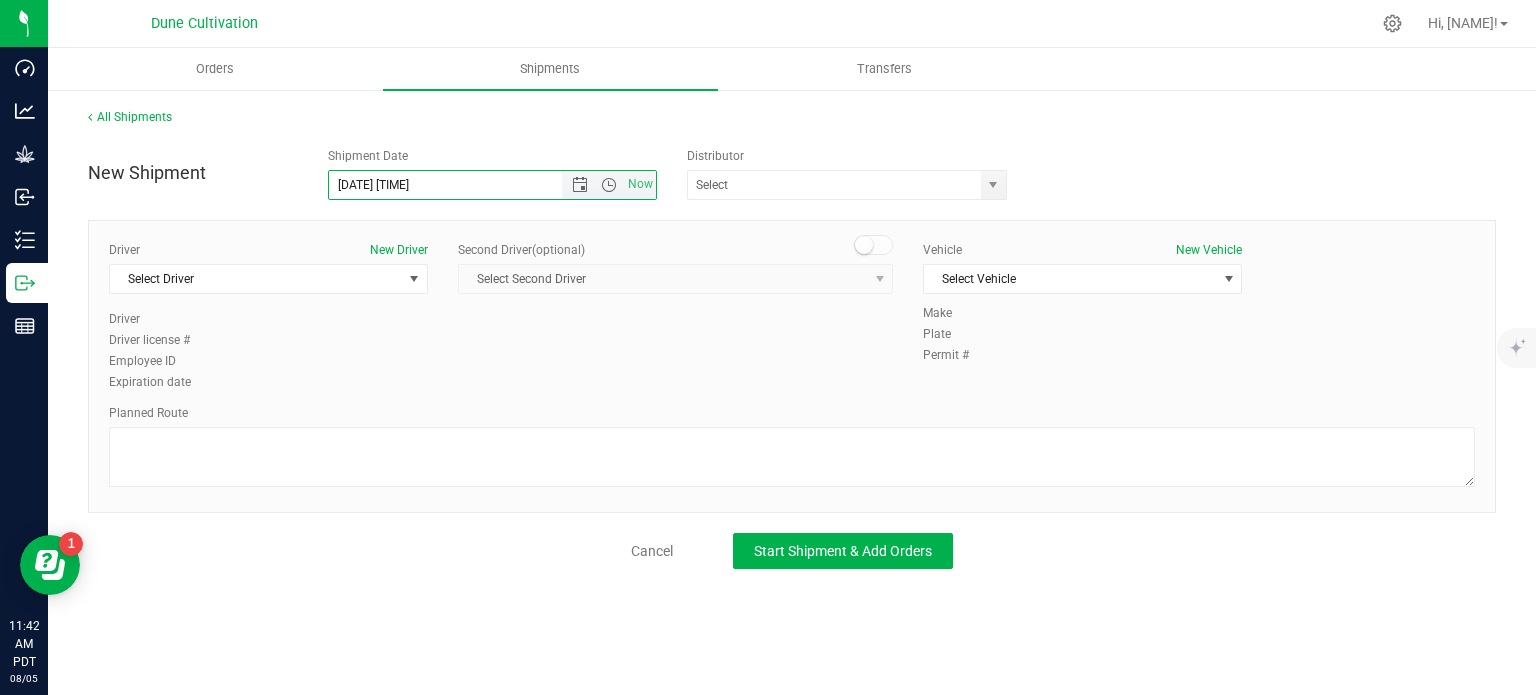 drag, startPoint x: 422, startPoint y: 187, endPoint x: 394, endPoint y: 182, distance: 28.442924 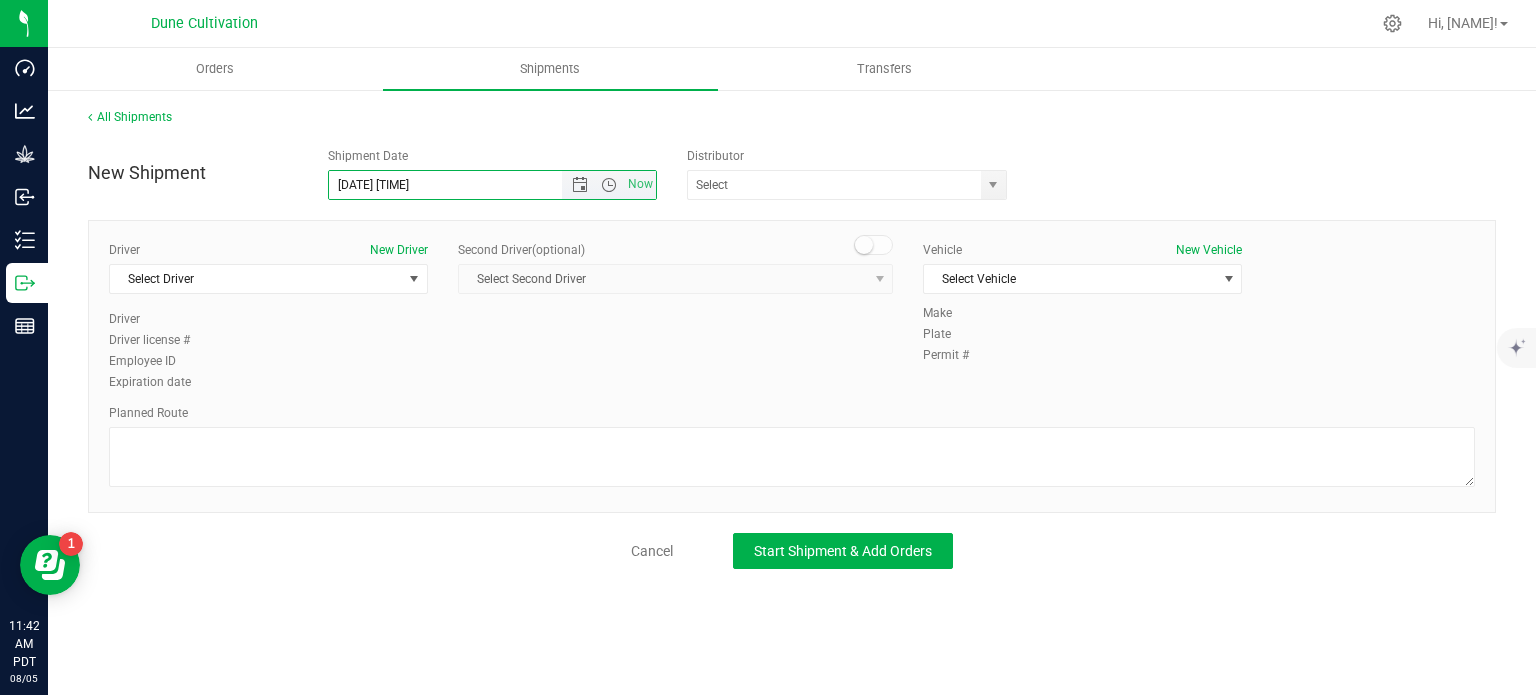 click on "8/6/2025 11:42 AM" at bounding box center [463, 185] 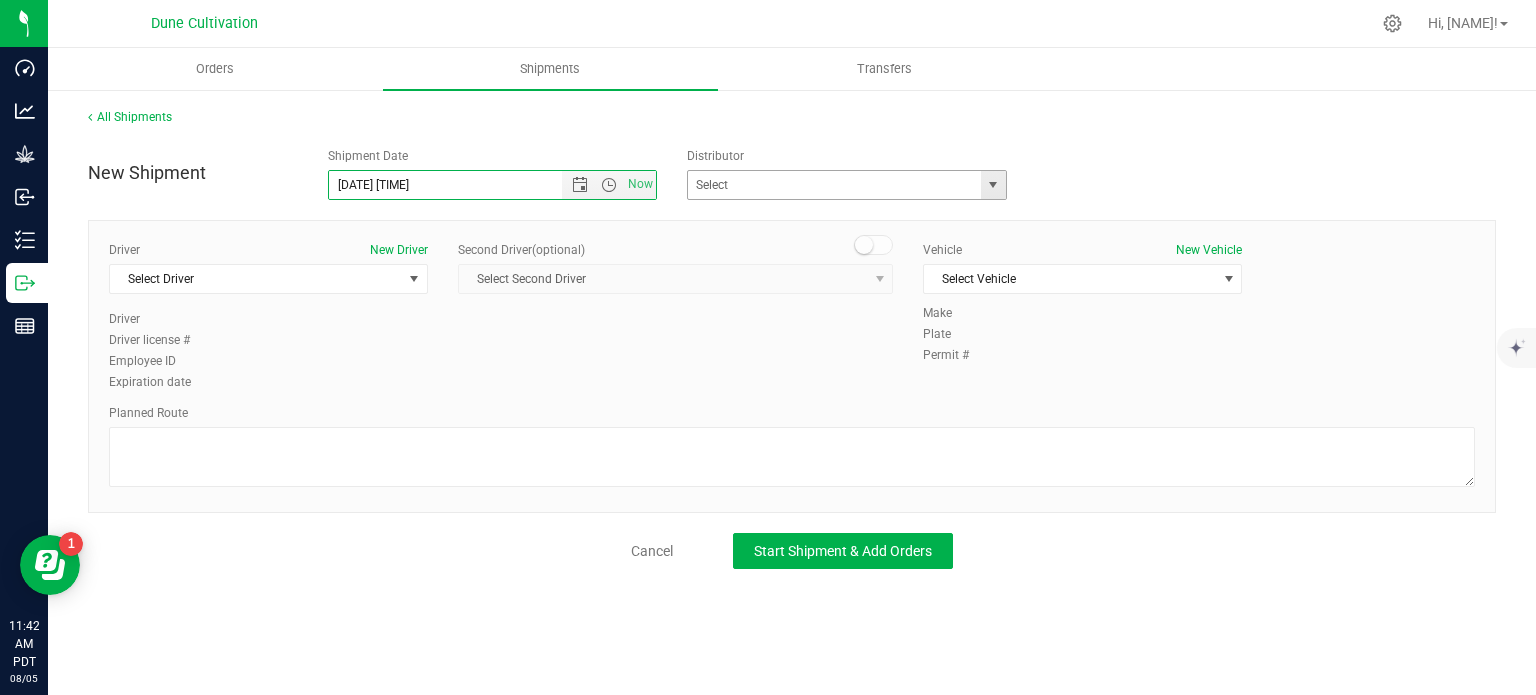 click at bounding box center (993, 185) 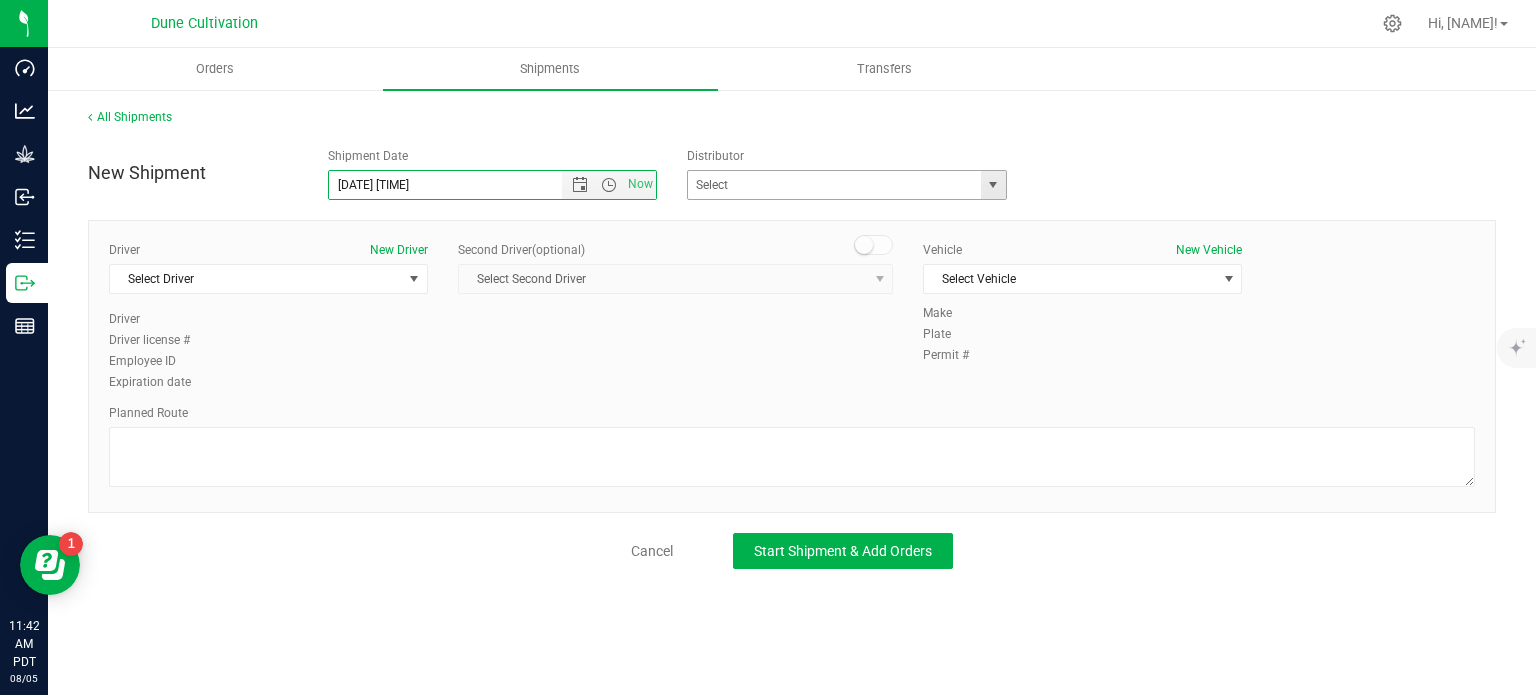 type on "8/6/2025 10:00 AM" 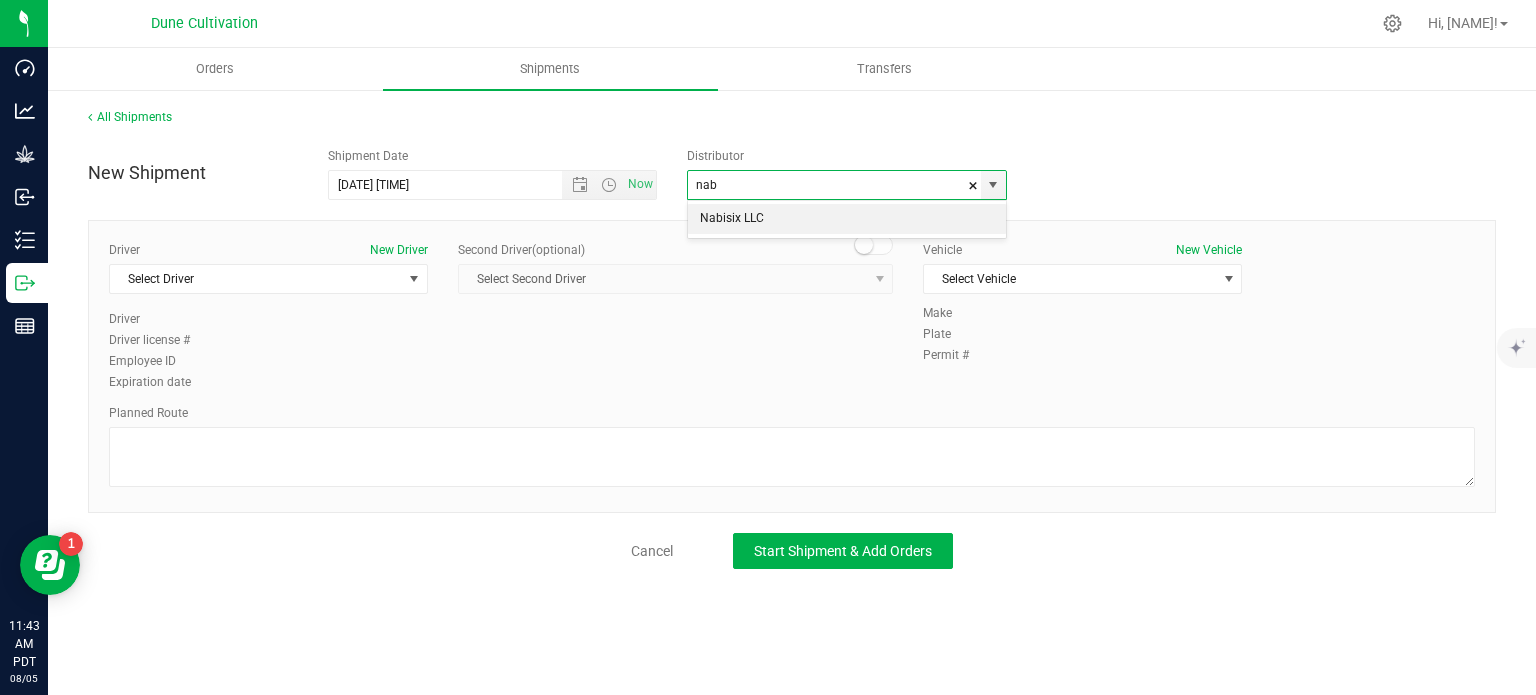 click on "Nabisix LLC" at bounding box center (847, 219) 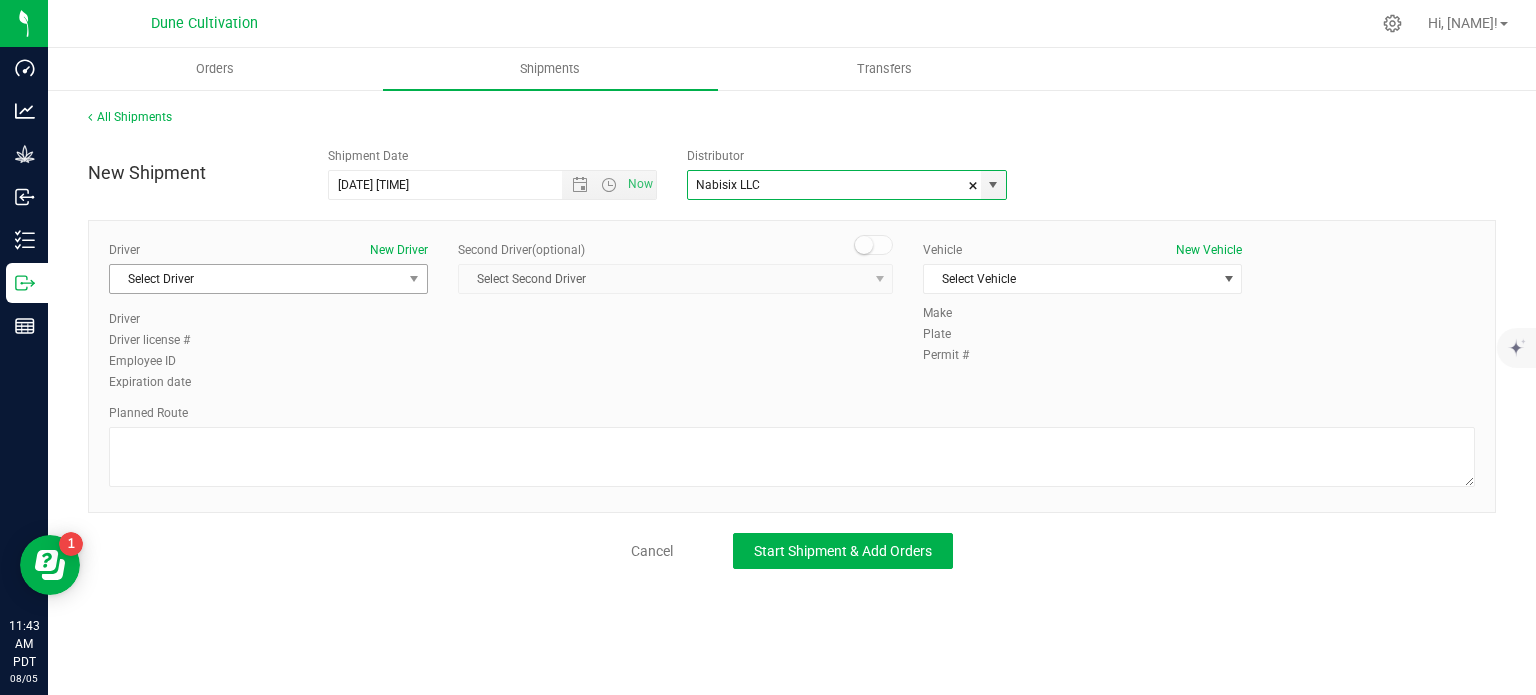 type on "Nabisix LLC" 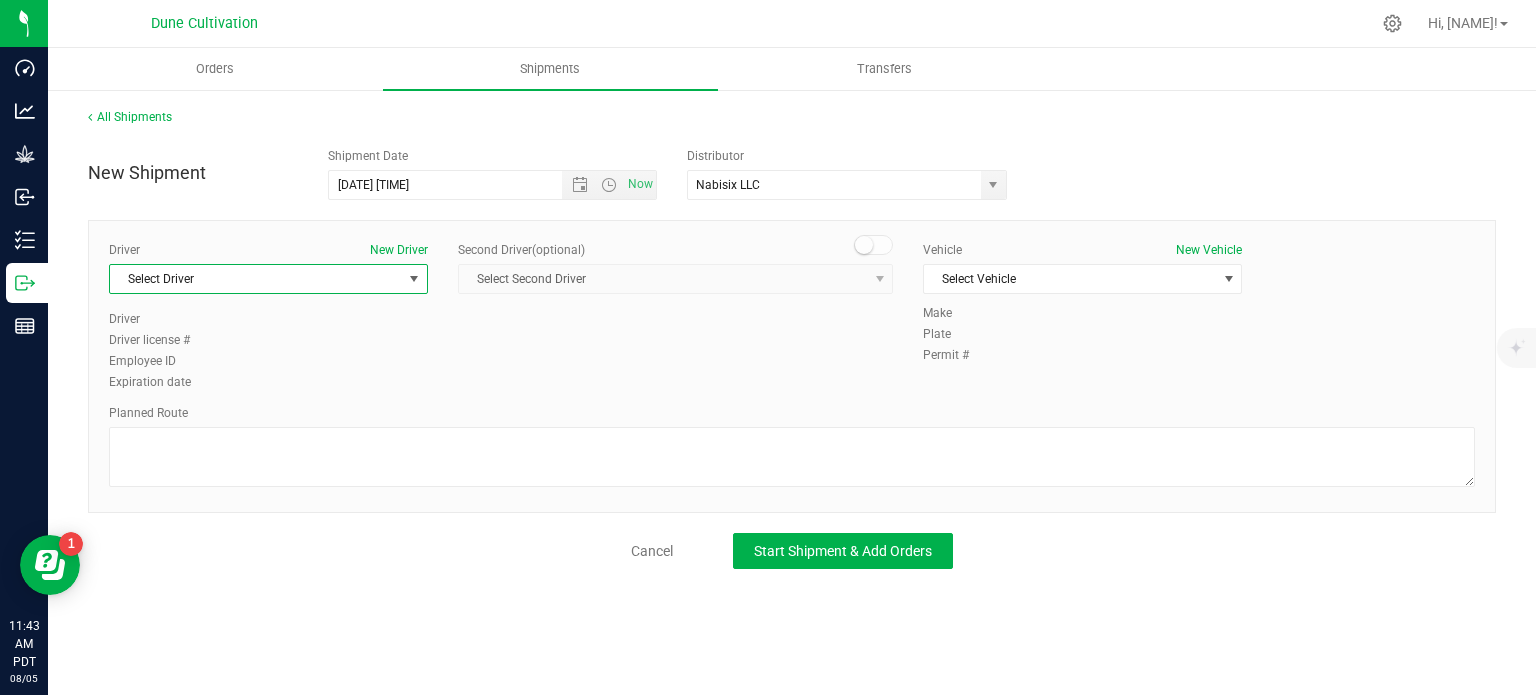 click on "Select Driver" at bounding box center [256, 279] 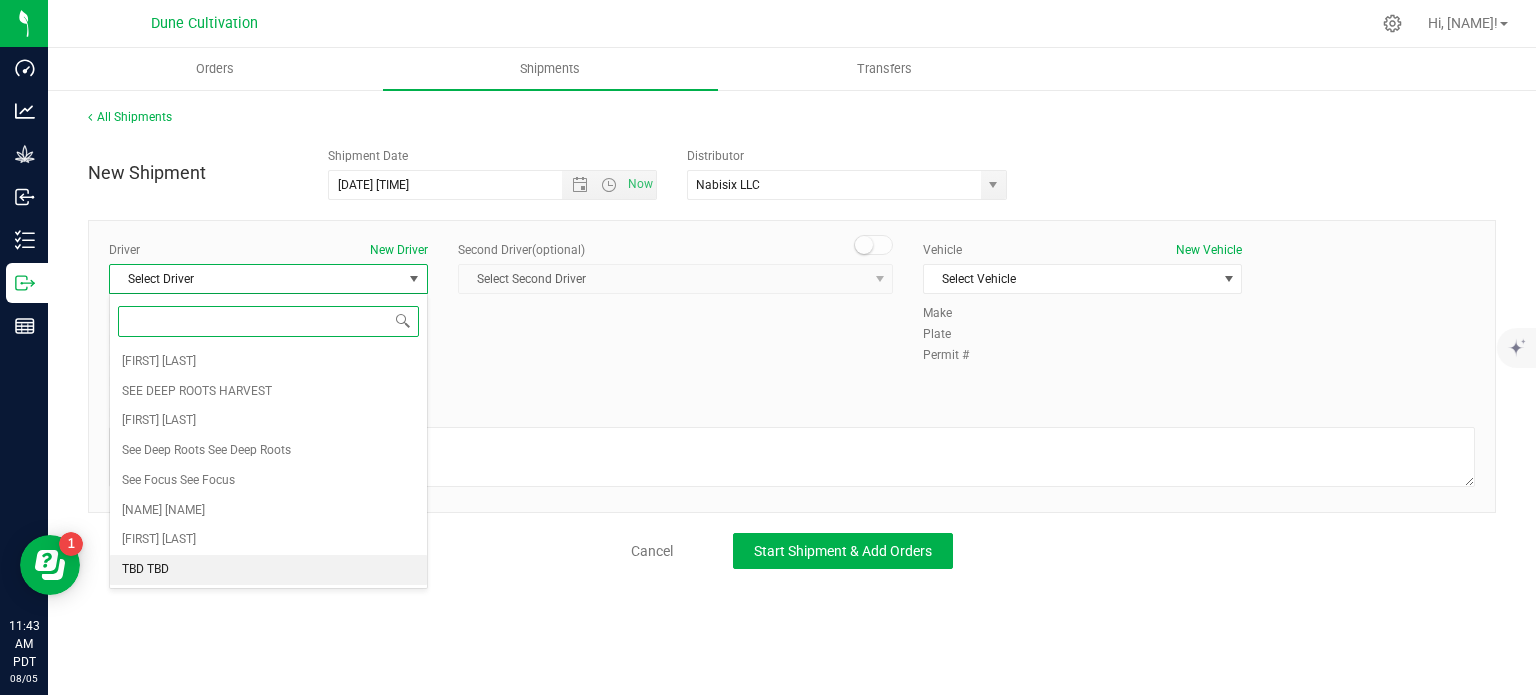 click on "TBD TBD" at bounding box center [268, 570] 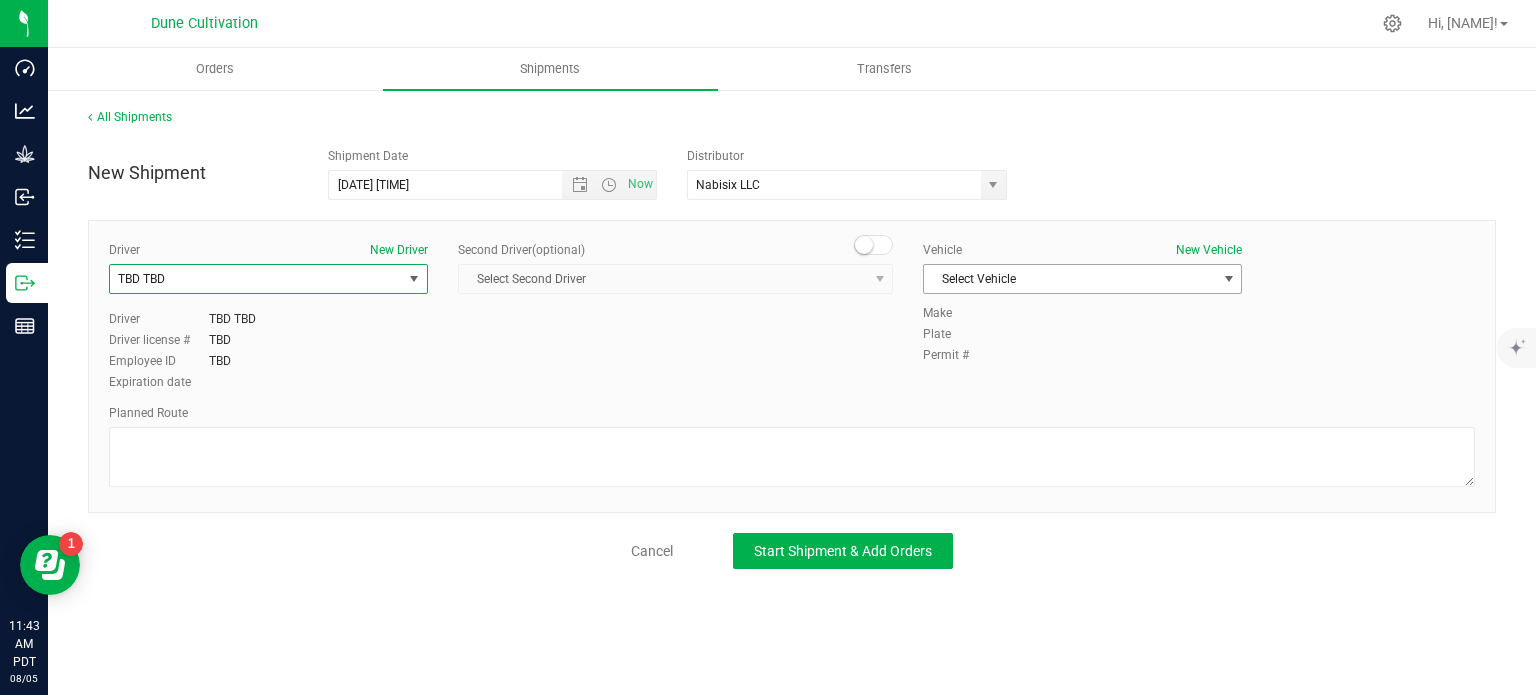click on "Select Vehicle" at bounding box center [1070, 279] 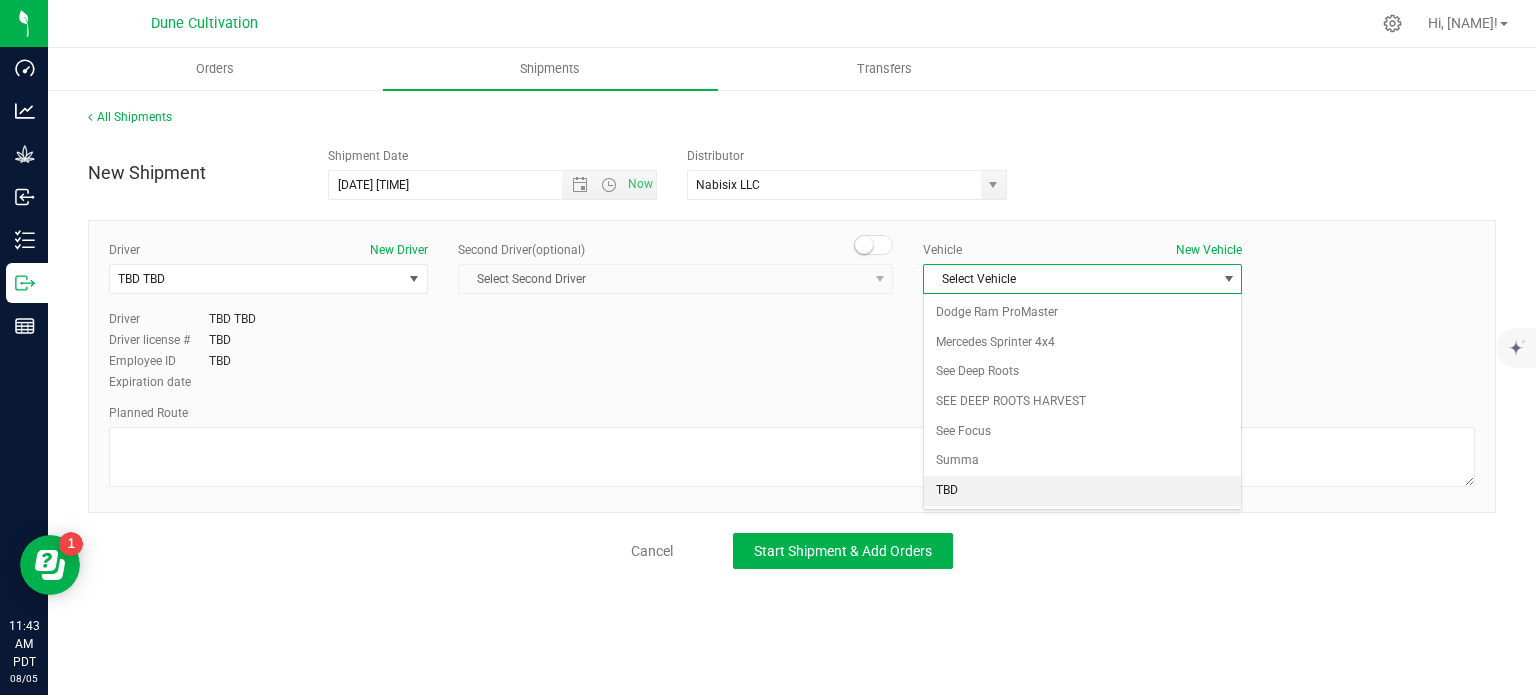 click on "TBD" at bounding box center (1082, 491) 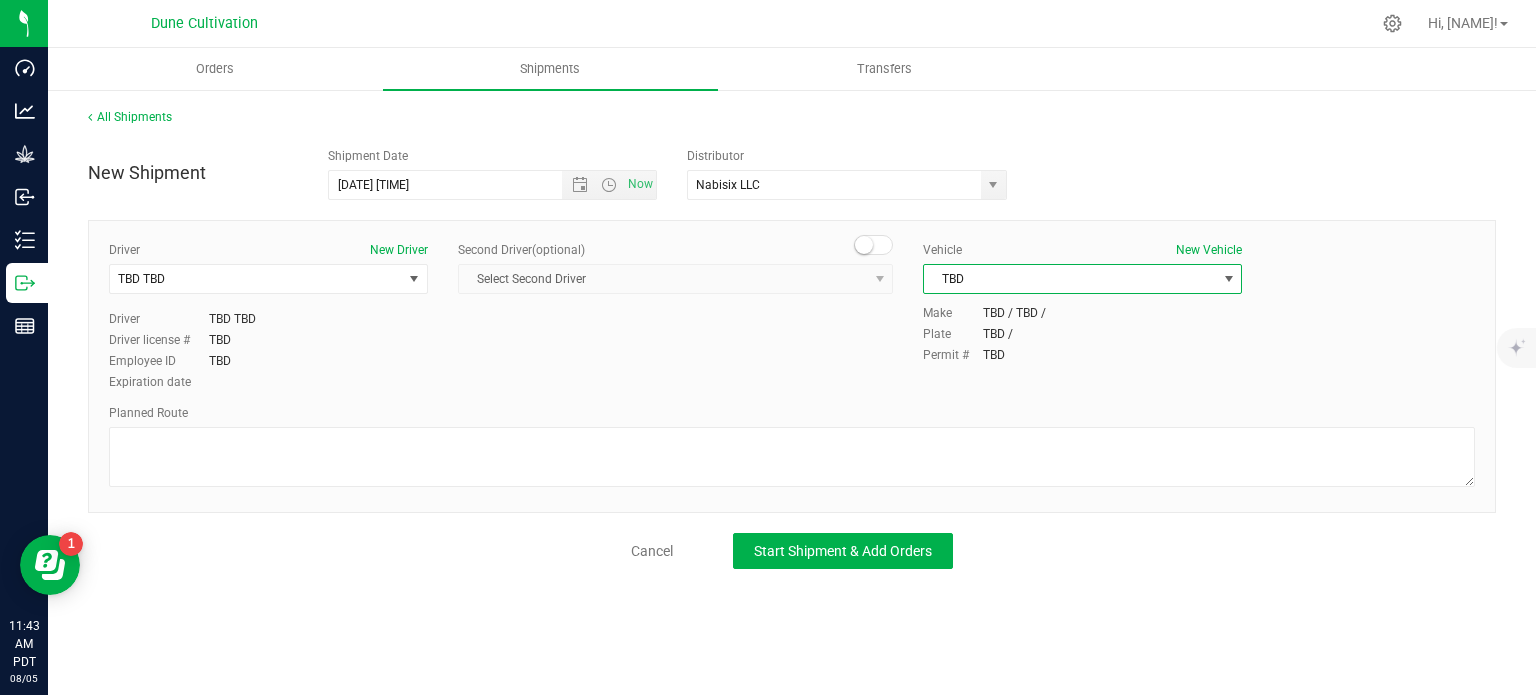 click on "Planned Route" at bounding box center (792, 448) 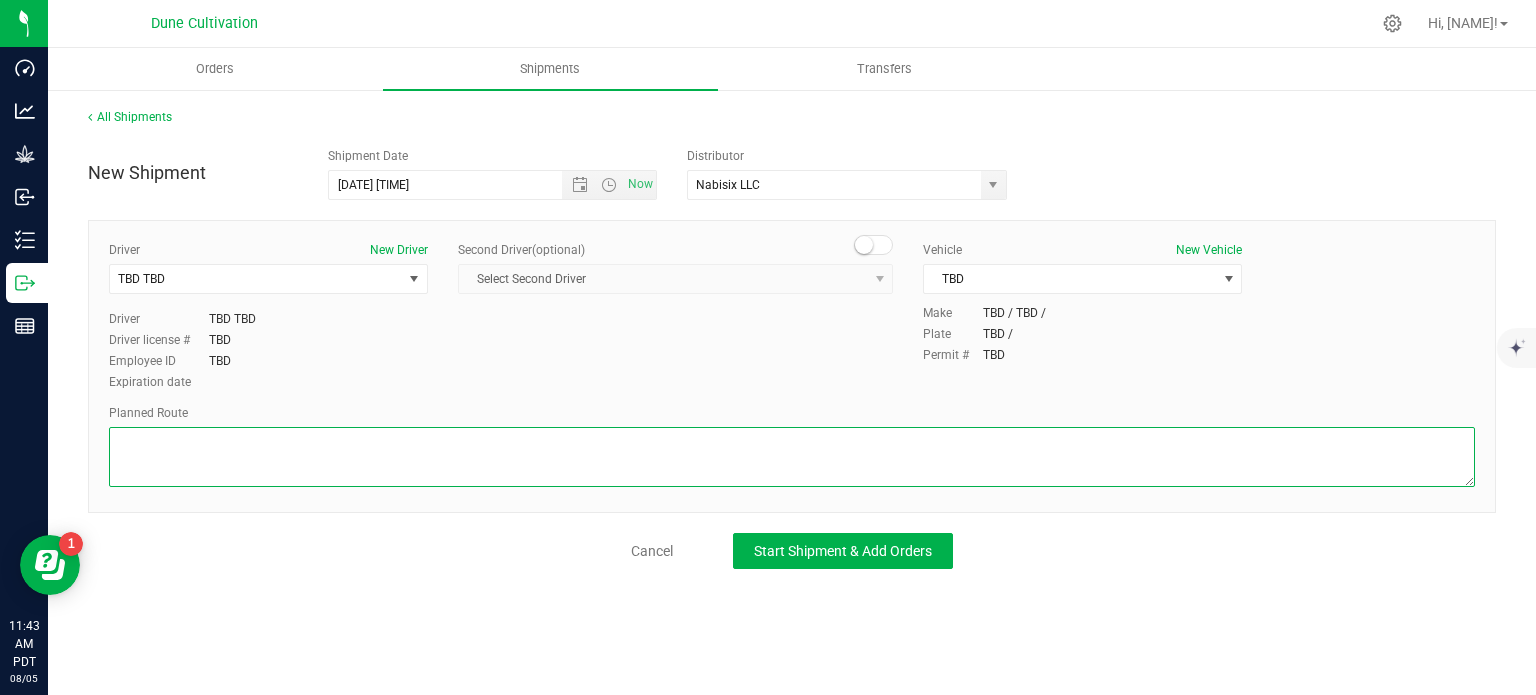 click at bounding box center (792, 457) 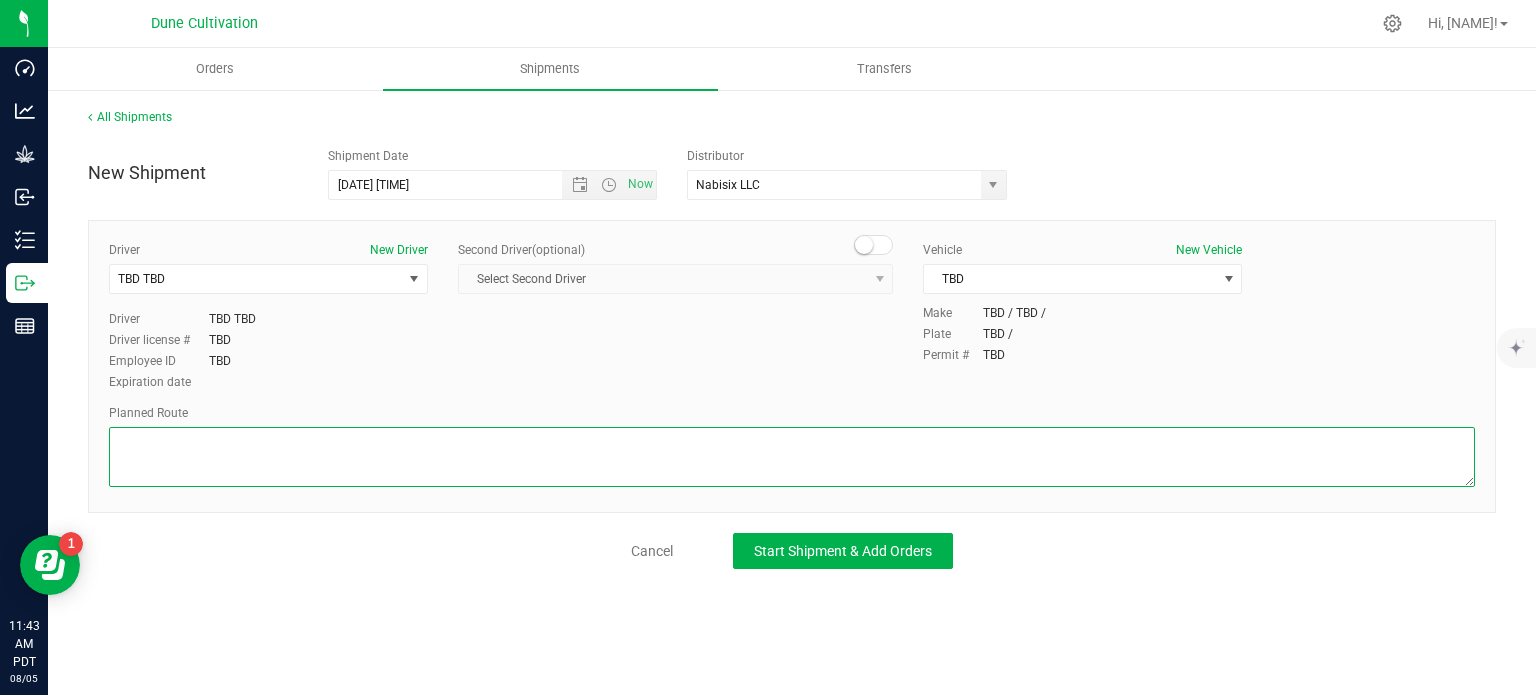 paste on "Get on I-15 S/US-93 S from E Alexander Rd and Losee Rd
6 min (2.4 mi)

Follow I-15 S to St Rose Pkwy in Enterprise. Take exit 27 from I-15 S
19 min (18.2 mi)

Take Volunteer Blvd to your destination in Henderson
6 min (2.8 mi)" 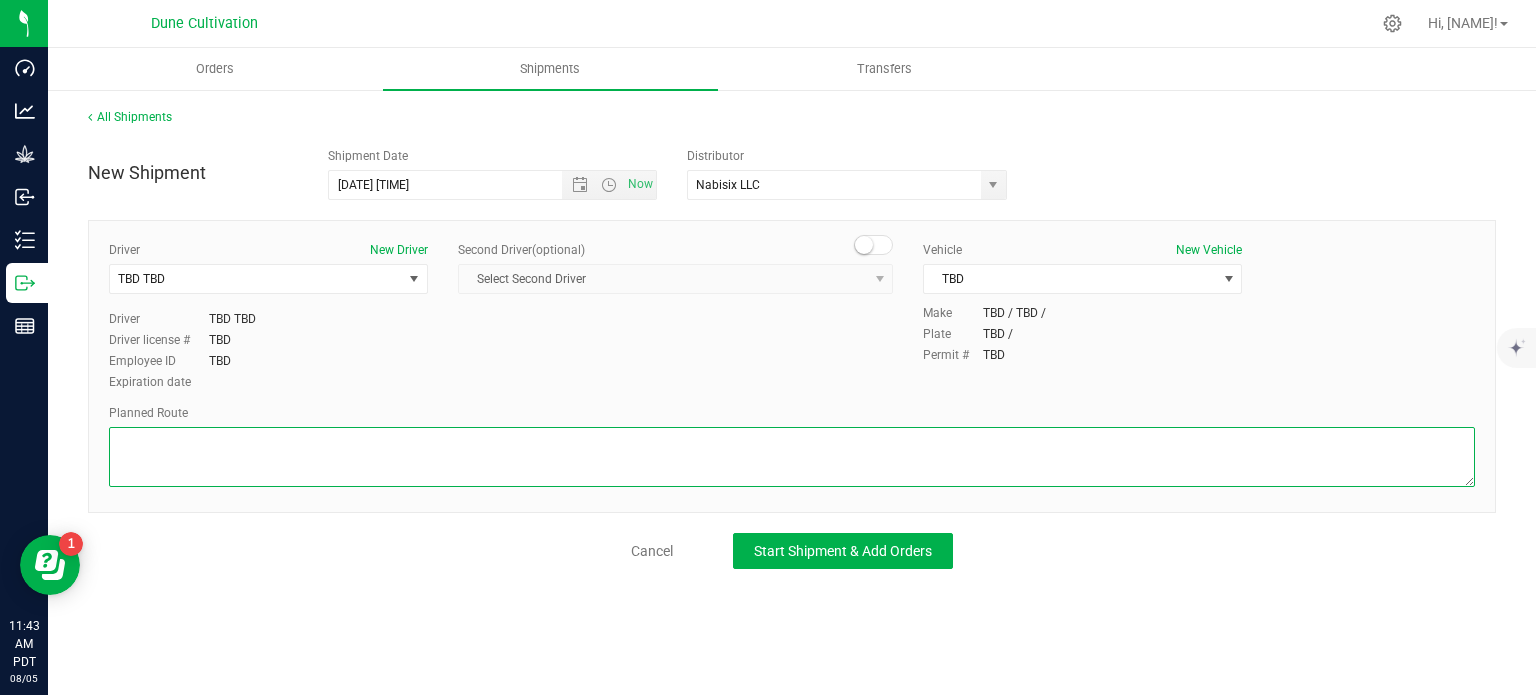 type on "Get on I-15 S/US-93 S from E Alexander Rd and Losee Rd
6 min (2.4 mi)

Follow I-15 S to St Rose Pkwy in Enterprise. Take exit 27 from I-15 S
19 min (18.2 mi)

Take Volunteer Blvd to your destination in Henderson
6 min (2.8 mi)" 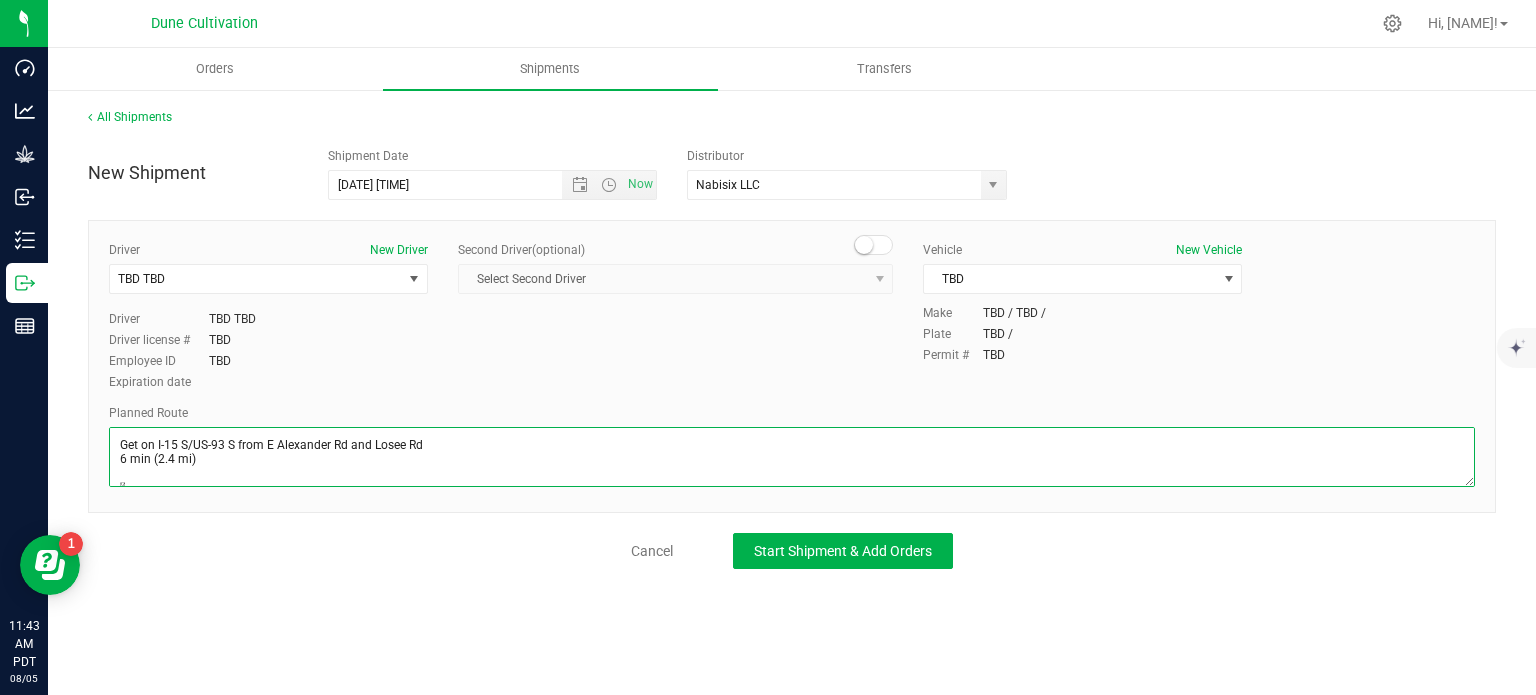 scroll, scrollTop: 96, scrollLeft: 0, axis: vertical 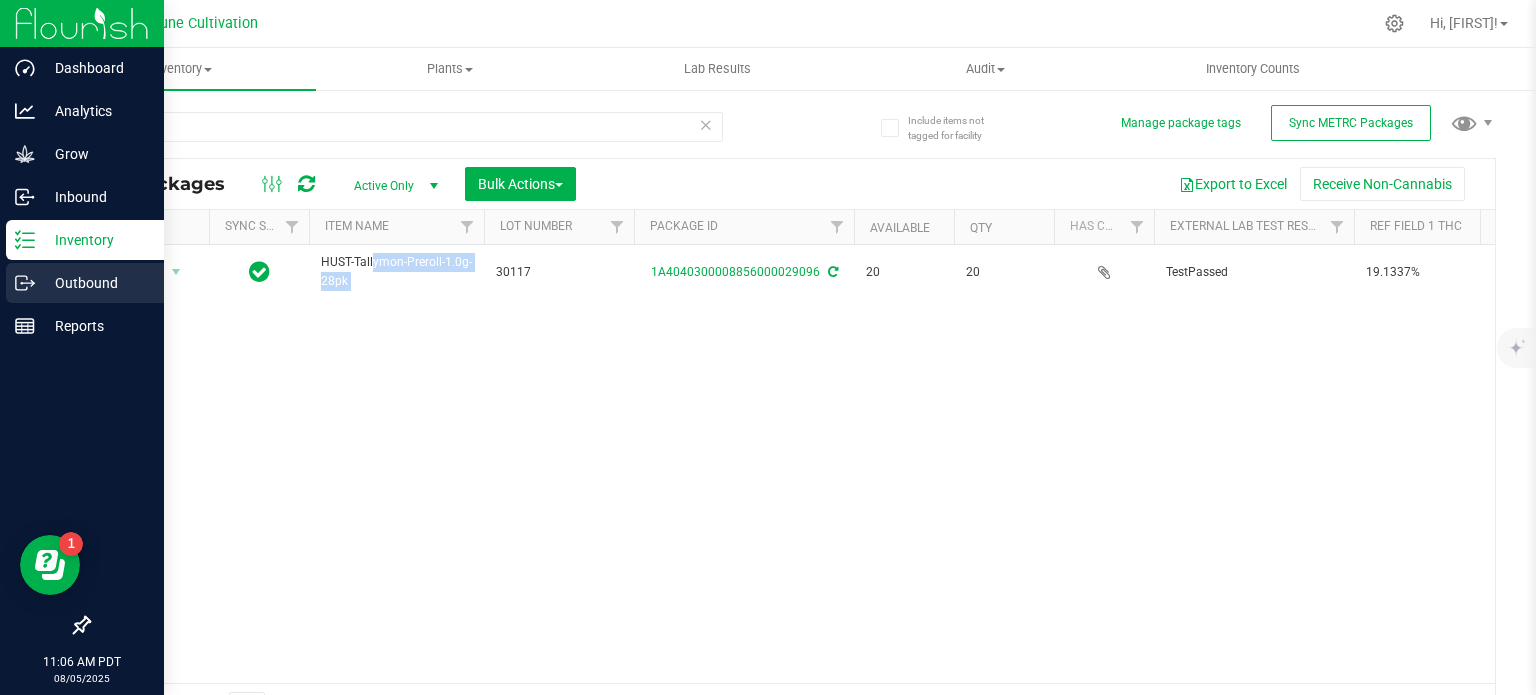 click on "Outbound" at bounding box center (95, 283) 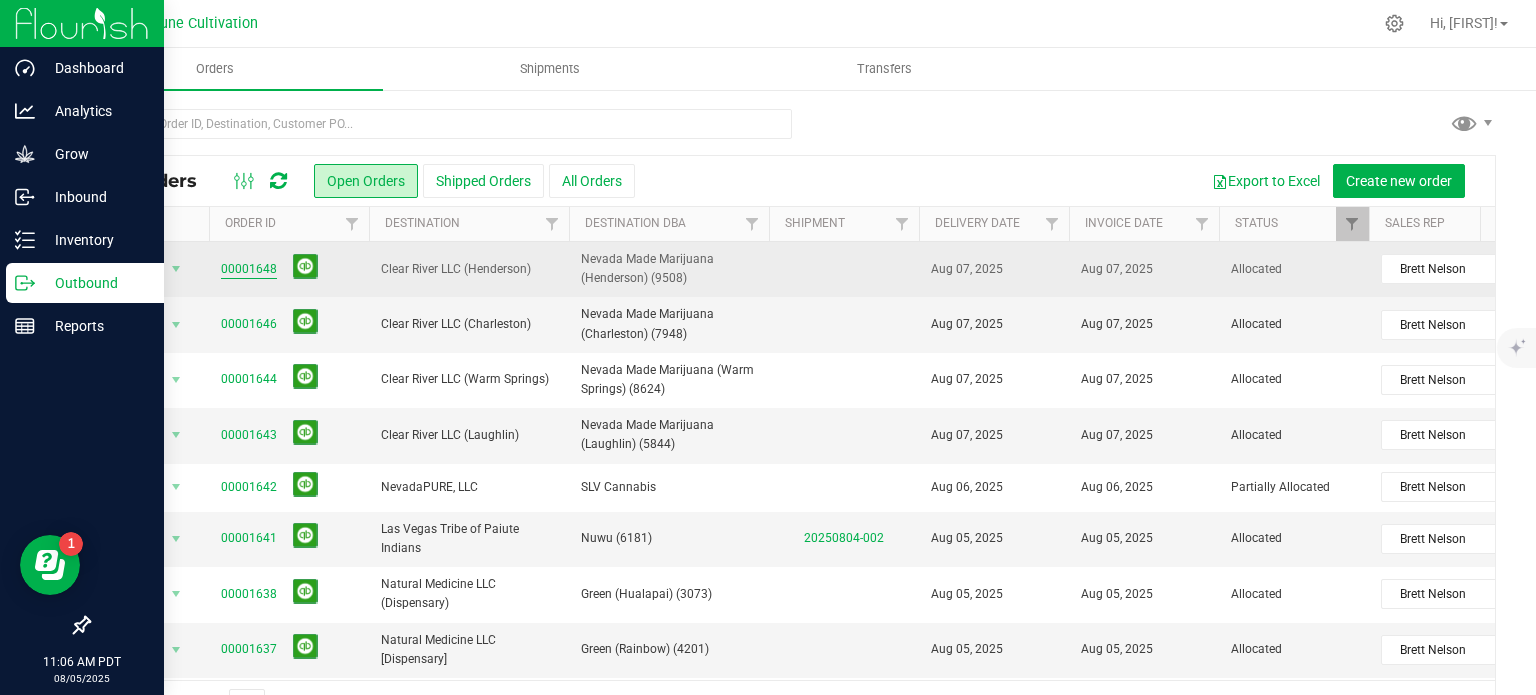 click on "00001648" at bounding box center [249, 269] 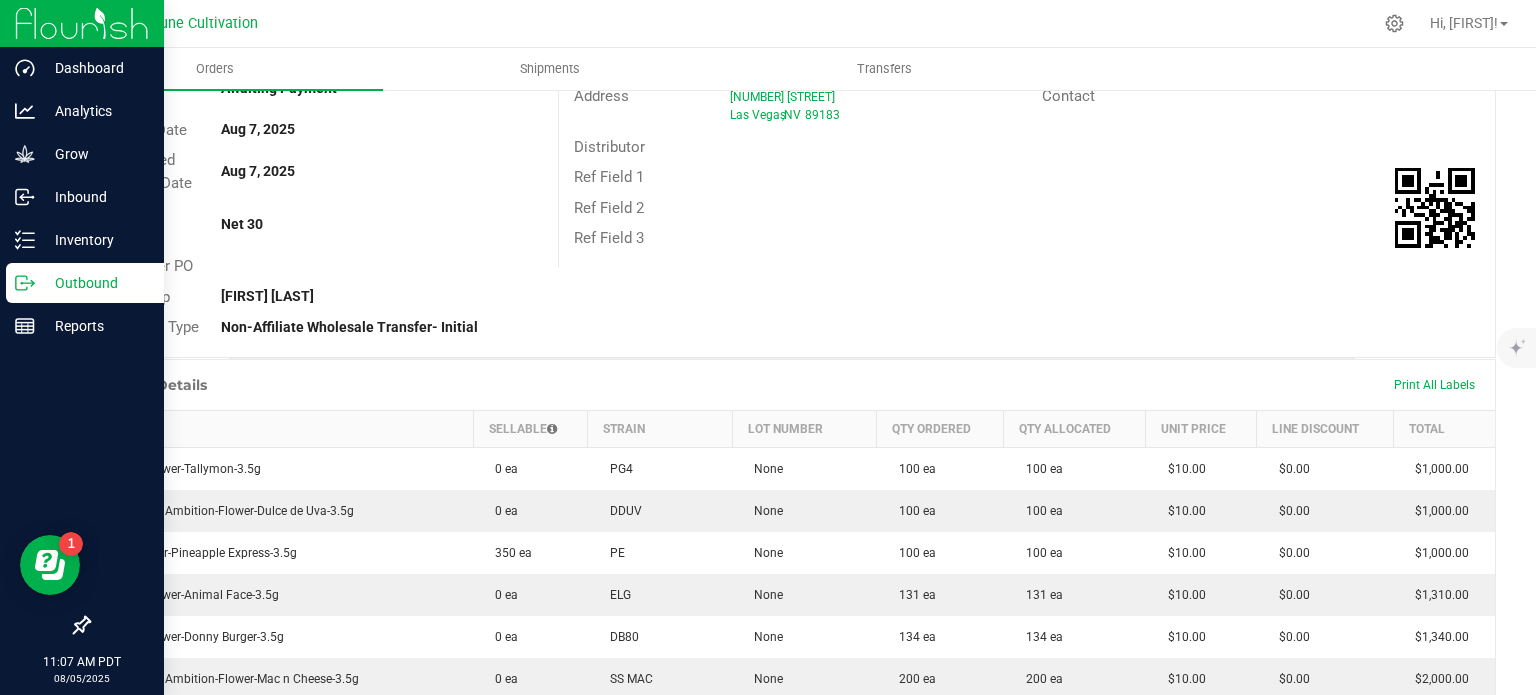 scroll, scrollTop: 35, scrollLeft: 0, axis: vertical 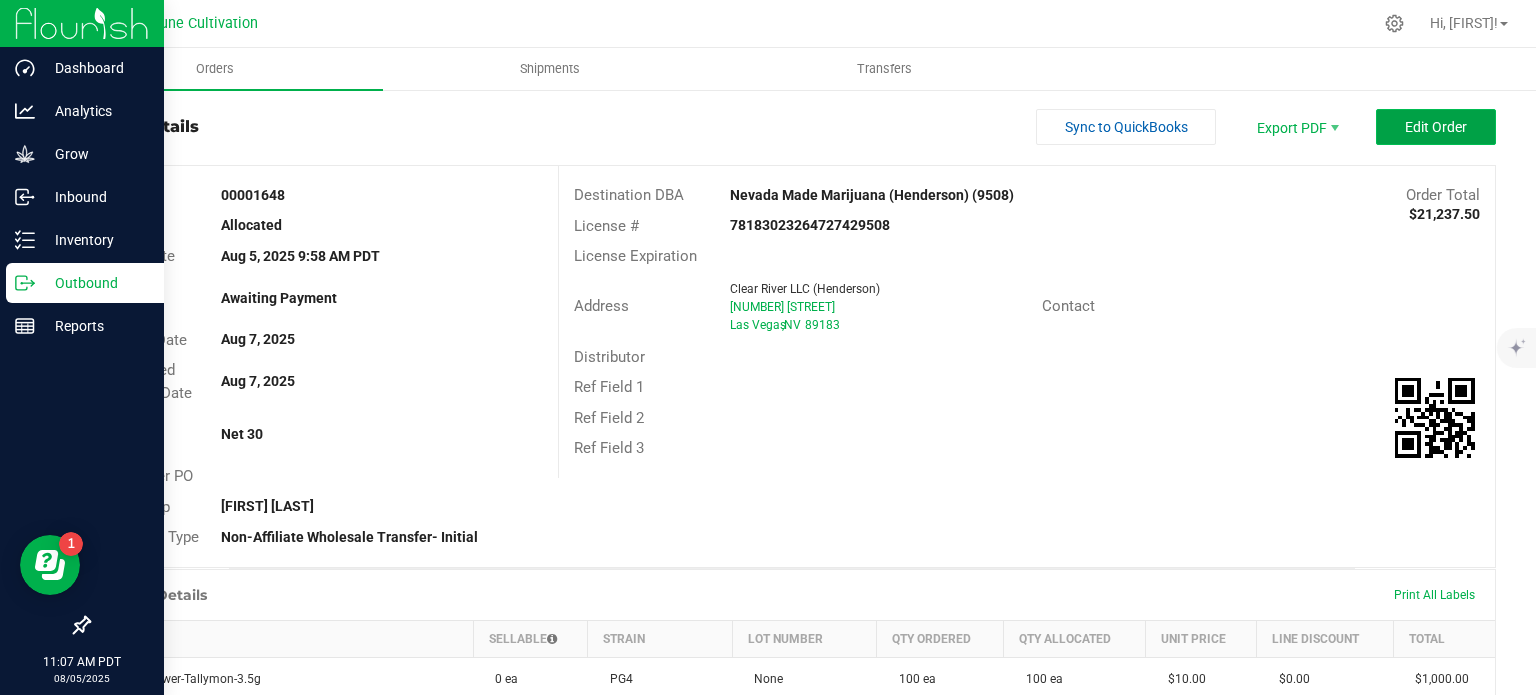 click on "Edit Order" at bounding box center (1436, 127) 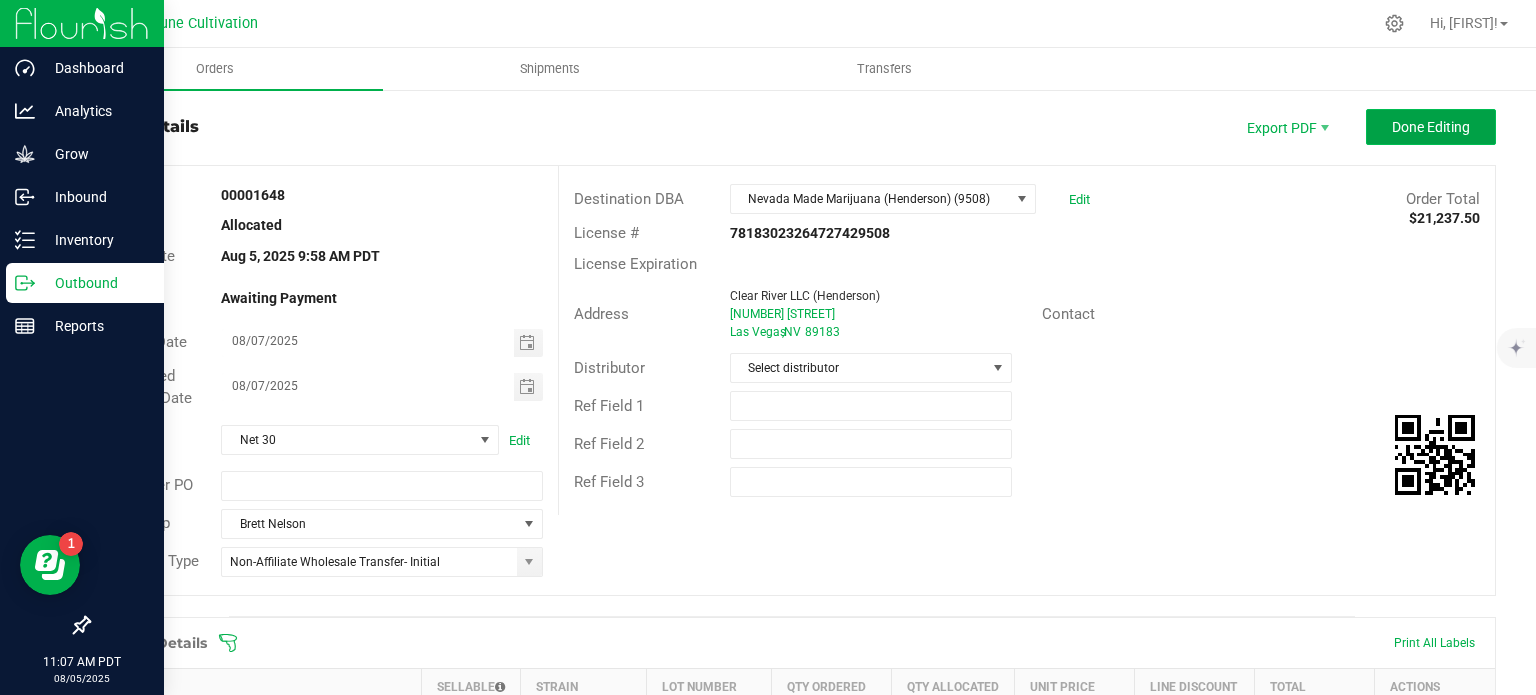click on "Done Editing" at bounding box center (1431, 127) 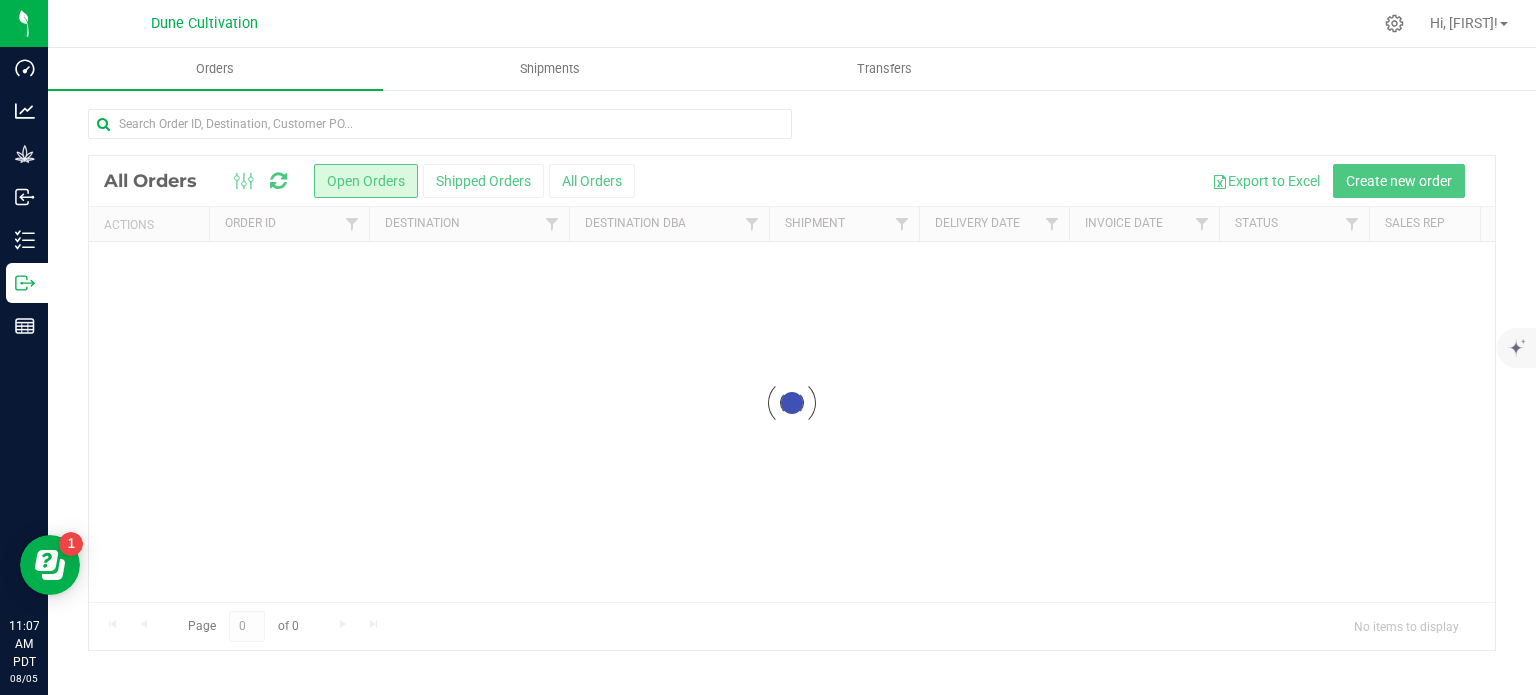 scroll, scrollTop: 0, scrollLeft: 0, axis: both 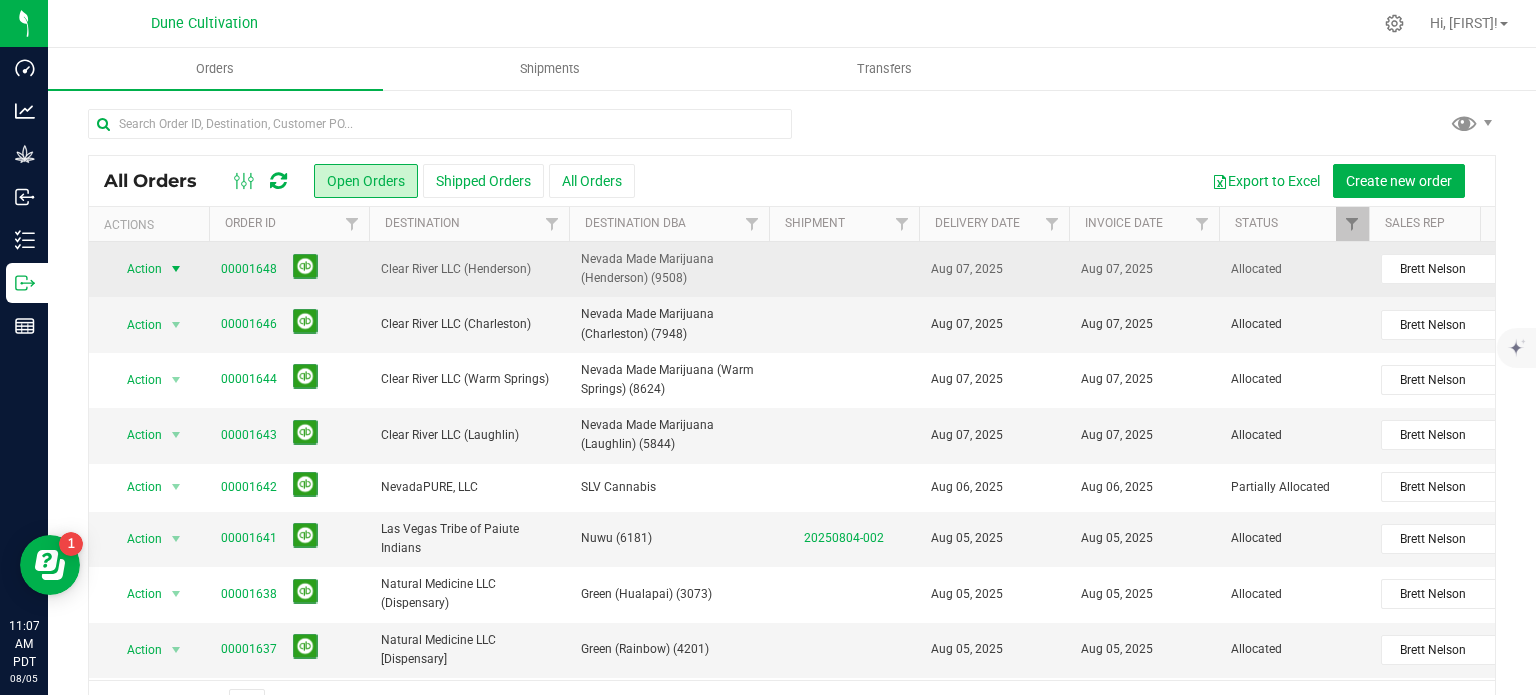 click at bounding box center (176, 269) 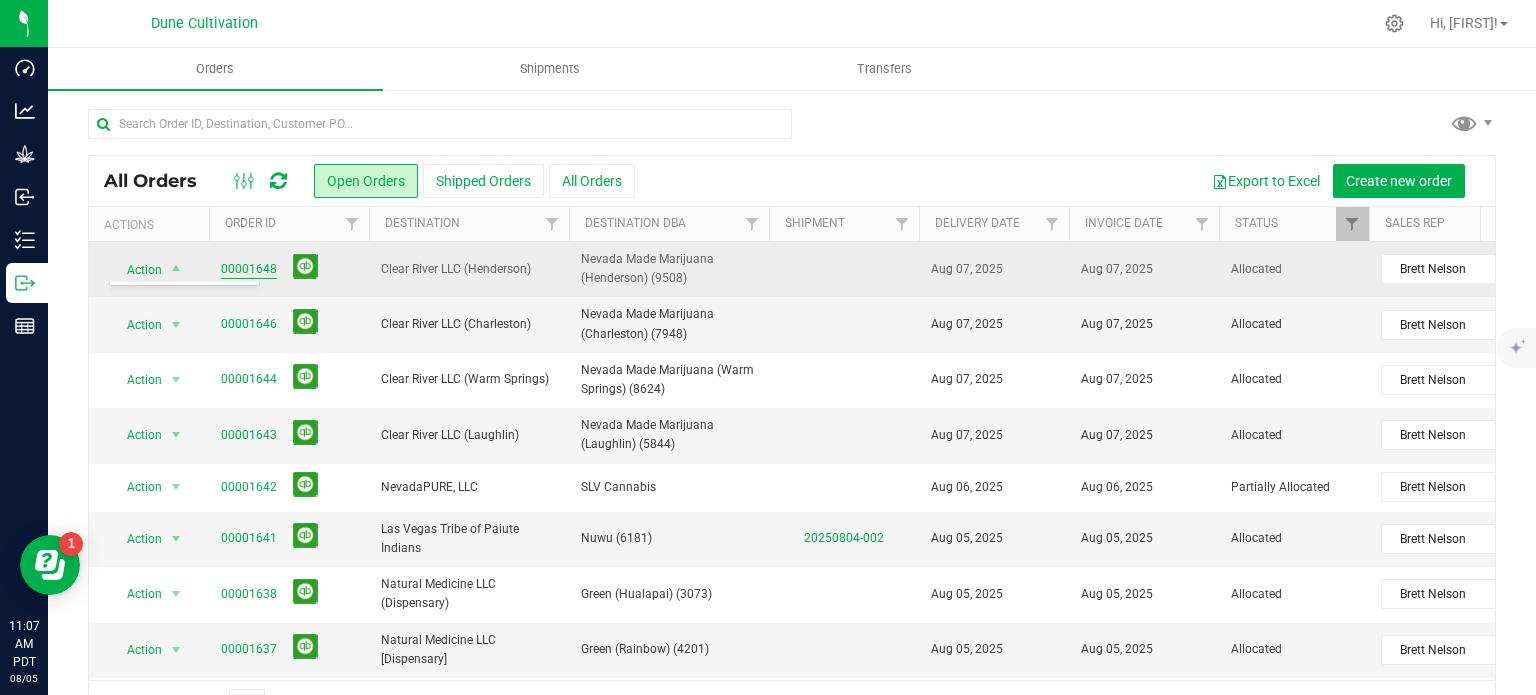 click on "00001648" at bounding box center (249, 269) 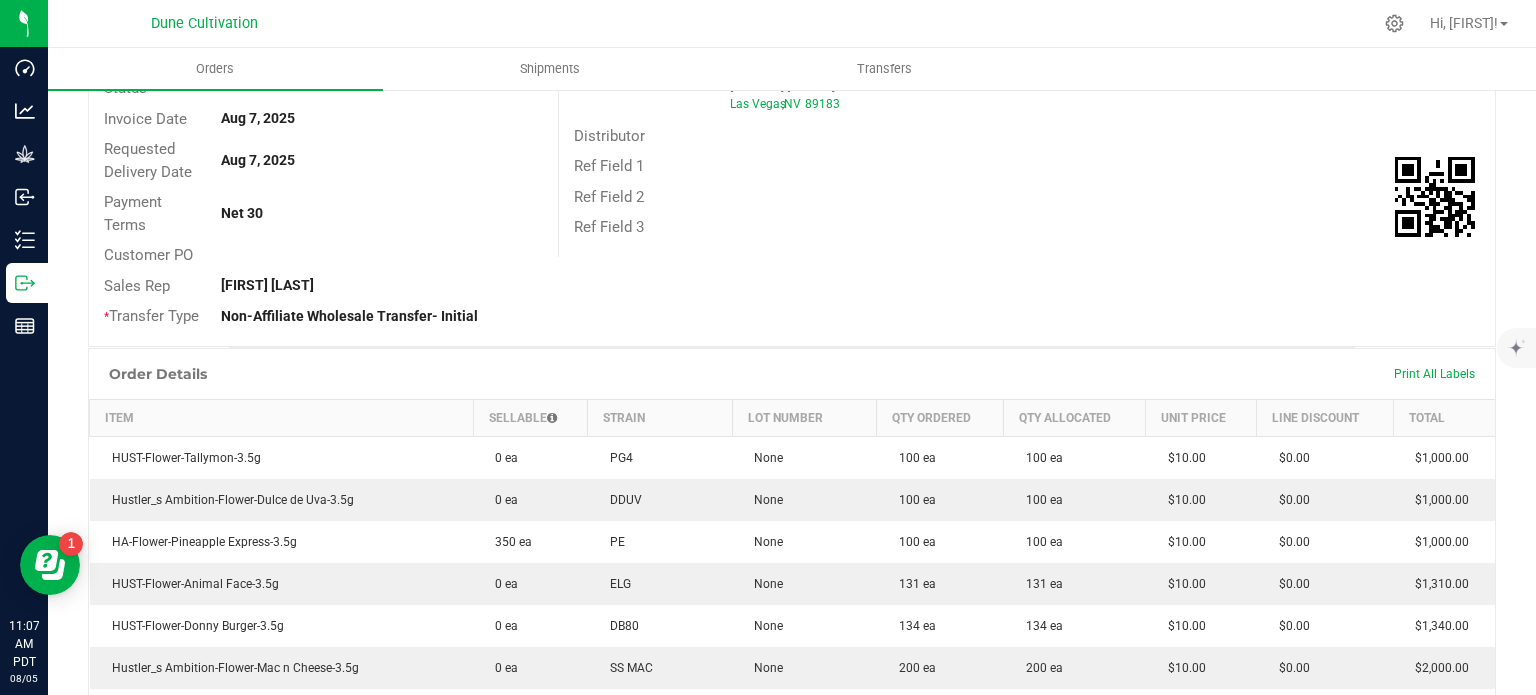 scroll, scrollTop: 272, scrollLeft: 0, axis: vertical 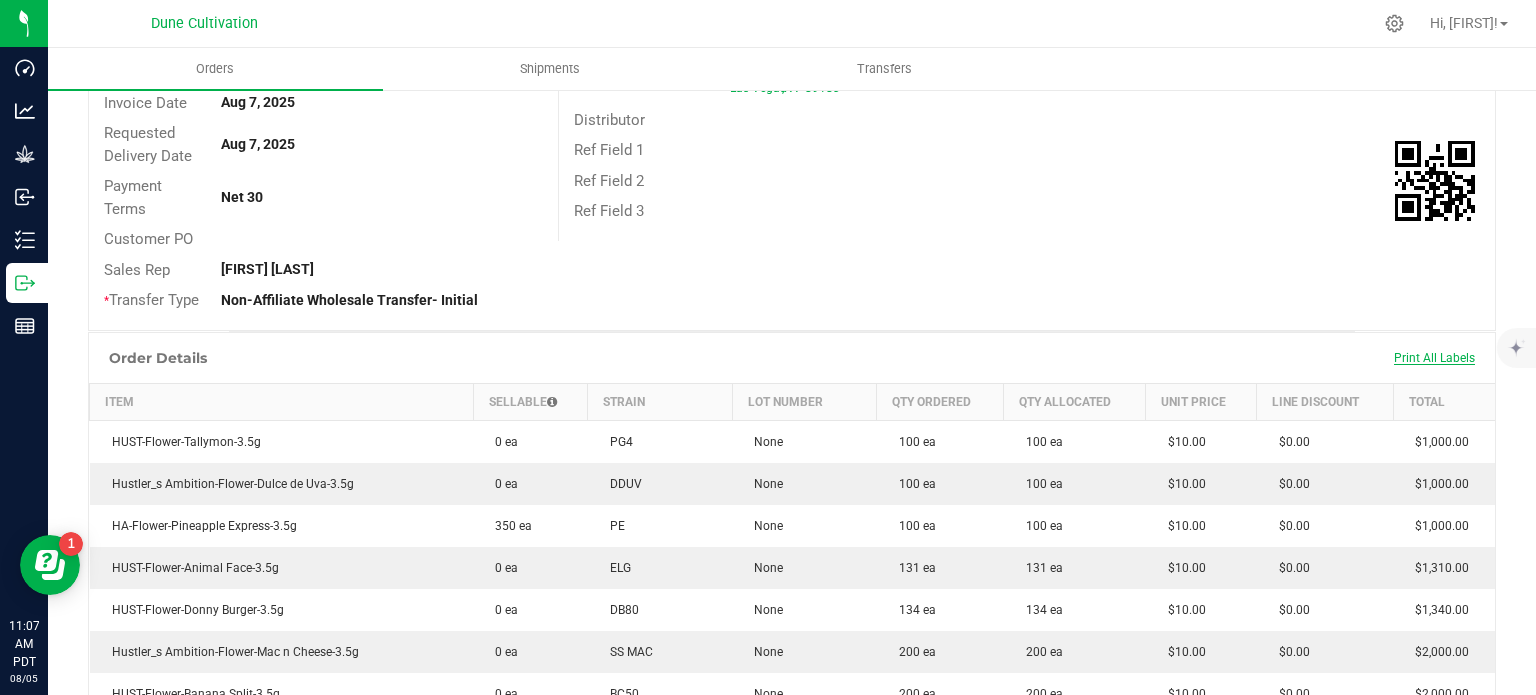 click on "Print All Labels" at bounding box center (1434, 358) 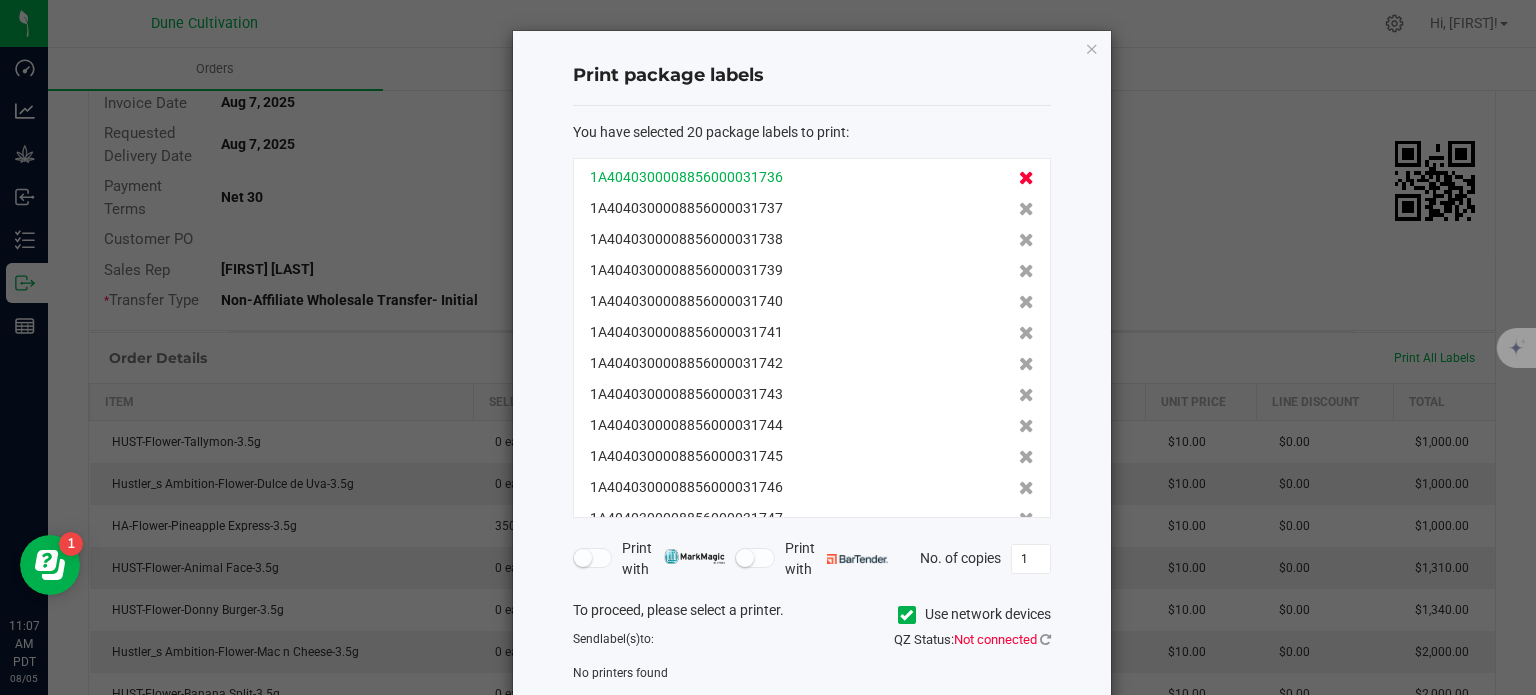 click 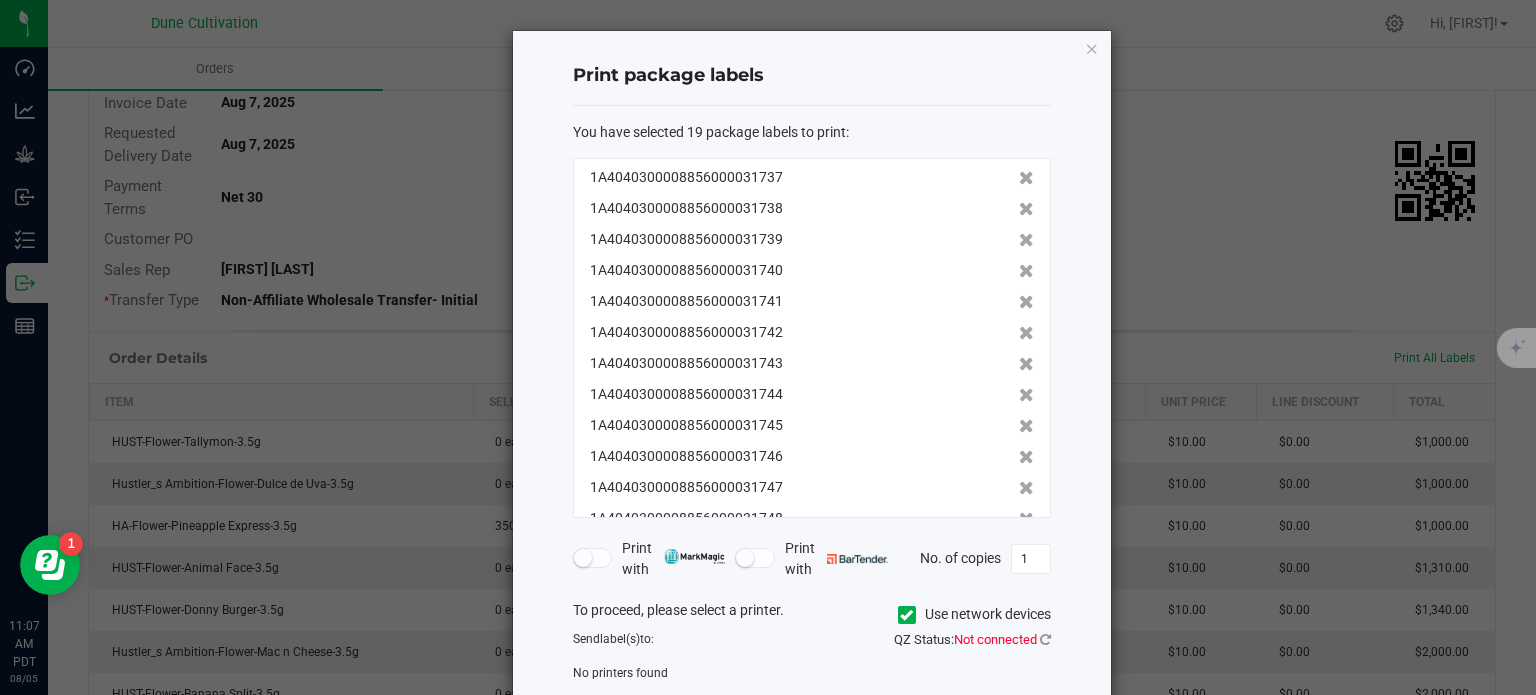 click 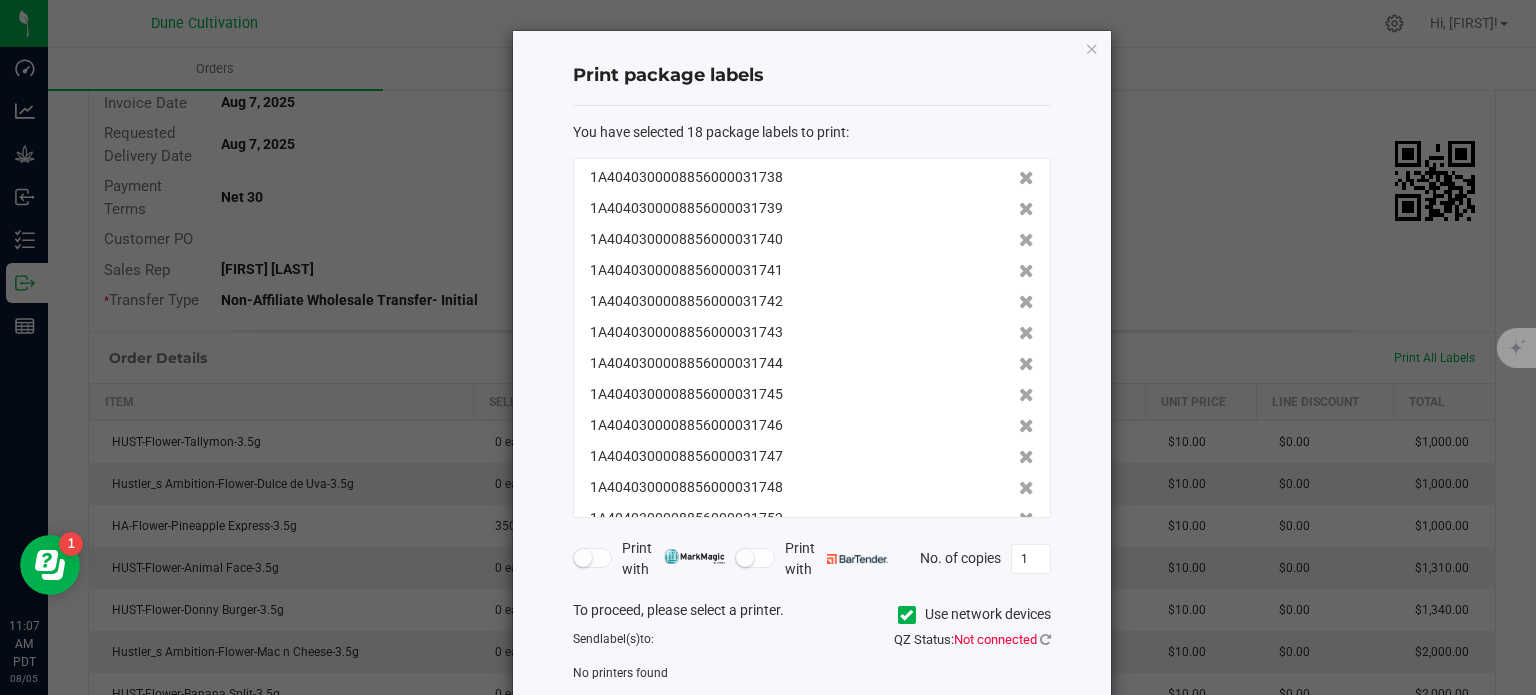 click 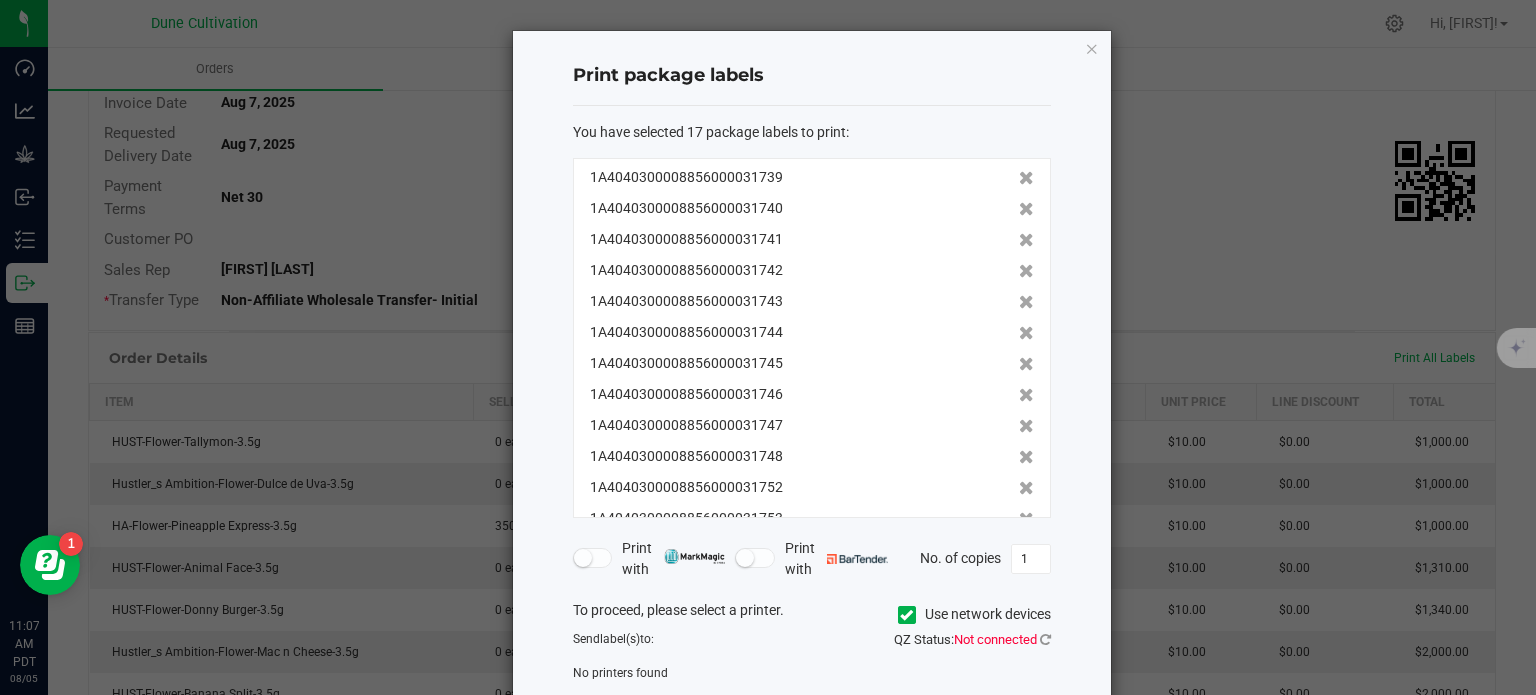 click 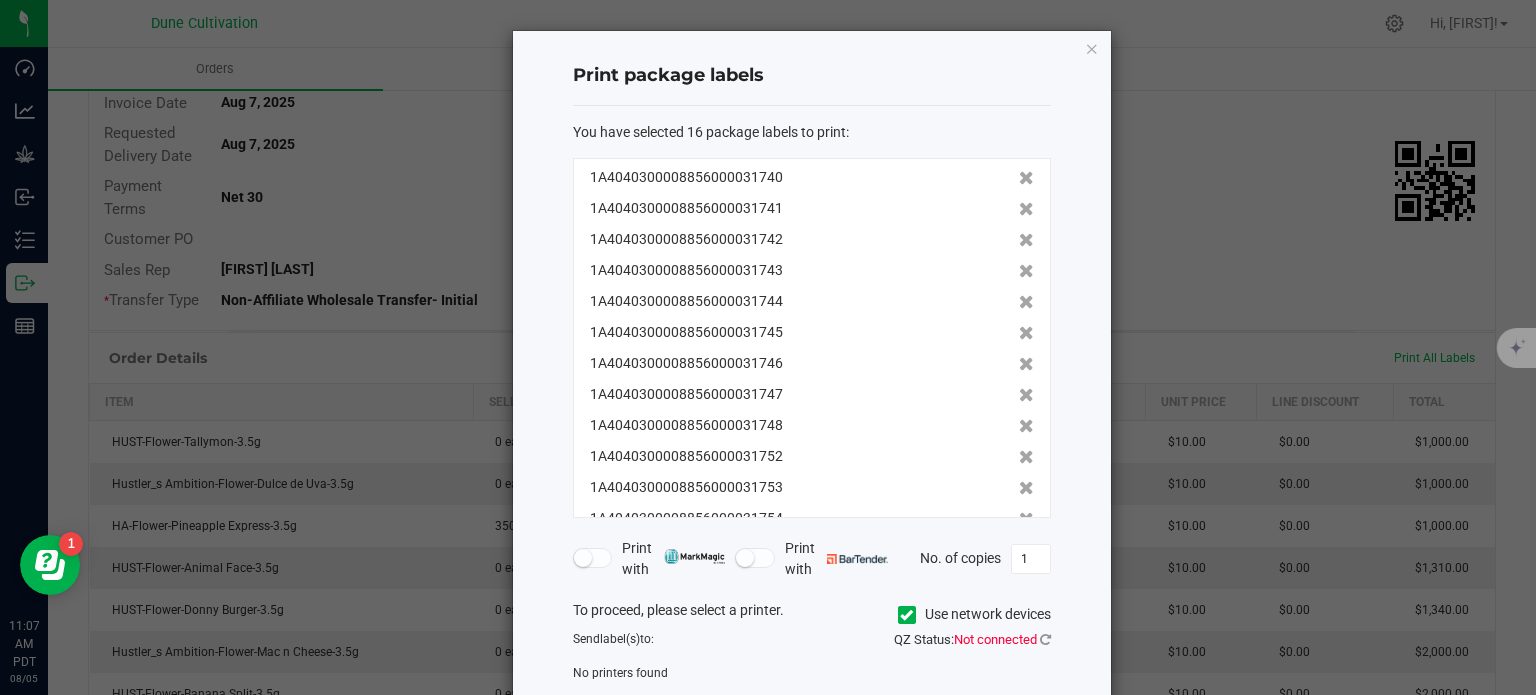 click 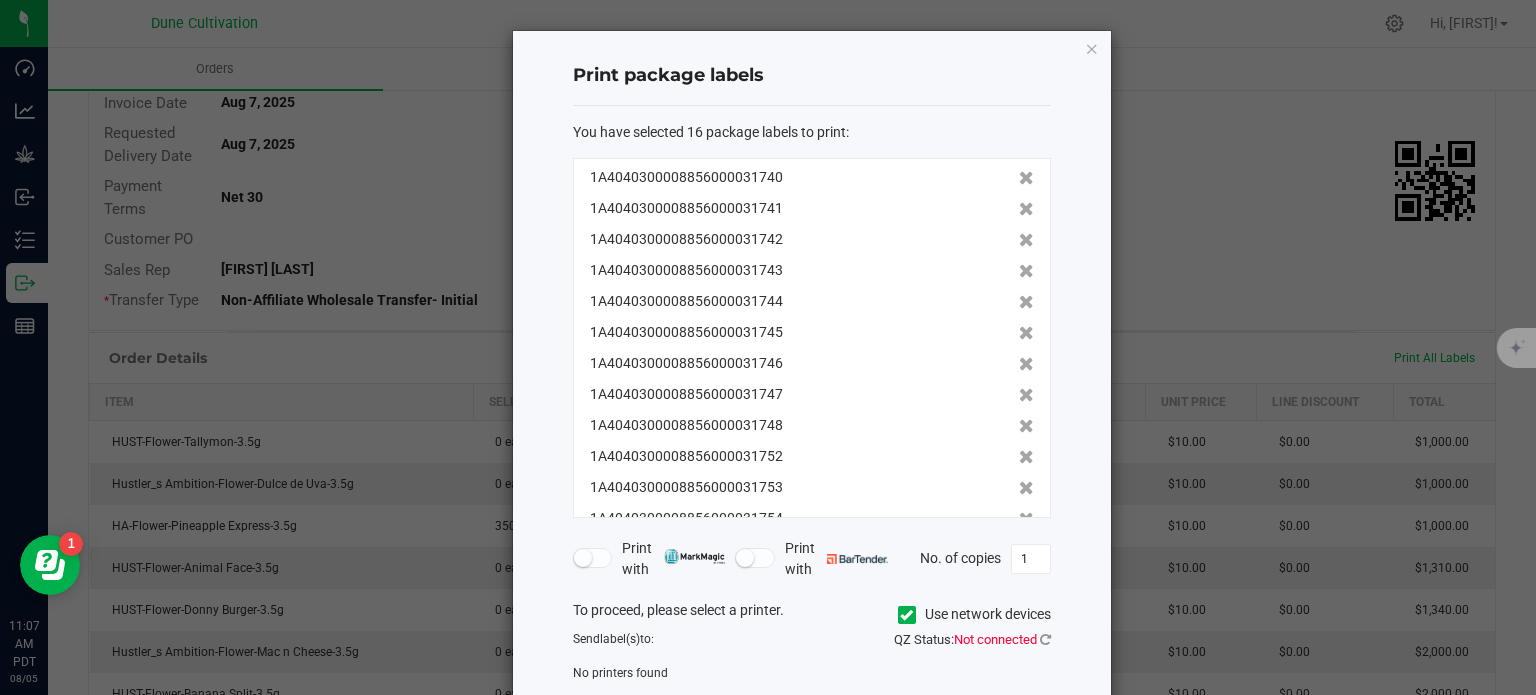 click 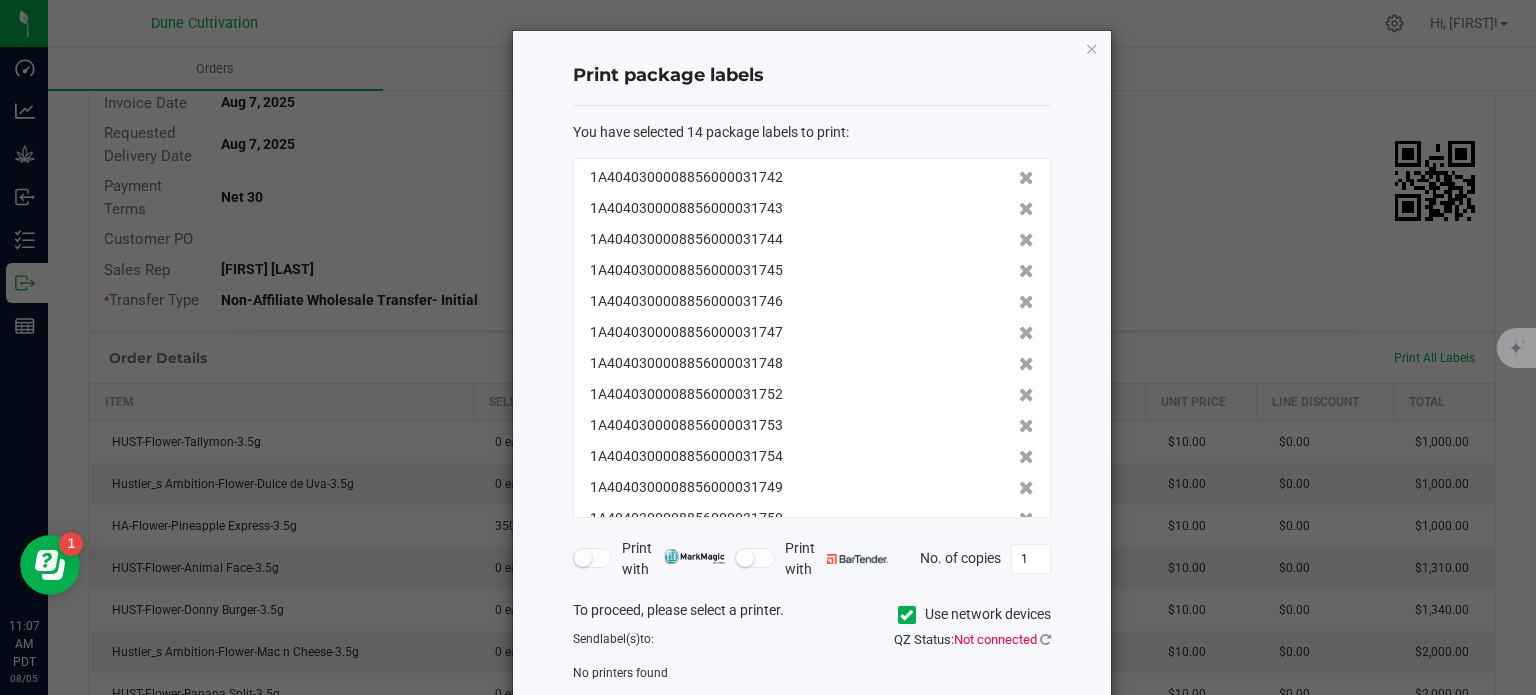 click 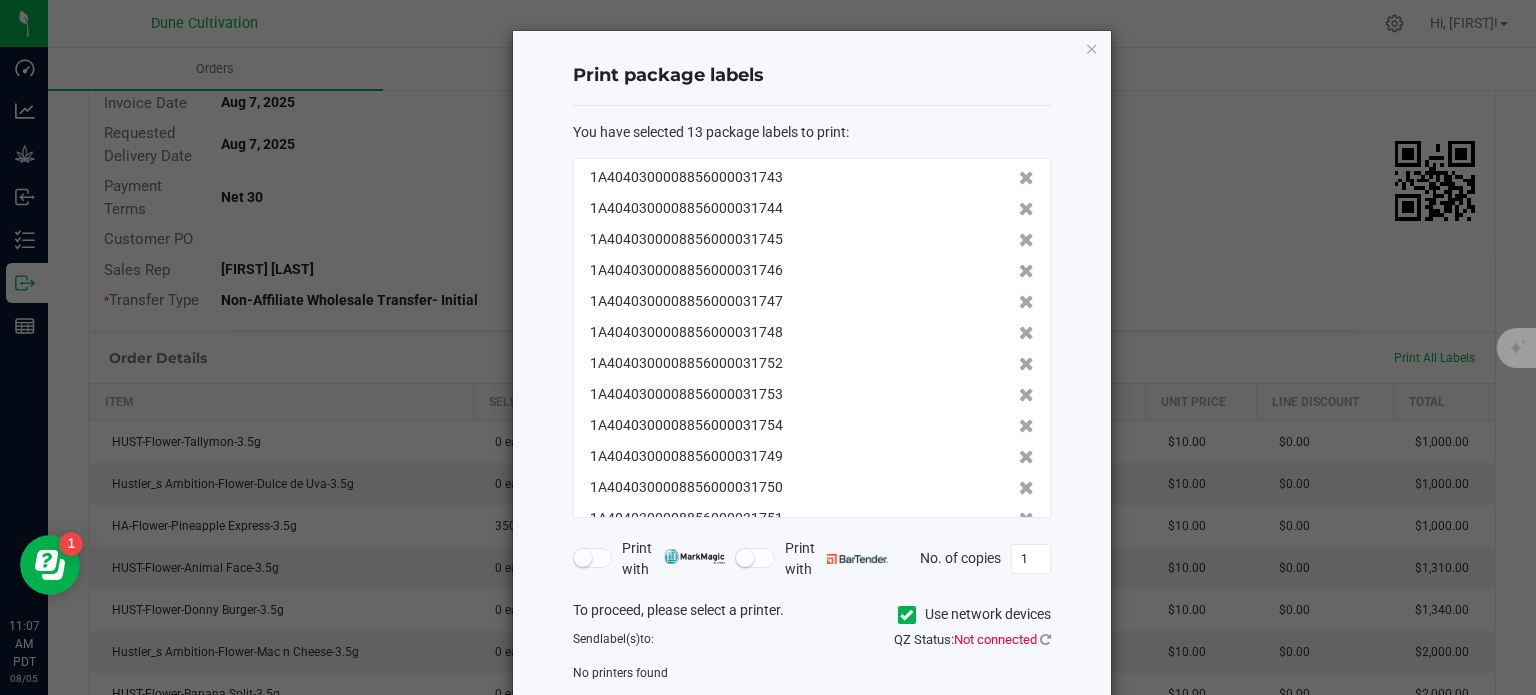 click 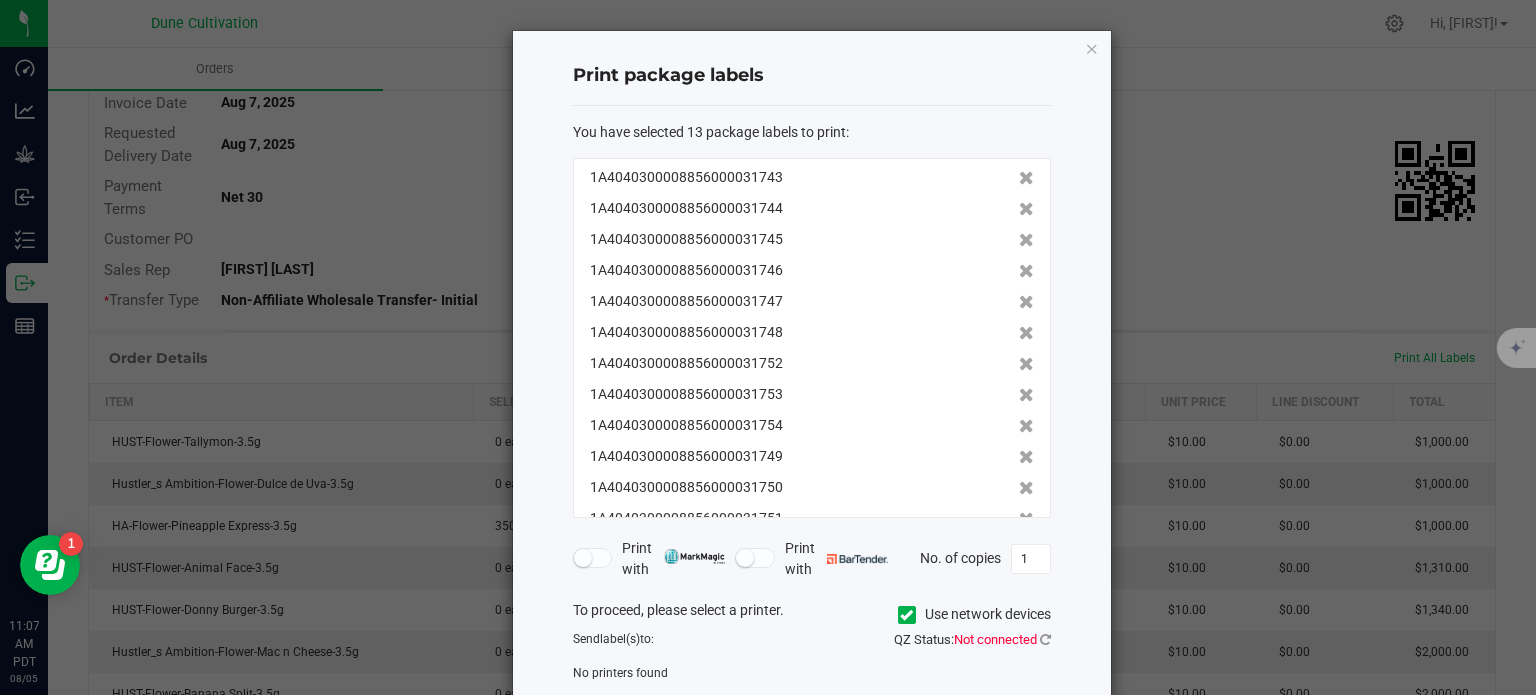 click 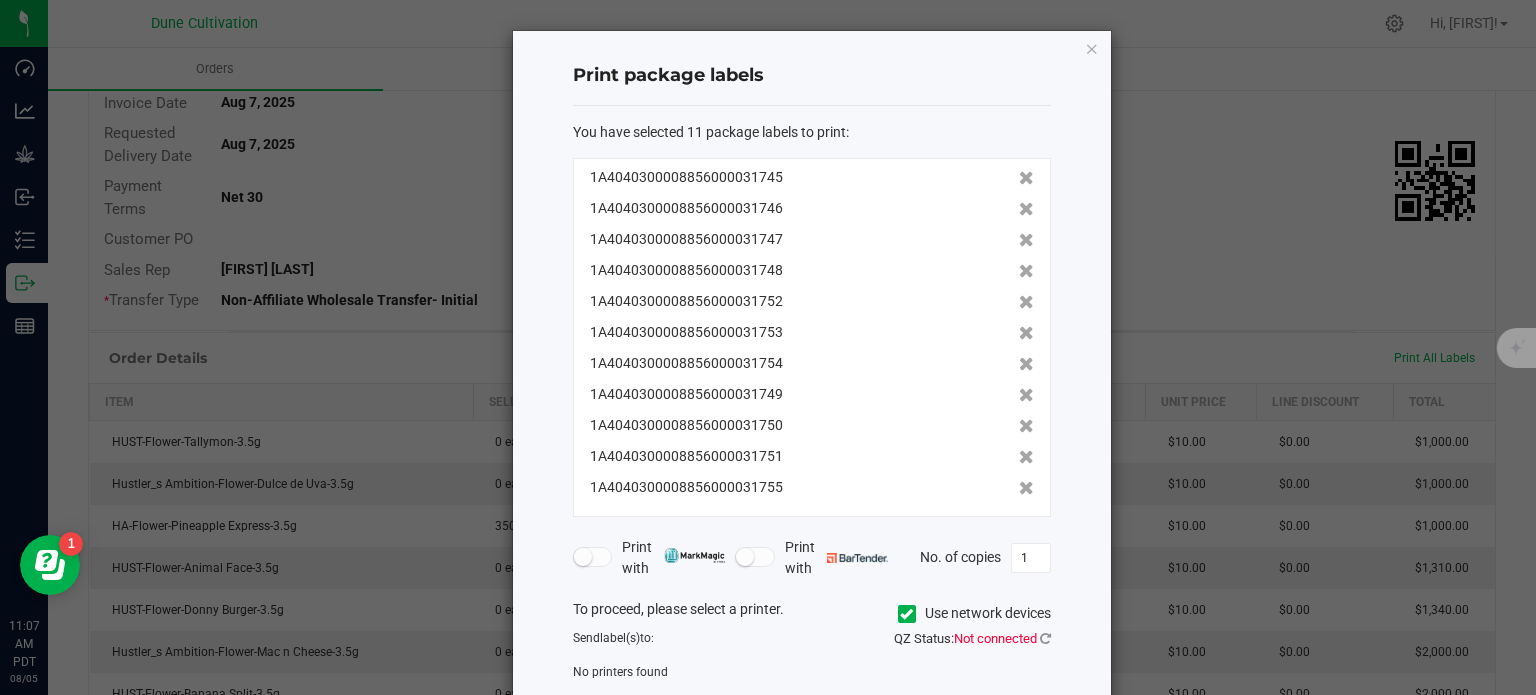click 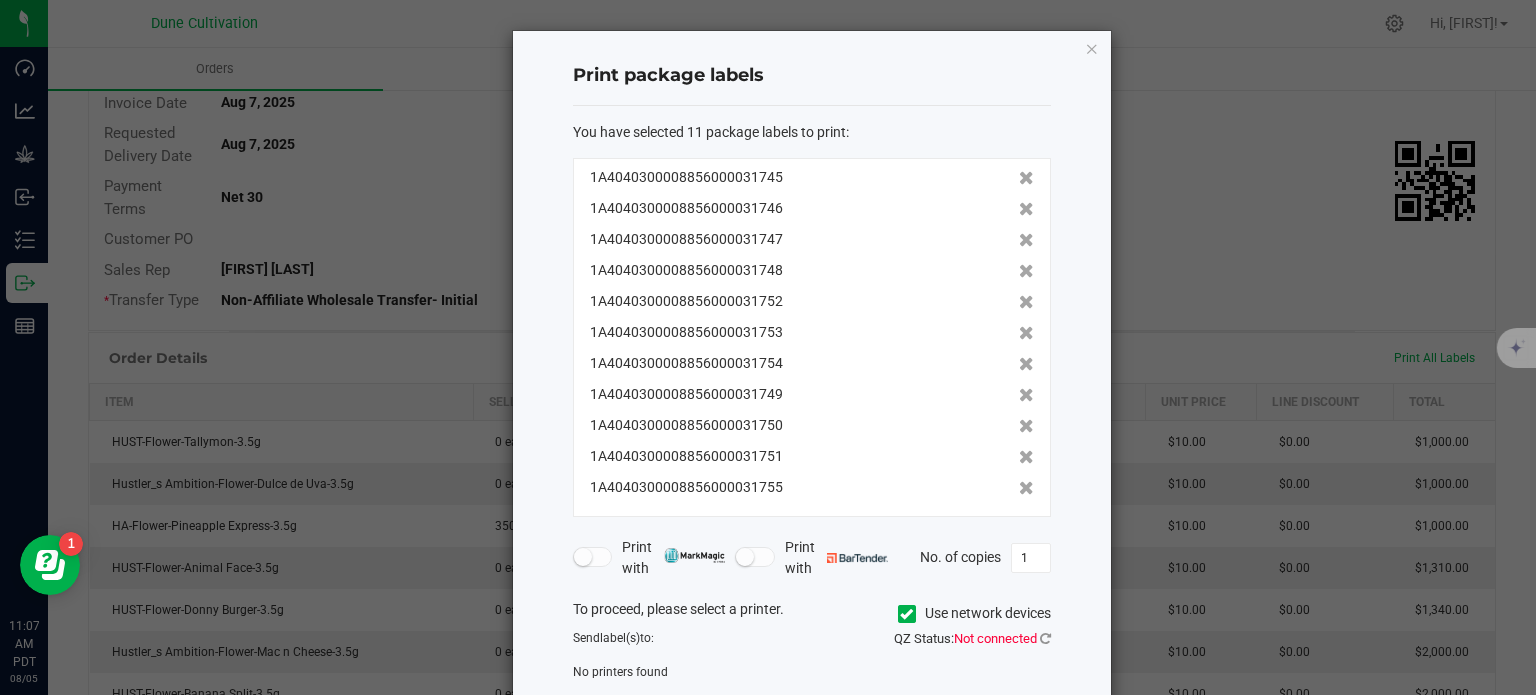 click 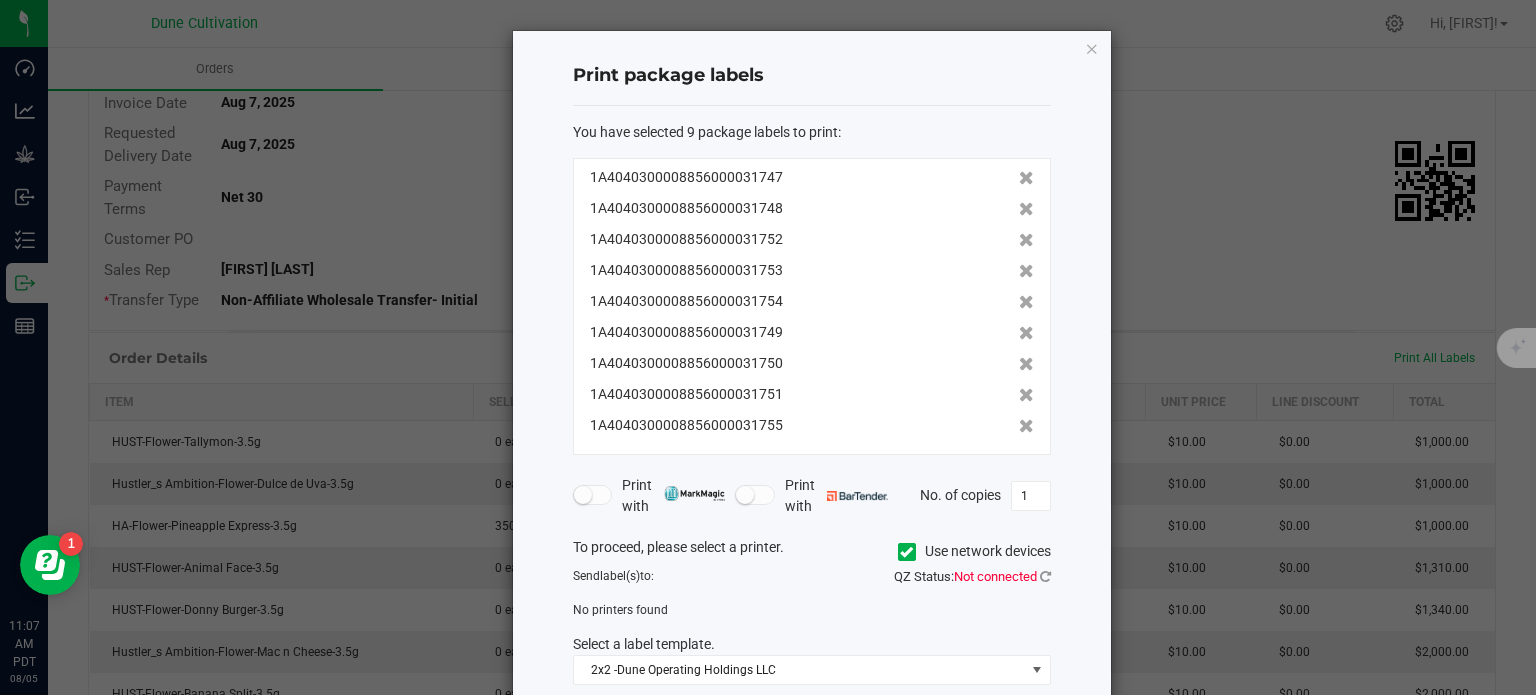 click 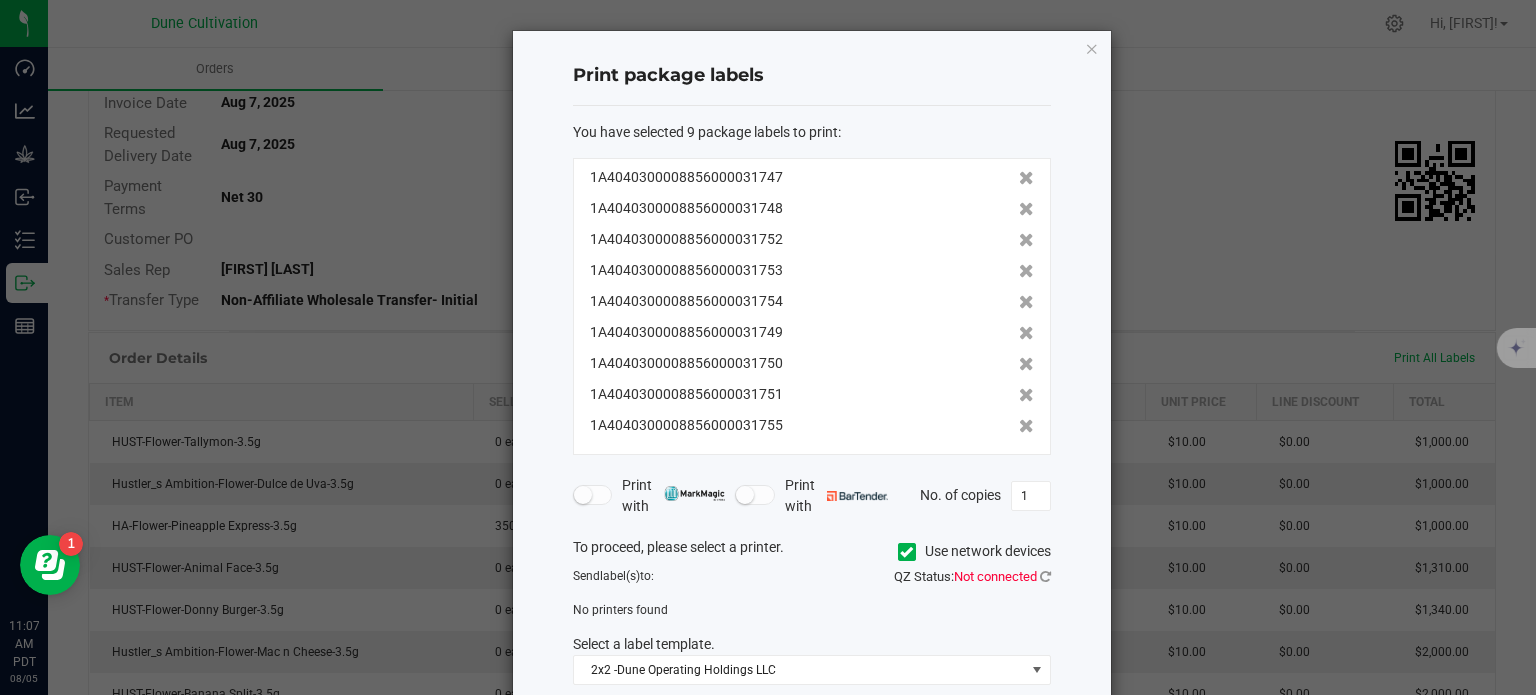 click 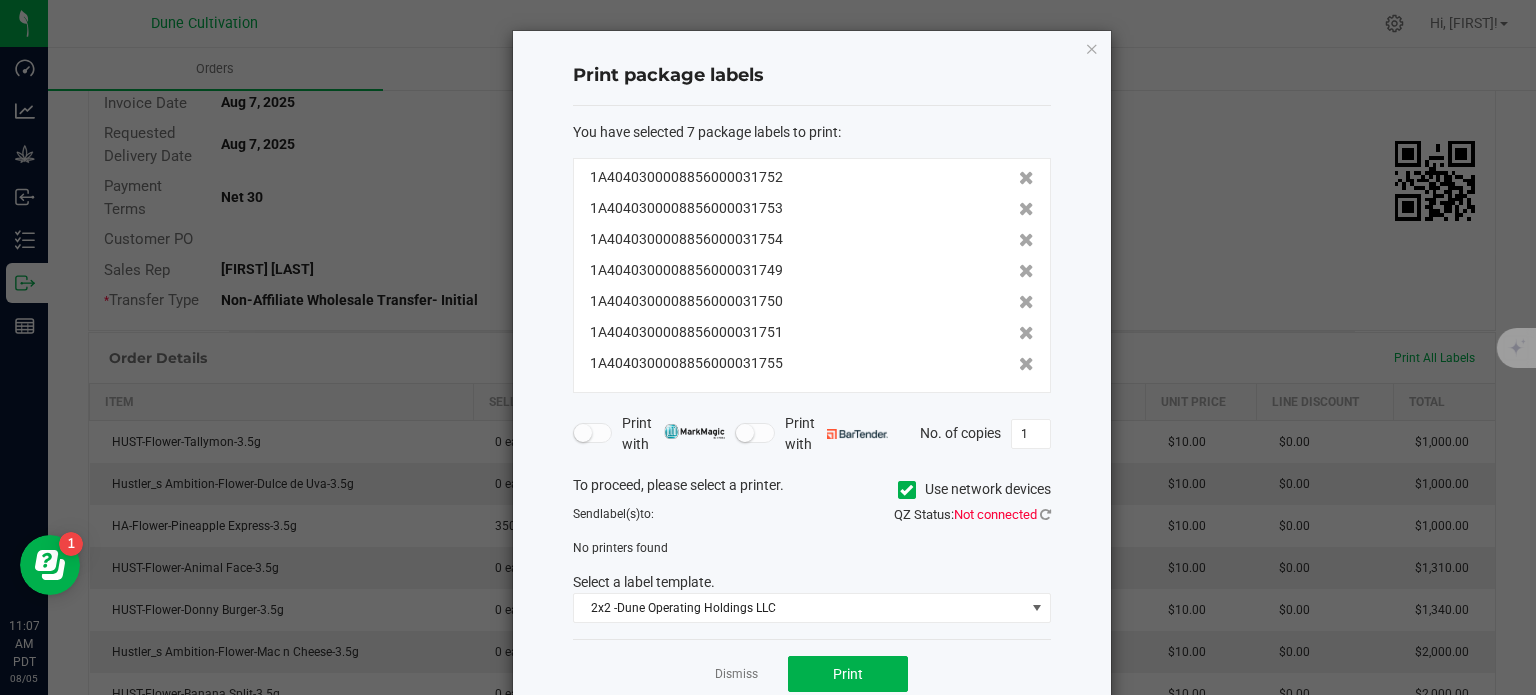 click 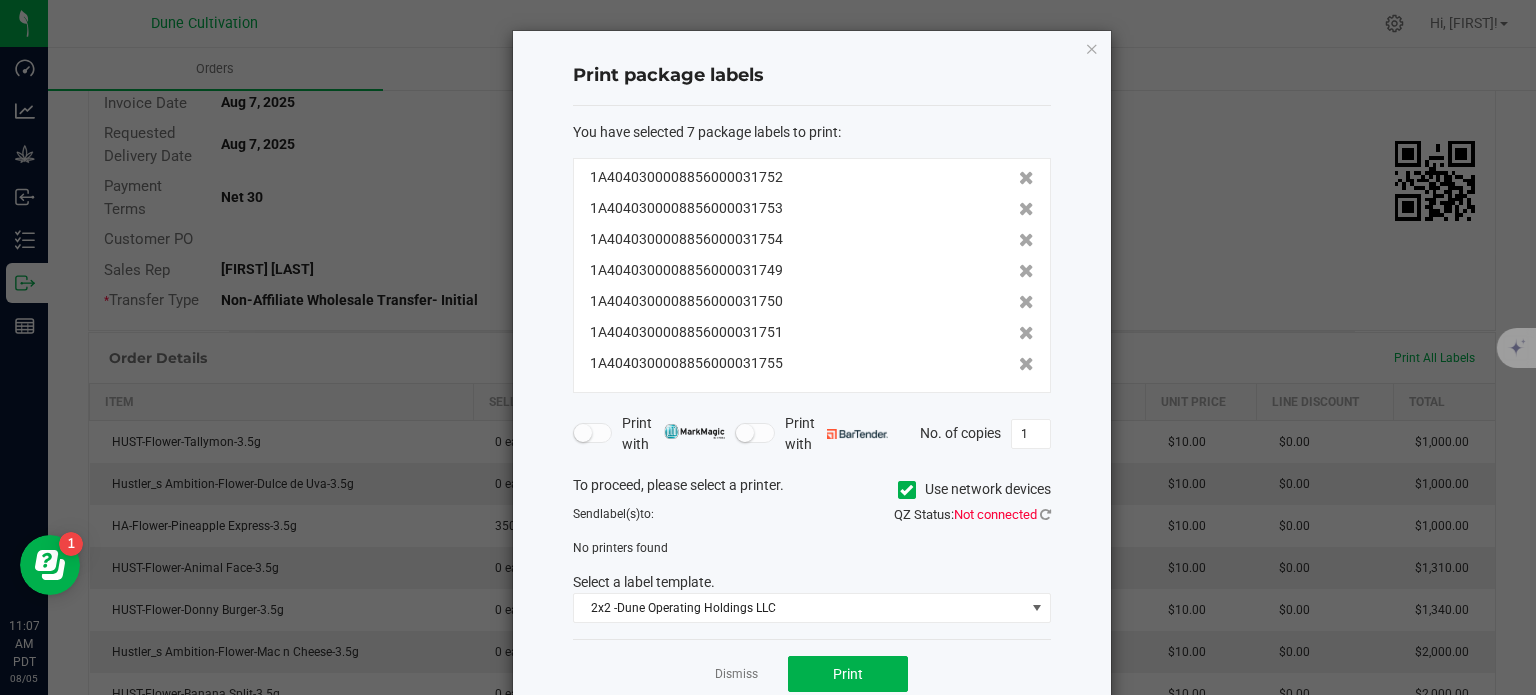 click 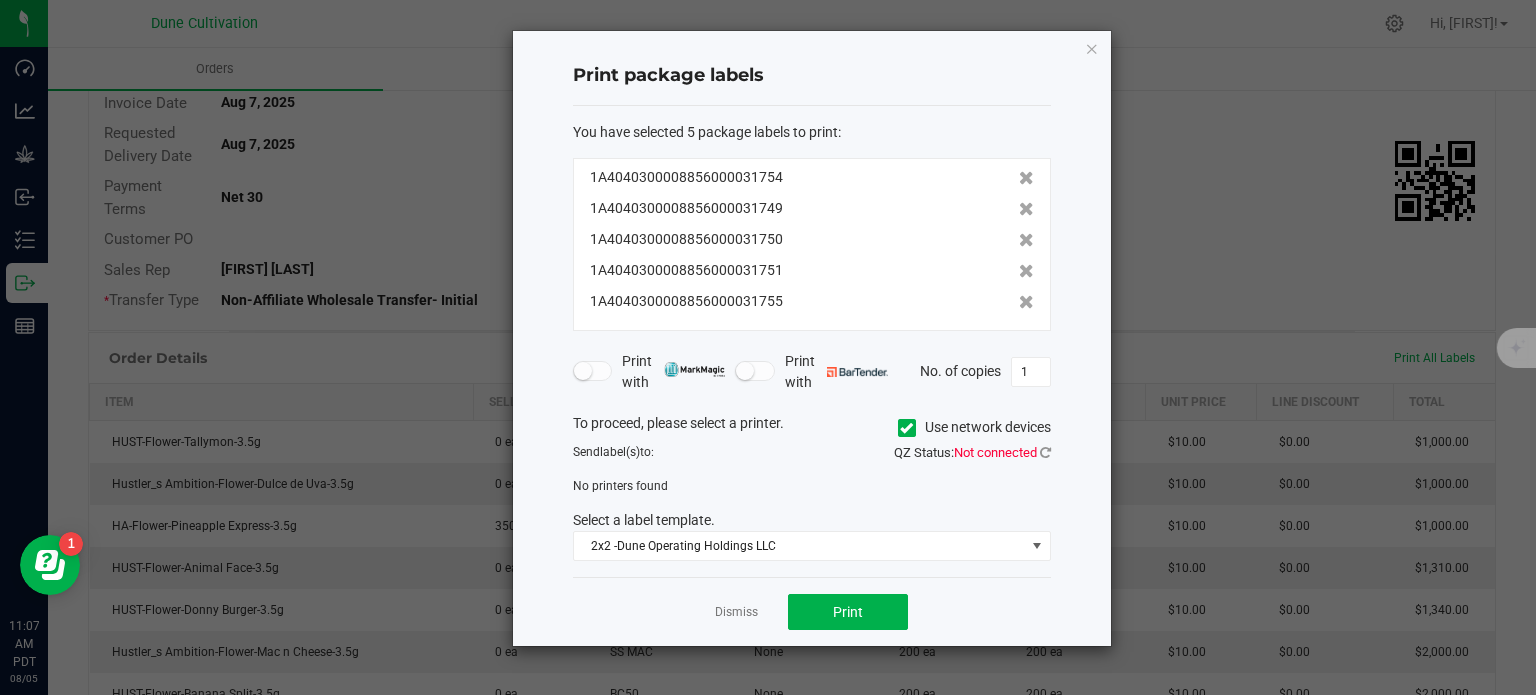 click 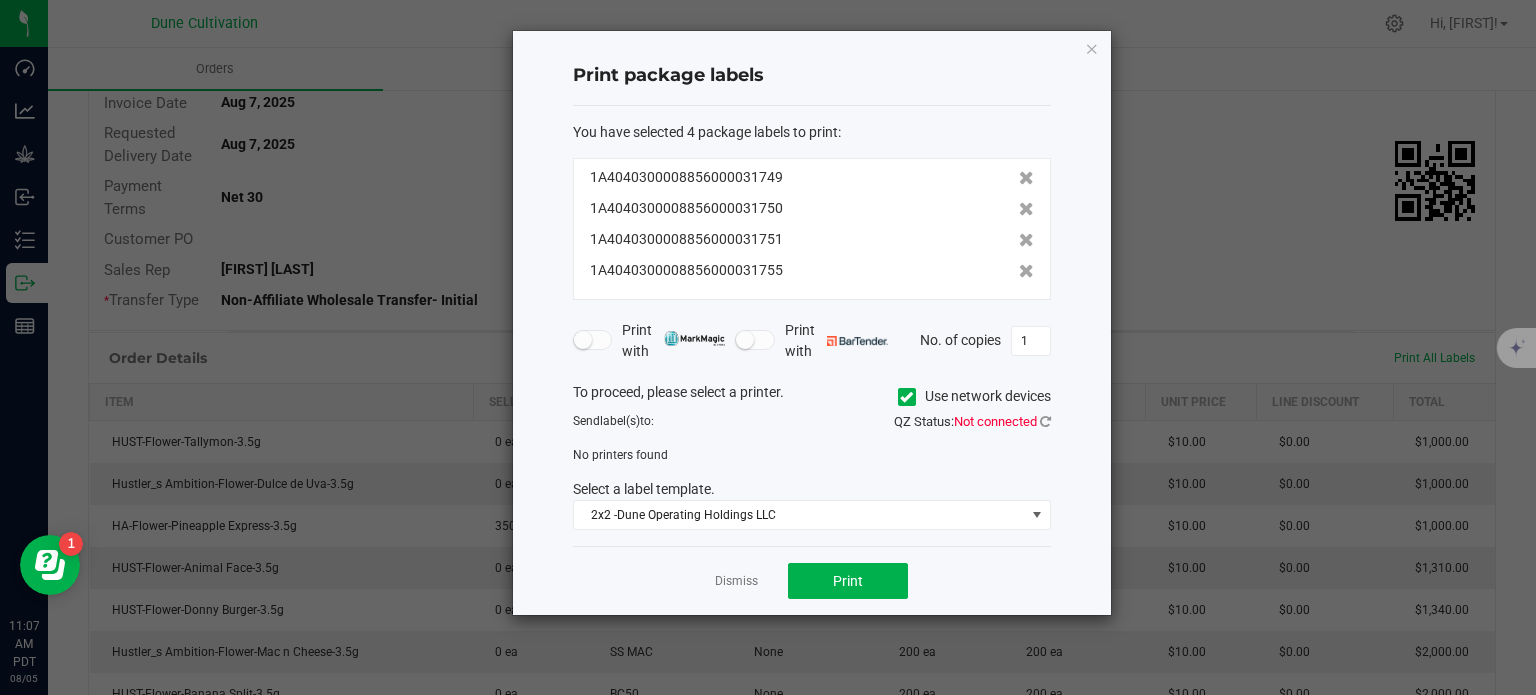 click 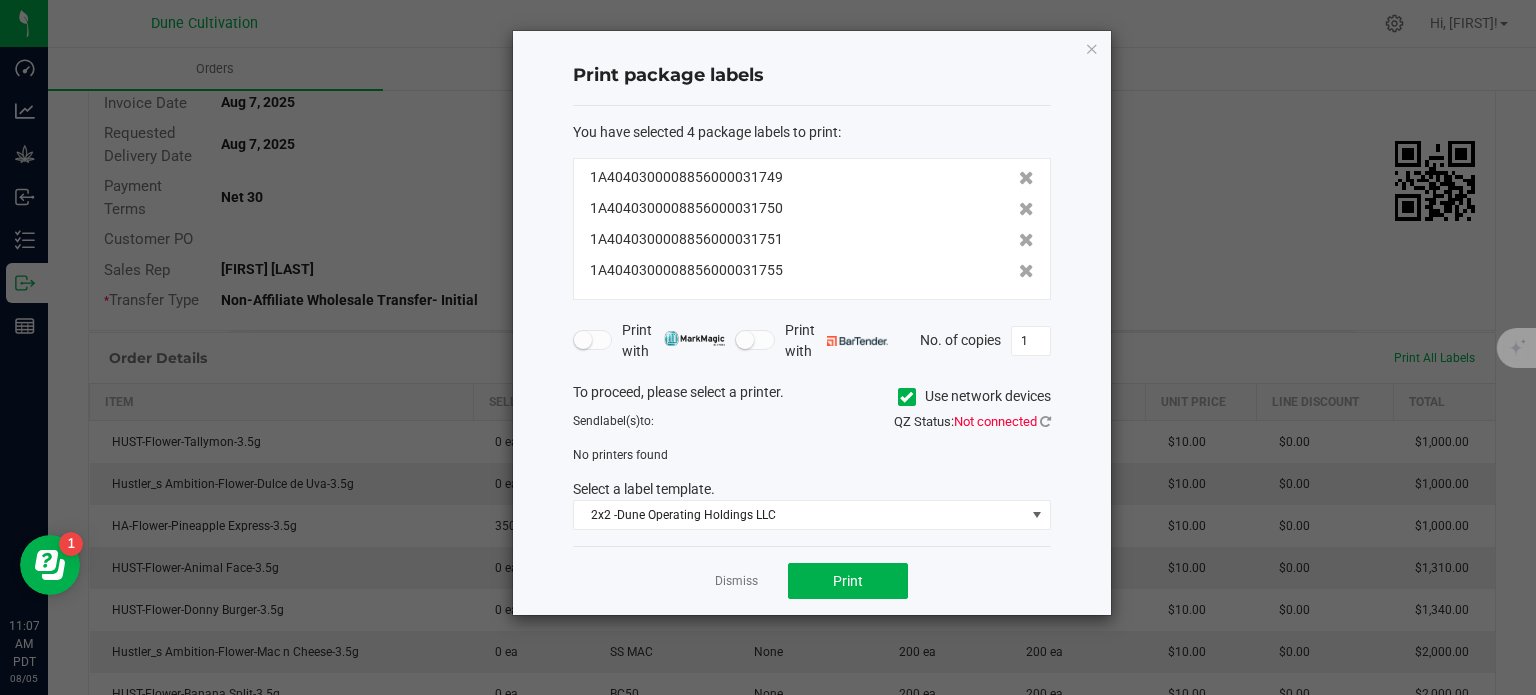 click 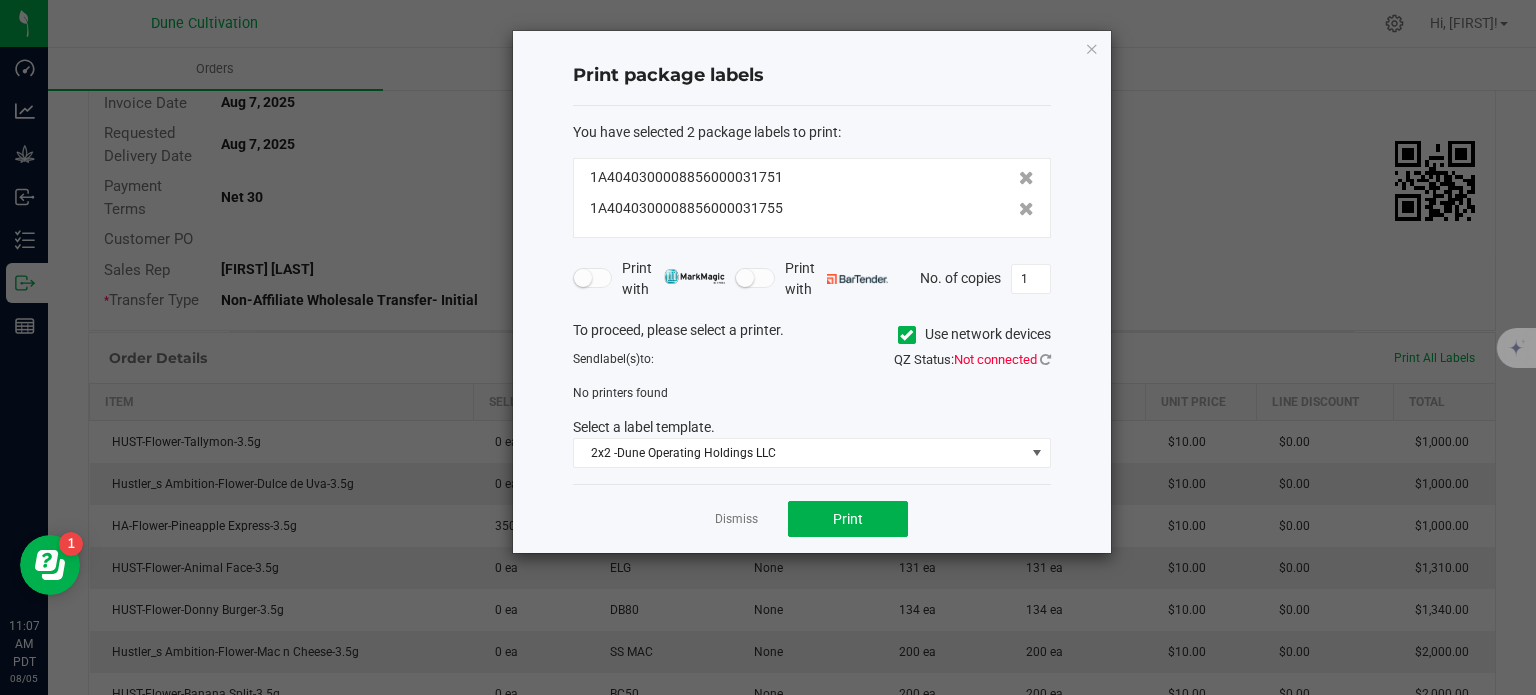 click 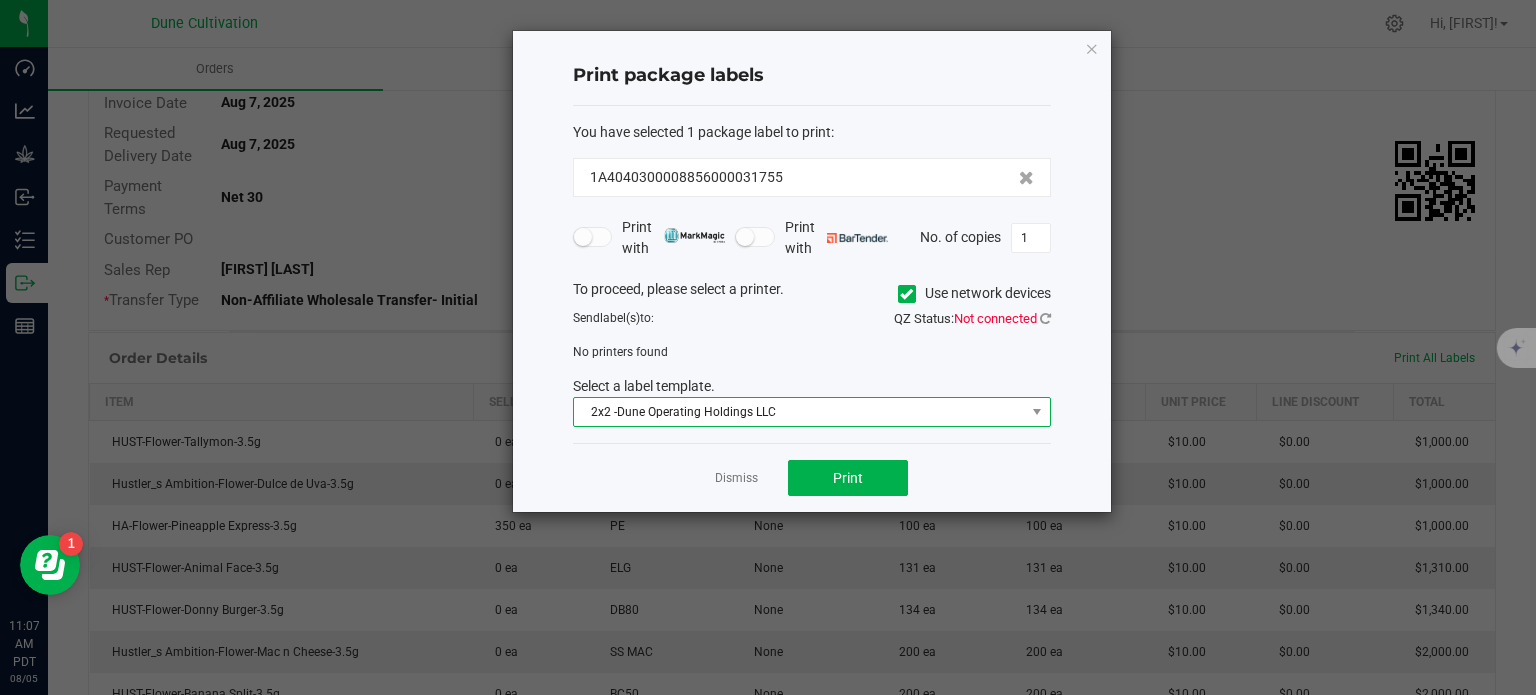 click on "2x2 -Dune Operating Holdings LLC" at bounding box center [799, 412] 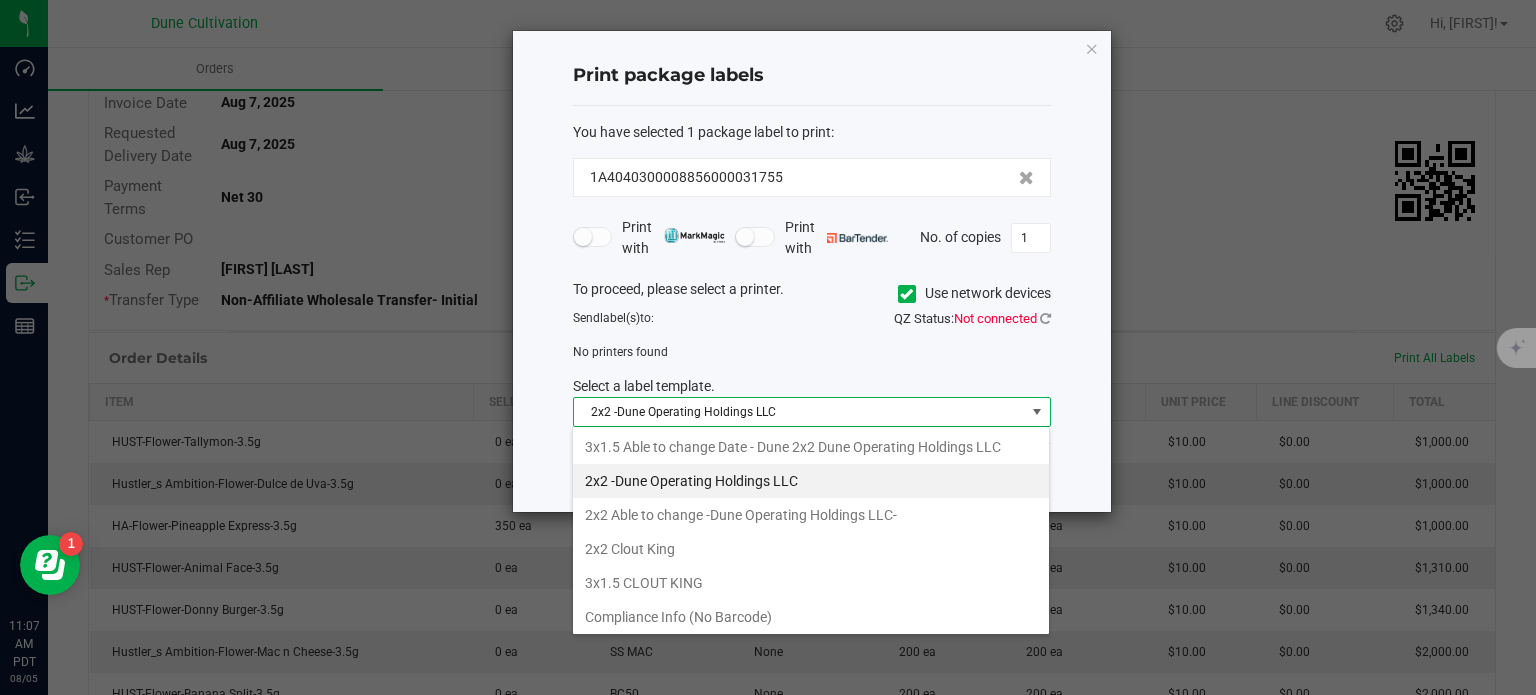 scroll, scrollTop: 99970, scrollLeft: 99521, axis: both 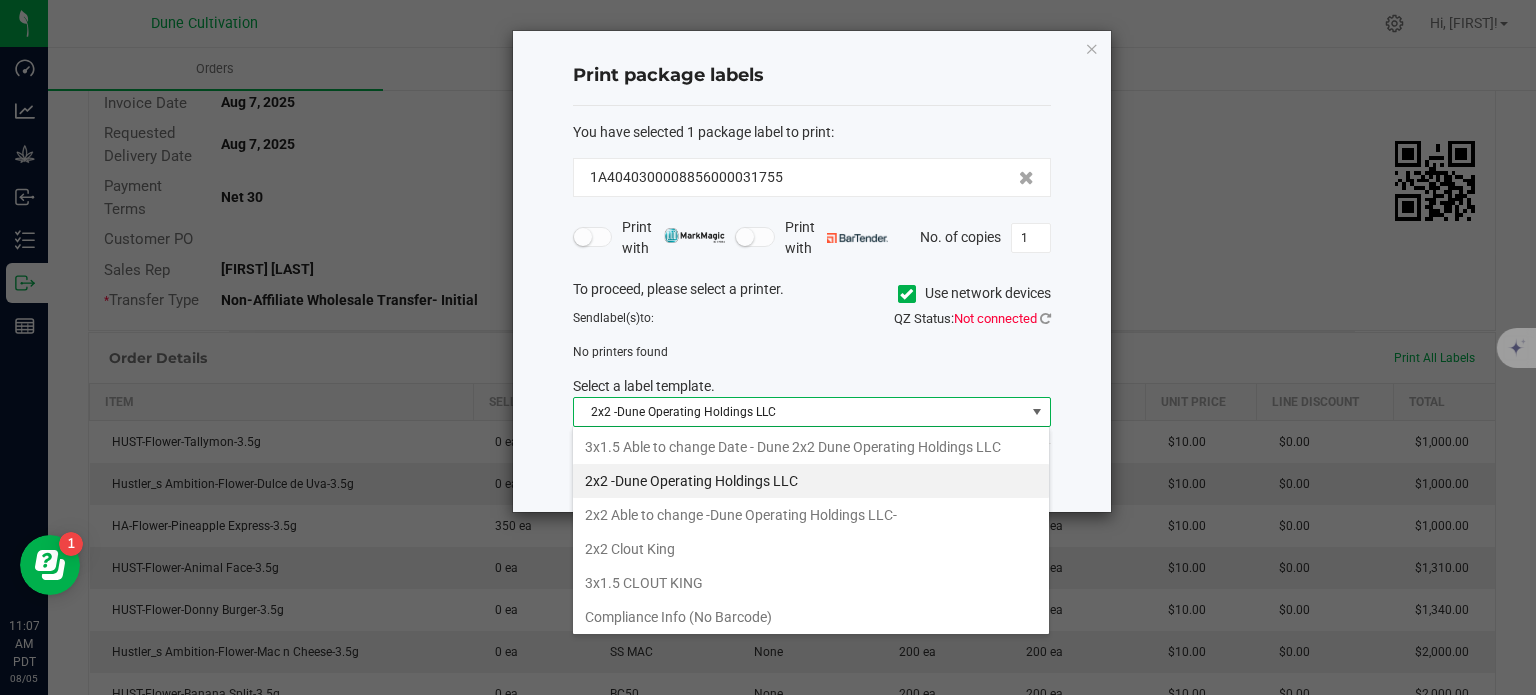 click on "2x2 -Dune Operating Holdings LLC" at bounding box center (811, 481) 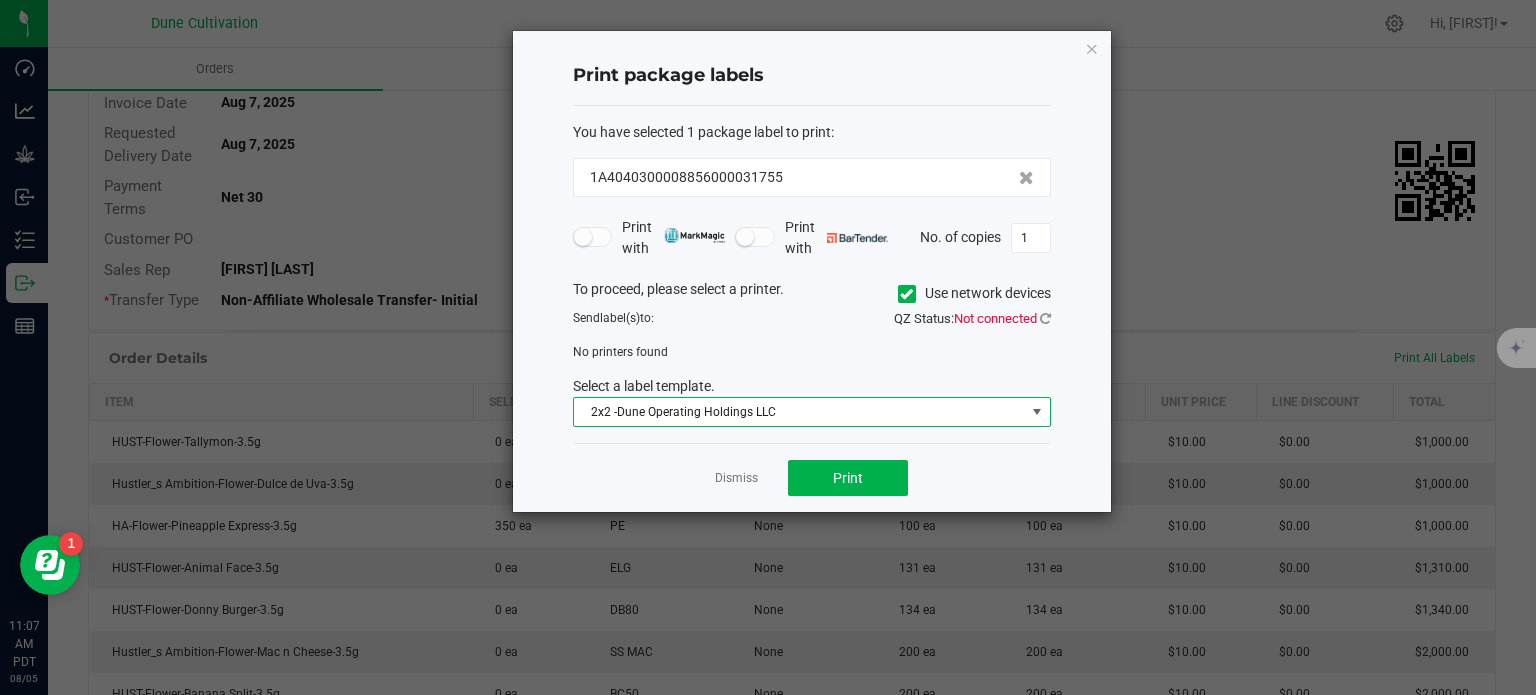 click on "Dismiss   Print" 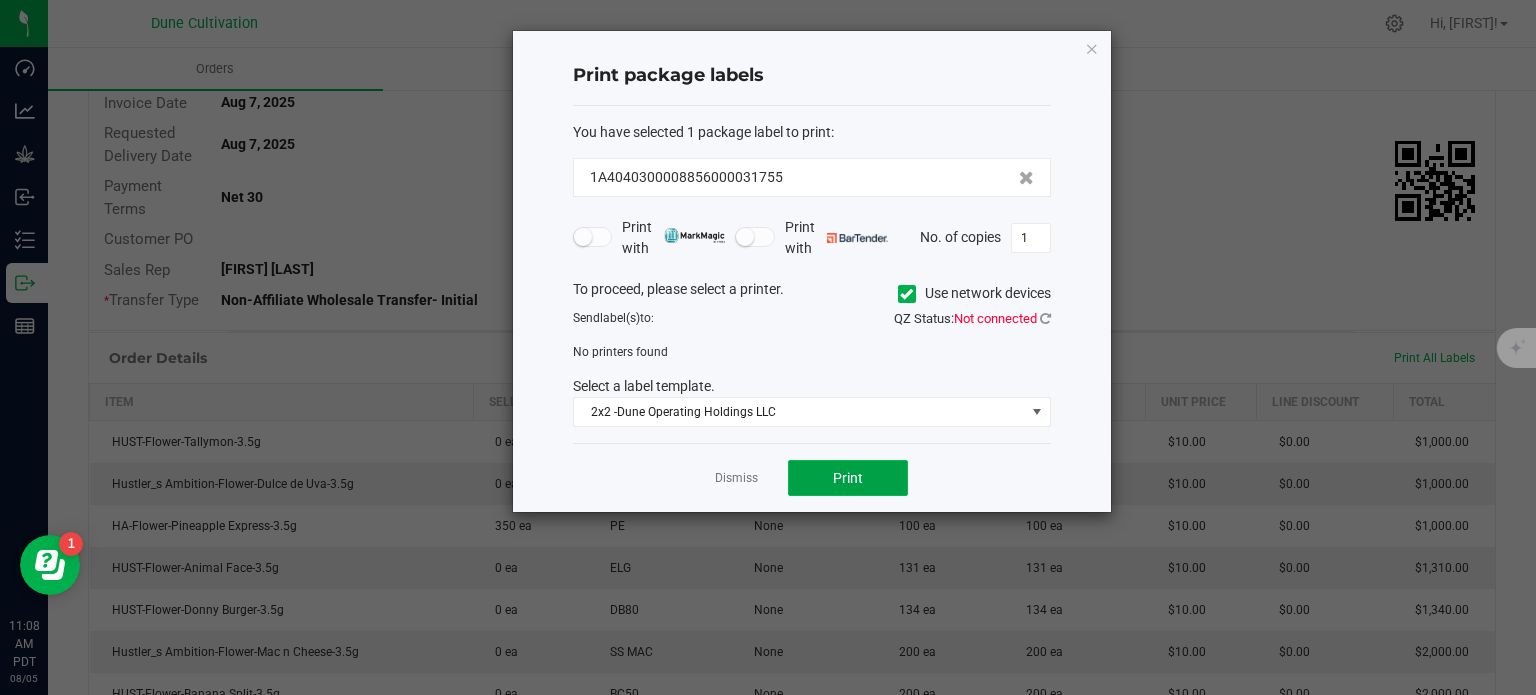 click on "Print" 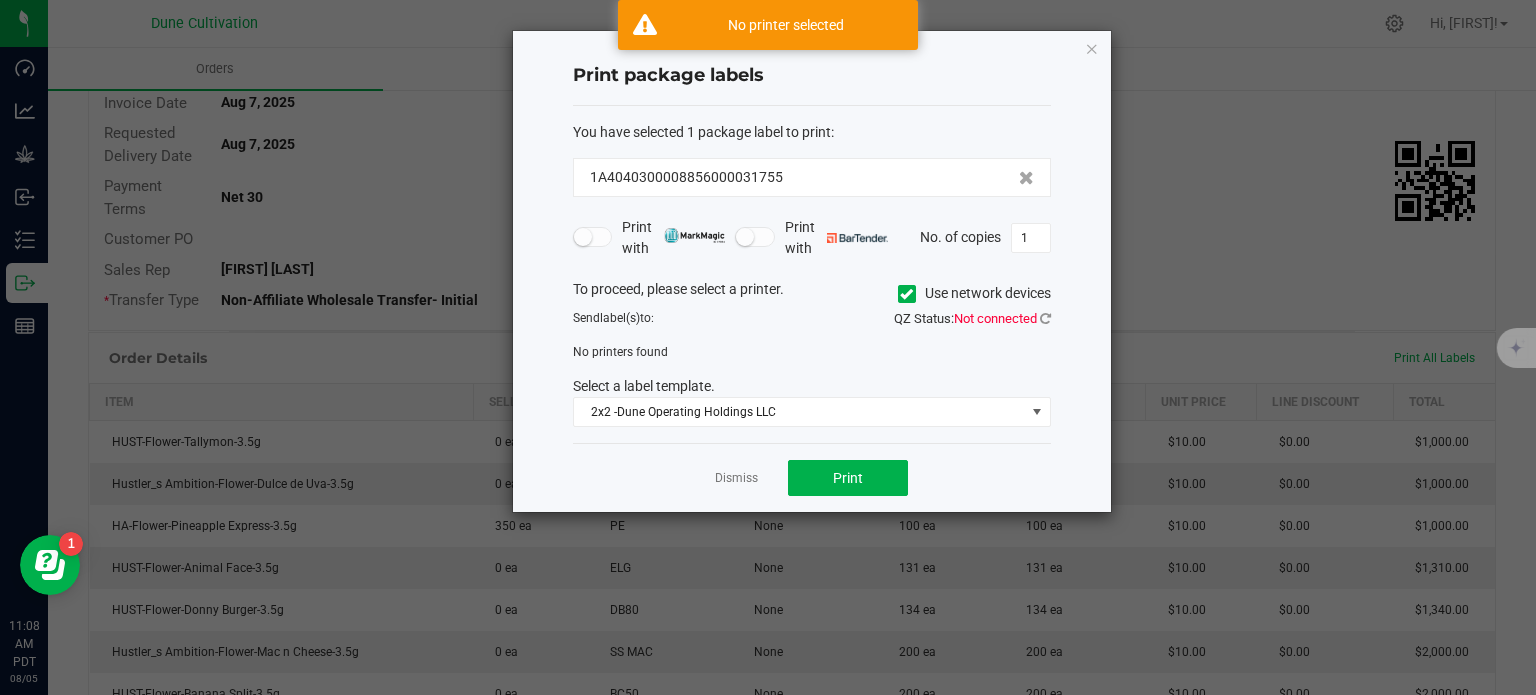 click 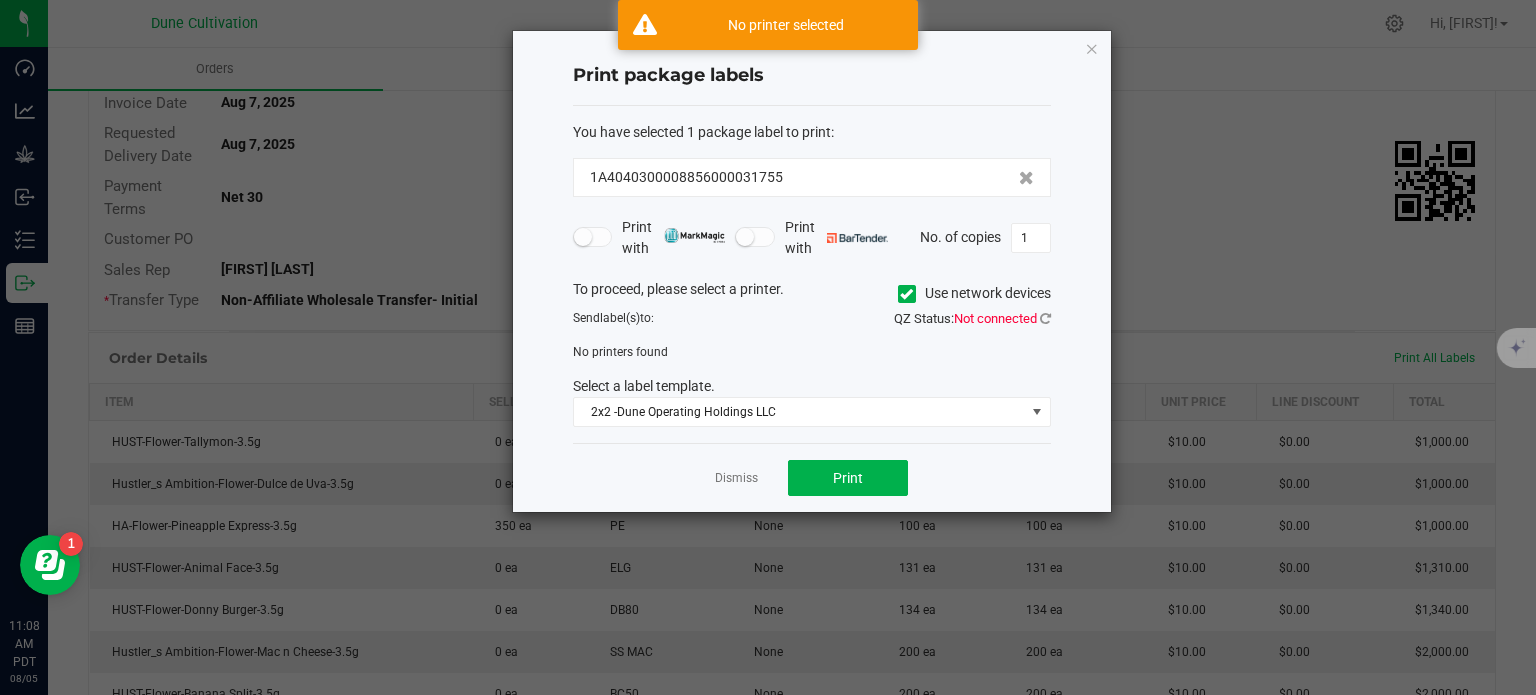 click on "Use network devices" 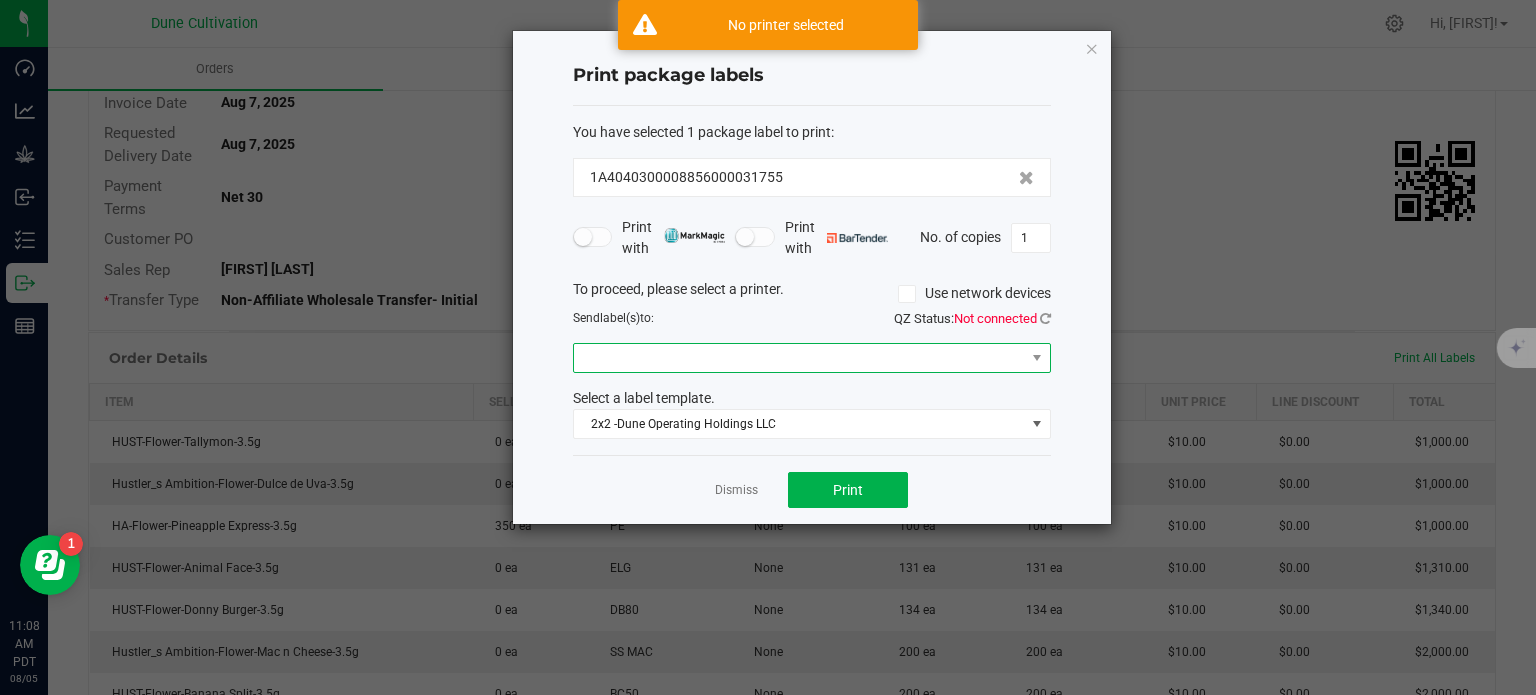 click at bounding box center (799, 358) 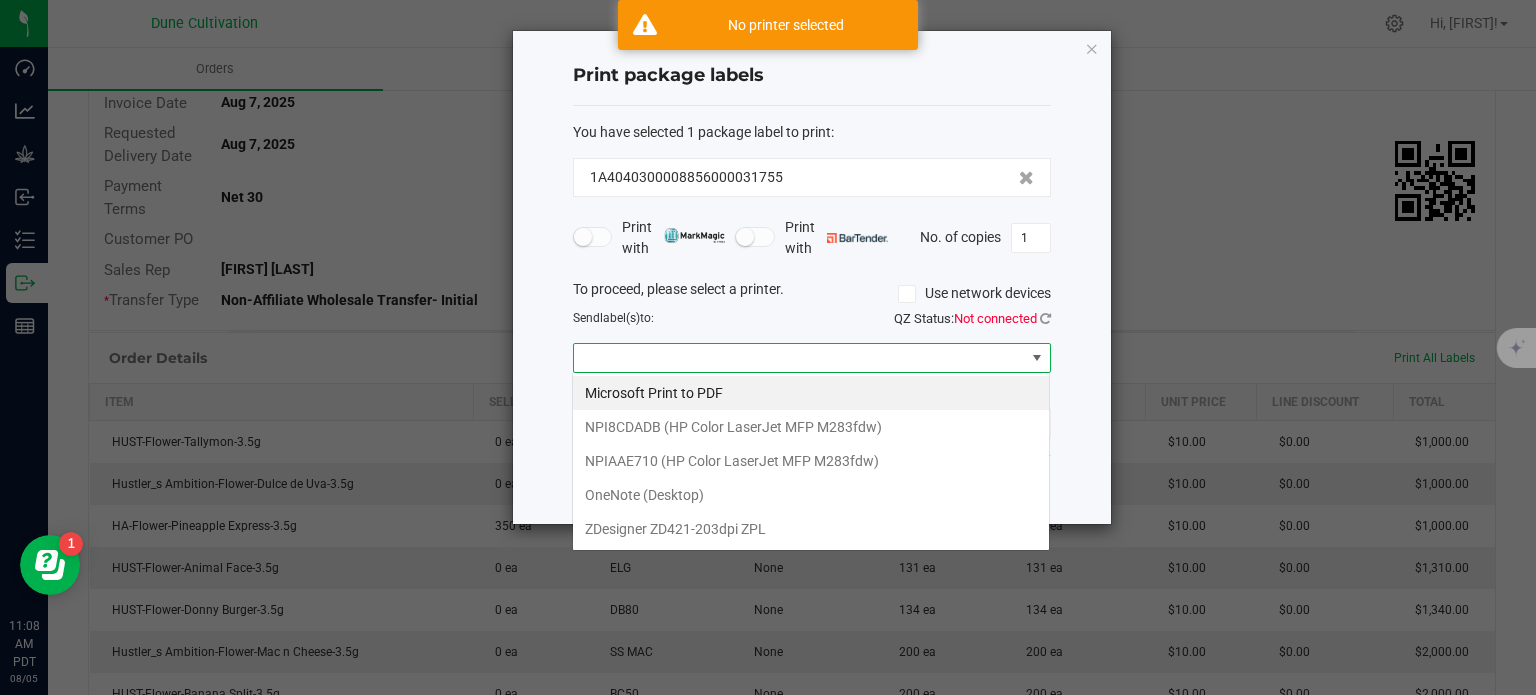 scroll, scrollTop: 99970, scrollLeft: 99521, axis: both 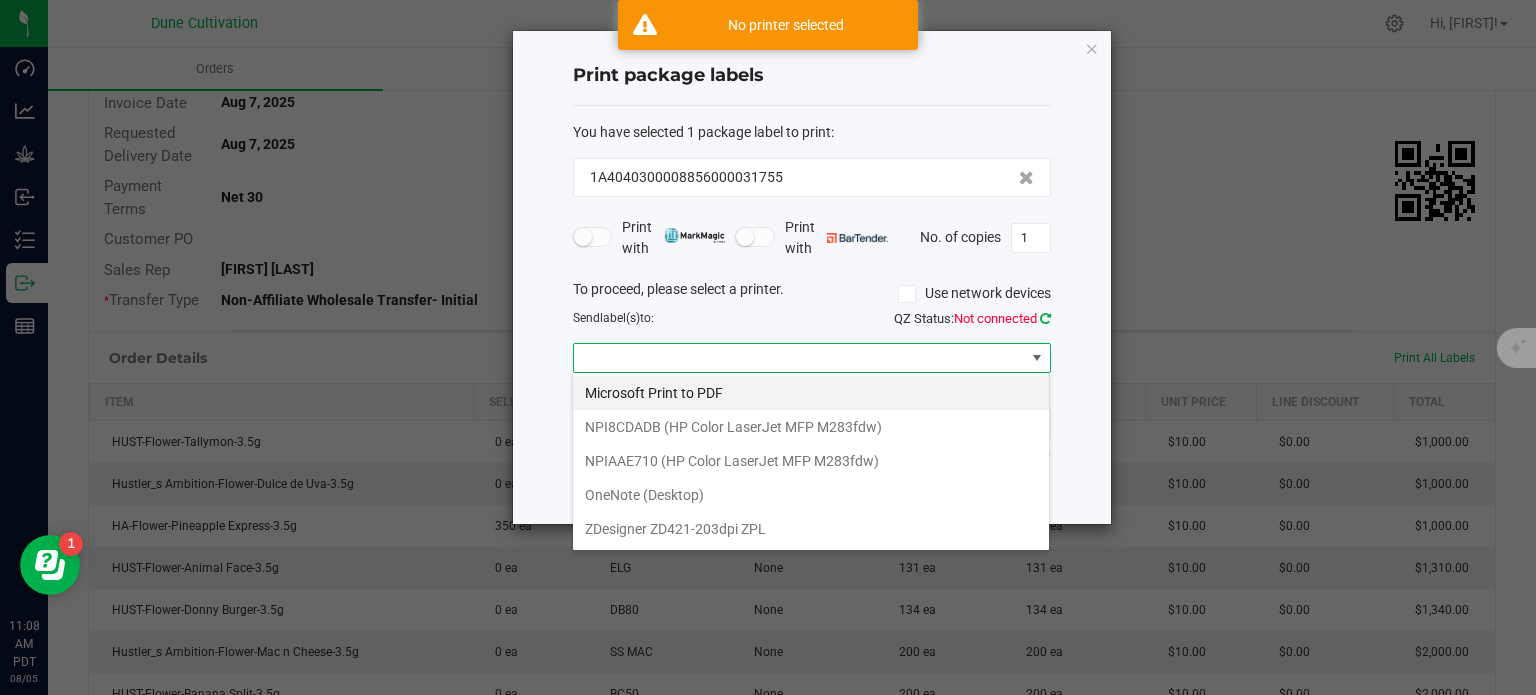 click 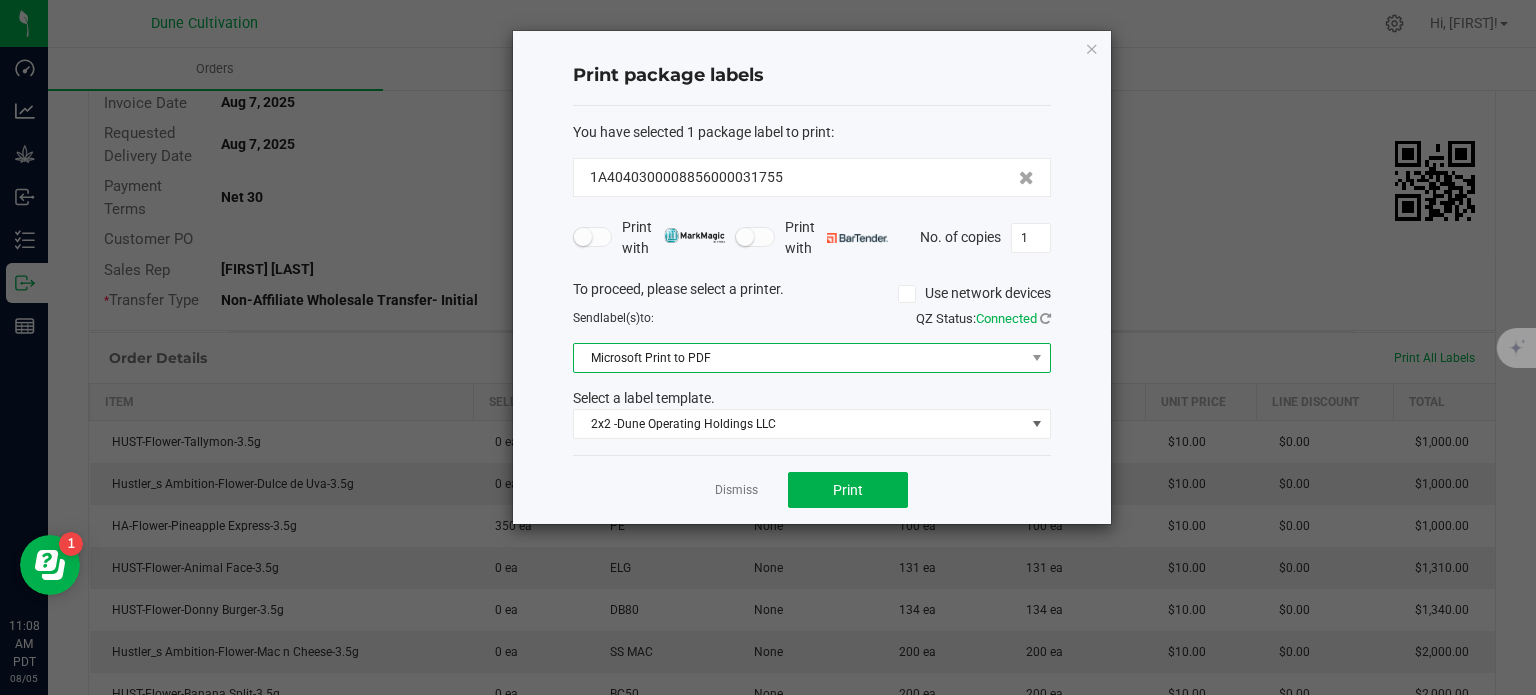 click on "Microsoft Print to PDF" at bounding box center (799, 358) 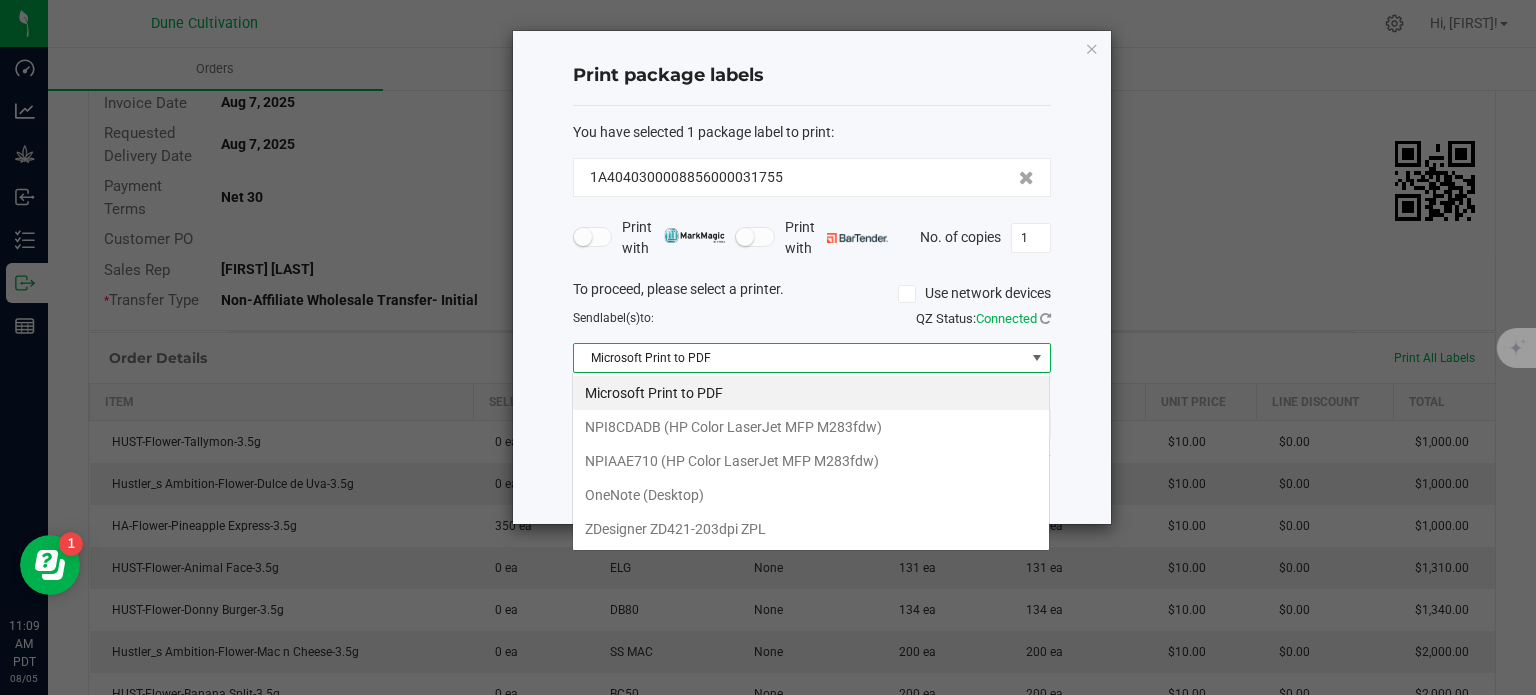 scroll, scrollTop: 99970, scrollLeft: 99521, axis: both 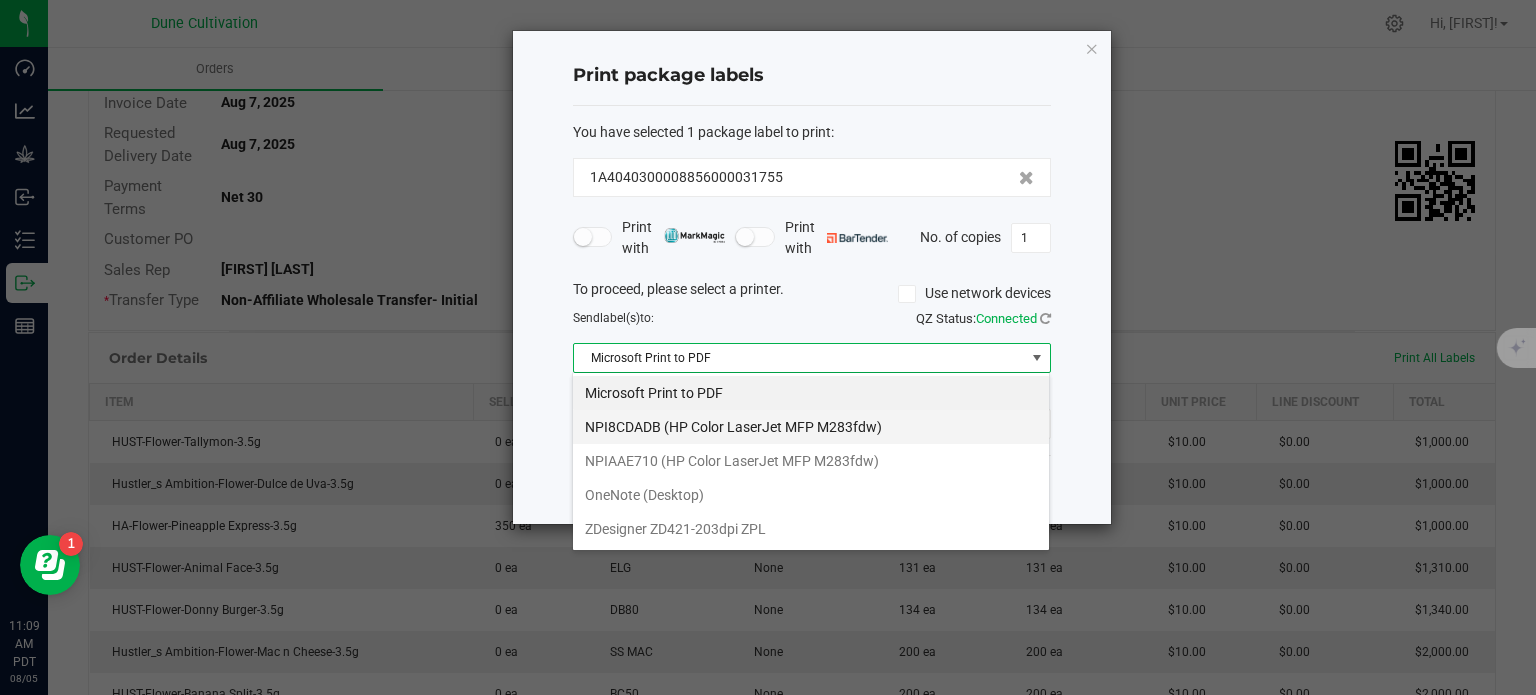 click on "NPI8CDADB (HP Color LaserJet MFP M283fdw)" at bounding box center (811, 427) 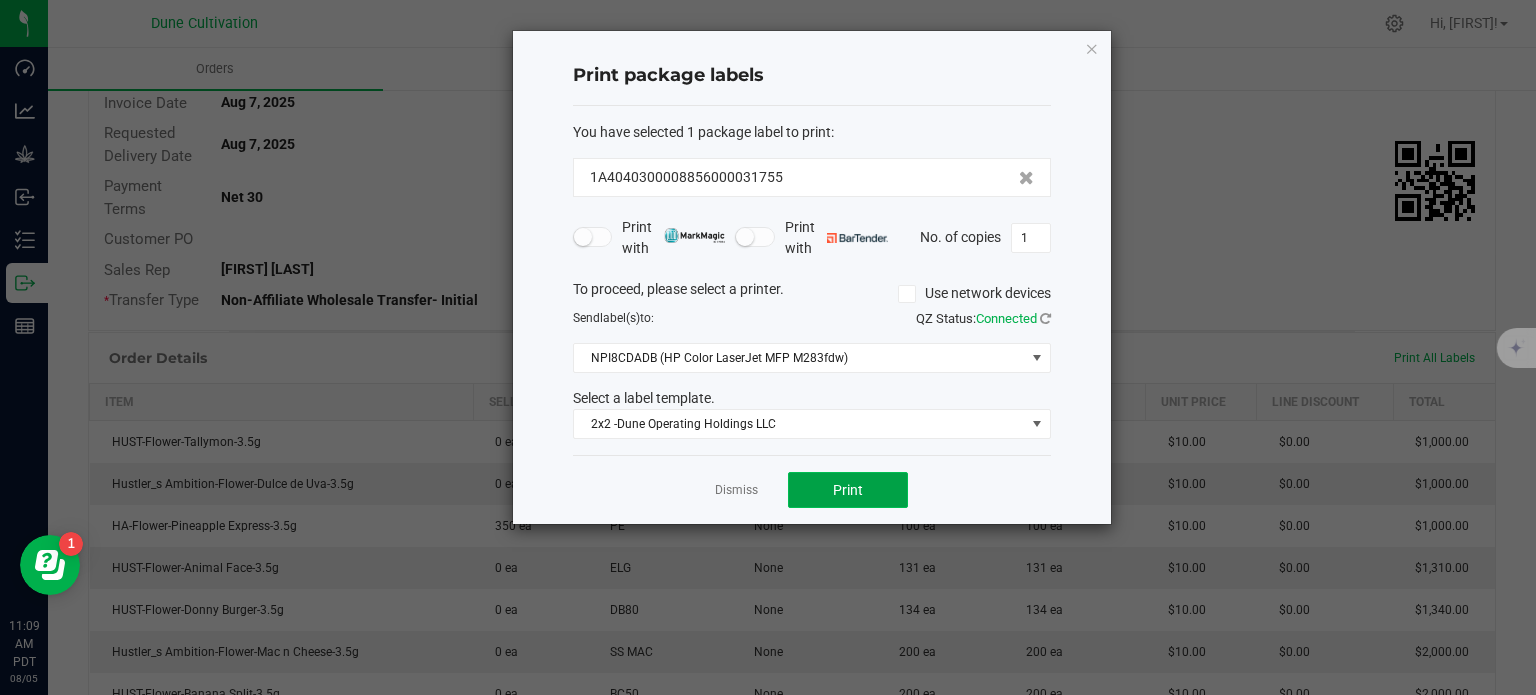 click on "Print" 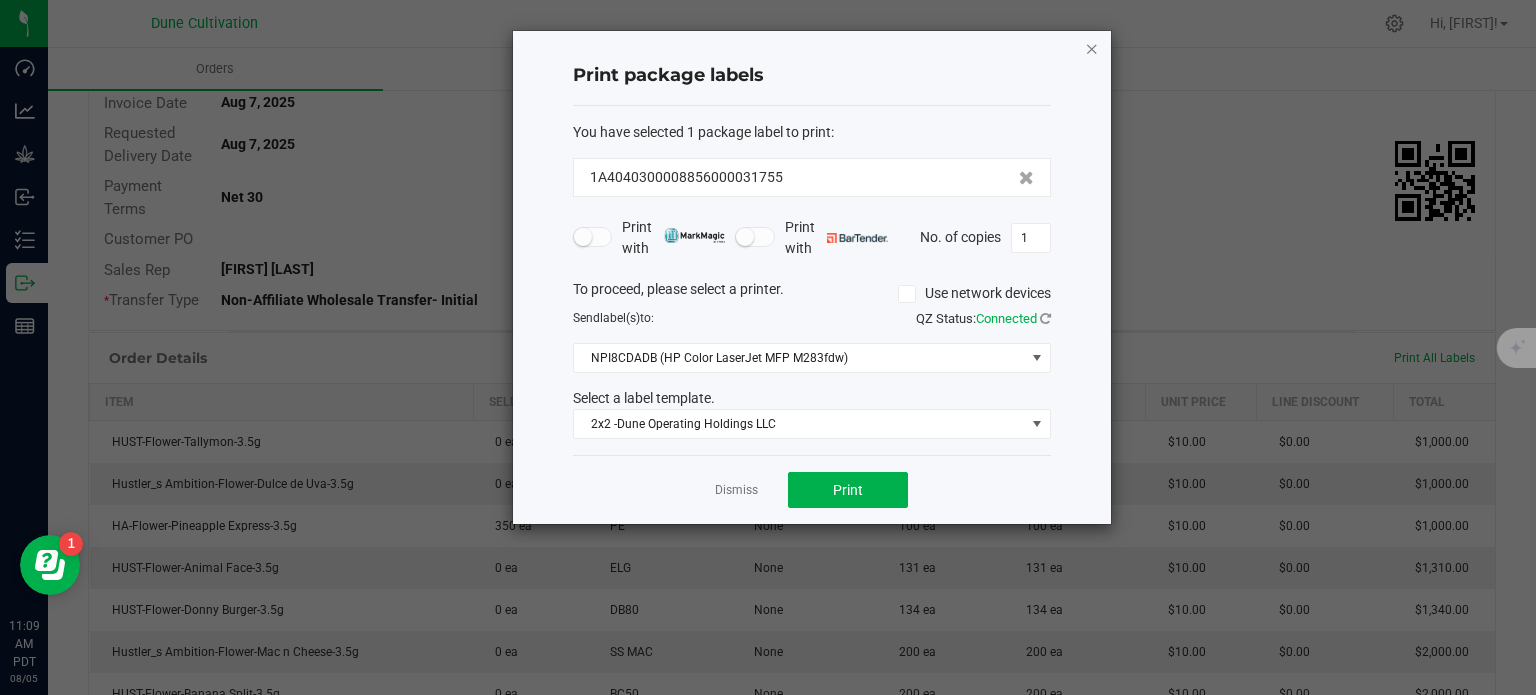click 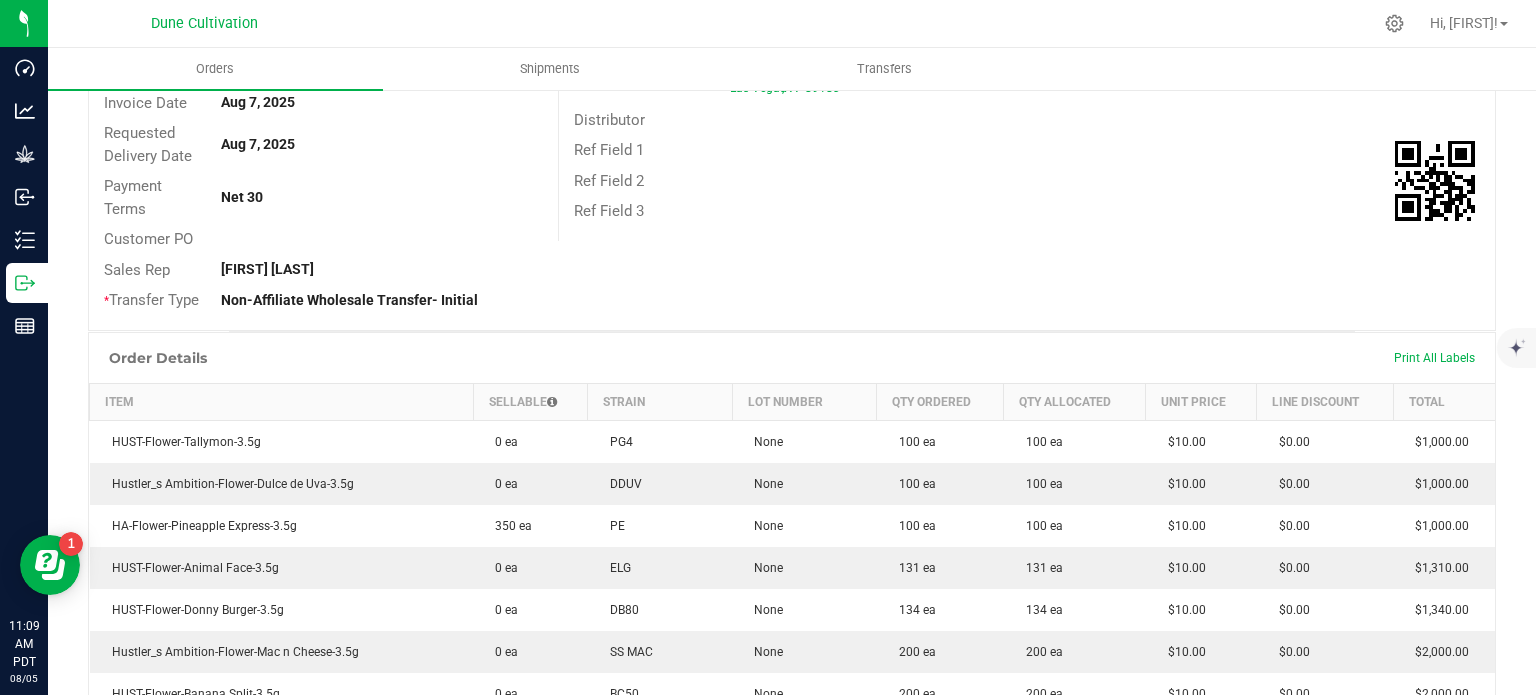 scroll, scrollTop: 0, scrollLeft: 0, axis: both 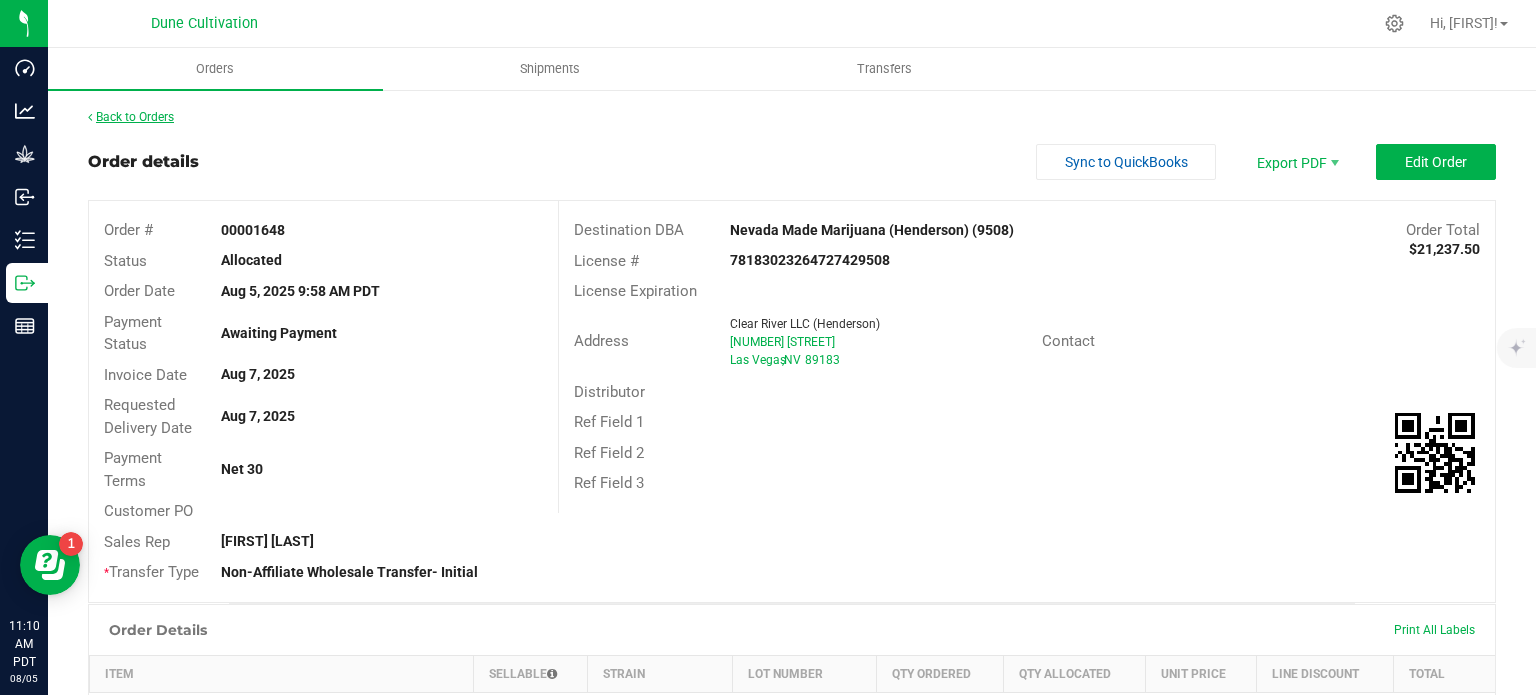 click on "Back to Orders" at bounding box center (131, 117) 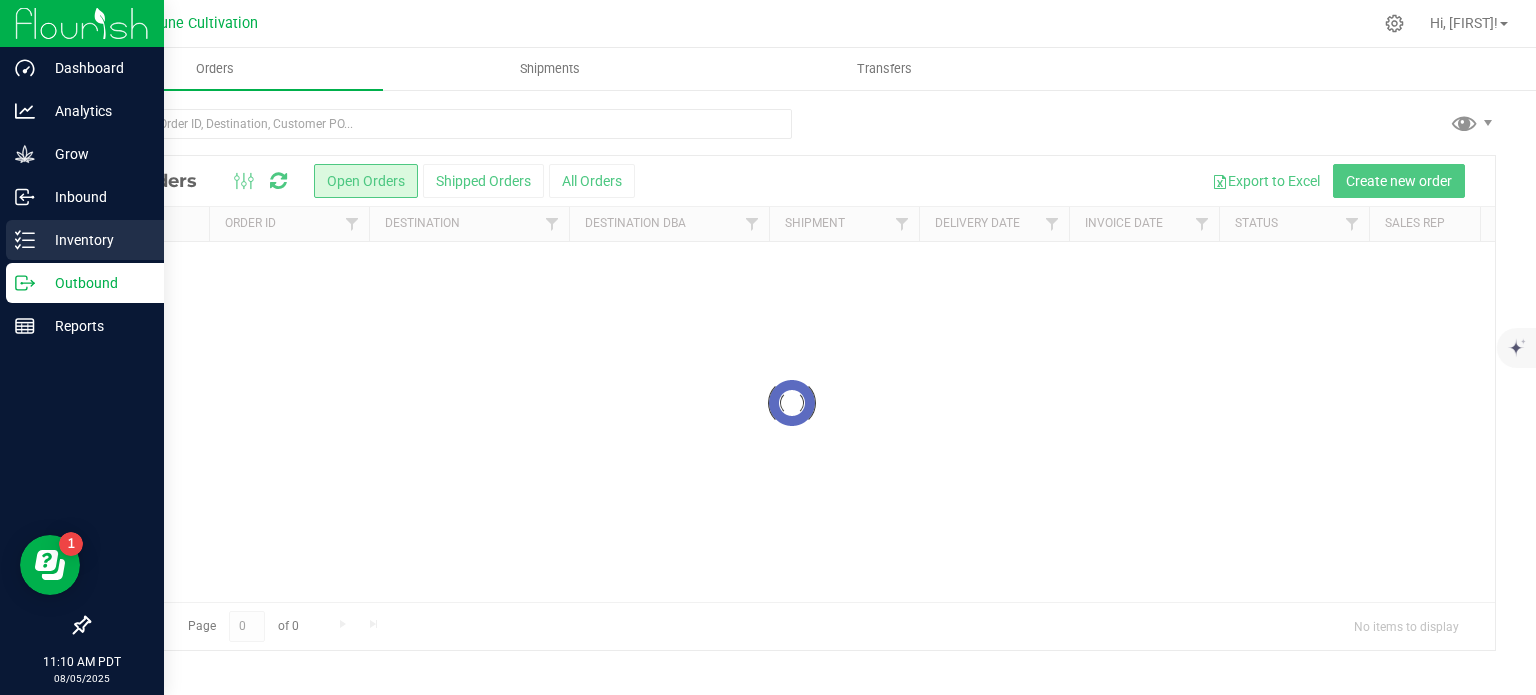 click on "Inventory" at bounding box center (95, 240) 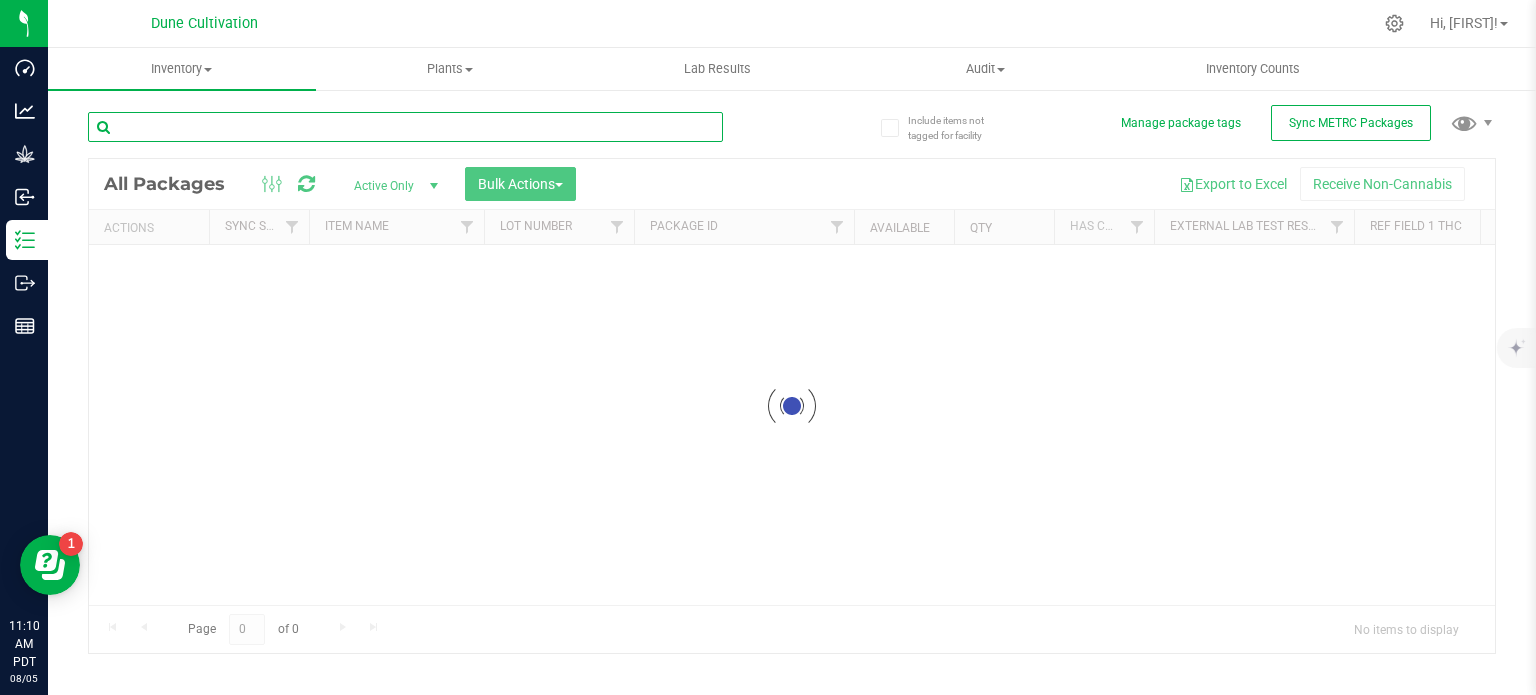click on "Inventory
All packages
All inventory
Waste log
Create inventory
Plants
All plants" at bounding box center [792, 371] 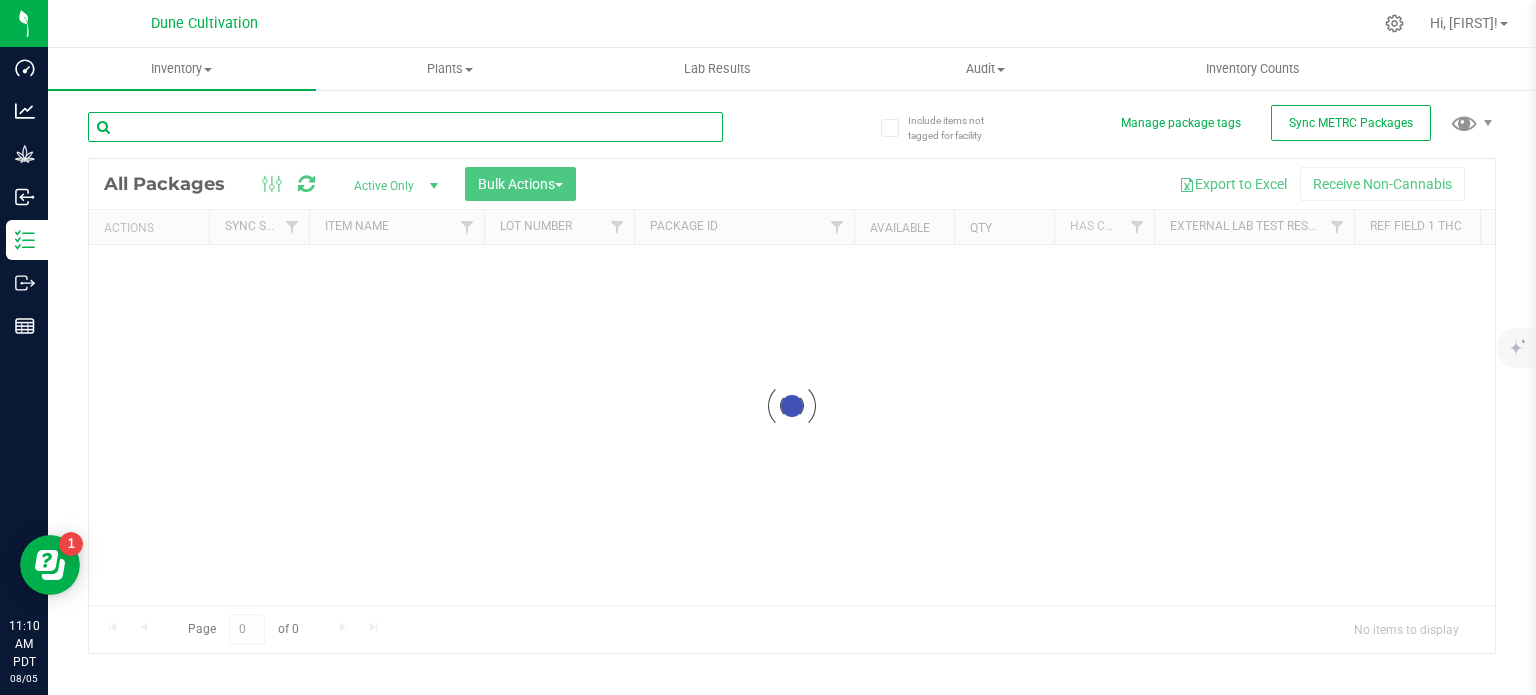 paste on "[NUMBER]" 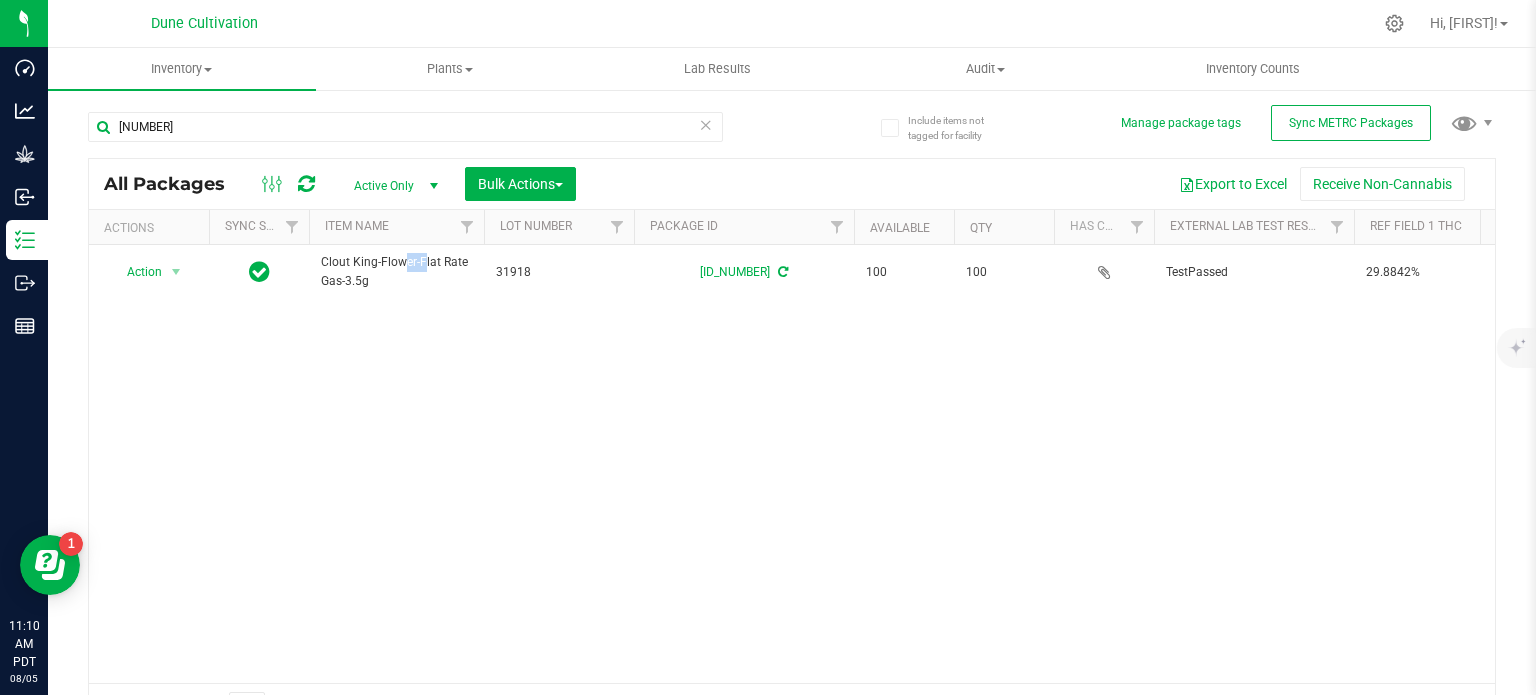click on "Clout King-Flower-Flat Rate Gas-3.5g" at bounding box center [396, 272] 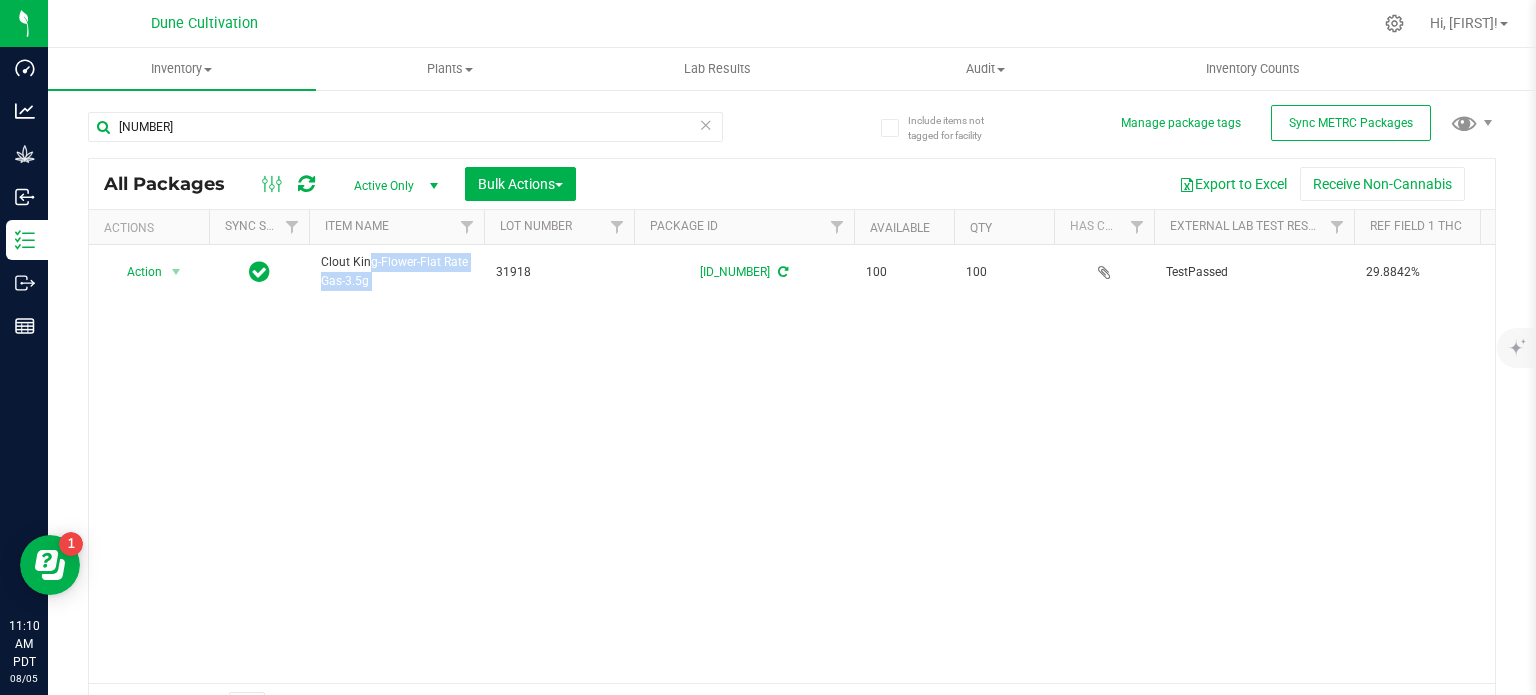 click on "Clout King-Flower-Flat Rate Gas-3.5g" at bounding box center [396, 272] 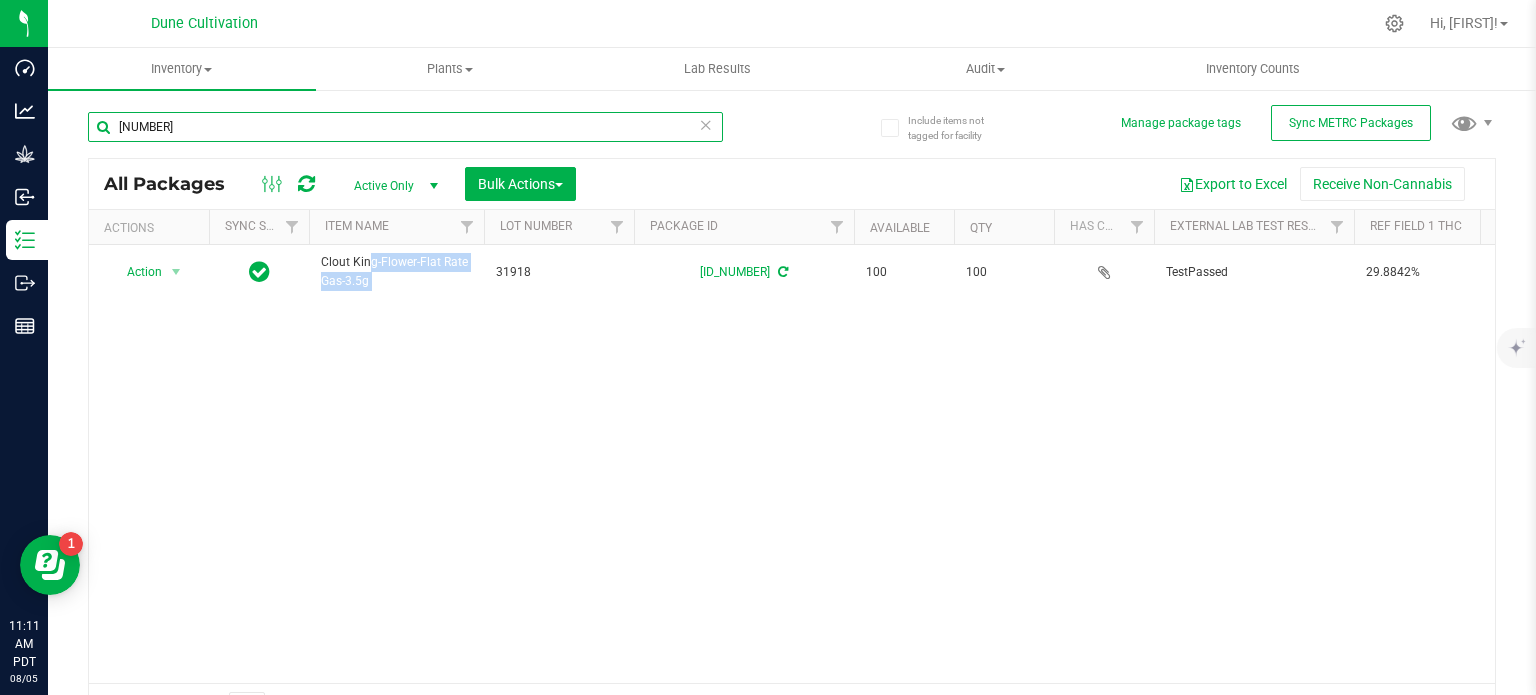 click on "[NUMBER]" at bounding box center [405, 127] 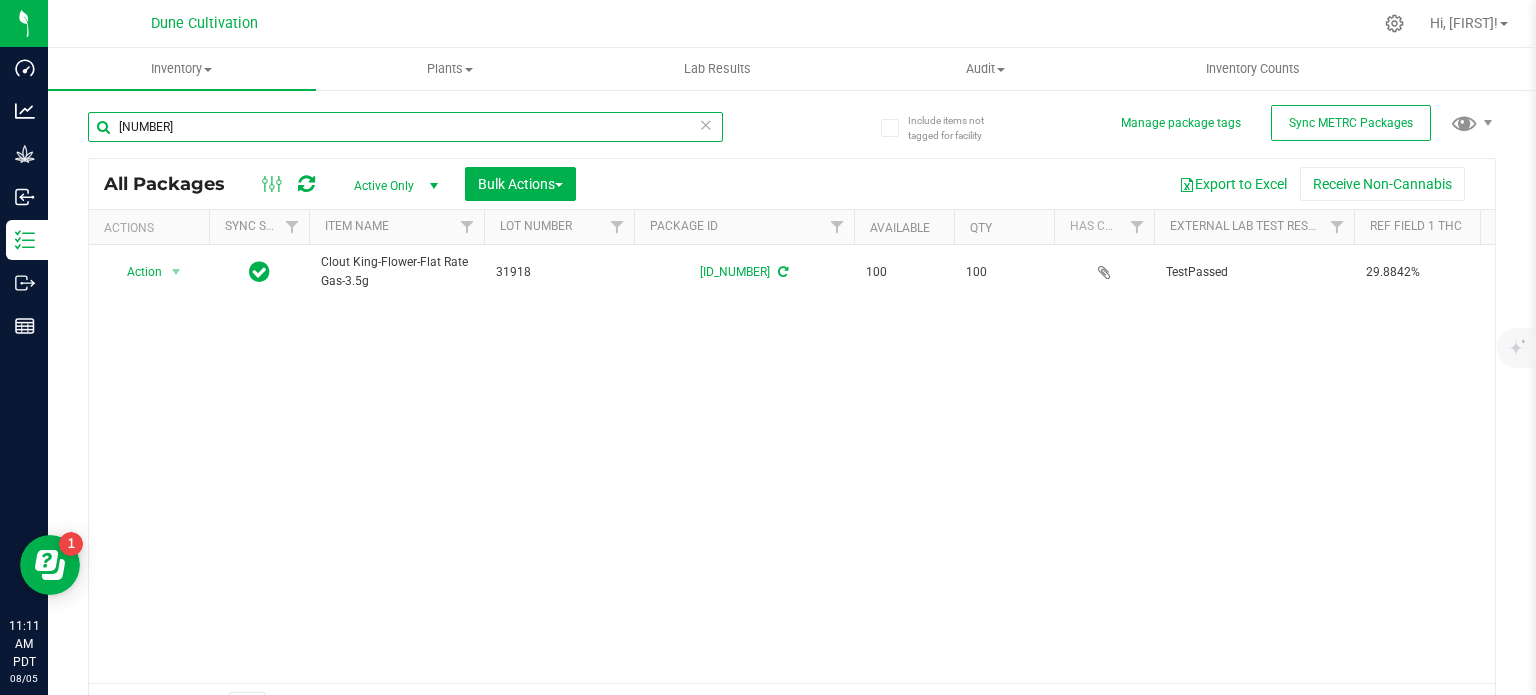 click on "[NUMBER]" at bounding box center (405, 127) 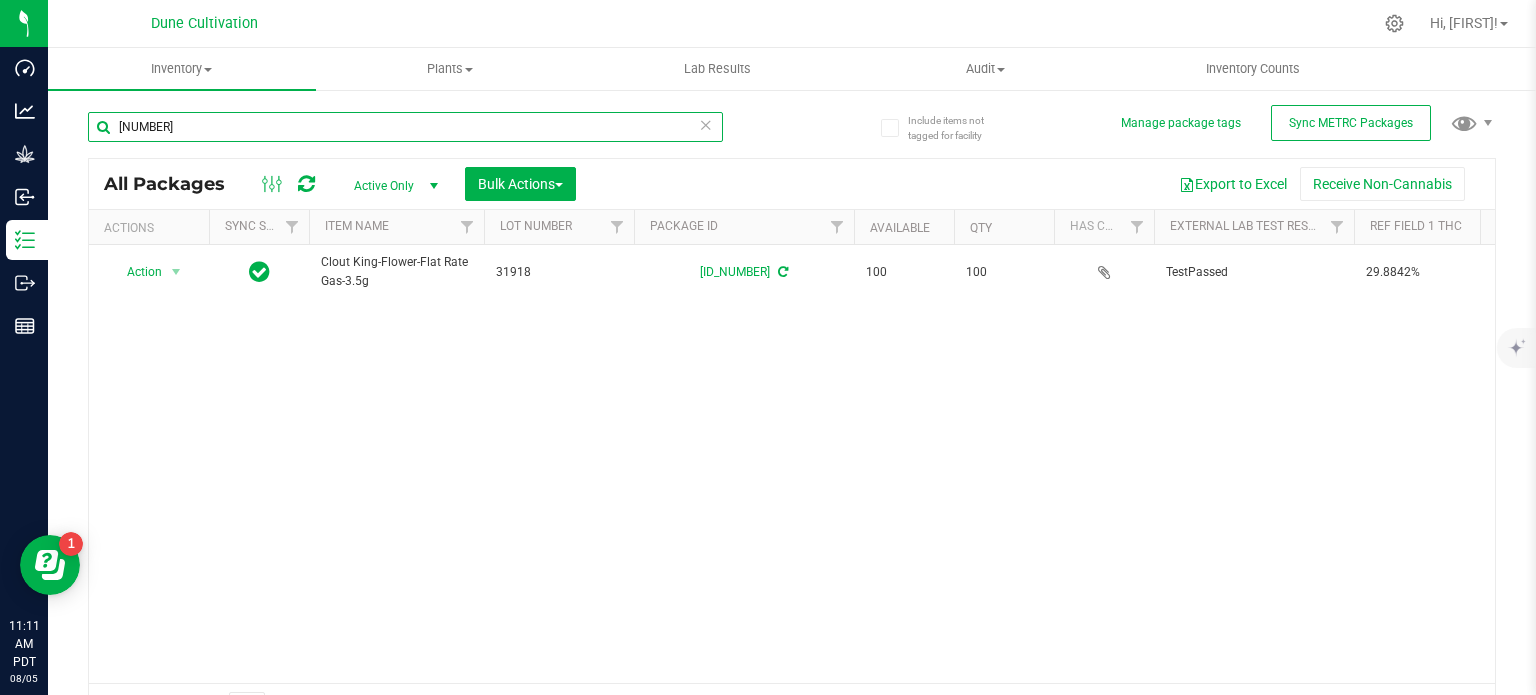 paste on "[NUMBER]" 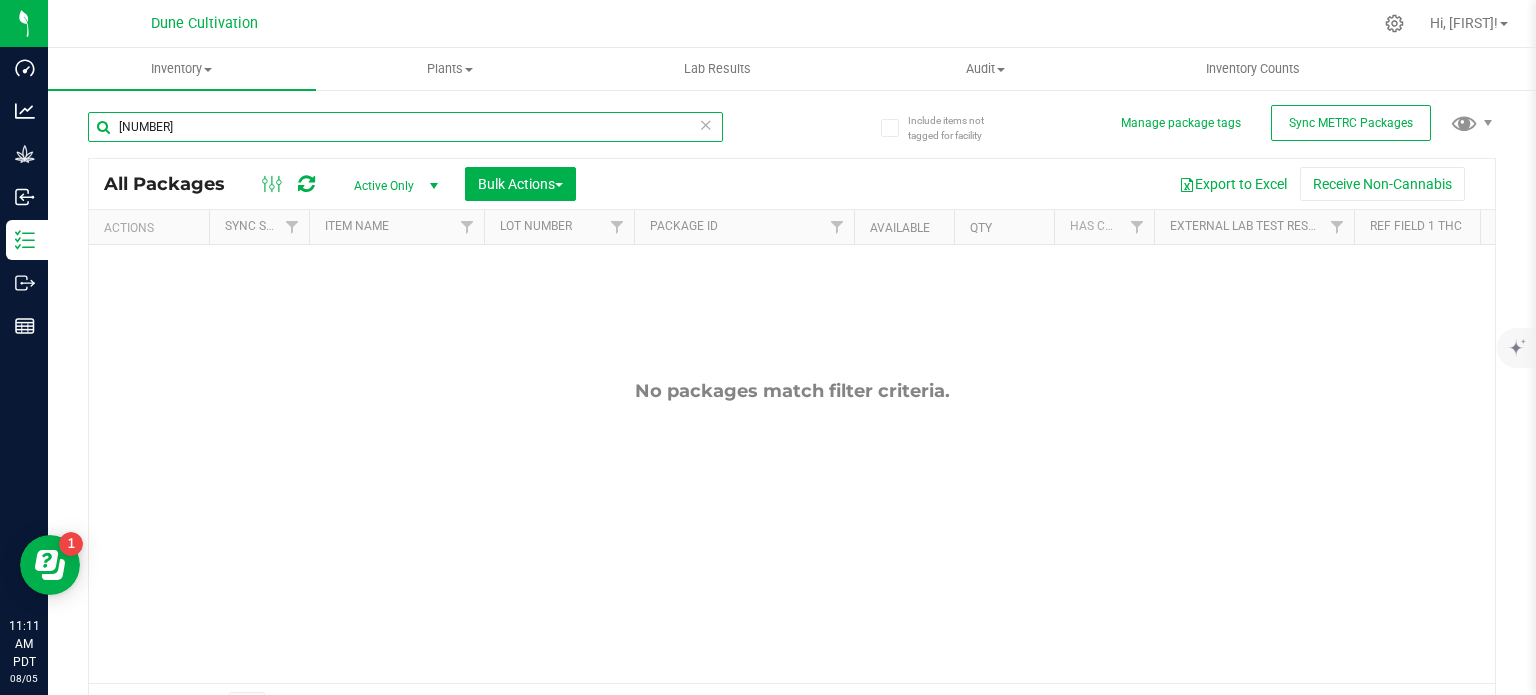 click on "[NUMBER]" at bounding box center [405, 127] 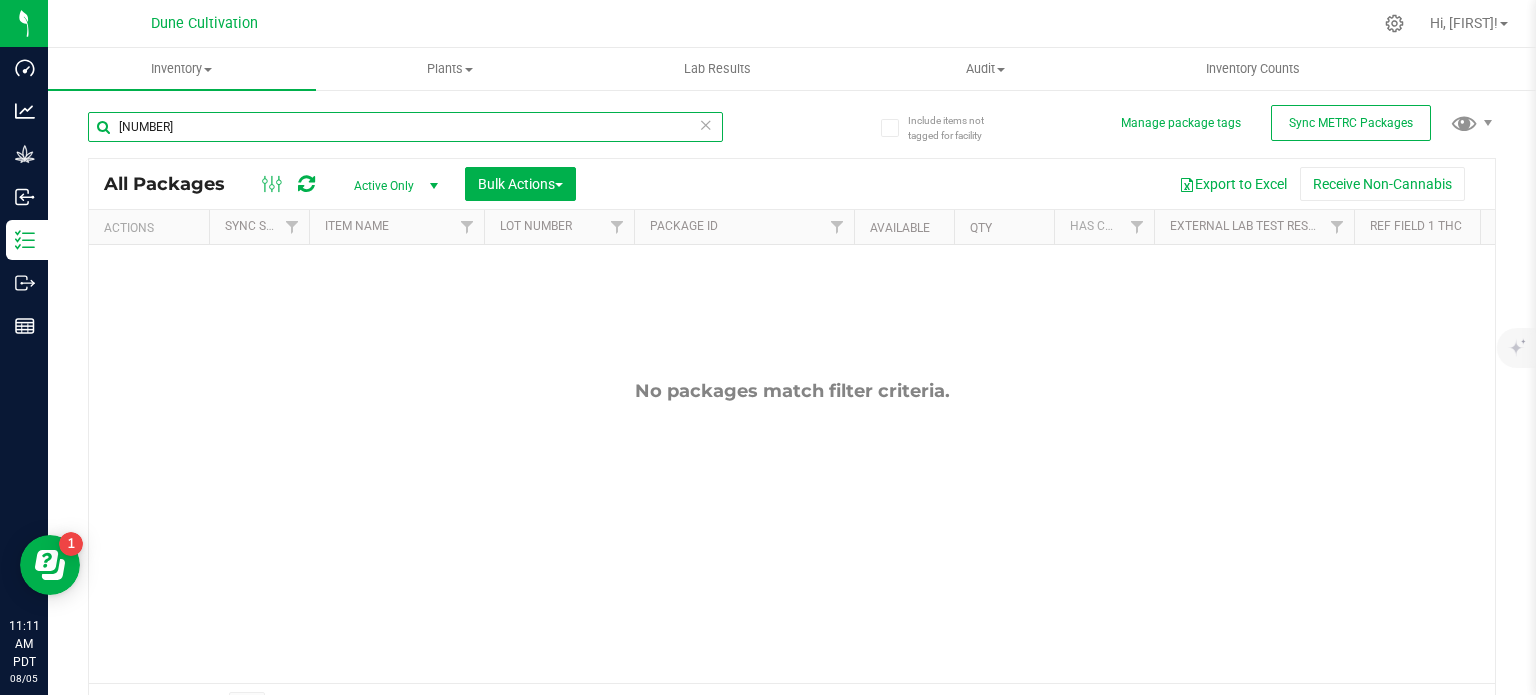 click on "[NUMBER]" at bounding box center [405, 127] 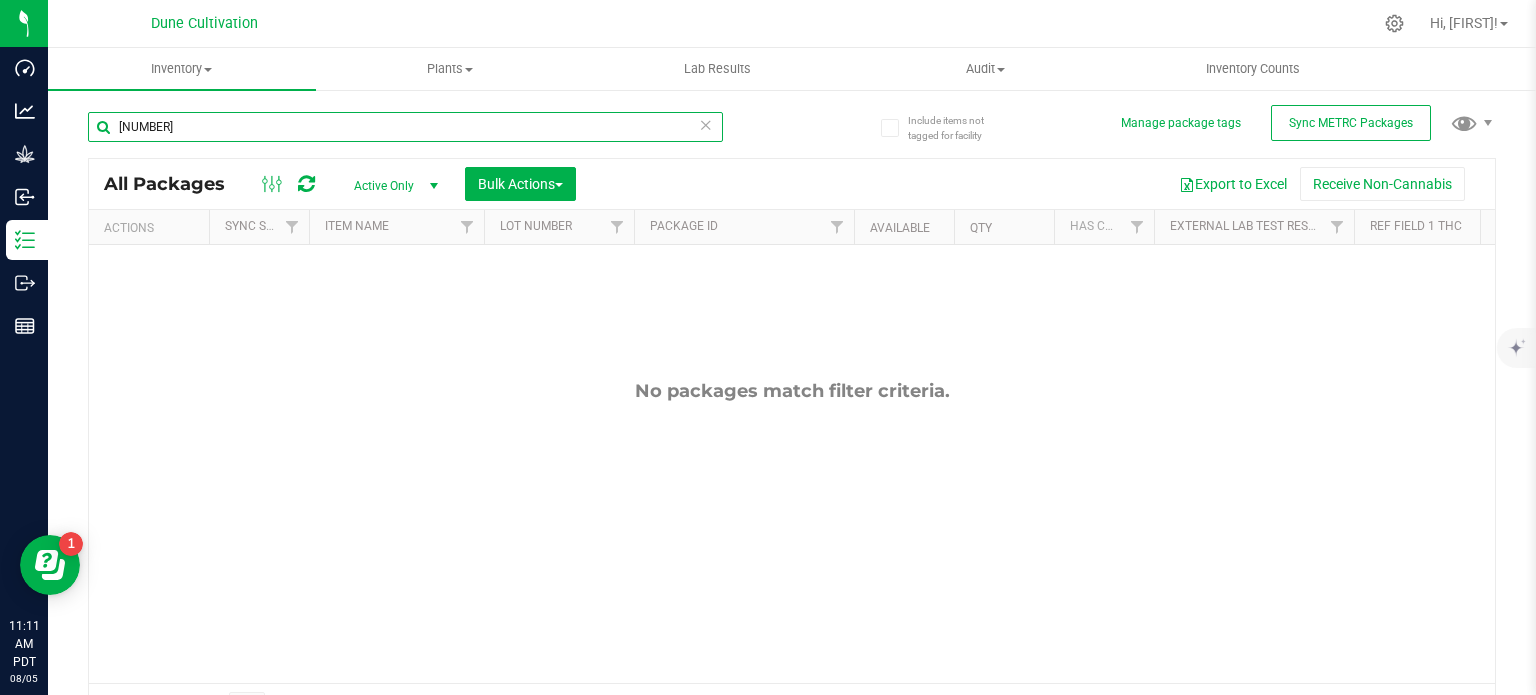 paste on "9080" 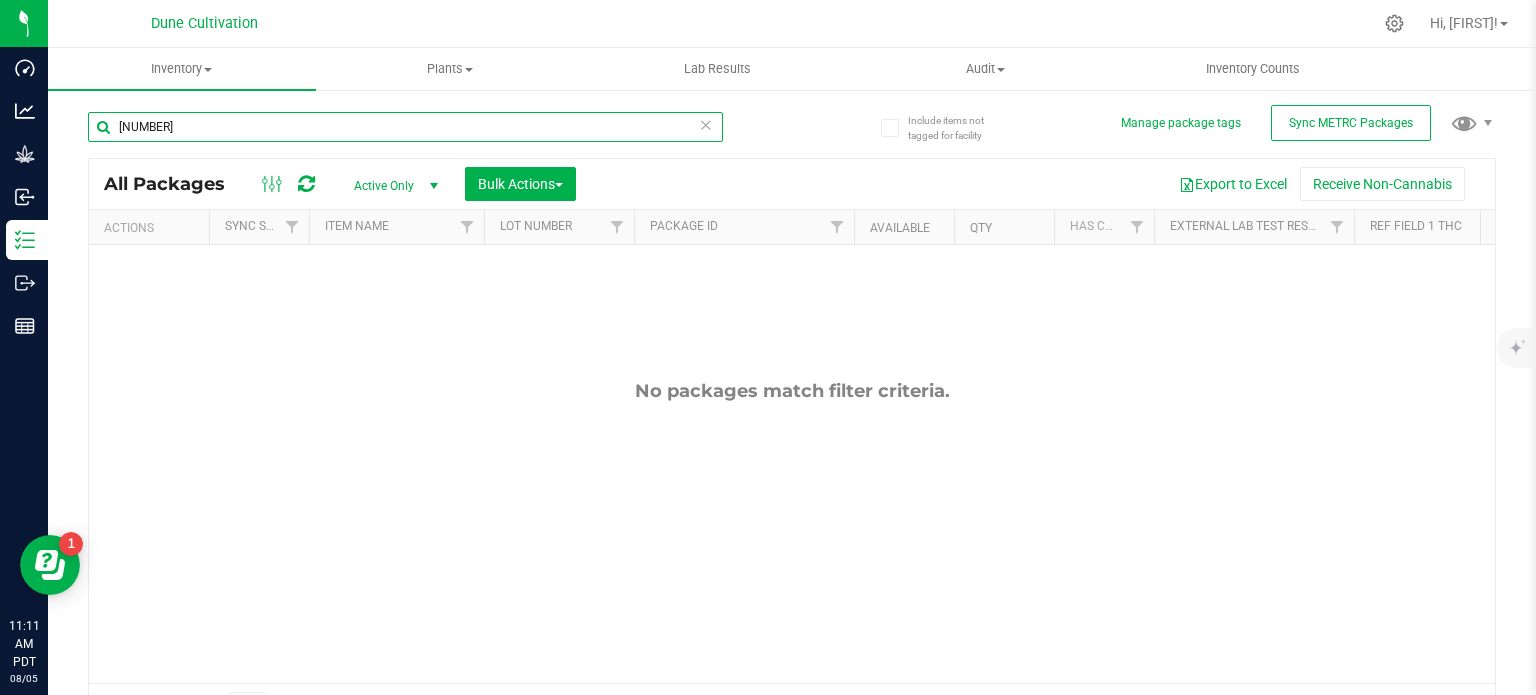 click on "[NUMBER]" at bounding box center [405, 127] 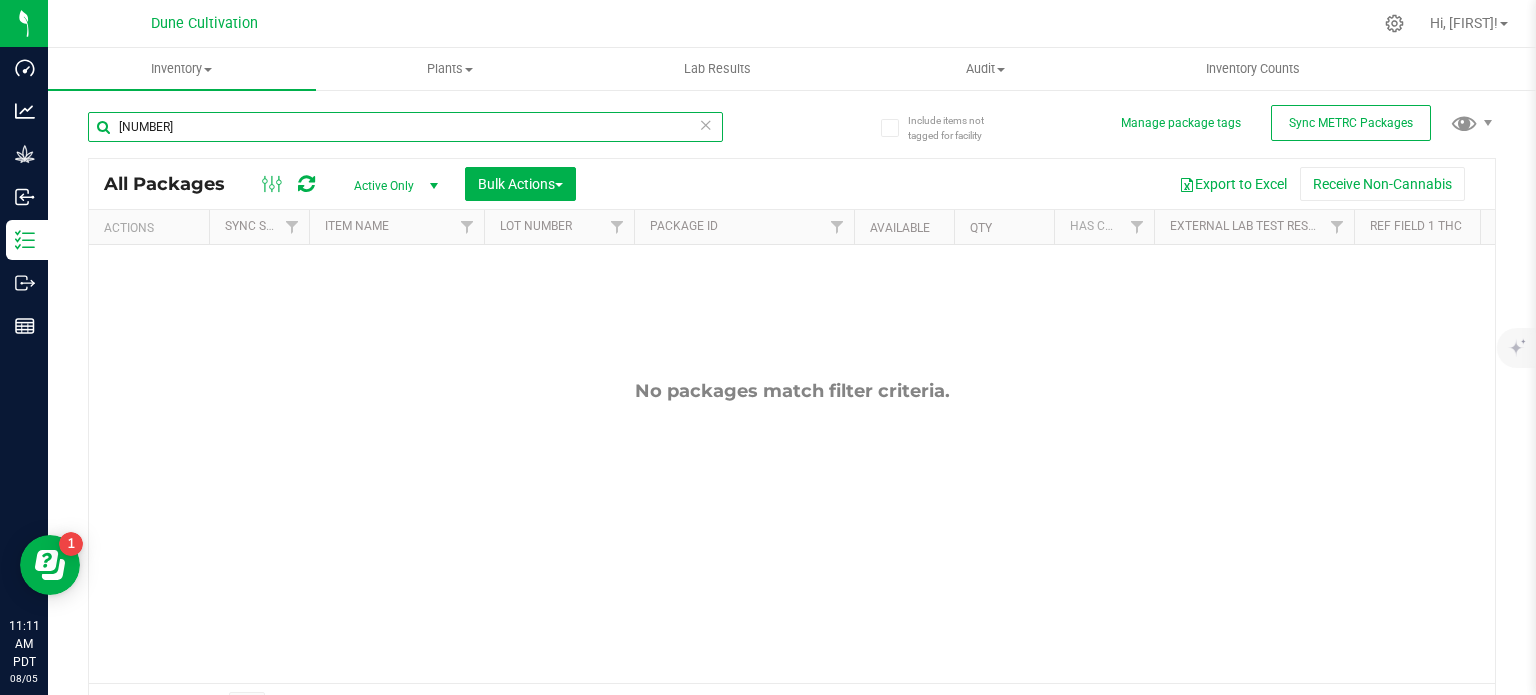 click on "[NUMBER]" at bounding box center (405, 127) 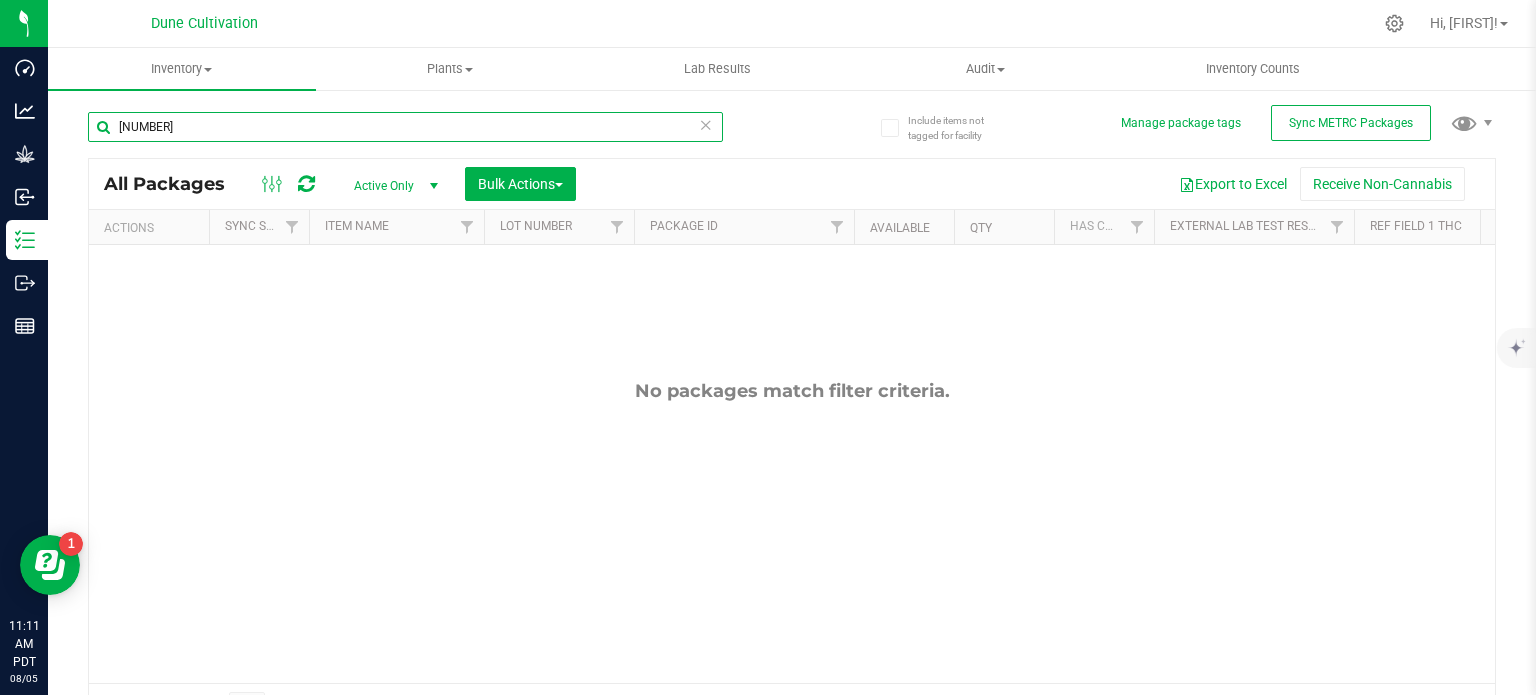 paste on "79" 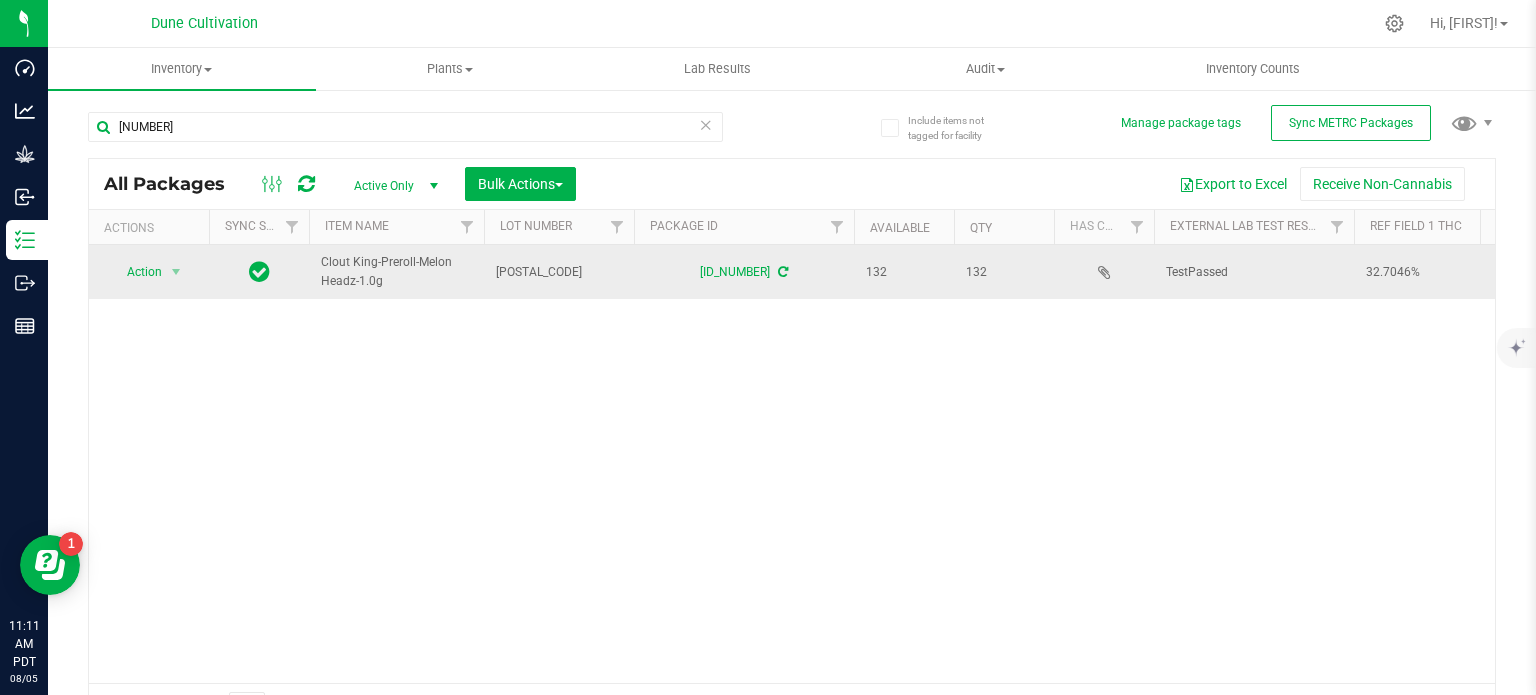 click on "Clout King-Preroll-Melon Headz-1.0g" at bounding box center [396, 272] 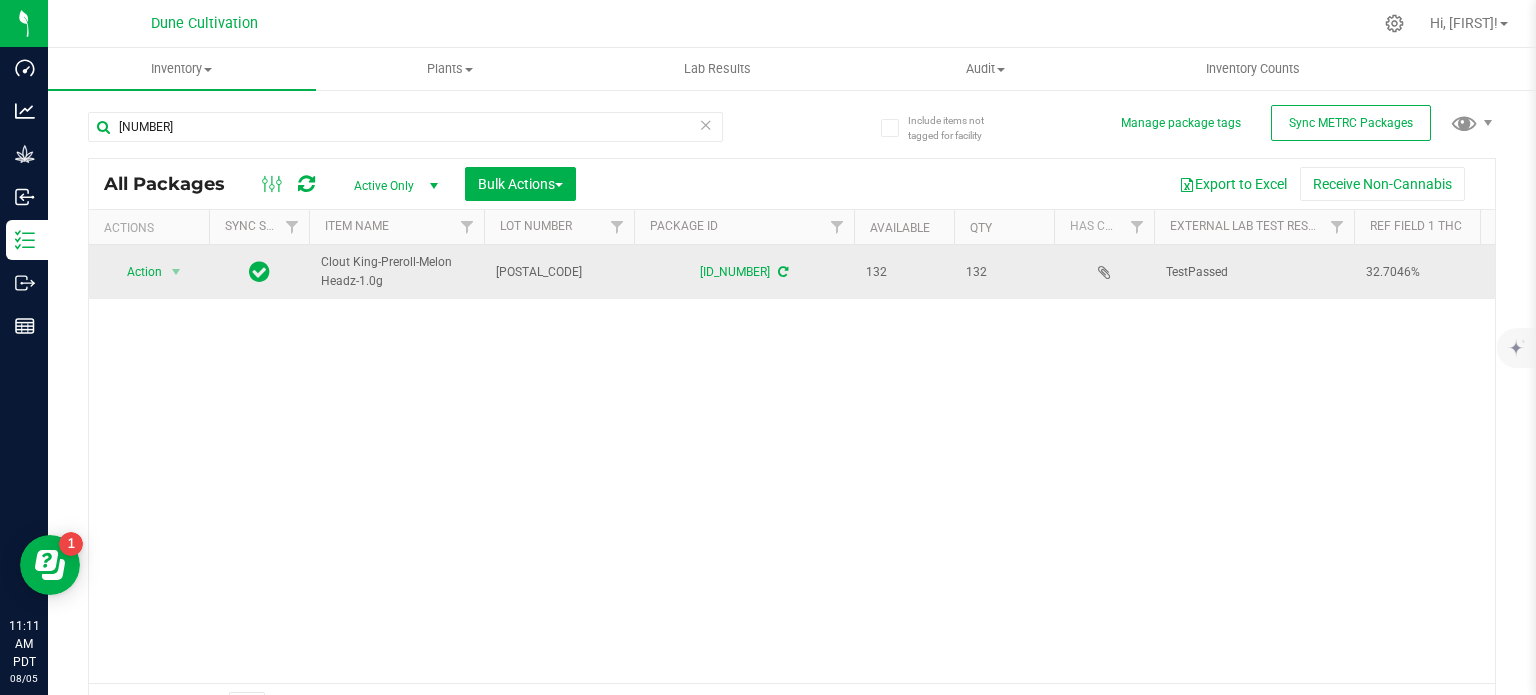 click on "Clout King-Preroll-Melon Headz-1.0g" at bounding box center [396, 272] 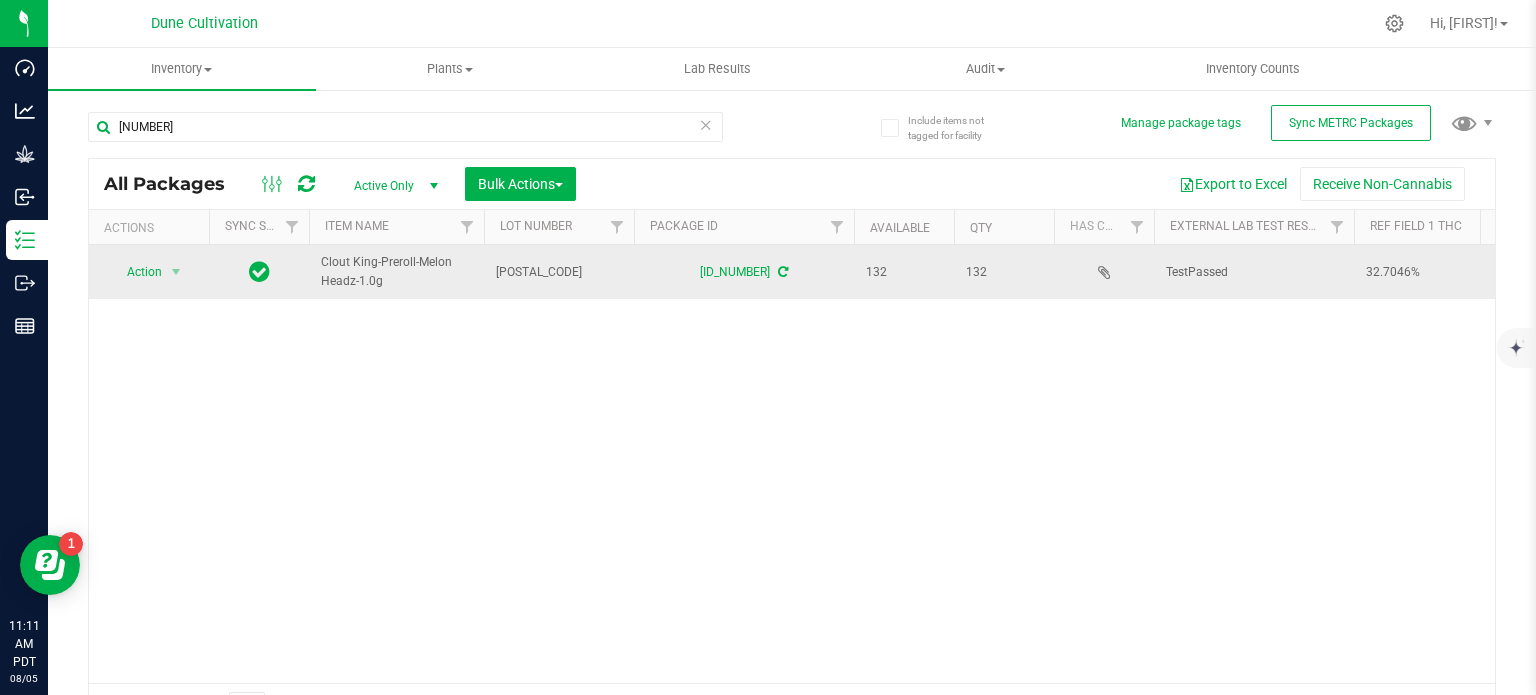 click on "Clout King-Preroll-Melon Headz-1.0g" at bounding box center (396, 272) 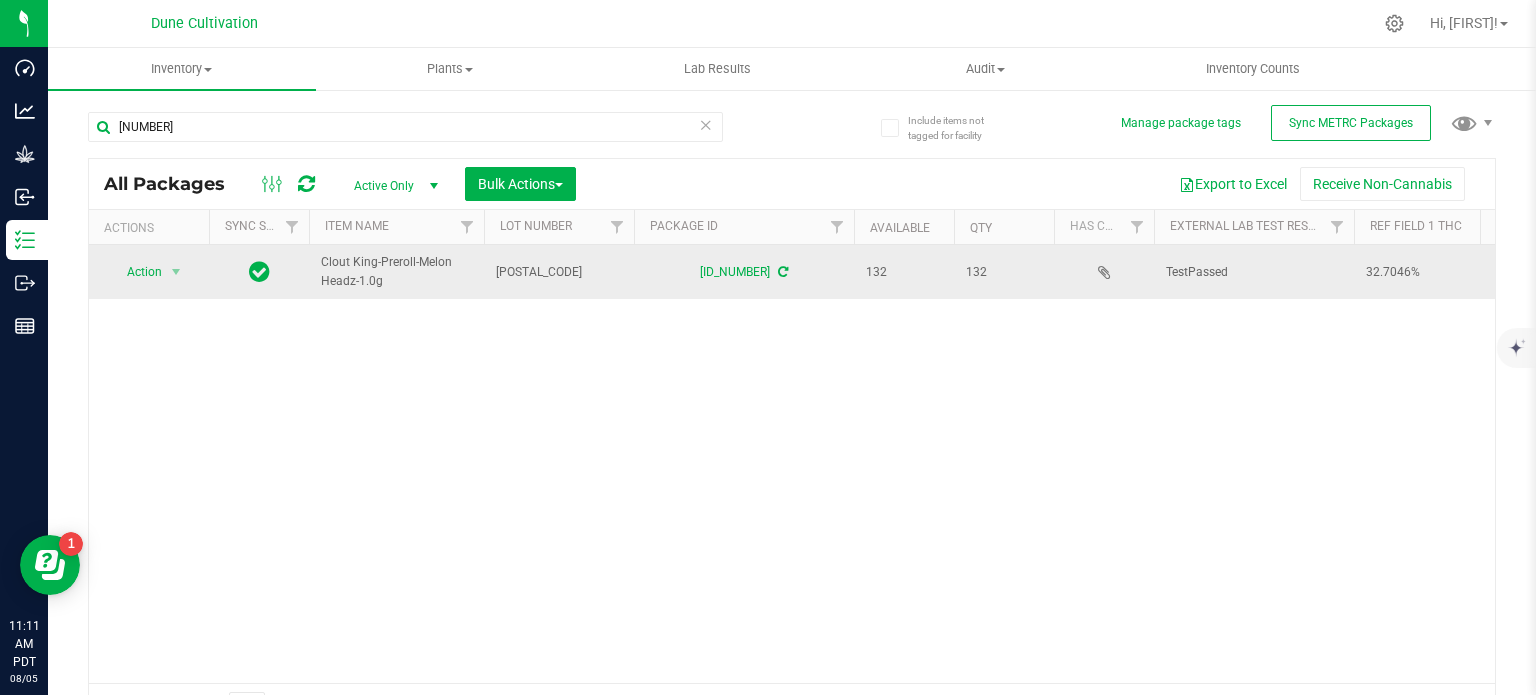 click on "Clout King-Preroll-Melon Headz-1.0g" at bounding box center [396, 272] 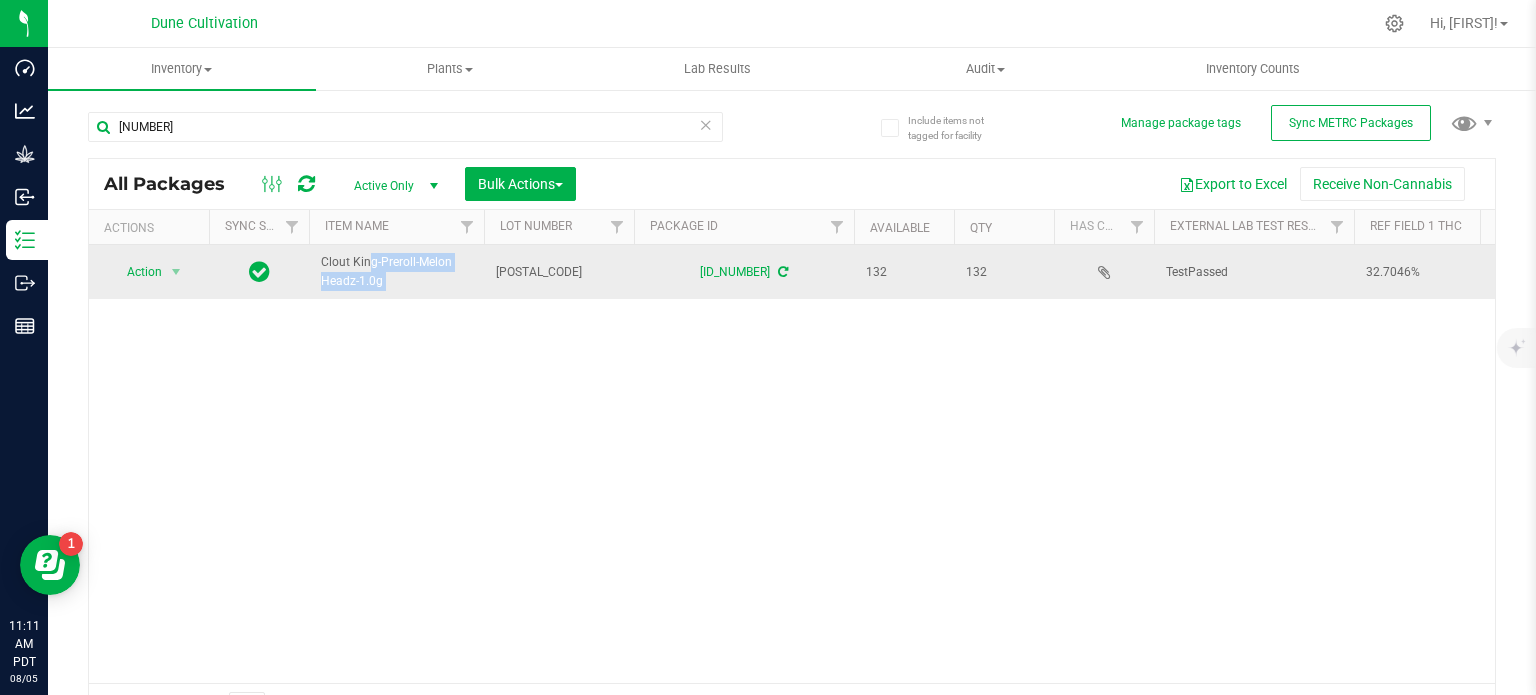 click on "Clout King-Preroll-Melon Headz-1.0g" at bounding box center (396, 272) 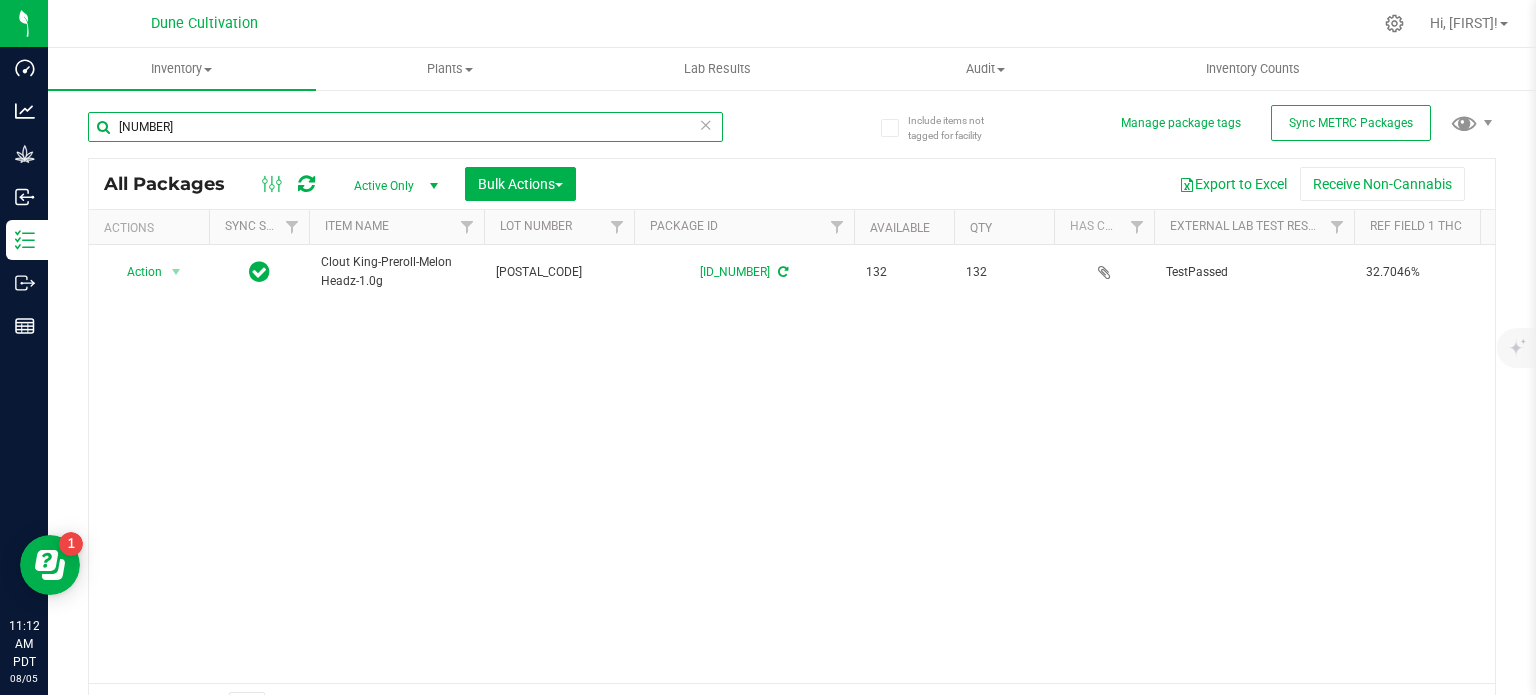 click on "[NUMBER]" at bounding box center [405, 127] 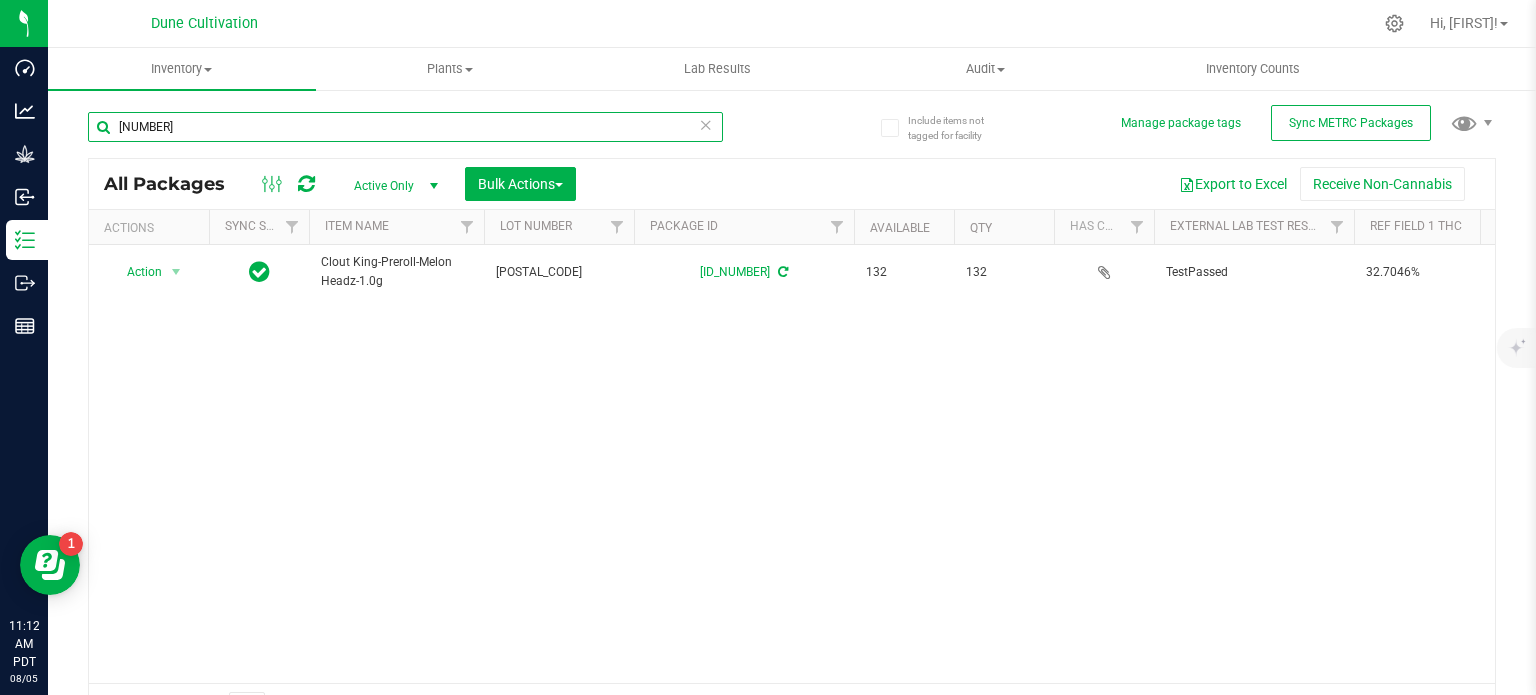 click on "[NUMBER]" at bounding box center (405, 127) 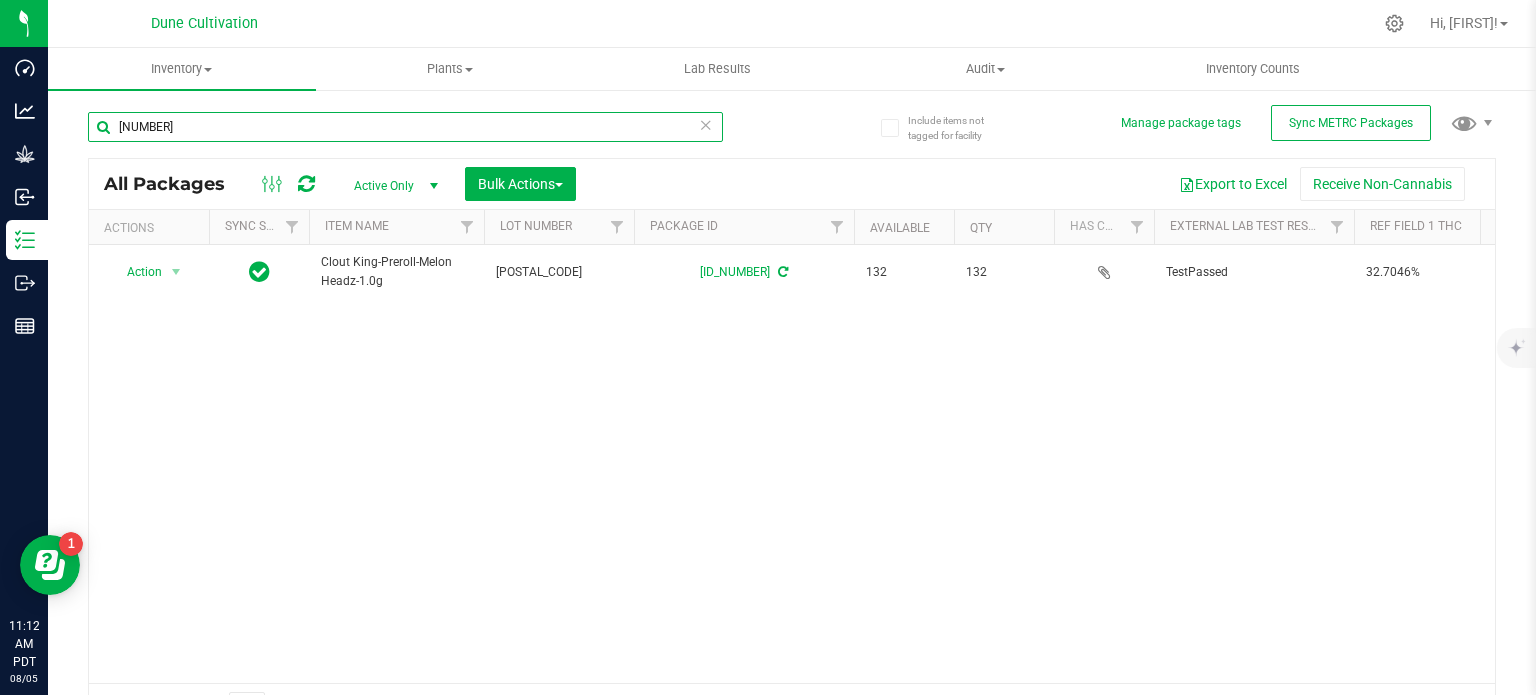 paste on "Flat Rate Gas" 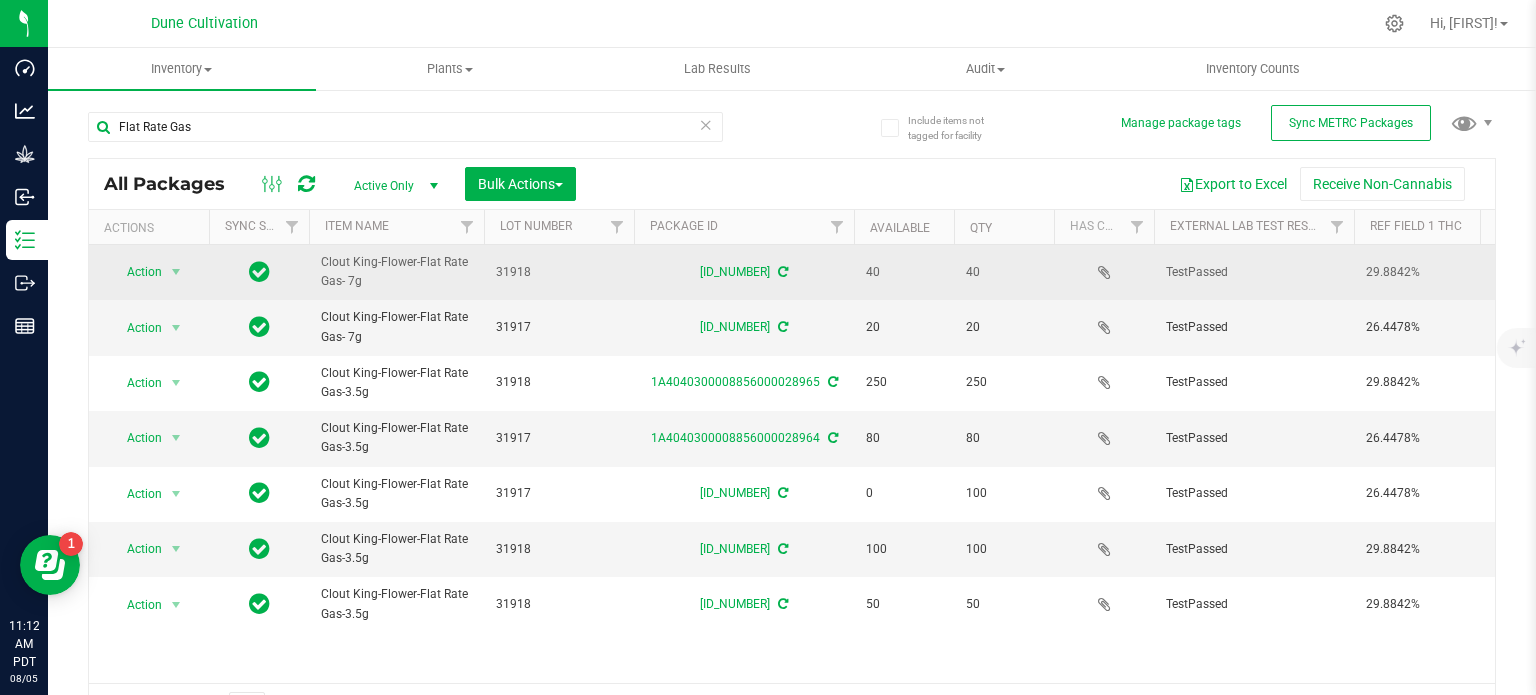 click on "Clout King-Flower-Flat Rate Gas- 7g" at bounding box center (396, 272) 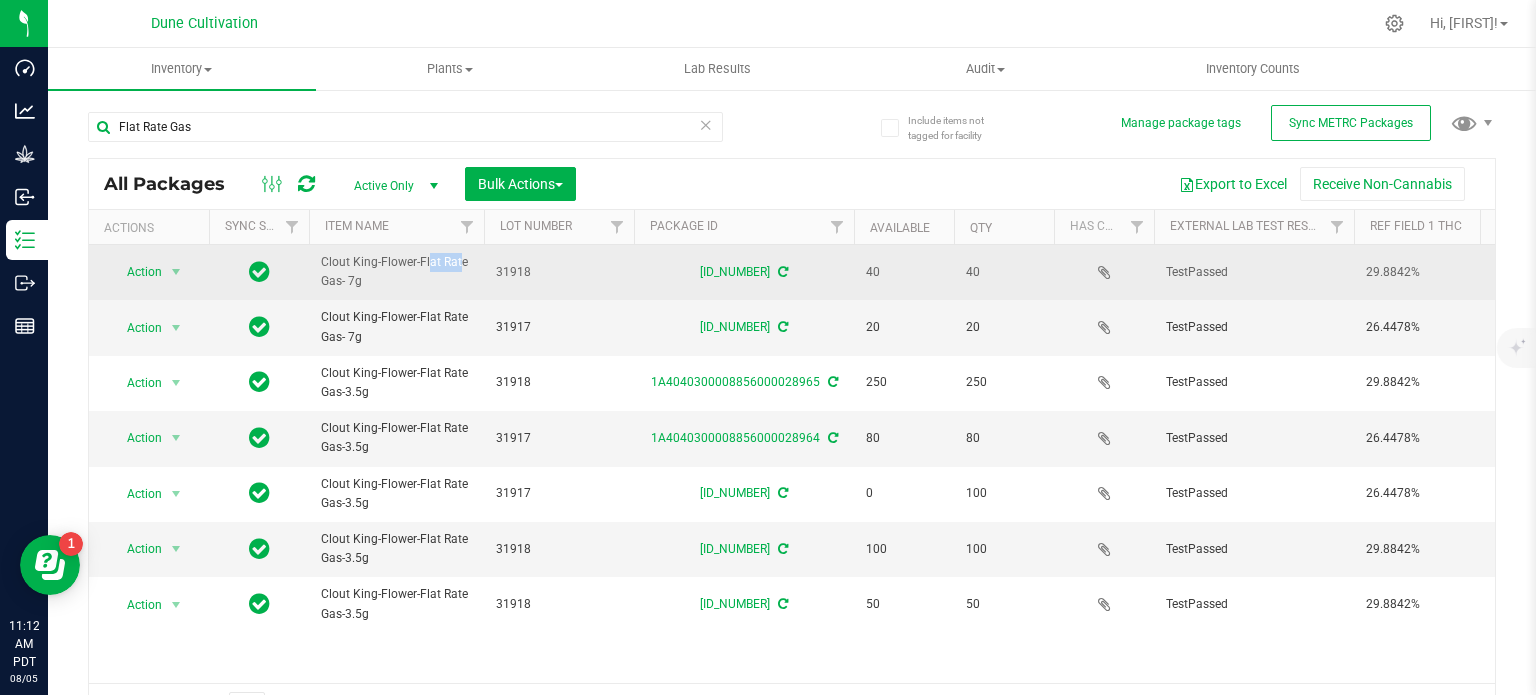 click on "Clout King-Flower-Flat Rate Gas- 7g" at bounding box center [396, 272] 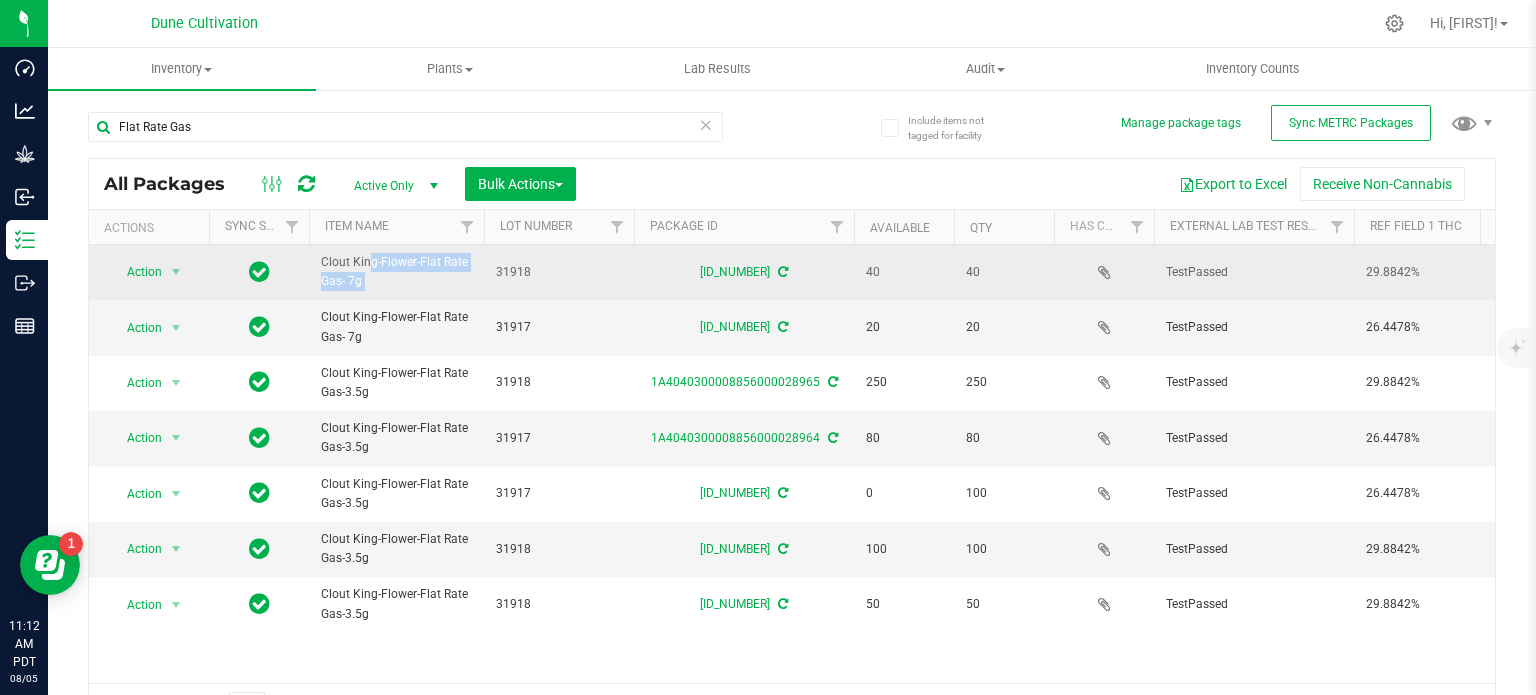 click on "Clout King-Flower-Flat Rate Gas- 7g" at bounding box center (396, 272) 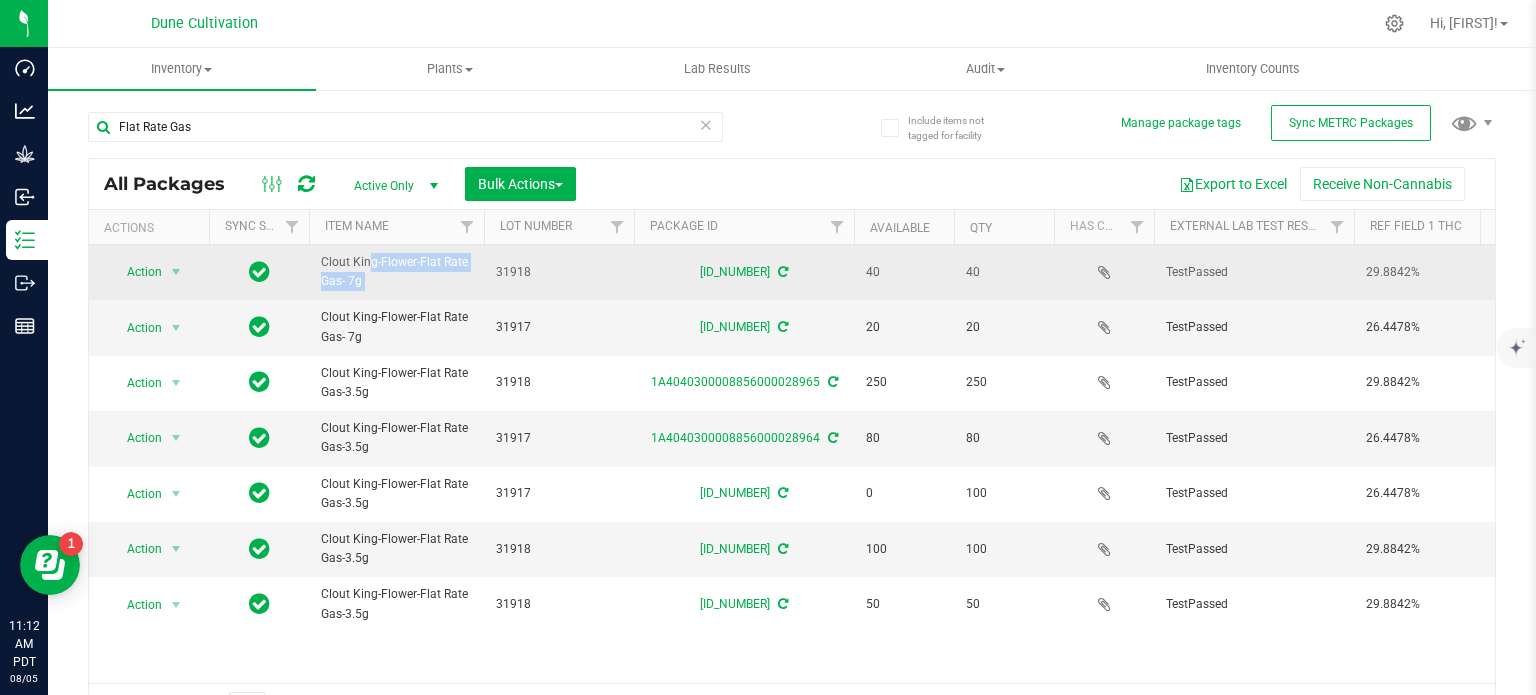 copy on "Clout King-Flower-Flat Rate Gas- 7g" 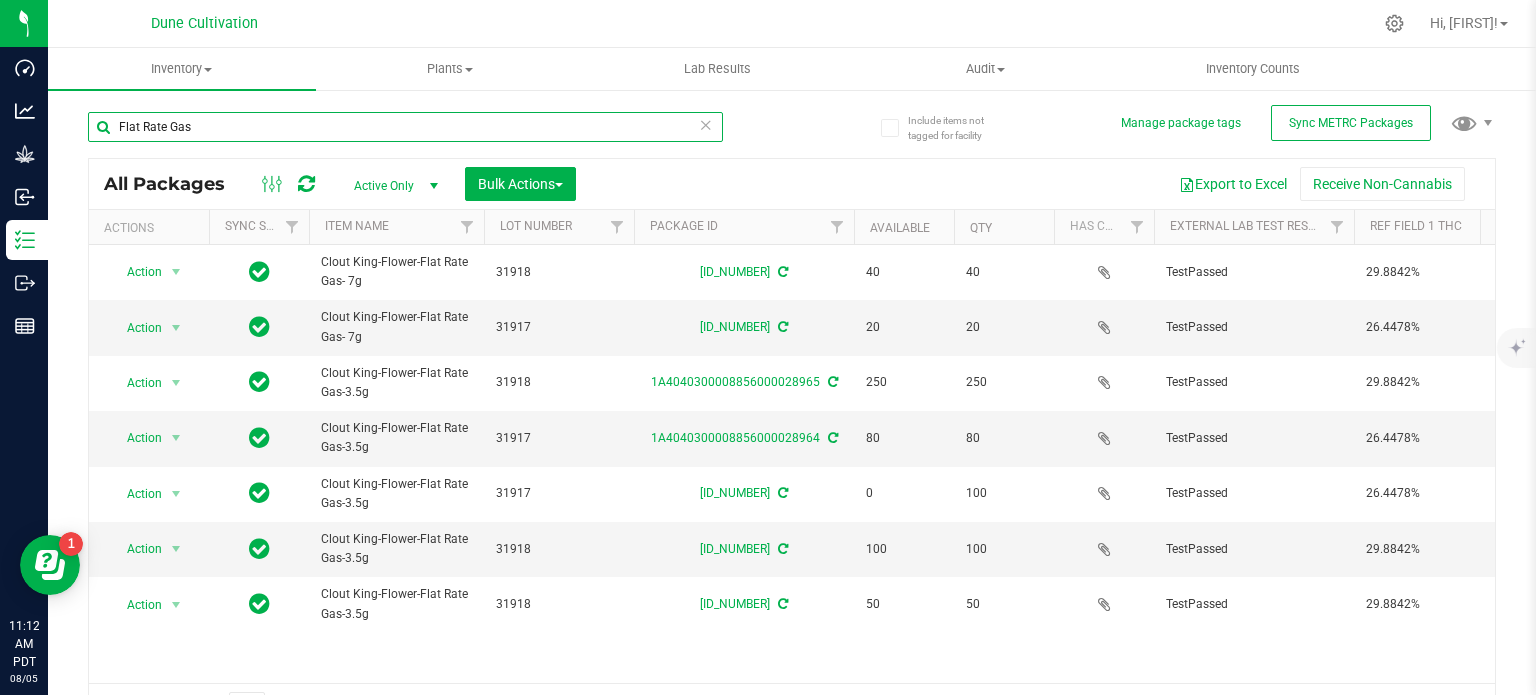 click on "Flat Rate Gas" at bounding box center [405, 127] 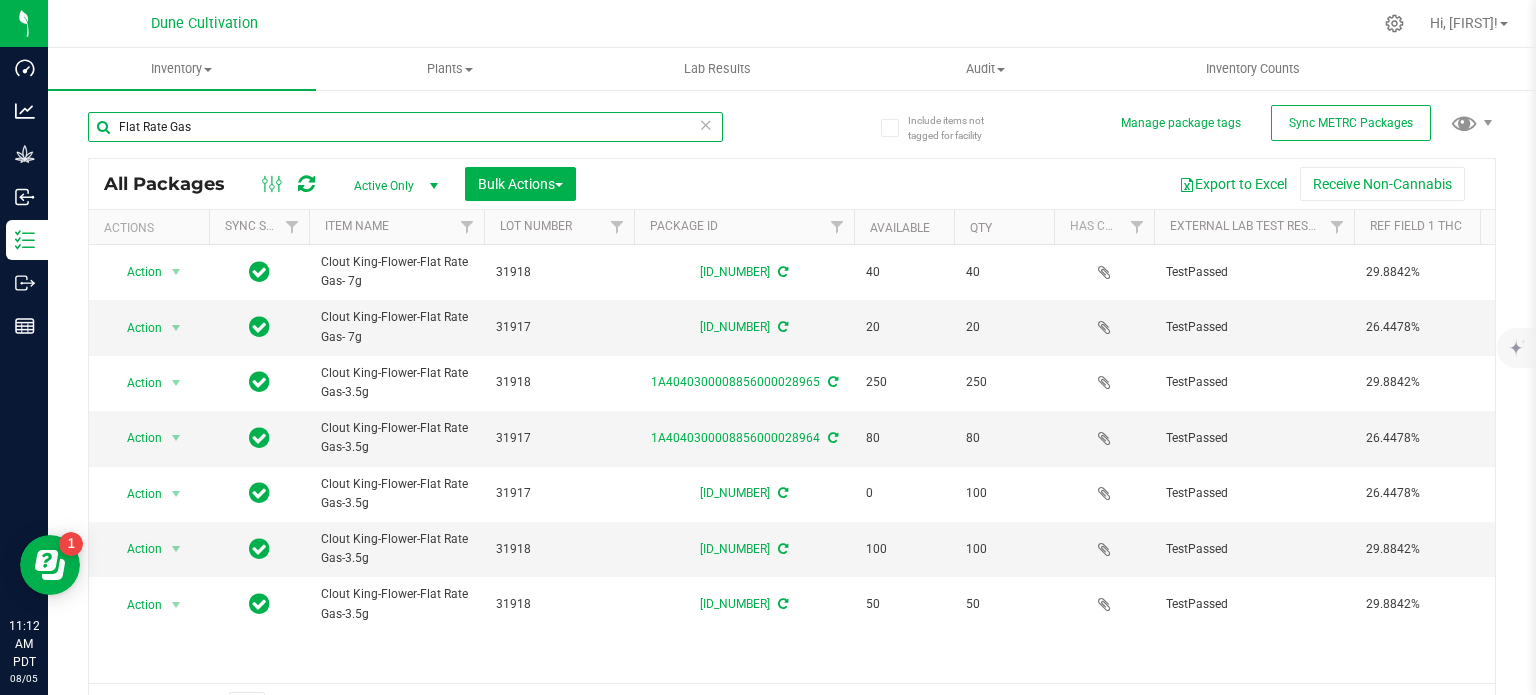 click on "Flat Rate Gas" at bounding box center [405, 127] 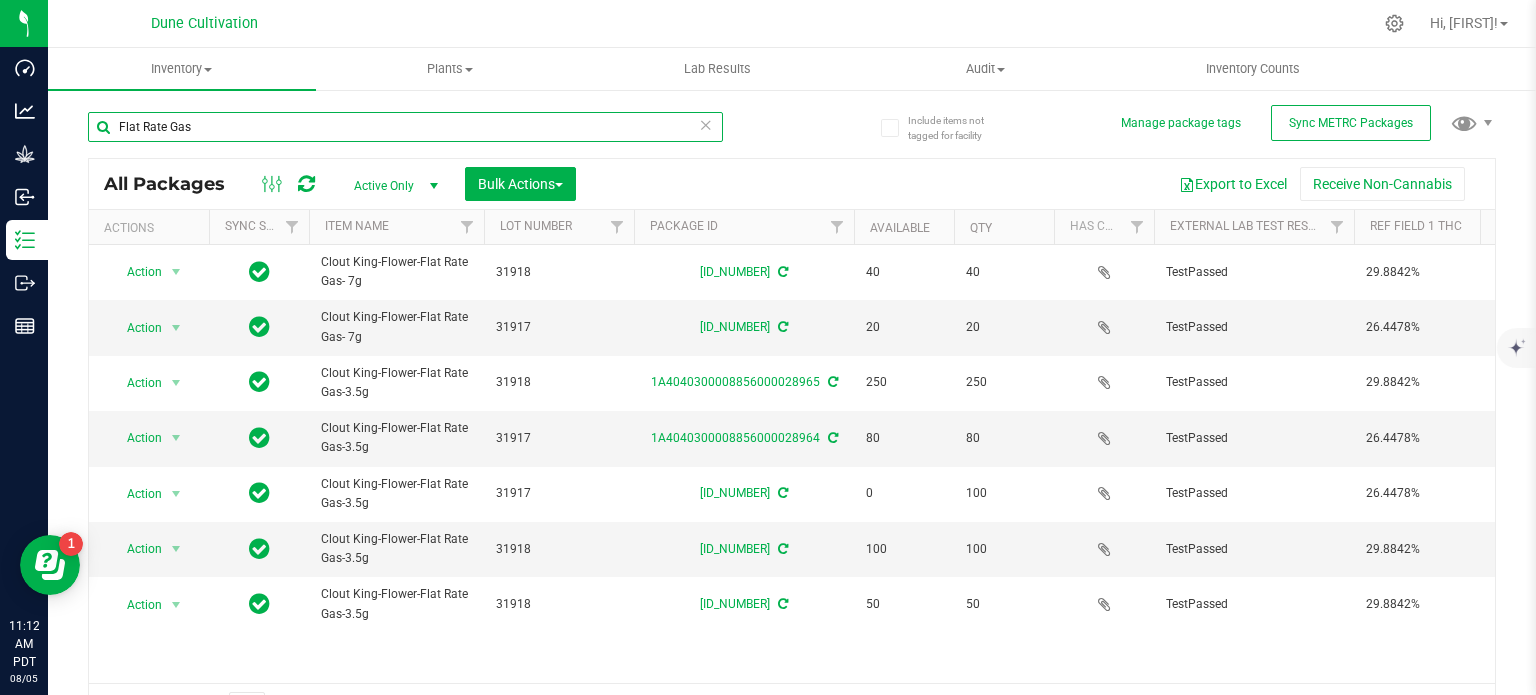click on "Flat Rate Gas" at bounding box center (405, 127) 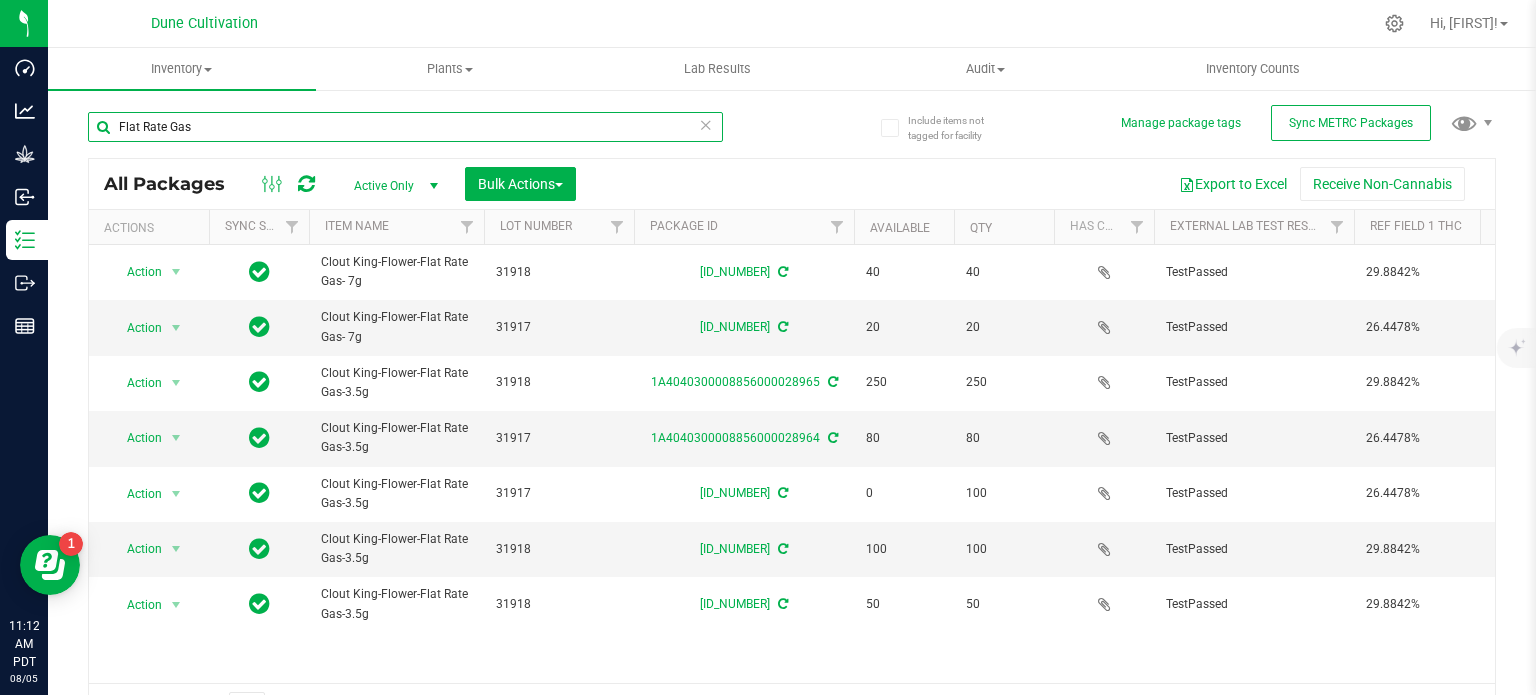 paste on "Clout King-Flower-Flat Rate Gas- 7g" 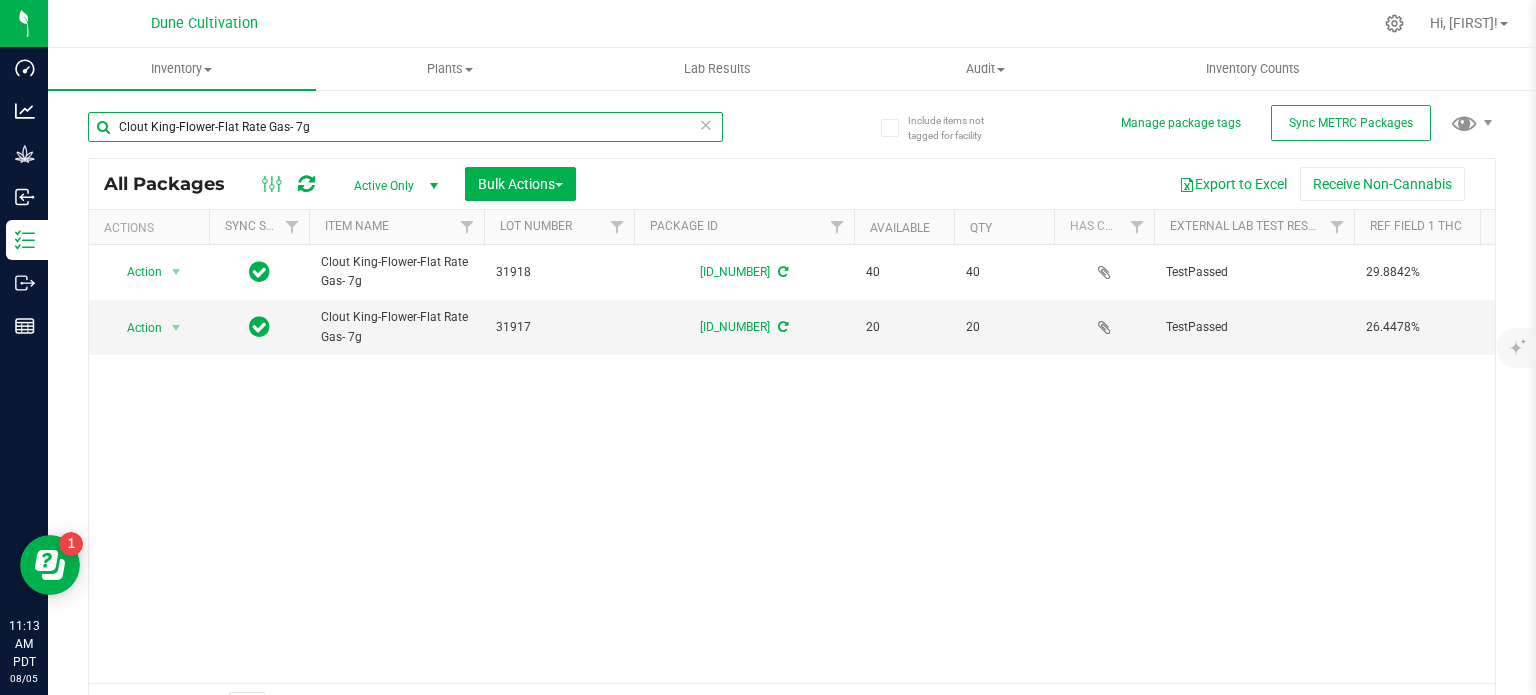 click on "Clout King-Flower-Flat Rate Gas- 7g" at bounding box center [405, 127] 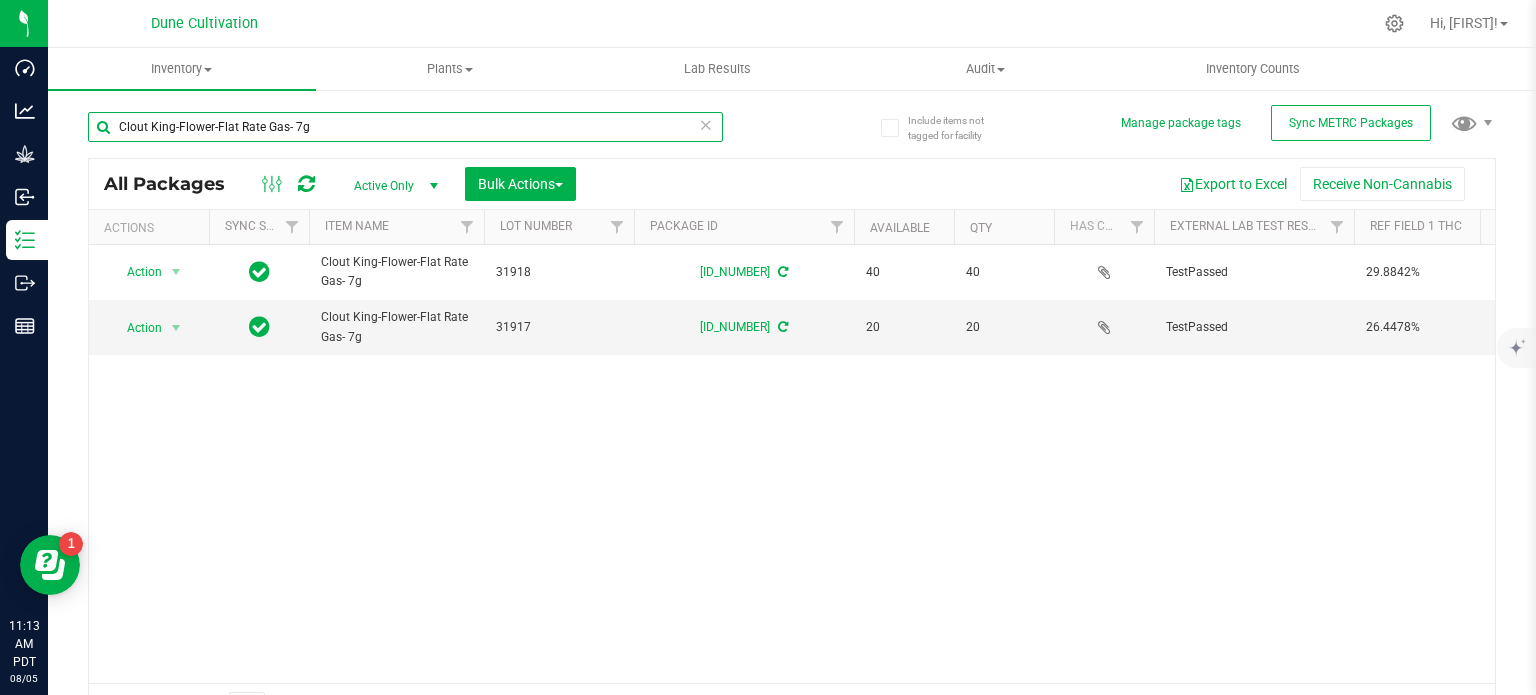 click on "Clout King-Flower-Flat Rate Gas- 7g" at bounding box center (405, 127) 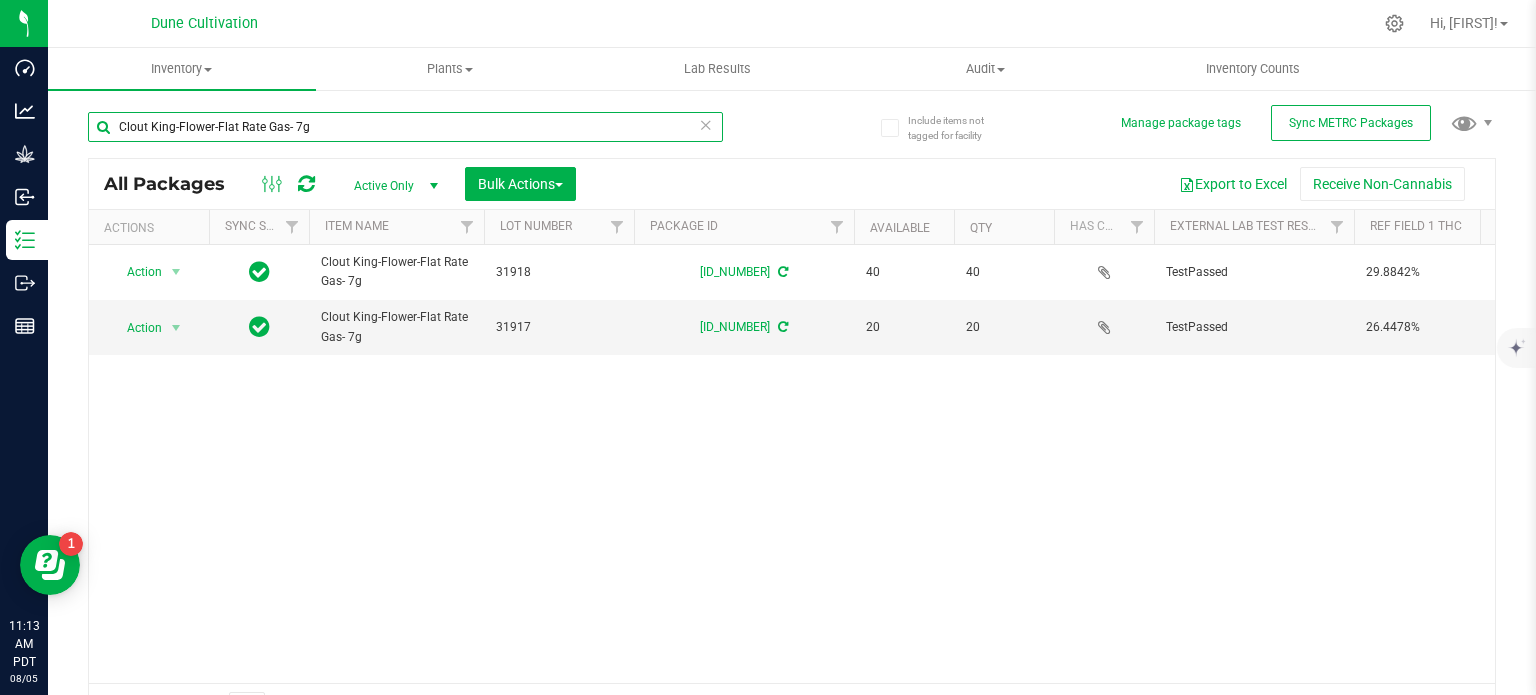 click on "Clout King-Flower-Flat Rate Gas- 7g" at bounding box center (405, 127) 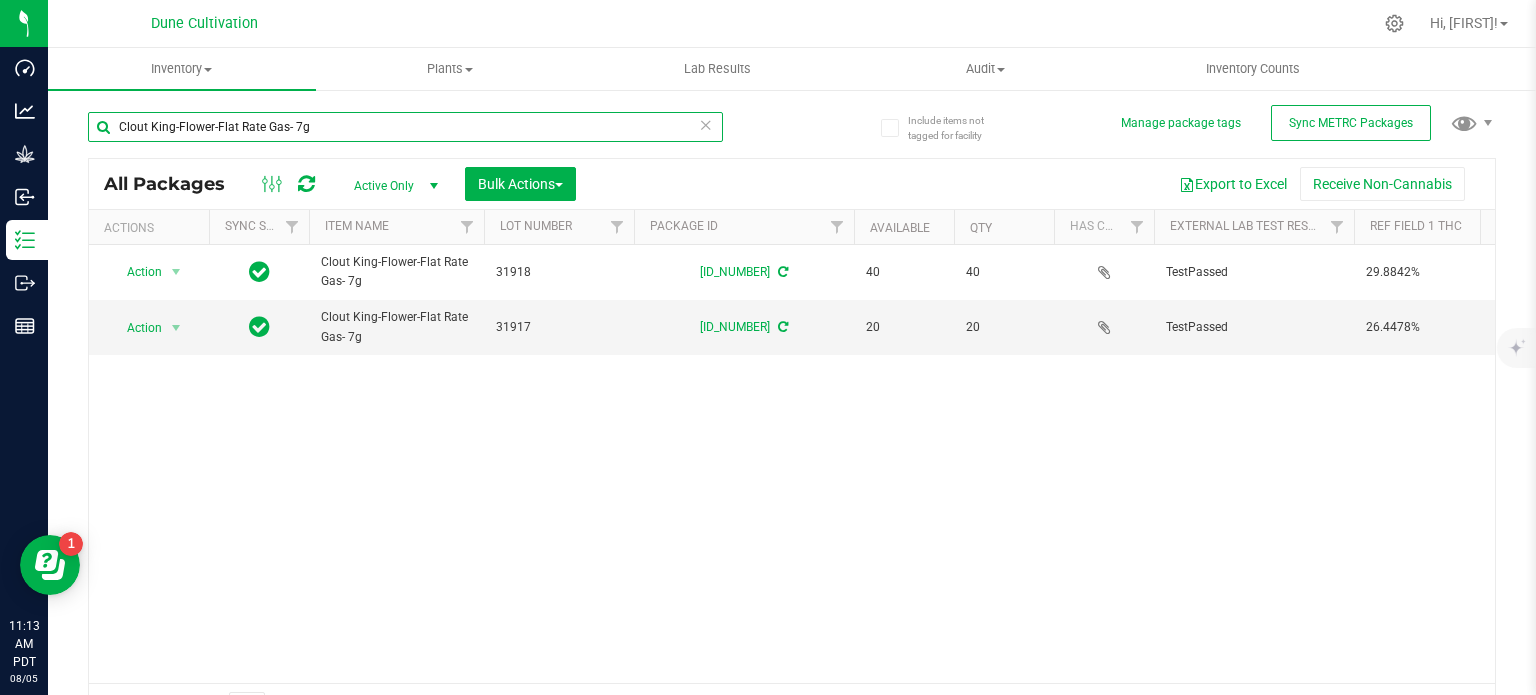 paste on "[NUMBER]" 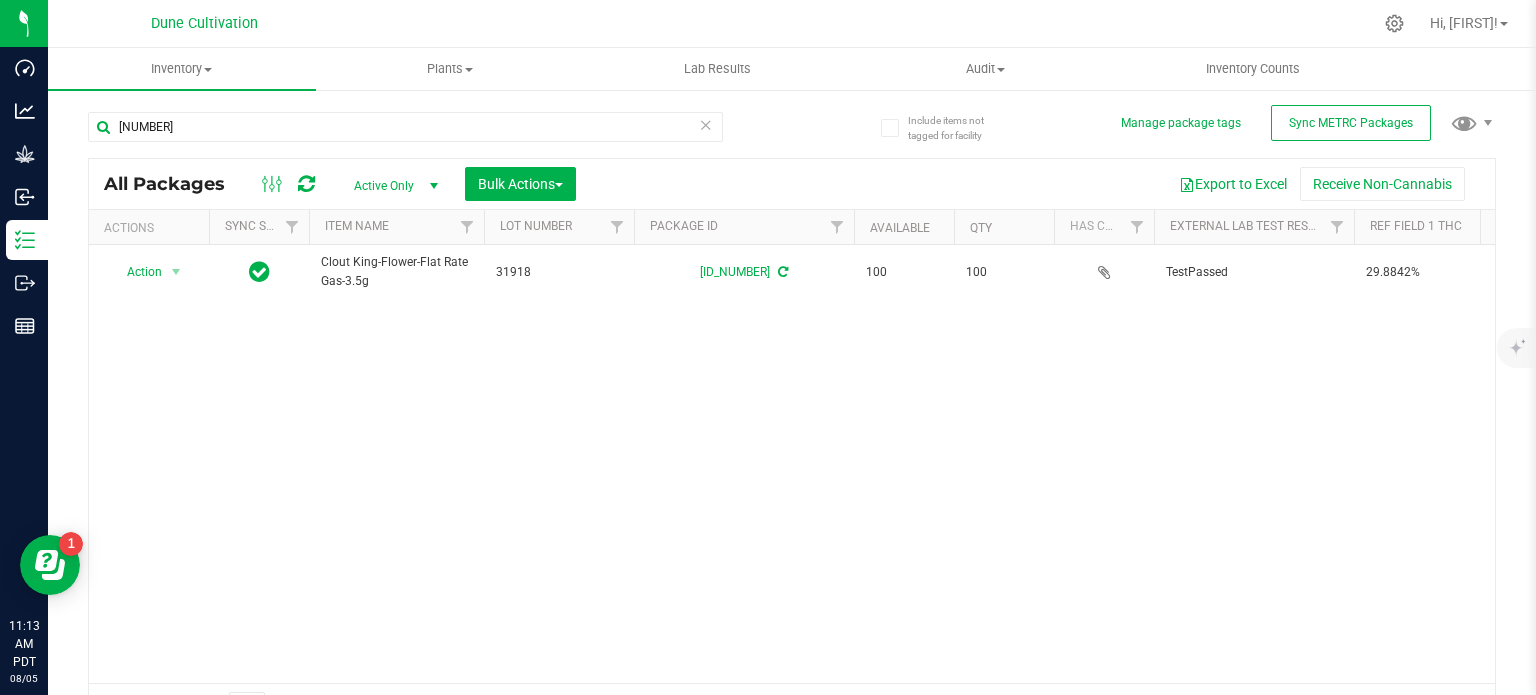 click on "Clout King-Flower-Flat Rate Gas-3.5g" at bounding box center (396, 272) 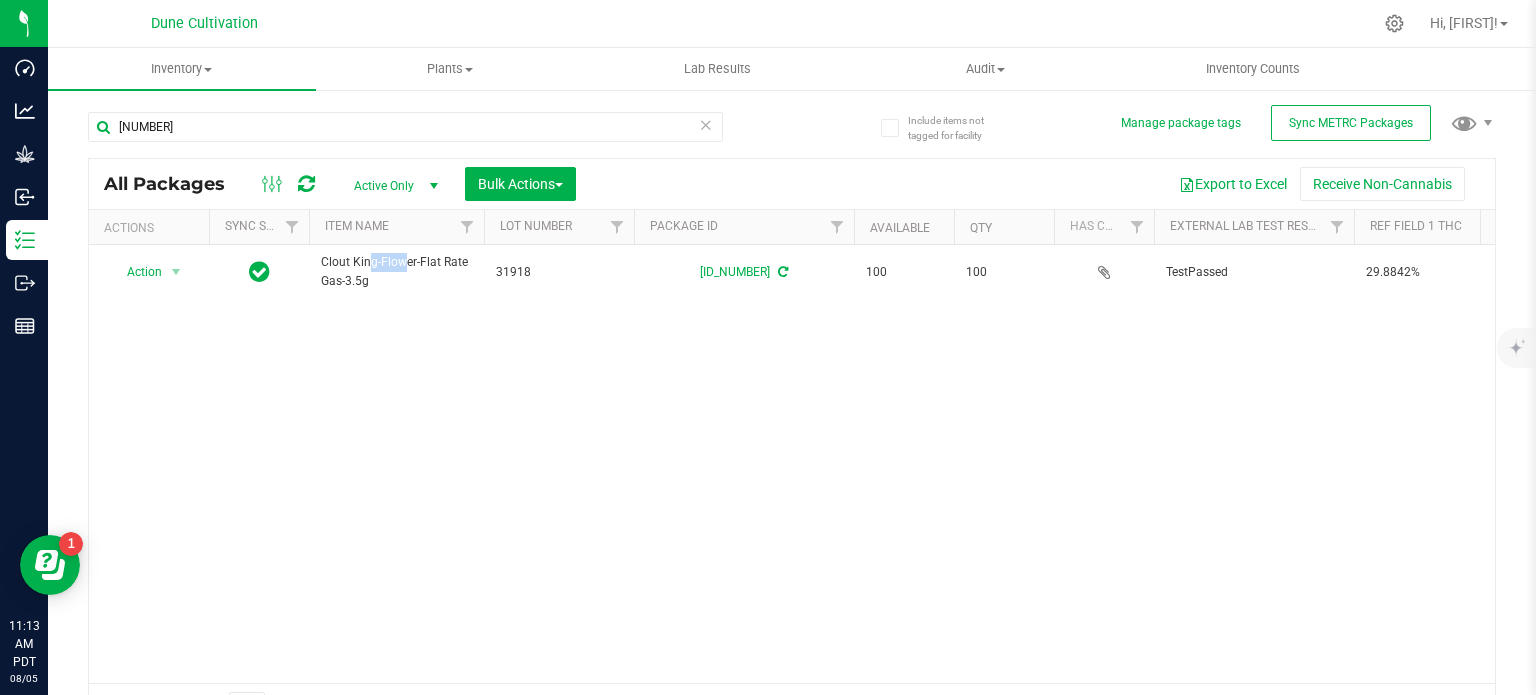 click on "Clout King-Flower-Flat Rate Gas-3.5g" at bounding box center (396, 272) 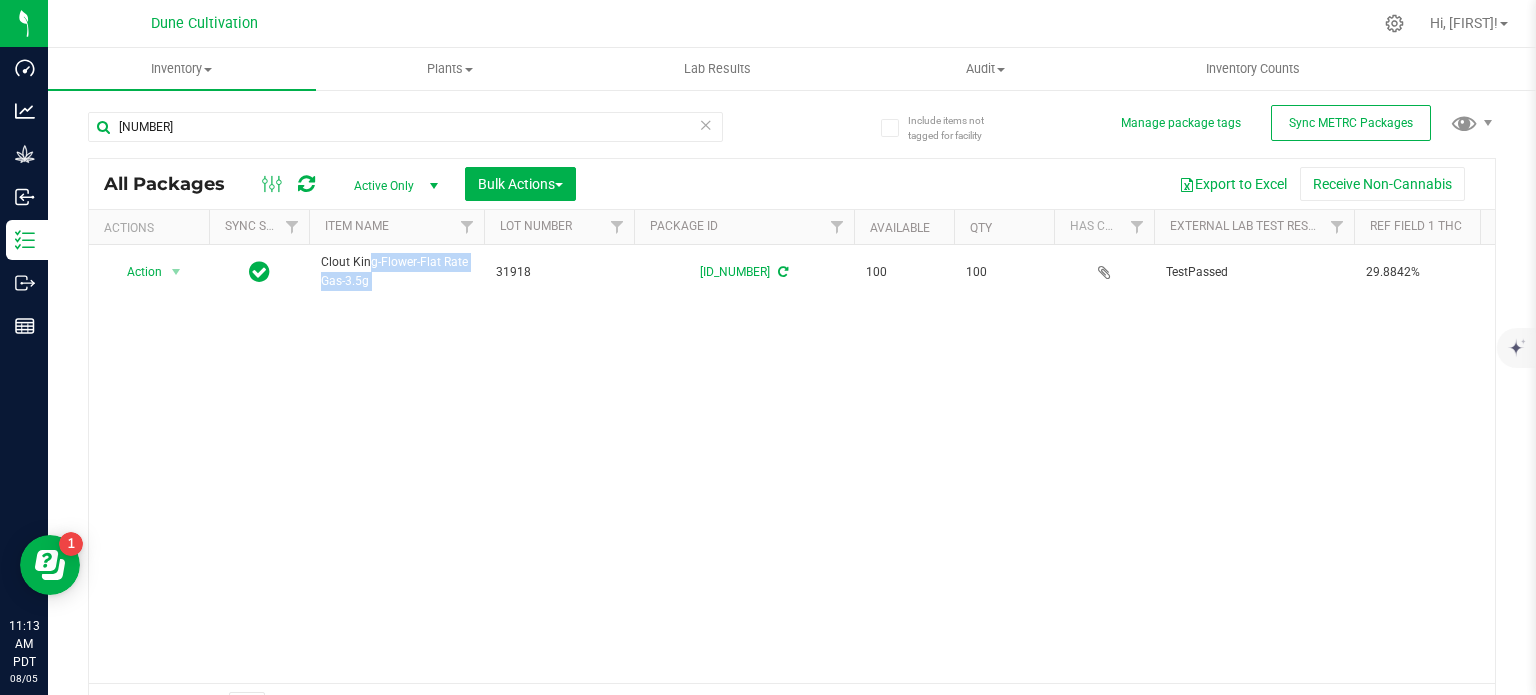 click on "Clout King-Flower-Flat Rate Gas-3.5g" at bounding box center [396, 272] 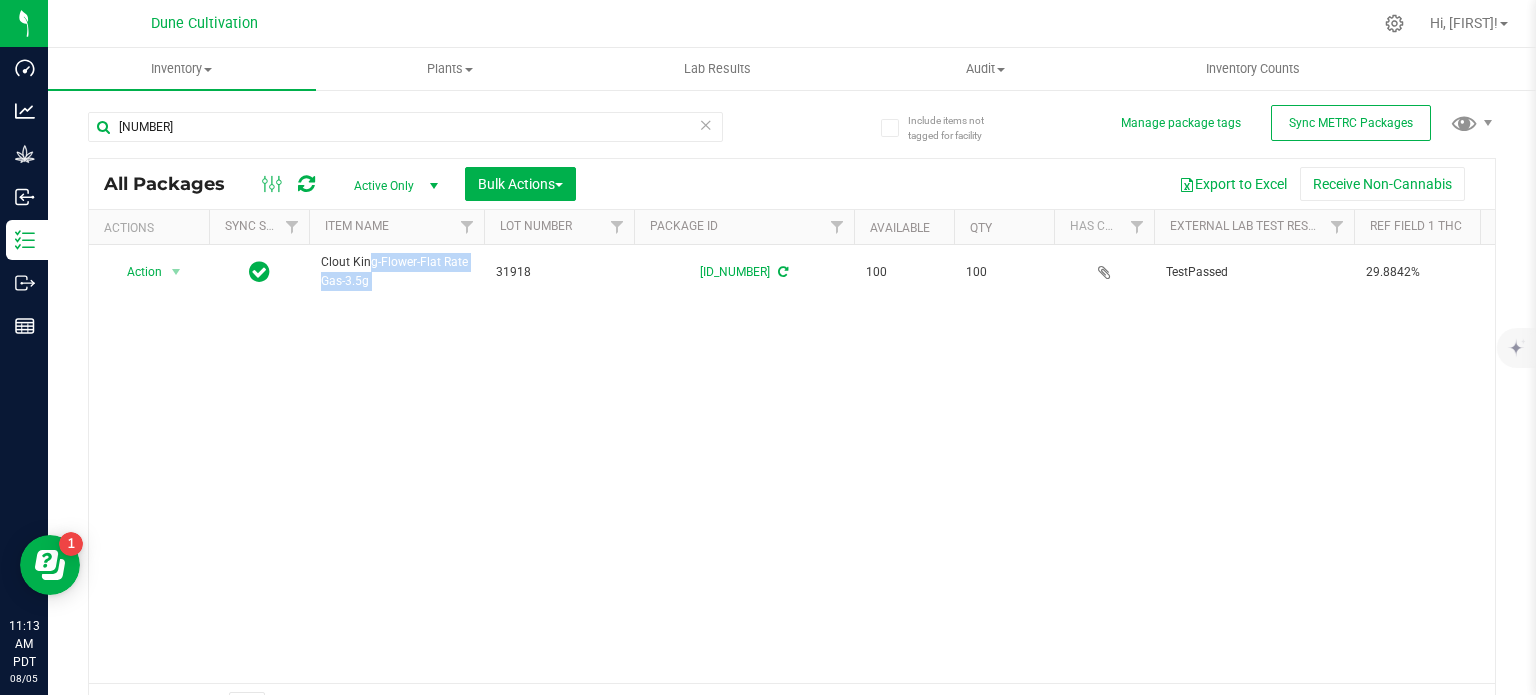 copy on "Clout King-Flower-Flat Rate Gas-3.5g" 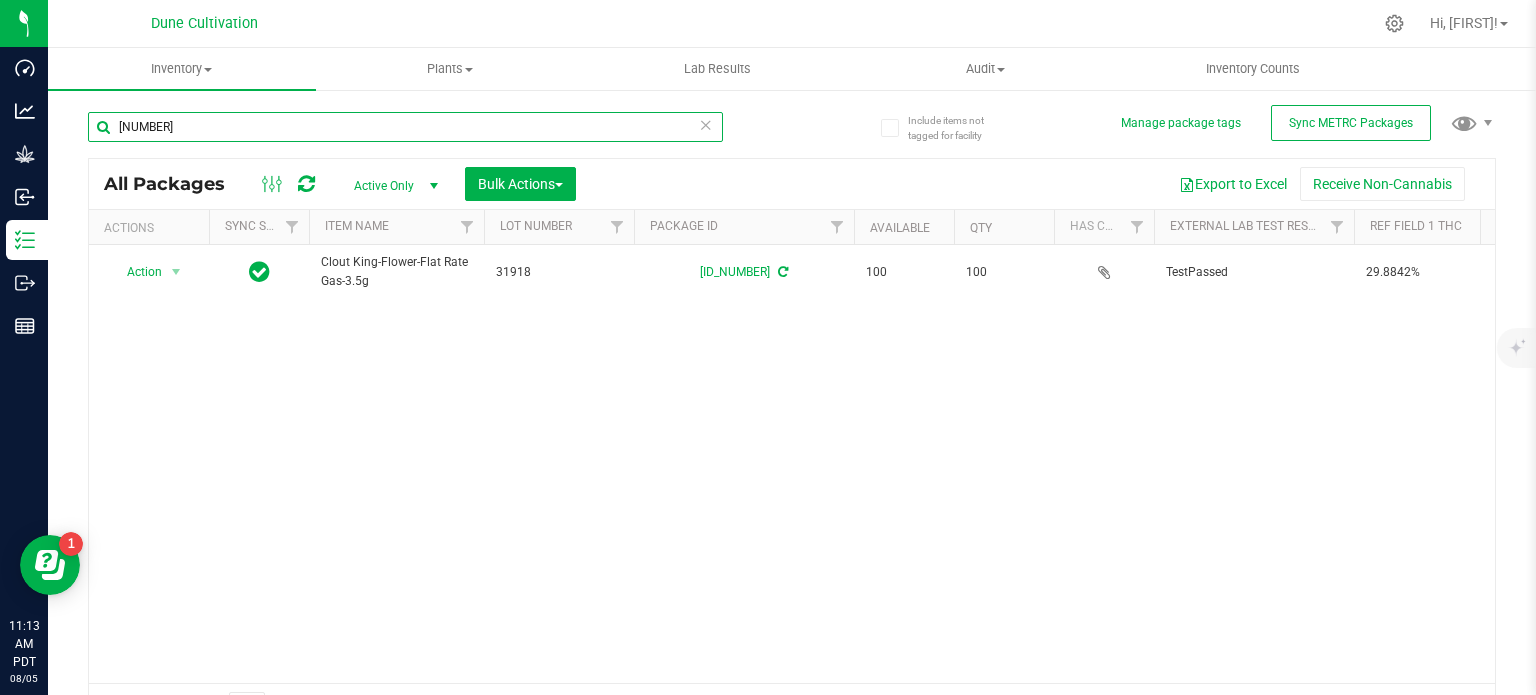 click on "[NUMBER]" at bounding box center (405, 127) 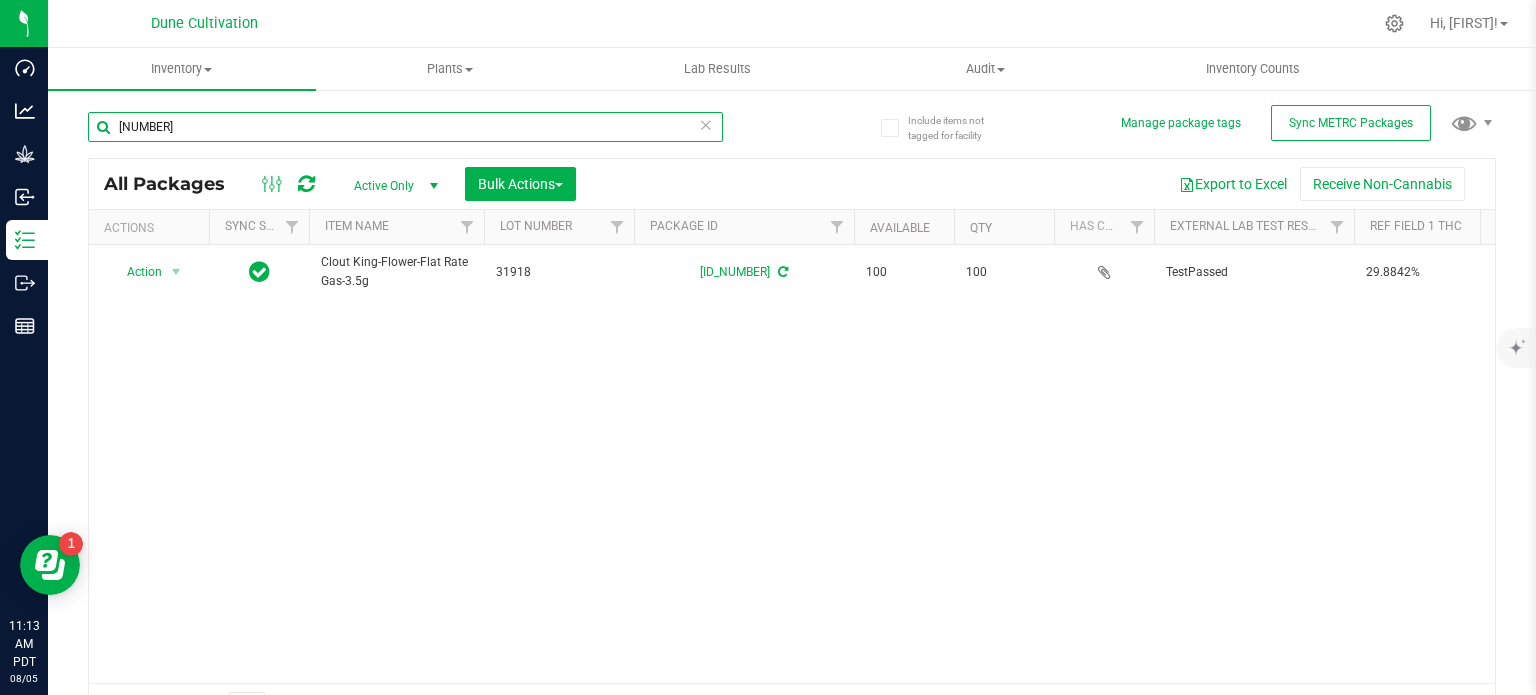 click on "[NUMBER]" at bounding box center (405, 127) 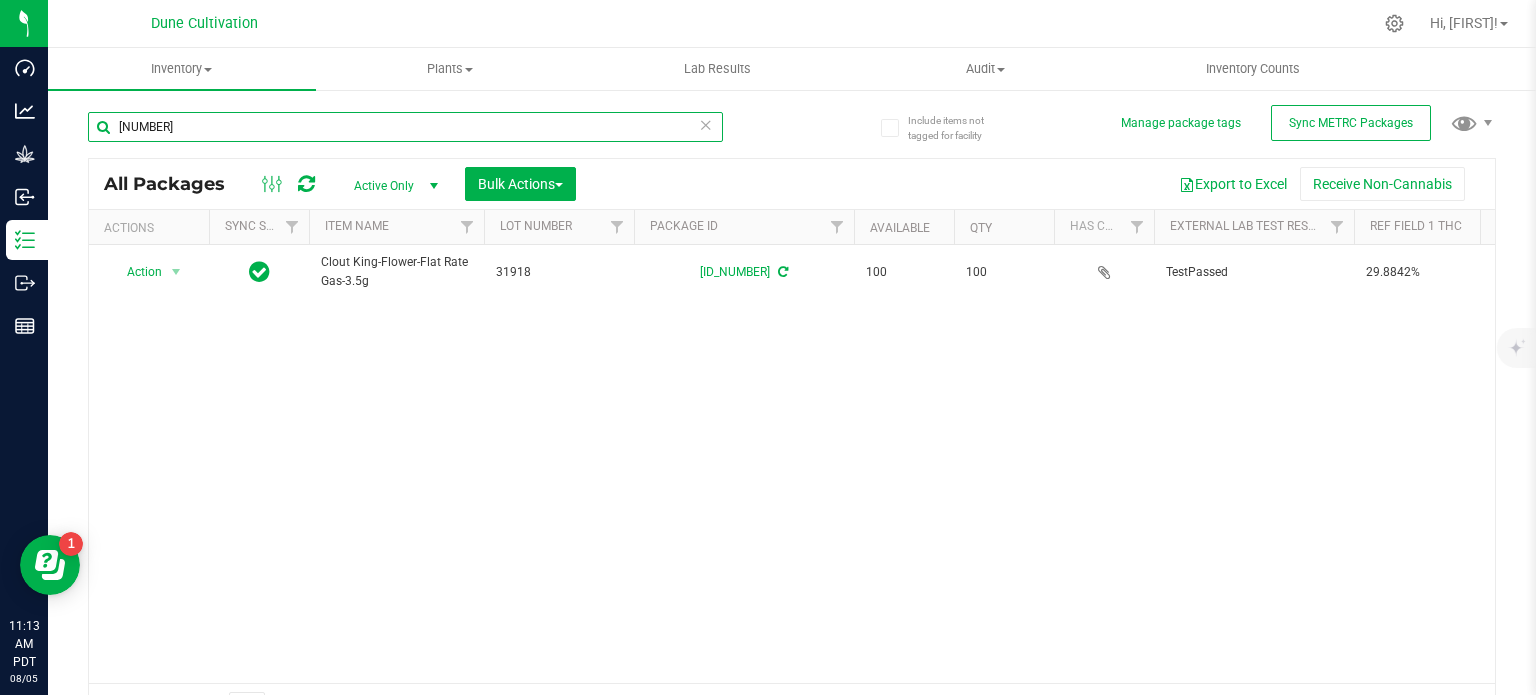 paste on "71" 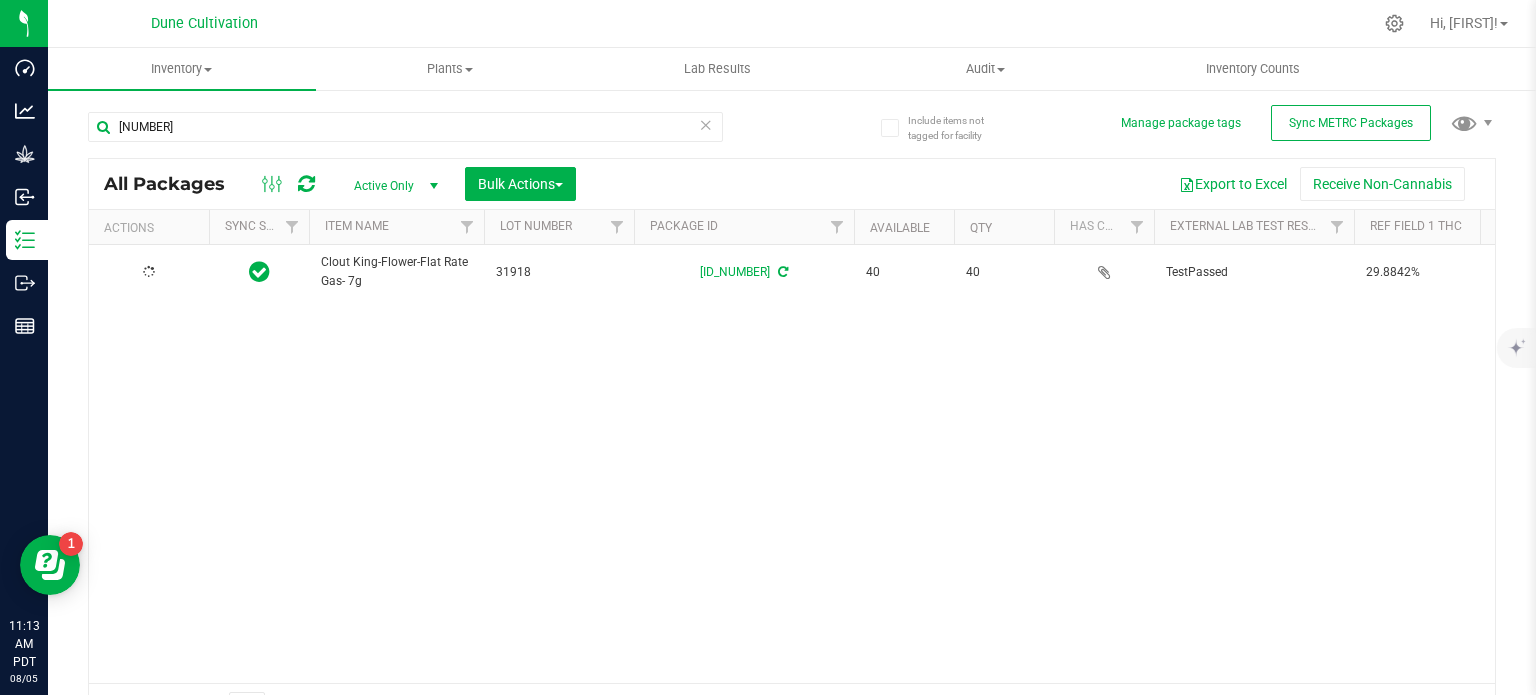 click on "Clout King-Flower-Flat Rate Gas- 7g" at bounding box center (396, 272) 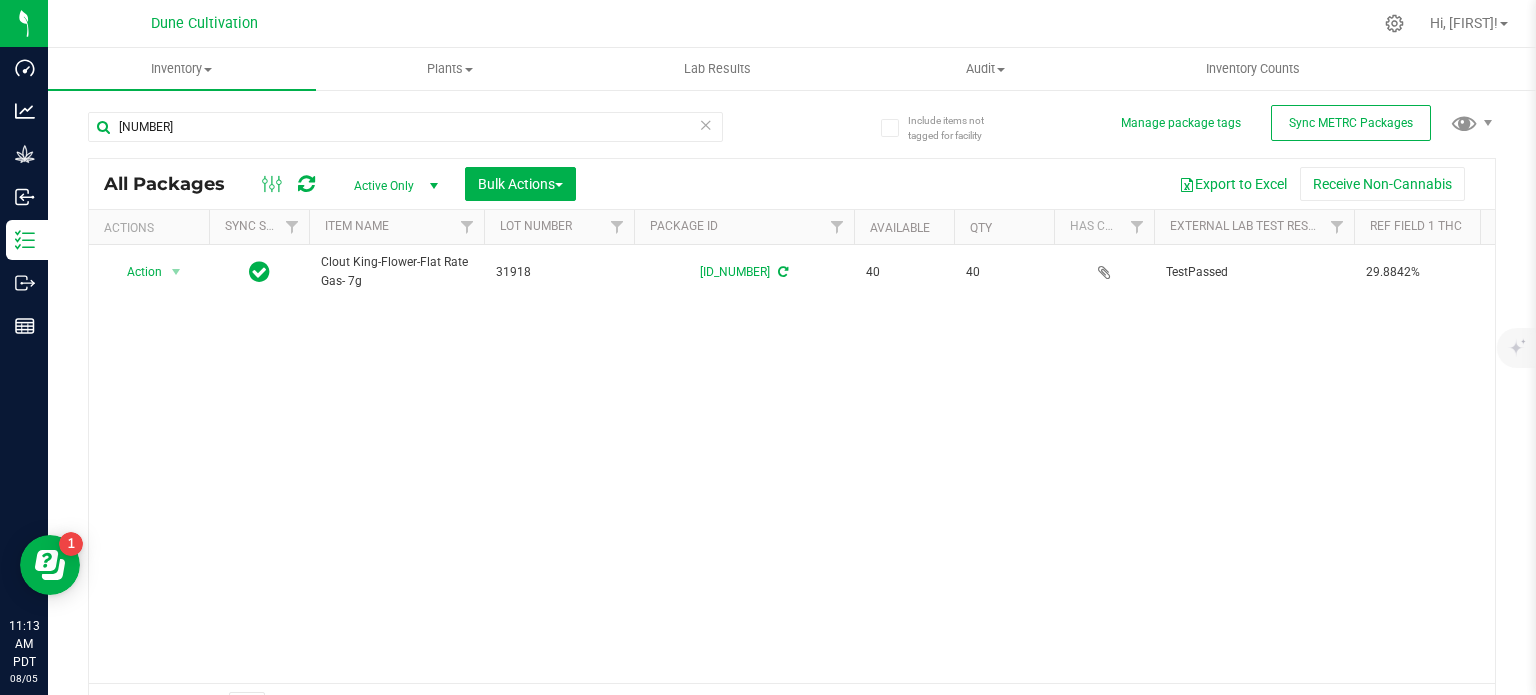 click on "Clout King-Flower-Flat Rate Gas- 7g" at bounding box center [396, 272] 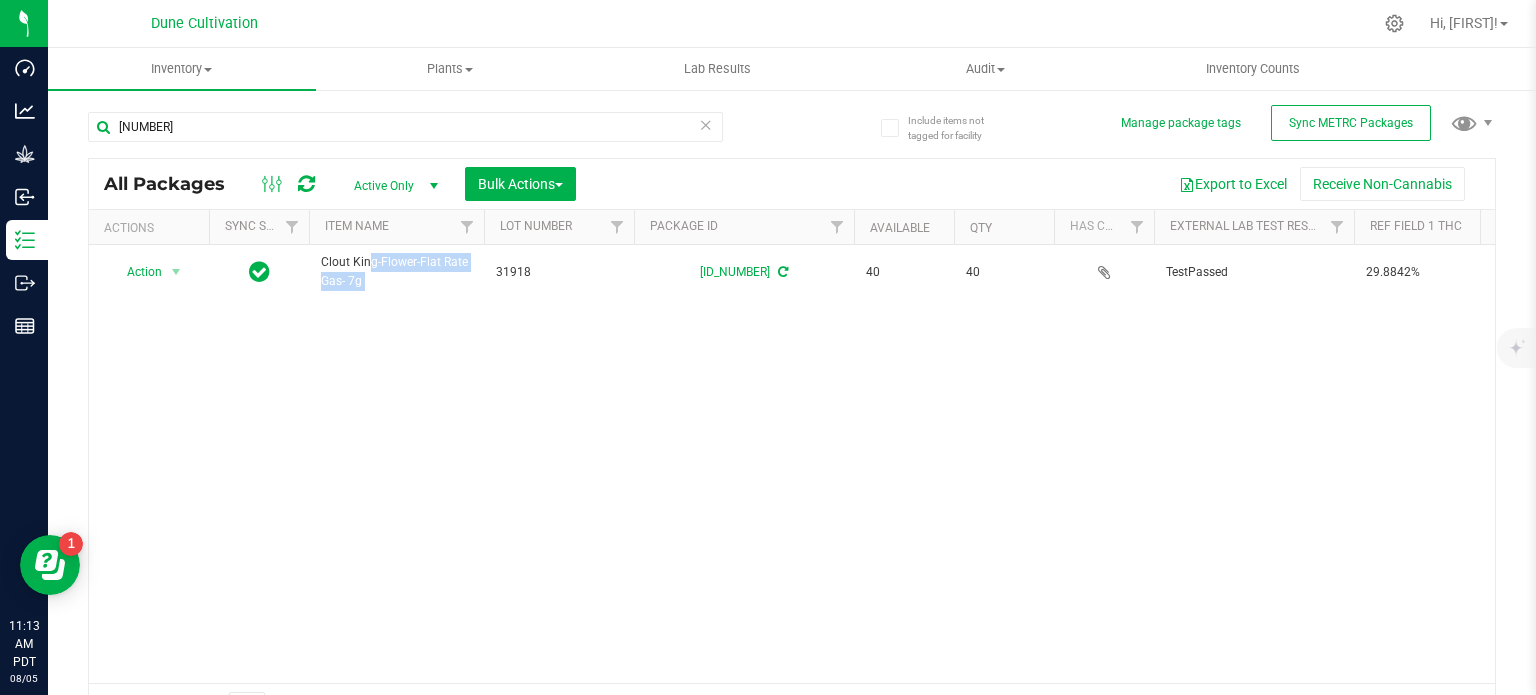 click on "Clout King-Flower-Flat Rate Gas- 7g" at bounding box center [396, 272] 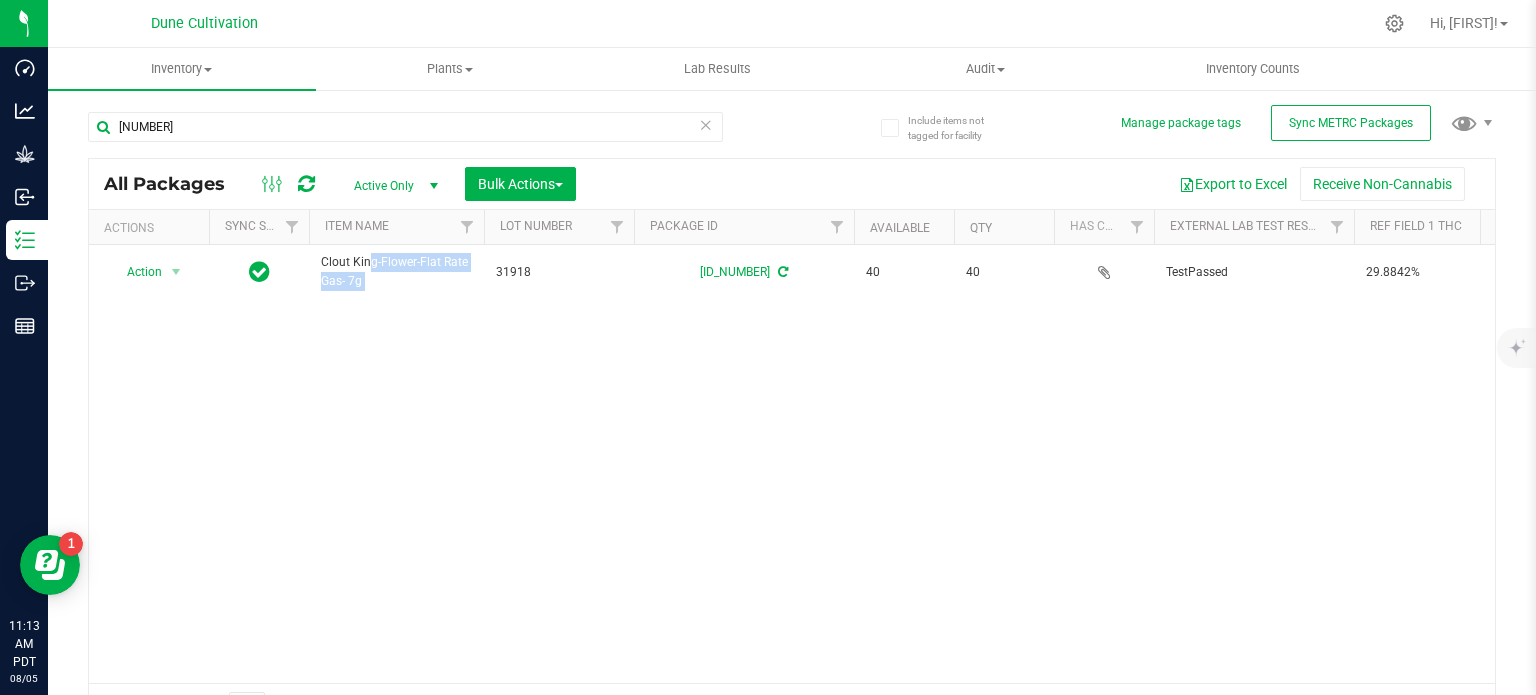 copy on "Clout King-Flower-Flat Rate Gas- 7g" 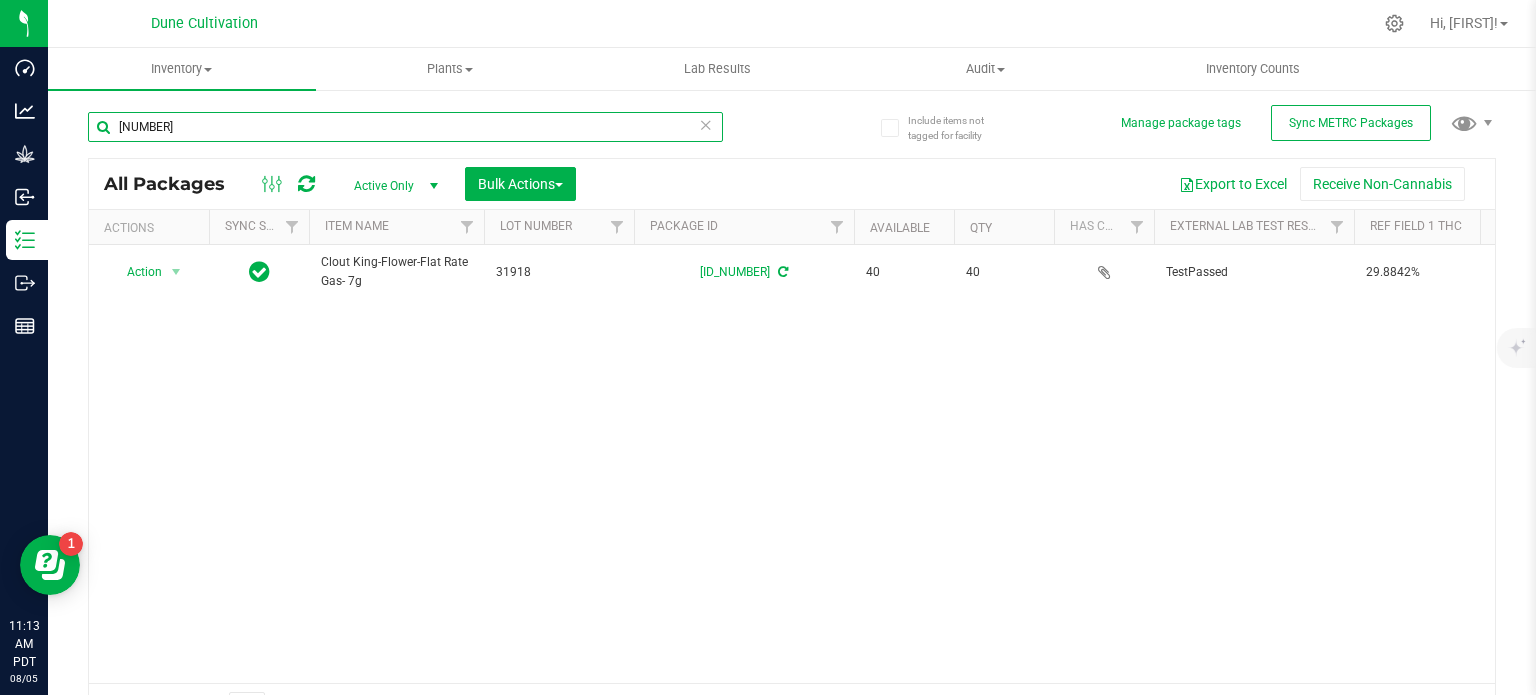 click on "[NUMBER]" at bounding box center (405, 127) 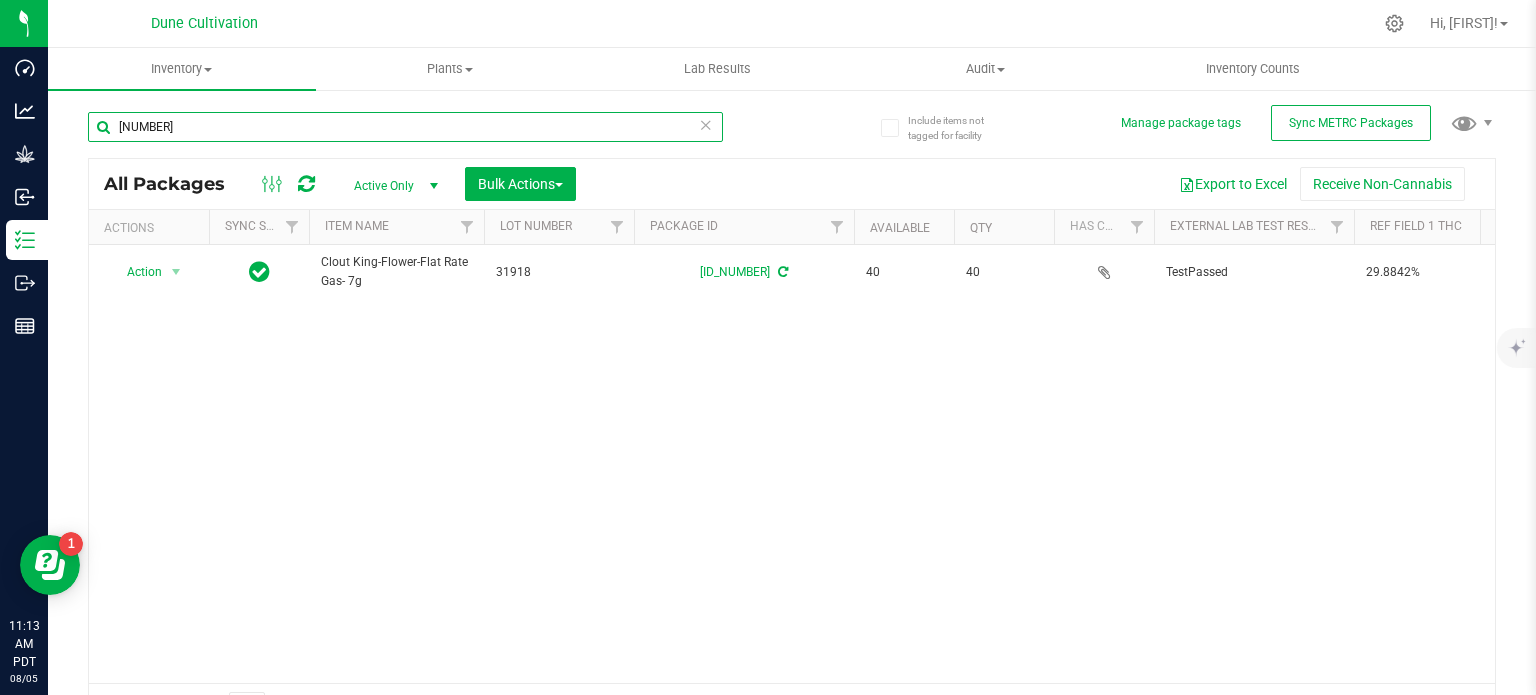 click on "[NUMBER]" at bounding box center [405, 127] 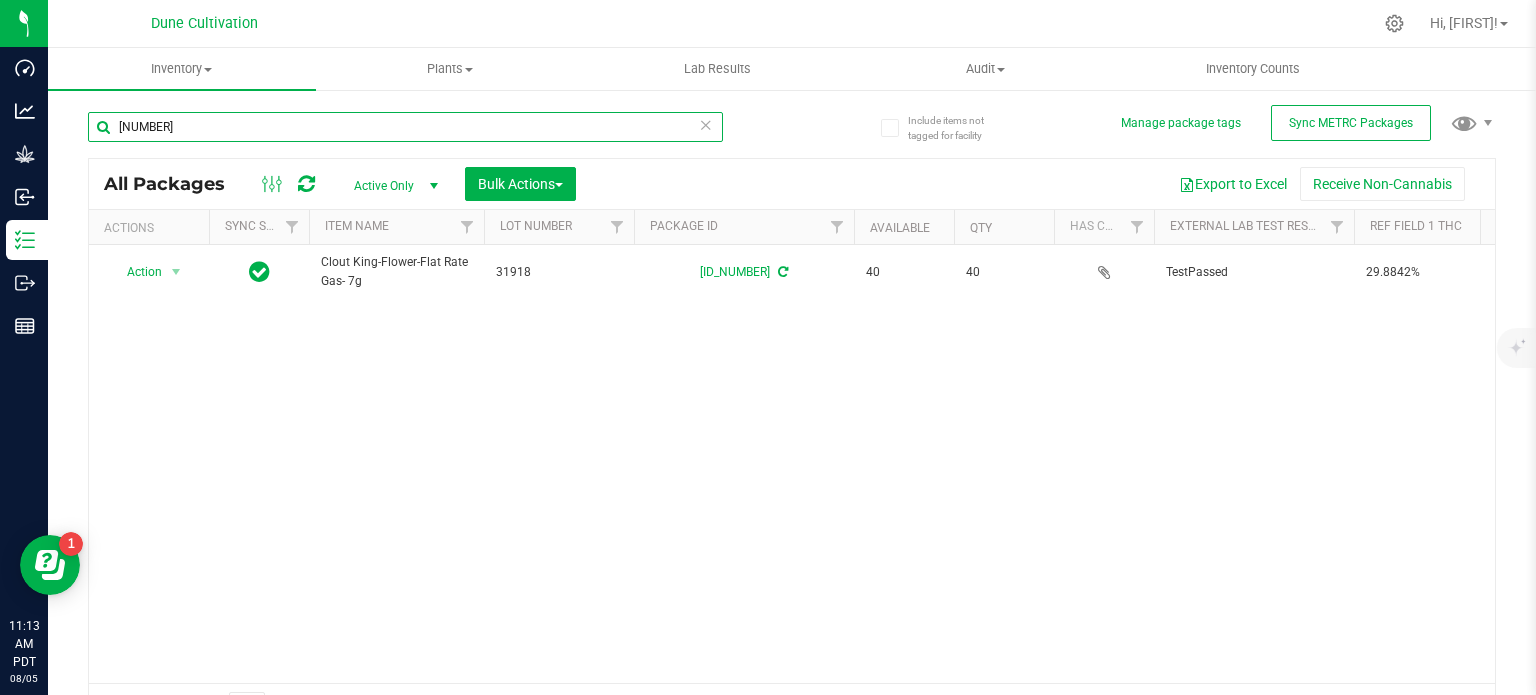 paste on "20" 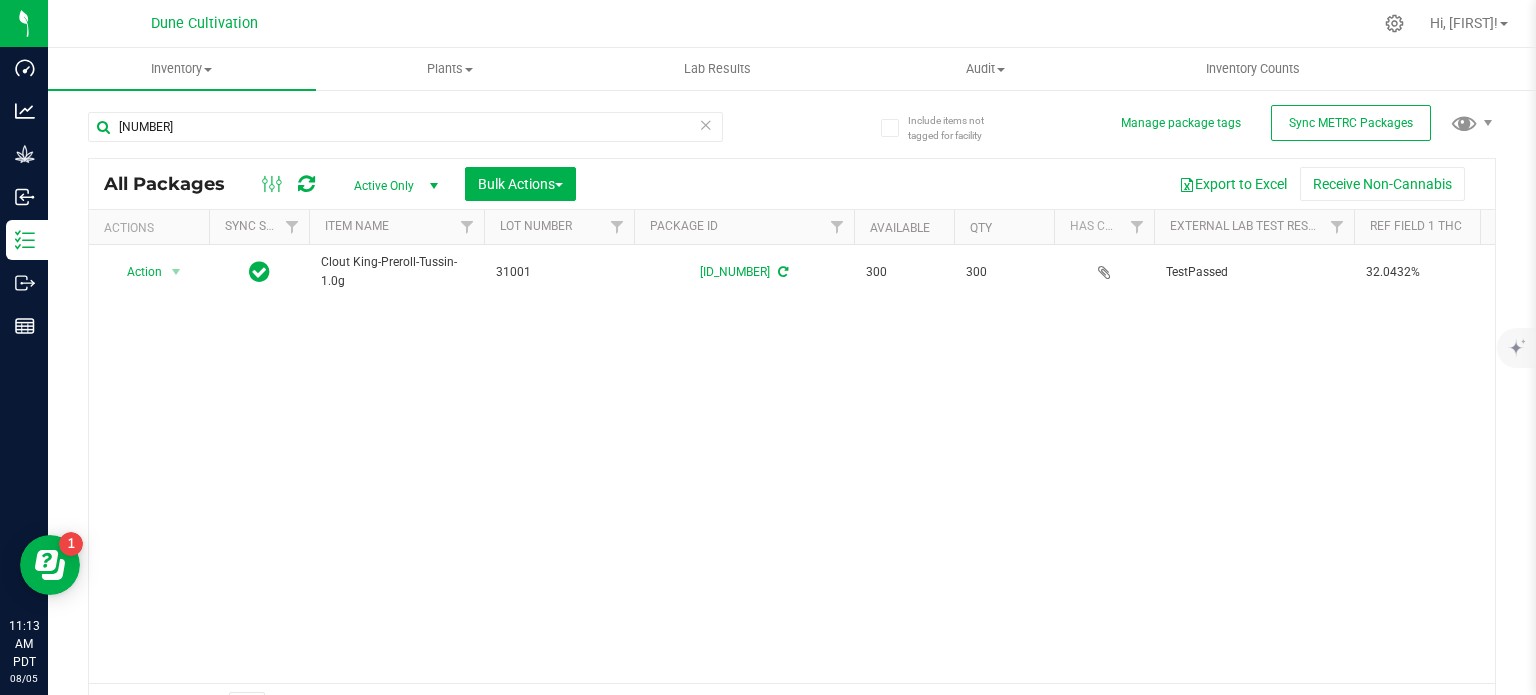 click on "Clout King-Preroll-Tussin-1.0g" at bounding box center [396, 272] 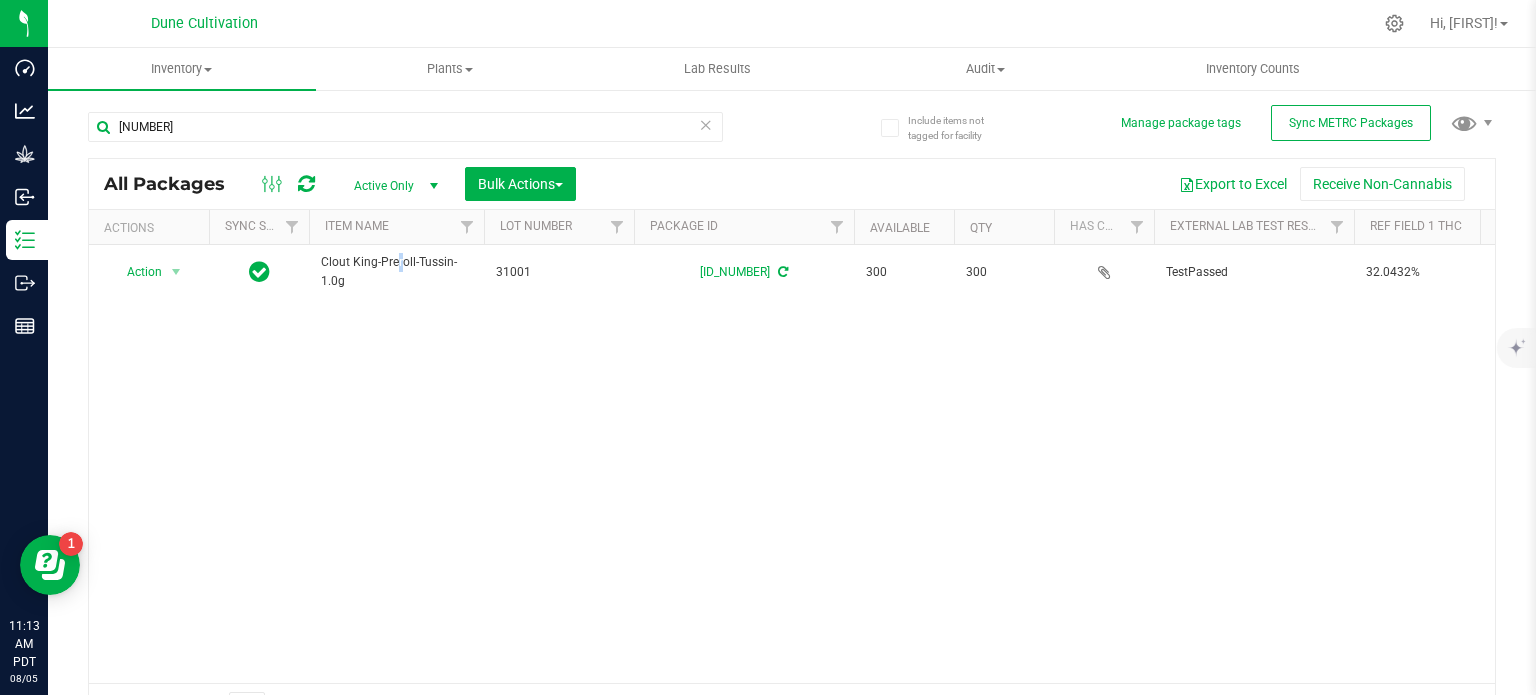 click on "Clout King-Preroll-Tussin-1.0g" at bounding box center [396, 272] 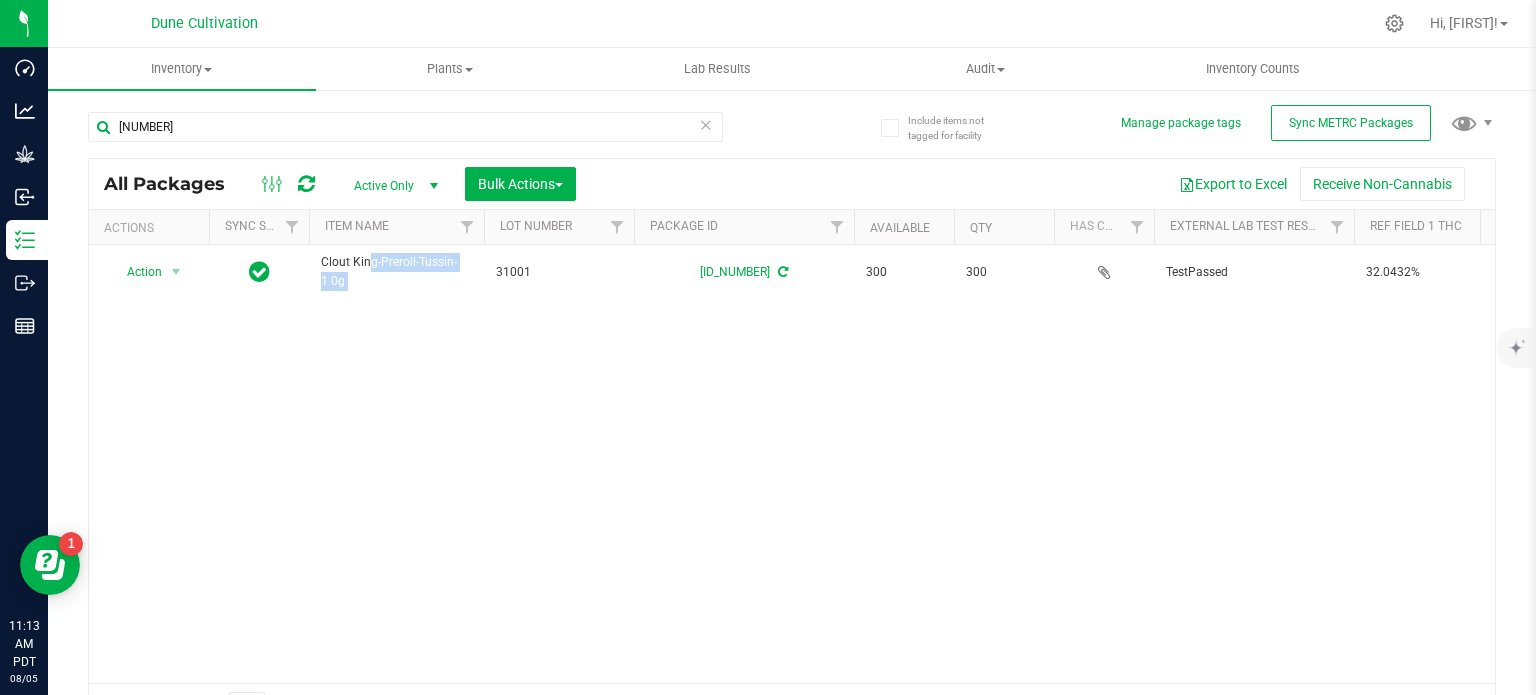 click on "Clout King-Preroll-Tussin-1.0g" at bounding box center (396, 272) 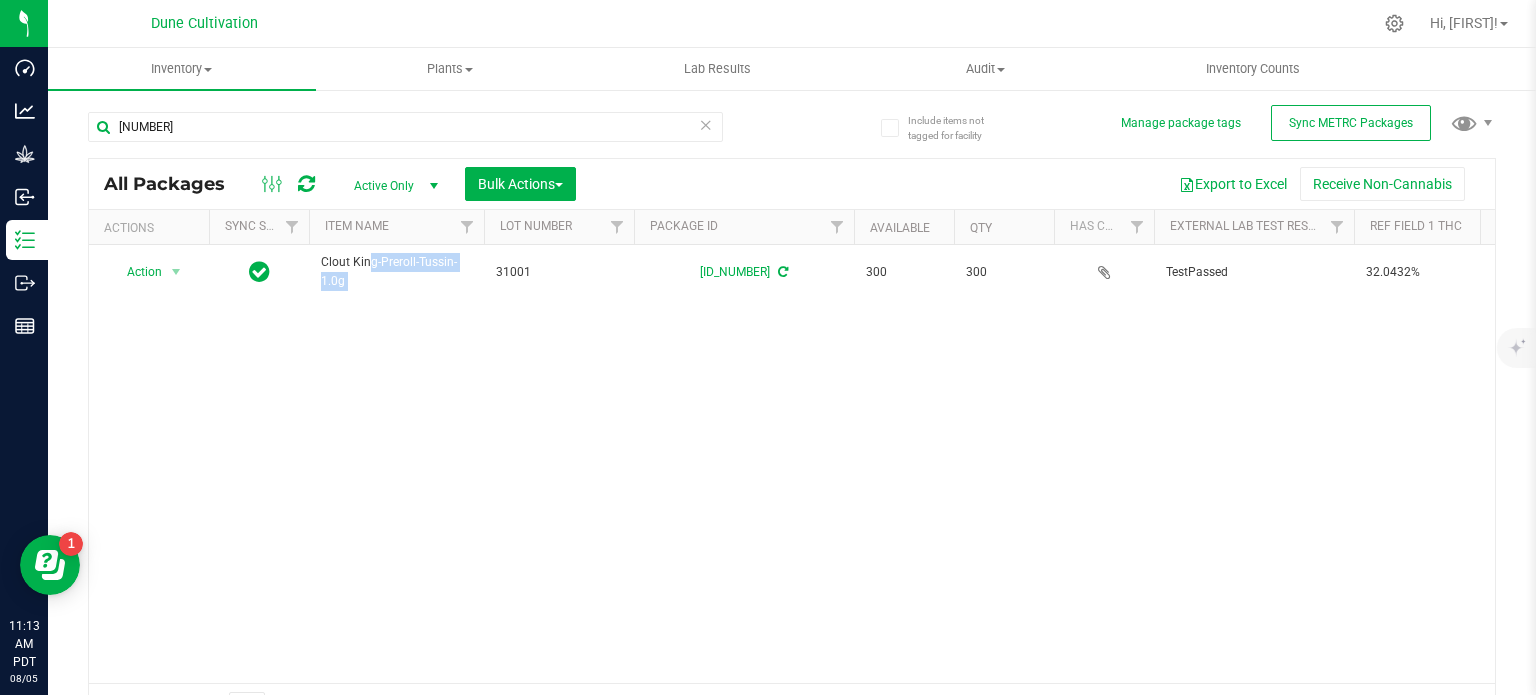 copy on "Clout King-Preroll-Tussin-1.0g" 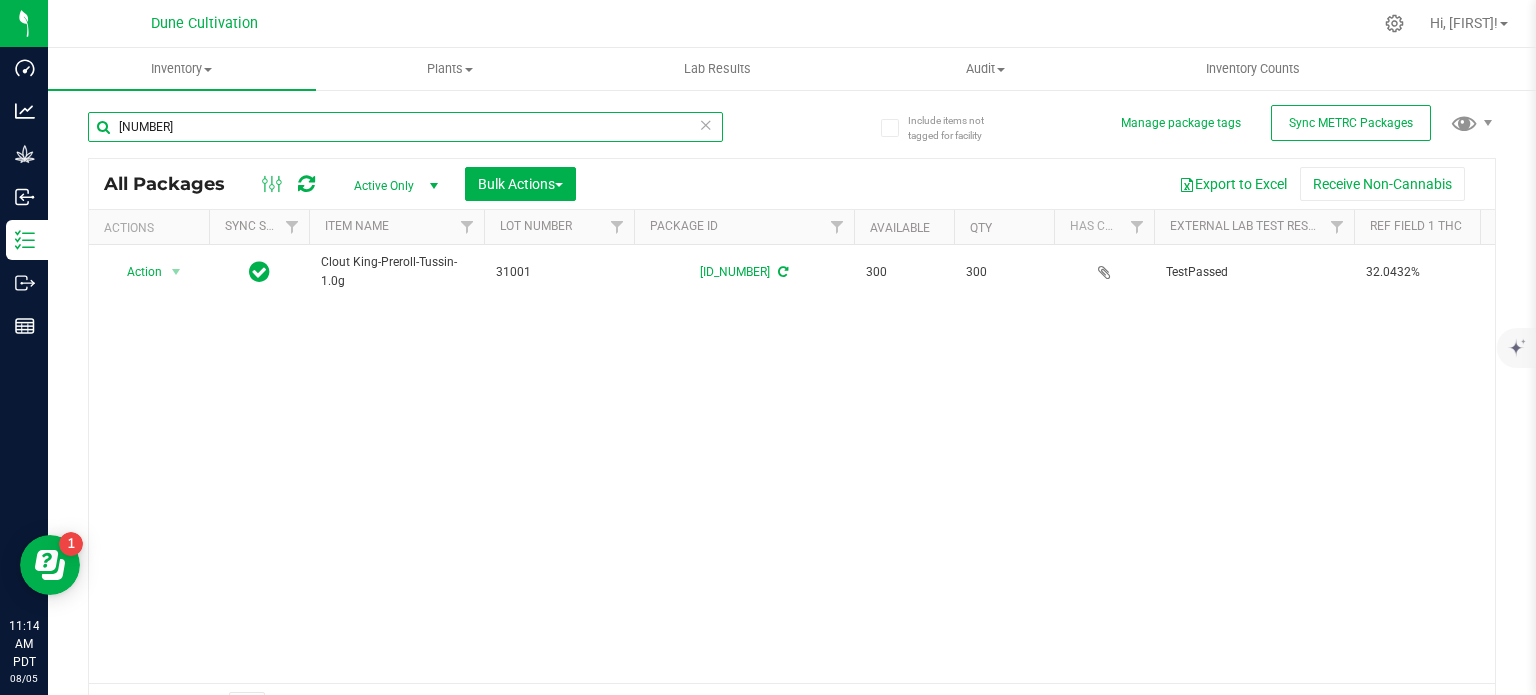 click on "[NUMBER]" at bounding box center (405, 127) 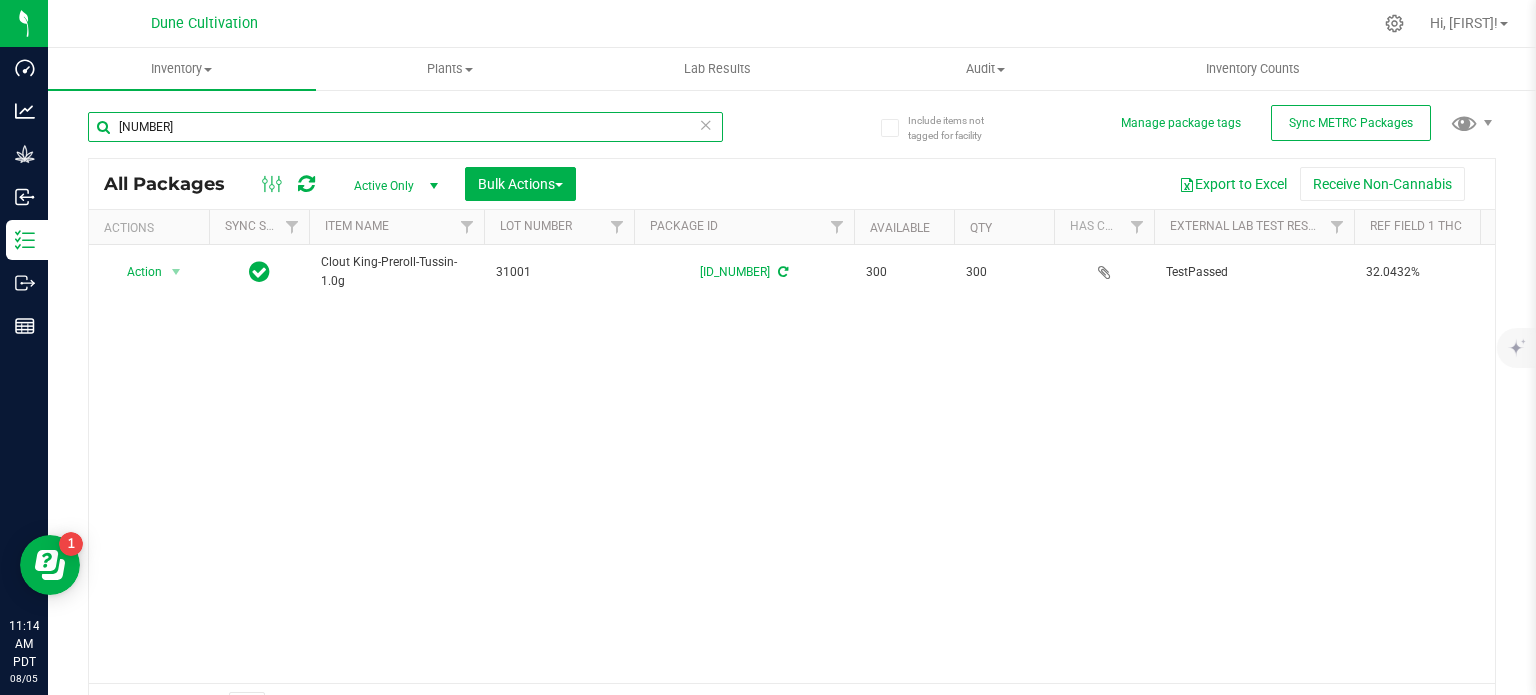 click on "[NUMBER]" at bounding box center [405, 127] 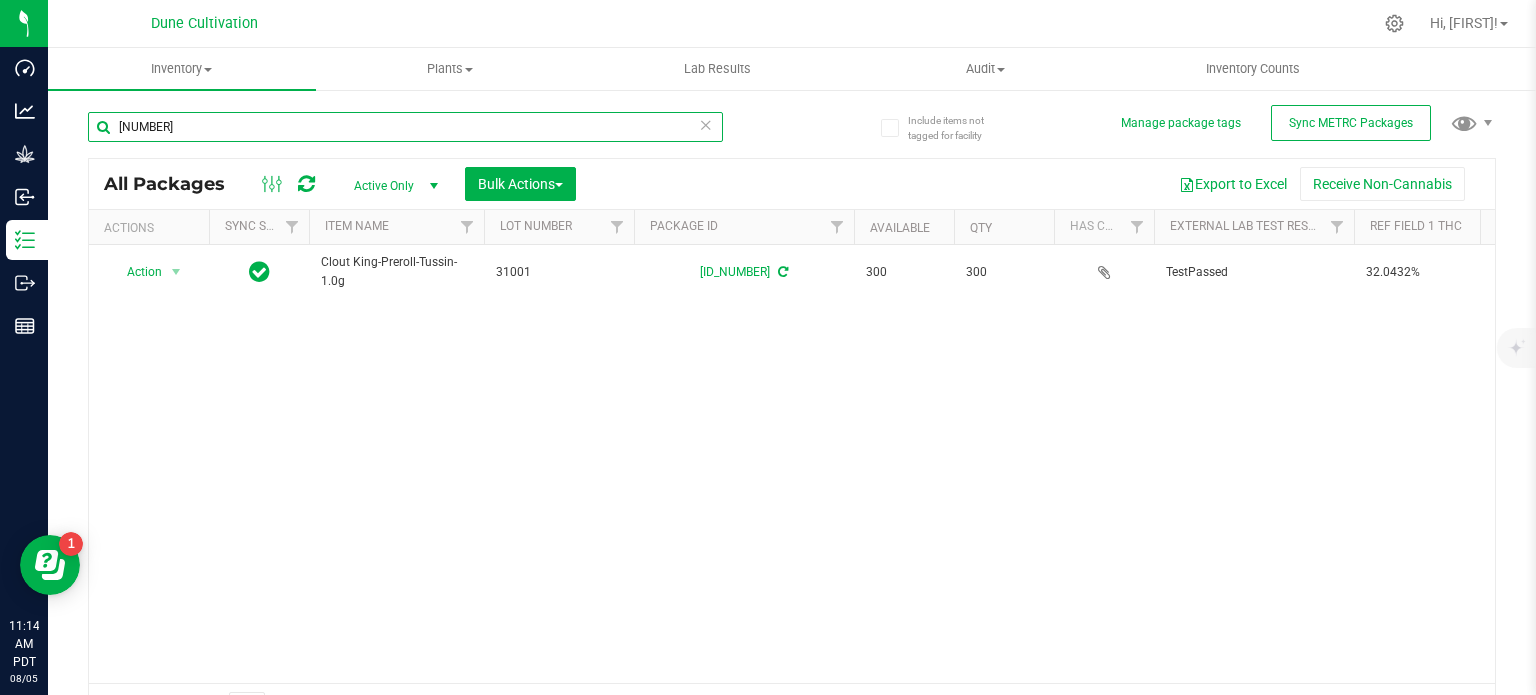 click on "[NUMBER]" at bounding box center (405, 127) 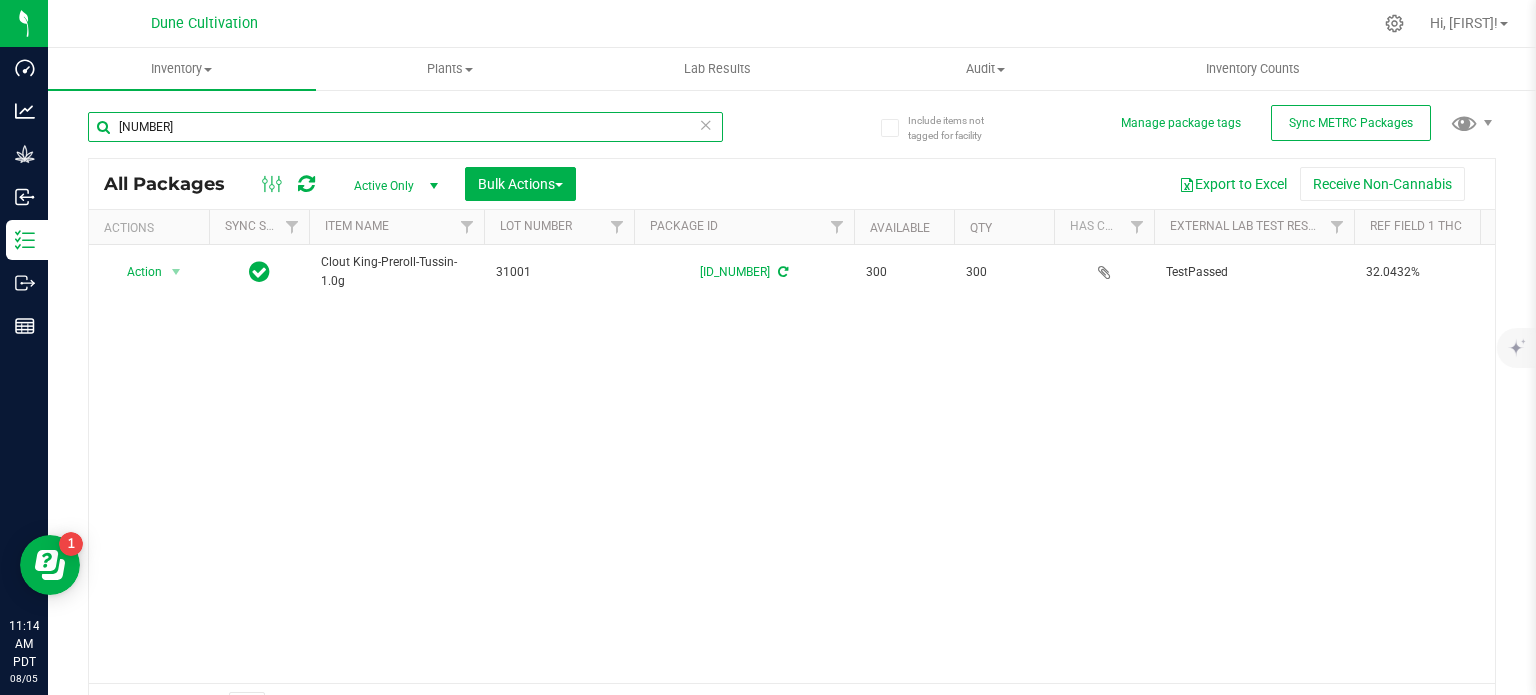 paste on "2" 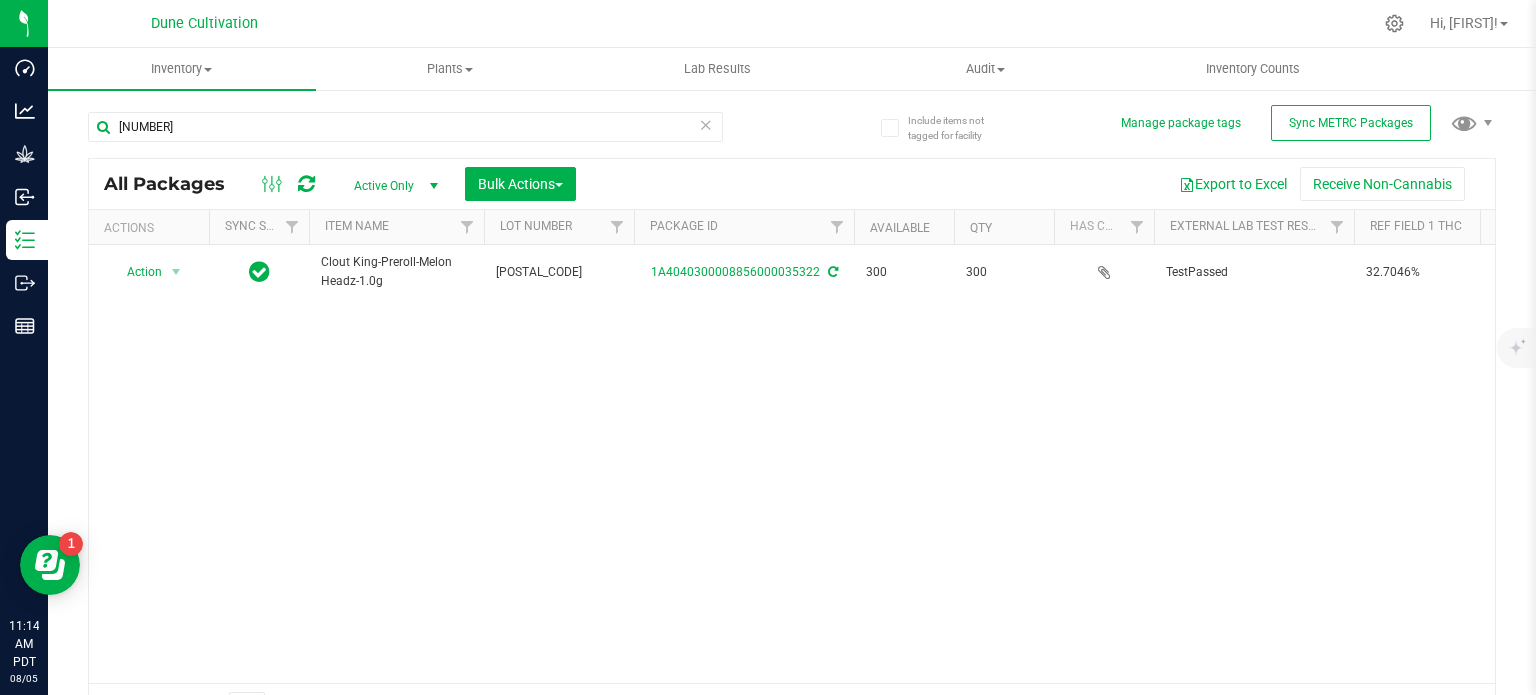 click on "Clout King-Preroll-Melon Headz-1.0g" at bounding box center (396, 272) 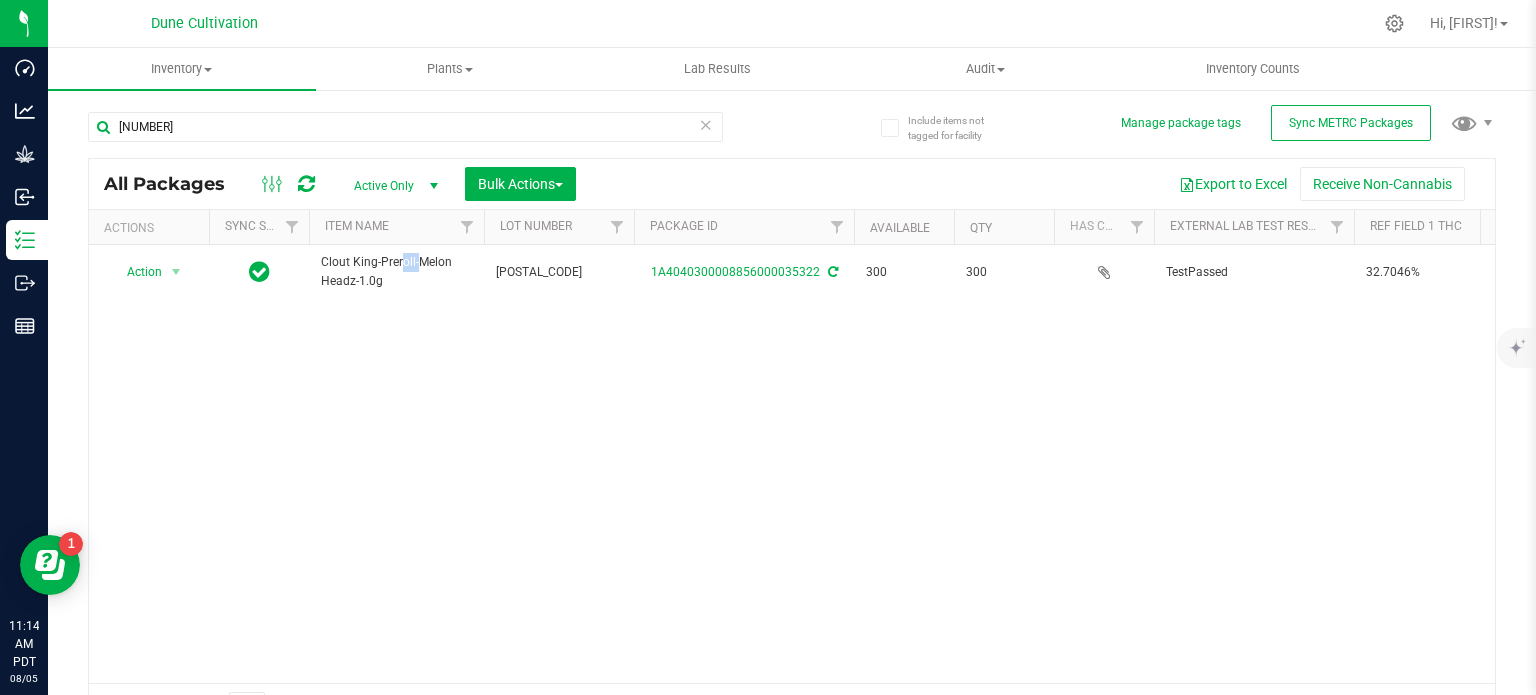 click on "Clout King-Preroll-Melon Headz-1.0g" at bounding box center [396, 272] 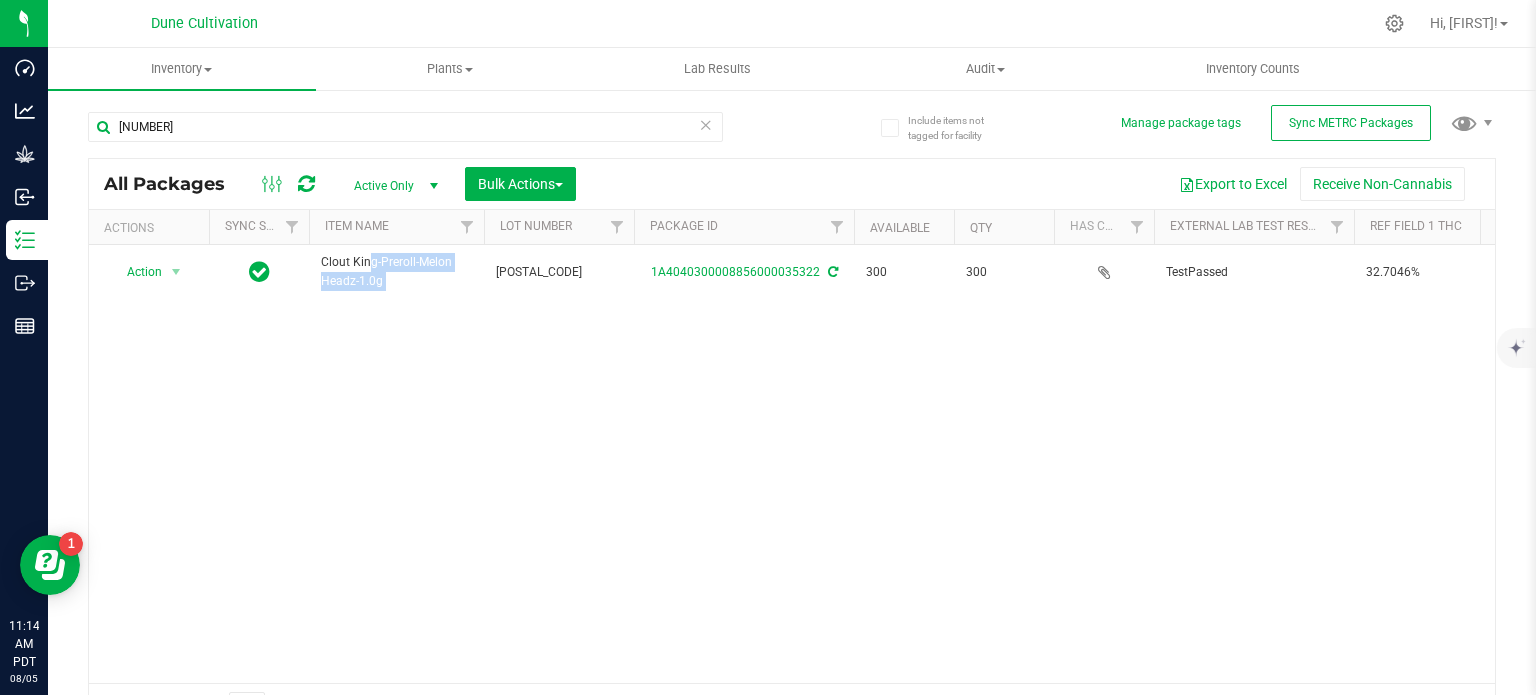 click on "Clout King-Preroll-Melon Headz-1.0g" at bounding box center (396, 272) 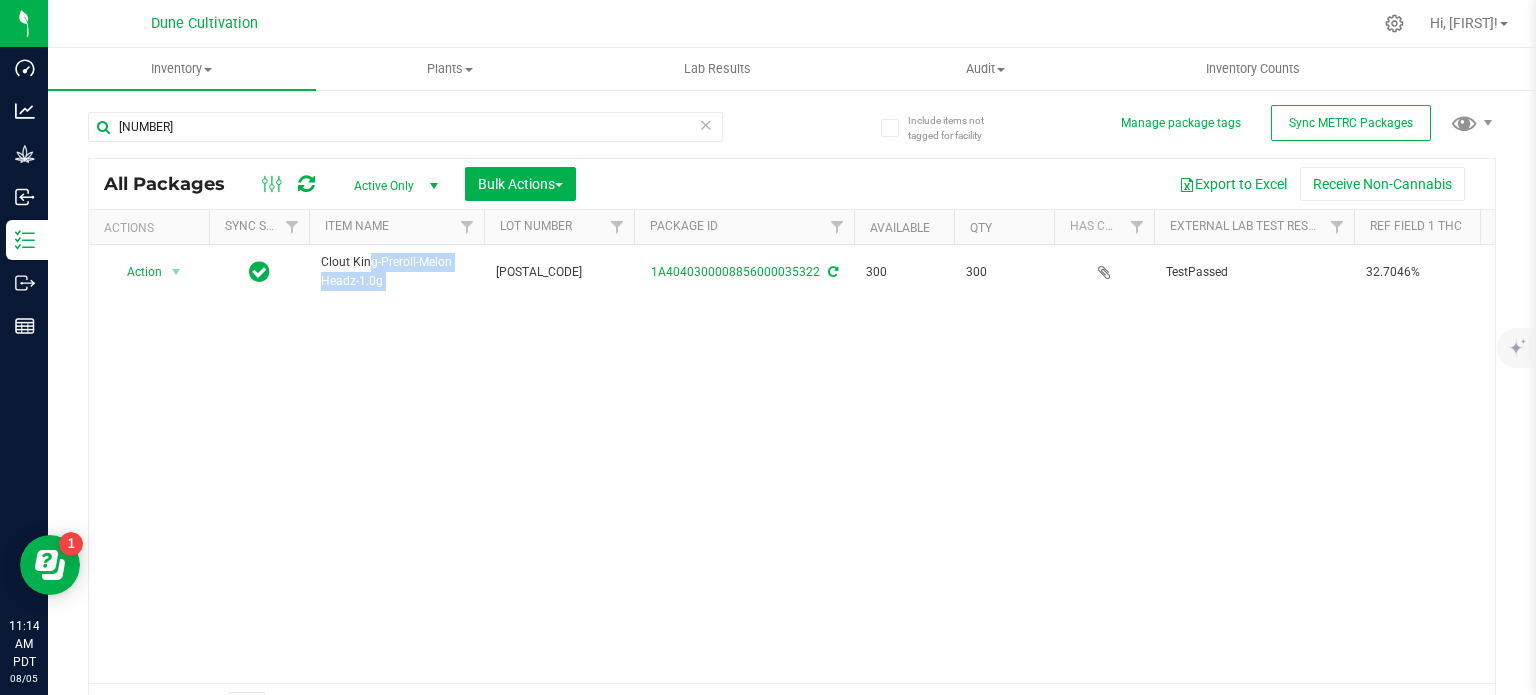copy on "Clout King-Preroll-Melon Headz-1.0g" 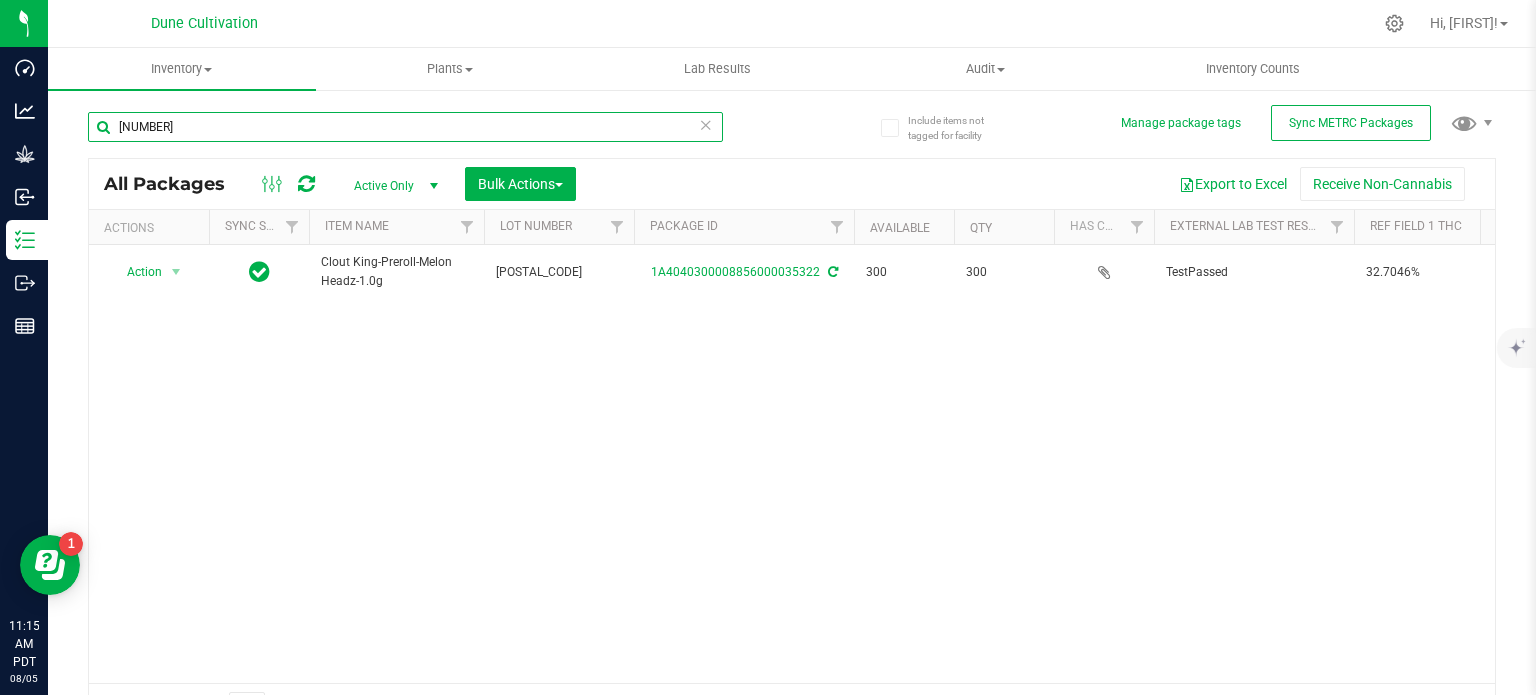 click on "[NUMBER]" at bounding box center (405, 127) 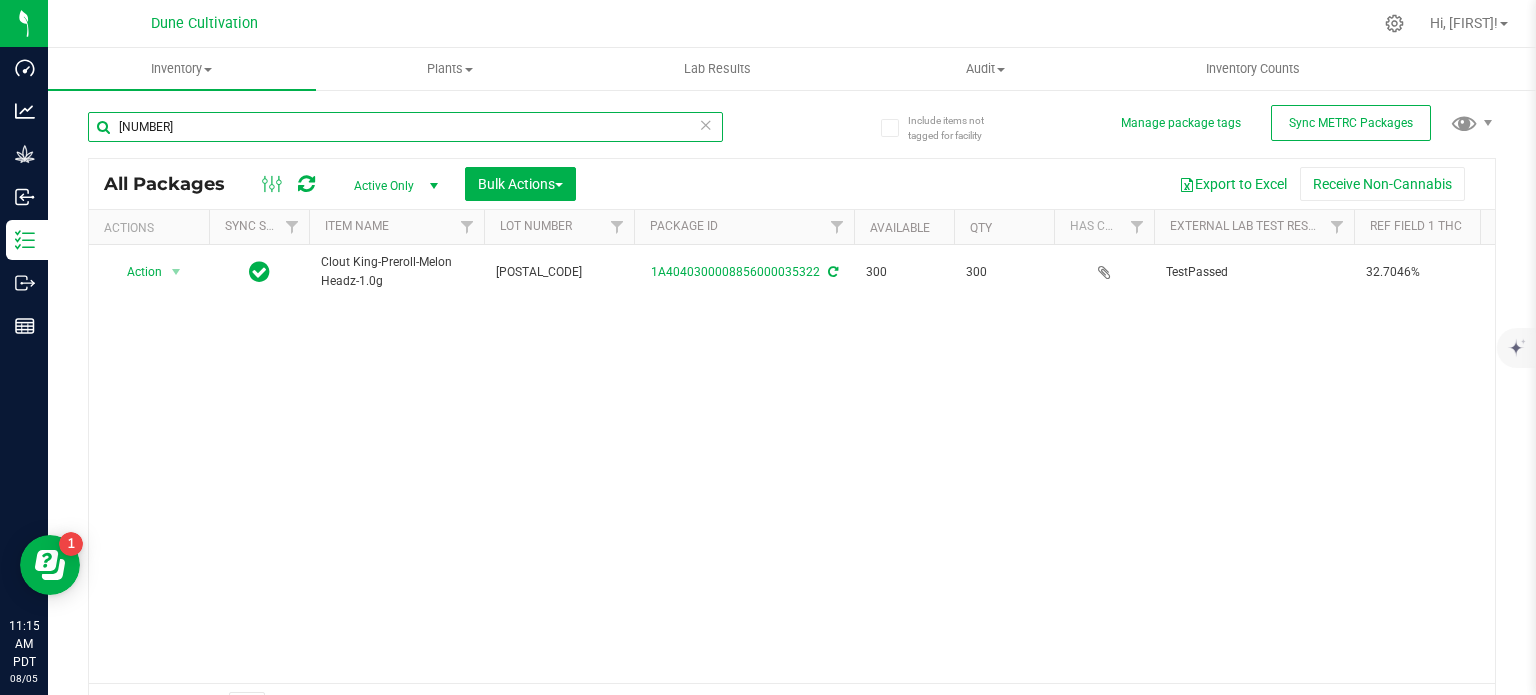 click on "[NUMBER]" at bounding box center (405, 127) 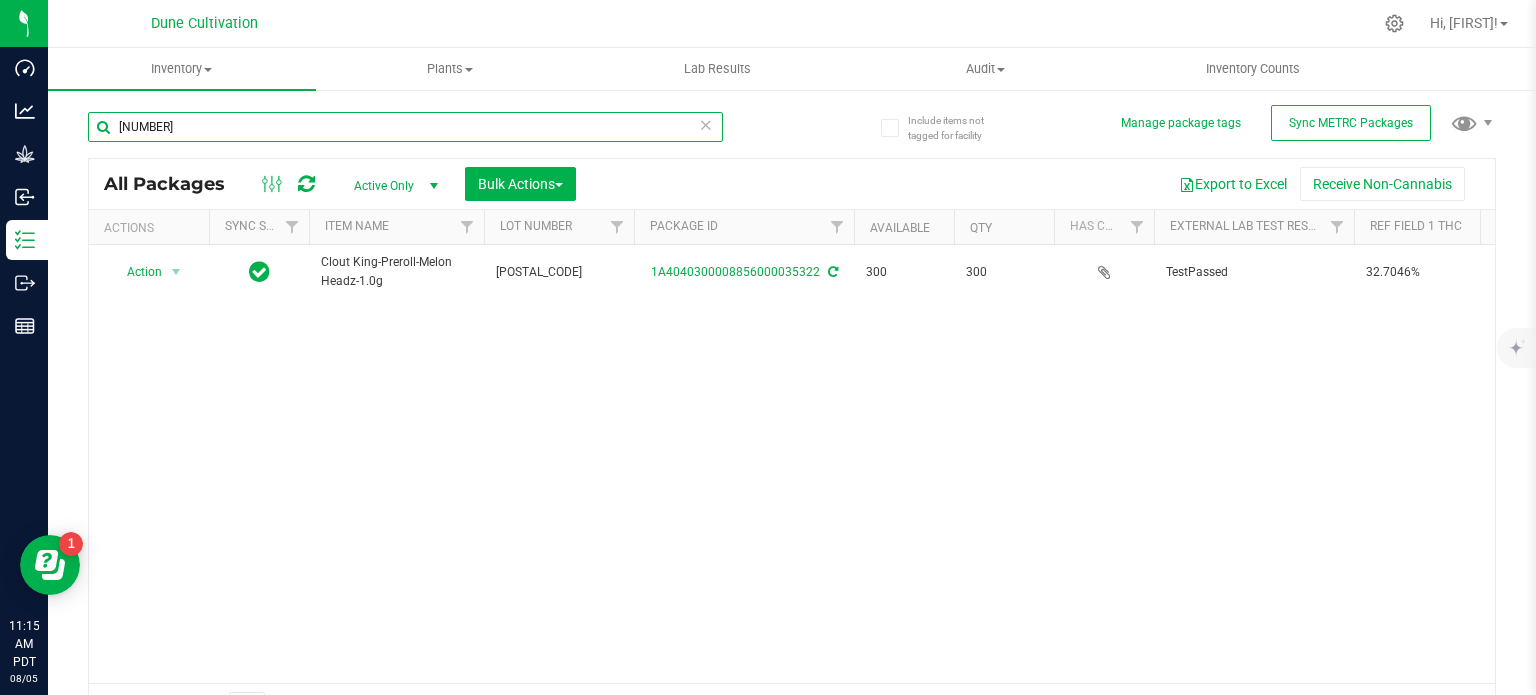 paste on "71" 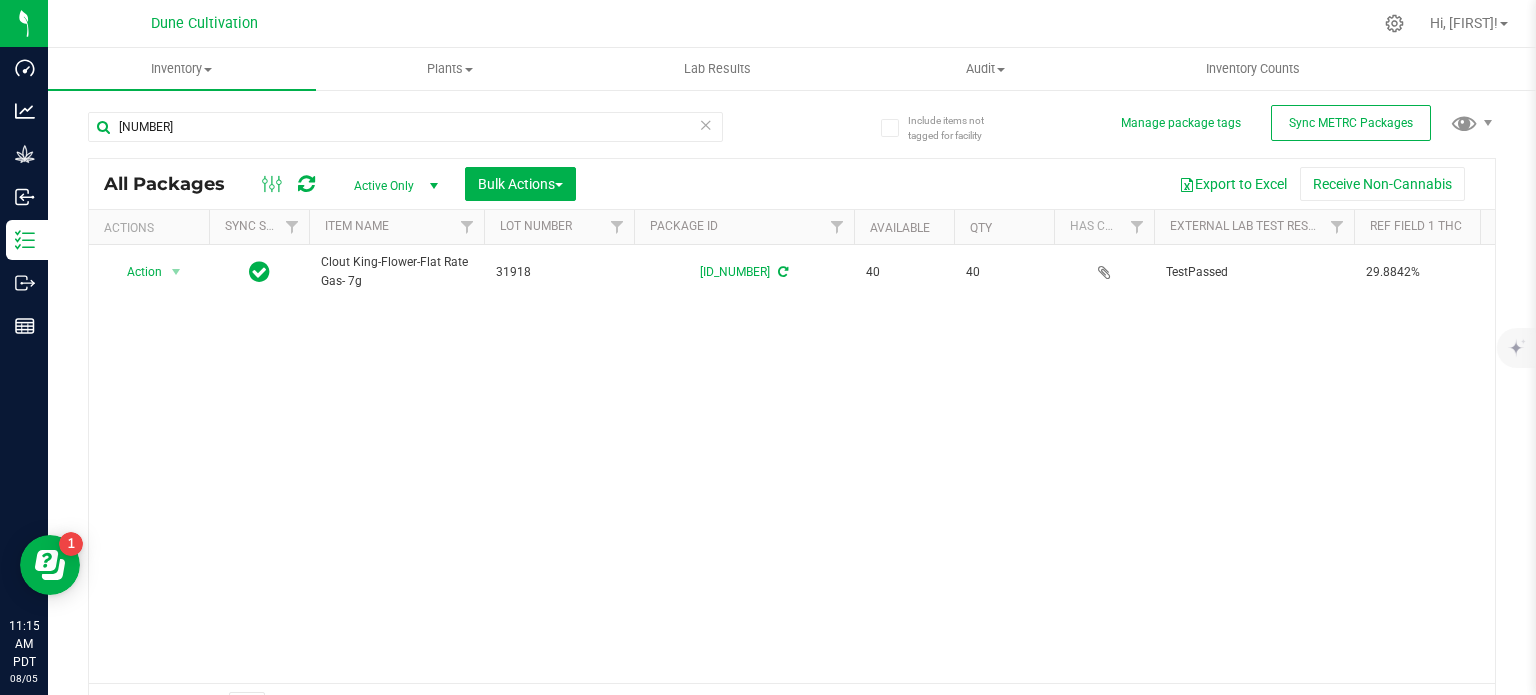 click on "Clout King-Flower-Flat Rate Gas- 7g" at bounding box center [396, 272] 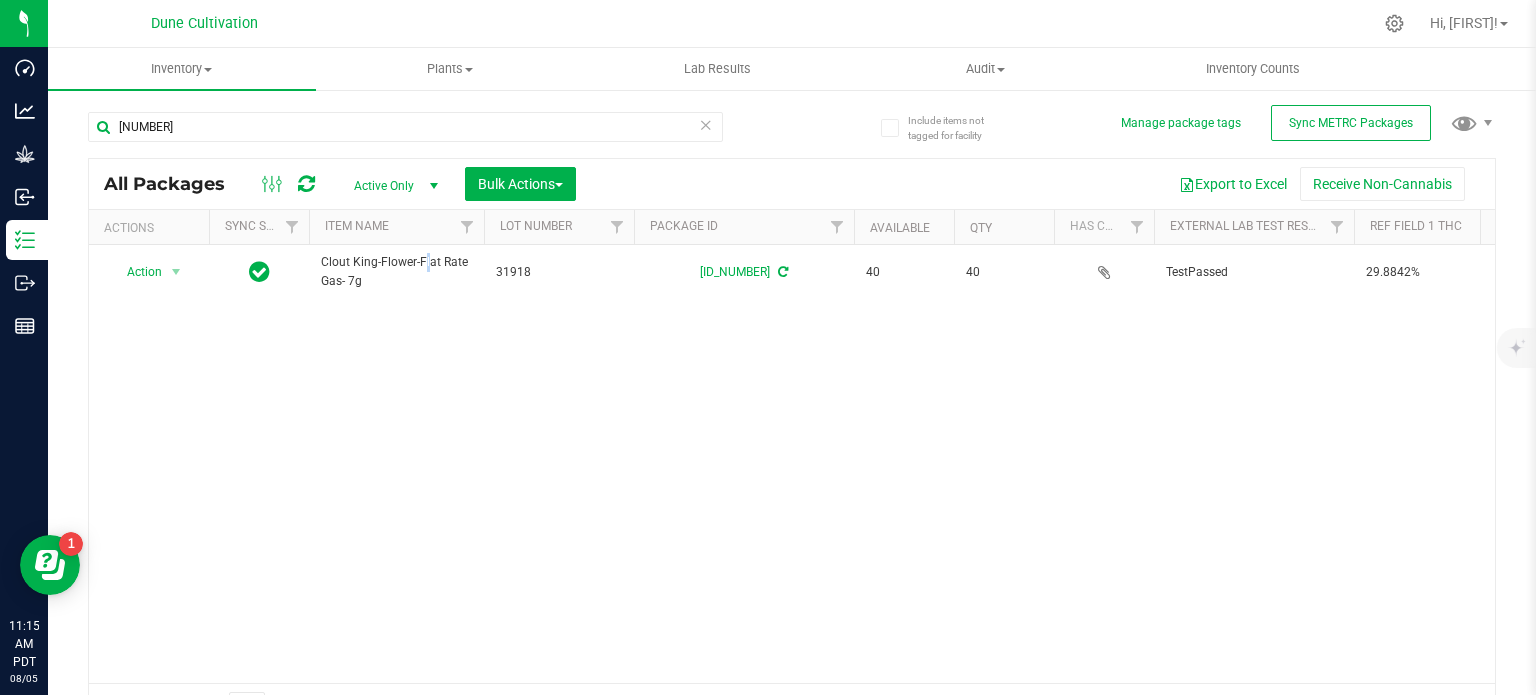 click on "Clout King-Flower-Flat Rate Gas- 7g" at bounding box center (396, 272) 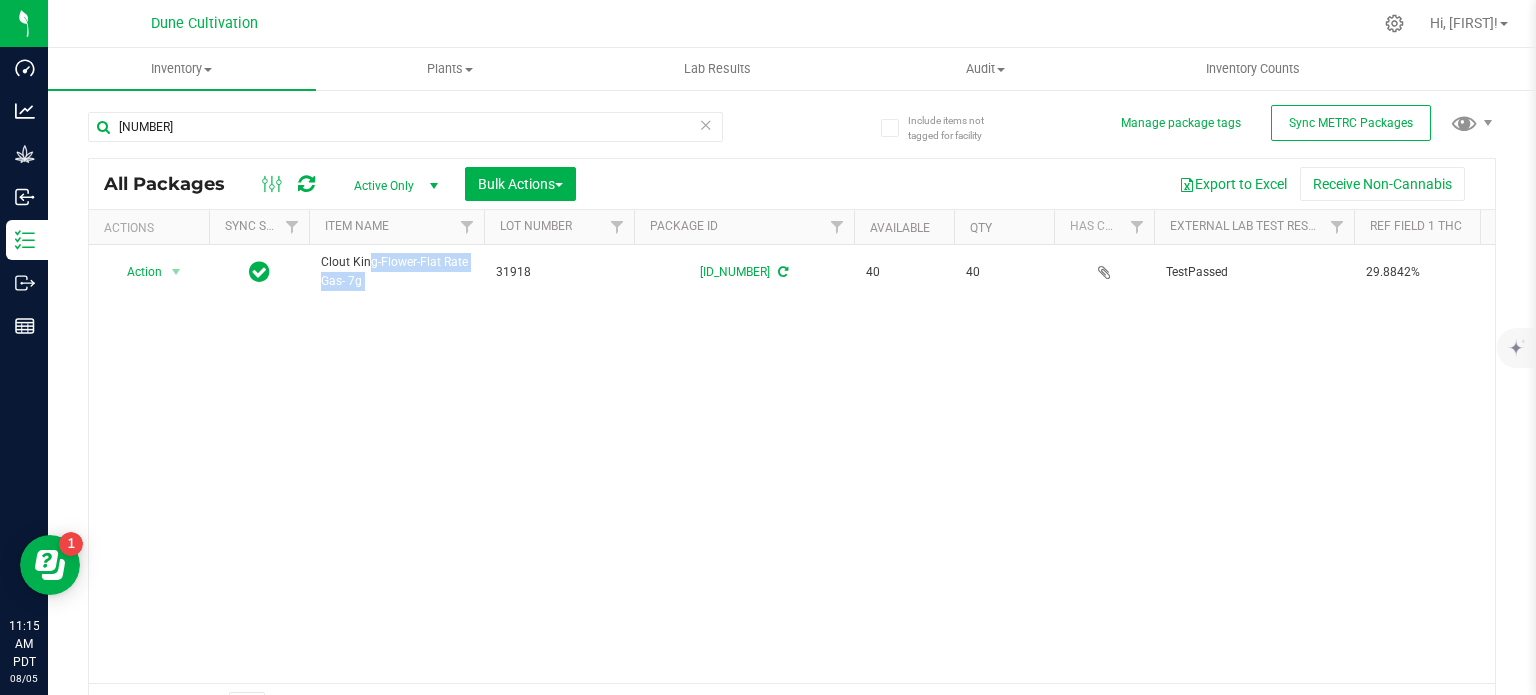 click on "Clout King-Flower-Flat Rate Gas- 7g" at bounding box center (396, 272) 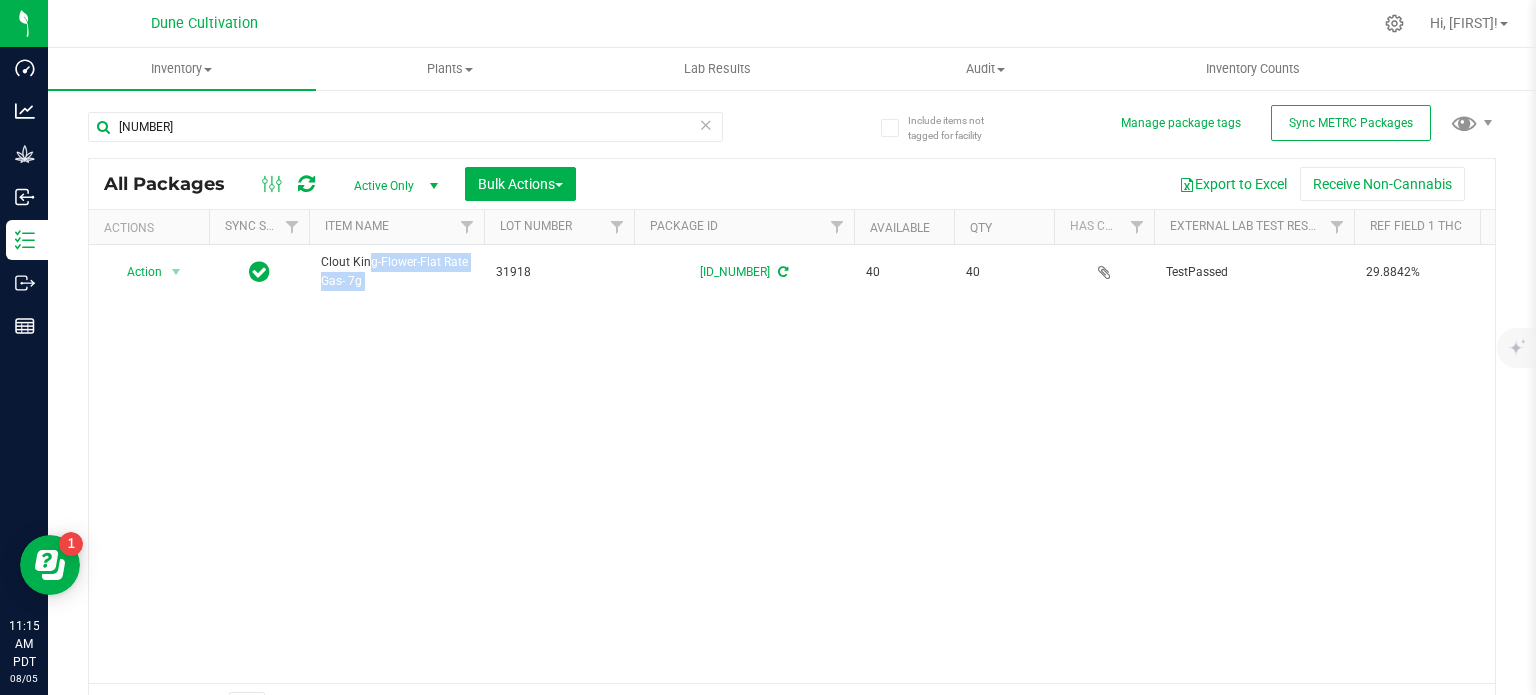 copy on "Clout King-Flower-Flat Rate Gas- 7g" 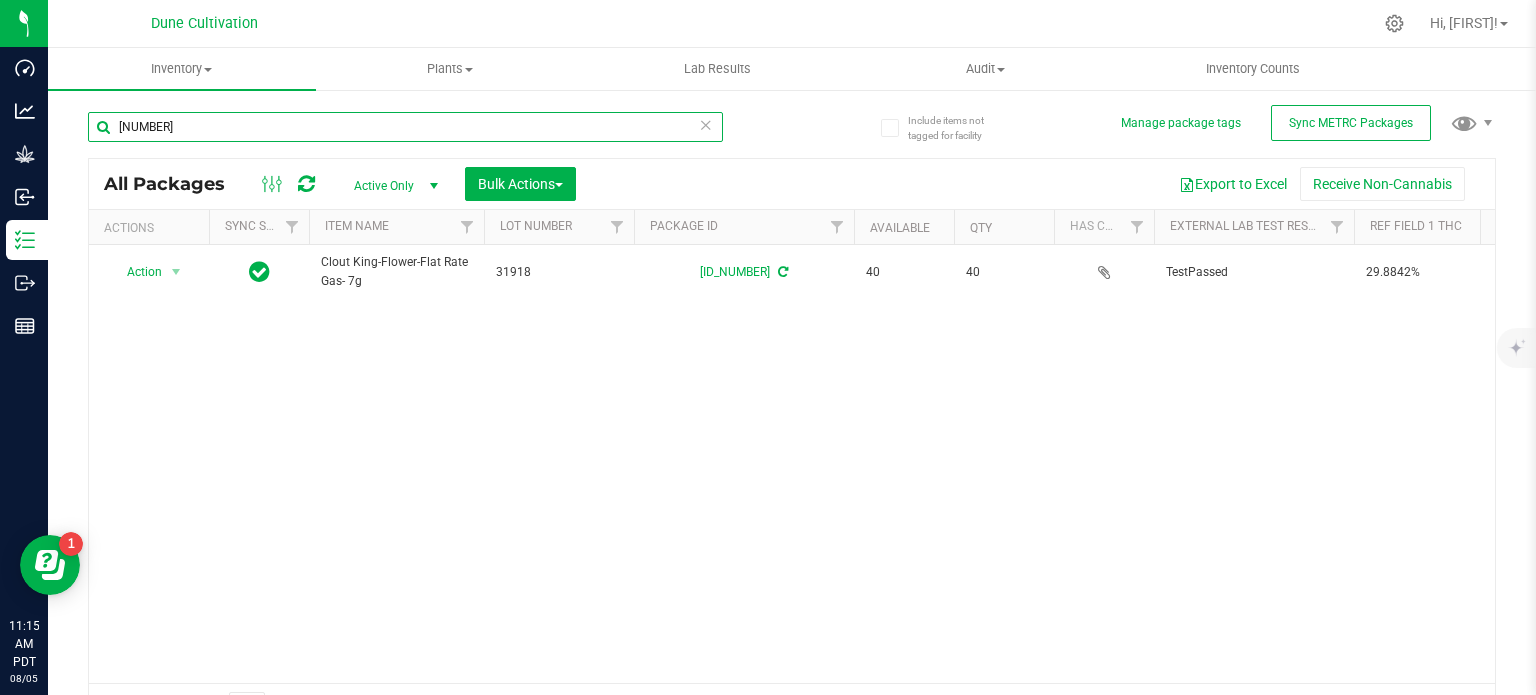 click on "[NUMBER]" at bounding box center (405, 127) 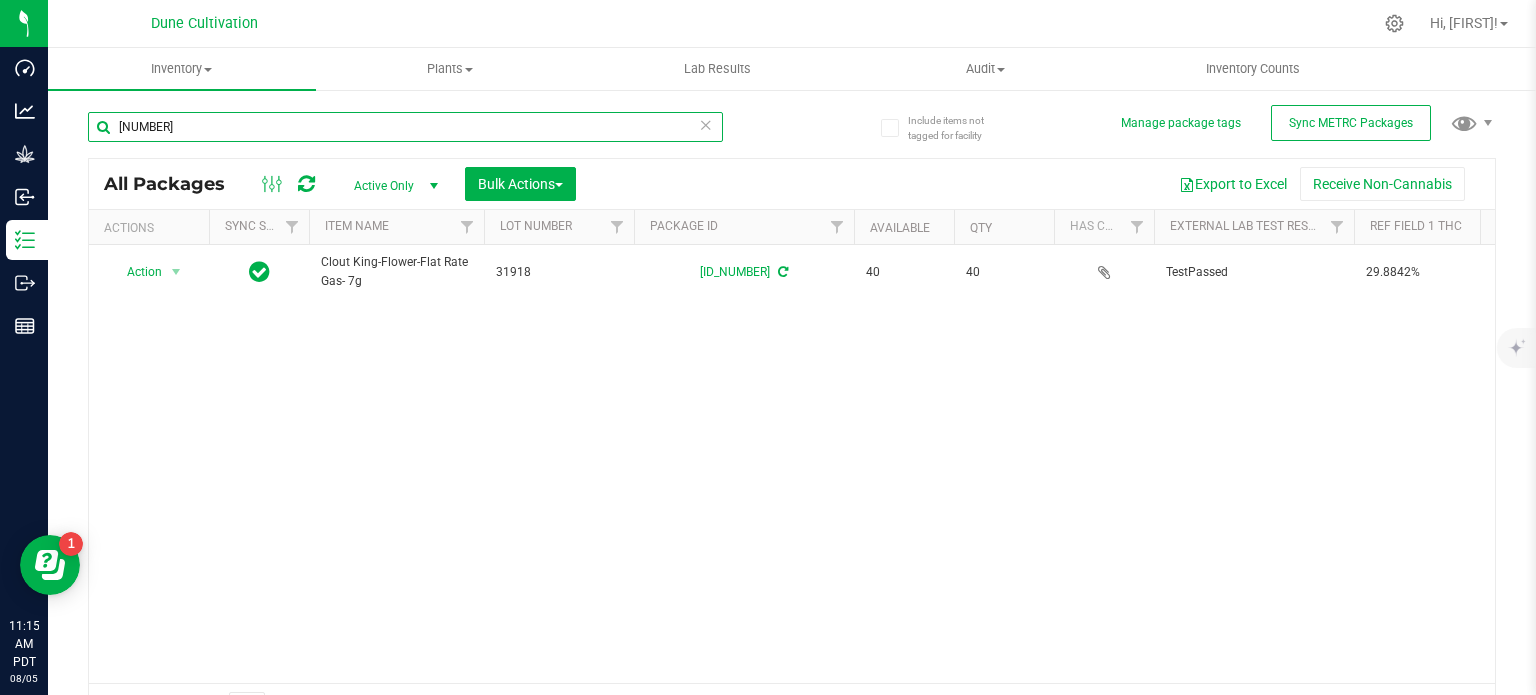 click on "[NUMBER]" at bounding box center [405, 127] 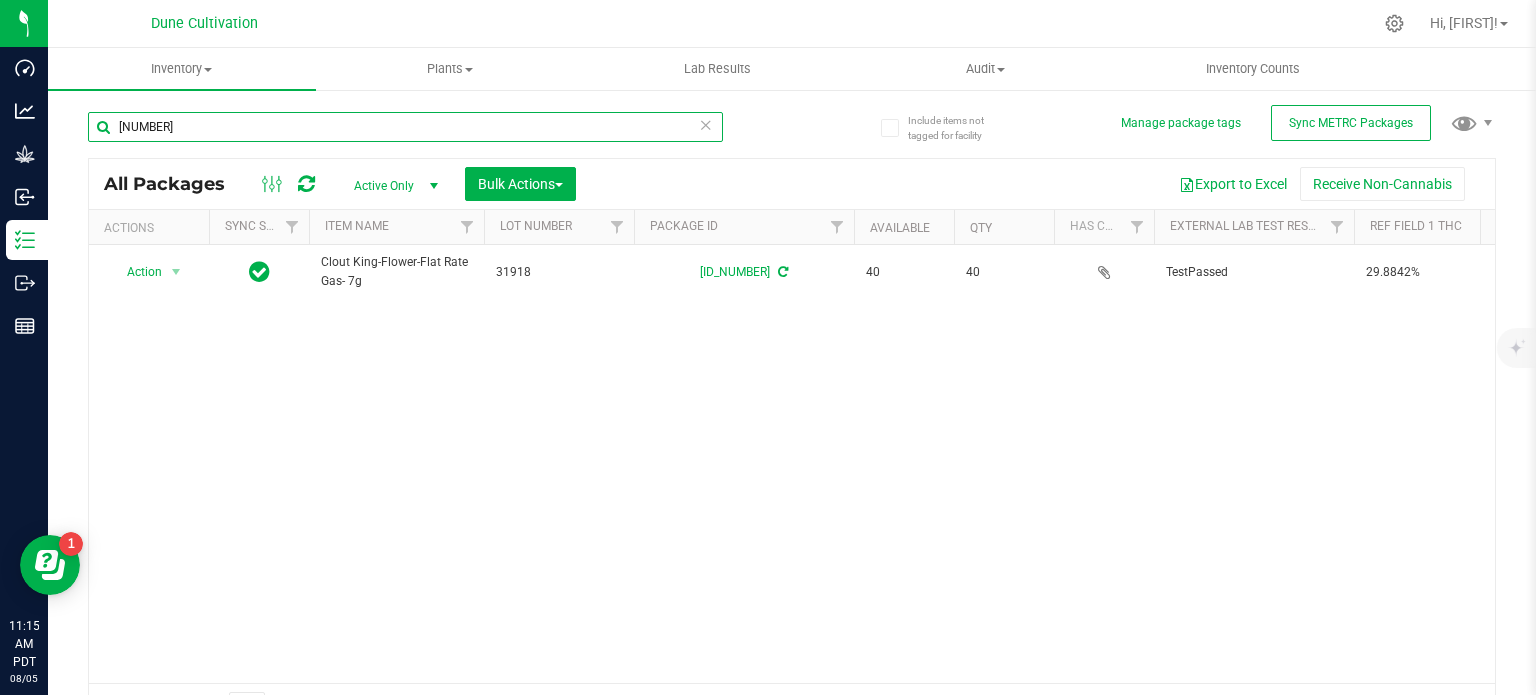 paste on "20" 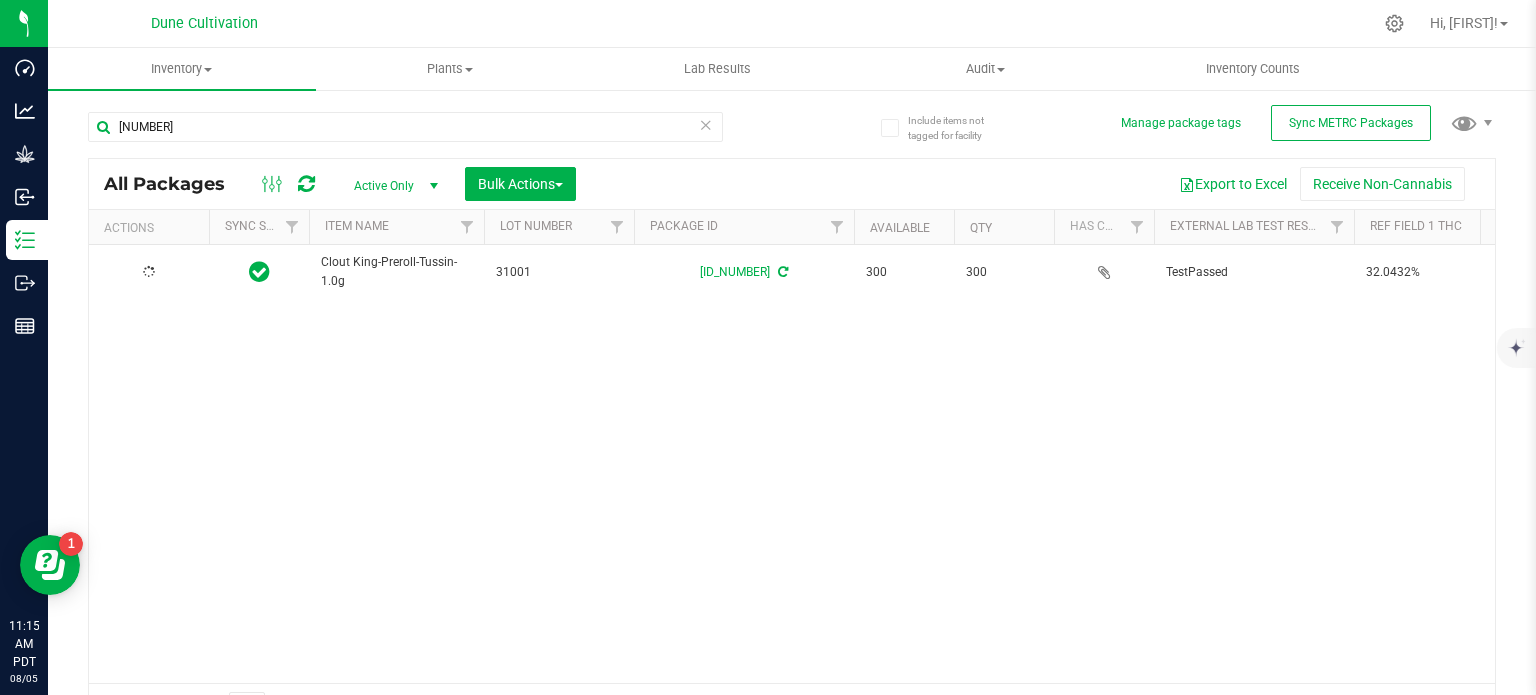 click on "Clout King-Preroll-Tussin-1.0g" at bounding box center (396, 272) 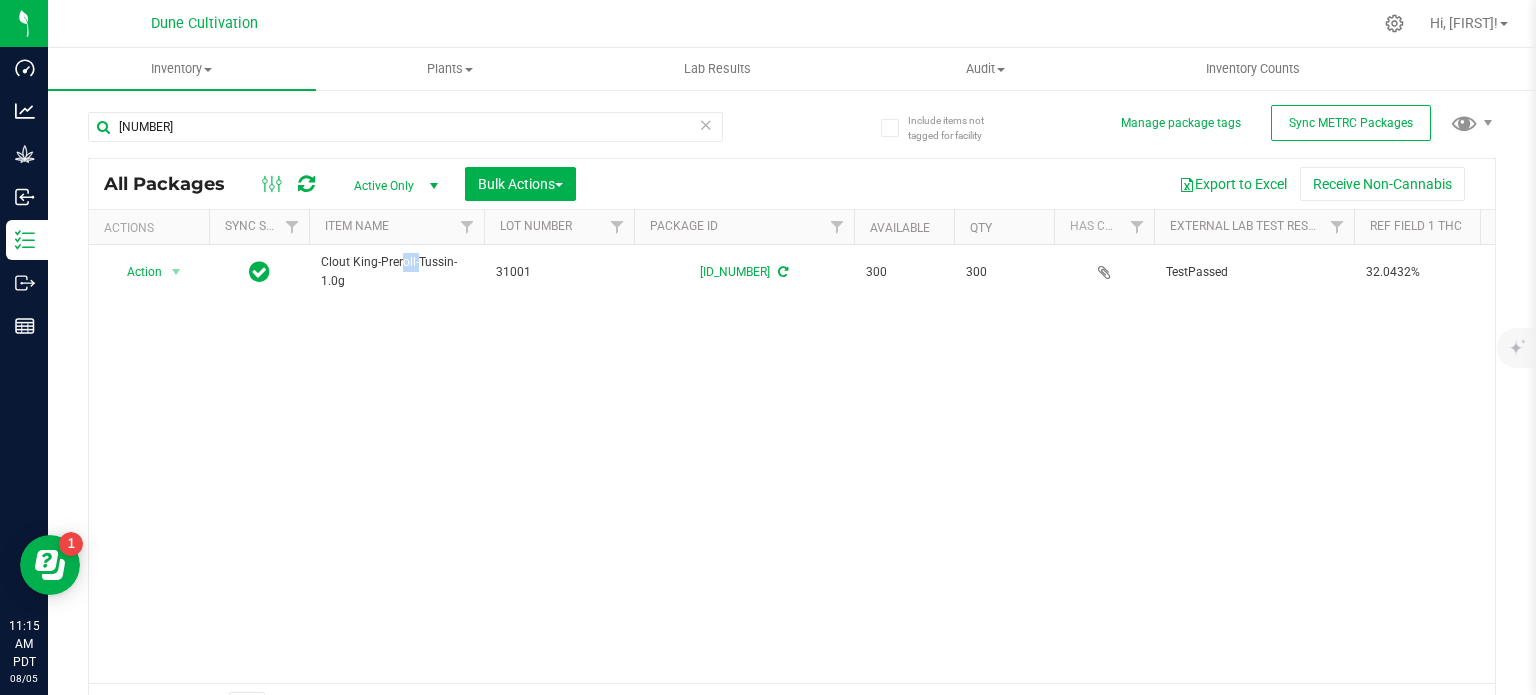 click on "Clout King-Preroll-Tussin-1.0g" at bounding box center [396, 272] 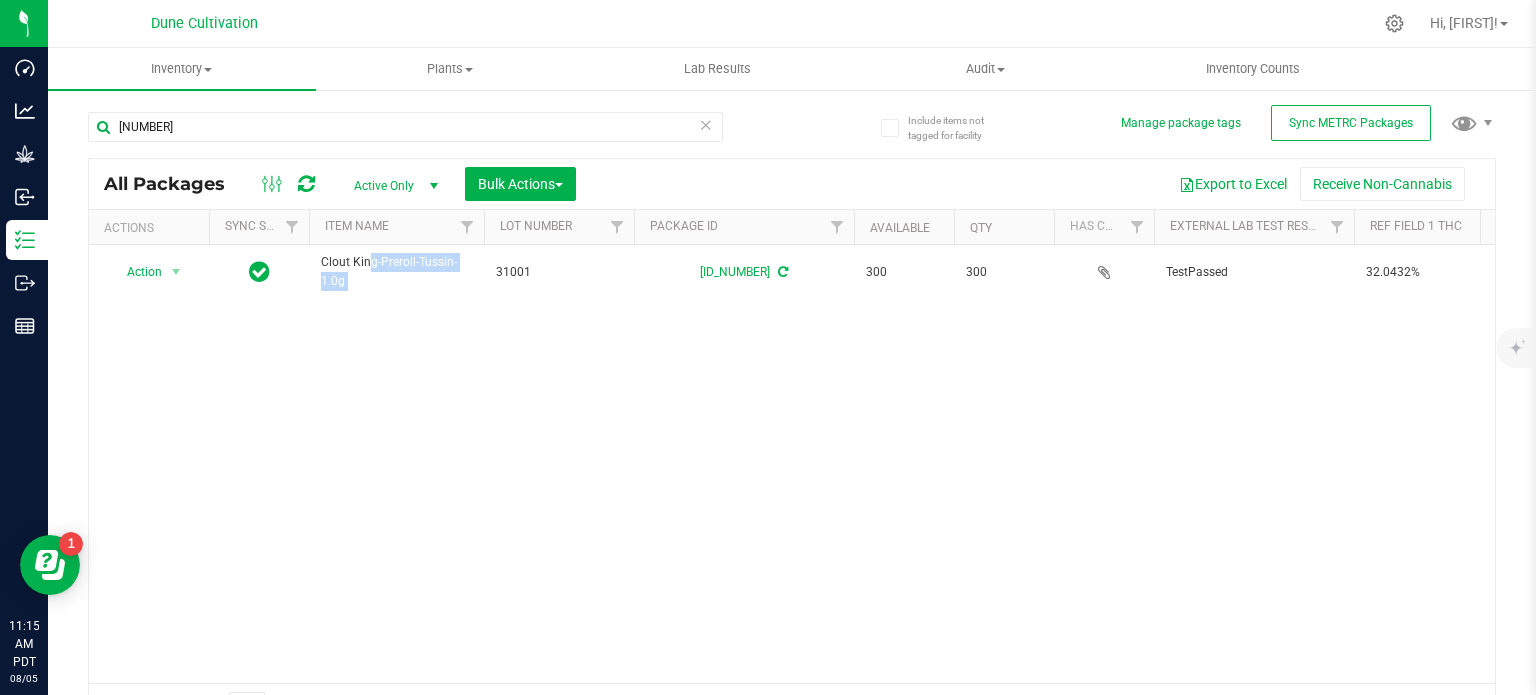 click on "Clout King-Preroll-Tussin-1.0g" at bounding box center [396, 272] 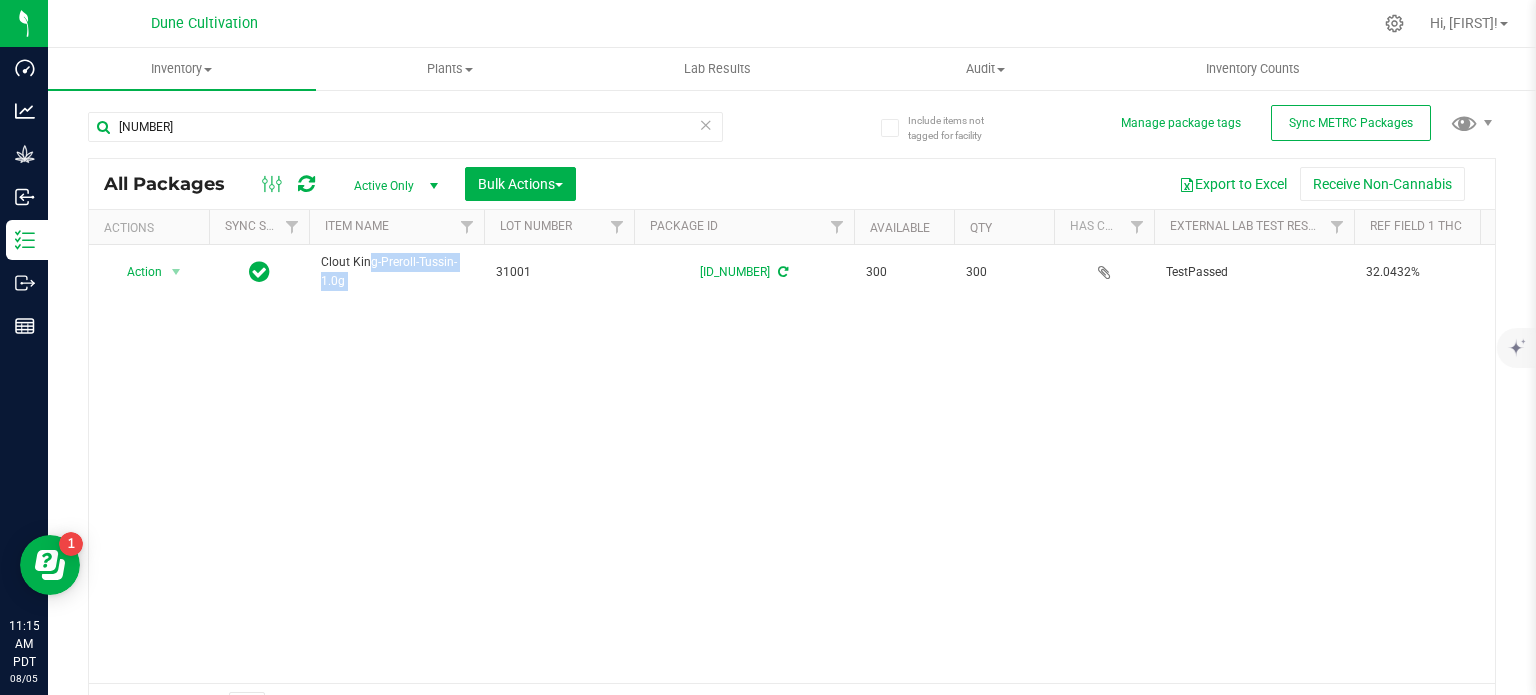 copy on "Clout King-Preroll-Tussin-1.0g" 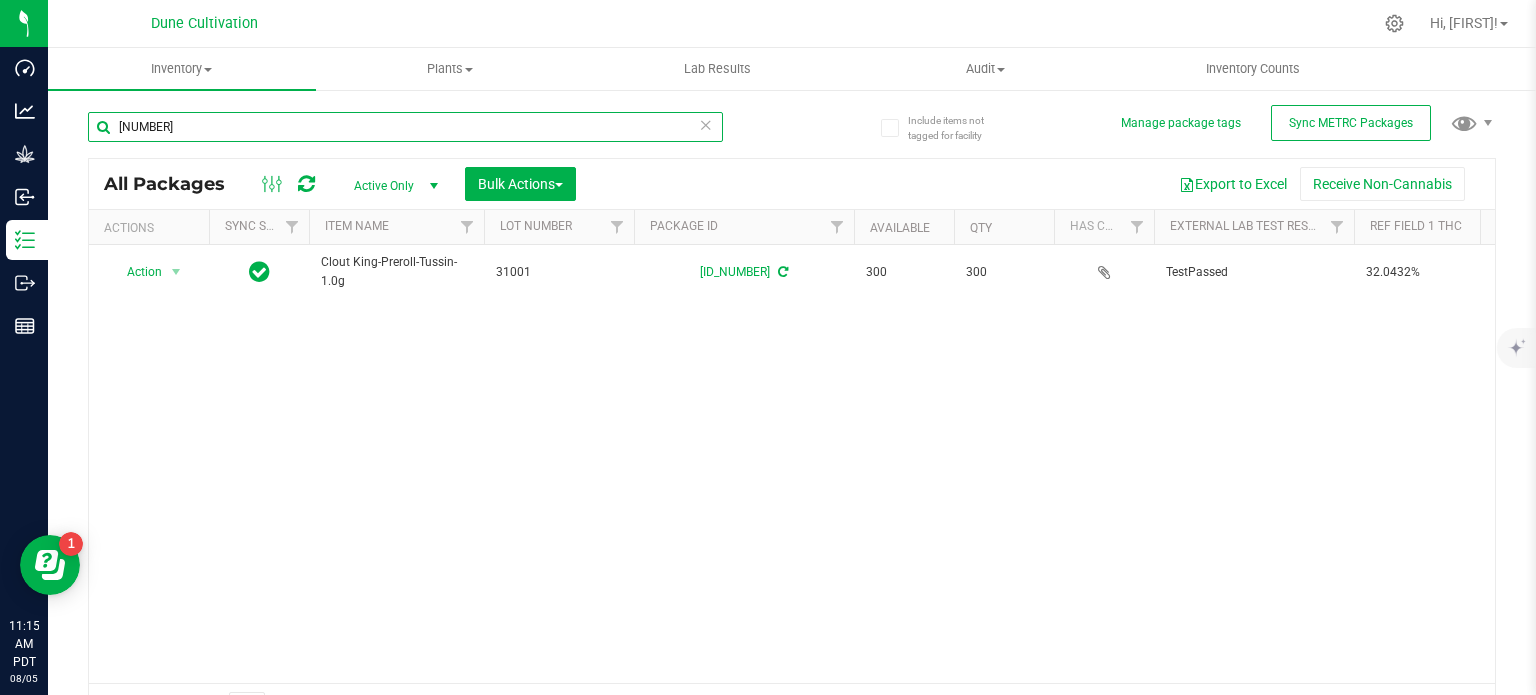 click on "[NUMBER]" at bounding box center [405, 127] 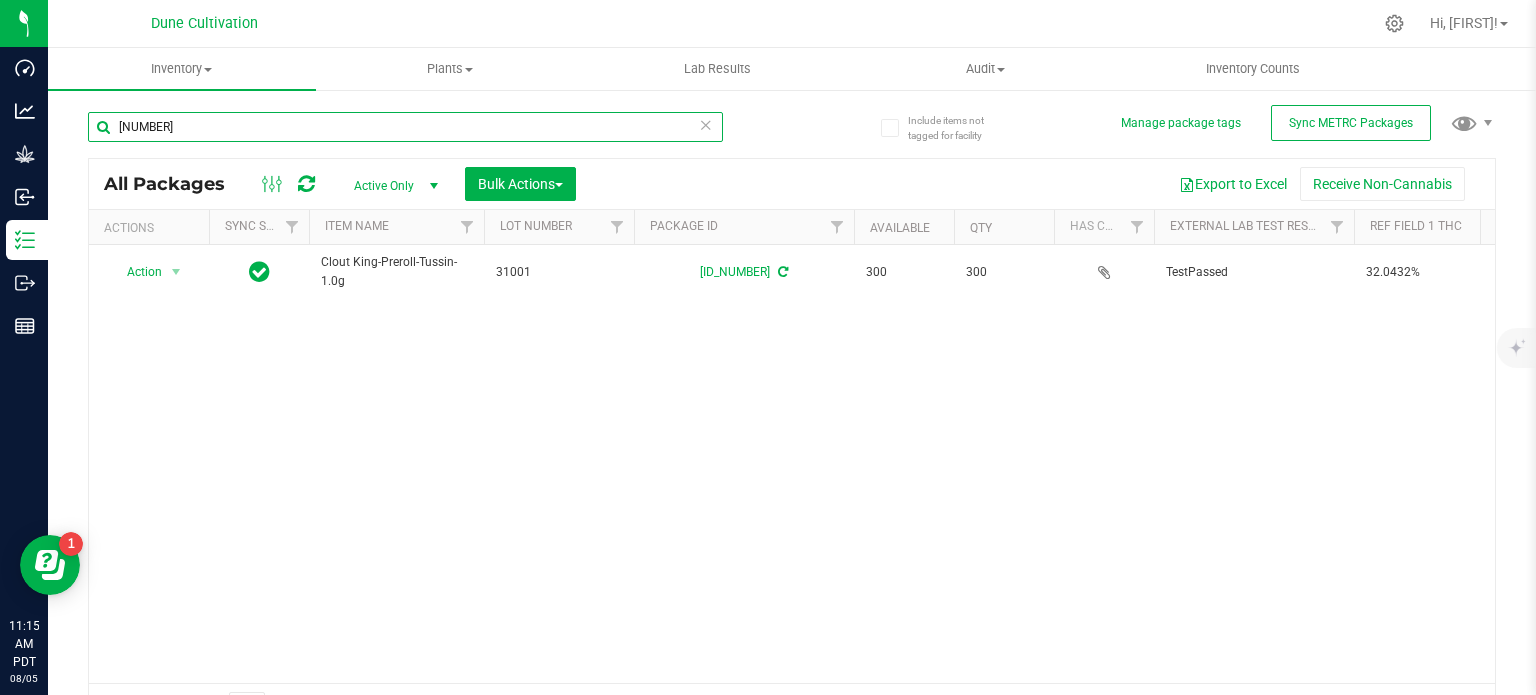 click on "[NUMBER]" at bounding box center [405, 127] 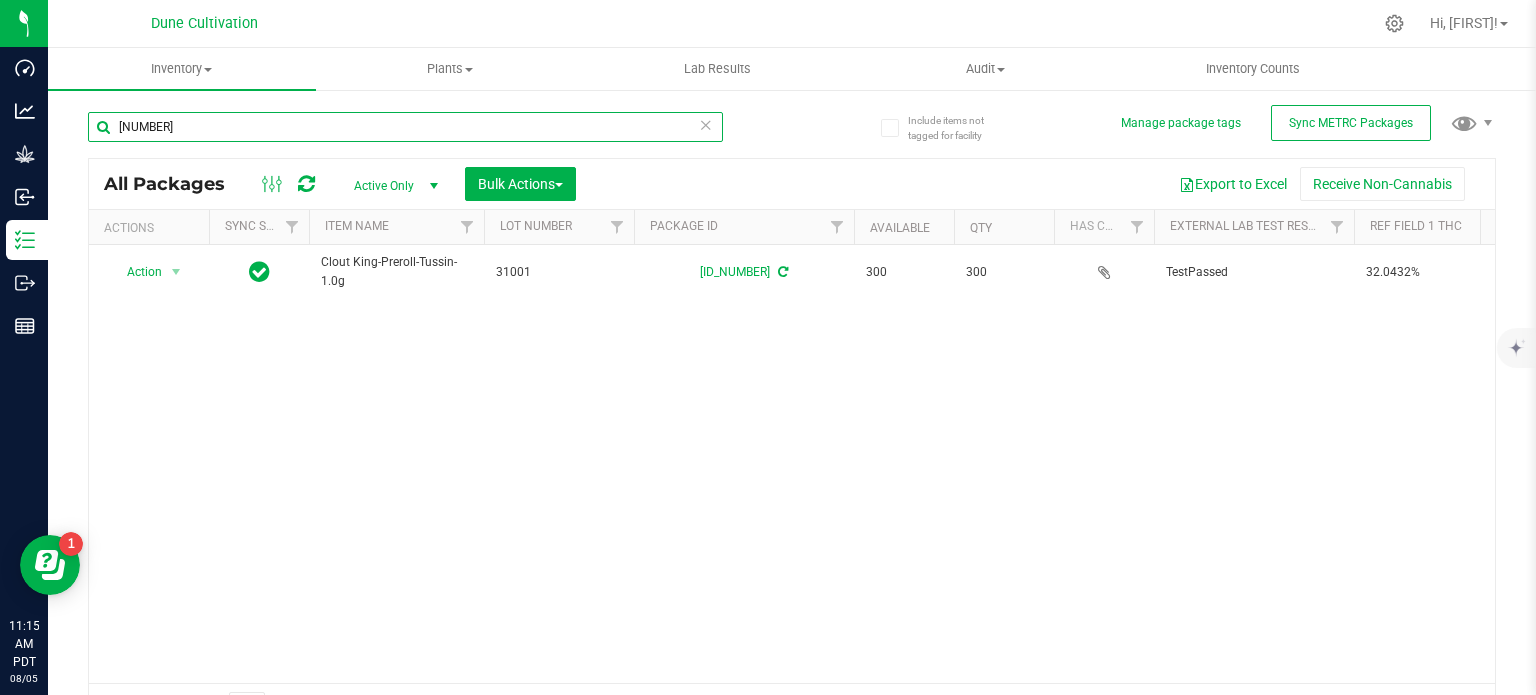 paste on "2" 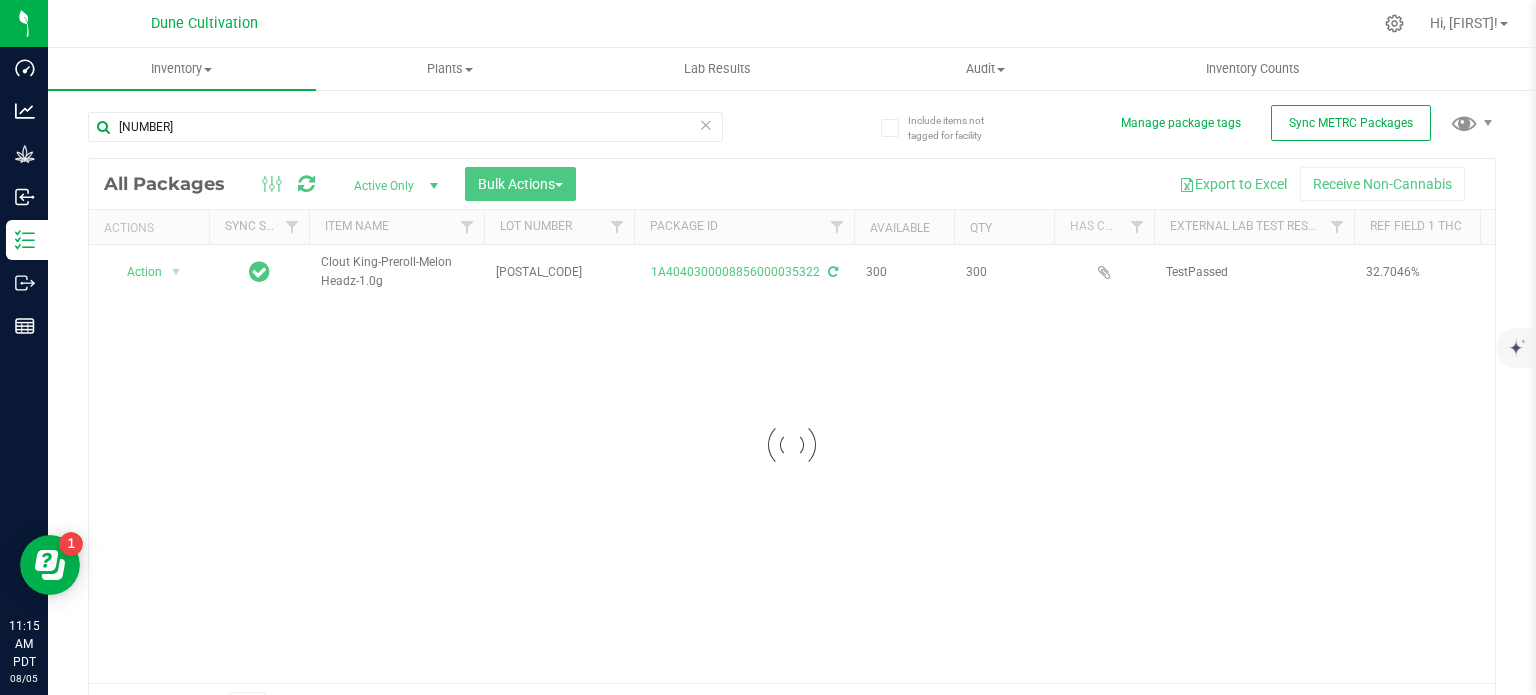click at bounding box center [792, 445] 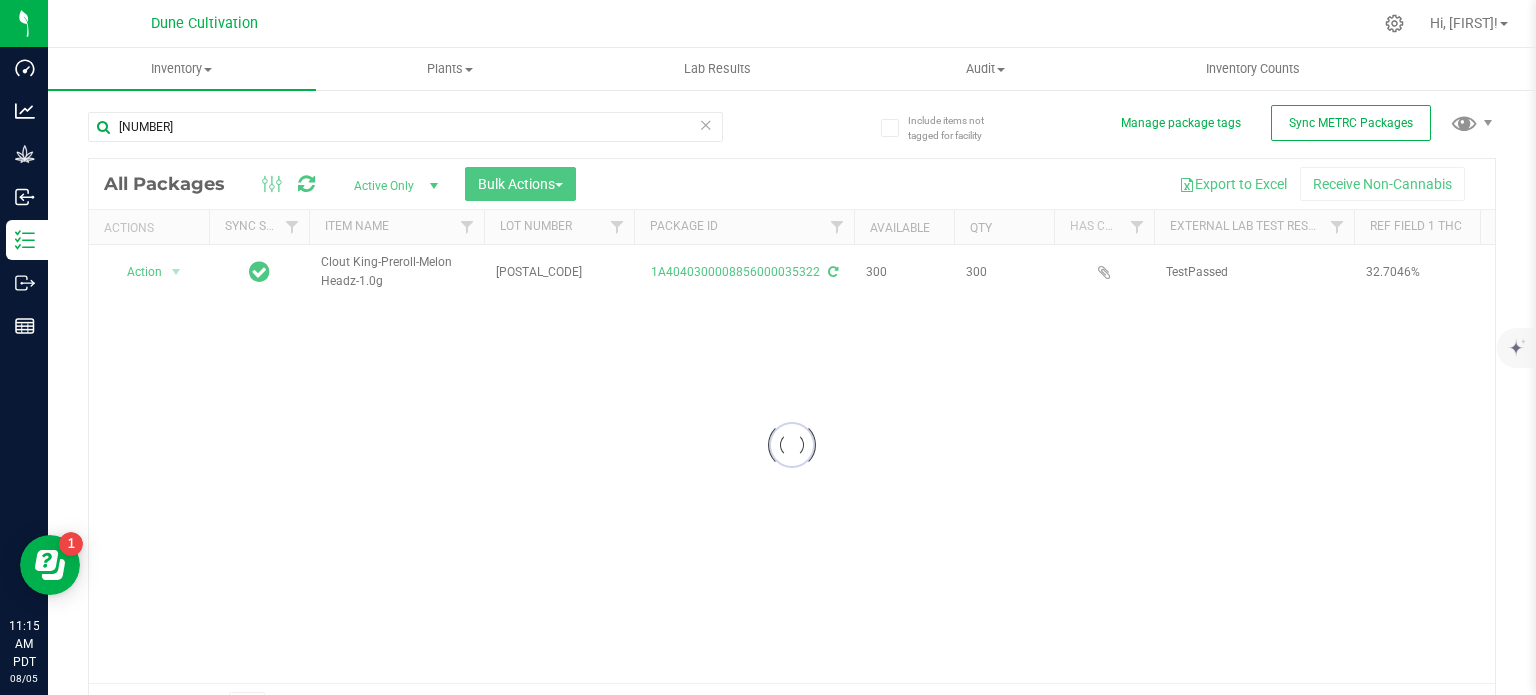 click at bounding box center [792, 445] 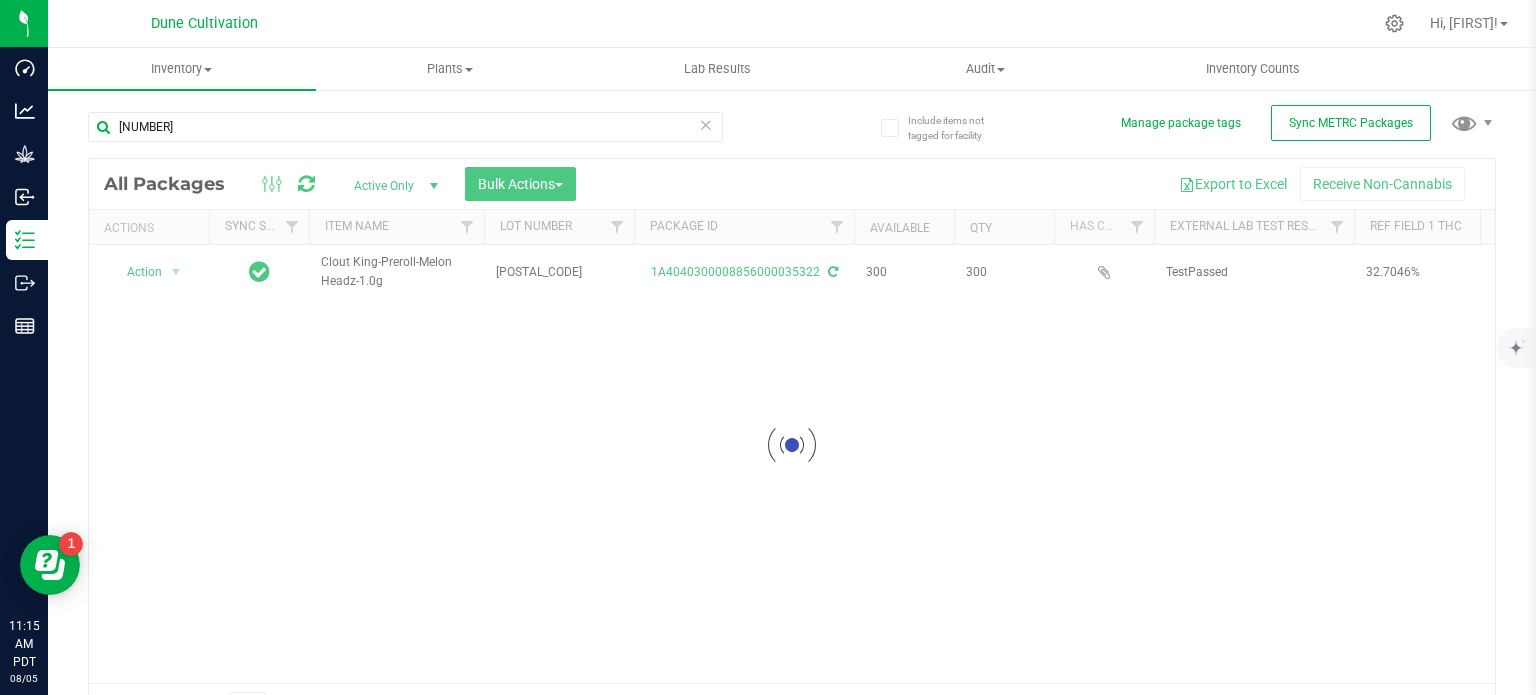 click at bounding box center (792, 445) 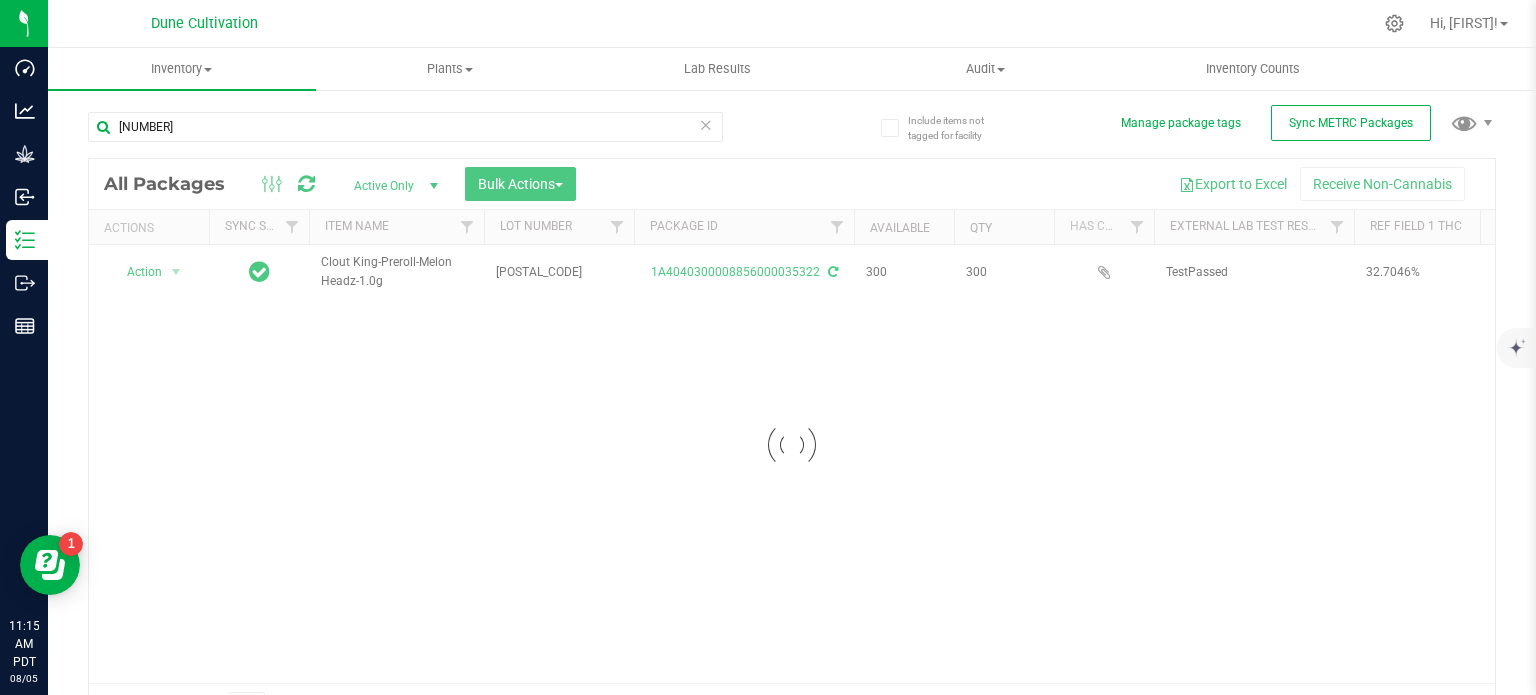 click at bounding box center [792, 445] 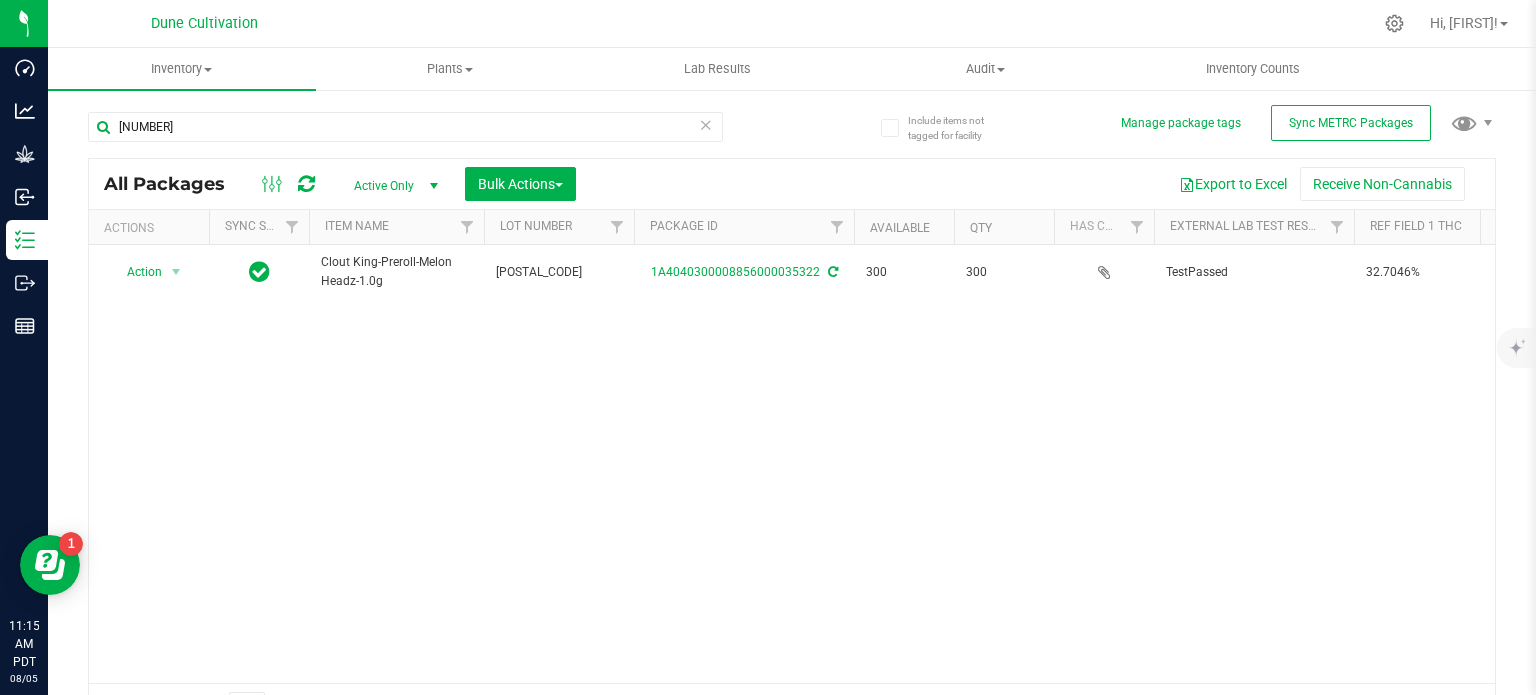 click on "Clout King-Preroll-Melon Headz-1.0g" at bounding box center [396, 272] 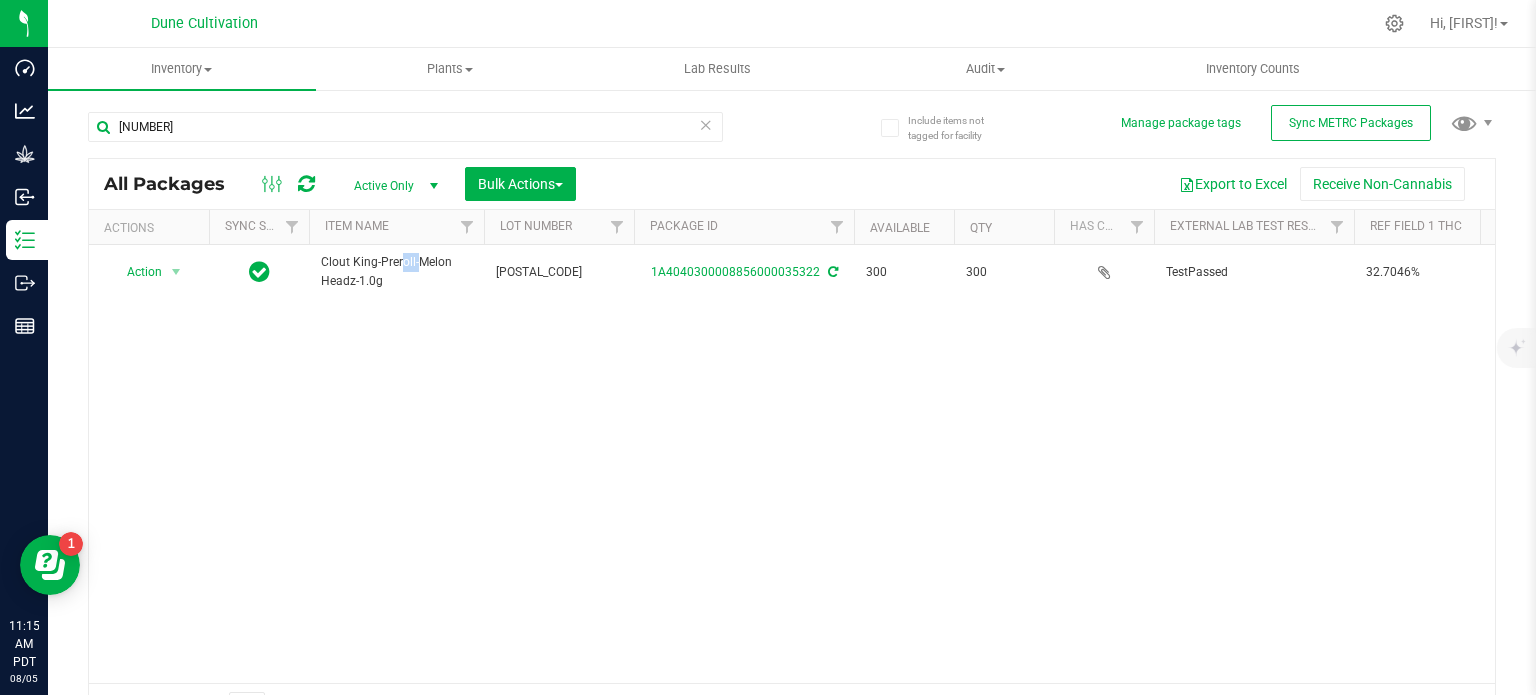 click on "Clout King-Preroll-Melon Headz-1.0g" at bounding box center (396, 272) 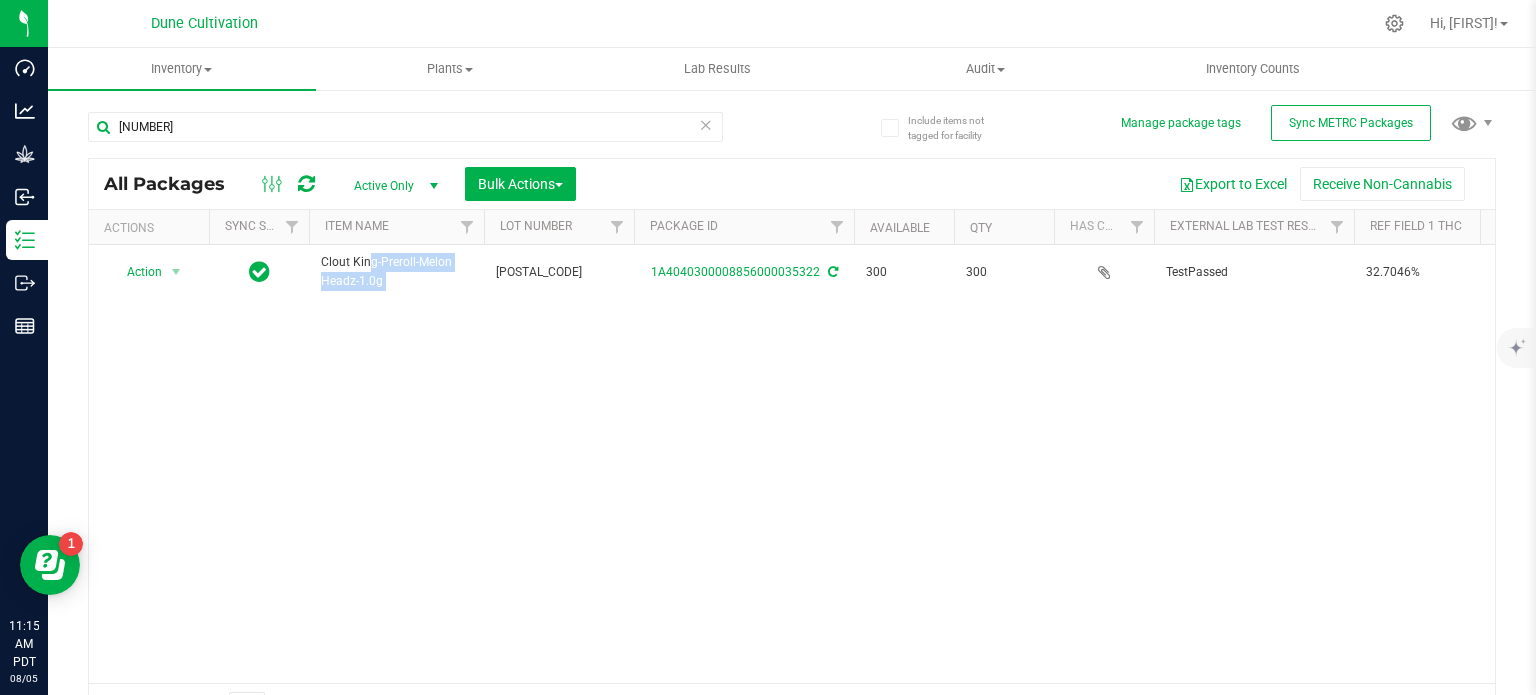 click on "Clout King-Preroll-Melon Headz-1.0g" at bounding box center [396, 272] 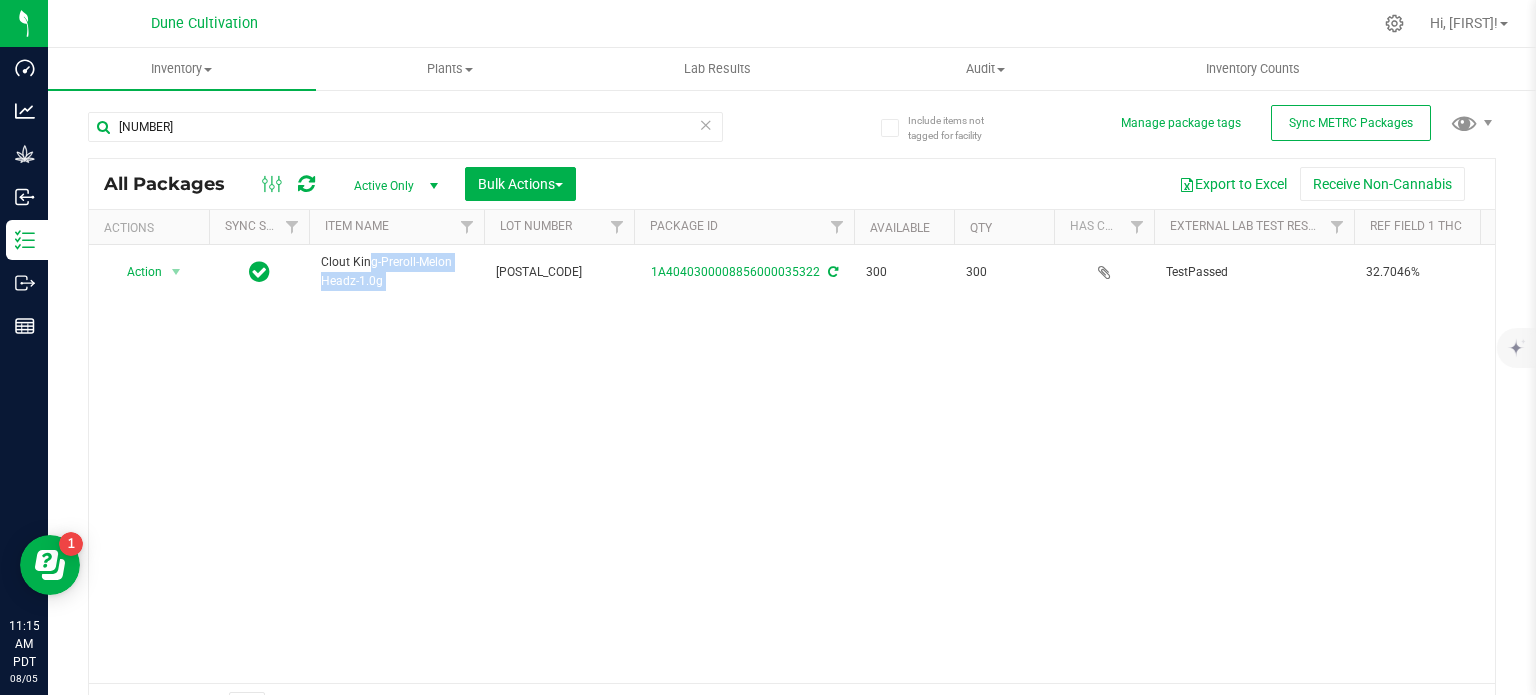 copy on "Clout King-Preroll-Melon Headz-1.0g" 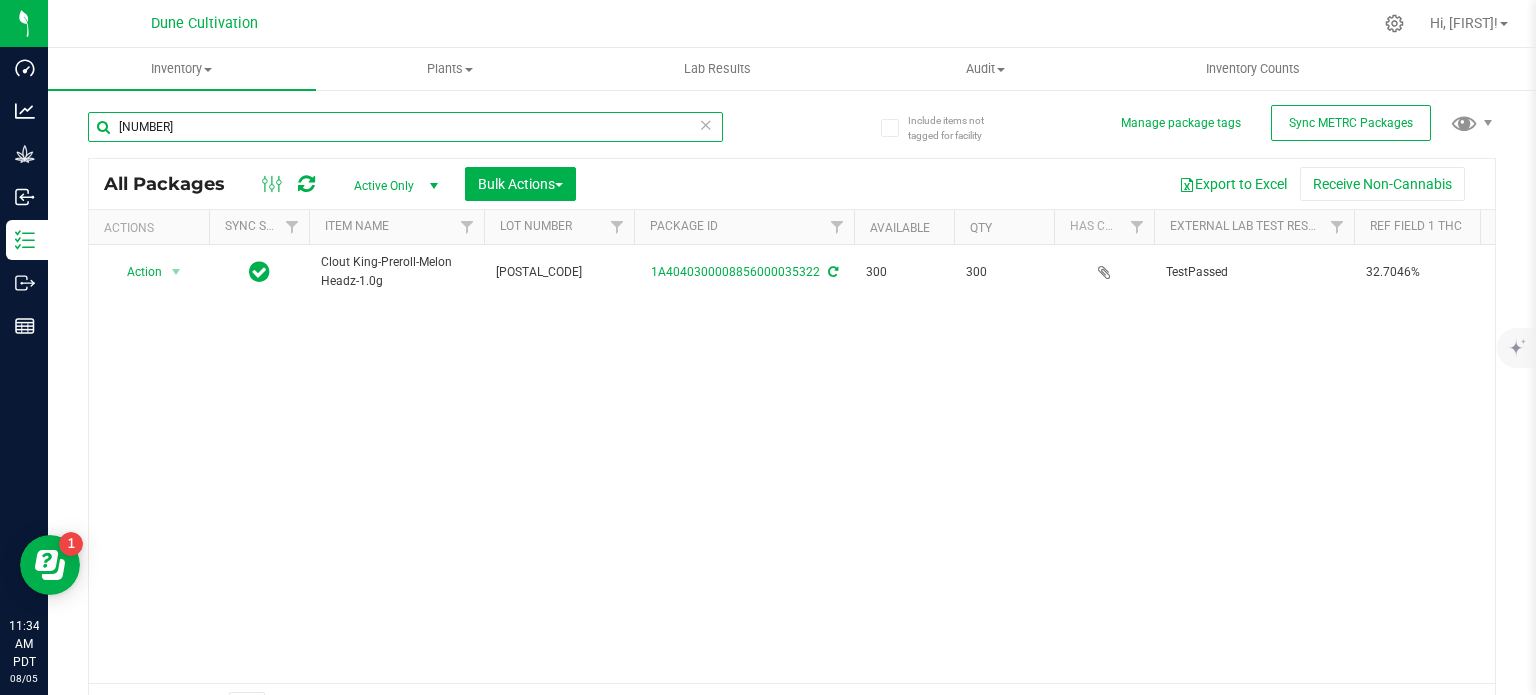 click on "[NUMBER]" at bounding box center [405, 127] 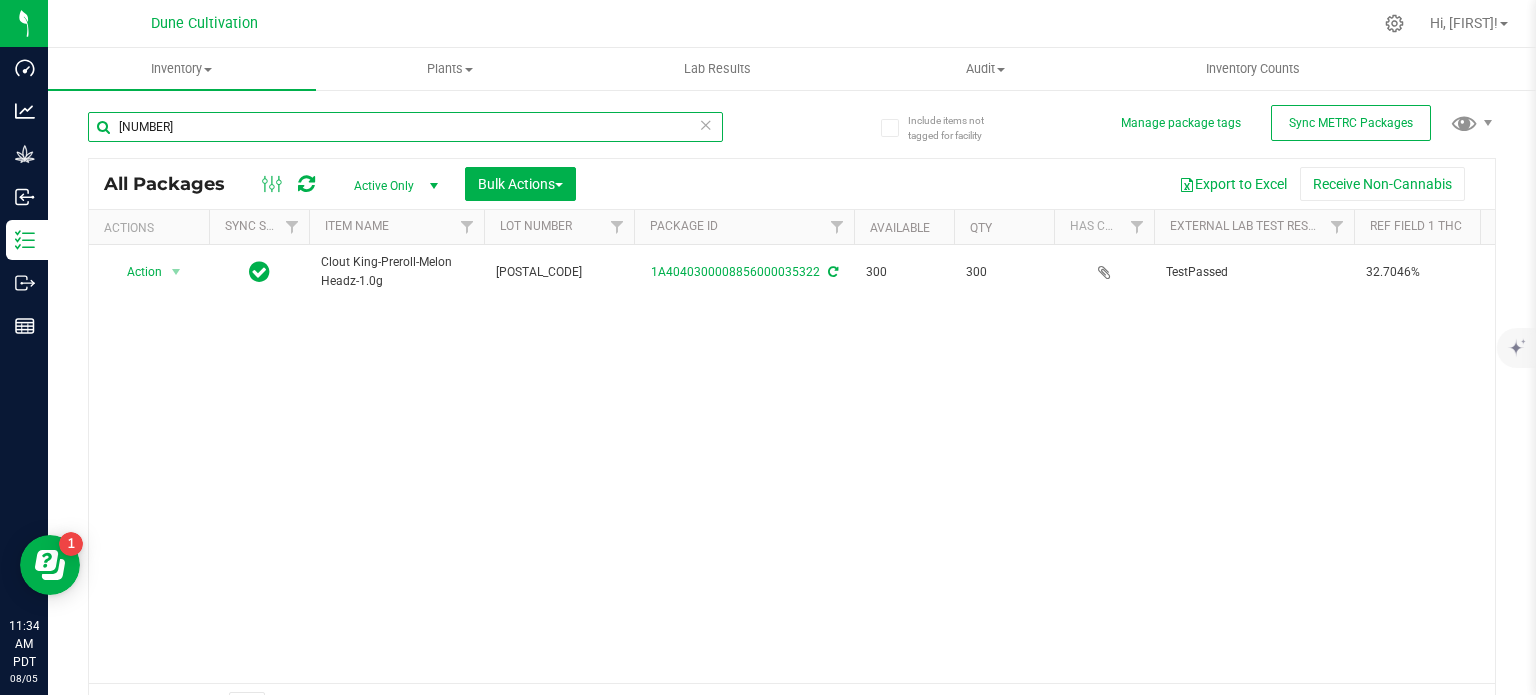 click on "[NUMBER]" at bounding box center [405, 127] 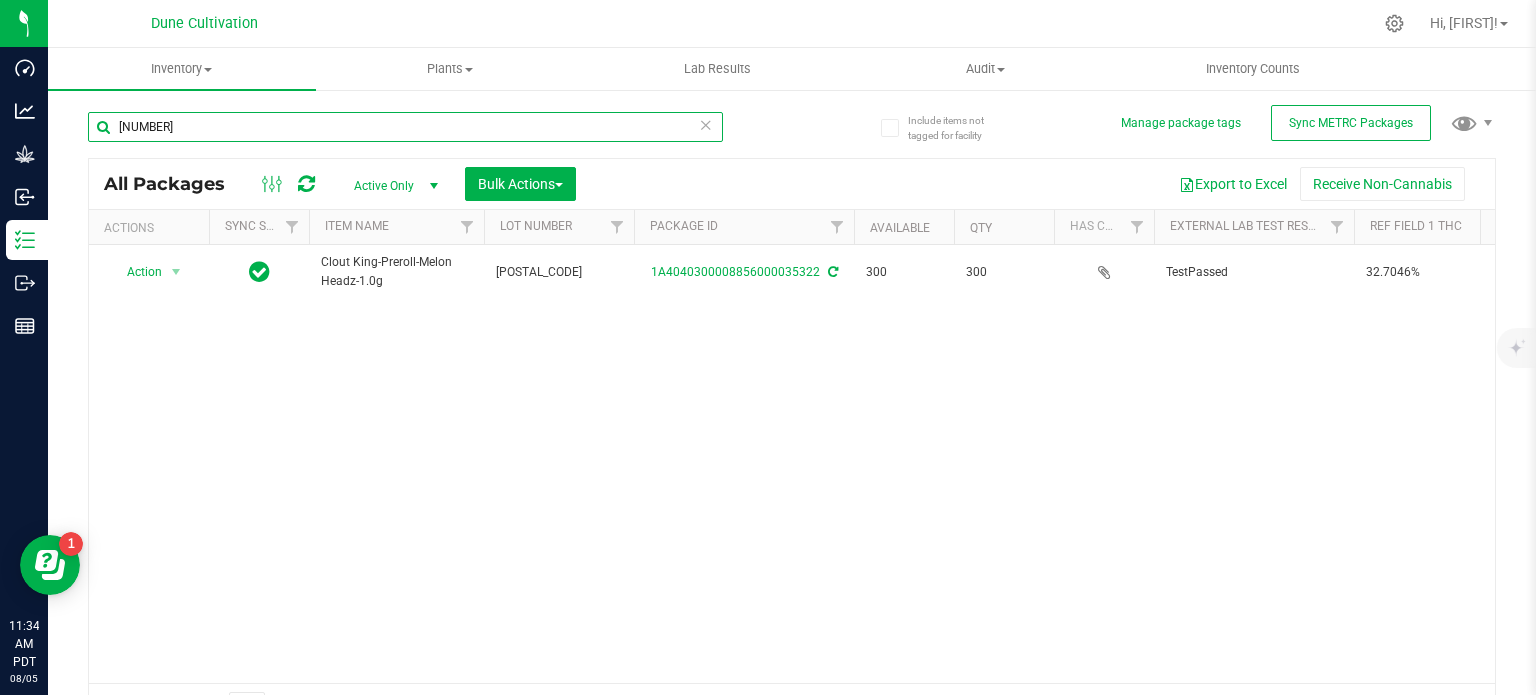 paste on "7" 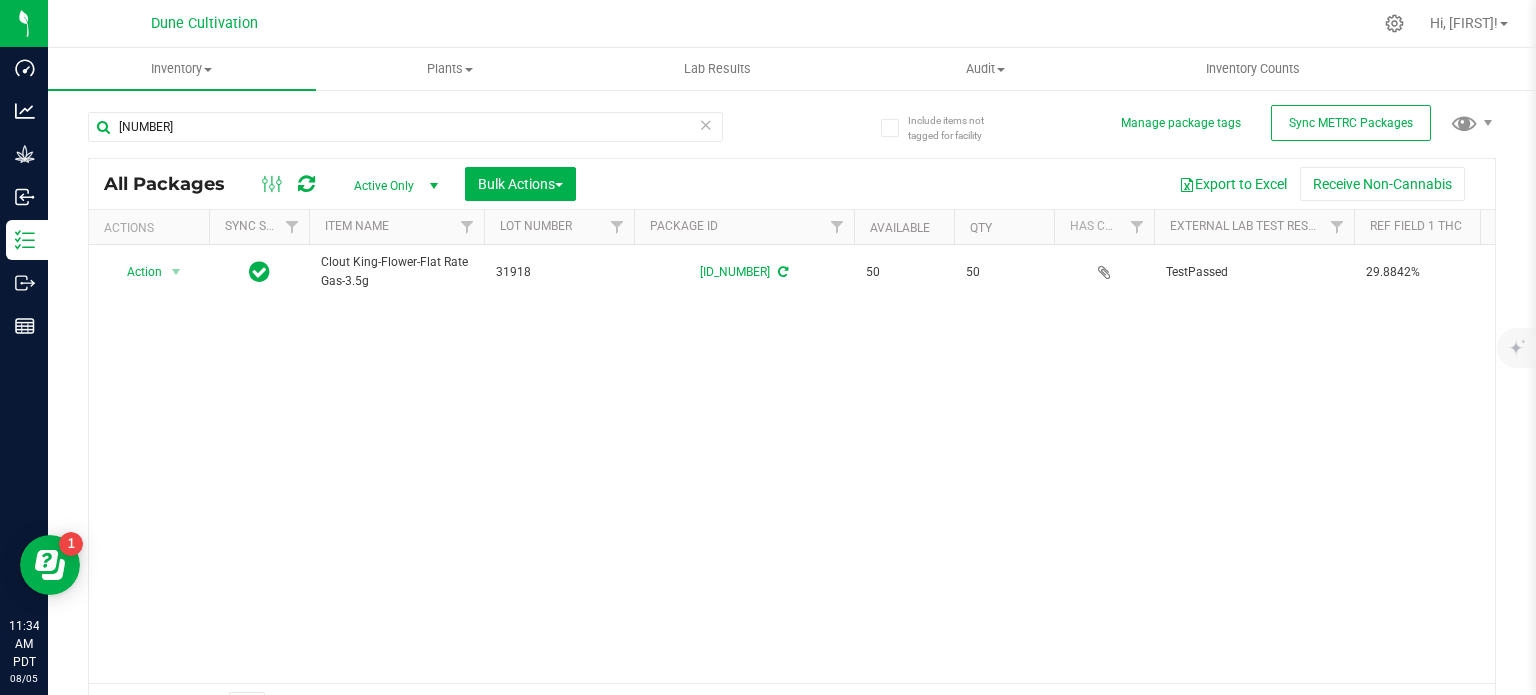 click on "Clout King-Flower-Flat Rate Gas-3.5g" at bounding box center (396, 272) 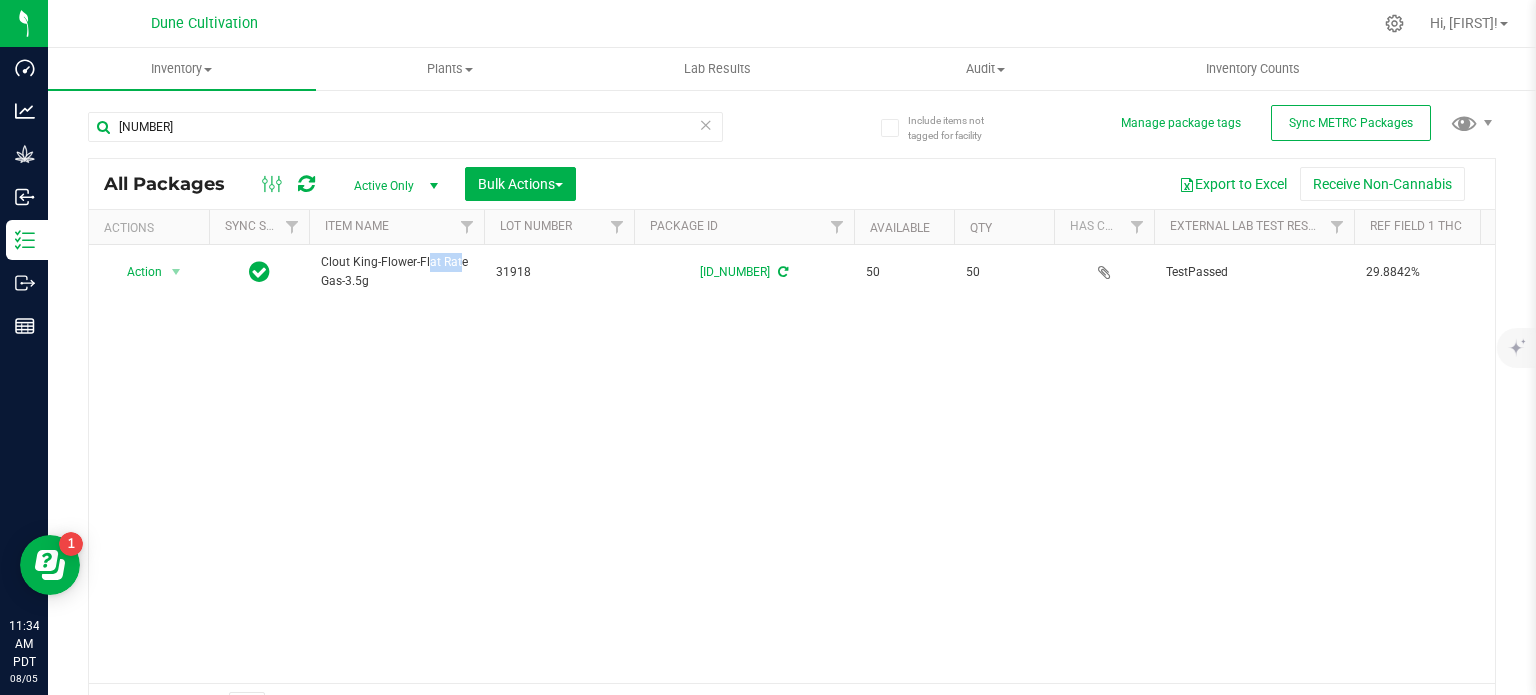 click on "Clout King-Flower-Flat Rate Gas-3.5g" at bounding box center (396, 272) 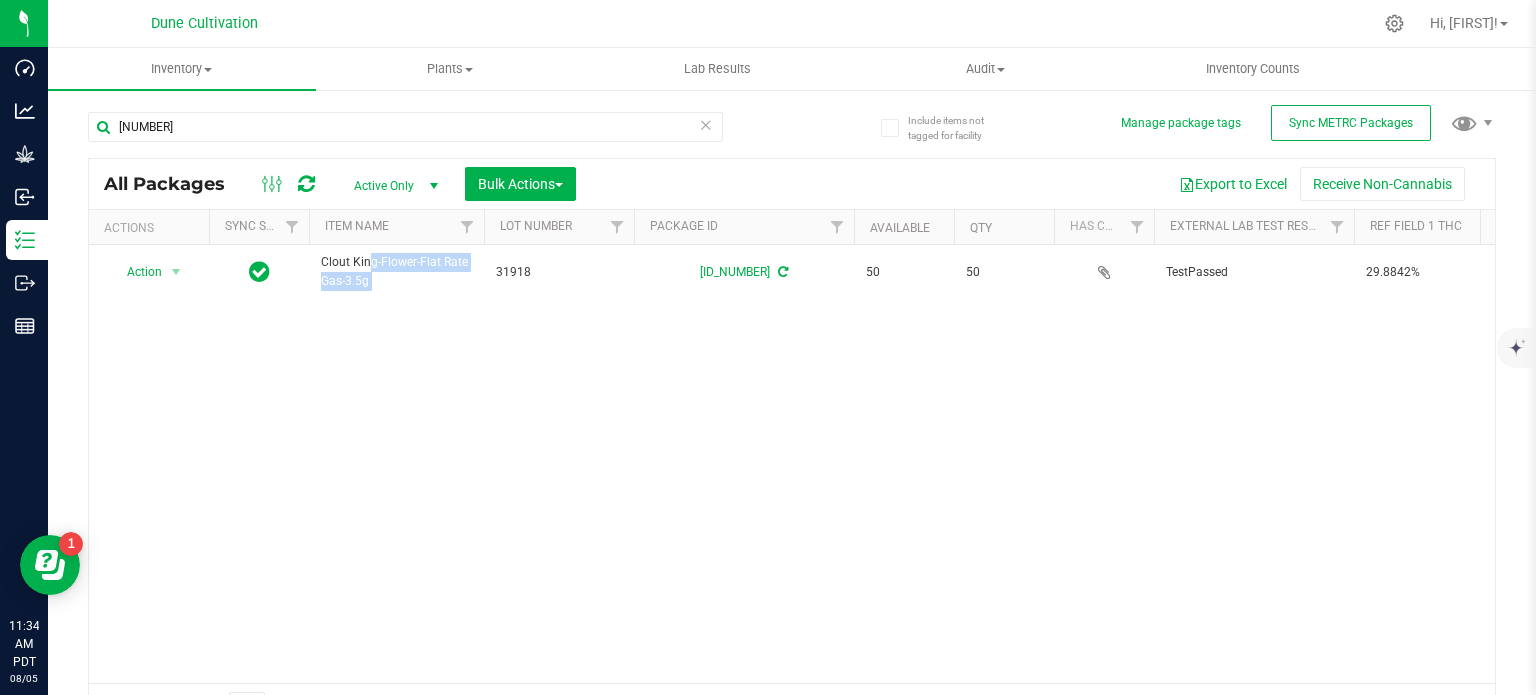click on "Clout King-Flower-Flat Rate Gas-3.5g" at bounding box center (396, 272) 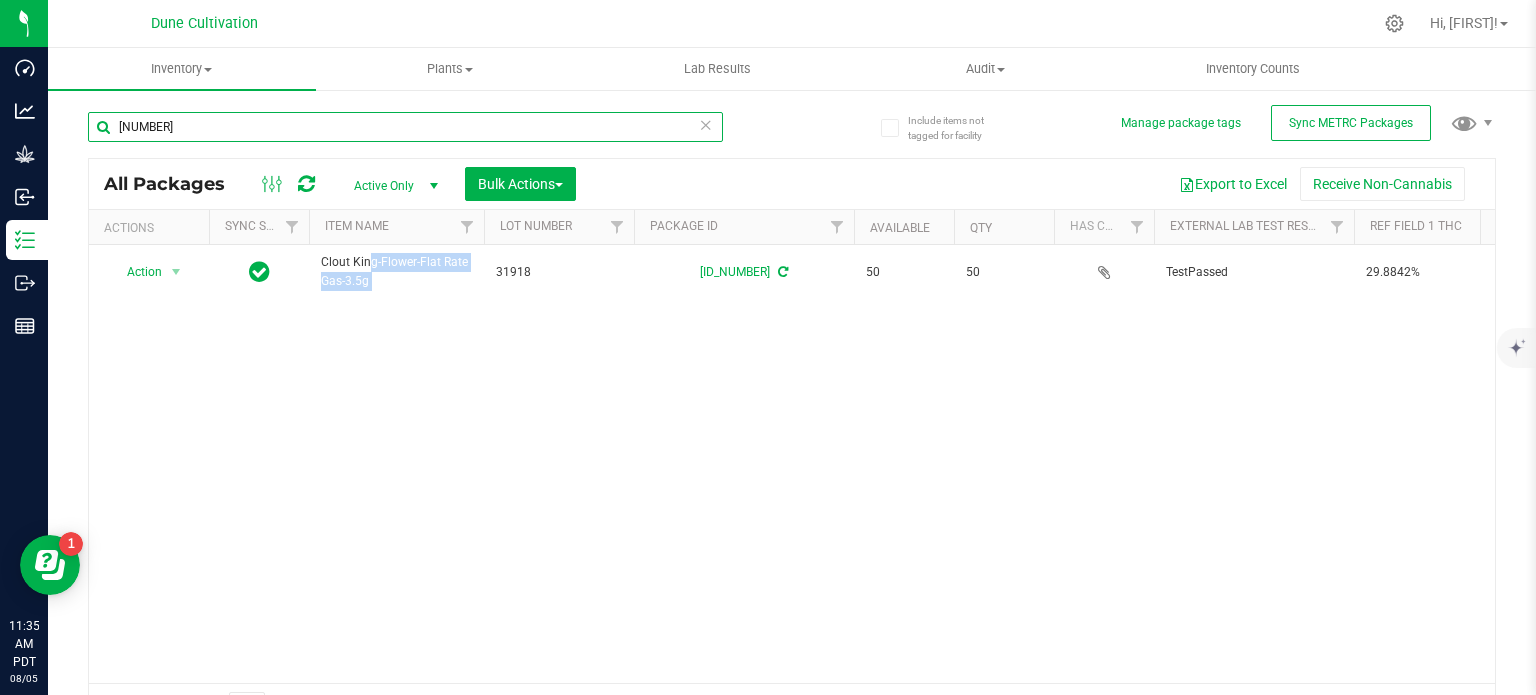 click on "[NUMBER]" at bounding box center (405, 127) 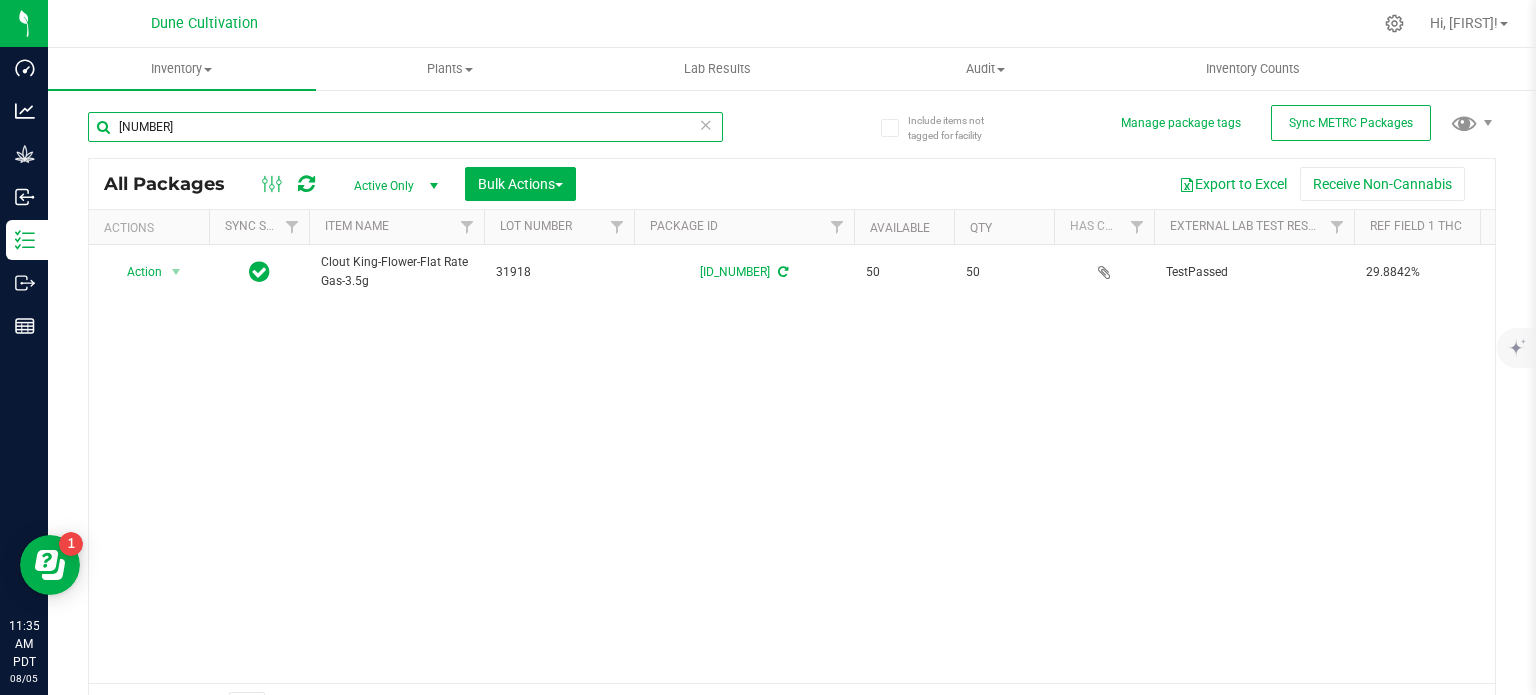 click on "[NUMBER]" at bounding box center [405, 127] 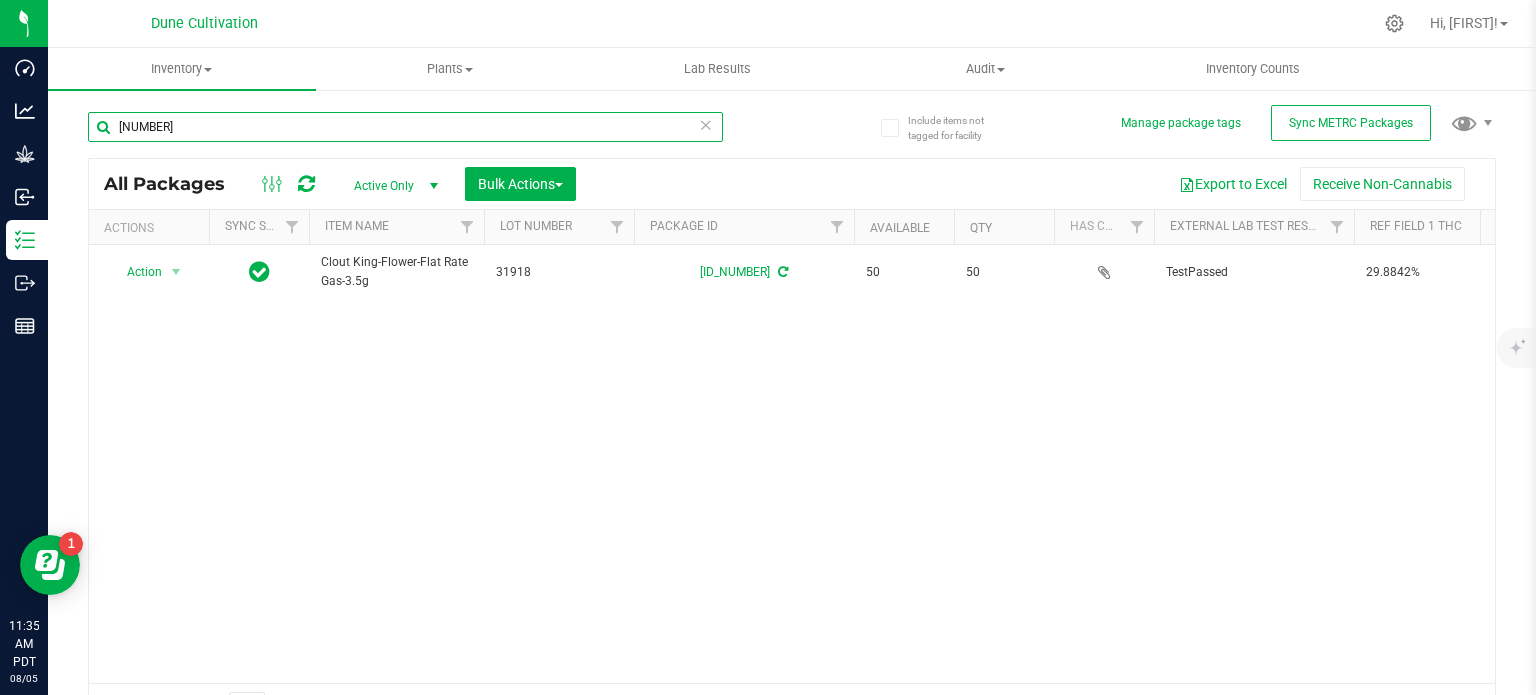 click on "[NUMBER]" at bounding box center [405, 127] 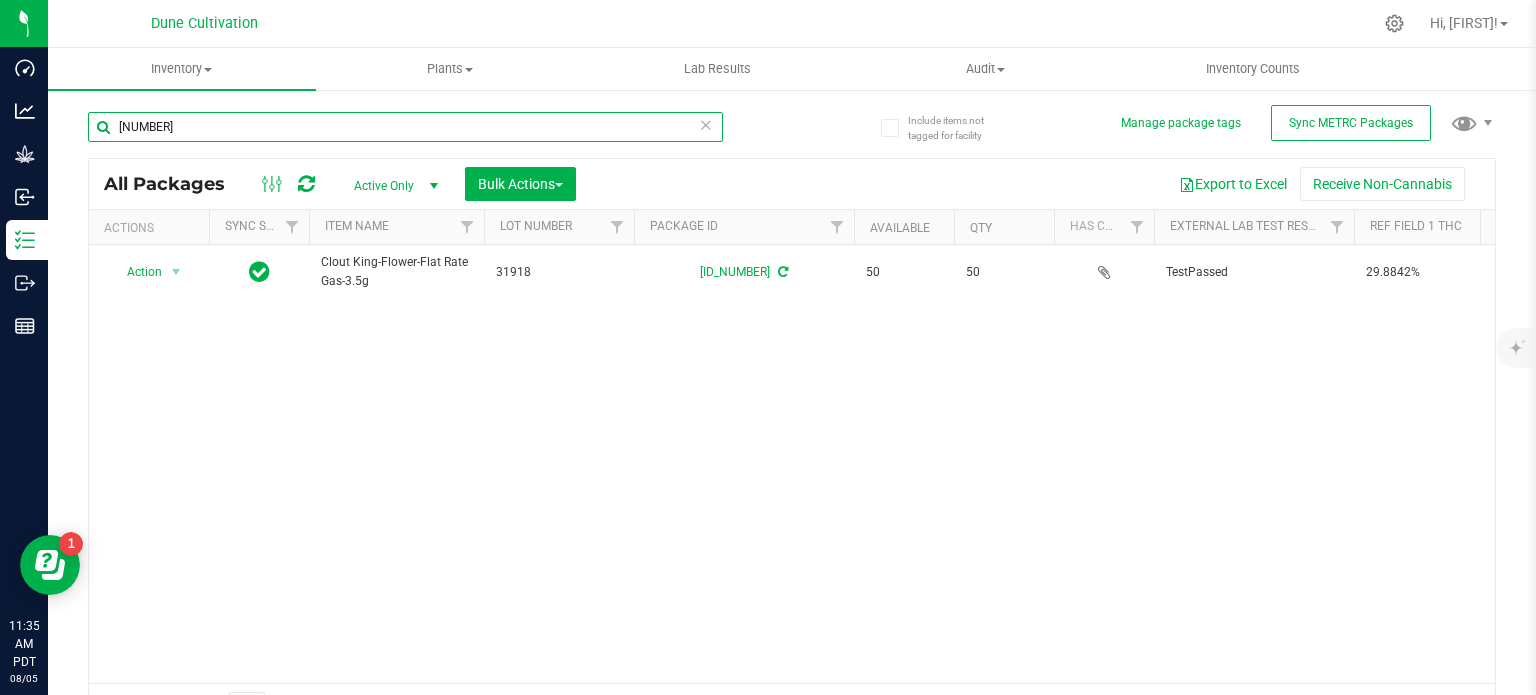 paste on "4" 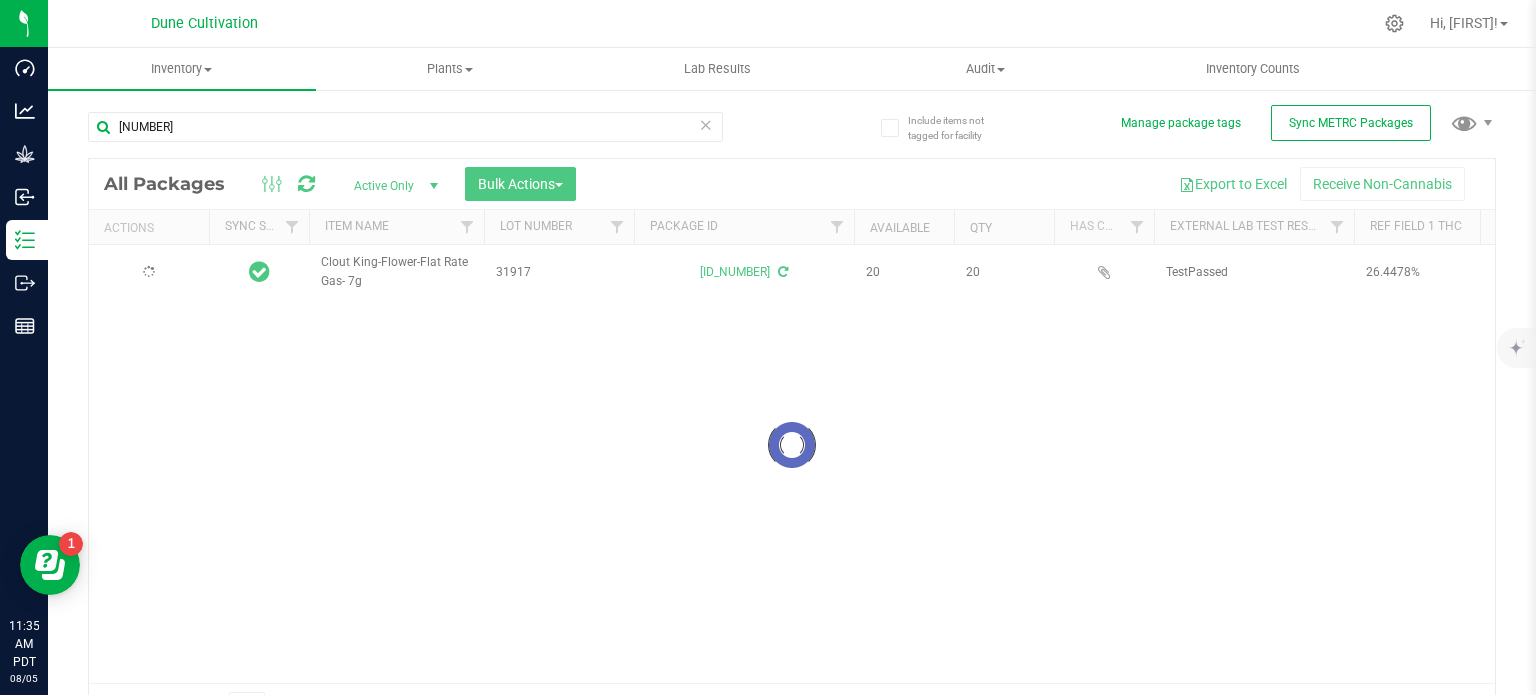 click at bounding box center (792, 445) 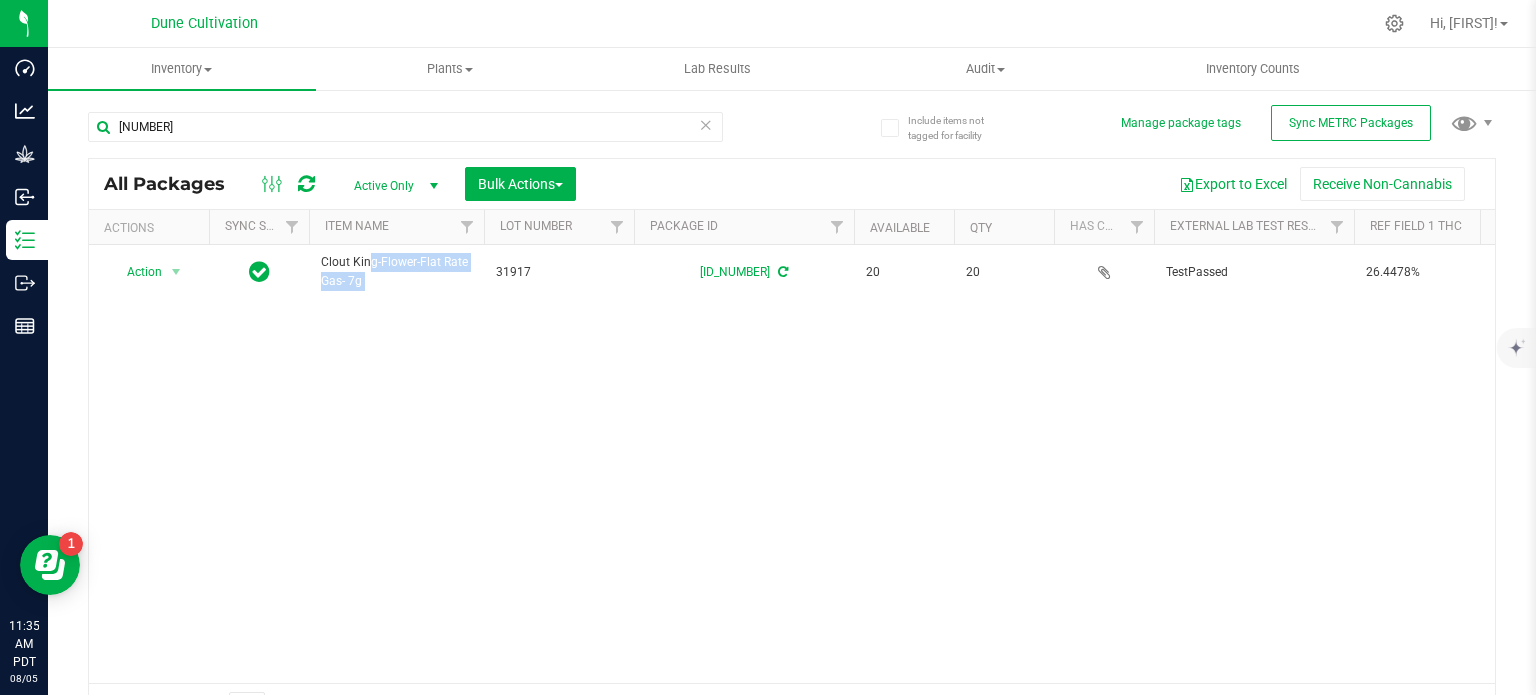 click on "Clout King-Flower-Flat Rate Gas- 7g" at bounding box center (396, 272) 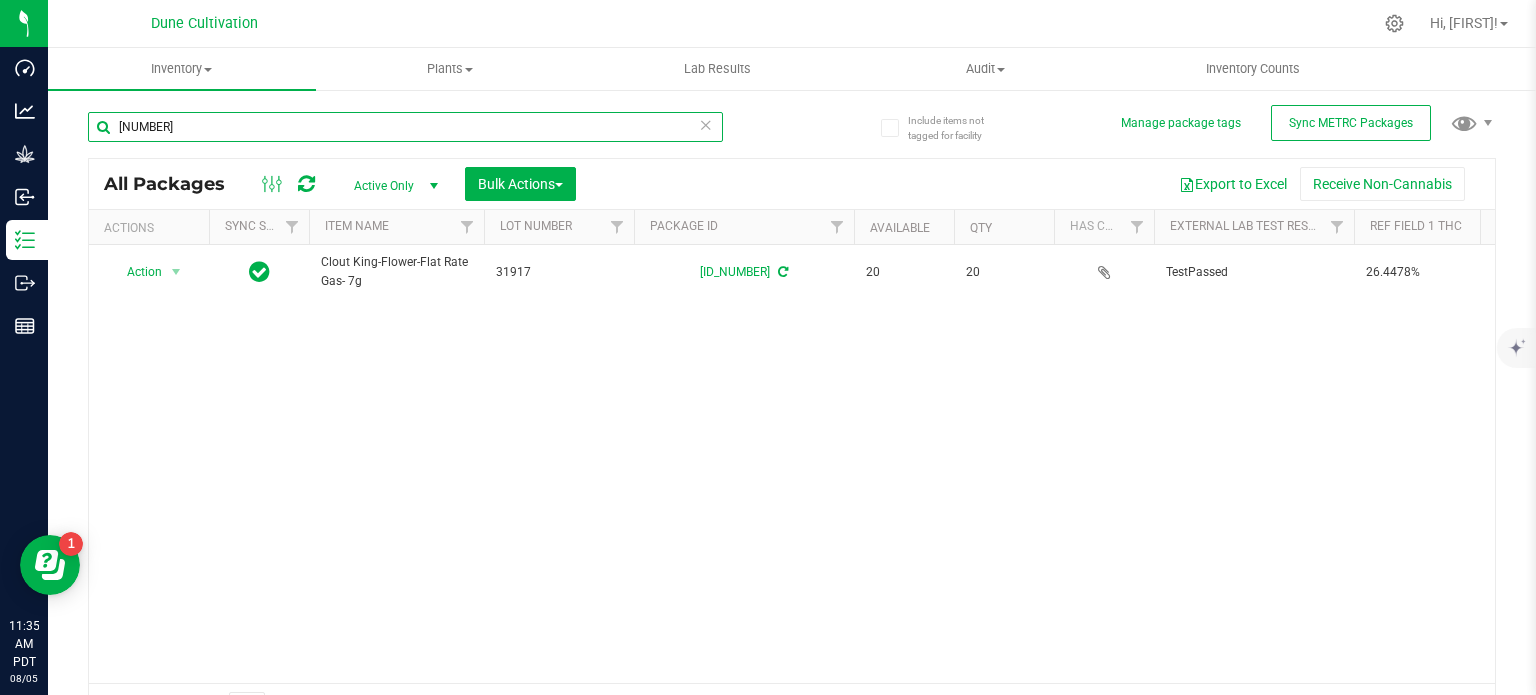 click on "[NUMBER]" at bounding box center (405, 127) 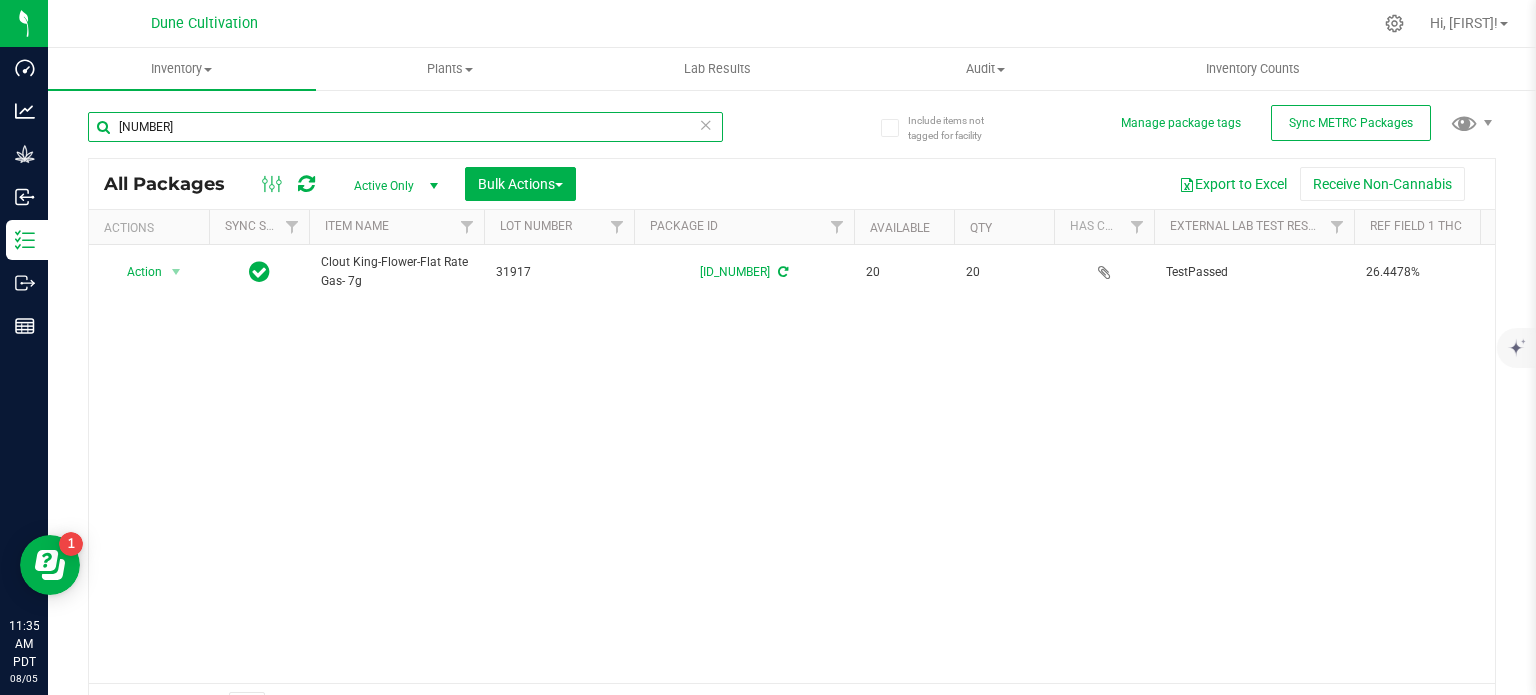 click on "[NUMBER]" at bounding box center [405, 127] 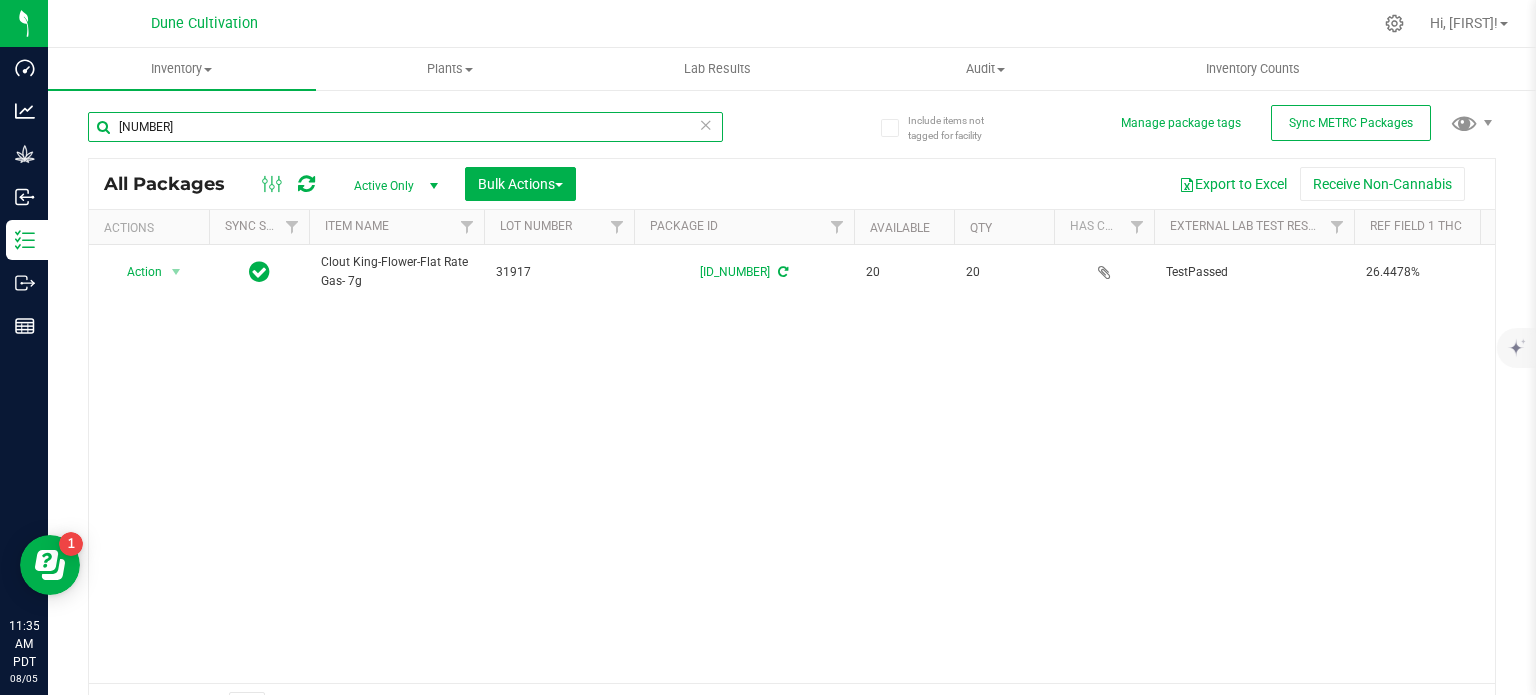click on "[NUMBER]" at bounding box center (405, 127) 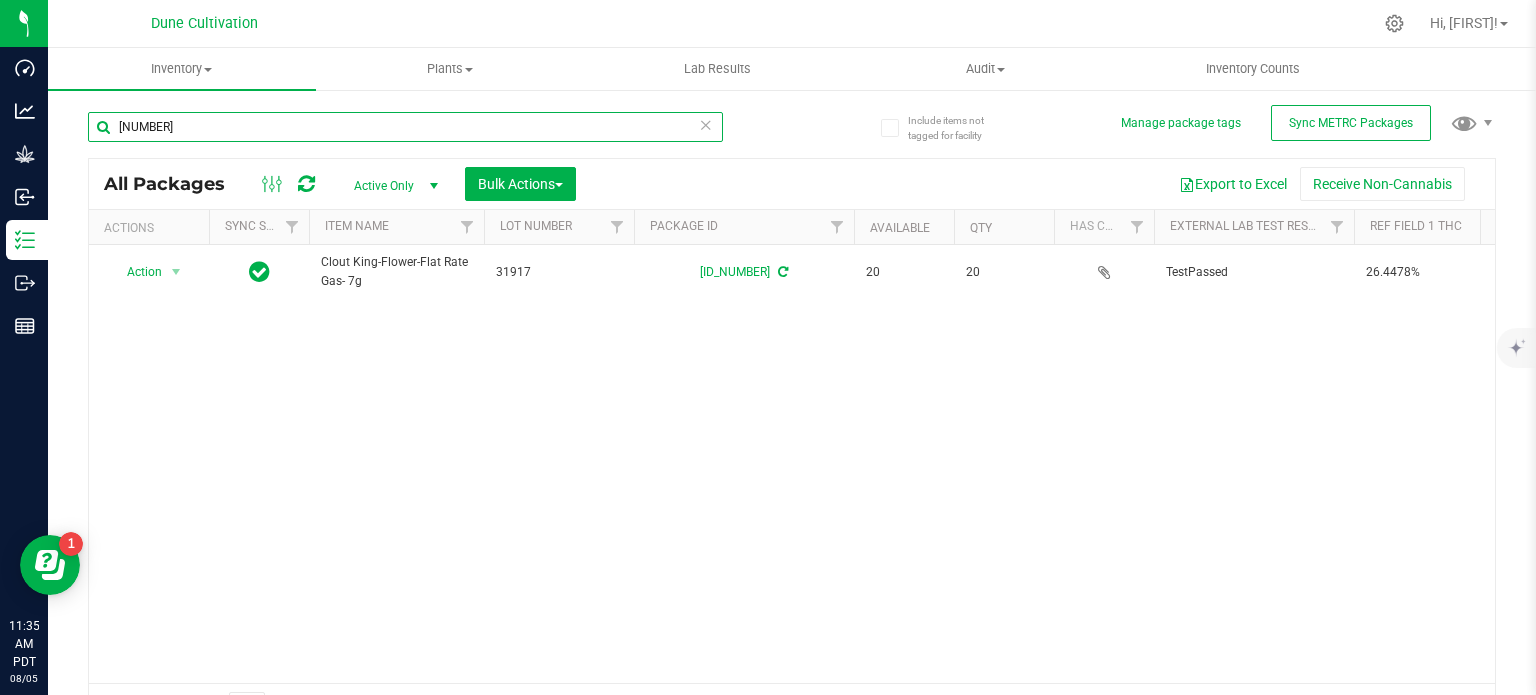 paste on "53" 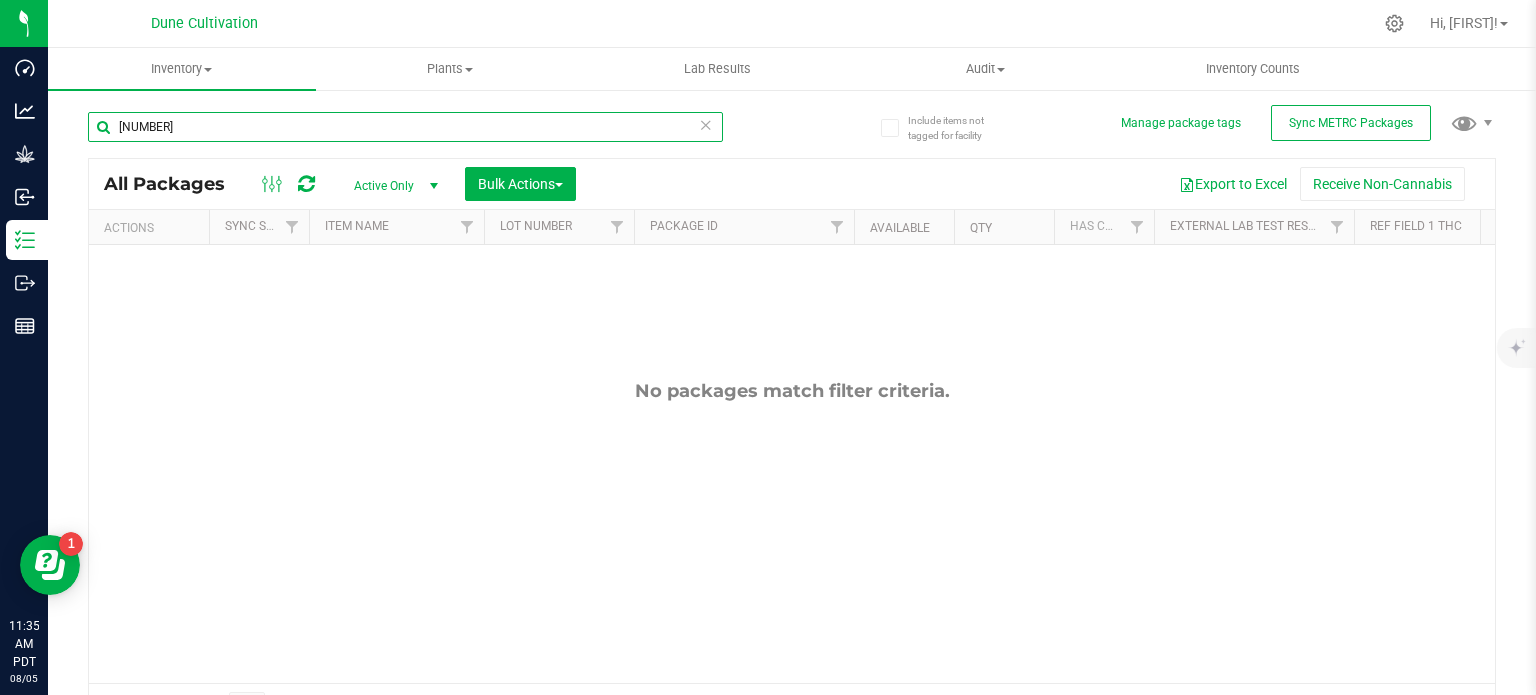 click on "[NUMBER]" at bounding box center (405, 127) 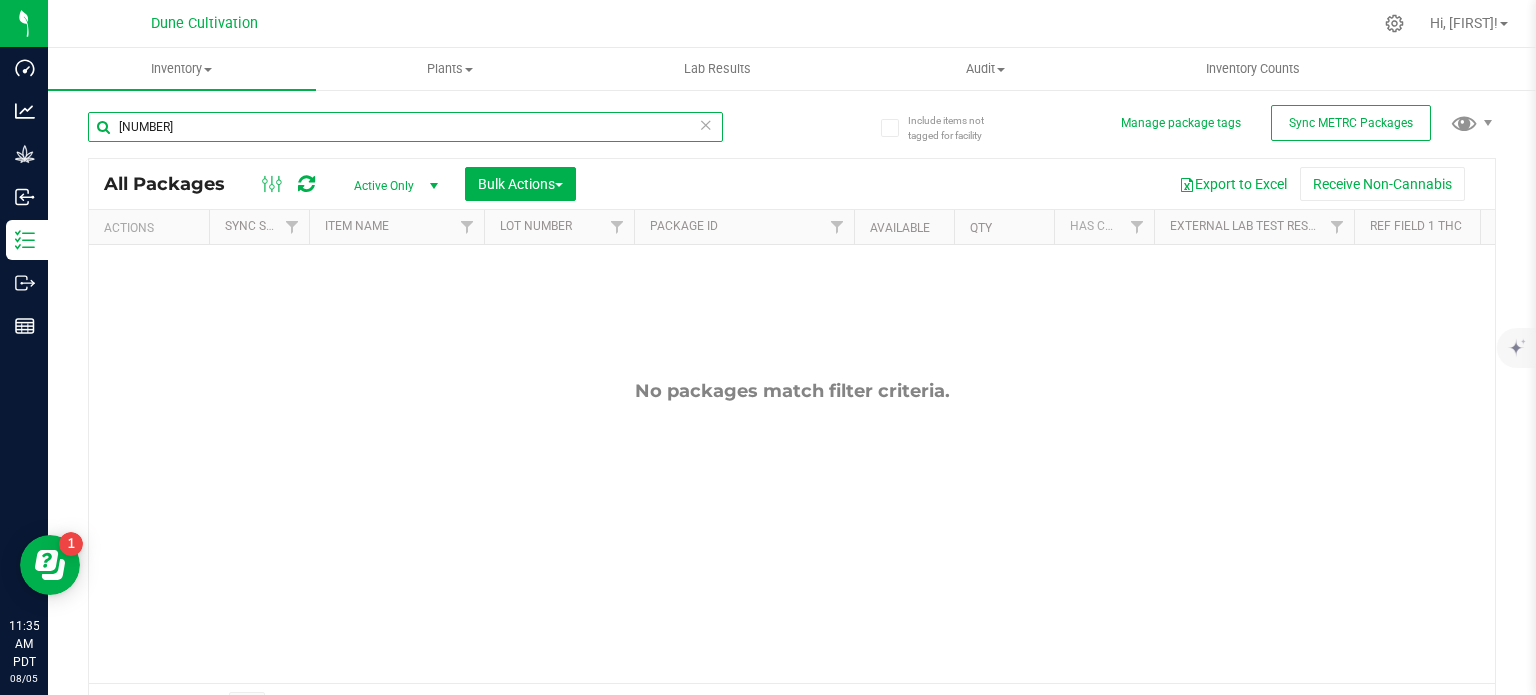 click on "[NUMBER]" at bounding box center [405, 127] 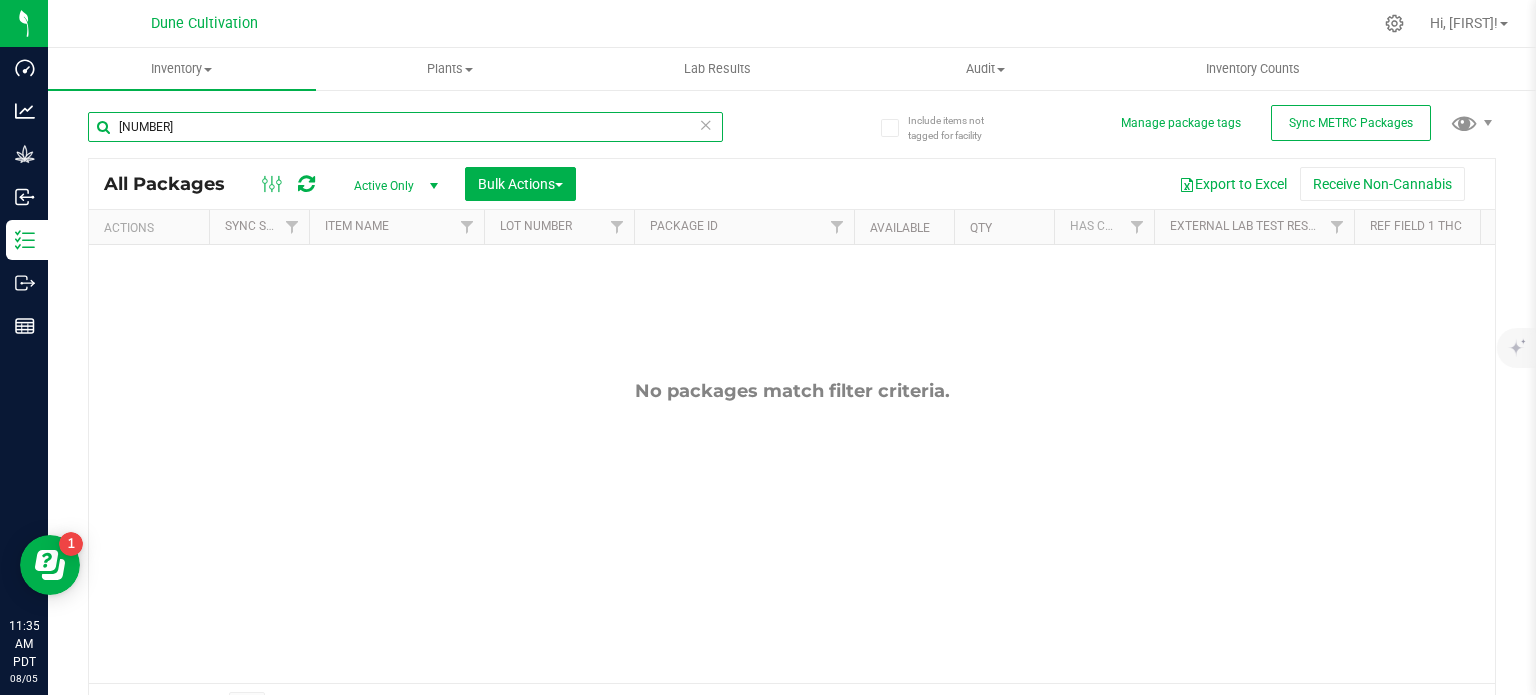 paste on "Melonheadz" 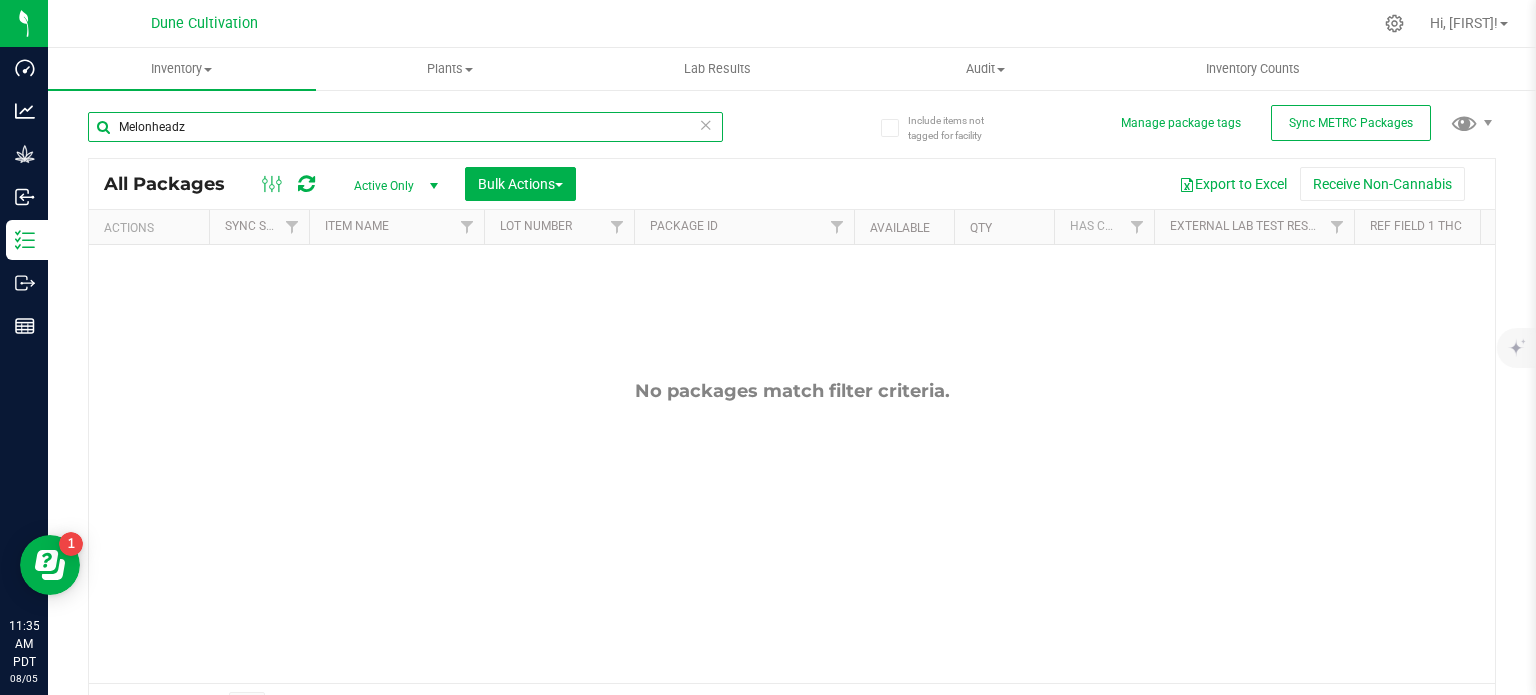 click on "Melonheadz" at bounding box center [405, 127] 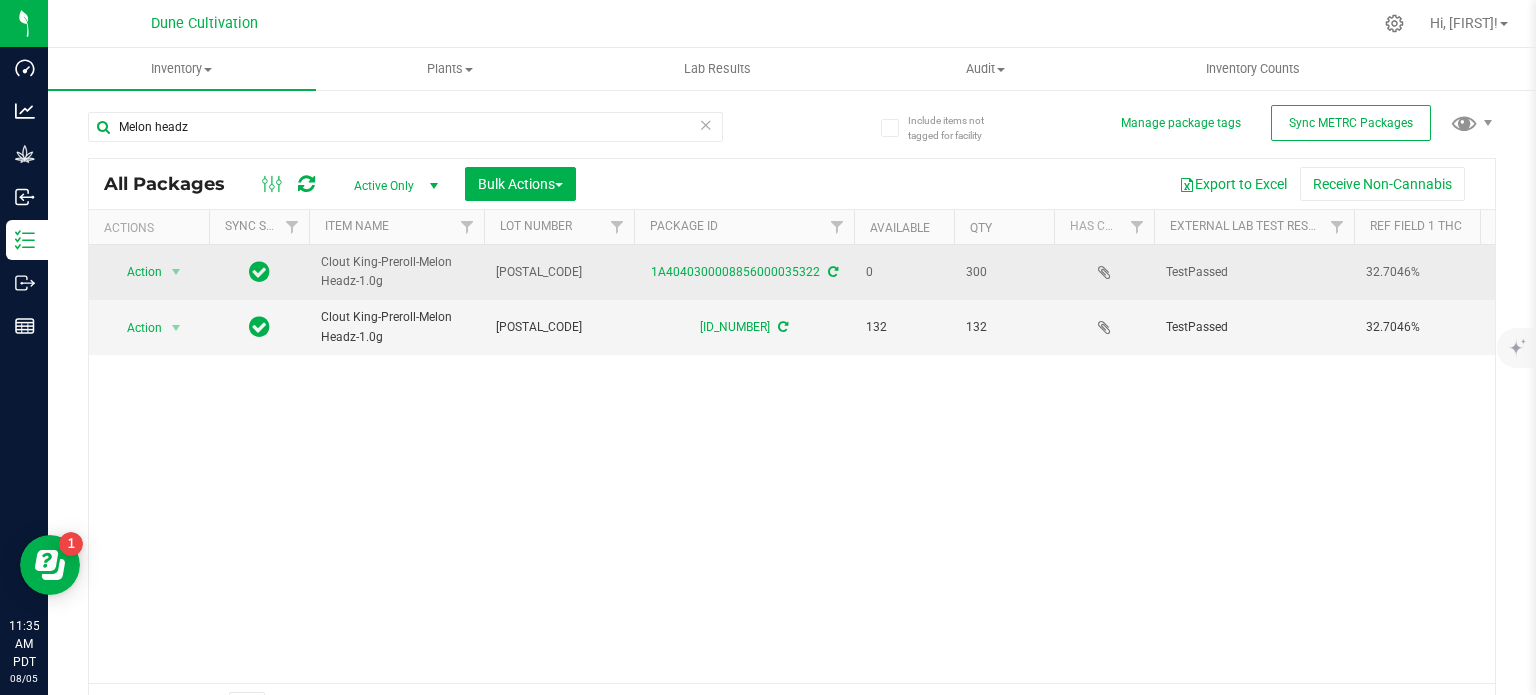 click on "Clout King-Preroll-Melon Headz-1.0g" at bounding box center (396, 272) 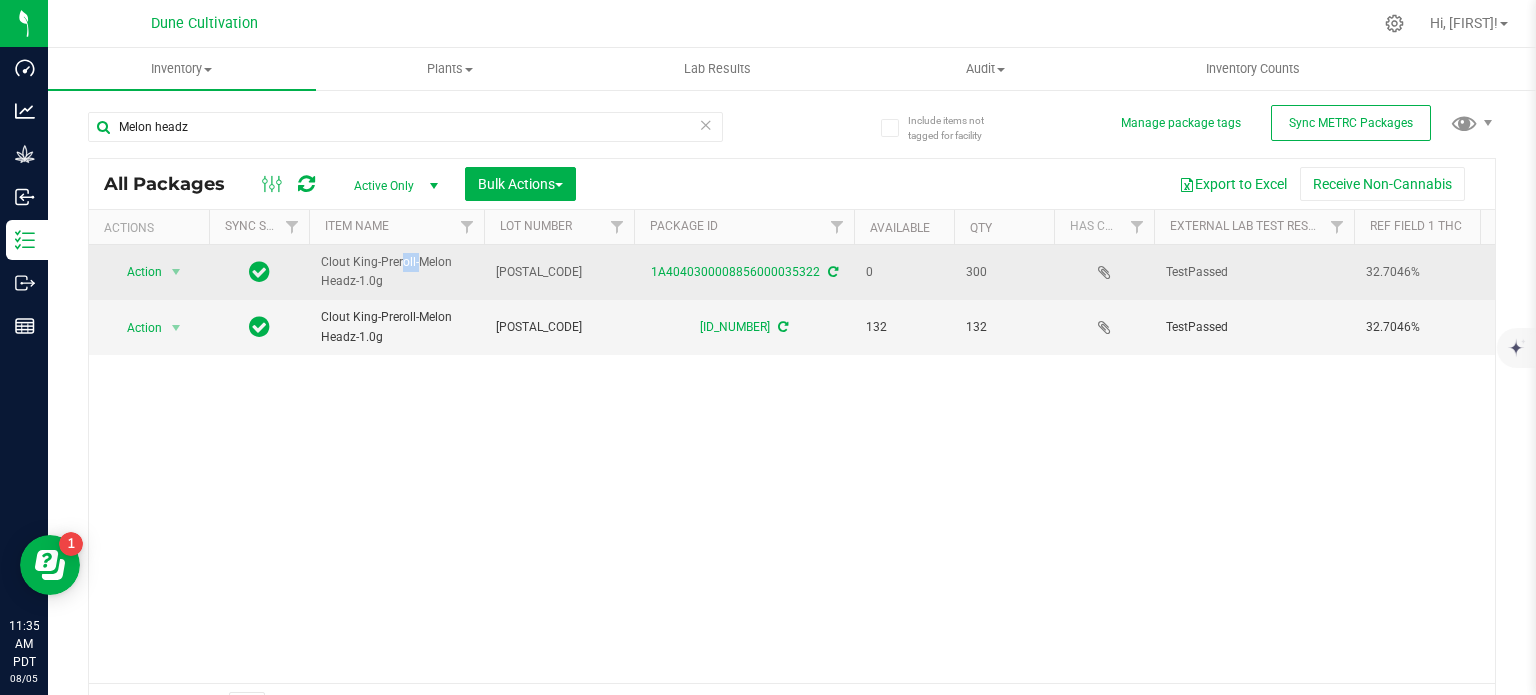 click on "Clout King-Preroll-Melon Headz-1.0g" at bounding box center (396, 272) 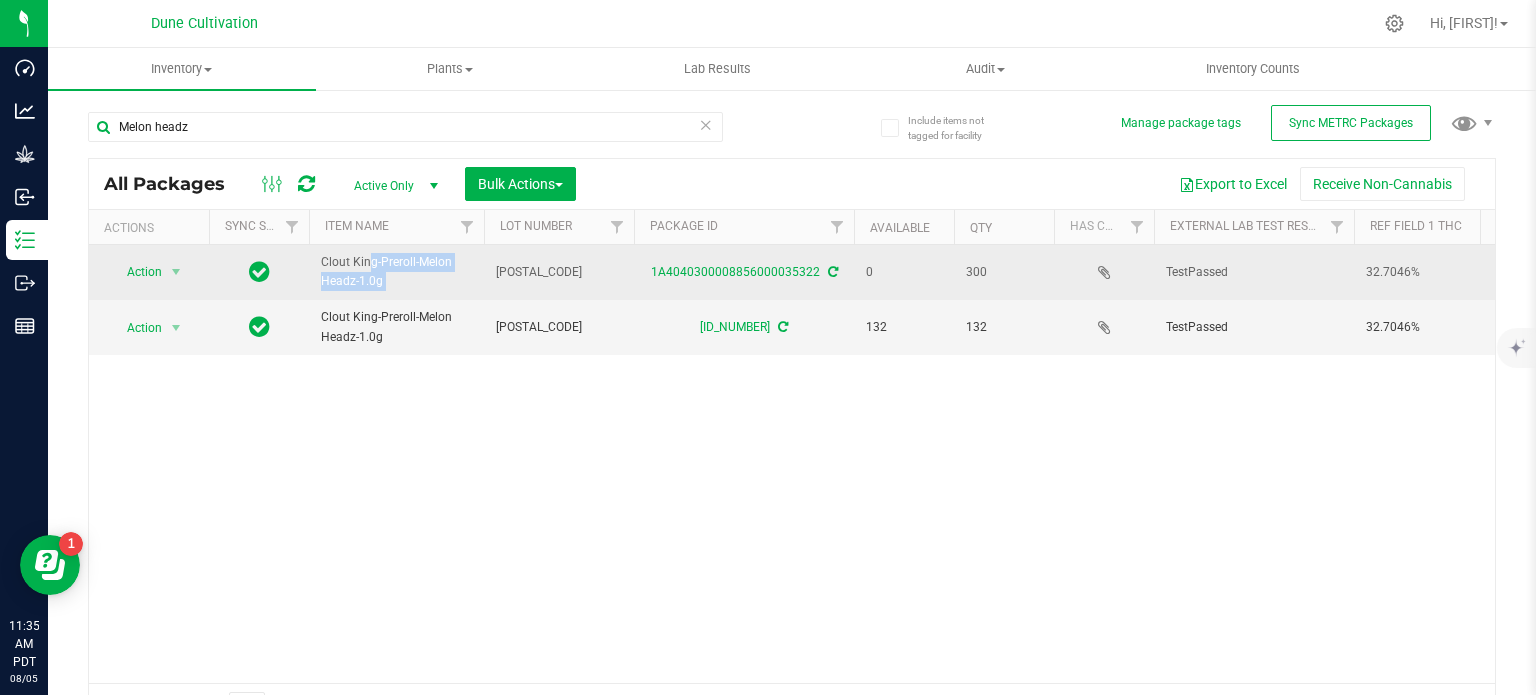 click on "Clout King-Preroll-Melon Headz-1.0g" at bounding box center (396, 272) 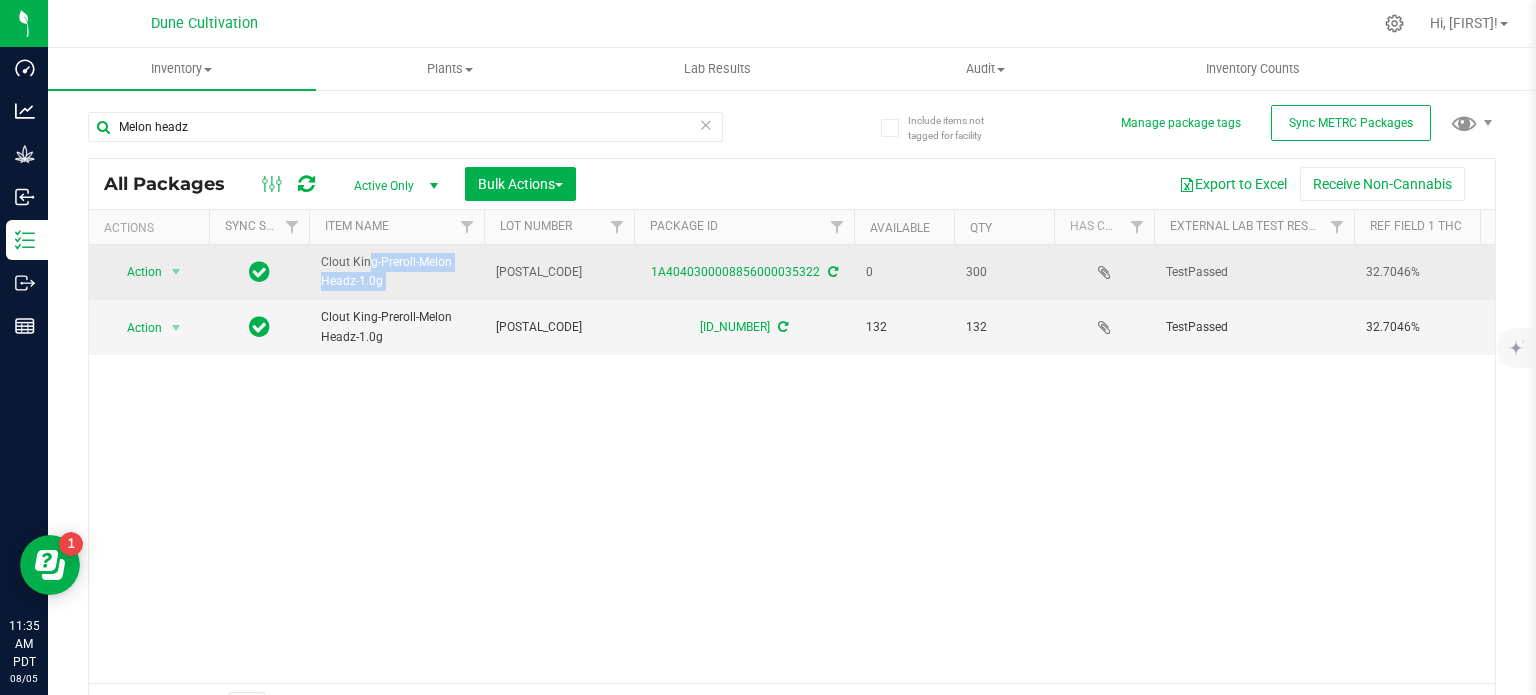 copy on "Clout King-Preroll-Melon Headz-1.0g" 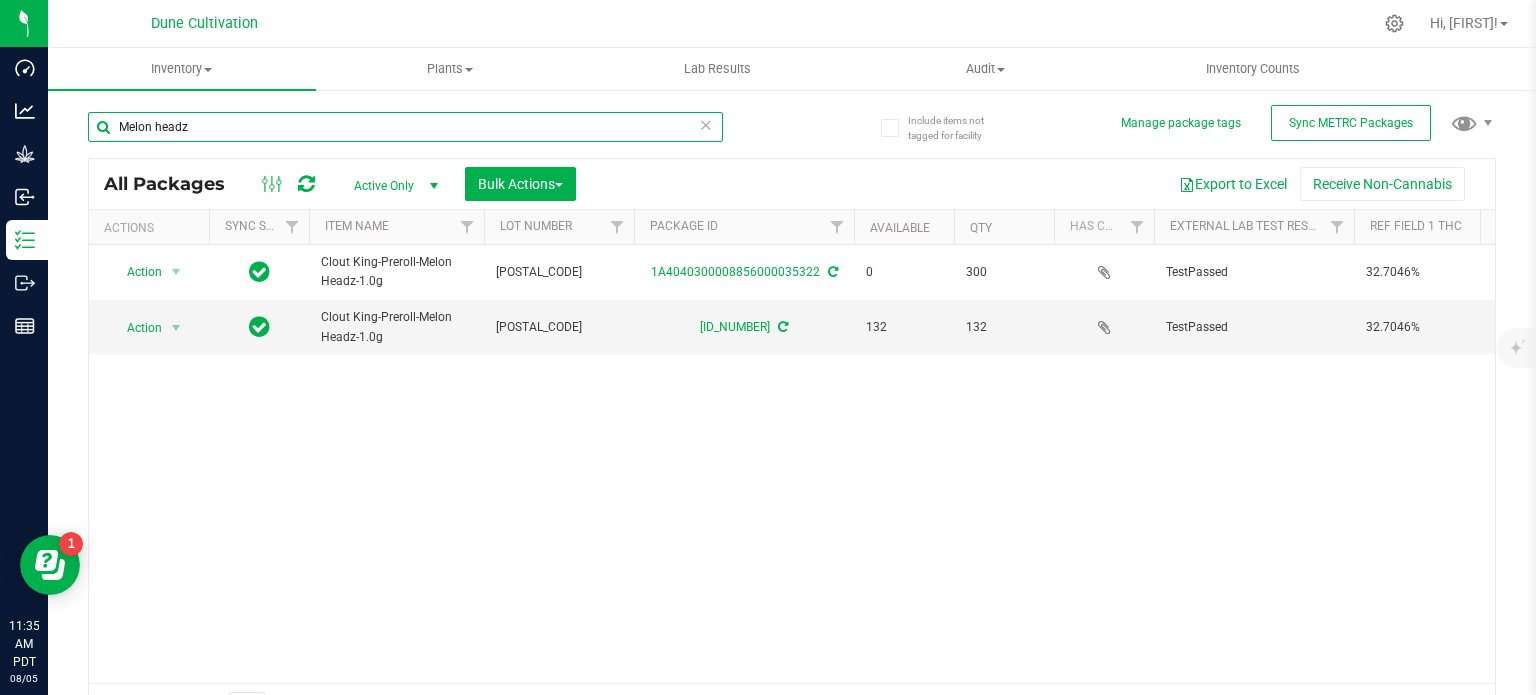 click on "Melon headz" at bounding box center [405, 127] 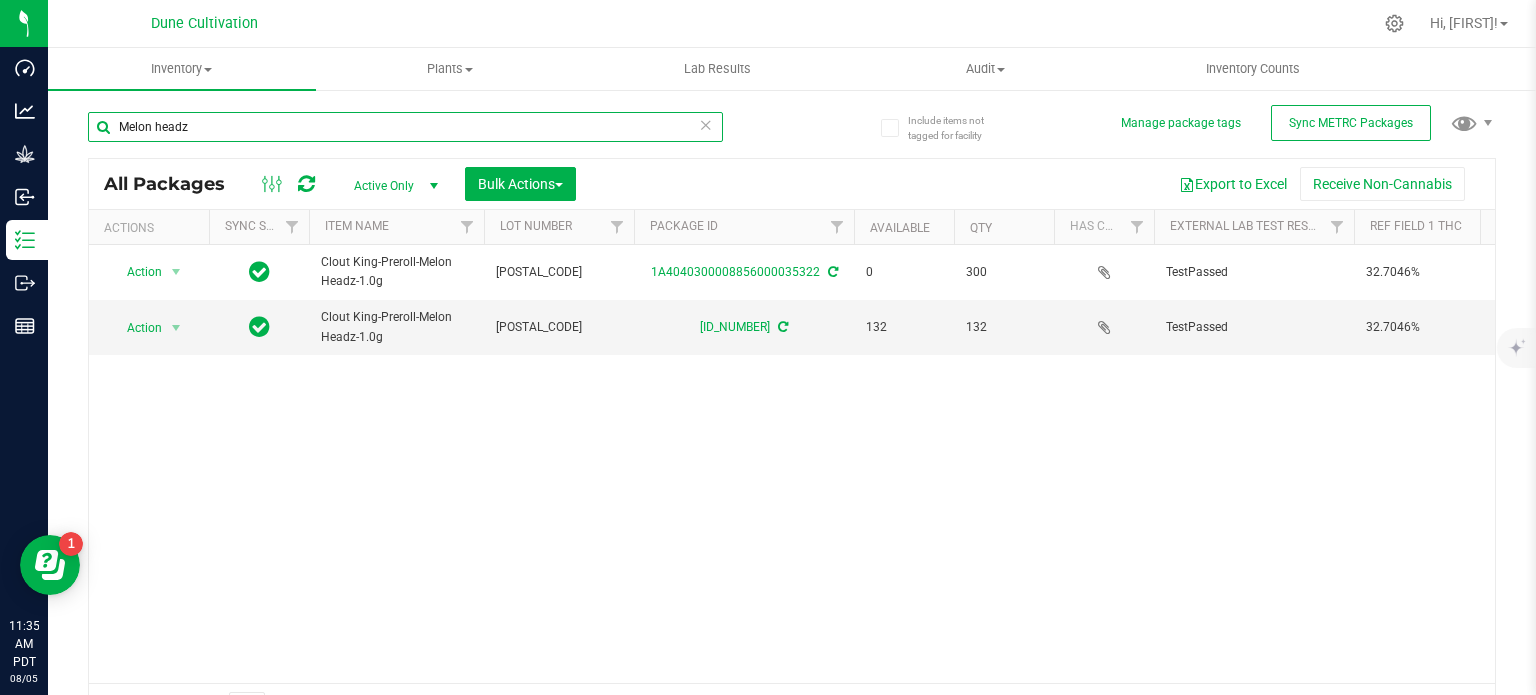 click on "Melon headz" at bounding box center (405, 127) 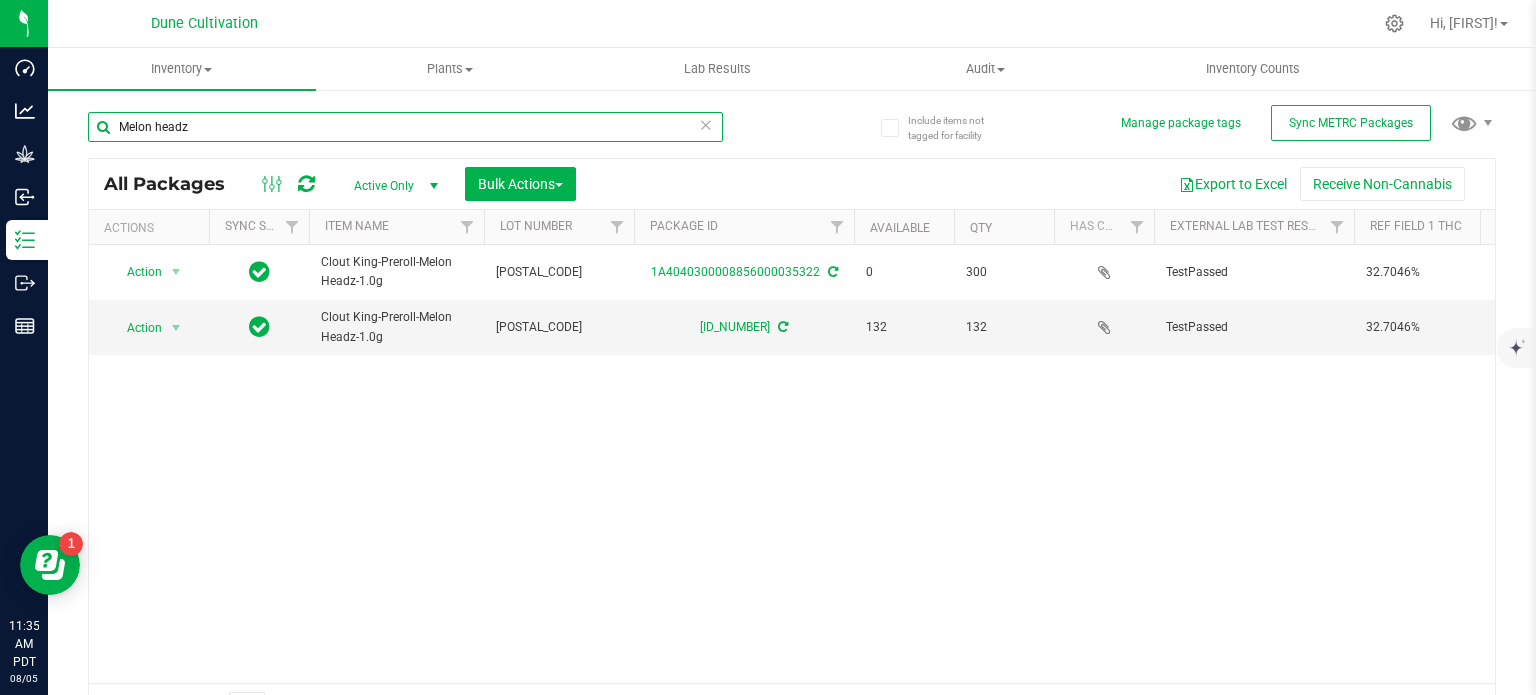paste on "Clout King-Preroll-Melon Headz-1.0g" 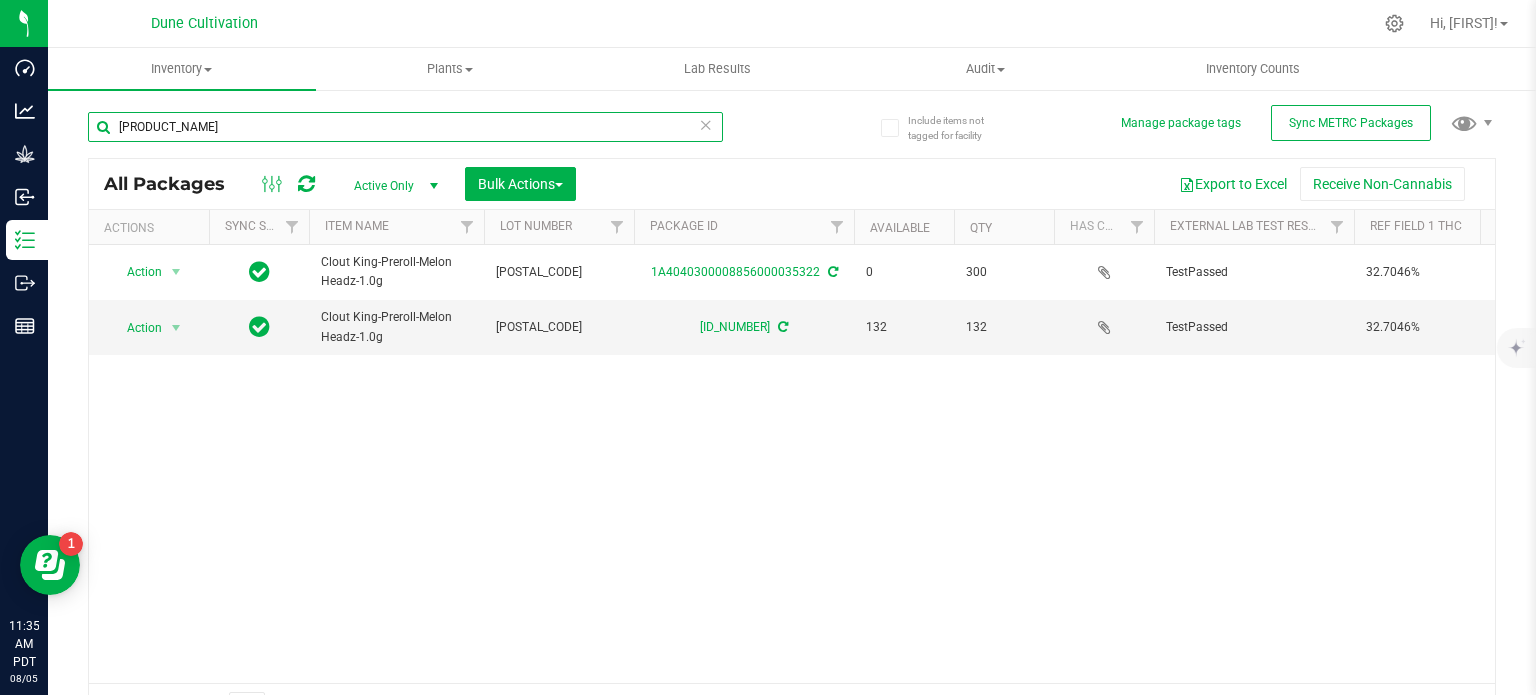 click on "[PRODUCT_NAME]" at bounding box center (405, 127) 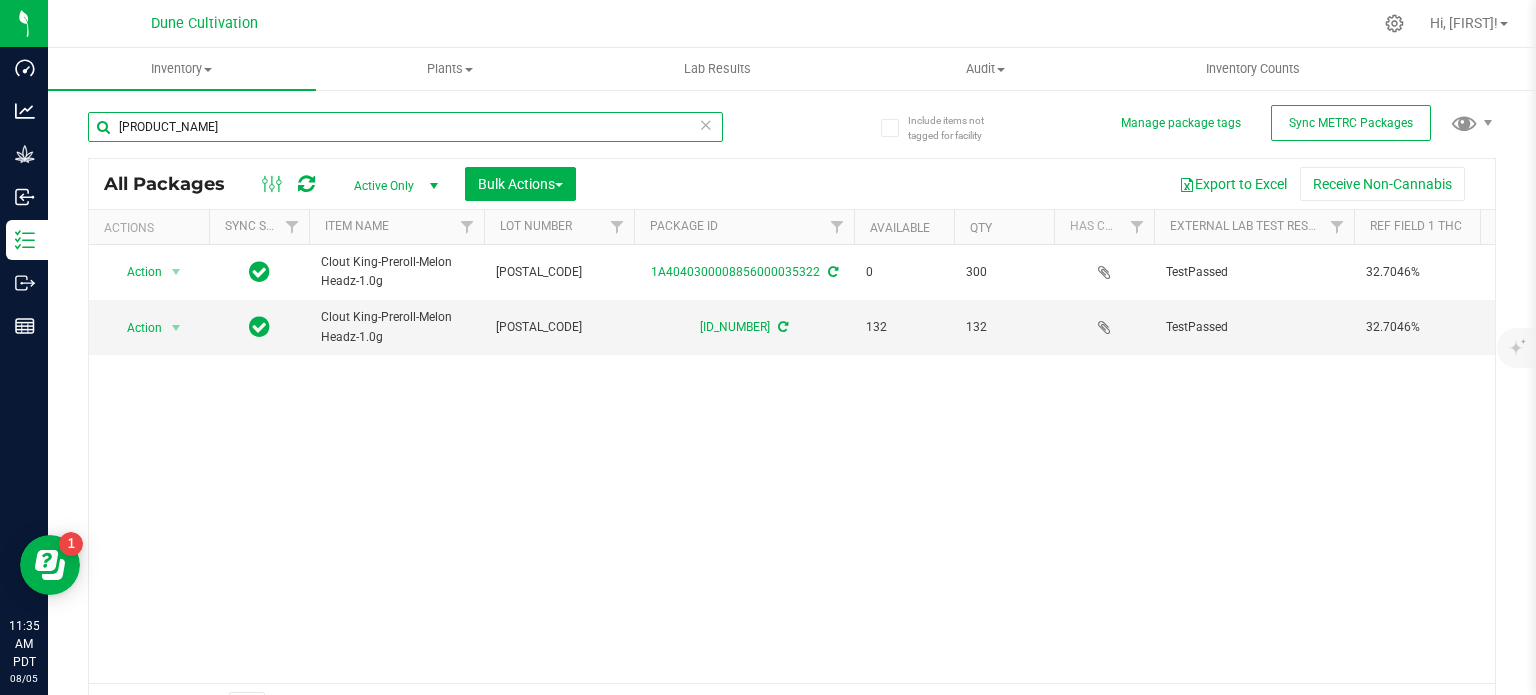 click on "[PRODUCT_NAME]" at bounding box center (405, 127) 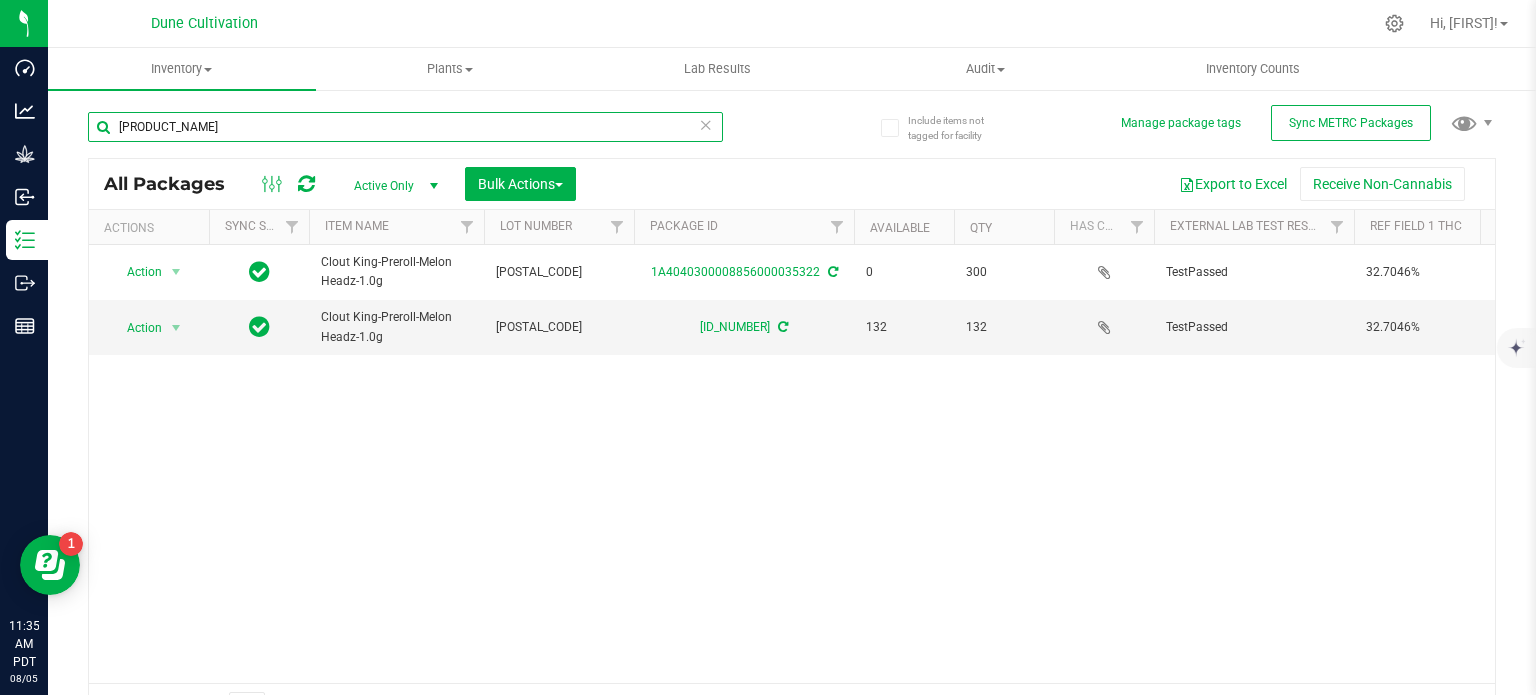 click on "[PRODUCT_NAME]" at bounding box center [405, 127] 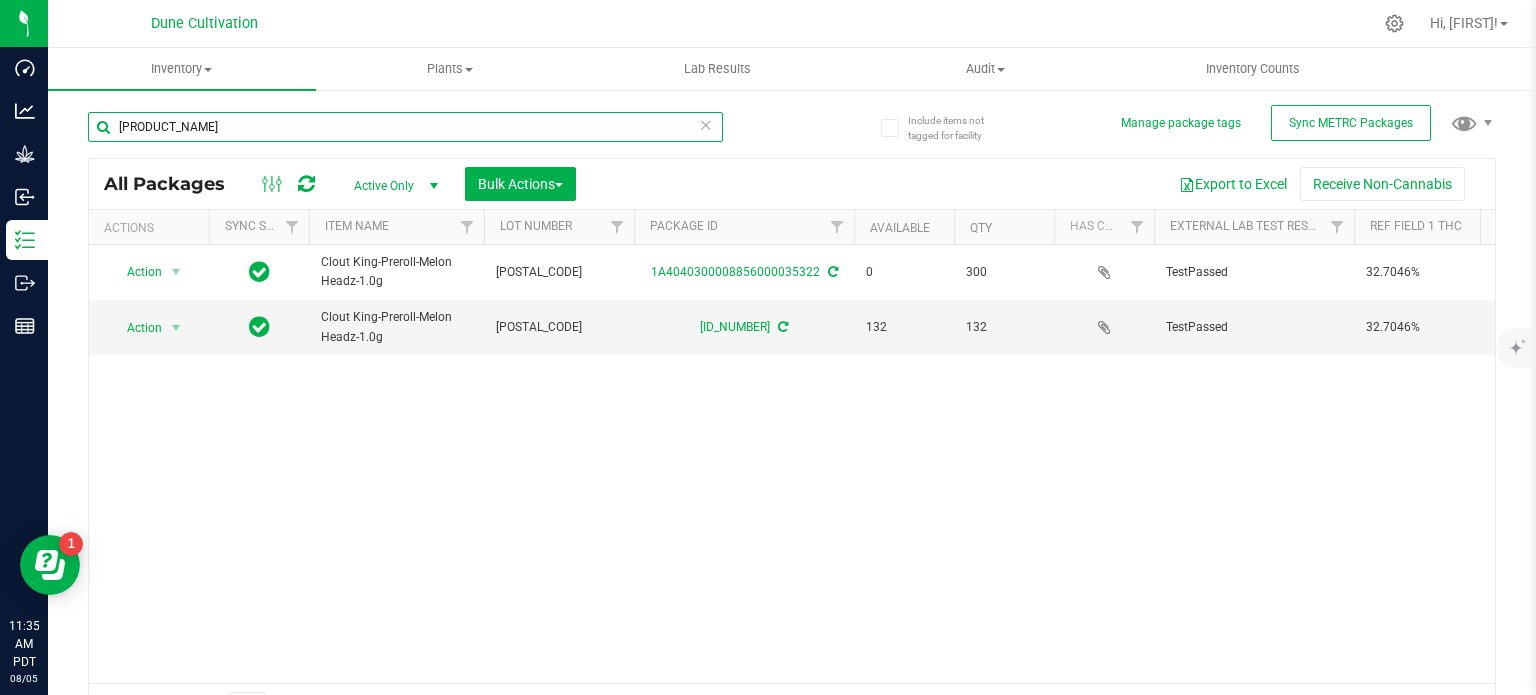 paste 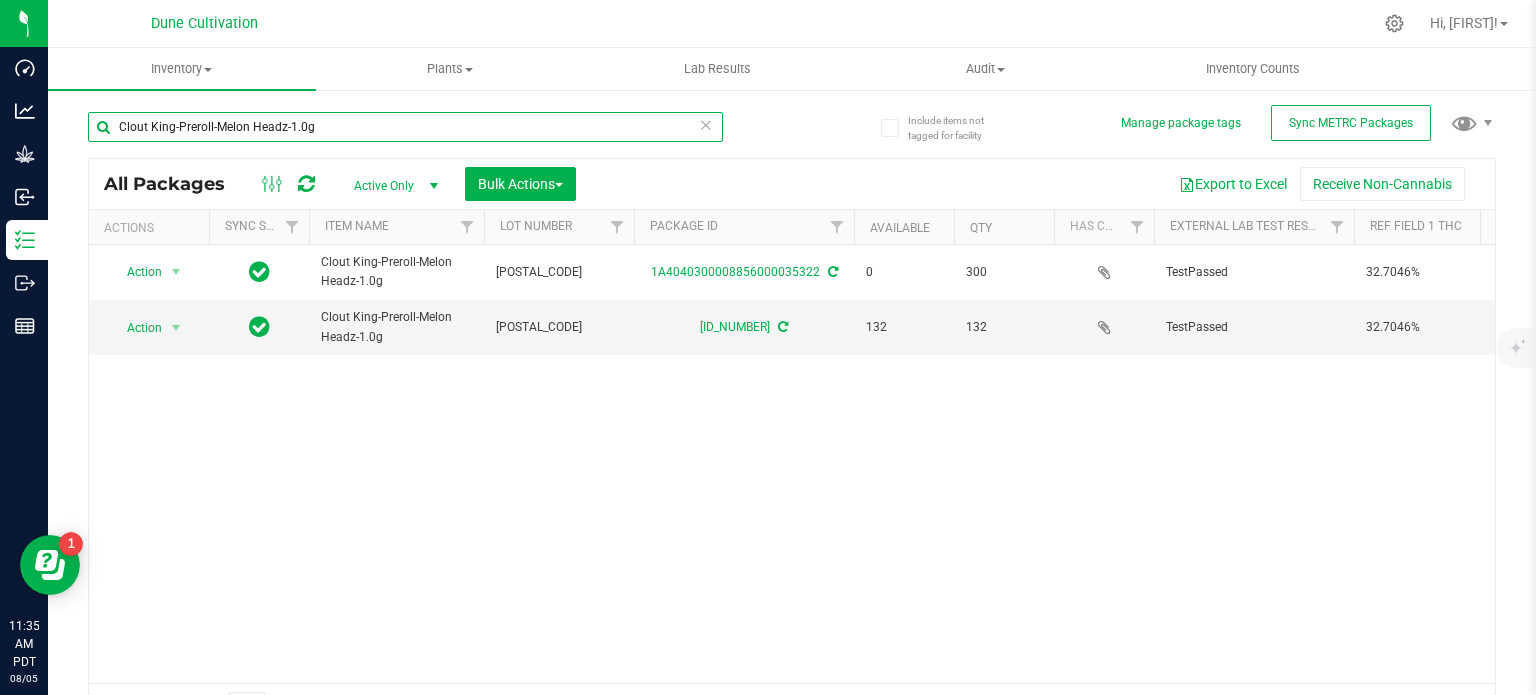 type on "Clout King-Preroll-Melon Headz-1.0g" 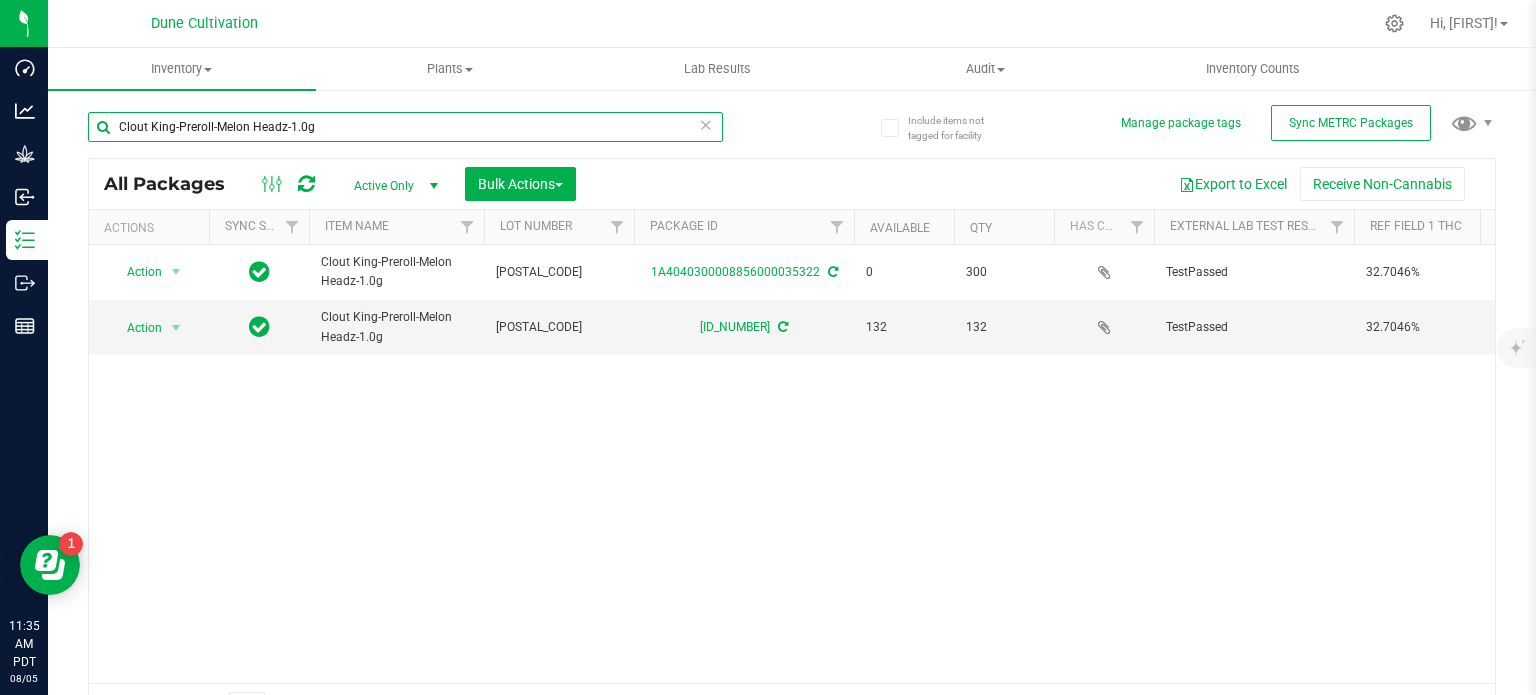 scroll, scrollTop: 0, scrollLeft: 504, axis: horizontal 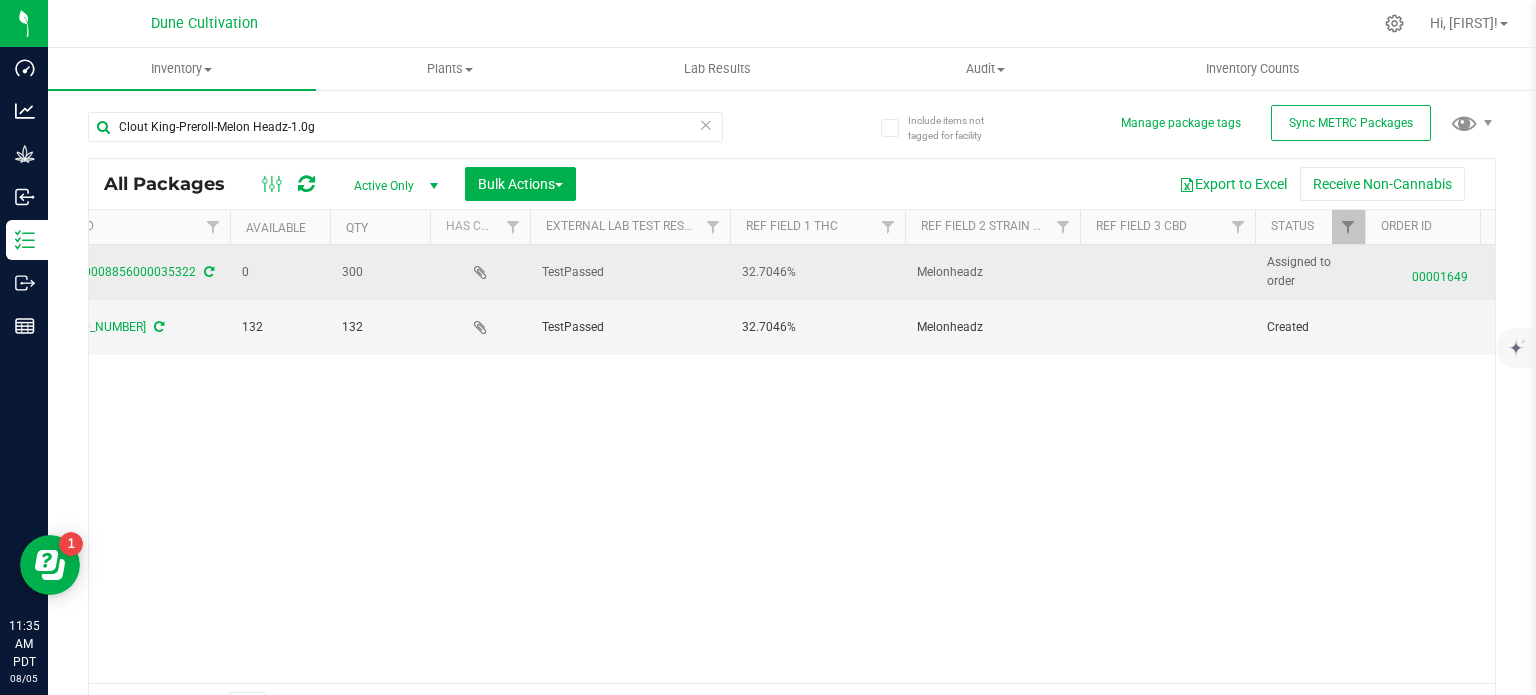 click on "00001649" at bounding box center [1440, 272] 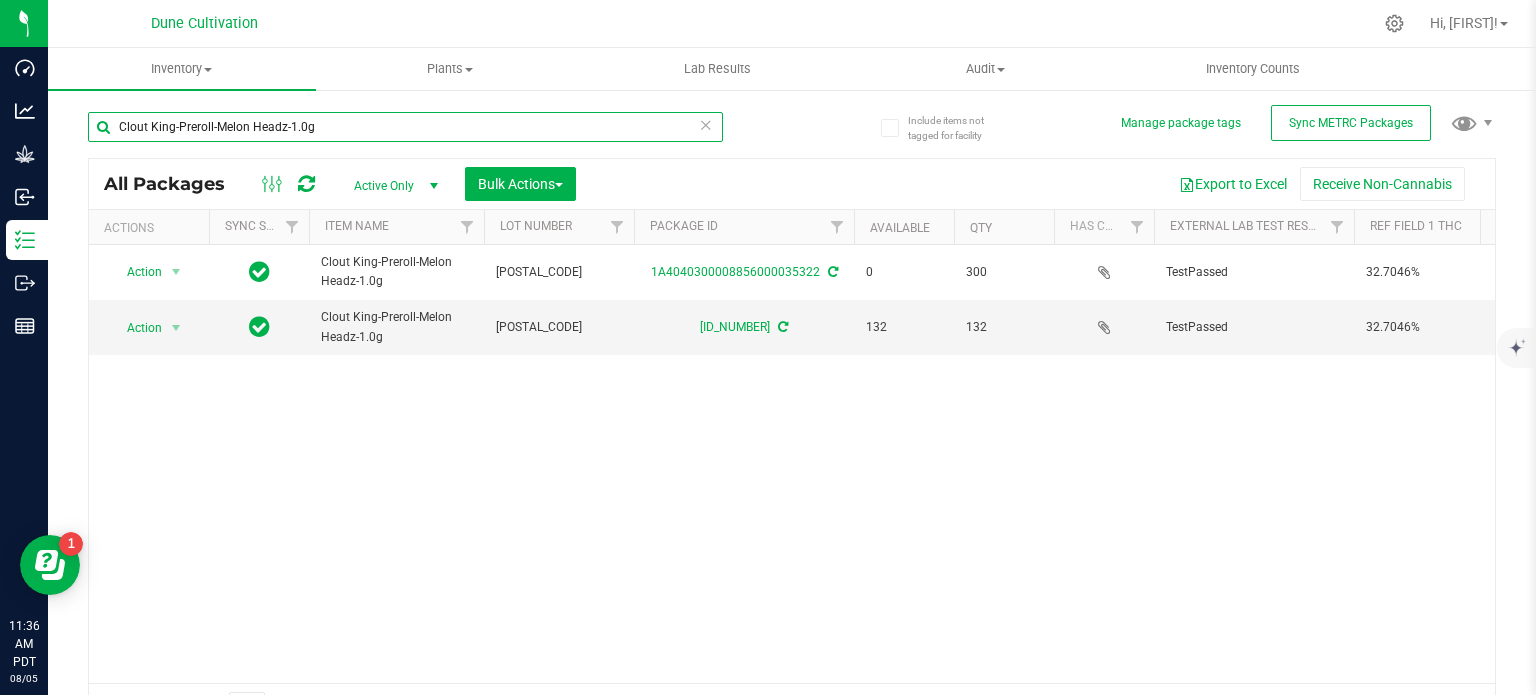click on "Clout King-Preroll-Melon Headz-1.0g" at bounding box center (405, 127) 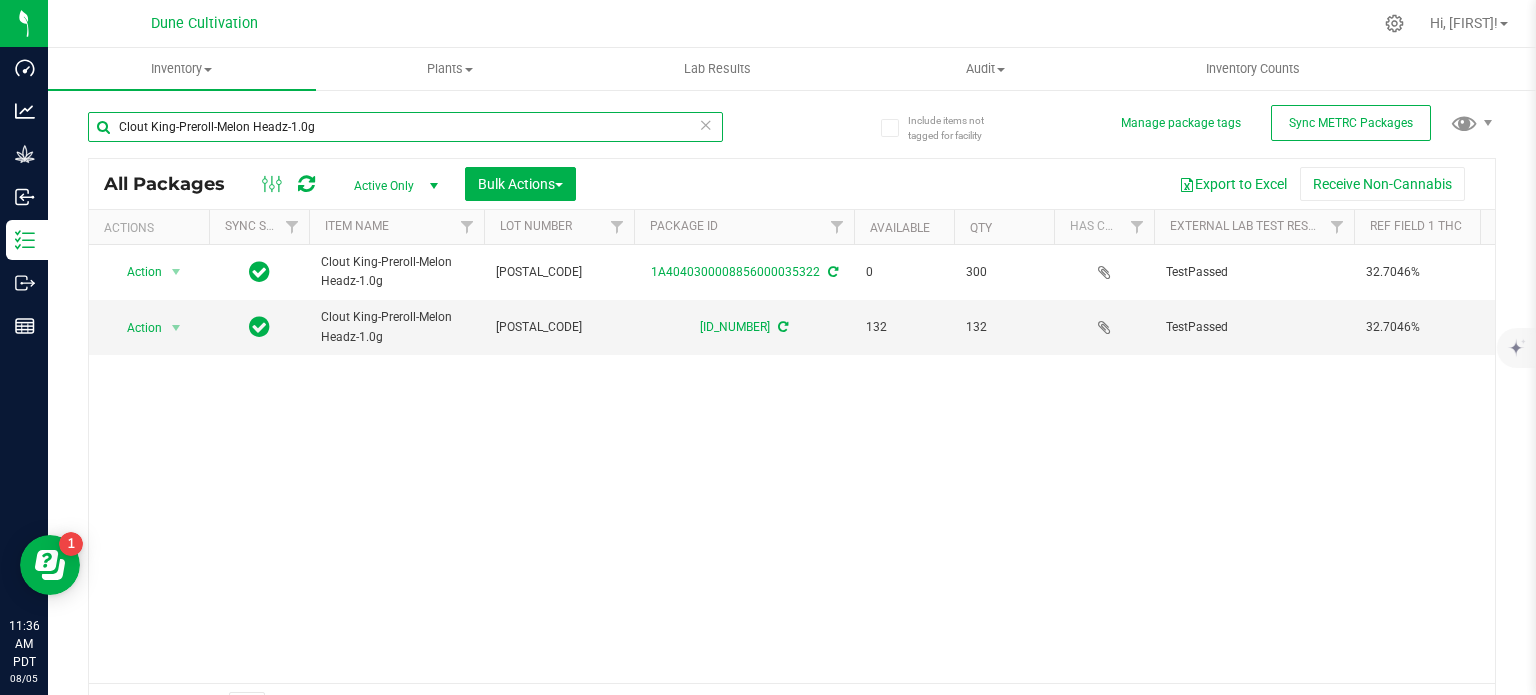 click on "Clout King-Preroll-Melon Headz-1.0g" at bounding box center (405, 127) 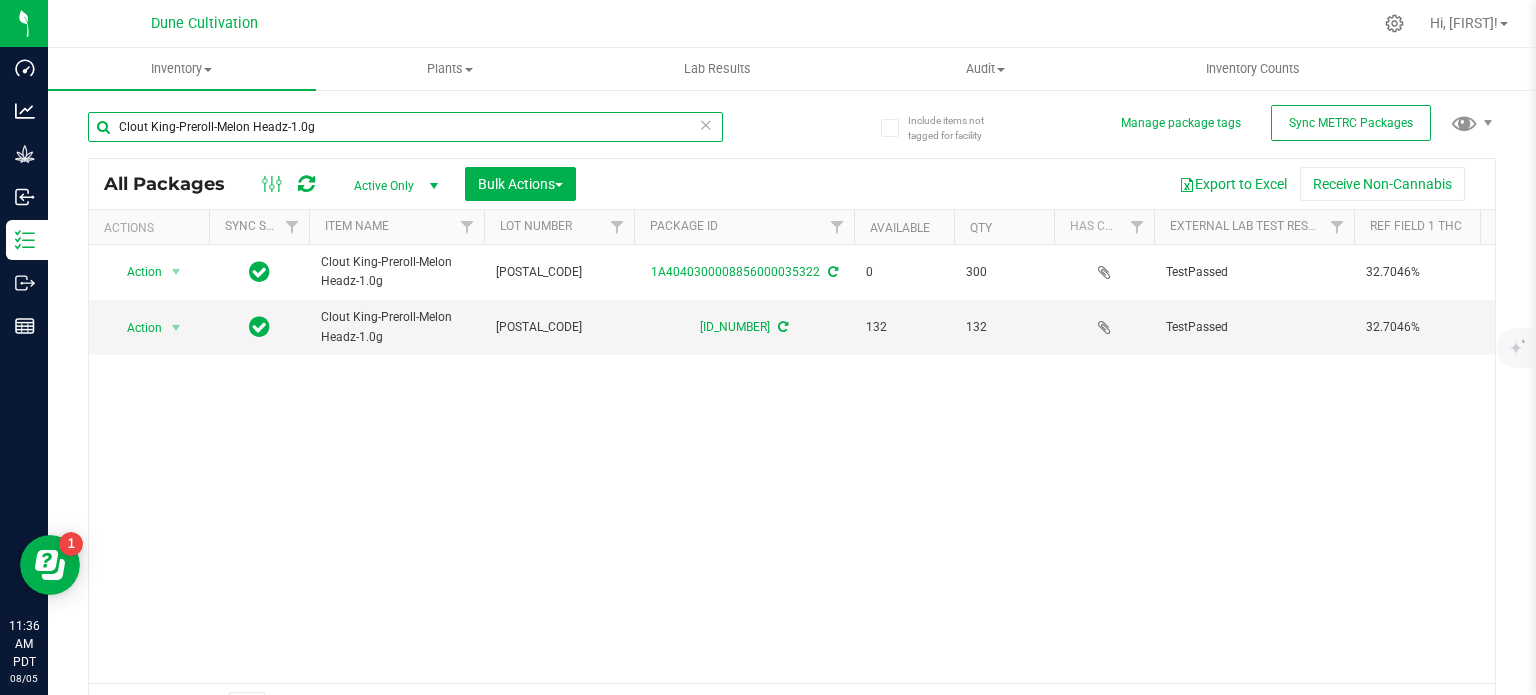 click on "Clout King-Preroll-Melon Headz-1.0g" at bounding box center (405, 127) 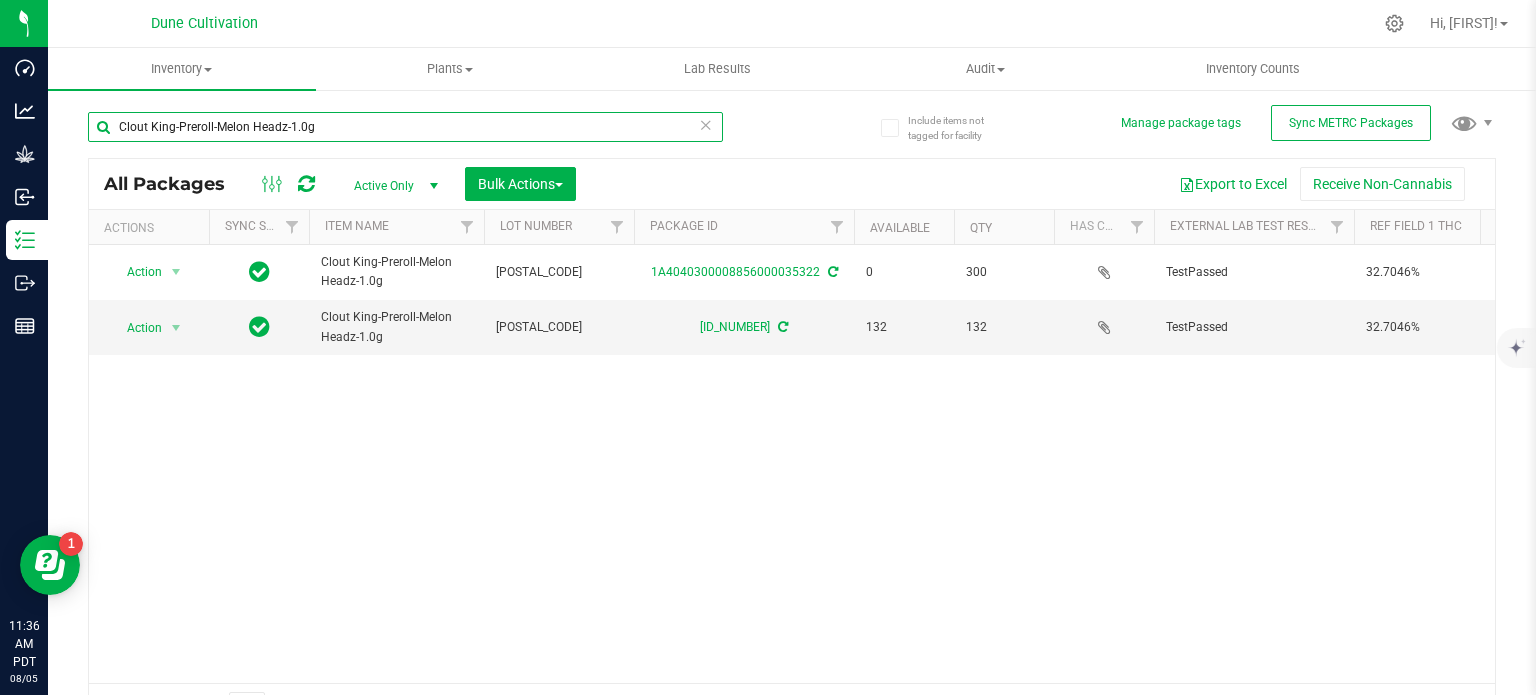paste on "[NUMBER]" 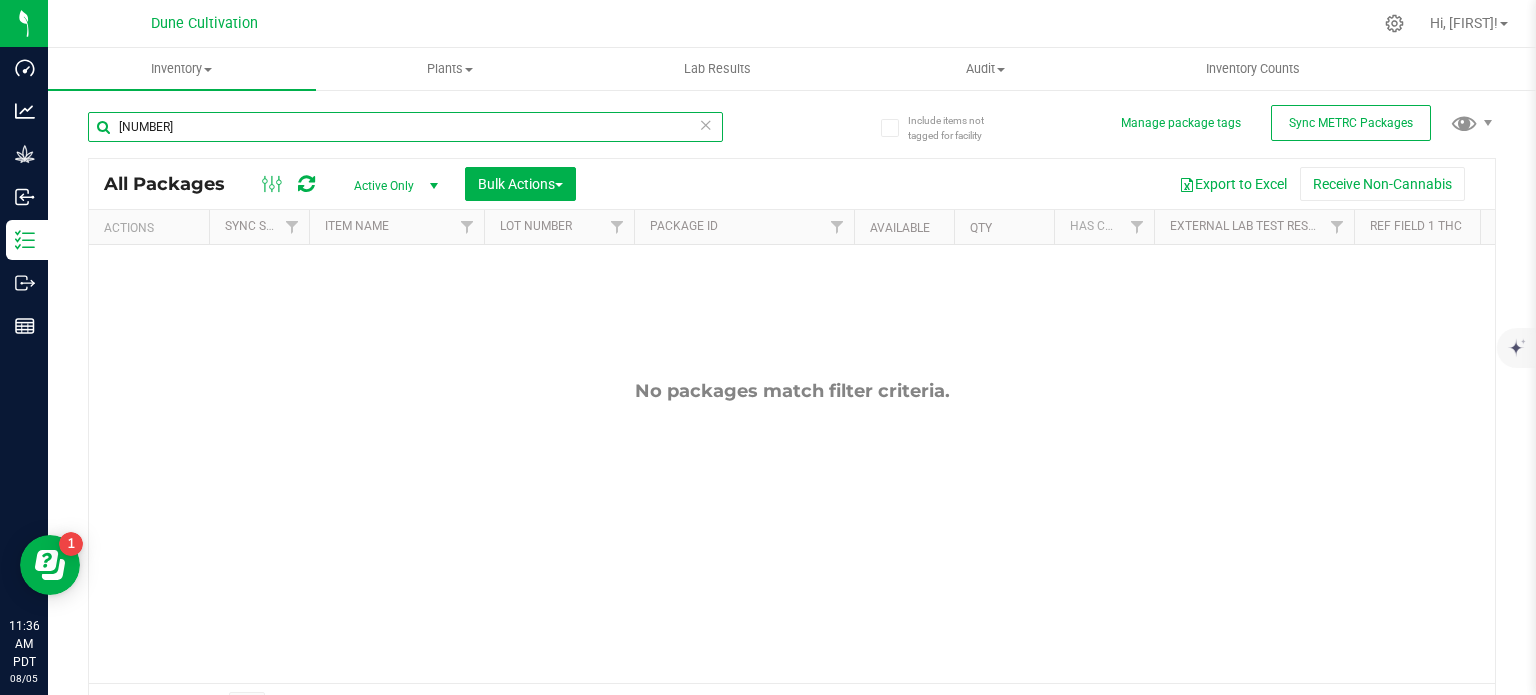 type on "[NUMBER]" 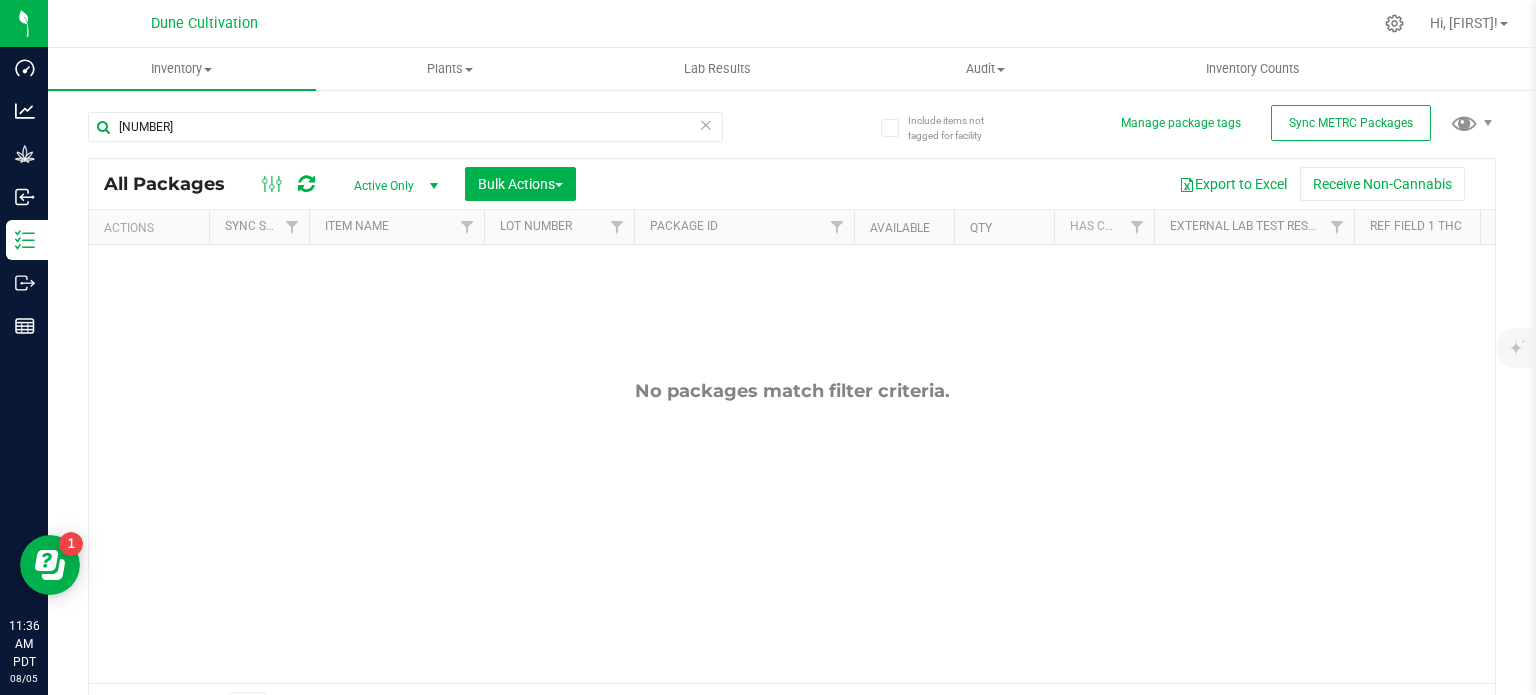 click on "Active Only" at bounding box center [392, 186] 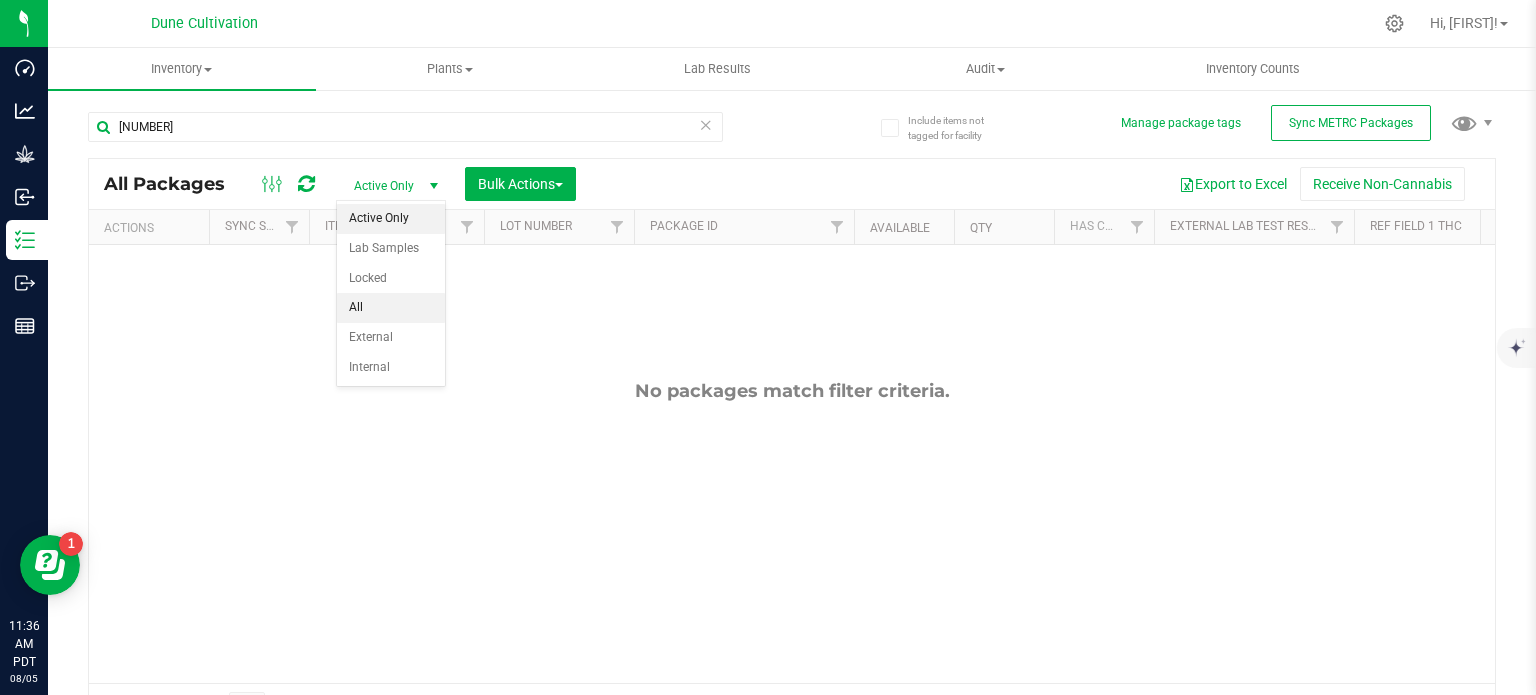 click on "All" at bounding box center (391, 308) 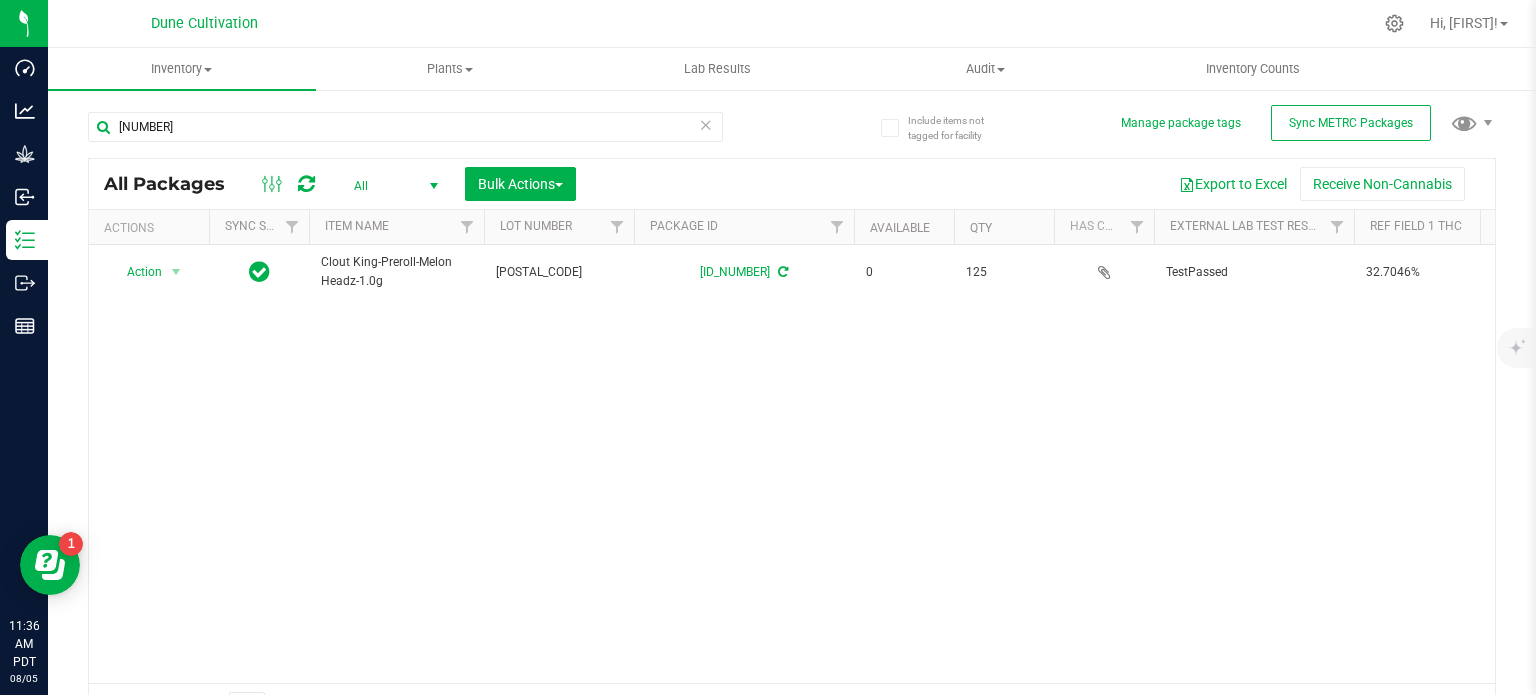scroll, scrollTop: 0, scrollLeft: 528, axis: horizontal 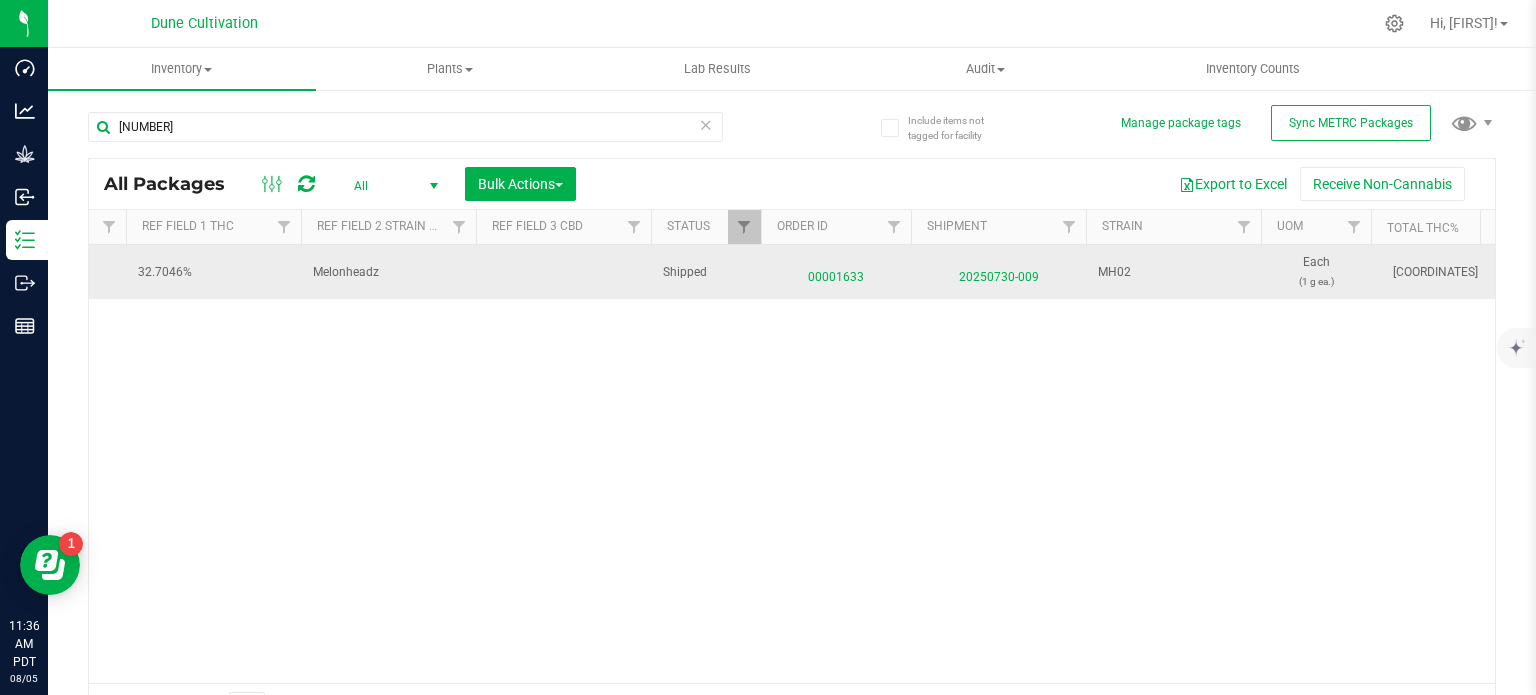 click on "00001633" at bounding box center [836, 272] 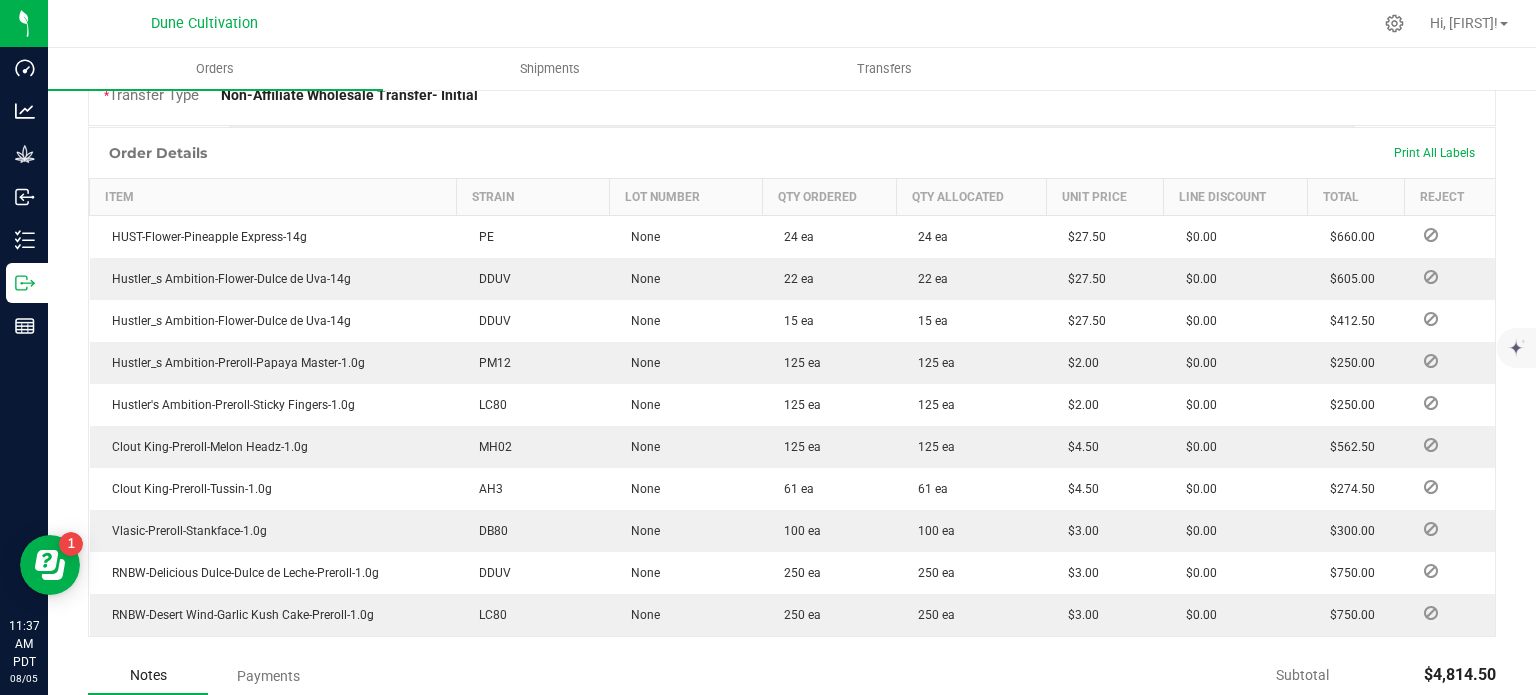 scroll, scrollTop: 0, scrollLeft: 0, axis: both 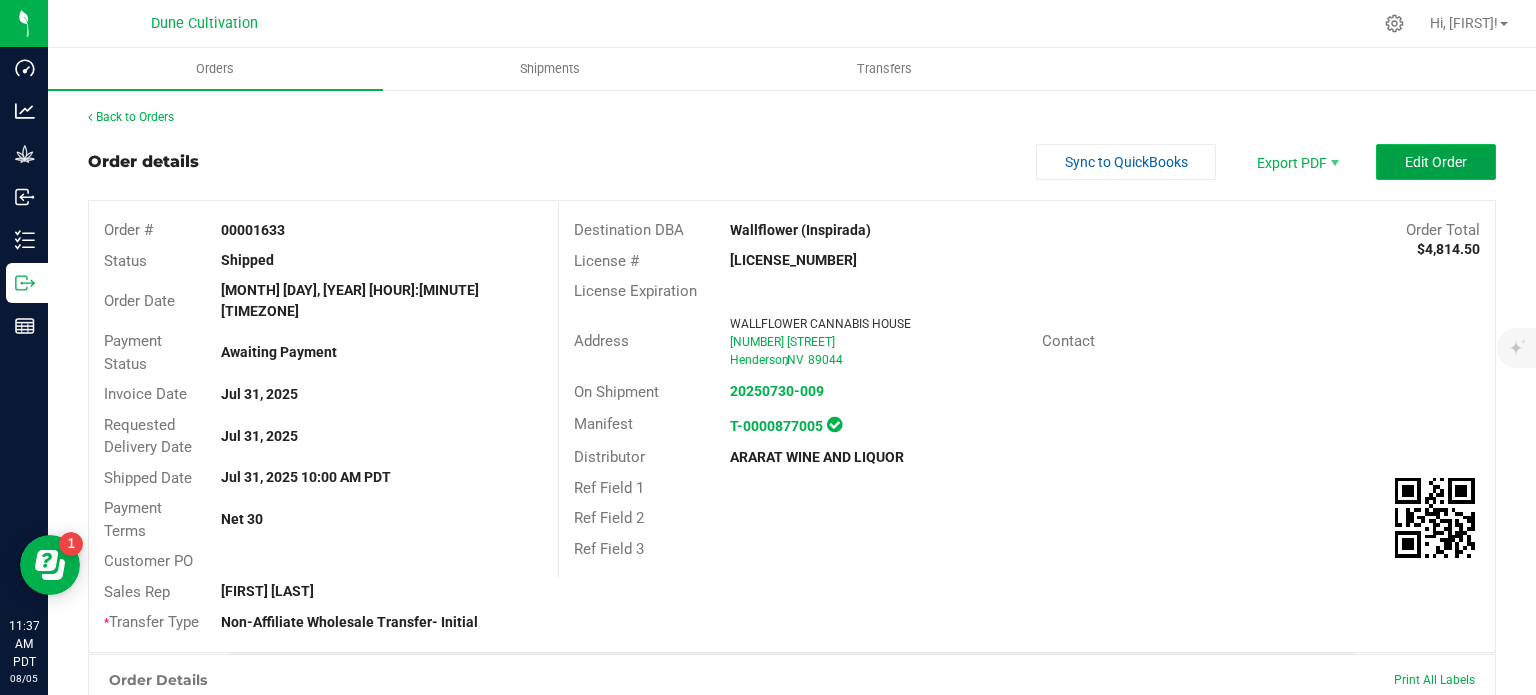 click on "Edit Order" at bounding box center (1436, 162) 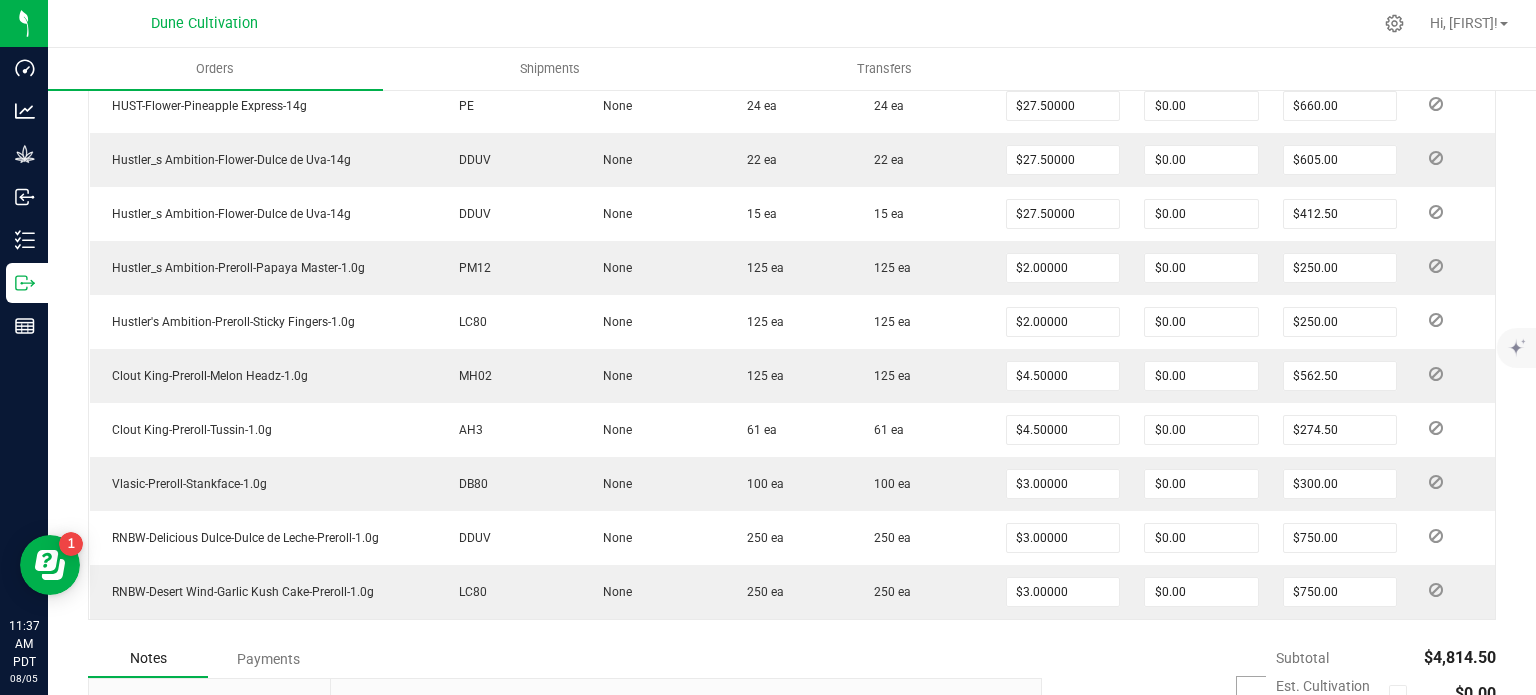 scroll, scrollTop: 694, scrollLeft: 0, axis: vertical 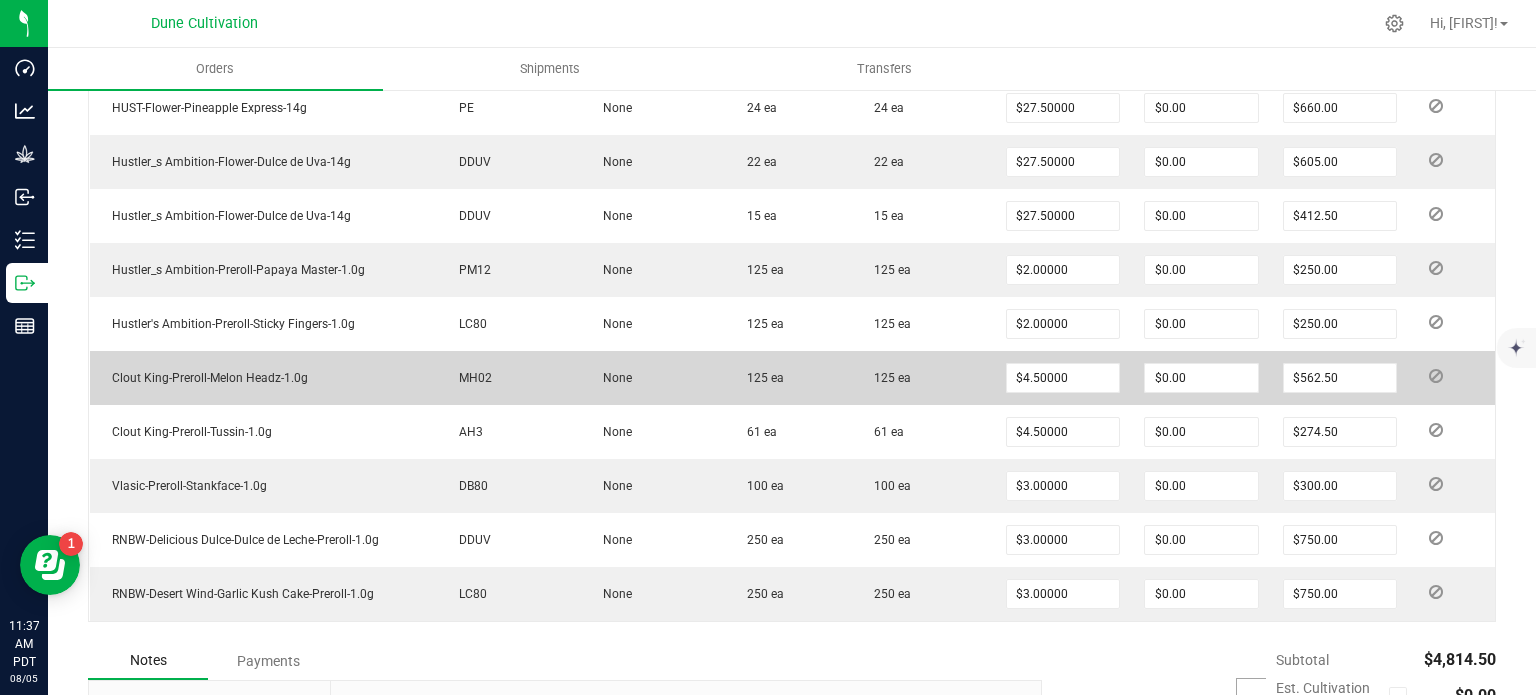 click at bounding box center (1436, 376) 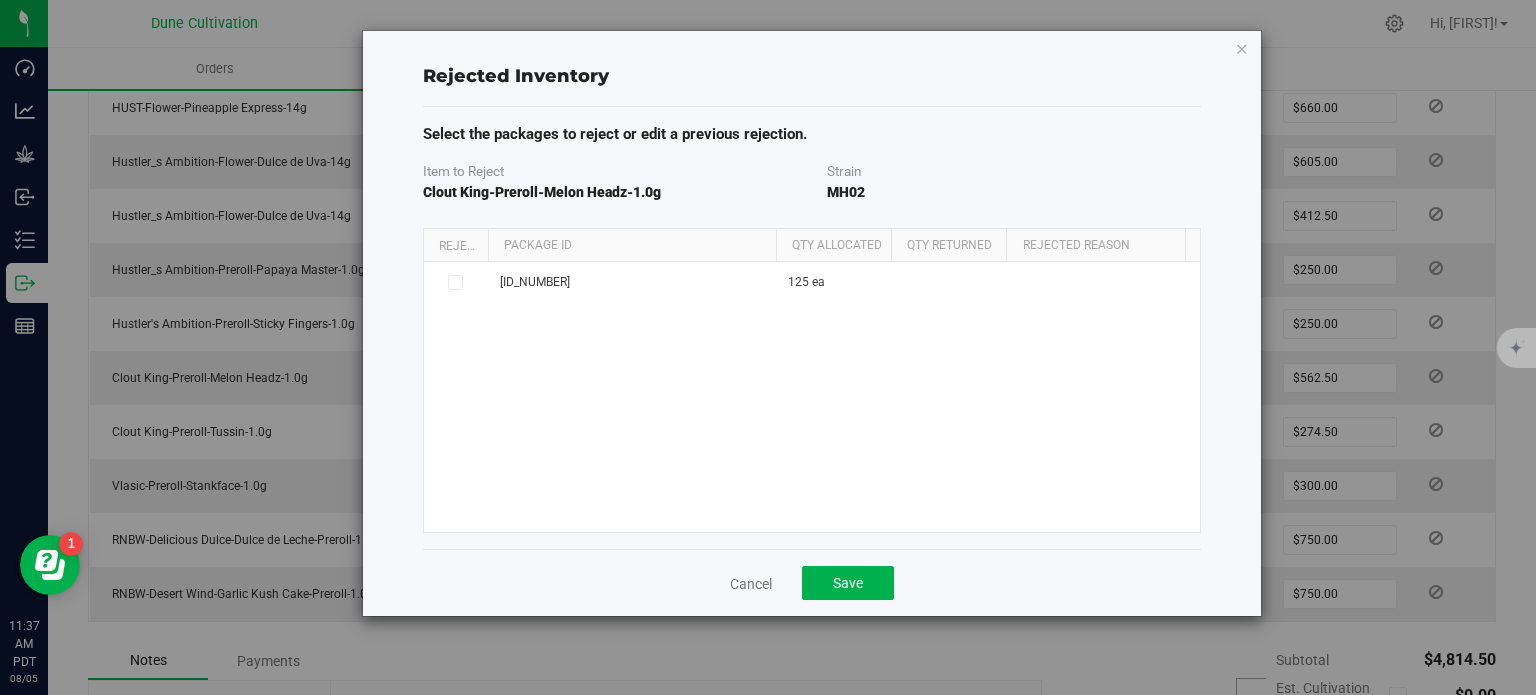 drag, startPoint x: 633, startPoint y: 250, endPoint x: 779, endPoint y: 254, distance: 146.05478 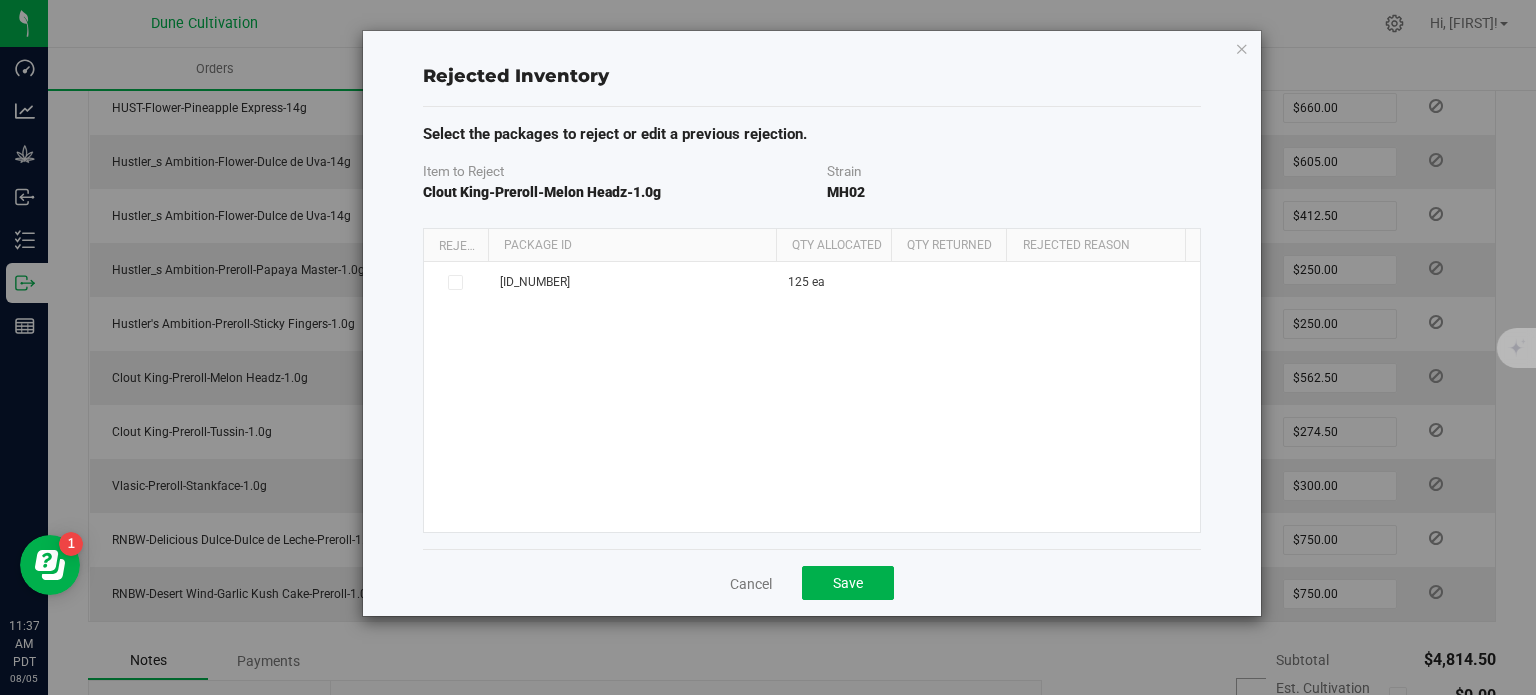click on "Reject Package Id
Qty Allocated
Qty Returned Rejected Reason" at bounding box center [805, 245] 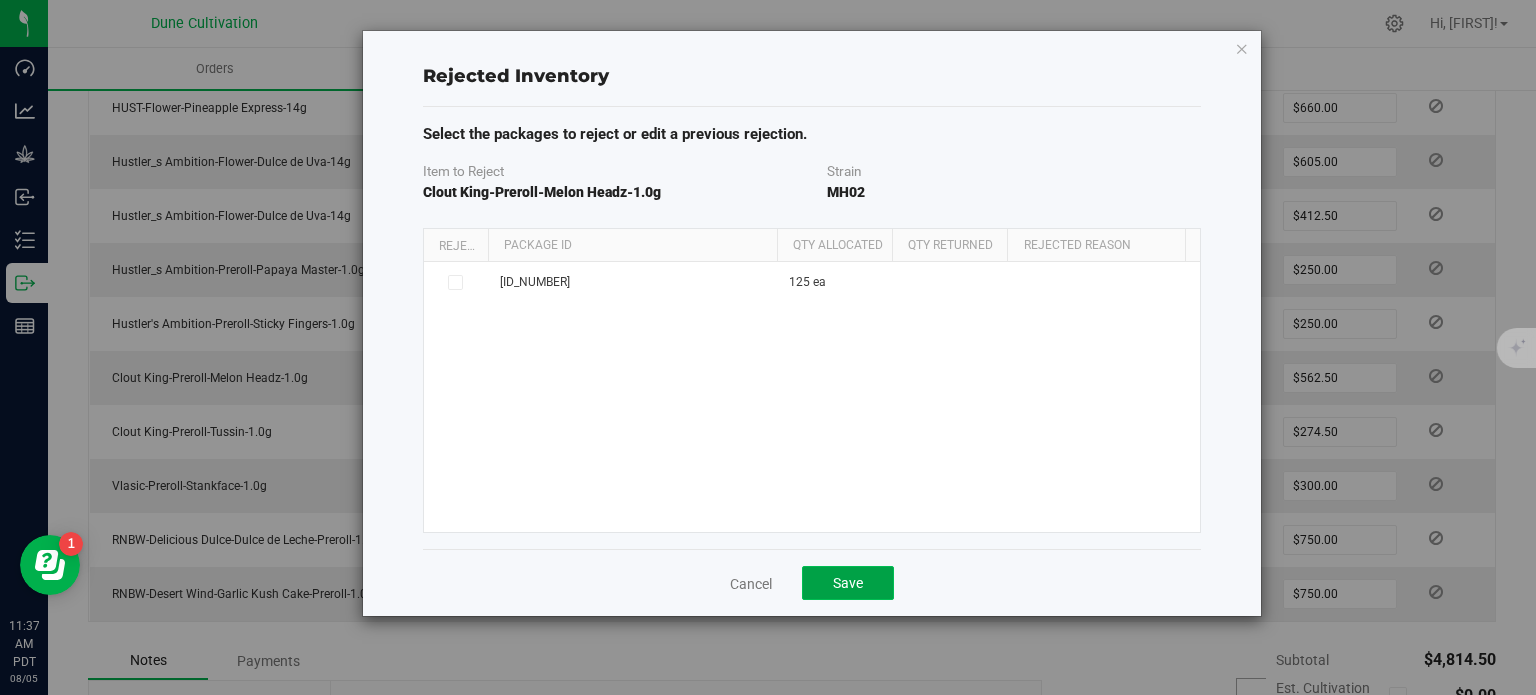 click on "Save" 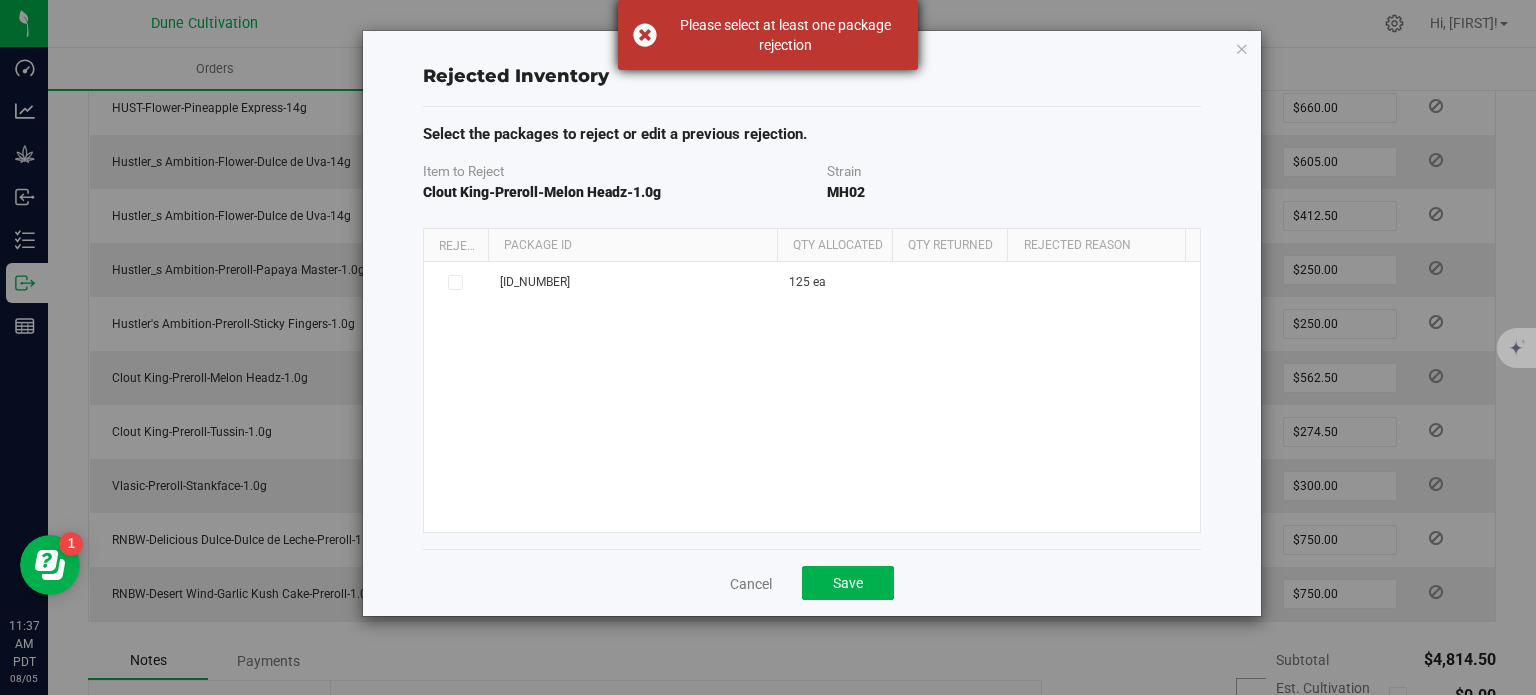 click on "Please select at least one package rejection" at bounding box center [768, 35] 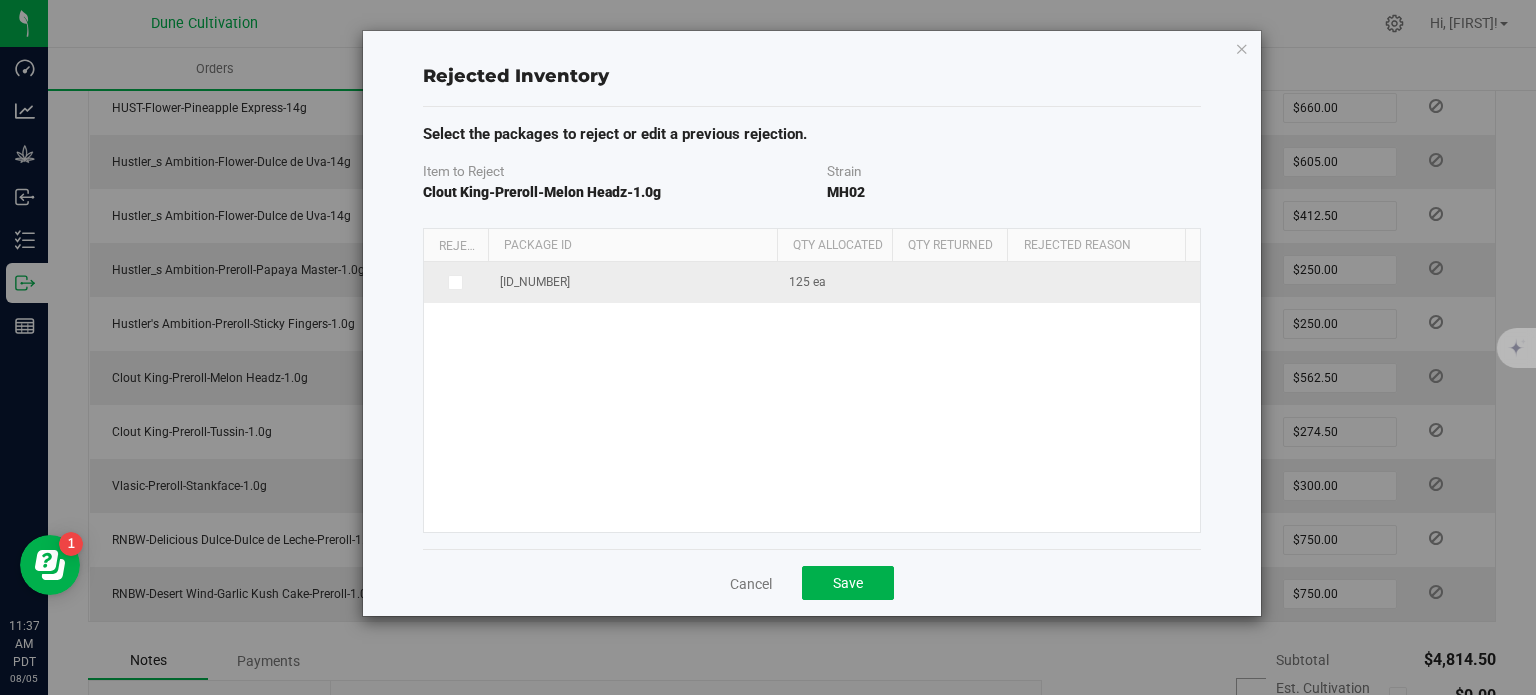click at bounding box center [456, 282] 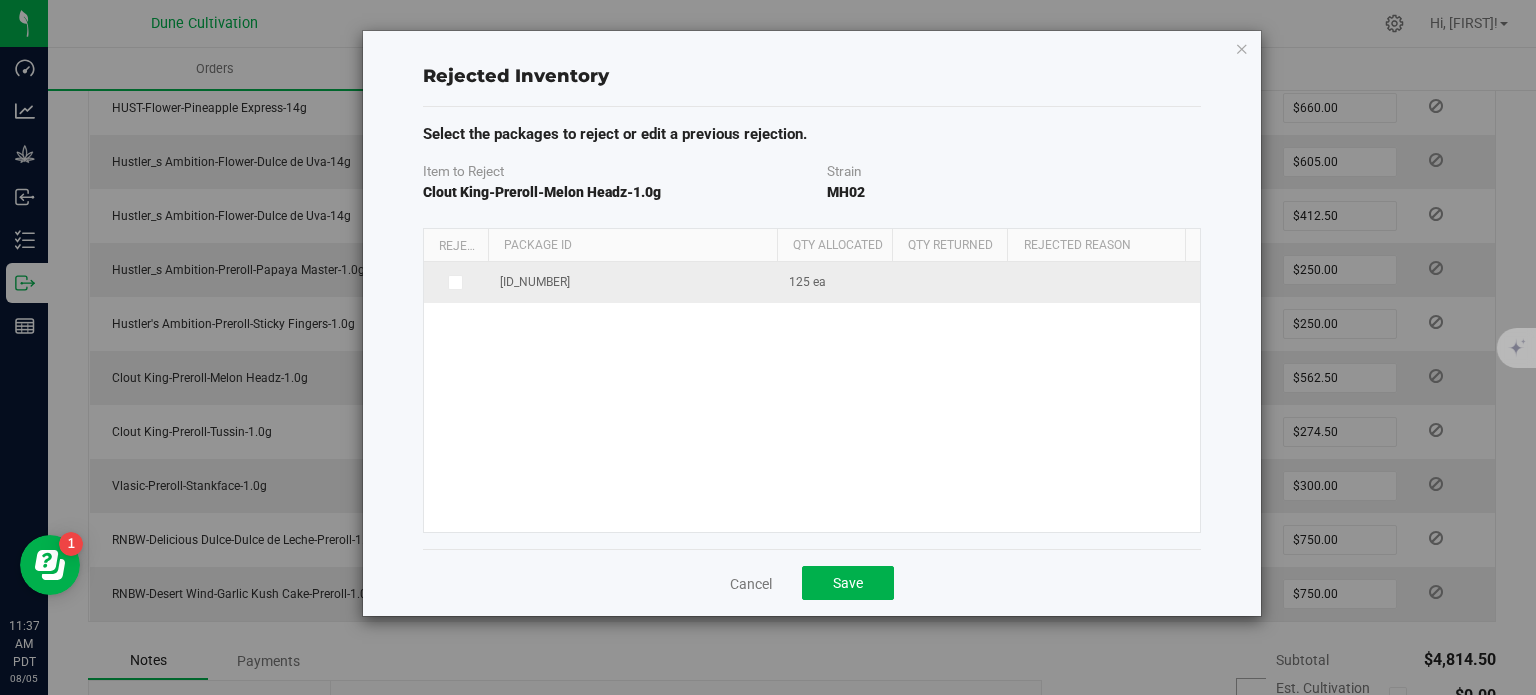 click at bounding box center [454, 282] 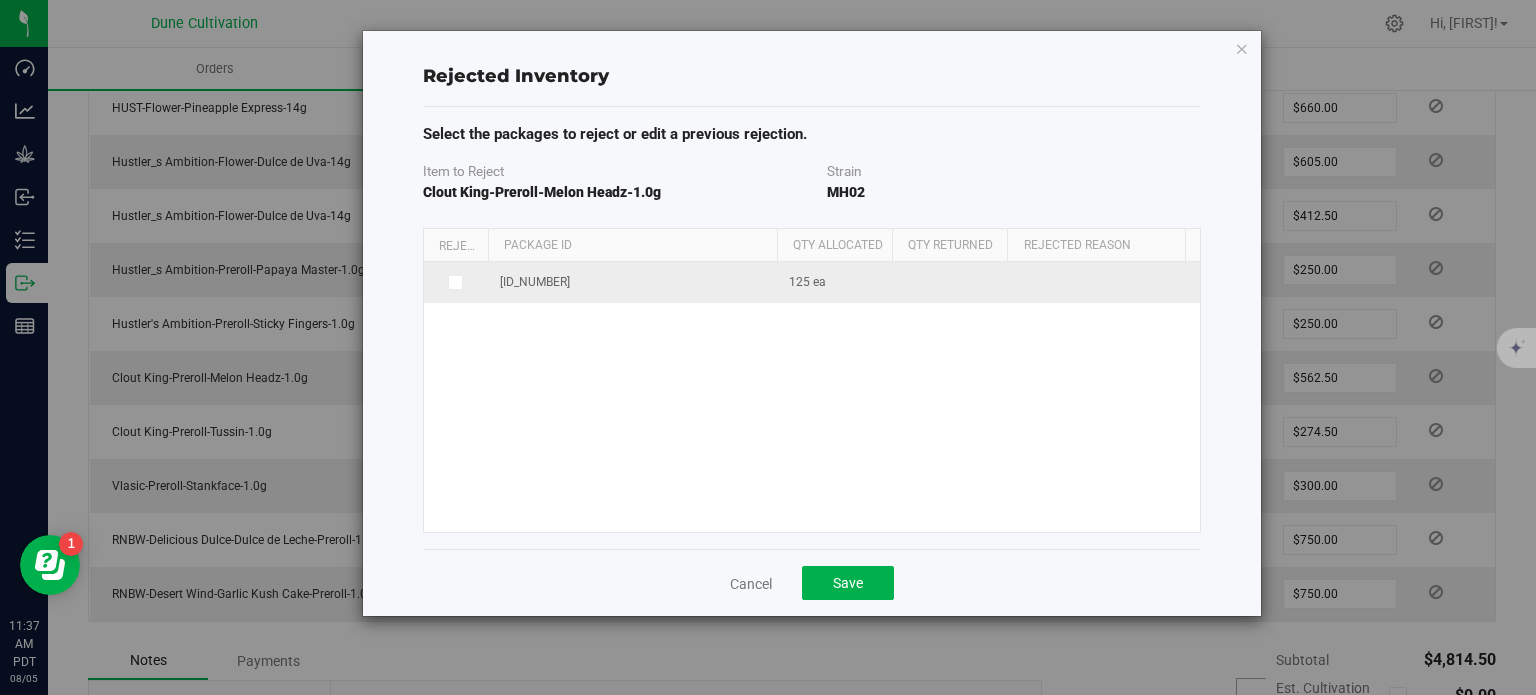 click at bounding box center [0, 0] 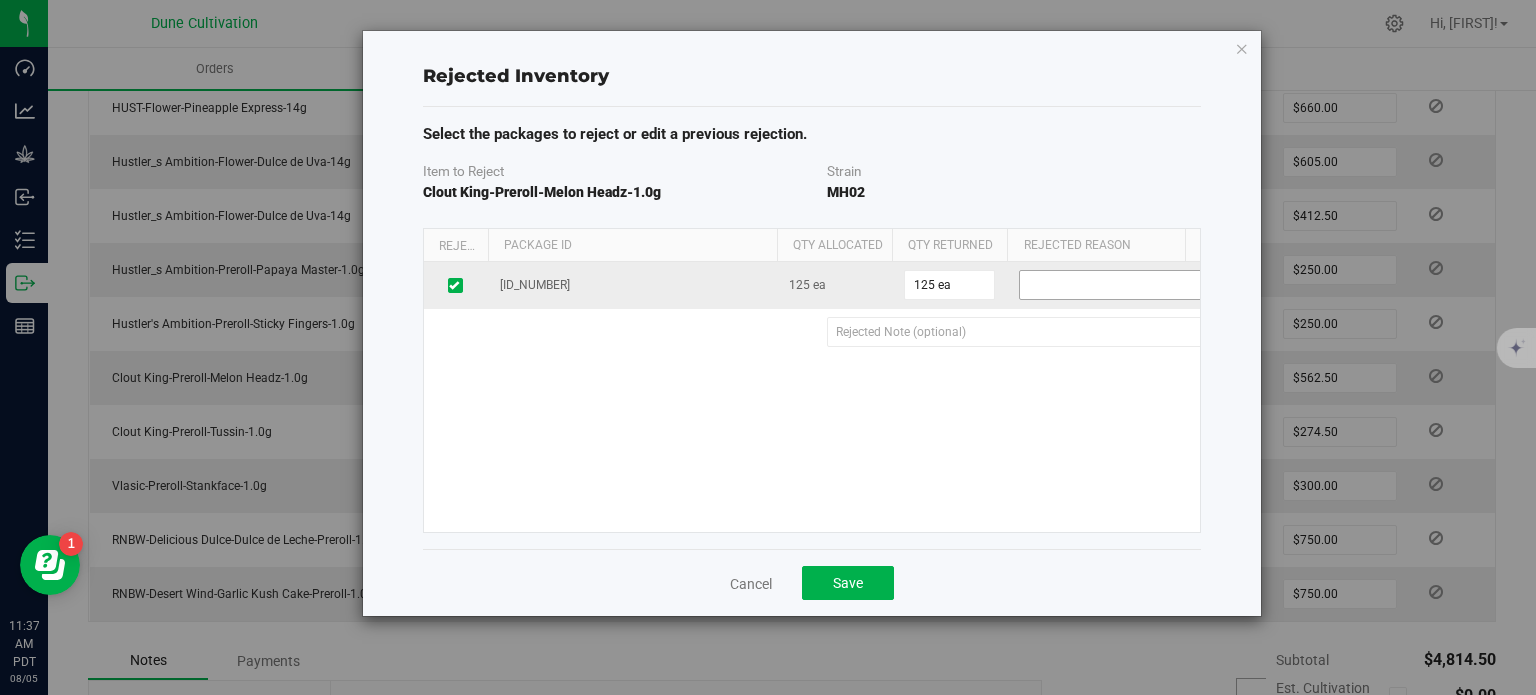click at bounding box center [1154, 285] 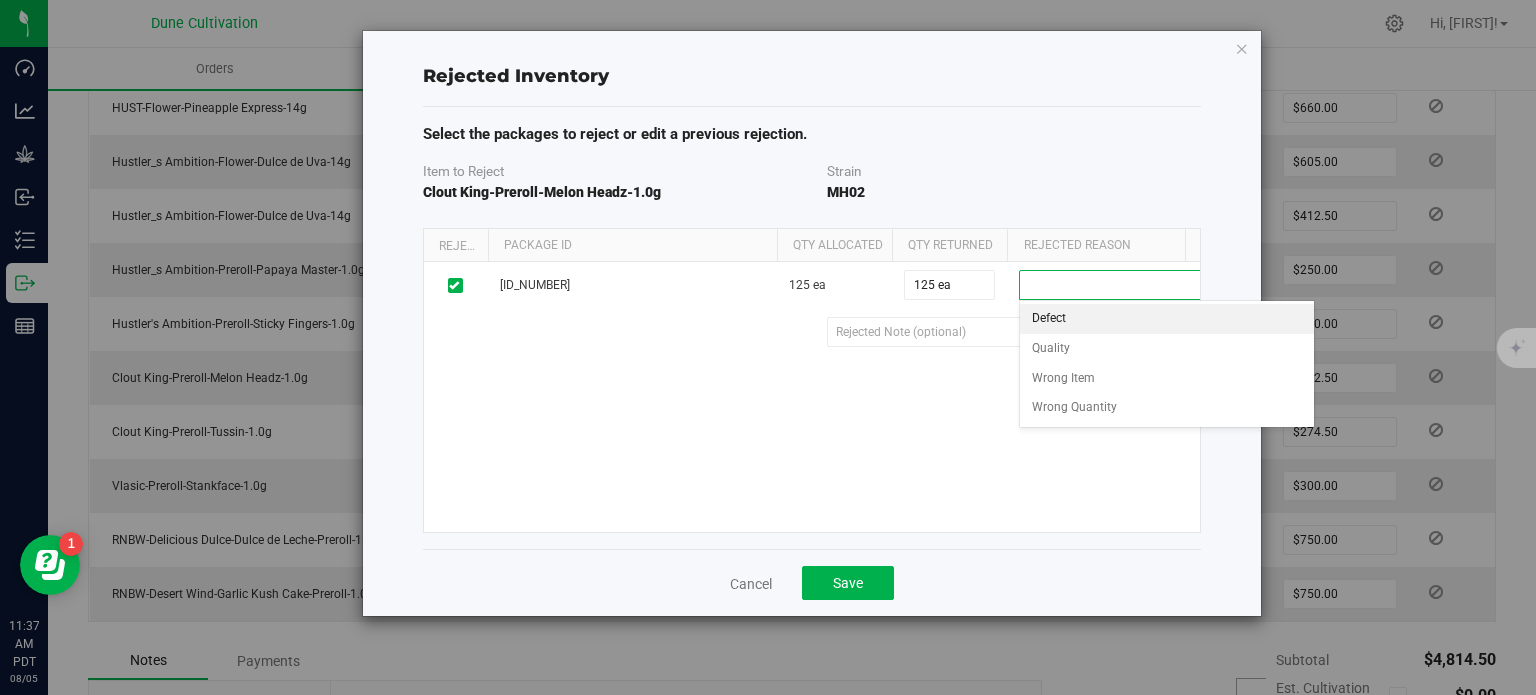 click on "Defect" at bounding box center [1167, 319] 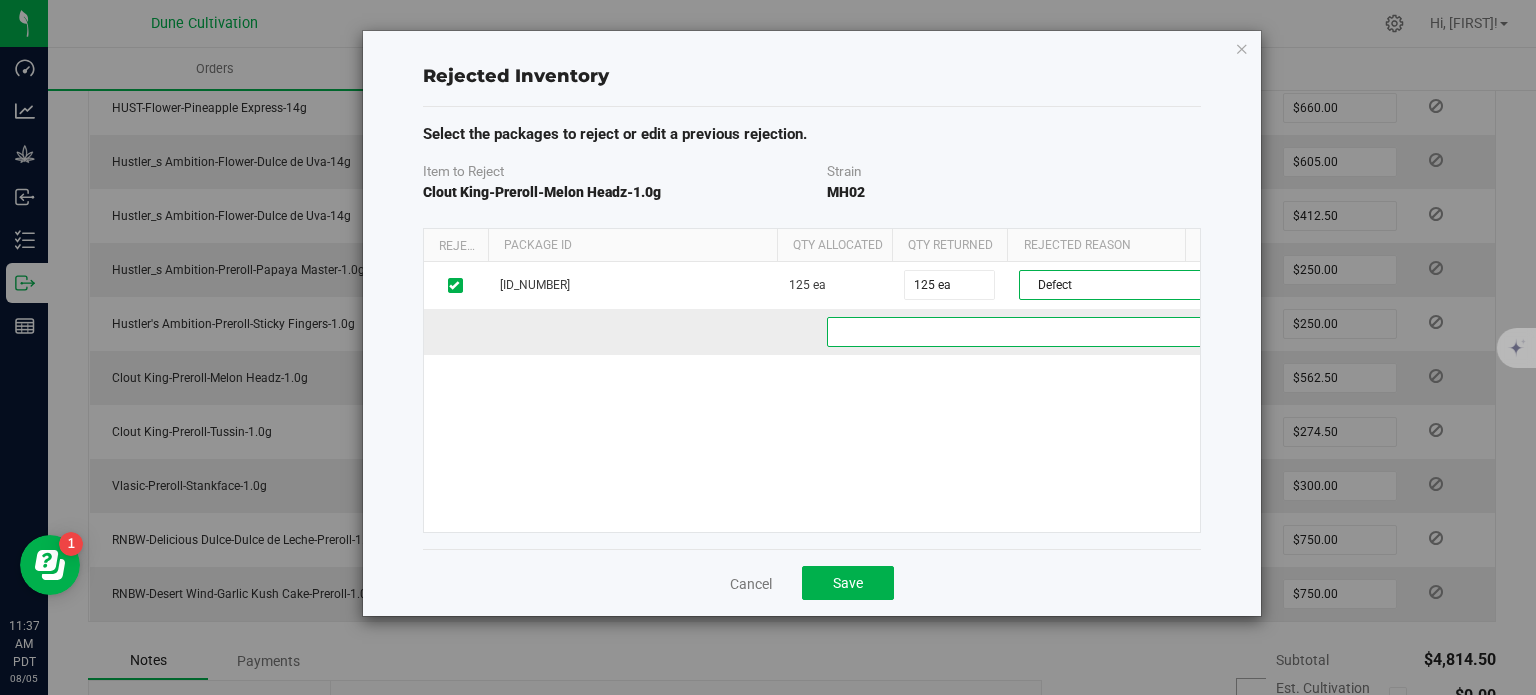 click at bounding box center [1071, 332] 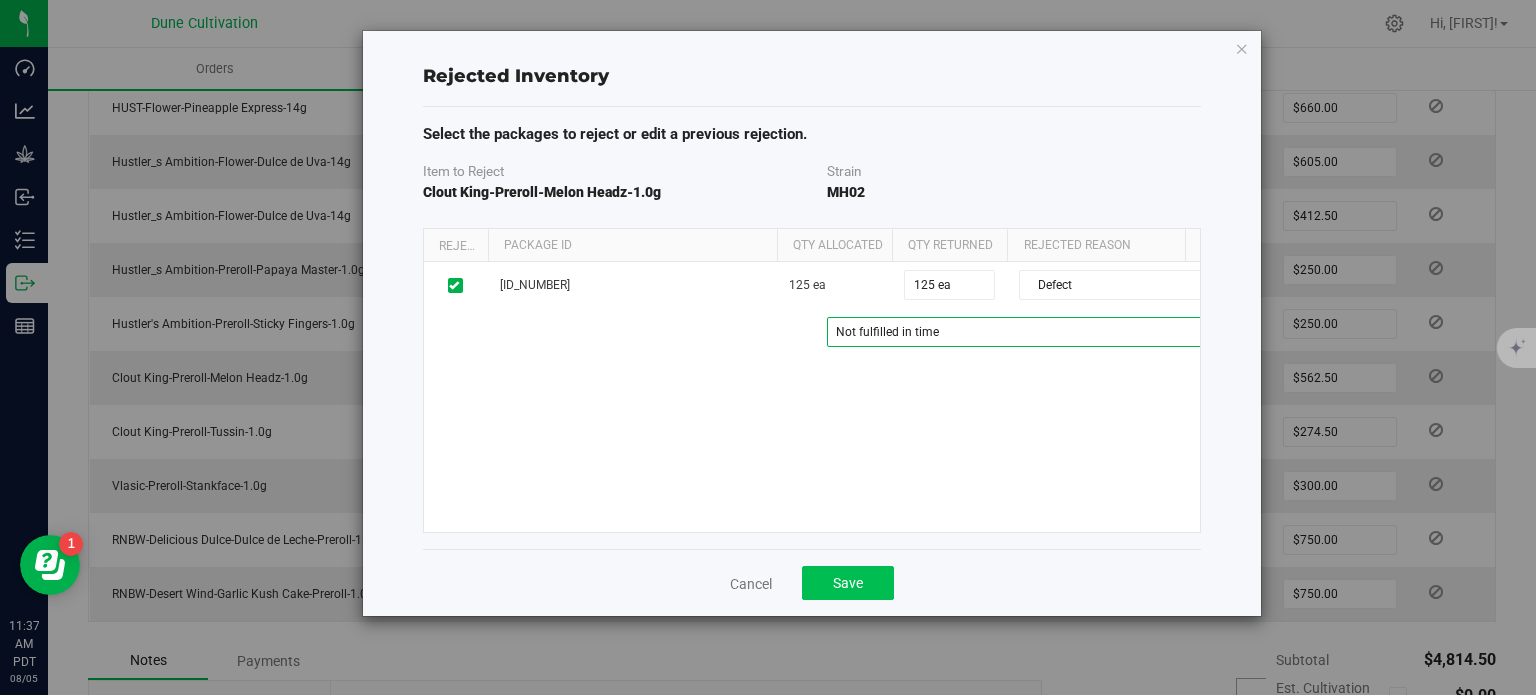 type on "Not fulfilled in time" 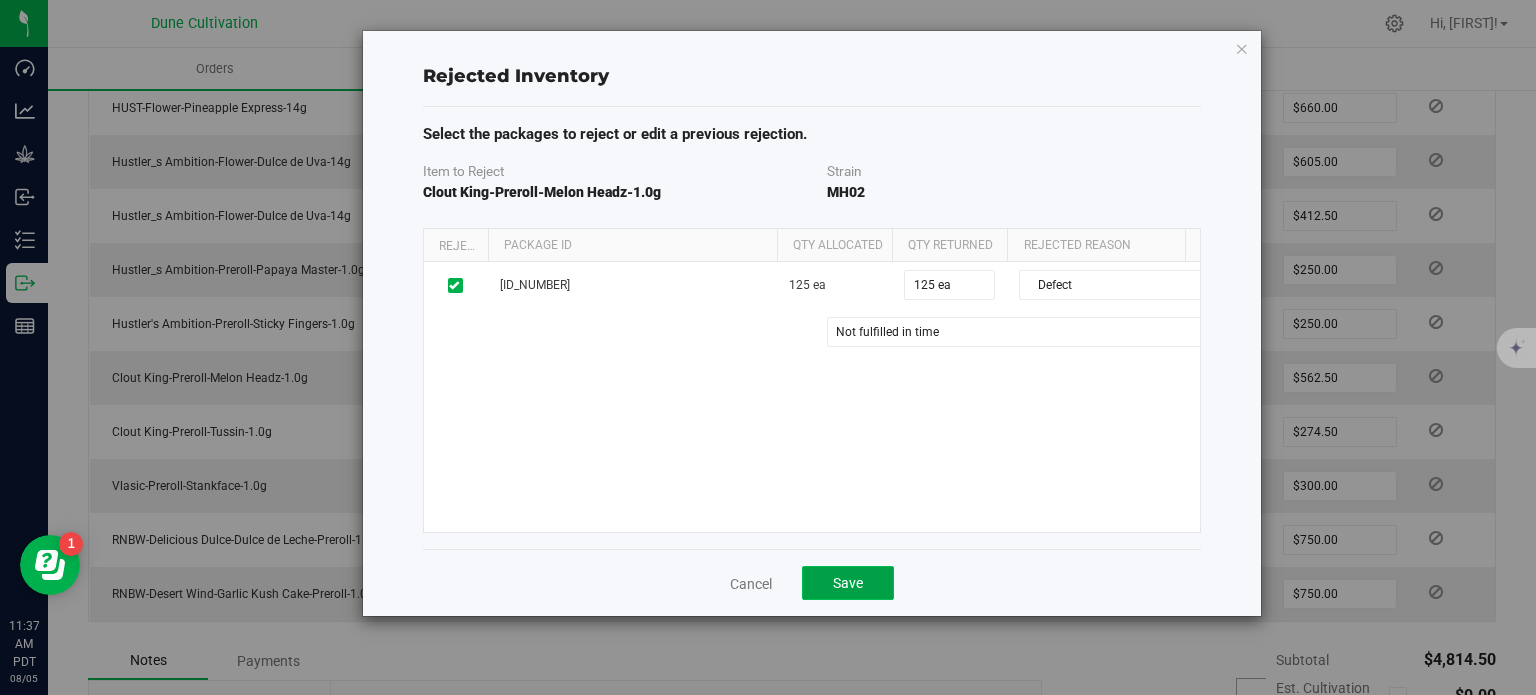 click on "Save" 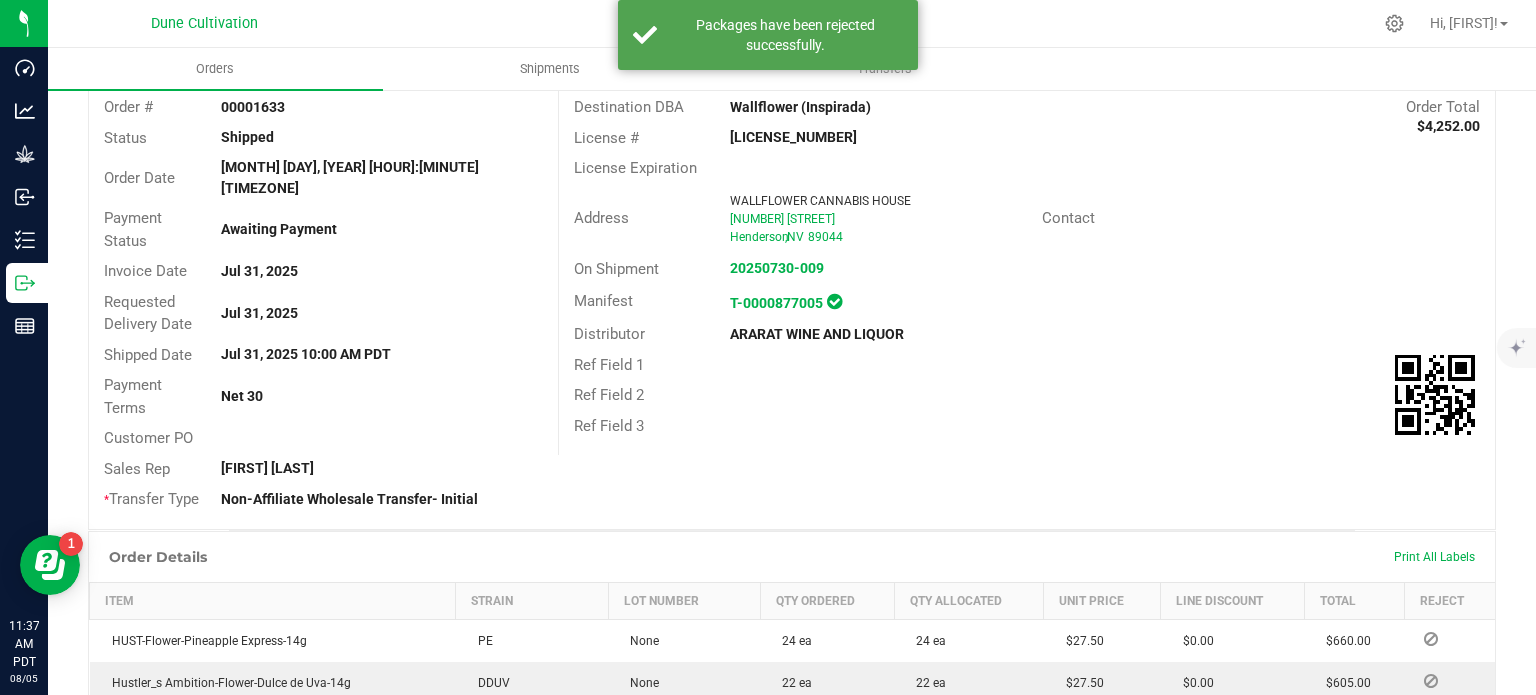 scroll, scrollTop: 0, scrollLeft: 0, axis: both 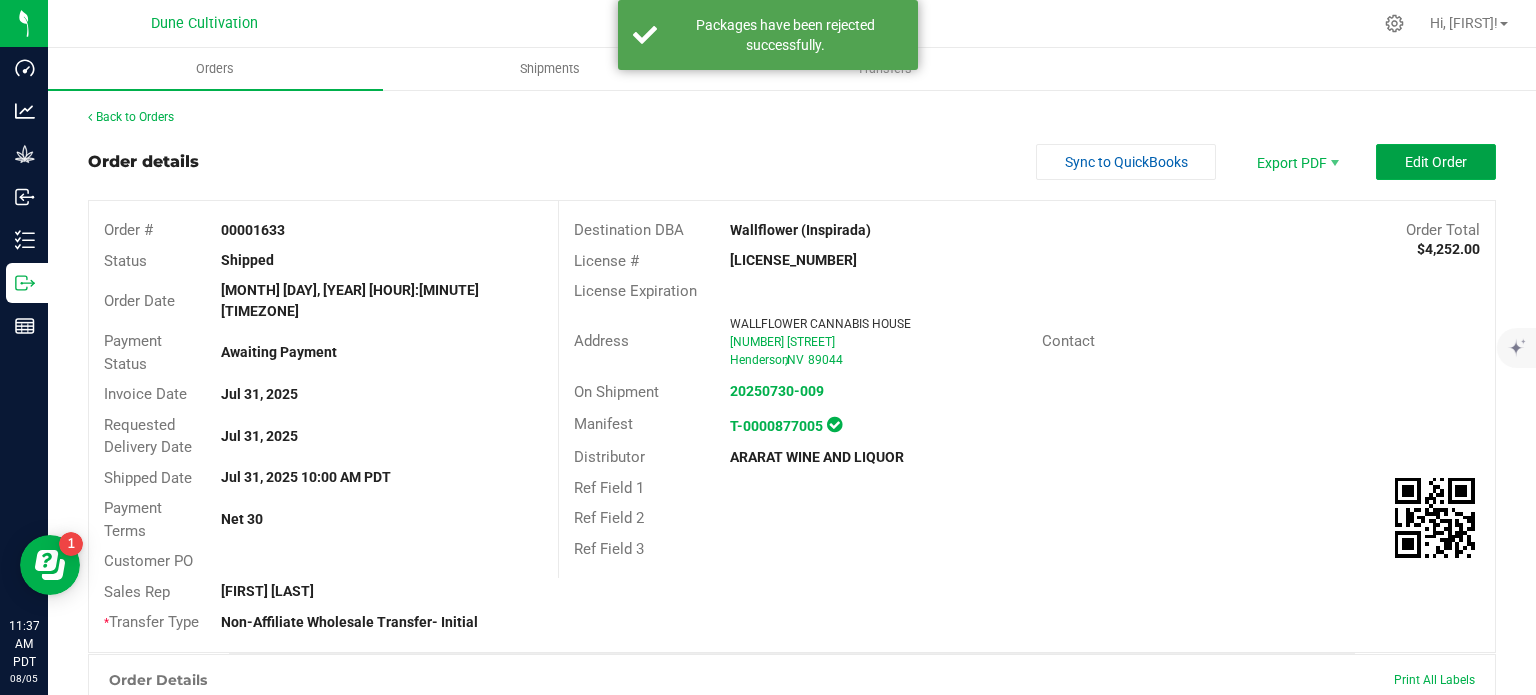 drag, startPoint x: 1456, startPoint y: 155, endPoint x: 1442, endPoint y: 108, distance: 49.0408 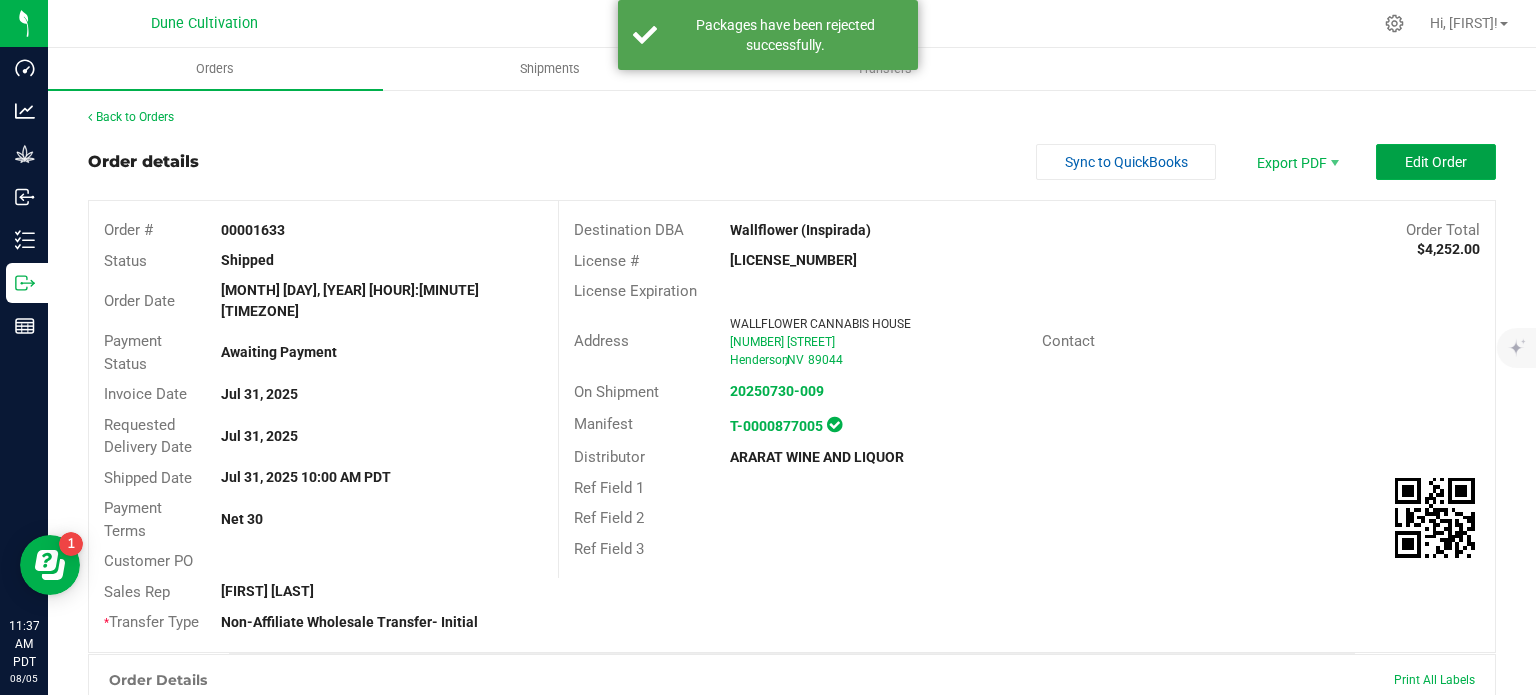 click on "Back to Orders
Order details   Sync to QuickBooks   Export PDF   Edit Order   Order #   00001633   Status   Shipped   Order Date   [MONTH] [DAY], [YEAR] [HOUR]:[MINUTE] [TIMEZONE]   Payment Status   Awaiting Payment   Invoice Date   [DATE]   Requested Delivery Date   [DATE]   Shipped Date   [MONTH] [DAY], [YEAR] [HOUR]:[MINUTE] [TIMEZONE]   Payment Terms   Net 30   Customer PO      Sales Rep   [FIRST] [LAST]  *  Transfer Type   Non-Affiliate Wholesale Transfer- Initial   Destination DBA   Wallflower (Inspirada)   Order Total   [PRICE]   License #   [LICENSE_NUMBER]   License Expiration   Address  WALLFLOWER CANNABIS HOUSE [NUMBER] [STREET] [CITY]  ,  [STATE] [POSTAL_CODE]  Contact   On Shipment   [DATE_ID]   Manifest   T-0000877005
Distributor   ARARAT WINE AND LIQUOR   Ref Field 1      Ref Field 2      Ref Field 3
Order Details Item  PE" at bounding box center [792, 821] 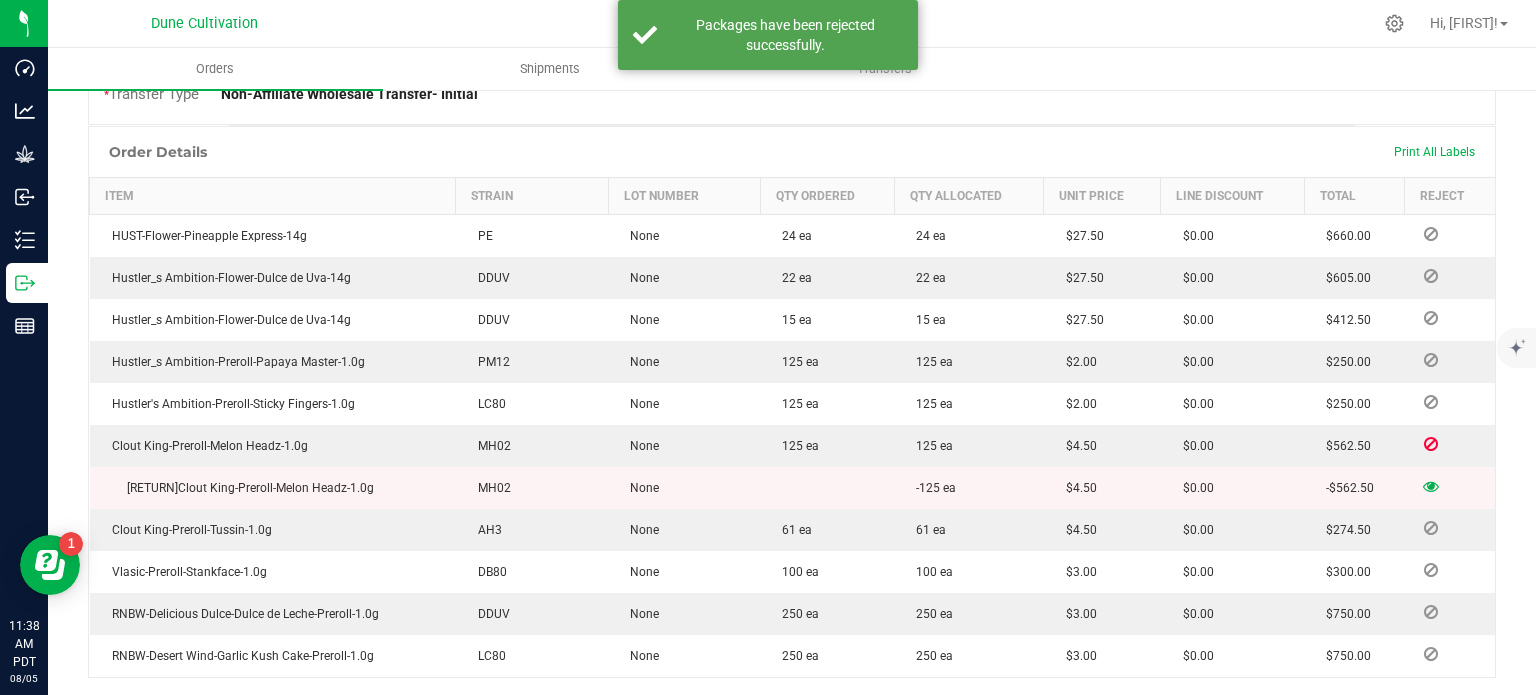 scroll, scrollTop: 444, scrollLeft: 0, axis: vertical 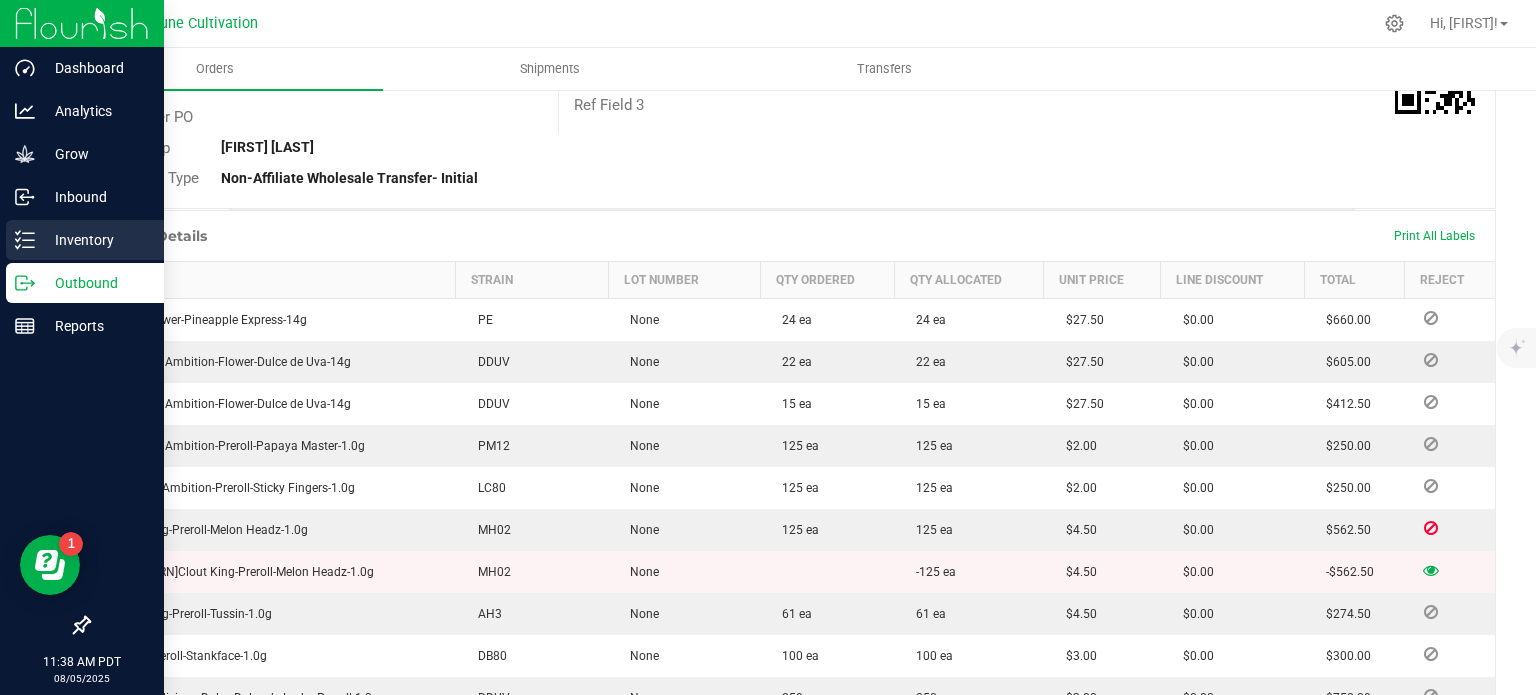 click on "Inventory" at bounding box center [95, 240] 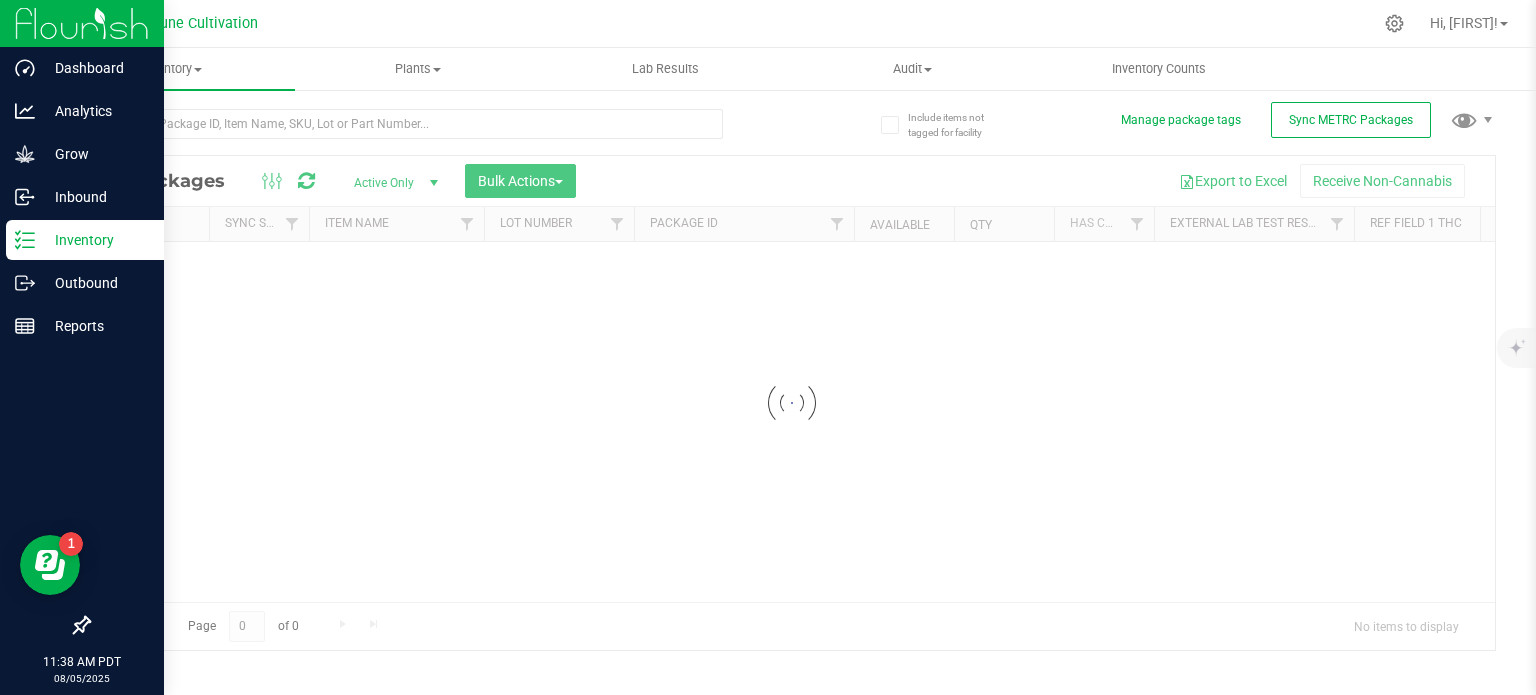 scroll, scrollTop: 3, scrollLeft: 0, axis: vertical 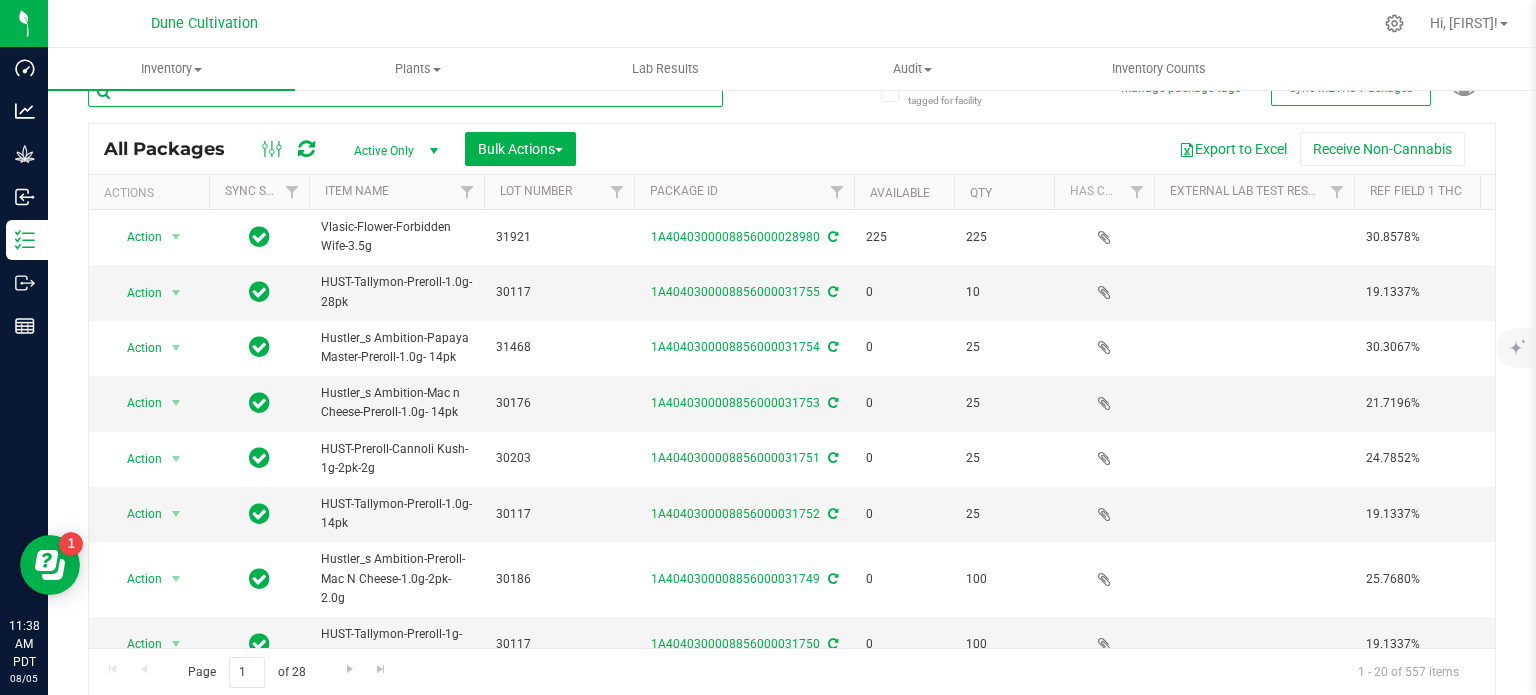 click at bounding box center (405, 92) 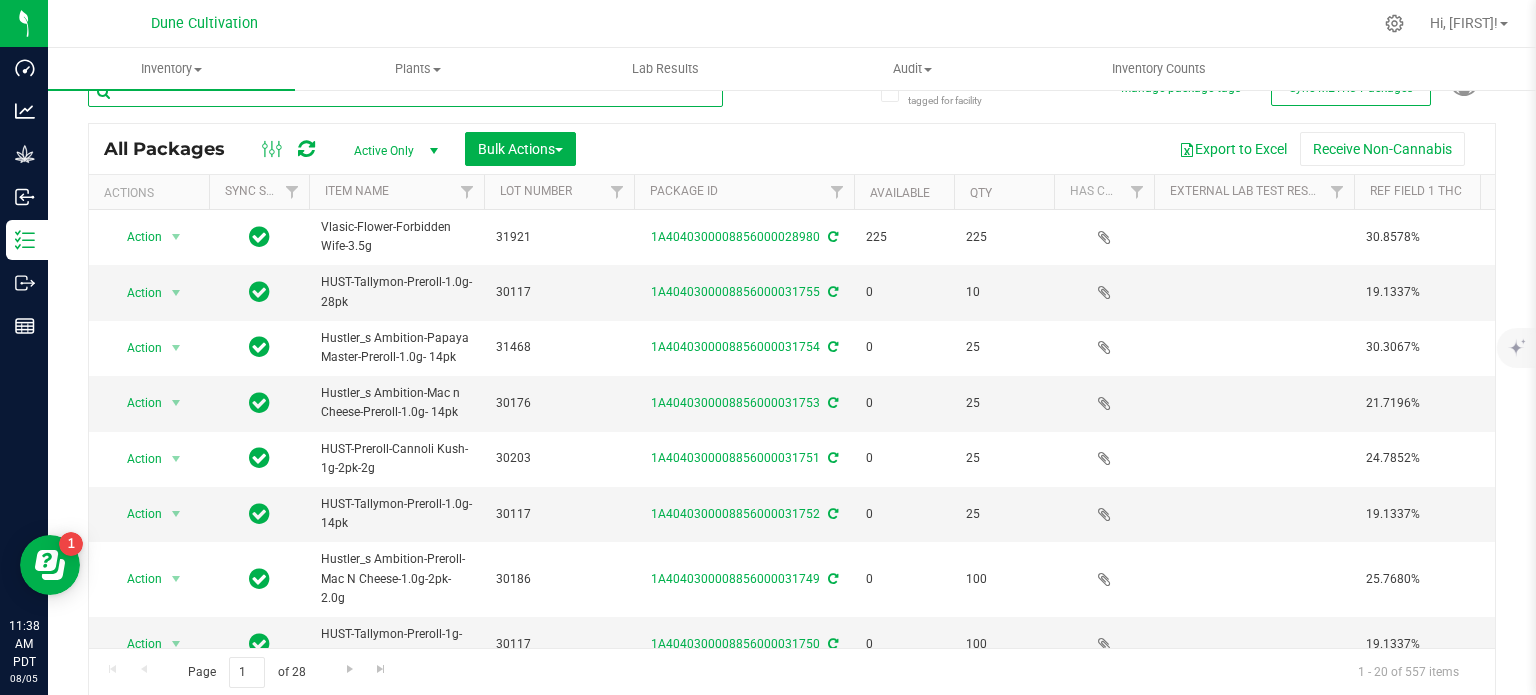paste on "[NUMBER]" 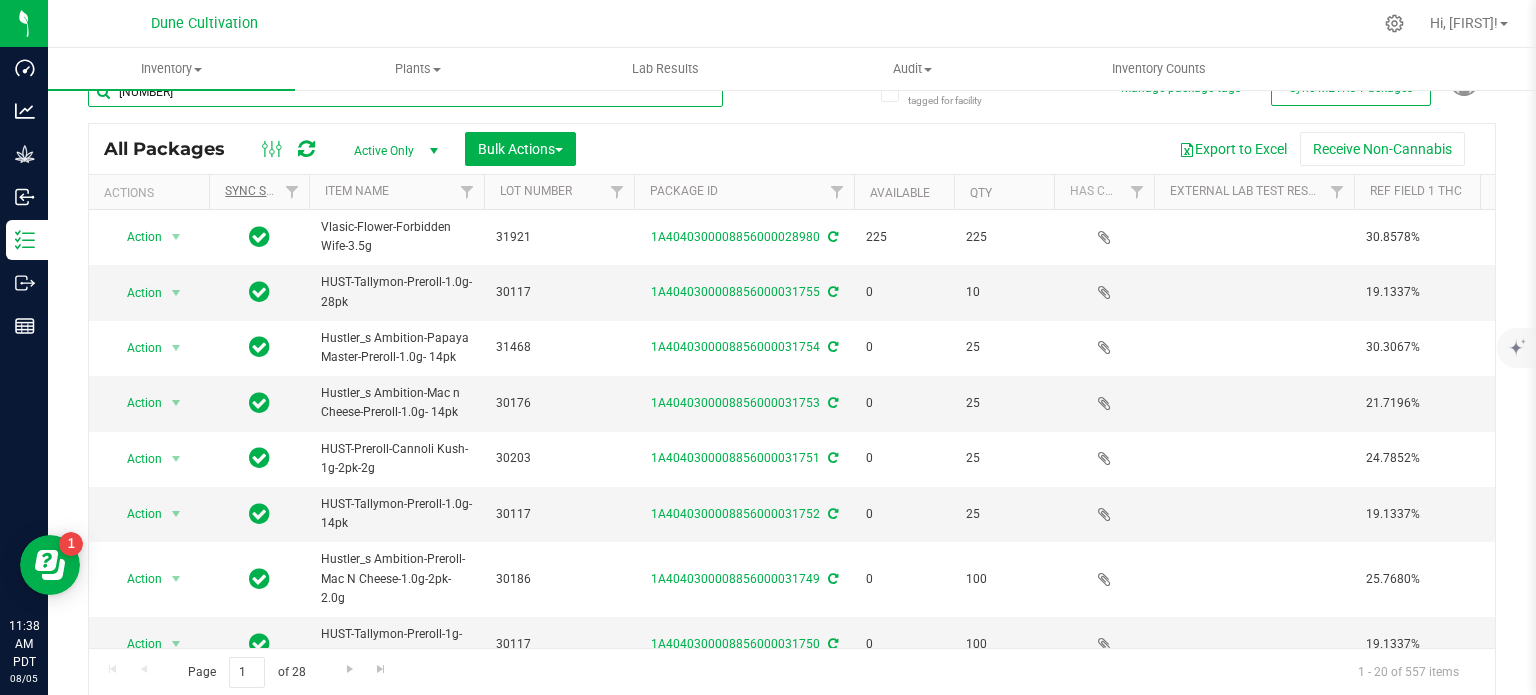 scroll, scrollTop: 0, scrollLeft: 0, axis: both 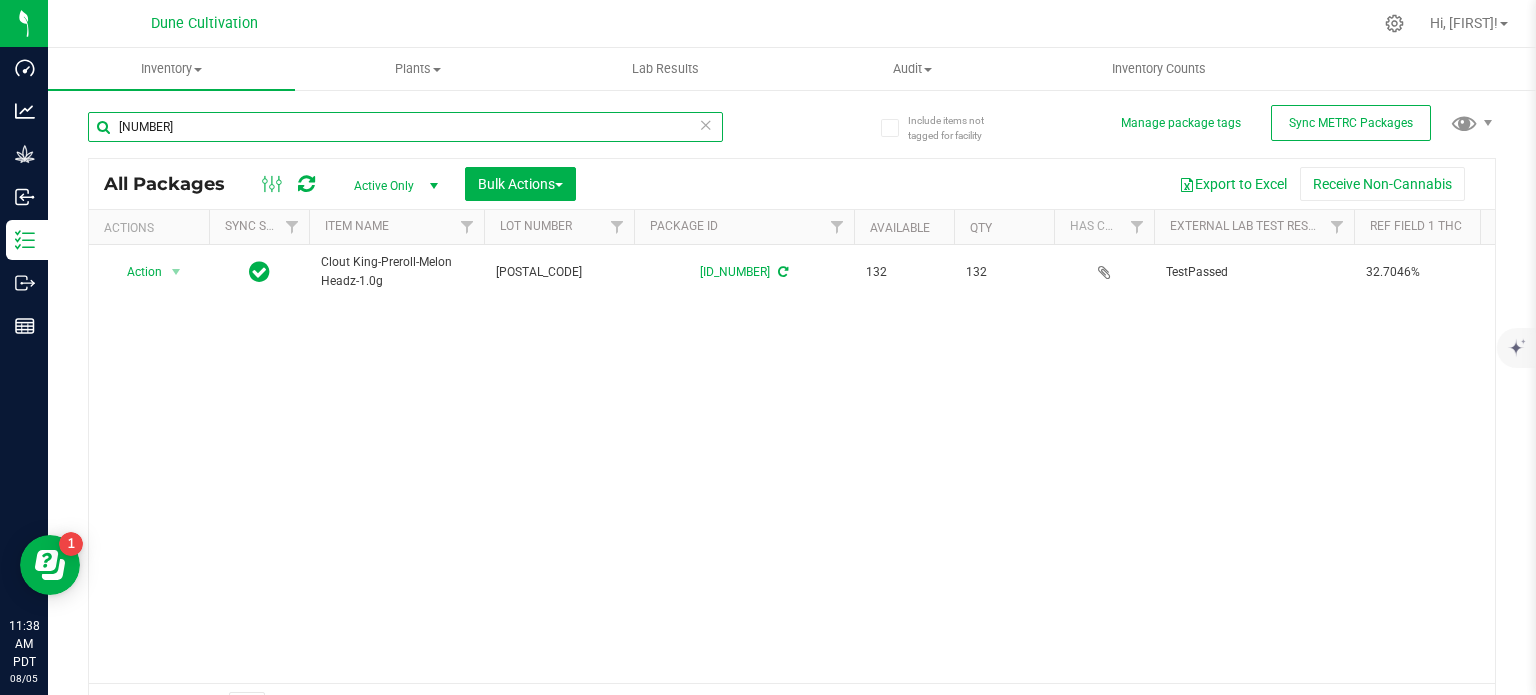 click on "[NUMBER]" at bounding box center (405, 127) 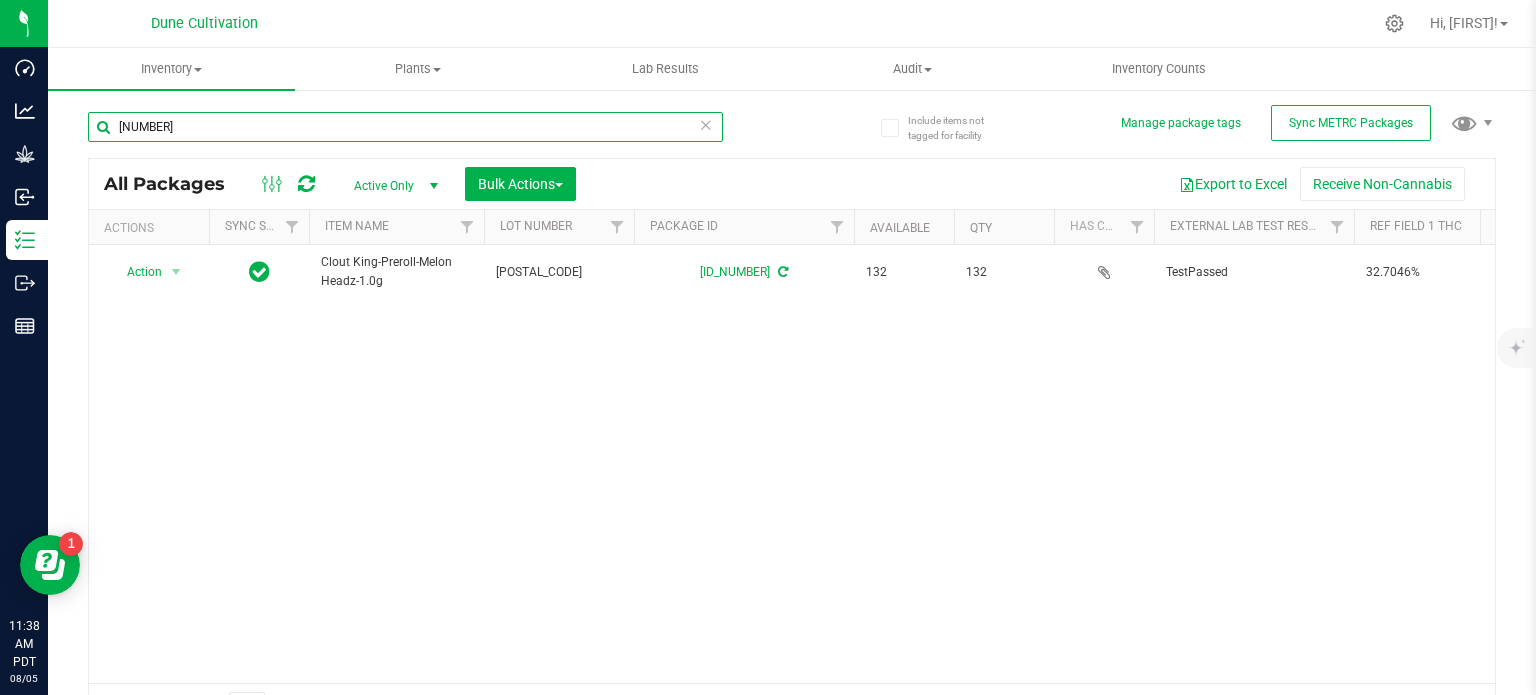 click on "[NUMBER]" at bounding box center (405, 127) 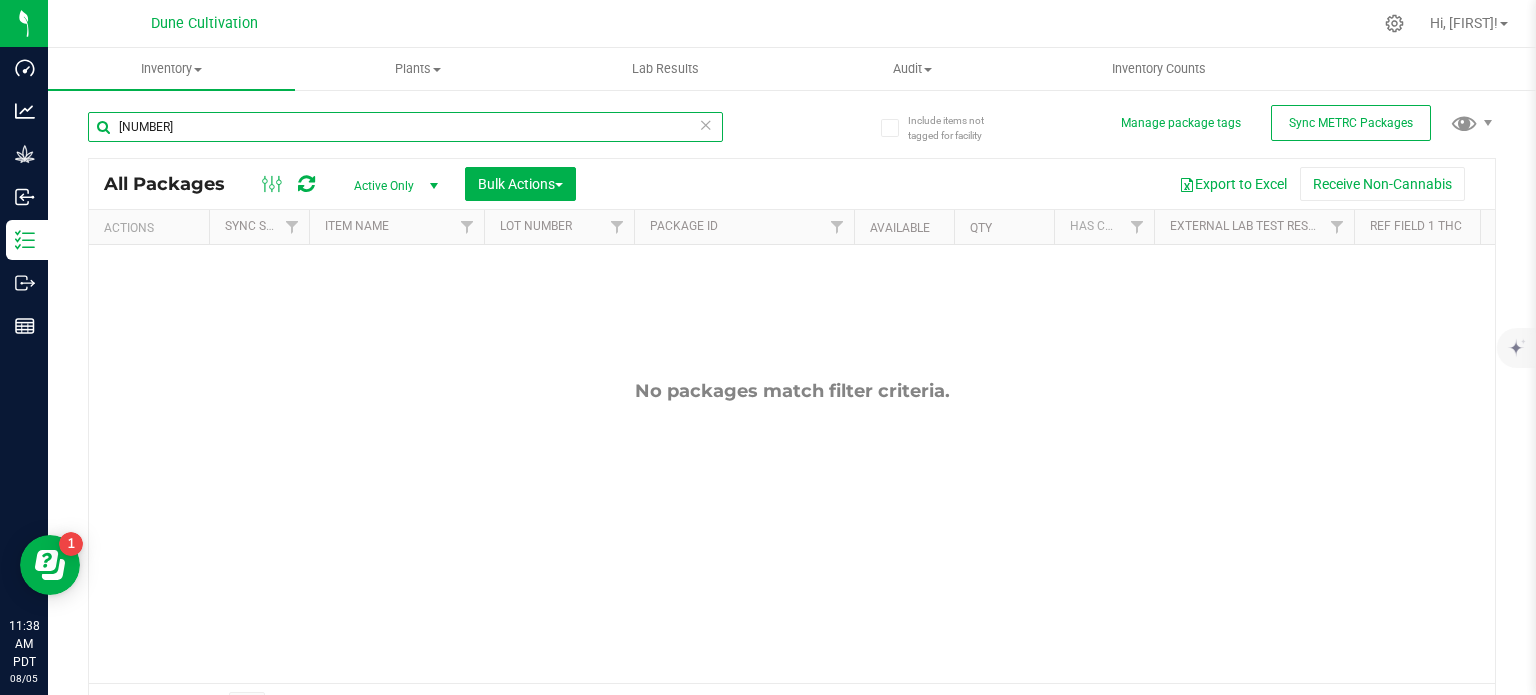 type on "[NUMBER]" 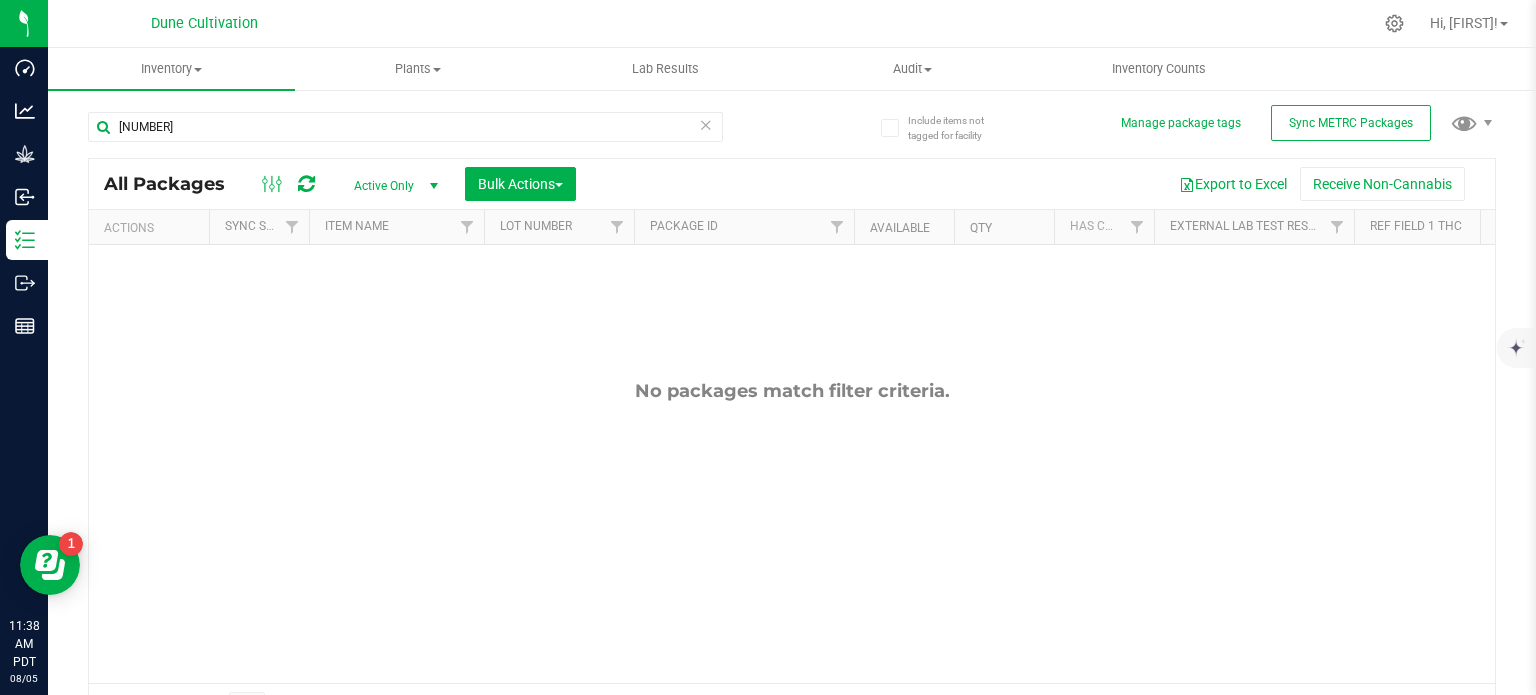click on "Active Only" at bounding box center (392, 186) 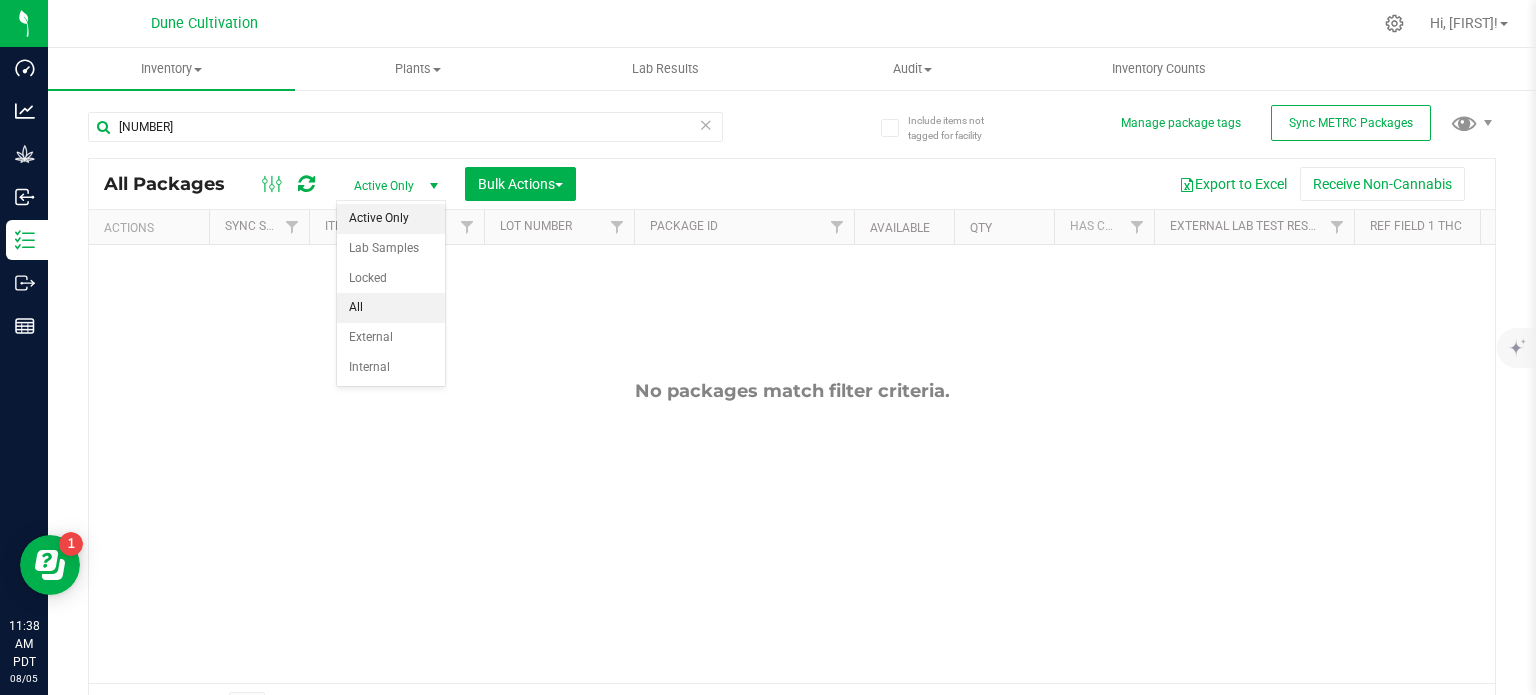 click on "All" at bounding box center [391, 308] 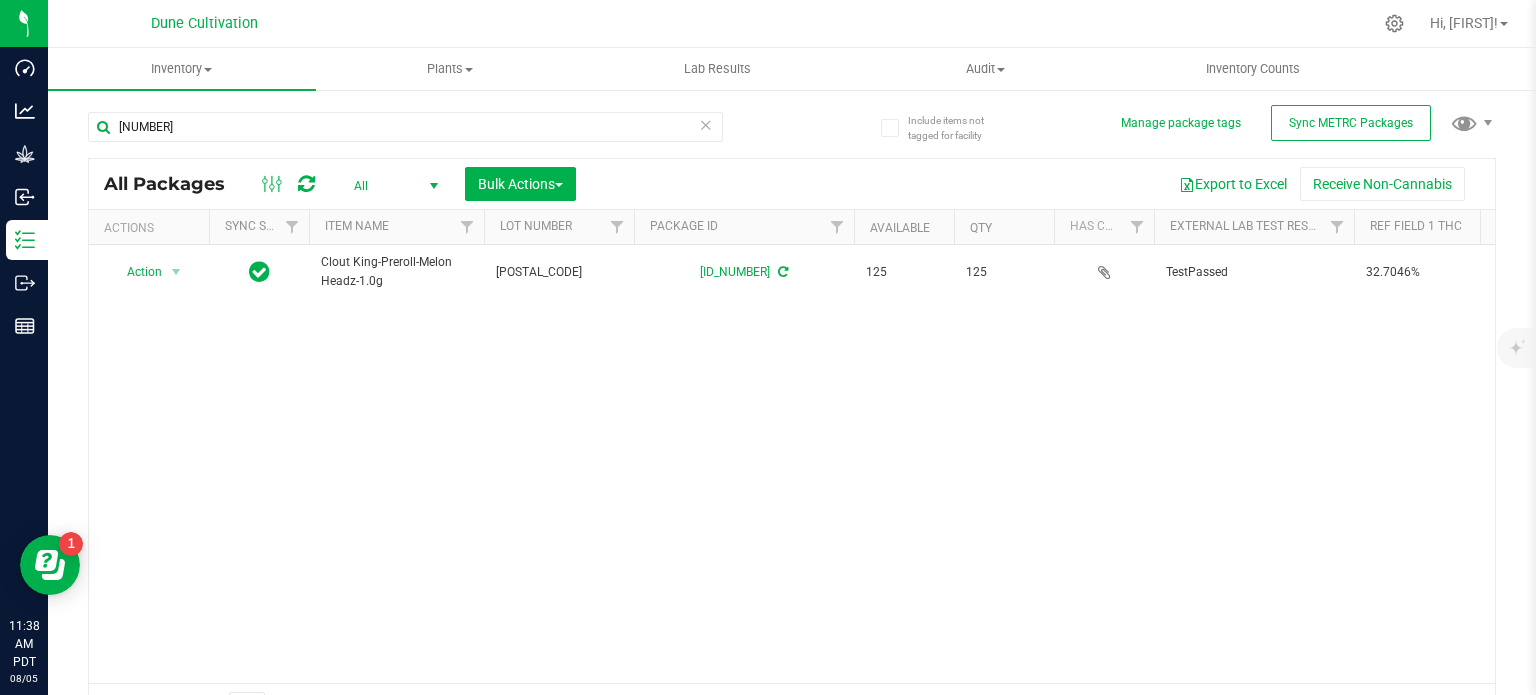 click at bounding box center [783, 272] 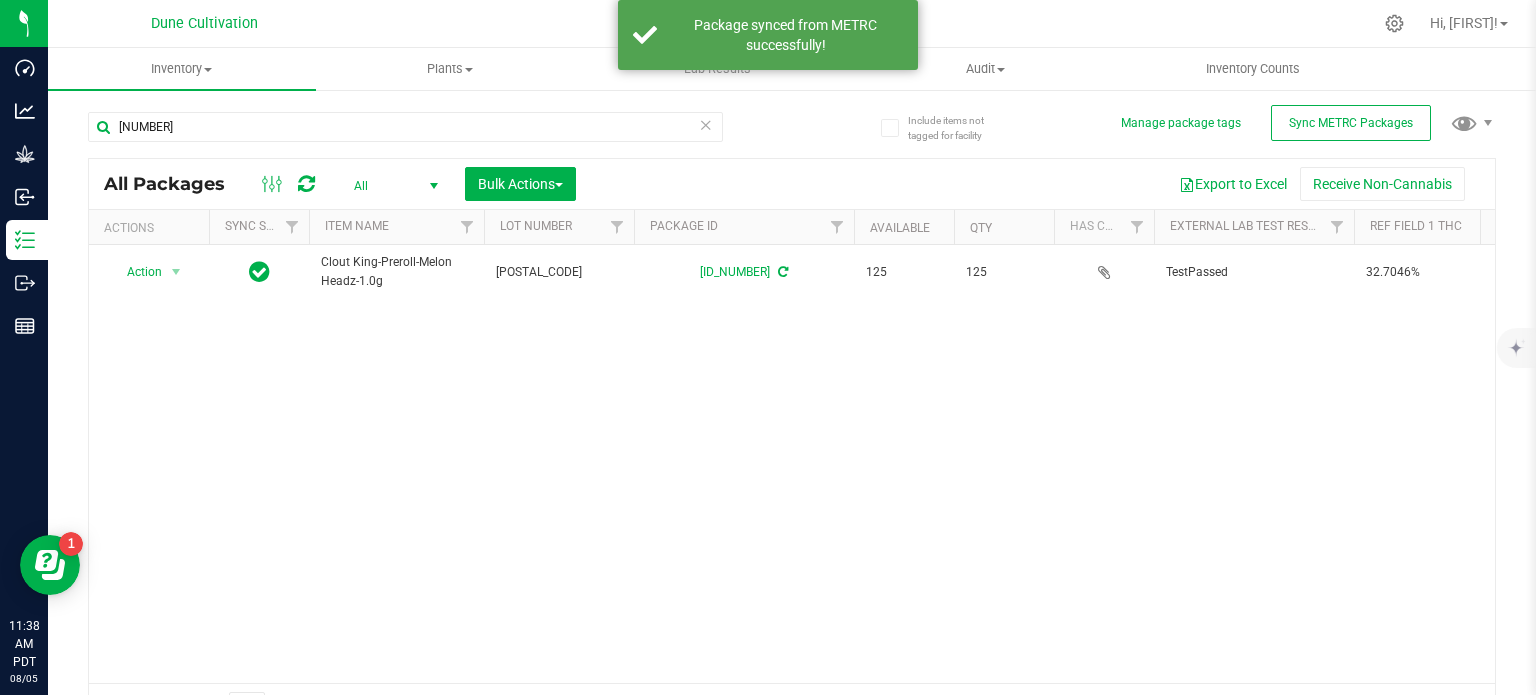 click on "All" at bounding box center (392, 186) 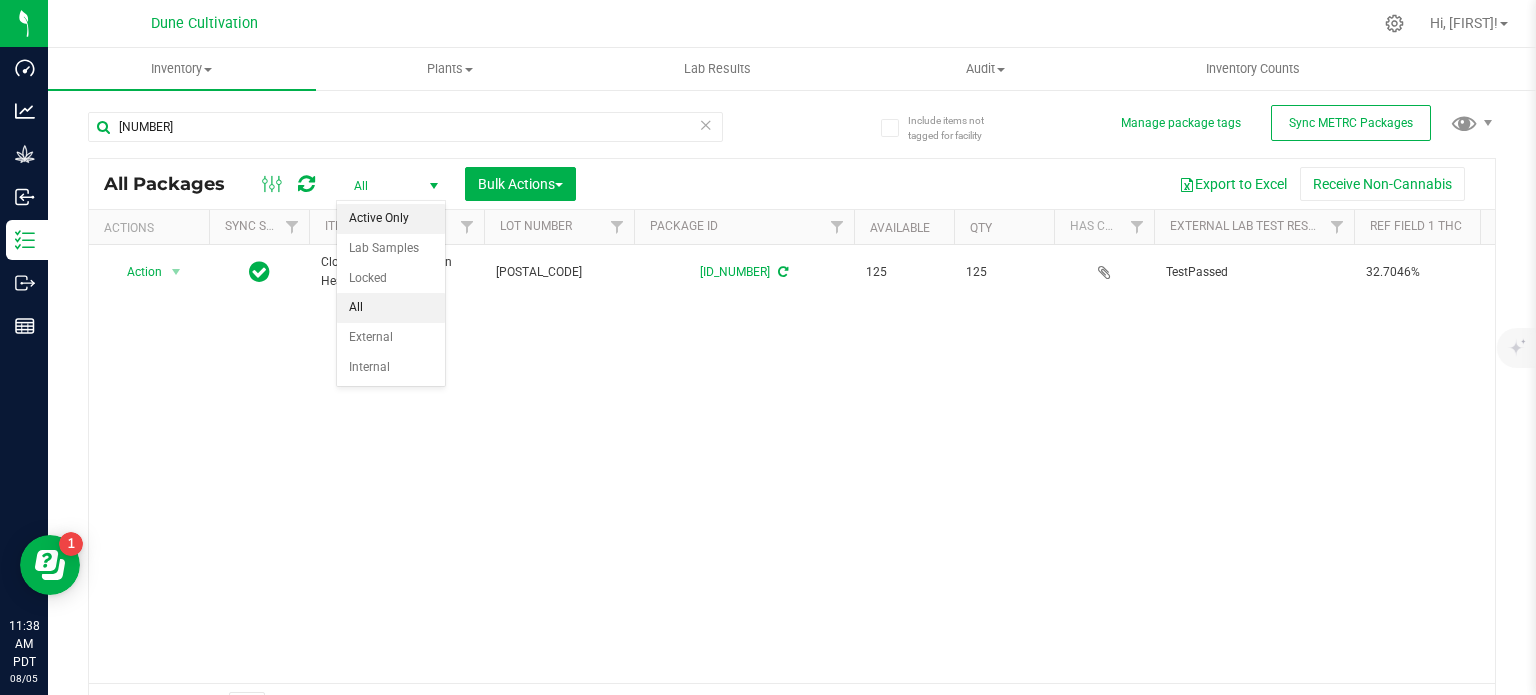 click on "Active Only" at bounding box center [391, 219] 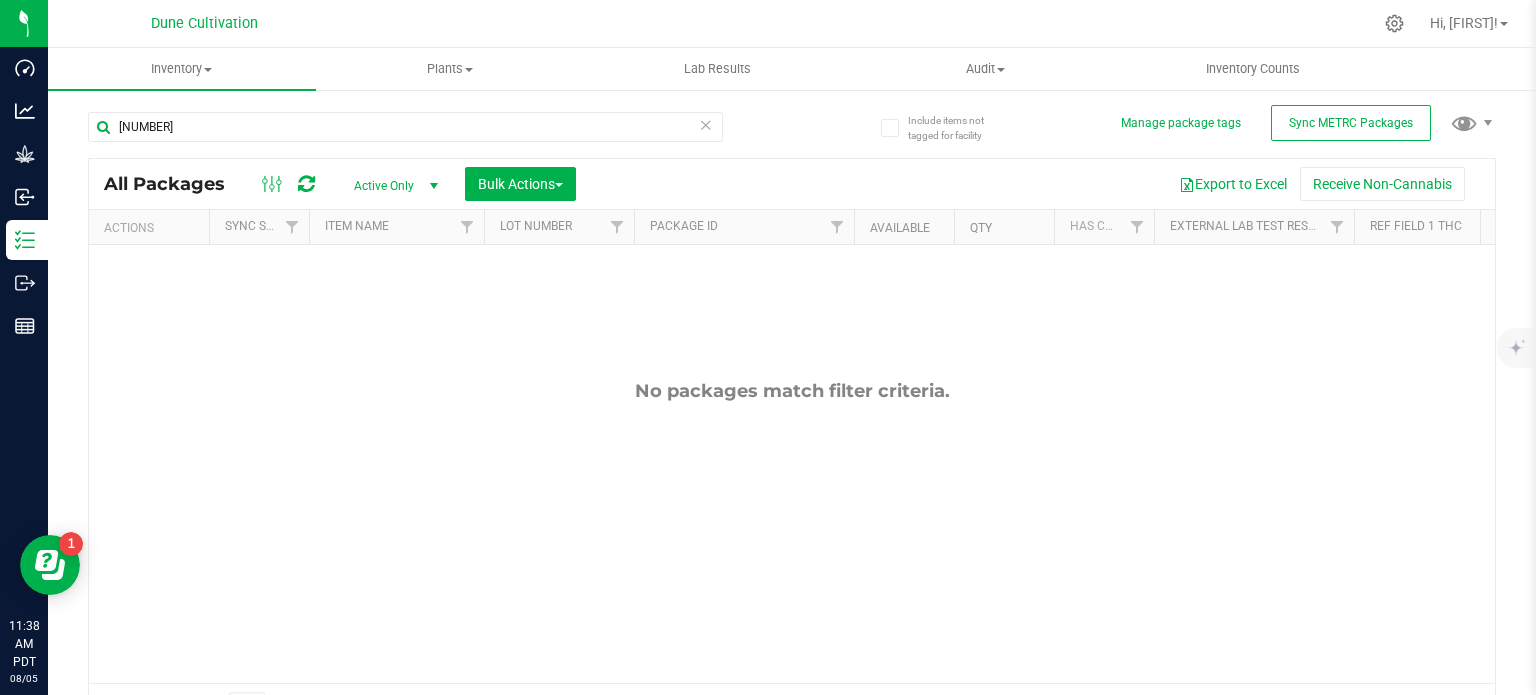 click on "Active Only" at bounding box center [392, 186] 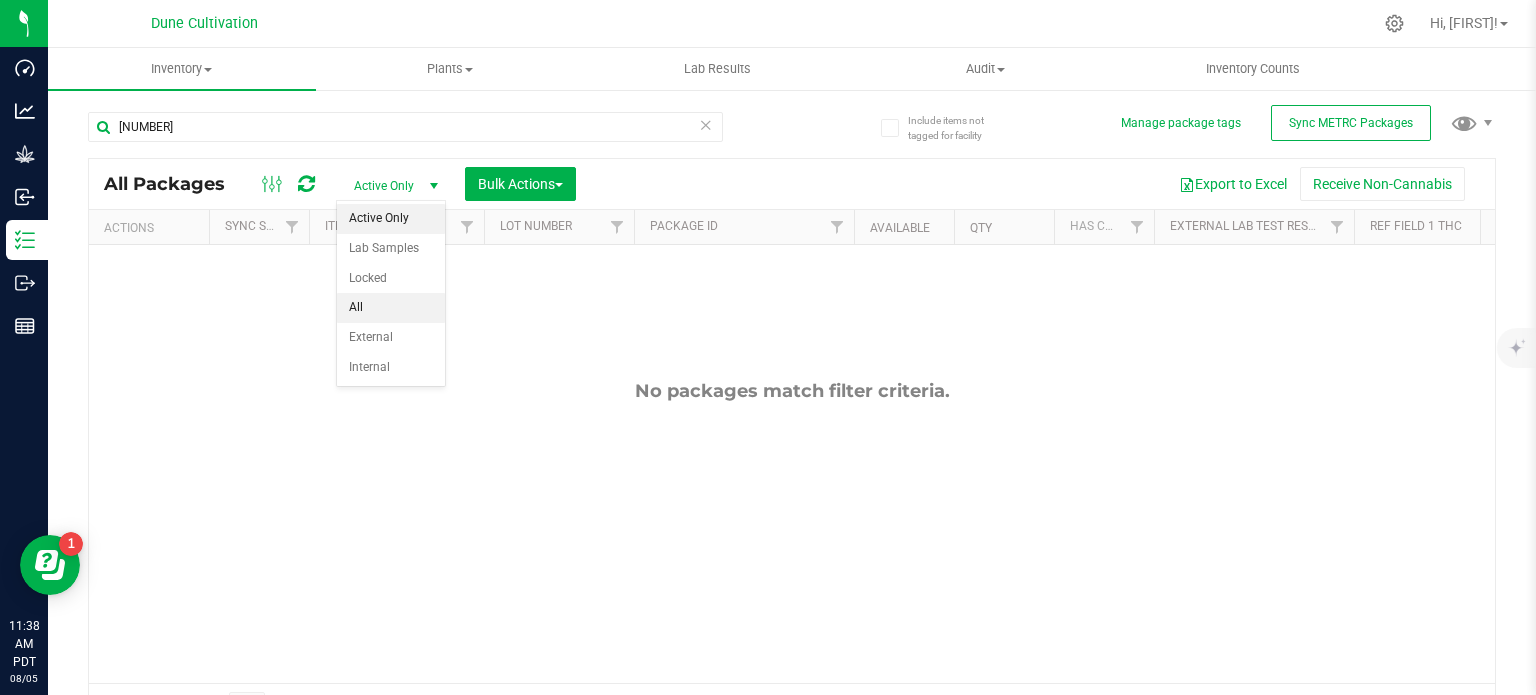 click on "All" at bounding box center [391, 308] 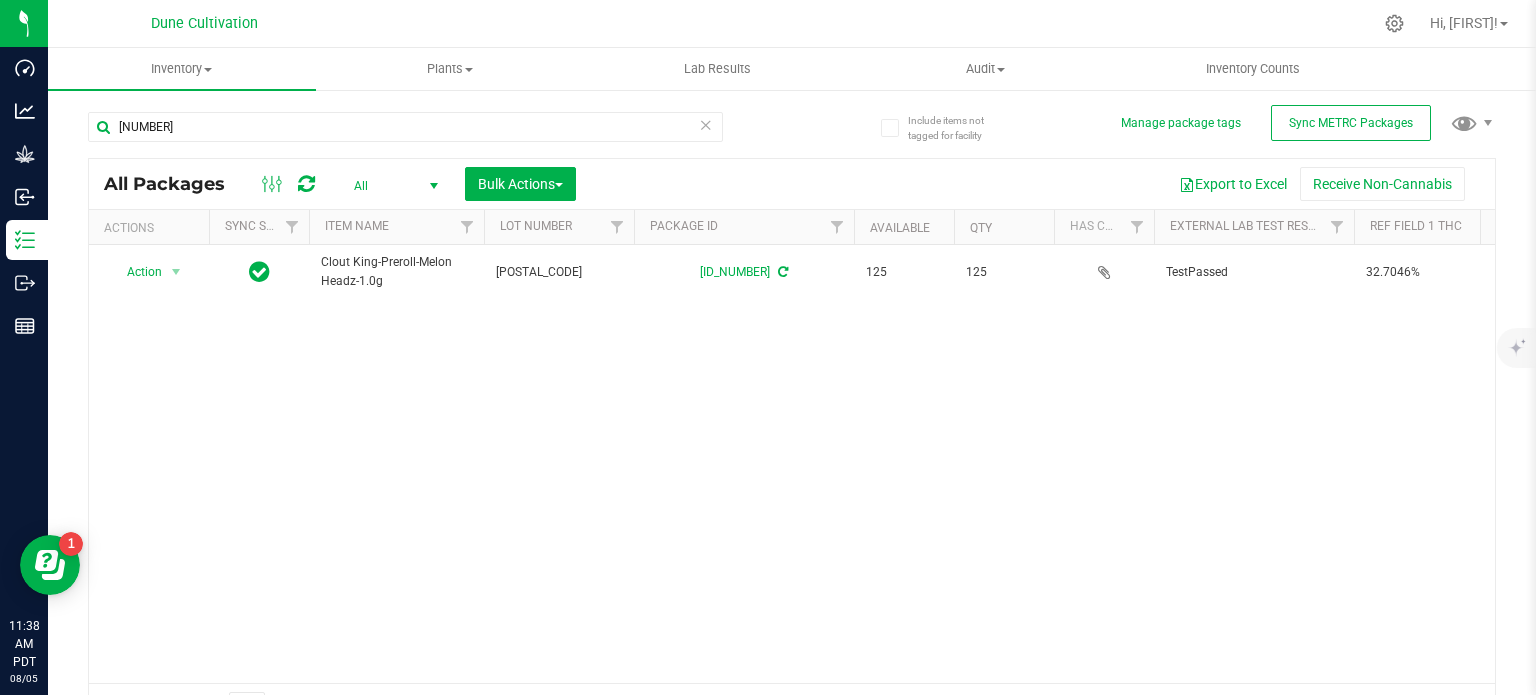 scroll, scrollTop: 0, scrollLeft: 460, axis: horizontal 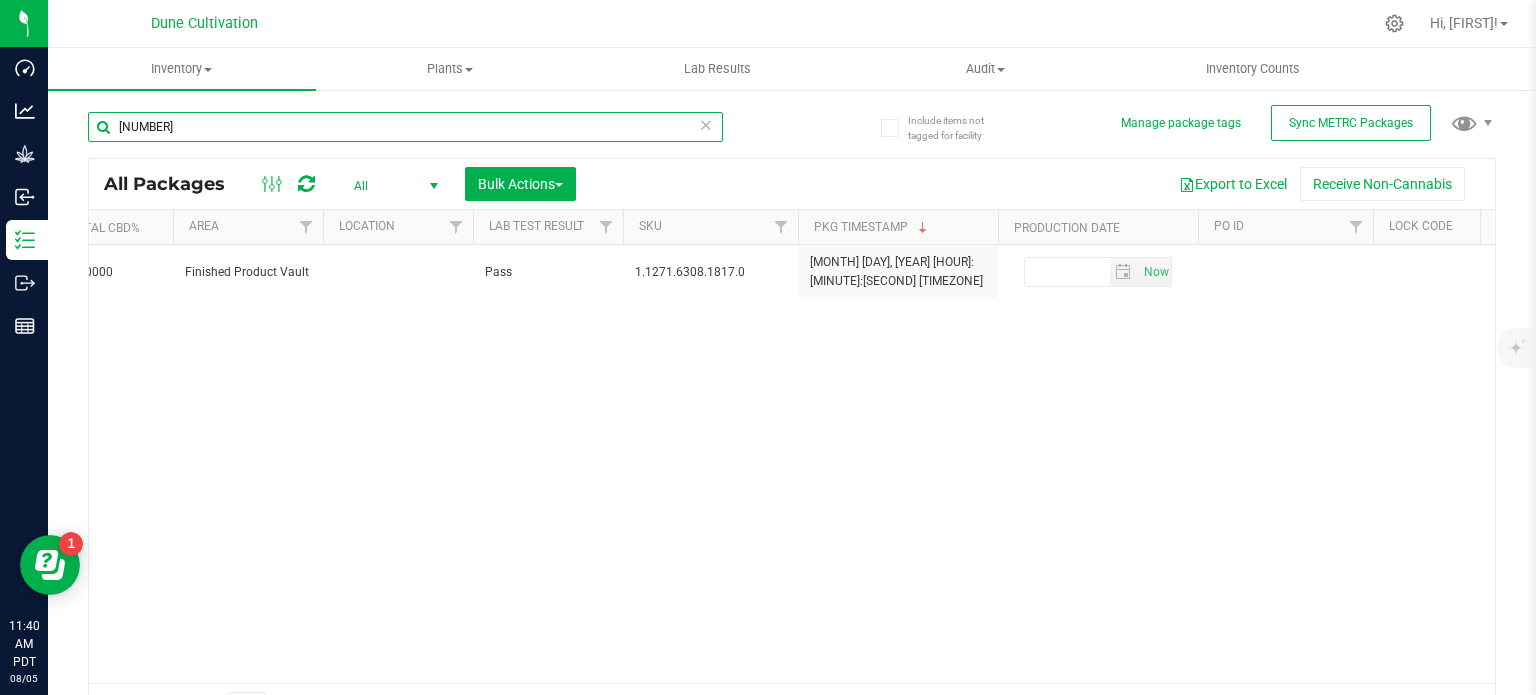 click on "[NUMBER]" at bounding box center [405, 127] 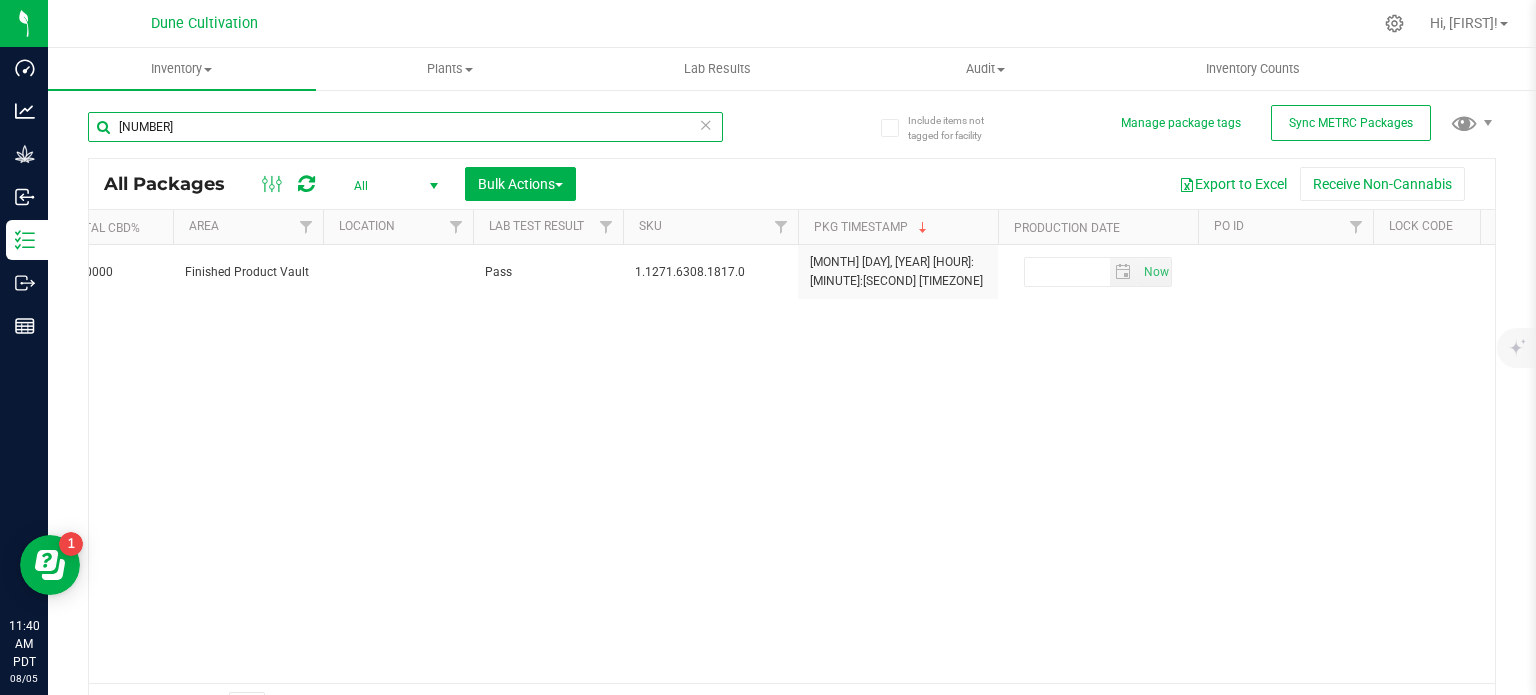 click on "[NUMBER]" at bounding box center [405, 127] 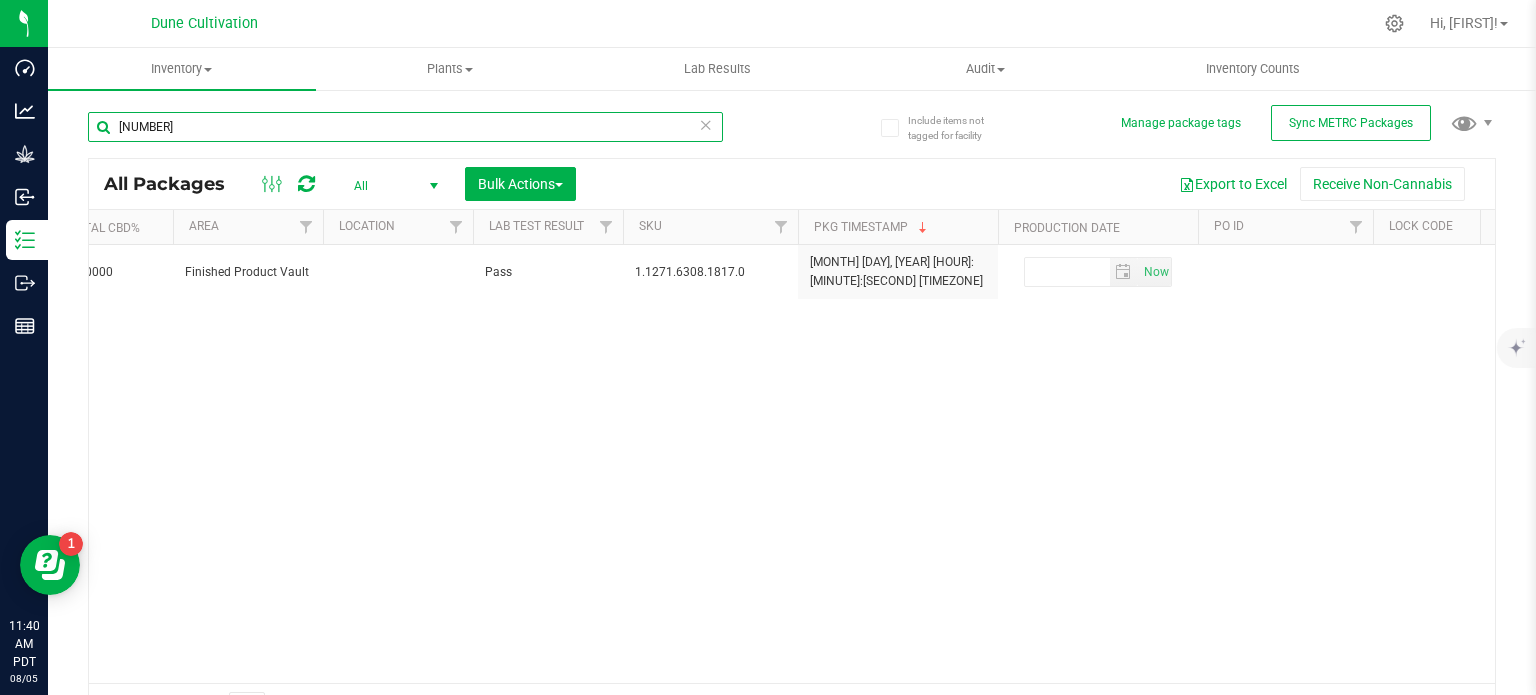 click on "[NUMBER]" at bounding box center (405, 127) 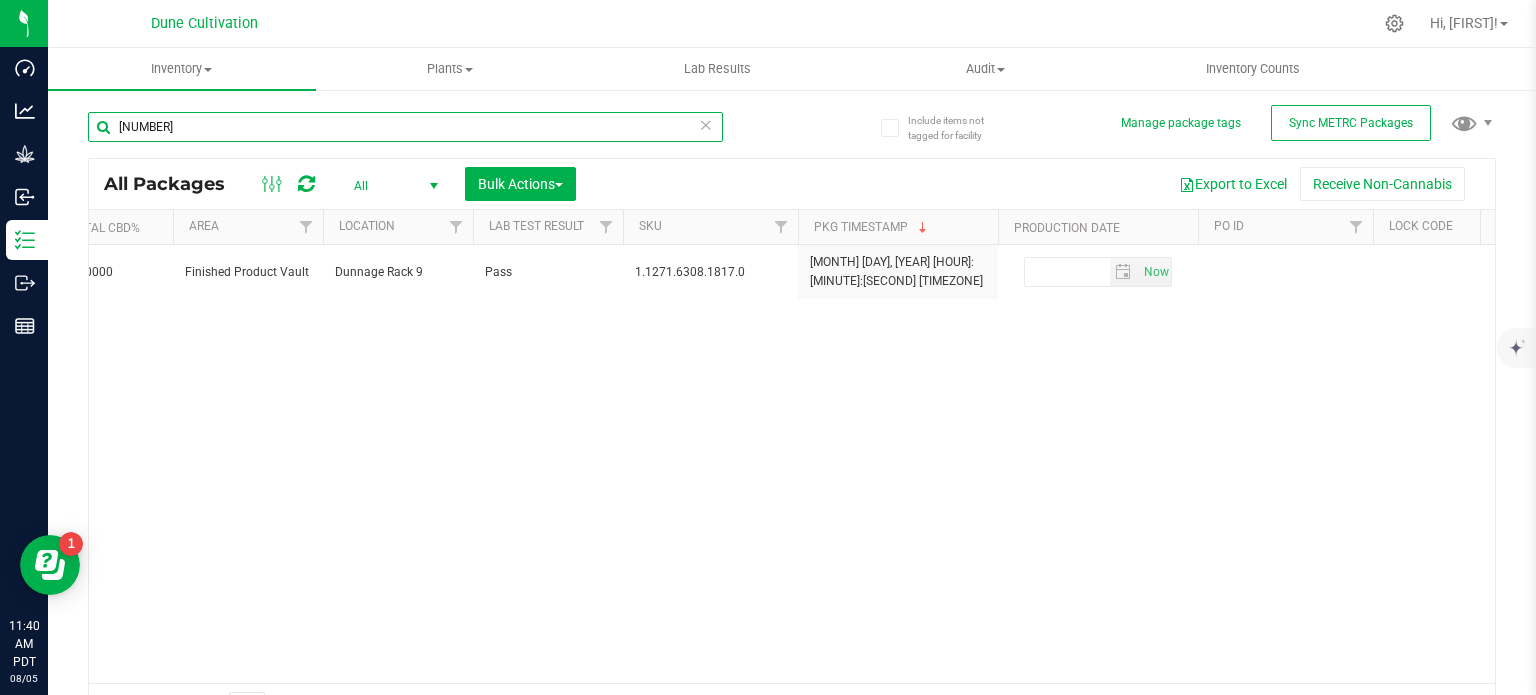 scroll, scrollTop: 0, scrollLeft: 2380, axis: horizontal 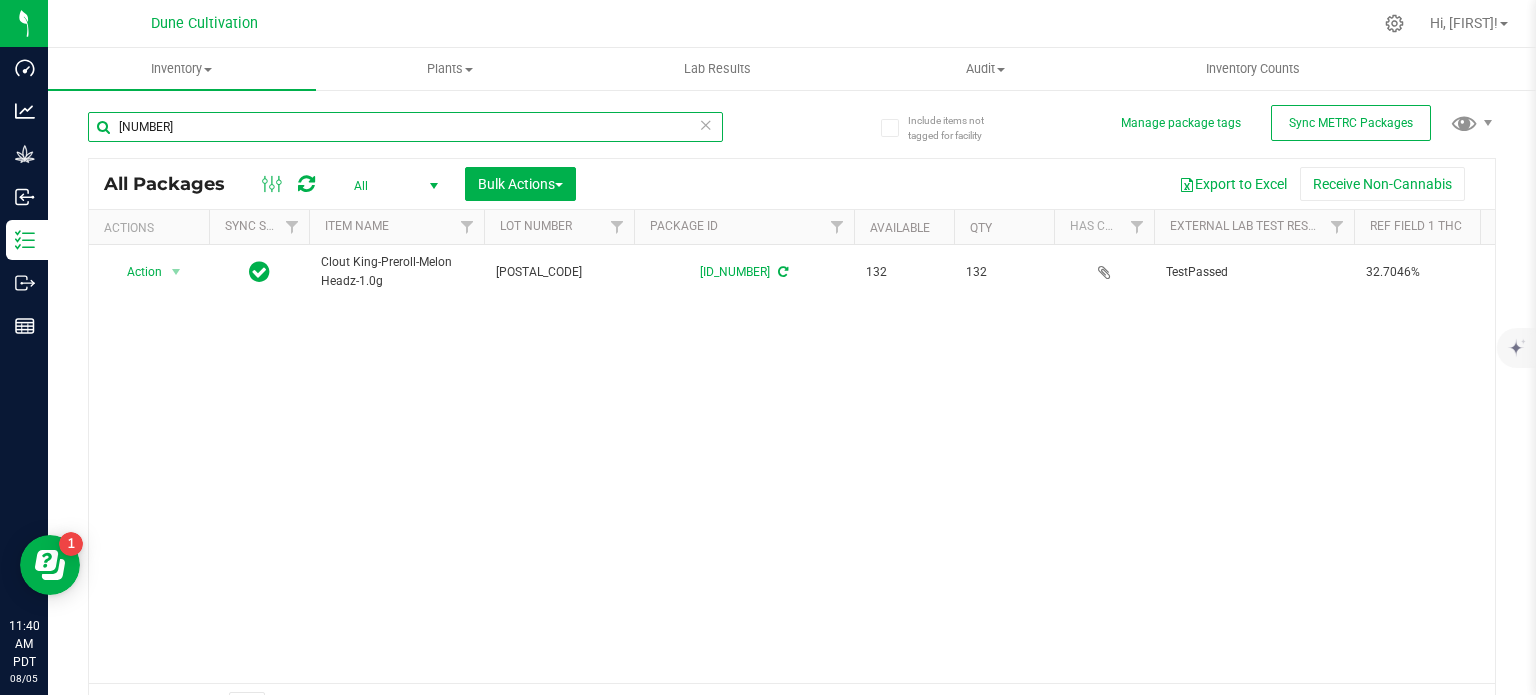 type on "[NUMBER]" 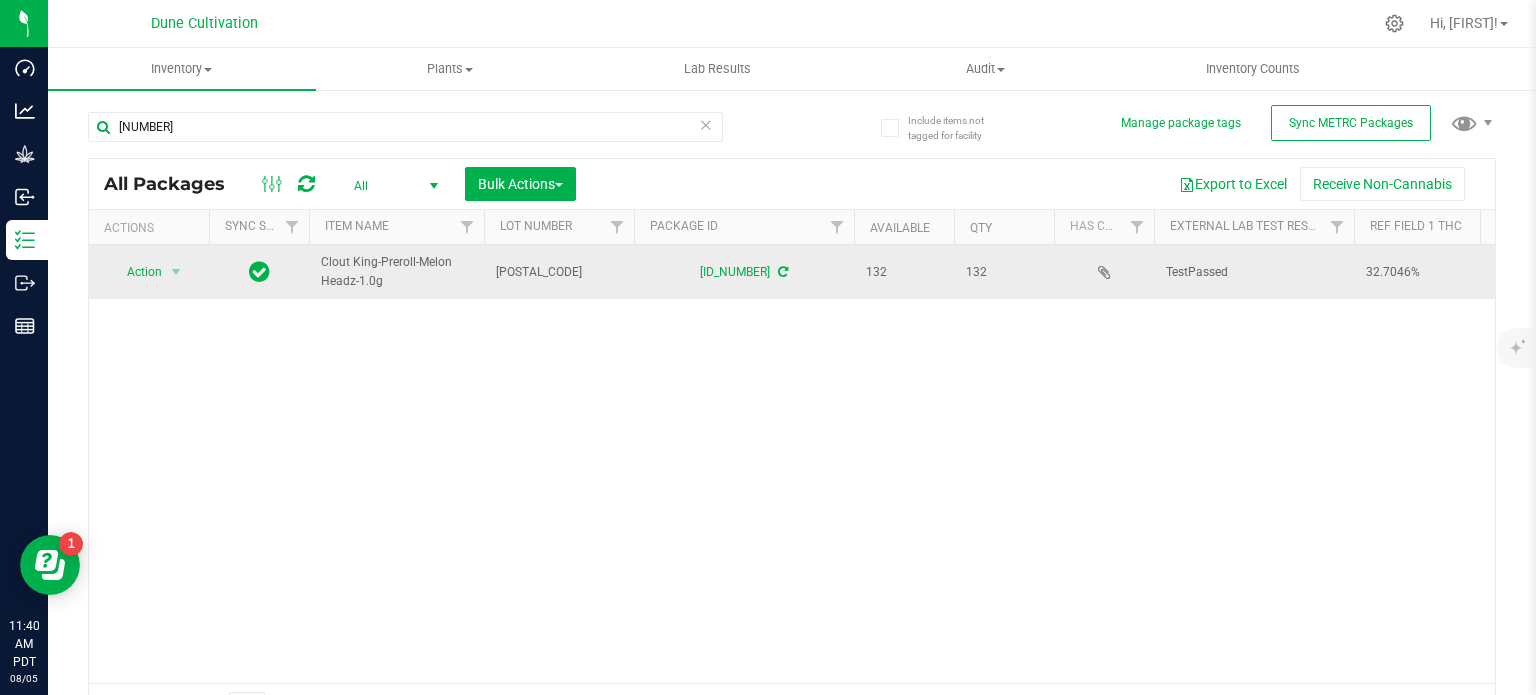 click on "Clout King-Preroll-Melon Headz-1.0g" at bounding box center [396, 272] 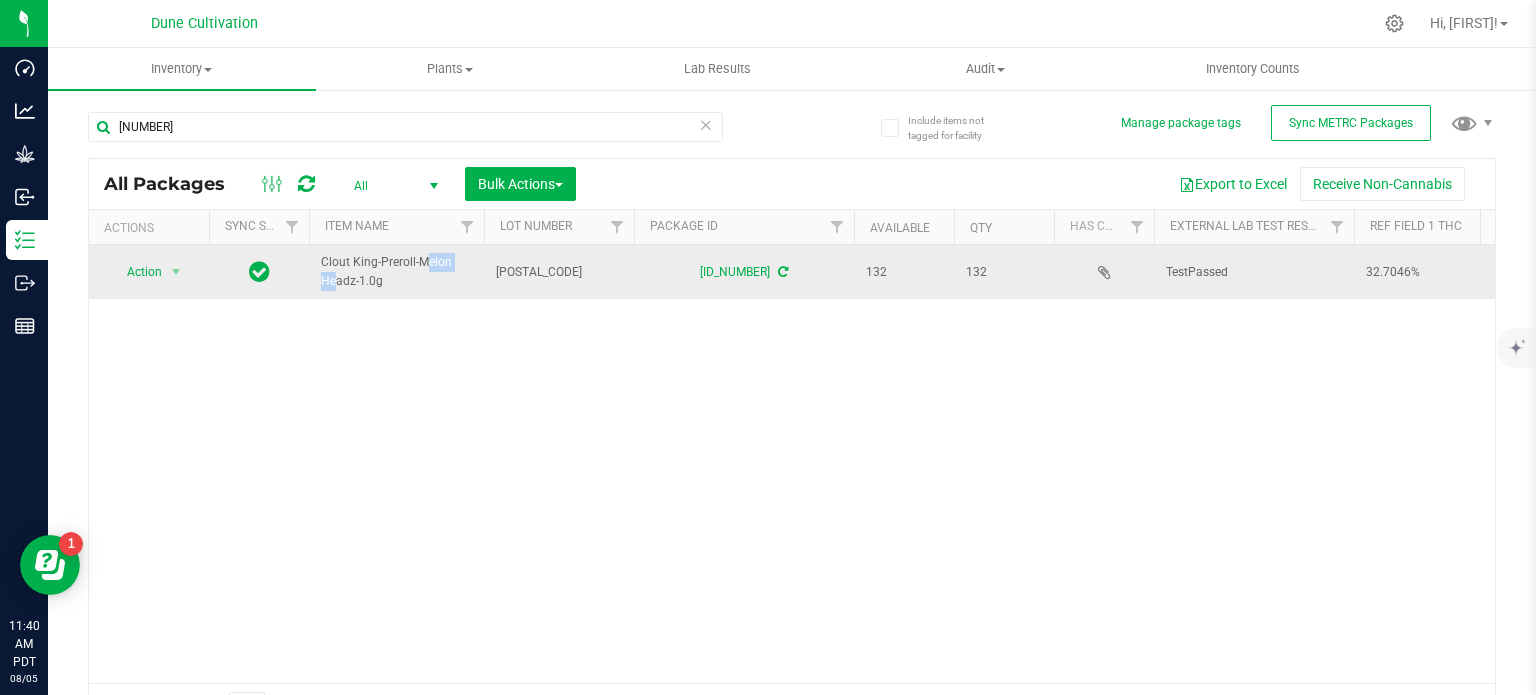 click on "Clout King-Preroll-Melon Headz-1.0g" at bounding box center [396, 272] 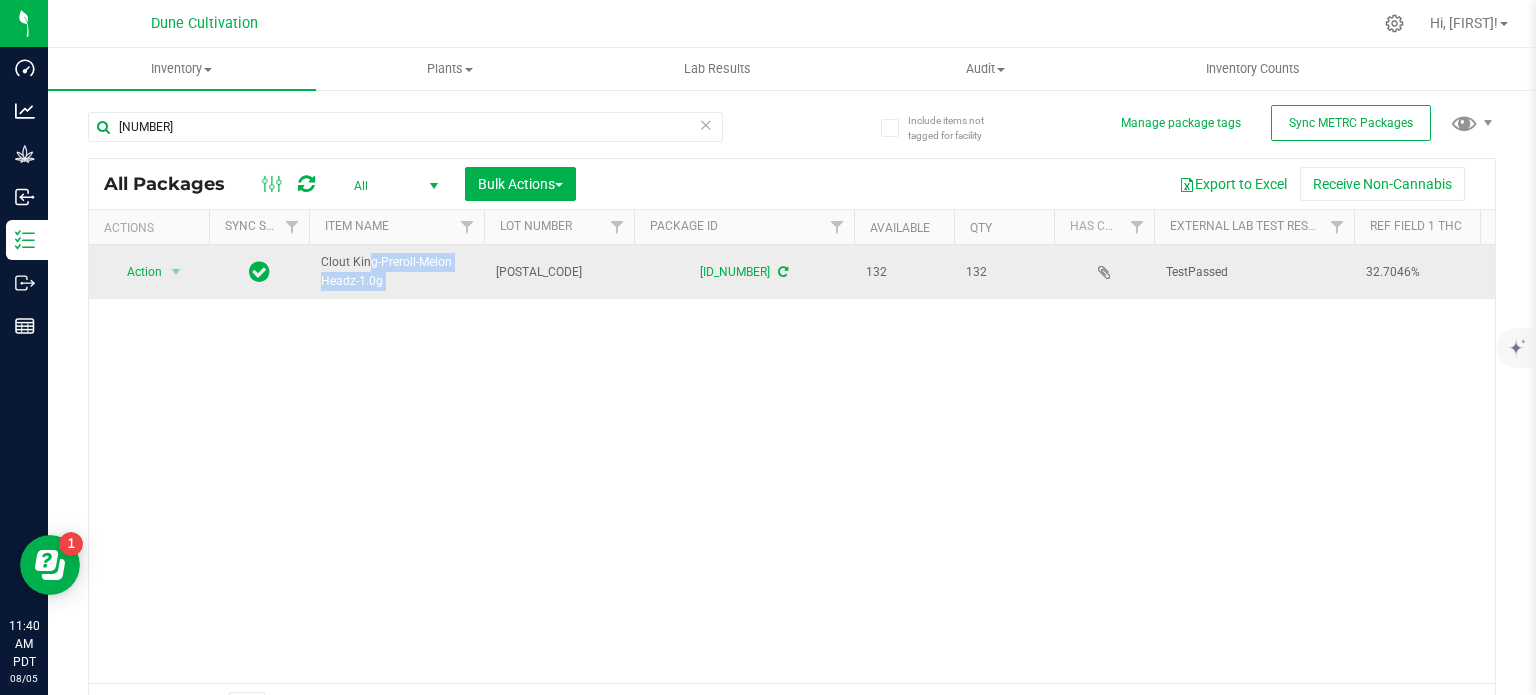click on "Clout King-Preroll-Melon Headz-1.0g" at bounding box center (396, 272) 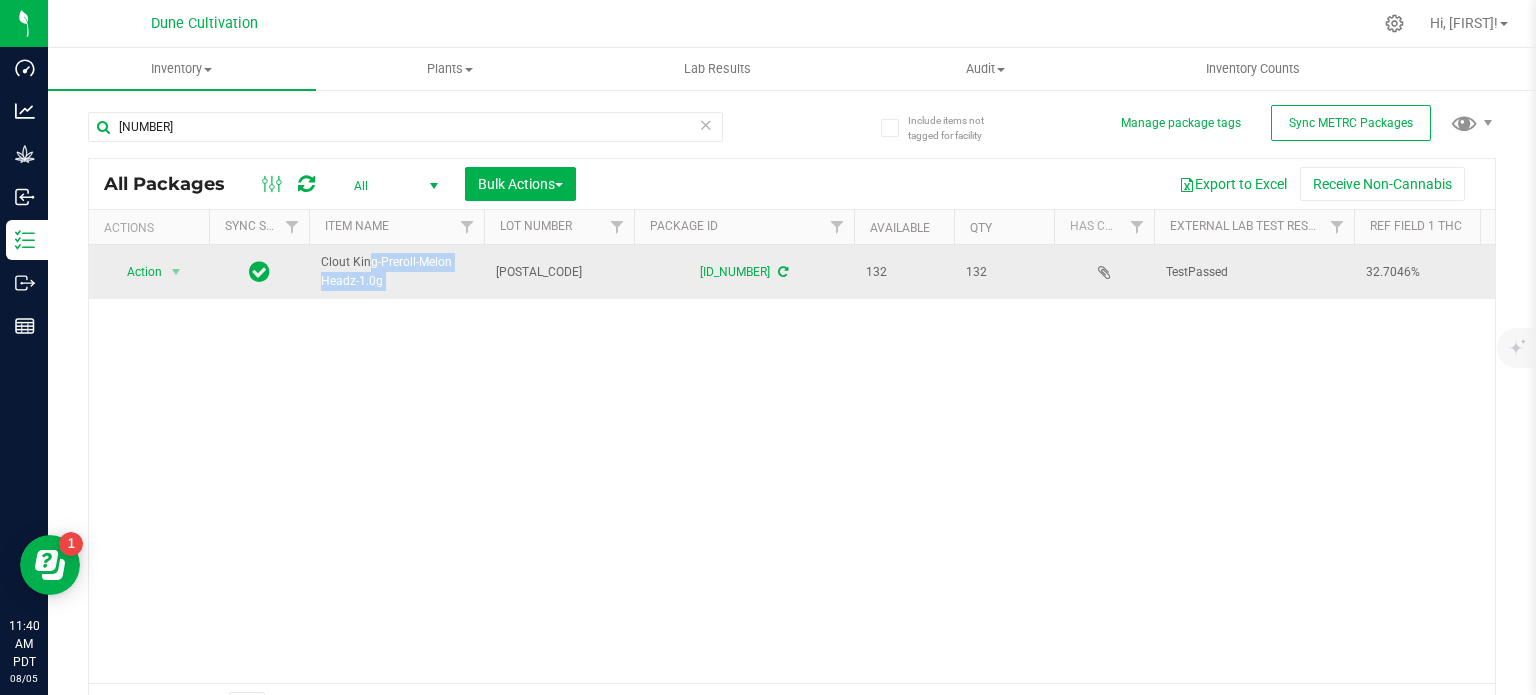 copy on "Clout King-Preroll-Melon Headz-1.0g" 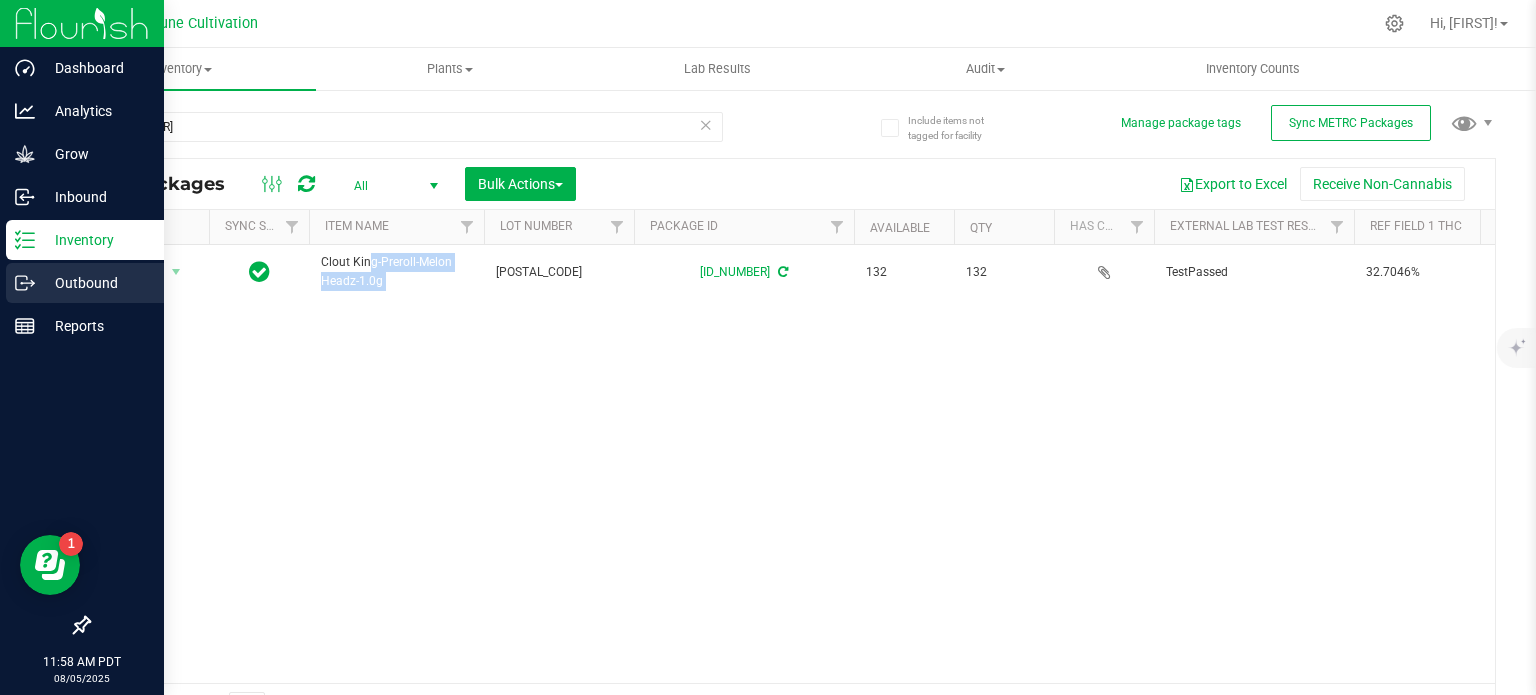 click on "Outbound" at bounding box center [95, 283] 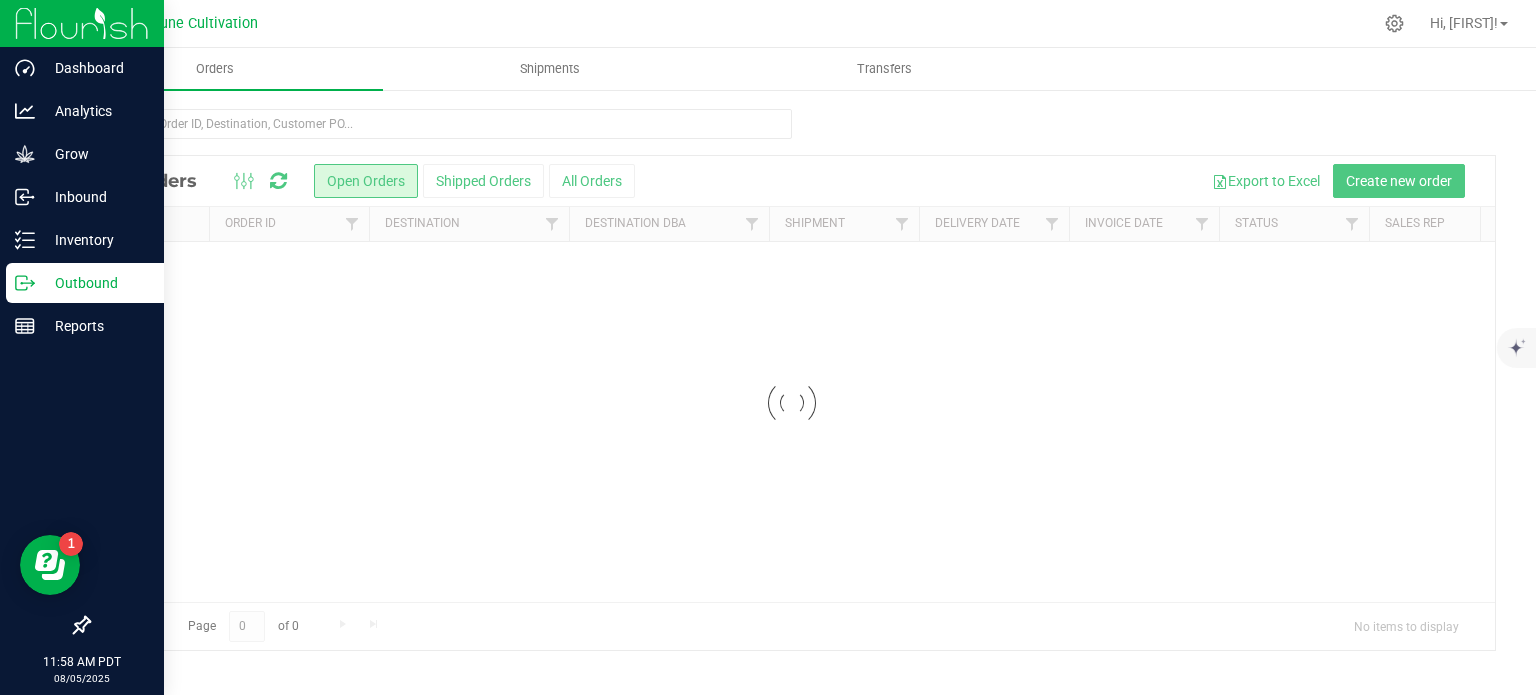 click at bounding box center [440, 124] 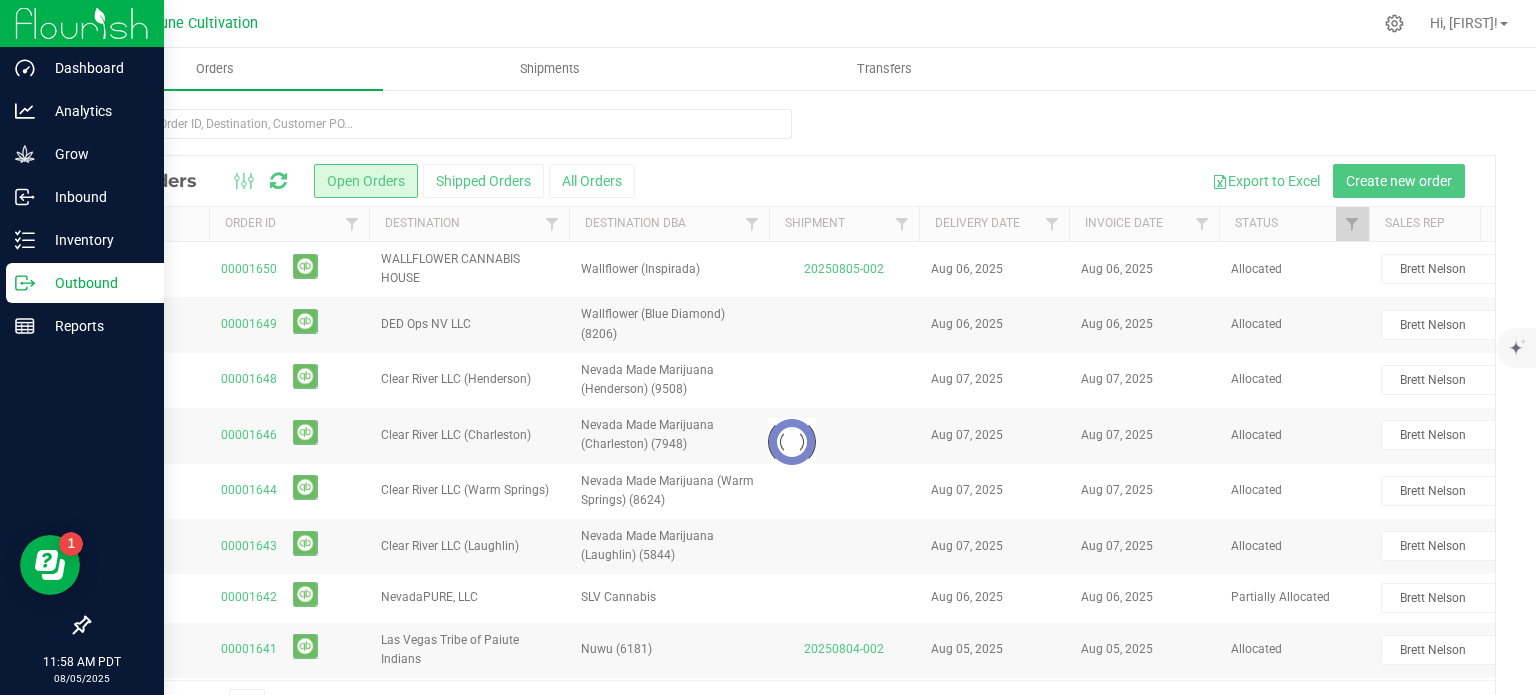 click at bounding box center (440, 124) 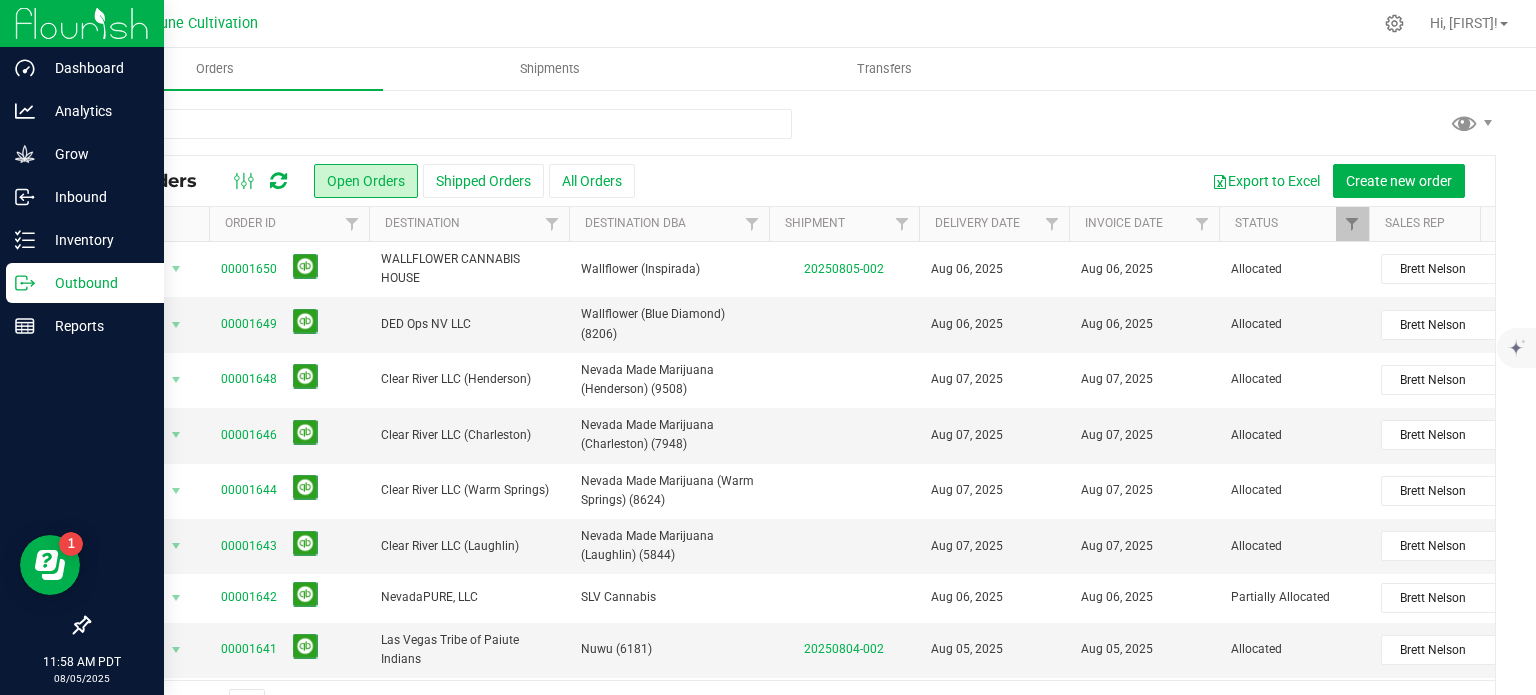 click on "16933" at bounding box center (440, 124) 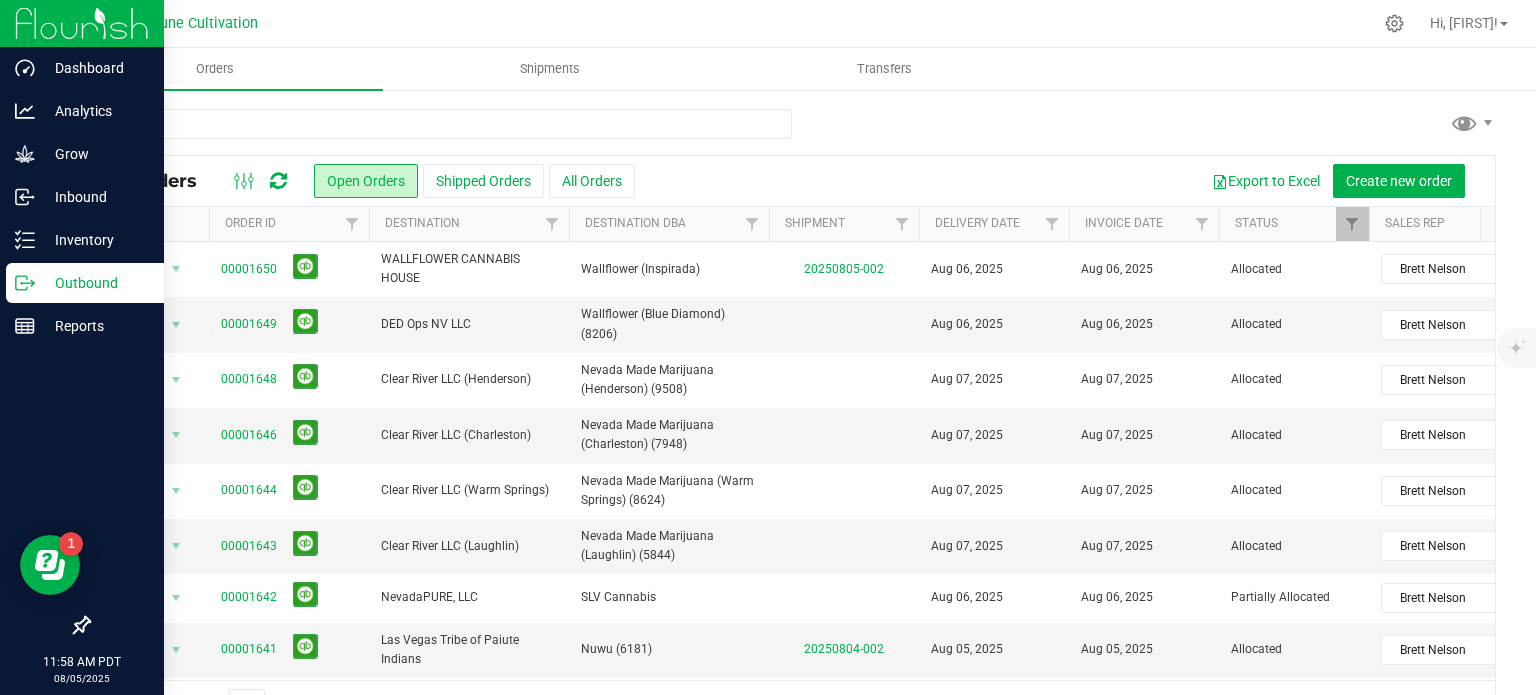 click on "16933" at bounding box center [440, 124] 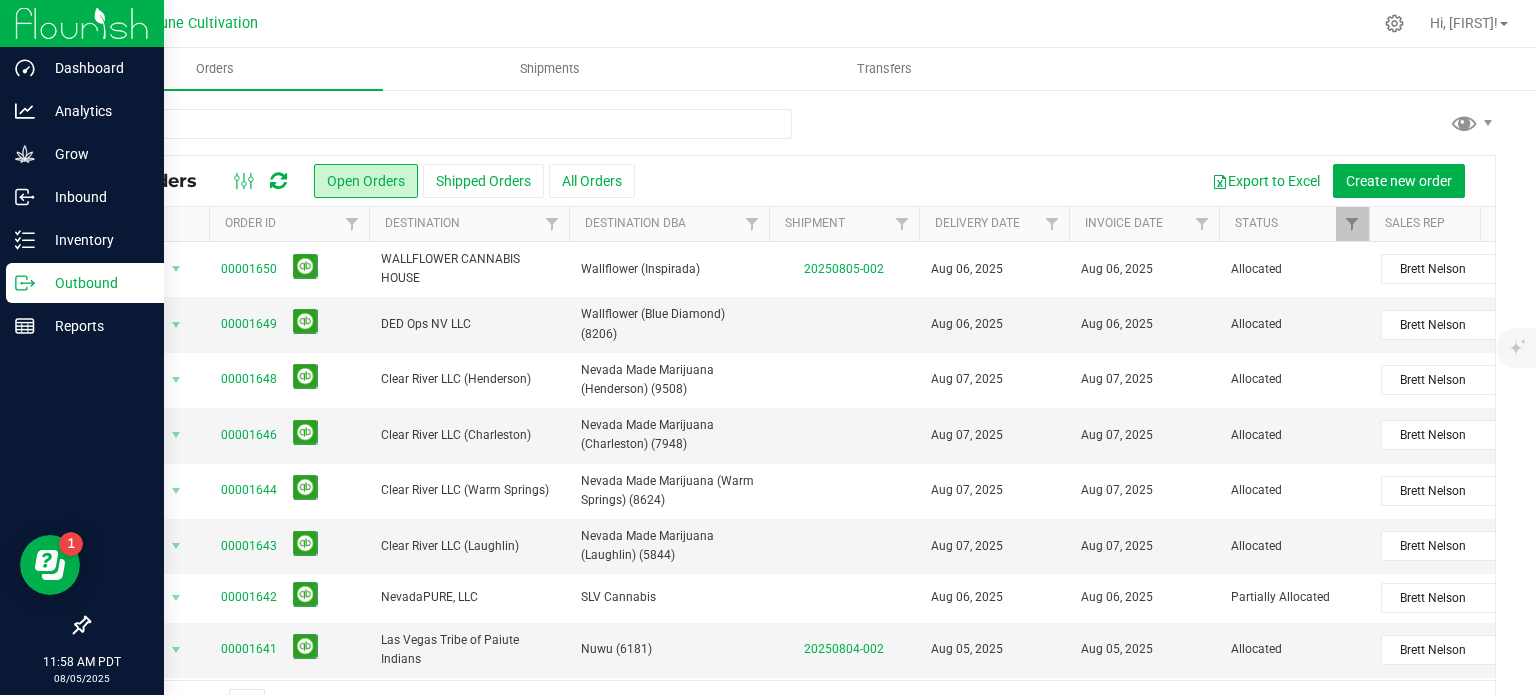 click on "16933" at bounding box center (440, 124) 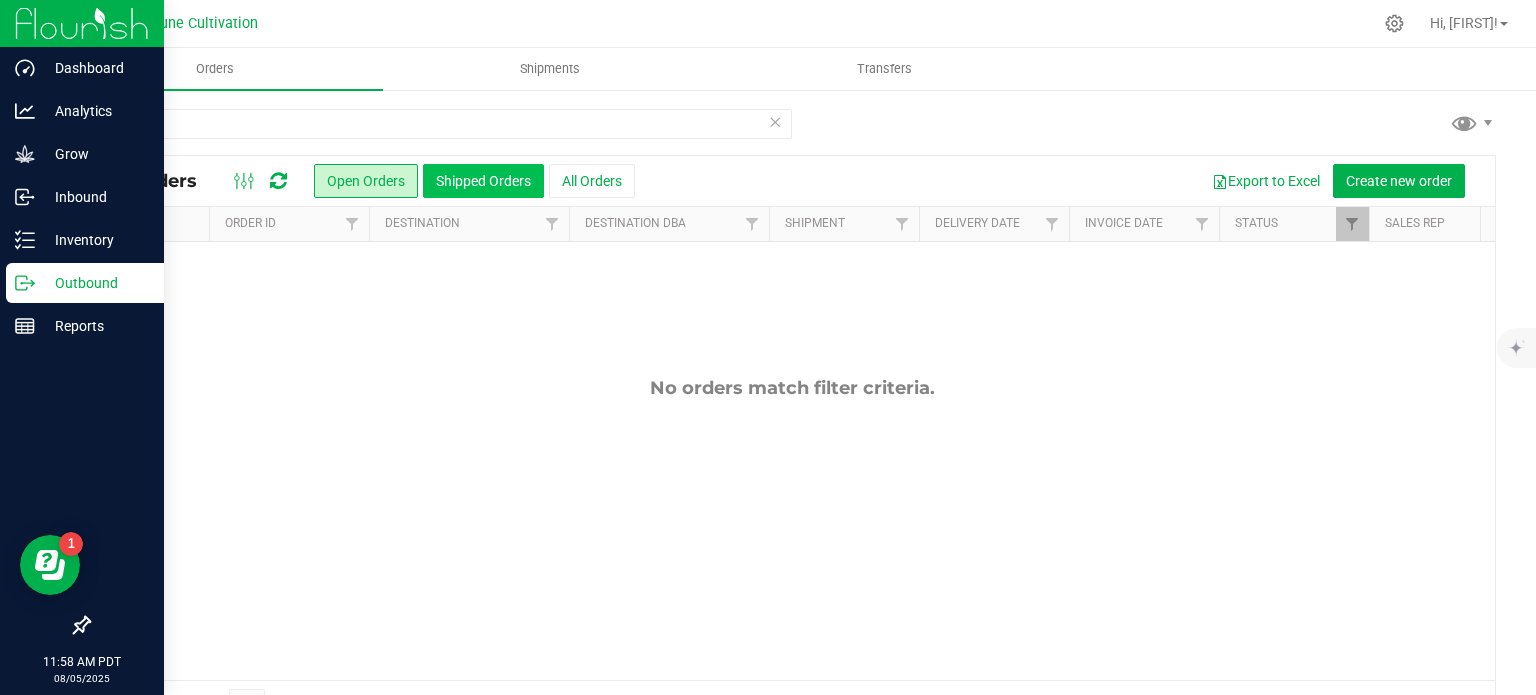 type on "1633" 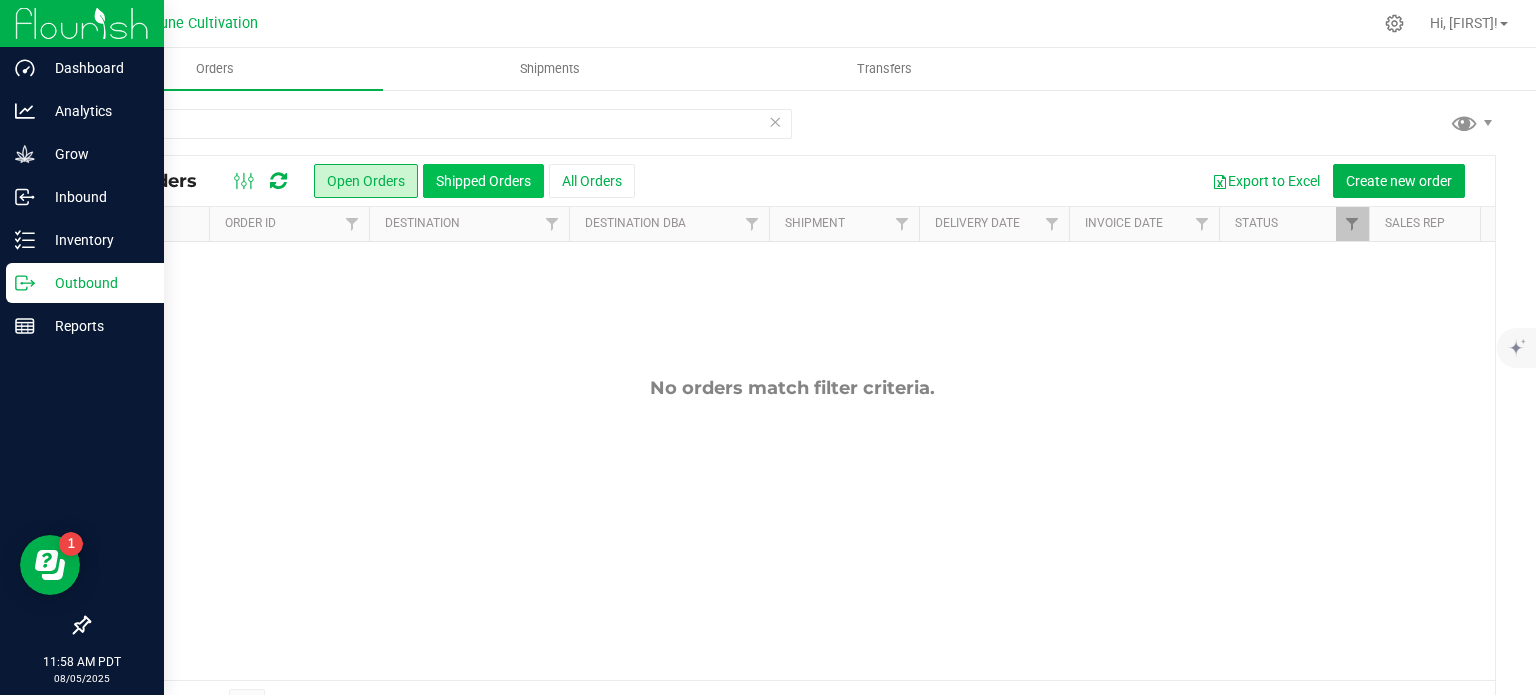 click on "Shipped Orders" at bounding box center [483, 181] 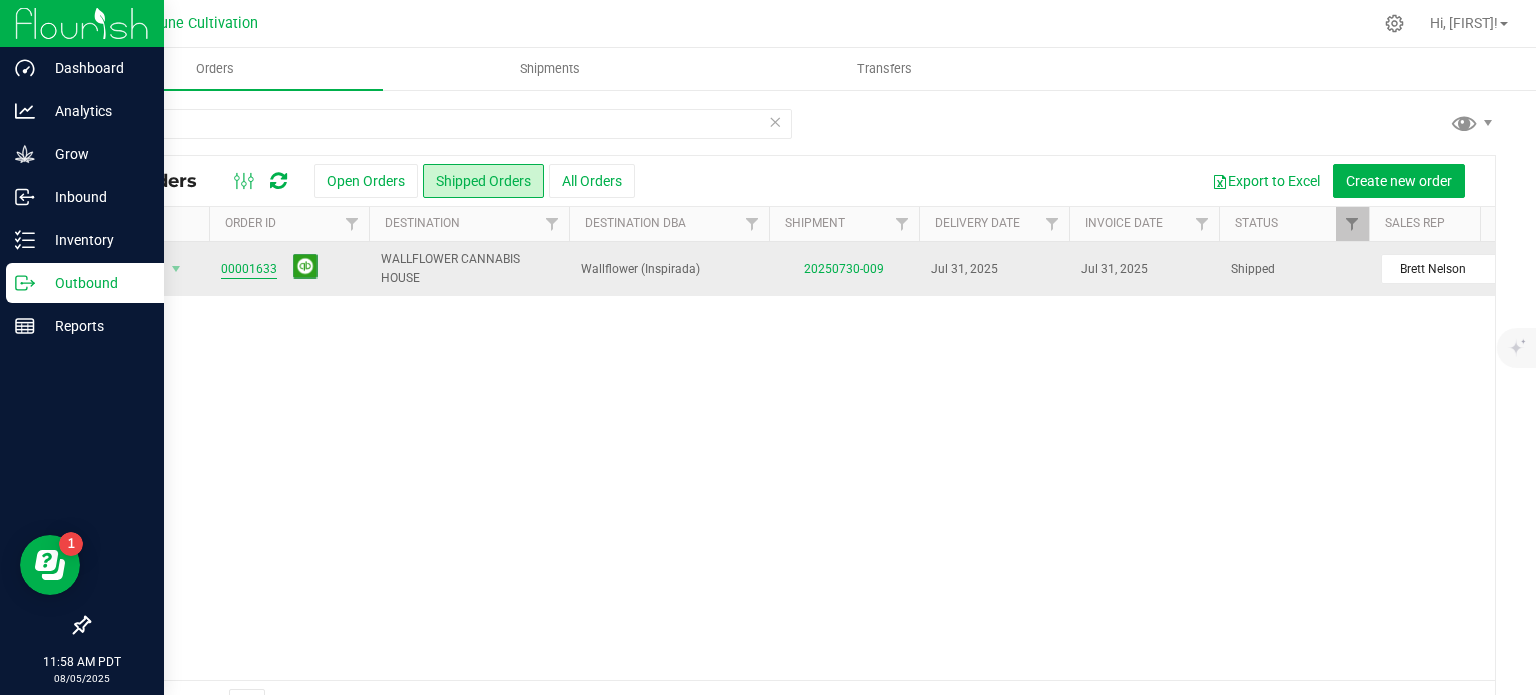 click on "00001633" at bounding box center (249, 269) 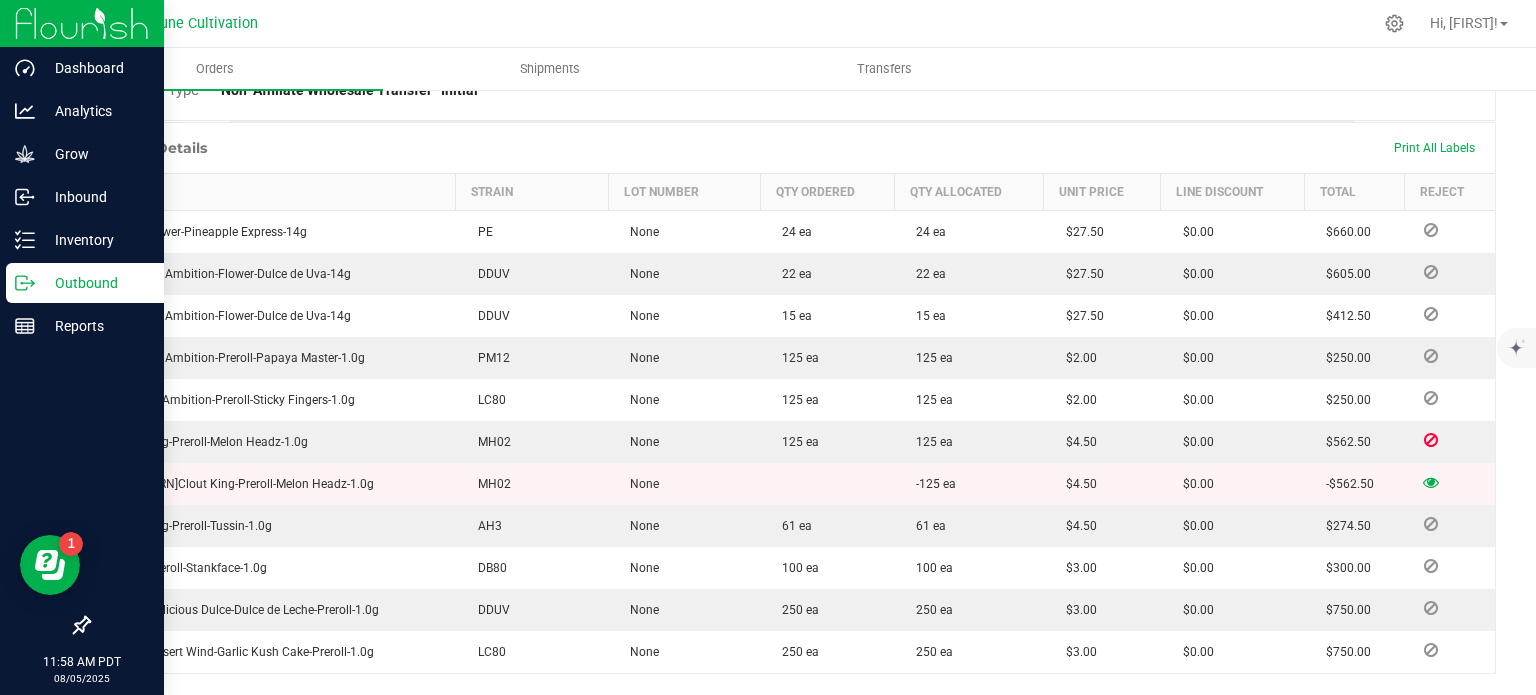 scroll, scrollTop: 710, scrollLeft: 0, axis: vertical 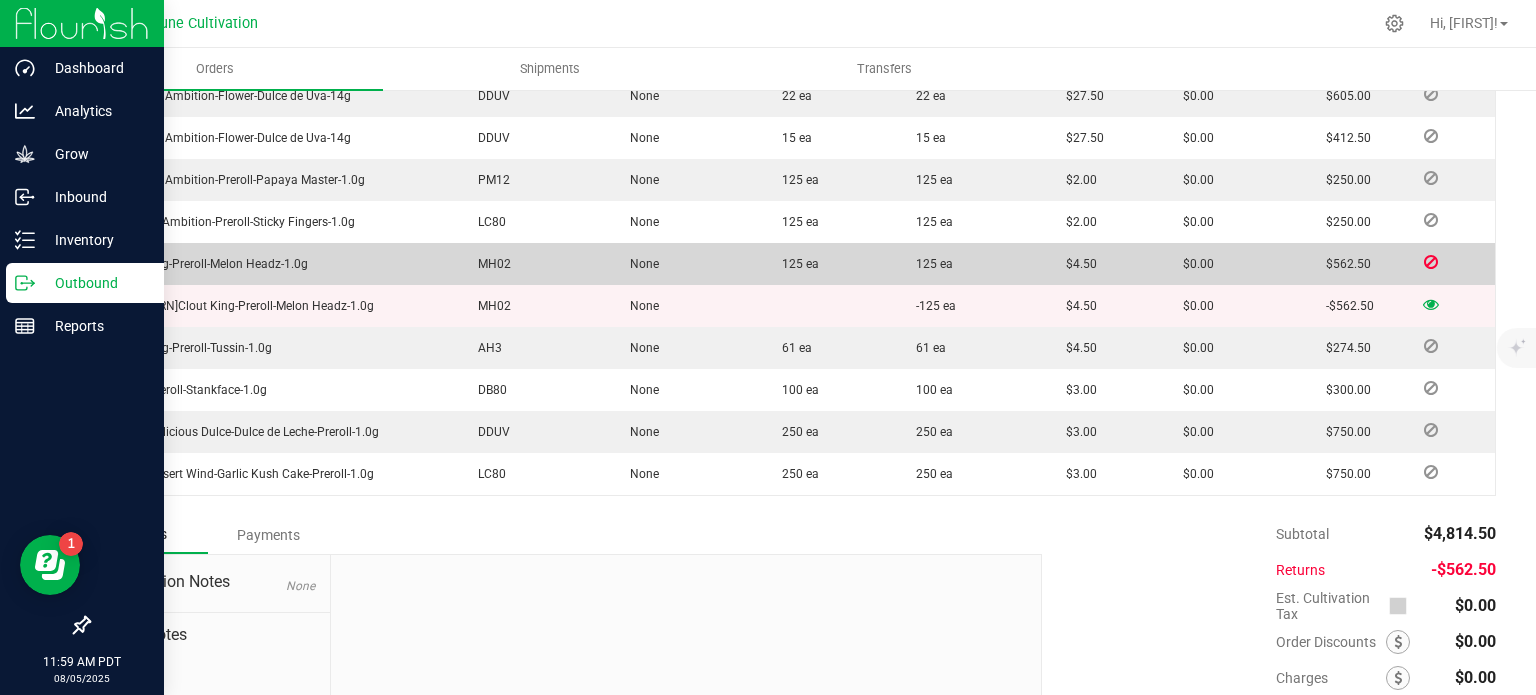 click at bounding box center (1431, 262) 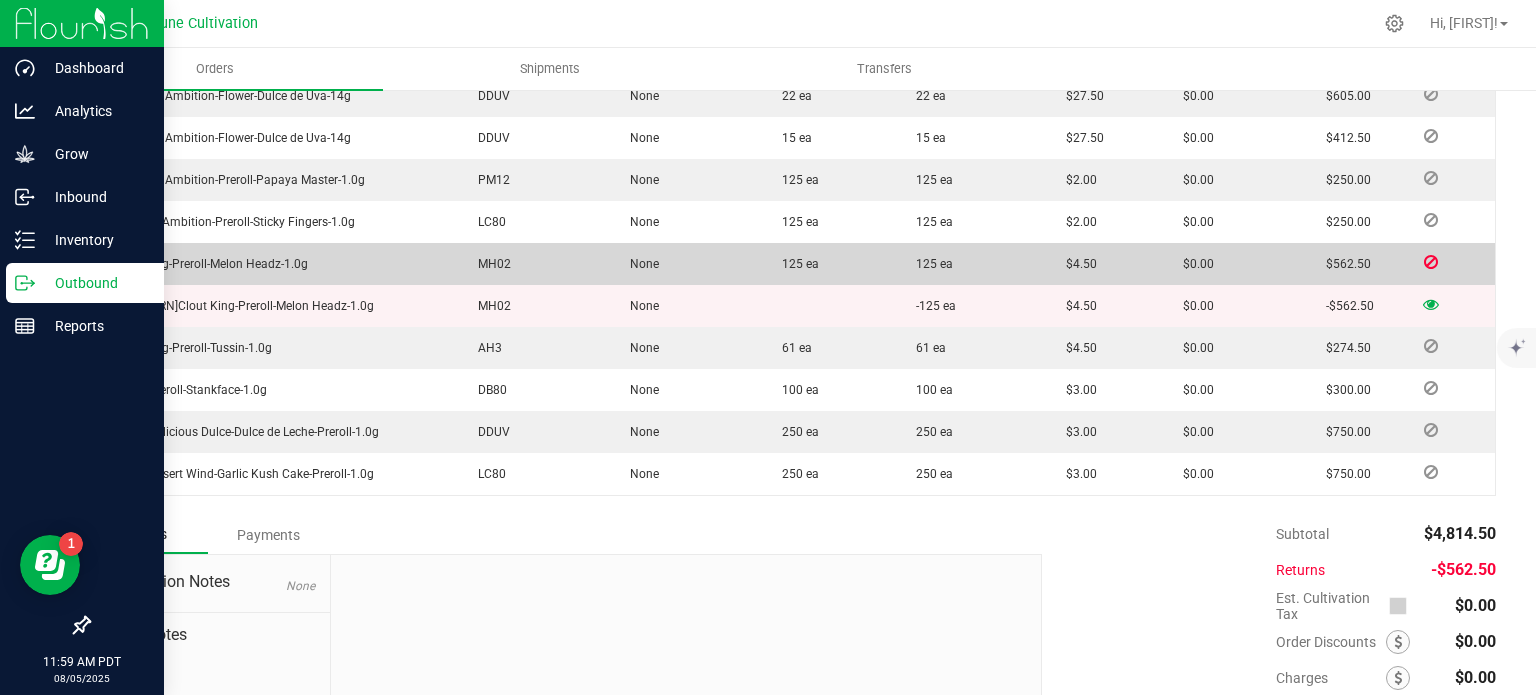 click at bounding box center [1431, 262] 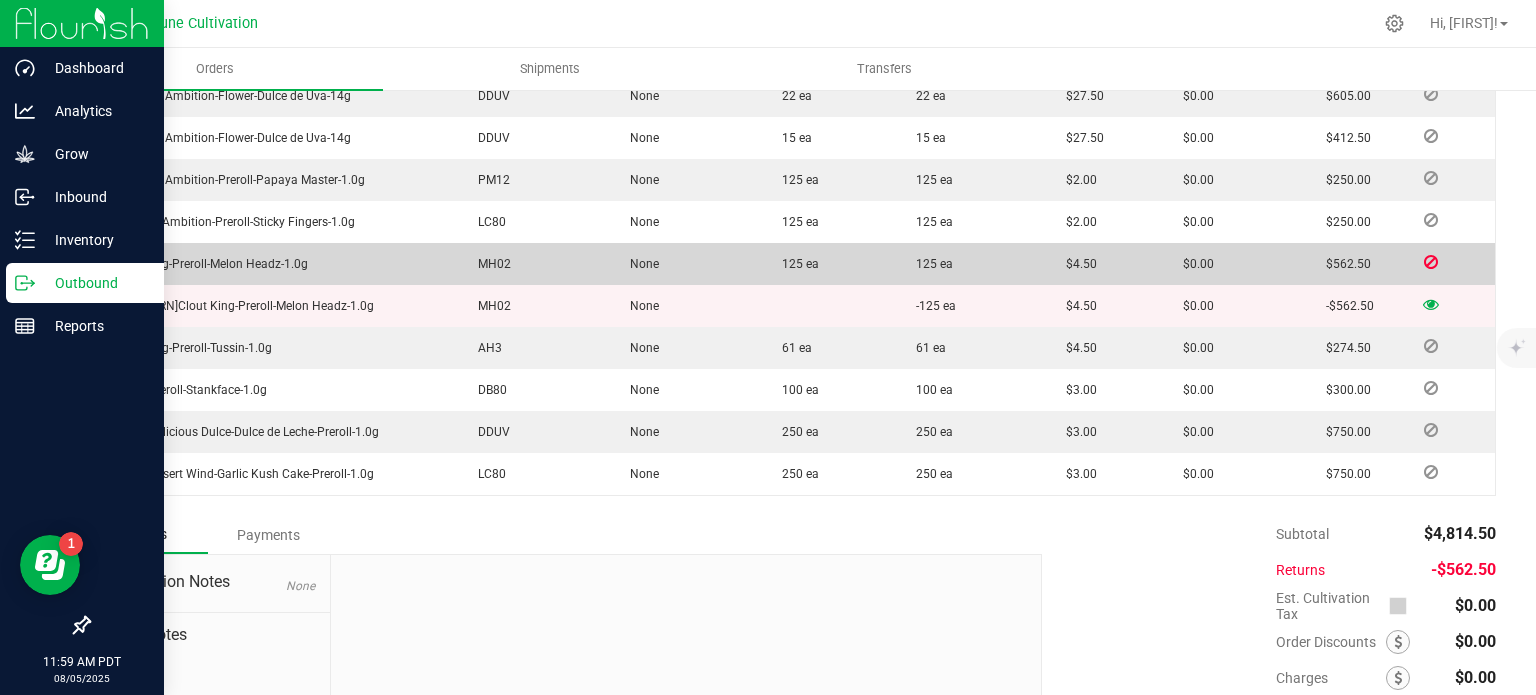 scroll, scrollTop: 706, scrollLeft: 0, axis: vertical 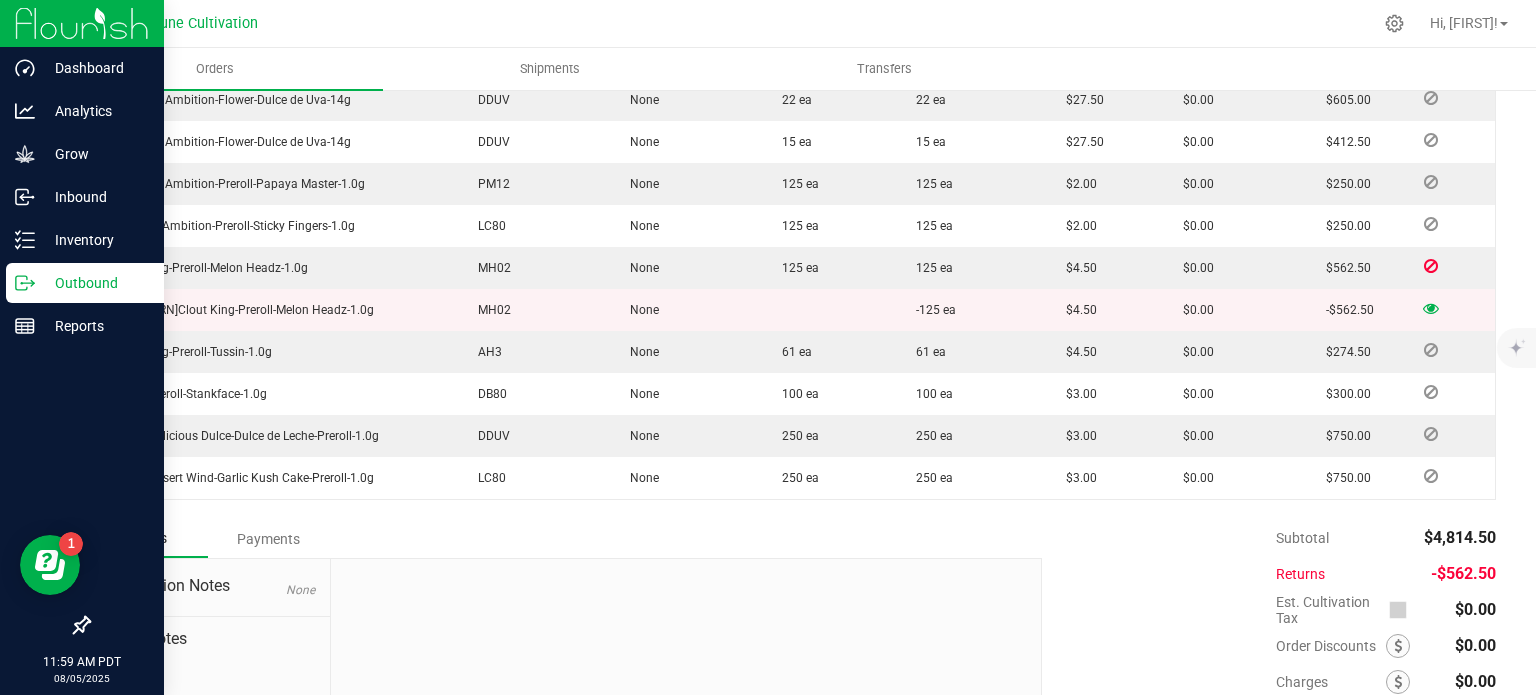 click at bounding box center (1431, 308) 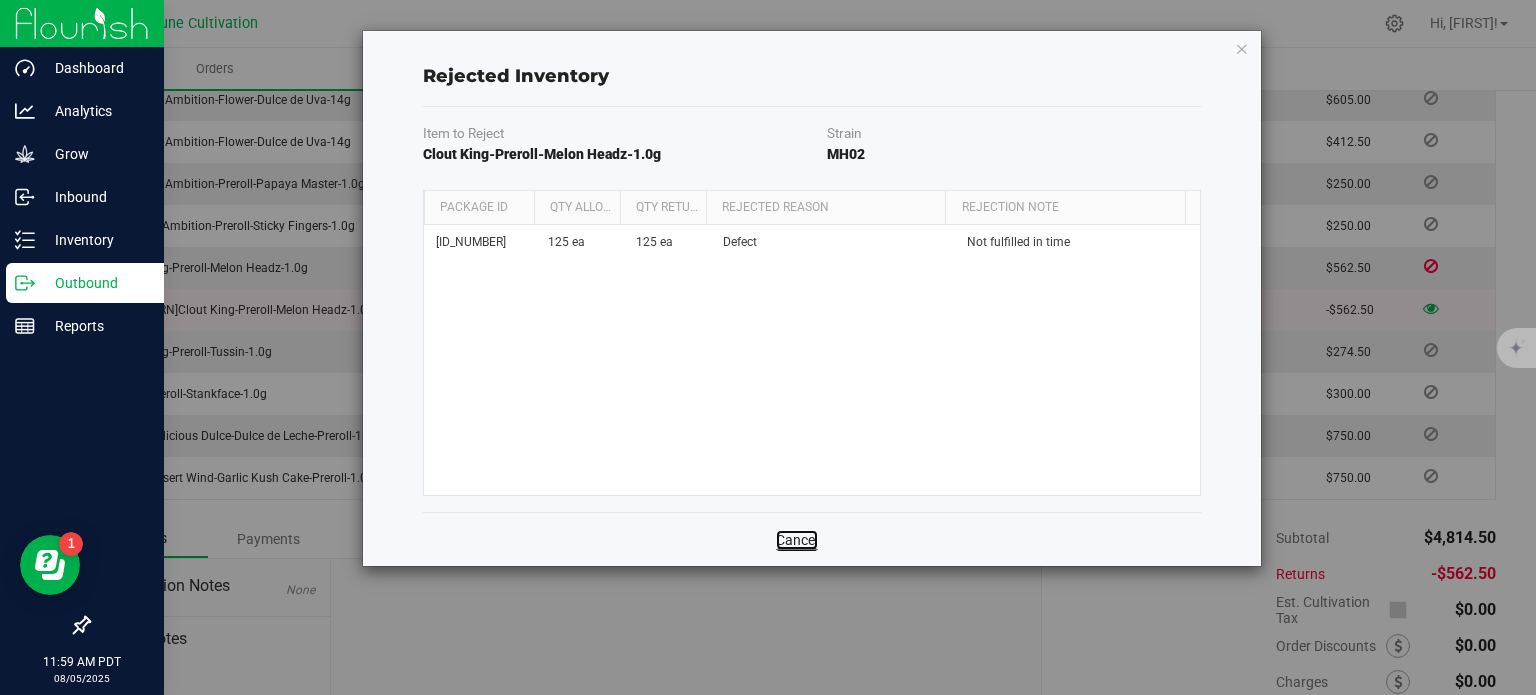 click on "Cancel" at bounding box center [797, 540] 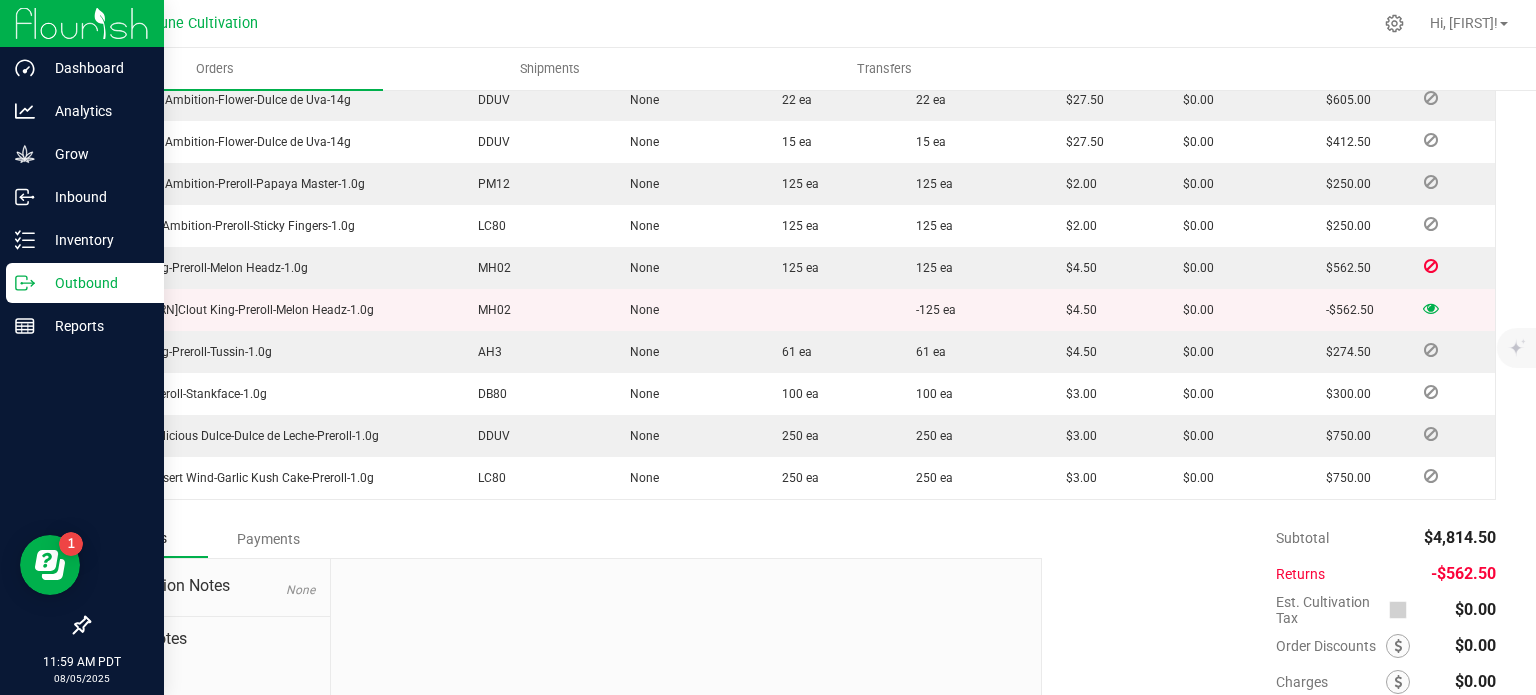 click at bounding box center (1431, 308) 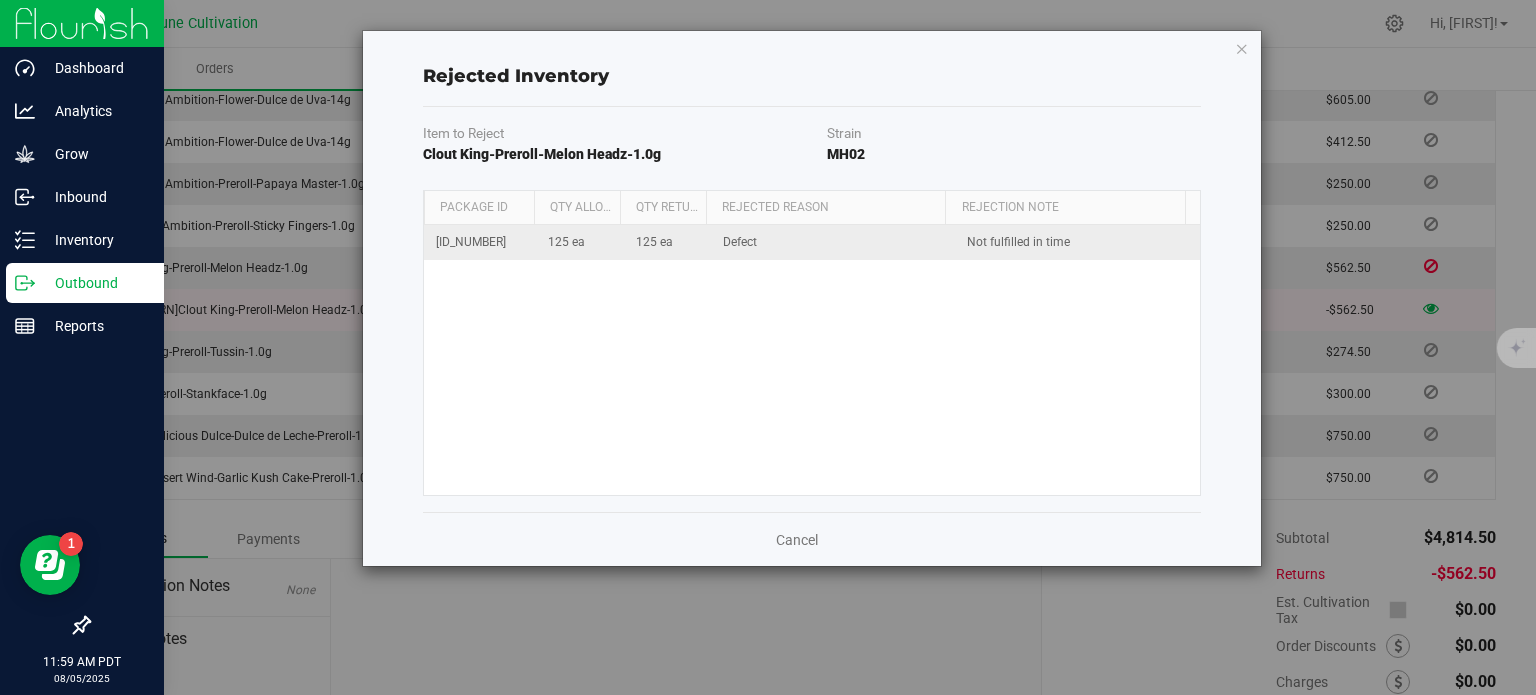 click on "Not fulfilled in time" at bounding box center [1077, 242] 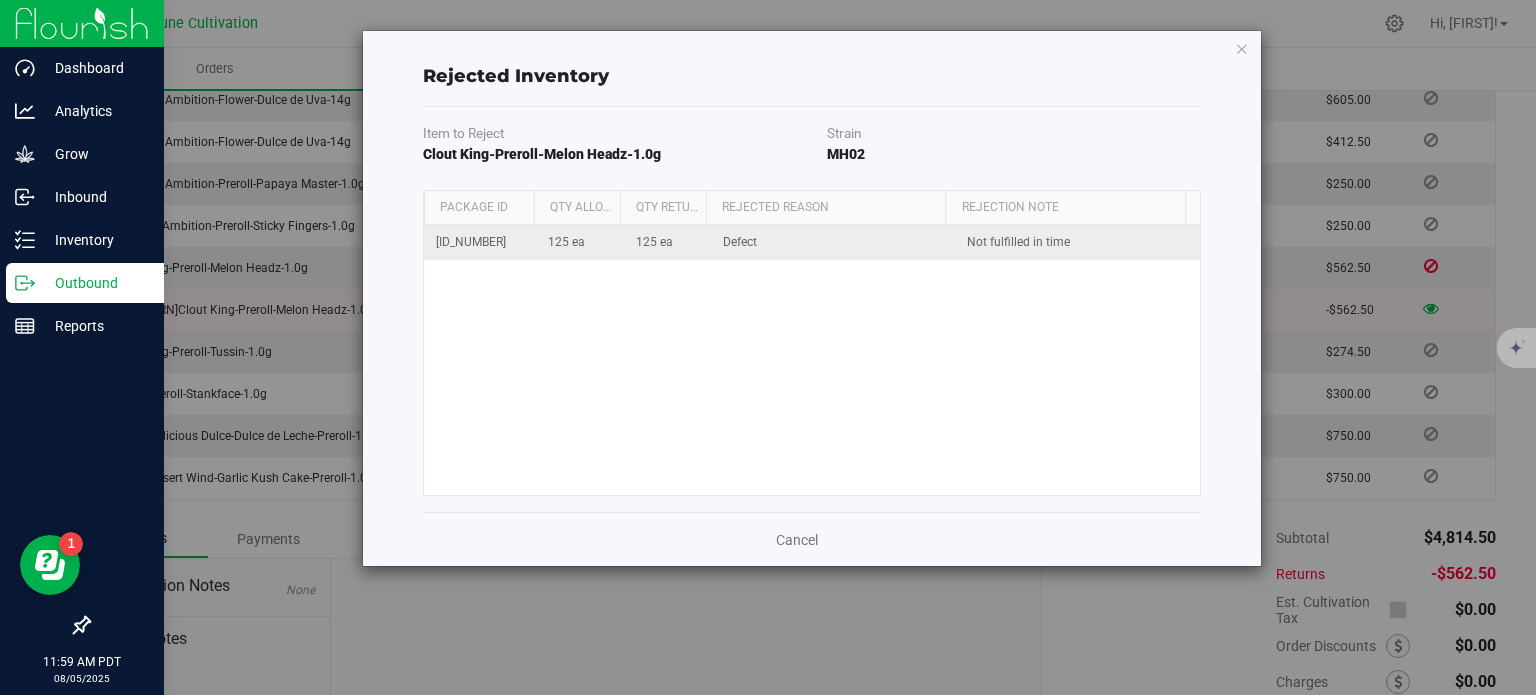 click on "Defect" at bounding box center [833, 242] 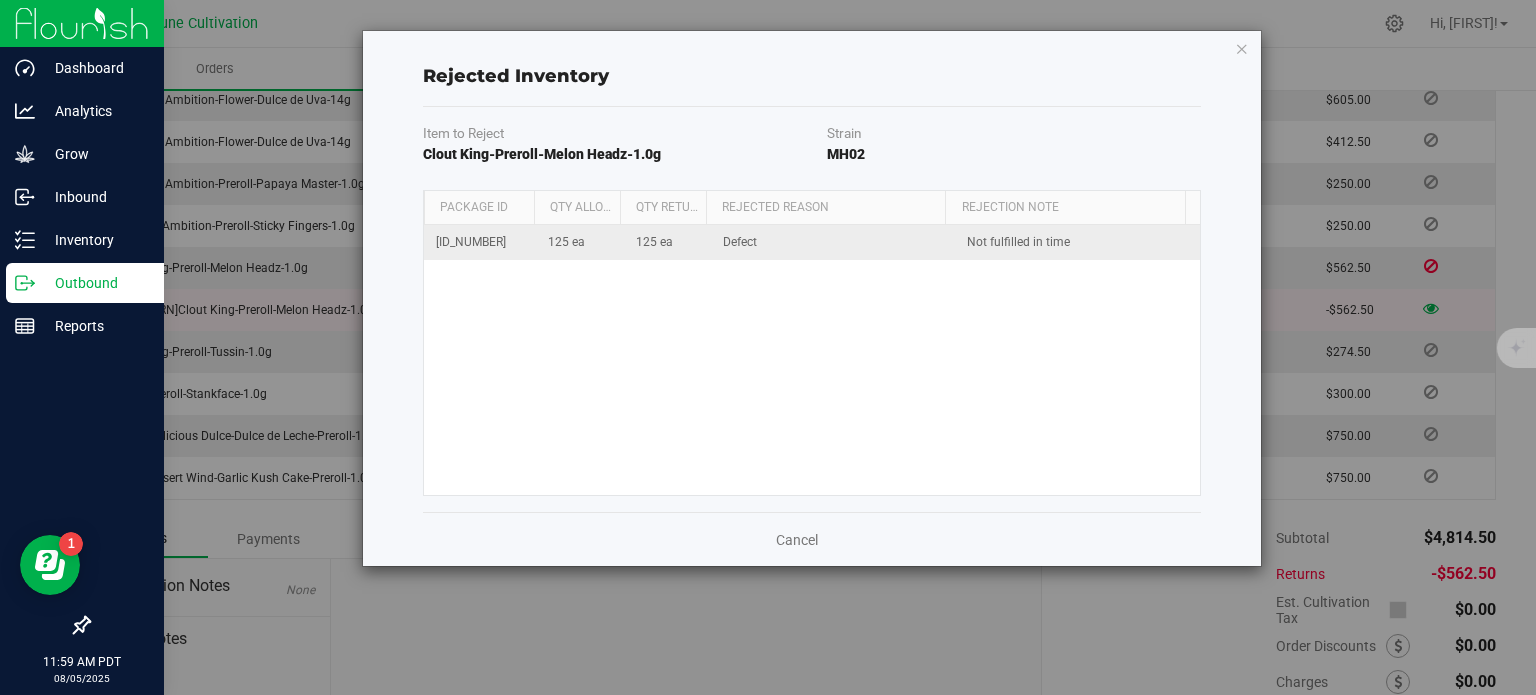 click on "125 ea" at bounding box center [668, 242] 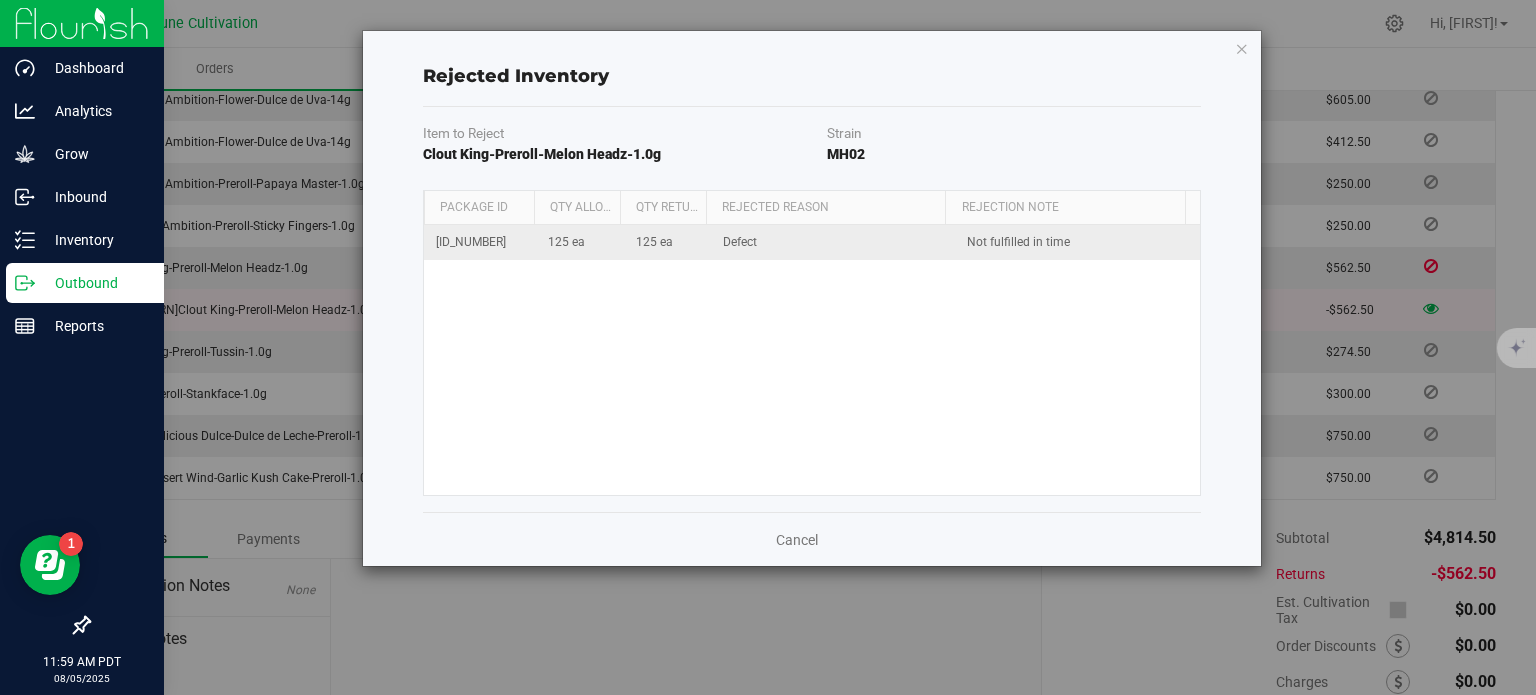 click on "125 ea" at bounding box center (668, 242) 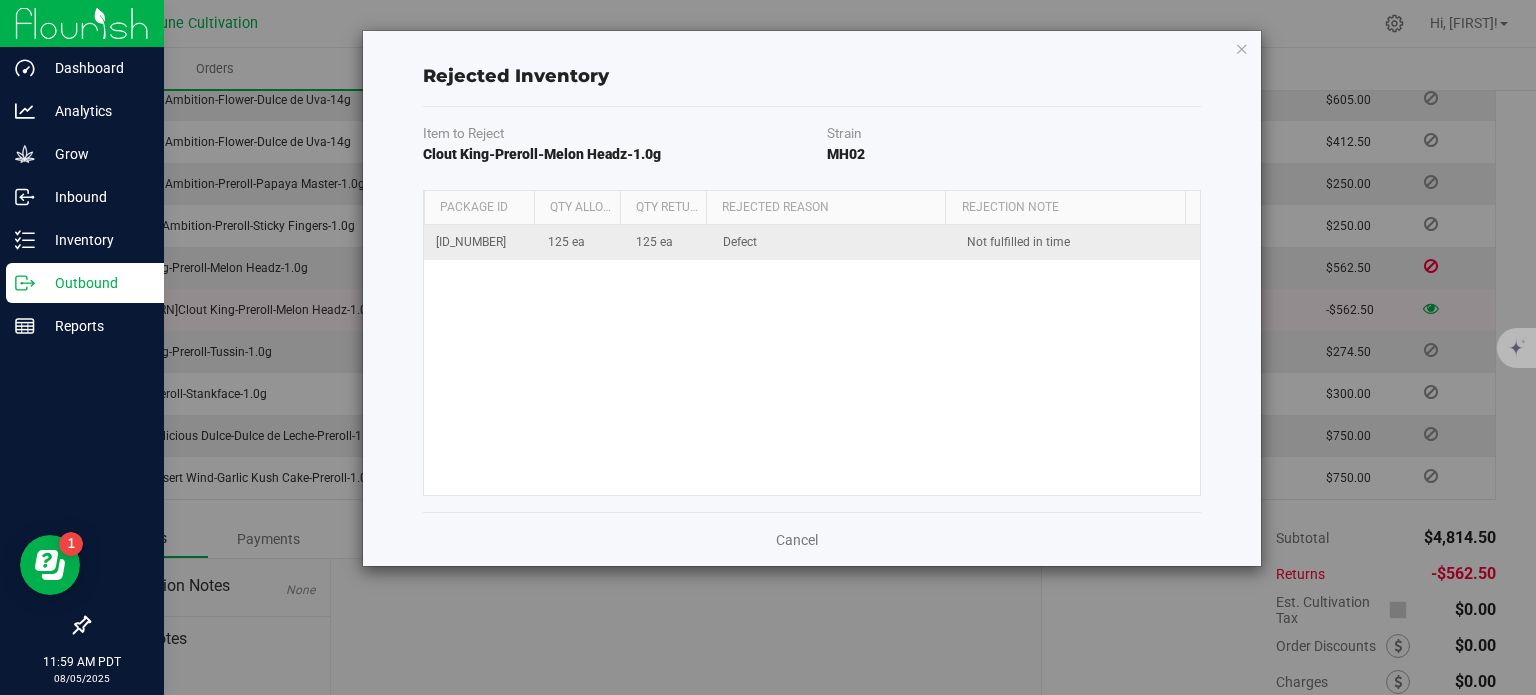 click on "125 ea" at bounding box center (580, 242) 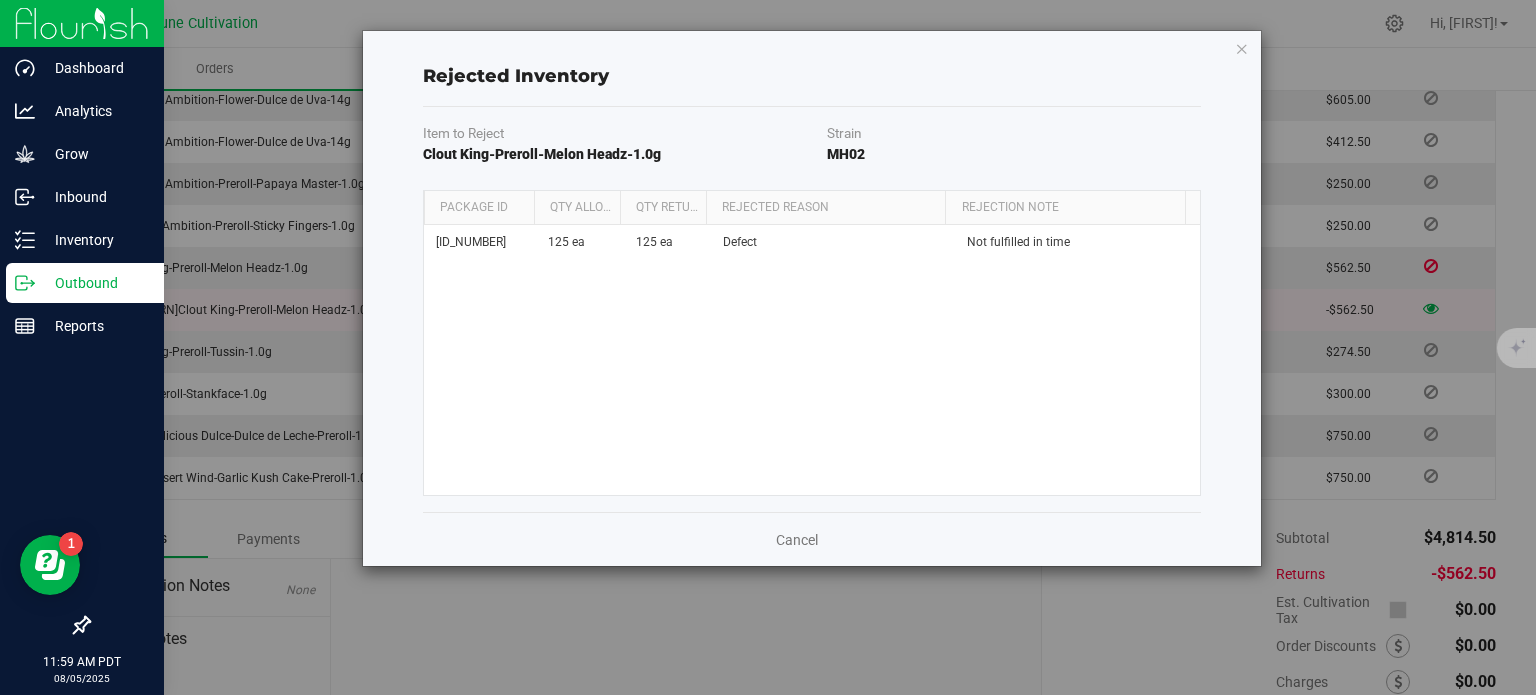 click on "Qty Allocated" at bounding box center [577, 208] 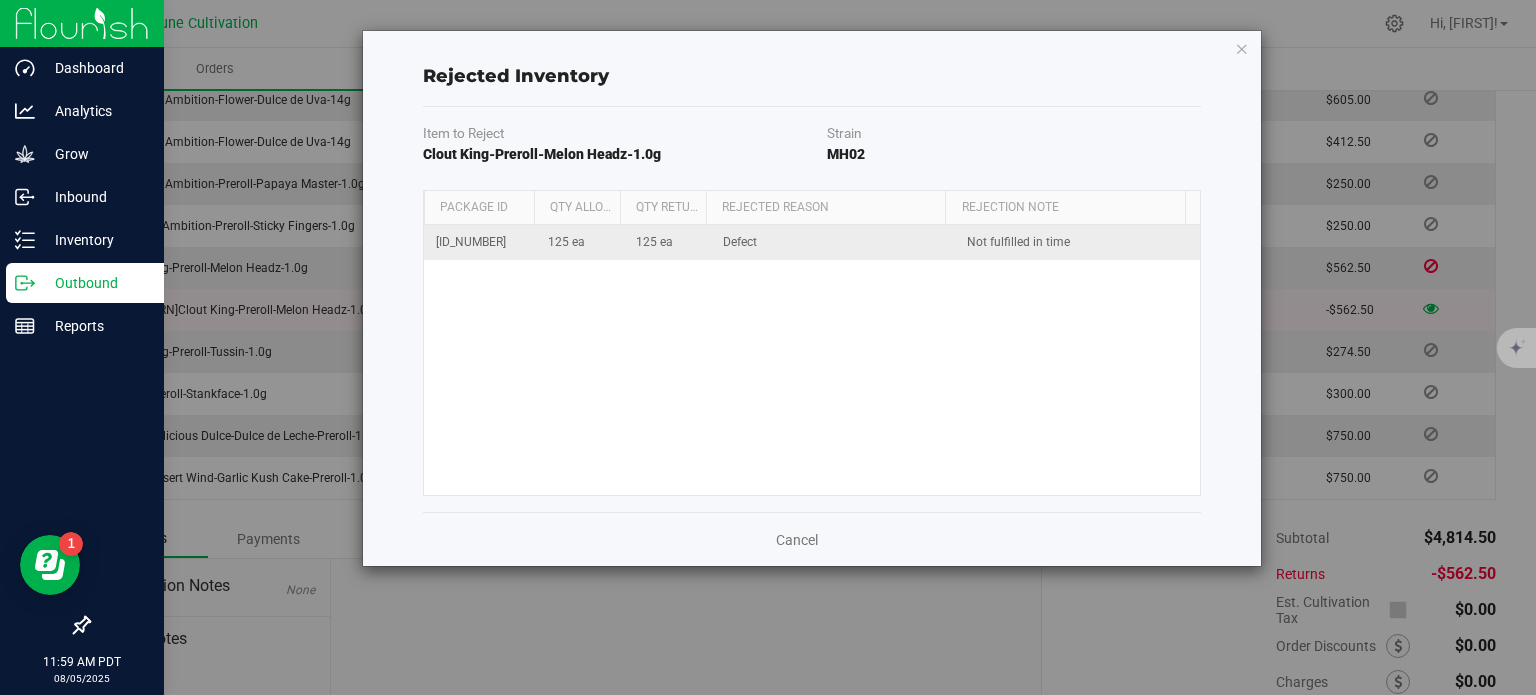 click on "[ID_NUMBER]" at bounding box center [480, 242] 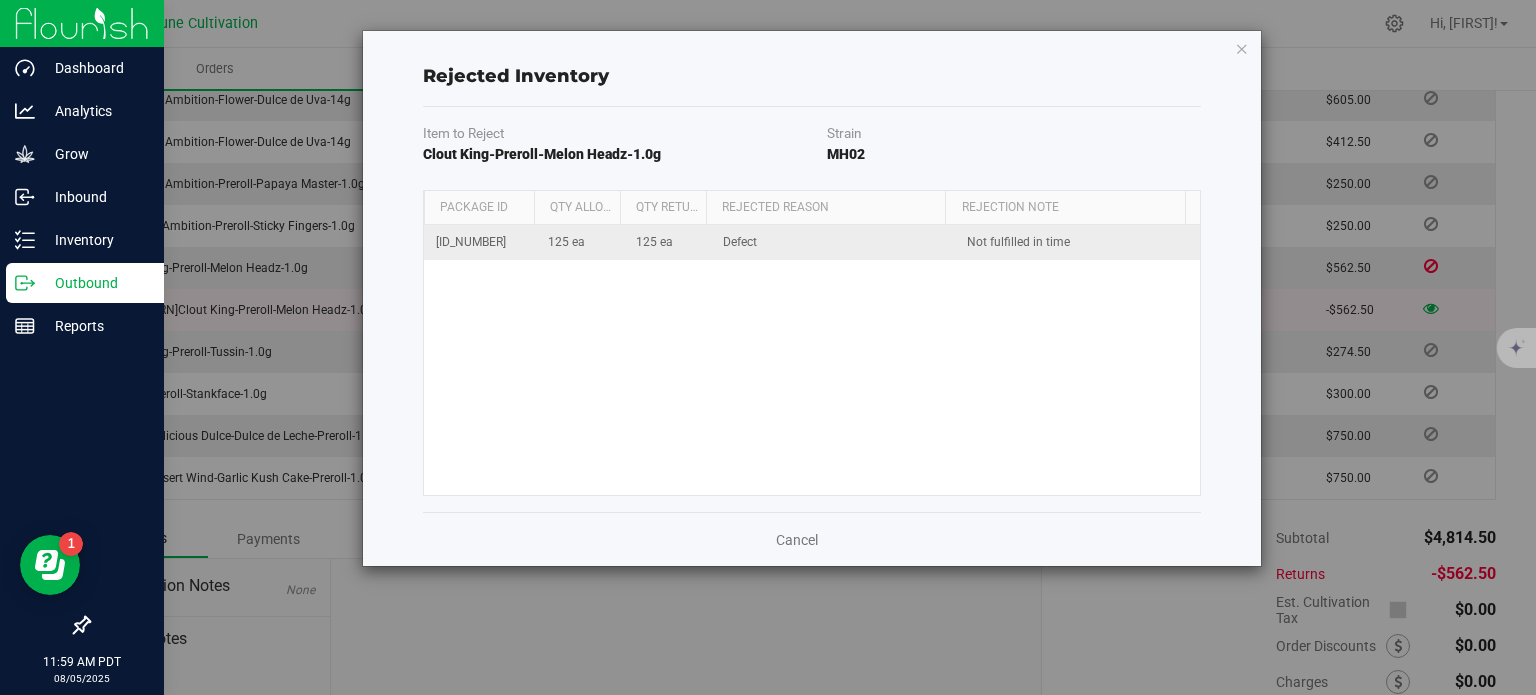 click on "[ID_NUMBER]" at bounding box center [480, 242] 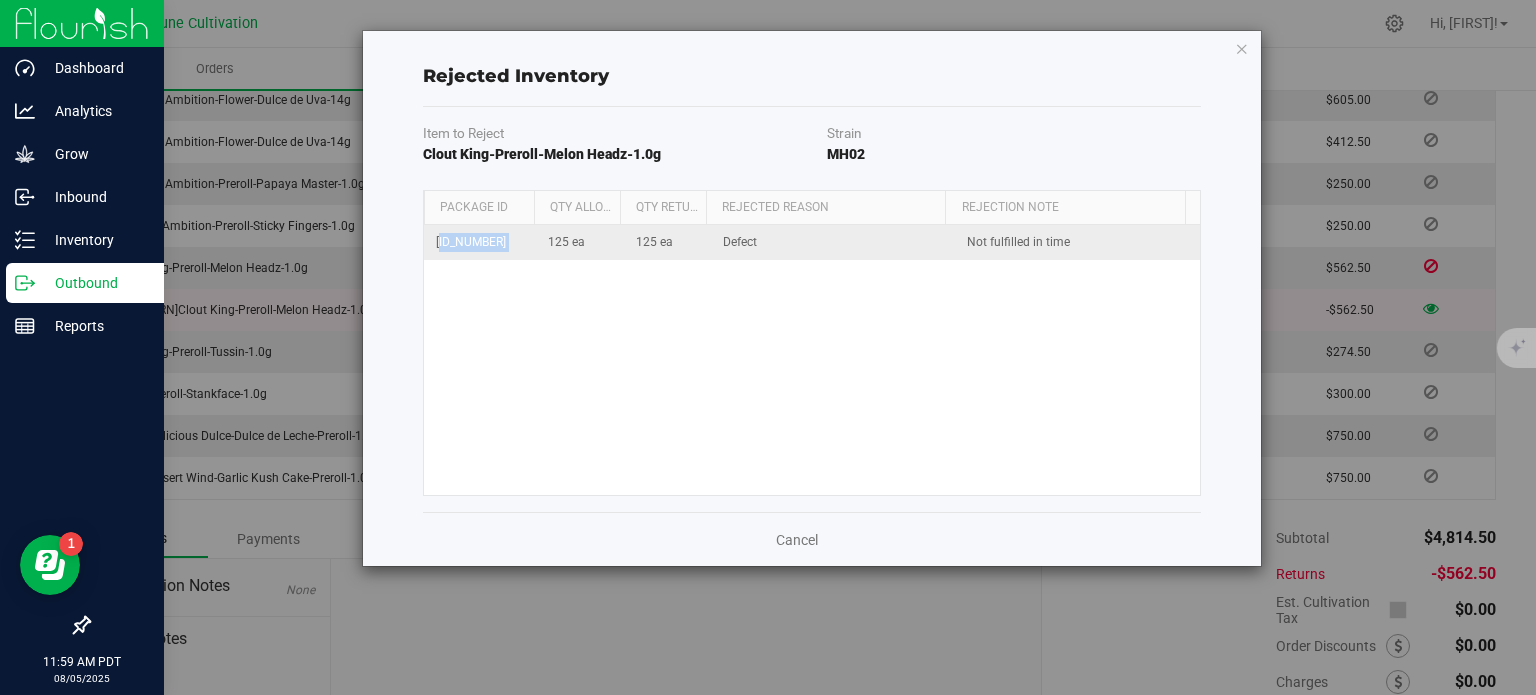 click on "[ID_NUMBER]" at bounding box center [480, 242] 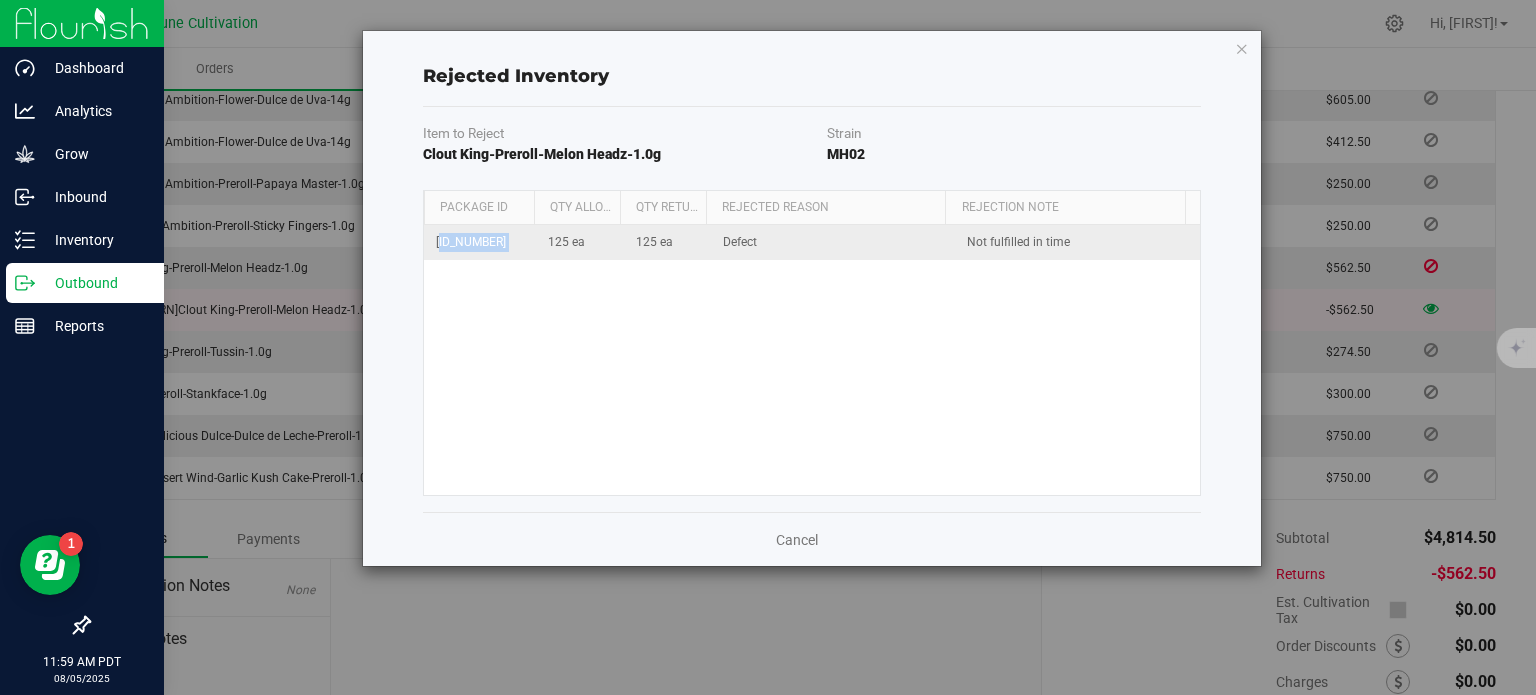 click on "125 ea" at bounding box center [580, 242] 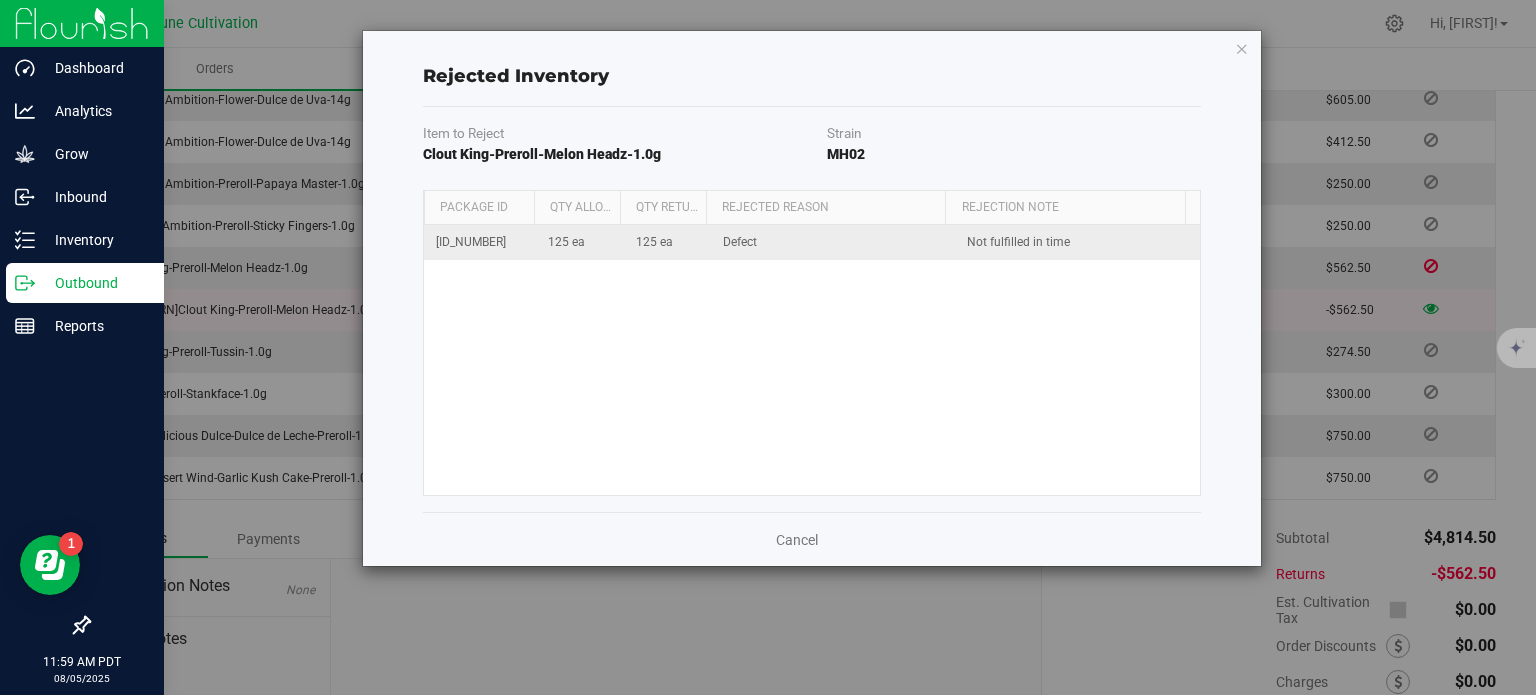 click on "Defect" at bounding box center (833, 242) 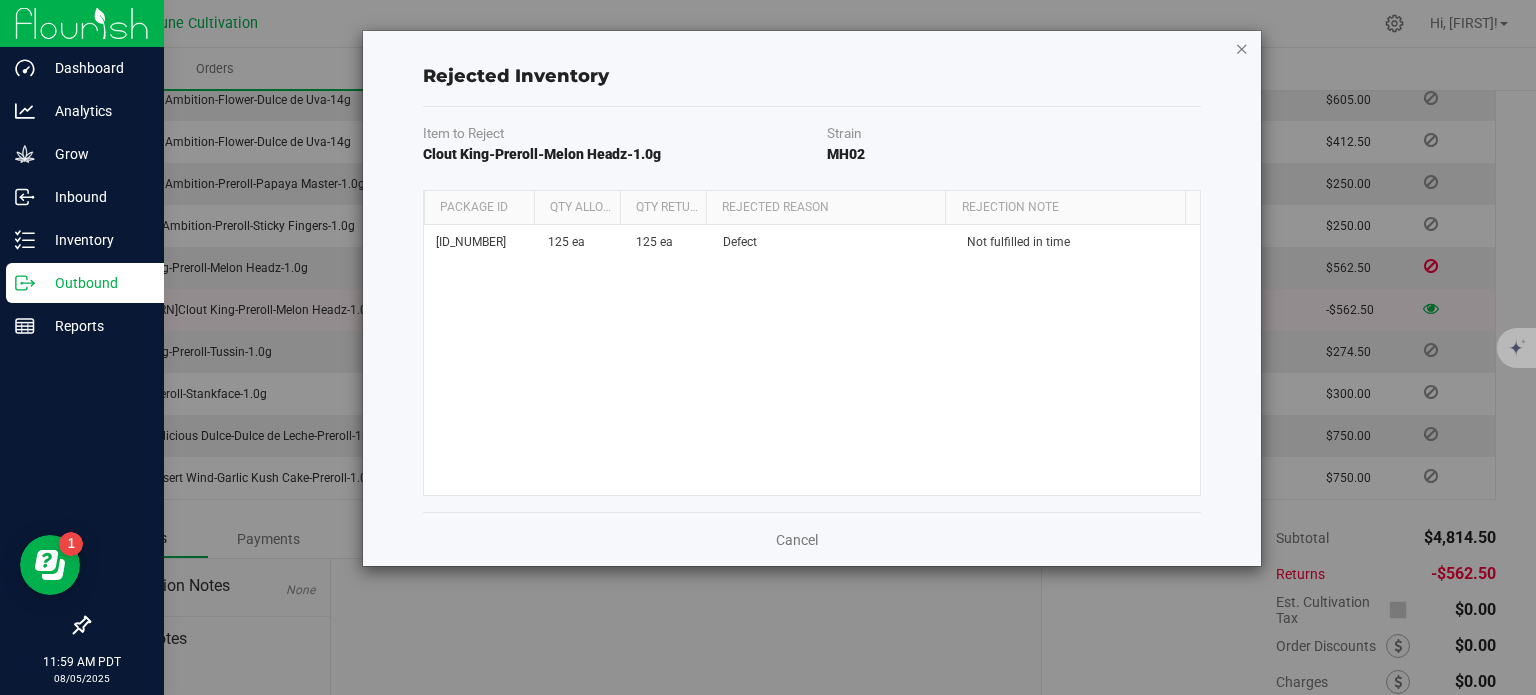 click at bounding box center (1242, 48) 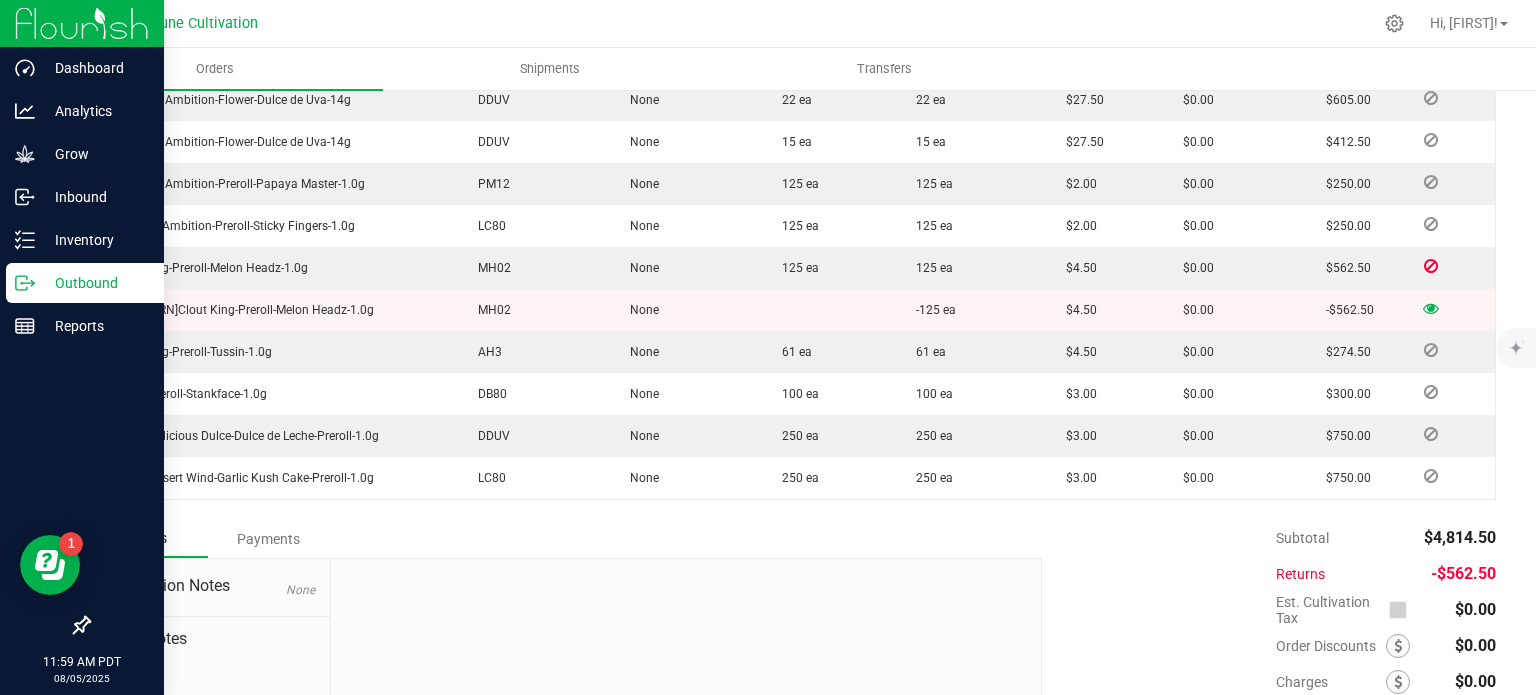 scroll, scrollTop: 836, scrollLeft: 0, axis: vertical 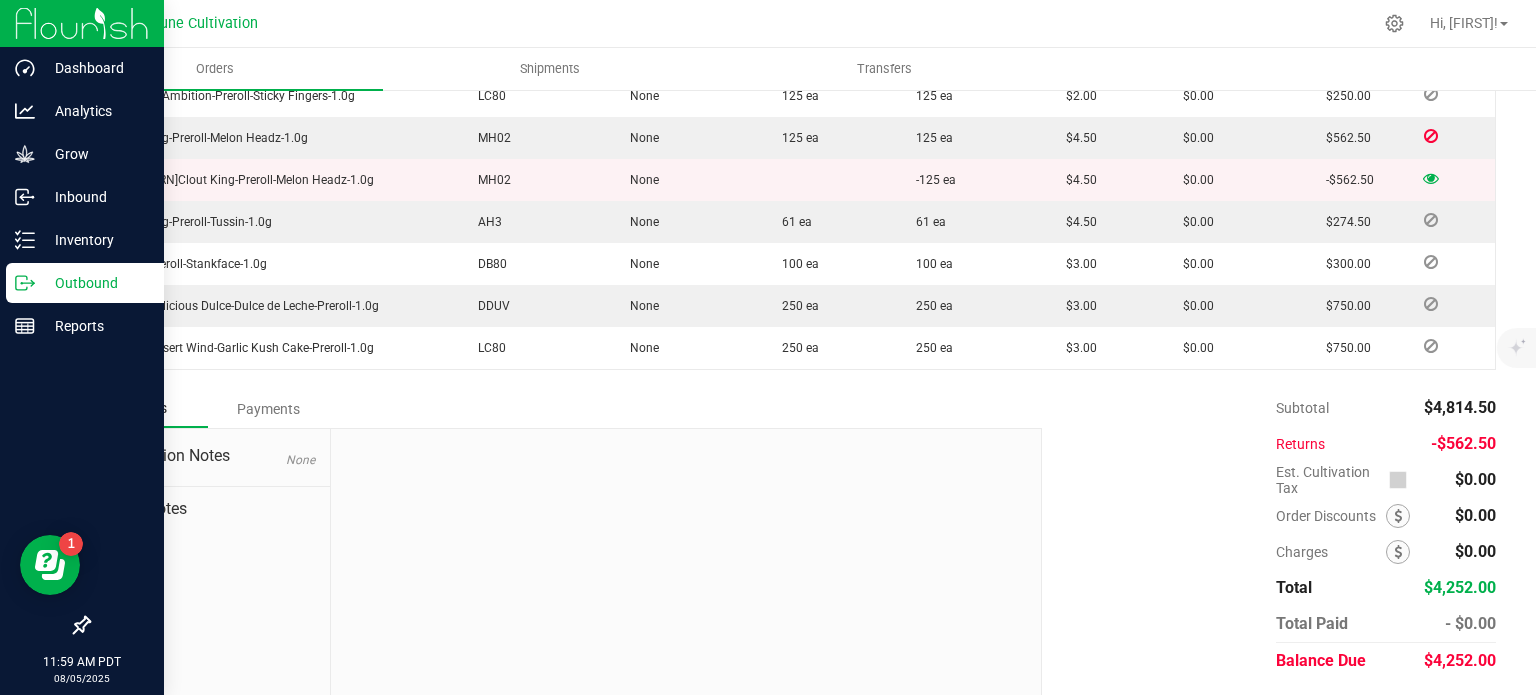 click on "-$562.50" at bounding box center [1463, 443] 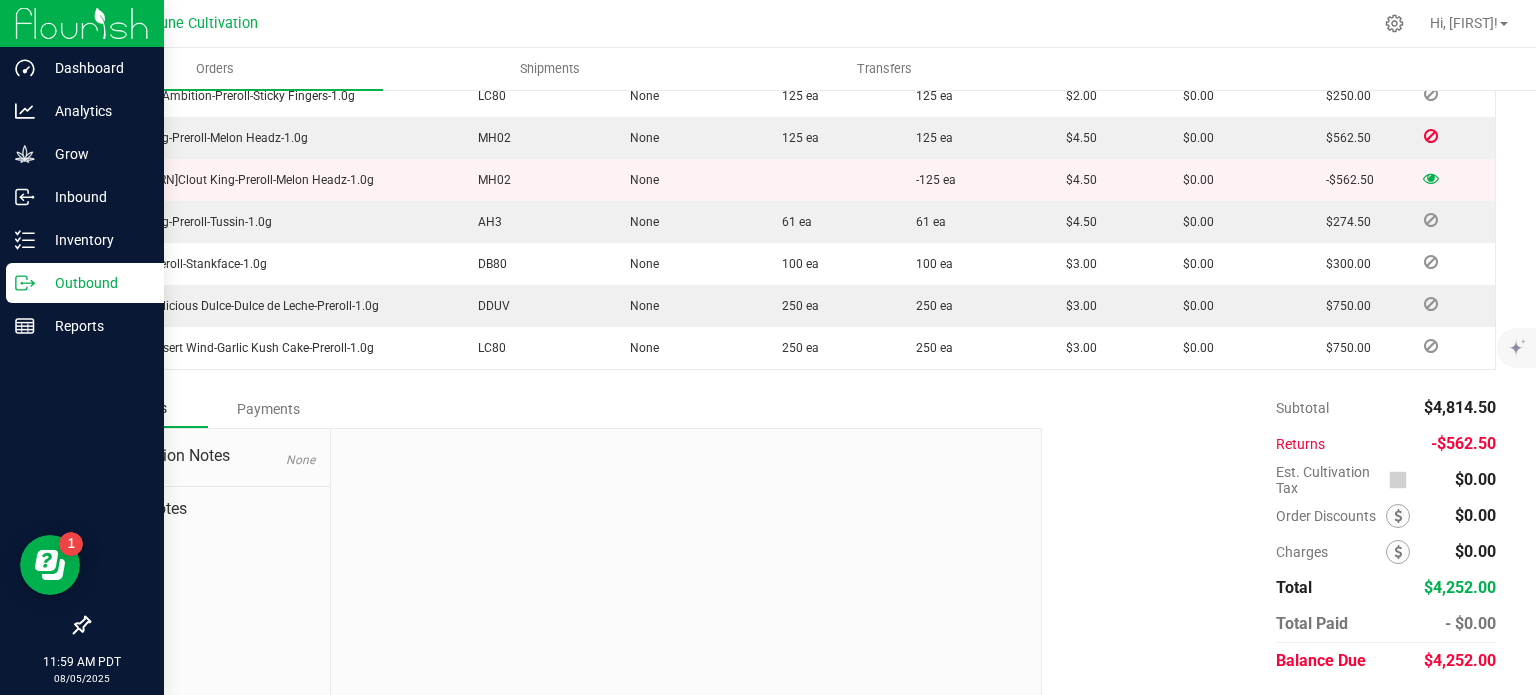 click on "Returns" at bounding box center [1300, 444] 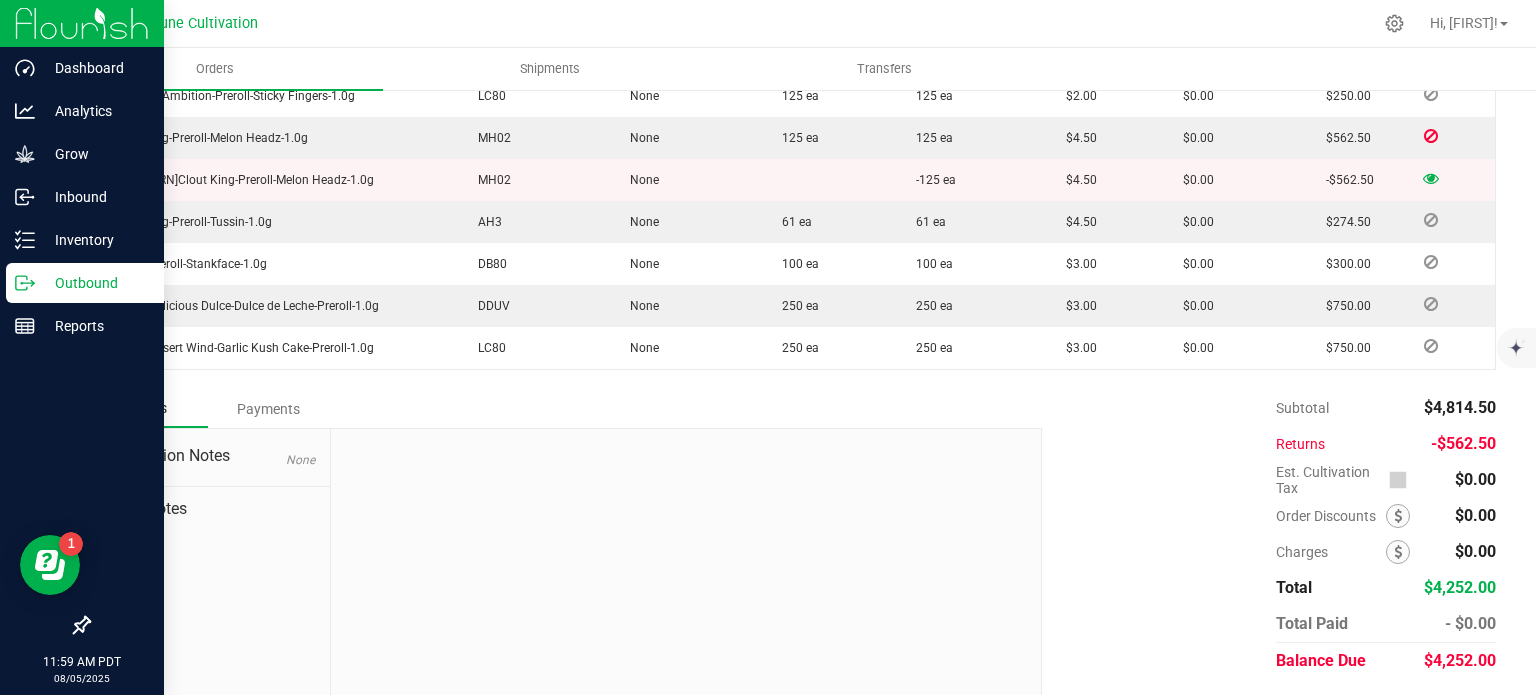 click on "$4,252.00" at bounding box center (1460, 660) 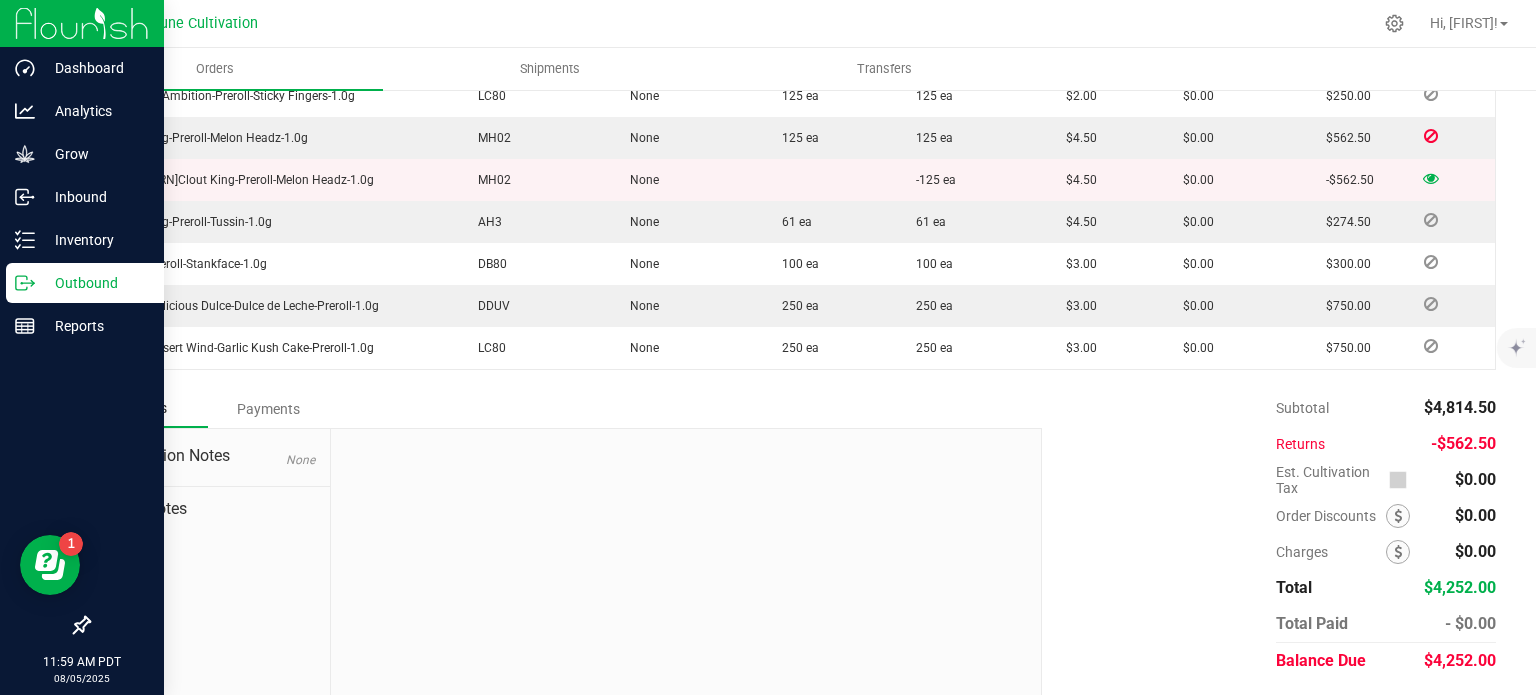 click on "-$562.50" at bounding box center [1463, 443] 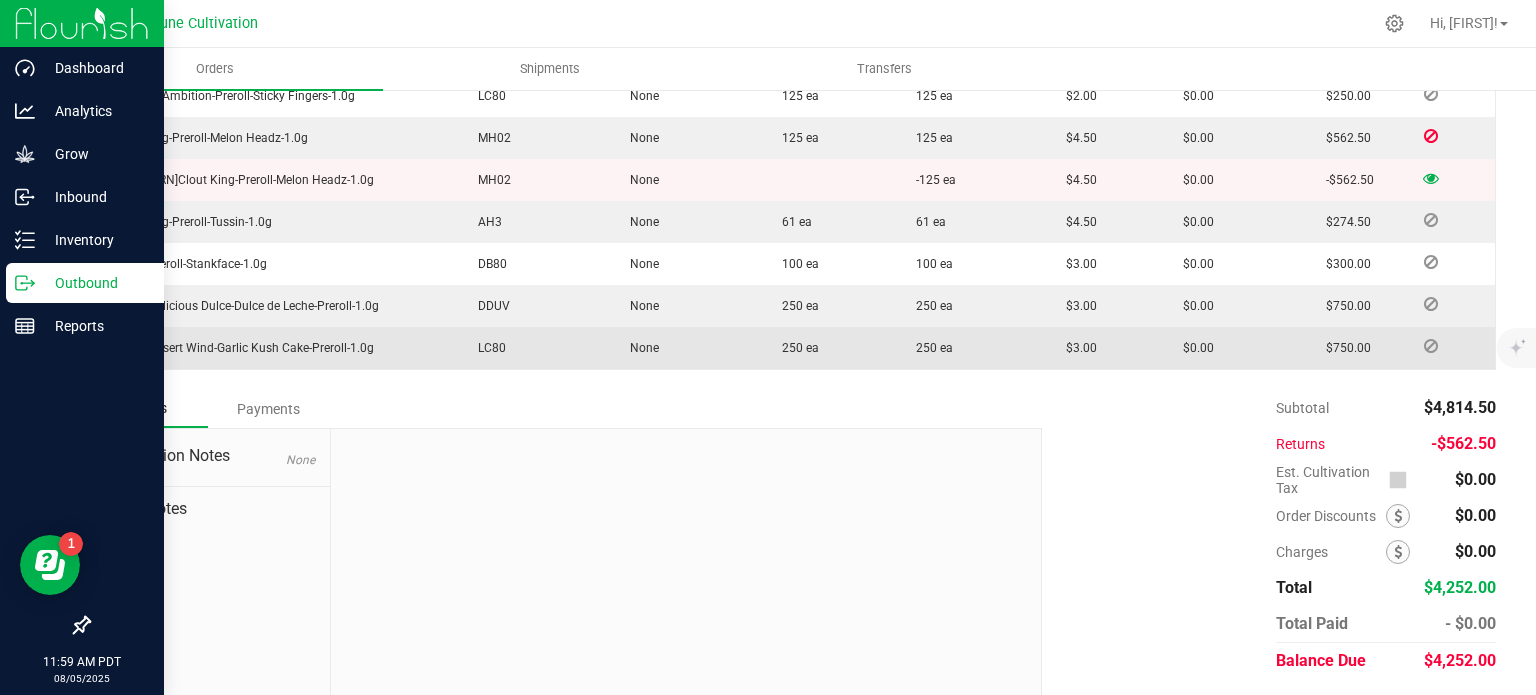 scroll, scrollTop: 705, scrollLeft: 0, axis: vertical 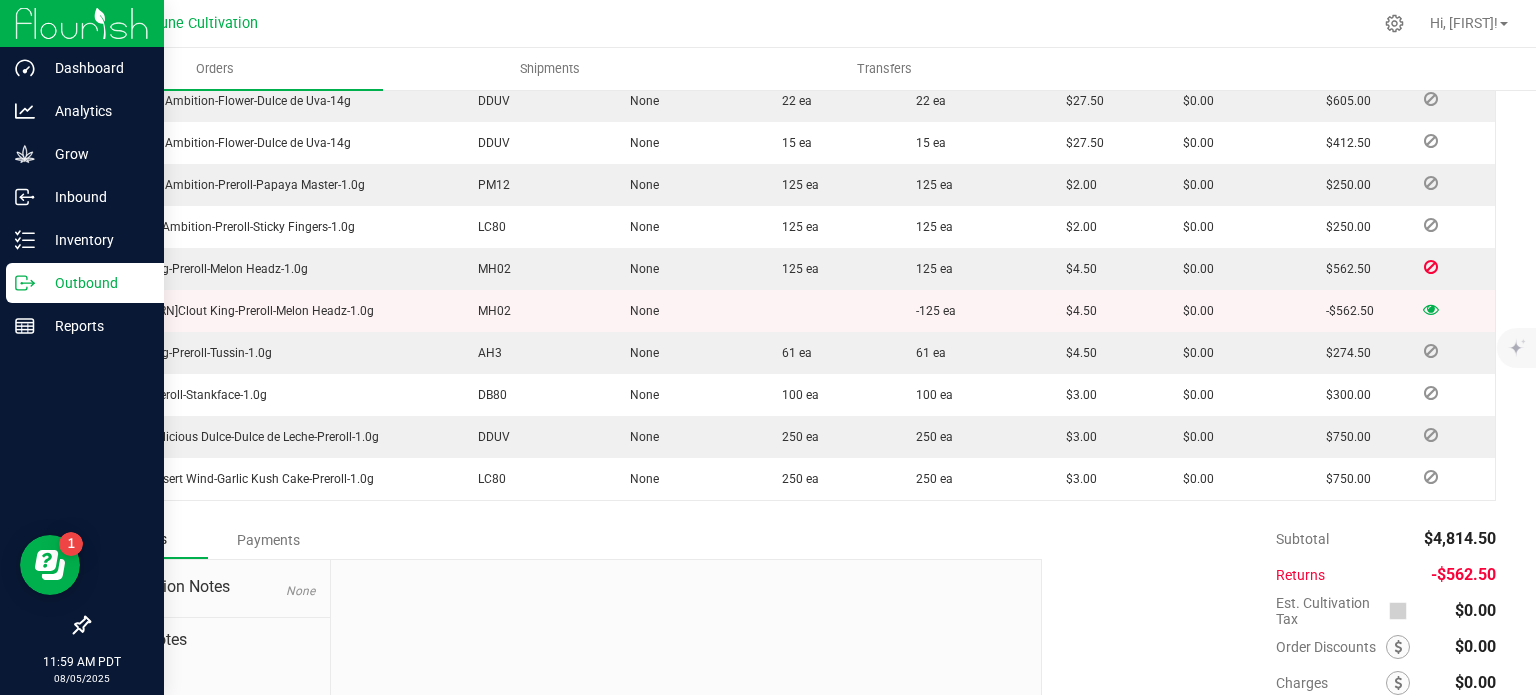 click at bounding box center [1431, 309] 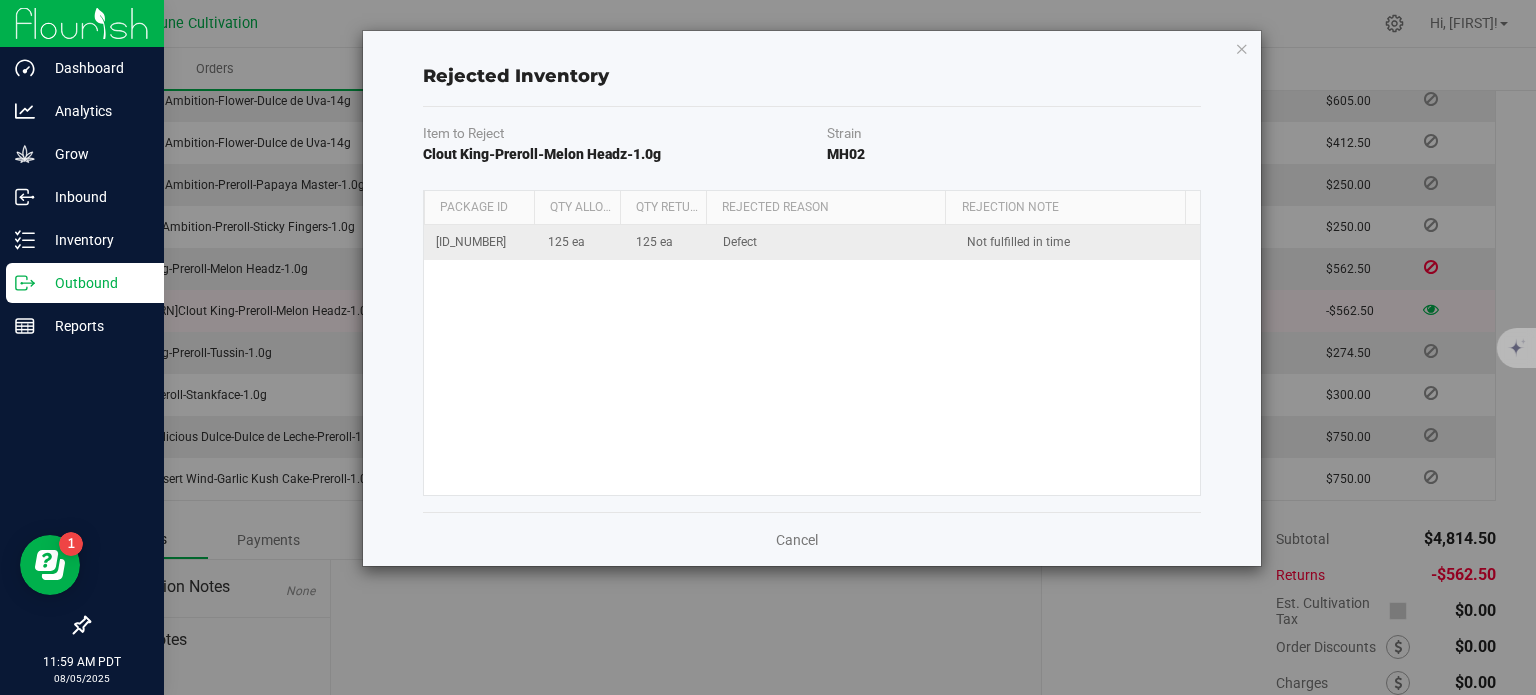 click on "Defect" at bounding box center [833, 242] 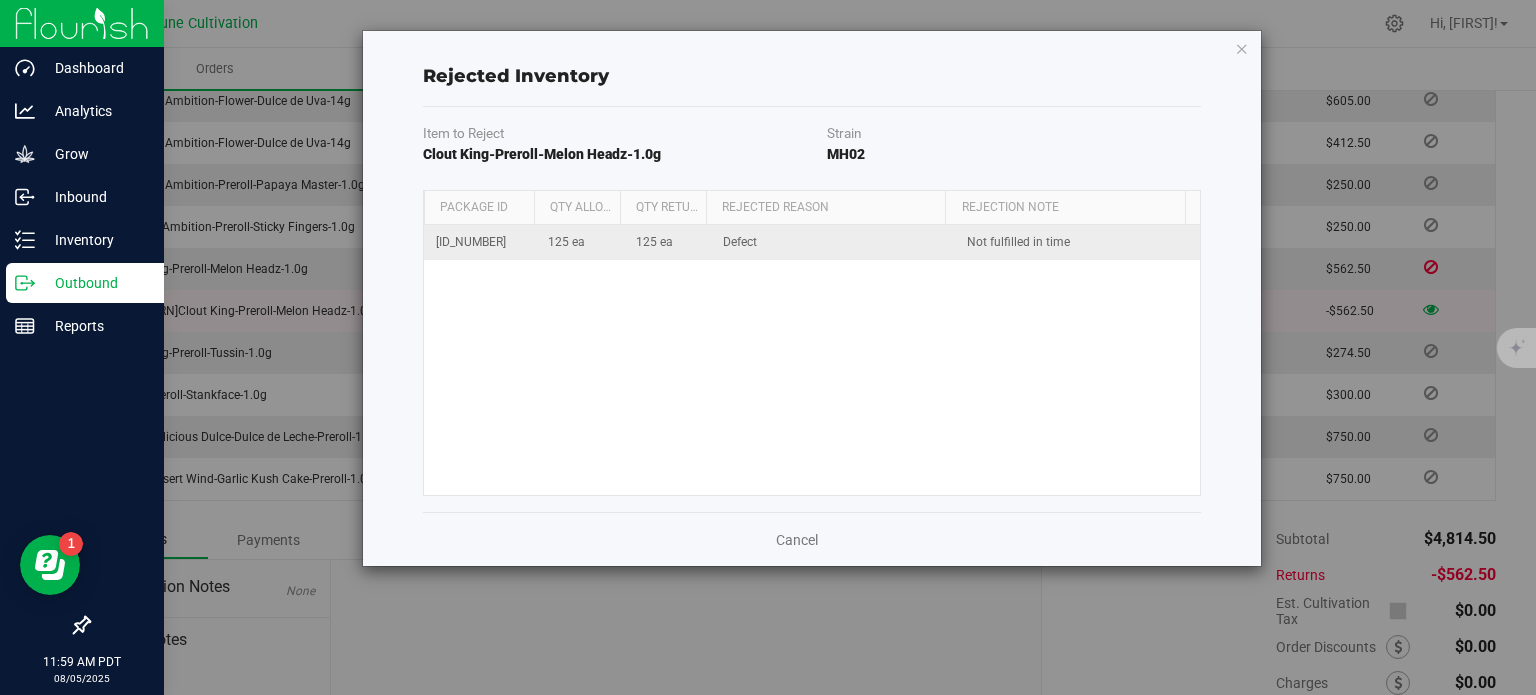 click on "Defect" at bounding box center [833, 242] 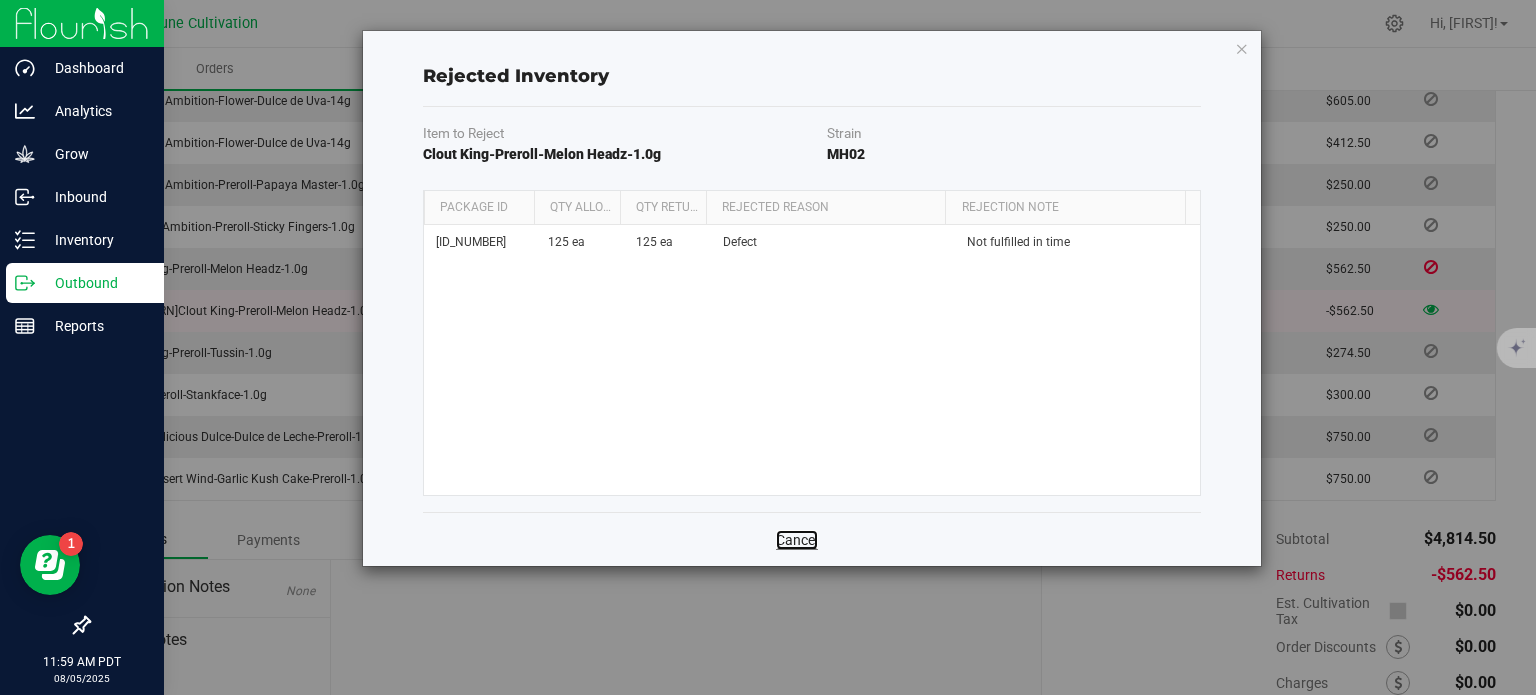 click on "Cancel" at bounding box center (797, 540) 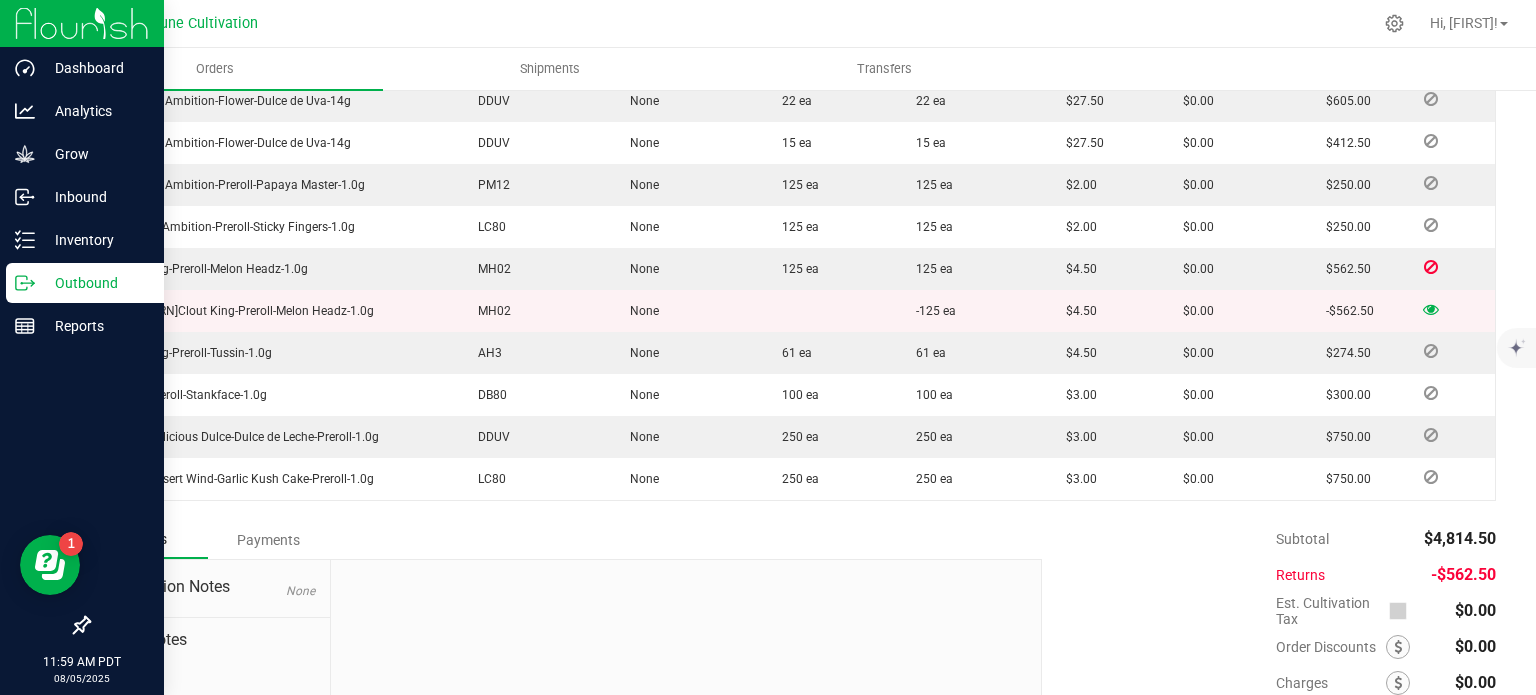 click on "None" at bounding box center [639, 311] 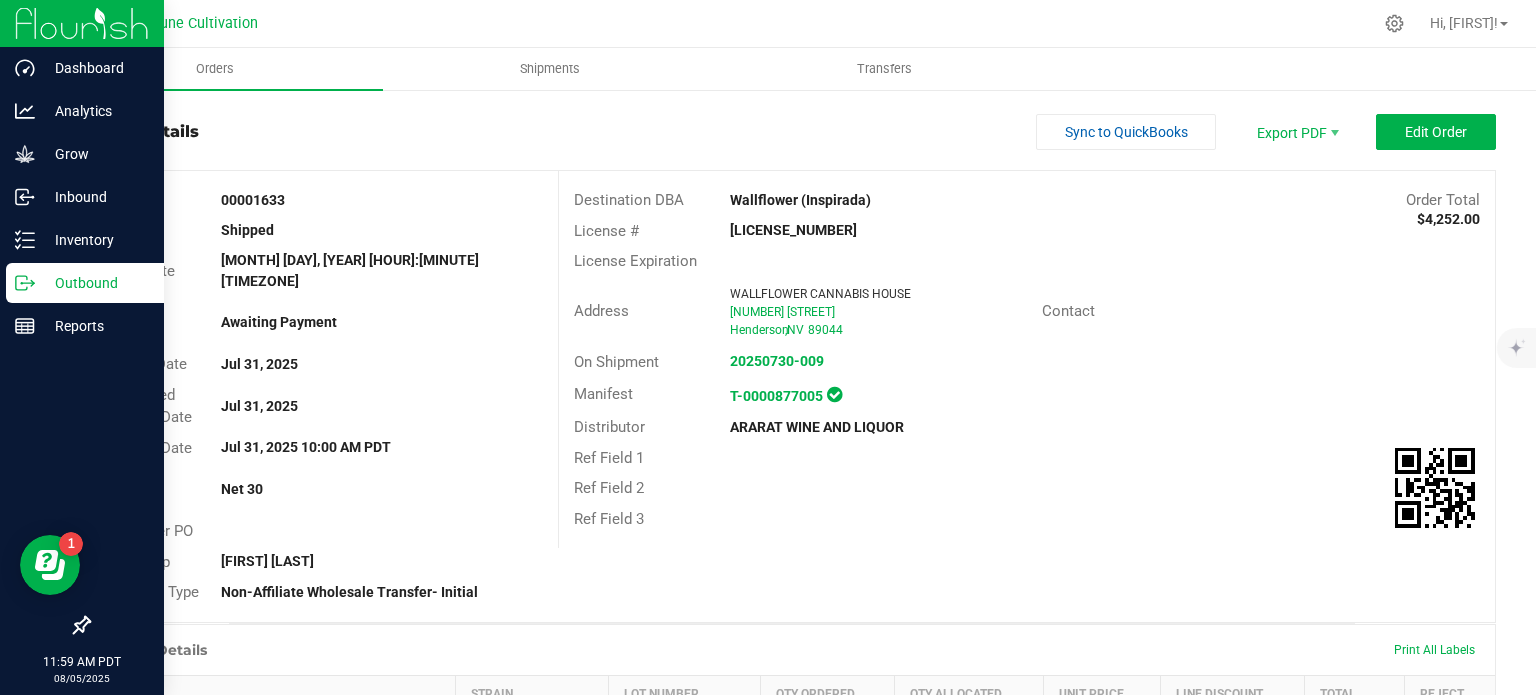 scroll, scrollTop: 16, scrollLeft: 0, axis: vertical 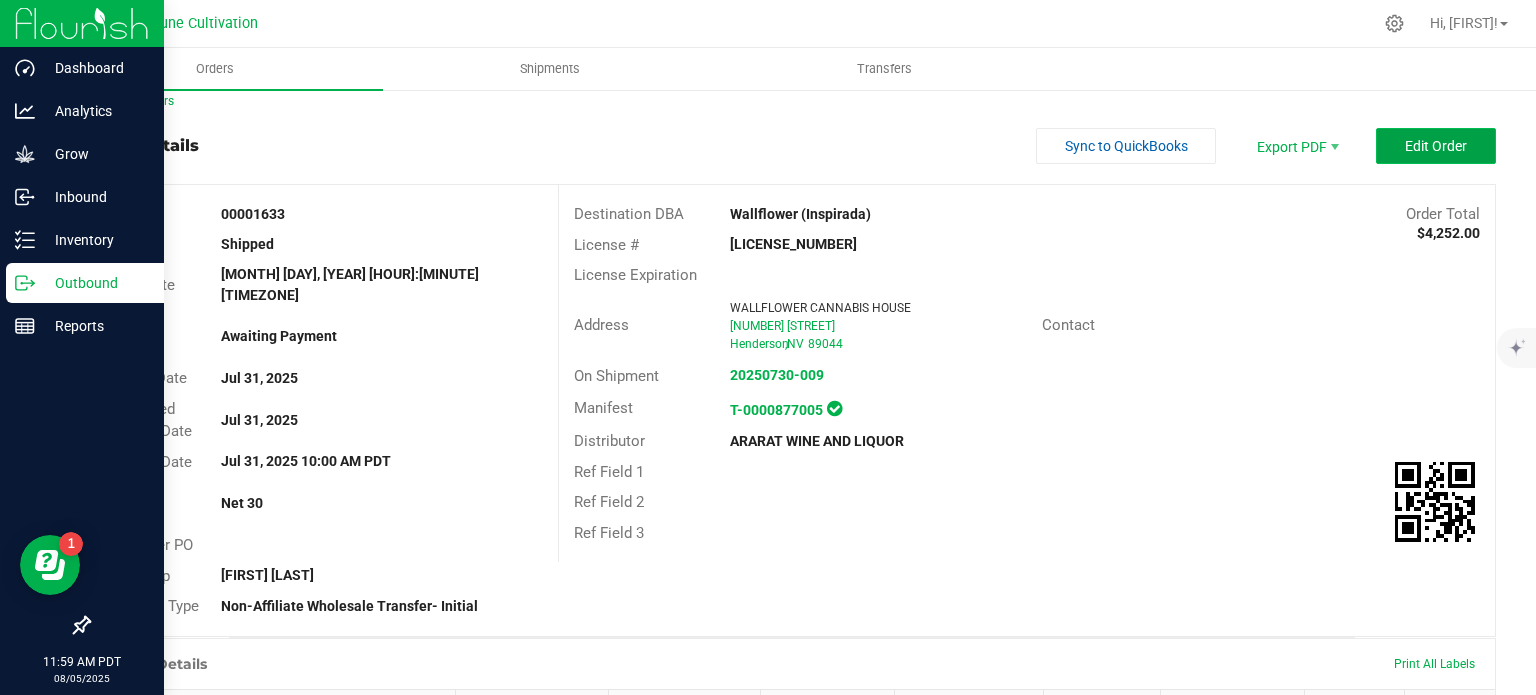 click on "Edit Order" at bounding box center [1436, 146] 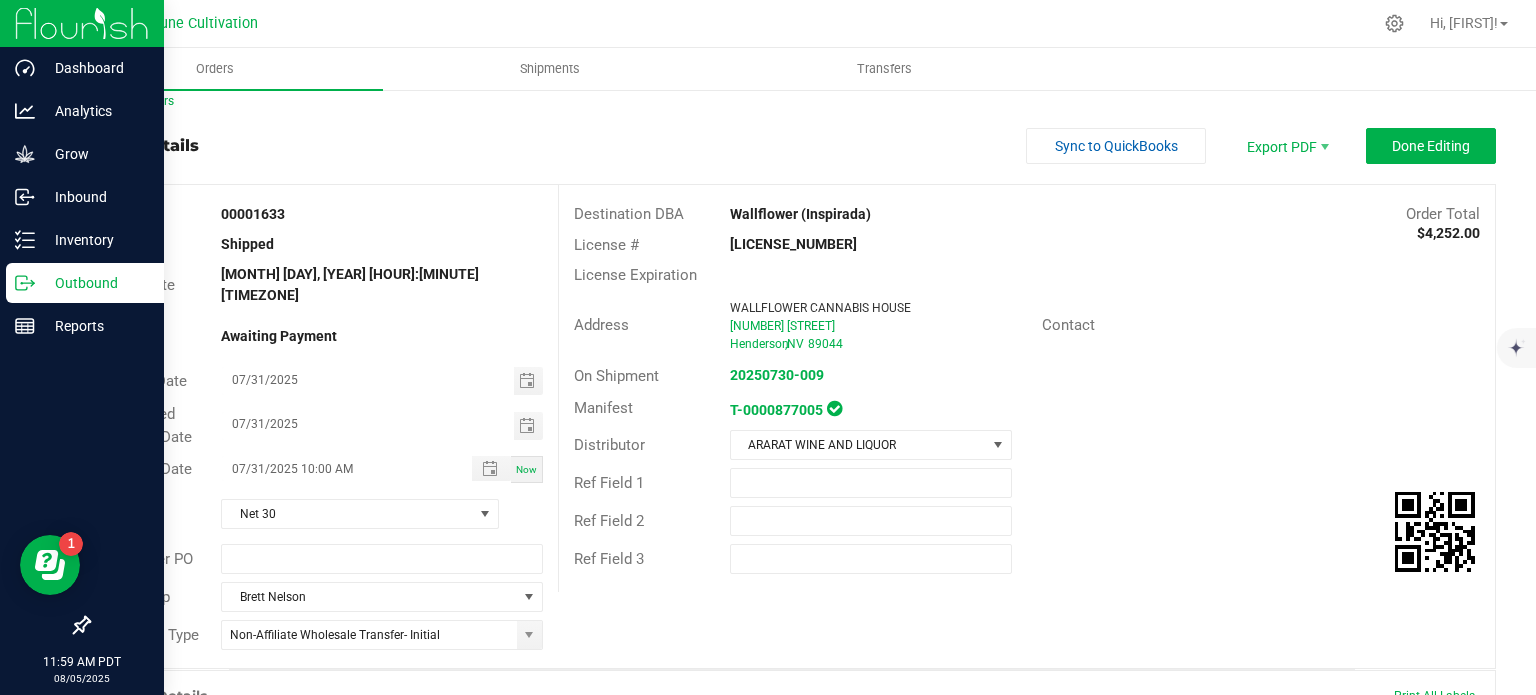 scroll, scrollTop: 422, scrollLeft: 0, axis: vertical 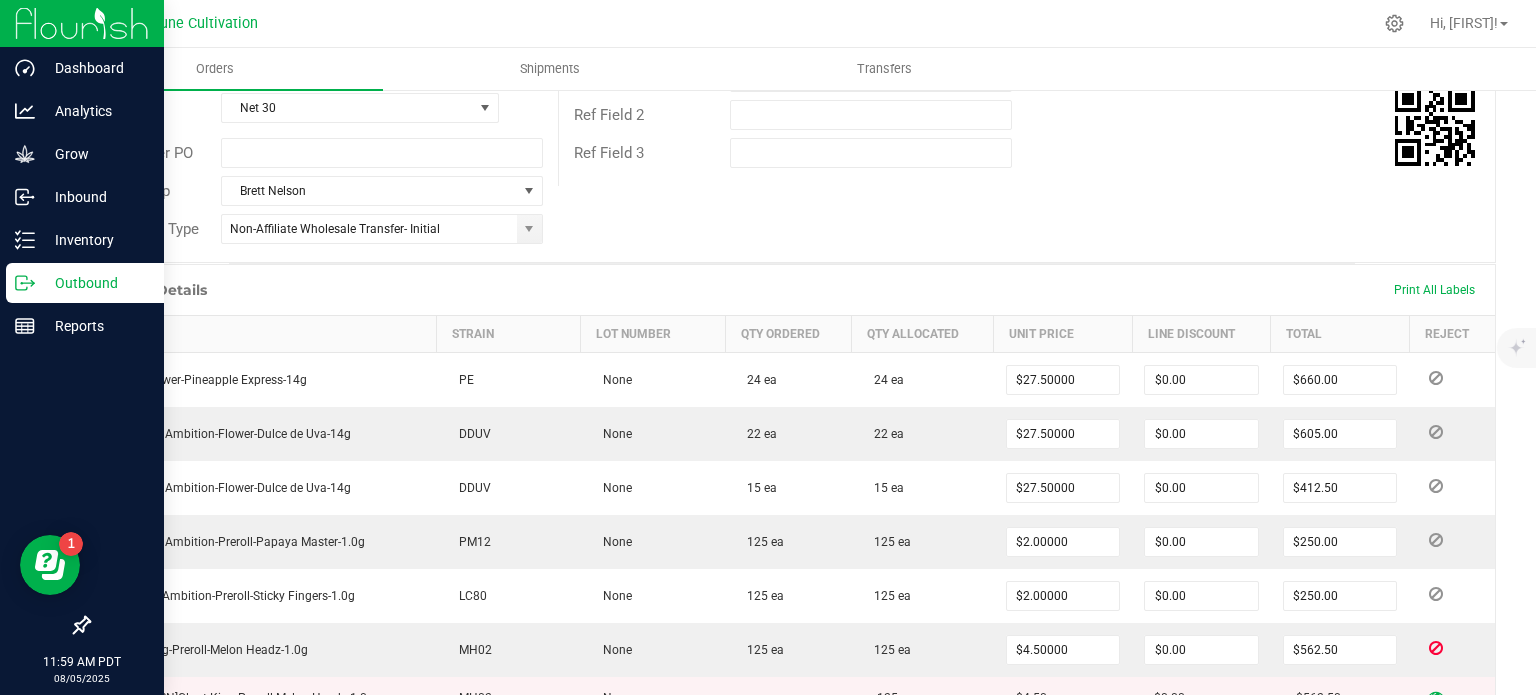 click at bounding box center (1436, 696) 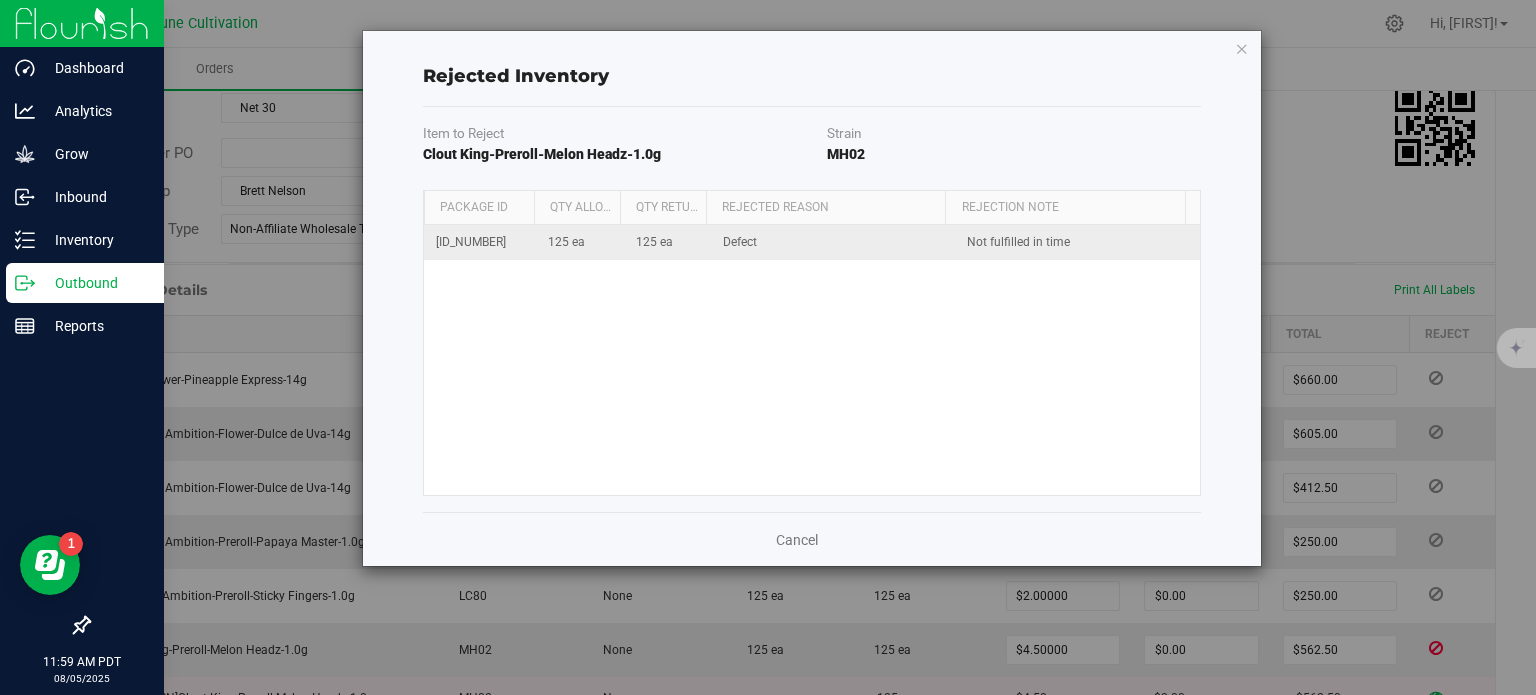 click on "Defect" at bounding box center (833, 242) 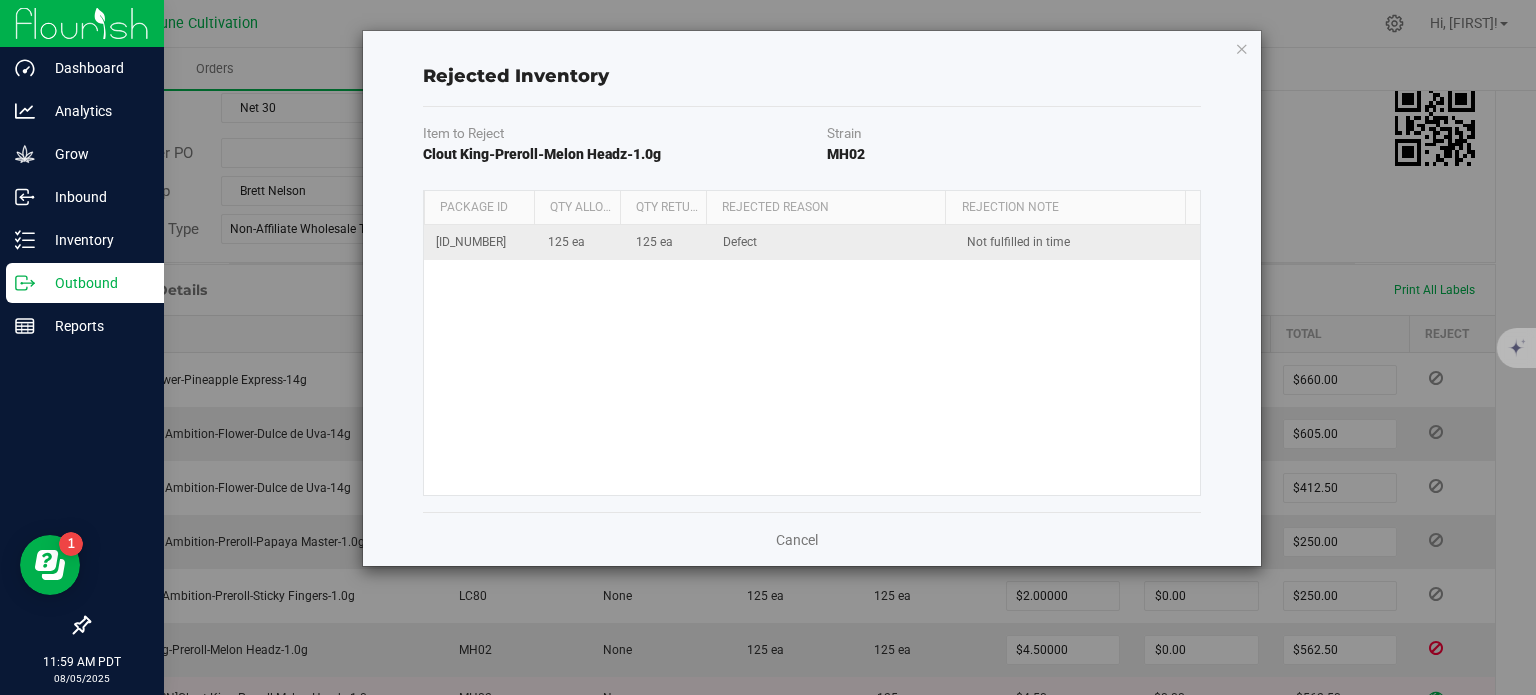 click on "Defect" at bounding box center [833, 242] 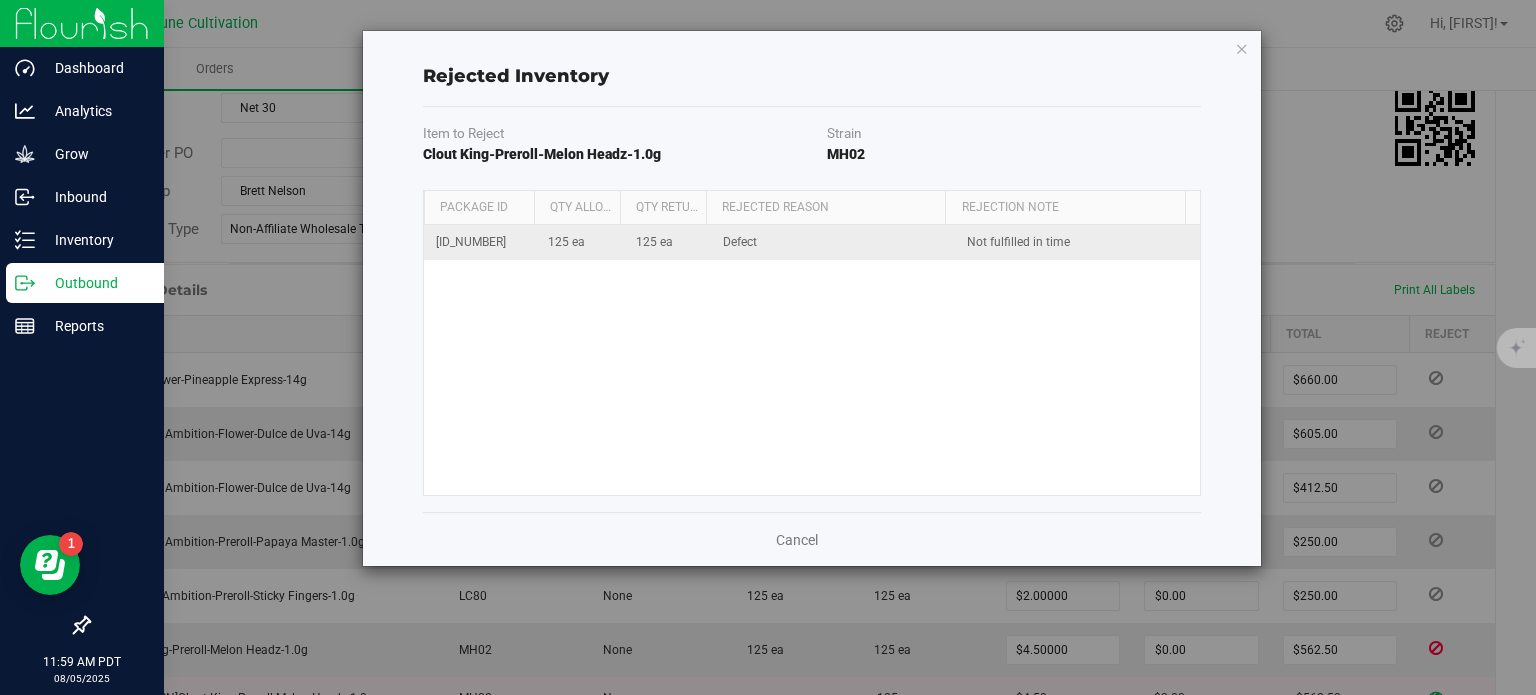 click on "Defect" at bounding box center (833, 242) 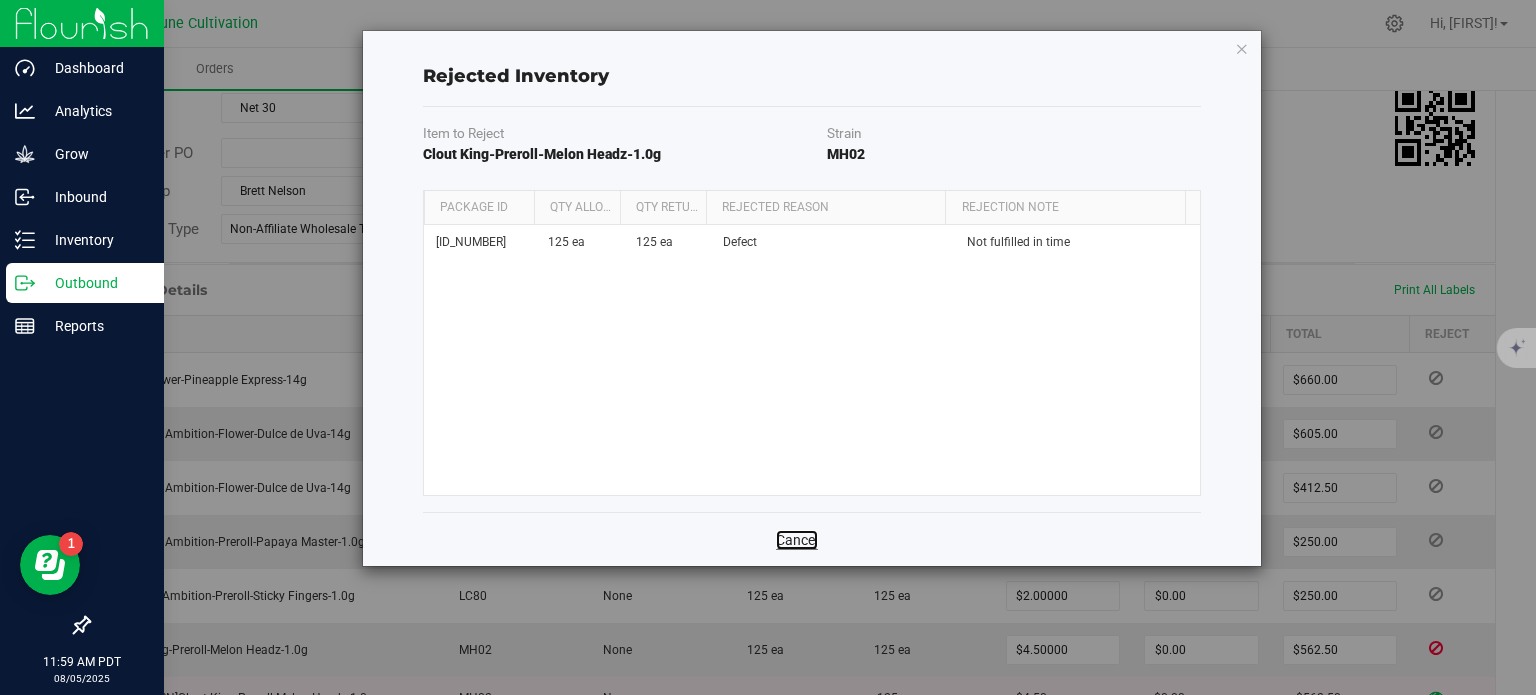 click on "Cancel" at bounding box center [797, 540] 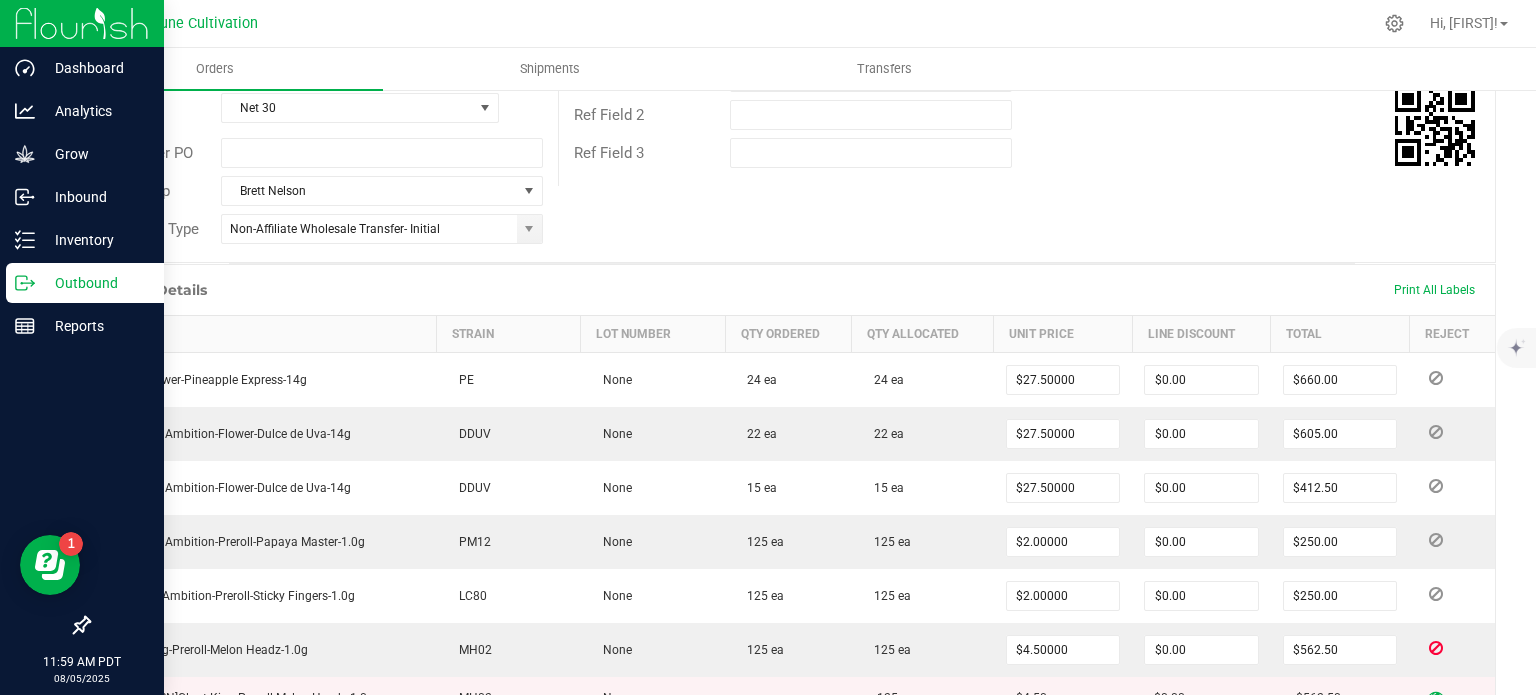 scroll, scrollTop: 654, scrollLeft: 0, axis: vertical 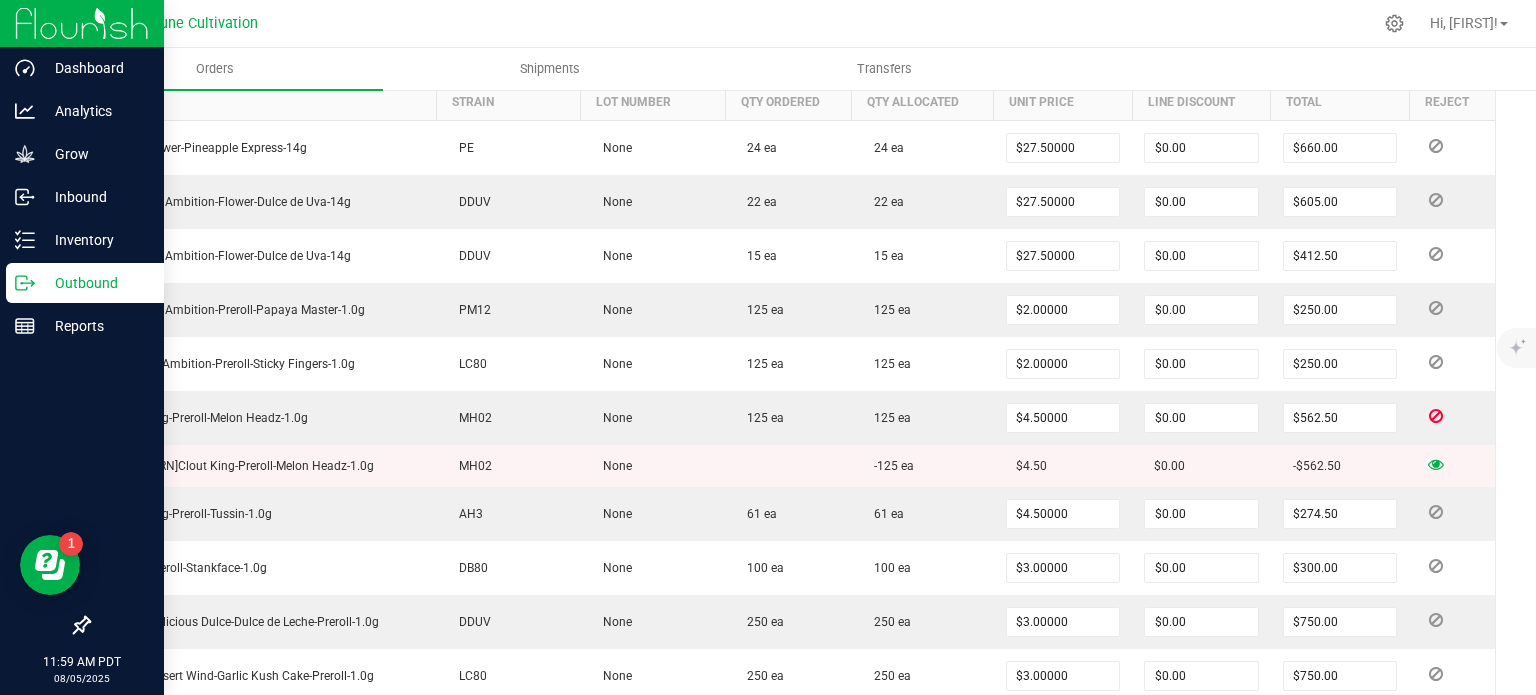 click at bounding box center [1436, 464] 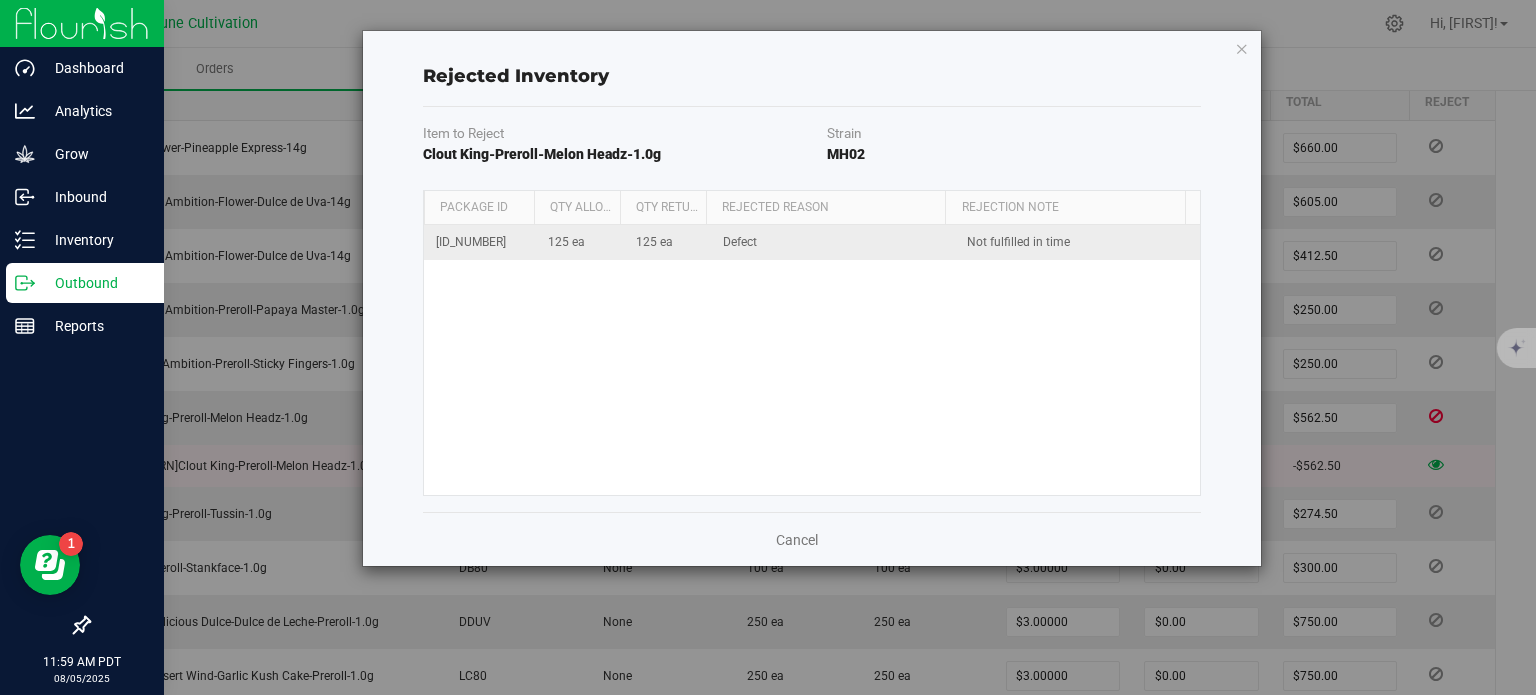 click on "Defect" at bounding box center [833, 242] 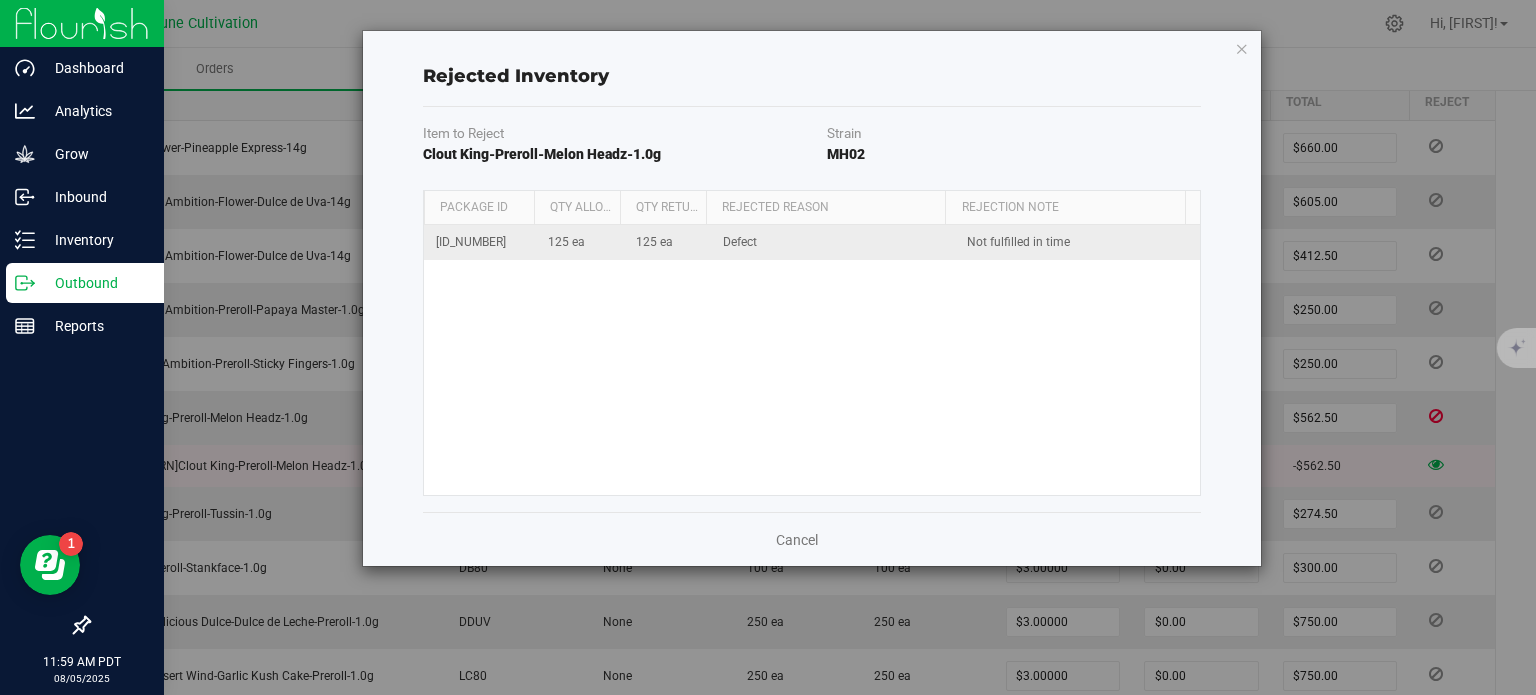 click on "Defect" at bounding box center (833, 242) 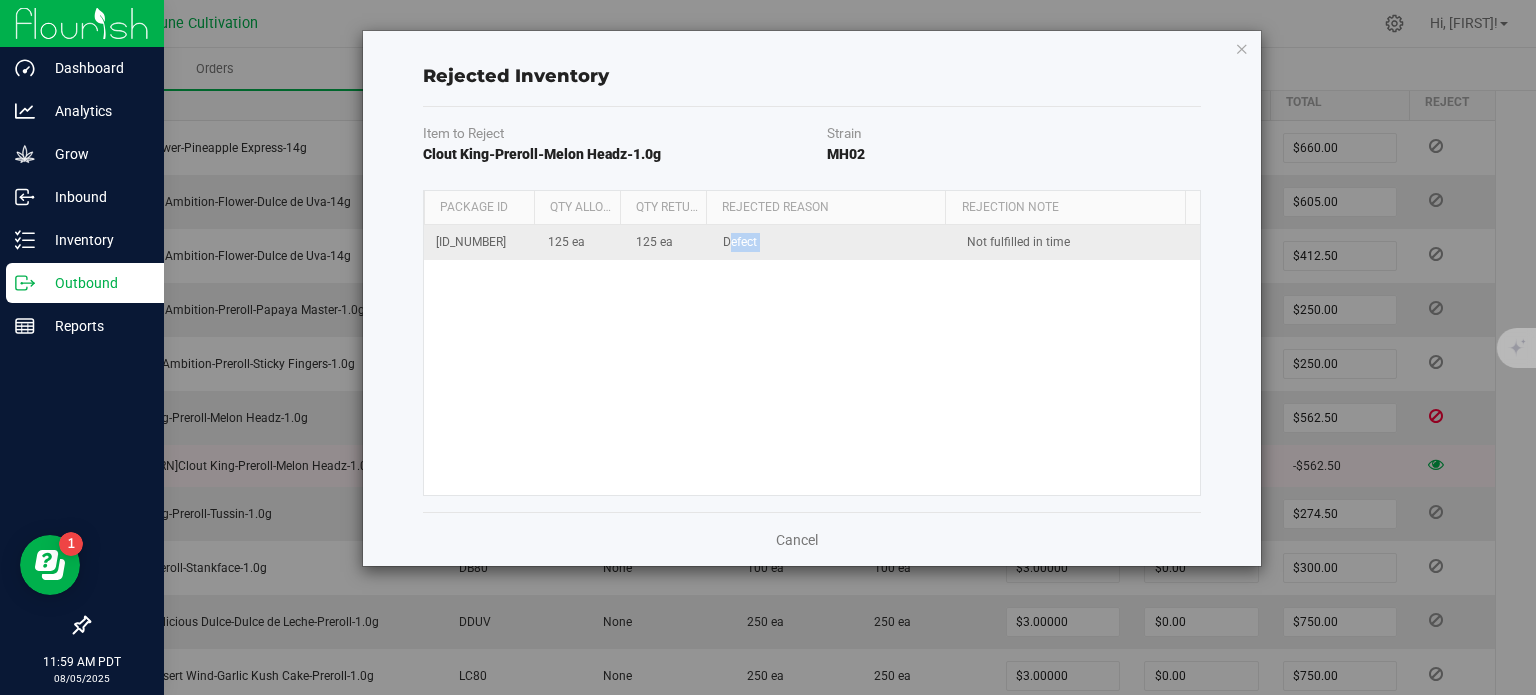 click on "Defect" at bounding box center (833, 242) 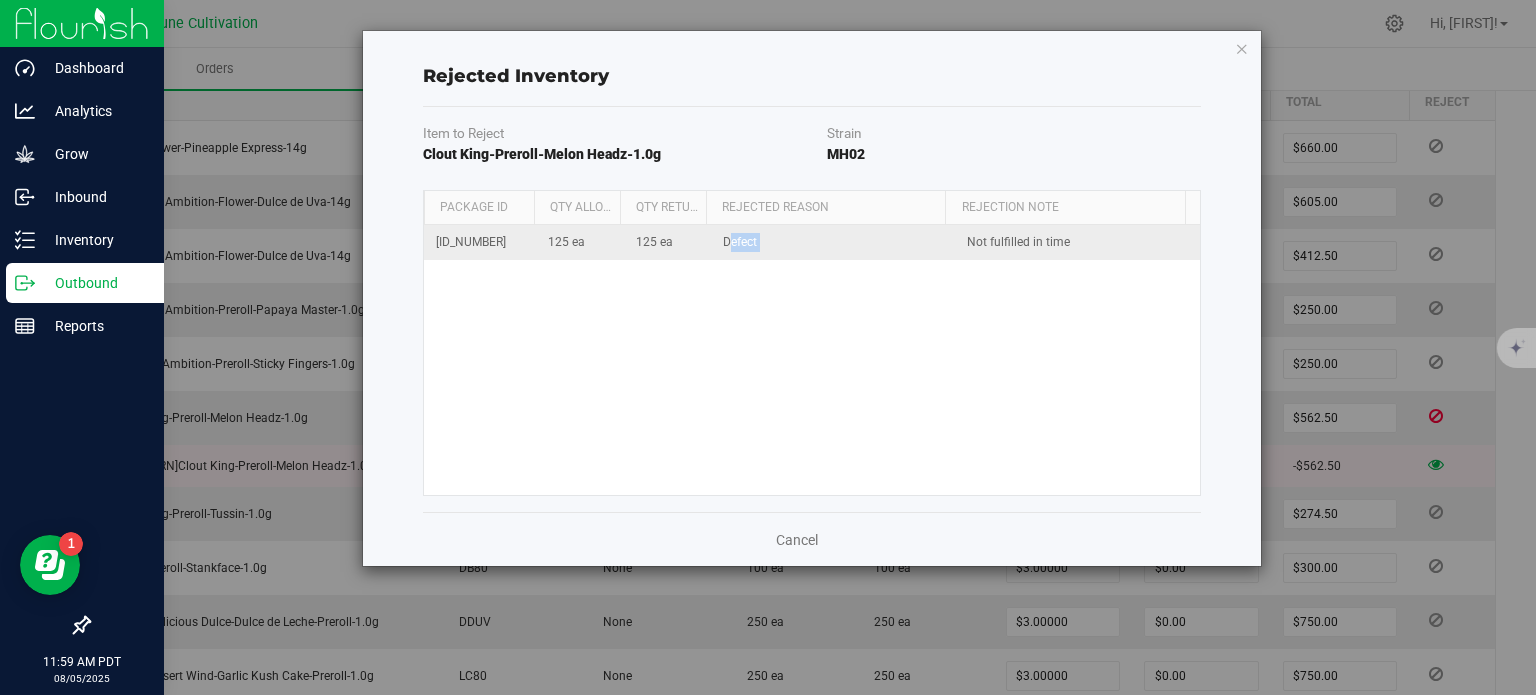 click on "Defect" at bounding box center (833, 242) 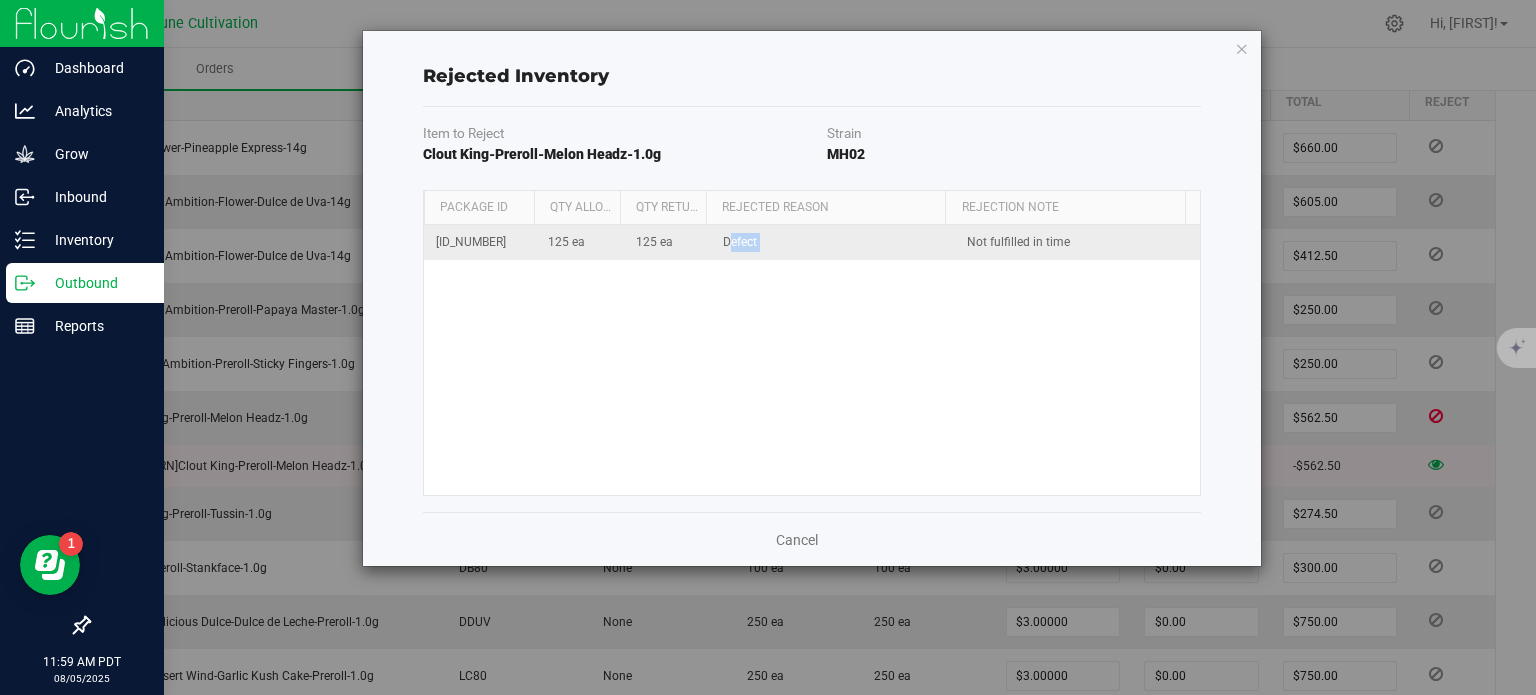 click on "Defect" at bounding box center [833, 242] 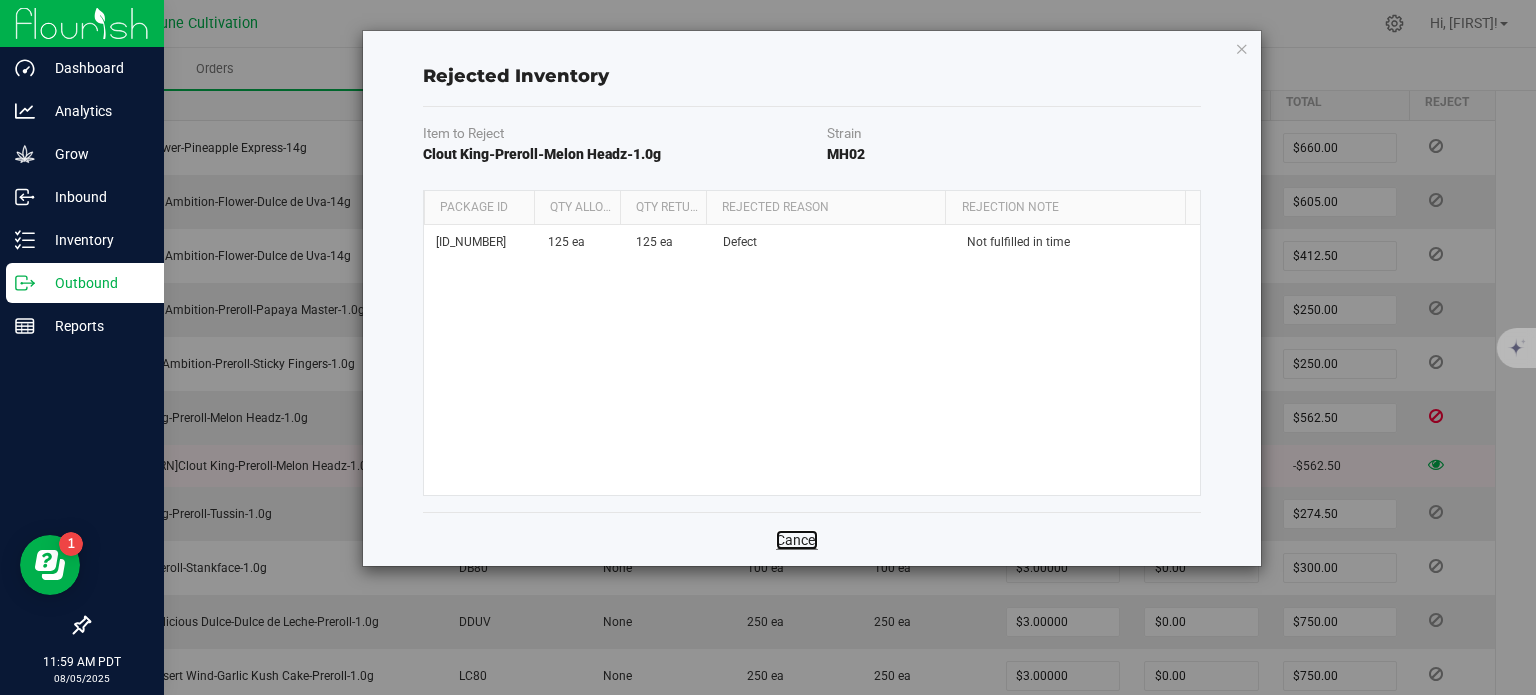 click on "Cancel" at bounding box center [797, 540] 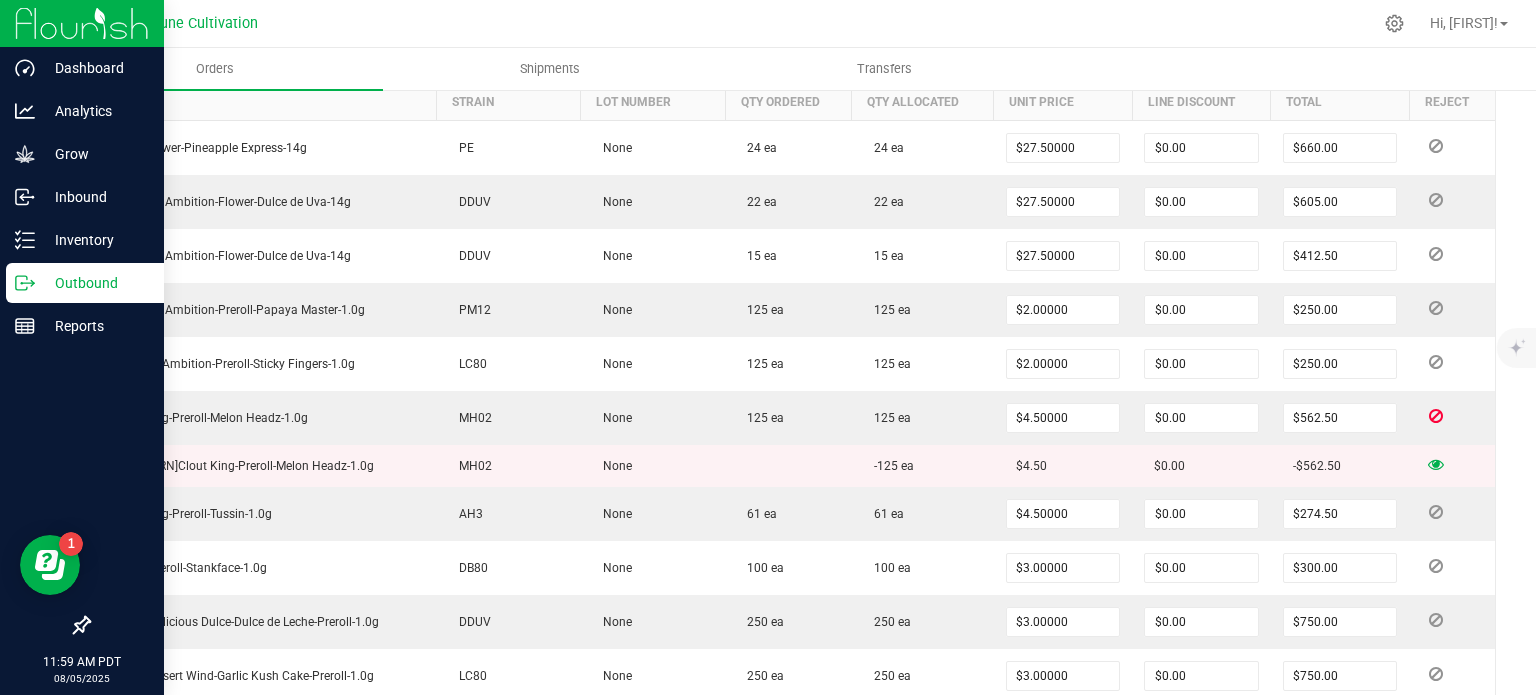 click on "[RETURN]   [PRODUCT_NAME]" at bounding box center (238, 466) 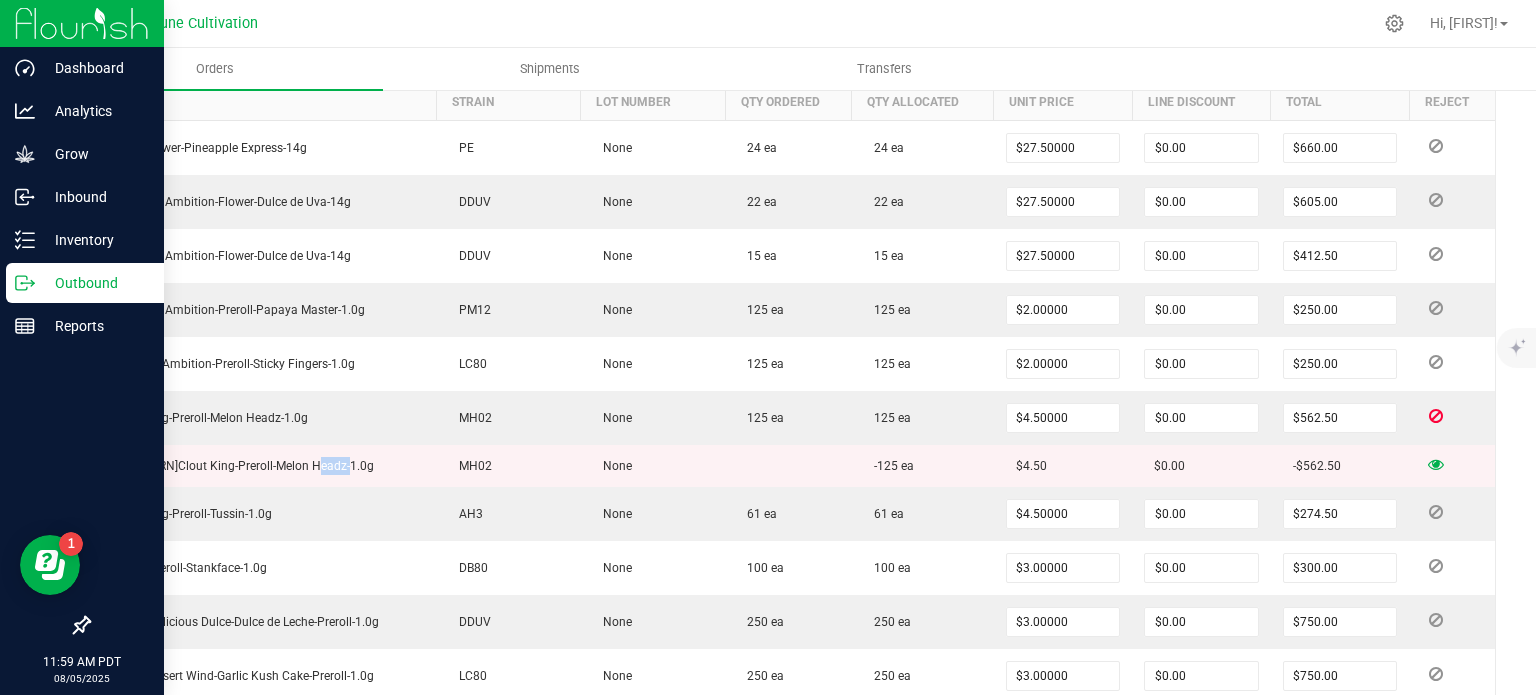 click on "[RETURN]   [PRODUCT_NAME]" at bounding box center [238, 466] 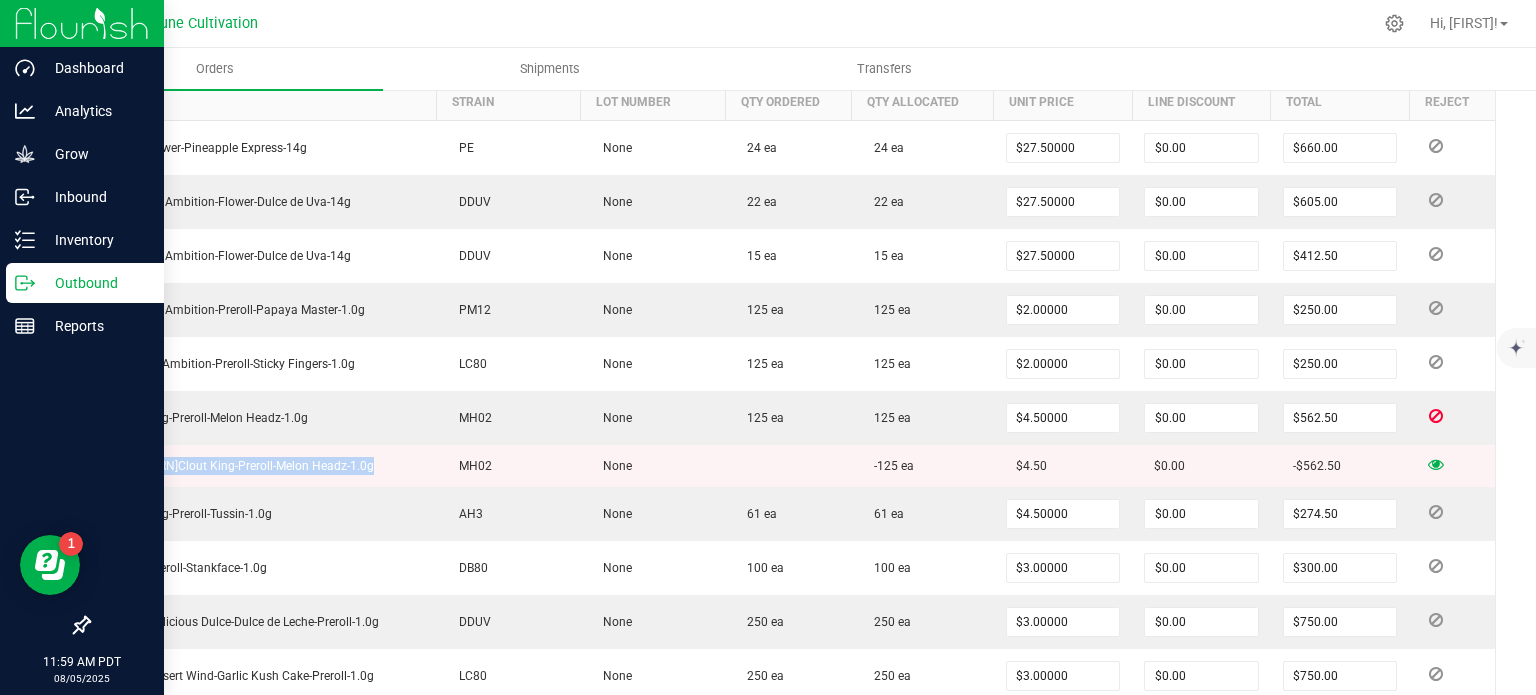 click on "[RETURN]   [PRODUCT_NAME]" at bounding box center (238, 466) 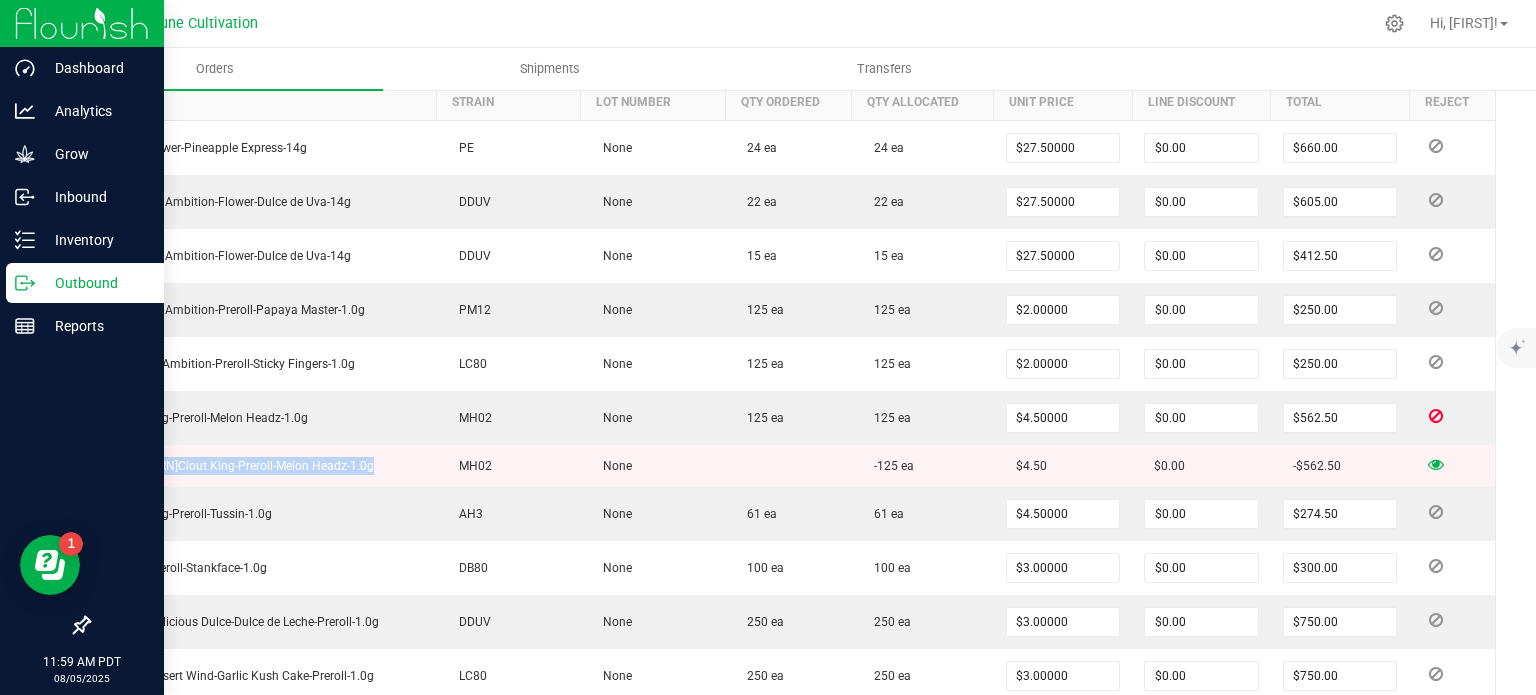 click on "[RETURN]   [PRODUCT_NAME]" at bounding box center [238, 466] 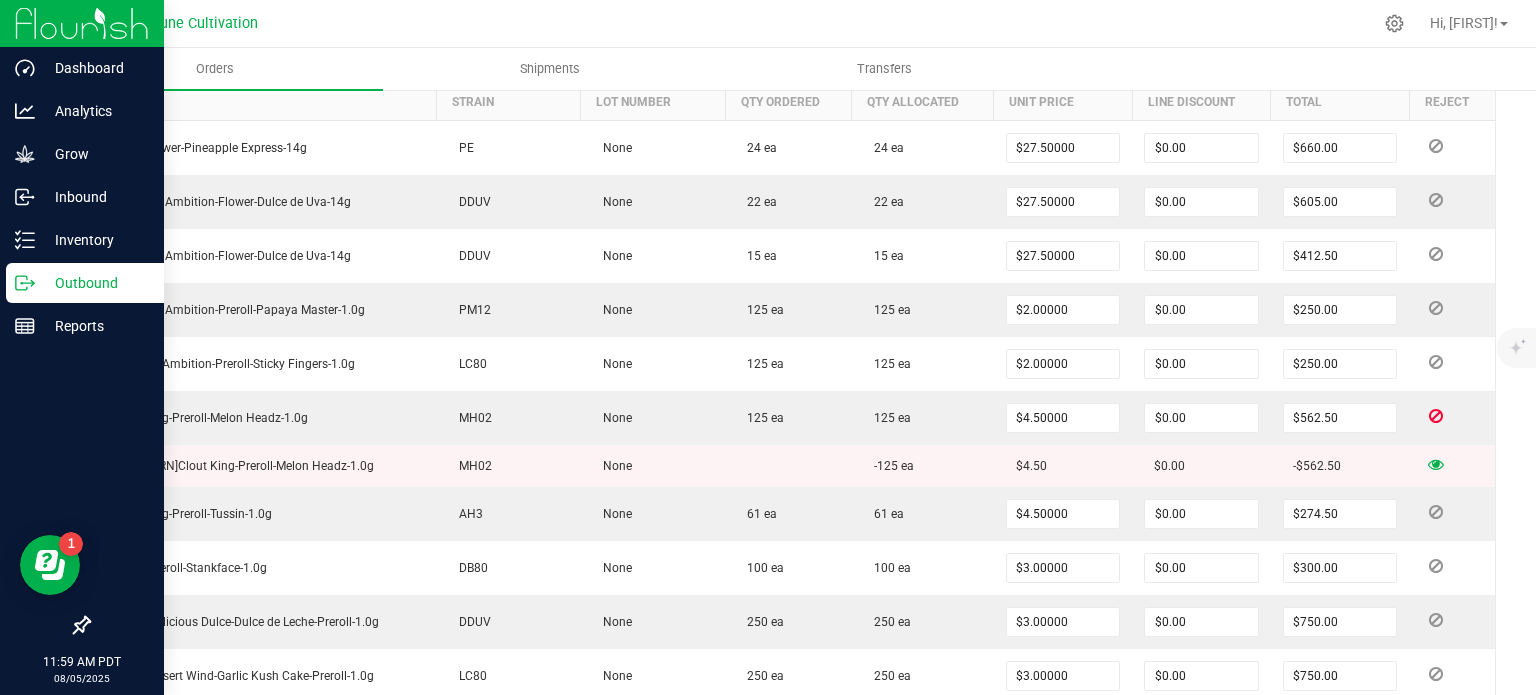click on "-125 ea" at bounding box center [923, 466] 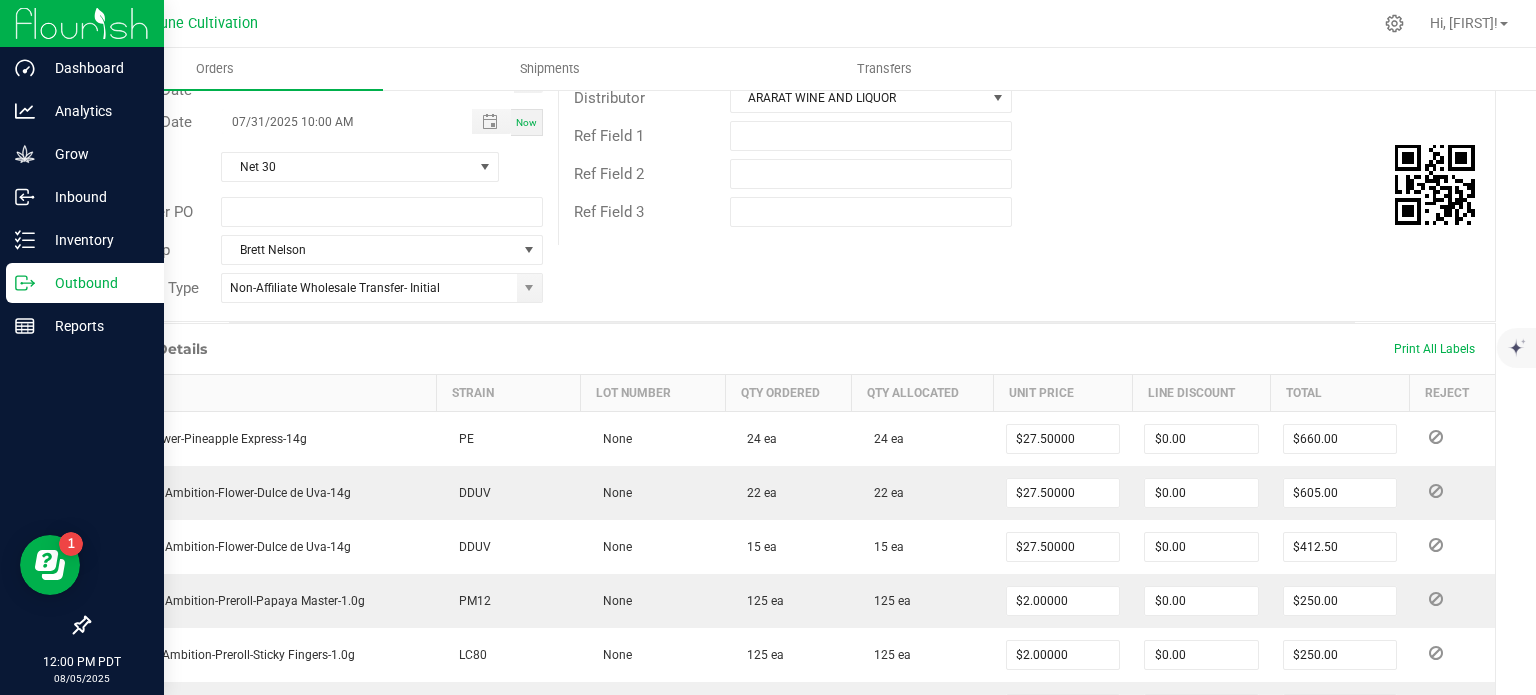 scroll, scrollTop: 0, scrollLeft: 0, axis: both 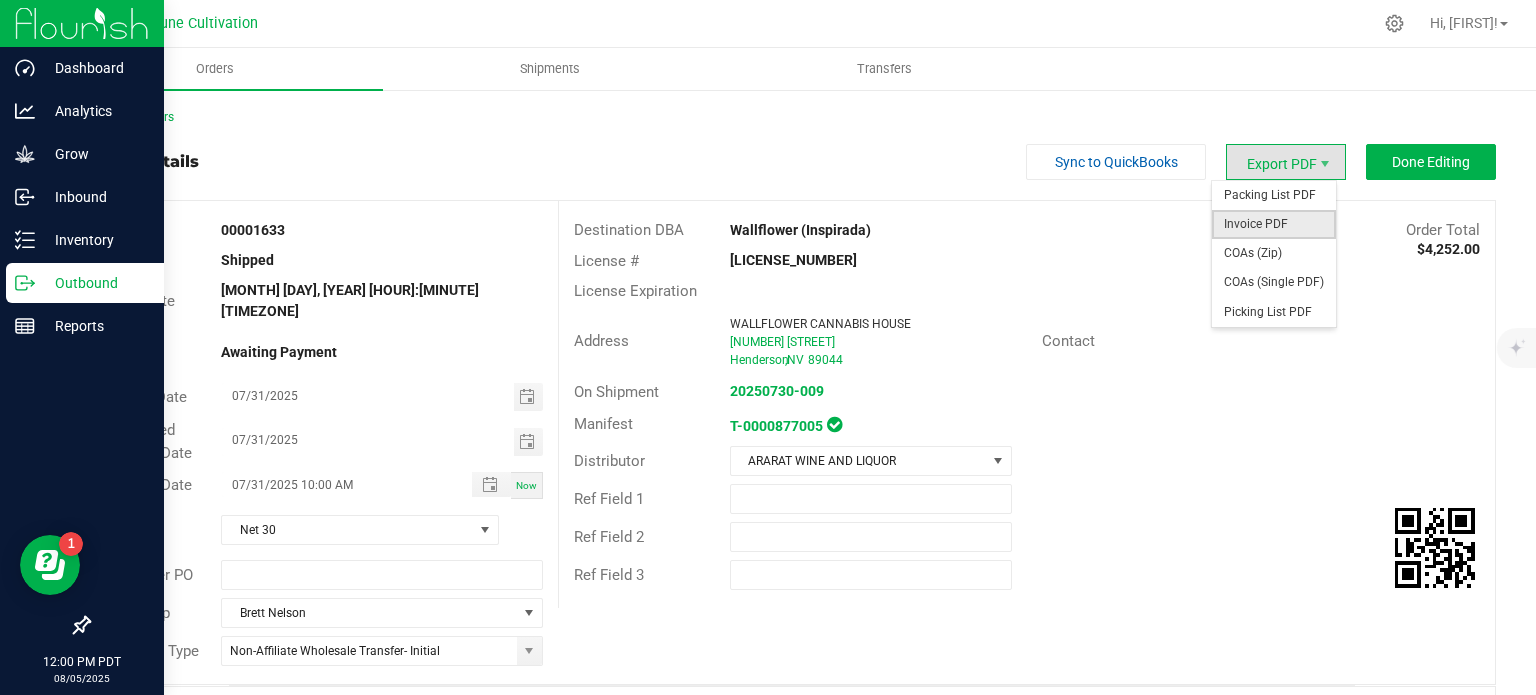 click on "Invoice PDF" at bounding box center [1274, 224] 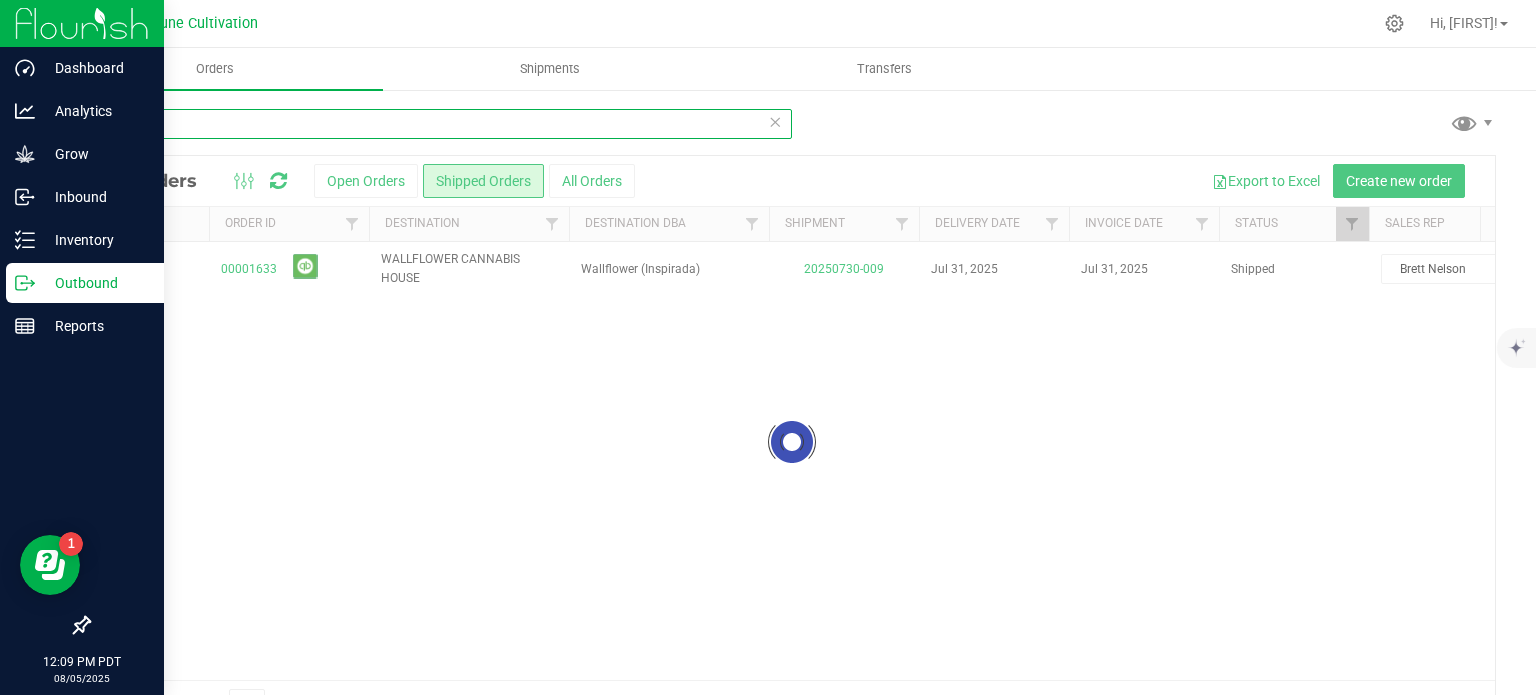 click on "1633" at bounding box center [440, 124] 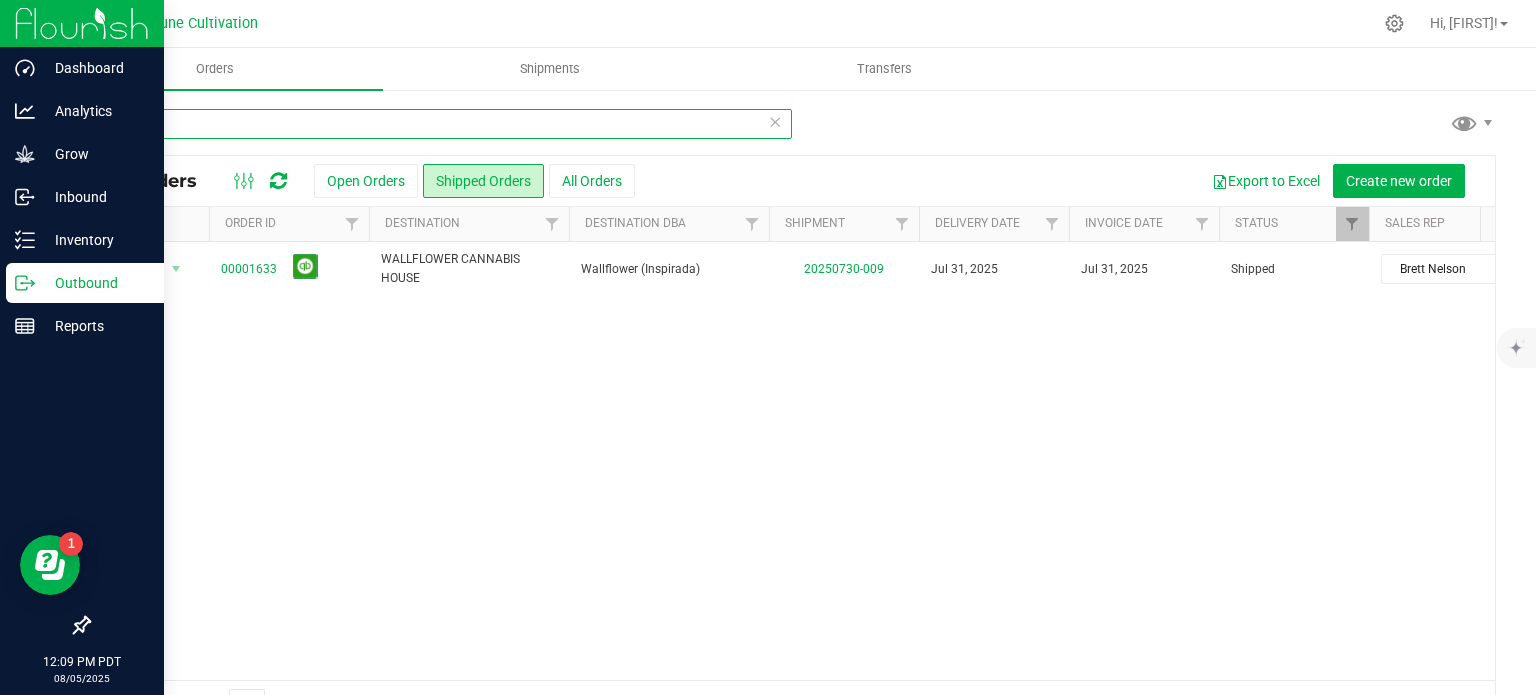 click on "1633" at bounding box center [440, 124] 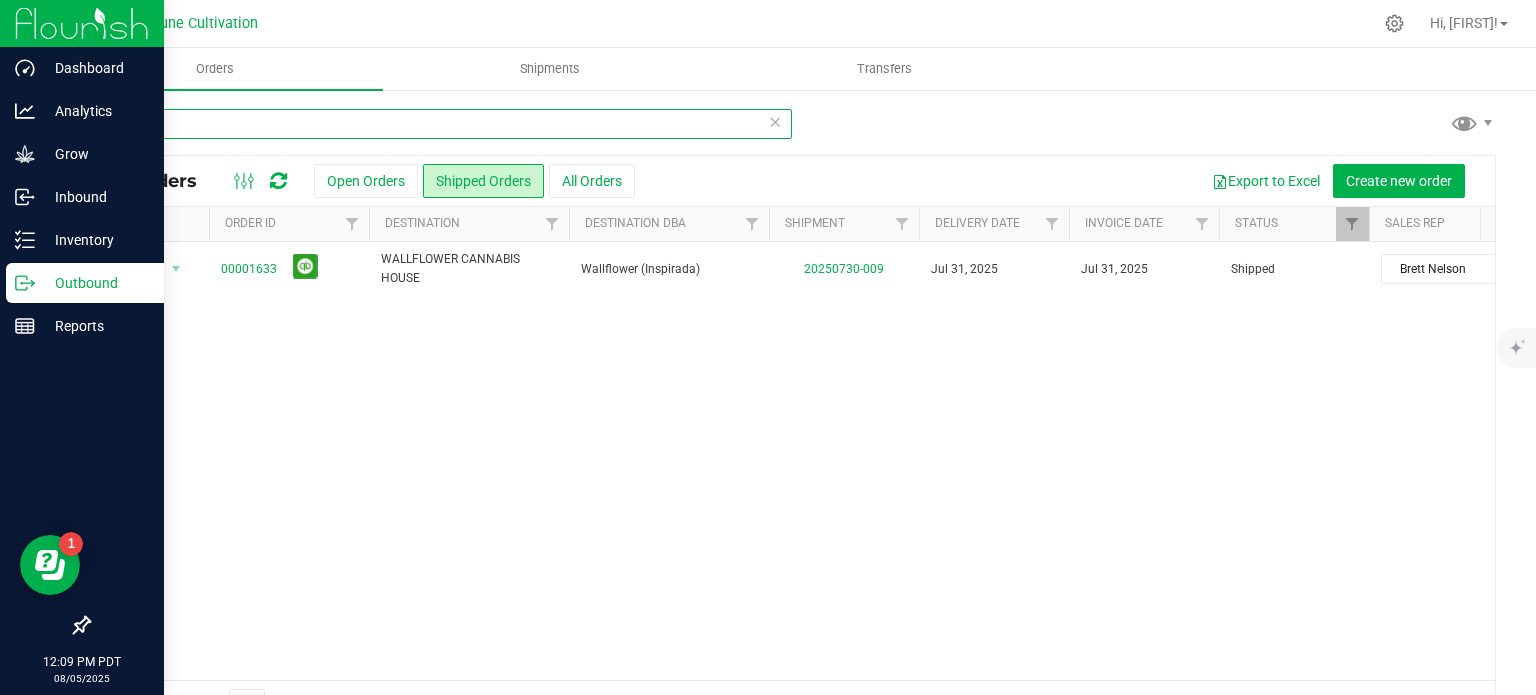 click on "1633" at bounding box center [440, 124] 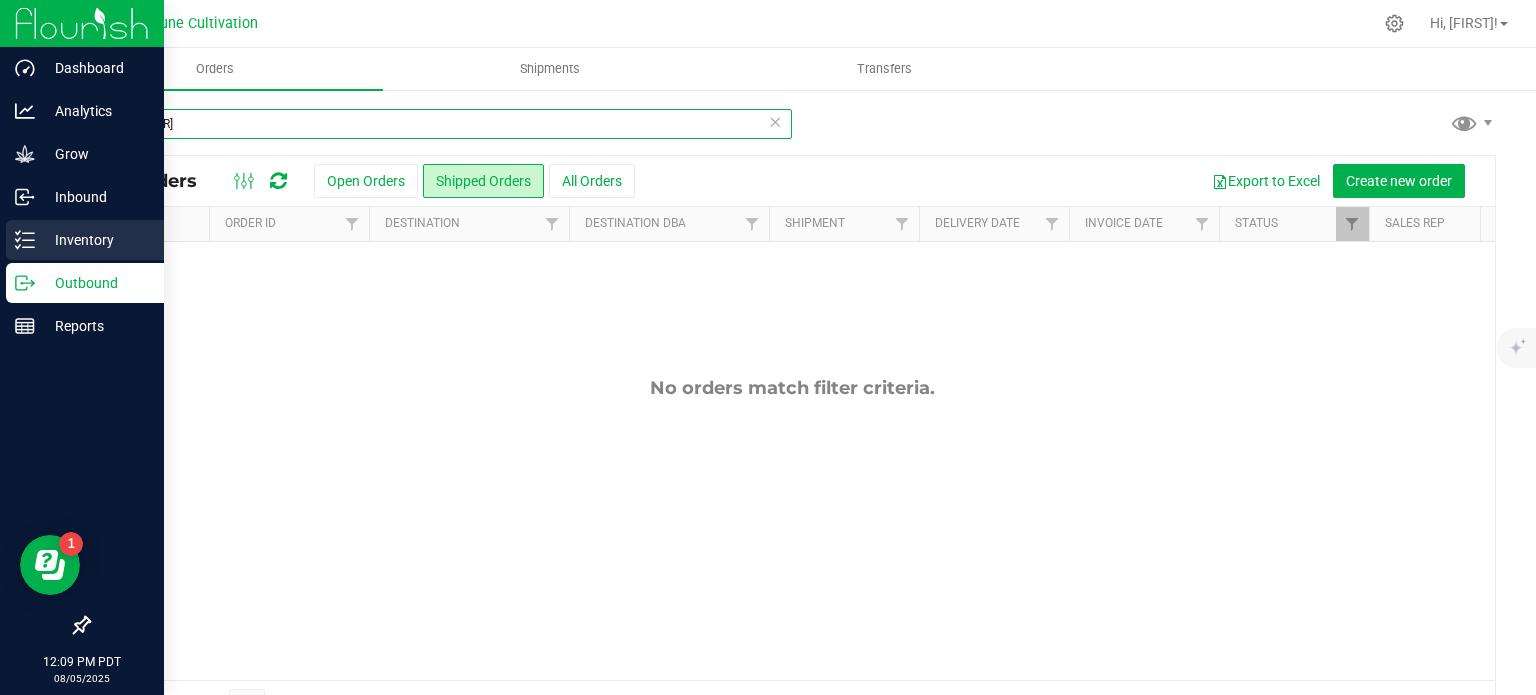 type on "[NUMBER]" 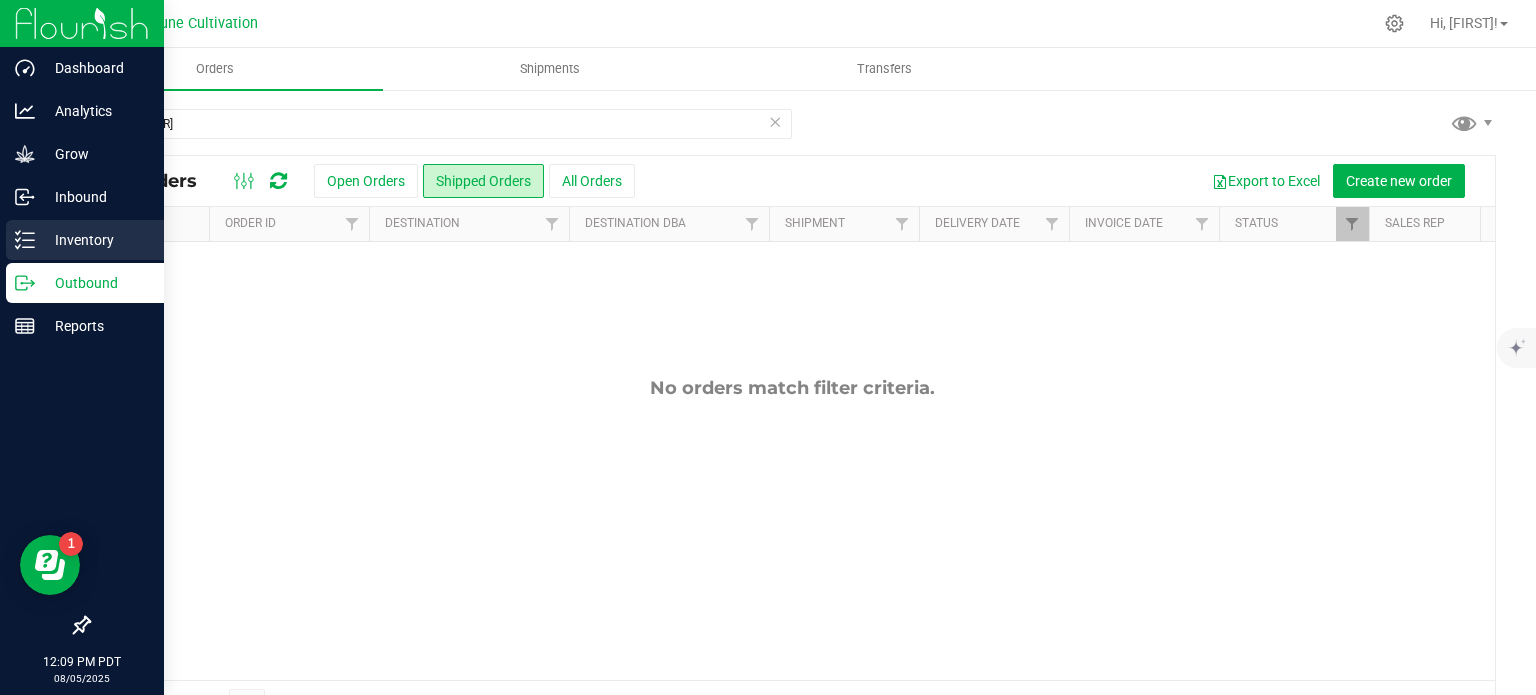 click on "Inventory" at bounding box center [95, 240] 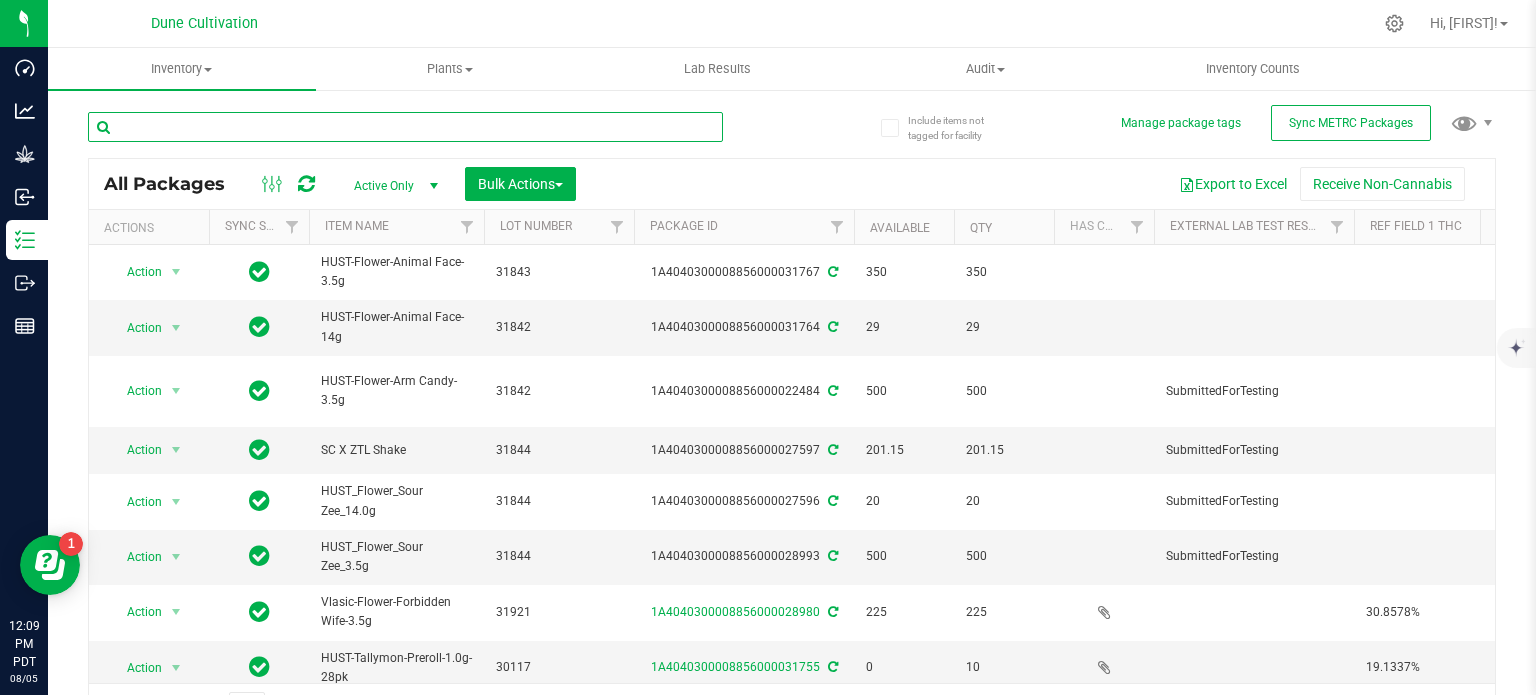 click at bounding box center (405, 127) 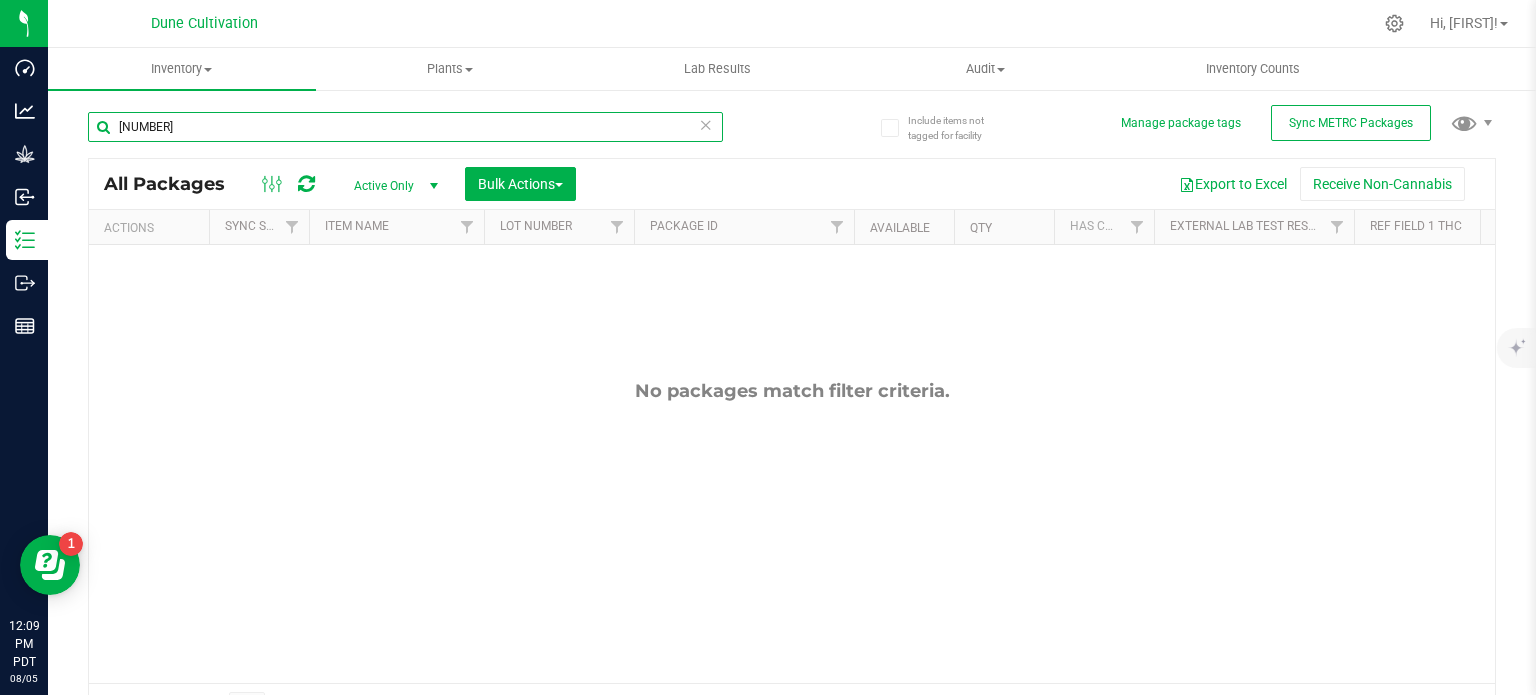 type on "[NUMBER]" 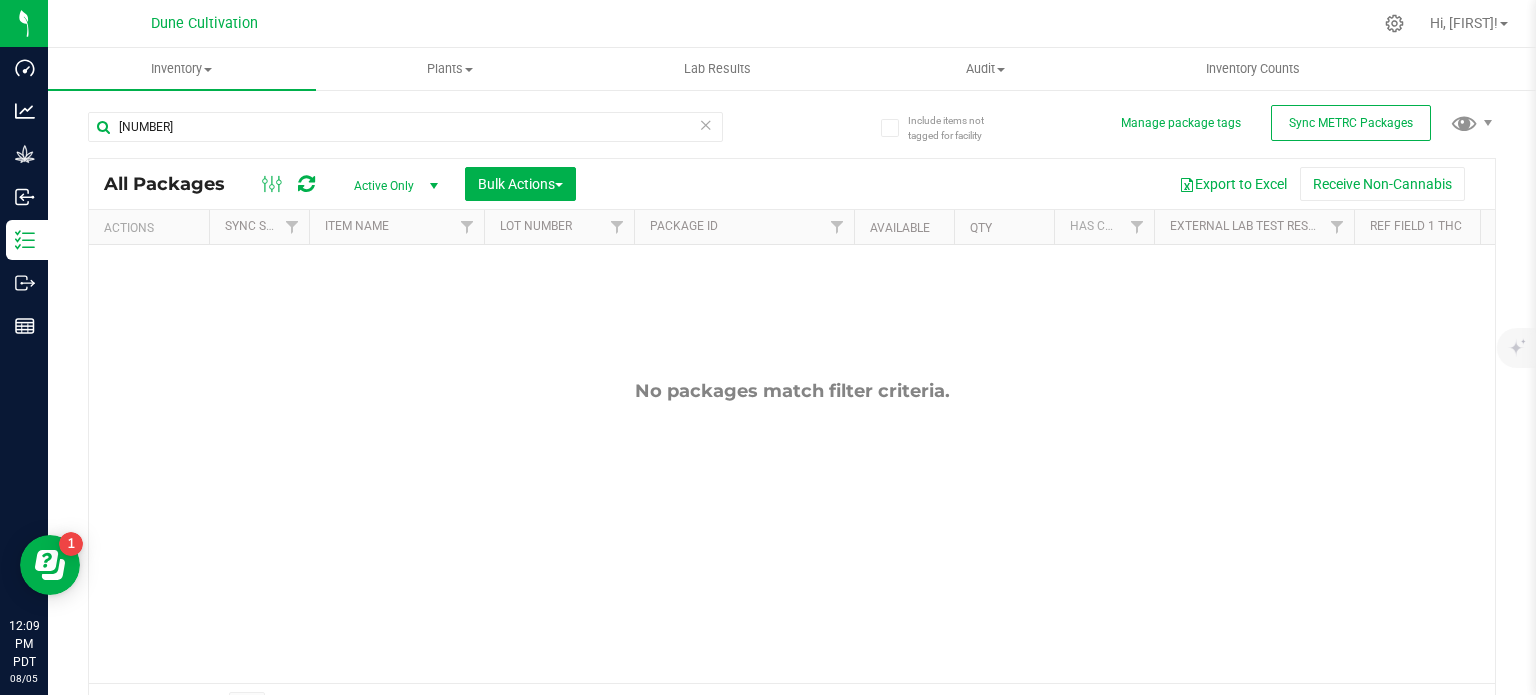 click on "Active Only" at bounding box center (392, 186) 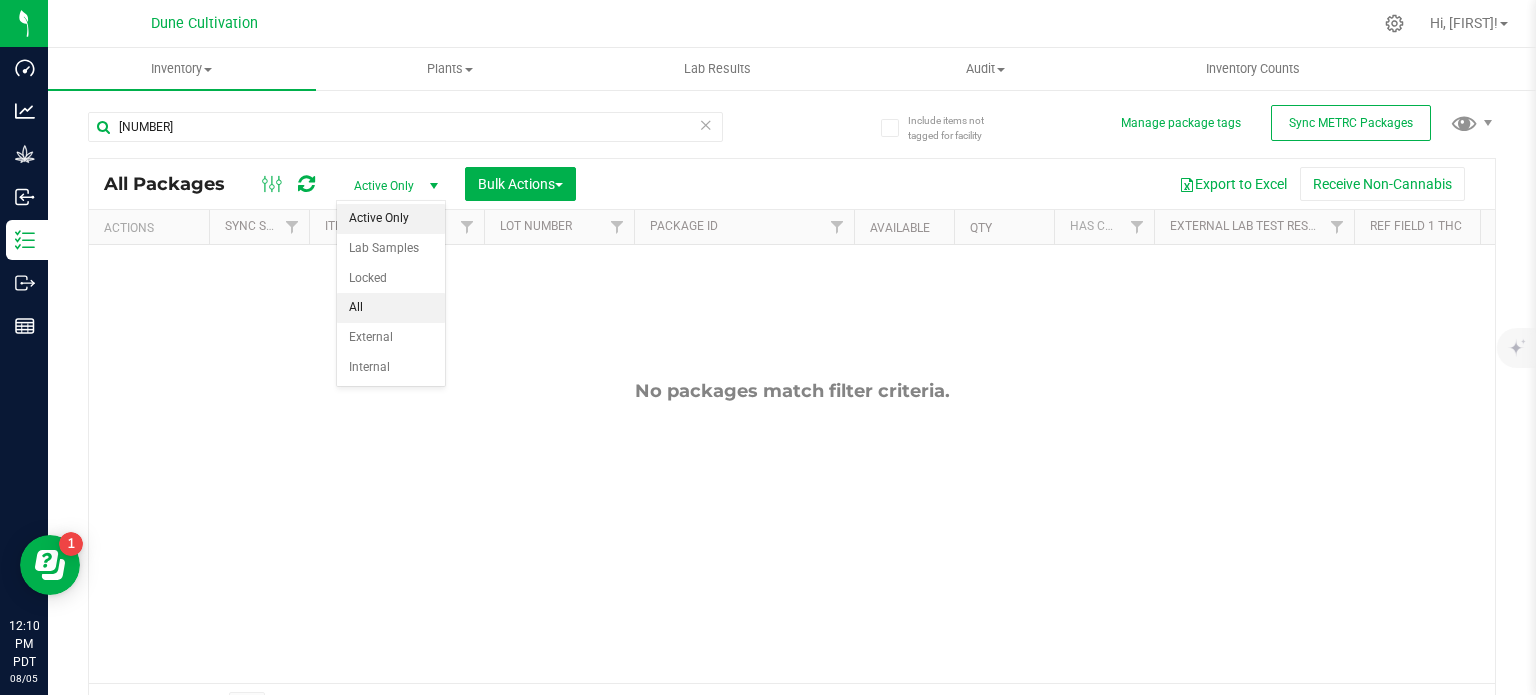 click on "All" at bounding box center (391, 308) 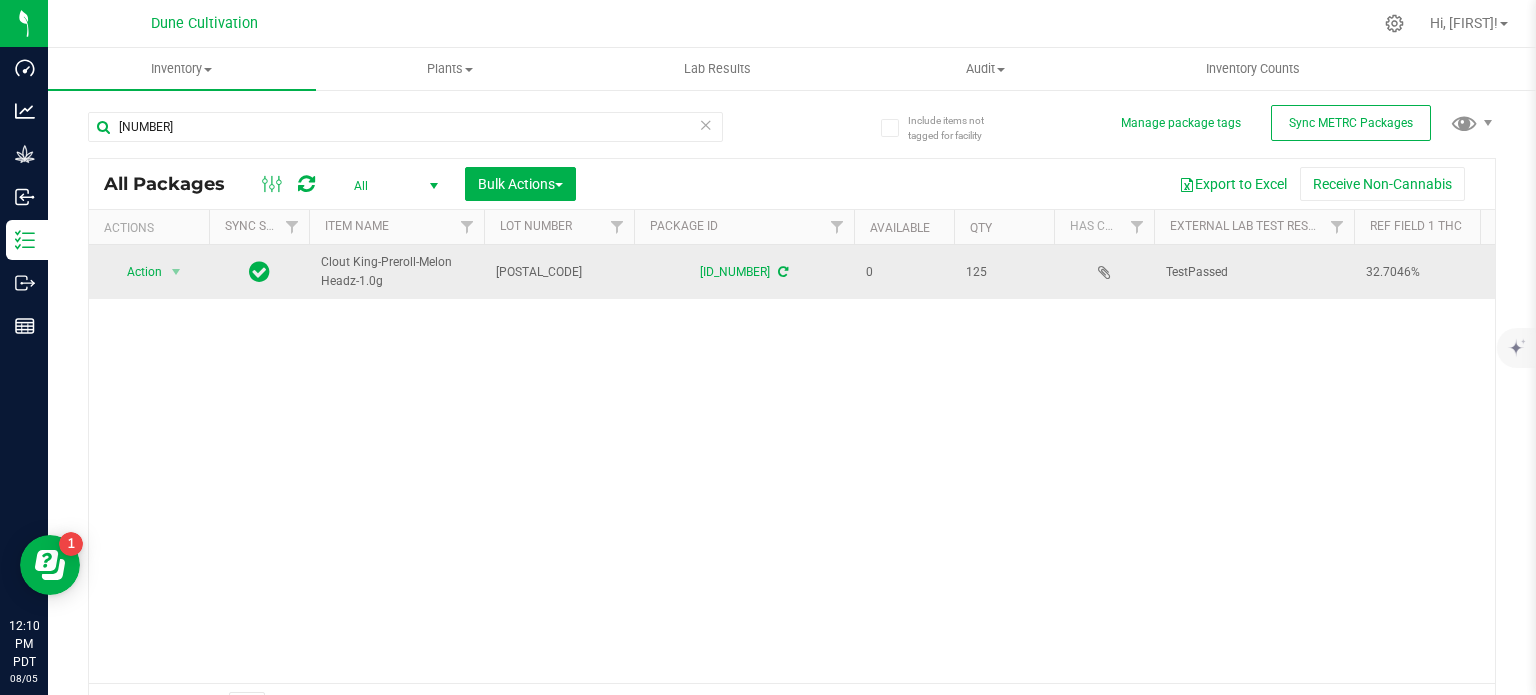 scroll, scrollTop: 0, scrollLeft: 698, axis: horizontal 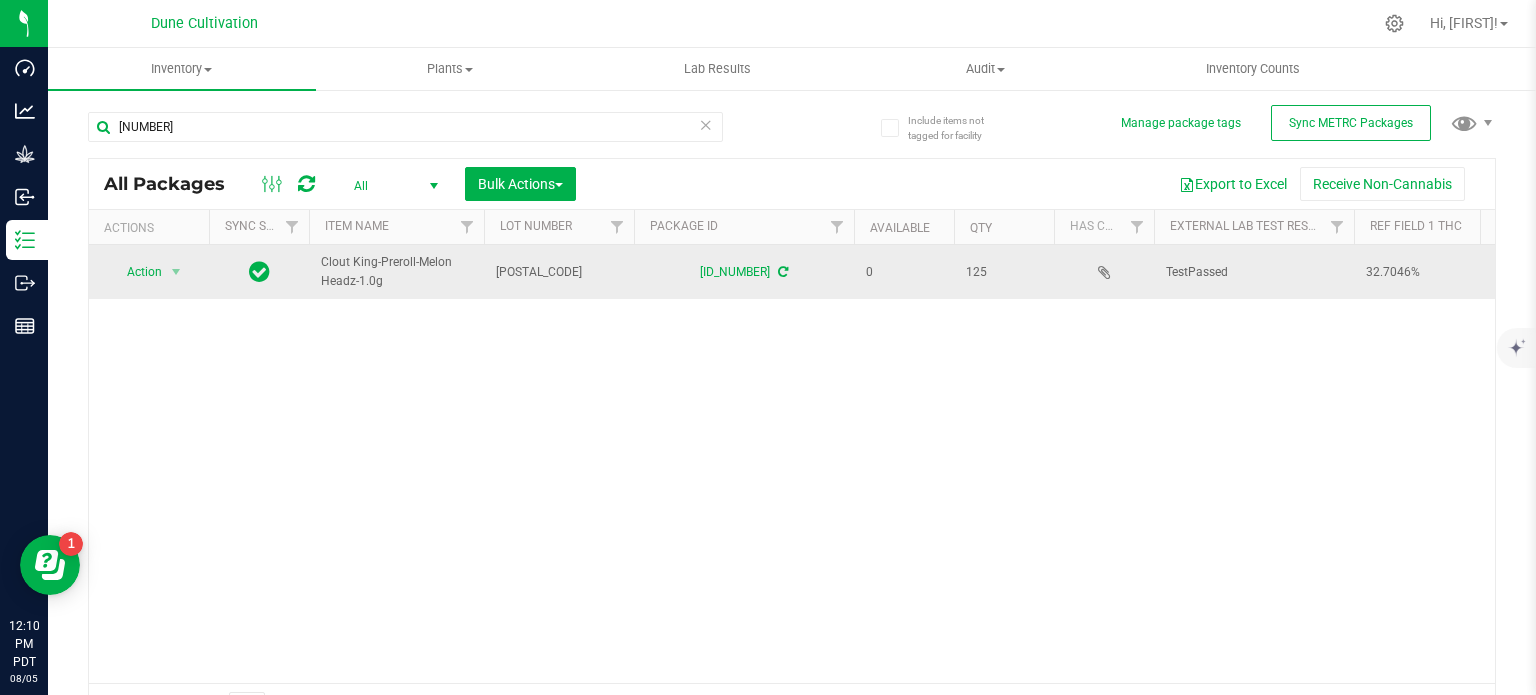 click on "Clout King-Preroll-Melon Headz-1.0g" at bounding box center [396, 272] 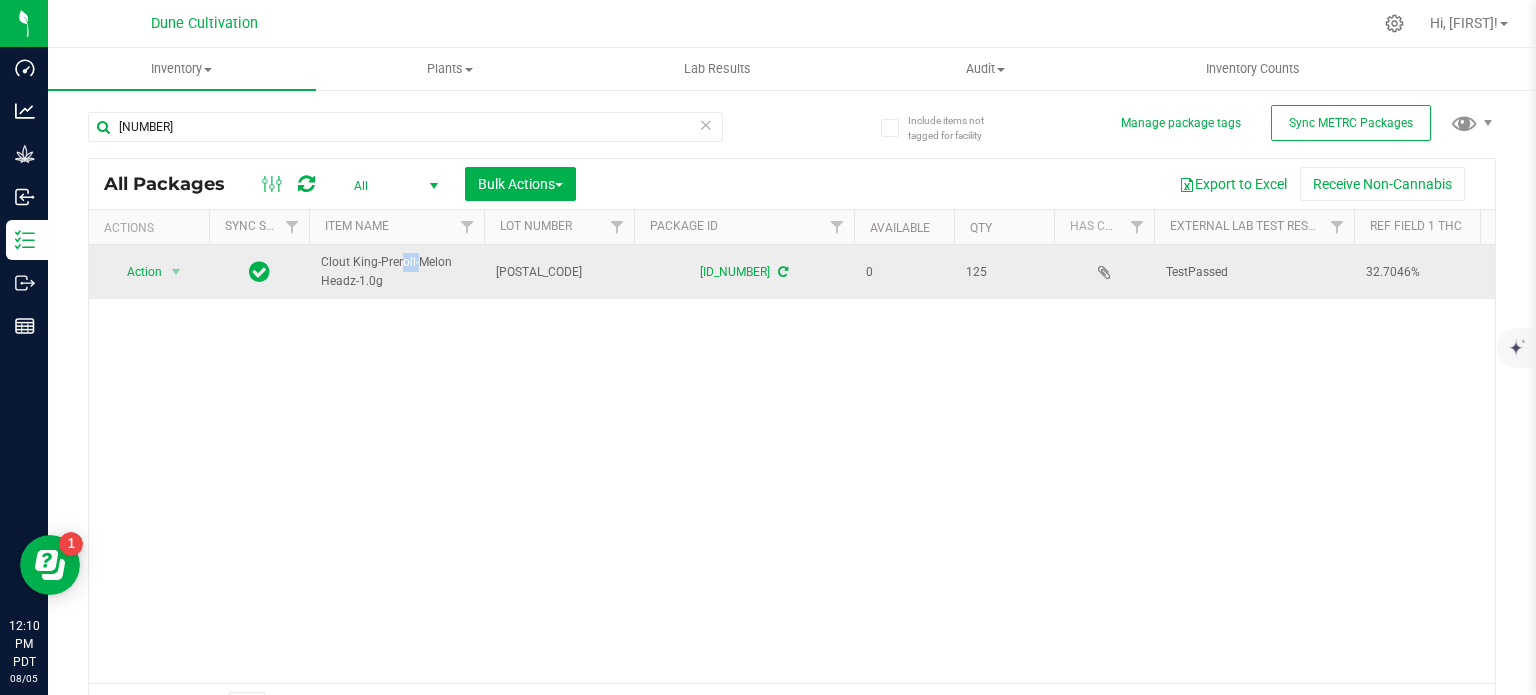 click on "Clout King-Preroll-Melon Headz-1.0g" at bounding box center (396, 272) 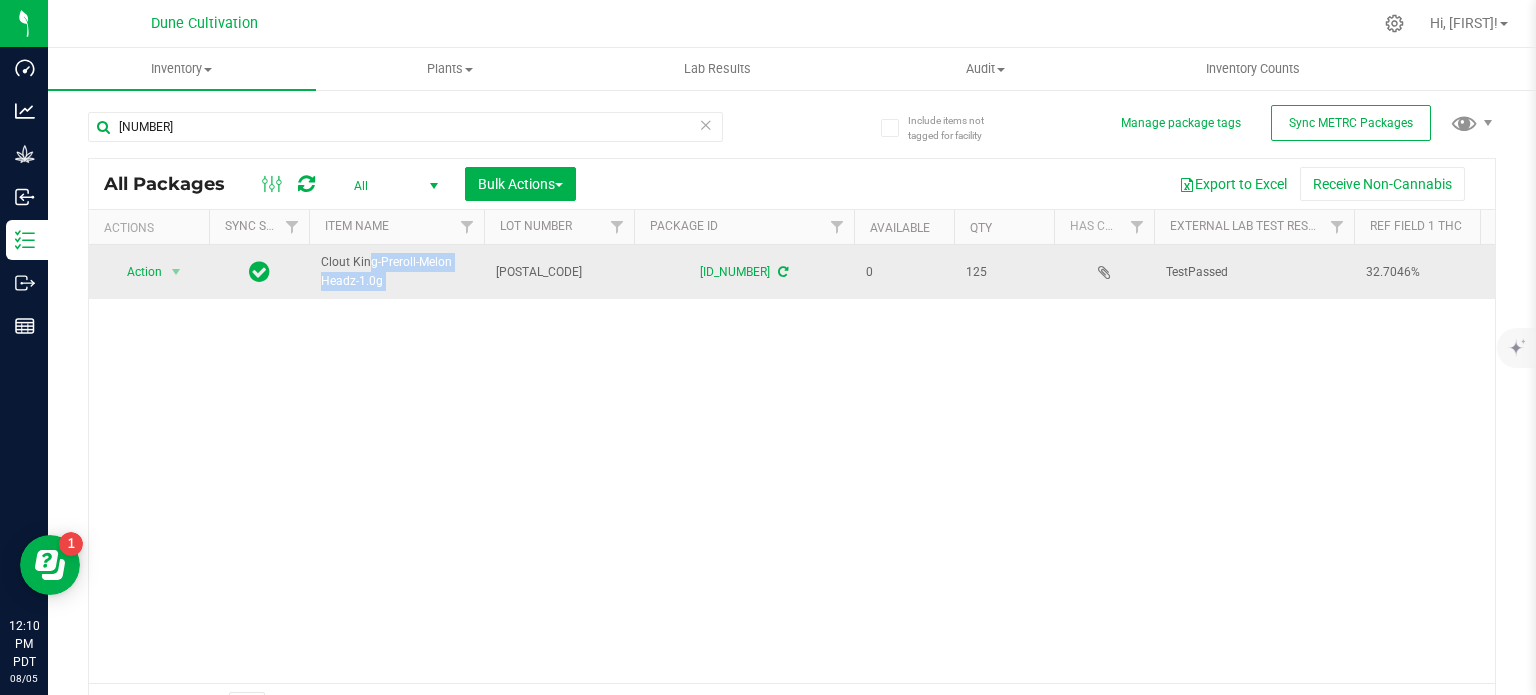 click on "Clout King-Preroll-Melon Headz-1.0g" at bounding box center [396, 272] 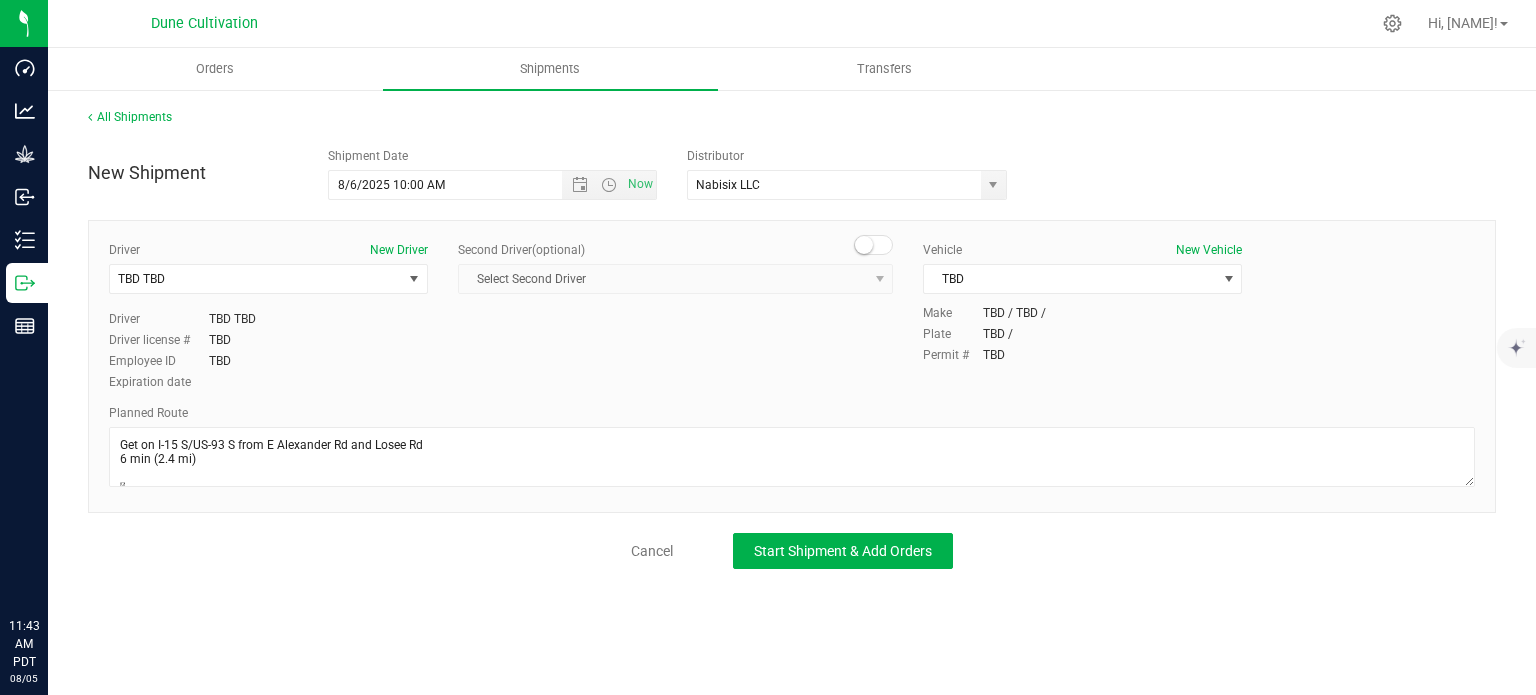 scroll, scrollTop: 0, scrollLeft: 0, axis: both 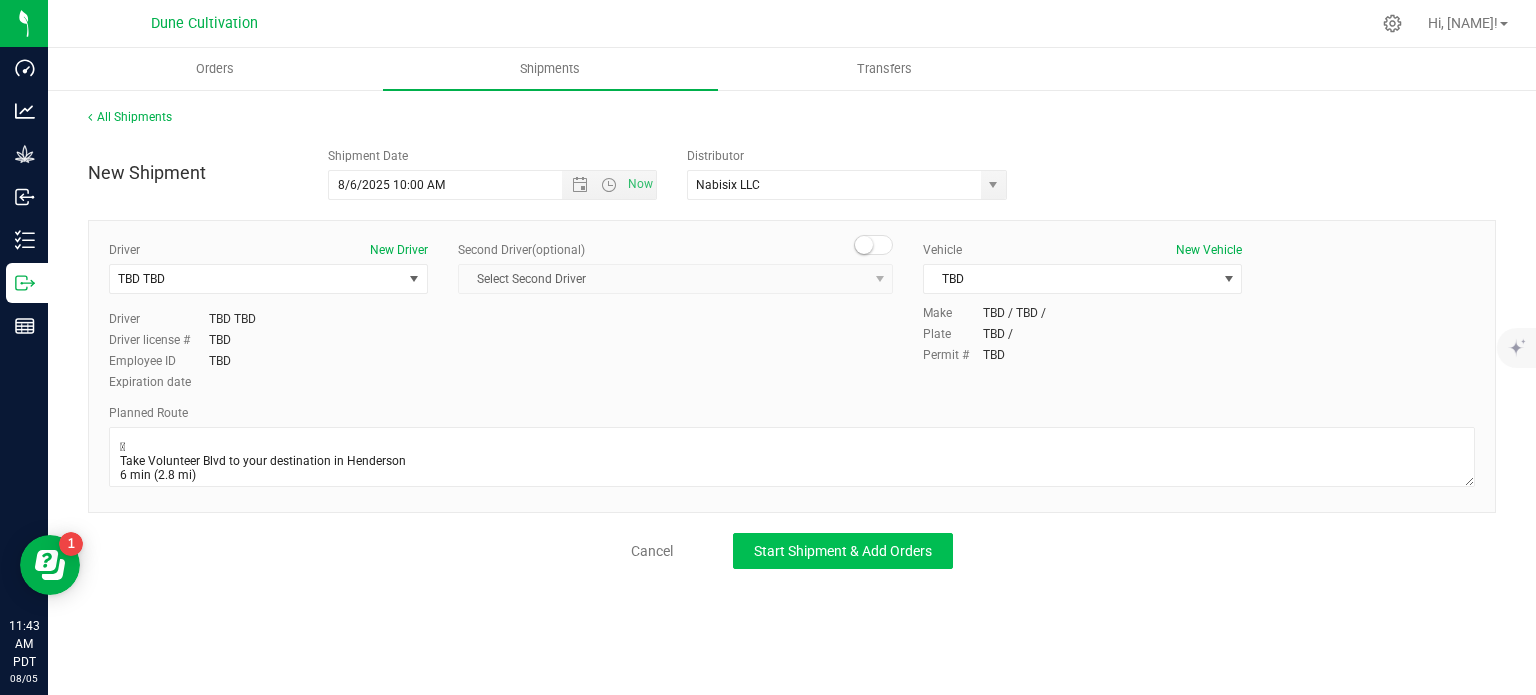 type on "Get on I-15 S/US-93 S from E Alexander Rd and Losee Rd
6 min (2.4 mi)

Follow I-15 S to St Rose Pkwy in Enterprise. Take exit 27 from I-15 S
19 min (18.2 mi)

Take Volunteer Blvd to your destination in Henderson
6 min (2.8 mi)" 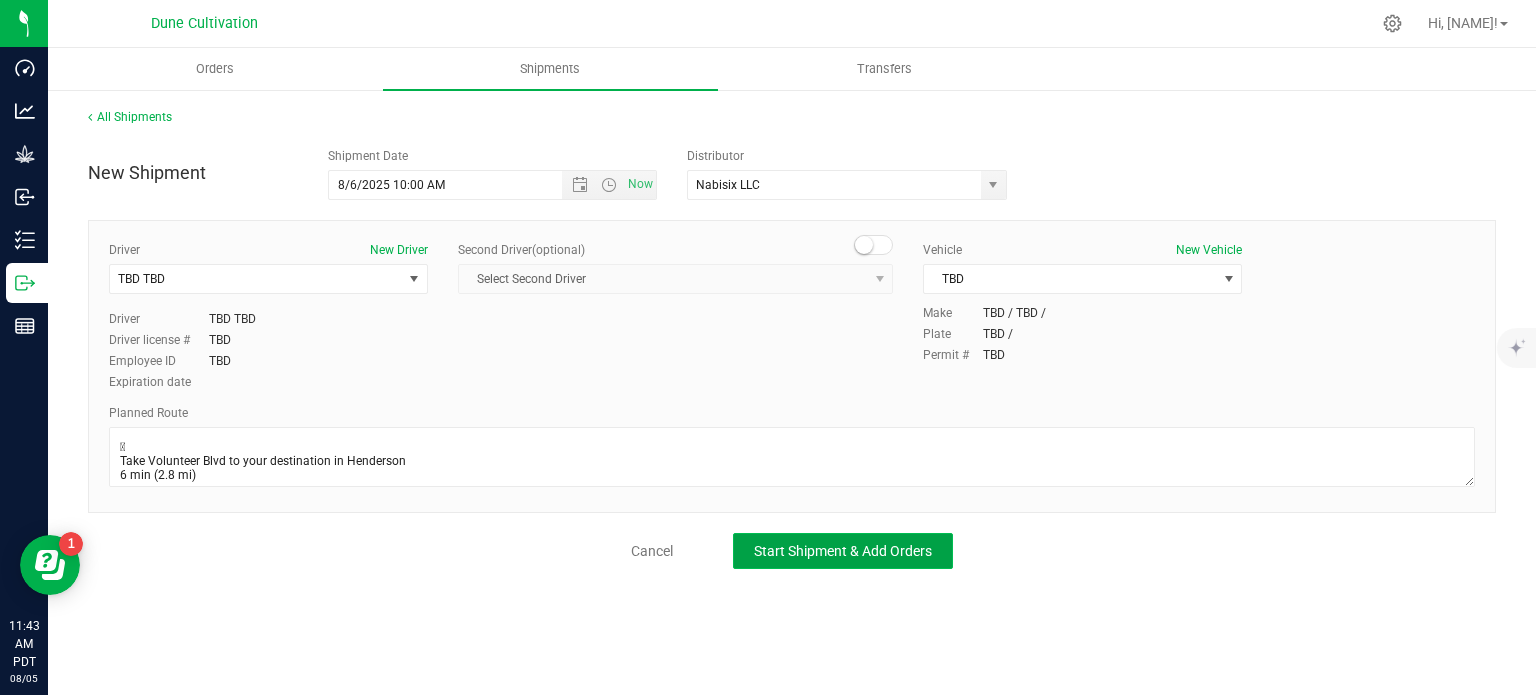 click on "Start Shipment & Add Orders" 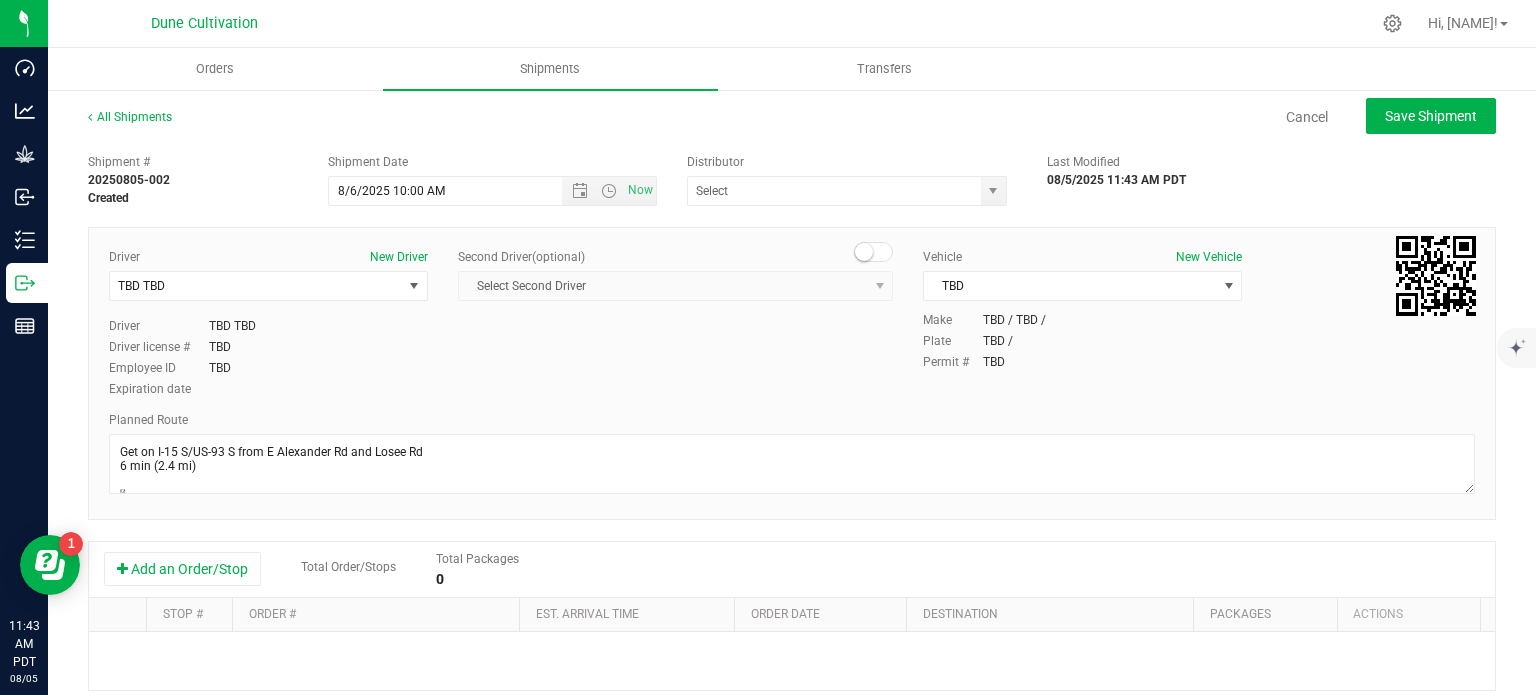 type on "Nabisix LLC" 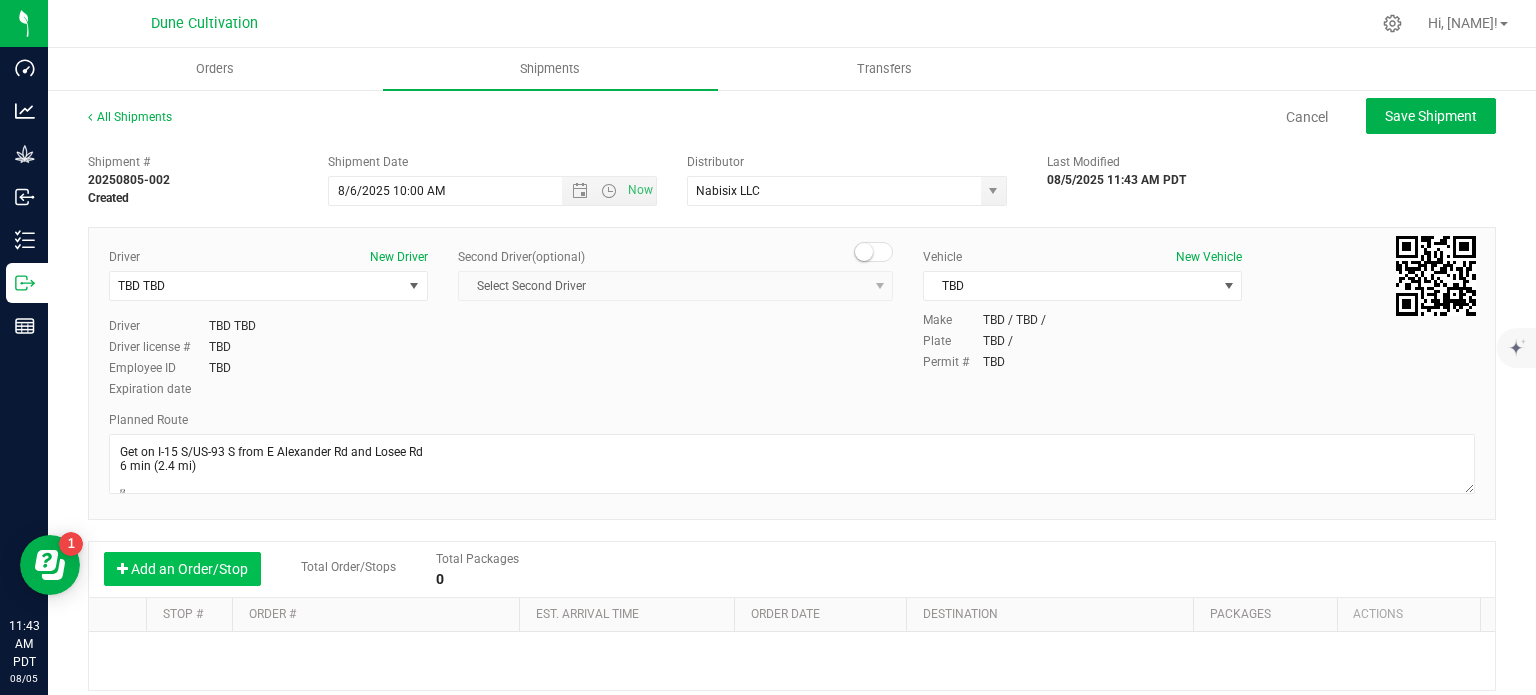click on "Add an Order/Stop" at bounding box center [182, 569] 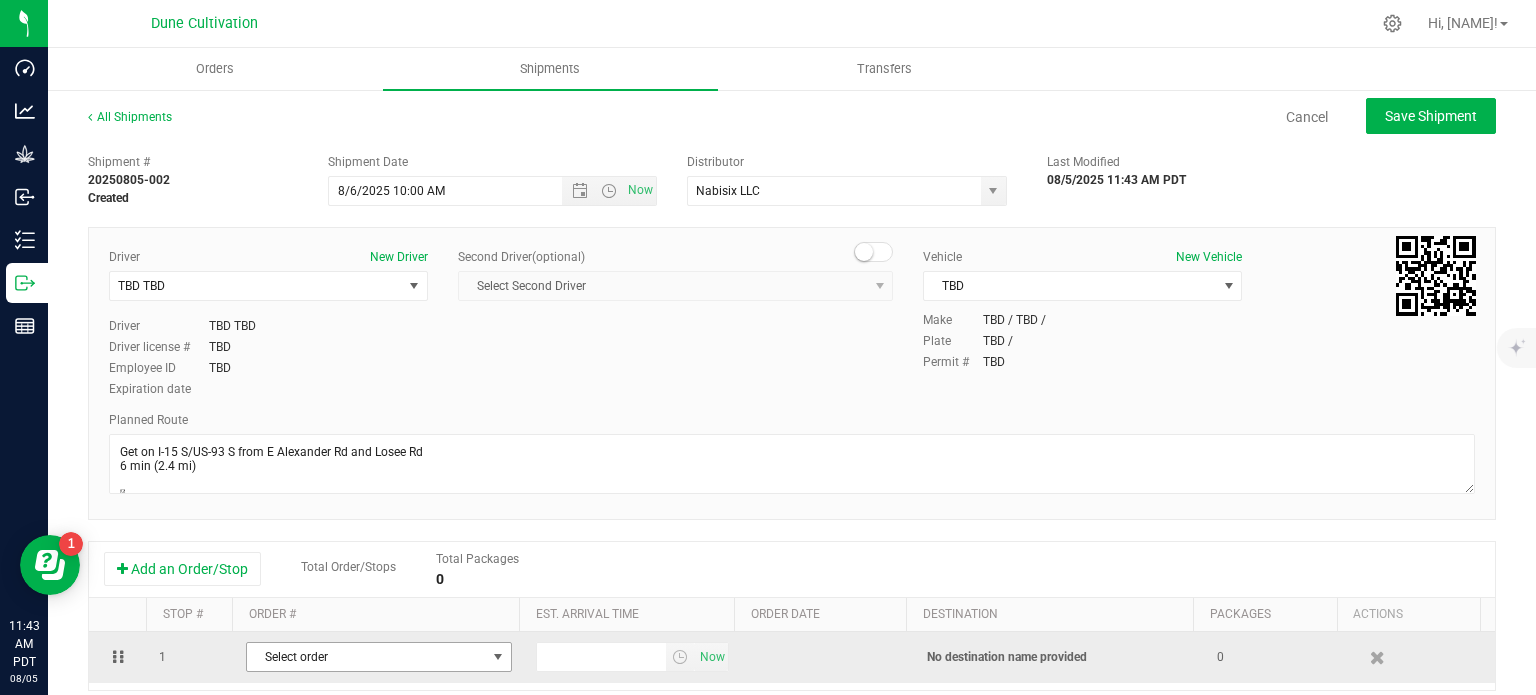 click on "Select order" at bounding box center (366, 657) 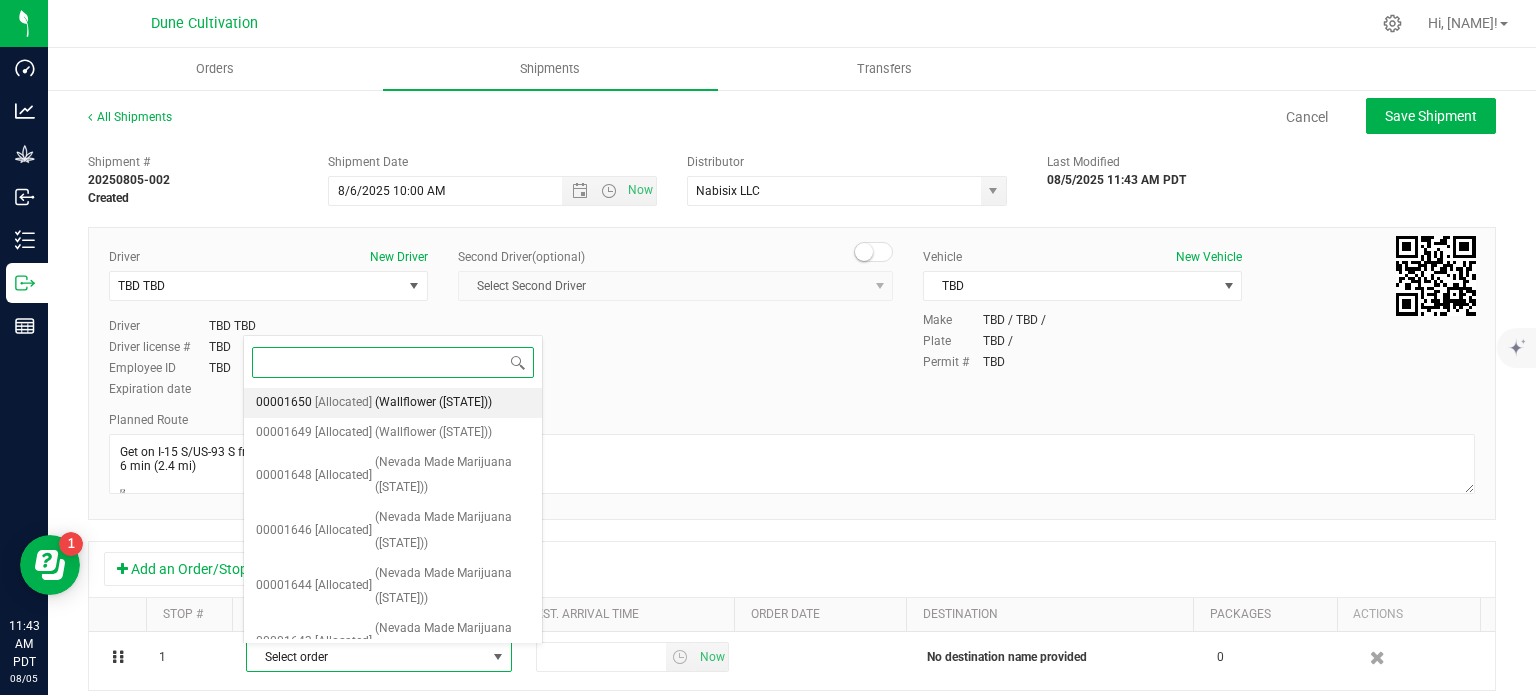 click on "[Allocated]" at bounding box center [343, 403] 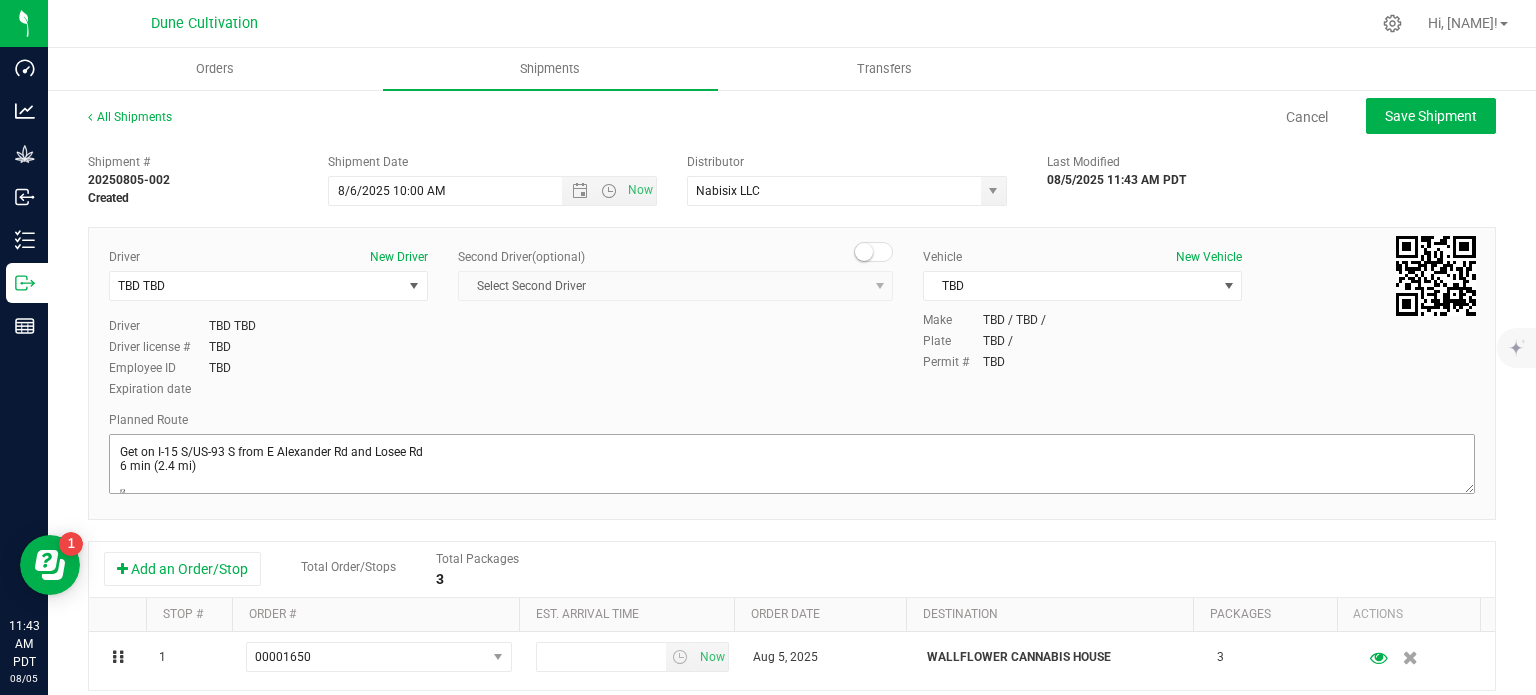 scroll, scrollTop: 105, scrollLeft: 0, axis: vertical 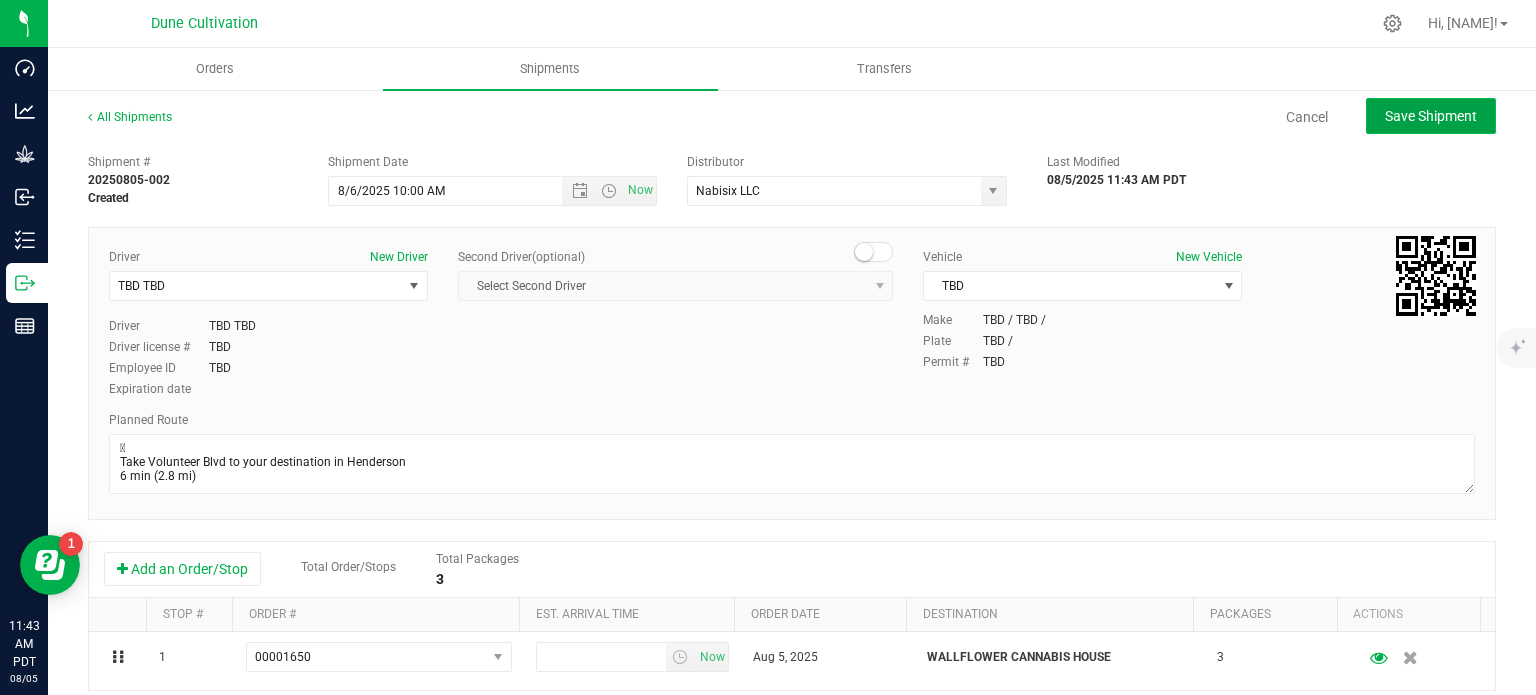 click on "Save Shipment" 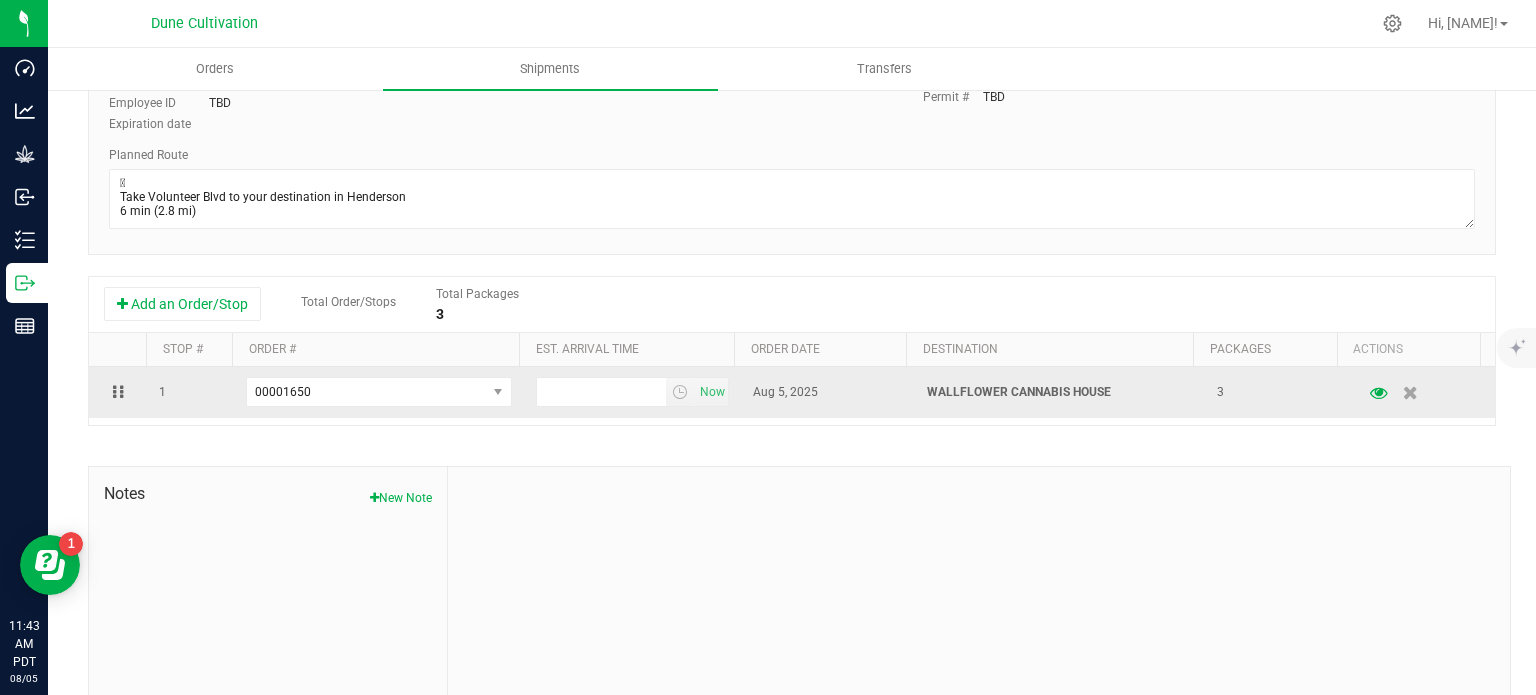 scroll, scrollTop: 50, scrollLeft: 0, axis: vertical 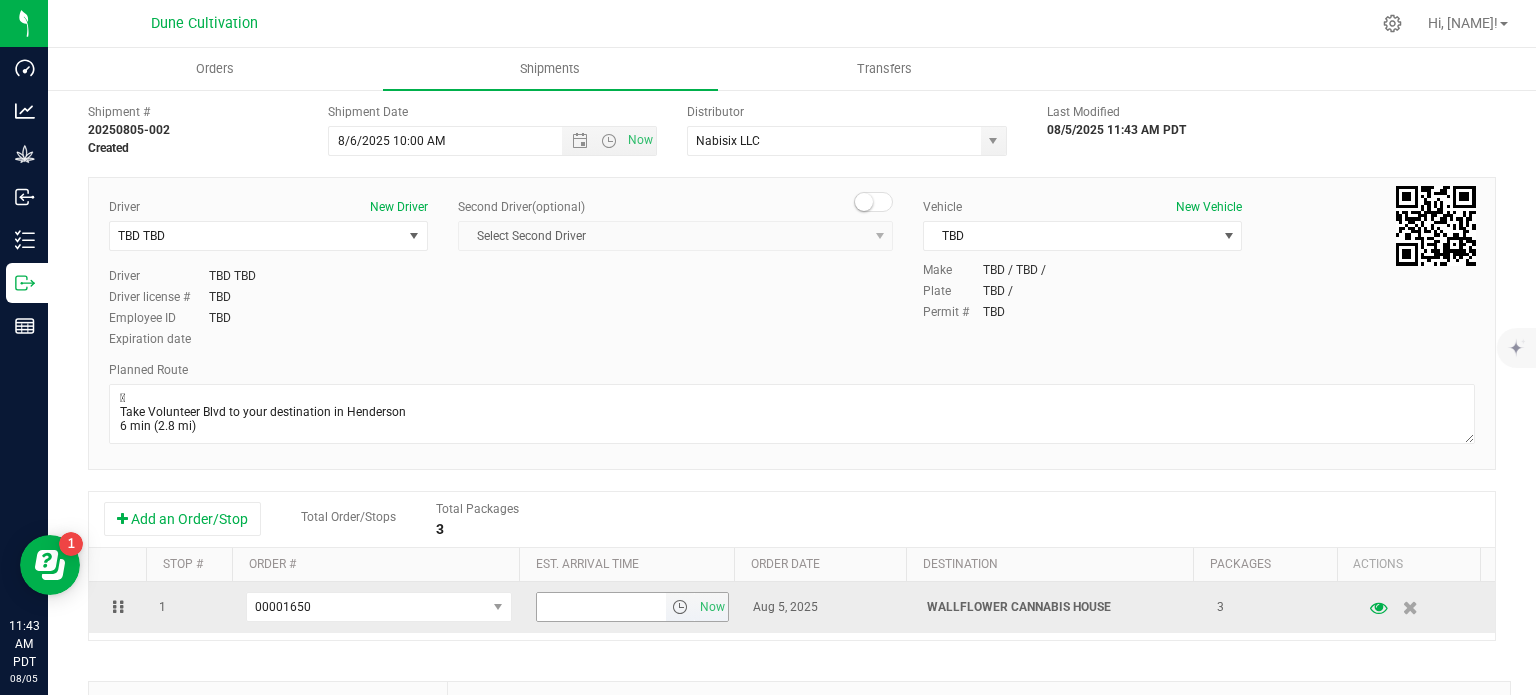 click at bounding box center [602, 607] 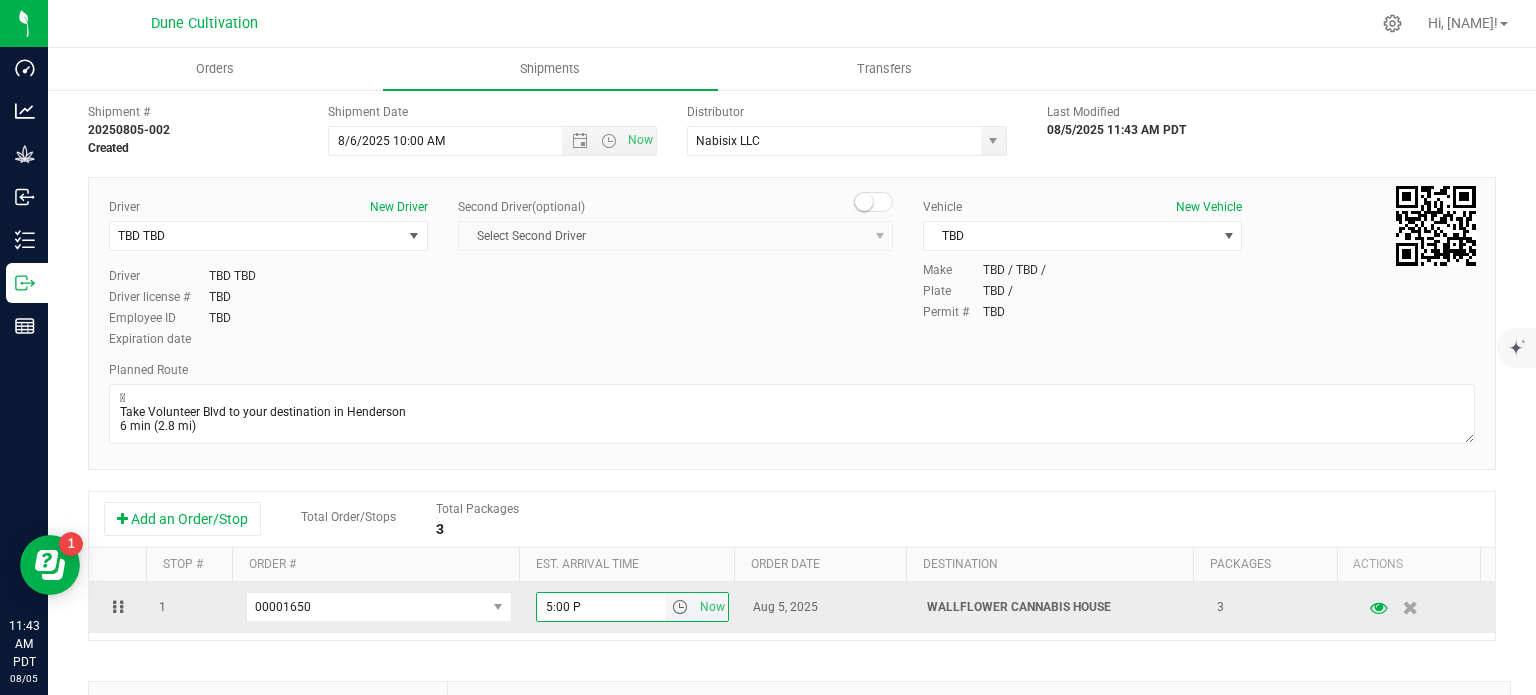 type on "5:00 PM" 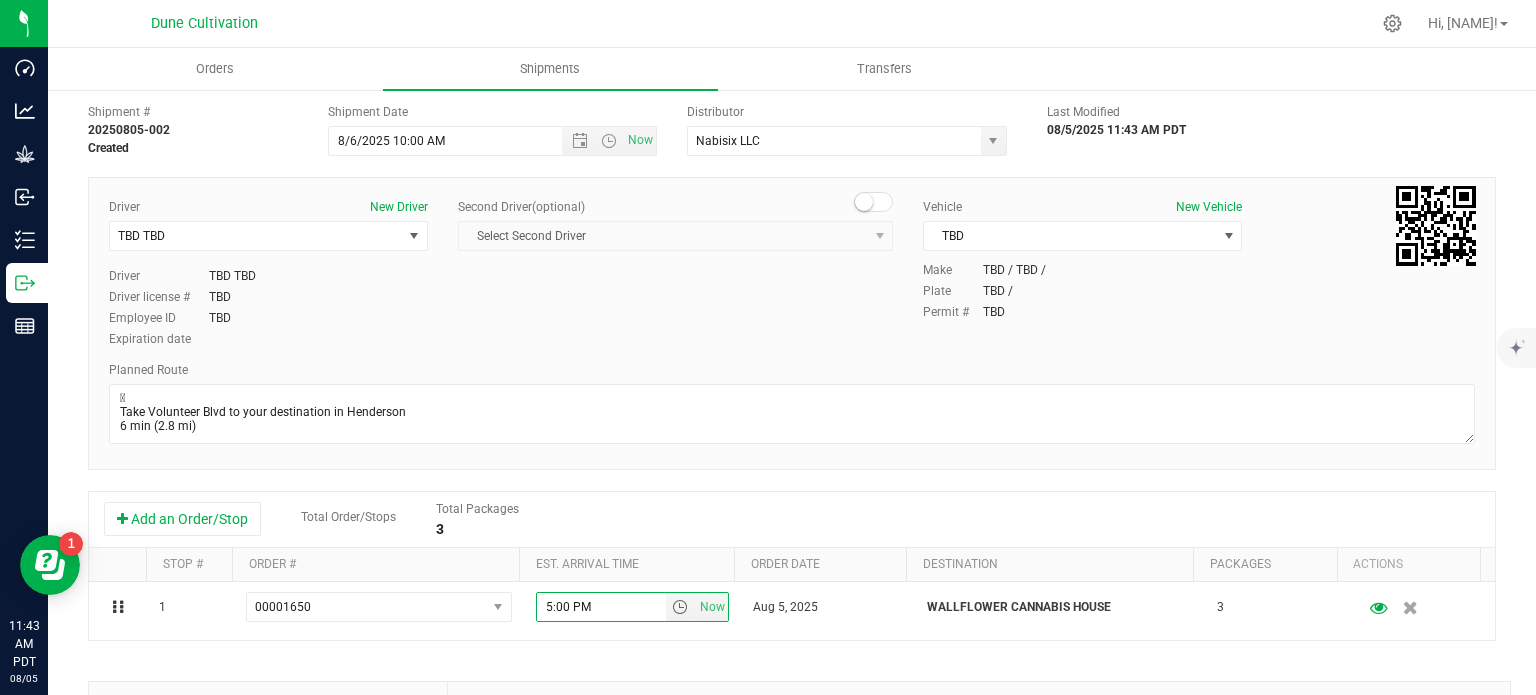scroll, scrollTop: 0, scrollLeft: 0, axis: both 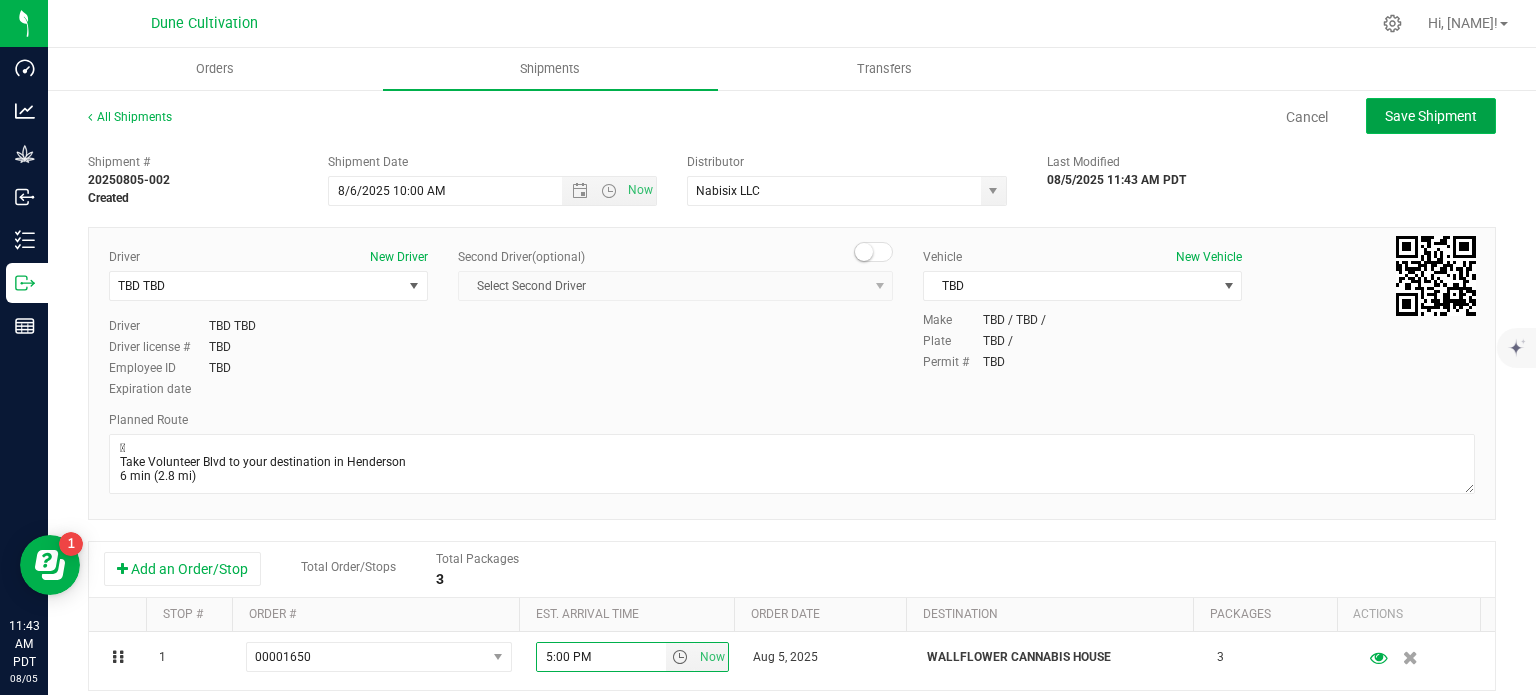 click on "Save Shipment" 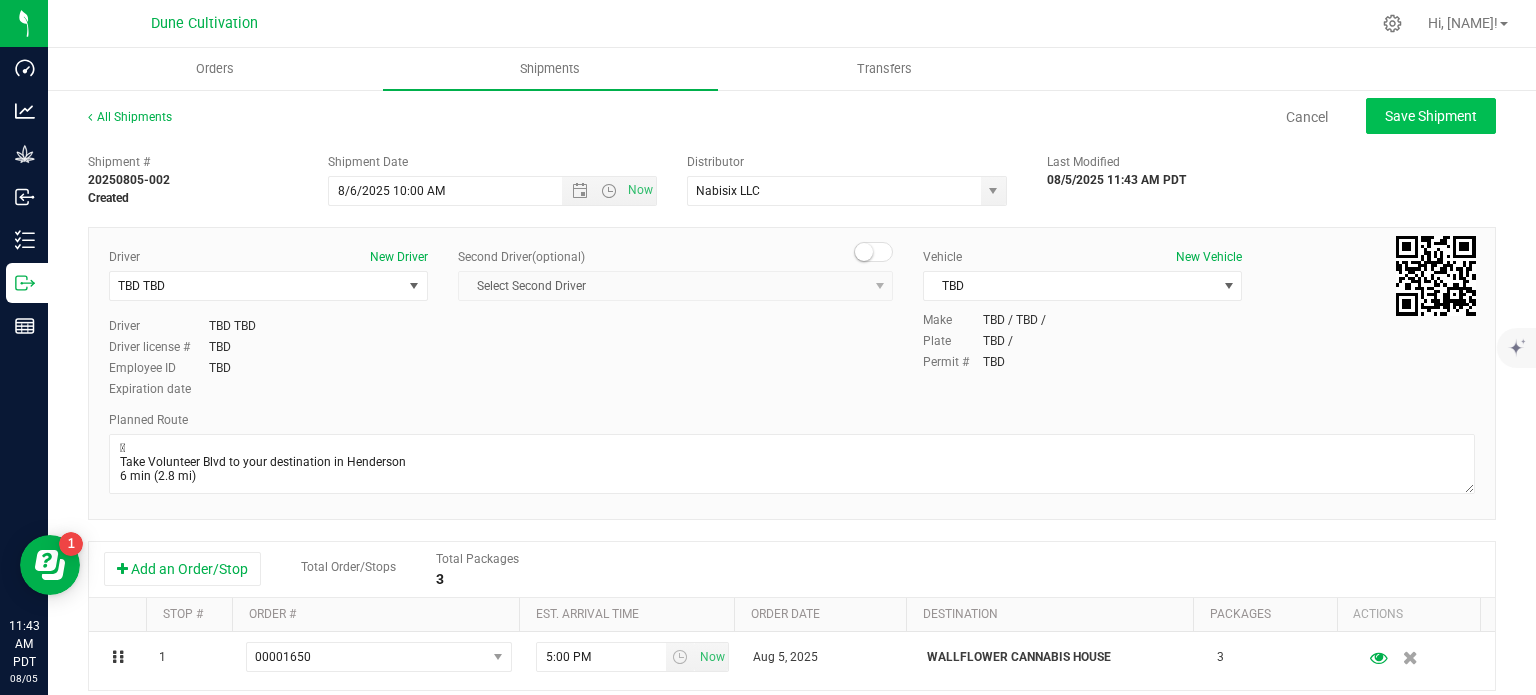 type on "8/6/2025 5:00 PM" 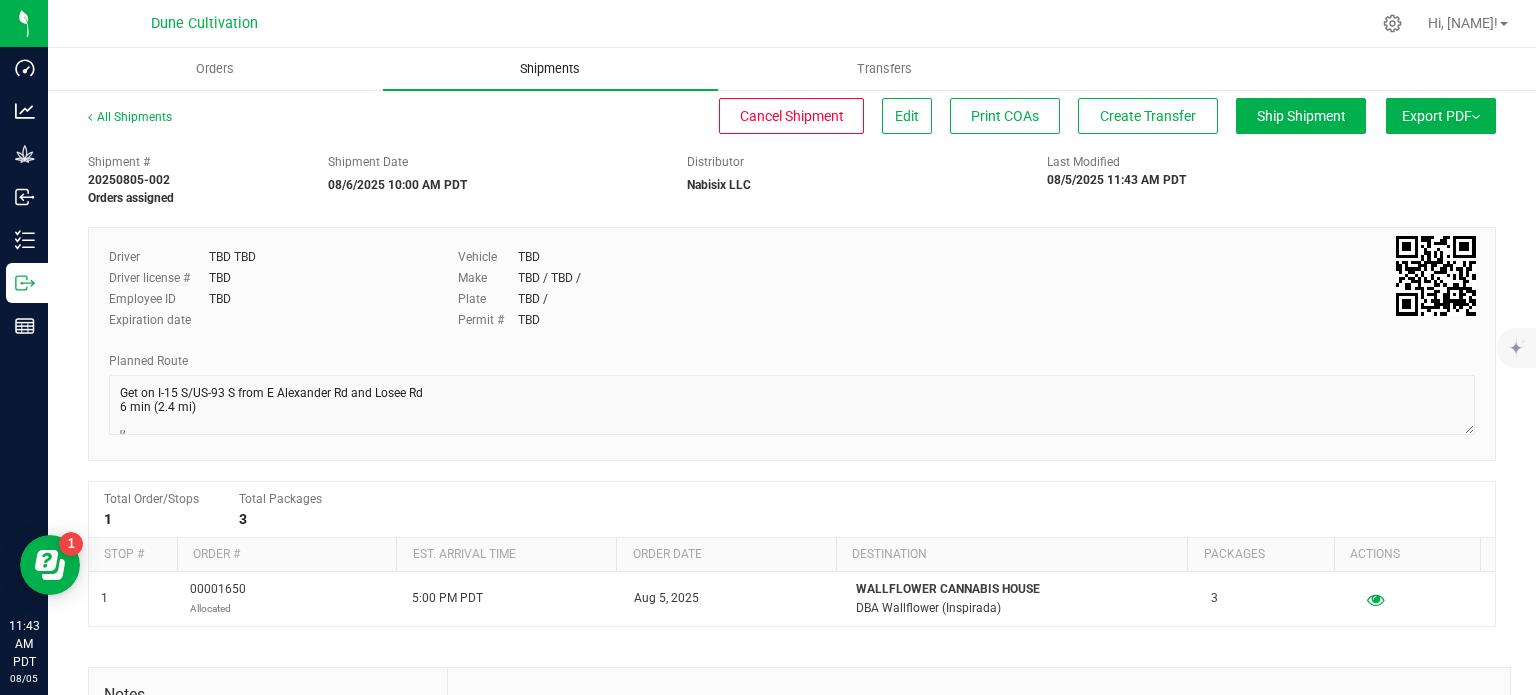 click on "Shipments" at bounding box center (550, 69) 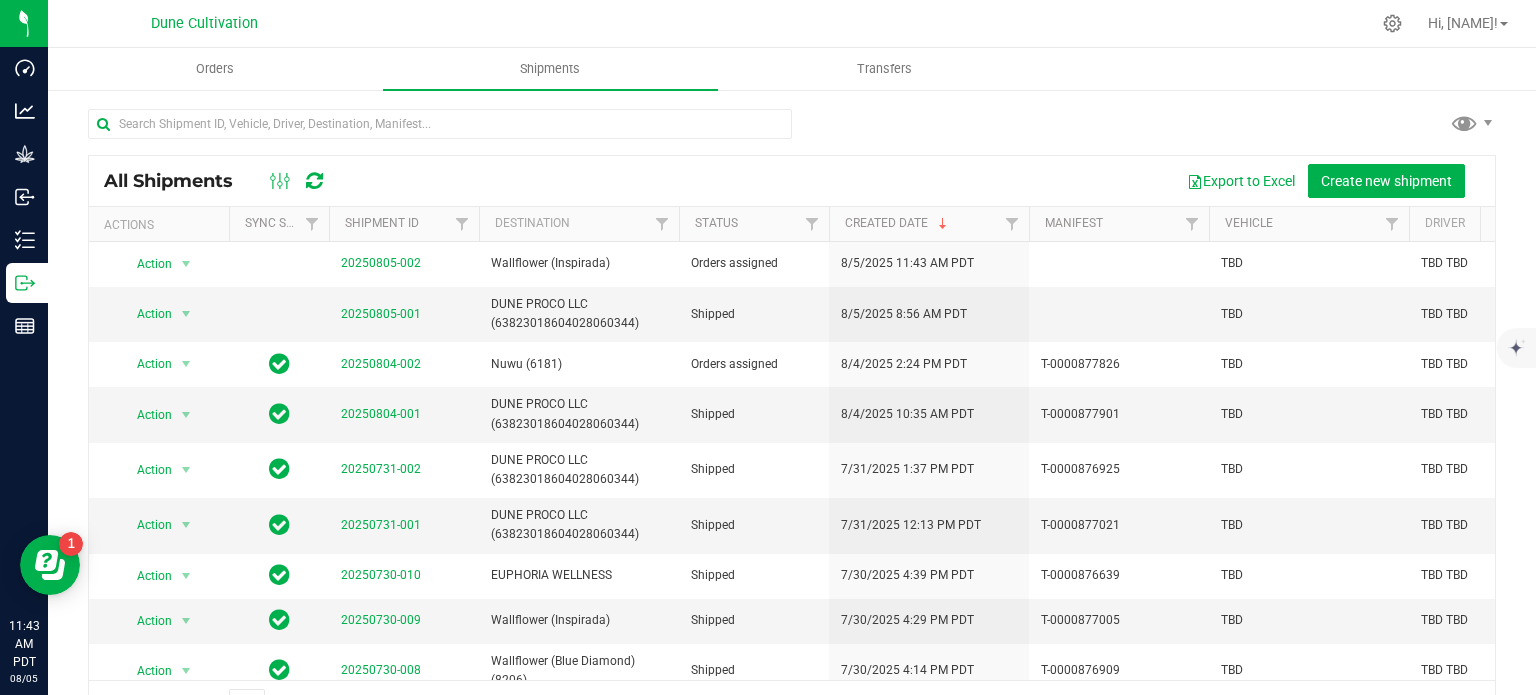 click at bounding box center (314, 181) 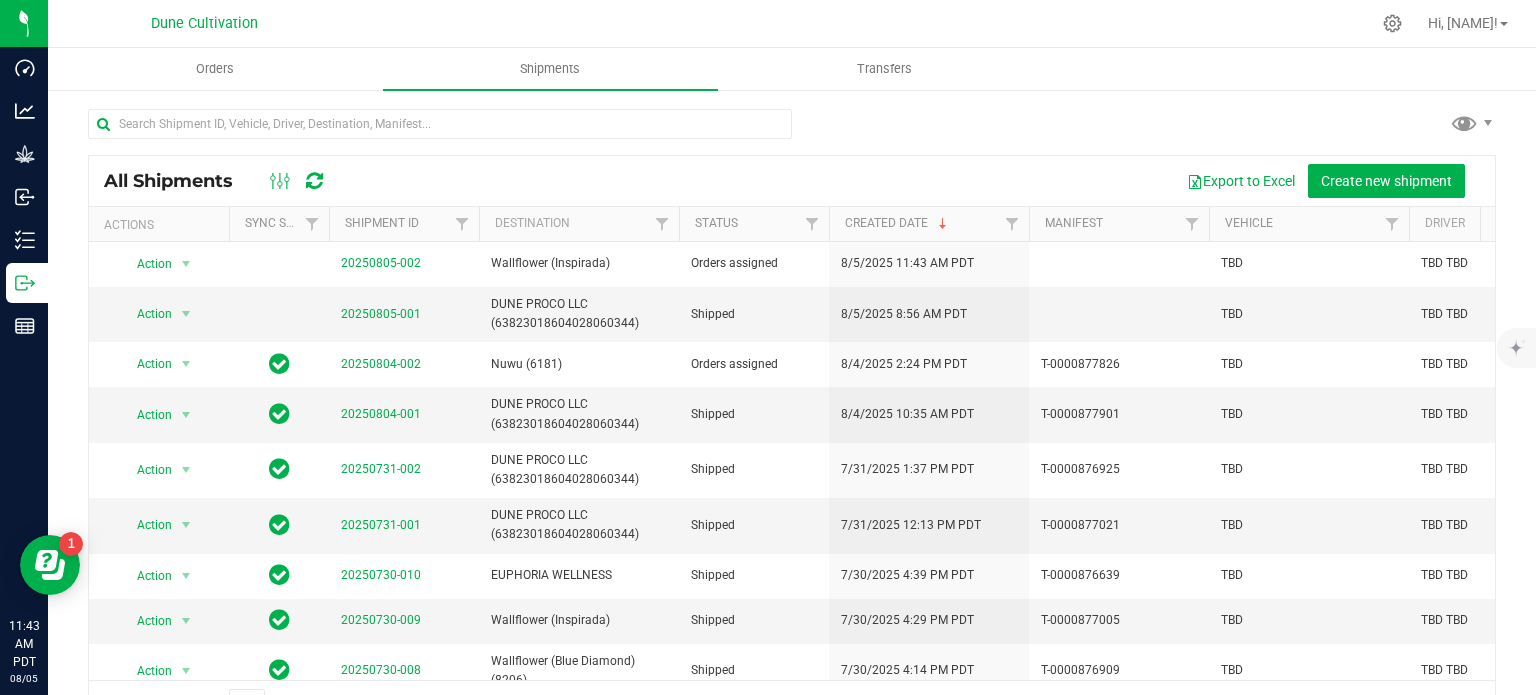click at bounding box center (314, 181) 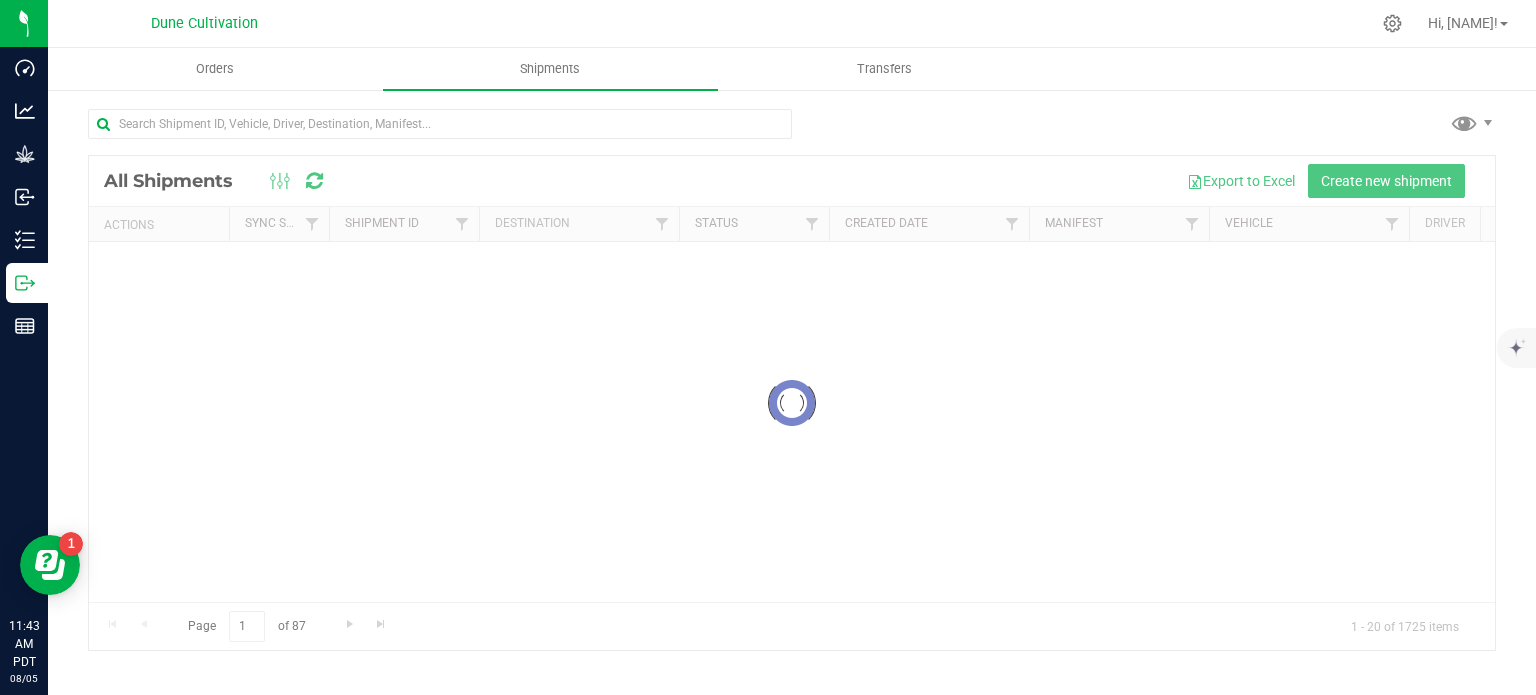 click at bounding box center (792, 403) 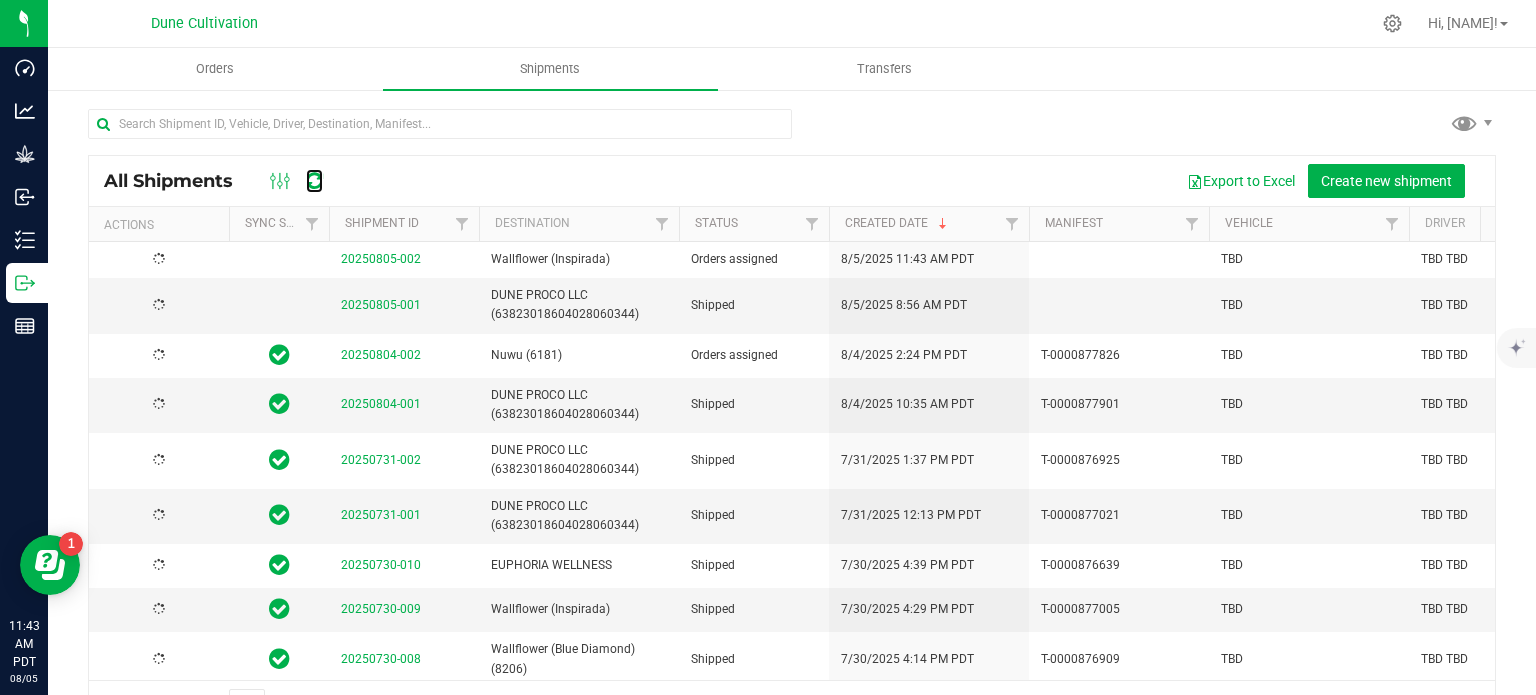 click at bounding box center [314, 180] 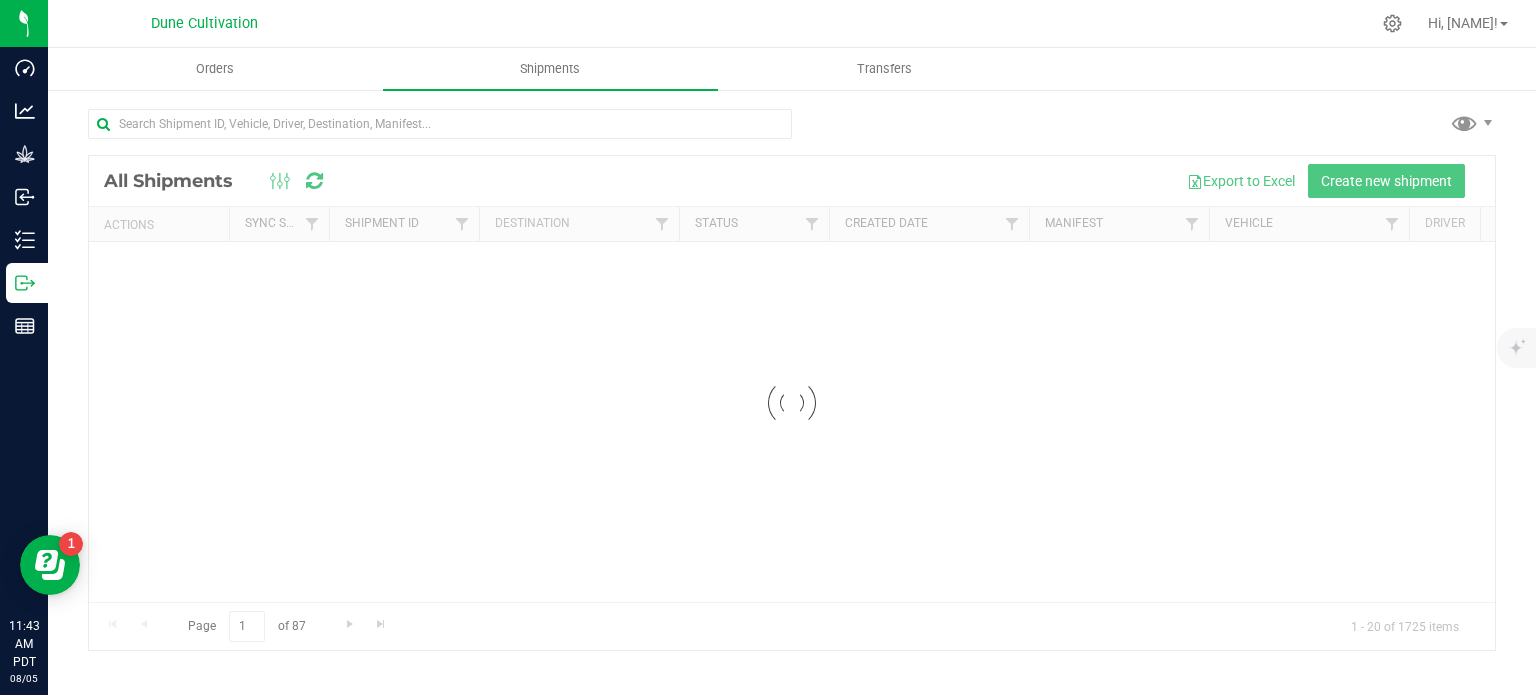 click at bounding box center [314, 181] 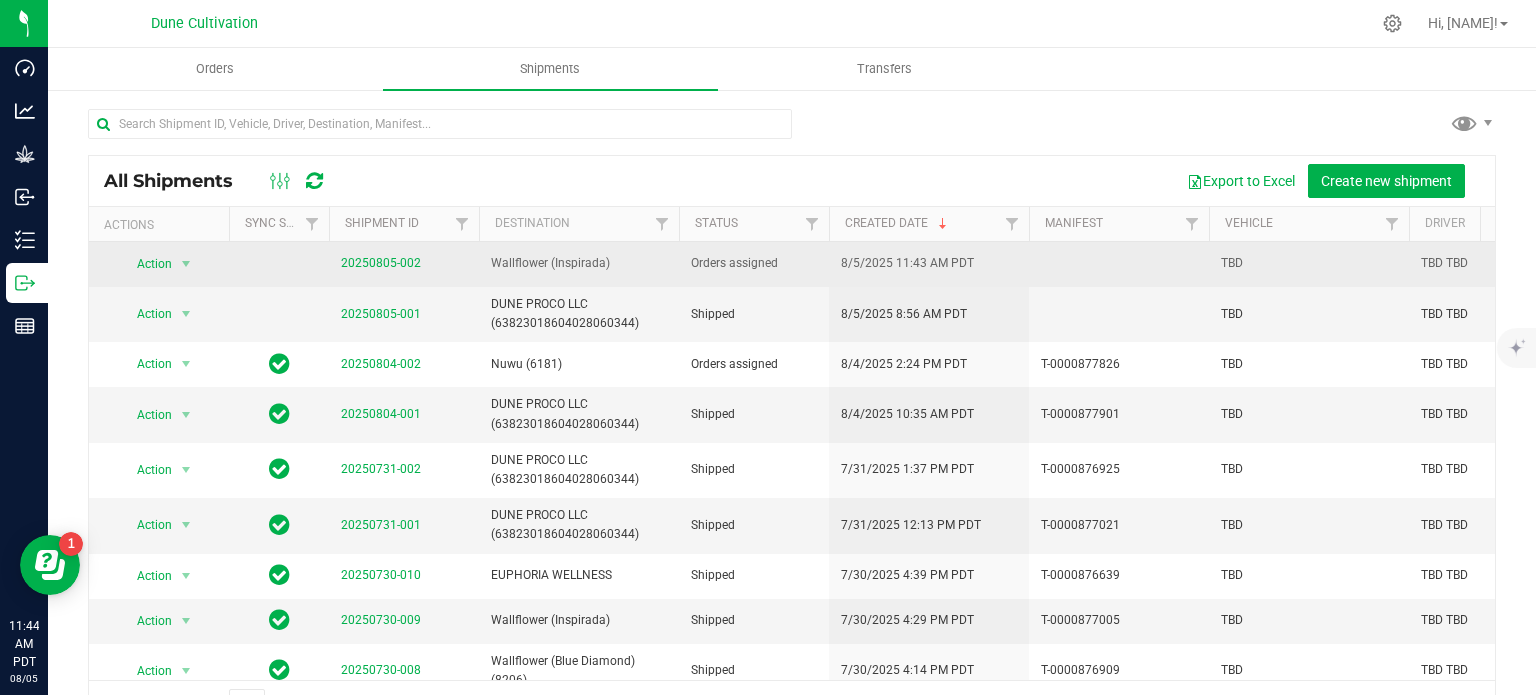 click at bounding box center (279, 264) 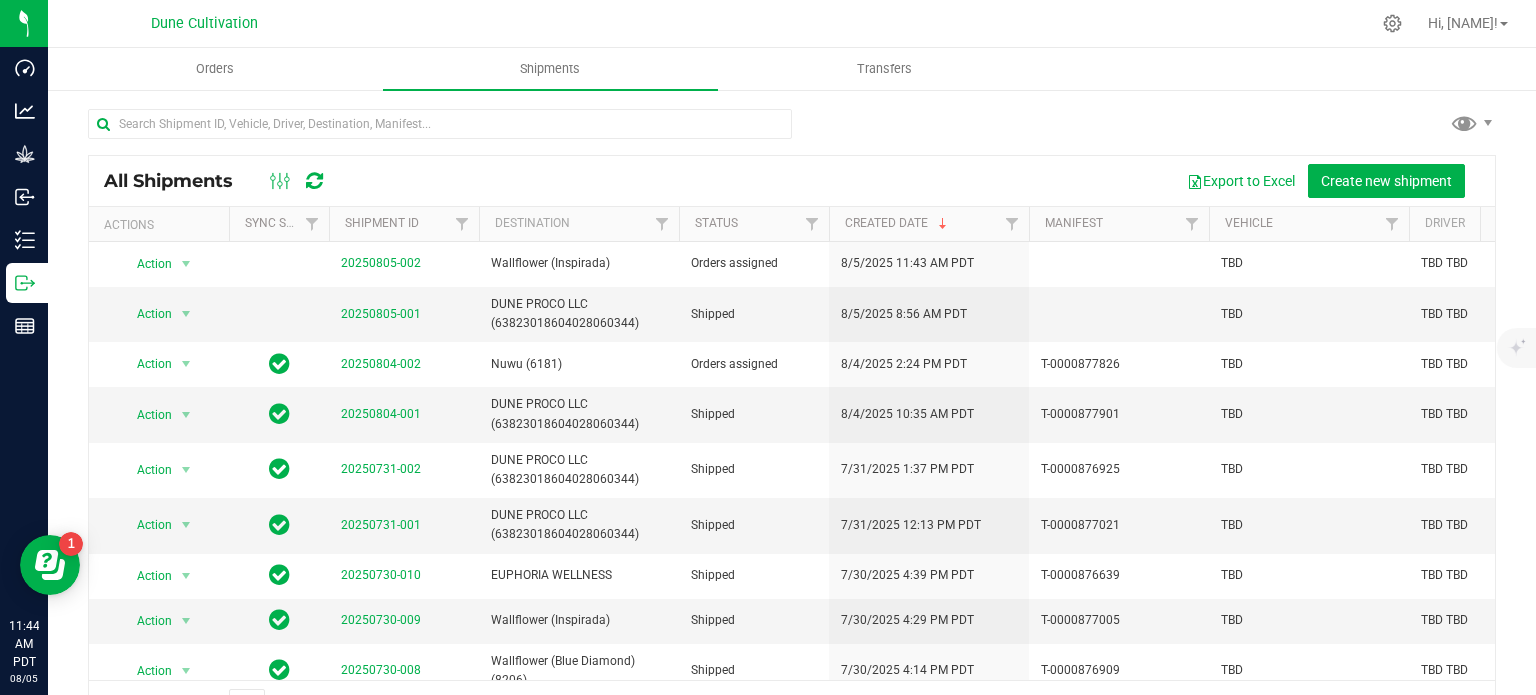 click at bounding box center [314, 181] 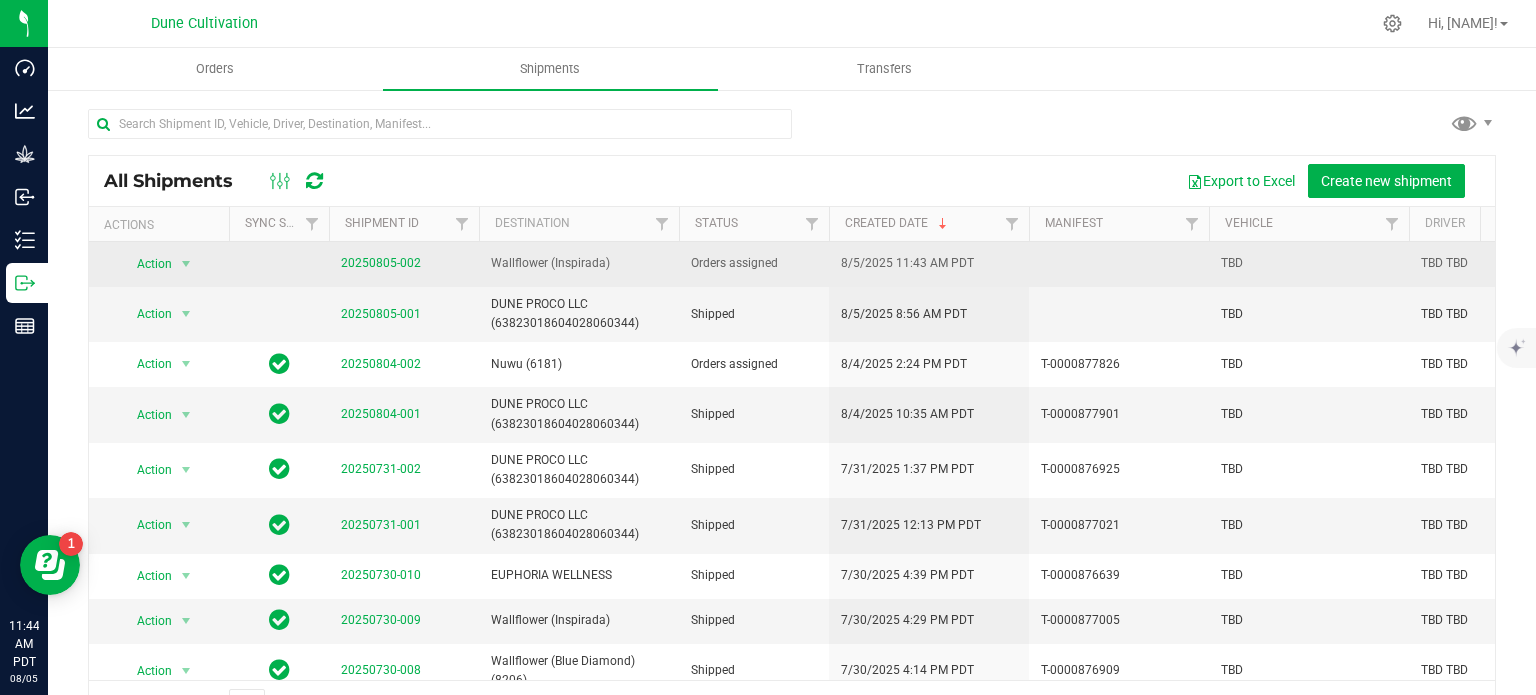 click on "20250805-002" at bounding box center [381, 263] 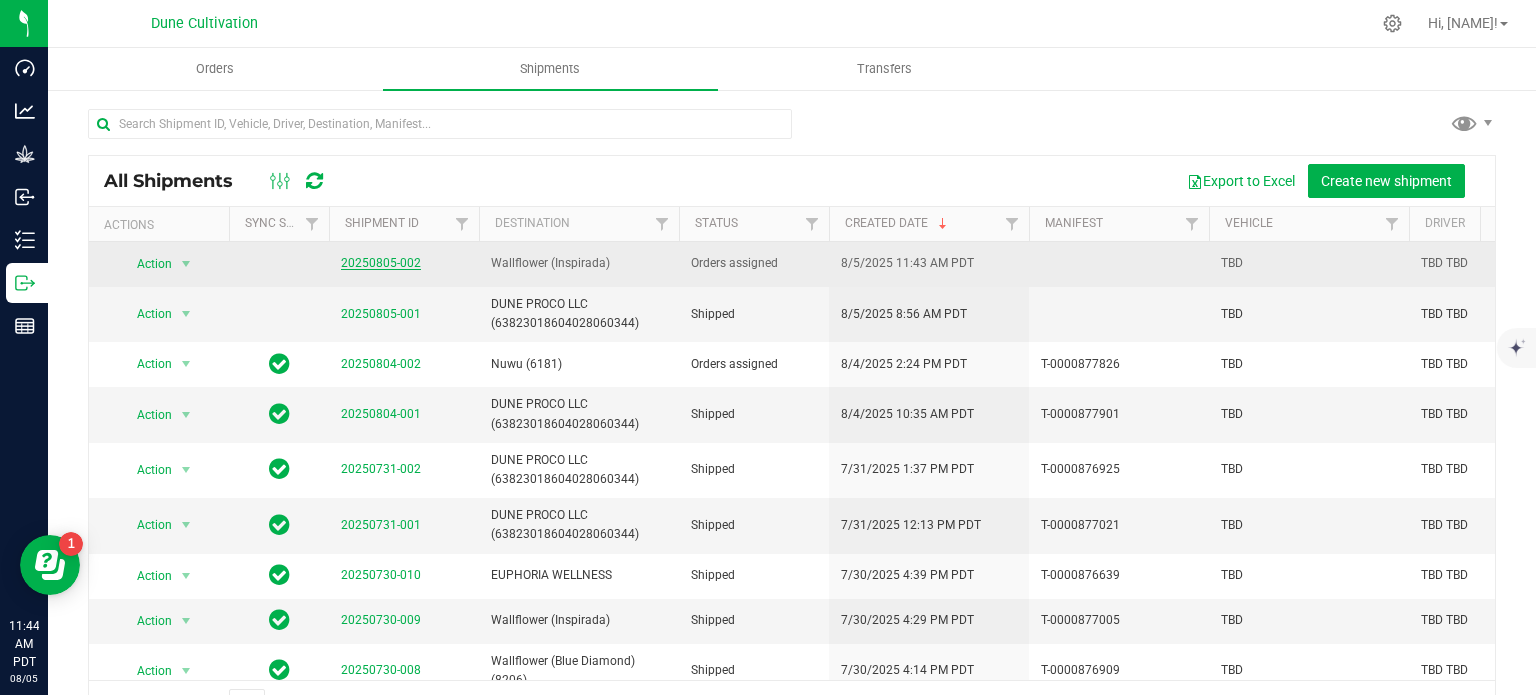 click on "20250805-002" at bounding box center (381, 263) 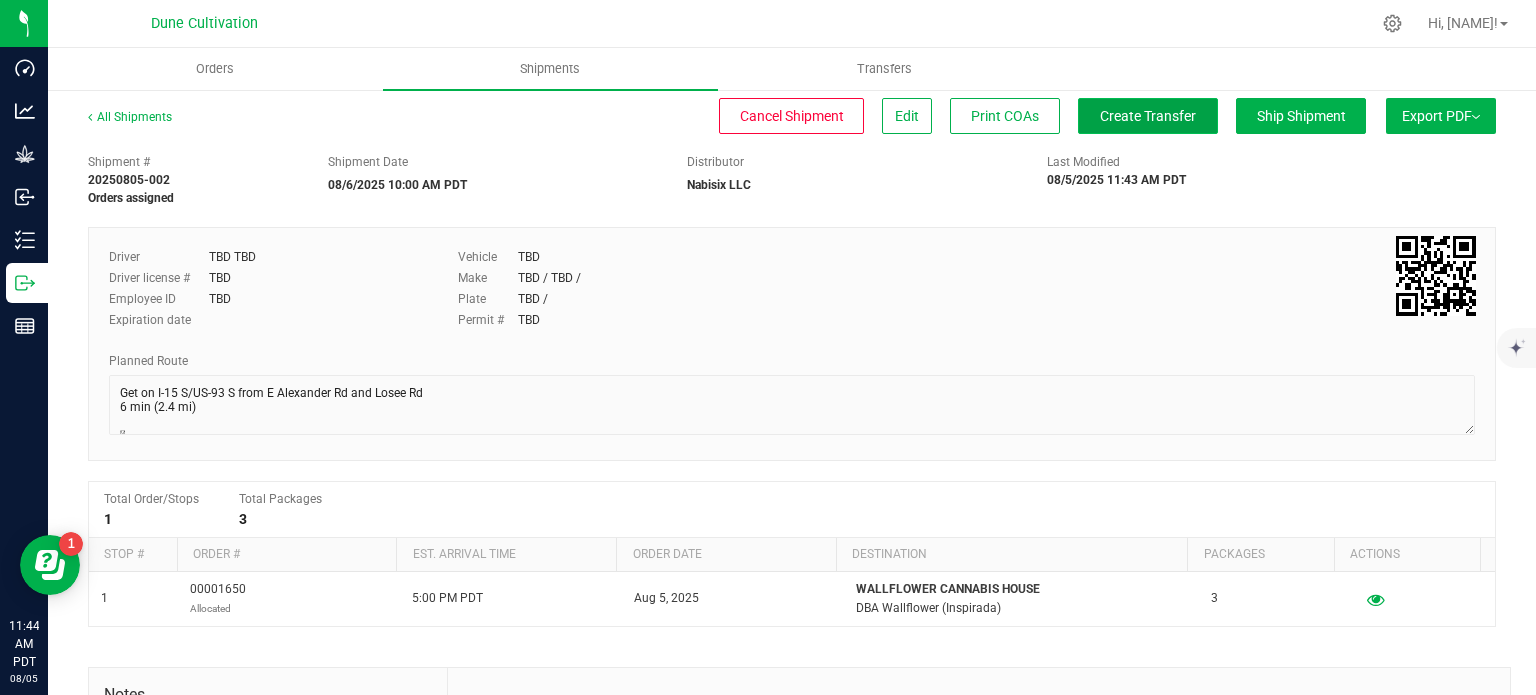 click on "Create Transfer" at bounding box center (1148, 116) 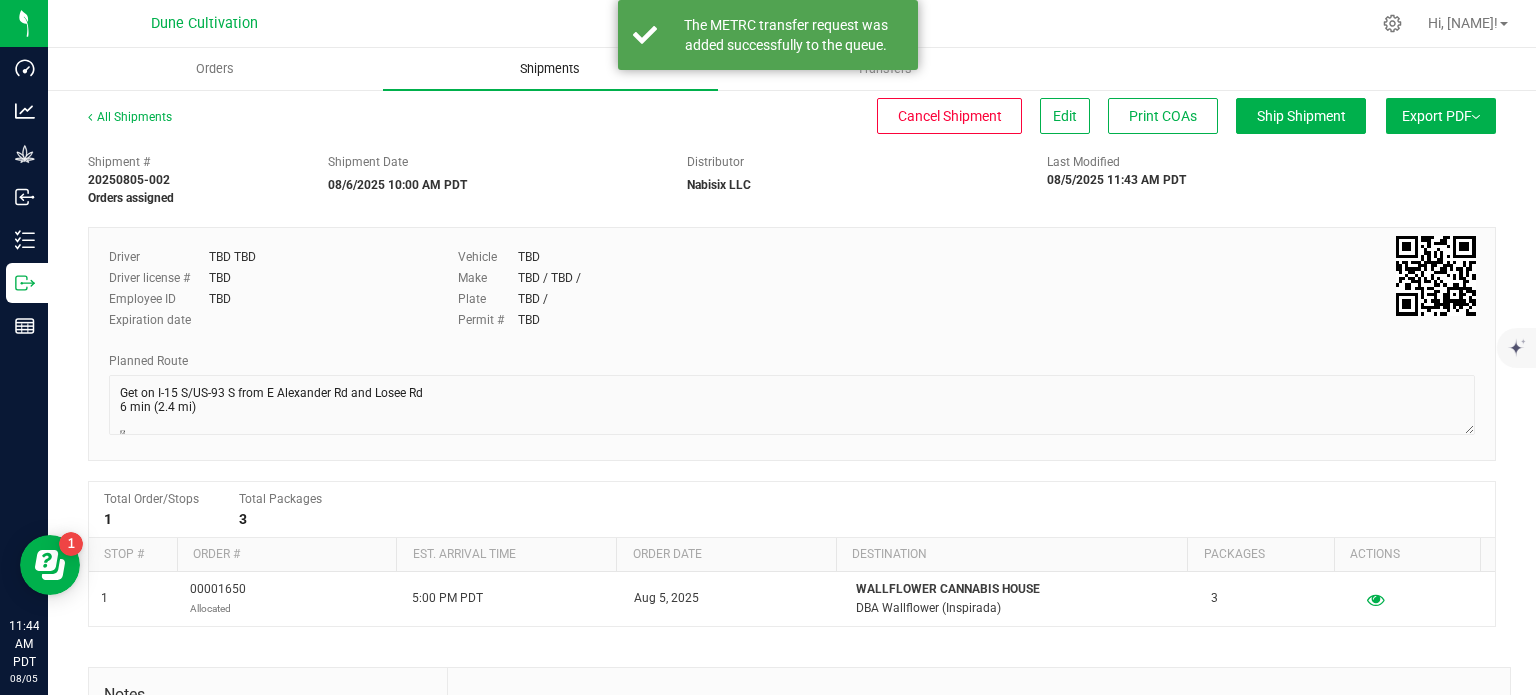 click on "Shipments" at bounding box center (550, 69) 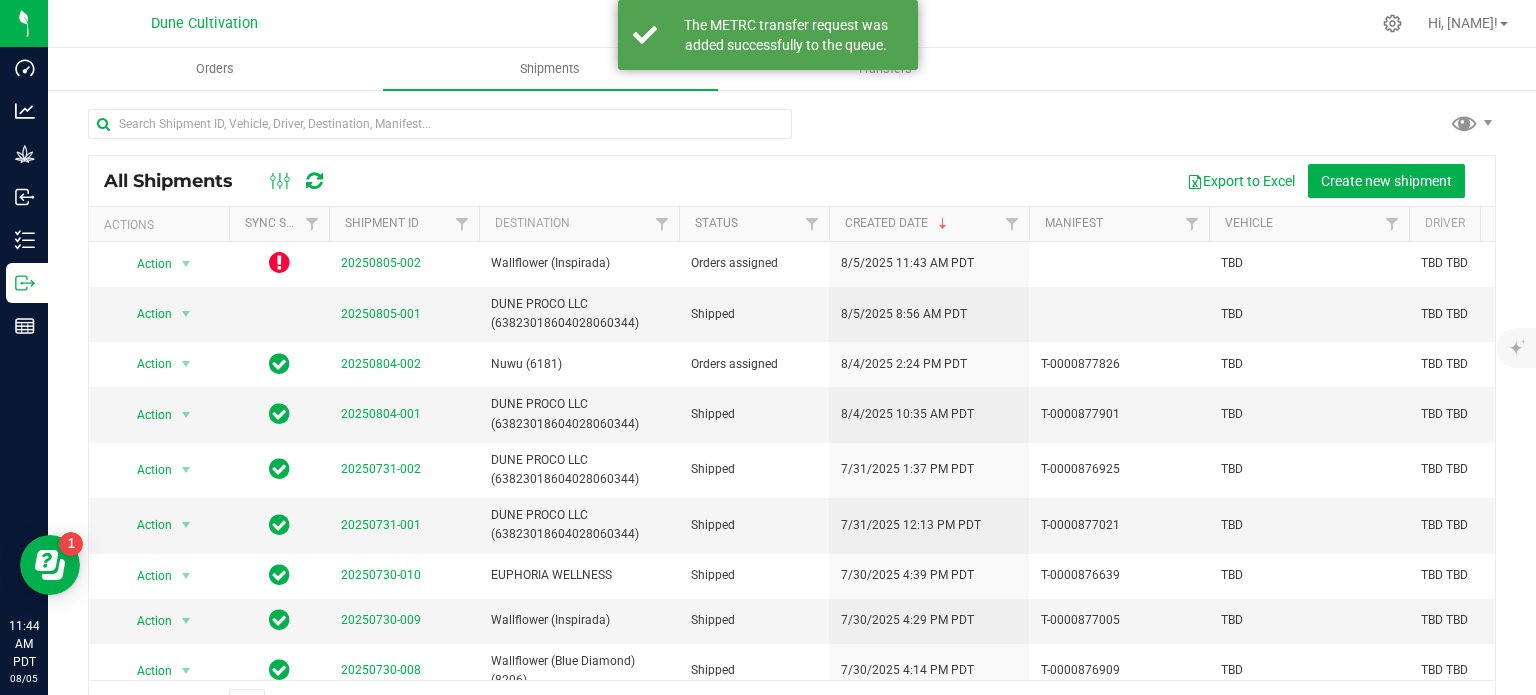 click at bounding box center (314, 181) 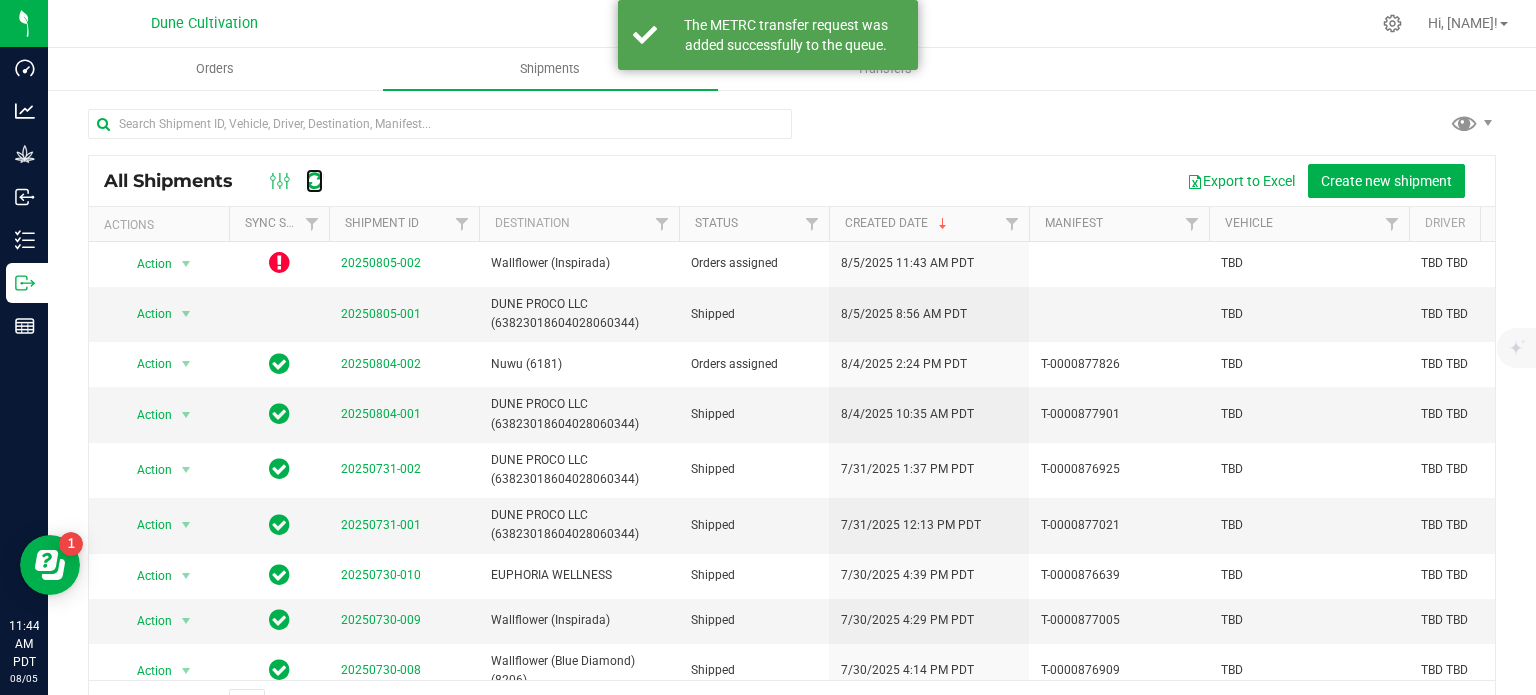 click at bounding box center (314, 181) 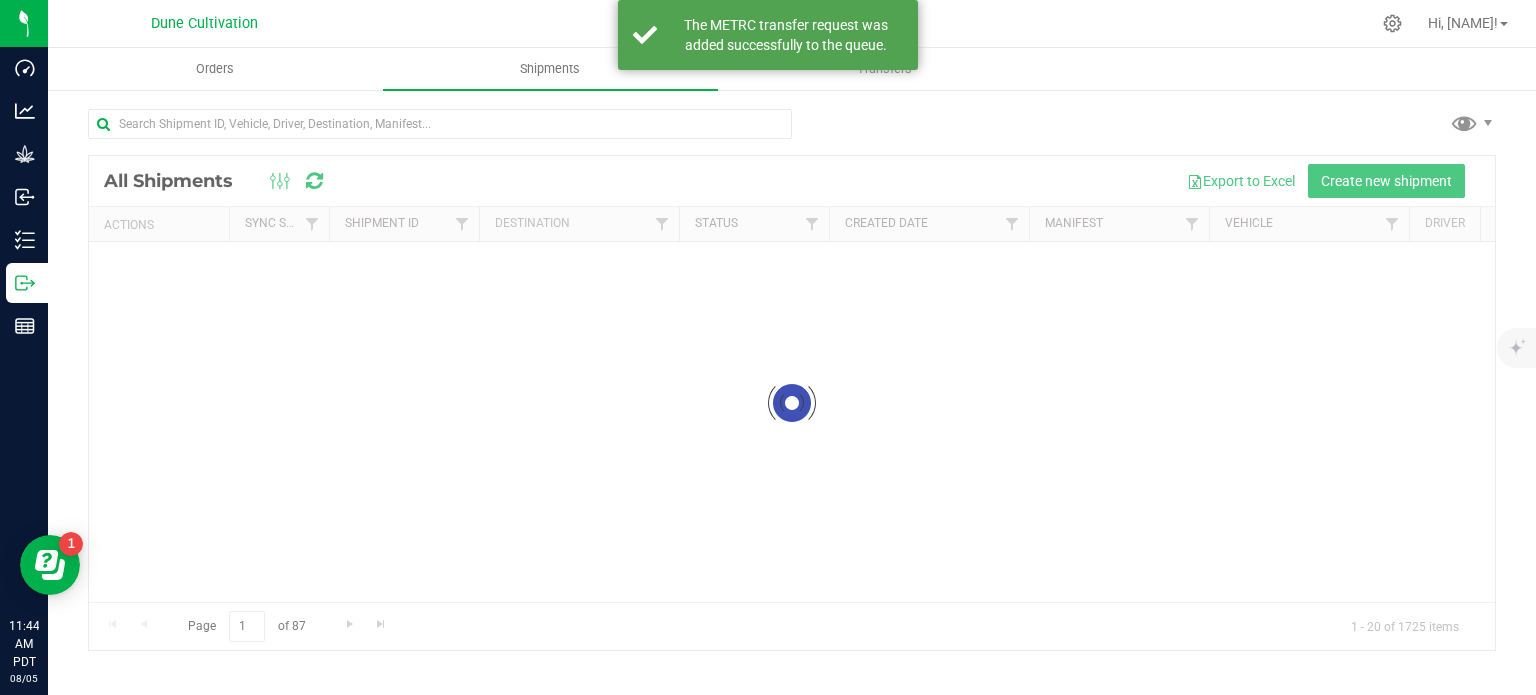 click at bounding box center [792, 403] 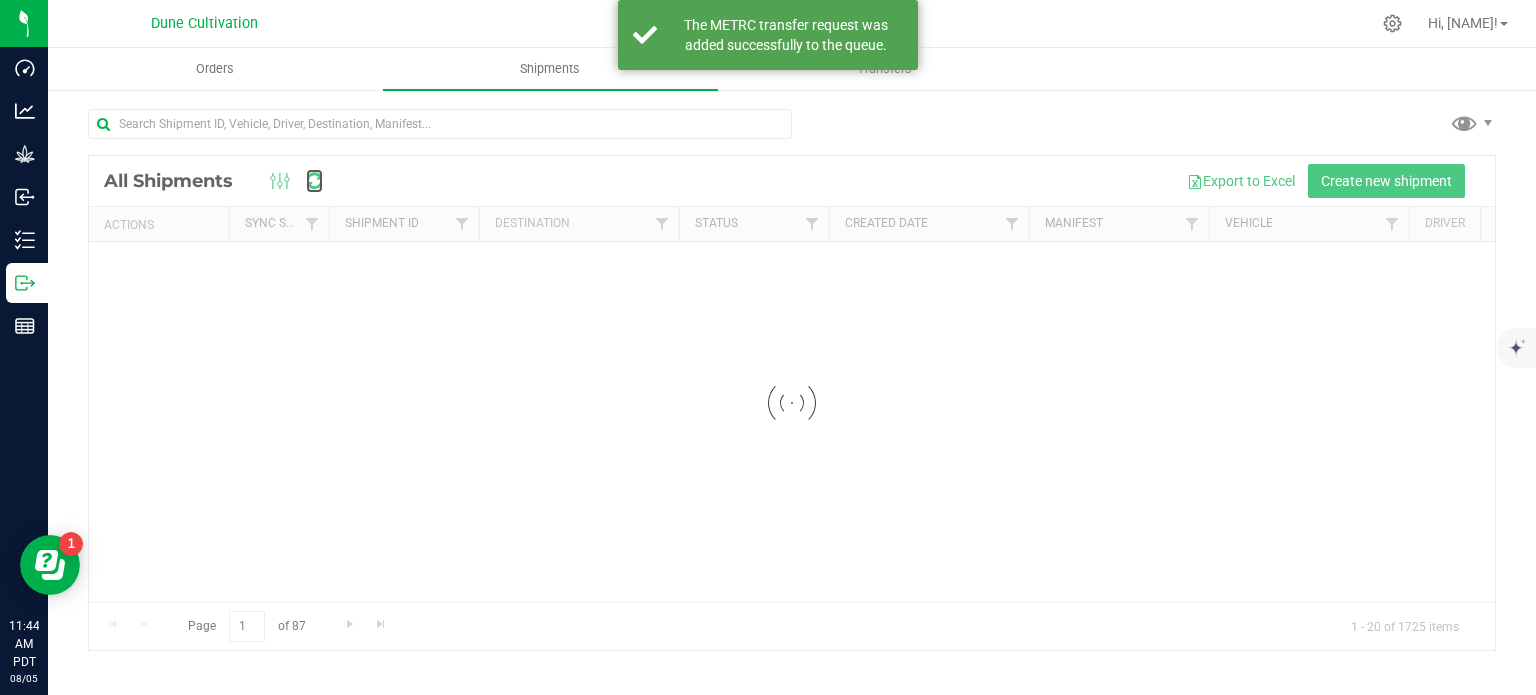 click at bounding box center [314, 181] 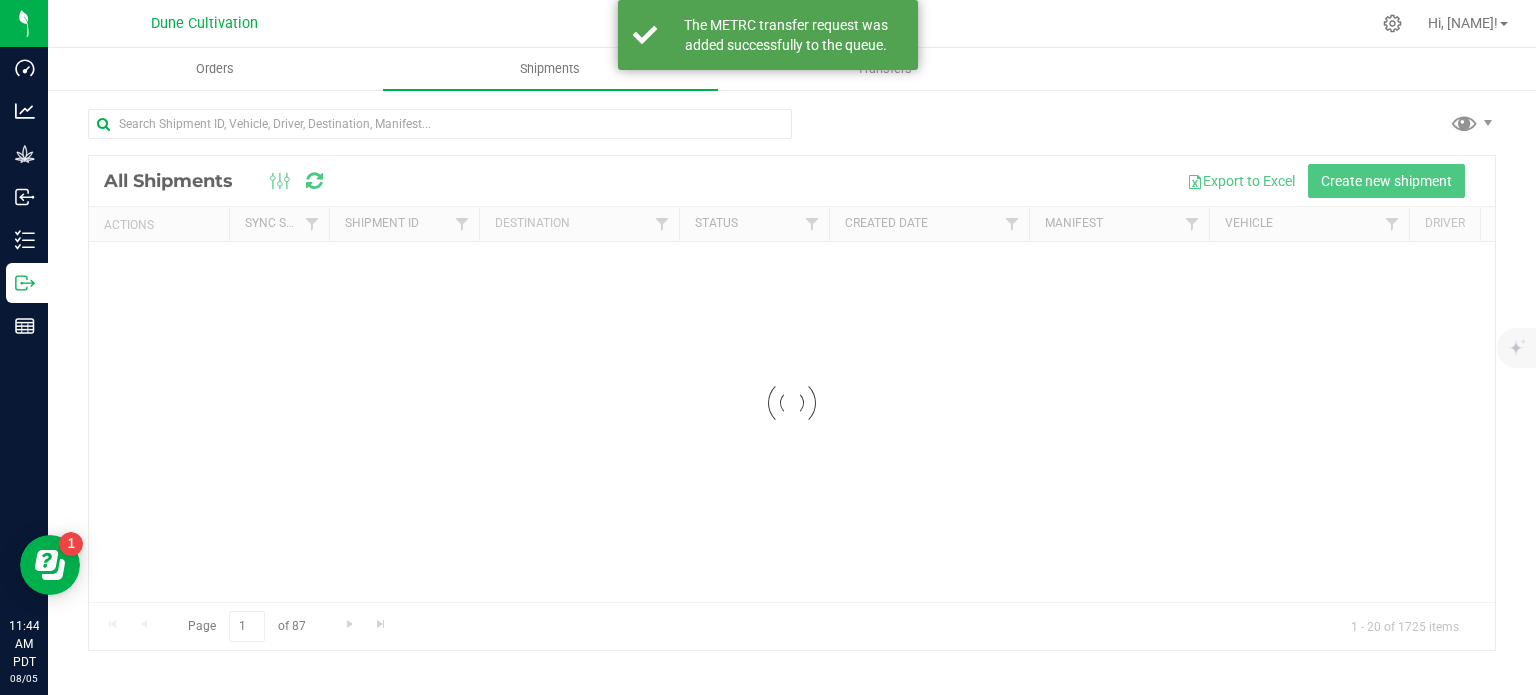 click at bounding box center (792, 403) 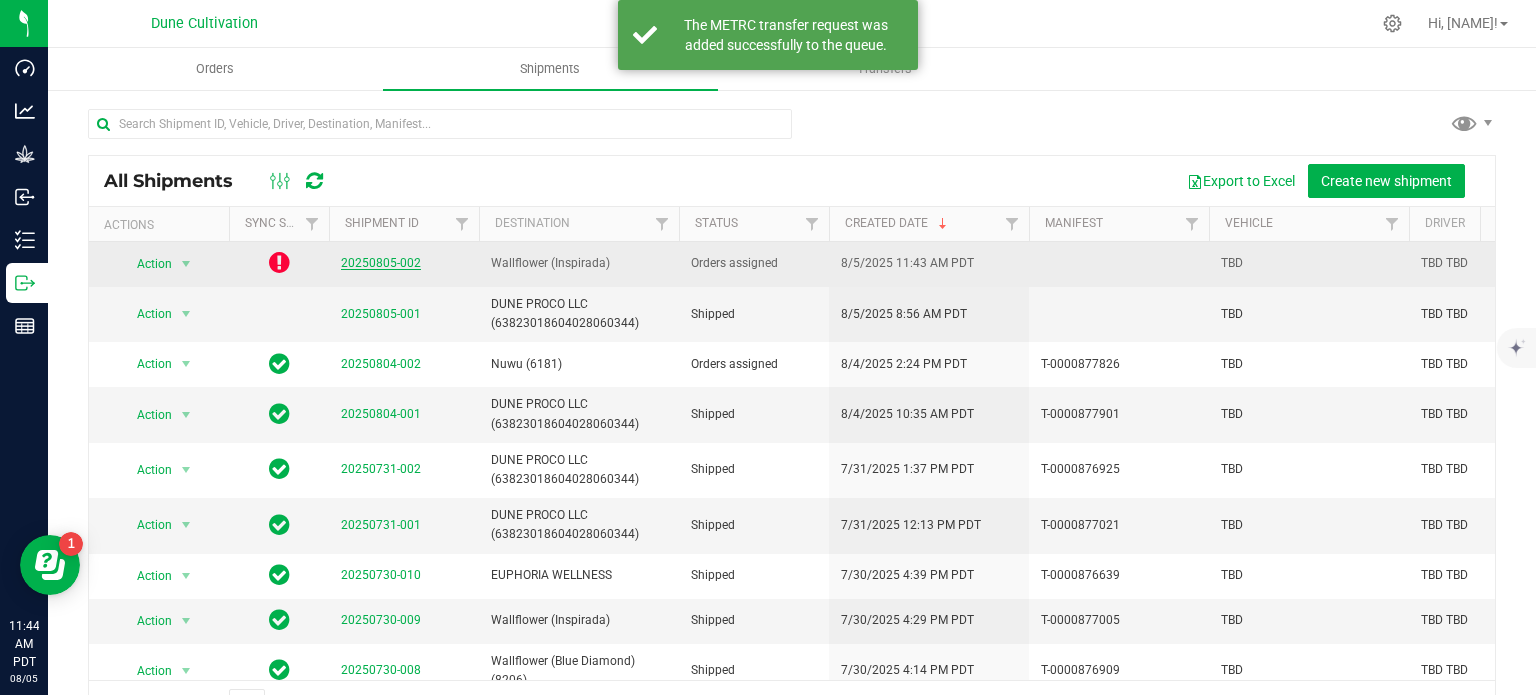 click on "20250805-002" at bounding box center (381, 263) 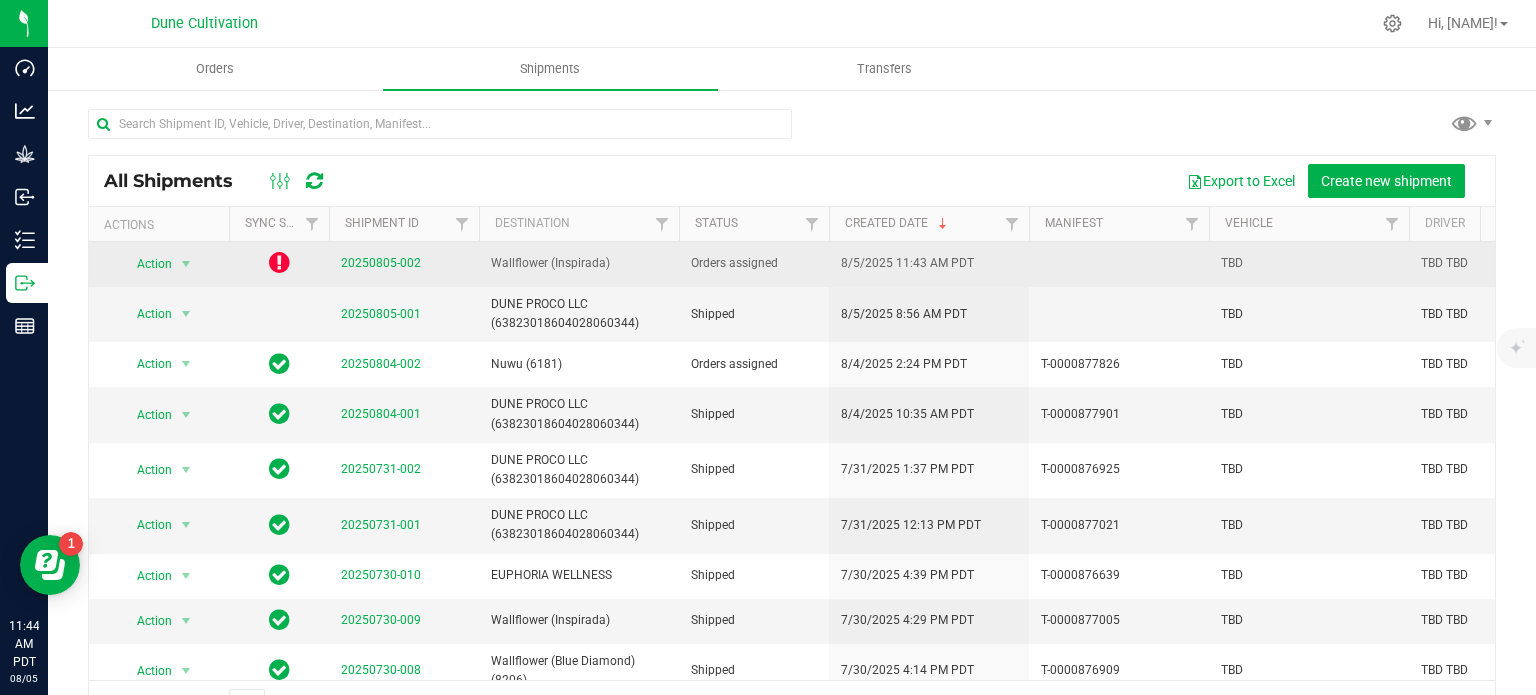 click at bounding box center (279, 262) 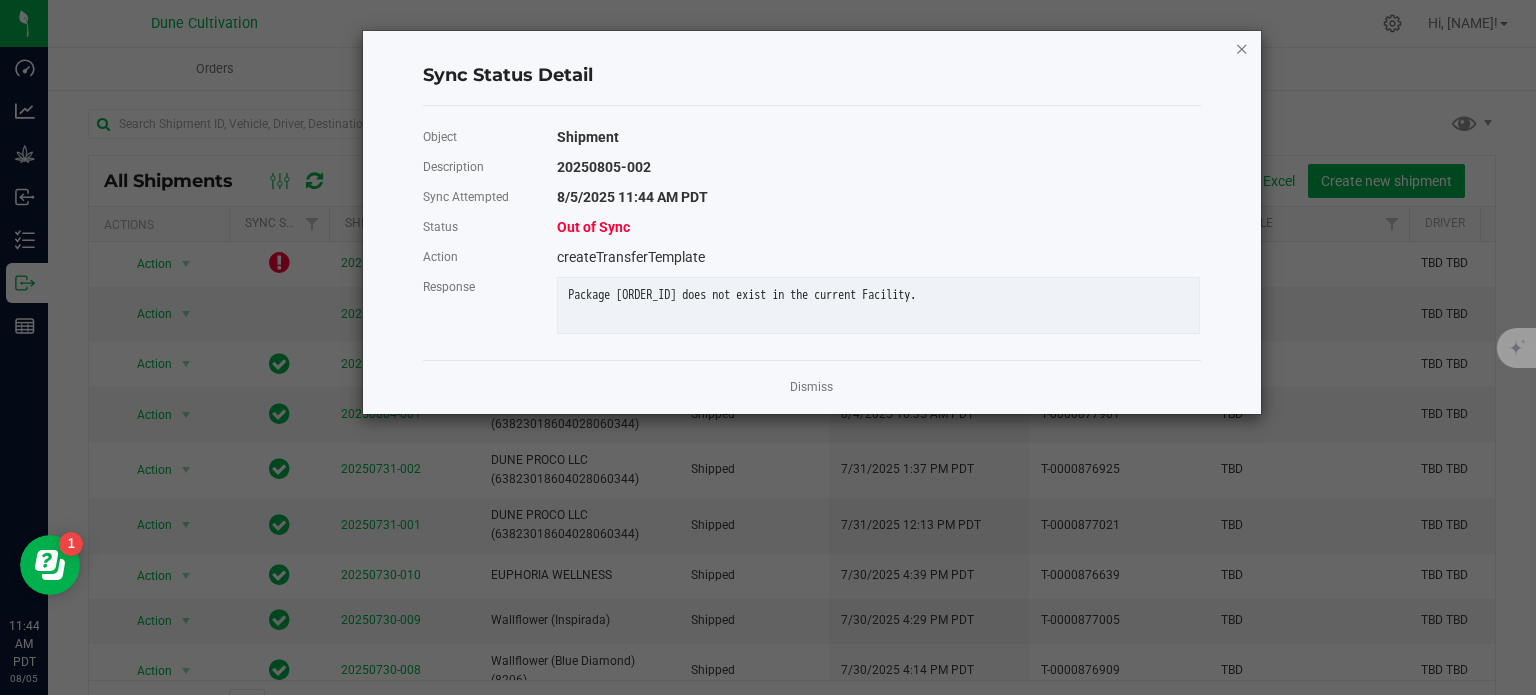 click 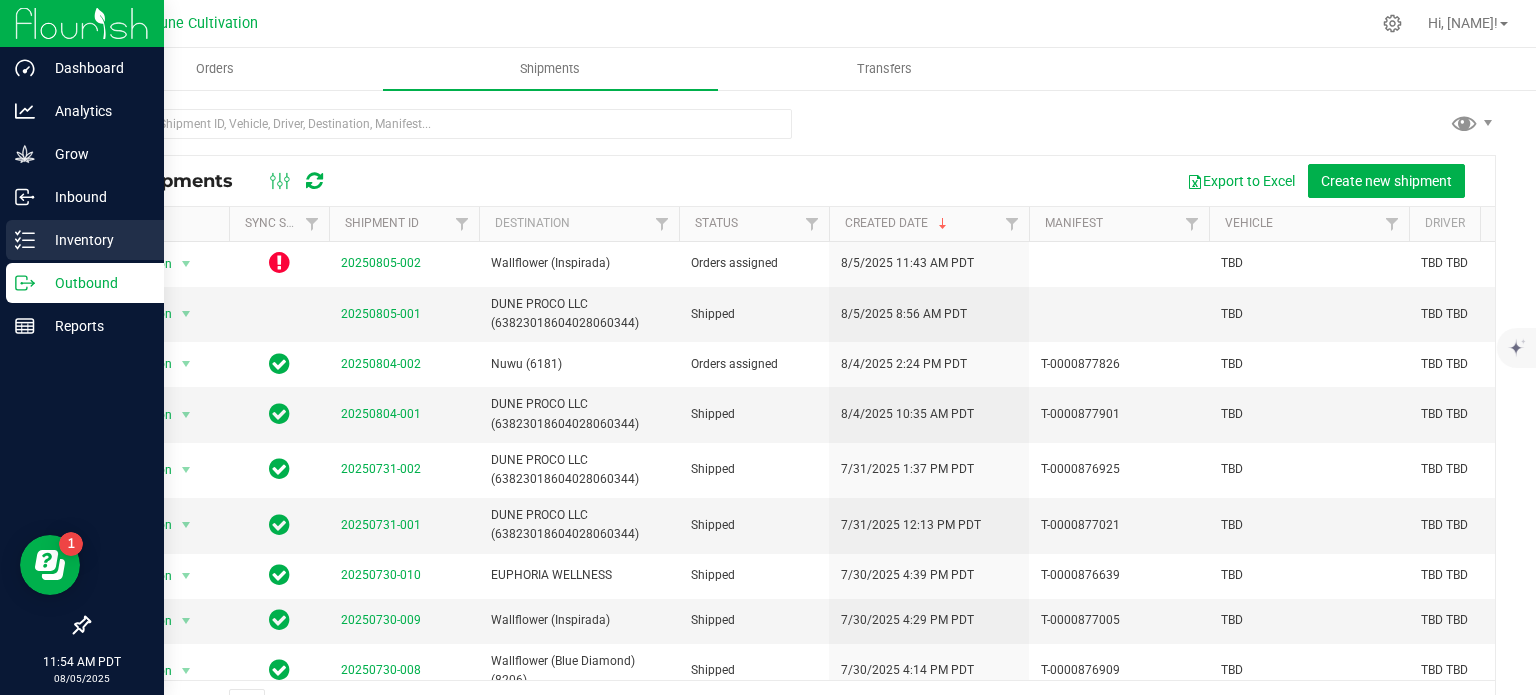 click on "Inventory" at bounding box center (95, 240) 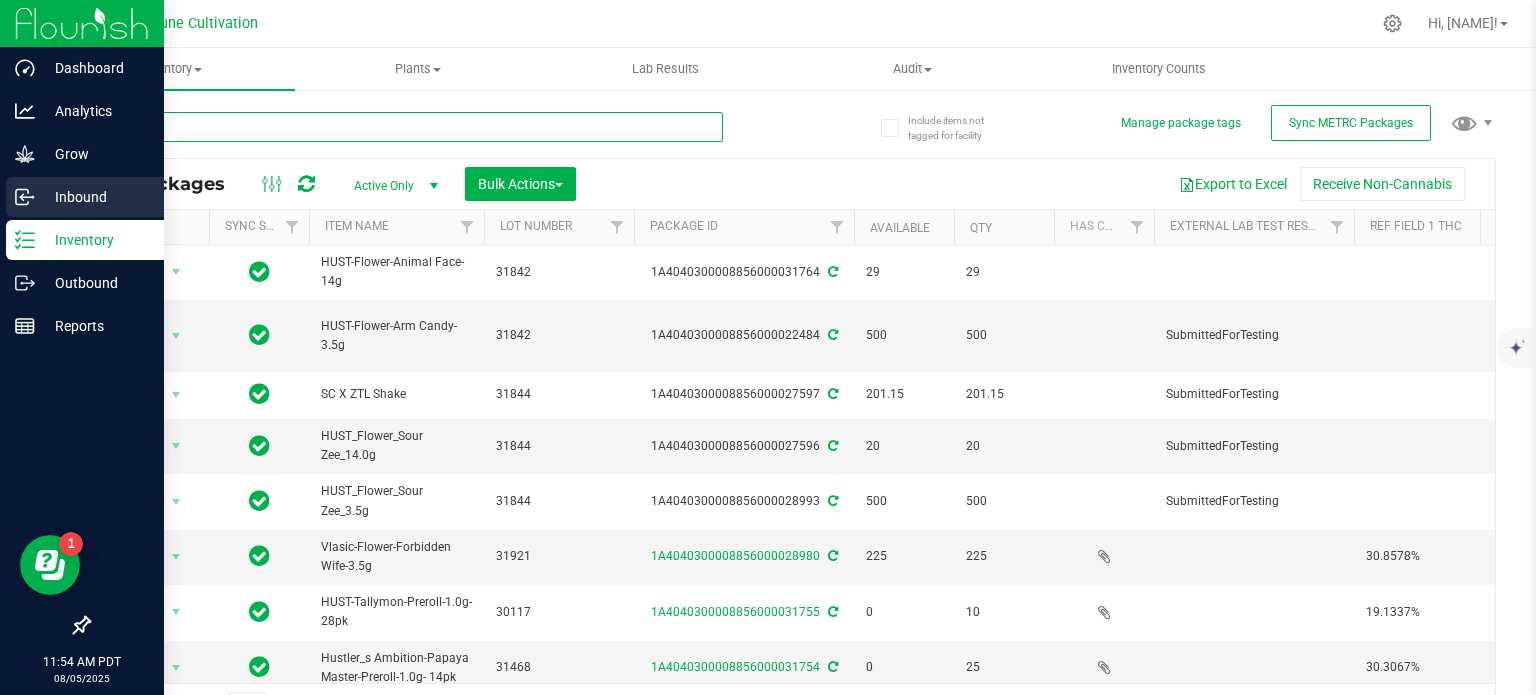 click at bounding box center (405, 127) 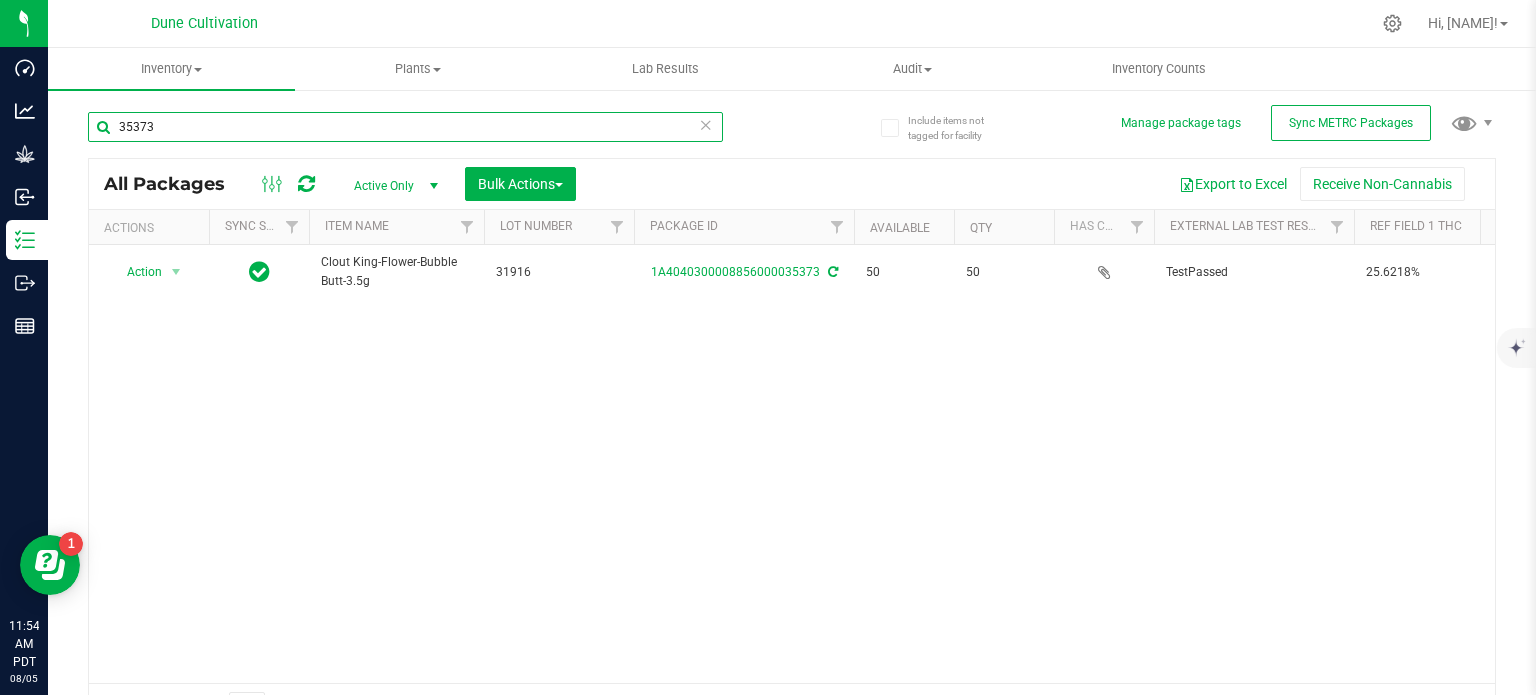 scroll, scrollTop: 0, scrollLeft: 504, axis: horizontal 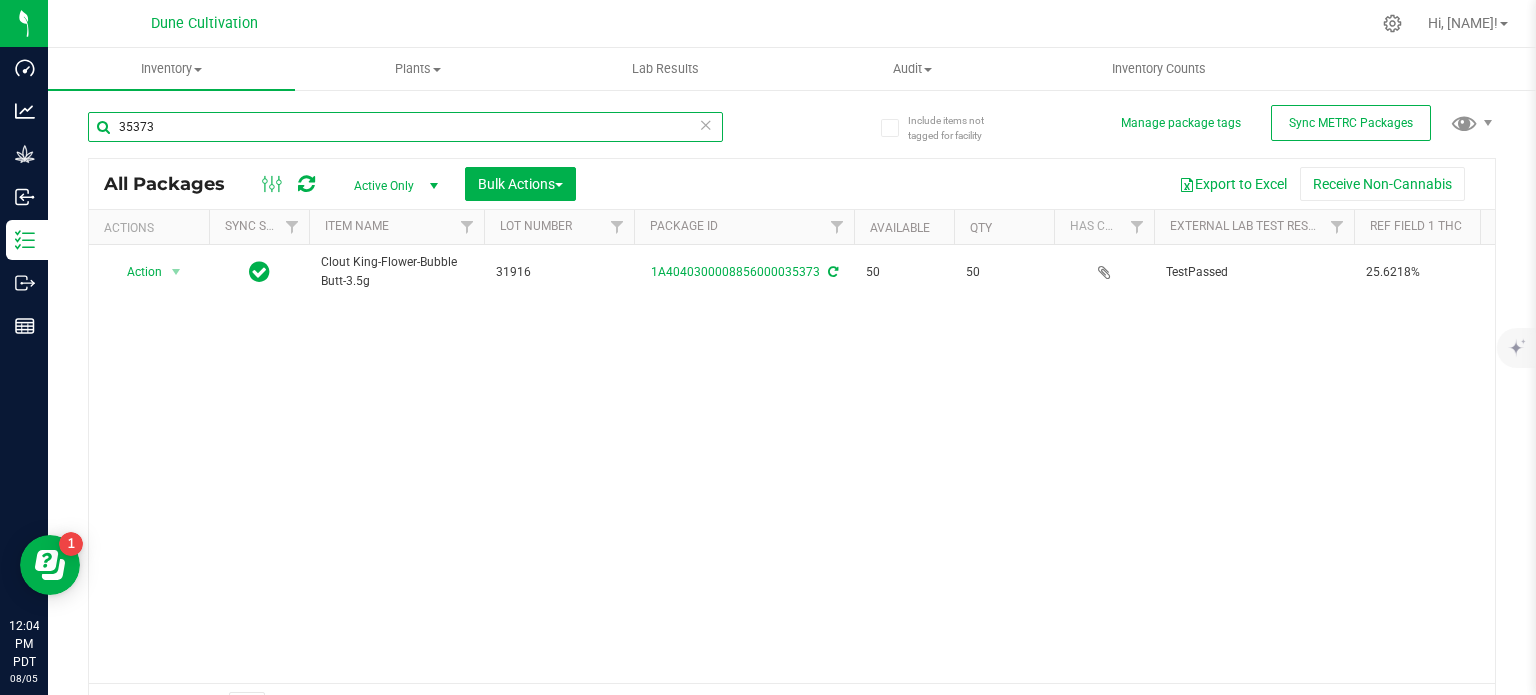 click on "35373" at bounding box center [405, 127] 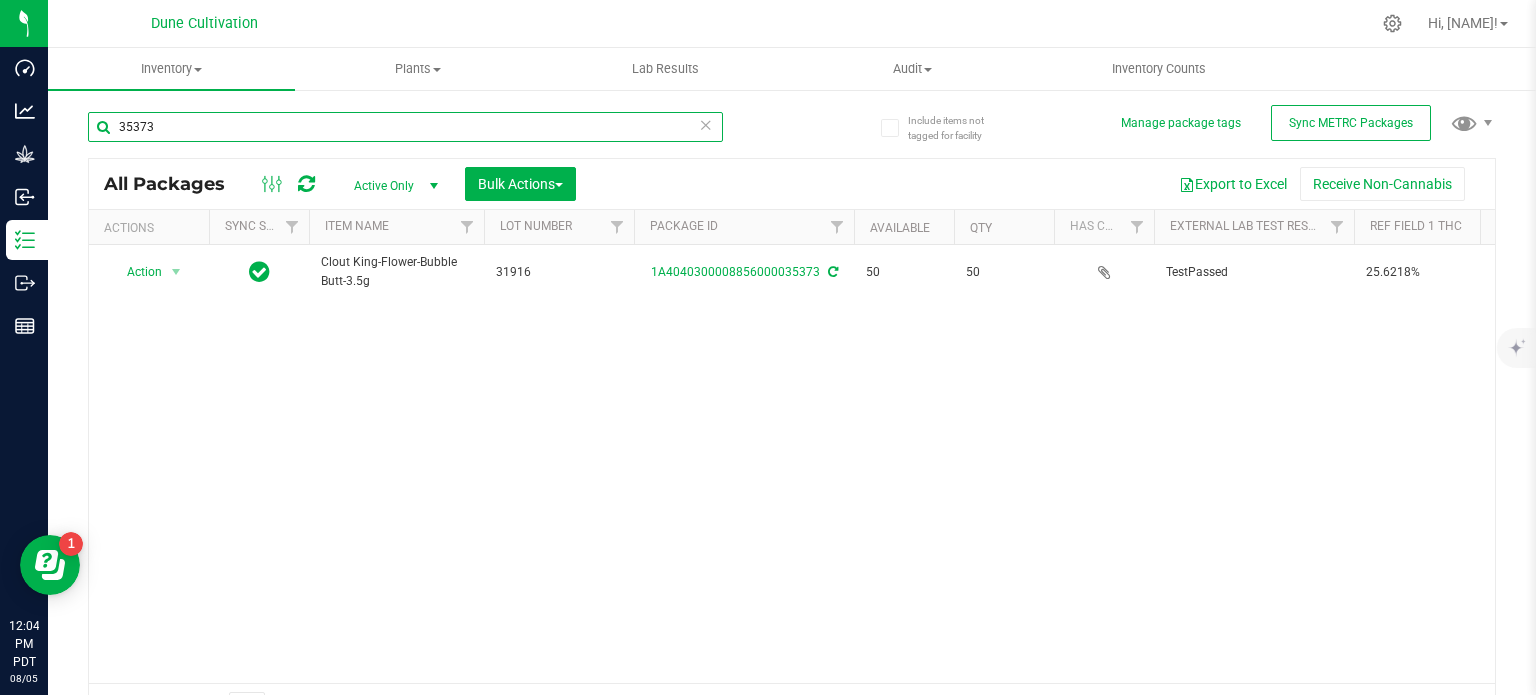 click on "35373" at bounding box center (405, 127) 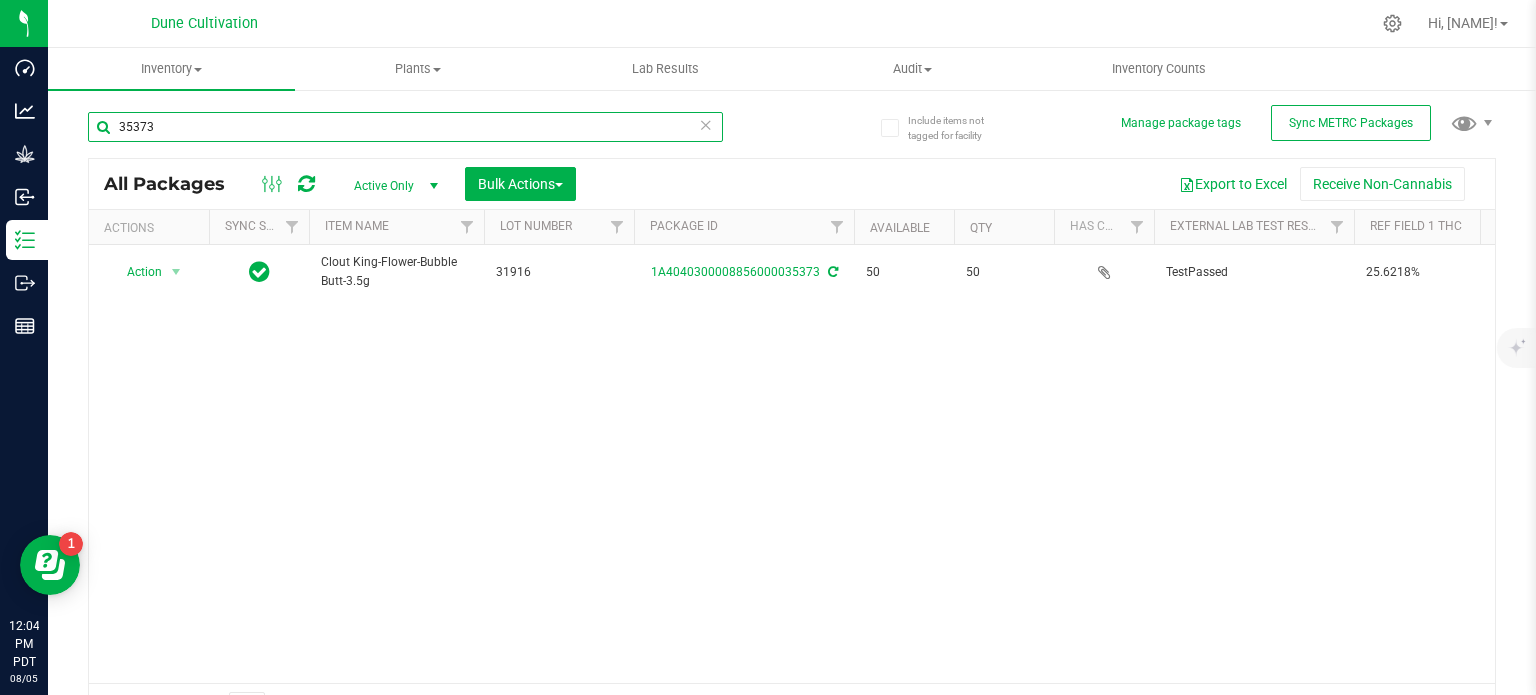 click on "35373" at bounding box center (405, 127) 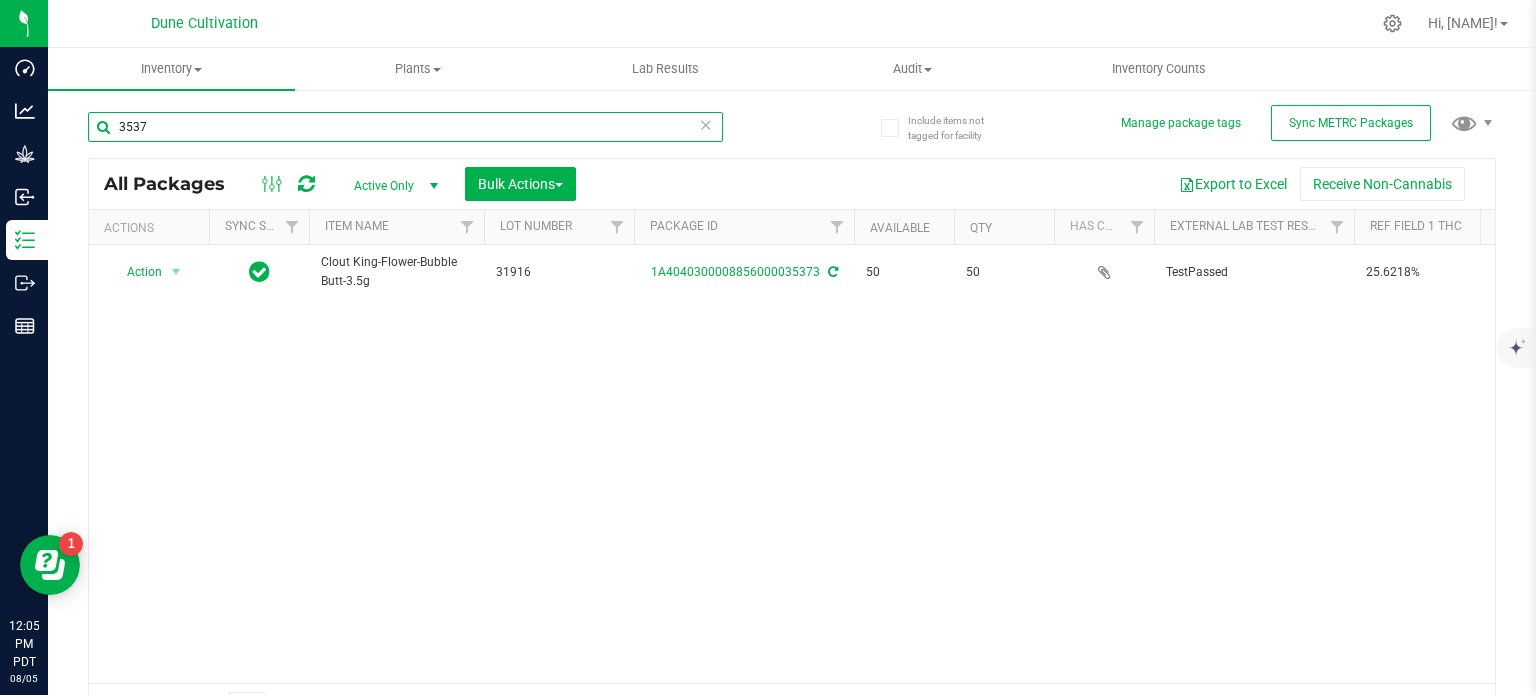 type on "35373" 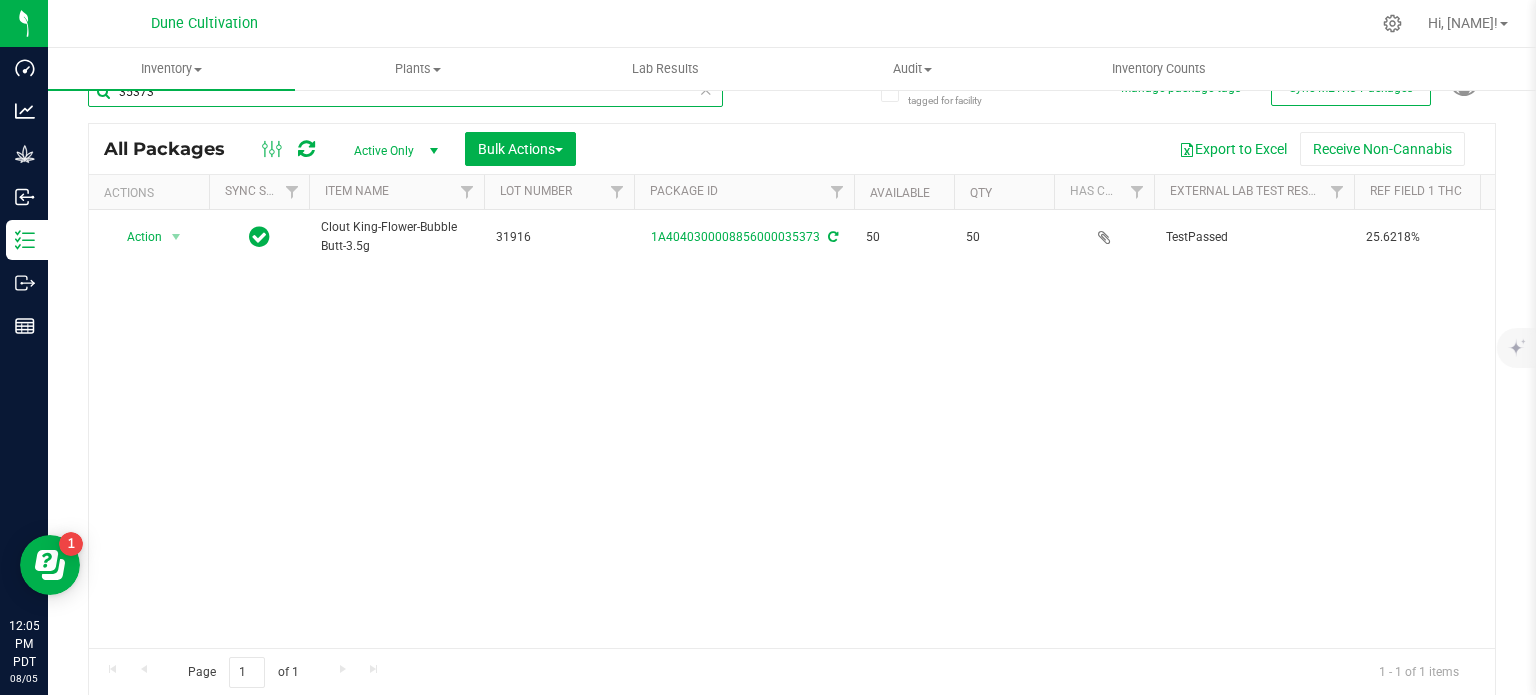 scroll, scrollTop: 0, scrollLeft: 0, axis: both 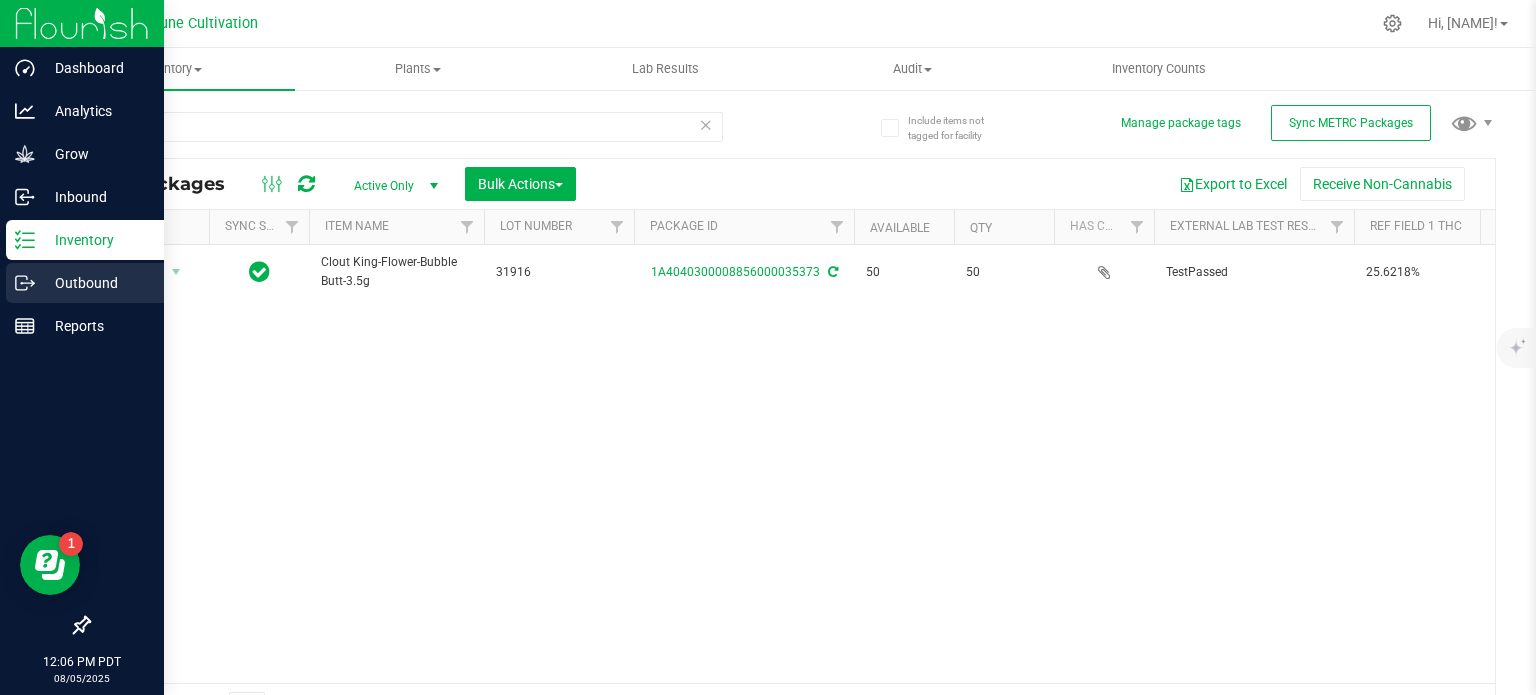 click on "Outbound" at bounding box center [95, 283] 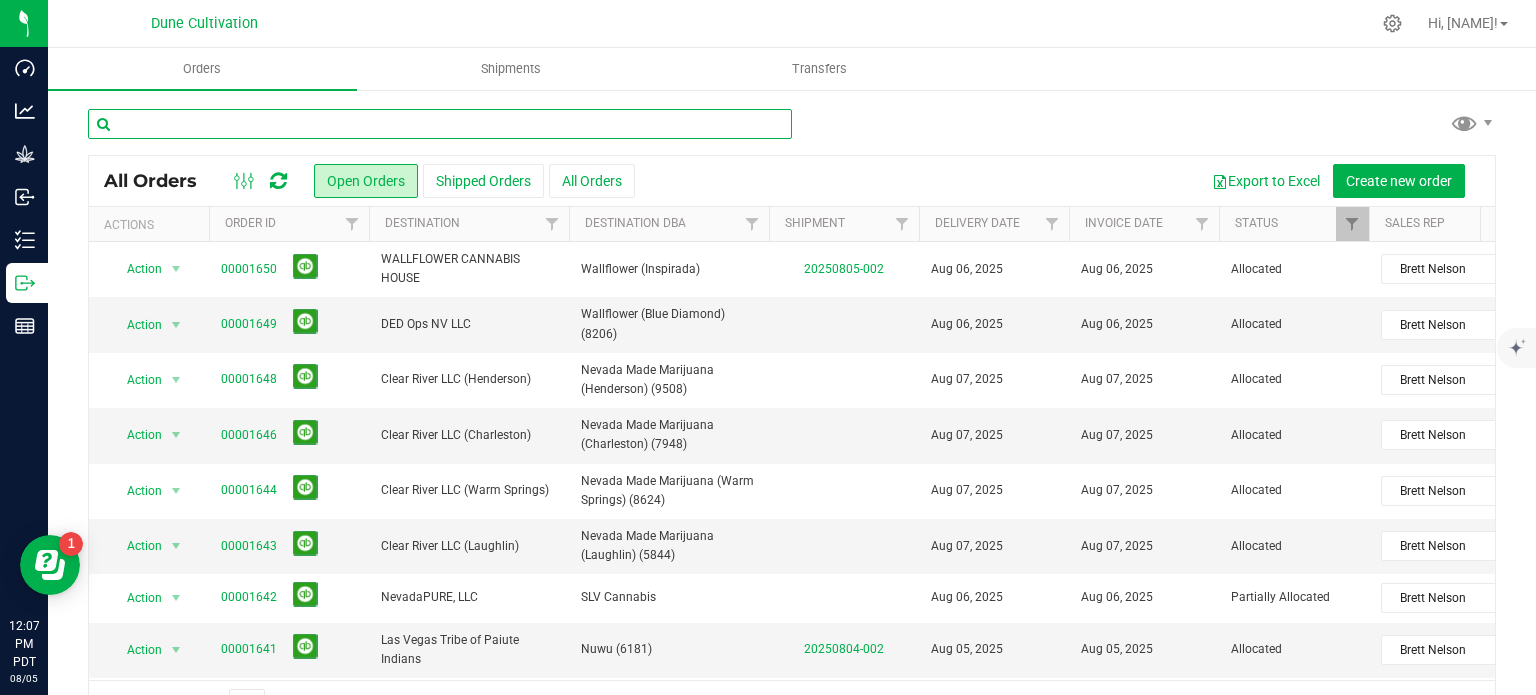 click at bounding box center [440, 124] 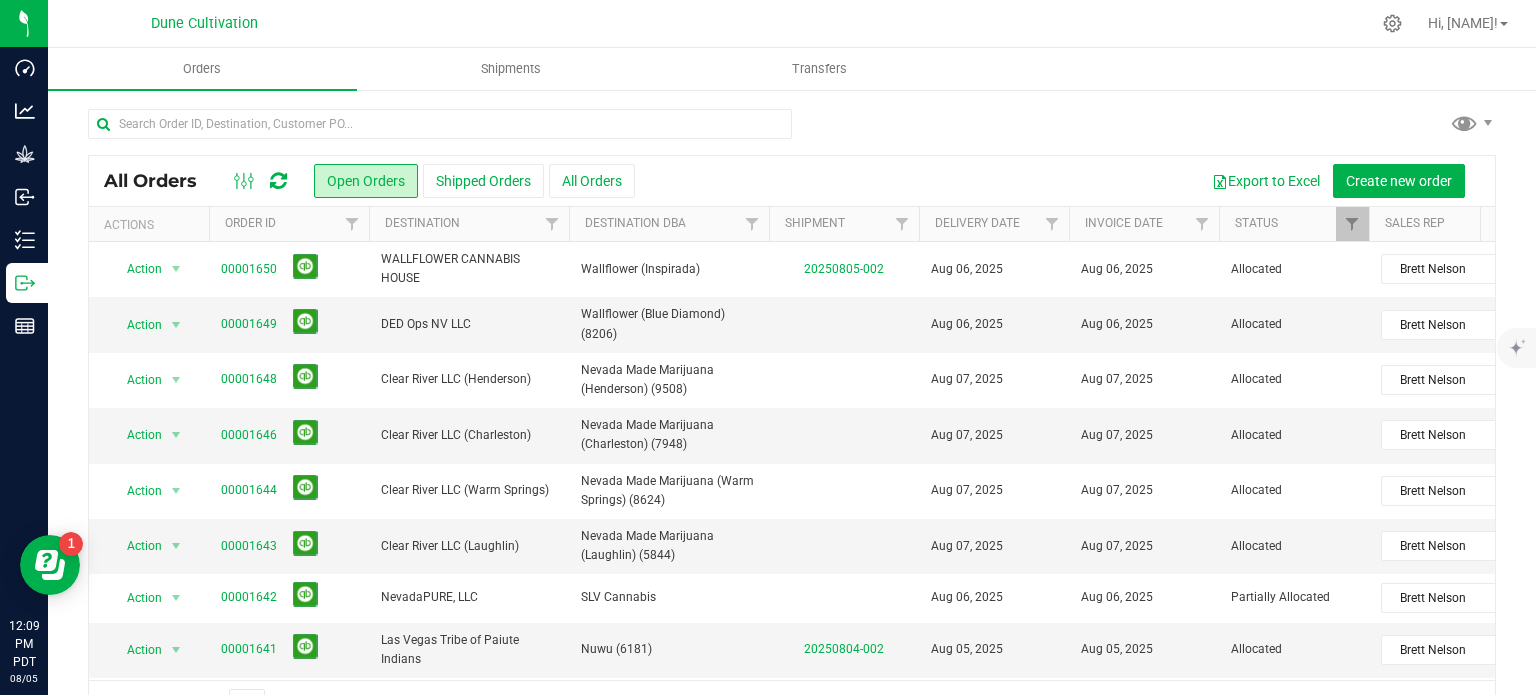 click on "All Orders
Open Orders
Shipped Orders
All Orders
Export to Excel
Create new order
Actions Order ID Destination Destination DBA Shipment Delivery Date Invoice Date Status Sales Rep City" at bounding box center (792, 418) 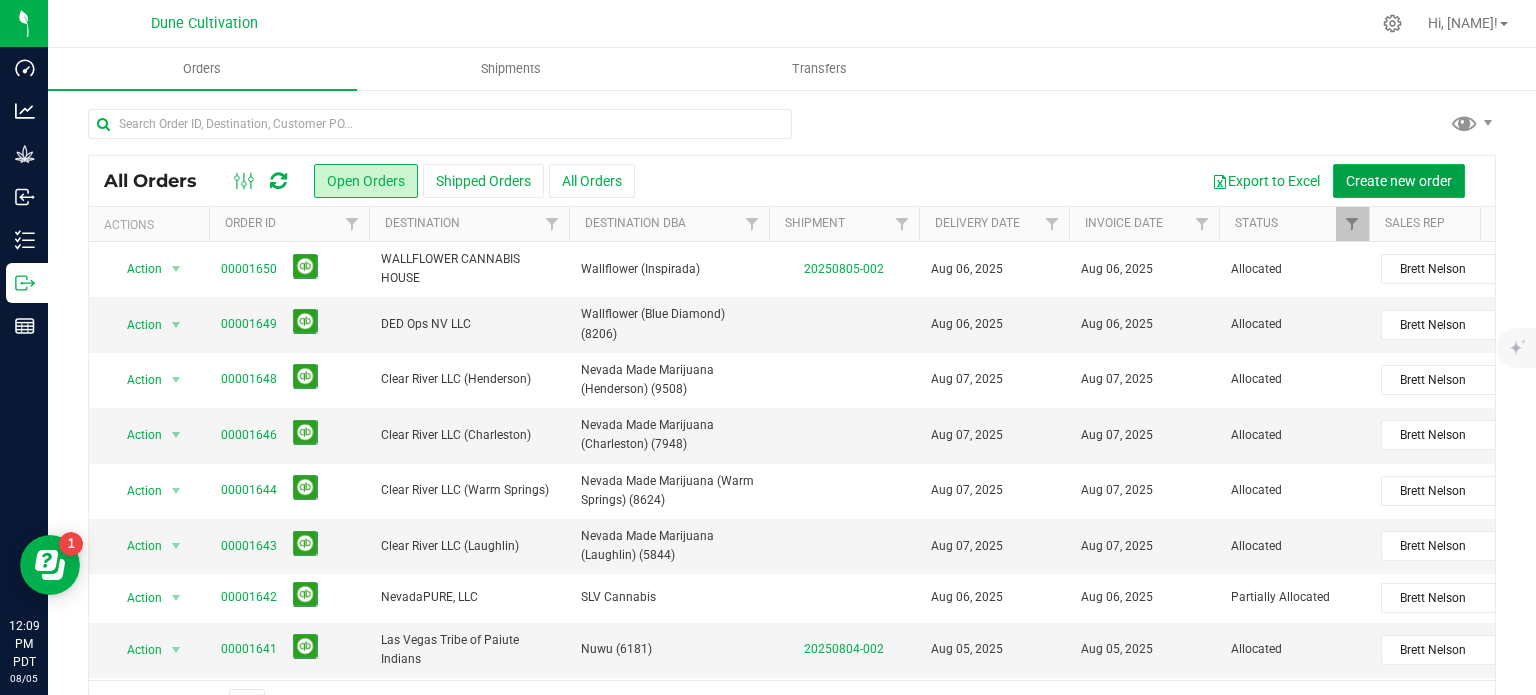 click on "Create new order" at bounding box center (1399, 181) 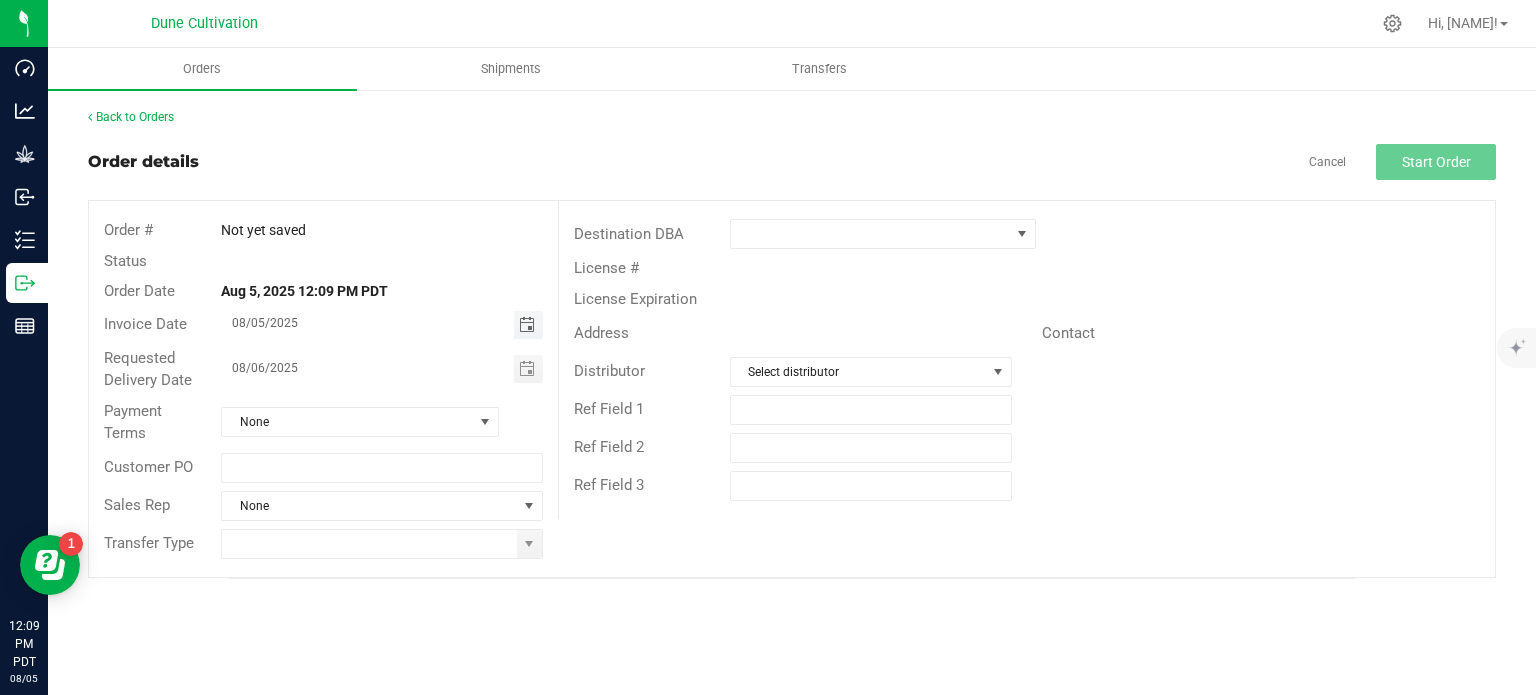 click at bounding box center [527, 325] 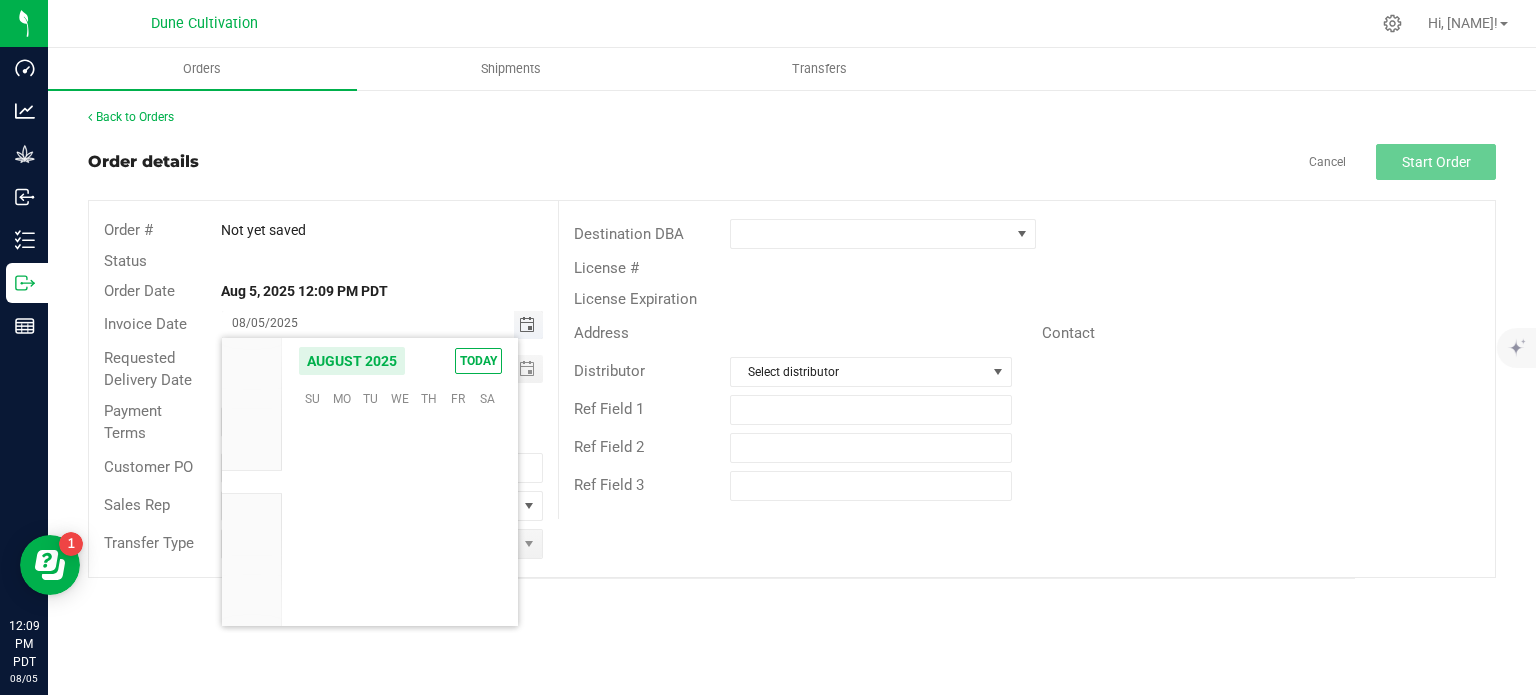 scroll, scrollTop: 36168, scrollLeft: 0, axis: vertical 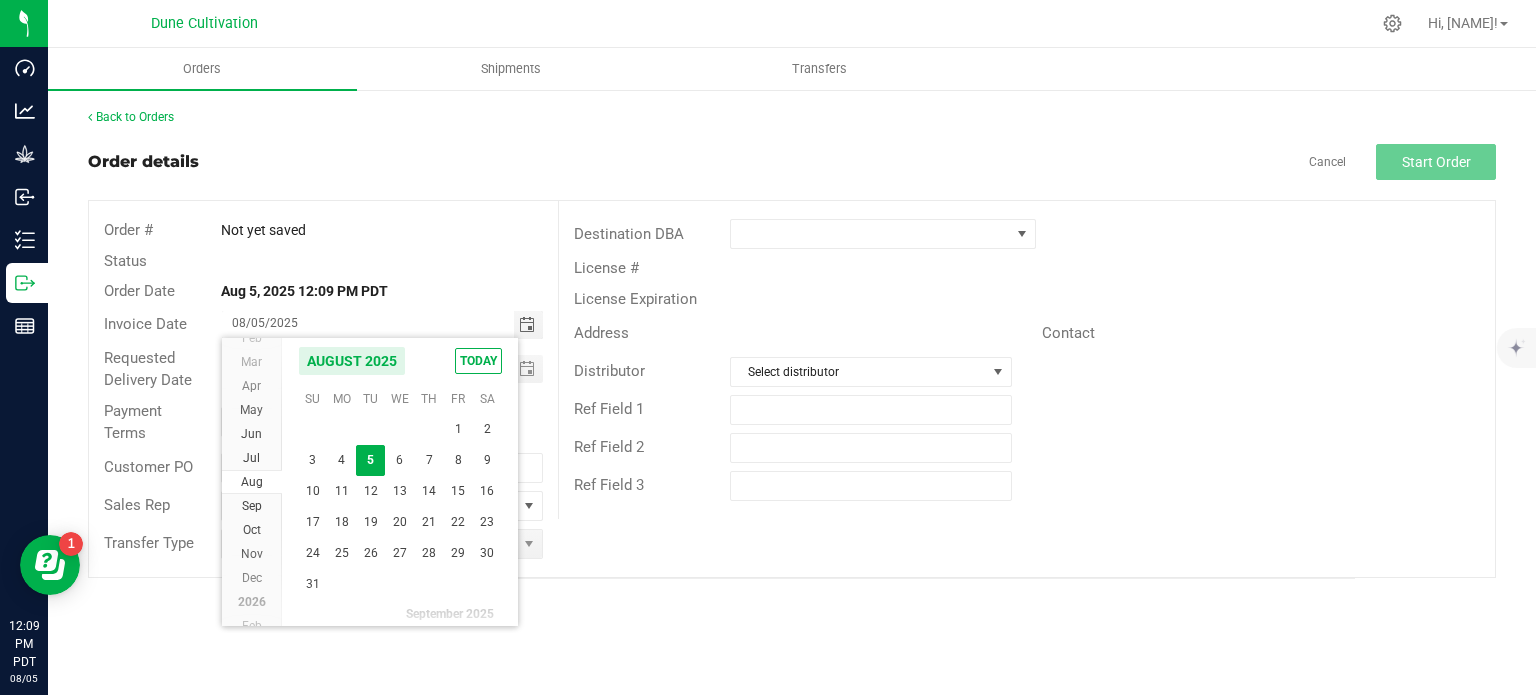 click on "5" at bounding box center [370, 460] 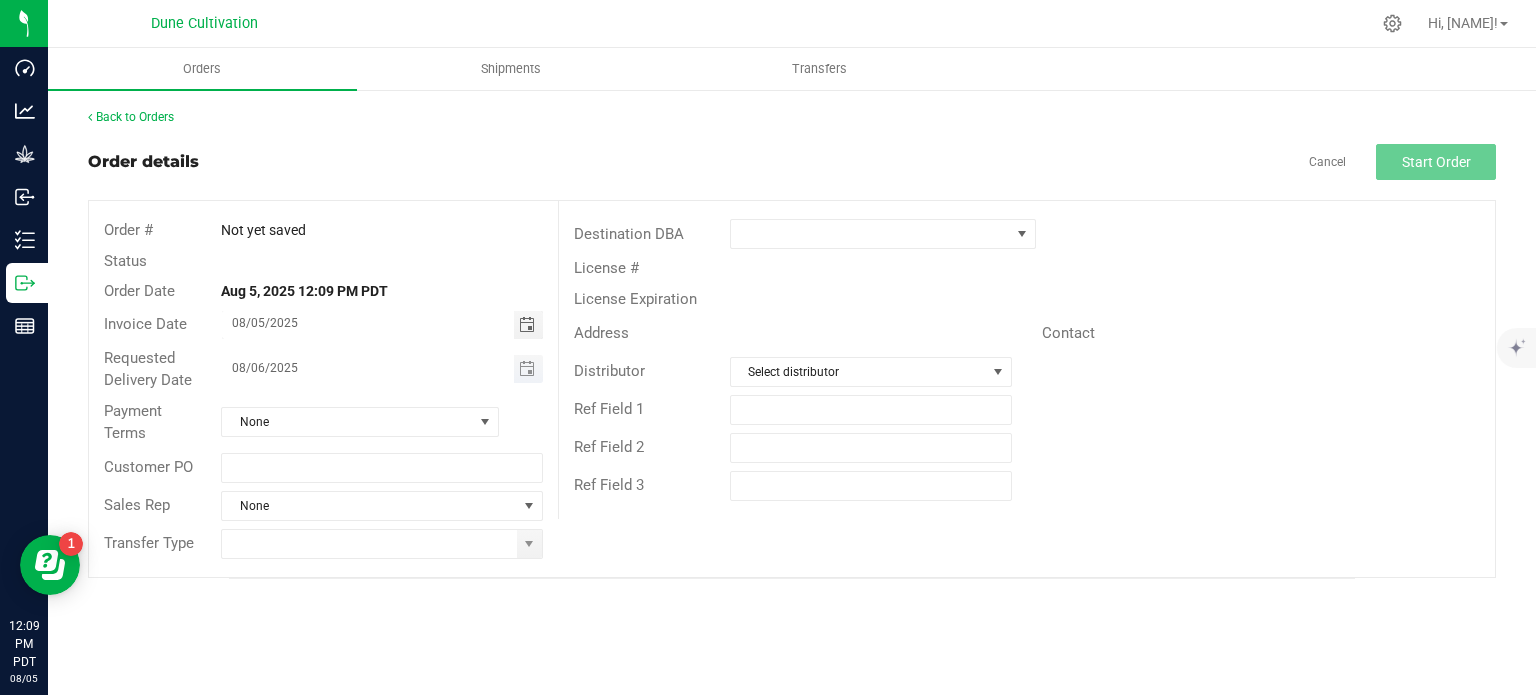 click at bounding box center (528, 369) 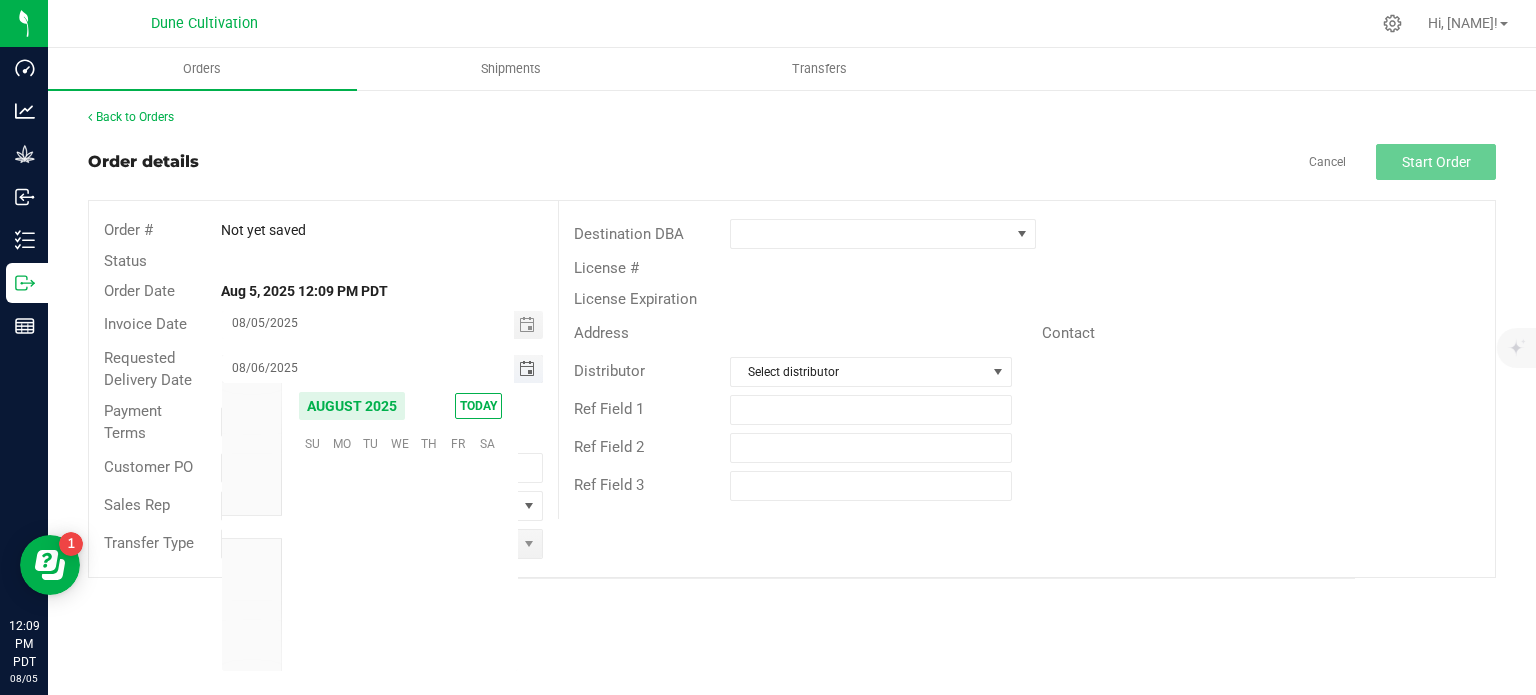 scroll, scrollTop: 36168, scrollLeft: 0, axis: vertical 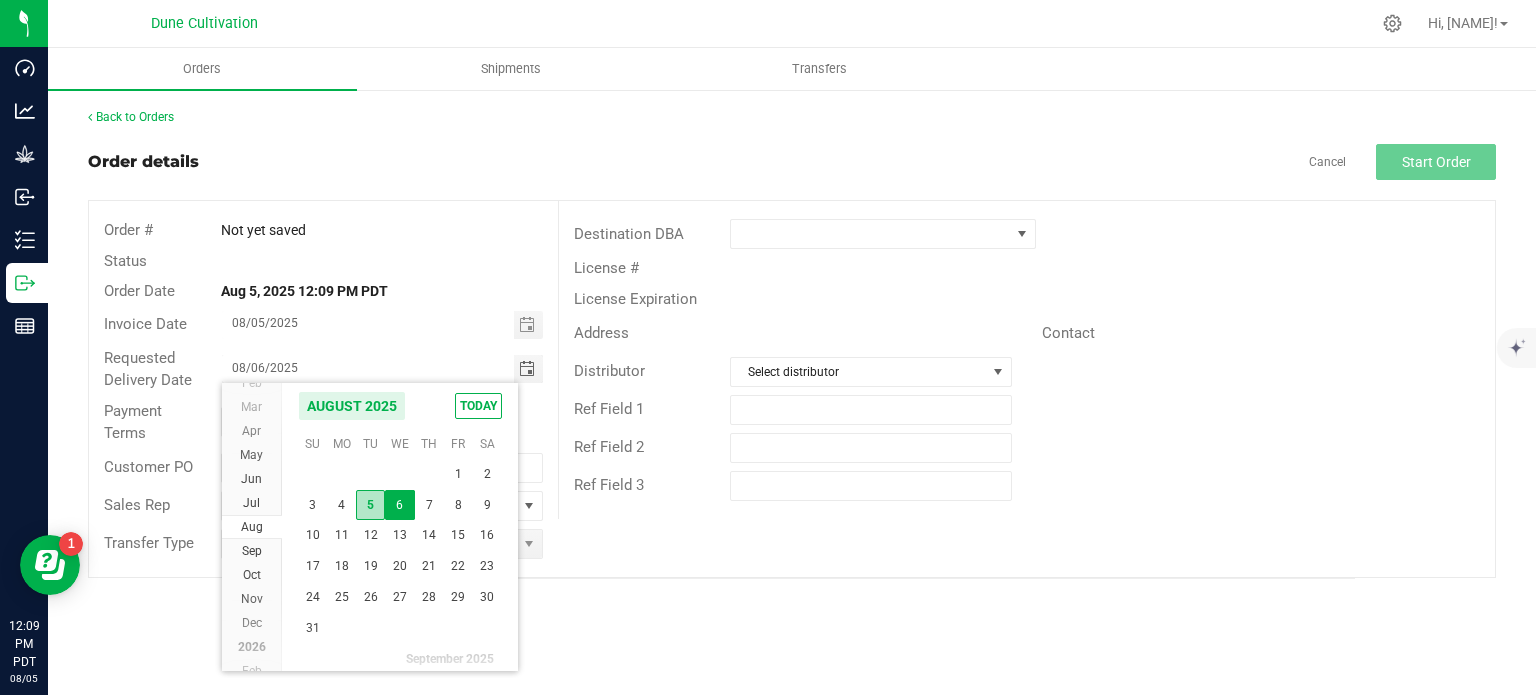 click on "5" at bounding box center [370, 505] 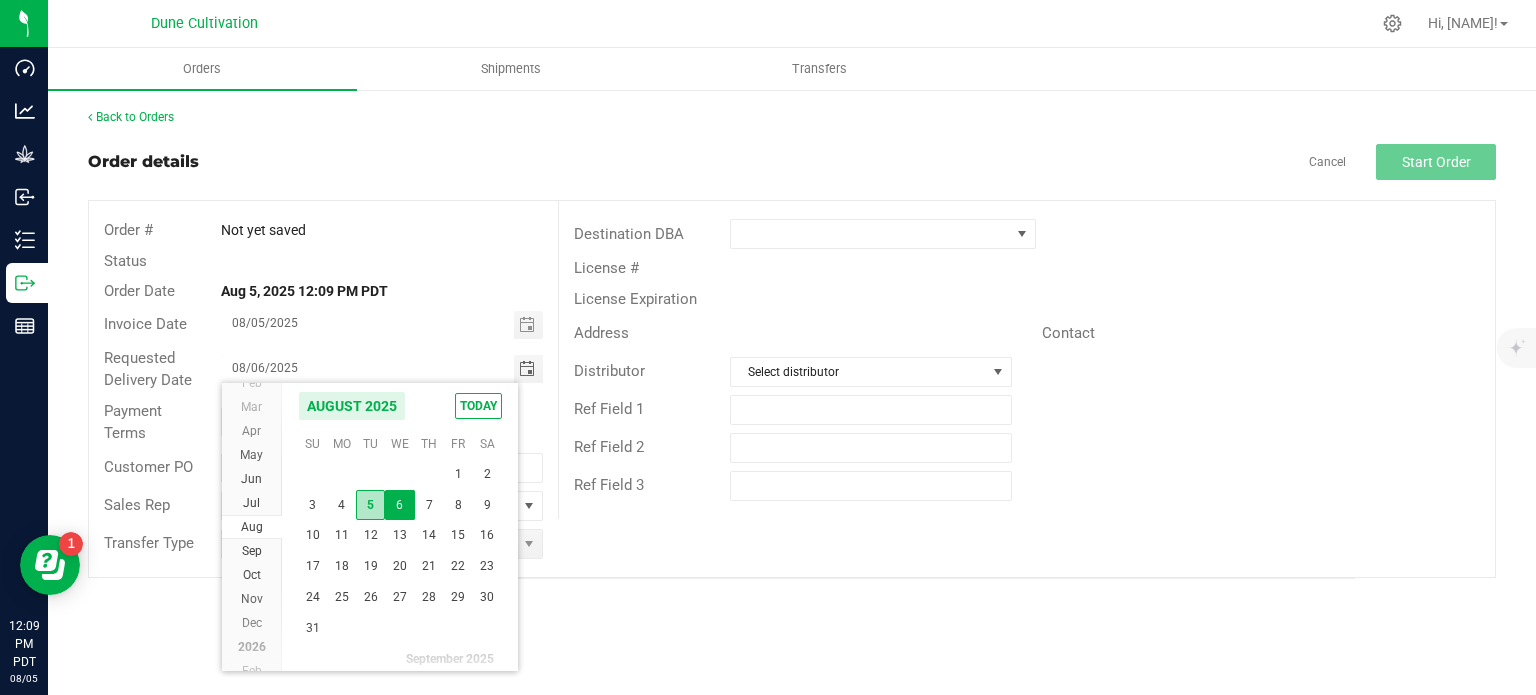 type on "08/05/2025" 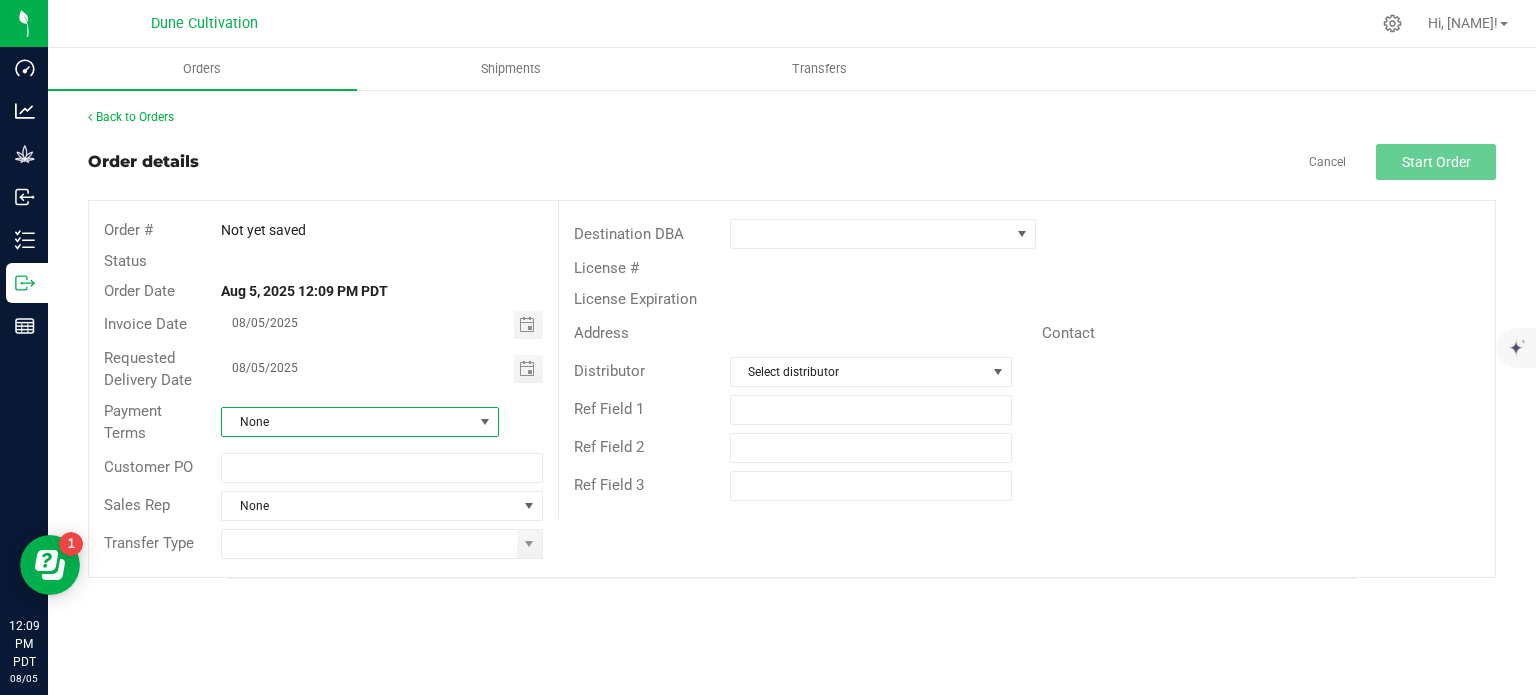click on "None" at bounding box center (347, 422) 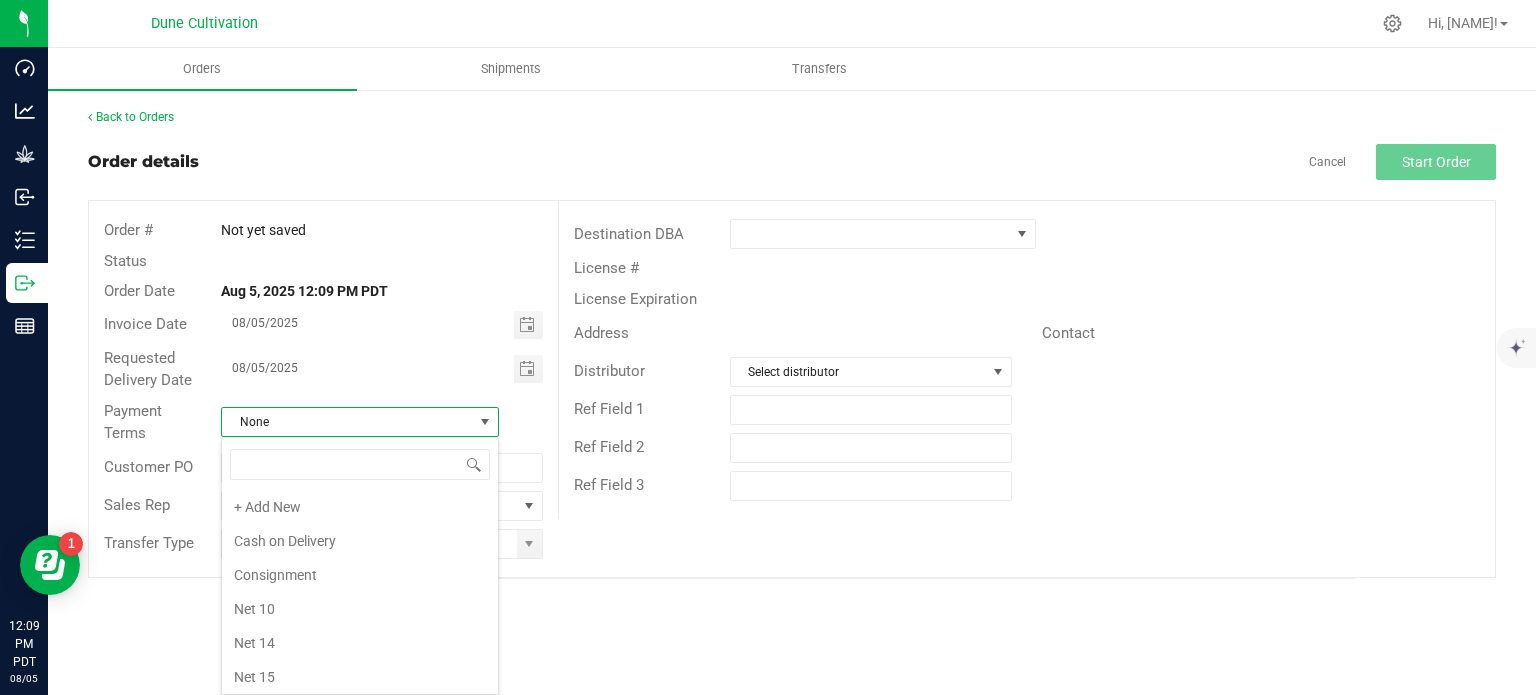 scroll, scrollTop: 271, scrollLeft: 0, axis: vertical 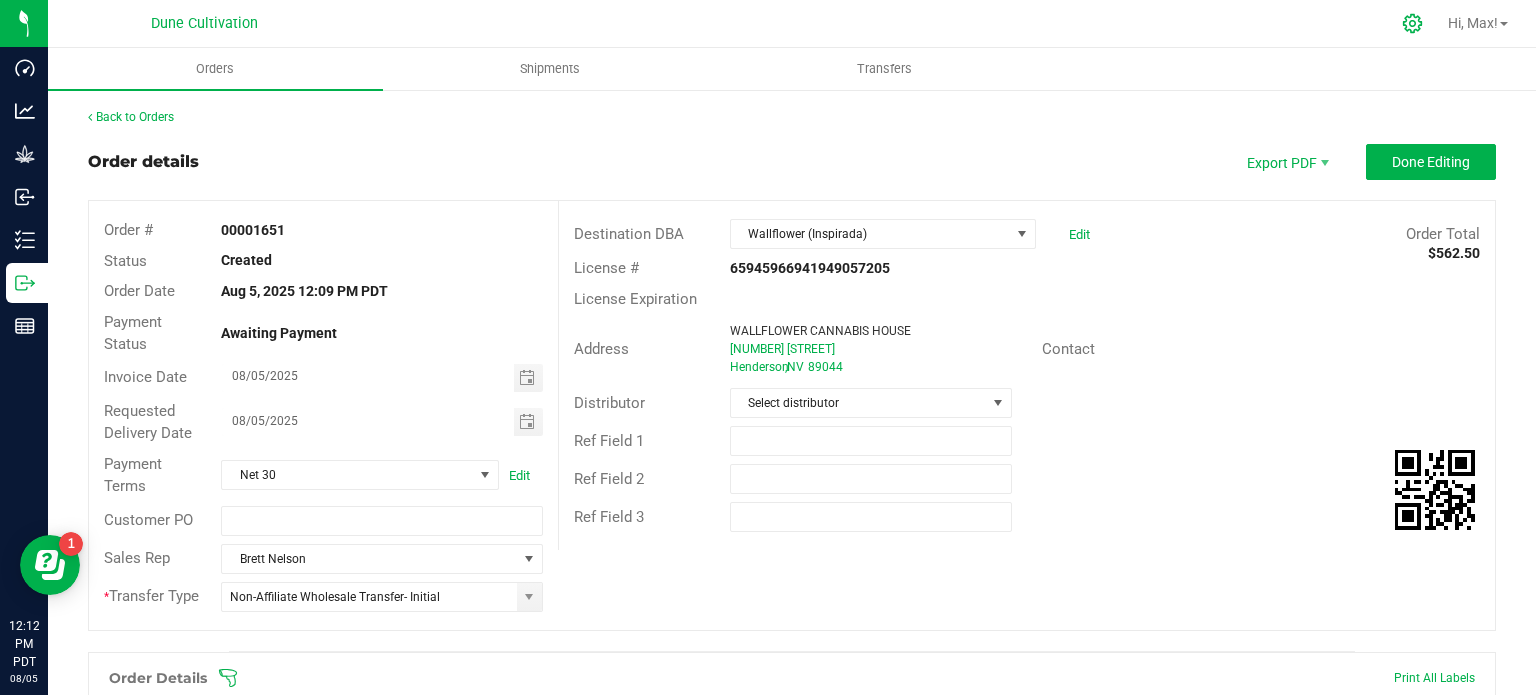 click 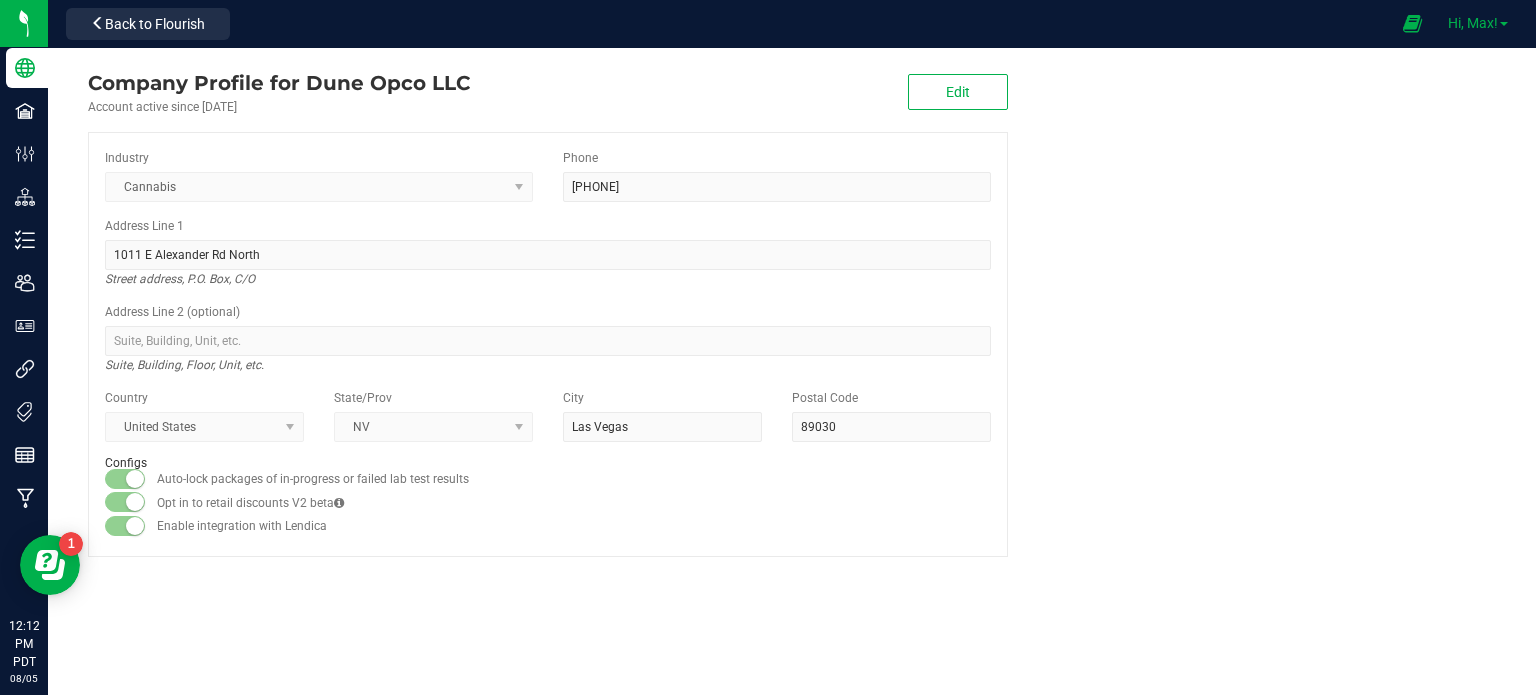 click on "Hi, Max!" at bounding box center [1473, 23] 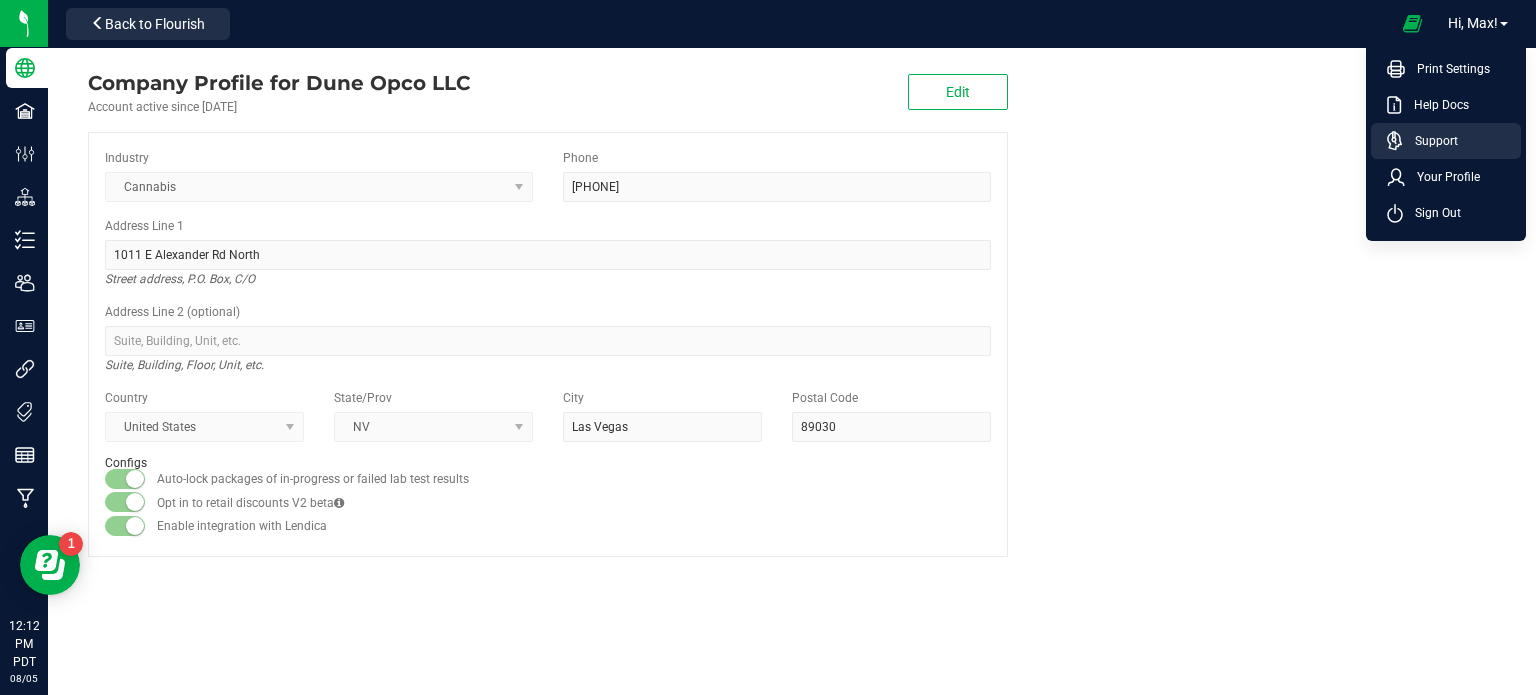 click on "Support" at bounding box center [1430, 141] 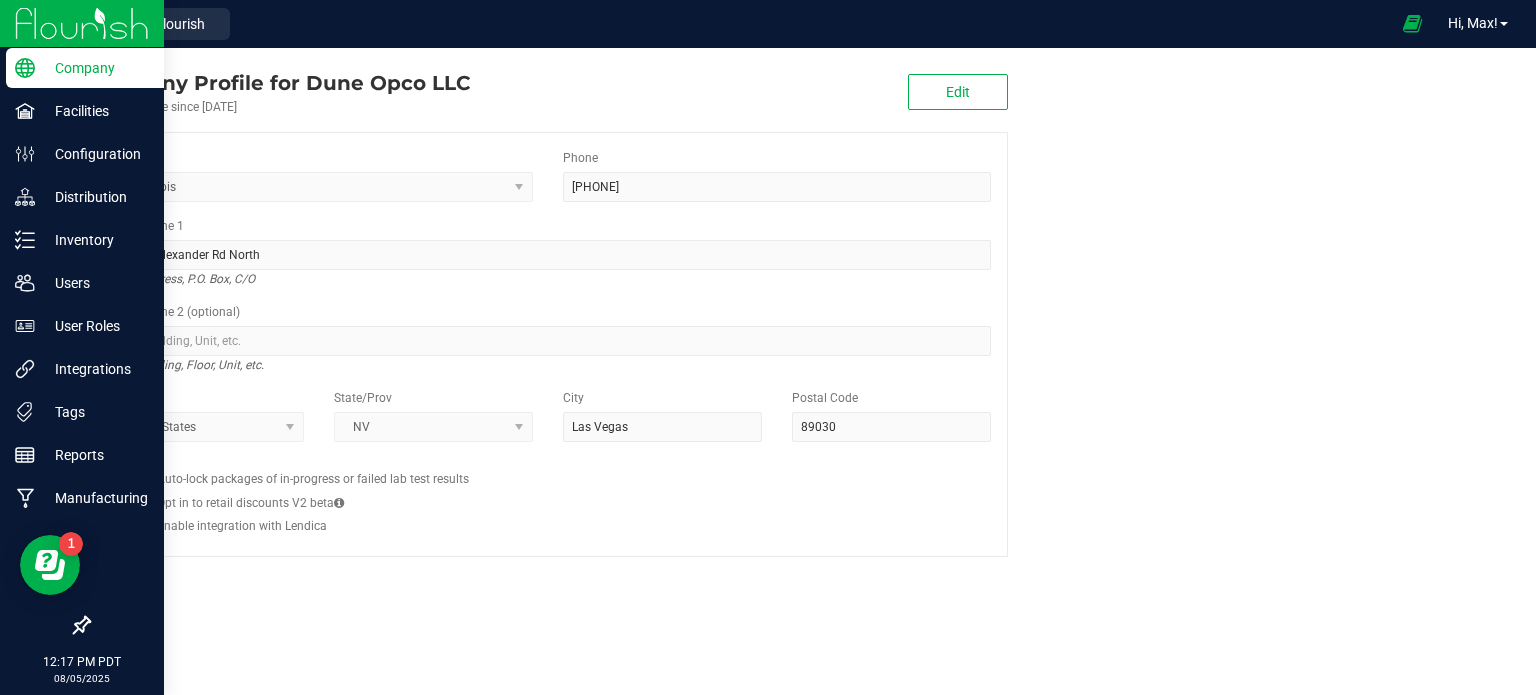 click on "Company" at bounding box center [95, 68] 